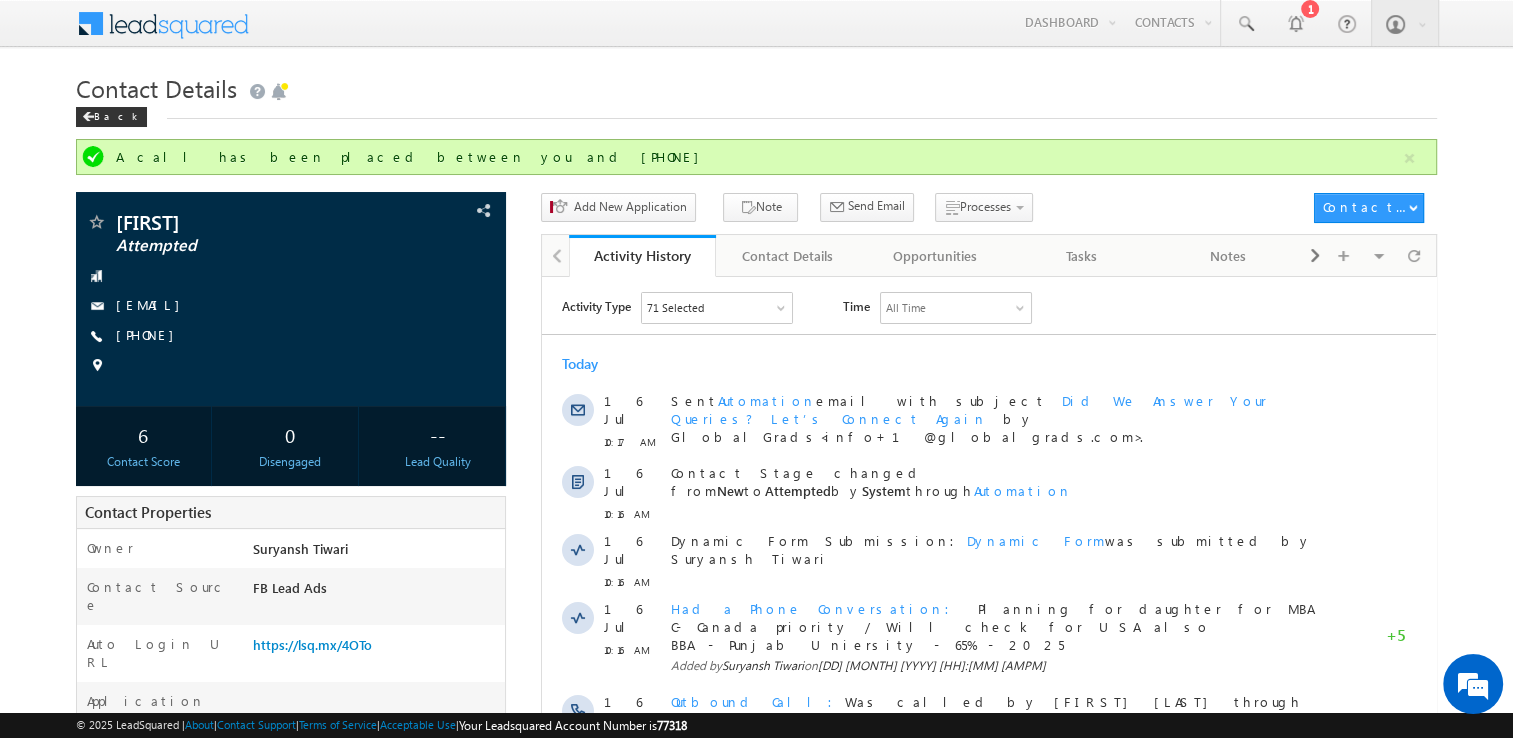 scroll, scrollTop: 0, scrollLeft: 0, axis: both 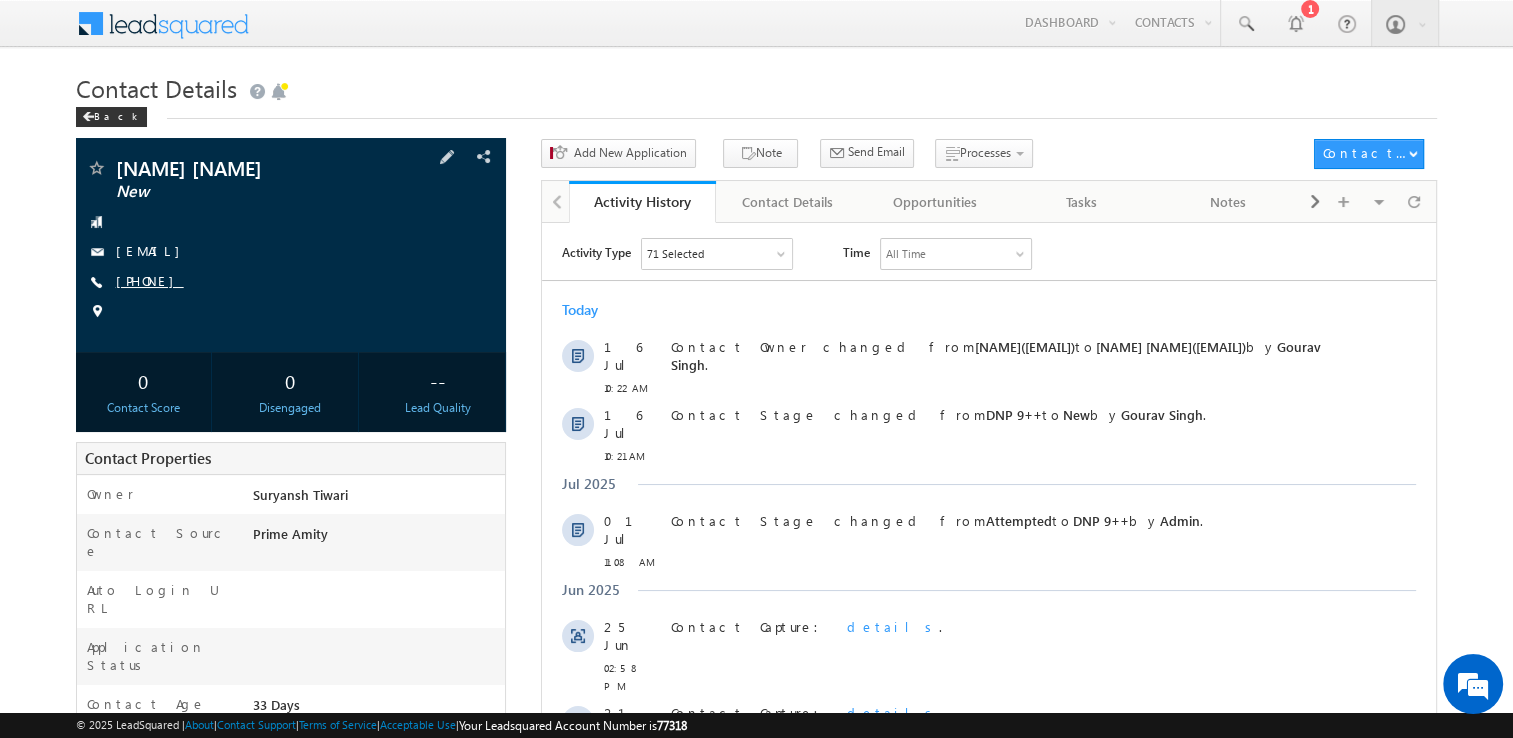 click on "+91-7093863468" at bounding box center (150, 280) 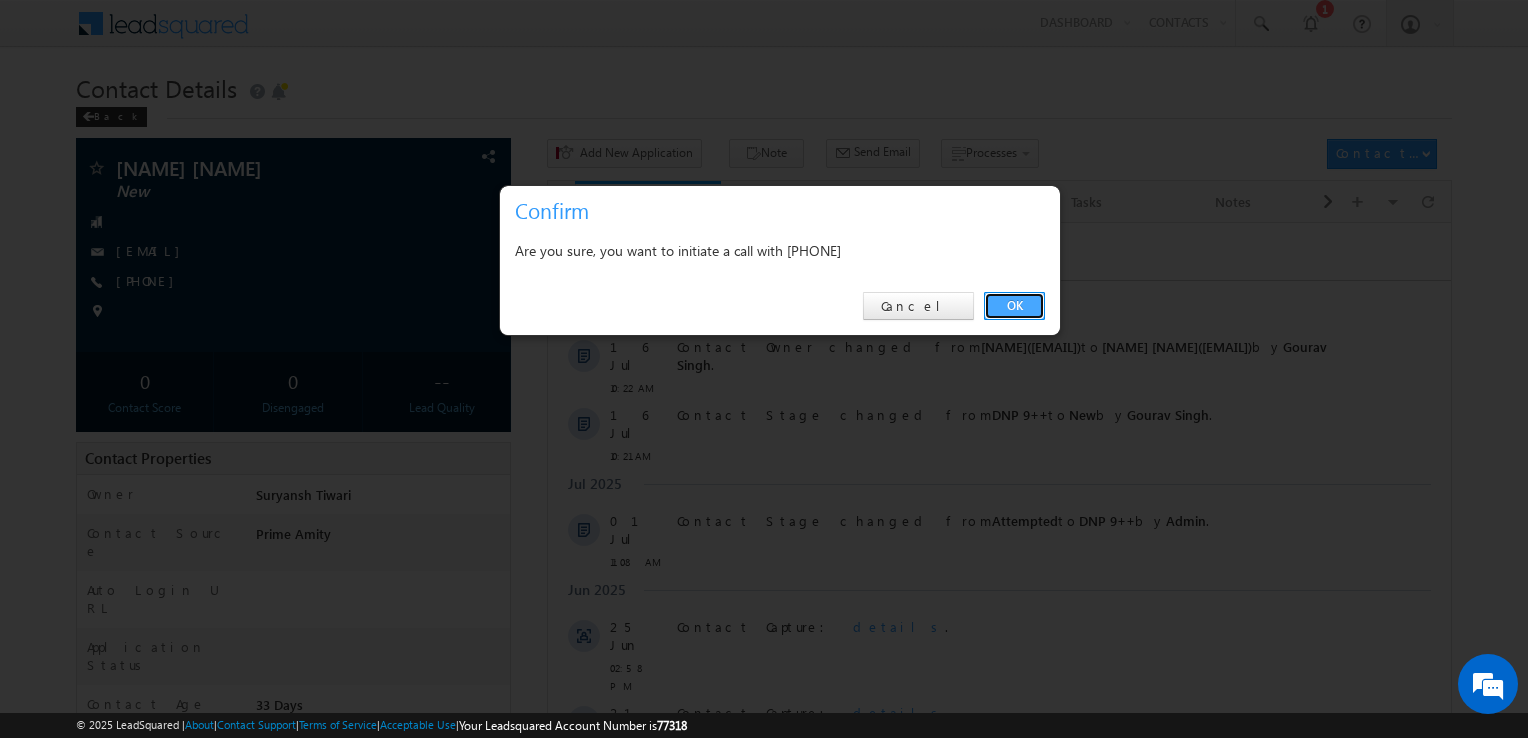 click on "OK" at bounding box center [1014, 306] 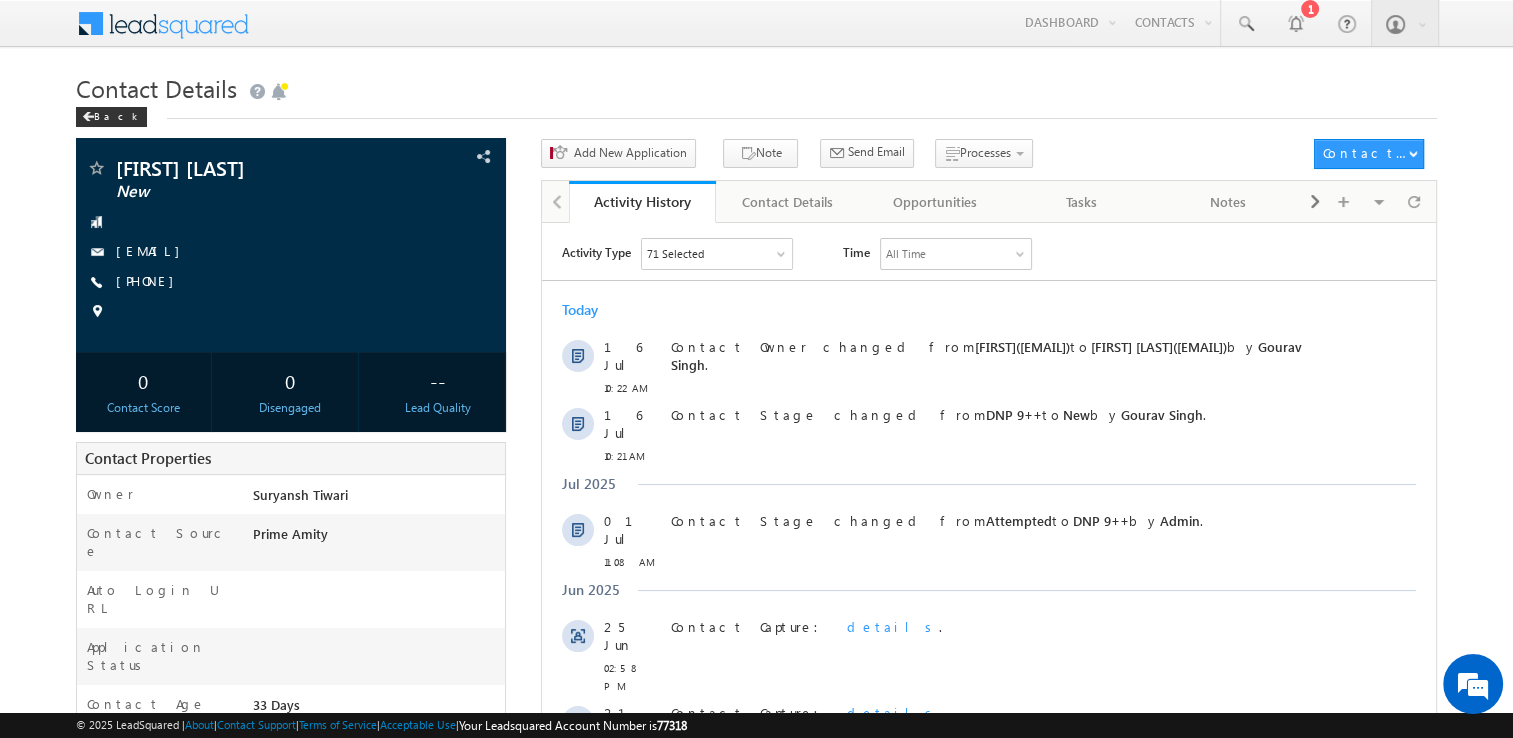 scroll, scrollTop: 0, scrollLeft: 0, axis: both 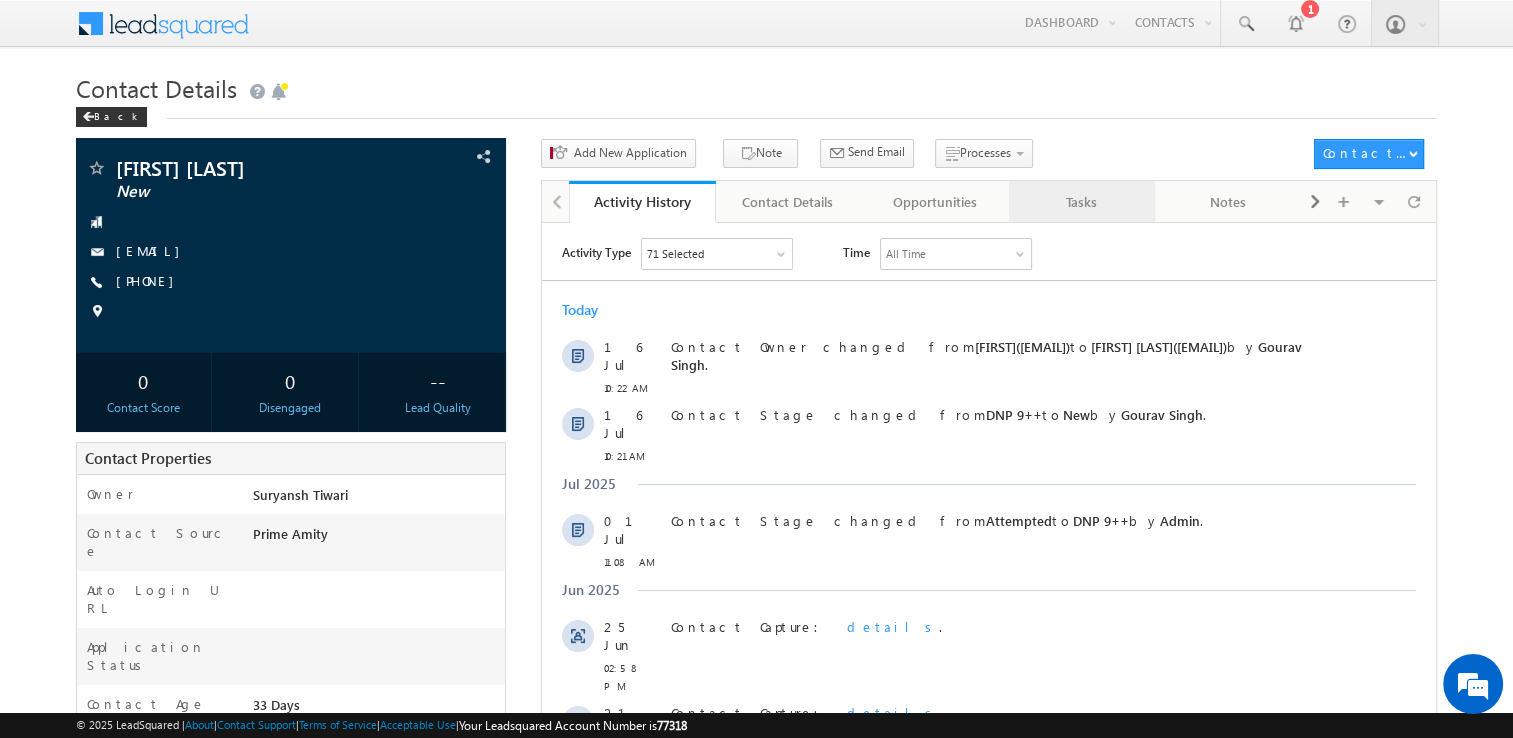 click on "Tasks" at bounding box center [1082, 202] 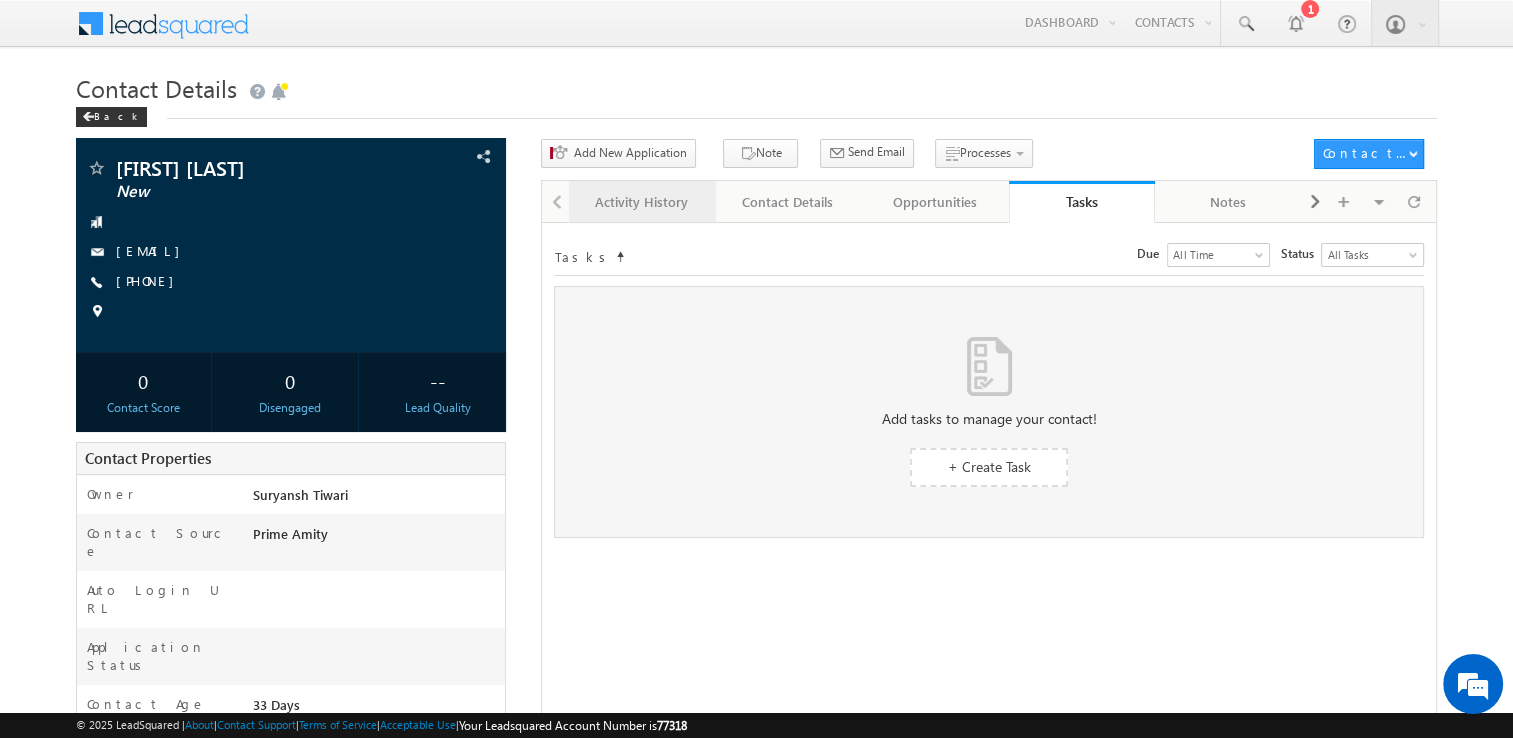 click on "Activity History" at bounding box center (642, 202) 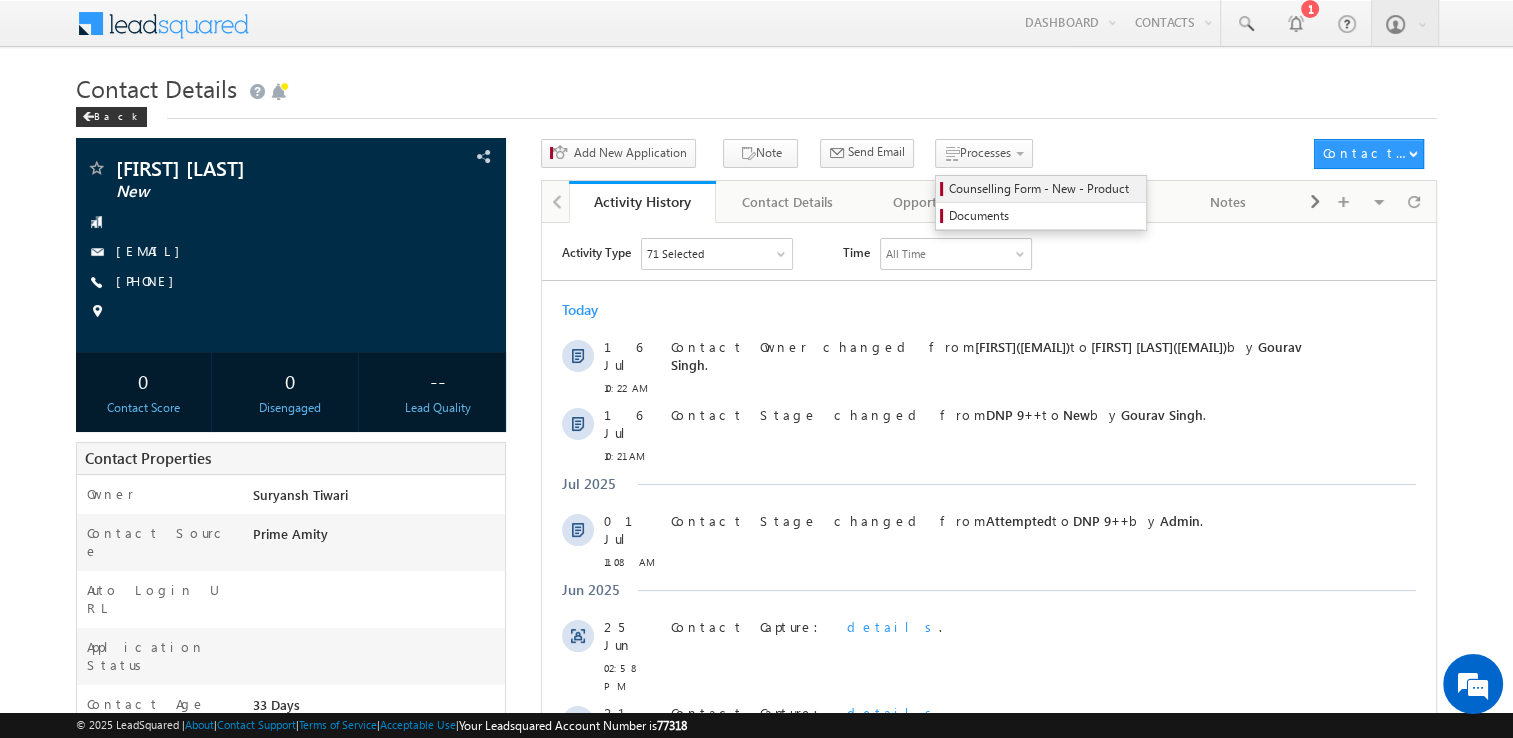 click on "Counselling Form - New - Product" at bounding box center [1044, 189] 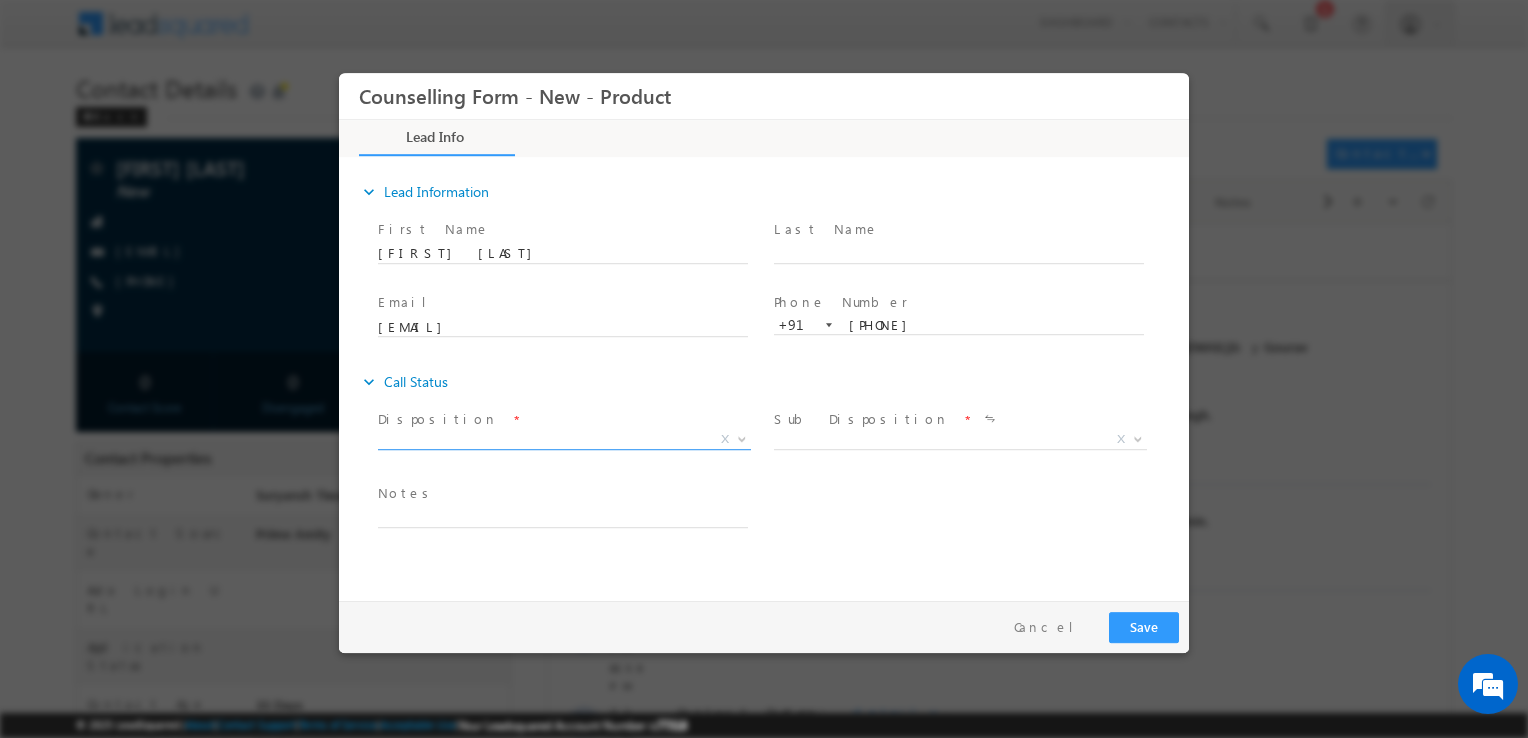 click on "X" at bounding box center [564, 440] 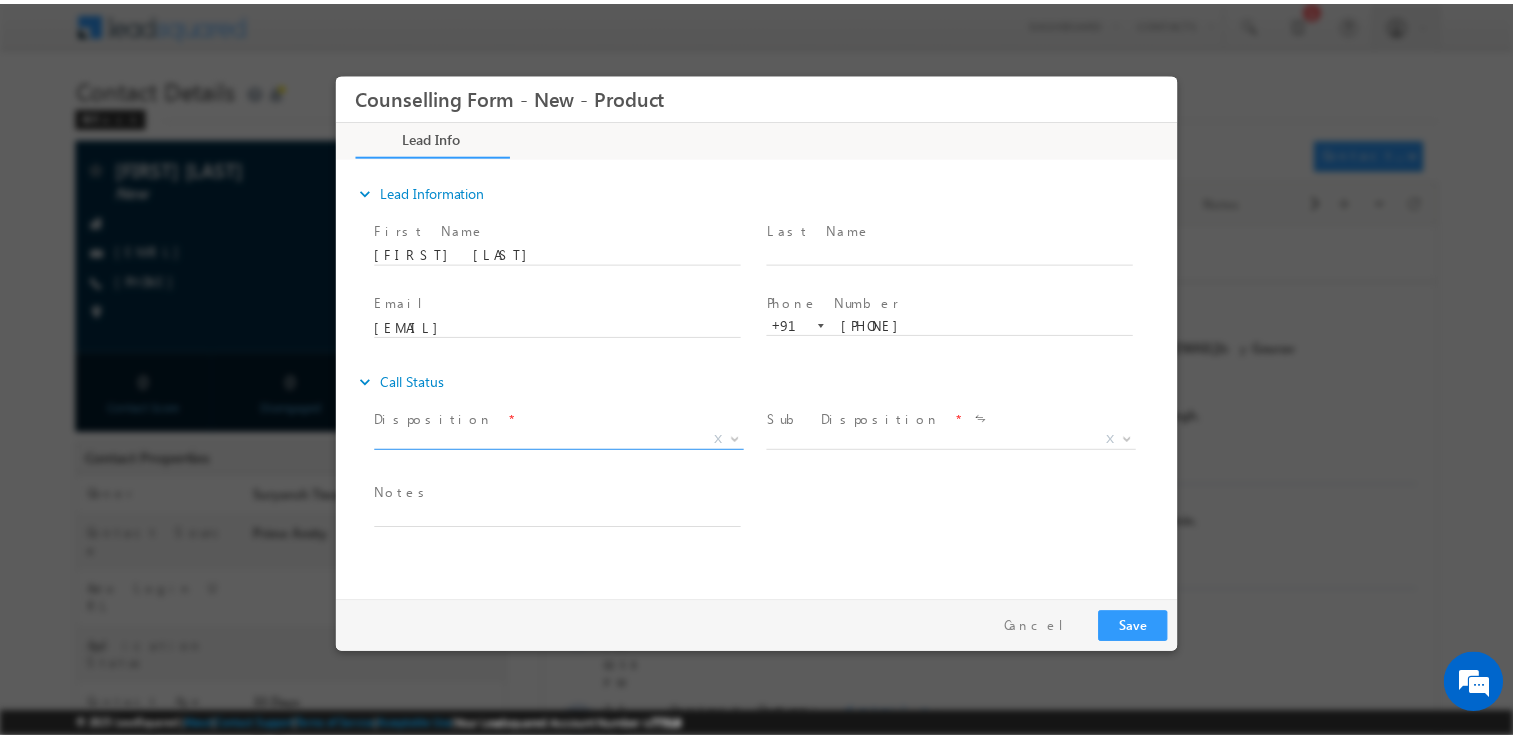 scroll, scrollTop: 0, scrollLeft: 0, axis: both 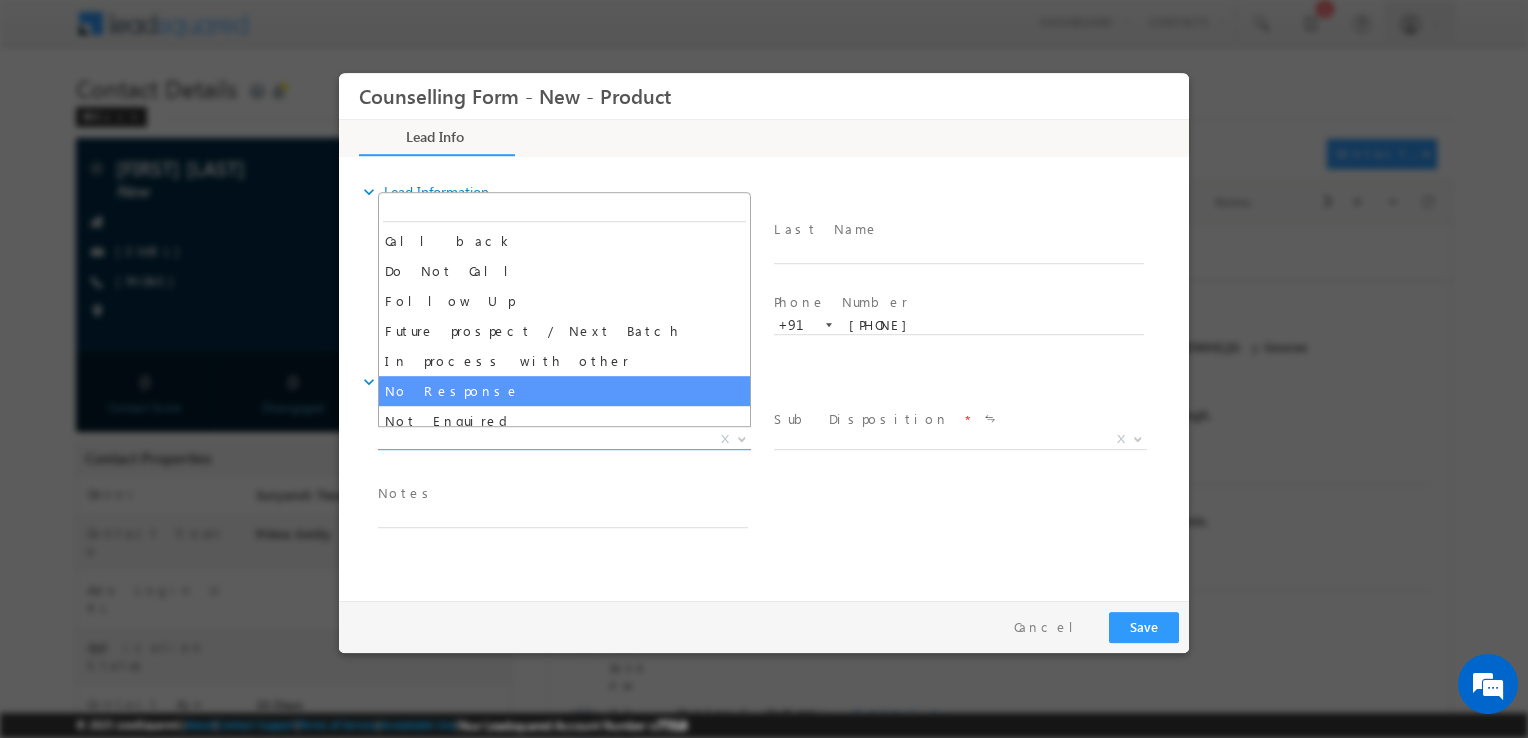select on "No Response" 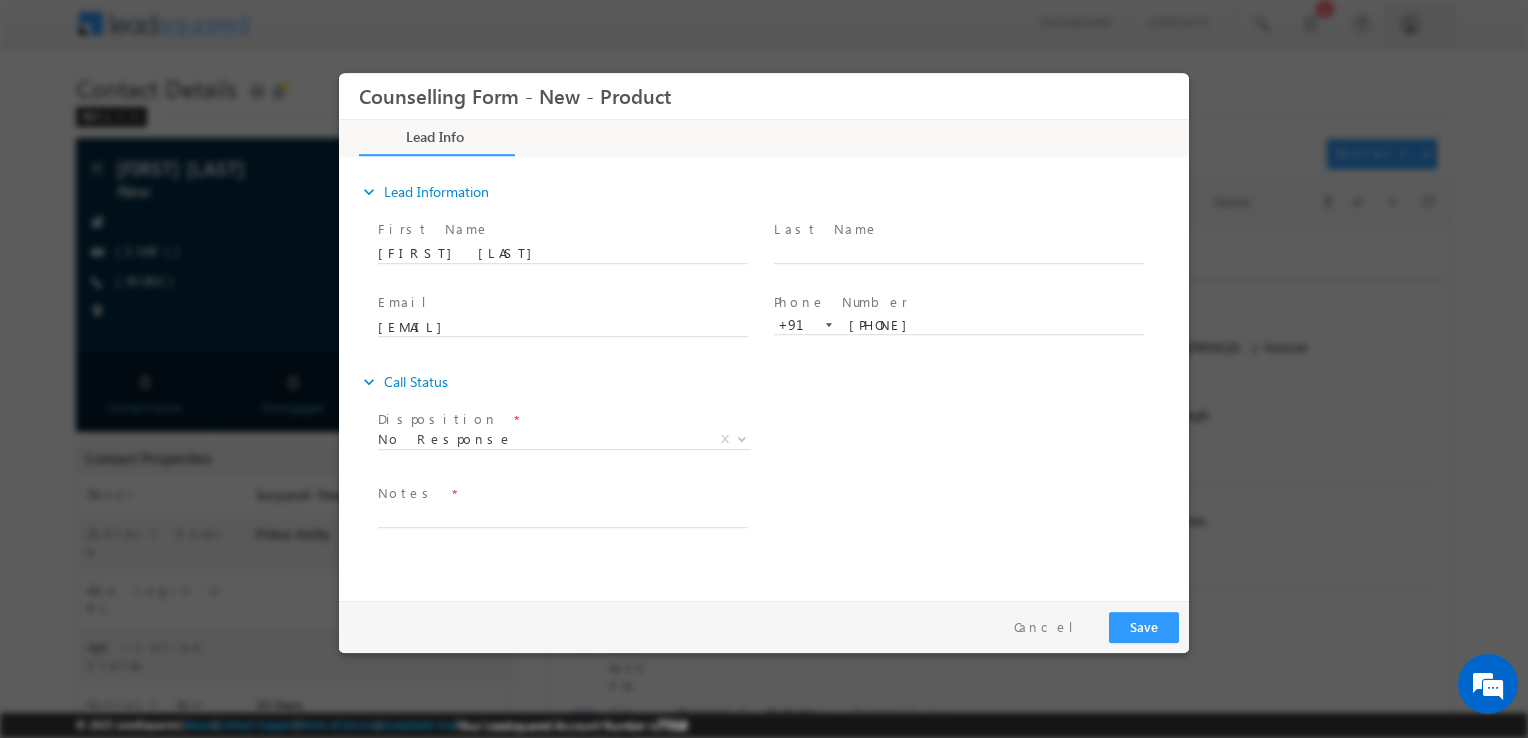 drag, startPoint x: 555, startPoint y: 501, endPoint x: 526, endPoint y: 510, distance: 30.364452 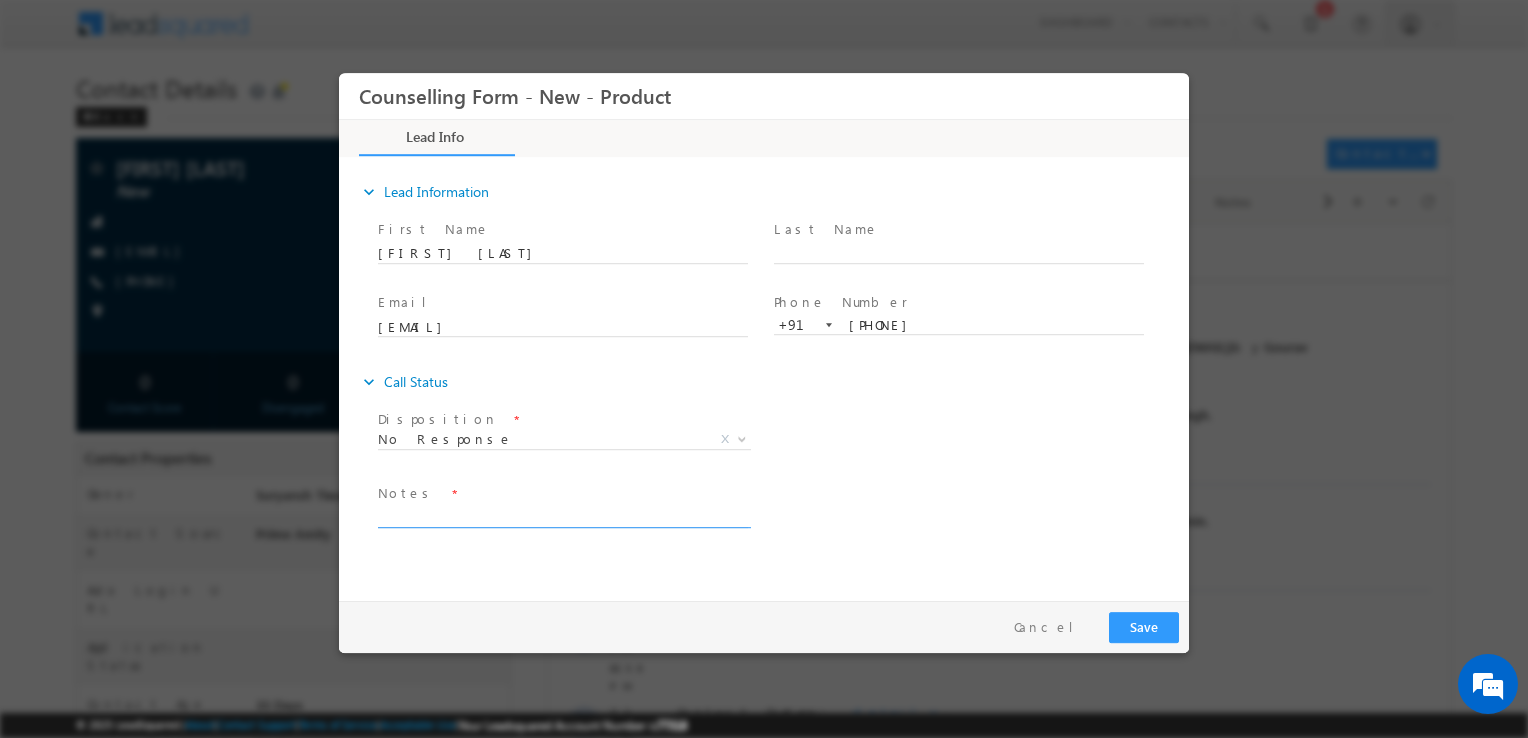 click at bounding box center [563, 516] 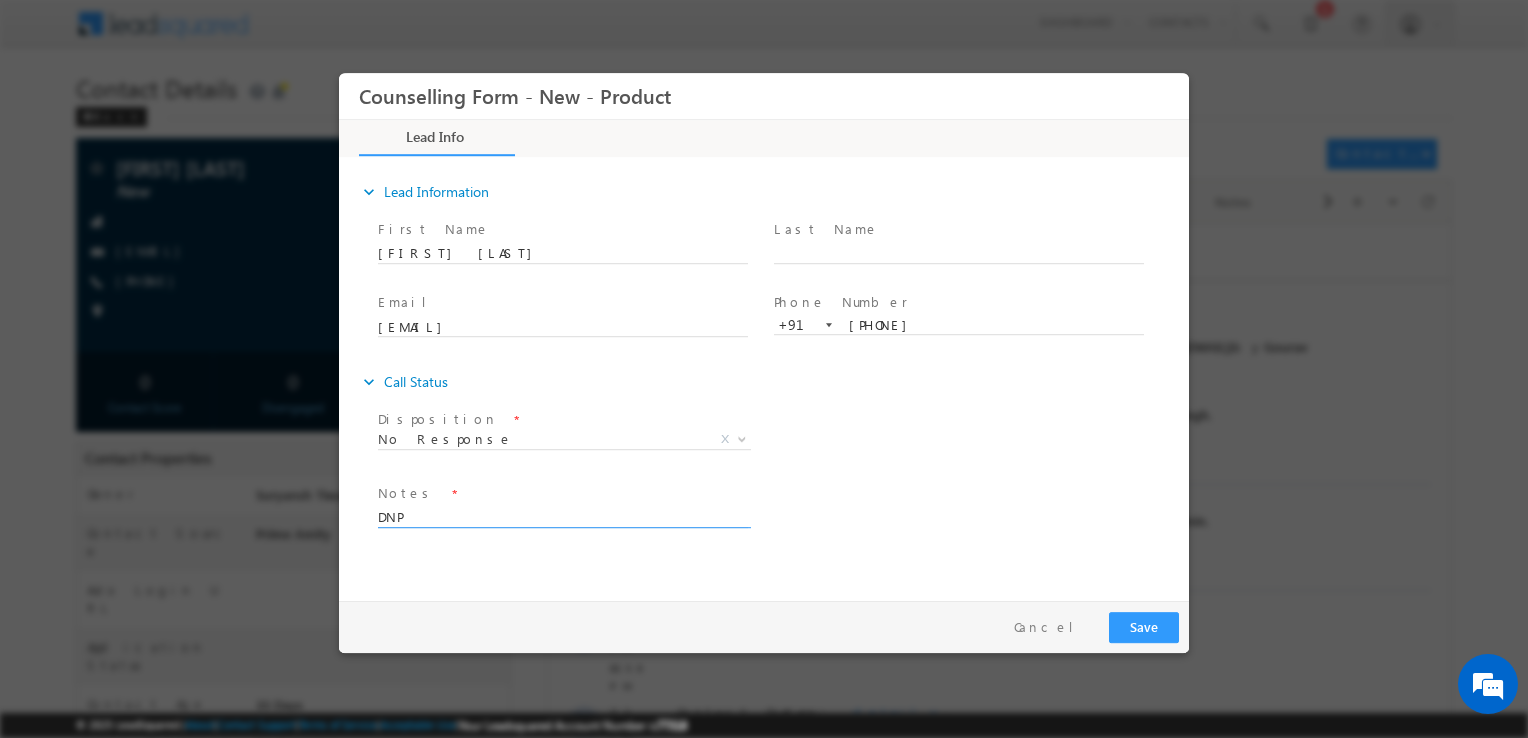 type on "DNP" 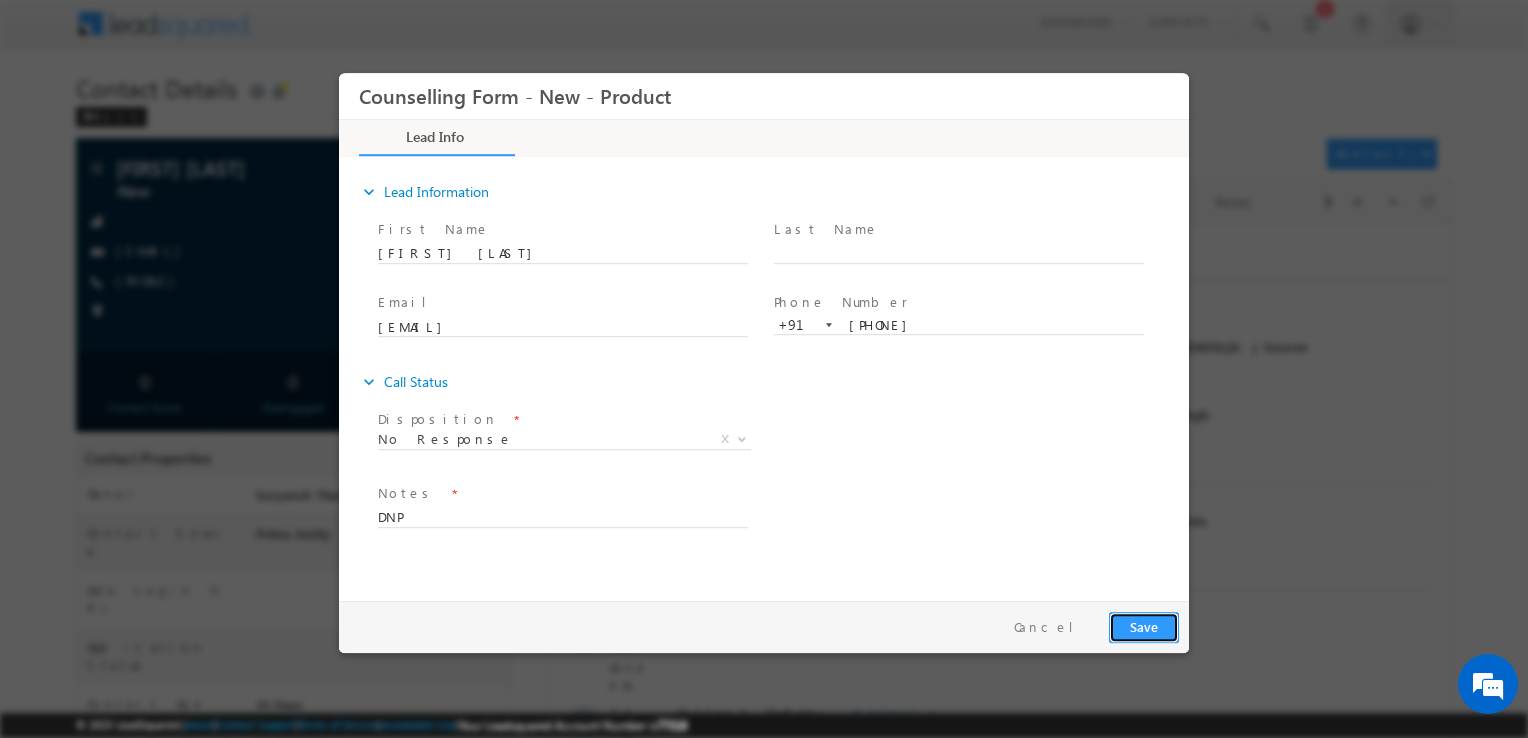 click on "Save" at bounding box center (1144, 627) 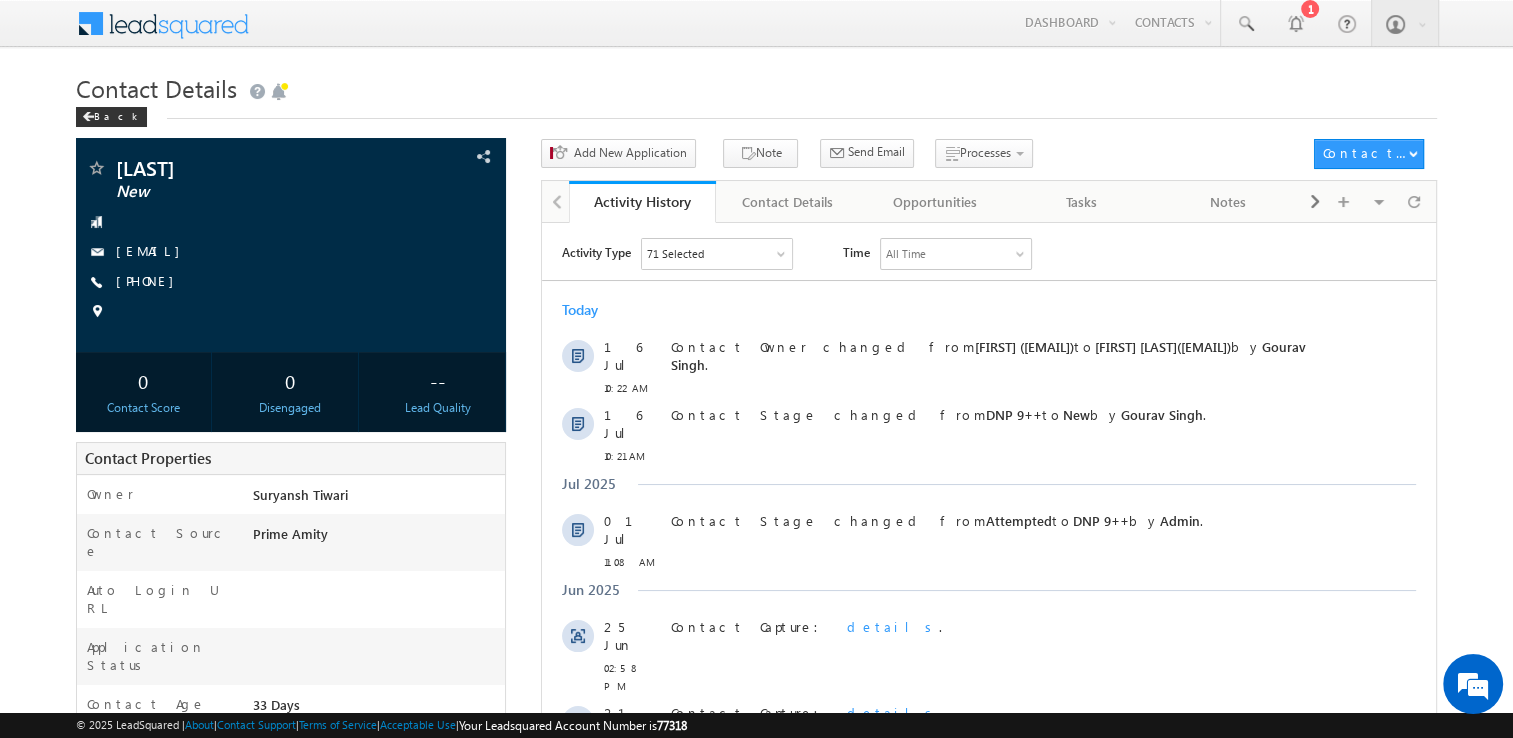 scroll, scrollTop: 0, scrollLeft: 0, axis: both 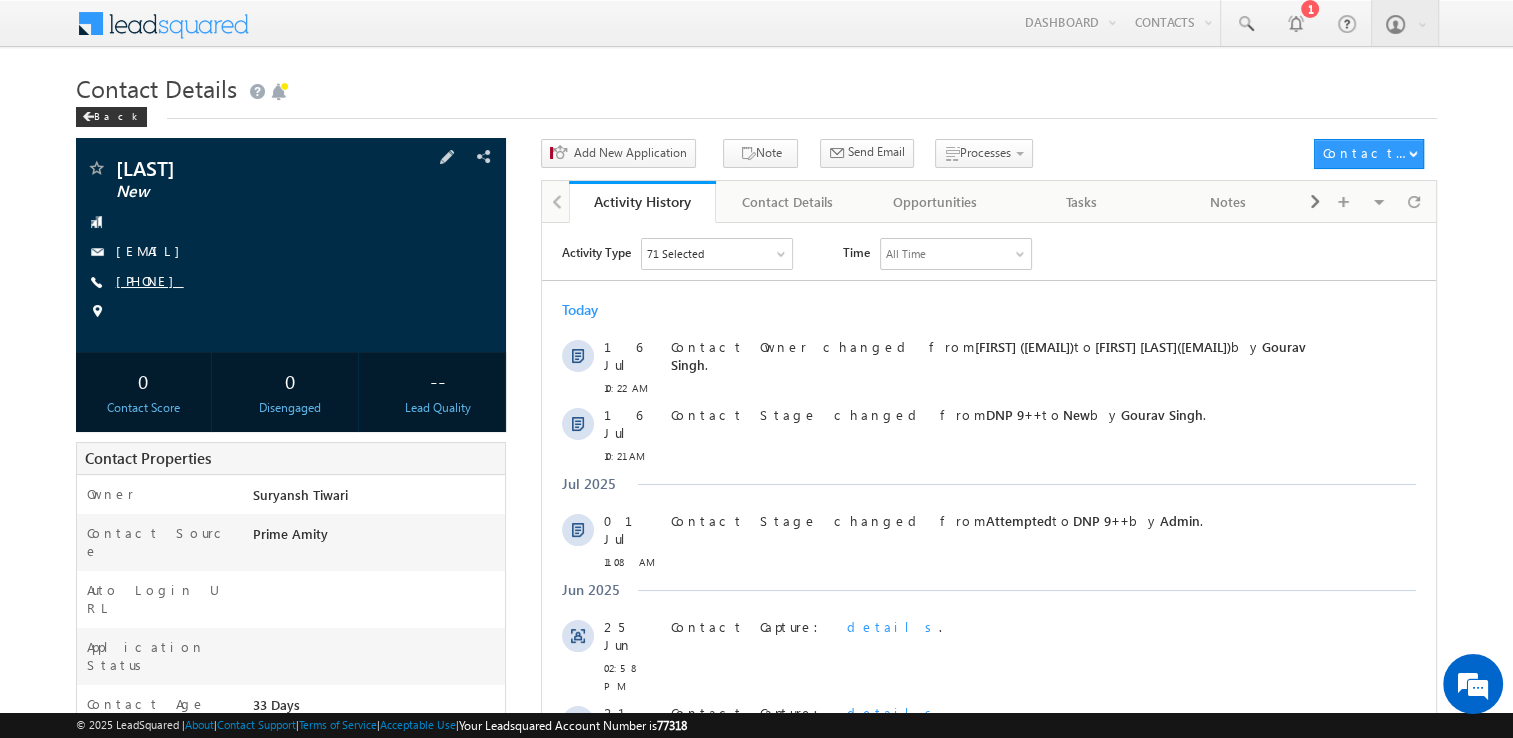 drag, startPoint x: 0, startPoint y: 0, endPoint x: 176, endPoint y: 278, distance: 329.02887 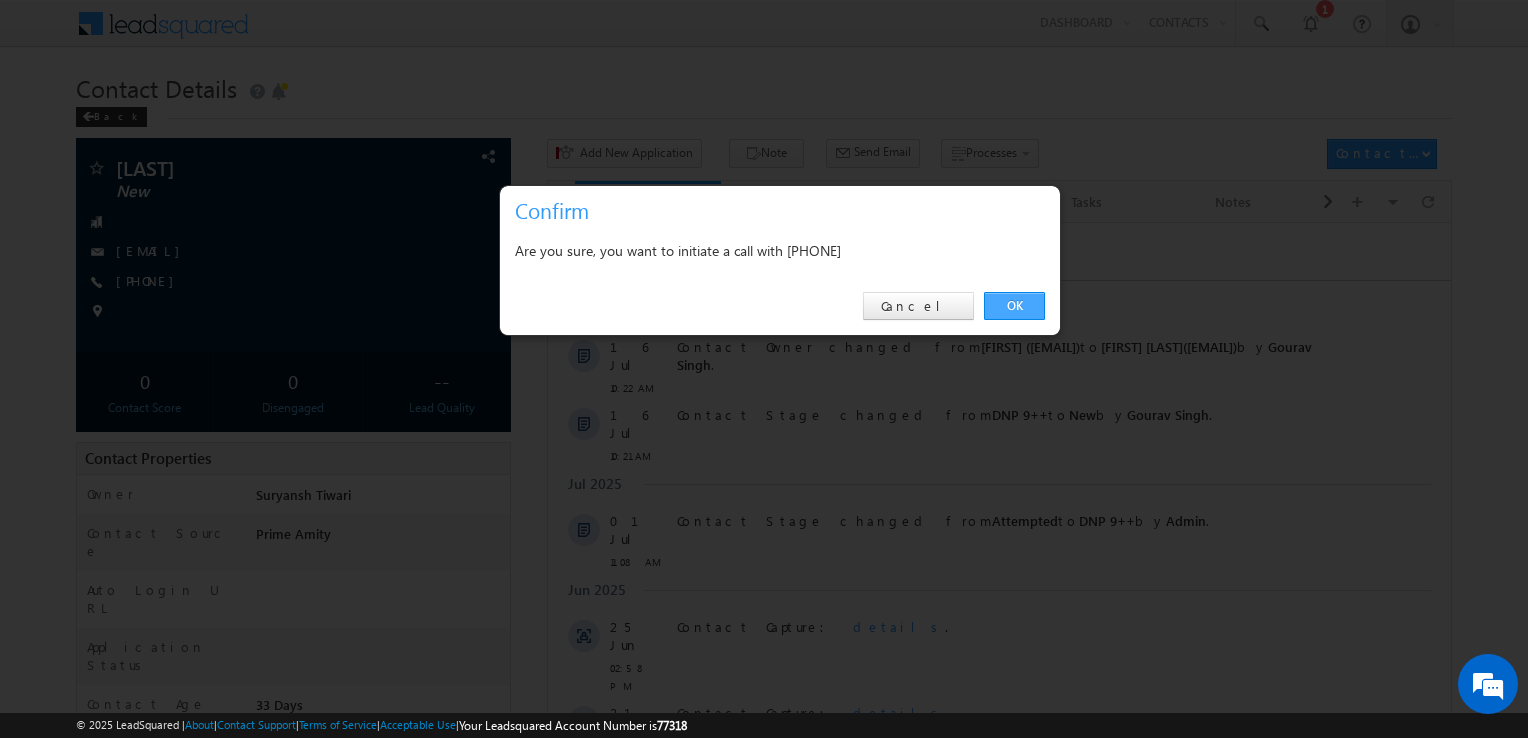 click on "OK" at bounding box center [1014, 306] 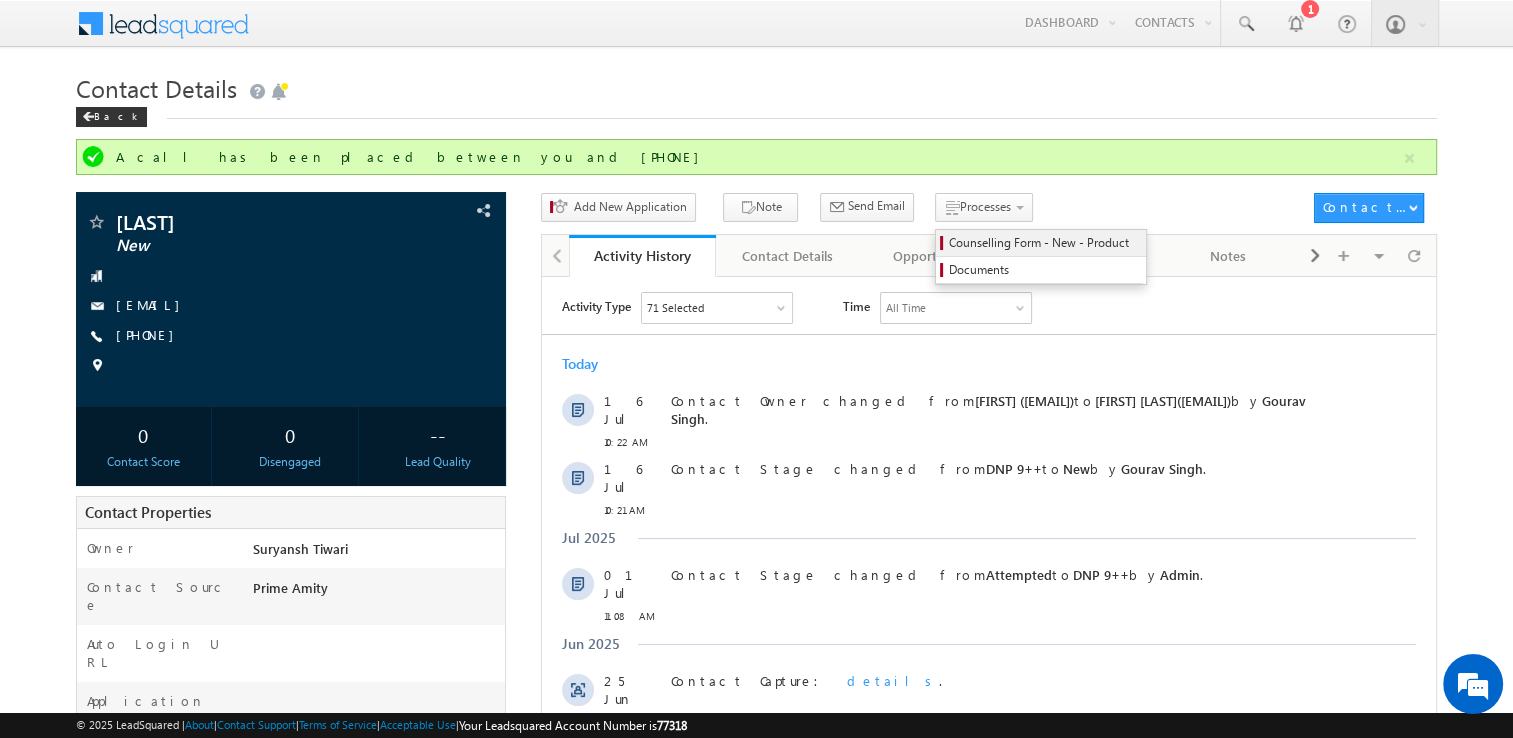 click on "Counselling Form - New - Product" at bounding box center [1044, 243] 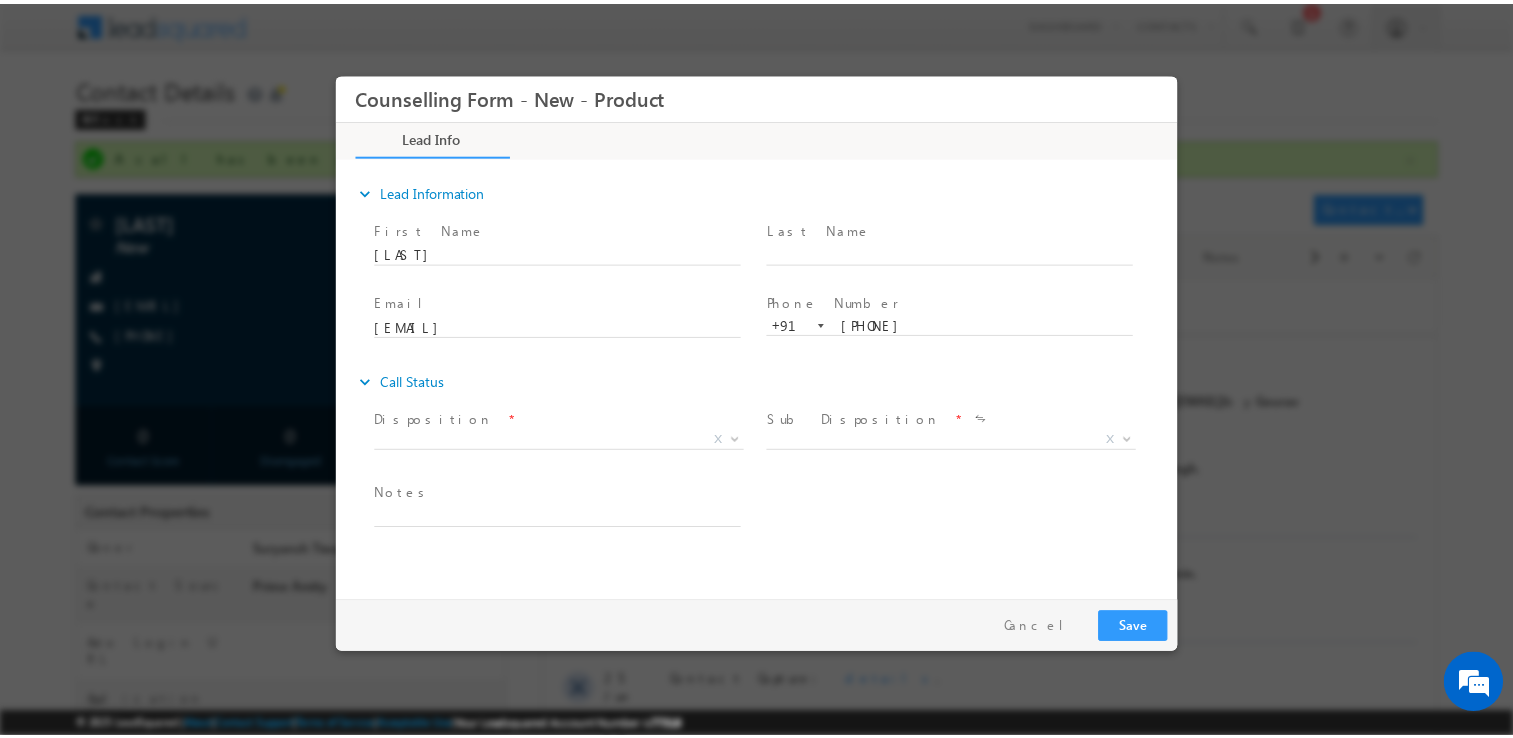 scroll, scrollTop: 0, scrollLeft: 0, axis: both 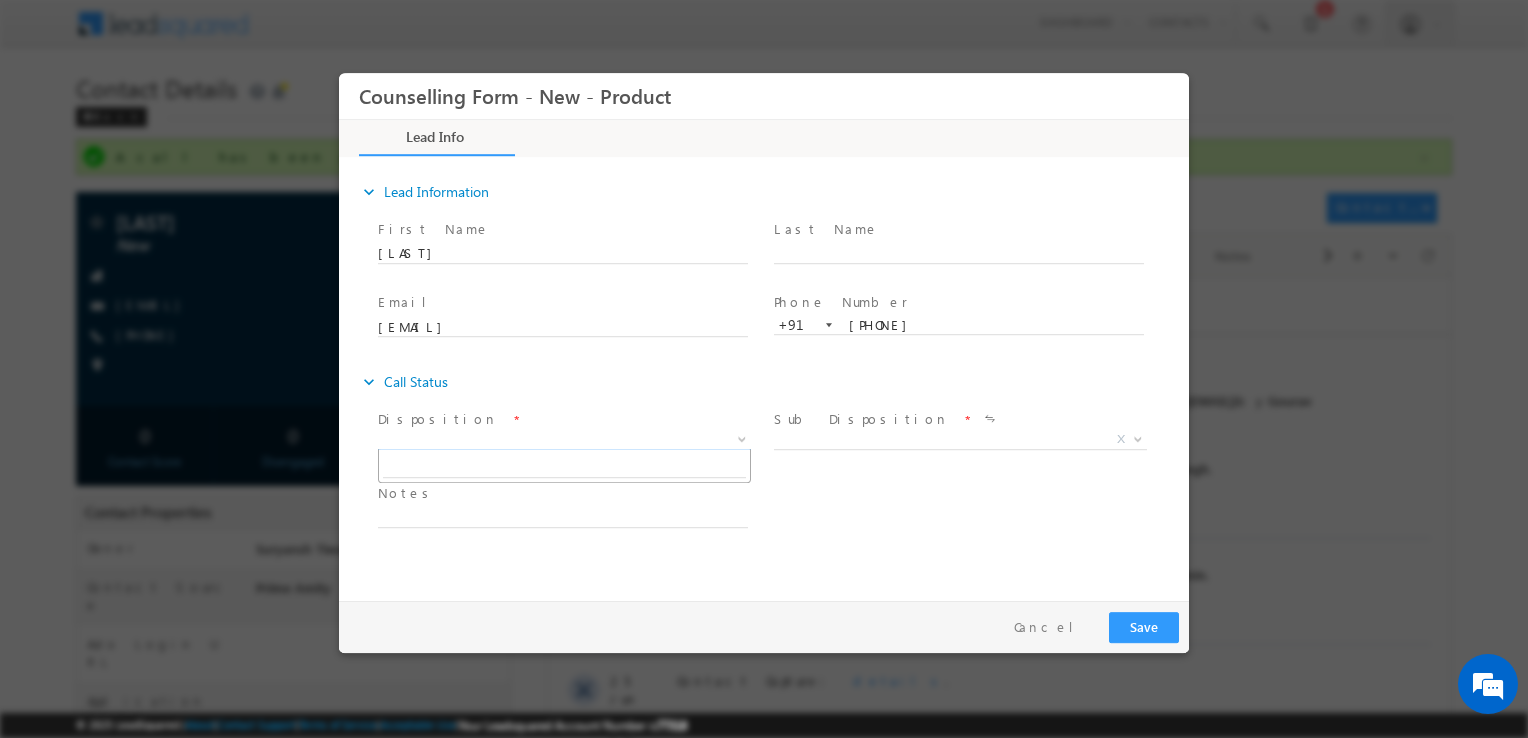 click on "X" at bounding box center (564, 440) 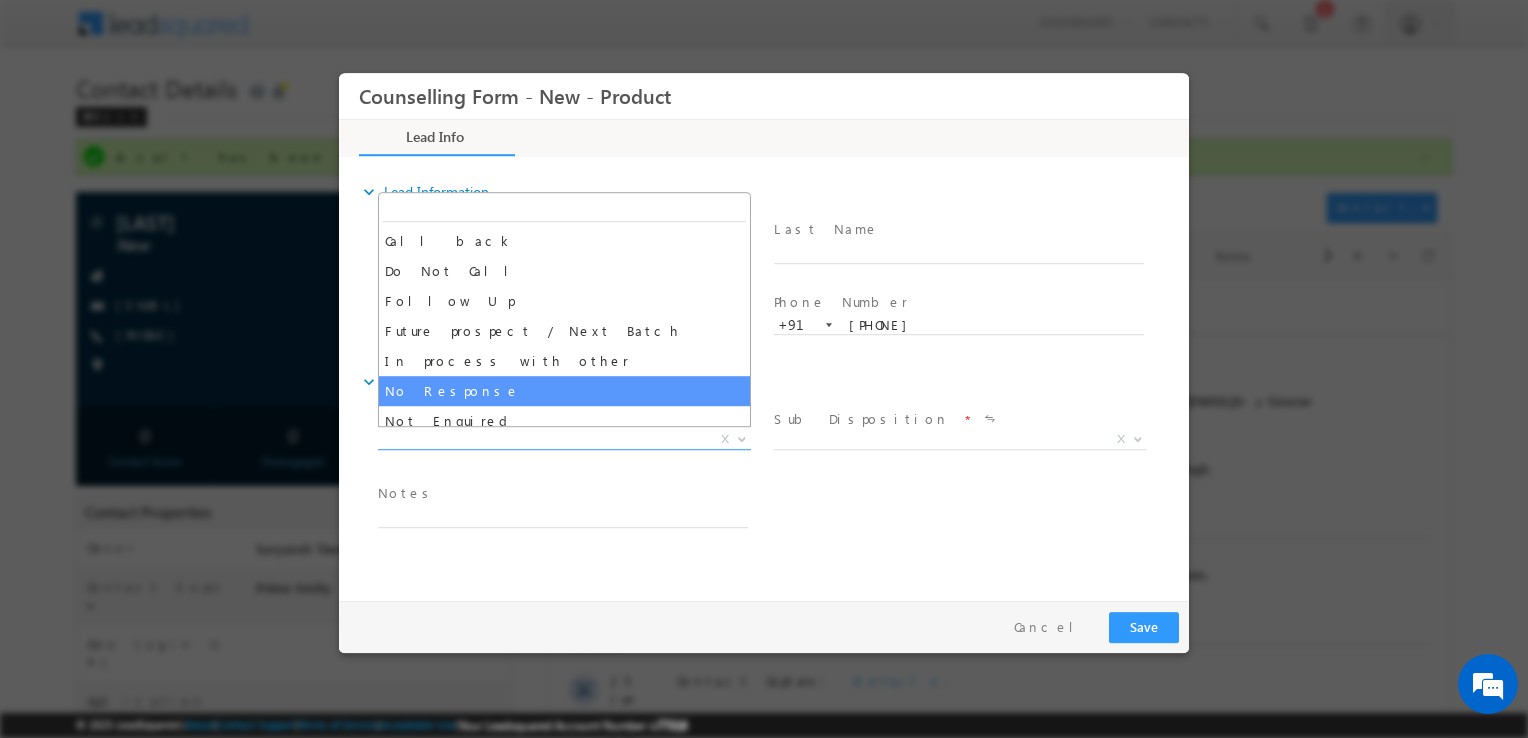 select on "No Response" 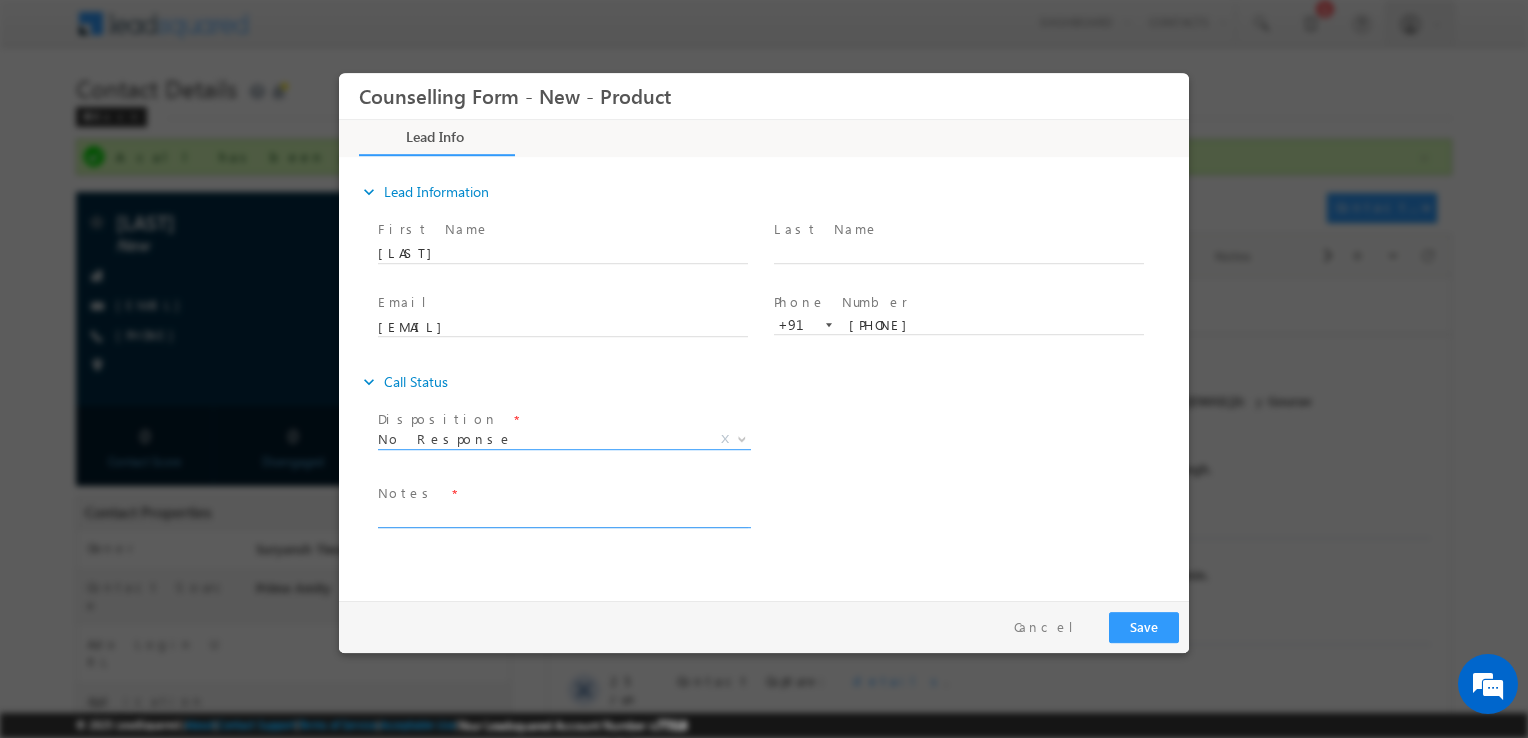 click at bounding box center [563, 516] 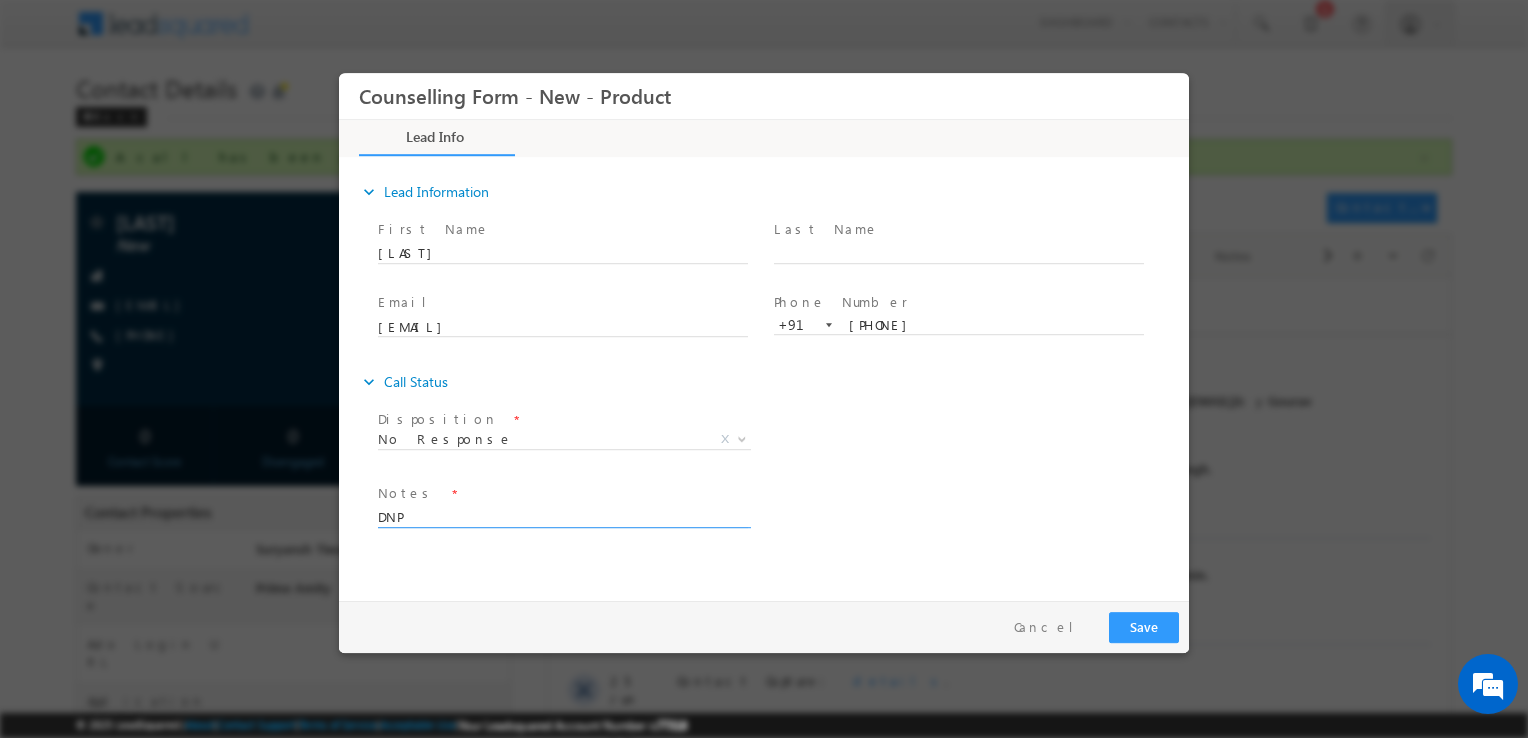 type on "DNP" 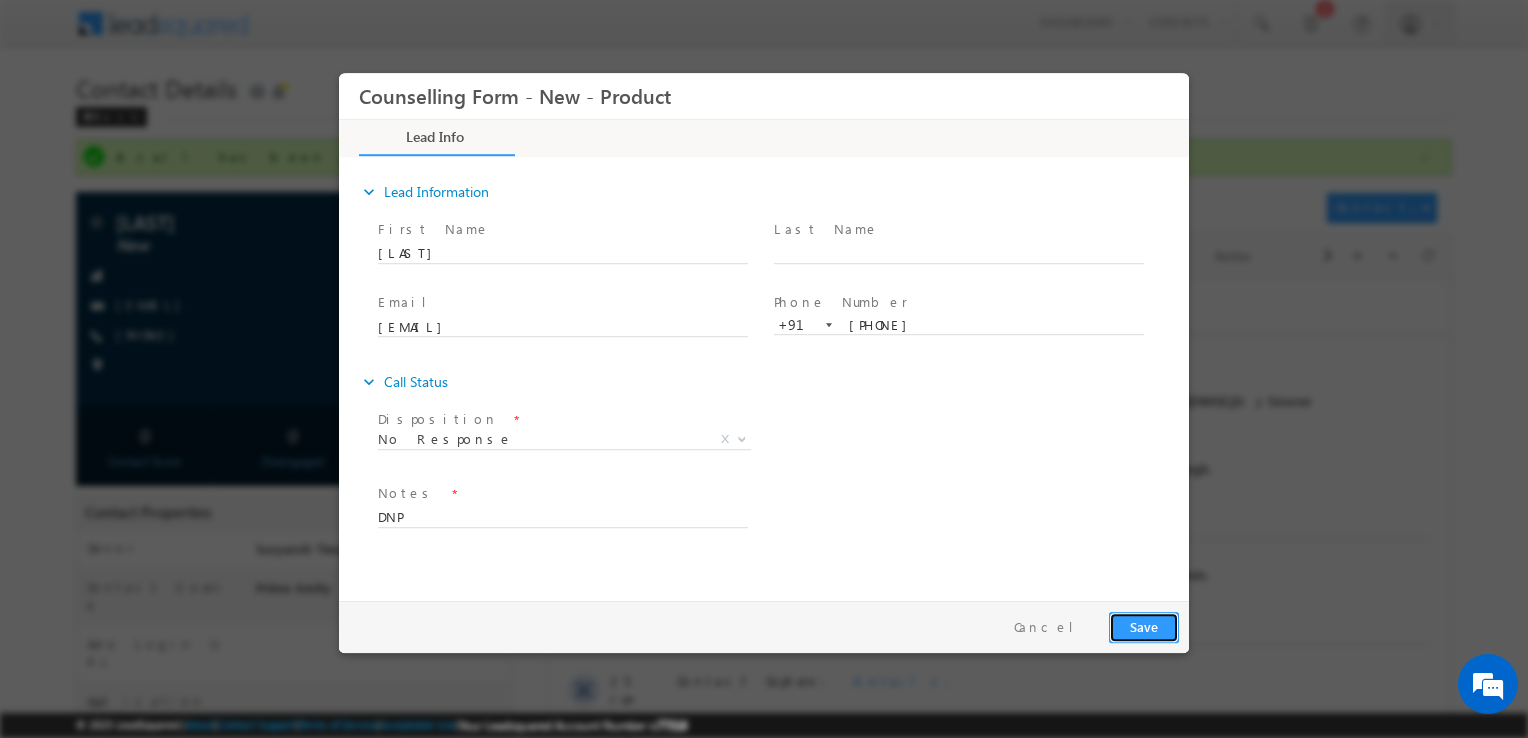 click on "Save" at bounding box center (1144, 627) 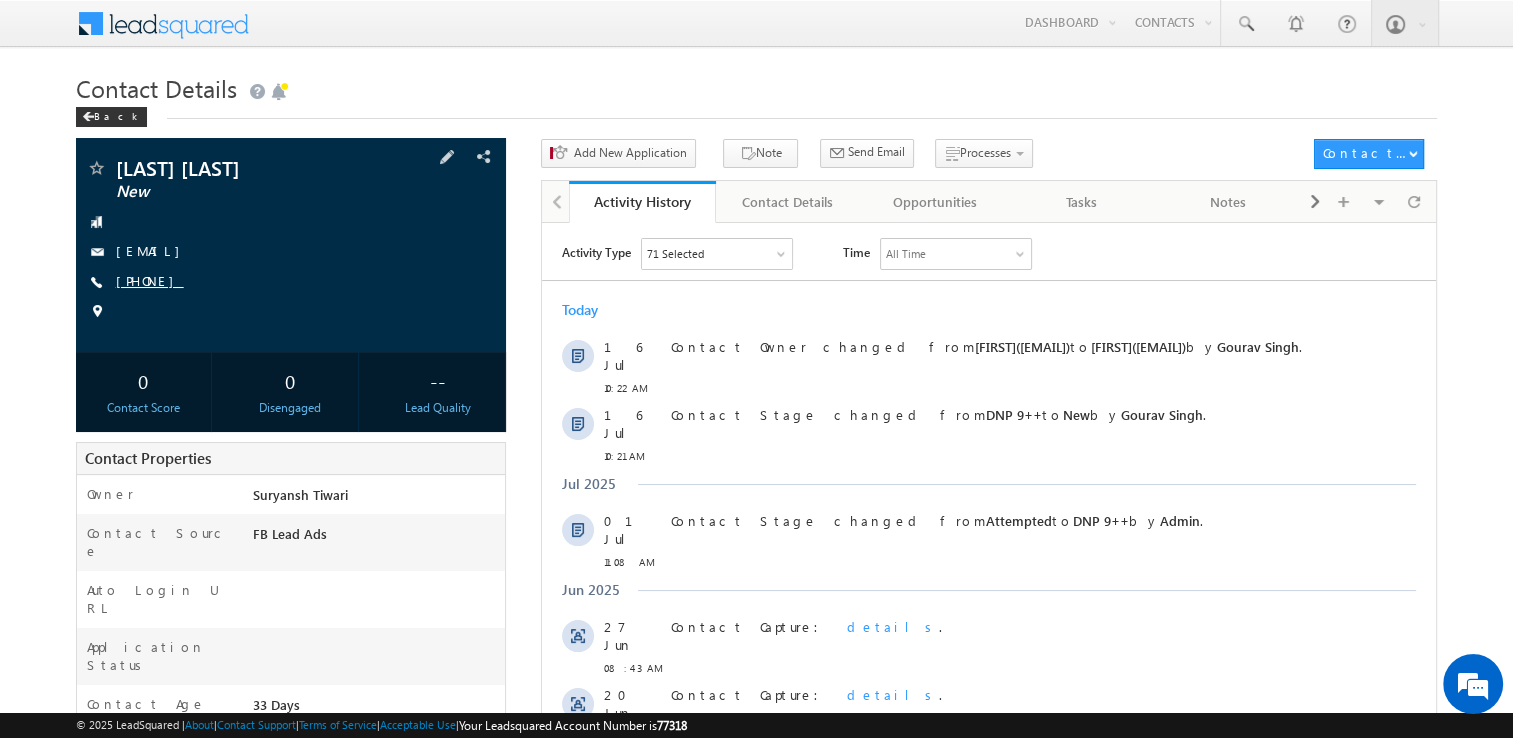 scroll, scrollTop: 0, scrollLeft: 0, axis: both 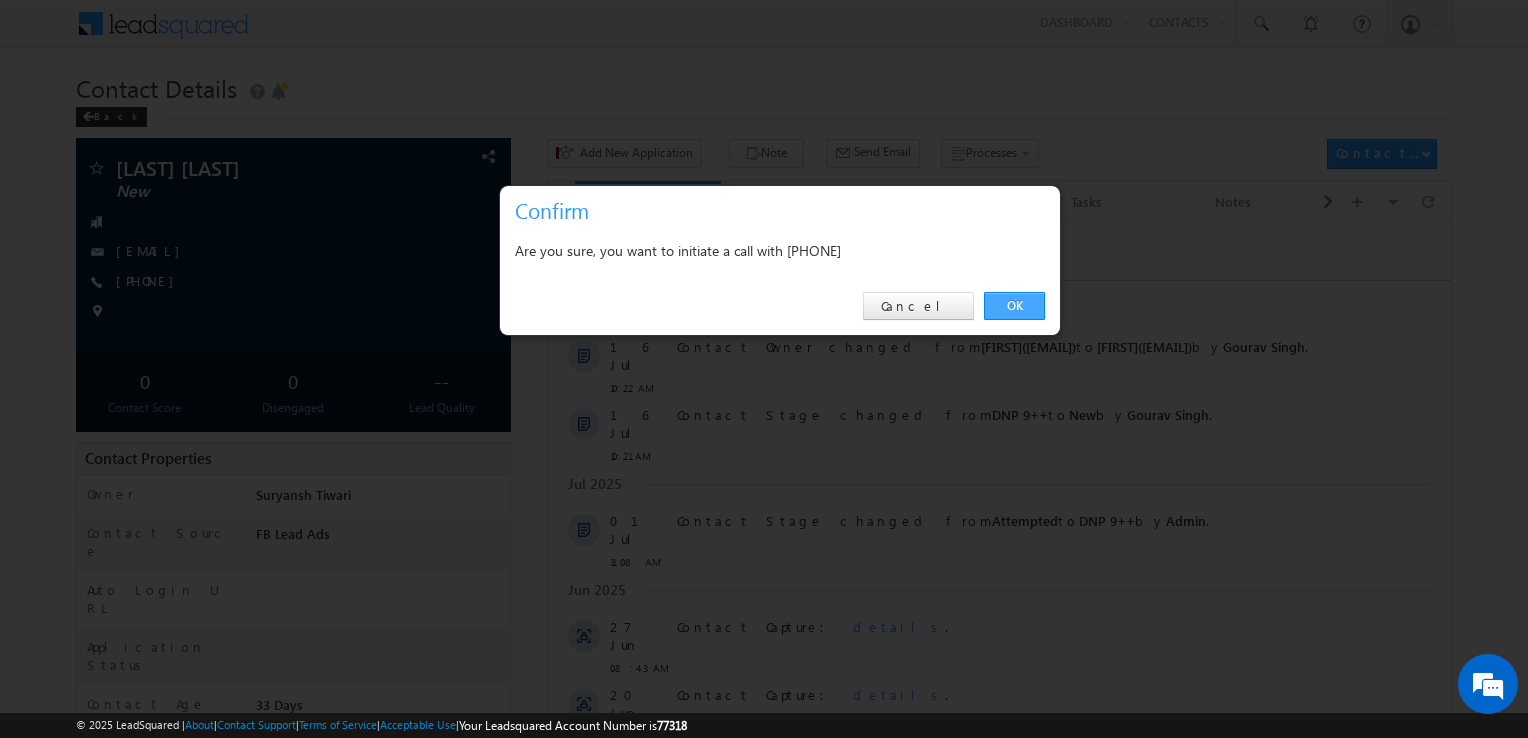 click on "OK" at bounding box center (1014, 306) 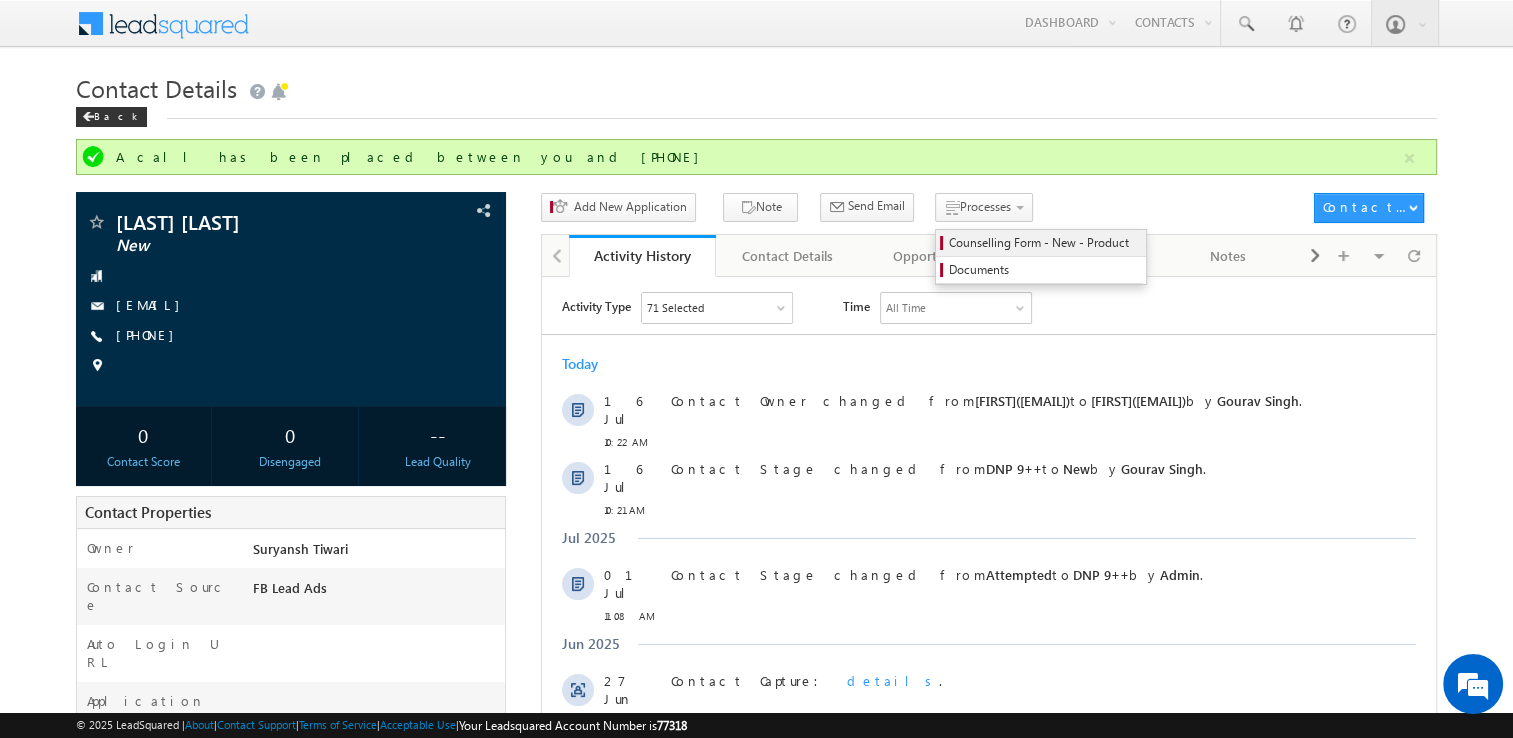click on "Counselling Form - New - Product" at bounding box center (1041, 243) 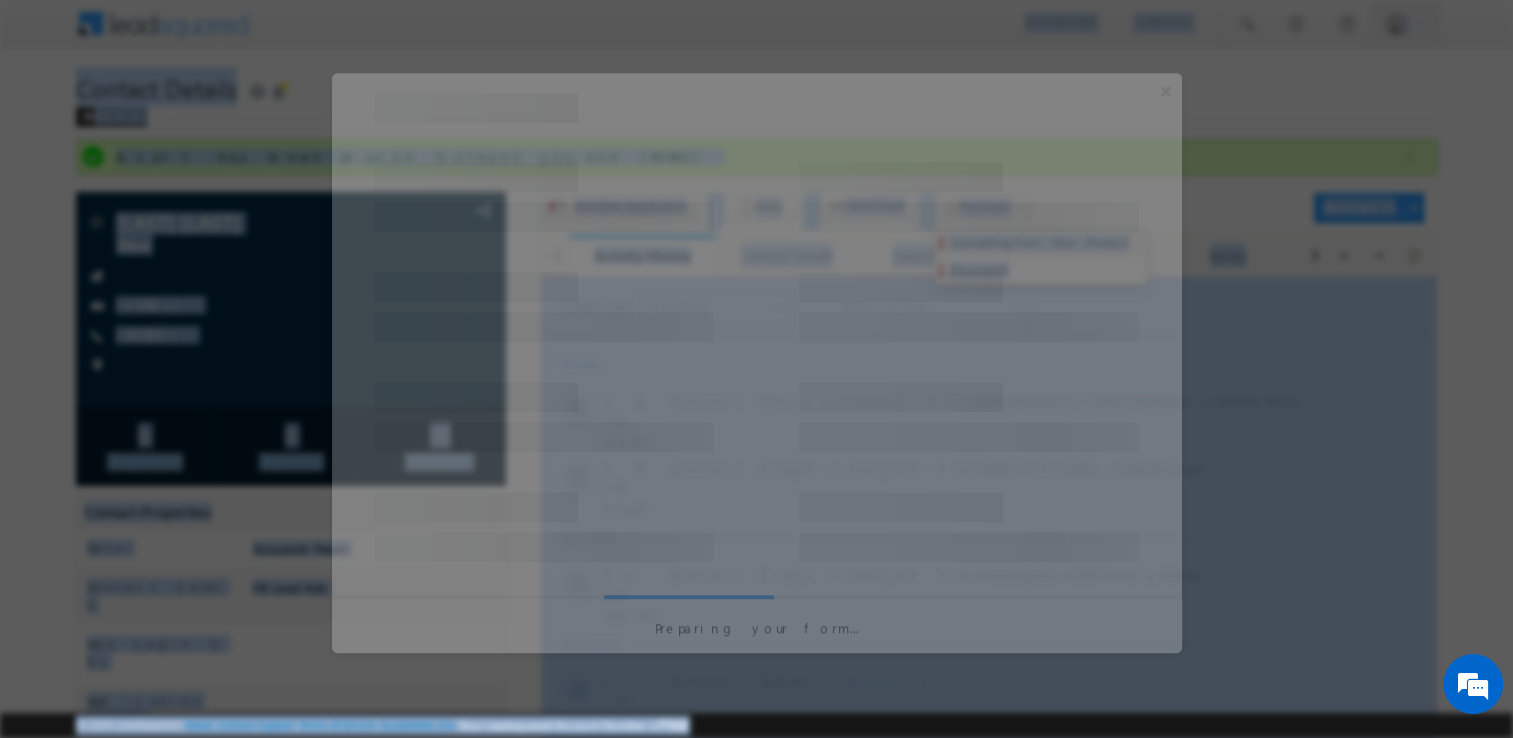 click at bounding box center (969, 217) 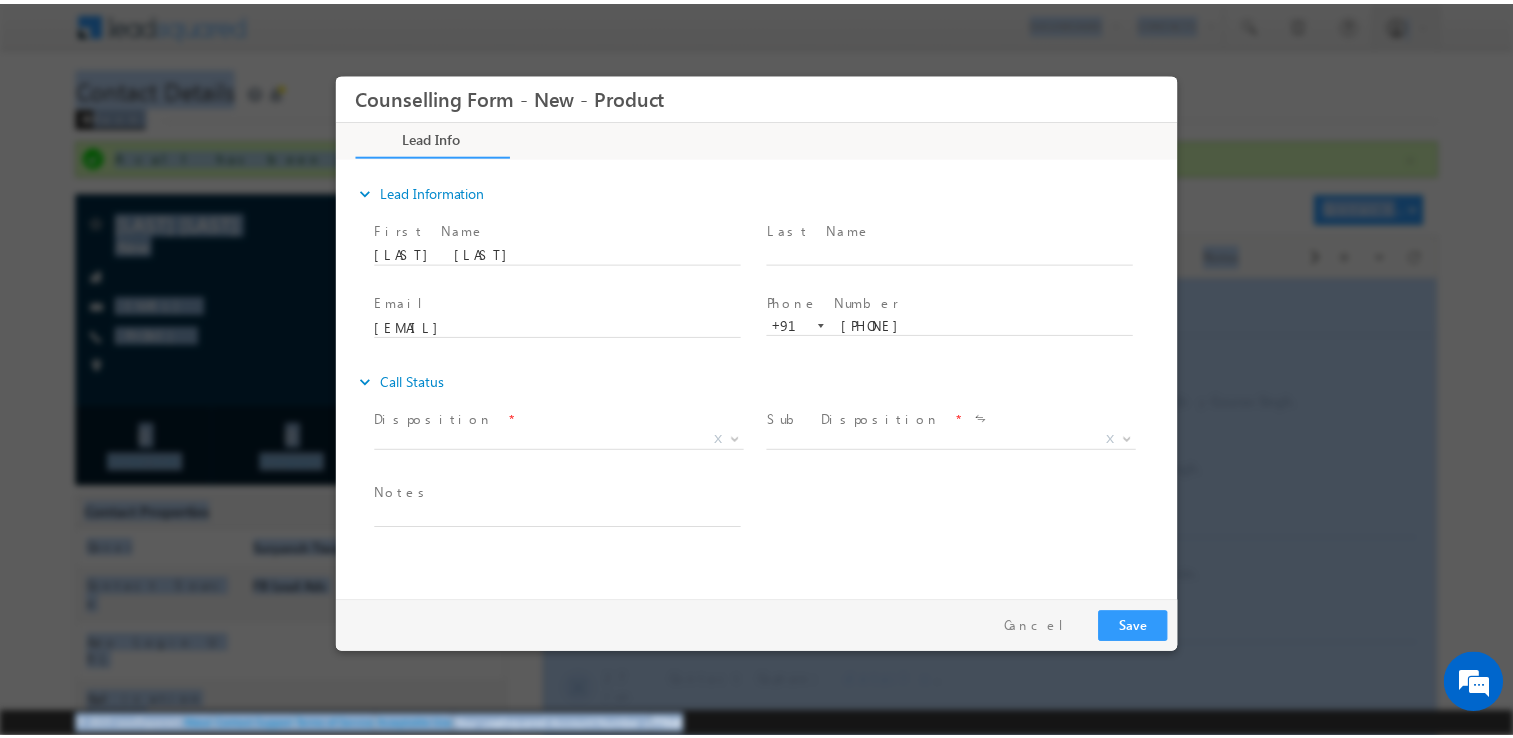 scroll, scrollTop: 0, scrollLeft: 0, axis: both 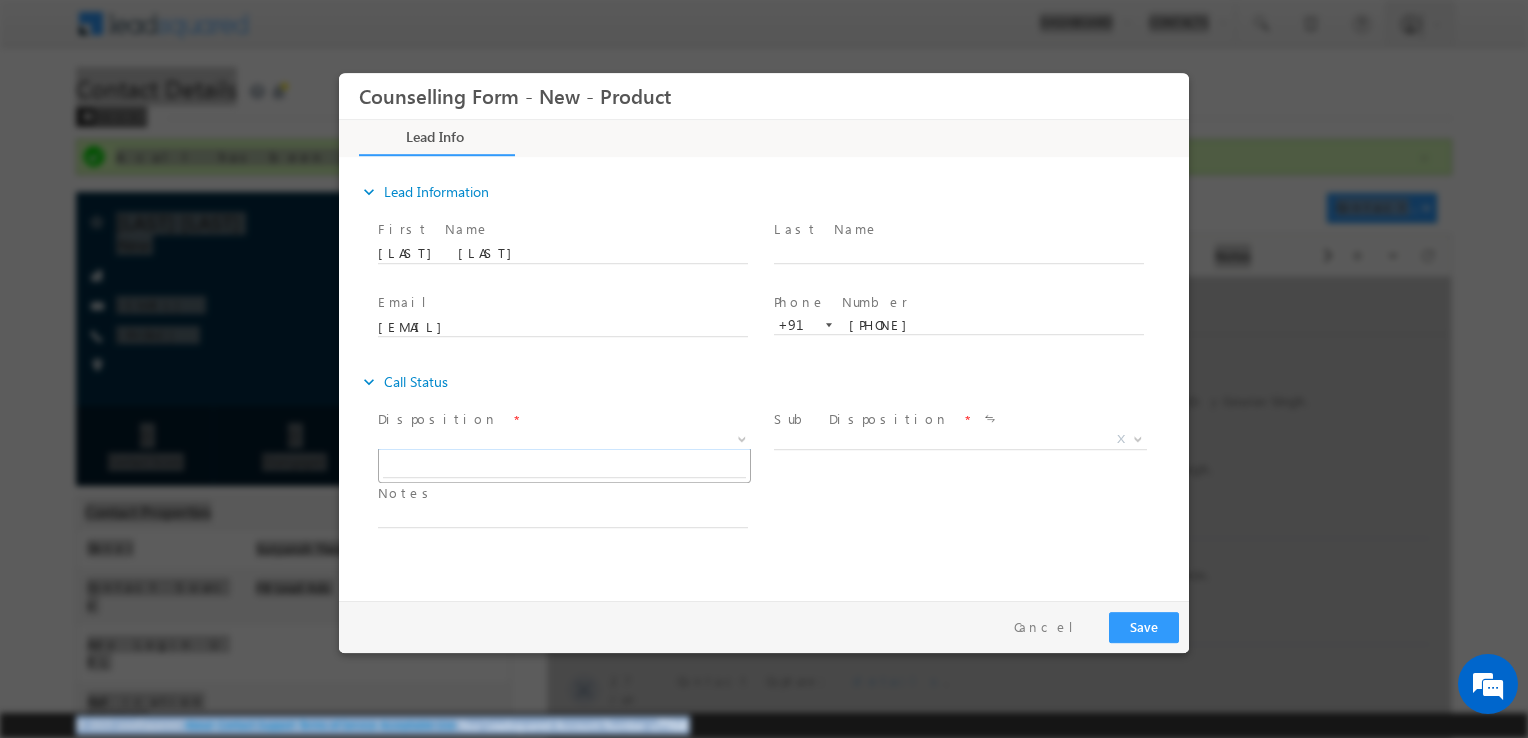 click on "X" at bounding box center [564, 440] 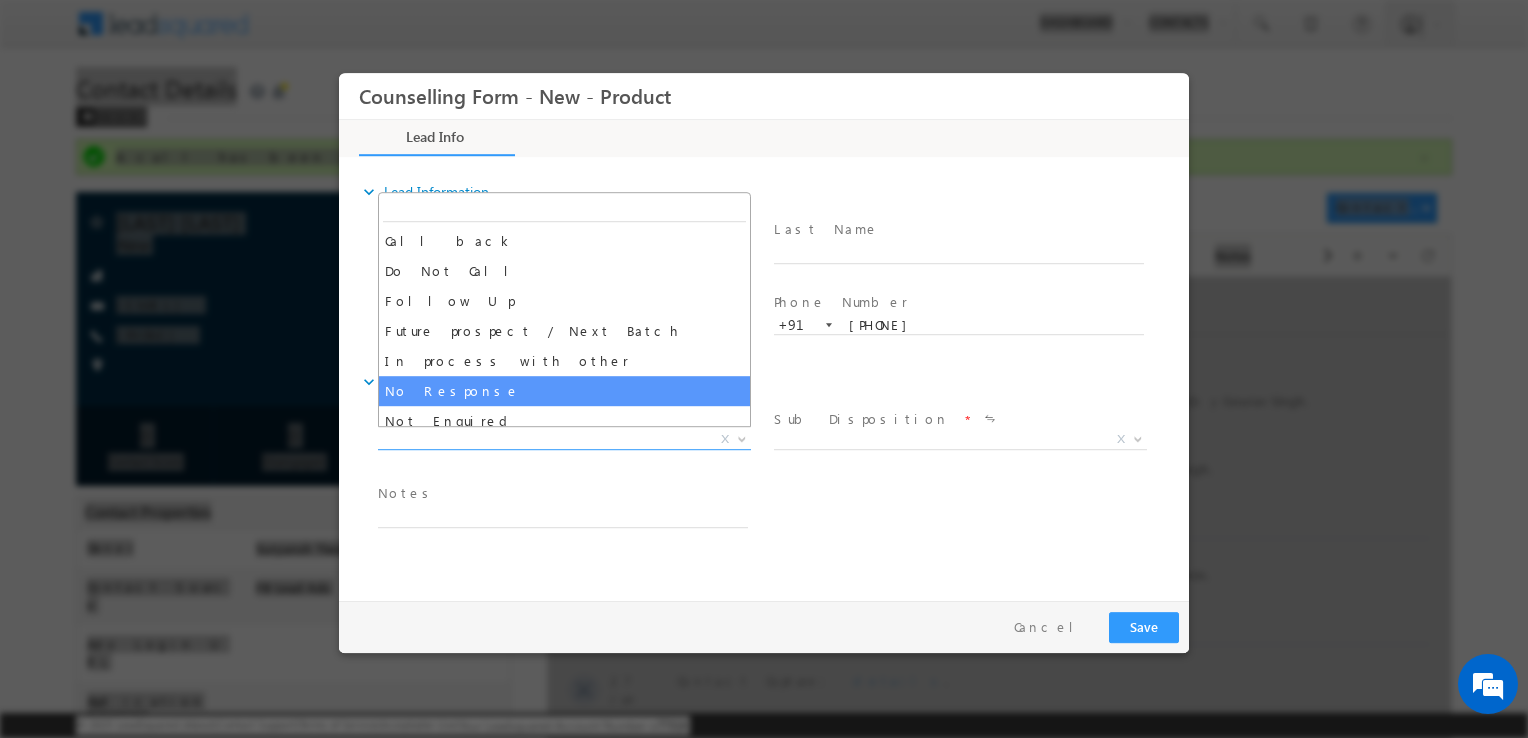 select on "No Response" 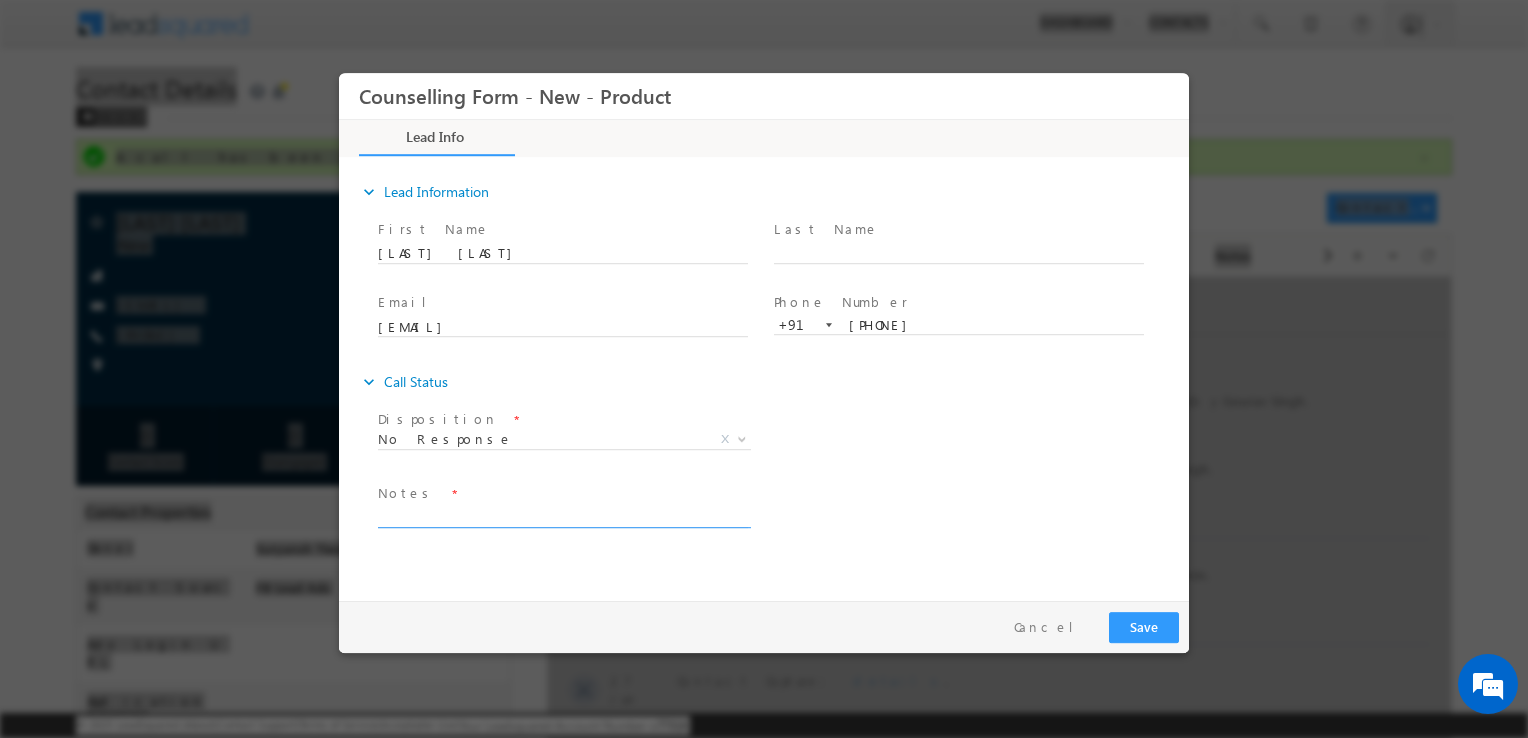 click at bounding box center (563, 516) 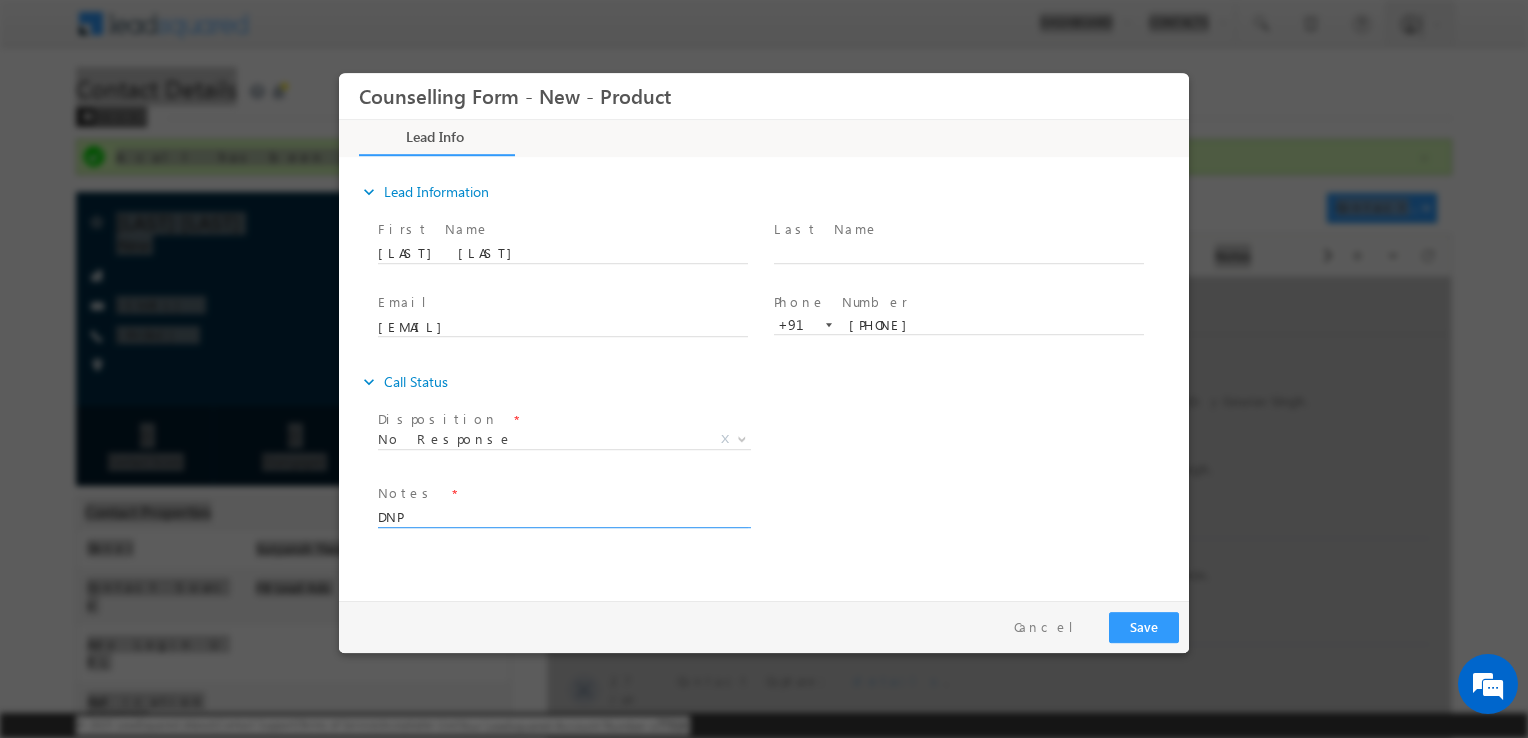 type on "DNP" 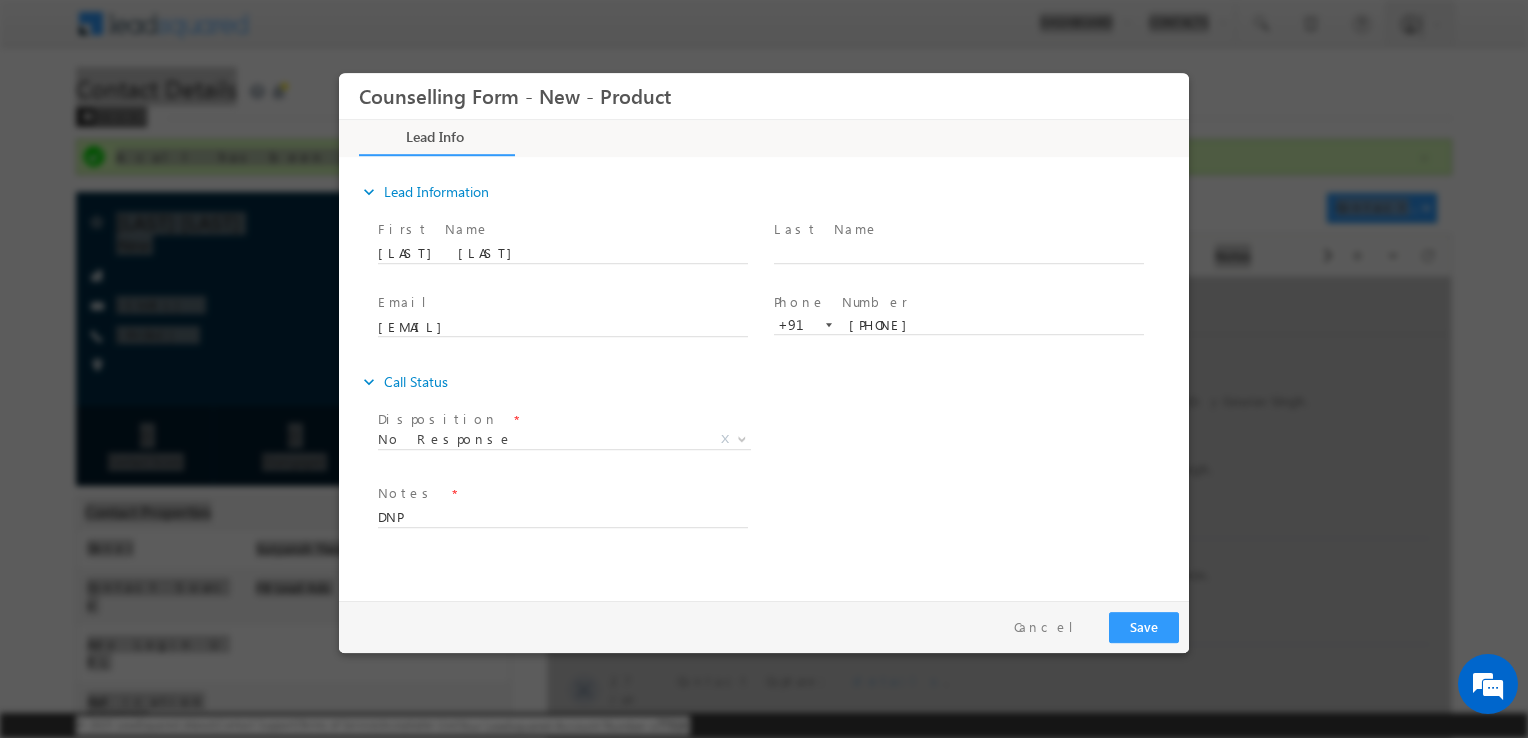 click on "Pay & Save
Save
Cancel" at bounding box center [769, 627] 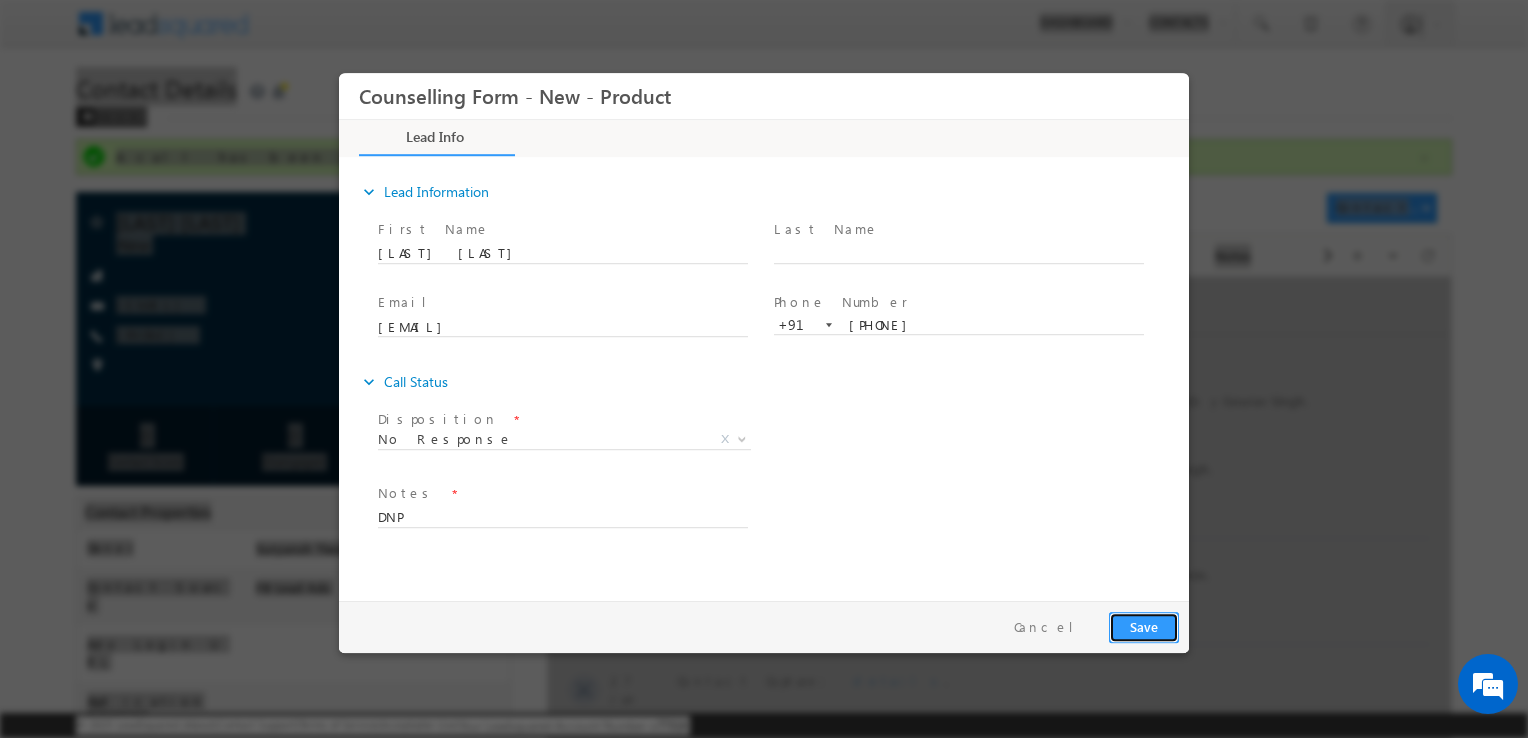 click on "Save" at bounding box center [1144, 627] 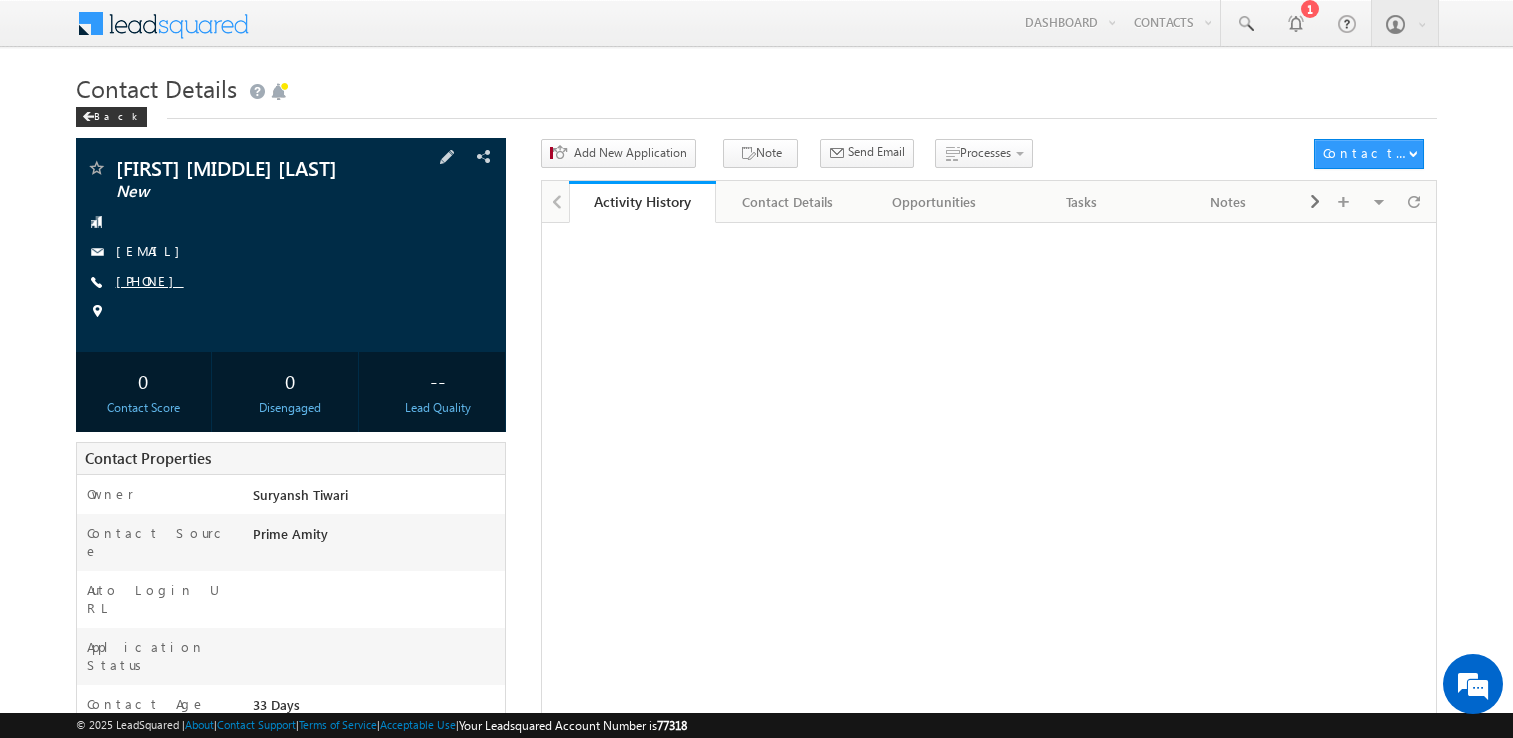 scroll, scrollTop: 0, scrollLeft: 0, axis: both 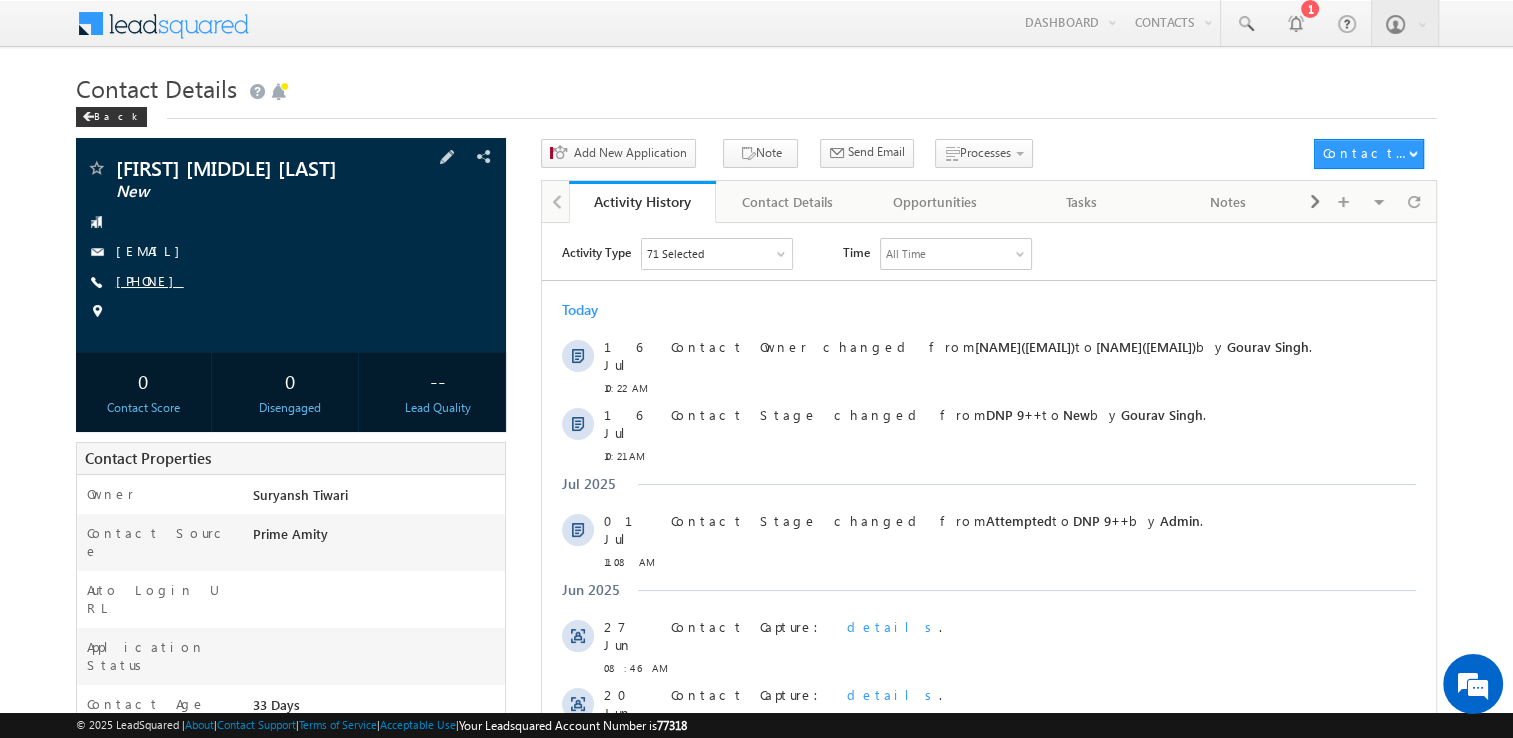 click on "+91-7045538223" at bounding box center (150, 280) 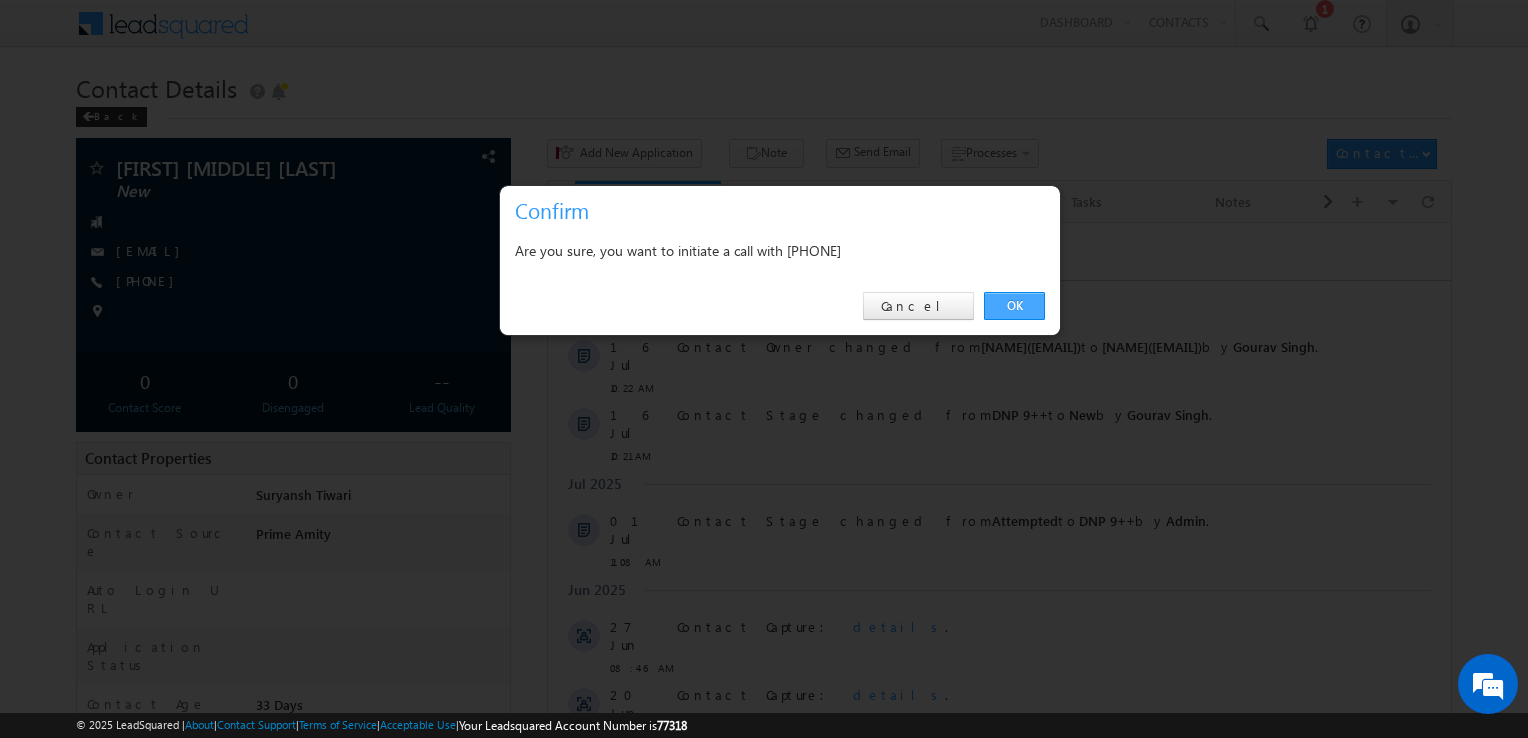 click on "OK" at bounding box center [1014, 306] 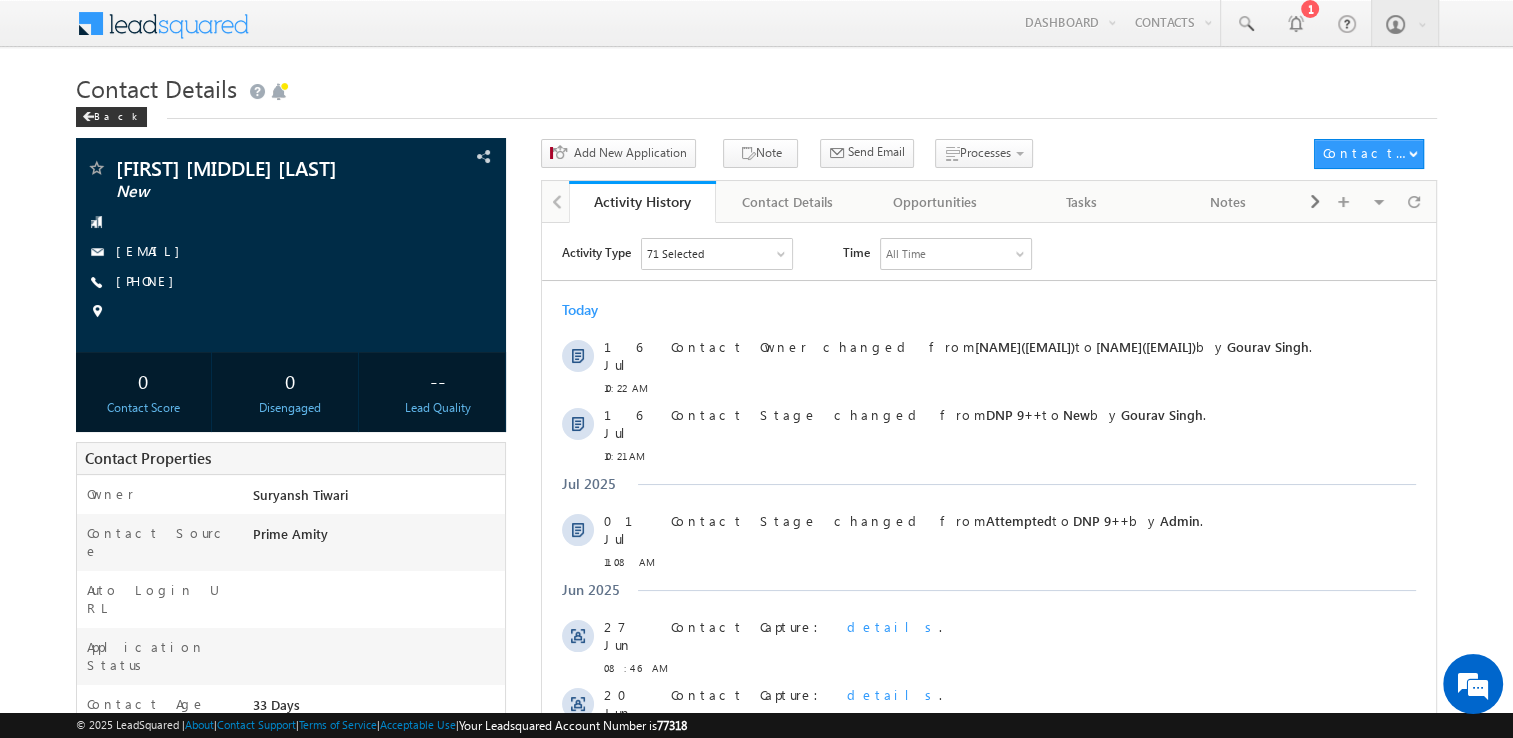 click on "Today" at bounding box center [989, 309] 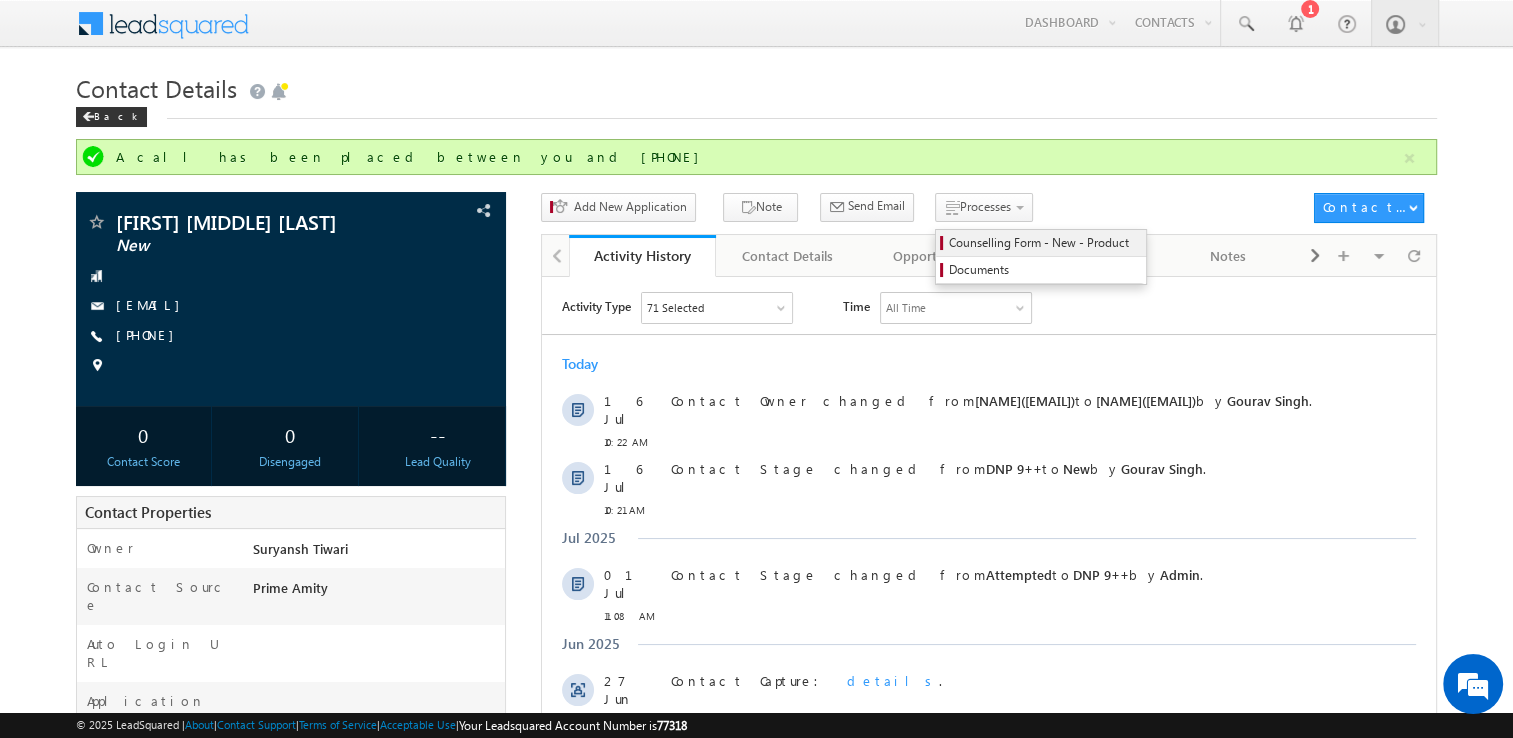 click on "Counselling Form - New - Product" at bounding box center (1041, 243) 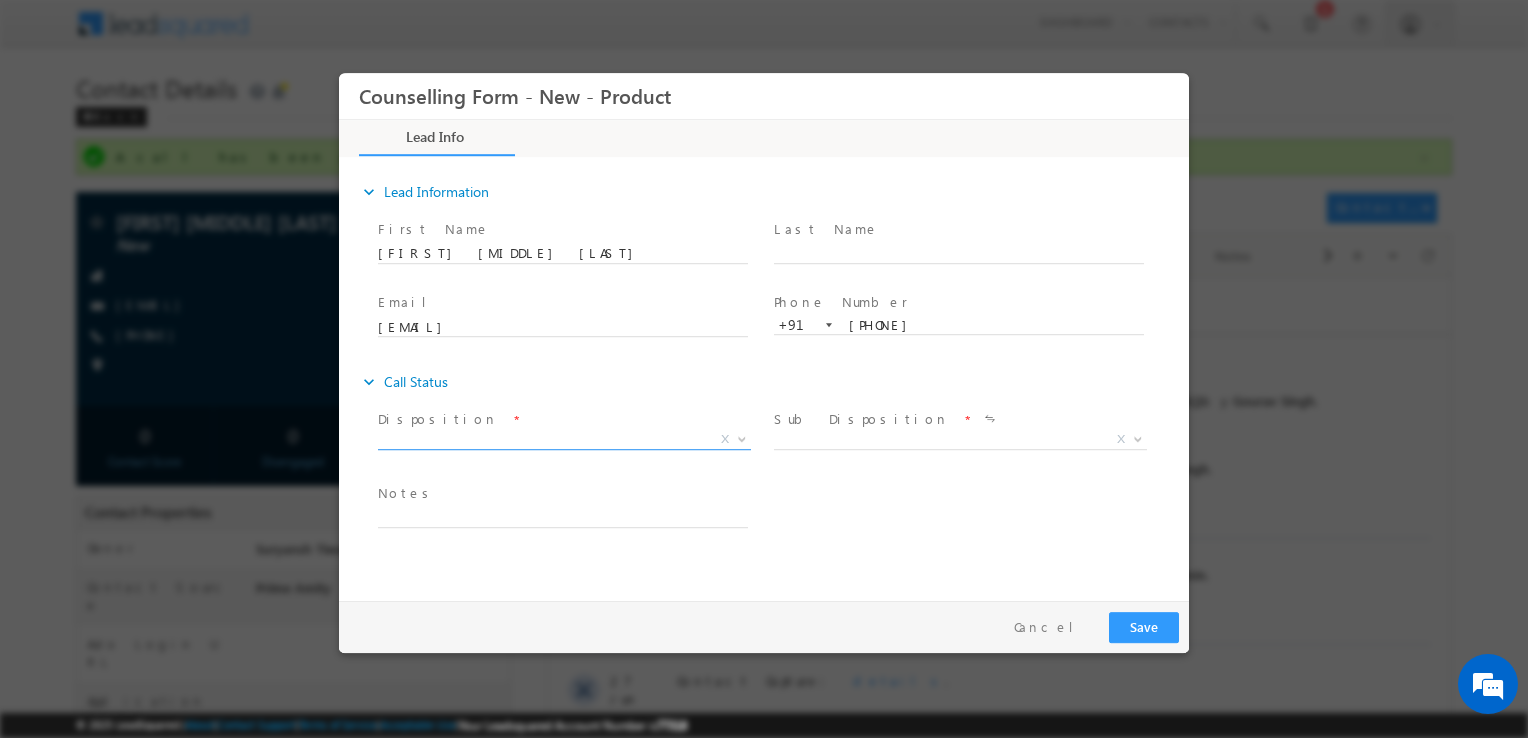 click on "X" at bounding box center [564, 440] 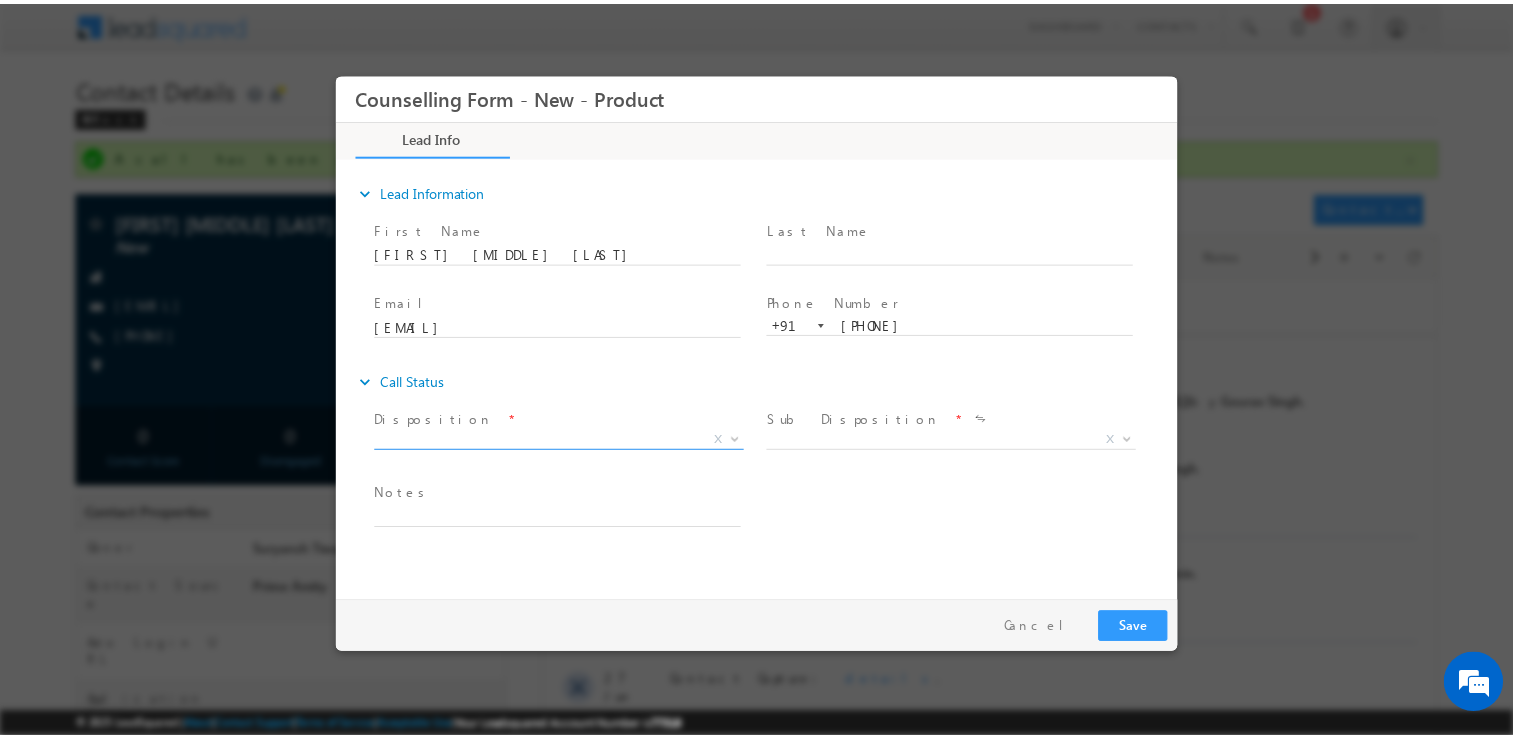 scroll, scrollTop: 0, scrollLeft: 0, axis: both 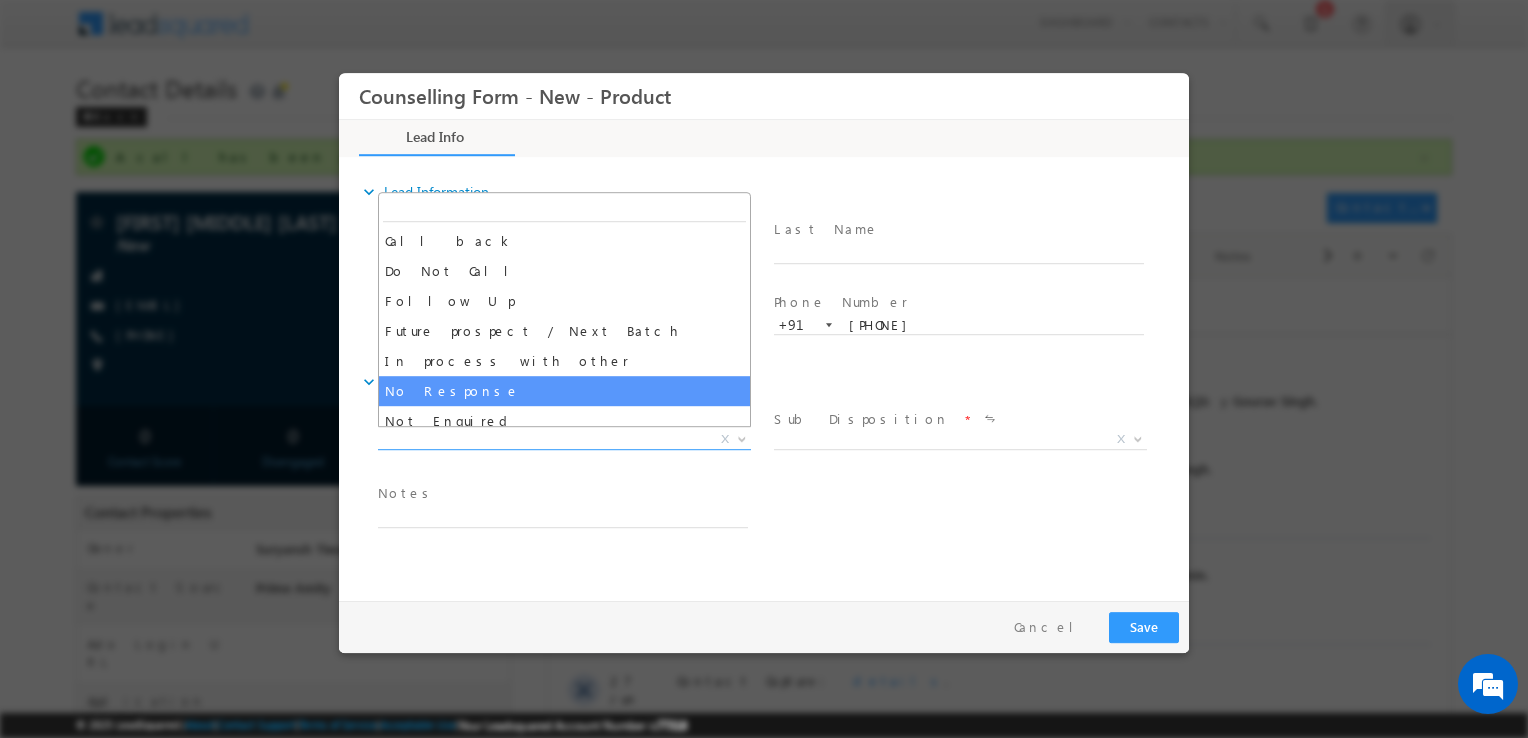 select on "No Response" 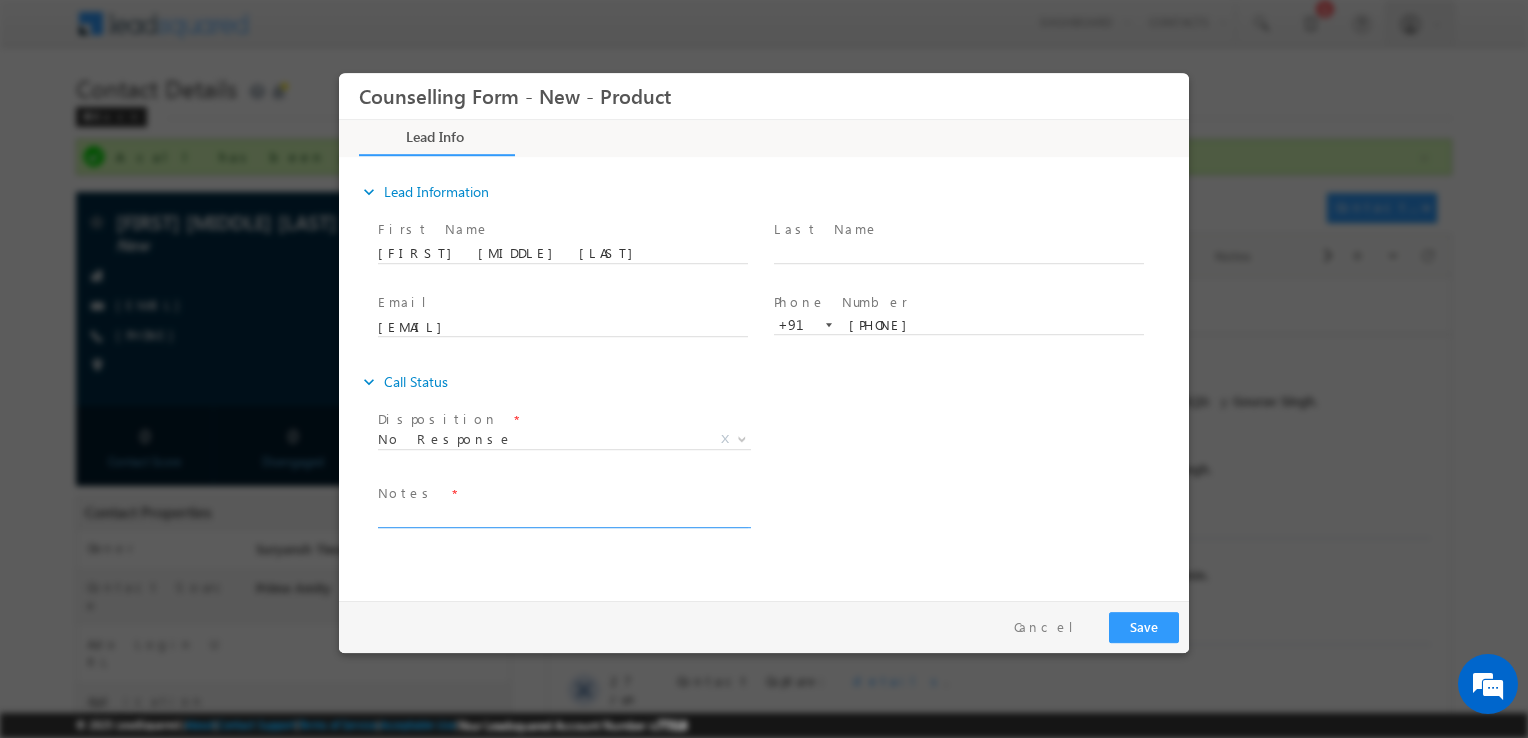 click at bounding box center [563, 516] 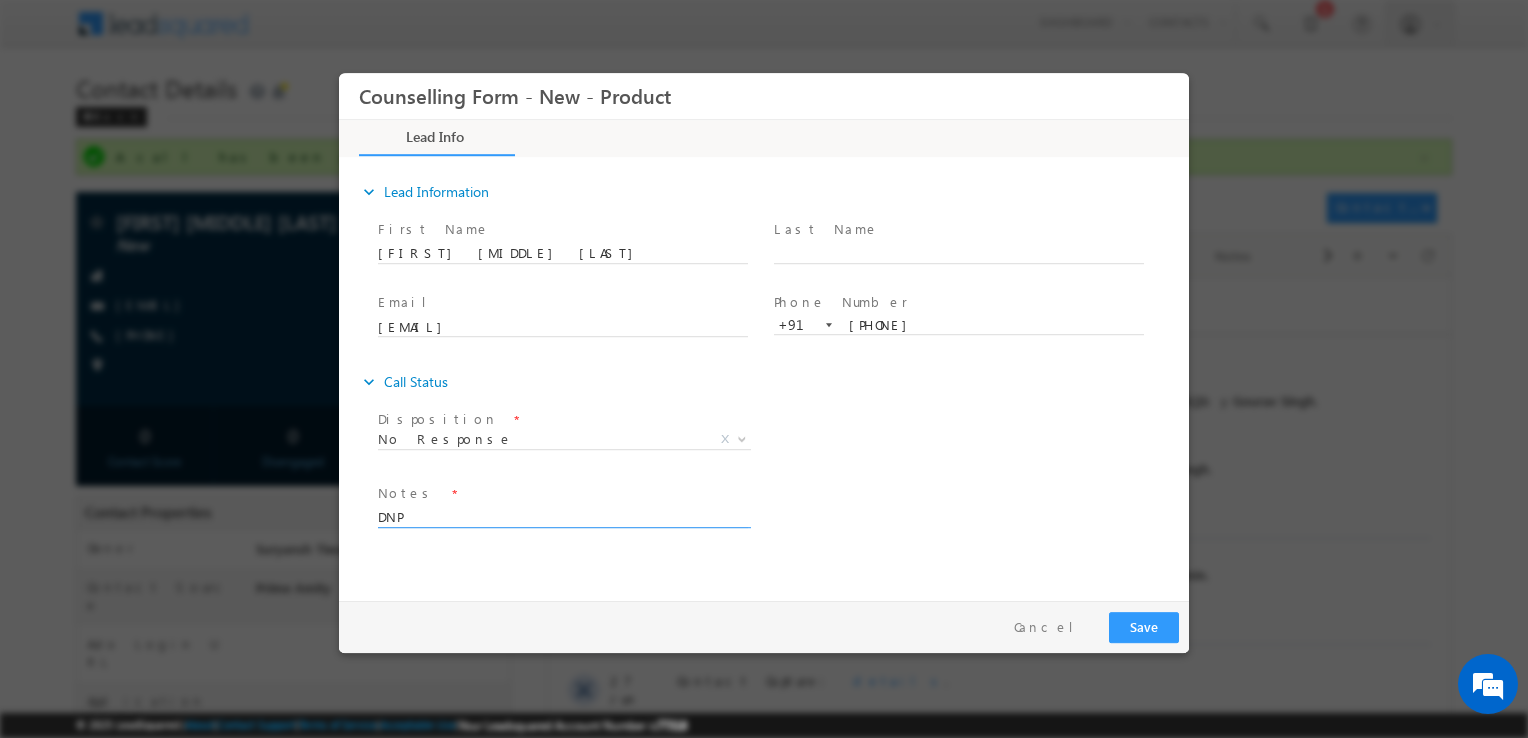 type on "DNP" 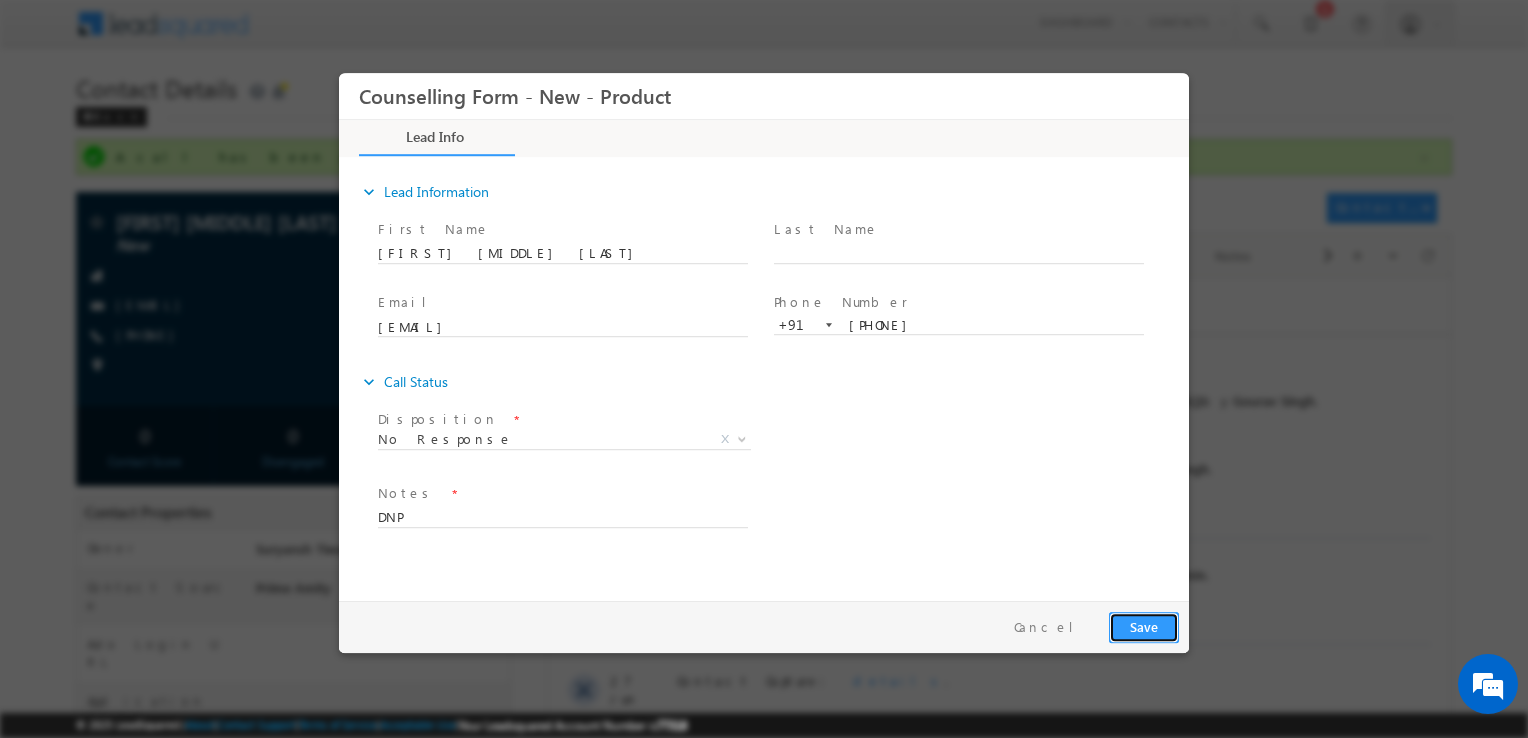 drag, startPoint x: 1150, startPoint y: 614, endPoint x: 1637, endPoint y: 760, distance: 508.4142 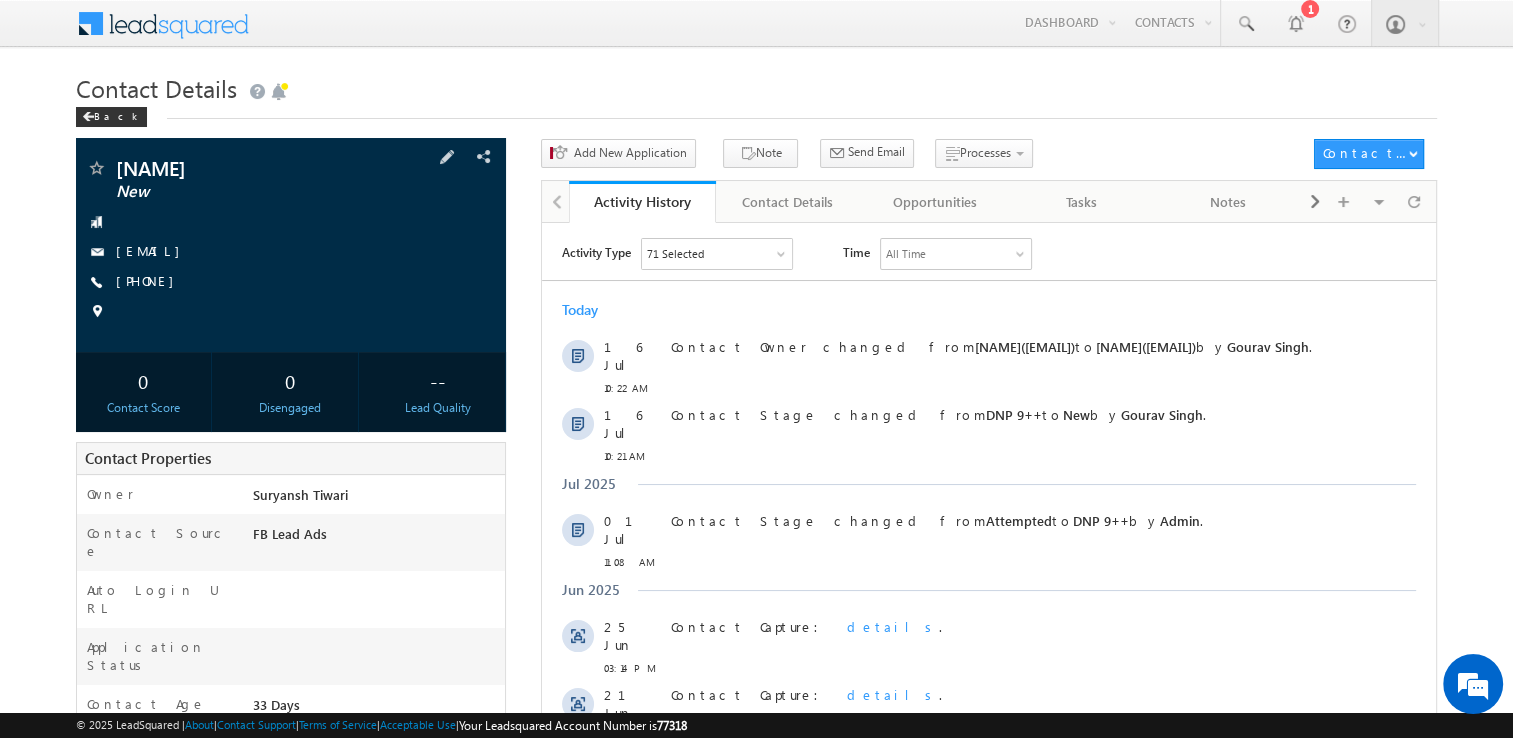 scroll, scrollTop: 0, scrollLeft: 0, axis: both 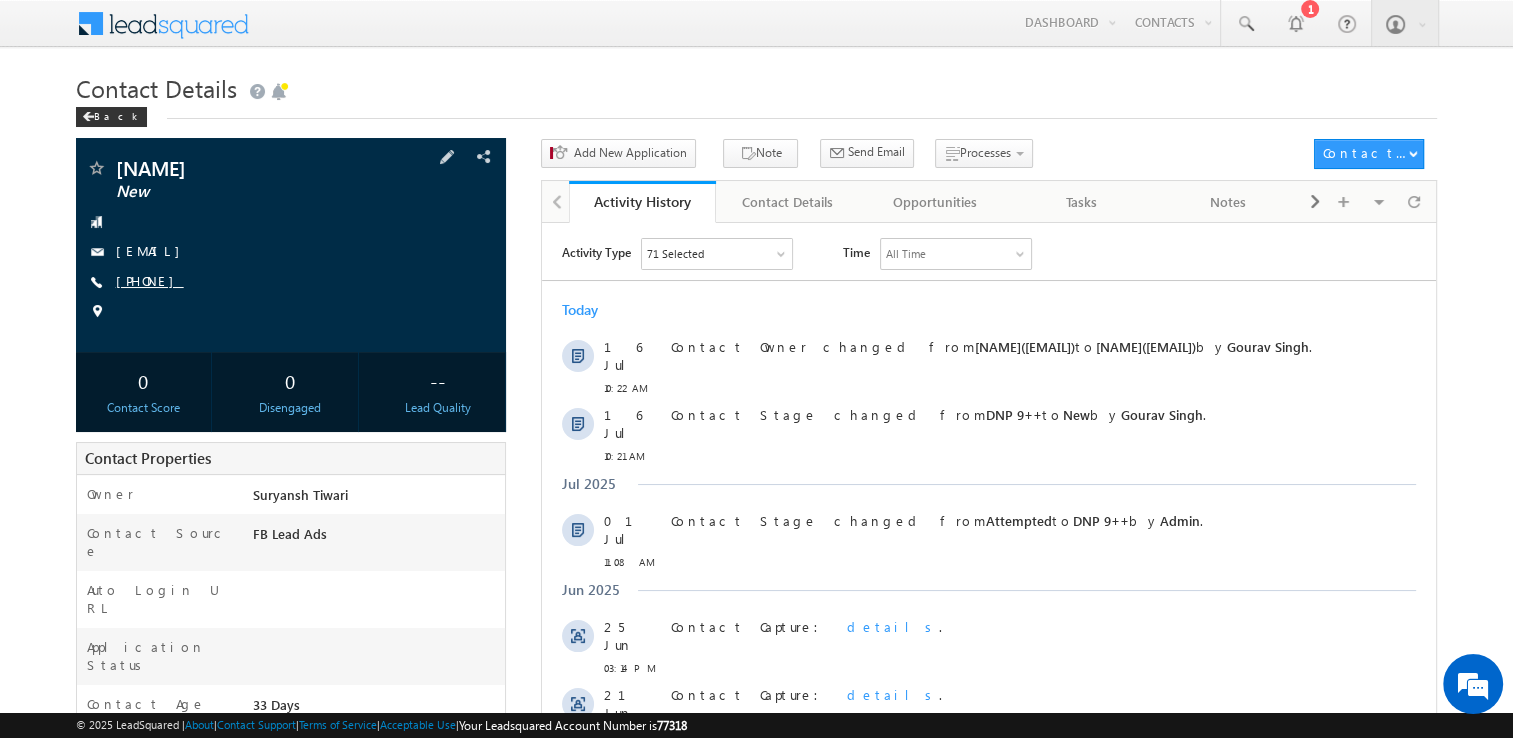 drag, startPoint x: 148, startPoint y: 270, endPoint x: 164, endPoint y: 275, distance: 16.763054 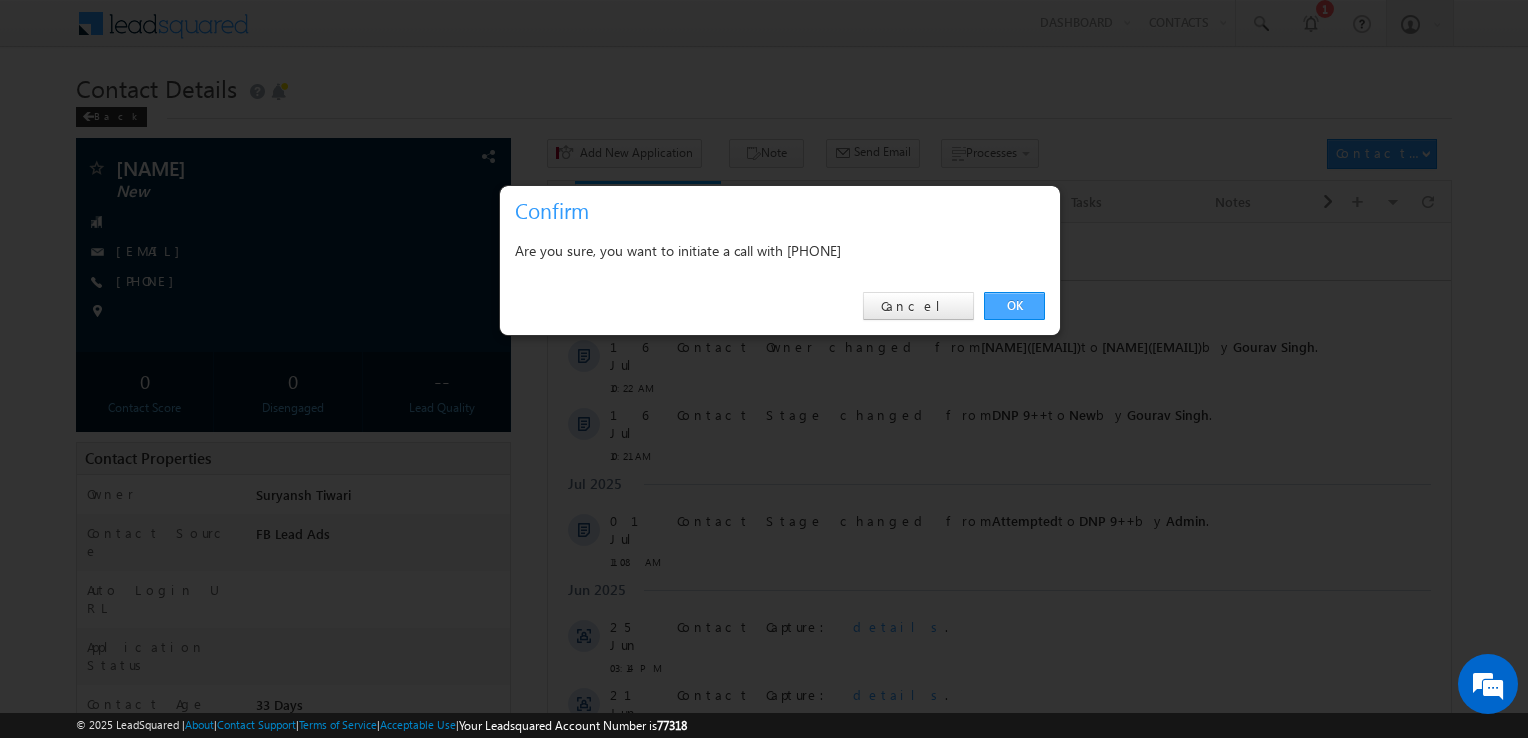 click on "OK" at bounding box center (1014, 306) 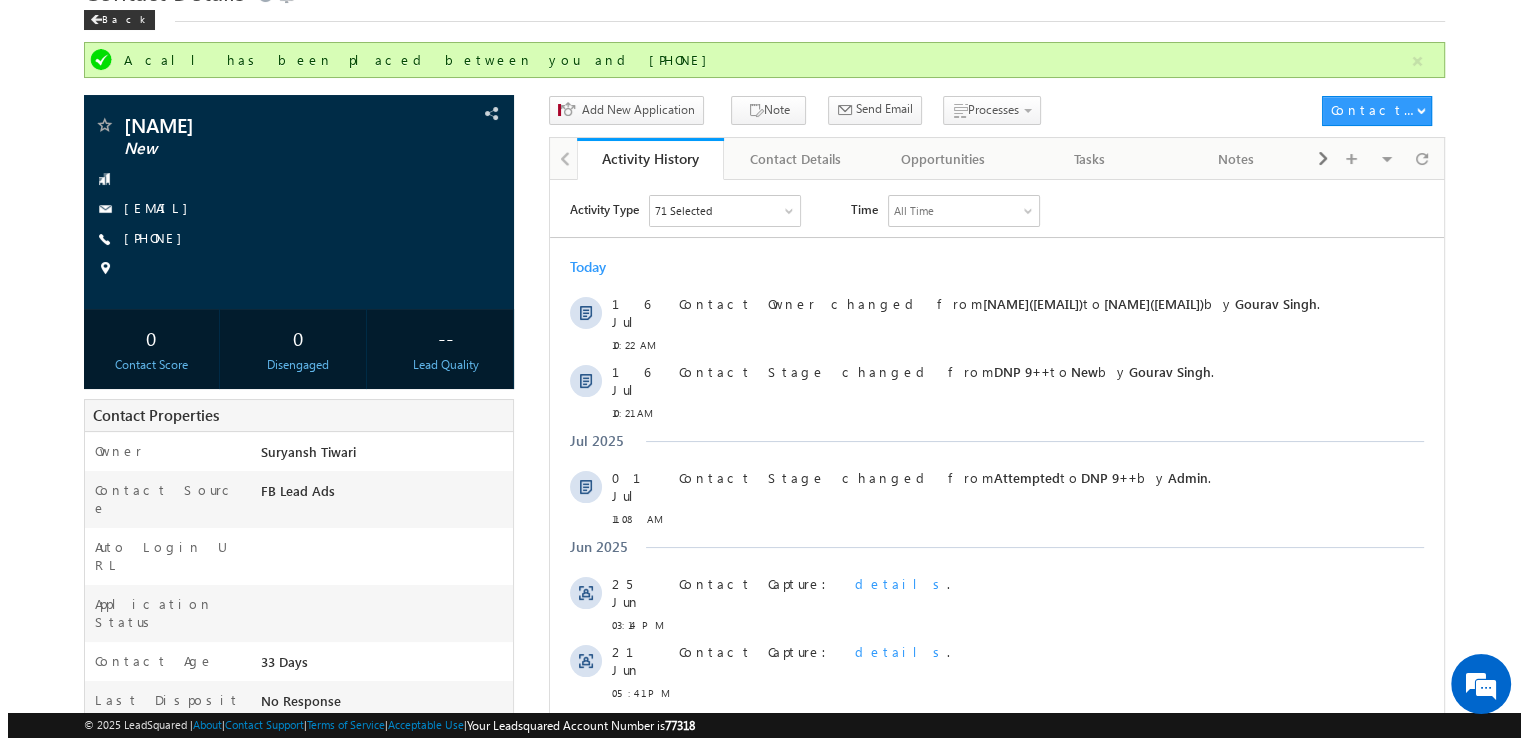 scroll, scrollTop: 0, scrollLeft: 0, axis: both 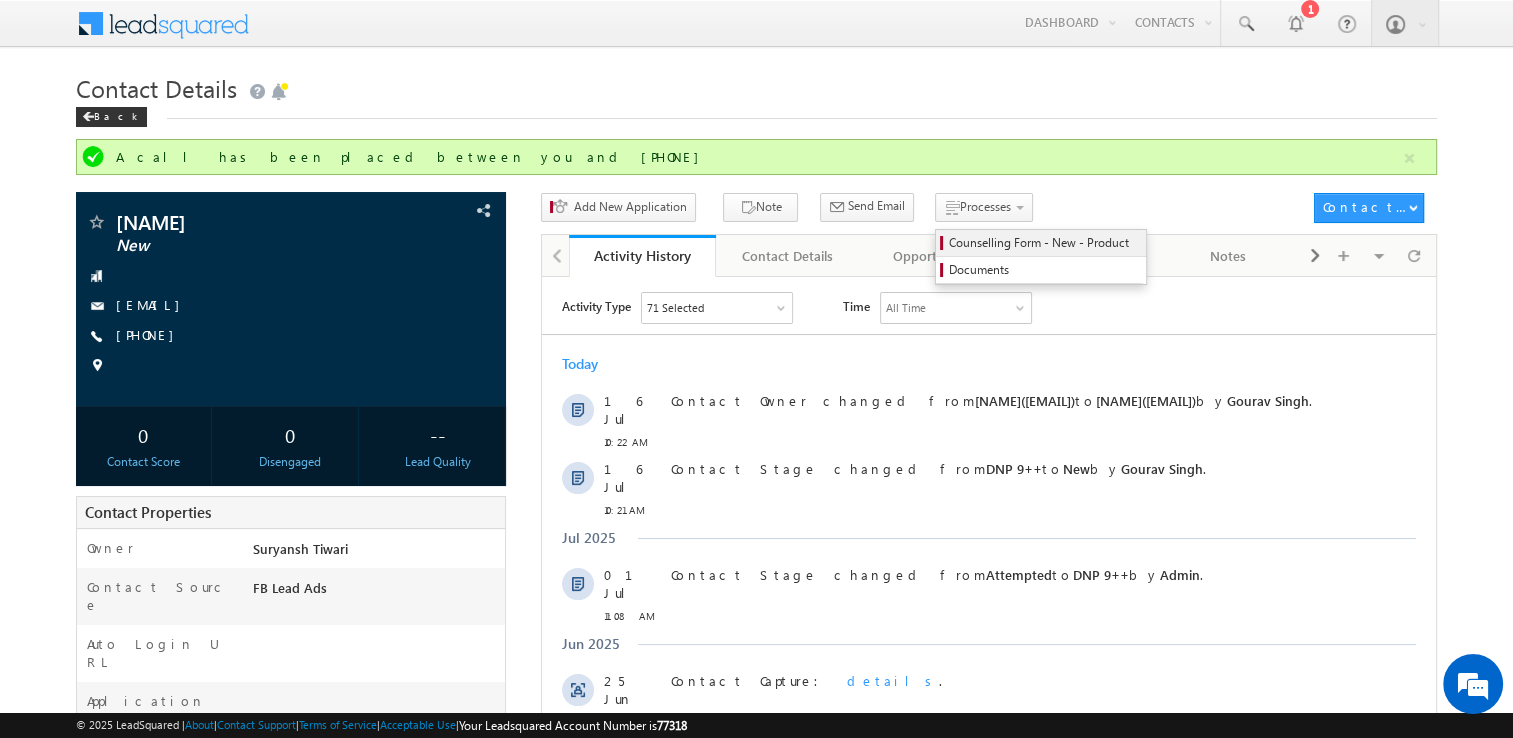 click on "Counselling Form - New - Product" at bounding box center (1044, 243) 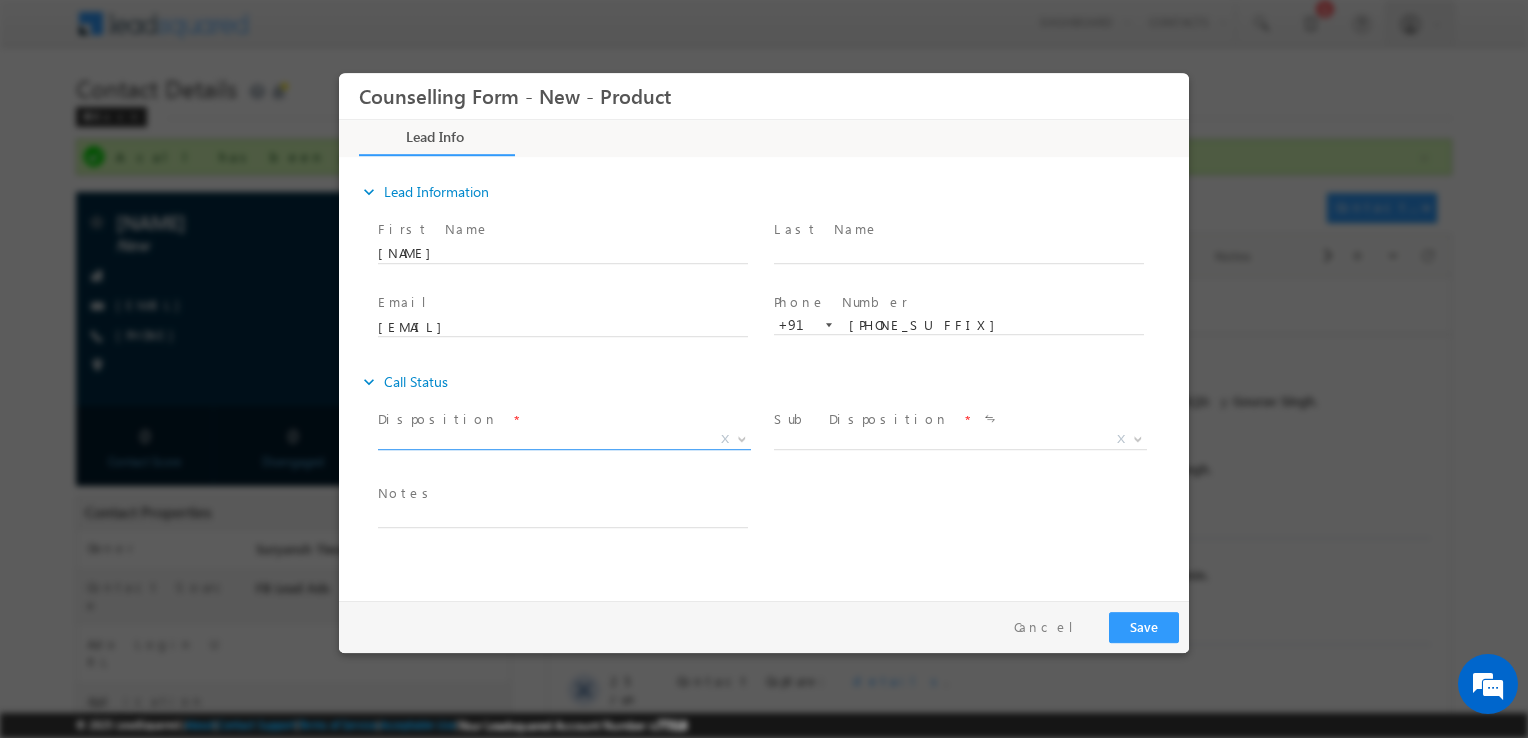 click on "X" at bounding box center (564, 440) 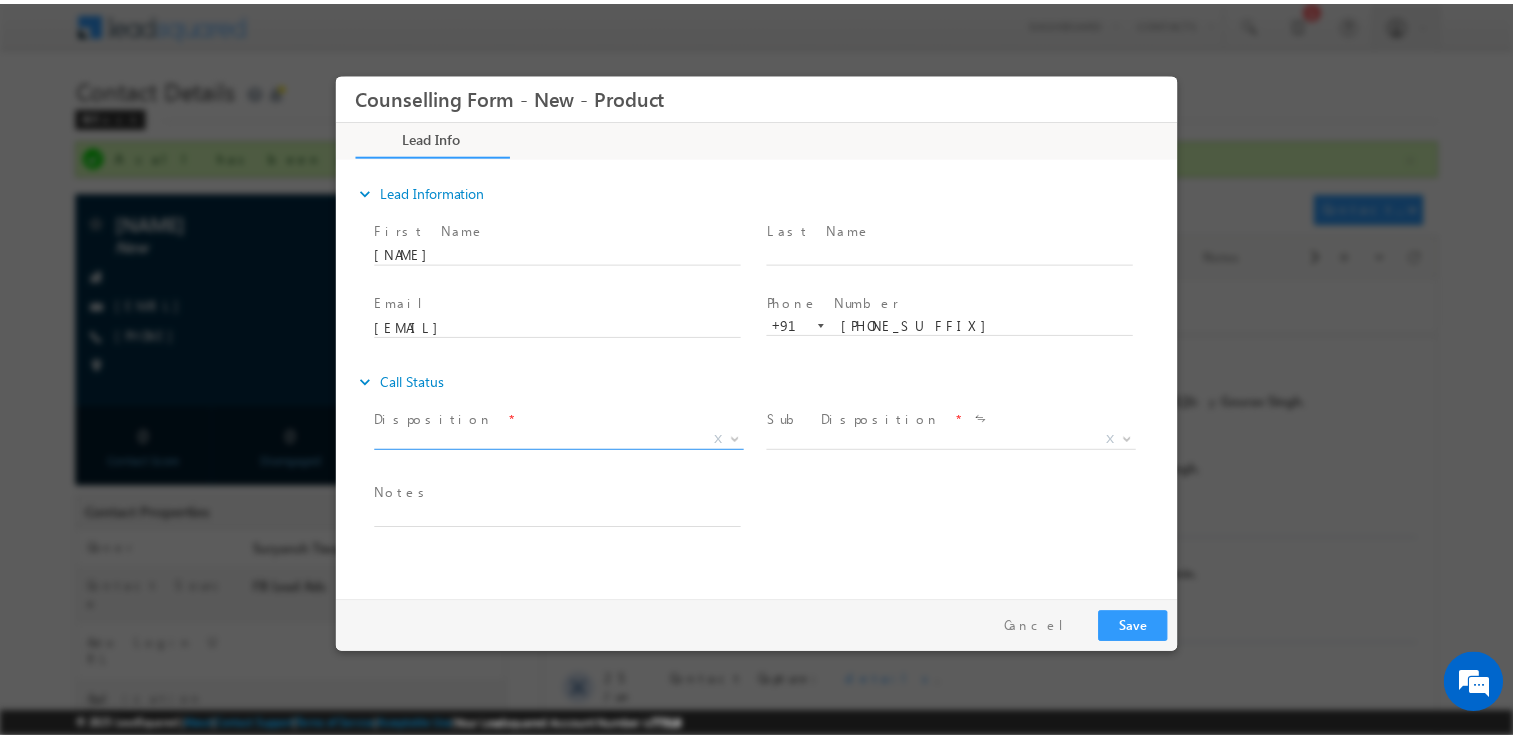 scroll, scrollTop: 0, scrollLeft: 0, axis: both 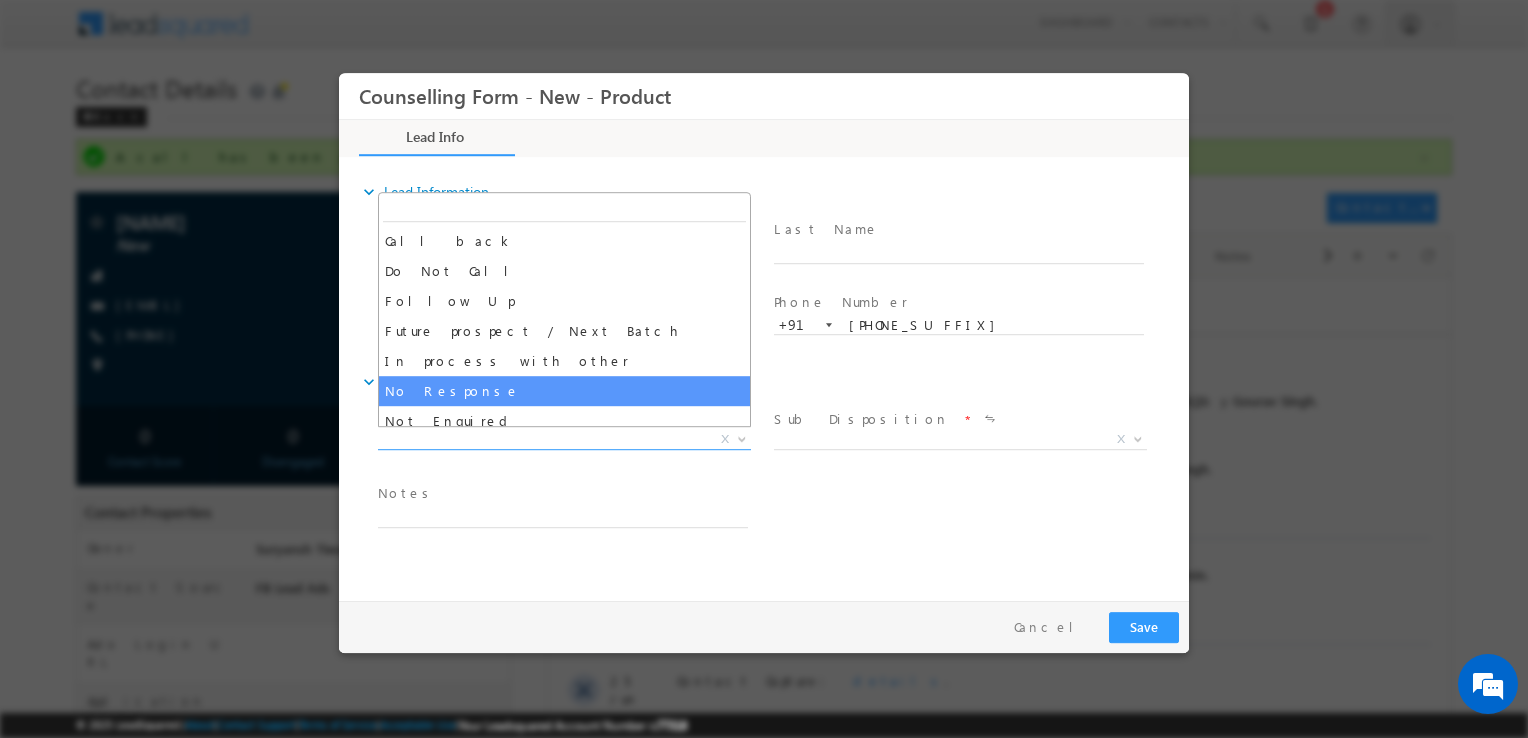 select on "No Response" 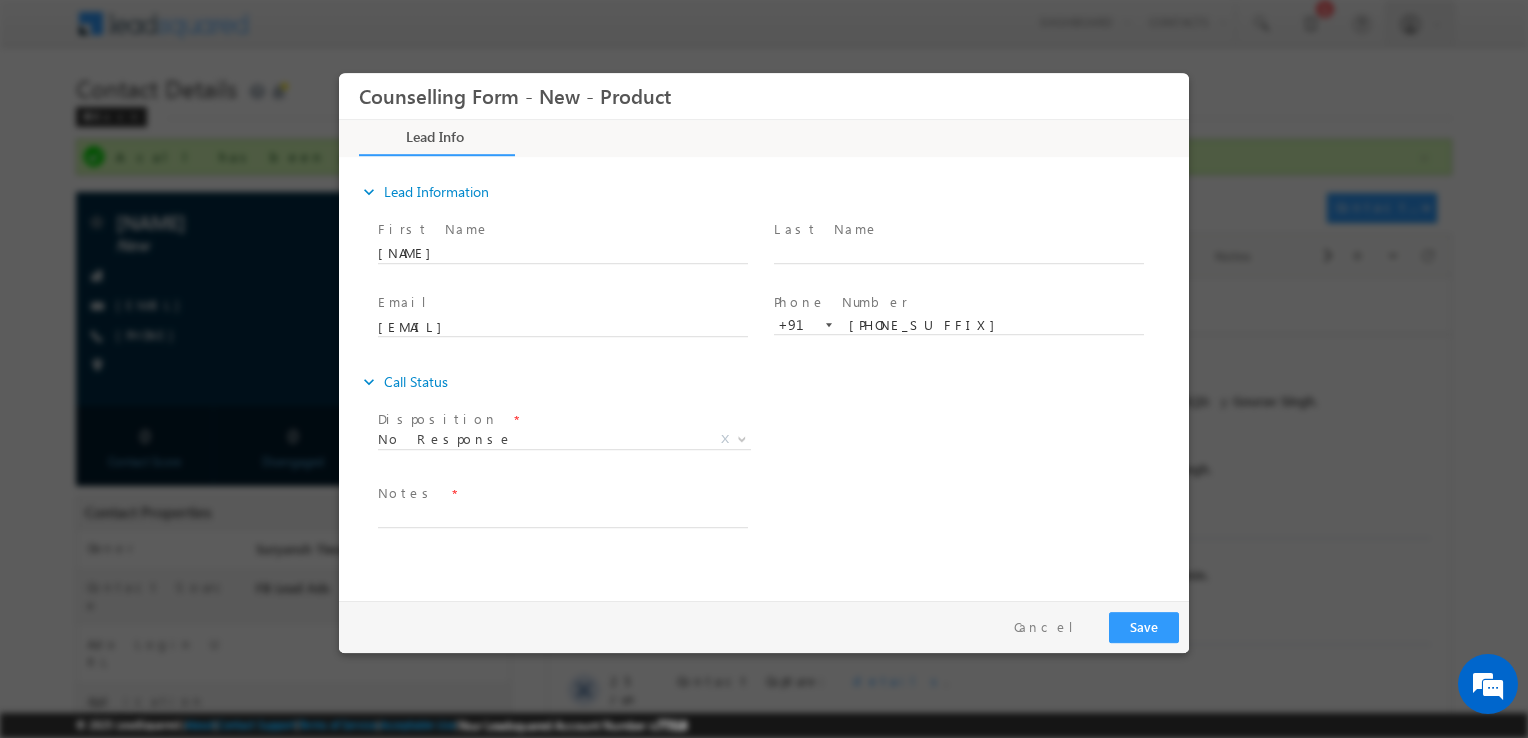 click at bounding box center [562, 538] 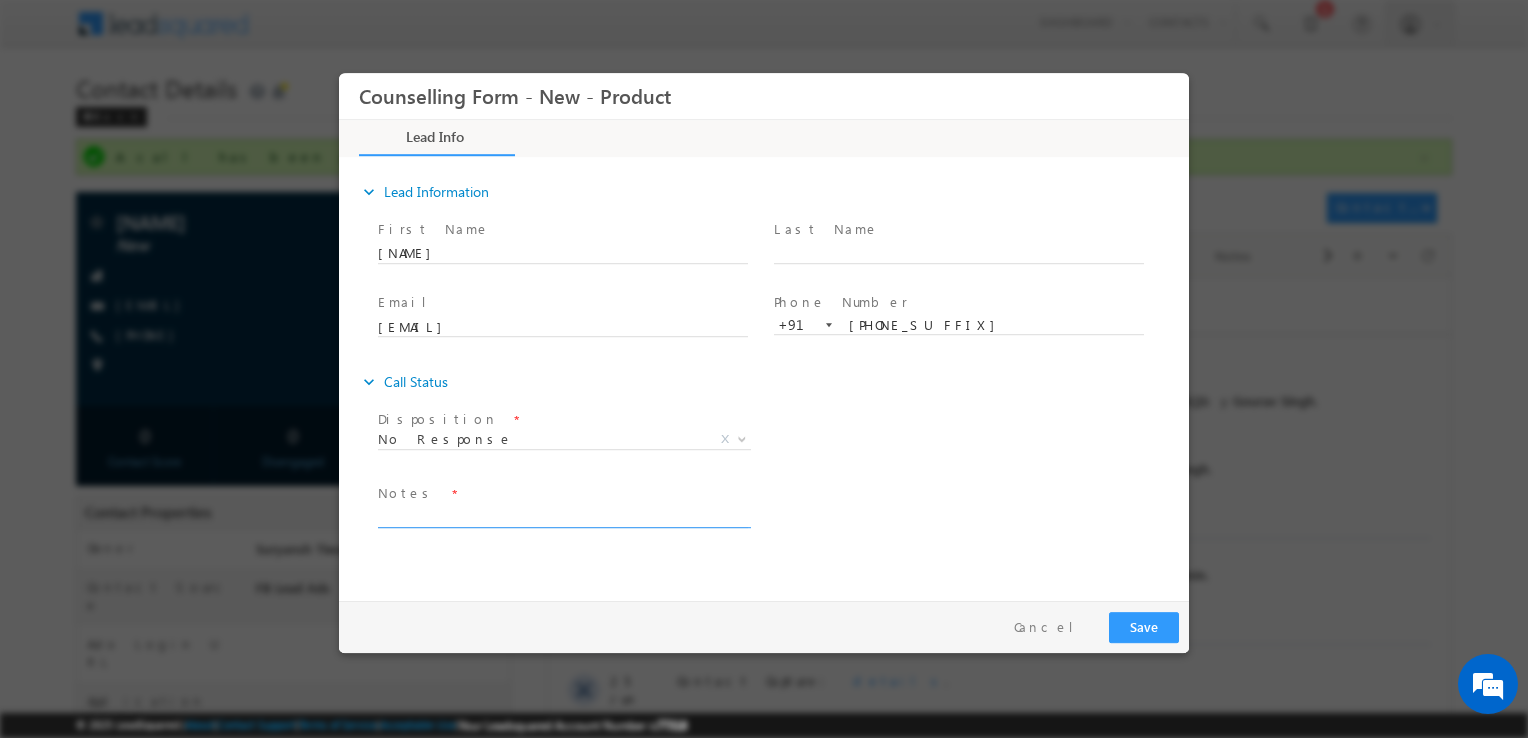 click at bounding box center (563, 516) 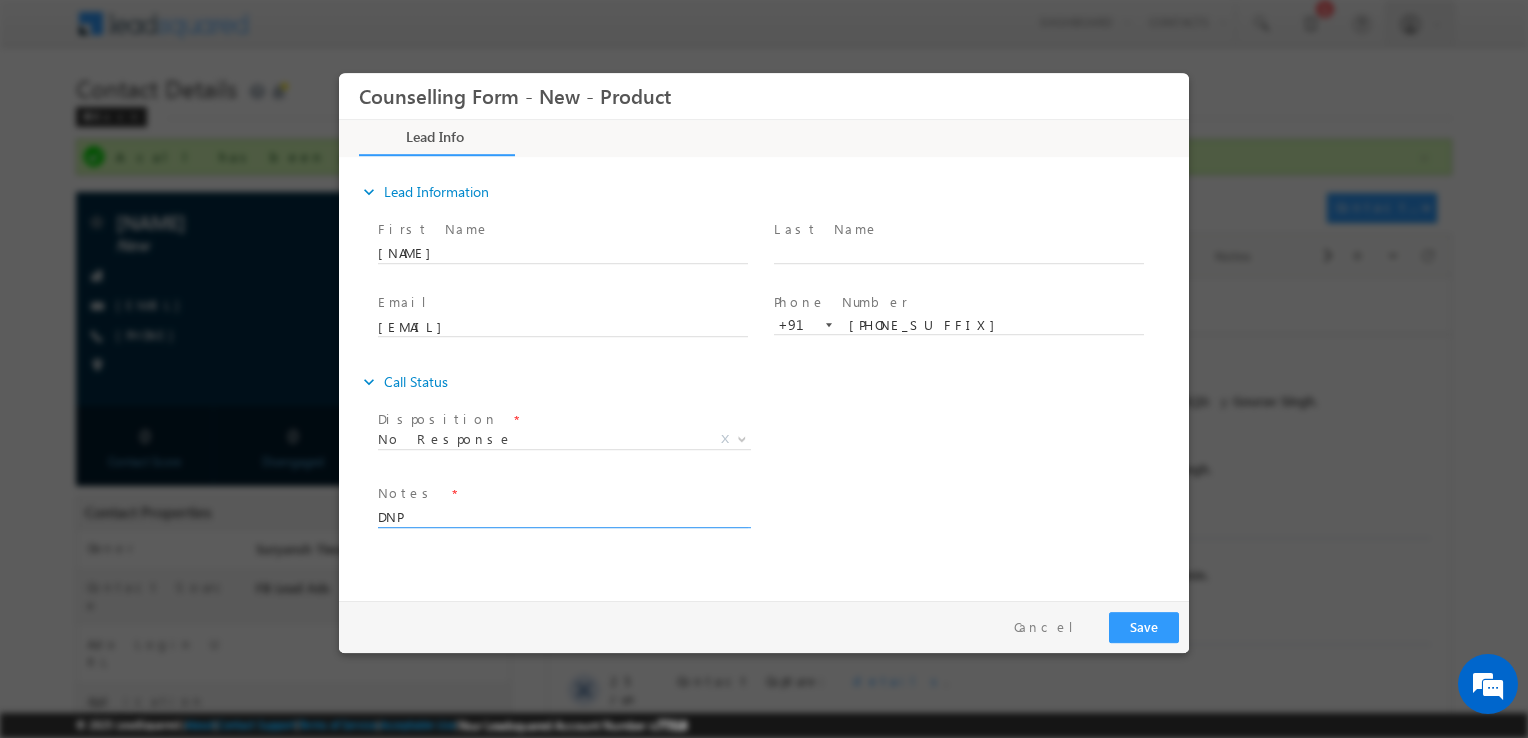 type on "DNP" 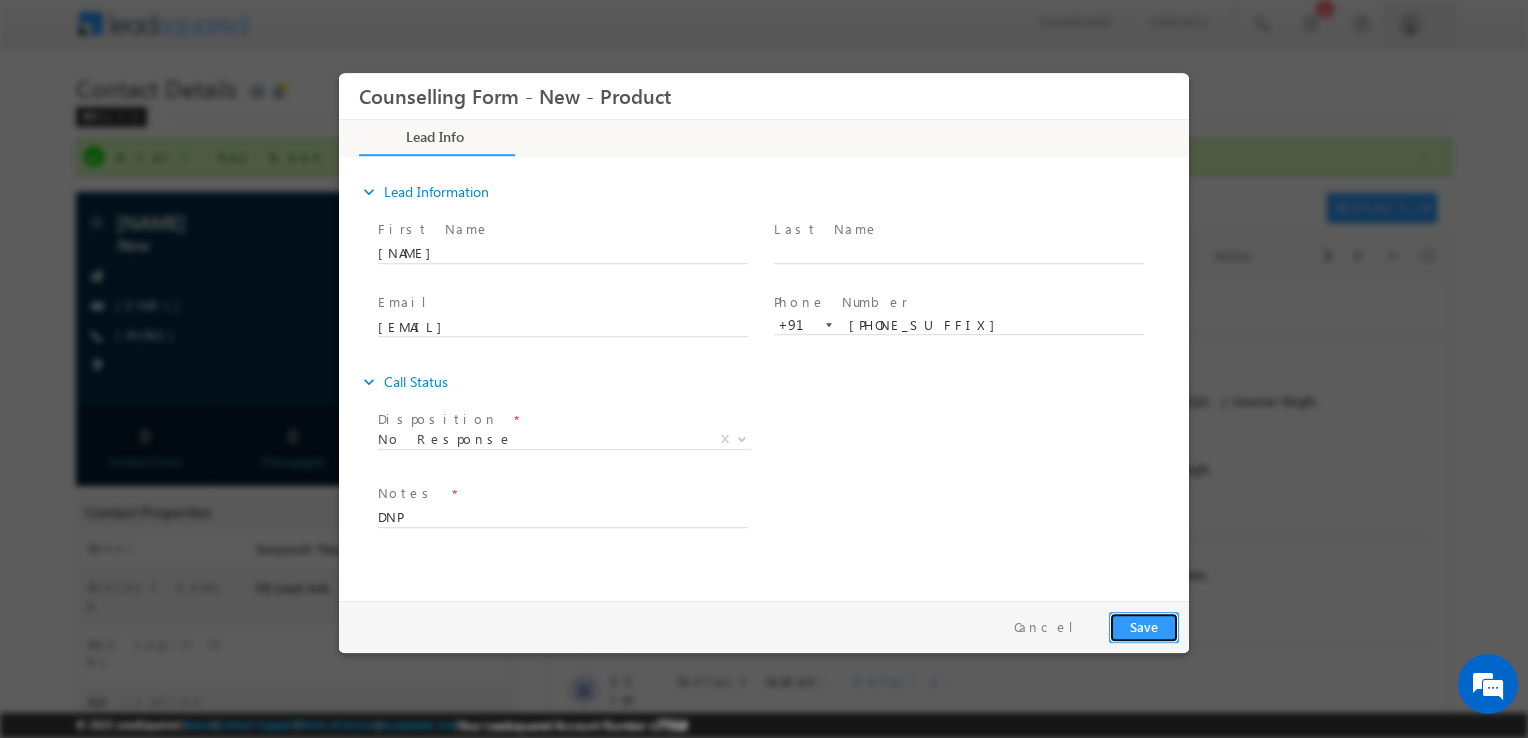 drag, startPoint x: 1120, startPoint y: 622, endPoint x: 1557, endPoint y: 632, distance: 437.1144 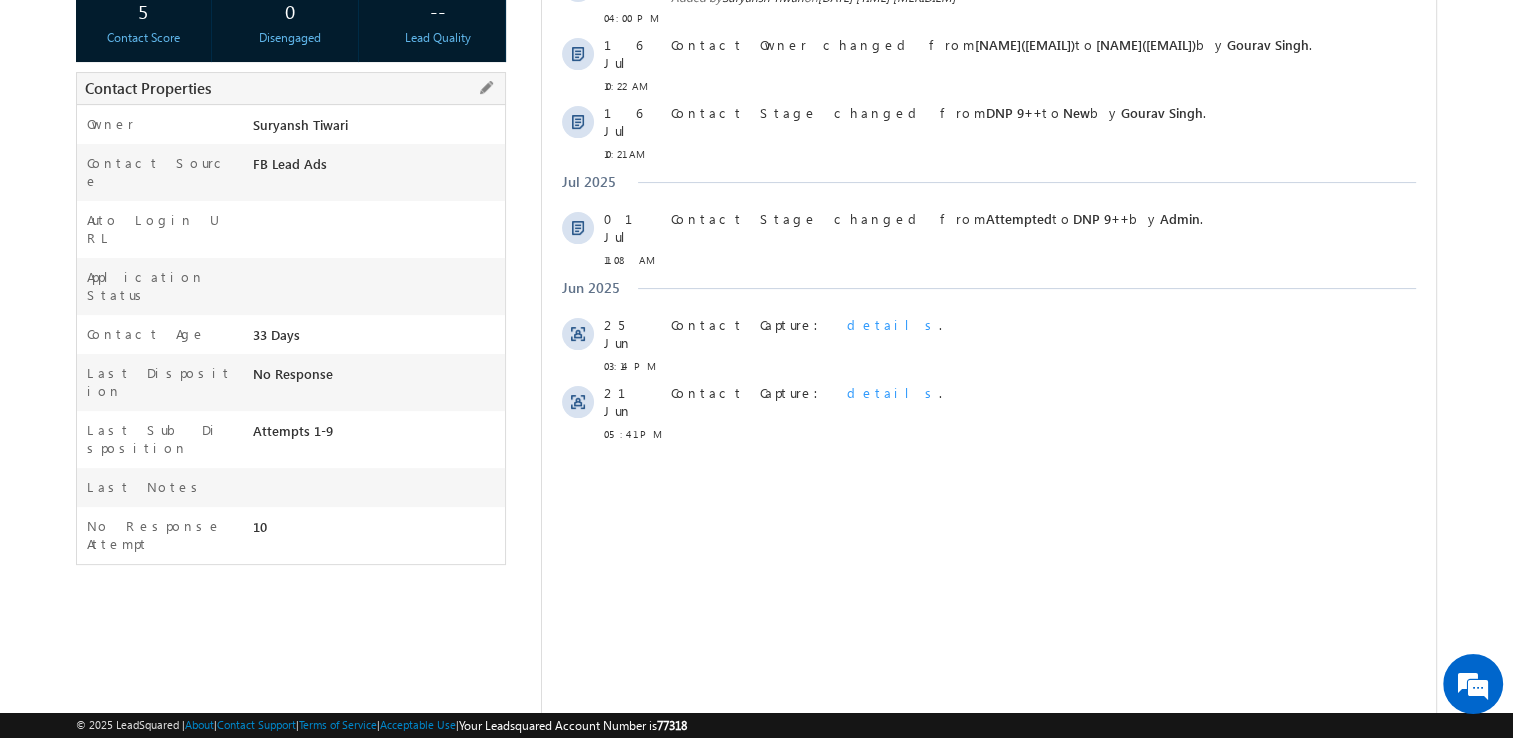 scroll, scrollTop: 0, scrollLeft: 0, axis: both 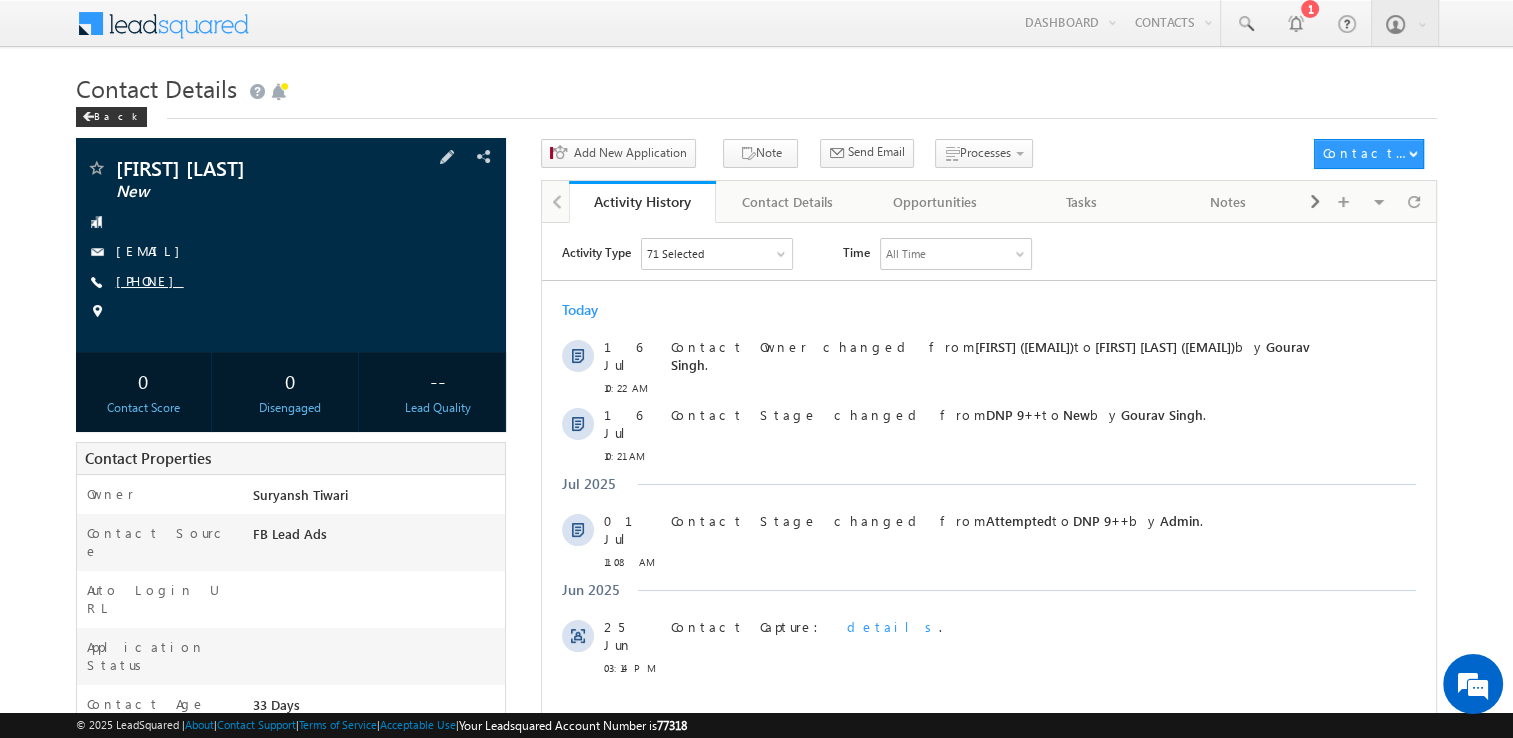 click on "+91-9726875871" at bounding box center (150, 280) 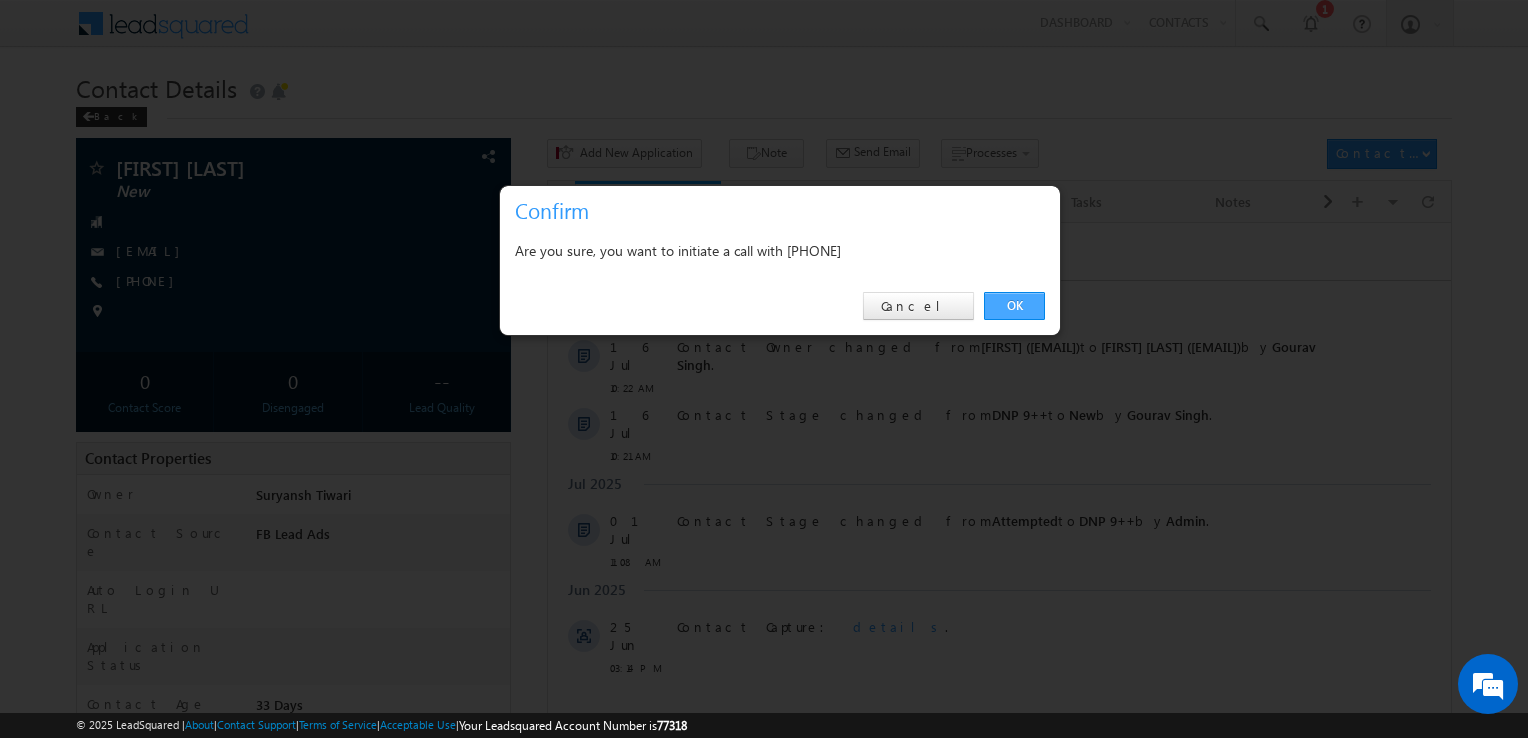 click on "OK" at bounding box center (1014, 306) 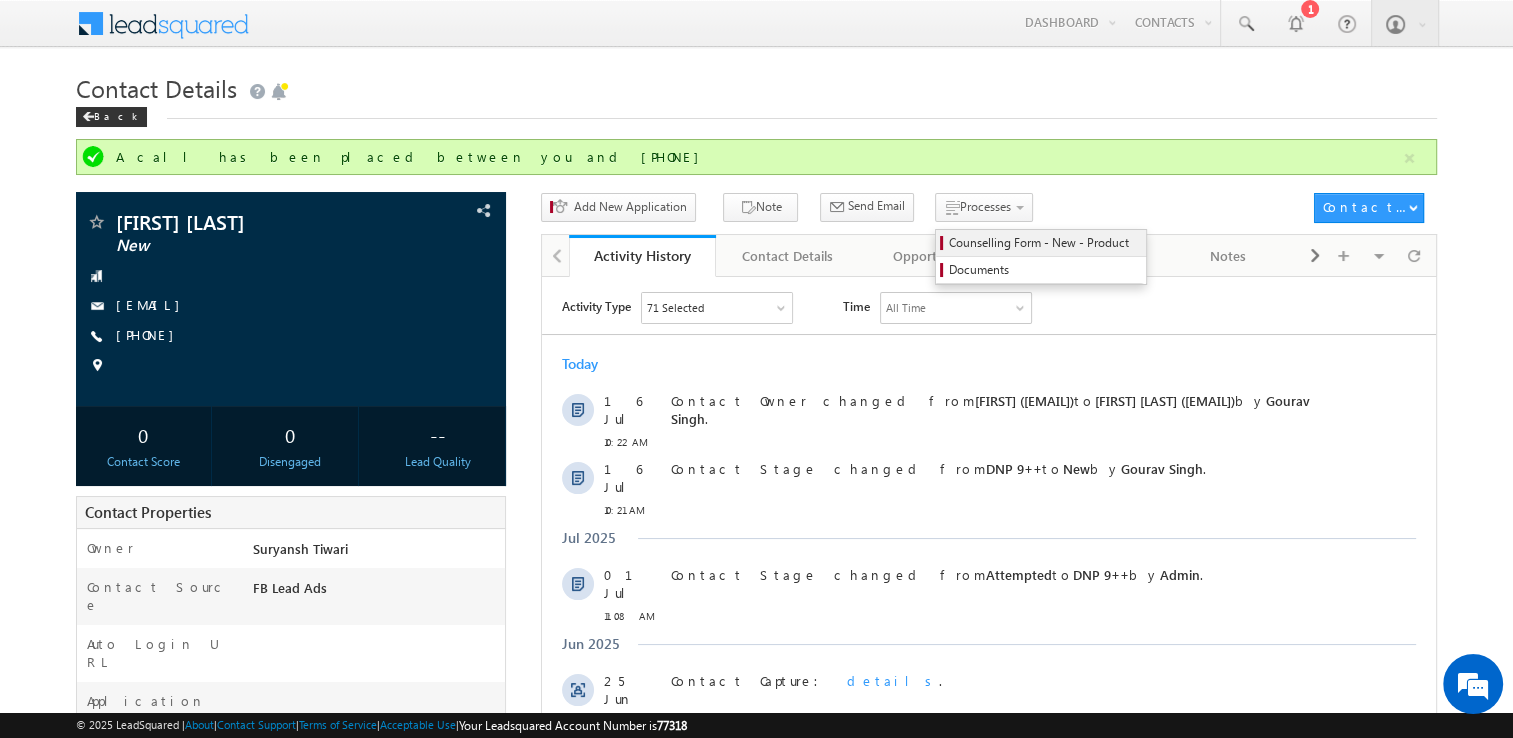 click on "Counselling Form - New - Product" at bounding box center [1044, 243] 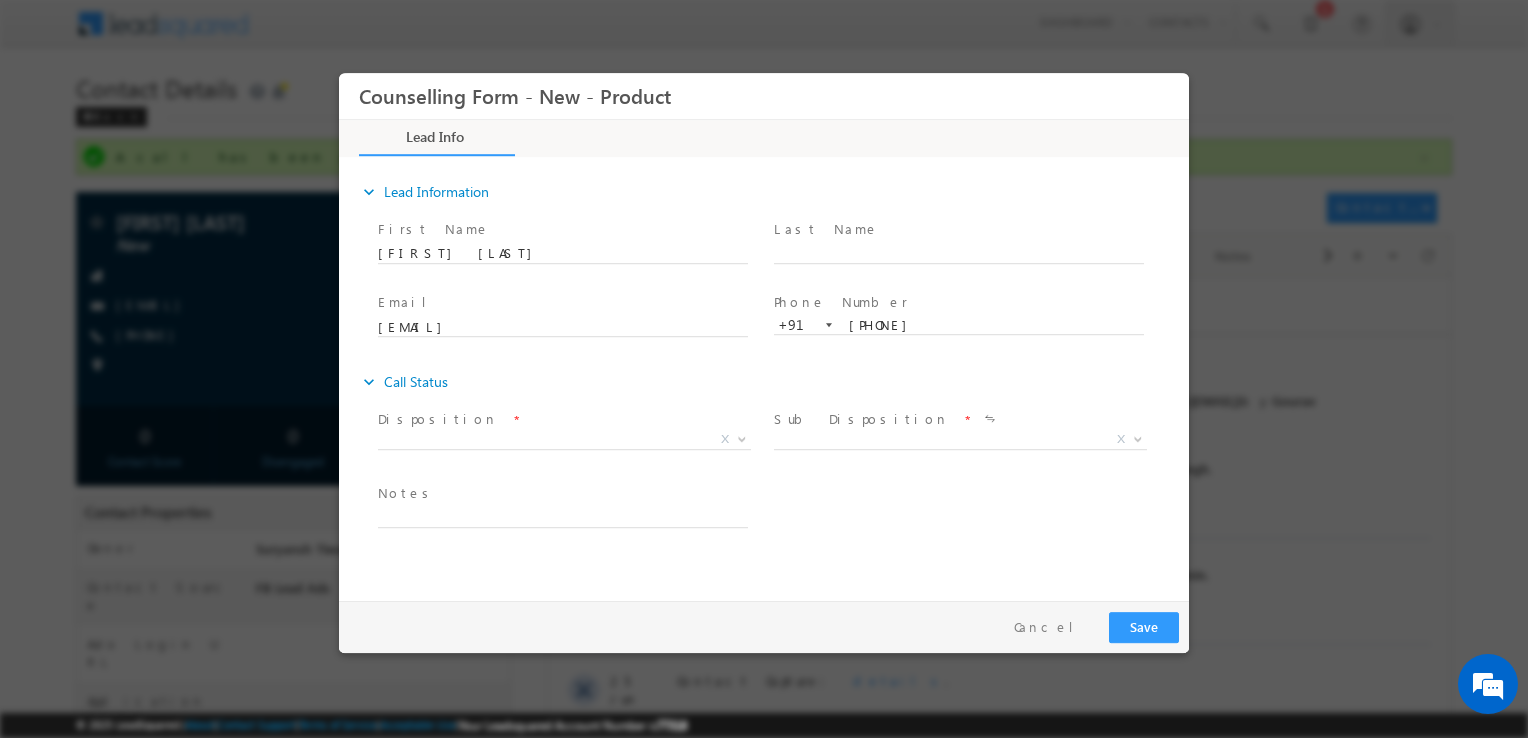 scroll, scrollTop: 0, scrollLeft: 0, axis: both 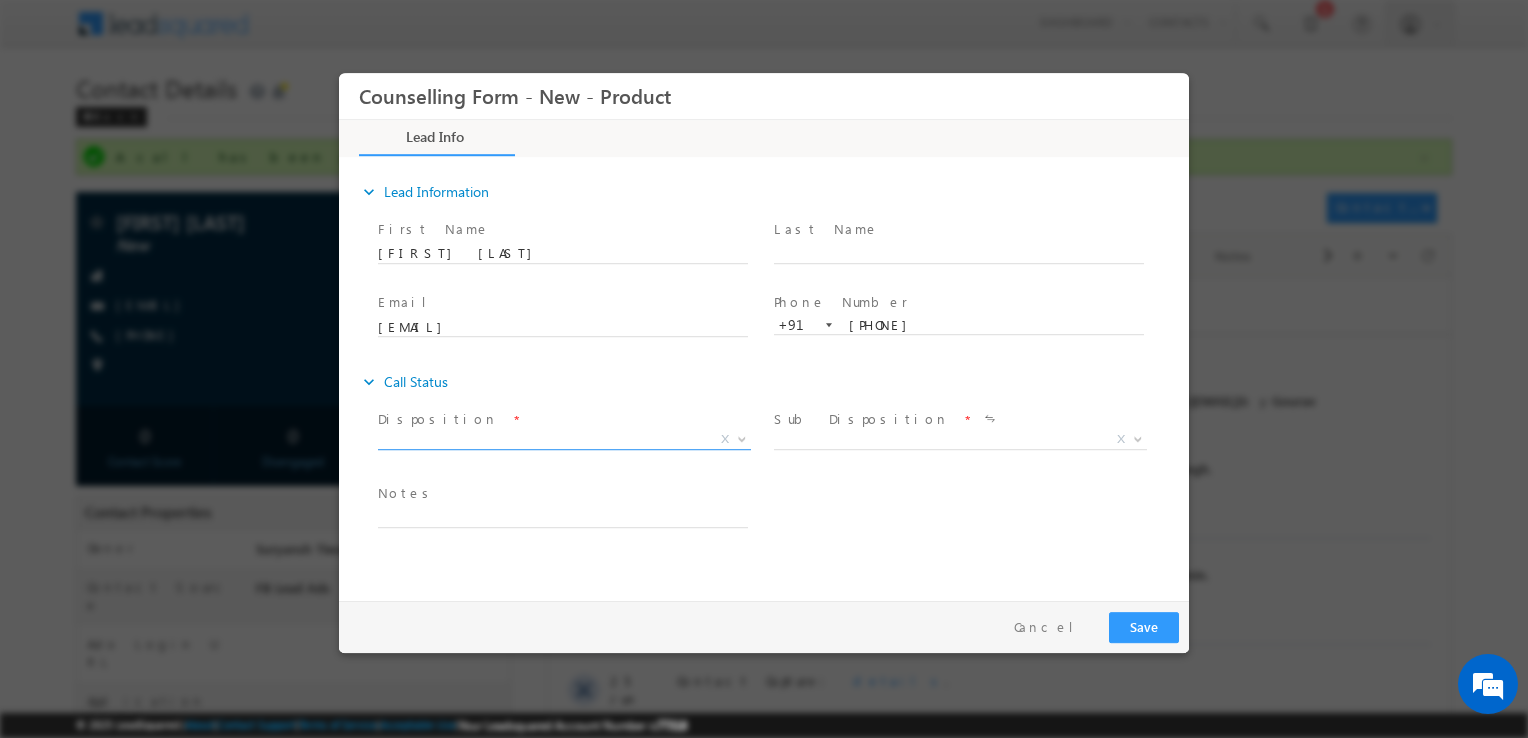 click on "X" at bounding box center (564, 440) 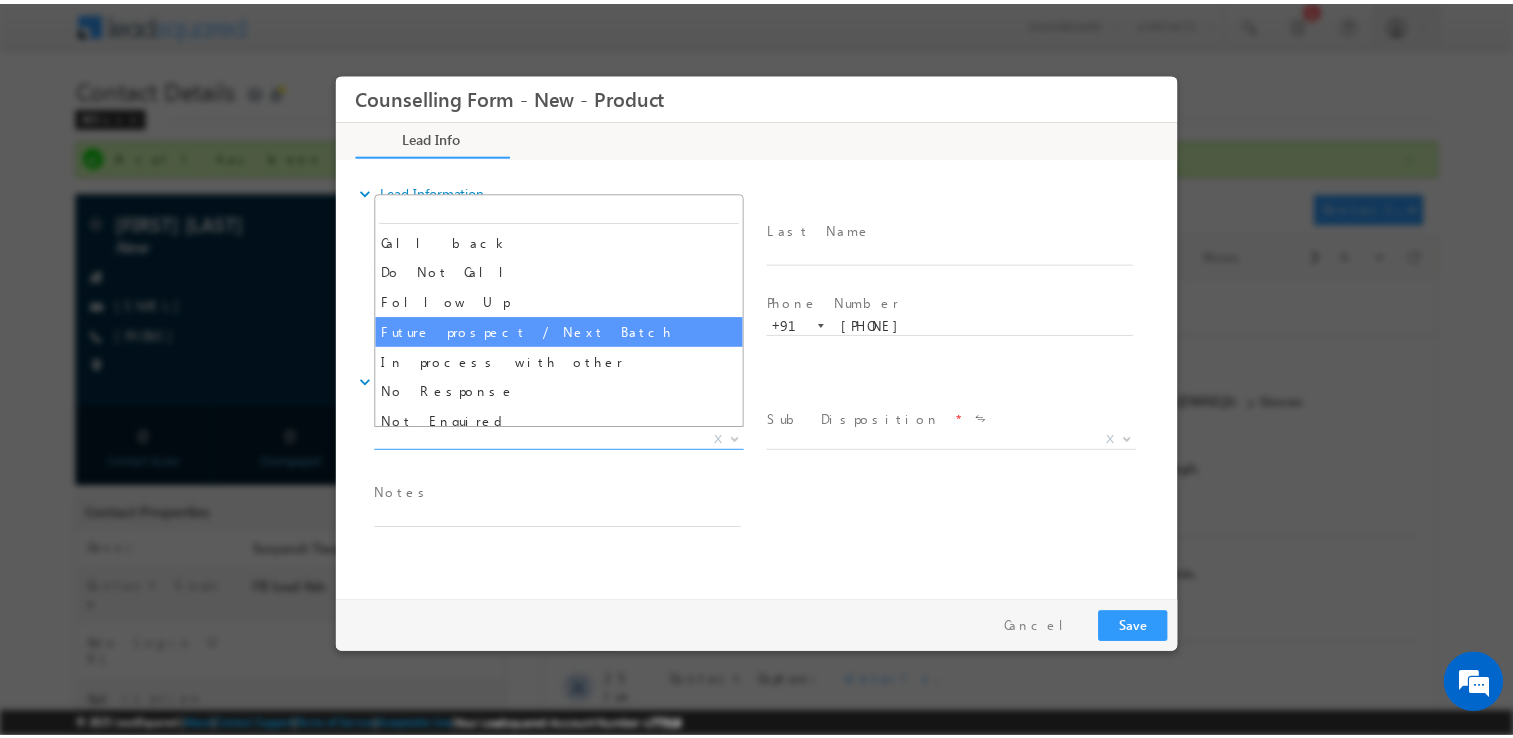 scroll, scrollTop: 130, scrollLeft: 0, axis: vertical 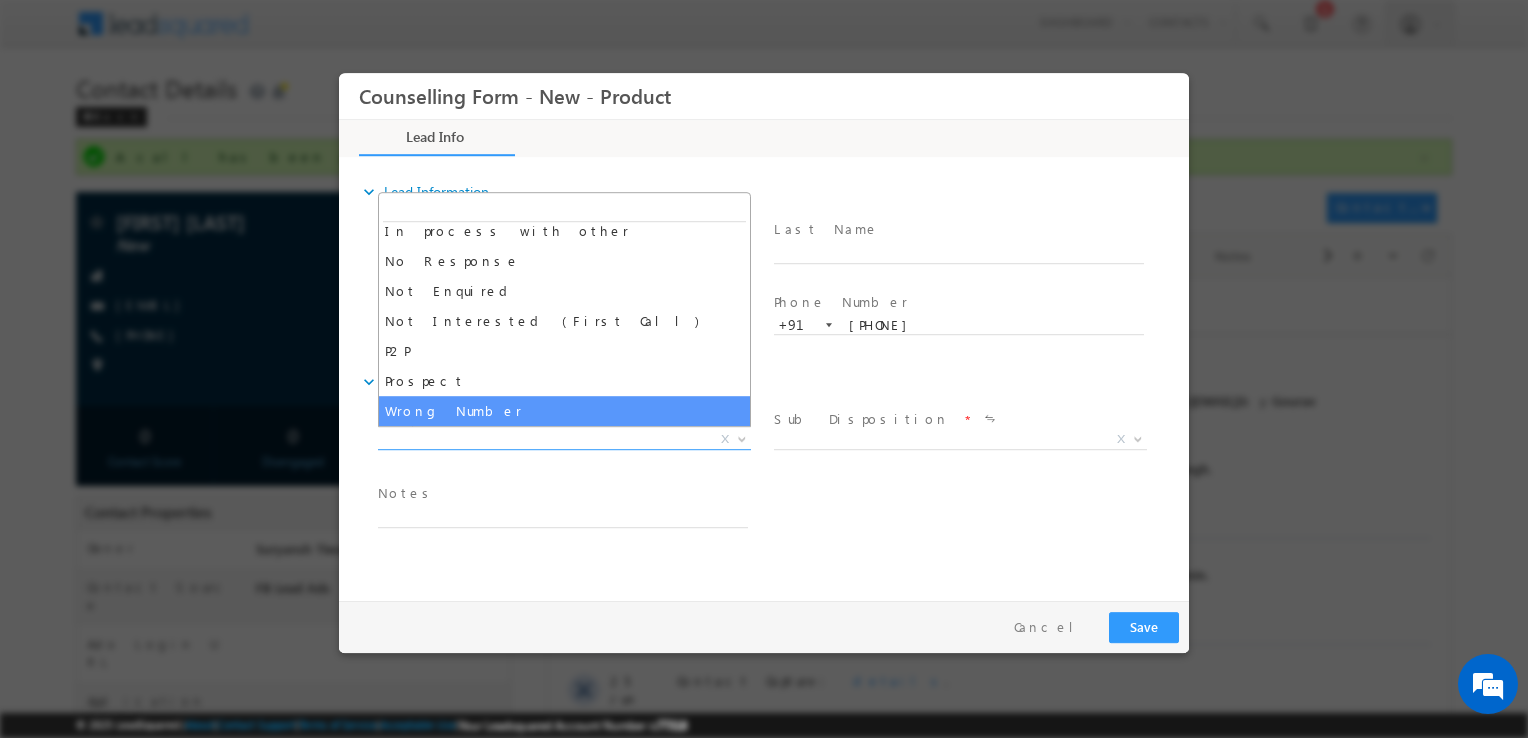 select on "Wrong Number" 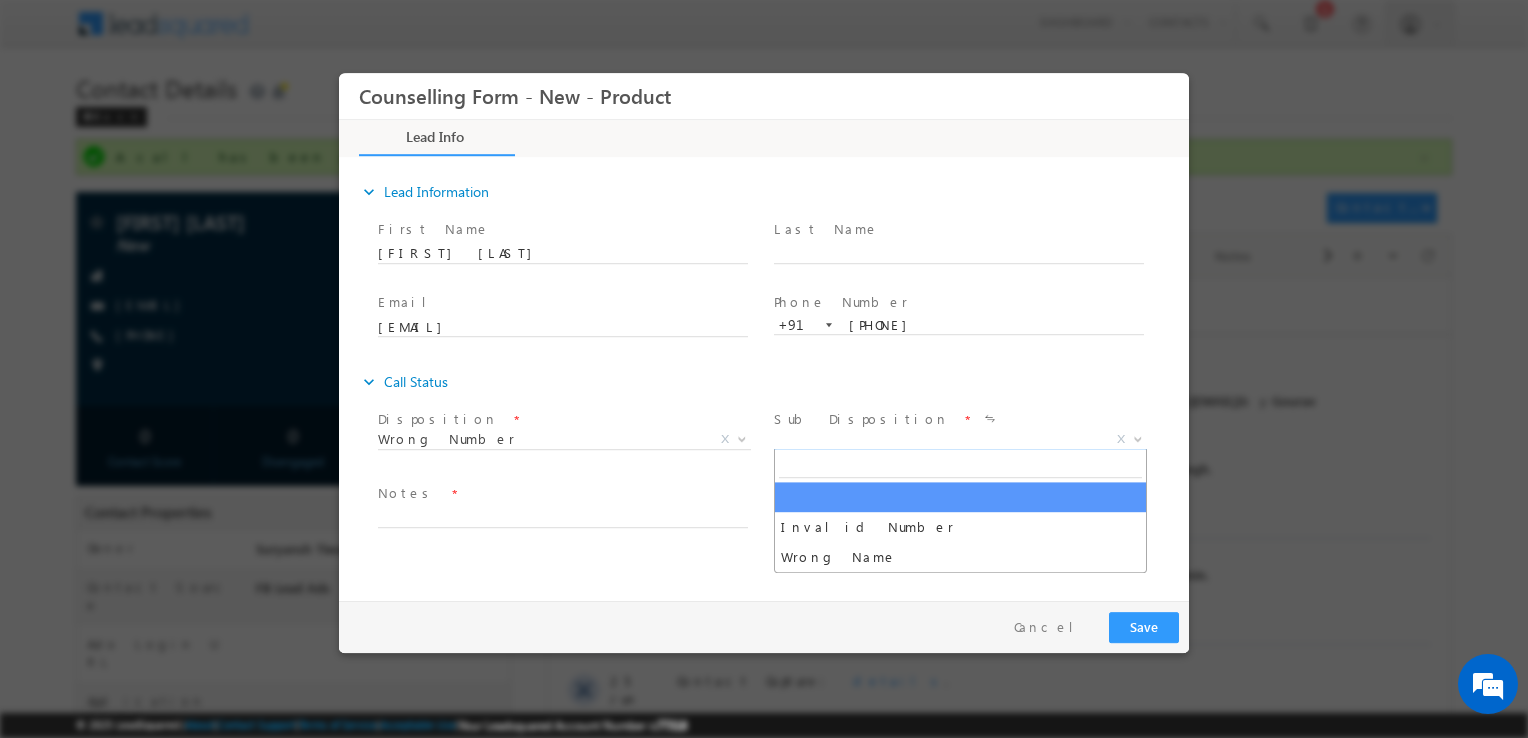 click on "X" at bounding box center [960, 440] 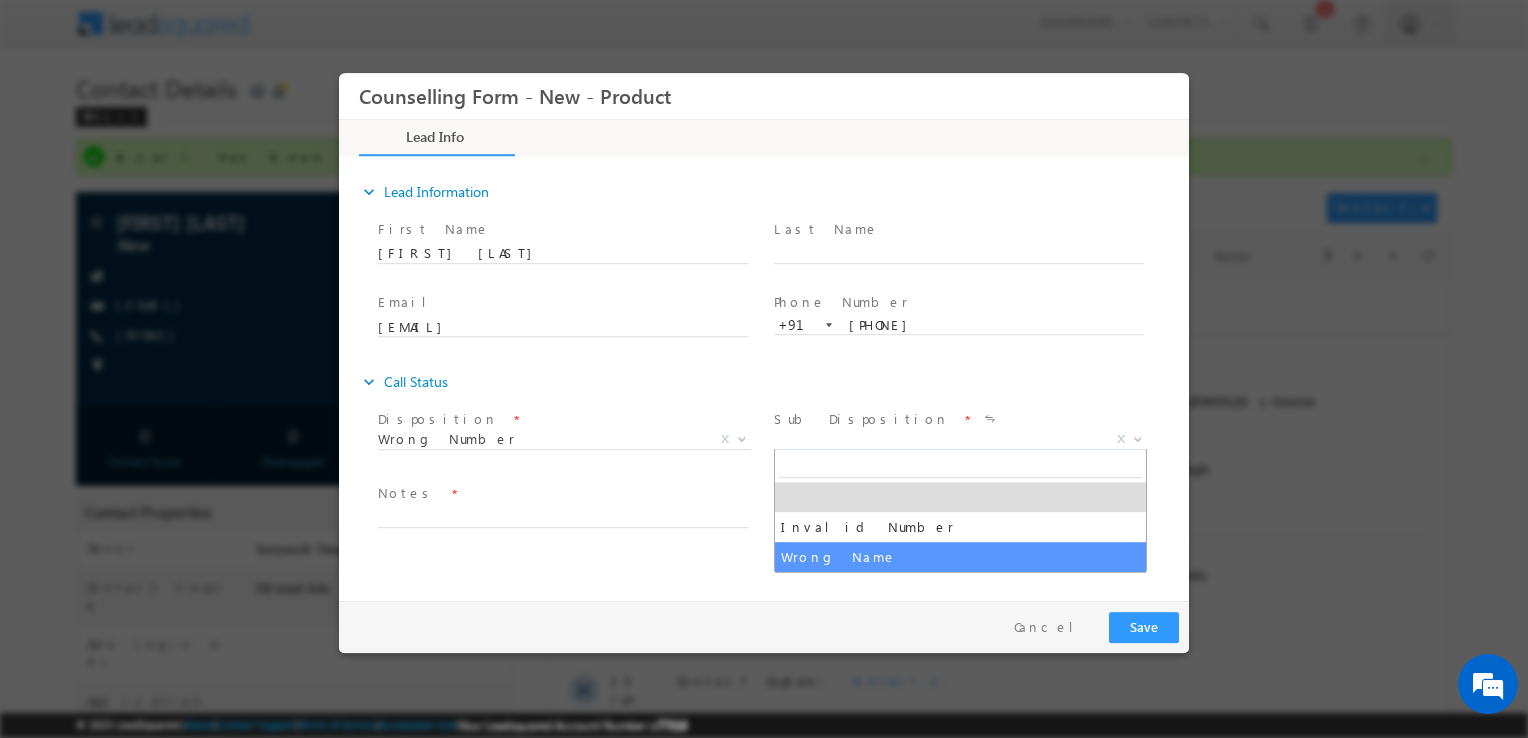select on "Wrong Name" 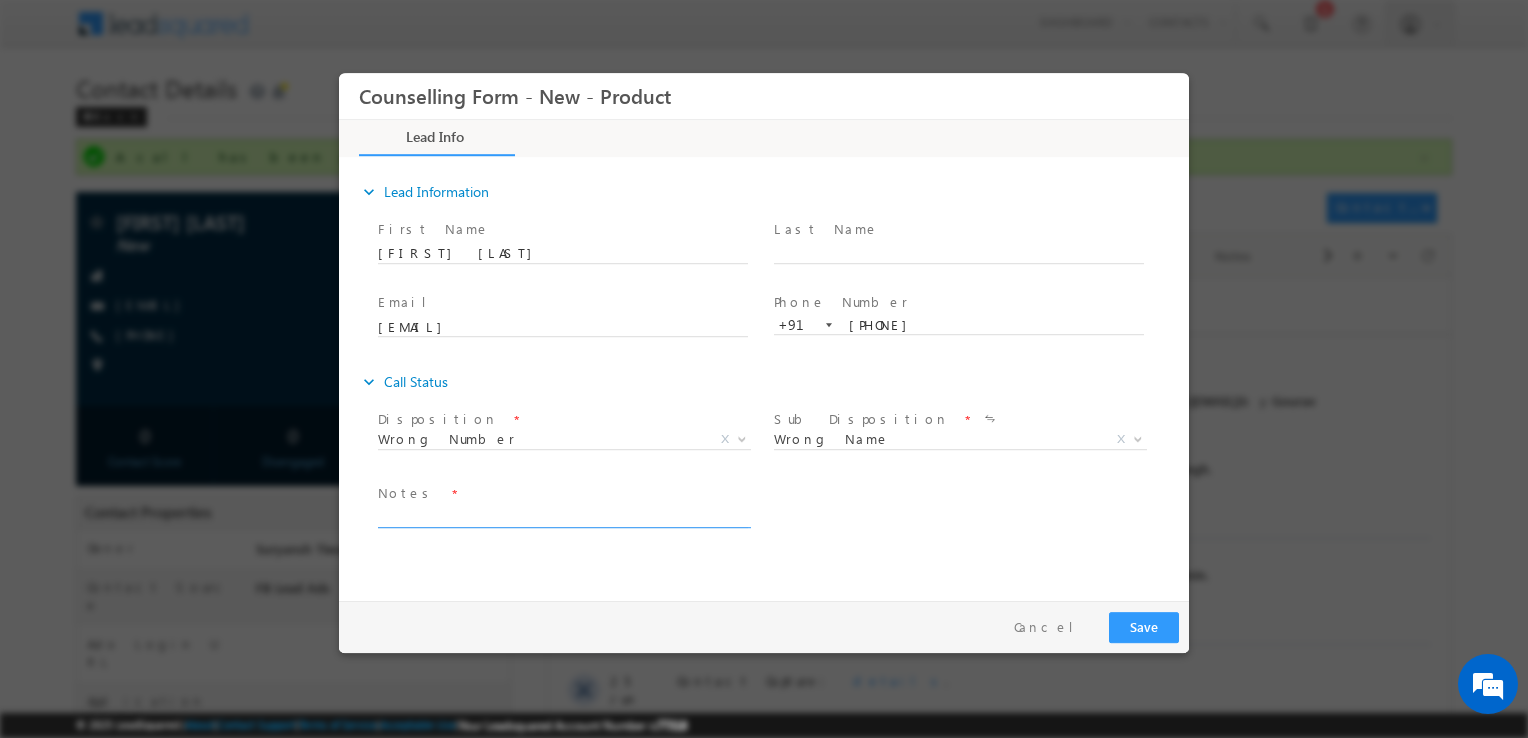 click at bounding box center [563, 516] 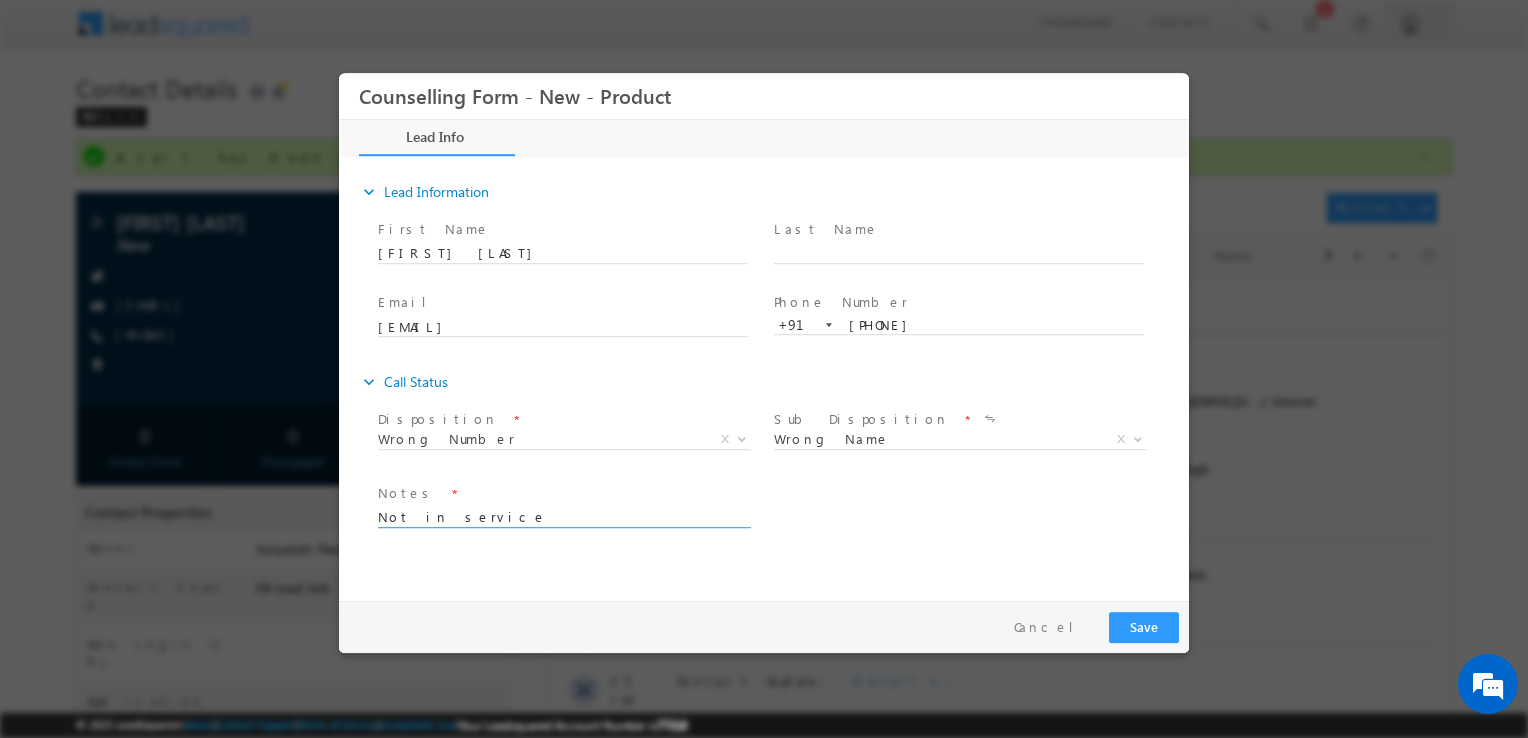 type on "Not in service" 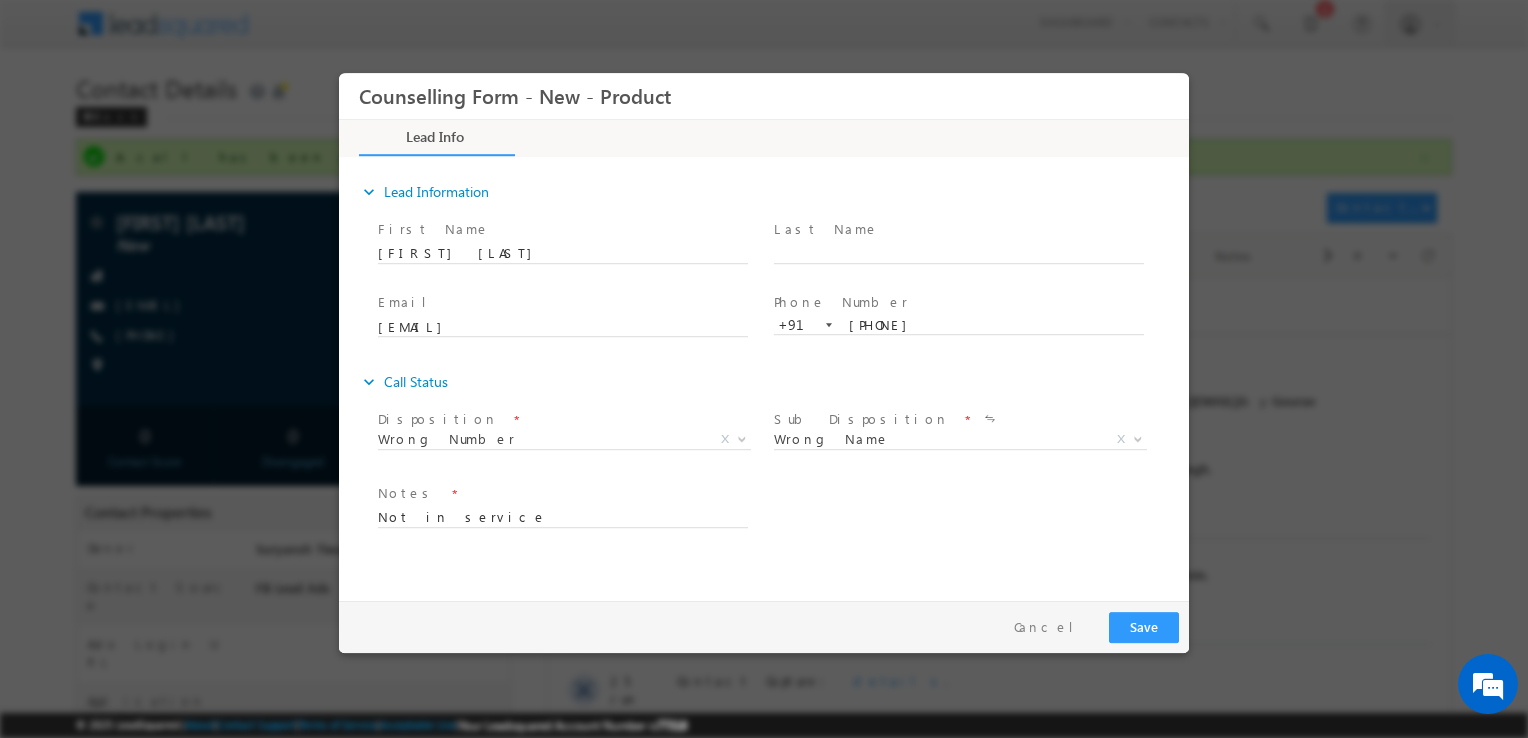 drag, startPoint x: 1138, startPoint y: 644, endPoint x: 1138, endPoint y: 627, distance: 17 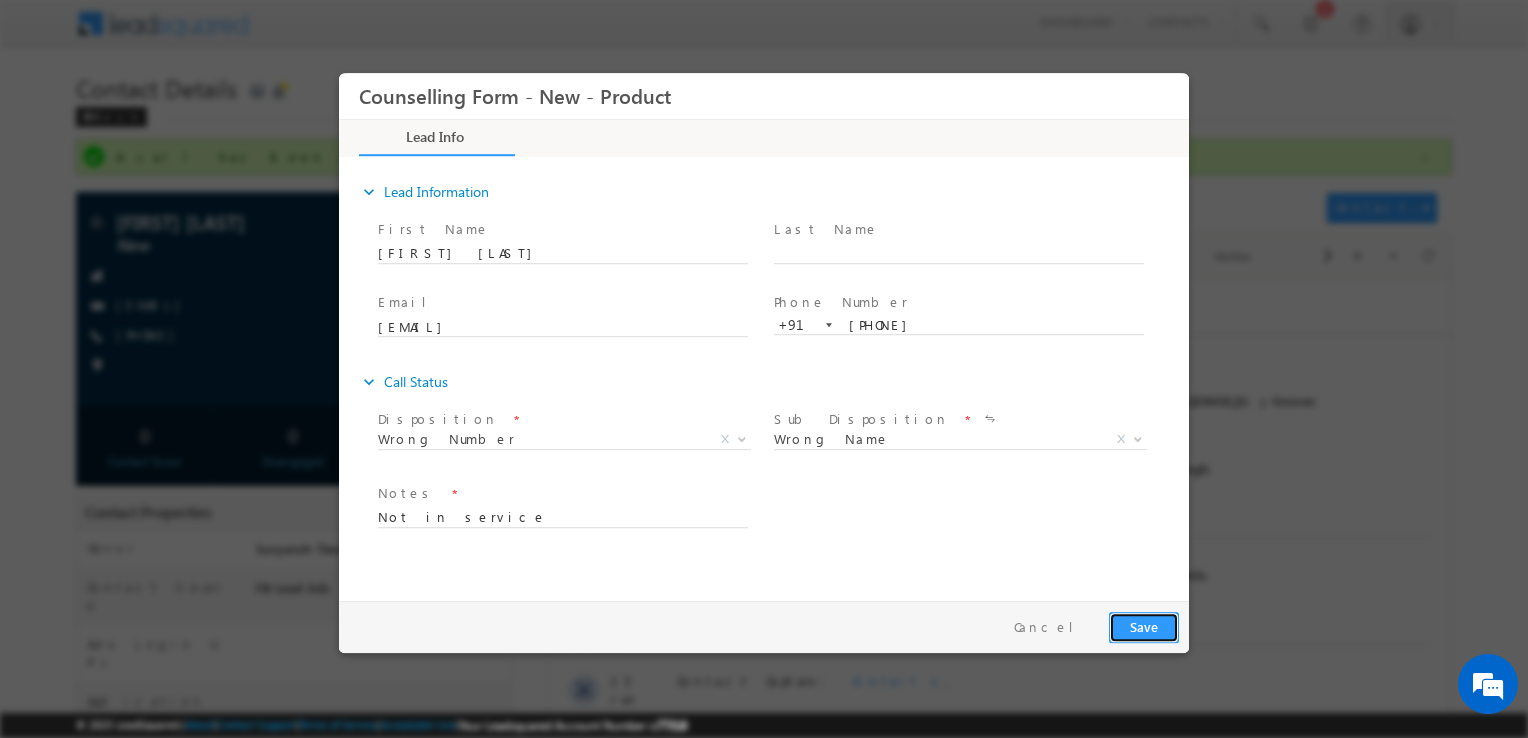 click on "Save" at bounding box center [1144, 627] 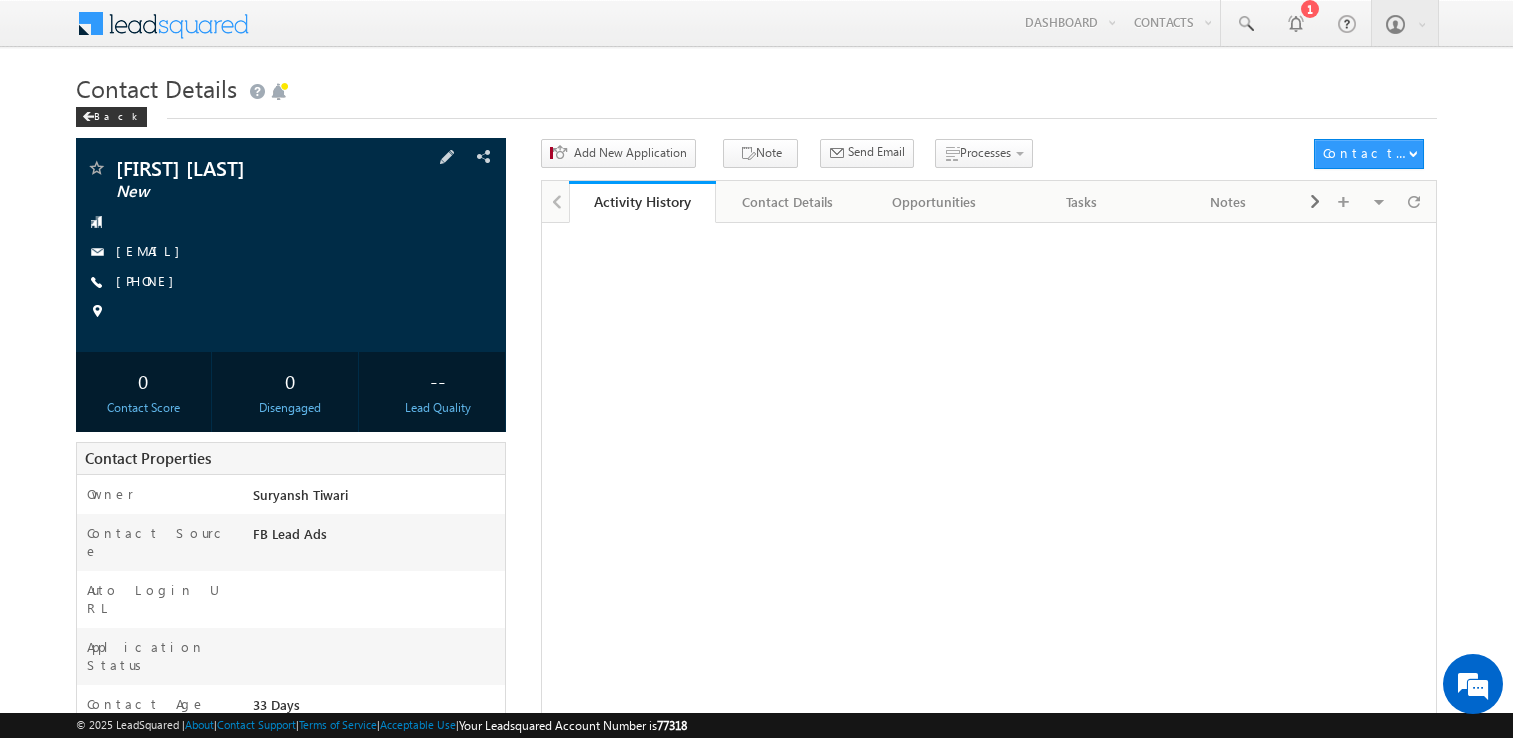 scroll, scrollTop: 0, scrollLeft: 0, axis: both 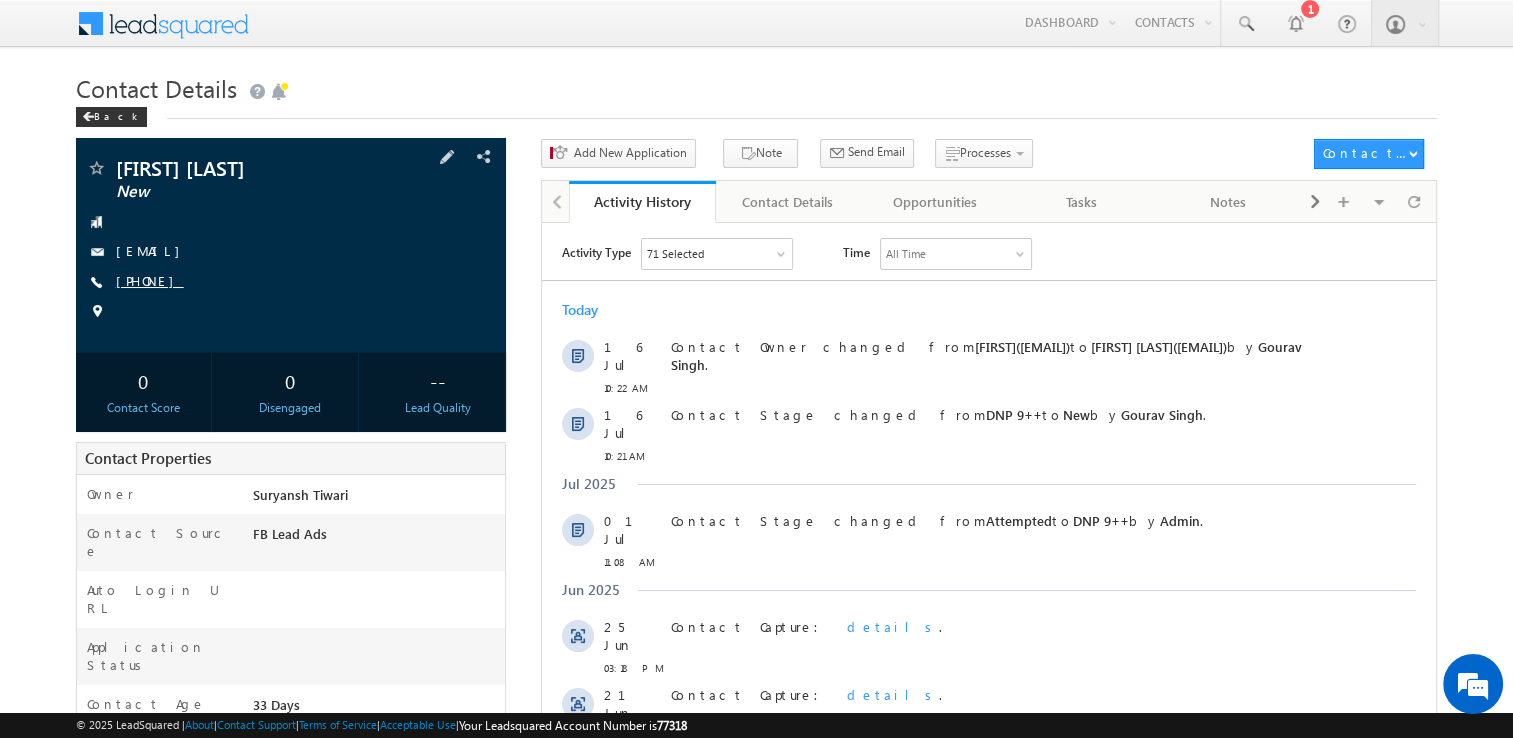 click on "[PHONE]" at bounding box center [150, 280] 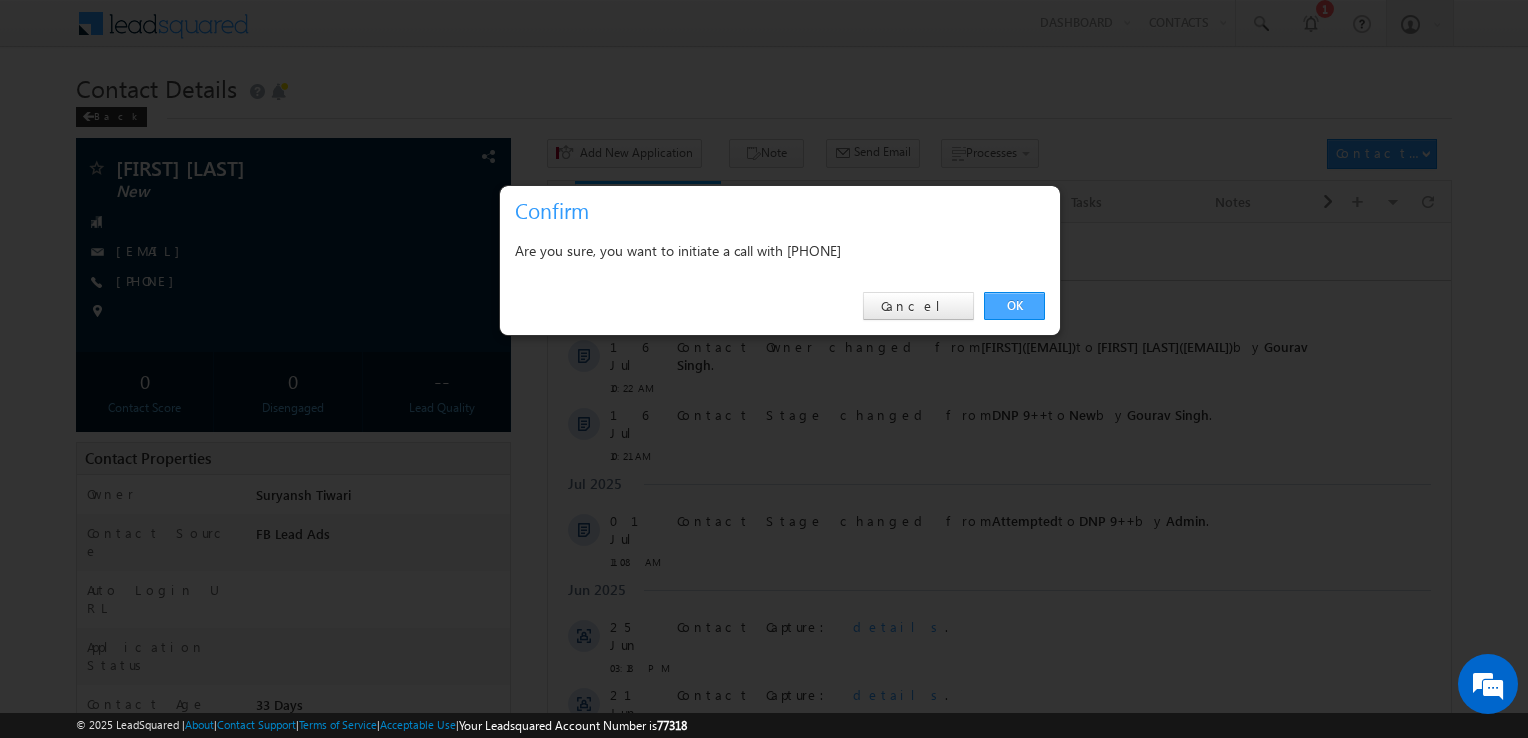 click on "OK" at bounding box center [1014, 306] 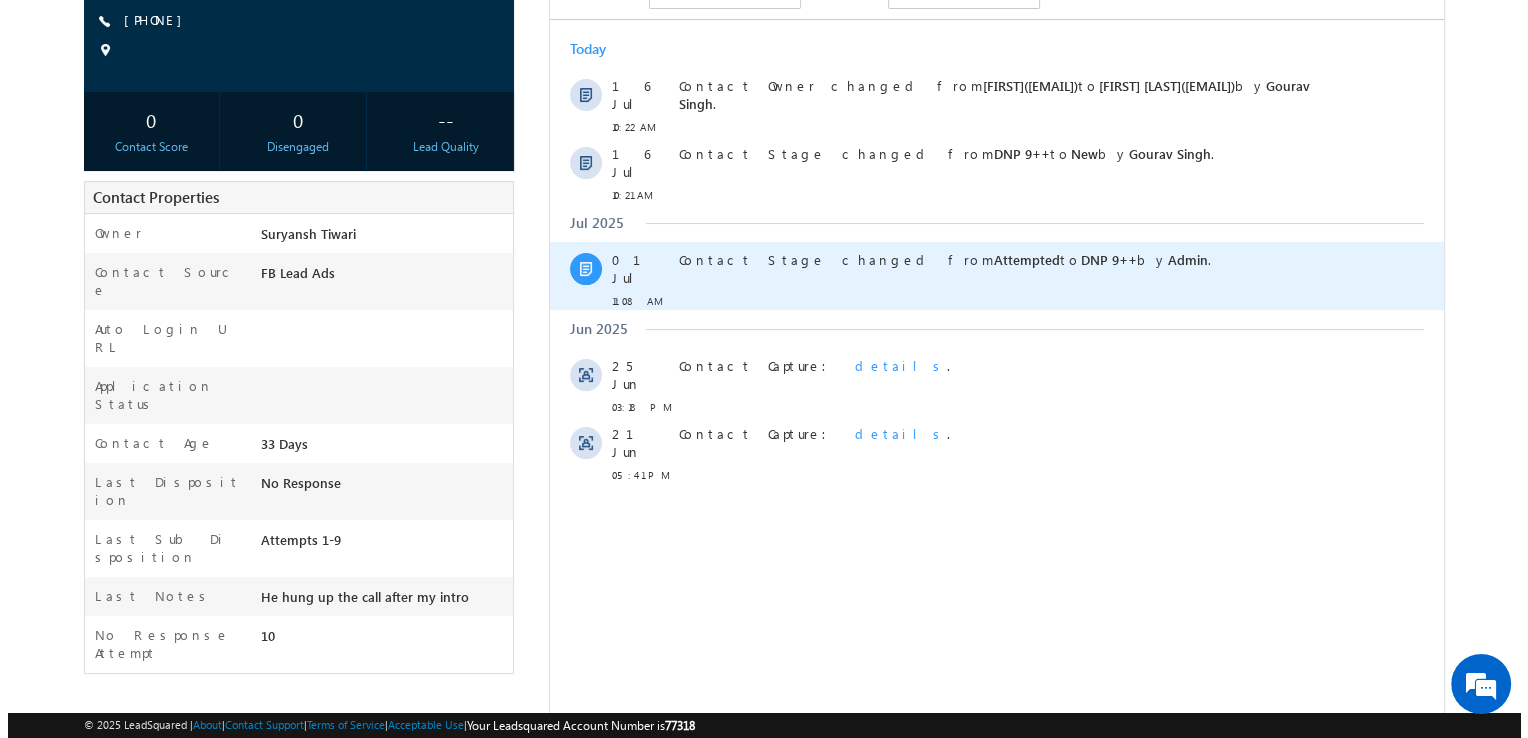 scroll, scrollTop: 316, scrollLeft: 0, axis: vertical 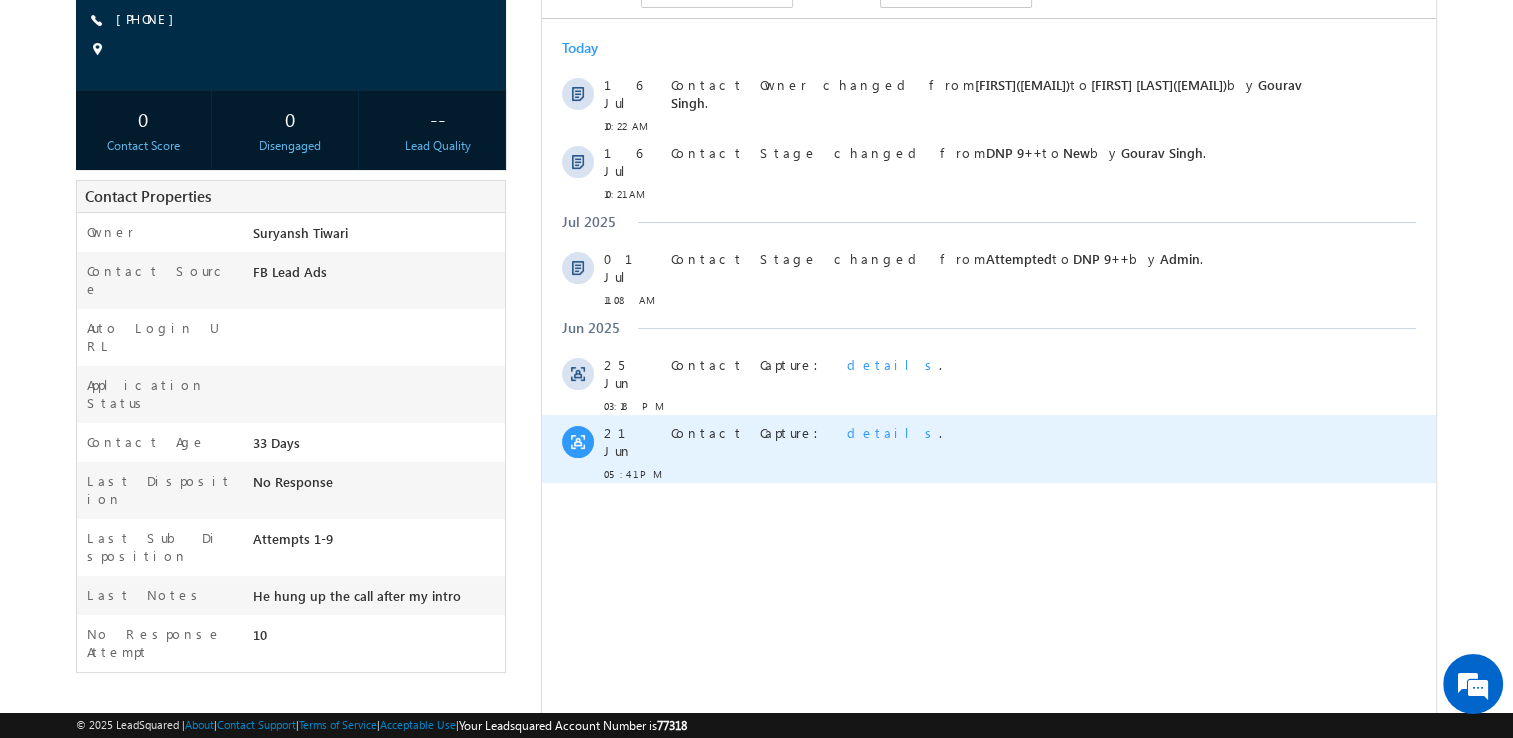 click on "details" at bounding box center (893, 432) 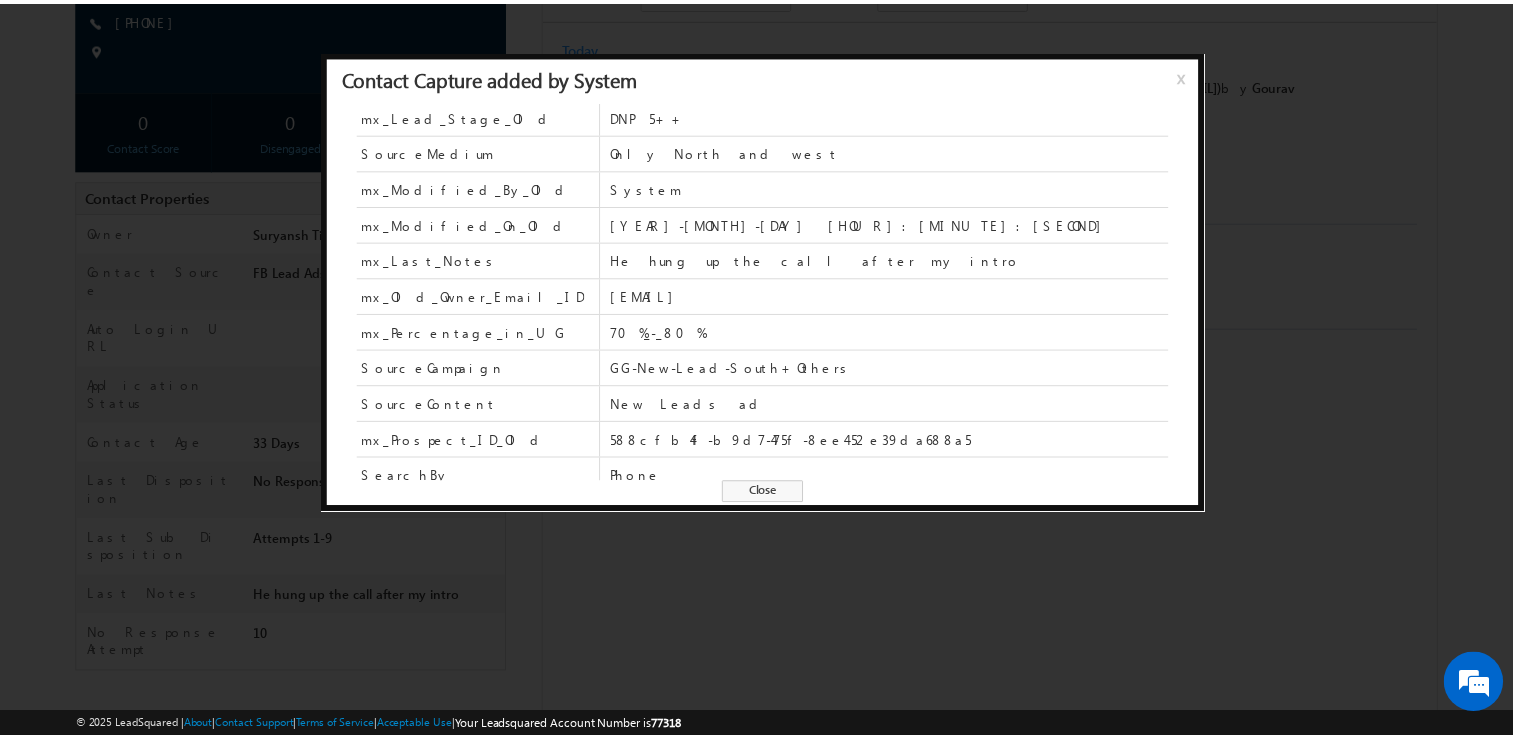 scroll, scrollTop: 335, scrollLeft: 0, axis: vertical 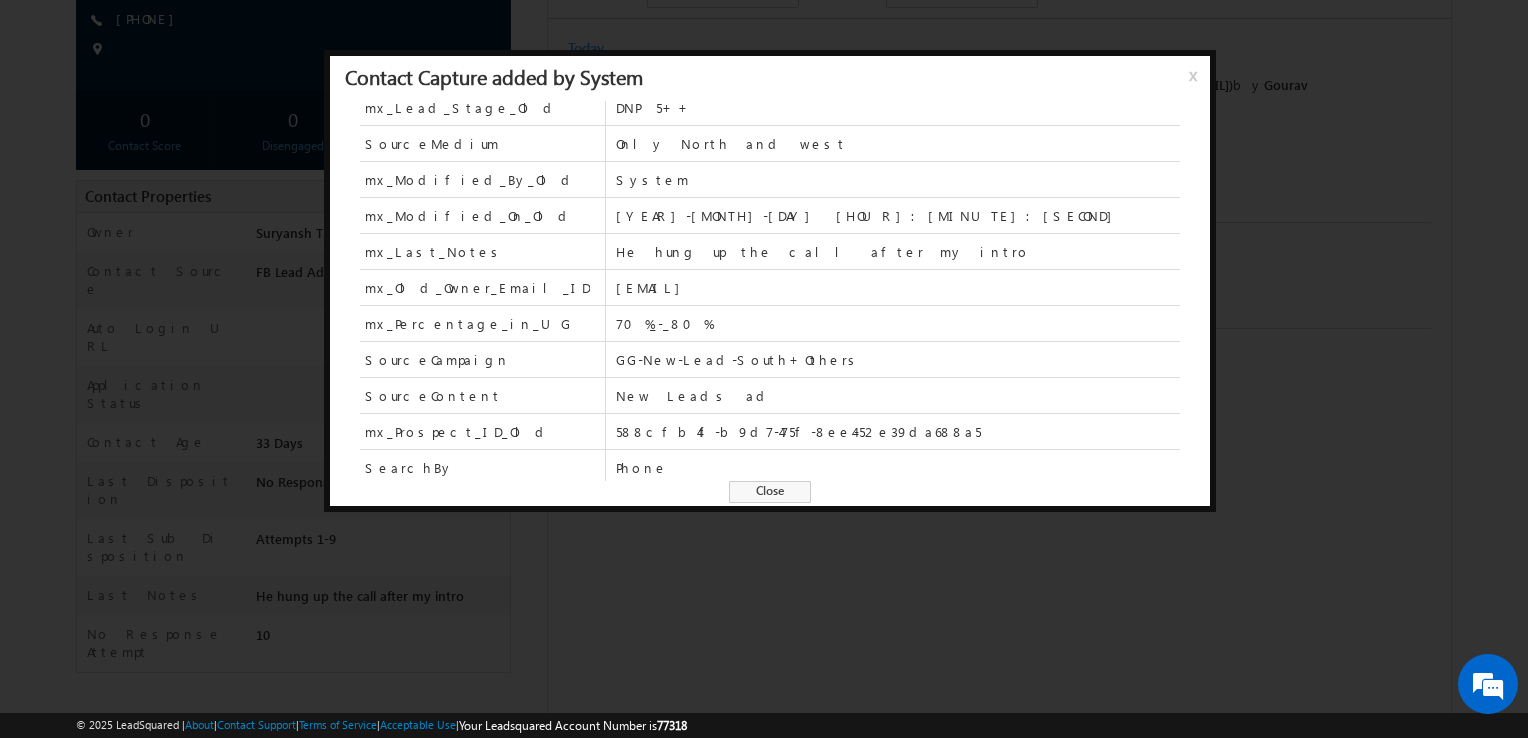 click on "Close" at bounding box center (770, 492) 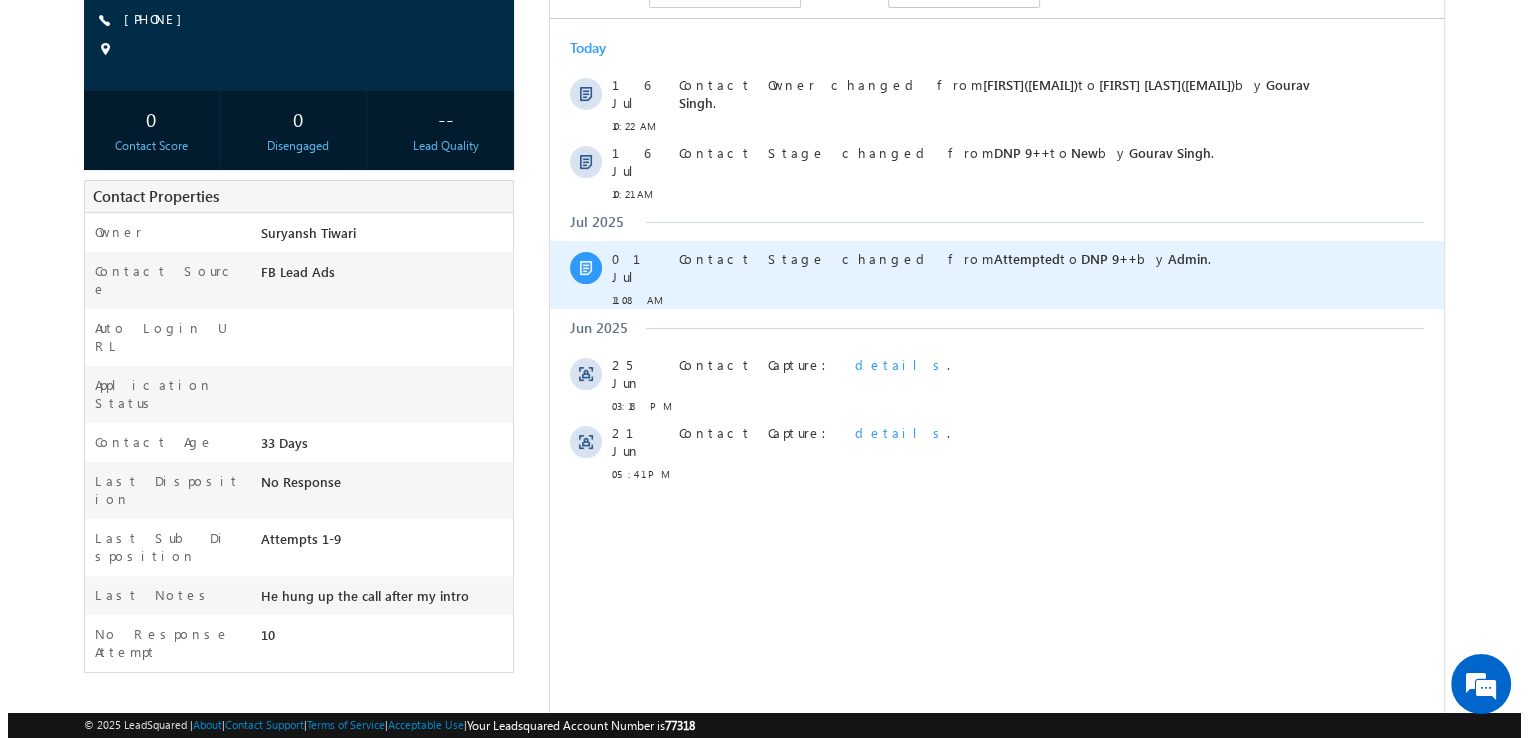 scroll, scrollTop: 0, scrollLeft: 0, axis: both 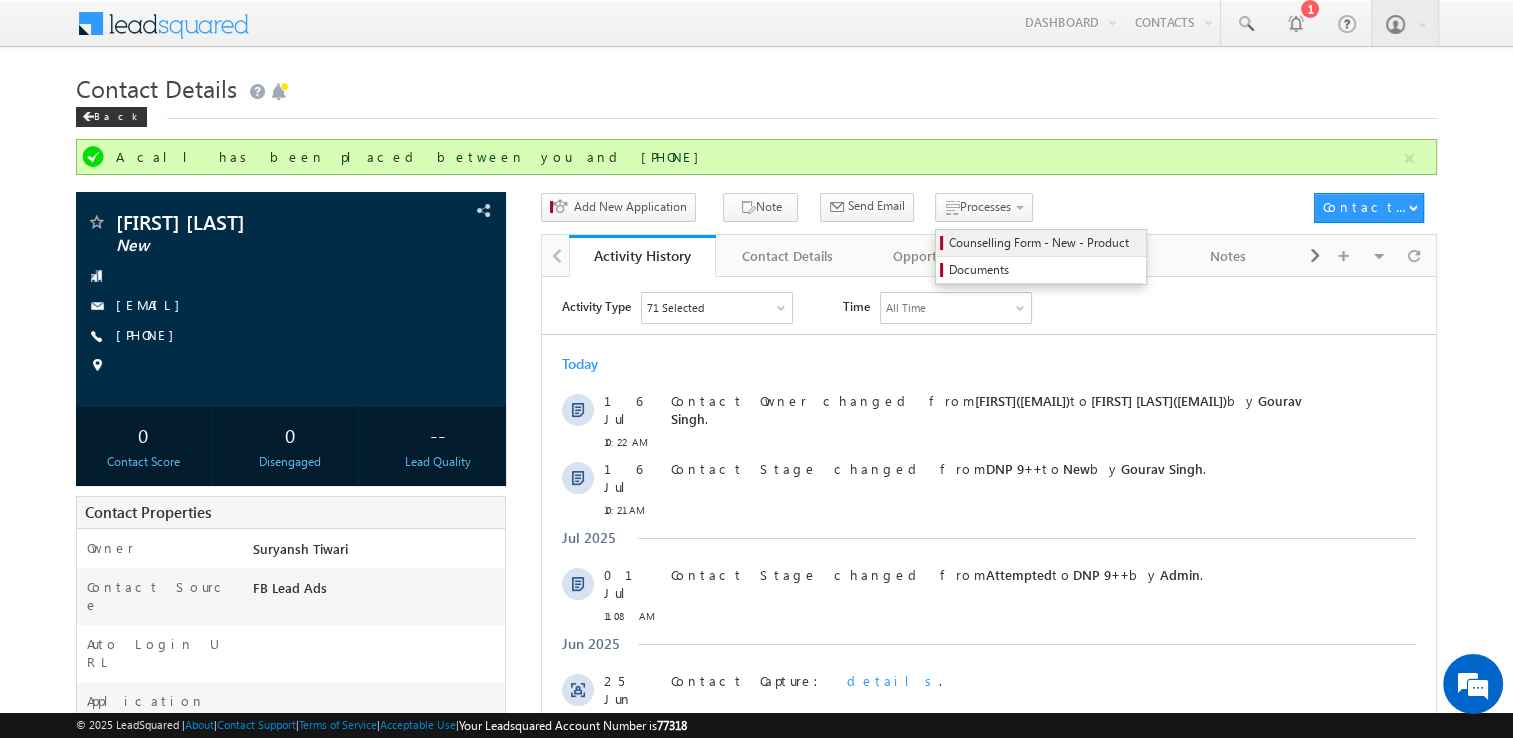 click on "Counselling Form - New - Product" at bounding box center (1044, 243) 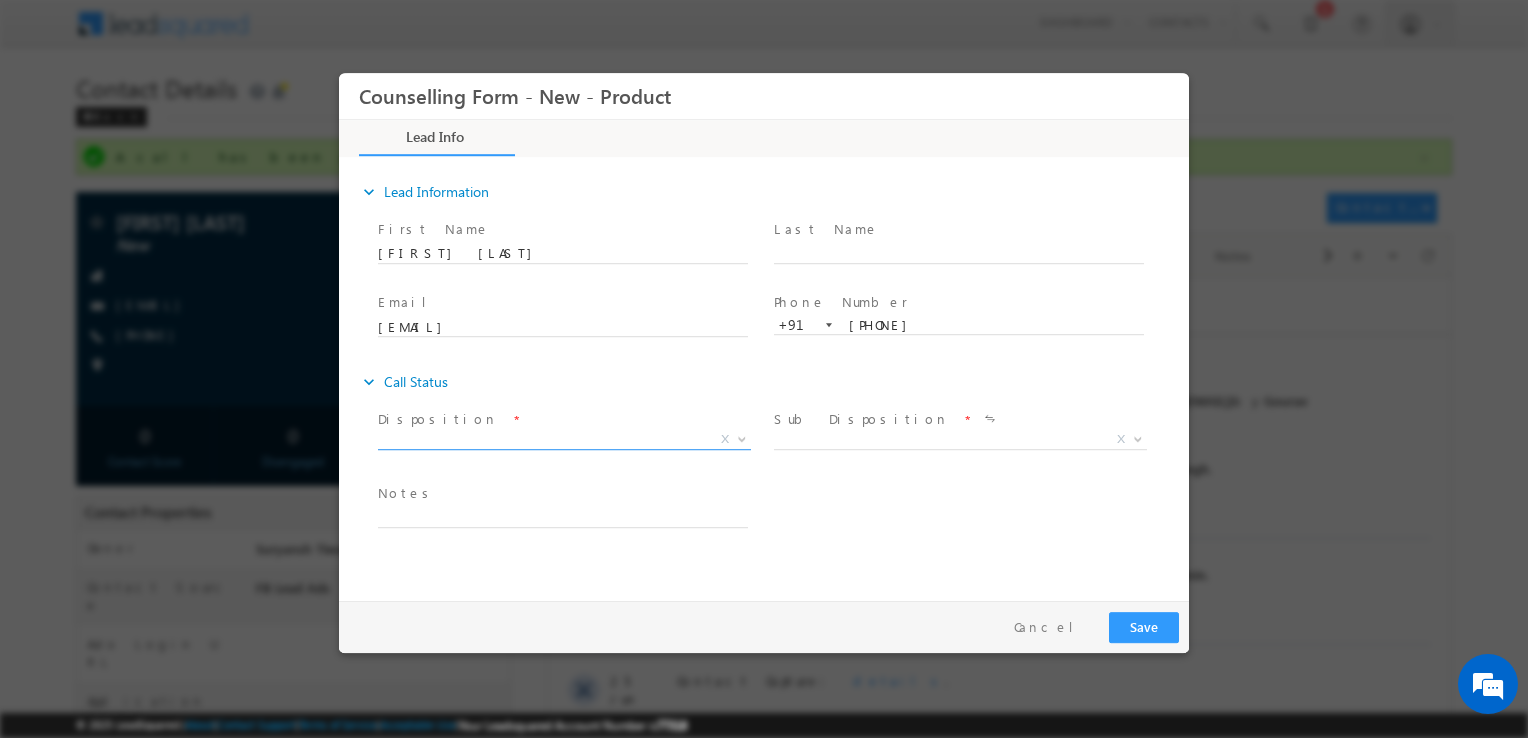 click on "X" at bounding box center [564, 440] 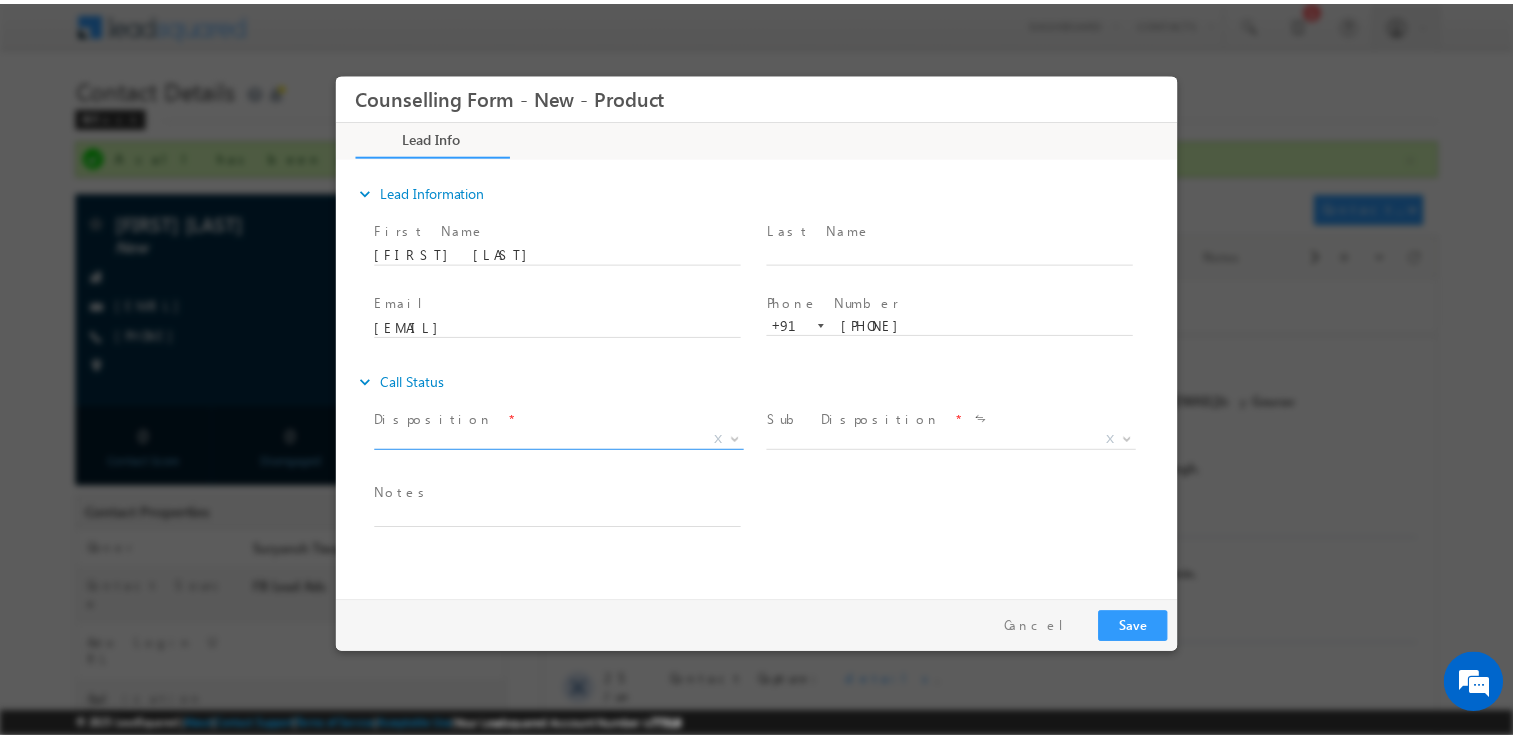 scroll, scrollTop: 0, scrollLeft: 0, axis: both 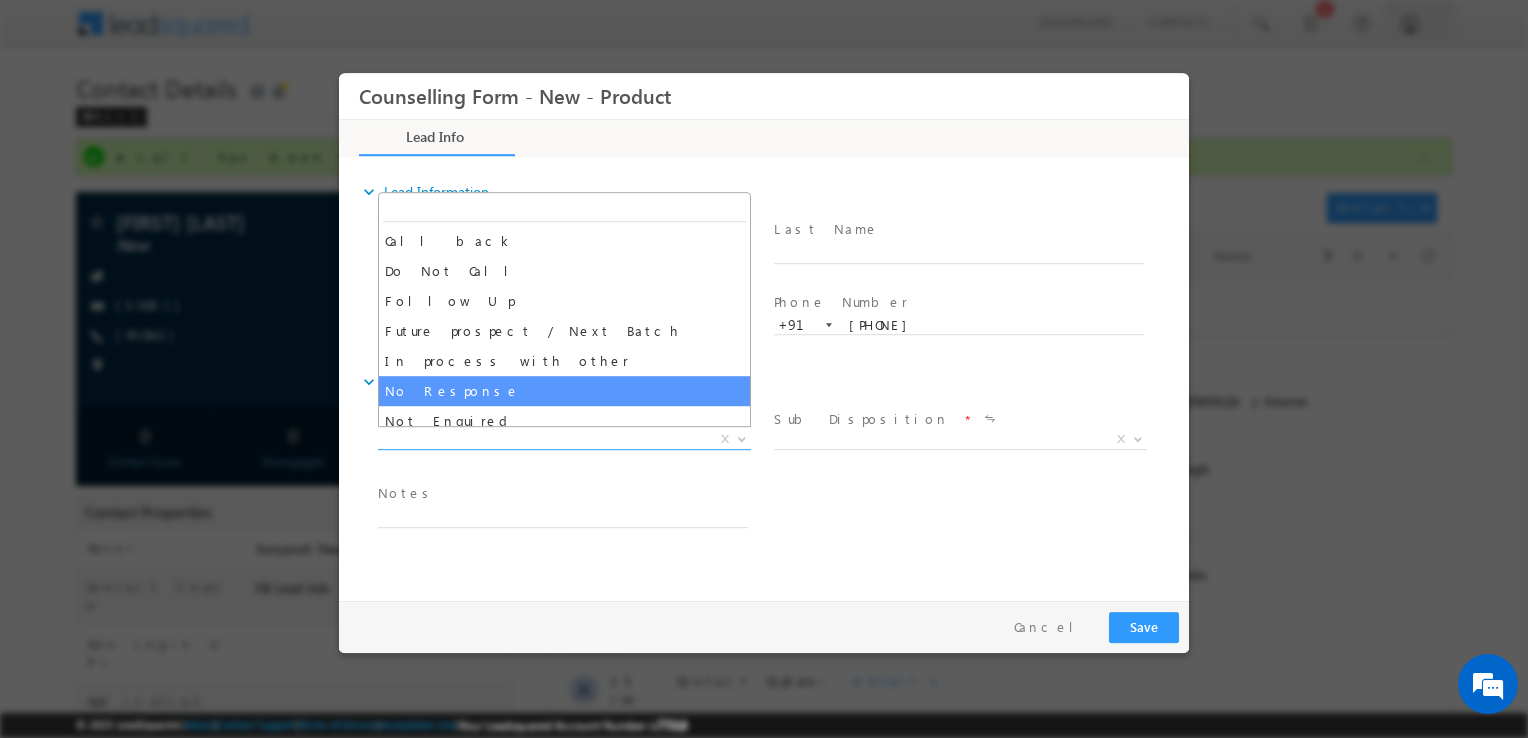 select on "No Response" 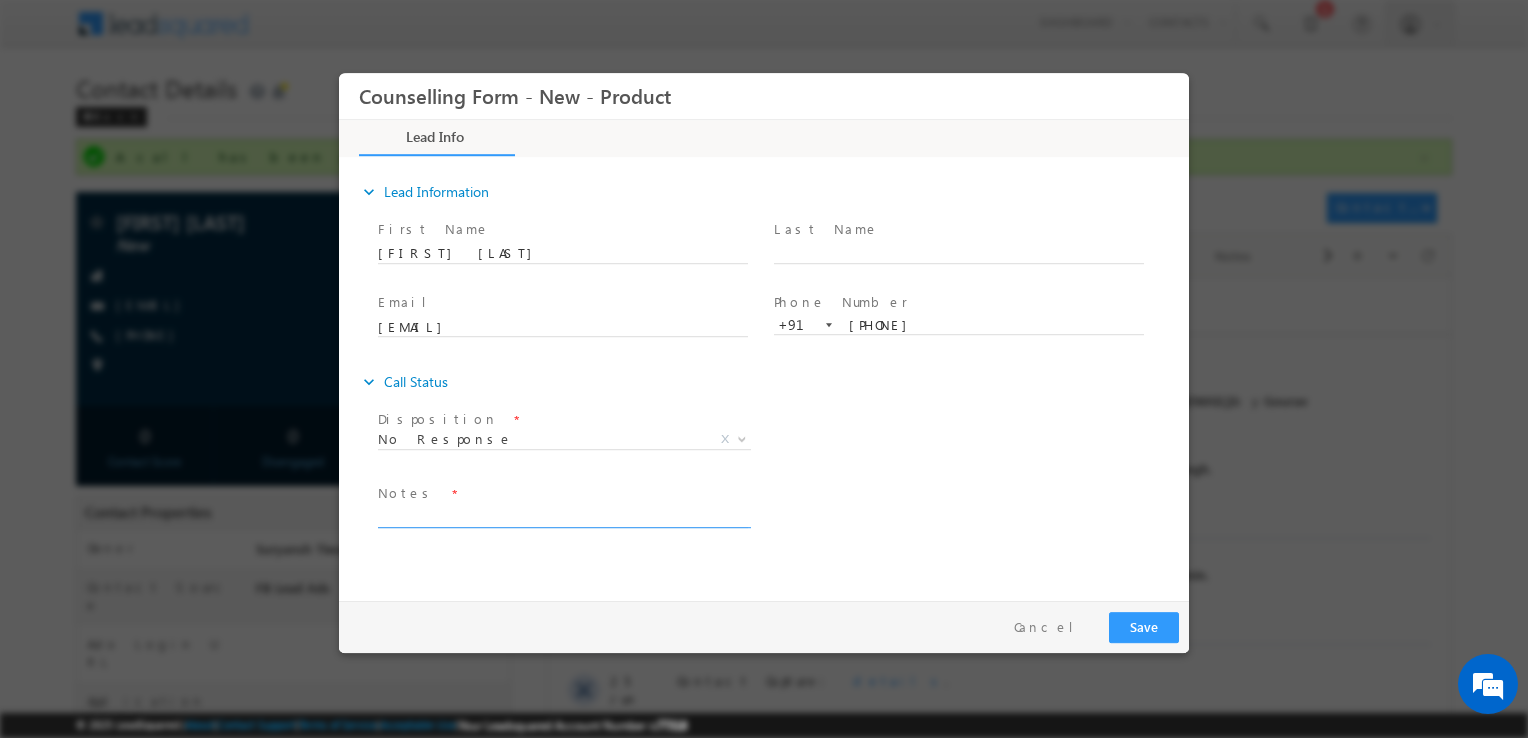 click at bounding box center [563, 516] 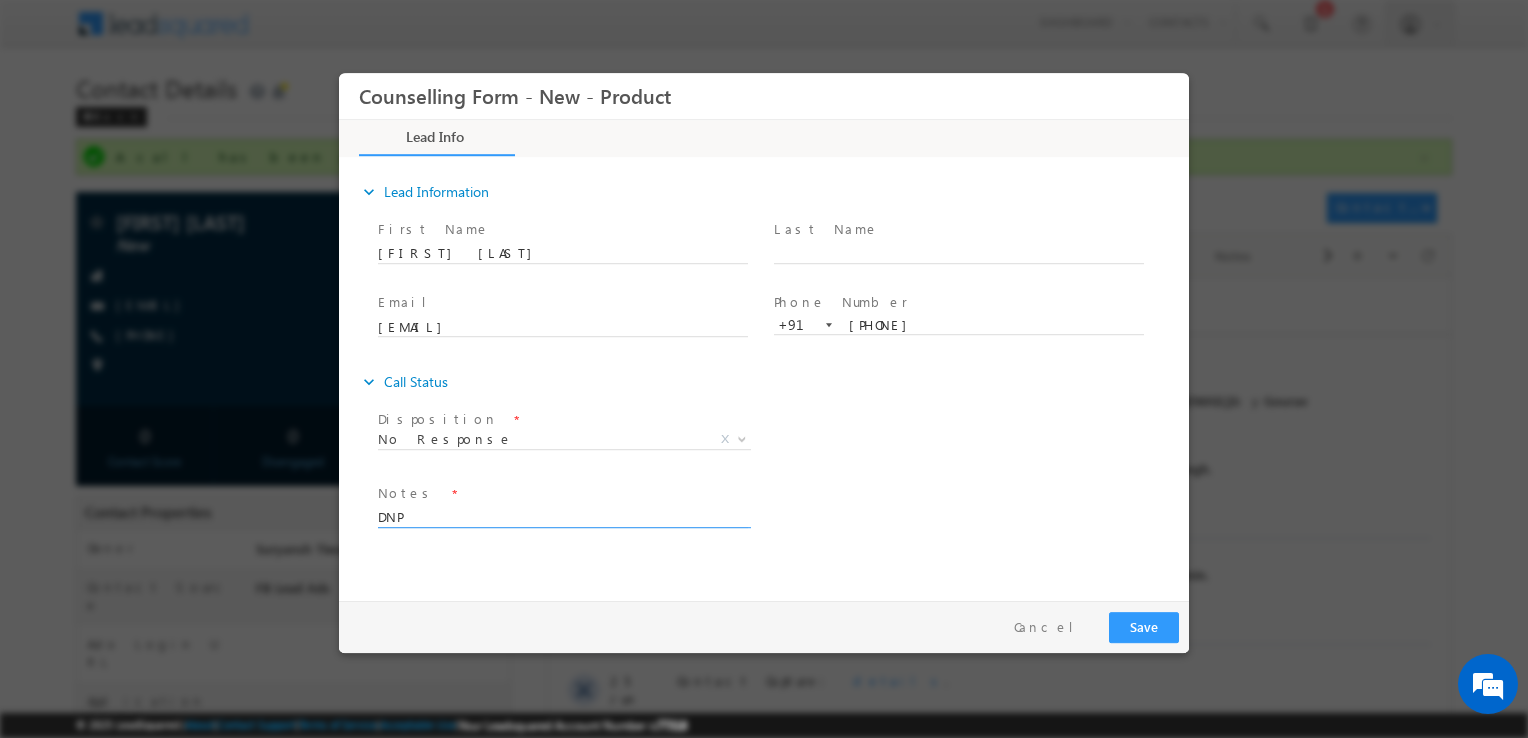 type on "DNP" 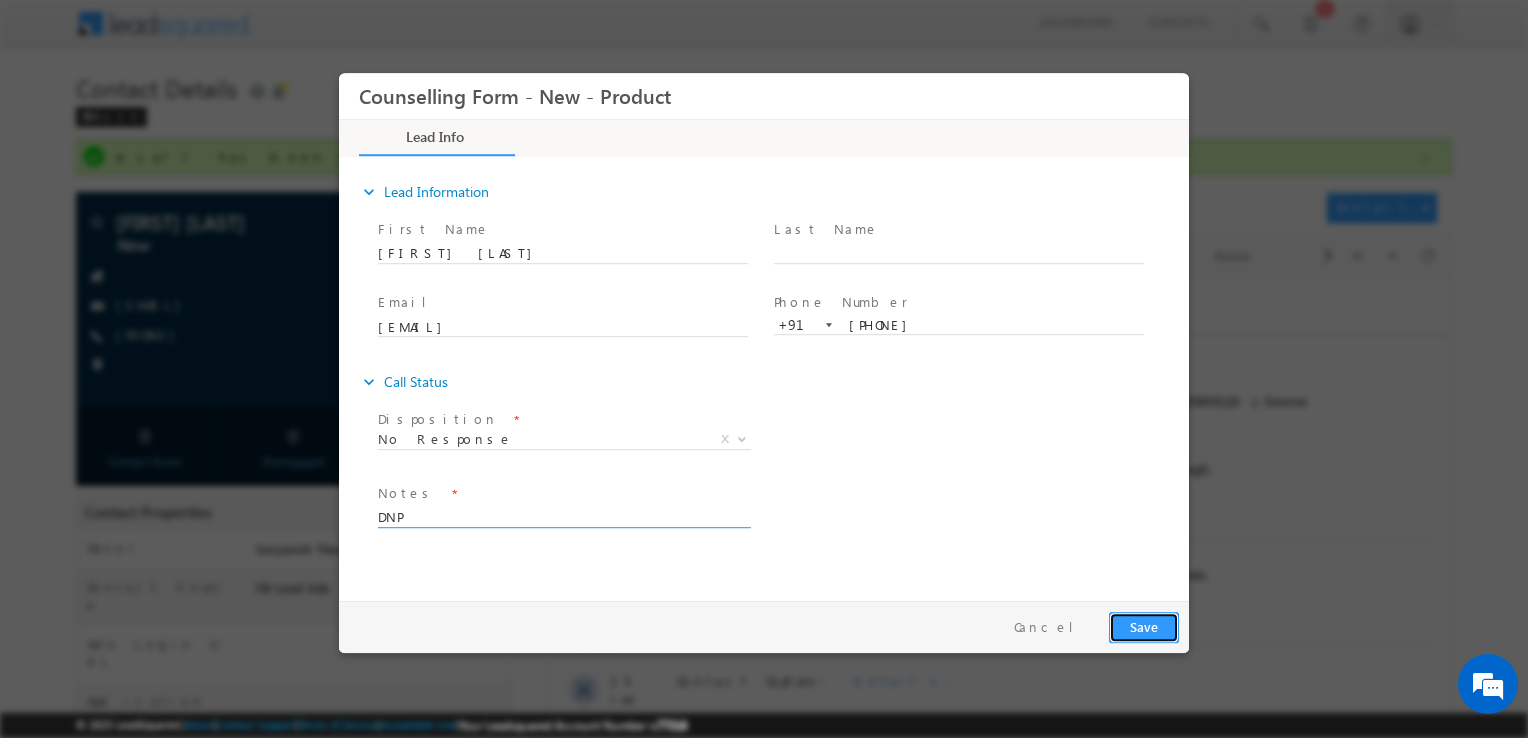 click on "Save" at bounding box center (1144, 627) 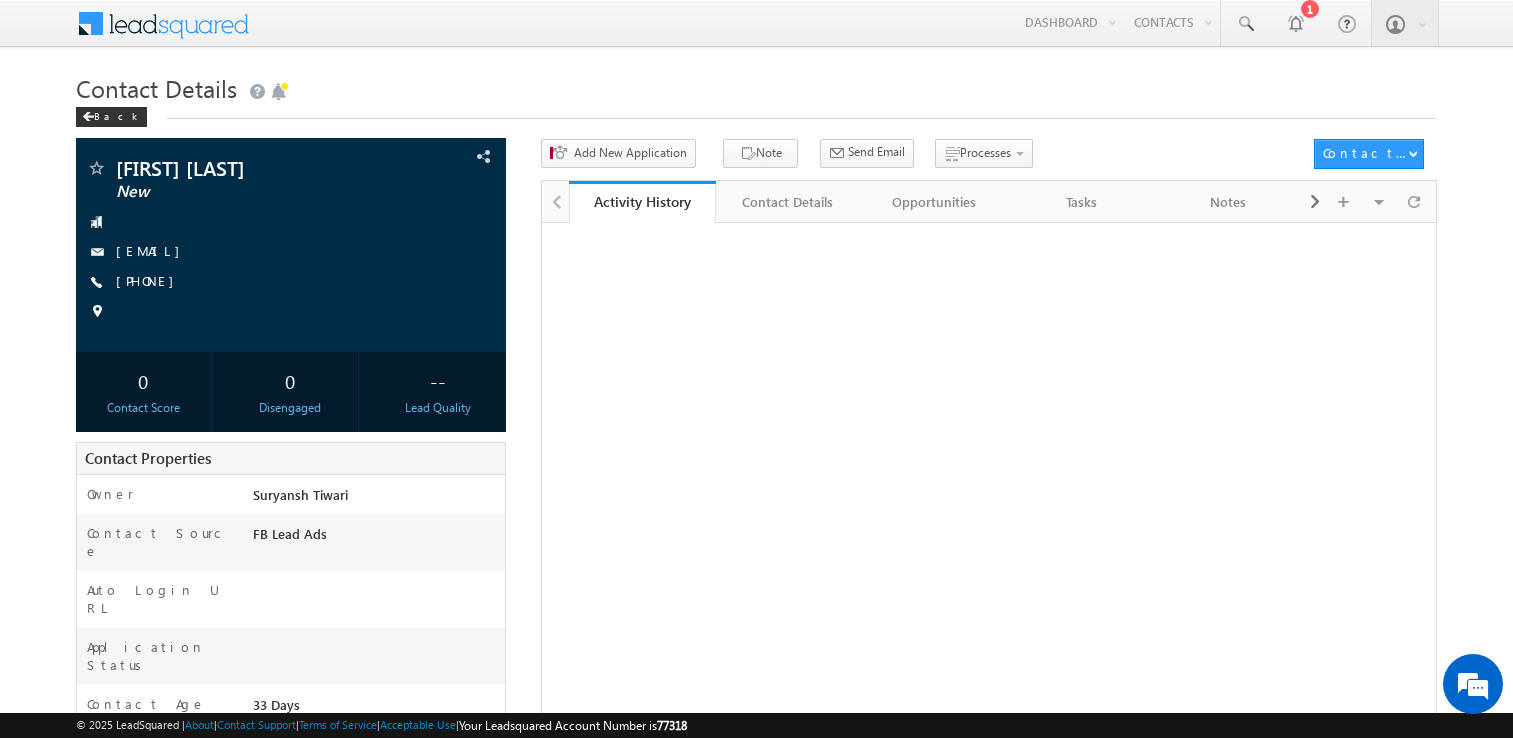 scroll, scrollTop: 0, scrollLeft: 0, axis: both 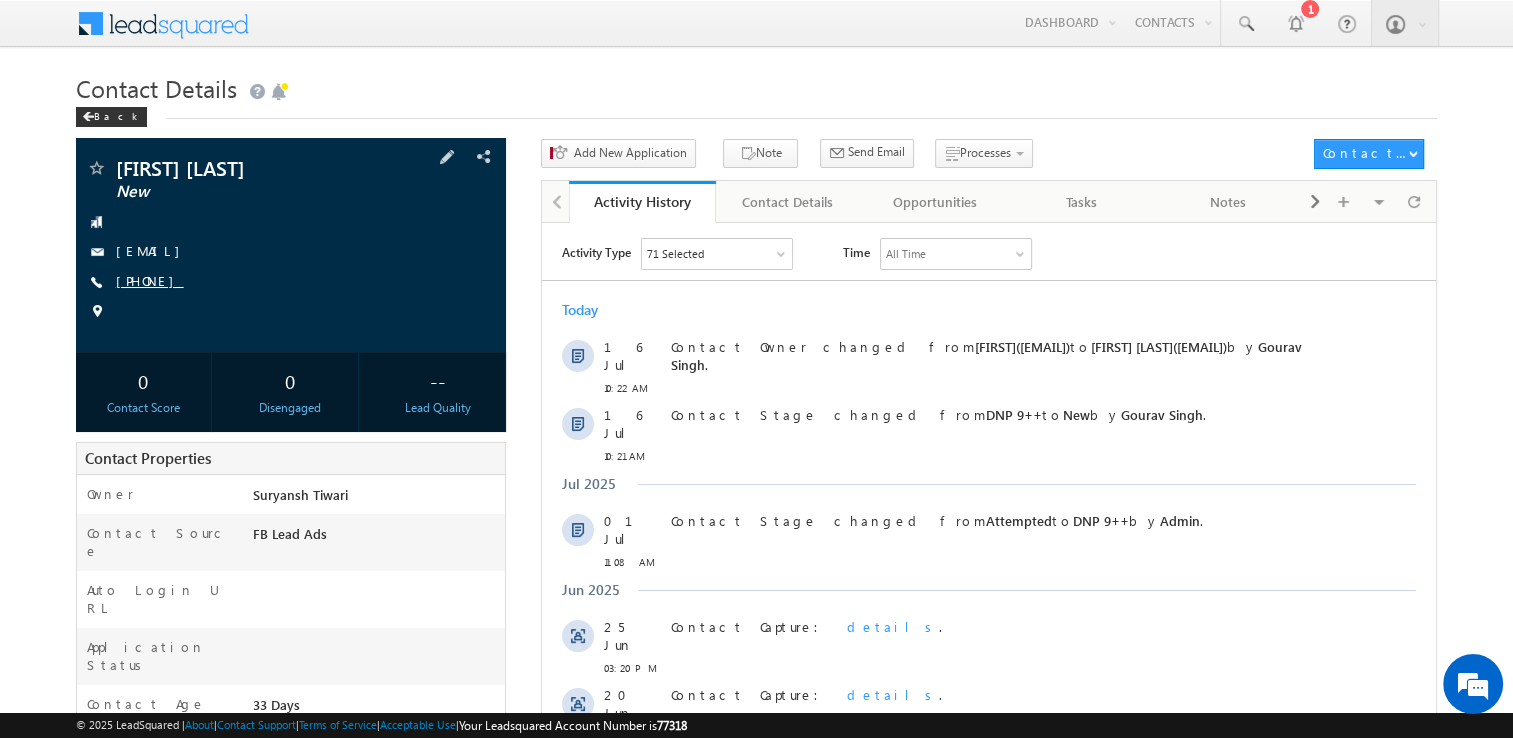 drag, startPoint x: 0, startPoint y: 0, endPoint x: 172, endPoint y: 286, distance: 333.73642 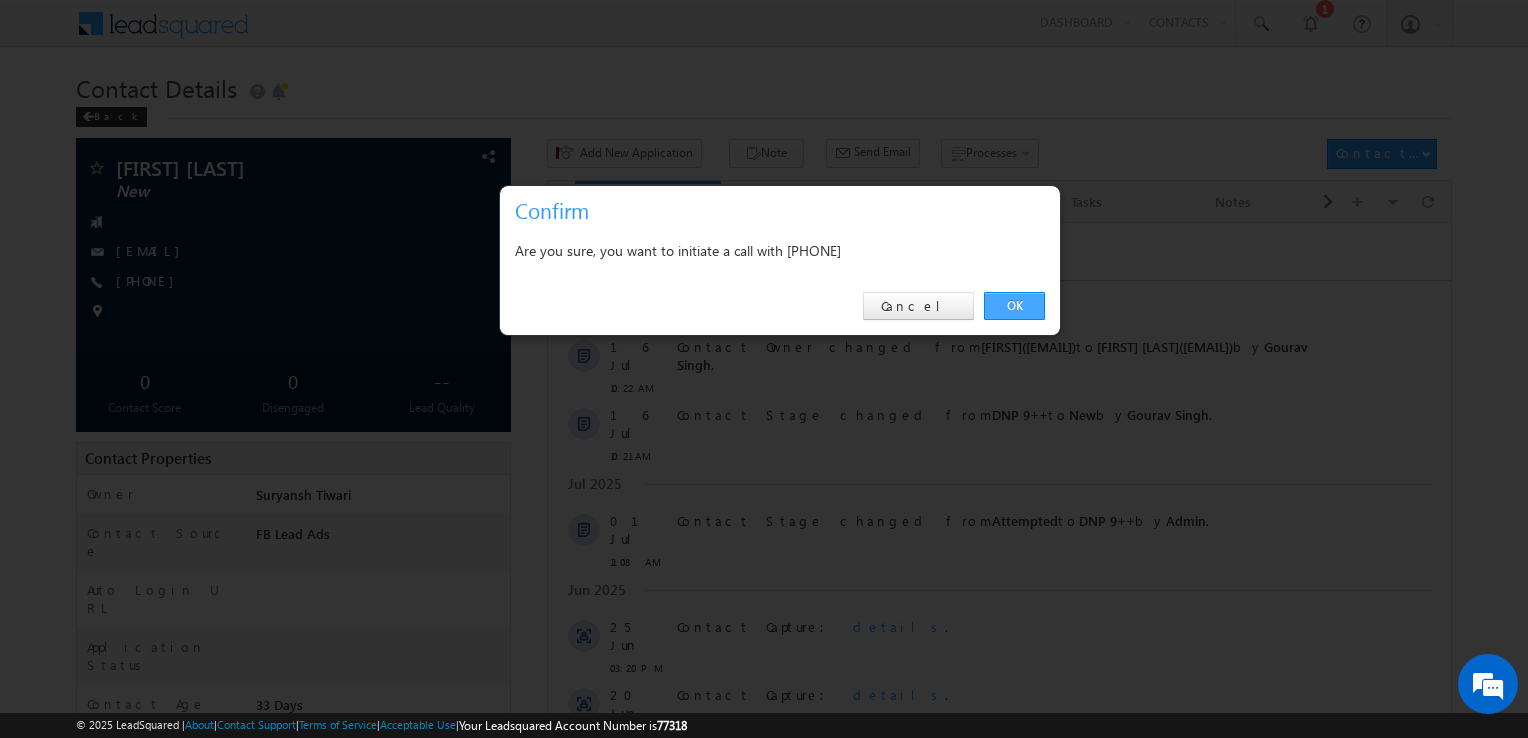 click on "OK" at bounding box center [1014, 306] 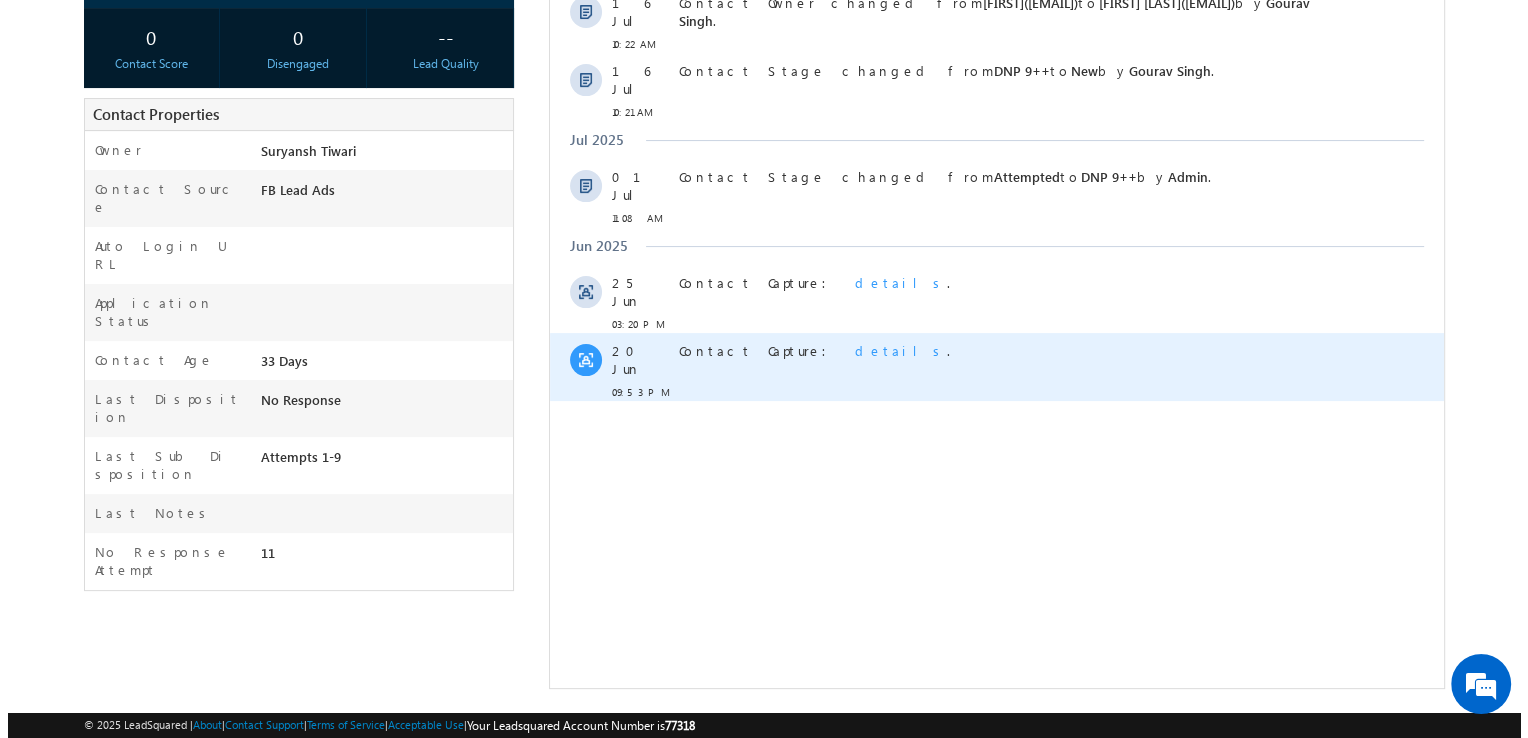 scroll, scrollTop: 0, scrollLeft: 0, axis: both 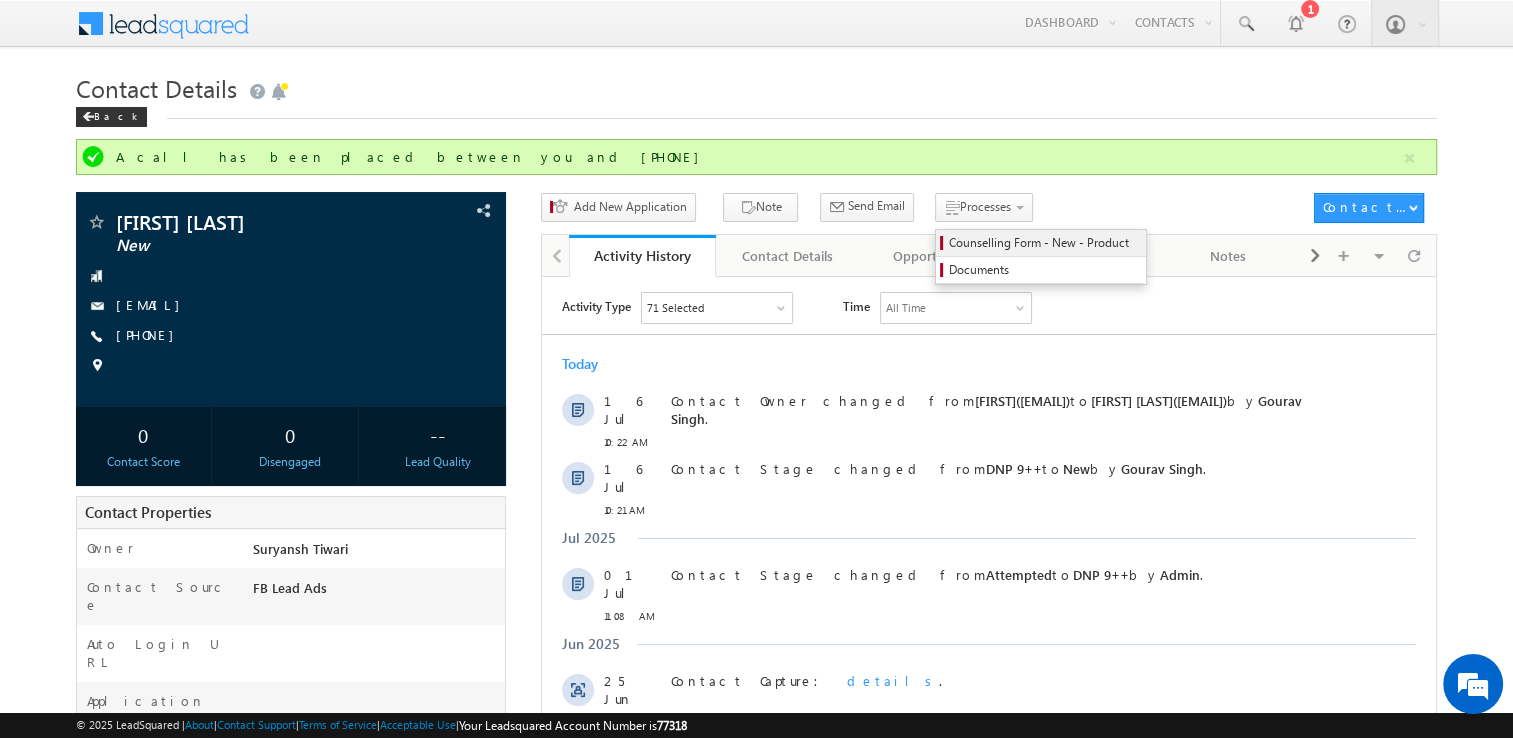 click on "Counselling Form - New - Product" at bounding box center (1044, 243) 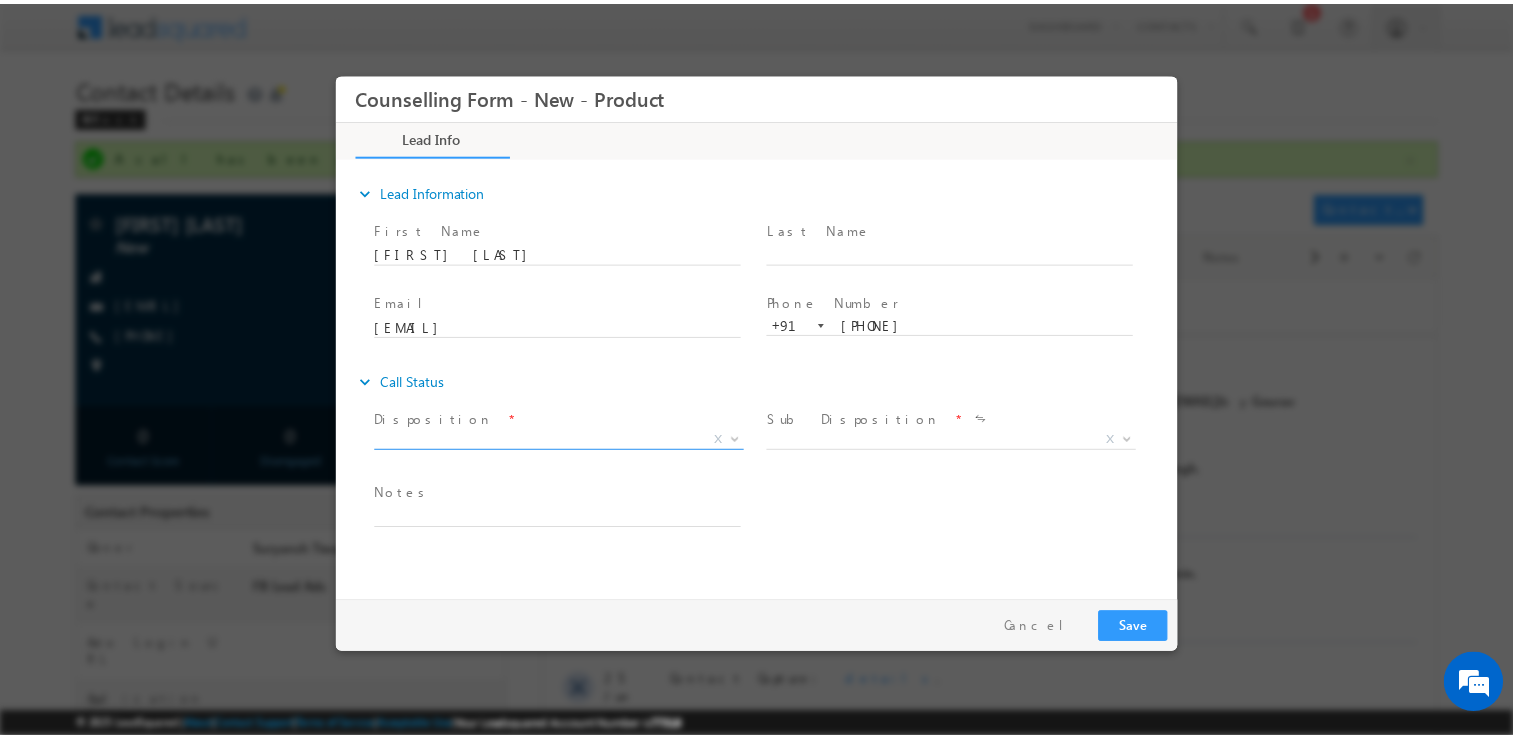 scroll, scrollTop: 0, scrollLeft: 0, axis: both 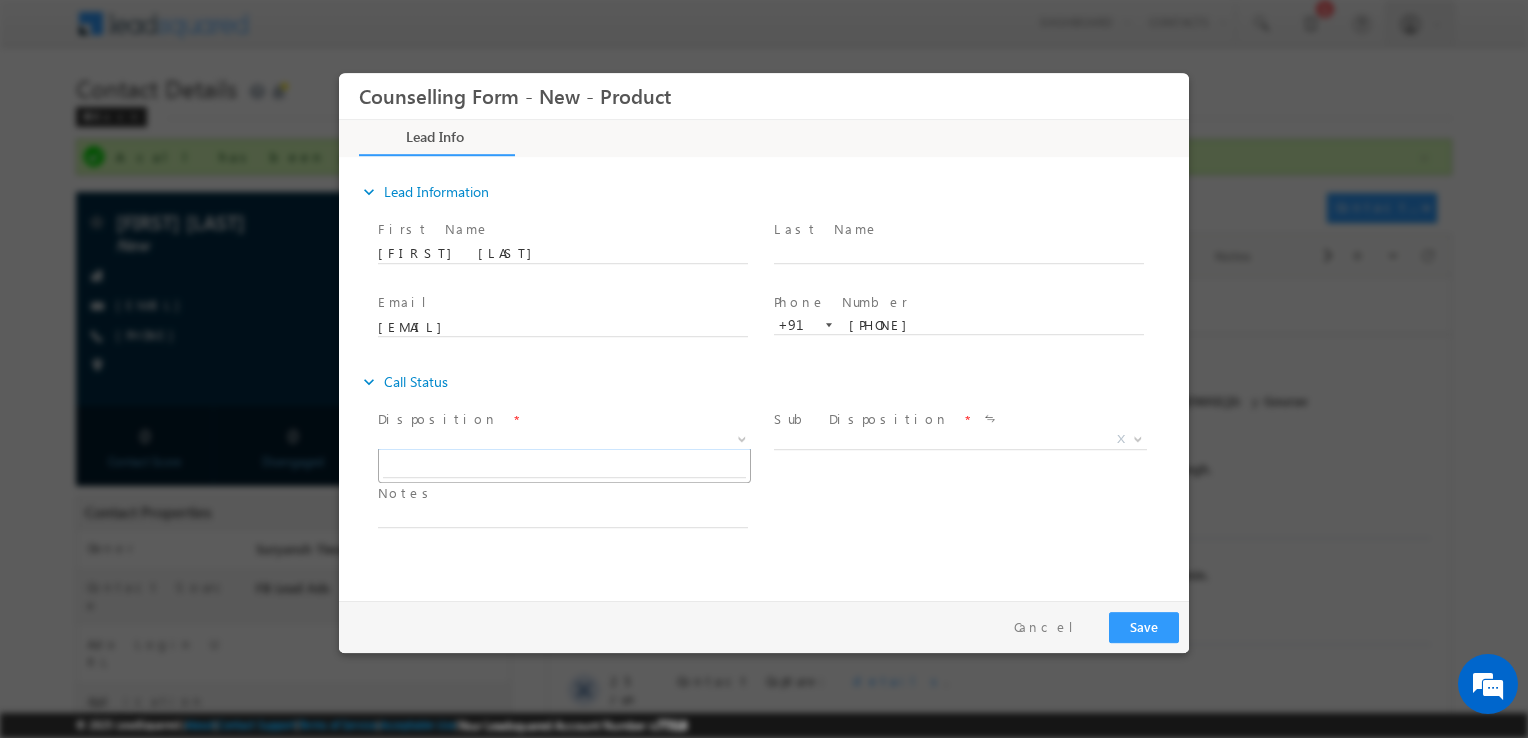 click on "X" at bounding box center [564, 440] 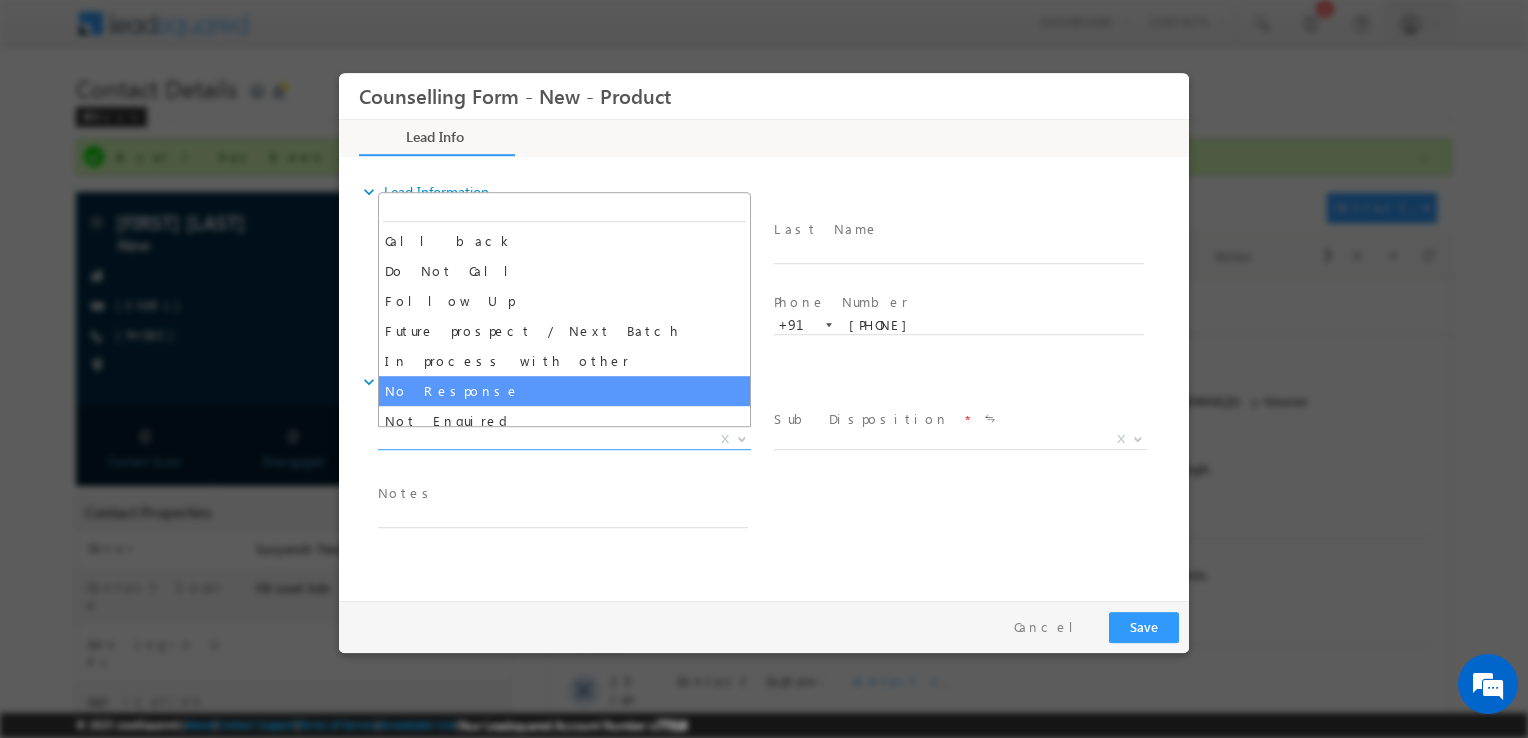 select on "No Response" 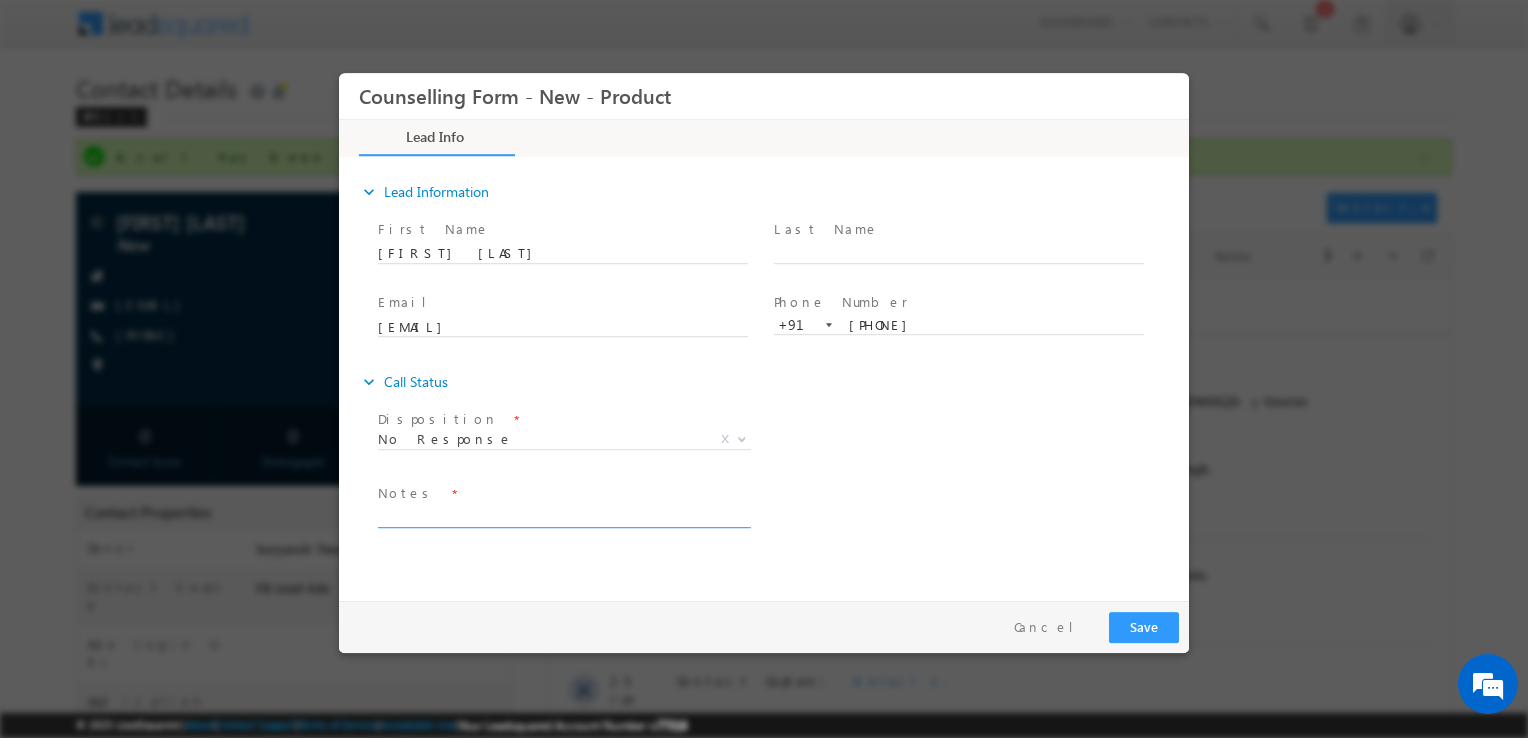 click at bounding box center (563, 516) 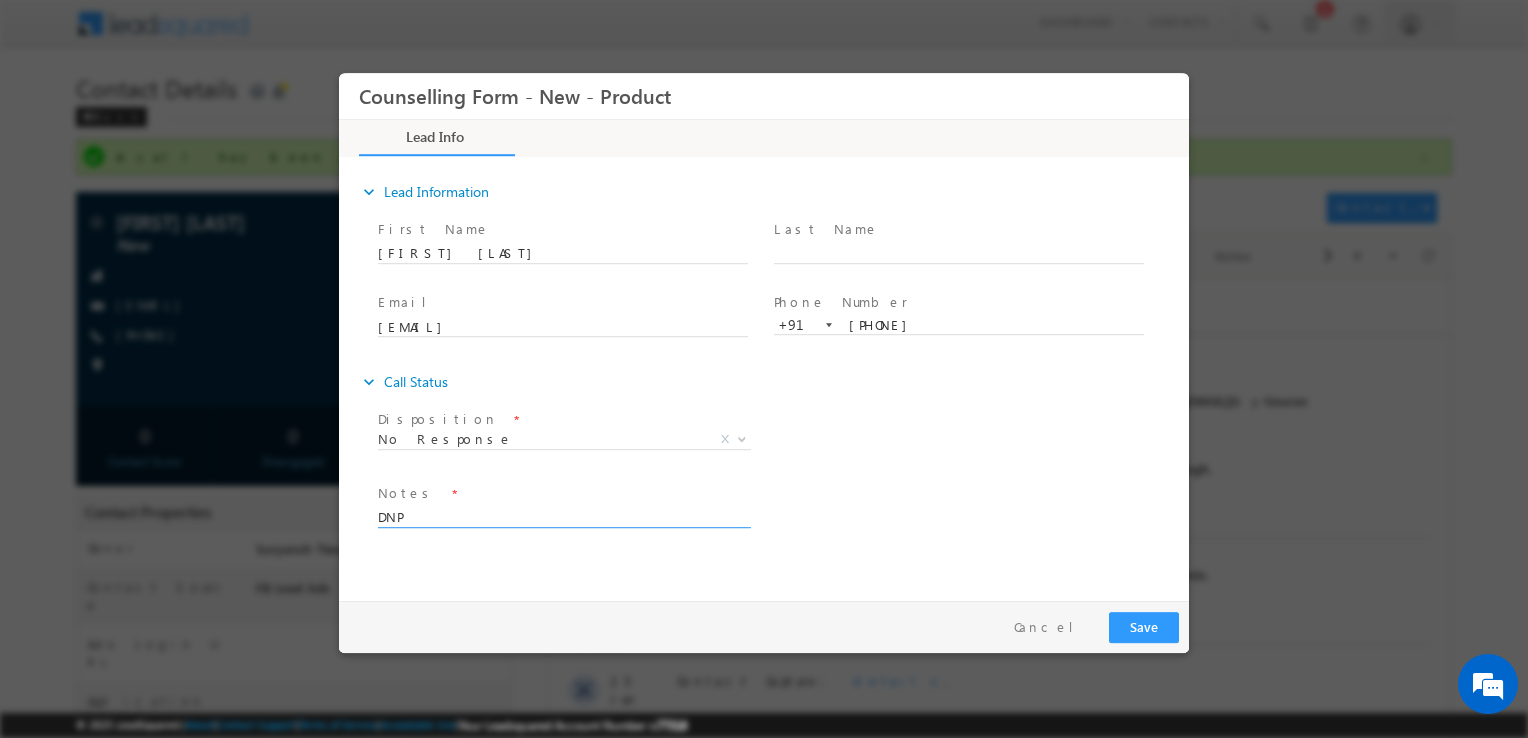 type on "DNP" 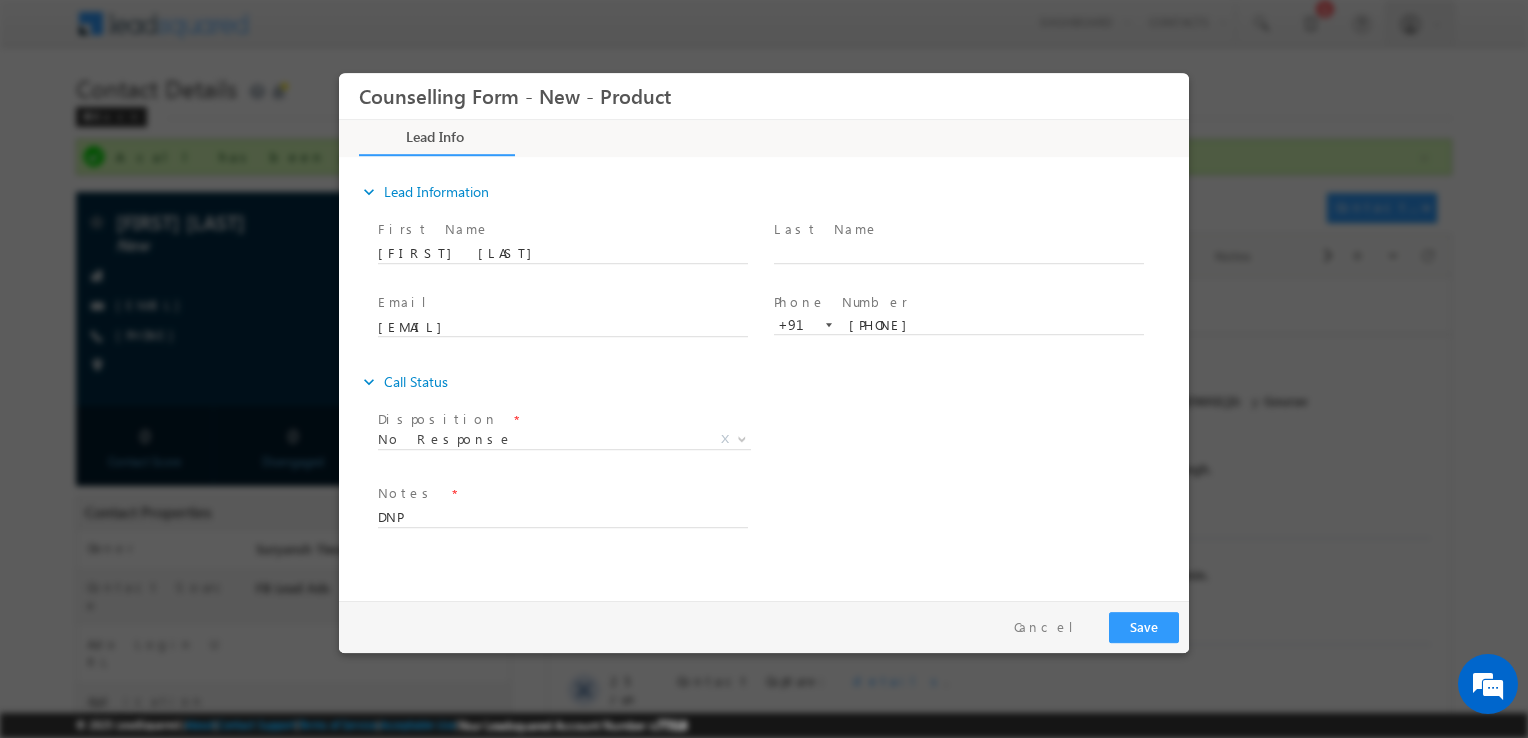 click on "Pay & Save
Save
Cancel" at bounding box center (769, 627) 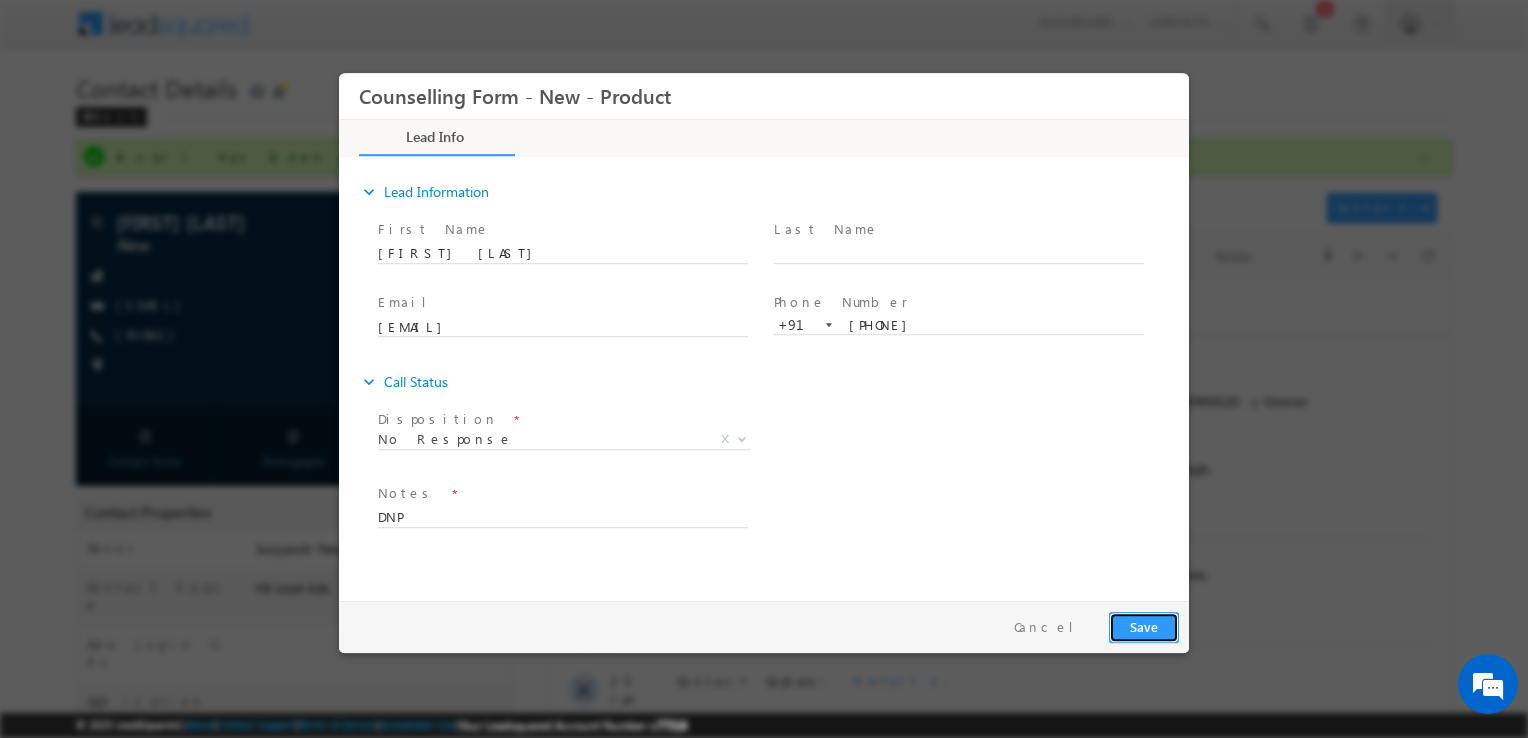 click on "Save" at bounding box center (1144, 627) 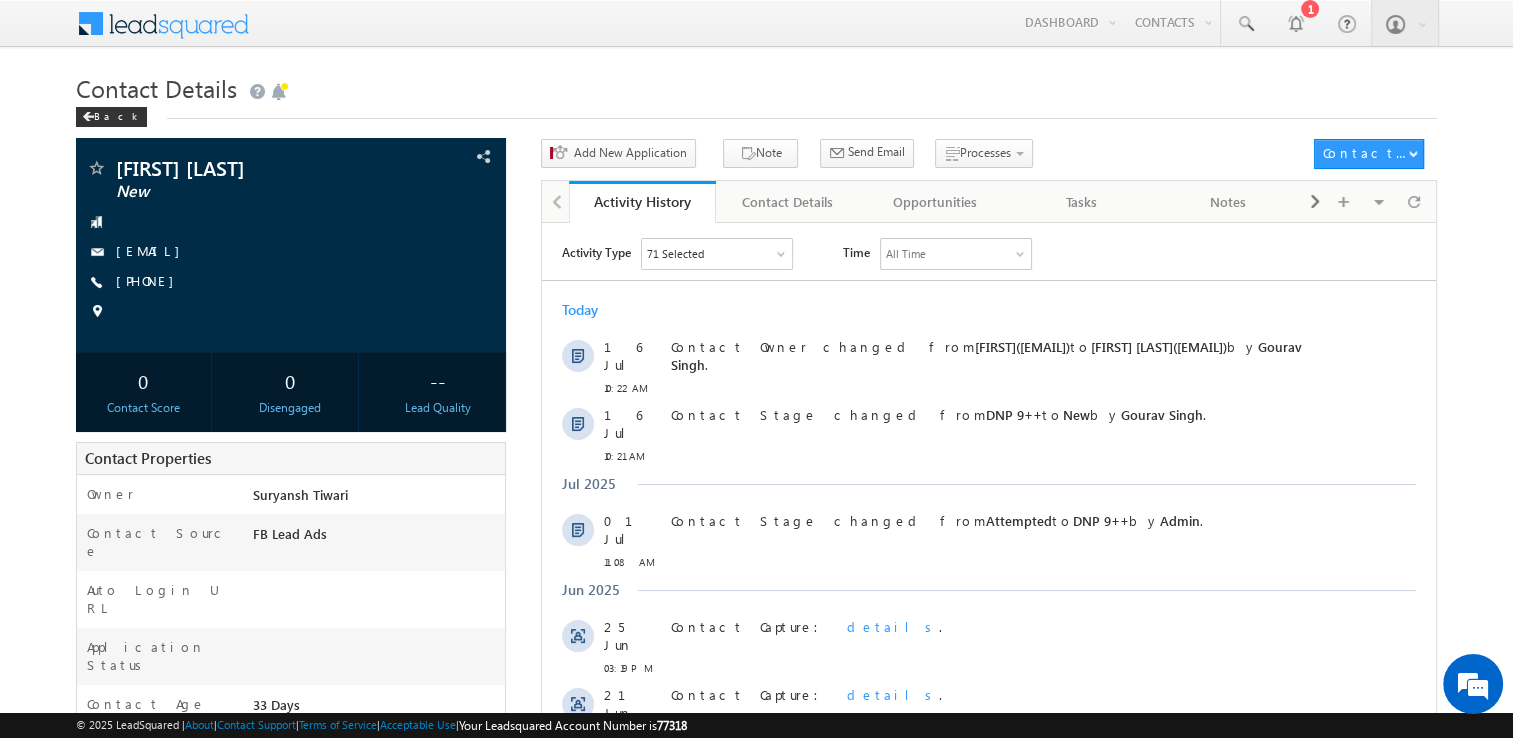 scroll, scrollTop: 0, scrollLeft: 0, axis: both 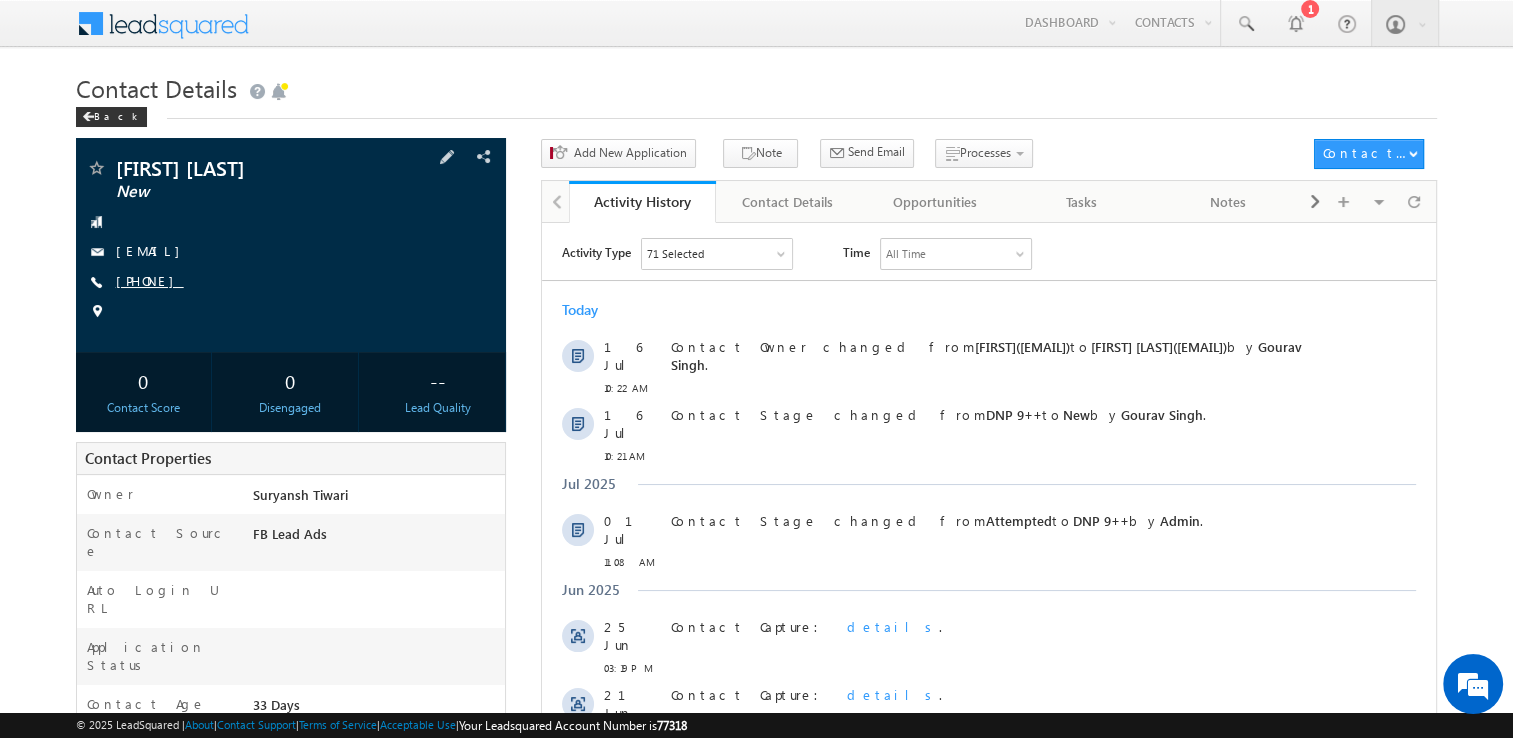 click on "[PHONE]" at bounding box center (150, 280) 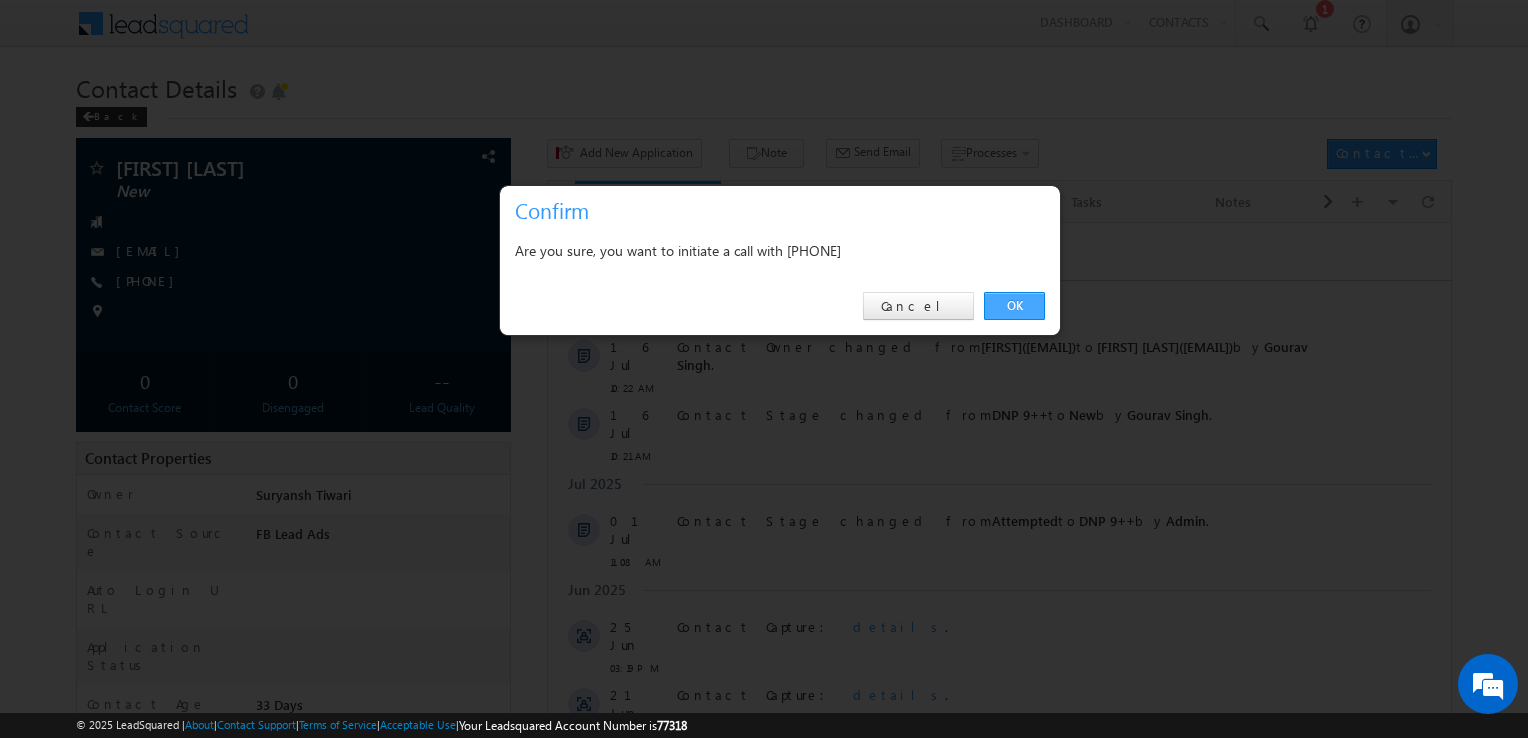 click on "OK" at bounding box center [1014, 306] 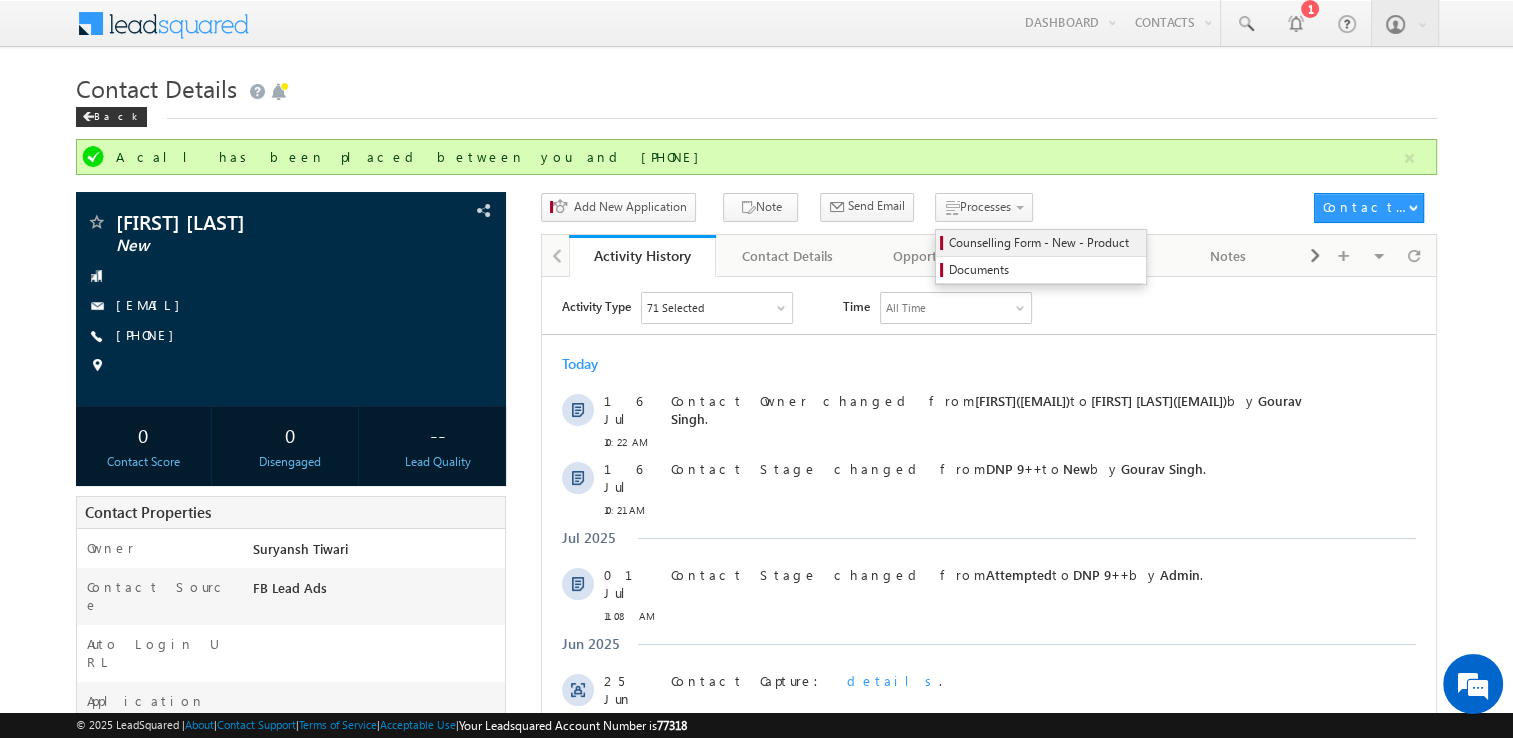click on "Counselling Form - New - Product" at bounding box center (1041, 243) 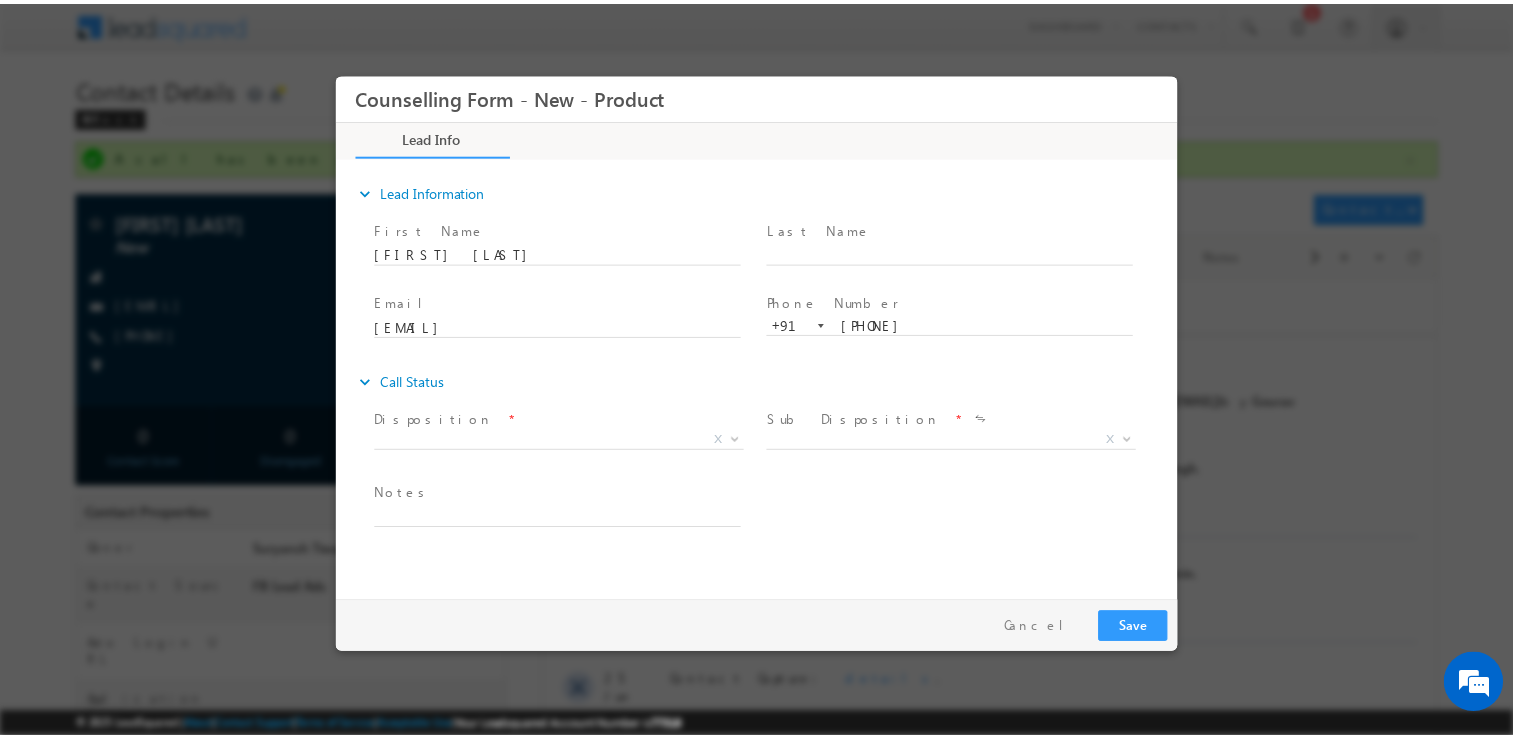 scroll, scrollTop: 0, scrollLeft: 0, axis: both 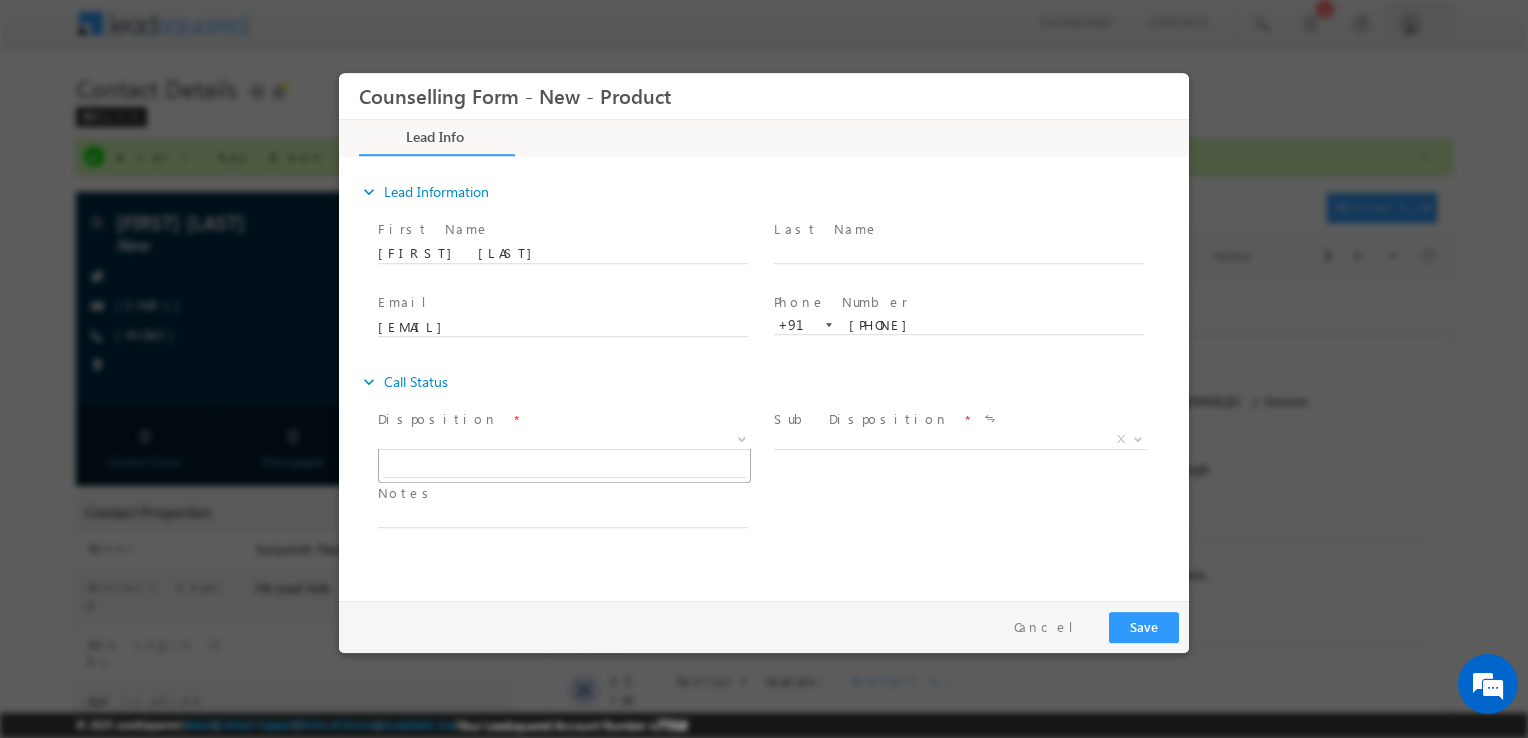click on "X" at bounding box center [564, 440] 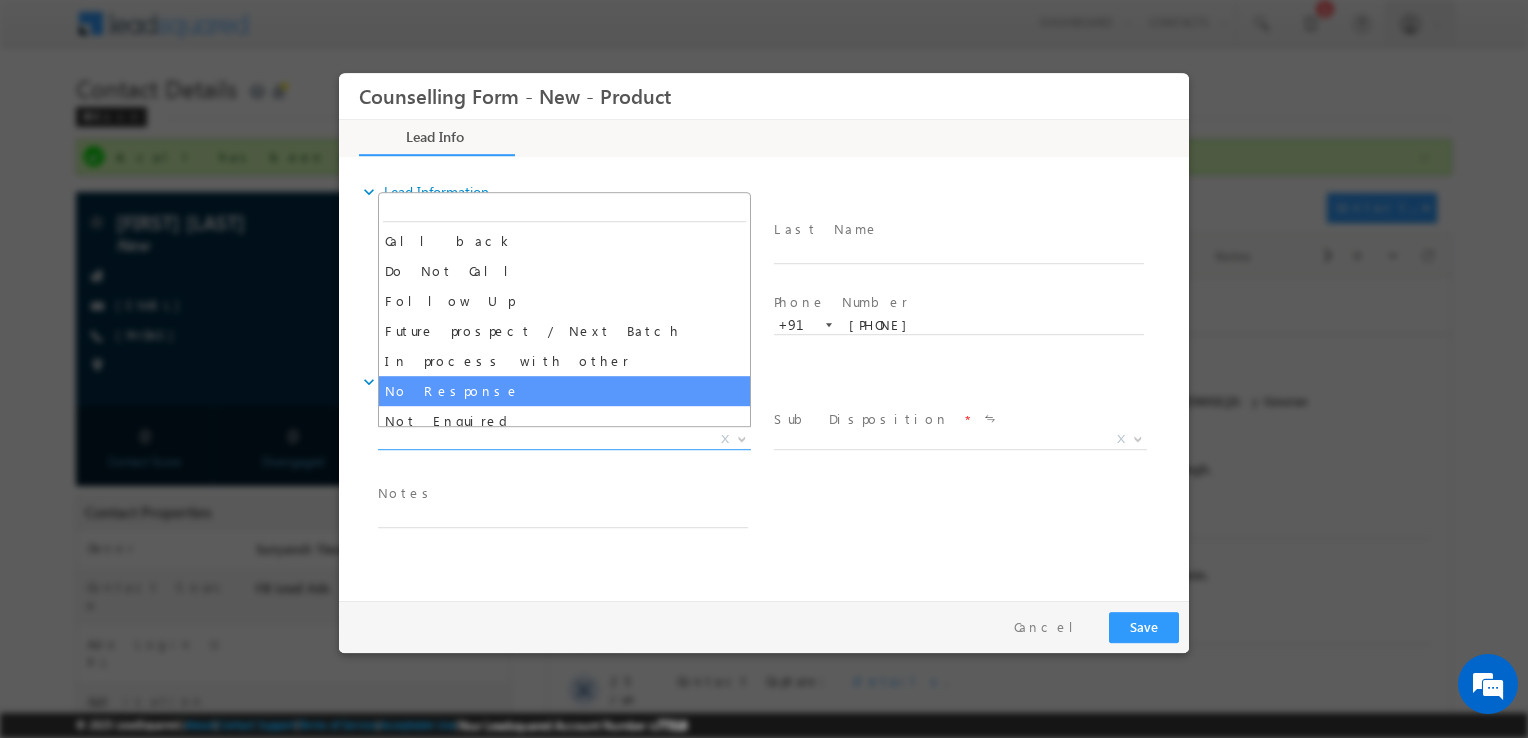 select on "No Response" 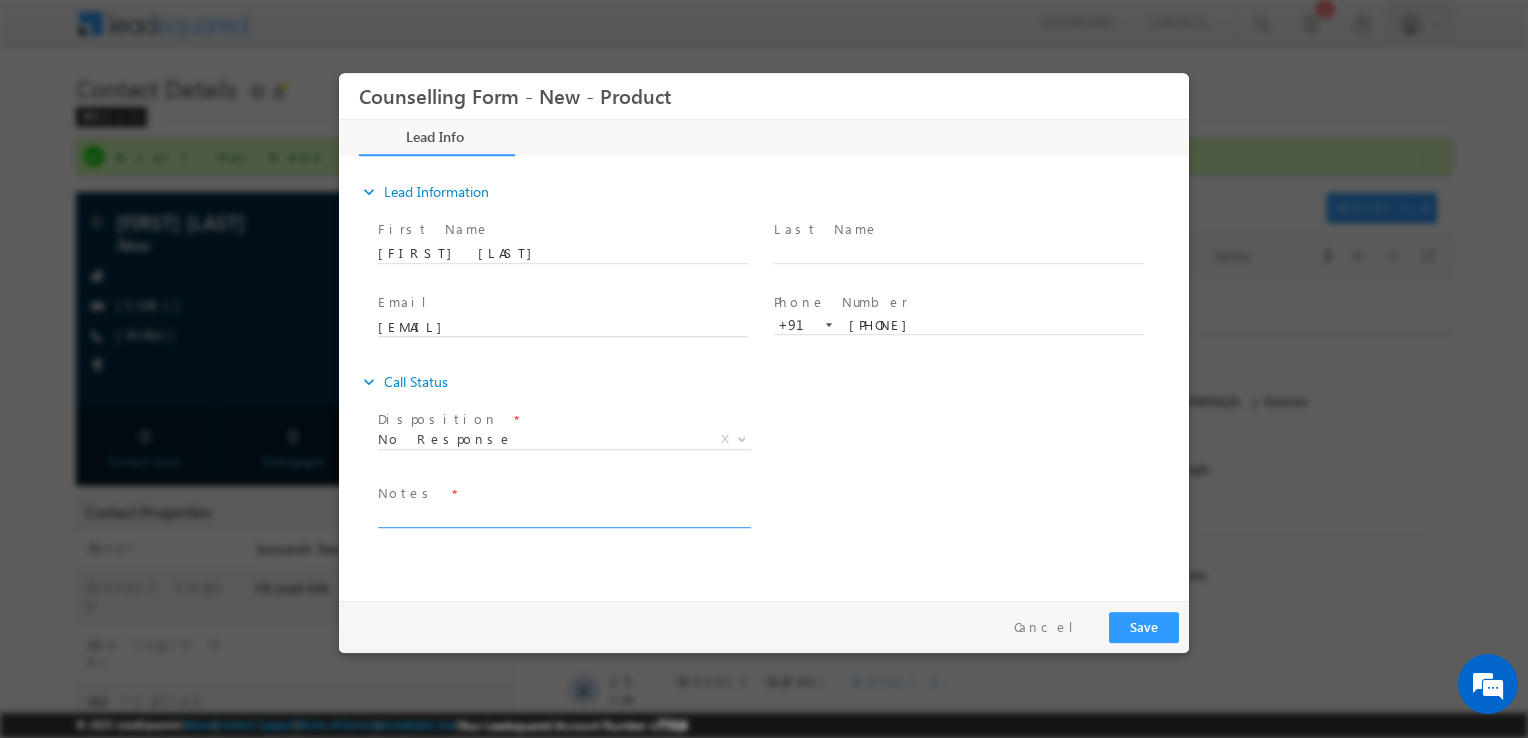 click at bounding box center [563, 516] 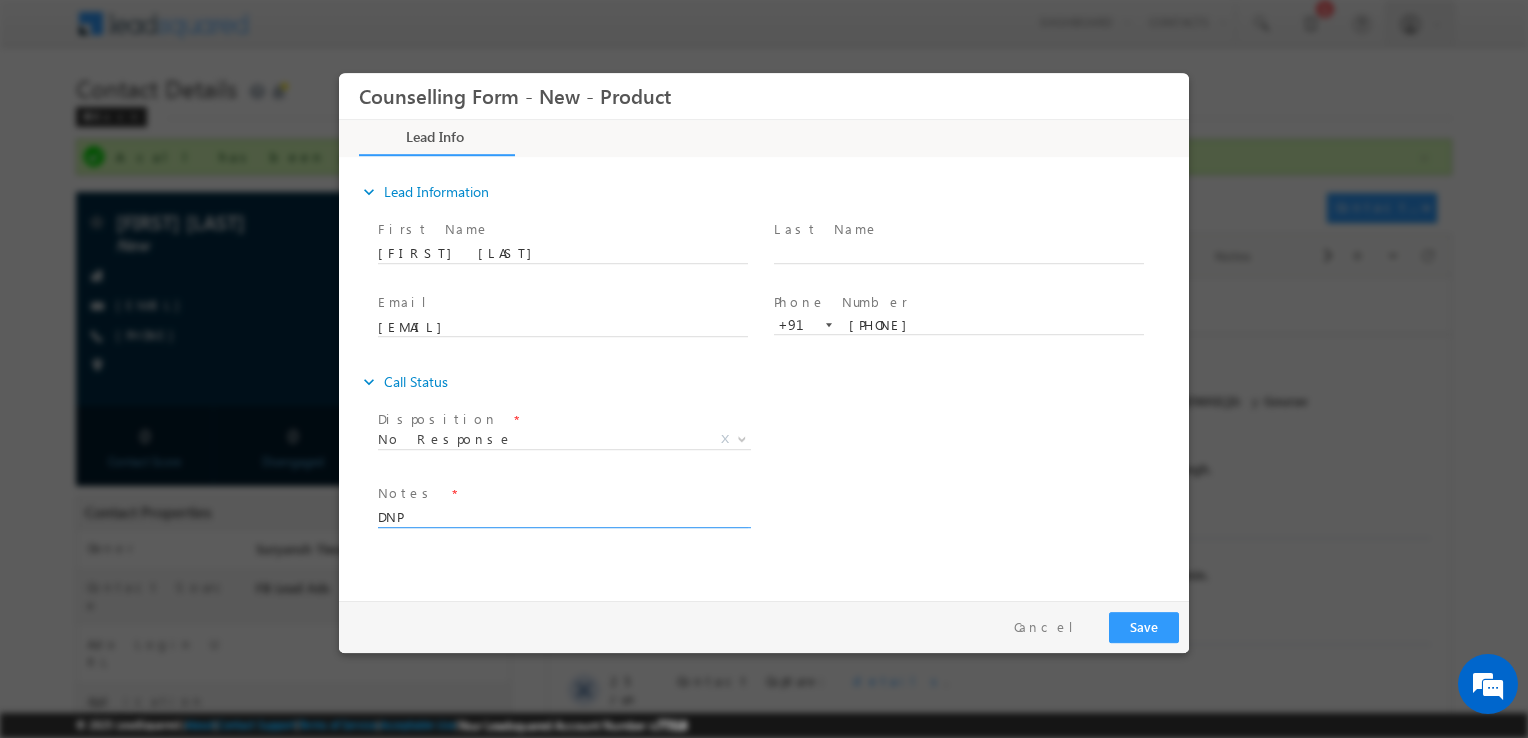 type on "DNP" 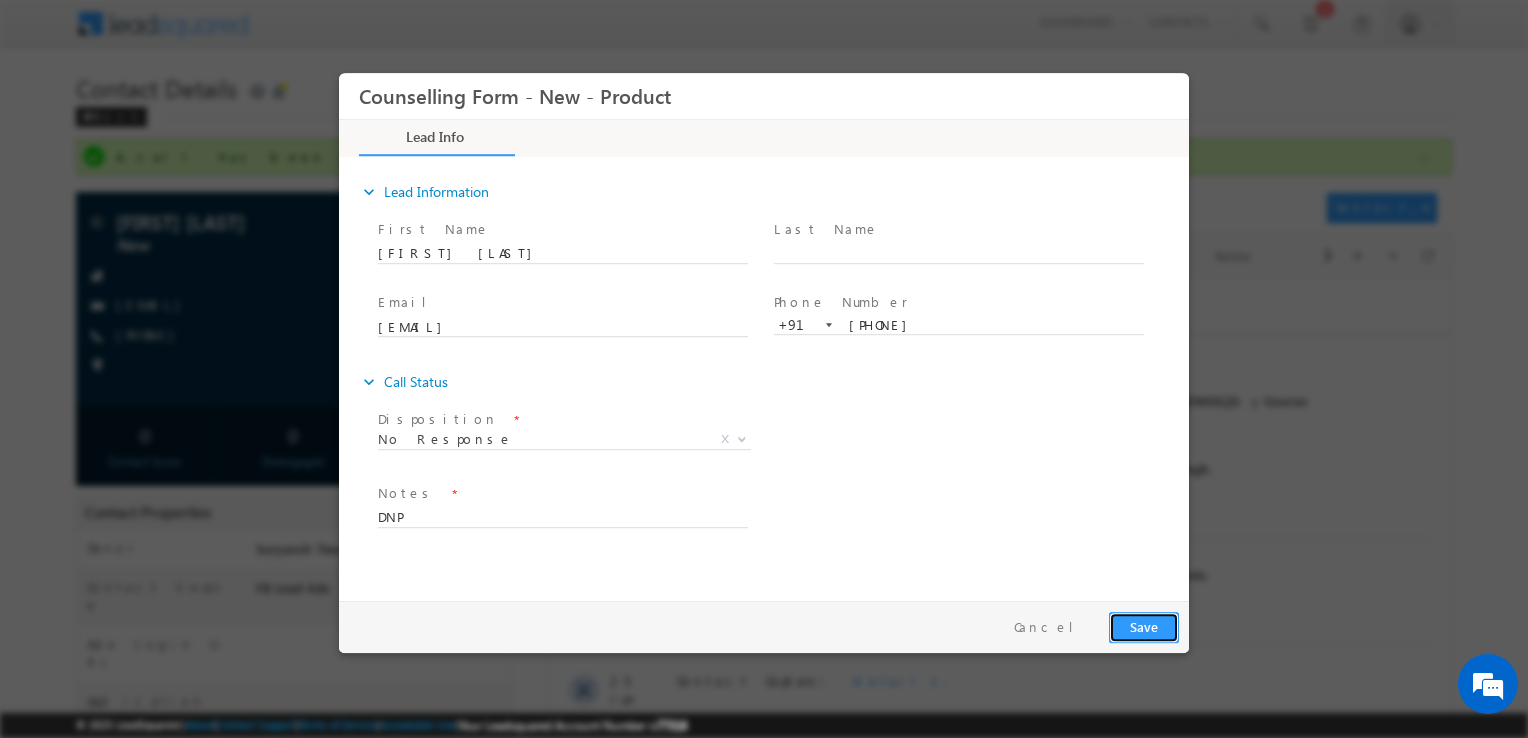 click on "Save" at bounding box center [1144, 627] 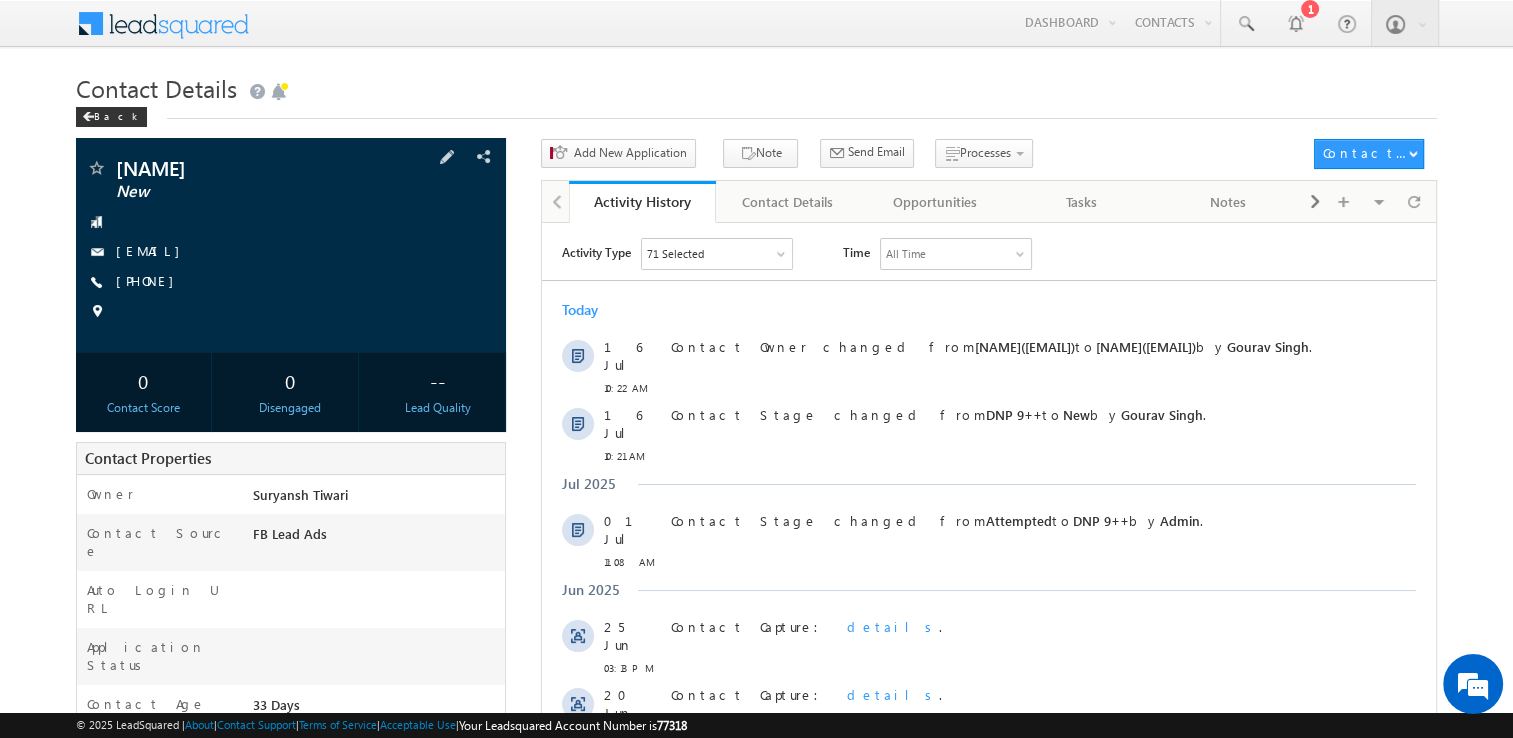 scroll, scrollTop: 0, scrollLeft: 0, axis: both 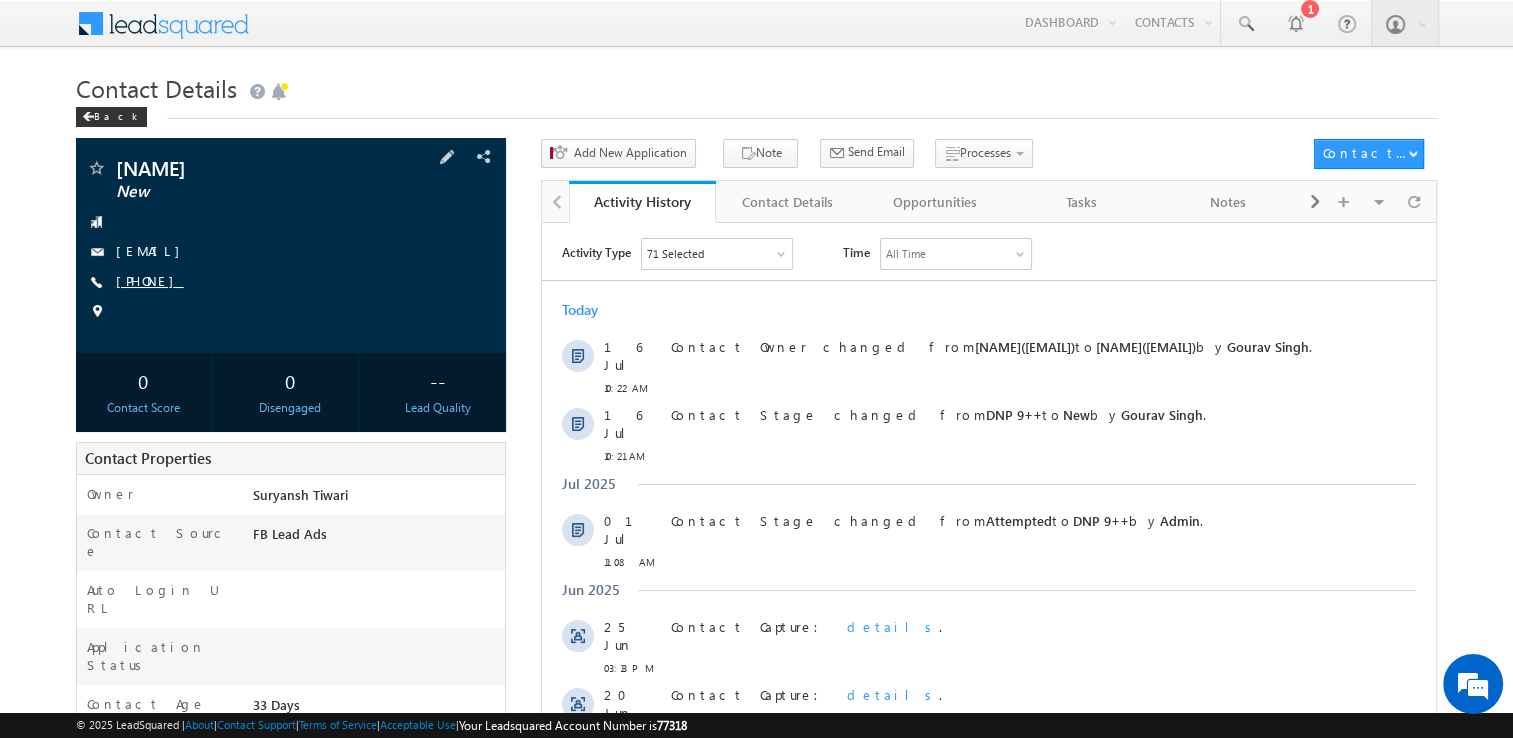 click on "+91-8637282098" at bounding box center (150, 280) 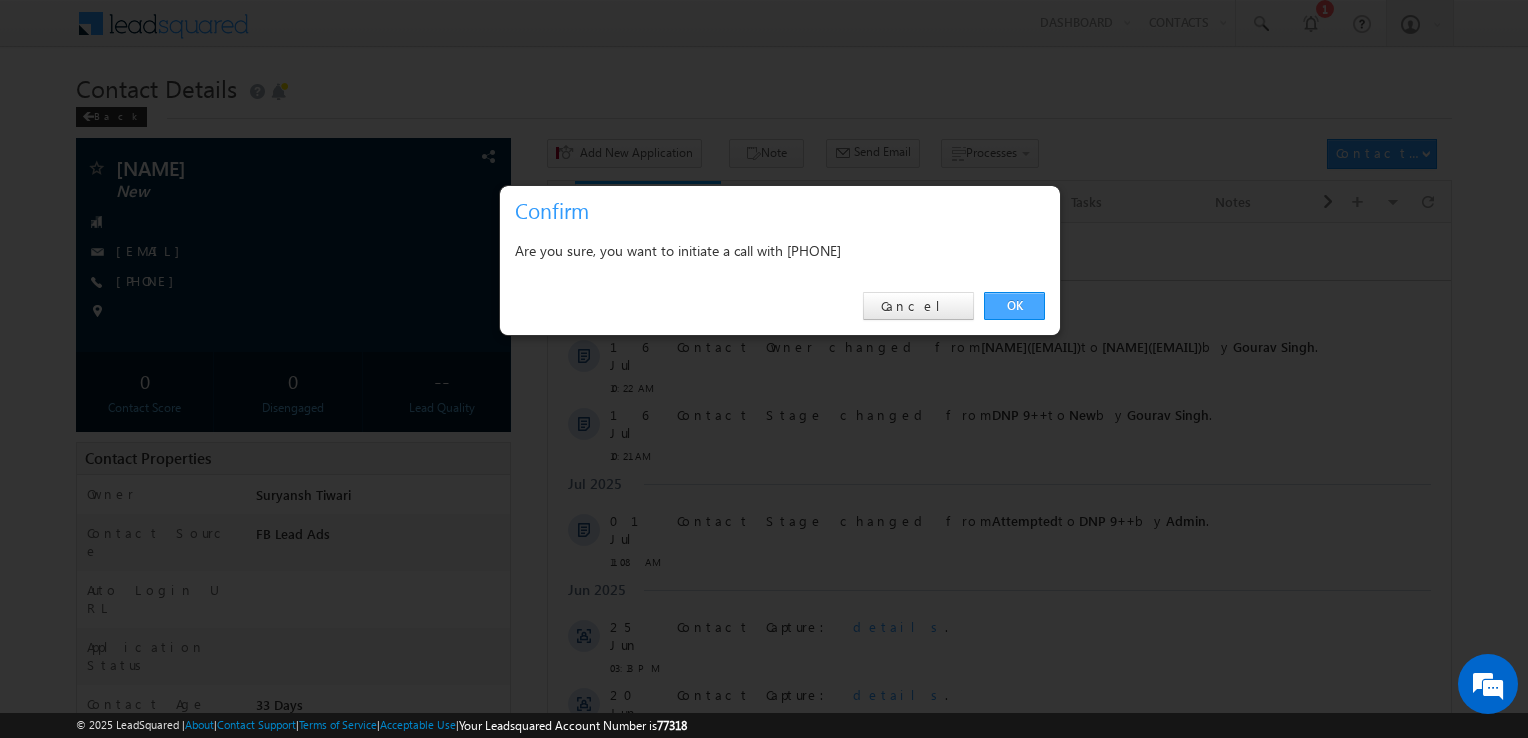 click on "OK" at bounding box center (1014, 306) 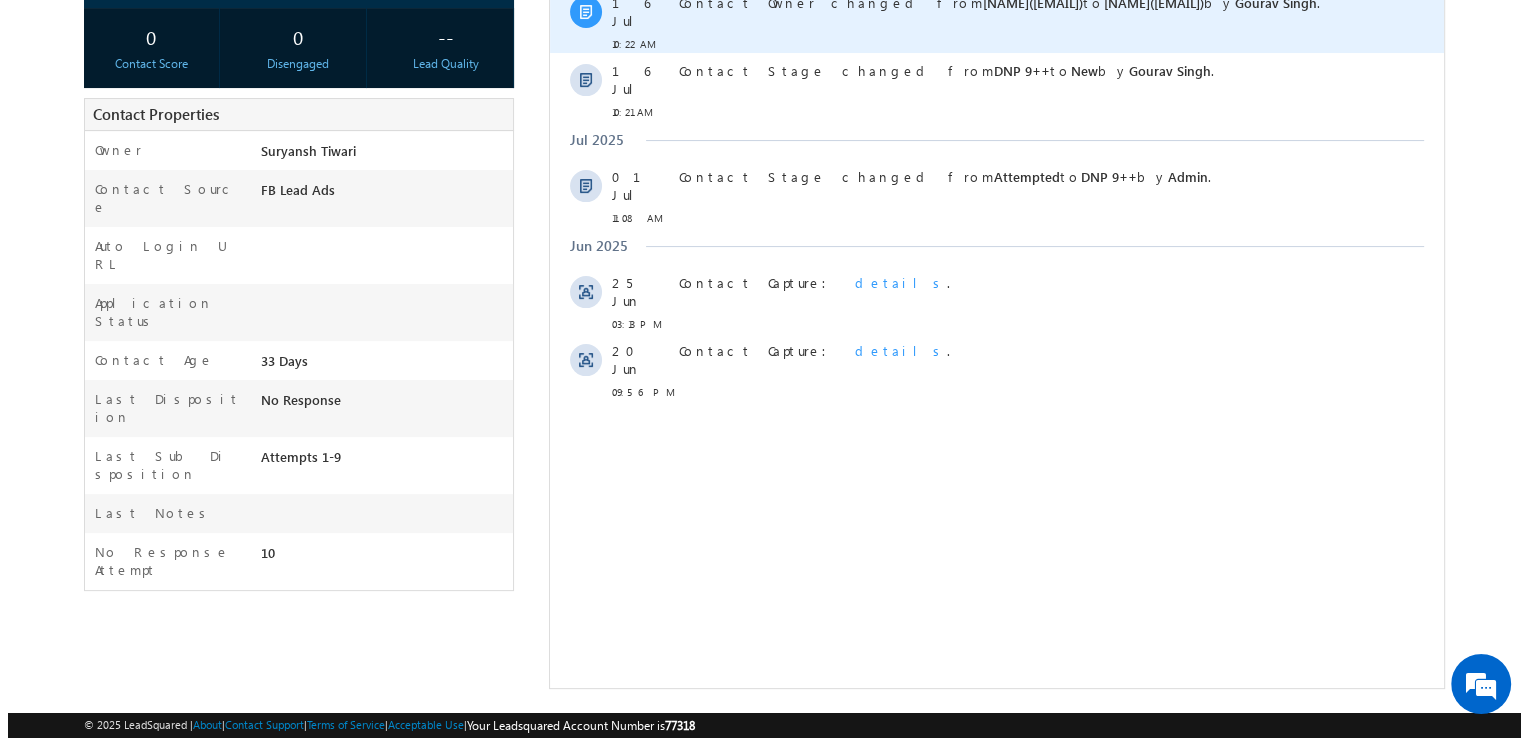 scroll, scrollTop: 0, scrollLeft: 0, axis: both 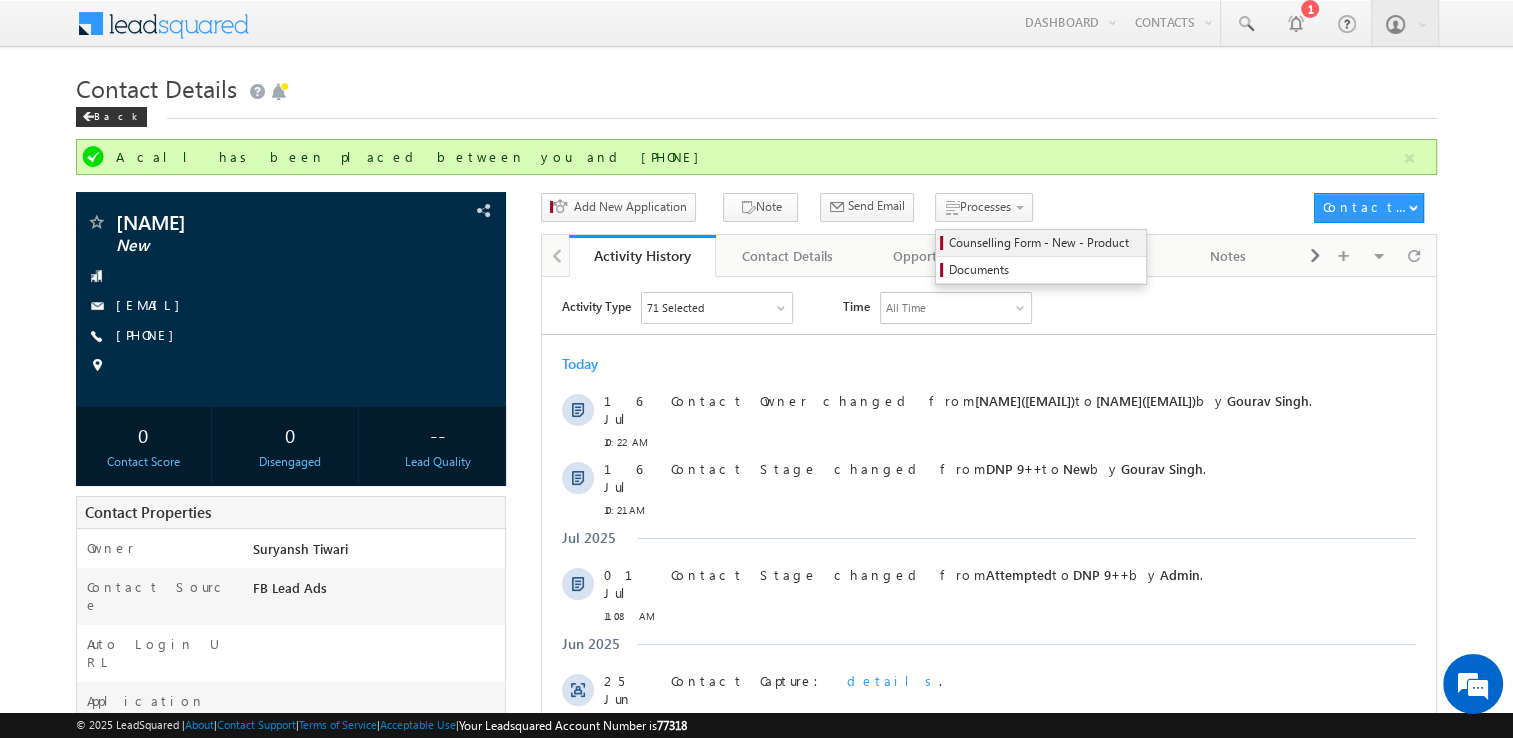 click on "Counselling Form - New - Product" at bounding box center (1041, 243) 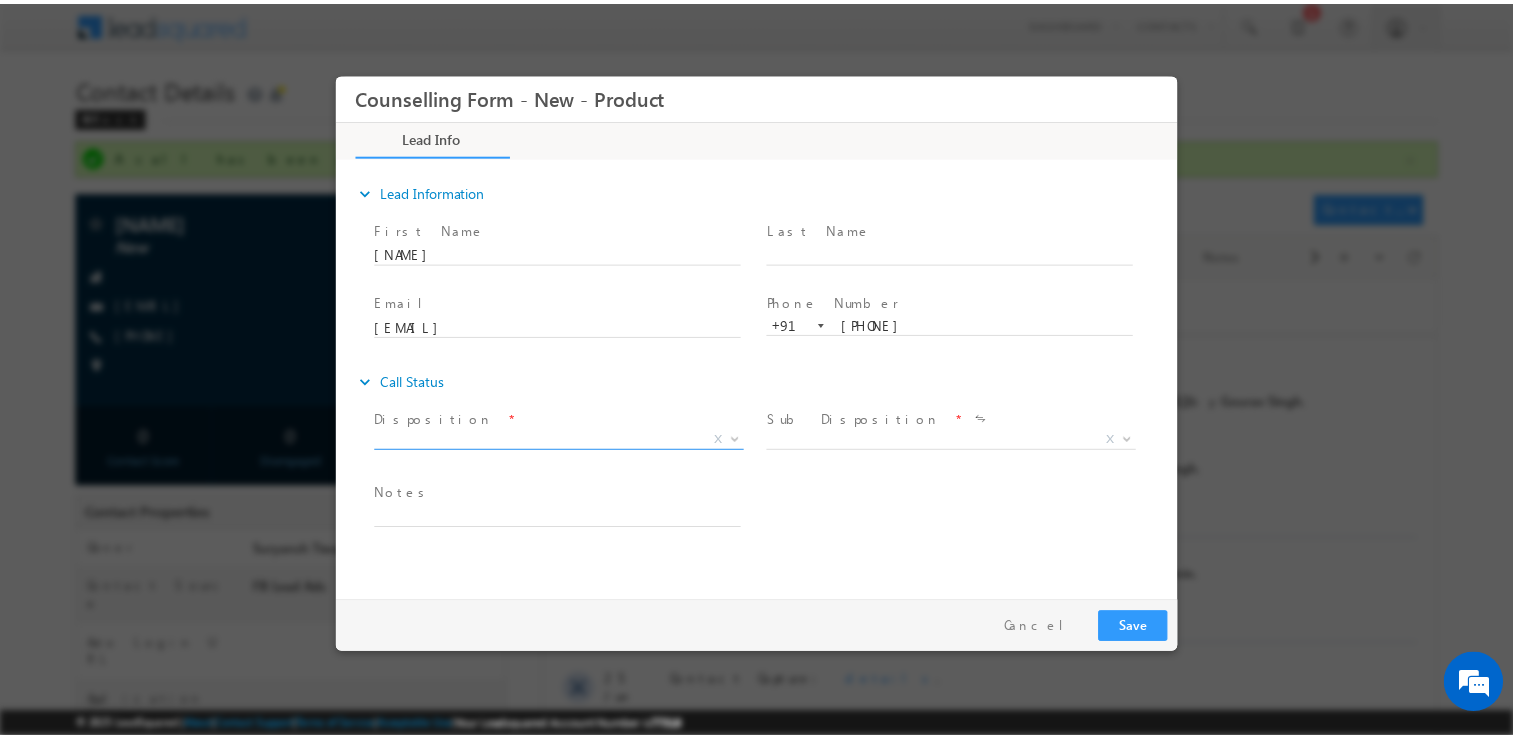 scroll, scrollTop: 0, scrollLeft: 0, axis: both 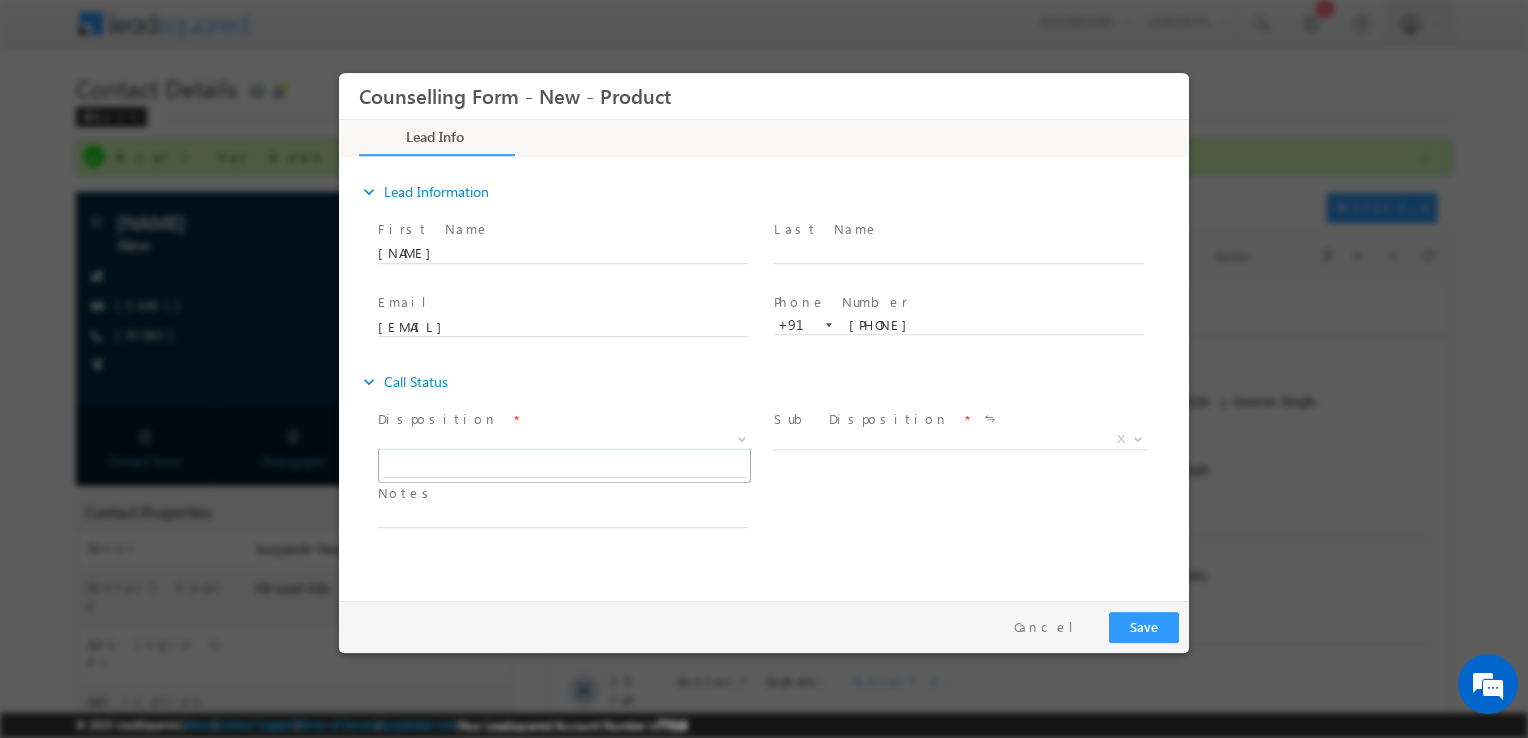 click on "X" at bounding box center (564, 440) 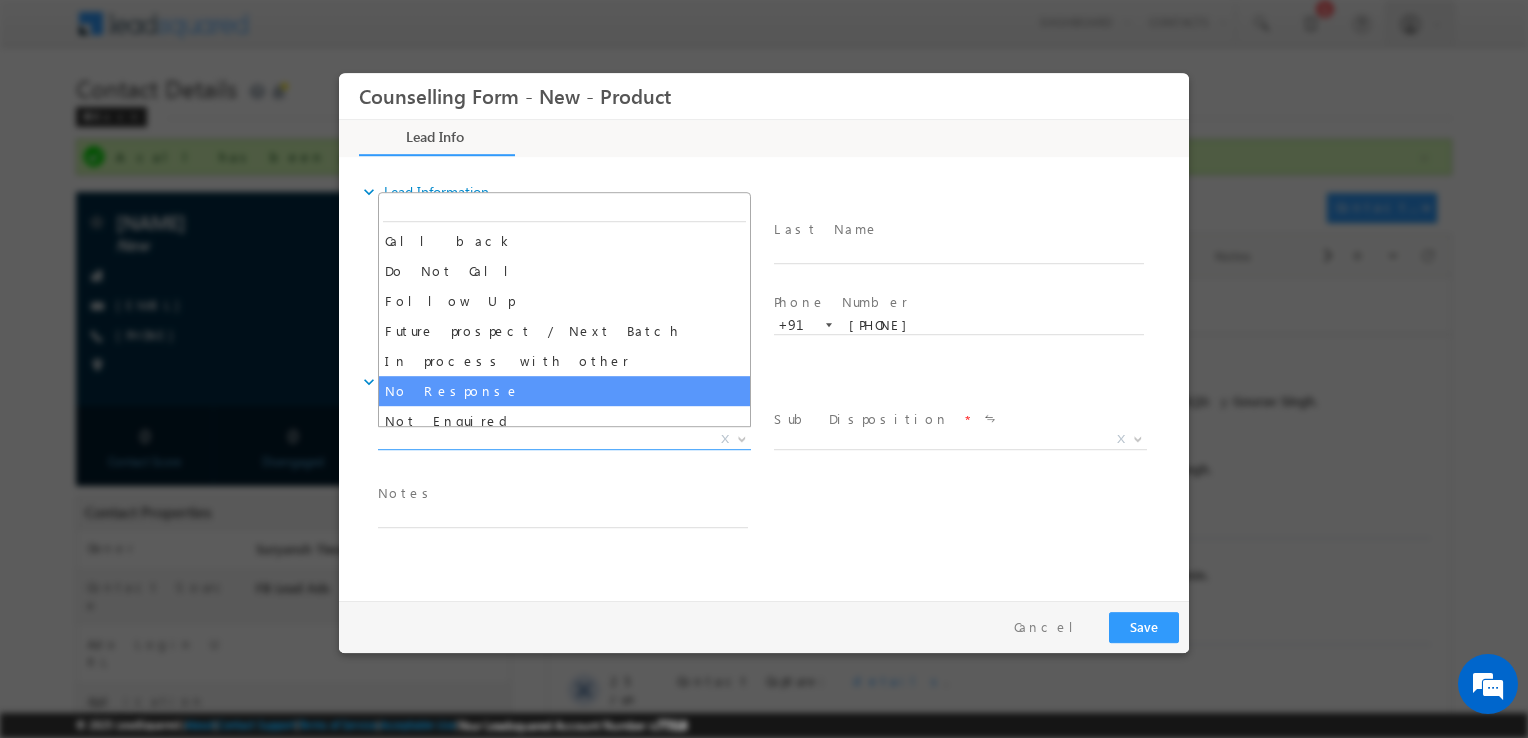 select on "No Response" 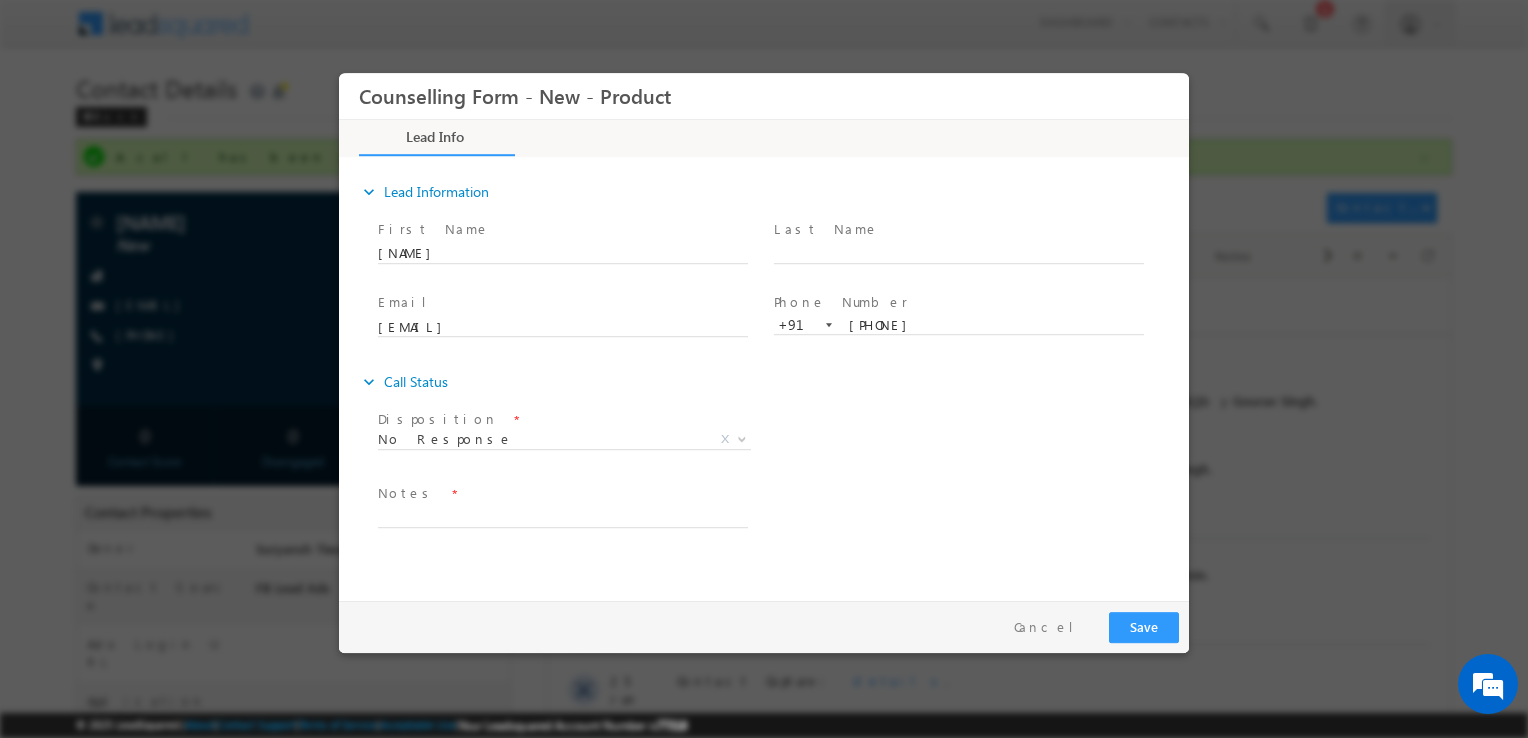 drag, startPoint x: 527, startPoint y: 527, endPoint x: 503, endPoint y: 515, distance: 26.832815 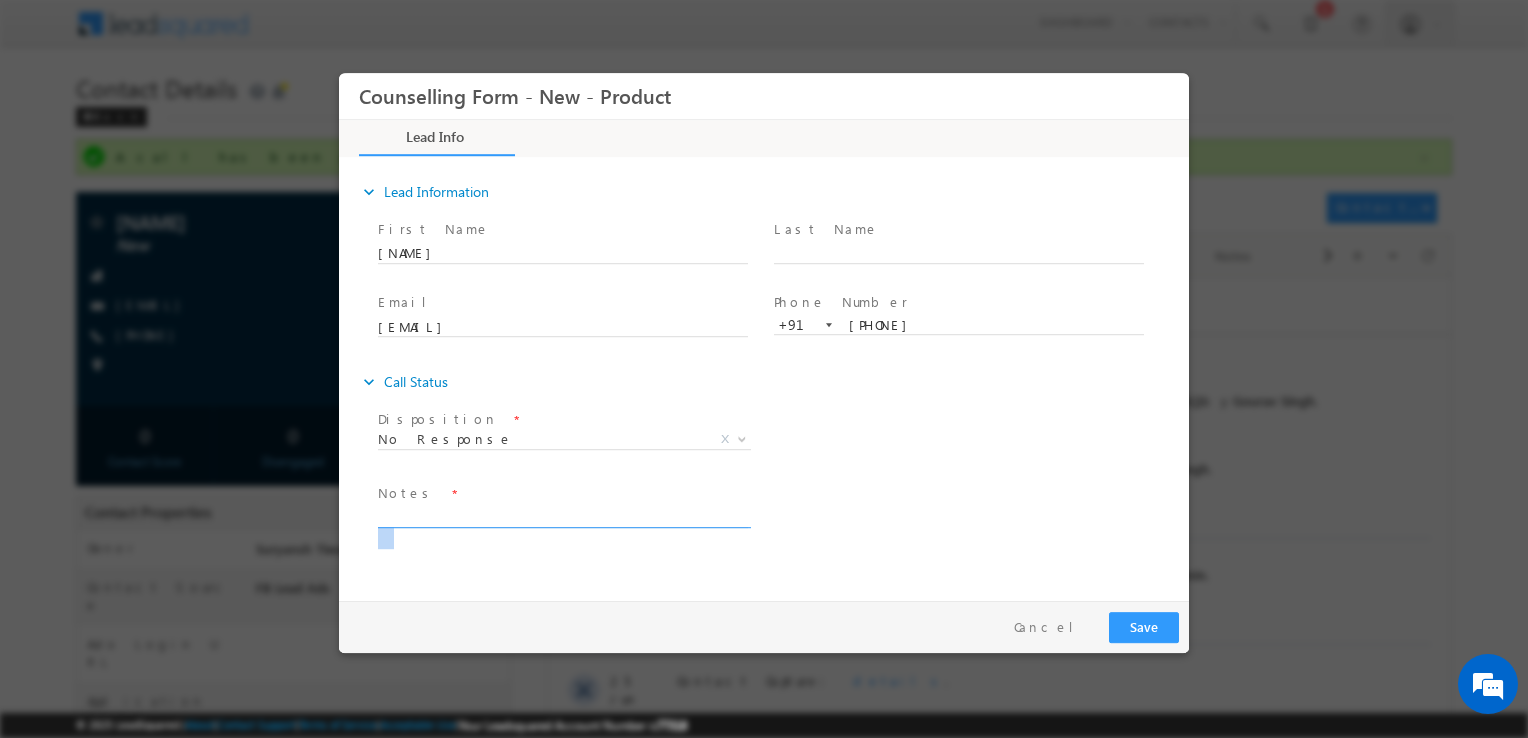 click at bounding box center [563, 516] 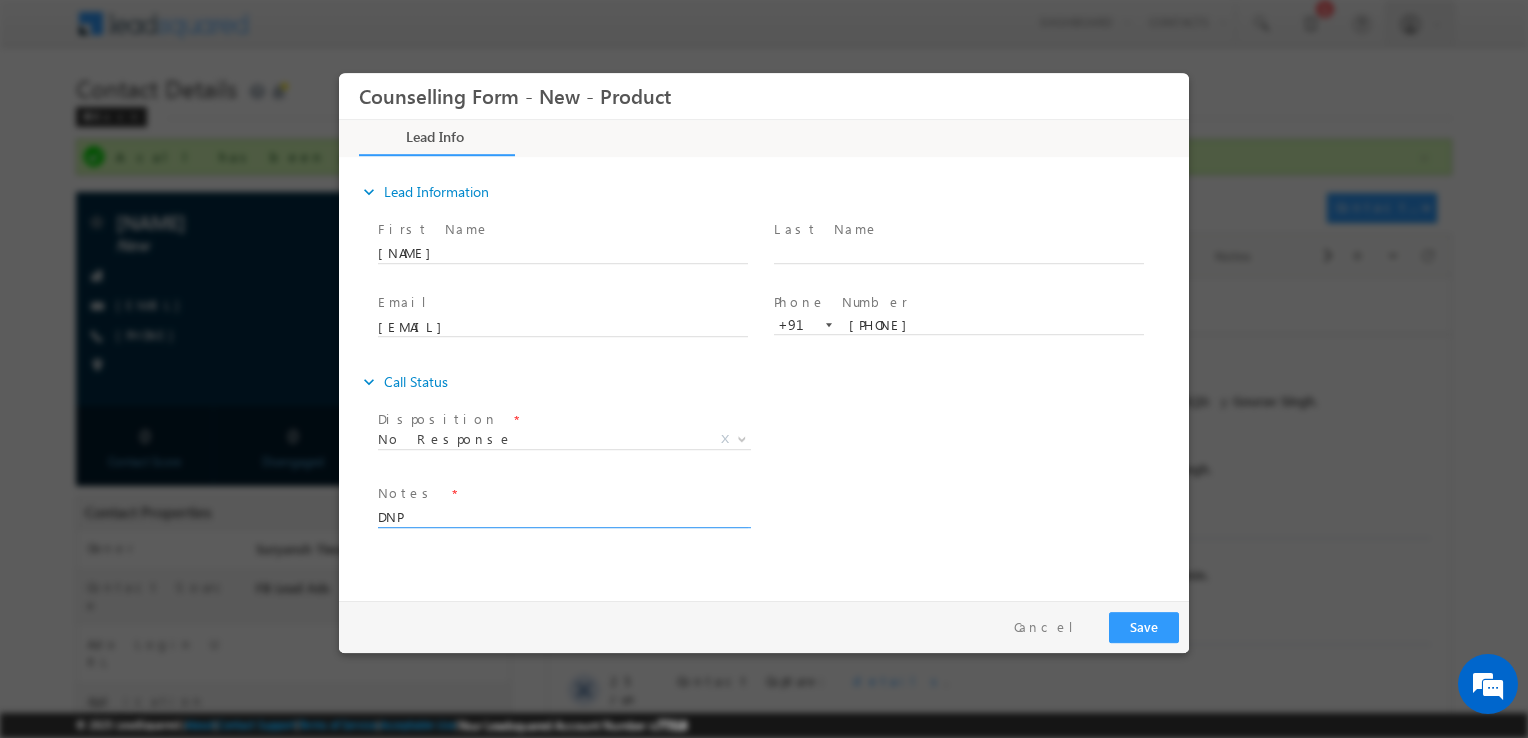 type on "DNP" 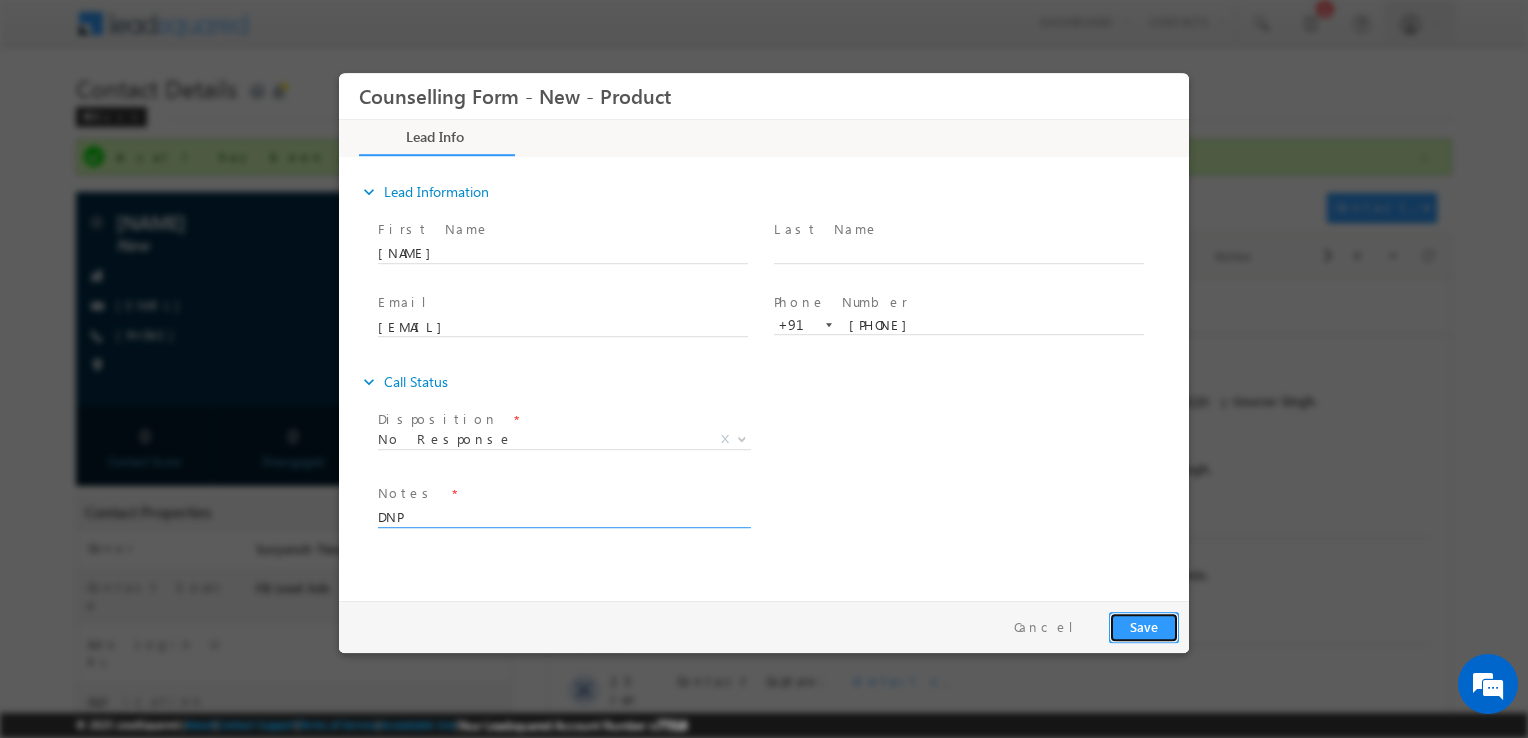 click on "Save" at bounding box center (1144, 627) 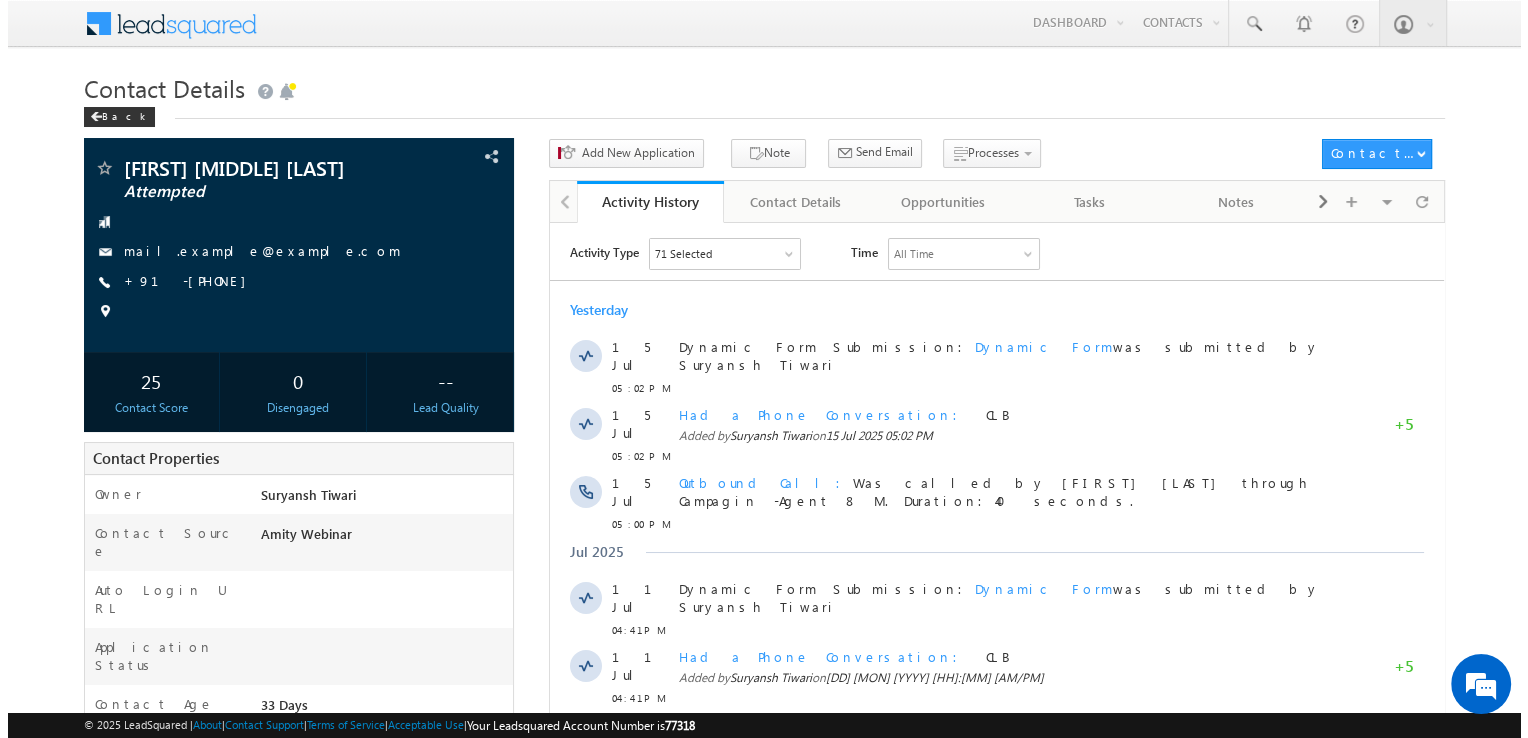 scroll, scrollTop: 0, scrollLeft: 0, axis: both 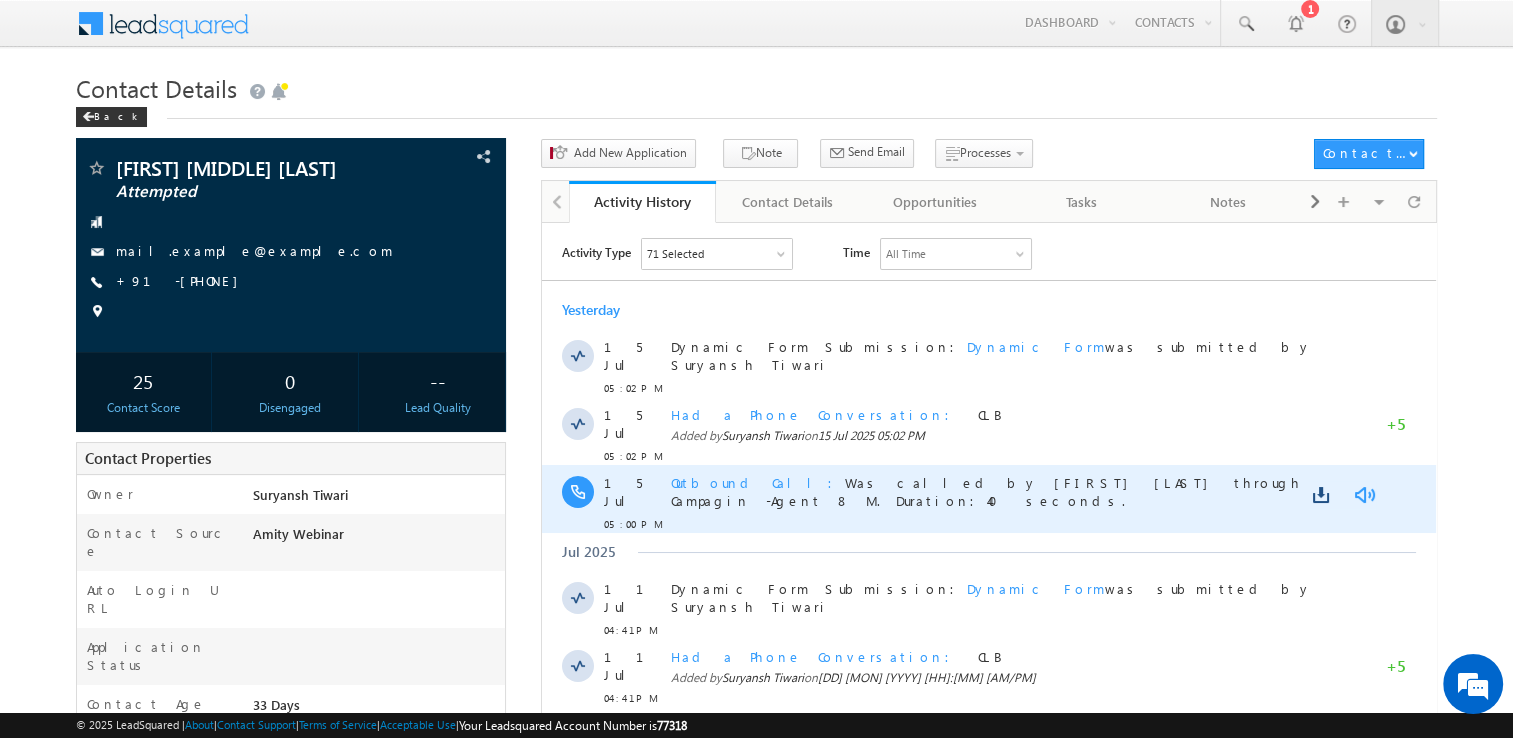click at bounding box center [1364, 494] 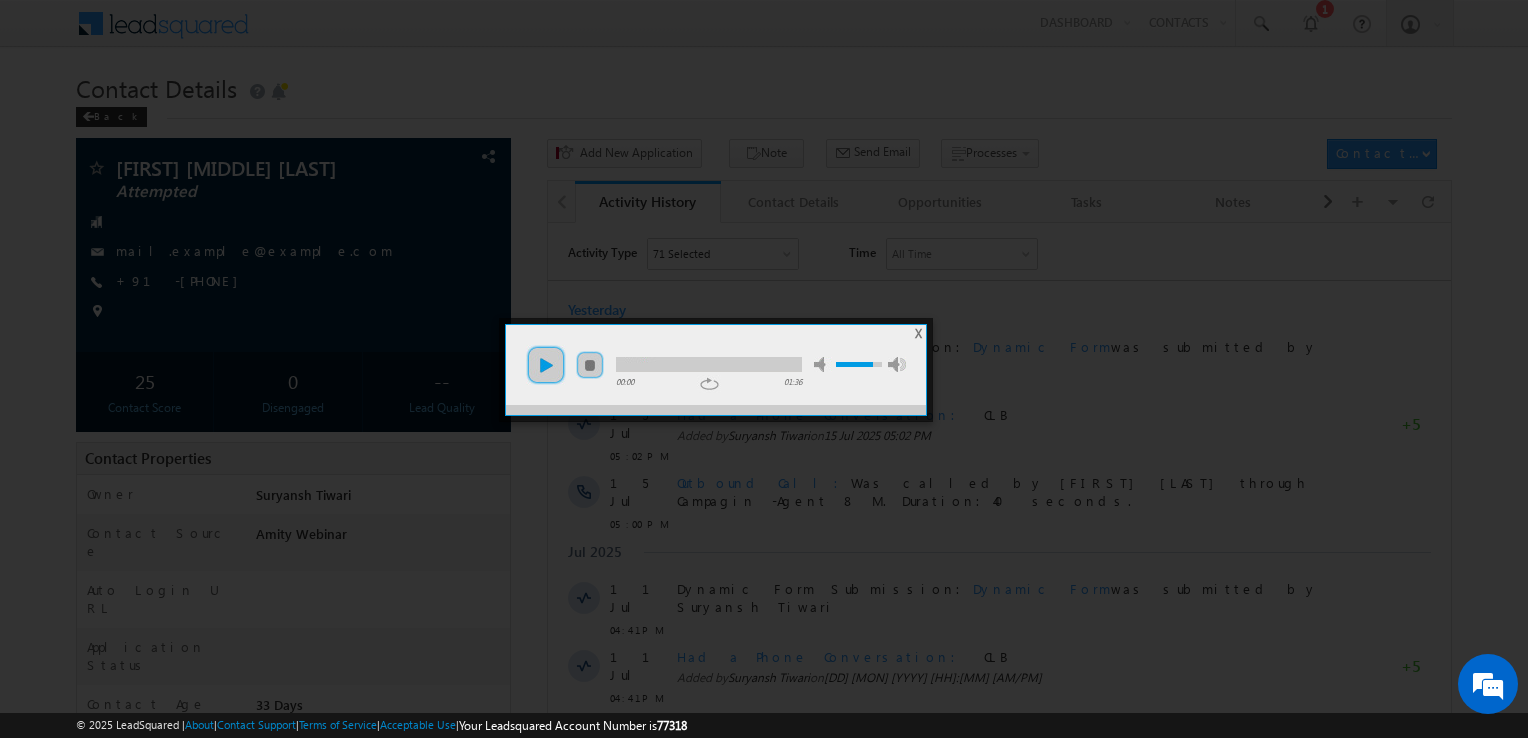 click on "play" at bounding box center (546, 365) 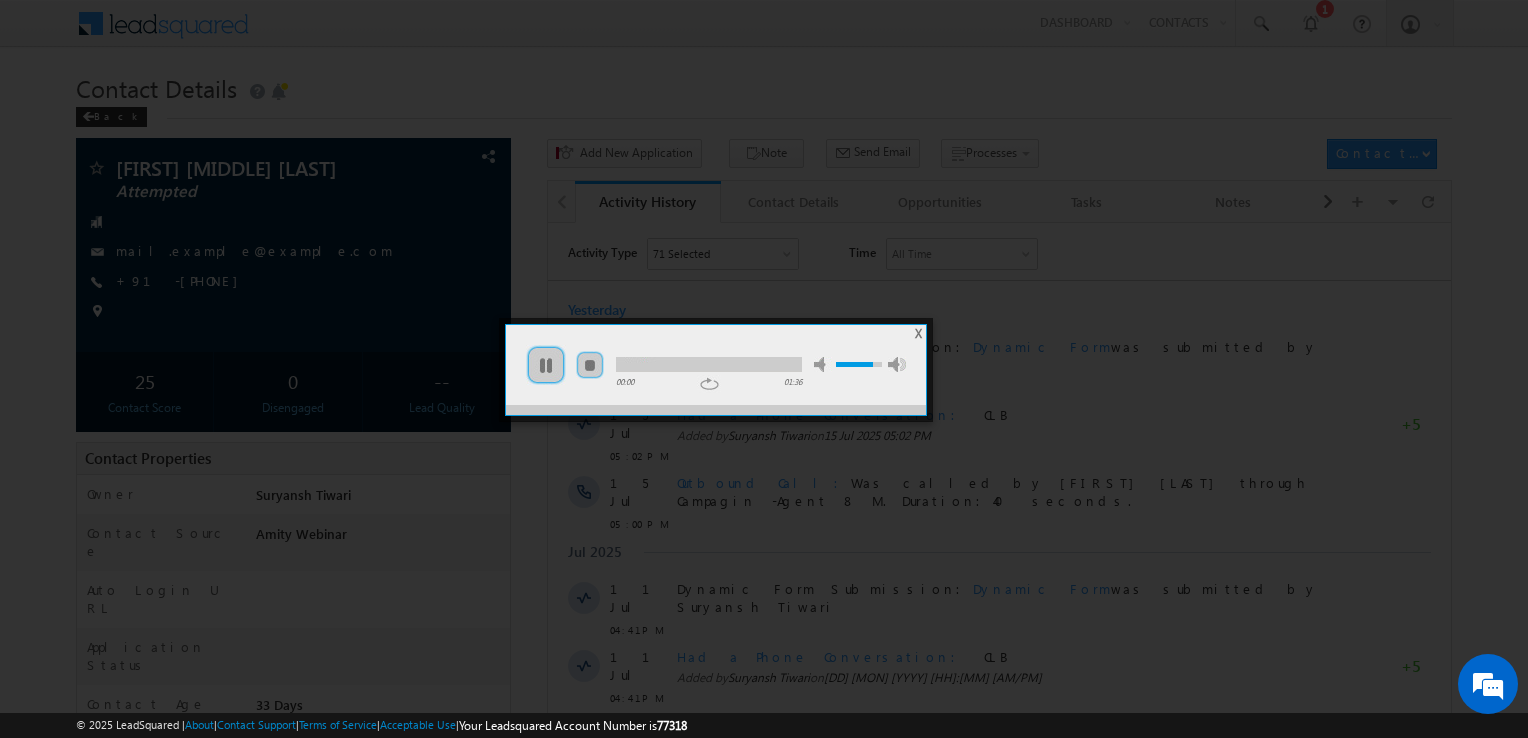click at bounding box center (709, 364) 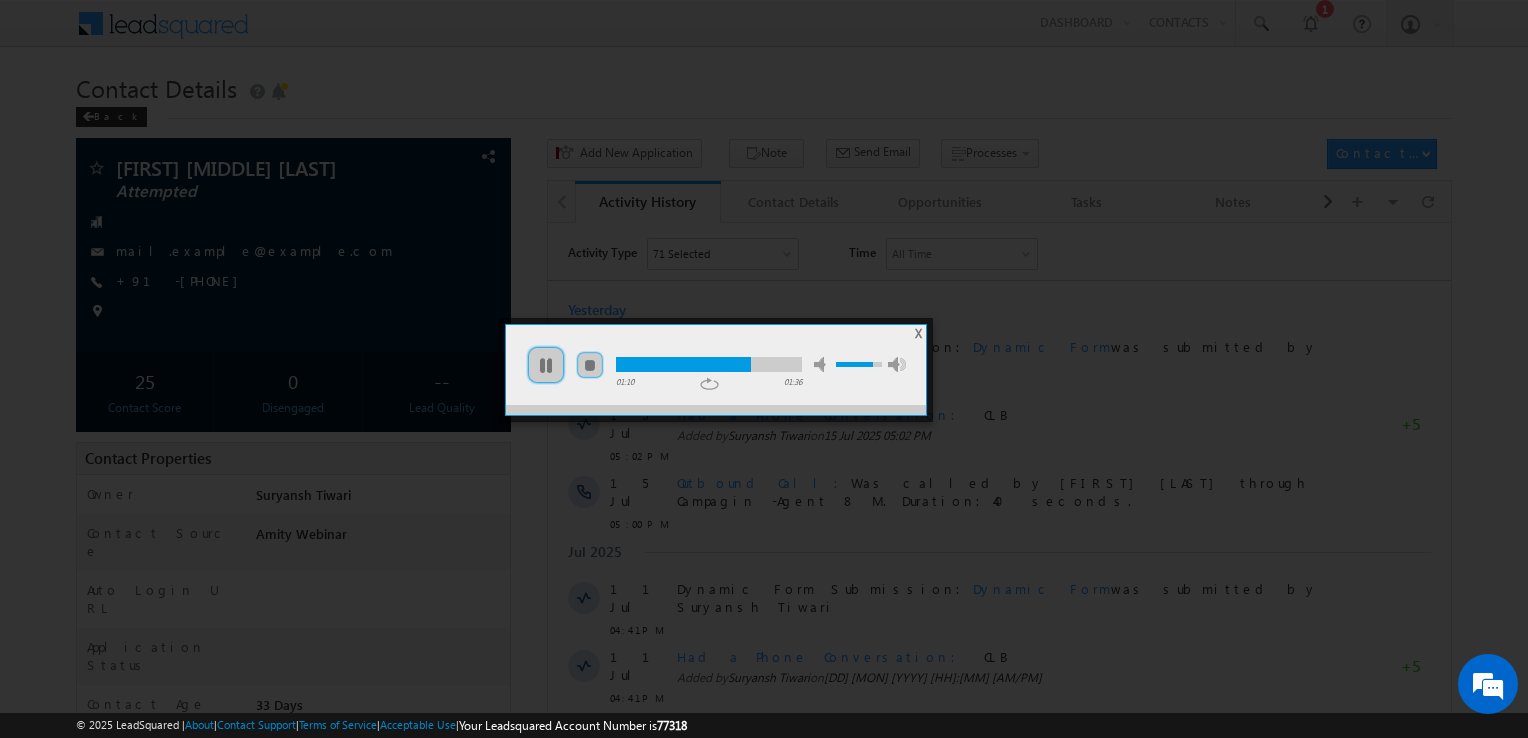 click at bounding box center (709, 364) 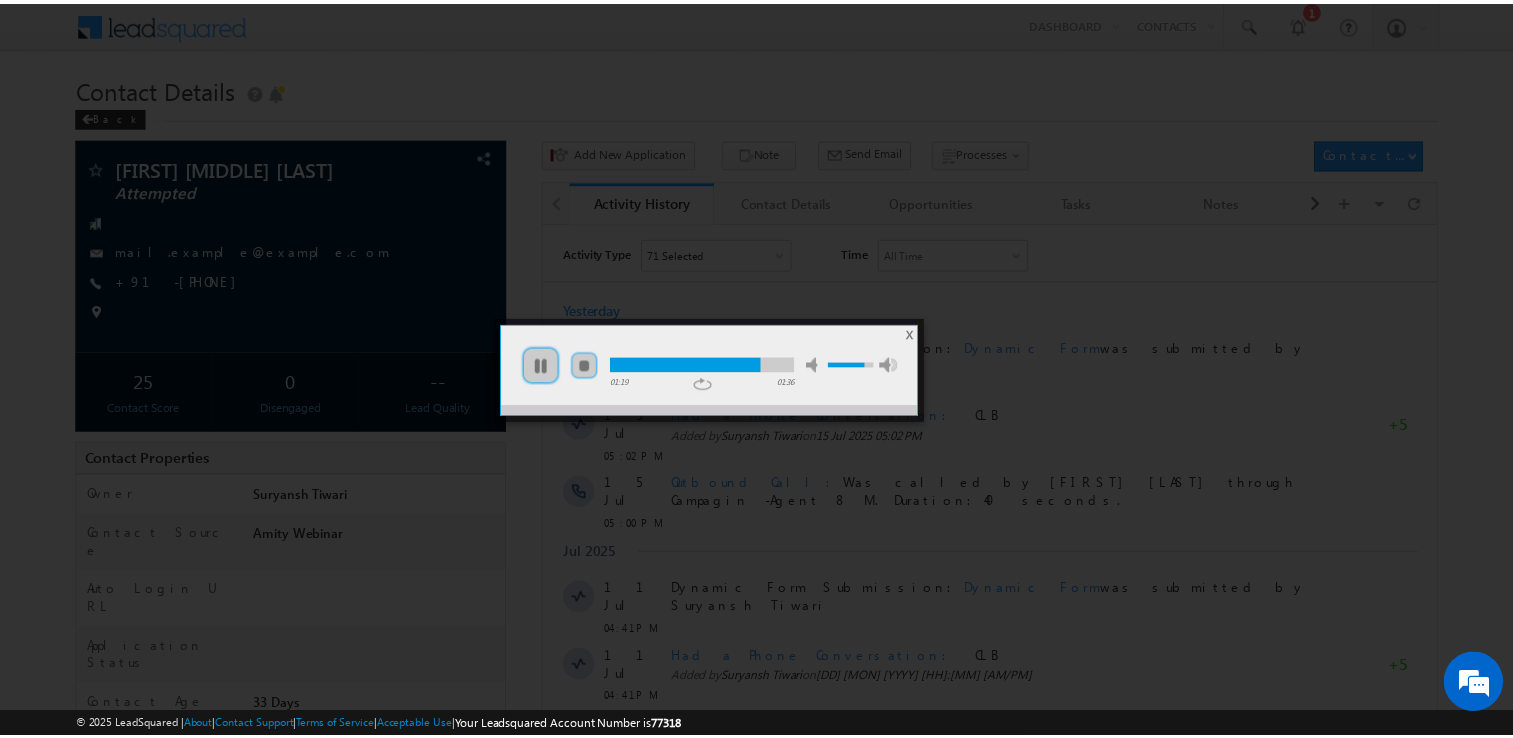 scroll, scrollTop: 0, scrollLeft: 0, axis: both 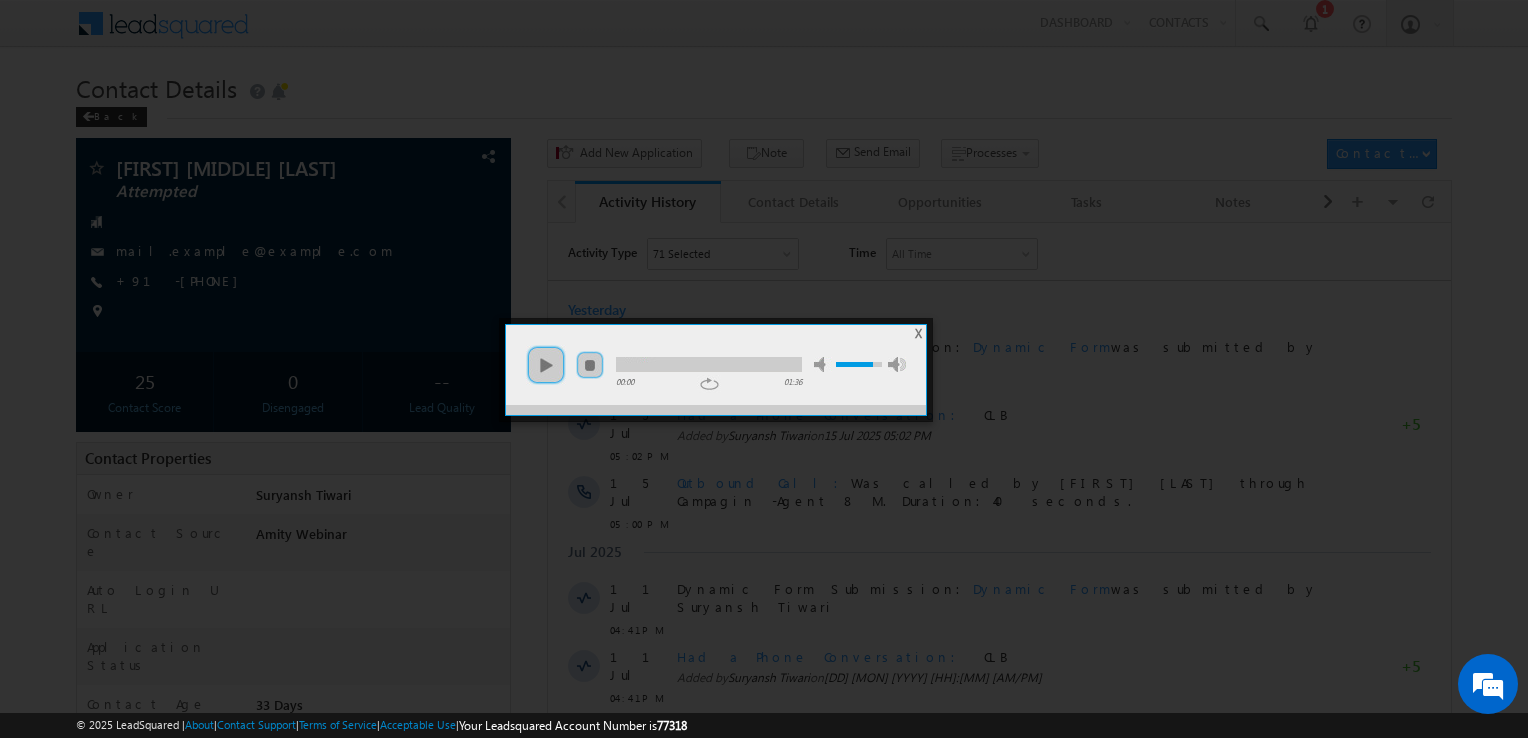 click on "play
pause
stop
mute
unmute
max
volume" at bounding box center [716, 355] 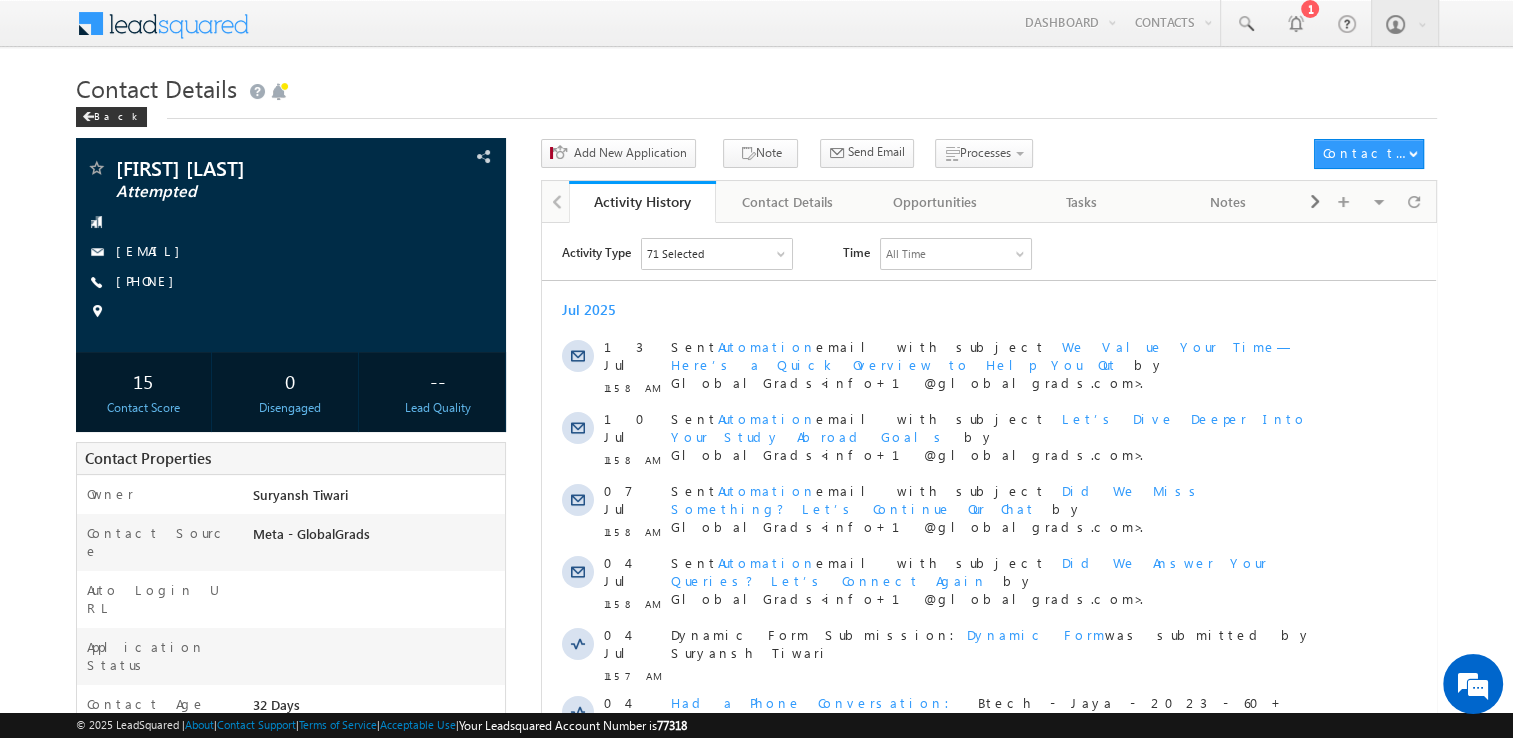 scroll, scrollTop: 0, scrollLeft: 0, axis: both 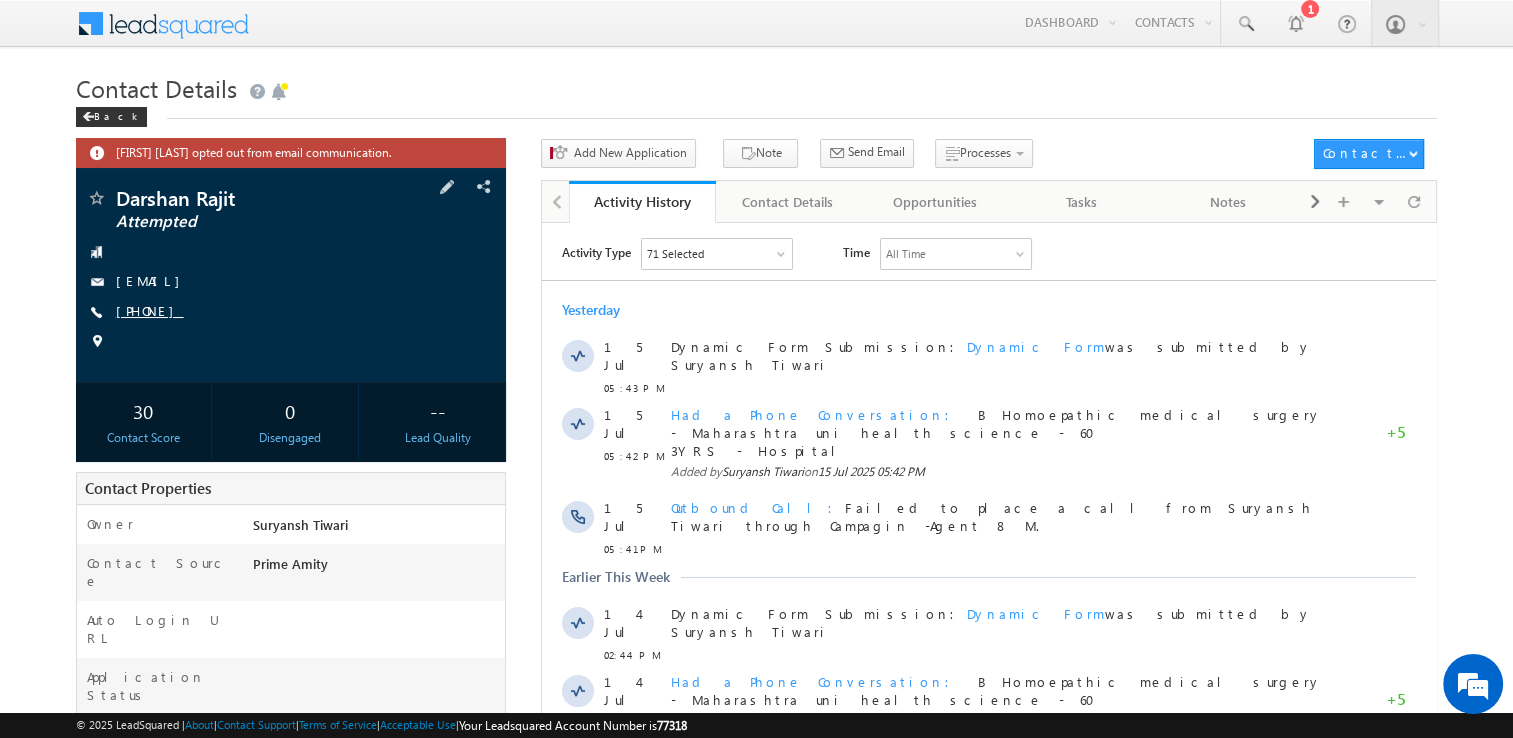 click on "[PHONE]" at bounding box center [150, 310] 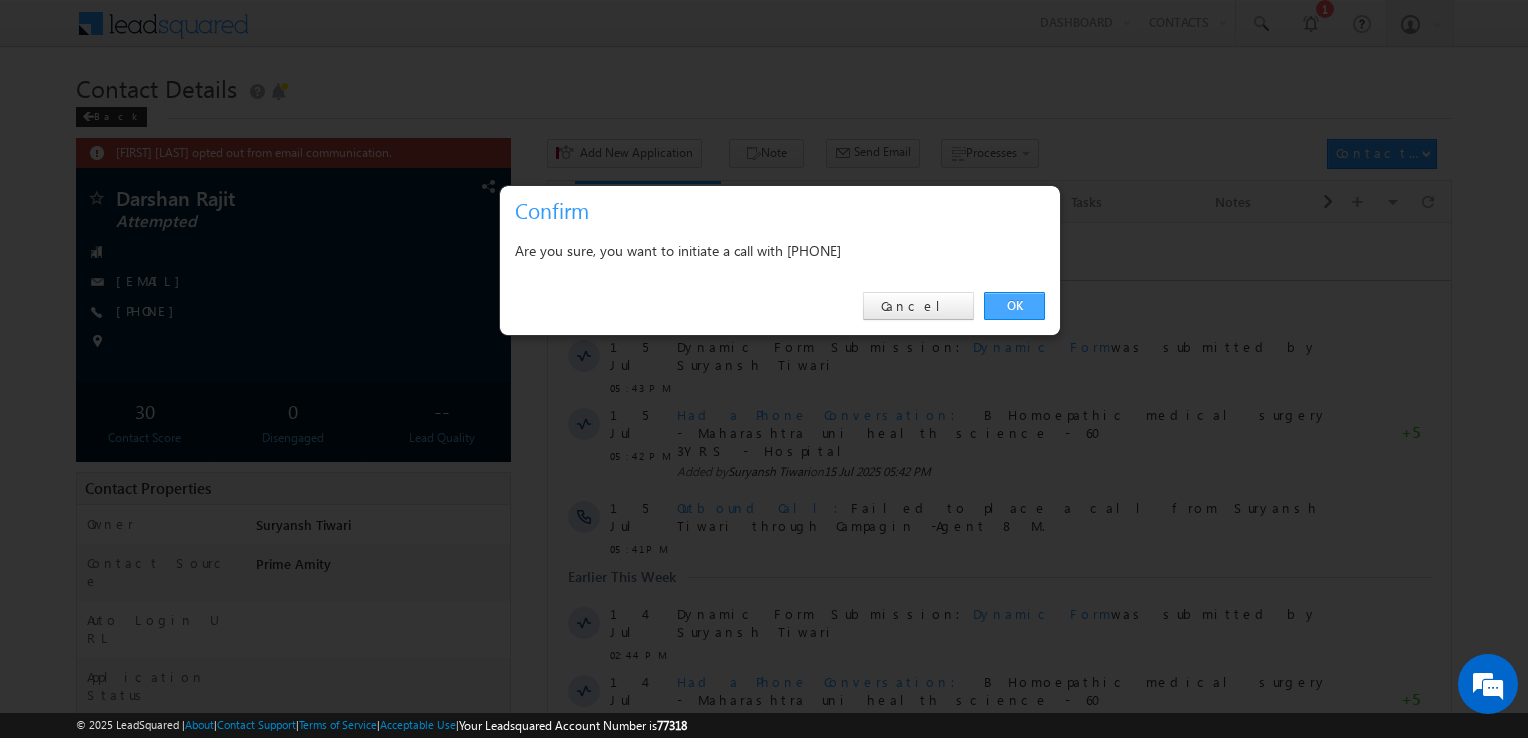 click on "OK" at bounding box center [1014, 306] 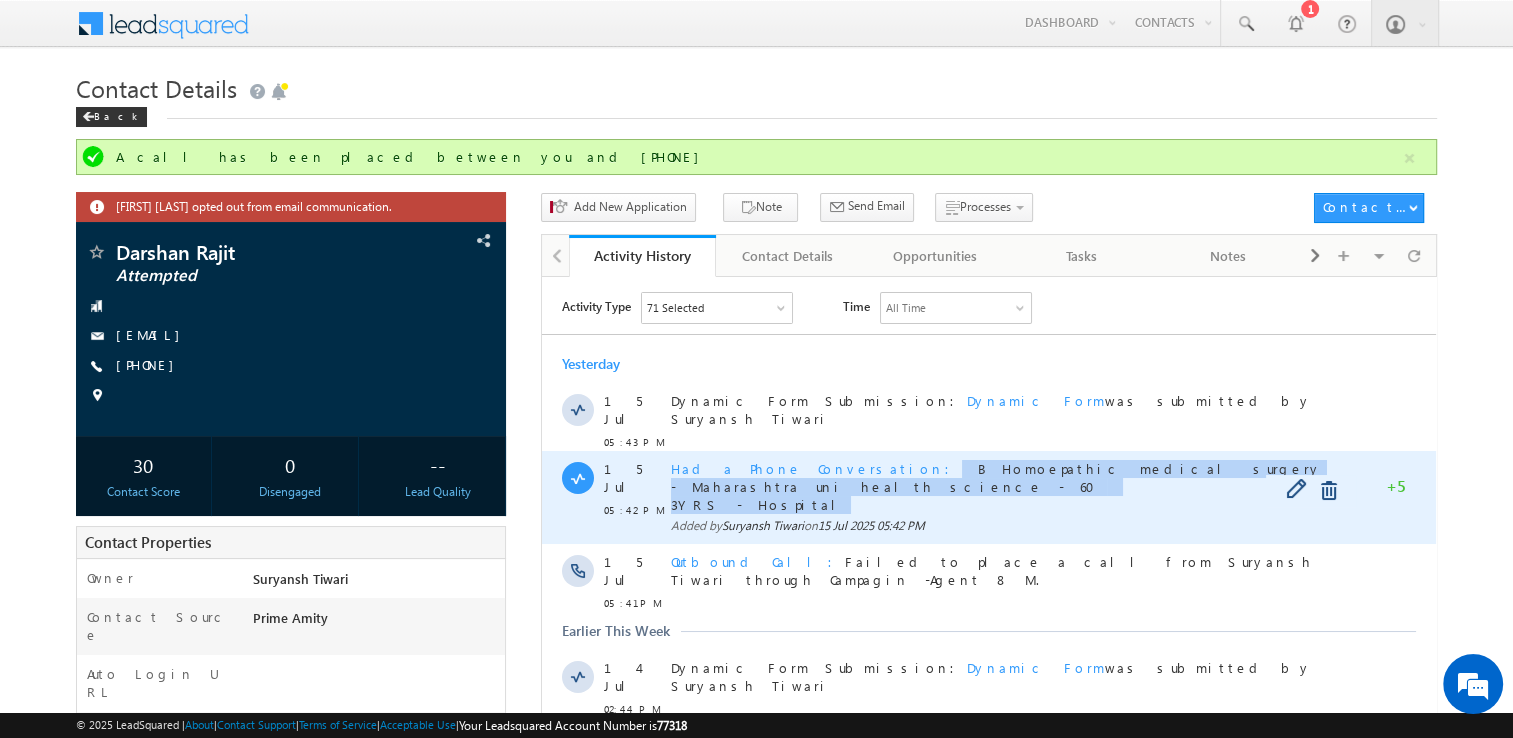 copy on "B Homoepathic medical surgery - Maharashtra uni health science - 60 3YRS - Hospital" 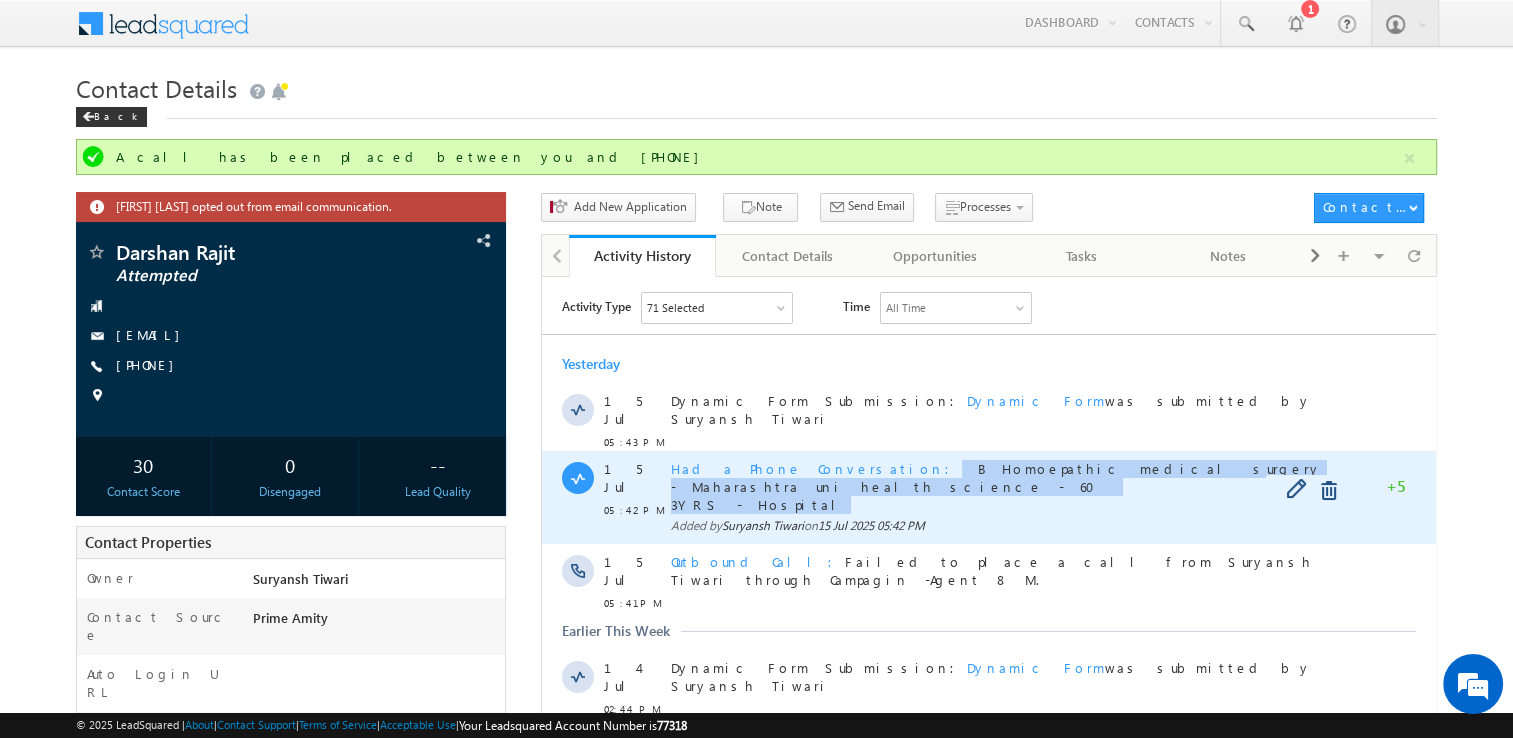 drag, startPoint x: 830, startPoint y: 460, endPoint x: 1004, endPoint y: 478, distance: 174.92856 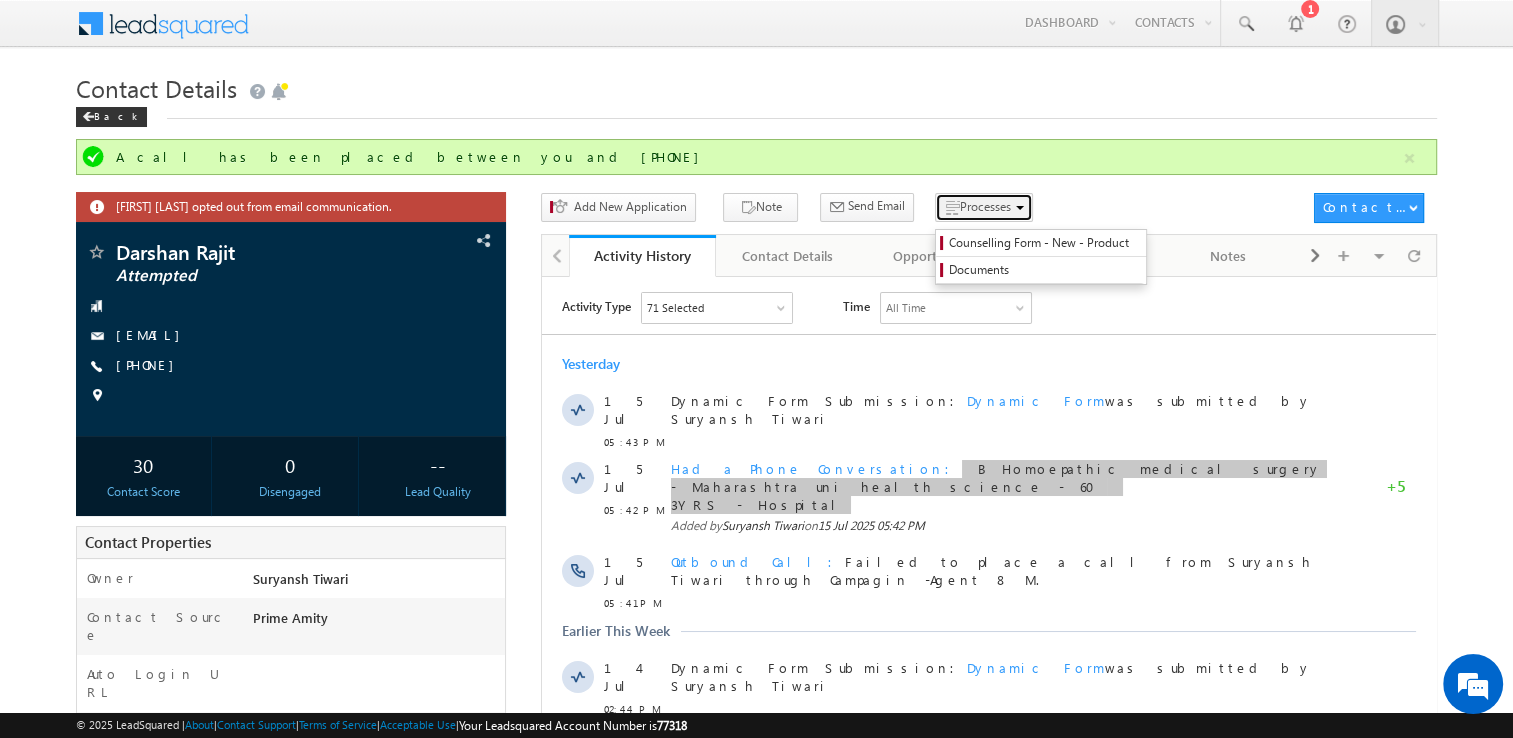 drag, startPoint x: 462, startPoint y: 202, endPoint x: 951, endPoint y: 210, distance: 489.06543 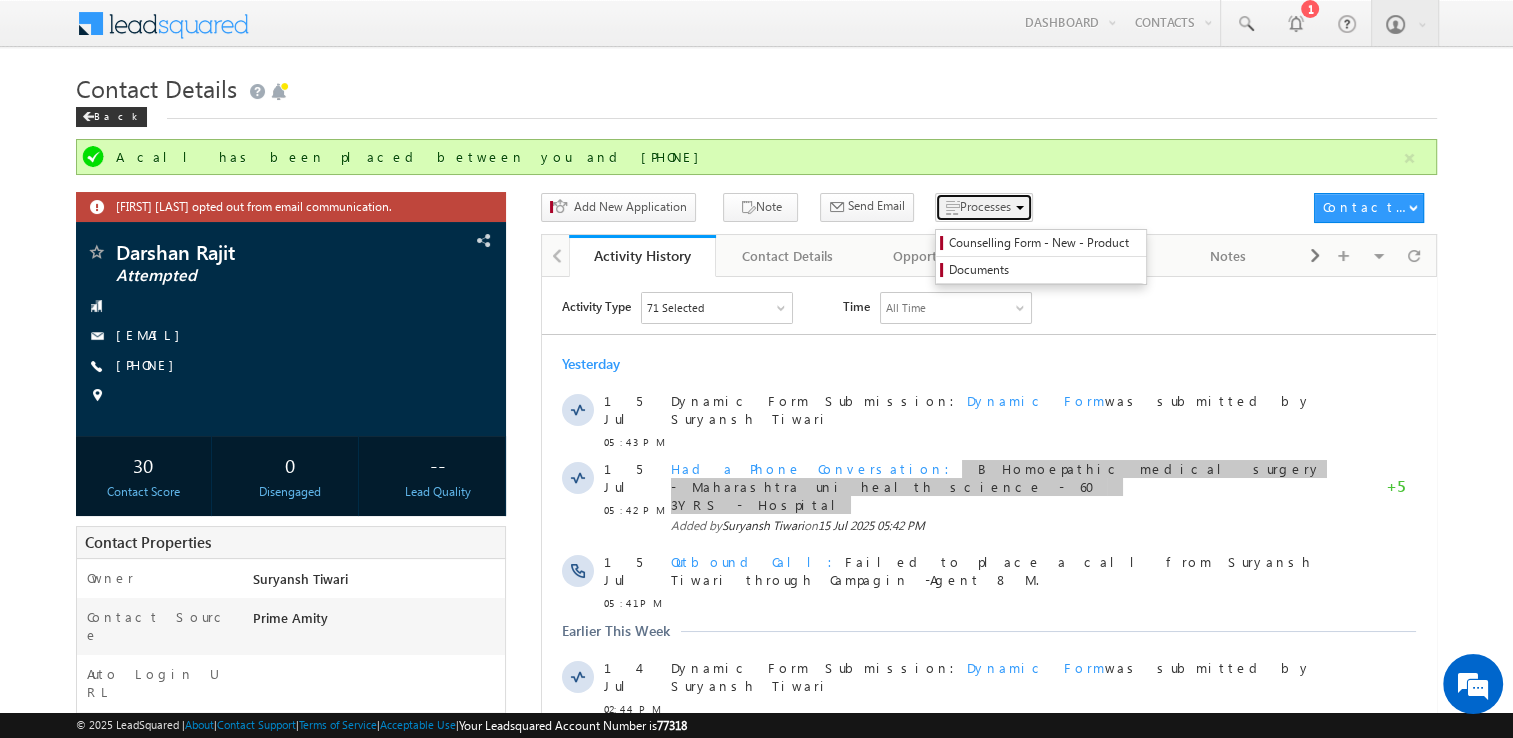click on "Processes" at bounding box center [985, 206] 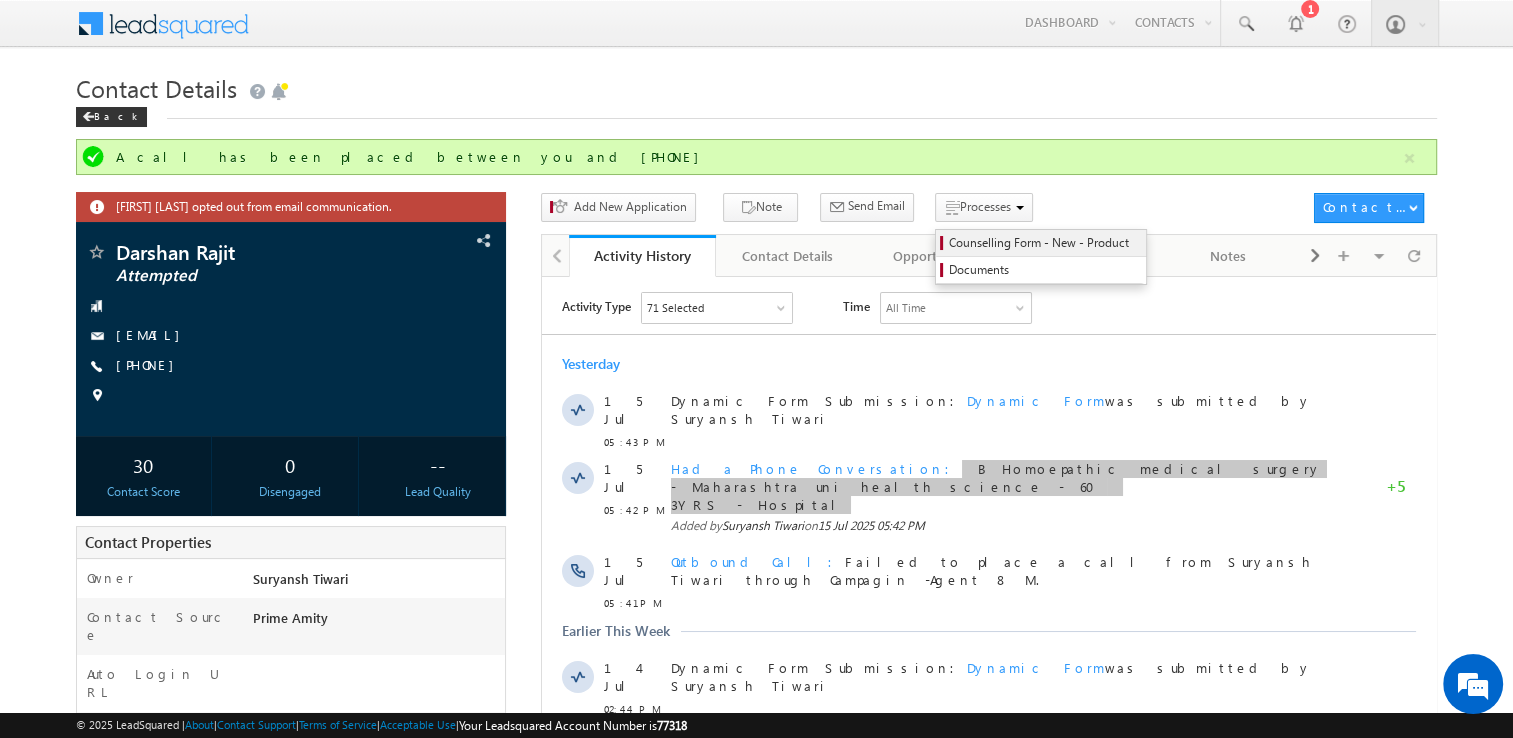click on "Counselling Form - New - Product" at bounding box center [1044, 243] 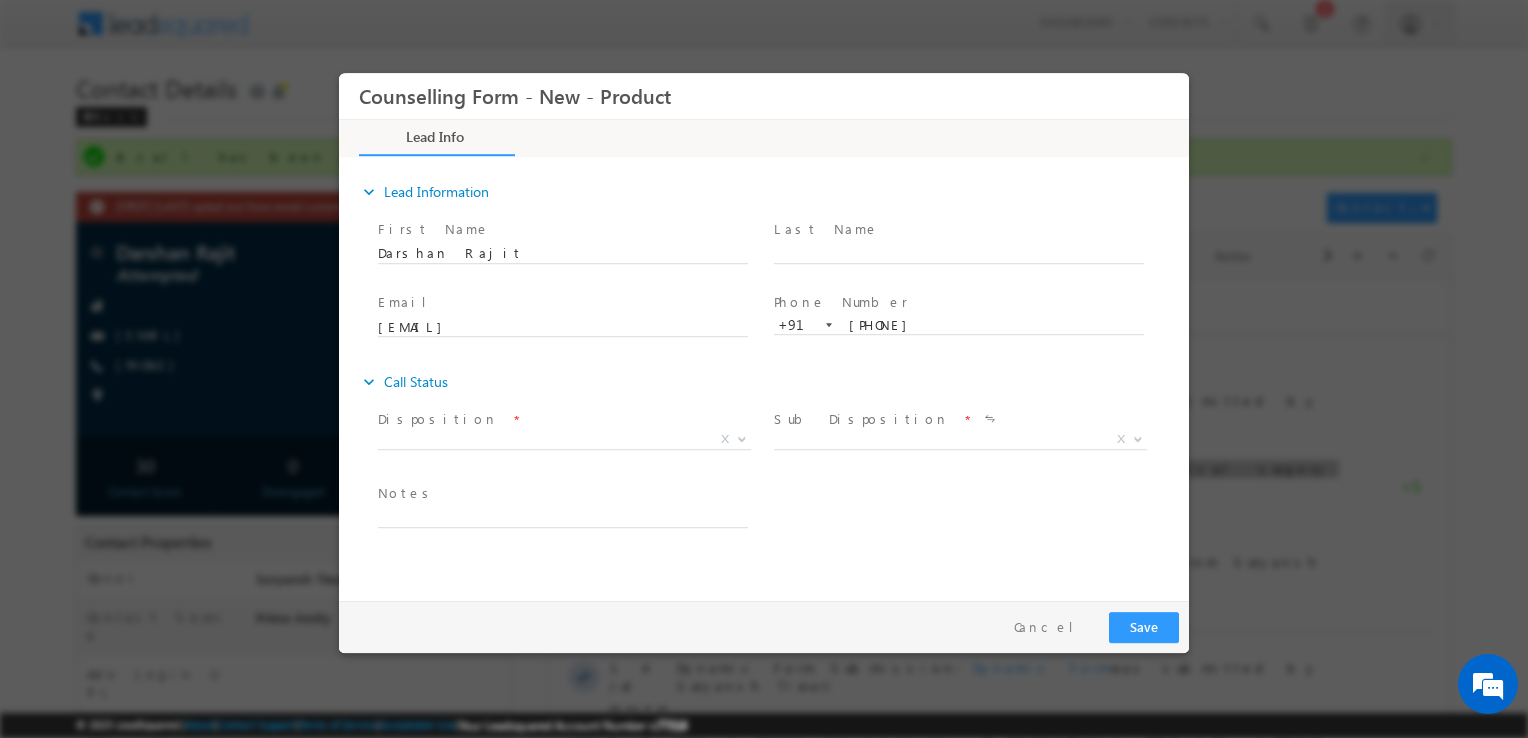 scroll, scrollTop: 0, scrollLeft: 0, axis: both 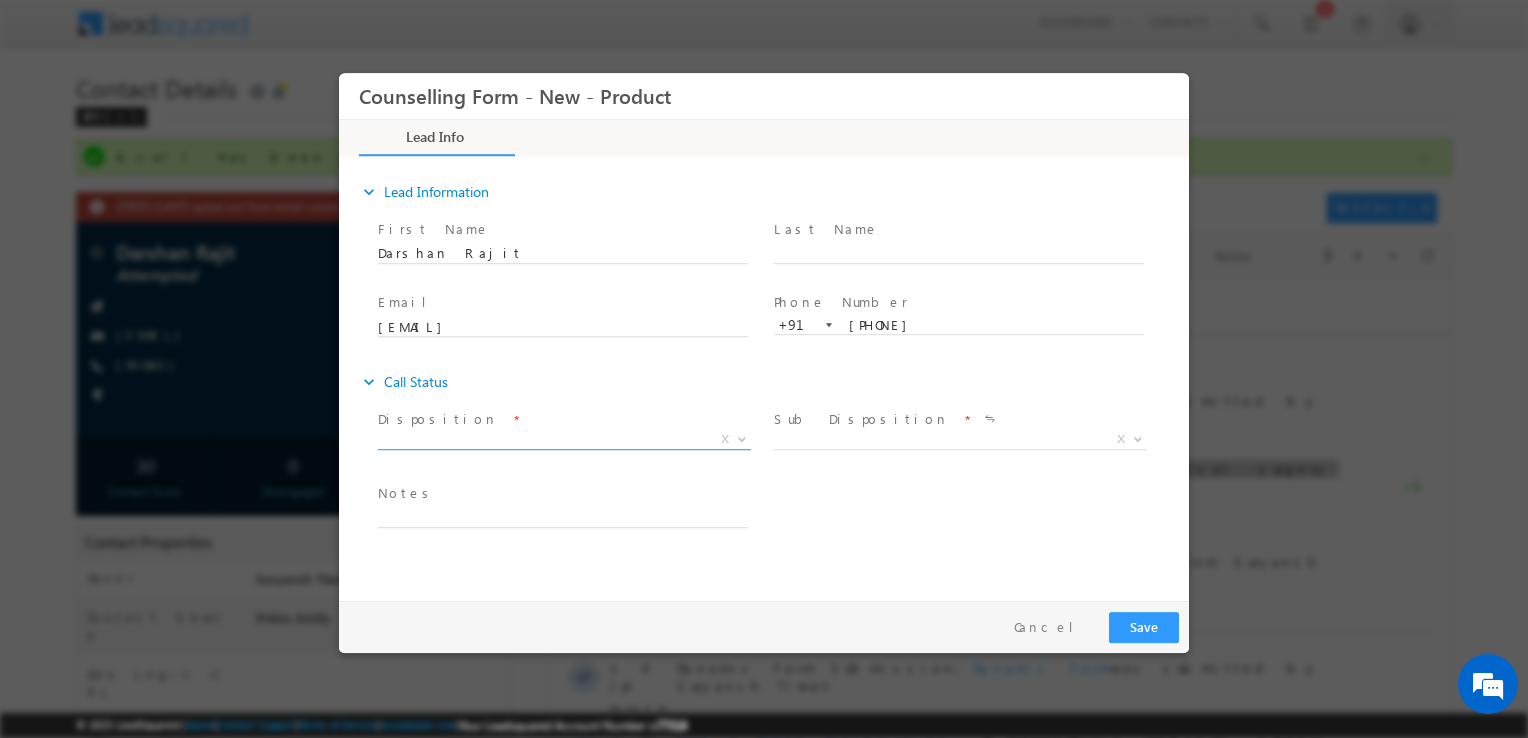 click on "X" at bounding box center [564, 440] 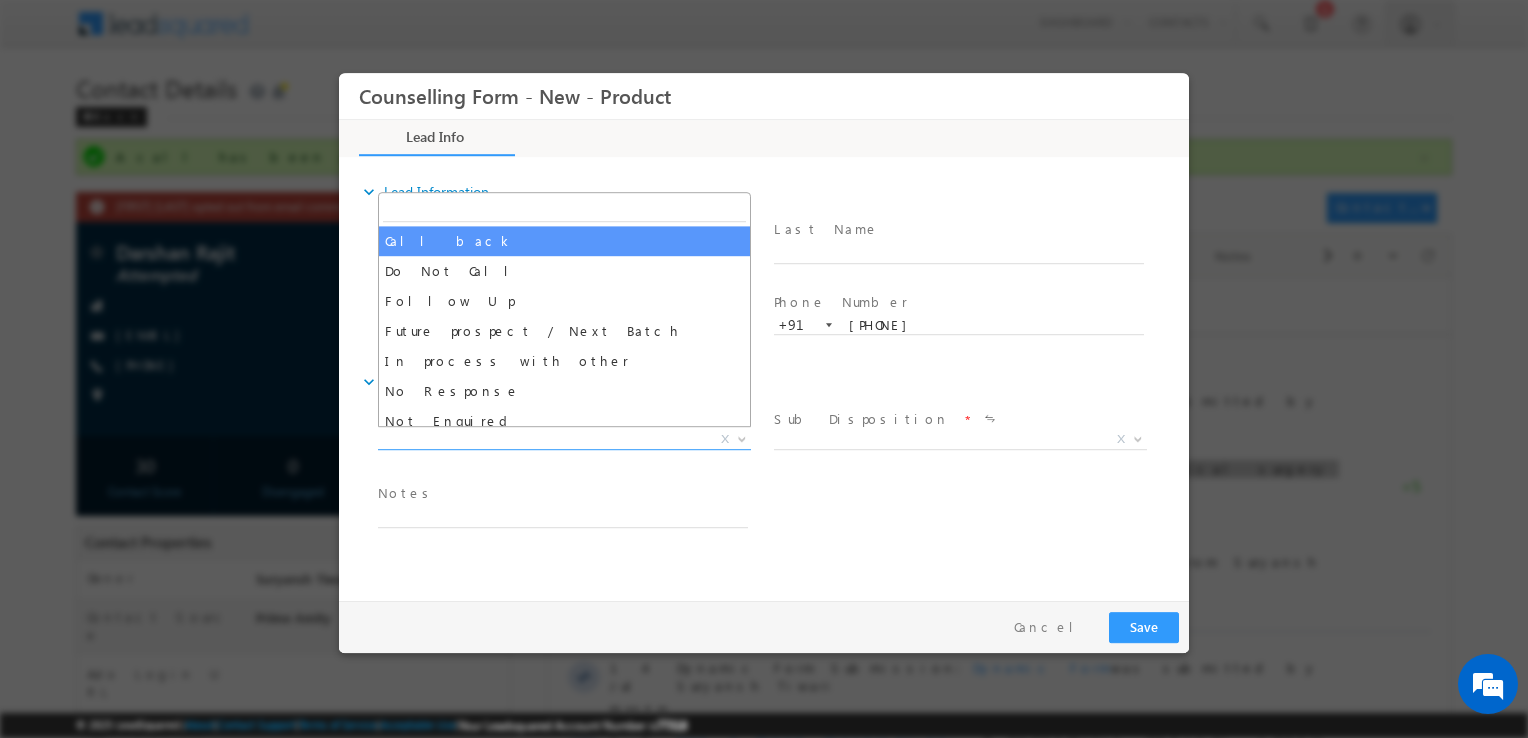select on "Call back" 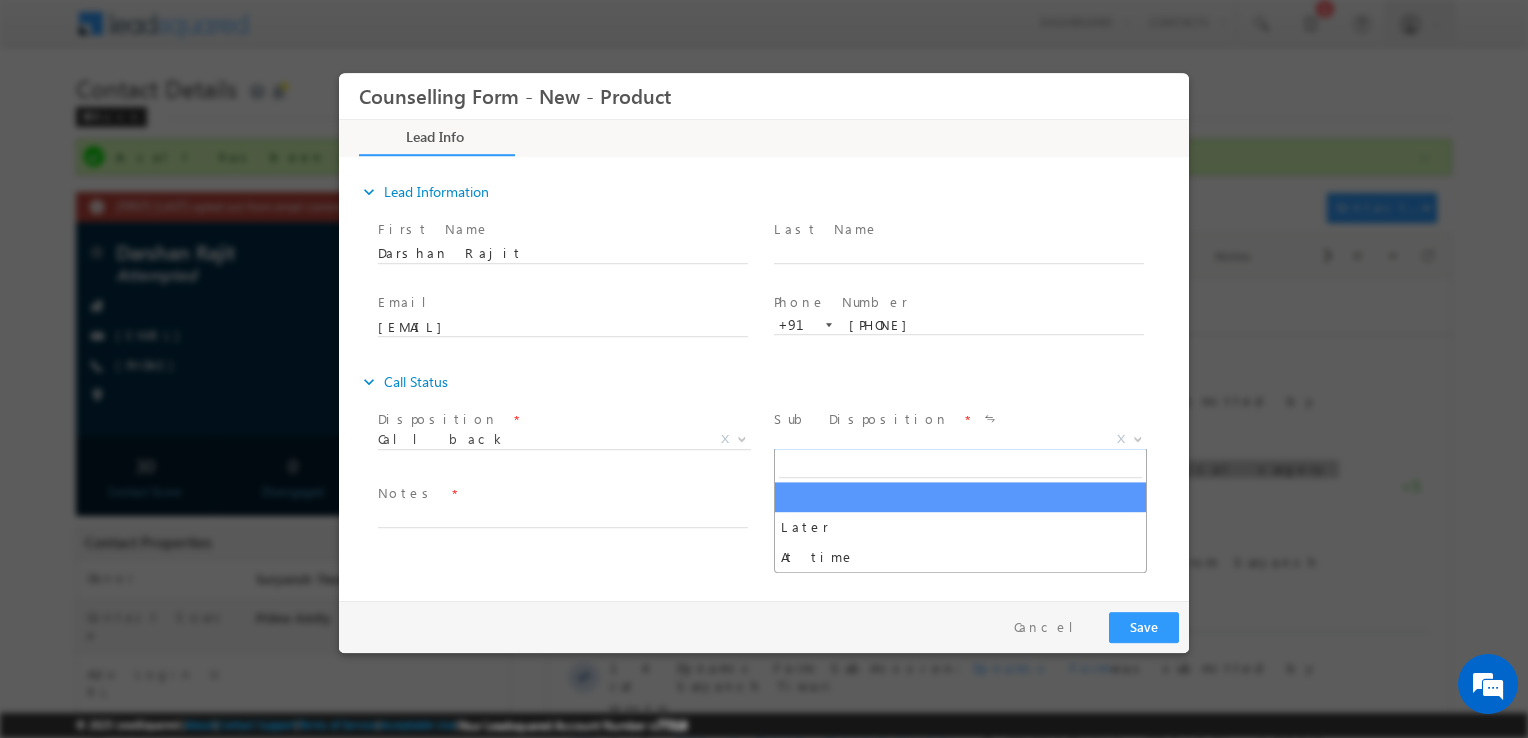 click on "X" at bounding box center (960, 440) 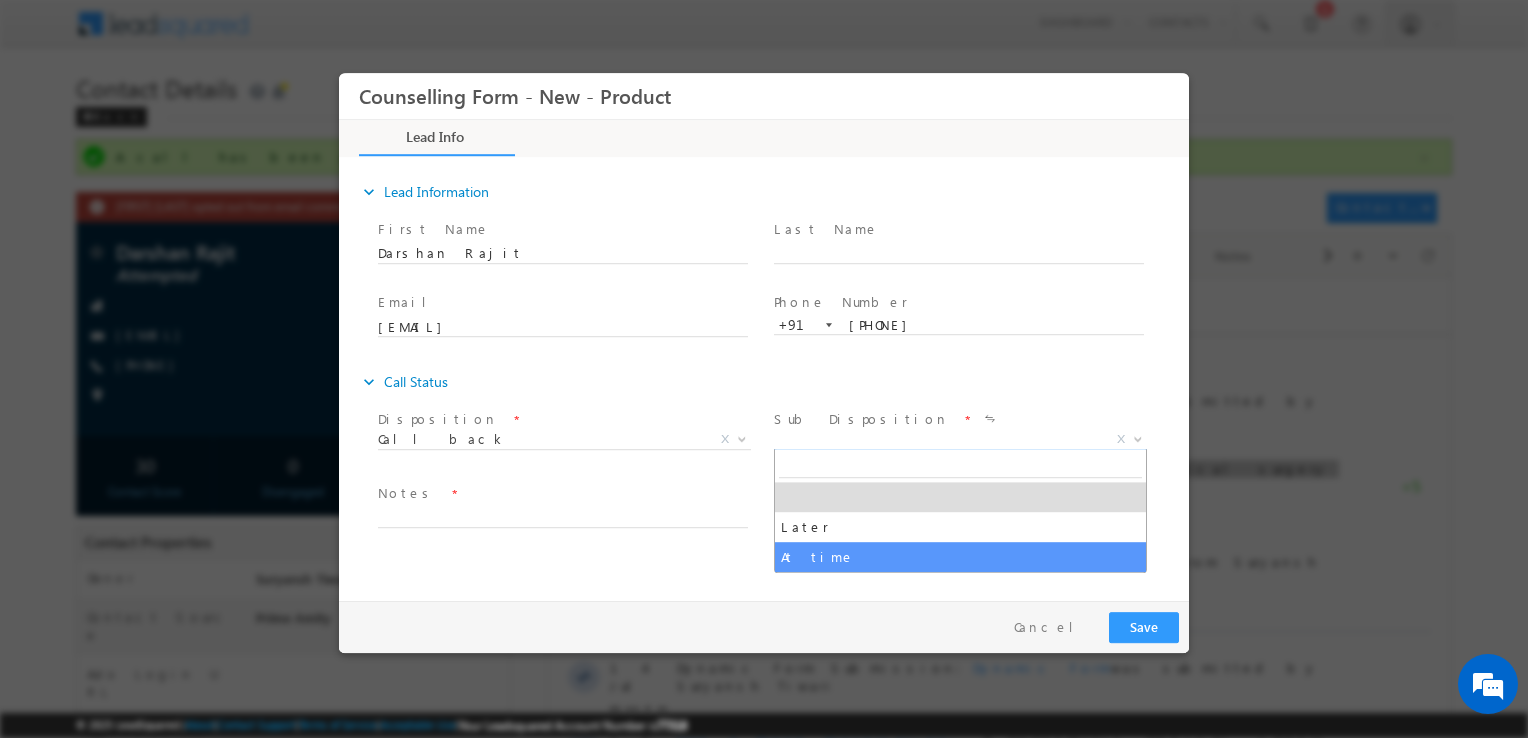select on "At time" 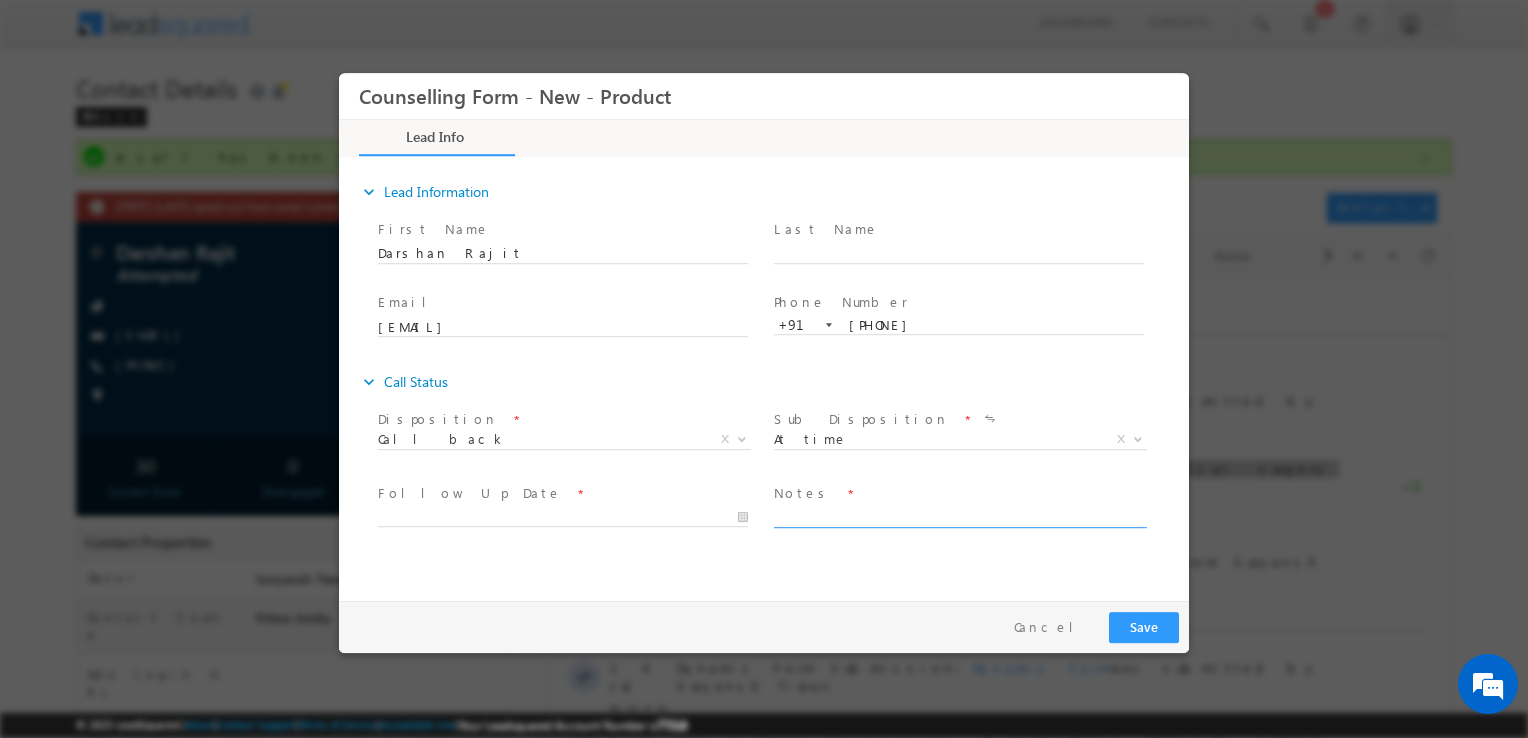 click at bounding box center (959, 516) 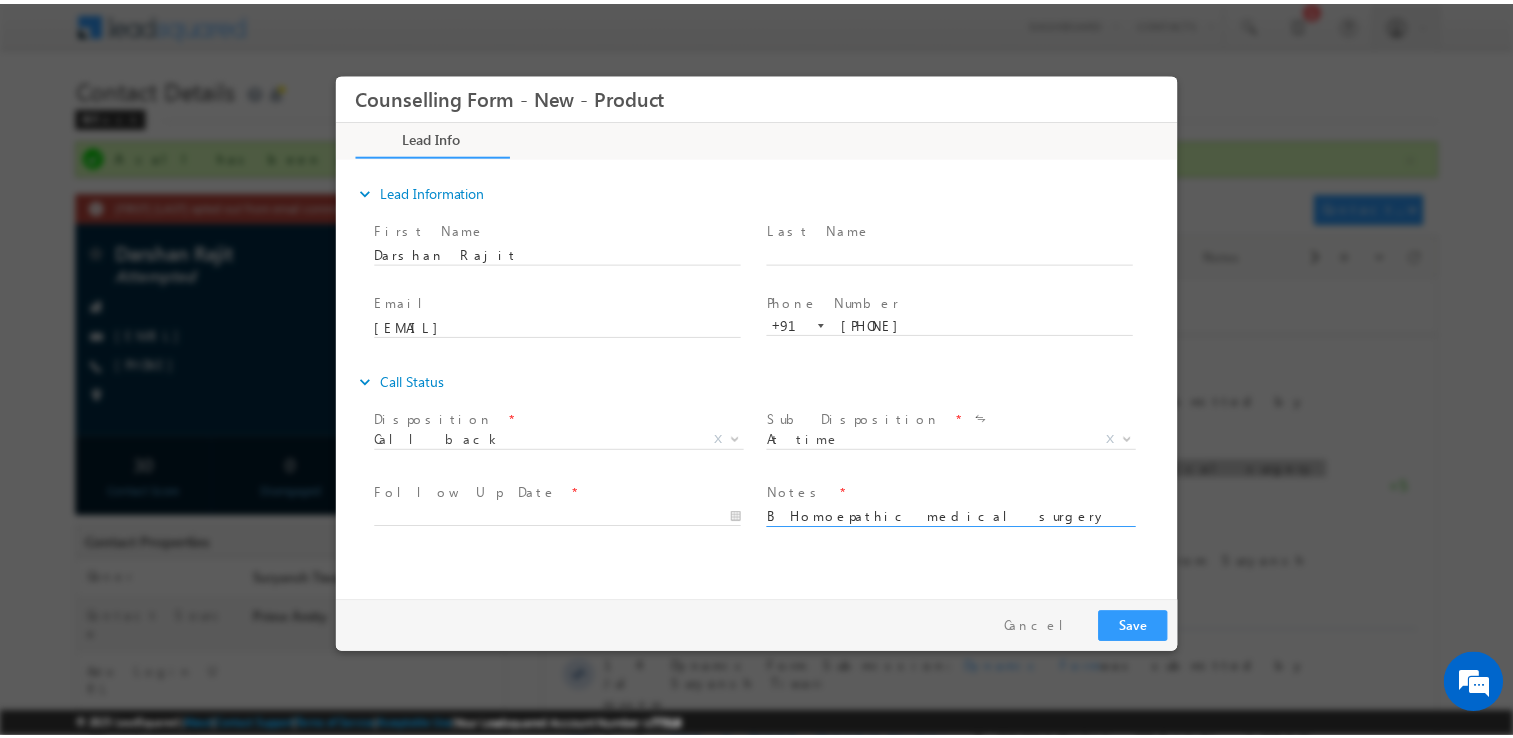 scroll, scrollTop: 3, scrollLeft: 0, axis: vertical 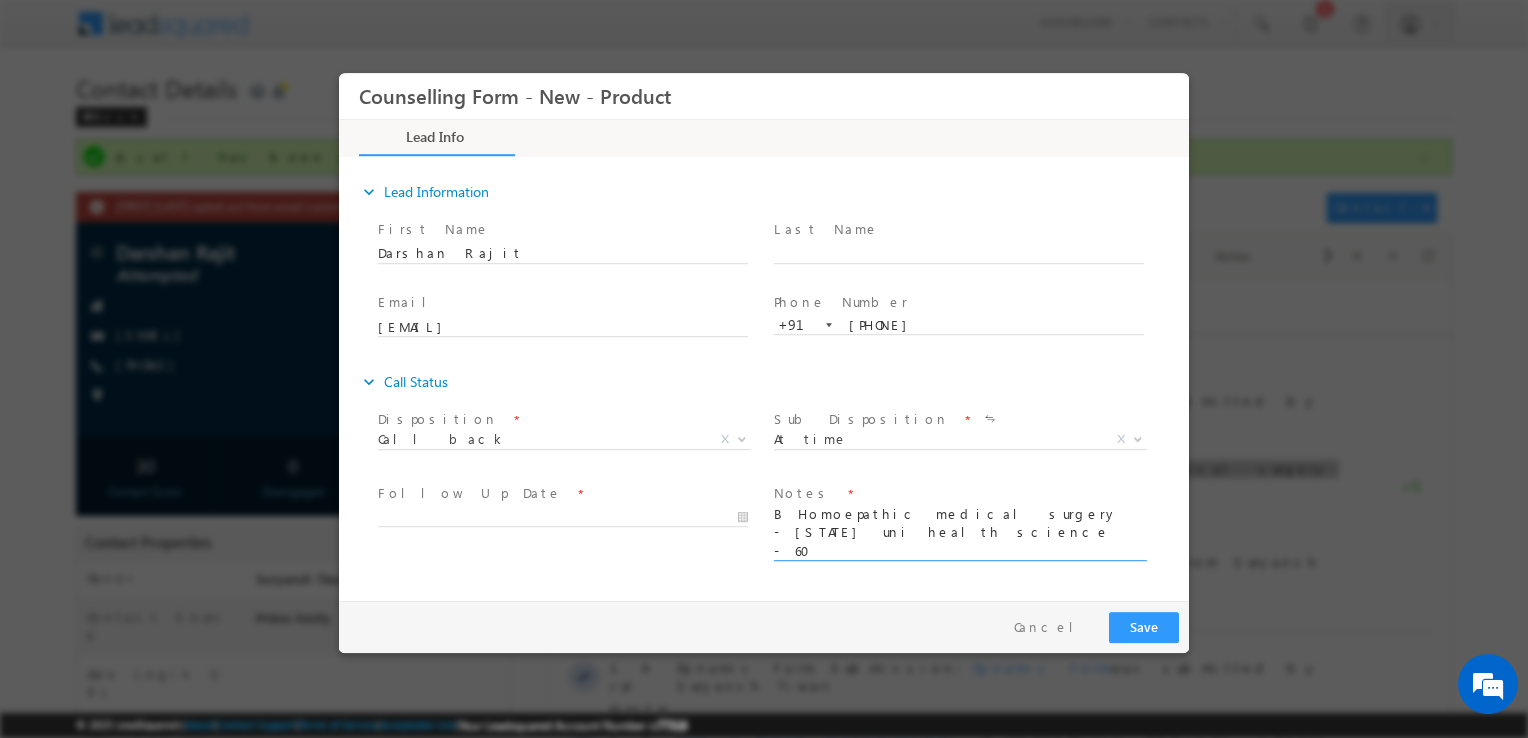 type on "B Homoepathic medical surgery - Maharashtra uni health science - 60
3YRS - Hospital" 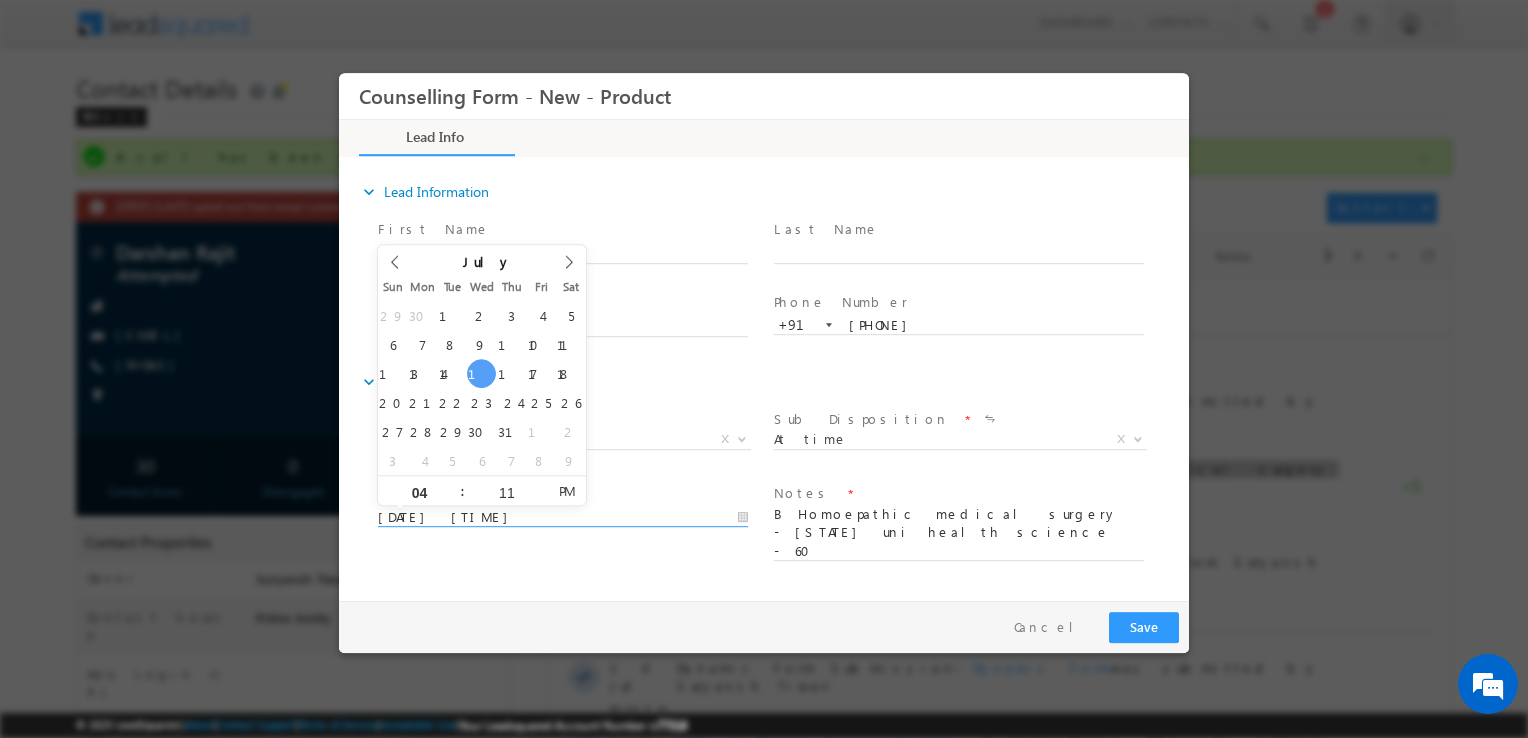 click on "16/07/2025 4:11 PM" at bounding box center (563, 518) 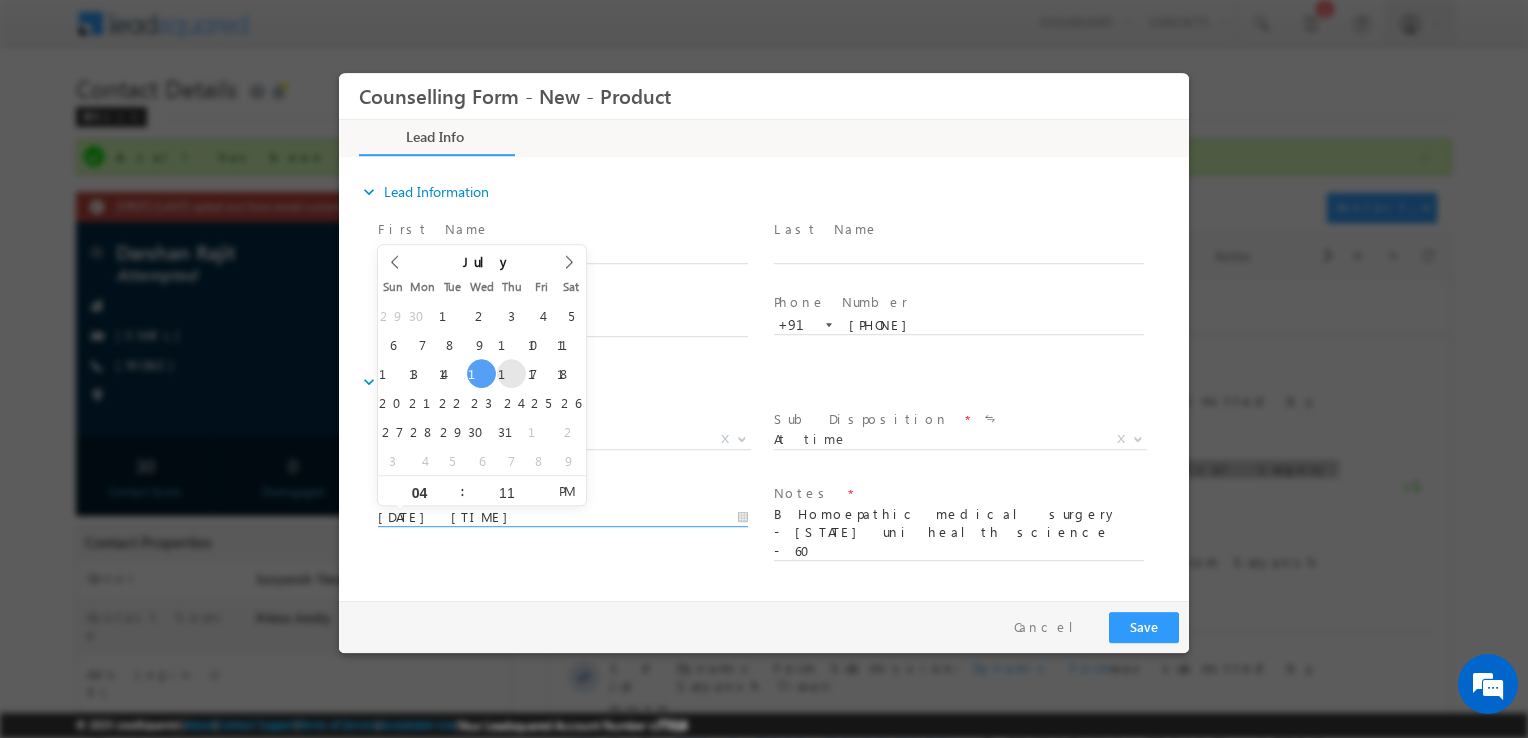 type on "17/07/2025 4:11 PM" 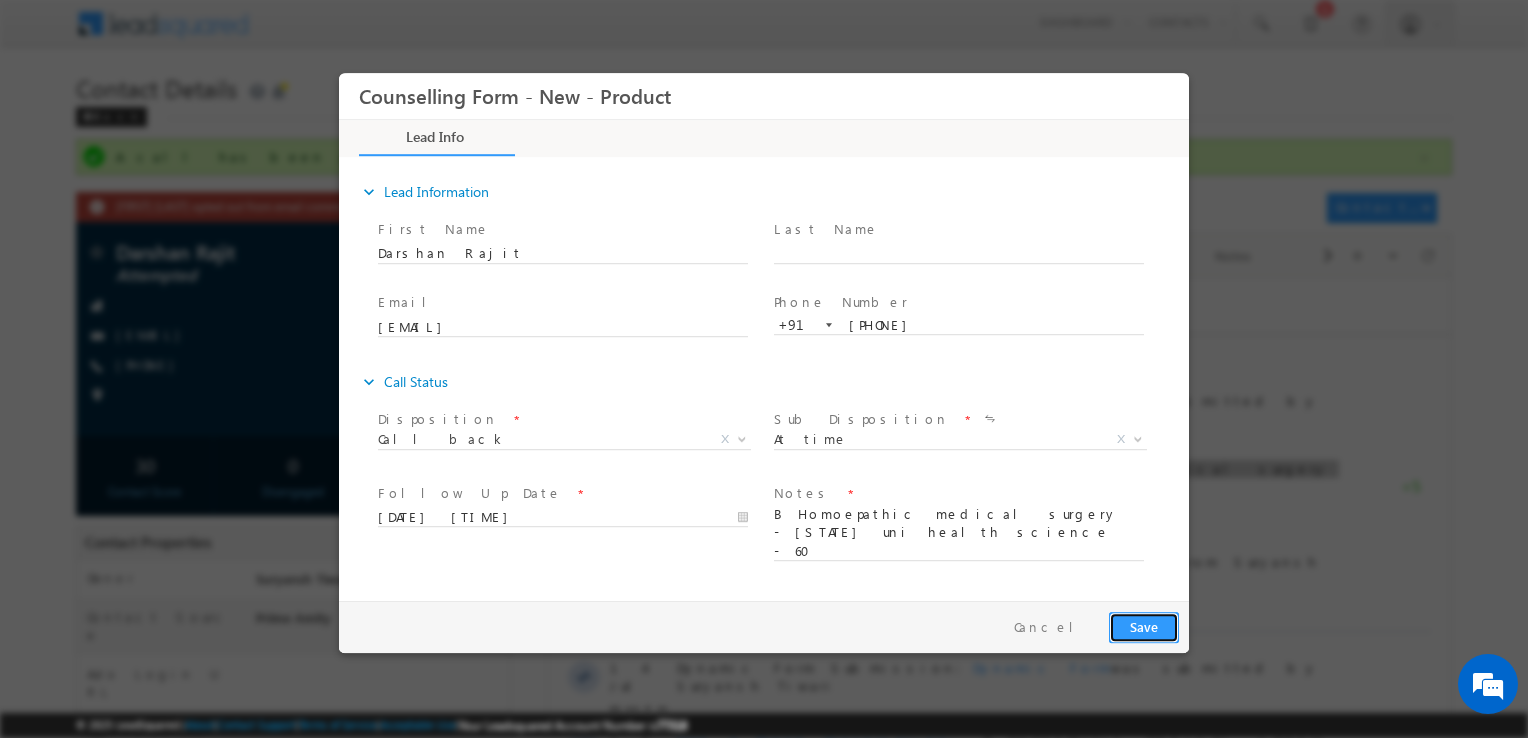 click on "Save" at bounding box center (1144, 627) 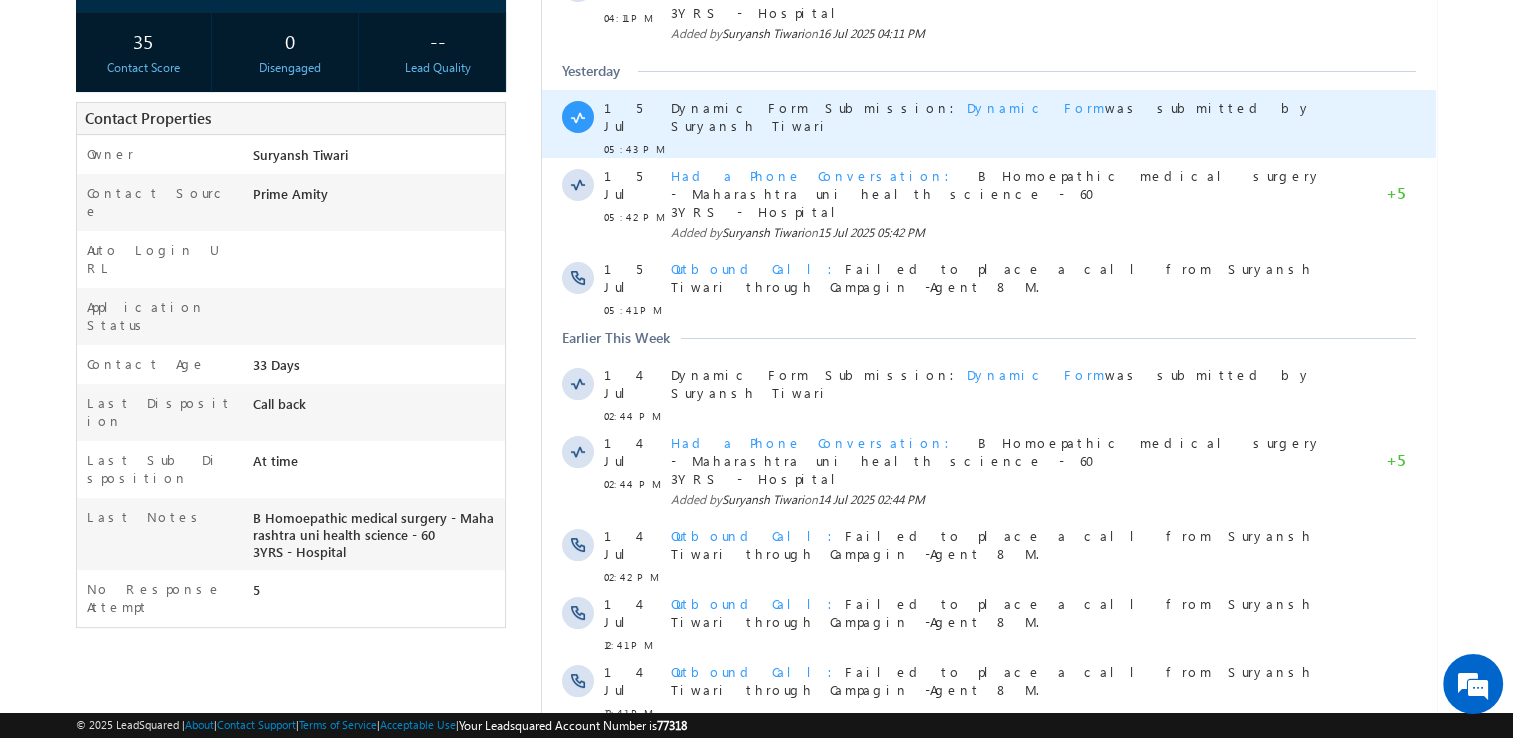 scroll, scrollTop: 0, scrollLeft: 0, axis: both 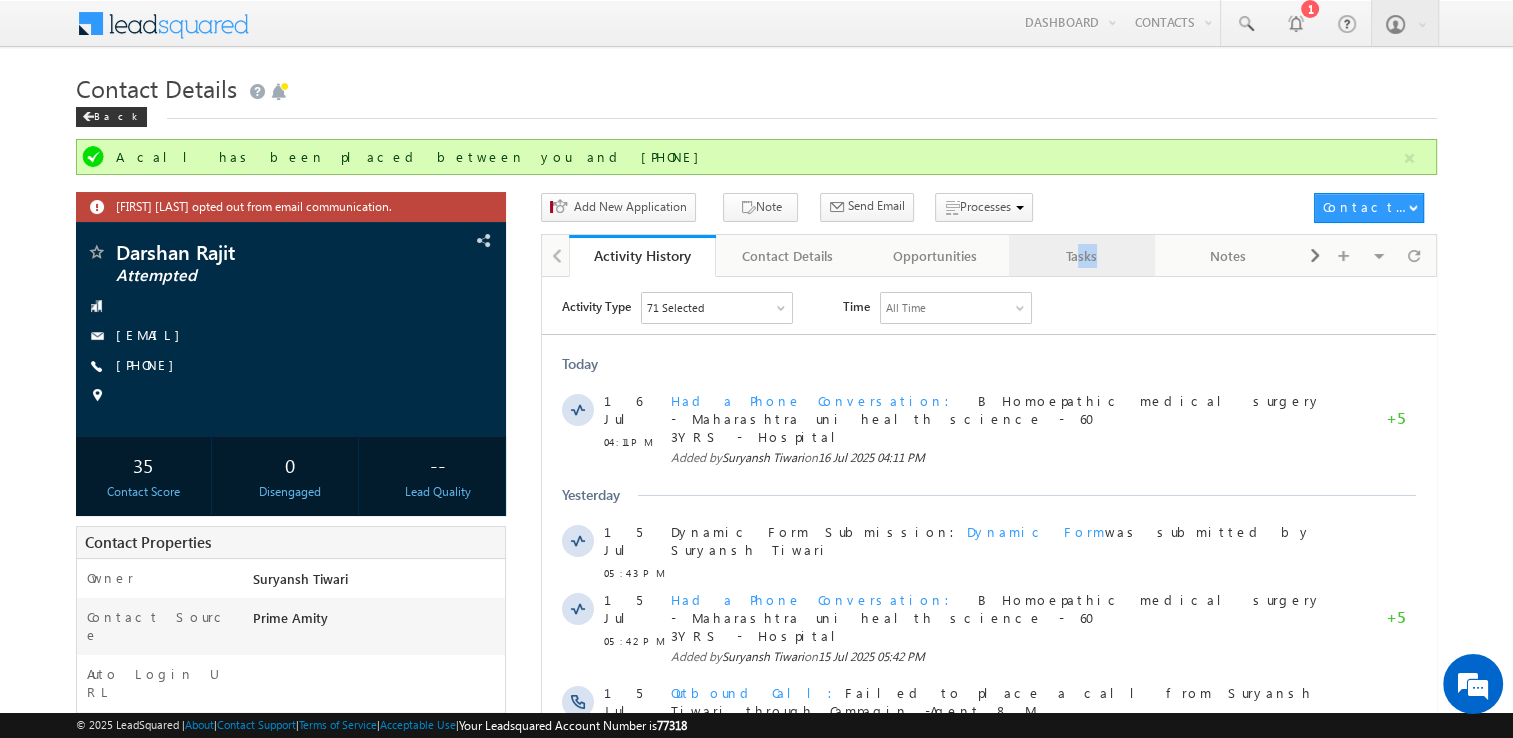 drag, startPoint x: 1099, startPoint y: 278, endPoint x: 1076, endPoint y: 252, distance: 34.713108 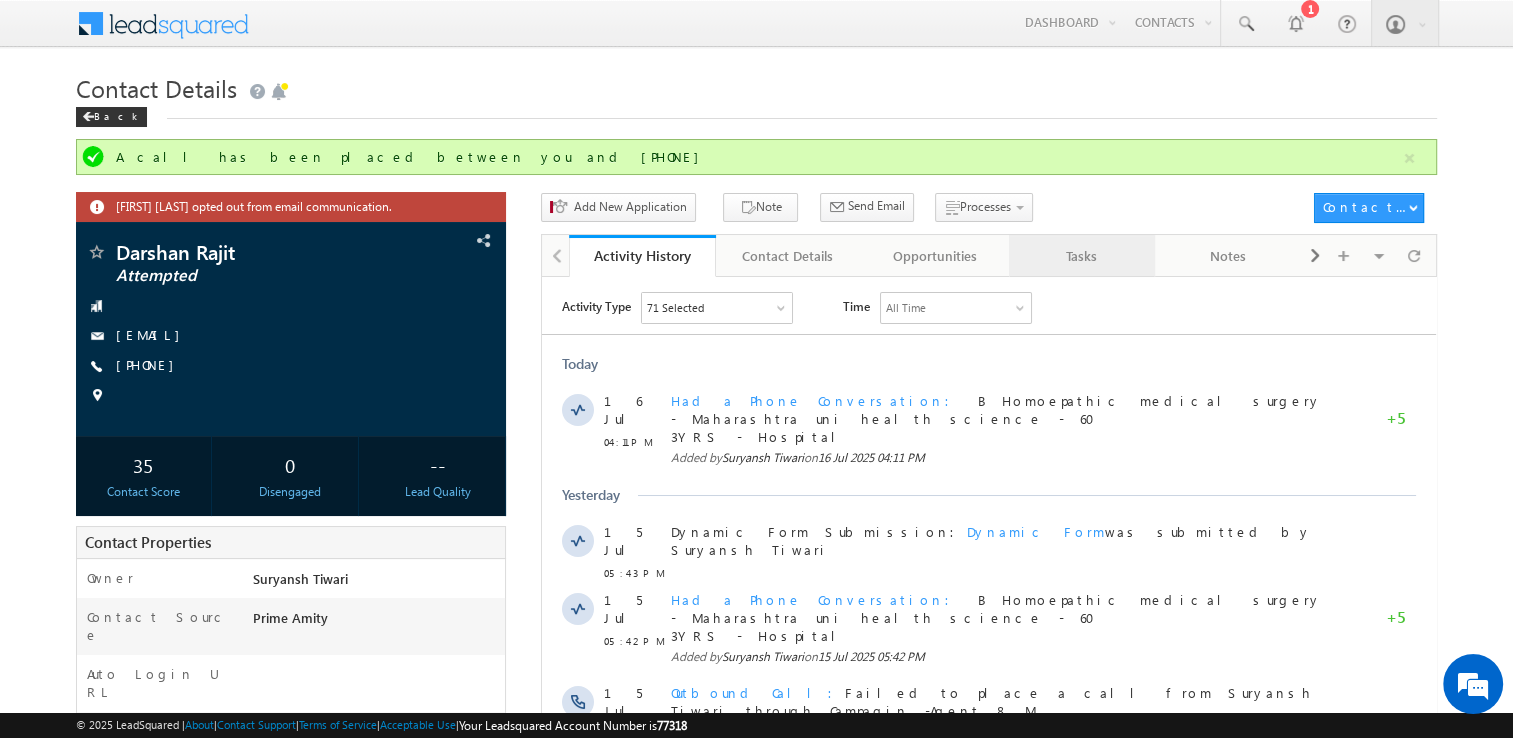 click on "Tasks" at bounding box center (1081, 256) 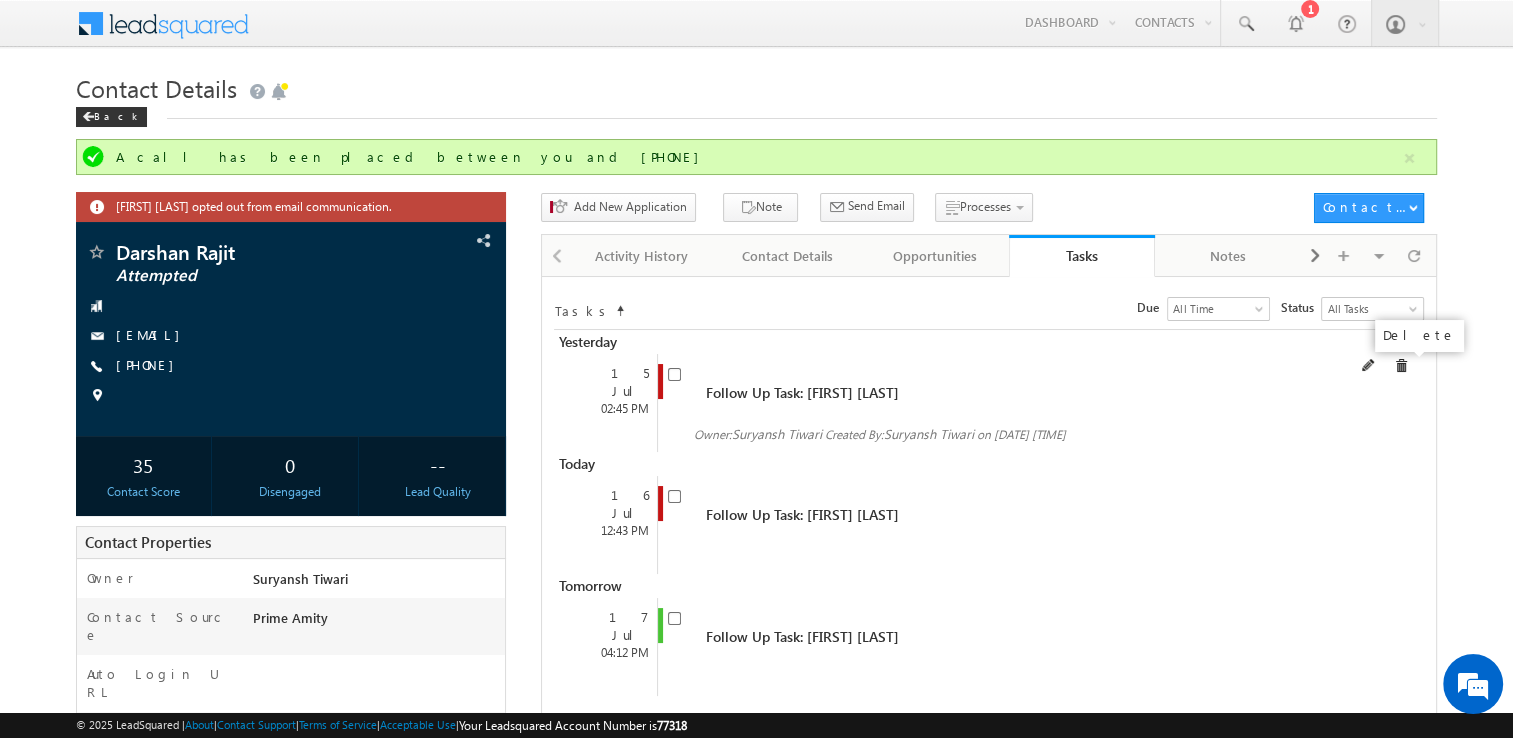 click at bounding box center (1401, 366) 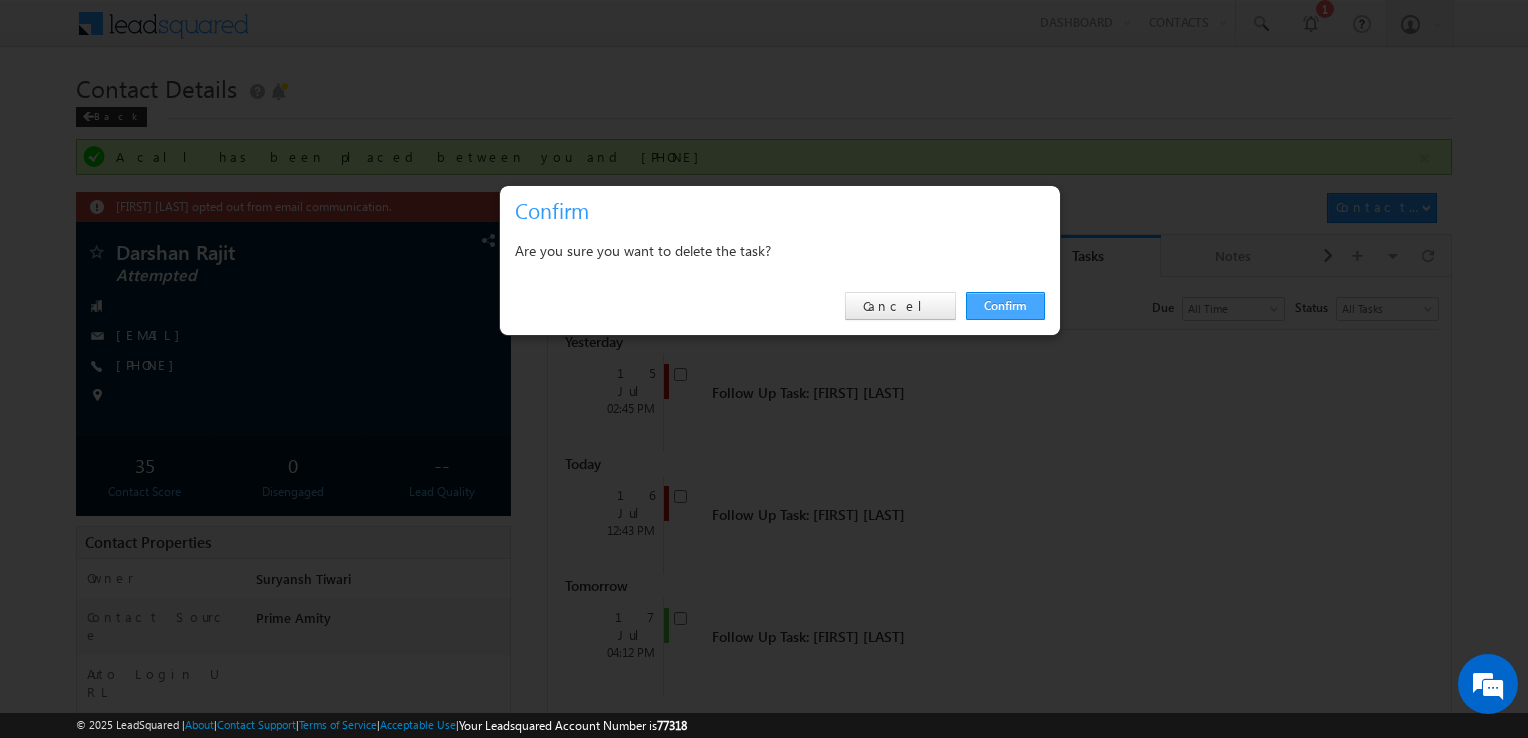 click on "Confirm Cancel" at bounding box center (780, 306) 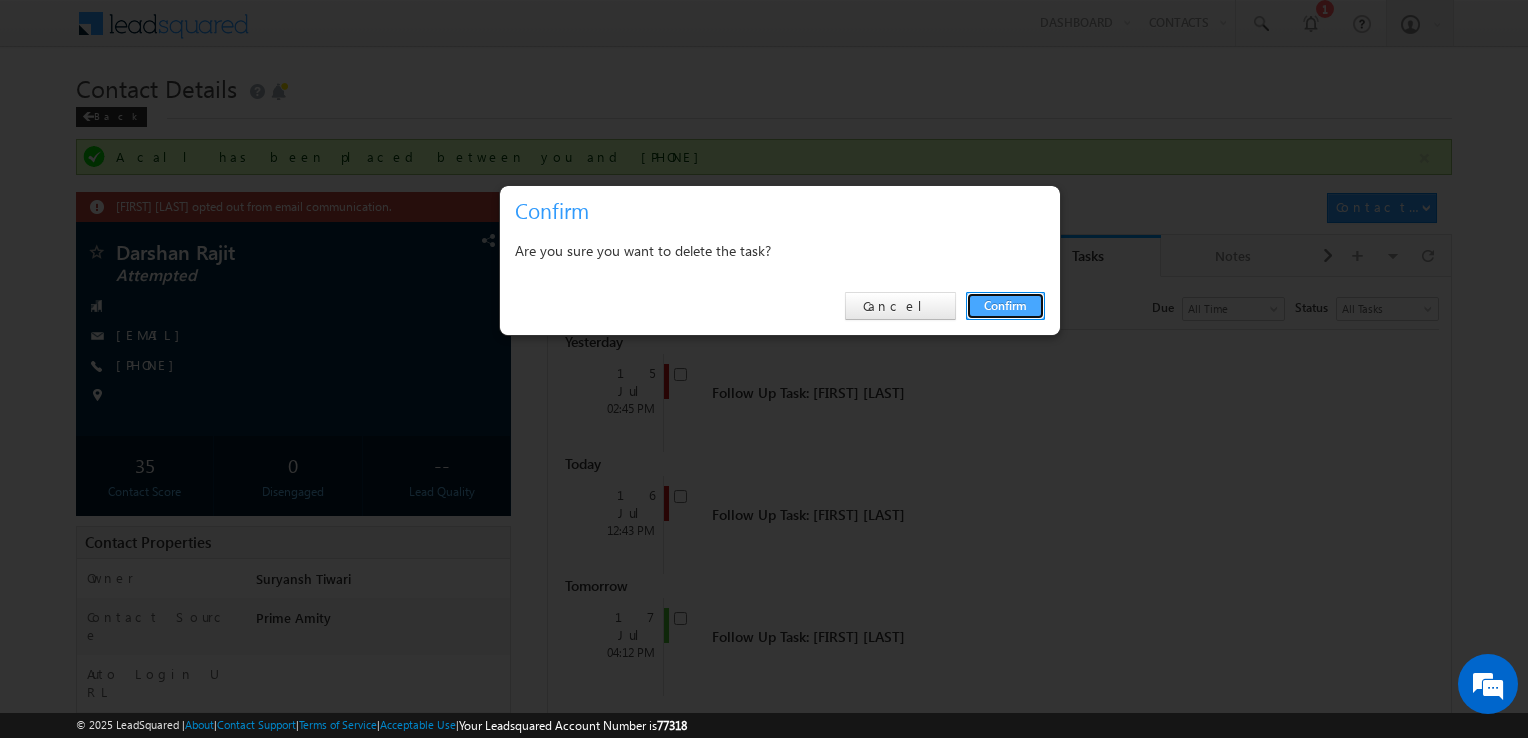 click on "Confirm" at bounding box center [1005, 306] 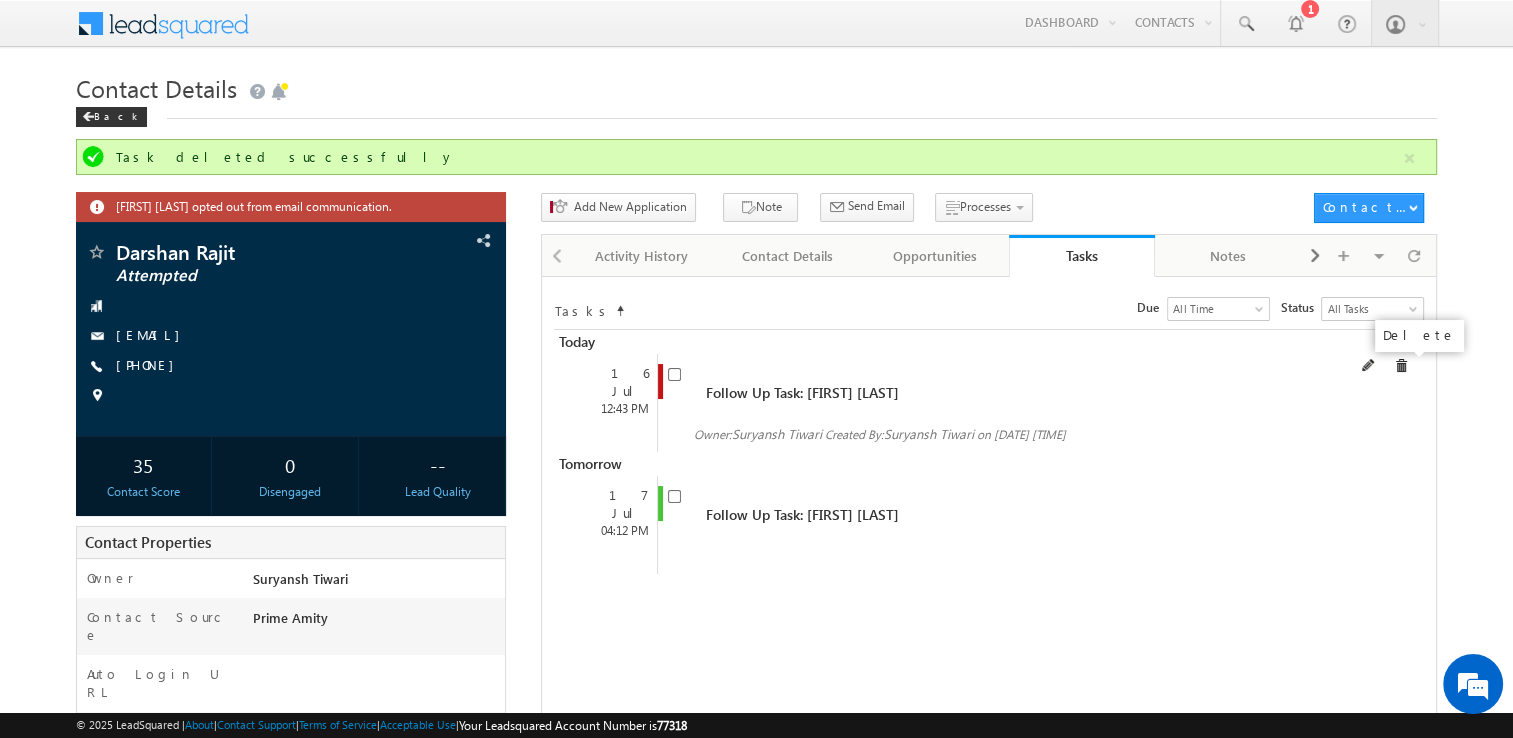 click at bounding box center [1401, 366] 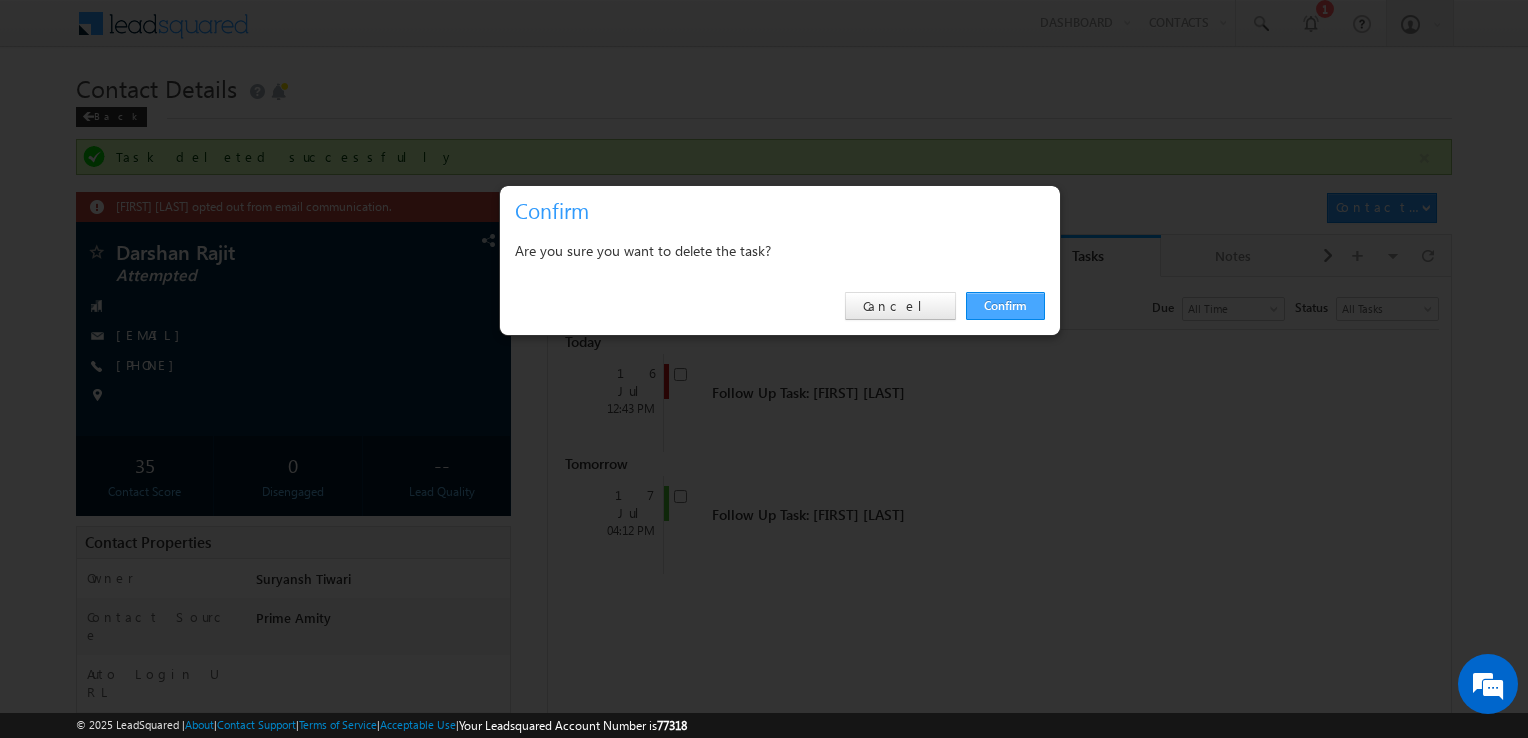 click on "Confirm" at bounding box center (1005, 306) 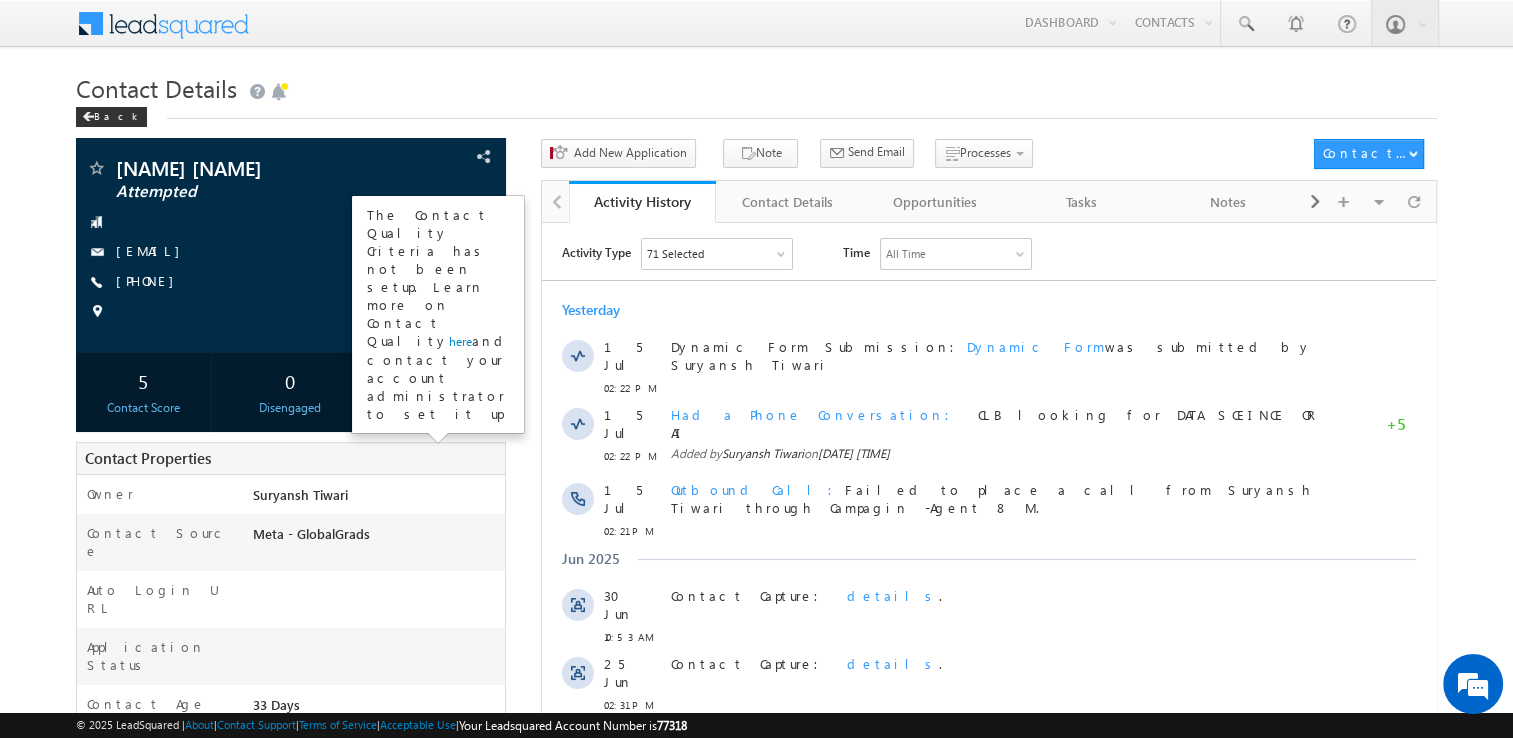 scroll, scrollTop: 0, scrollLeft: 0, axis: both 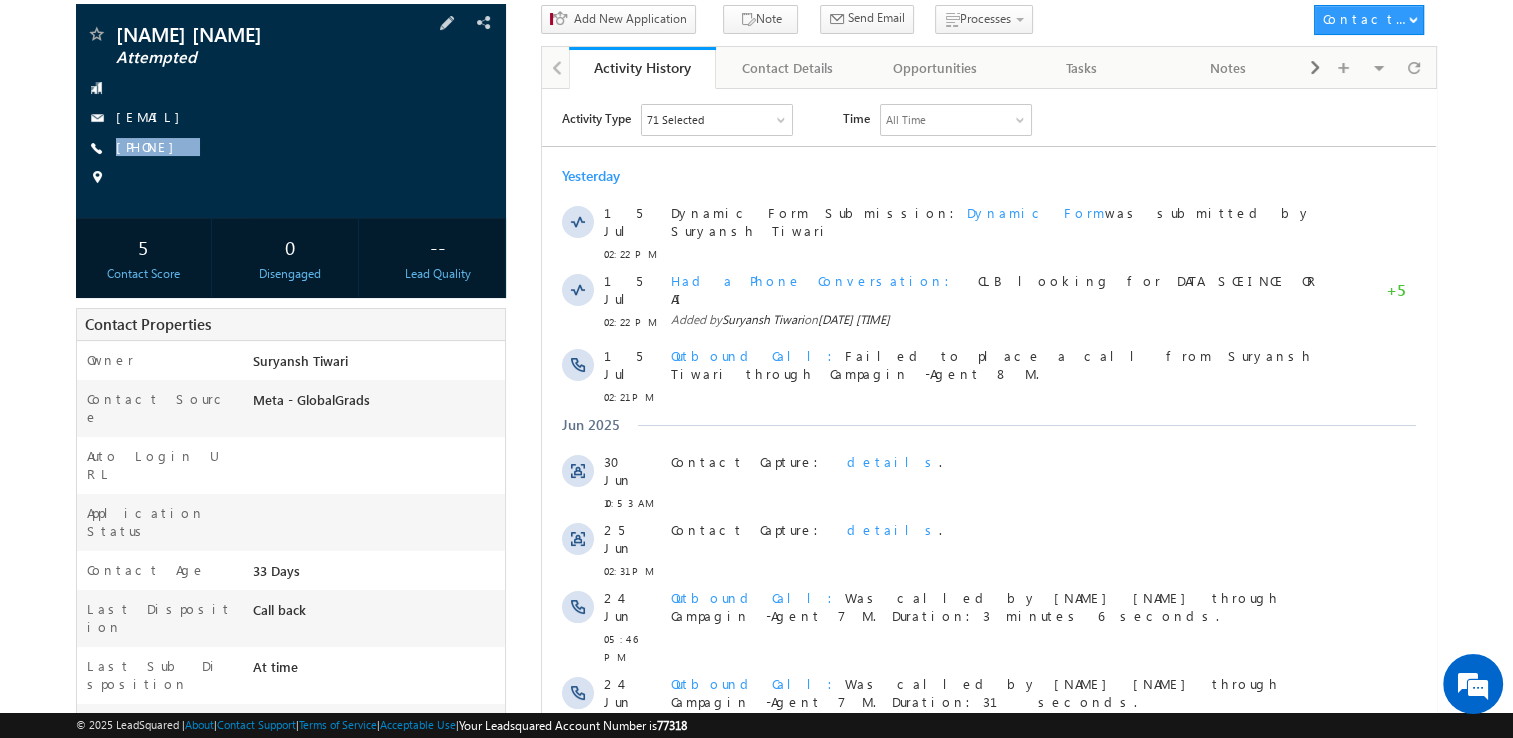 copy on "+91-9326500308" 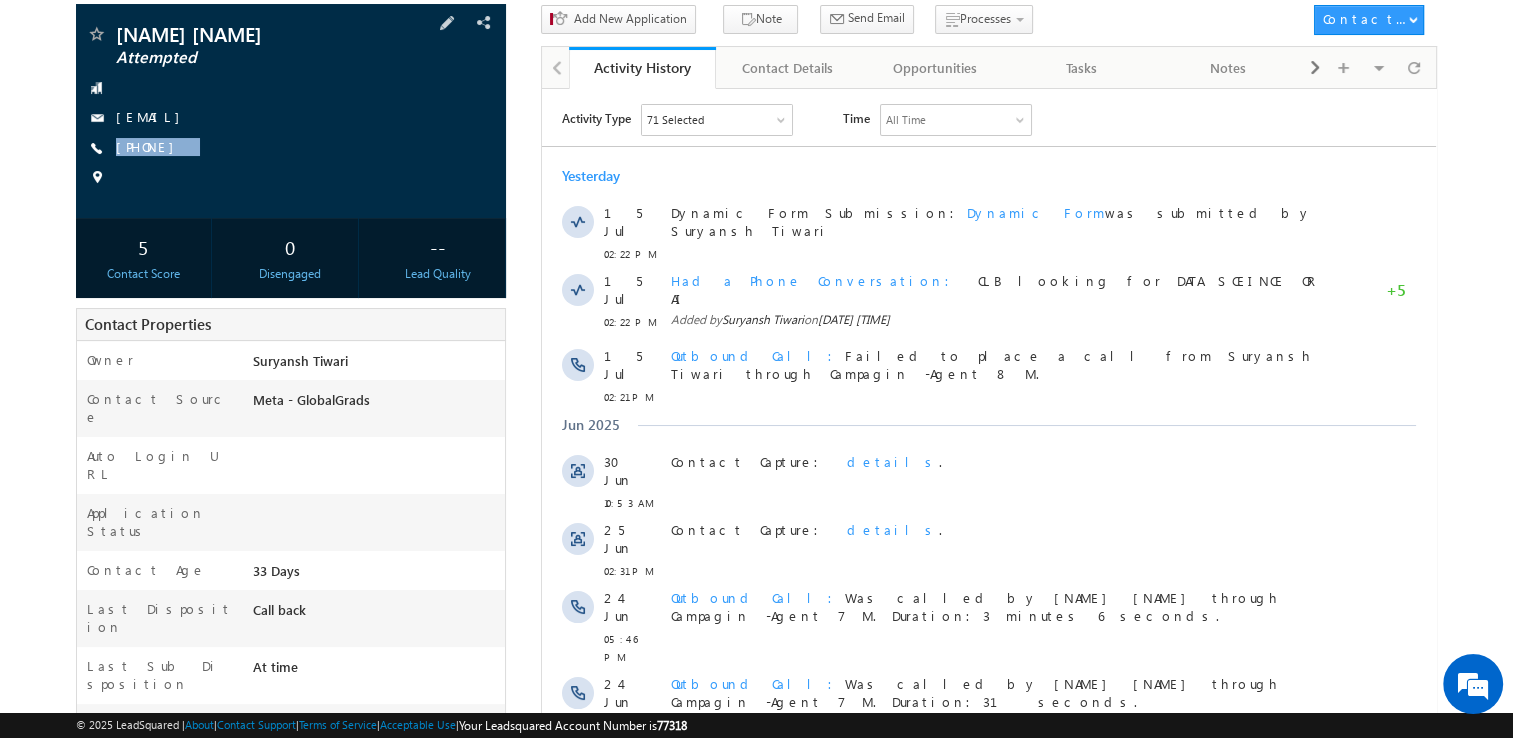 drag, startPoint x: 231, startPoint y: 150, endPoint x: 183, endPoint y: 190, distance: 62.482 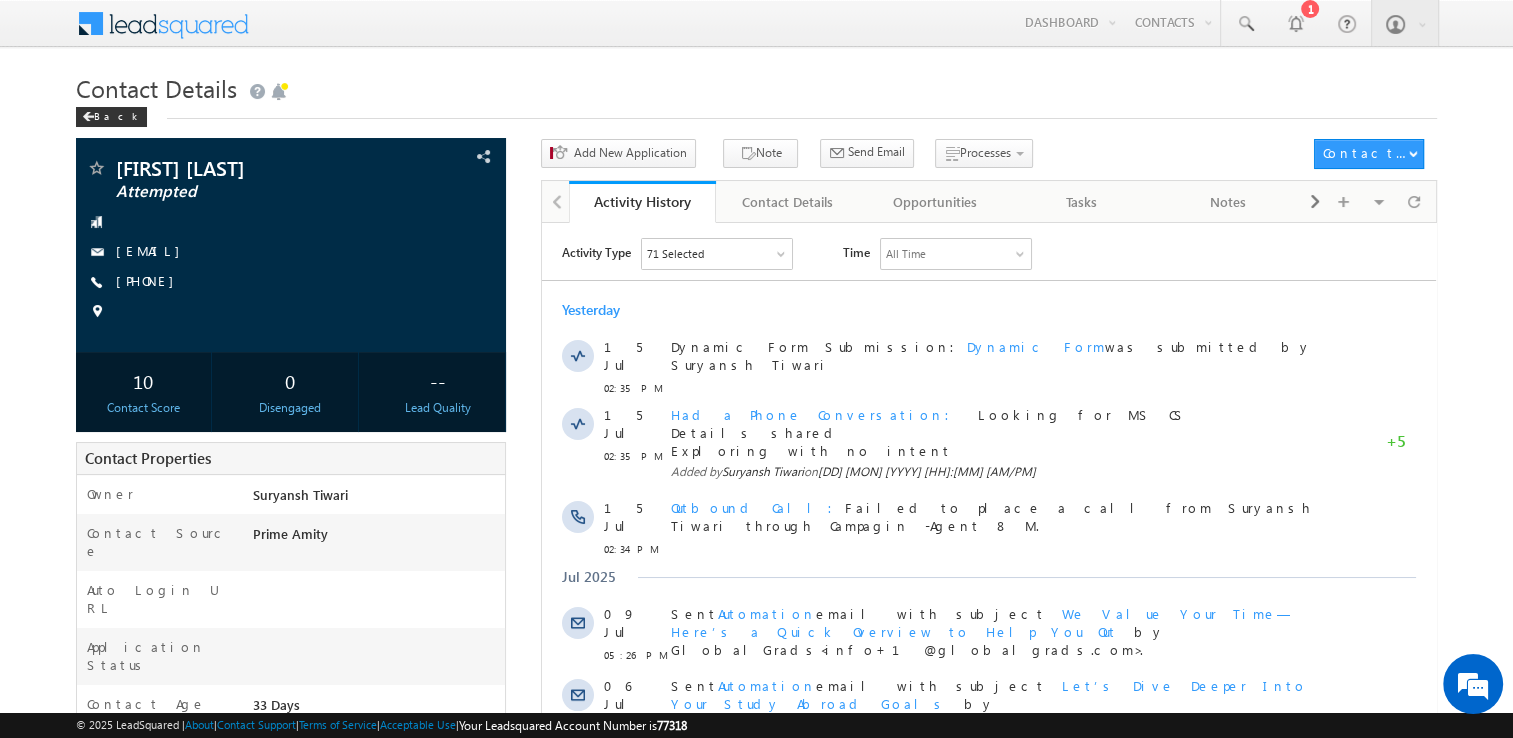 scroll, scrollTop: 0, scrollLeft: 0, axis: both 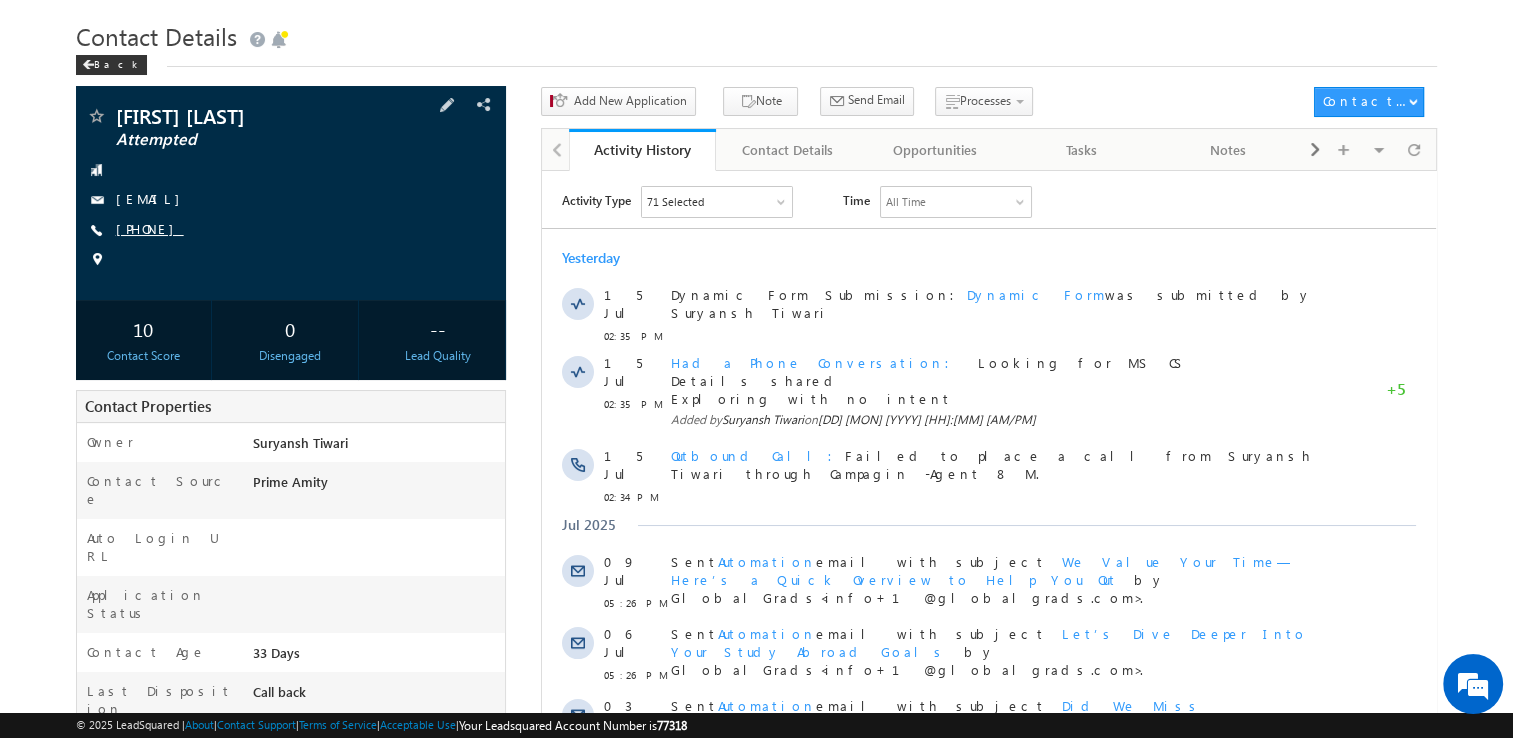 click on "[PHONE]" at bounding box center [150, 228] 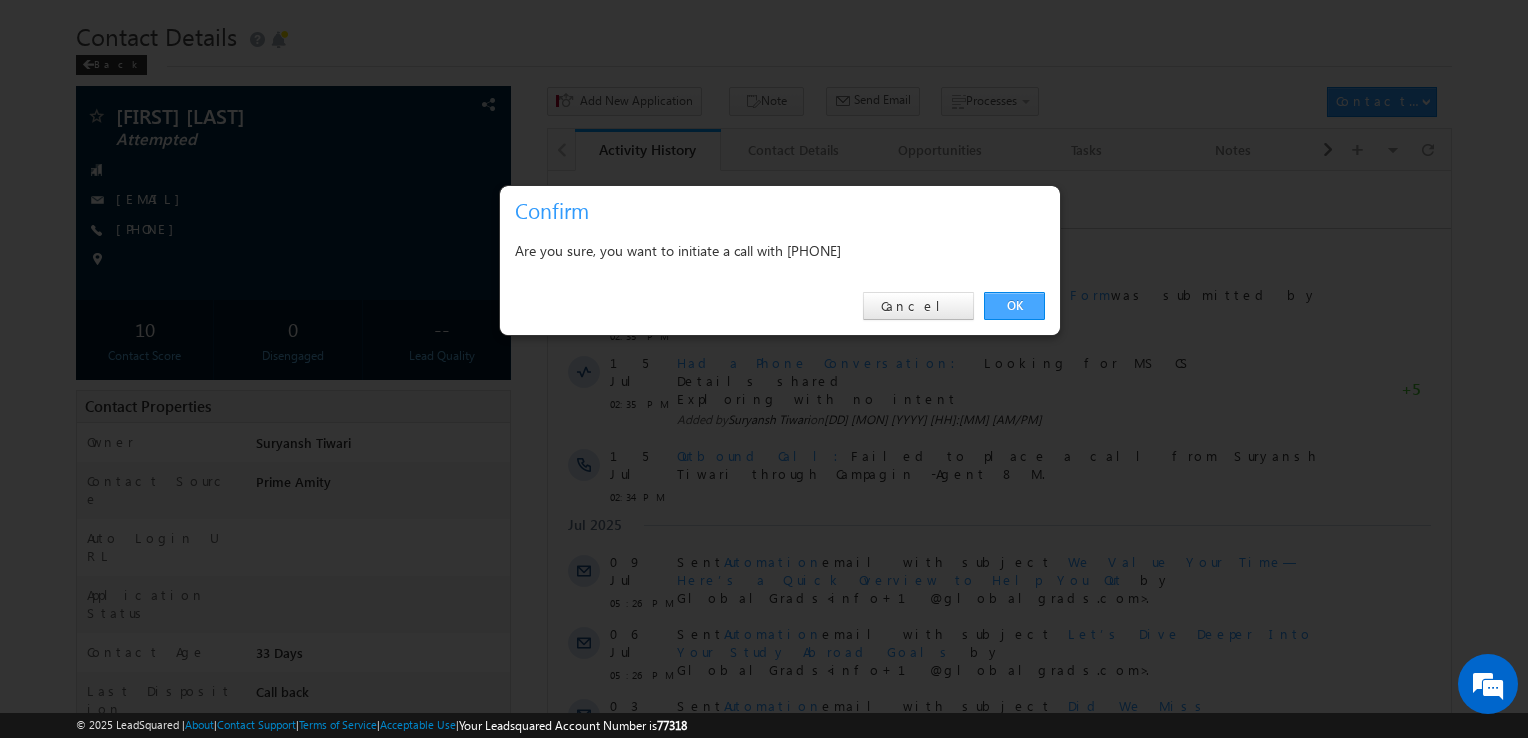 click on "OK" at bounding box center (1014, 306) 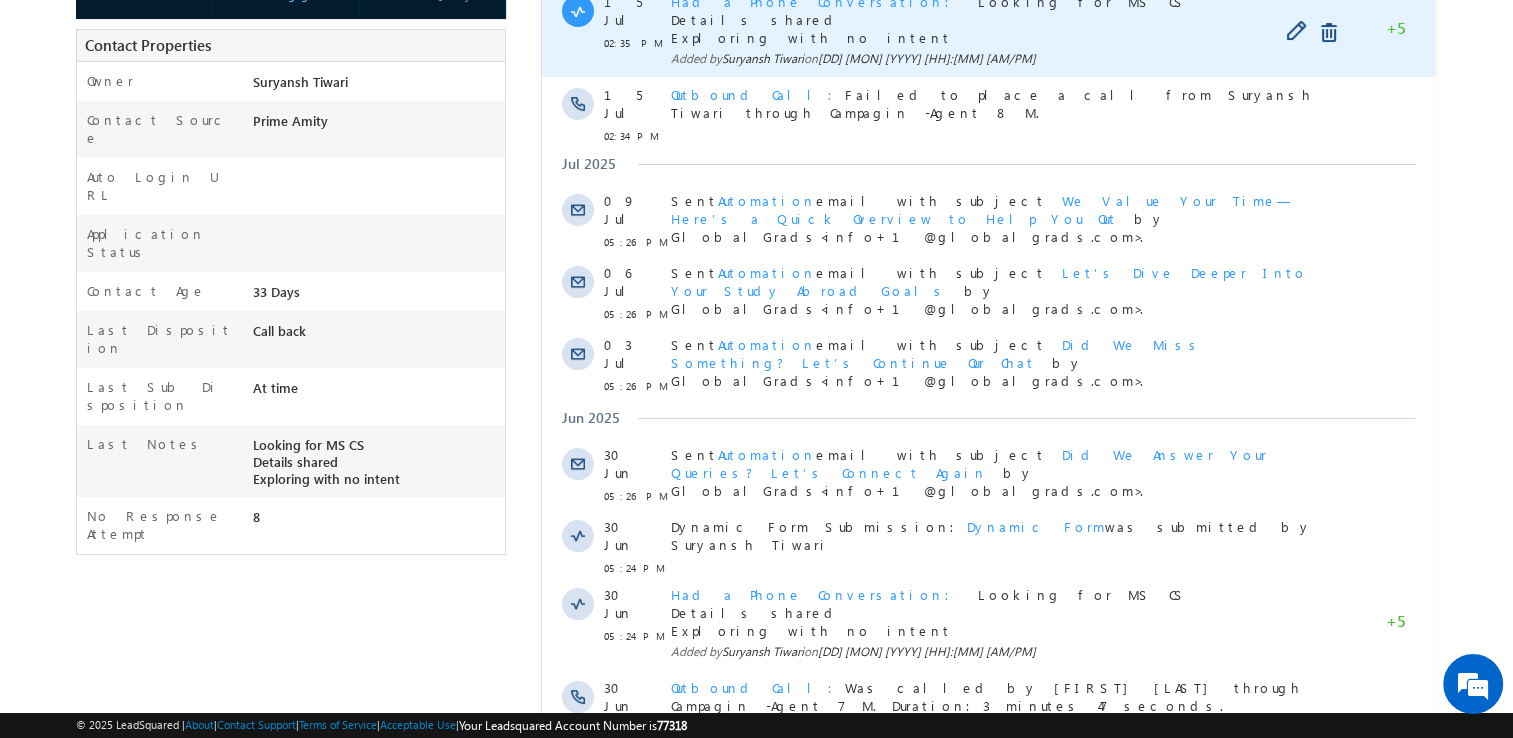 scroll, scrollTop: 468, scrollLeft: 0, axis: vertical 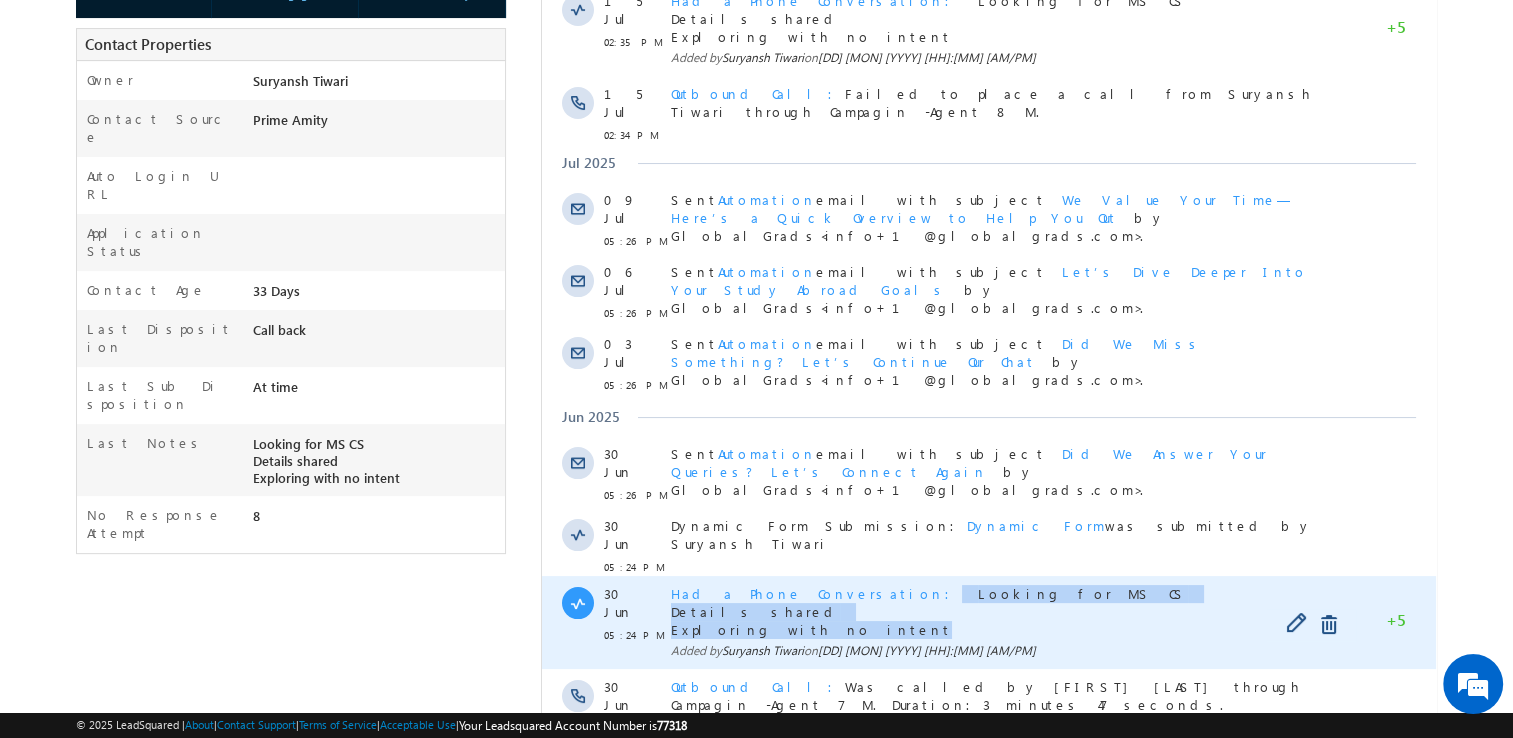 copy on "Looking for MS CS  Details shared  Exploring with no intent" 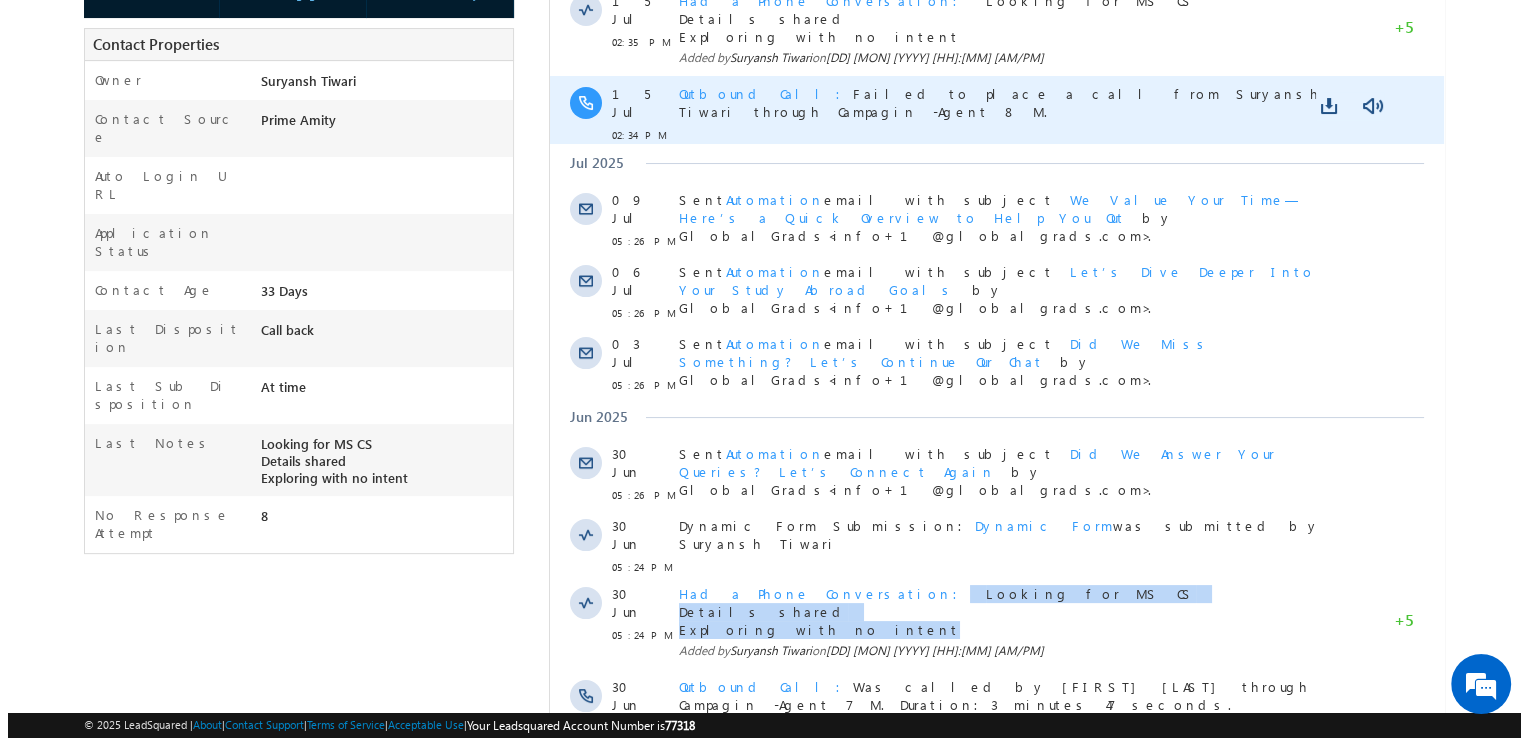scroll, scrollTop: 0, scrollLeft: 0, axis: both 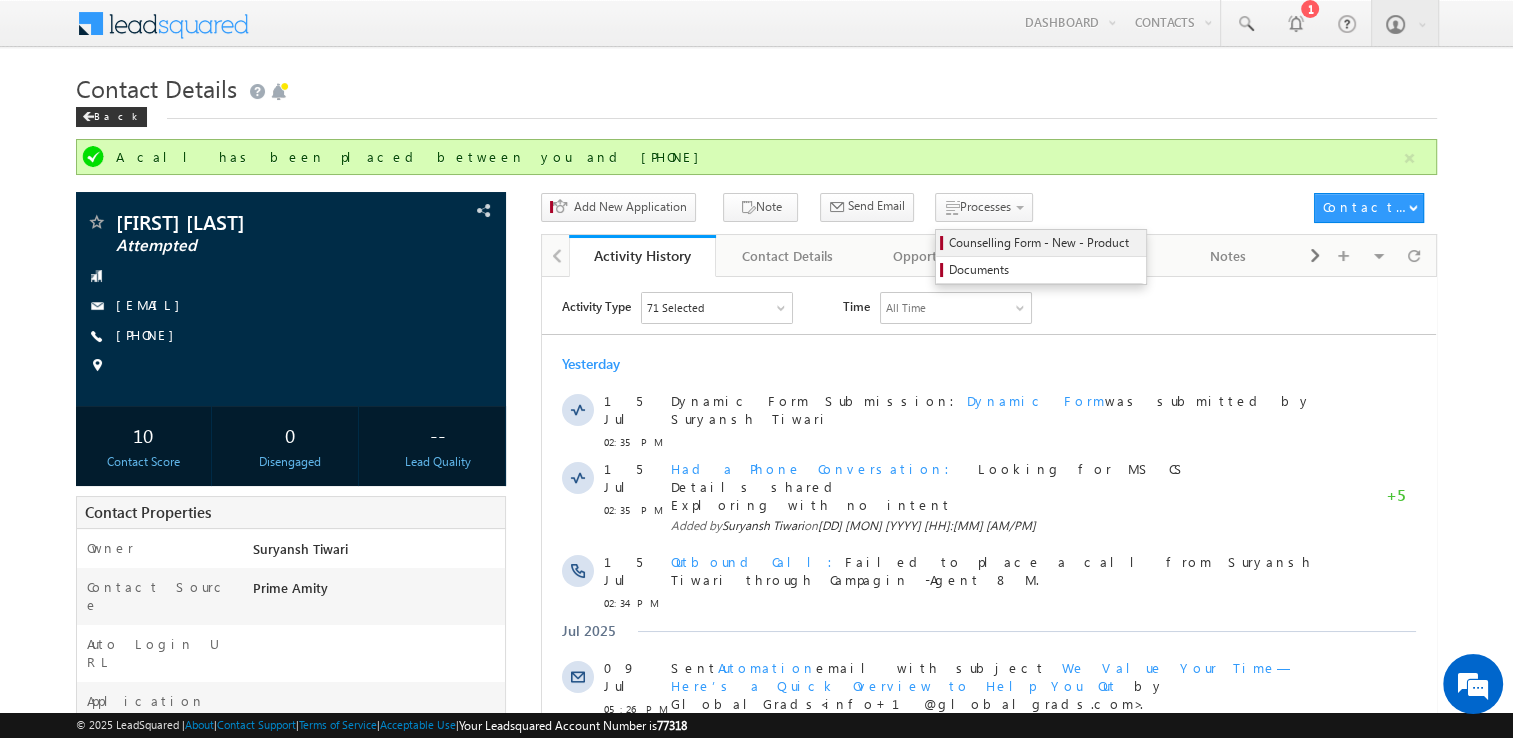 click on "Counselling Form - New - Product" at bounding box center (1044, 243) 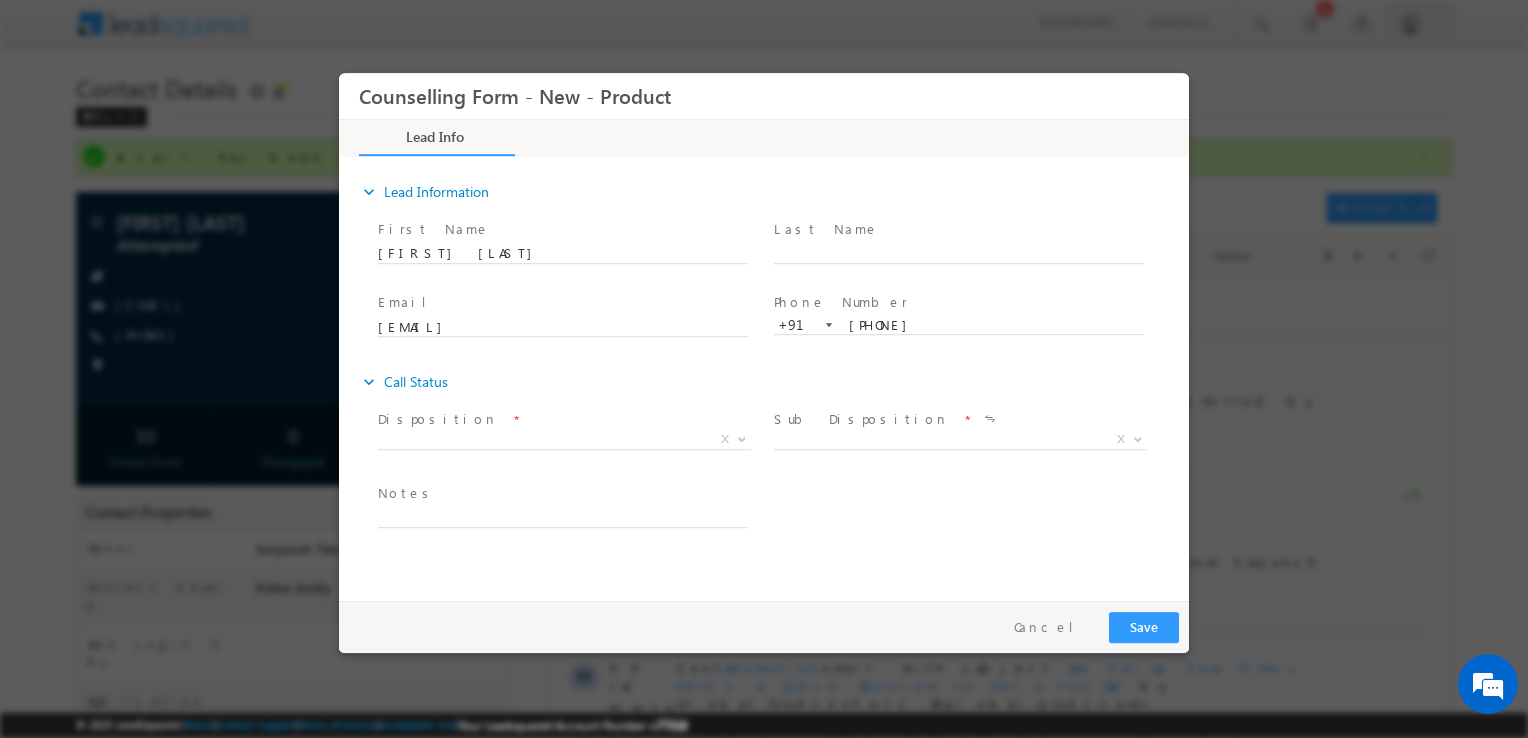 scroll, scrollTop: 0, scrollLeft: 0, axis: both 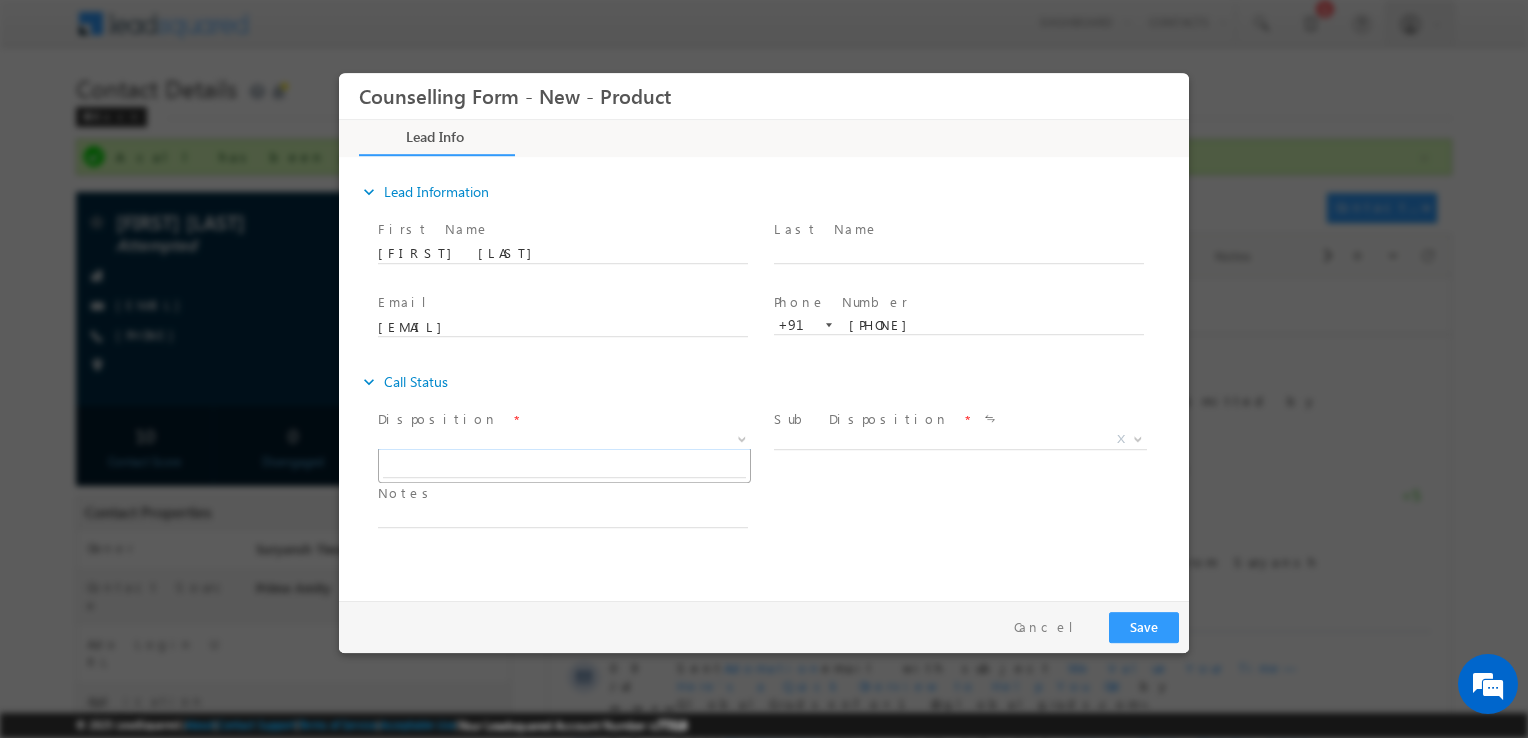 click on "X" at bounding box center [564, 440] 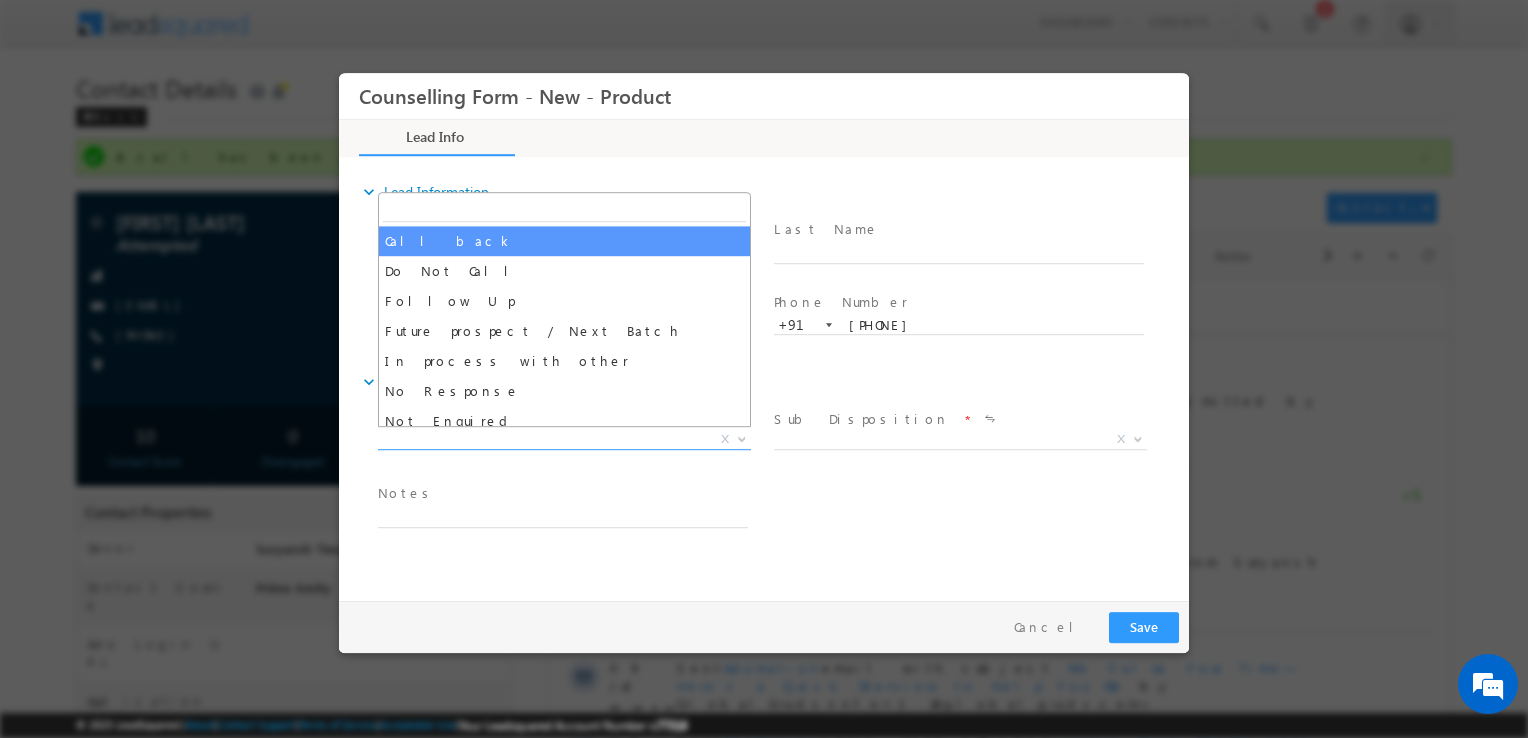 select on "Call back" 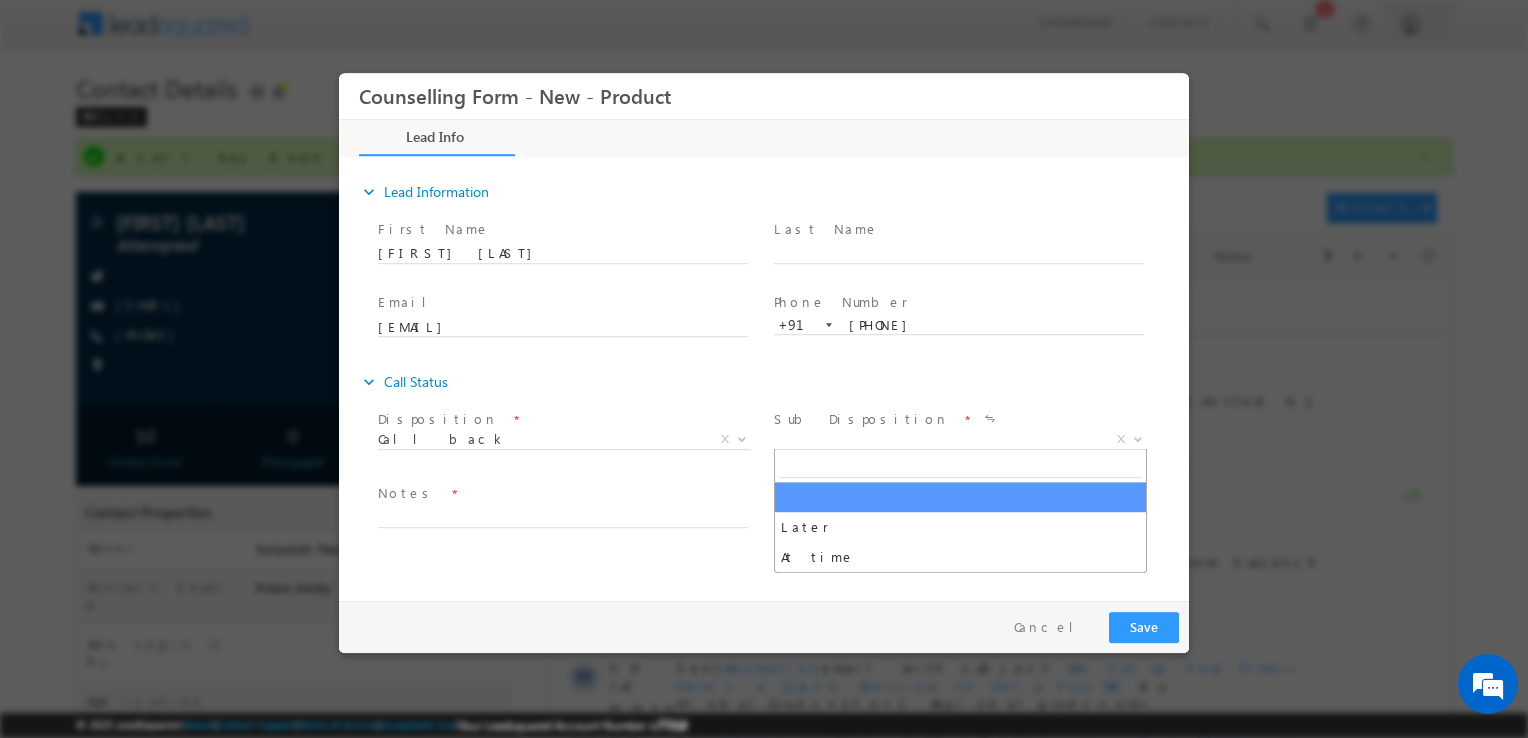 click on "X" at bounding box center [960, 440] 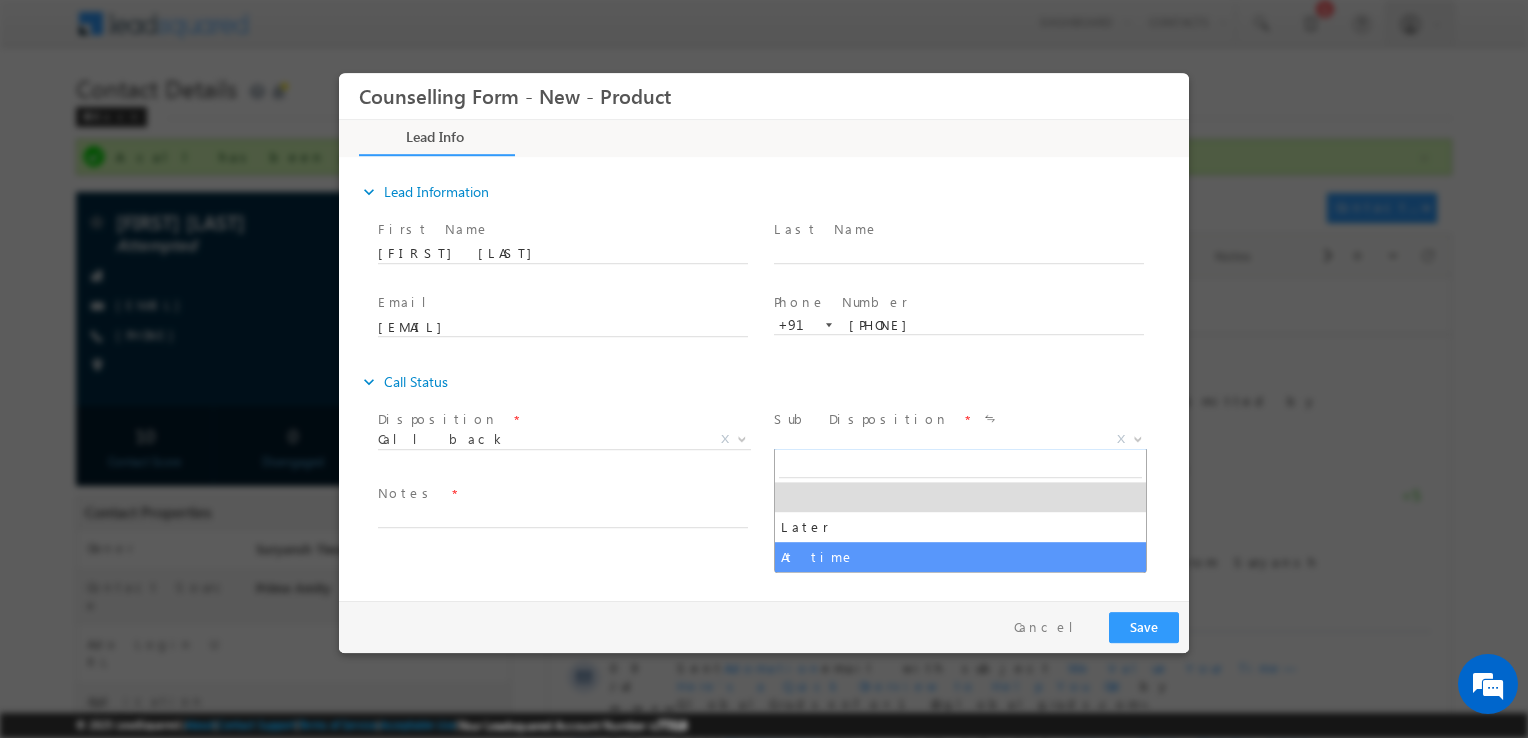 select on "At time" 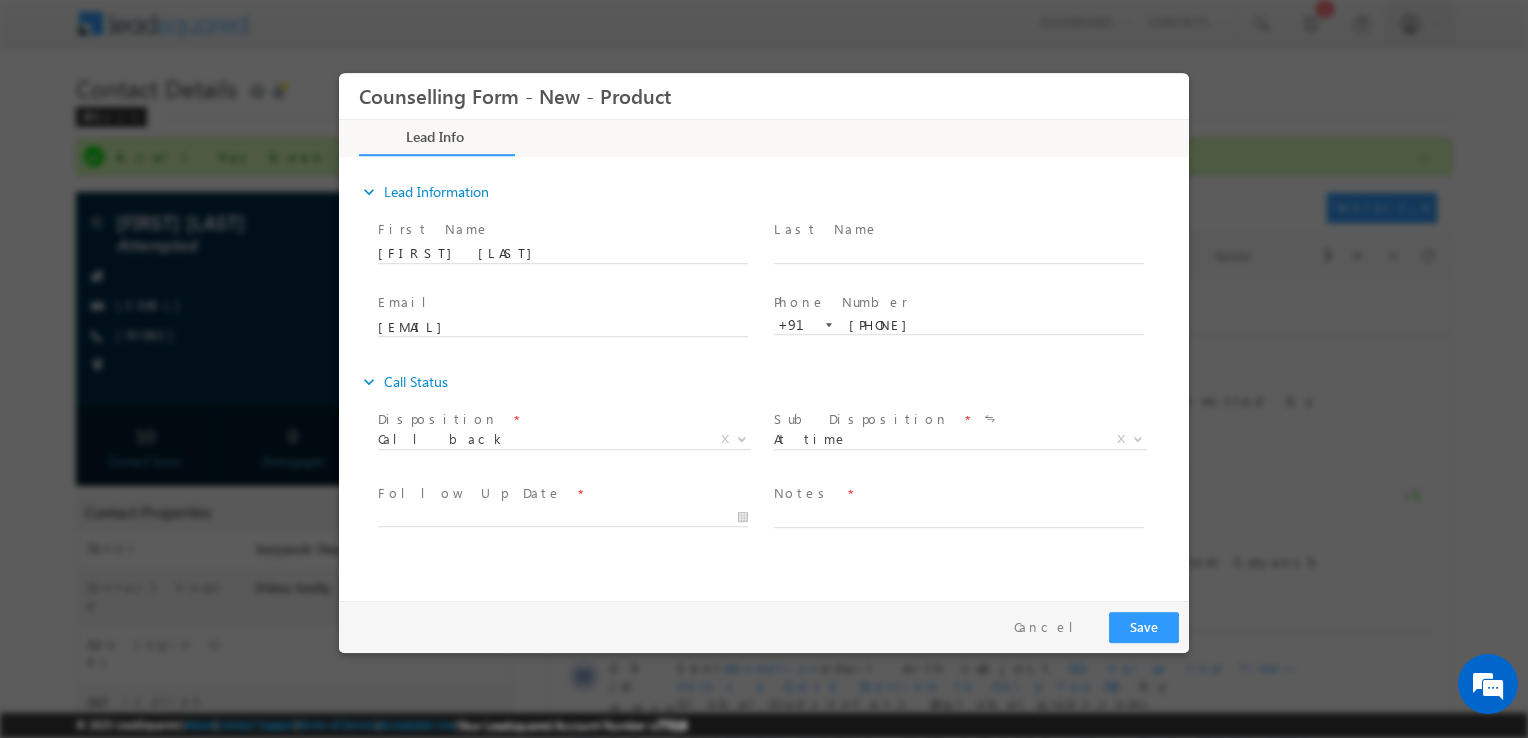 click at bounding box center [958, 538] 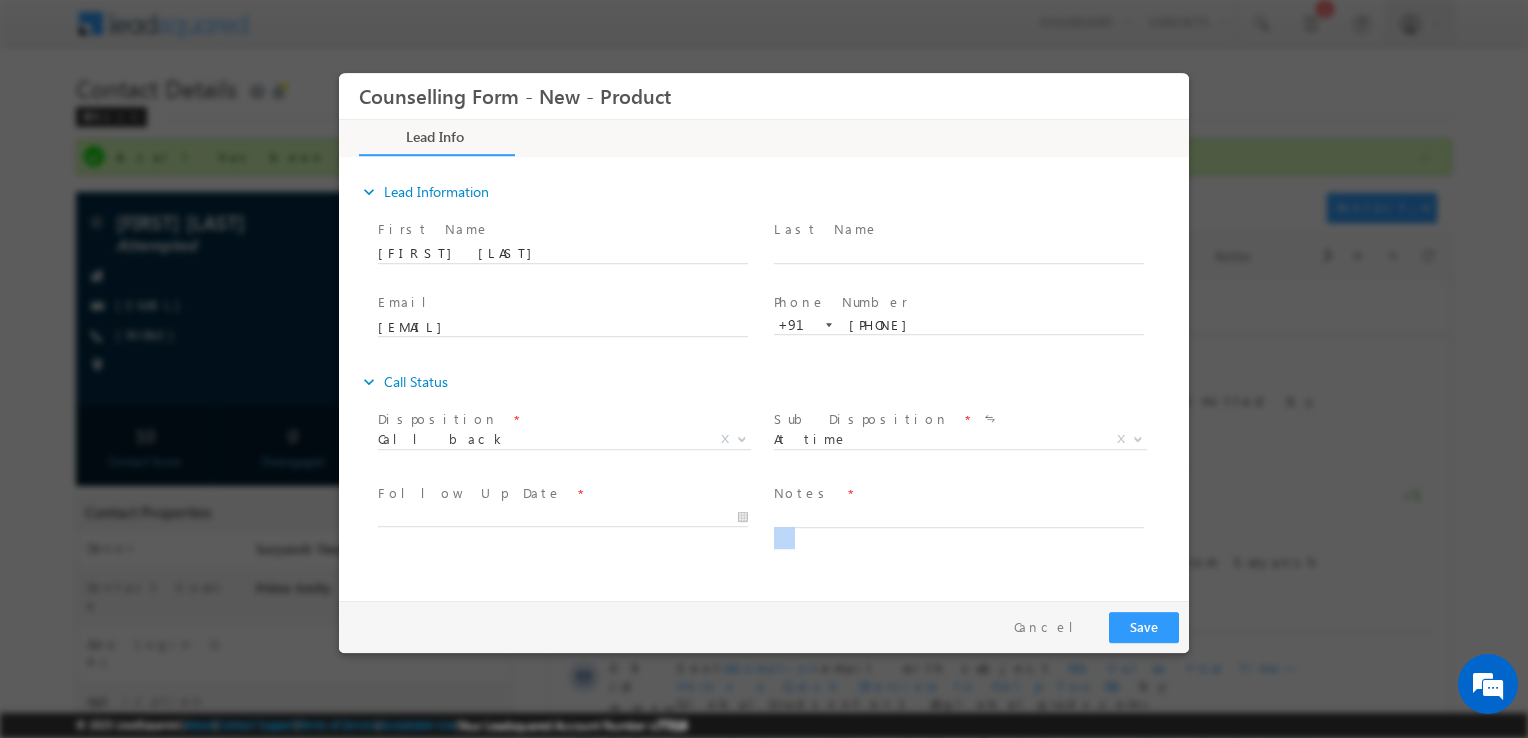 click at bounding box center [958, 538] 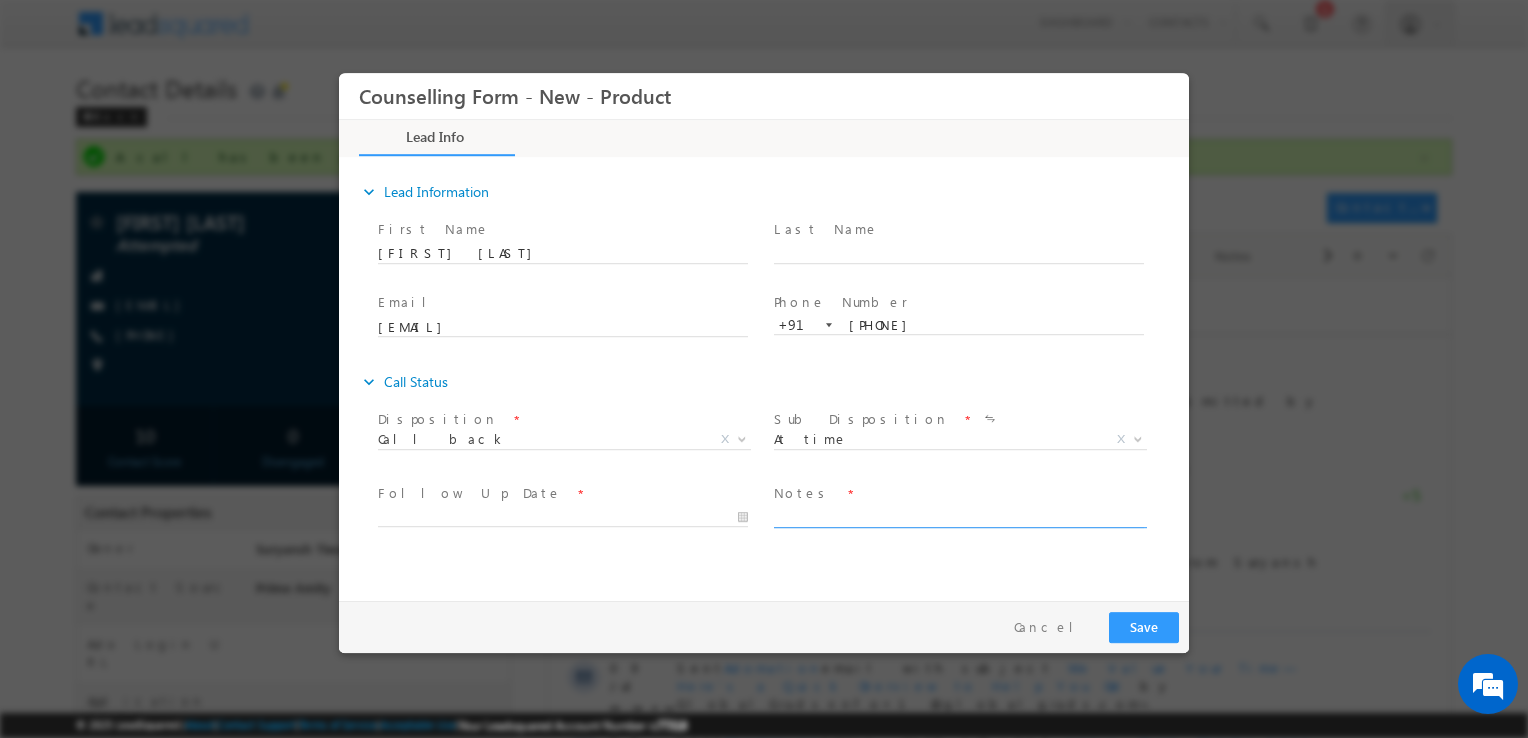 paste on "Looking for MS CS
Details shared
Exploring with no intent" 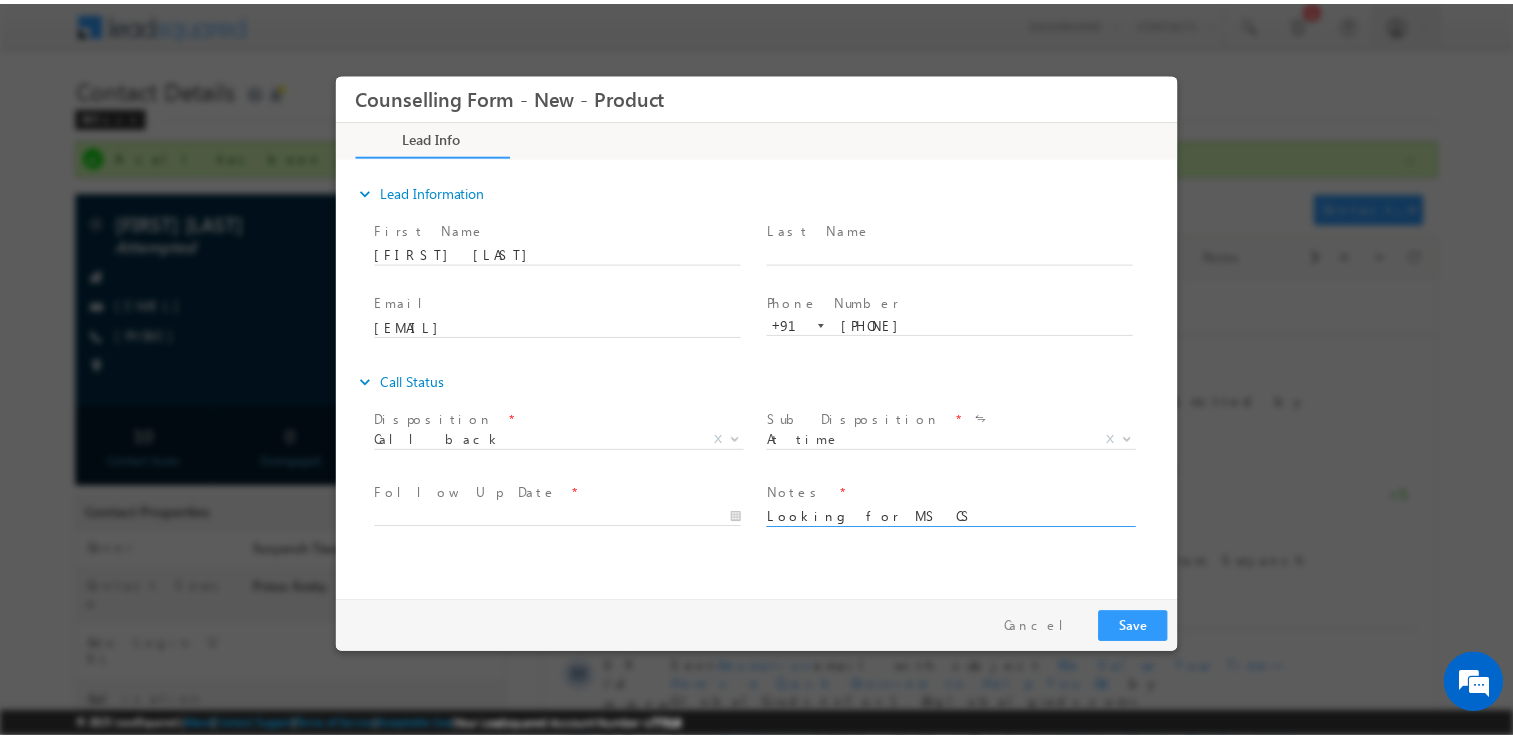 scroll, scrollTop: 3, scrollLeft: 0, axis: vertical 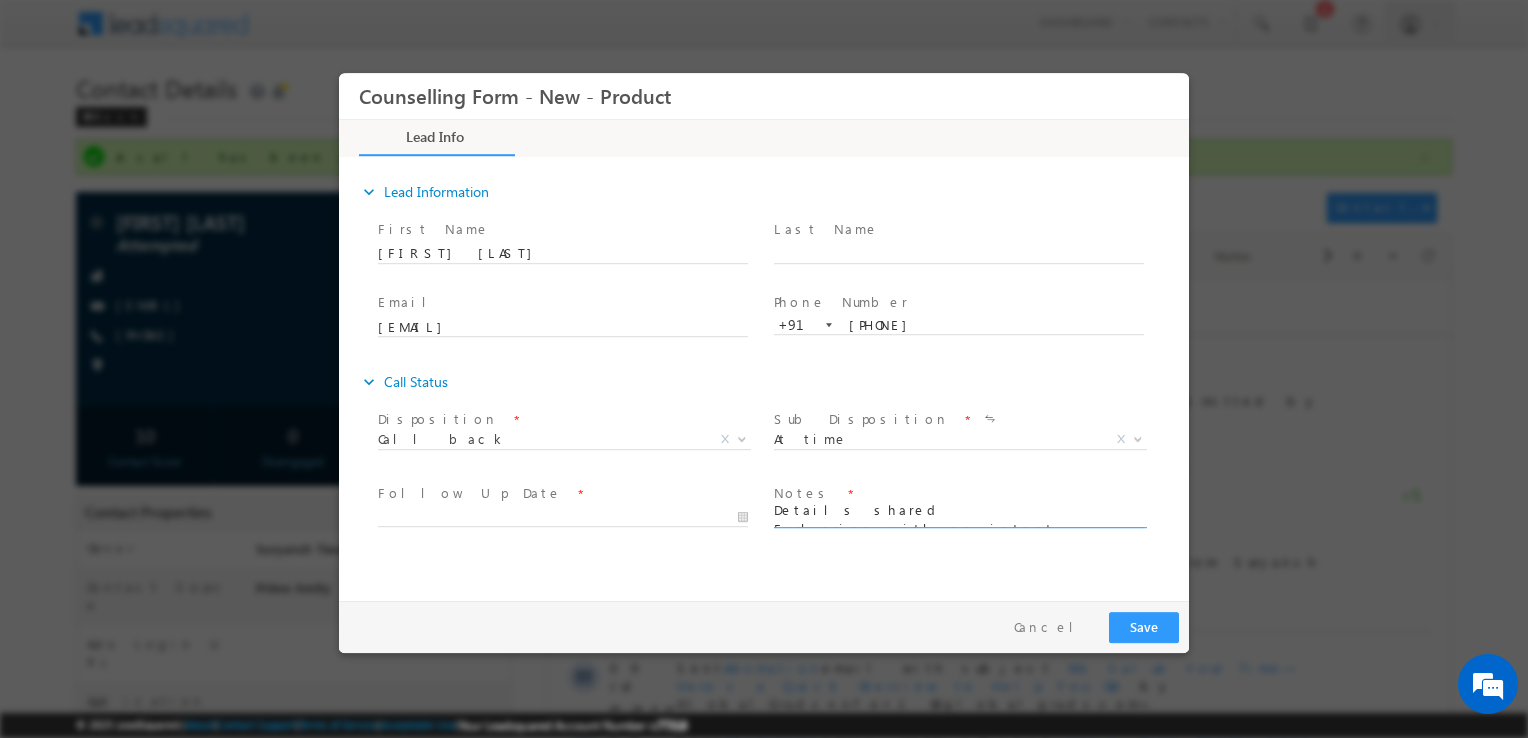 click on "Looking for MS CS
Details shared
Exploring with no intent" at bounding box center [959, 516] 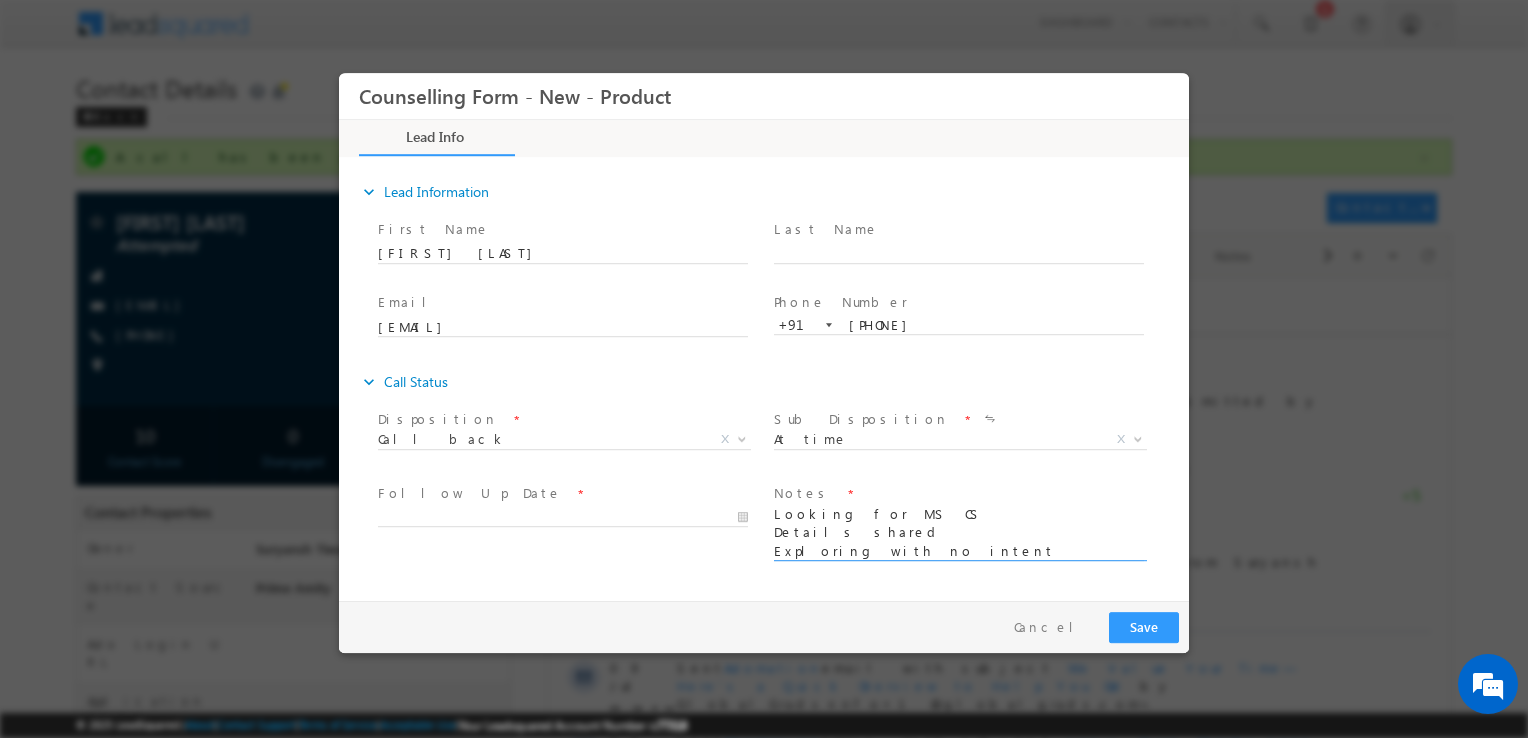 type on "Looking for MS CS
Details shared
Exploring with no intent" 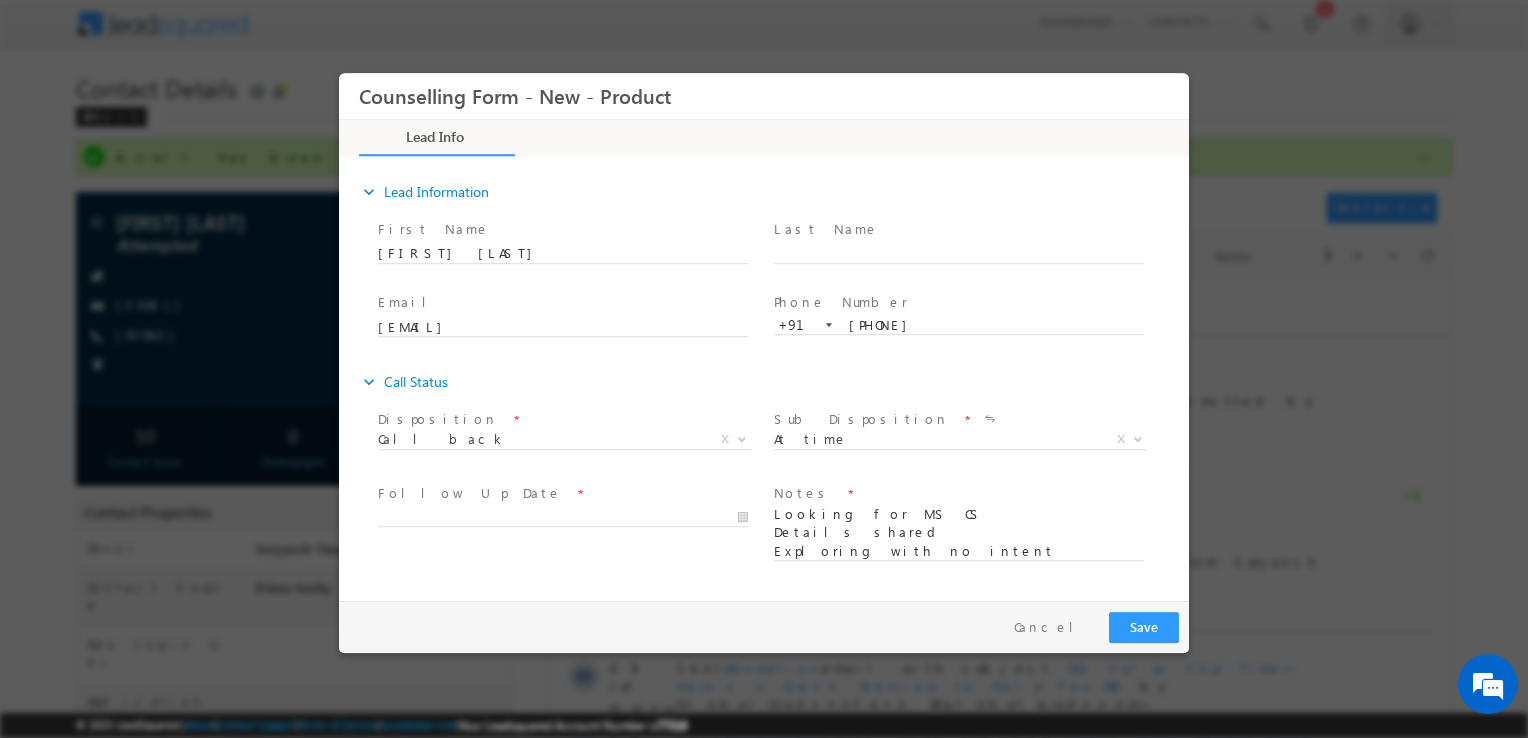 drag, startPoint x: 493, startPoint y: 494, endPoint x: 496, endPoint y: 507, distance: 13.341664 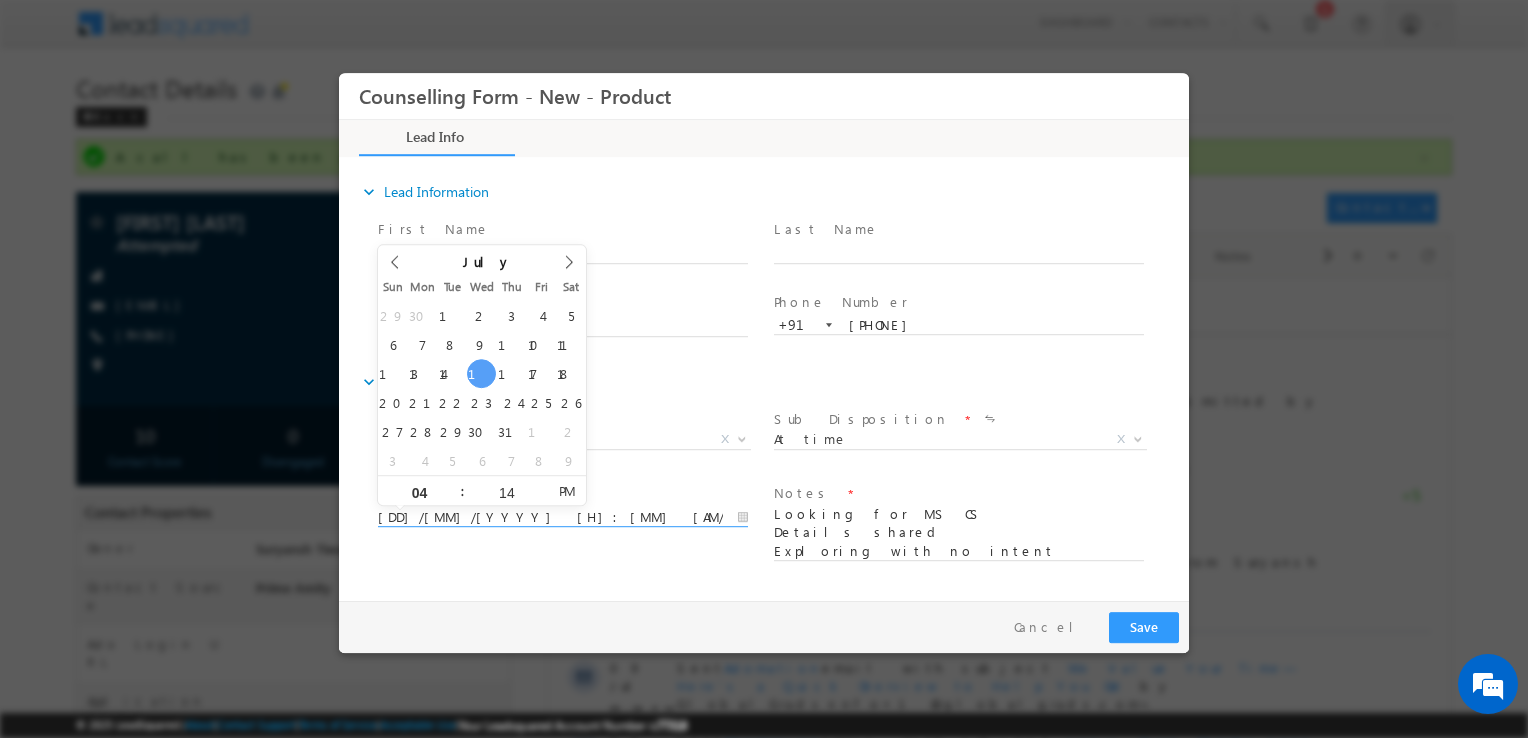 click on "16/07/2025 4:14 PM" at bounding box center (563, 518) 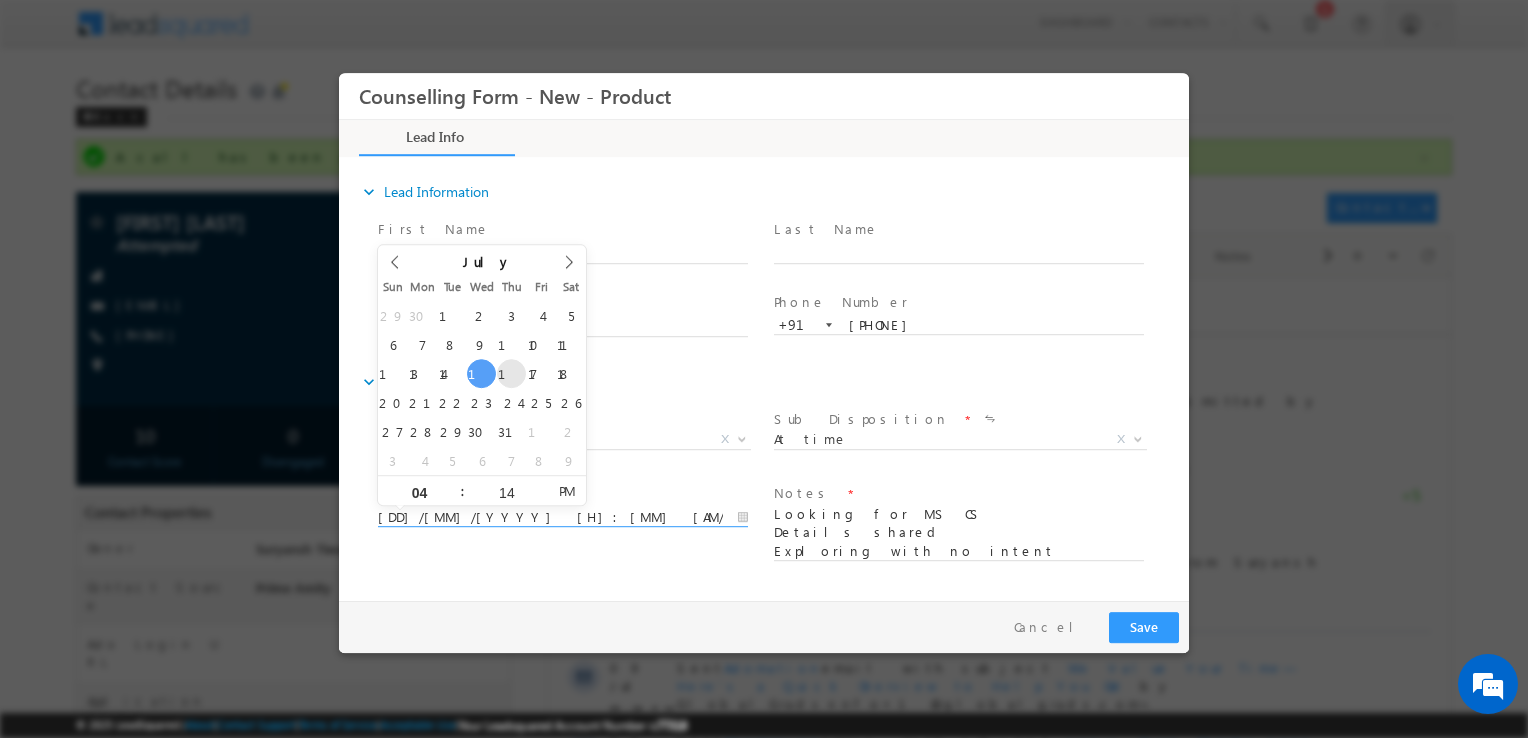 type on "17/07/2025 4:14 PM" 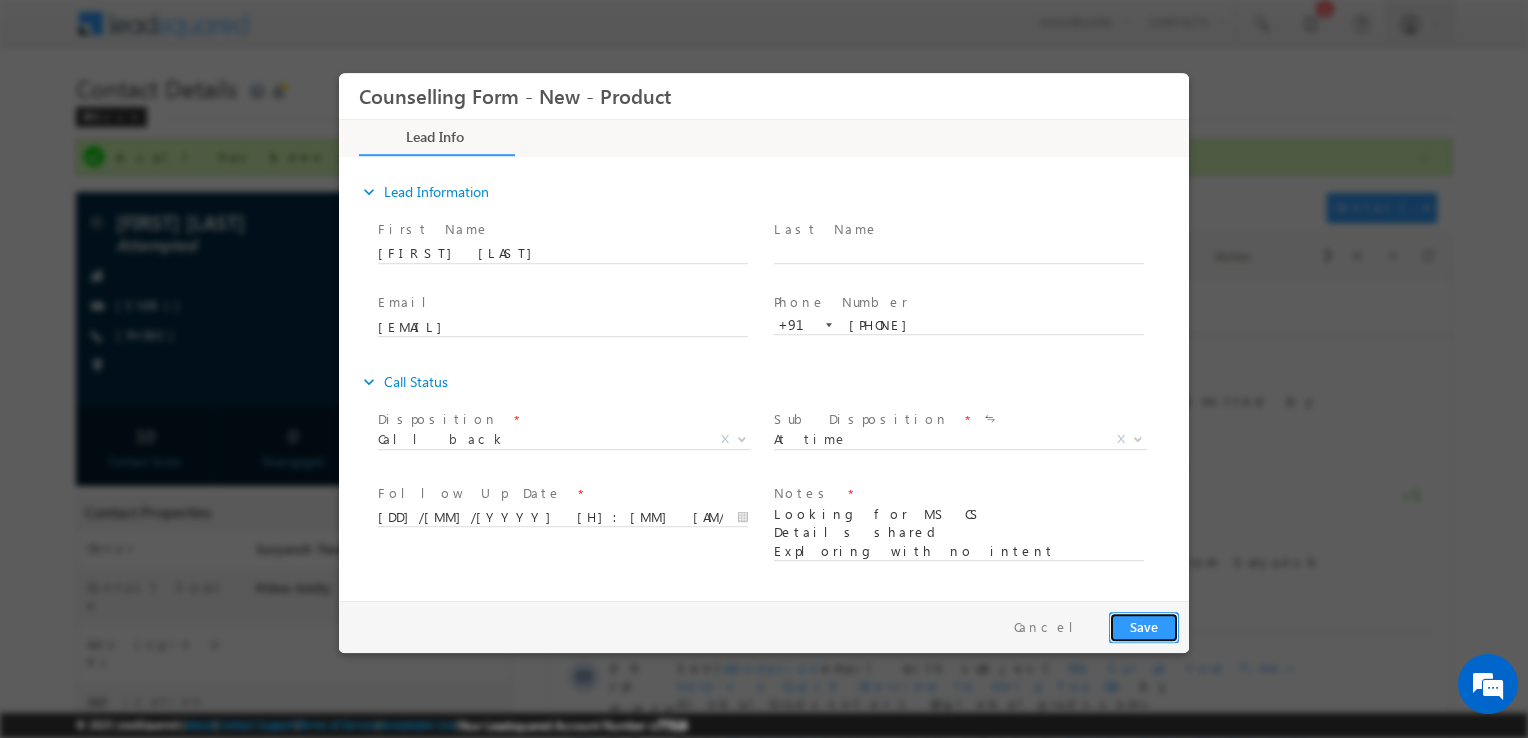 click on "Save" at bounding box center [1144, 627] 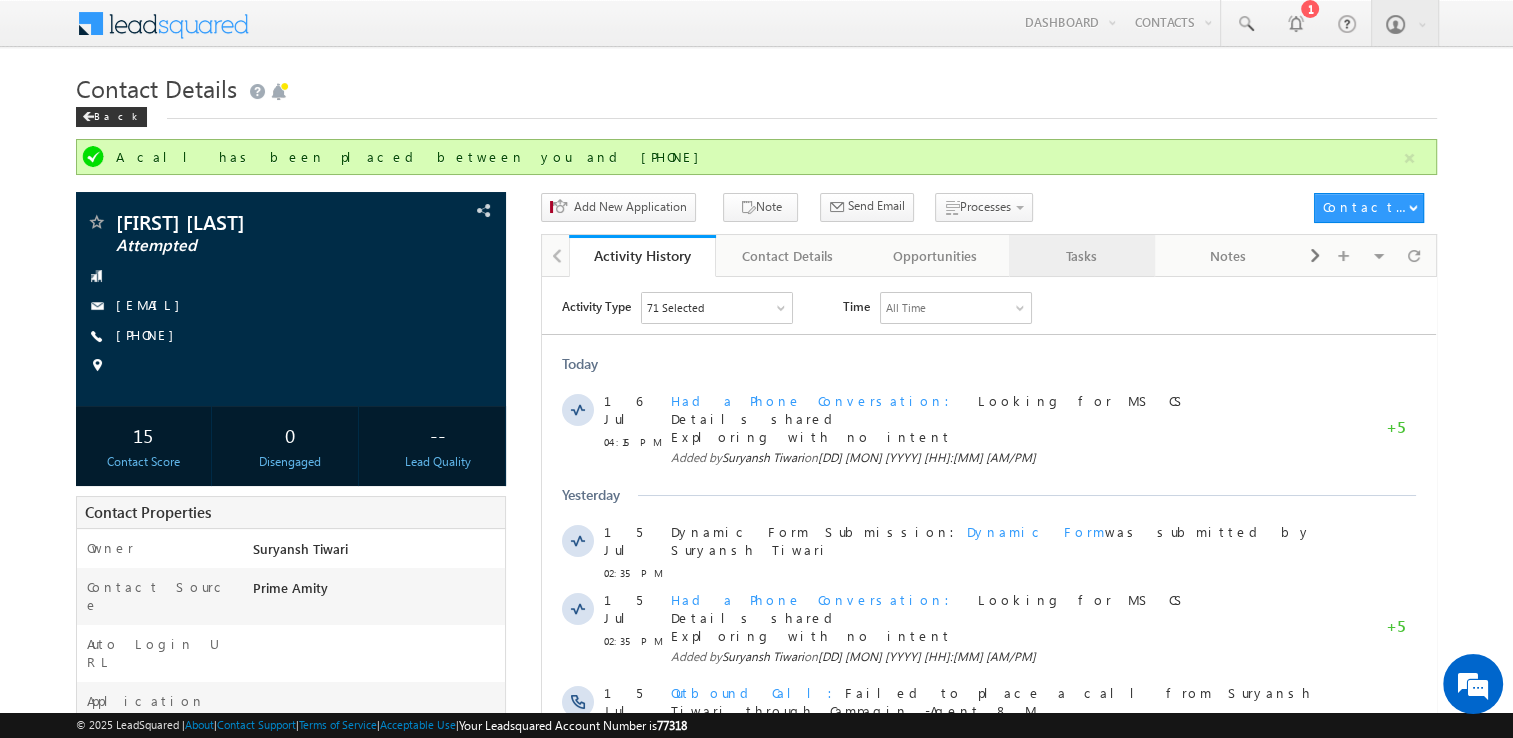 click on "Tasks" at bounding box center (1081, 256) 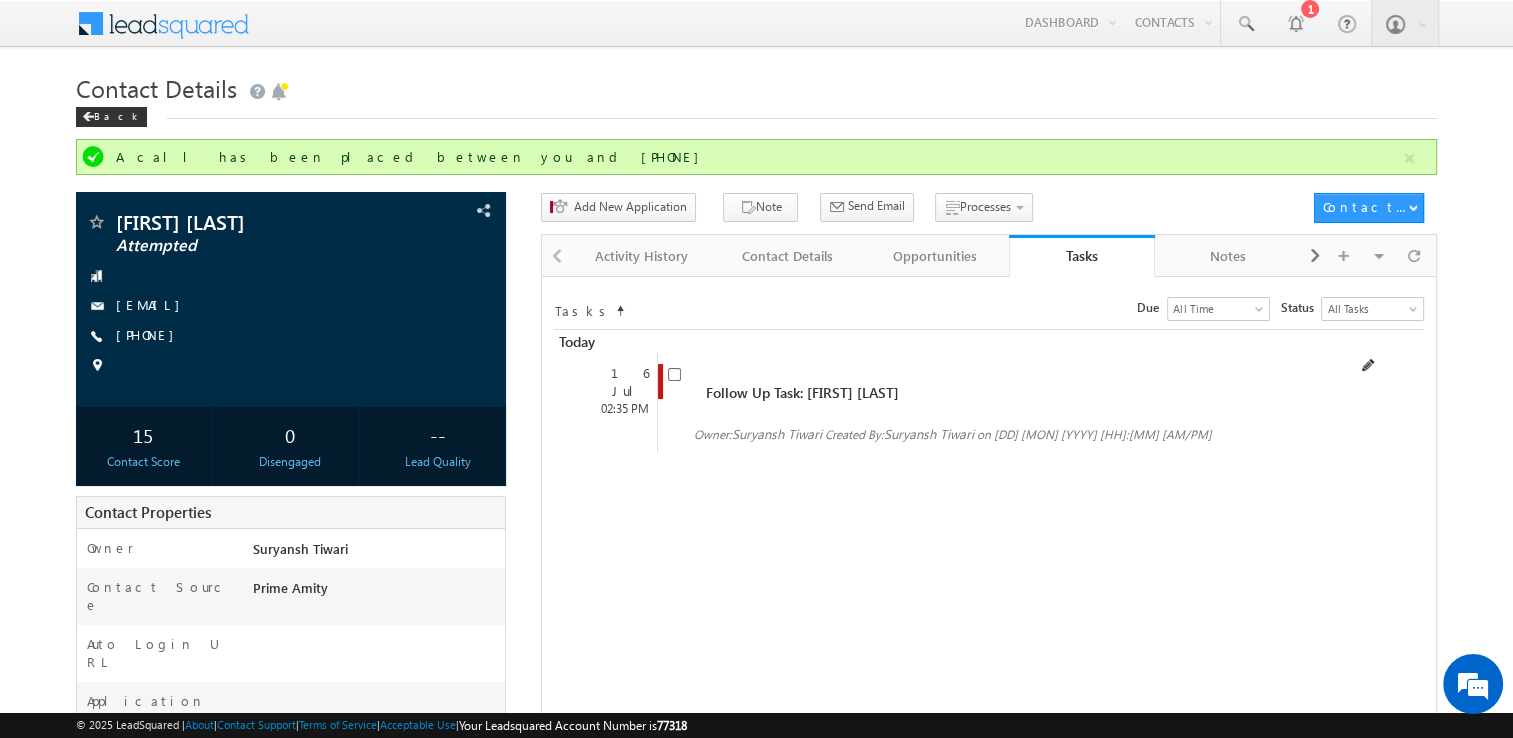 click on "16 Jul
02:35 PM
Follow Up Task: Himanshu kumar
Owner:
Suryansh Tiwari
Suryansh Tiwari" at bounding box center [986, 403] 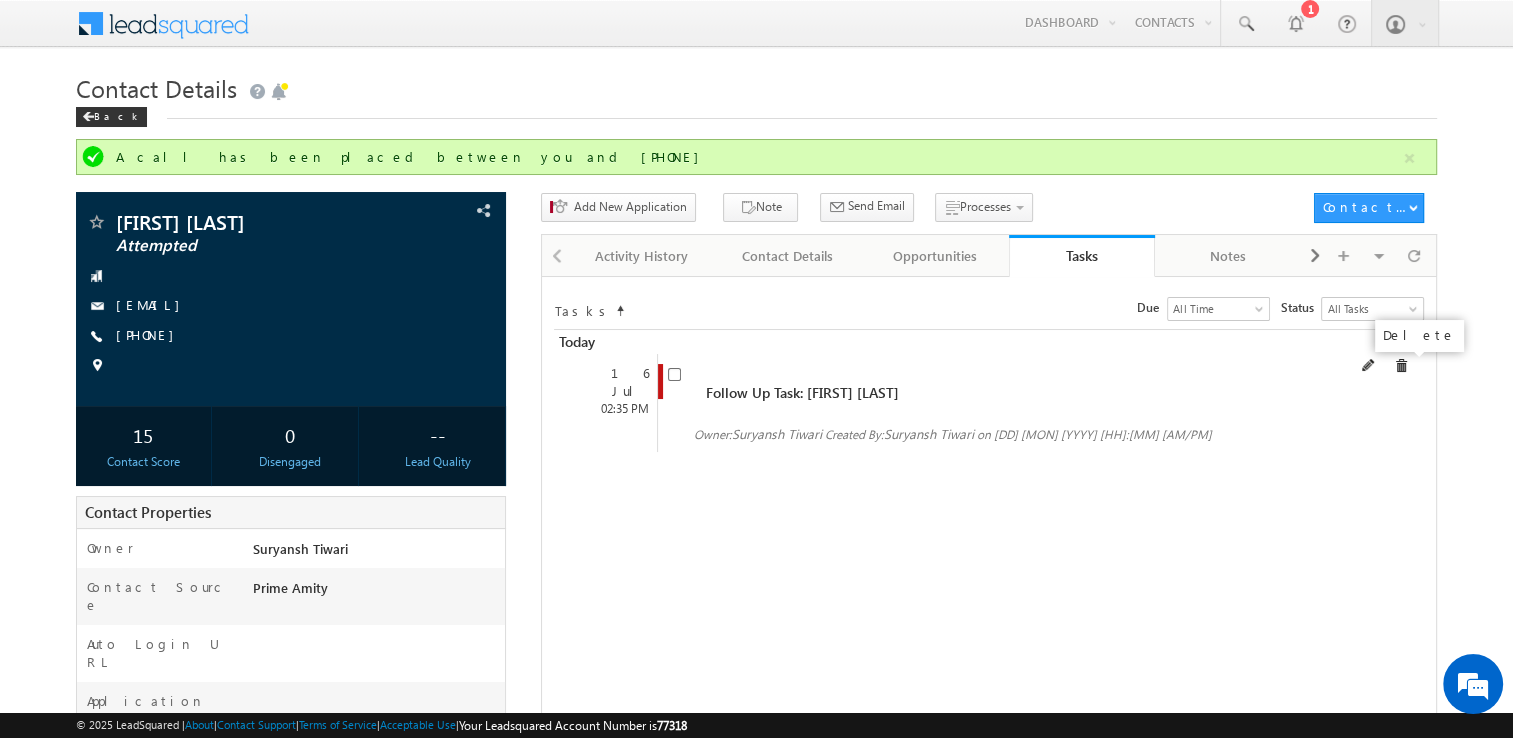 click at bounding box center (1401, 366) 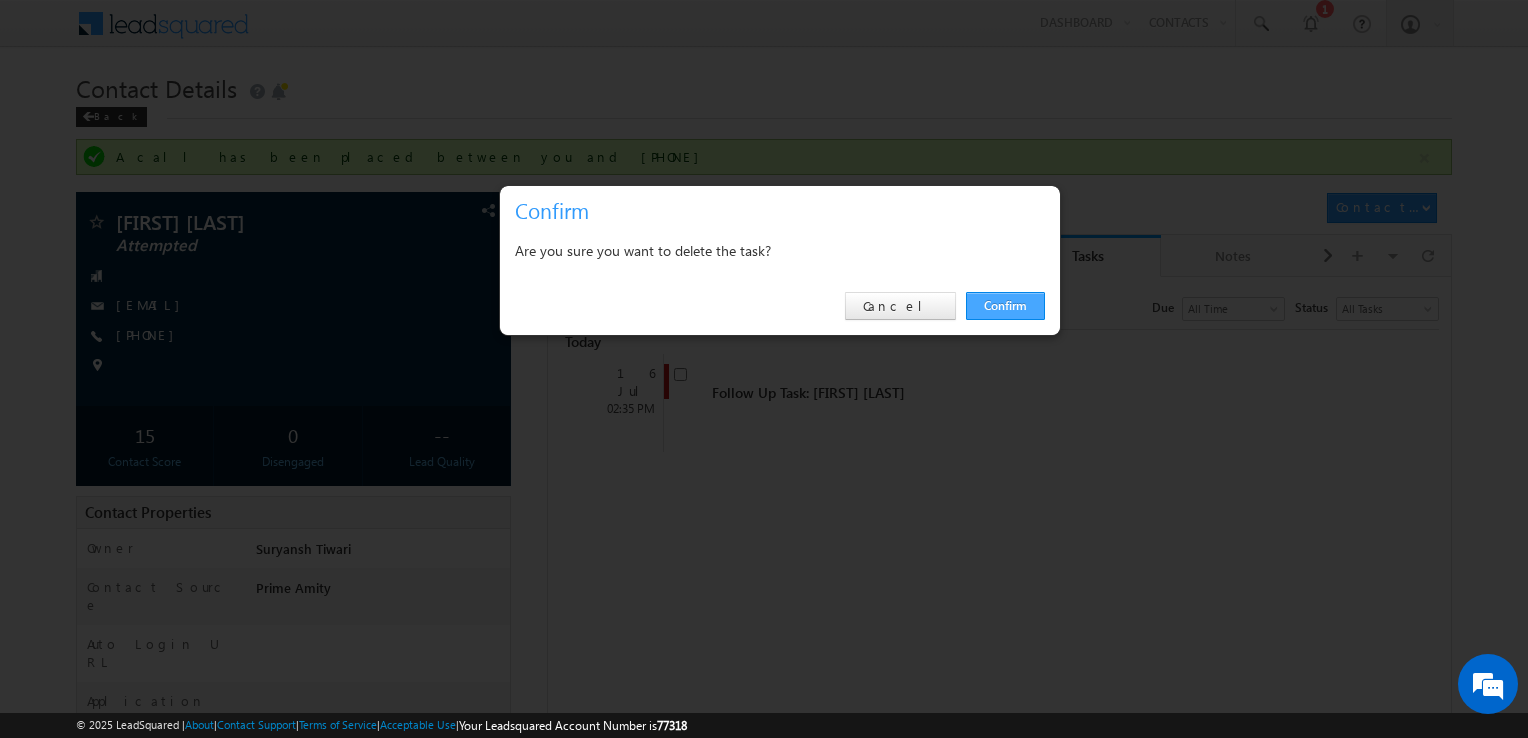 click on "Confirm" at bounding box center [1005, 306] 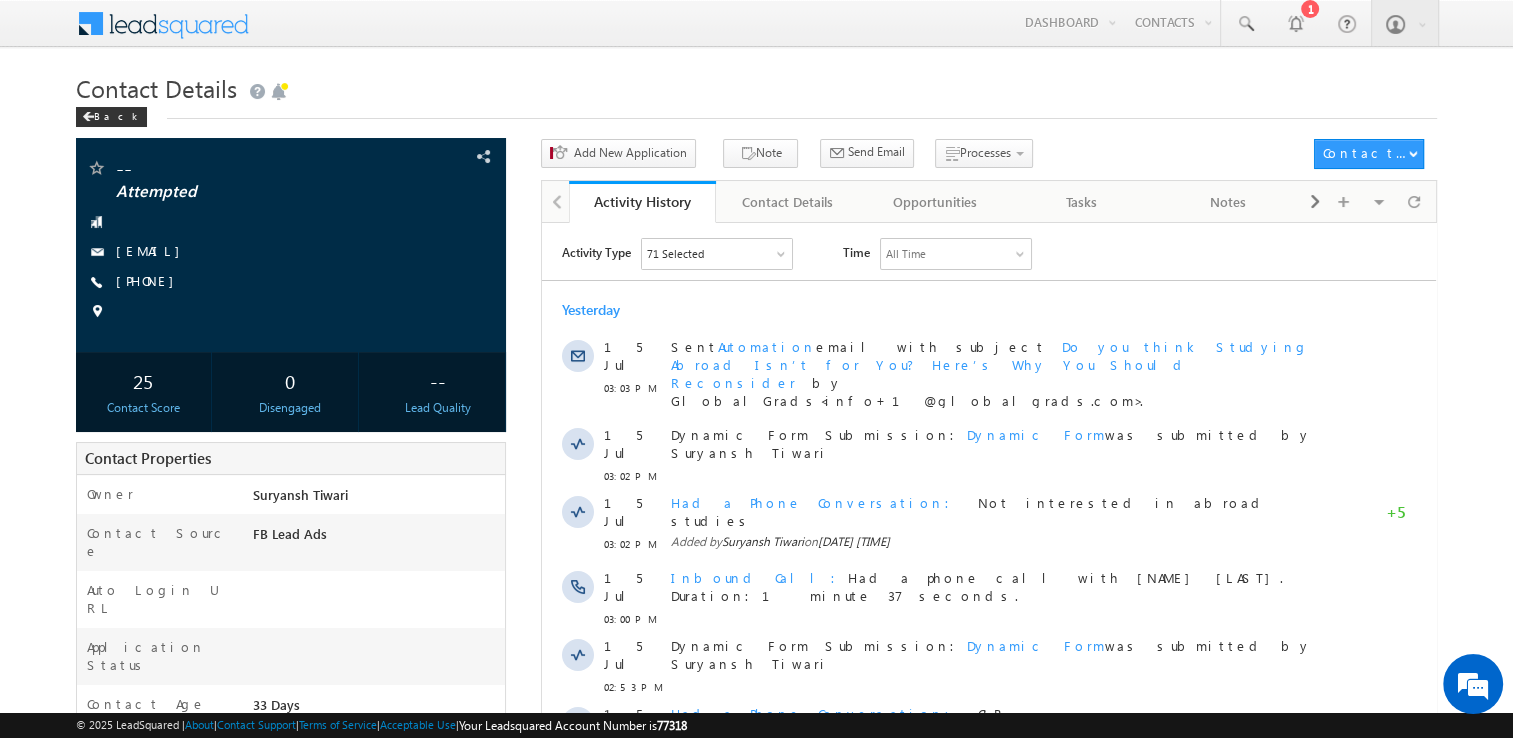 scroll, scrollTop: 0, scrollLeft: 0, axis: both 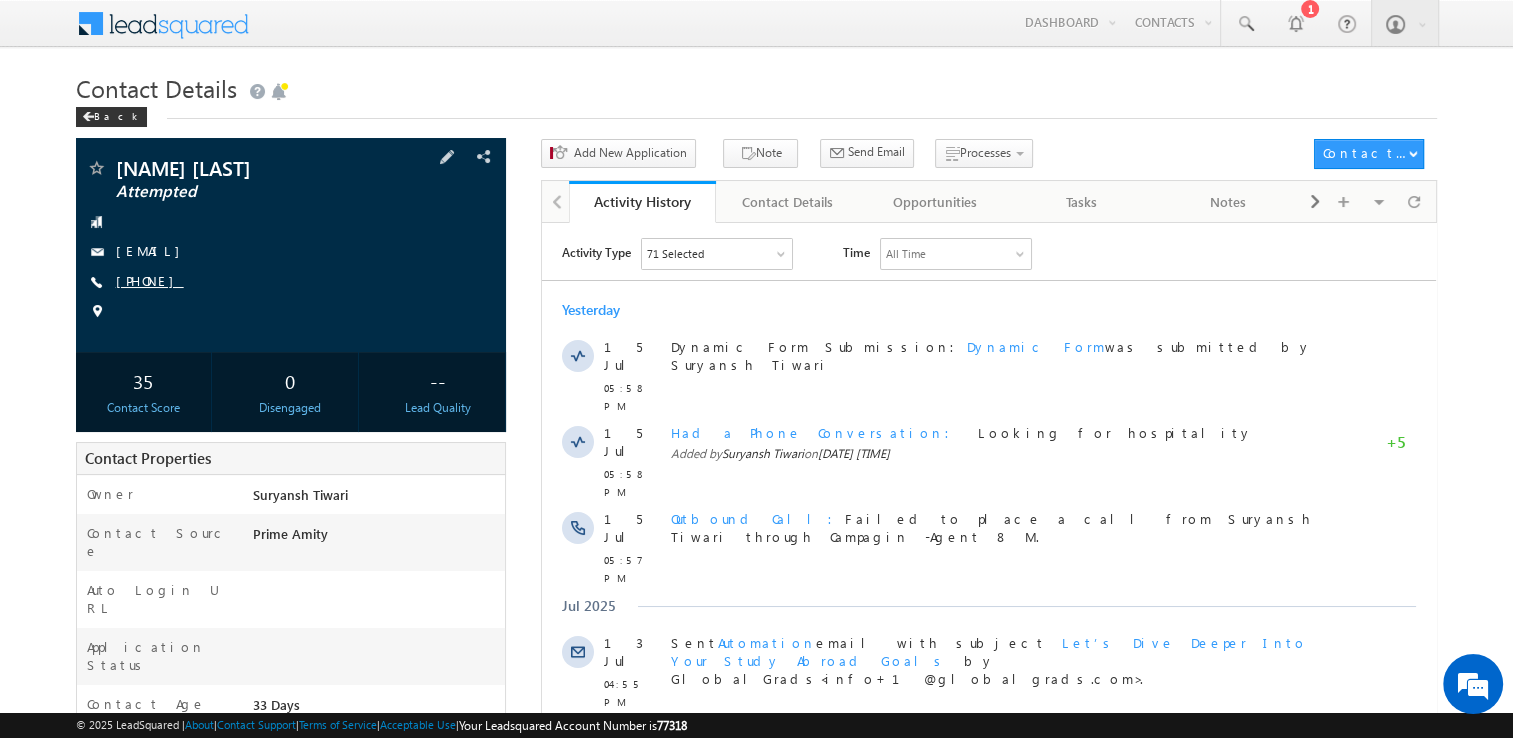 click on "[PHONE]" at bounding box center (150, 280) 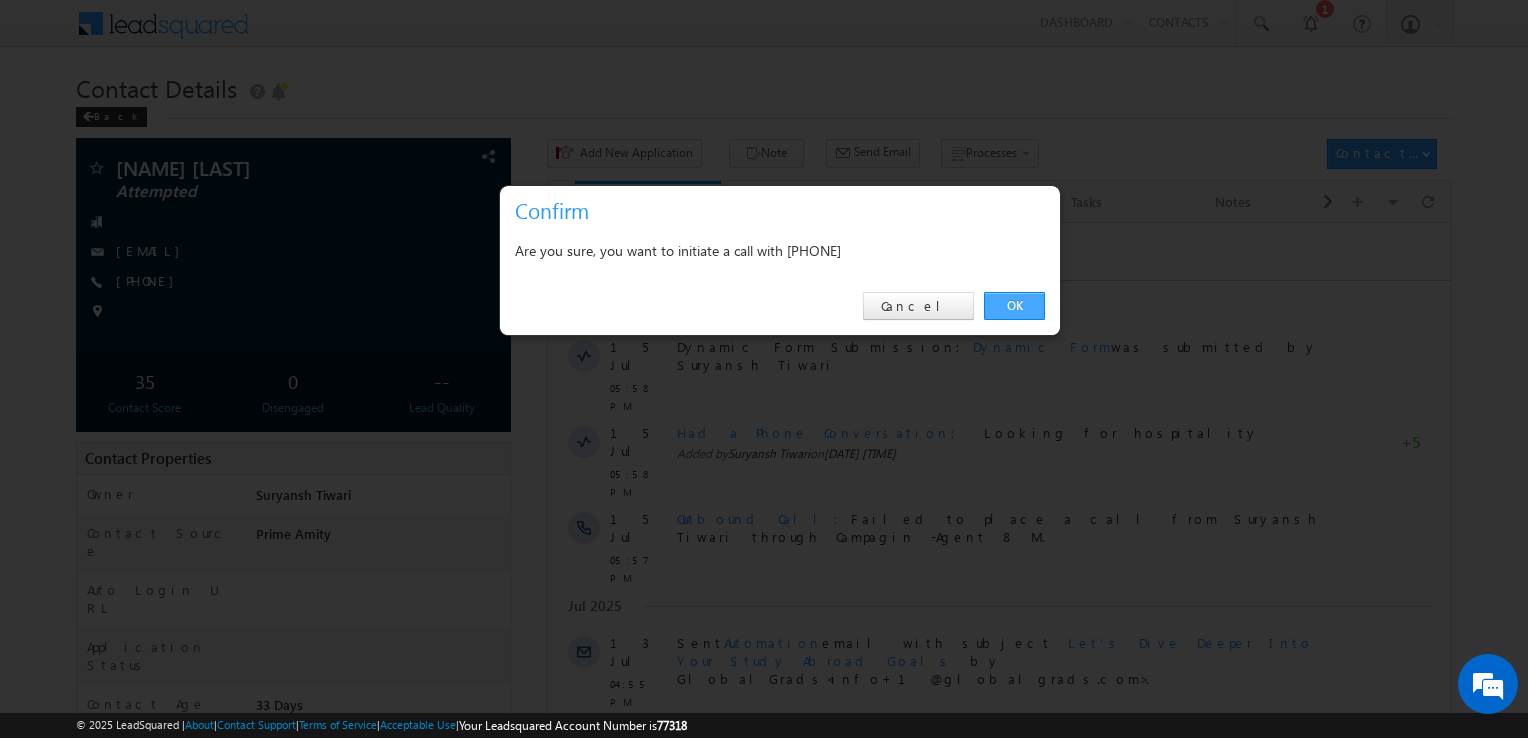 click on "OK" at bounding box center (1014, 306) 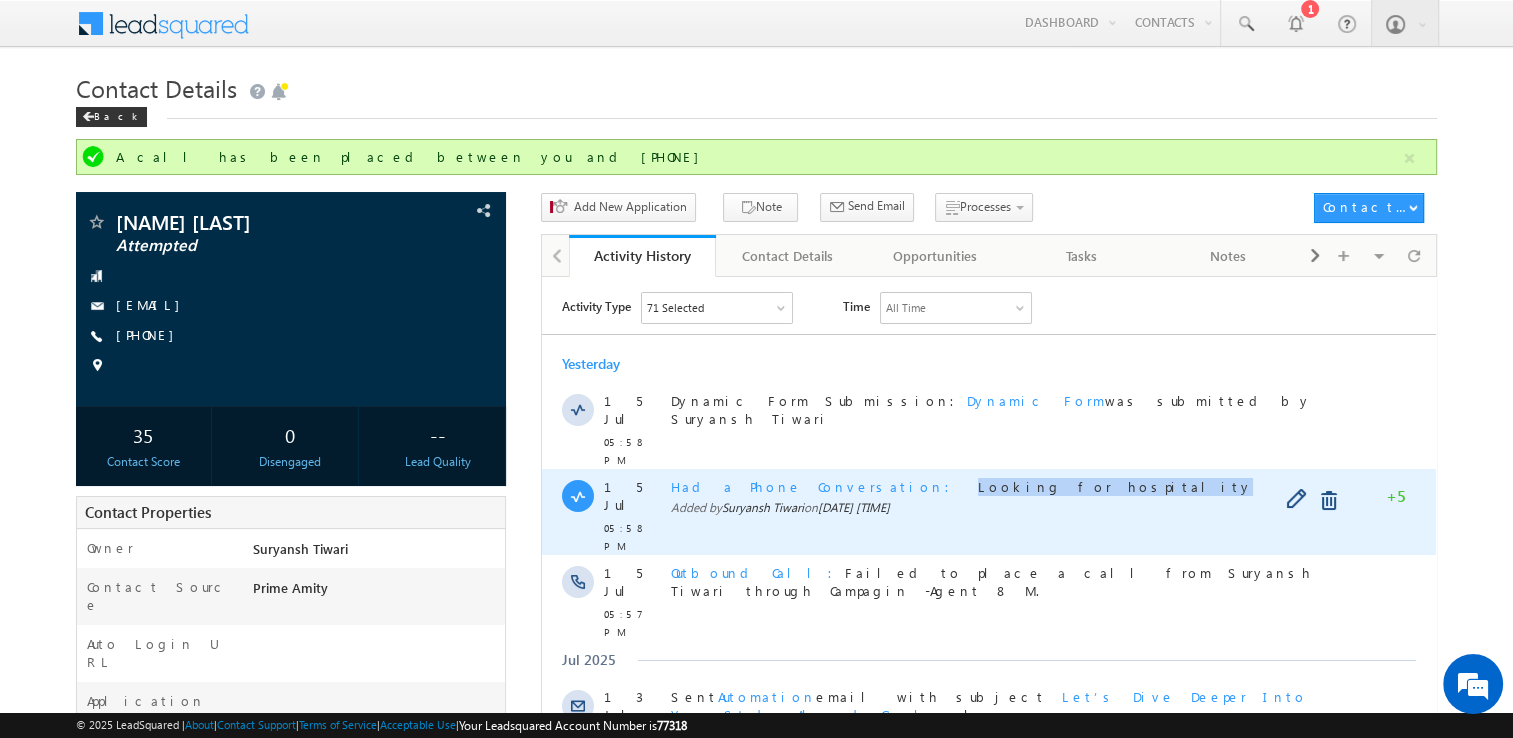 copy on "Looking for hospitality" 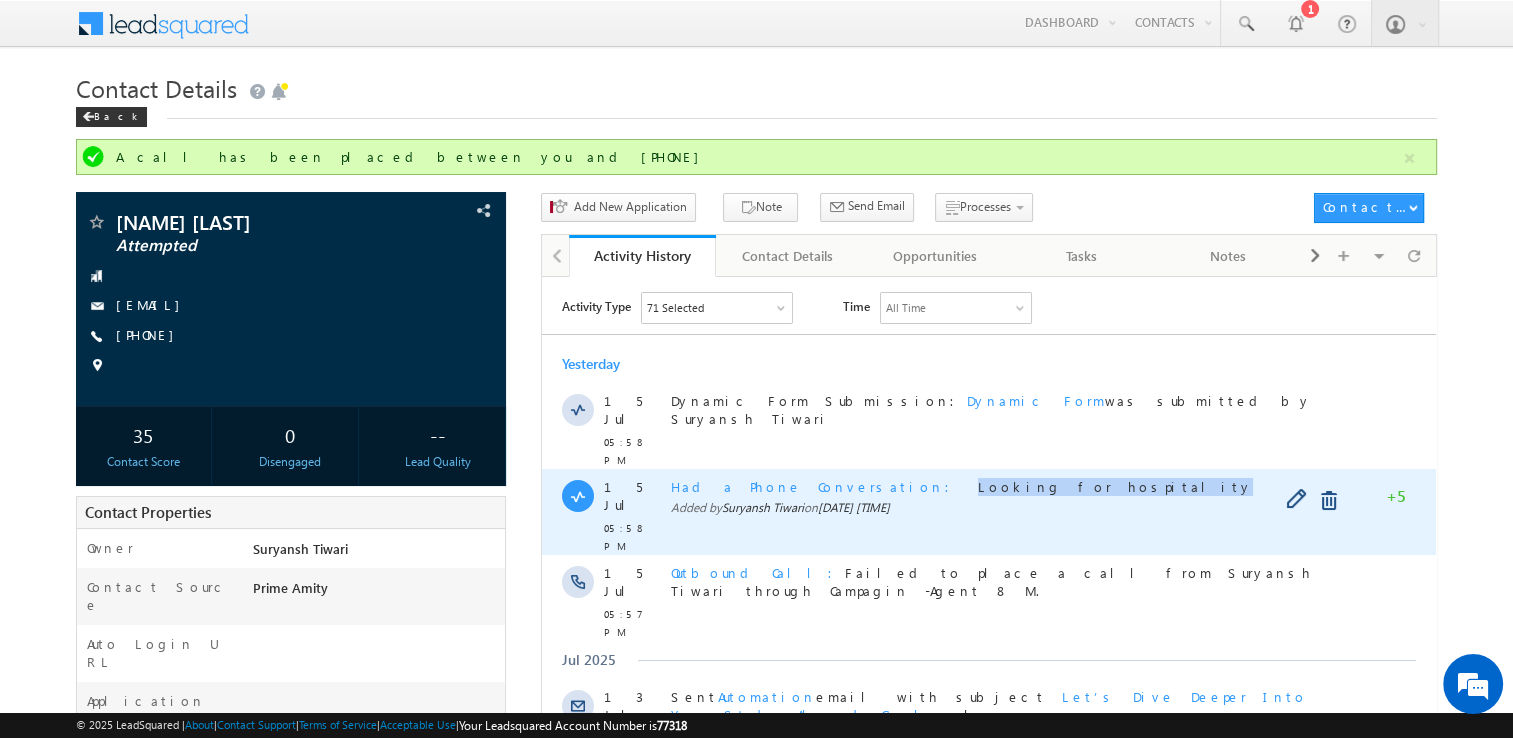 drag, startPoint x: 836, startPoint y: 455, endPoint x: 992, endPoint y: 458, distance: 156.02884 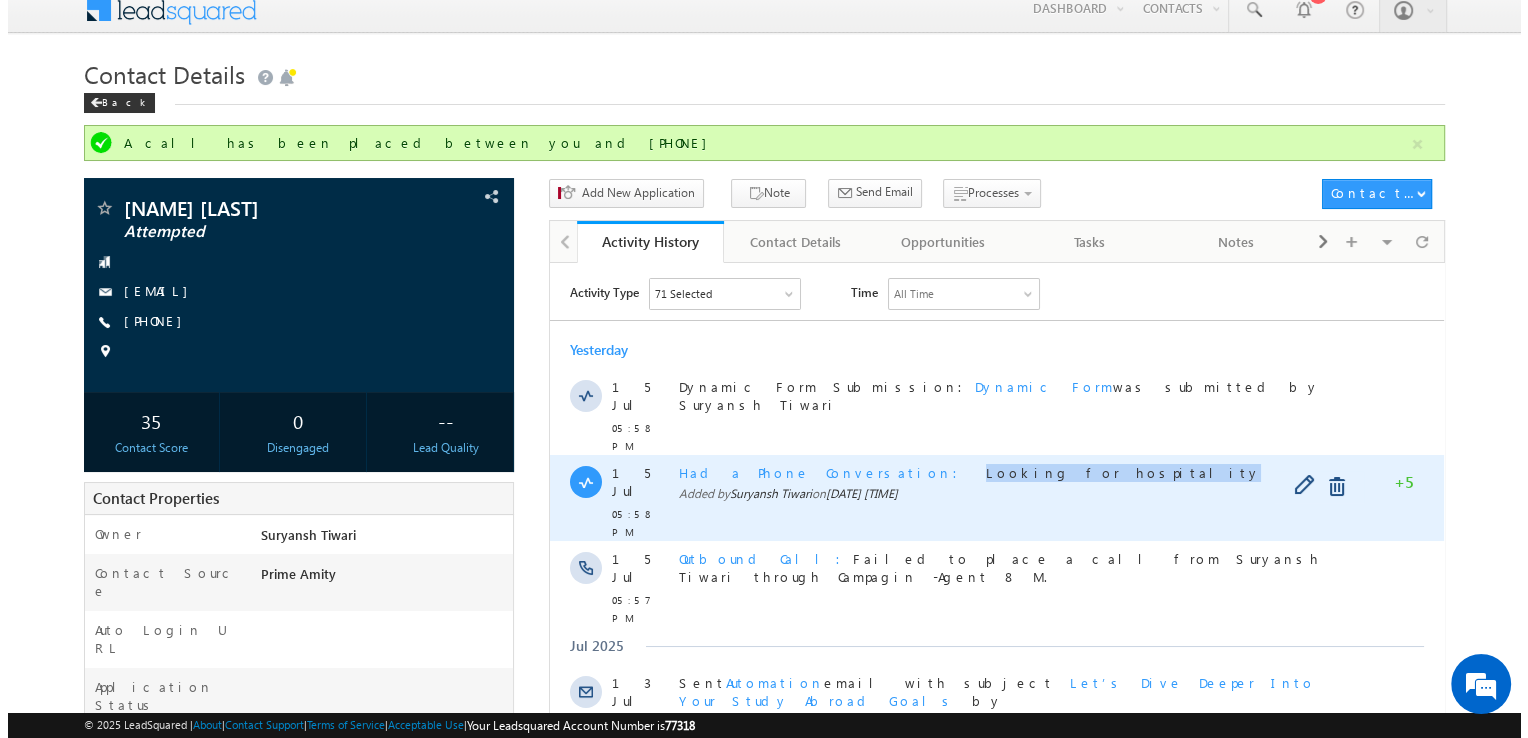 scroll, scrollTop: 8, scrollLeft: 0, axis: vertical 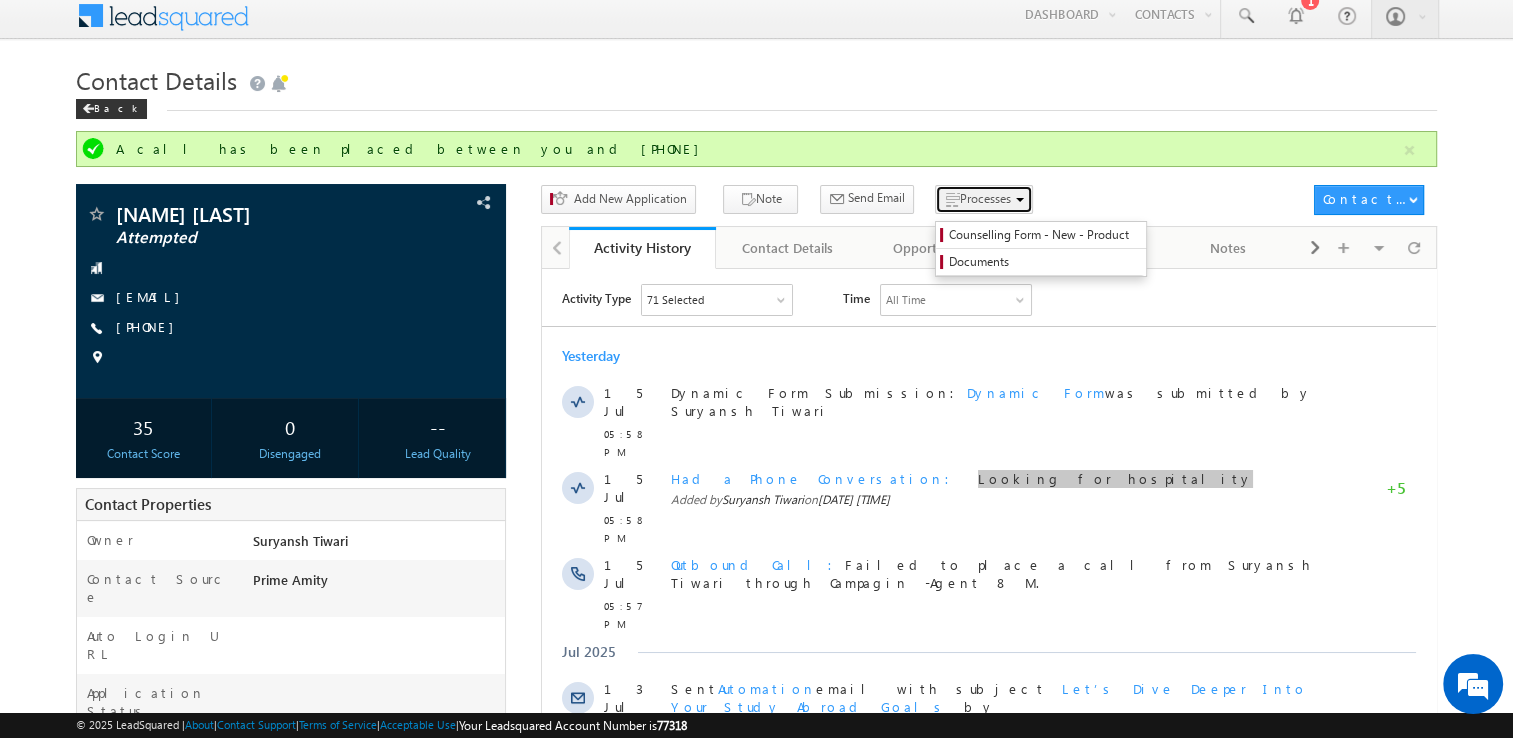 drag, startPoint x: 450, startPoint y: 182, endPoint x: 940, endPoint y: 199, distance: 490.2948 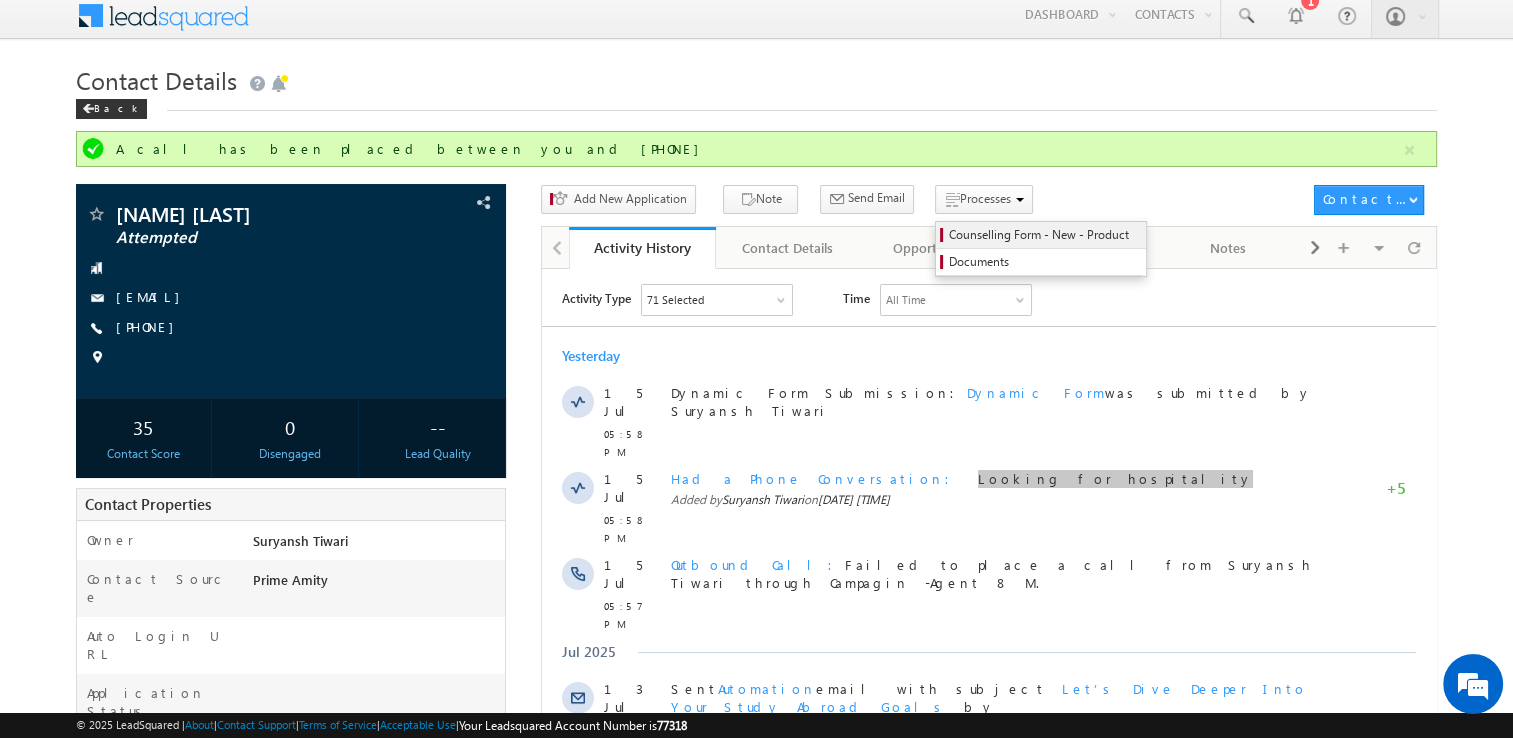 click on "Processes Counselling Form - New - Product Documents" at bounding box center (987, 203) 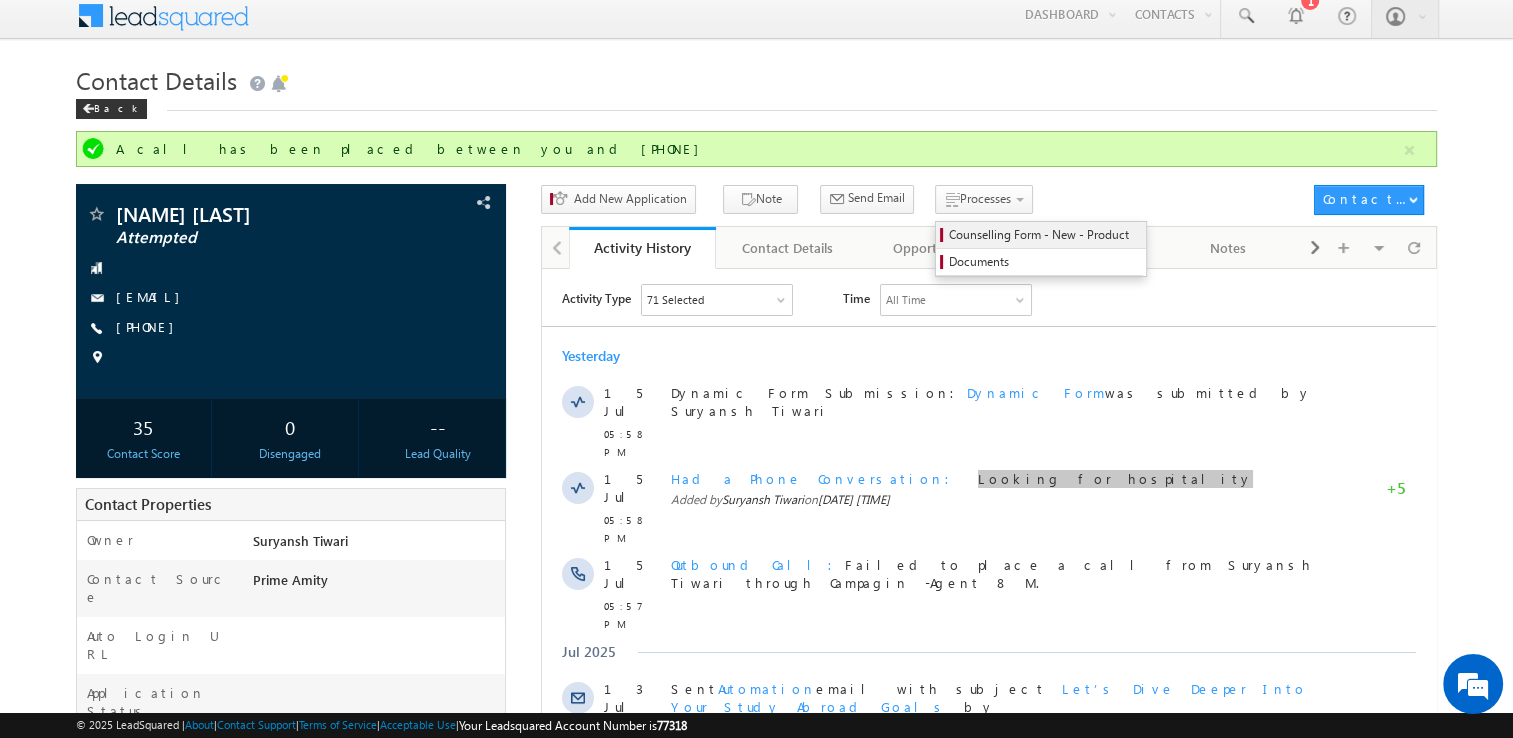 click on "Counselling Form - New - Product" at bounding box center [1041, 235] 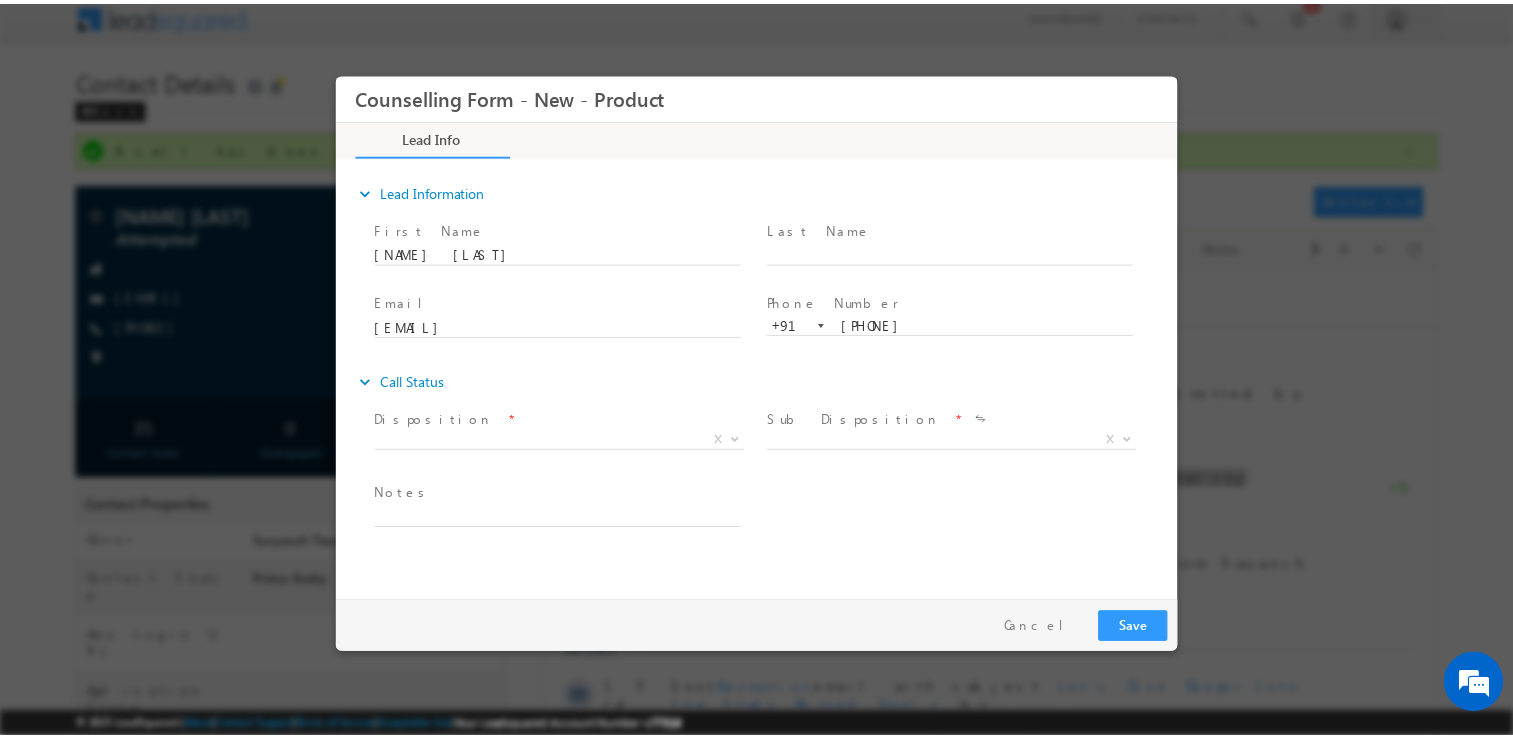 scroll, scrollTop: 0, scrollLeft: 0, axis: both 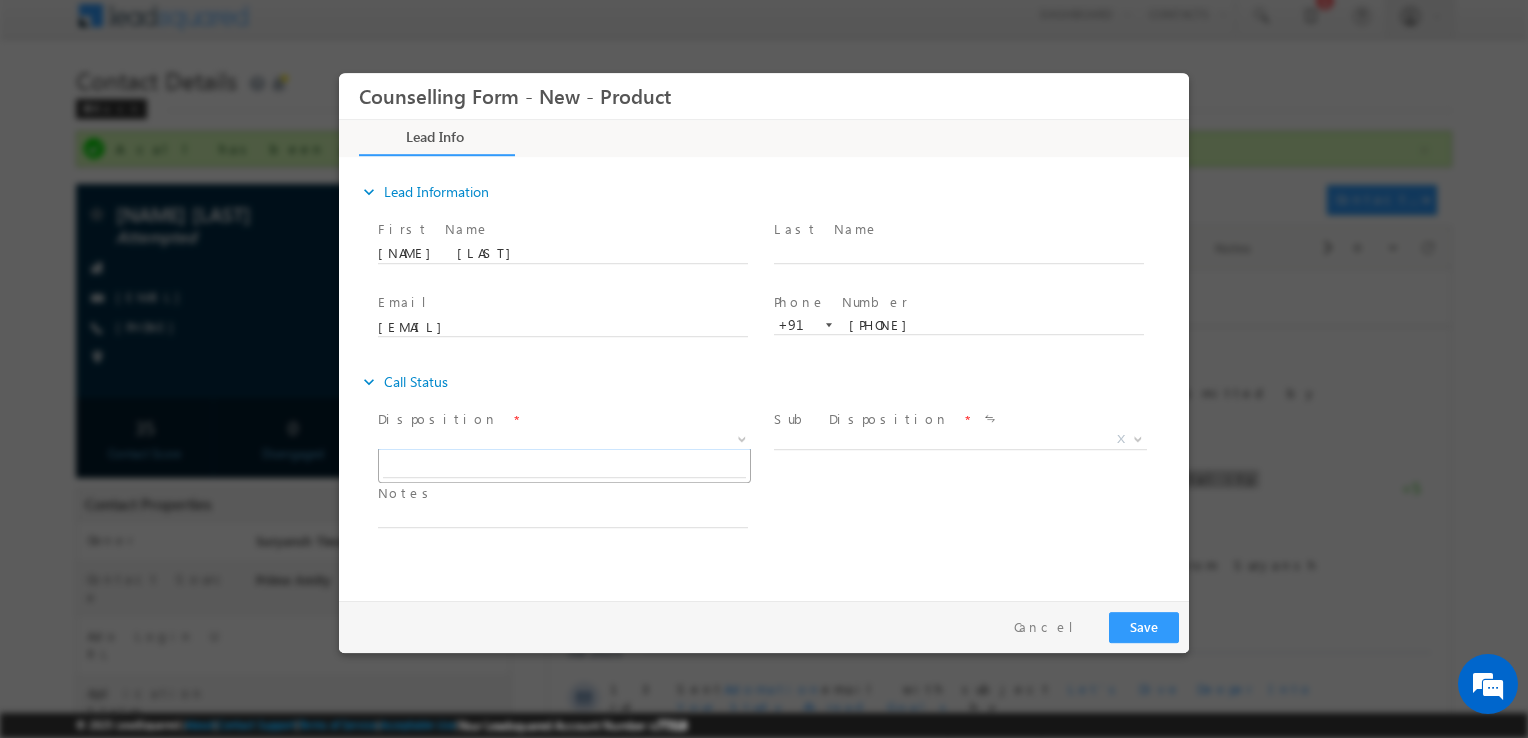 click on "X" at bounding box center [564, 440] 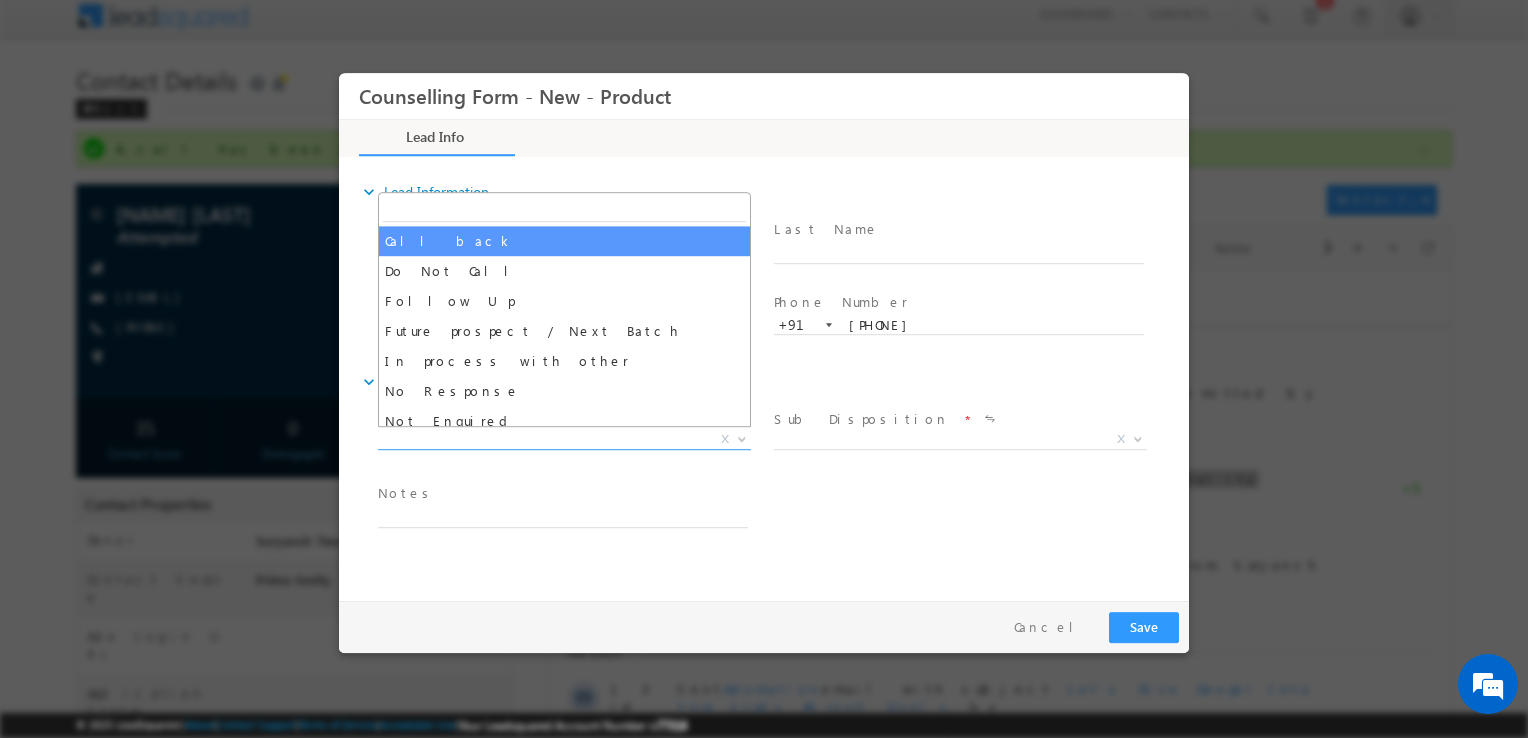 select on "Call back" 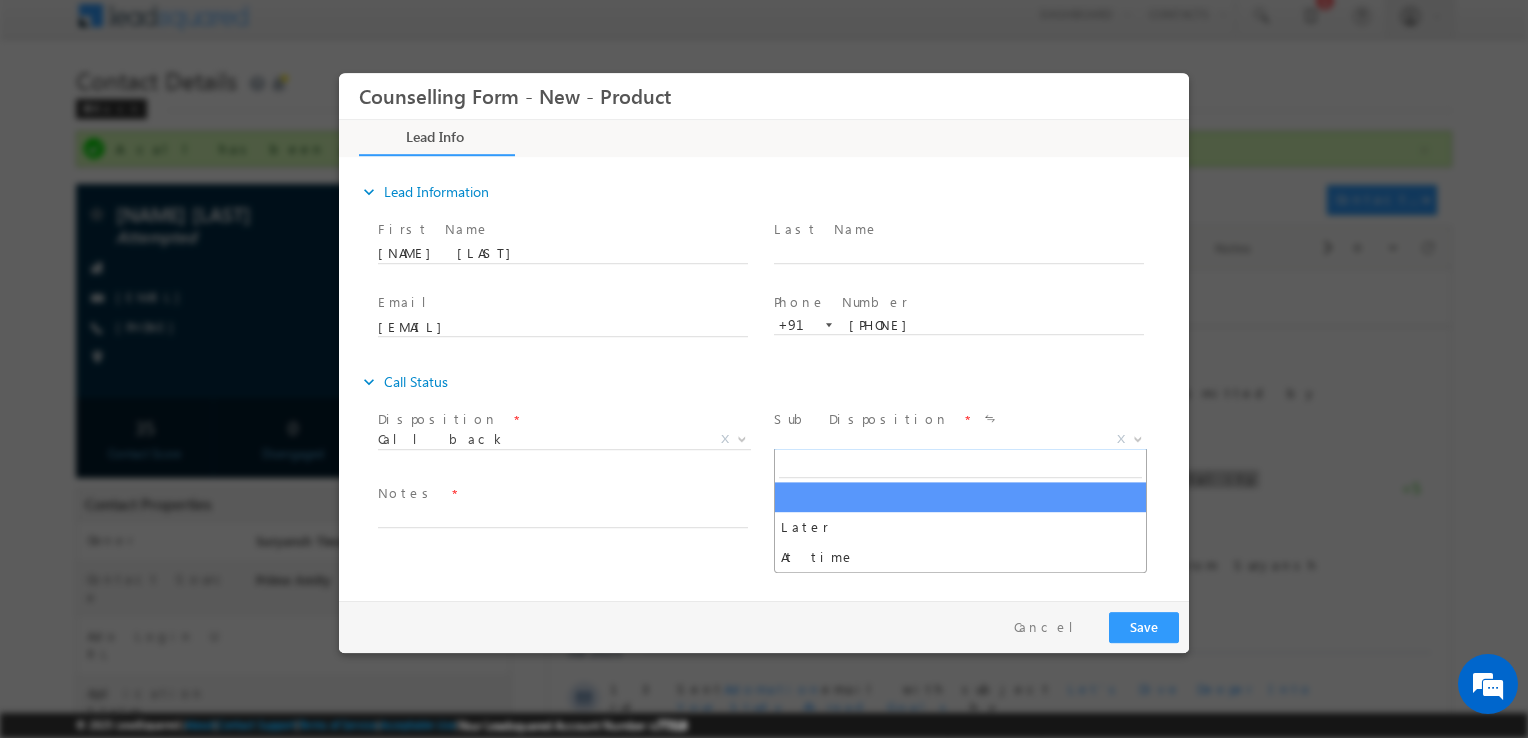 click on "X" at bounding box center (960, 440) 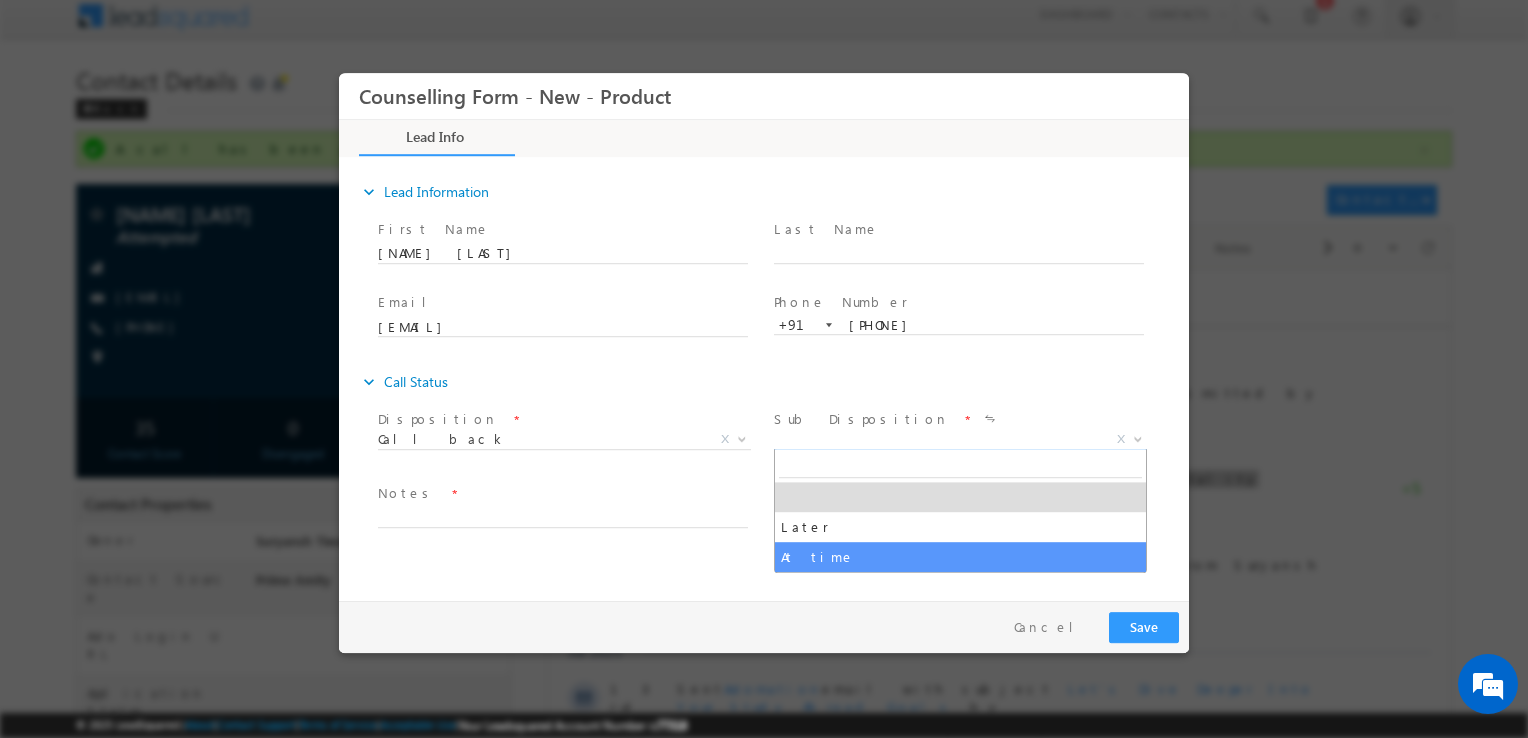 select on "At time" 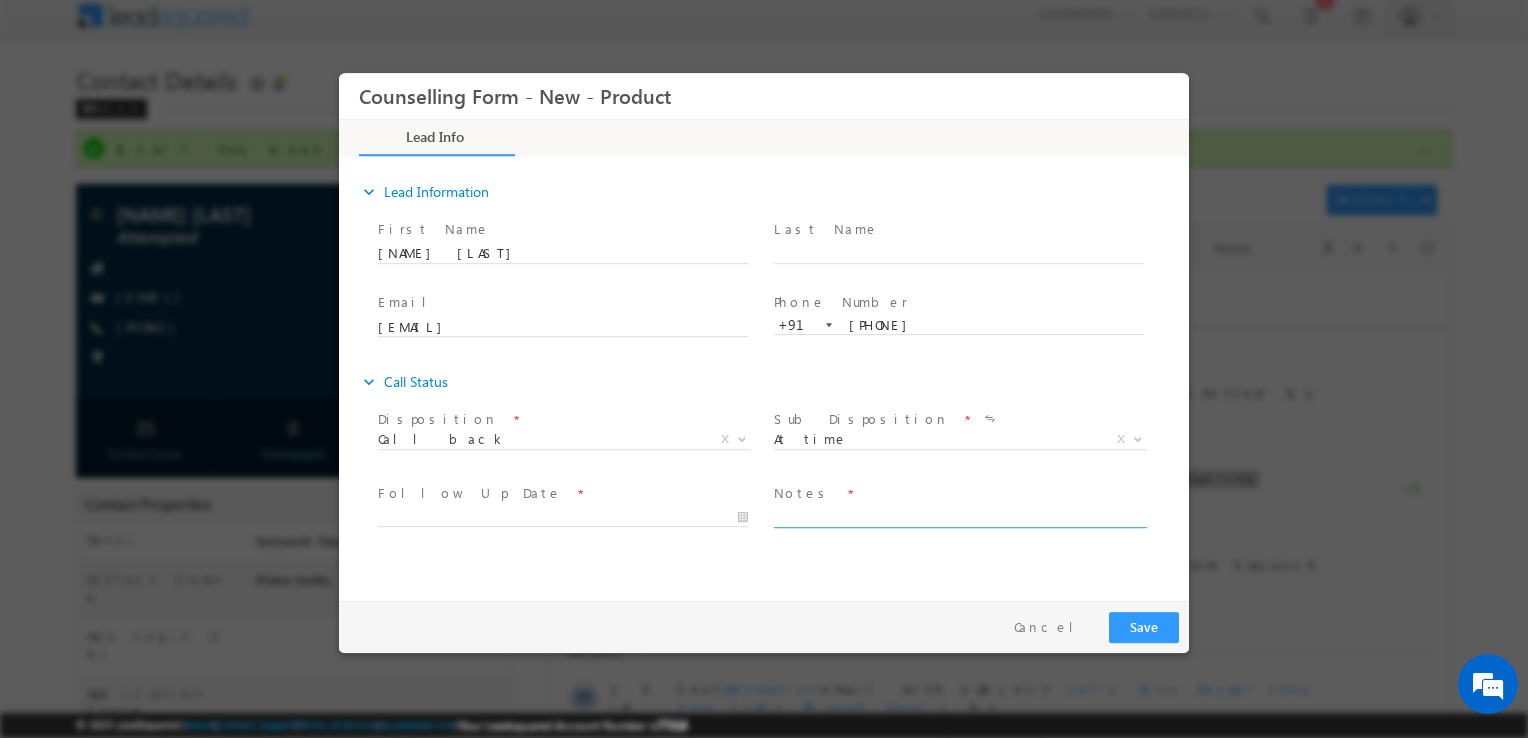 click at bounding box center (959, 516) 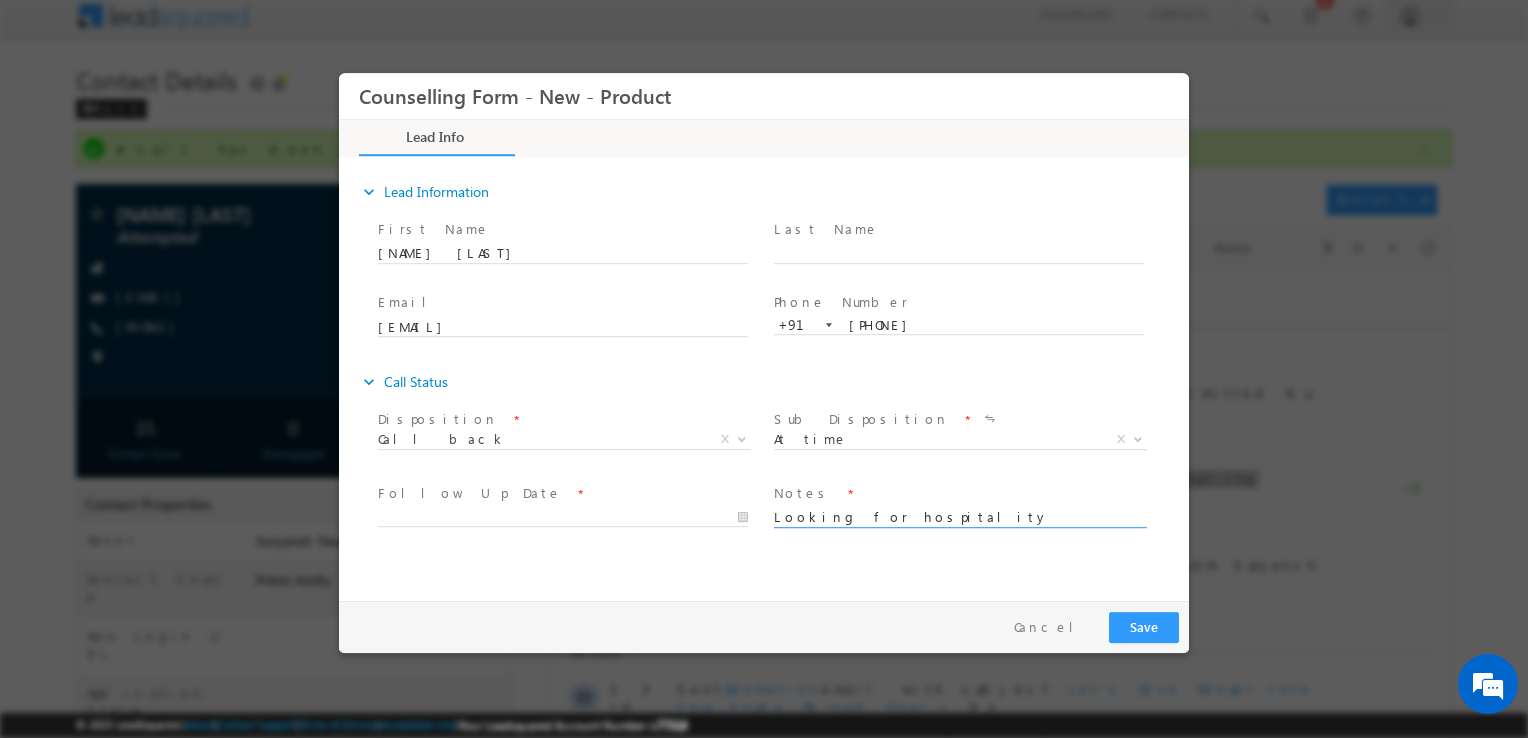 type on "Looking for hospitality" 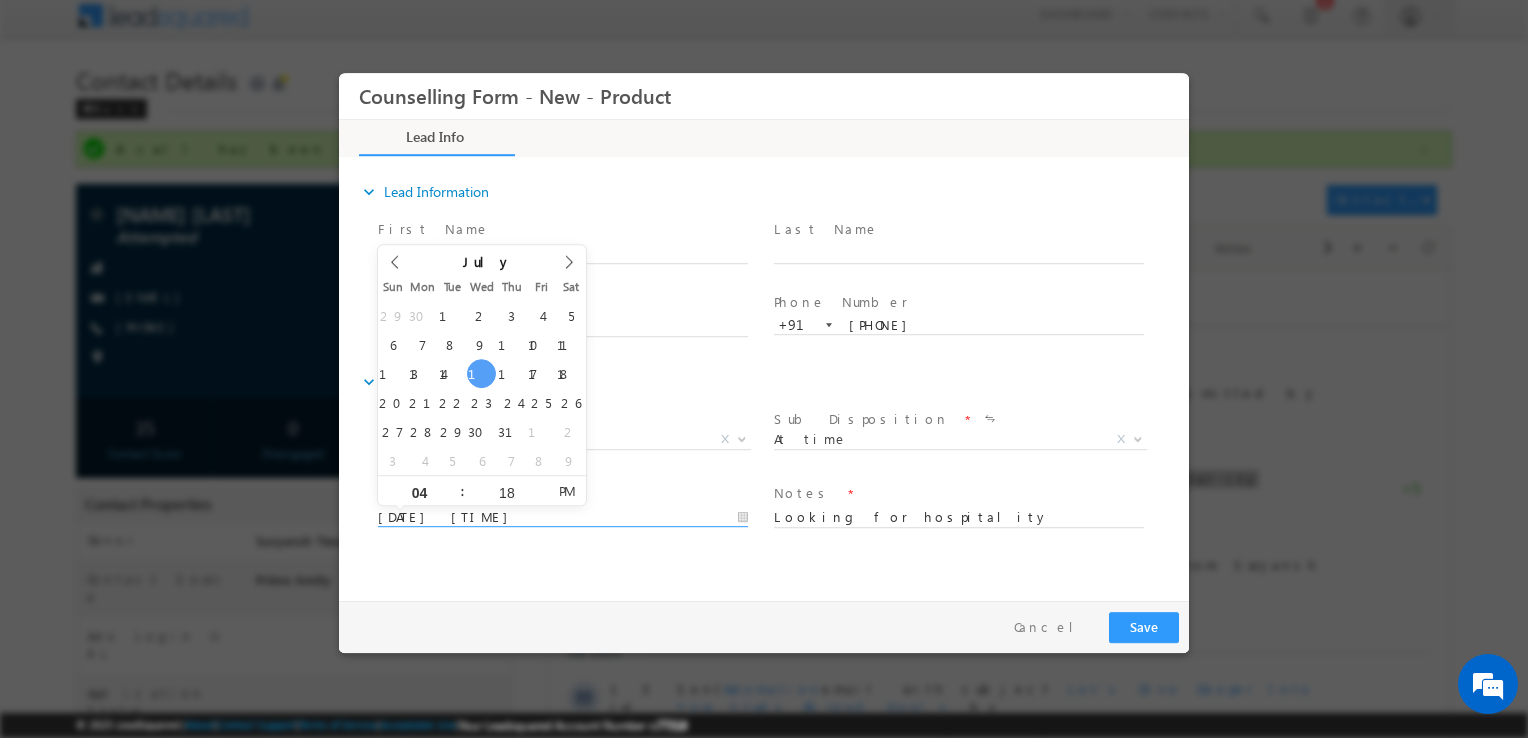 click on "[DATE] [TIME]" at bounding box center [563, 518] 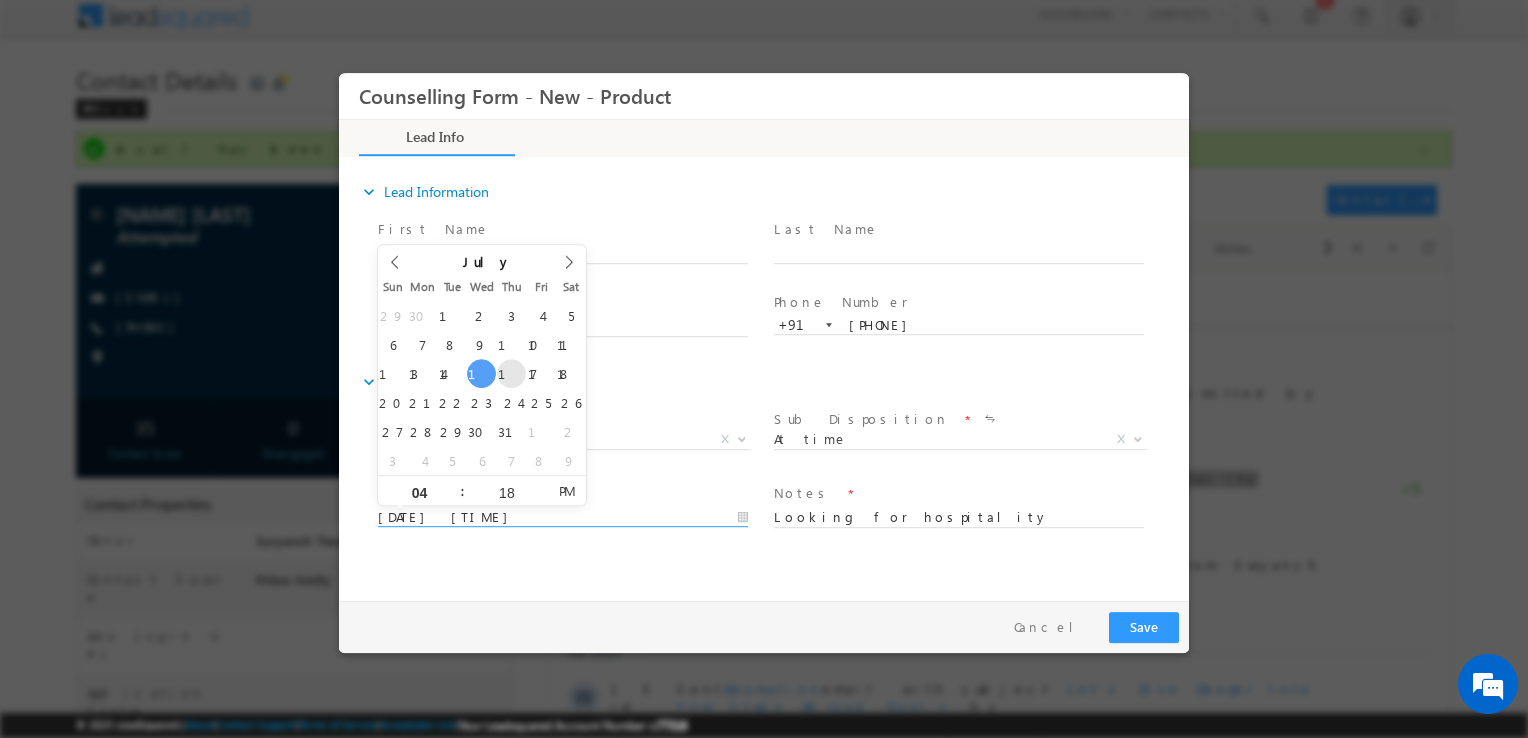 type on "[DATE] [TIME]" 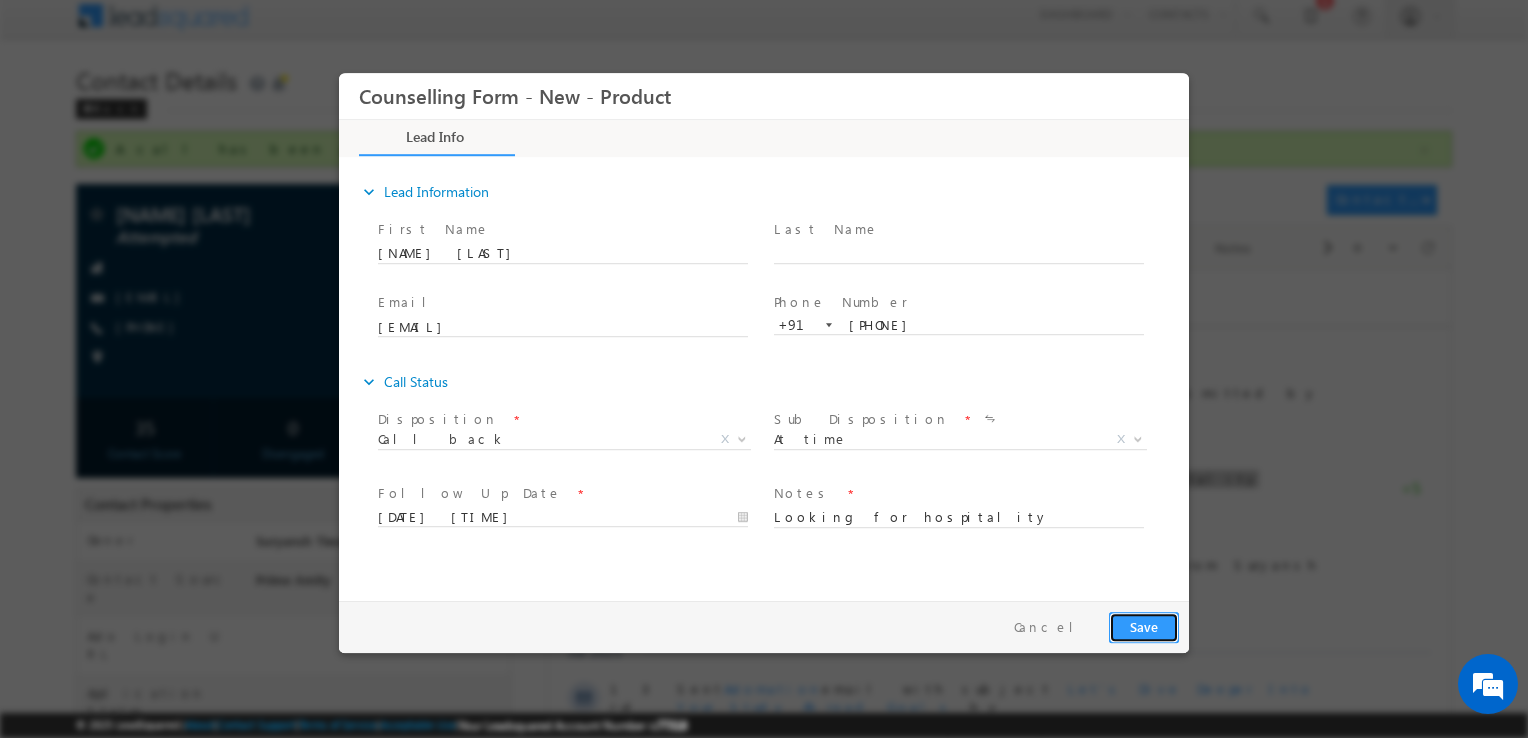 click on "Save" at bounding box center (1144, 627) 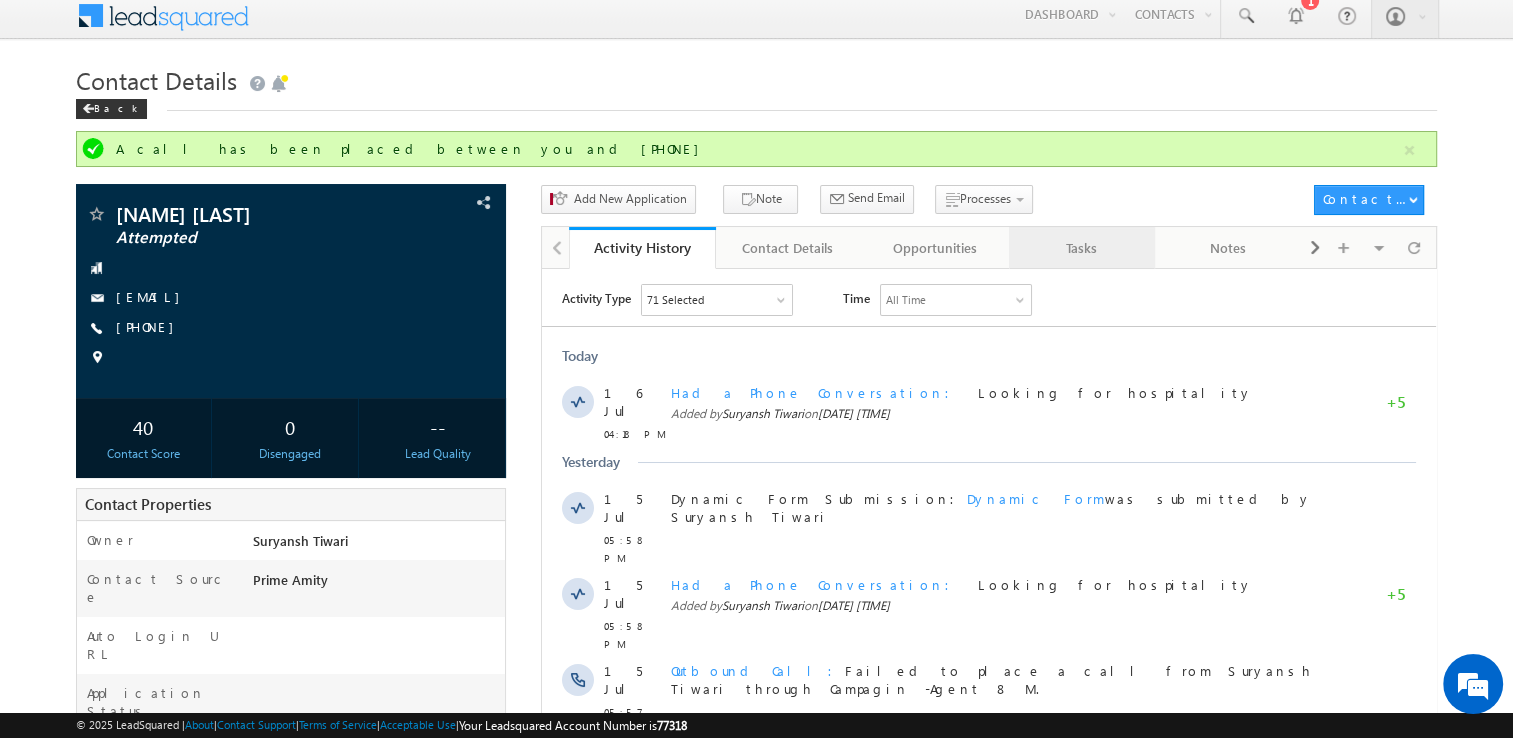 click on "Tasks" at bounding box center [1081, 248] 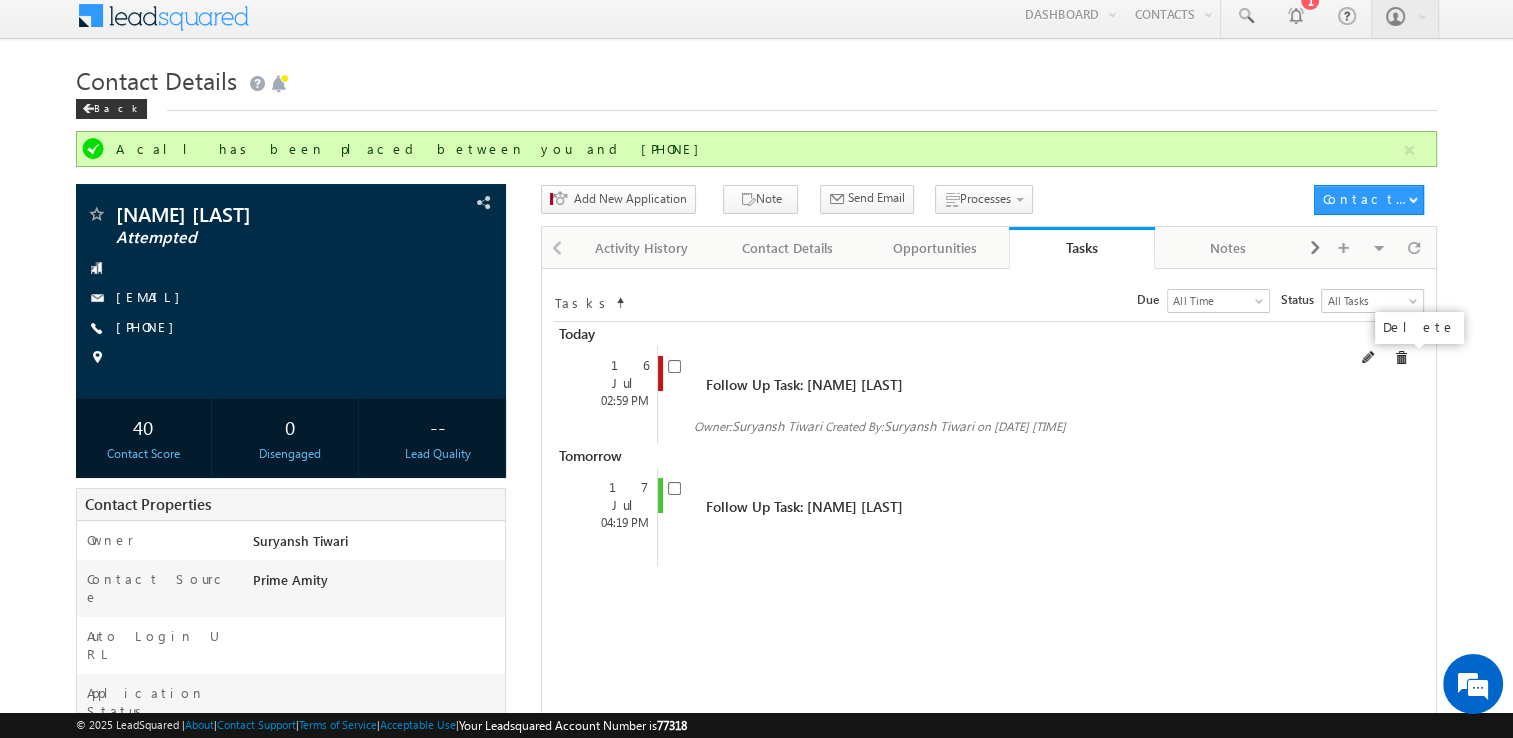 click at bounding box center (1401, 358) 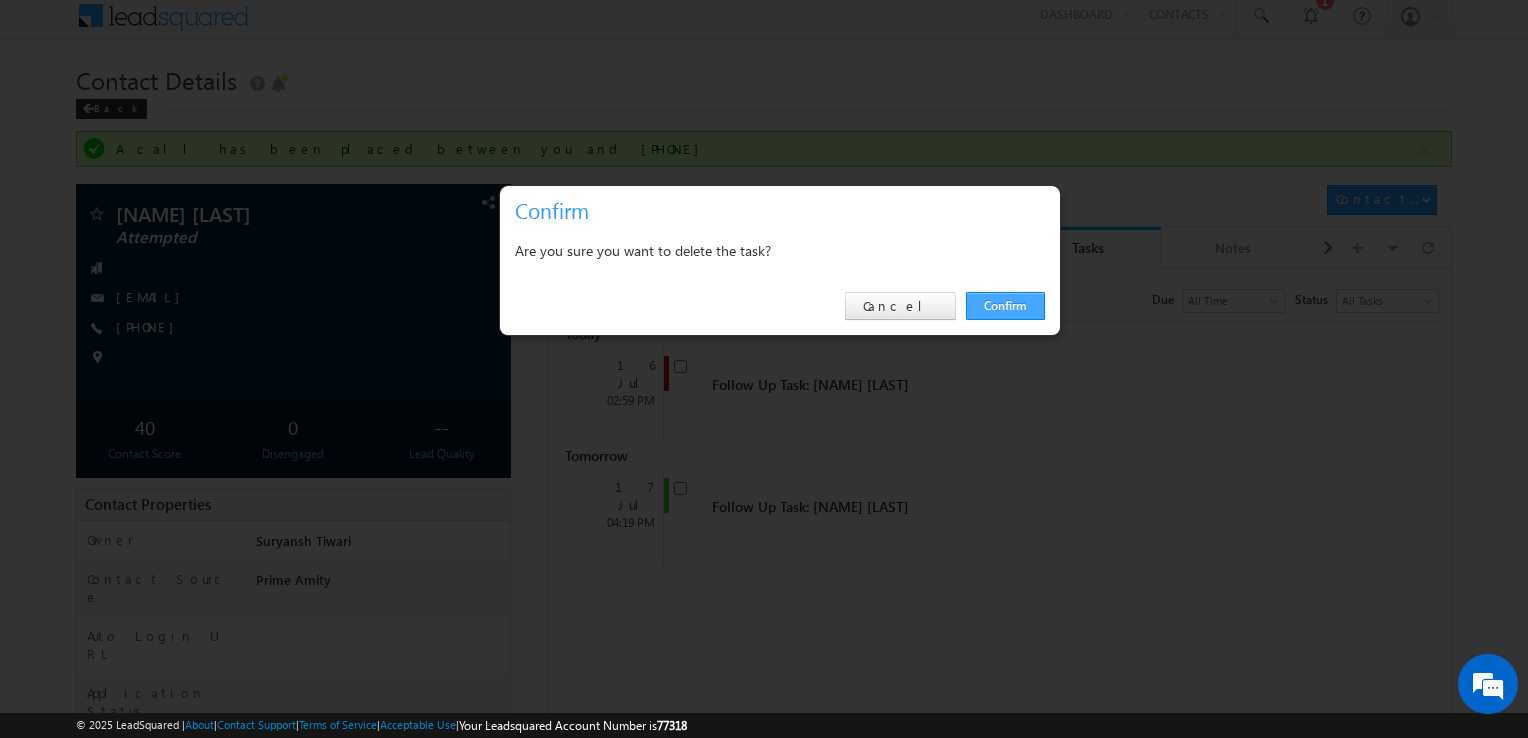 click on "Confirm" at bounding box center [1005, 306] 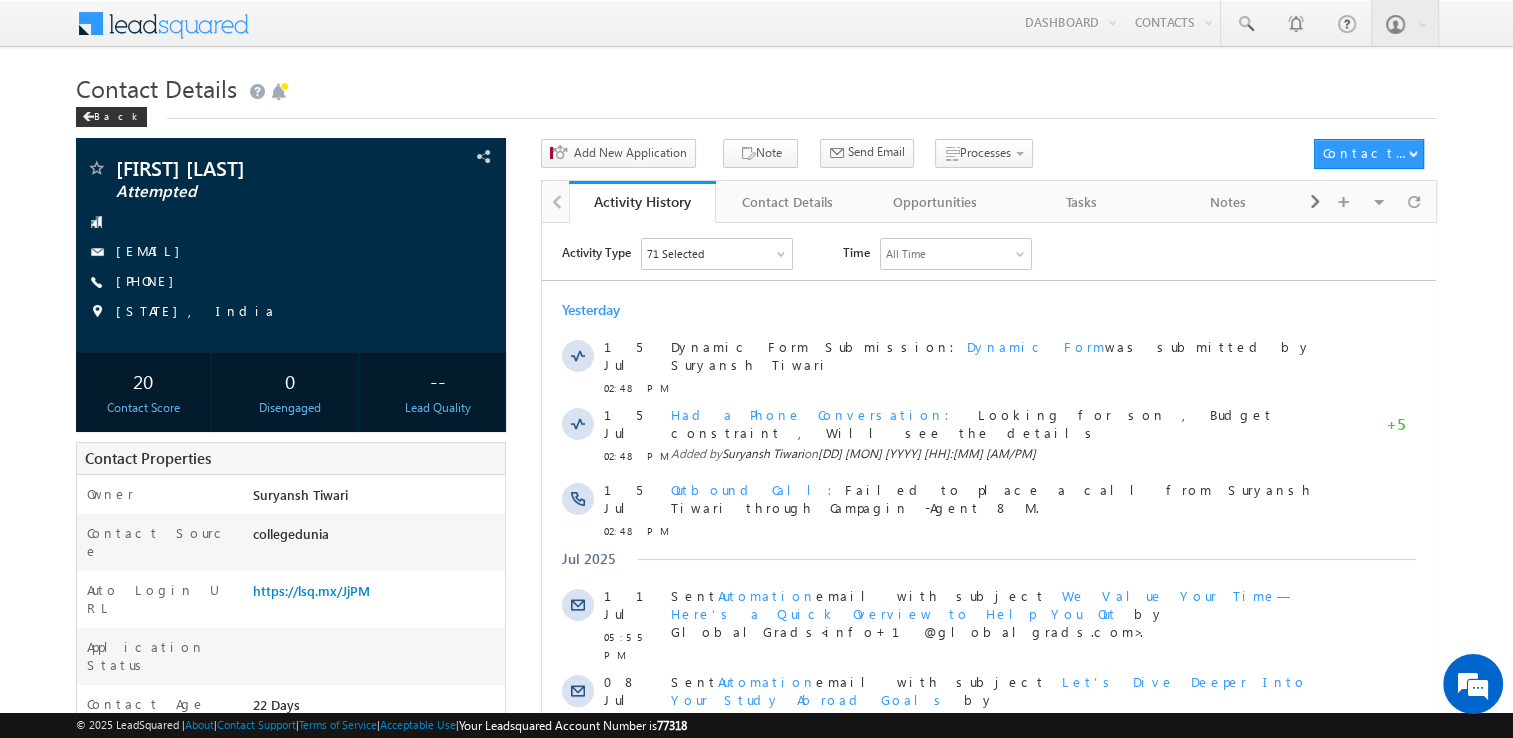 scroll, scrollTop: 0, scrollLeft: 0, axis: both 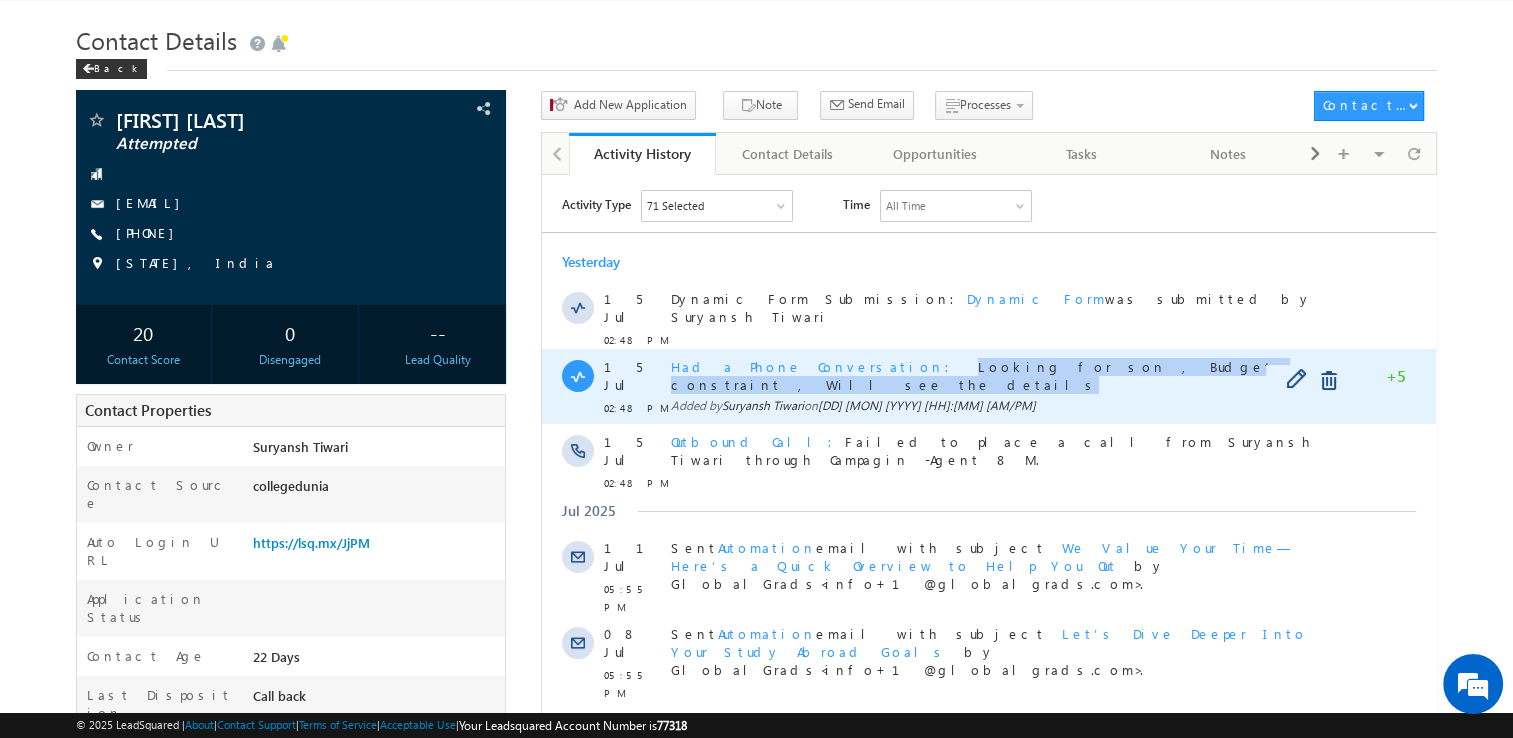 copy on "Looking for son , Budget constraint , Will see the details" 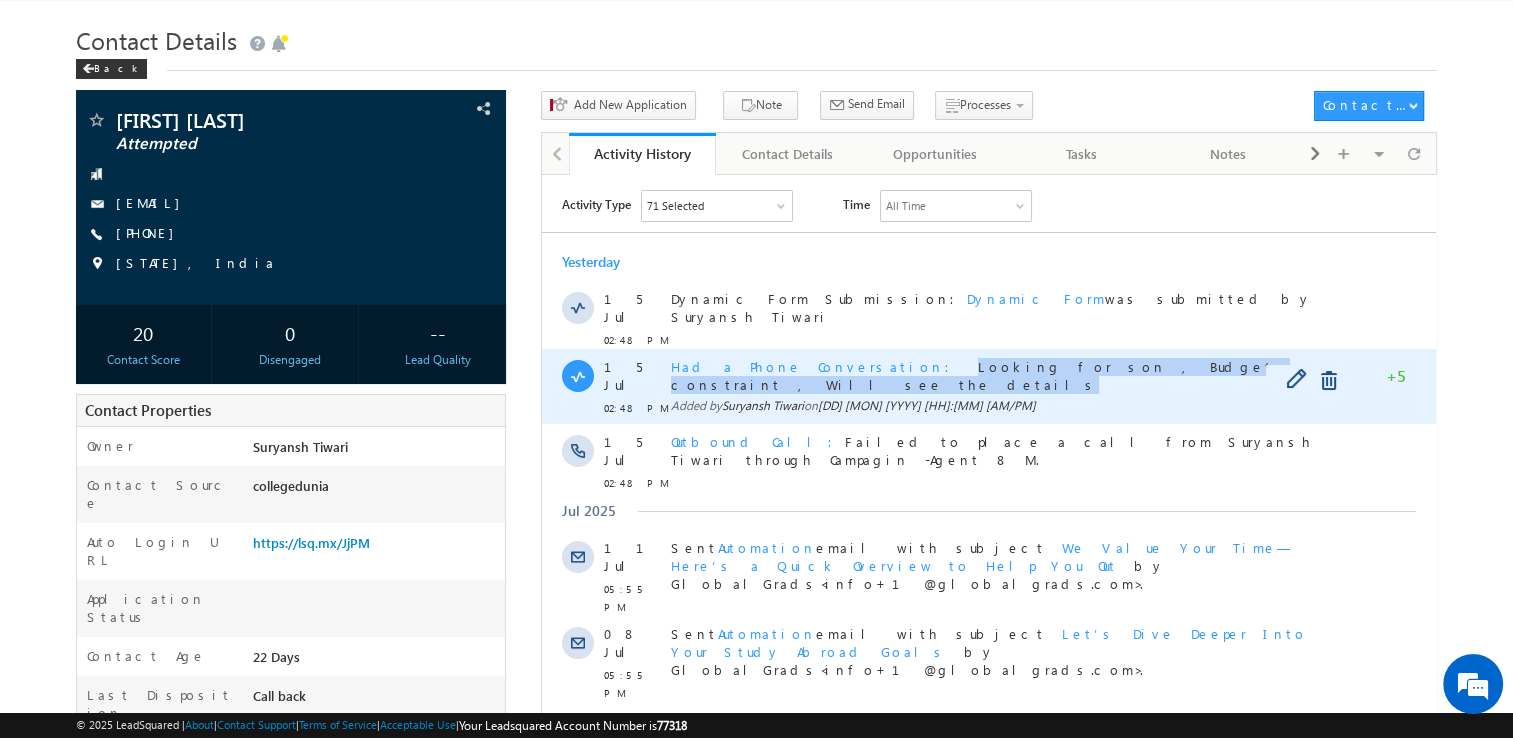drag, startPoint x: 834, startPoint y: 356, endPoint x: 1162, endPoint y: 360, distance: 328.02438 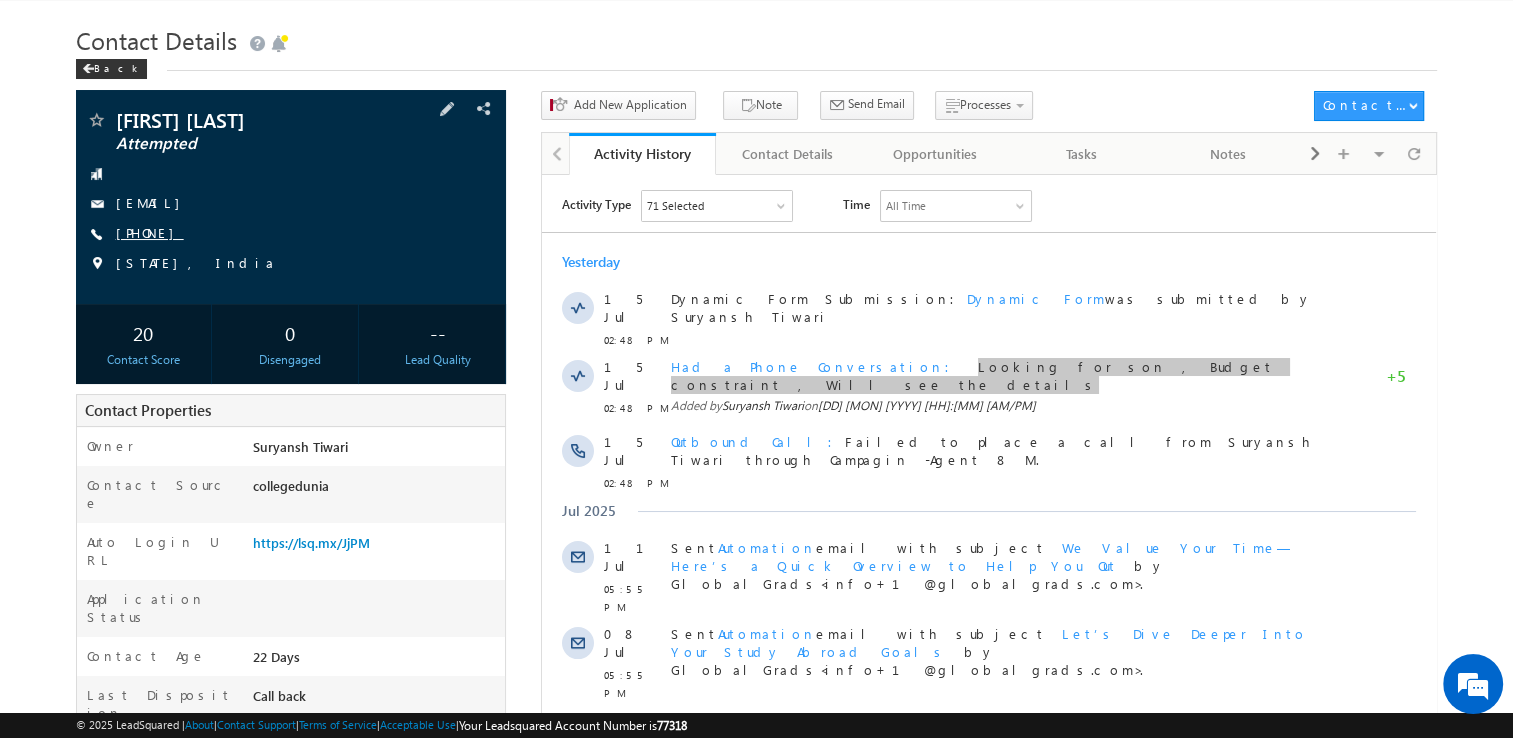 click on "[PHONE]" at bounding box center [150, 232] 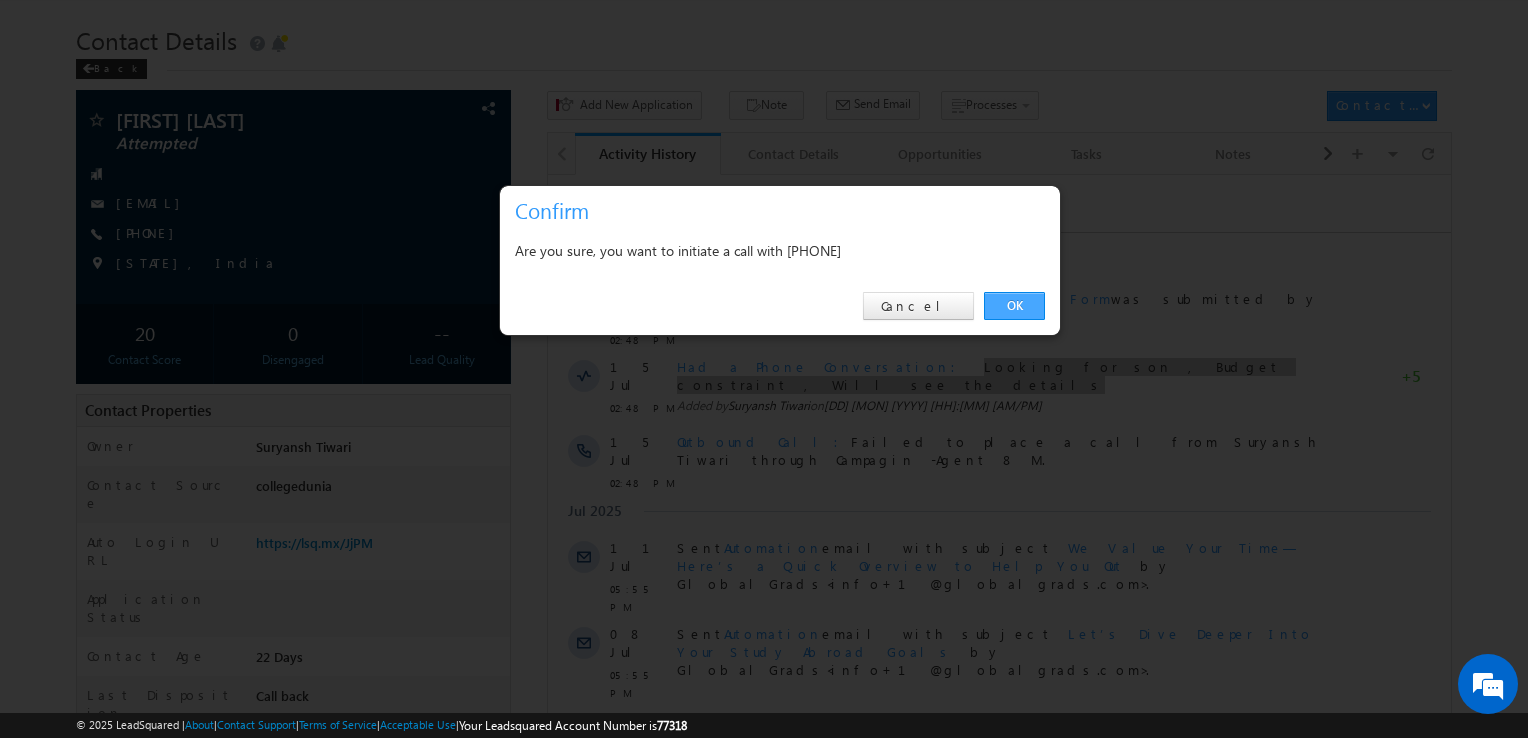 click on "OK" at bounding box center (1014, 306) 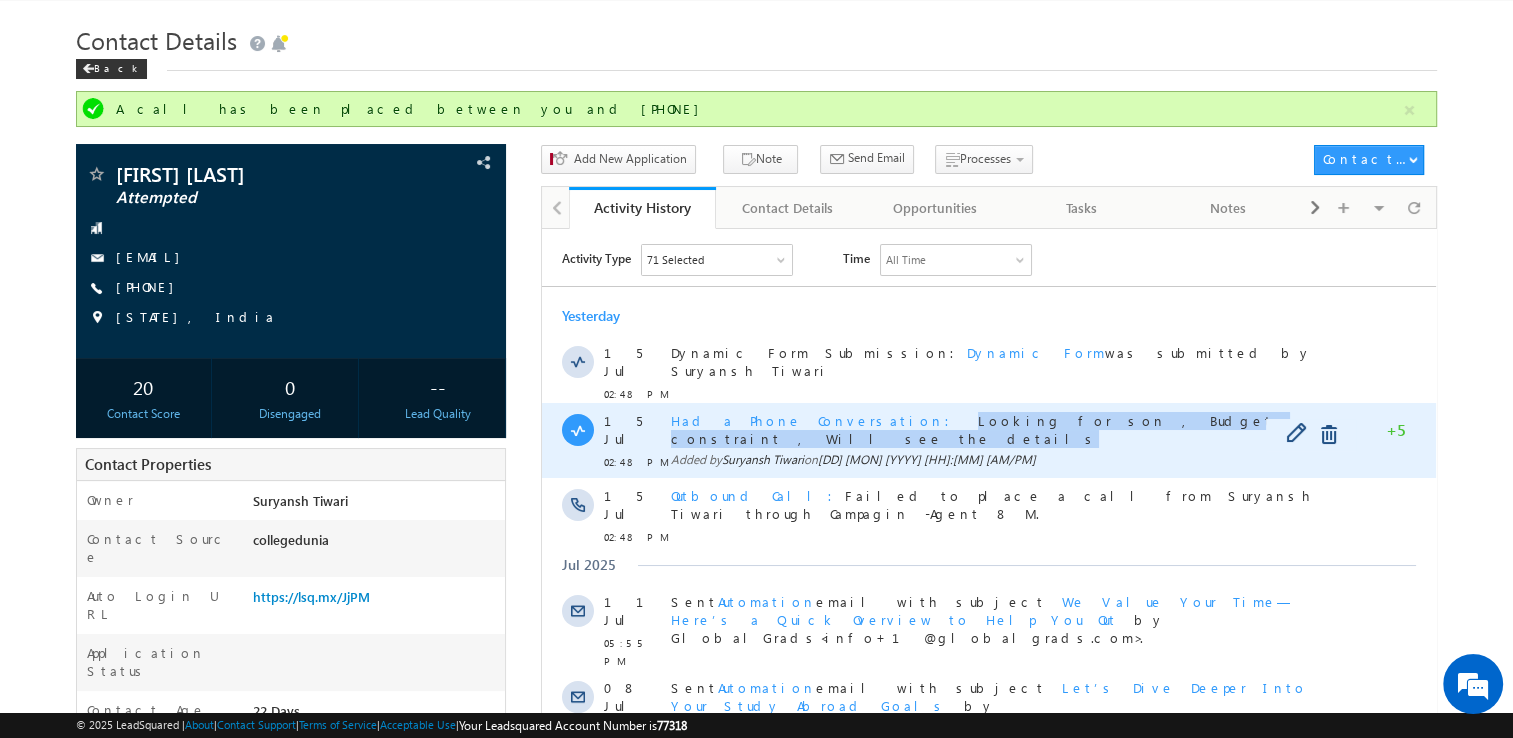 click on "Looking for son , Budget constraint , Will see the details" at bounding box center (972, 428) 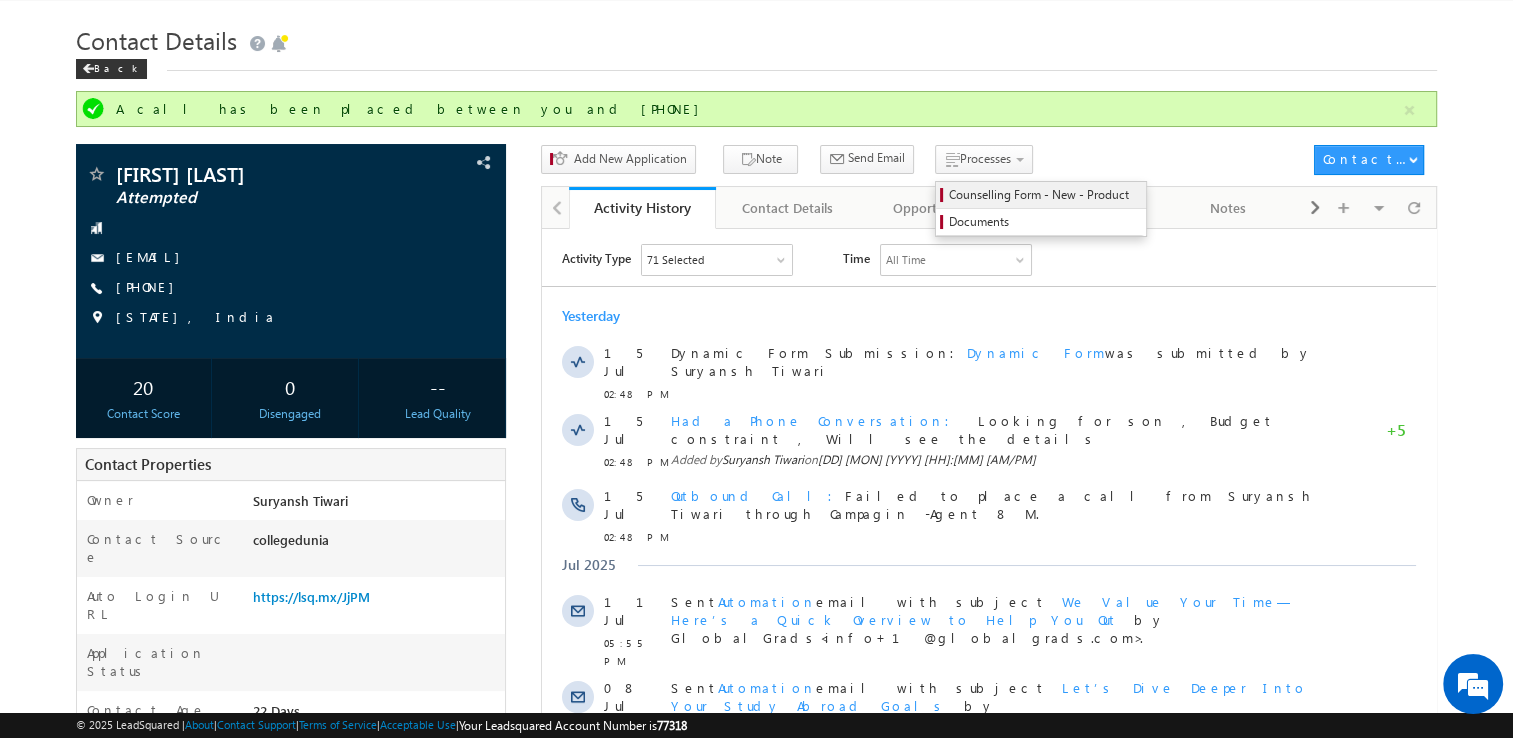 click on "Counselling Form - New - Product" at bounding box center (1044, 195) 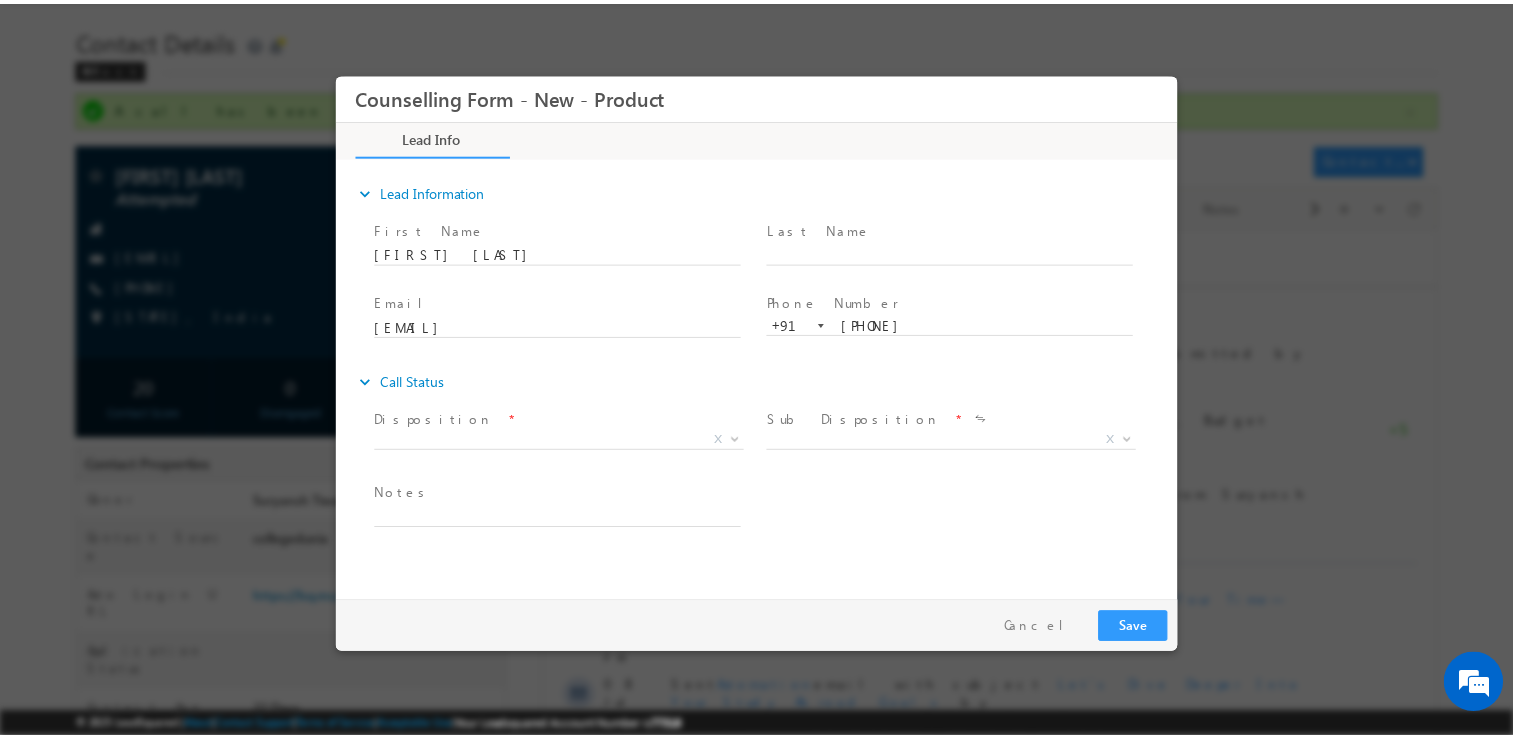 scroll, scrollTop: 0, scrollLeft: 0, axis: both 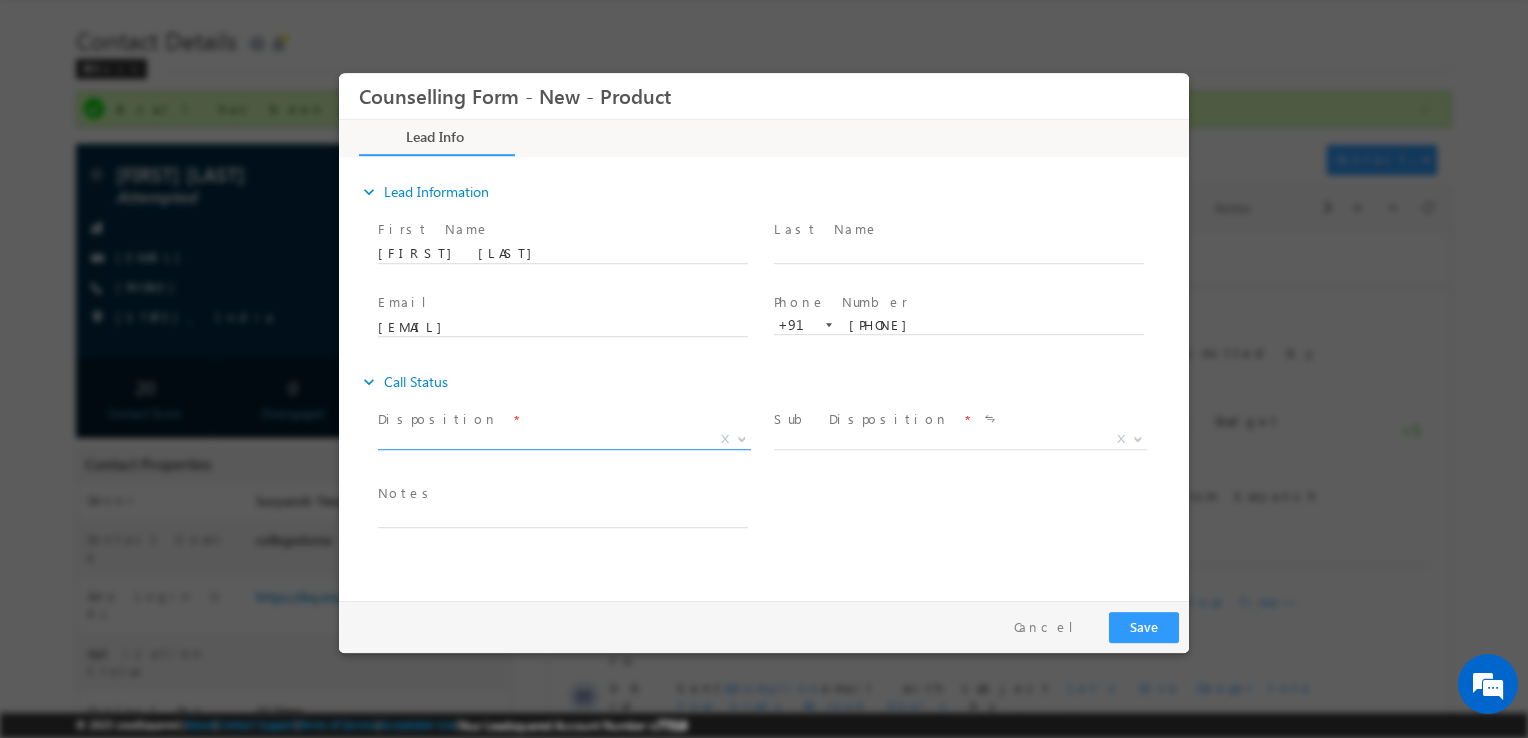 drag, startPoint x: 495, startPoint y: 424, endPoint x: 537, endPoint y: 443, distance: 46.09772 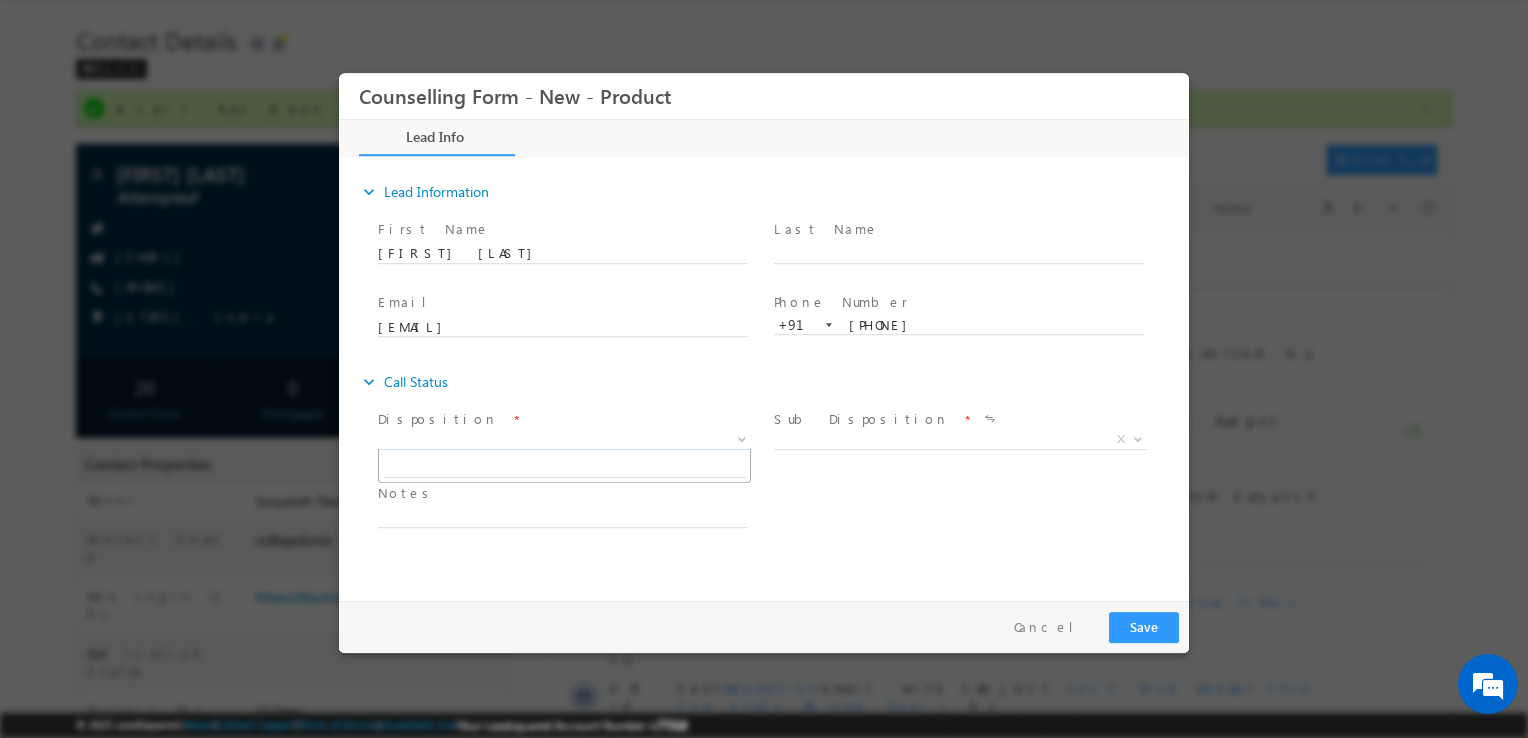 click on "X" at bounding box center (564, 440) 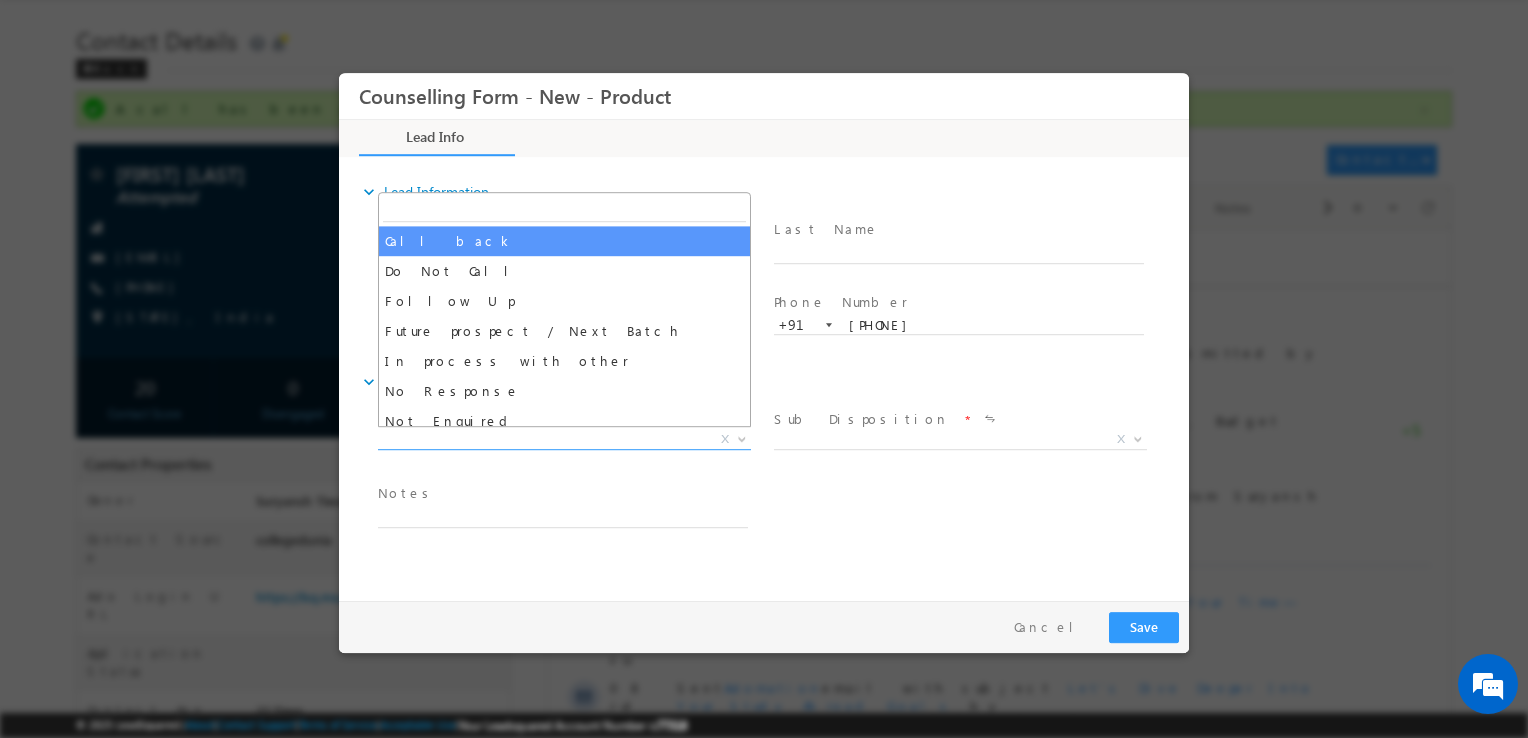 select on "Call back" 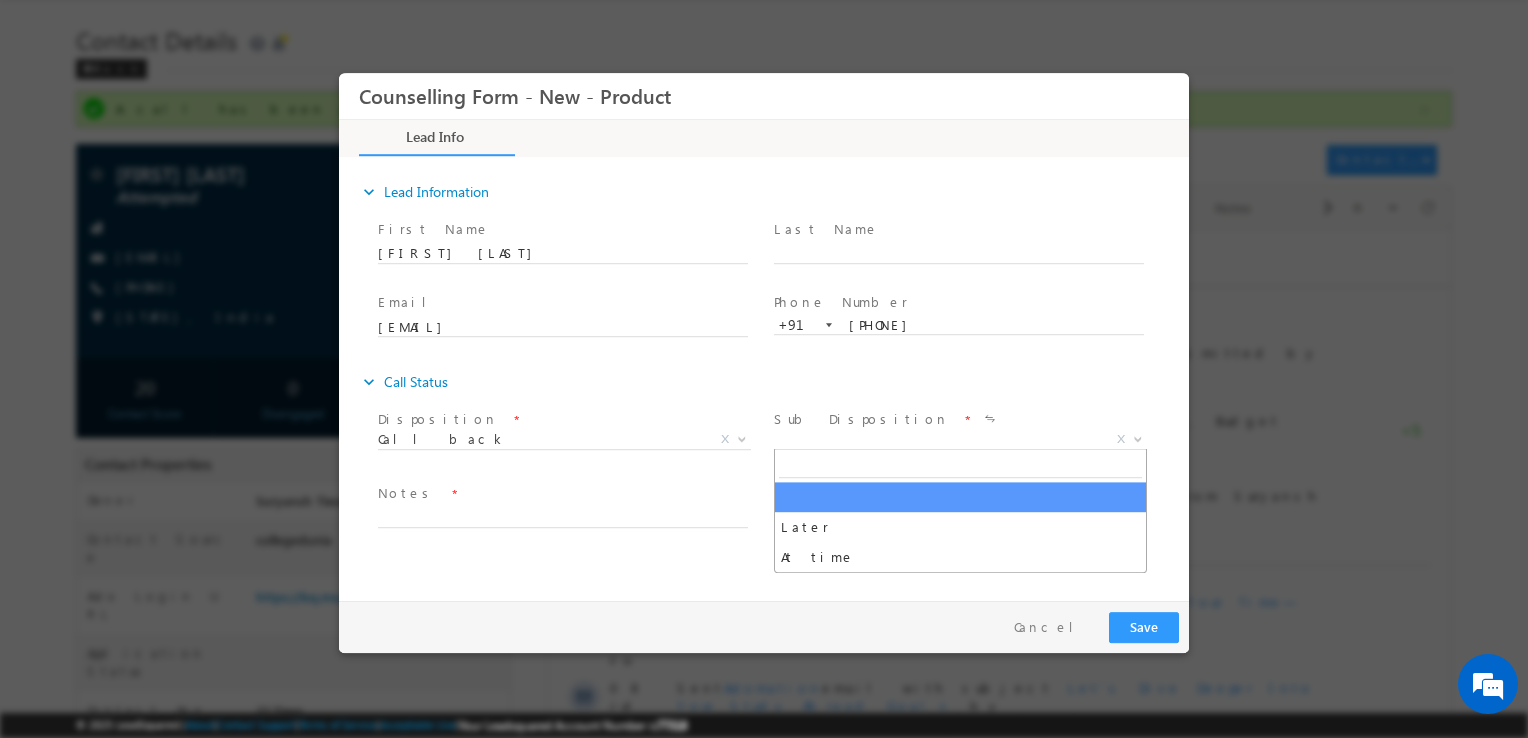 click on "X" at bounding box center [960, 440] 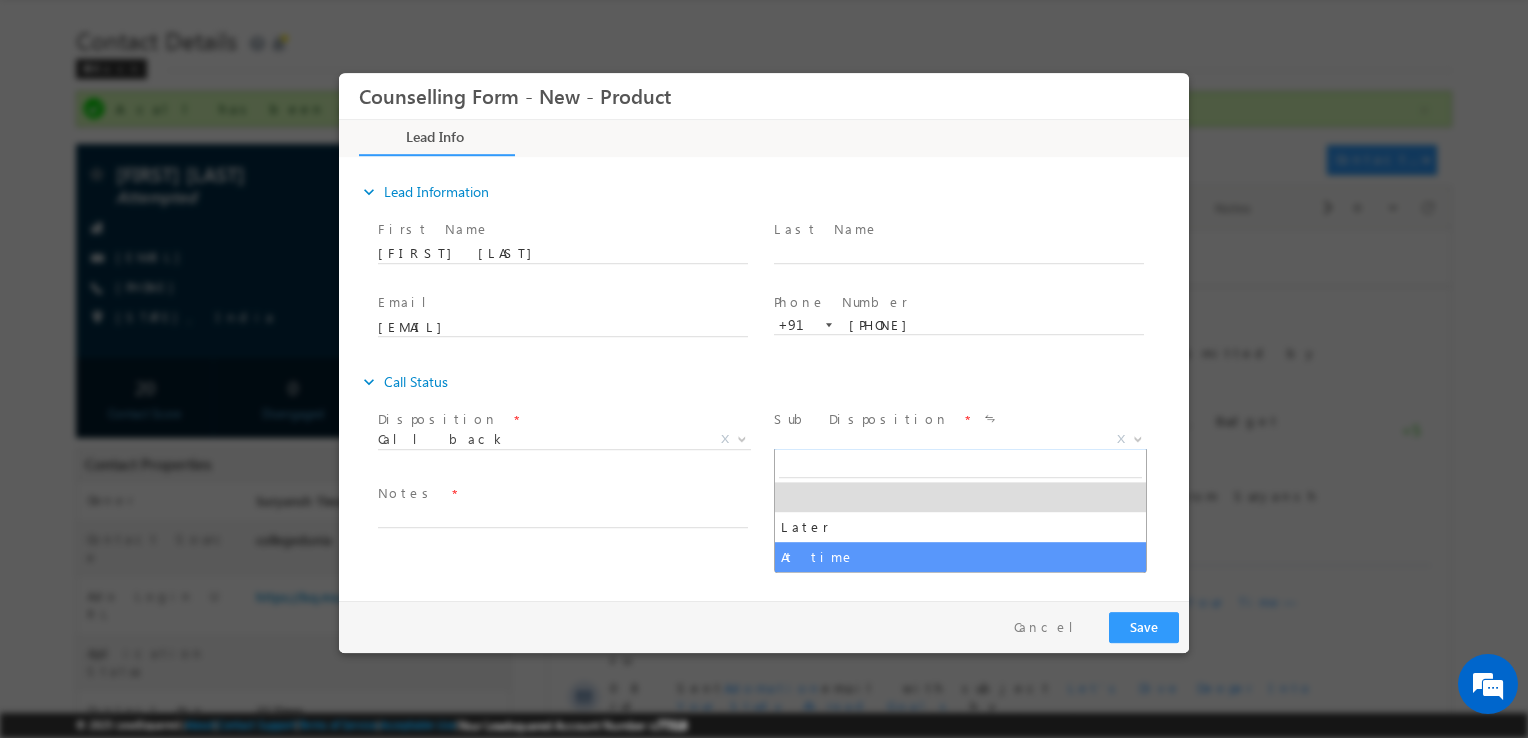 select on "At time" 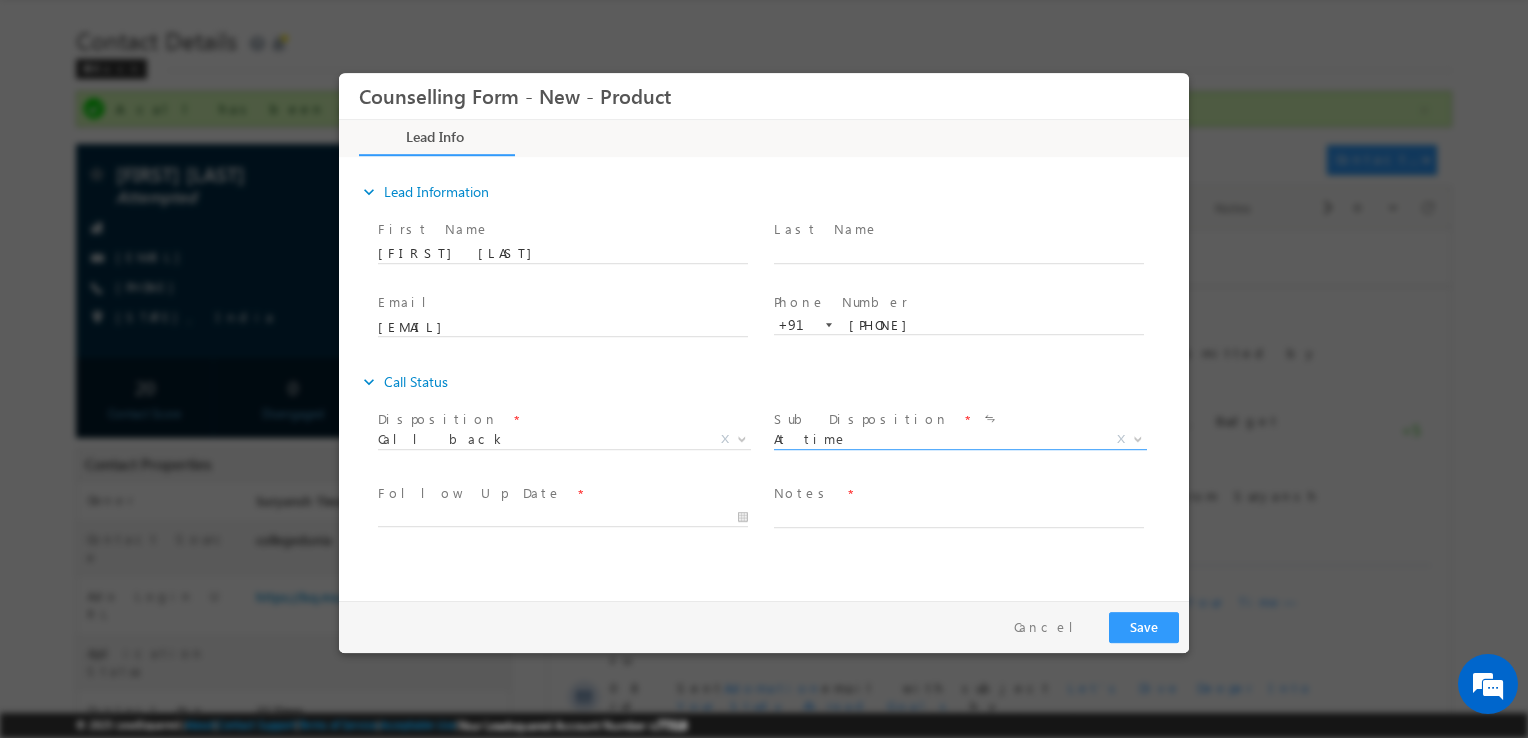 paste on "Looking for son , Budget constraint , Will see the details" 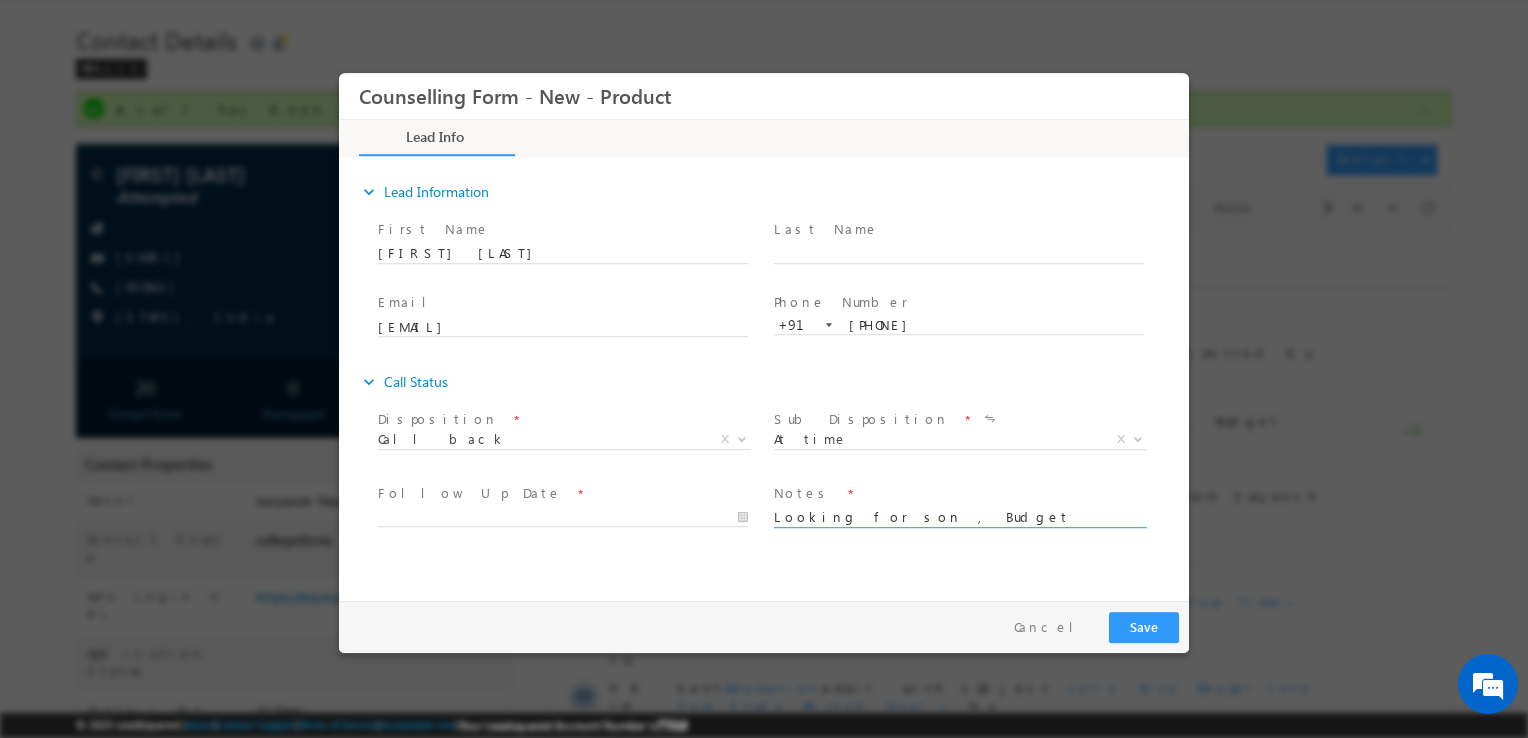 click on "Looking for son , Budget constraint , Will see the details" at bounding box center (959, 516) 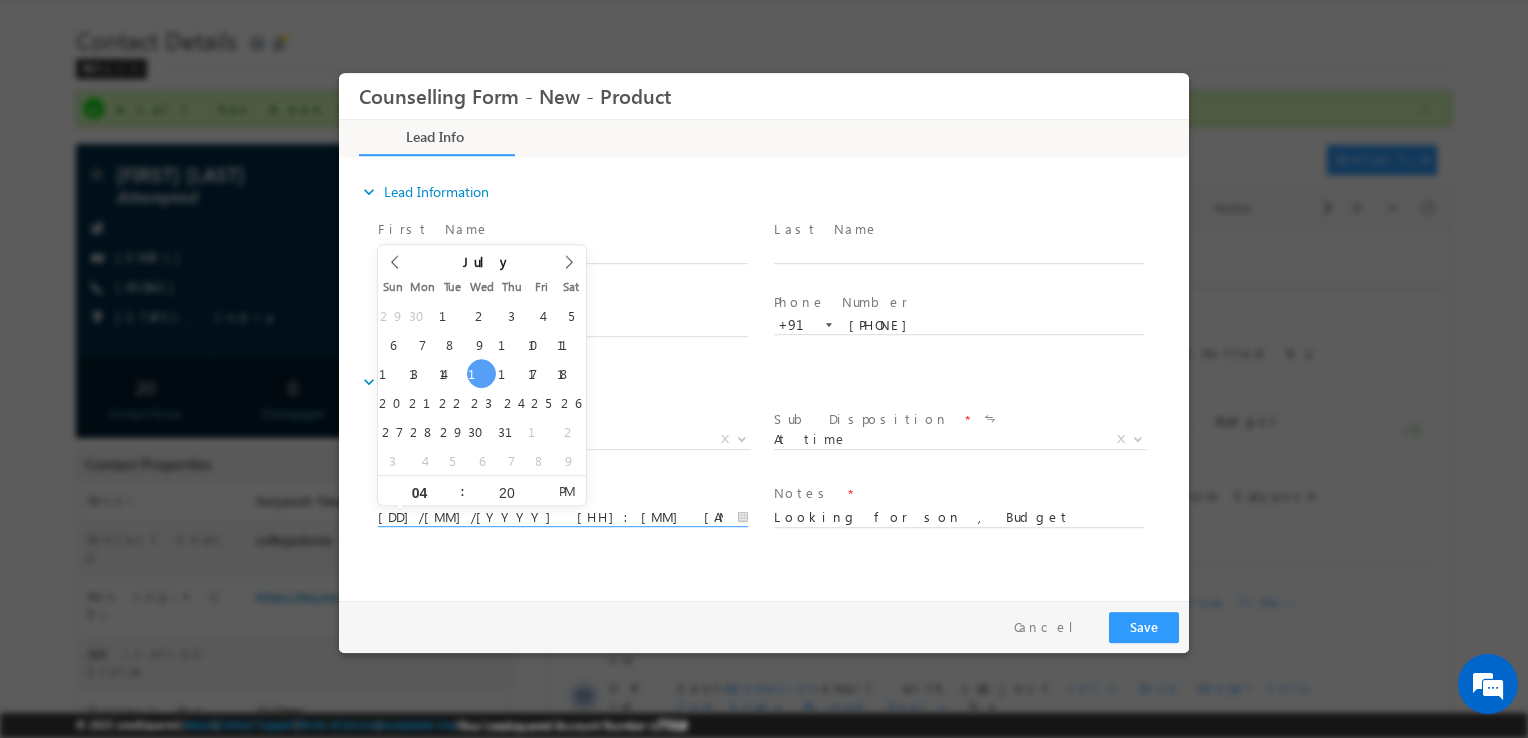 click on "16/07/2025 4:20 PM" at bounding box center (563, 518) 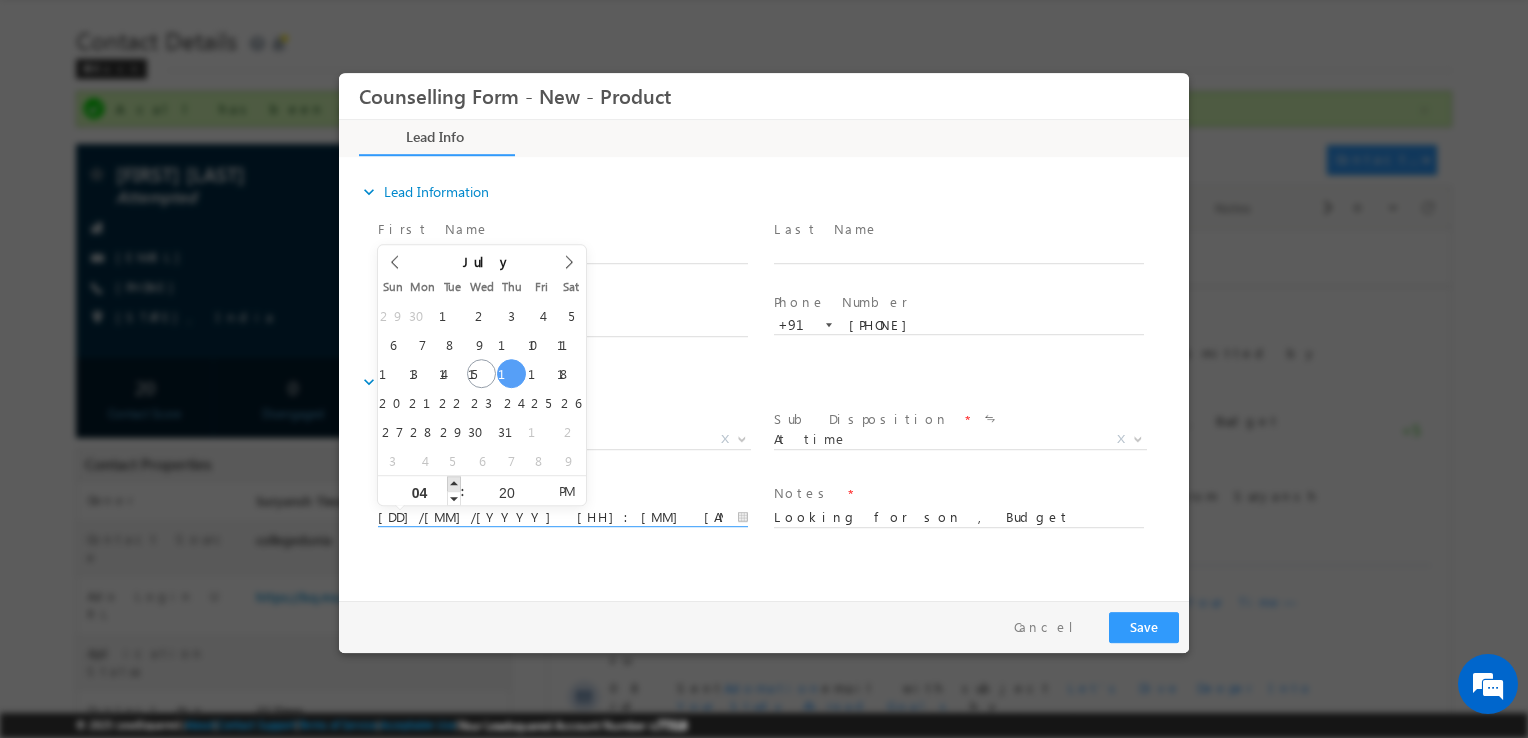 type on "17/07/2025 5:20 PM" 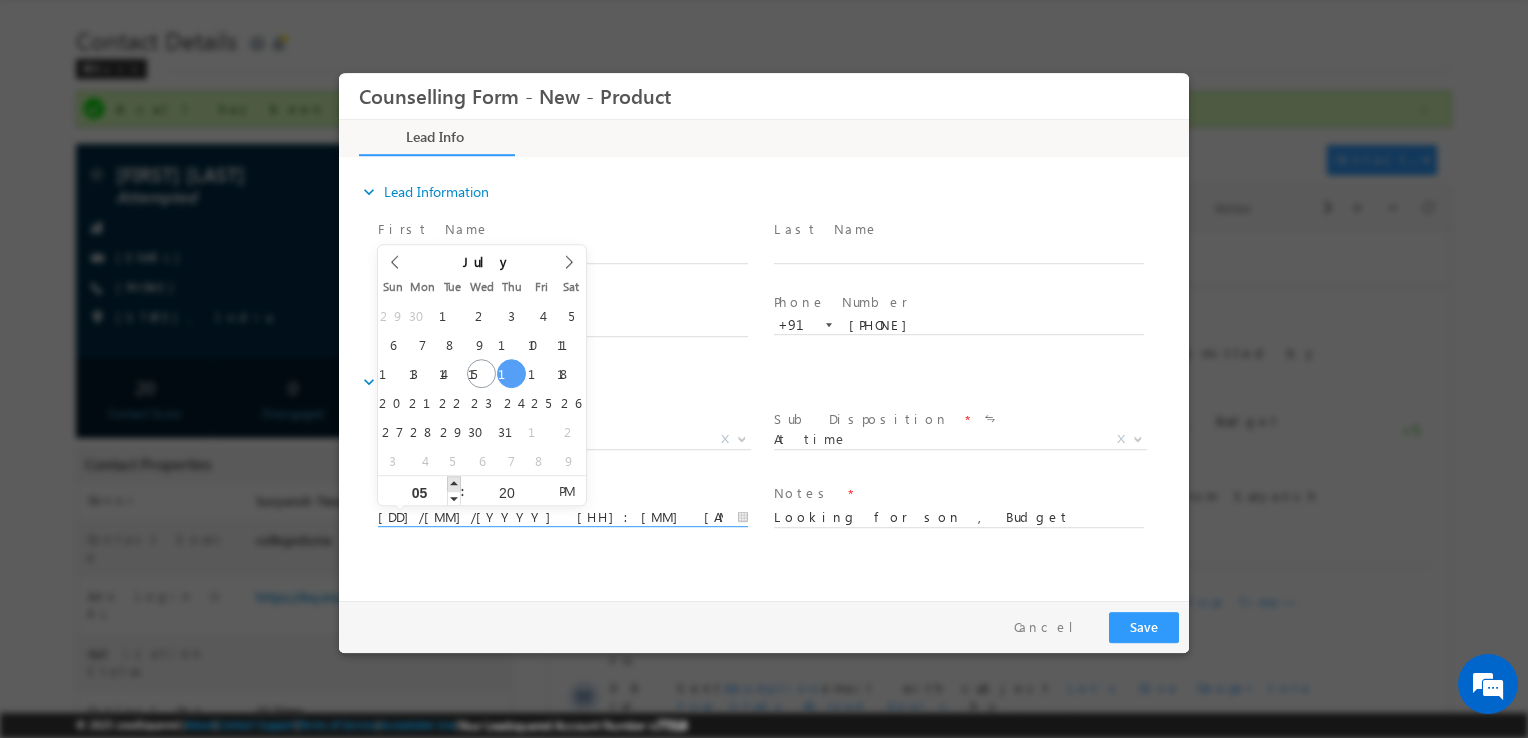click at bounding box center [454, 483] 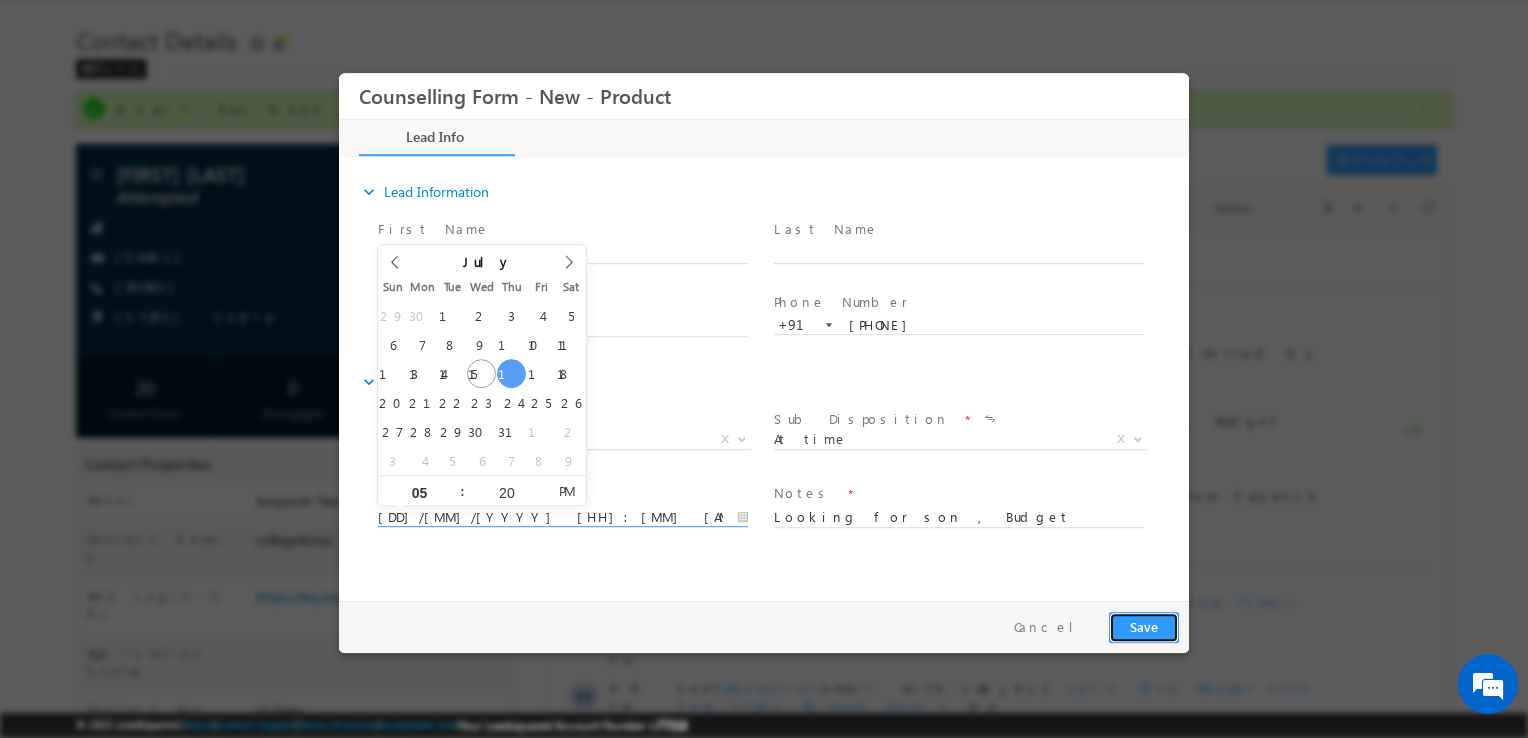 click on "Save" at bounding box center [1144, 627] 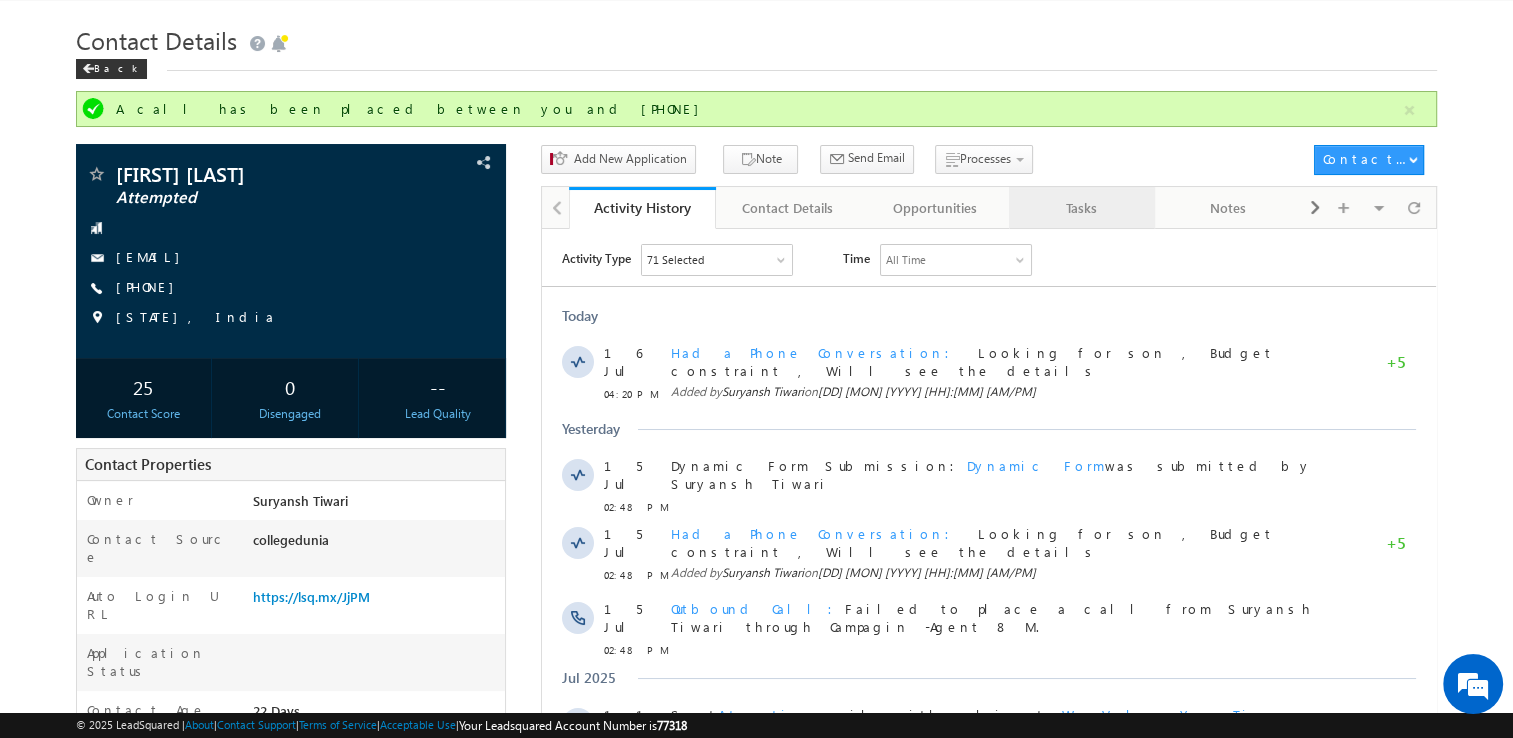 click on "Tasks" at bounding box center (1081, 208) 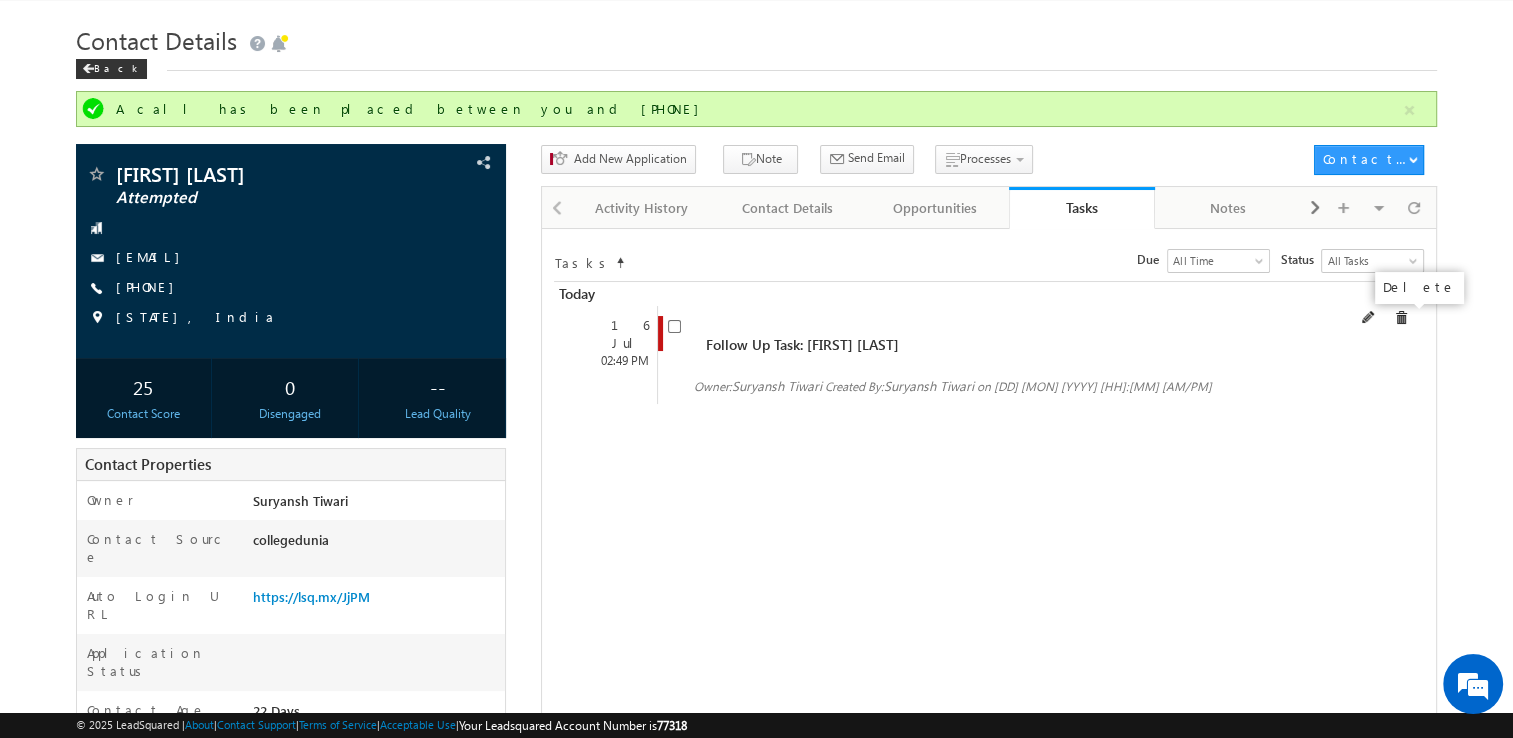 click at bounding box center (1401, 318) 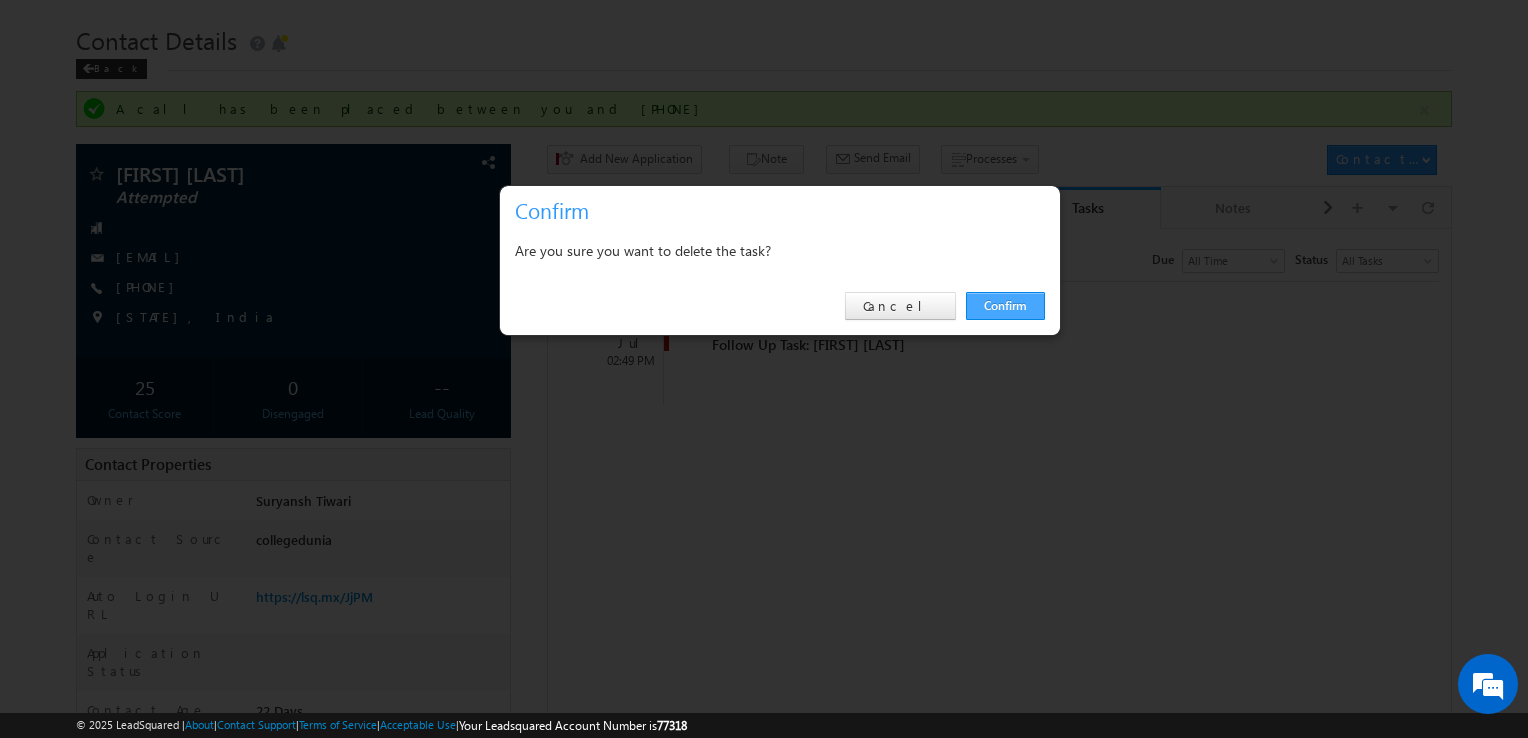 click on "Confirm" at bounding box center (1005, 306) 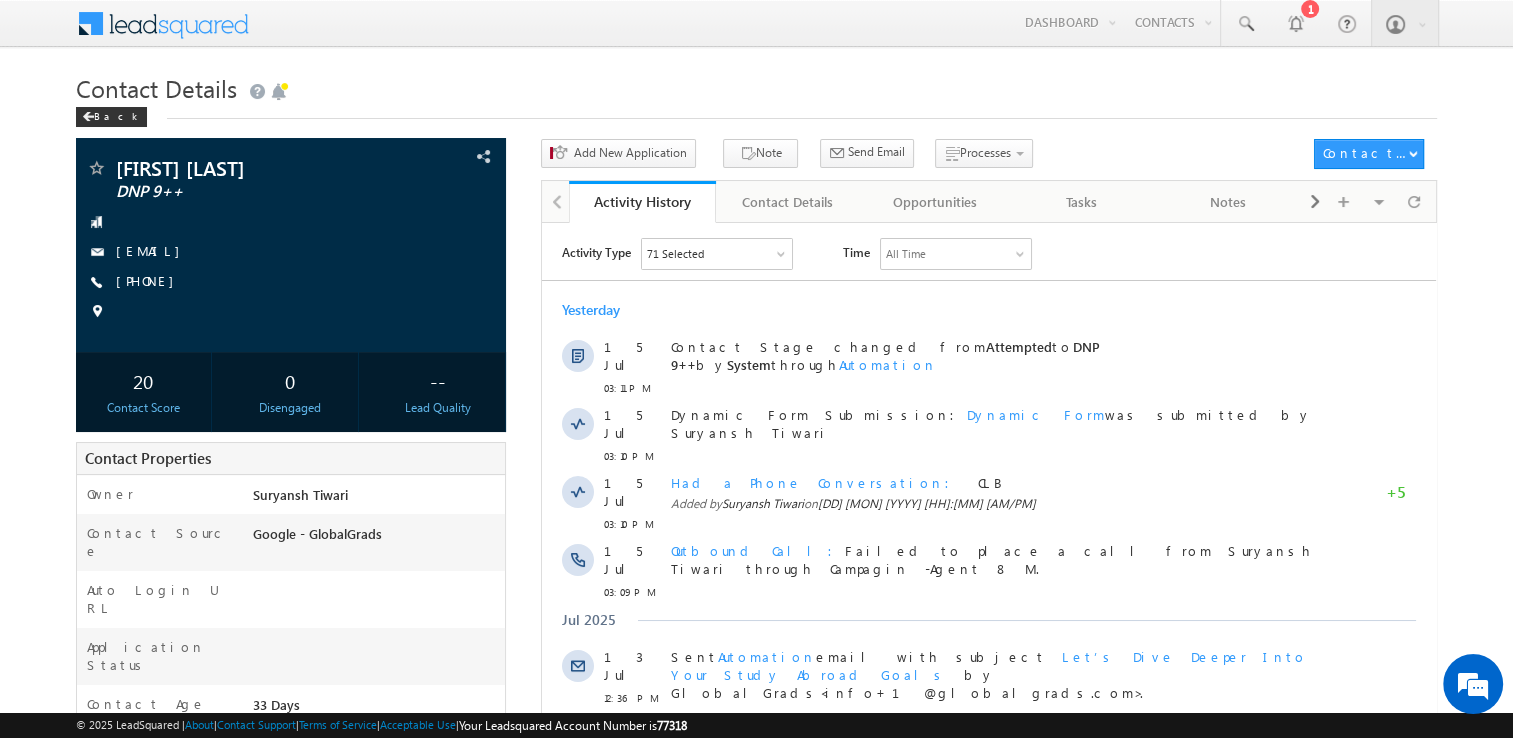 scroll, scrollTop: 0, scrollLeft: 0, axis: both 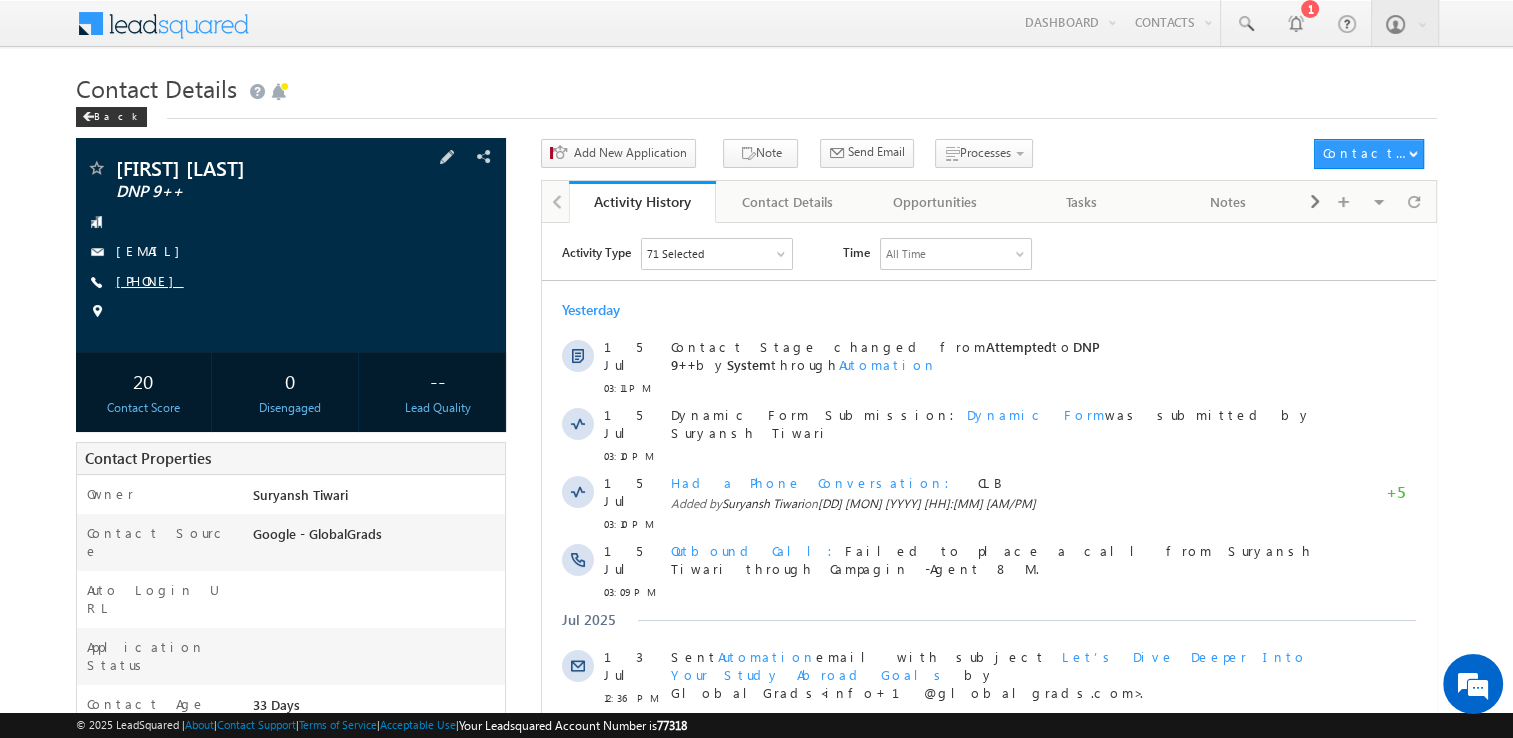 click on "[PHONE]" at bounding box center (150, 280) 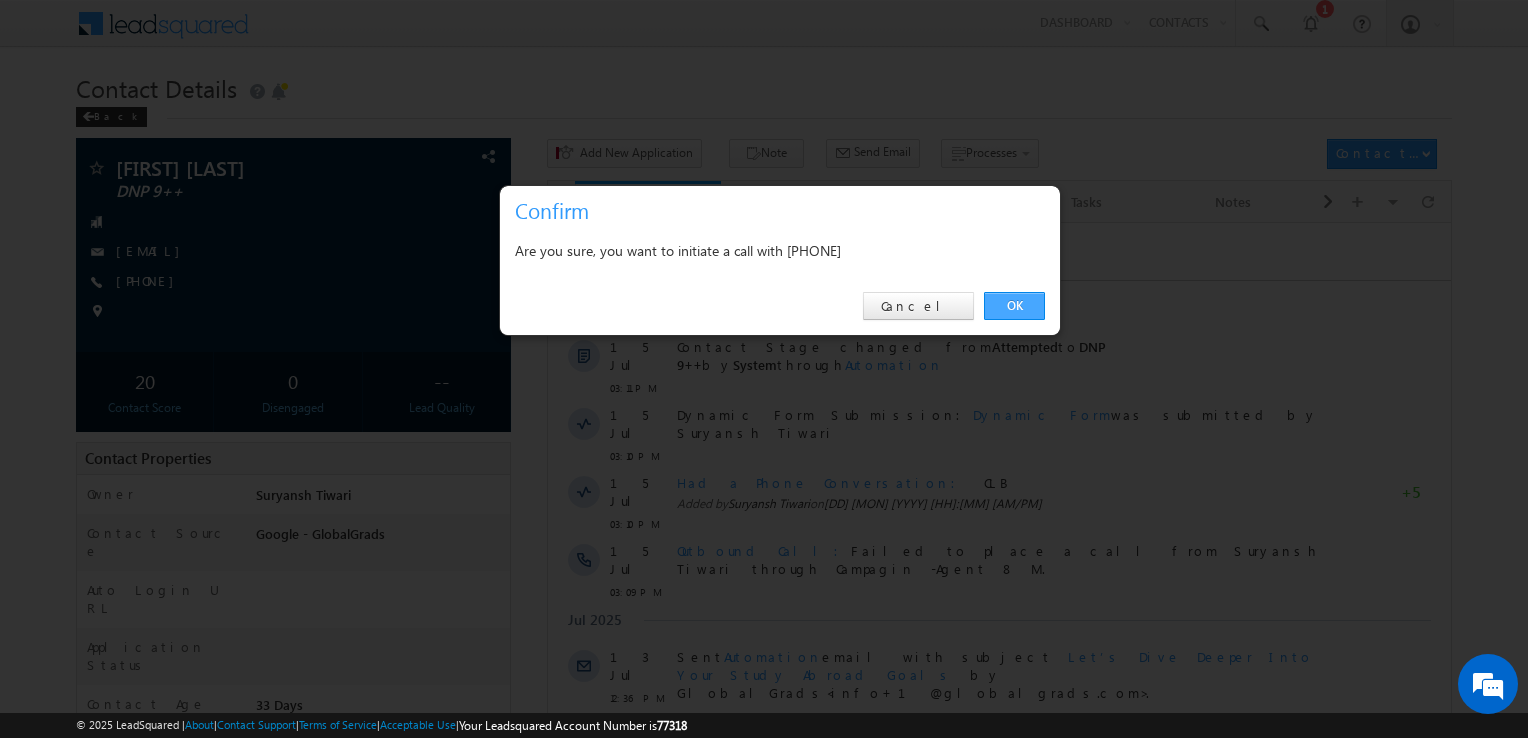 click on "OK" at bounding box center (1014, 306) 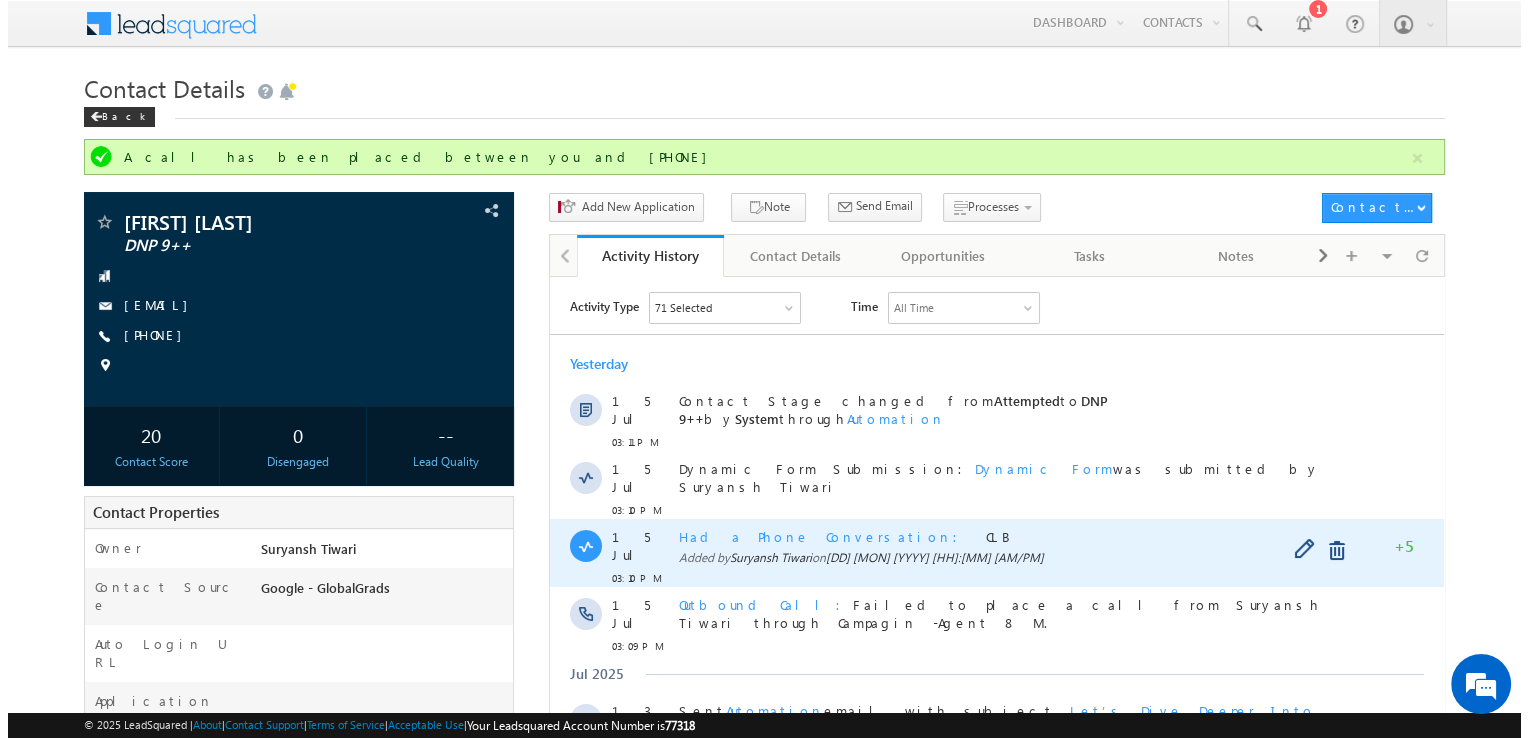 scroll, scrollTop: 446, scrollLeft: 0, axis: vertical 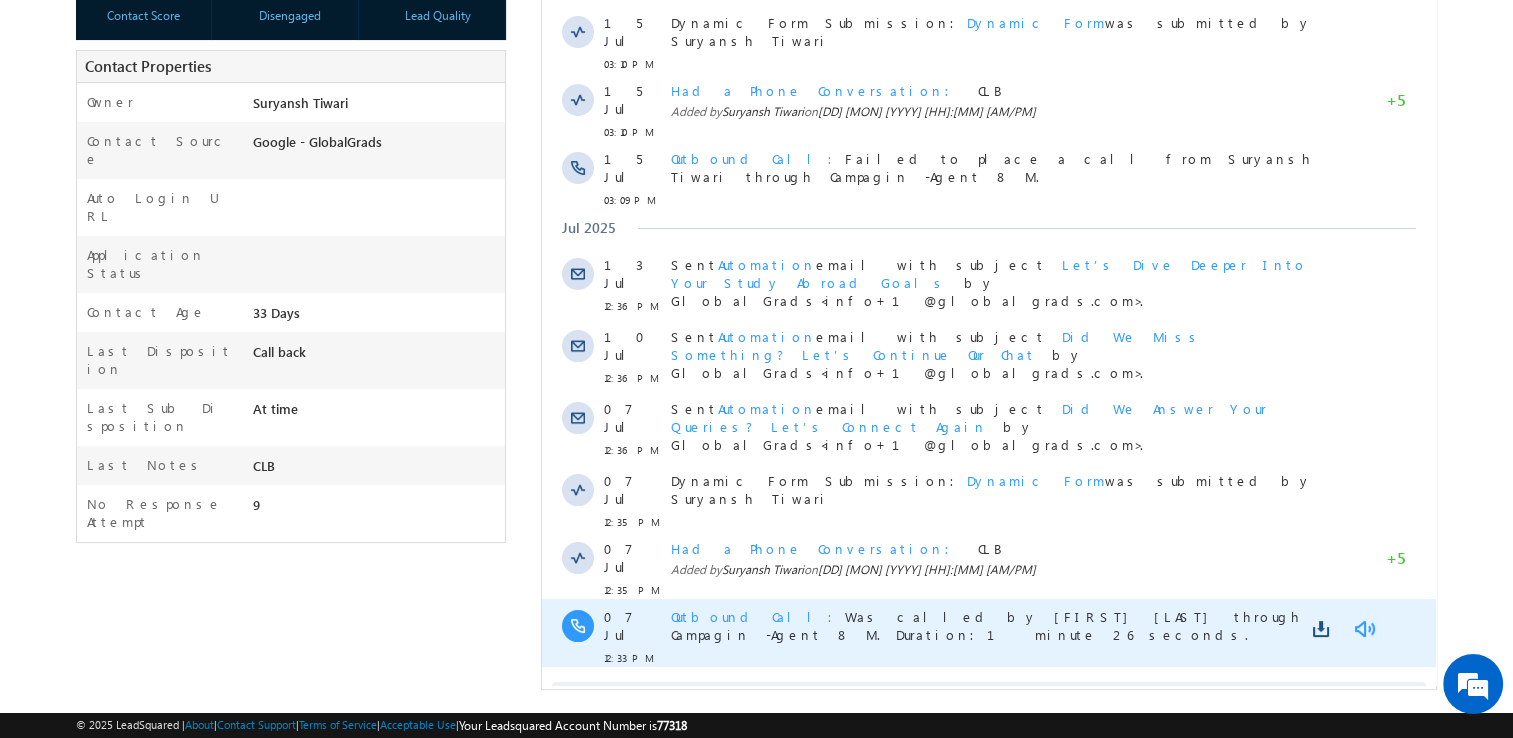 click at bounding box center (1364, 629) 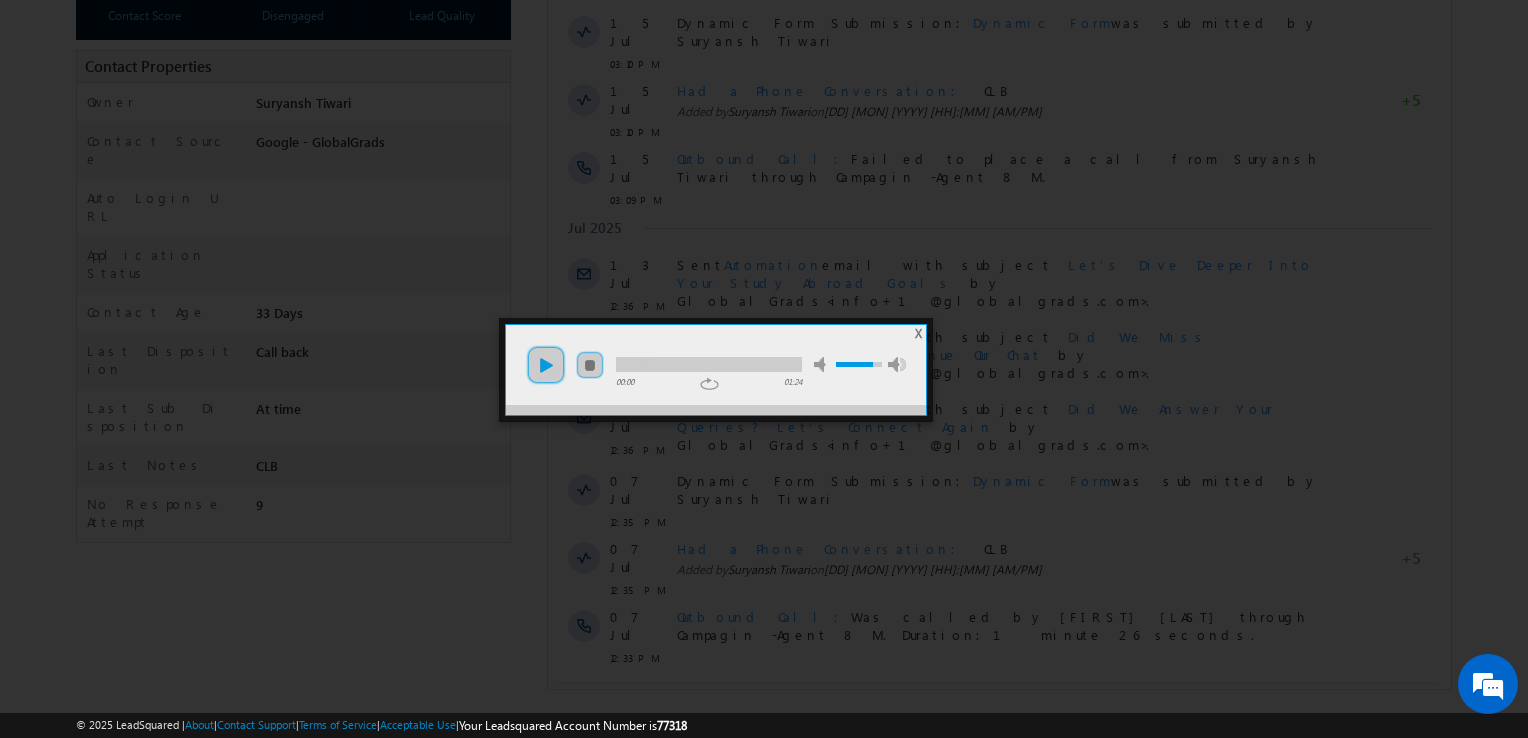 click on "play" at bounding box center (546, 365) 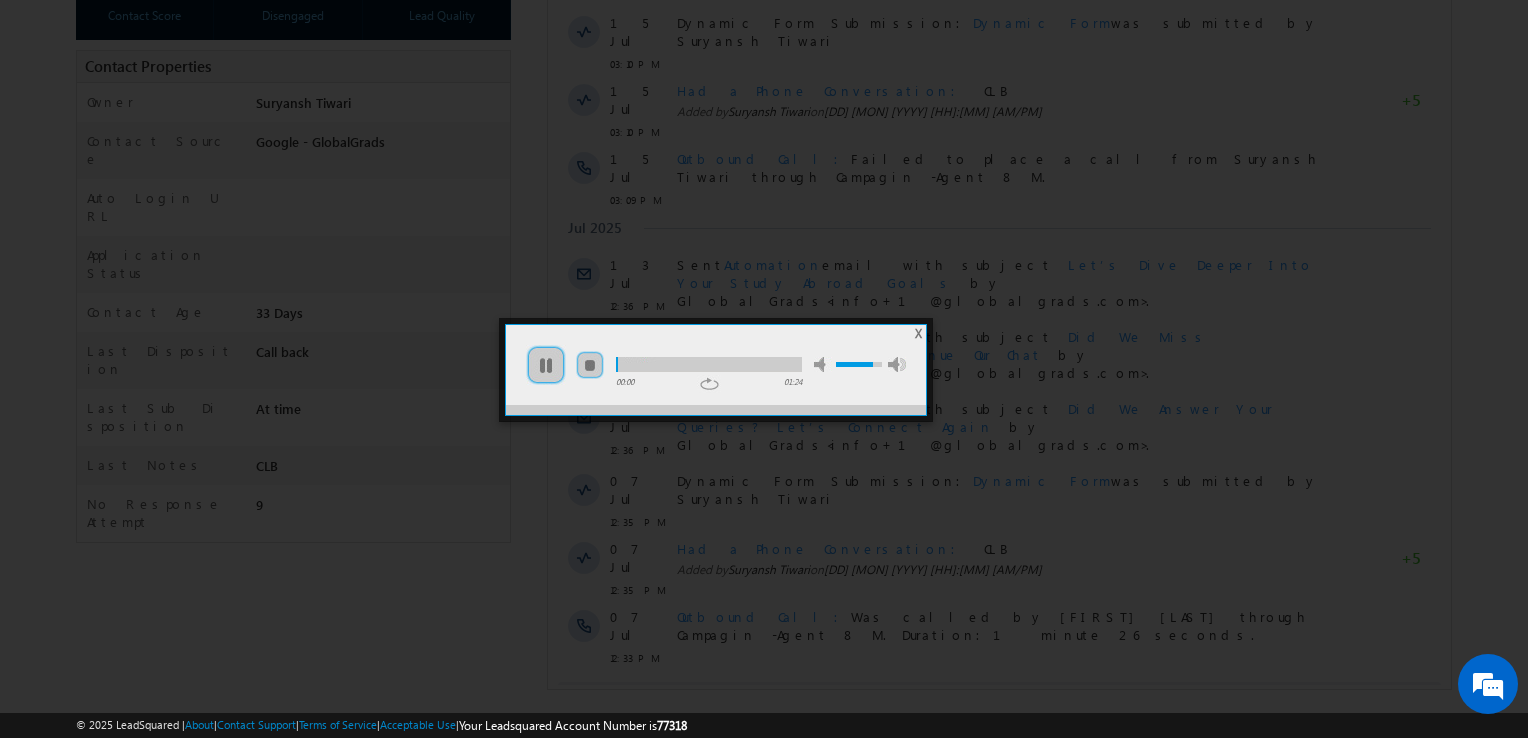 drag, startPoint x: 661, startPoint y: 372, endPoint x: 695, endPoint y: 371, distance: 34.0147 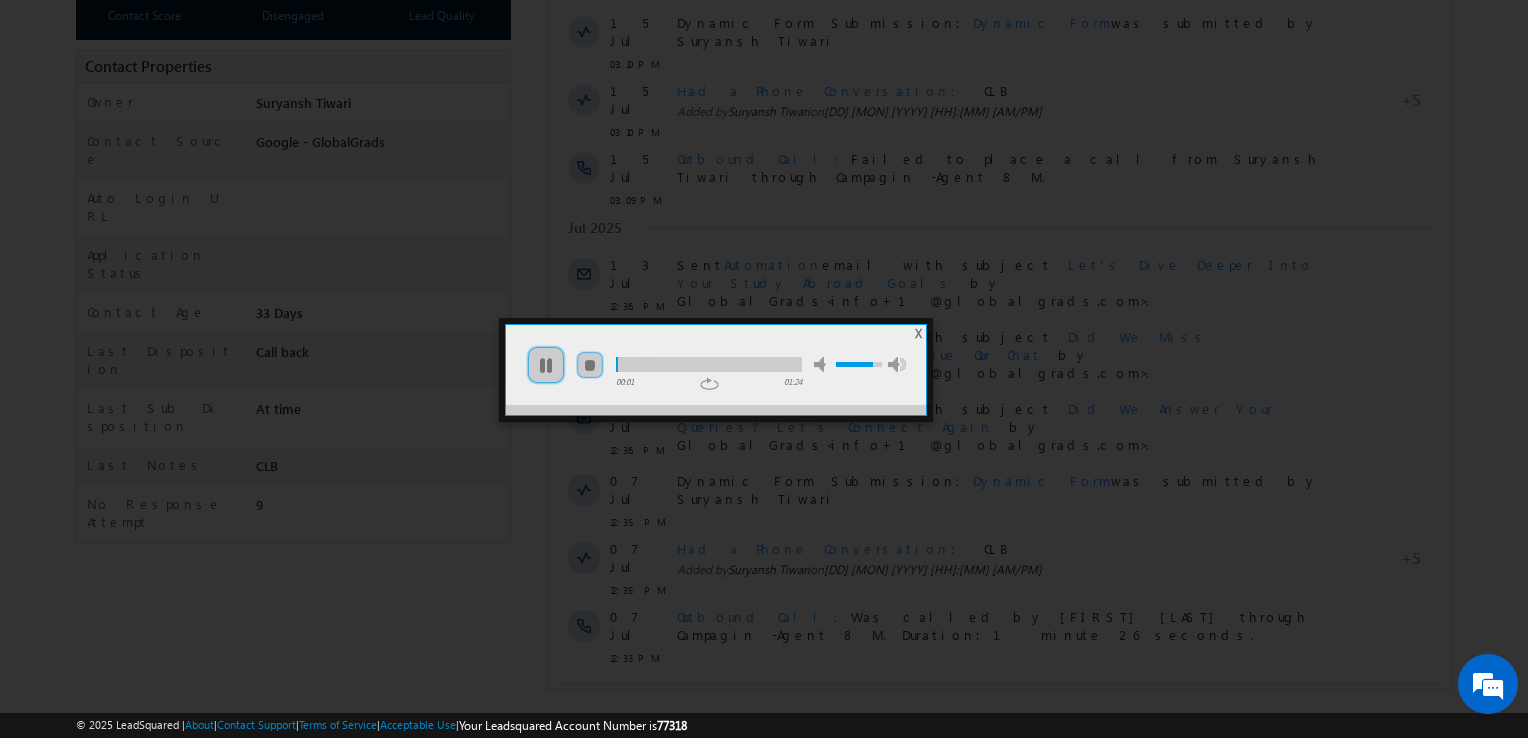 click at bounding box center [709, 364] 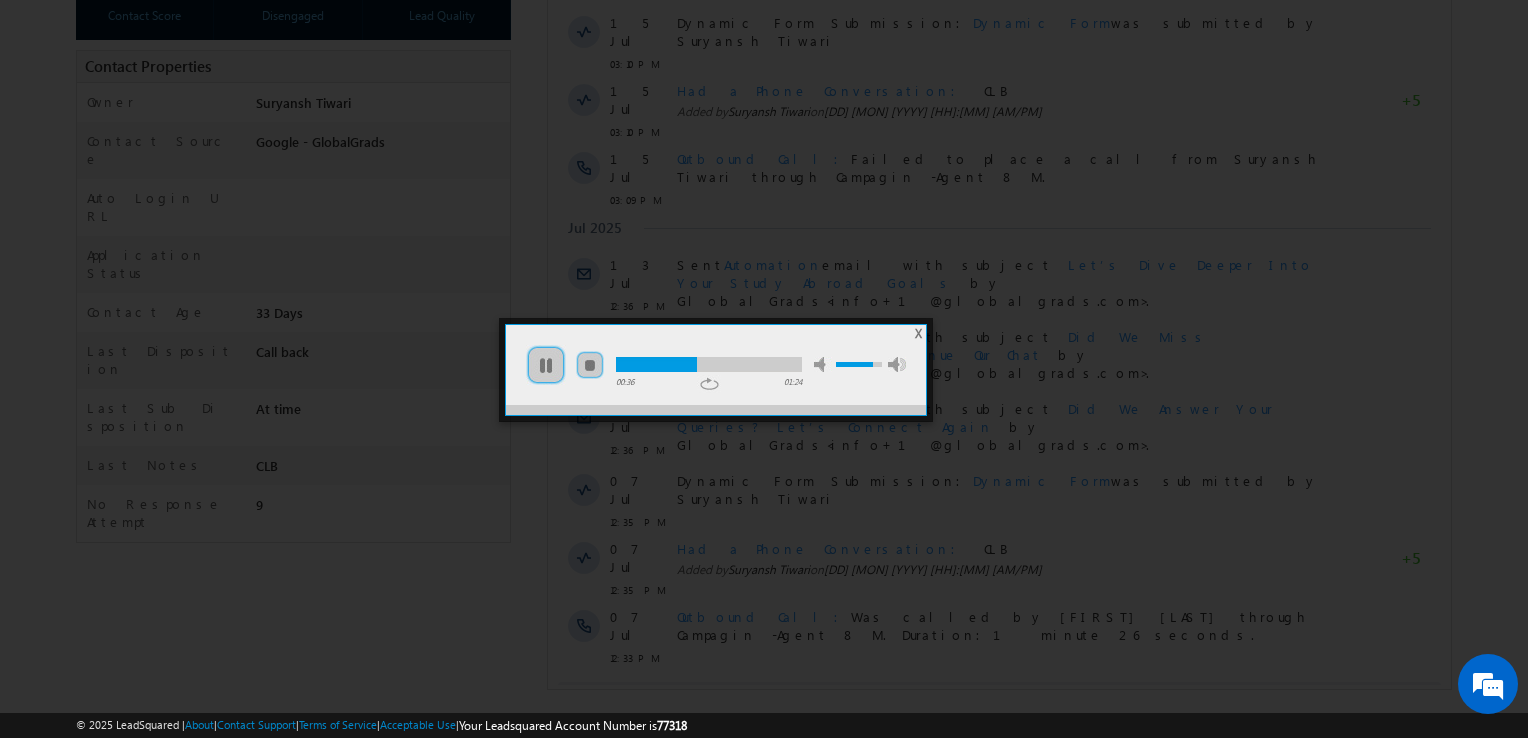 click at bounding box center (709, 364) 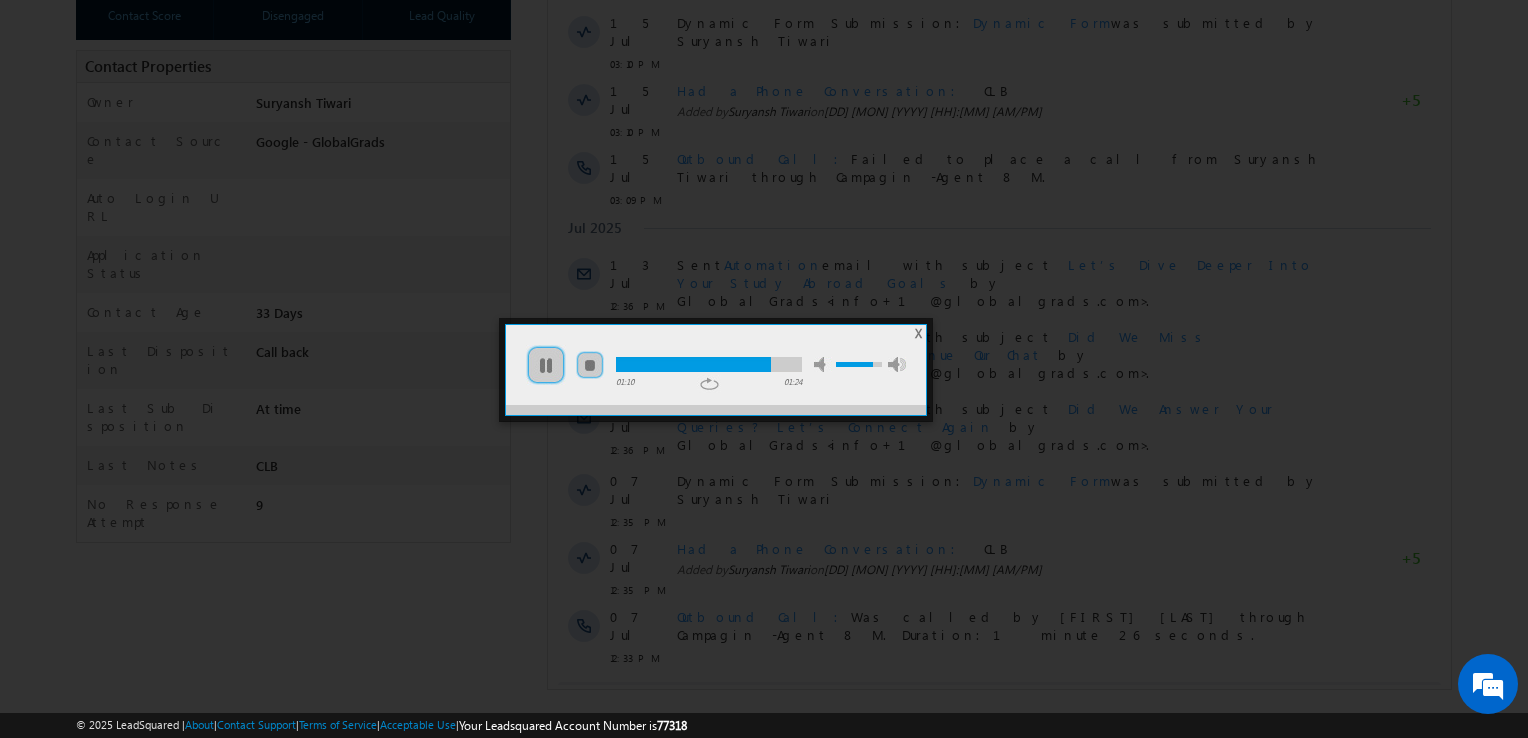 click at bounding box center [693, 364] 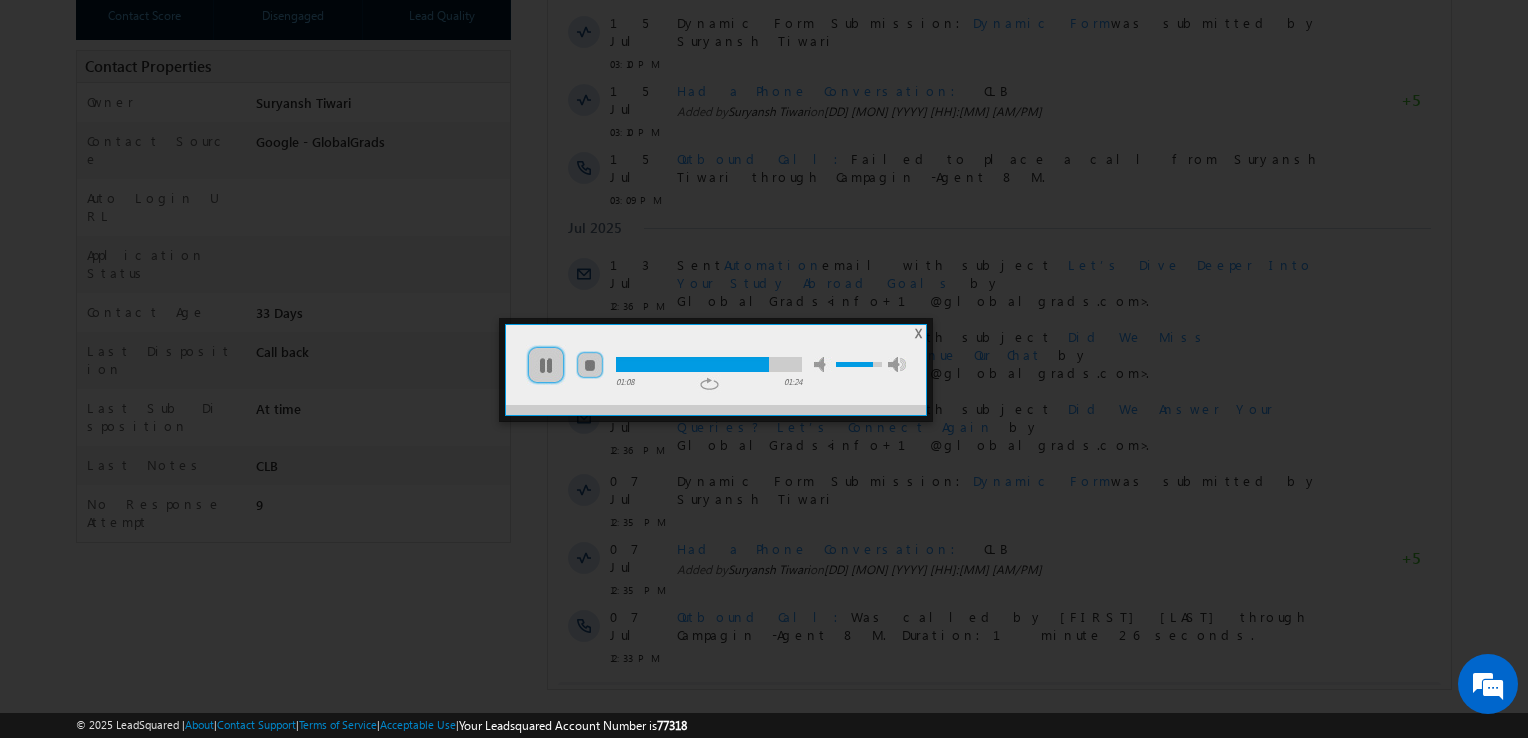 click on "play
pause
stop
mute
unmute
max
volume" at bounding box center [716, 355] 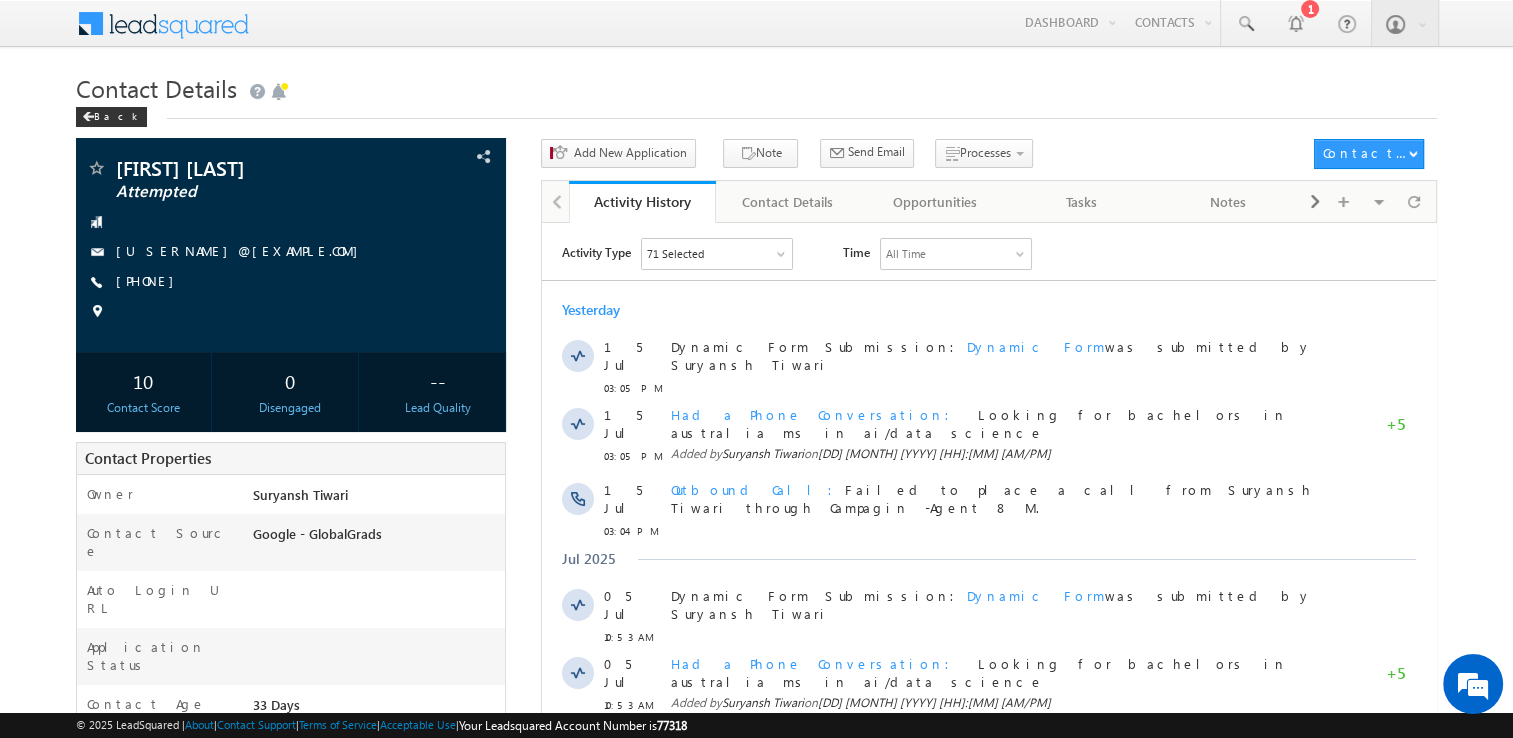 scroll, scrollTop: 0, scrollLeft: 0, axis: both 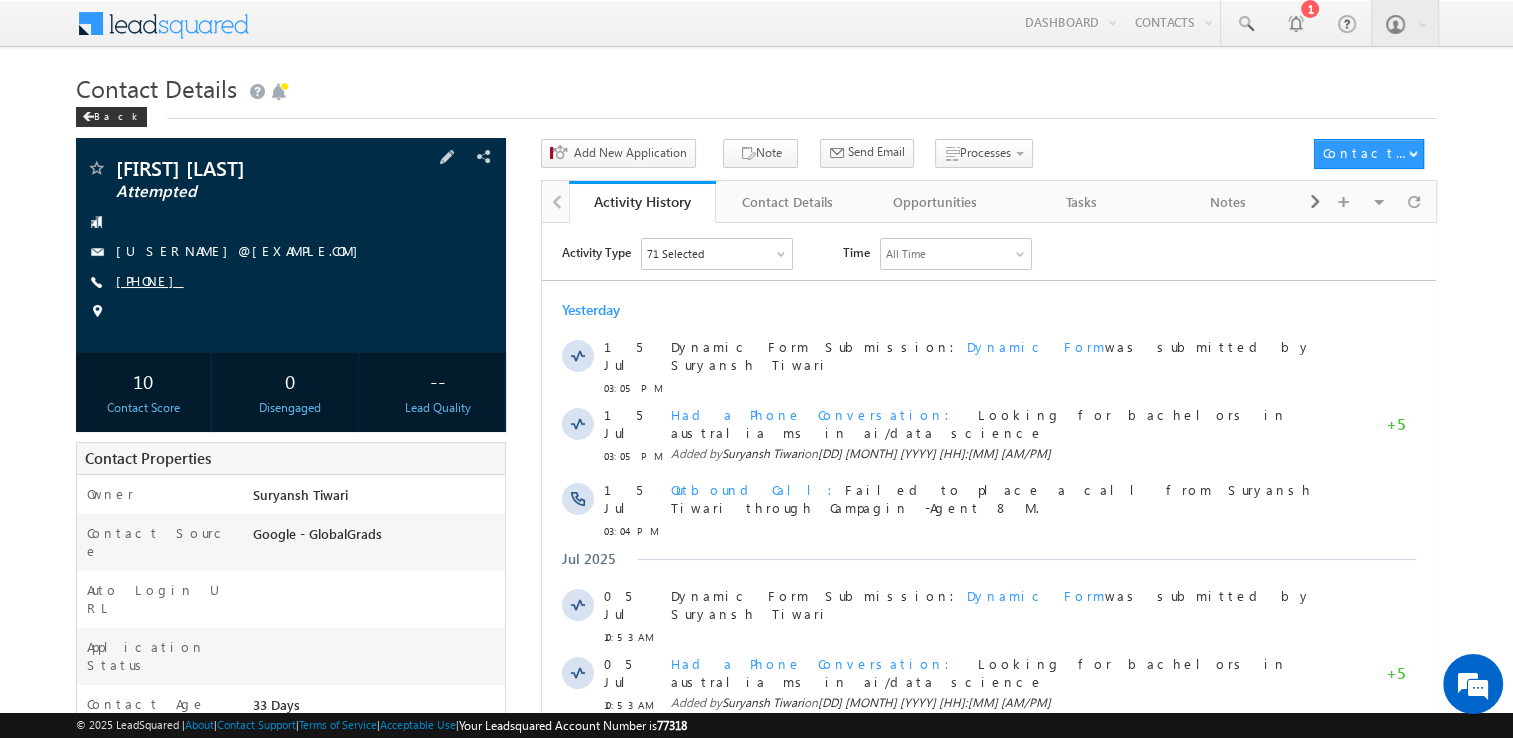click on "[PHONE]" at bounding box center [150, 280] 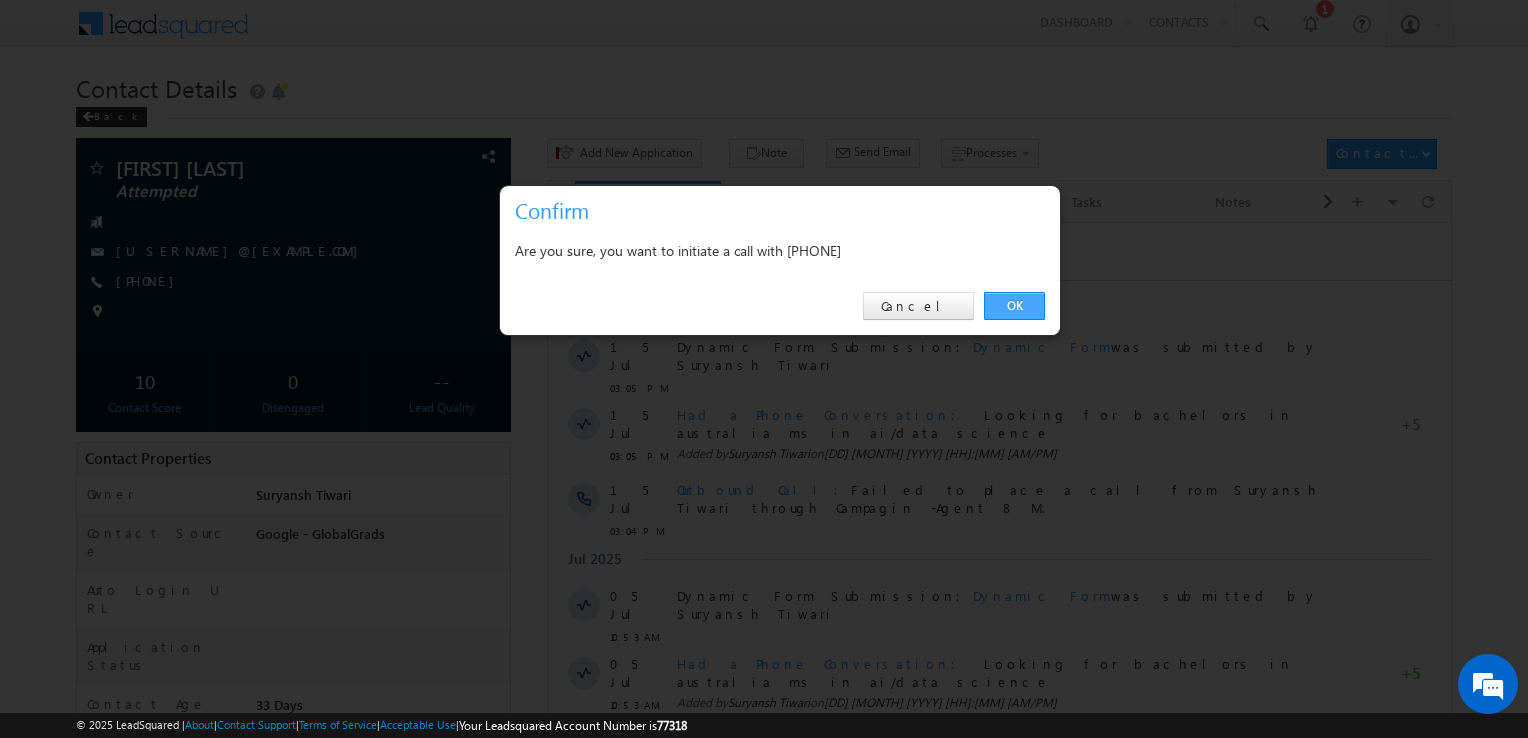 click on "OK" at bounding box center [1014, 306] 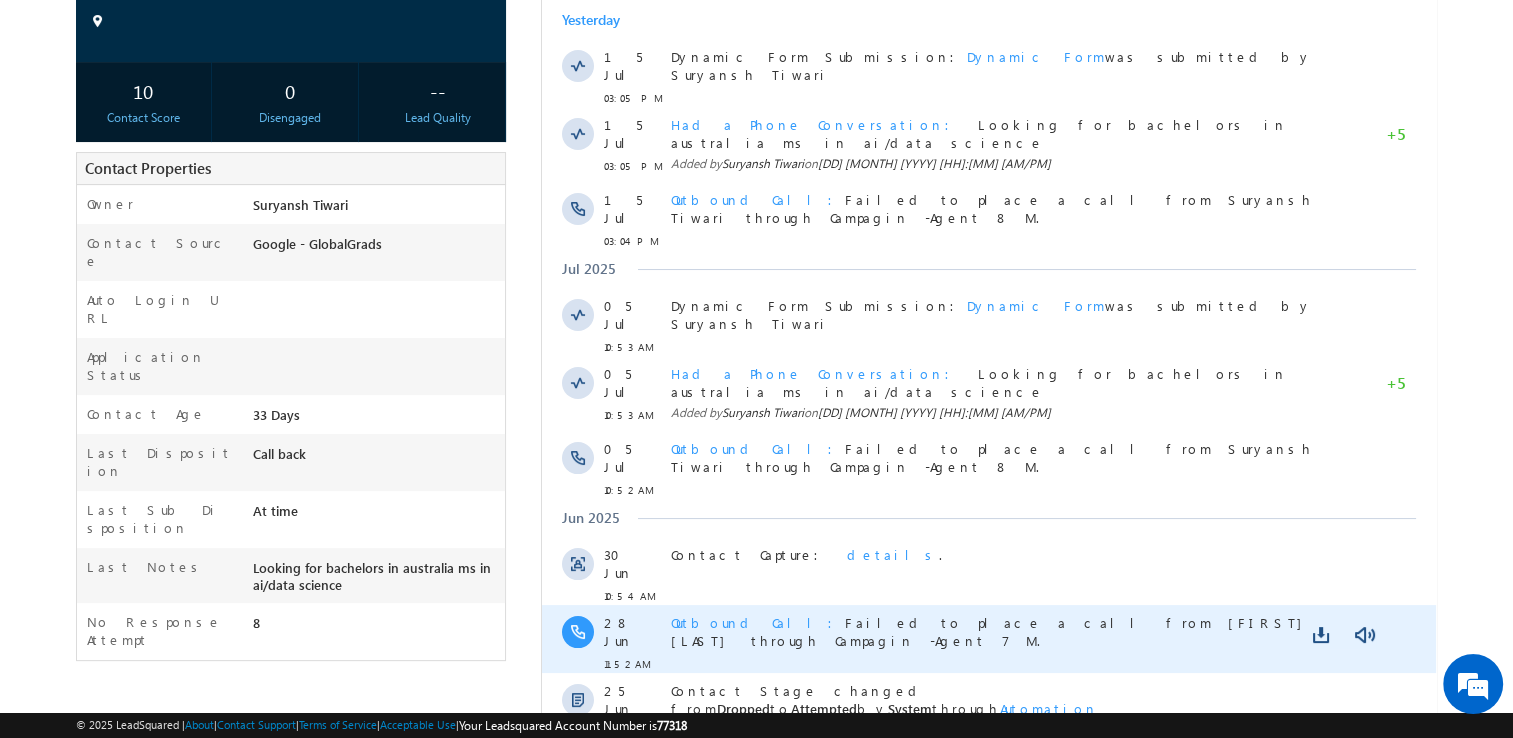 scroll, scrollTop: 484, scrollLeft: 0, axis: vertical 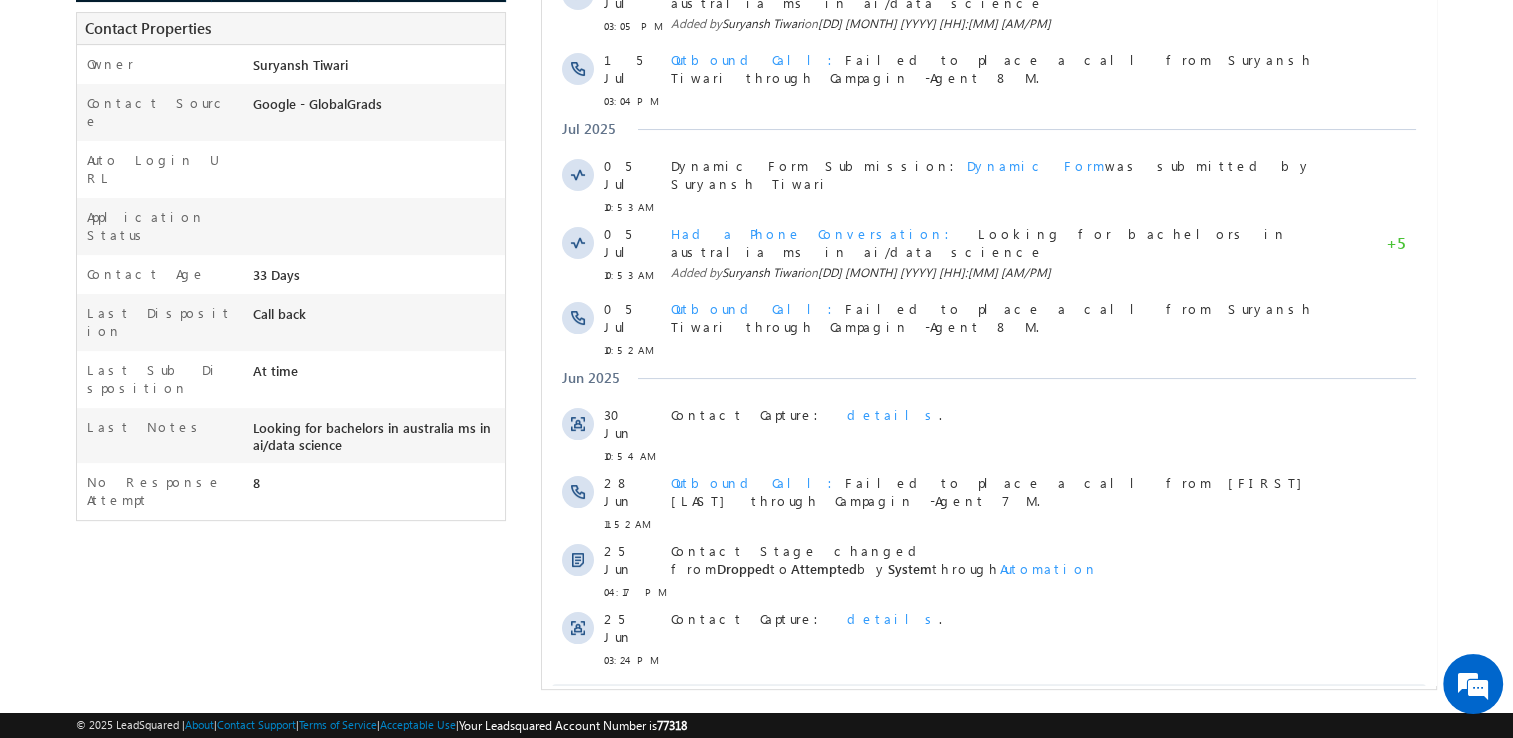 click on "Show More" at bounding box center [989, 704] 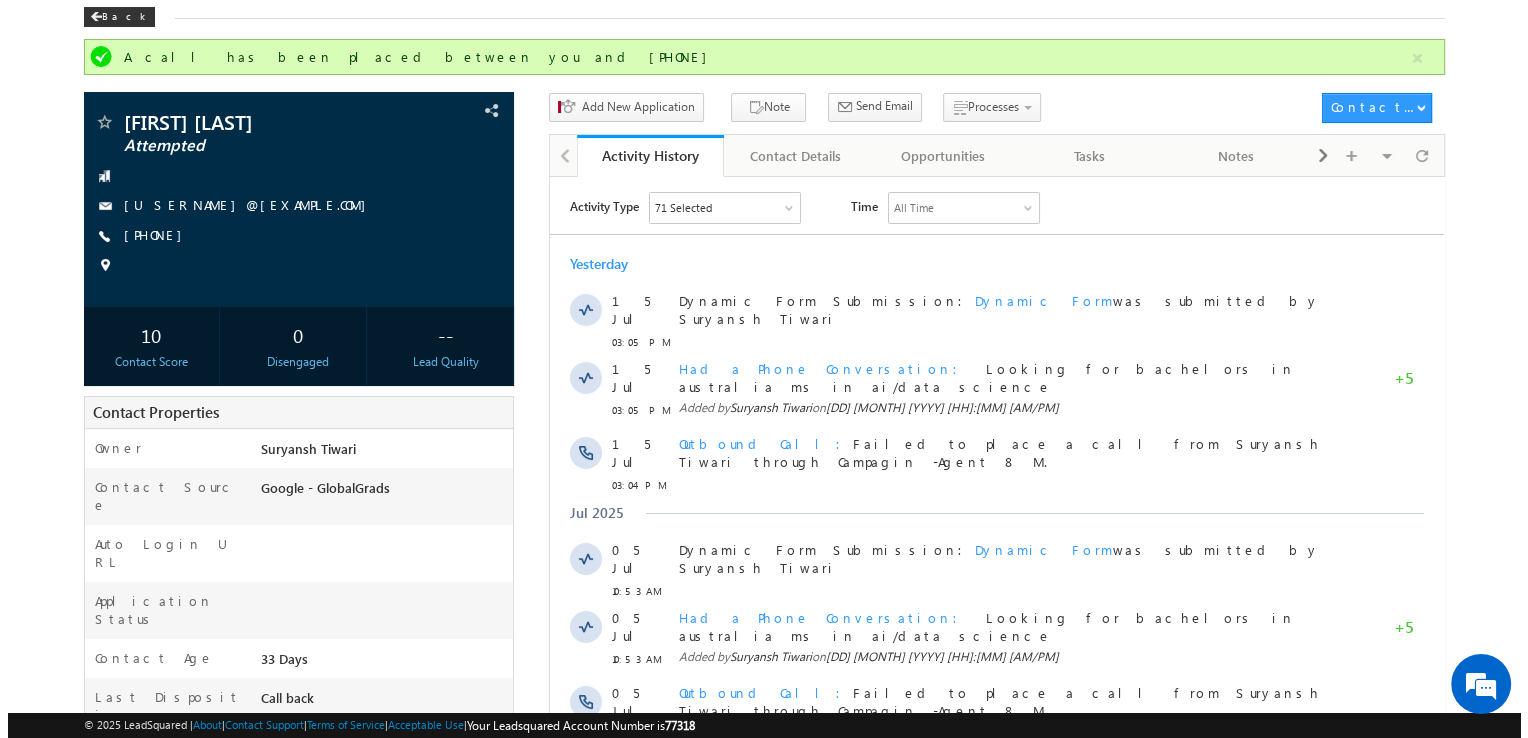 scroll, scrollTop: 97, scrollLeft: 0, axis: vertical 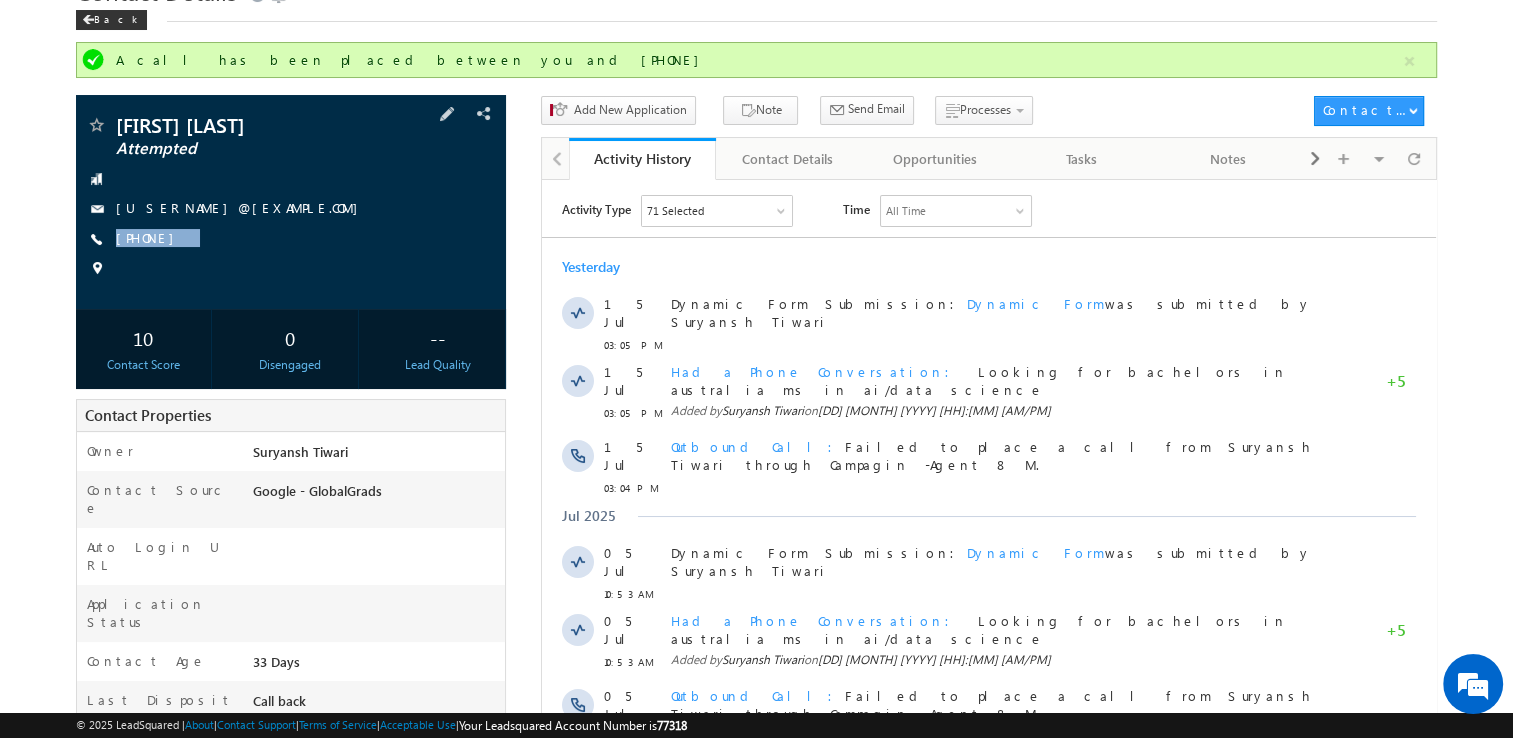 copy on "[PHONE]" 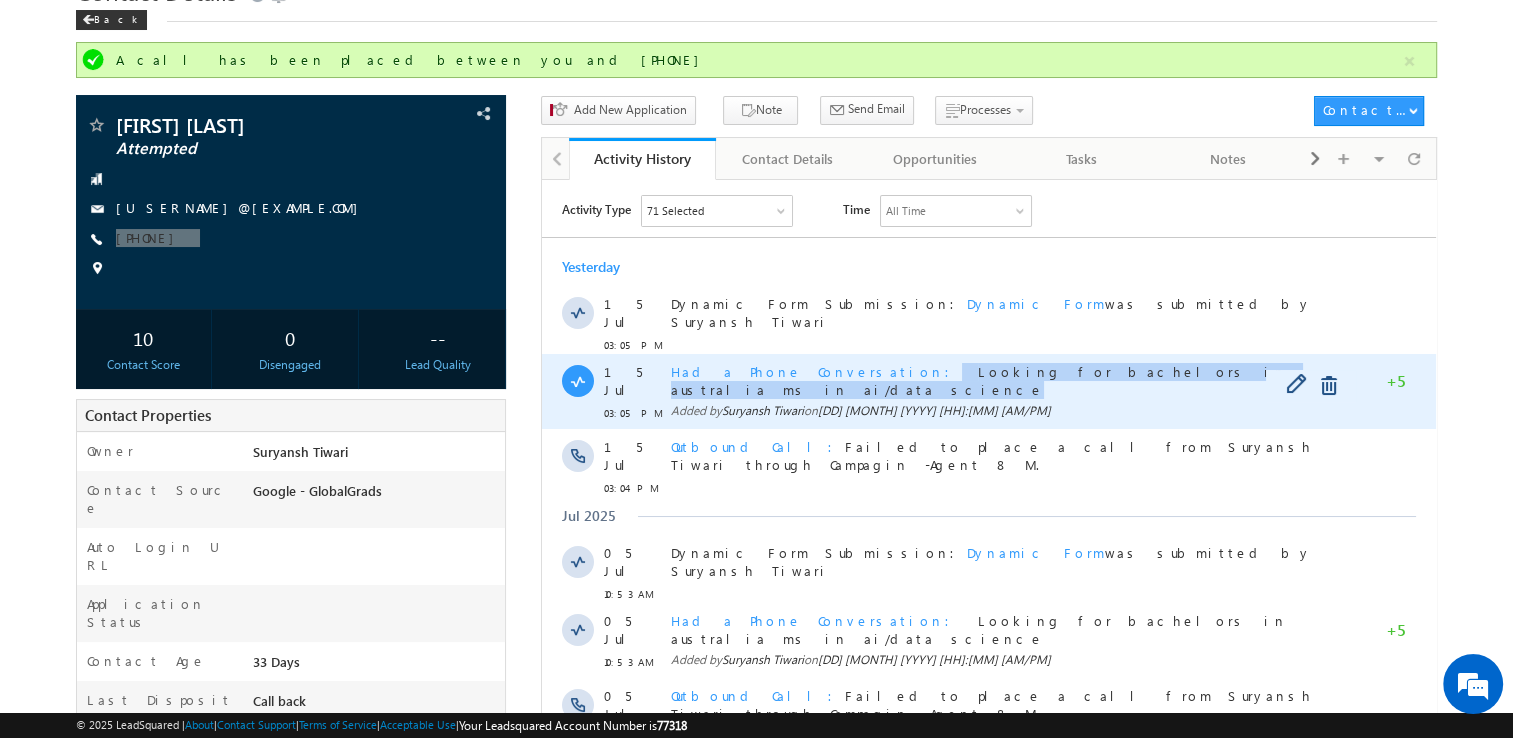 copy on "Looking for bachelors in australia ms in ai/data science" 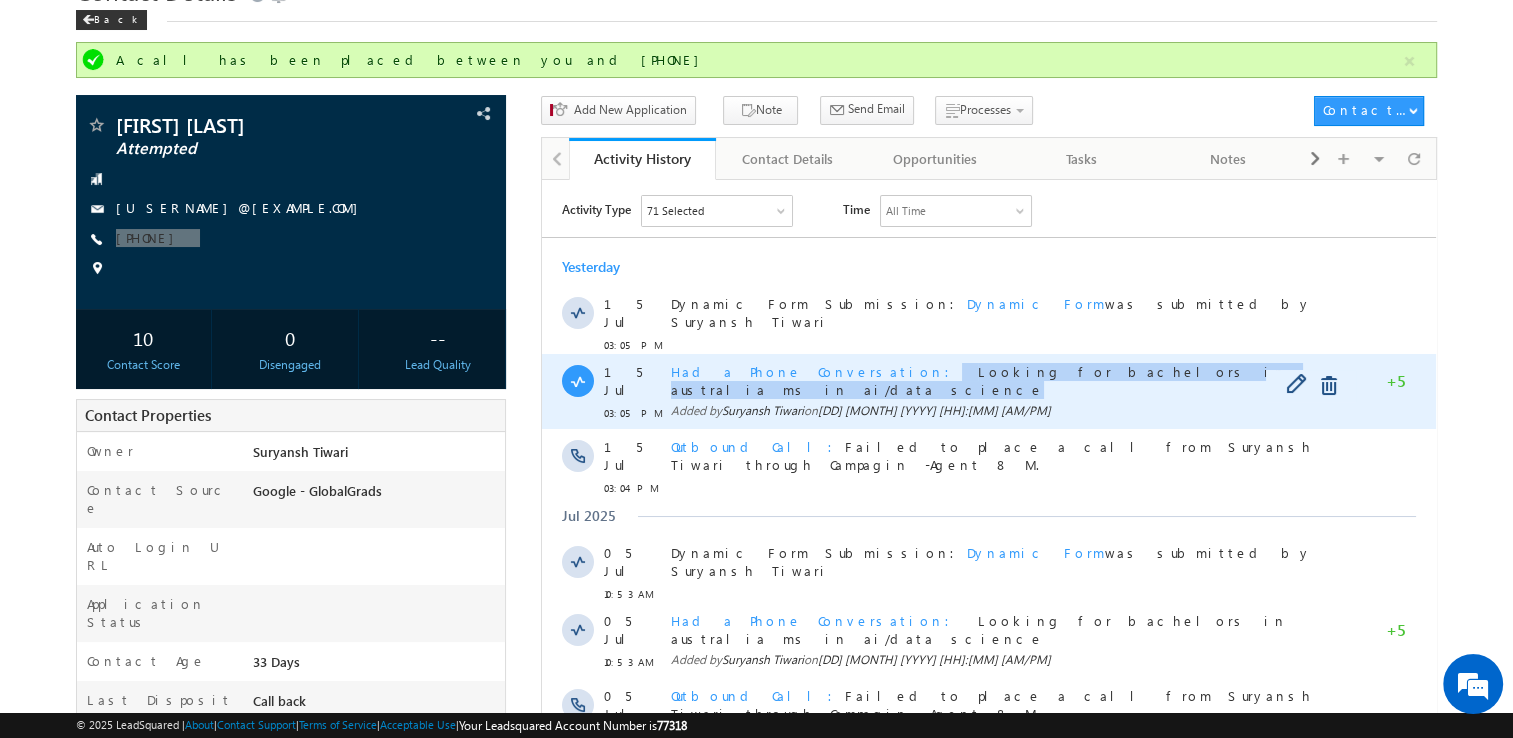 drag, startPoint x: 832, startPoint y: 364, endPoint x: 1149, endPoint y: 371, distance: 317.07727 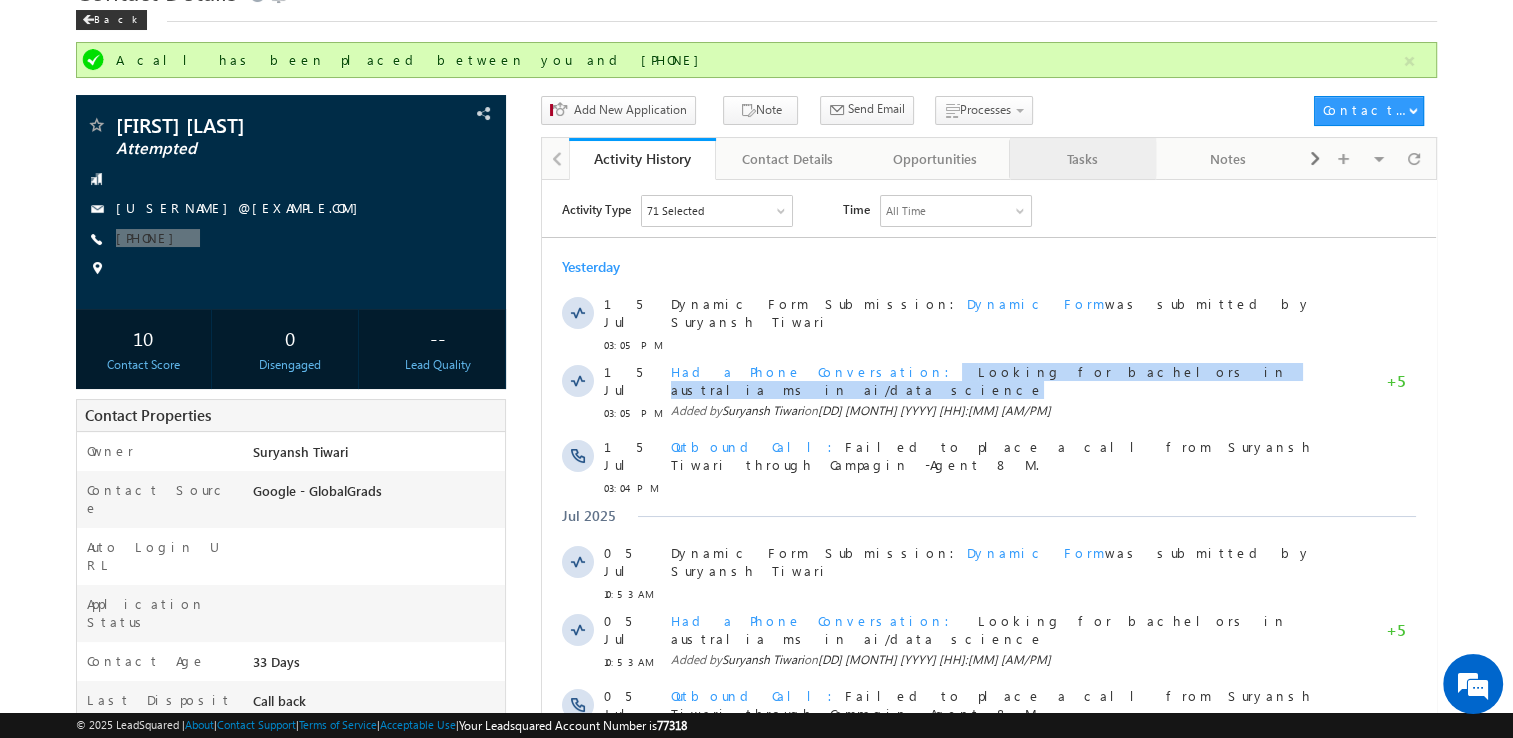 drag, startPoint x: 607, startPoint y: 192, endPoint x: 1078, endPoint y: 162, distance: 471.95444 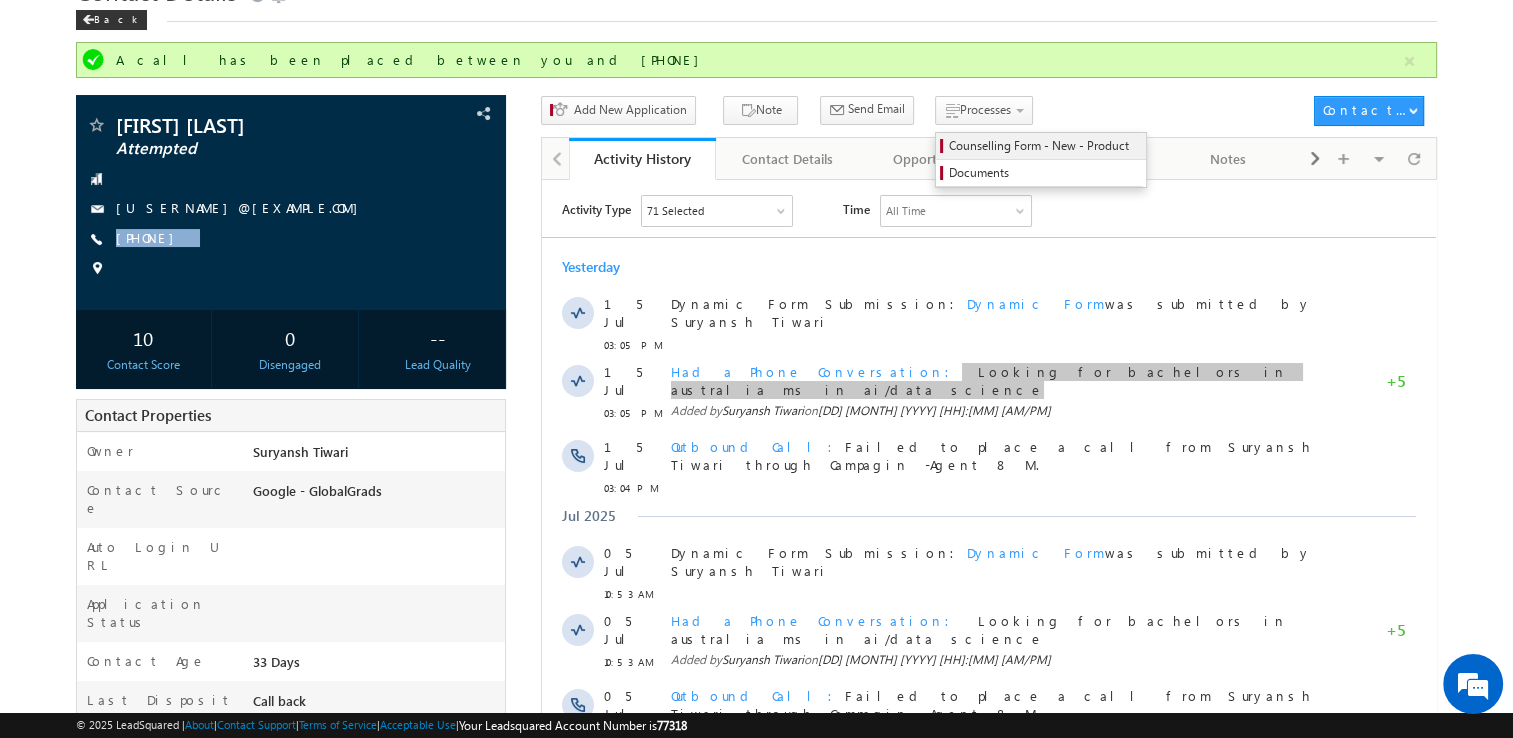 click on "Counselling Form - New - Product" at bounding box center [1044, 146] 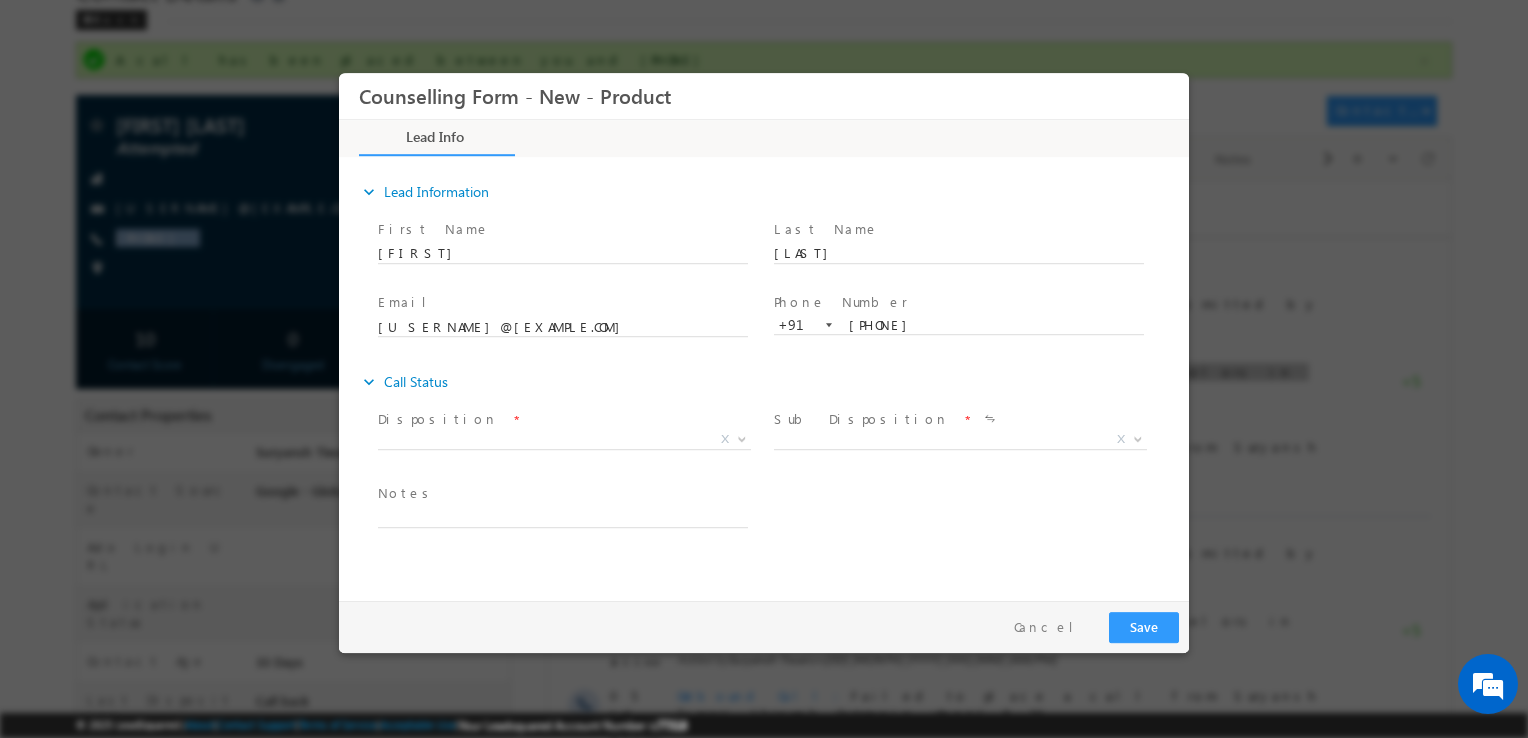 scroll, scrollTop: 0, scrollLeft: 0, axis: both 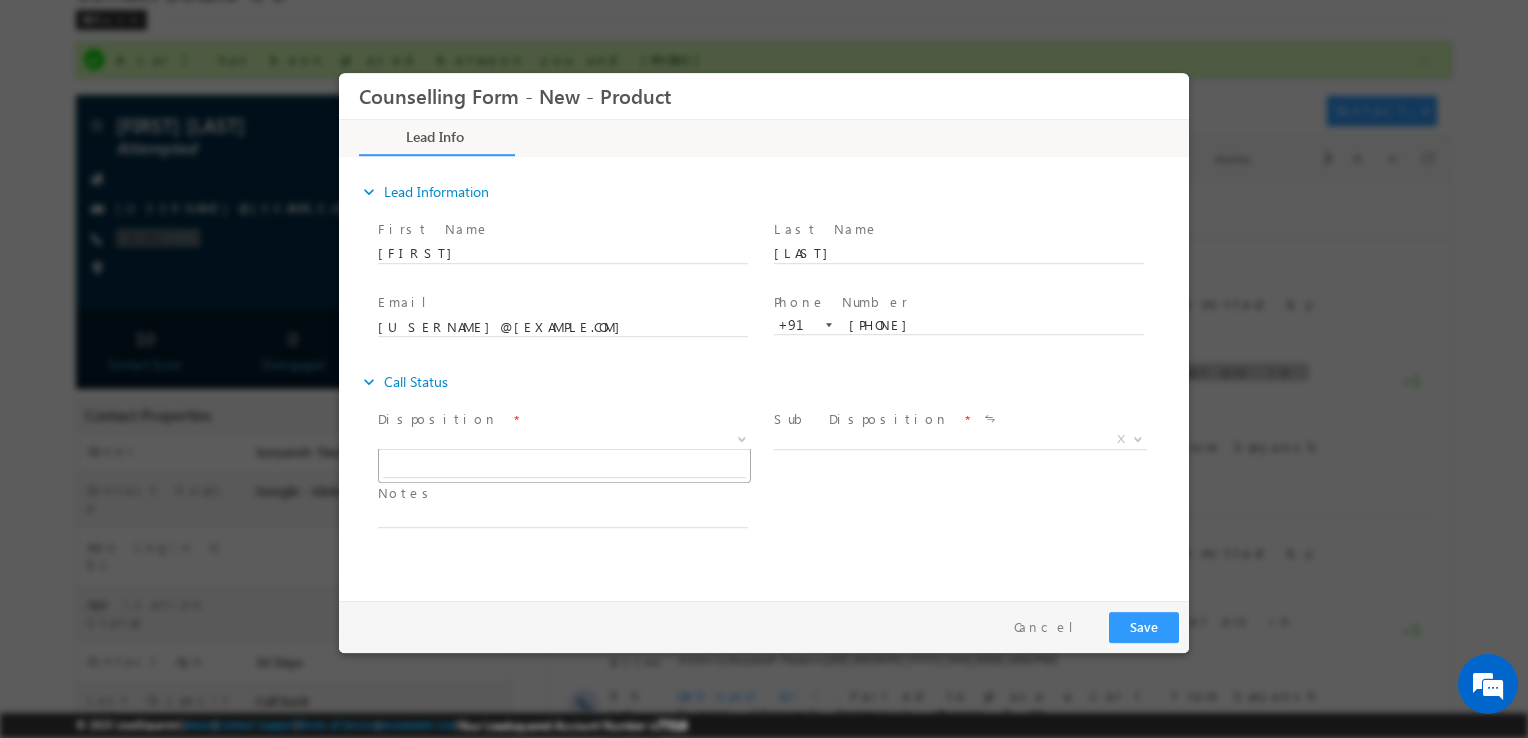 click on "X" at bounding box center [564, 440] 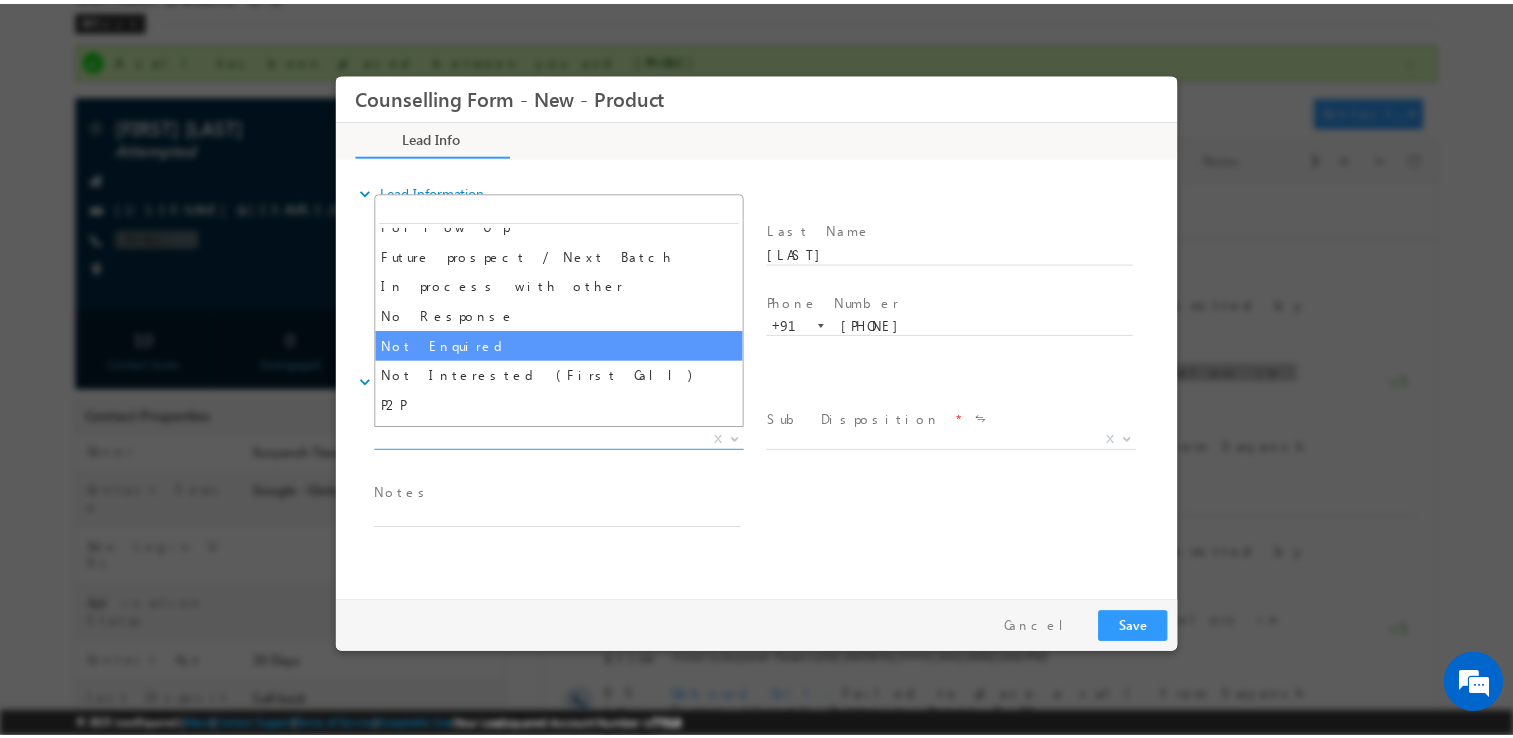 scroll, scrollTop: 76, scrollLeft: 0, axis: vertical 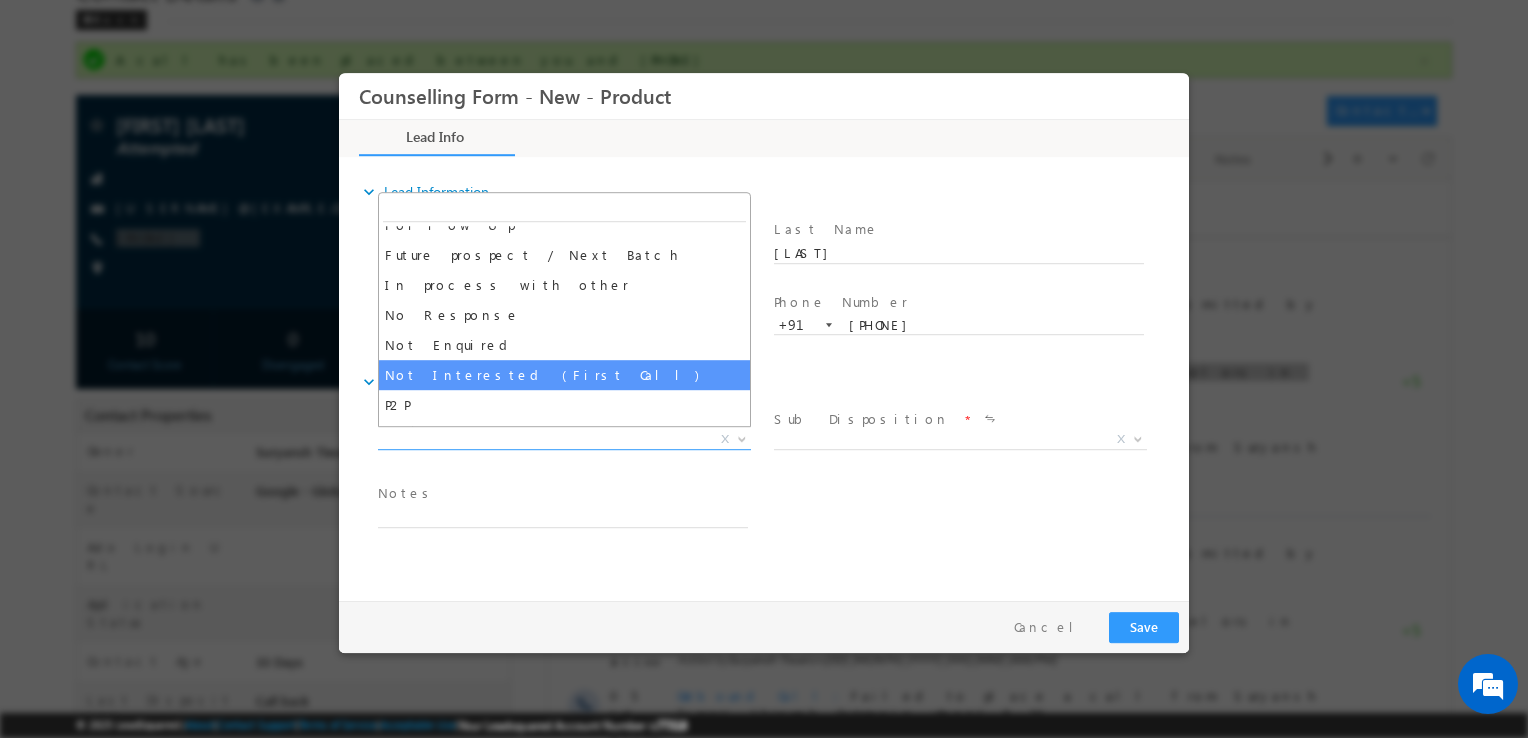 select on "Not Interested (First Call)" 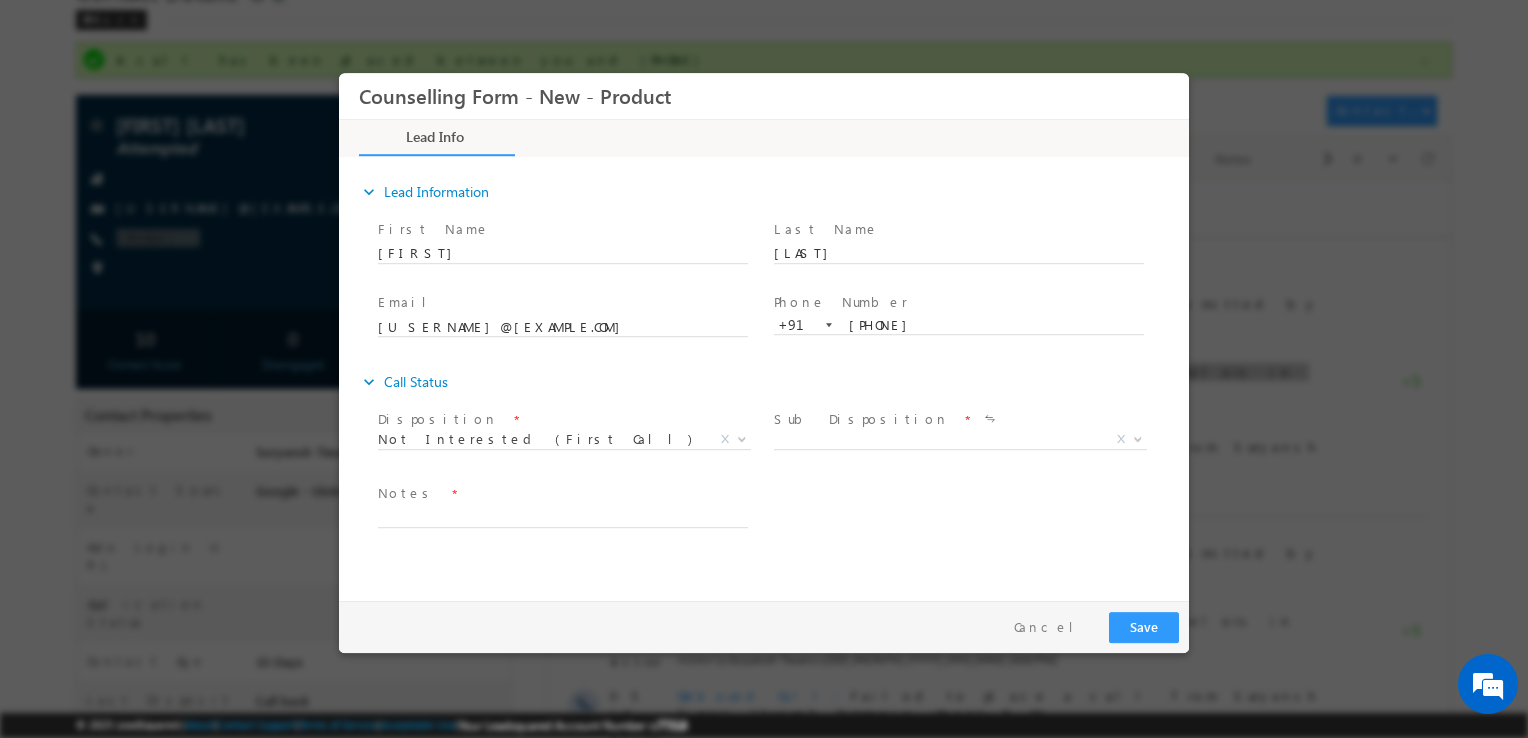 drag, startPoint x: 844, startPoint y: 427, endPoint x: 816, endPoint y: 443, distance: 32.24903 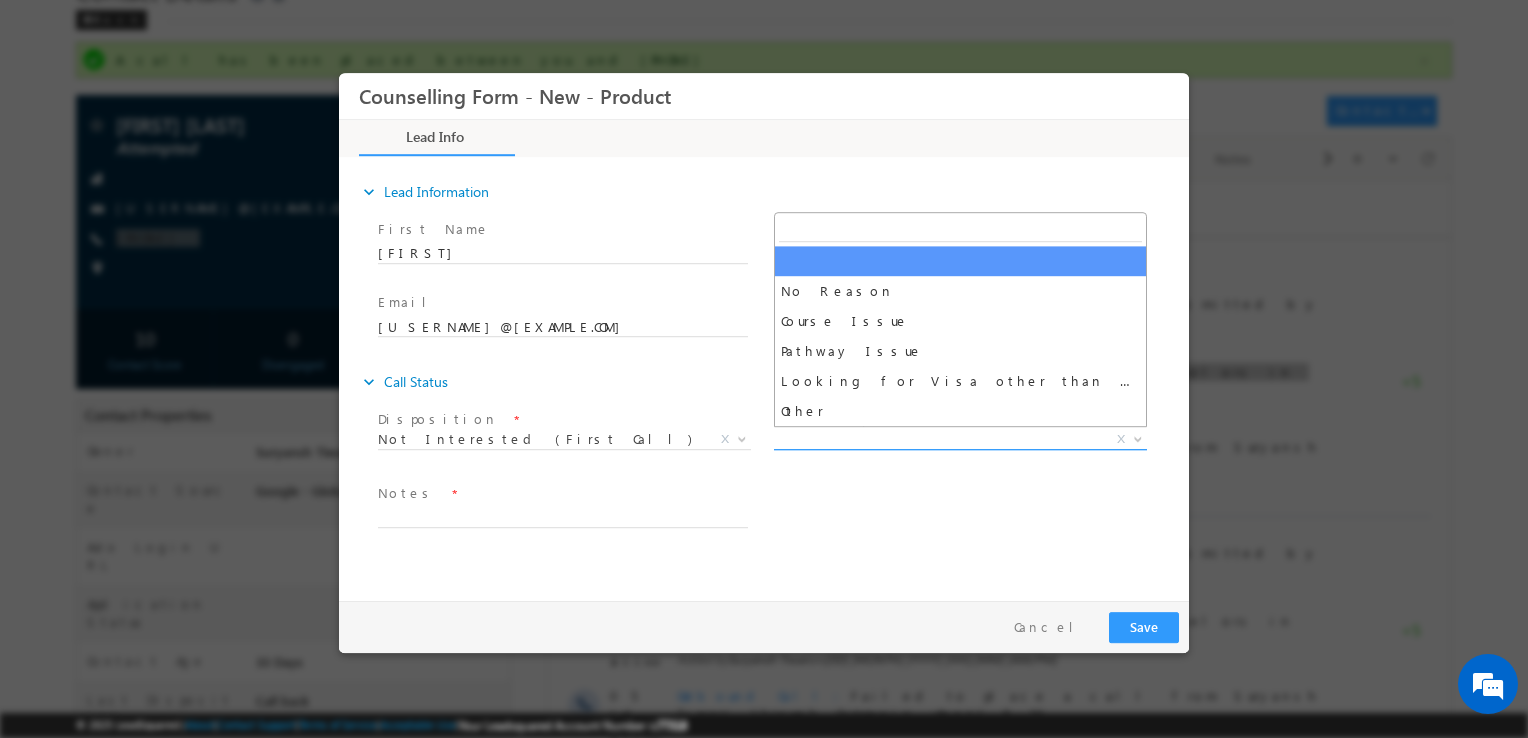 click on "X" at bounding box center [960, 440] 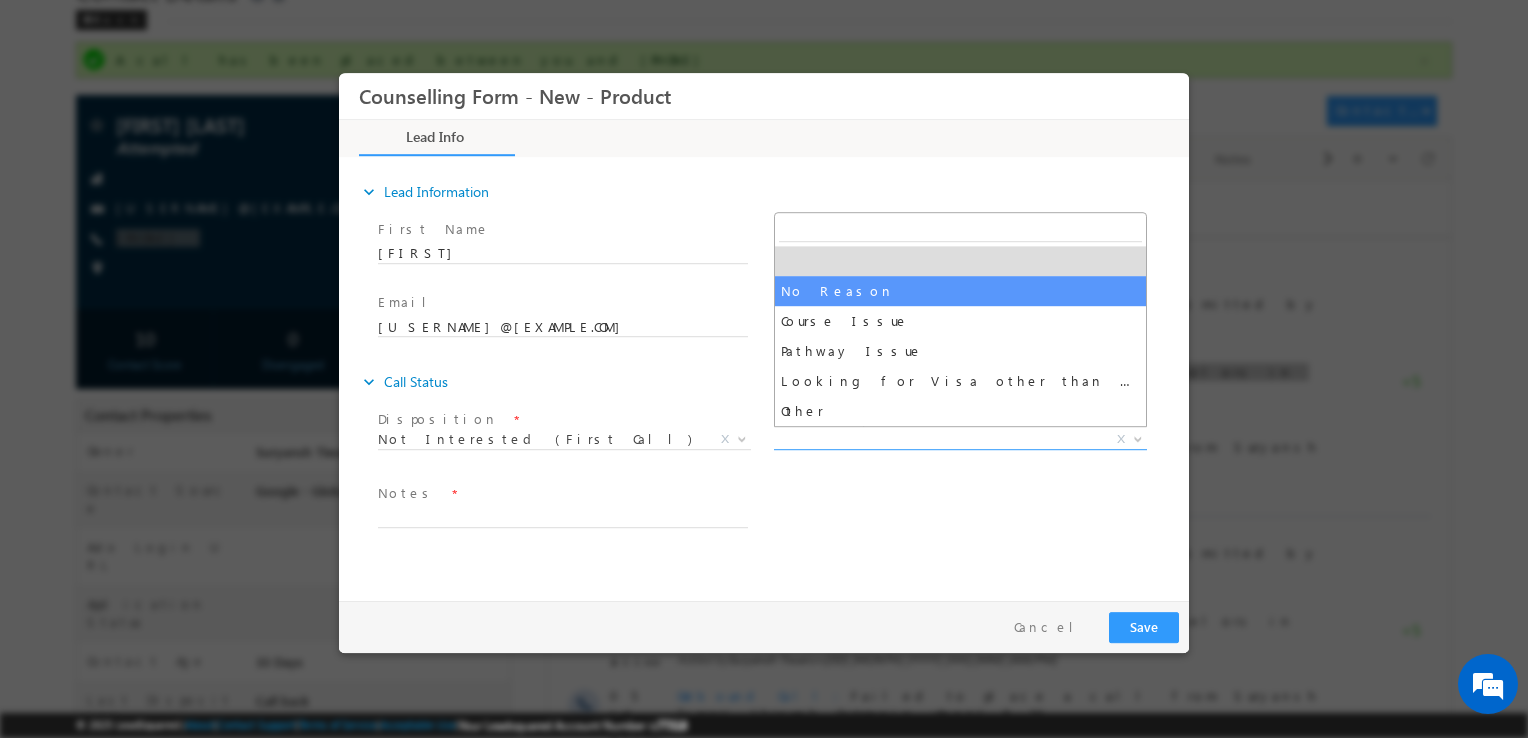 select on "No Reason" 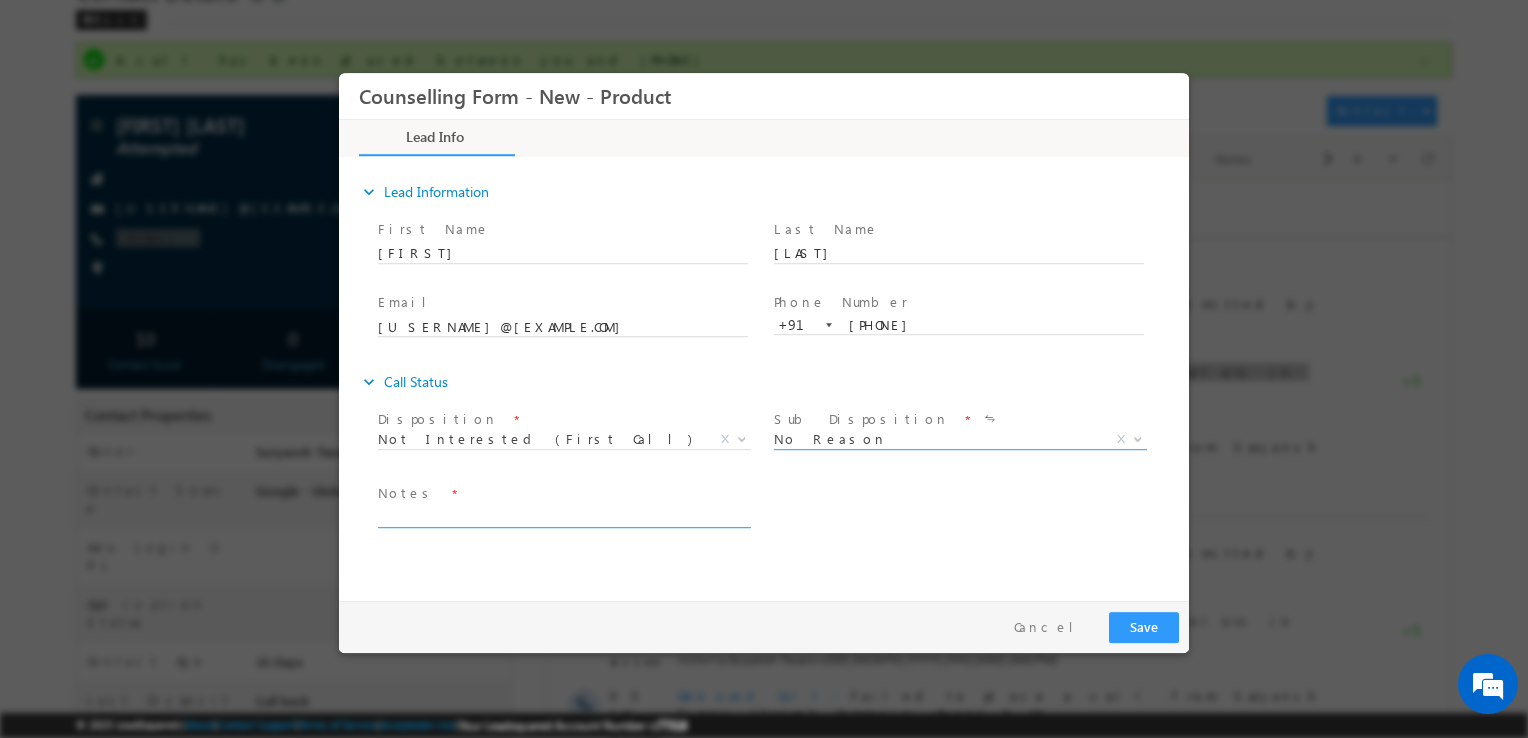 click at bounding box center (563, 516) 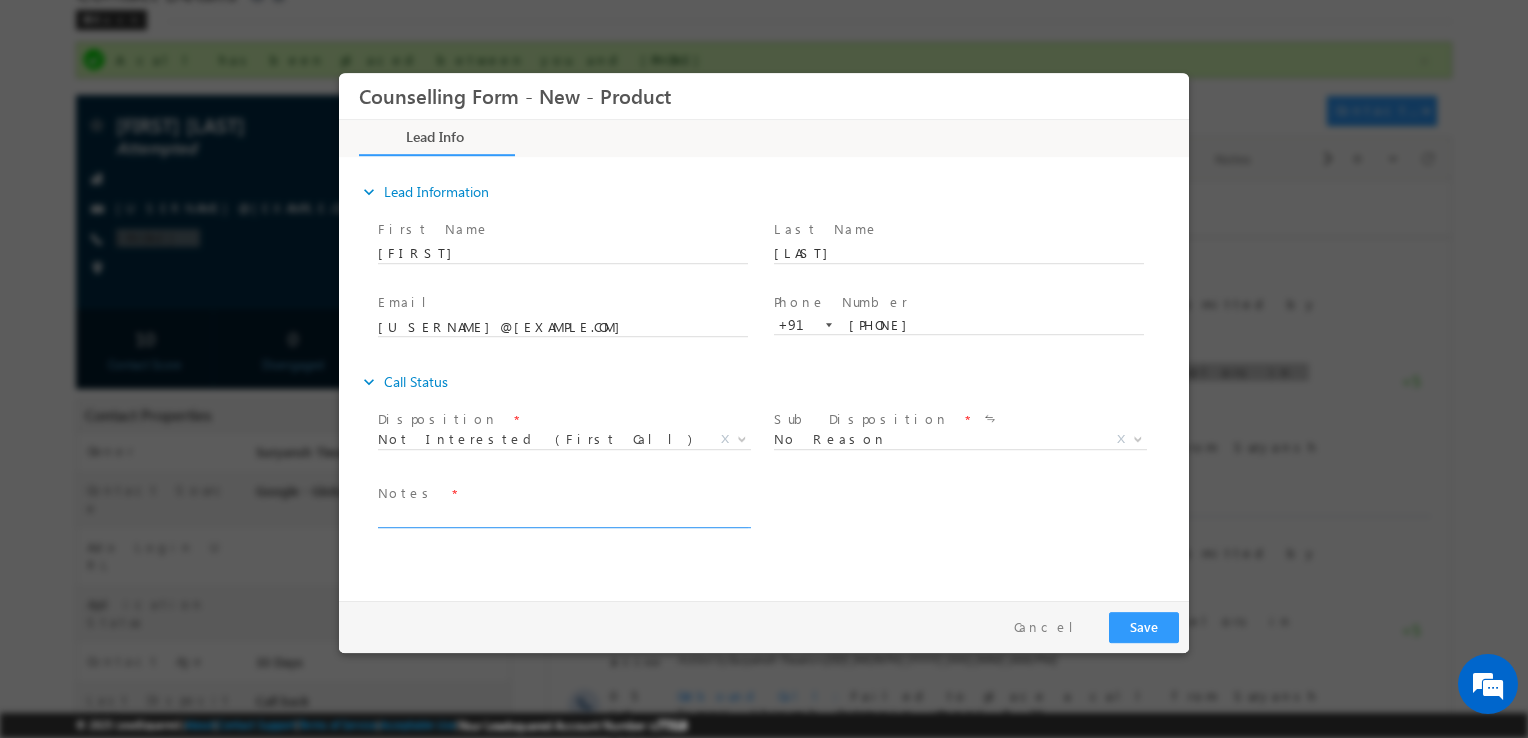 click at bounding box center (563, 516) 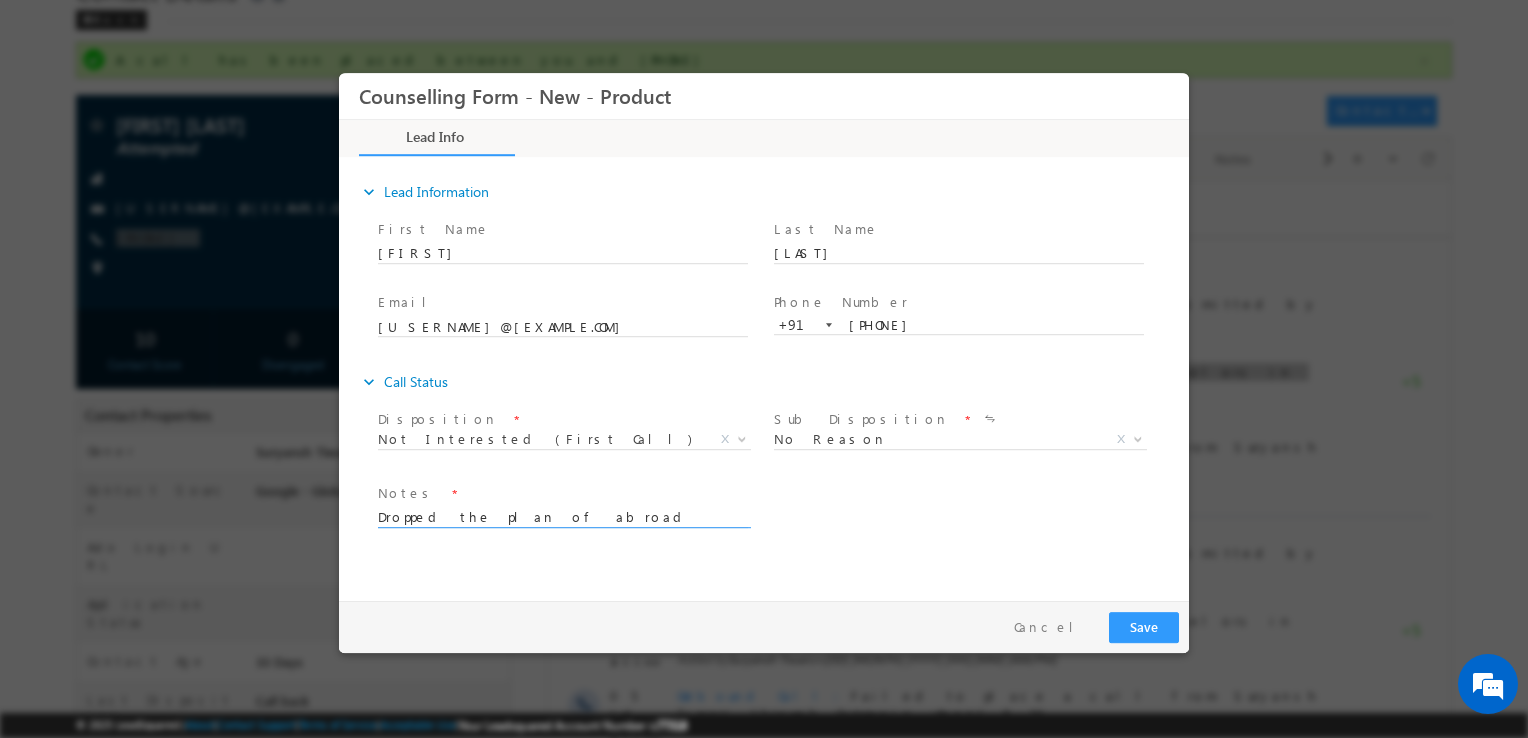 type on "Dropped the plan of abroad study" 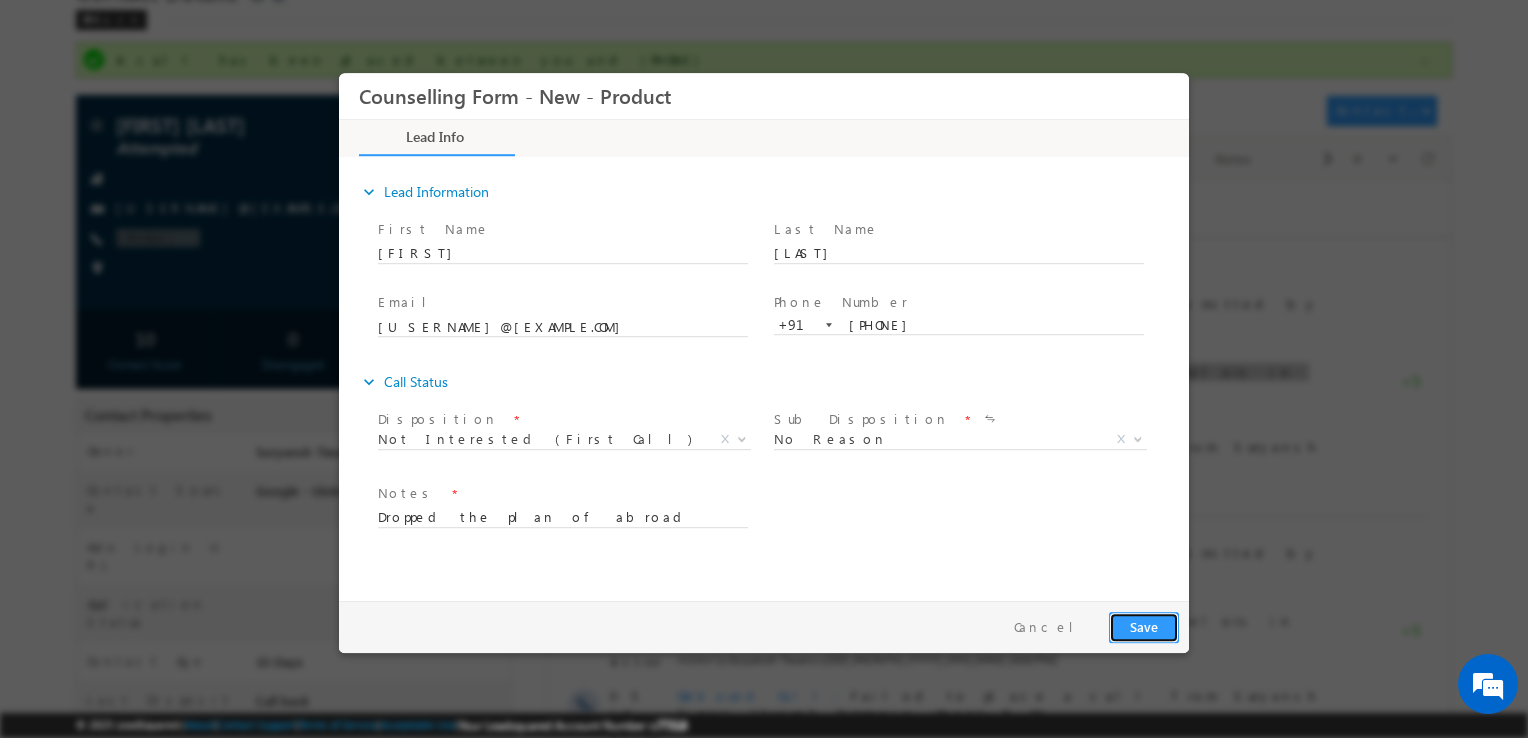 drag, startPoint x: 1155, startPoint y: 628, endPoint x: 1564, endPoint y: 677, distance: 411.92474 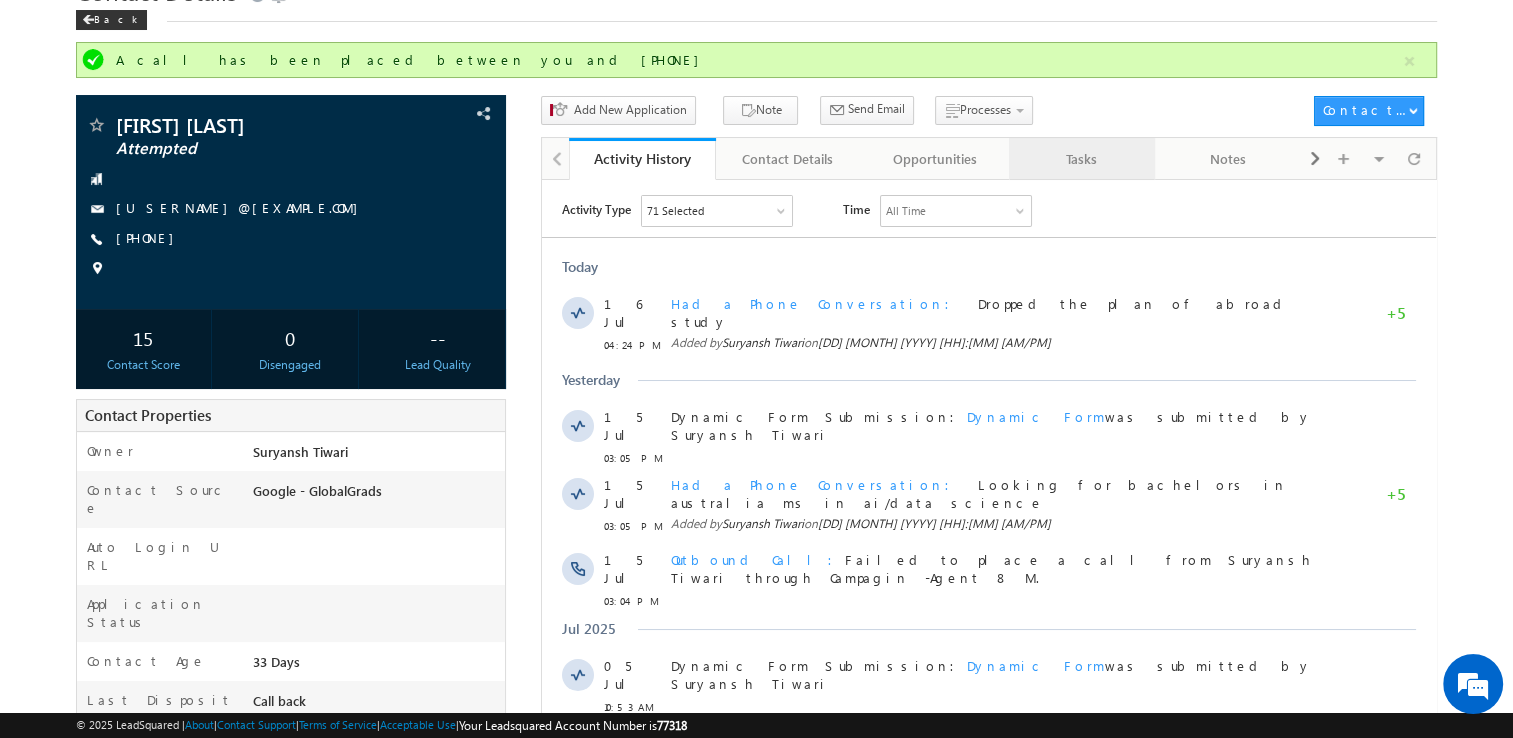 click on "Tasks" at bounding box center [1081, 159] 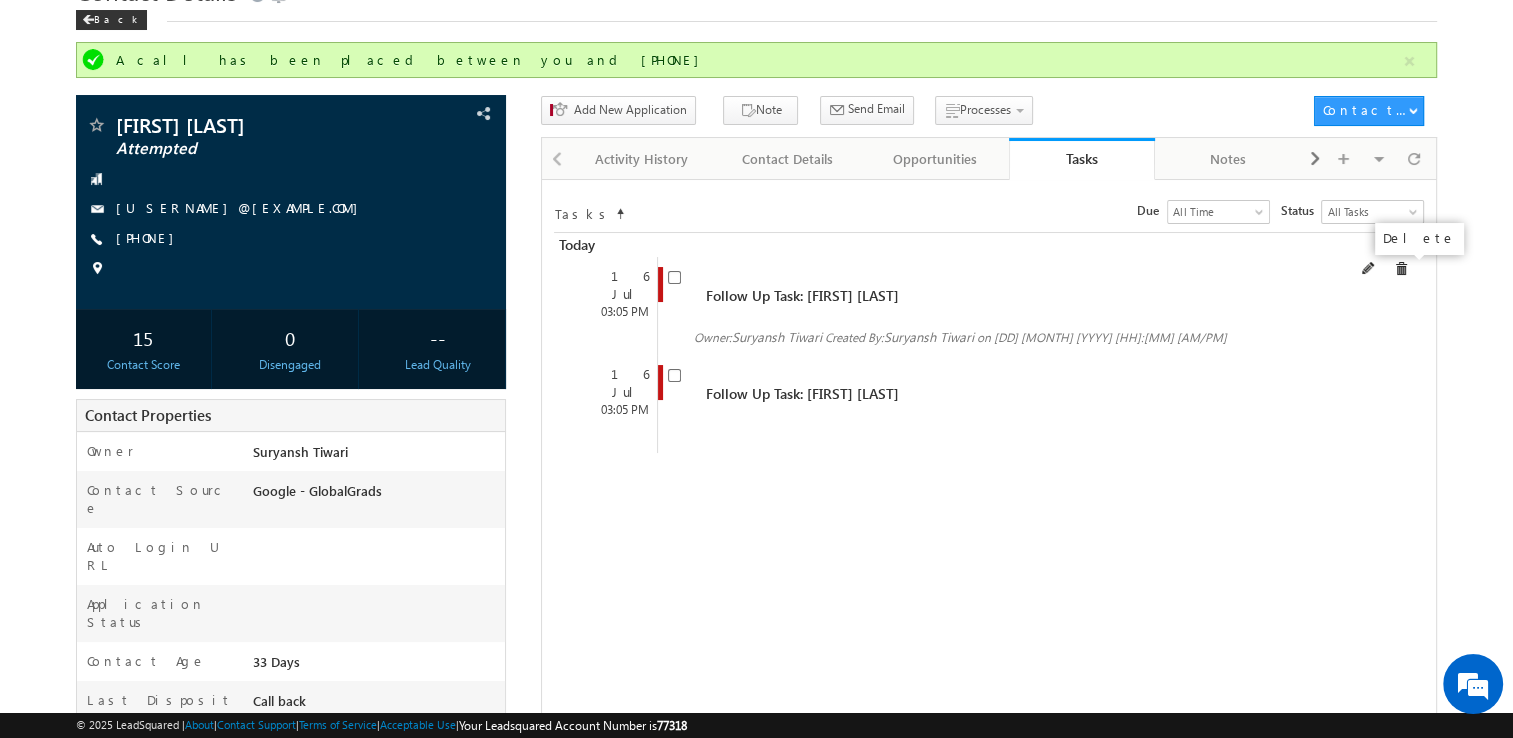 click at bounding box center (1401, 269) 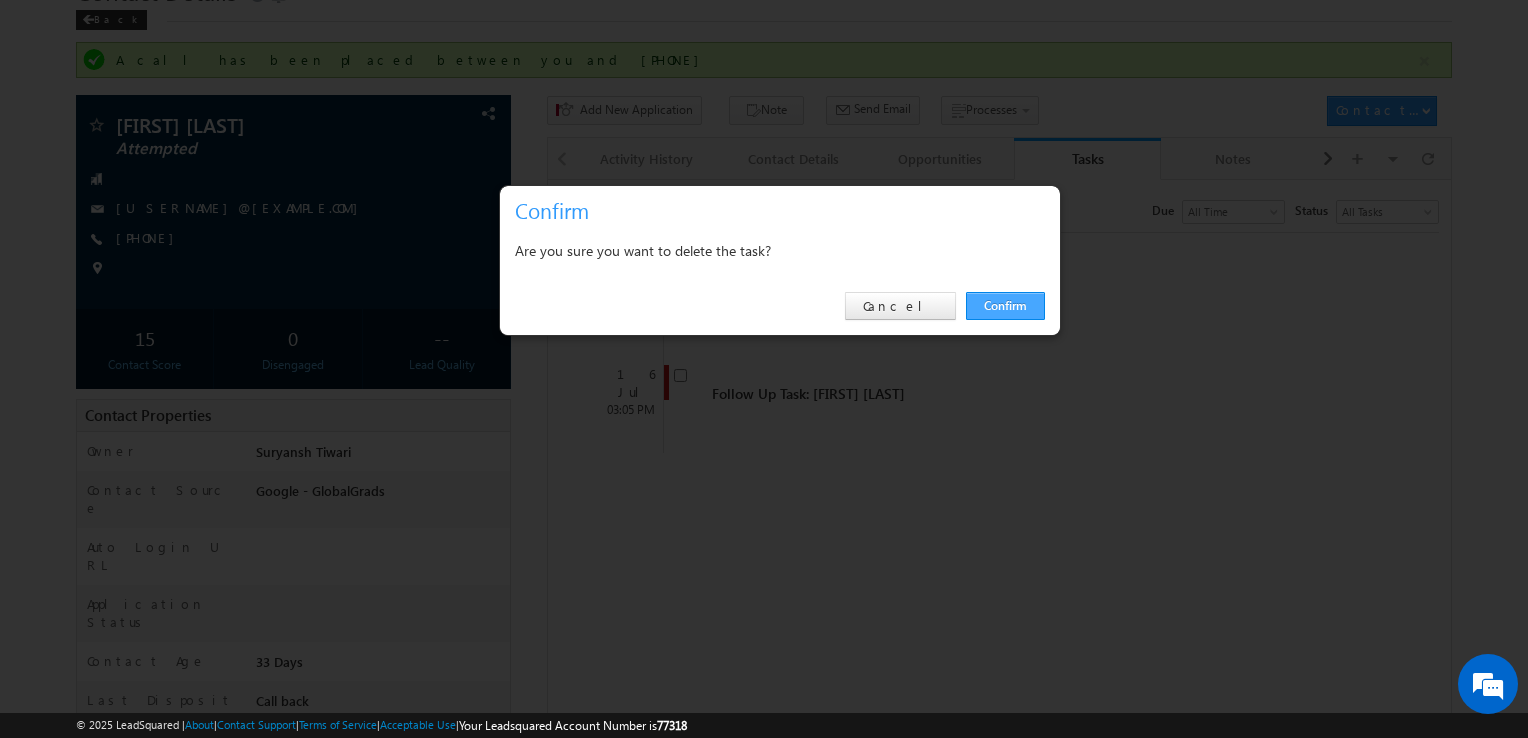 click on "Confirm" at bounding box center (1005, 306) 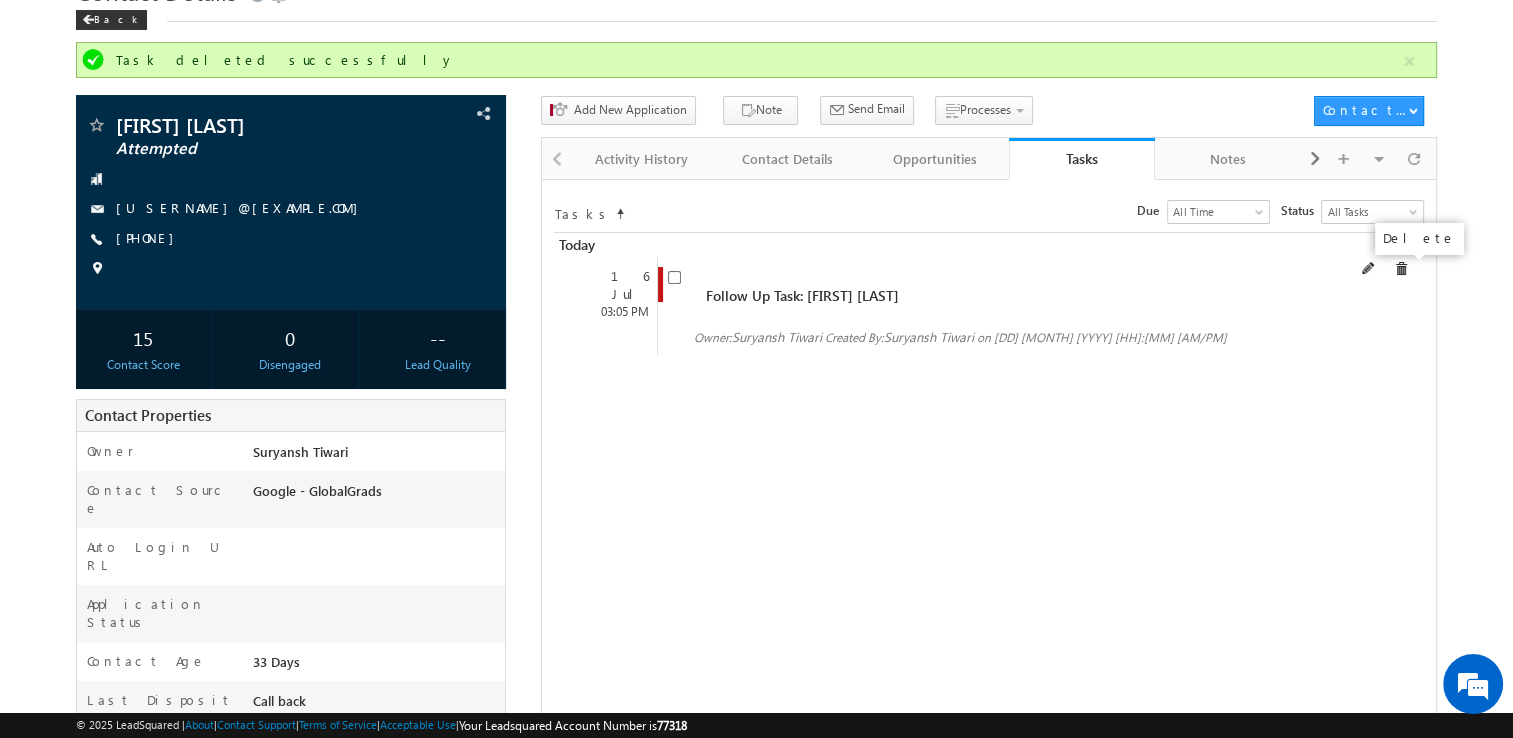 click at bounding box center (1401, 269) 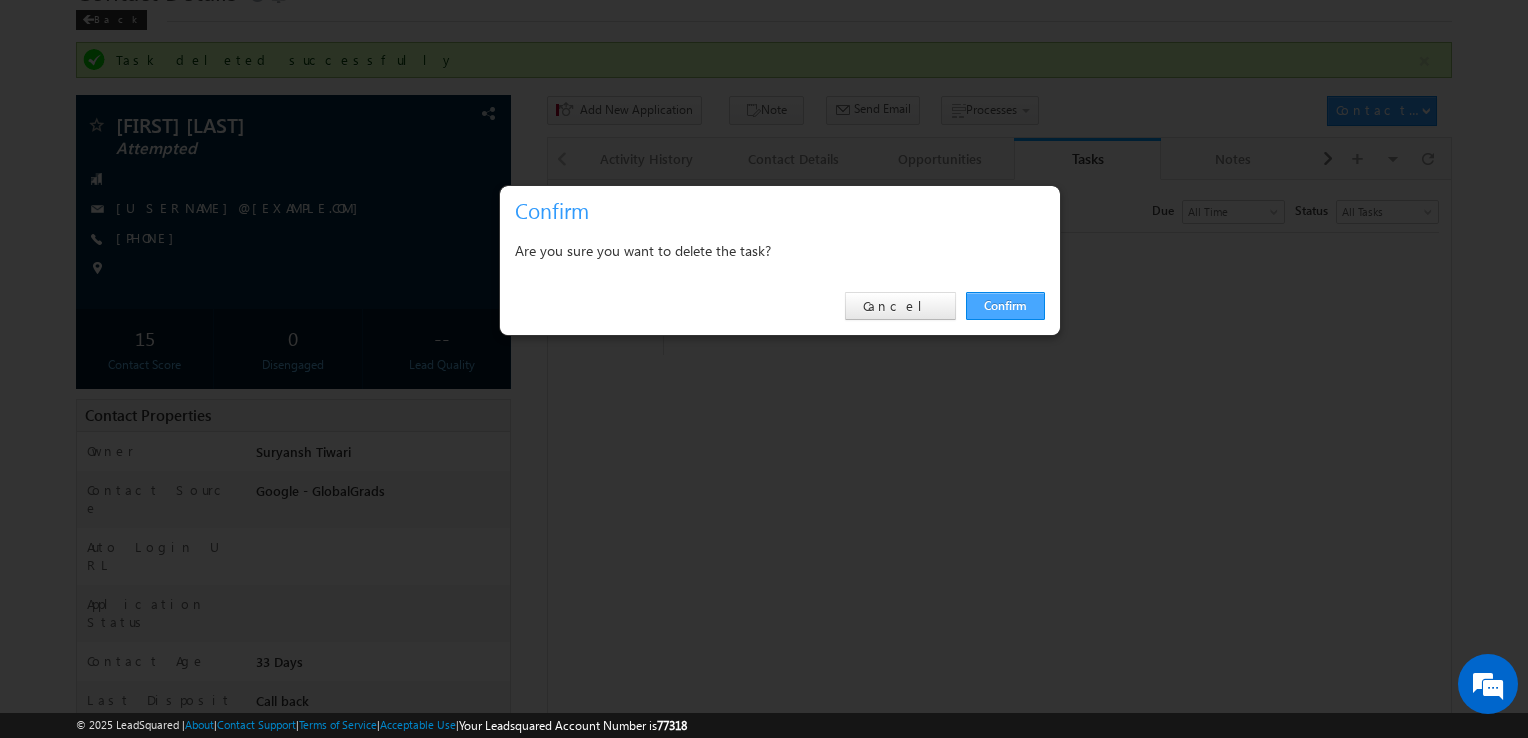 click on "Confirm" at bounding box center (1005, 306) 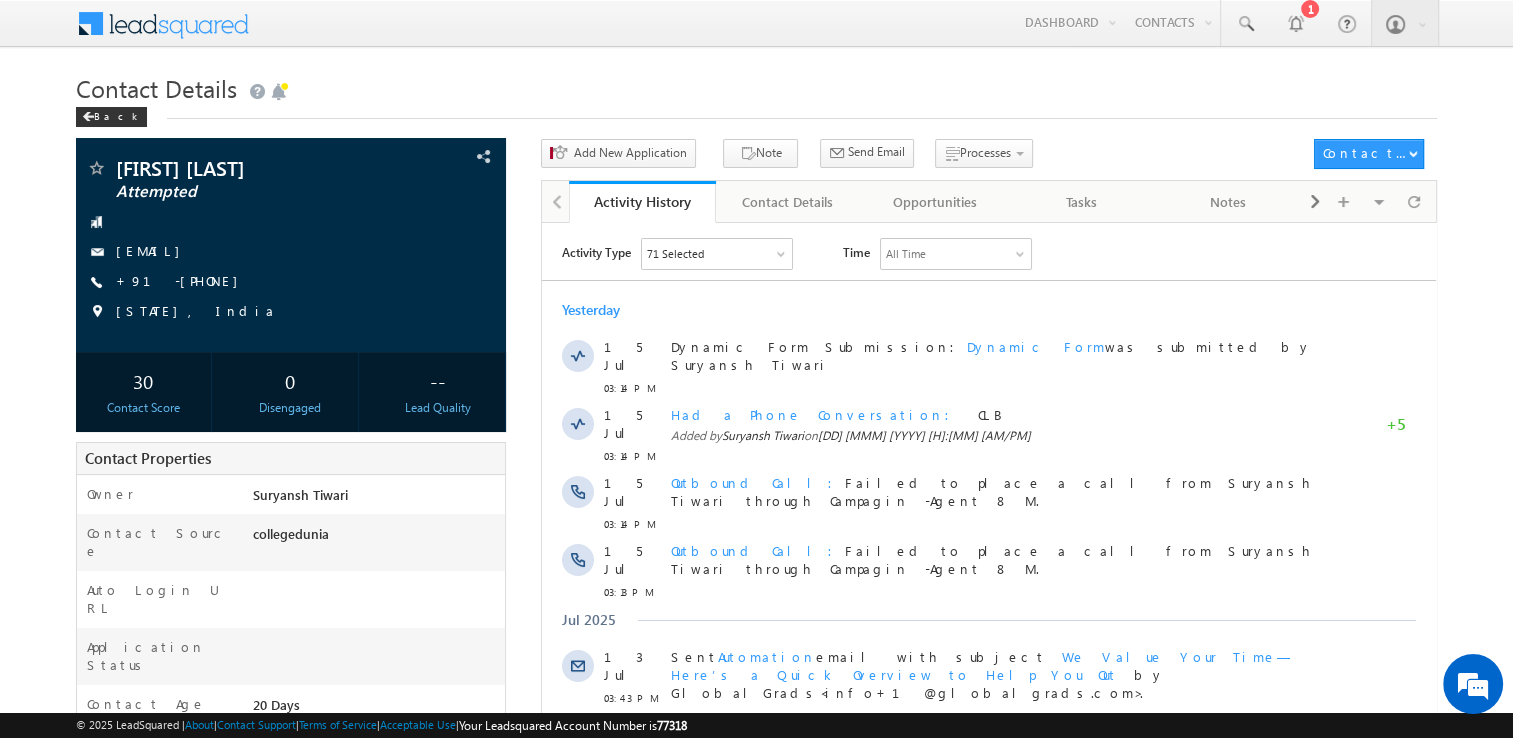 scroll, scrollTop: 0, scrollLeft: 0, axis: both 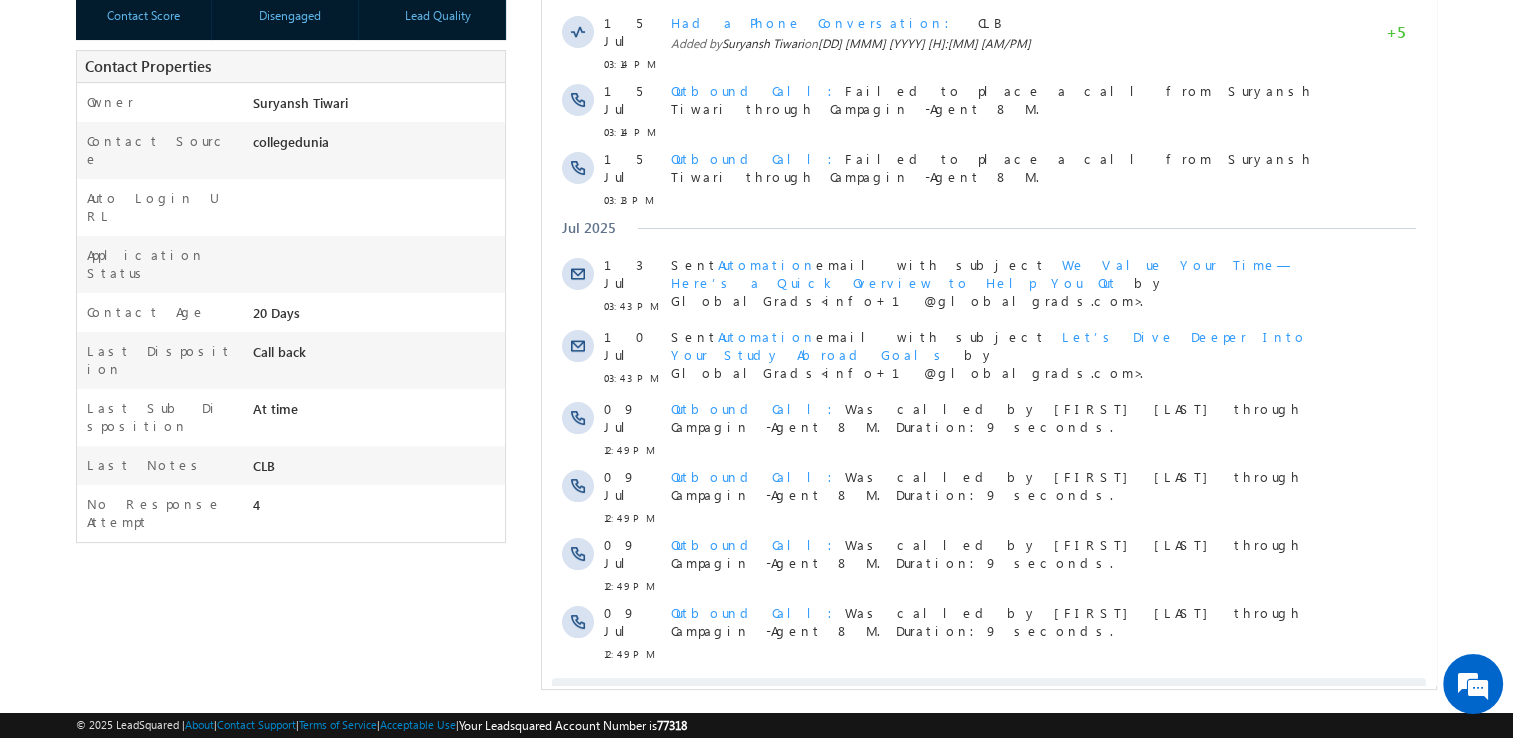 click on "Show More" at bounding box center (998, 698) 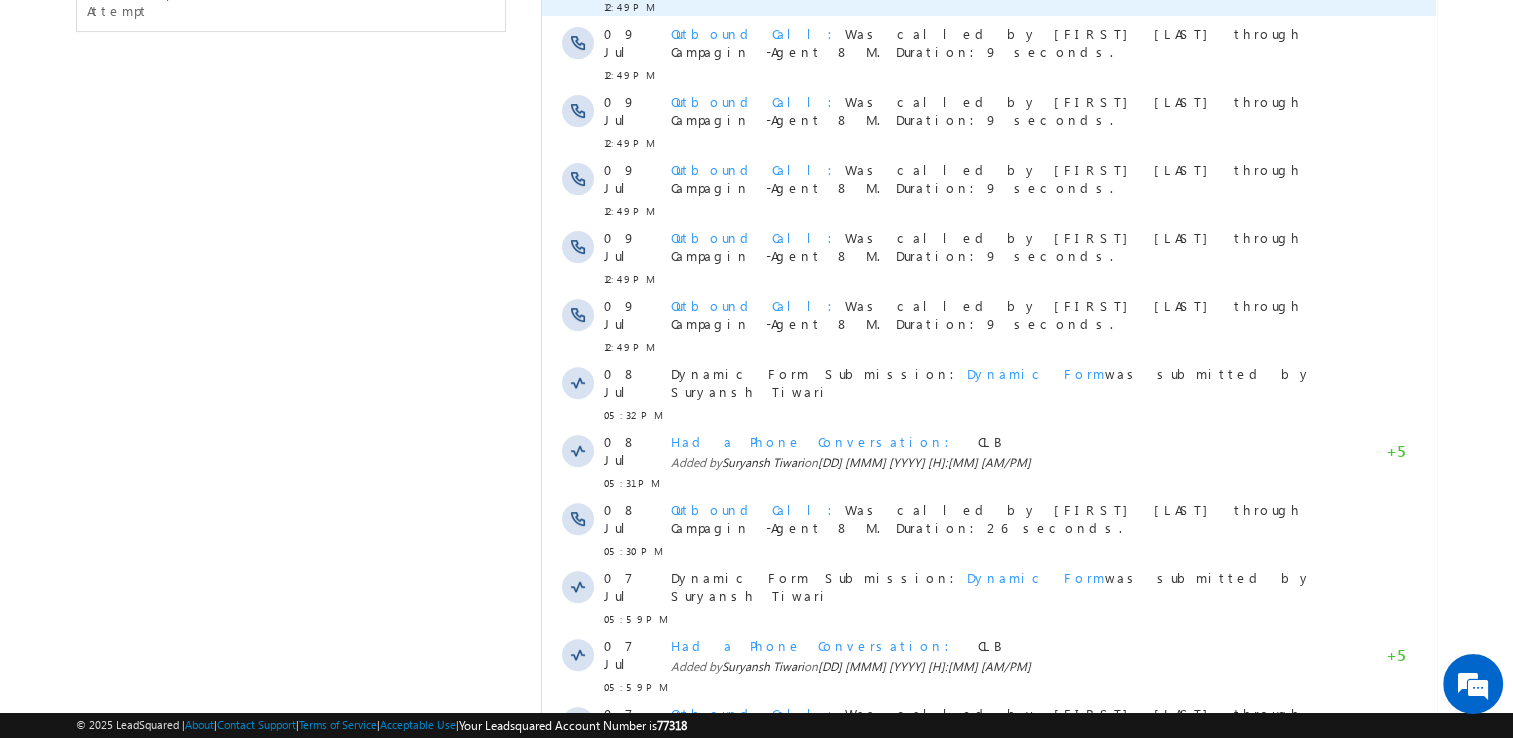 scroll, scrollTop: 964, scrollLeft: 0, axis: vertical 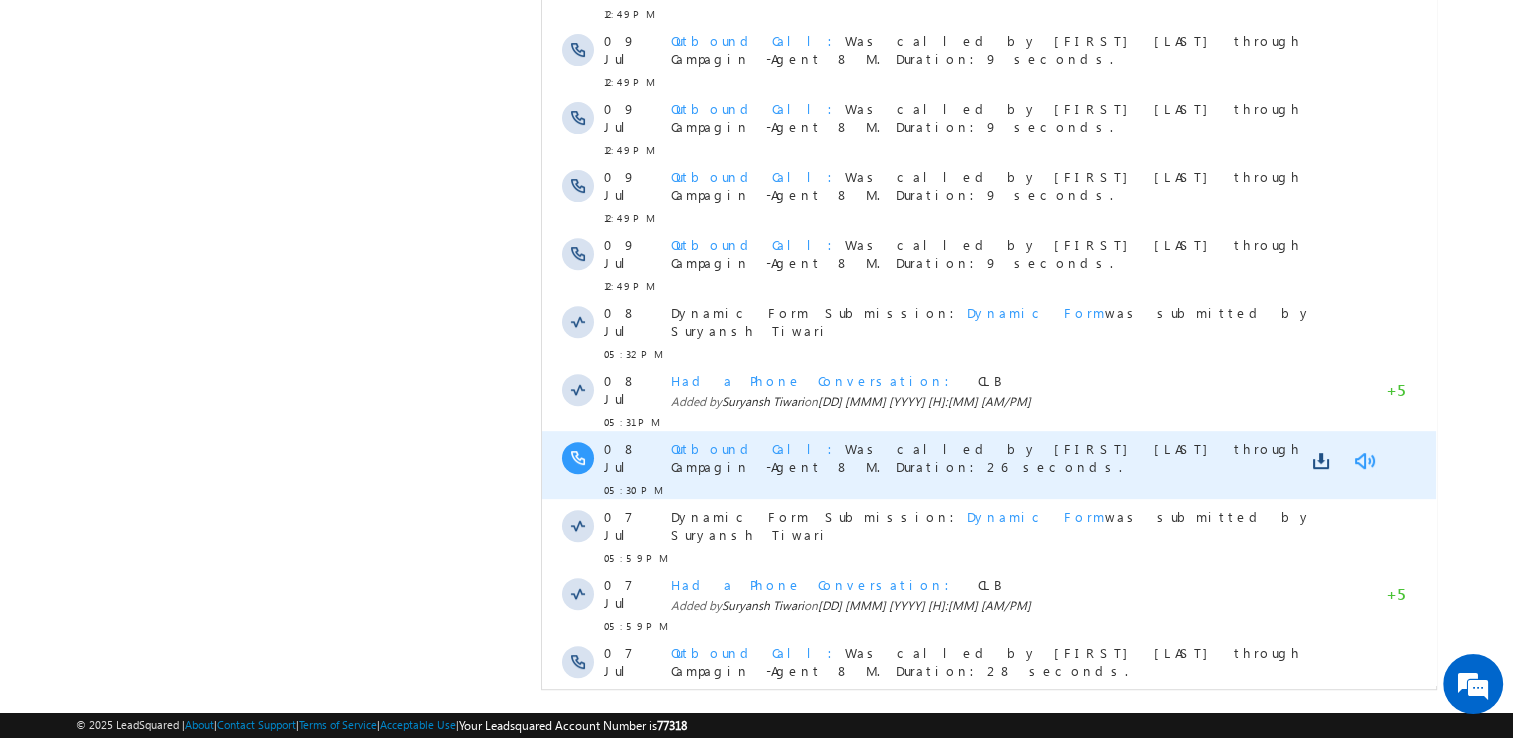 click at bounding box center [1364, 461] 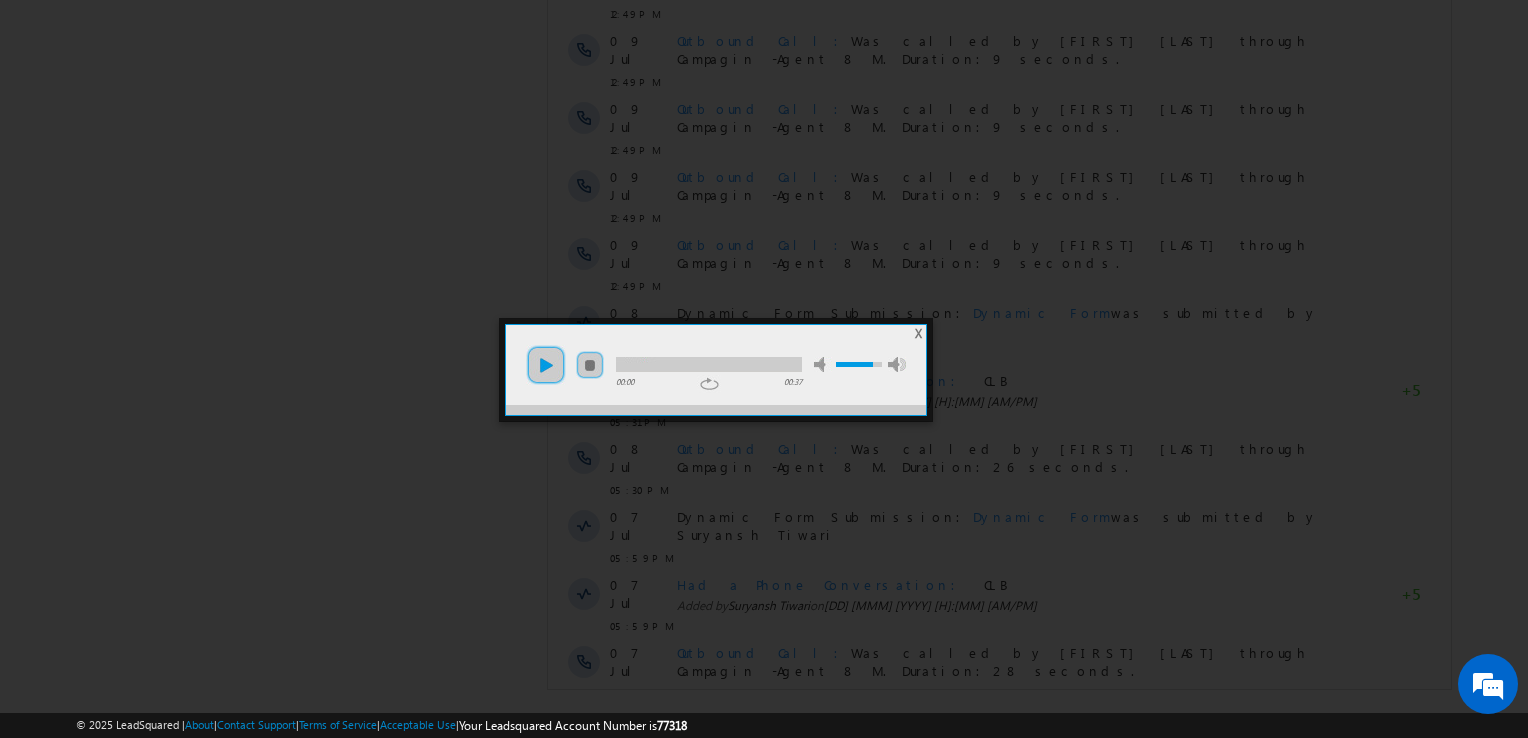 click on "play" at bounding box center [546, 365] 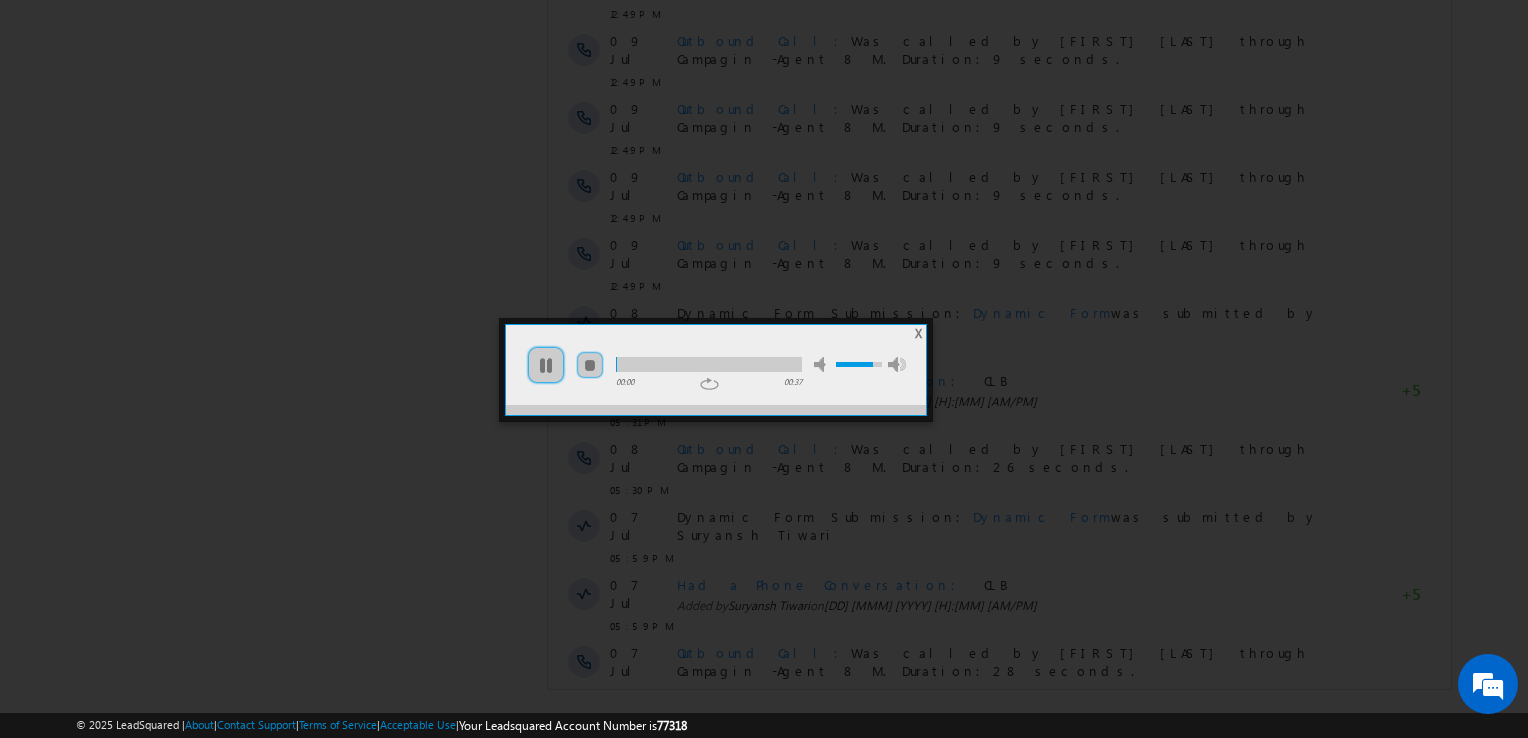 click at bounding box center [709, 364] 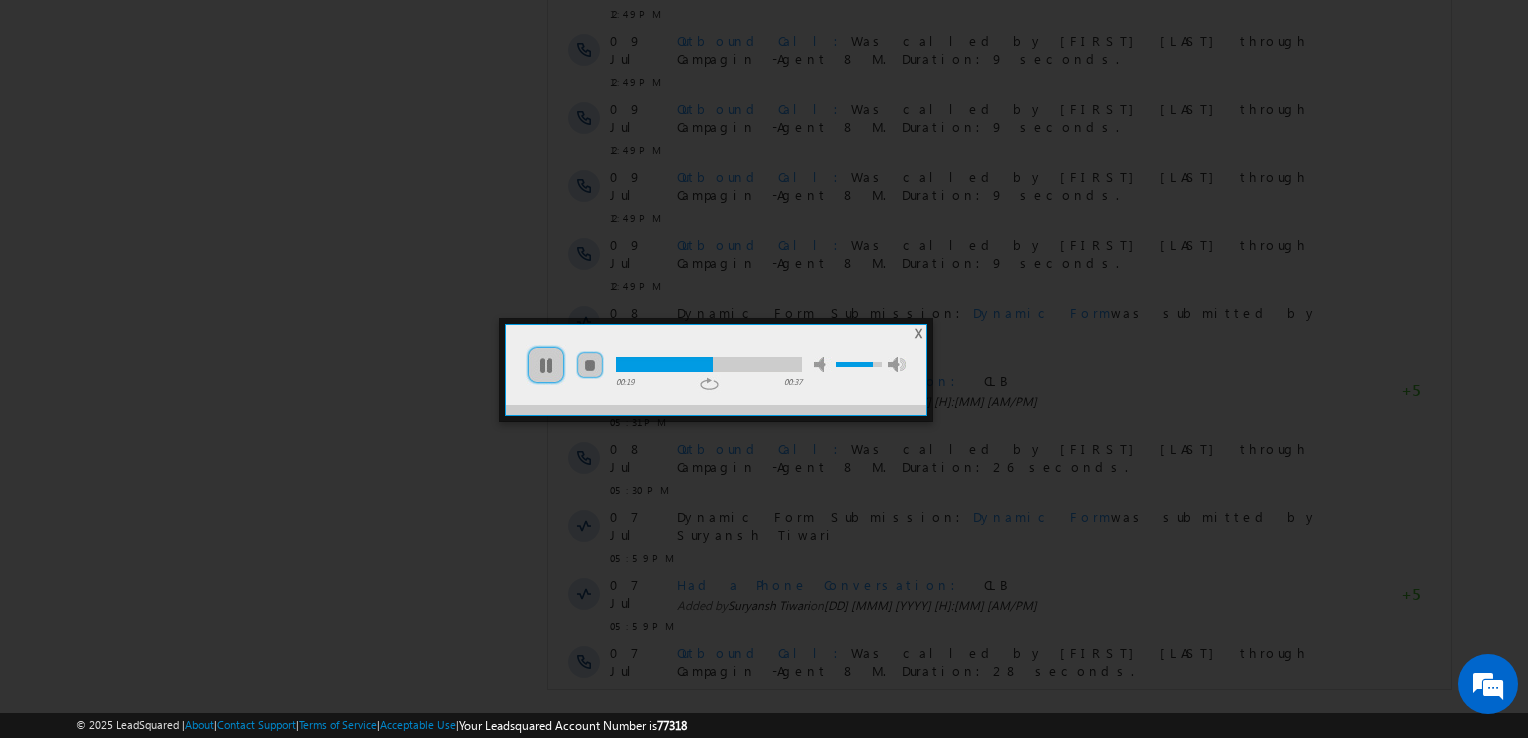 click at bounding box center (709, 364) 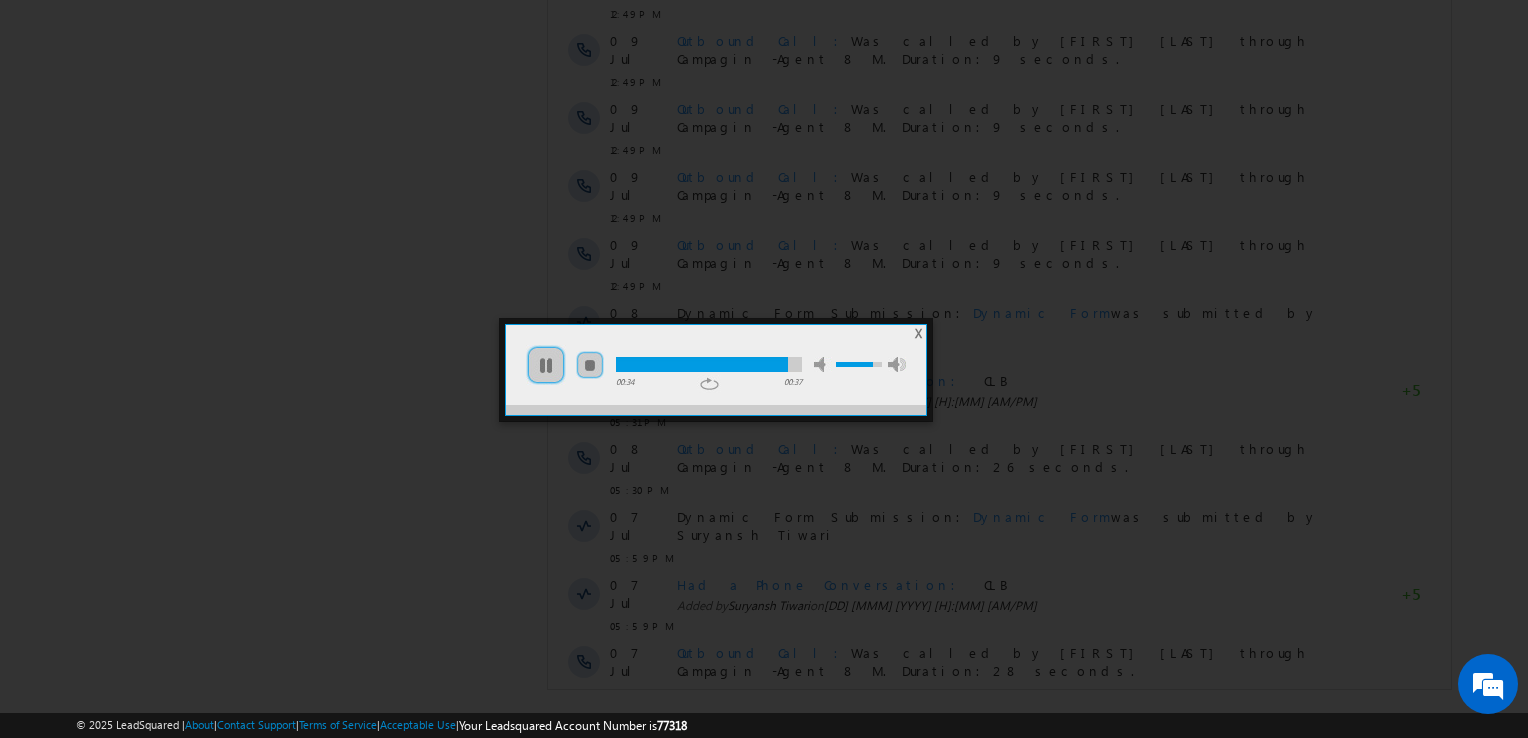 click on "X" at bounding box center [918, 333] 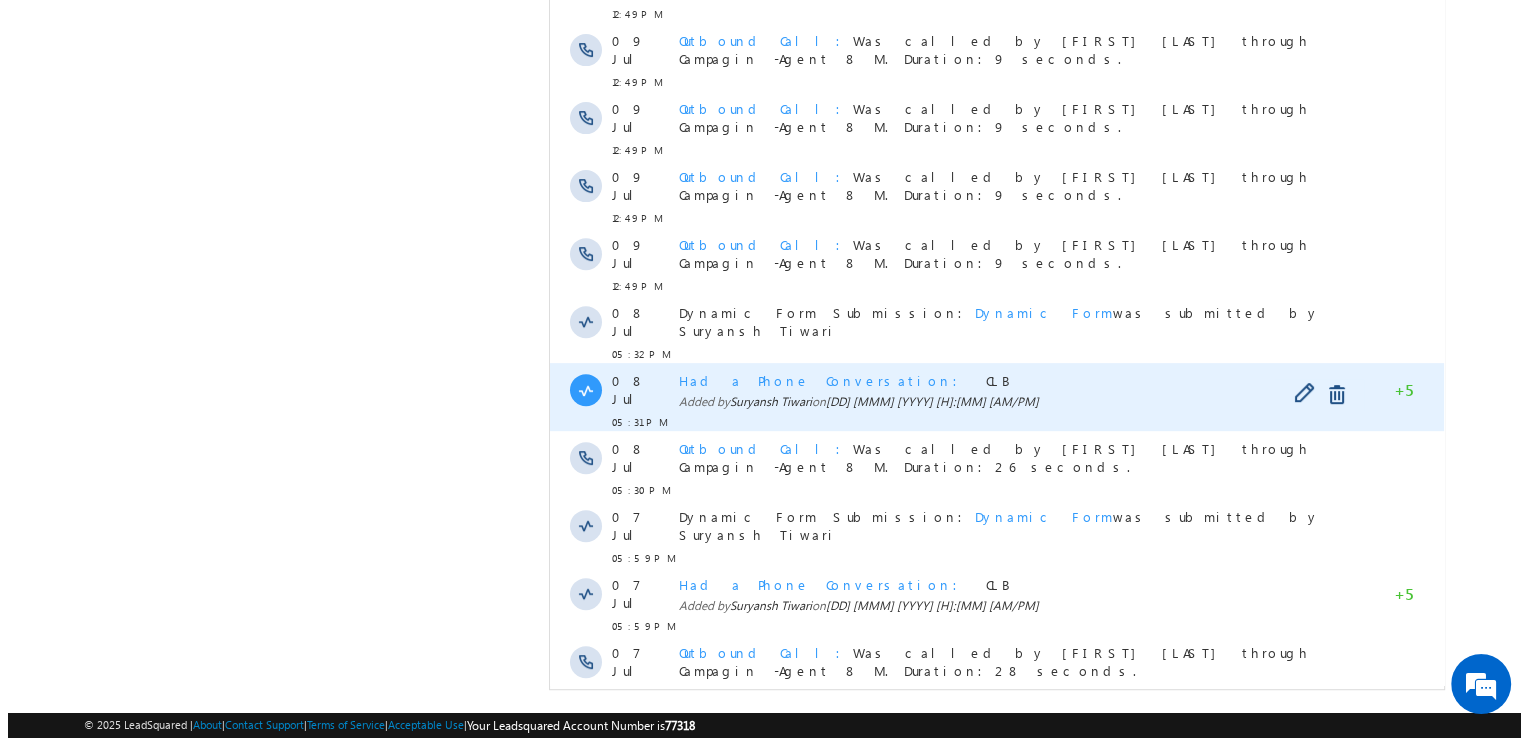 scroll, scrollTop: 0, scrollLeft: 0, axis: both 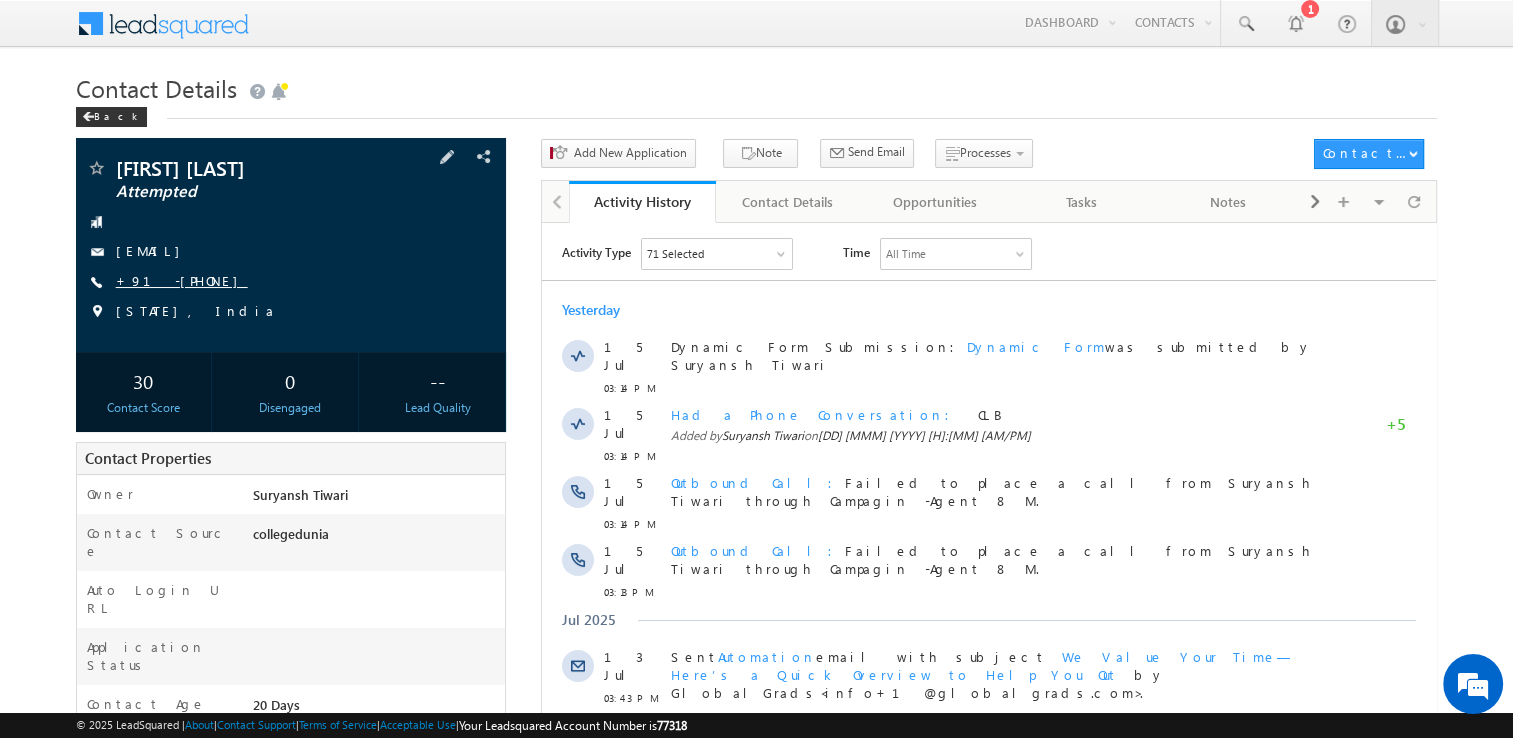 click on "+91-[PHONE]" at bounding box center (182, 280) 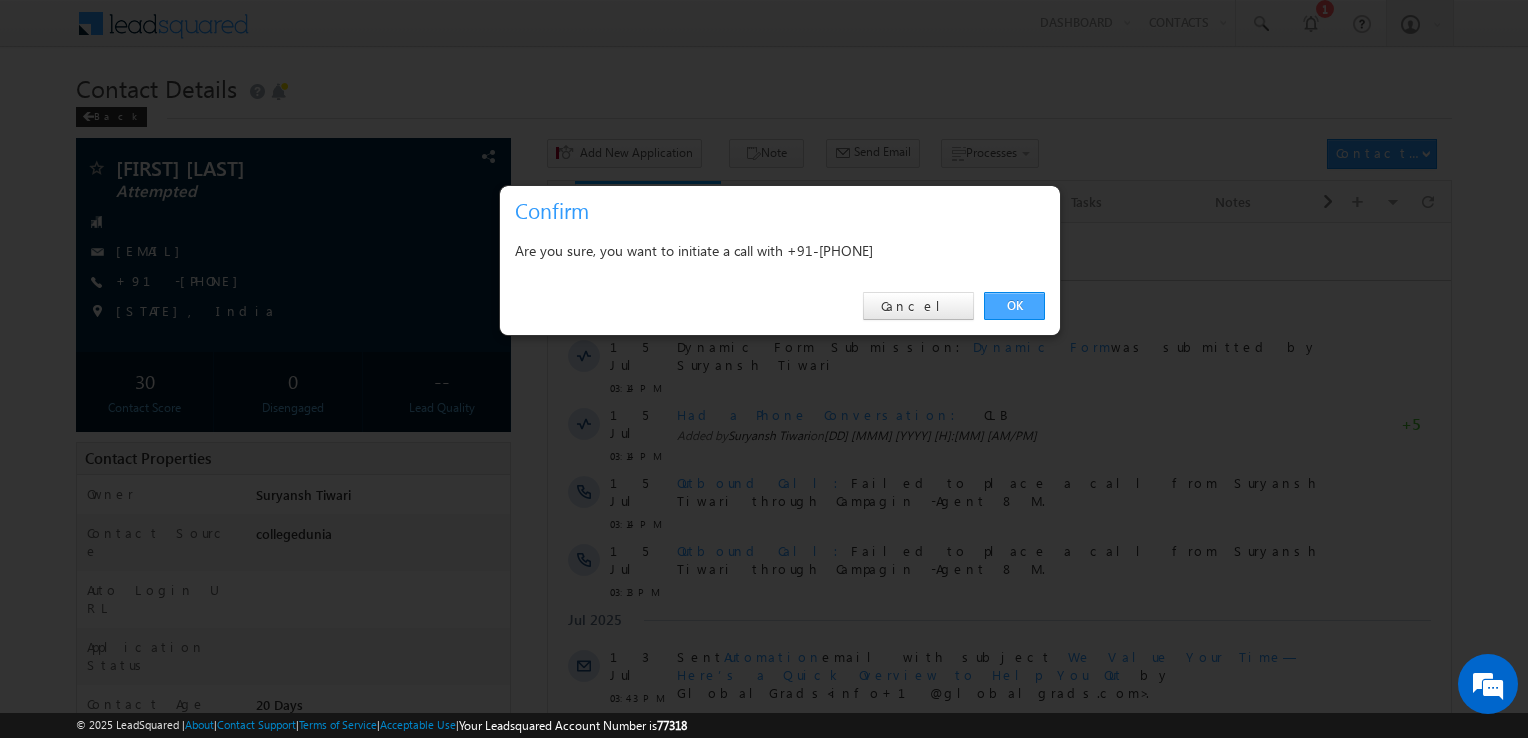 click on "OK" at bounding box center [1014, 306] 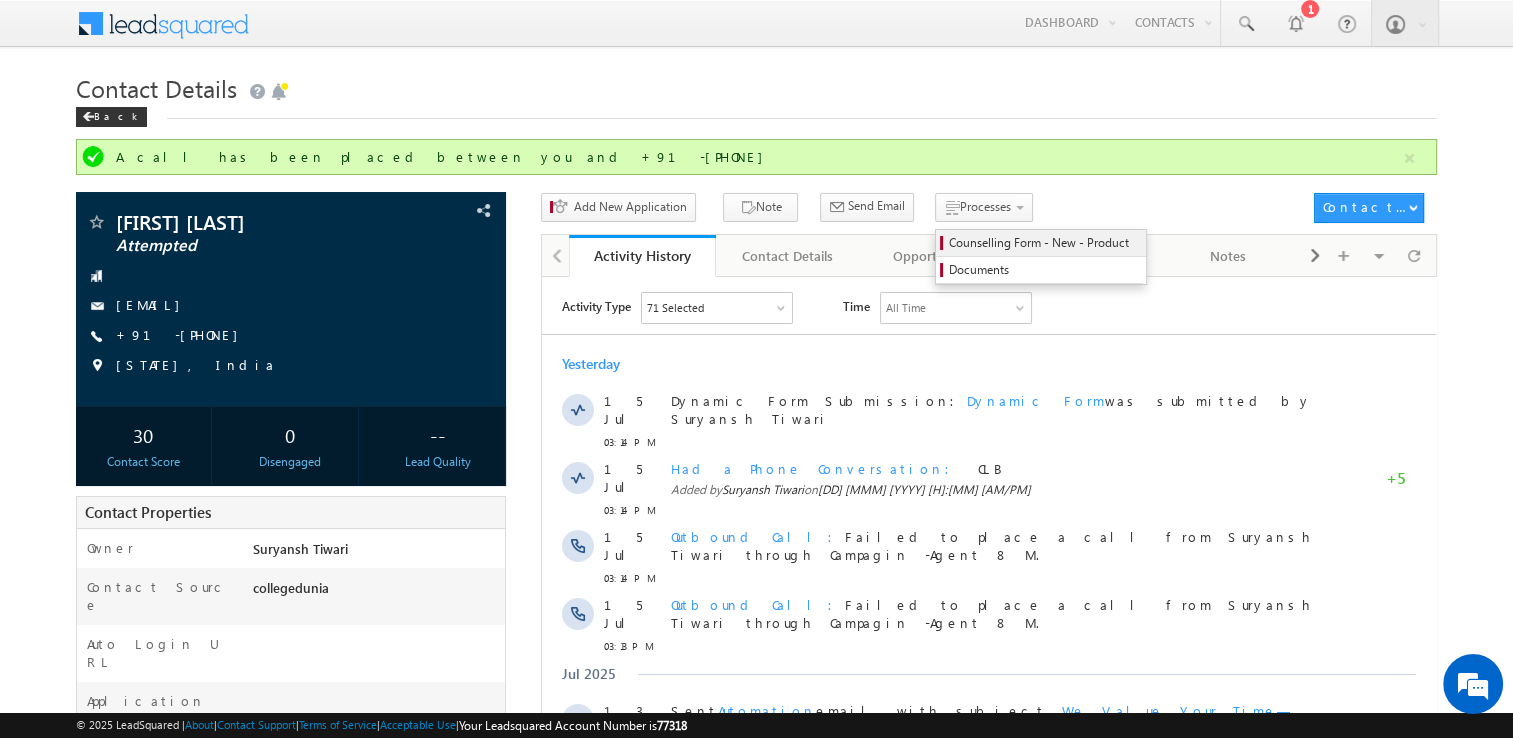 click on "Counselling Form - New - Product" at bounding box center (1044, 243) 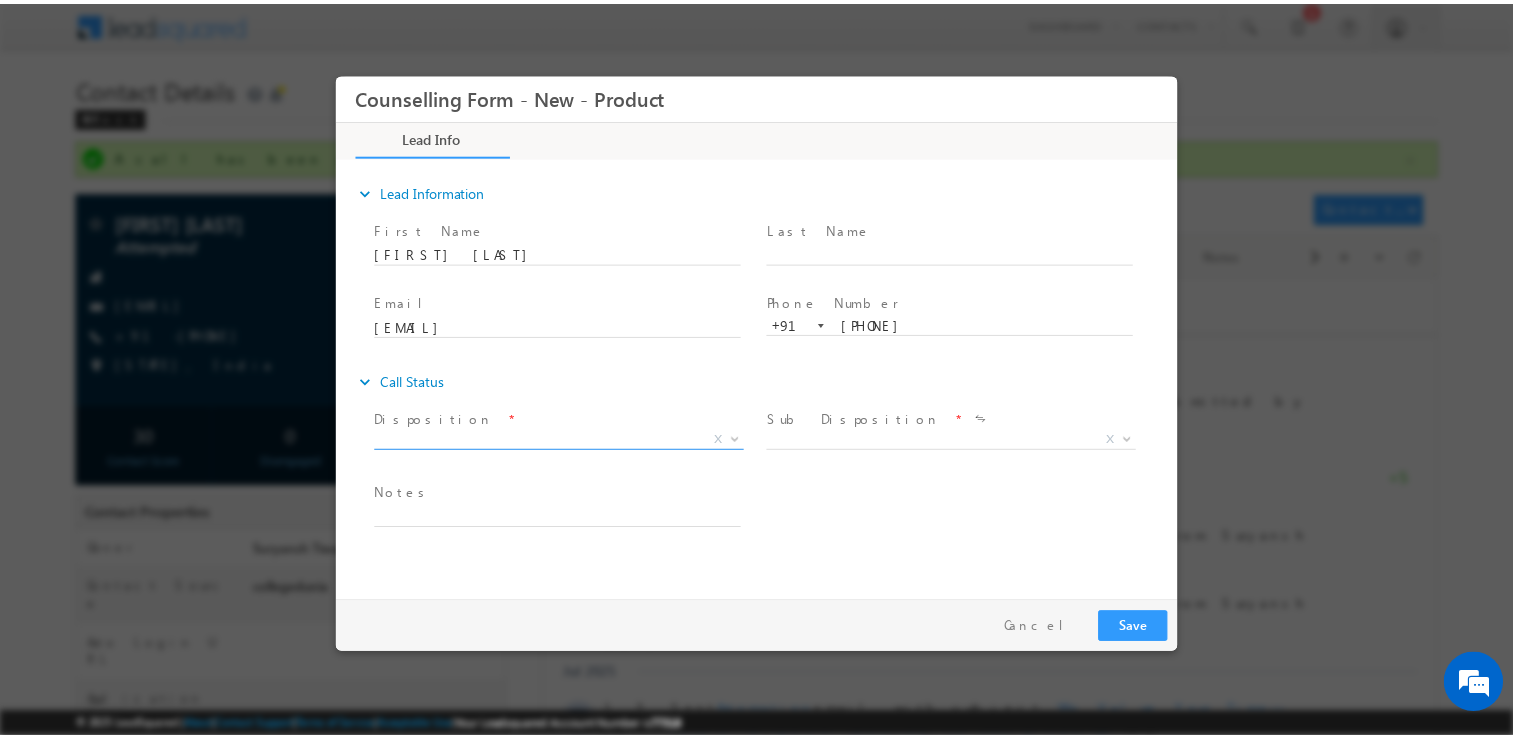 scroll, scrollTop: 0, scrollLeft: 0, axis: both 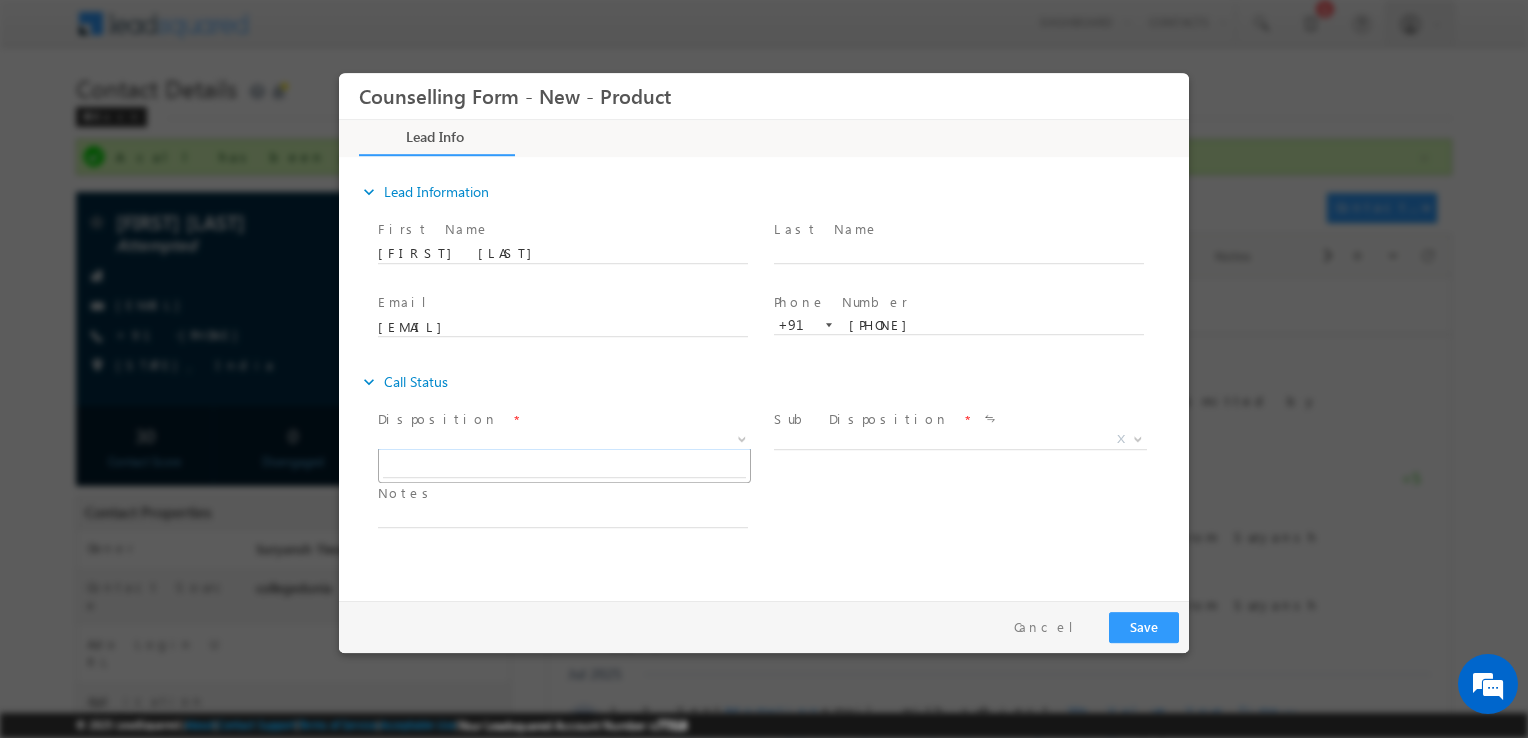 click on "X" at bounding box center (564, 440) 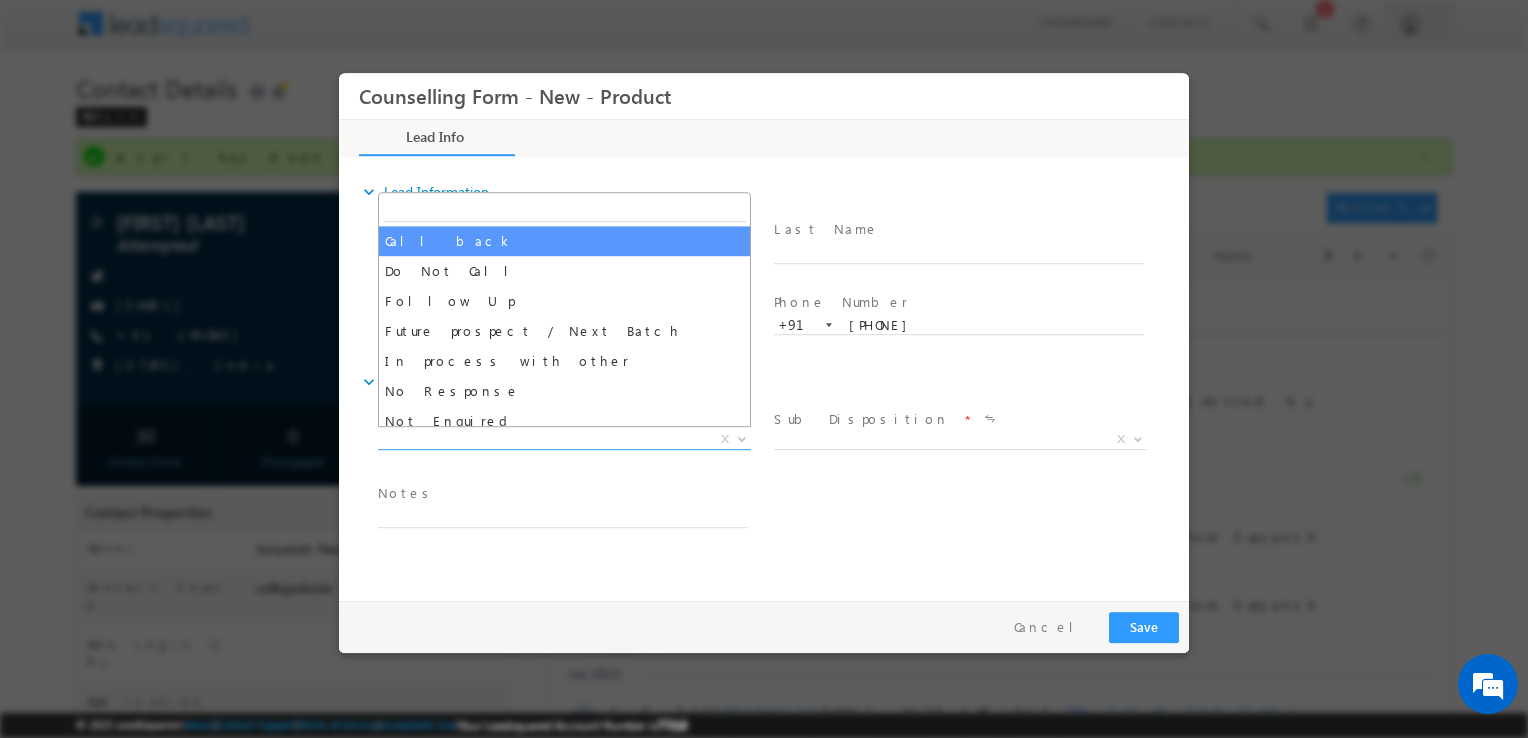 select on "Call back" 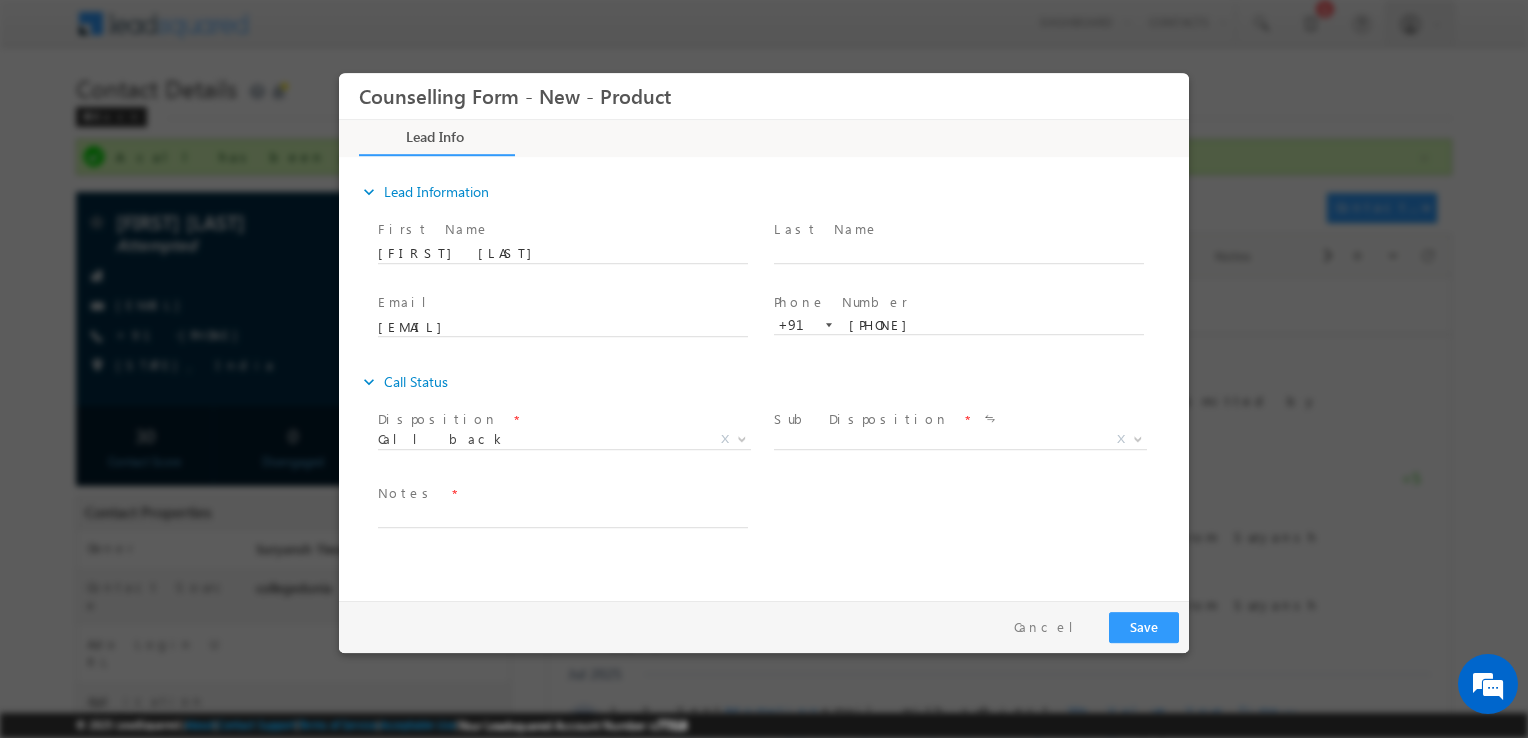 drag, startPoint x: 846, startPoint y: 455, endPoint x: 831, endPoint y: 445, distance: 18.027756 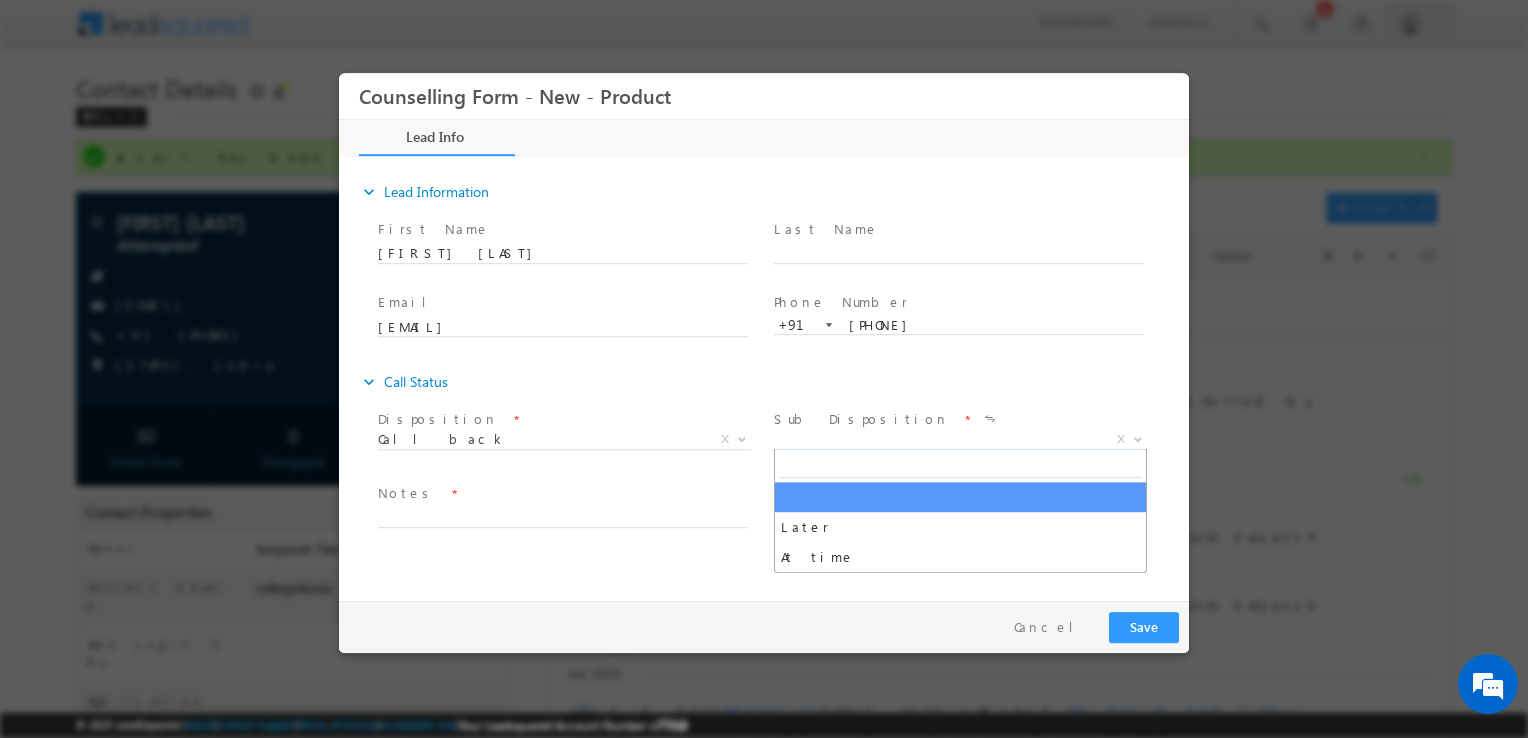 click on "X" at bounding box center (960, 440) 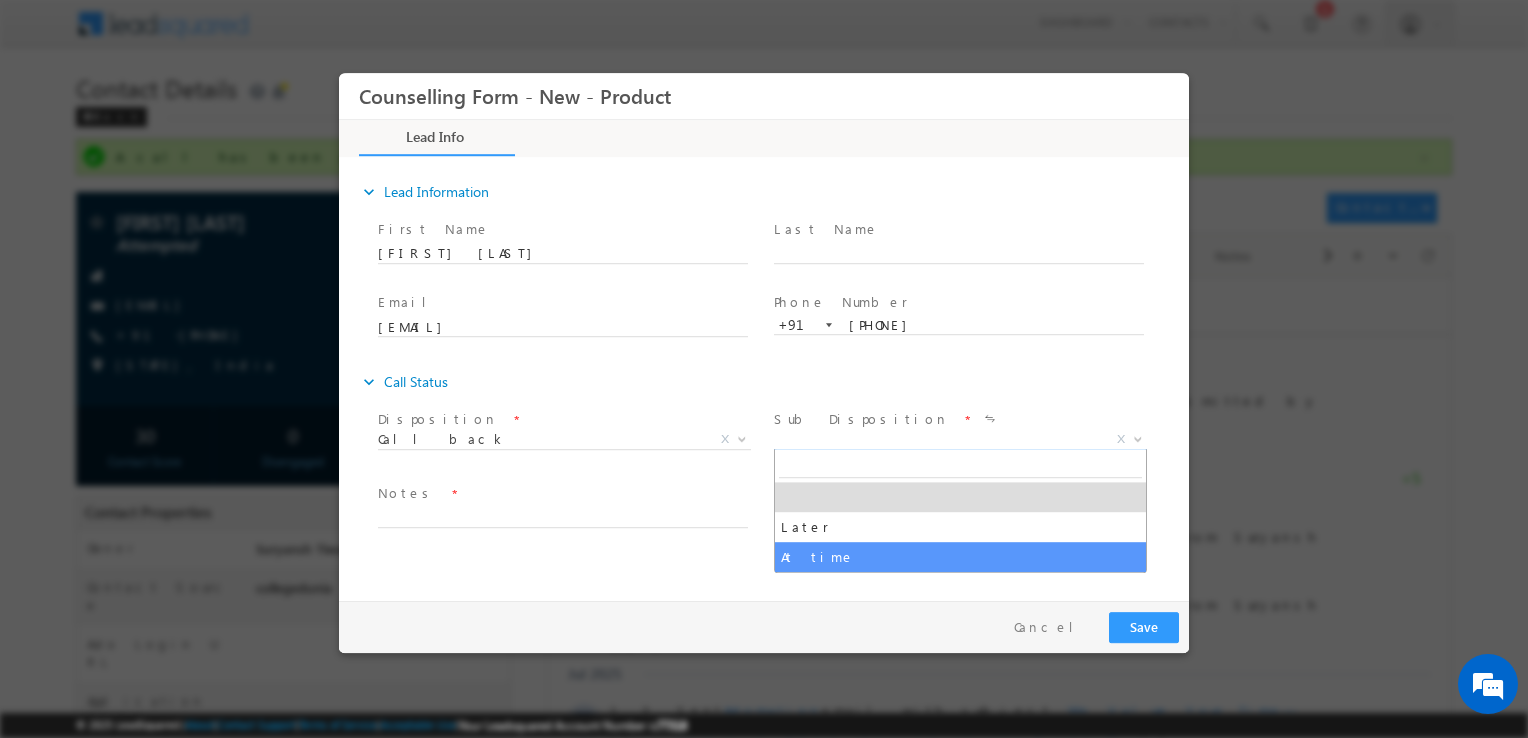 select on "At time" 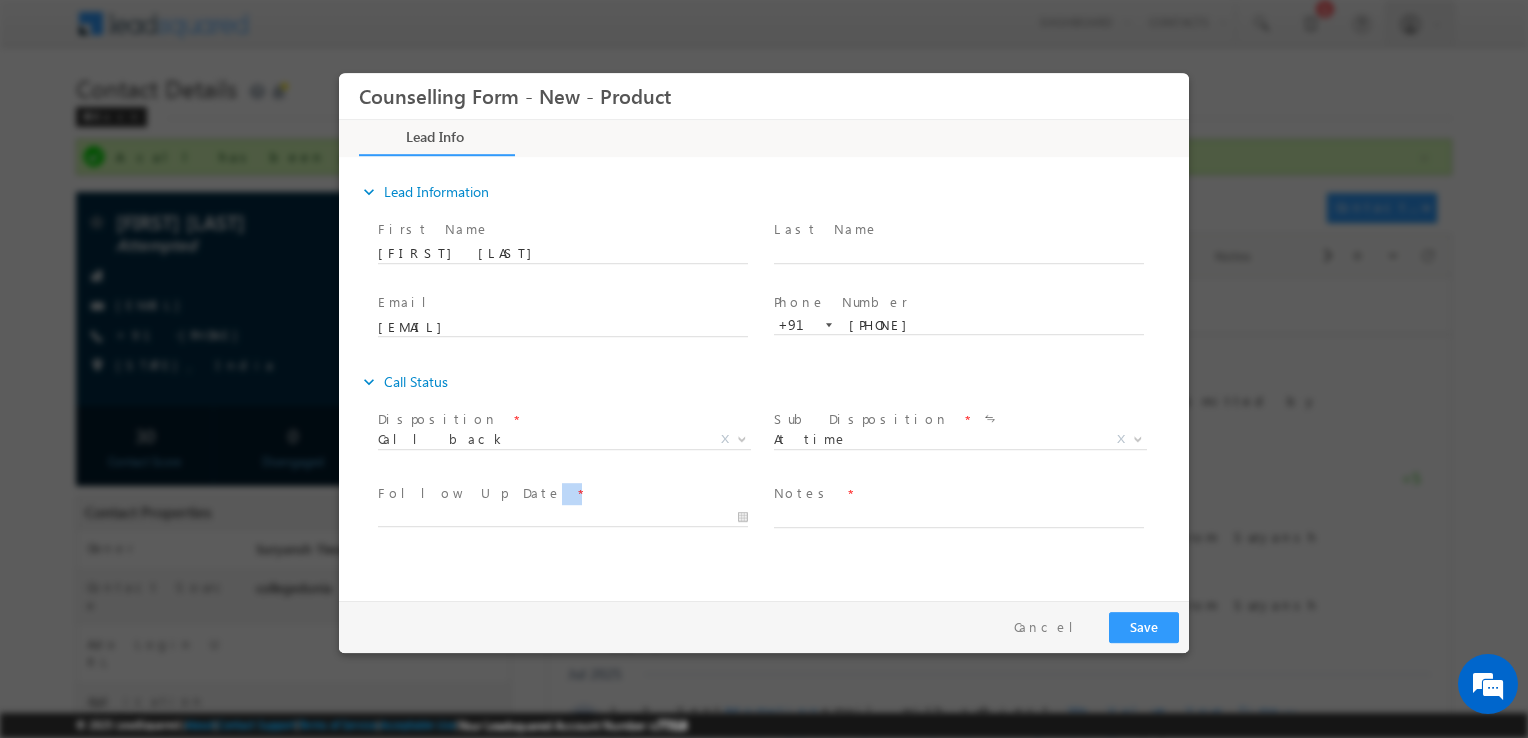 drag, startPoint x: 580, startPoint y: 479, endPoint x: 520, endPoint y: 519, distance: 72.11102 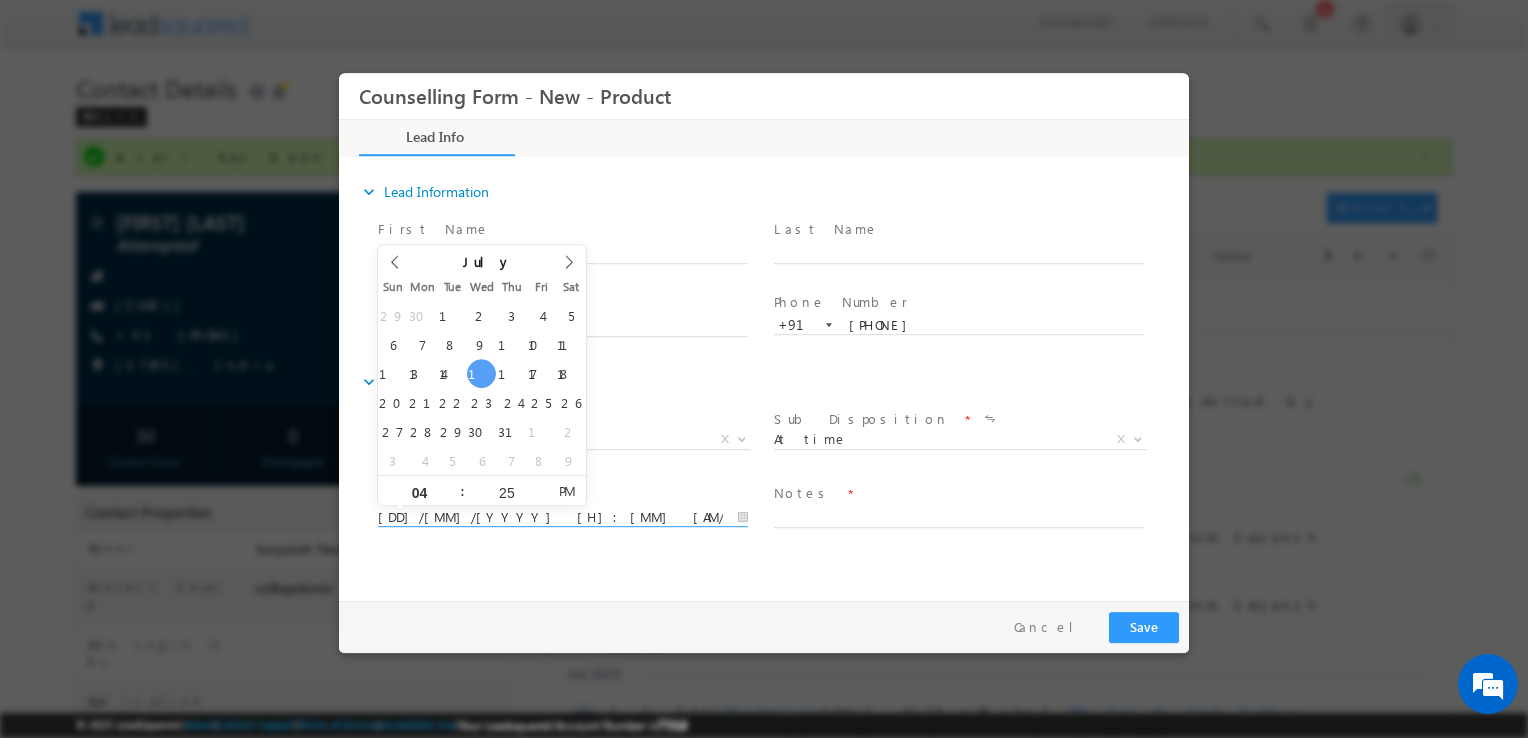click on "16/07/2025 4:25 PM" at bounding box center (563, 518) 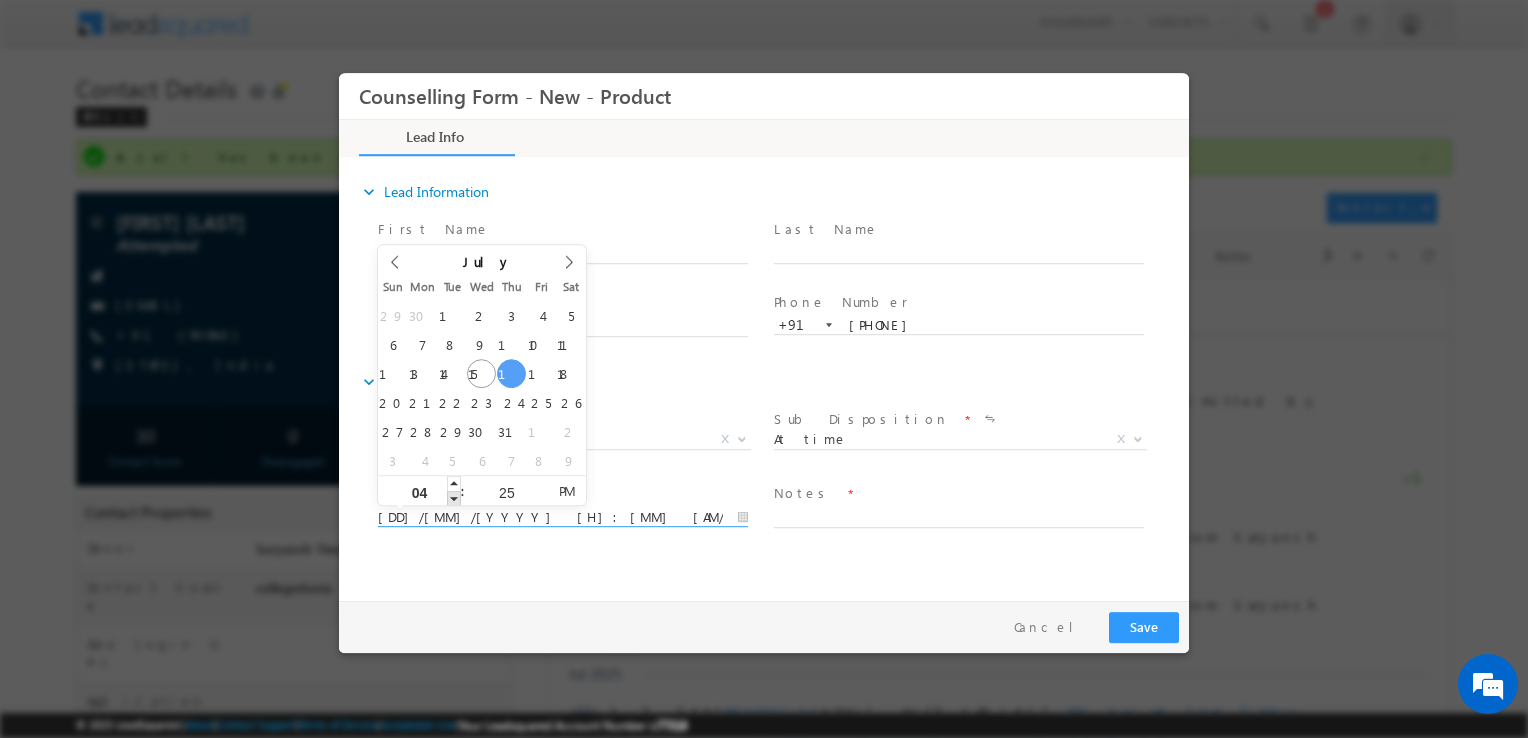 type on "17/07/2025 3:25 PM" 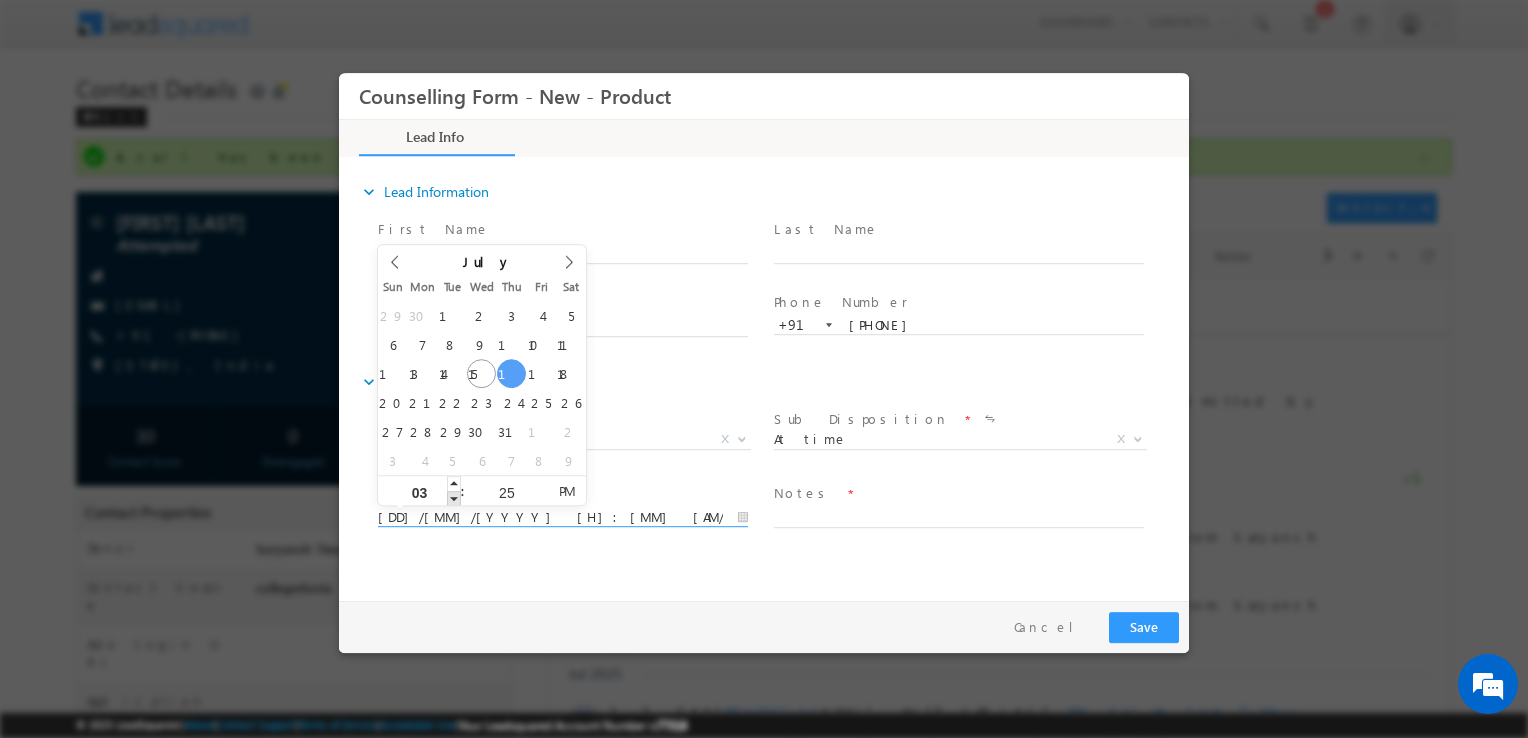 click at bounding box center [454, 498] 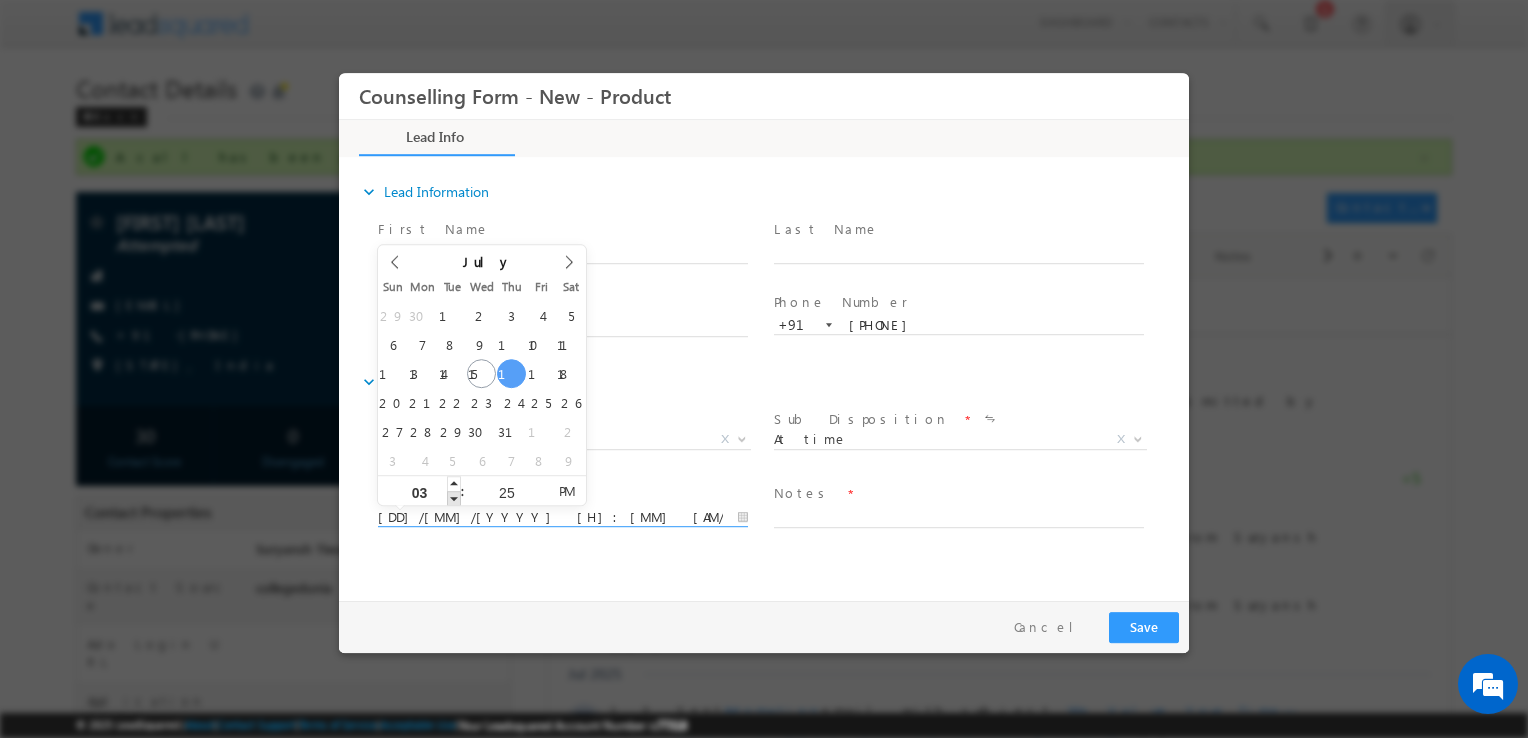 type on "17/07/2025 2:25 PM" 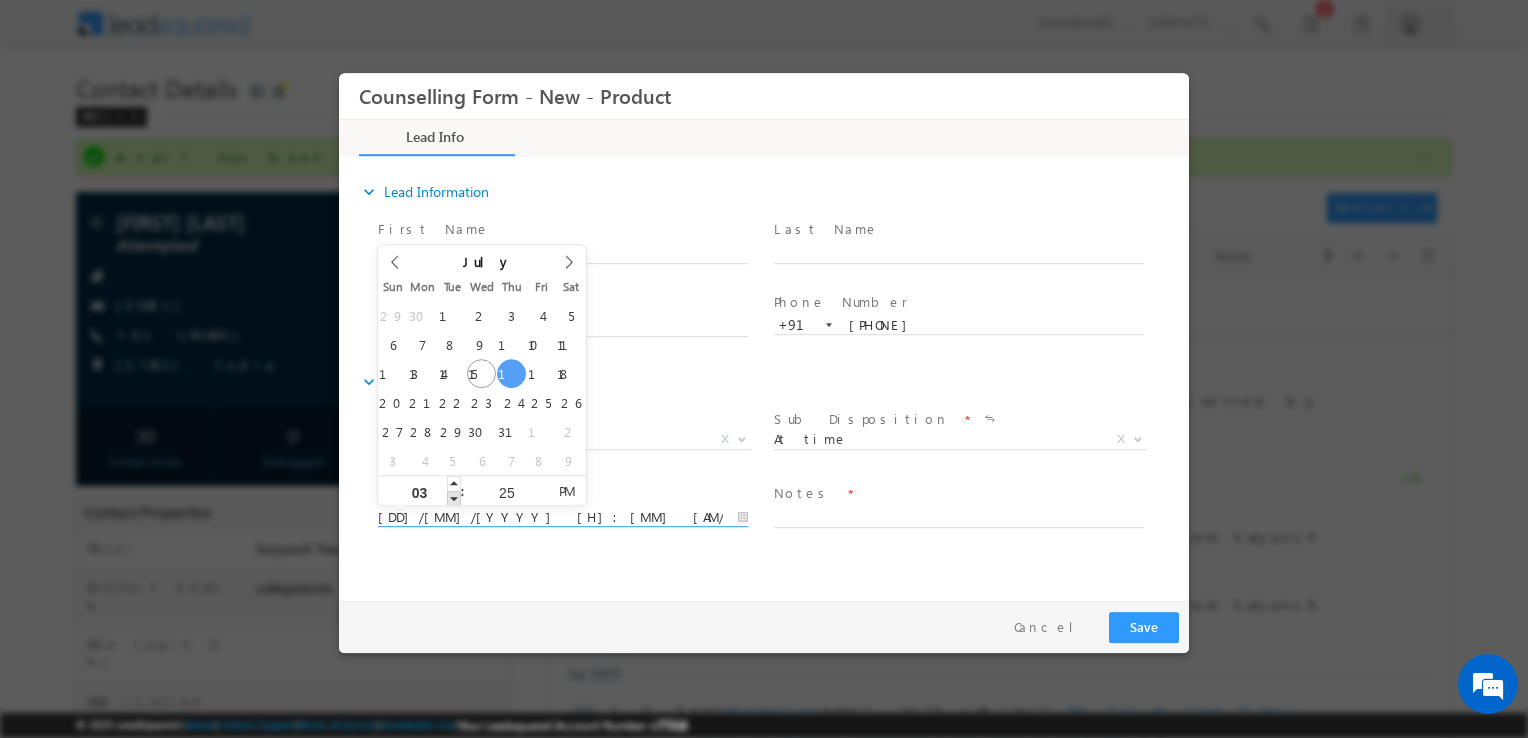 type on "02" 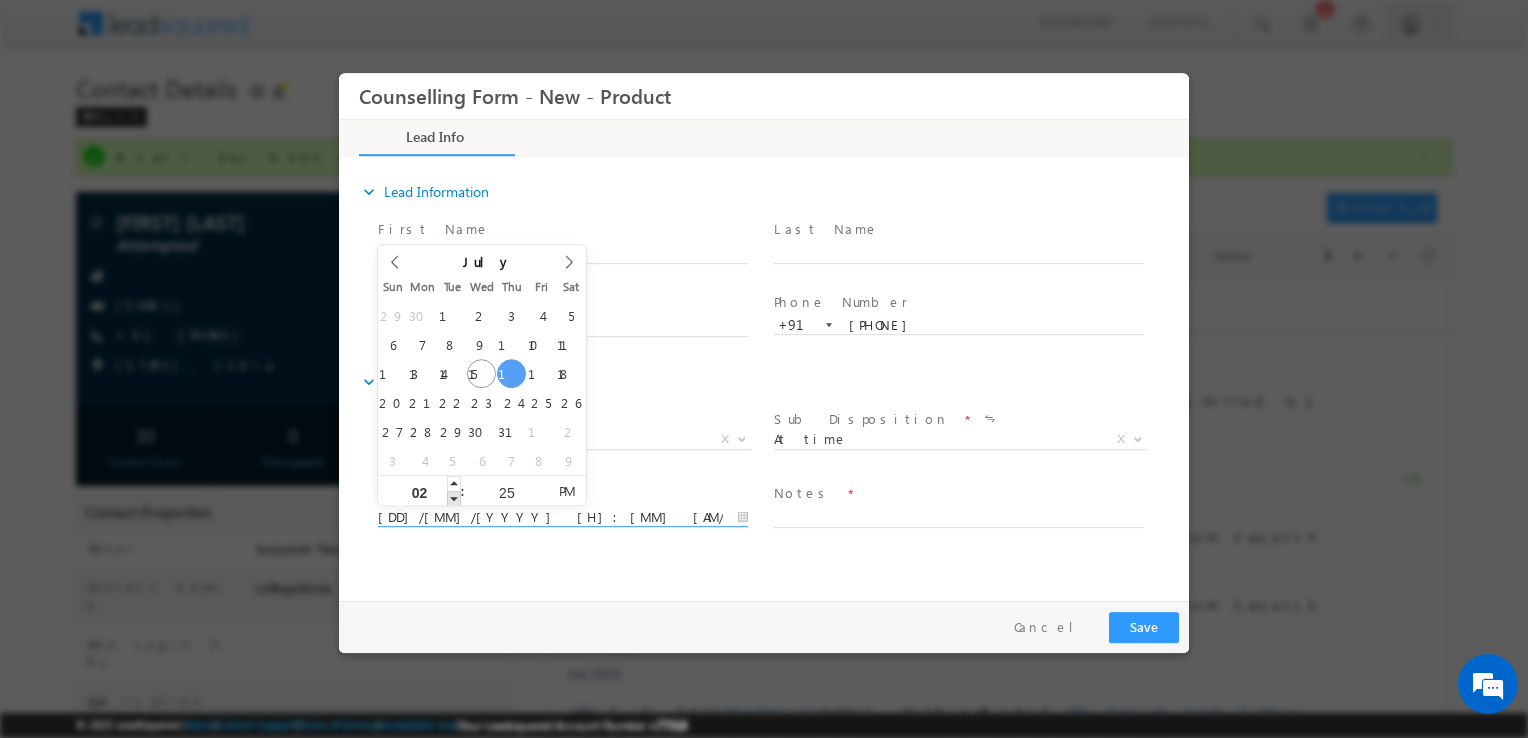 click at bounding box center (454, 498) 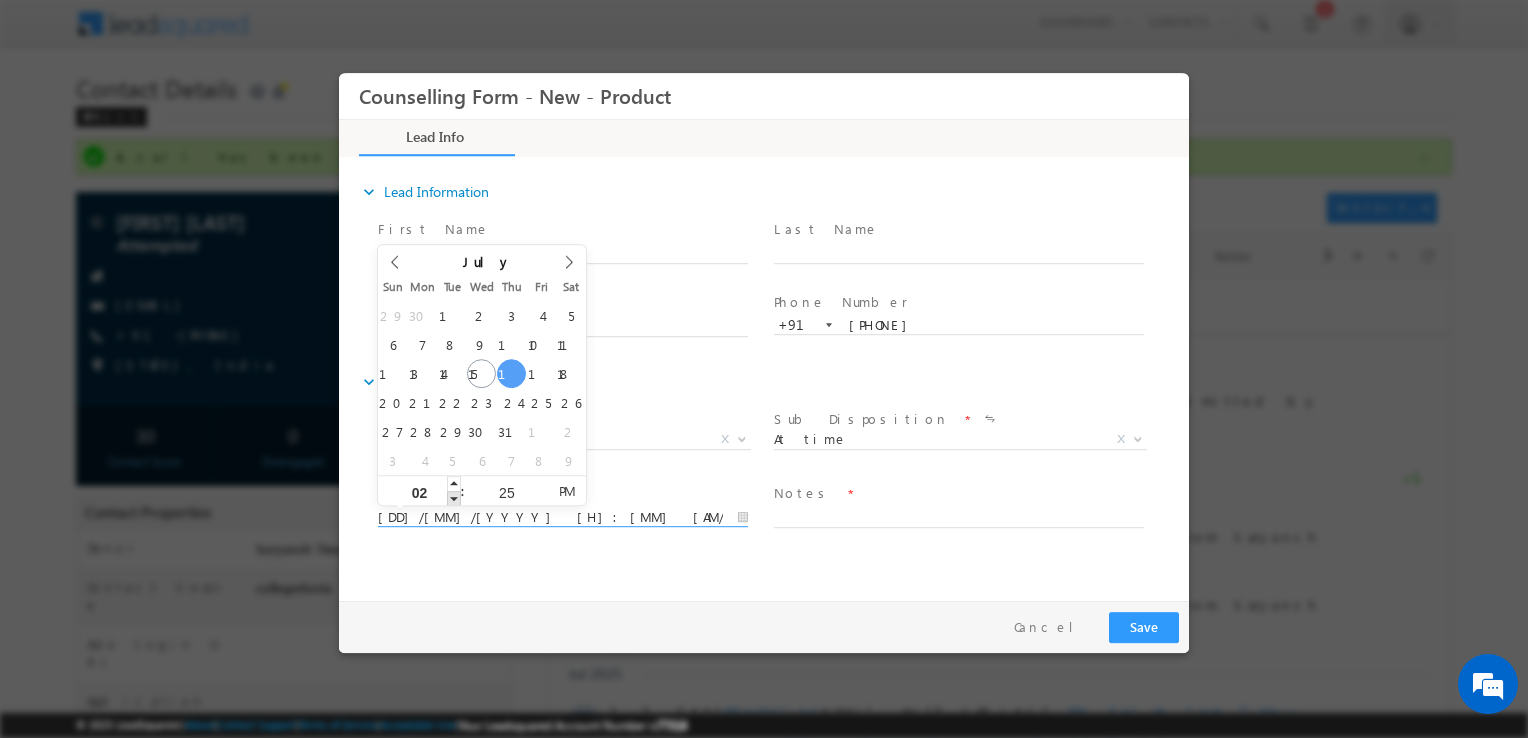 type on "17/07/2025 1:25 PM" 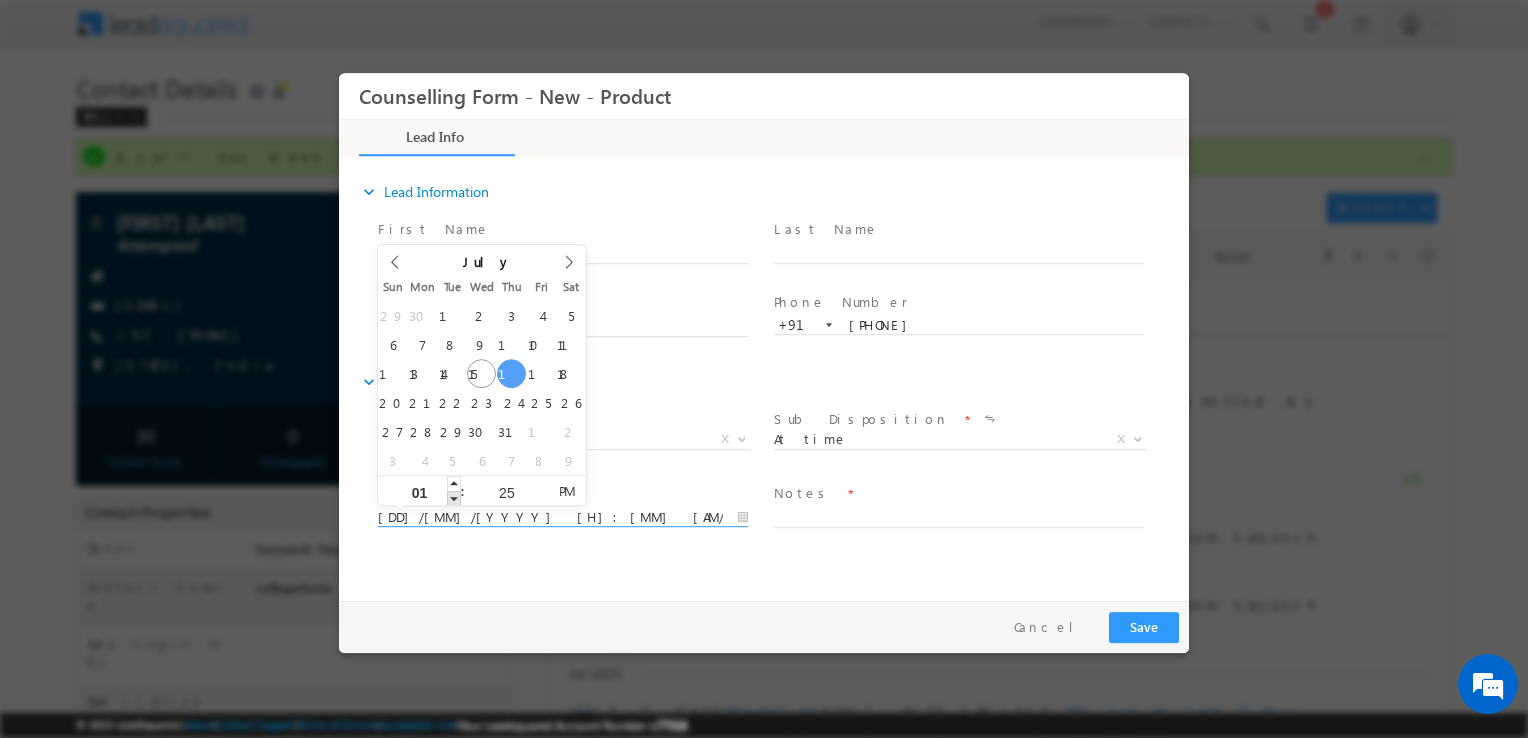 click at bounding box center [454, 498] 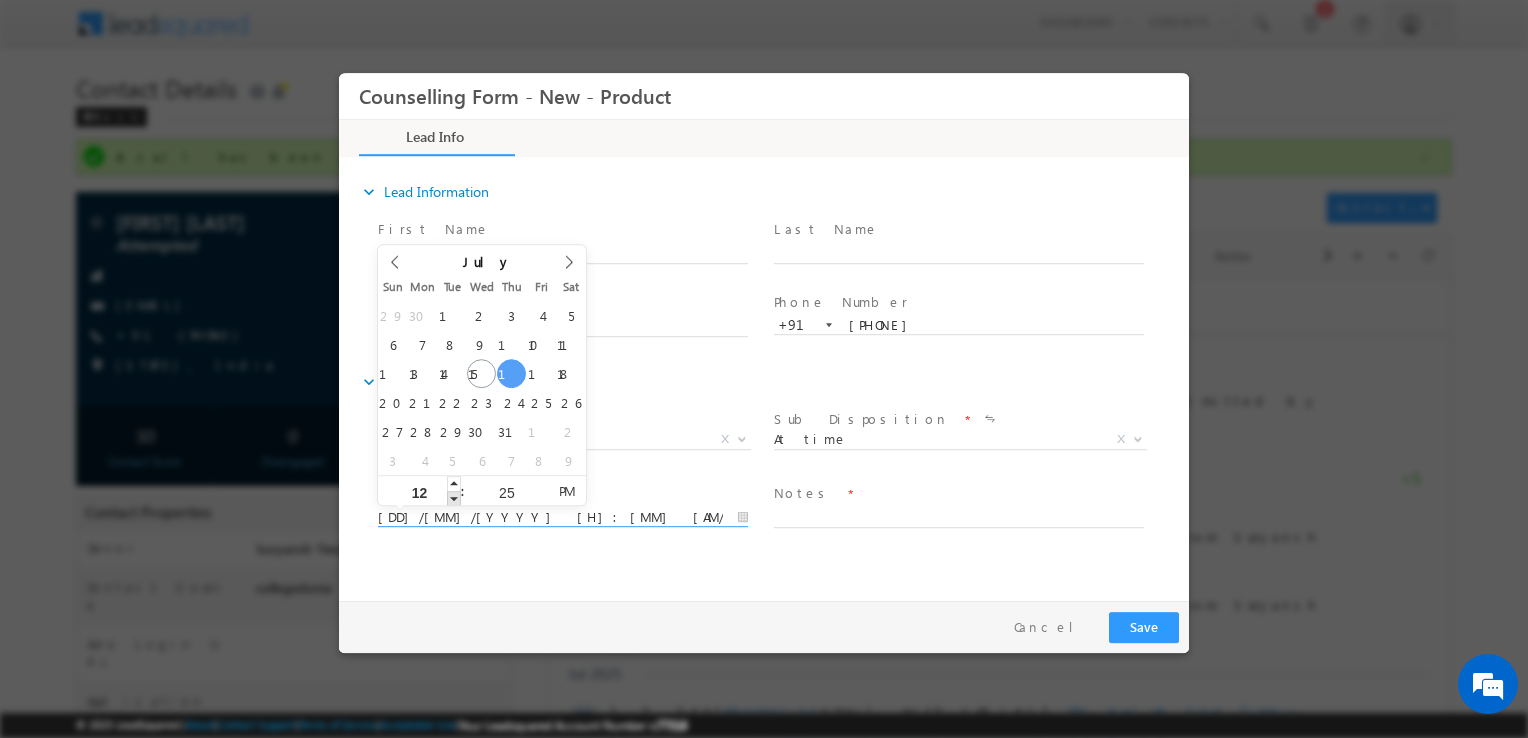 click at bounding box center [454, 498] 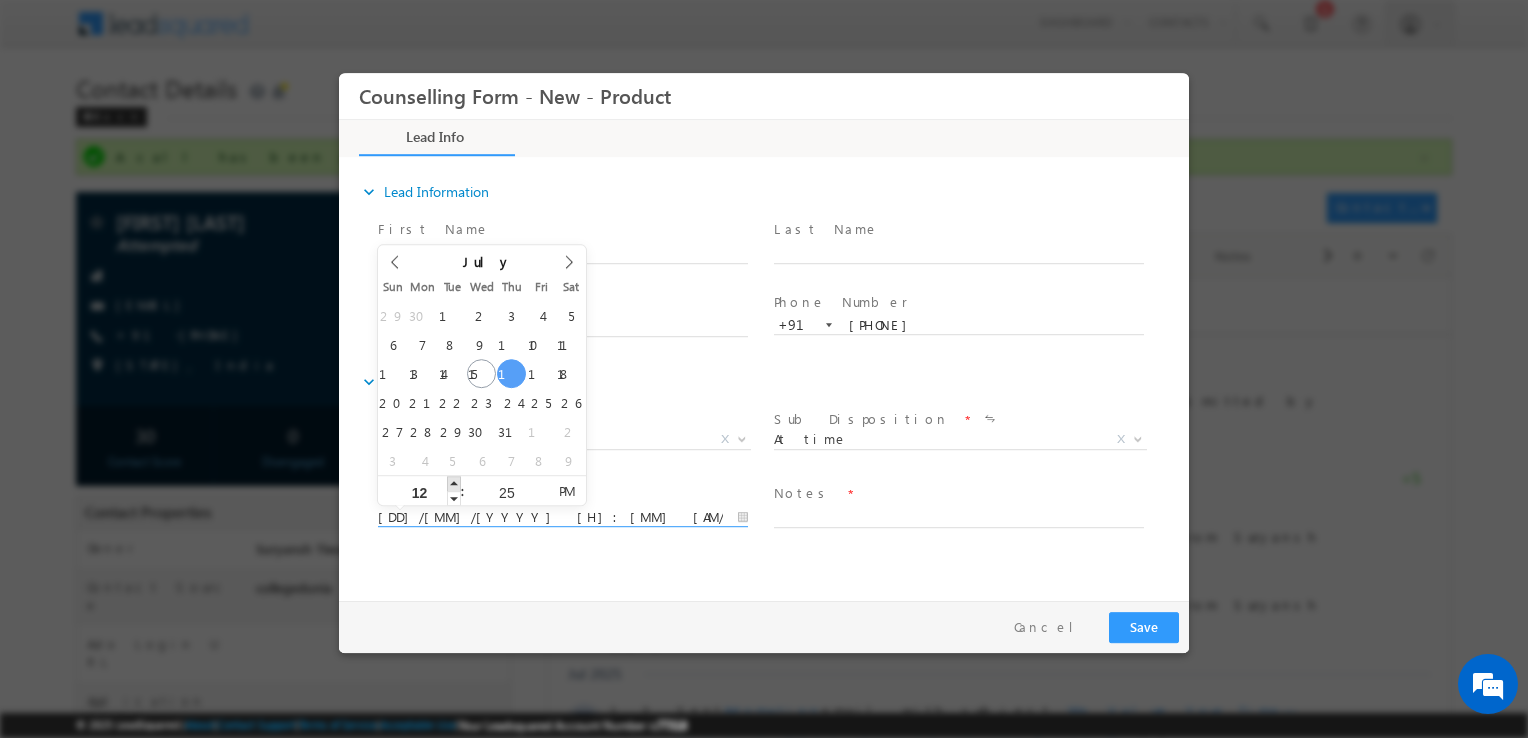 type on "17/07/2025 1:25 PM" 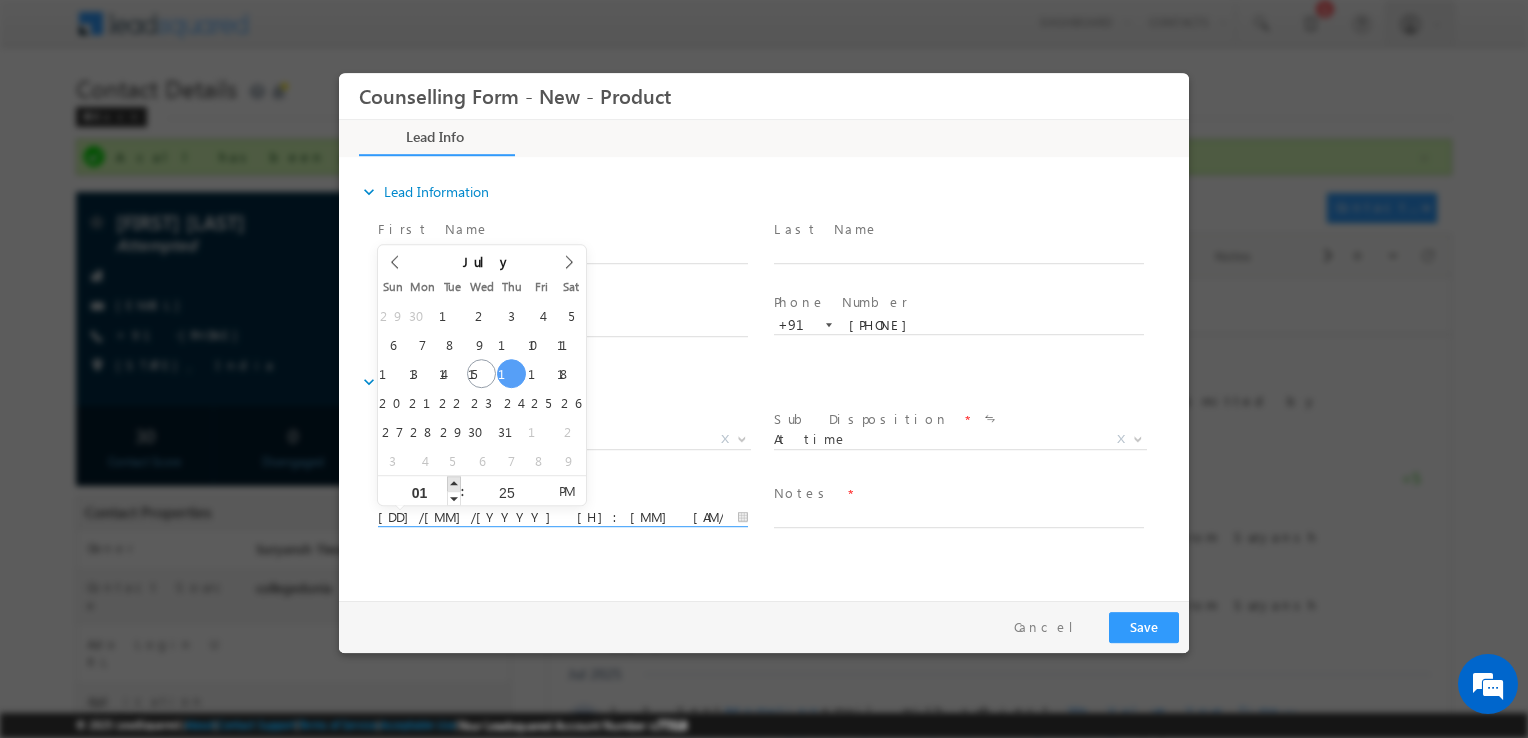 drag, startPoint x: 457, startPoint y: 495, endPoint x: 452, endPoint y: 483, distance: 13 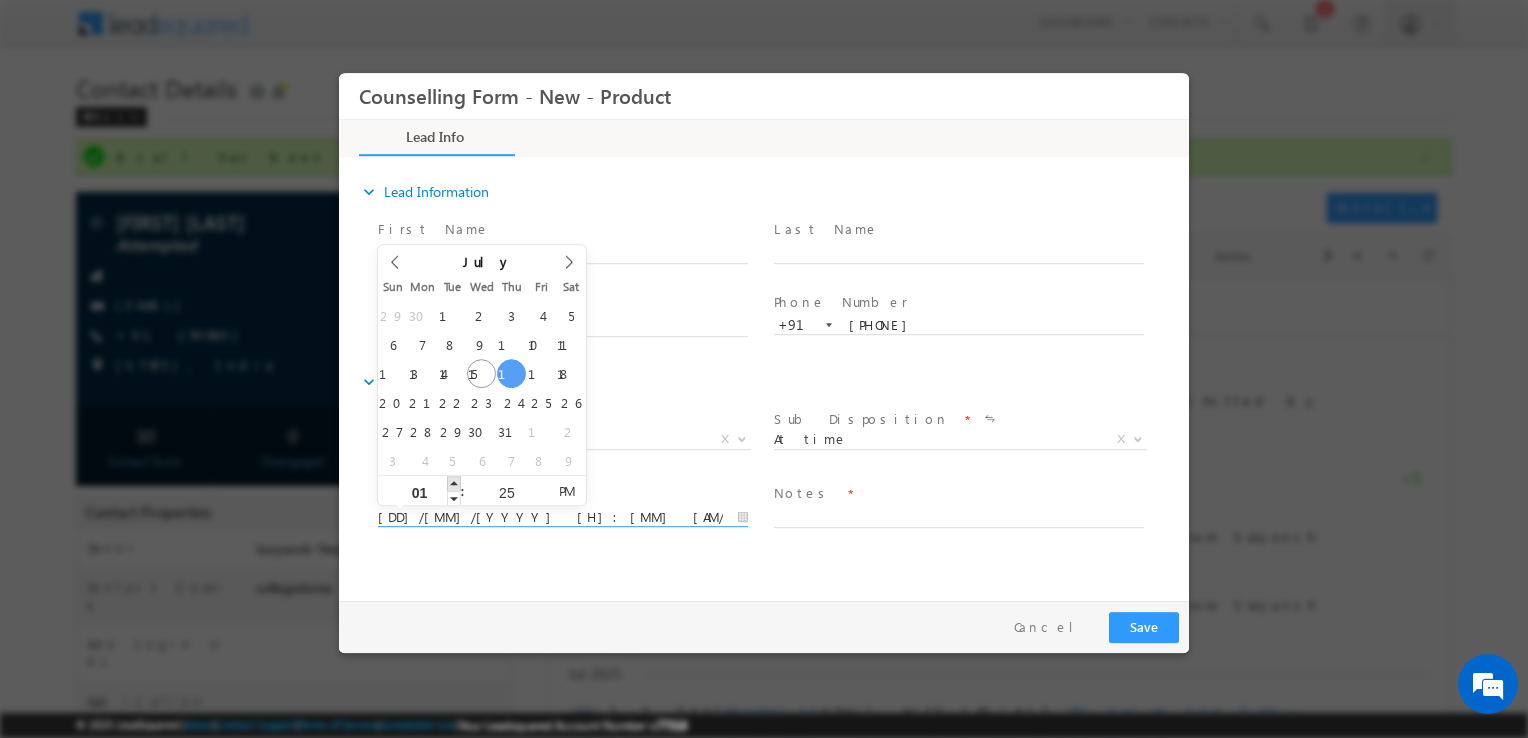 click at bounding box center (454, 483) 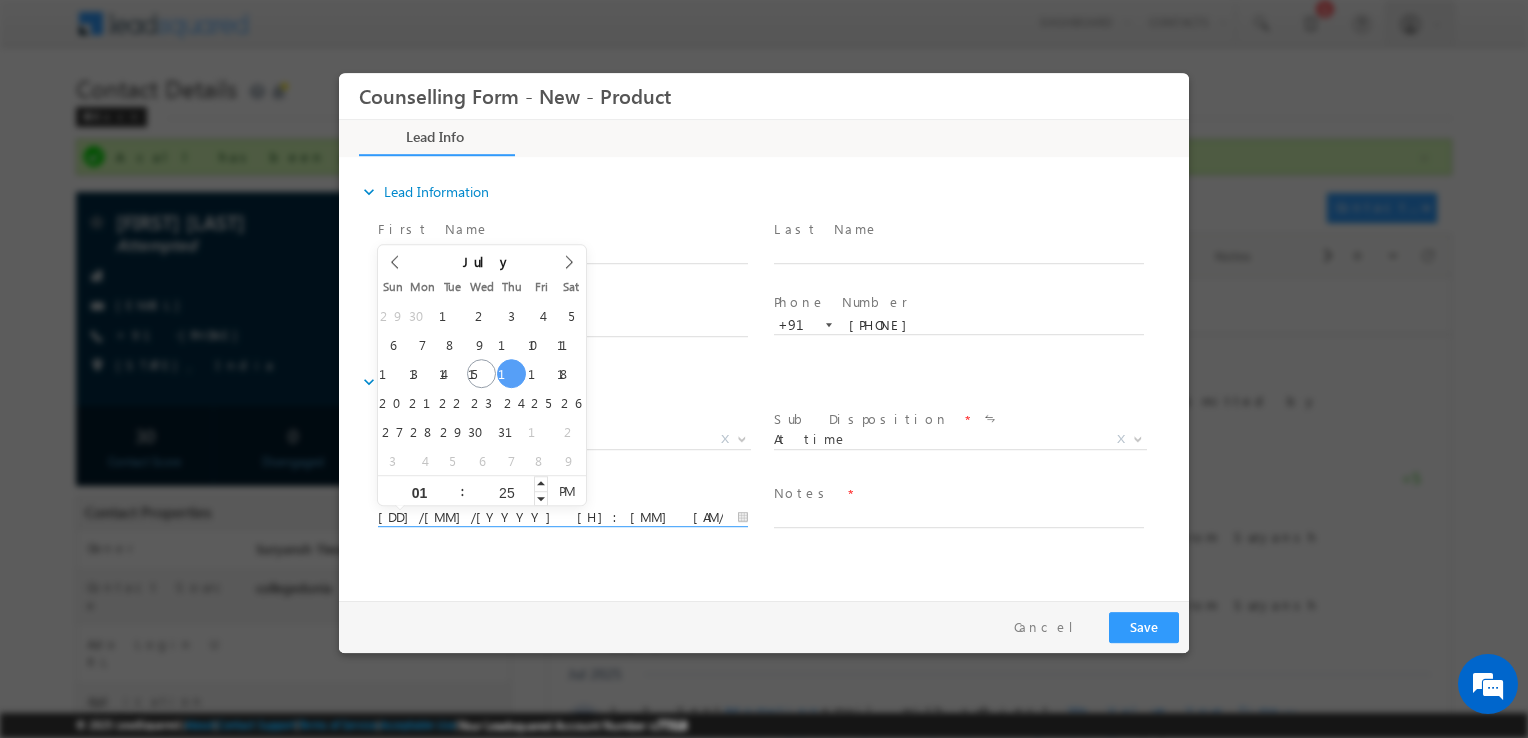 click on "25" at bounding box center [506, 492] 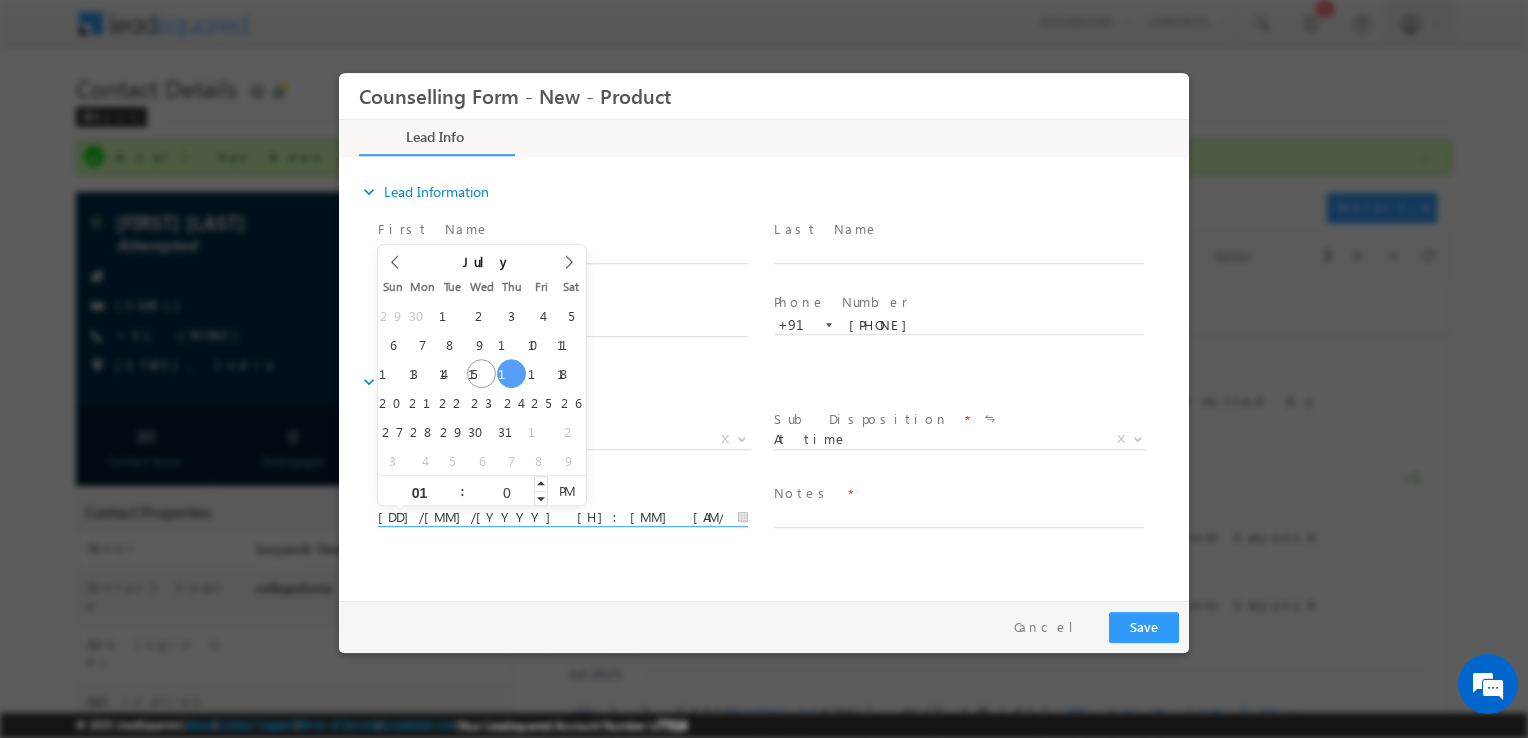 type on "00" 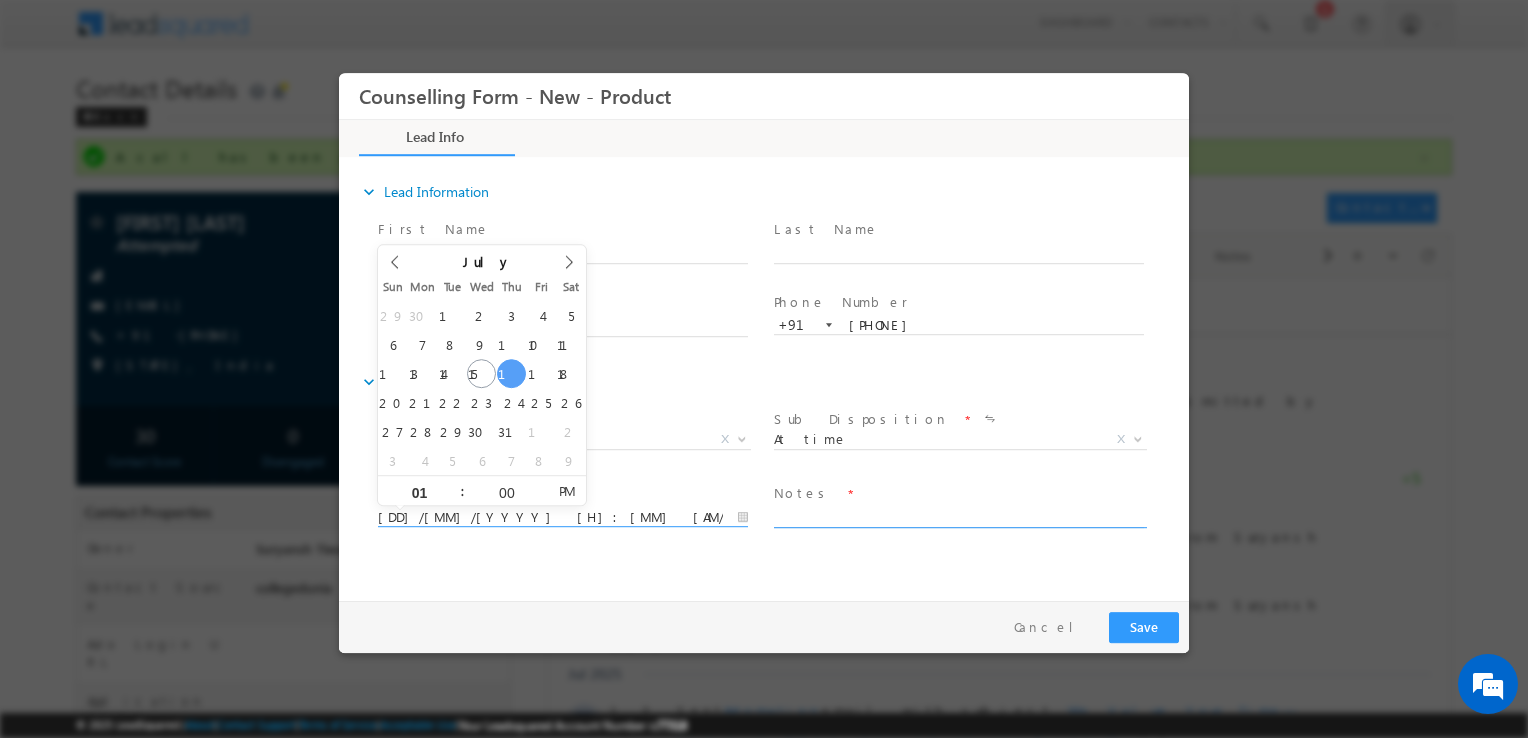 type on "17/07/2025 1:00 PM" 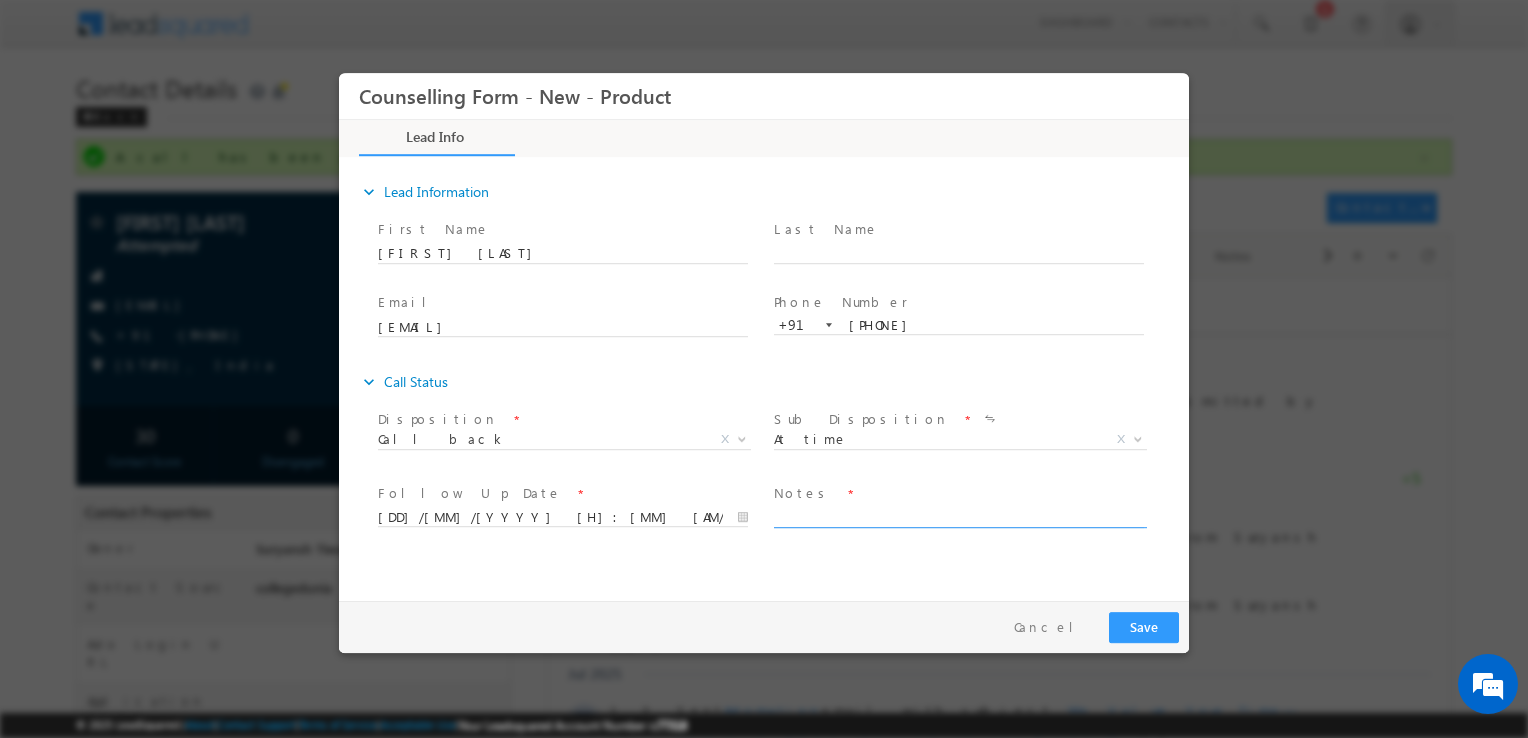 click at bounding box center [959, 516] 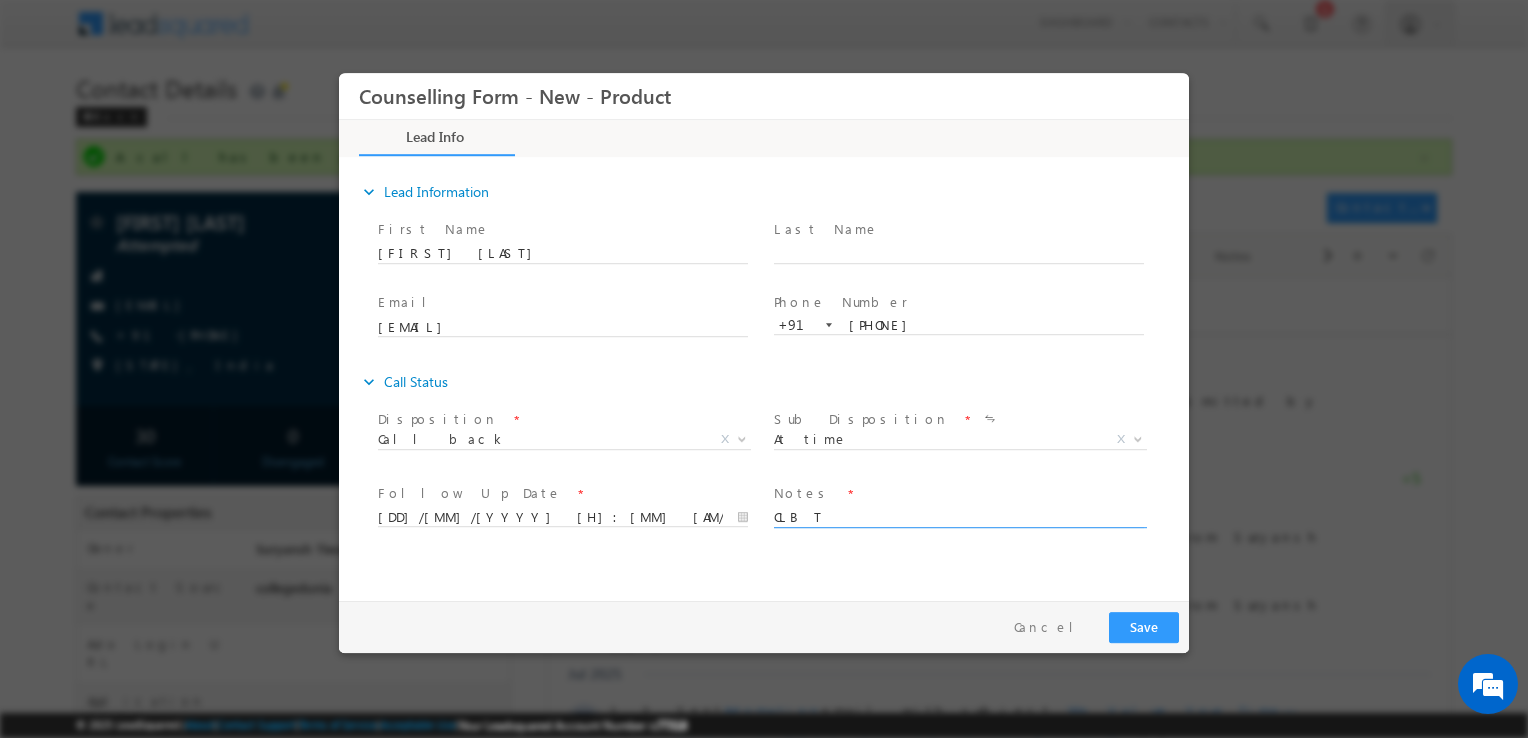 type on "CLB T" 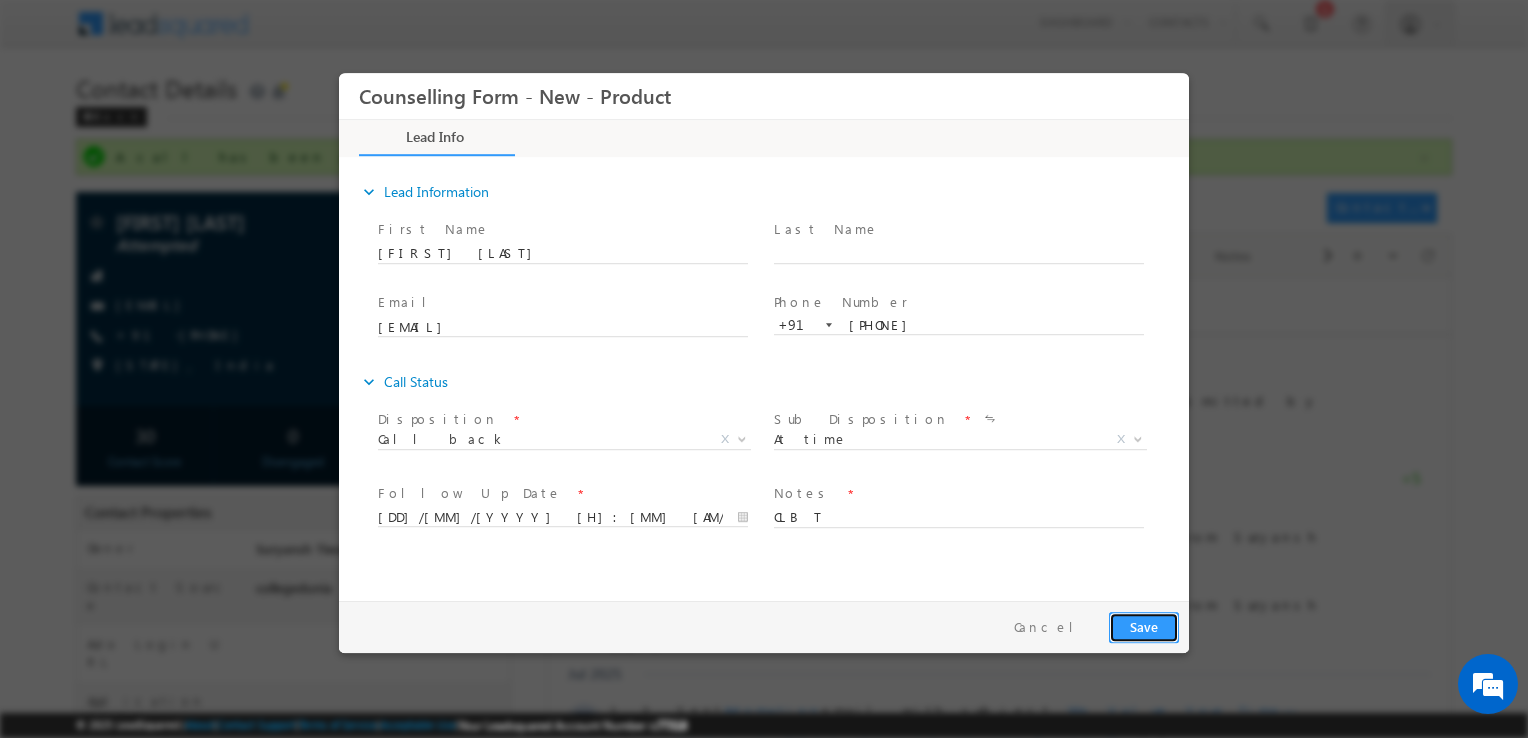 click on "Save" at bounding box center [1144, 627] 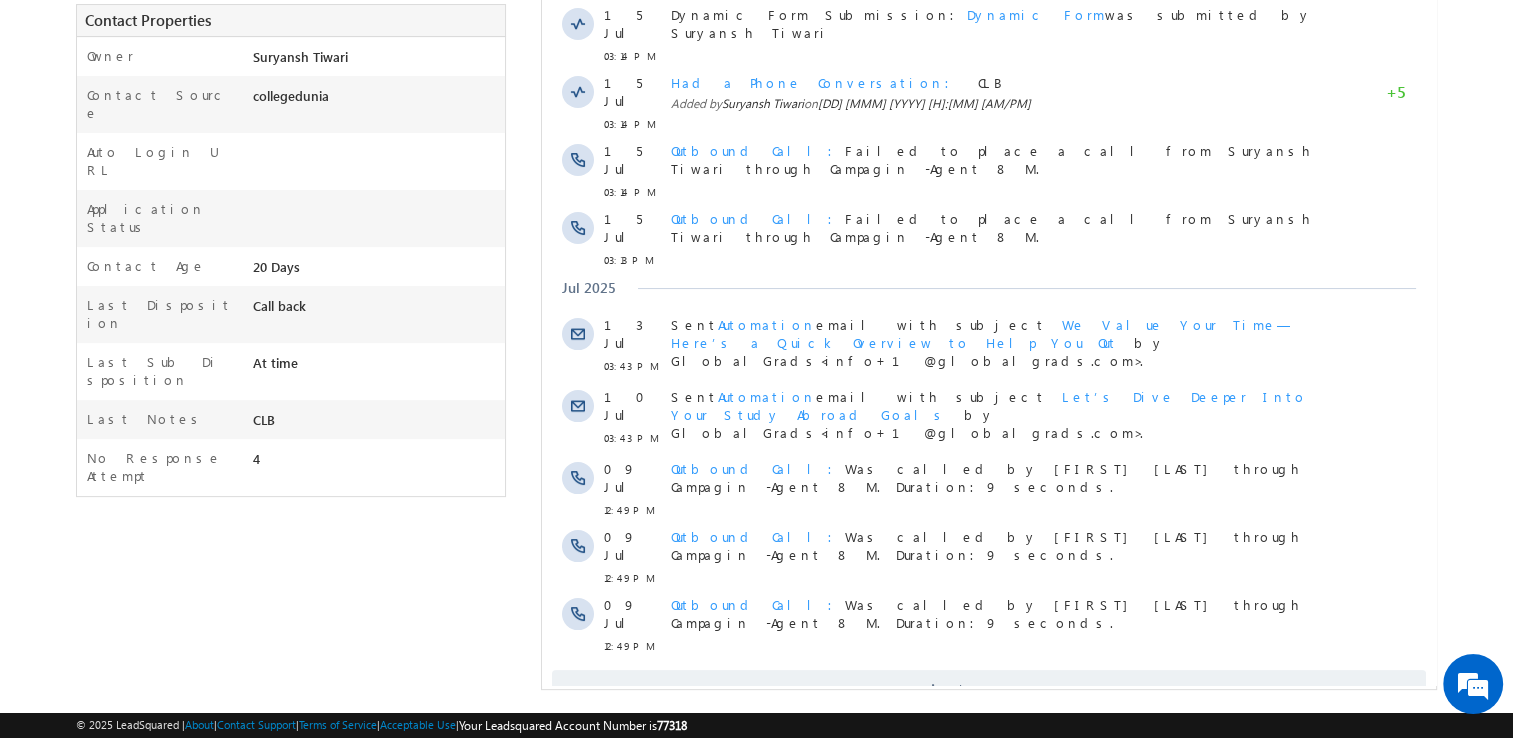 scroll, scrollTop: 0, scrollLeft: 0, axis: both 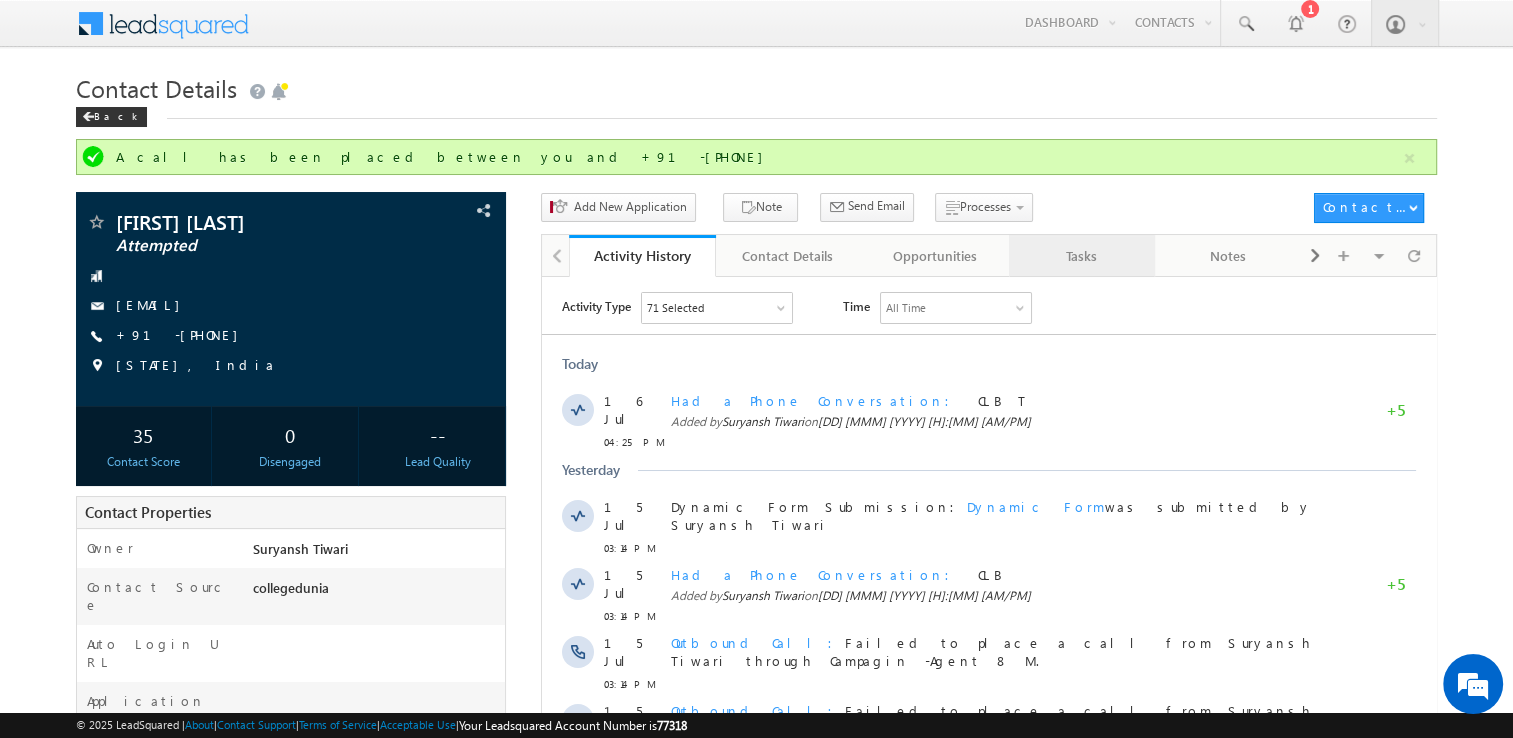 click on "Tasks" at bounding box center (1081, 256) 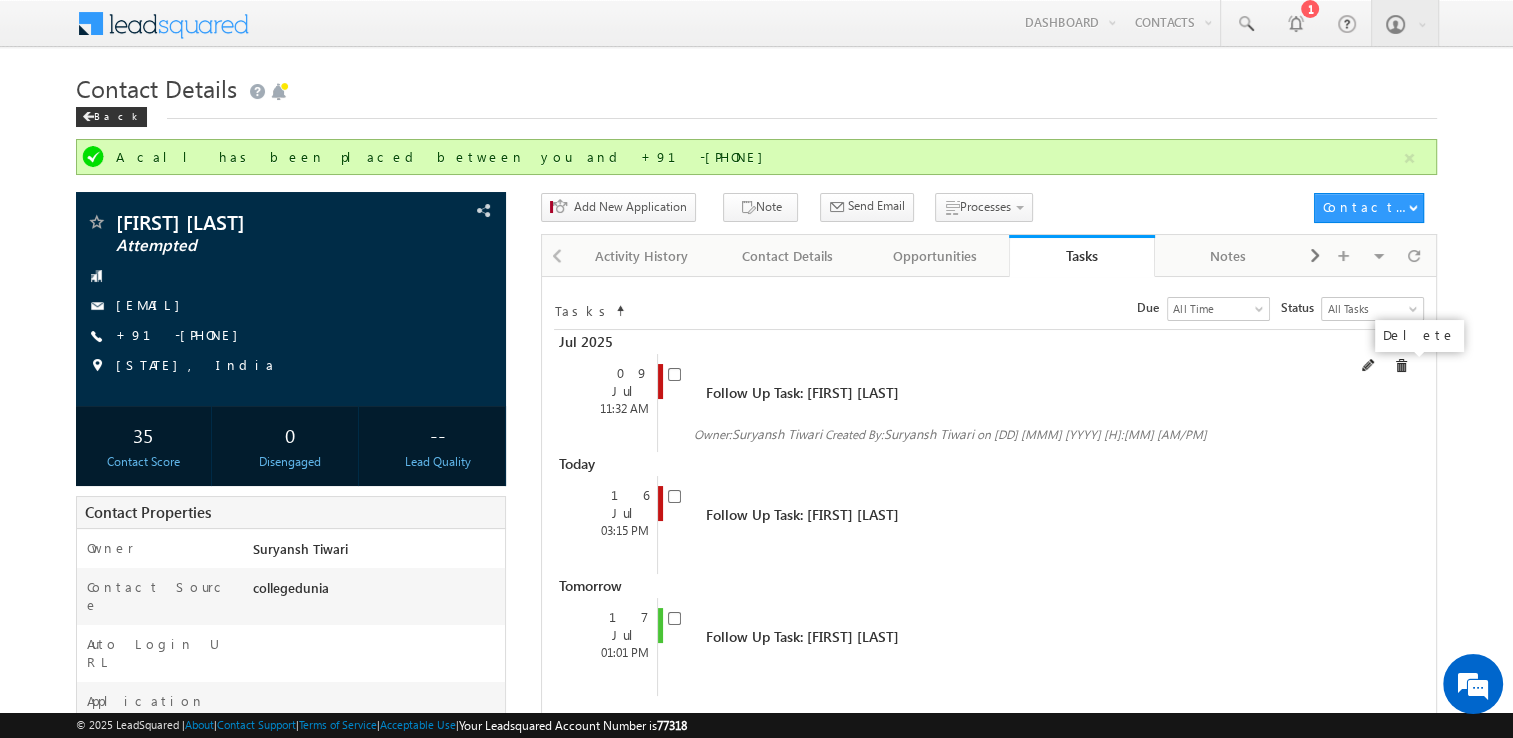 click at bounding box center (1401, 366) 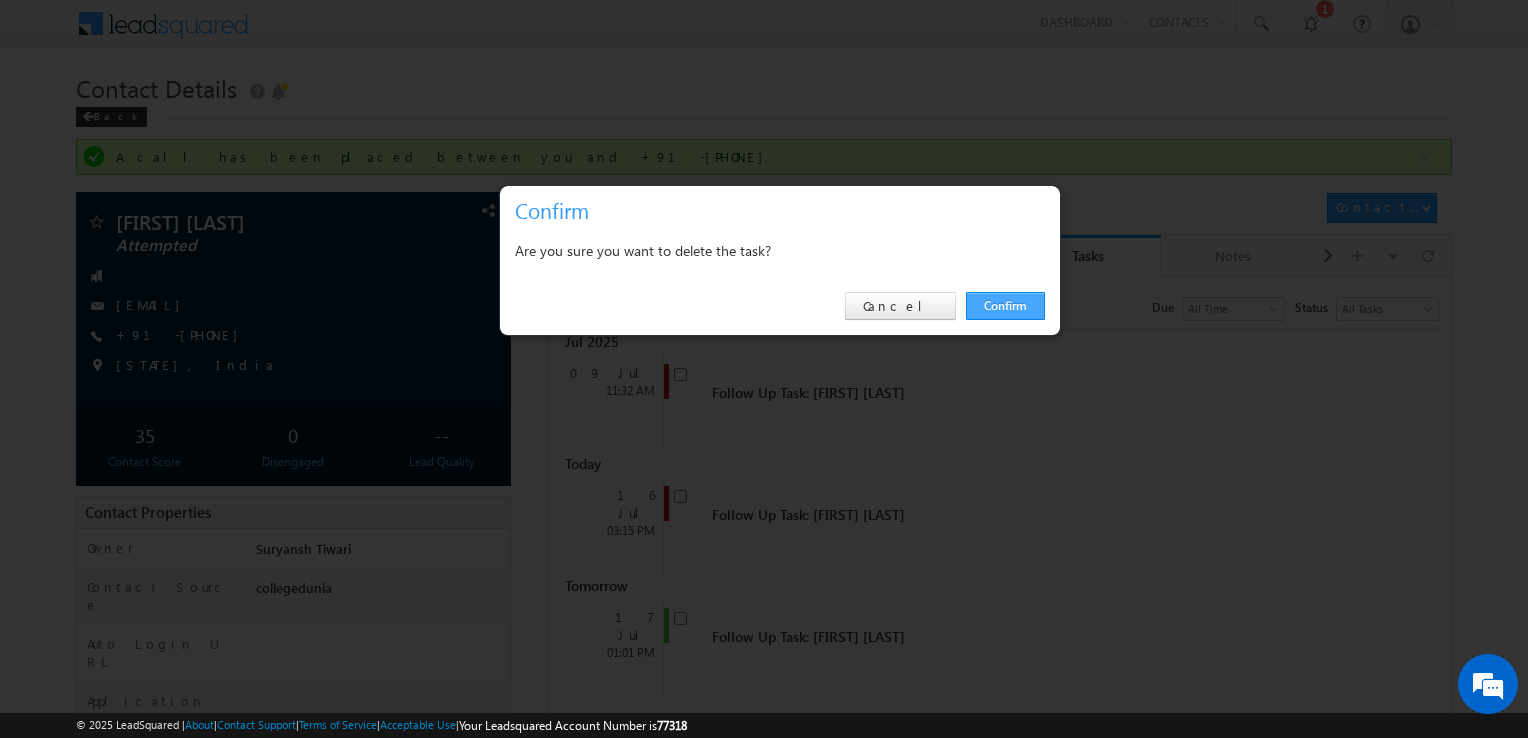 click on "Confirm" at bounding box center [1005, 306] 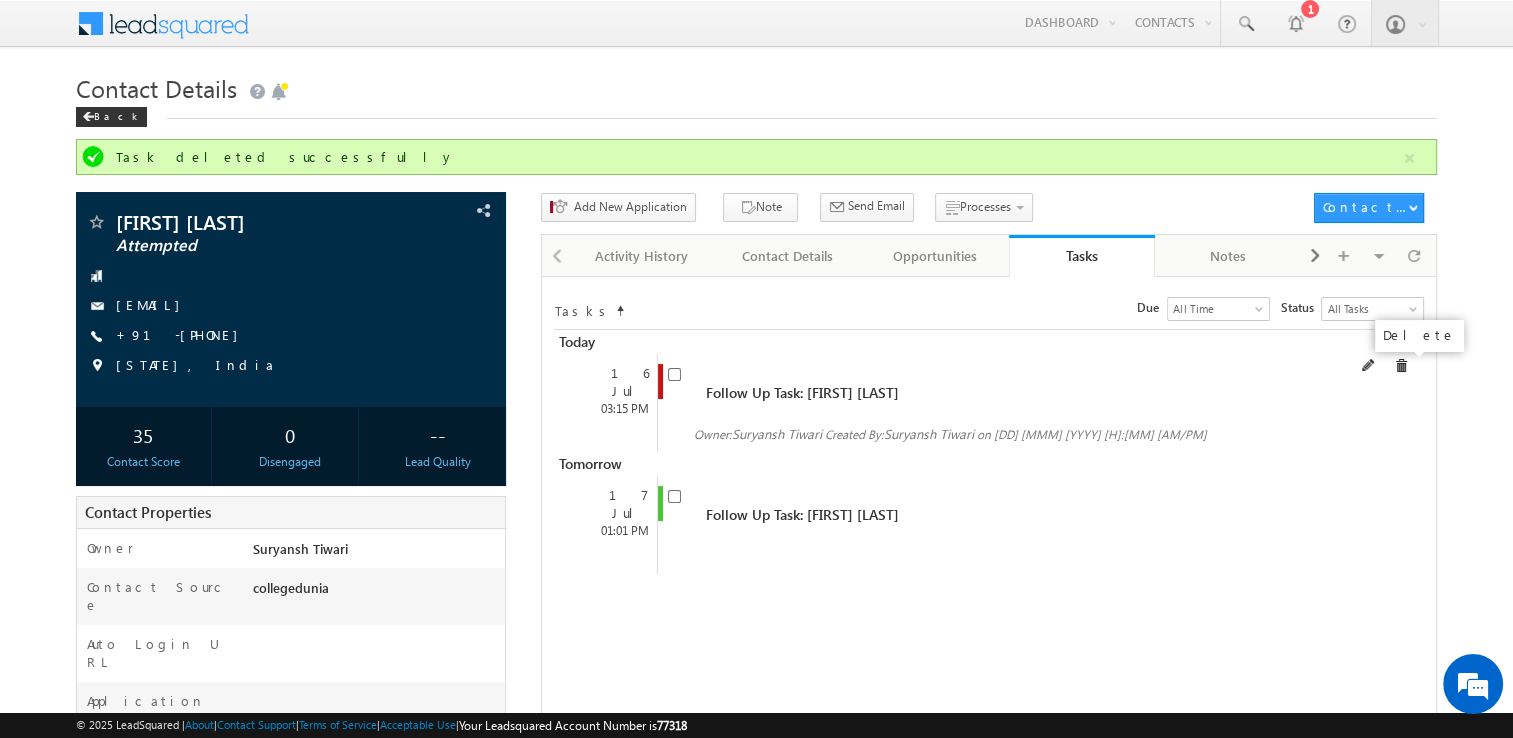 click at bounding box center [1401, 366] 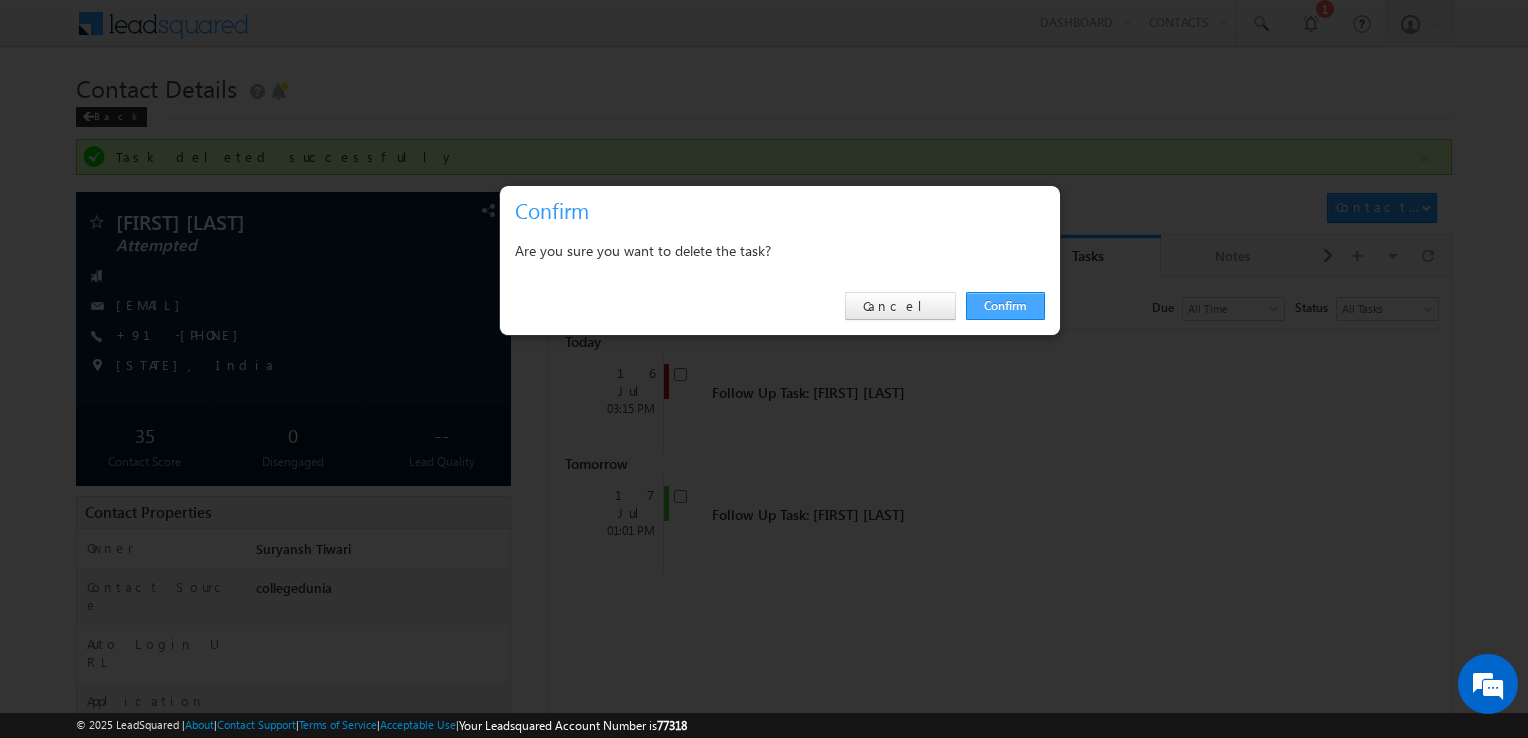 click on "Confirm" at bounding box center [1005, 306] 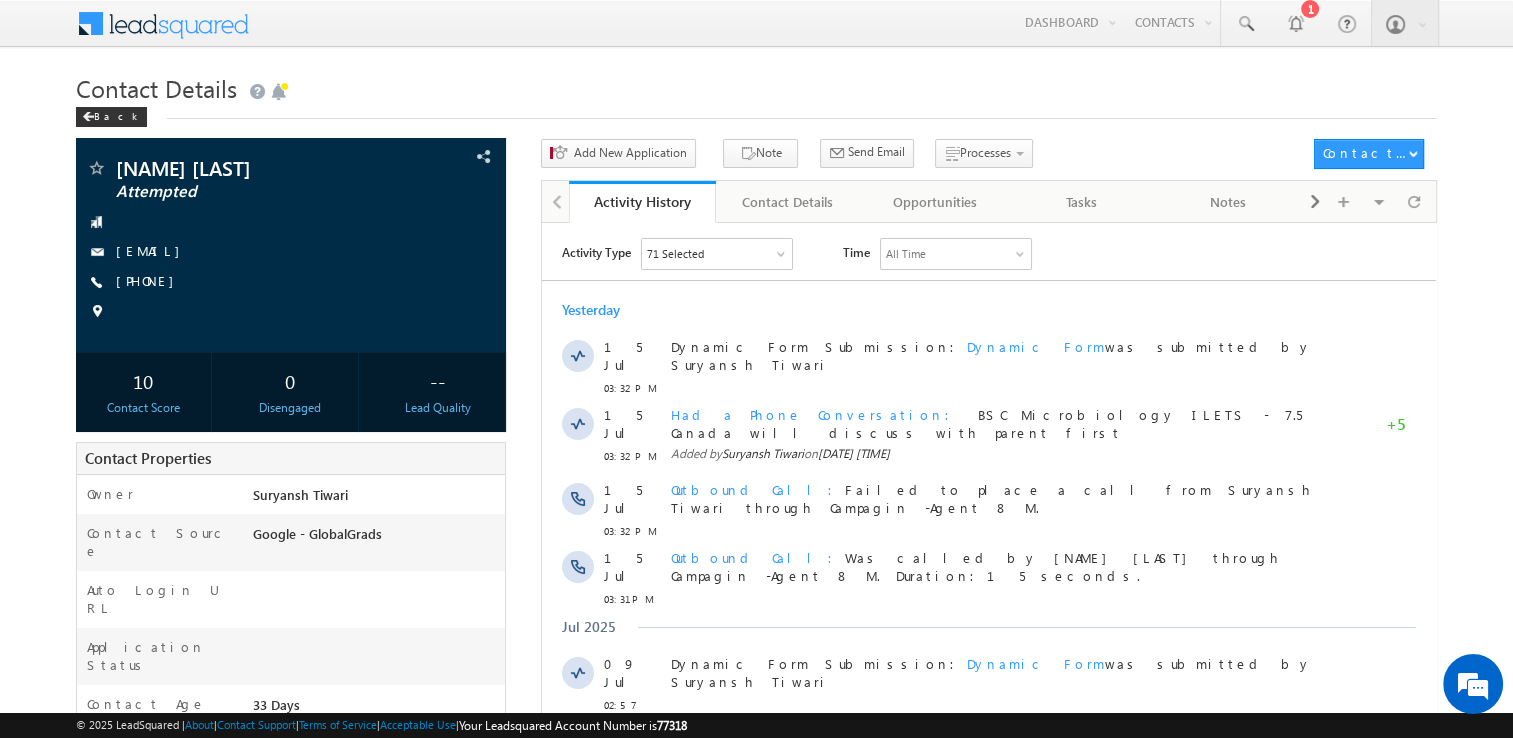 scroll, scrollTop: 0, scrollLeft: 0, axis: both 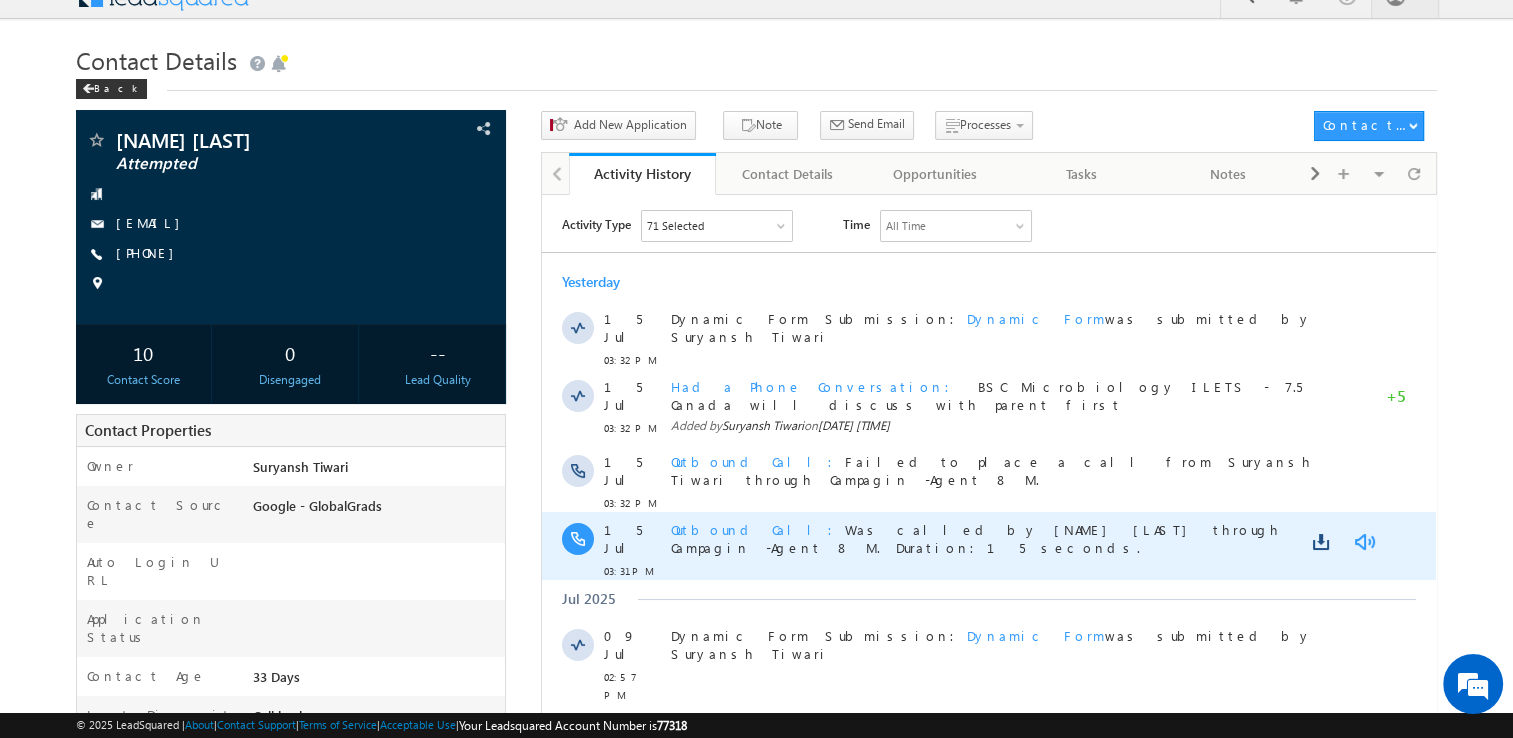 click at bounding box center (1364, 541) 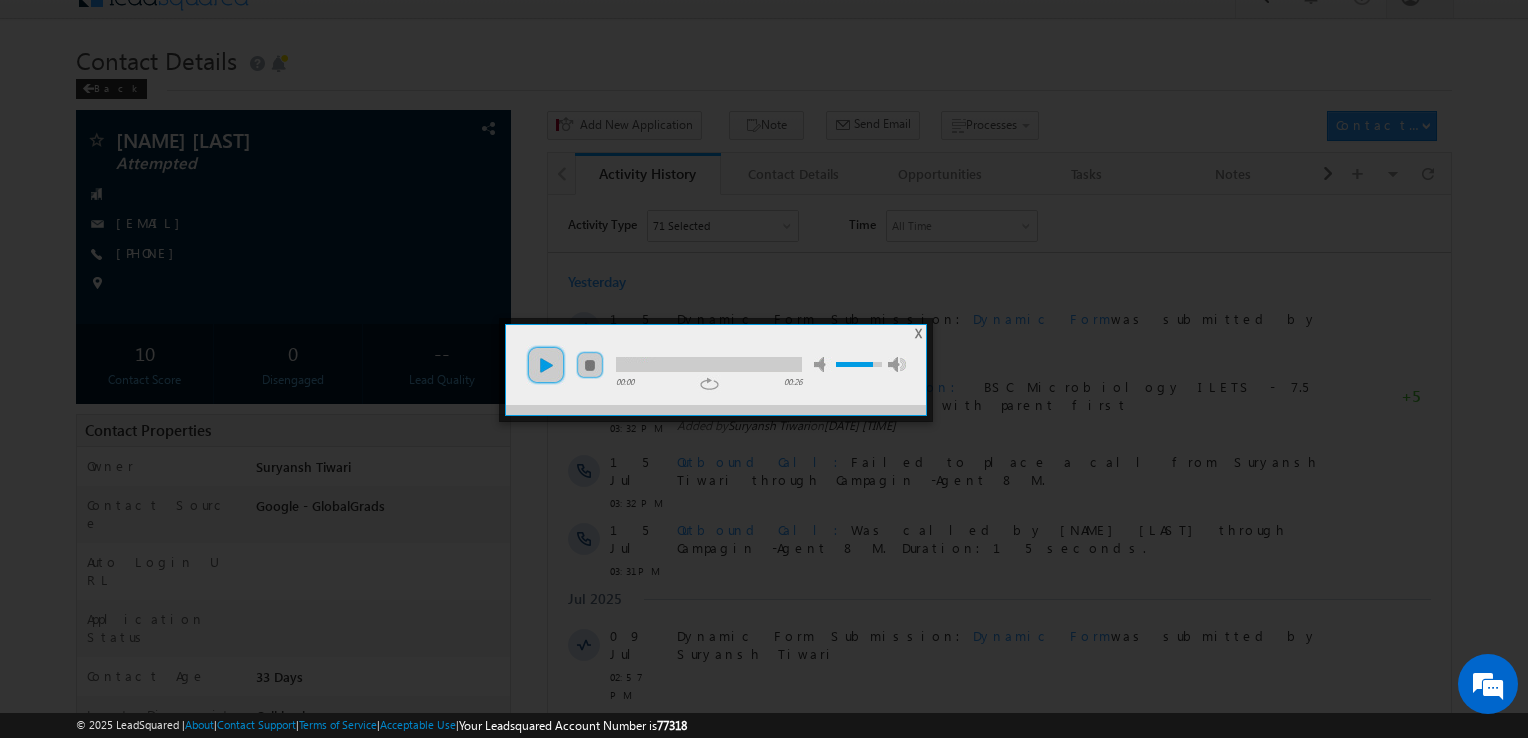 click on "play" at bounding box center [546, 365] 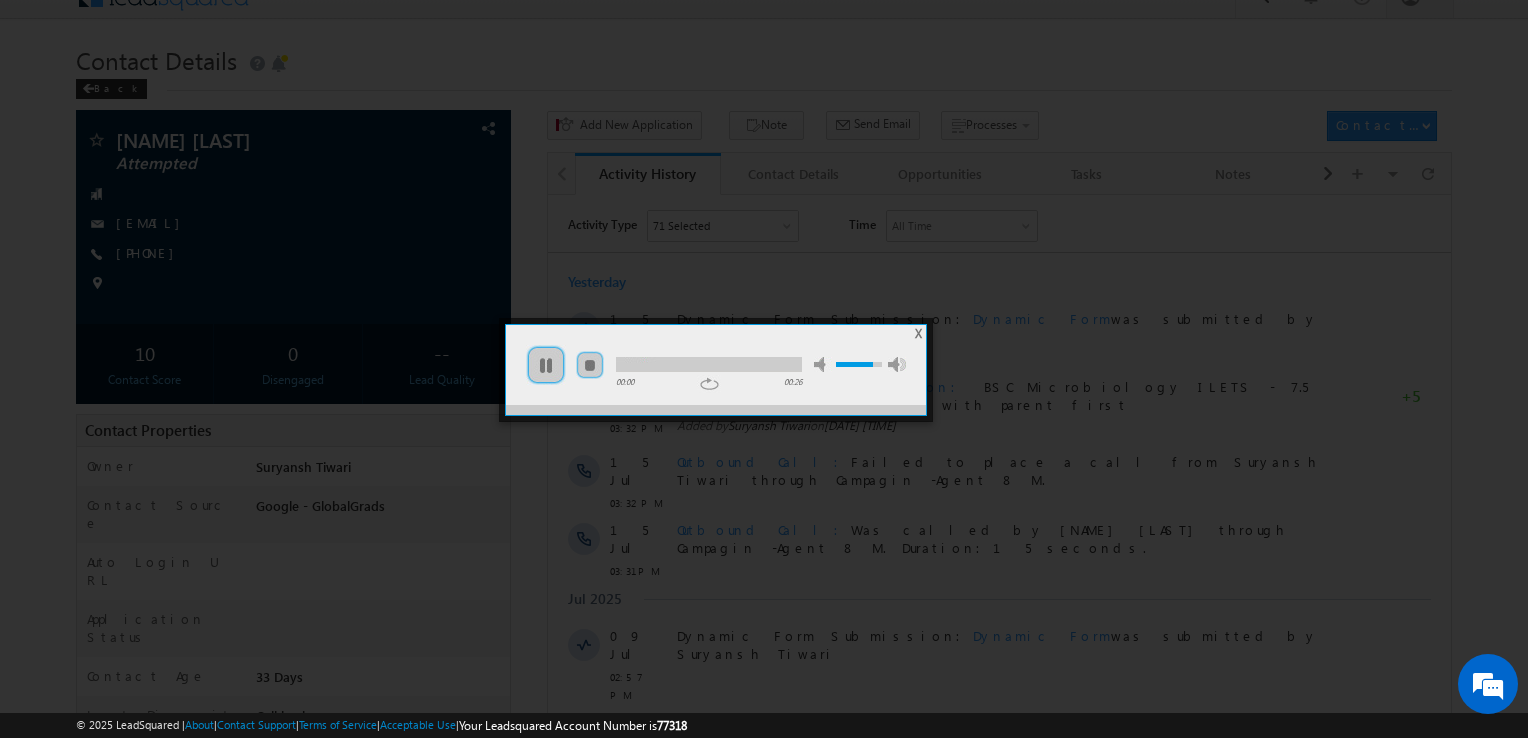 click at bounding box center (709, 364) 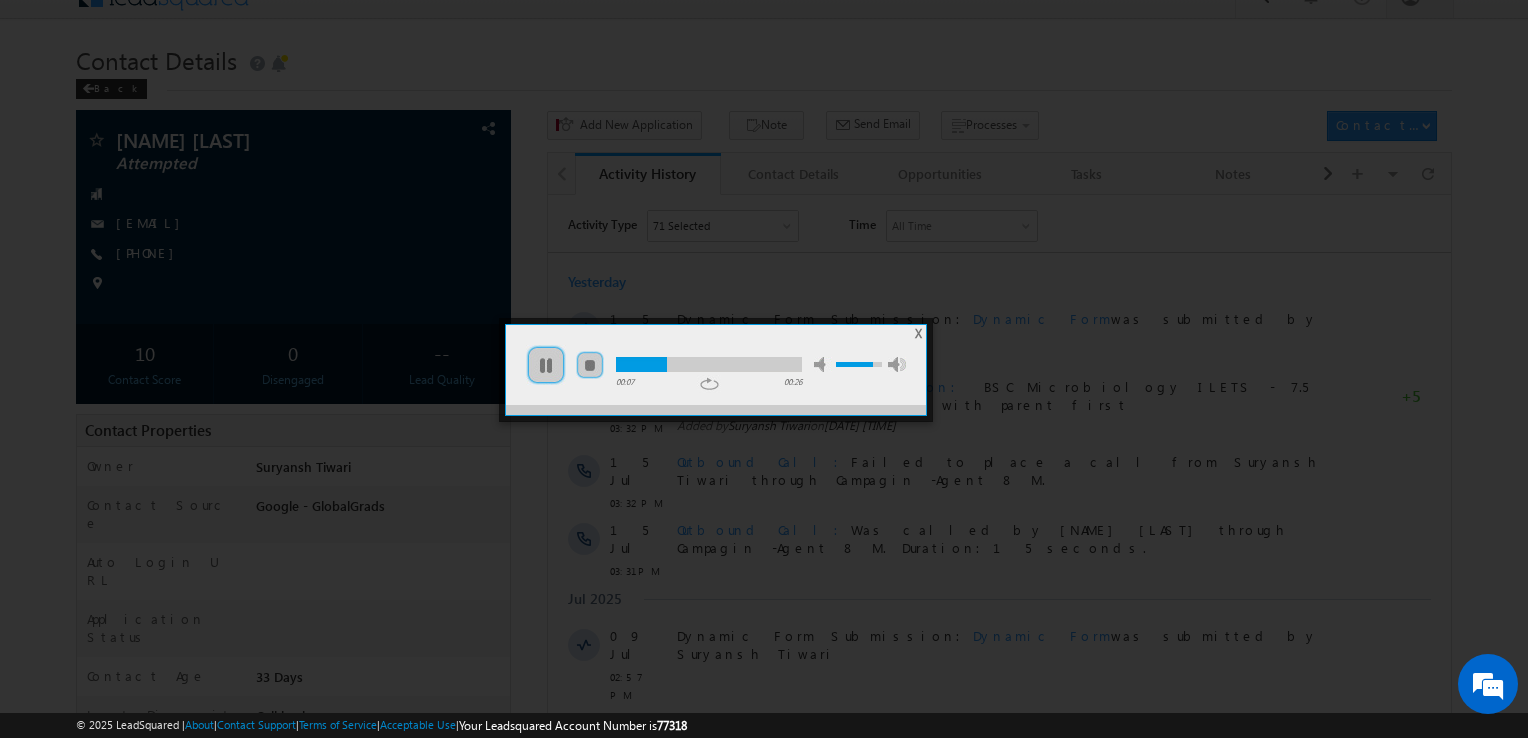click at bounding box center [709, 364] 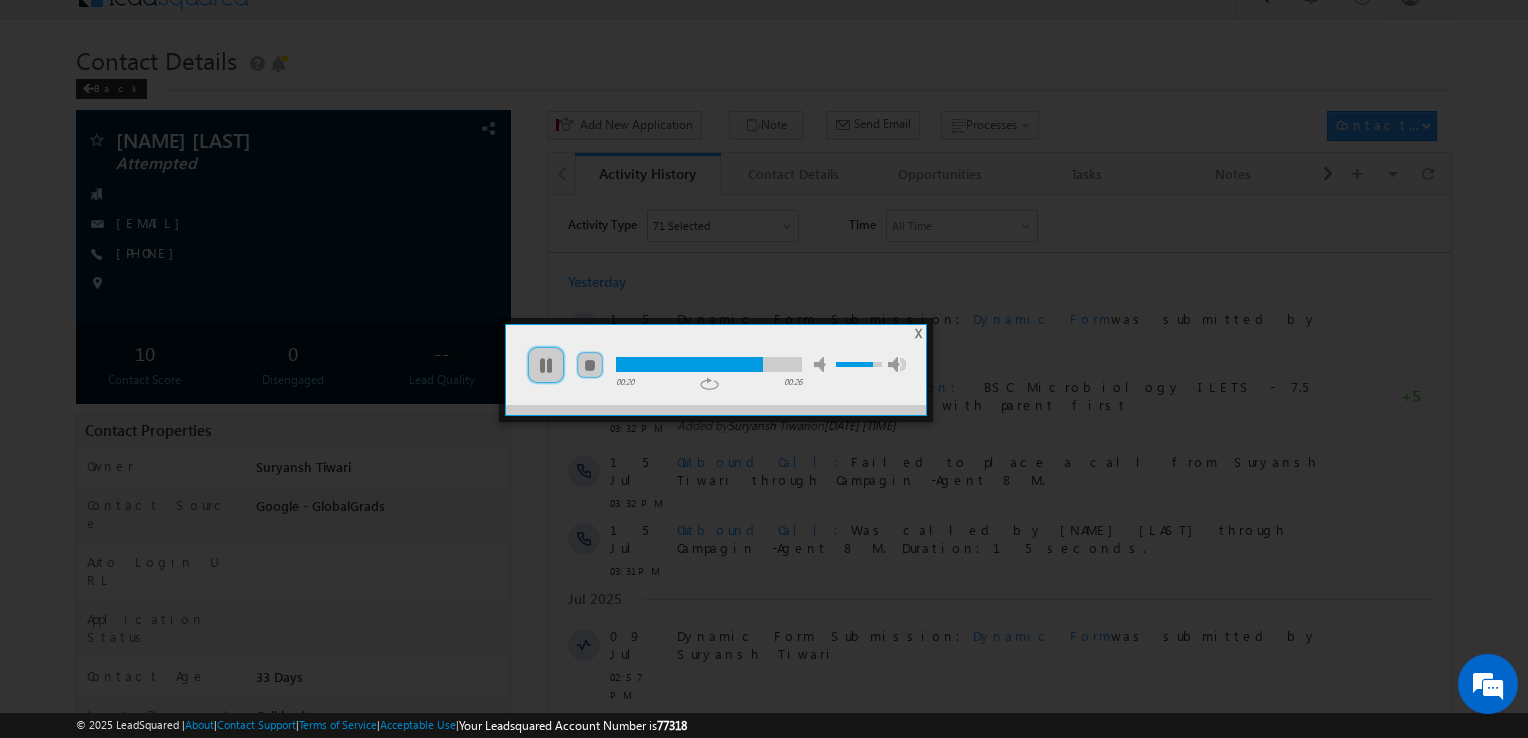 click at bounding box center (709, 364) 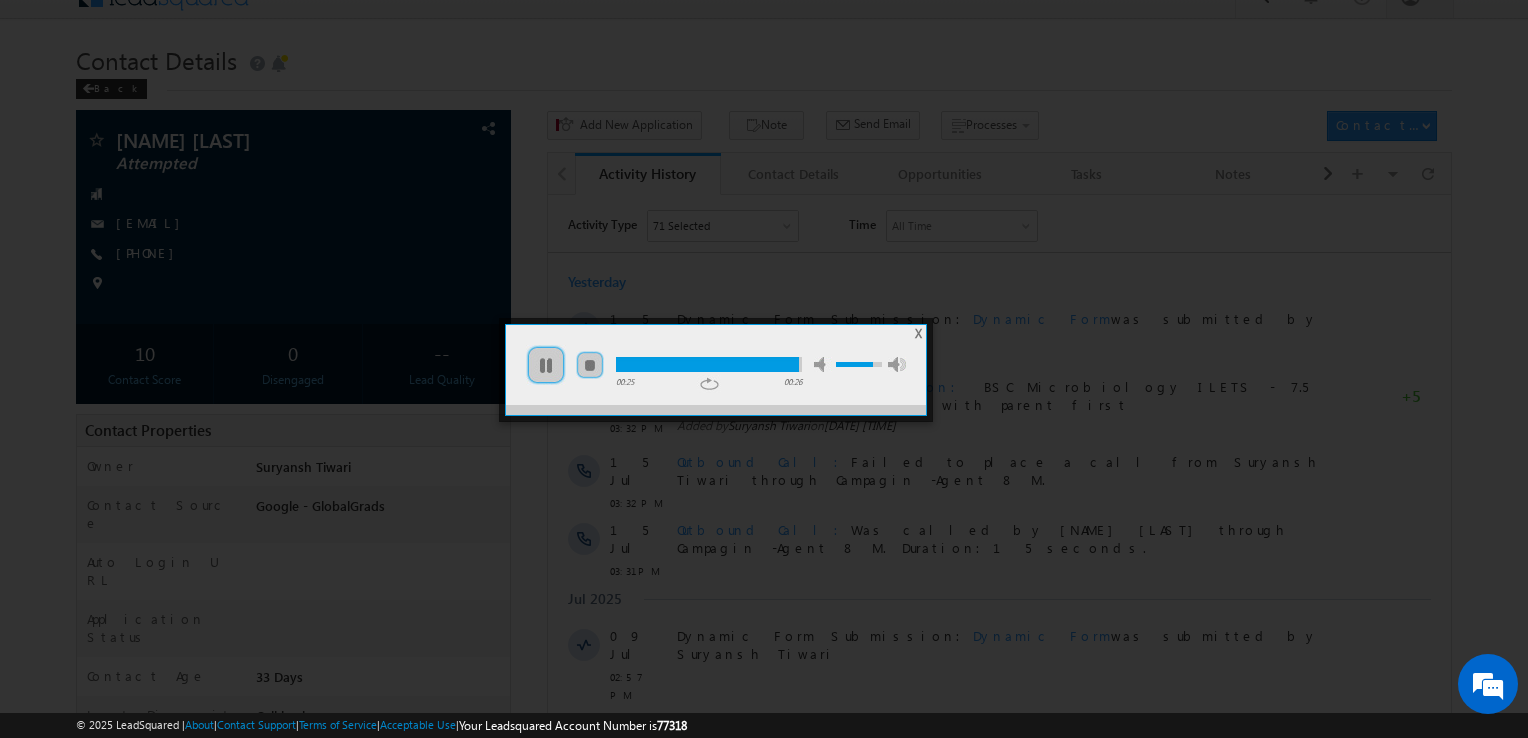 click on "X" at bounding box center (918, 333) 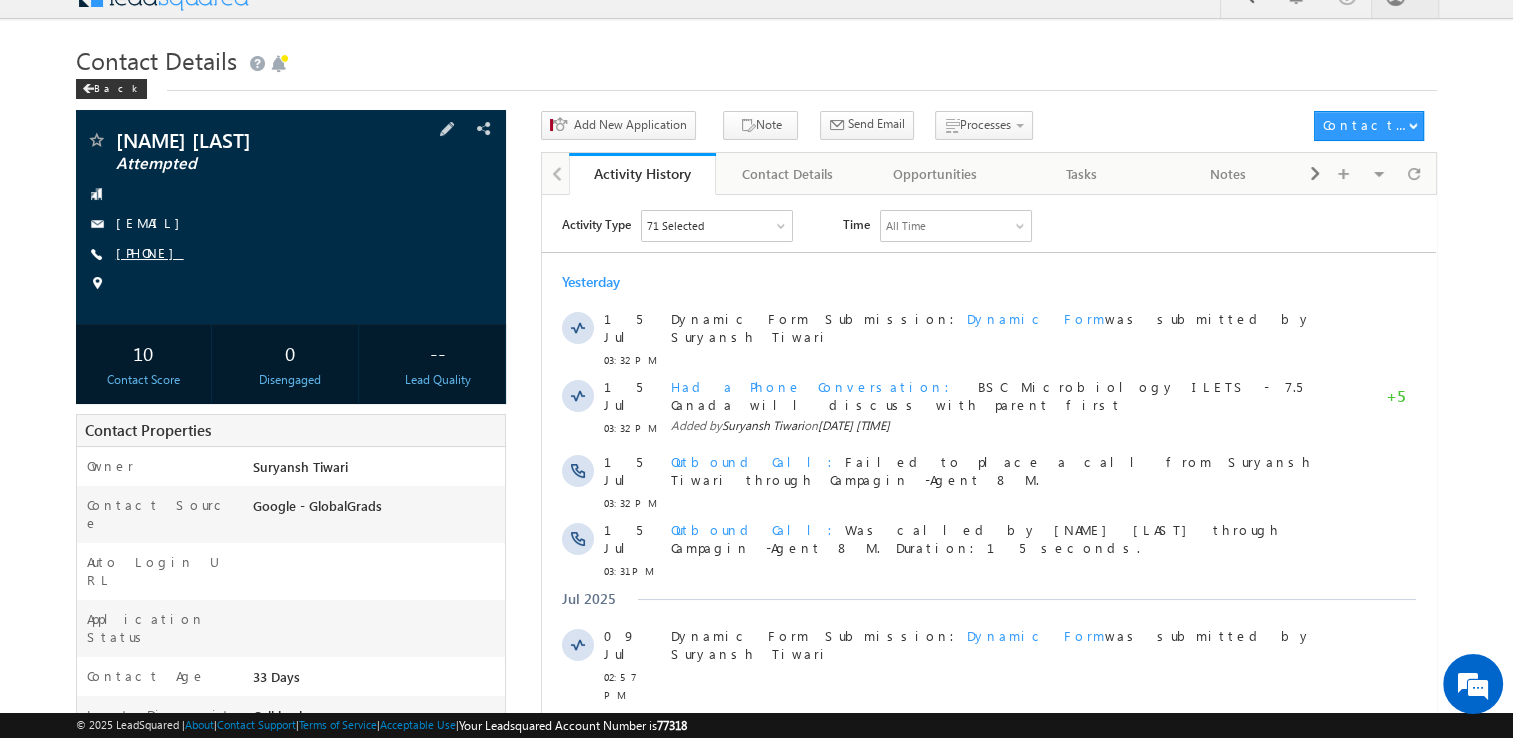 click on "[PHONE]" at bounding box center [150, 252] 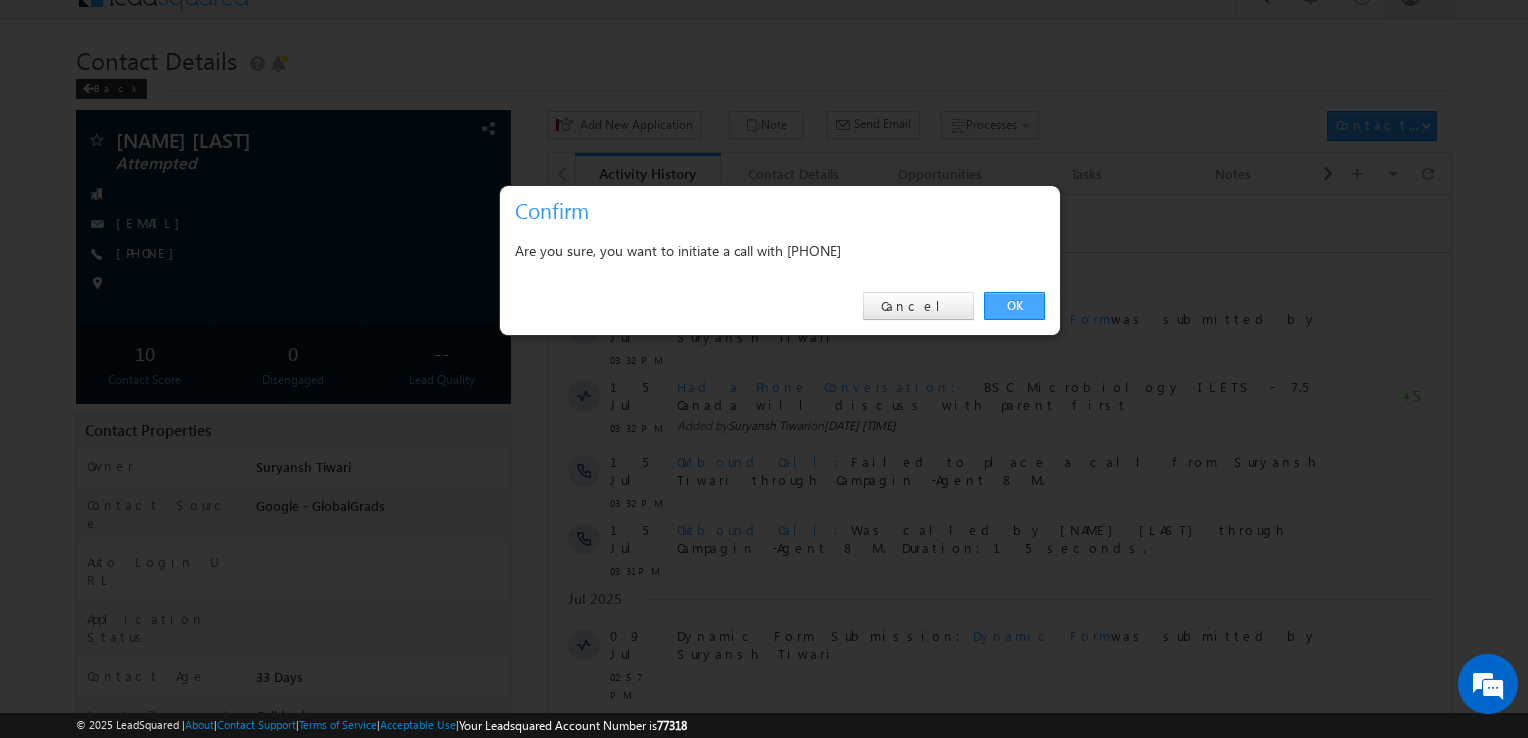 click on "OK" at bounding box center (1014, 306) 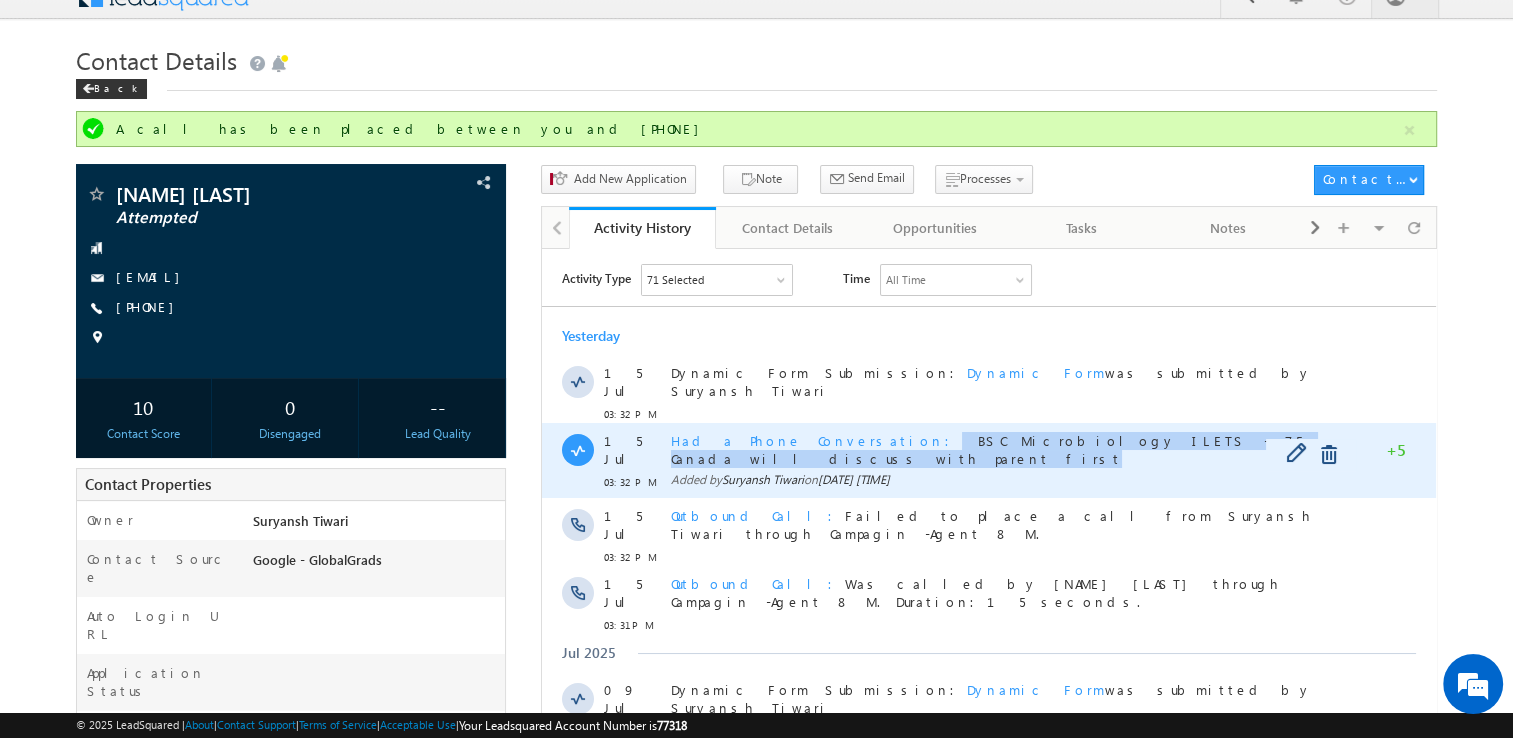 copy on "BSC Microbiology ILETS - 7.5 Canada will discuss with parent first" 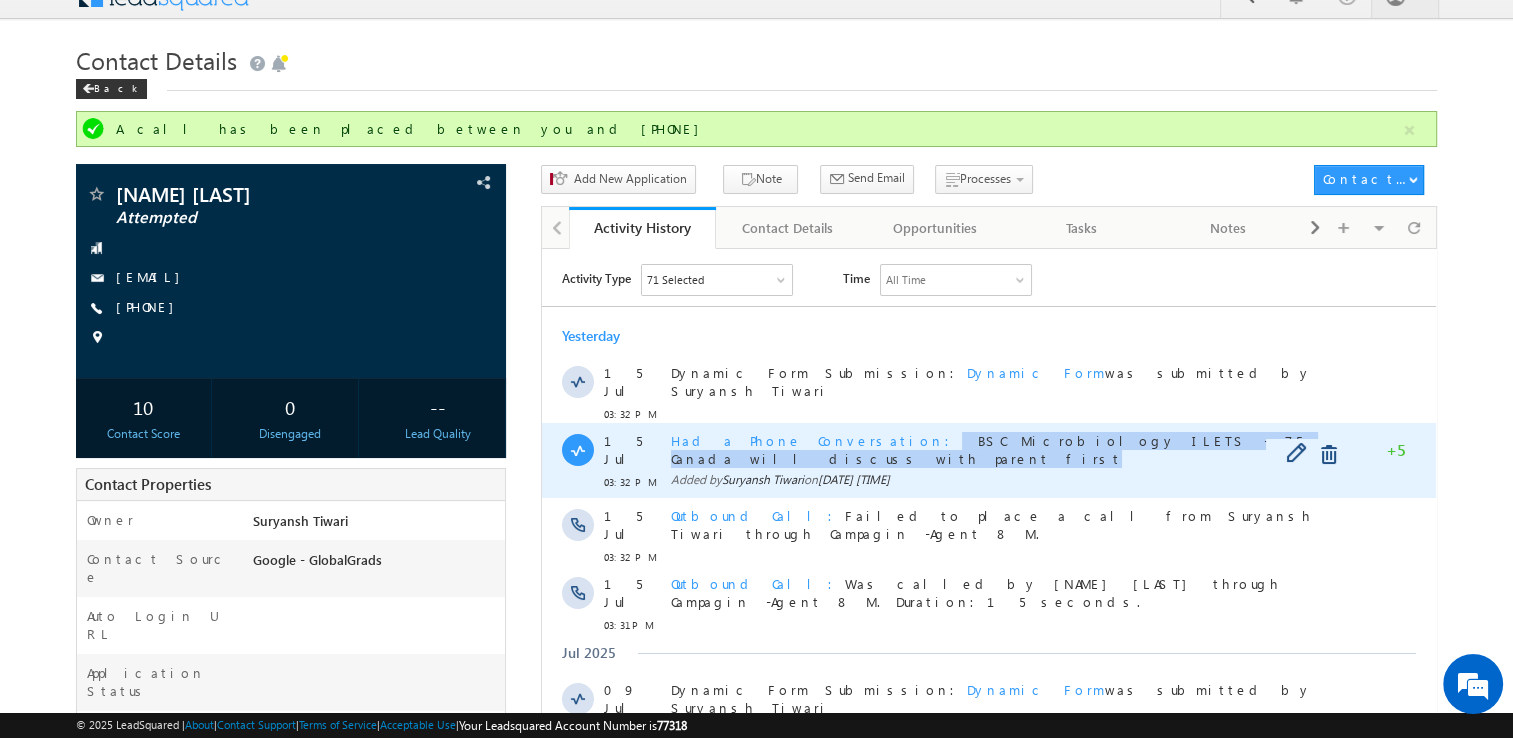 drag, startPoint x: 831, startPoint y: 430, endPoint x: 1231, endPoint y: 428, distance: 400.005 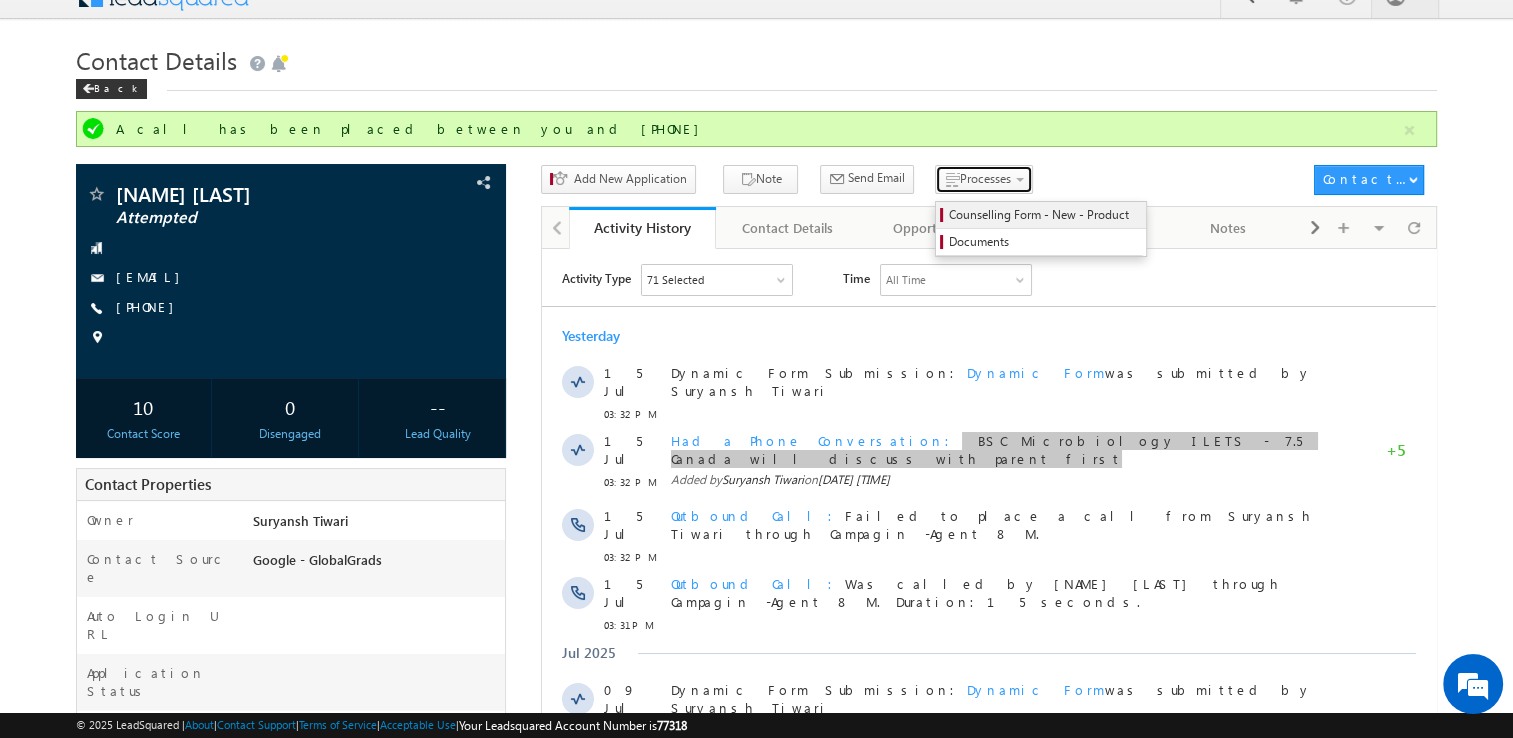 drag, startPoint x: 954, startPoint y: 179, endPoint x: 992, endPoint y: 208, distance: 47.801674 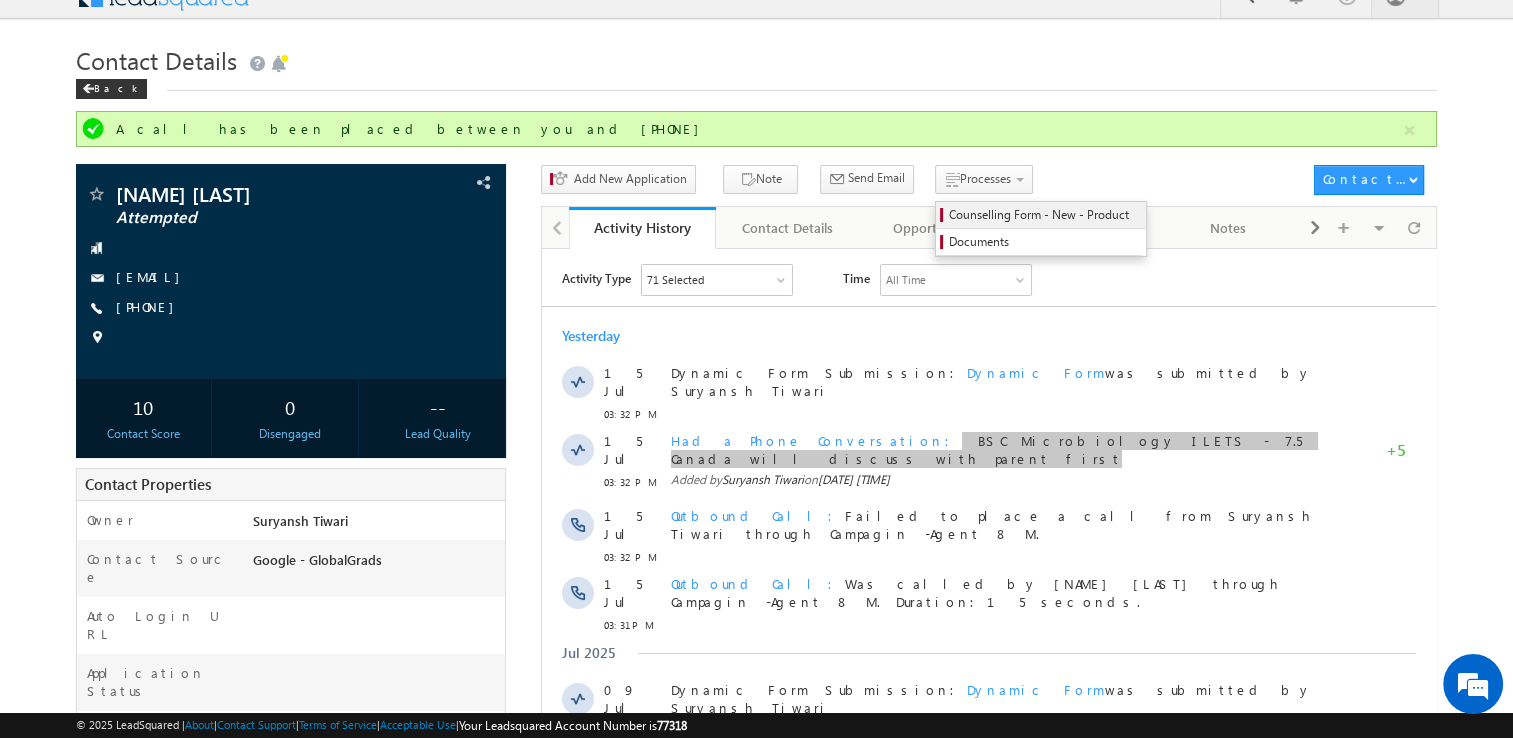 click on "Counselling Form - New - Product" at bounding box center [1044, 215] 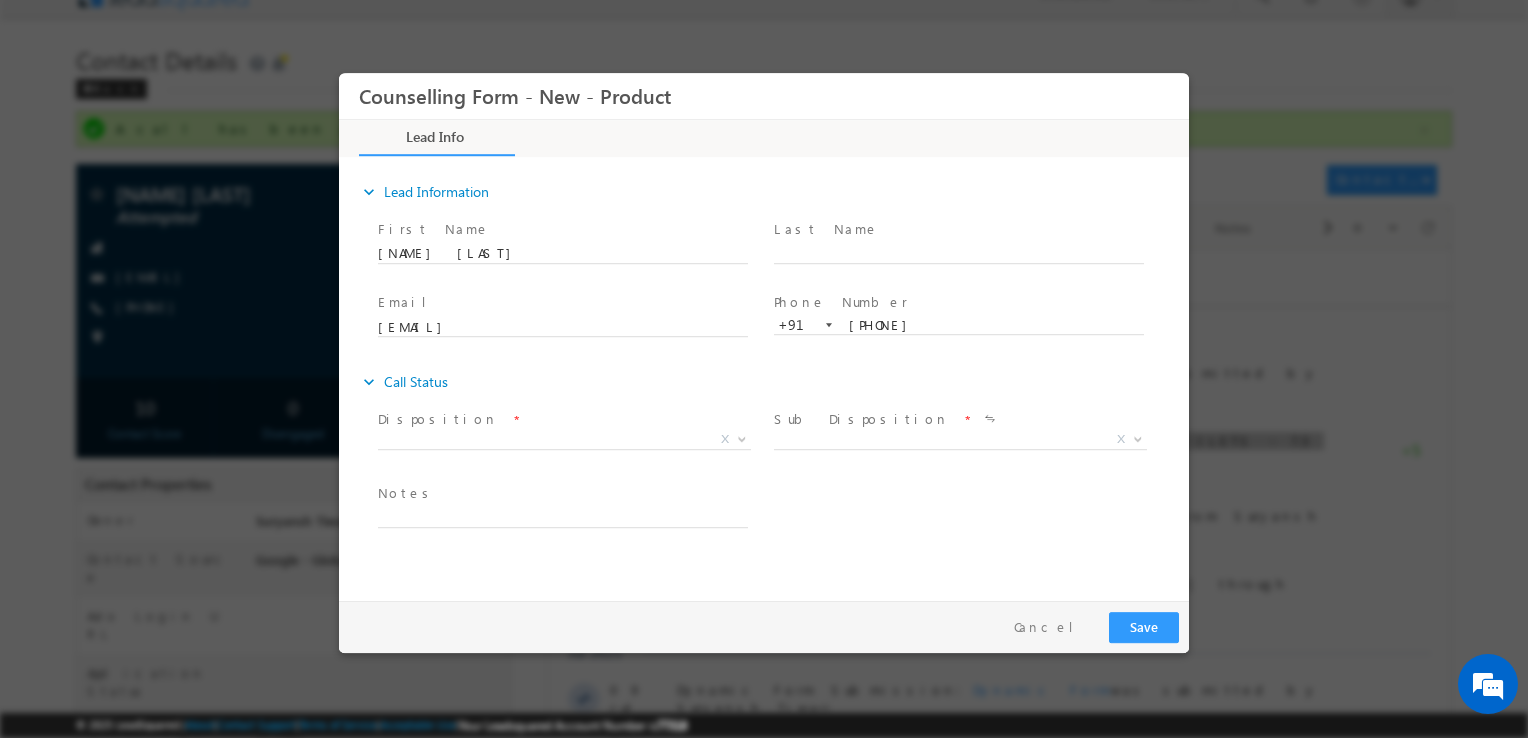 scroll, scrollTop: 0, scrollLeft: 0, axis: both 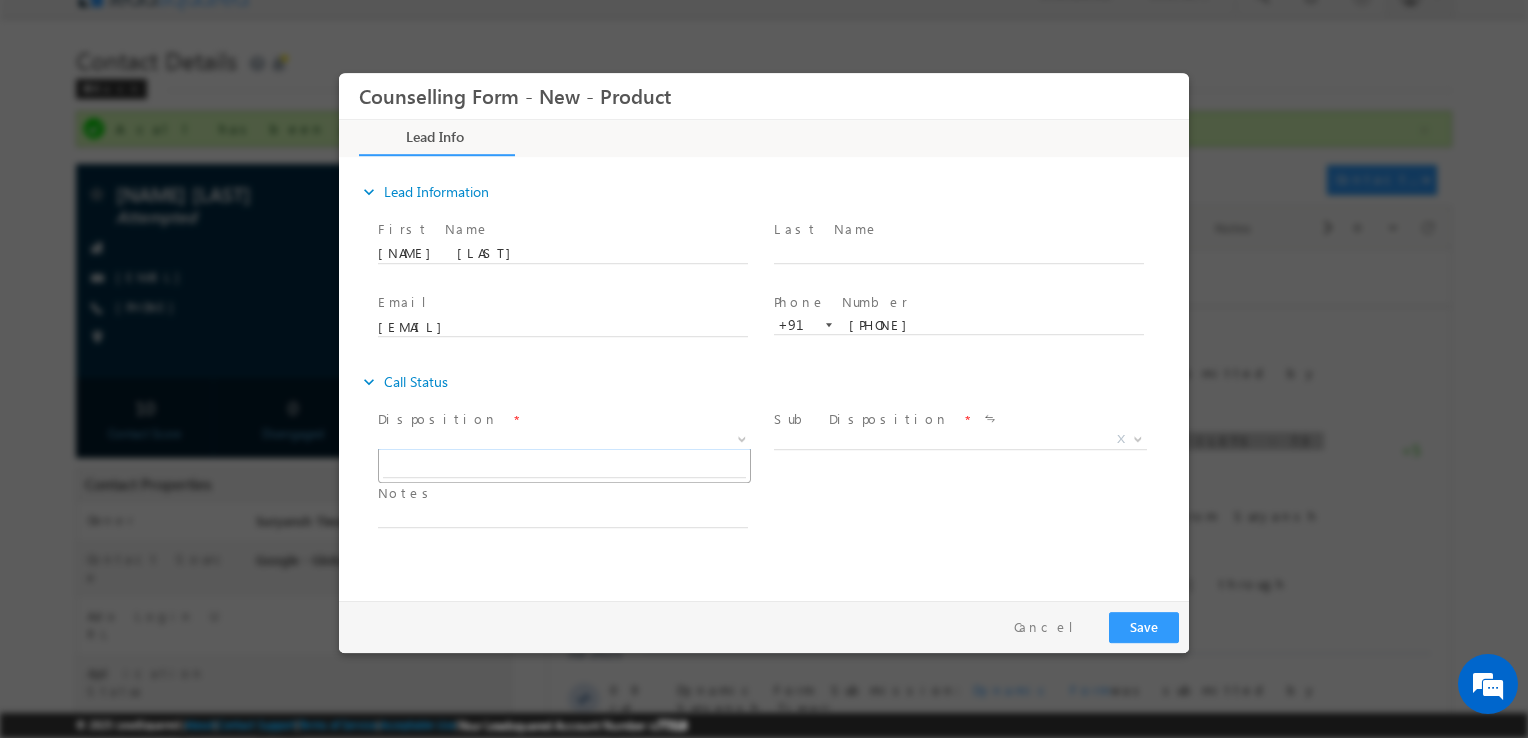 click on "X" at bounding box center (564, 440) 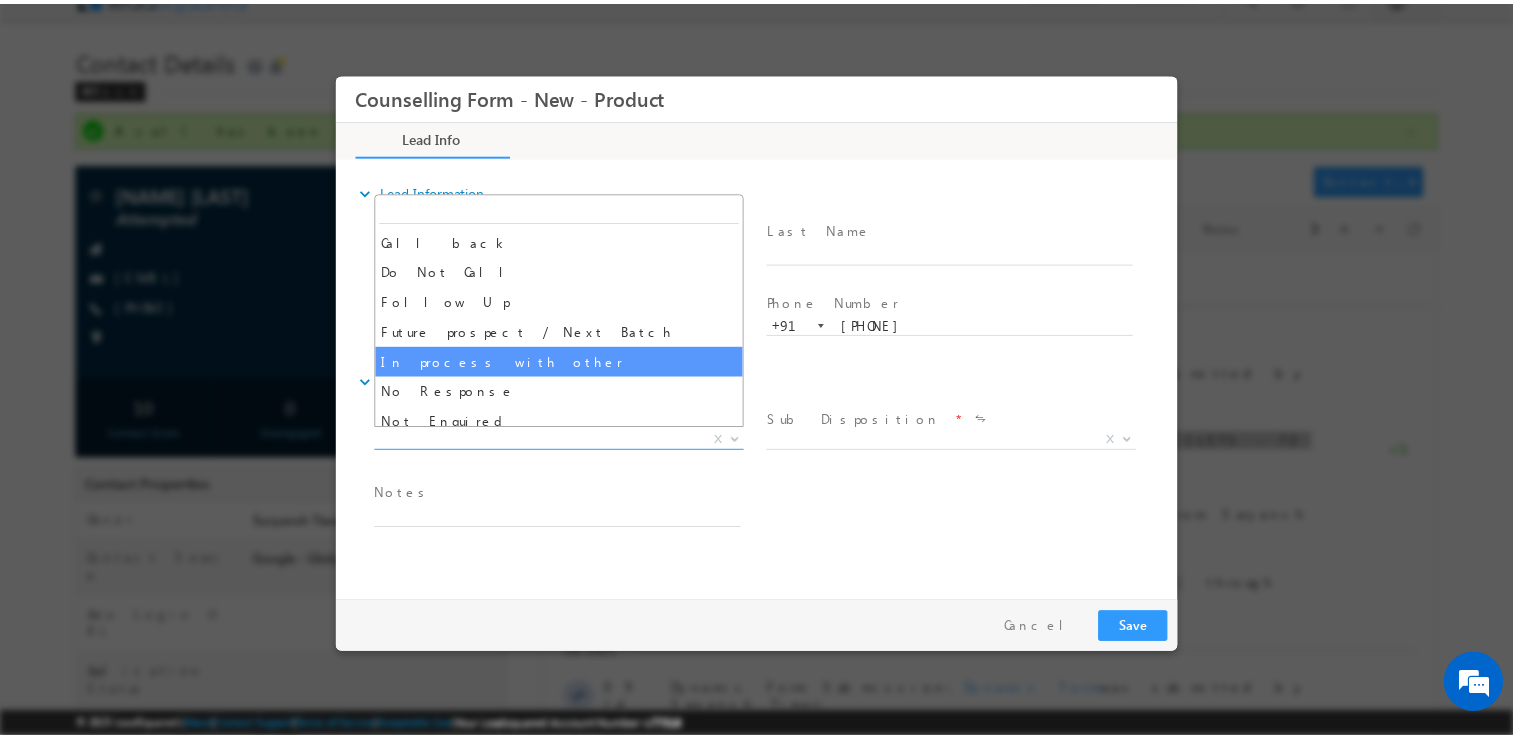 scroll, scrollTop: 130, scrollLeft: 0, axis: vertical 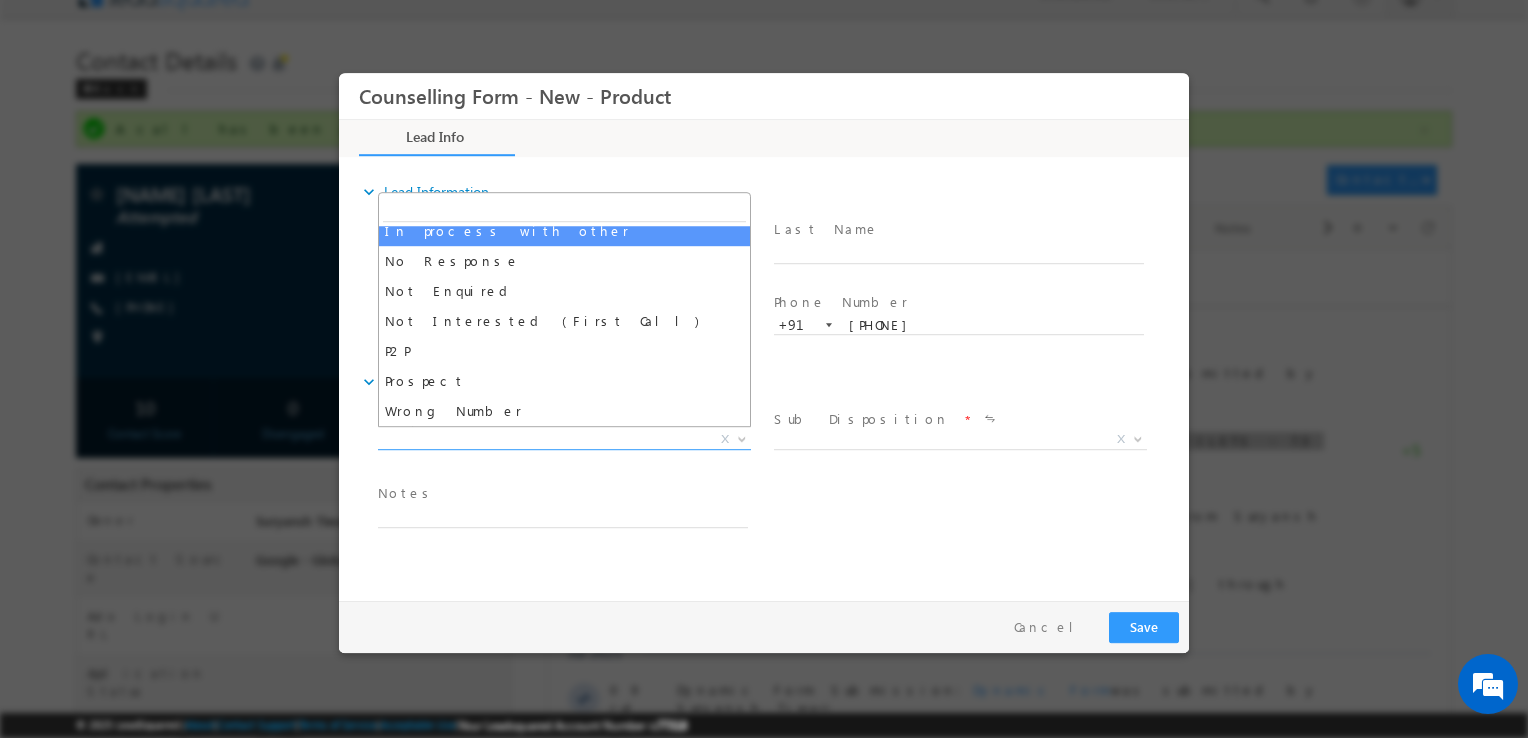 select on "In process with other" 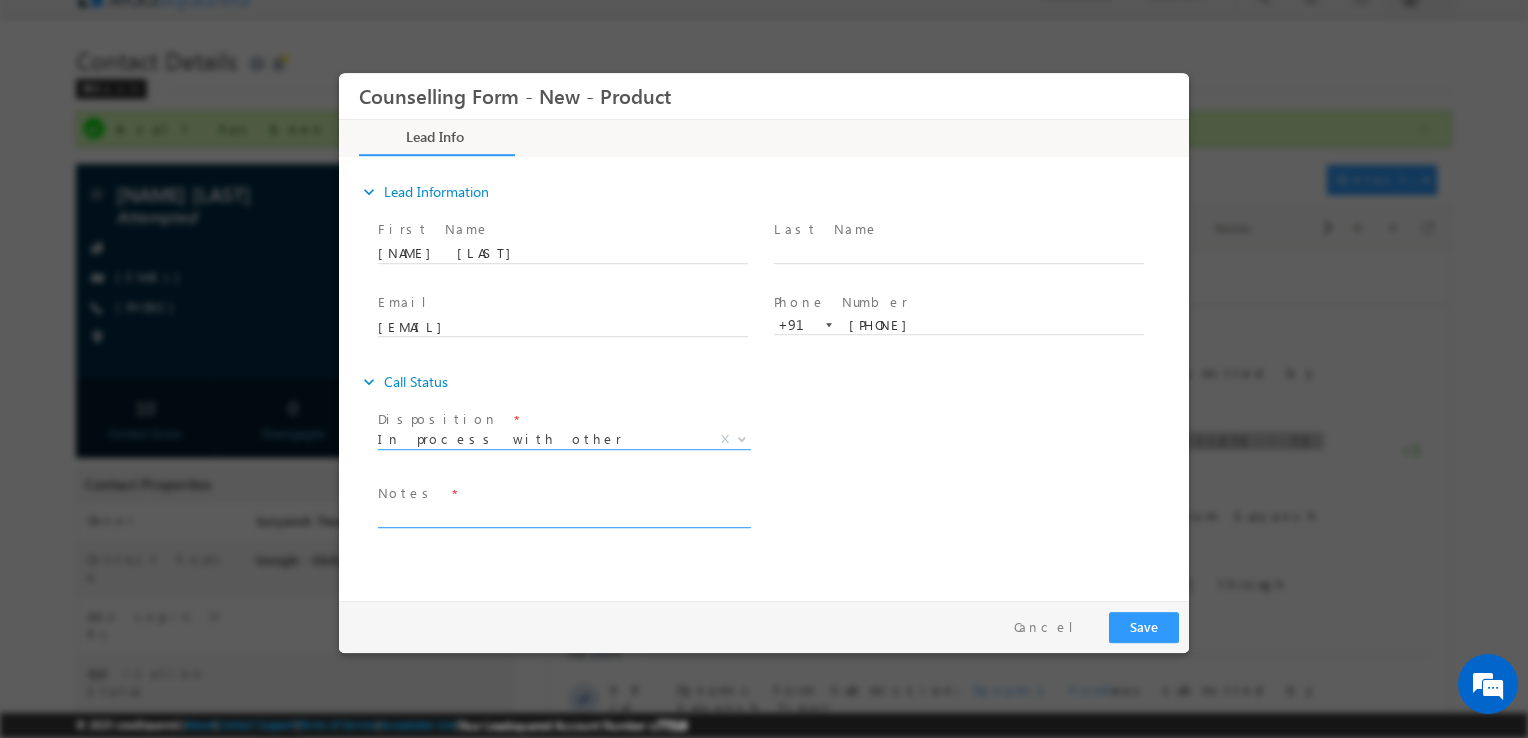 click at bounding box center (563, 516) 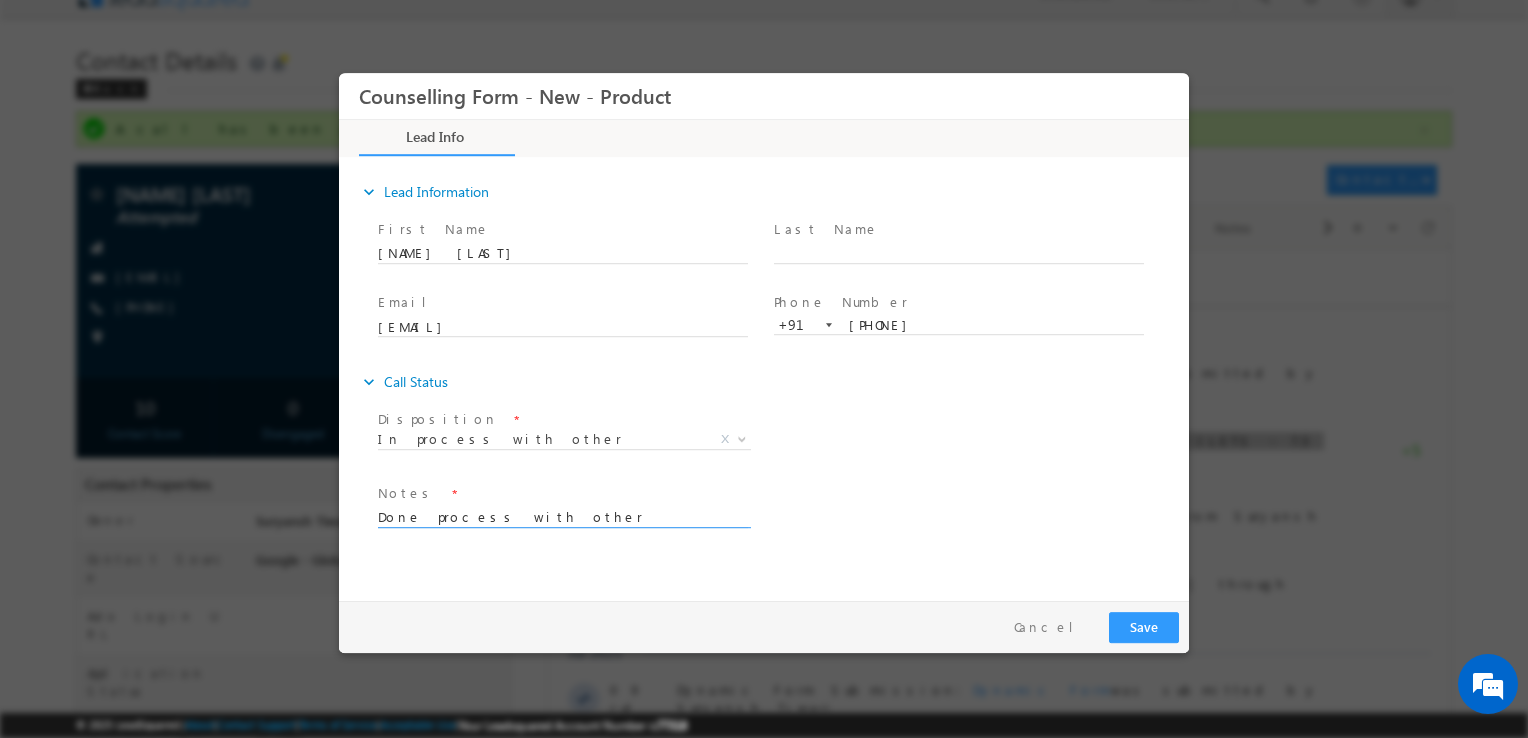 type on "Done process with other consultancy" 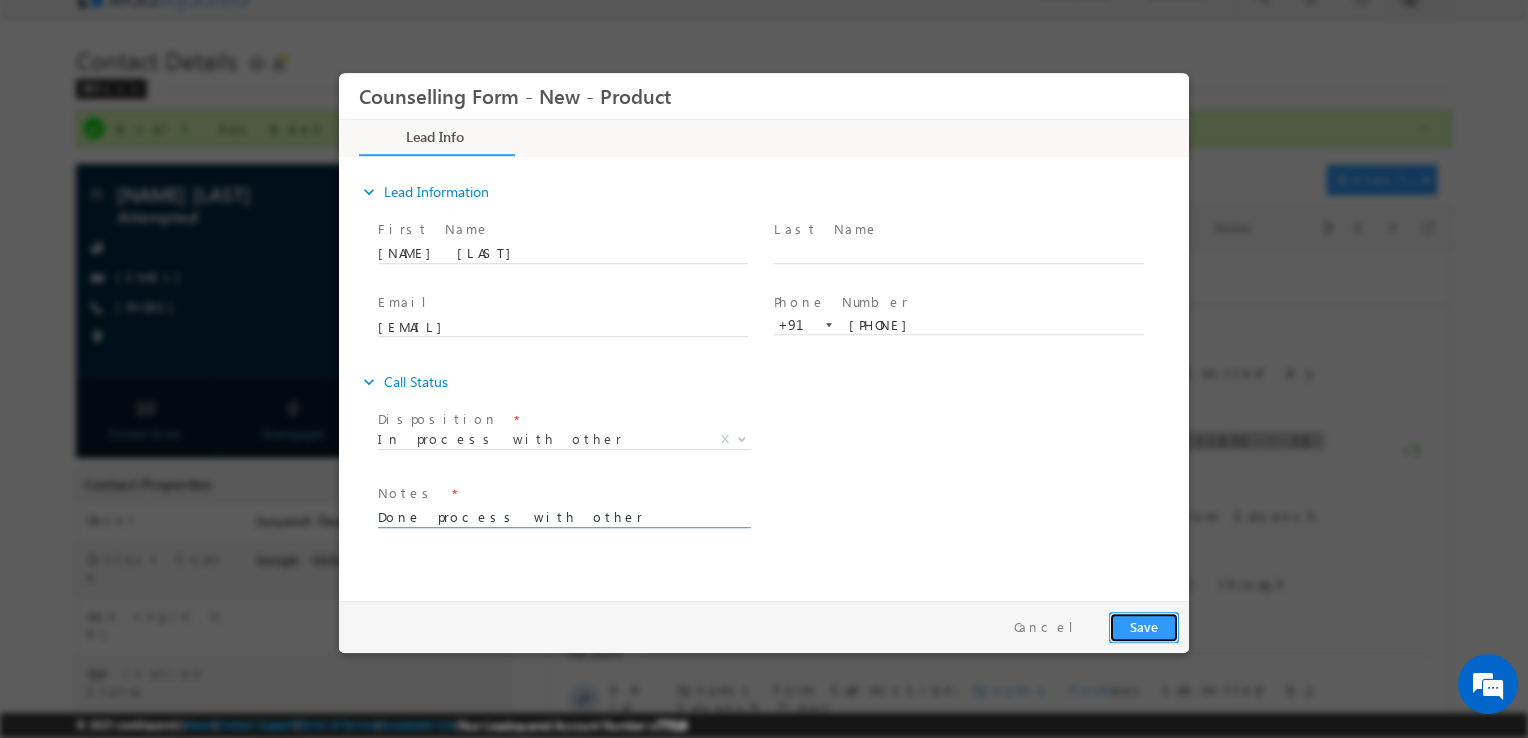 click on "Save" at bounding box center (1144, 627) 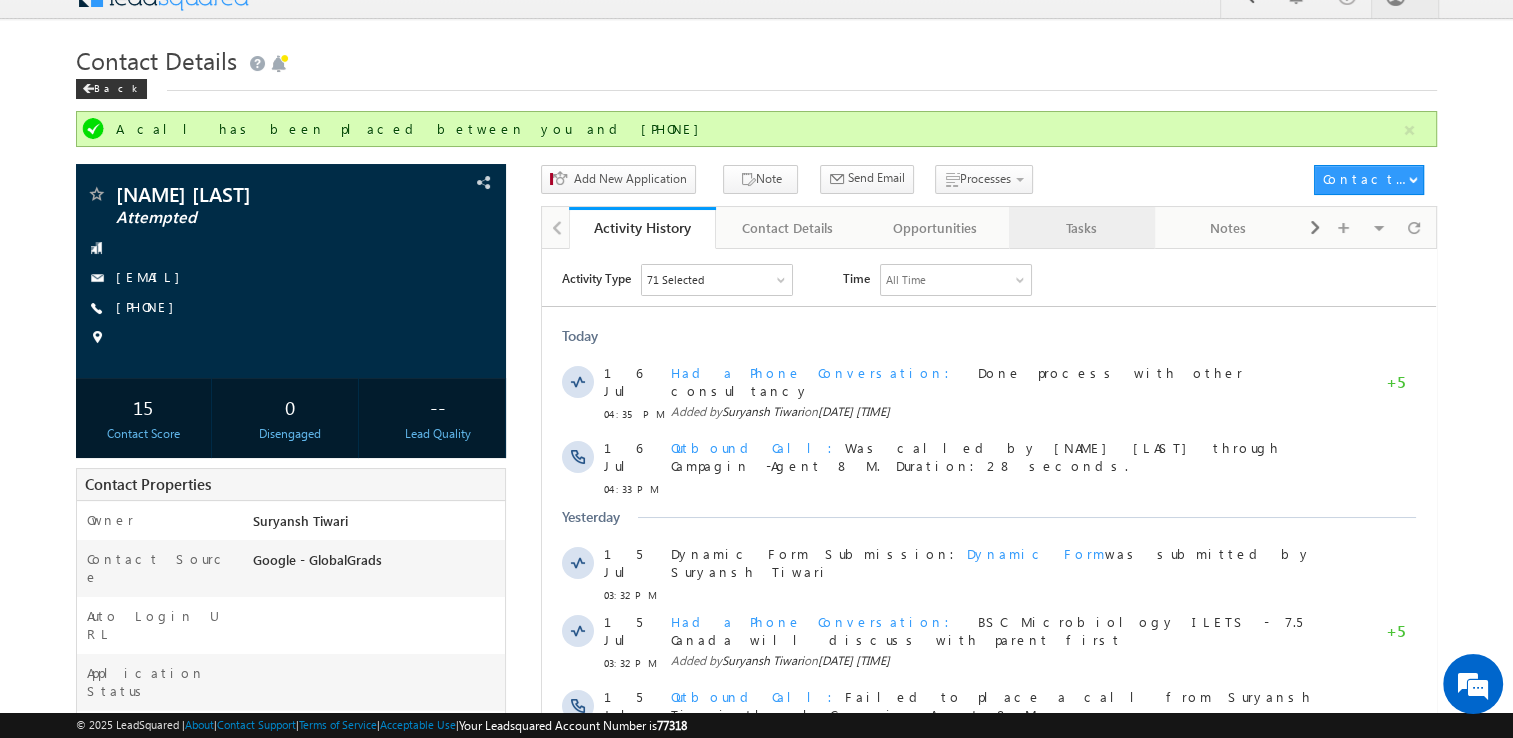 click on "Tasks" at bounding box center (1081, 228) 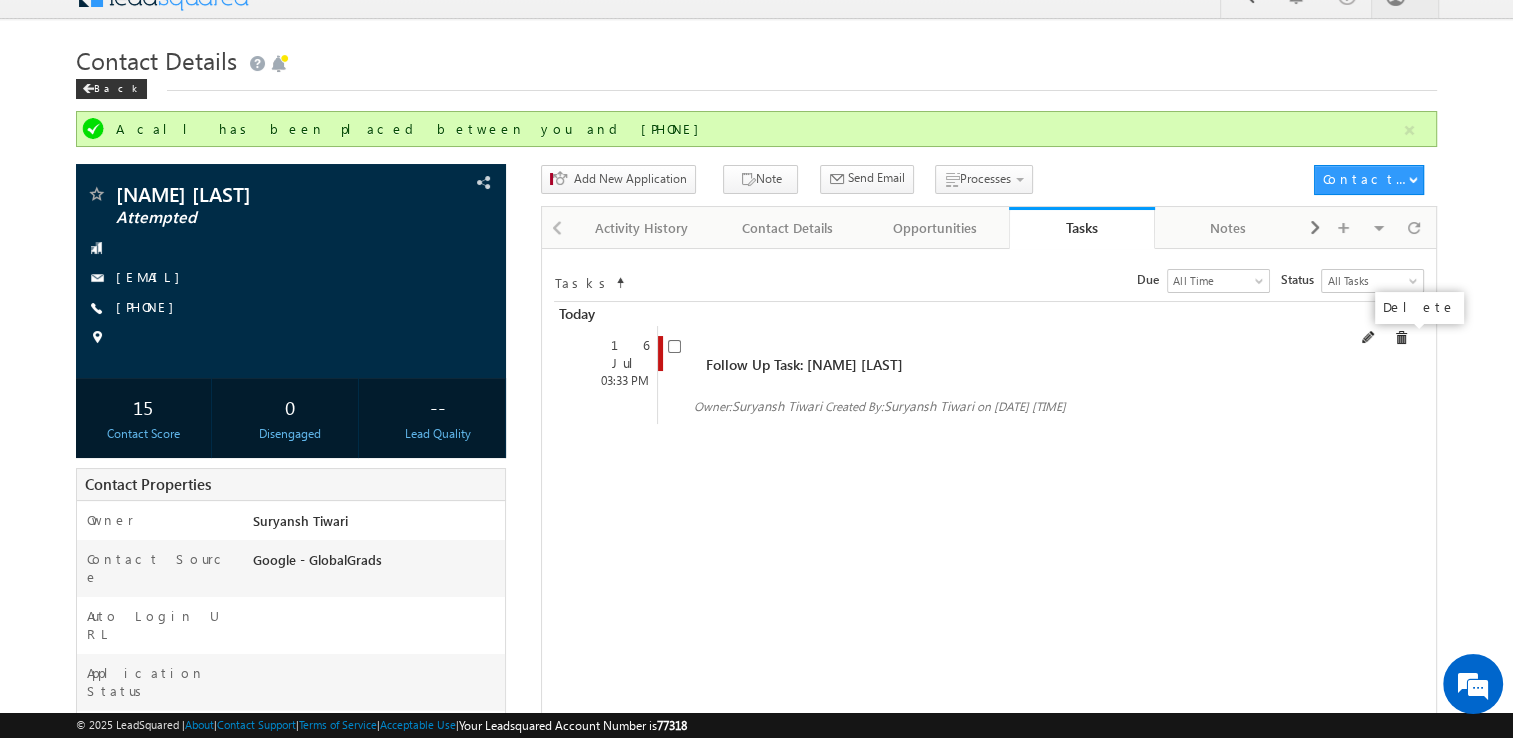 click at bounding box center [1401, 338] 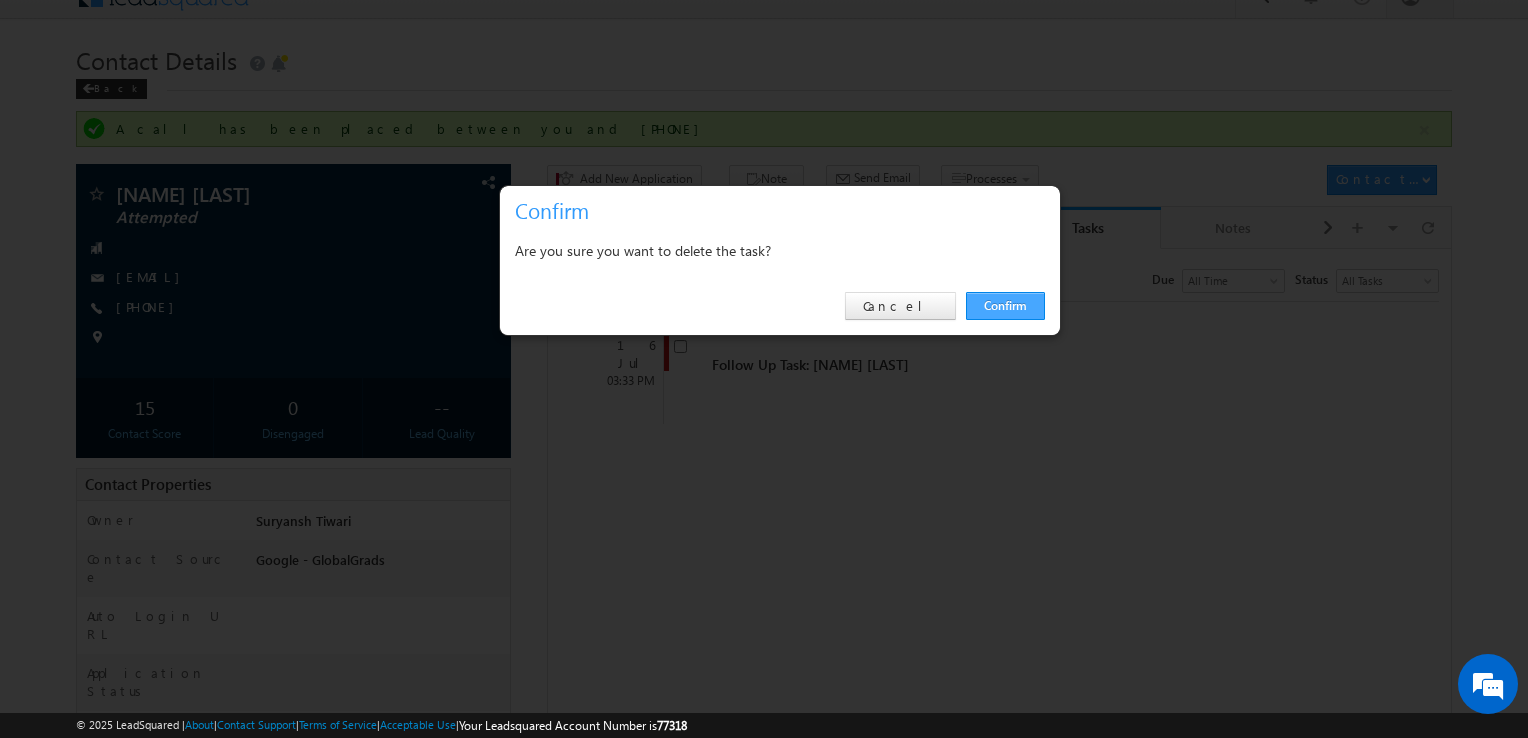 click on "Confirm" at bounding box center (1005, 306) 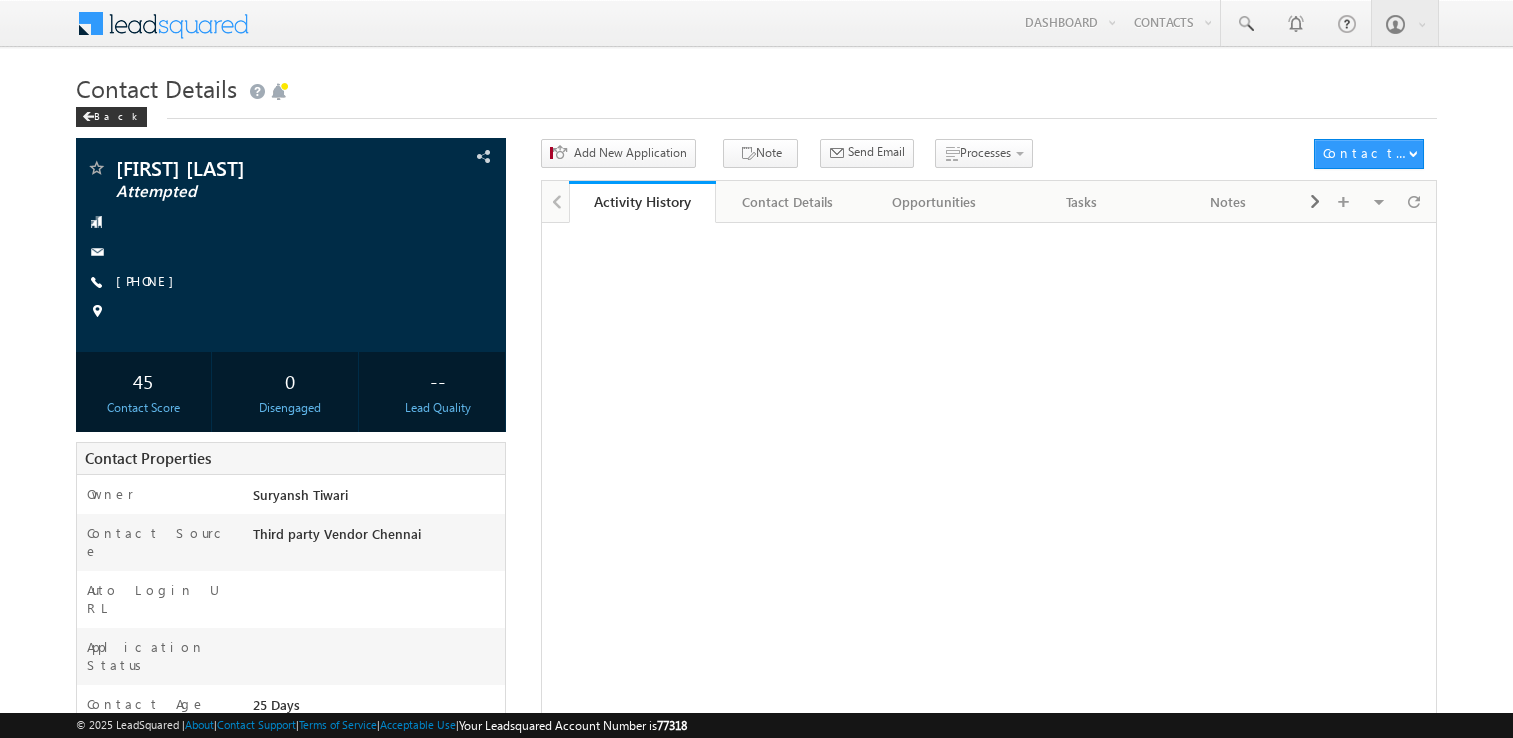 scroll, scrollTop: 0, scrollLeft: 0, axis: both 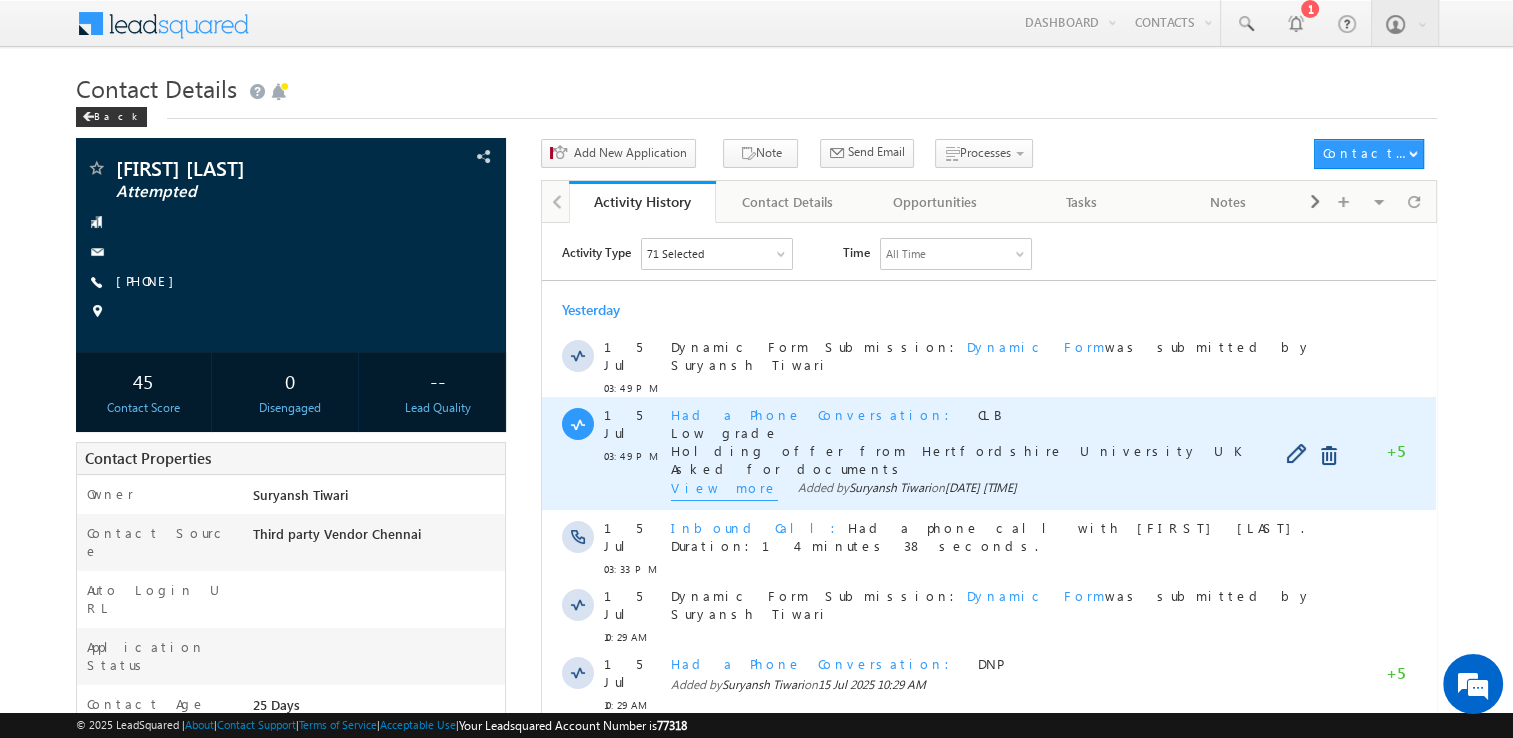 click on "View more" at bounding box center [724, 489] 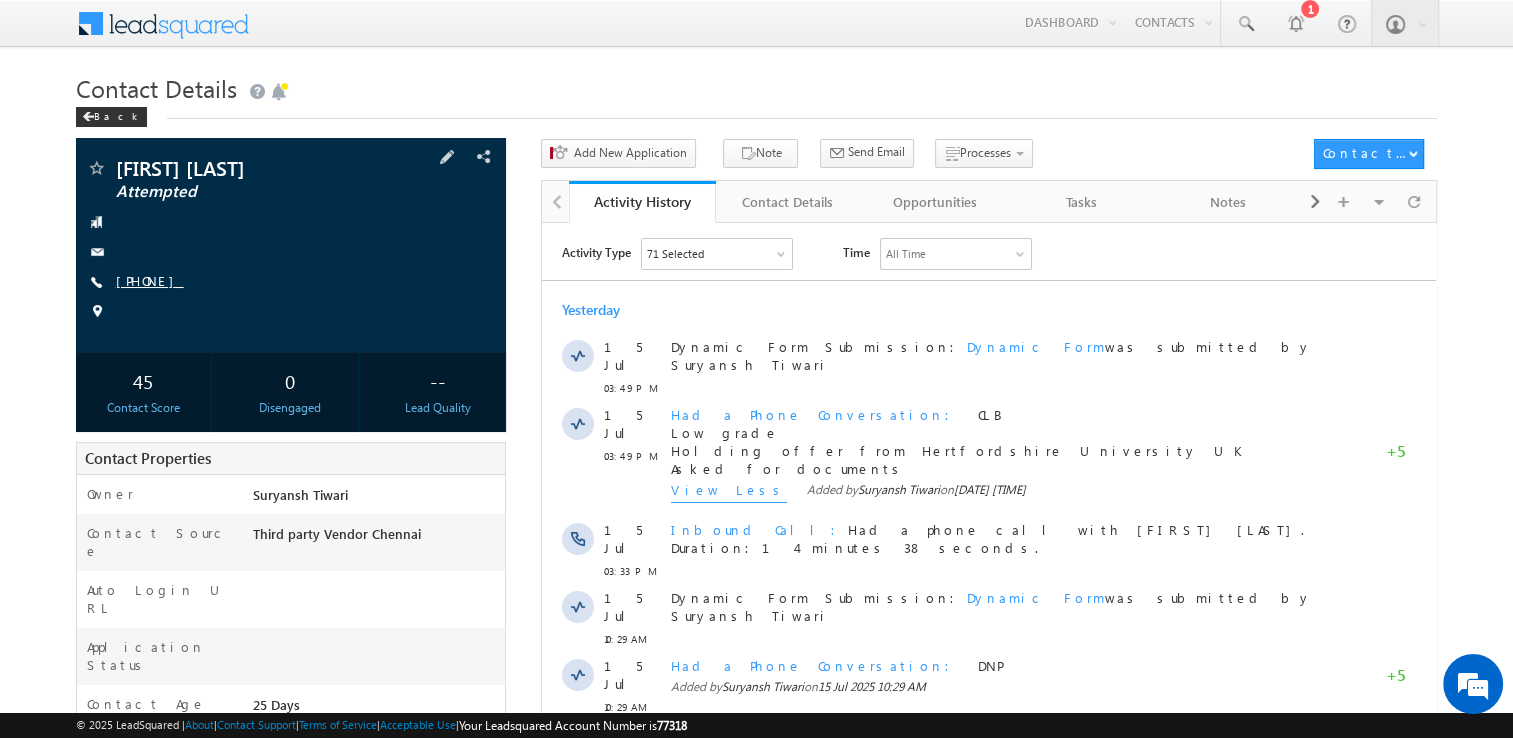 click on "[PHONE]" at bounding box center [150, 280] 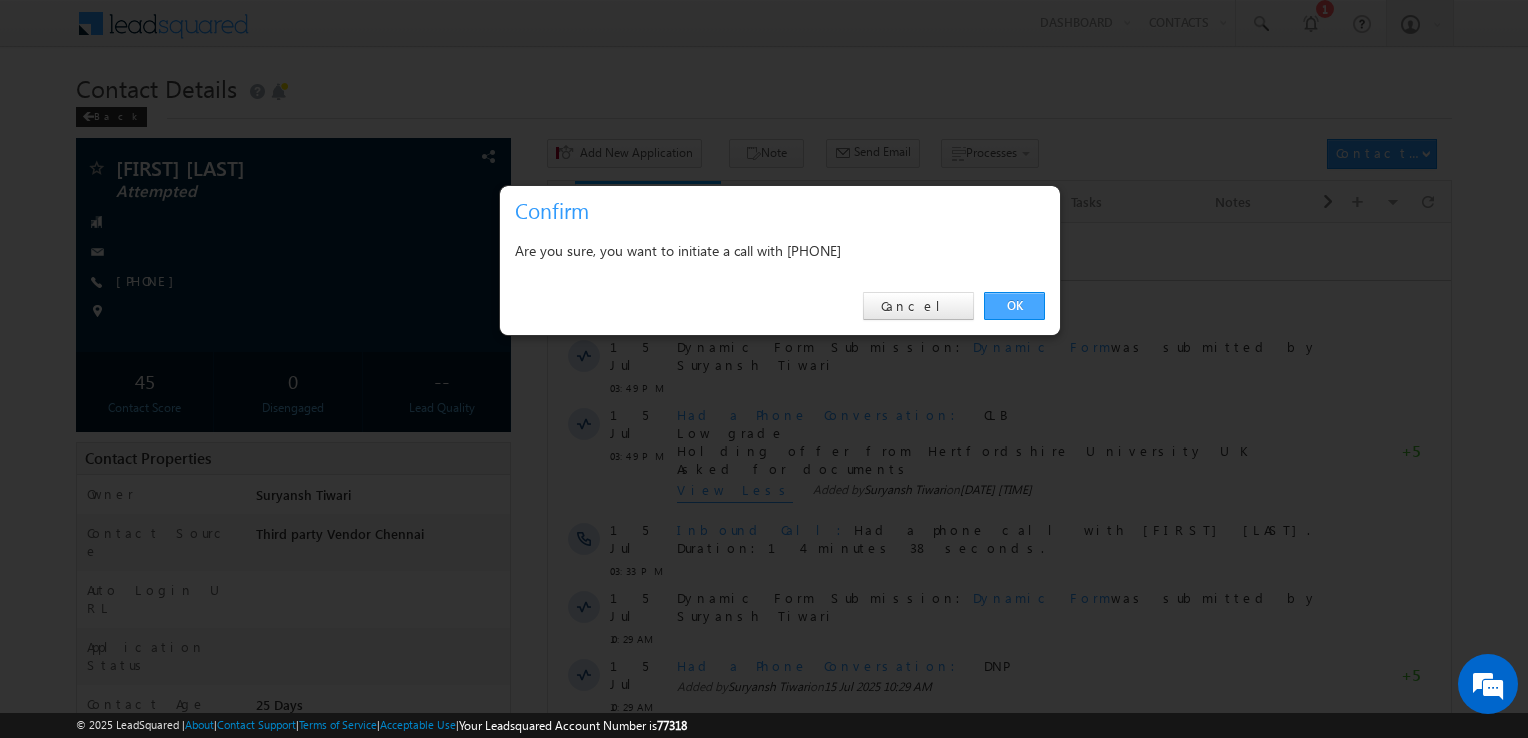 click on "OK" at bounding box center (1014, 306) 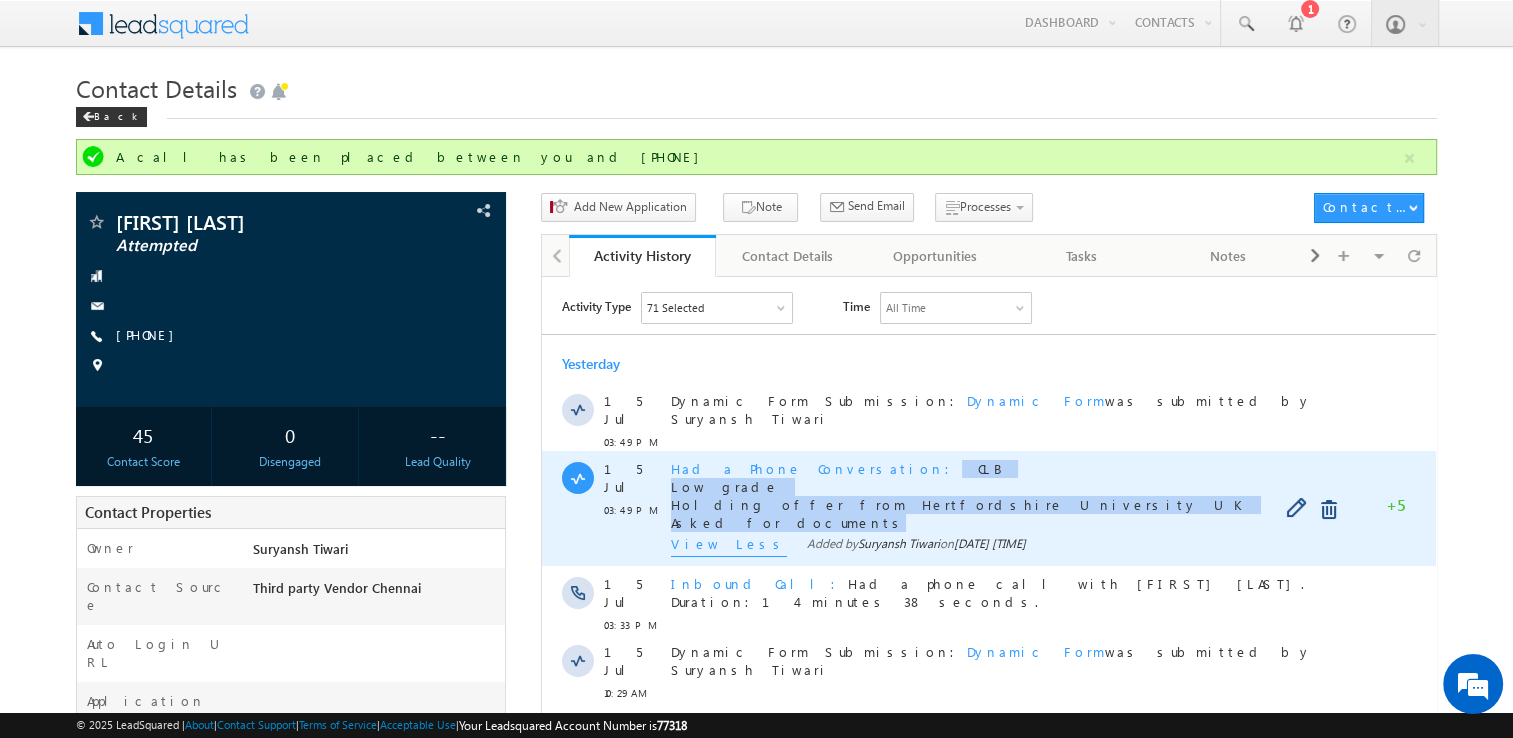 copy on "CLB  Low grade  Holding offer from Hertfordshire University UK  Asked for documents" 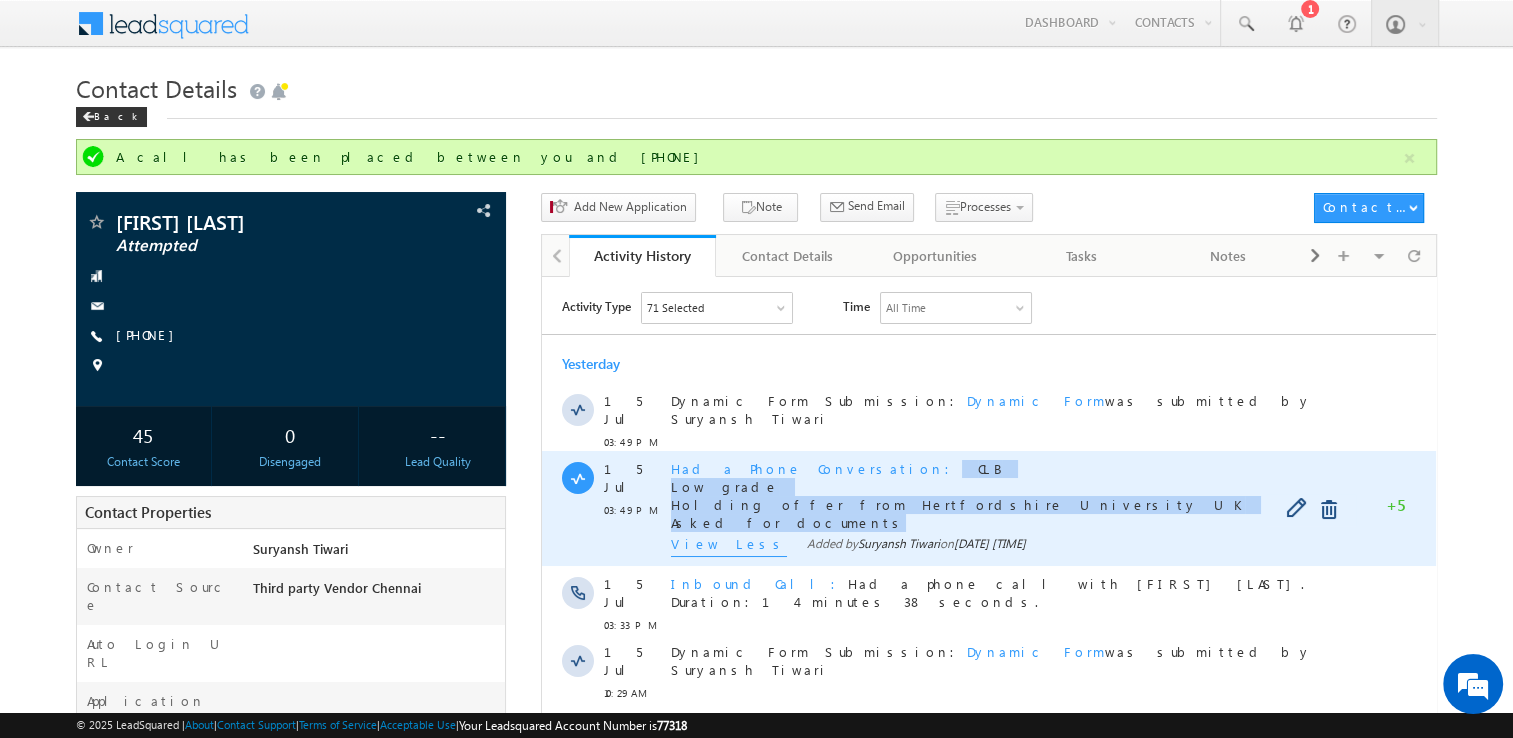 drag, startPoint x: 831, startPoint y: 454, endPoint x: 964, endPoint y: 513, distance: 145.49915 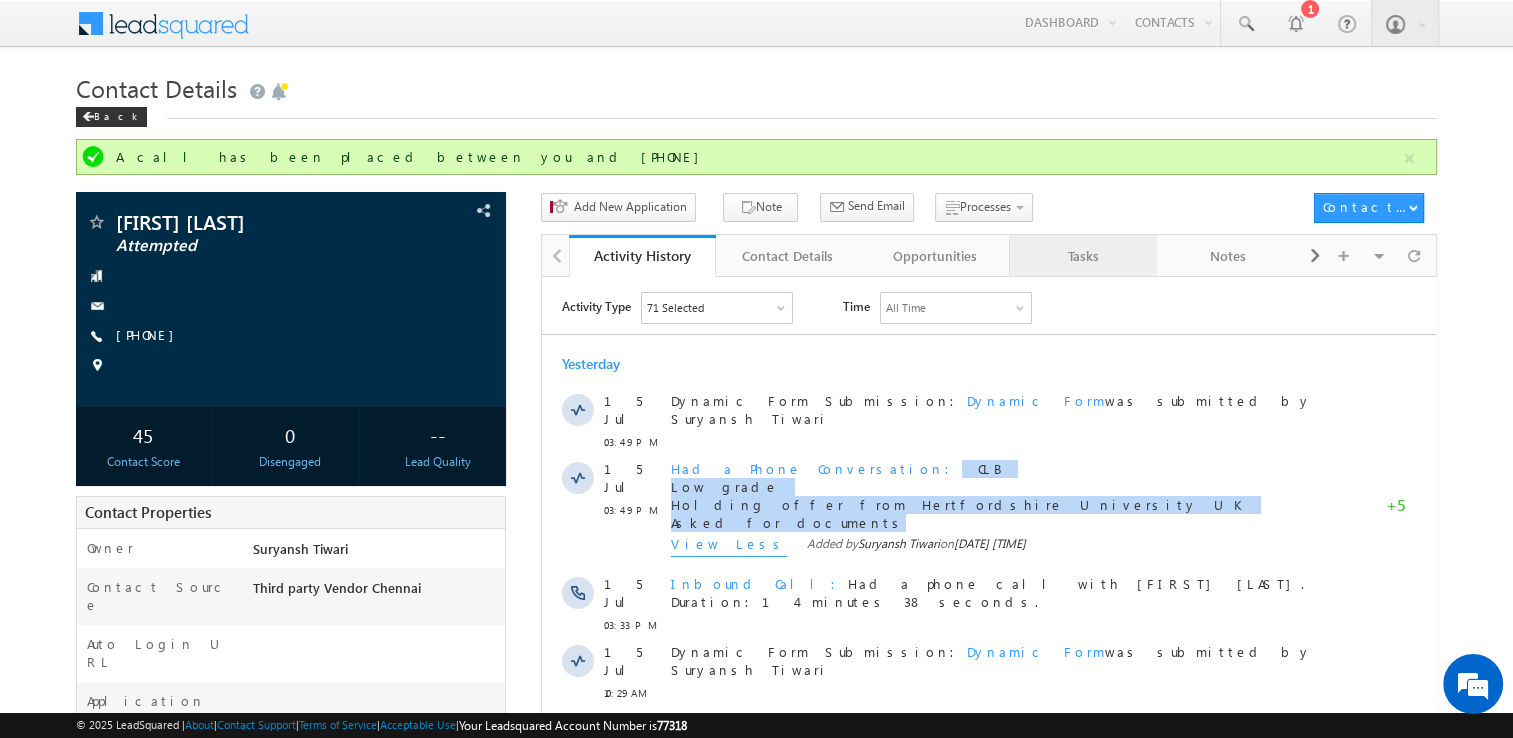 drag, startPoint x: 422, startPoint y: 237, endPoint x: 1096, endPoint y: 262, distance: 674.4635 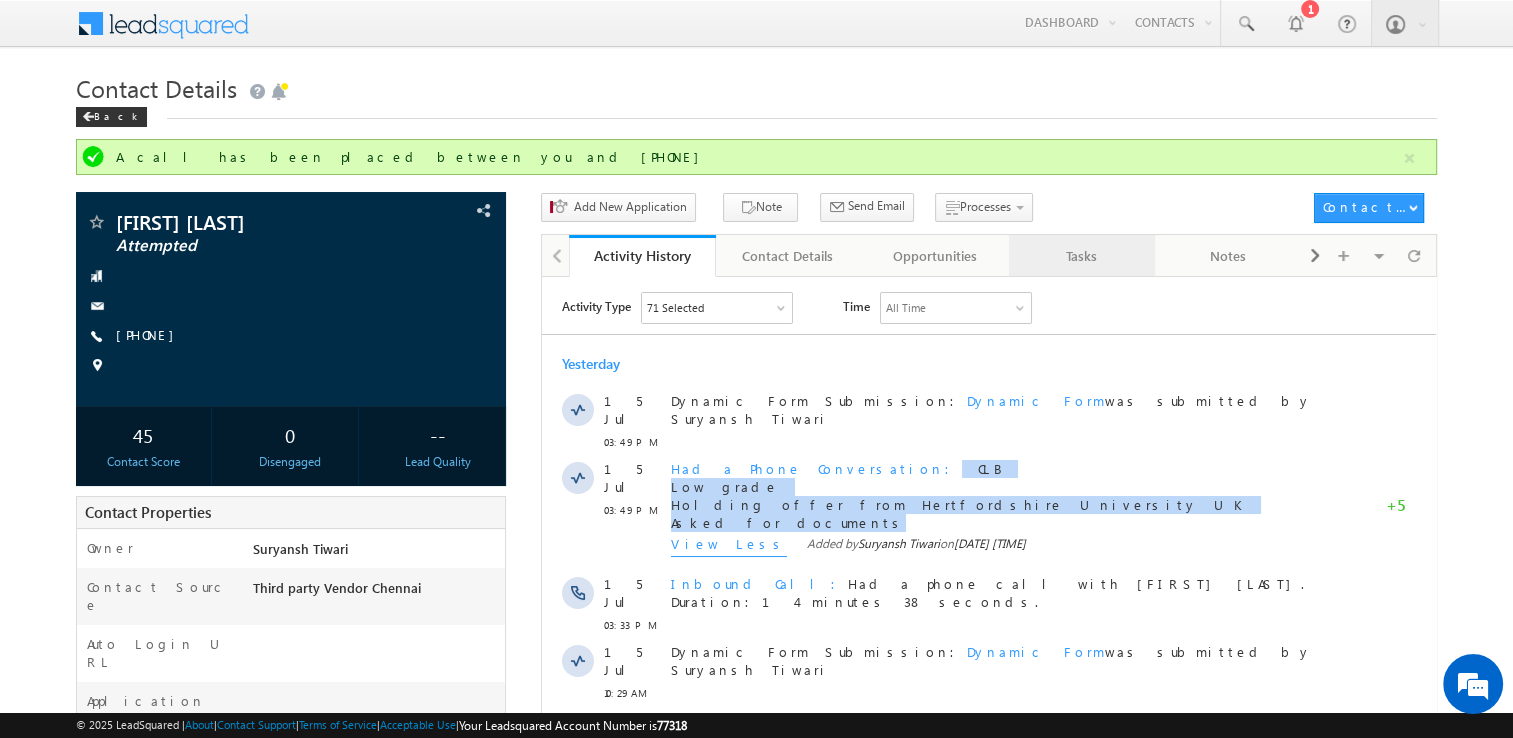 click on "Tasks" at bounding box center [1081, 256] 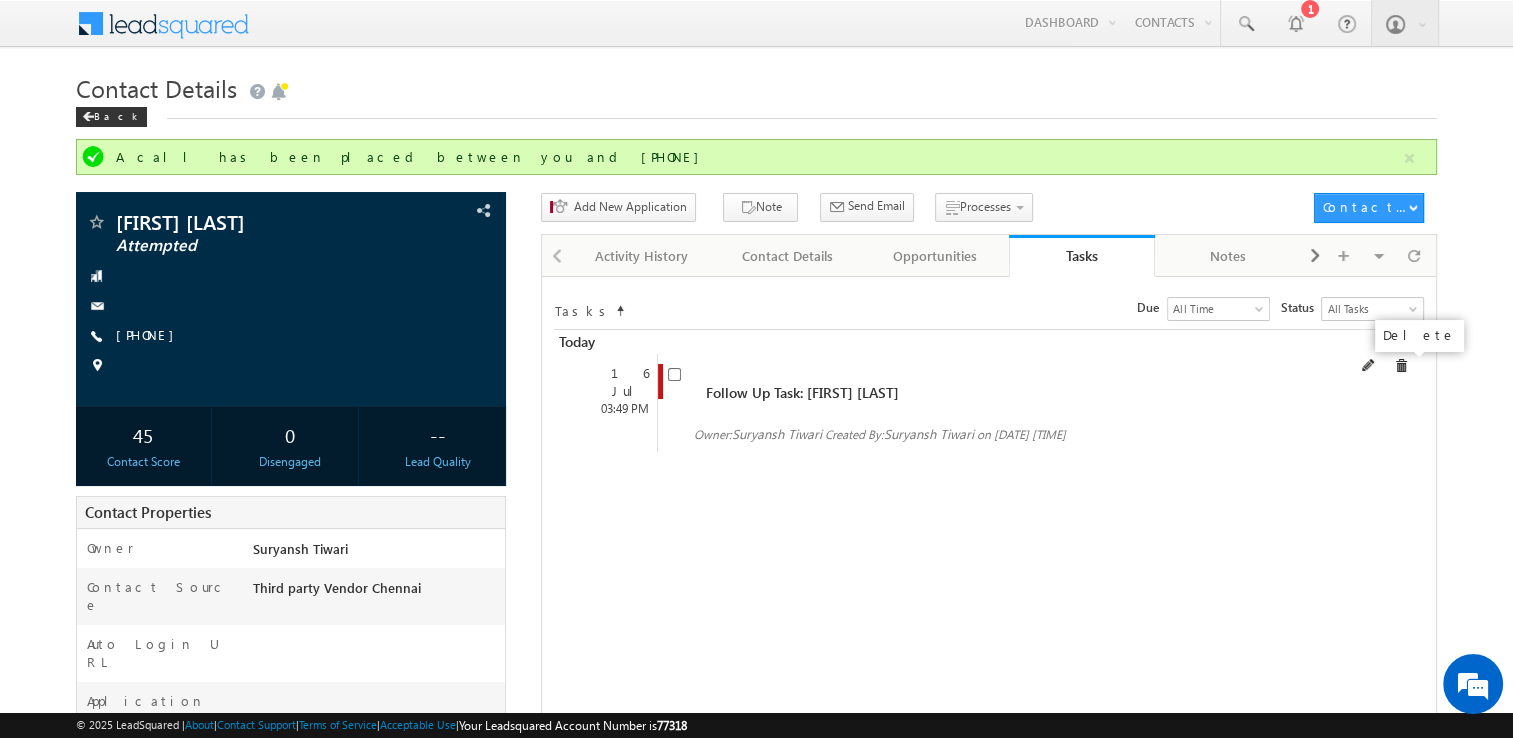 click at bounding box center [1401, 366] 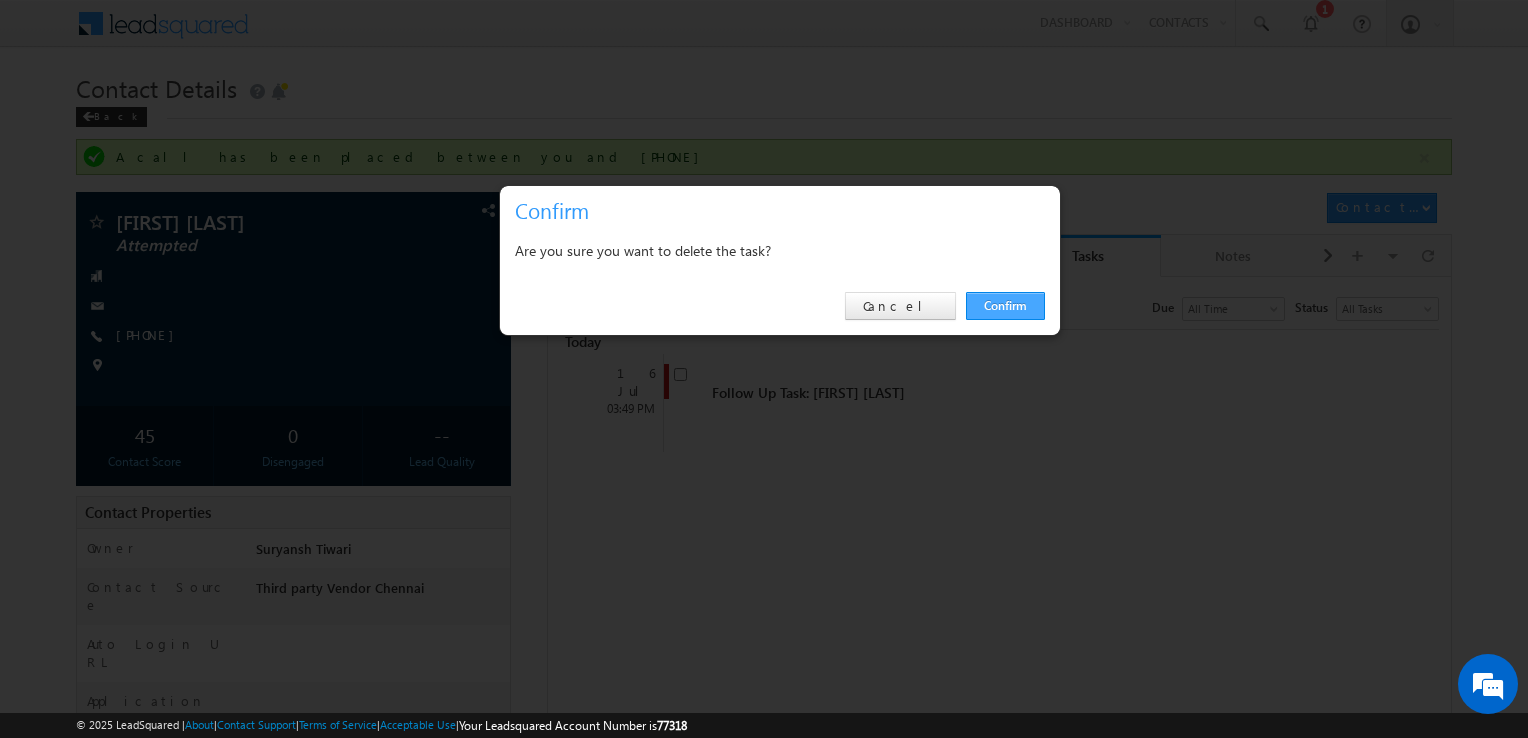 click on "Confirm" at bounding box center (1005, 306) 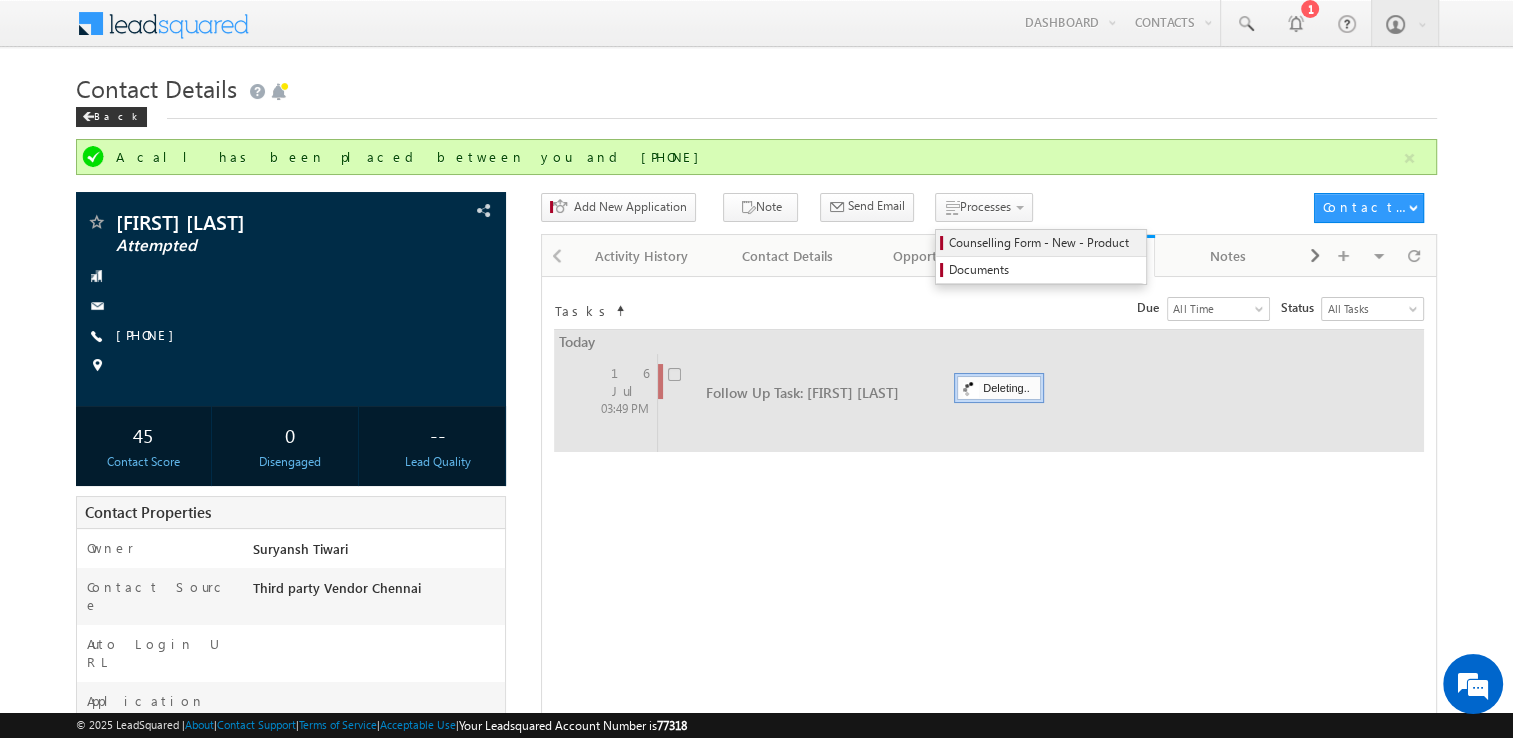 click on "Counselling Form - New - Product Documents" at bounding box center [1041, 257] 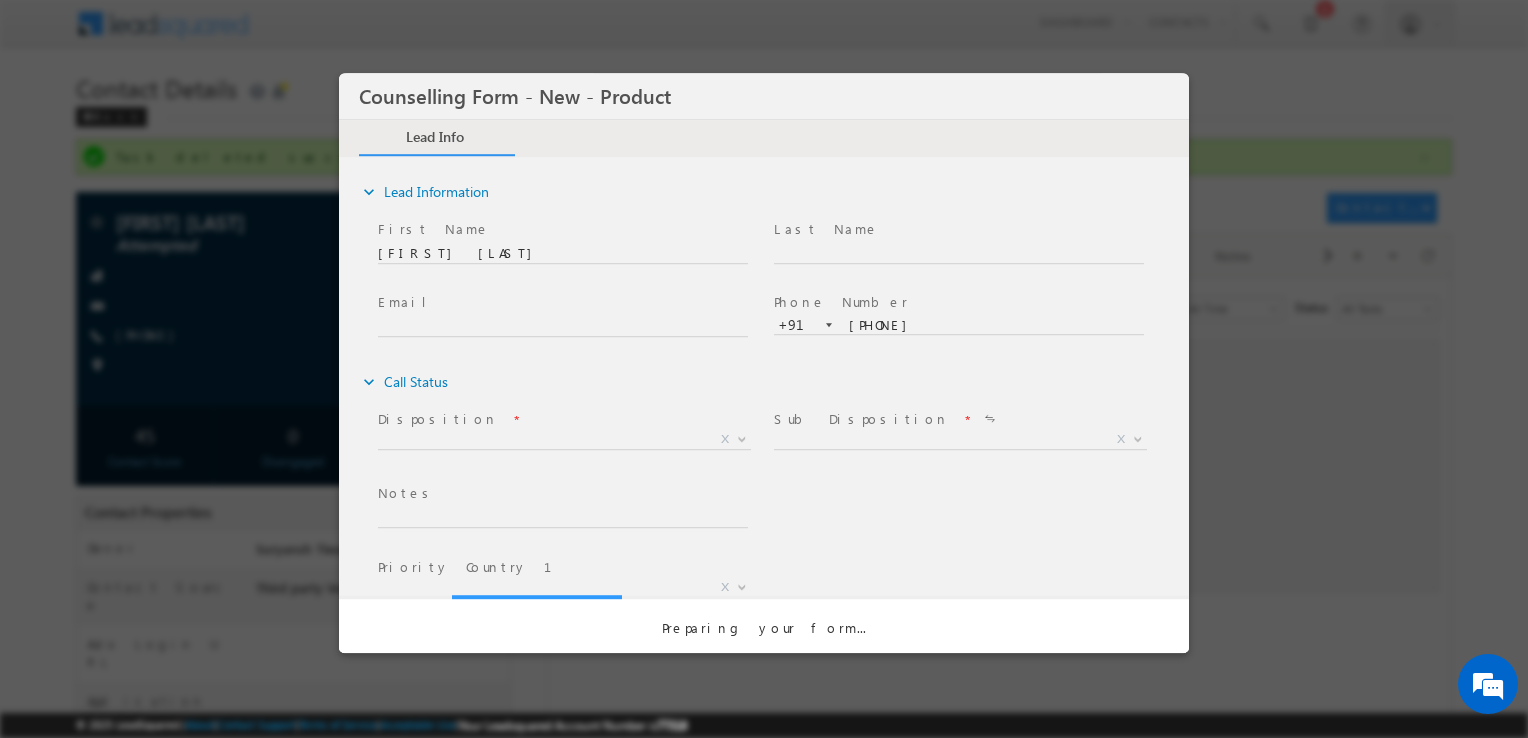 scroll, scrollTop: 0, scrollLeft: 0, axis: both 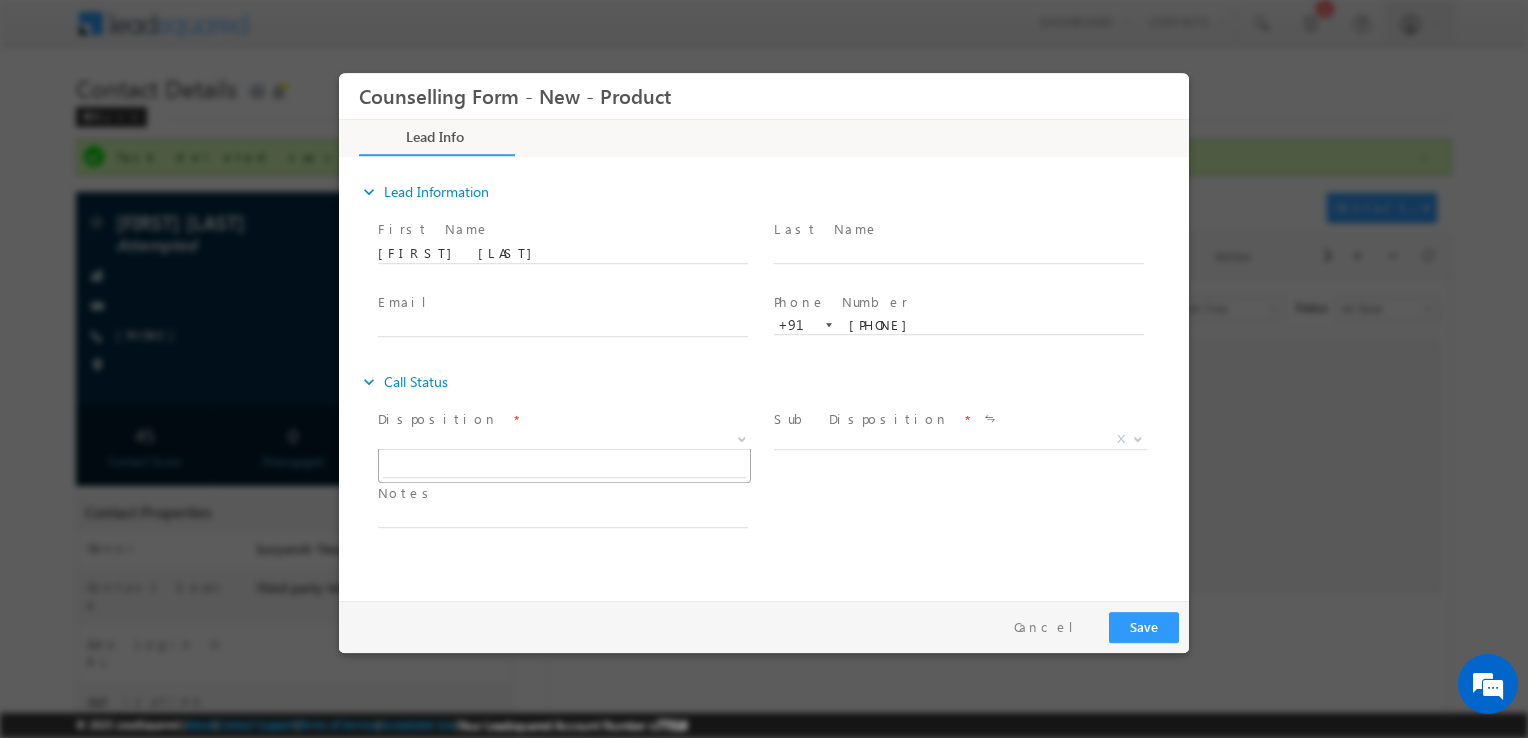 click on "X" at bounding box center (564, 440) 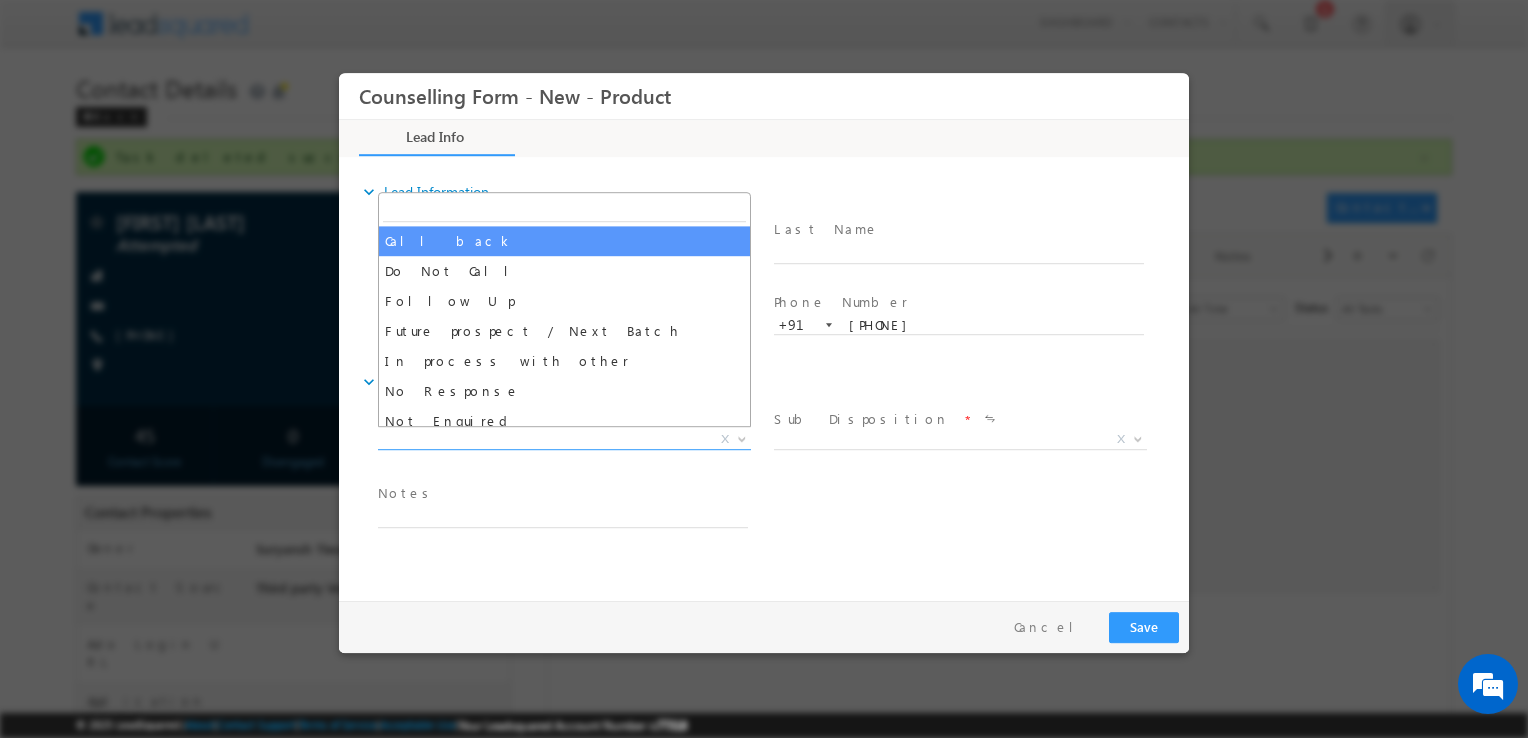 select on "Call back" 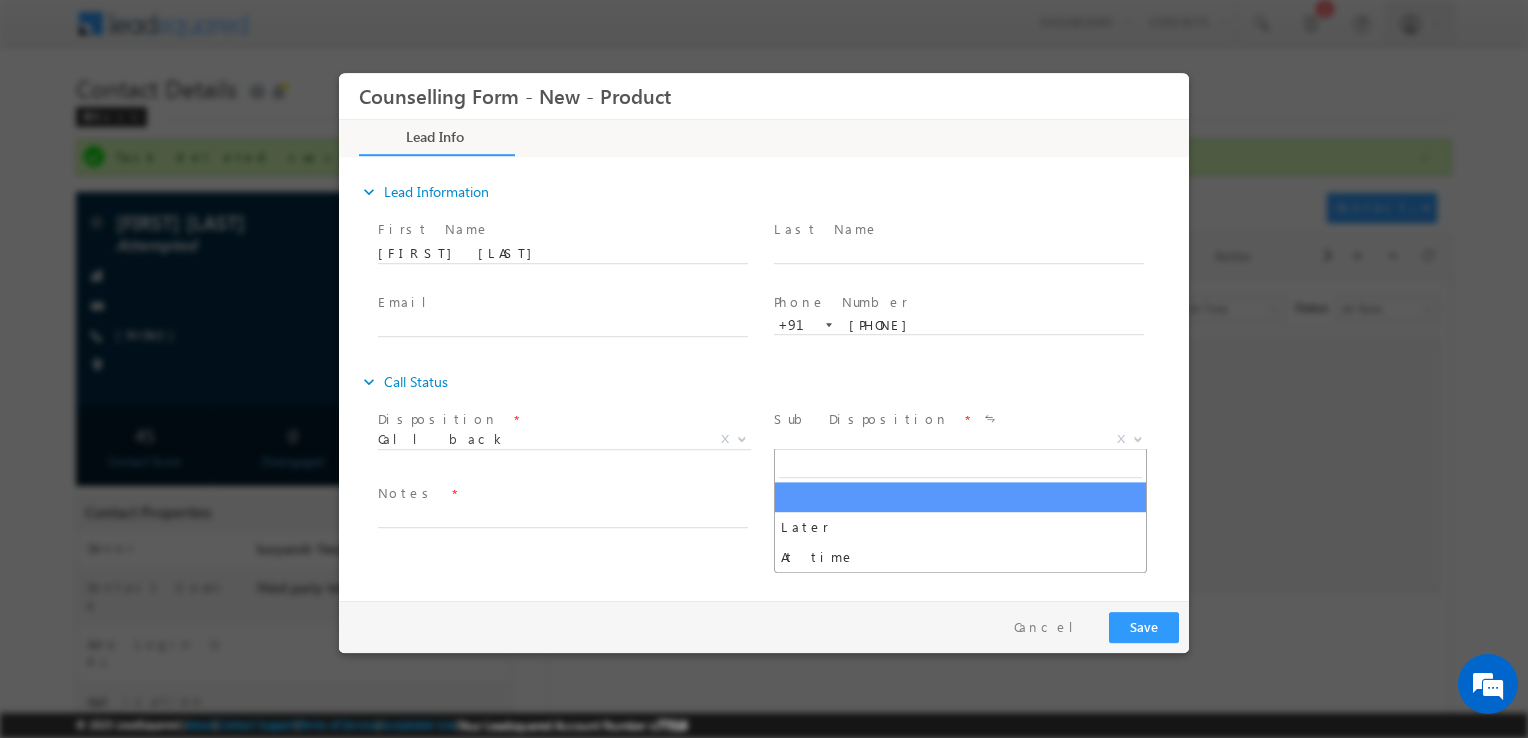 click on "X" at bounding box center (960, 440) 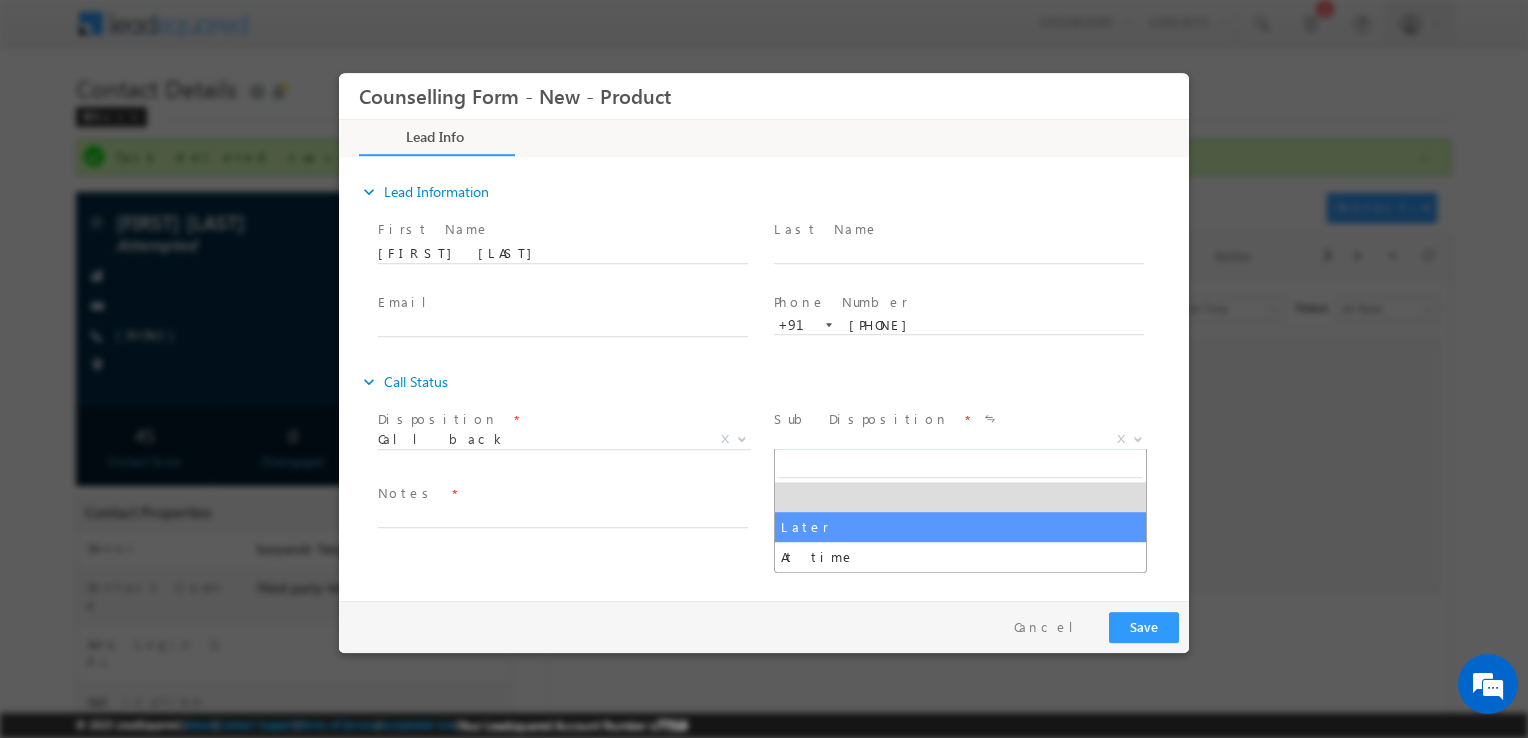 select on "At time" 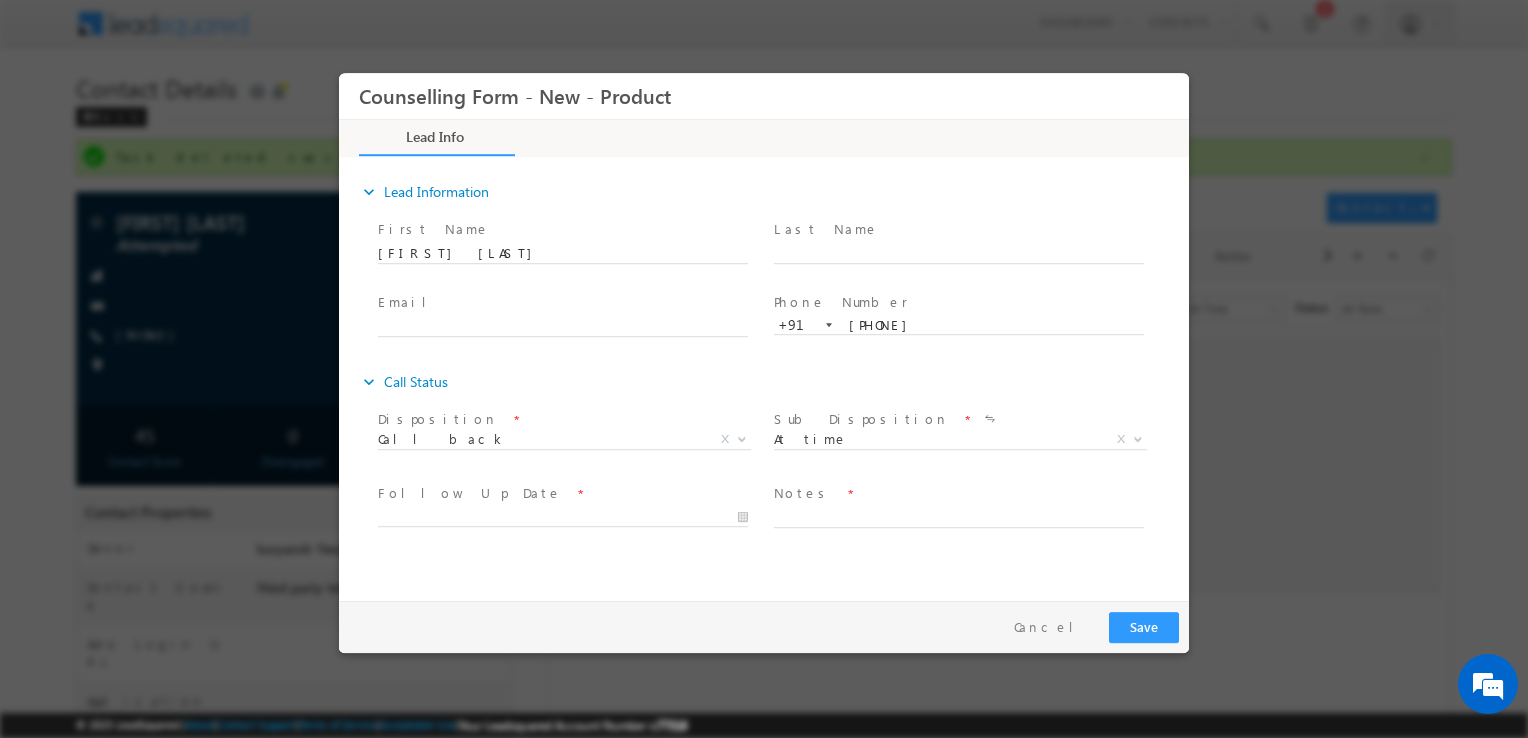 click at bounding box center [958, 538] 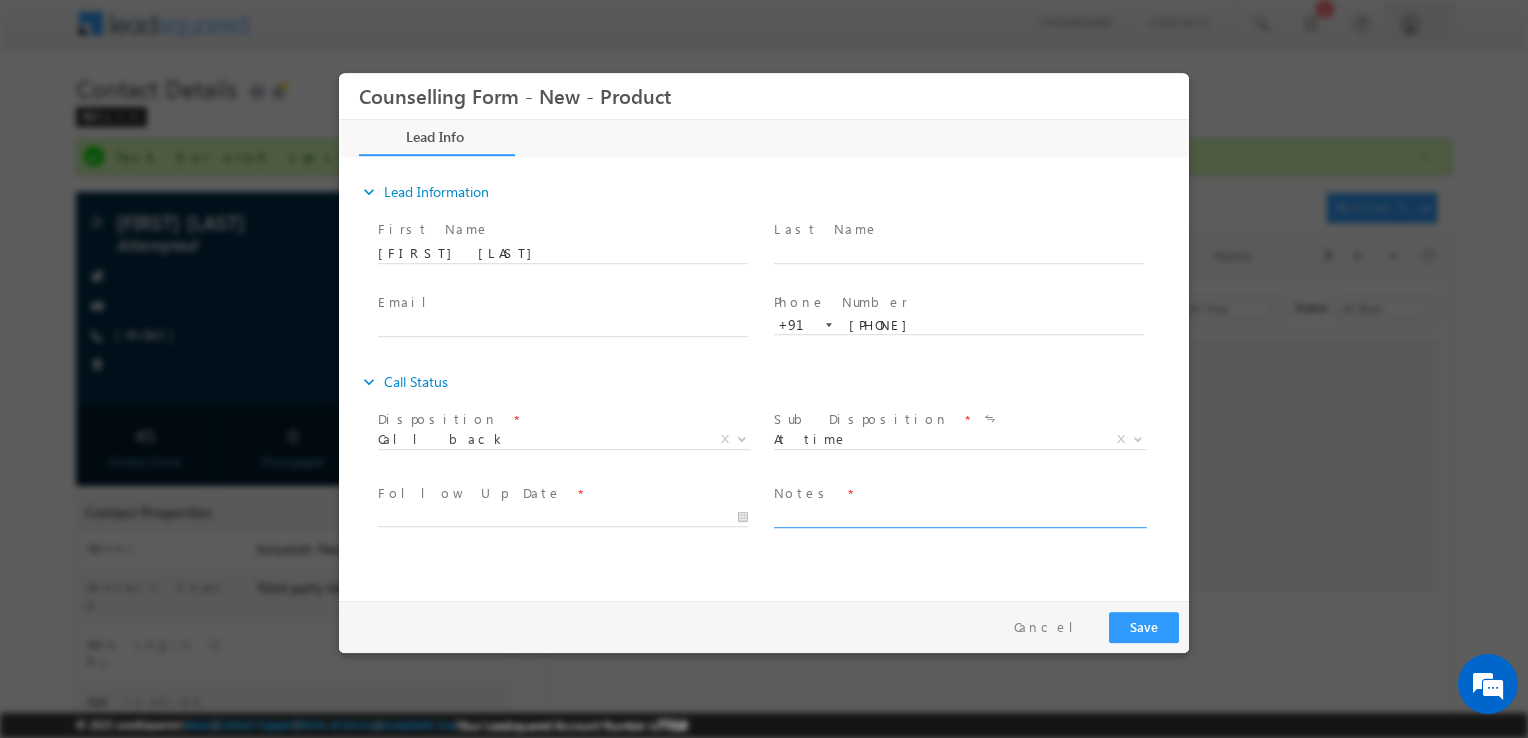 click at bounding box center (959, 516) 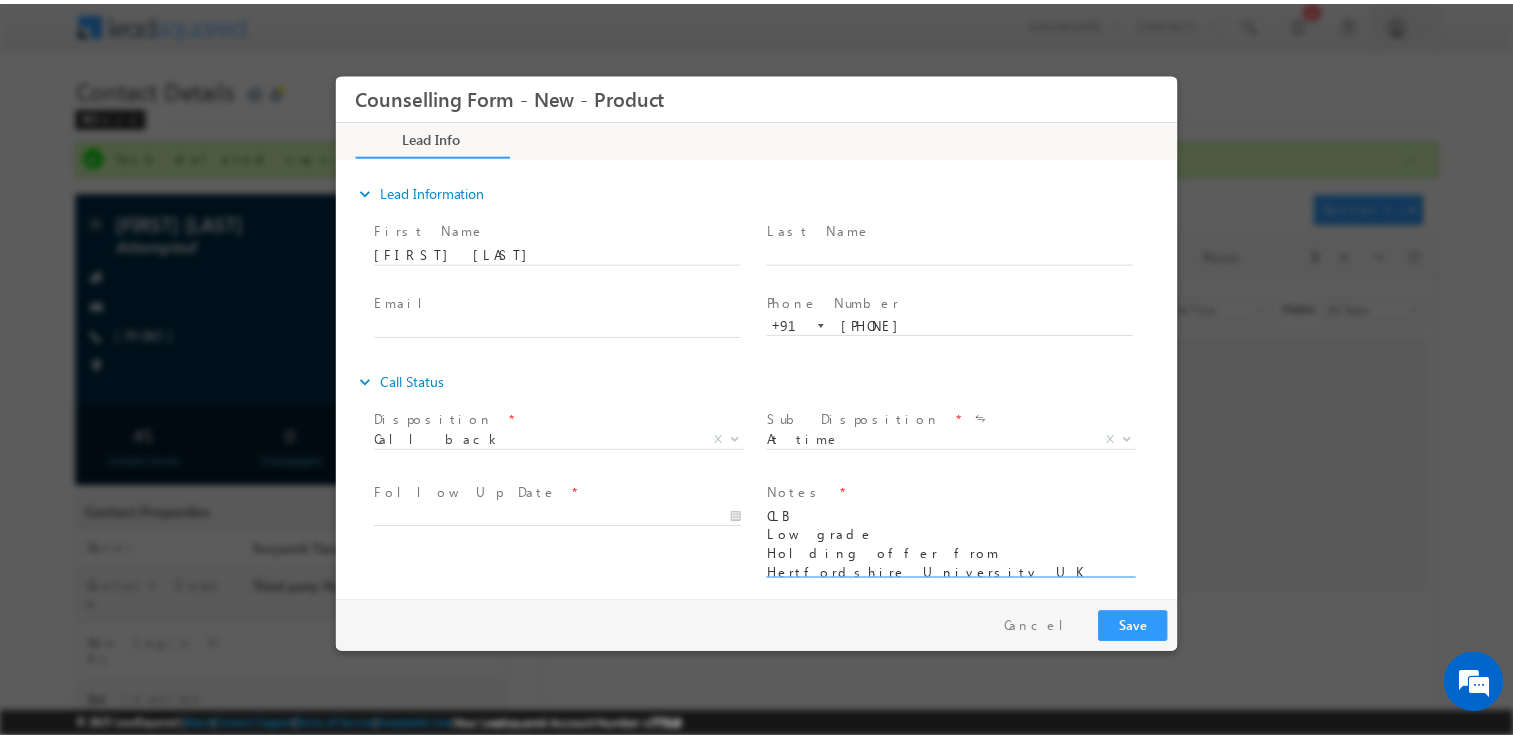 scroll, scrollTop: 4, scrollLeft: 0, axis: vertical 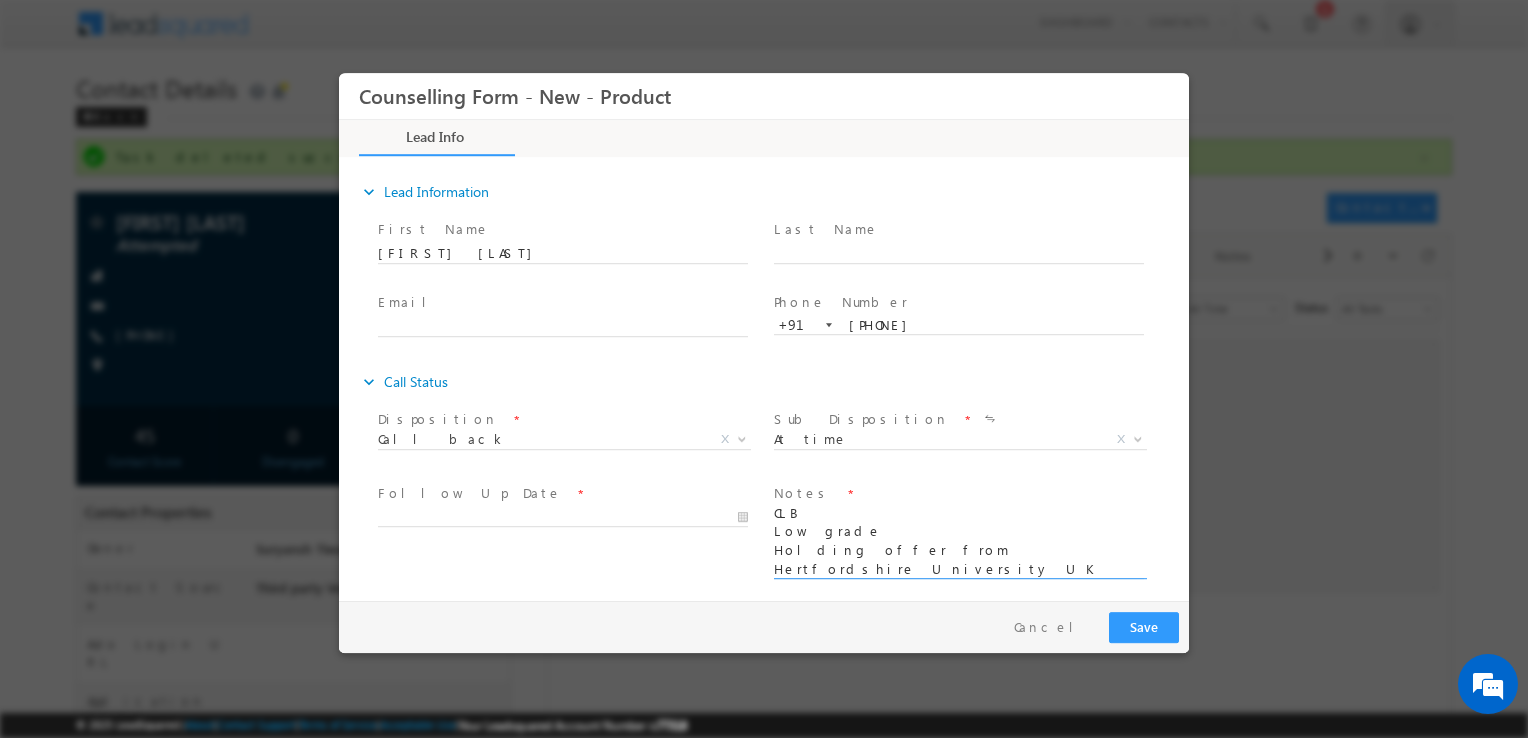 type on "CLB
Low grade
Holding offer from Hertfordshire University UK
Asked for documents" 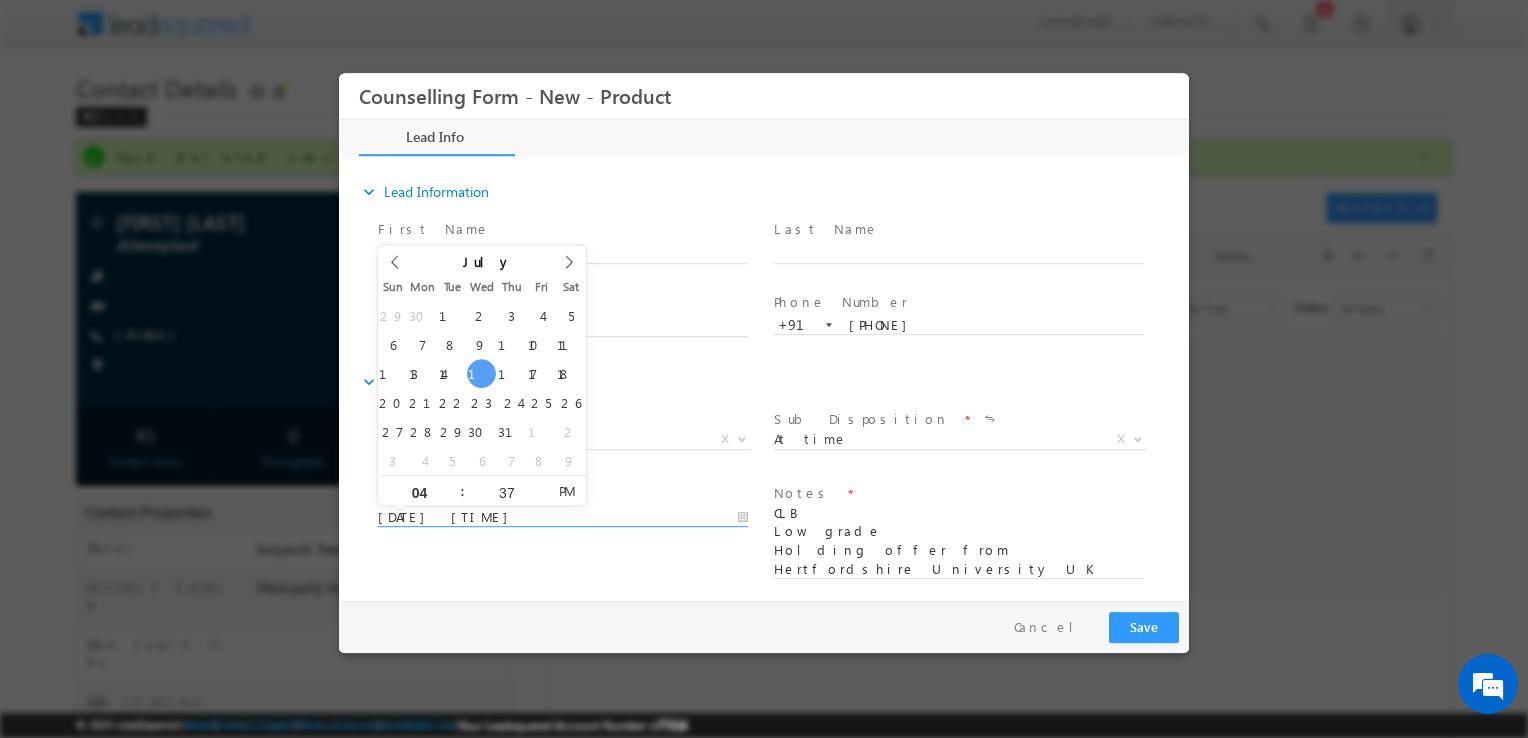 click on "16/07/2025 4:37 PM" at bounding box center (563, 518) 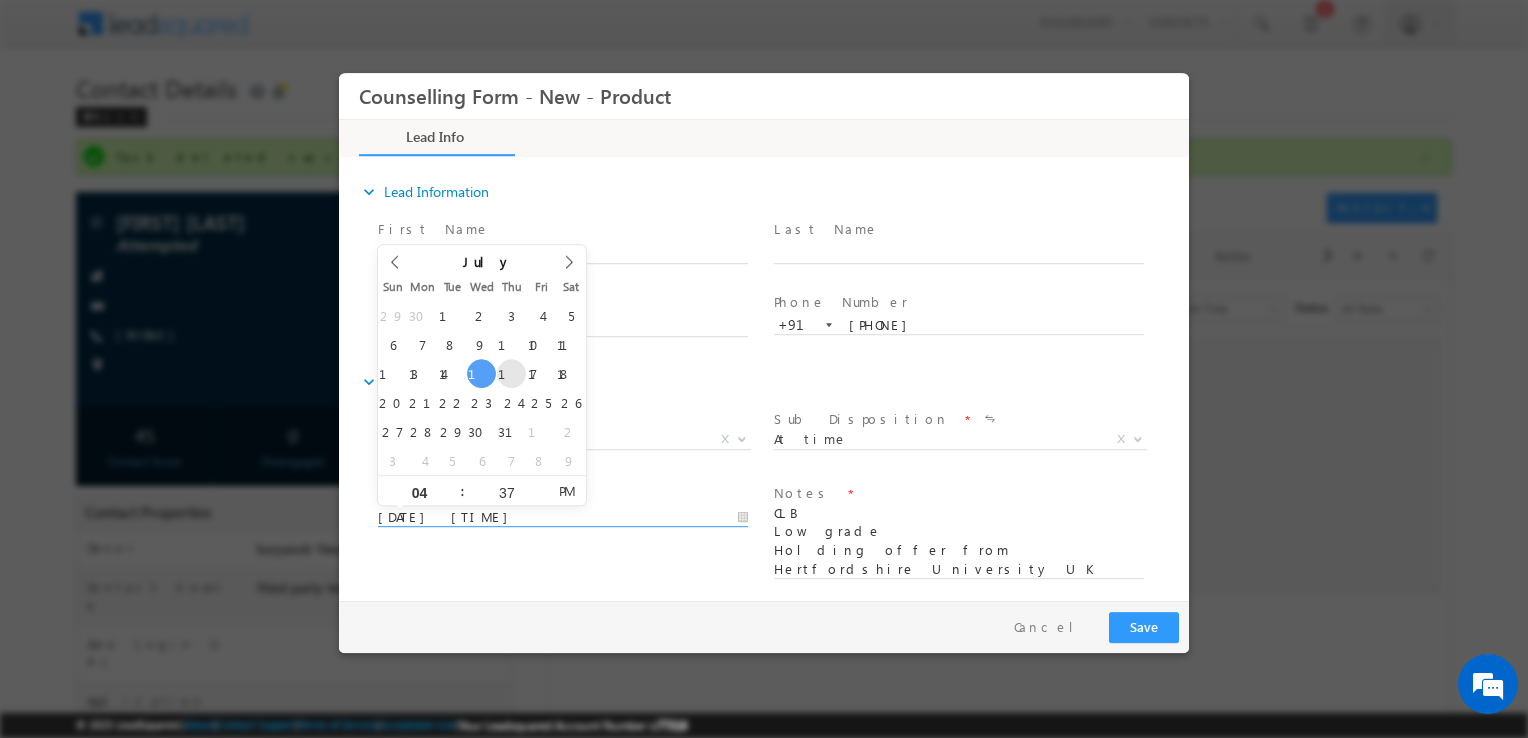 type on "17/07/2025 4:37 PM" 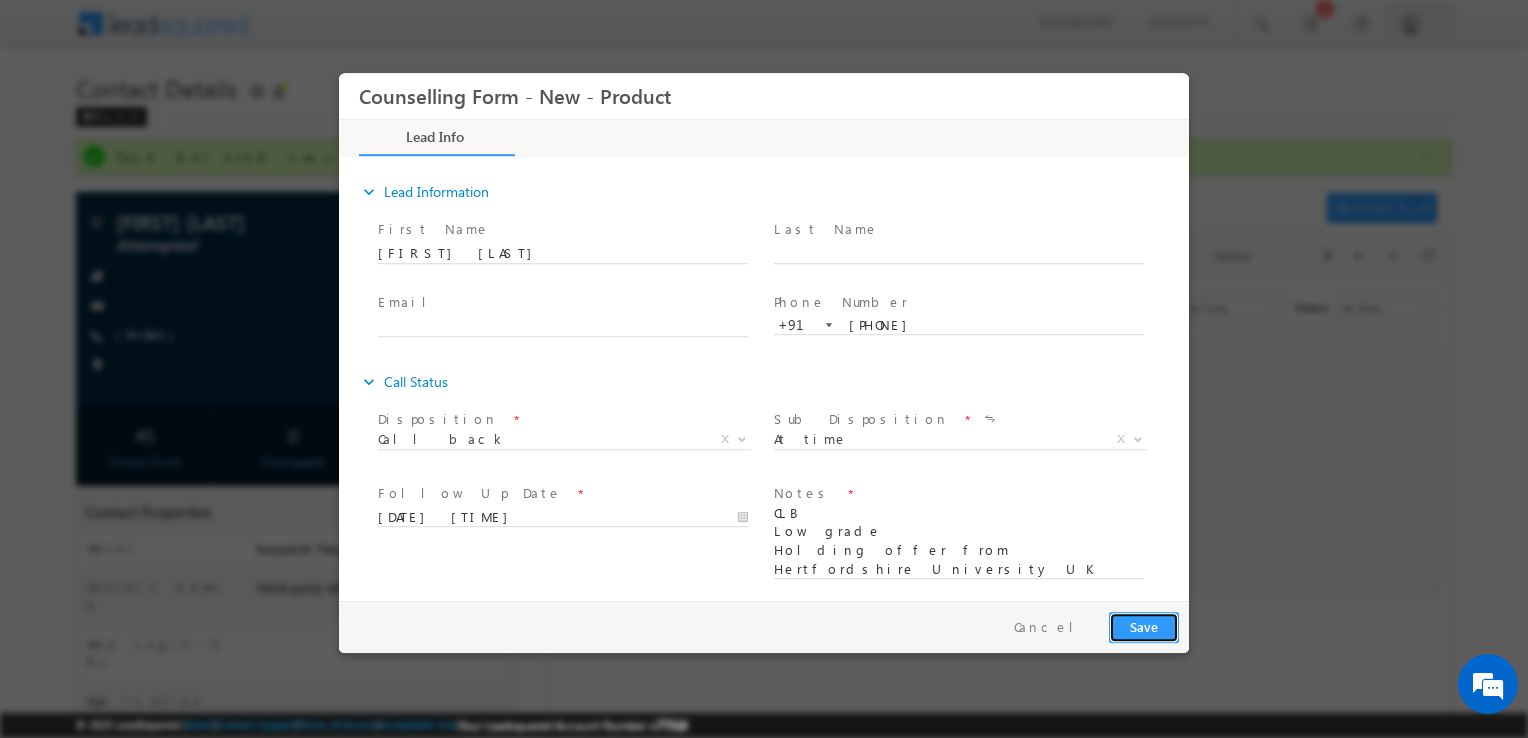 click on "Save" at bounding box center (1144, 627) 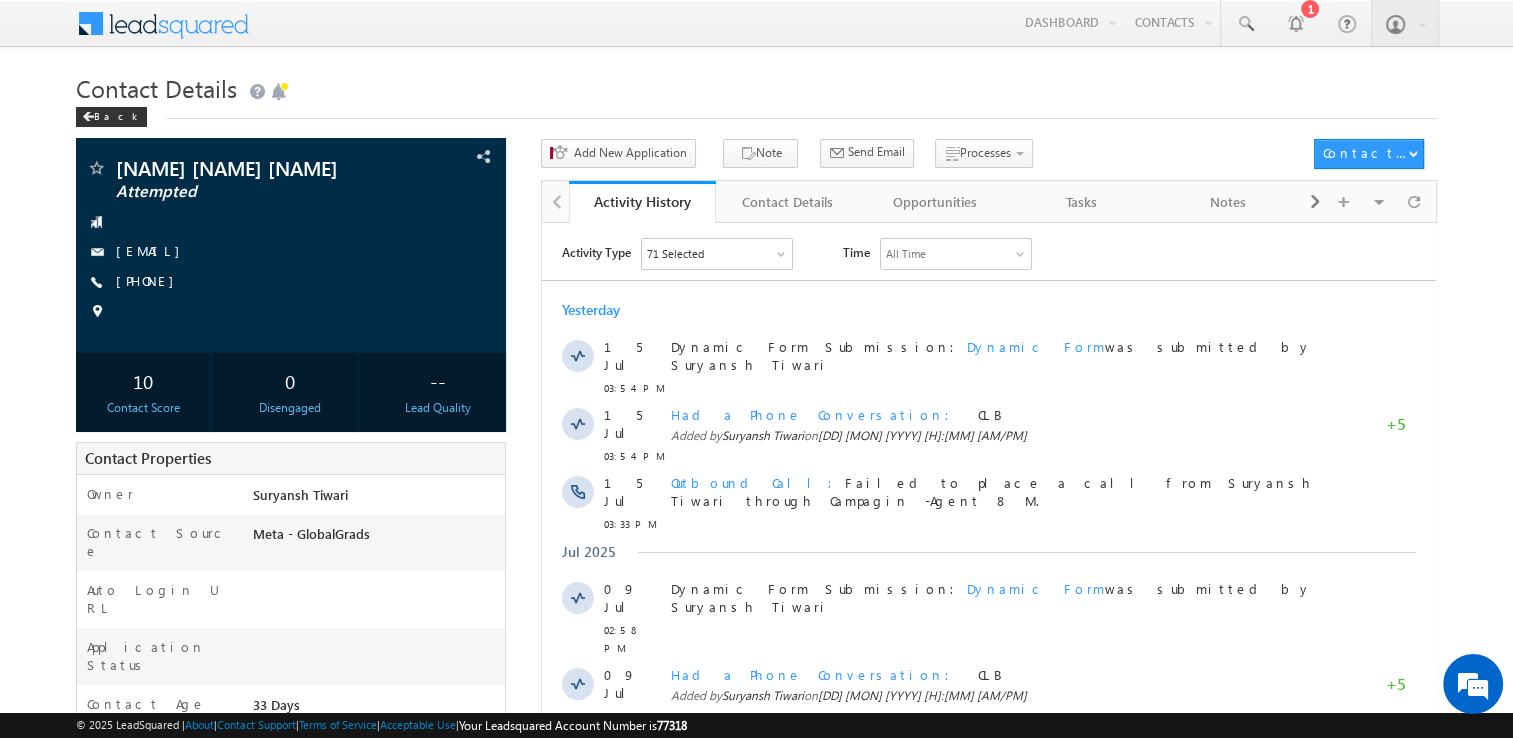scroll, scrollTop: 0, scrollLeft: 0, axis: both 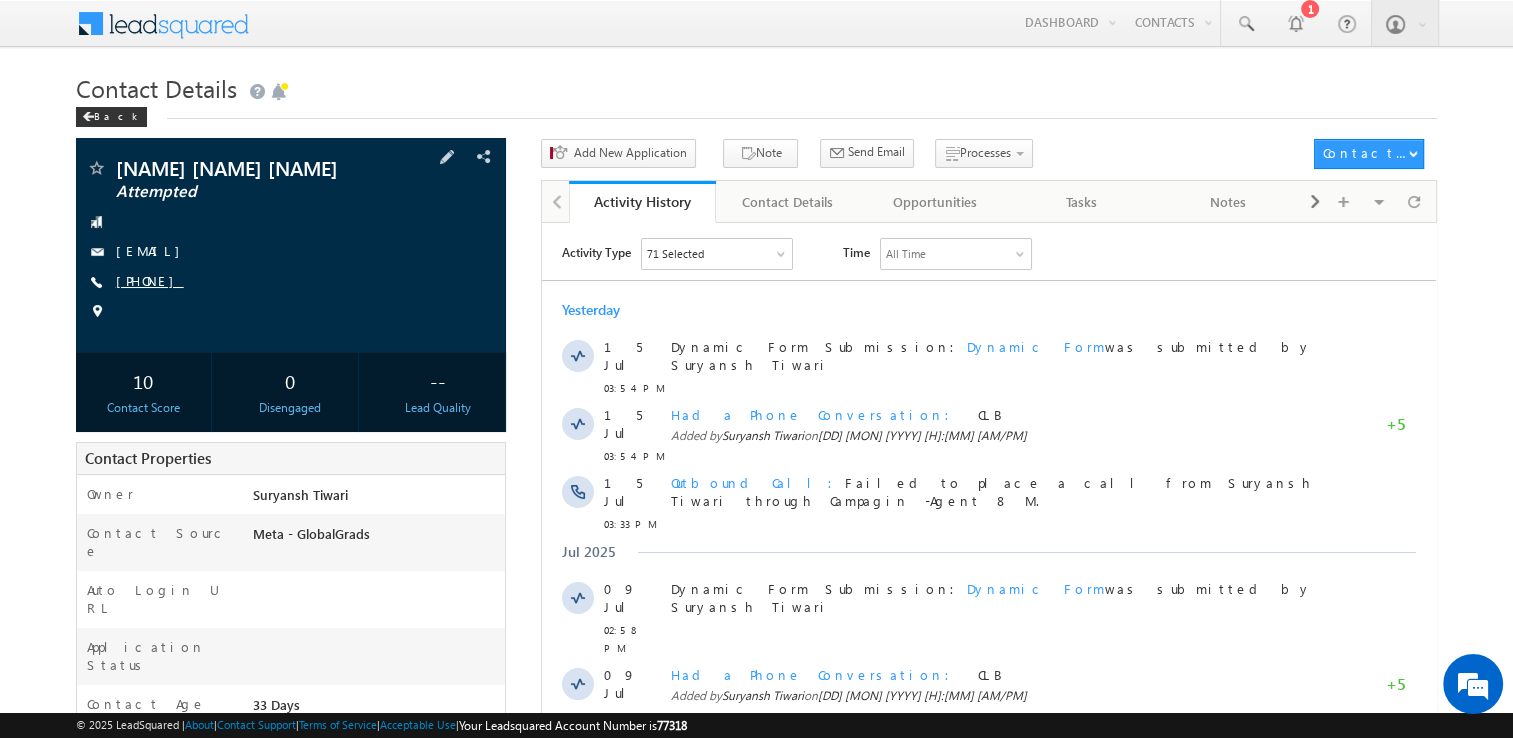 click on "[PHONE]" at bounding box center (150, 280) 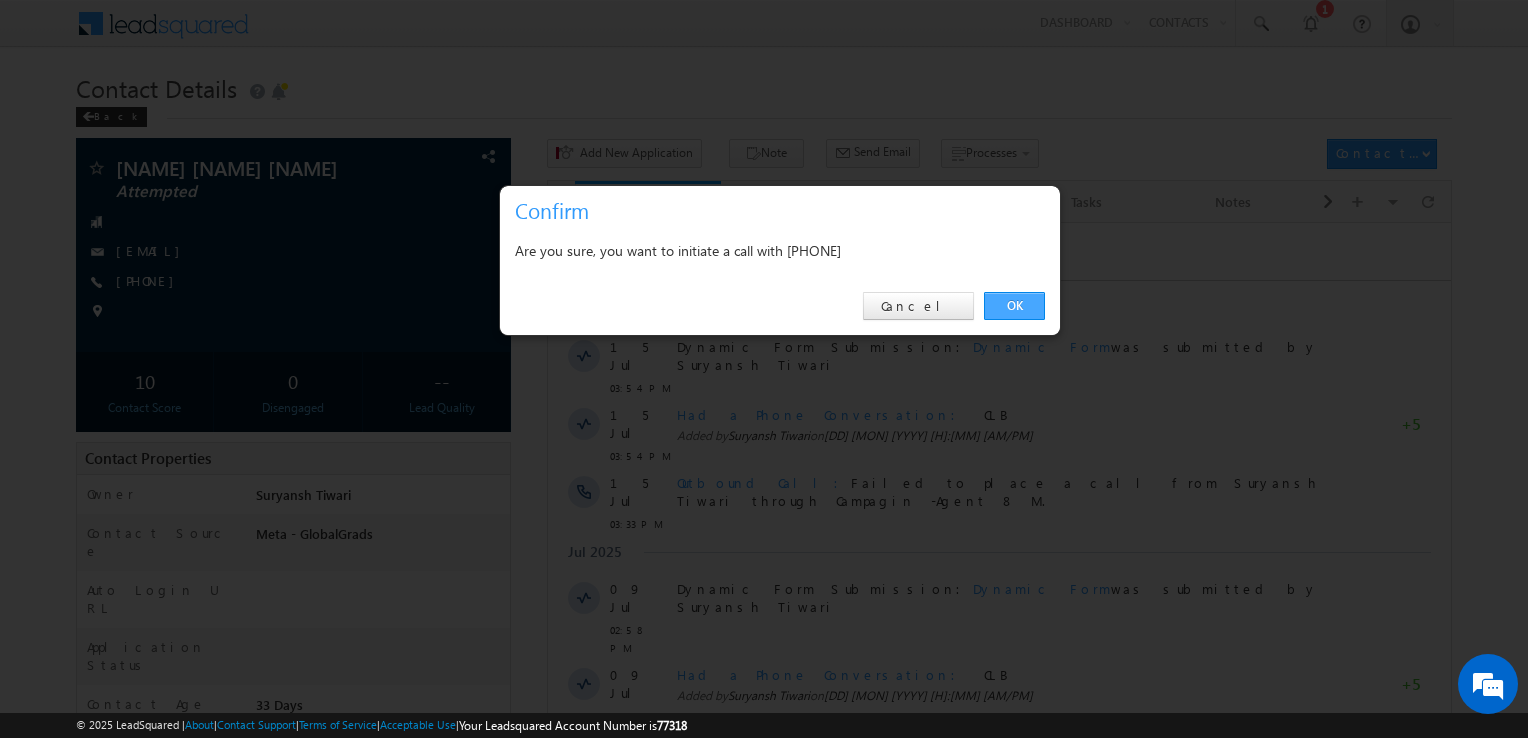 click on "OK" at bounding box center [1014, 306] 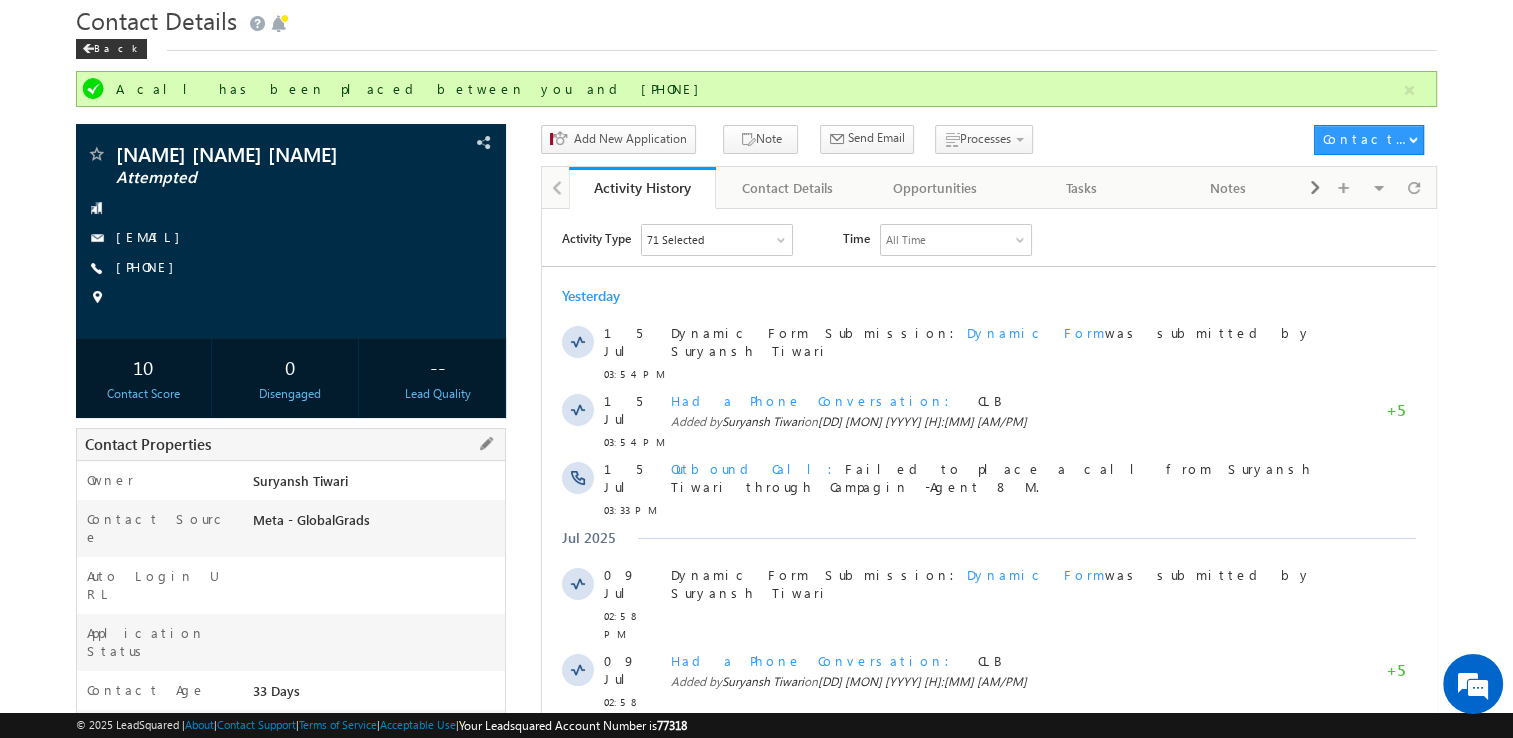 scroll, scrollTop: 68, scrollLeft: 0, axis: vertical 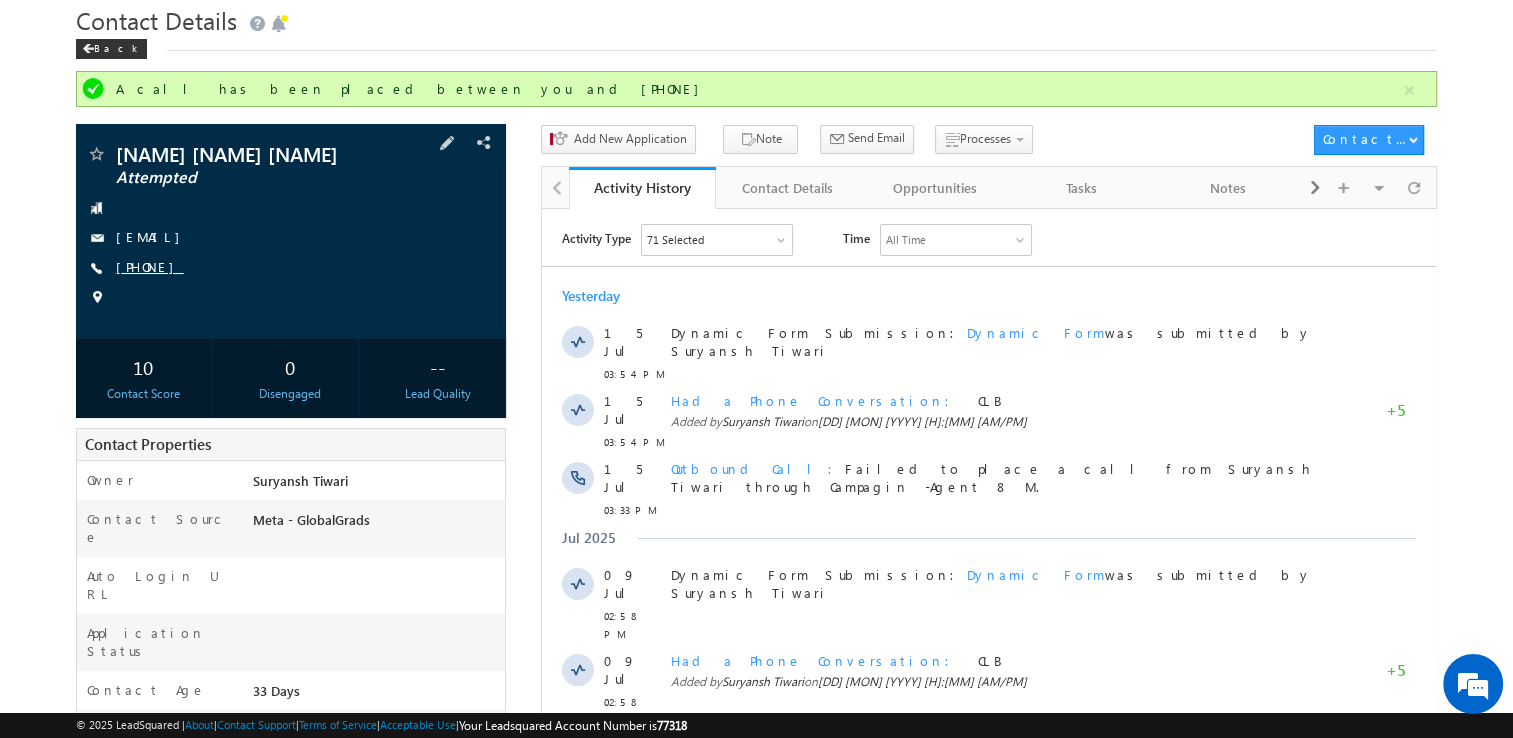 click on "[PHONE]" at bounding box center [150, 266] 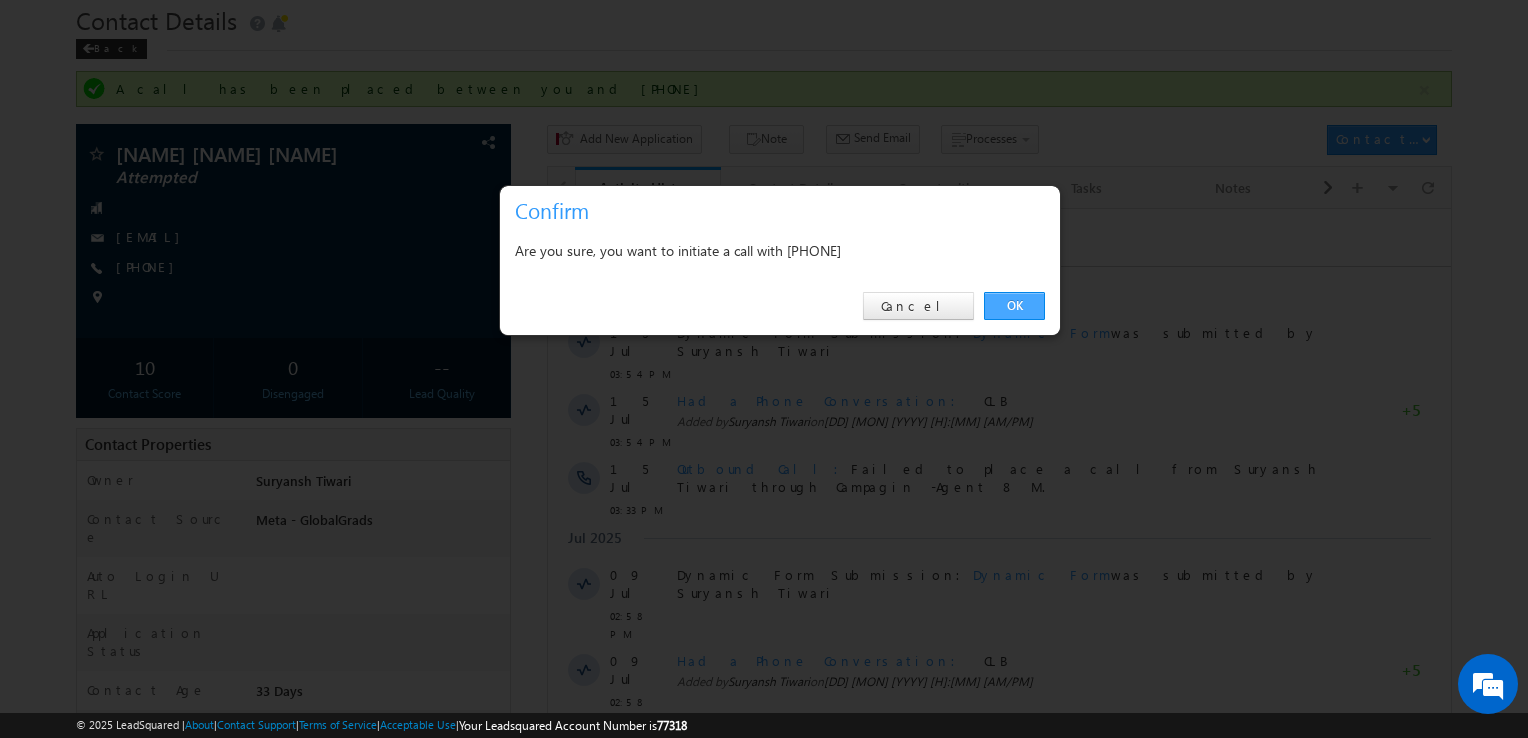click on "OK" at bounding box center [1014, 306] 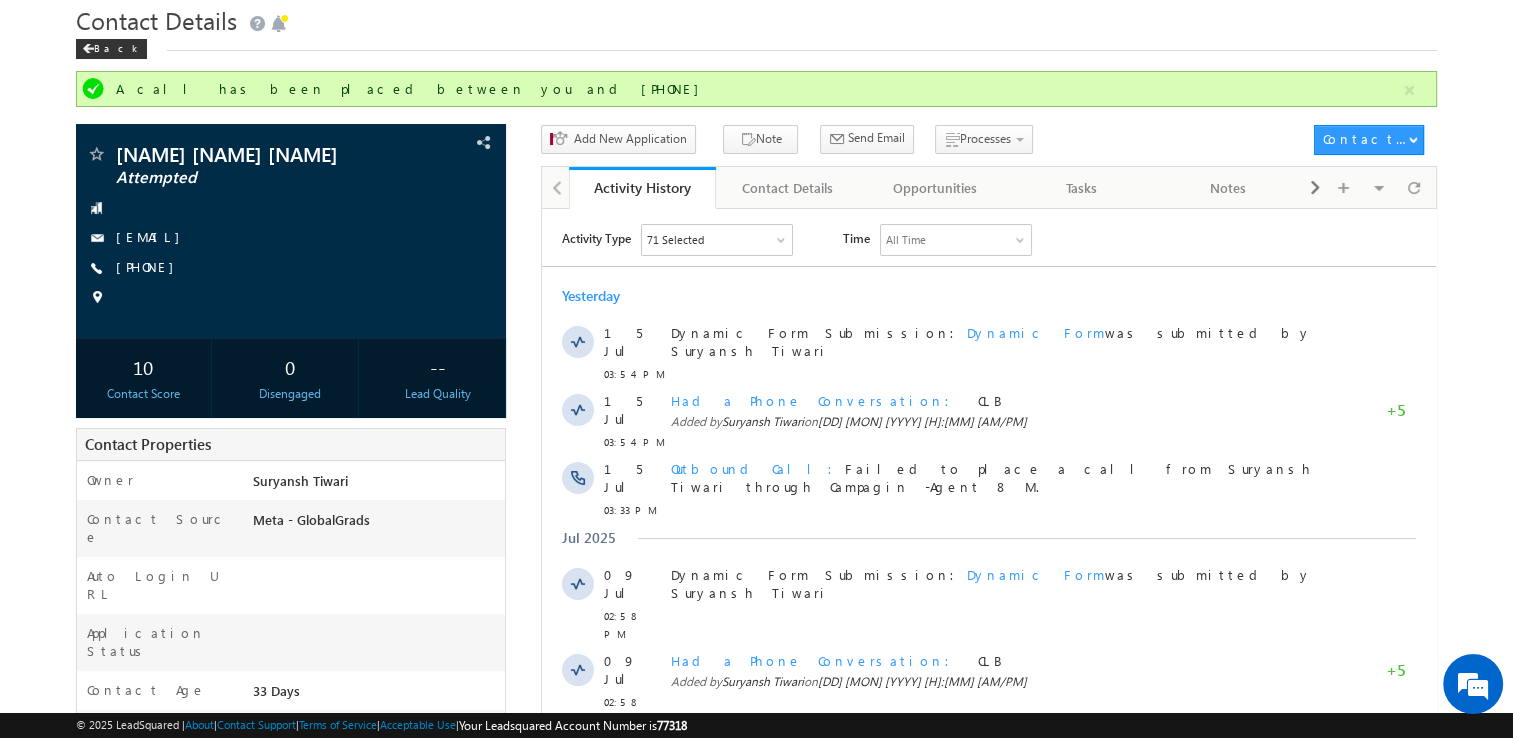 scroll, scrollTop: 0, scrollLeft: 0, axis: both 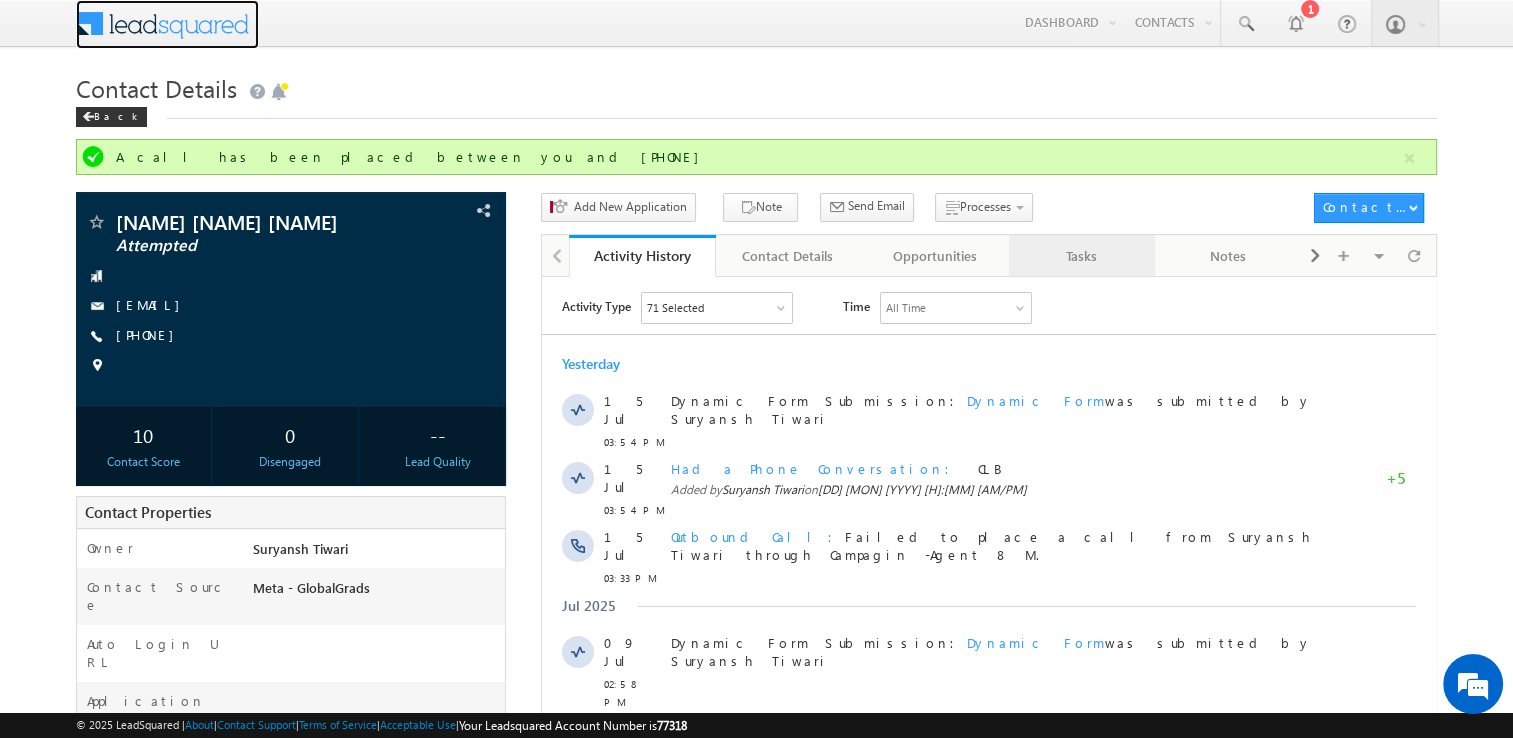 click on "Tasks" at bounding box center (1081, 256) 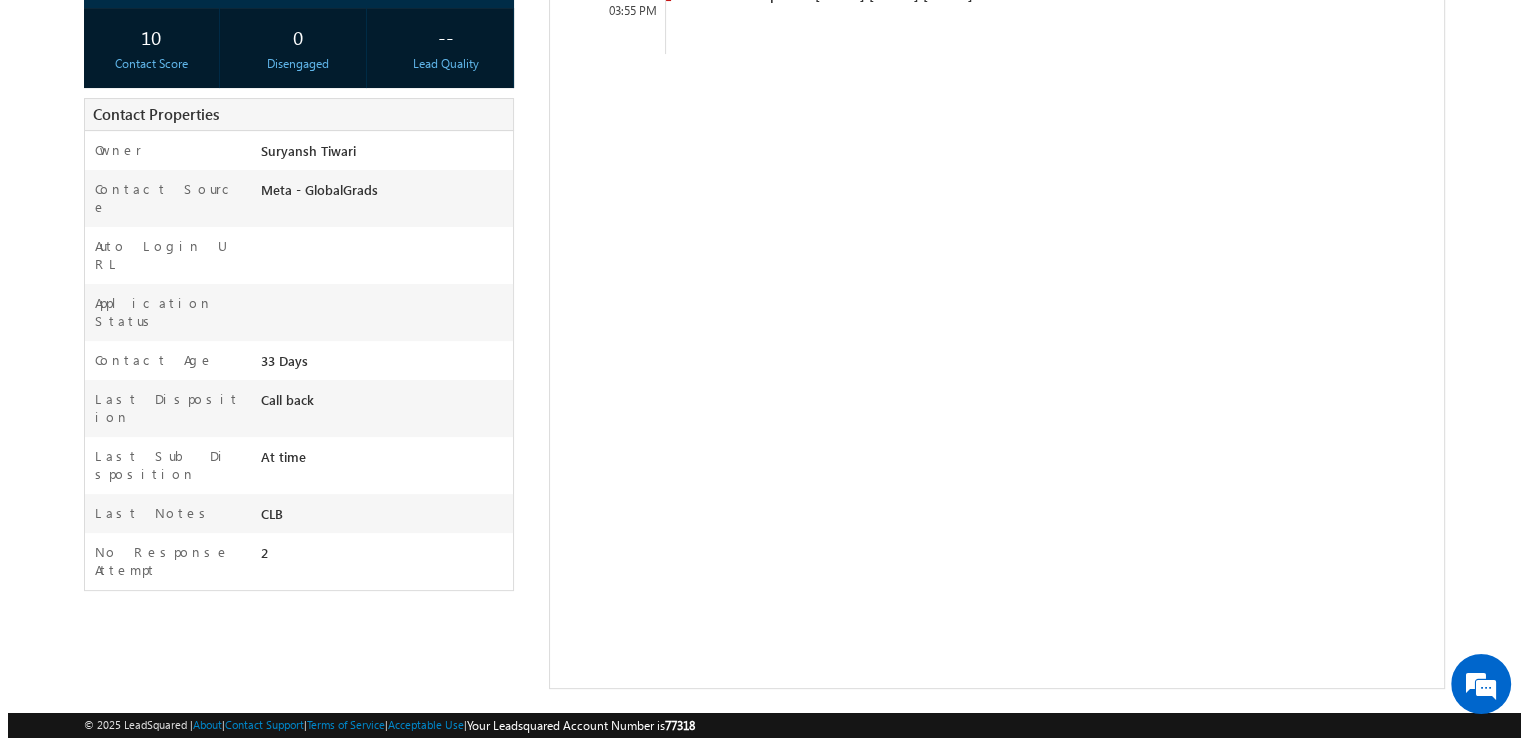 scroll, scrollTop: 0, scrollLeft: 0, axis: both 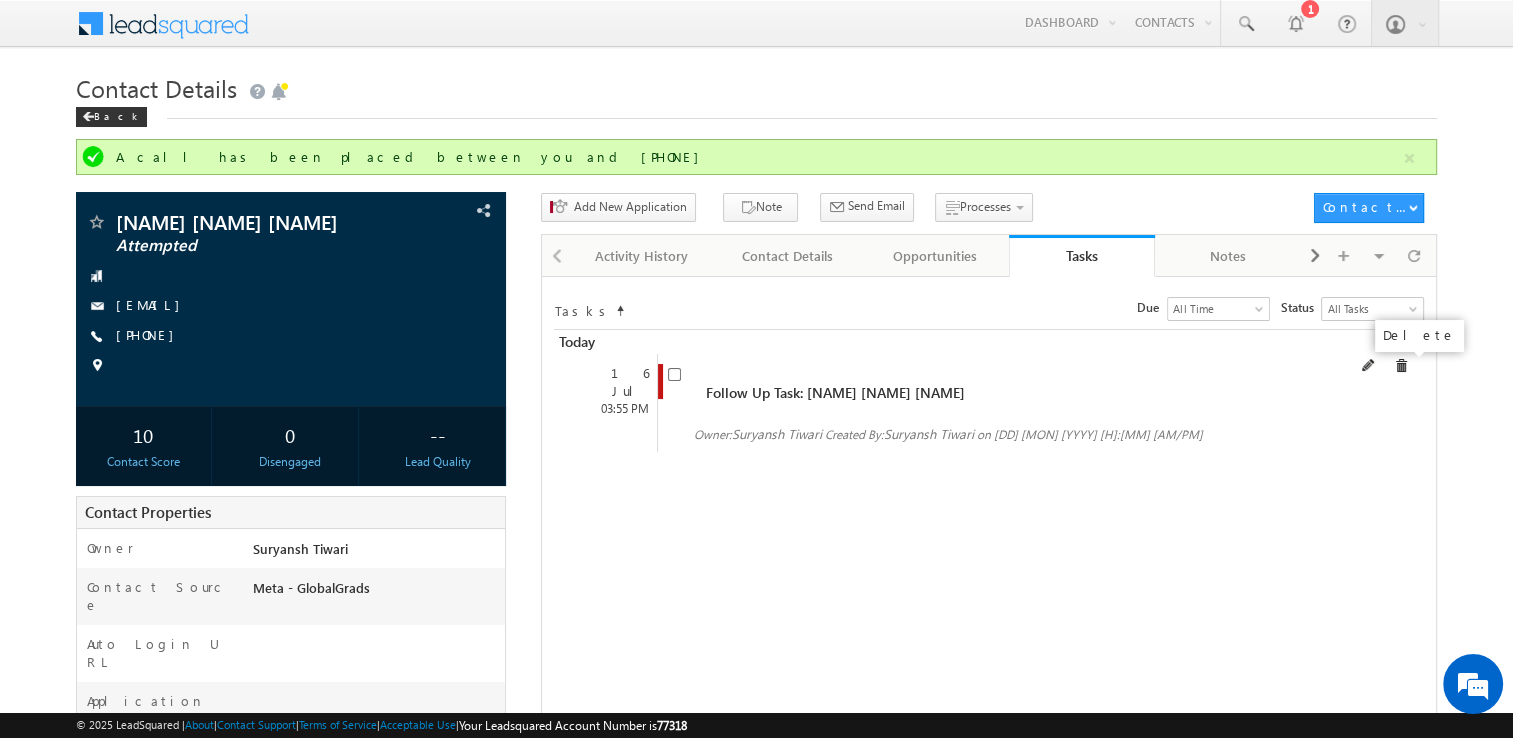 click at bounding box center (1401, 366) 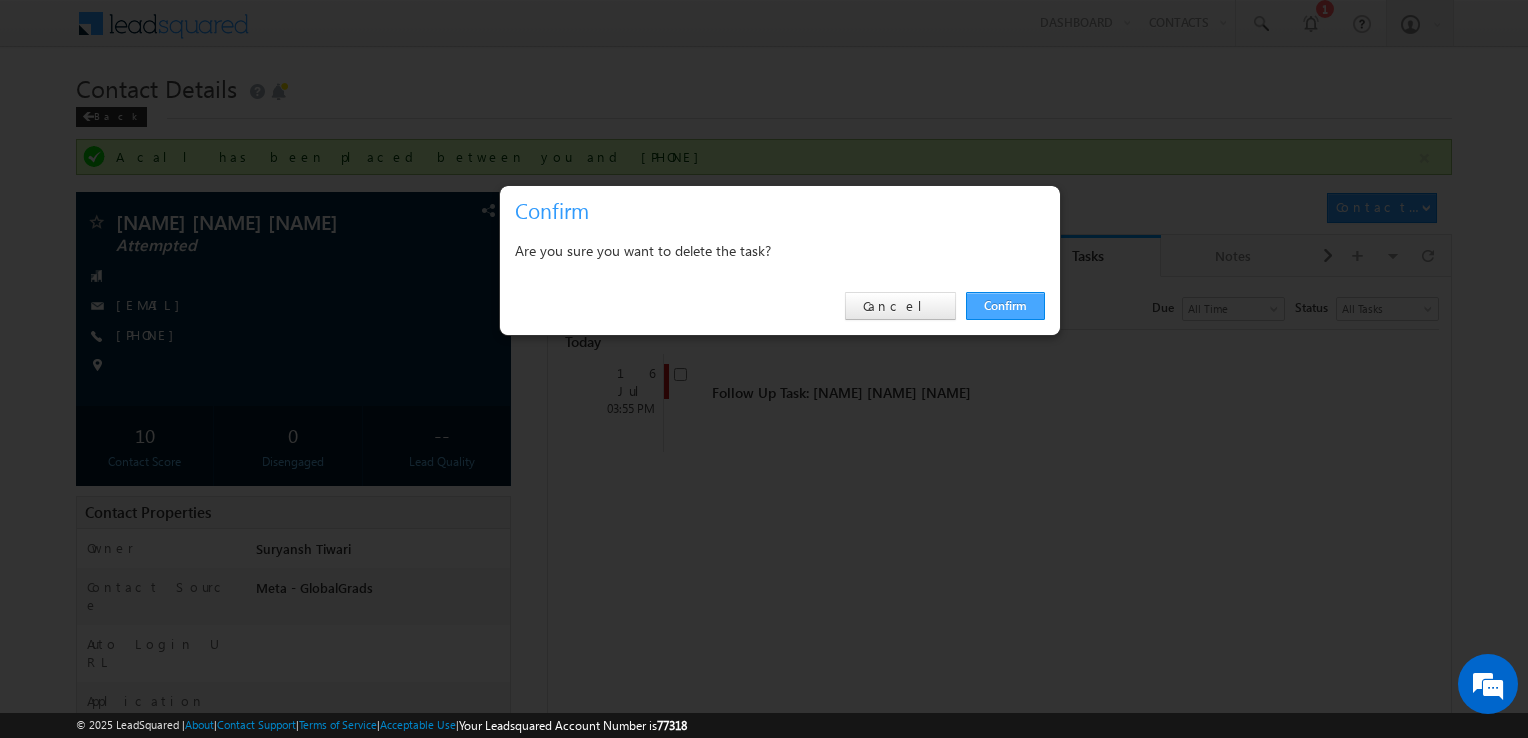 click on "Confirm" at bounding box center (1005, 306) 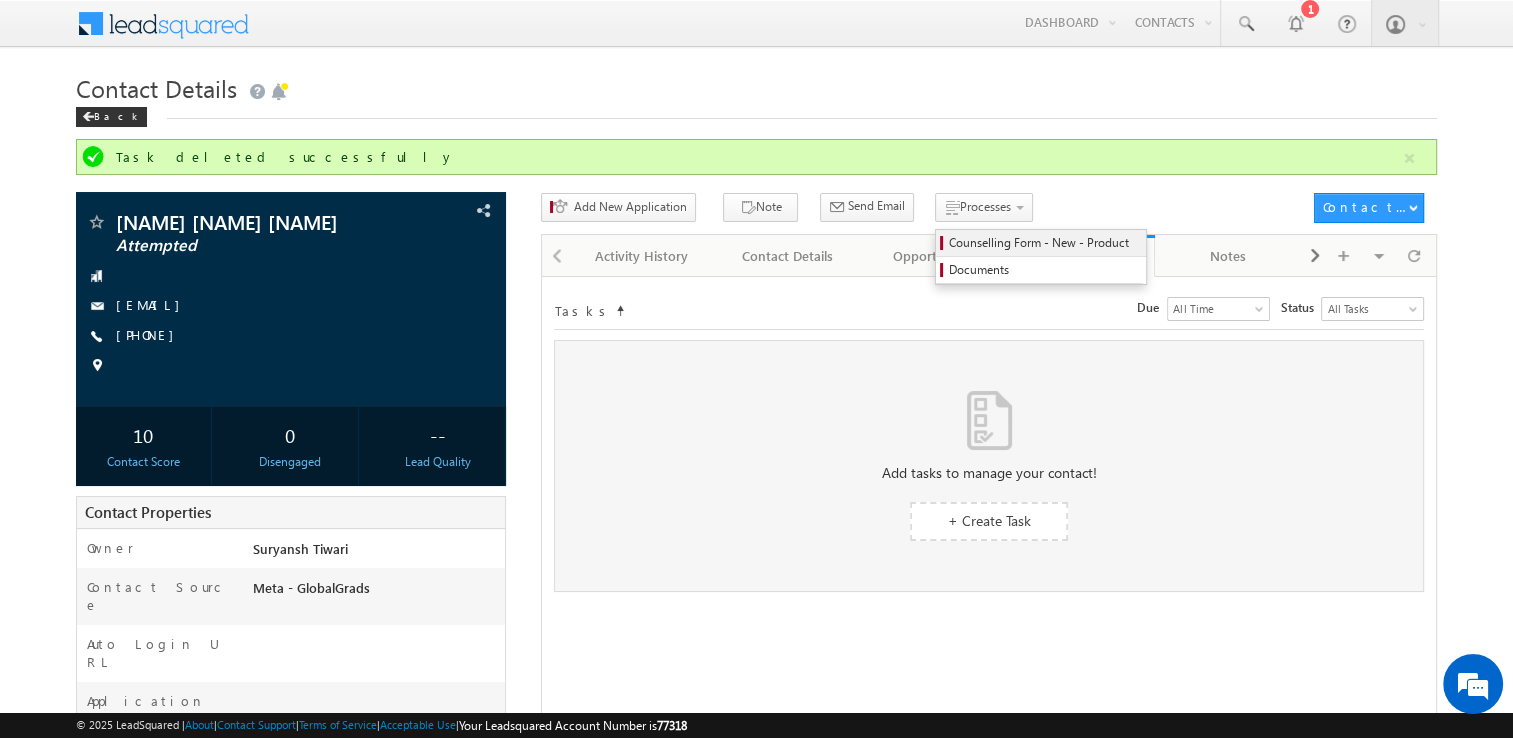 click on "Counselling Form - New - Product" at bounding box center [1044, 243] 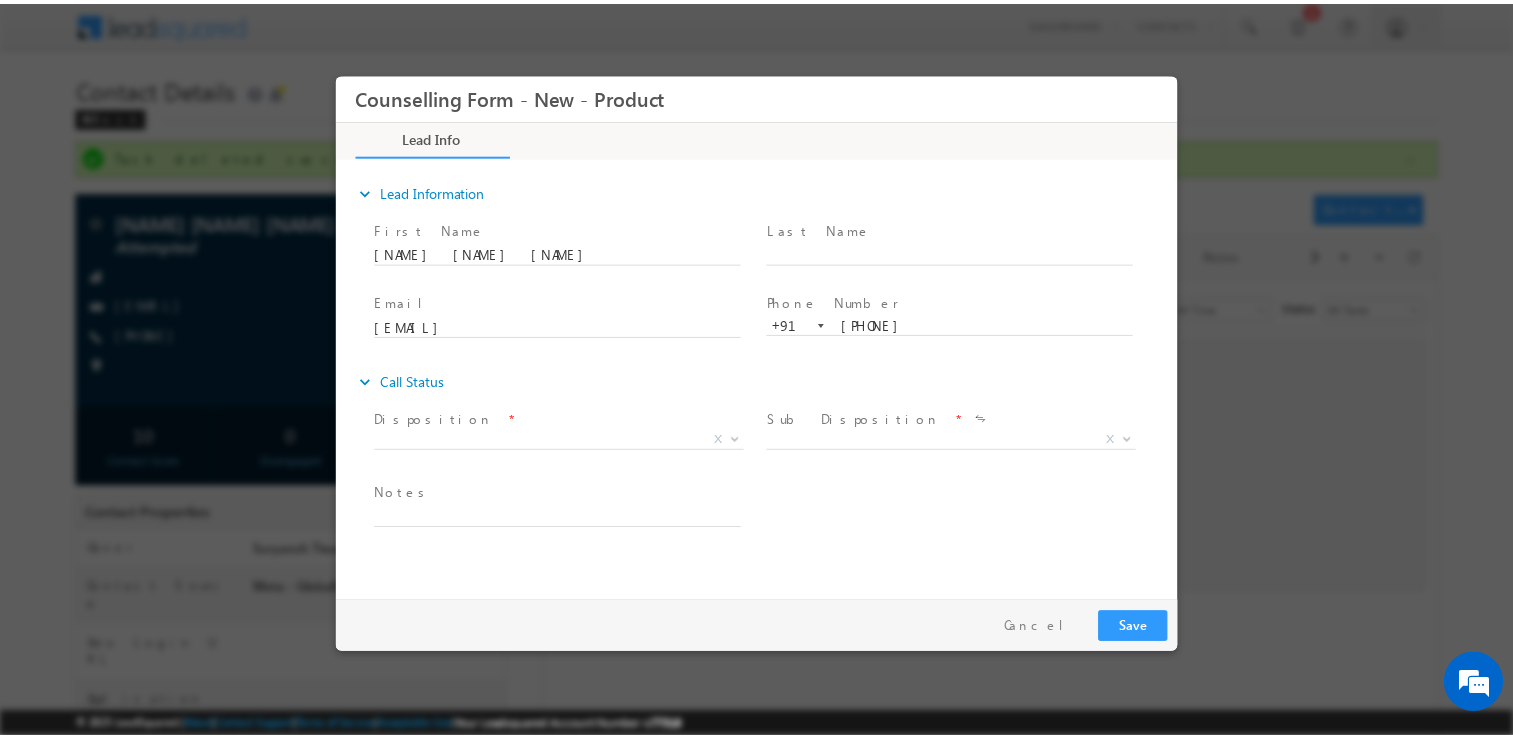scroll, scrollTop: 0, scrollLeft: 0, axis: both 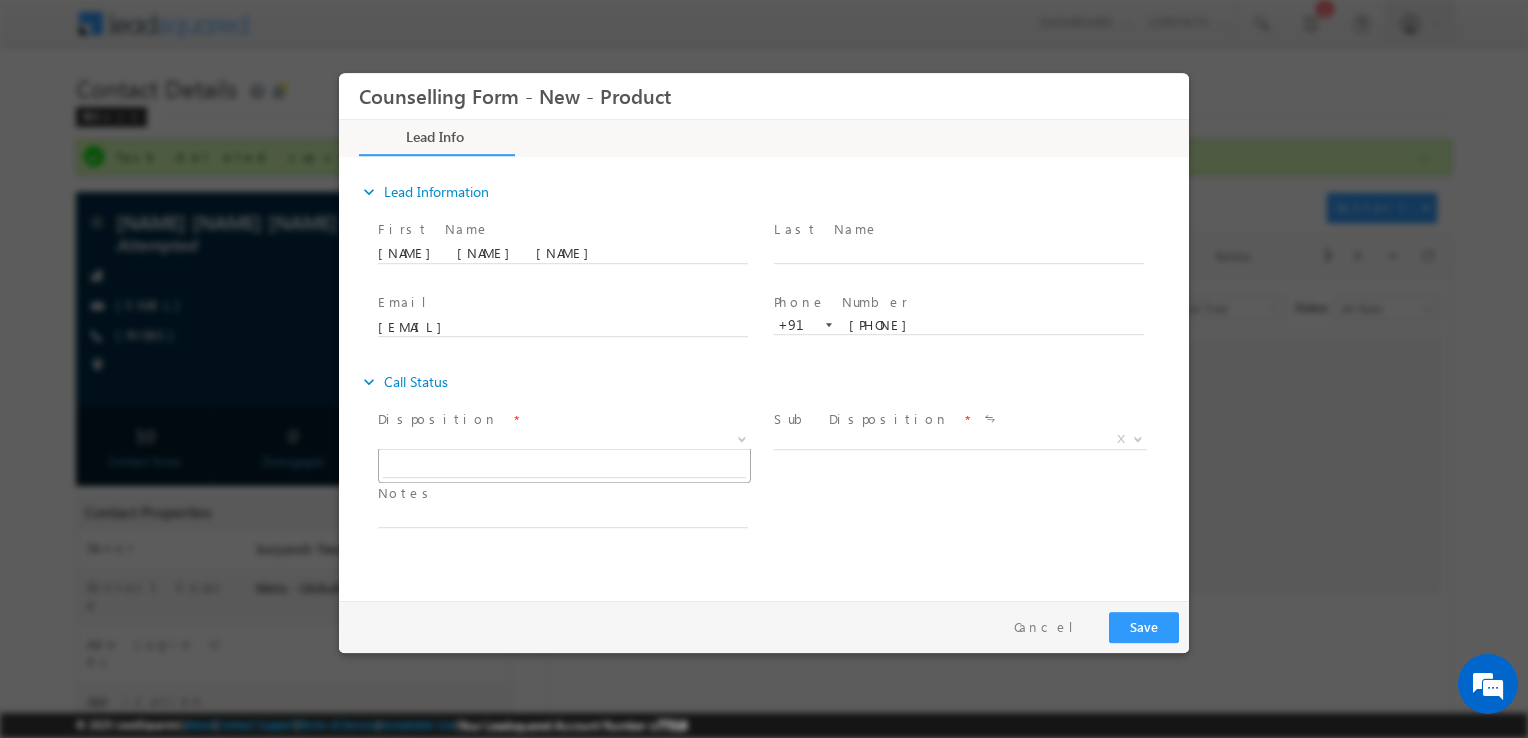 click on "X" at bounding box center [564, 440] 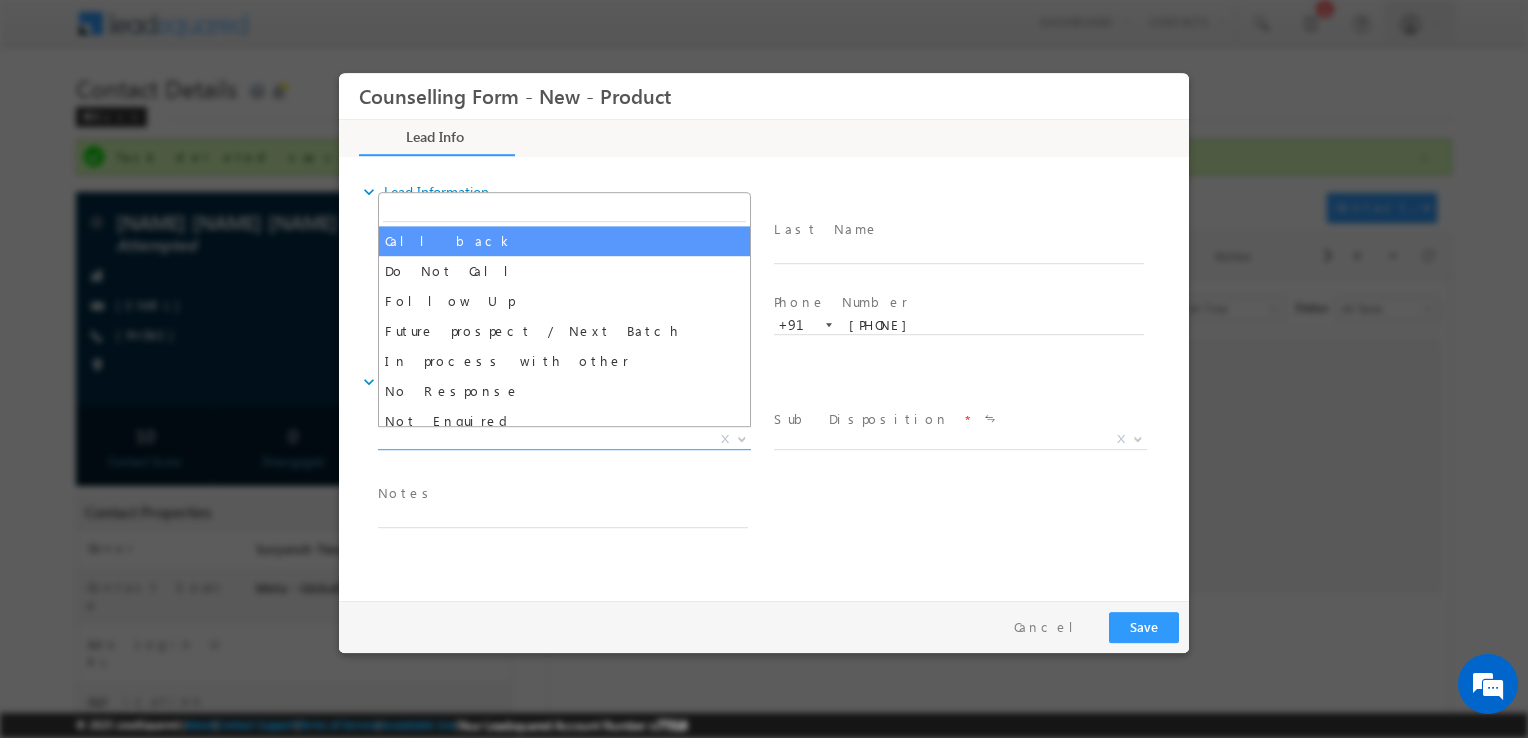 select on "Call back" 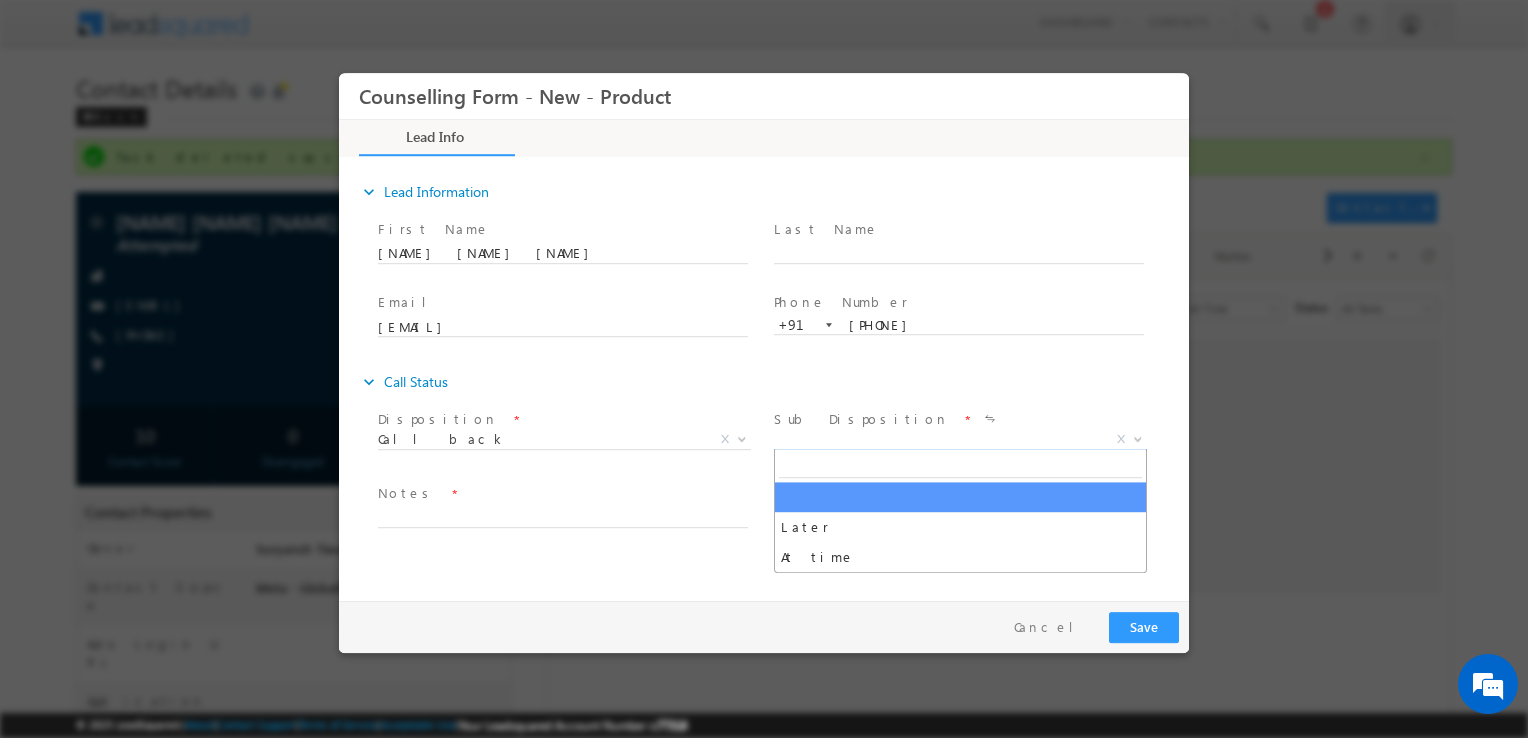 click on "X" at bounding box center [960, 440] 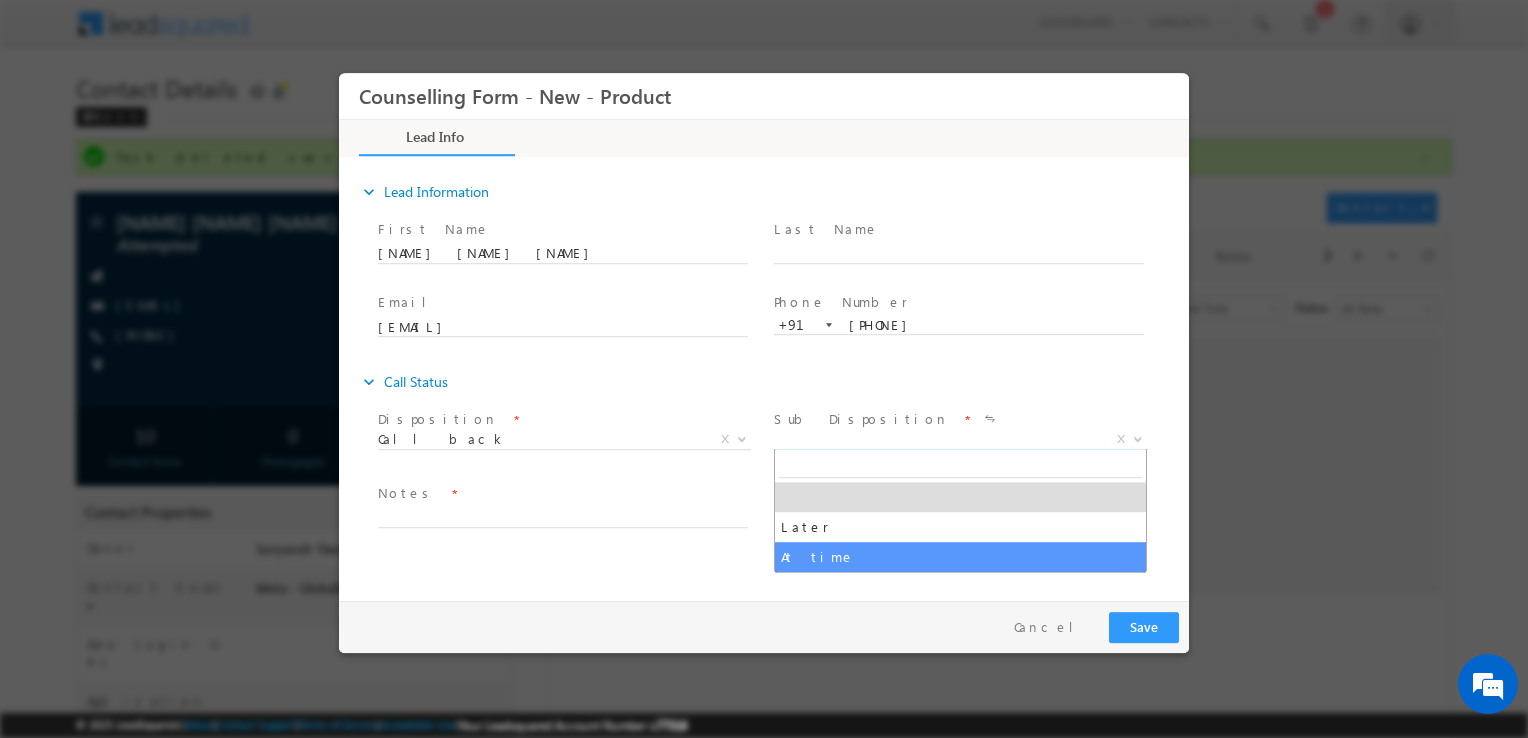 select on "At time" 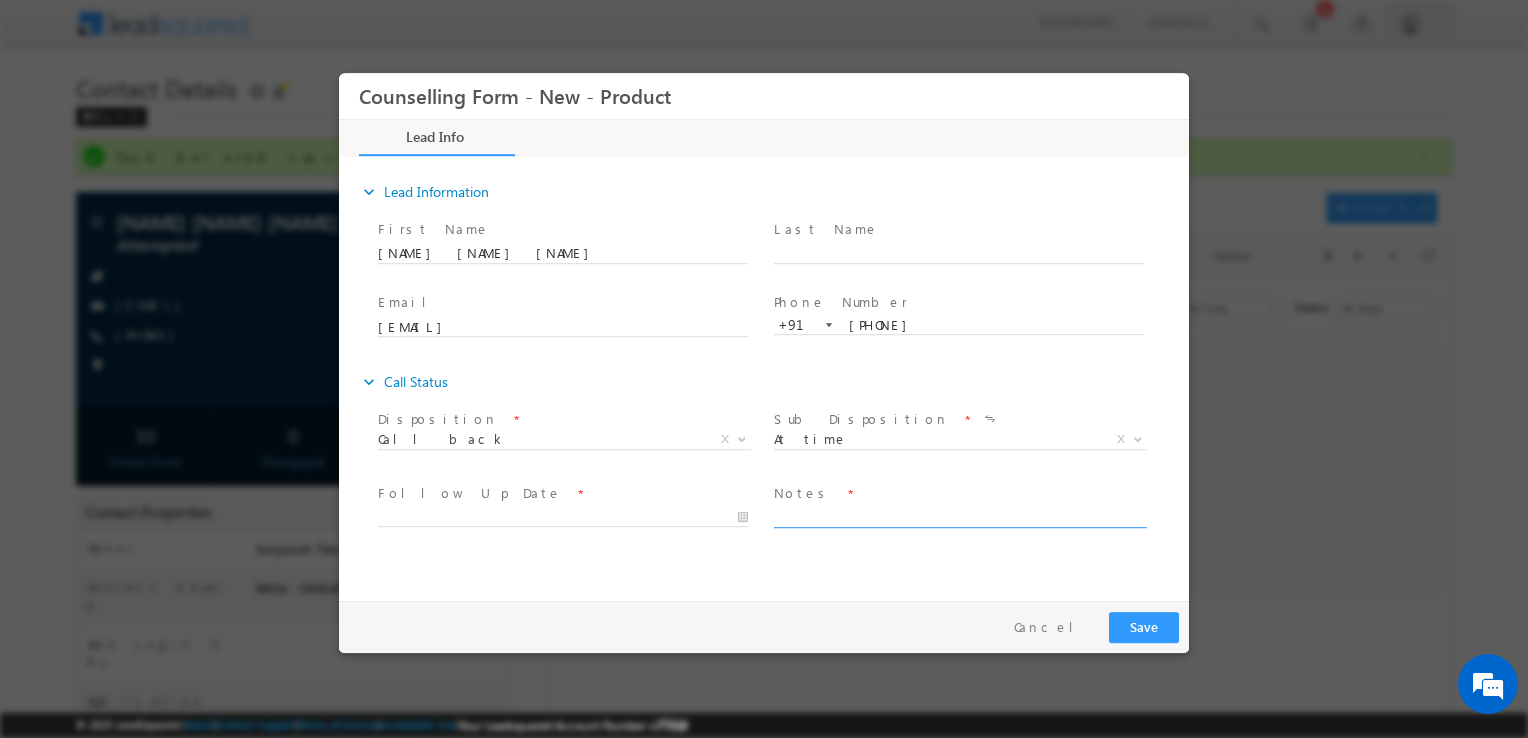 click at bounding box center [959, 516] 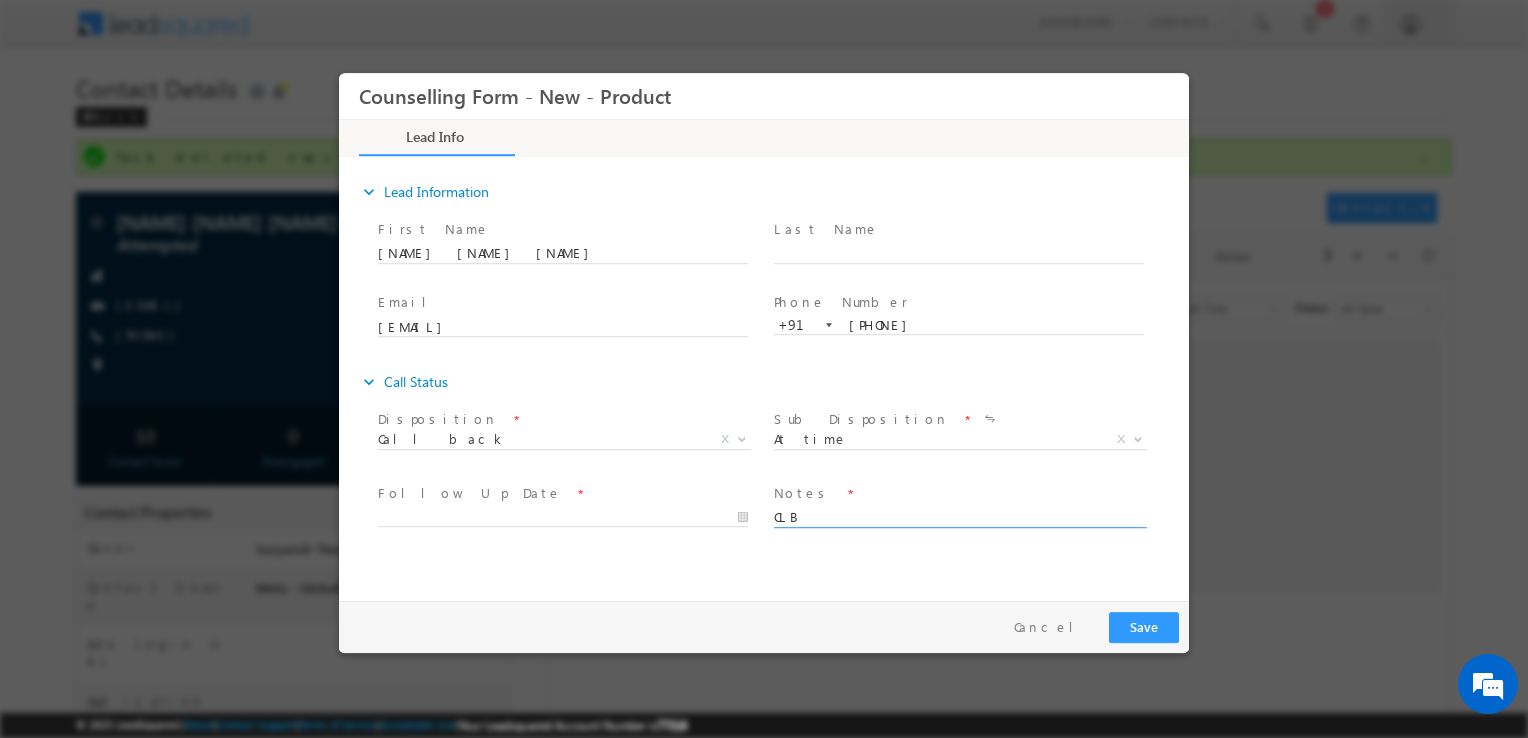 type on "CLB" 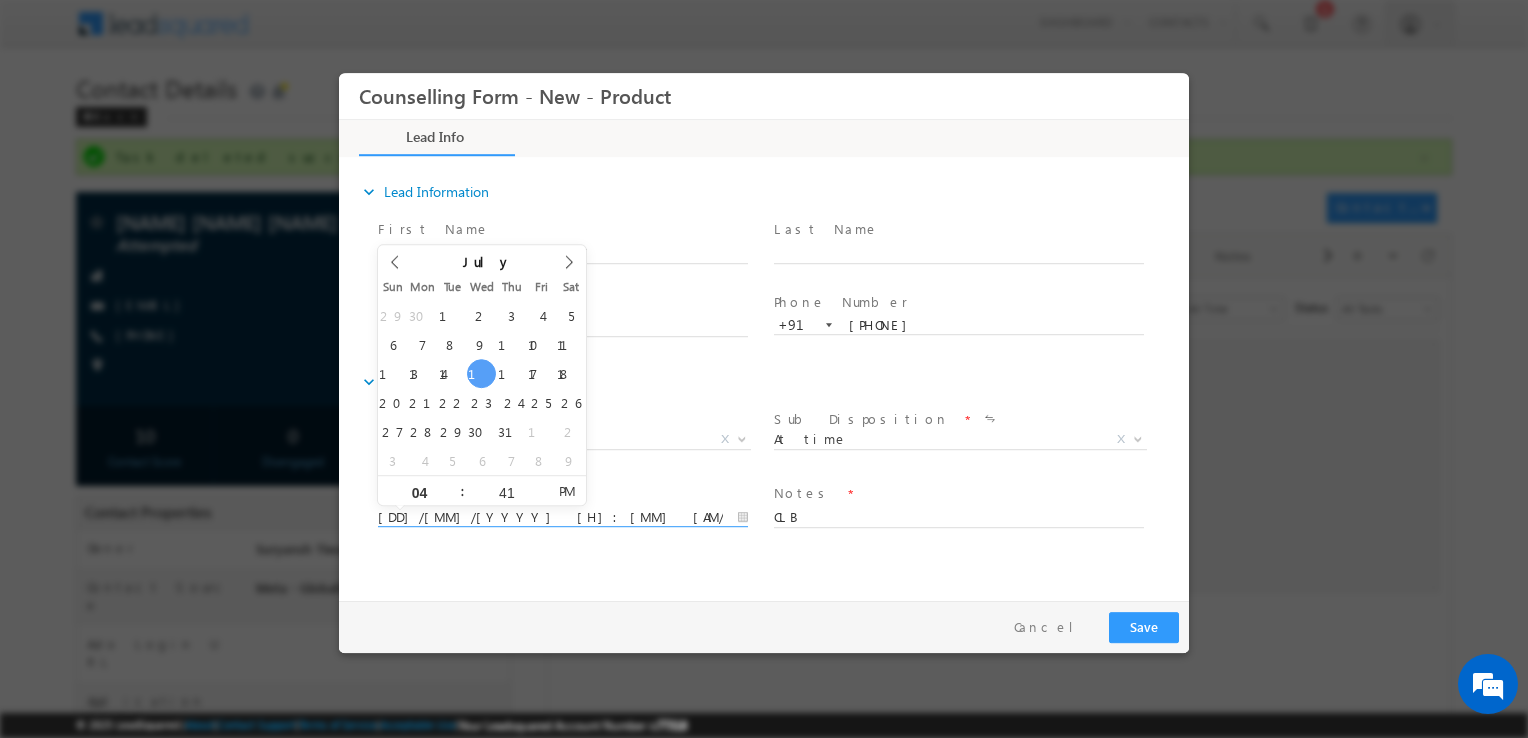 click on "16/07/2025 4:41 PM" at bounding box center (563, 518) 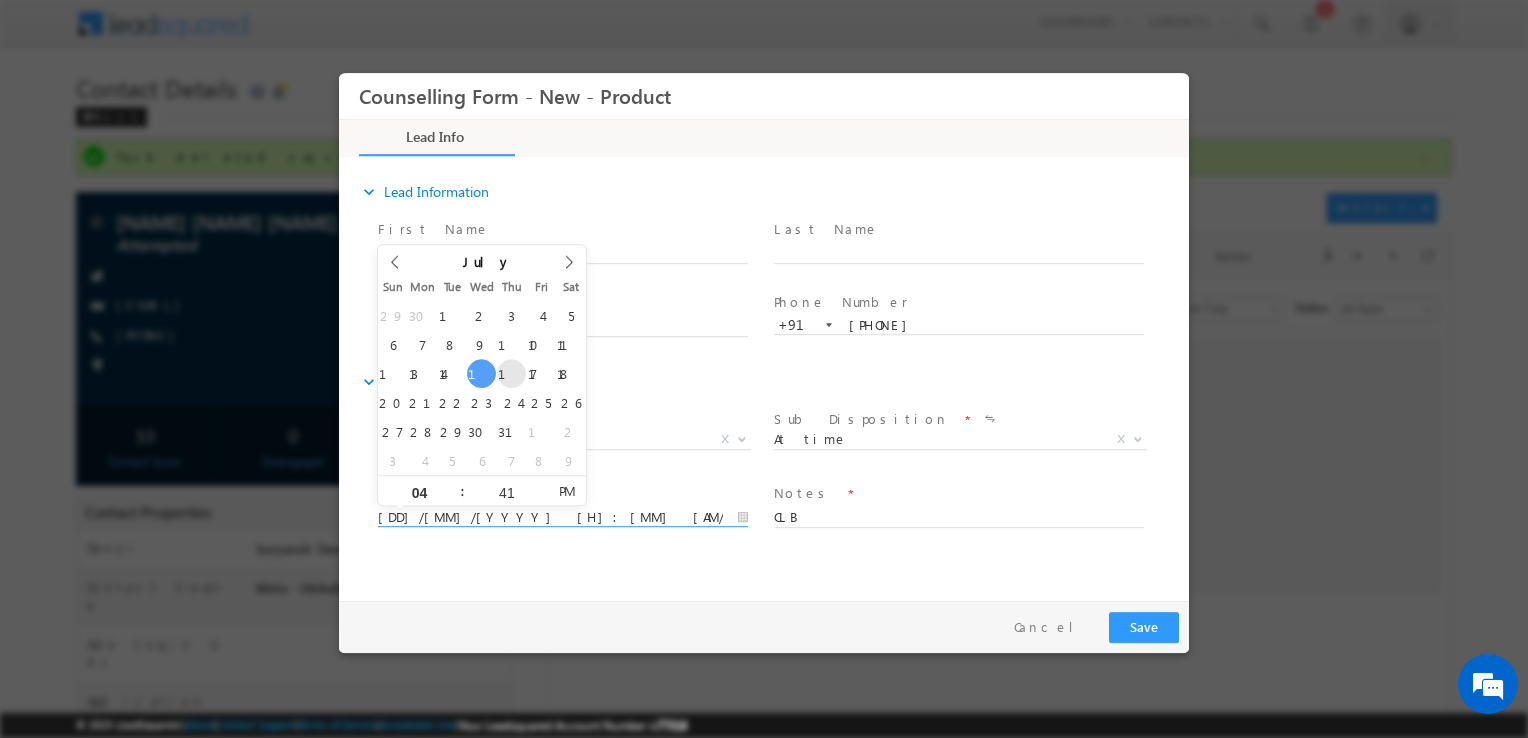 type on "17/07/2025 4:41 PM" 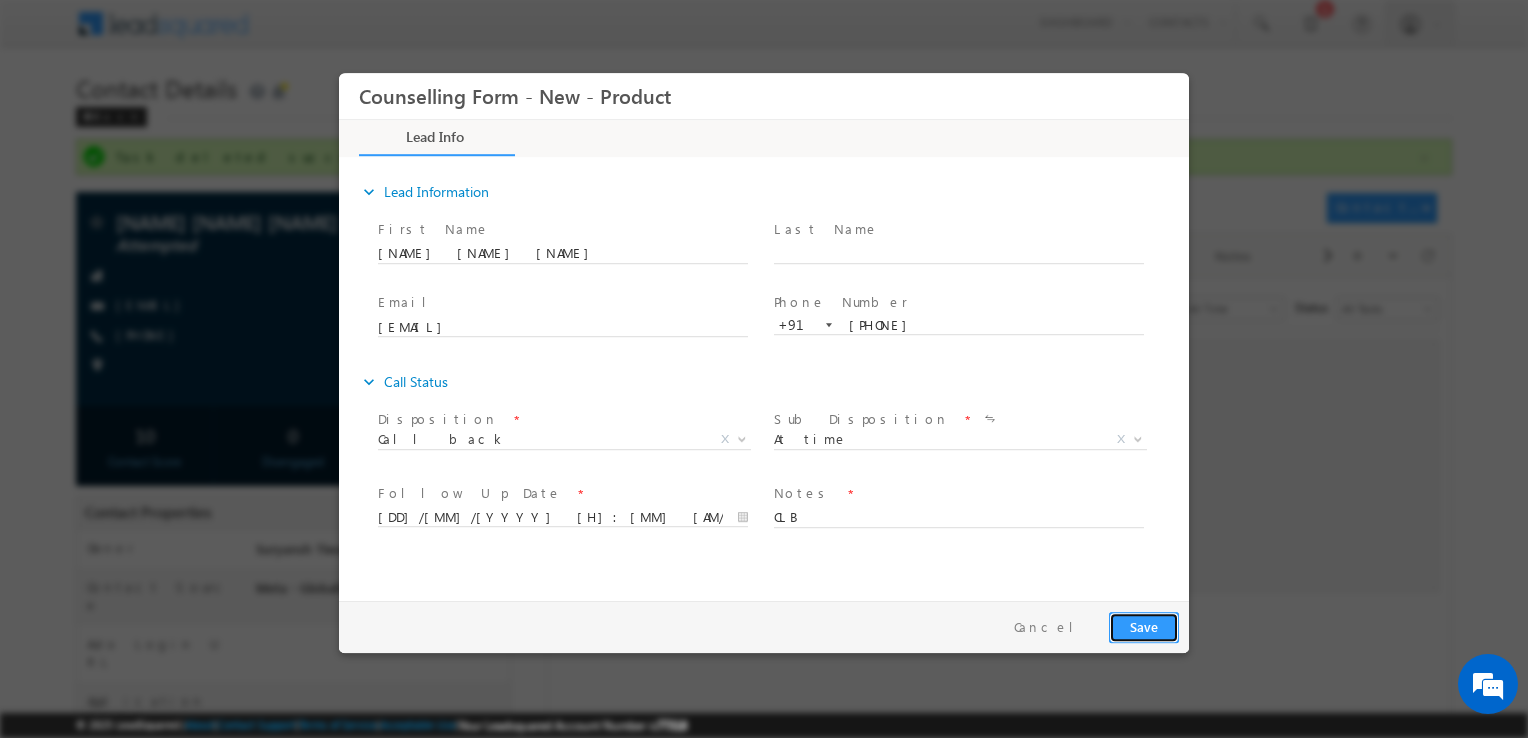 click on "Save" at bounding box center [1144, 627] 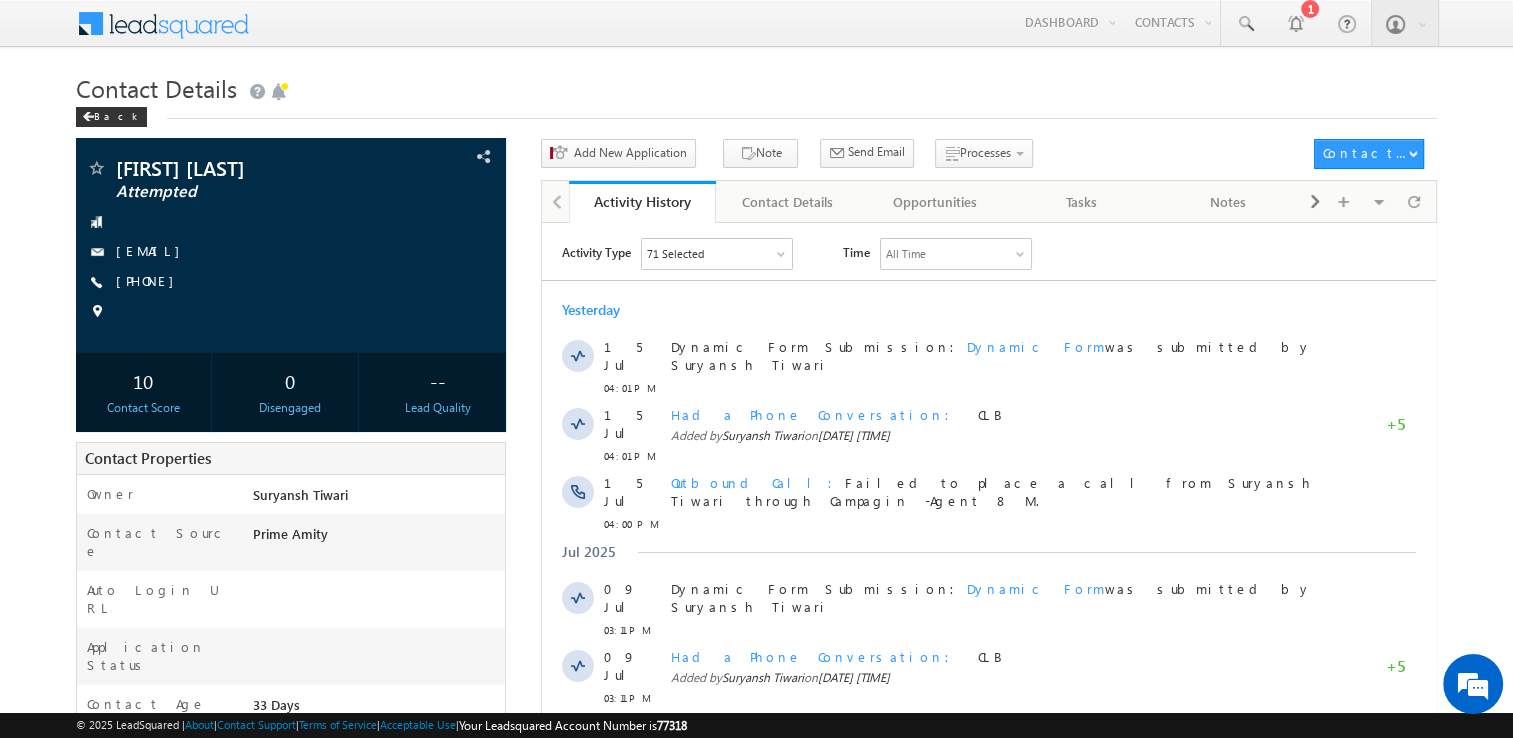 scroll, scrollTop: 0, scrollLeft: 0, axis: both 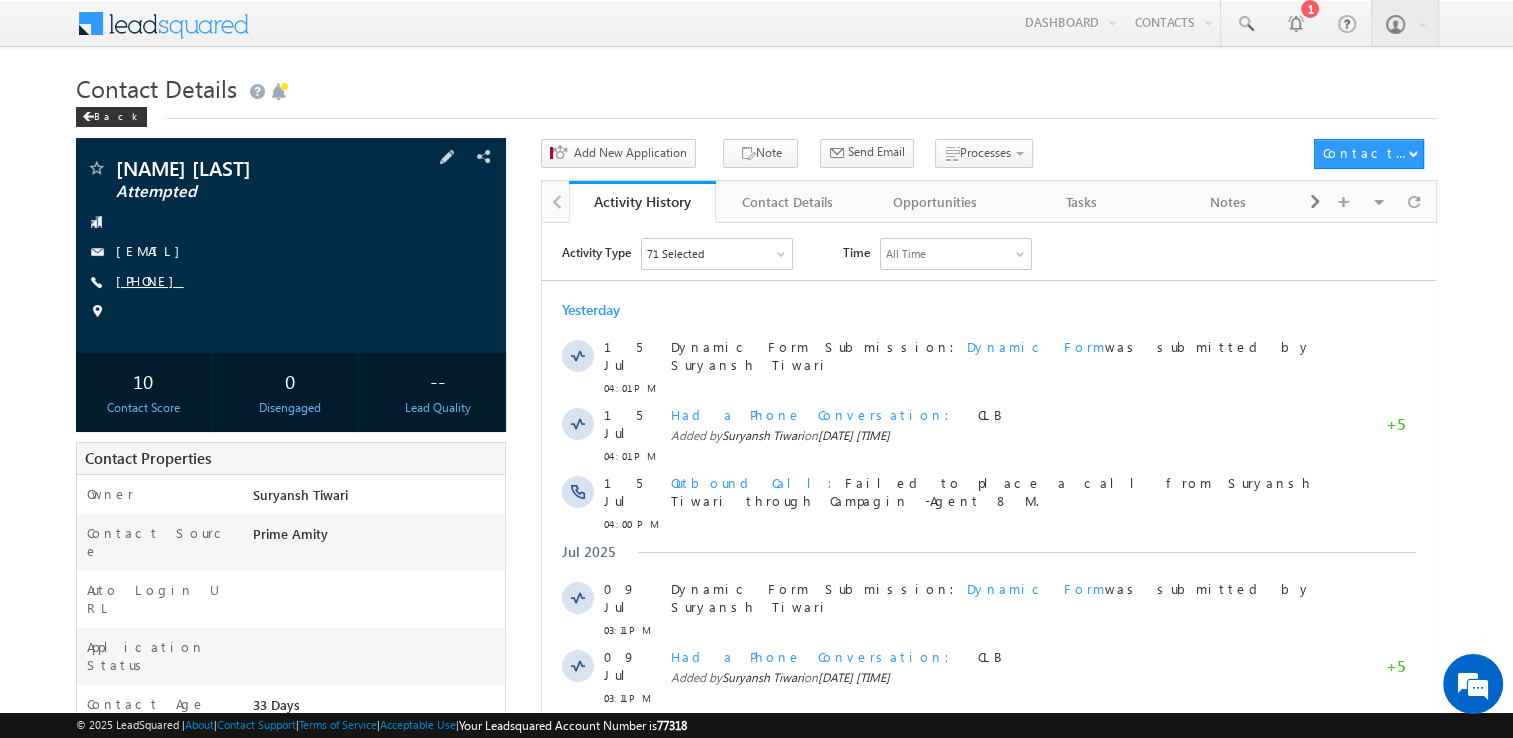 click on "[PHONE]" at bounding box center [150, 280] 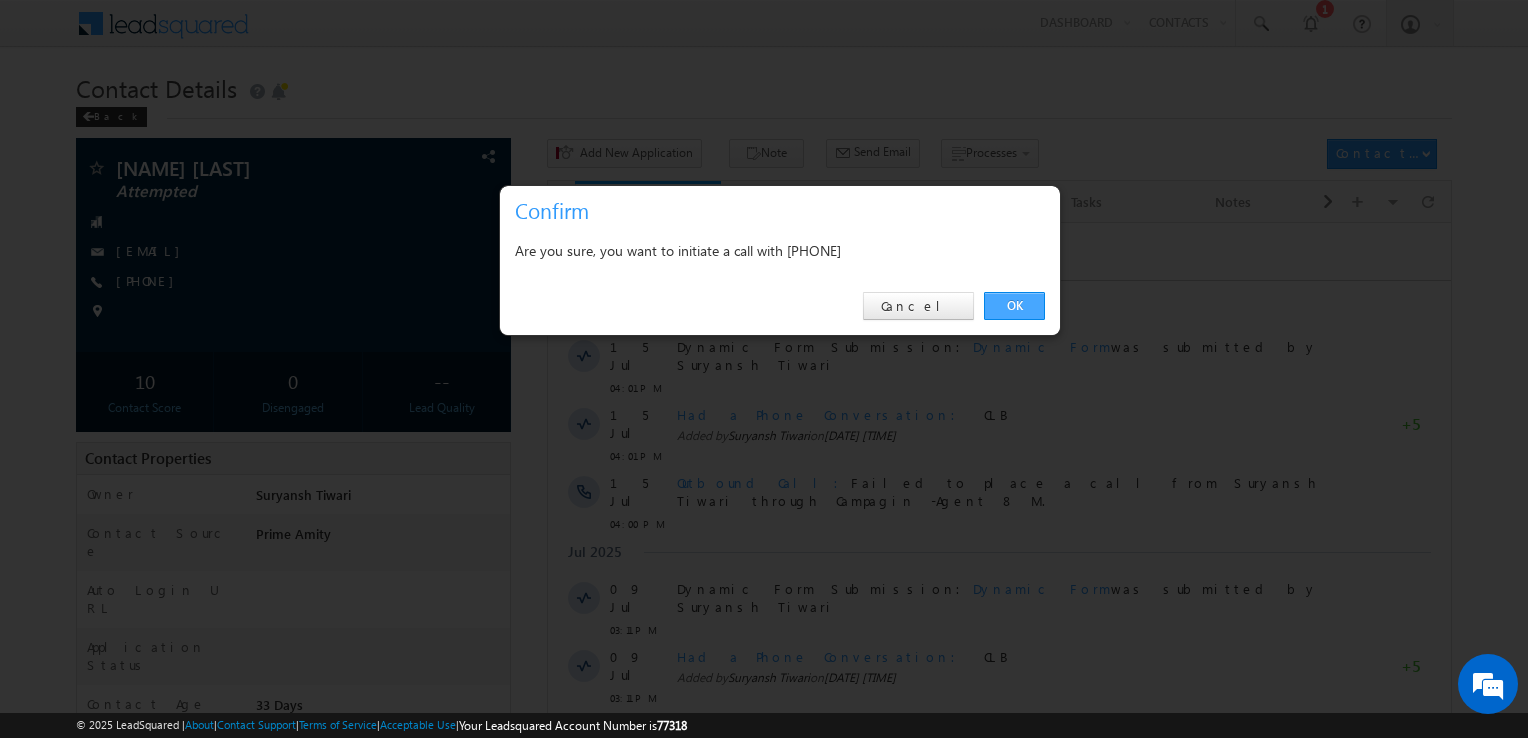click on "OK" at bounding box center (1014, 306) 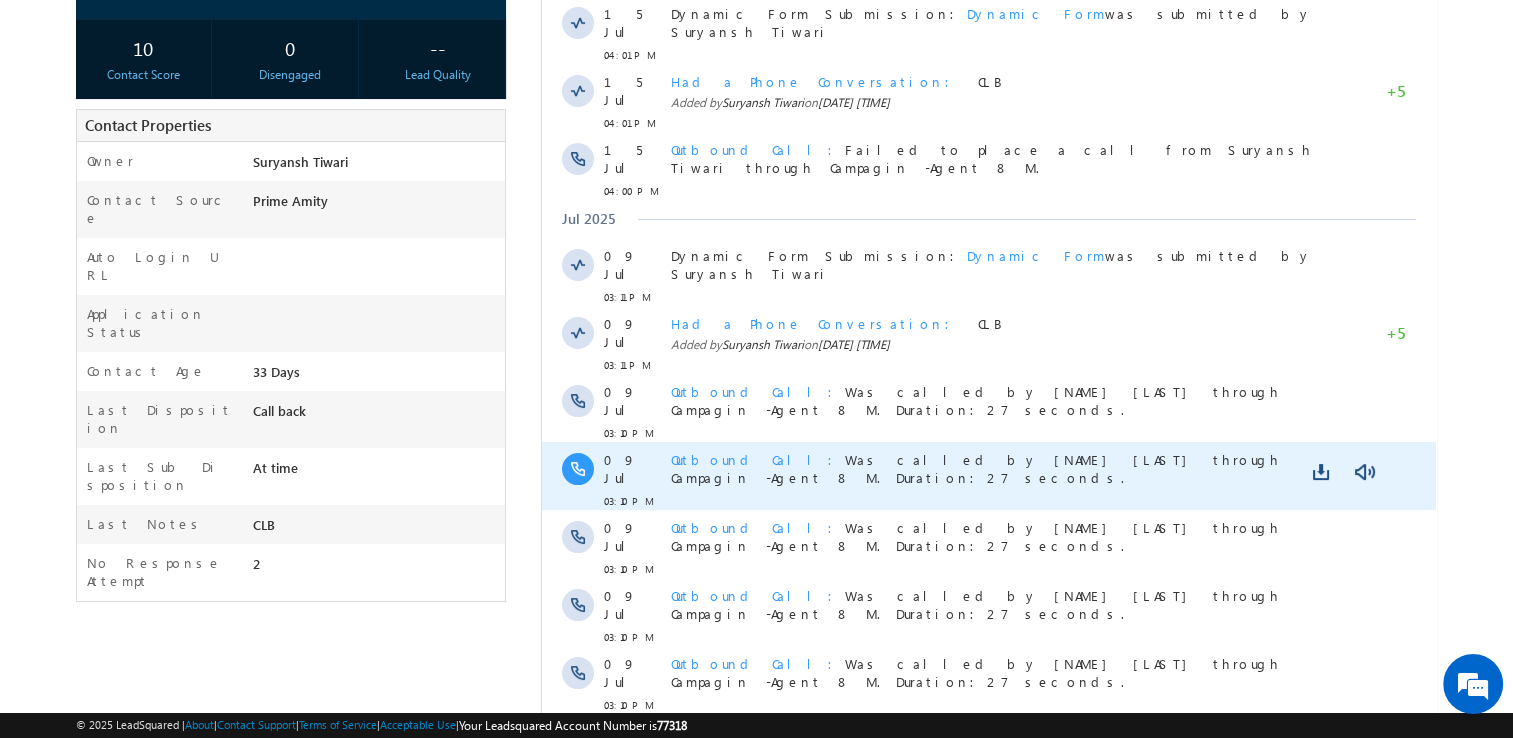 scroll, scrollTop: 0, scrollLeft: 0, axis: both 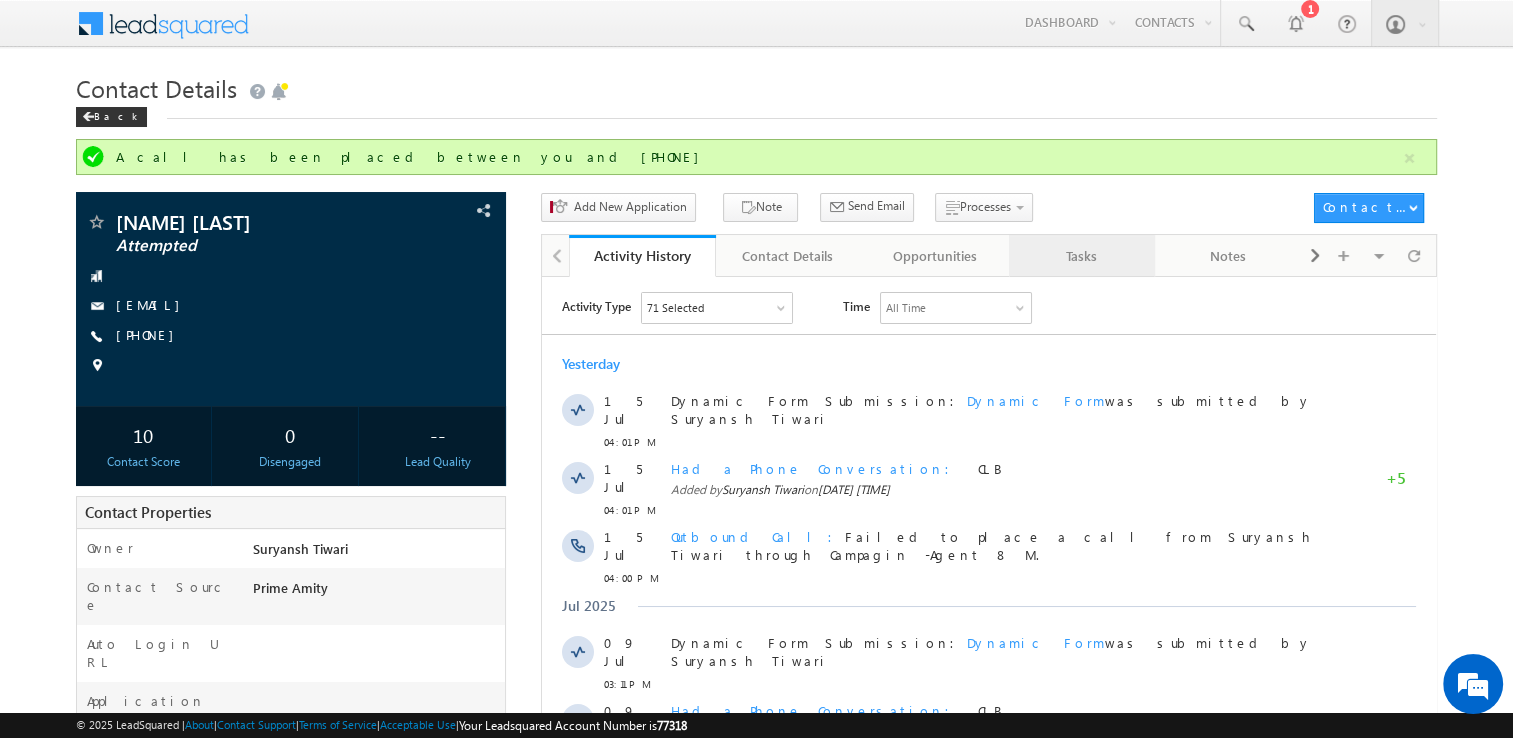 click on "Tasks" at bounding box center [1082, 256] 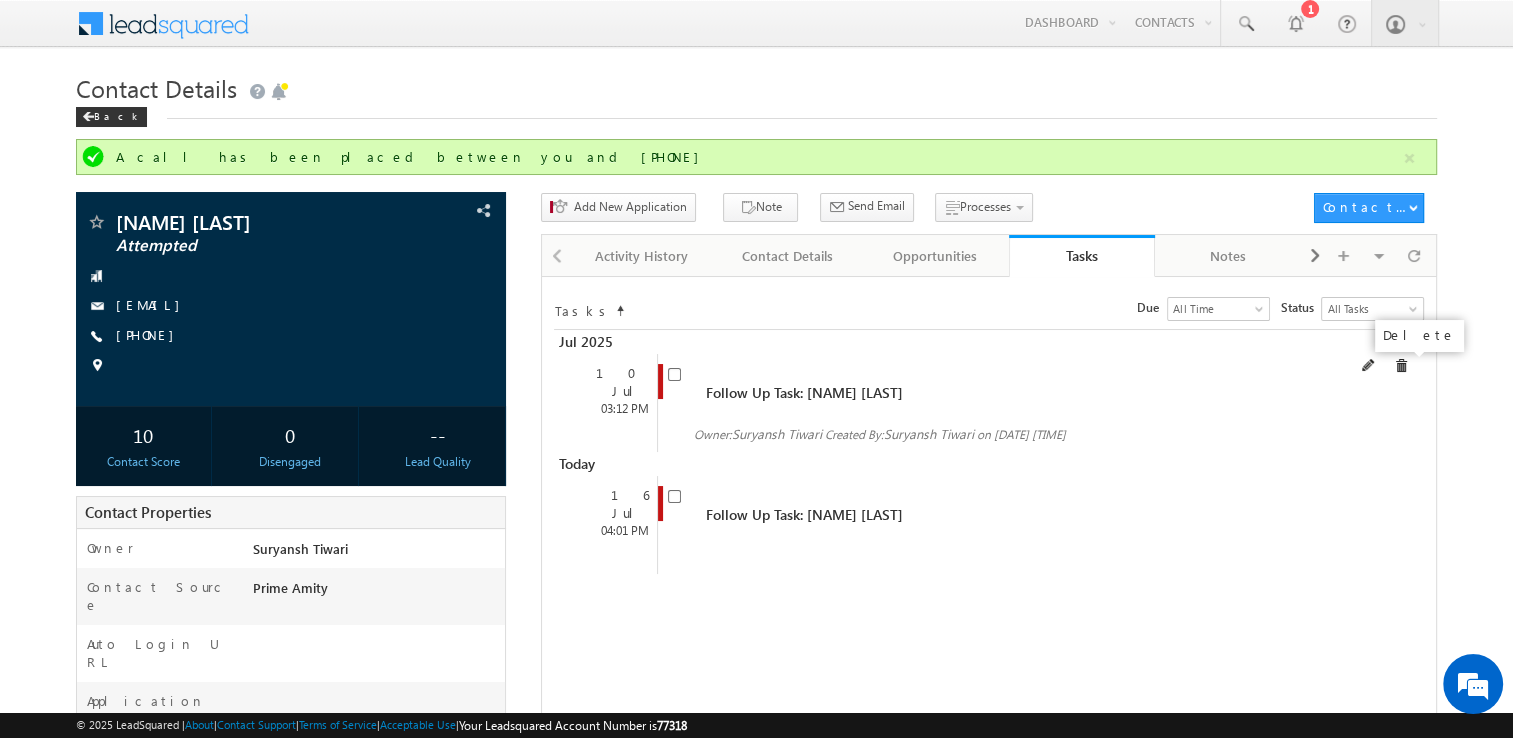 click at bounding box center (1401, 366) 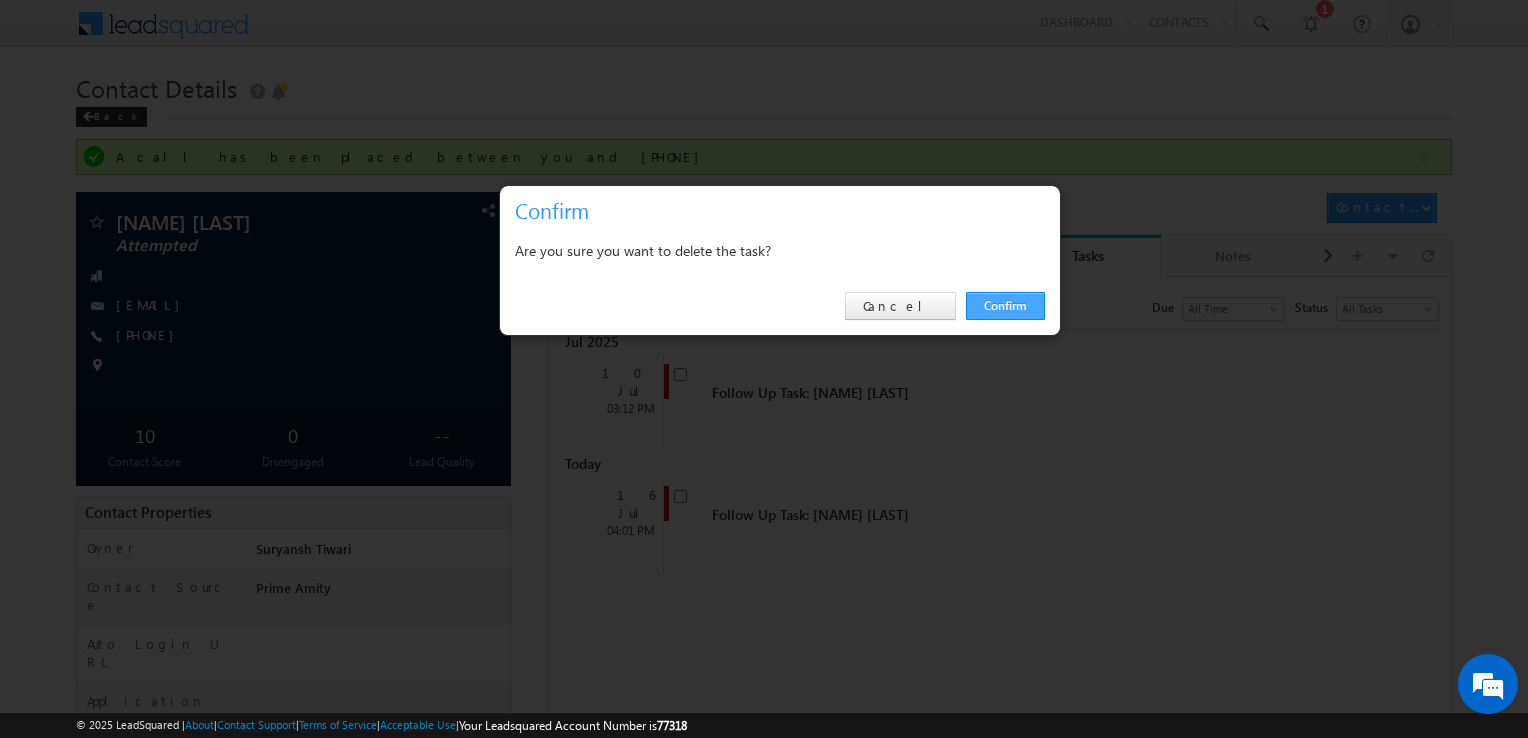 click on "Confirm" at bounding box center (1005, 306) 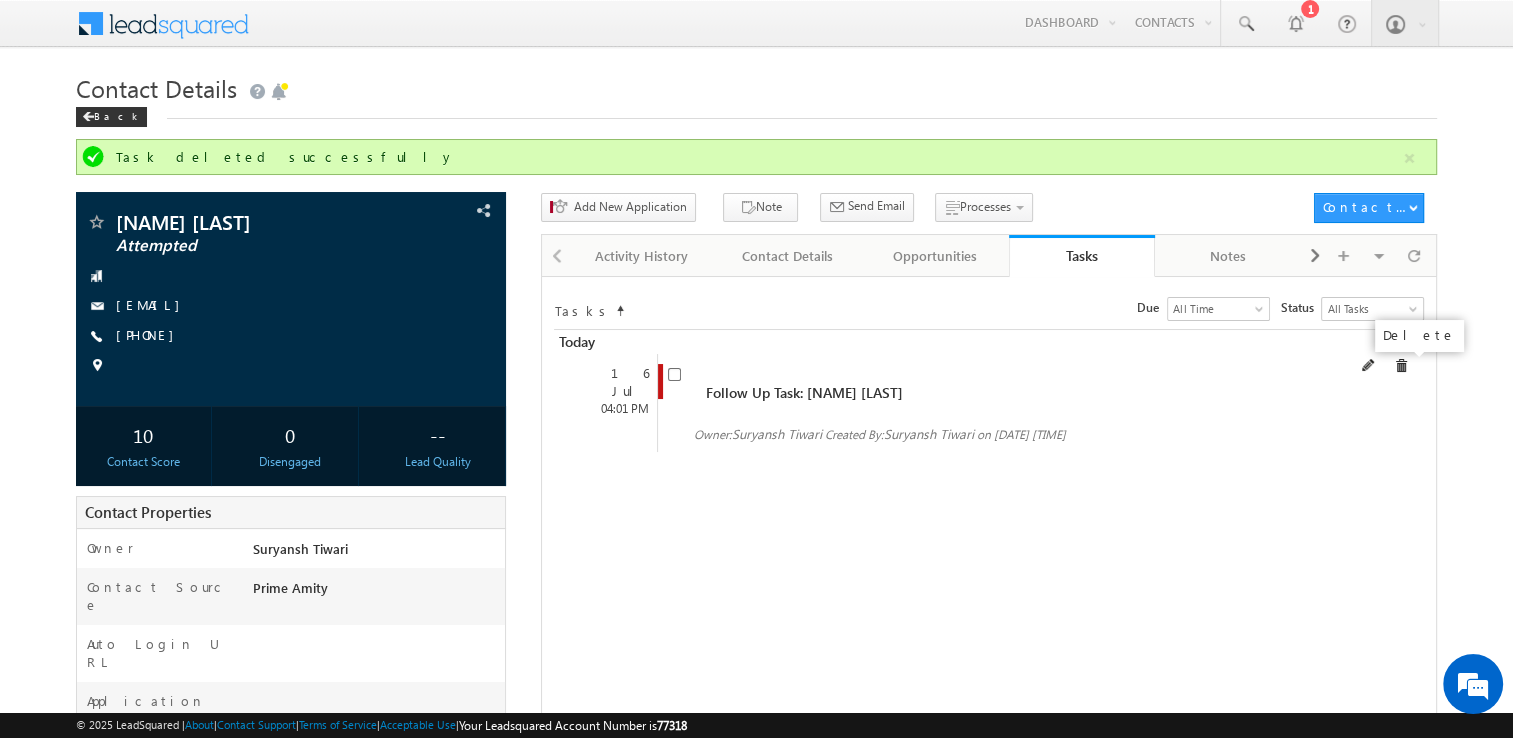 click at bounding box center (1401, 366) 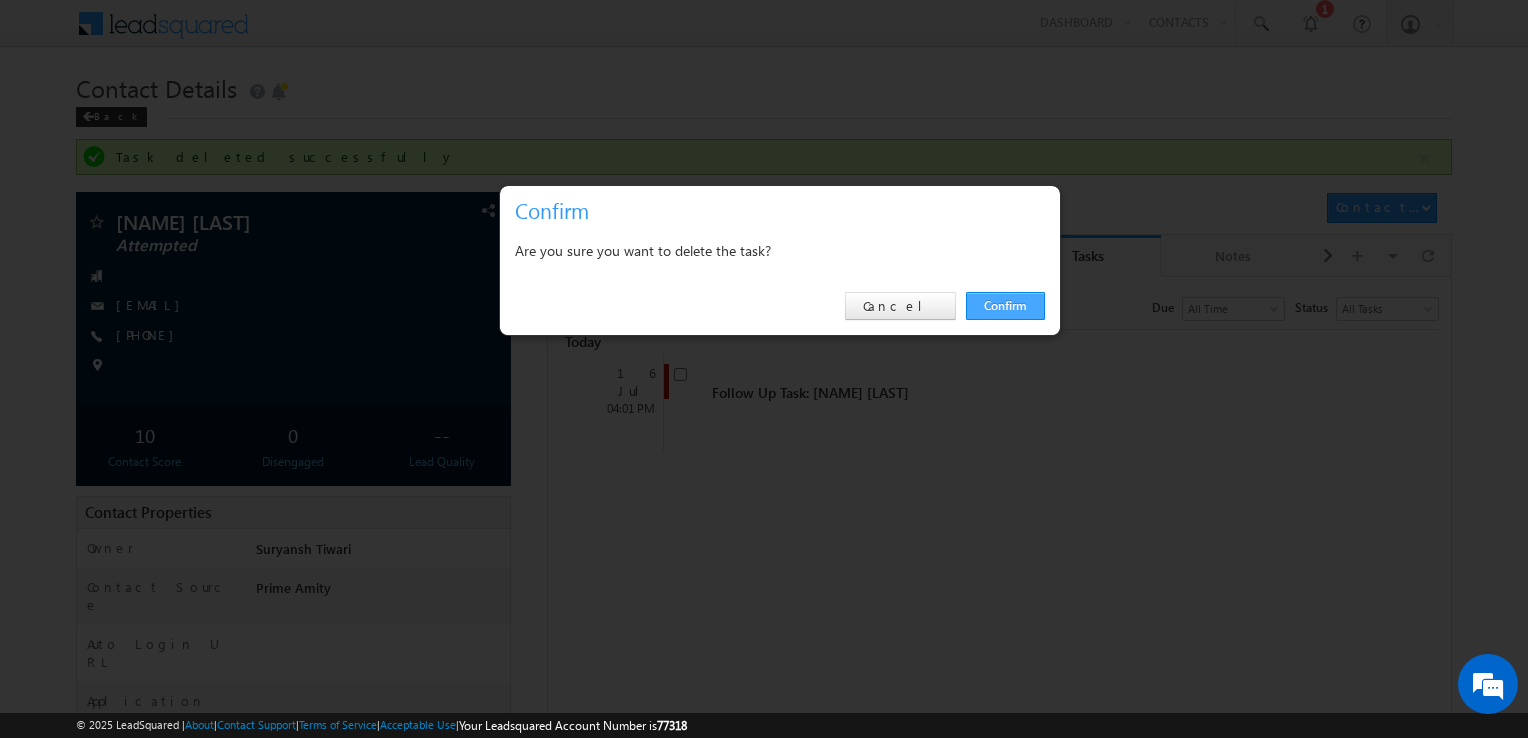 drag, startPoint x: 1024, startPoint y: 287, endPoint x: 1009, endPoint y: 302, distance: 21.213203 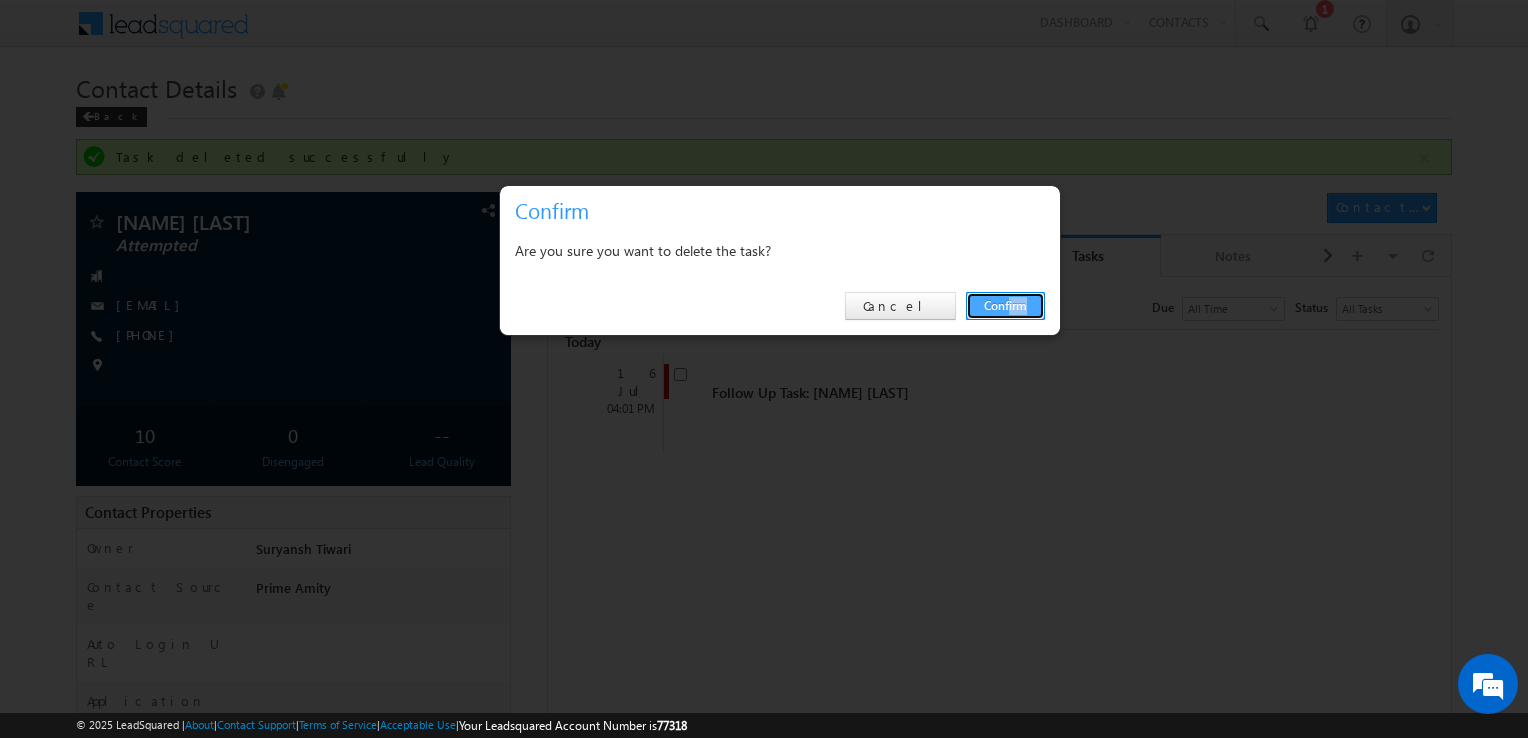 click on "Confirm" at bounding box center (1005, 306) 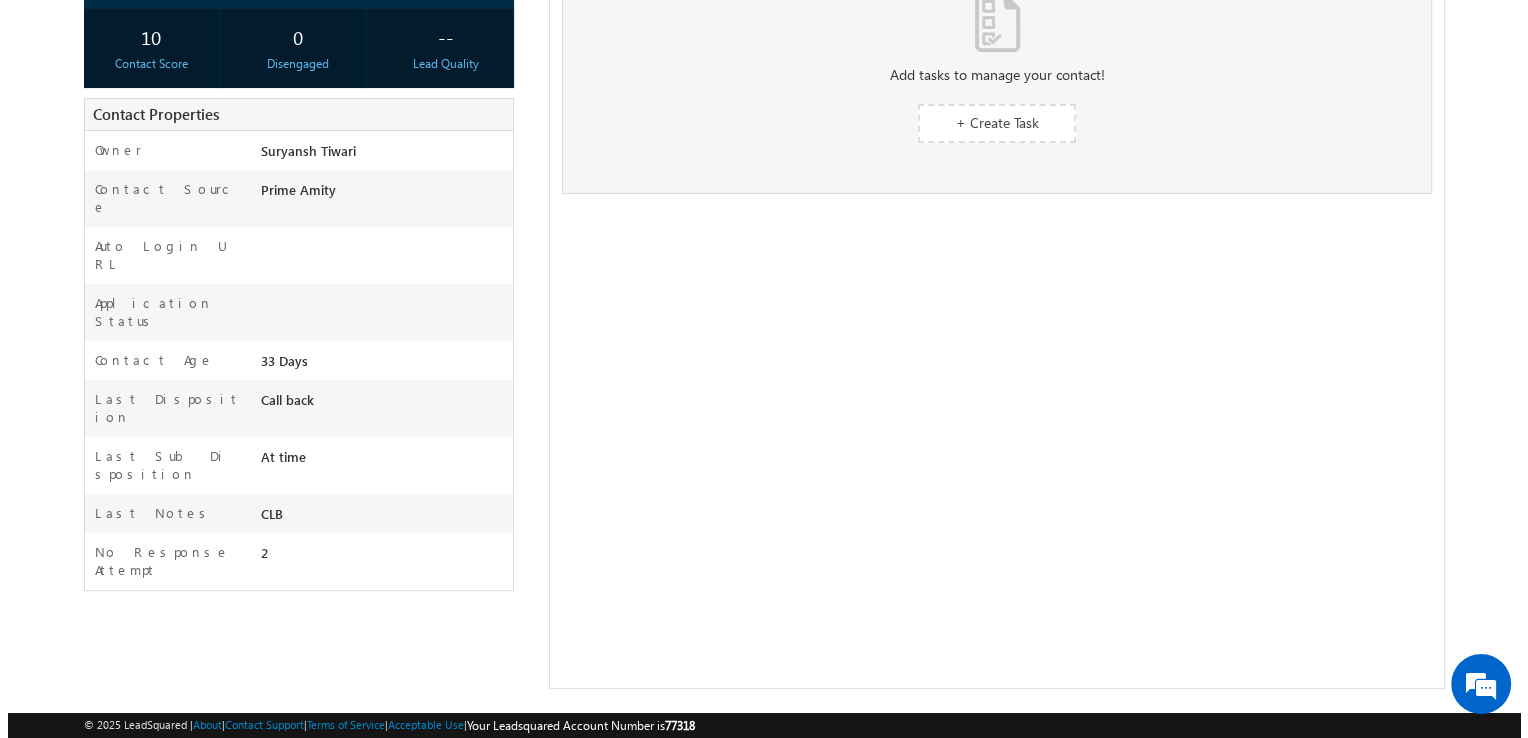 scroll, scrollTop: 0, scrollLeft: 0, axis: both 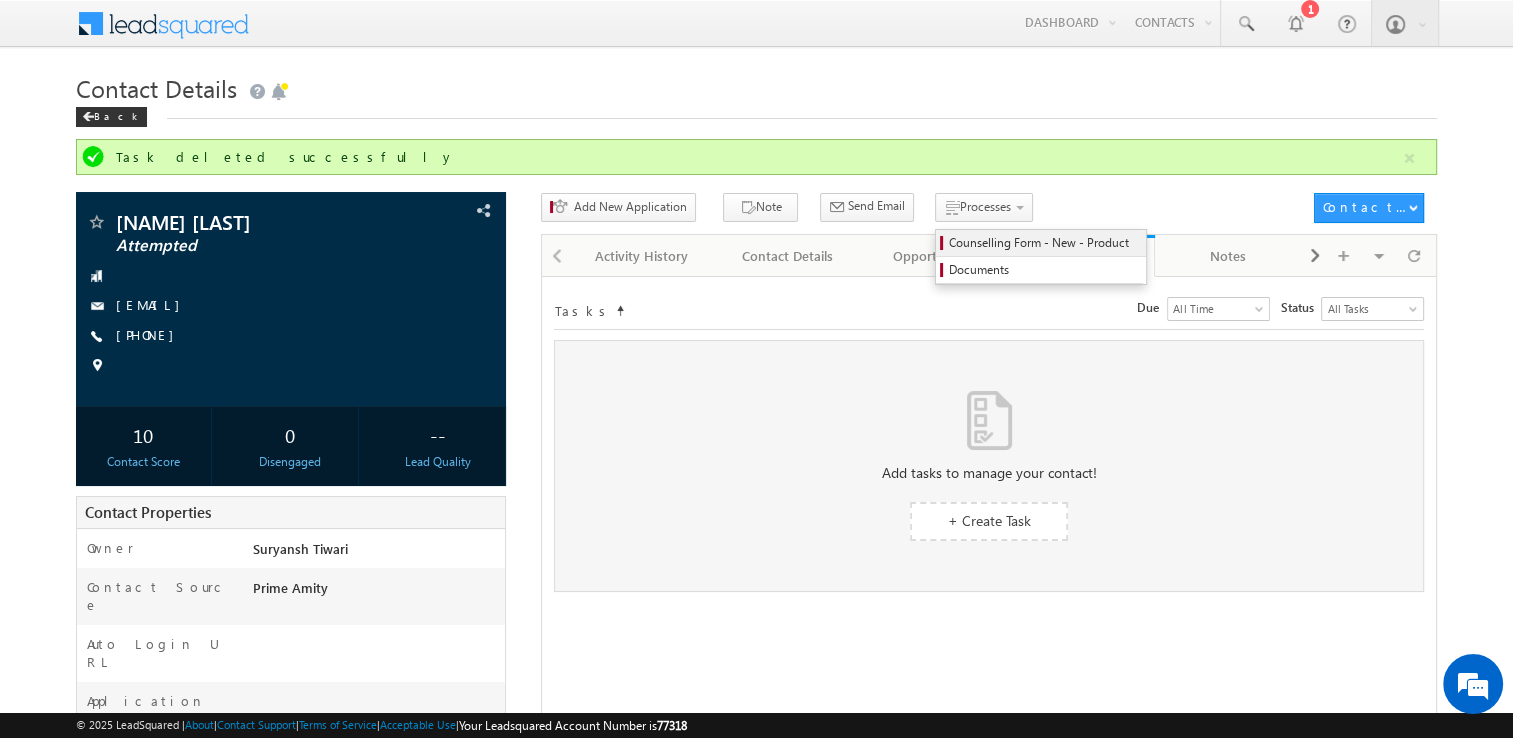 click on "Counselling Form - New - Product" at bounding box center (1044, 243) 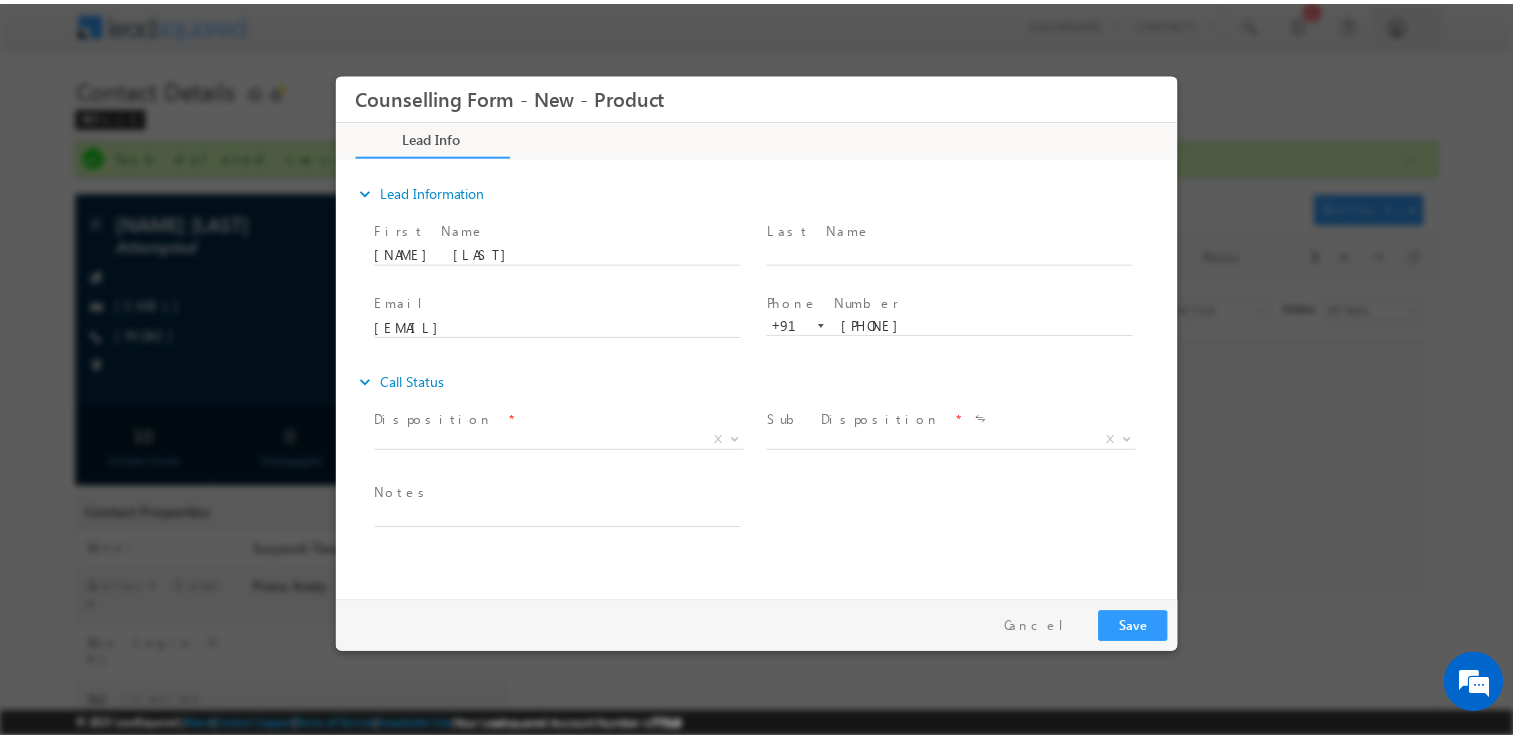 scroll, scrollTop: 0, scrollLeft: 0, axis: both 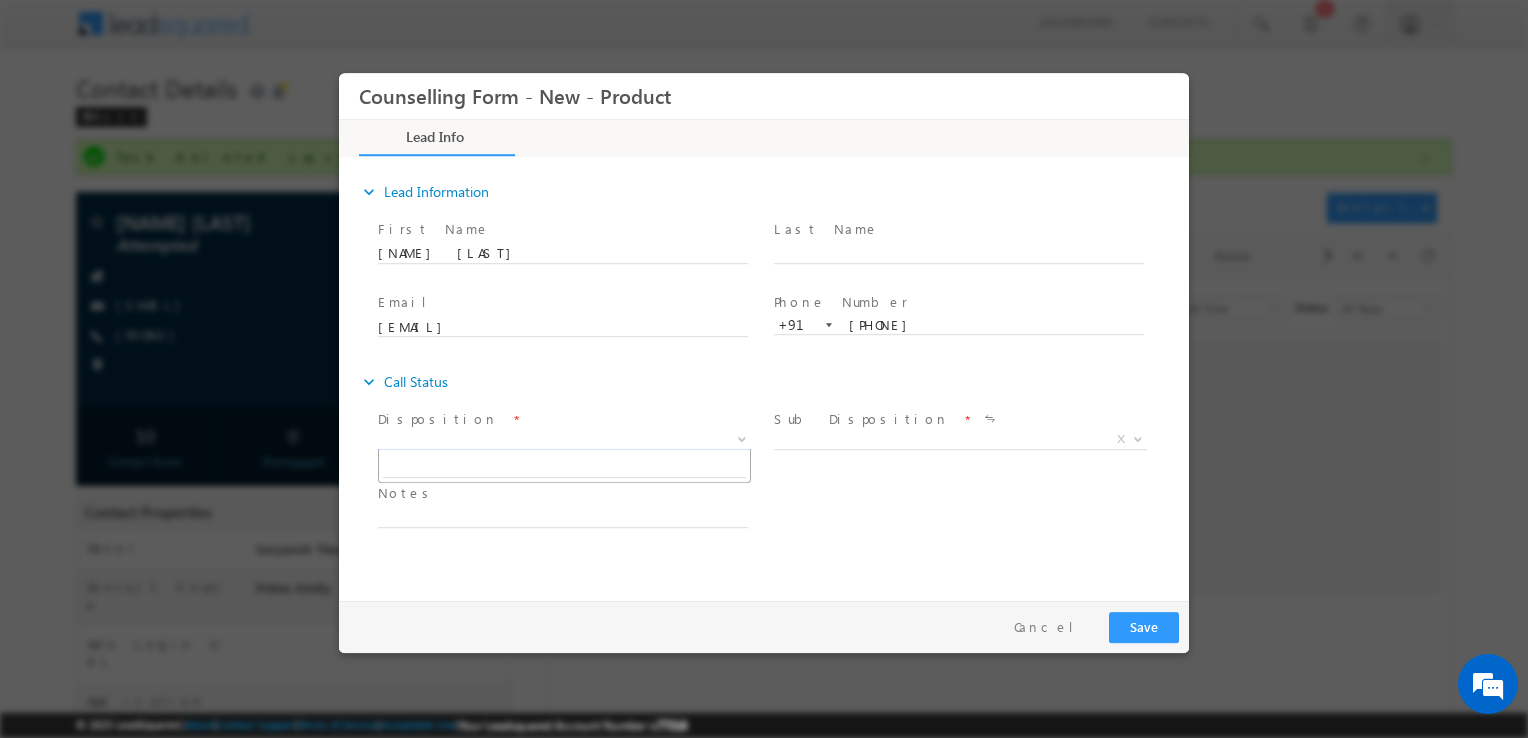 click on "X" at bounding box center [564, 440] 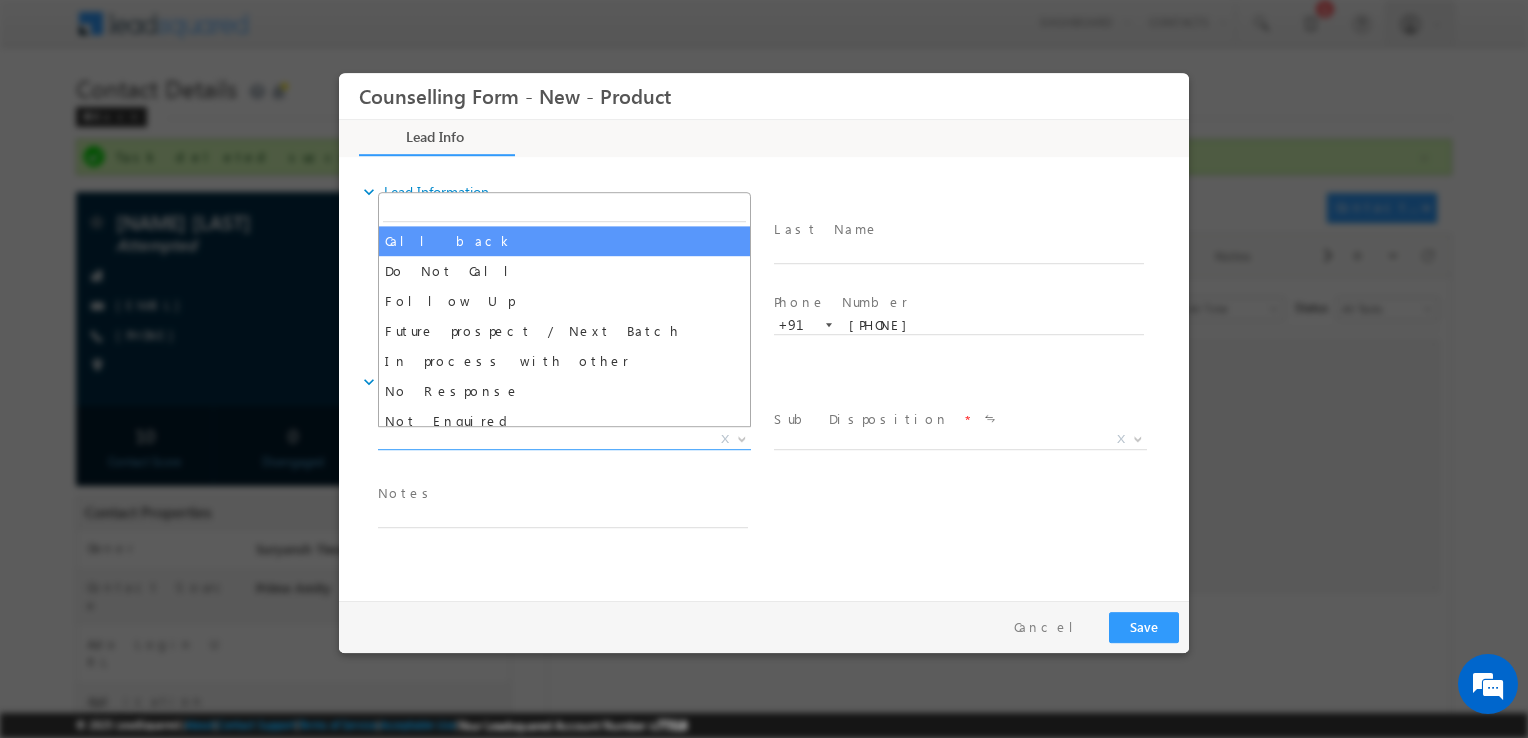select on "Call back" 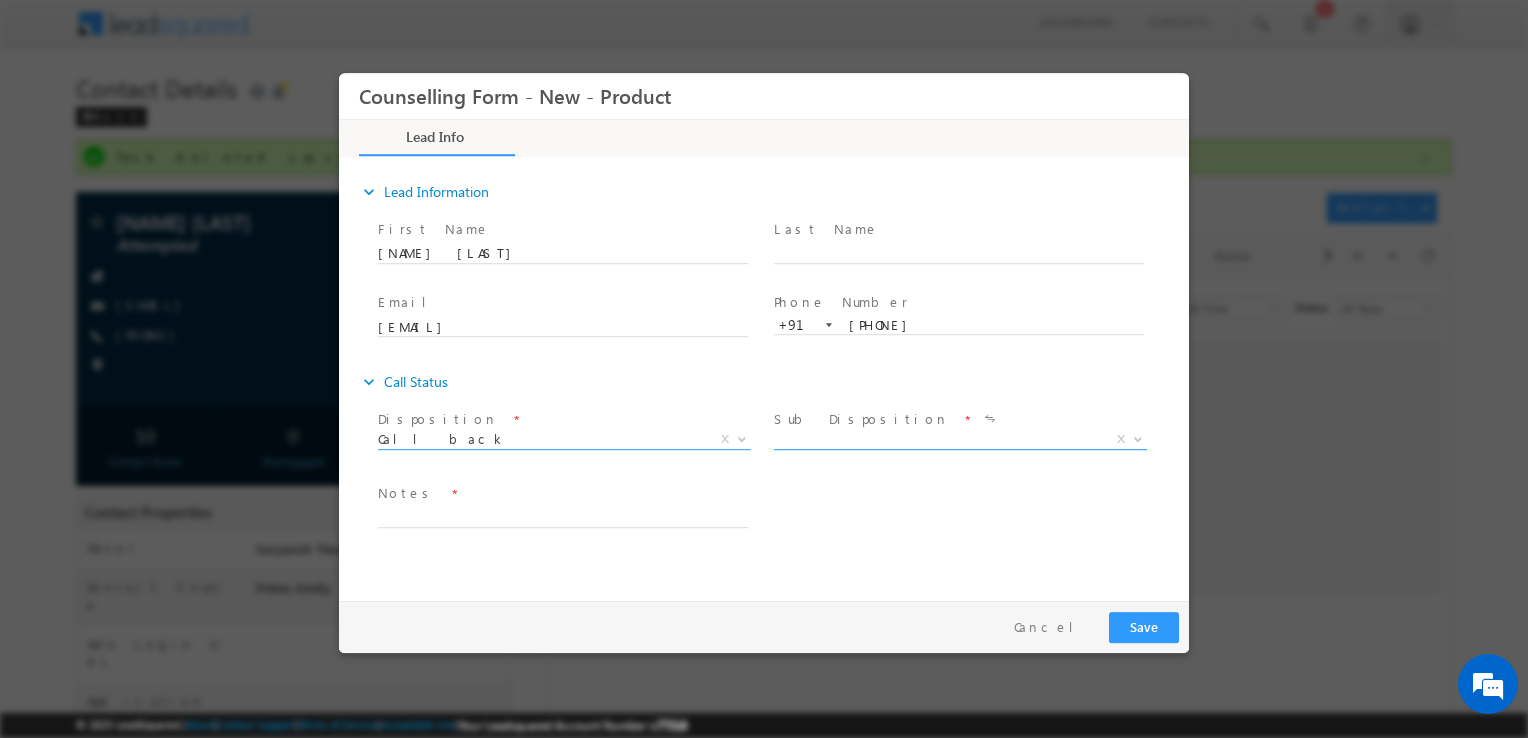 click on "X" at bounding box center (960, 440) 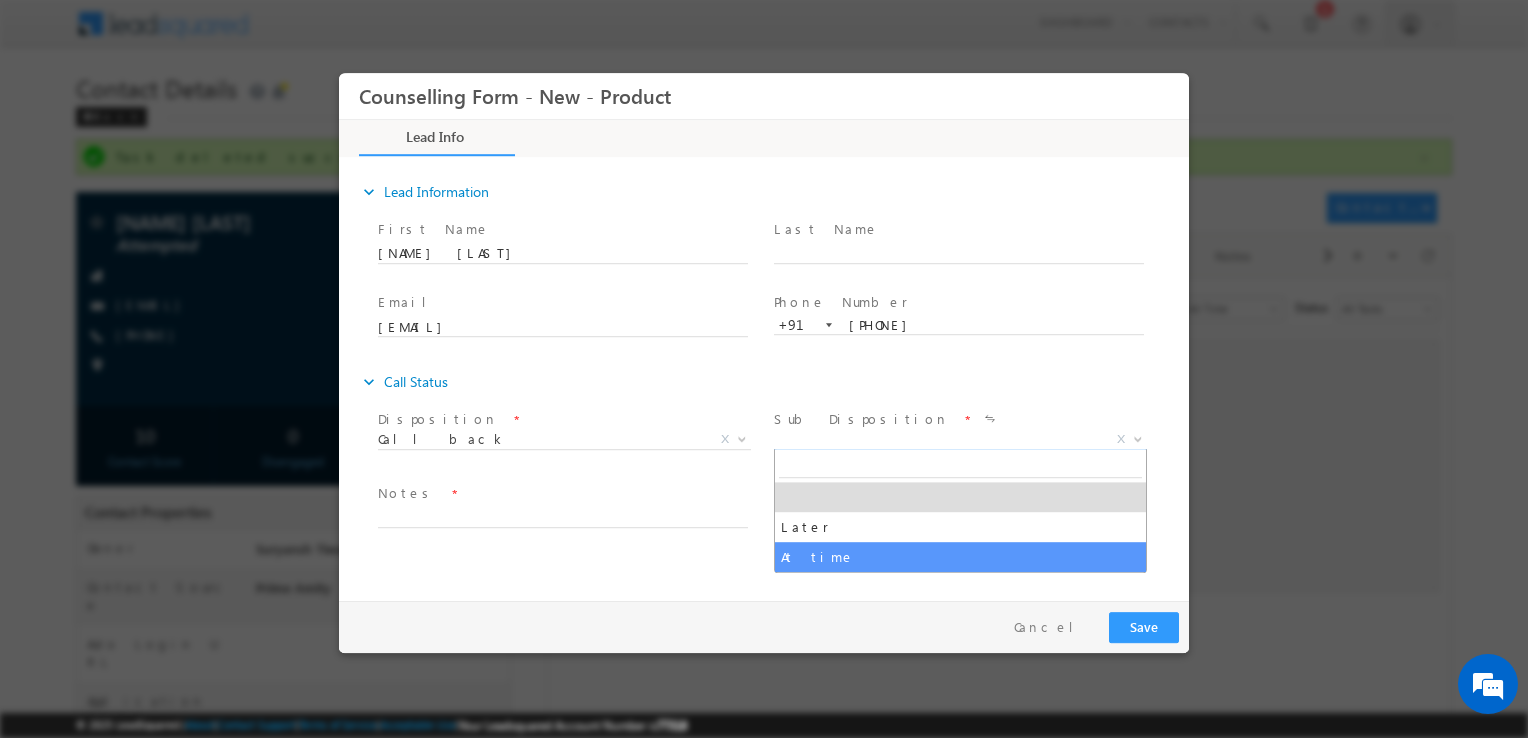 select on "At time" 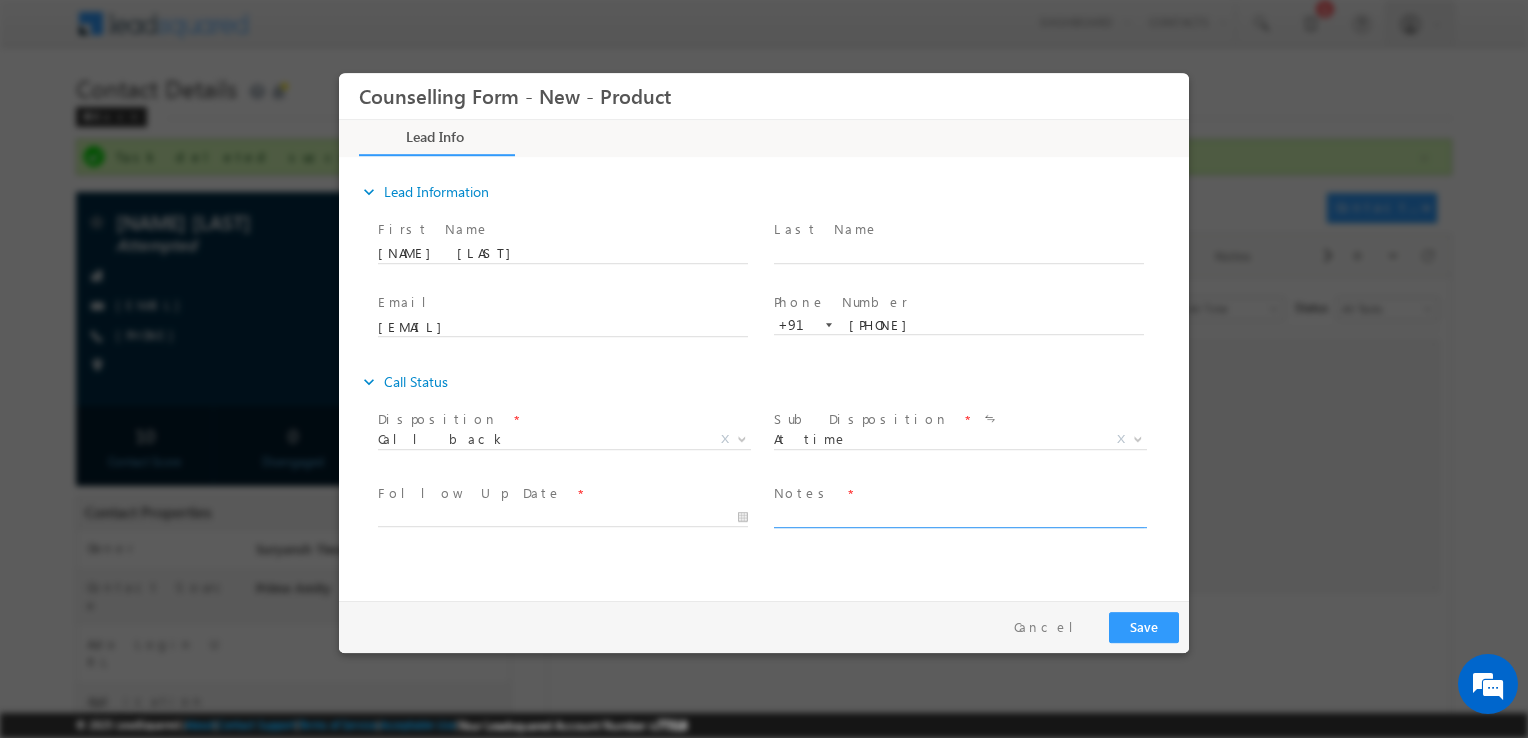 click at bounding box center [959, 516] 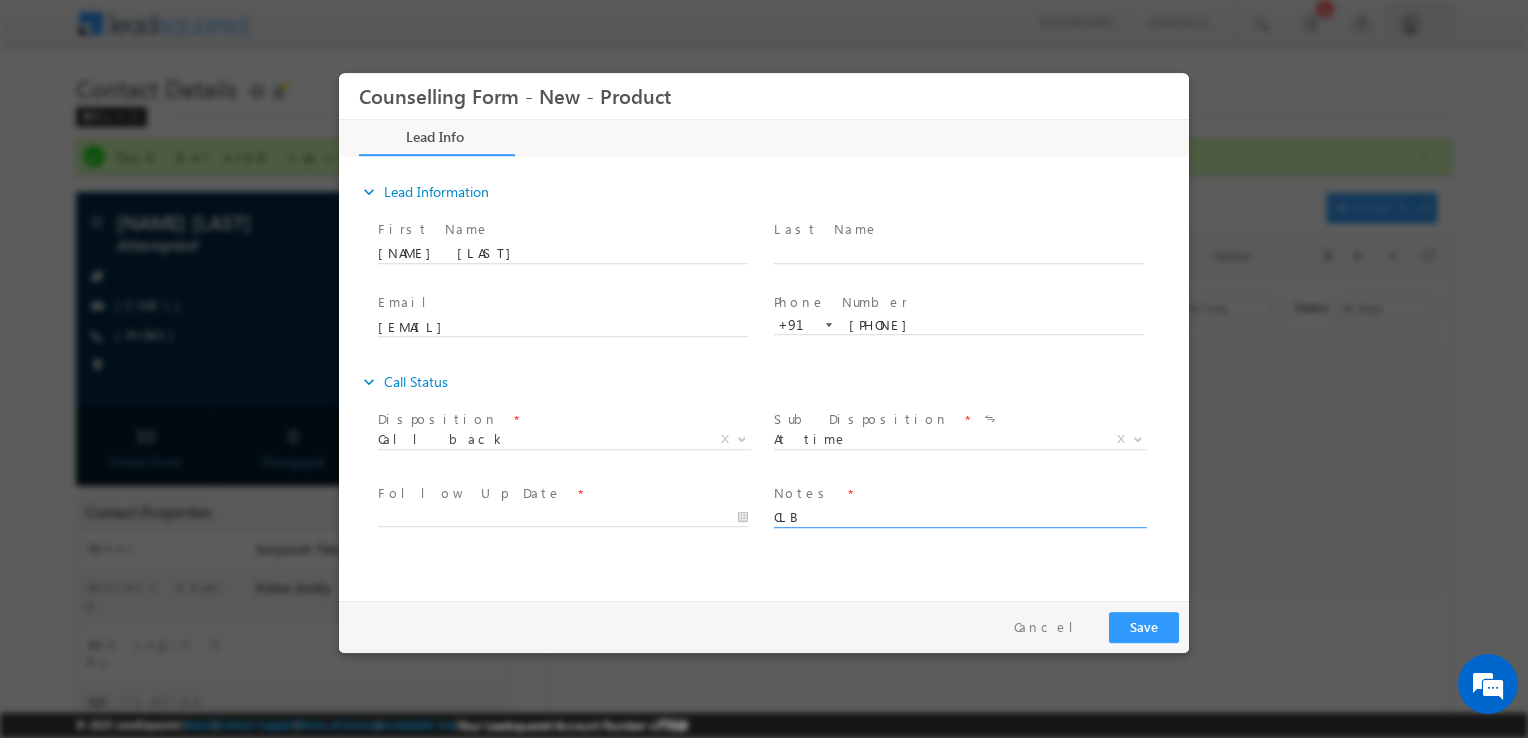type on "CLB" 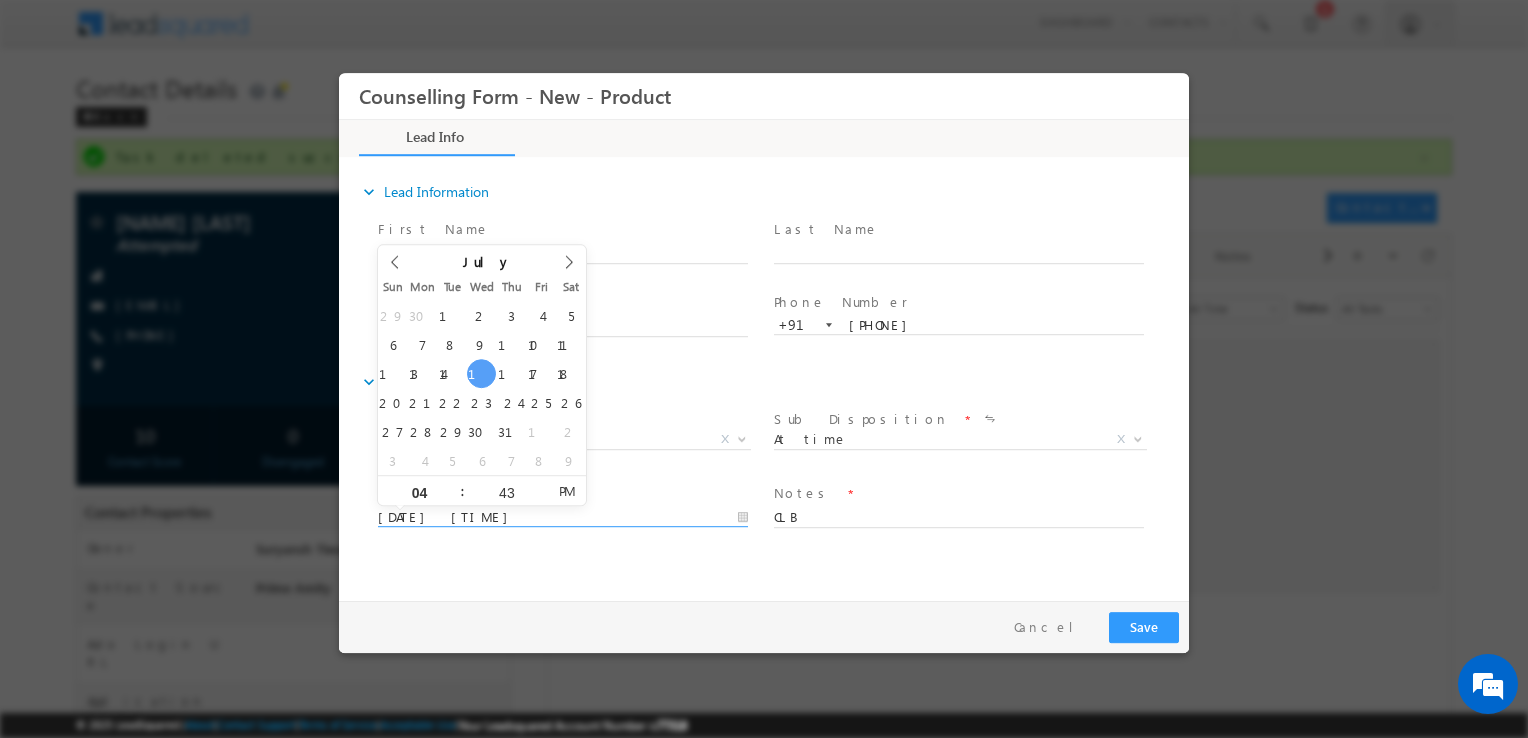 click on "16/07/2025 4:43 PM" at bounding box center (563, 518) 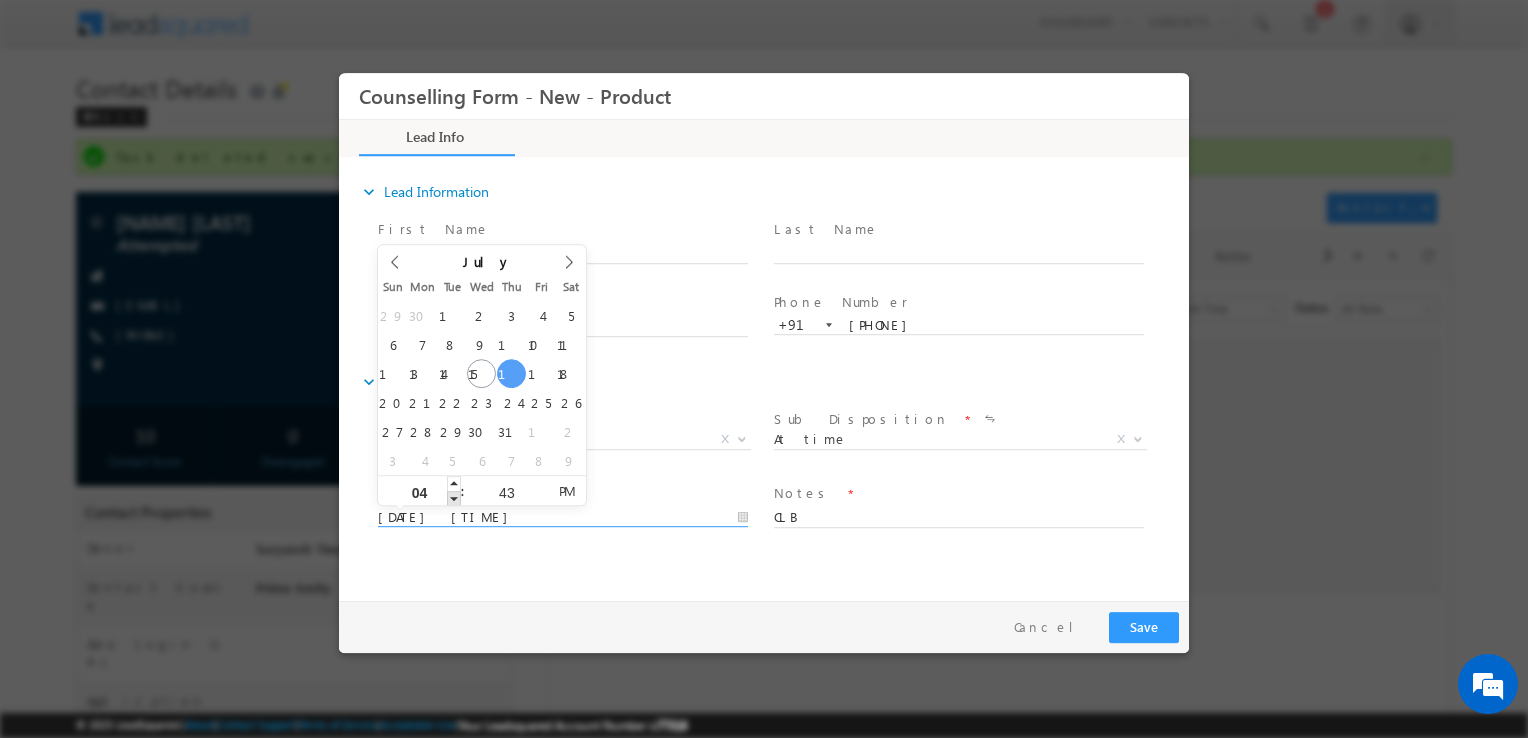 type on "17/07/2025 3:43 PM" 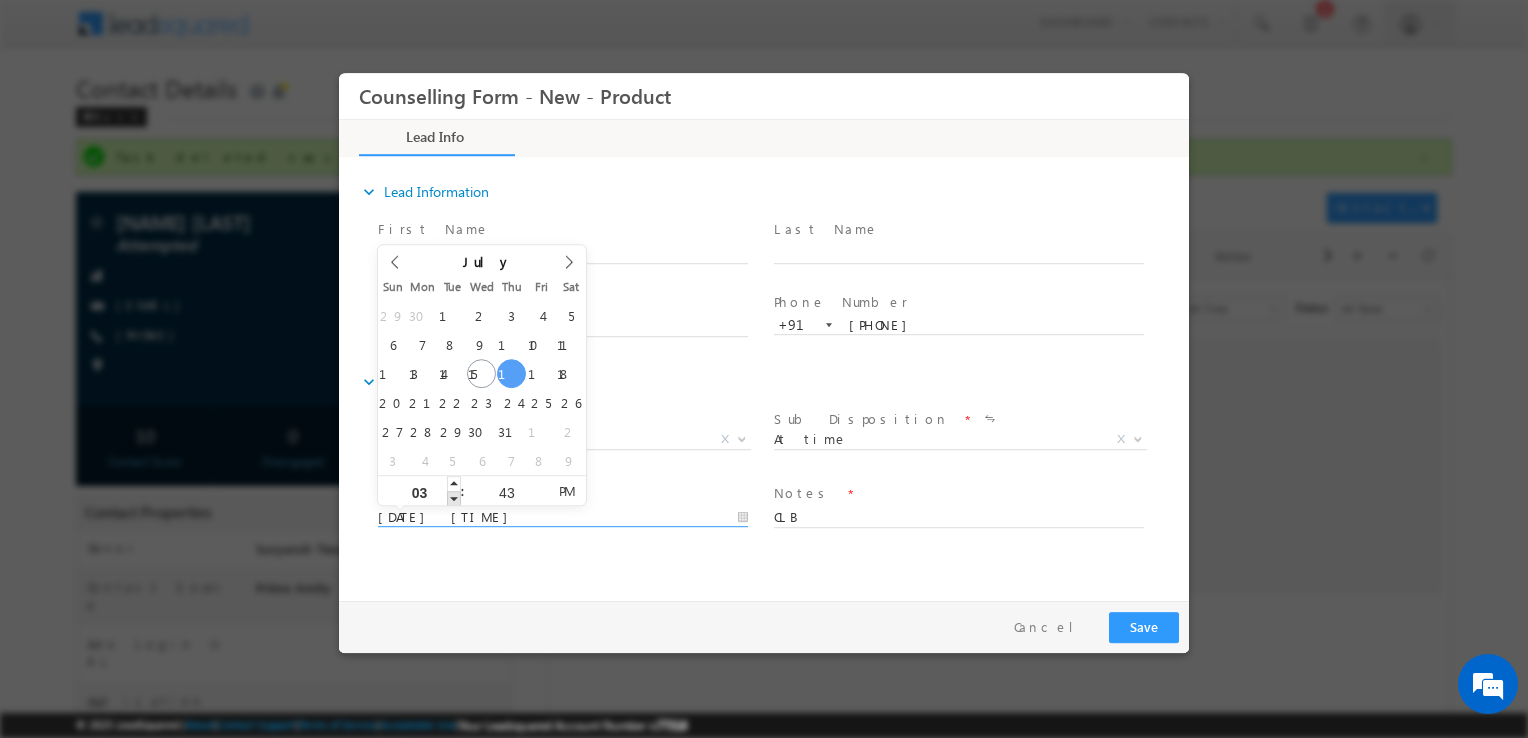 click at bounding box center (454, 498) 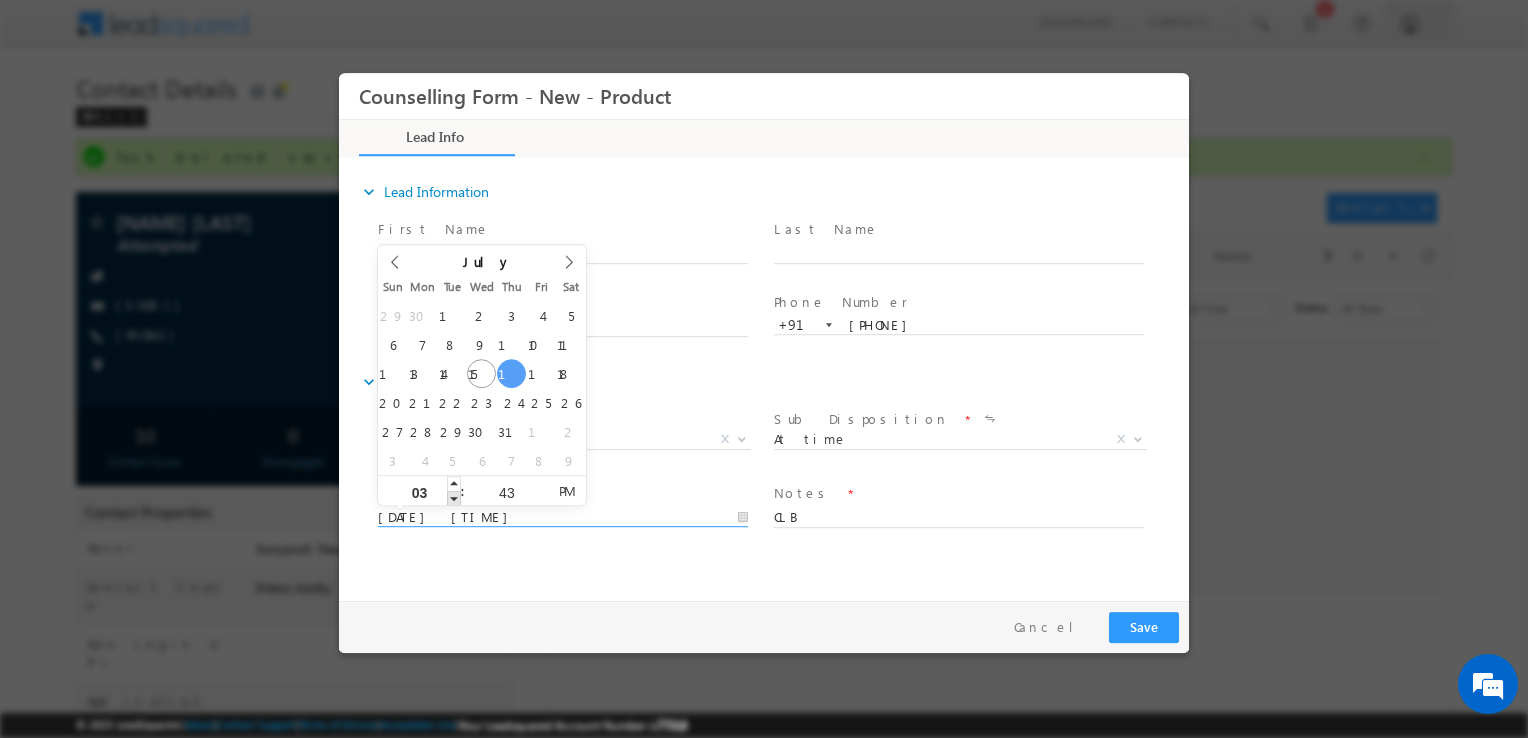 type on "17/07/2025 2:43 PM" 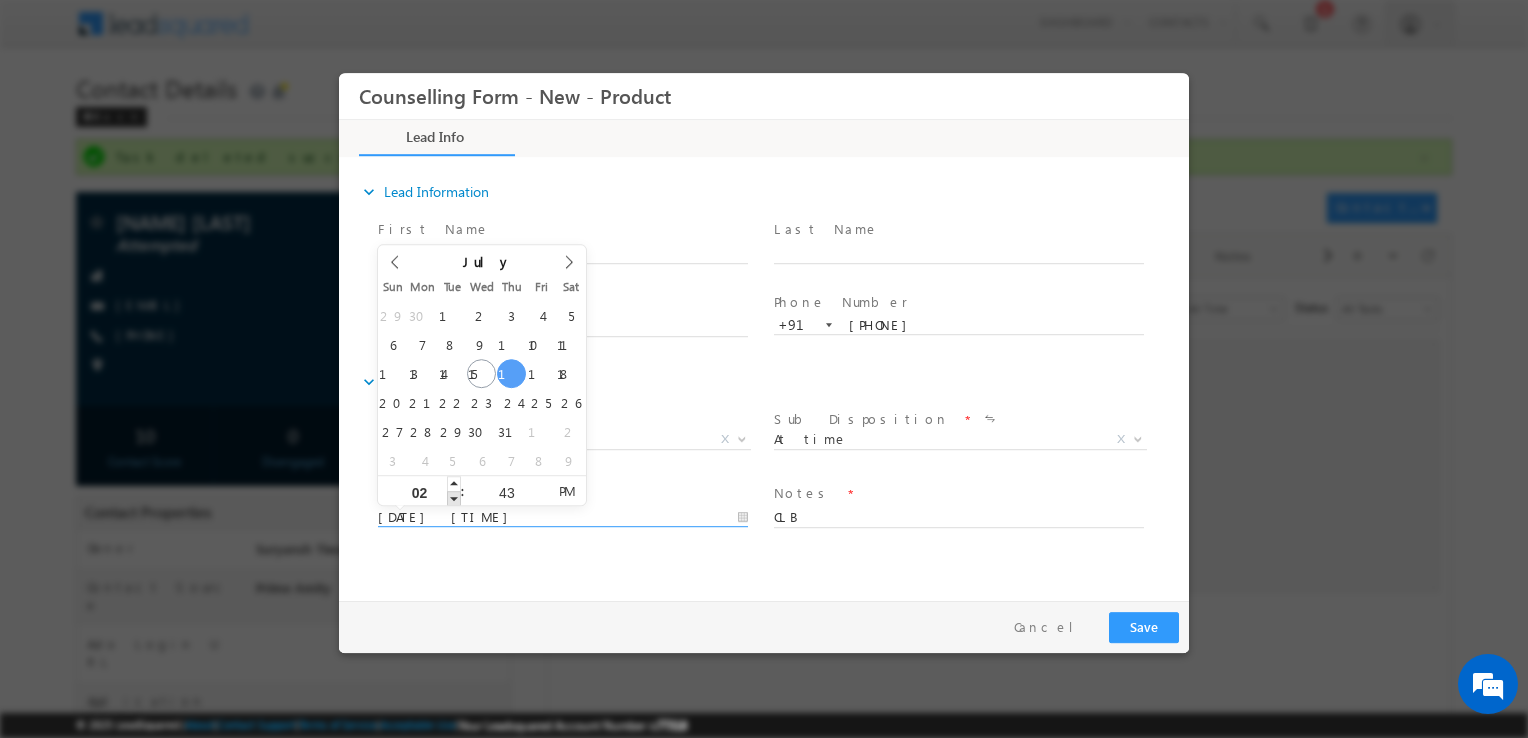 click at bounding box center (454, 498) 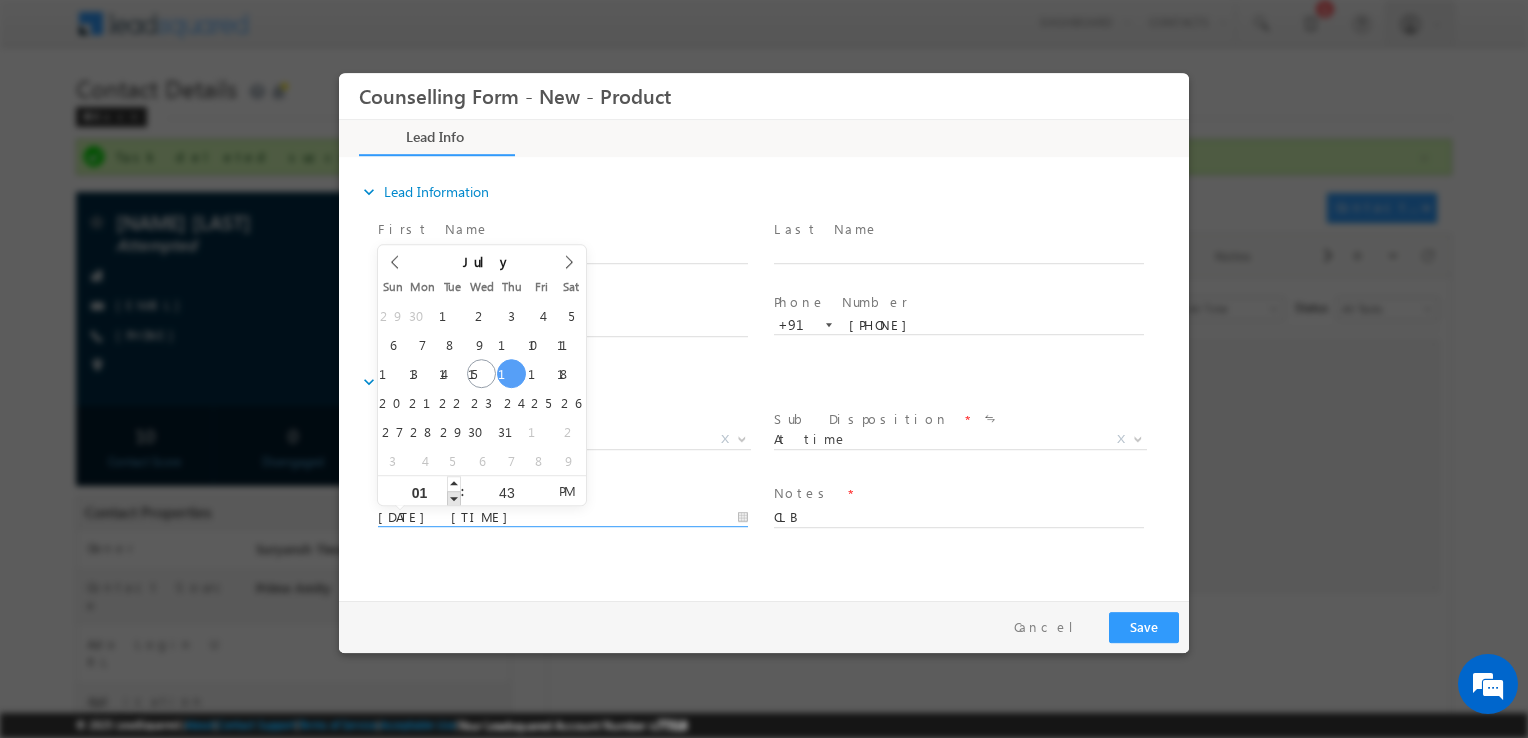 click at bounding box center [454, 498] 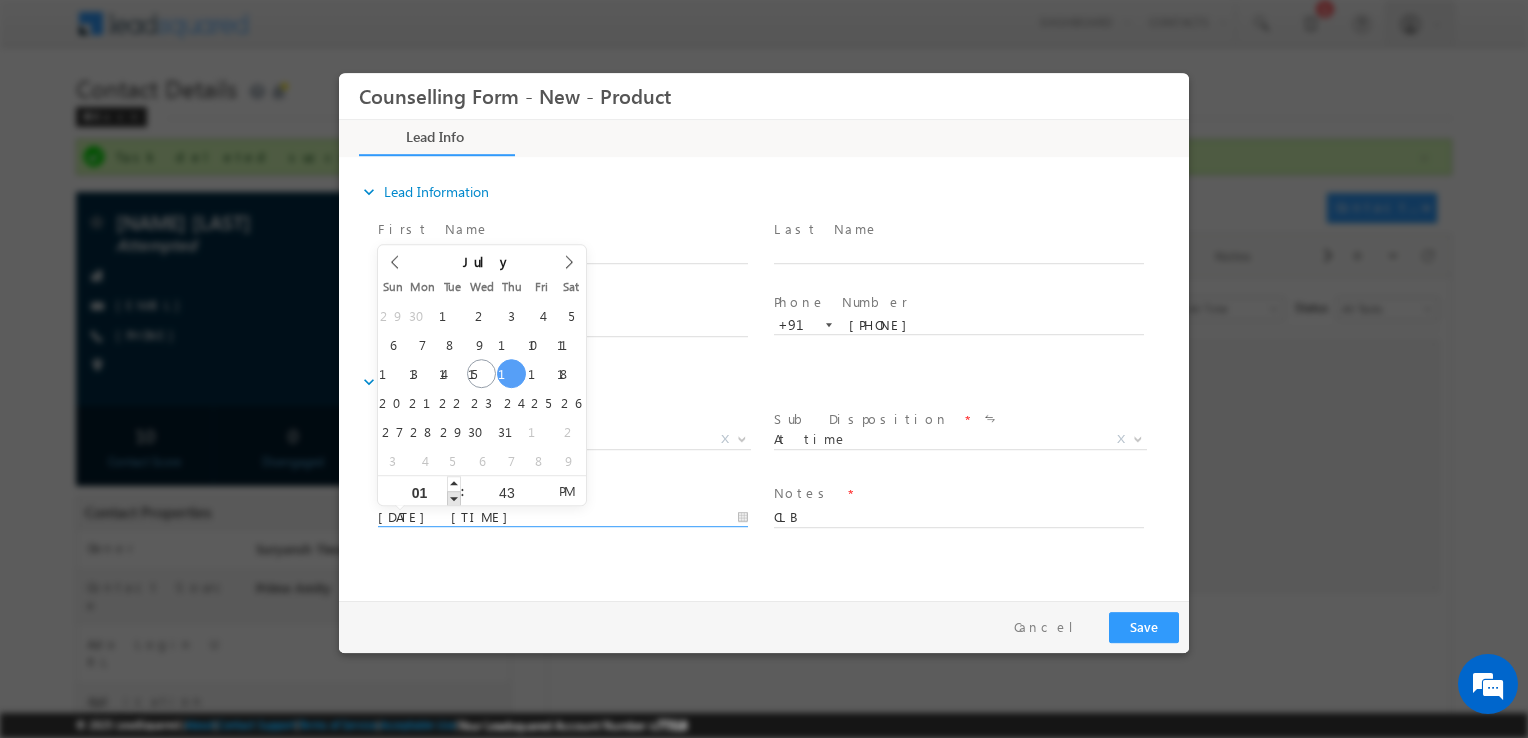 type on "17/07/2025 12:43 PM" 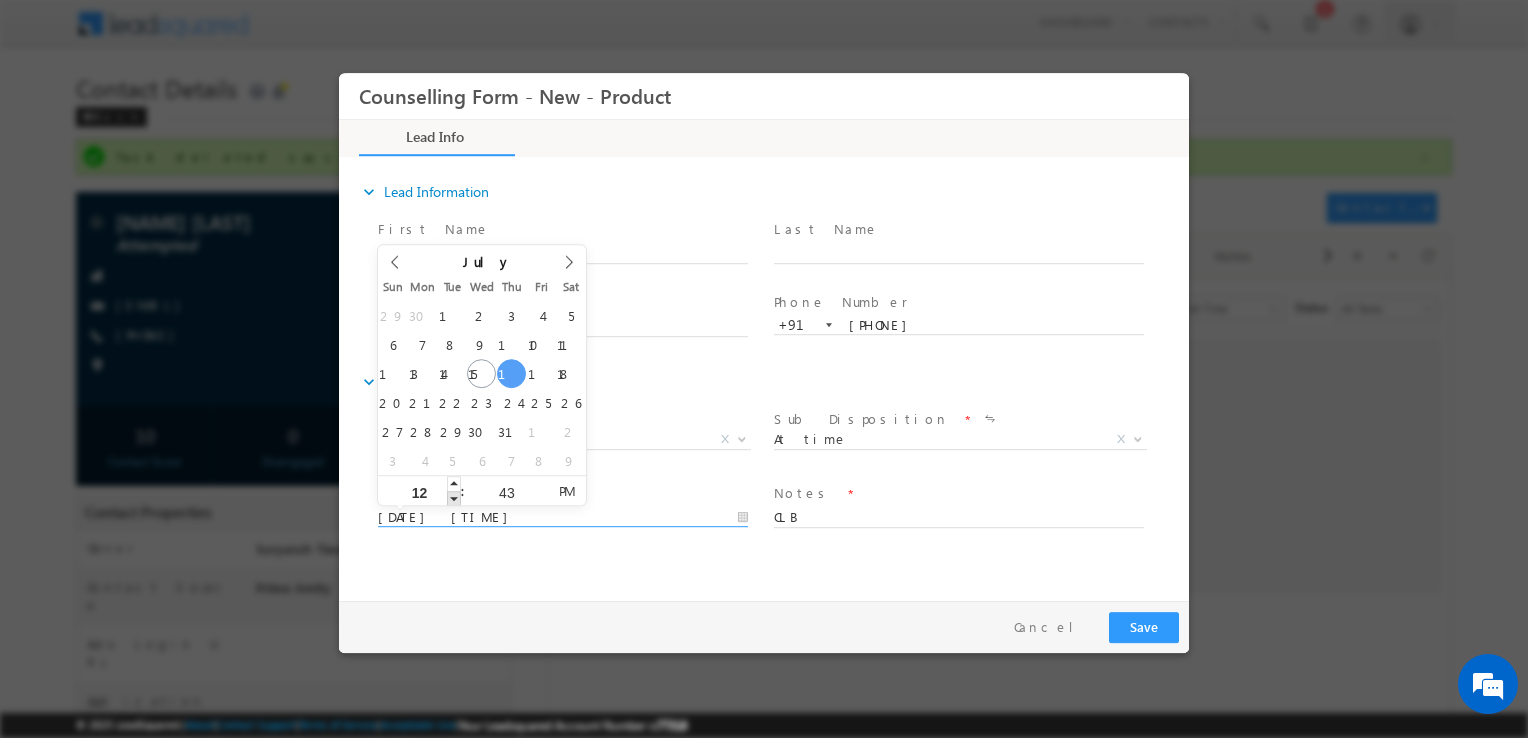 click at bounding box center [454, 498] 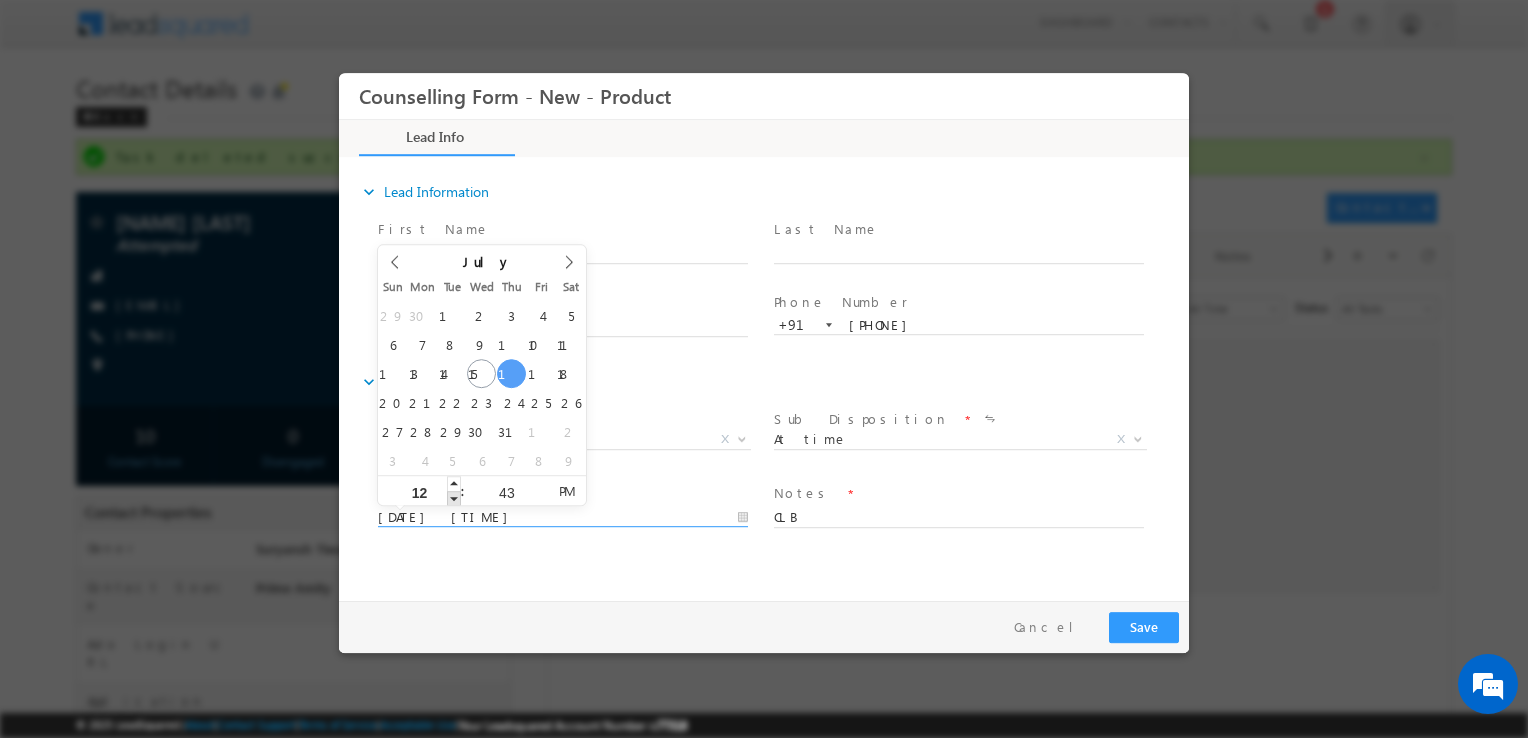 type on "17/07/2025 11:43 AM" 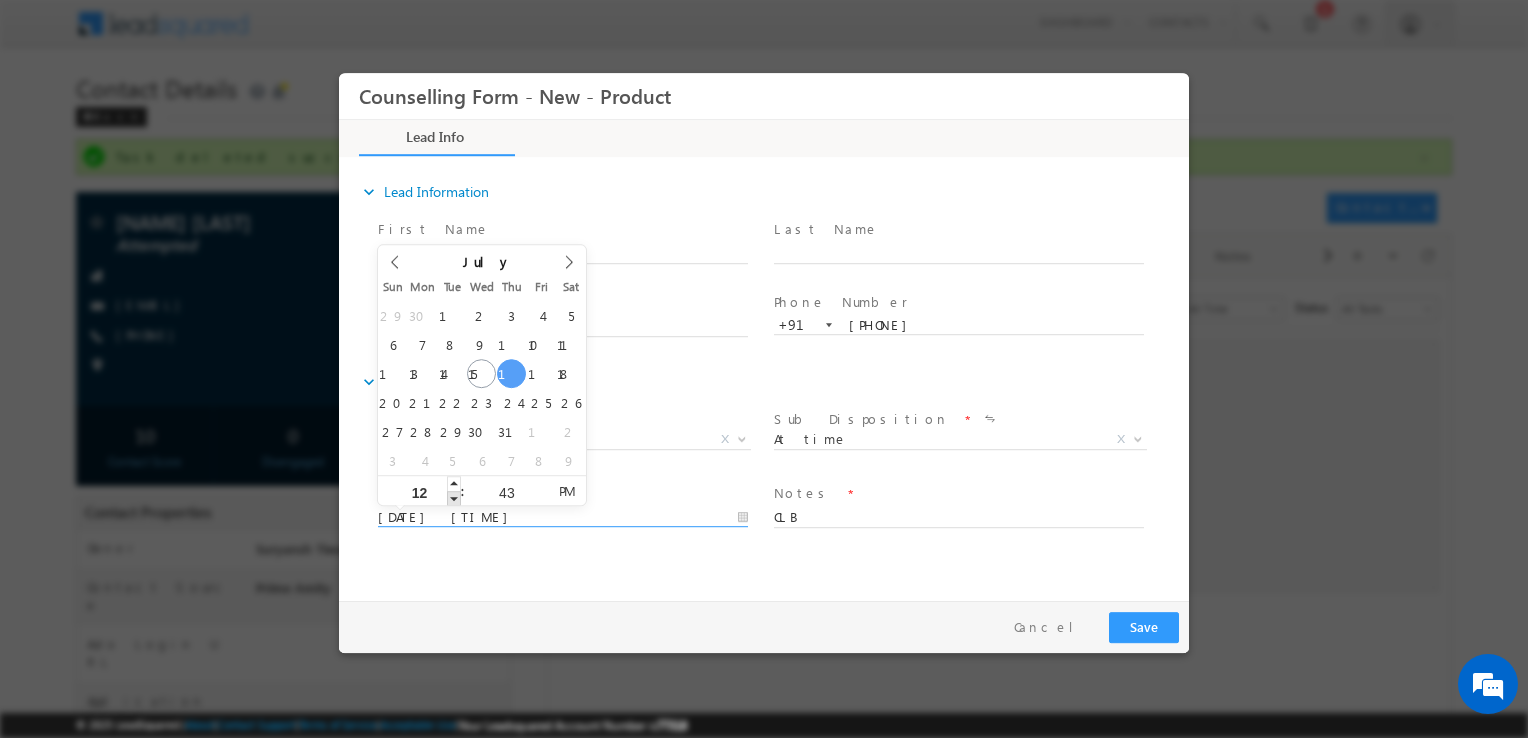 type on "11" 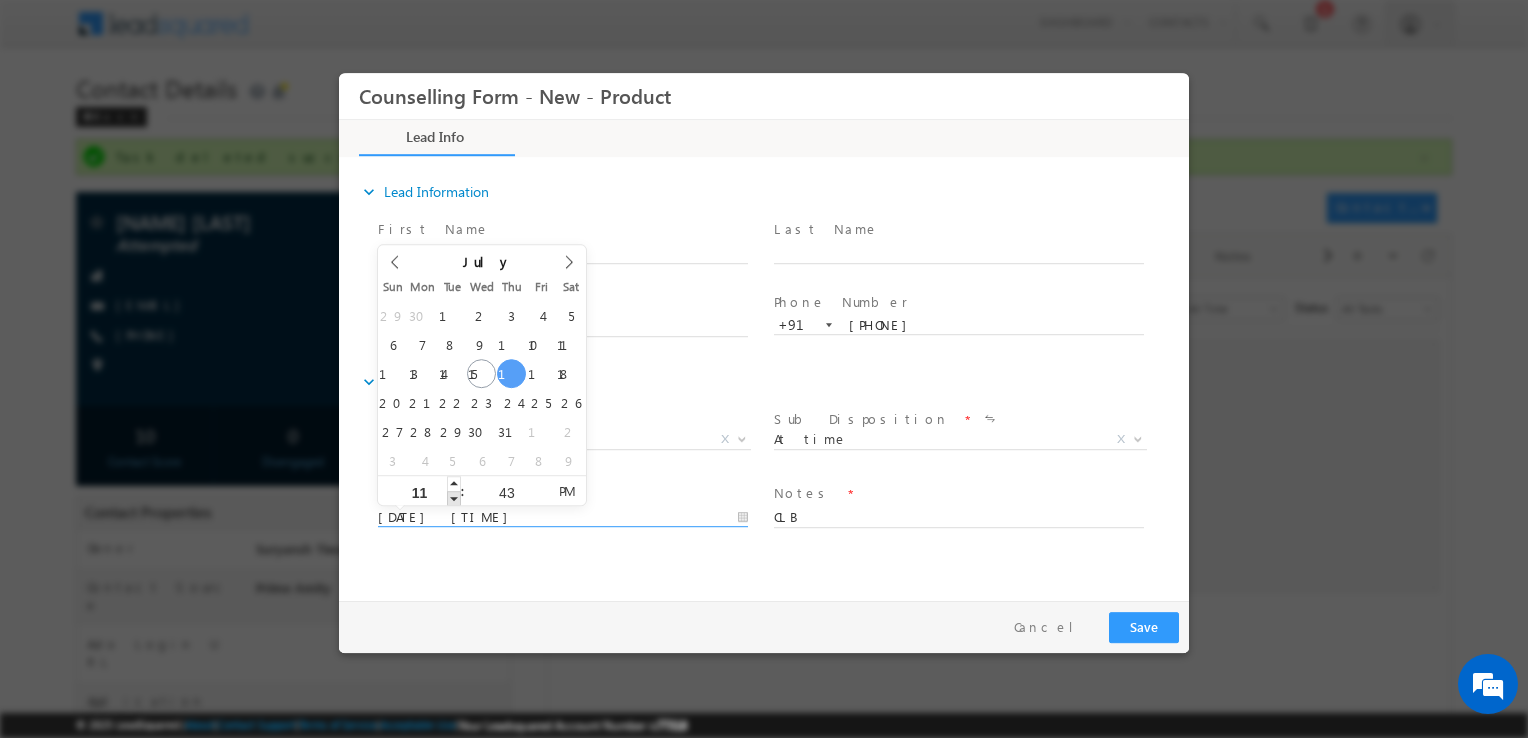 click at bounding box center (454, 498) 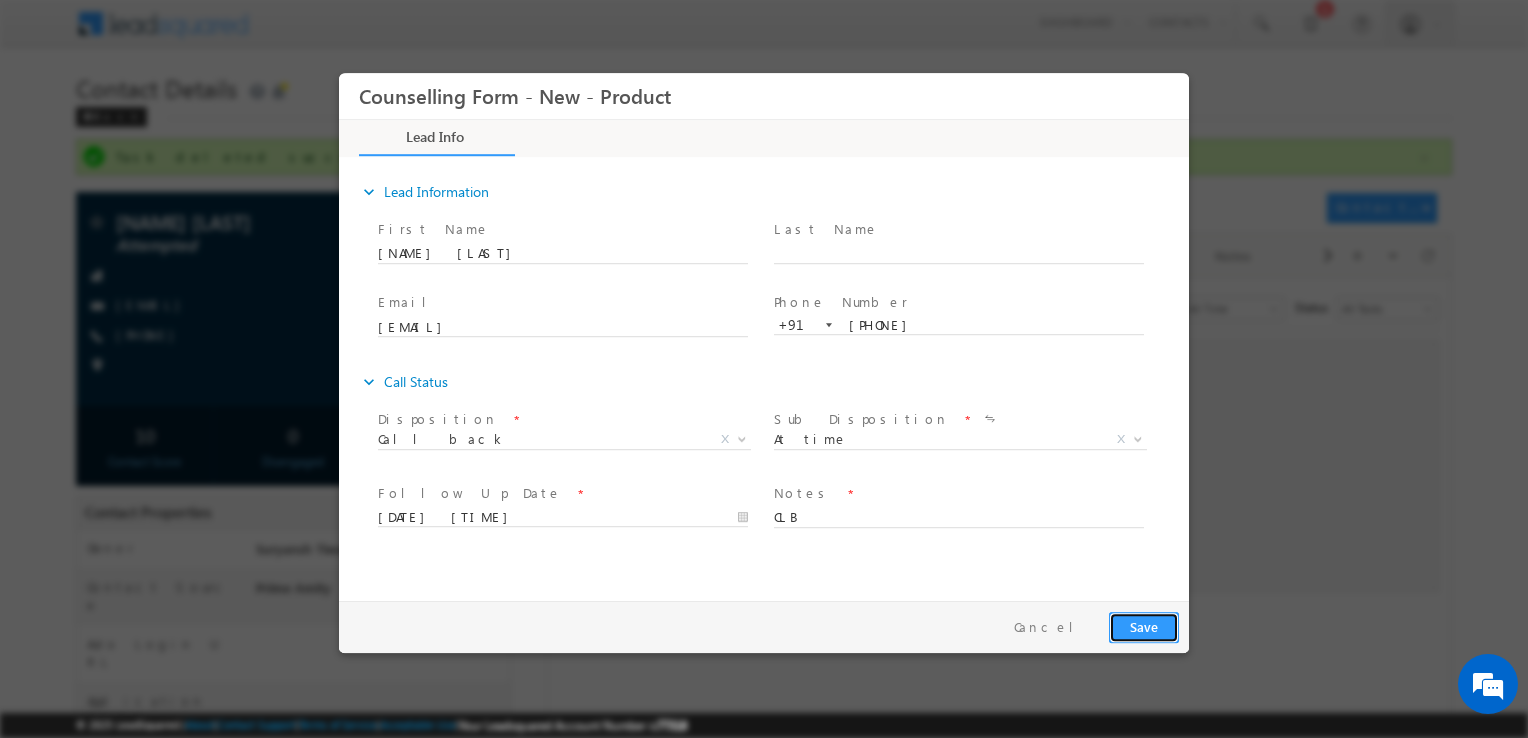 click on "Save" at bounding box center [1144, 627] 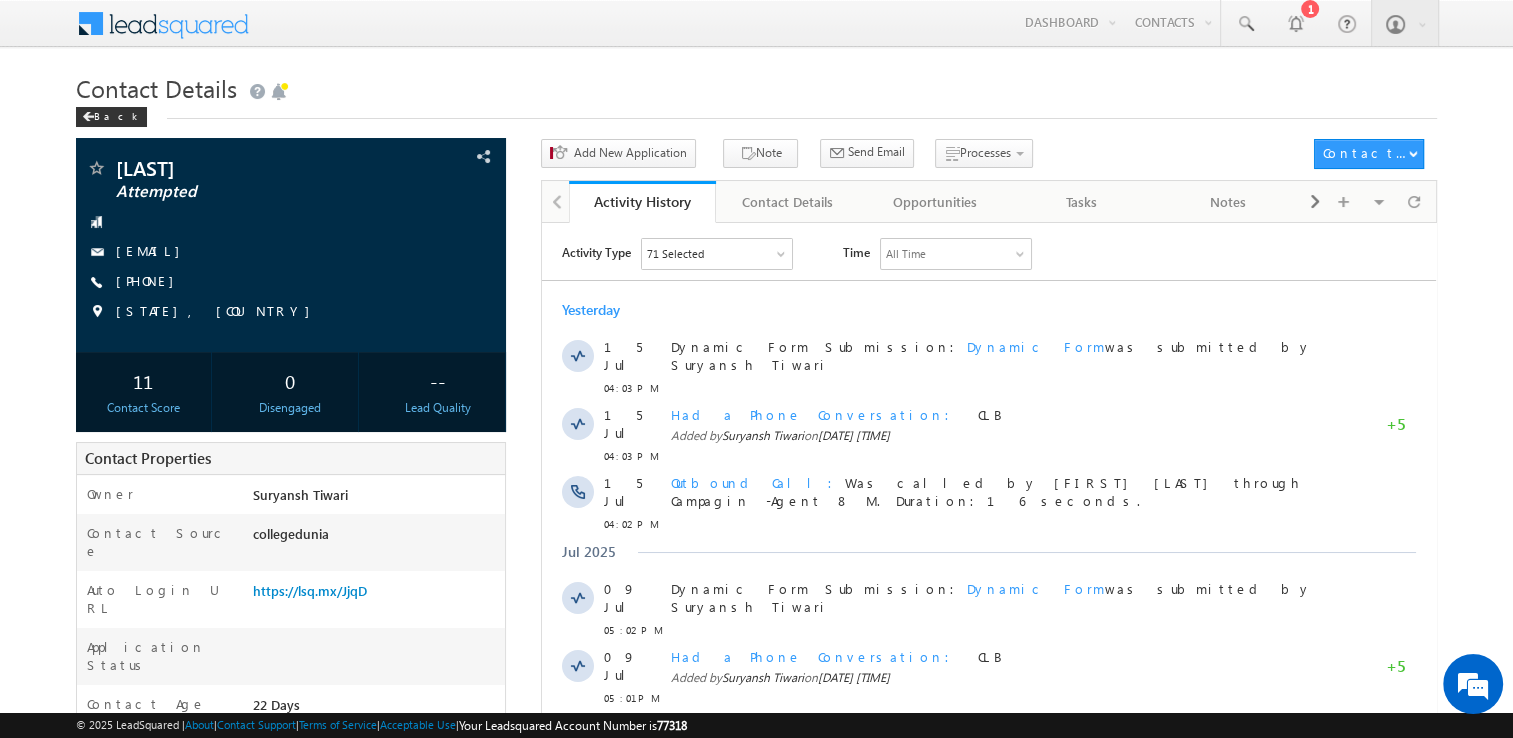 scroll, scrollTop: 0, scrollLeft: 0, axis: both 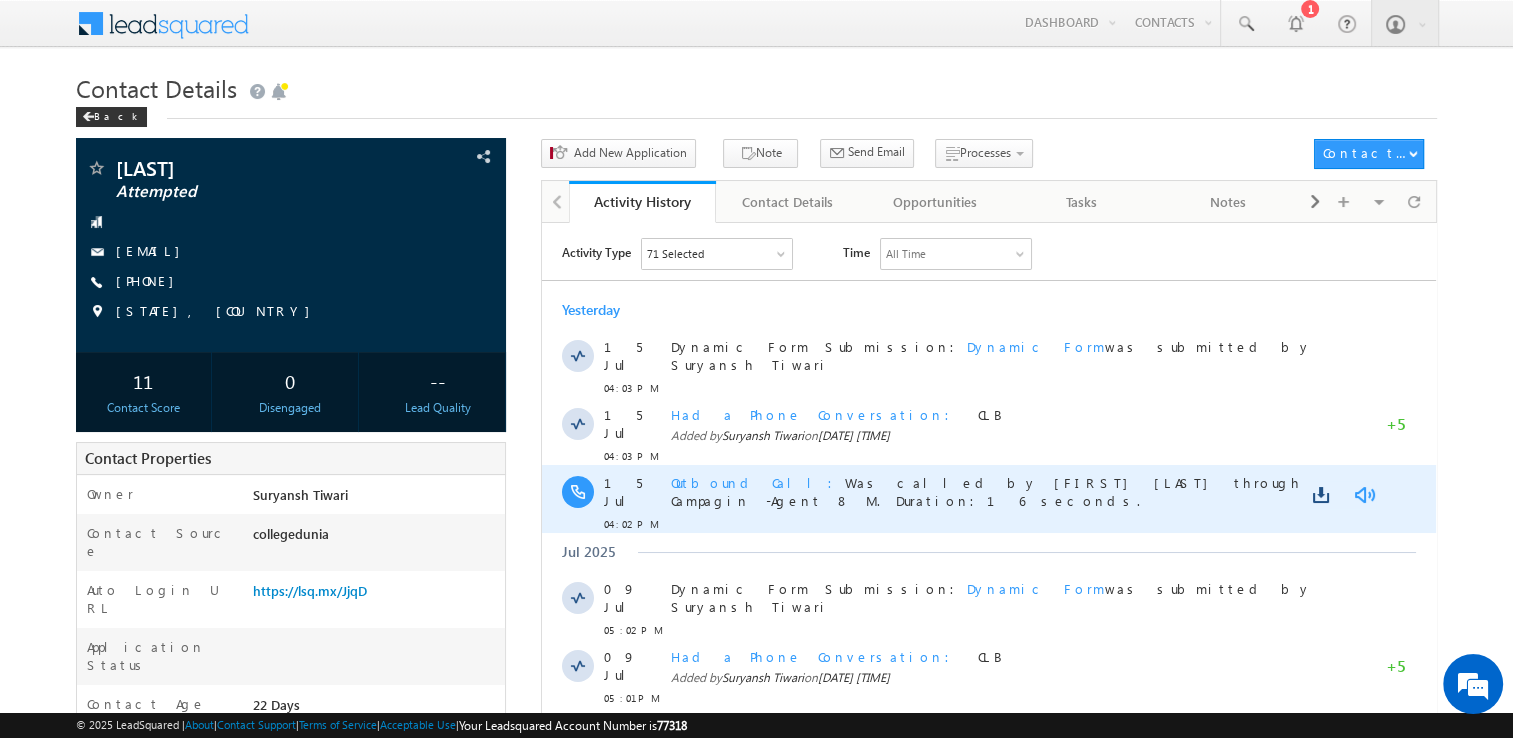 click at bounding box center [1364, 494] 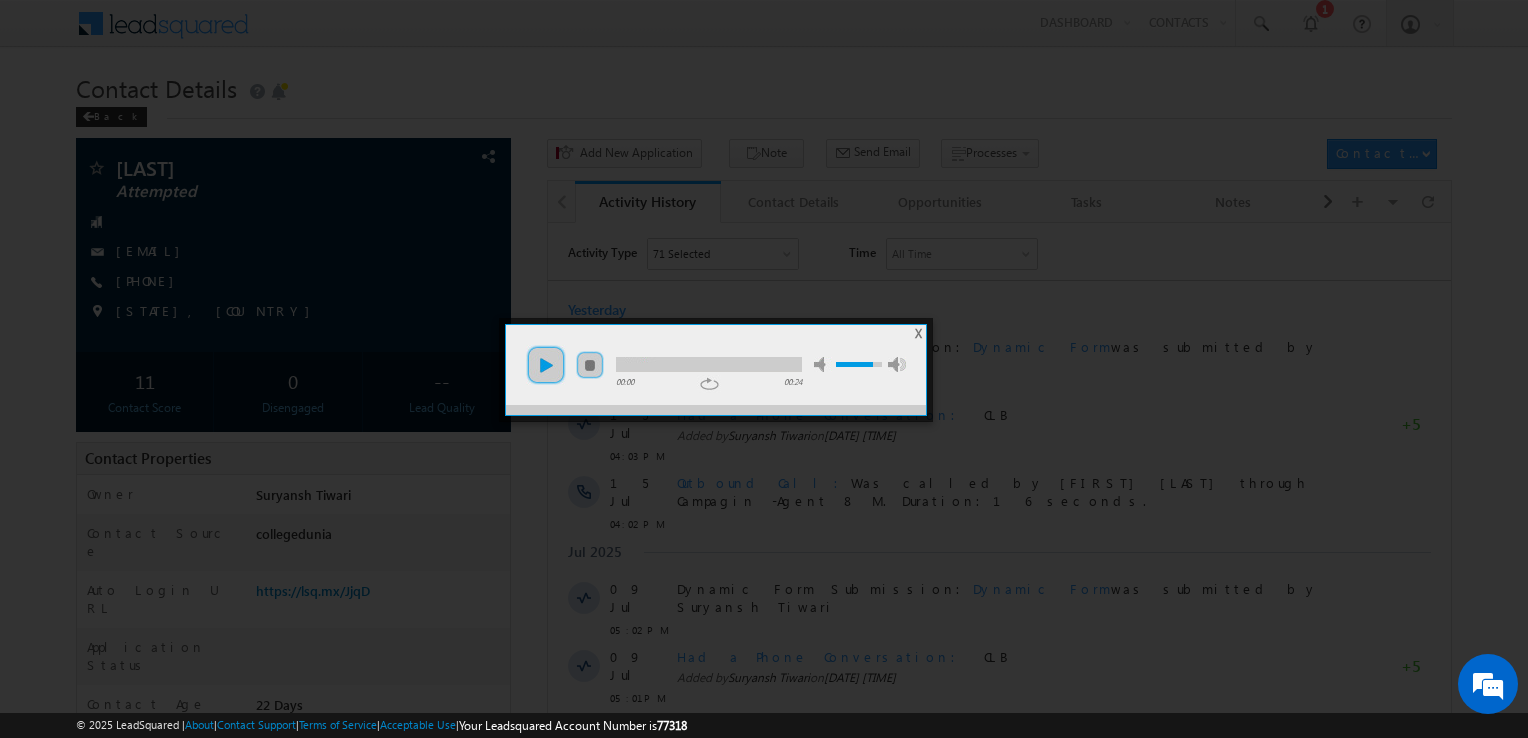 click on "play" at bounding box center [546, 365] 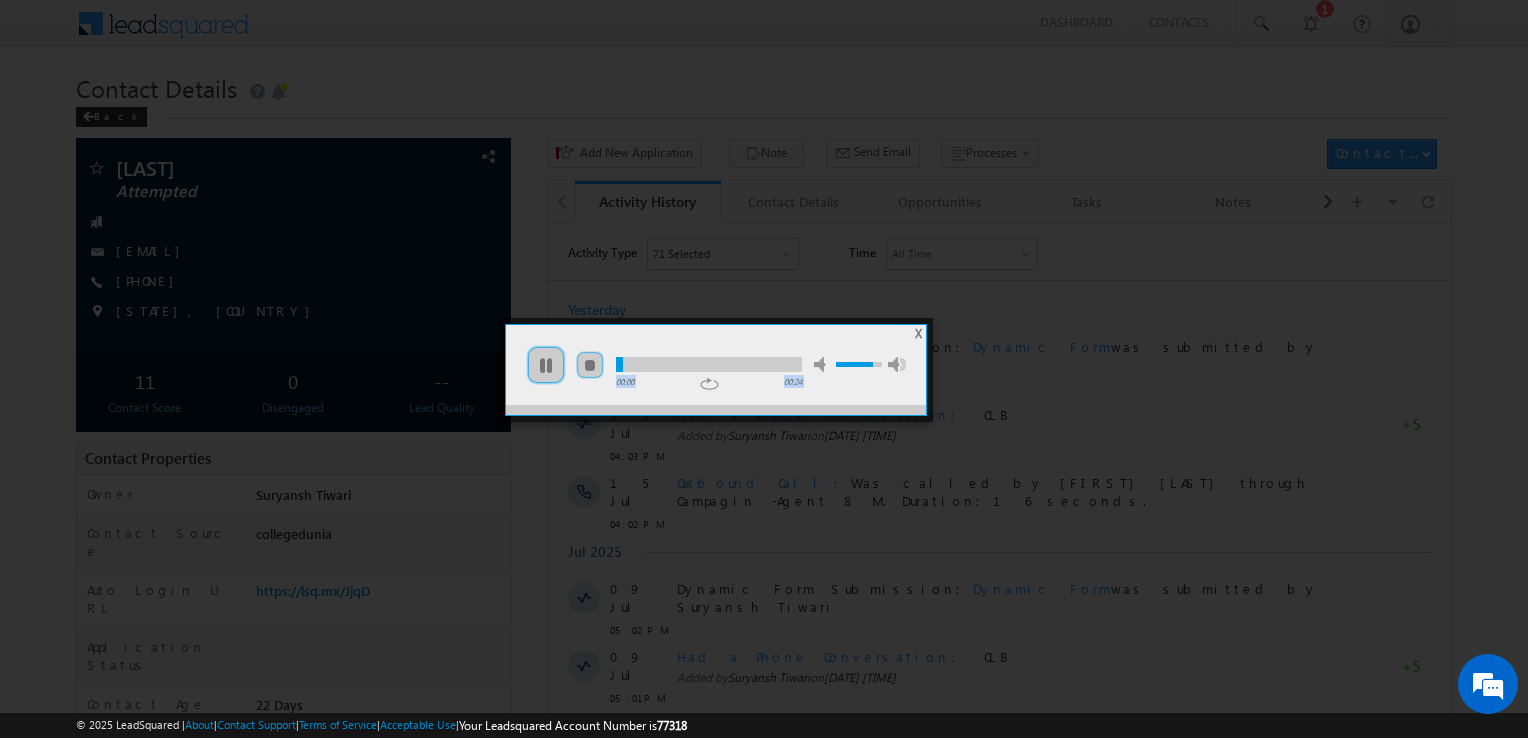 drag, startPoint x: 684, startPoint y: 374, endPoint x: 677, endPoint y: 365, distance: 11.401754 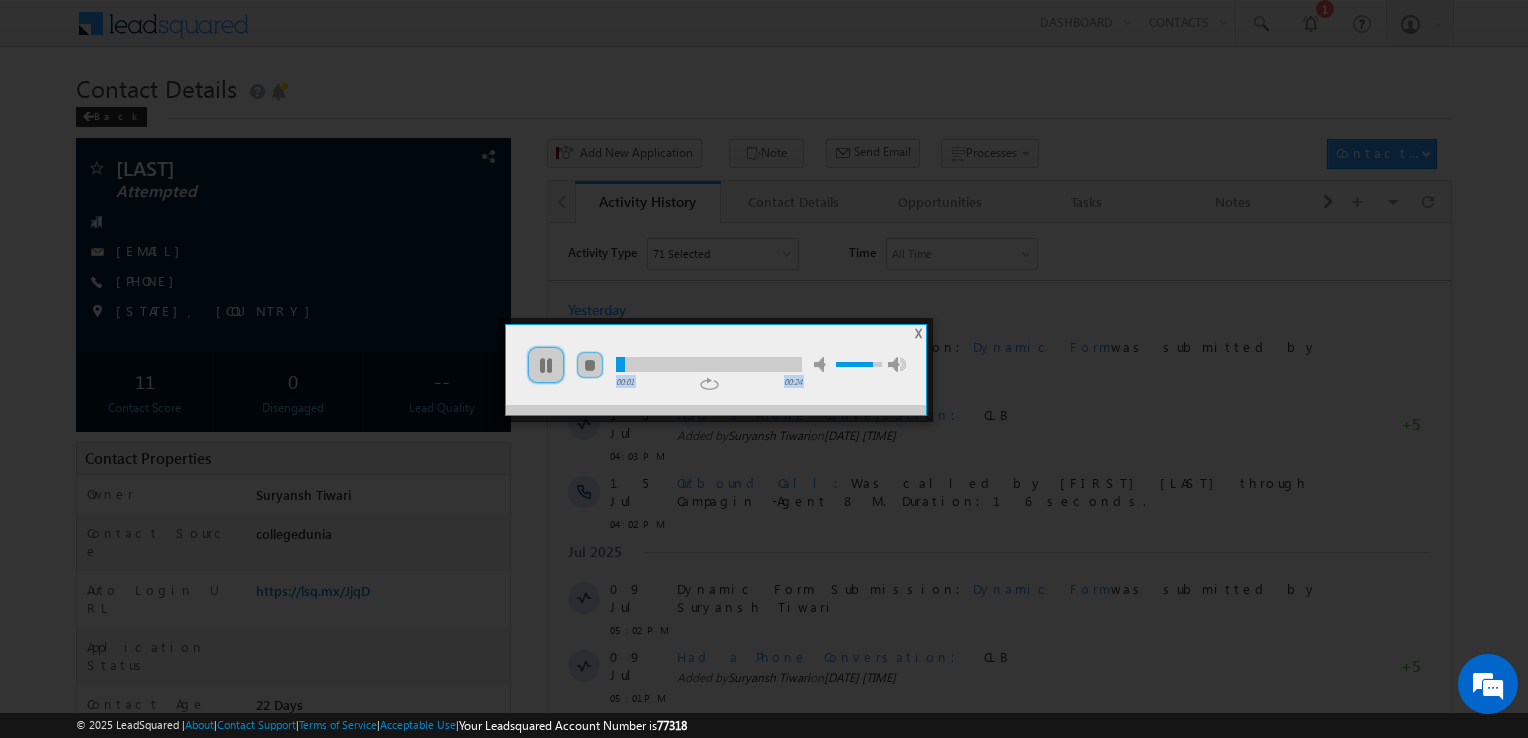 click at bounding box center (709, 364) 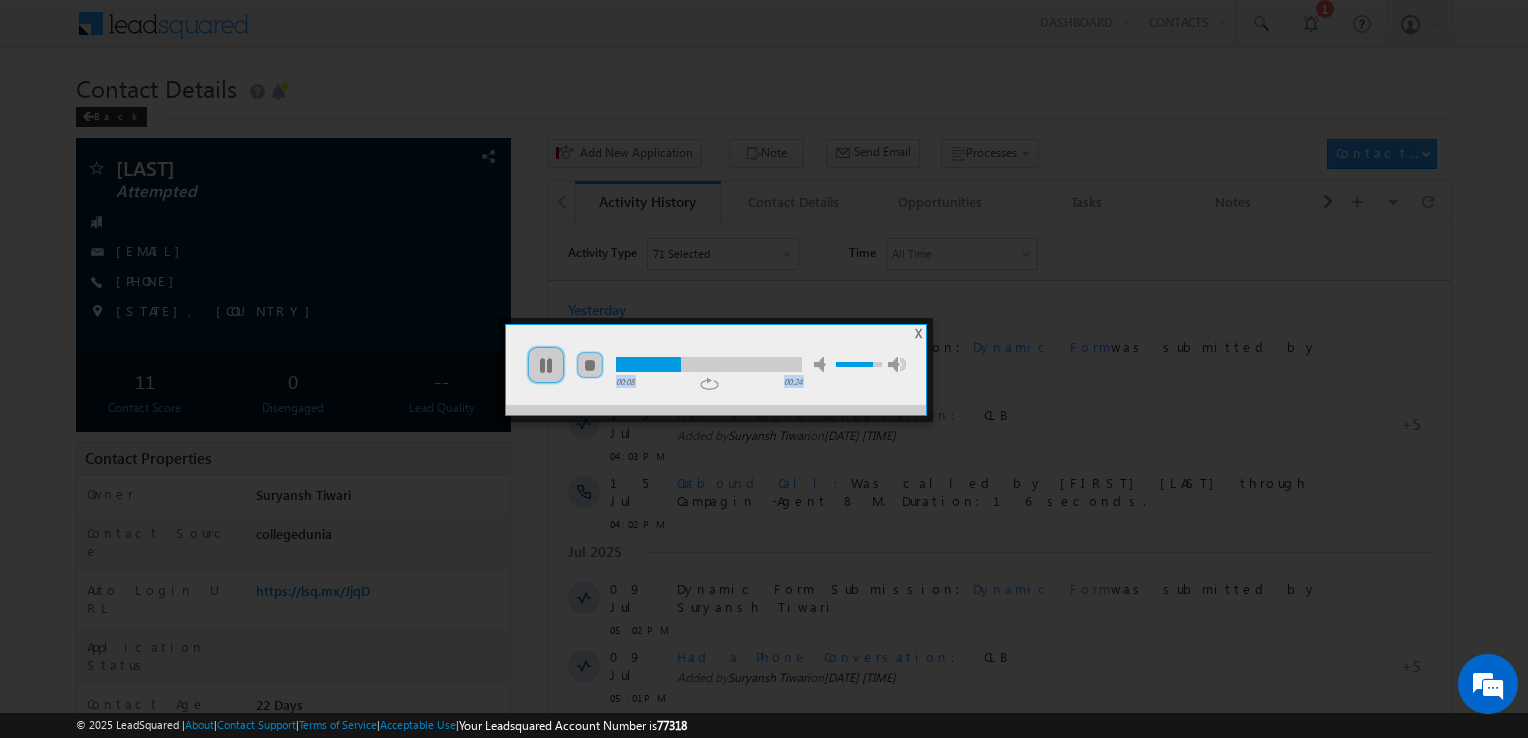 click at bounding box center (709, 364) 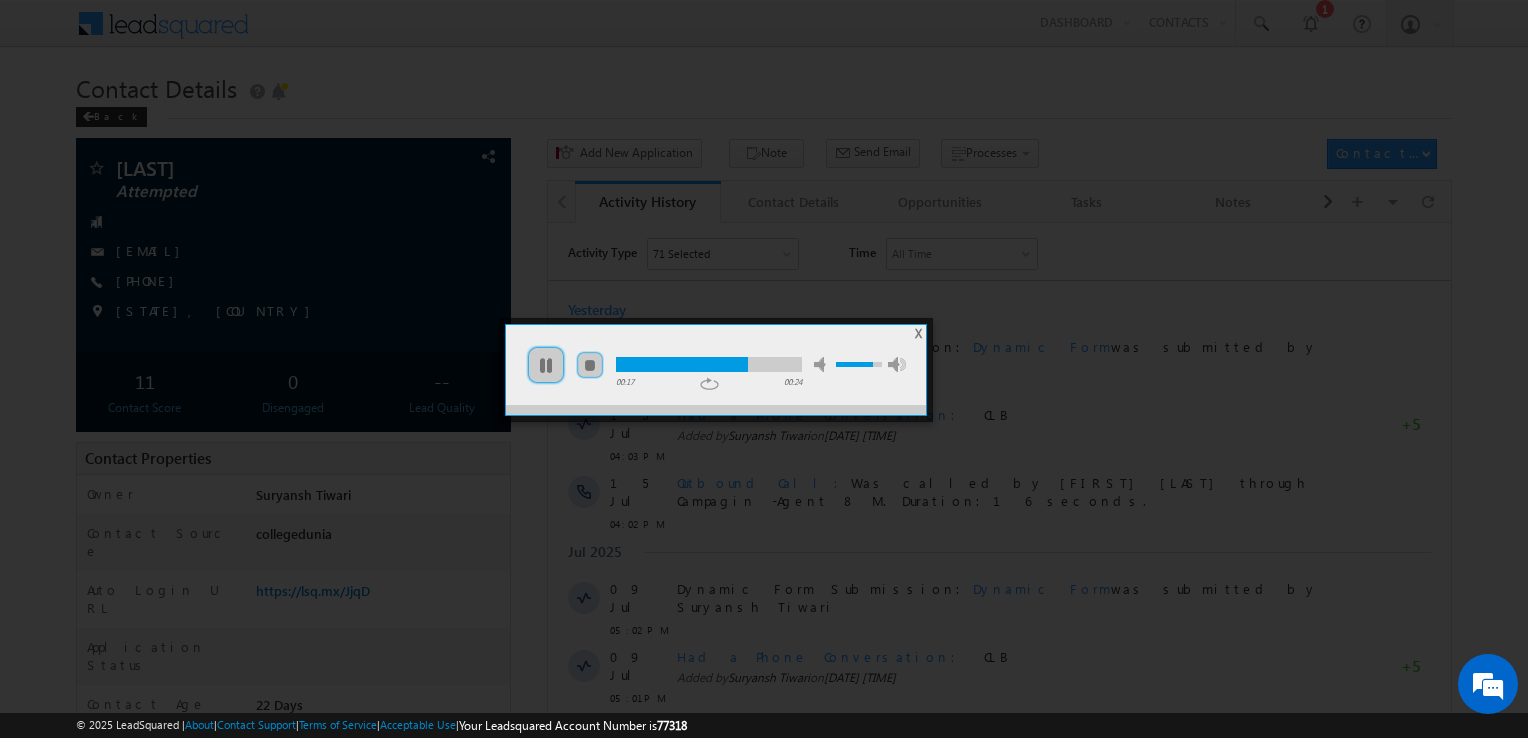 click at bounding box center [709, 364] 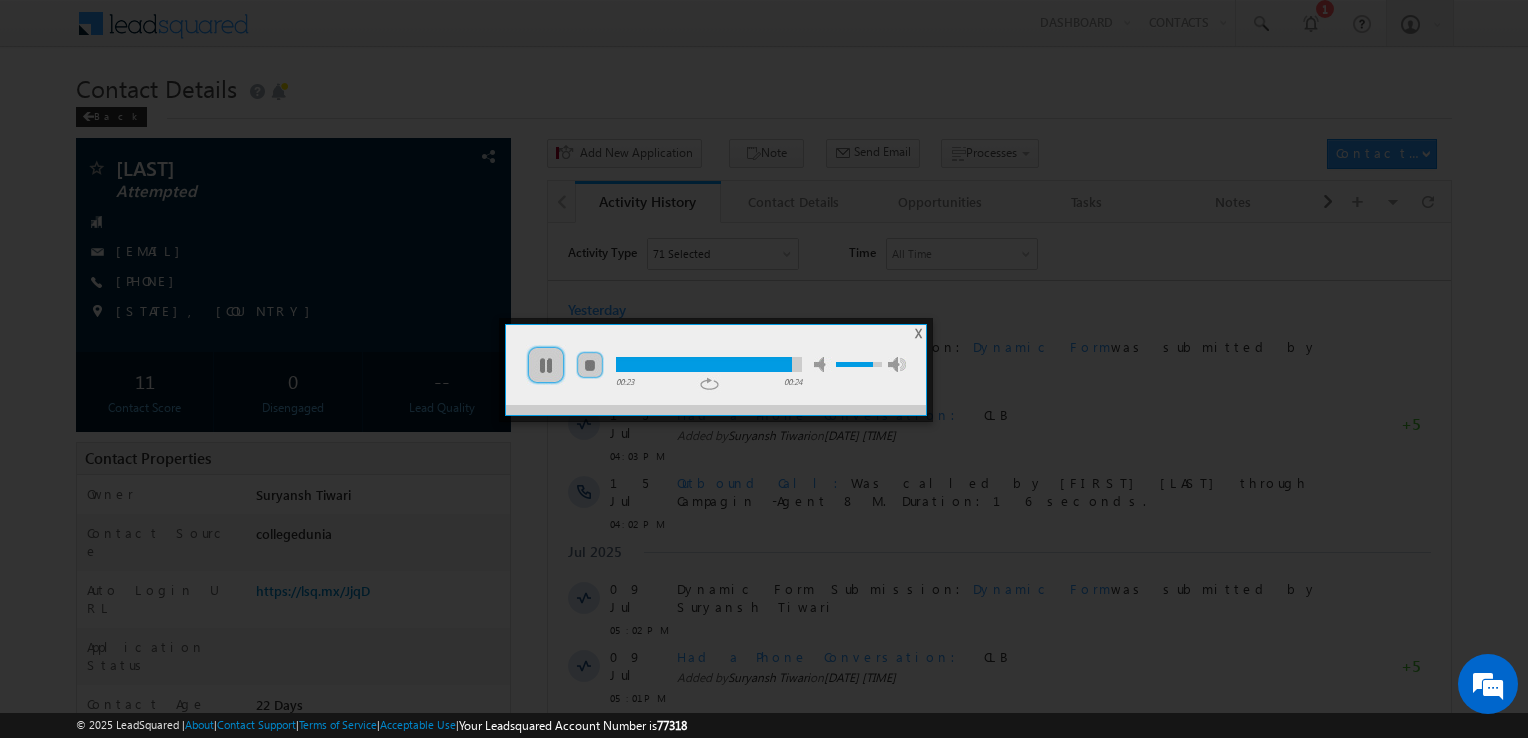click on "X" at bounding box center [918, 333] 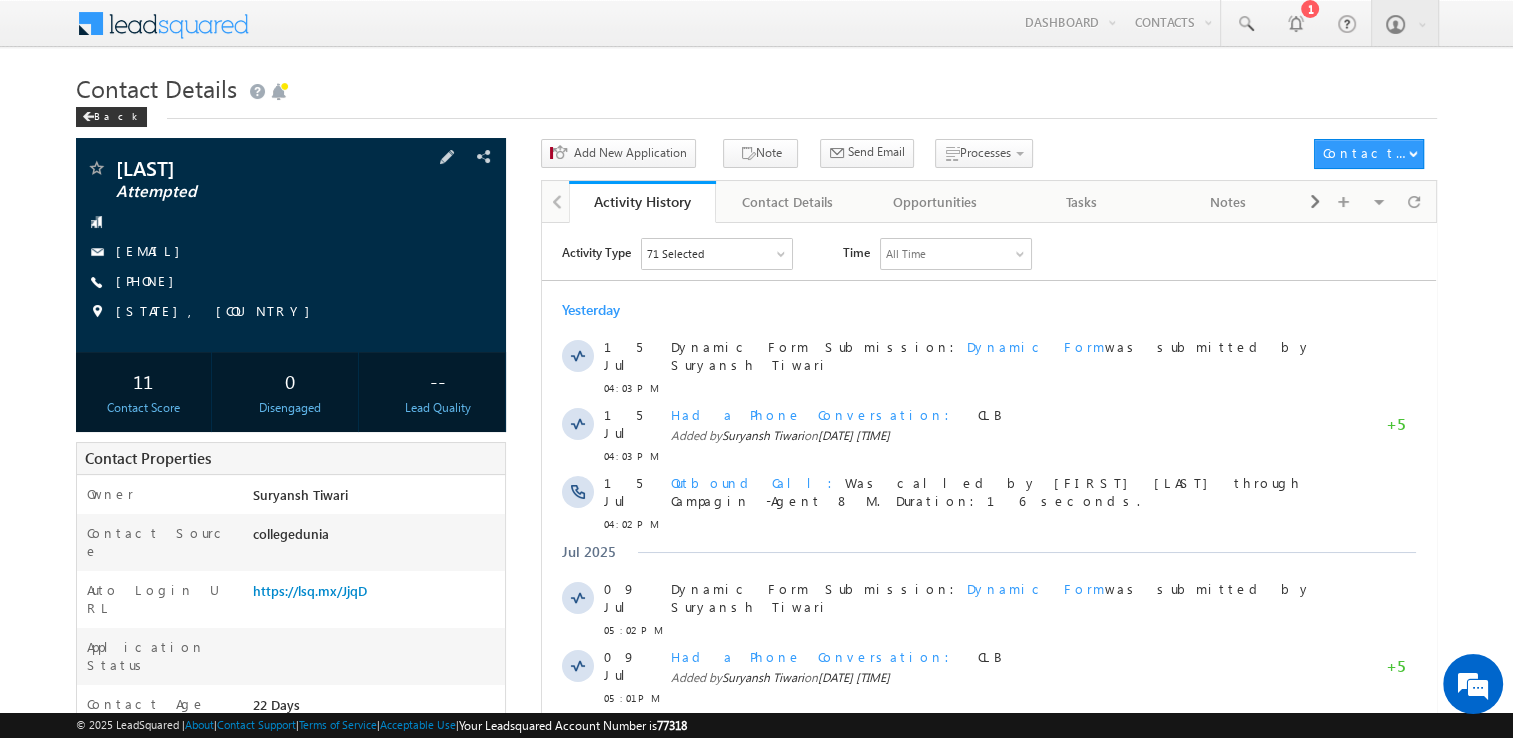 scroll, scrollTop: 392, scrollLeft: 0, axis: vertical 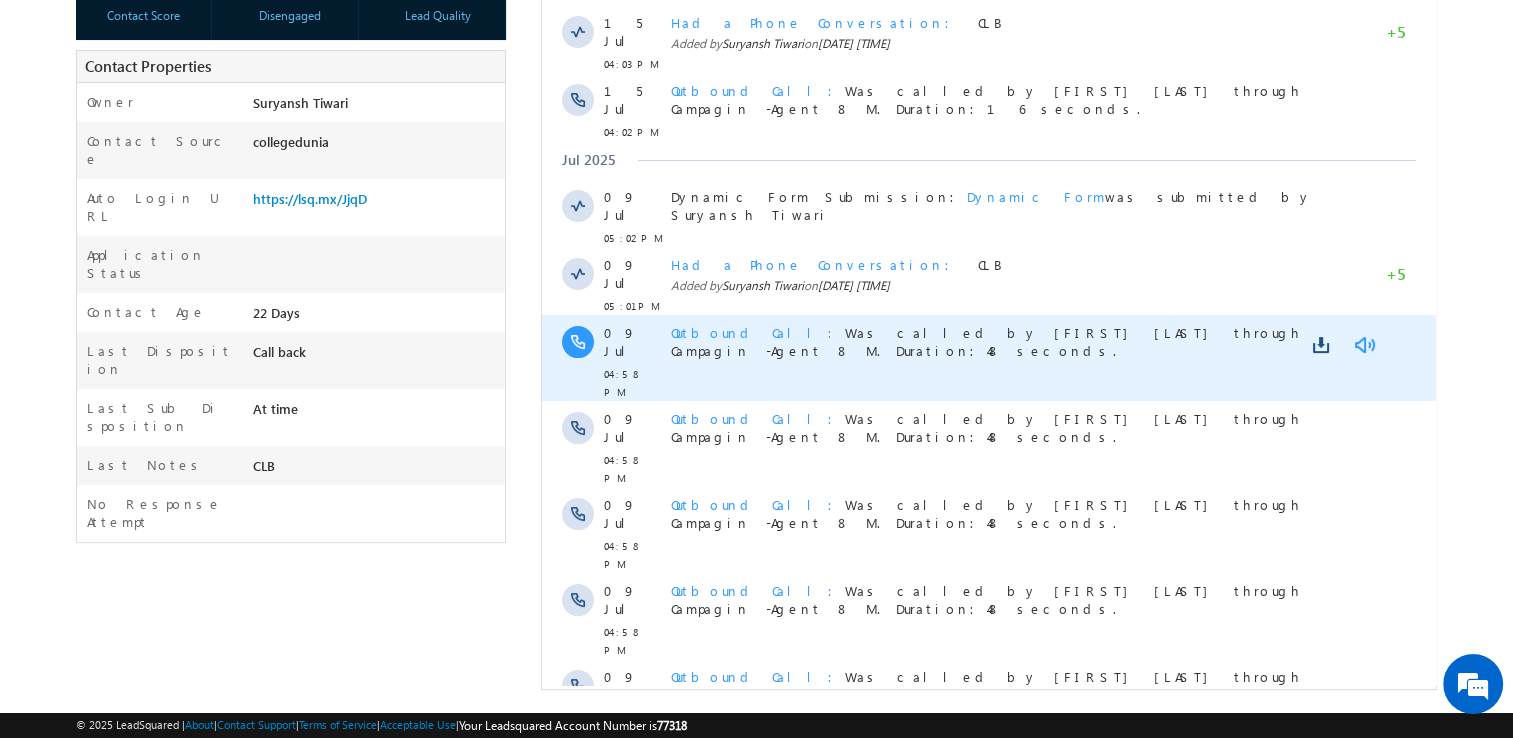 click at bounding box center [1364, 345] 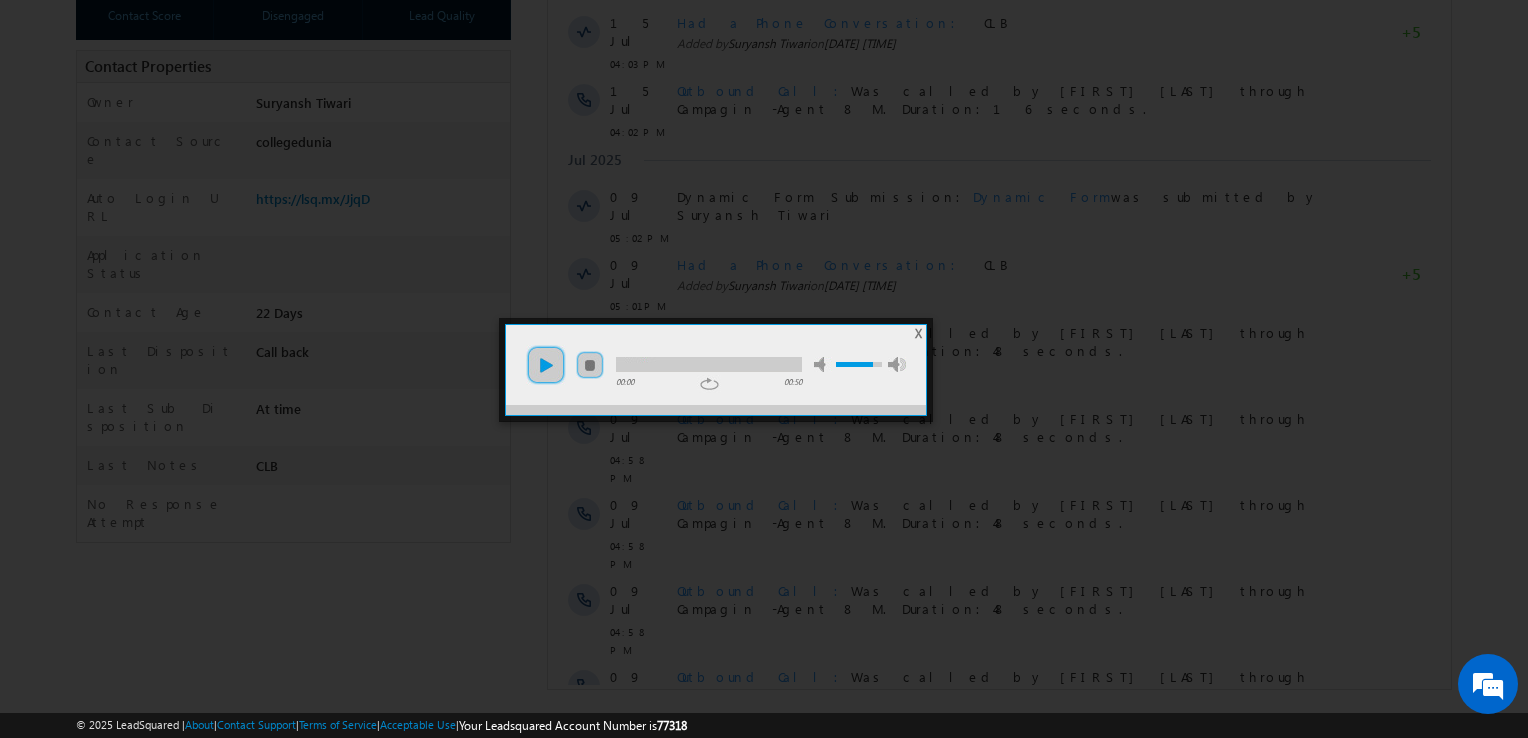 click on "play" at bounding box center (546, 365) 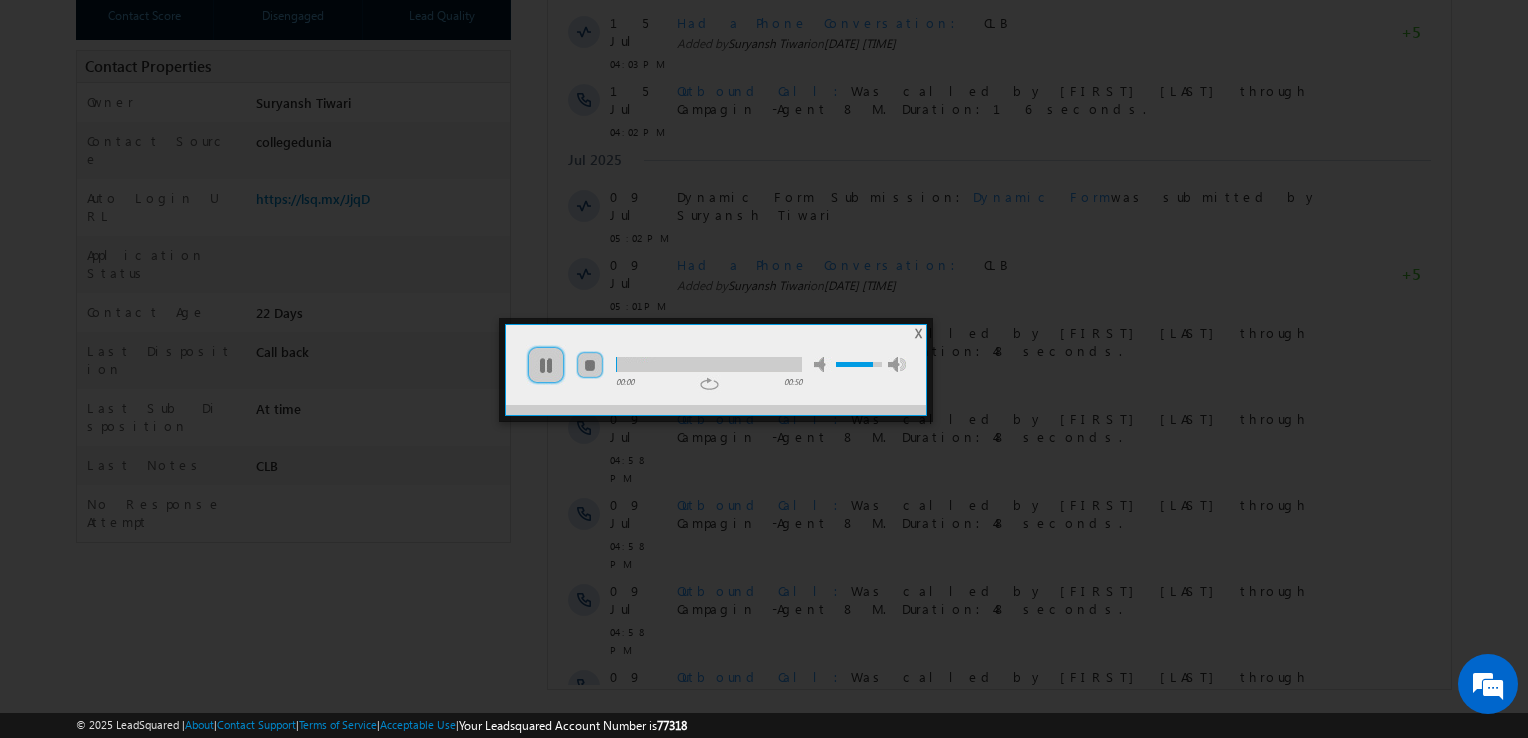 click at bounding box center [709, 364] 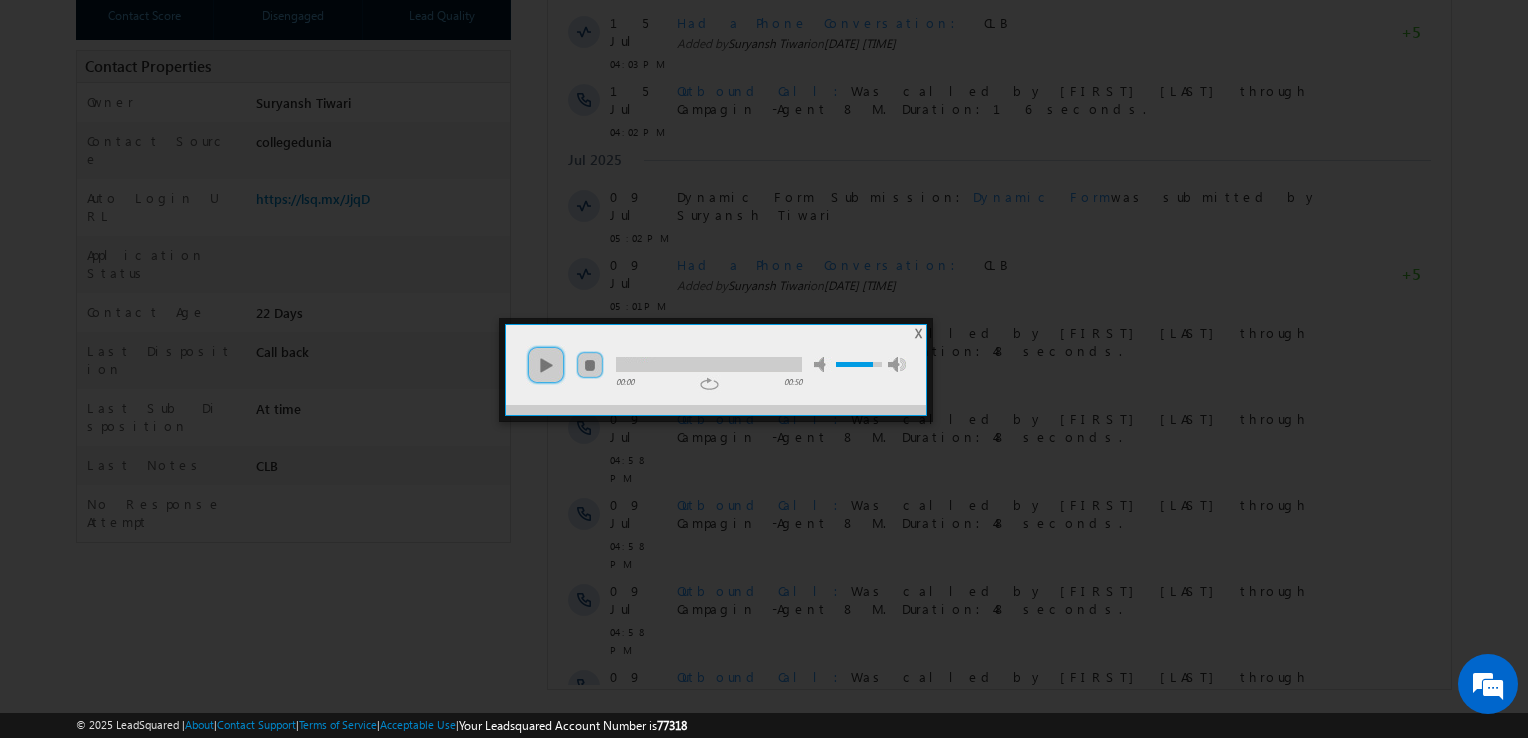 click on "X" at bounding box center [918, 333] 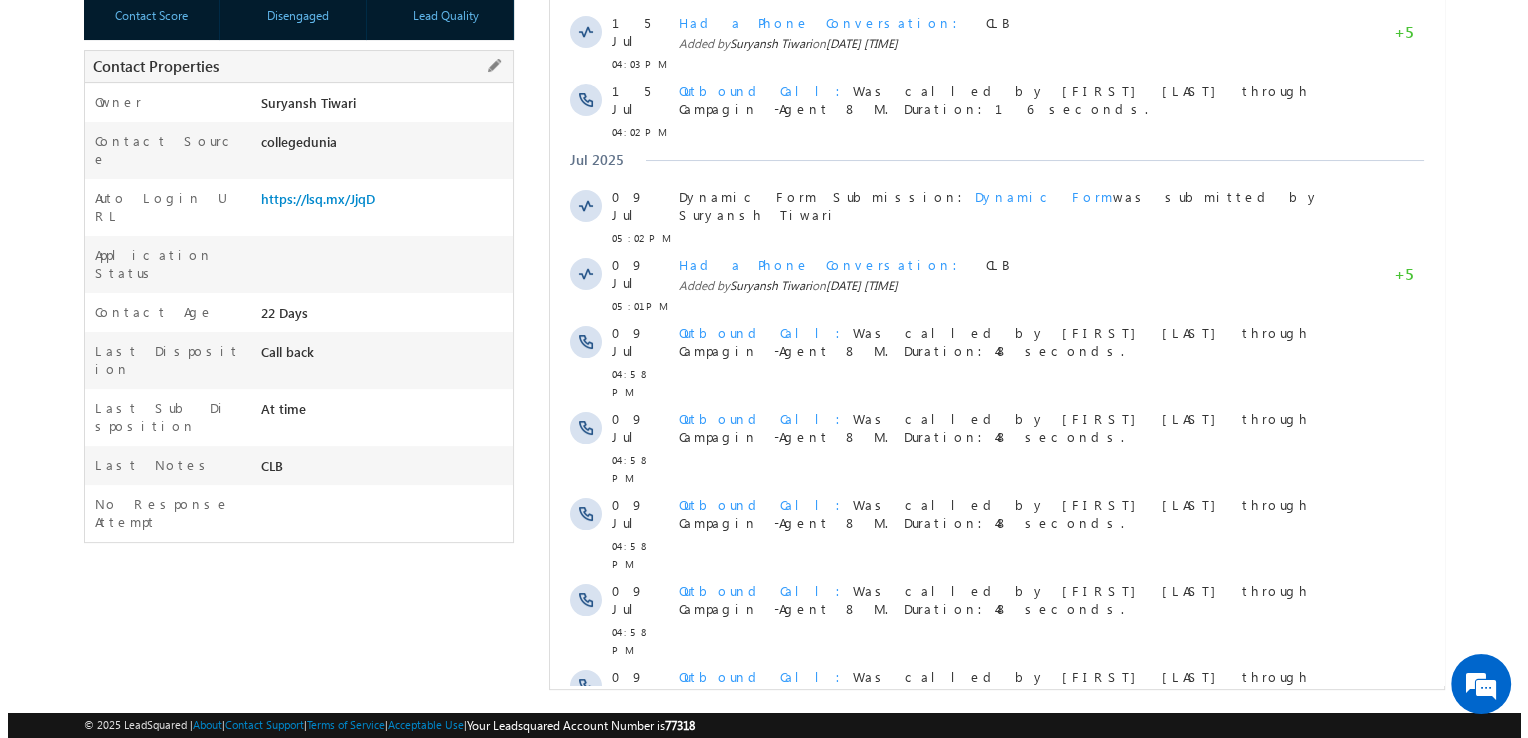 scroll, scrollTop: 0, scrollLeft: 0, axis: both 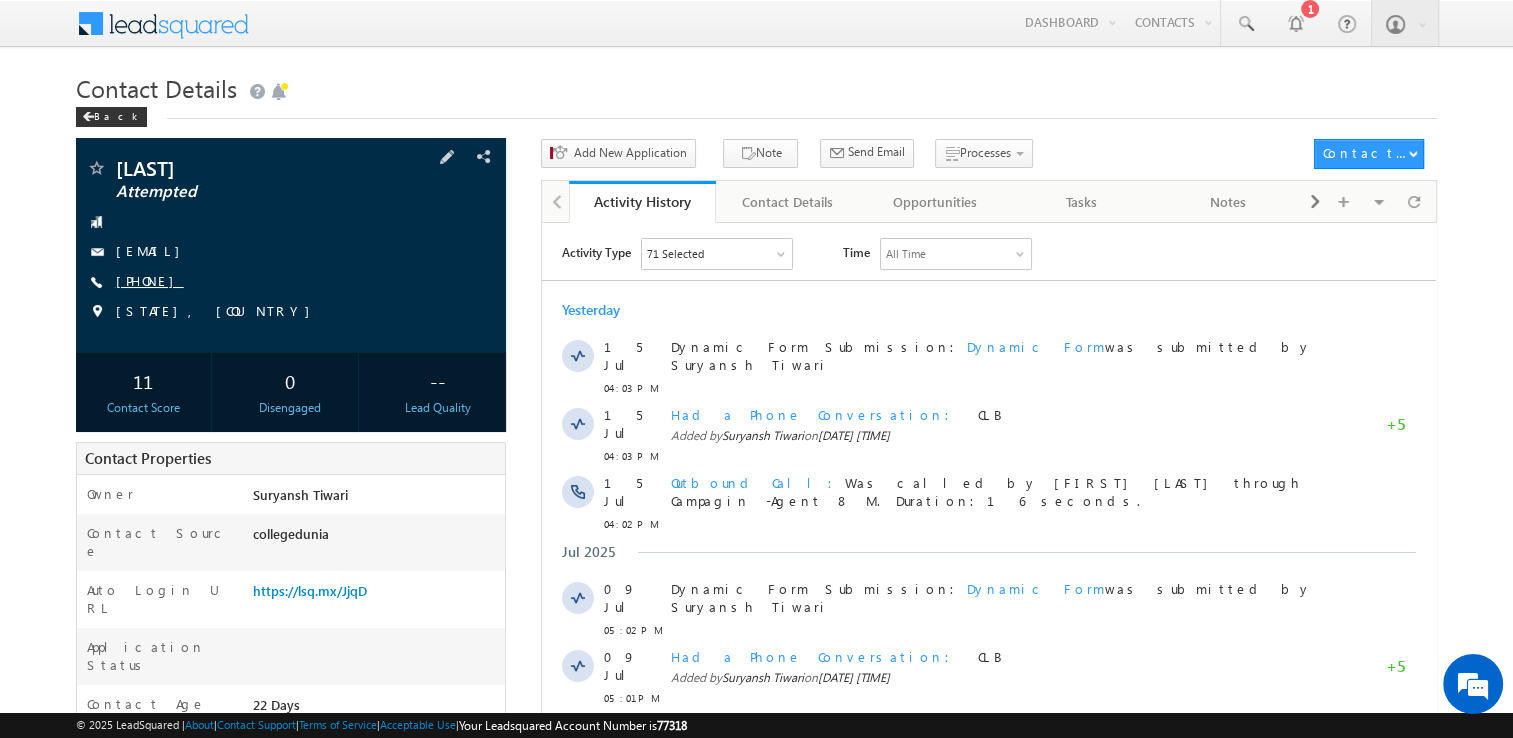 click on "[PHONE]" at bounding box center [150, 282] 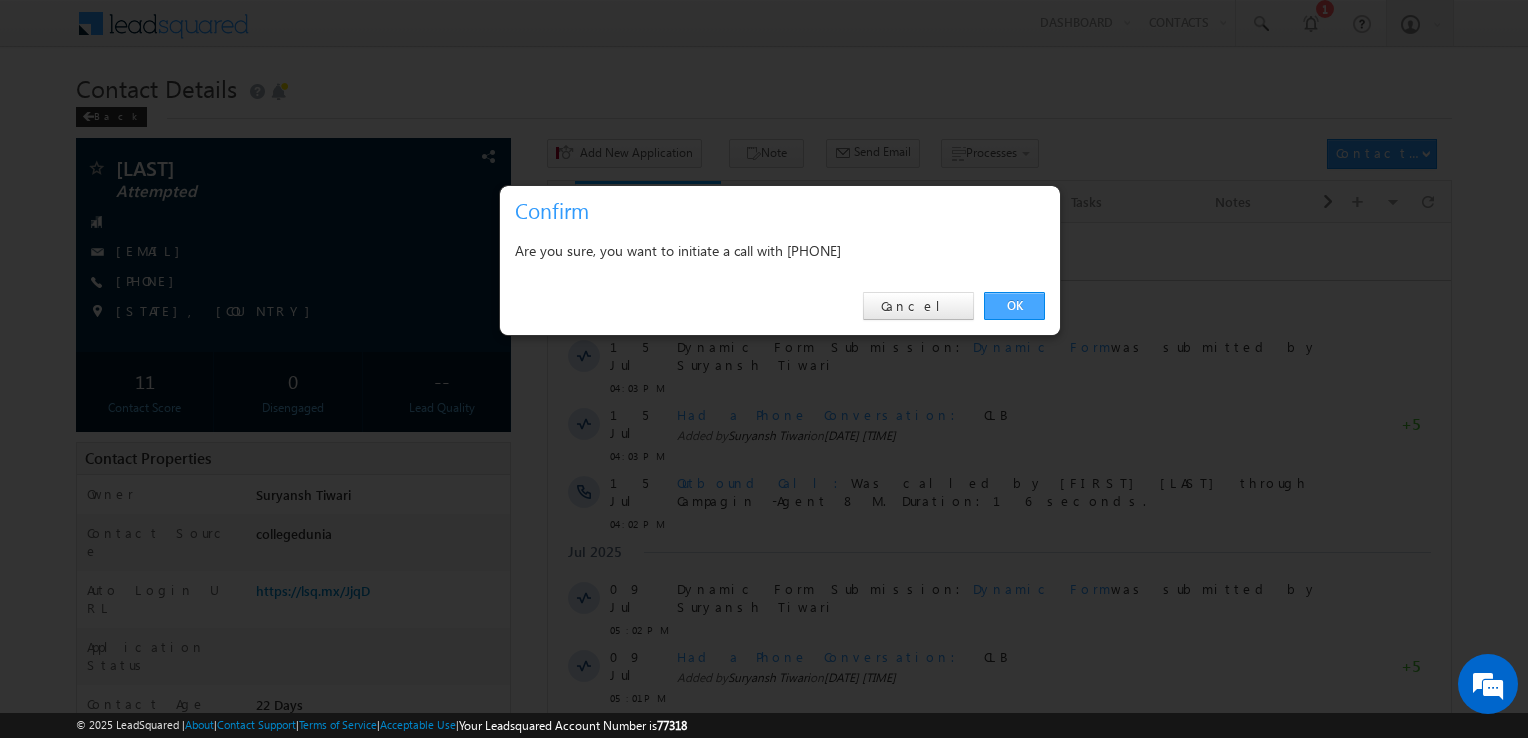 click on "OK" at bounding box center [1014, 306] 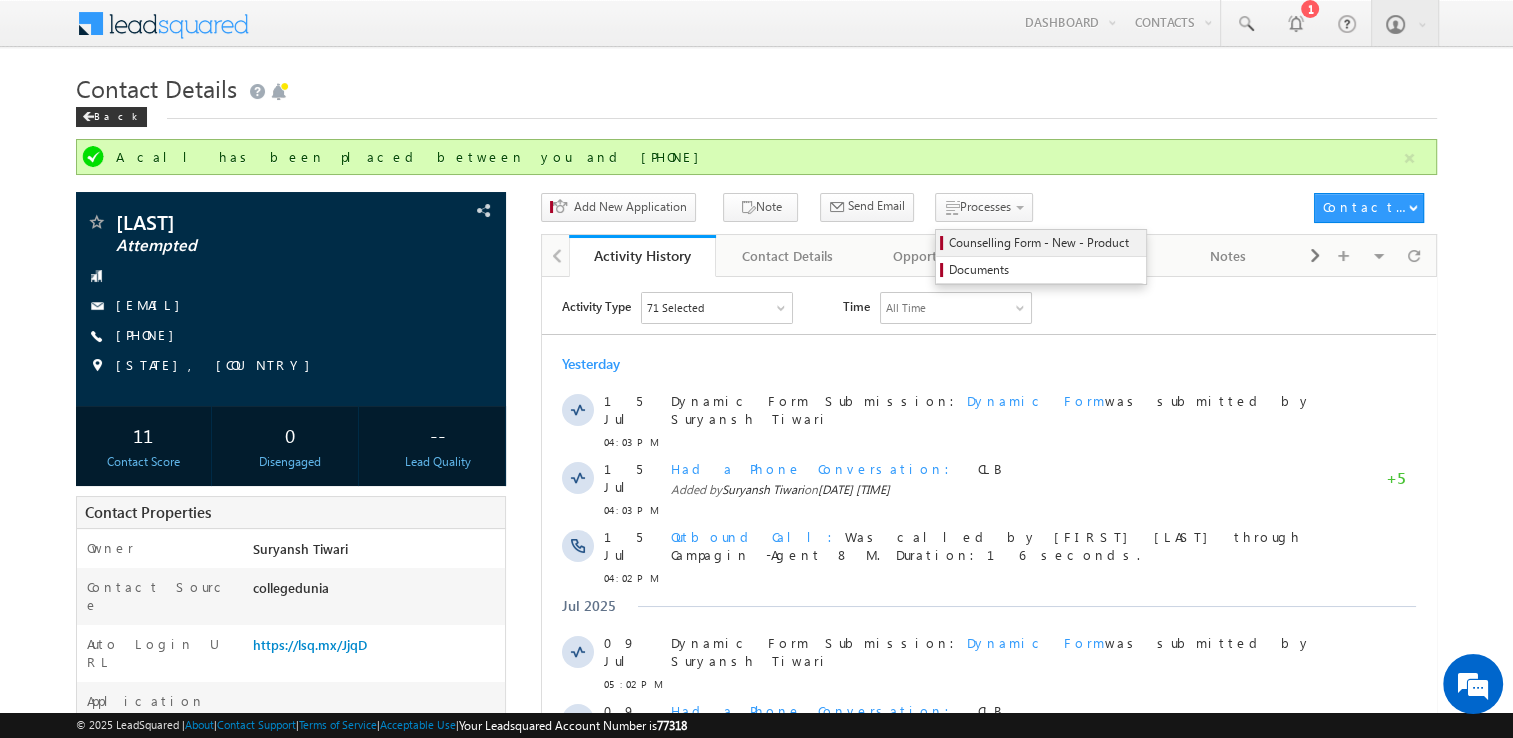 click on "Counselling Form - New - Product" at bounding box center [1044, 243] 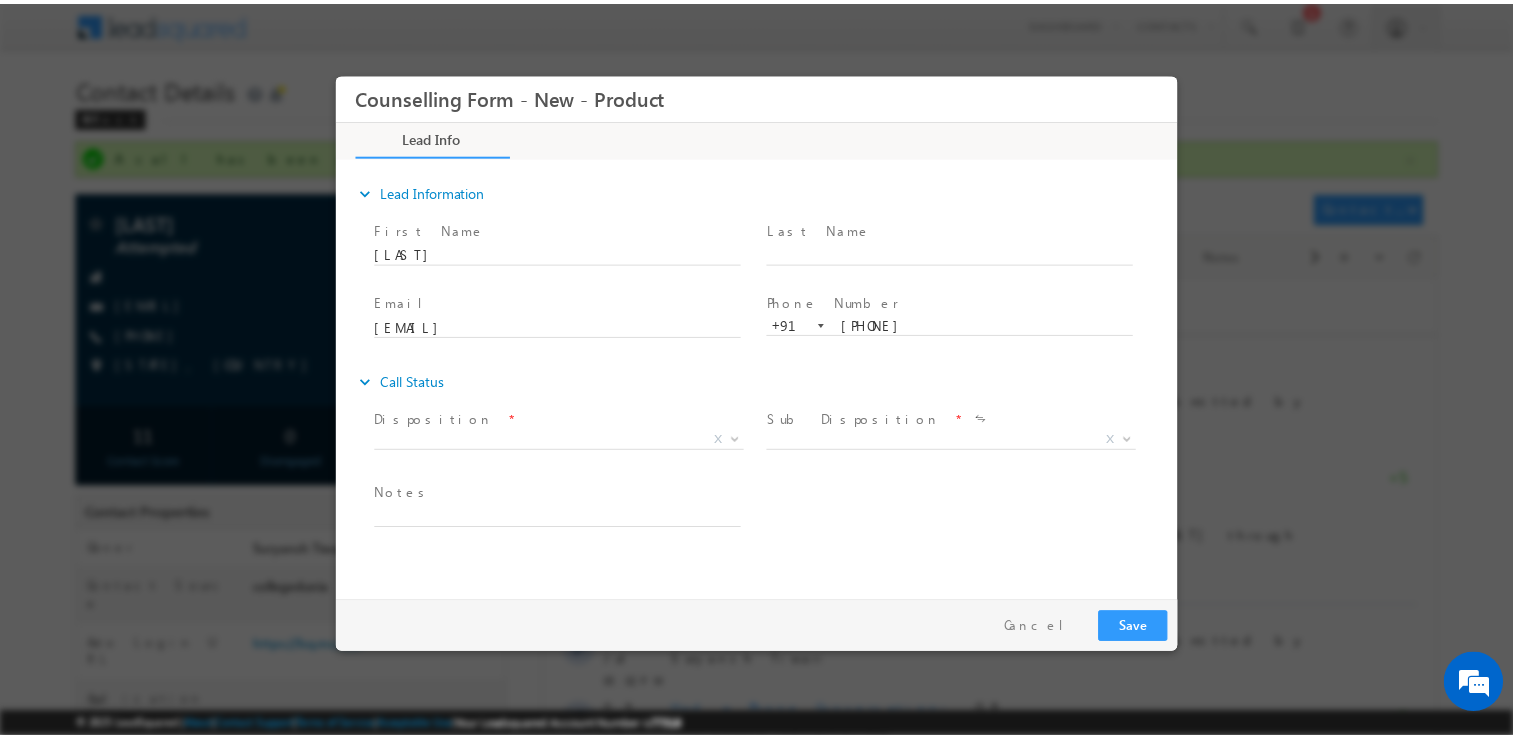 scroll, scrollTop: 0, scrollLeft: 0, axis: both 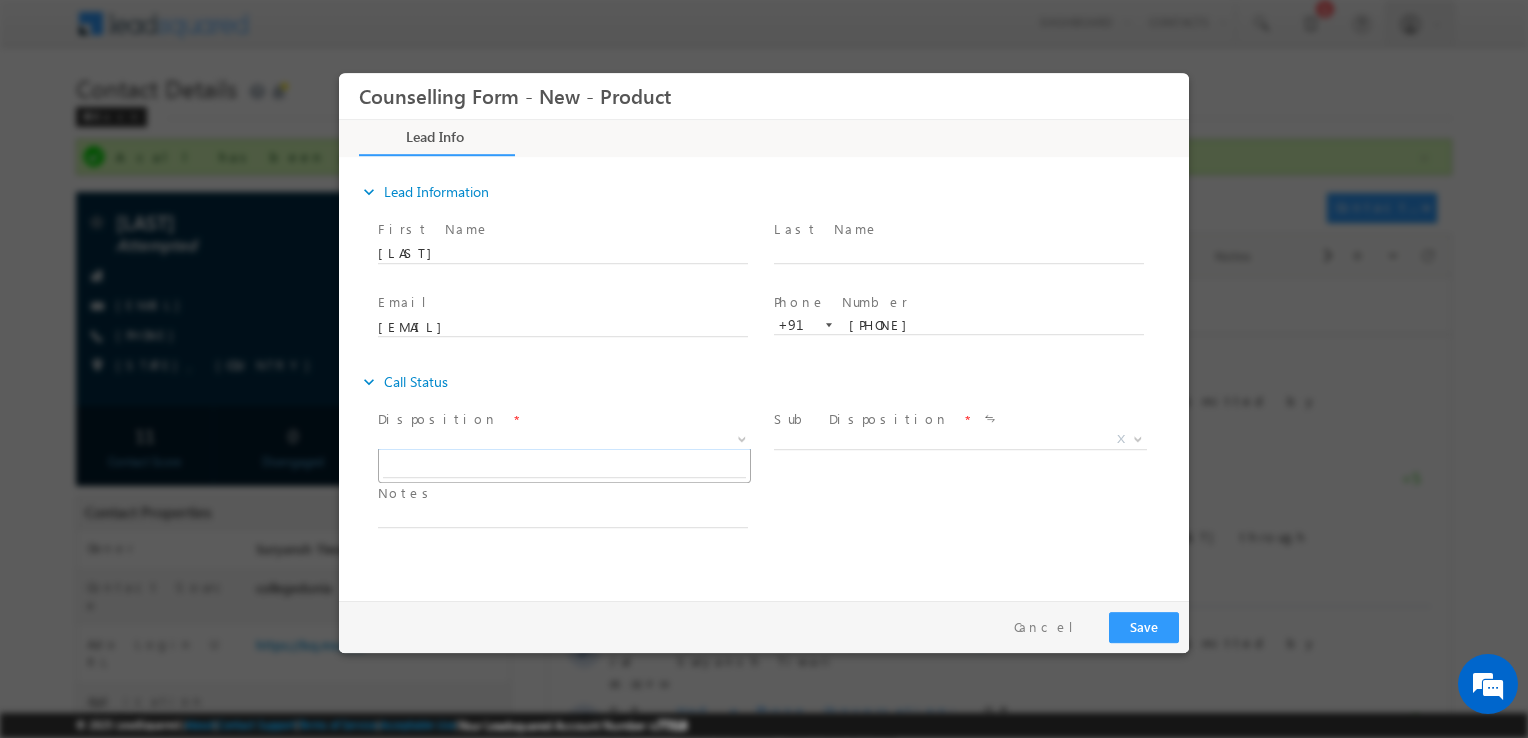 click on "X" at bounding box center [564, 440] 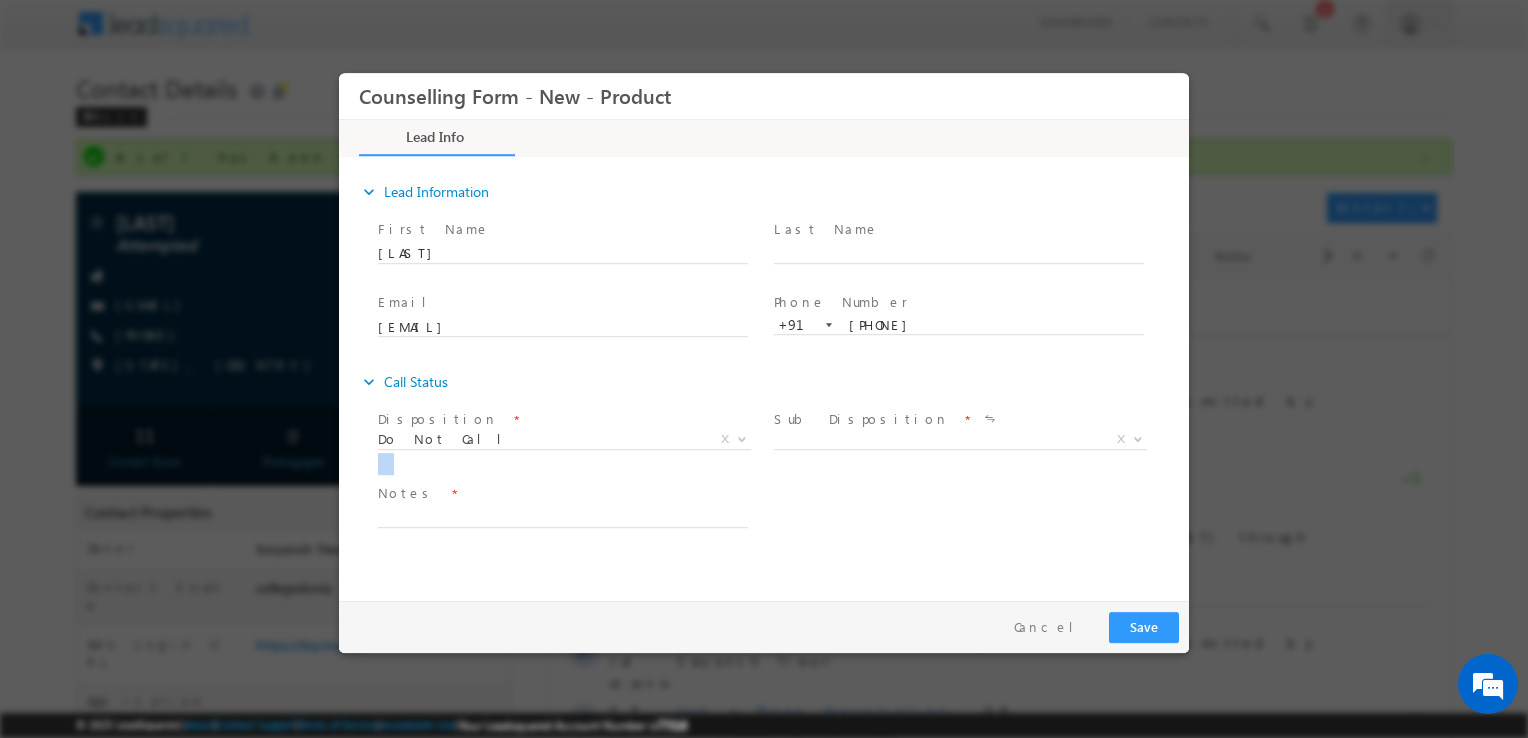 drag, startPoint x: 578, startPoint y: 426, endPoint x: 523, endPoint y: 455, distance: 62.177166 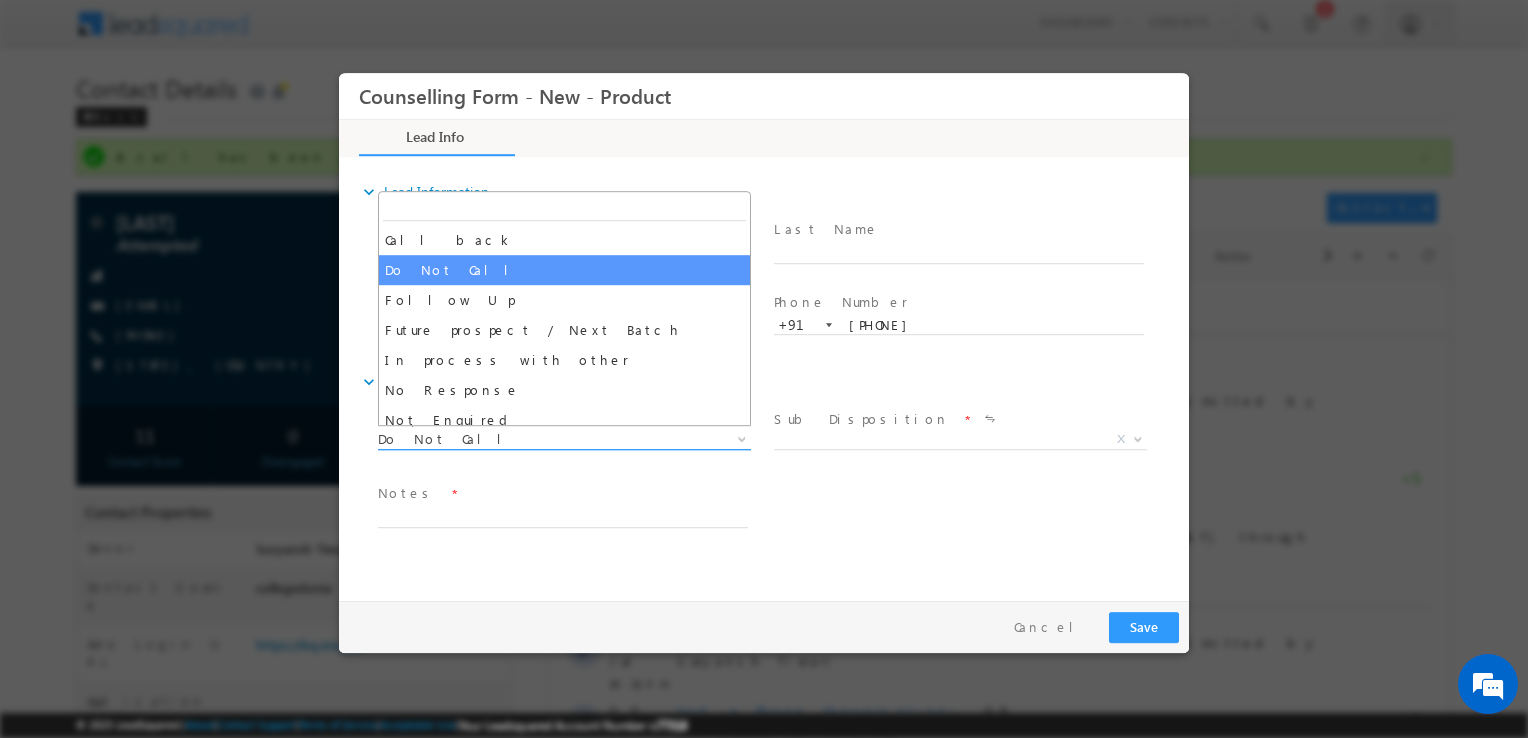 drag, startPoint x: 523, startPoint y: 455, endPoint x: 494, endPoint y: 431, distance: 37.64306 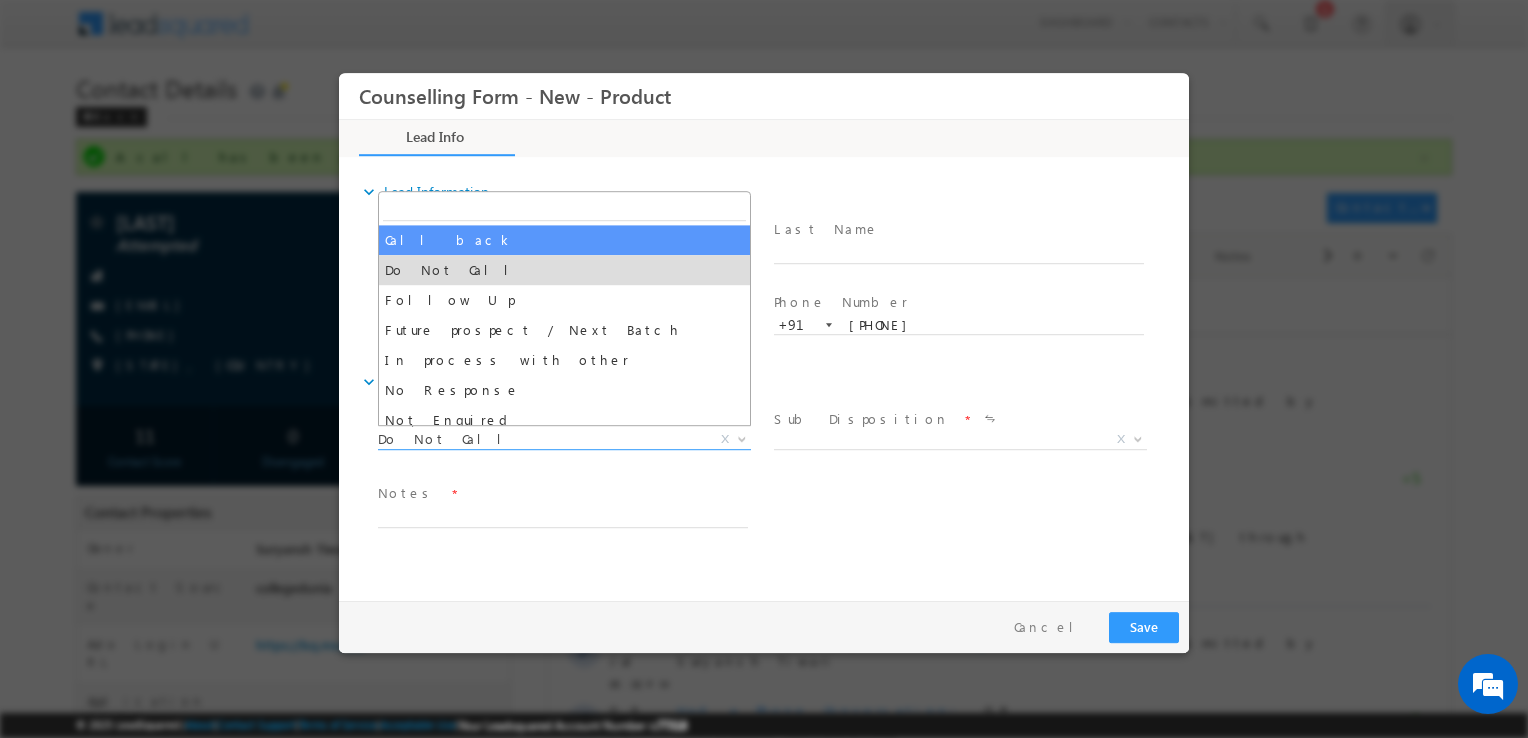 click at bounding box center (564, 208) 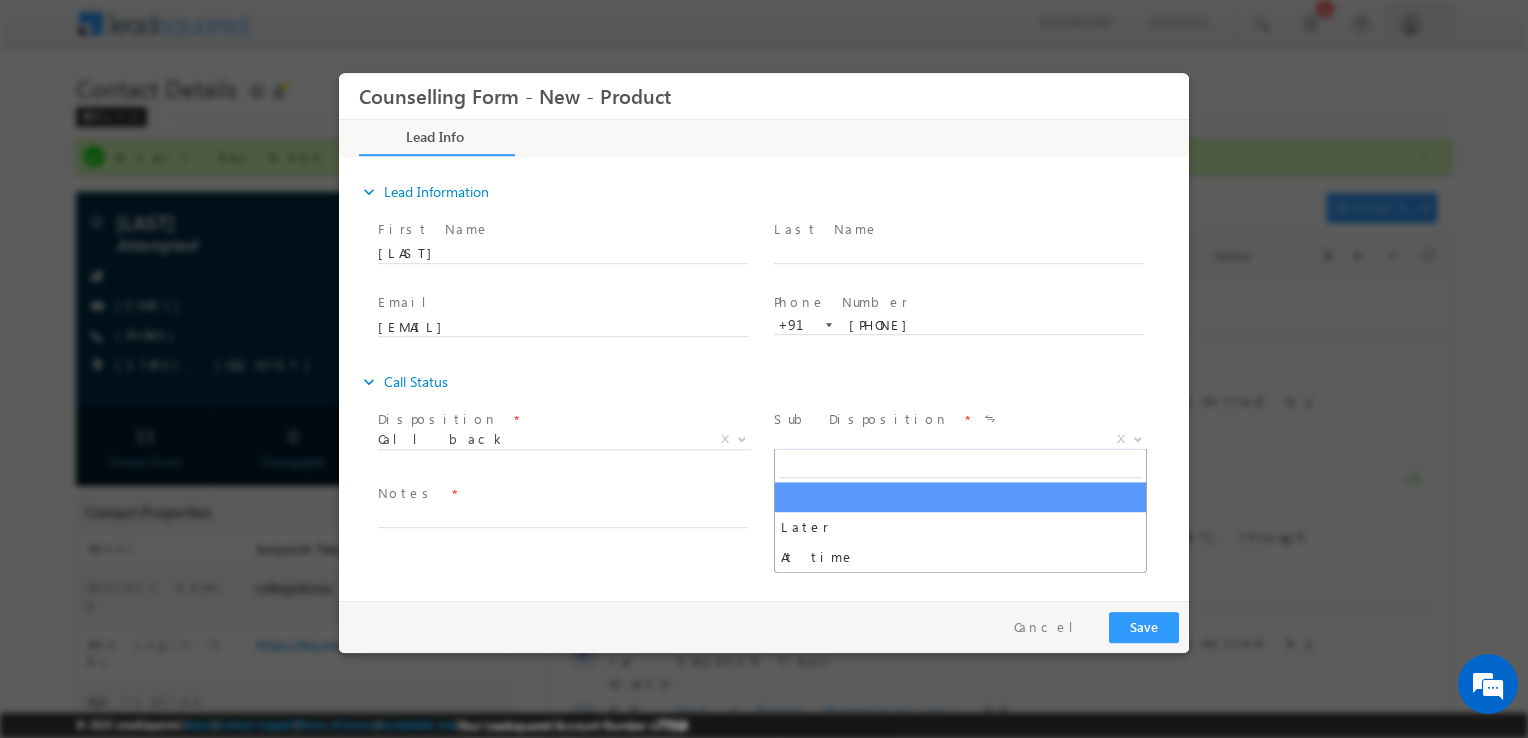 drag, startPoint x: 827, startPoint y: 442, endPoint x: 904, endPoint y: 570, distance: 149.37537 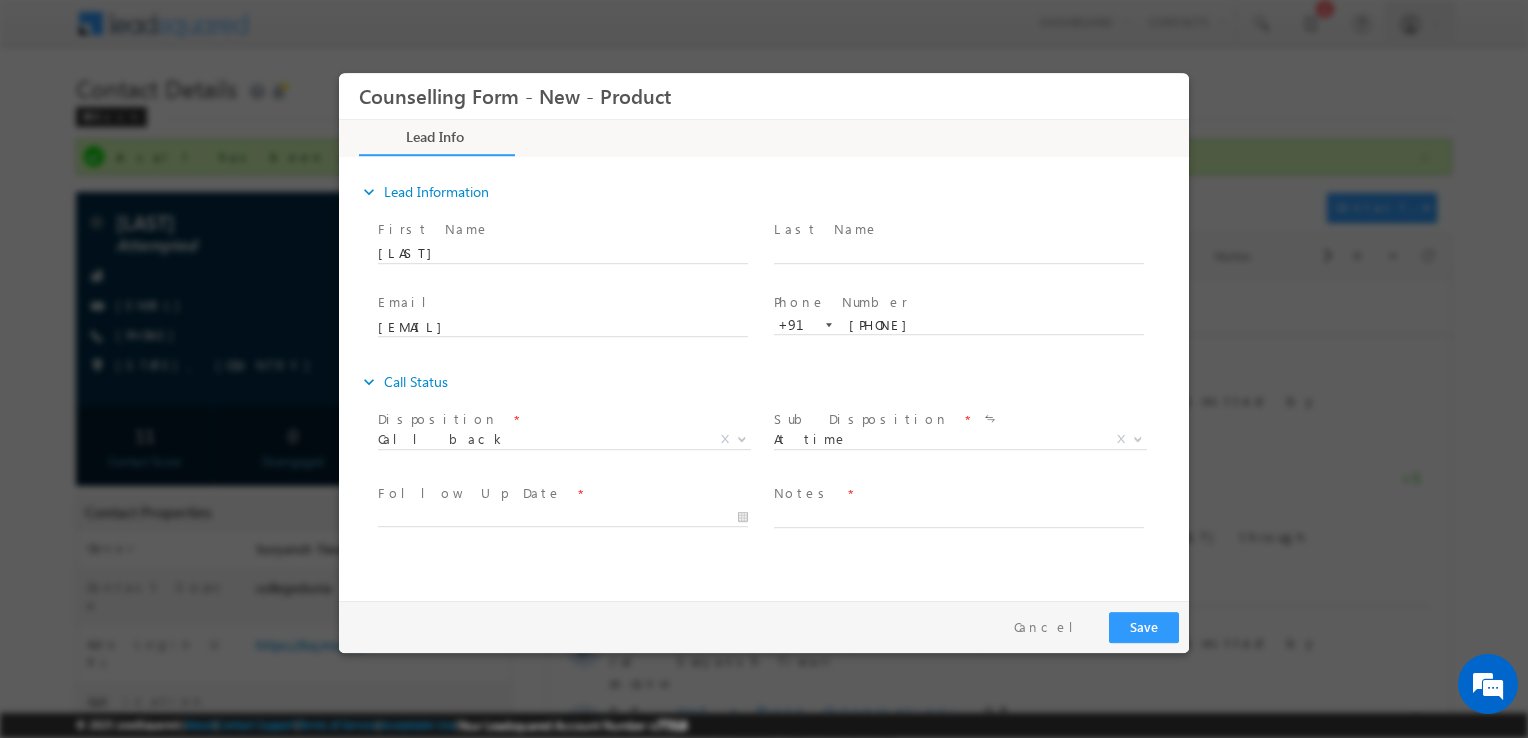 click on "expand_more Lead Information
First Name" at bounding box center [769, 376] 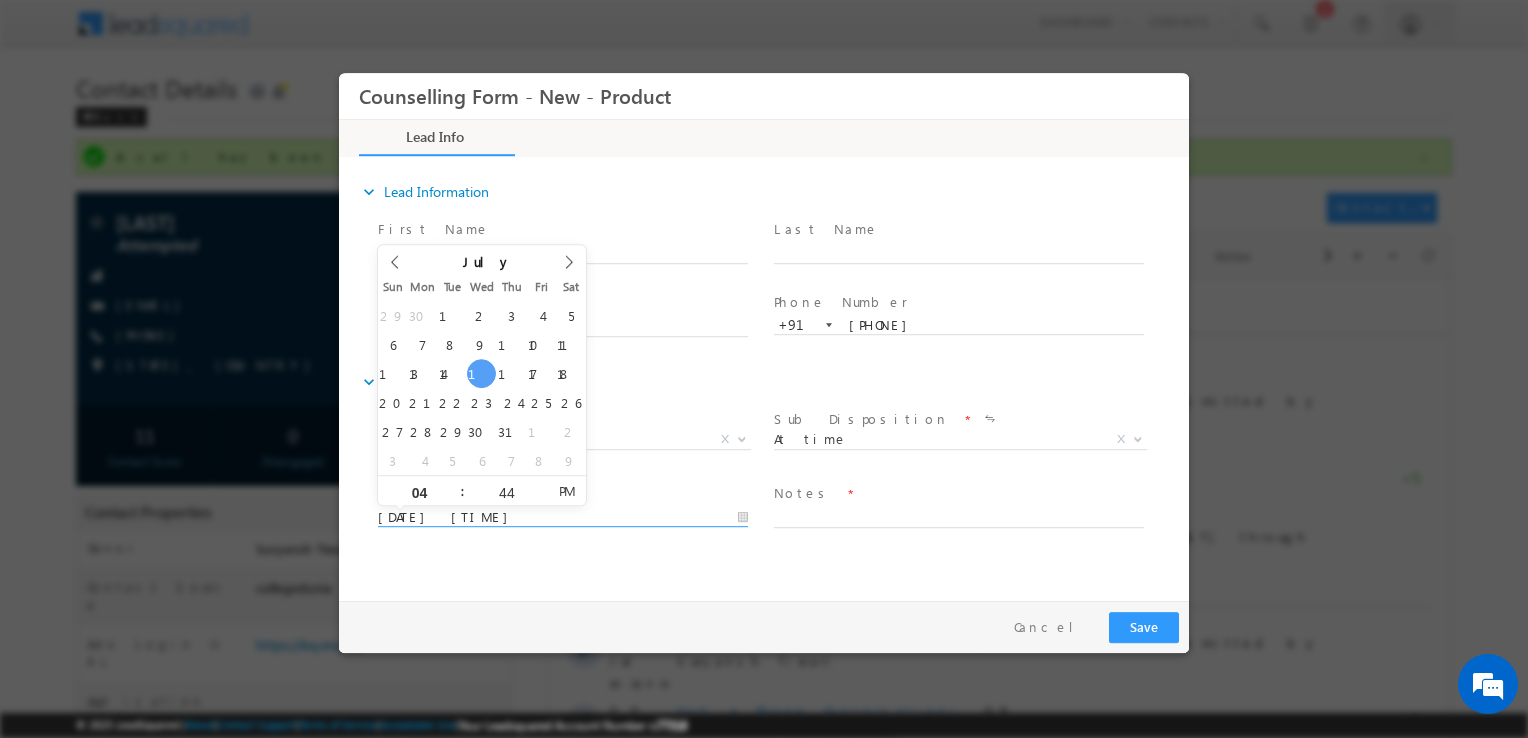 click on "16/07/2025 4:44 PM" at bounding box center (563, 518) 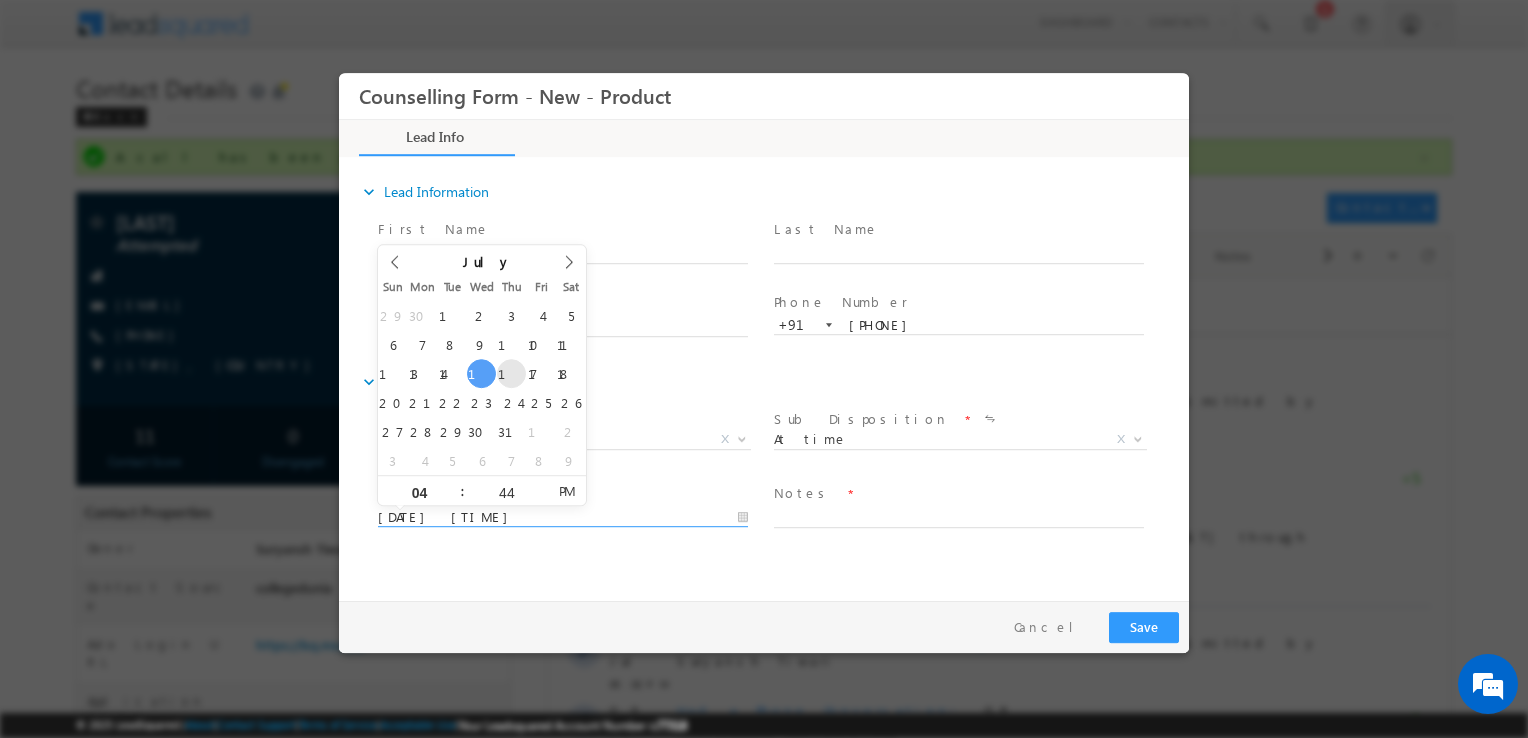 type on "17/07/2025 4:44 PM" 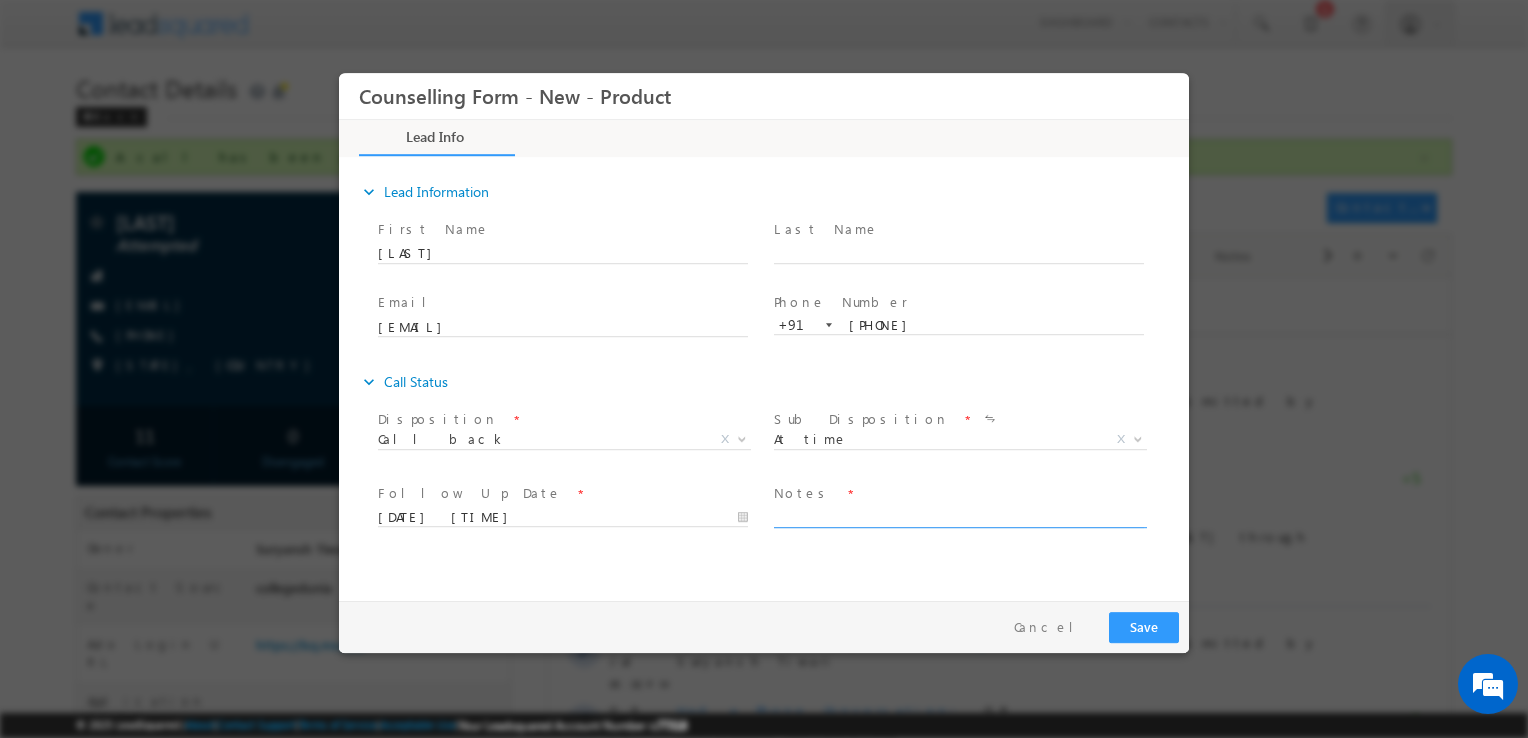 click at bounding box center (959, 516) 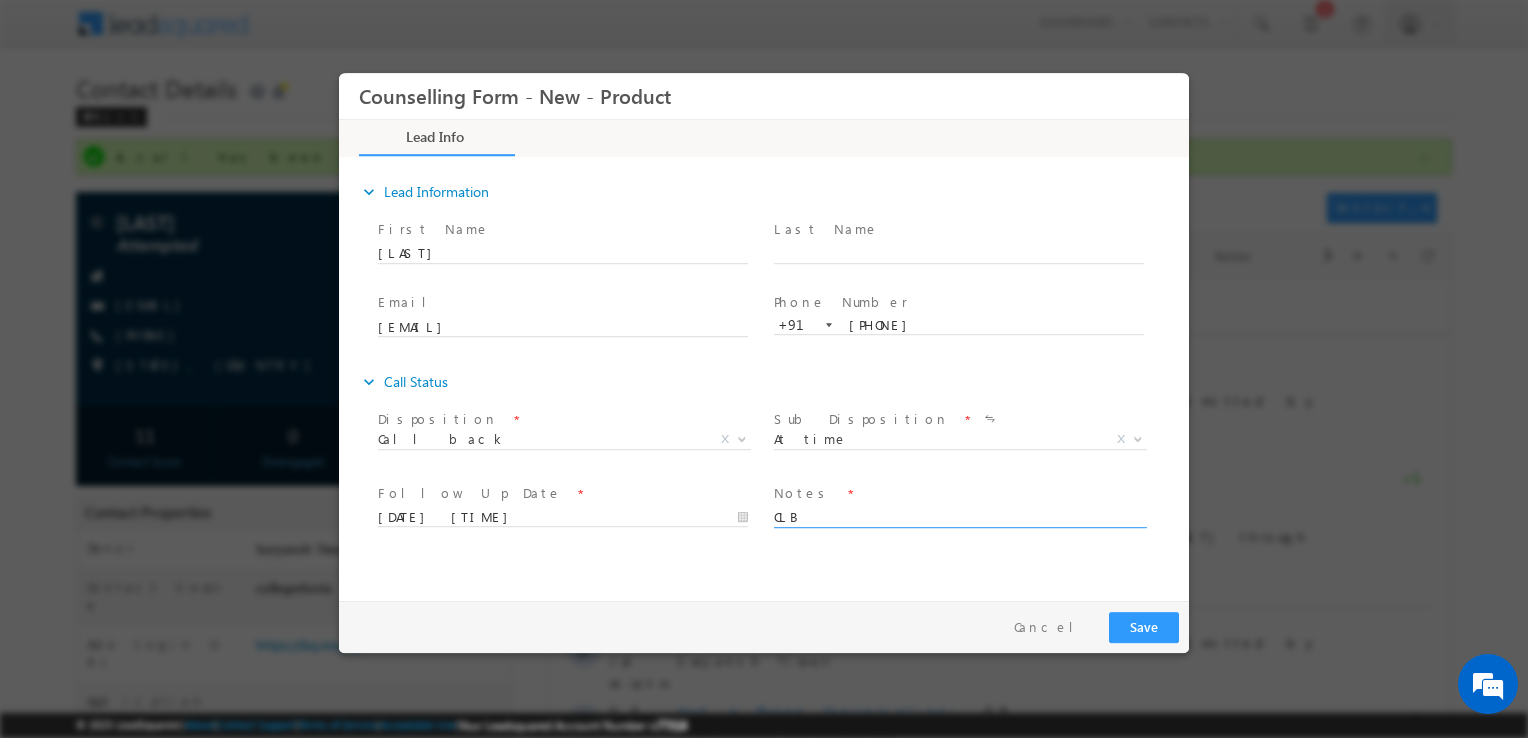 type on "CLB" 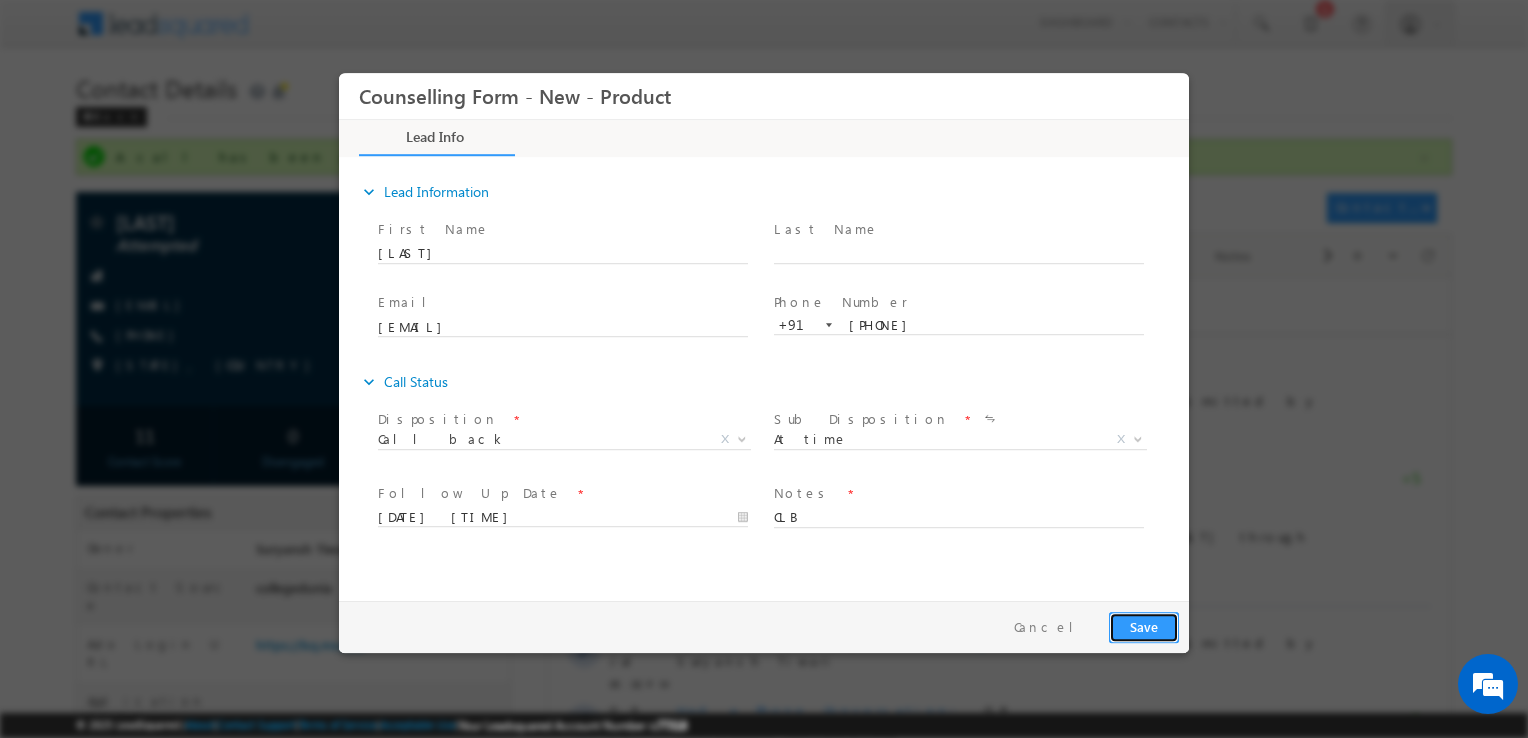 click on "Save" at bounding box center (1144, 627) 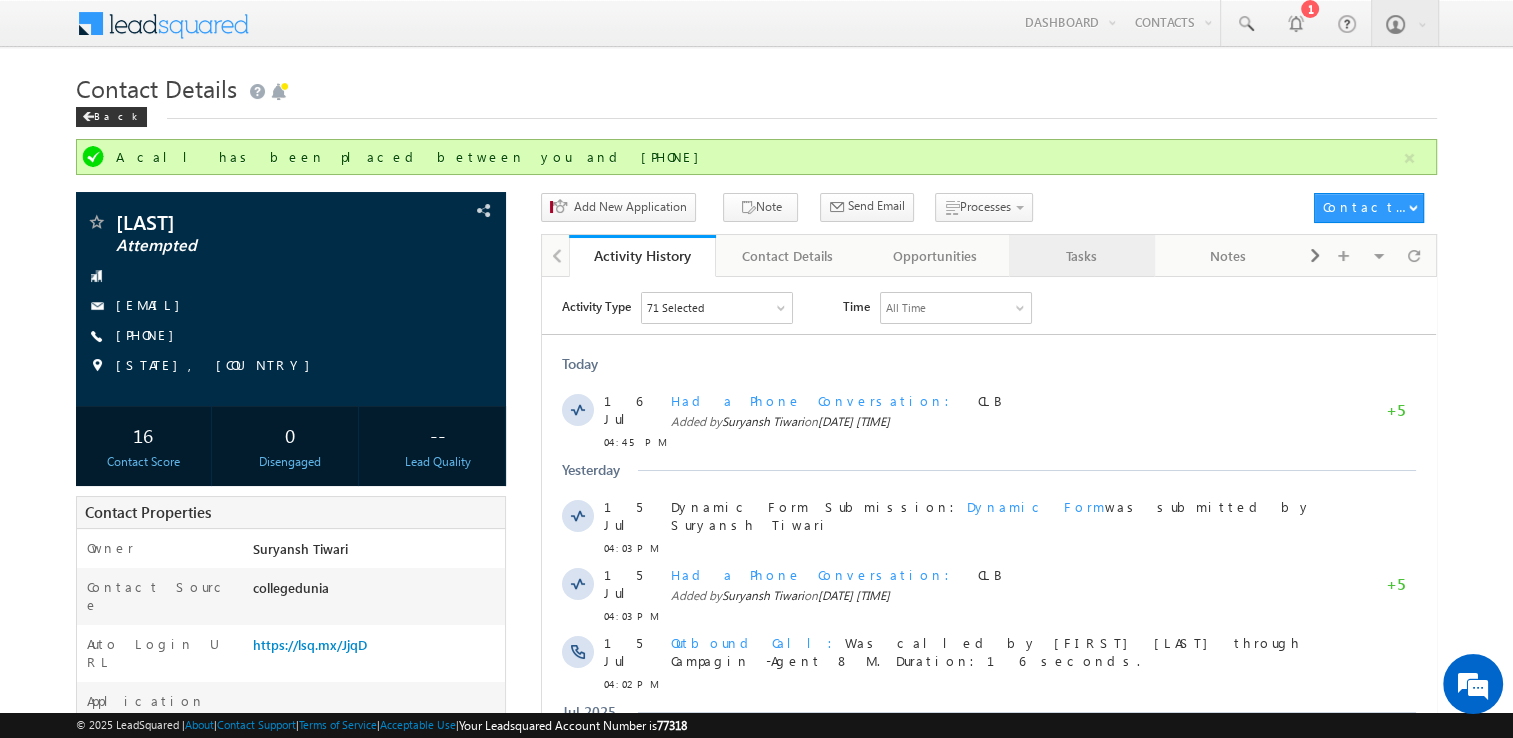 drag, startPoint x: 628, startPoint y: 10, endPoint x: 1058, endPoint y: 253, distance: 493.91193 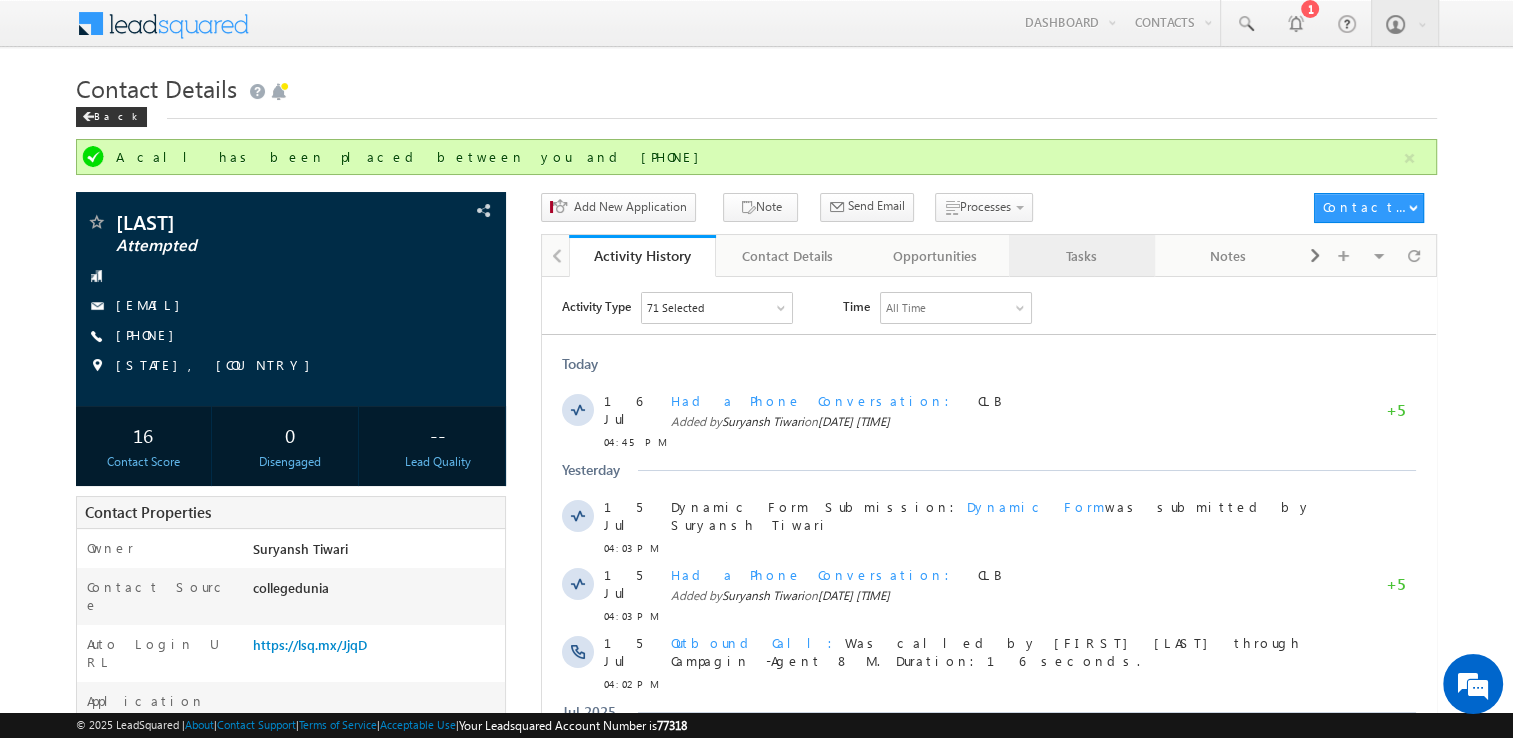 click on "Tasks" at bounding box center [1081, 256] 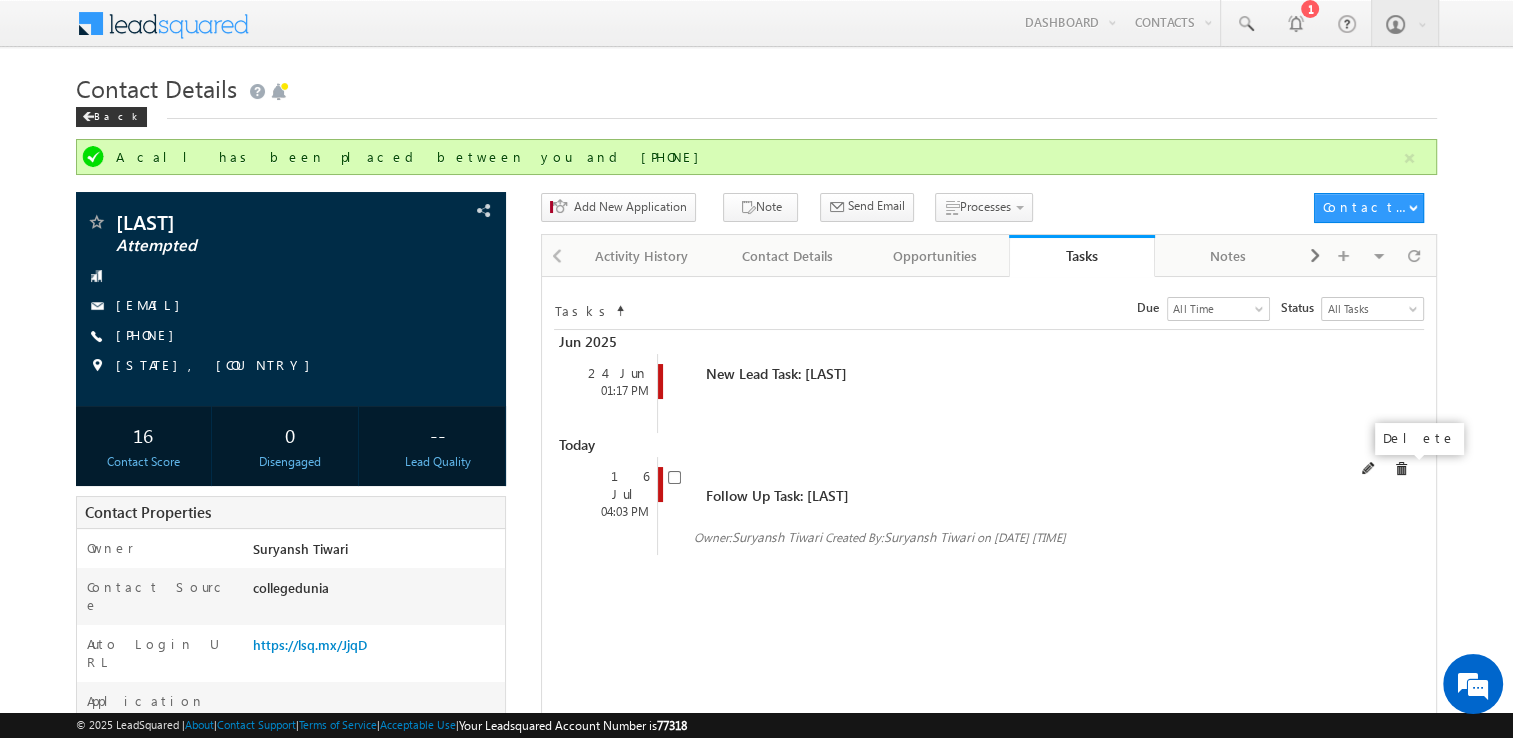 click at bounding box center (1401, 469) 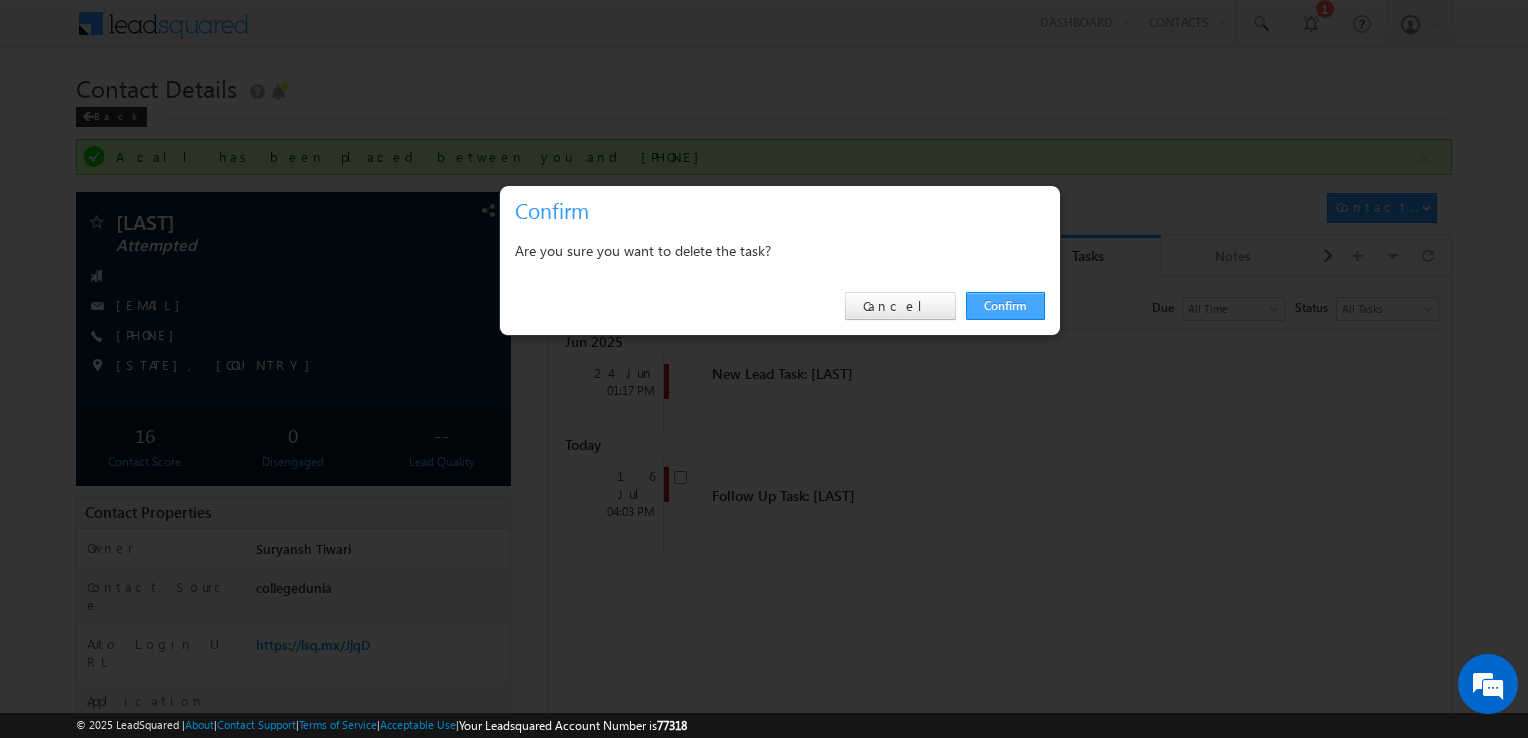 click on "Confirm" at bounding box center [1005, 306] 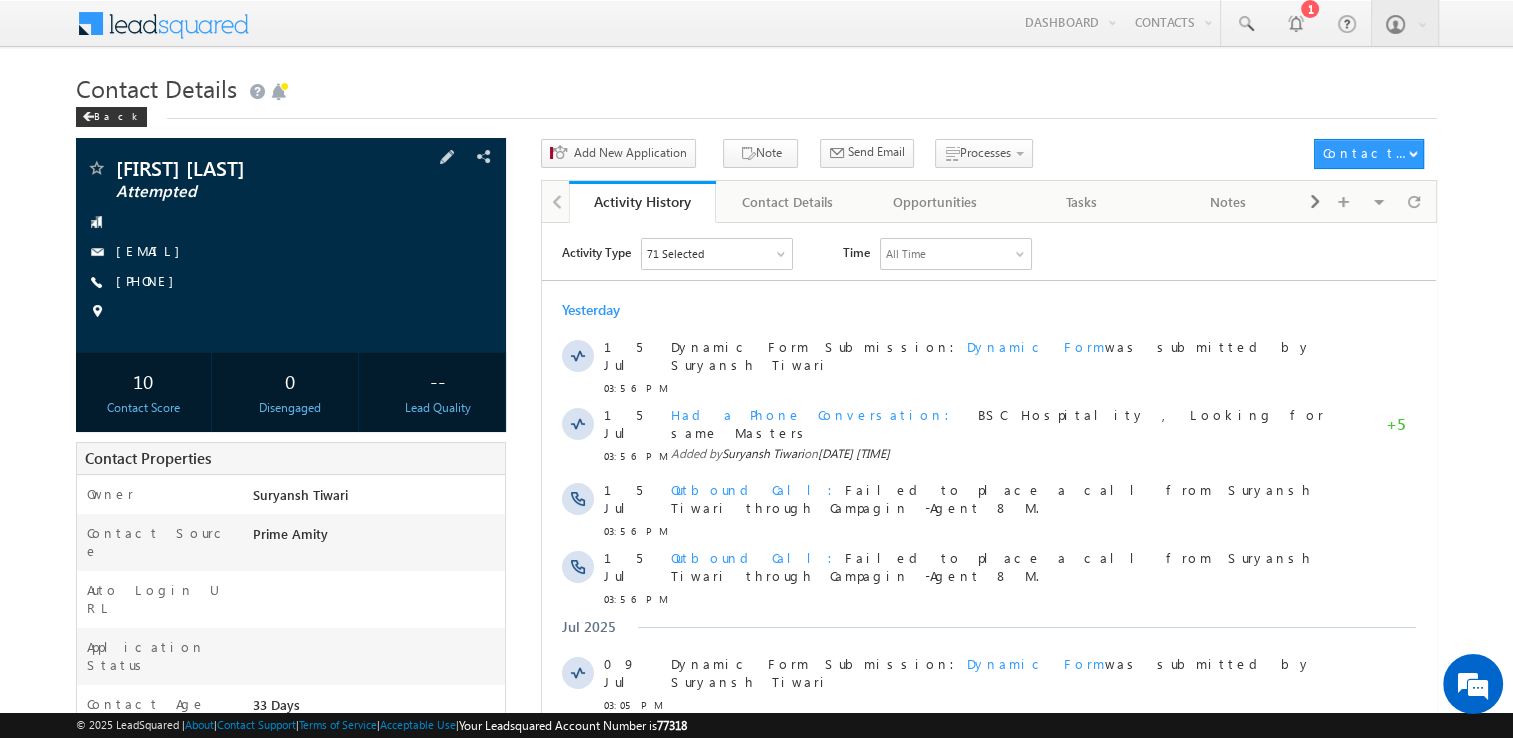 scroll, scrollTop: 0, scrollLeft: 0, axis: both 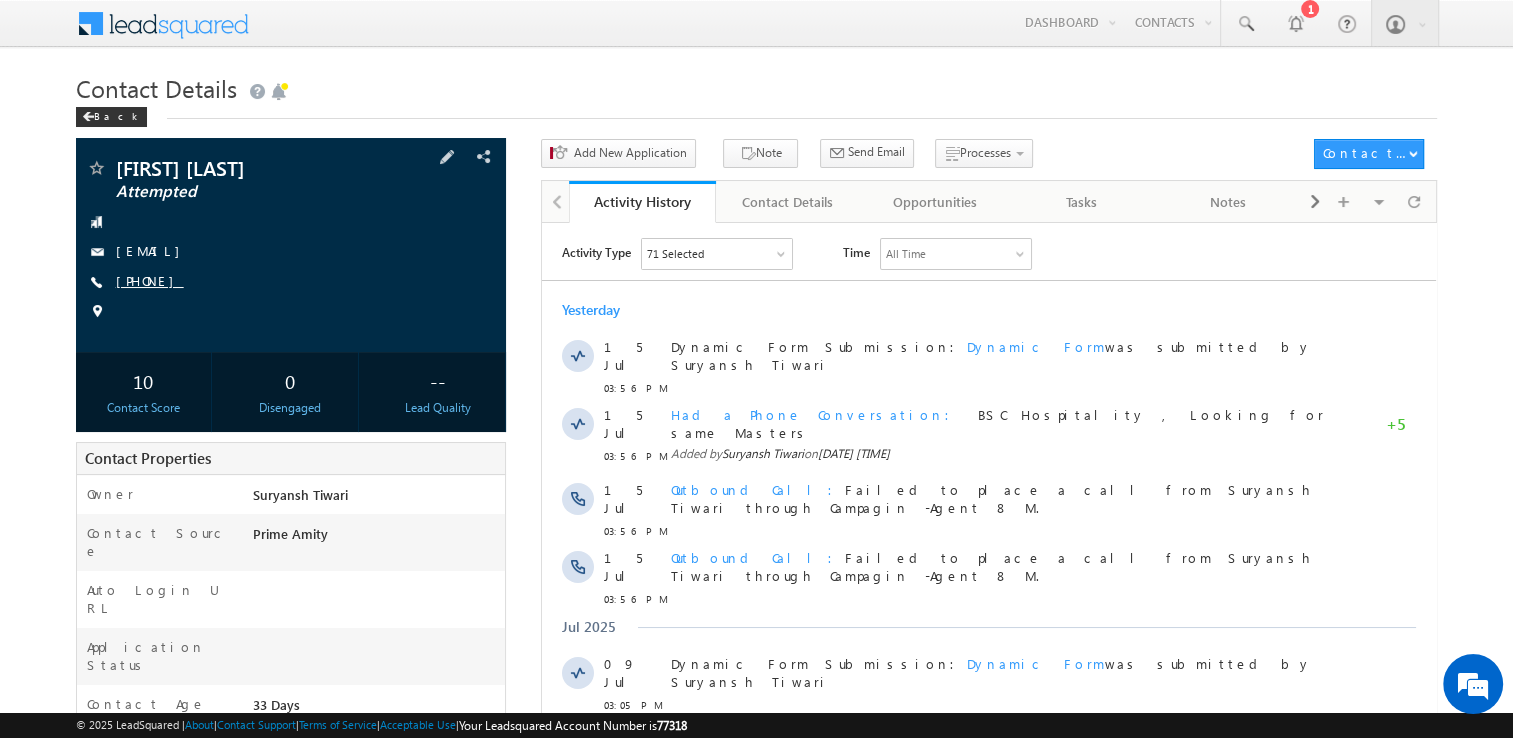 click on "[PHONE]" at bounding box center (150, 280) 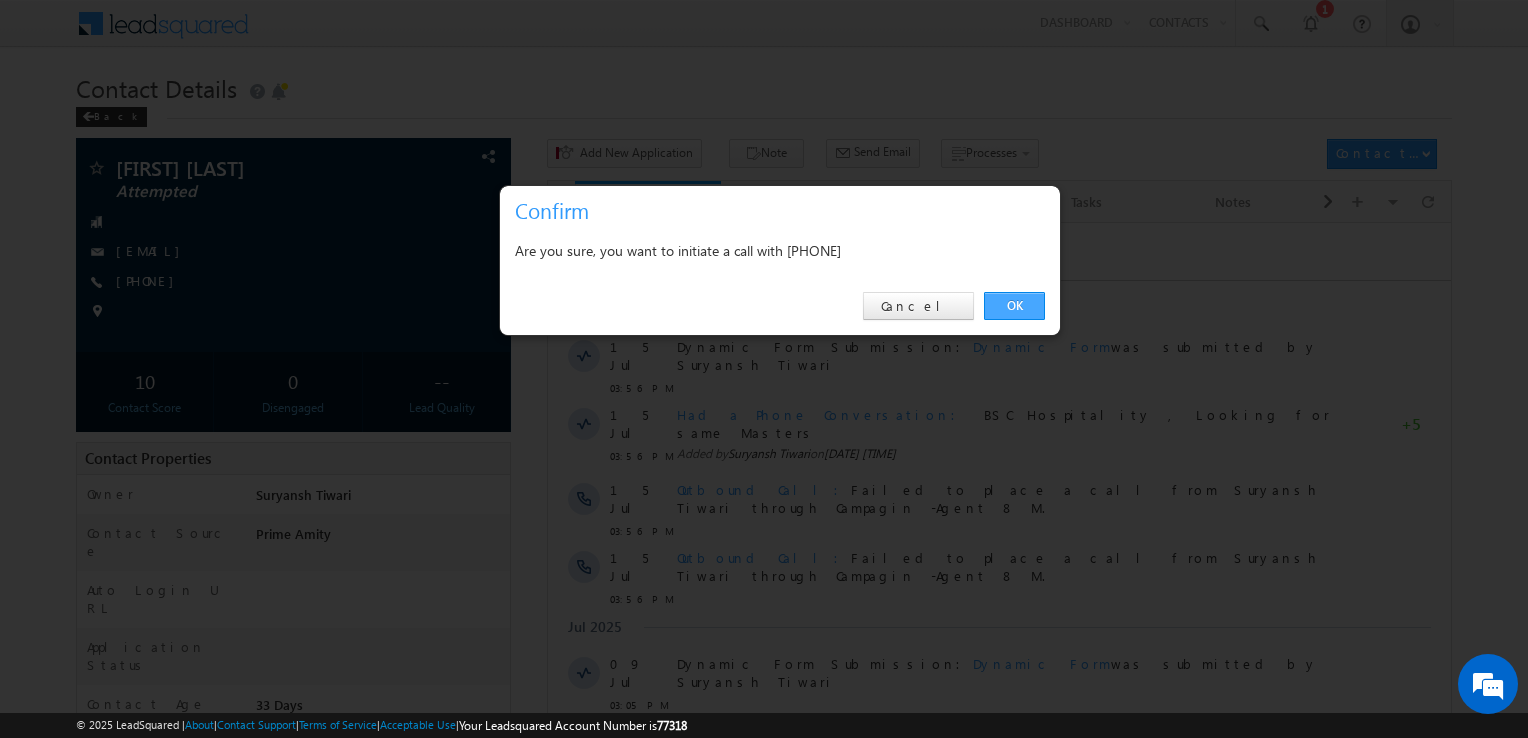 click on "OK" at bounding box center (1014, 306) 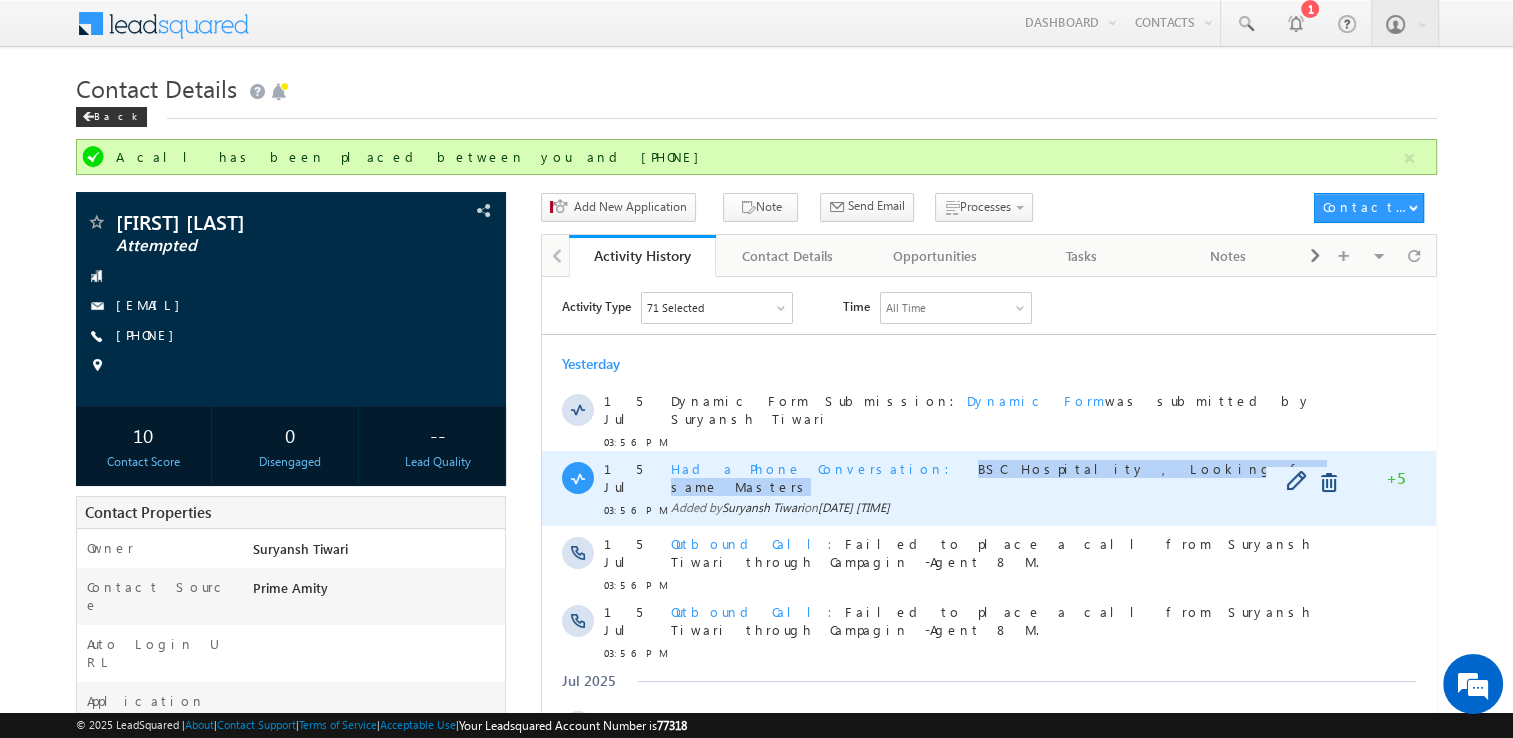 copy on "BSC Hospitality , Looking for same Masters" 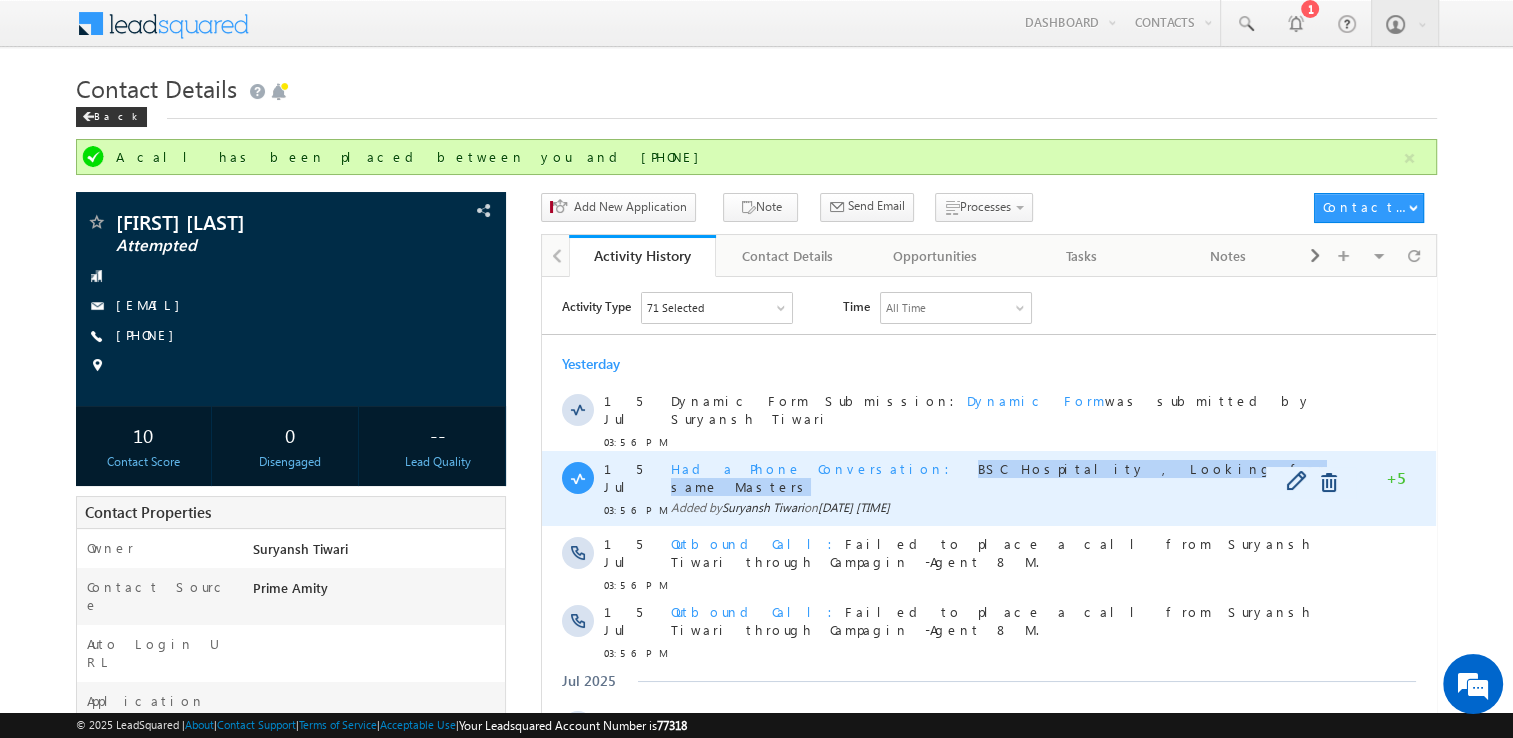 drag, startPoint x: 833, startPoint y: 464, endPoint x: 1087, endPoint y: 460, distance: 254.0315 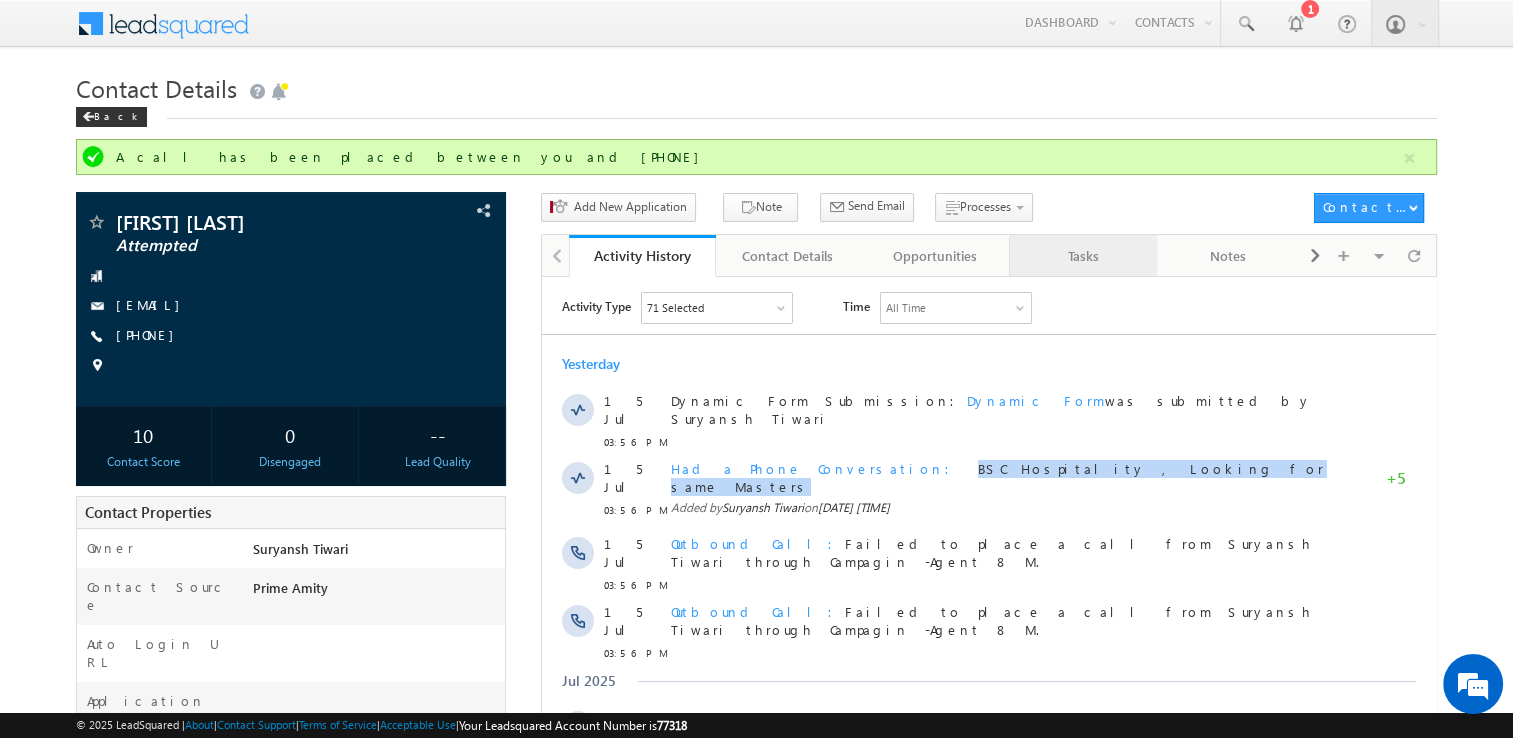 drag, startPoint x: 545, startPoint y: 184, endPoint x: 1064, endPoint y: 247, distance: 522.8097 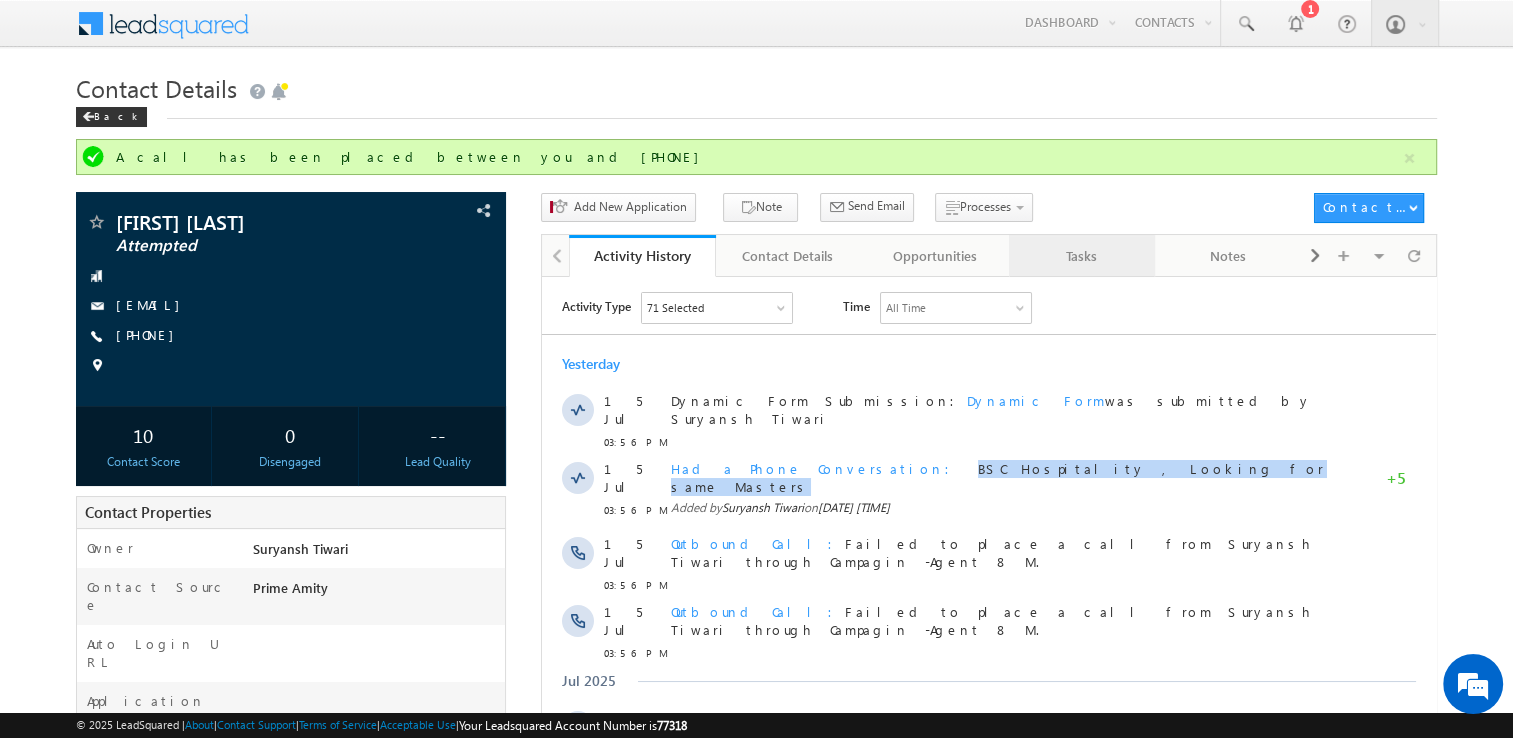 click on "Tasks" at bounding box center [1081, 256] 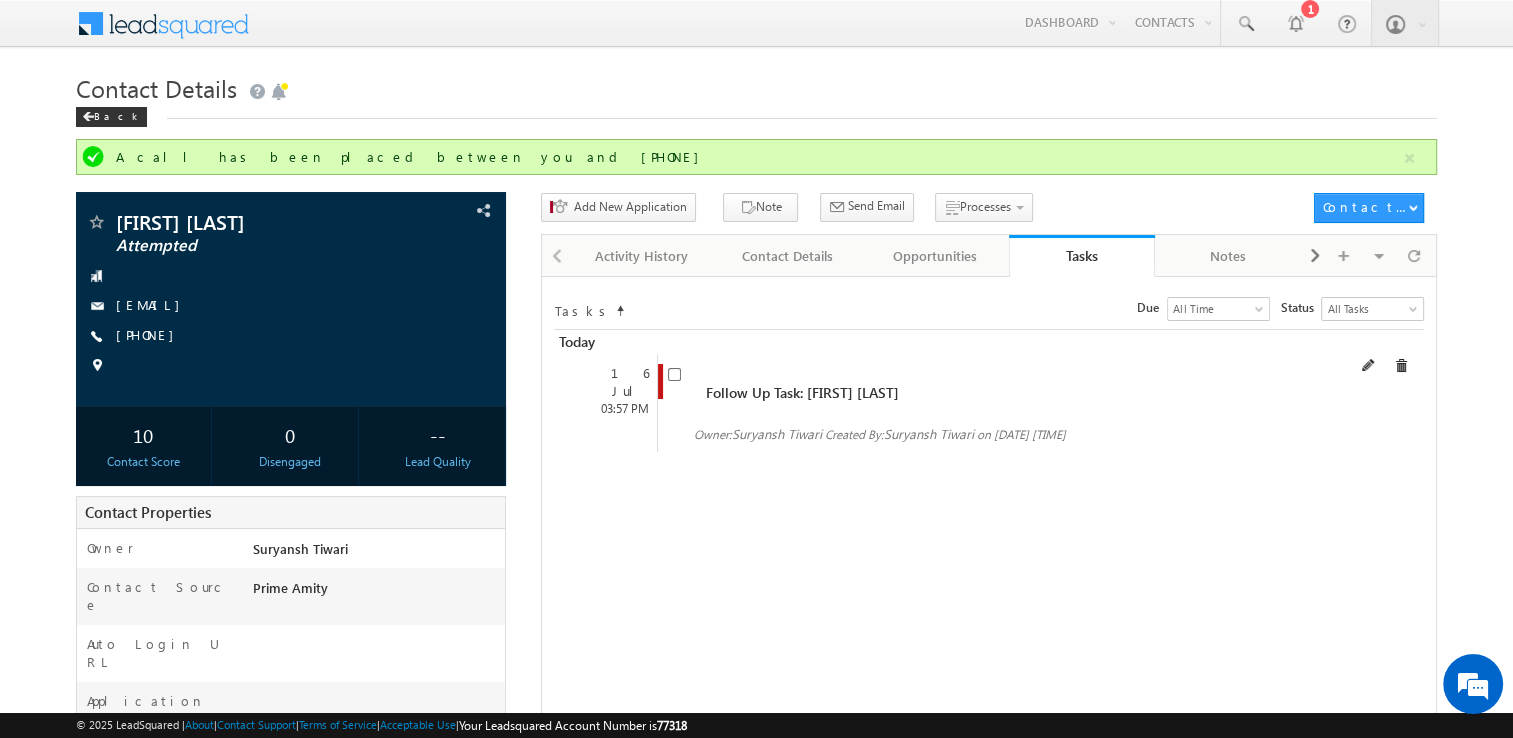 click at bounding box center [1401, 366] 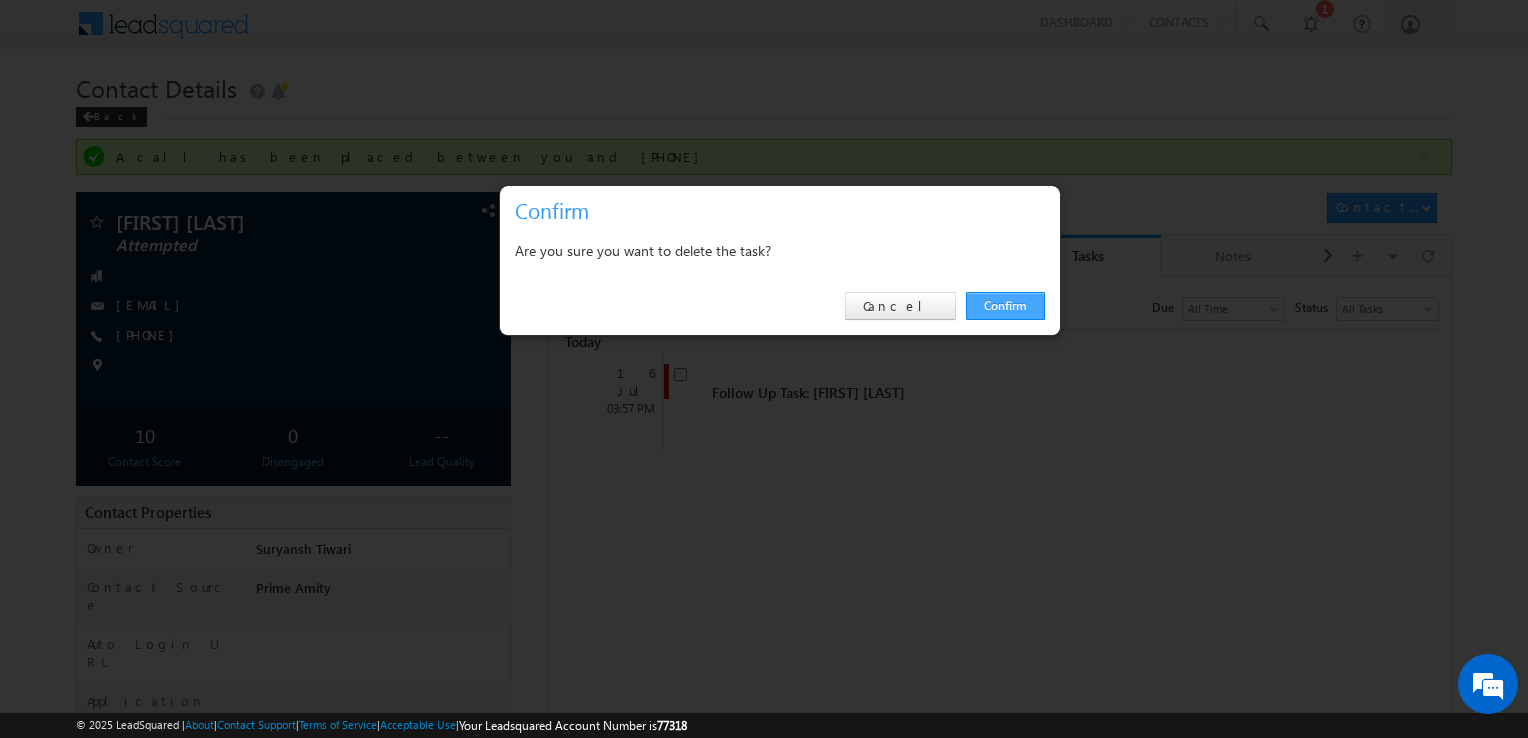 click on "Confirm" at bounding box center [1005, 306] 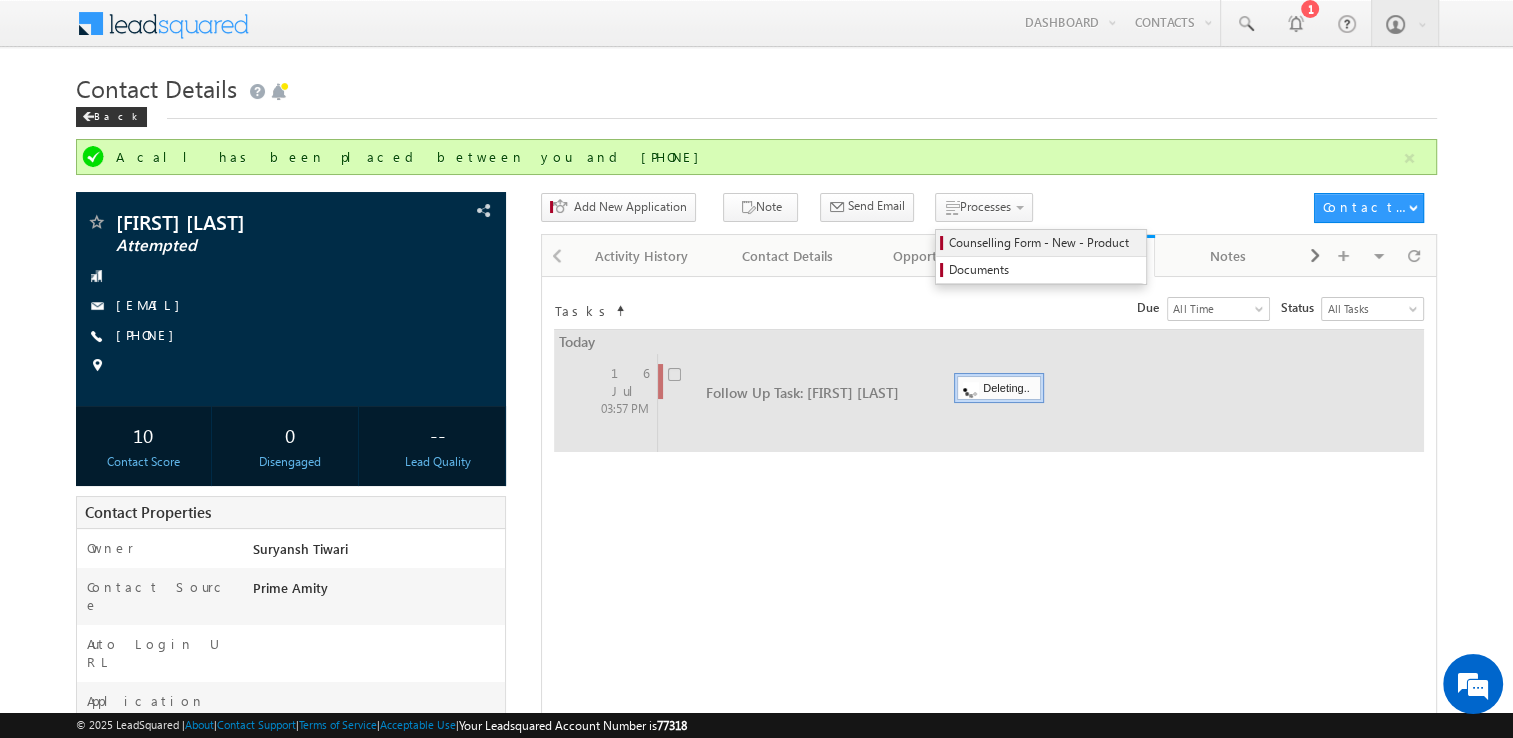 click on "Counselling Form - New - Product" at bounding box center [1044, 243] 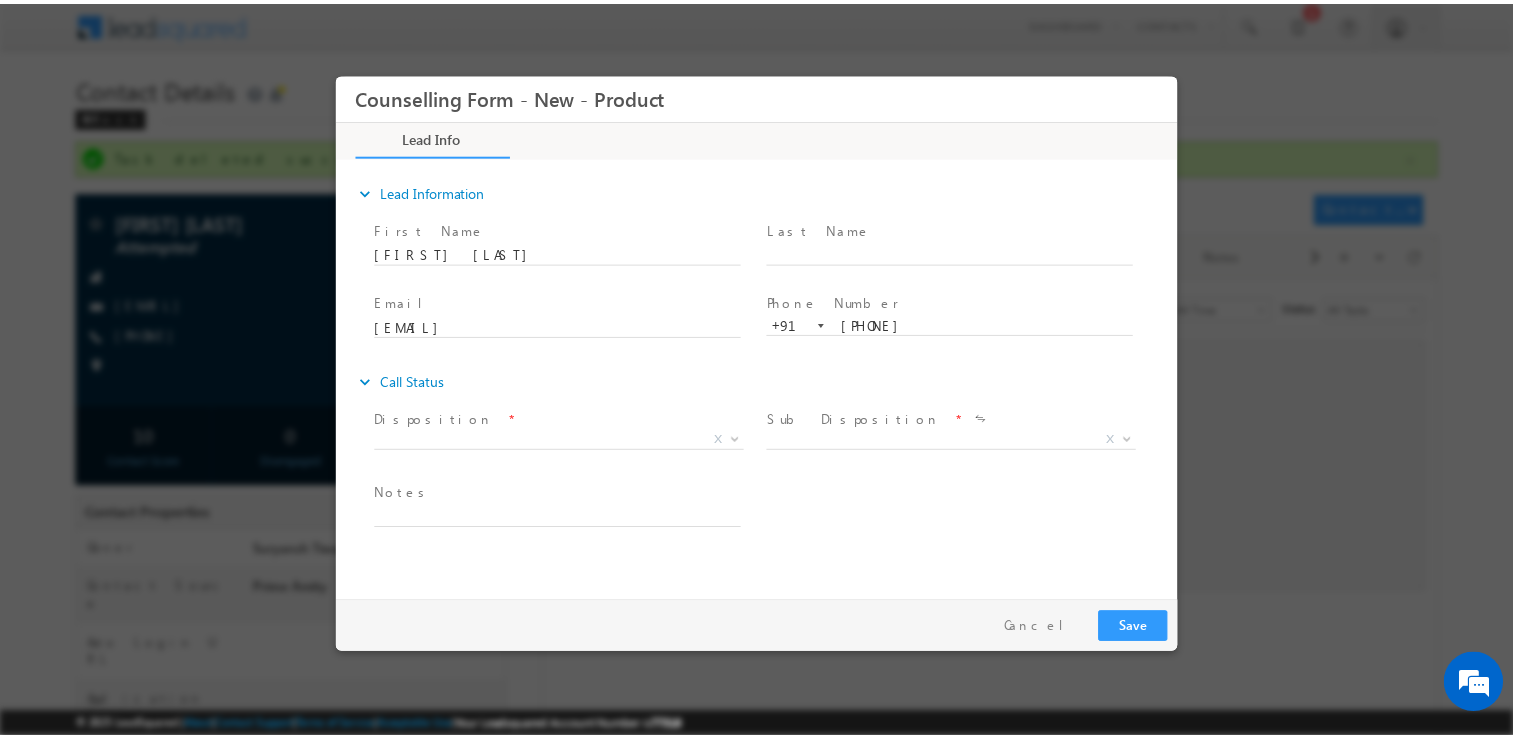 scroll, scrollTop: 0, scrollLeft: 0, axis: both 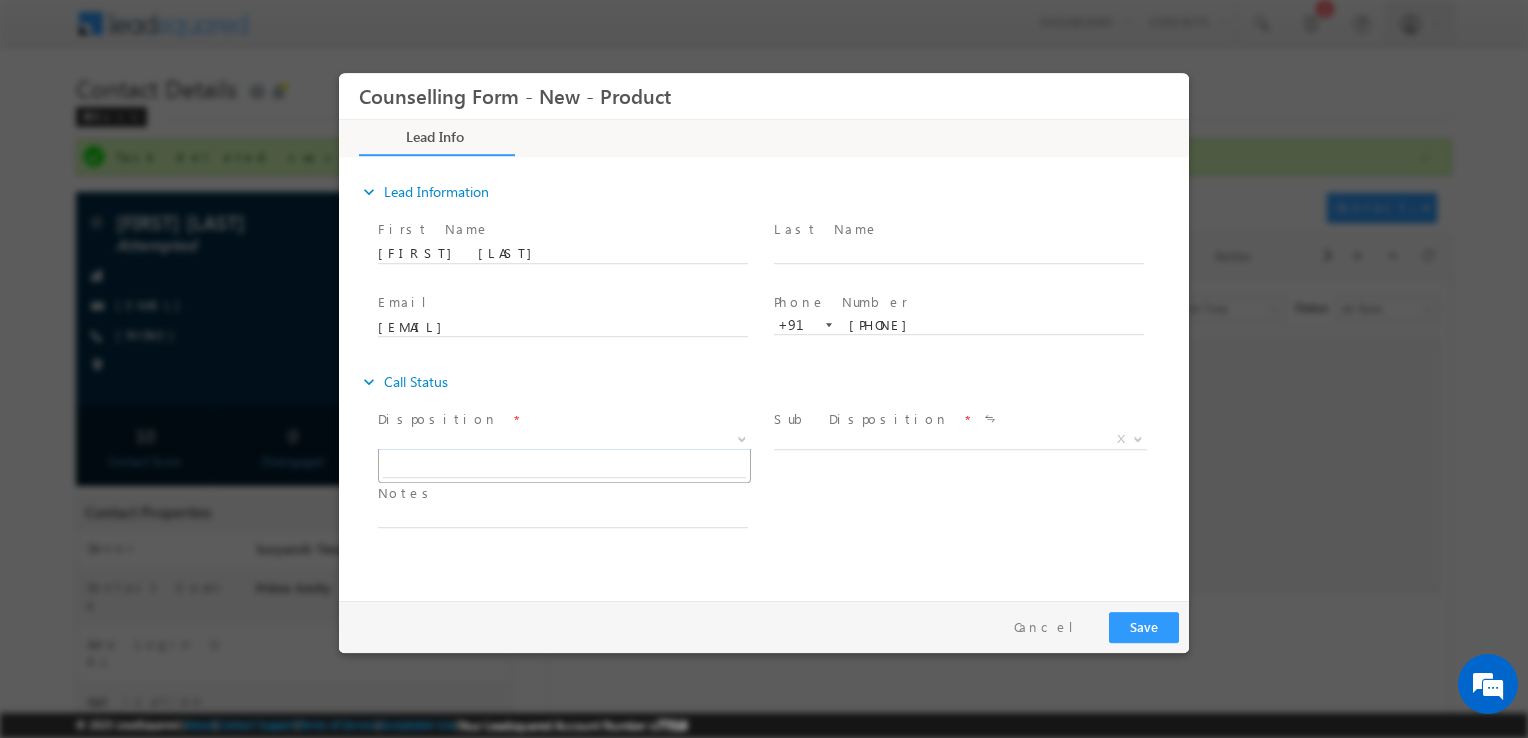 click on "X" at bounding box center (564, 440) 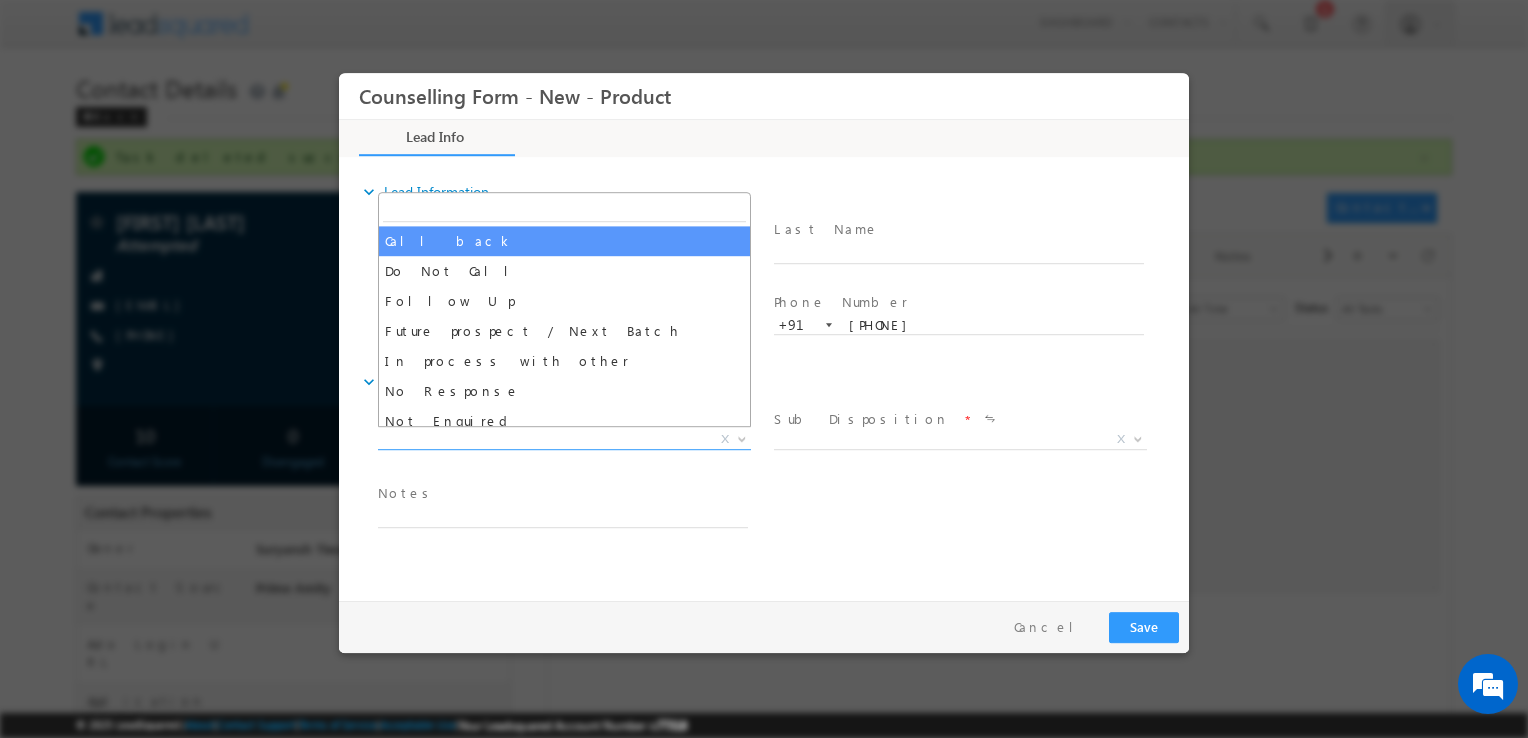 select on "Call back" 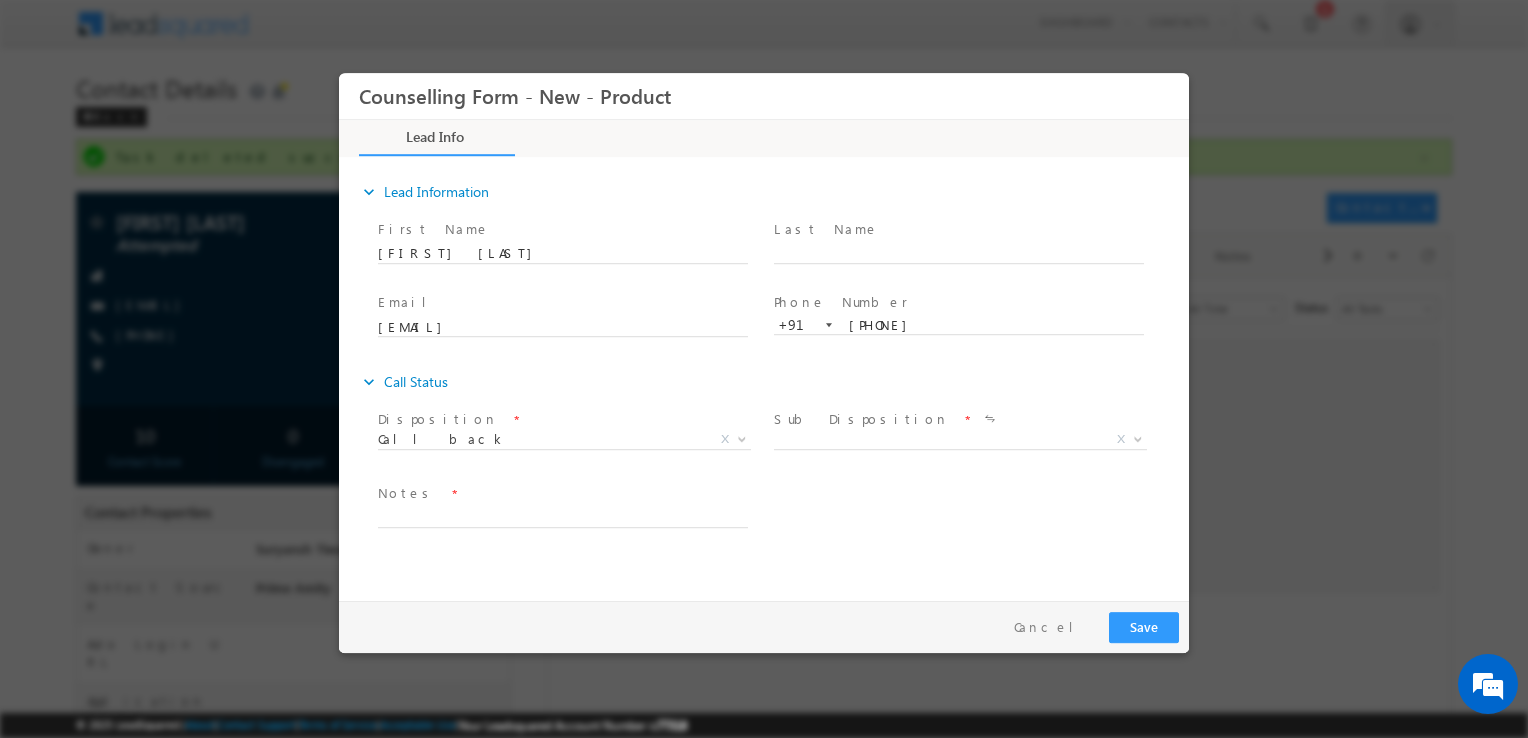 click on "Sub Disposition" at bounding box center (861, 419) 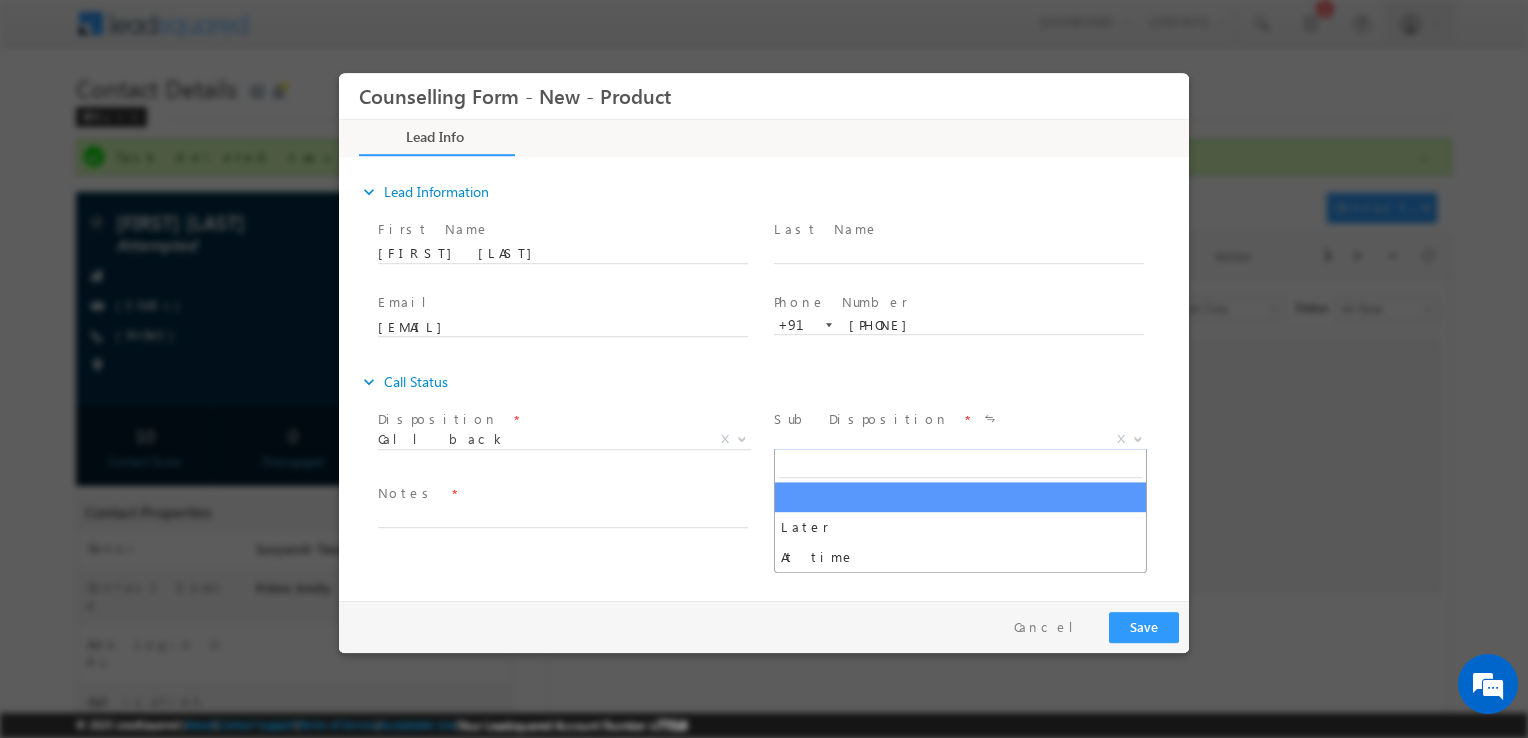 click on "X" at bounding box center (960, 440) 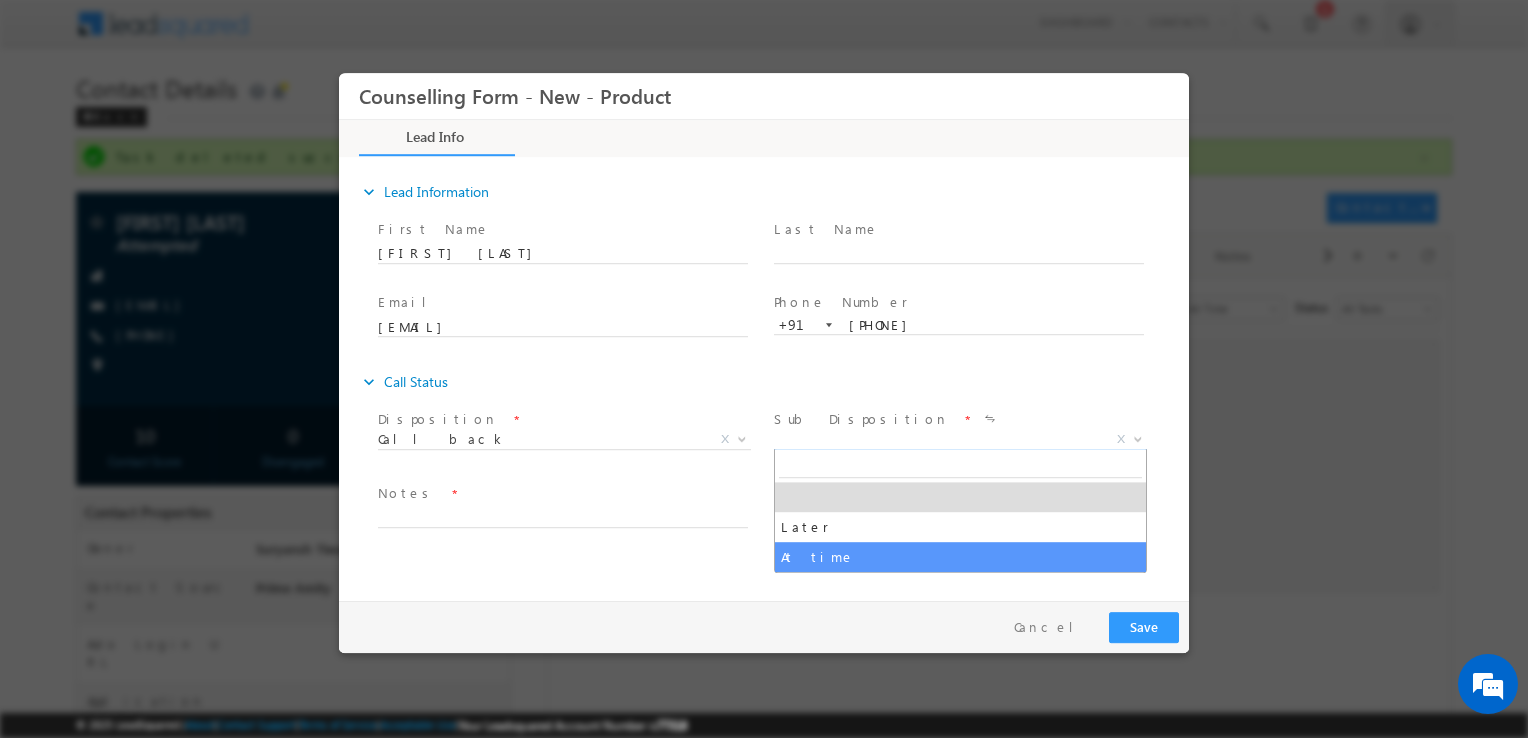 drag, startPoint x: 880, startPoint y: 535, endPoint x: 888, endPoint y: 546, distance: 13.601471 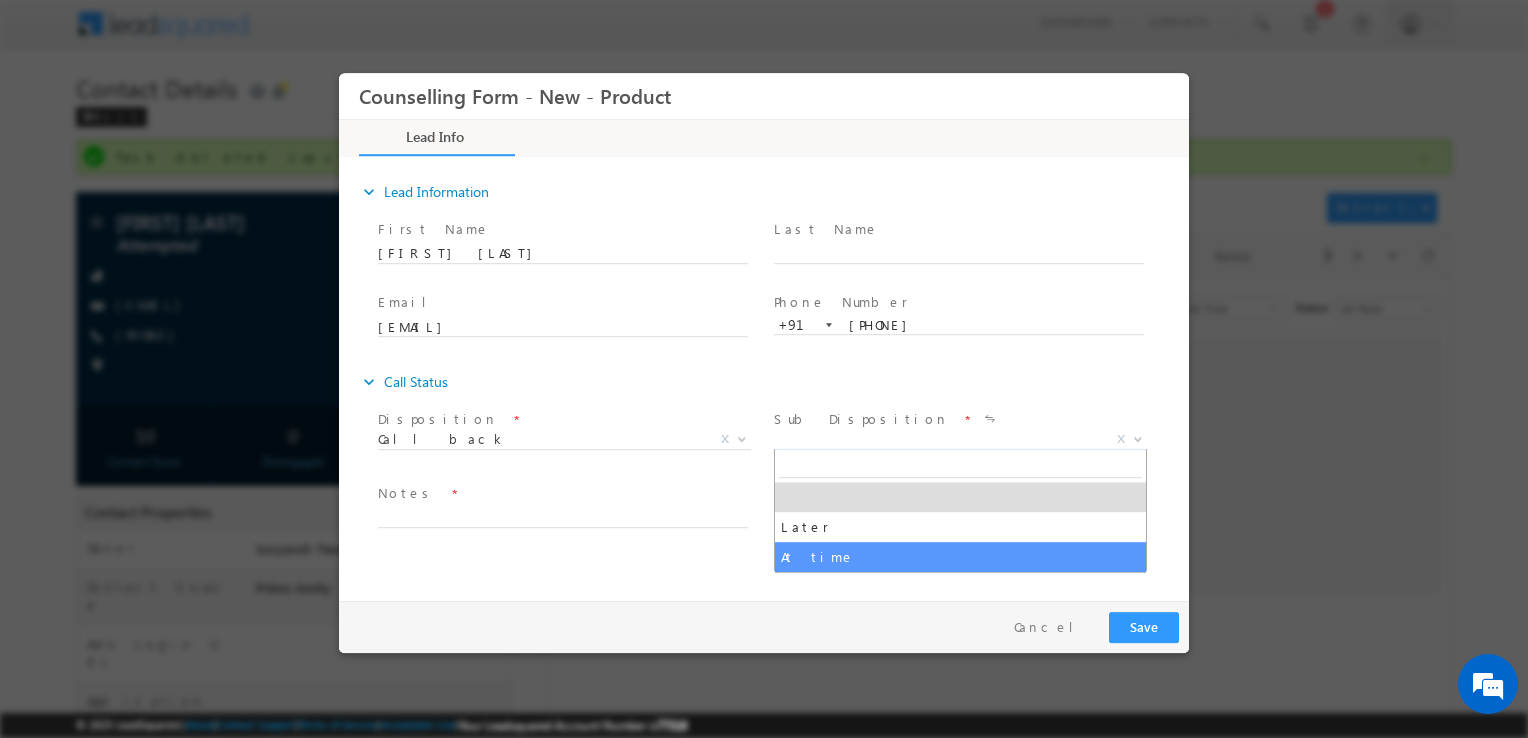 select on "At time" 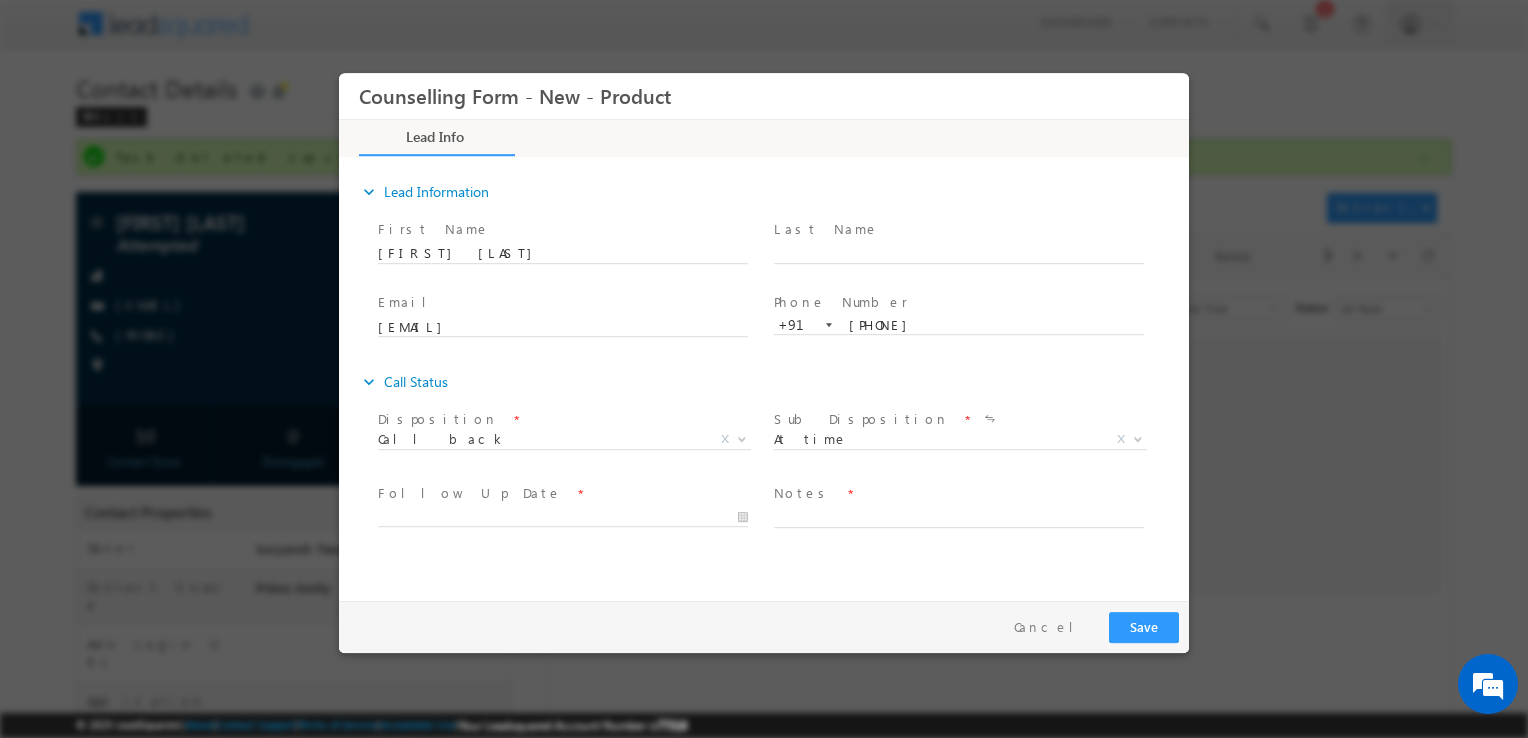 click at bounding box center [958, 538] 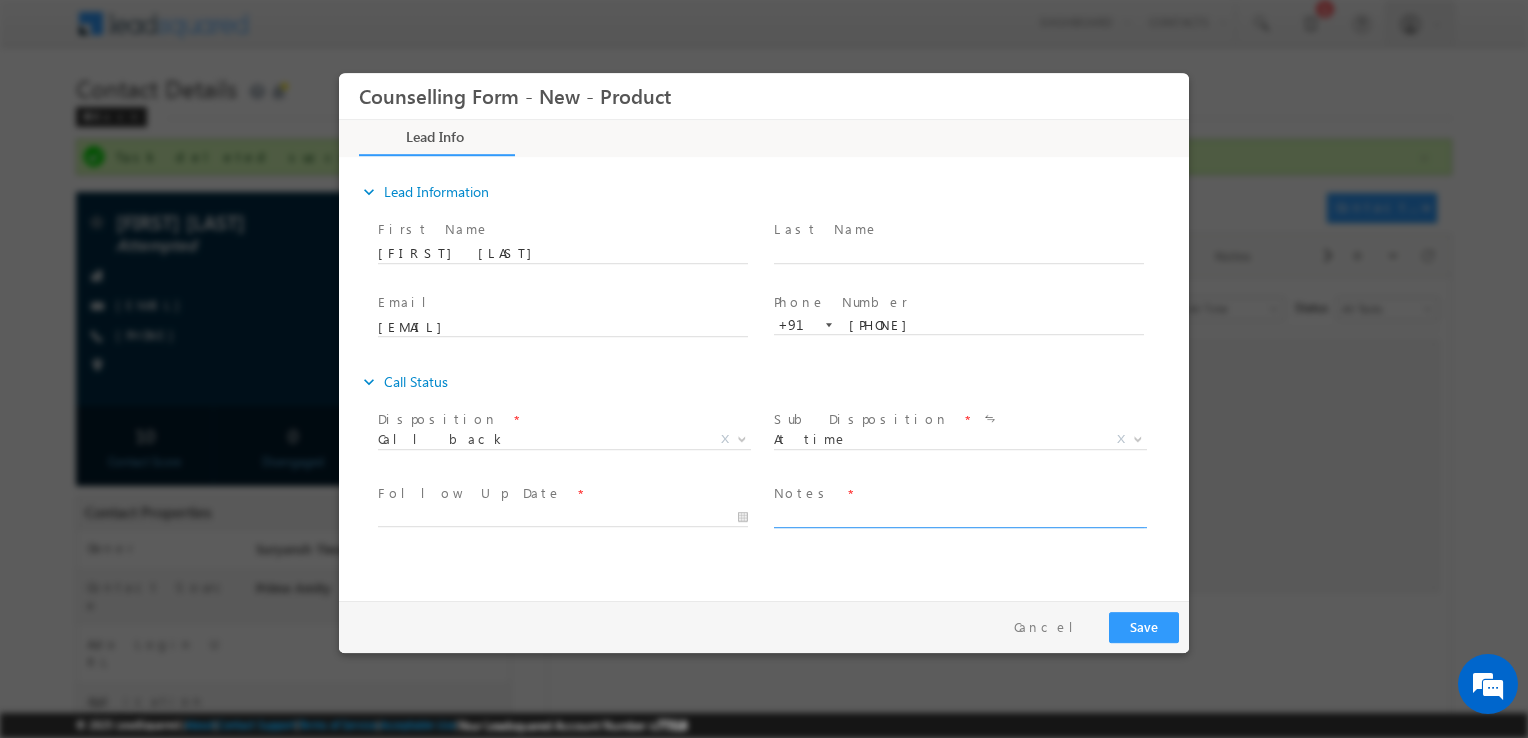 click at bounding box center (959, 516) 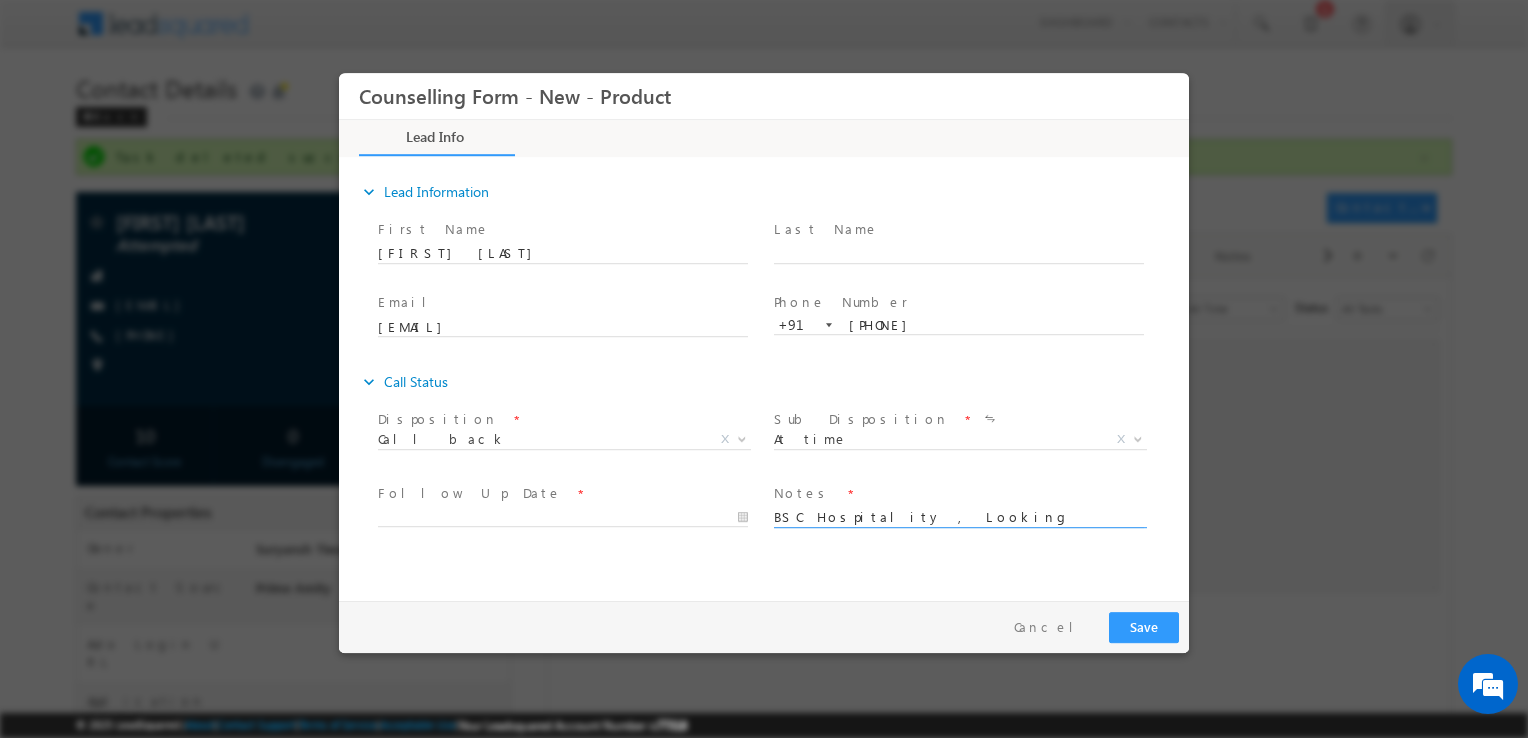 click on "BSC Hospitality , Looking for same Masters" at bounding box center (959, 516) 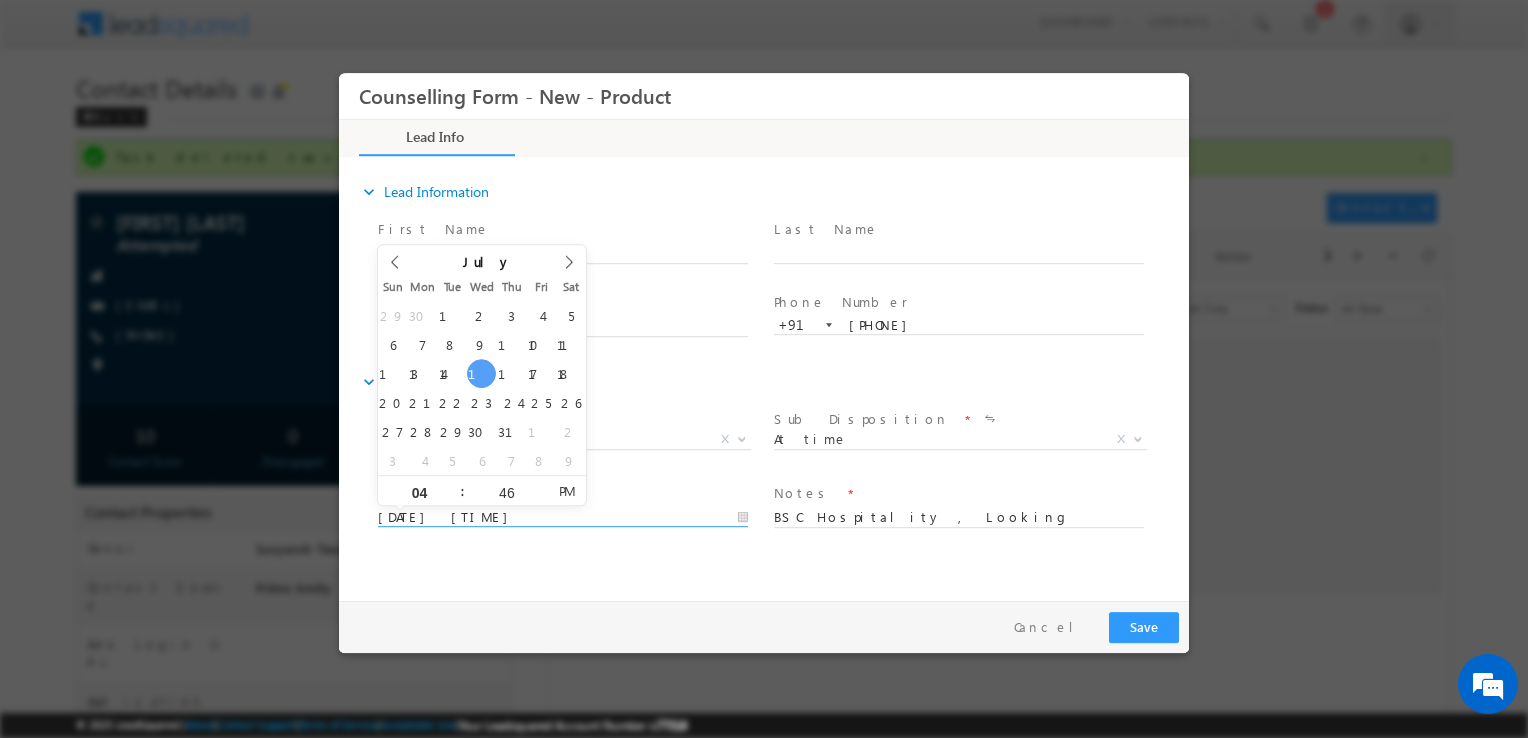 click on "16/07/2025 4:46 PM" at bounding box center [563, 518] 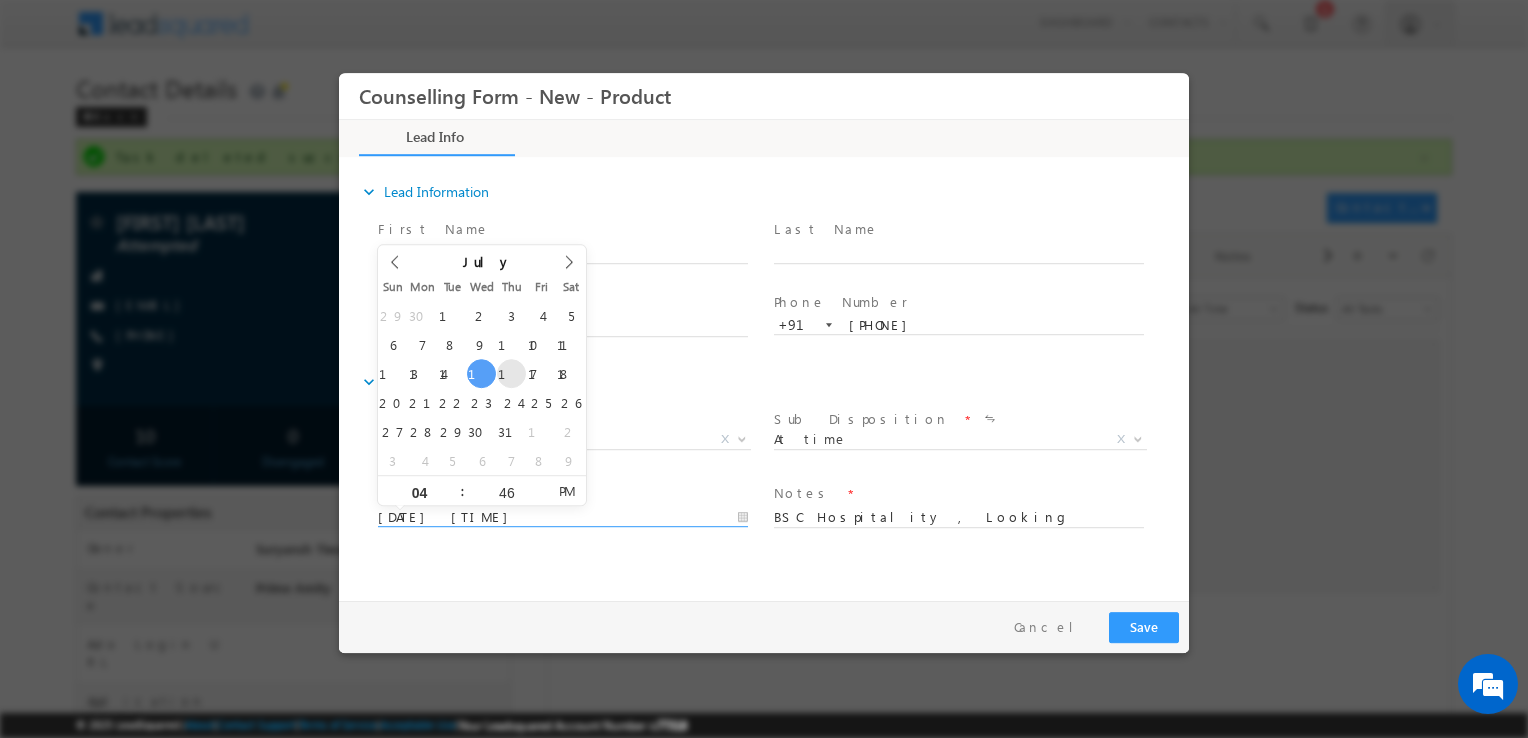 type on "17/07/2025 4:46 PM" 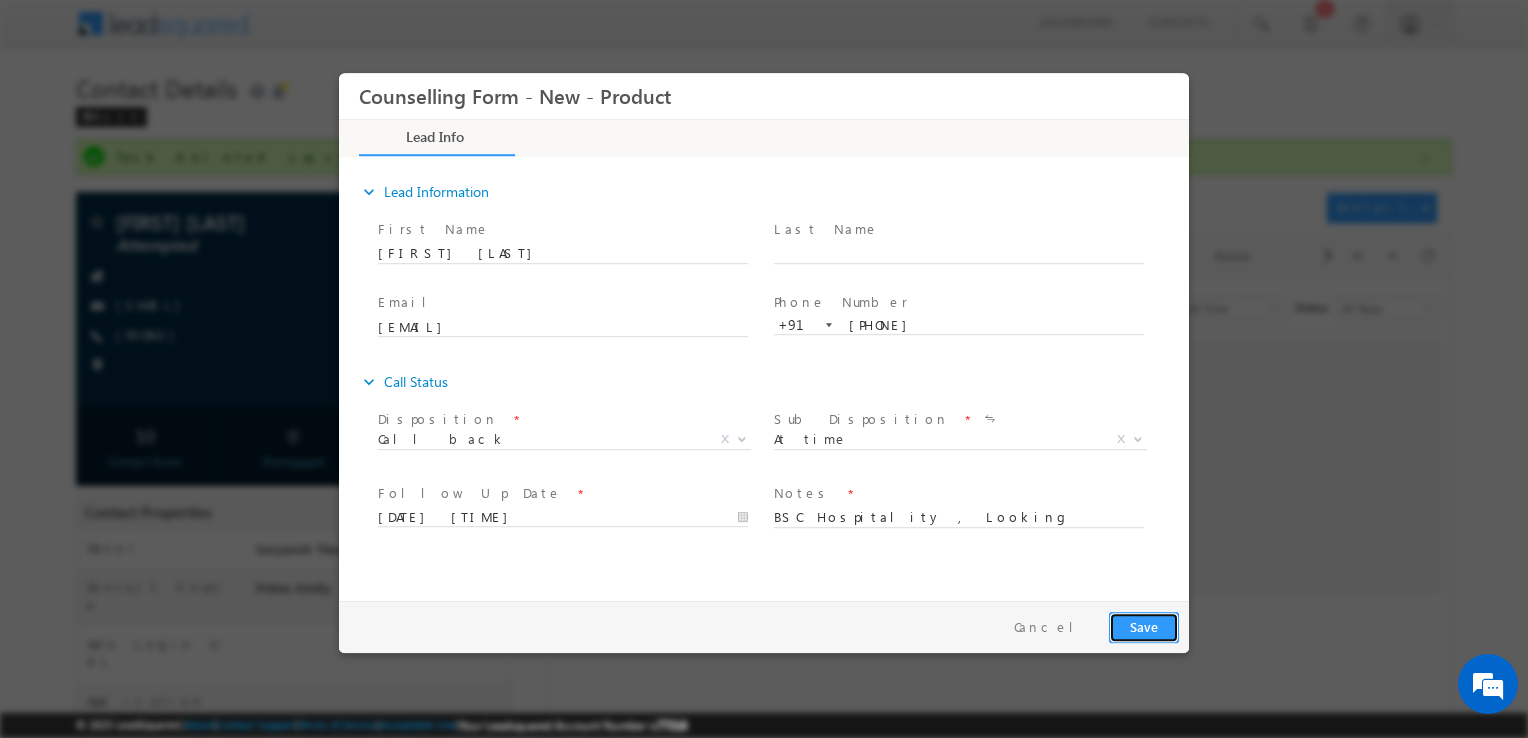 click on "Save" at bounding box center (1144, 627) 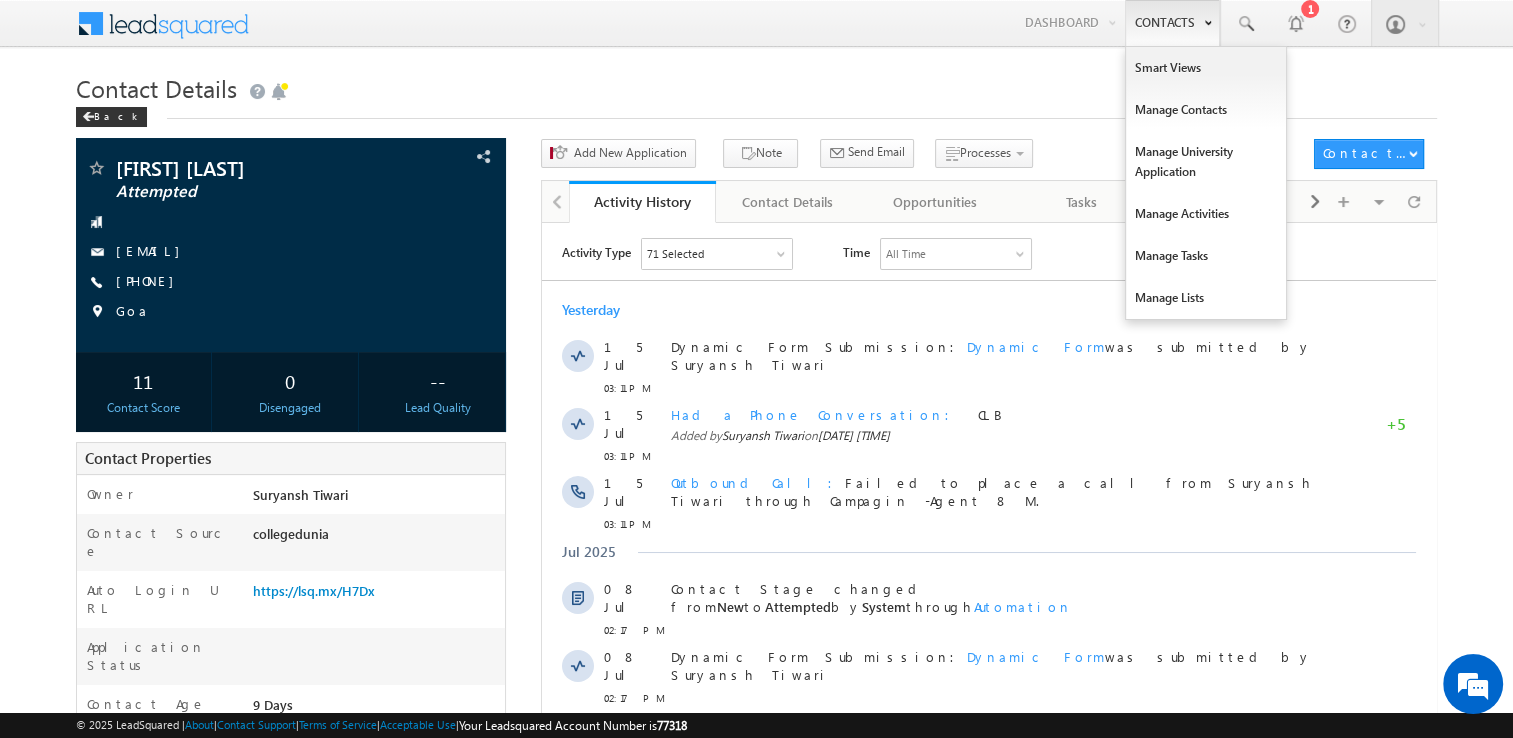 scroll, scrollTop: 0, scrollLeft: 0, axis: both 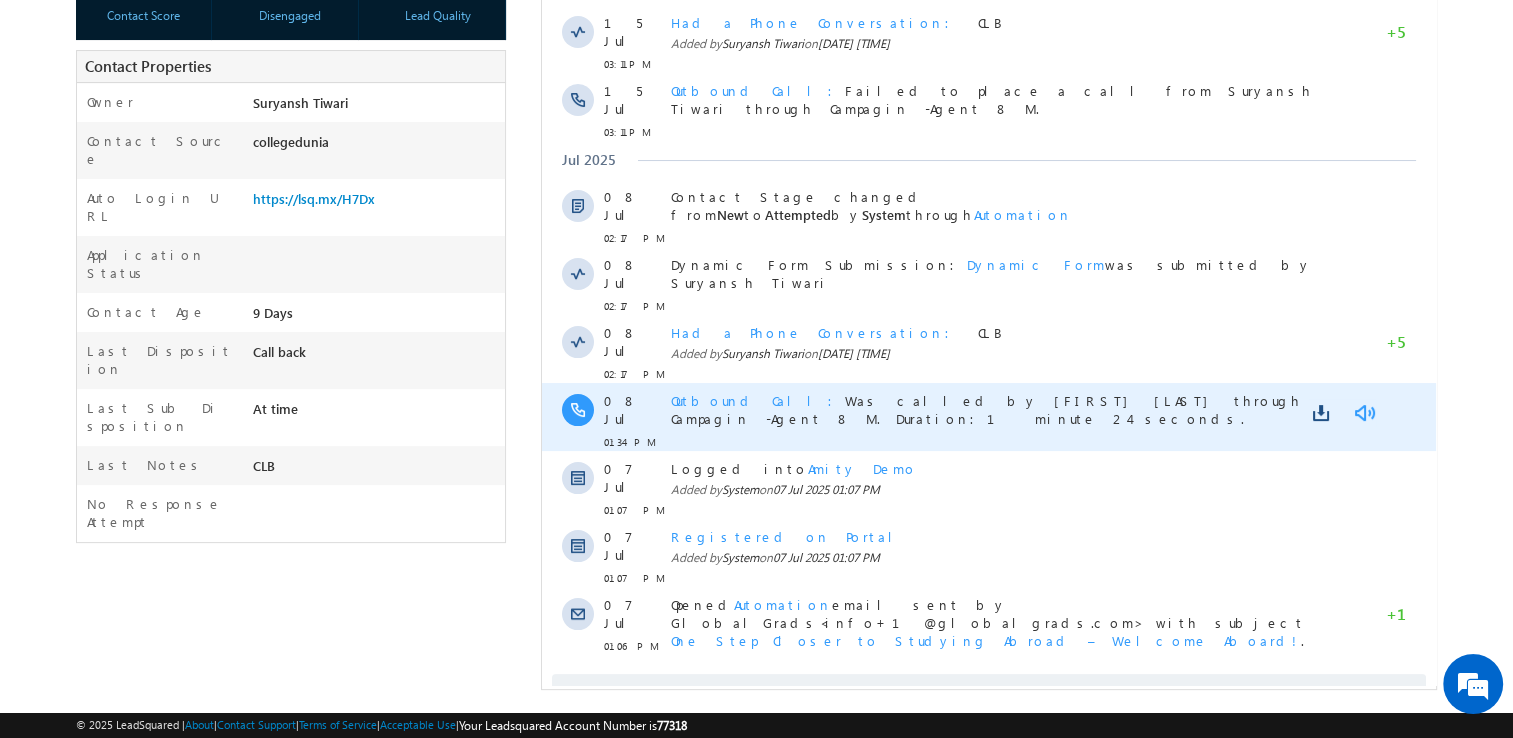 click at bounding box center [1364, 413] 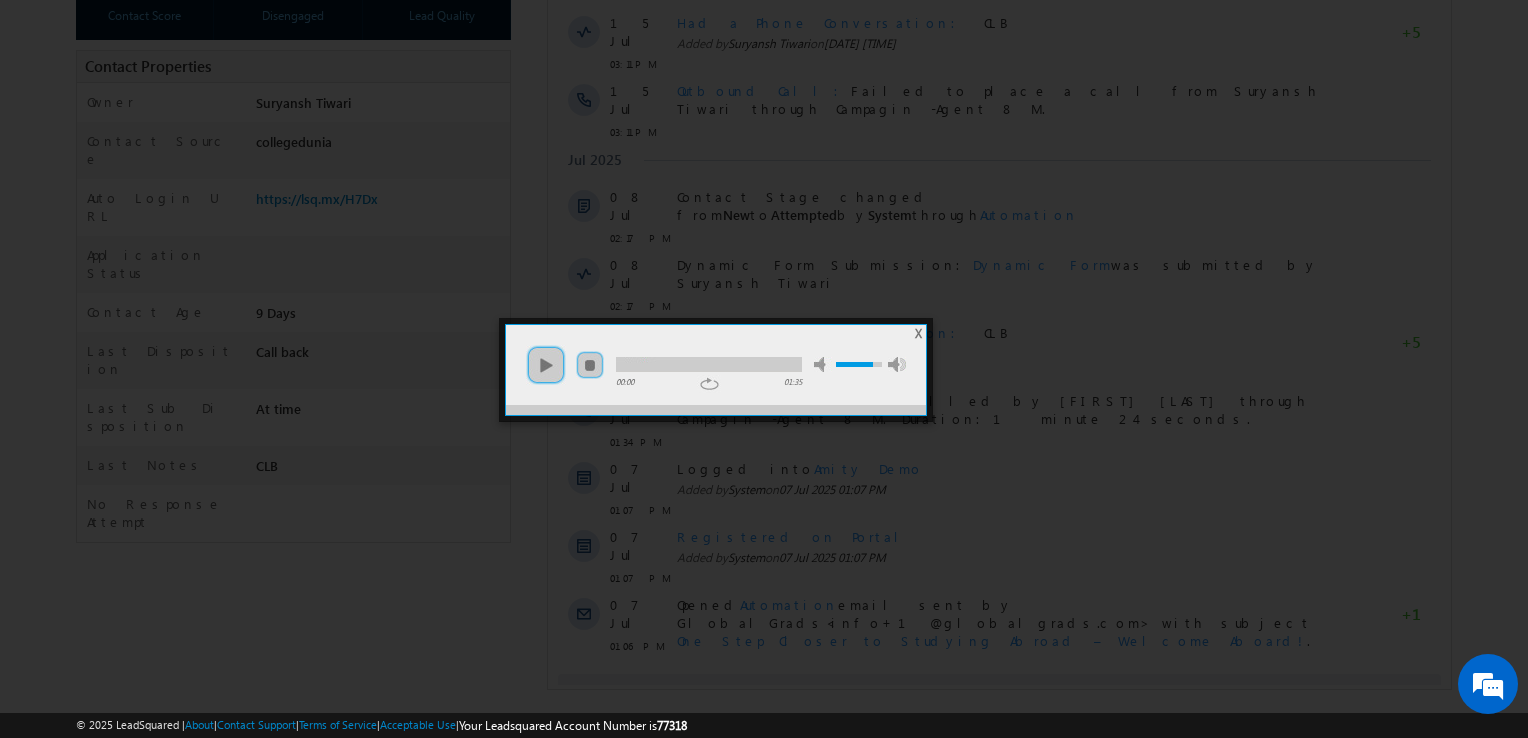 drag, startPoint x: 568, startPoint y: 370, endPoint x: 899, endPoint y: 314, distance: 335.70374 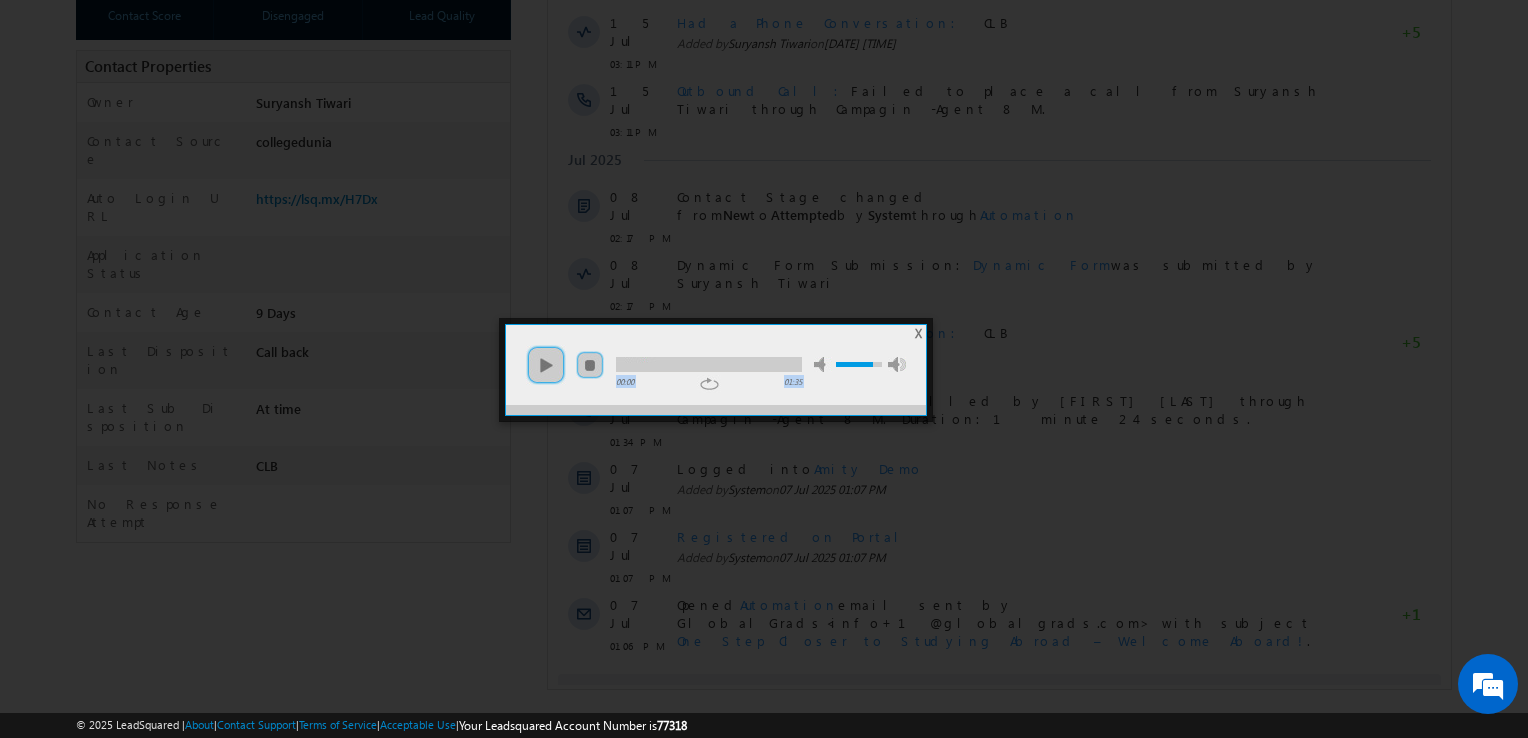 drag, startPoint x: 899, startPoint y: 314, endPoint x: 914, endPoint y: 330, distance: 21.931713 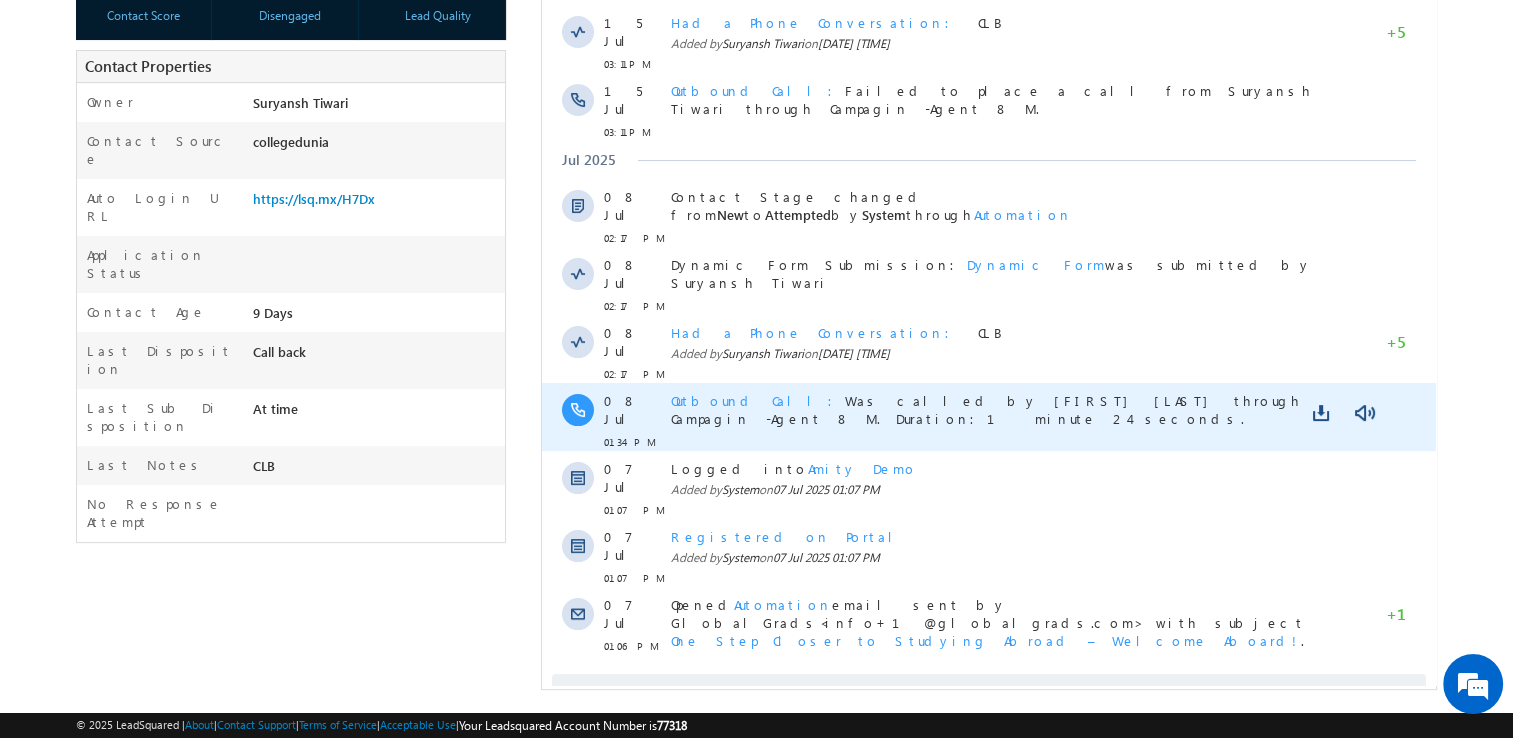 scroll, scrollTop: 0, scrollLeft: 0, axis: both 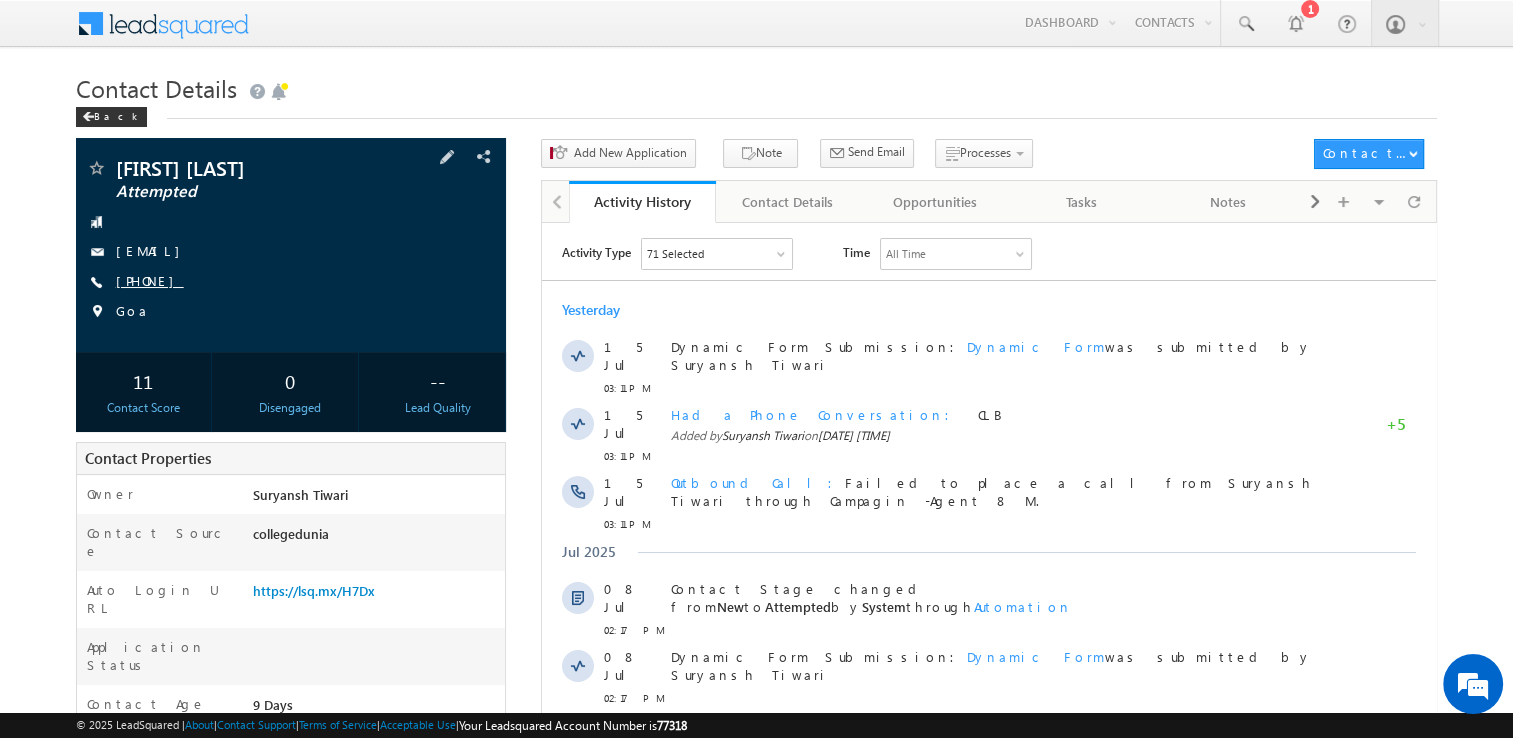 click on "+91-9370308137" at bounding box center (150, 280) 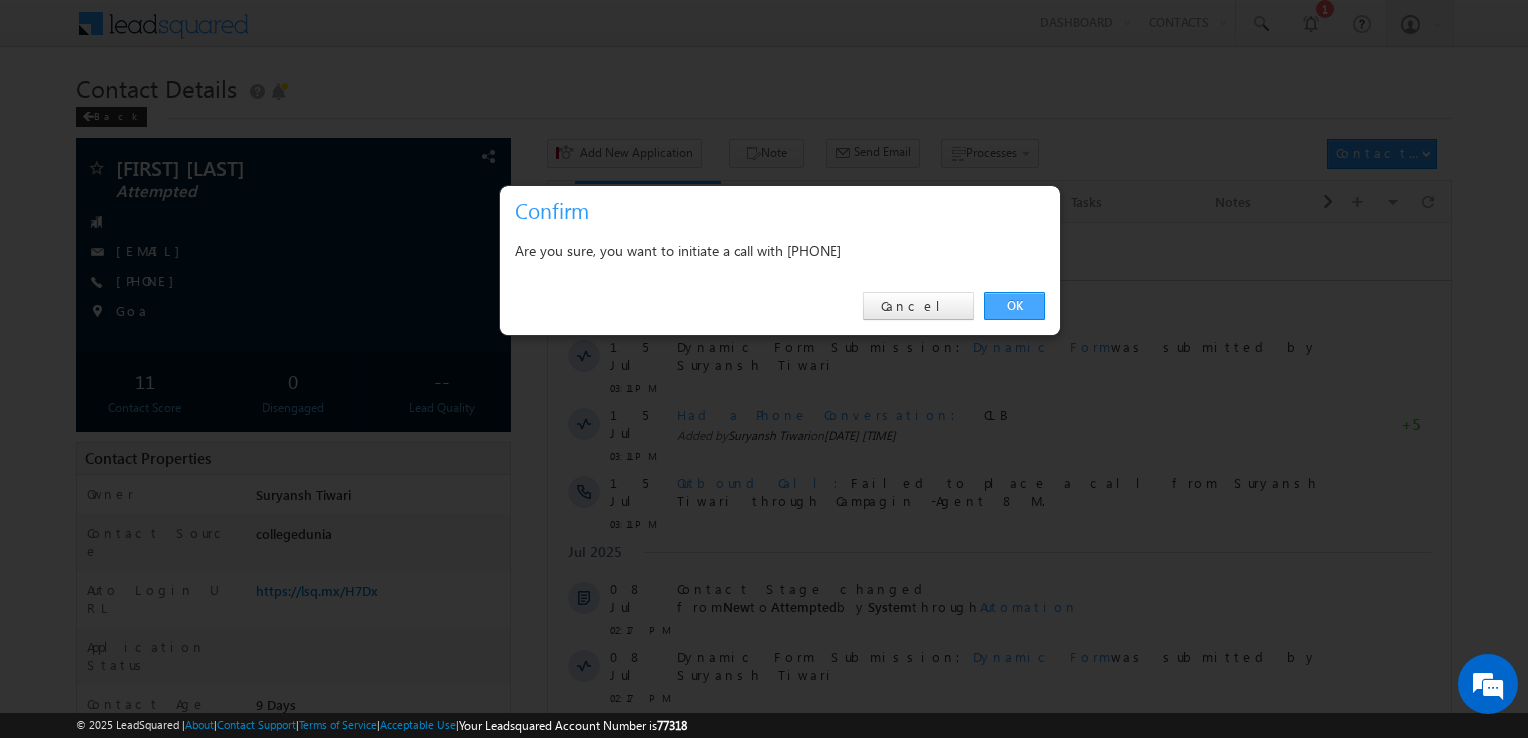 click on "OK" at bounding box center (1014, 306) 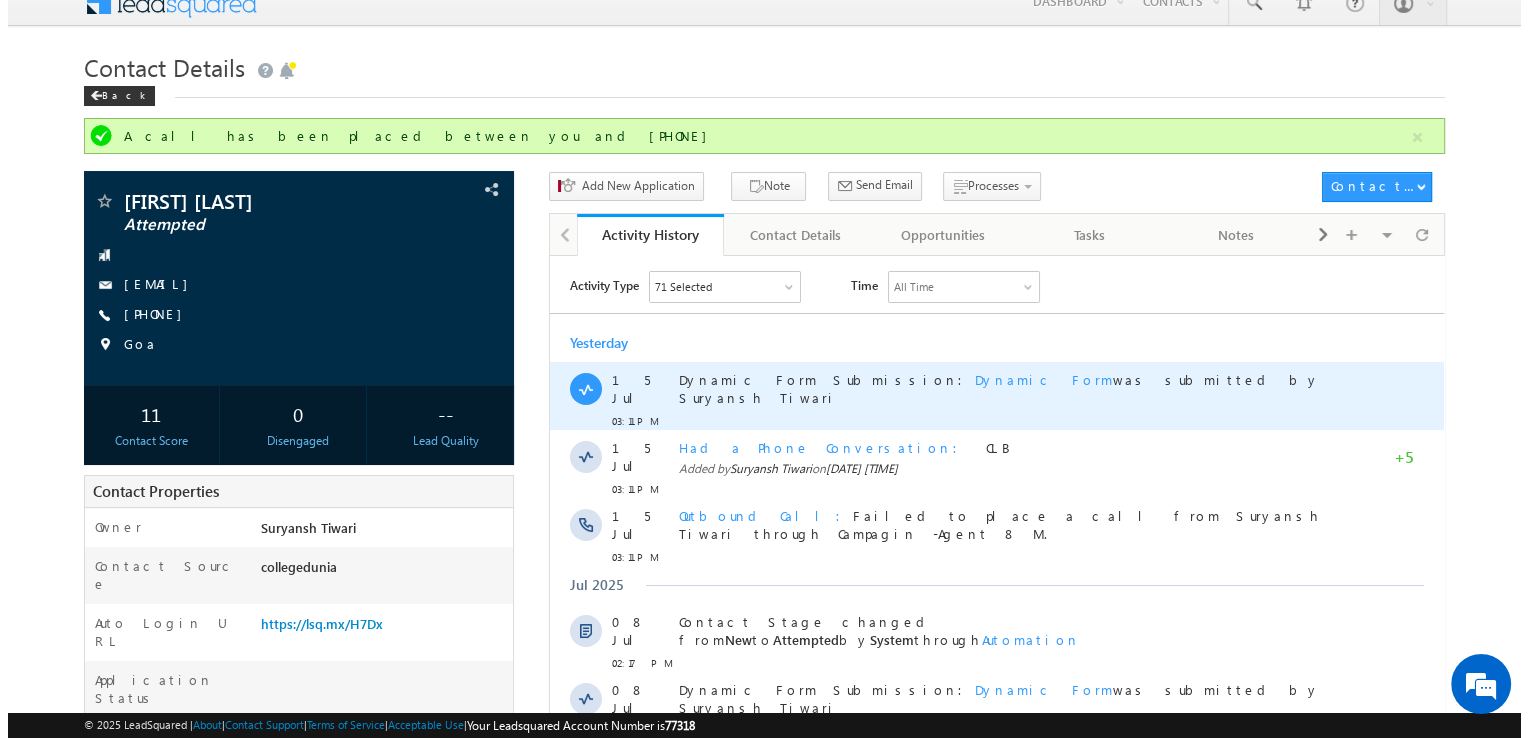 scroll, scrollTop: 0, scrollLeft: 0, axis: both 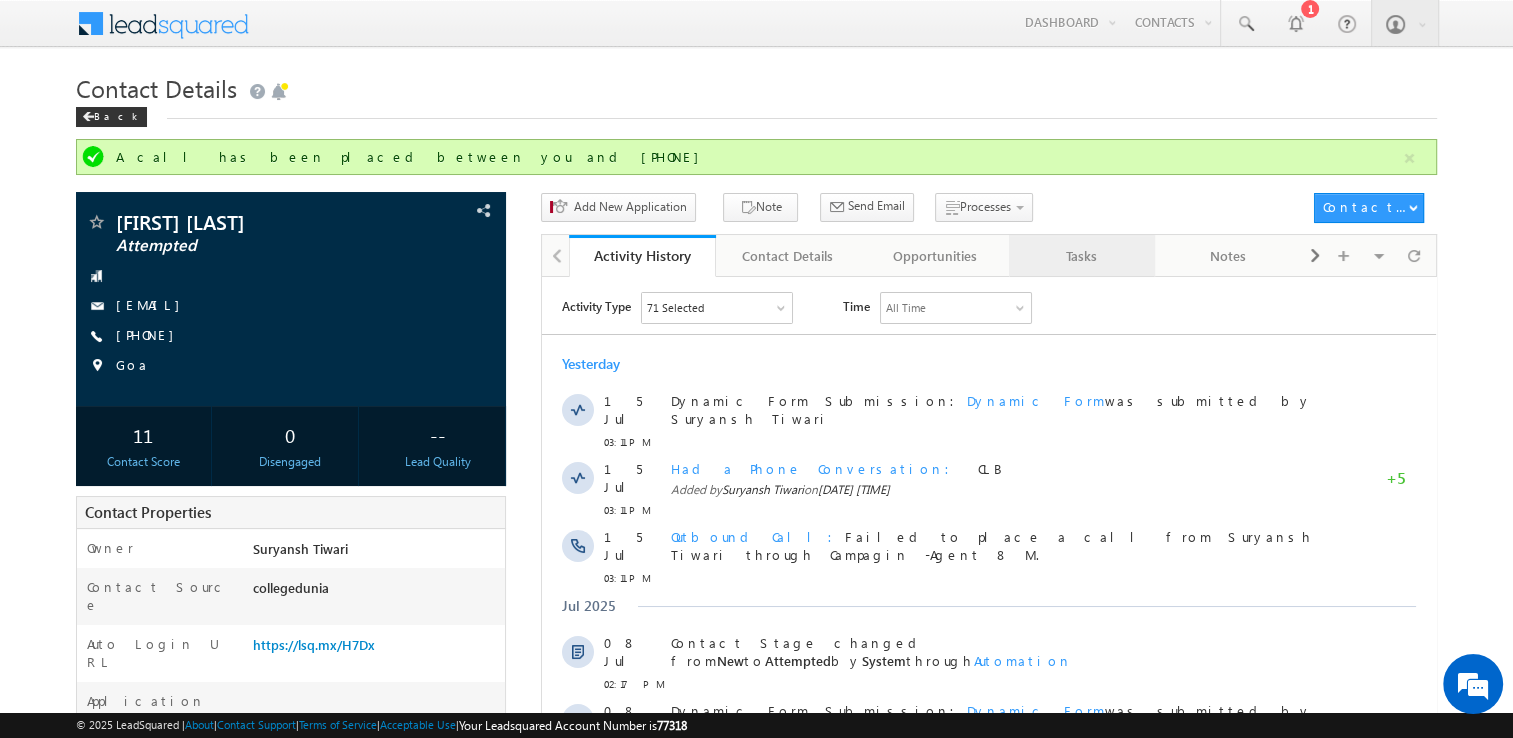 click on "Tasks" at bounding box center [1081, 256] 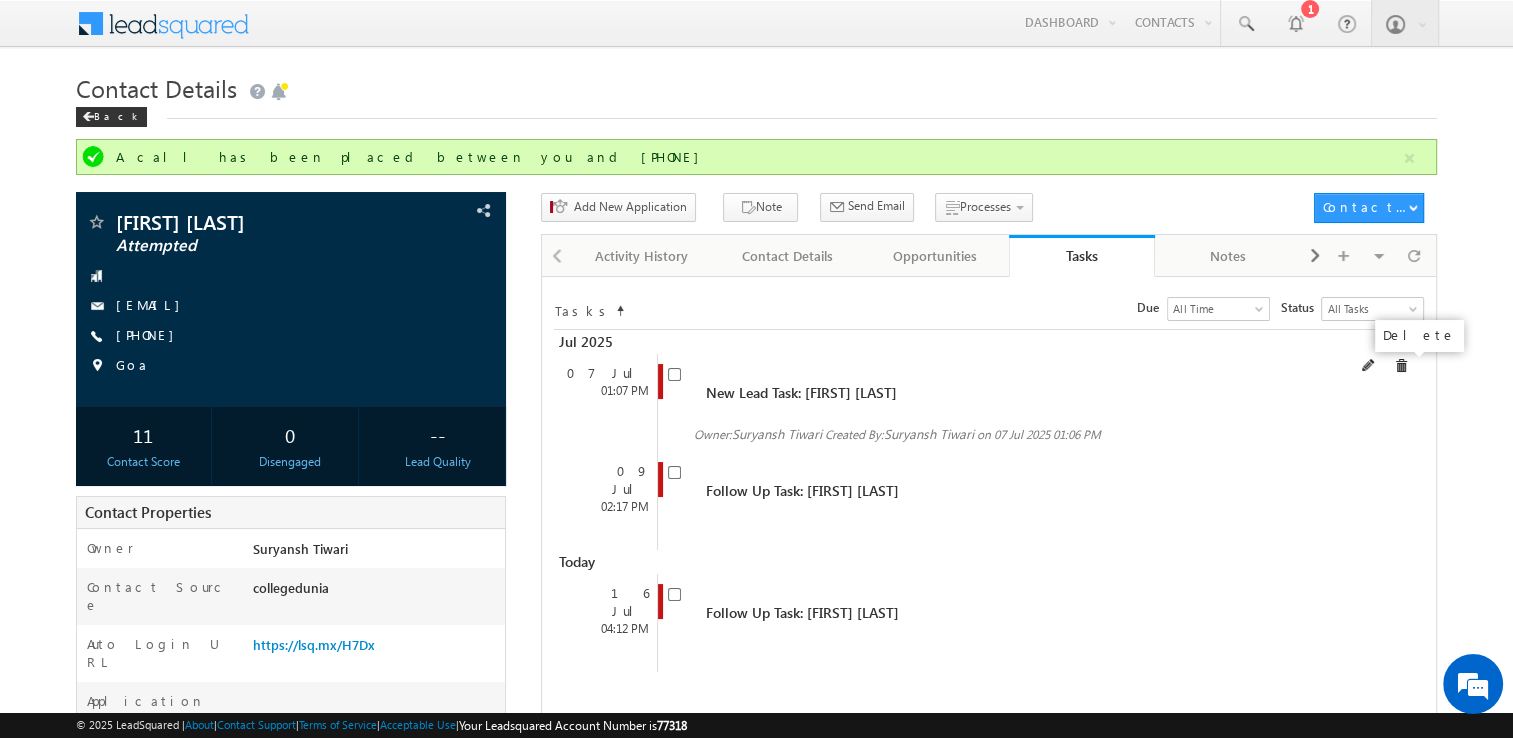 click at bounding box center (1401, 366) 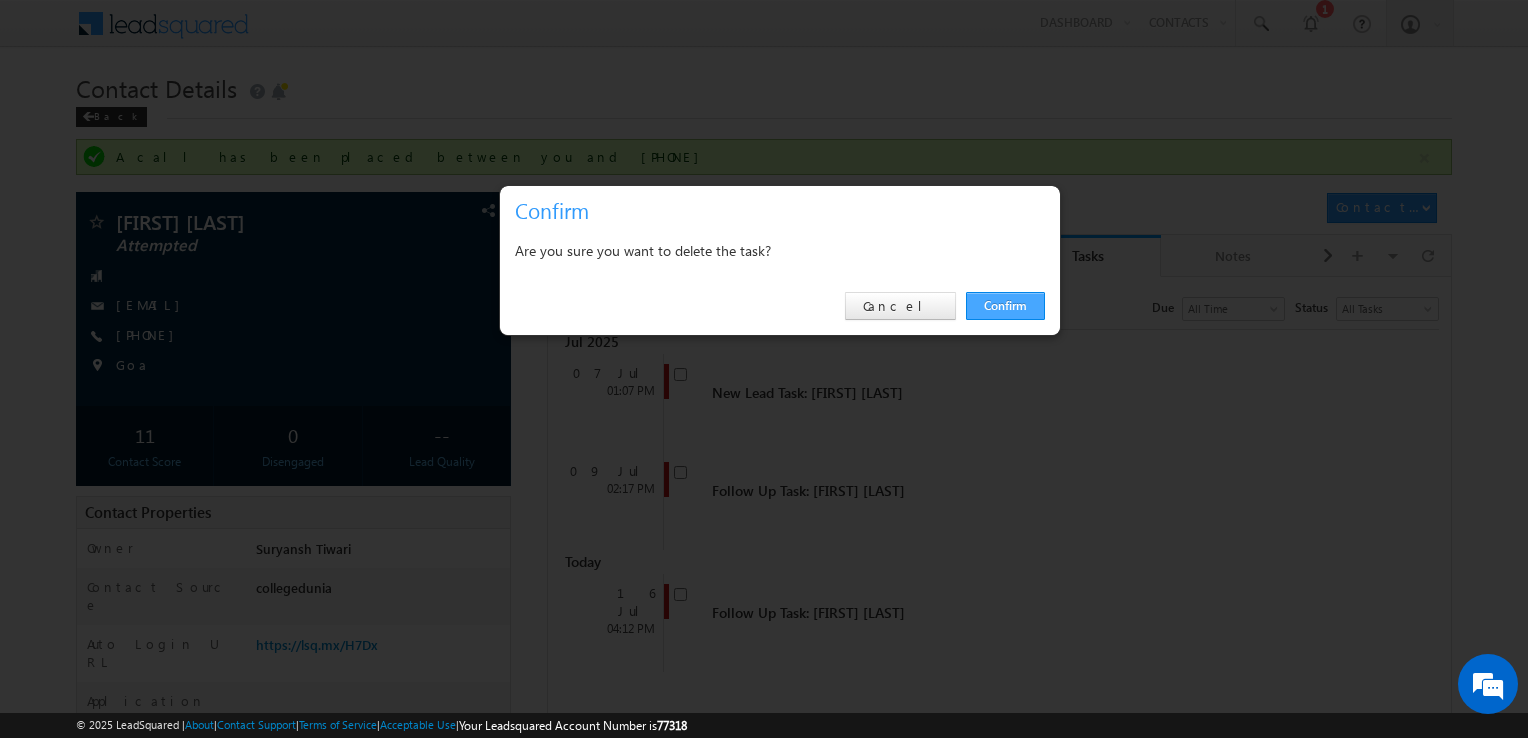 click on "Confirm" at bounding box center [1005, 306] 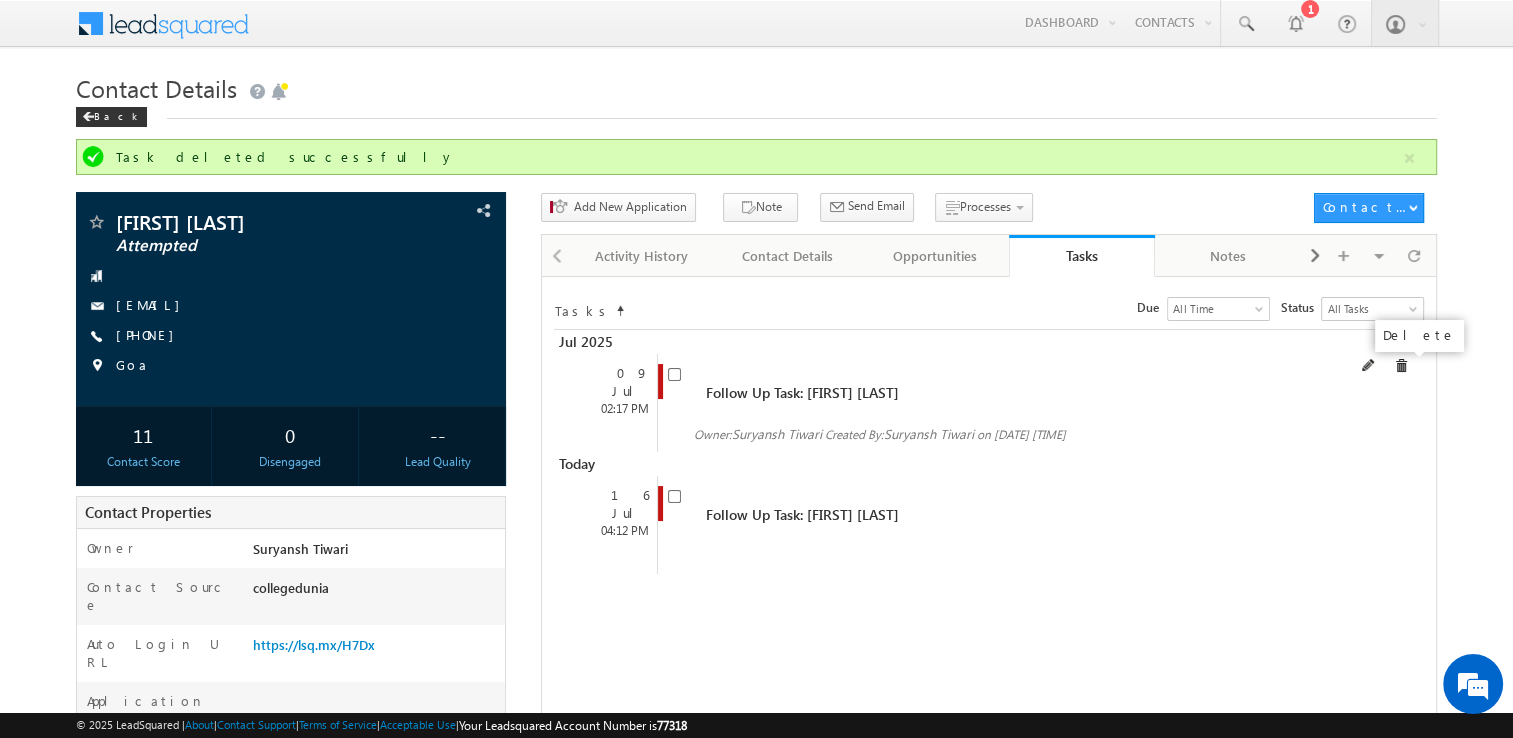 click at bounding box center (1401, 366) 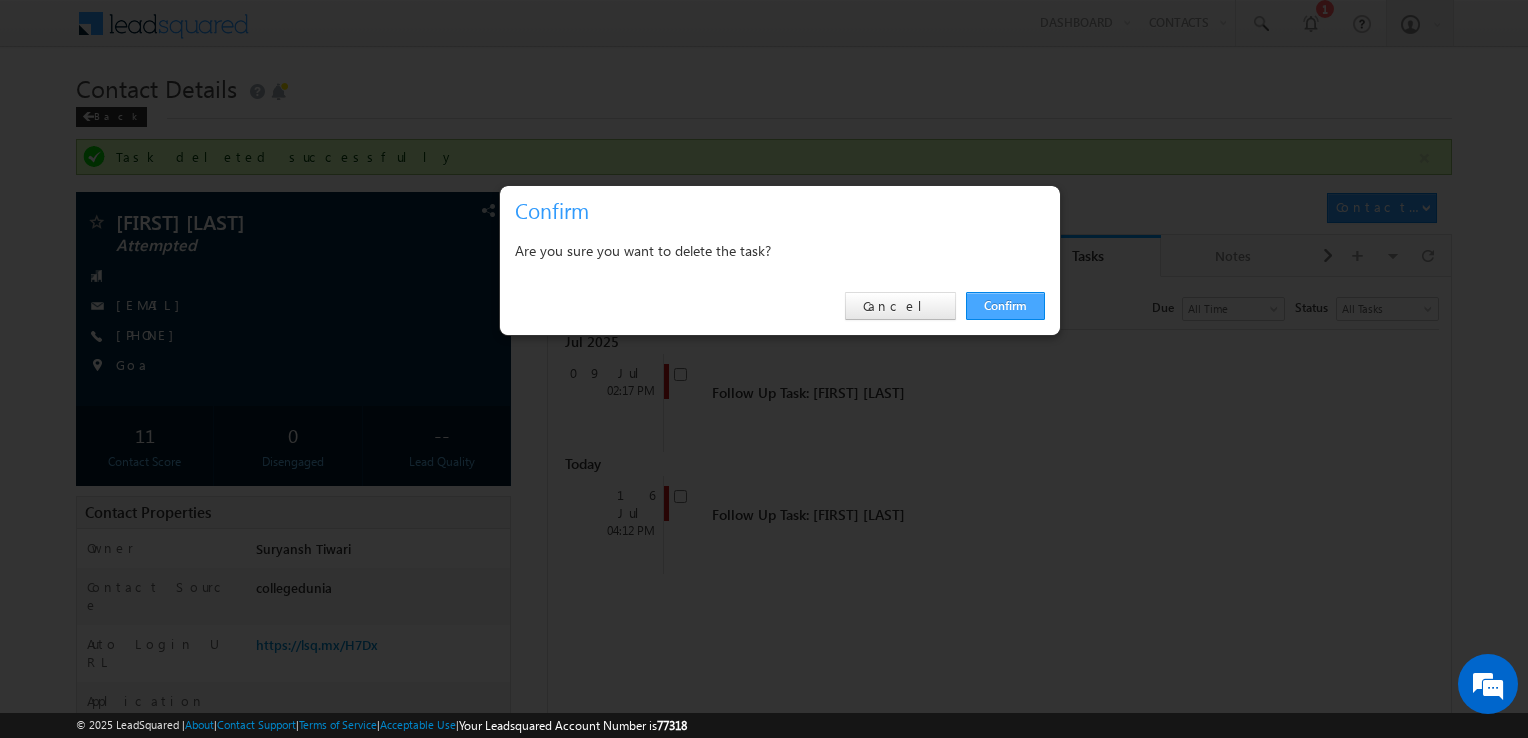 click on "Confirm" at bounding box center (1005, 306) 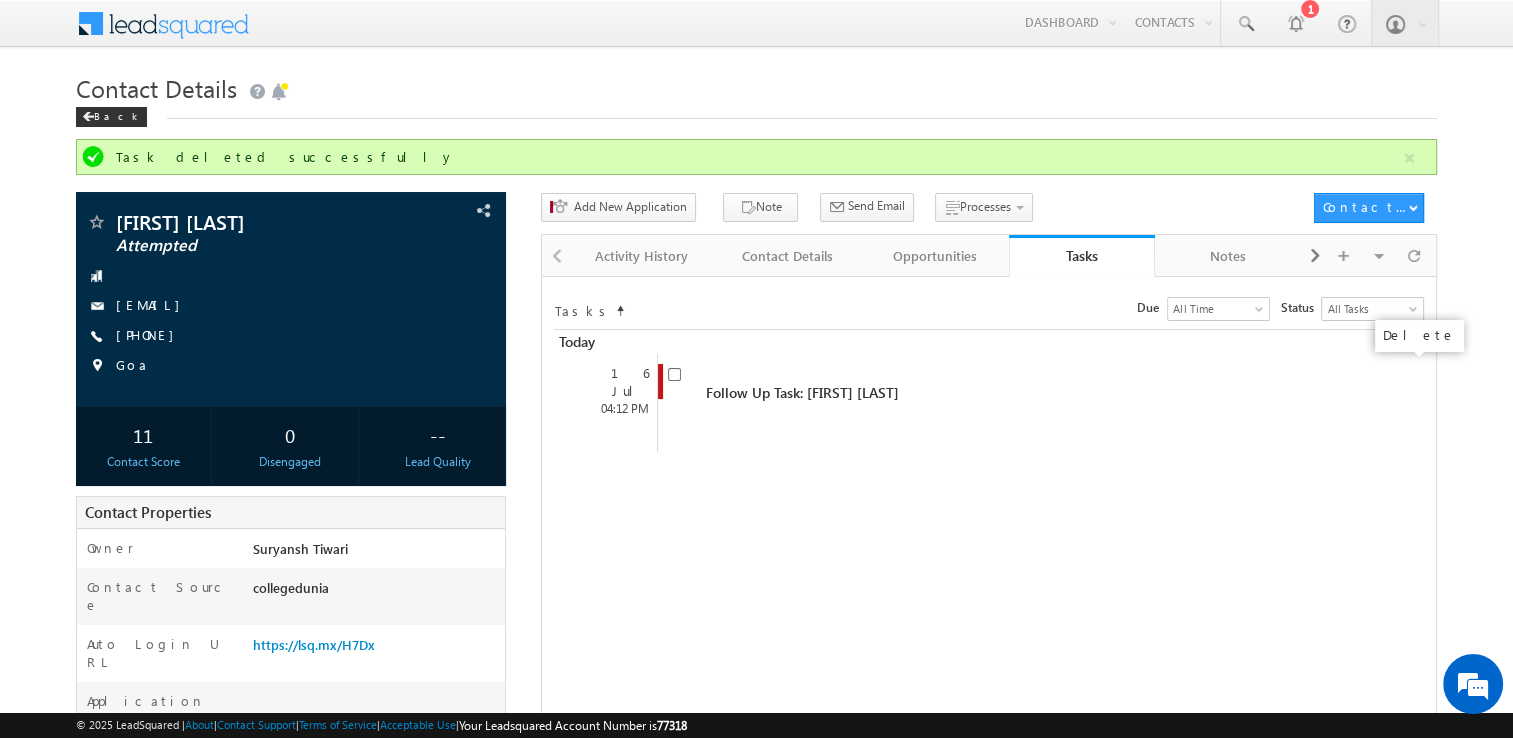 click at bounding box center [0, 0] 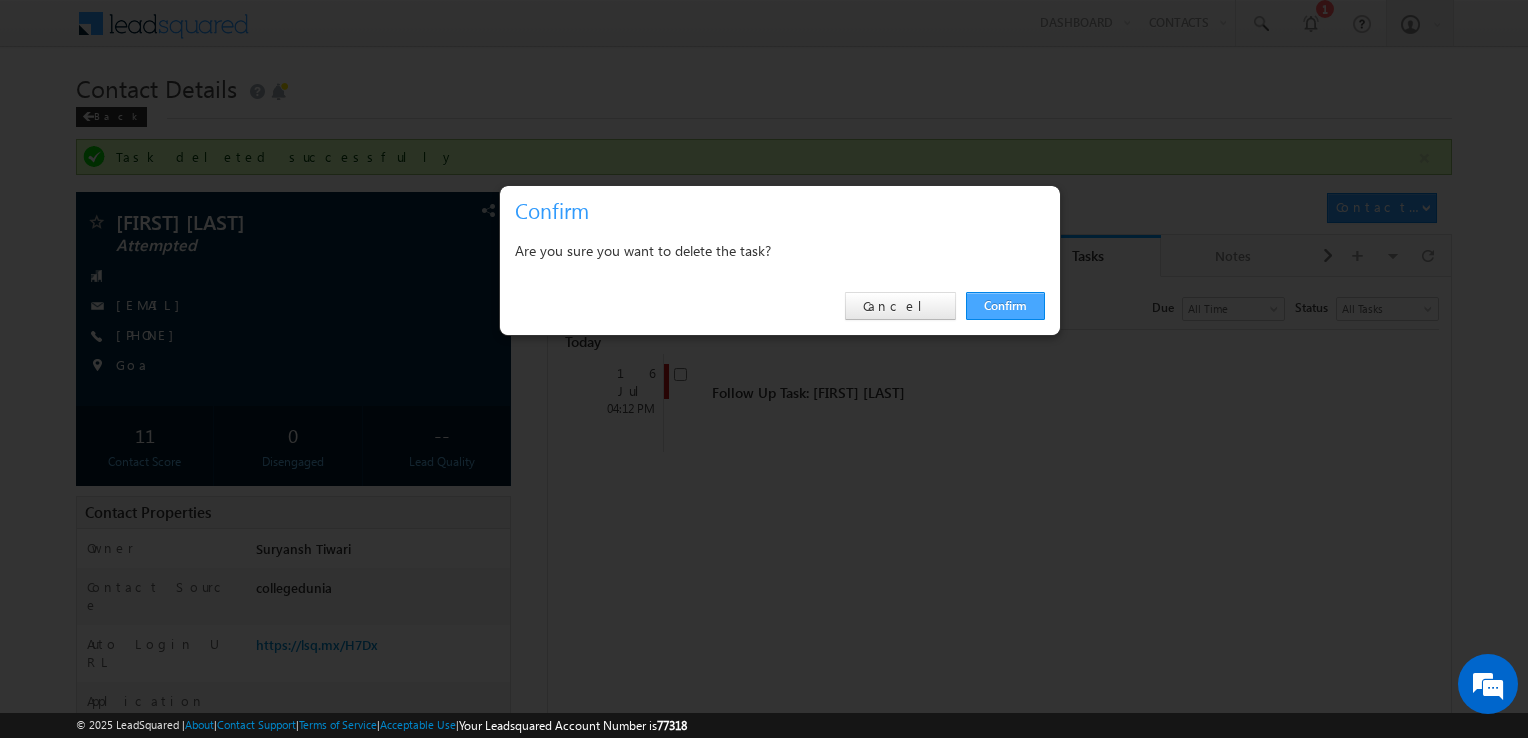click on "Confirm" at bounding box center (1005, 306) 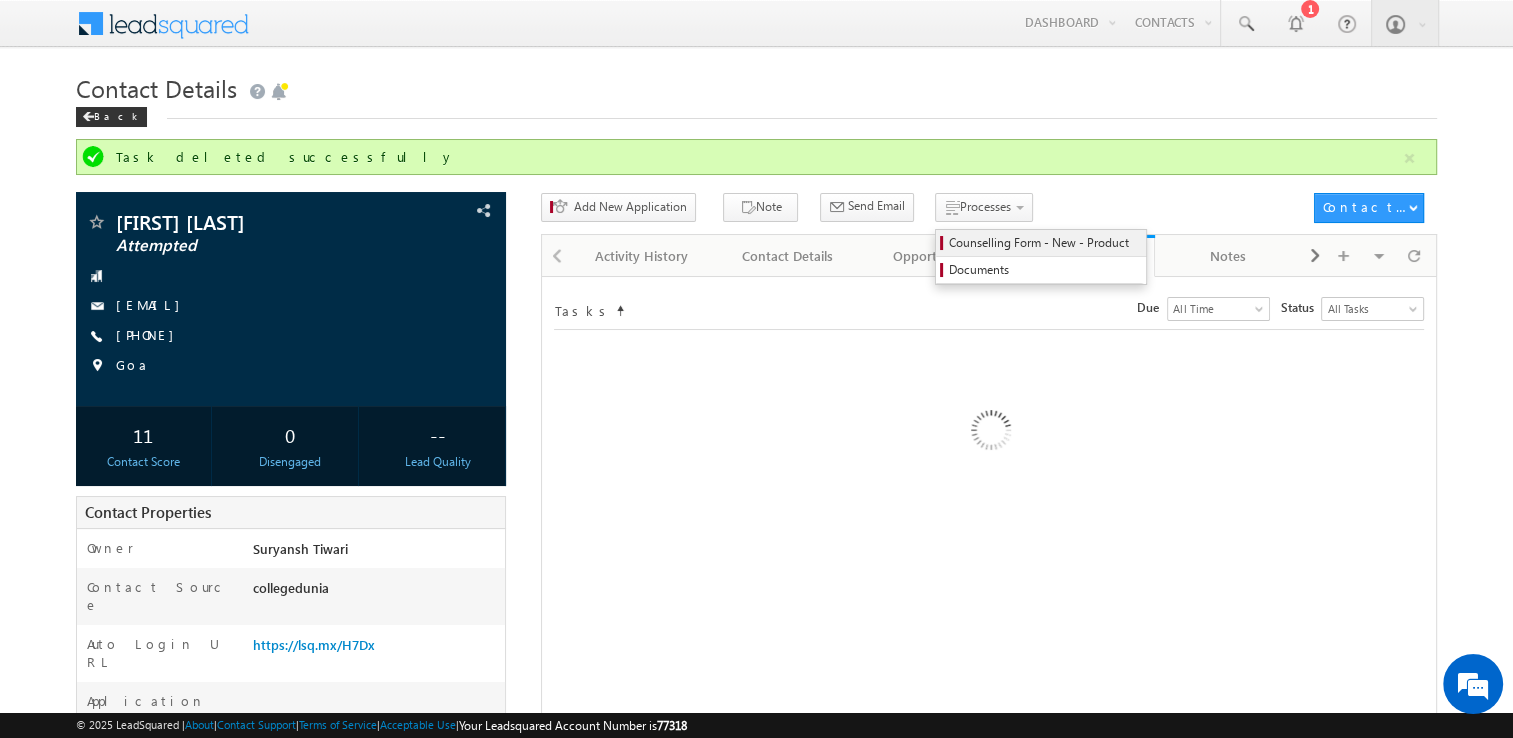 click on "Counselling Form - New - Product" at bounding box center [1044, 243] 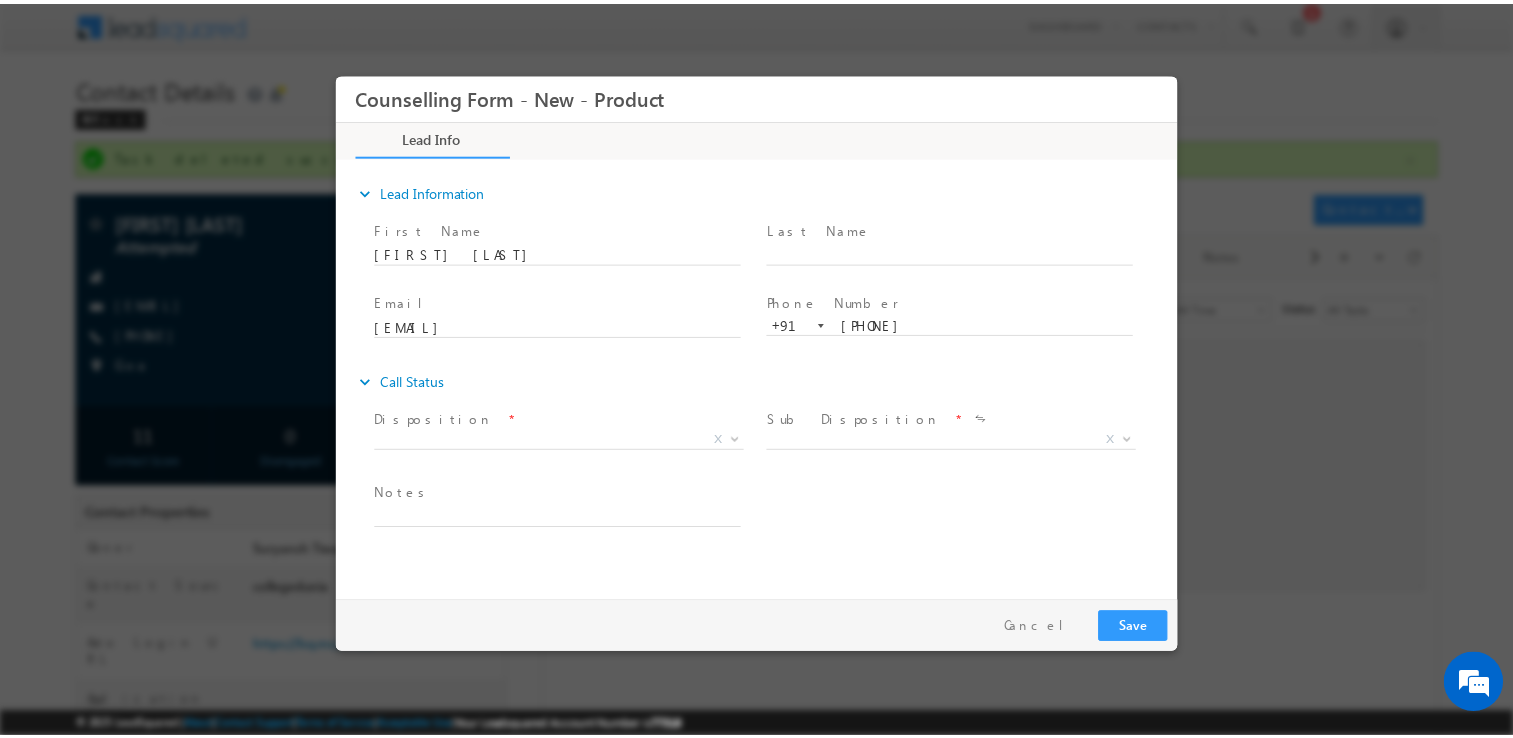 scroll, scrollTop: 0, scrollLeft: 0, axis: both 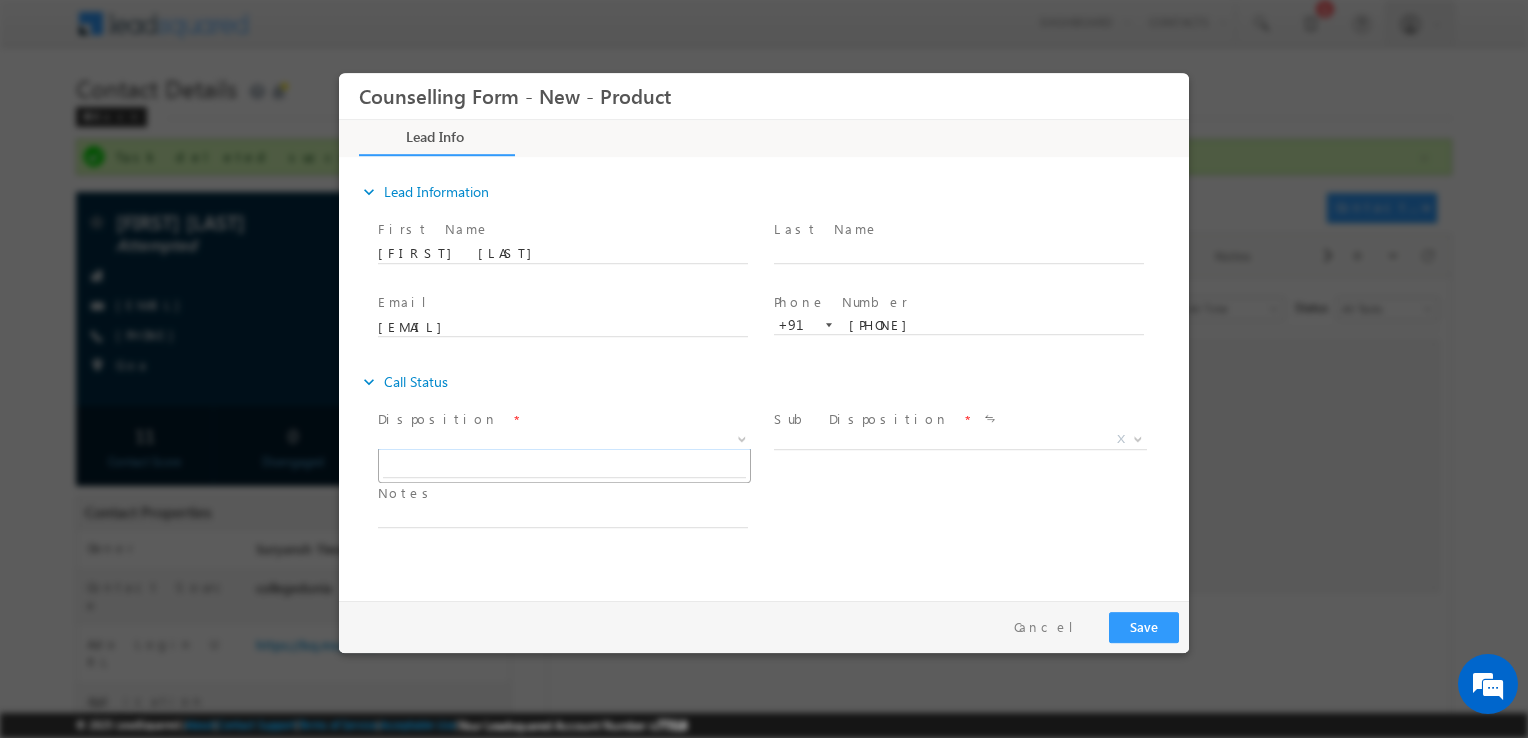 click on "X" at bounding box center (564, 440) 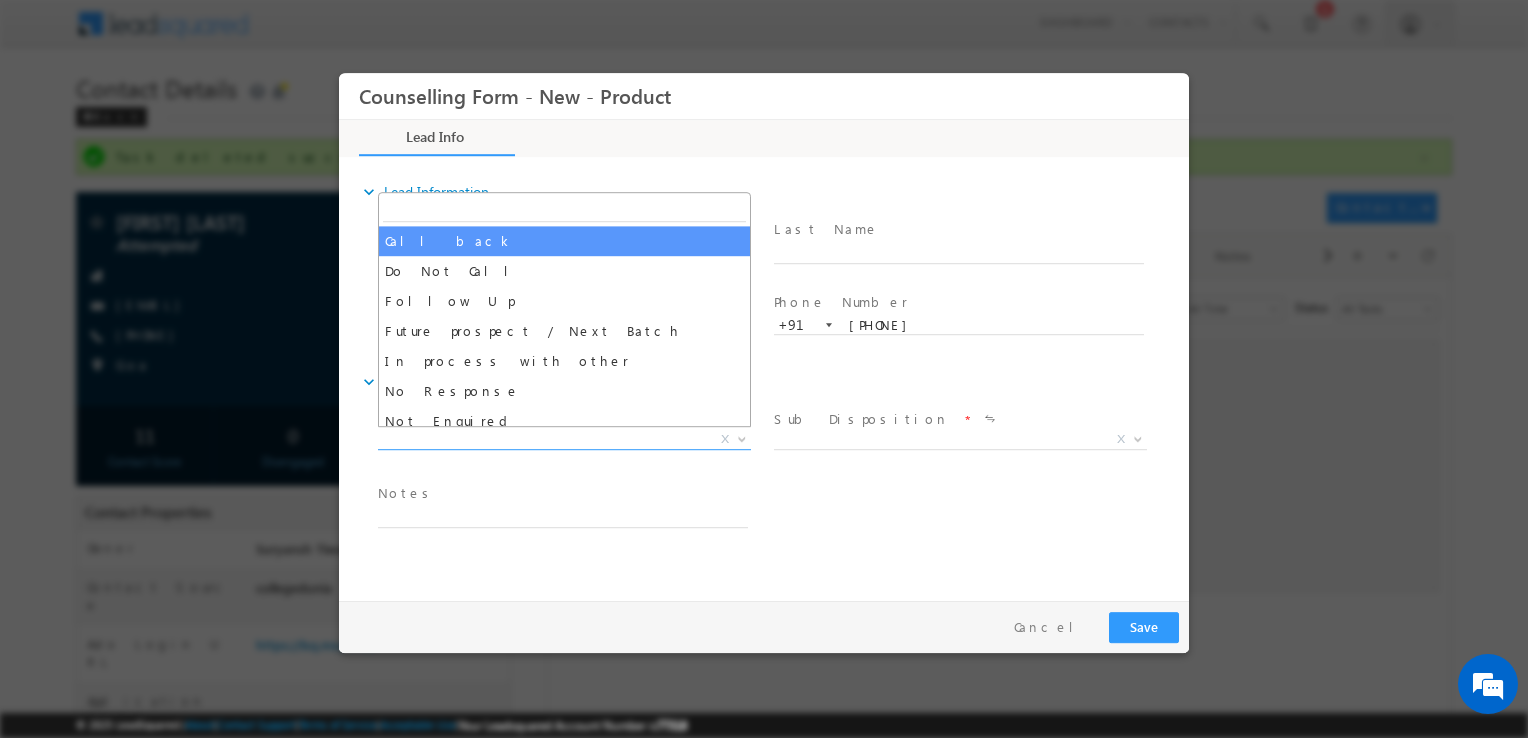 select on "Call back" 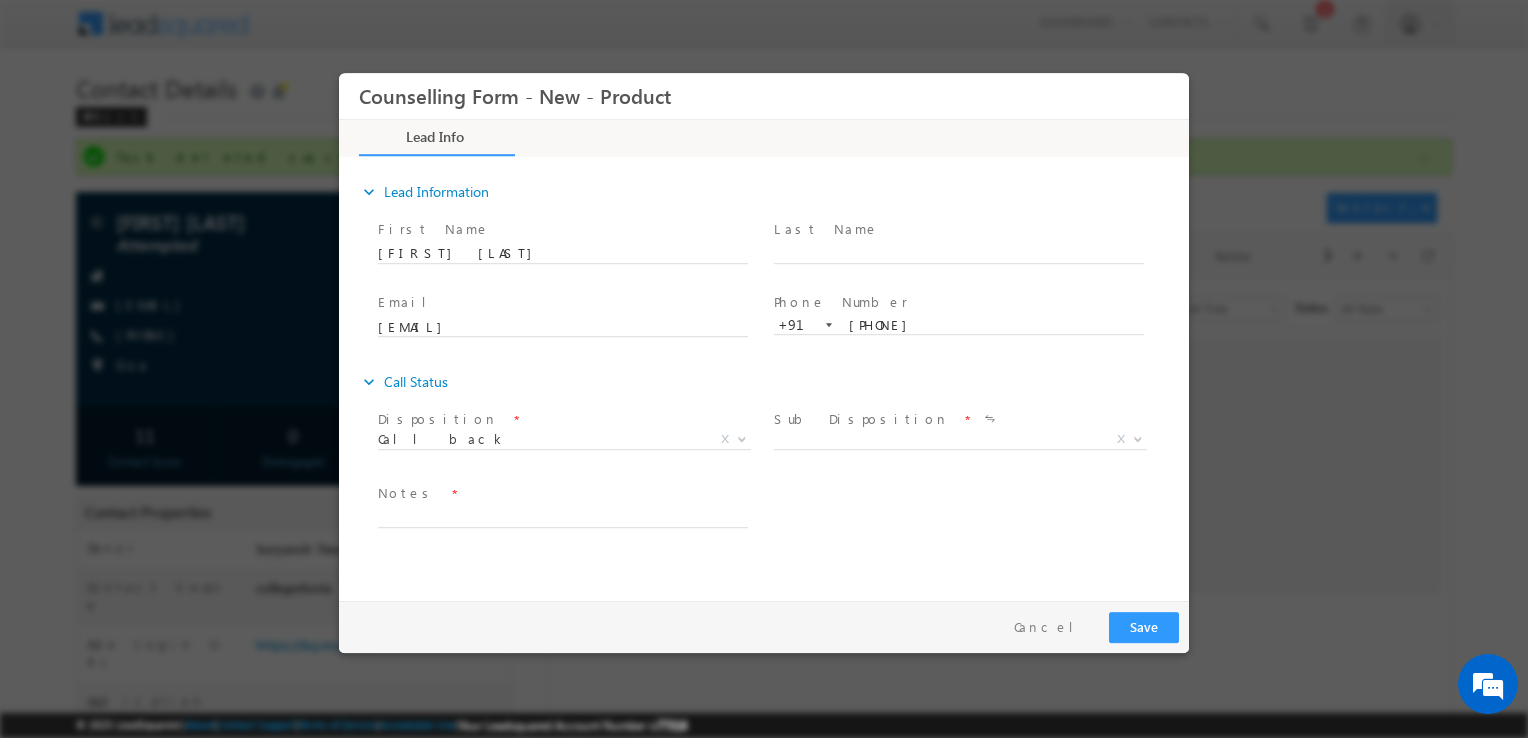 drag, startPoint x: 534, startPoint y: 498, endPoint x: 512, endPoint y: 511, distance: 25.553865 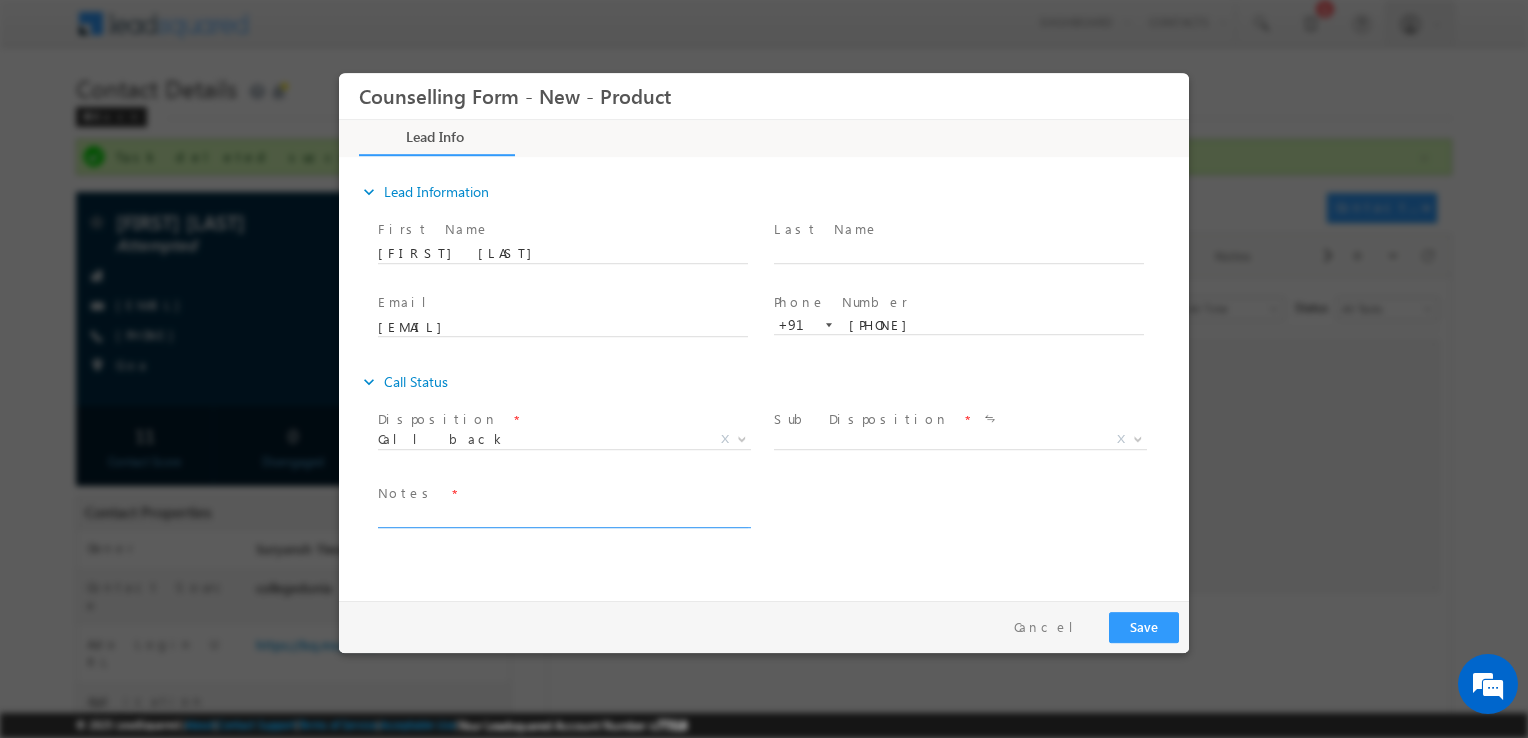 click at bounding box center [563, 516] 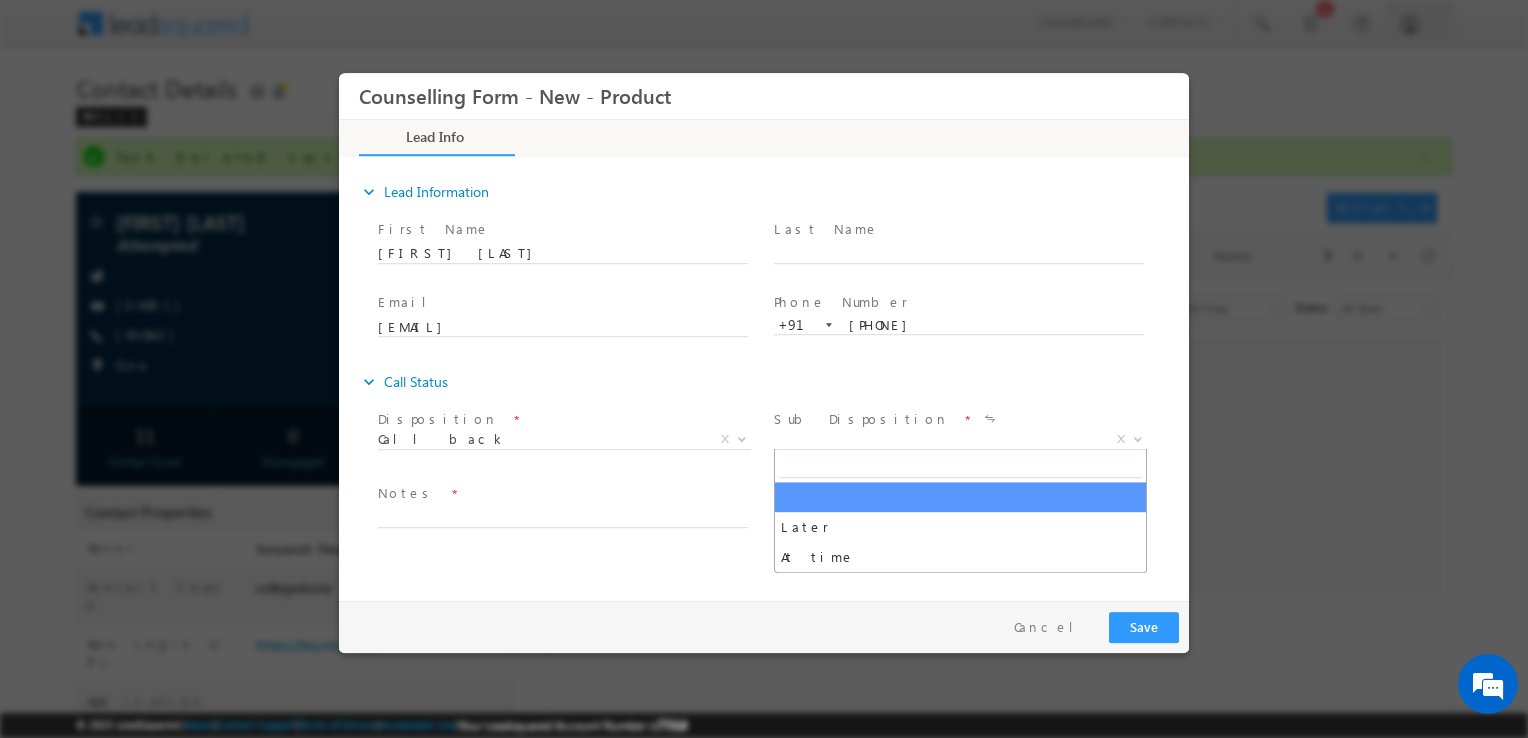 click on "X" at bounding box center [960, 440] 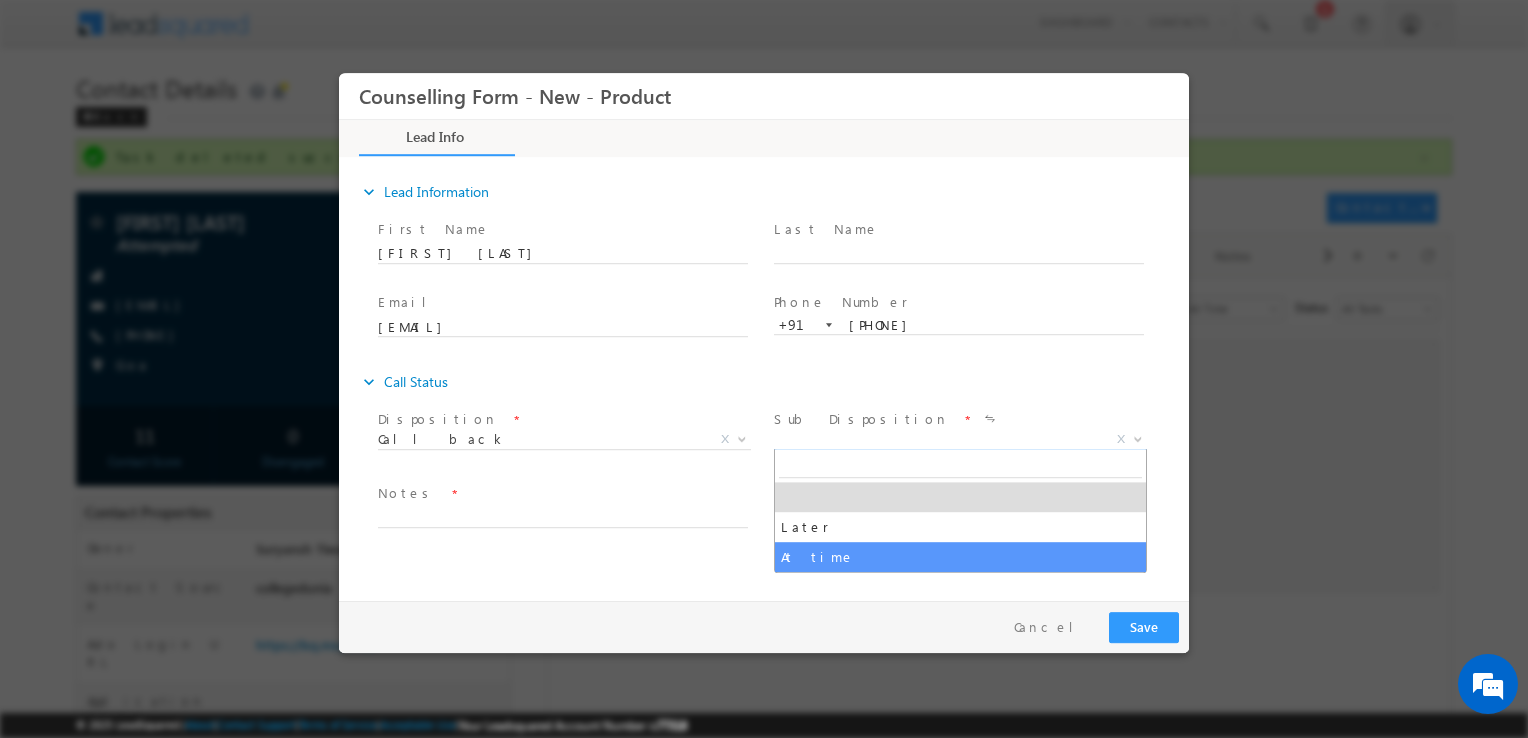 select on "At time" 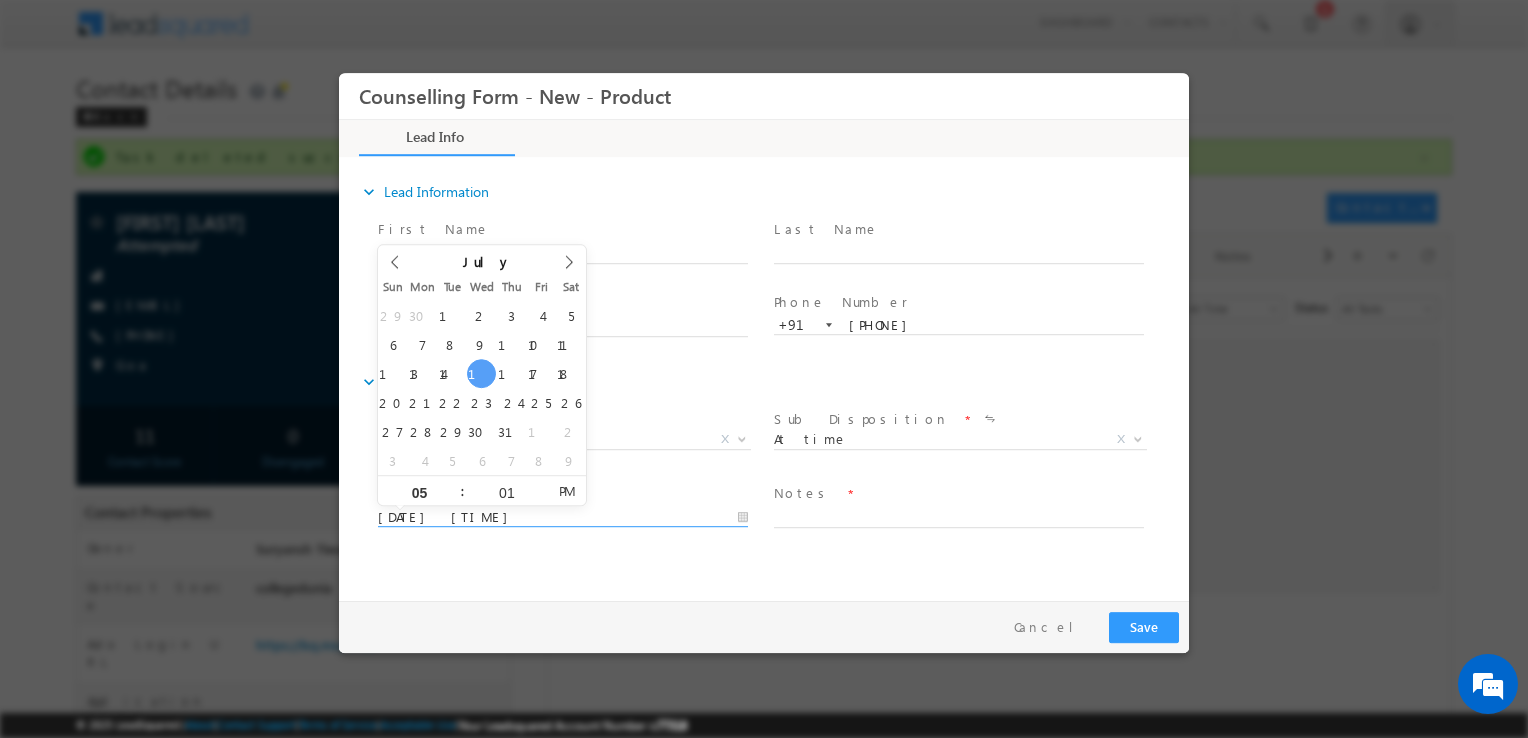 click on "16/07/2025 5:01 PM" at bounding box center (563, 518) 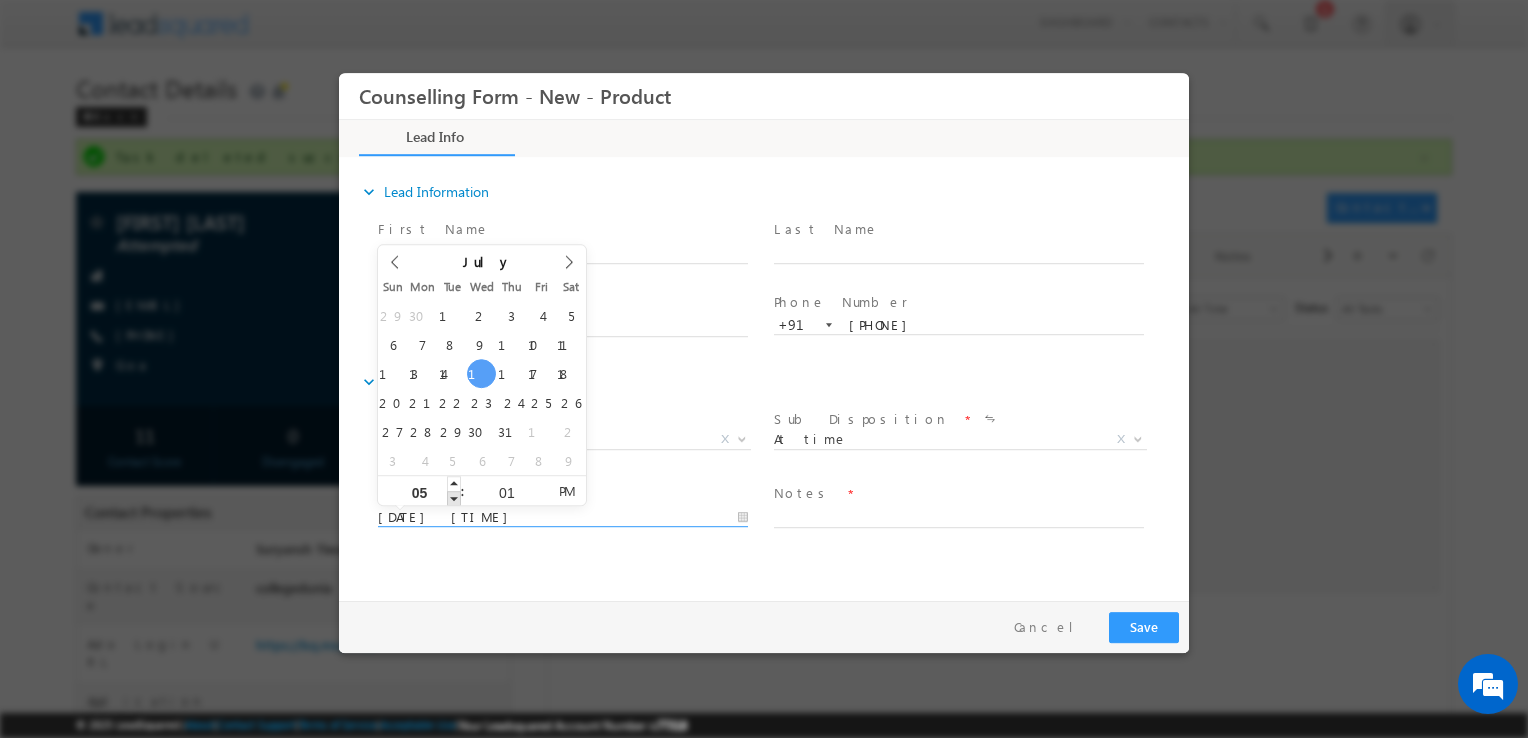 type on "16/07/2025 4:01 PM" 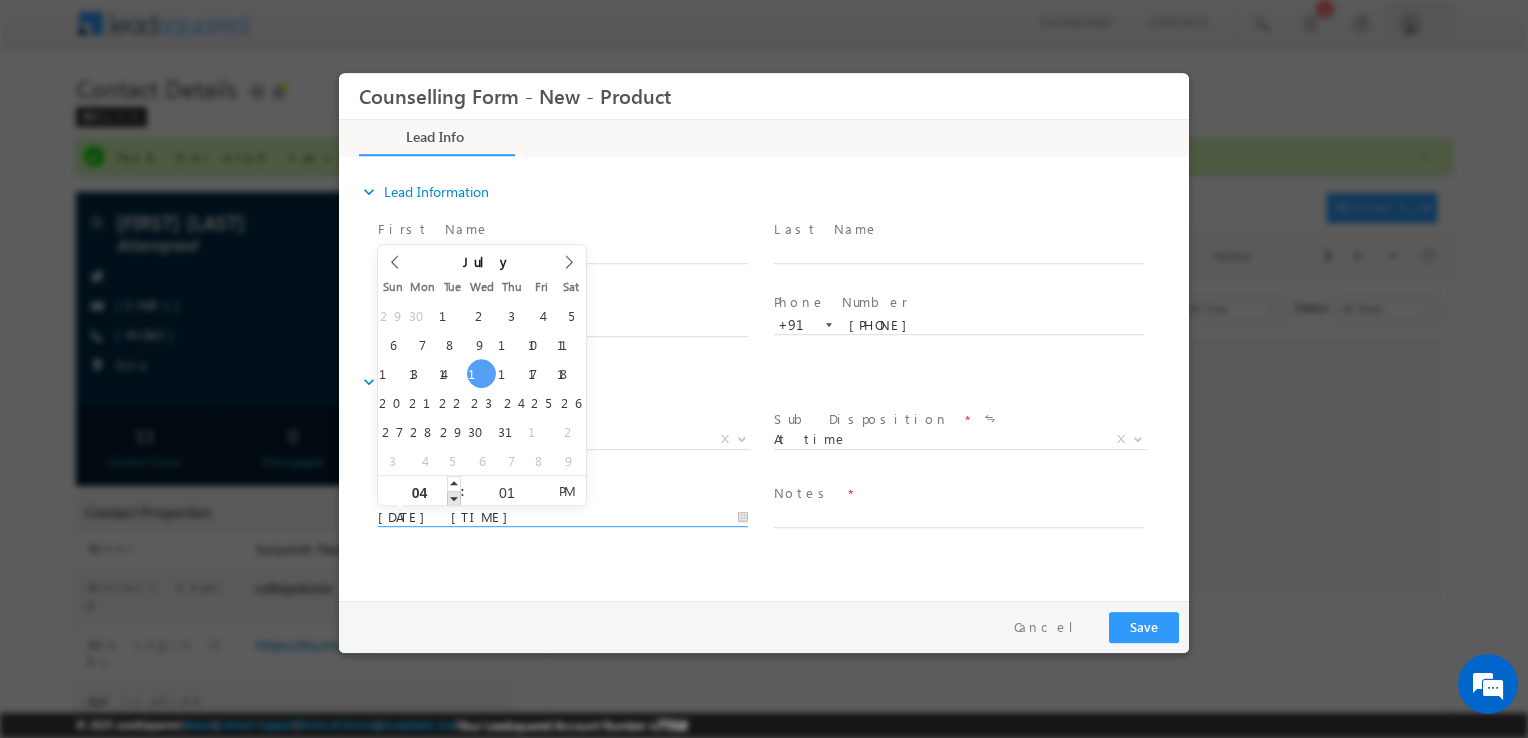 click at bounding box center (454, 498) 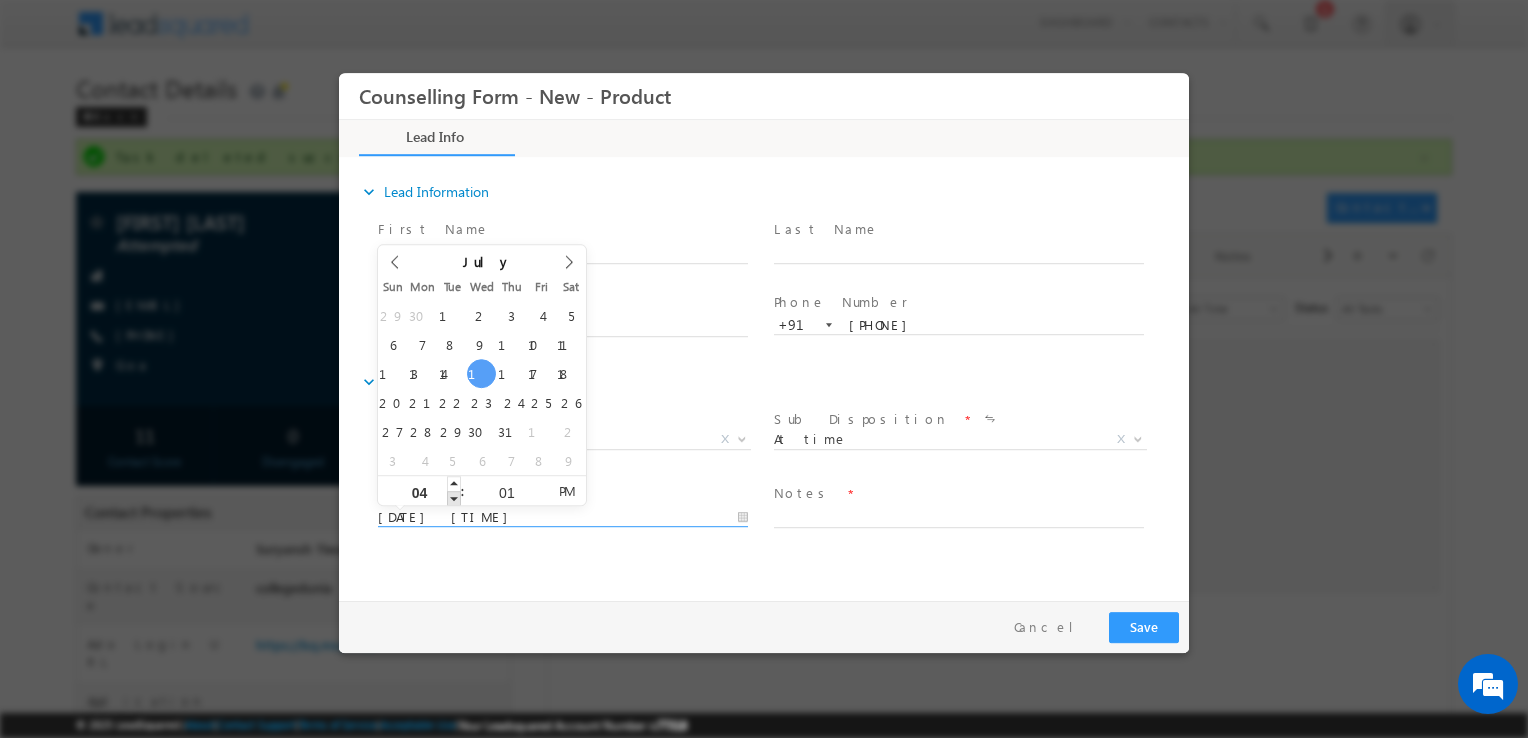 type on "16/07/2025 3:01 PM" 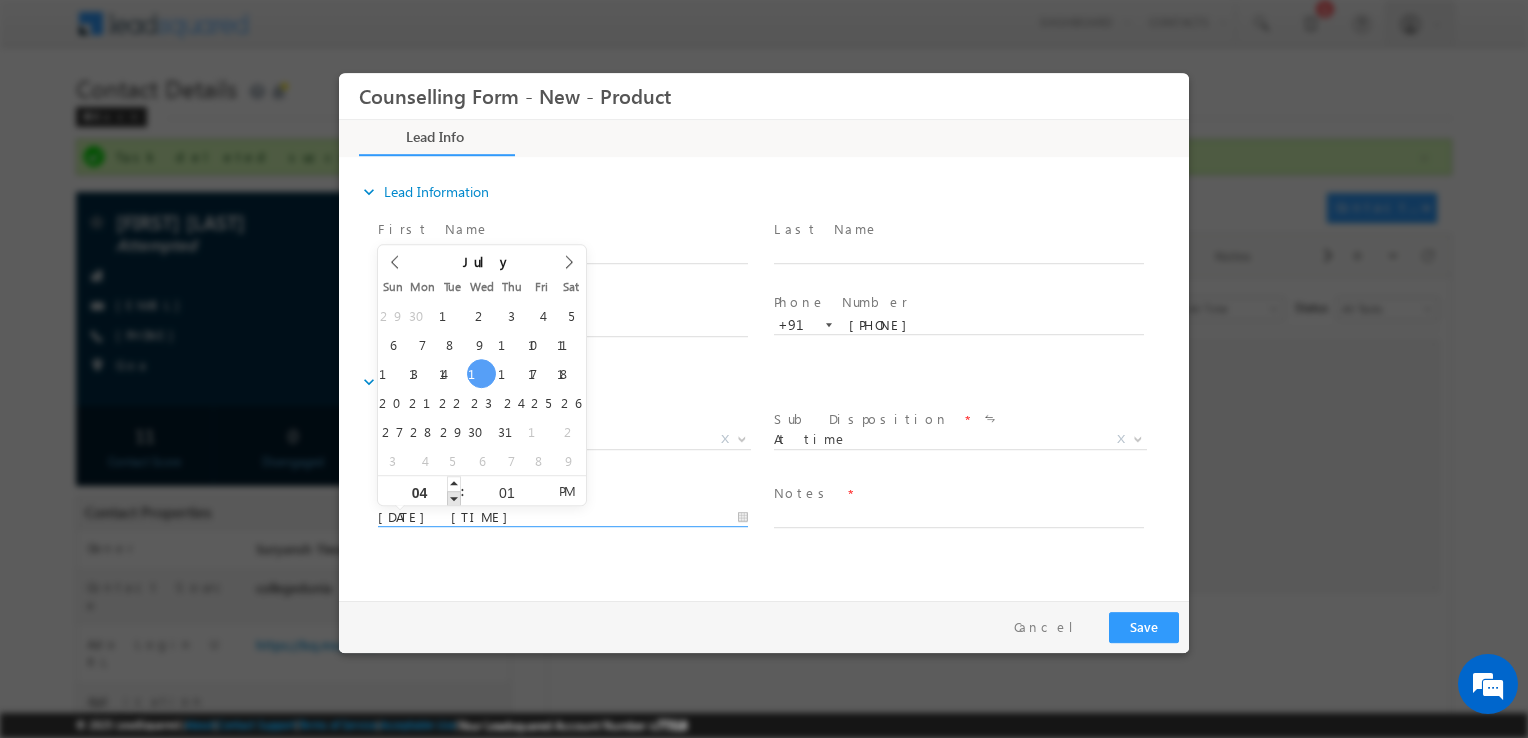 type on "03" 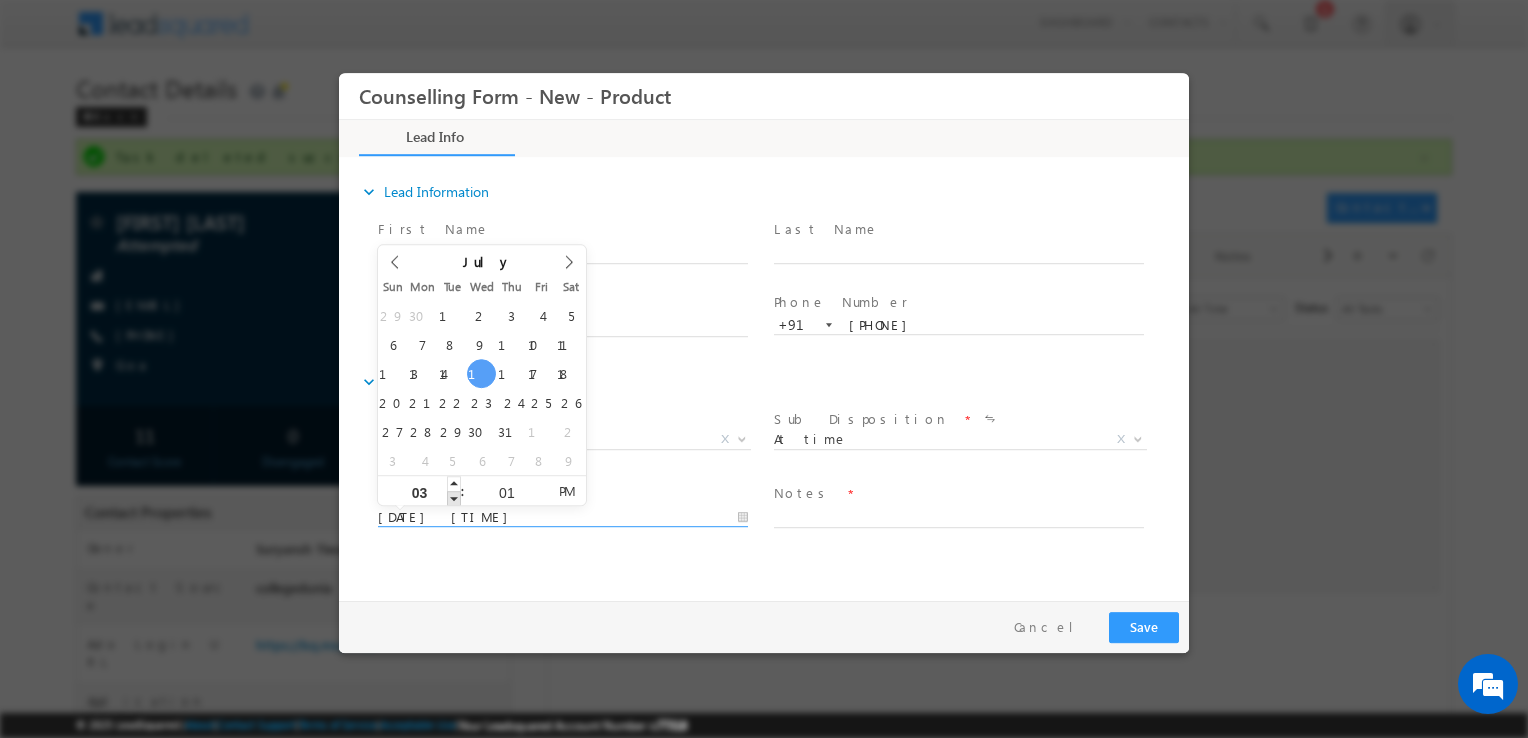 click at bounding box center (454, 498) 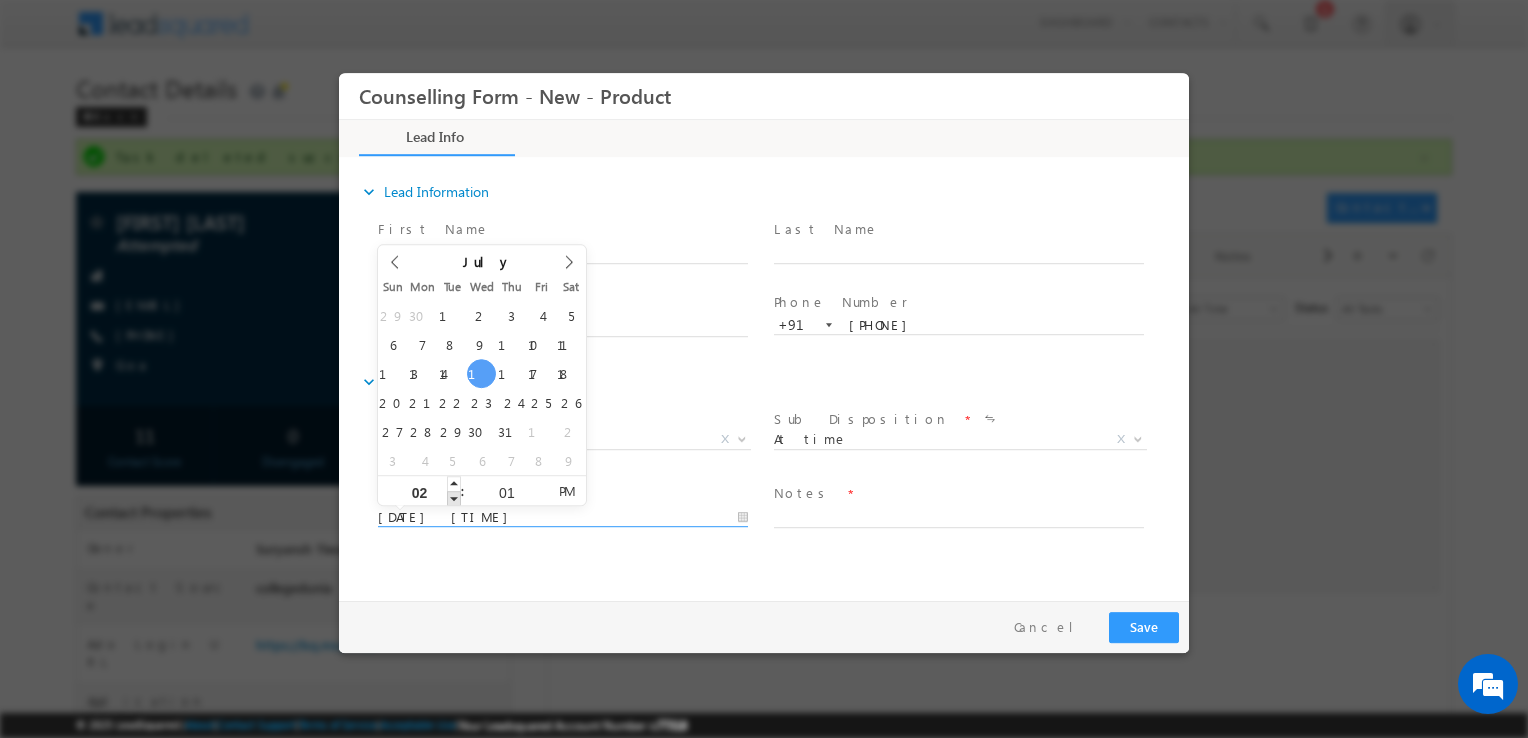 click at bounding box center [454, 498] 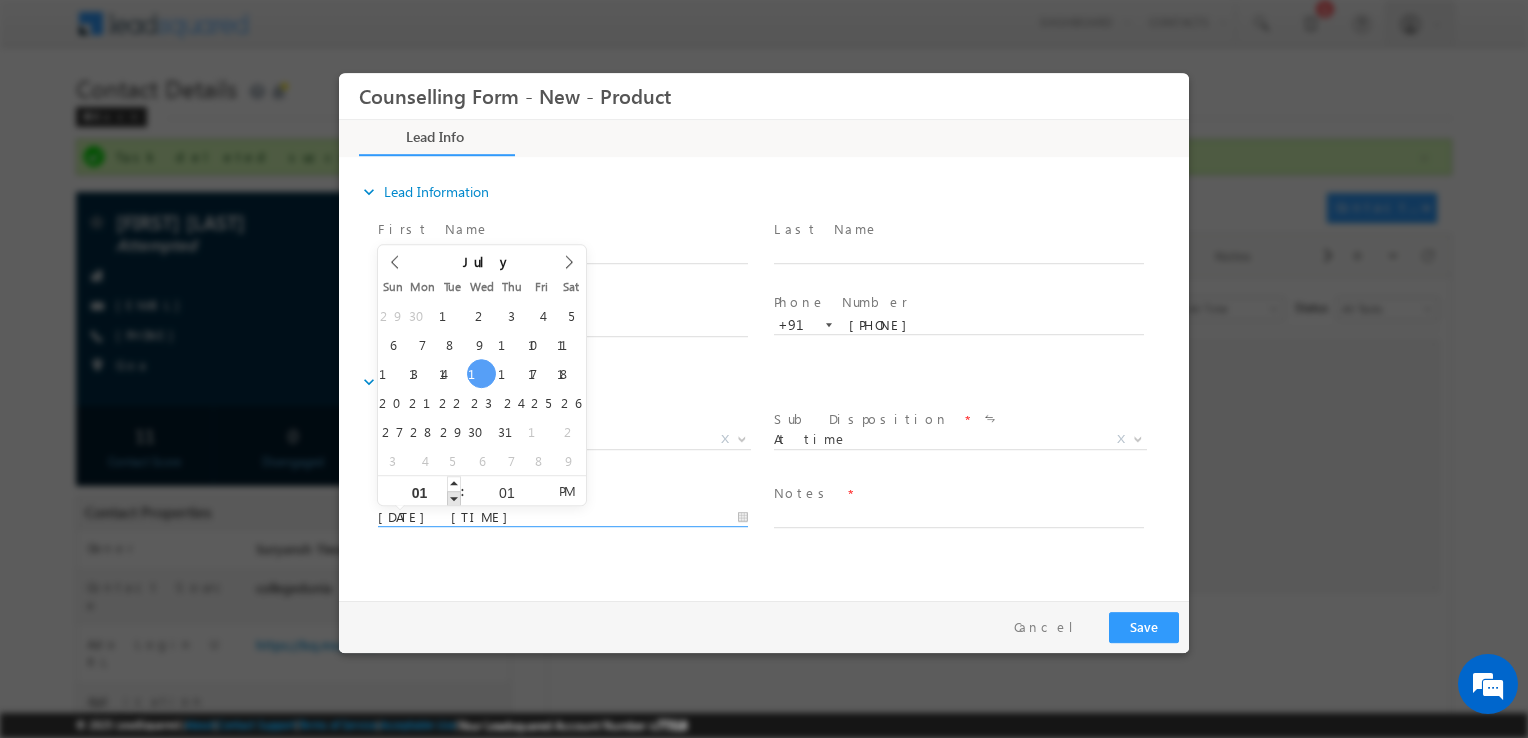 click at bounding box center [454, 498] 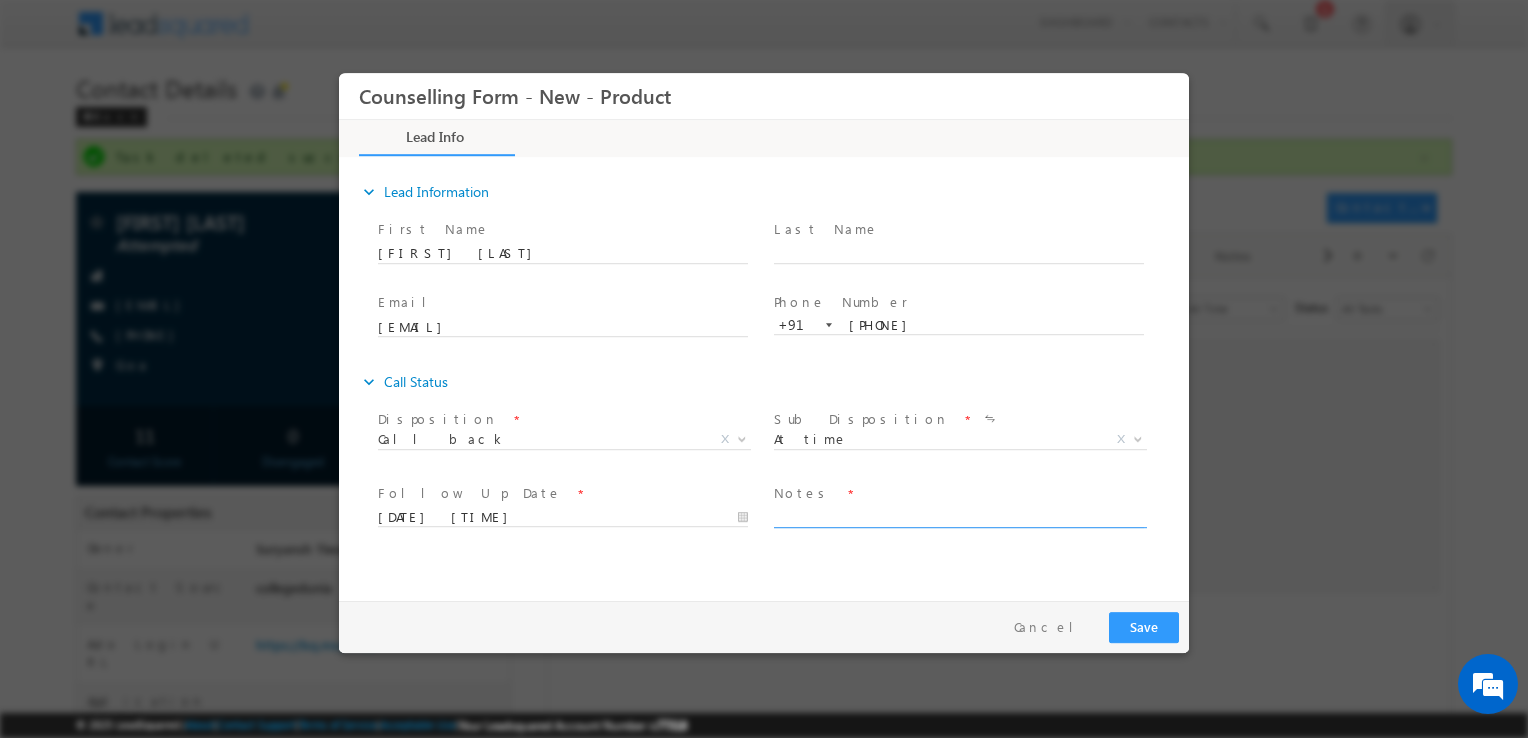click at bounding box center (959, 516) 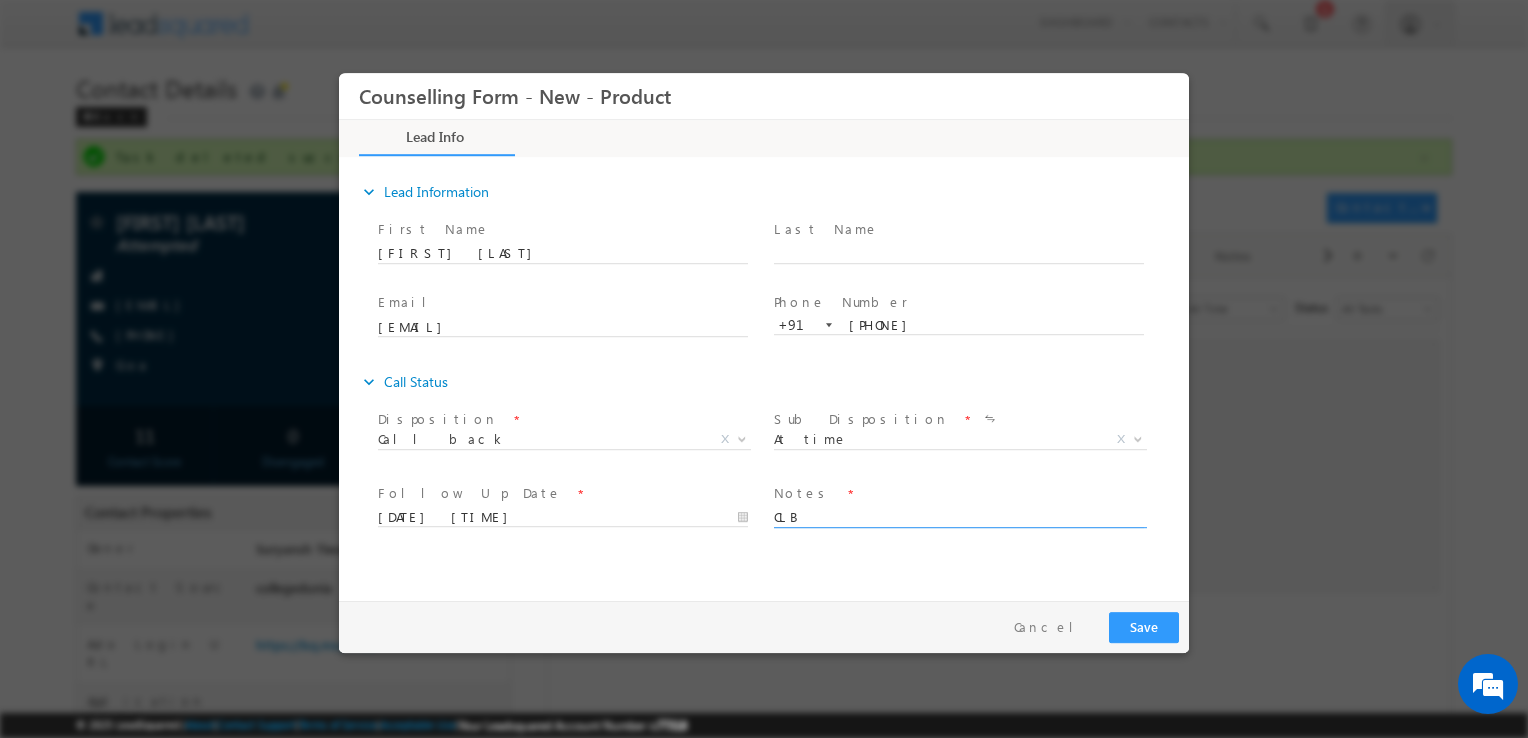 type on "CLB" 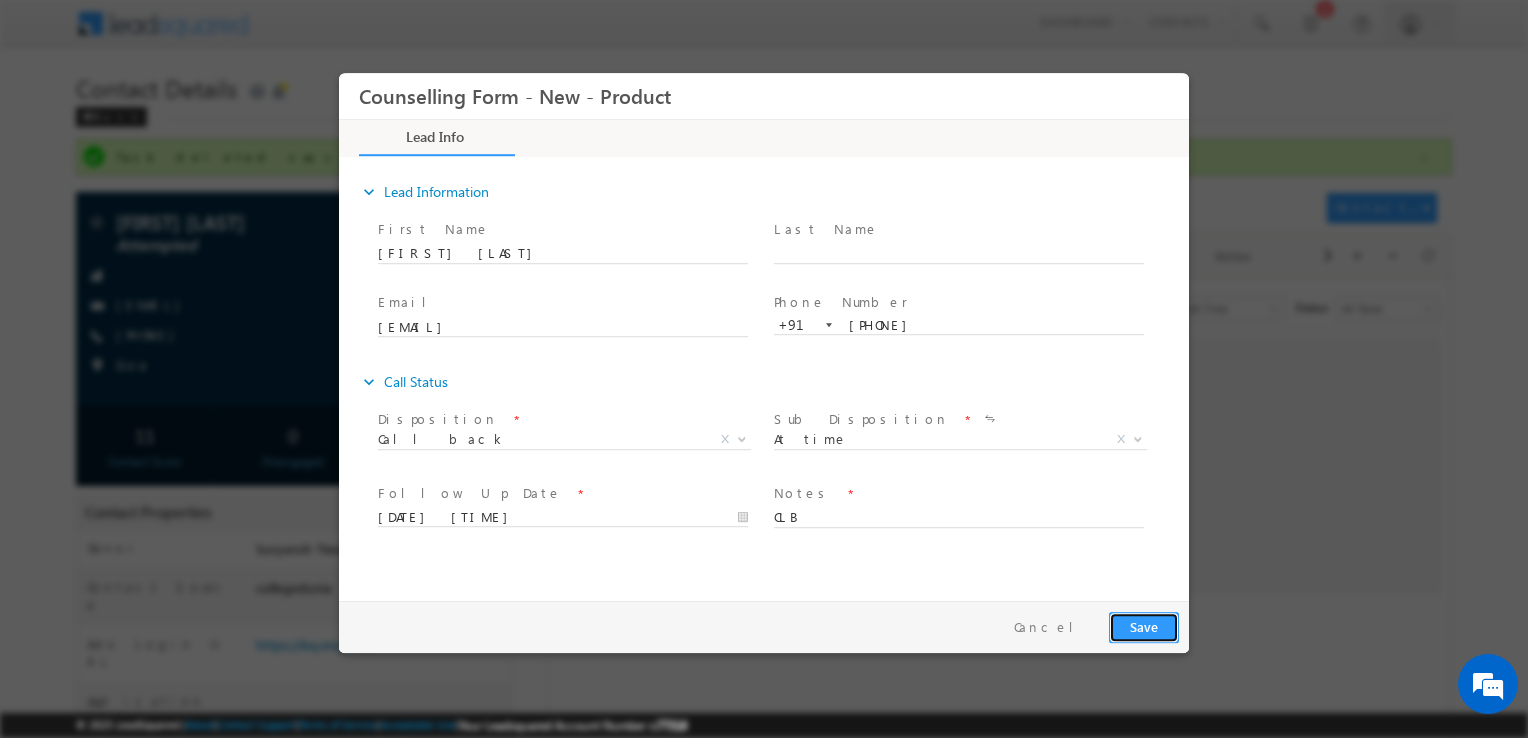 click on "Save" at bounding box center [1144, 627] 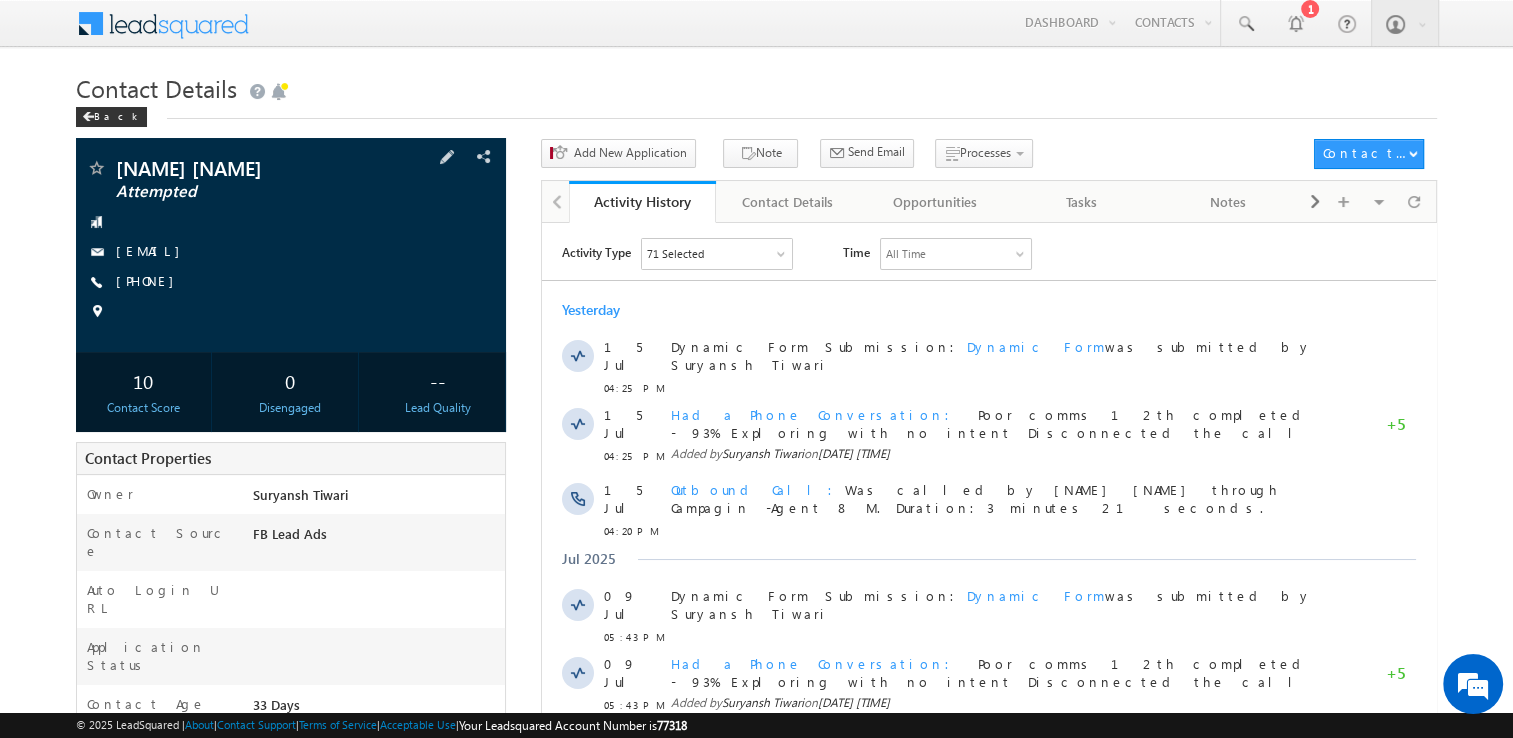 scroll, scrollTop: 0, scrollLeft: 0, axis: both 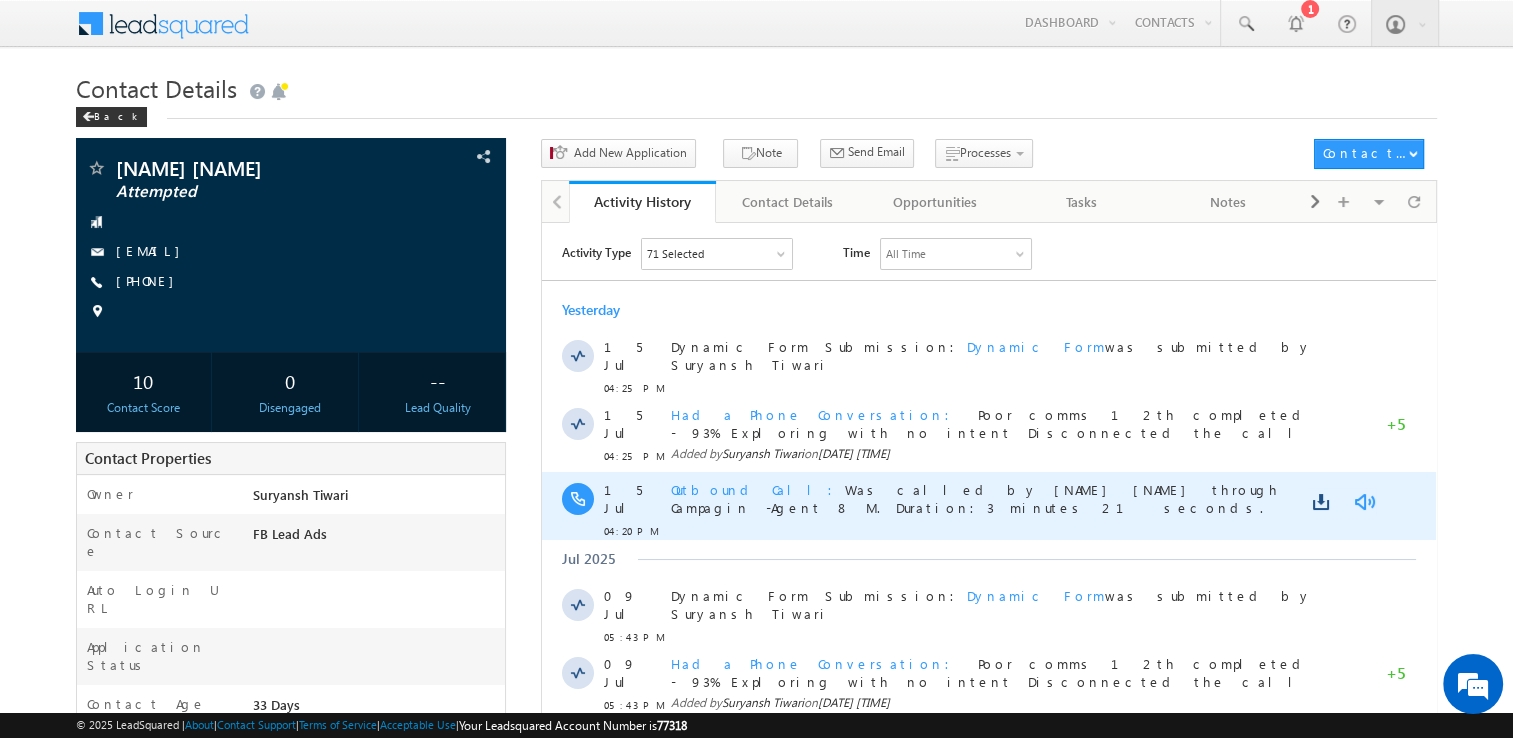 click at bounding box center [1364, 501] 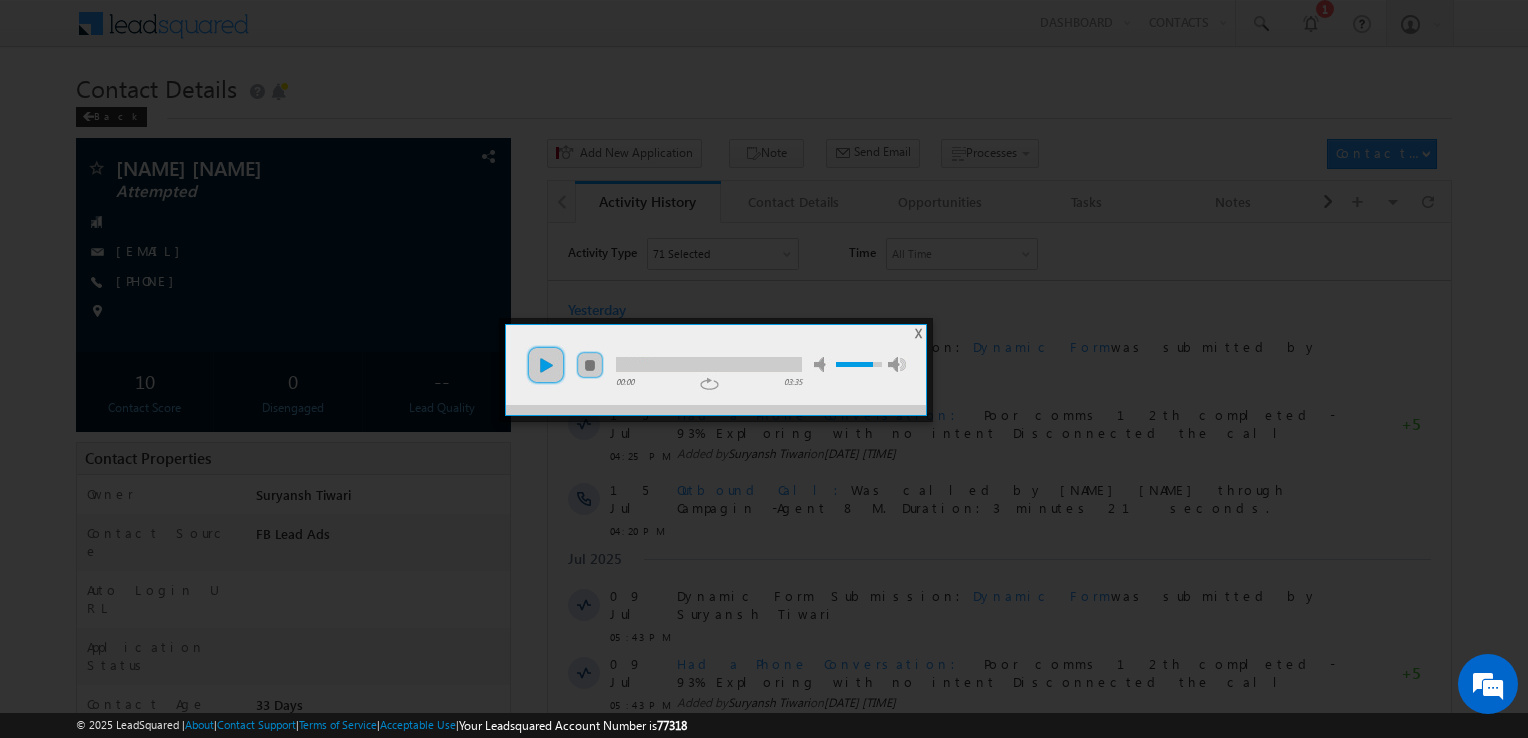click on "play" at bounding box center (546, 365) 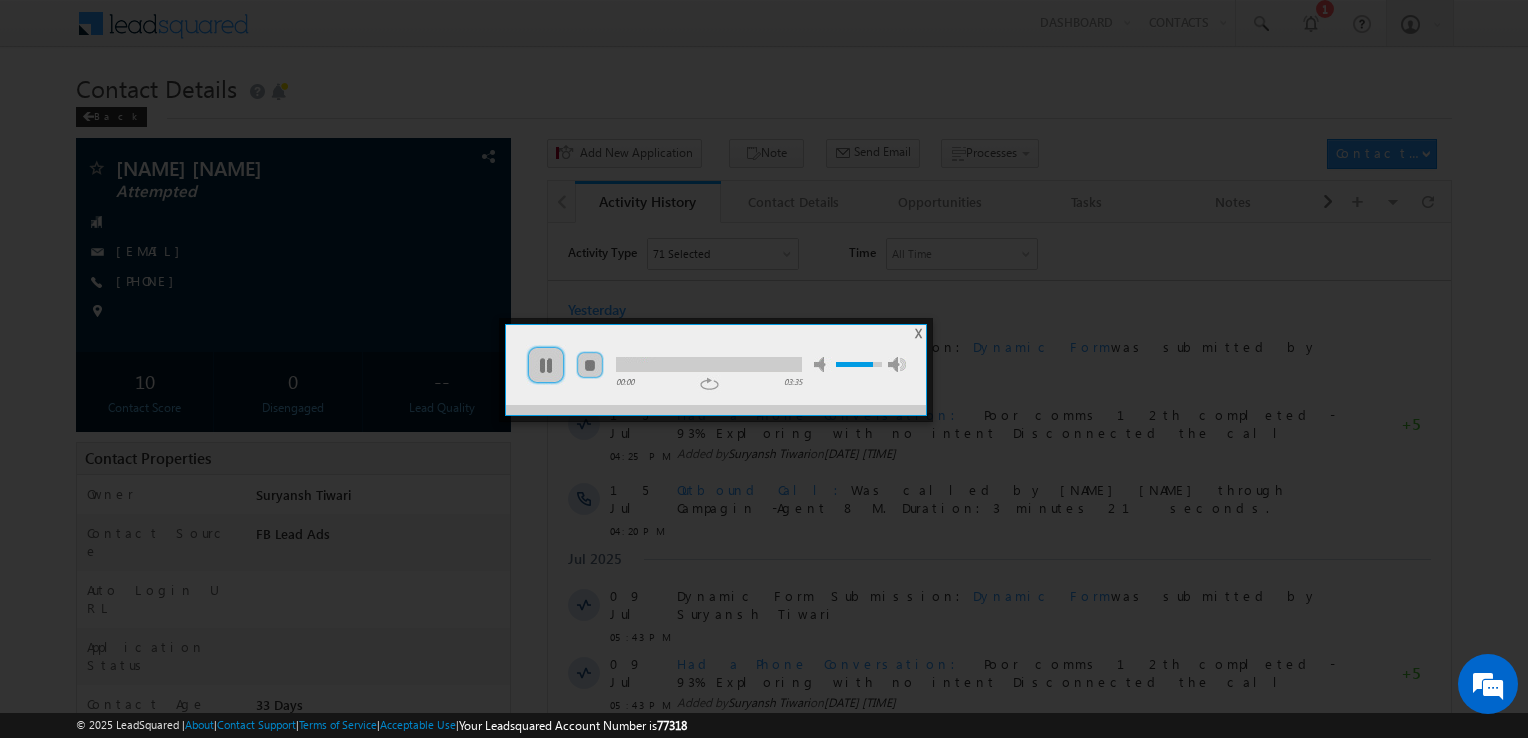 click at bounding box center [709, 364] 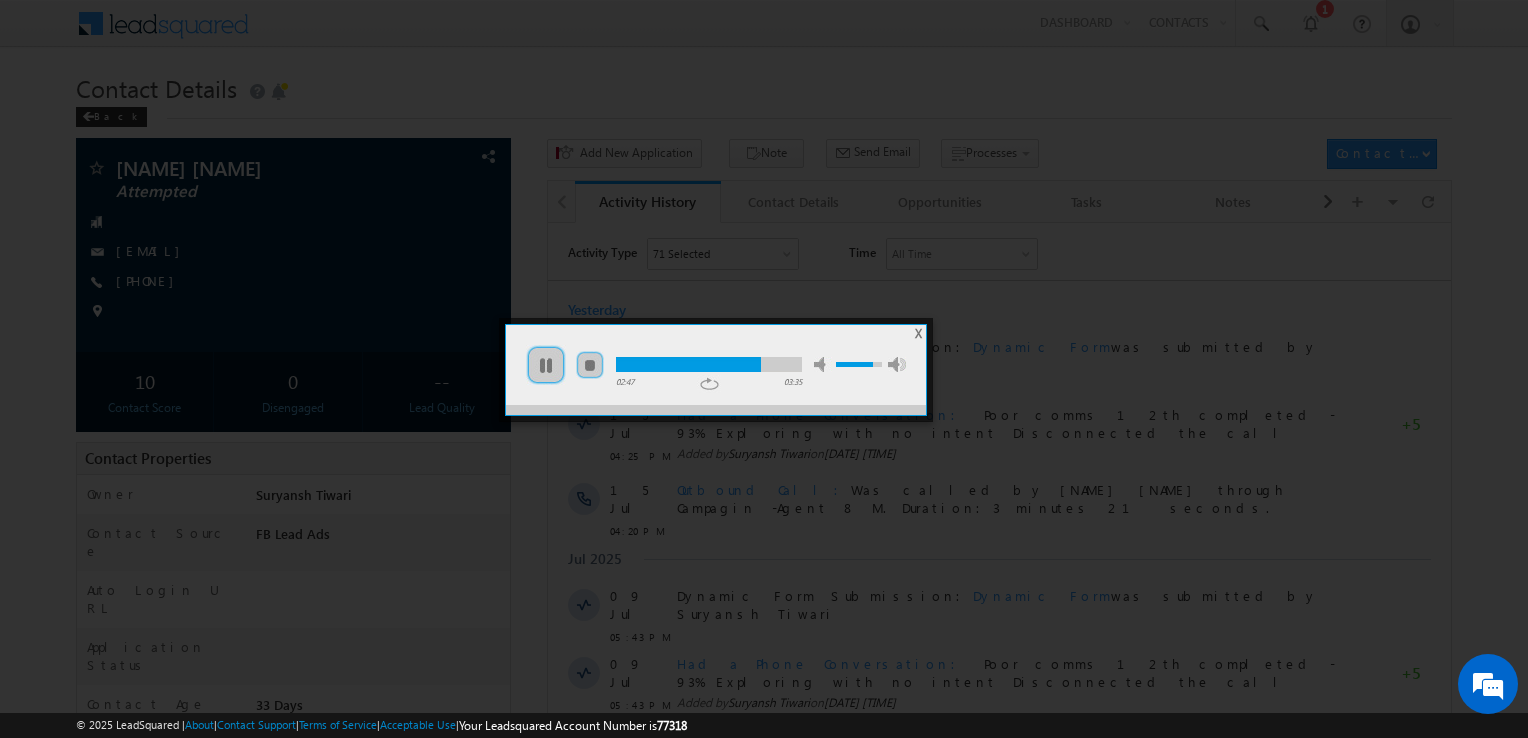 click on "X" at bounding box center [918, 333] 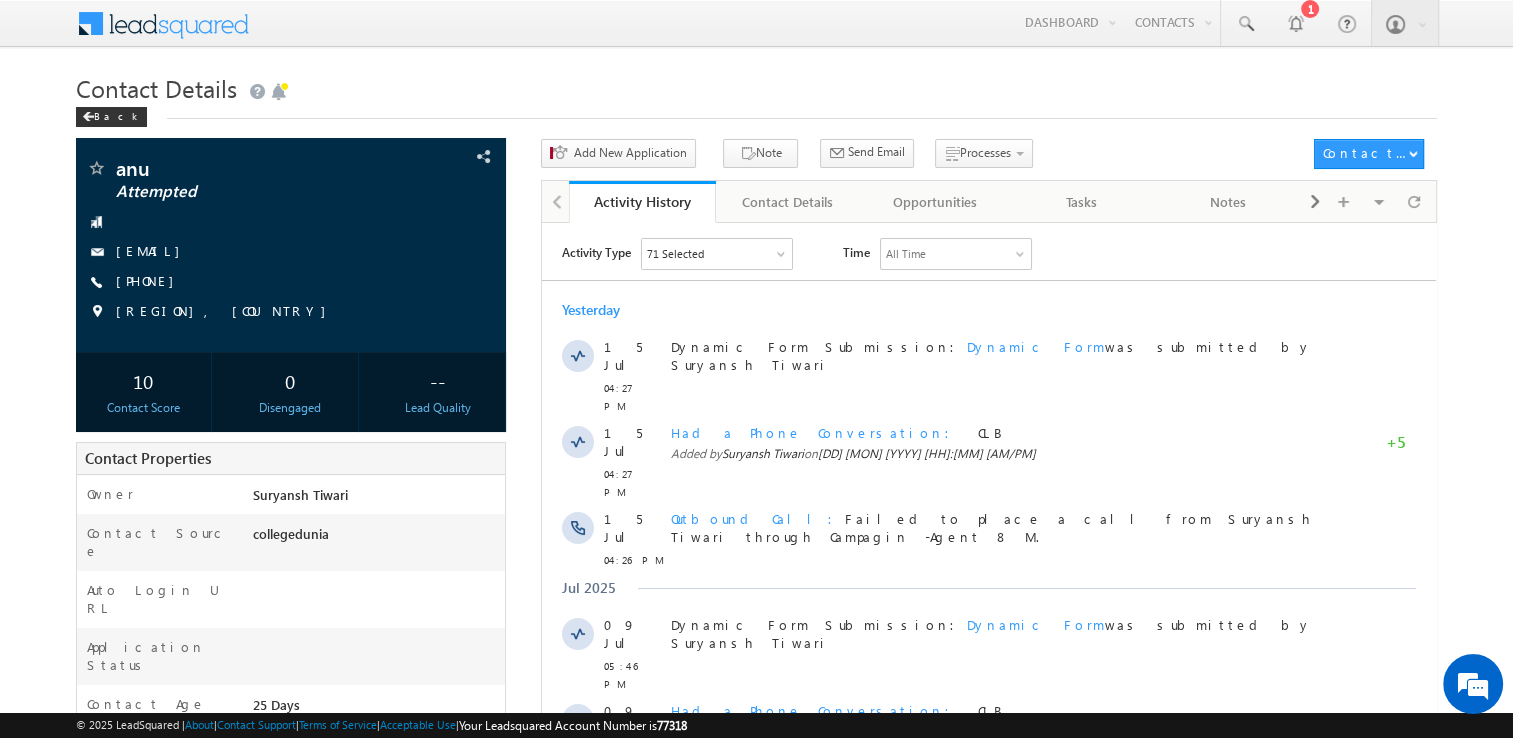 scroll, scrollTop: 0, scrollLeft: 0, axis: both 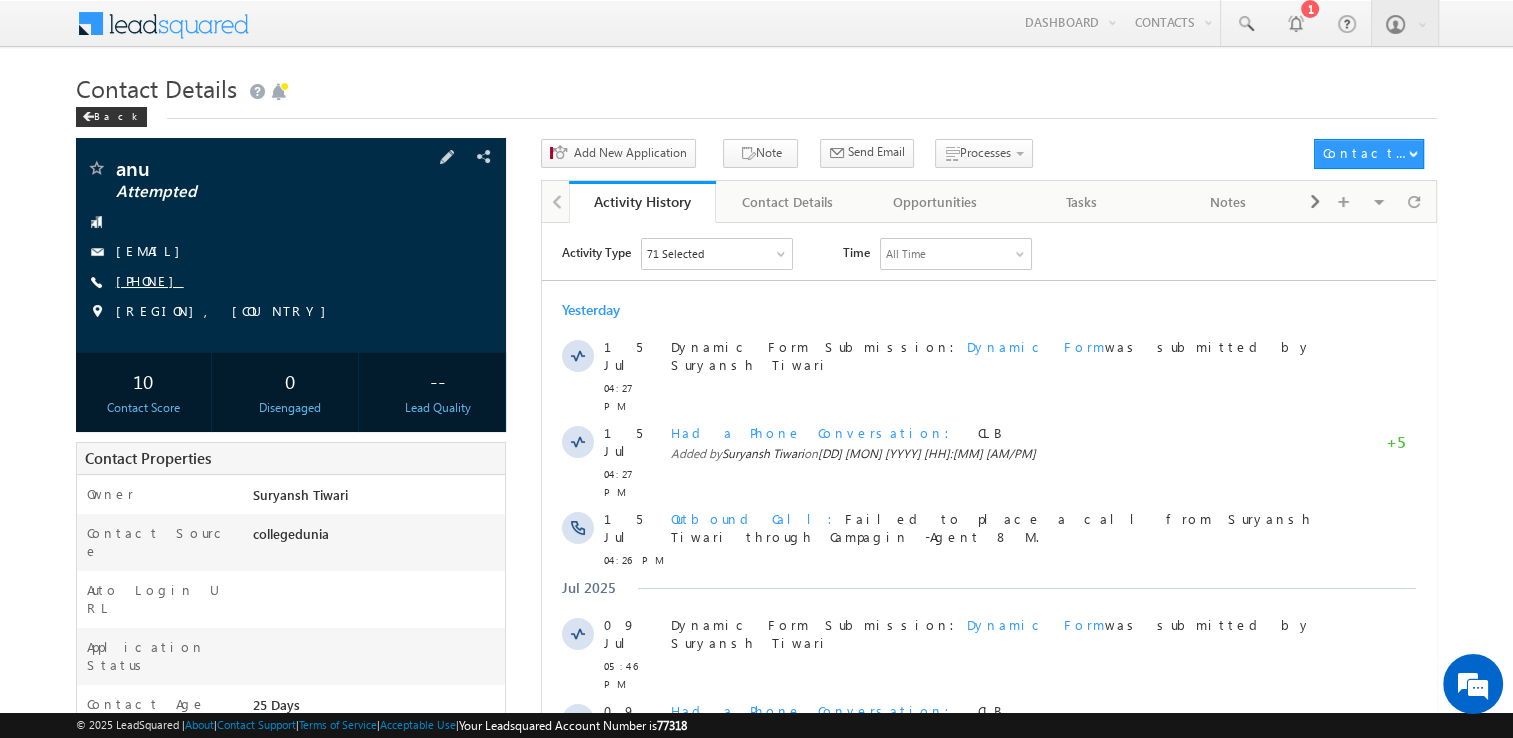 click on "[PHONE]" at bounding box center [150, 280] 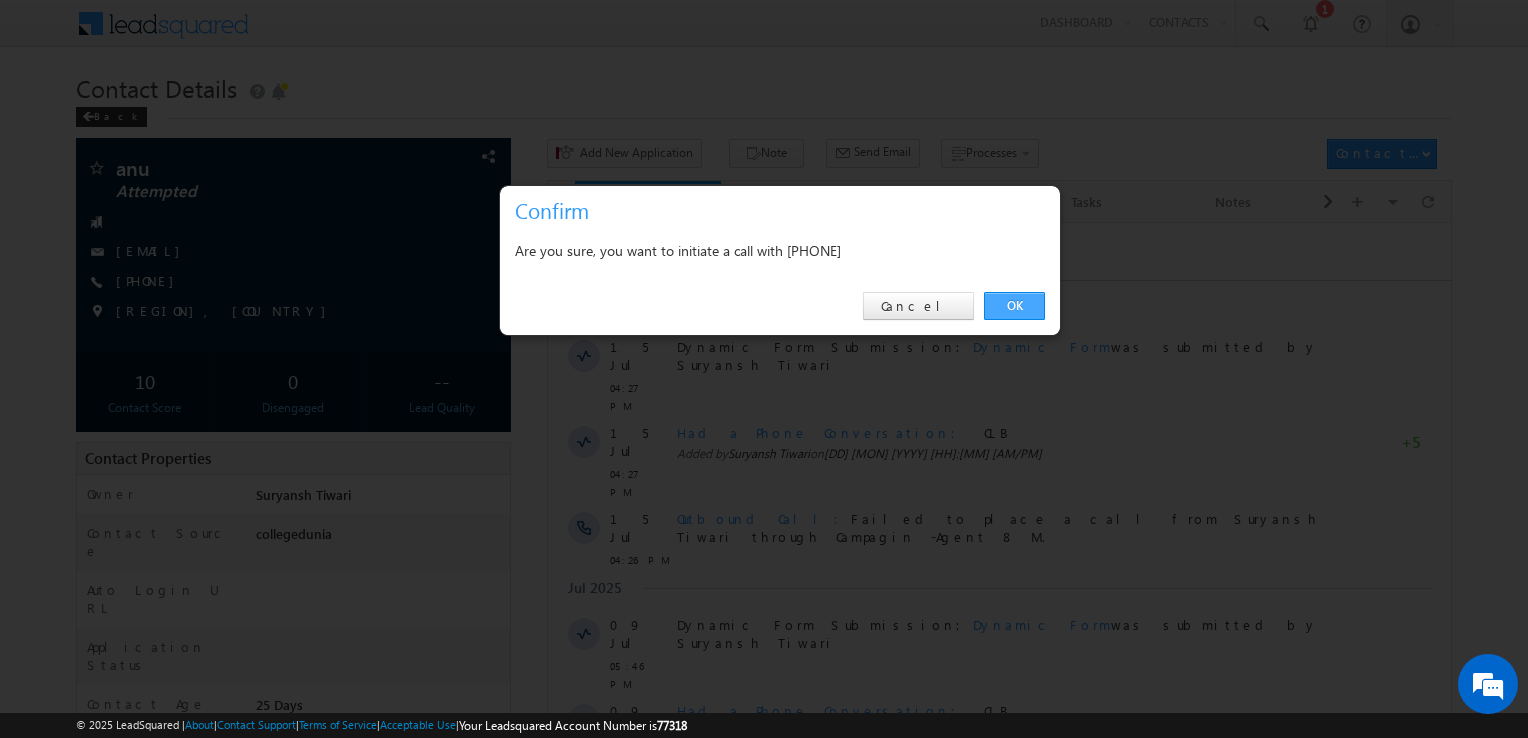 click on "OK" at bounding box center [1014, 306] 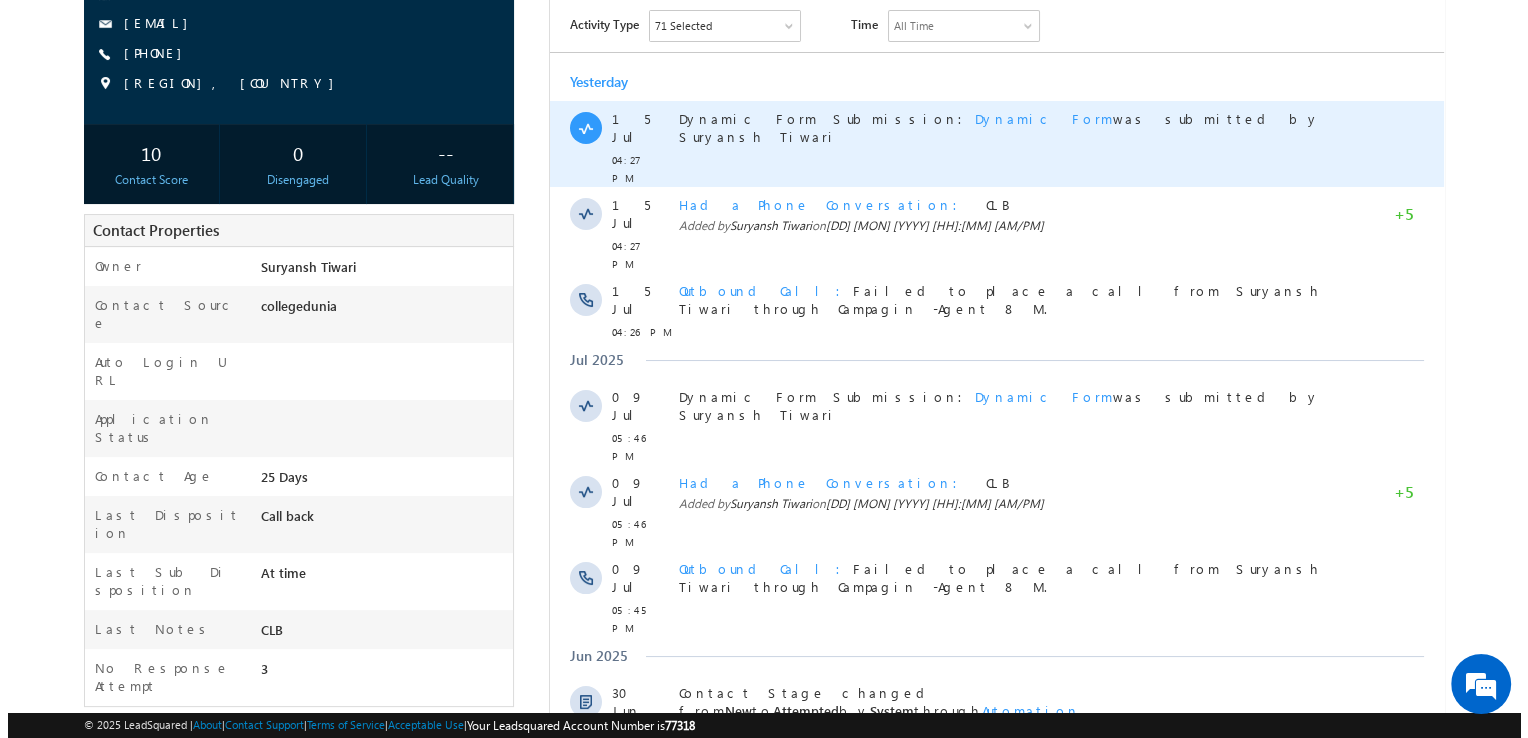 scroll, scrollTop: 0, scrollLeft: 0, axis: both 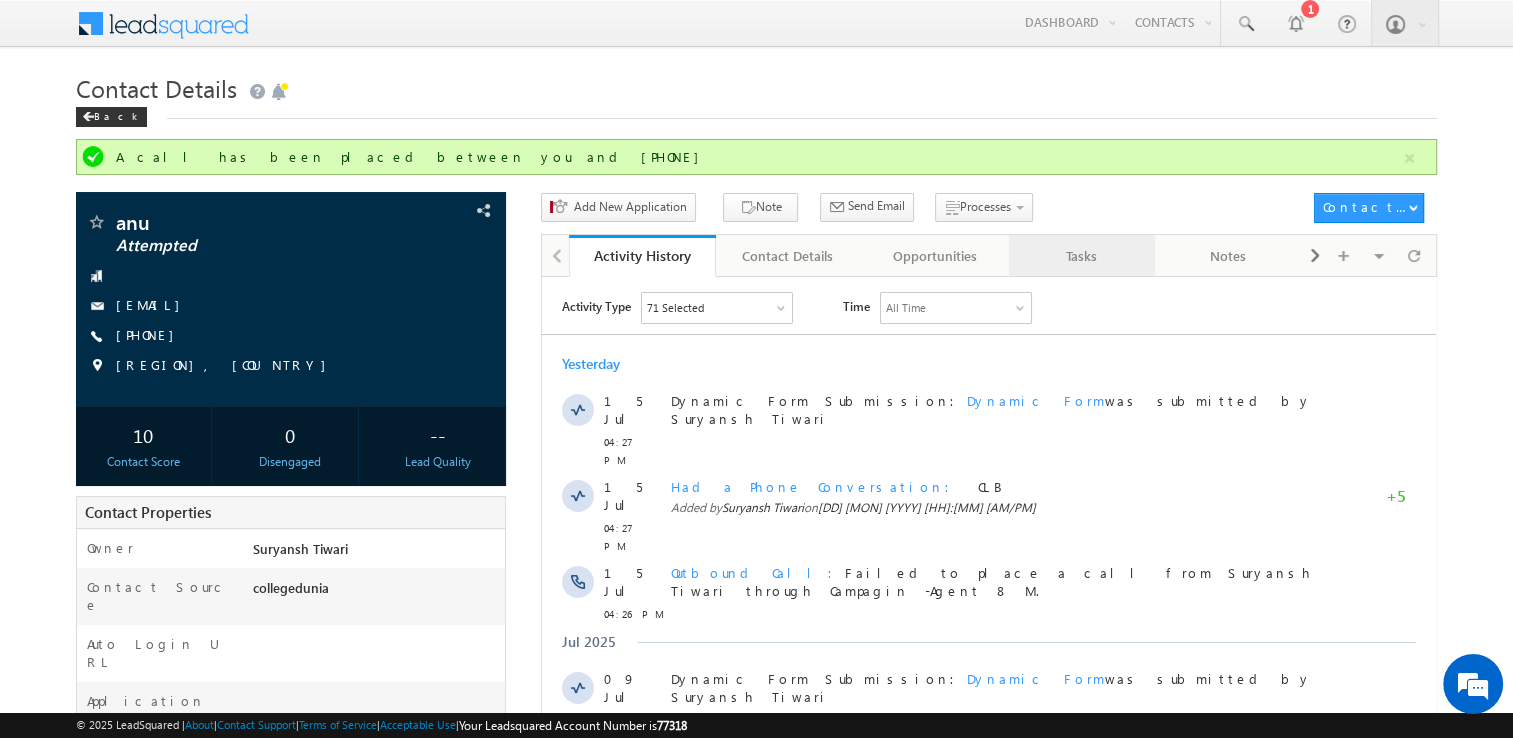 click on "Tasks" at bounding box center (1082, 256) 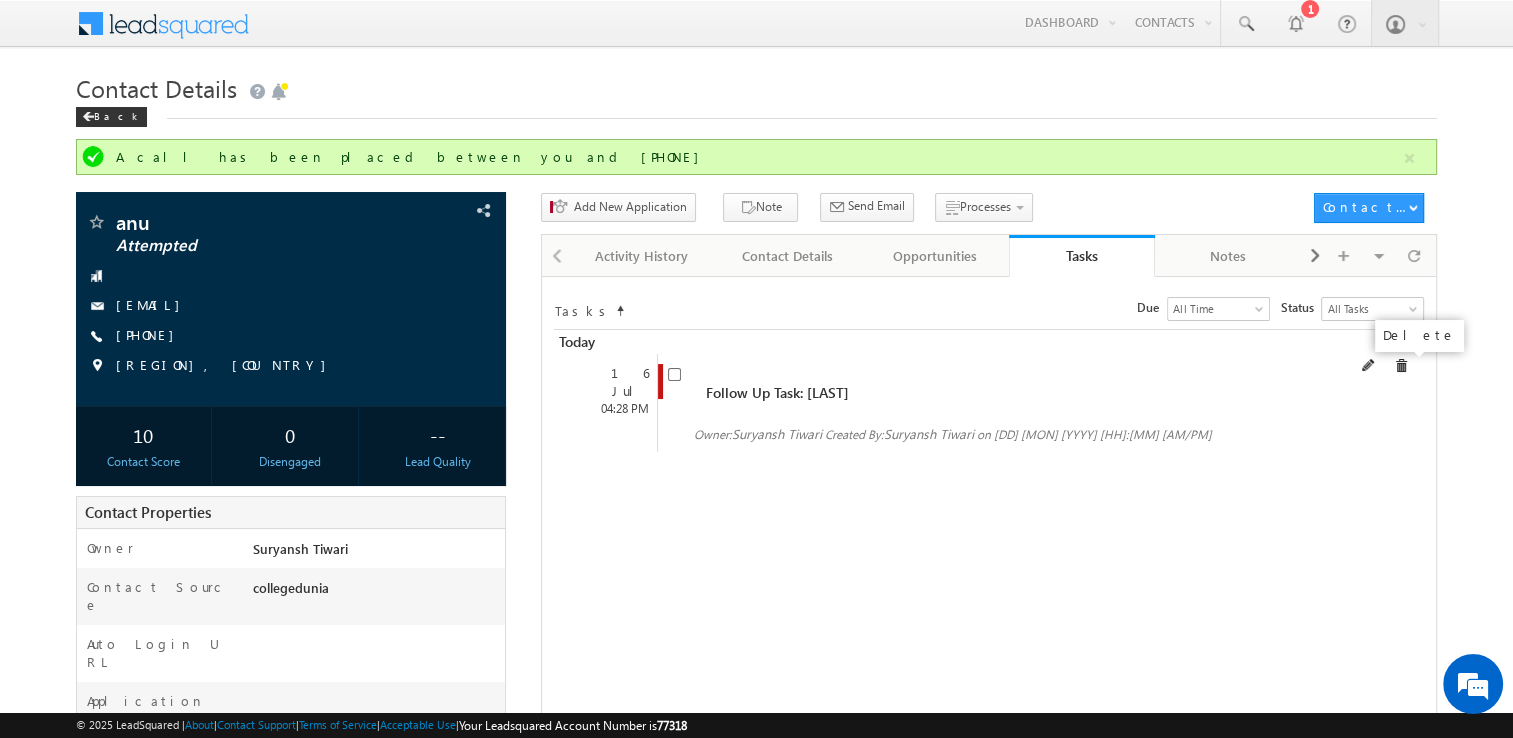 click at bounding box center (1401, 366) 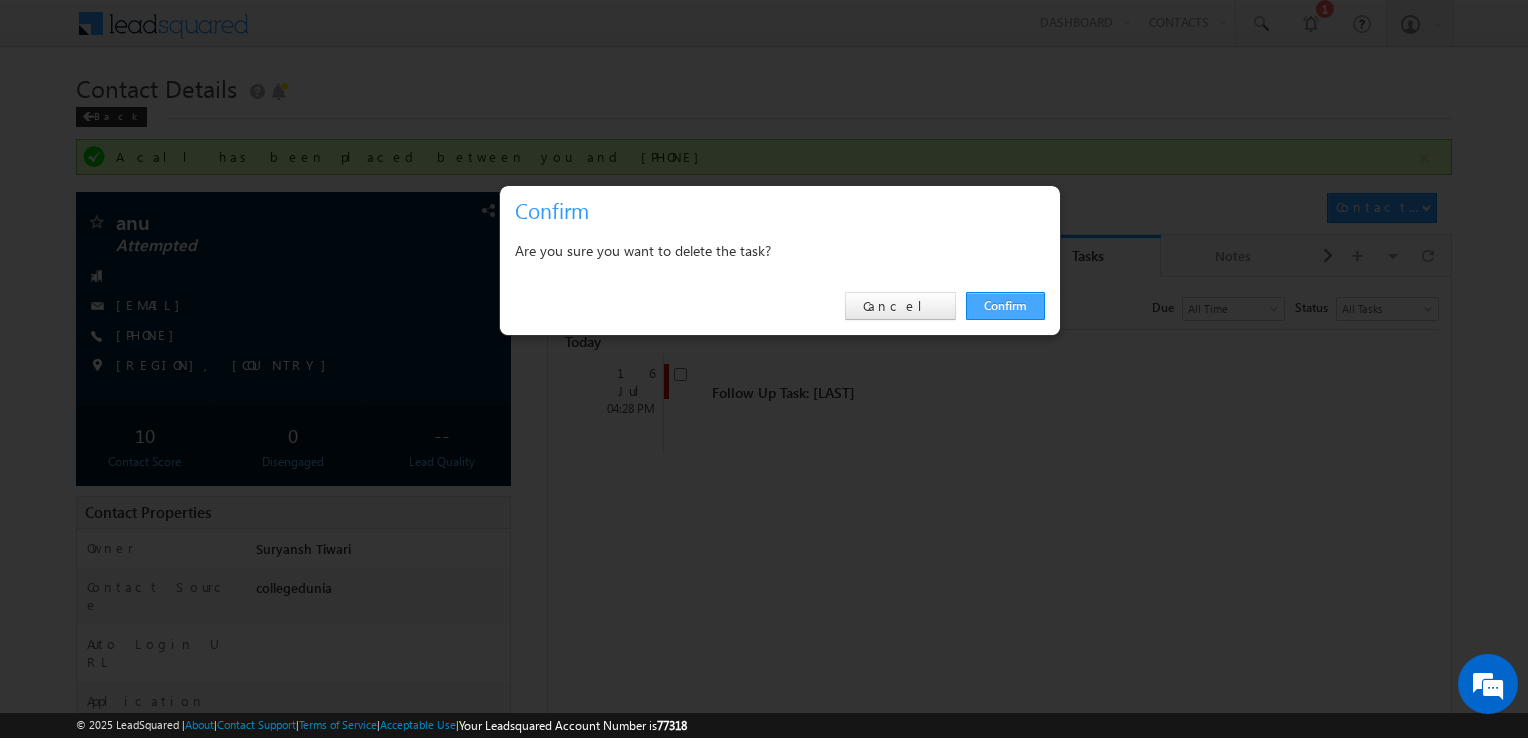 click on "Confirm" at bounding box center [1005, 306] 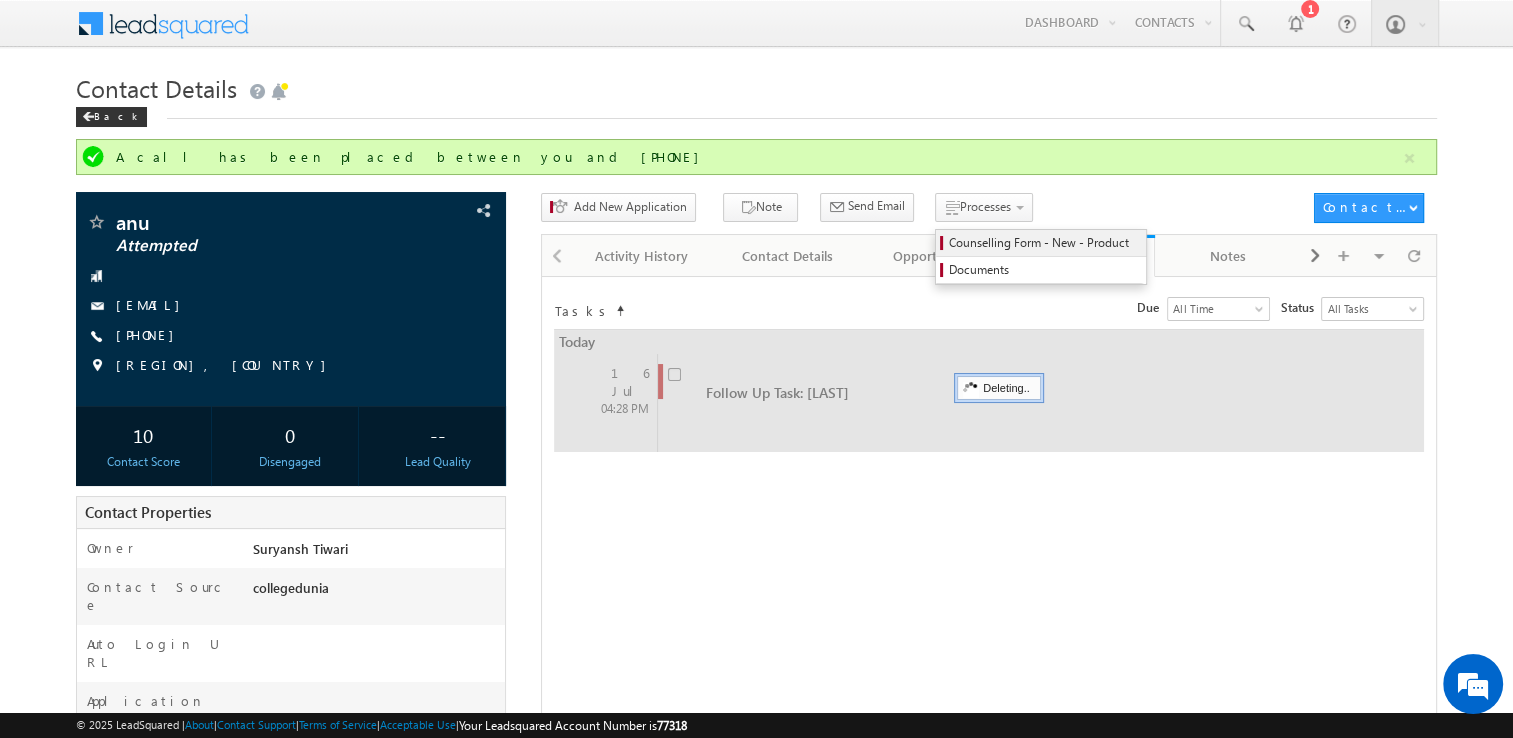 click on "Counselling Form - New - Product" at bounding box center [1044, 243] 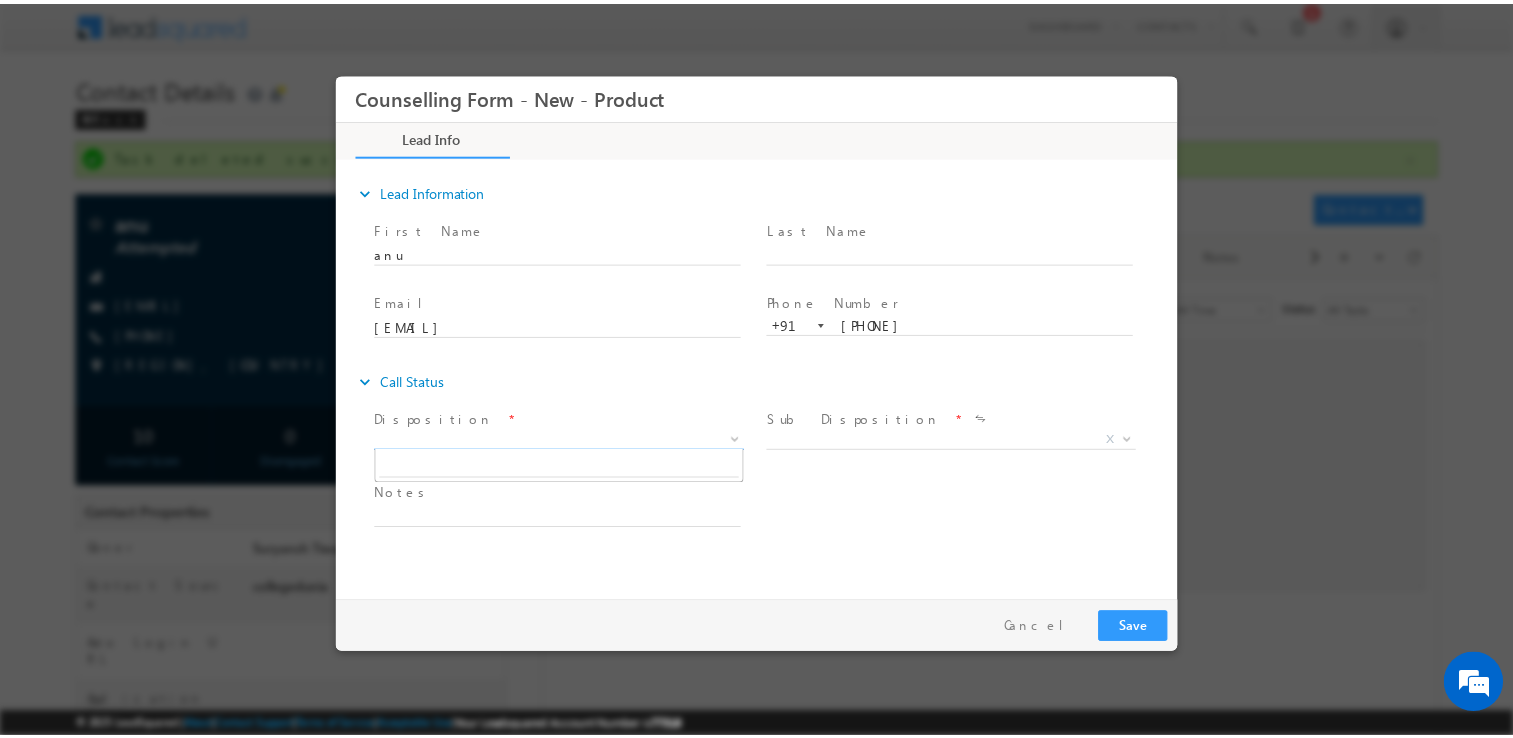scroll, scrollTop: 0, scrollLeft: 0, axis: both 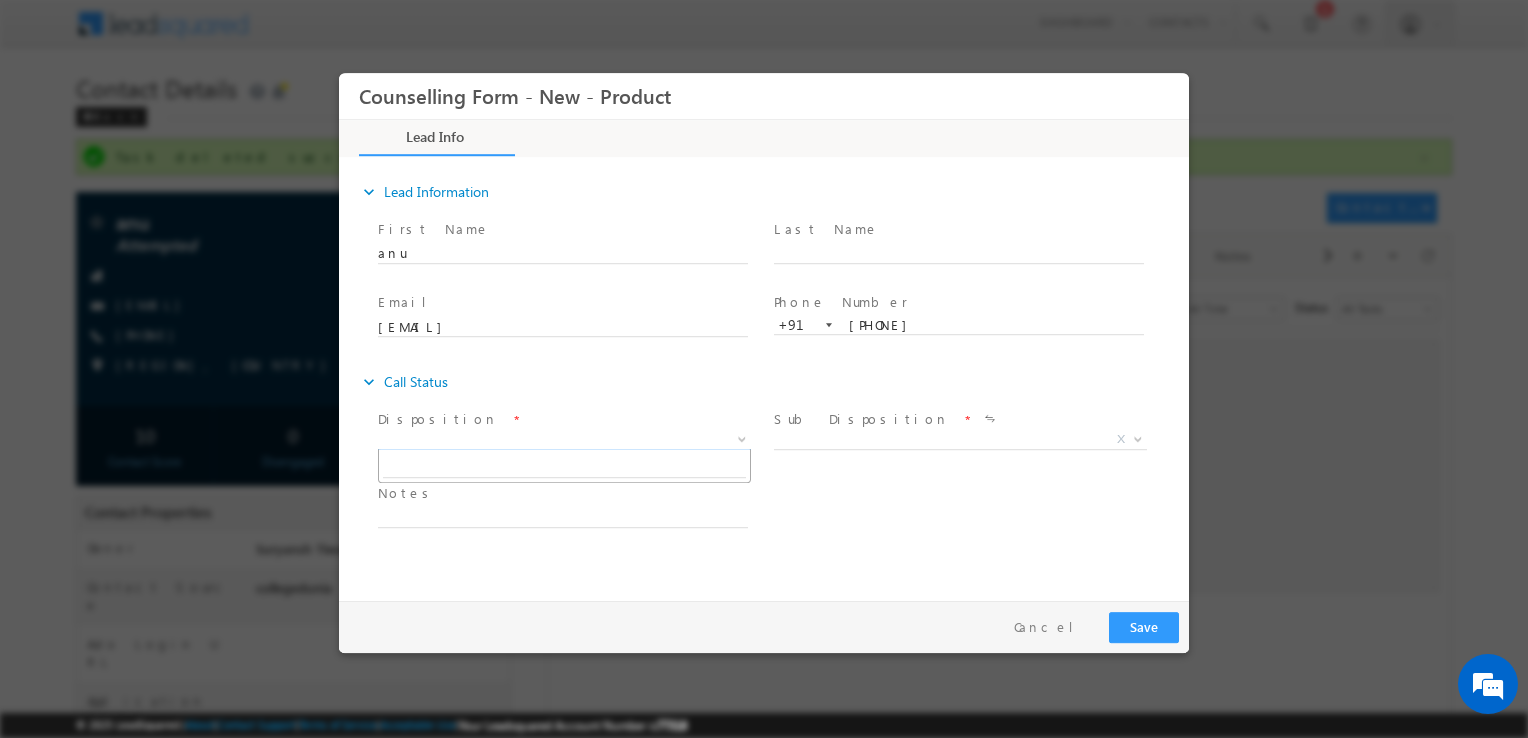 click on "X" at bounding box center [564, 440] 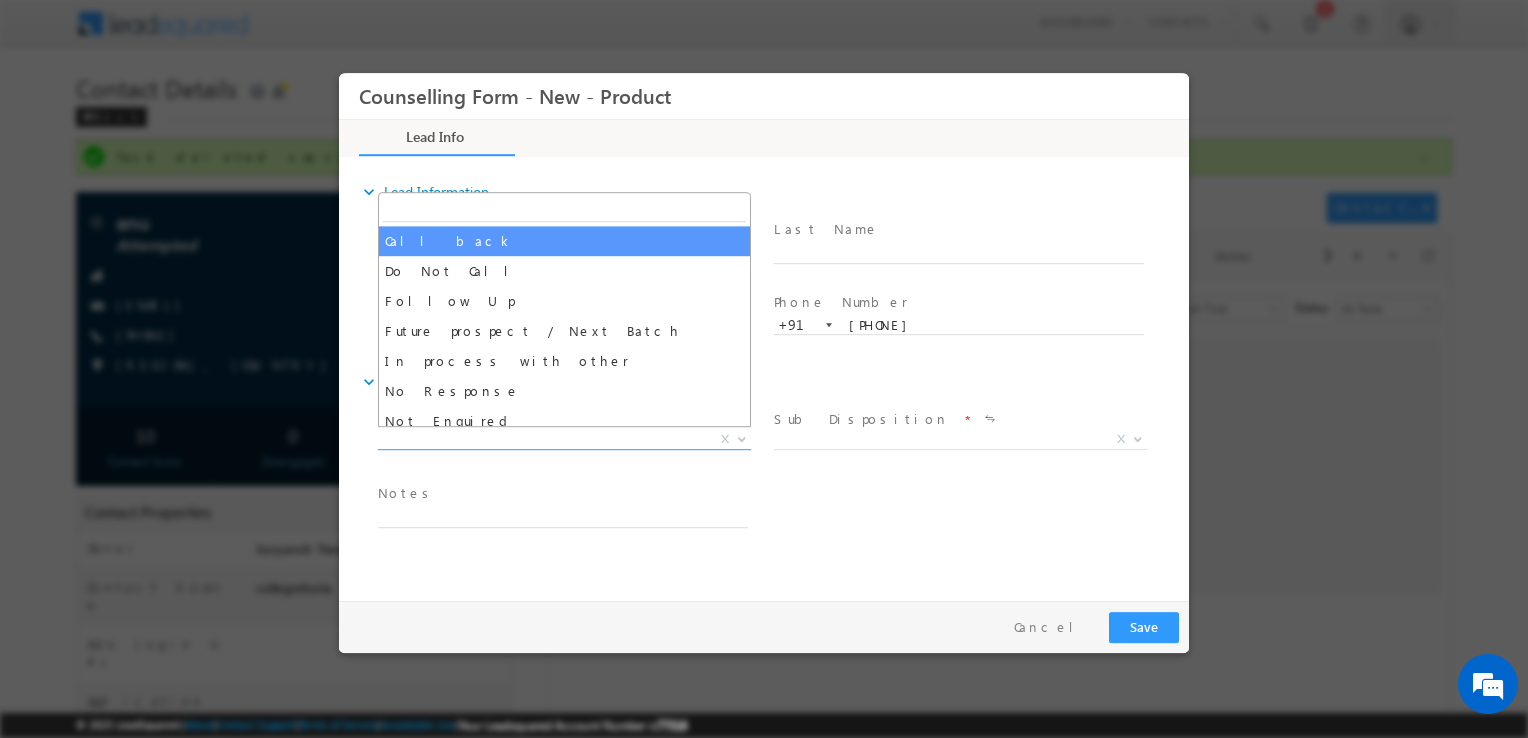 select on "Call back" 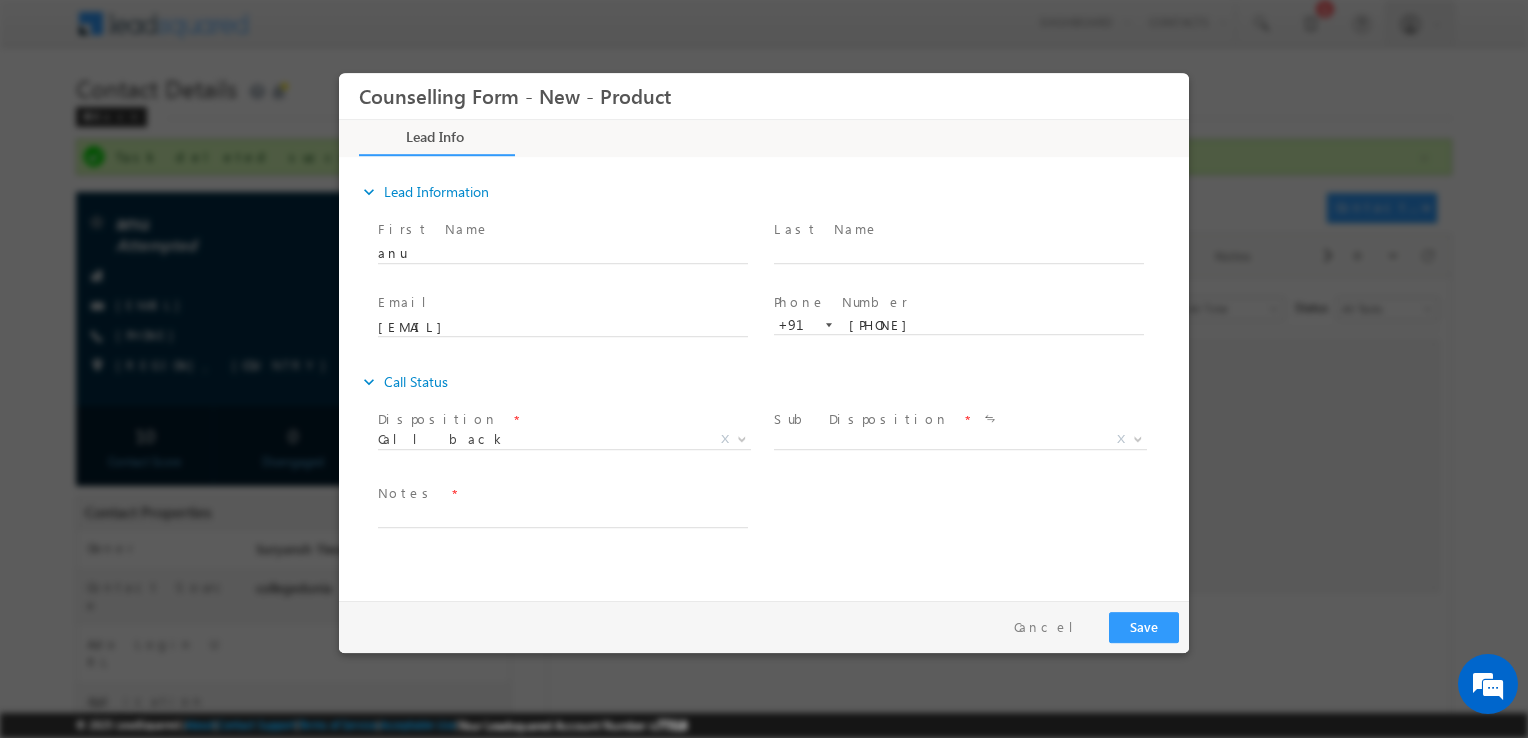 drag, startPoint x: 796, startPoint y: 427, endPoint x: 815, endPoint y: 435, distance: 20.615528 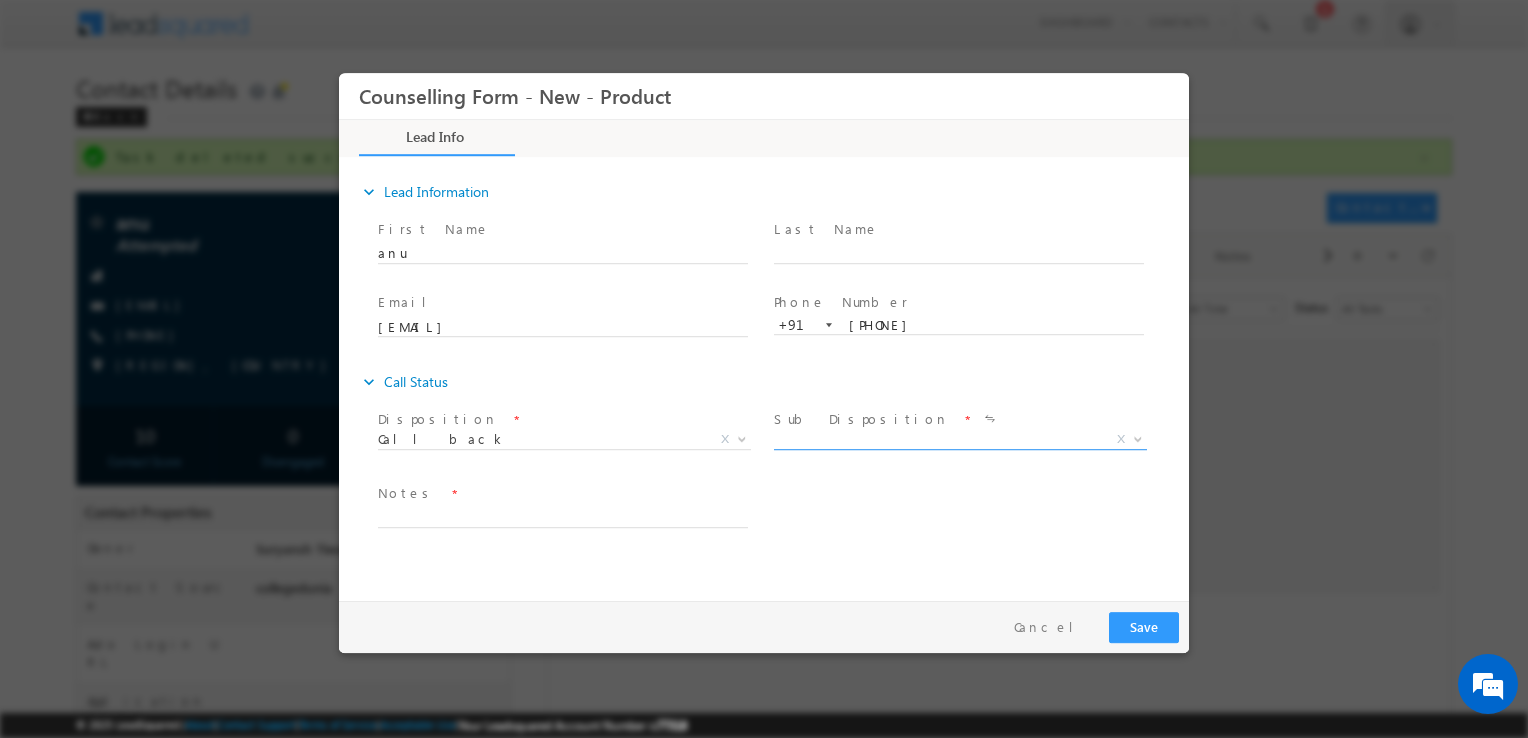 click on "X" at bounding box center (960, 440) 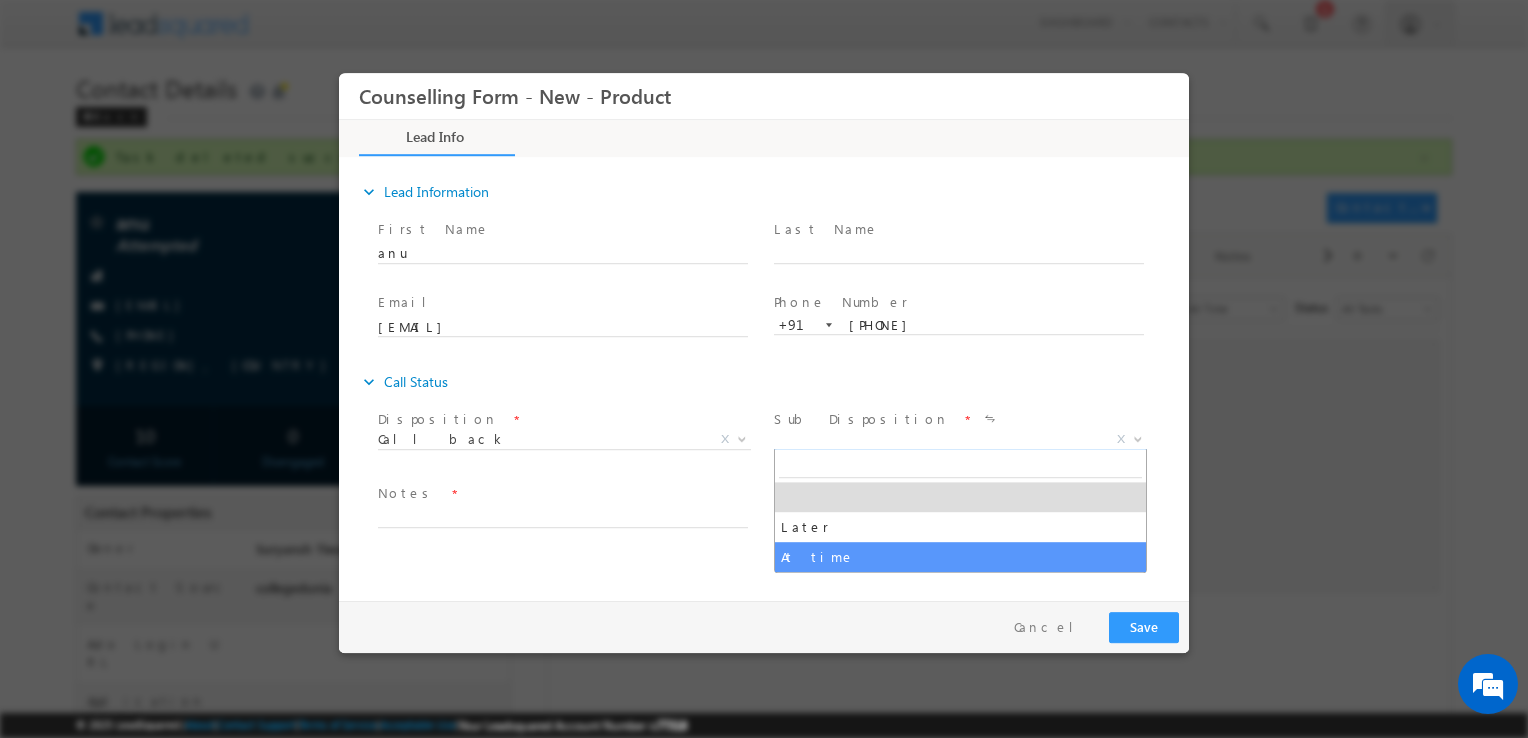 select on "At time" 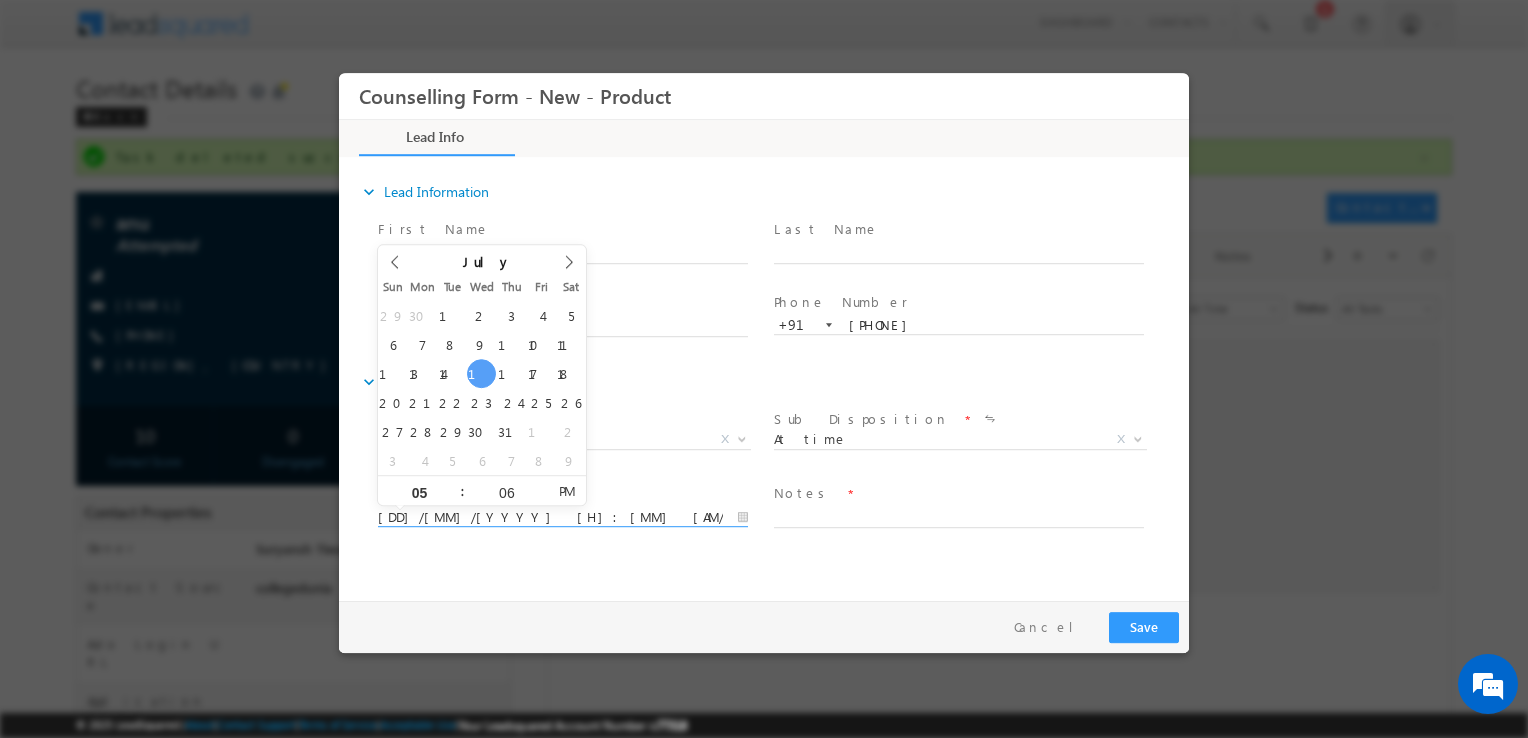click on "[DD]/[MM]/[YYYY] [H]:[MM] [AM/PM]" at bounding box center (563, 518) 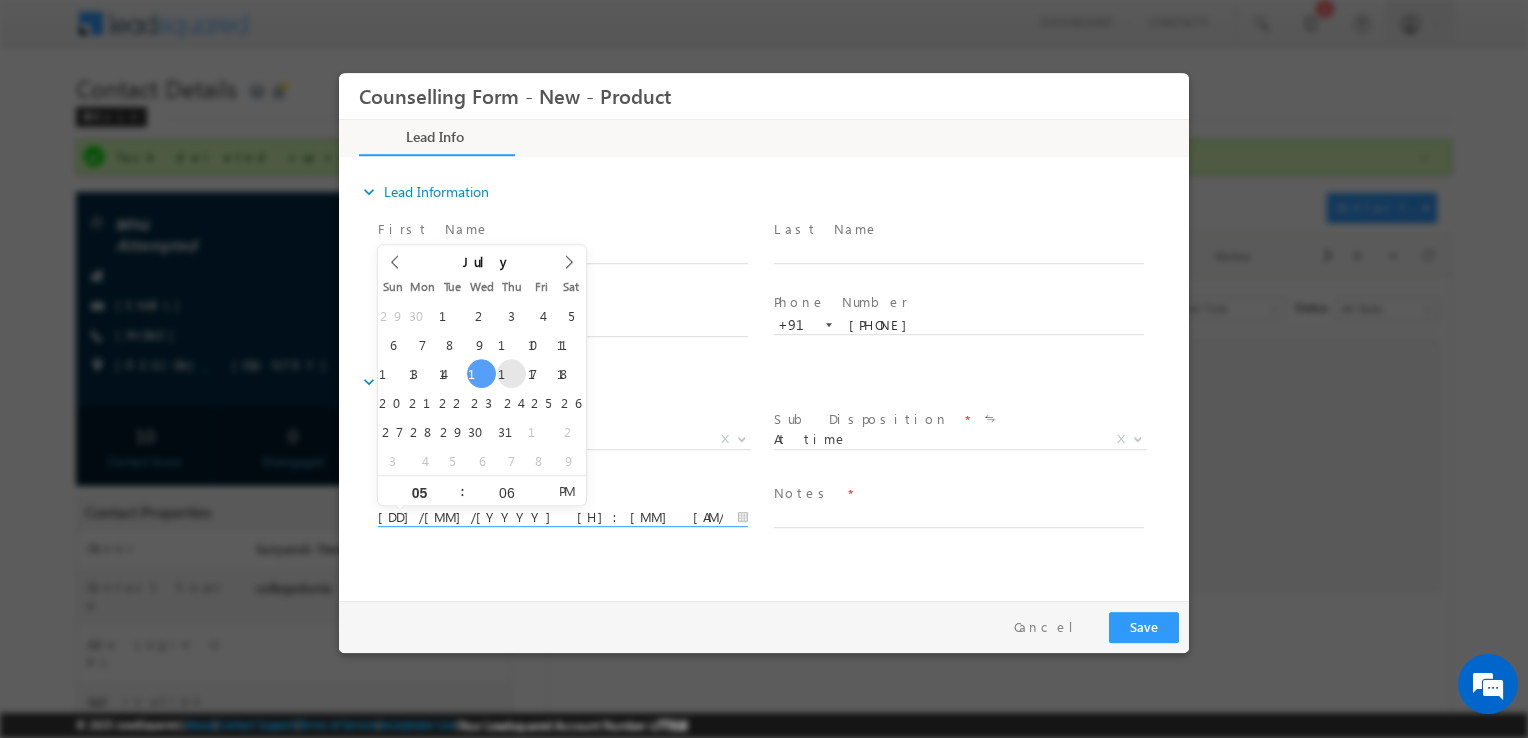 type on "[DD]/[MM]/[YYYY] [H]:[MM] [AM/PM]" 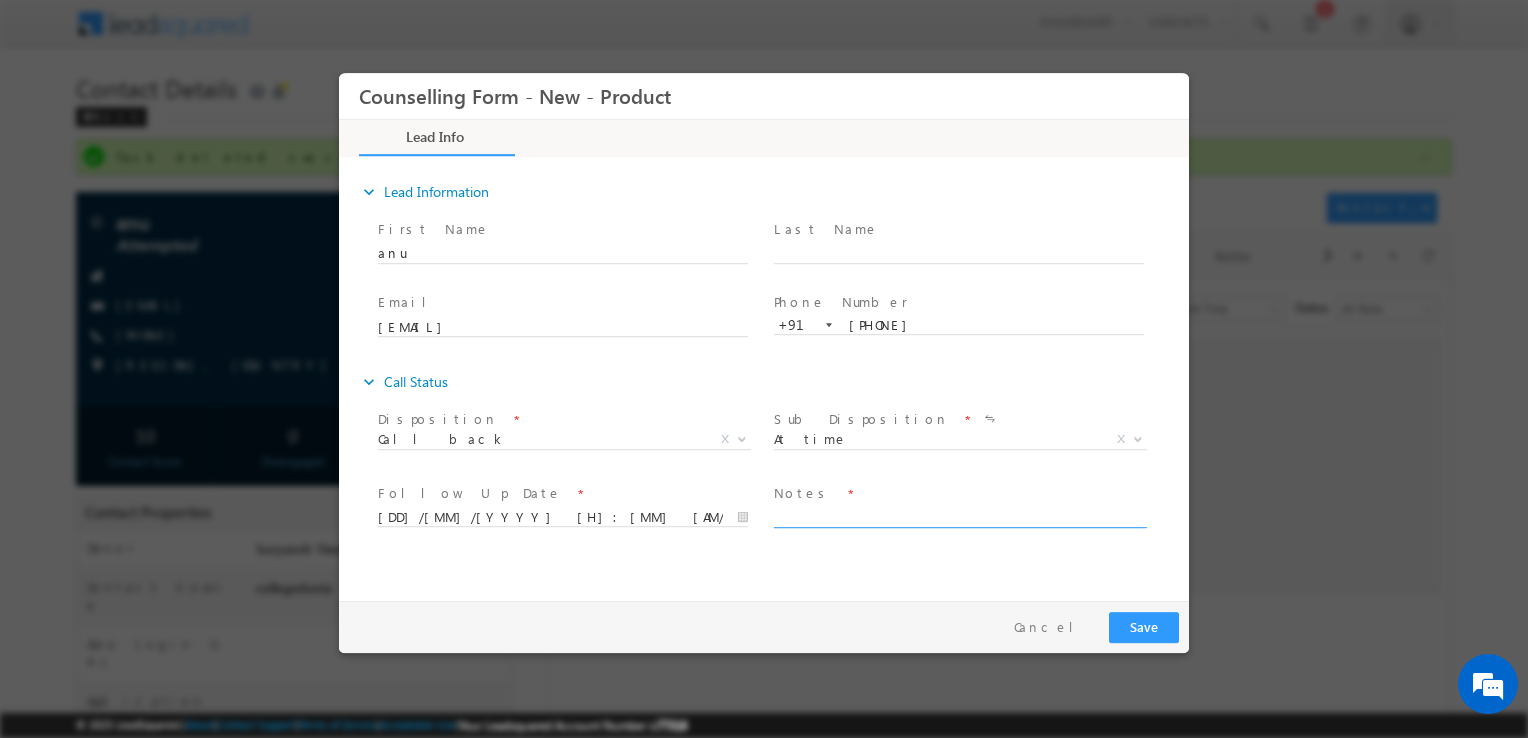 click at bounding box center (959, 516) 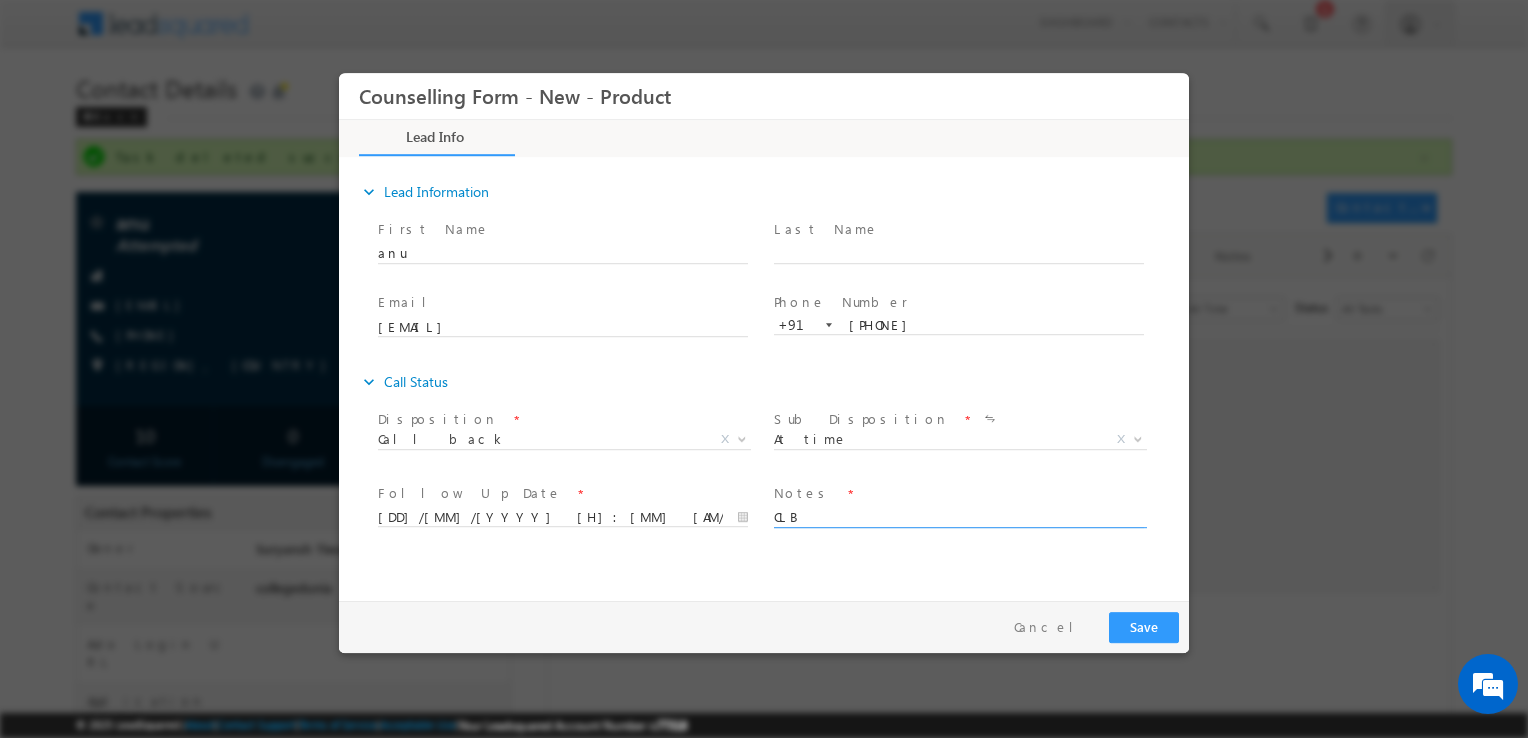 type on "CLB" 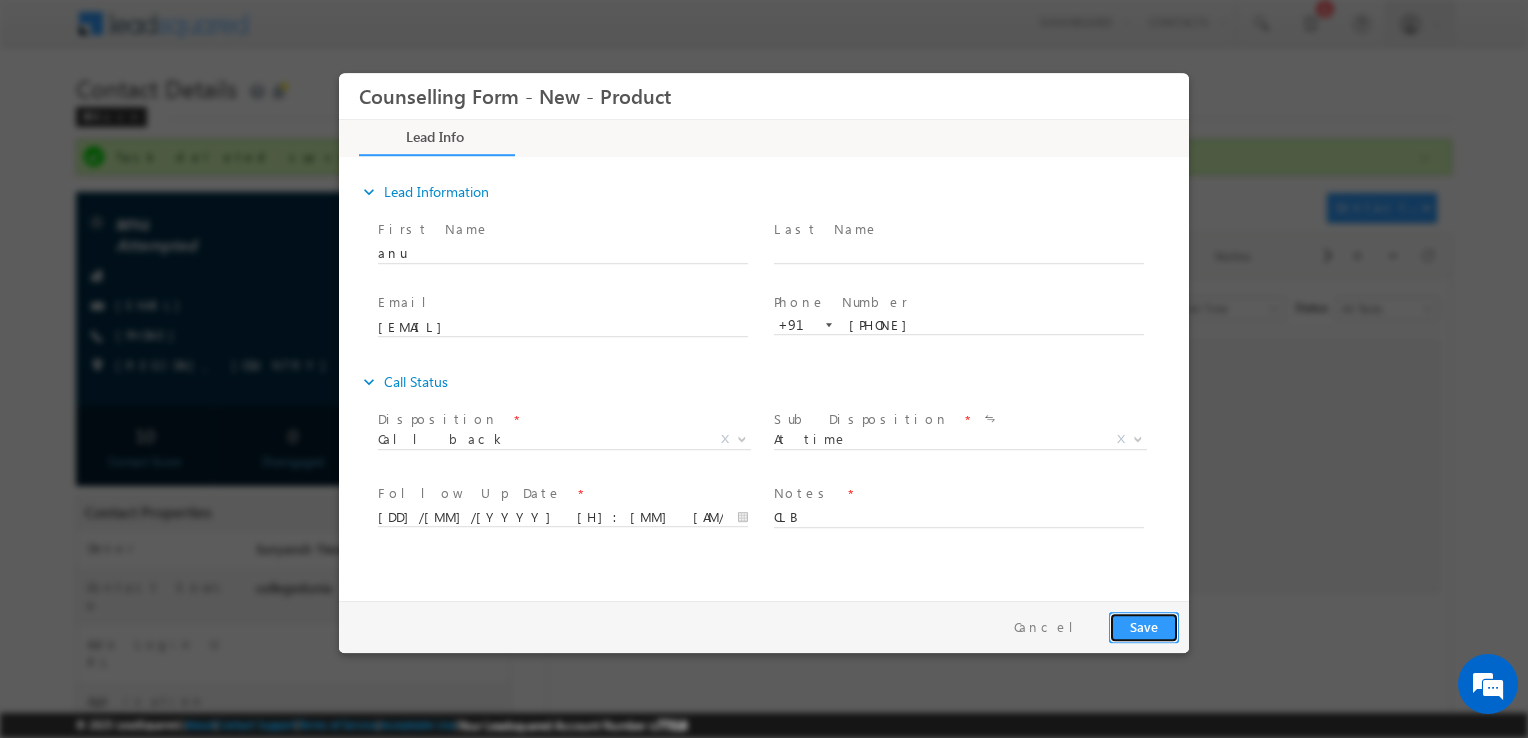 click on "Save" at bounding box center [1144, 627] 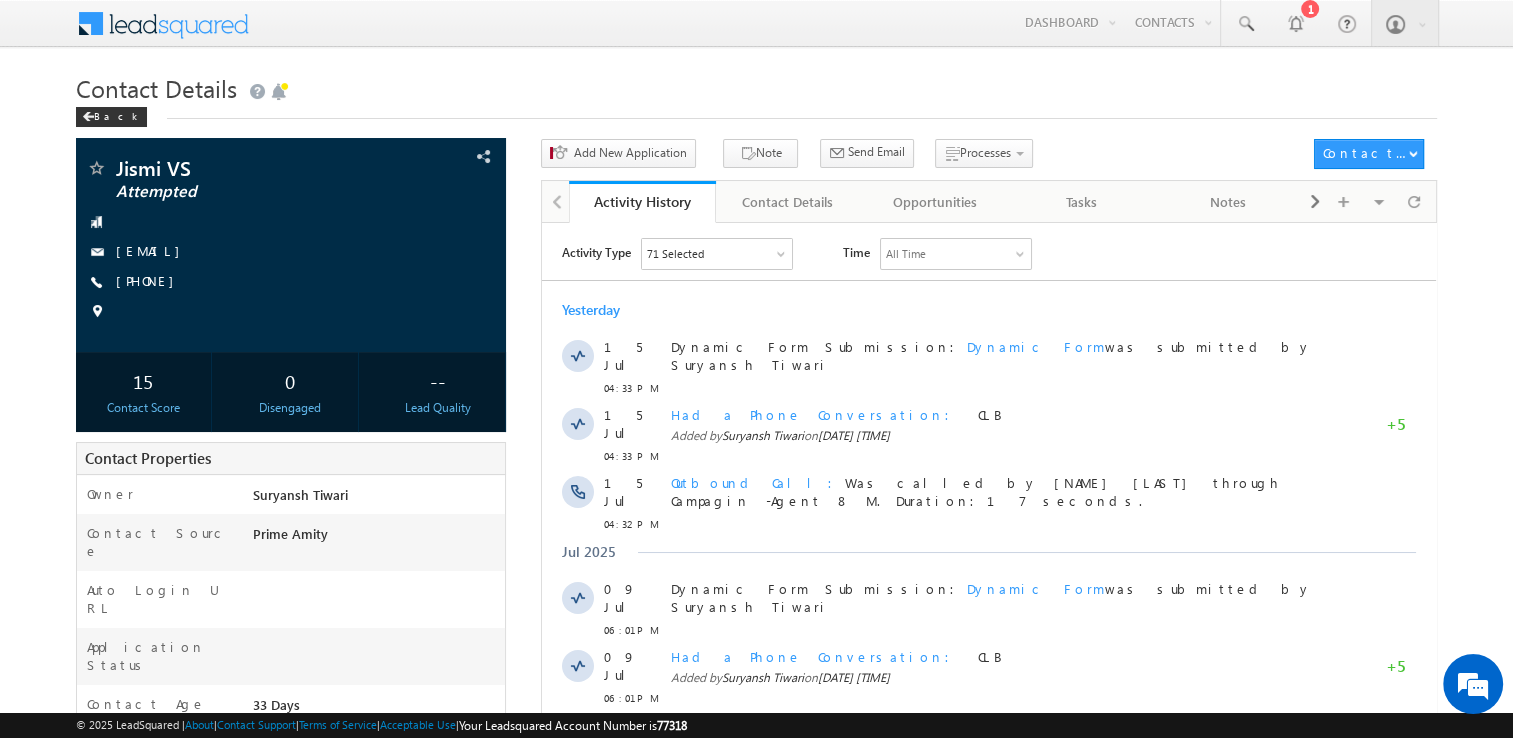 scroll, scrollTop: 0, scrollLeft: 0, axis: both 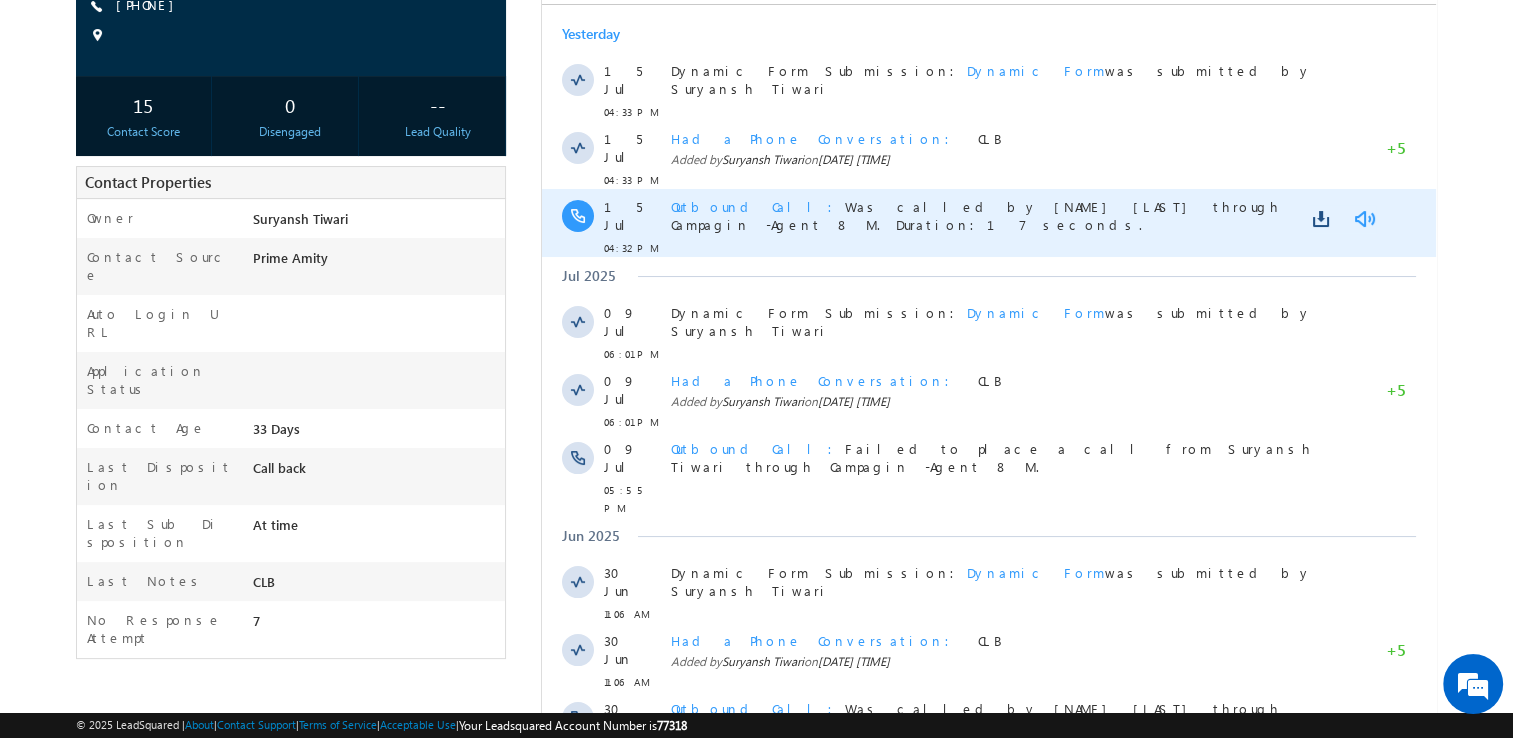 click at bounding box center (1364, 219) 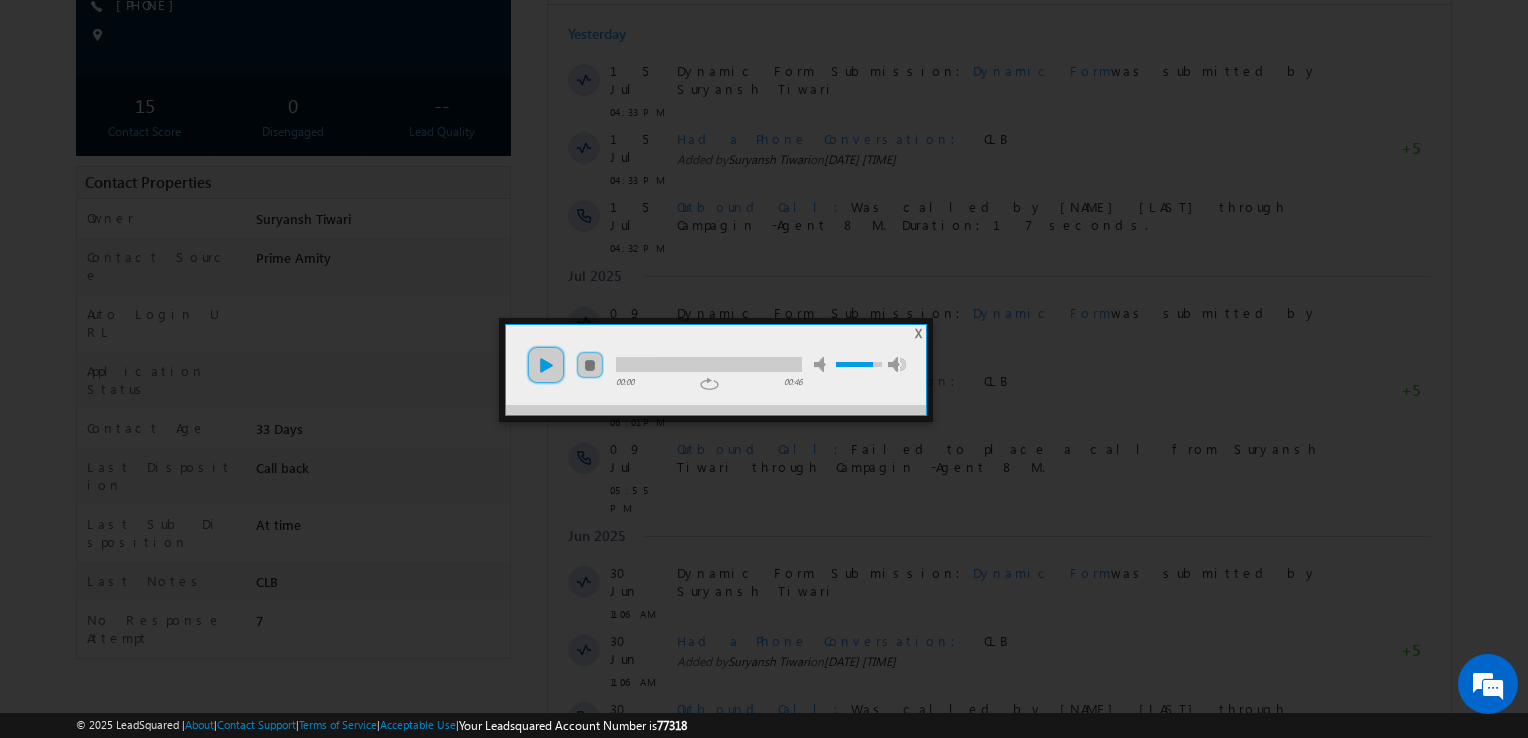click on "play" at bounding box center (546, 365) 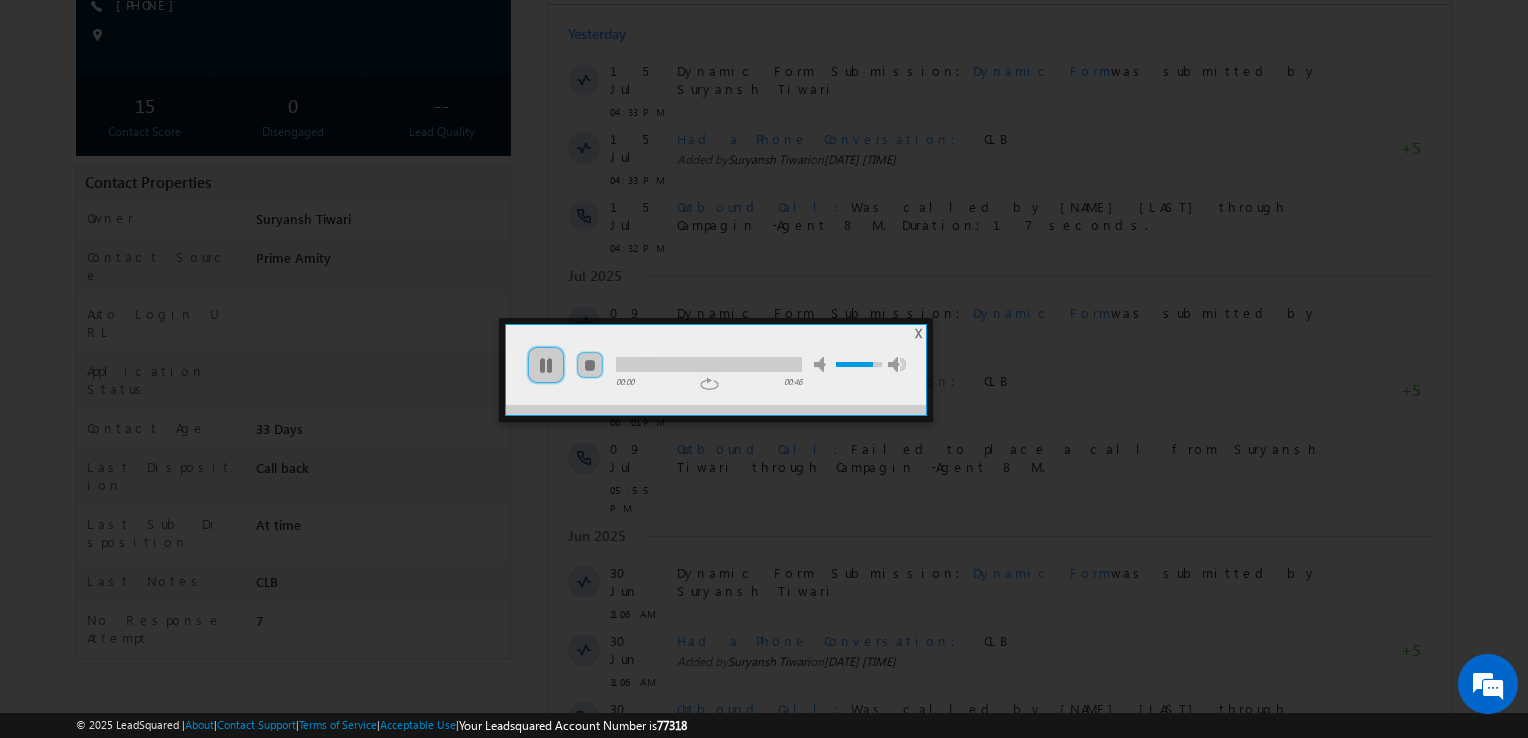 drag, startPoint x: 661, startPoint y: 373, endPoint x: 686, endPoint y: 356, distance: 30.232433 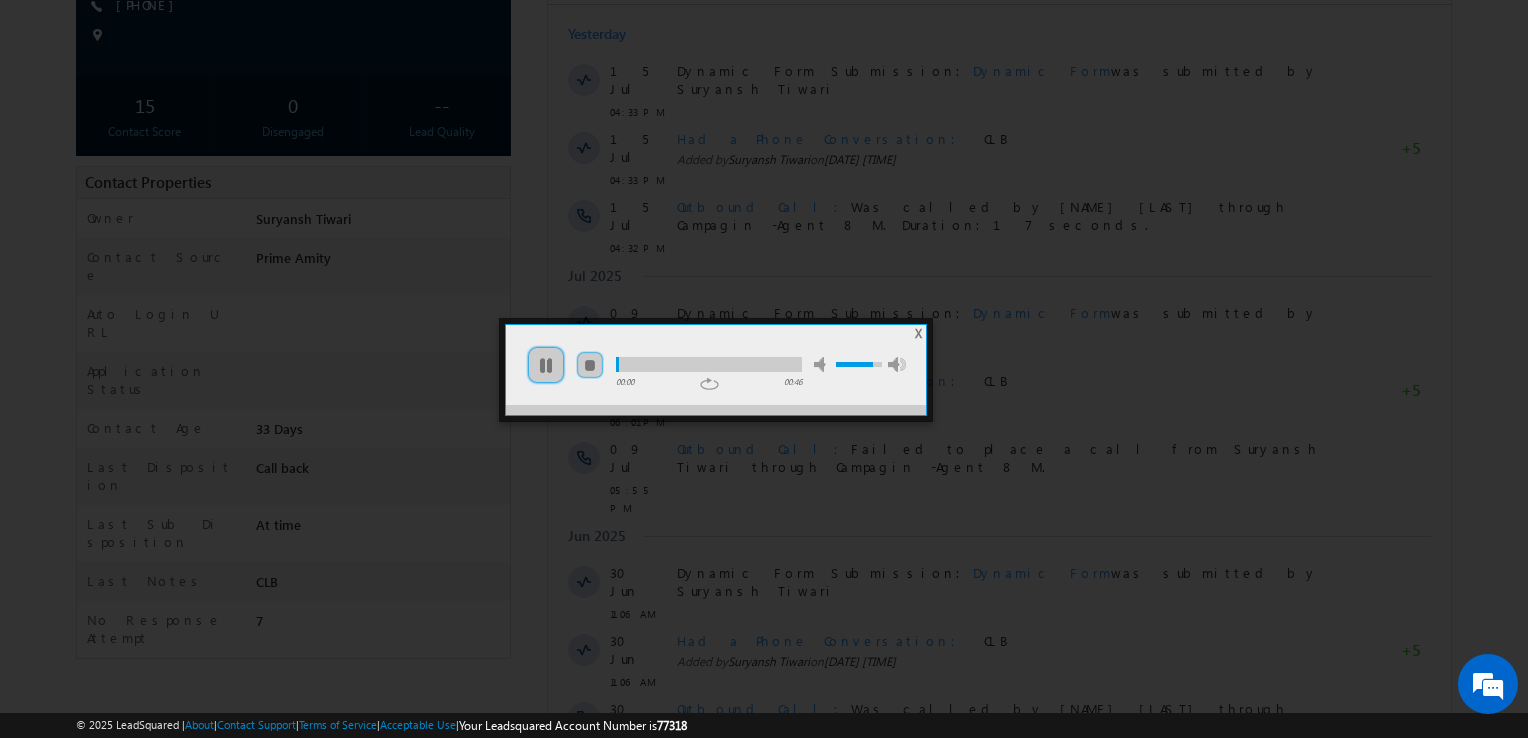 click at bounding box center [709, 364] 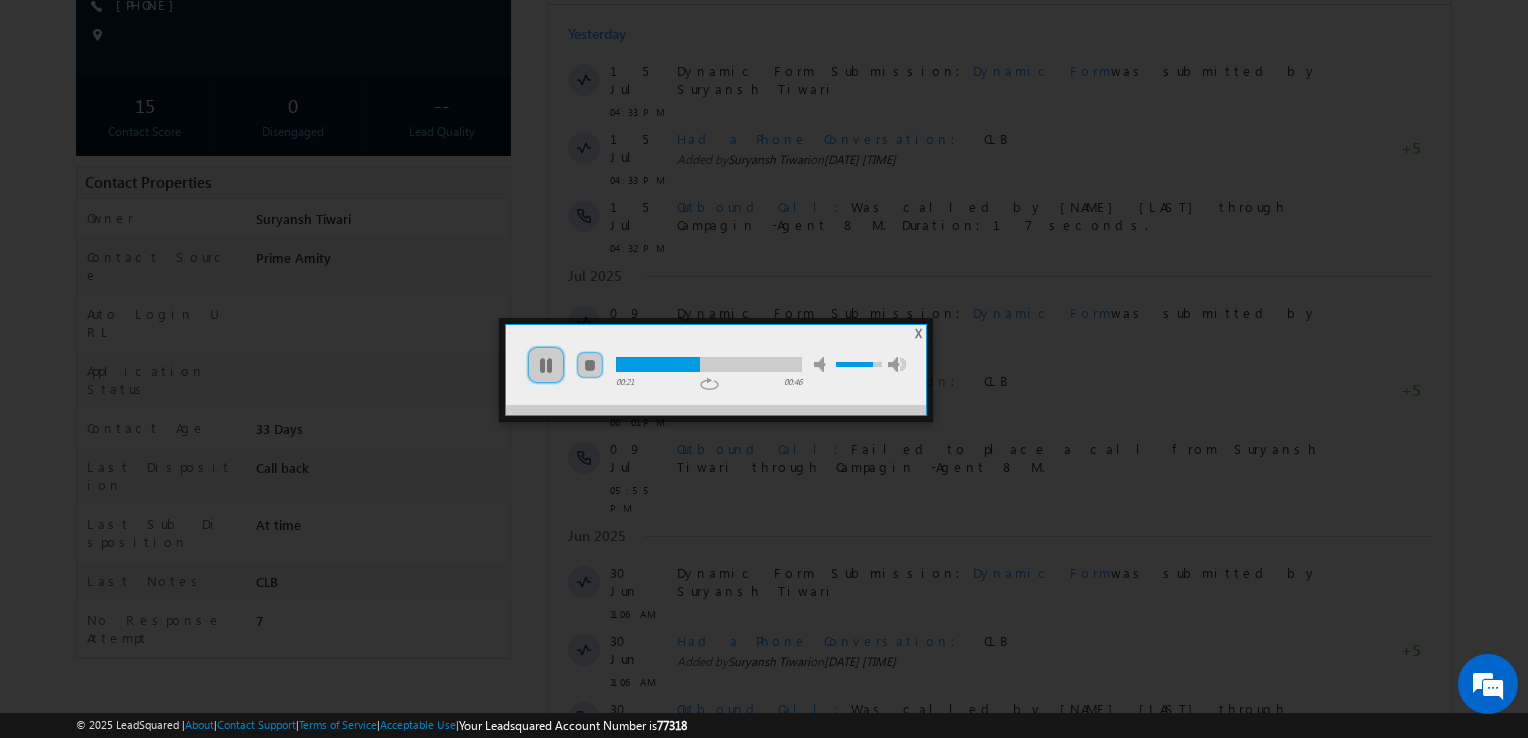 click at bounding box center (709, 364) 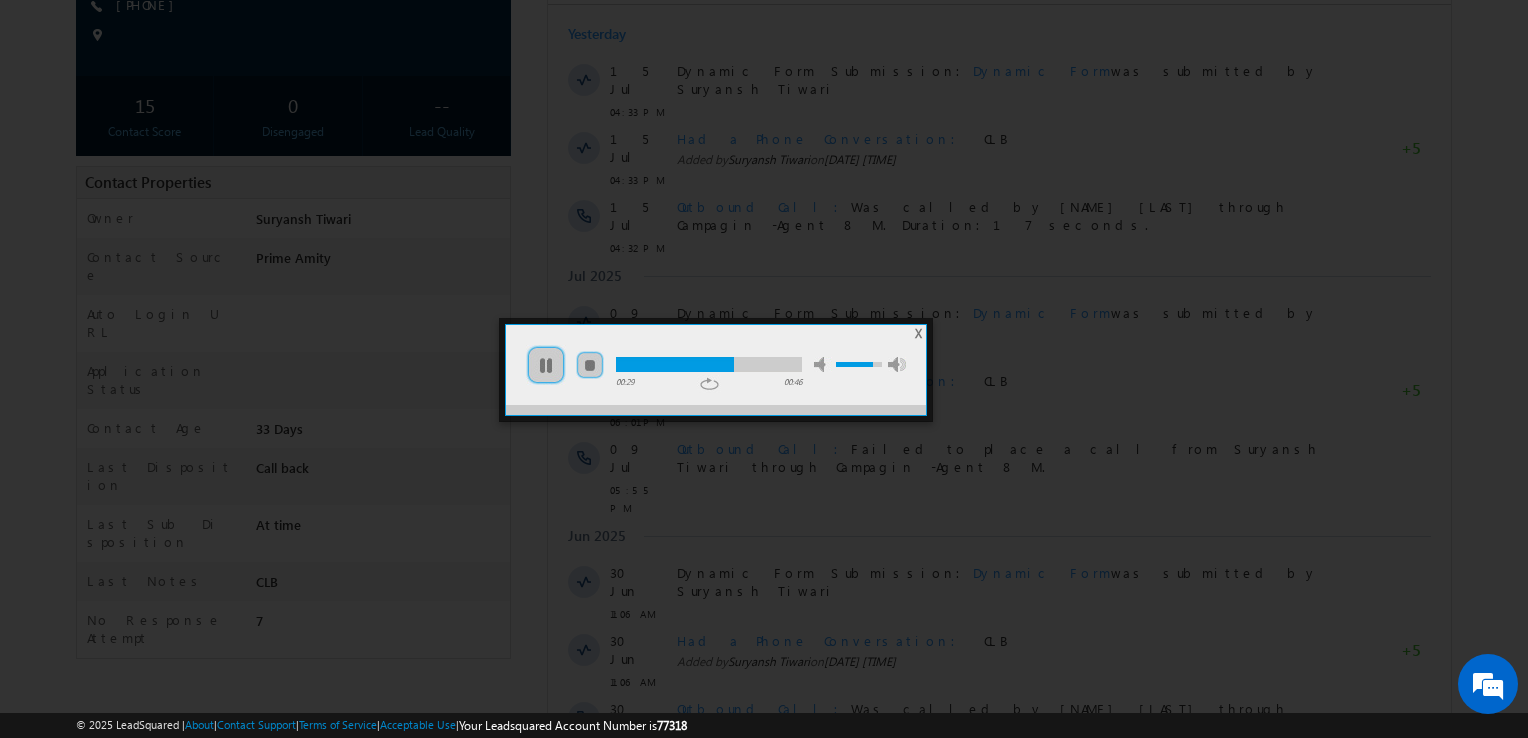 click at bounding box center (709, 364) 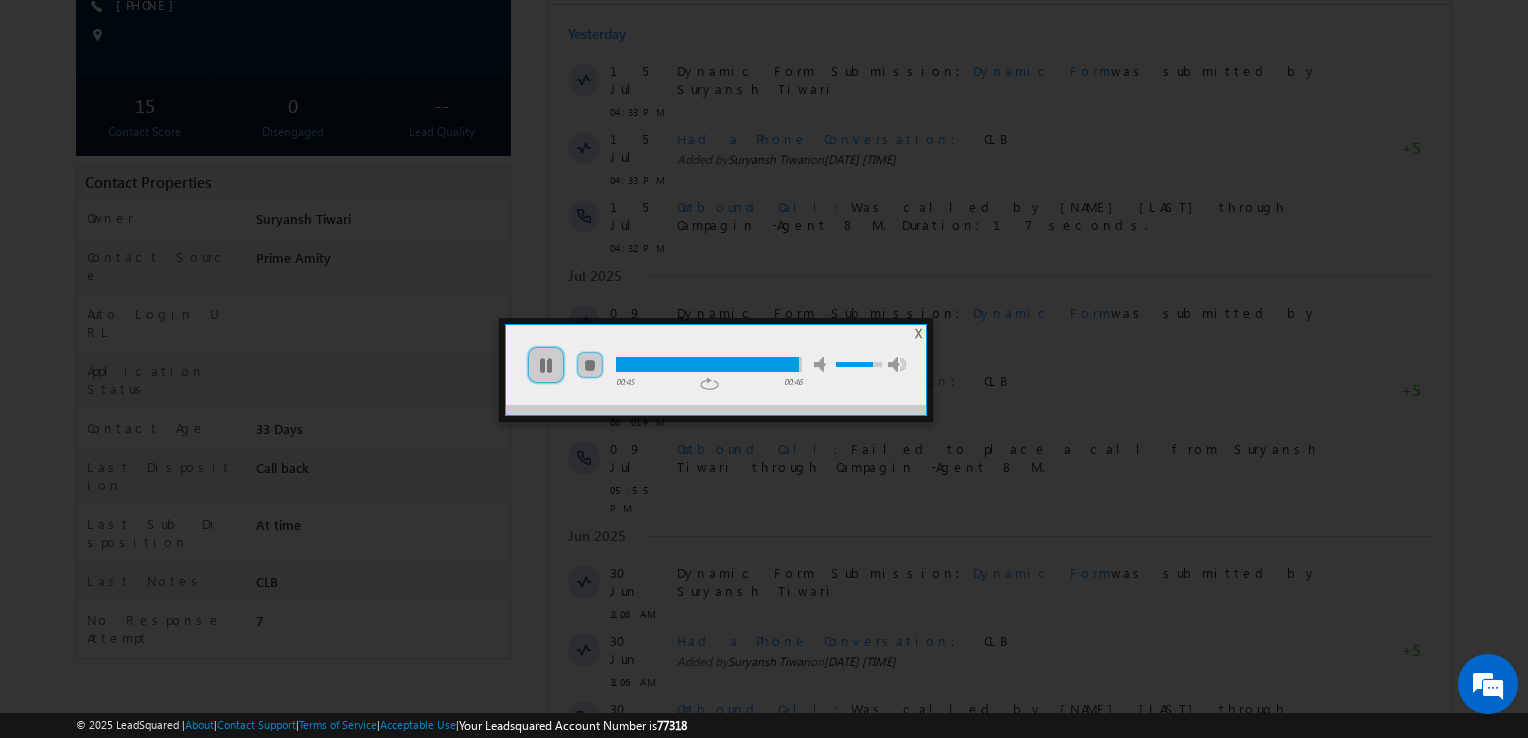 click on "X" at bounding box center [918, 333] 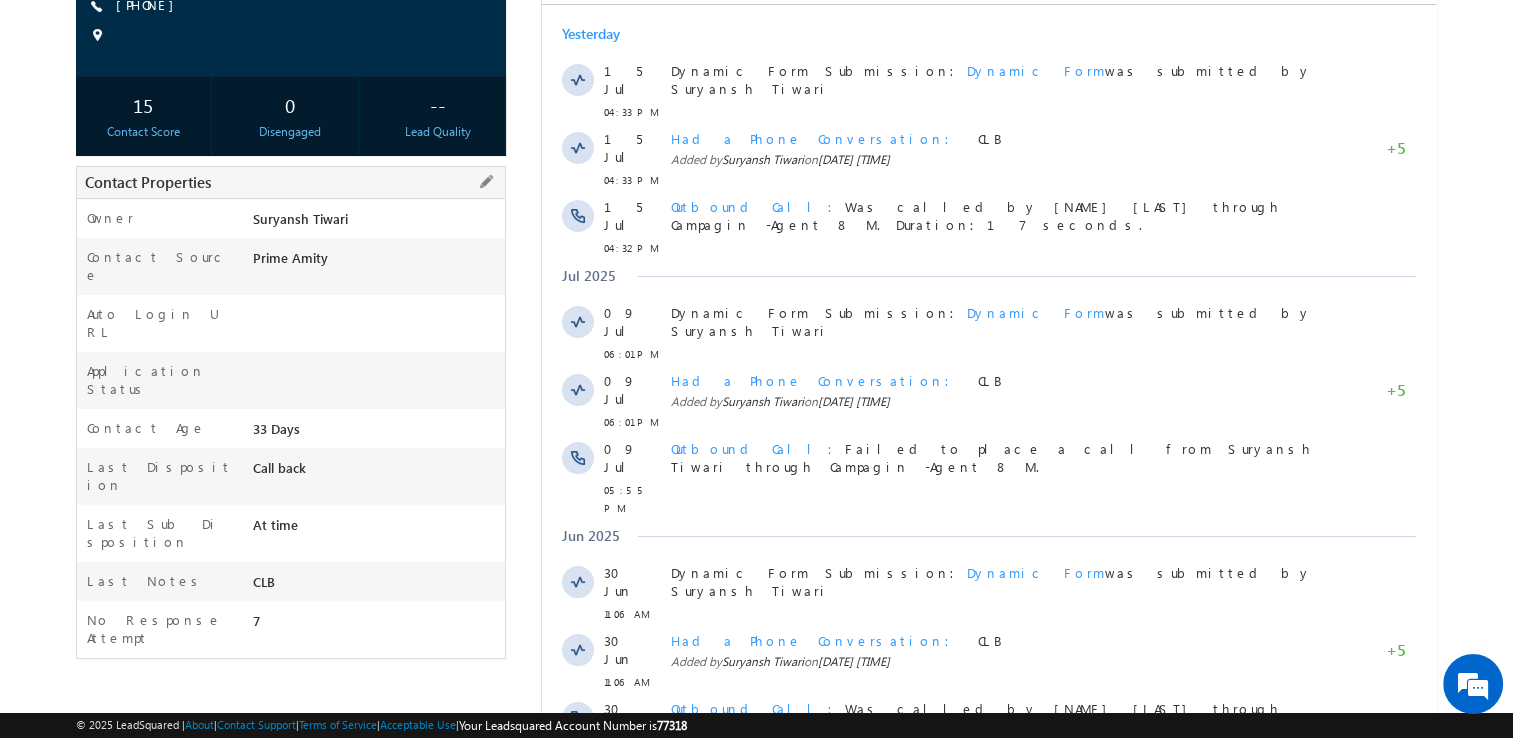 scroll, scrollTop: 0, scrollLeft: 0, axis: both 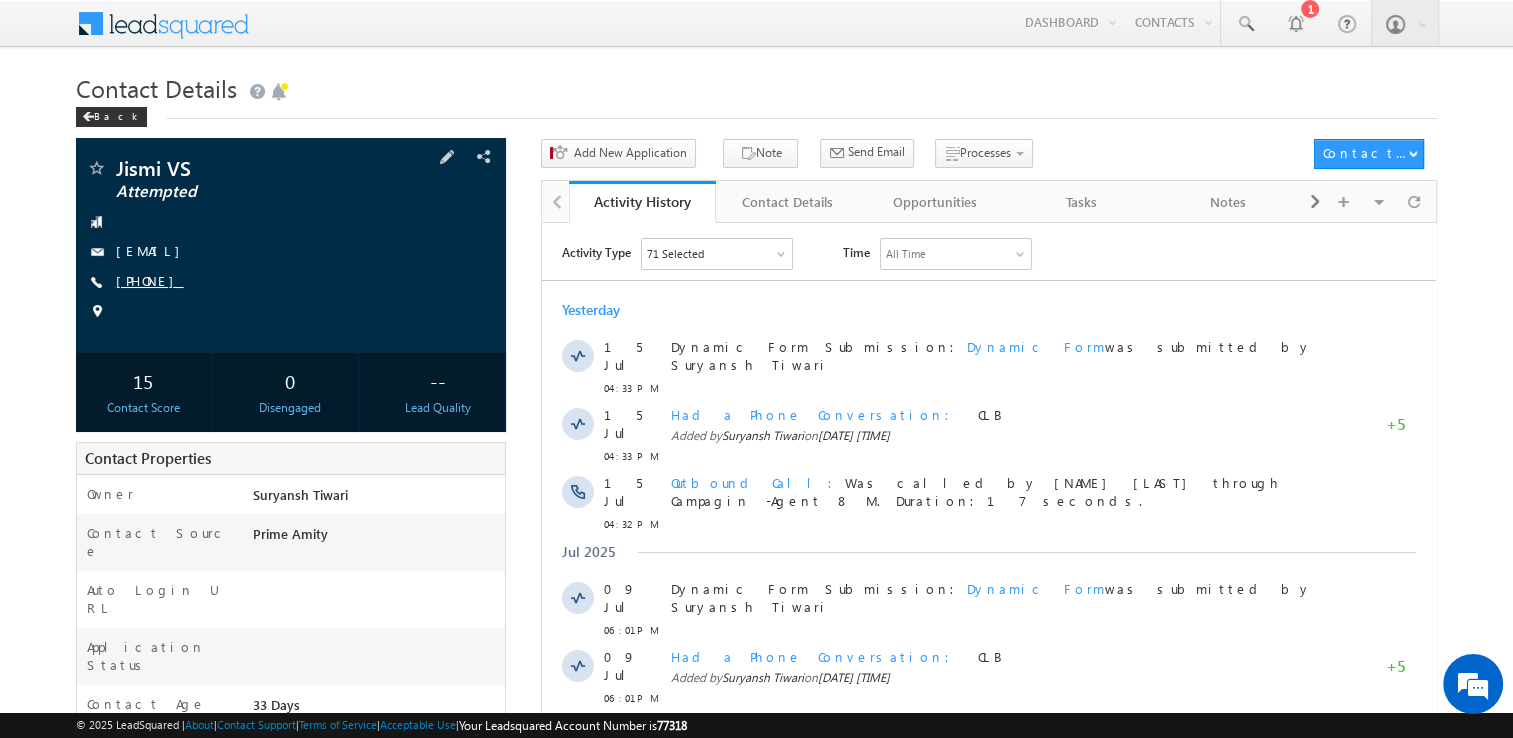 click on "[PHONE]" at bounding box center (150, 280) 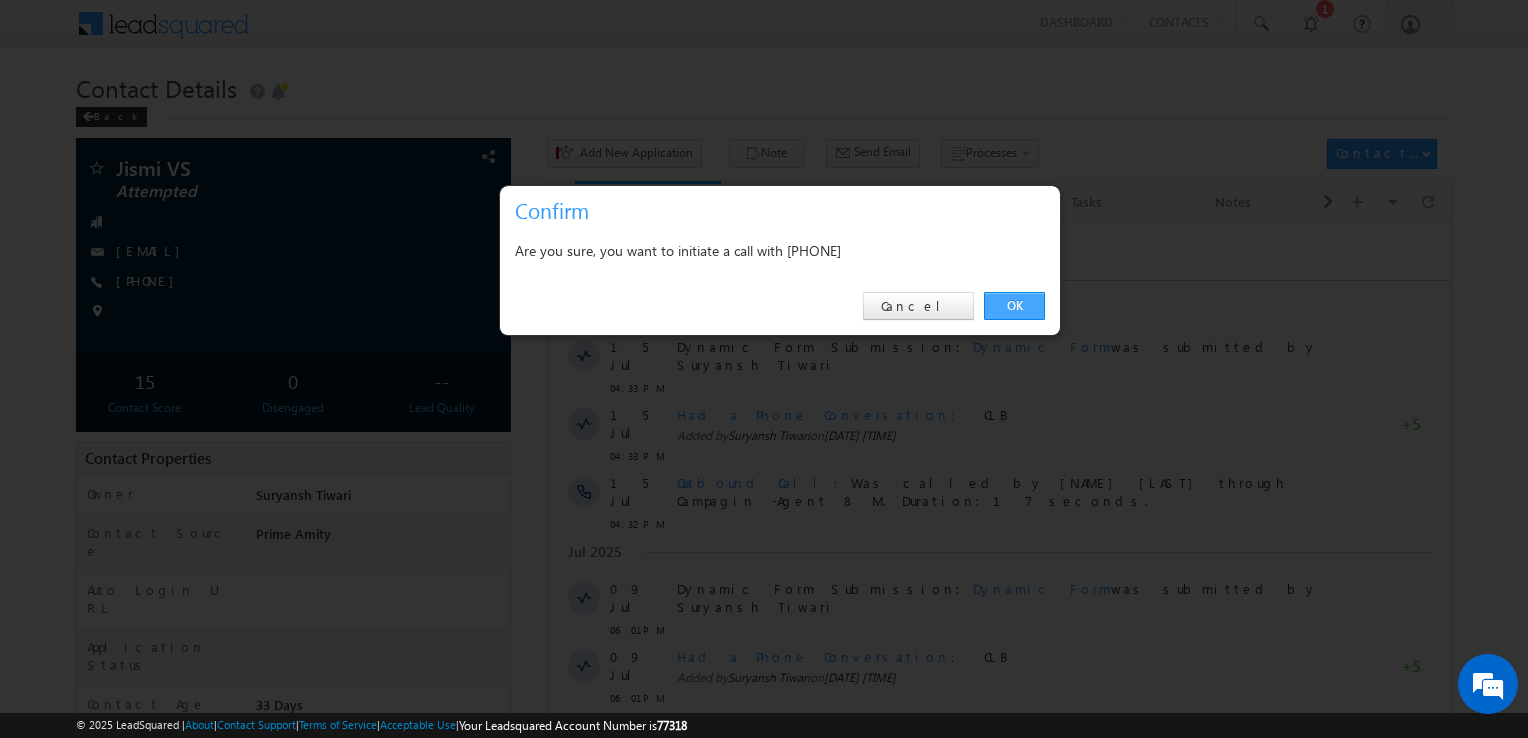 click on "OK" at bounding box center [1014, 306] 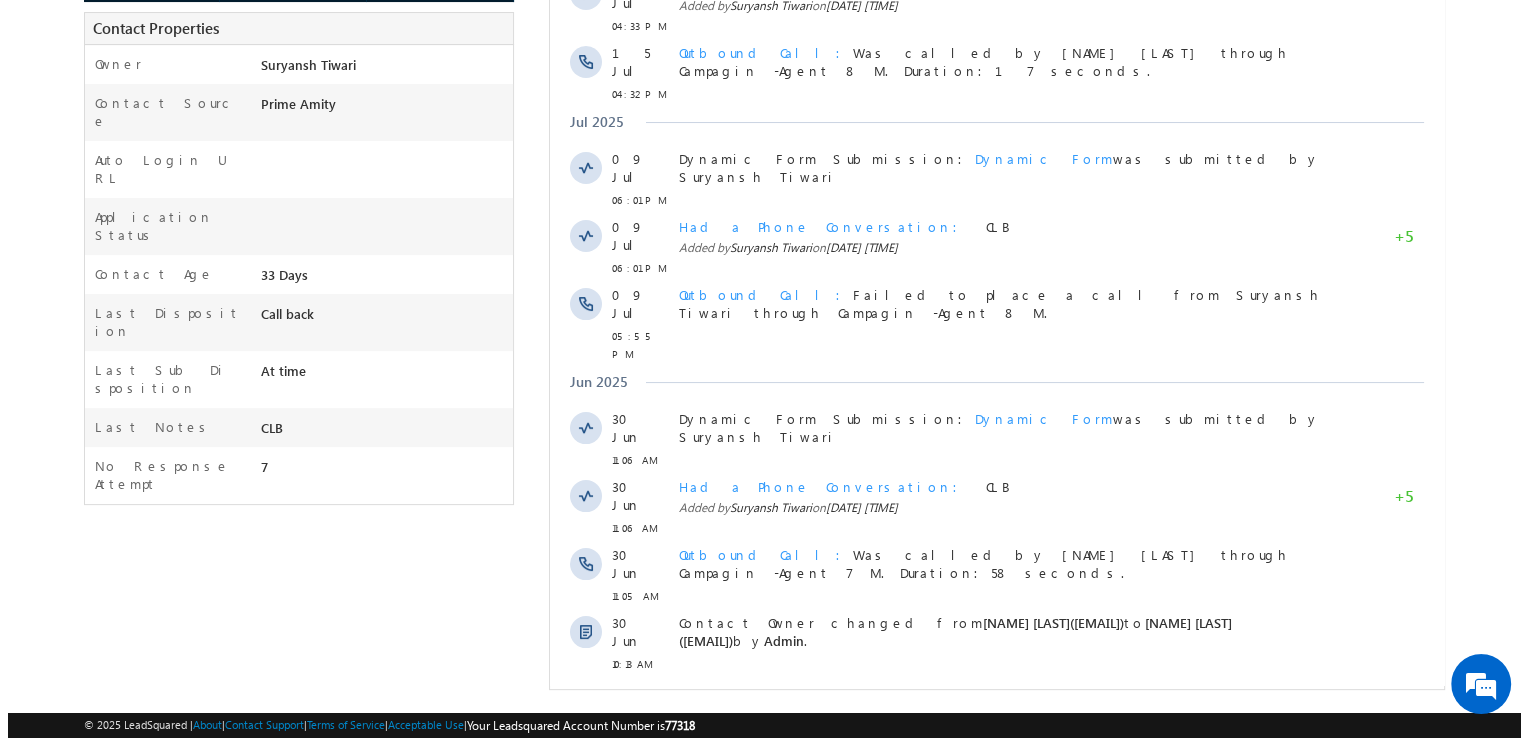 scroll, scrollTop: 0, scrollLeft: 0, axis: both 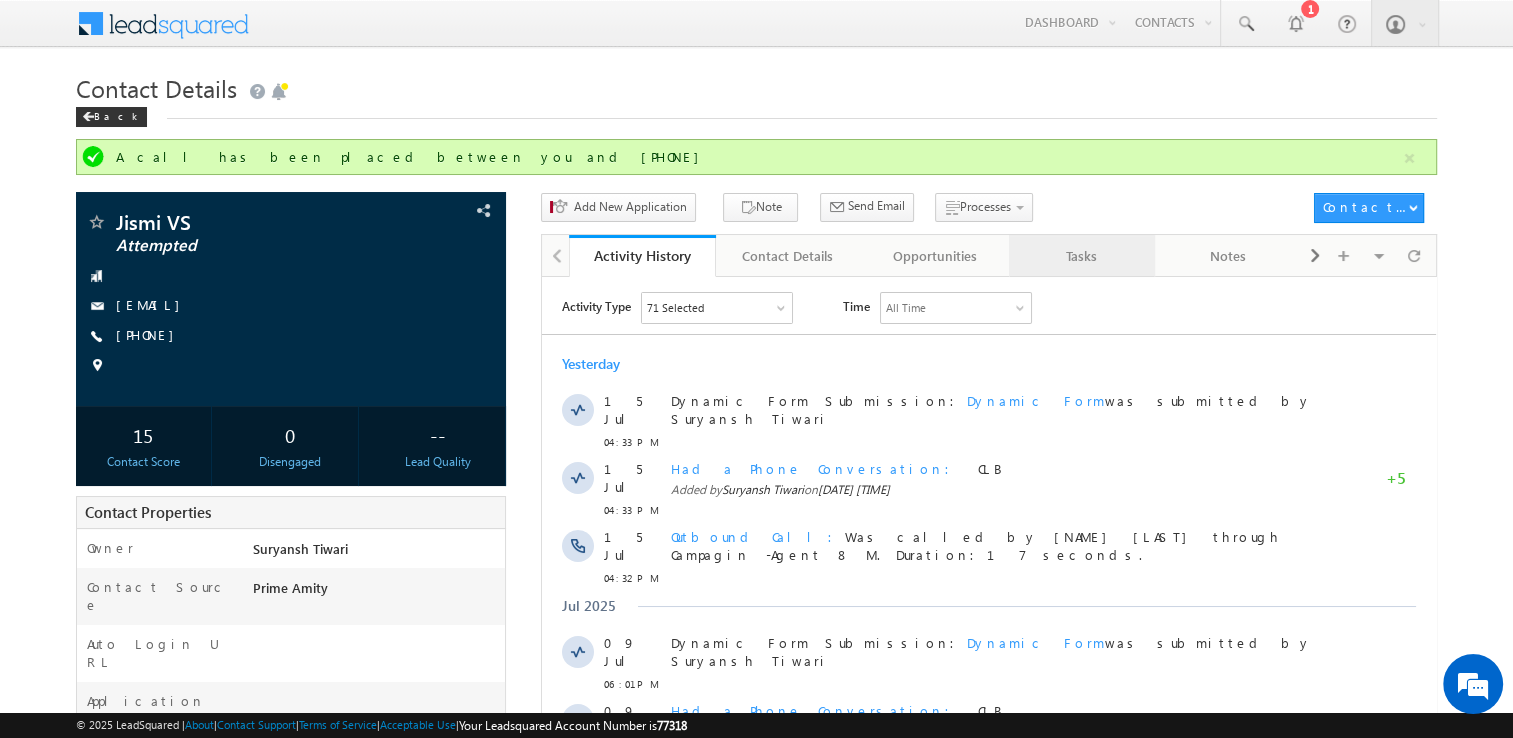 click on "Tasks" at bounding box center (1081, 256) 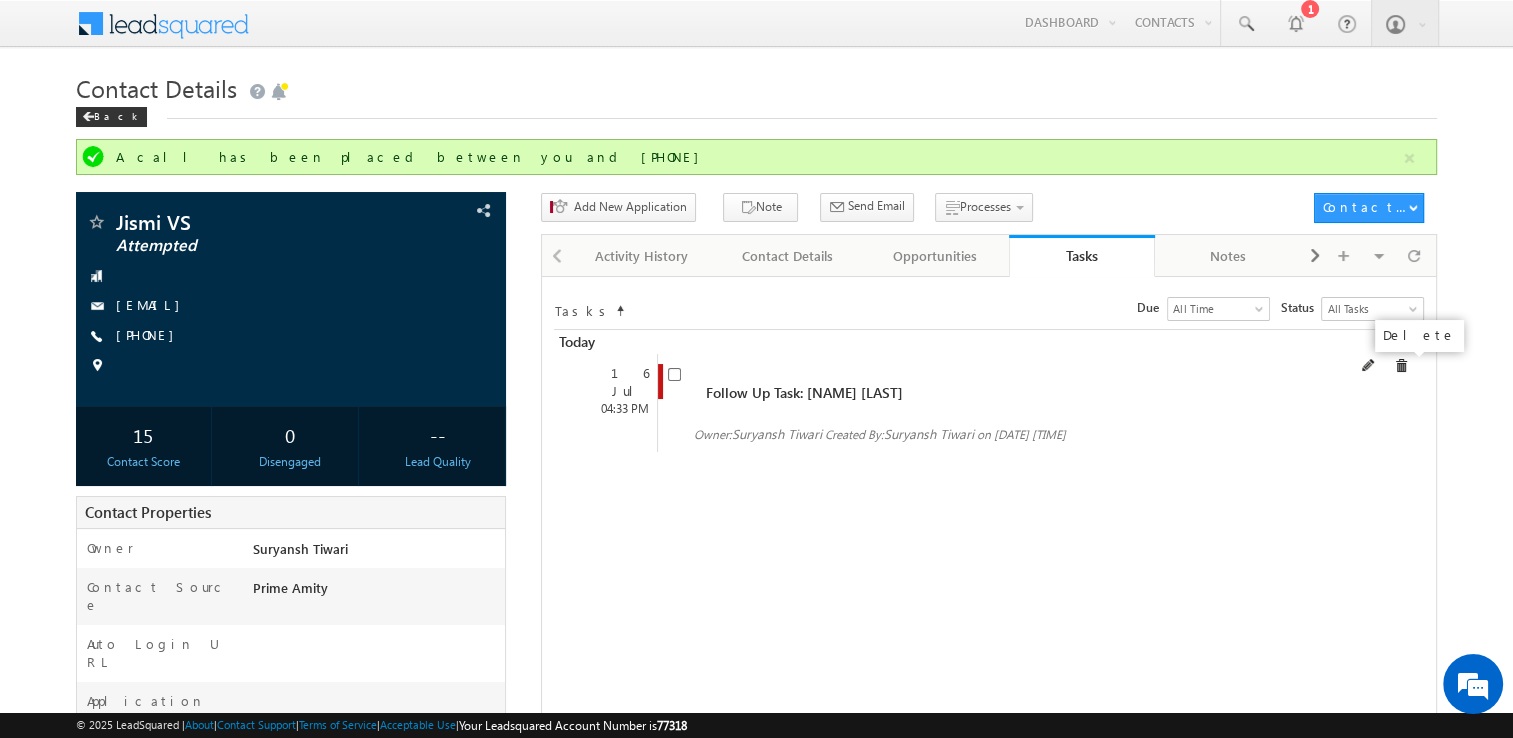 click at bounding box center (1401, 366) 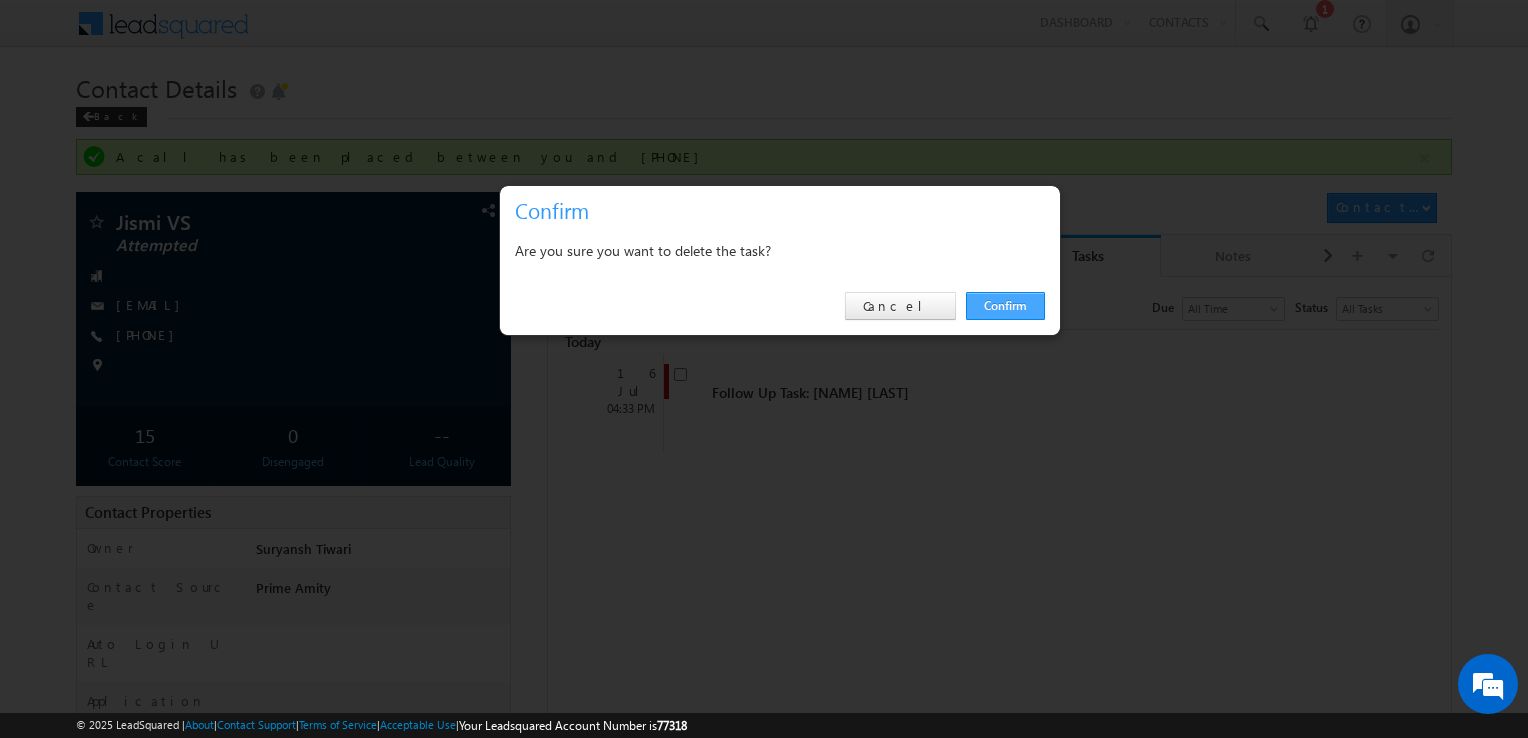 click on "Confirm" at bounding box center [1005, 306] 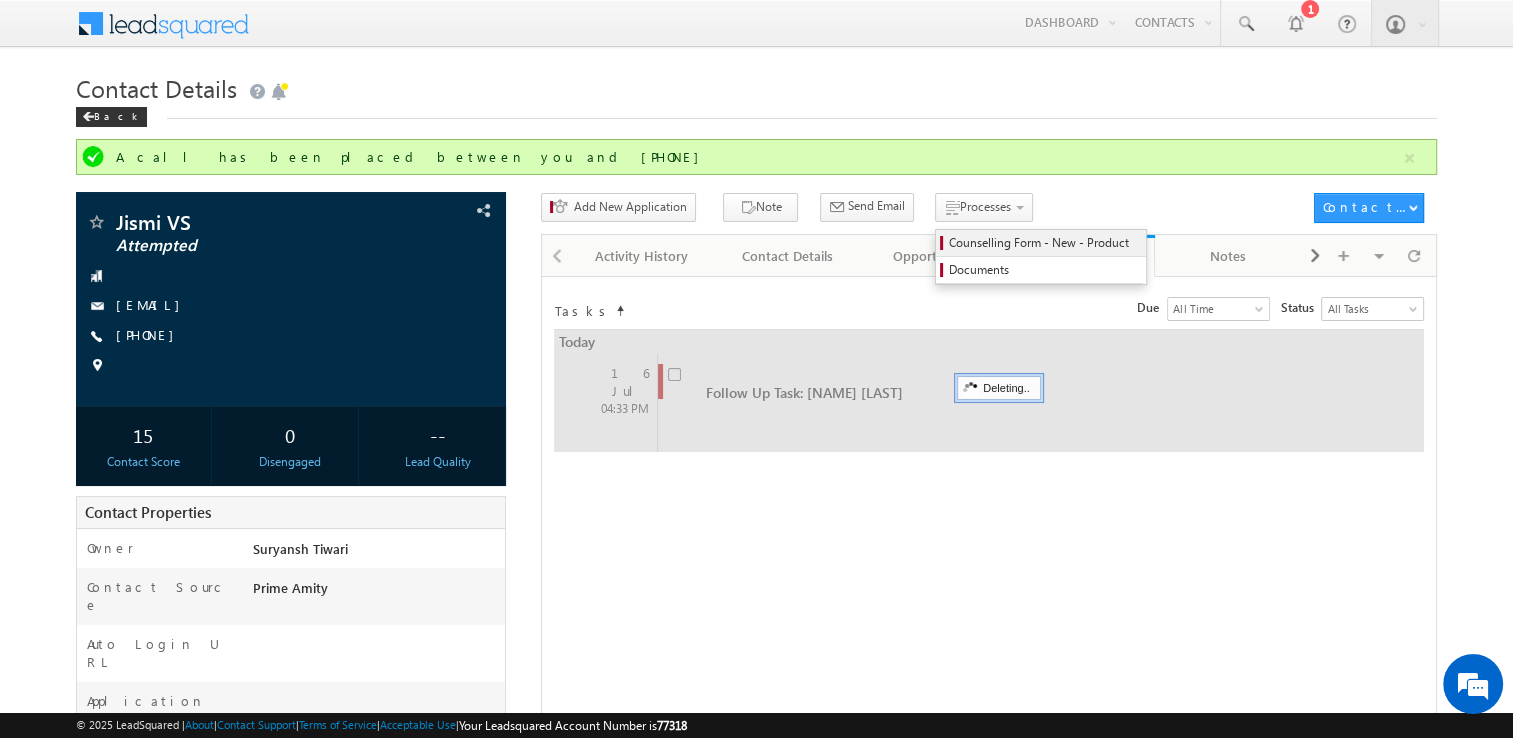 click on "Counselling Form - New - Product" at bounding box center [1044, 243] 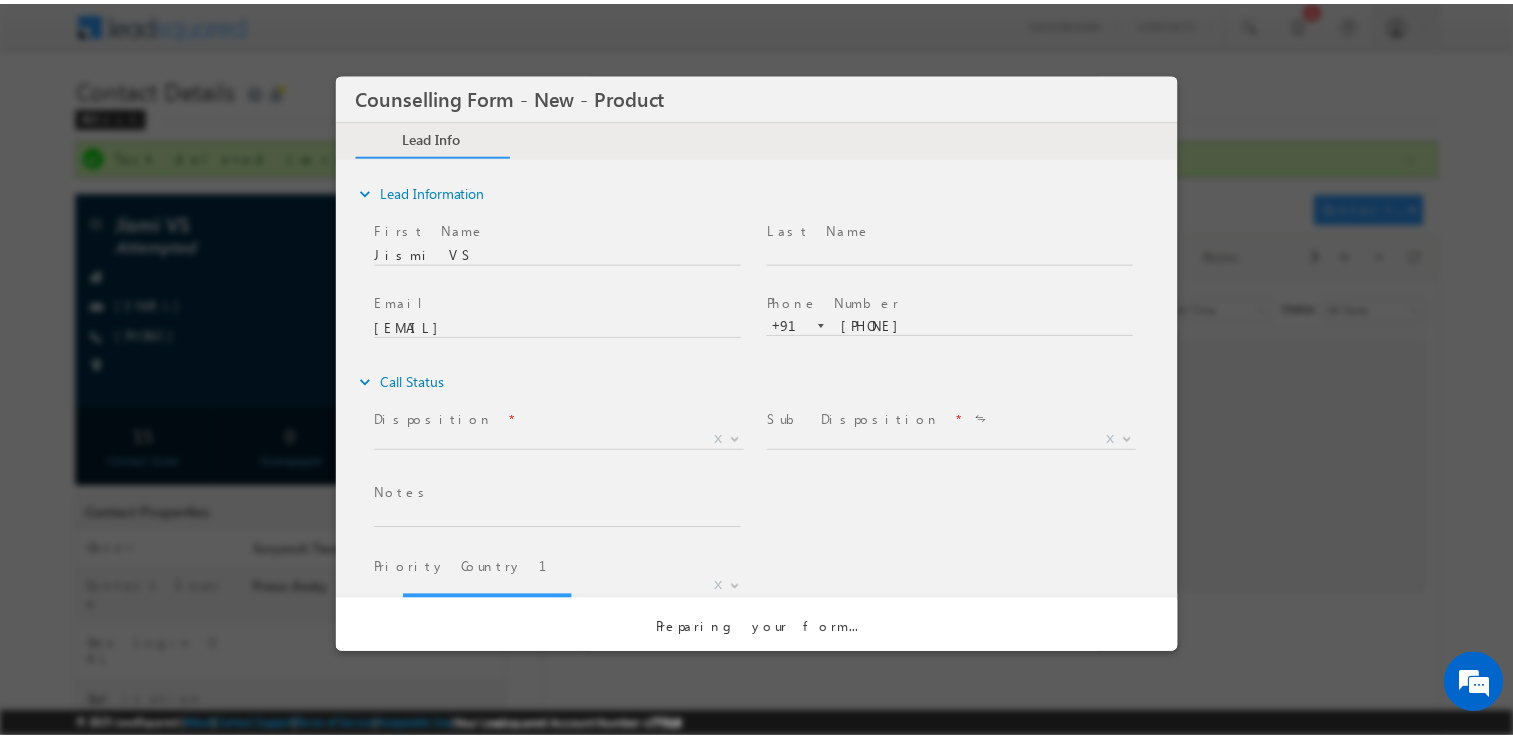 scroll, scrollTop: 0, scrollLeft: 0, axis: both 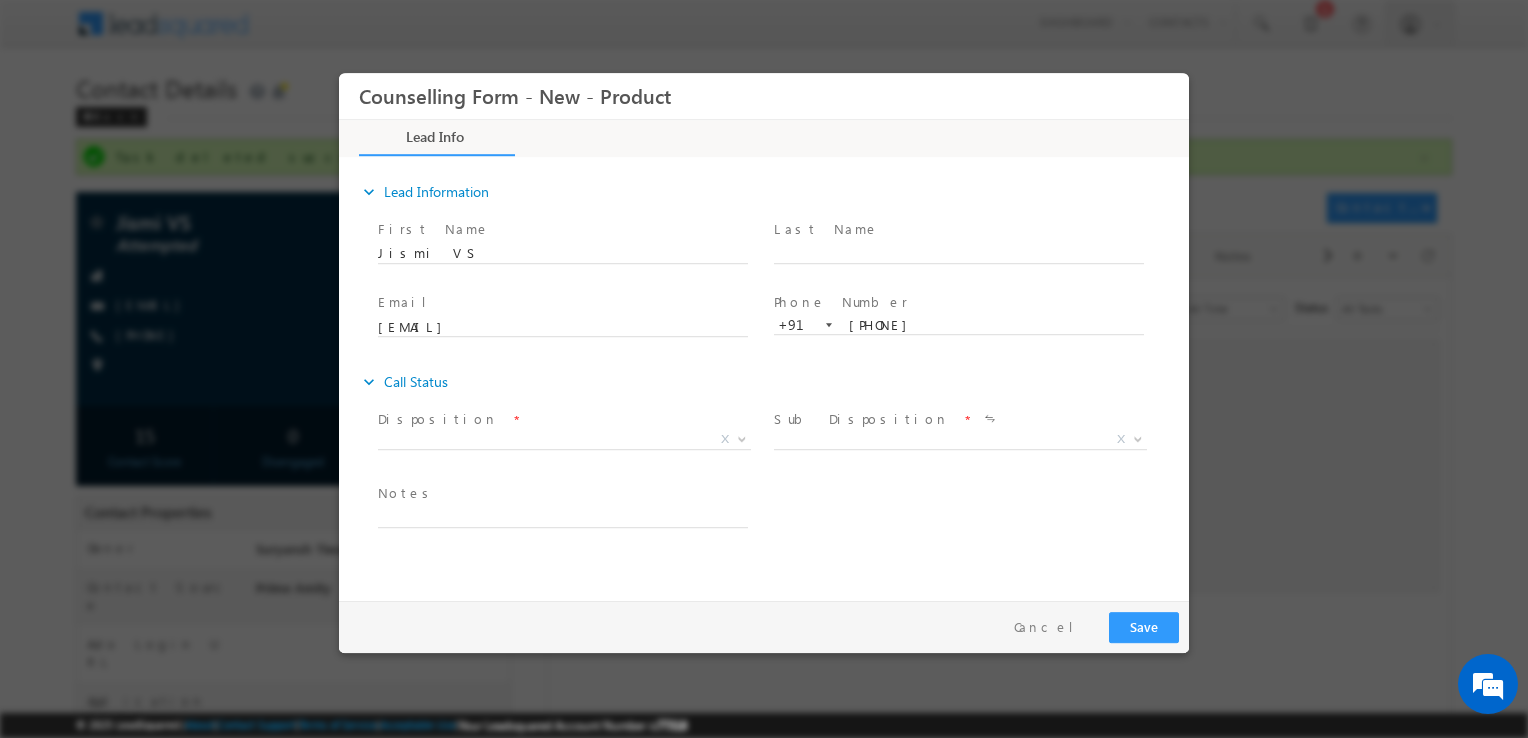 click on "X" at bounding box center (572, 443) 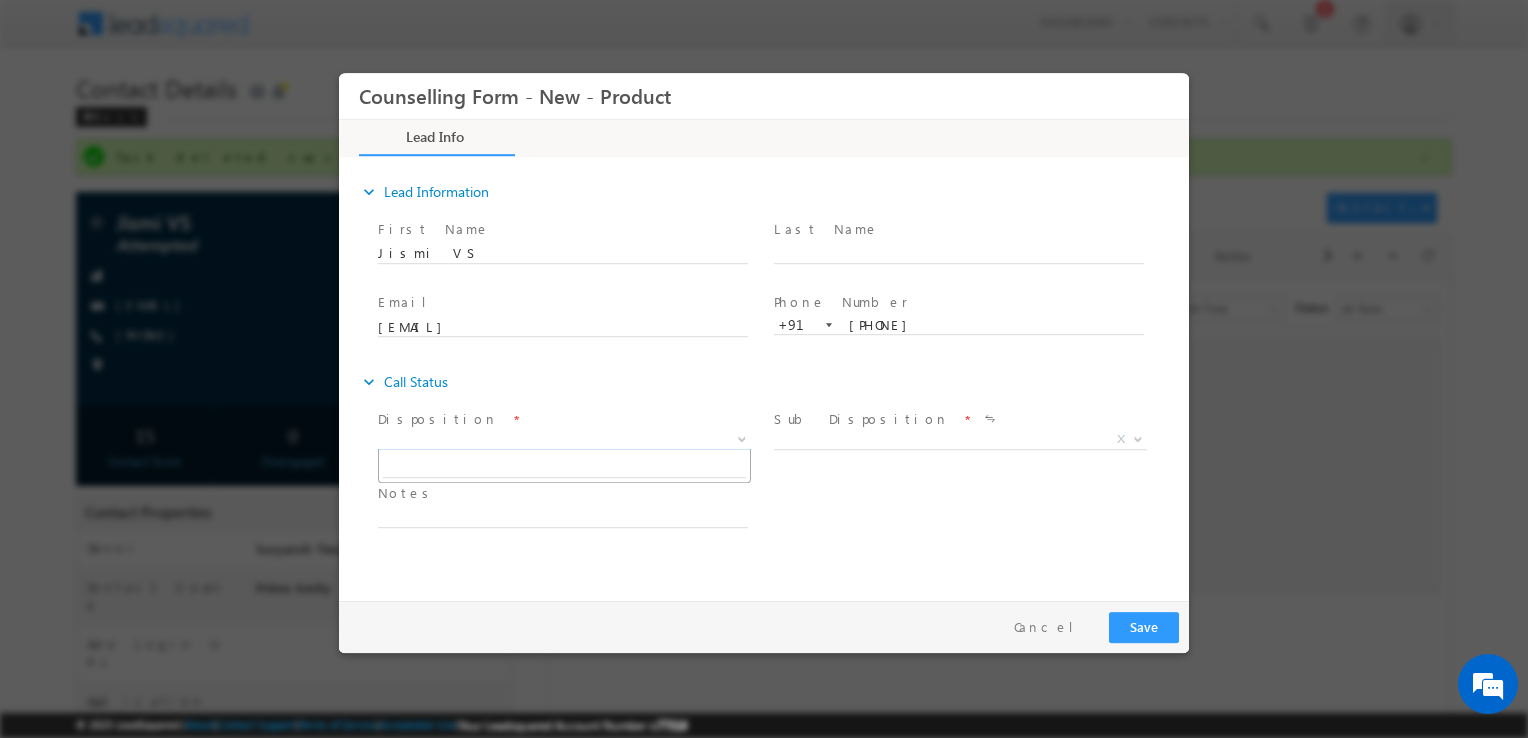 click on "X" at bounding box center (564, 440) 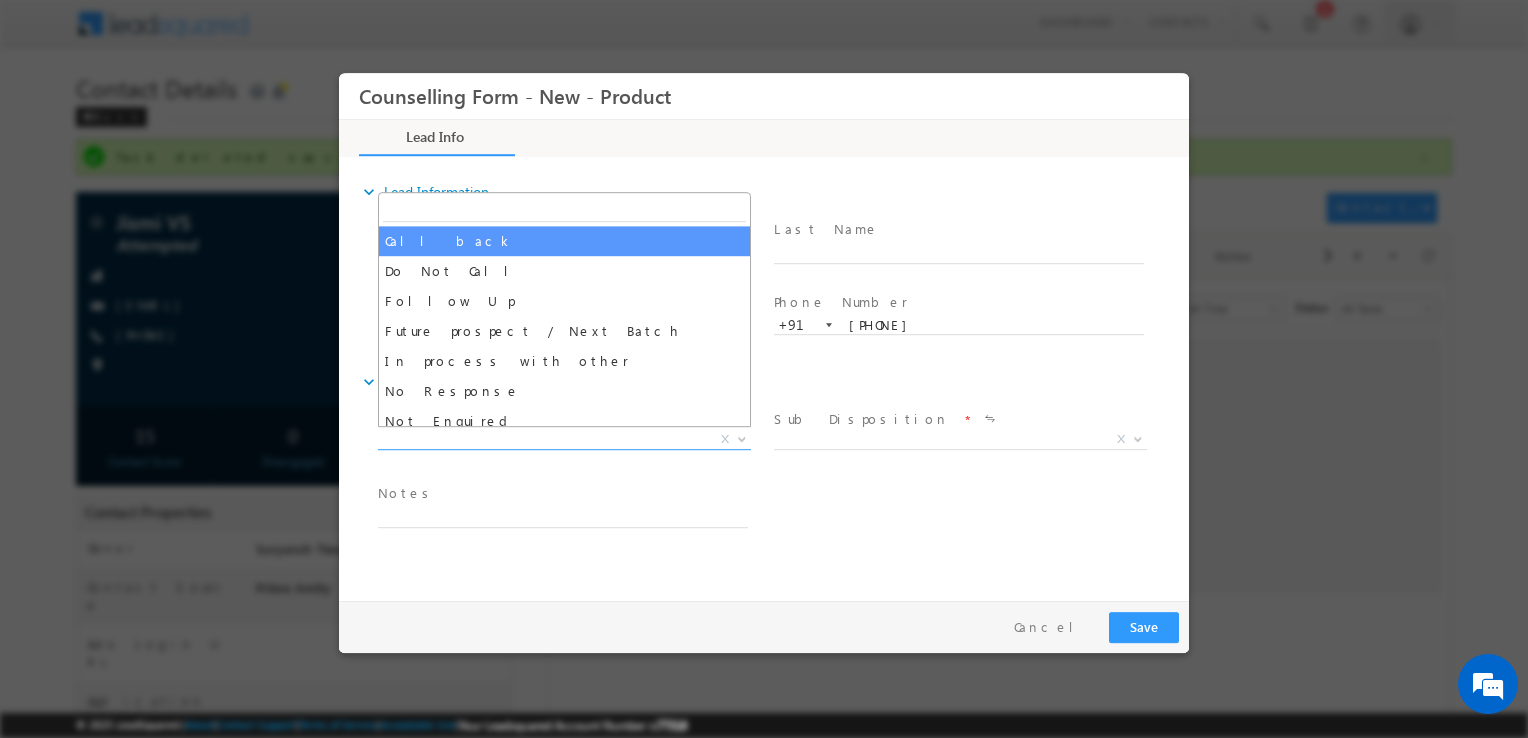 select on "Call back" 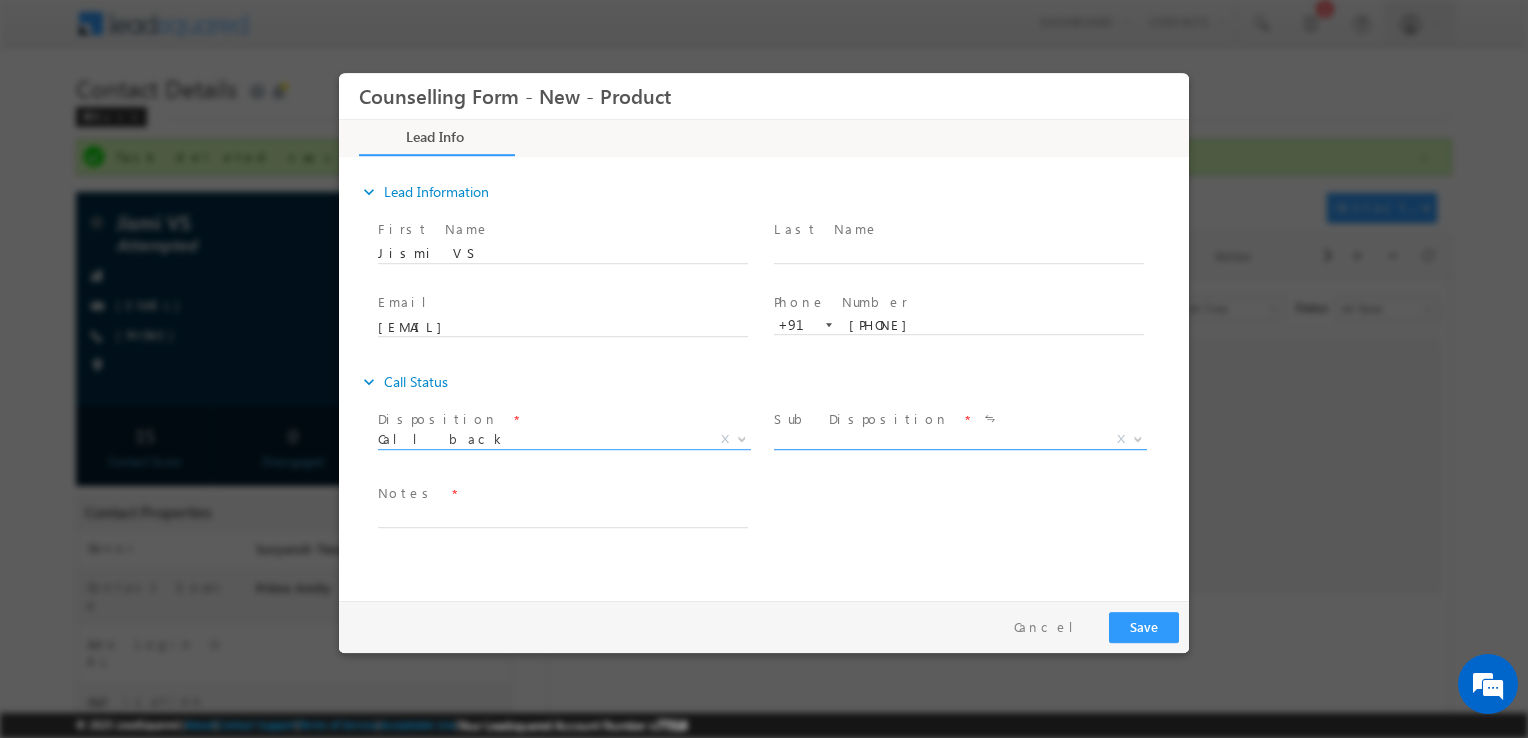 click on "X" at bounding box center (960, 440) 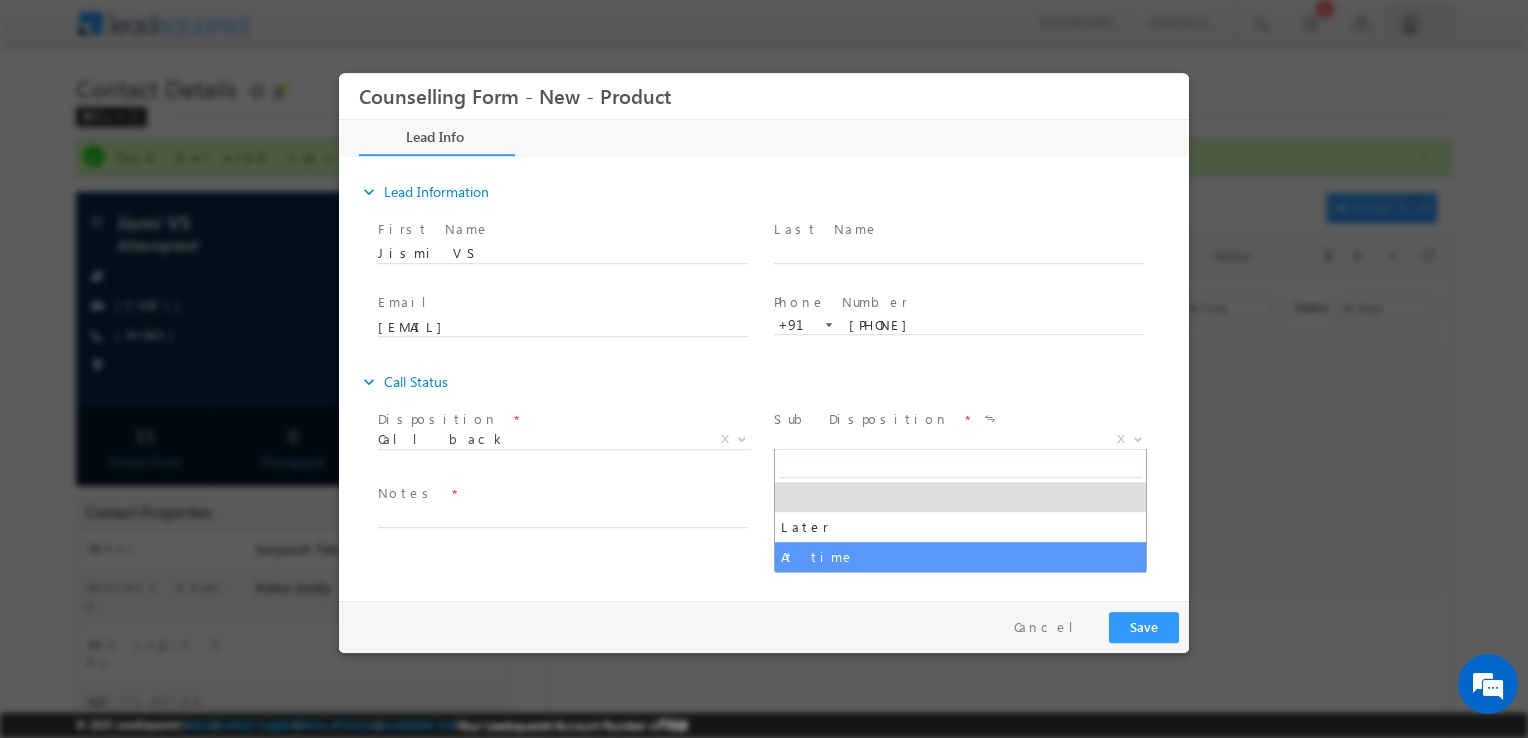 select on "At time" 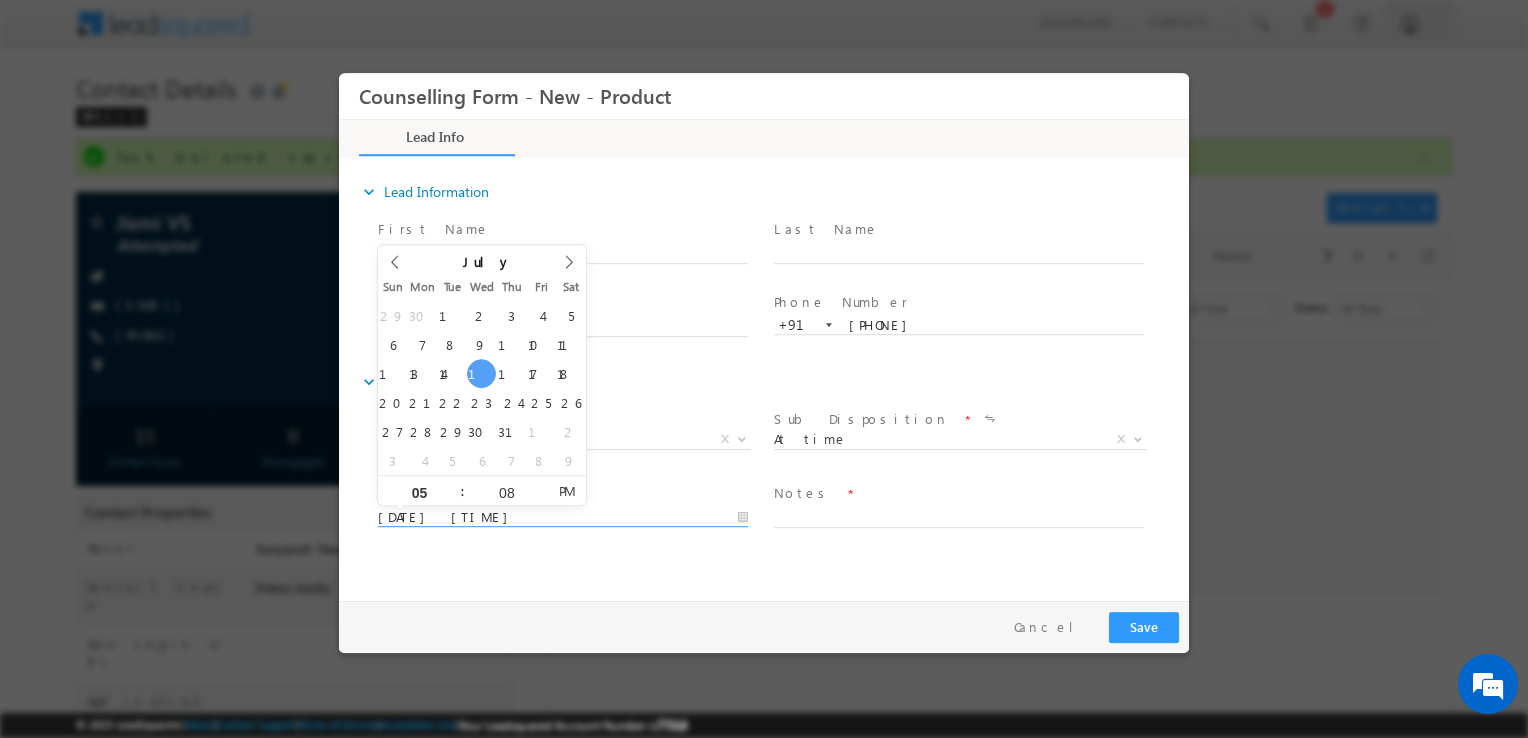 click on "[DATE] [TIME]" at bounding box center [563, 518] 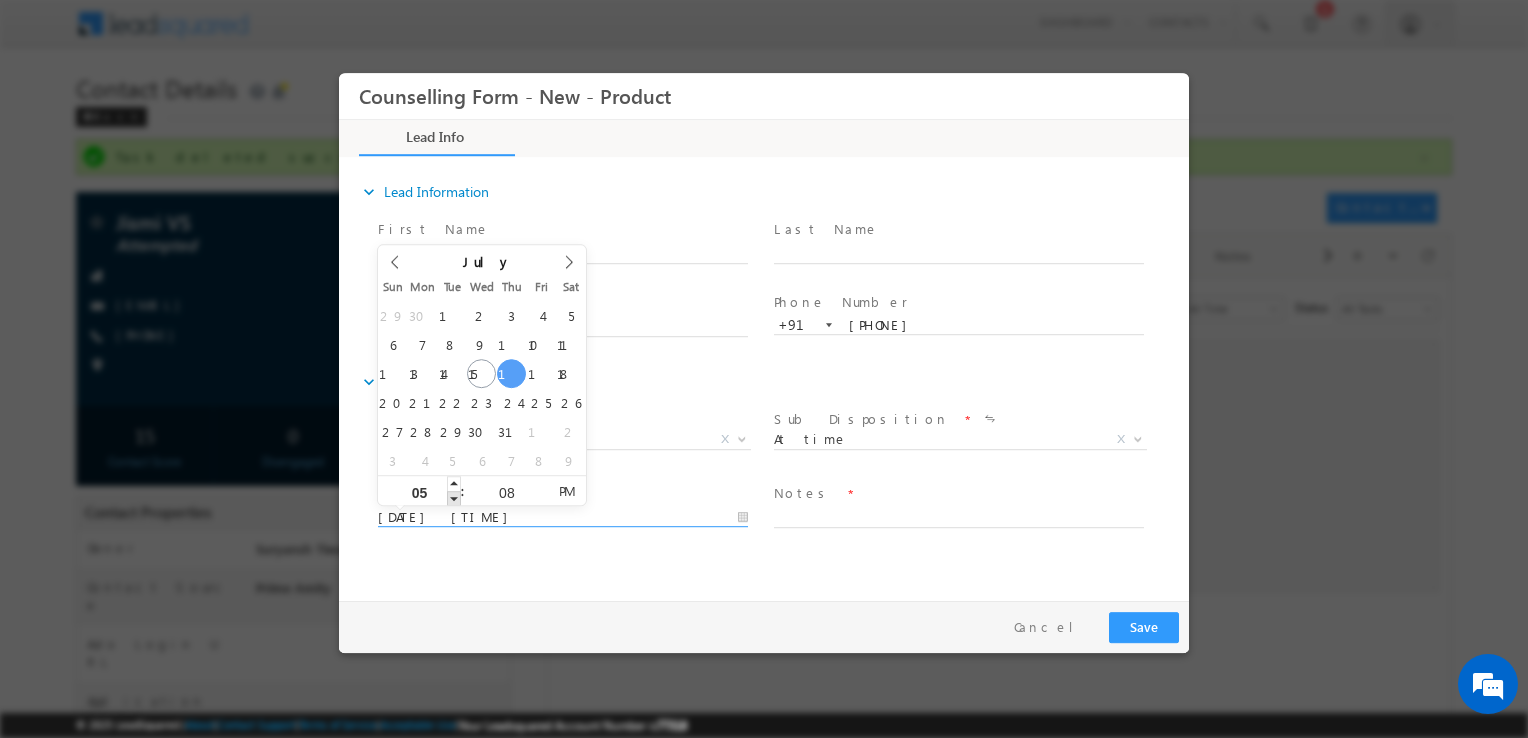 type on "[DATE] [TIME]" 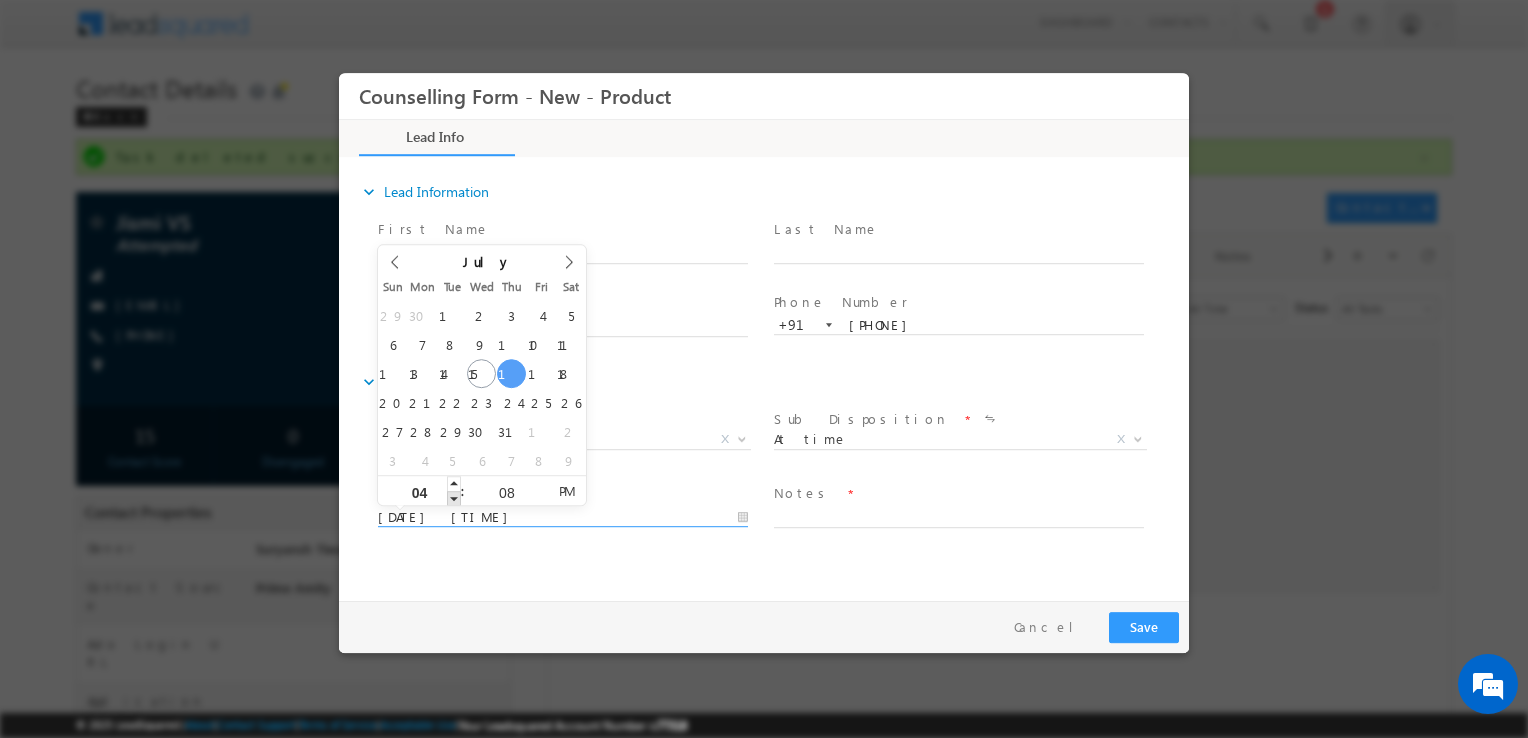 click at bounding box center (454, 498) 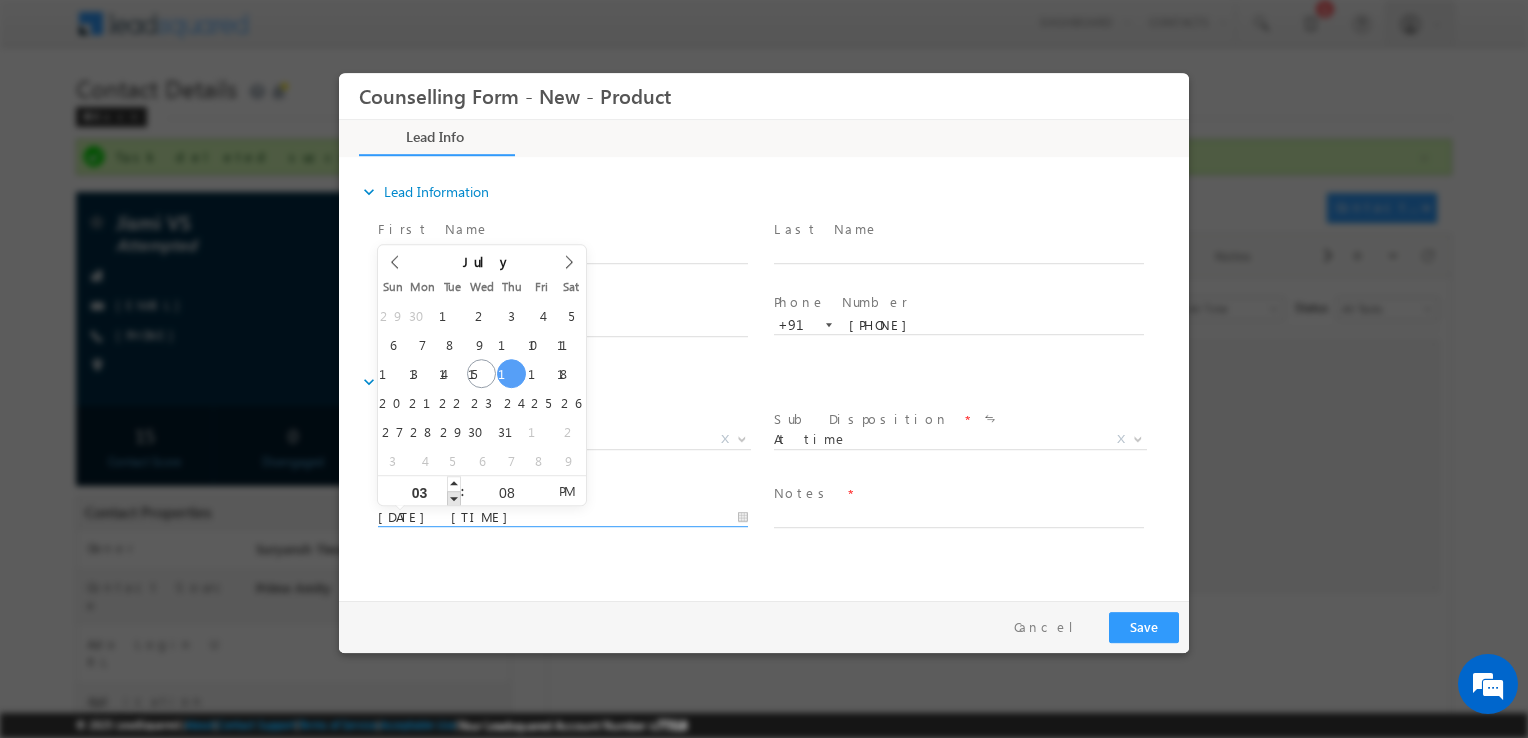click at bounding box center (454, 498) 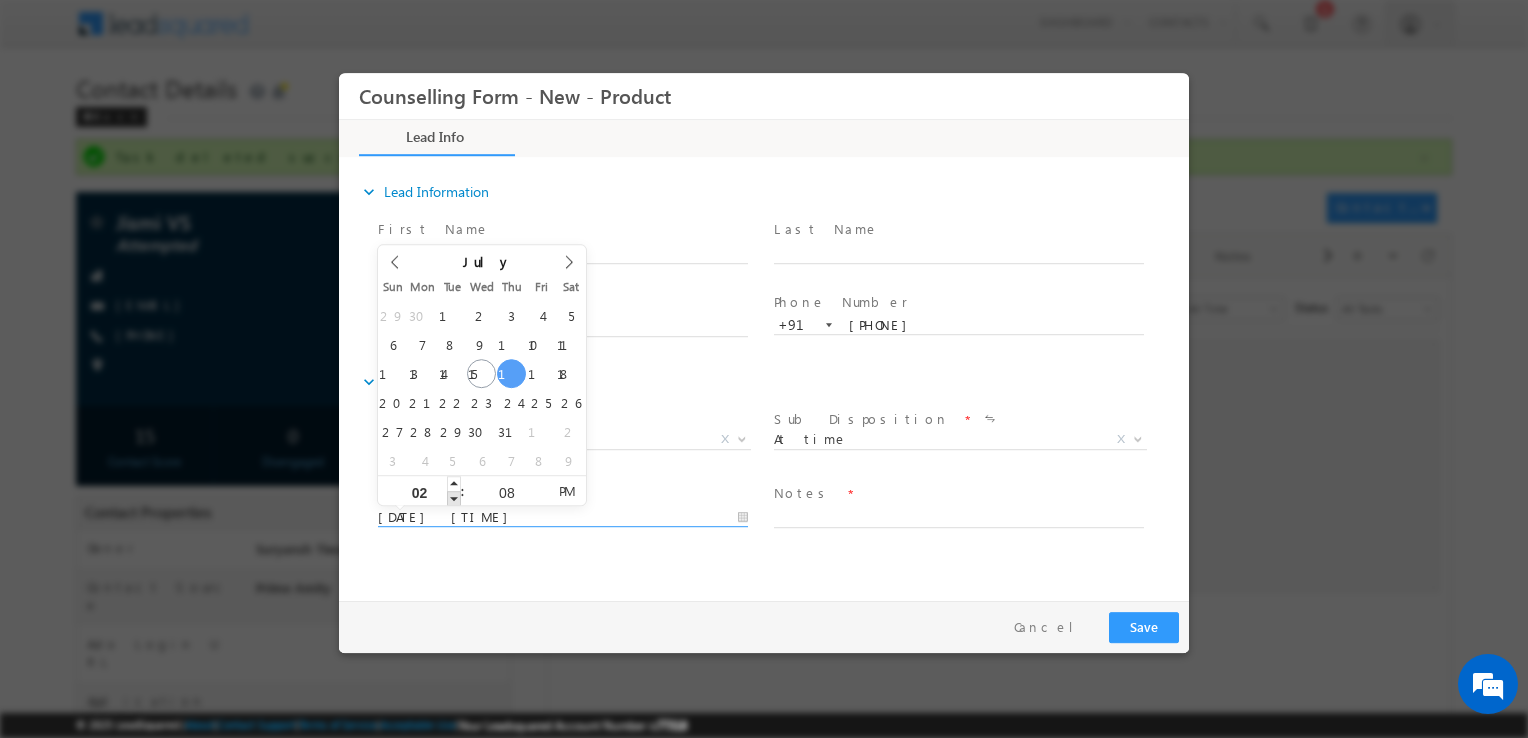 click at bounding box center [454, 498] 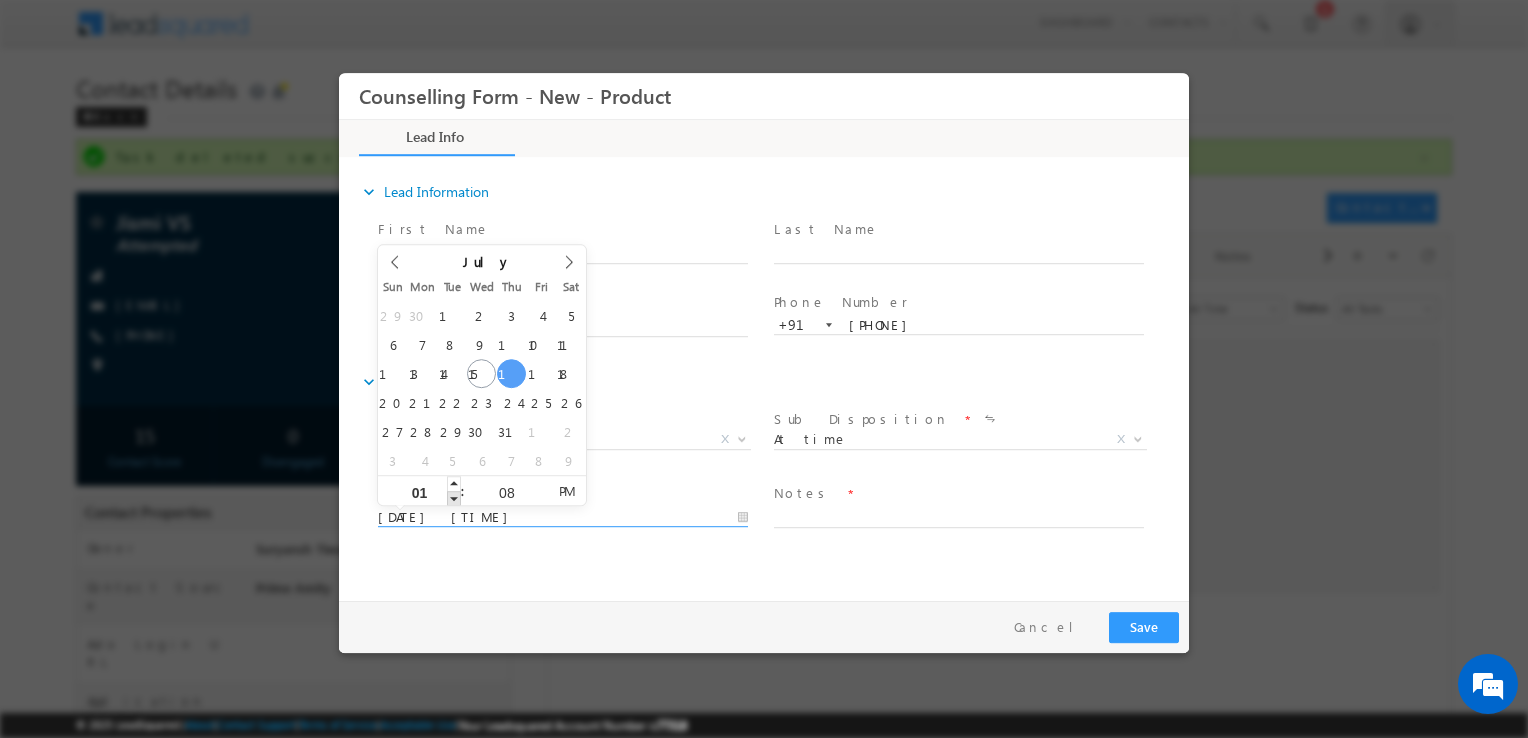 click at bounding box center [454, 498] 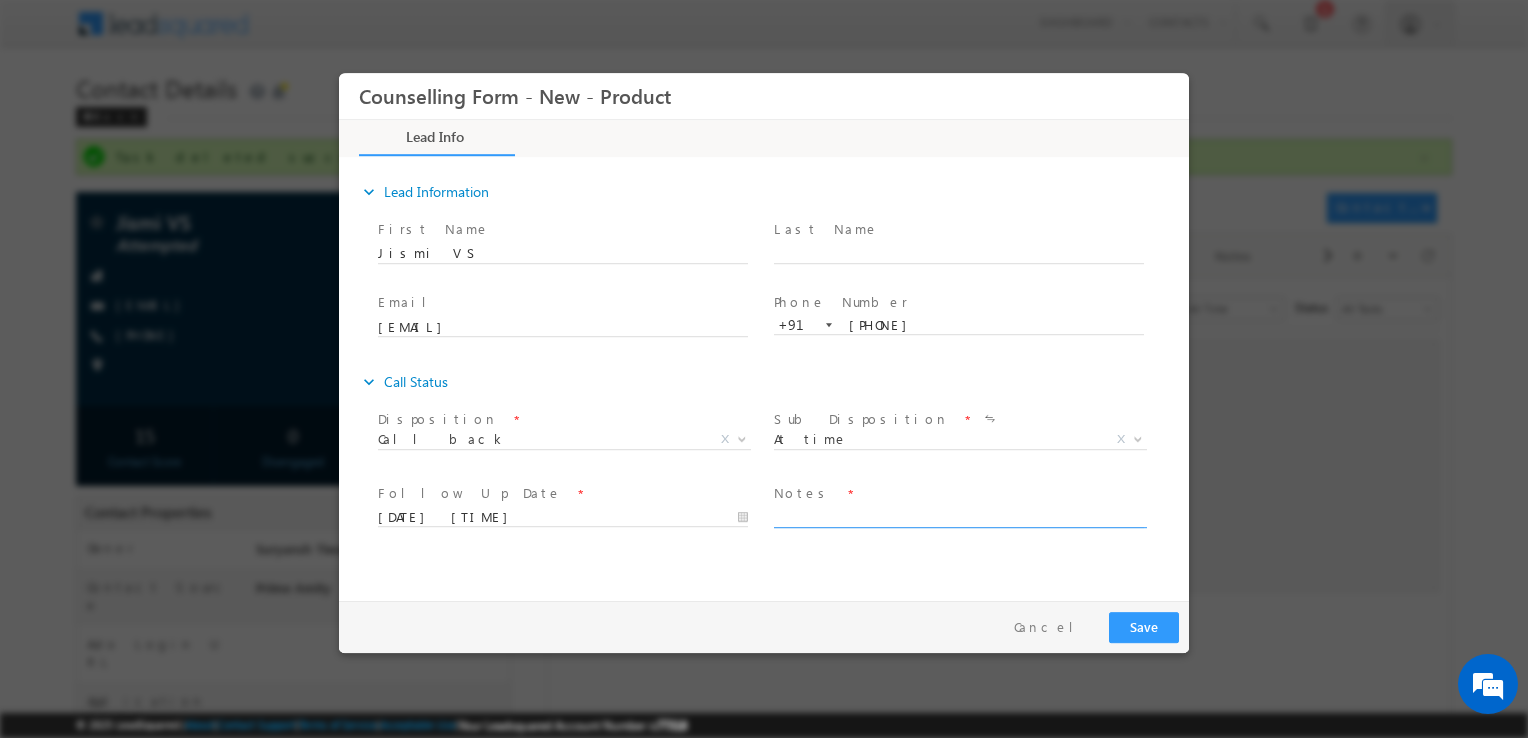click at bounding box center (959, 516) 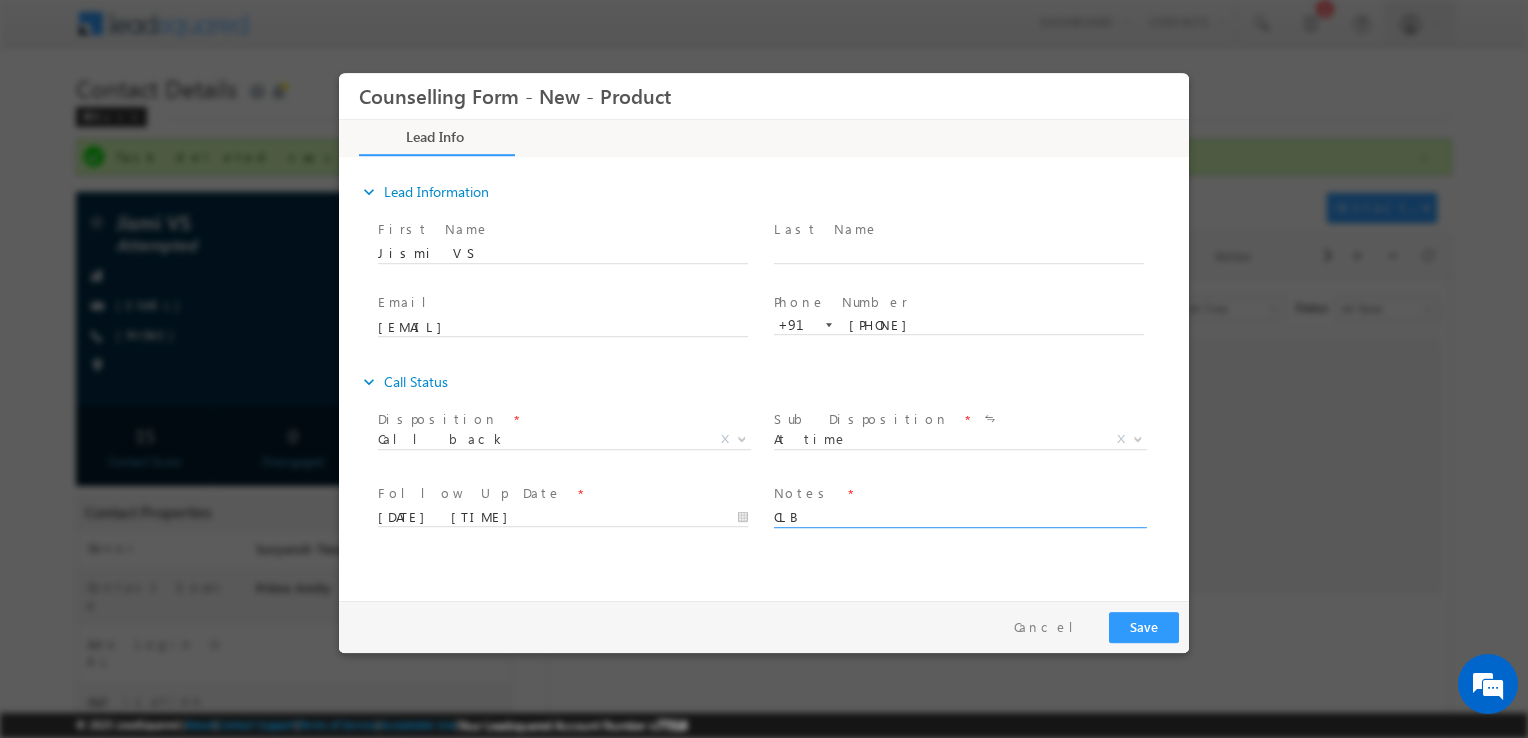type on "CLB" 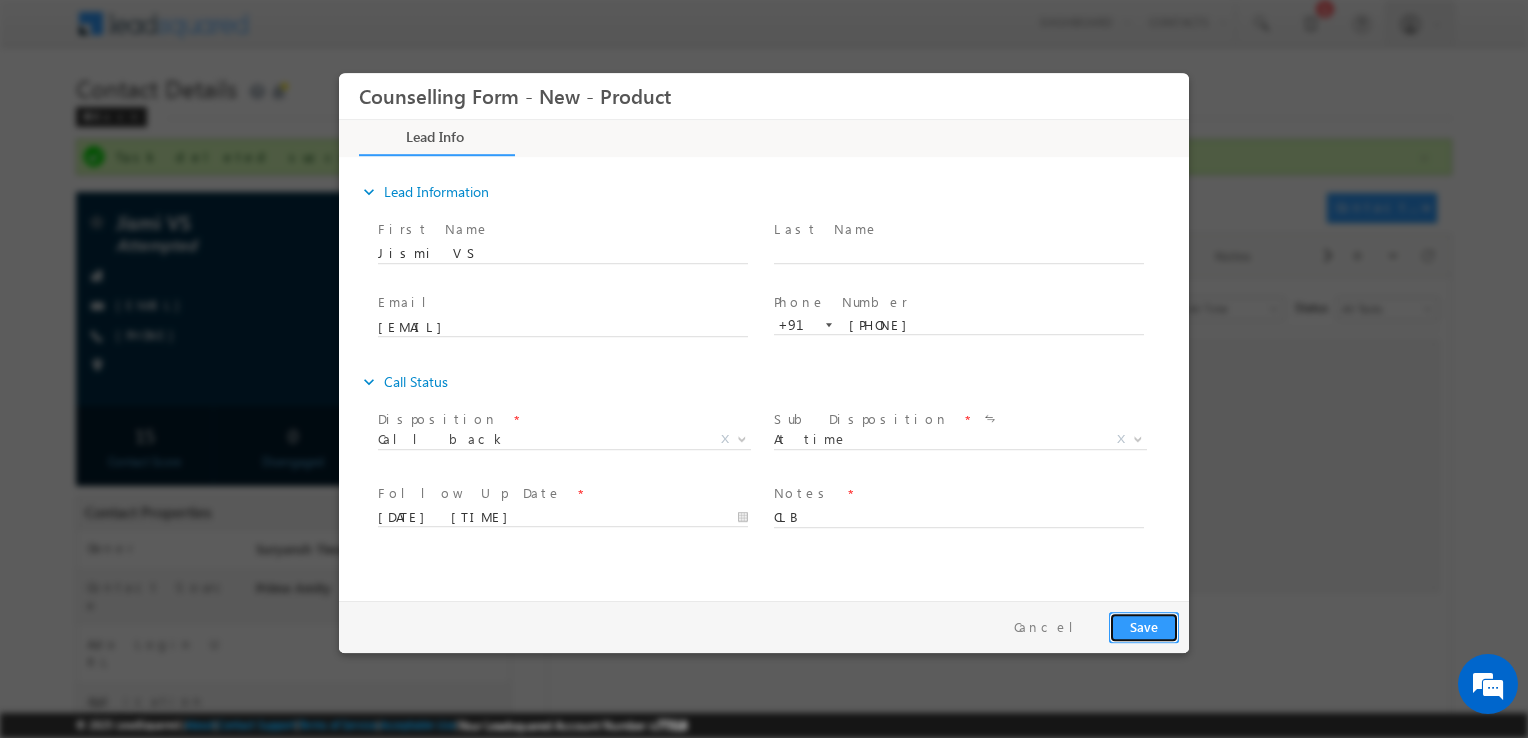 click on "Save" at bounding box center [1144, 627] 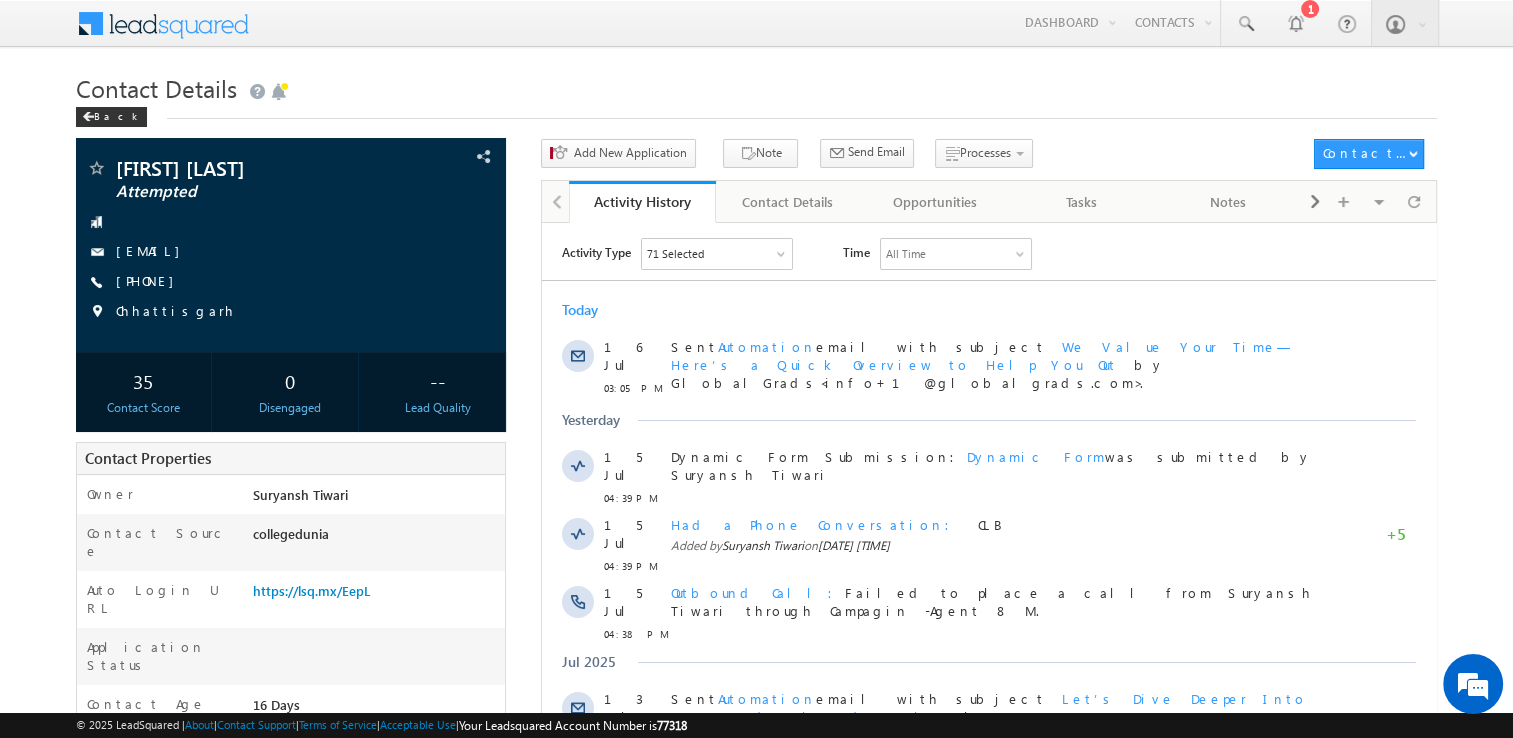 scroll, scrollTop: 0, scrollLeft: 0, axis: both 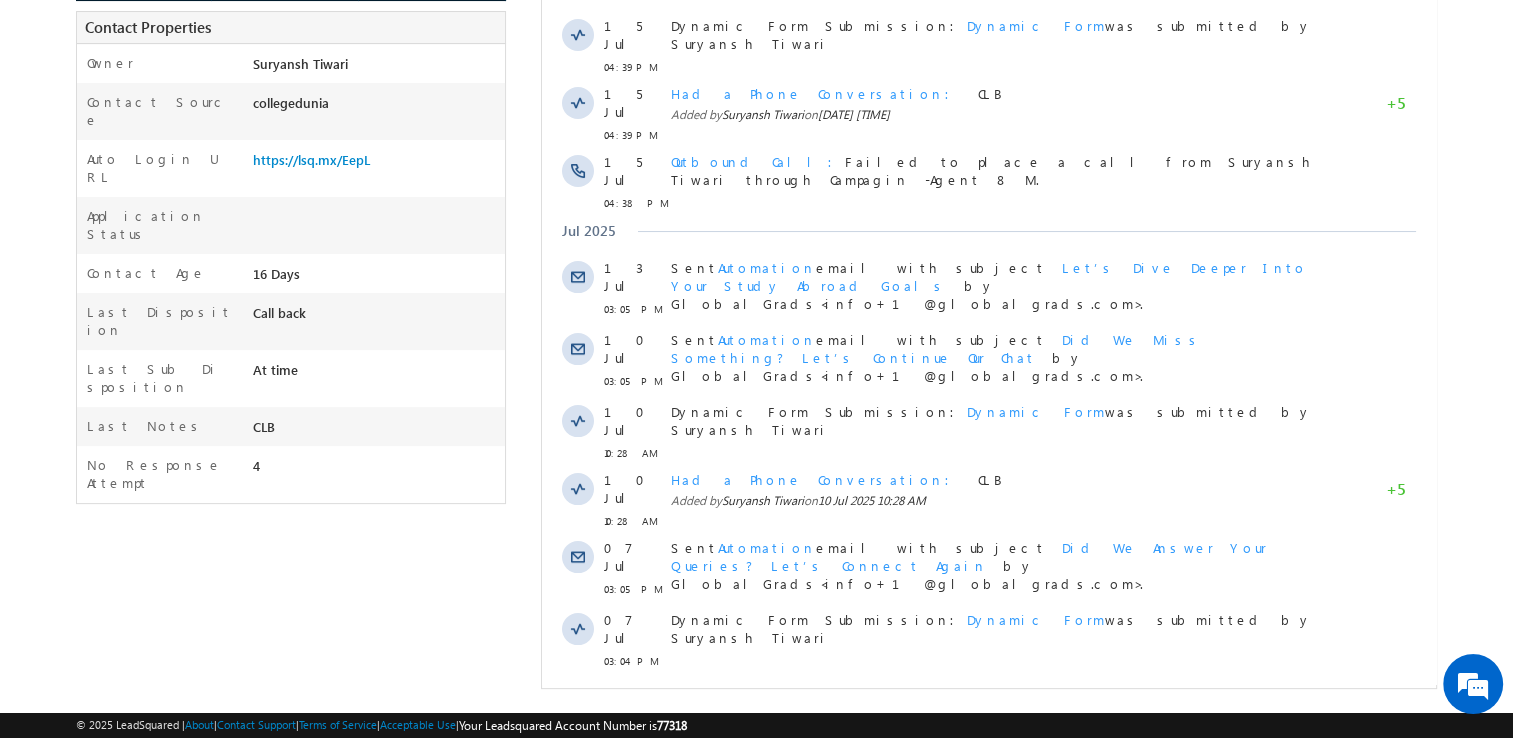 click on "Show More" at bounding box center [998, 705] 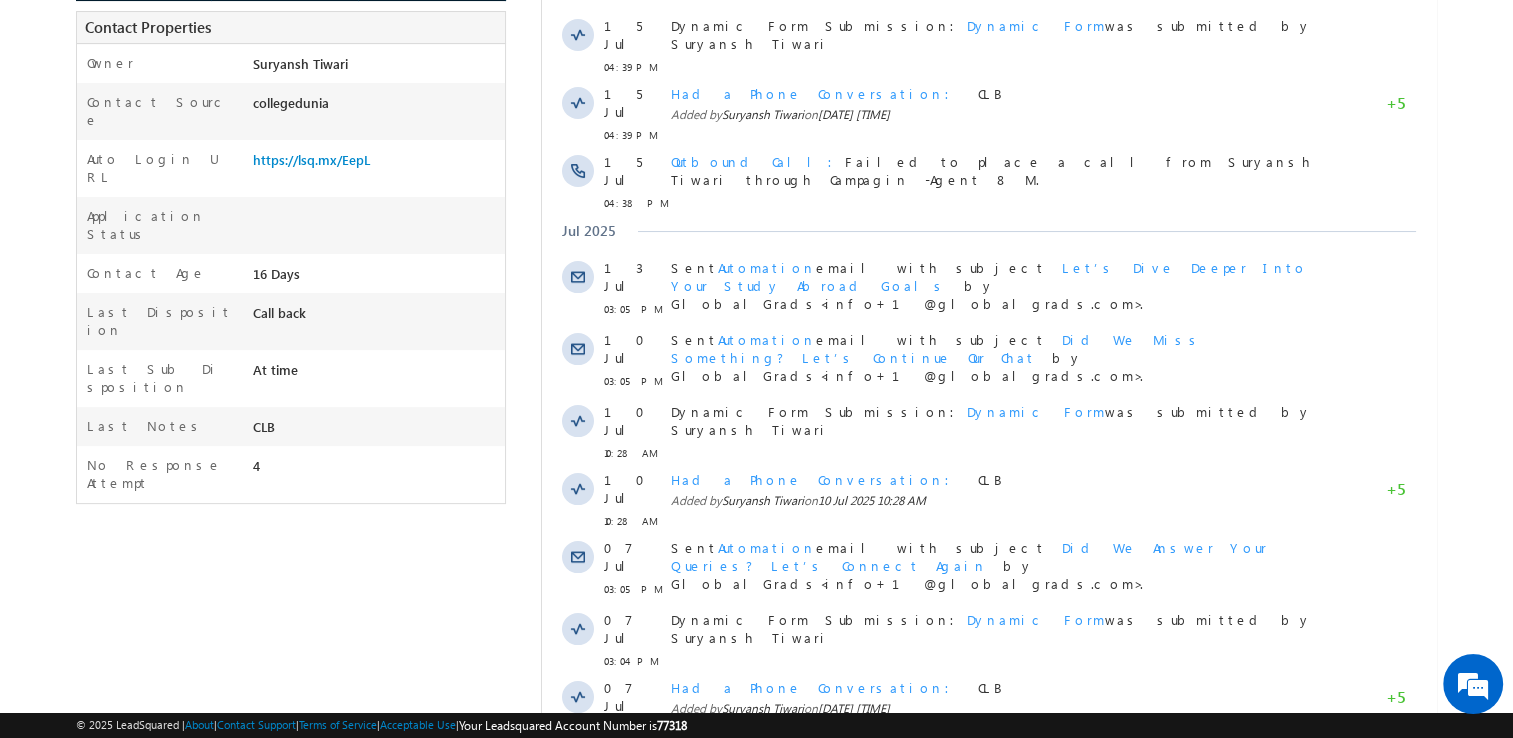 click at bounding box center (1364, 768) 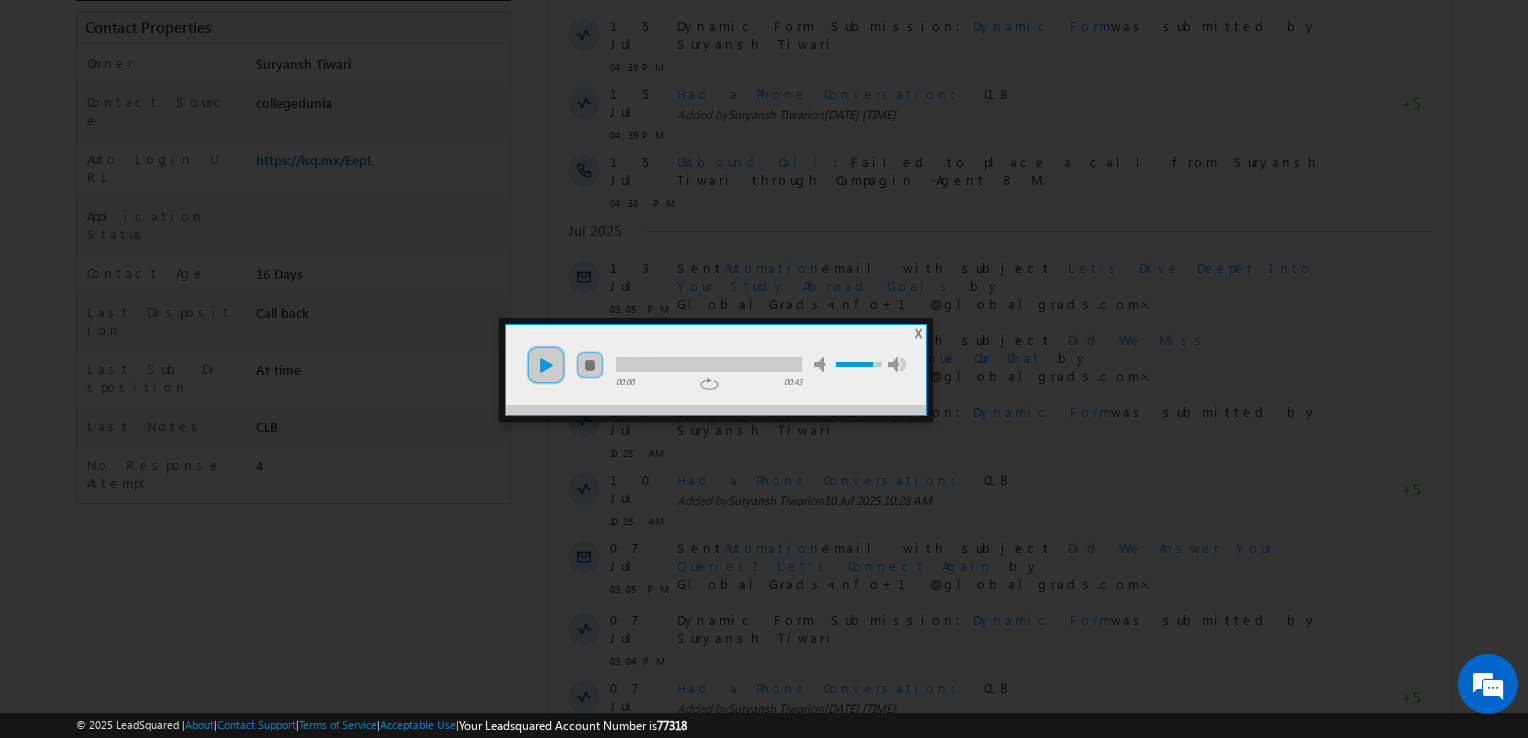 click on "play" at bounding box center [546, 365] 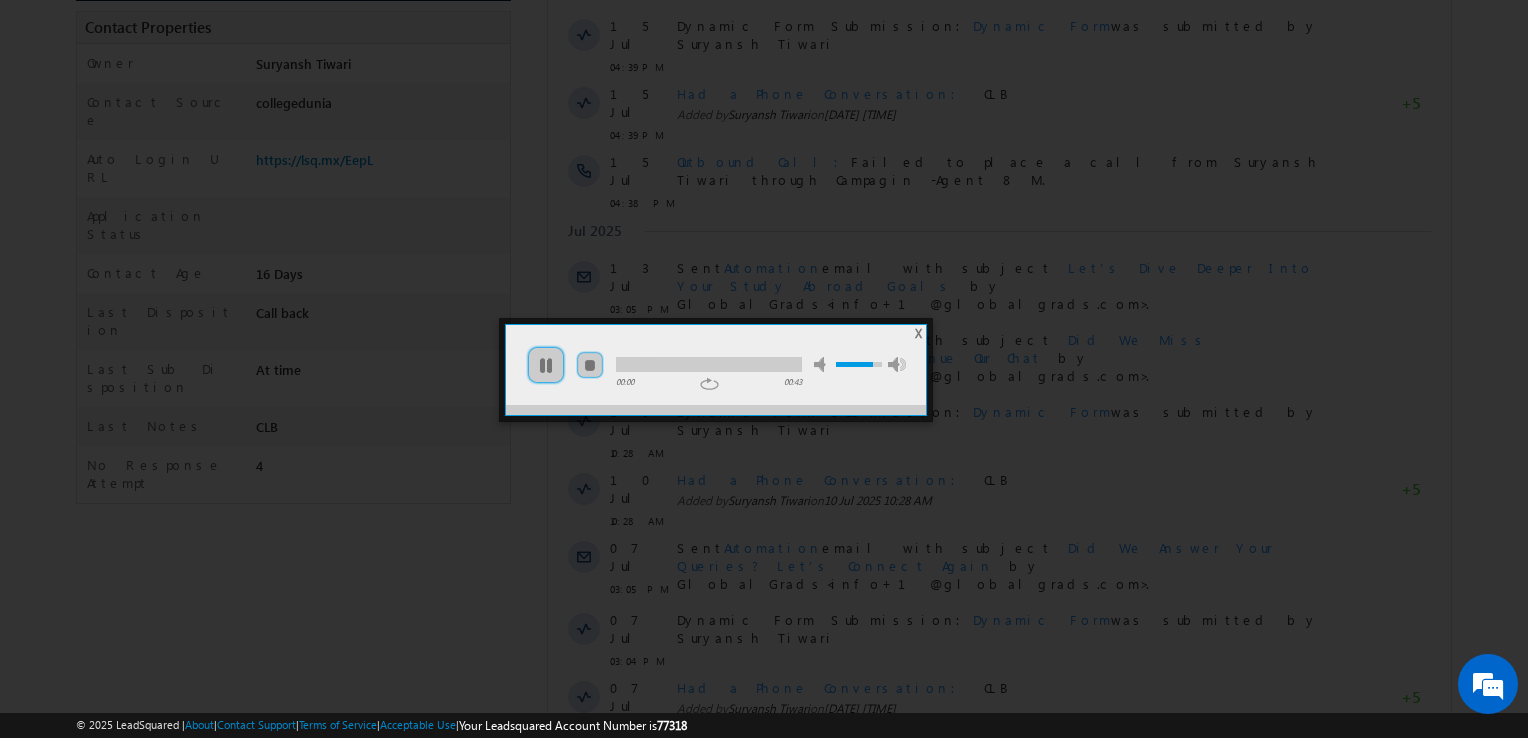 drag, startPoint x: 650, startPoint y: 374, endPoint x: 691, endPoint y: 353, distance: 46.06517 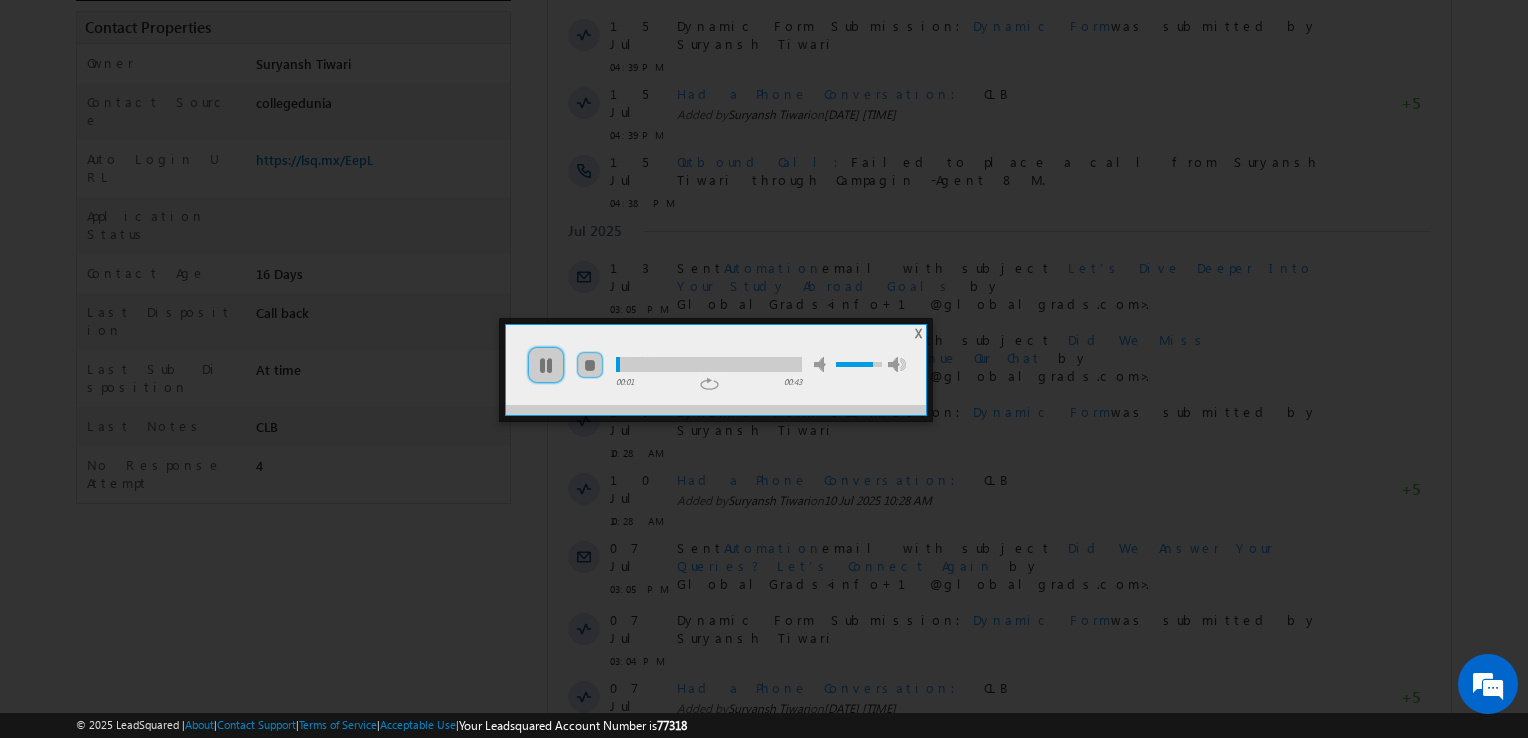click at bounding box center (709, 364) 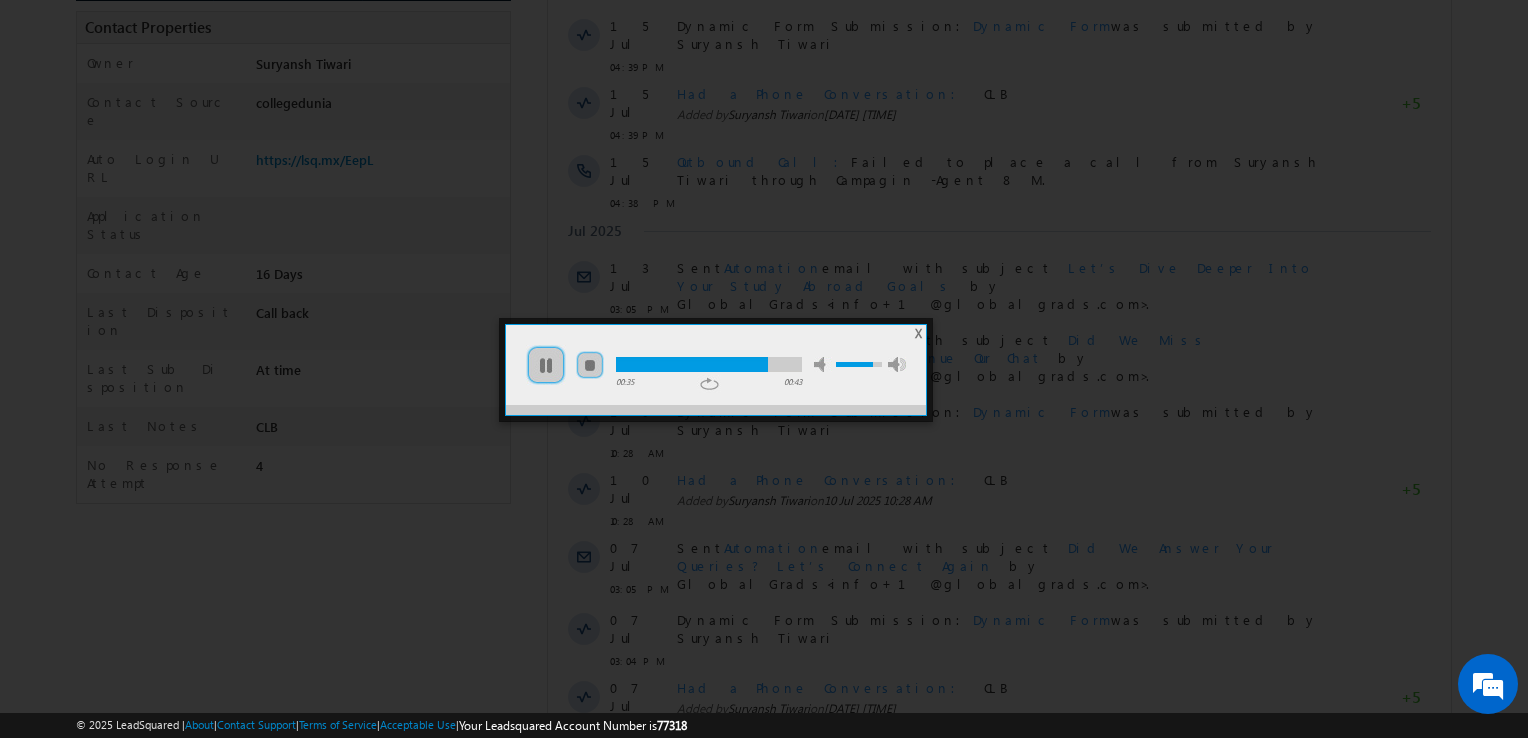 click at bounding box center [709, 364] 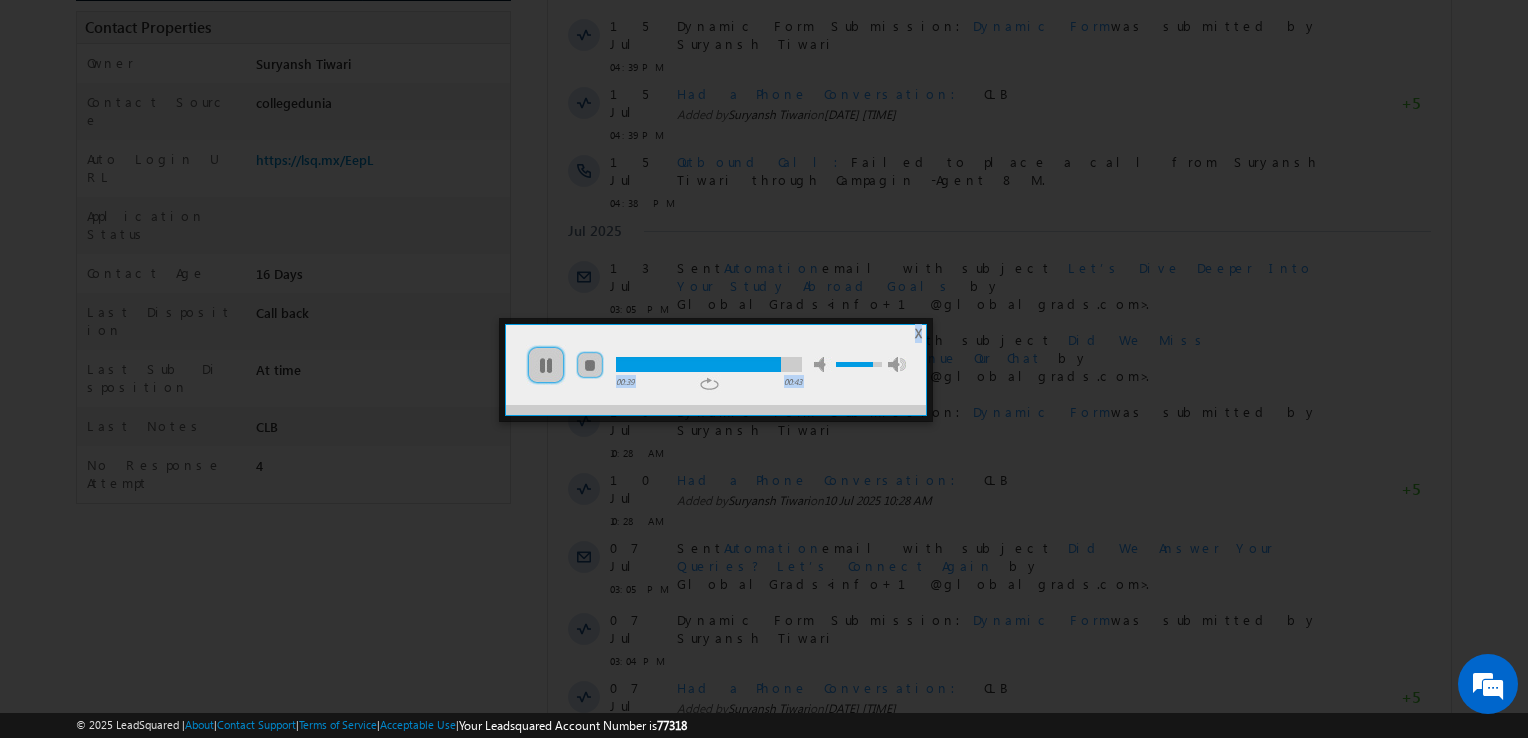 click on "play
pause
stop
mute
unmute
max
volume
00:39
00:43
repeat
repeat
off
X" at bounding box center (716, 370) 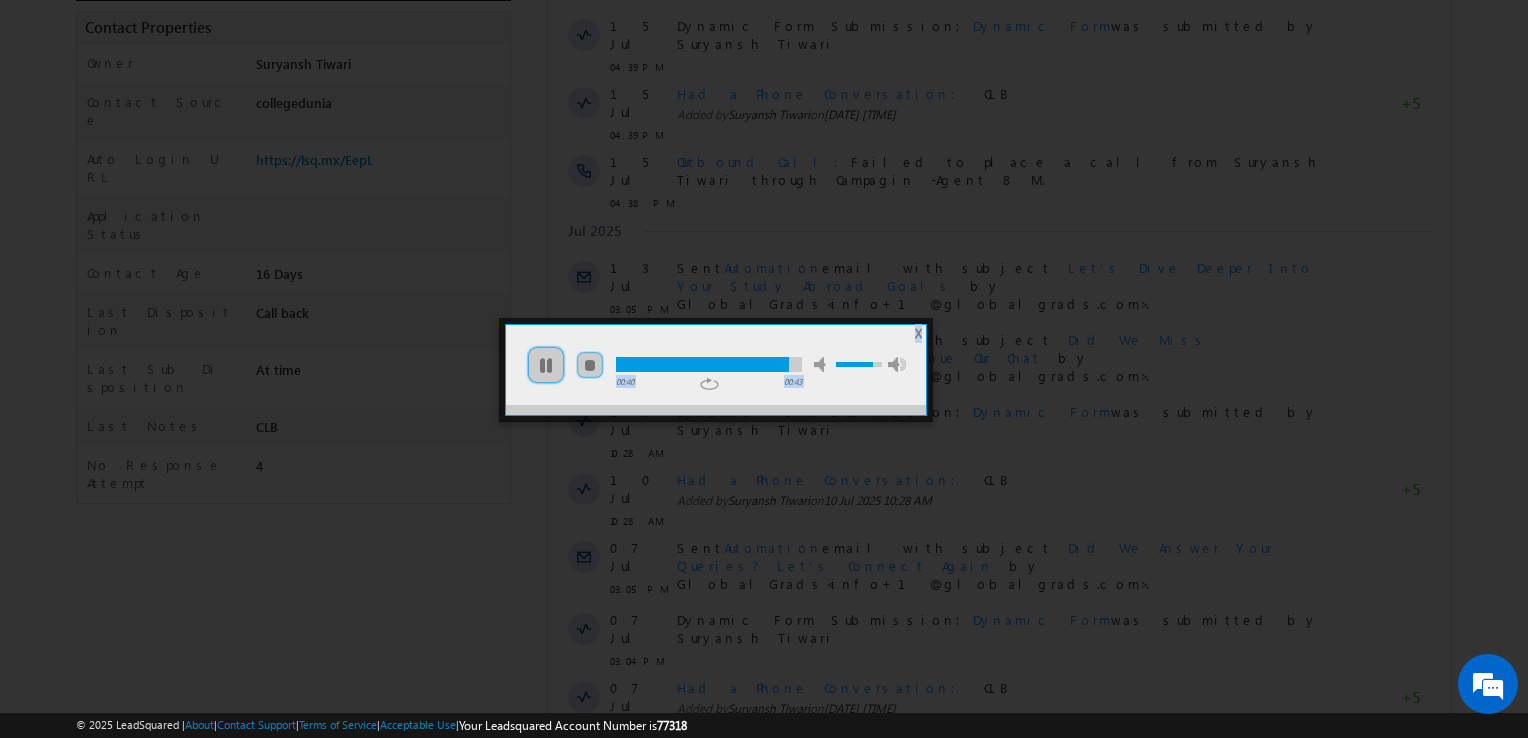 drag, startPoint x: 920, startPoint y: 333, endPoint x: 375, endPoint y: 542, distance: 583.70026 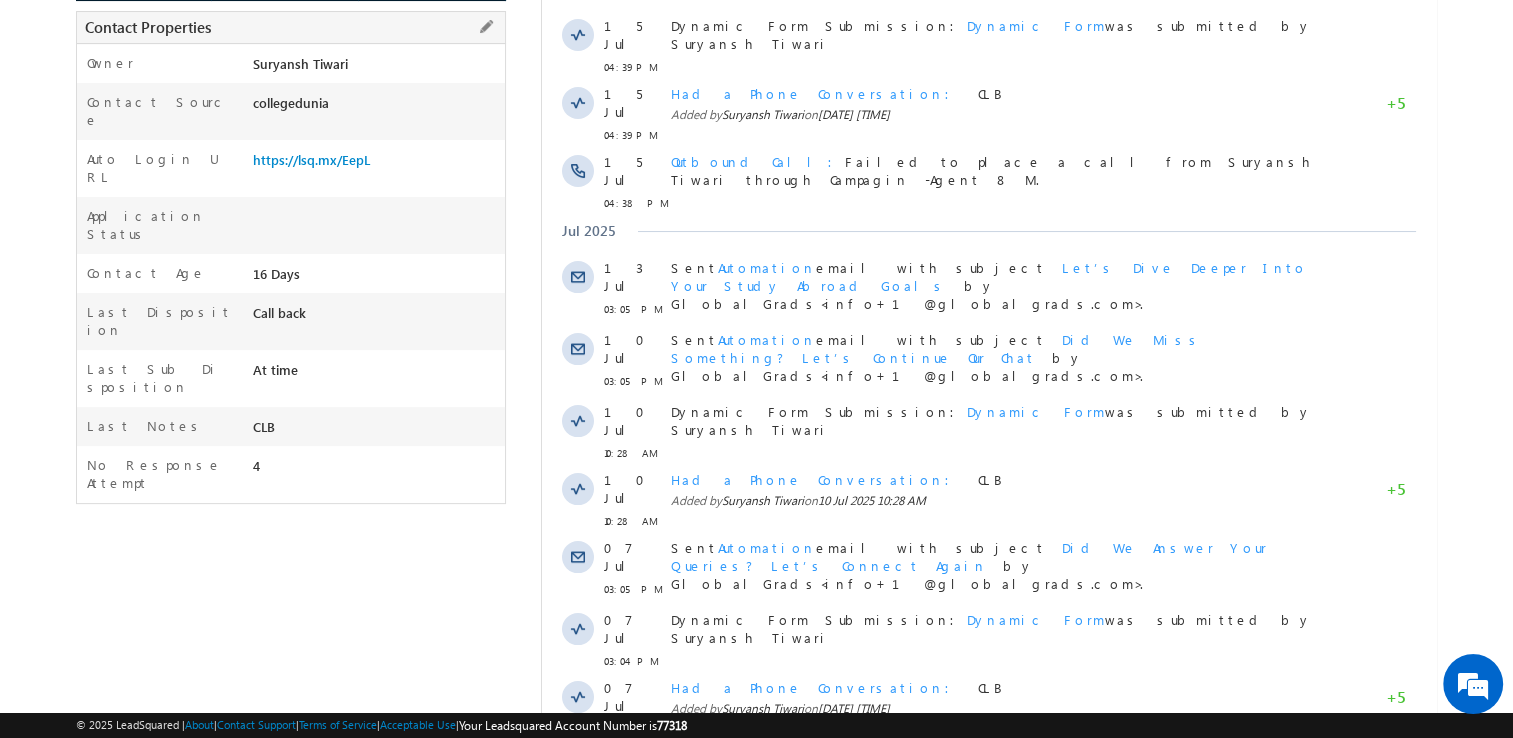 scroll, scrollTop: 0, scrollLeft: 0, axis: both 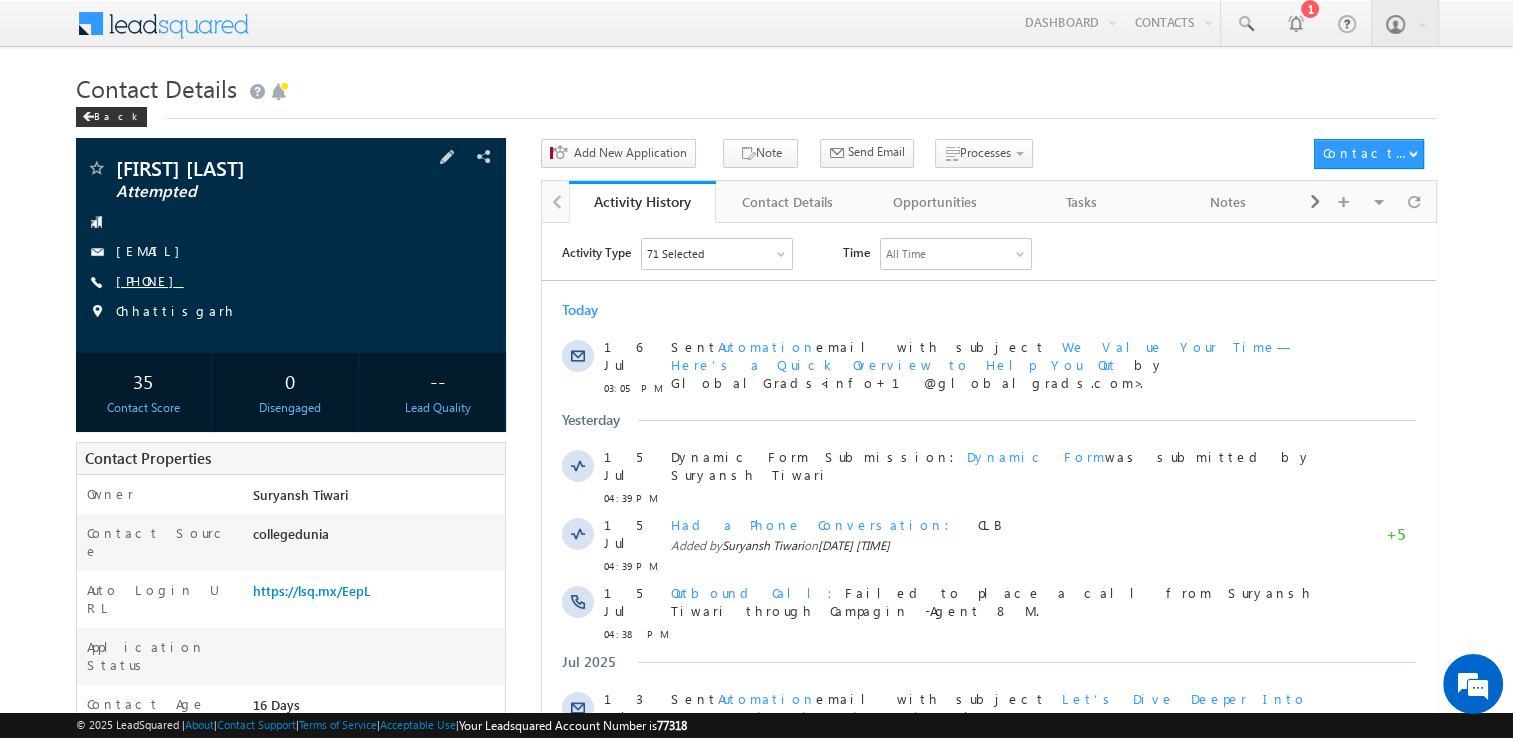 drag, startPoint x: 155, startPoint y: 270, endPoint x: 172, endPoint y: 282, distance: 20.808653 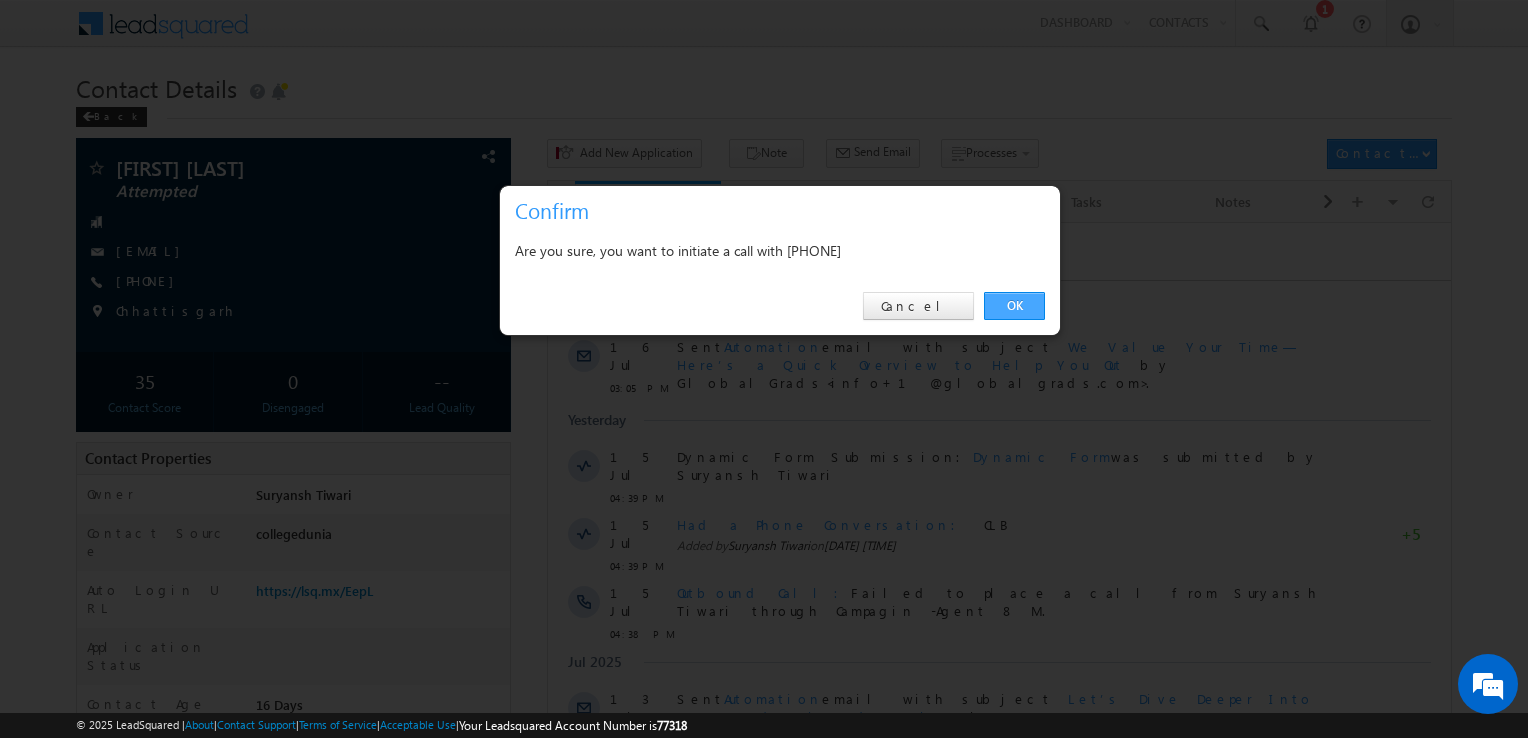 click on "OK" at bounding box center (1014, 306) 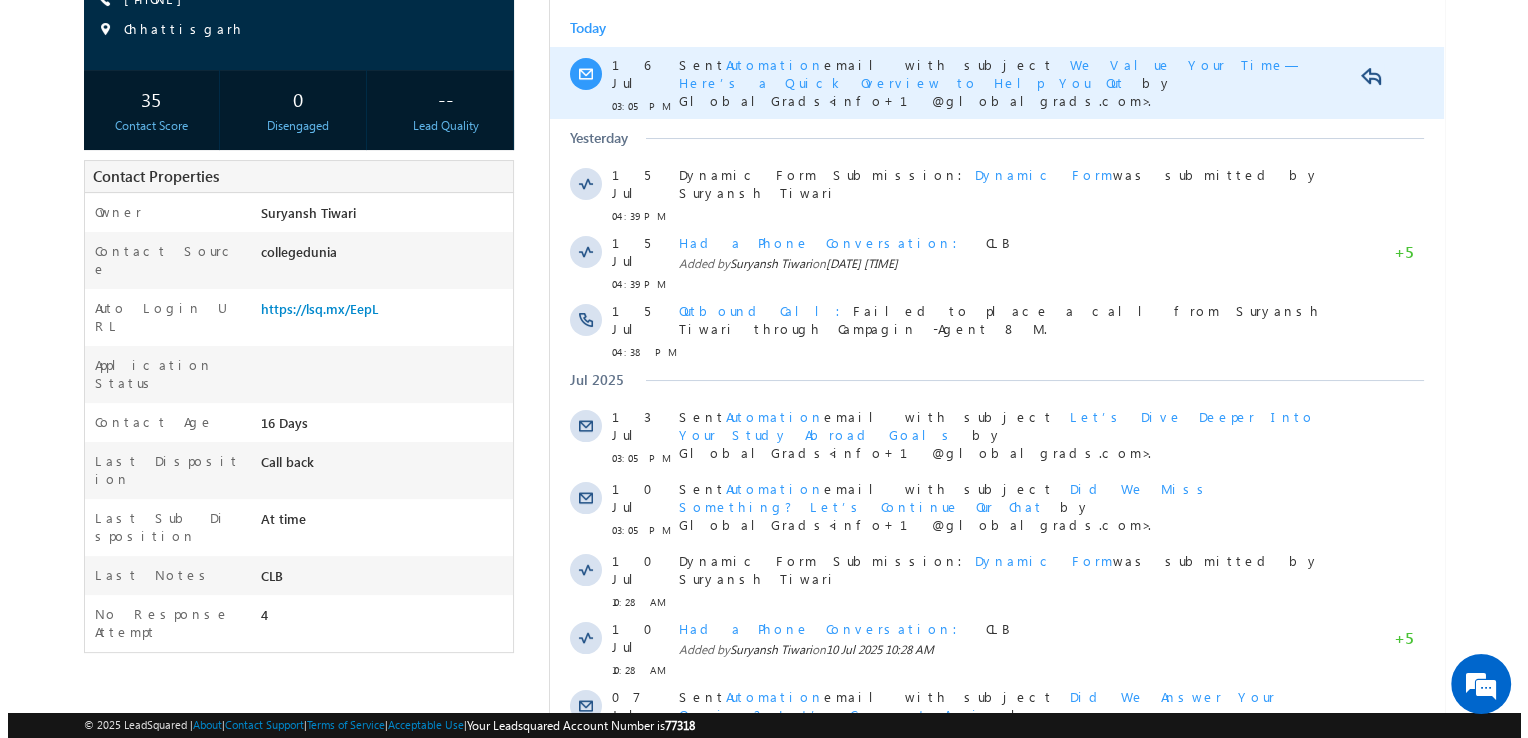 scroll, scrollTop: 0, scrollLeft: 0, axis: both 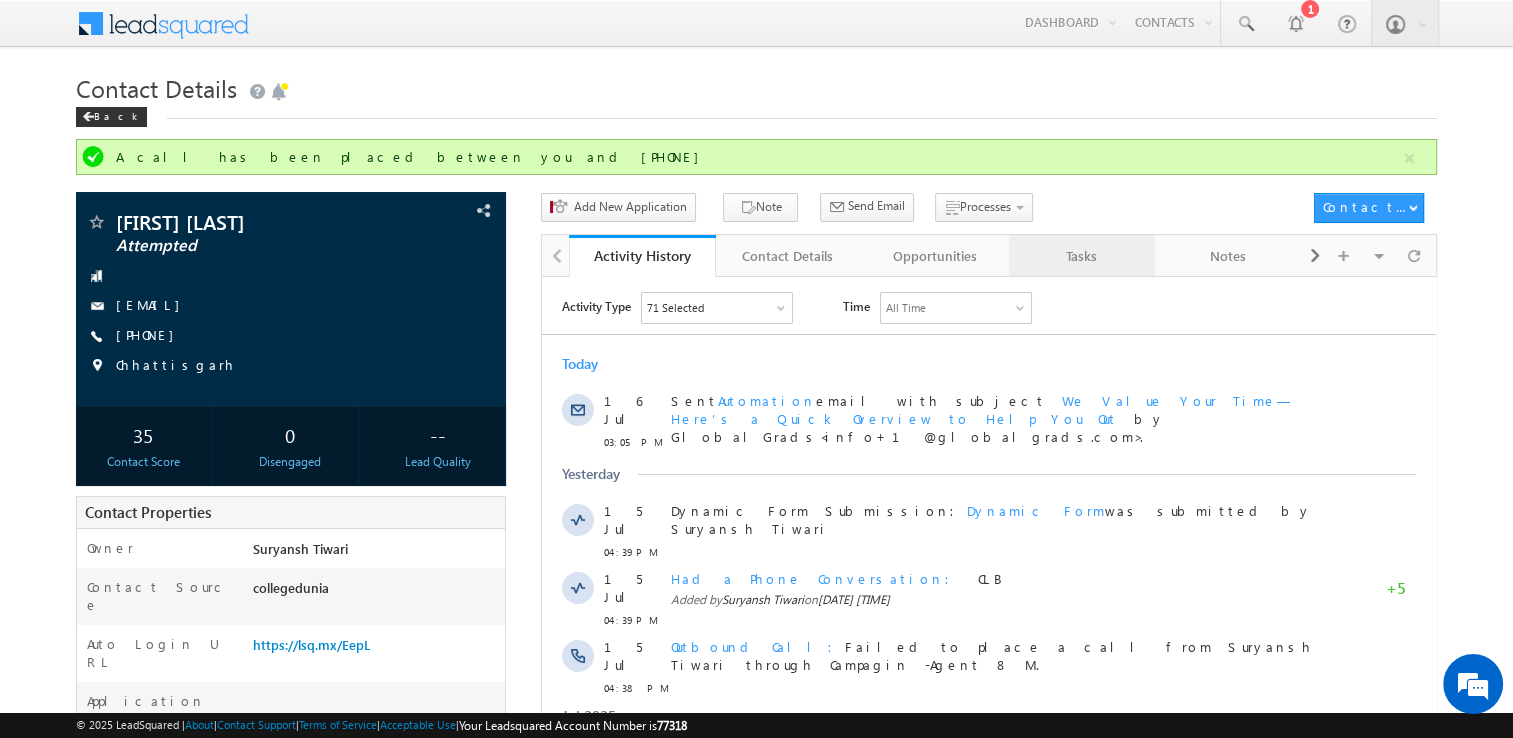 click on "Tasks" at bounding box center [1081, 256] 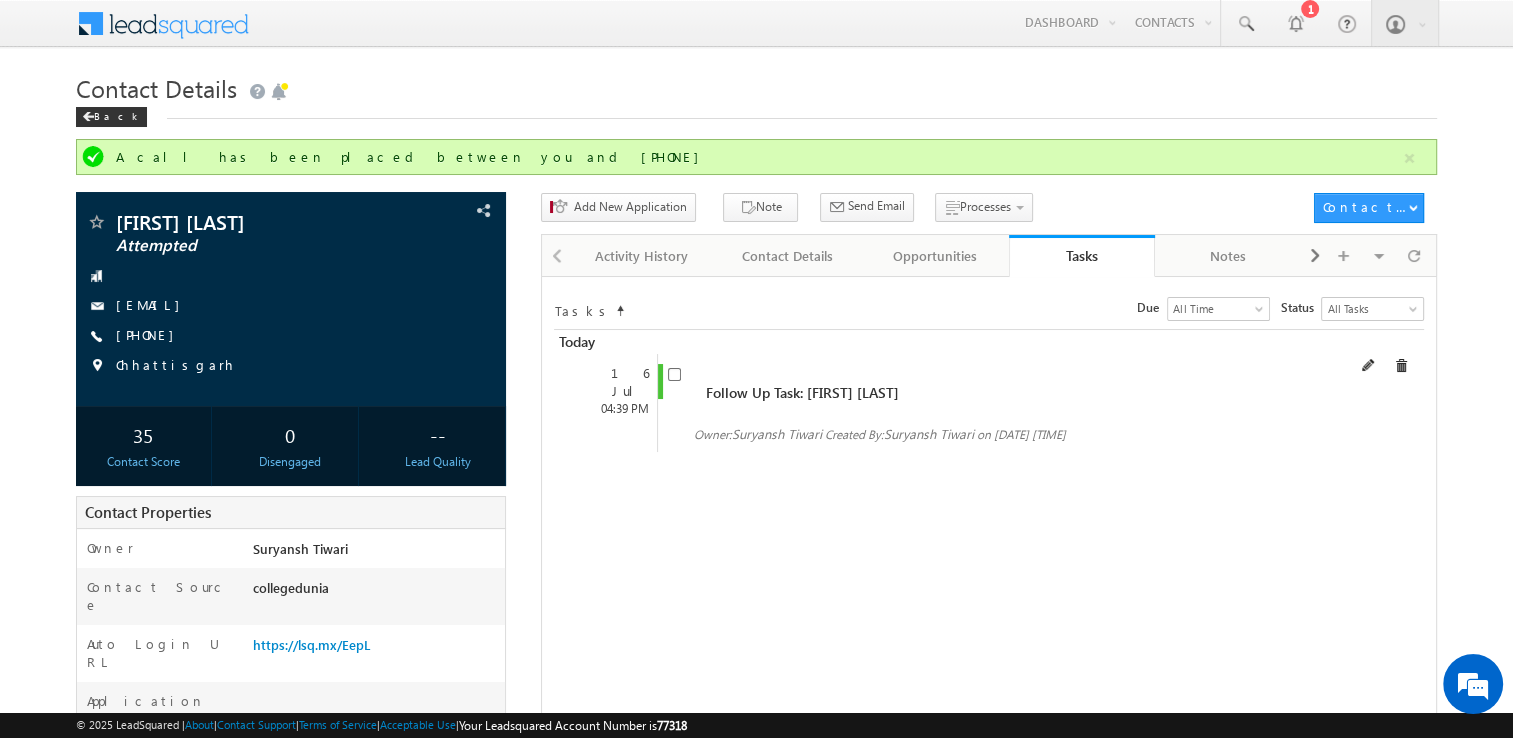 click on "16 Jul
04:39 PM
Follow Up Task: Shreya Sharma
Owner:
Suryansh Tiwari
Suryansh Tiwari" at bounding box center [986, 403] 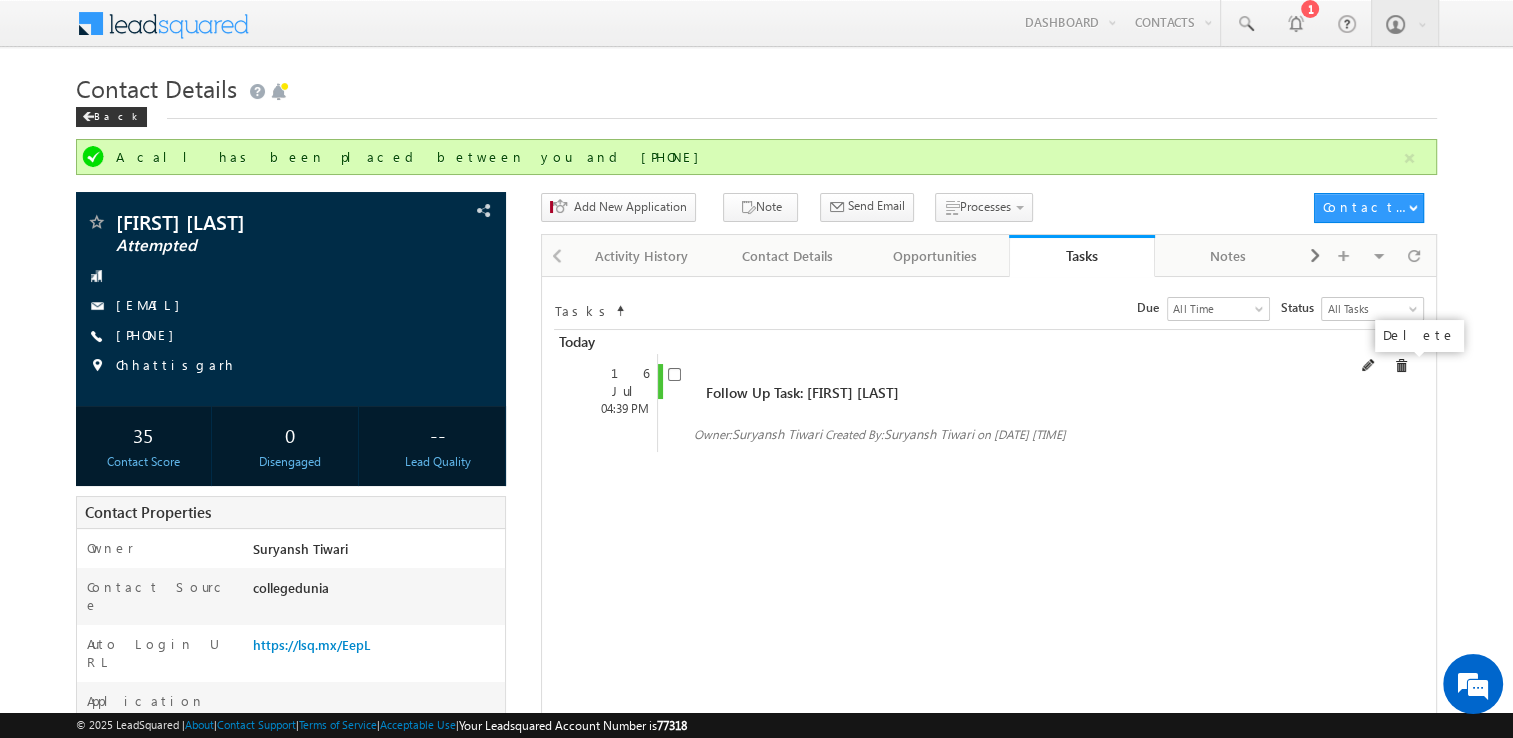 click at bounding box center [1401, 366] 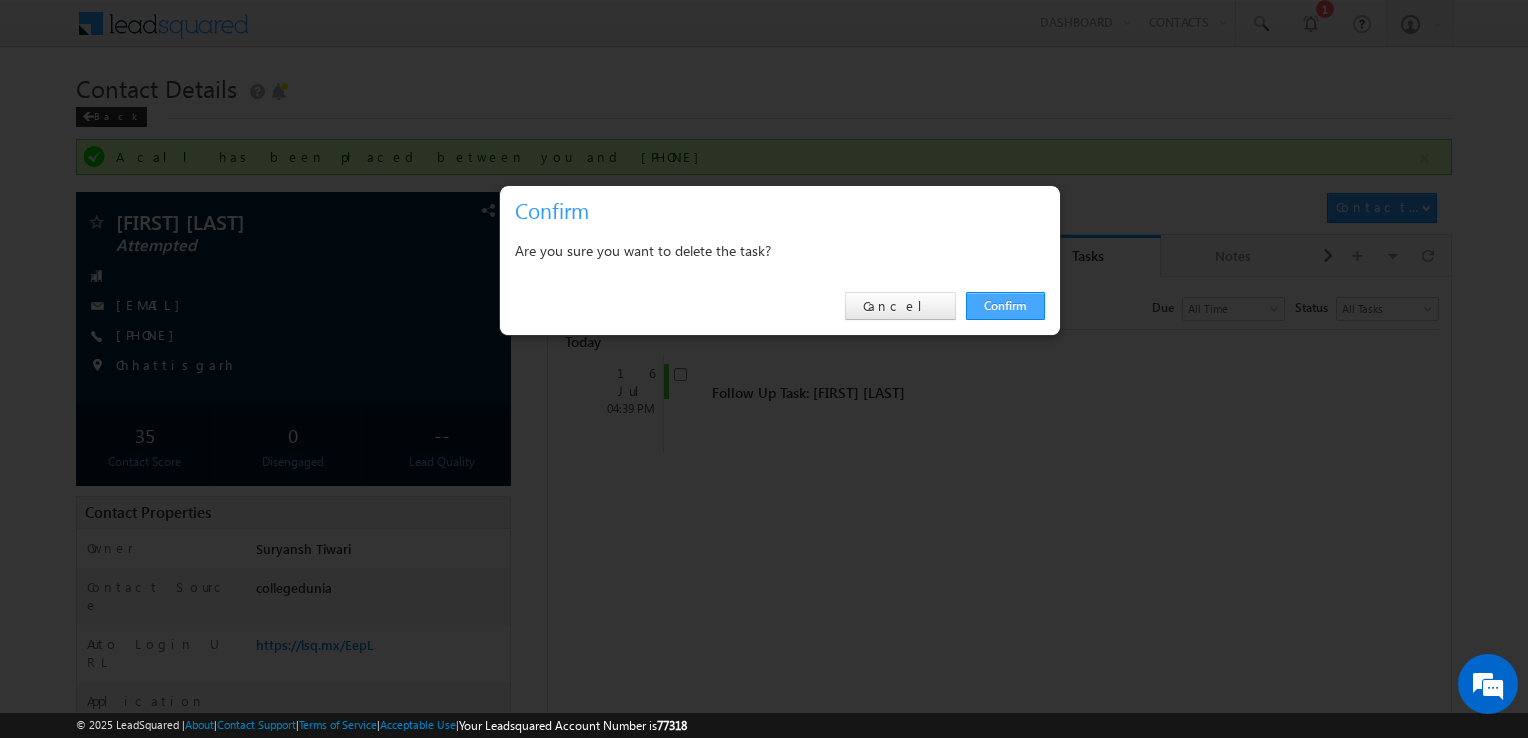 click on "Confirm" at bounding box center (1005, 306) 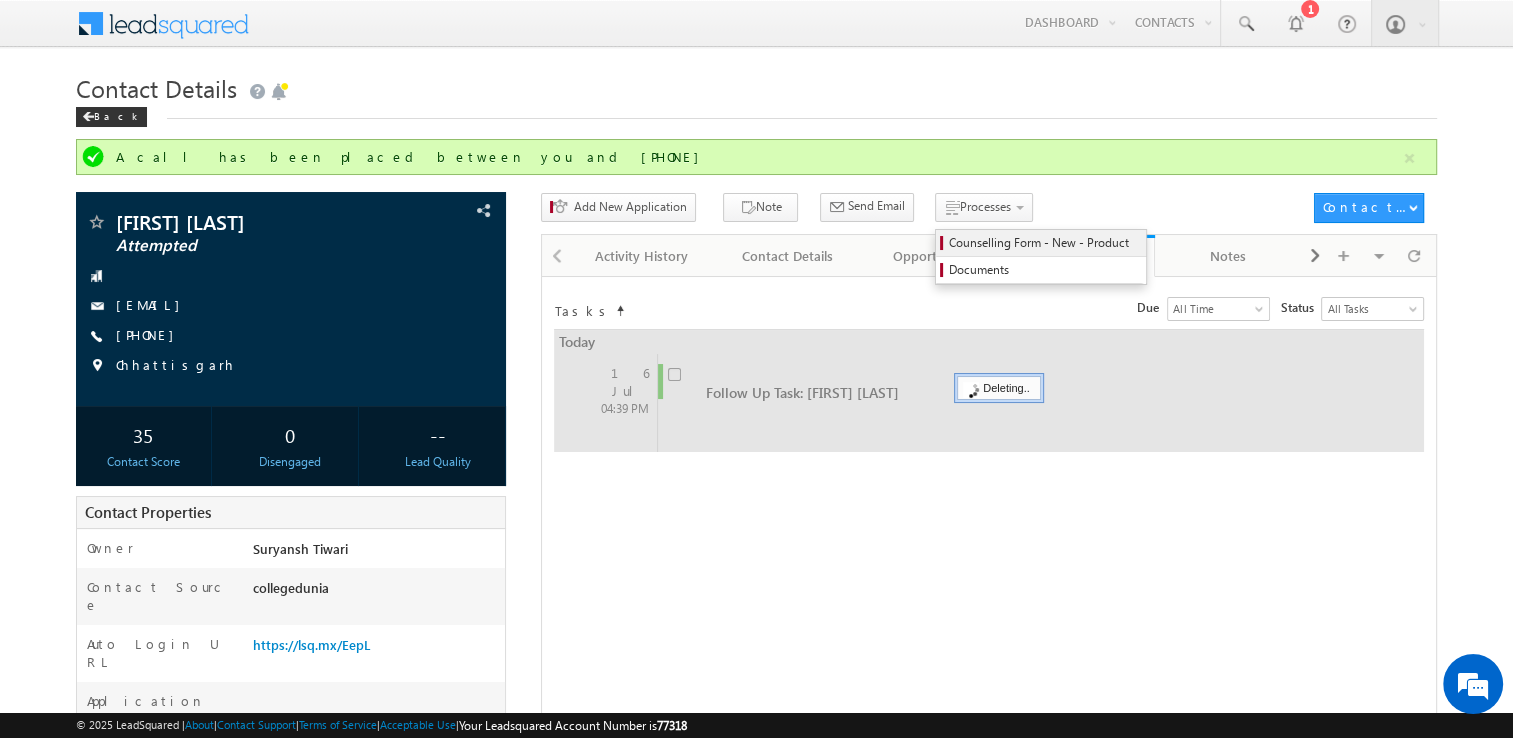 click on "Counselling Form - New - Product" at bounding box center [1044, 243] 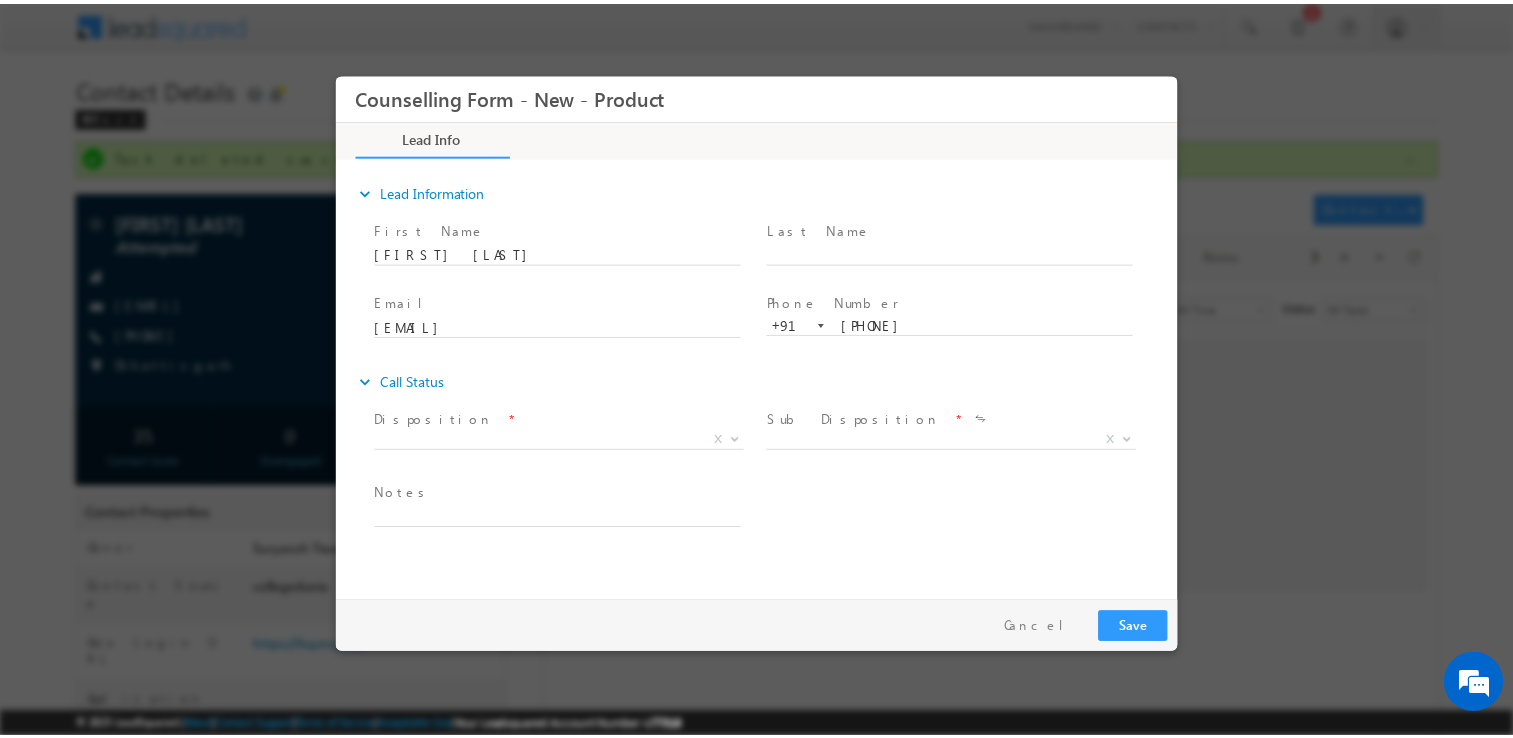 scroll, scrollTop: 0, scrollLeft: 0, axis: both 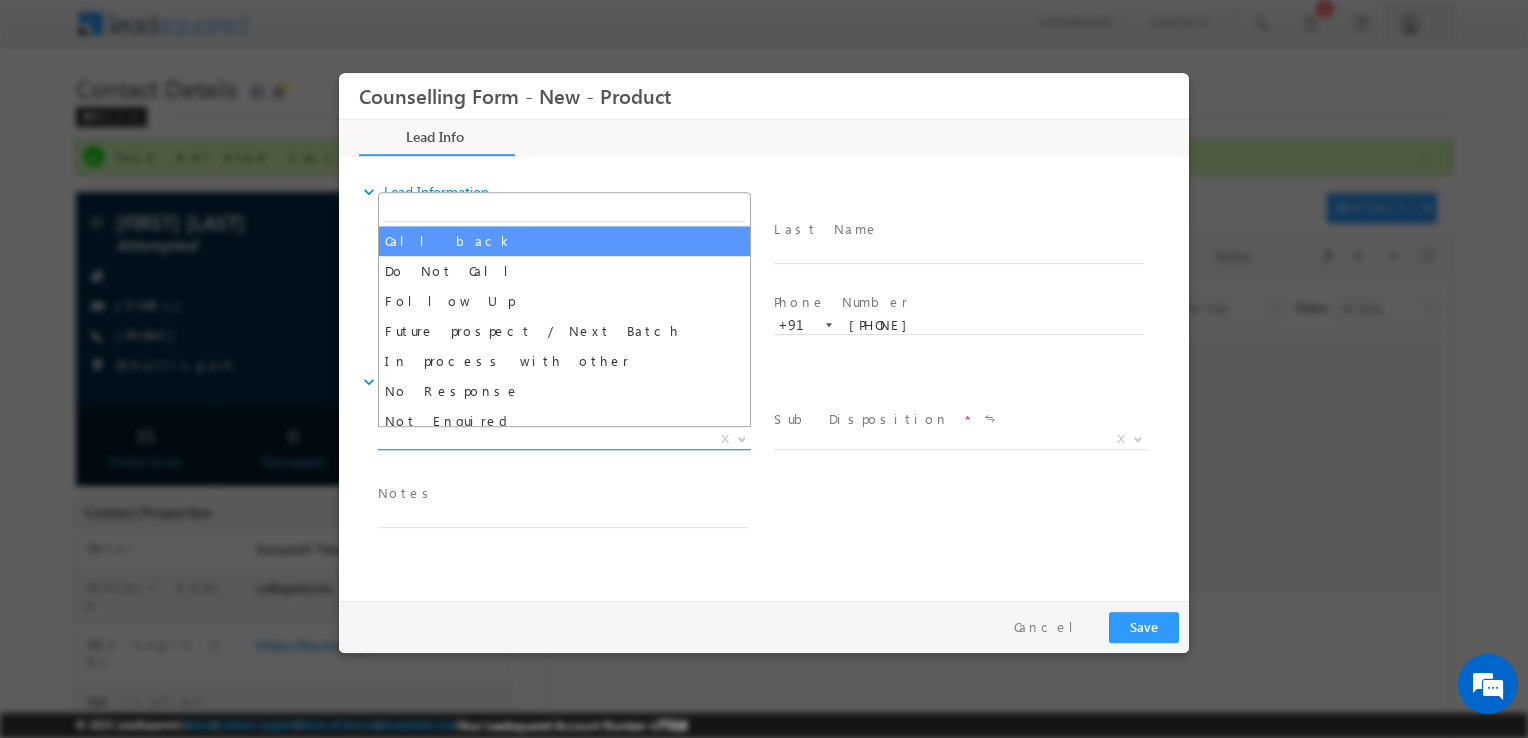 click on "X" at bounding box center (564, 440) 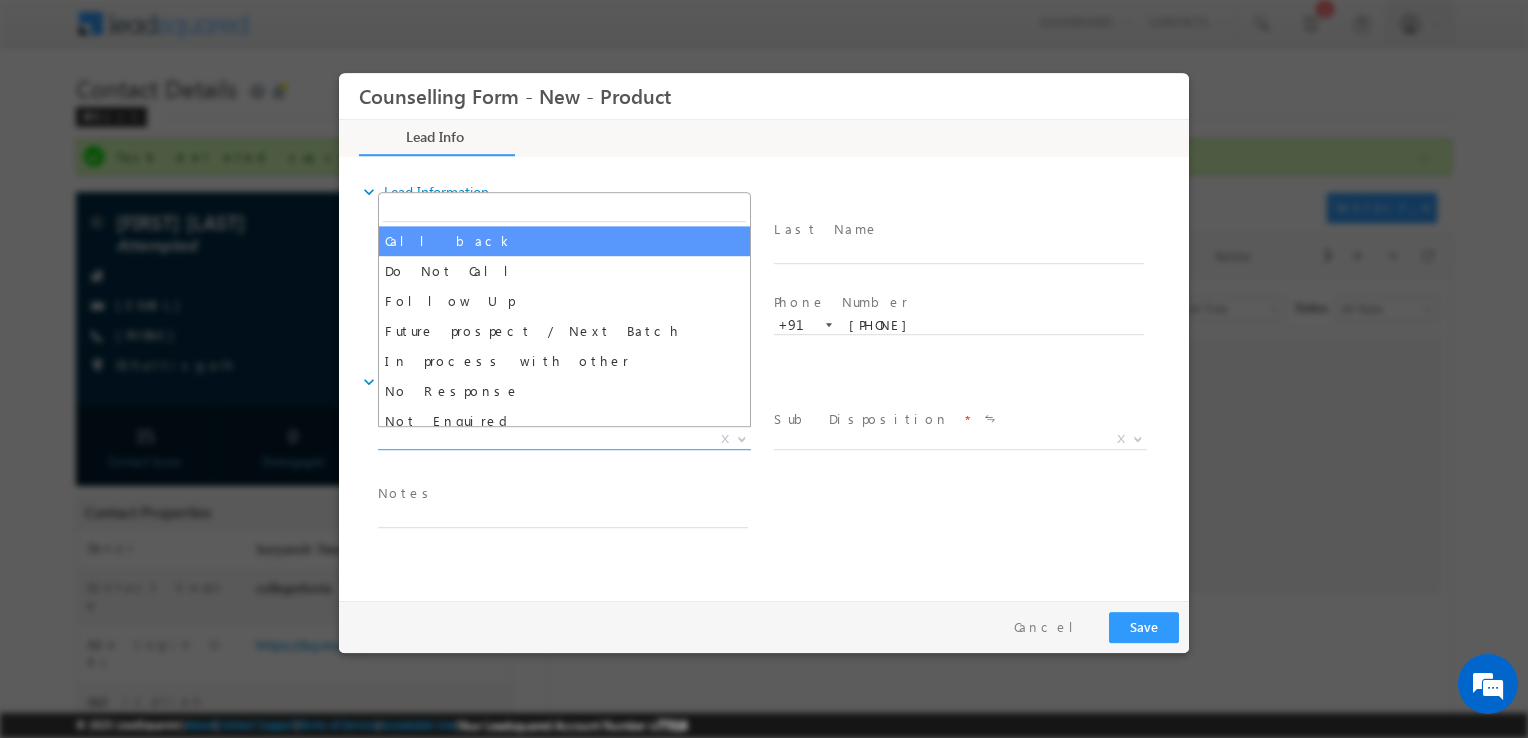 select on "Call back" 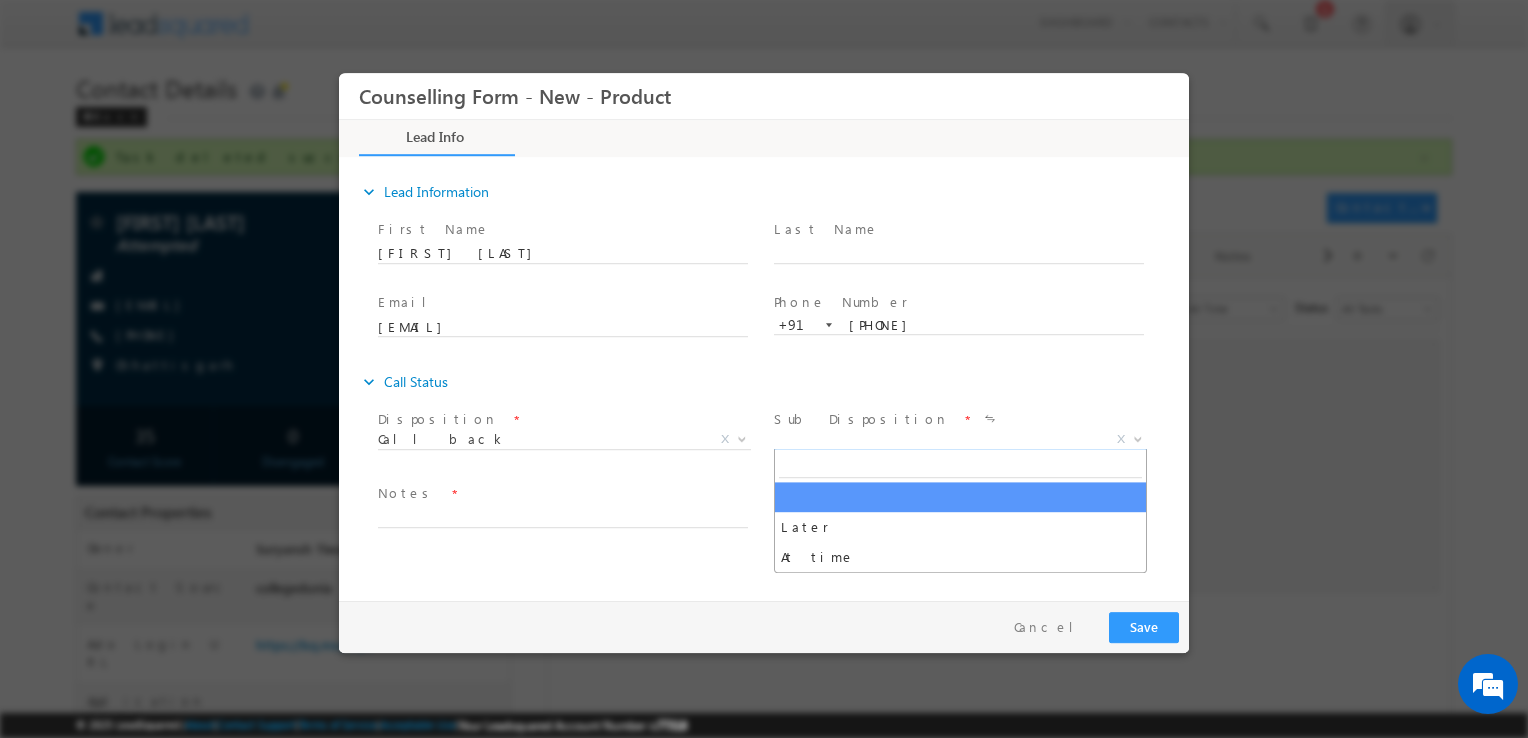 drag, startPoint x: 820, startPoint y: 446, endPoint x: 922, endPoint y: 599, distance: 183.88312 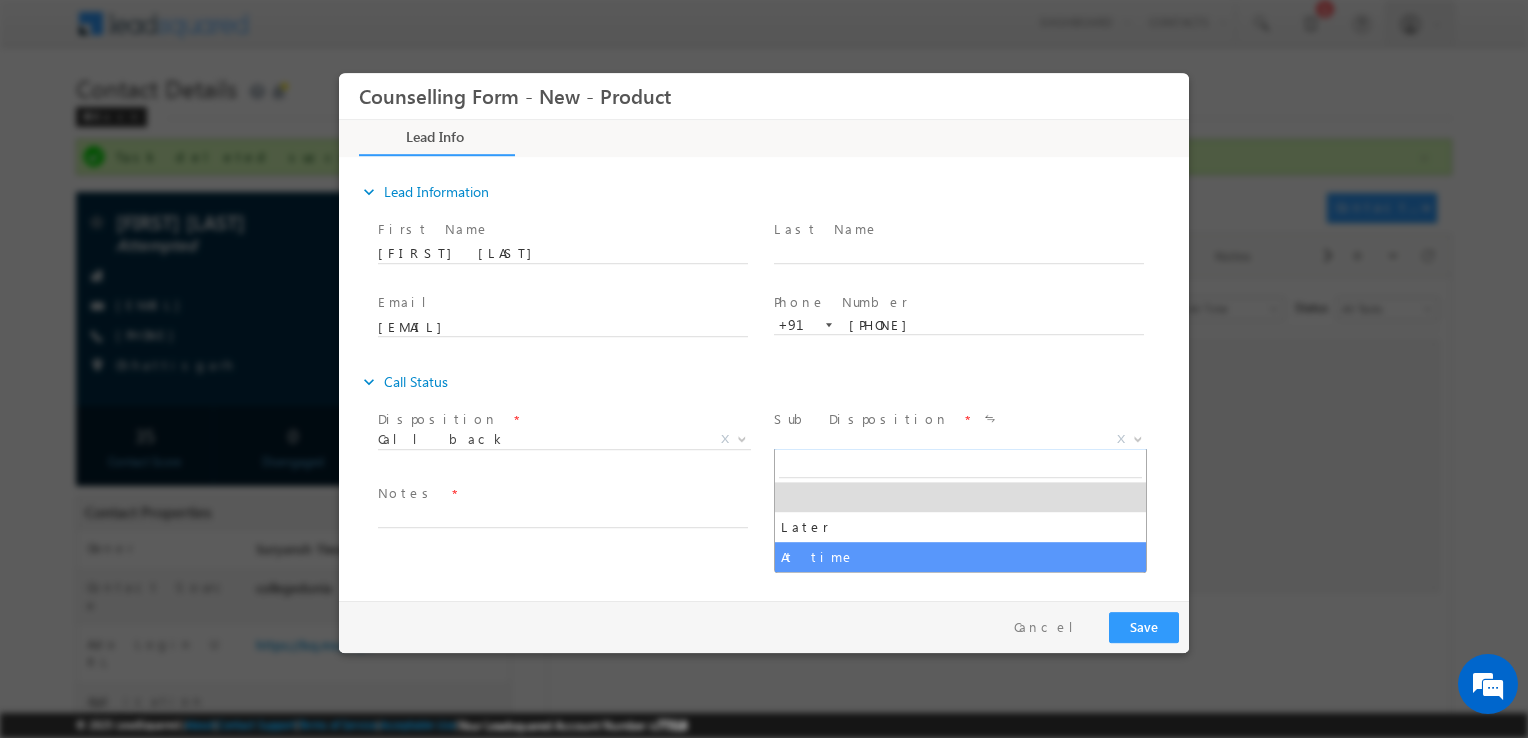 select on "At time" 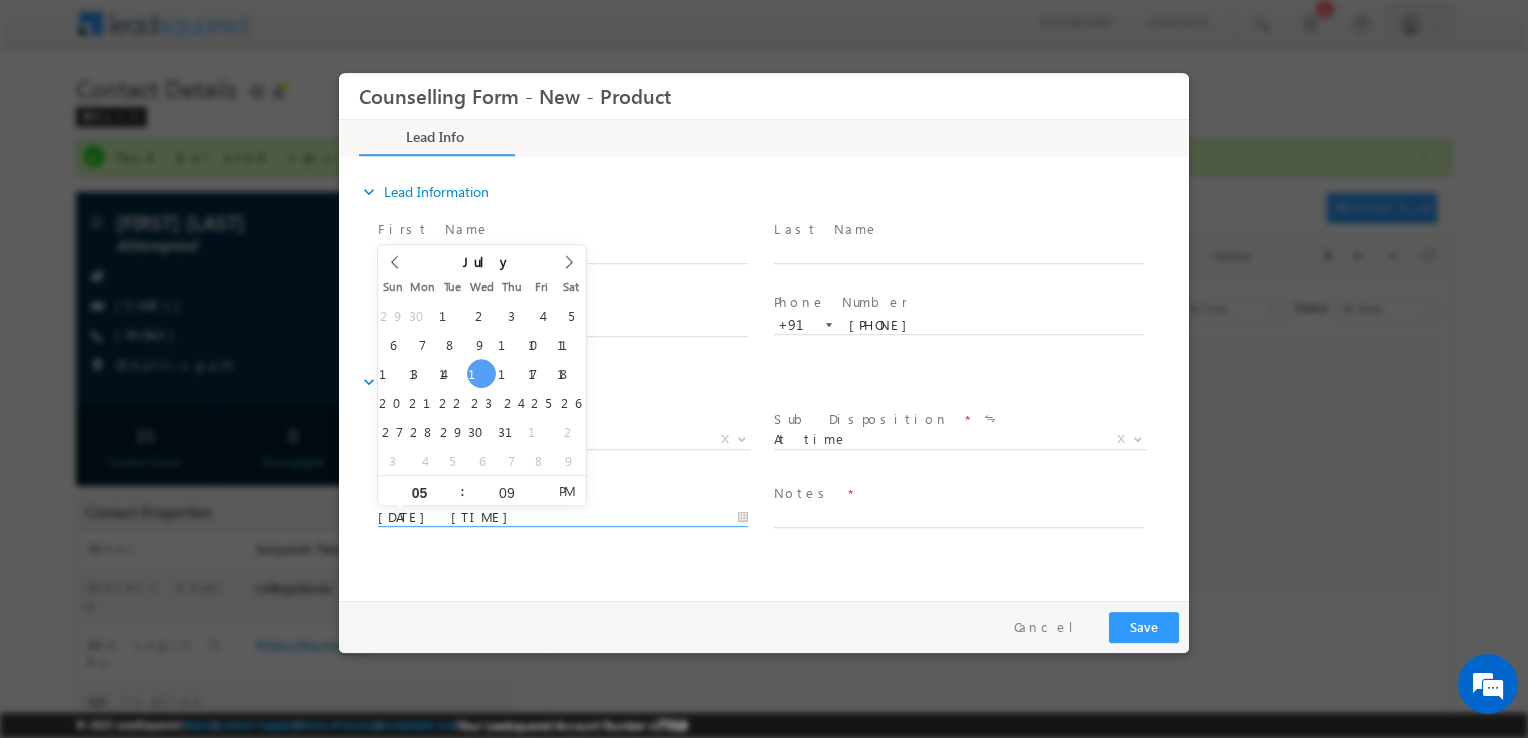 click on "16/07/2025 5:09 PM" at bounding box center (563, 518) 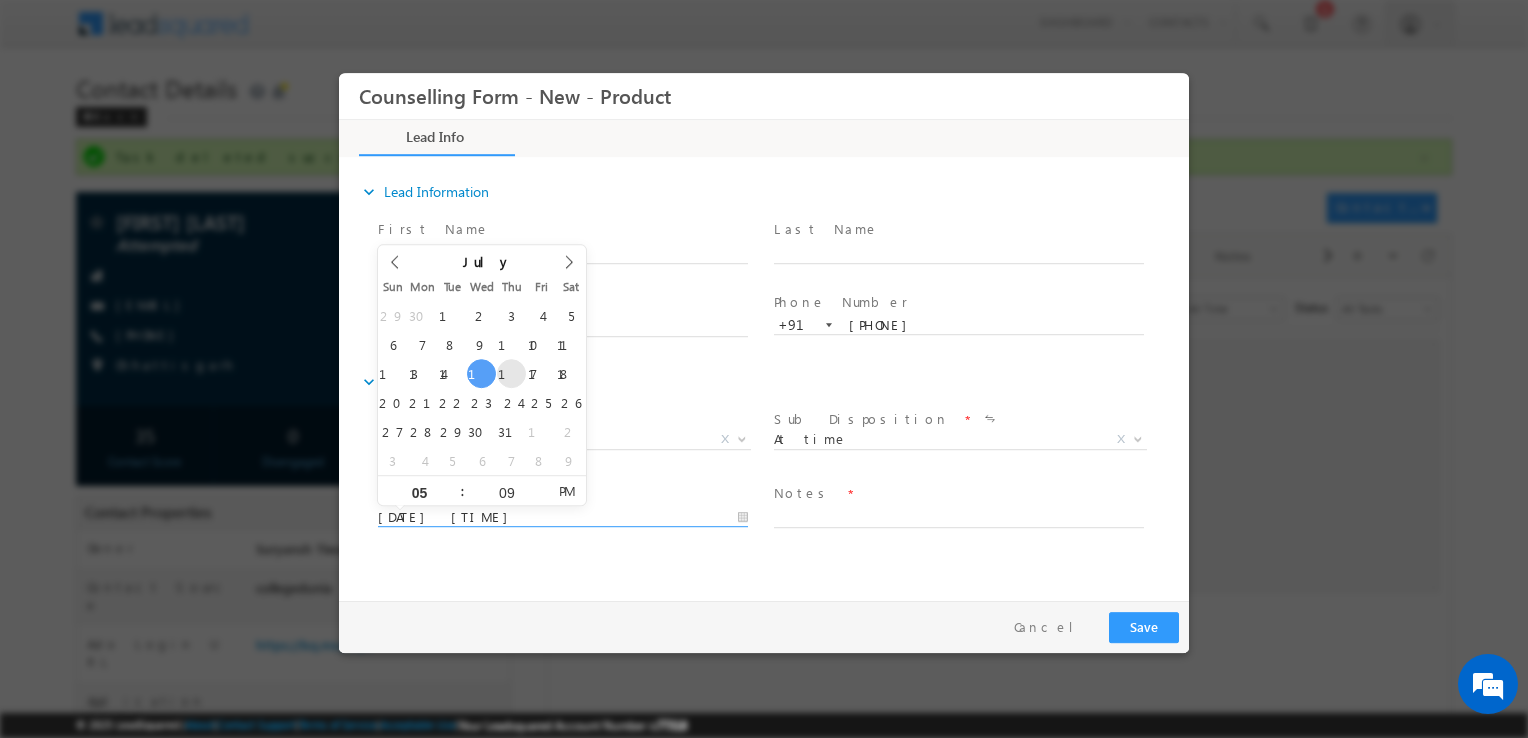 type on "17/07/2025 5:09 PM" 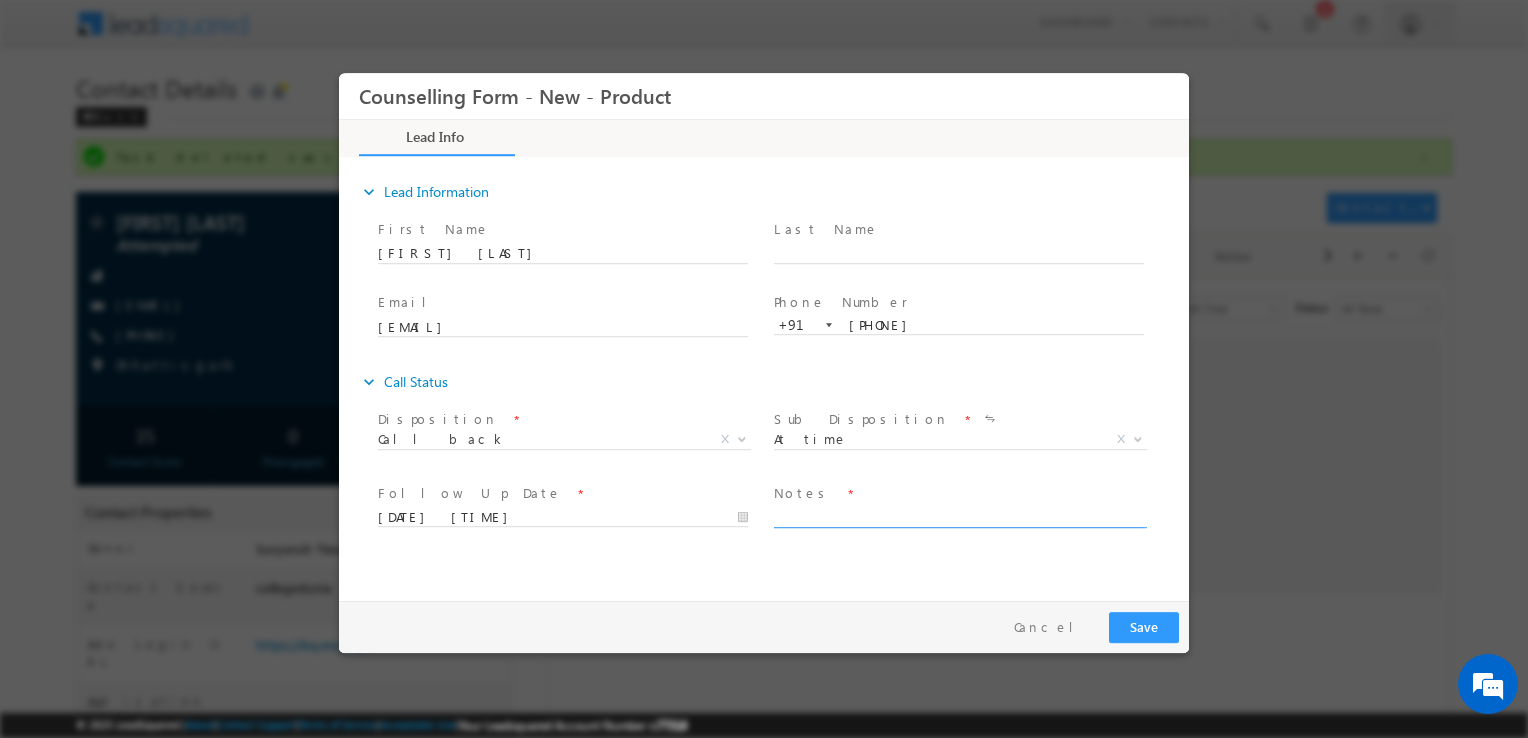 click at bounding box center [959, 516] 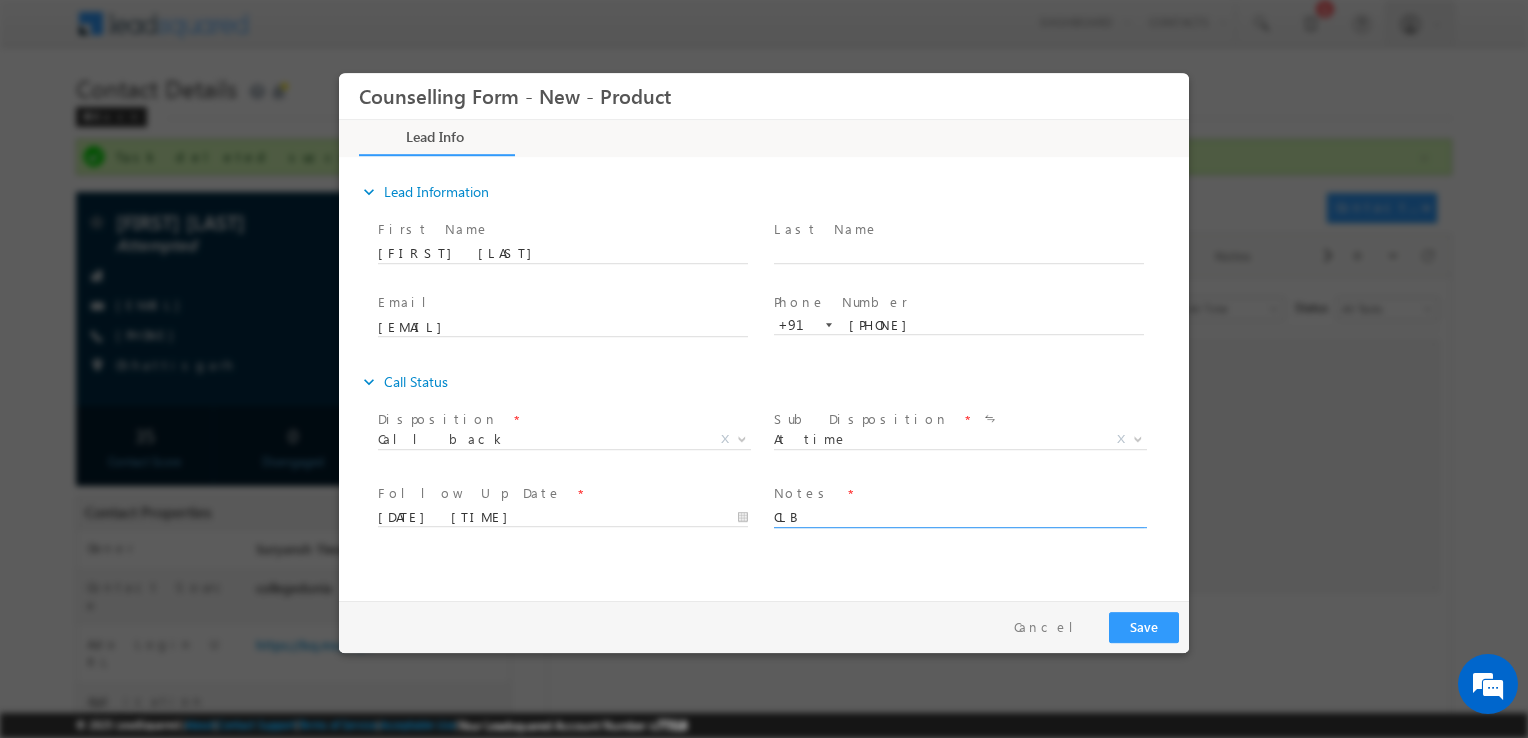type on "CLB" 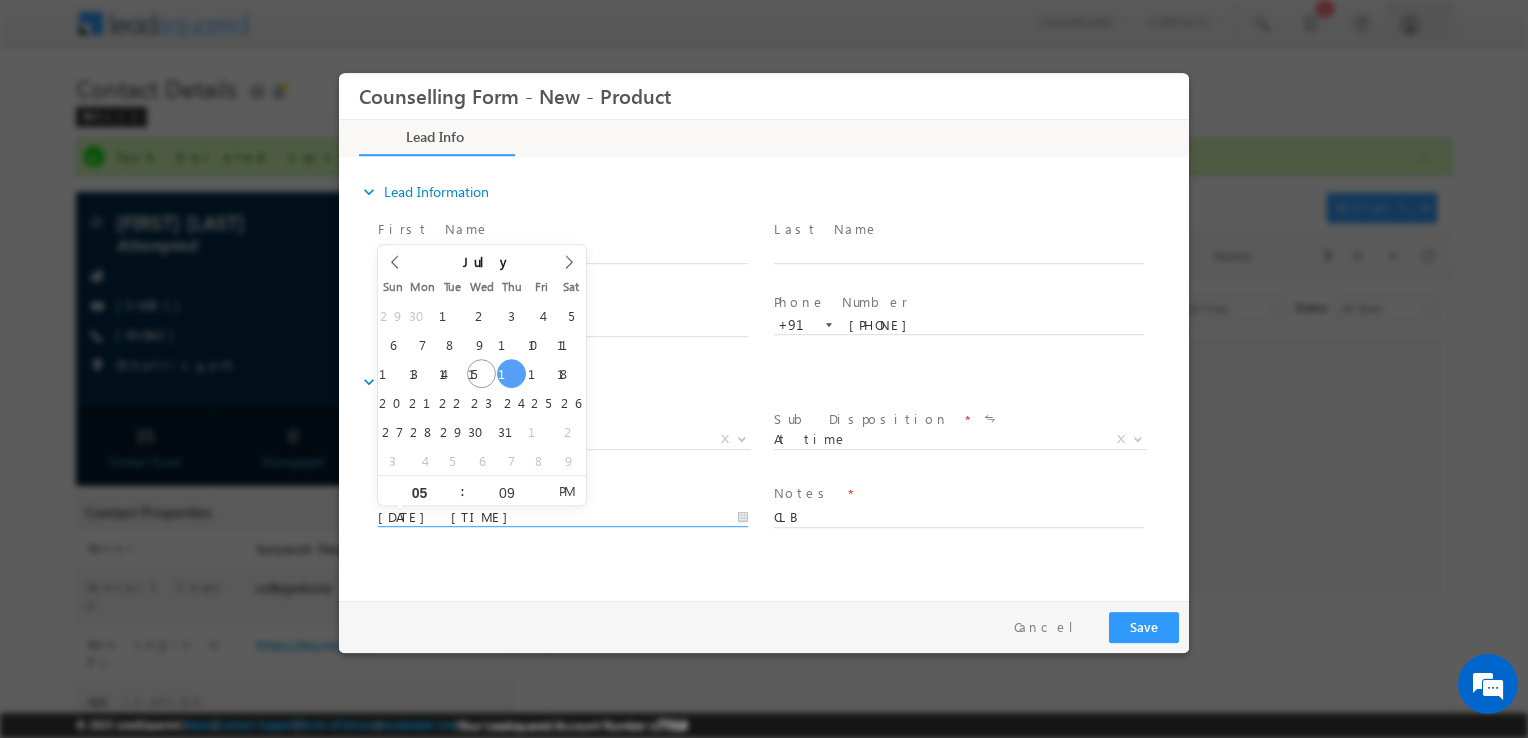 click on "17/07/2025 5:09 PM" at bounding box center [563, 518] 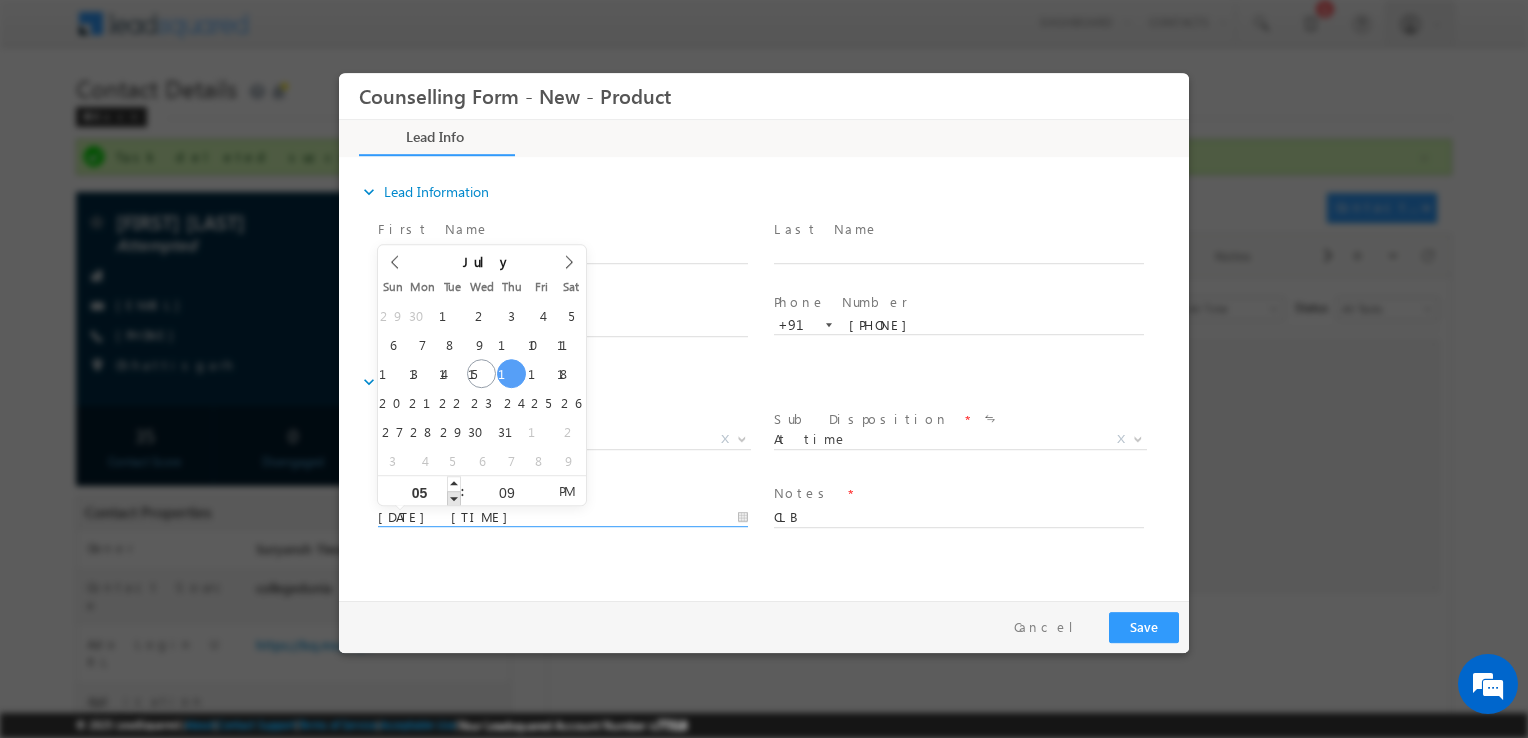 type on "17/07/2025 4:09 PM" 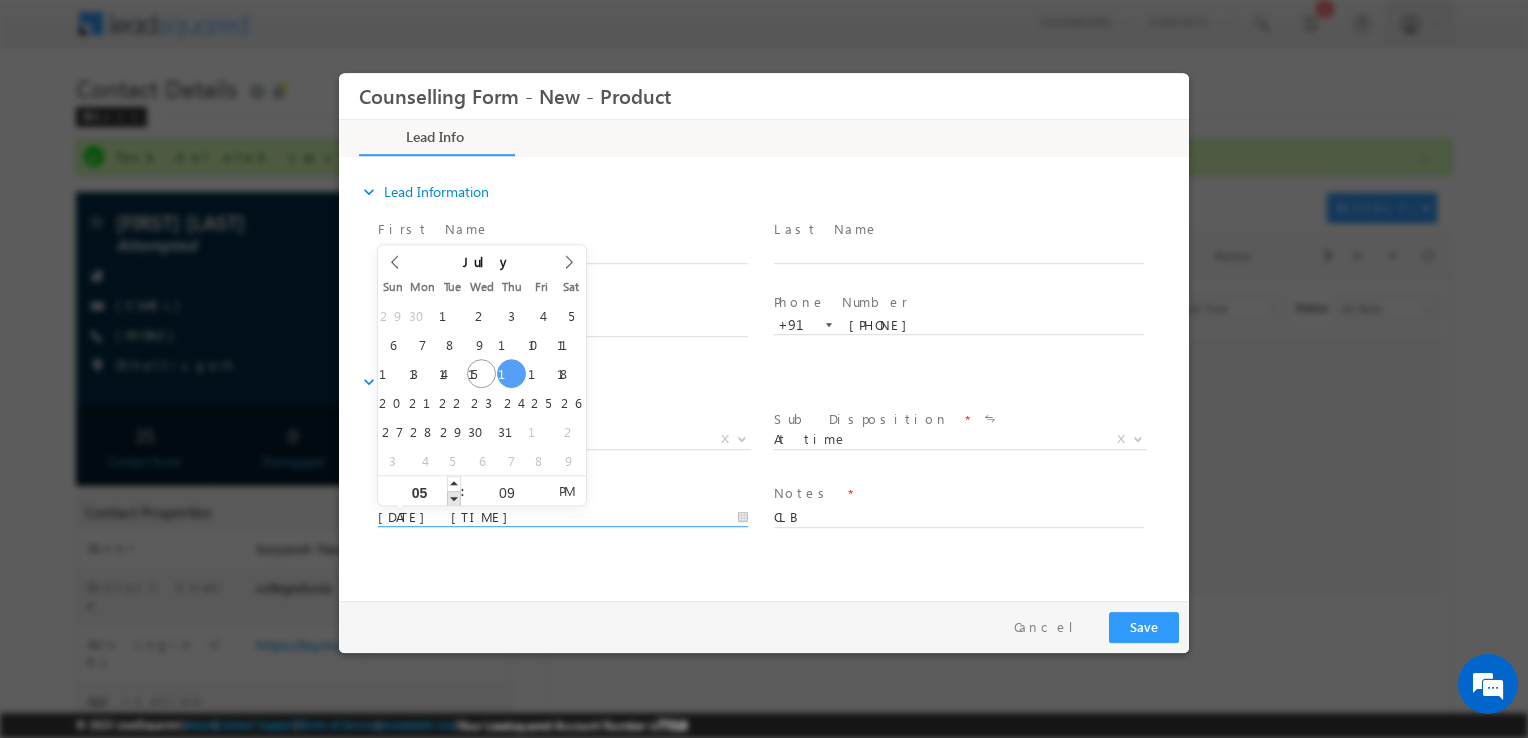 type on "04" 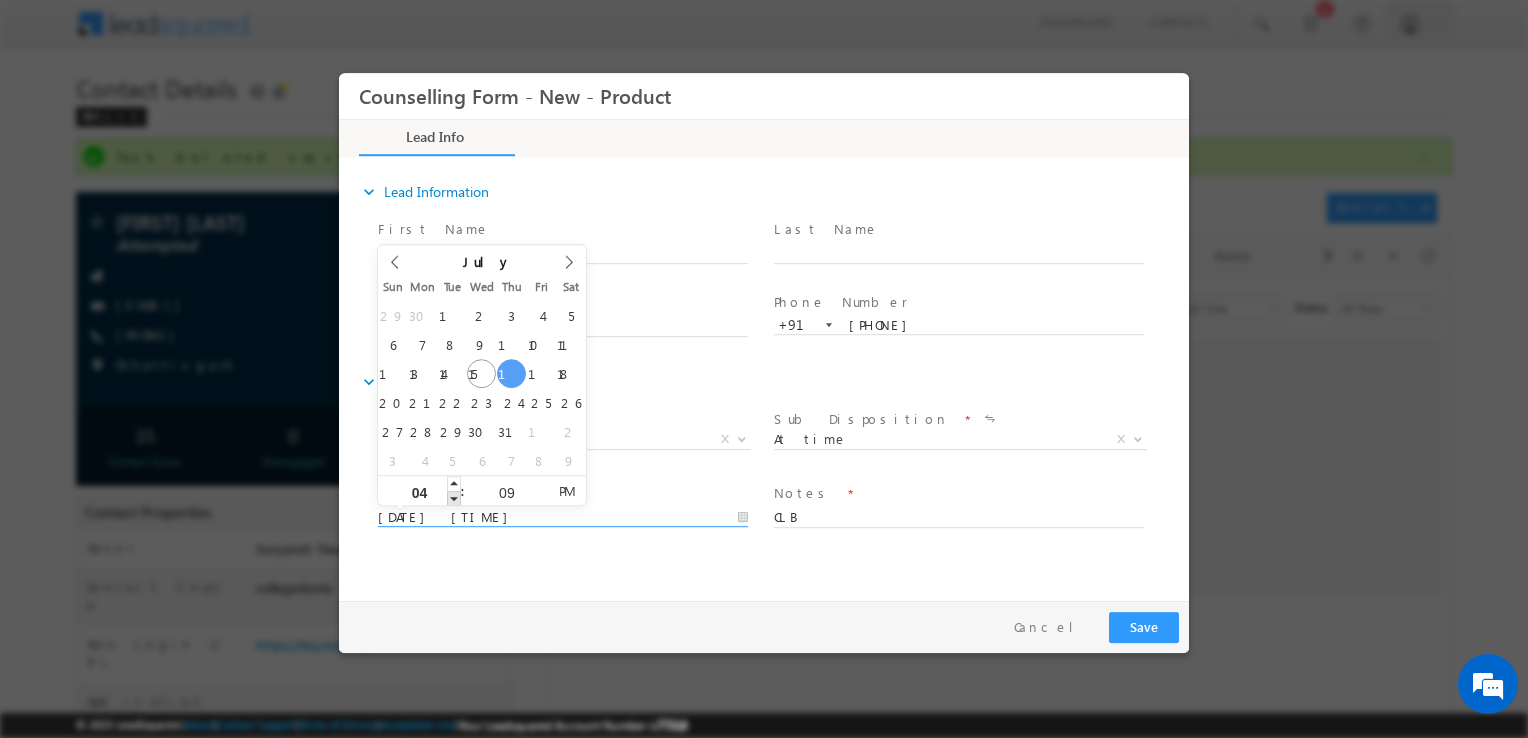 click at bounding box center [454, 498] 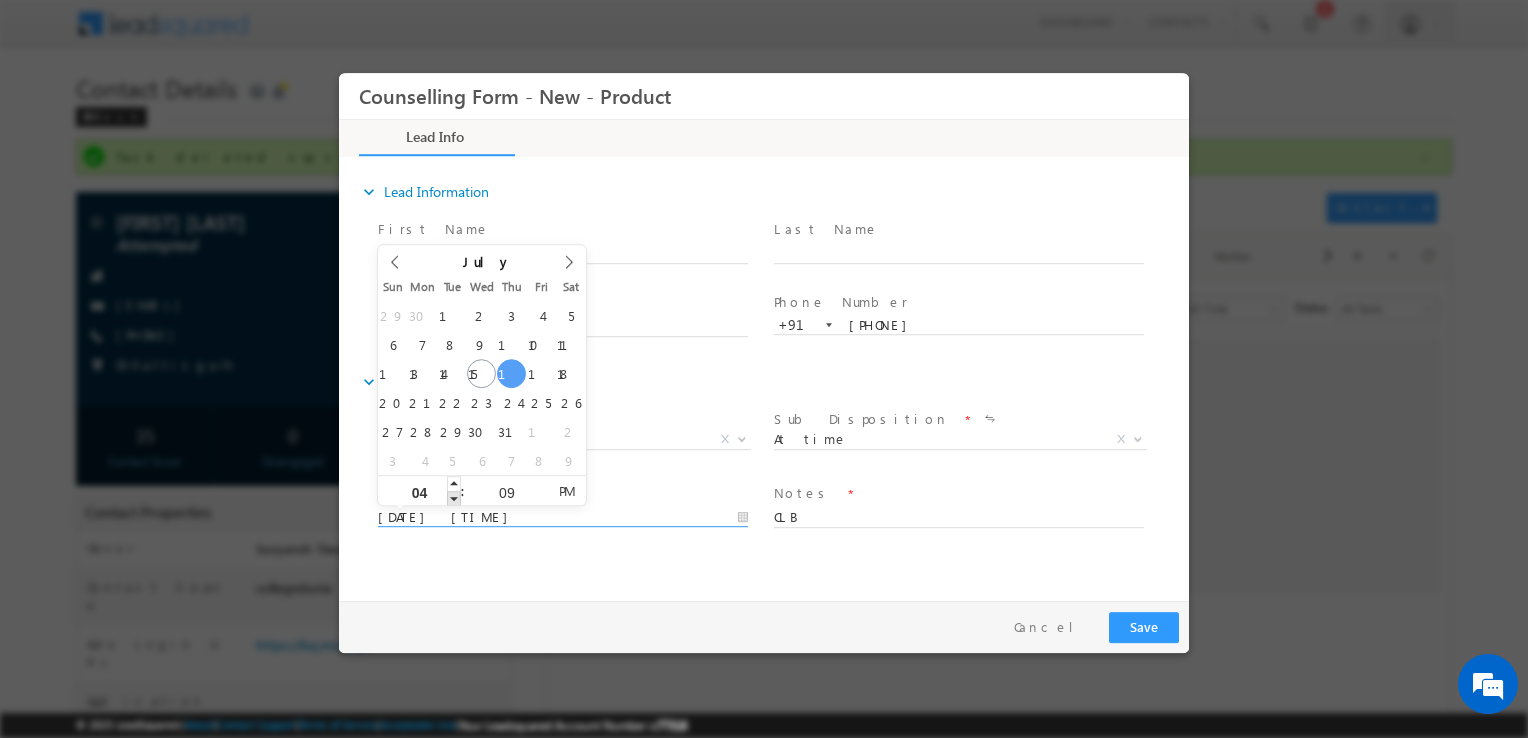 type on "03" 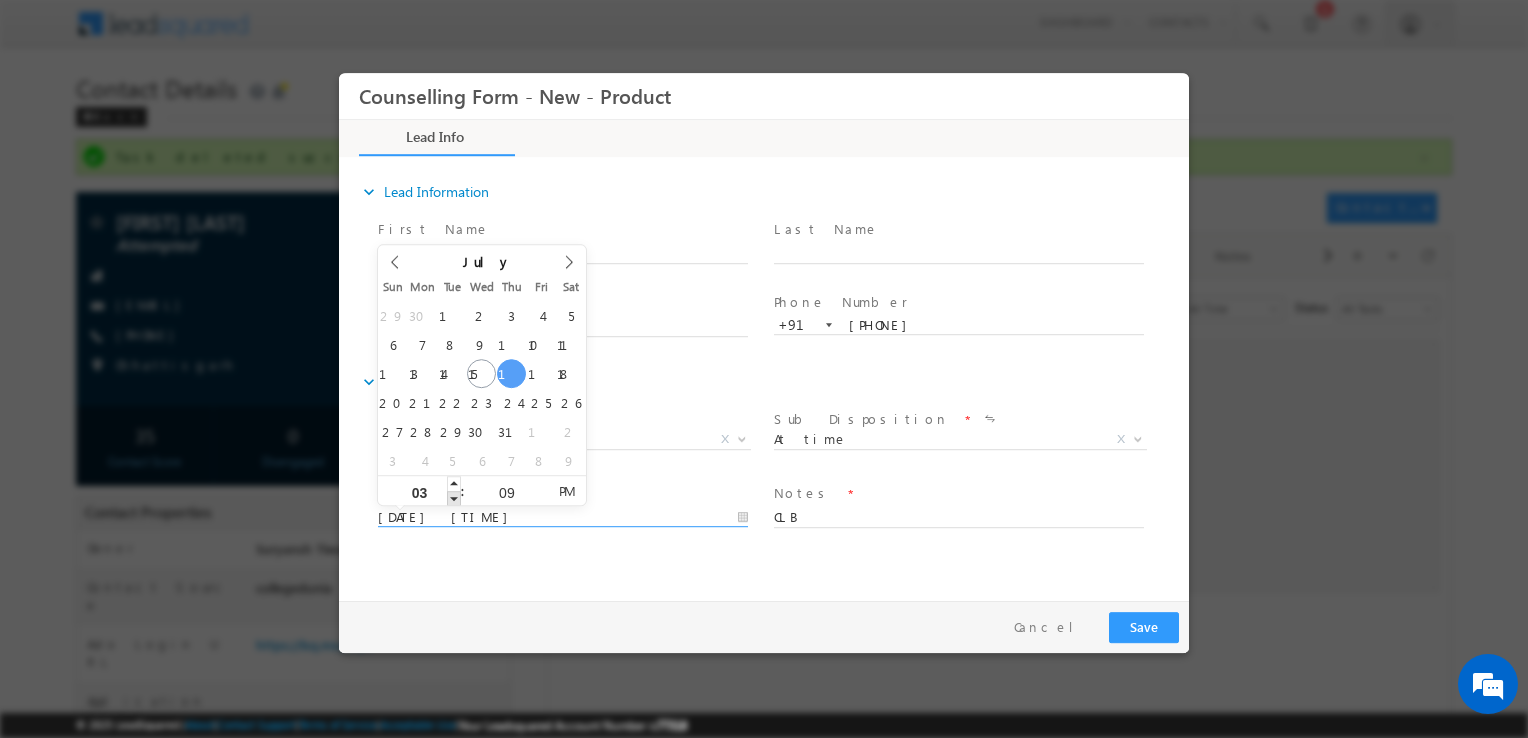 click at bounding box center (454, 498) 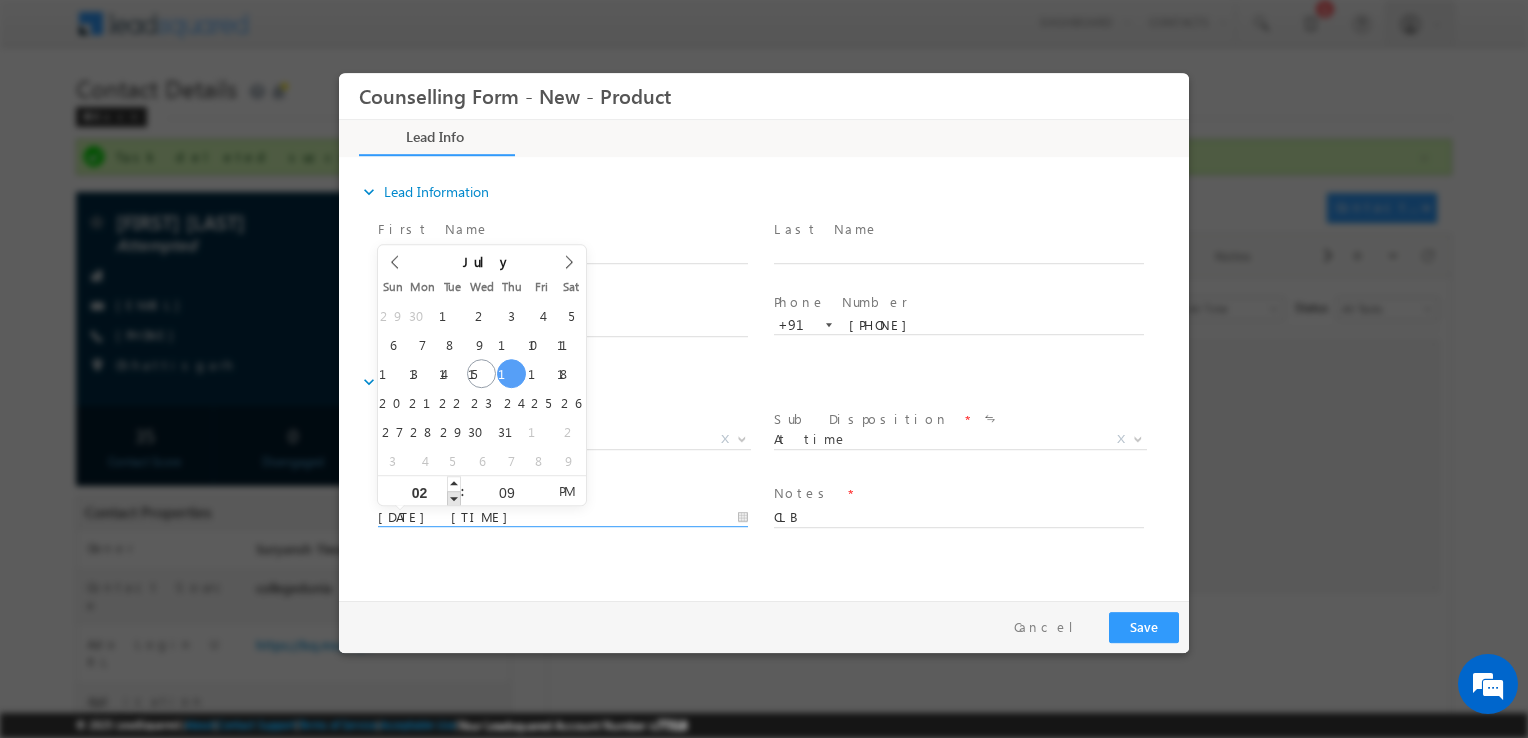 click at bounding box center [454, 498] 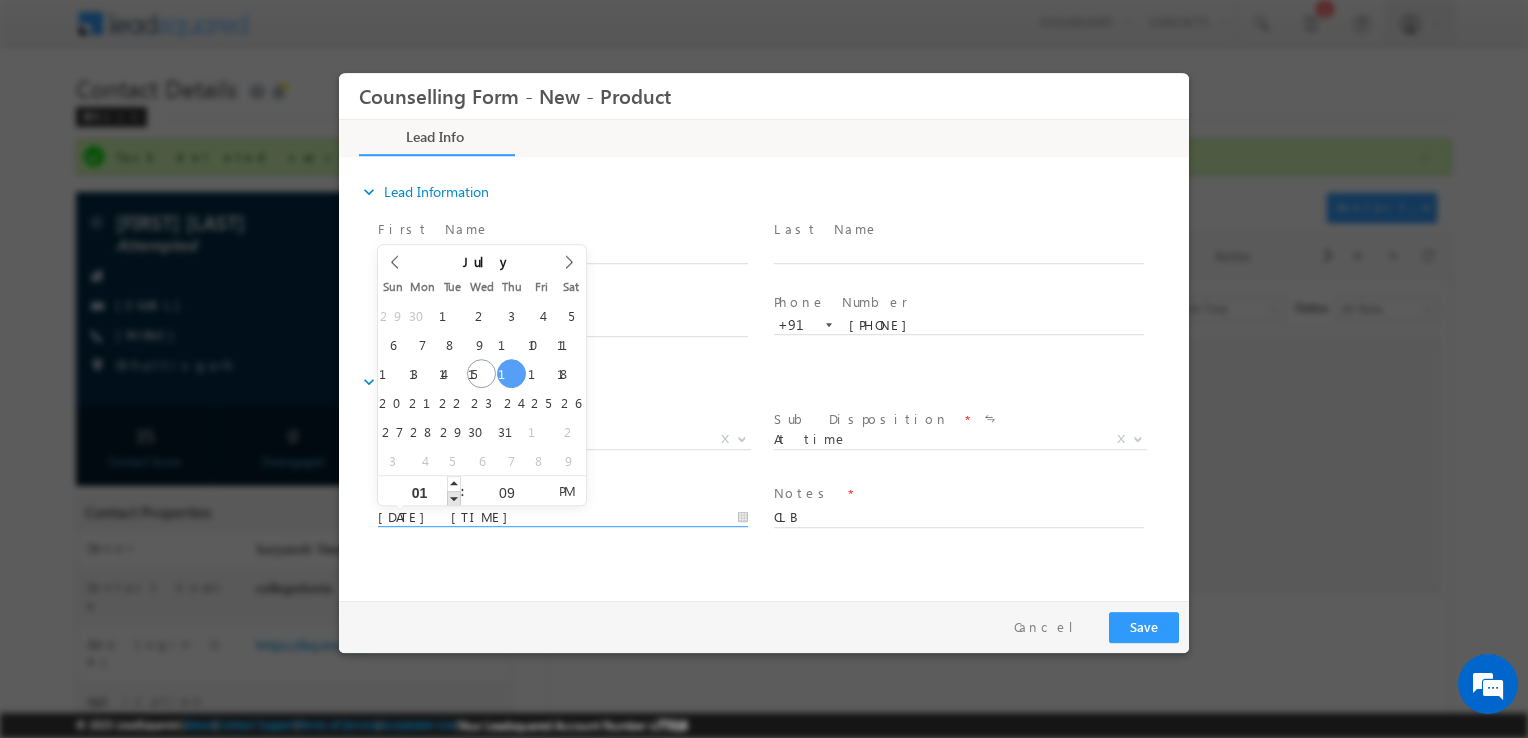 click at bounding box center (454, 498) 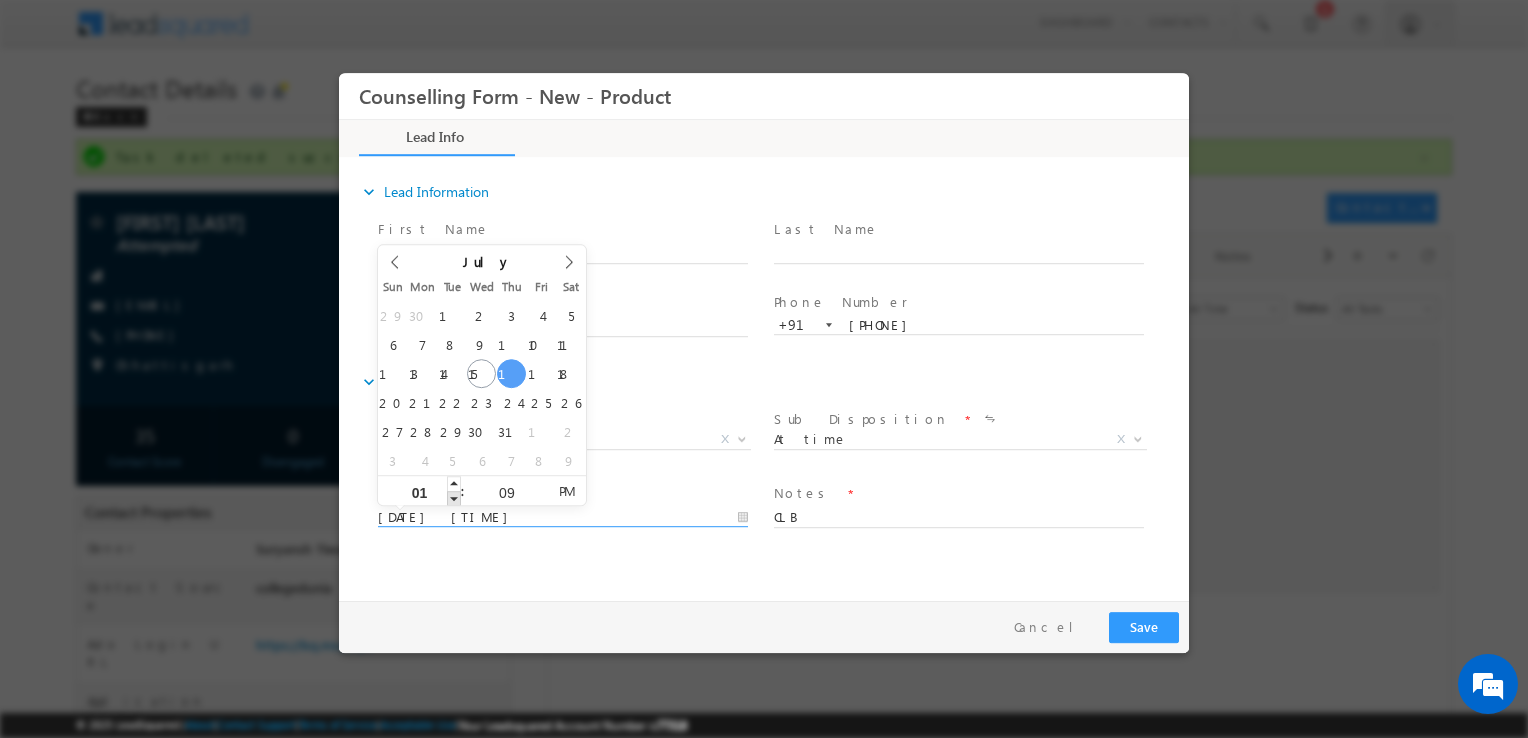 type on "17/07/2025 12:09 PM" 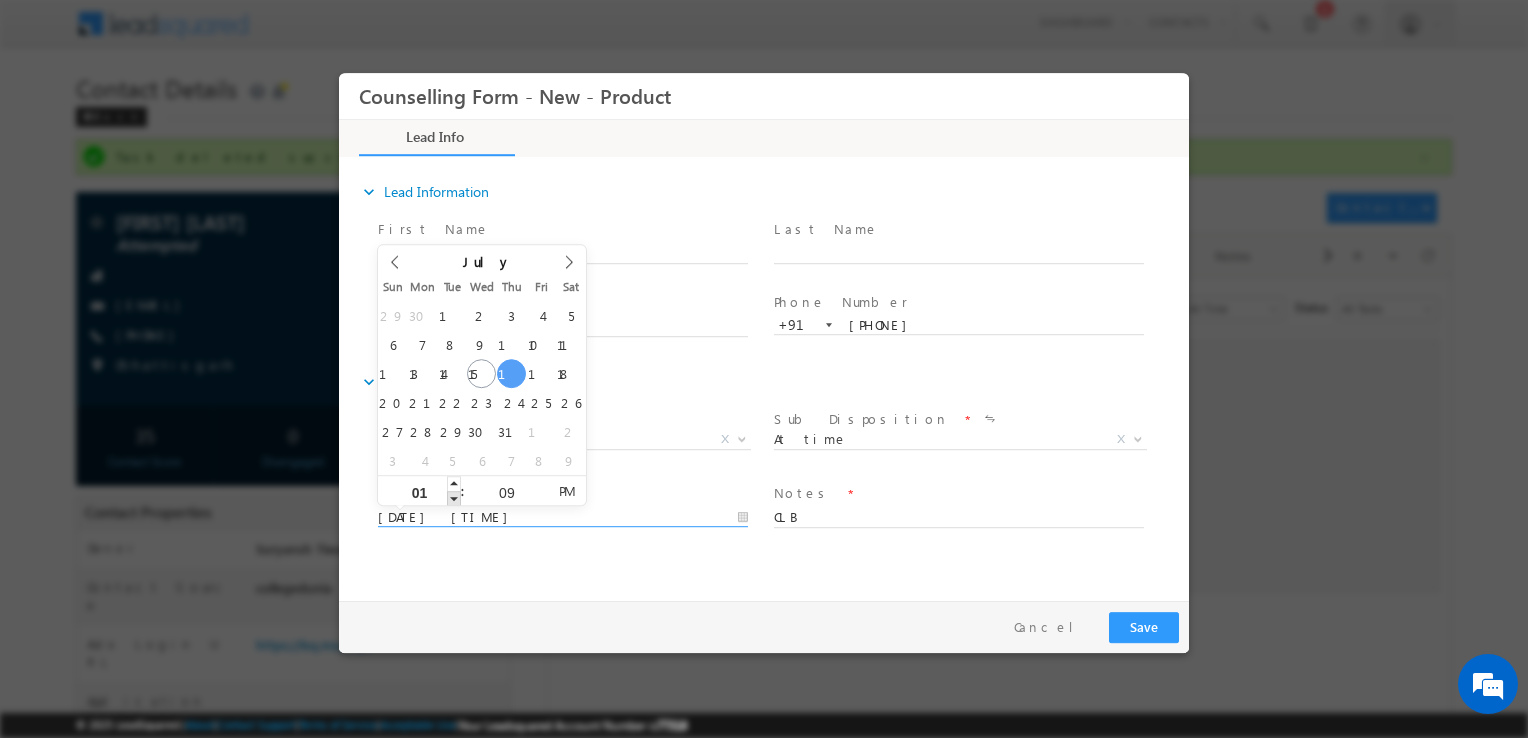 type on "12" 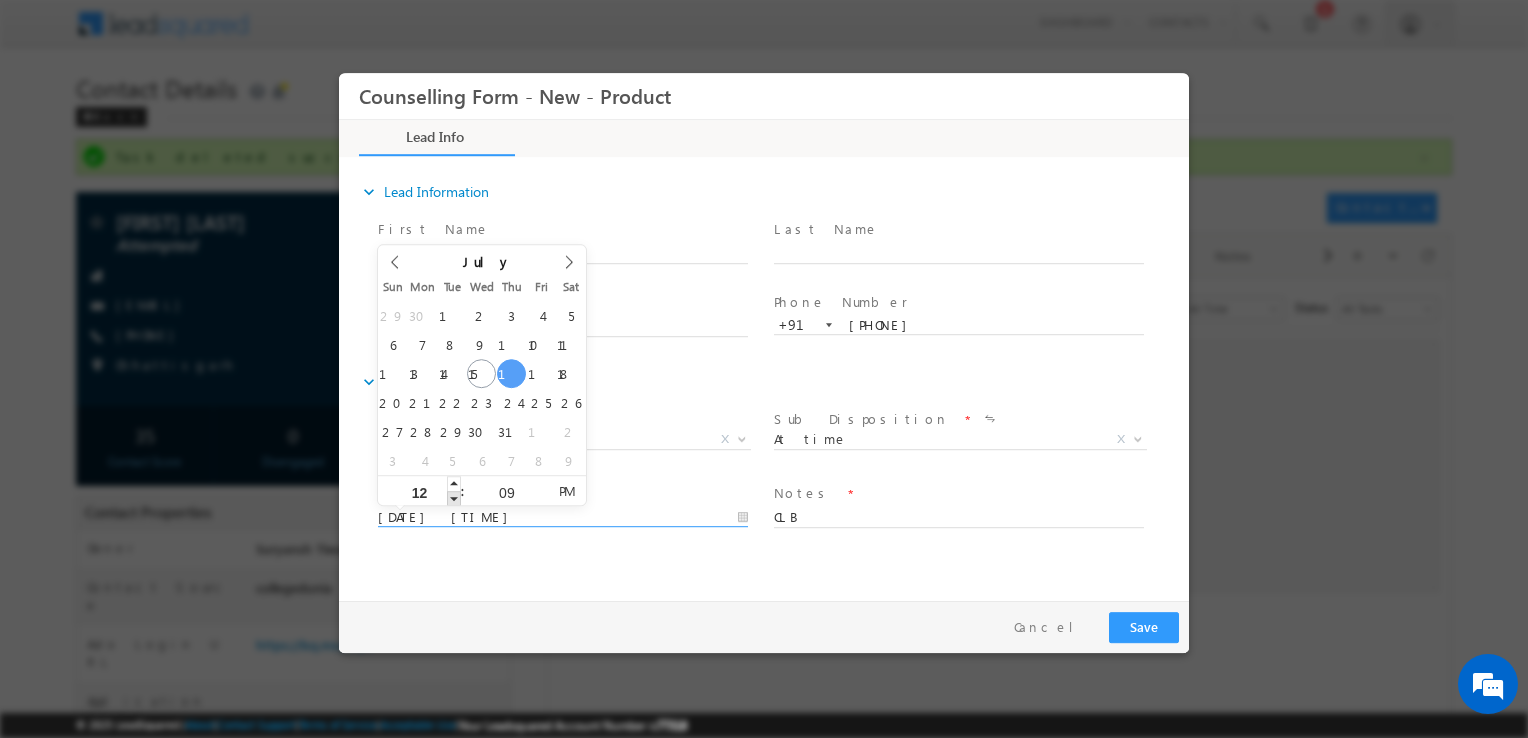 click at bounding box center [454, 498] 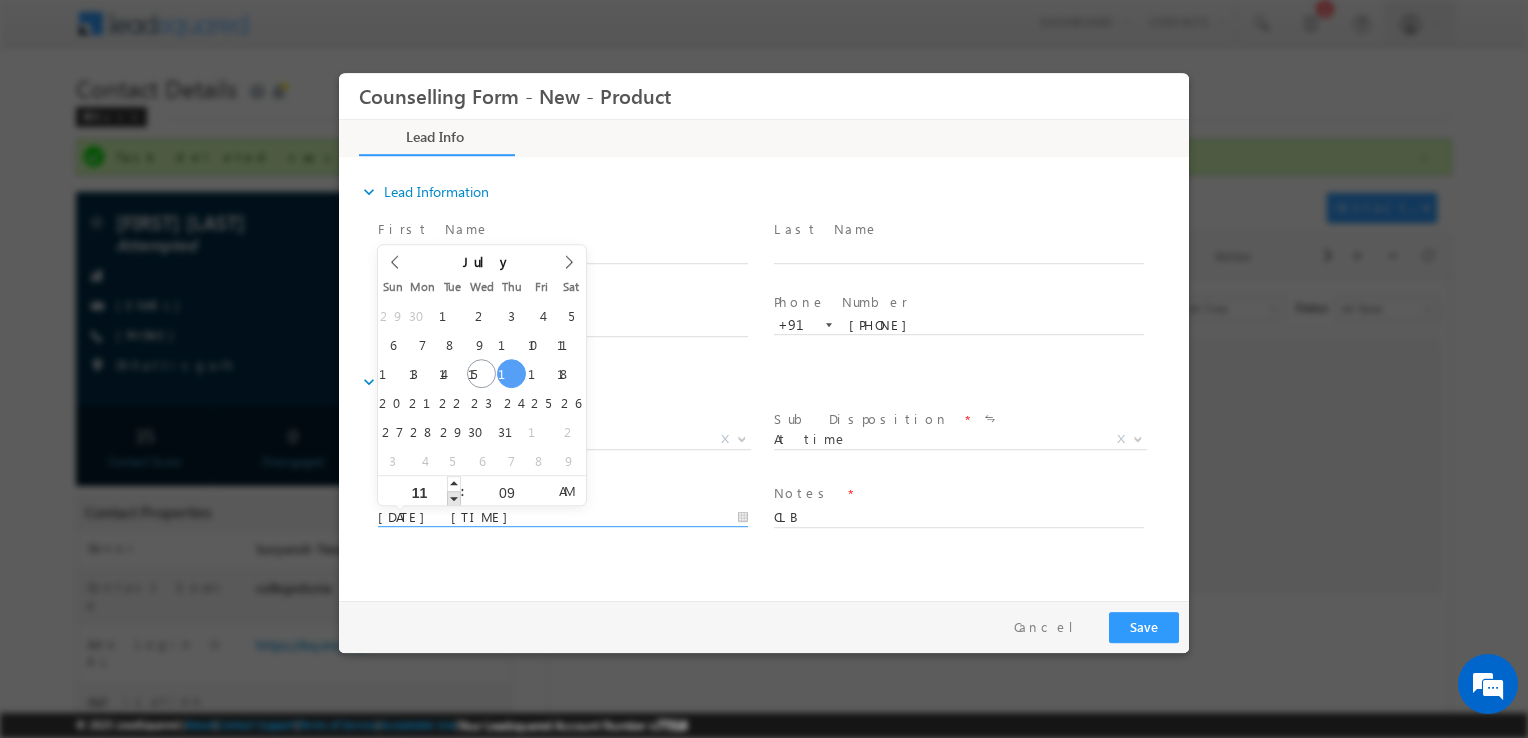 click at bounding box center (454, 498) 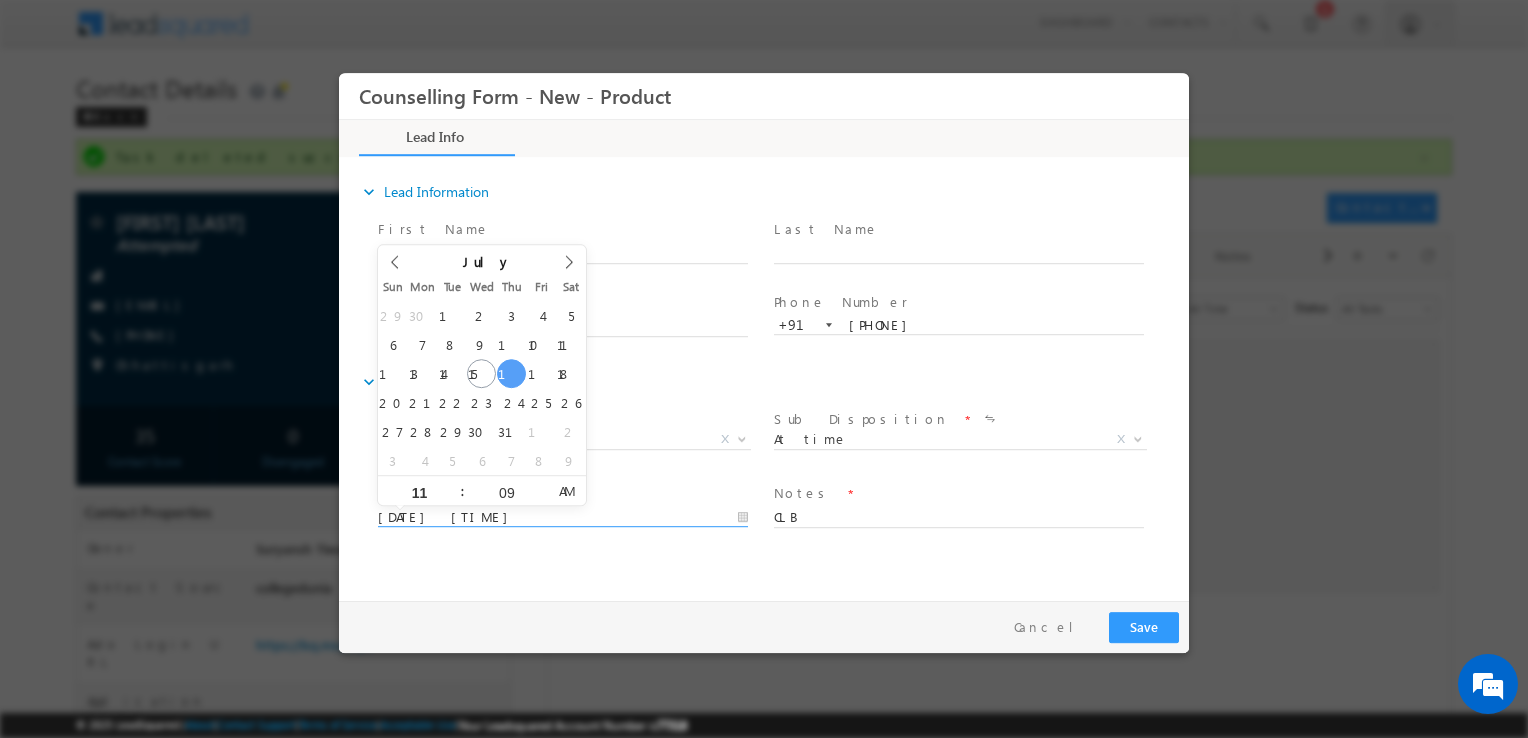 click on "Pay & Save
Save
Cancel" at bounding box center [769, 627] 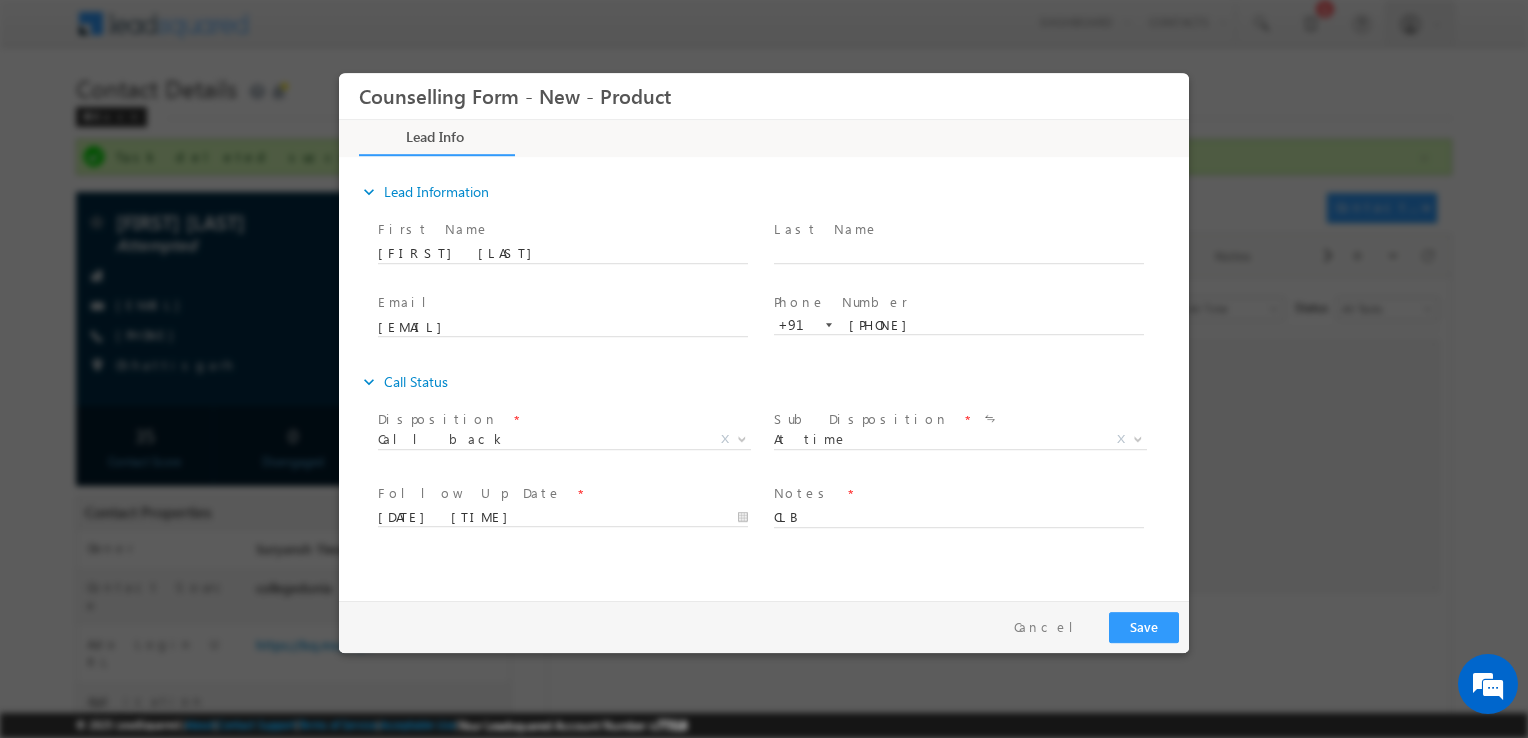 click on "Pay & Save
Save
Cancel" at bounding box center [769, 627] 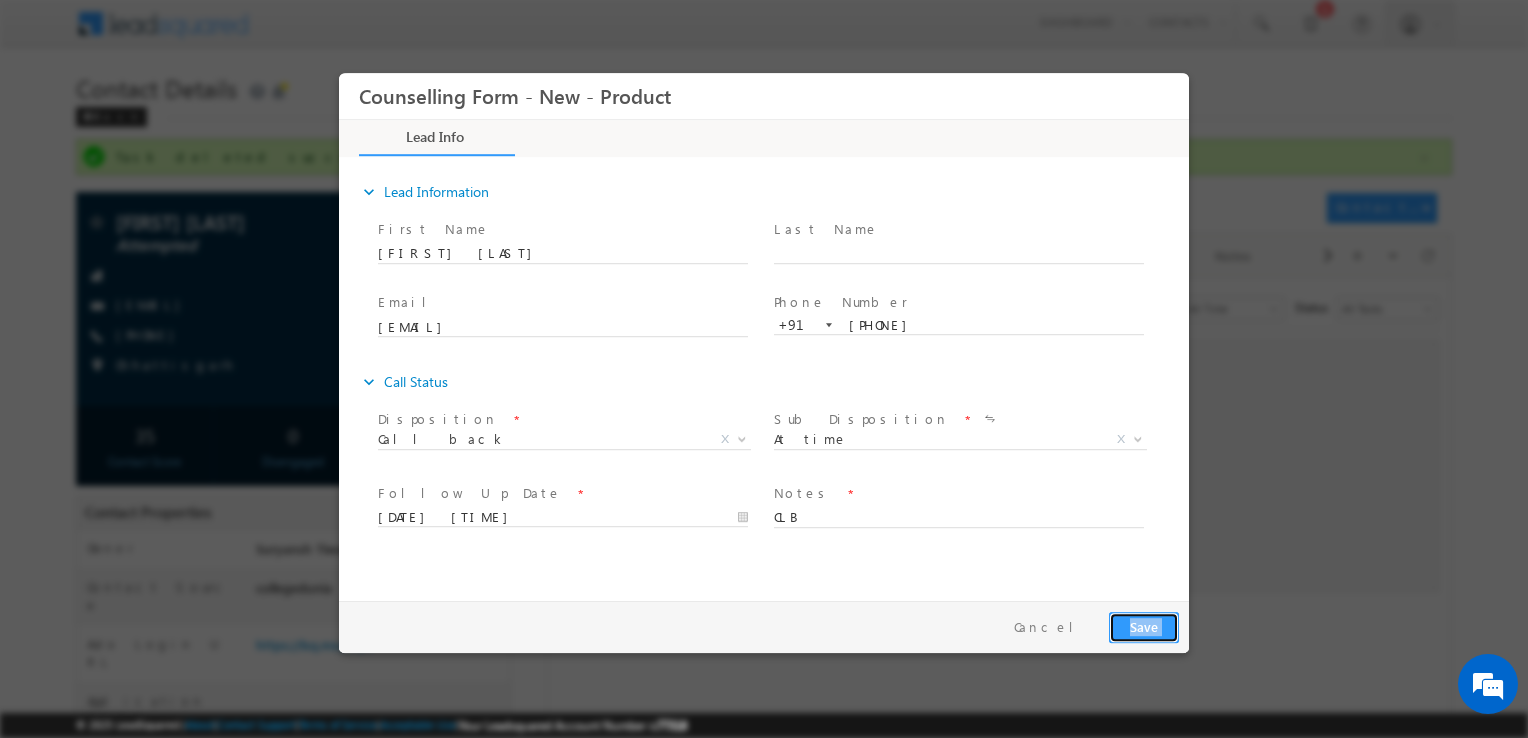 click on "Save" at bounding box center (1144, 627) 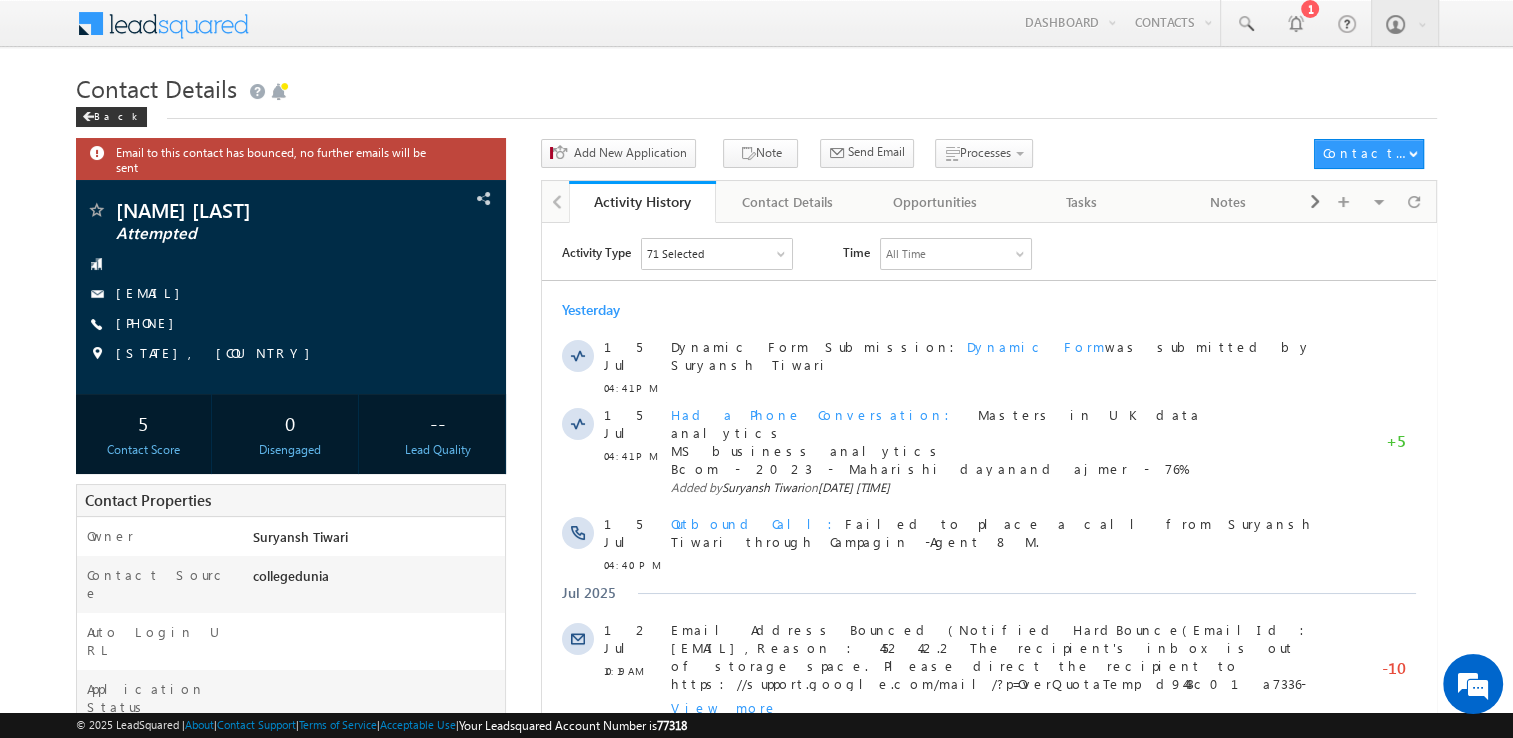 scroll, scrollTop: 0, scrollLeft: 0, axis: both 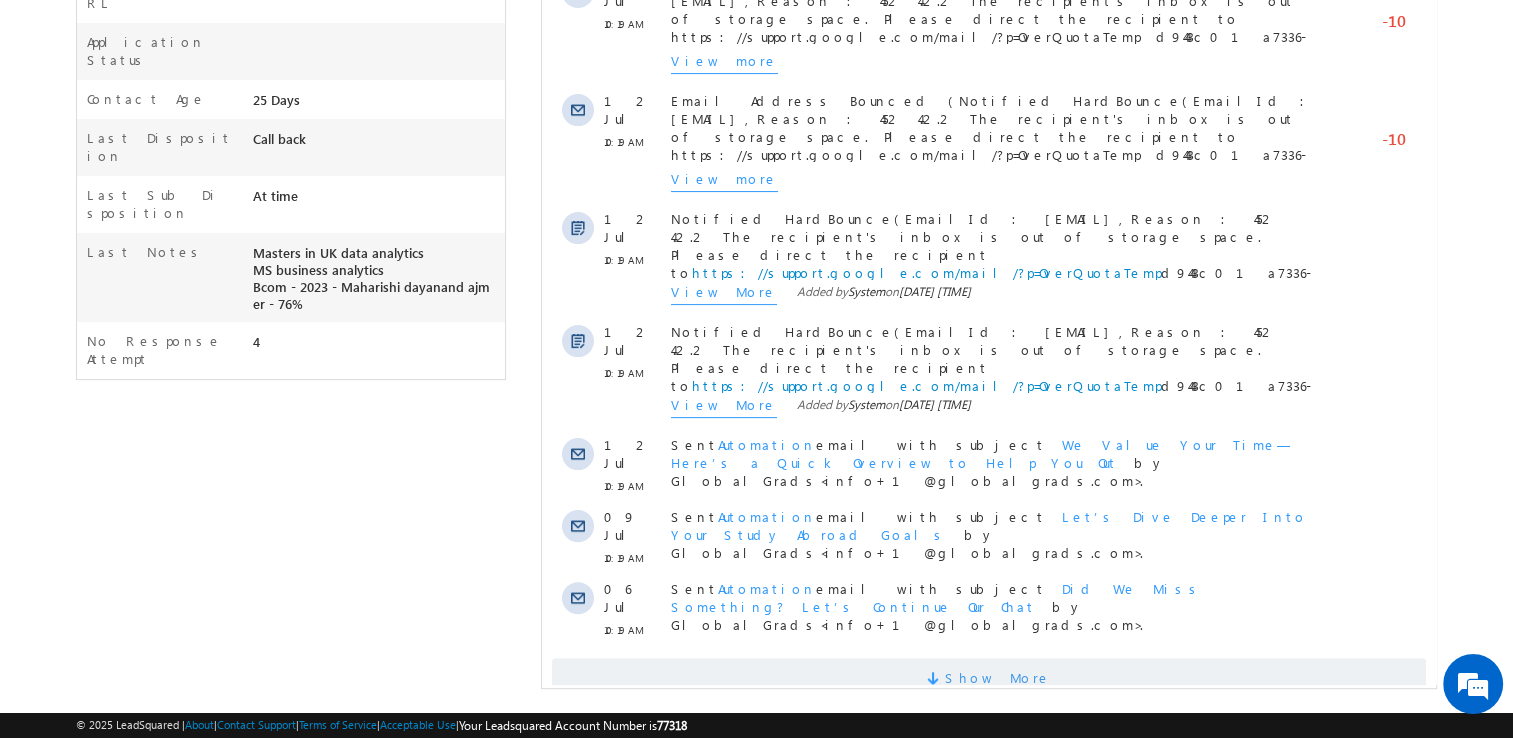 click on "Show More" at bounding box center [998, 678] 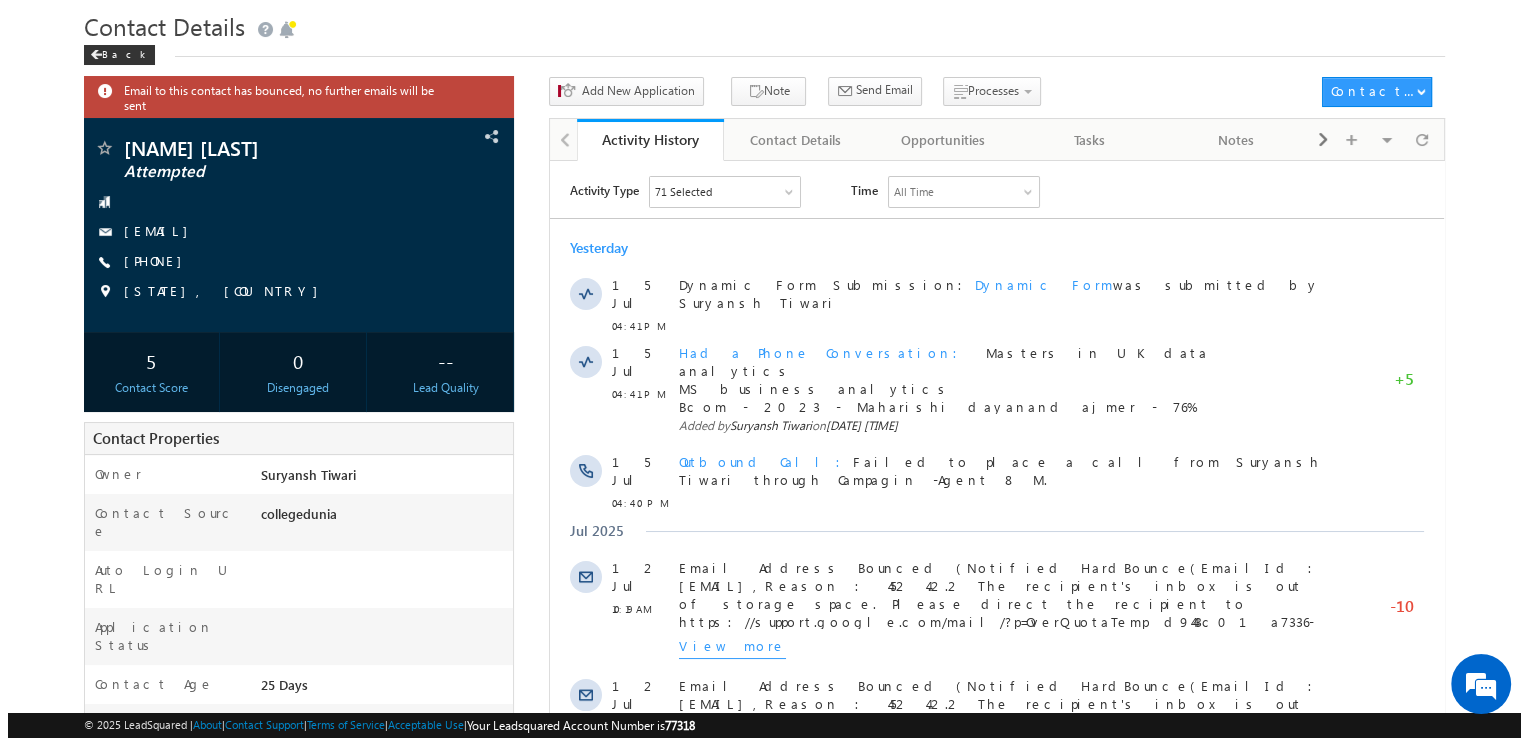 scroll, scrollTop: 0, scrollLeft: 0, axis: both 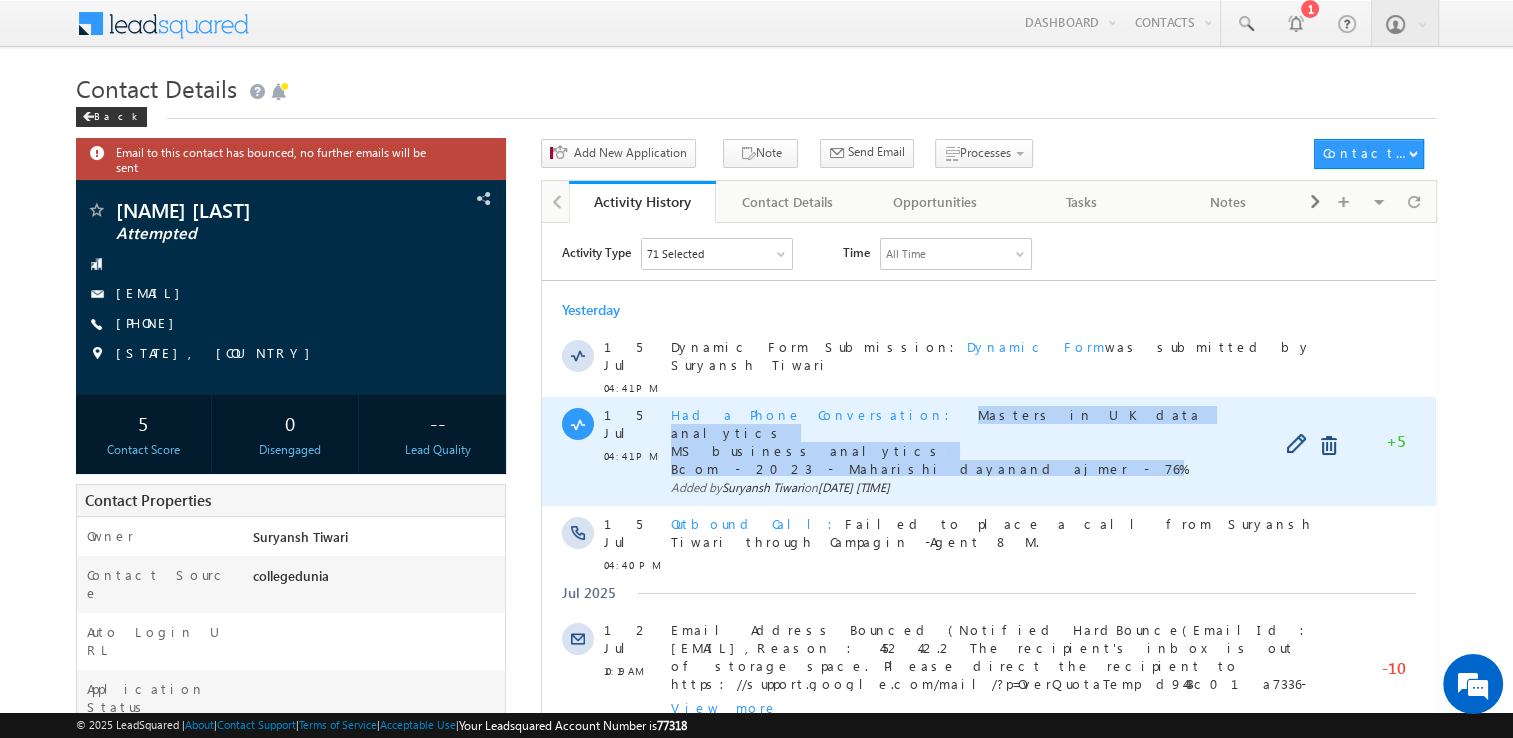 copy on "Masters in UK data analytics MS business analytics Bcom - 2023 - Maharishi dayanand ajmer - 76%" 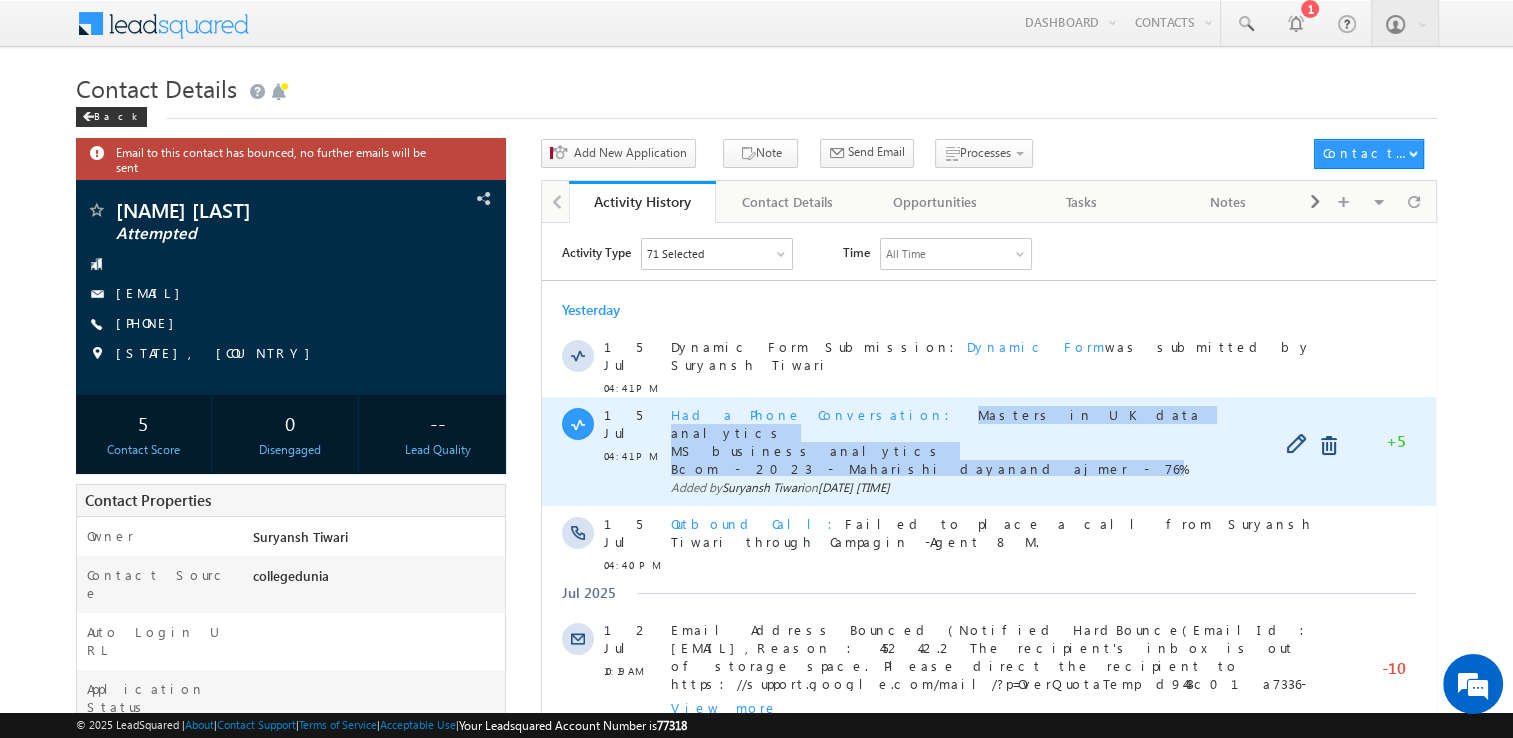 drag, startPoint x: 834, startPoint y: 406, endPoint x: 979, endPoint y: 443, distance: 149.64626 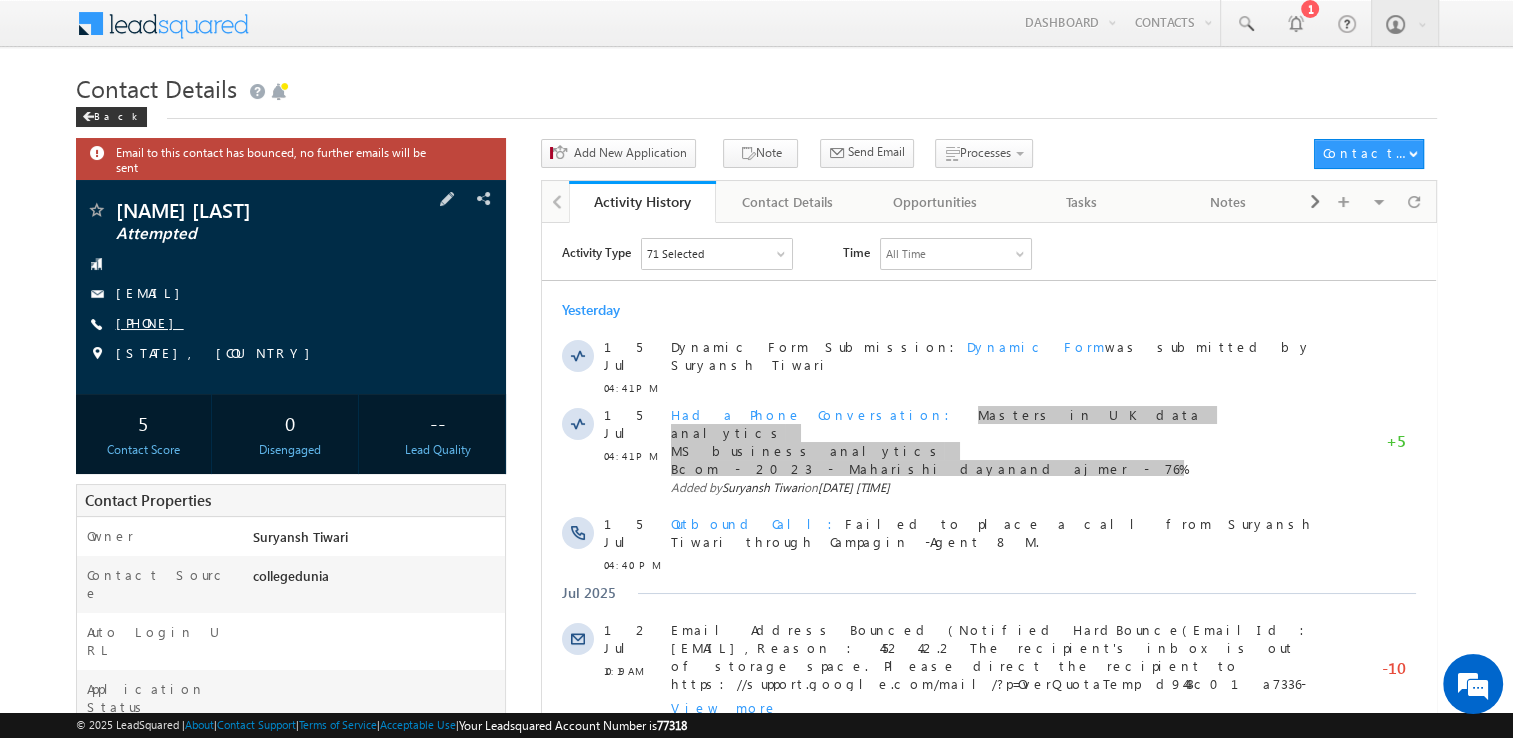 click on "[PHONE]" at bounding box center (150, 322) 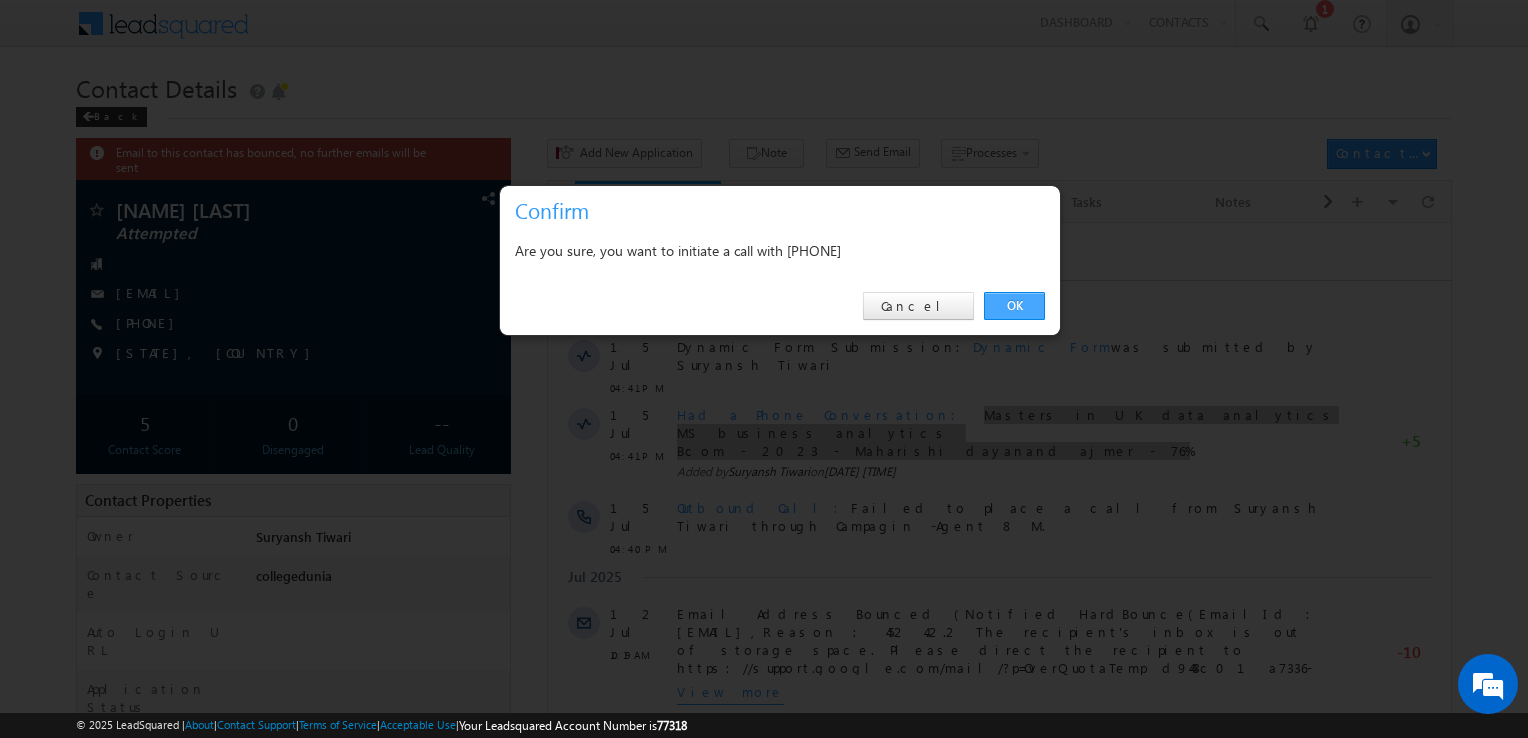 click on "OK" at bounding box center [1014, 306] 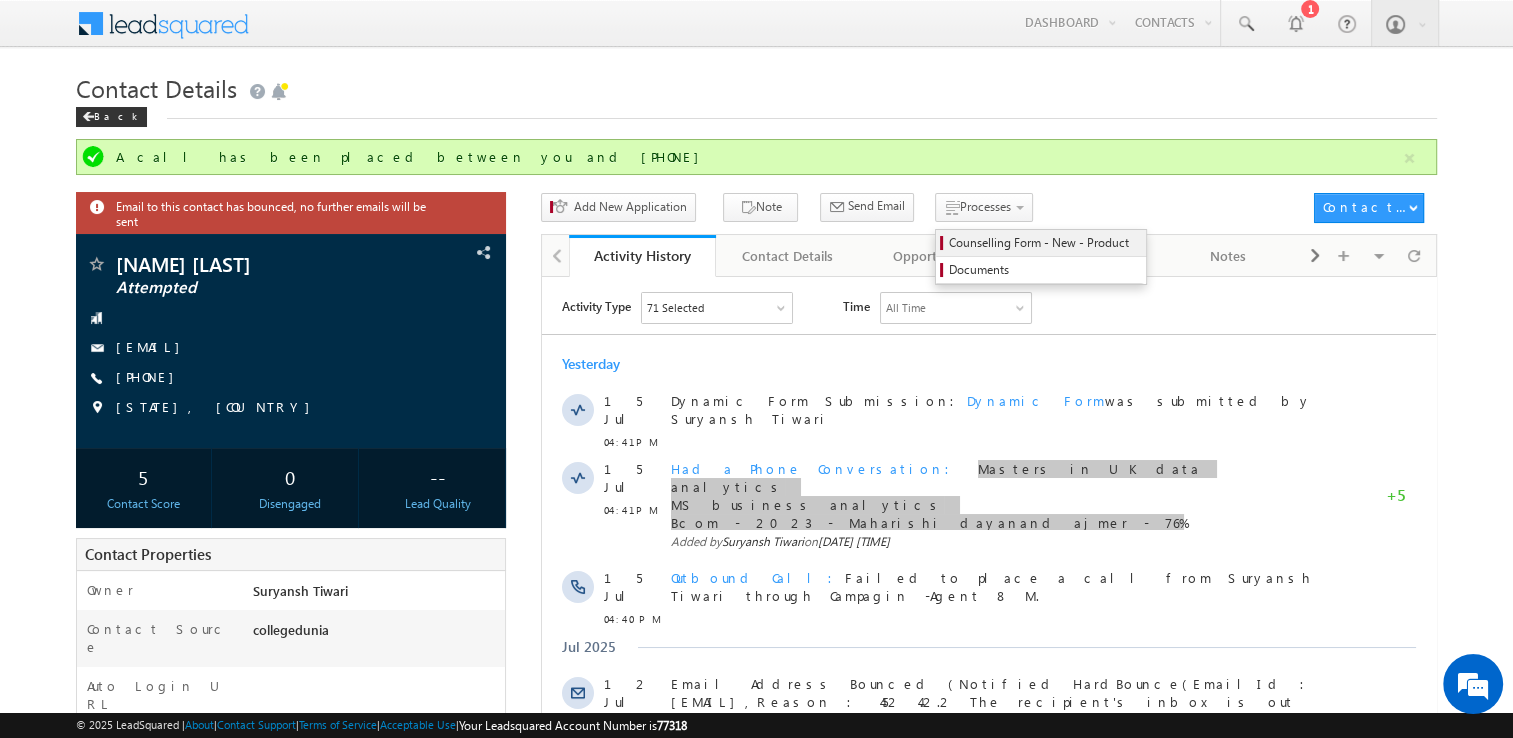 click on "Counselling Form - New - Product" at bounding box center (1044, 243) 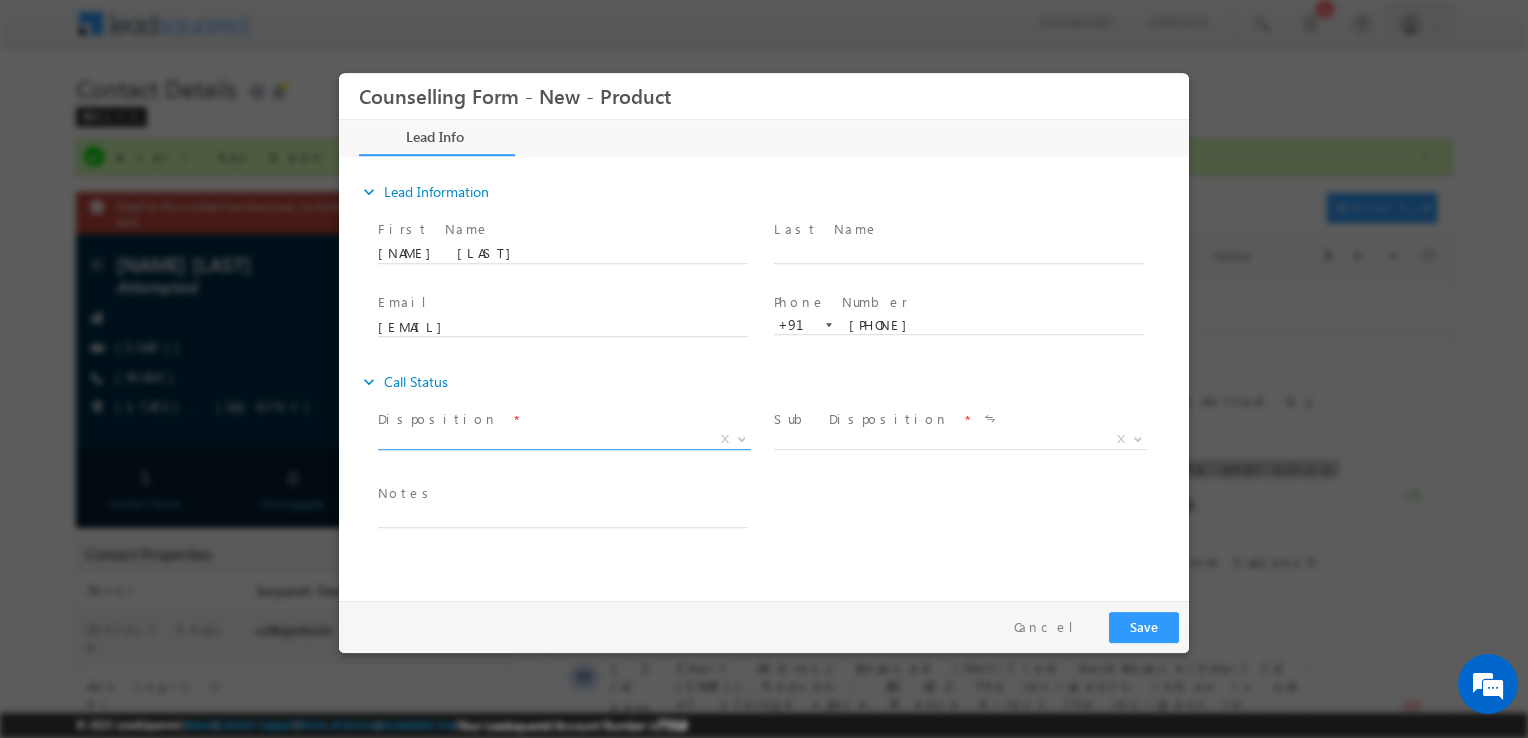 scroll, scrollTop: 0, scrollLeft: 0, axis: both 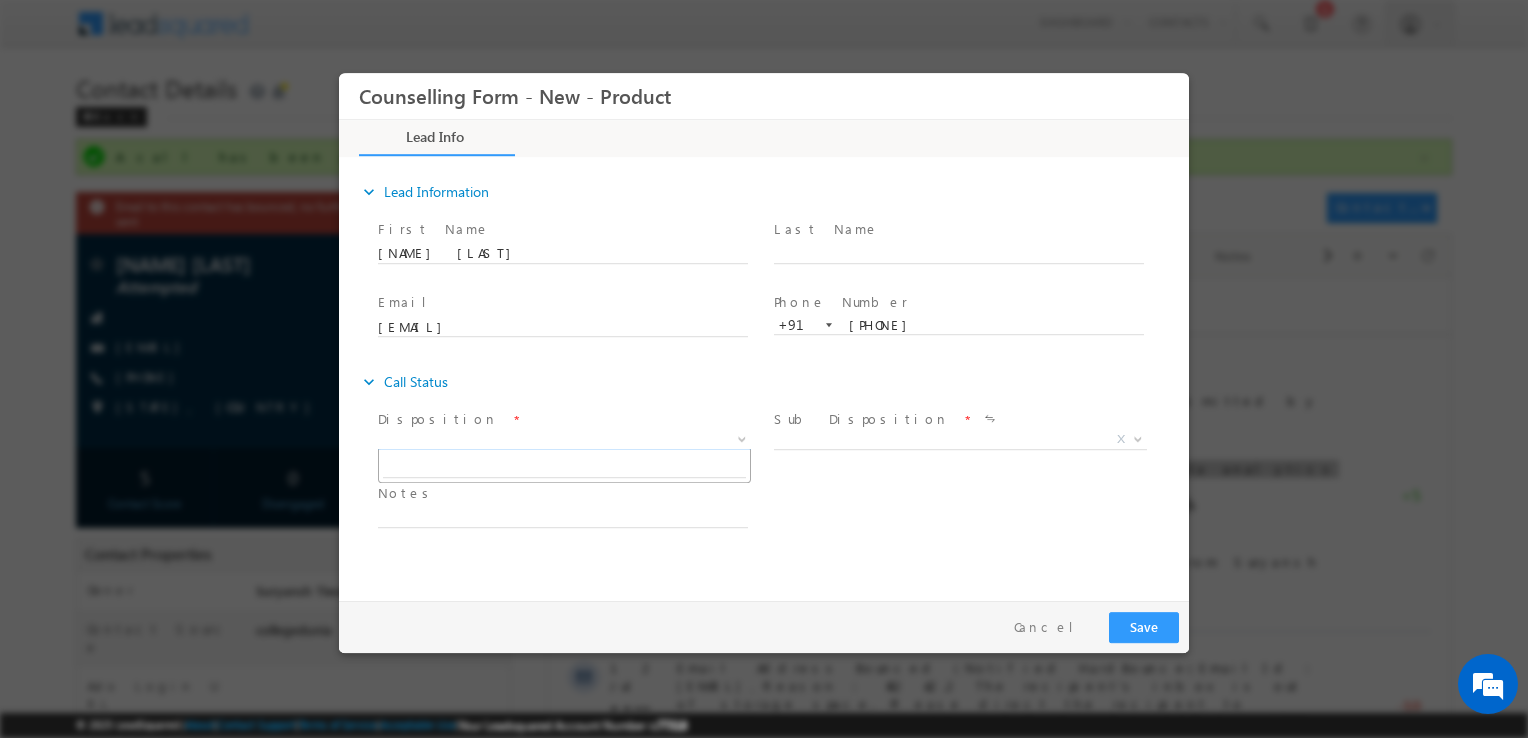 click on "X" at bounding box center (564, 440) 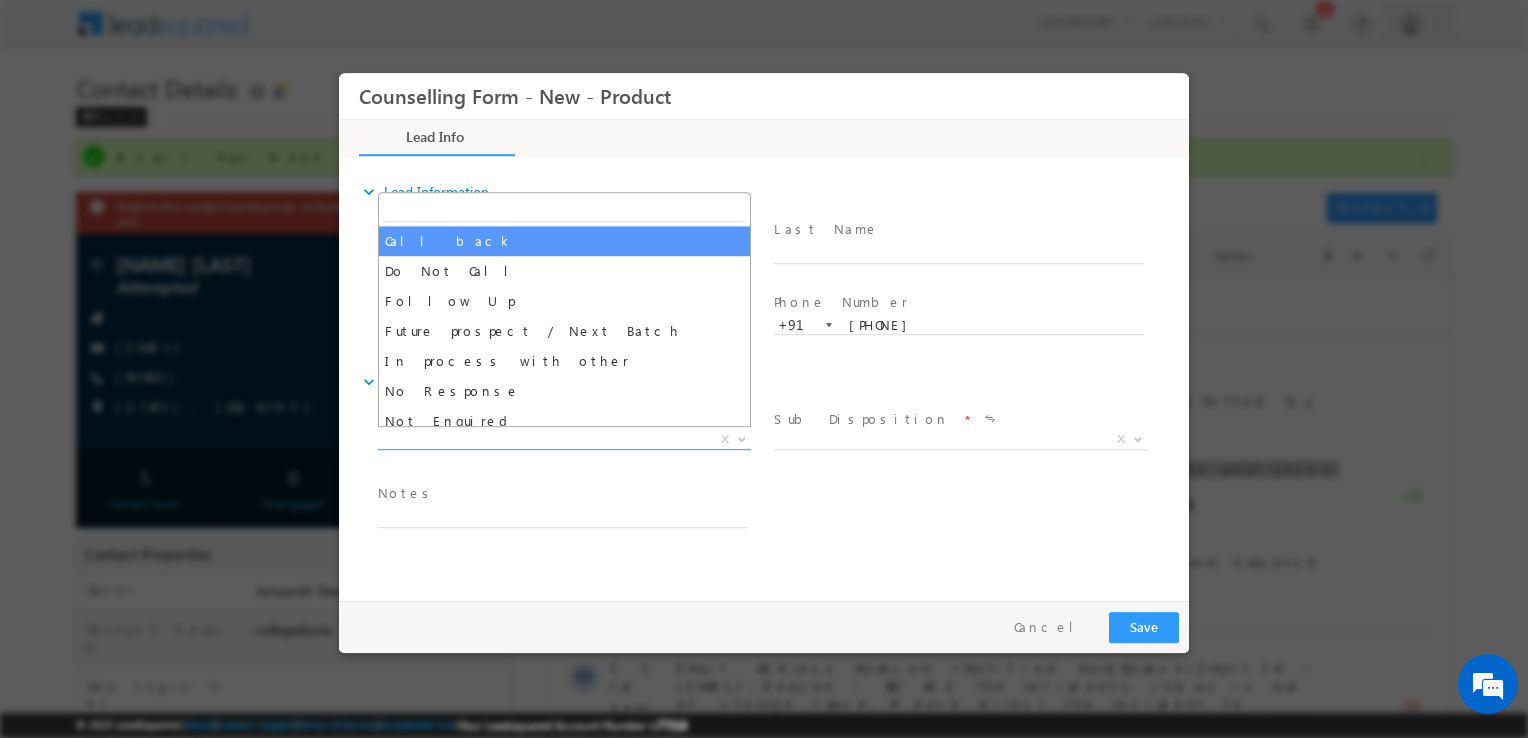 select on "Call back" 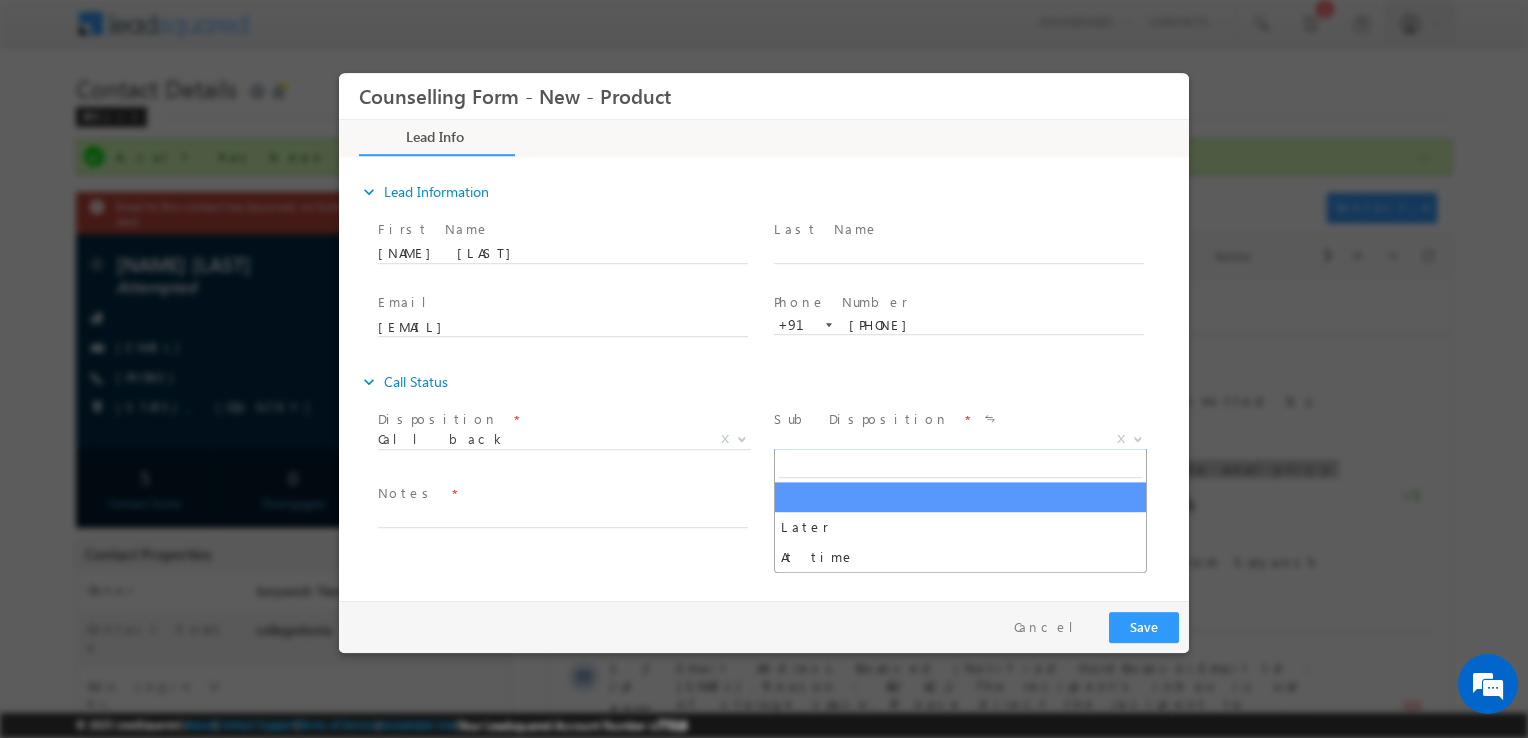 click on "X" at bounding box center [960, 440] 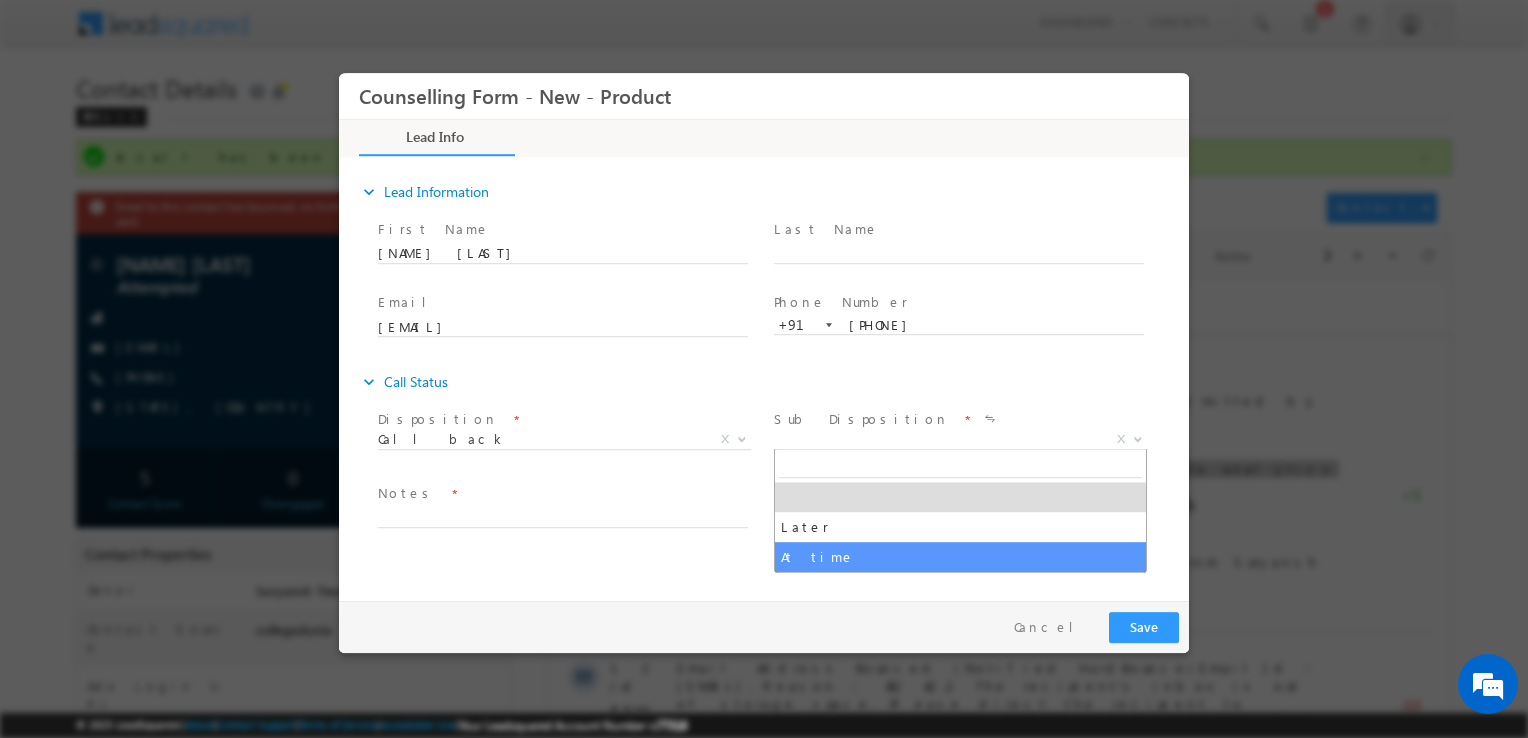 select on "At time" 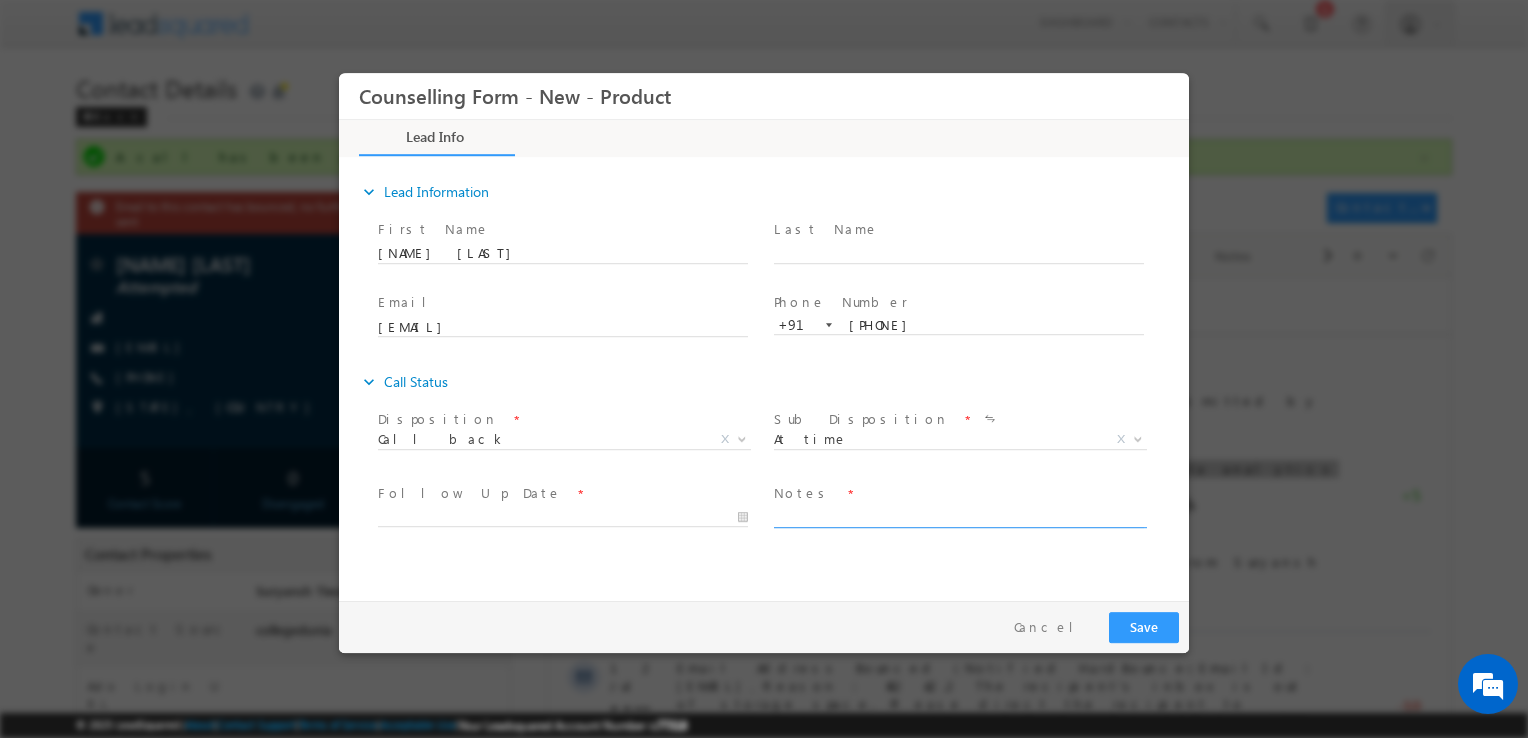 click at bounding box center (959, 516) 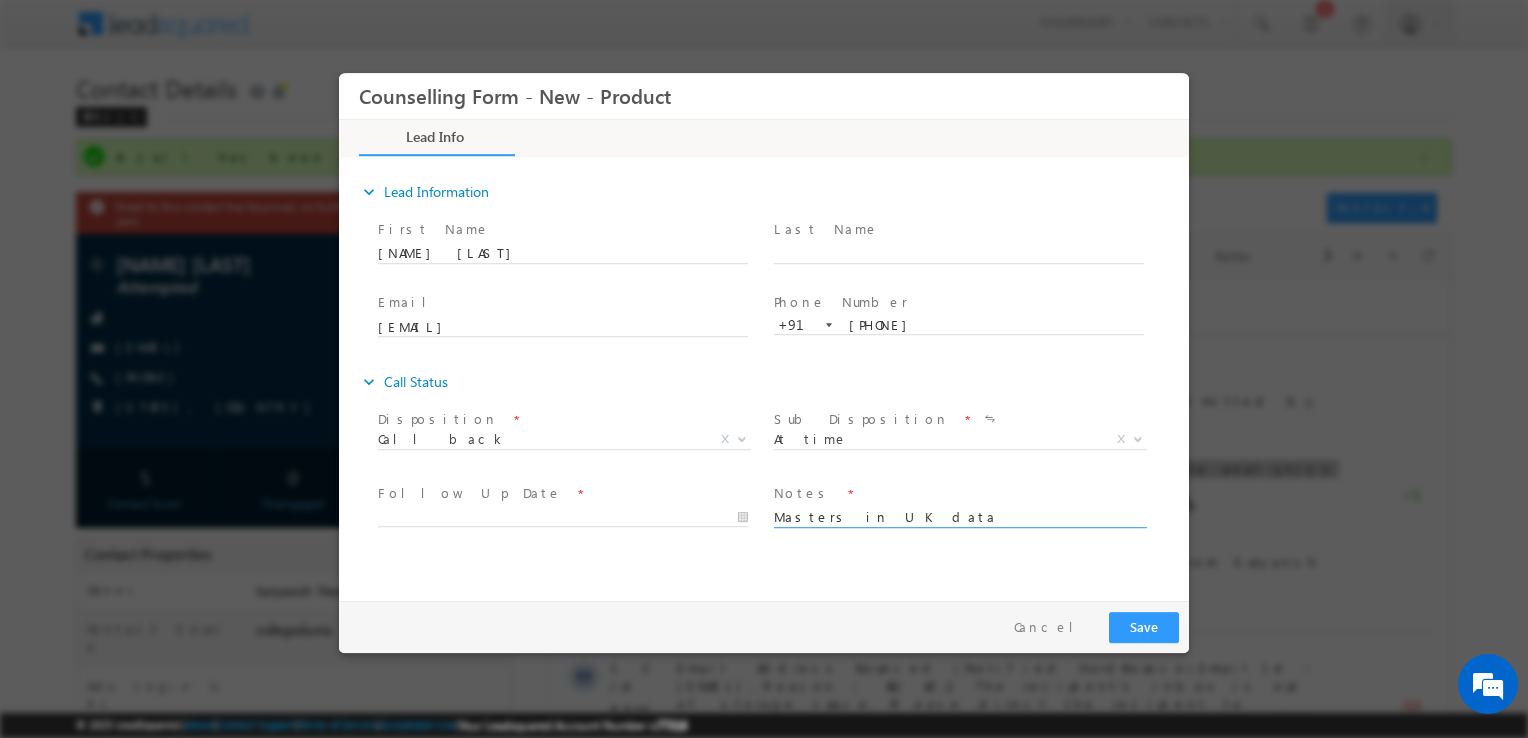 click on "Masters in UK data analytics
MS business analytics
Bcom - 2023 - Maharishi dayanand ajmer - 76%" at bounding box center (959, 516) 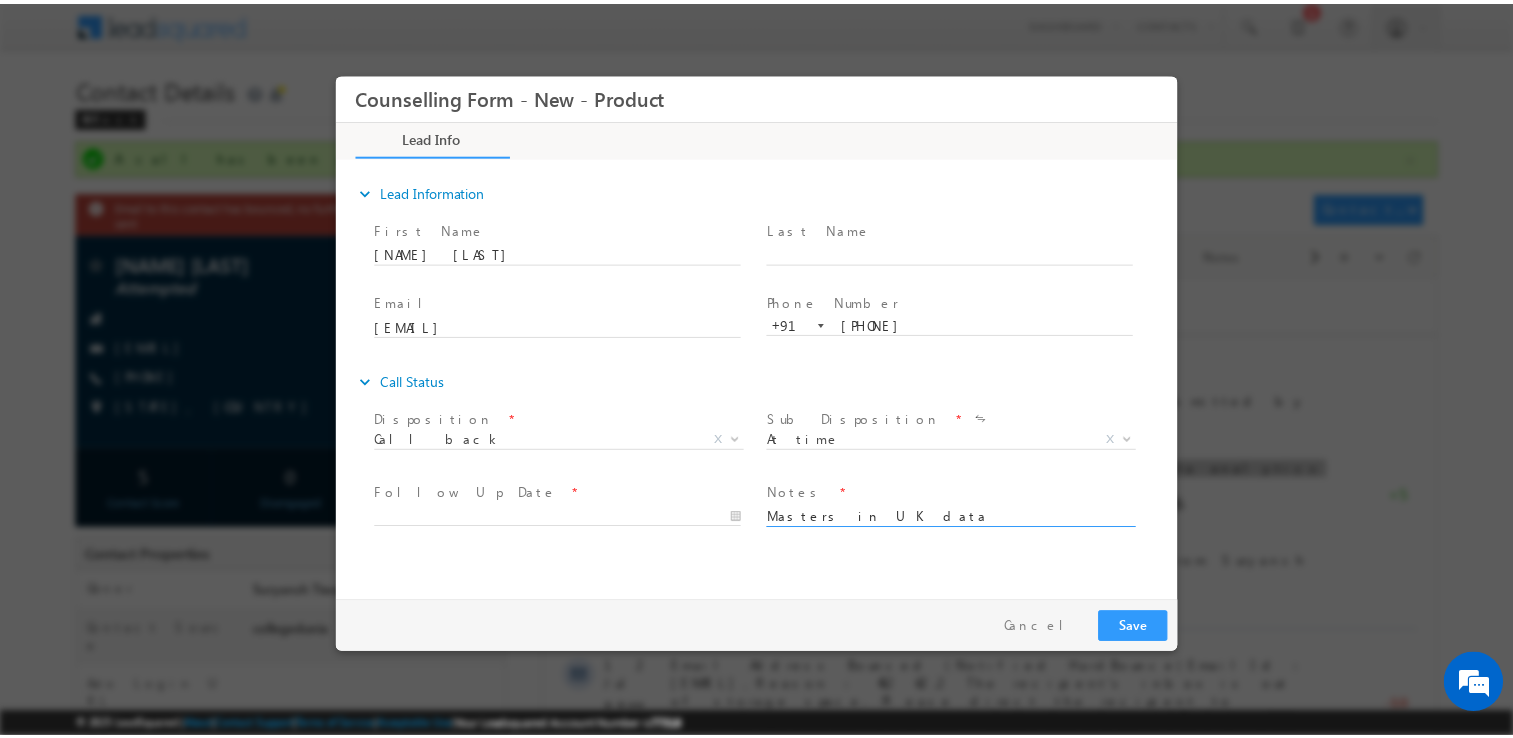 scroll, scrollTop: 3, scrollLeft: 0, axis: vertical 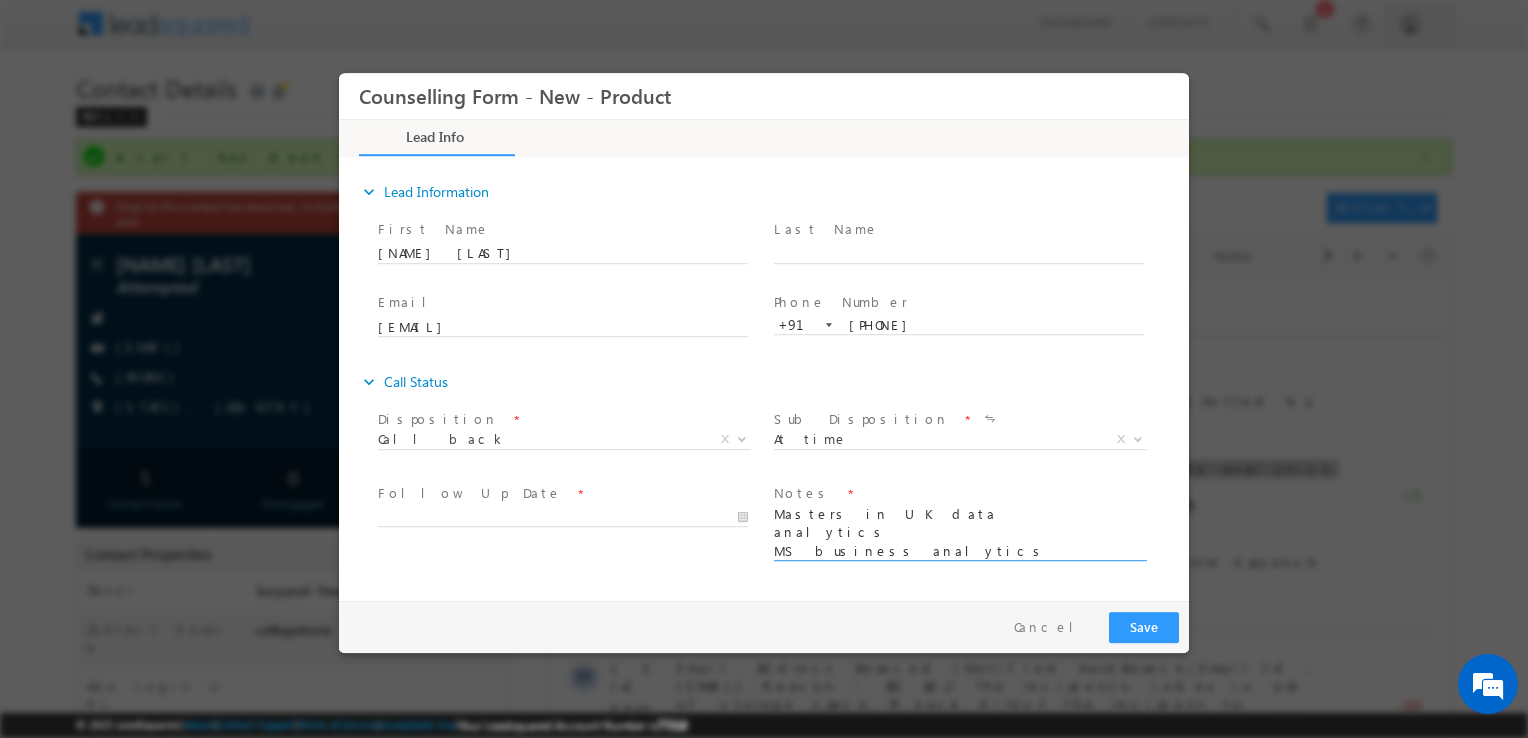 type on "Masters in UK data analytics
MS business analytics
Bcom - 2023 - Maharishi dayanand ajmer - 76%" 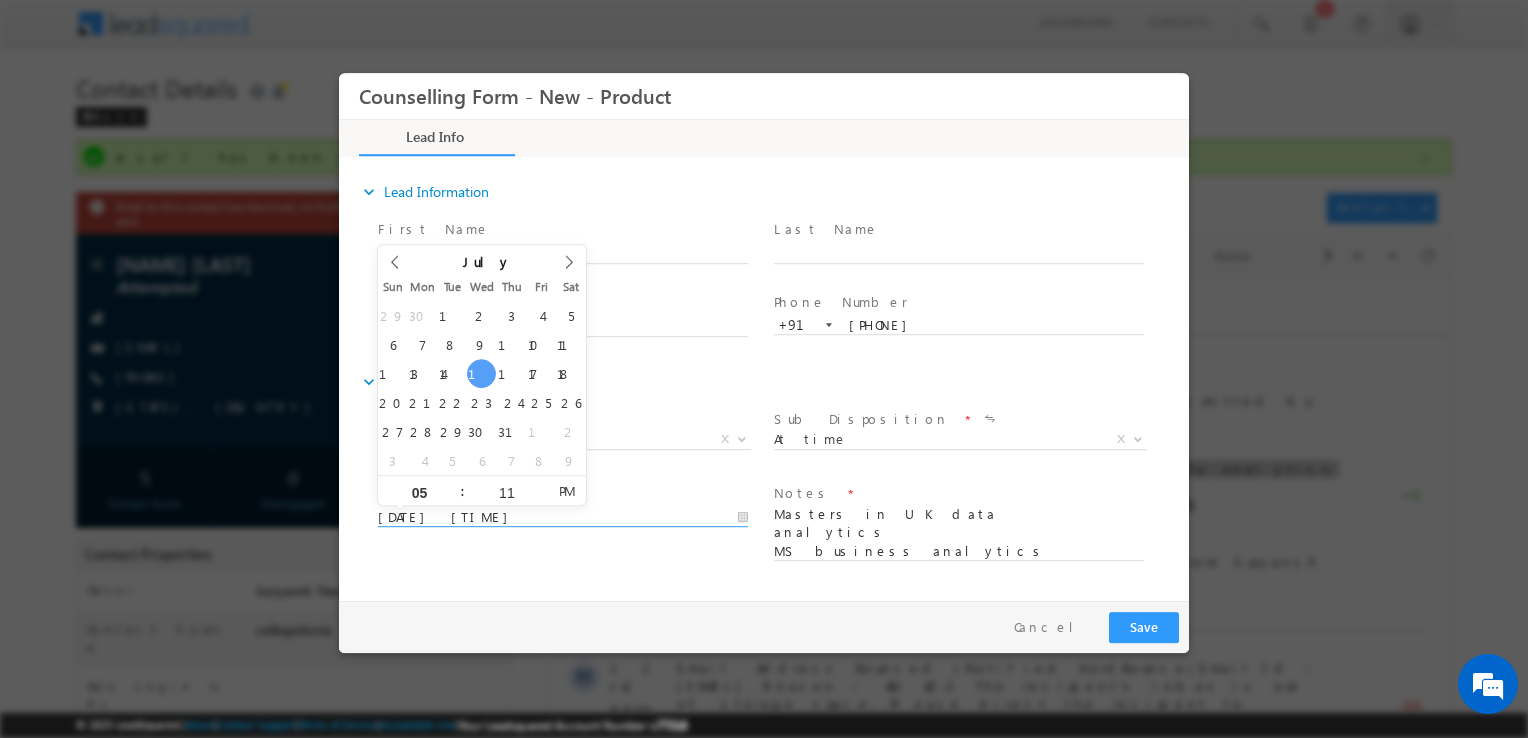 click on "[DATE] [TIME]" at bounding box center [563, 518] 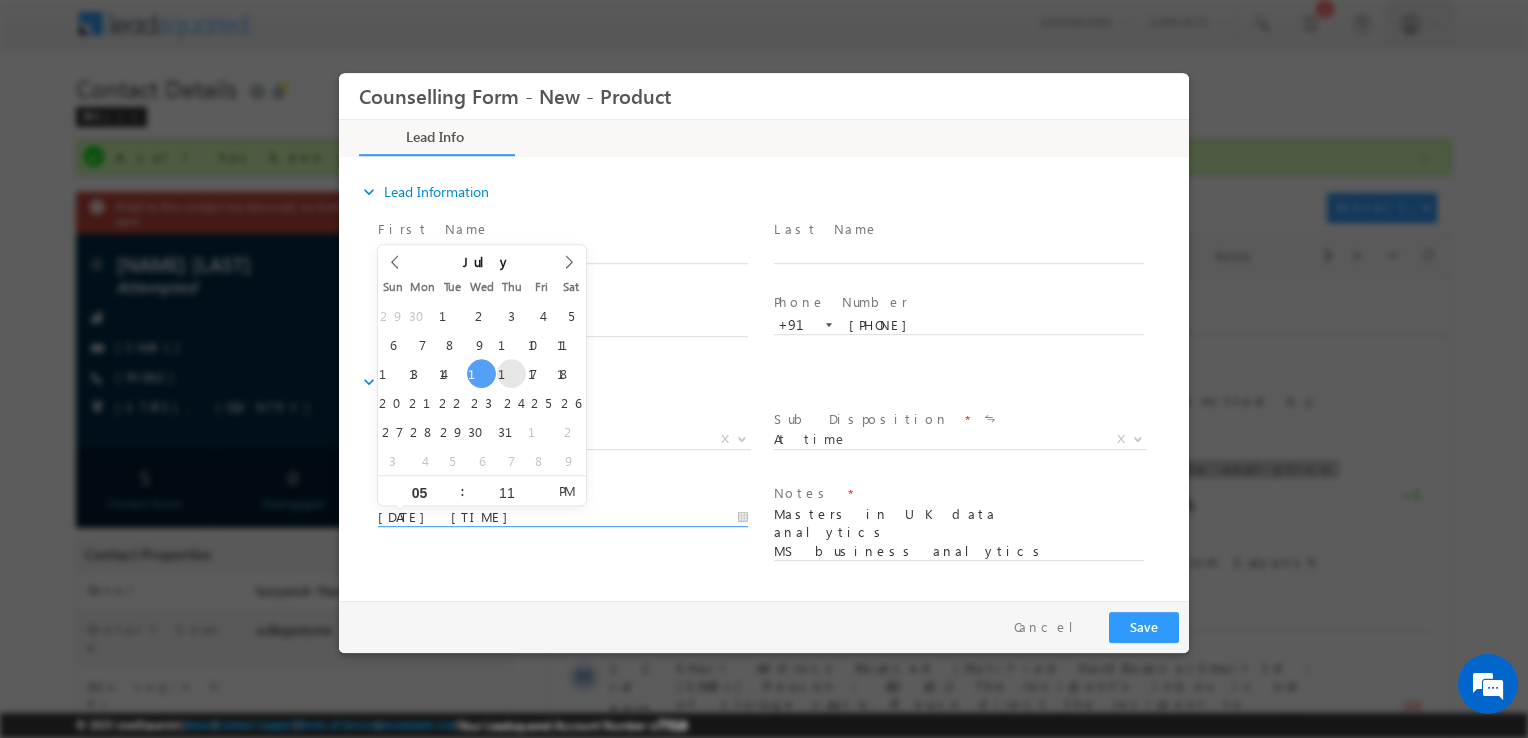 drag, startPoint x: 496, startPoint y: 378, endPoint x: 512, endPoint y: 376, distance: 16.124516 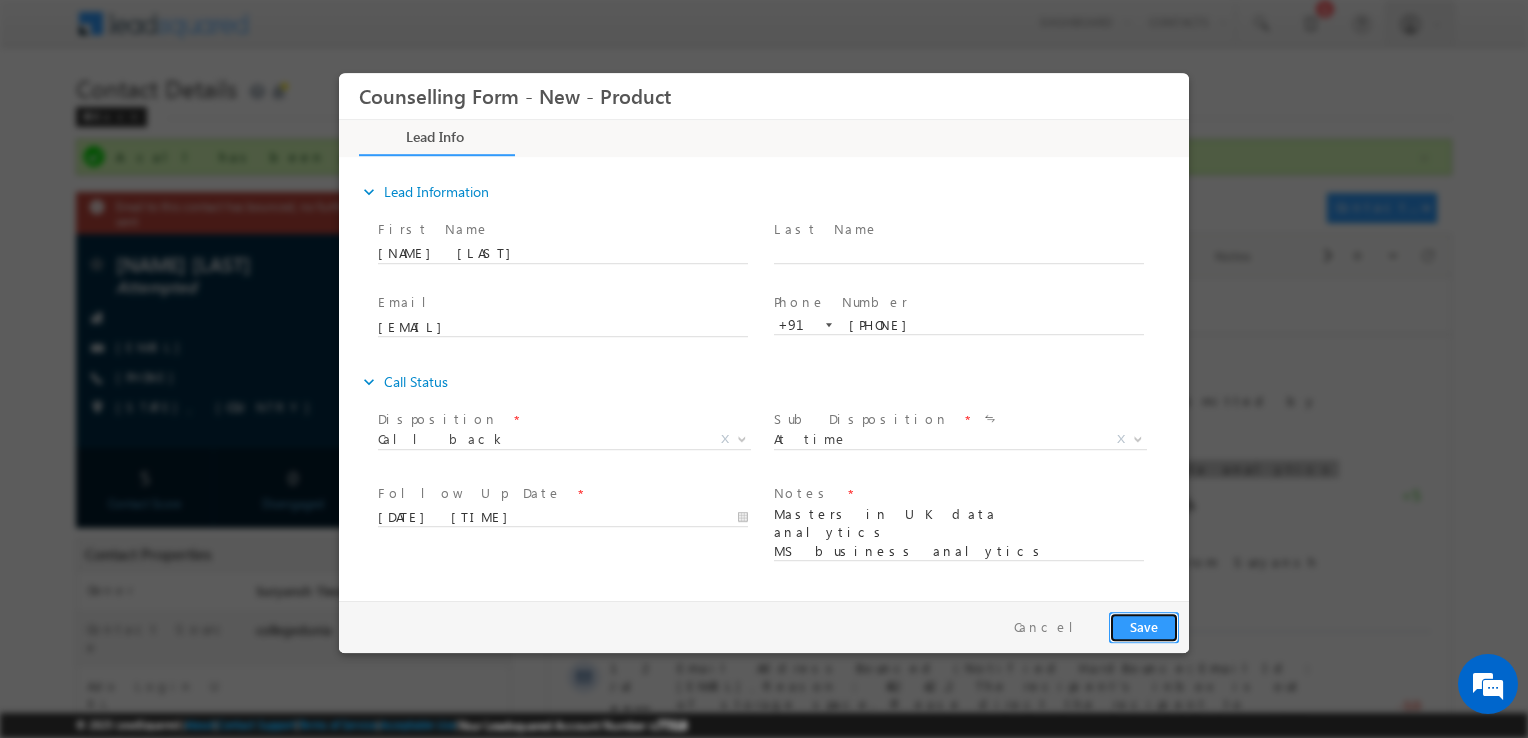 drag, startPoint x: 1145, startPoint y: 632, endPoint x: 1568, endPoint y: 671, distance: 424.79407 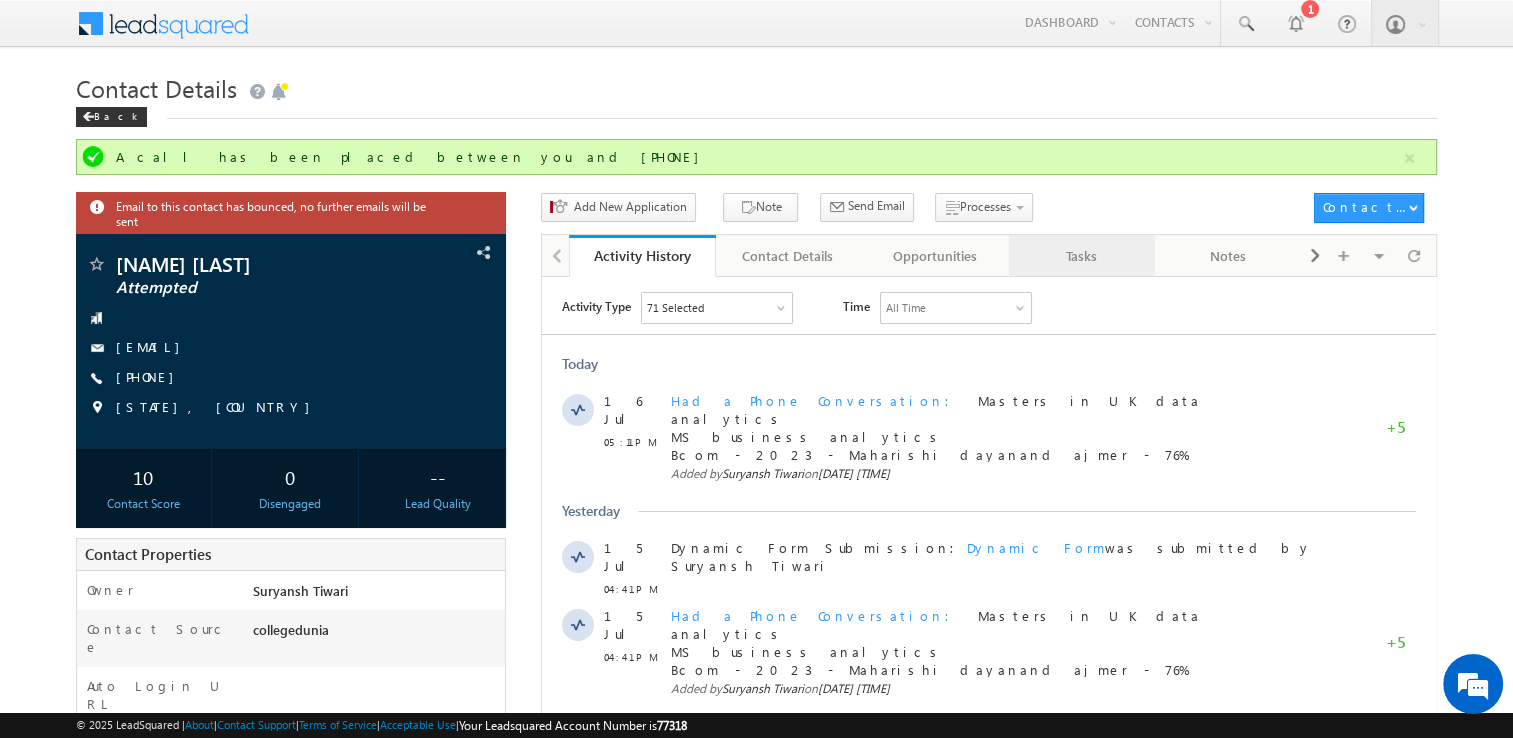 click on "Tasks" at bounding box center (1081, 256) 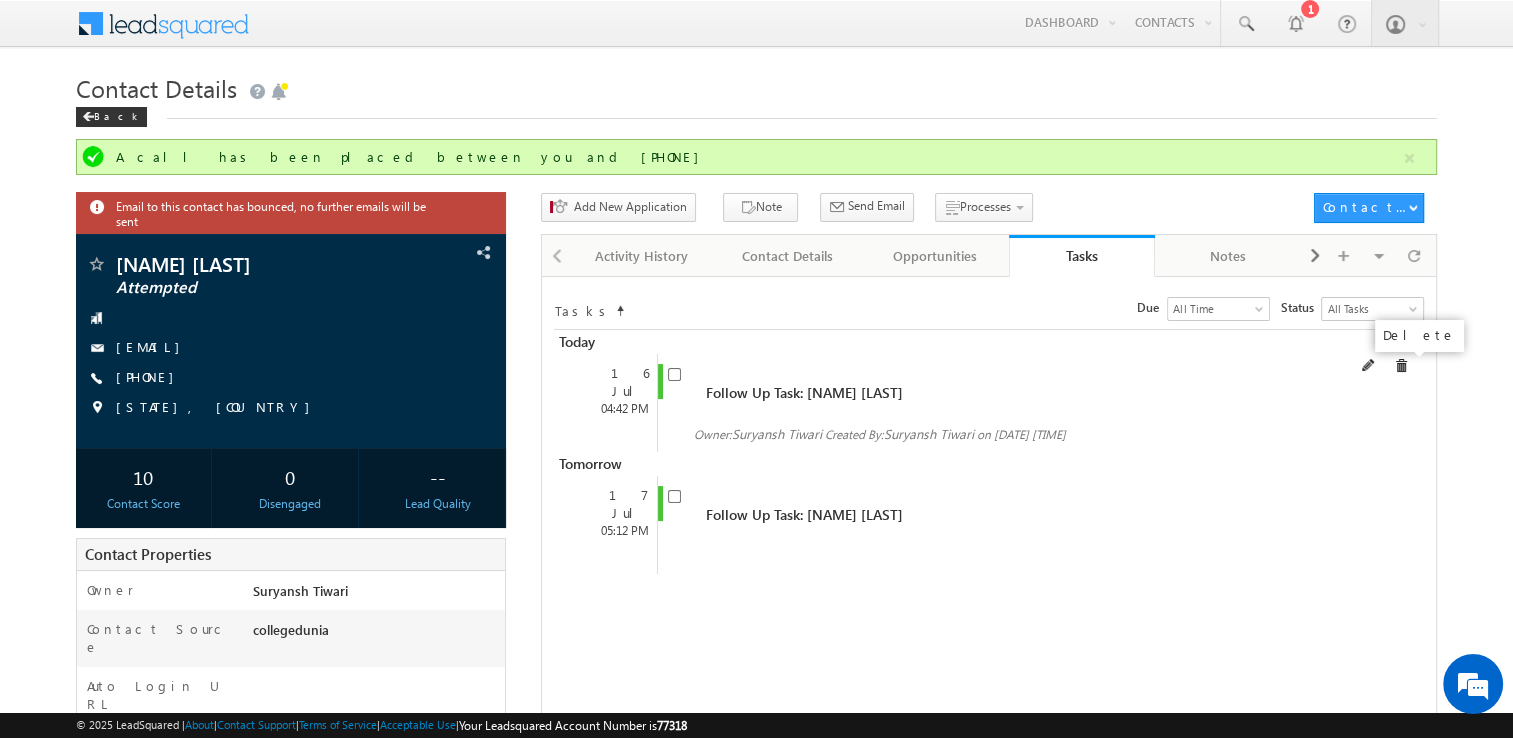 click at bounding box center [1401, 366] 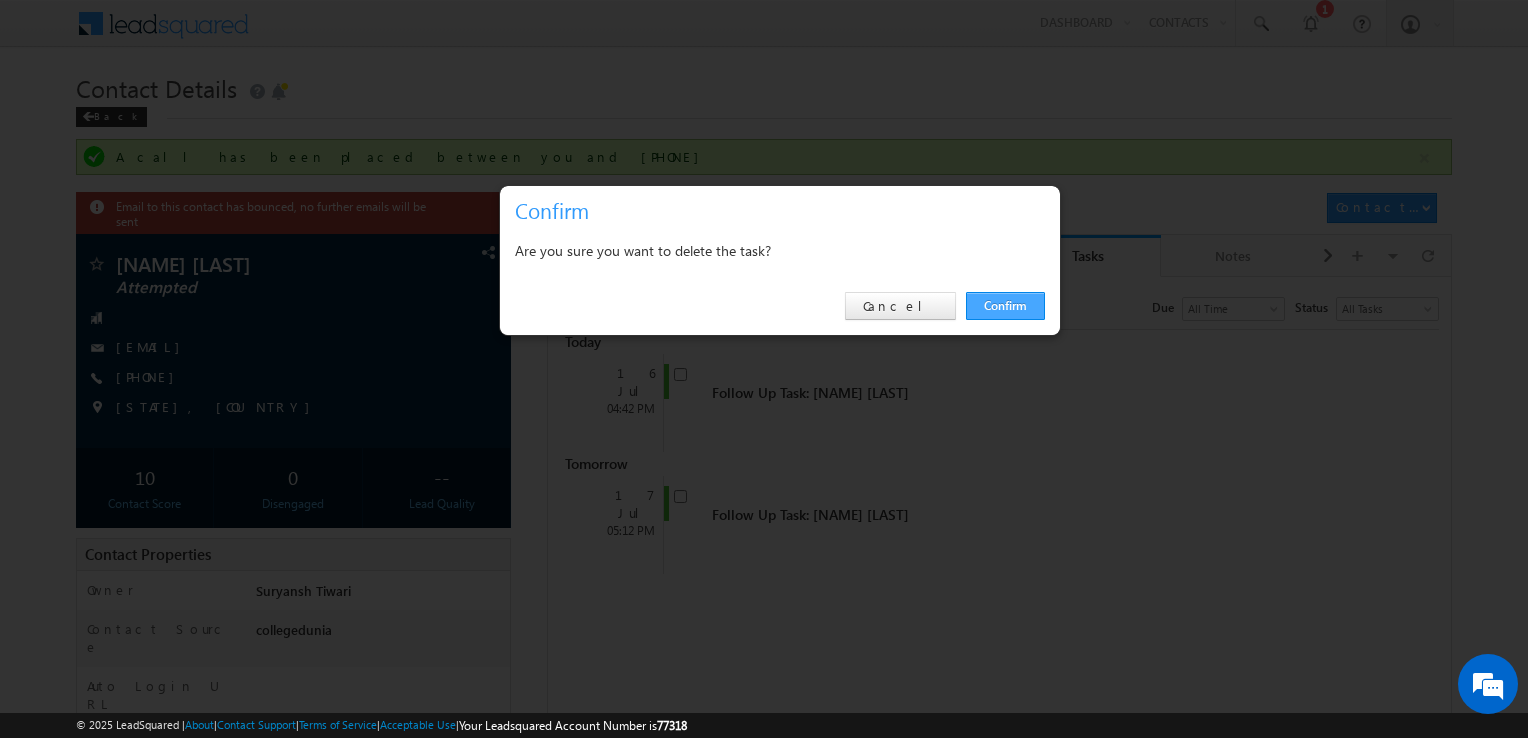 click on "Confirm" at bounding box center [1005, 306] 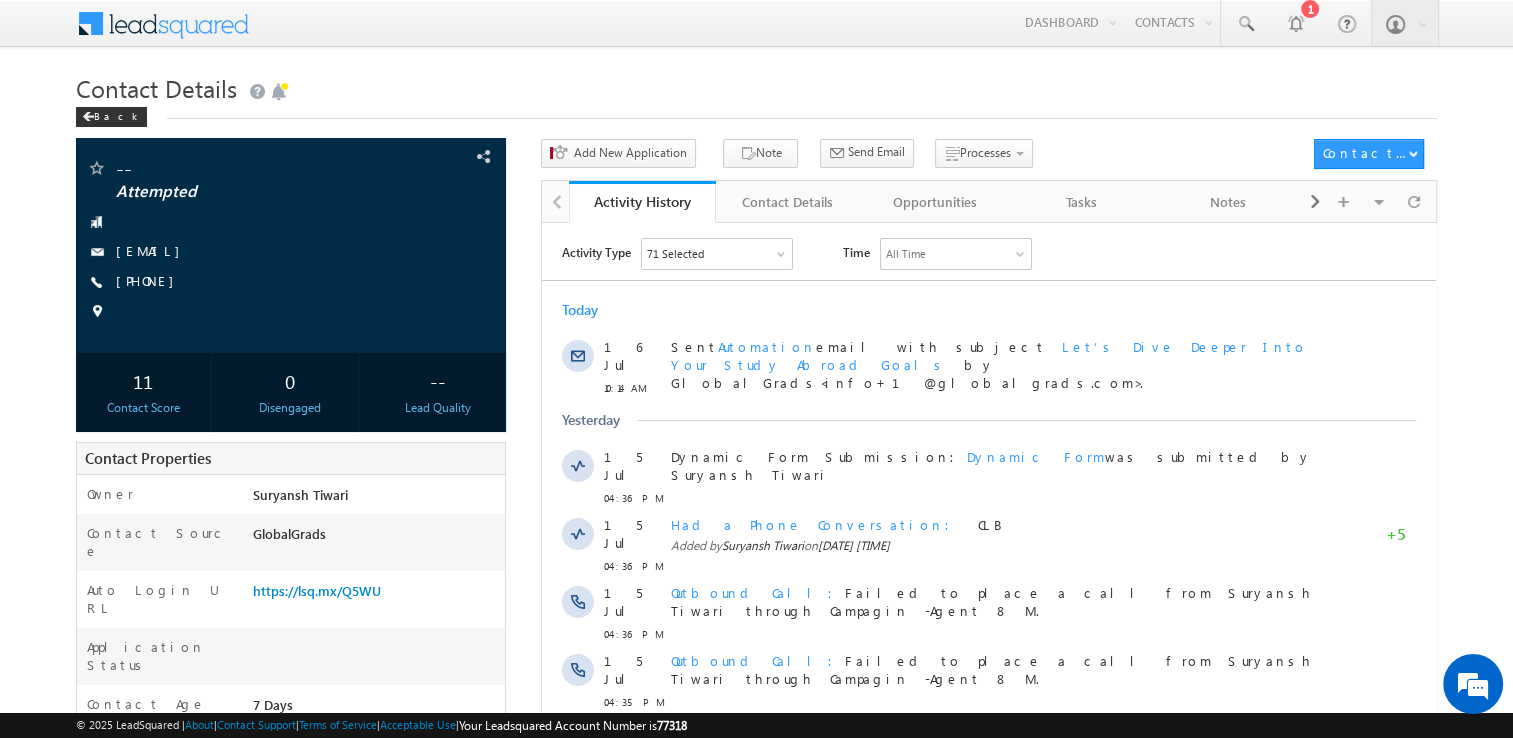 scroll, scrollTop: 0, scrollLeft: 0, axis: both 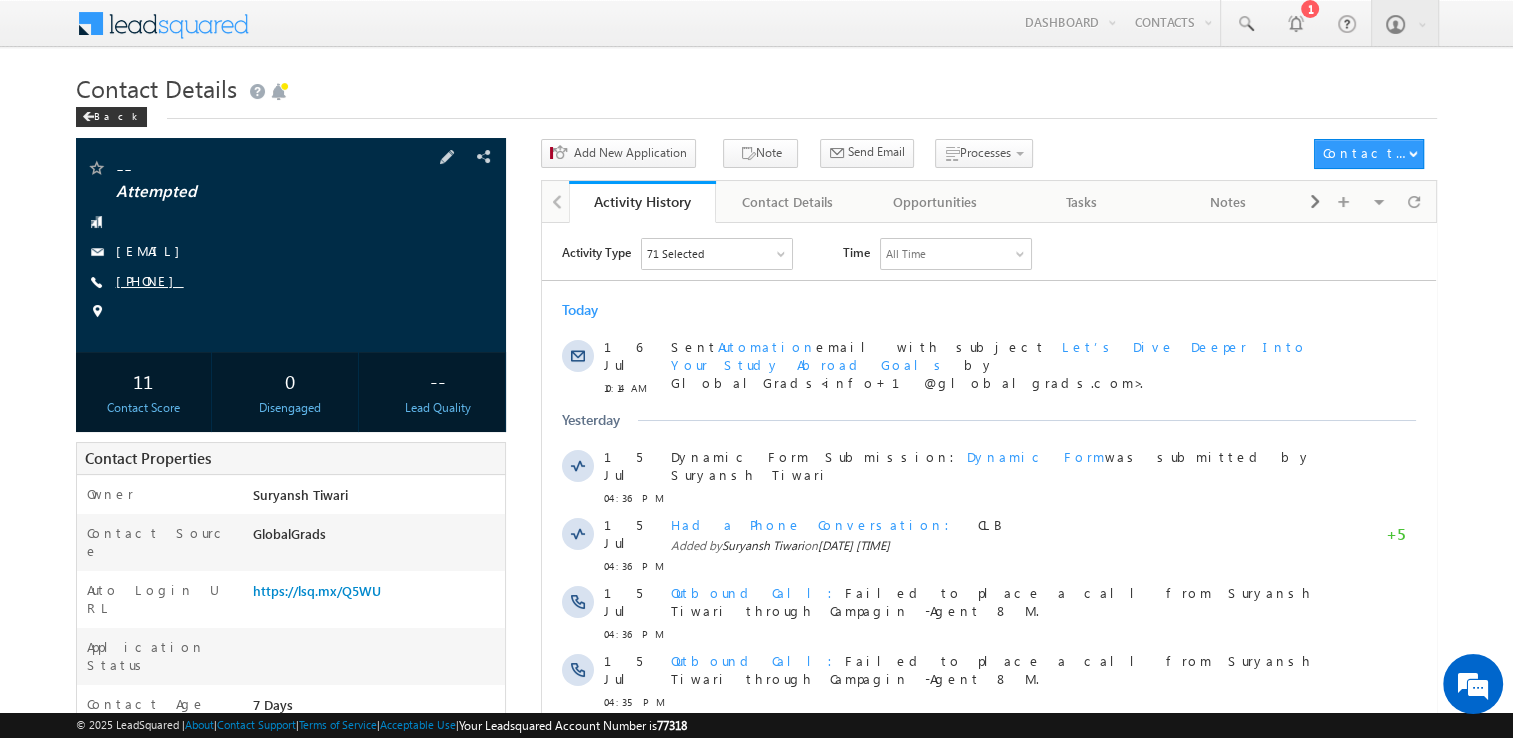 click on "[PHONE]" at bounding box center (150, 280) 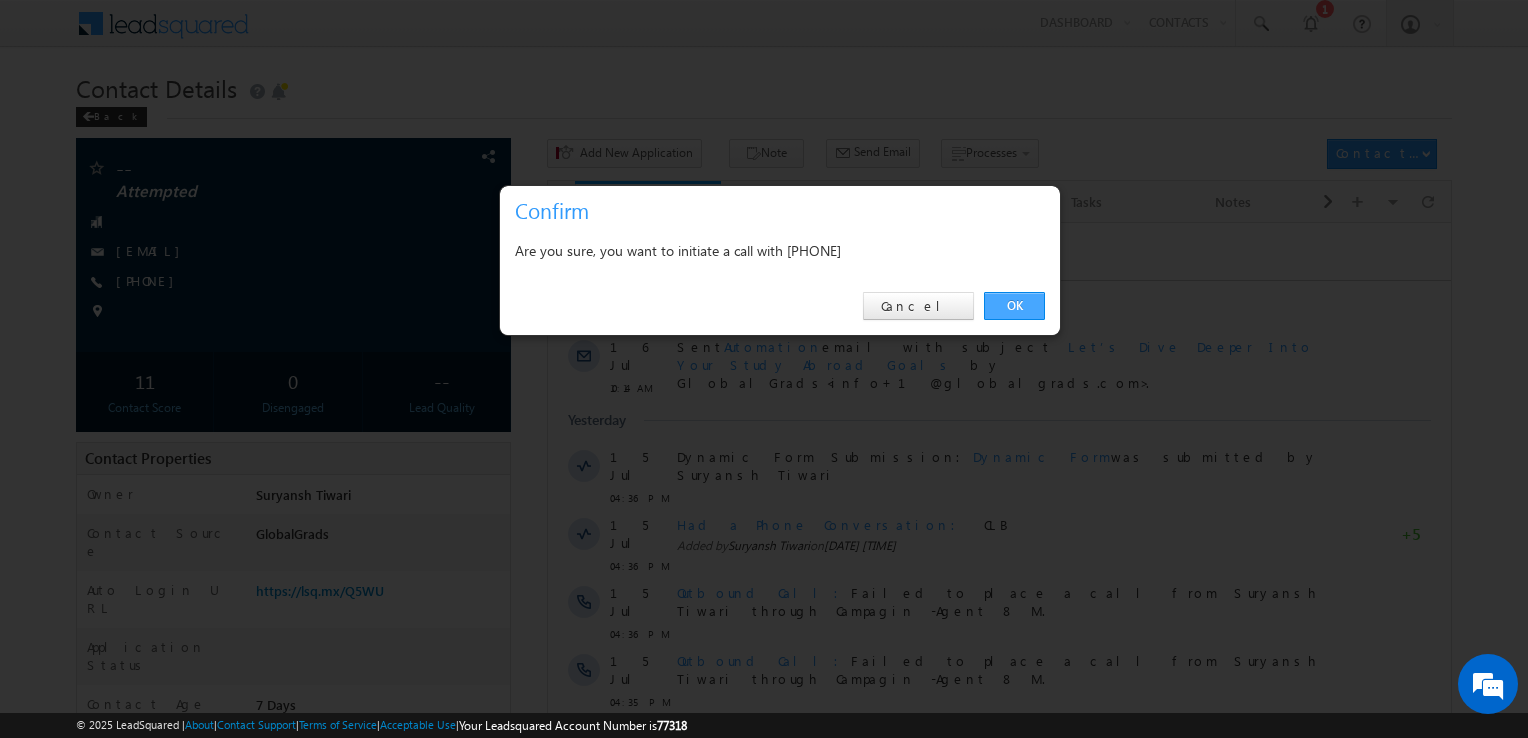 click on "OK" at bounding box center [1014, 306] 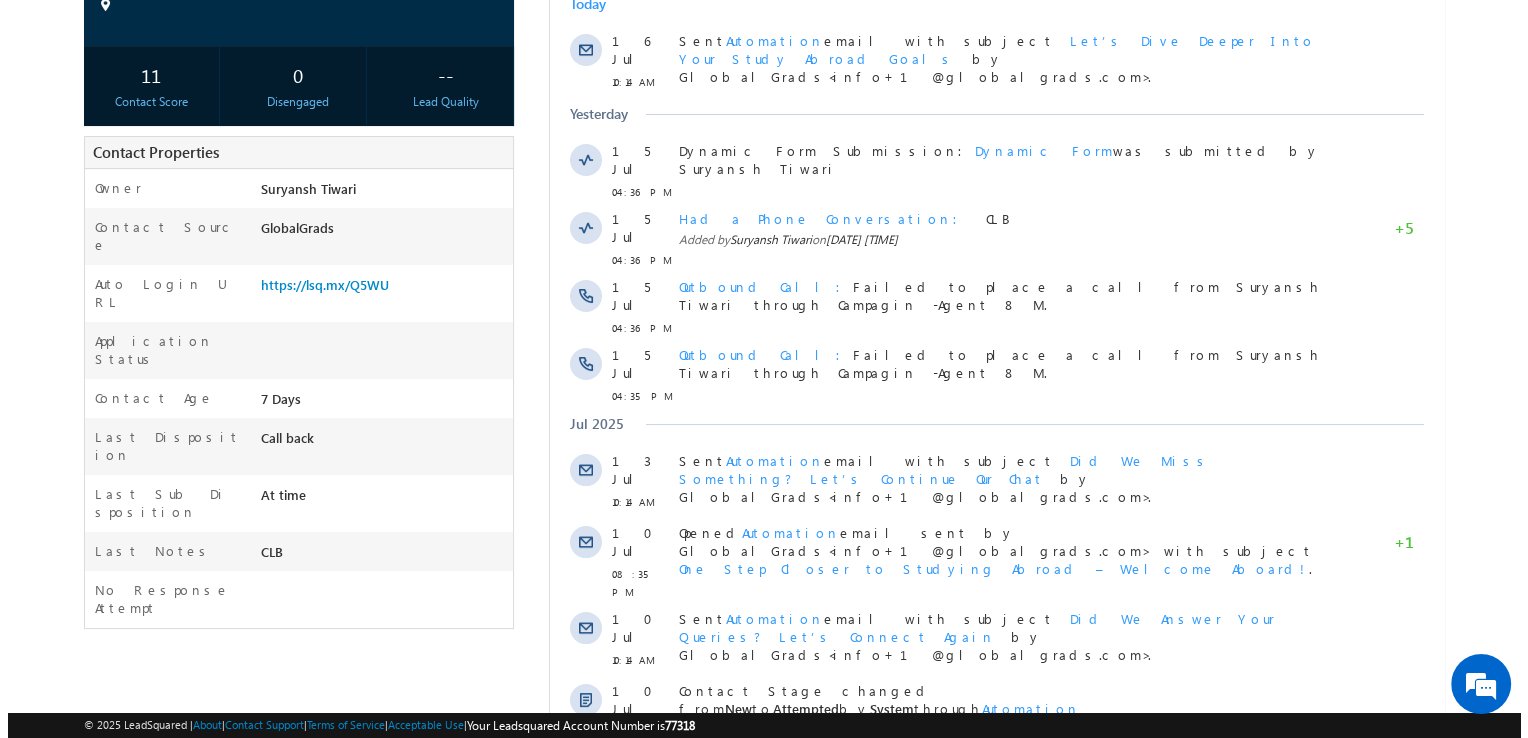 scroll, scrollTop: 0, scrollLeft: 0, axis: both 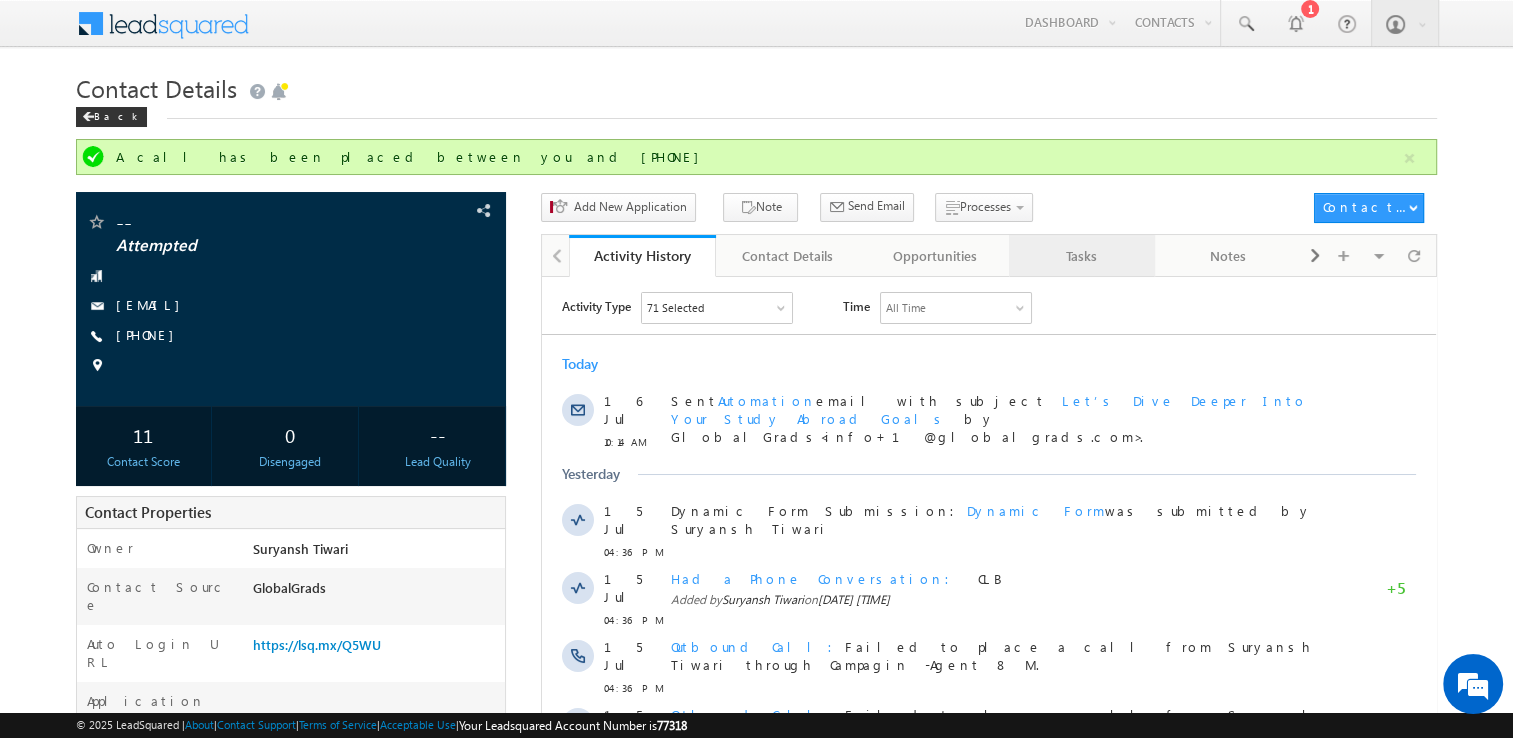click on "Tasks" at bounding box center (1082, 256) 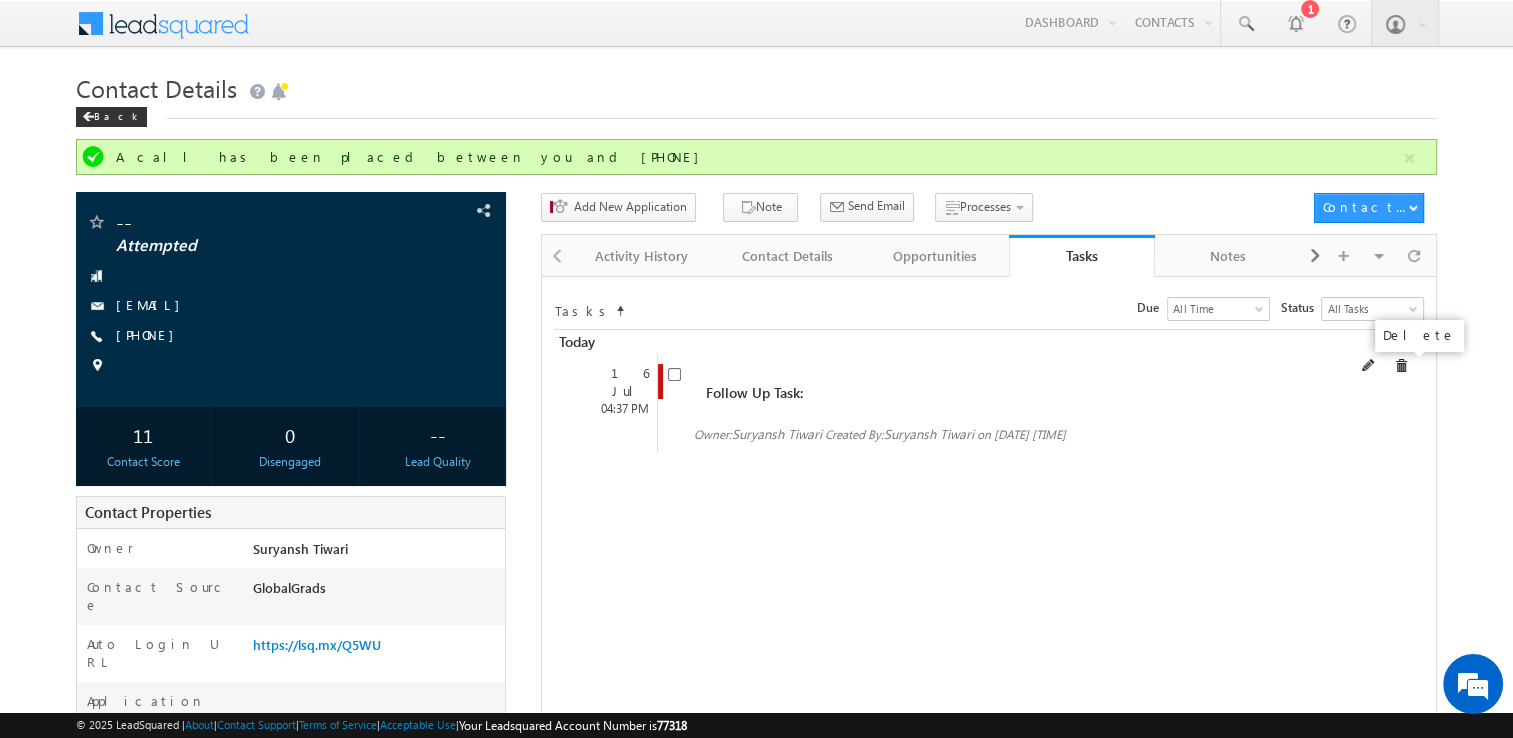 click at bounding box center (1401, 366) 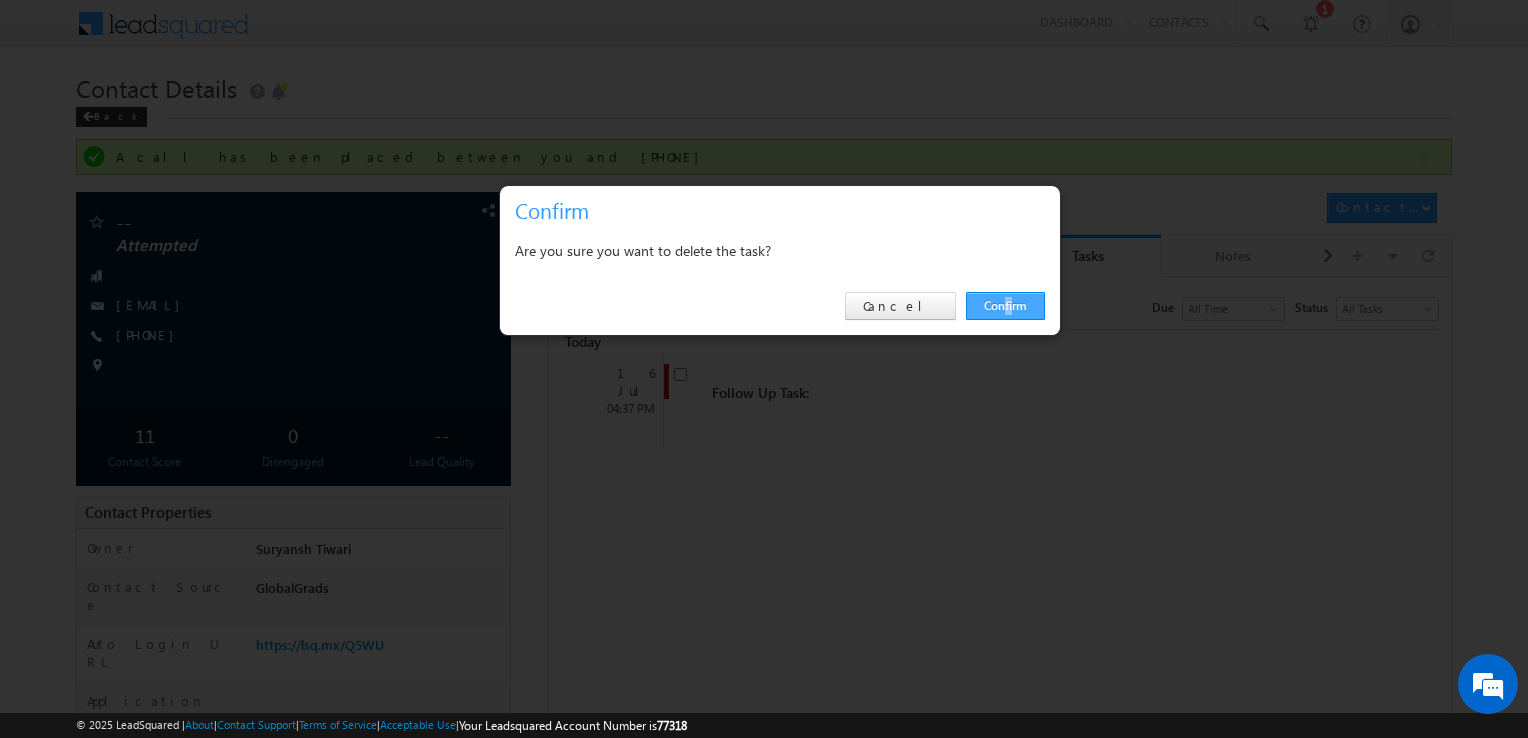 drag, startPoint x: 1001, startPoint y: 290, endPoint x: 1012, endPoint y: 310, distance: 22.825424 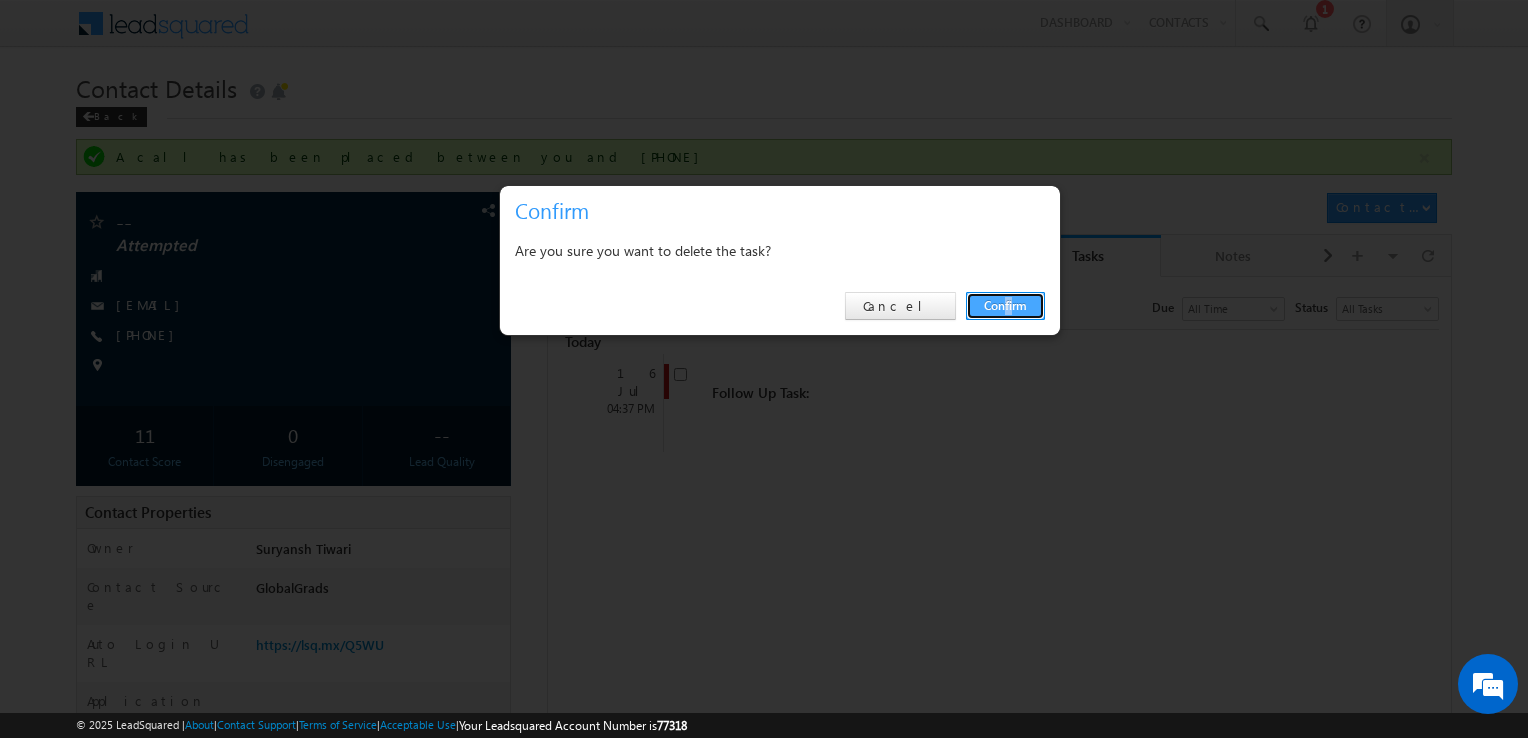 click on "Confirm" at bounding box center (1005, 306) 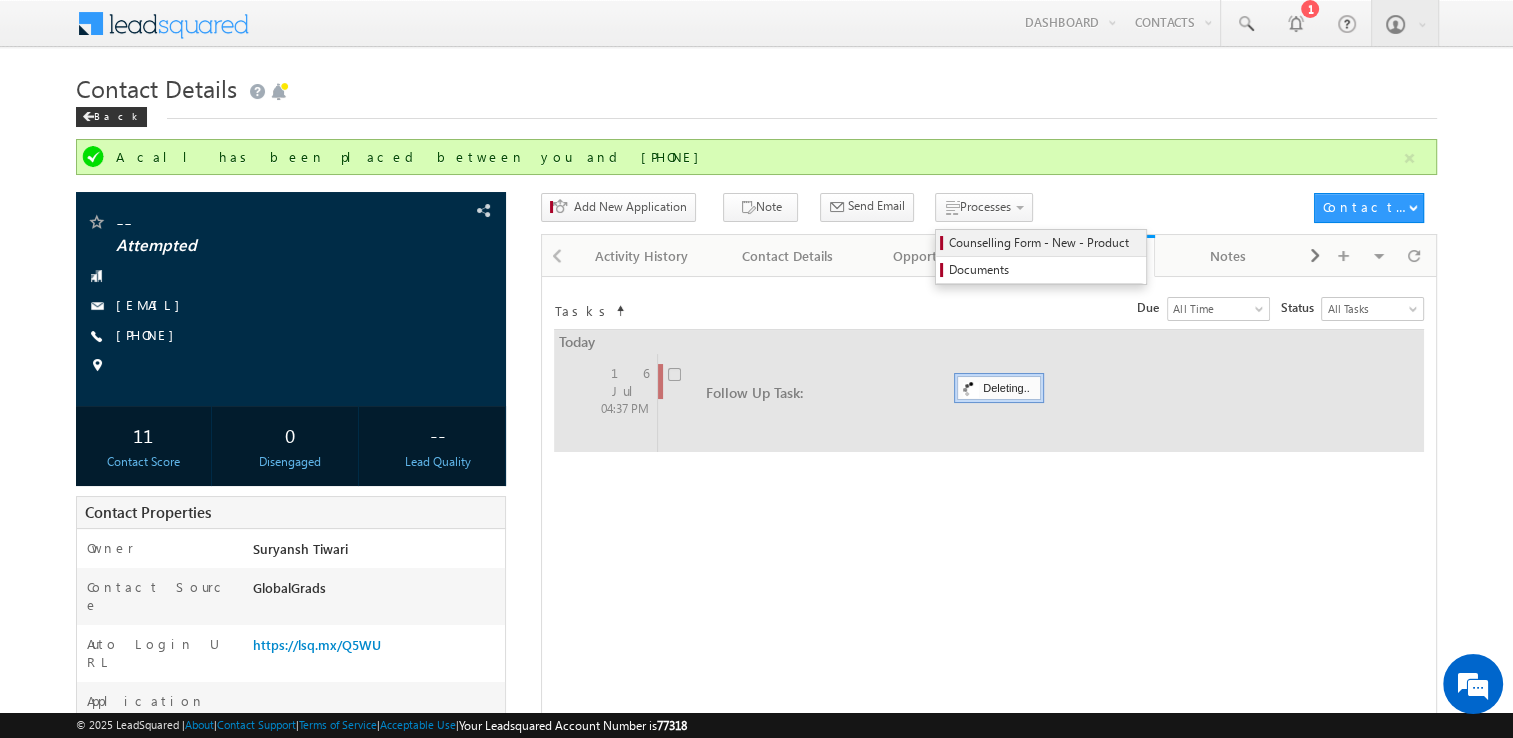 click on "Counselling Form - New - Product" at bounding box center (1044, 243) 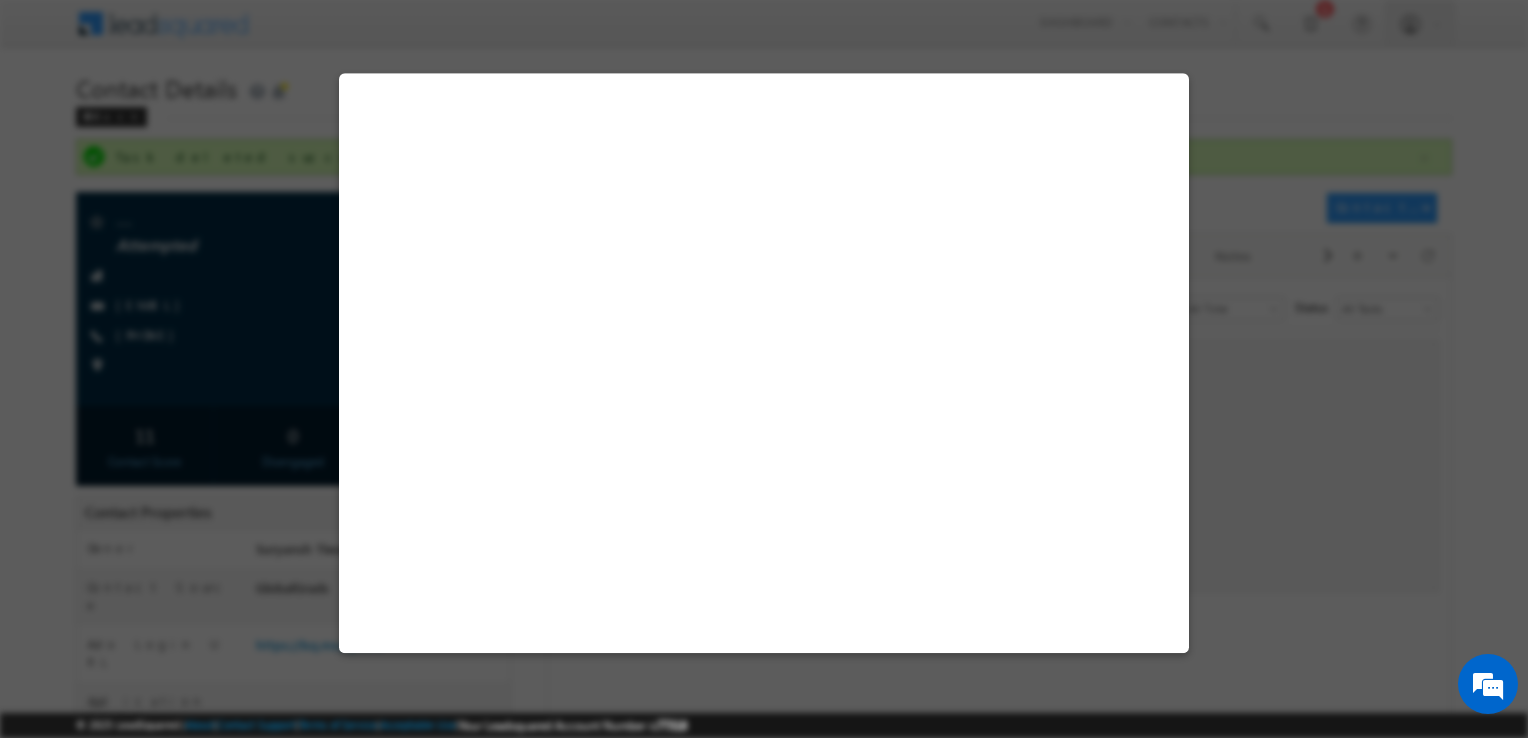 select on "Attempted" 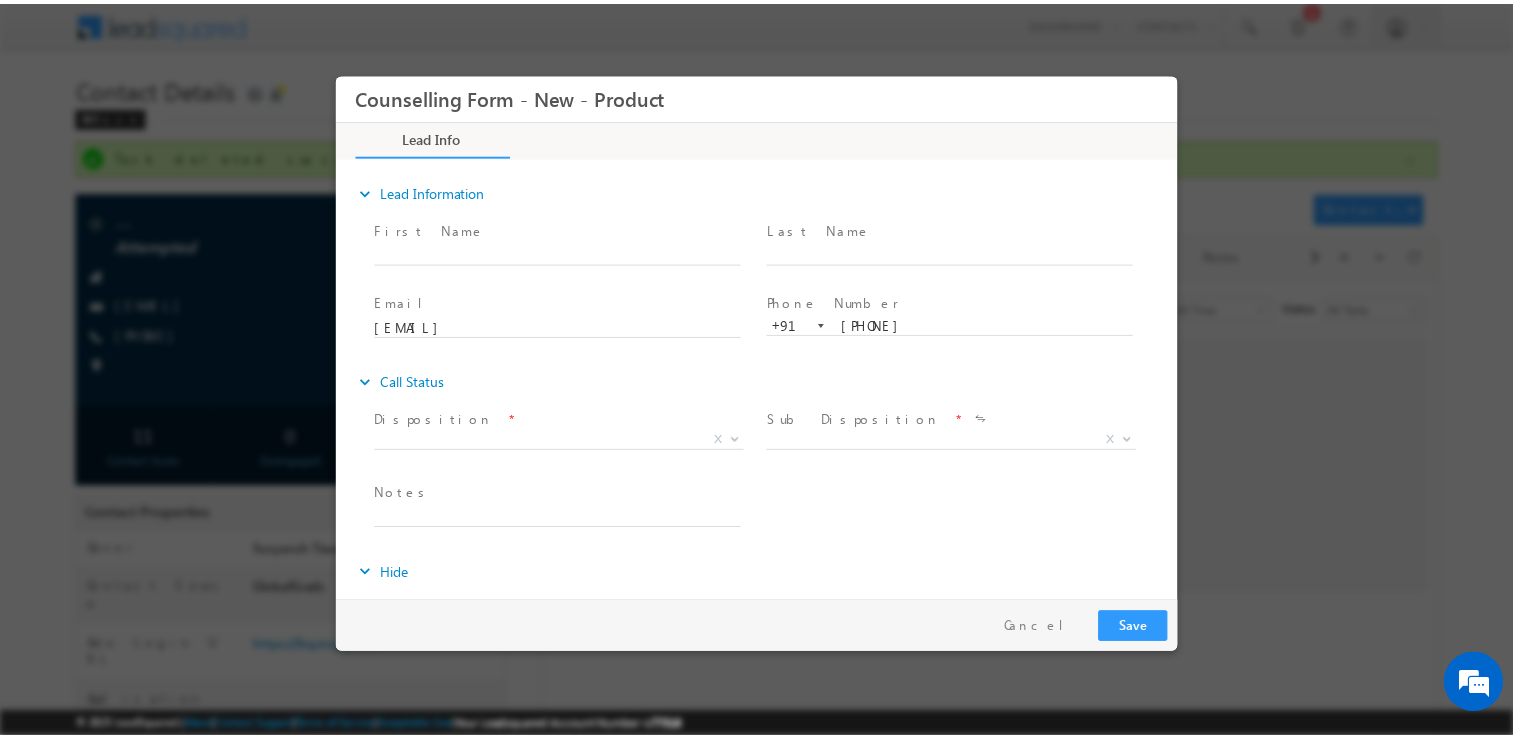 scroll, scrollTop: 0, scrollLeft: 0, axis: both 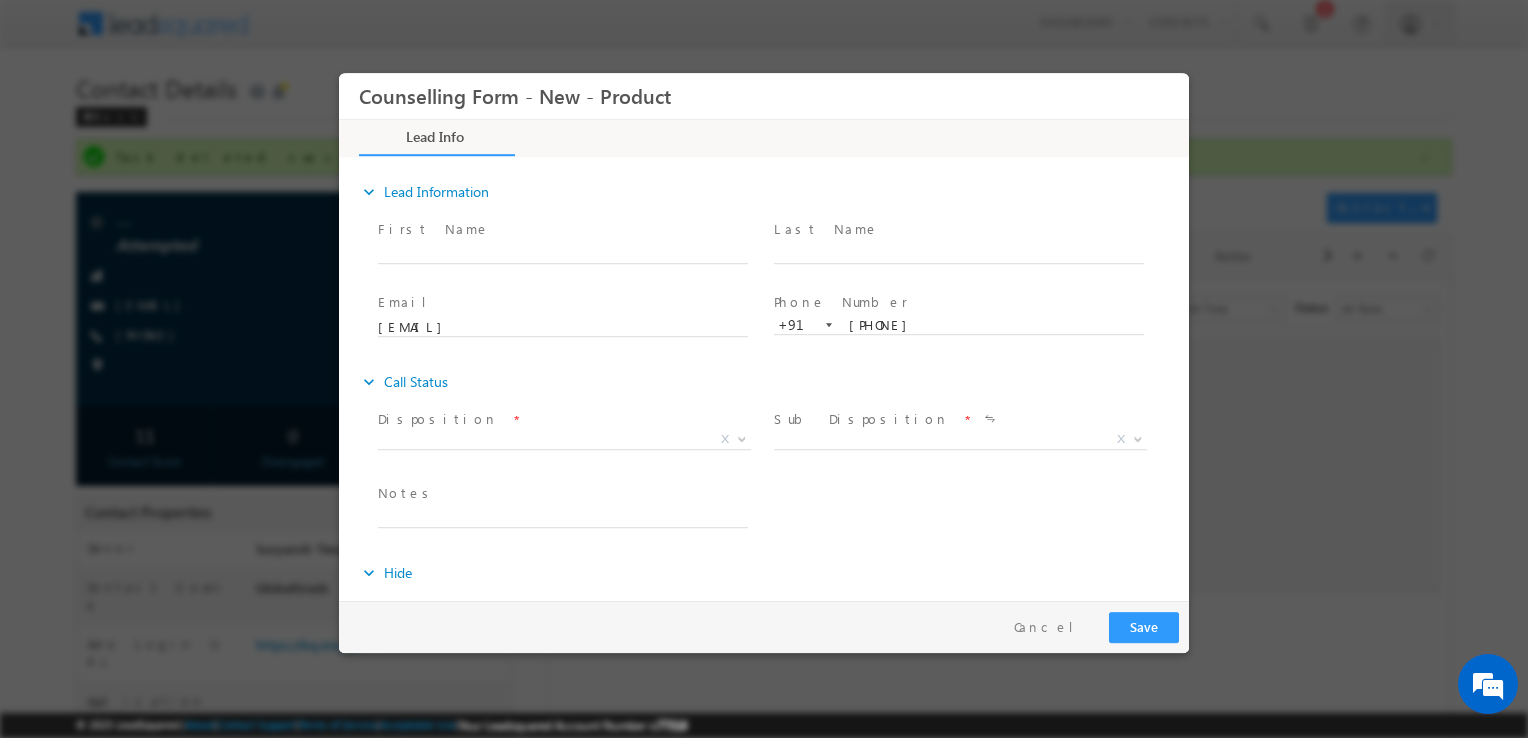 click on "Disposition
*" at bounding box center [562, 420] 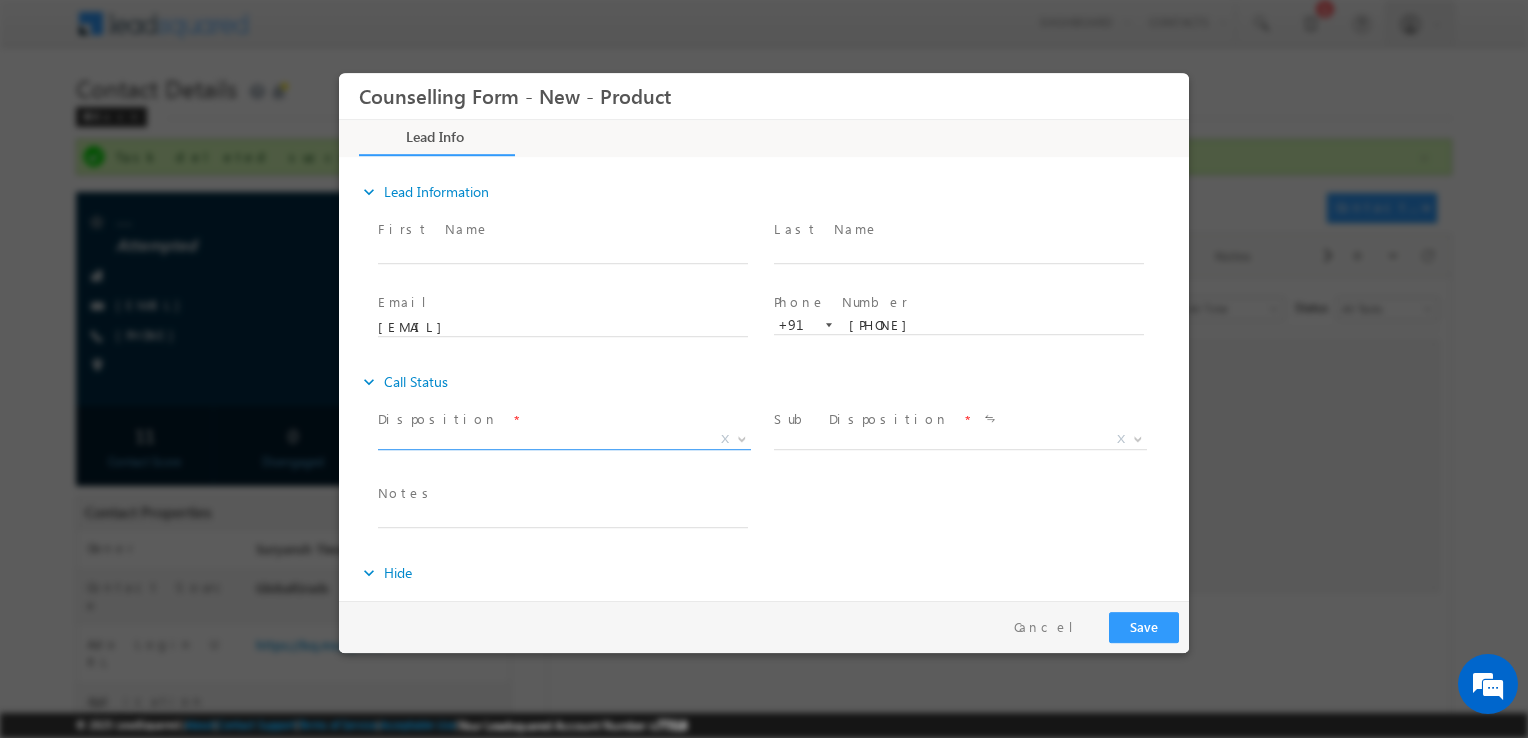drag, startPoint x: 579, startPoint y: 450, endPoint x: 560, endPoint y: 446, distance: 19.416489 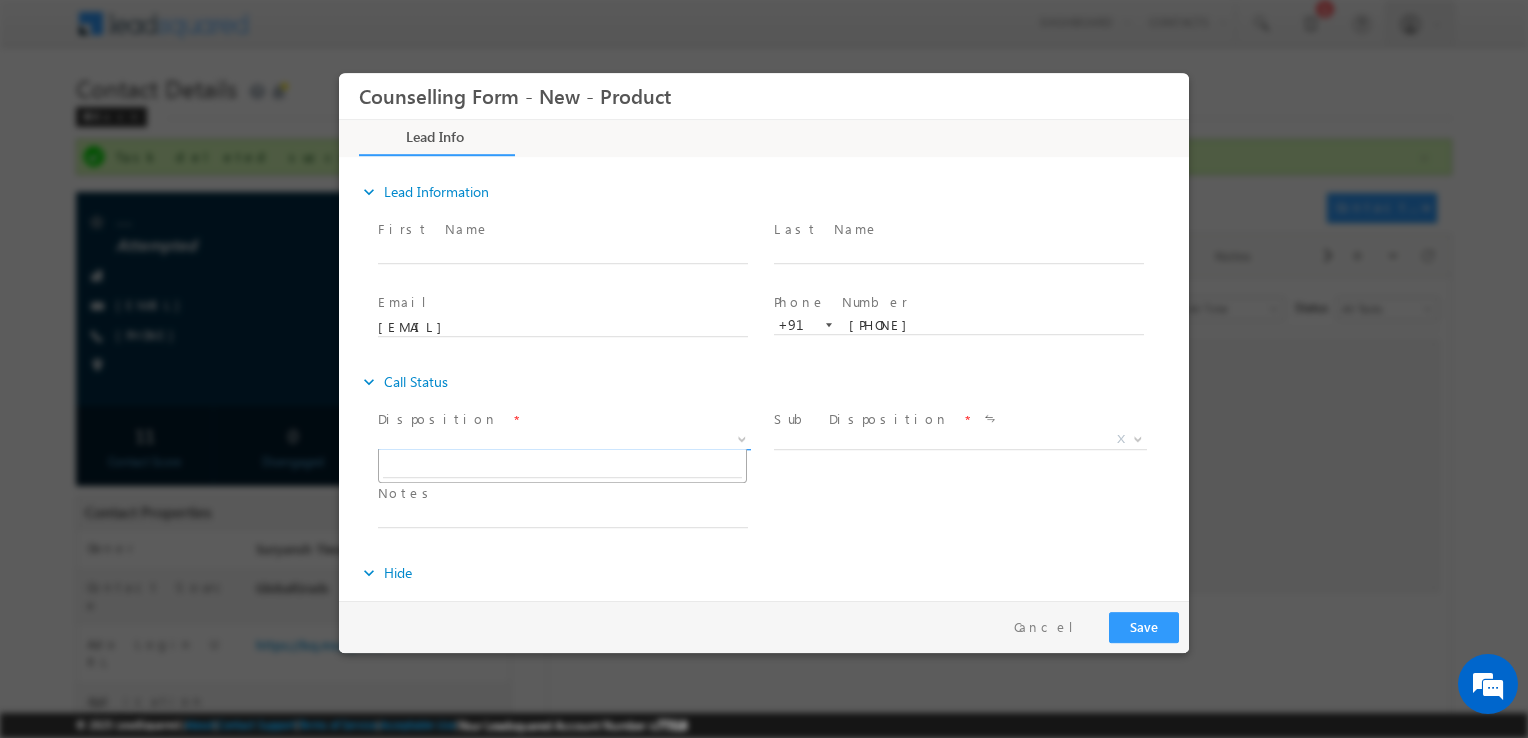 click on "X" at bounding box center [564, 440] 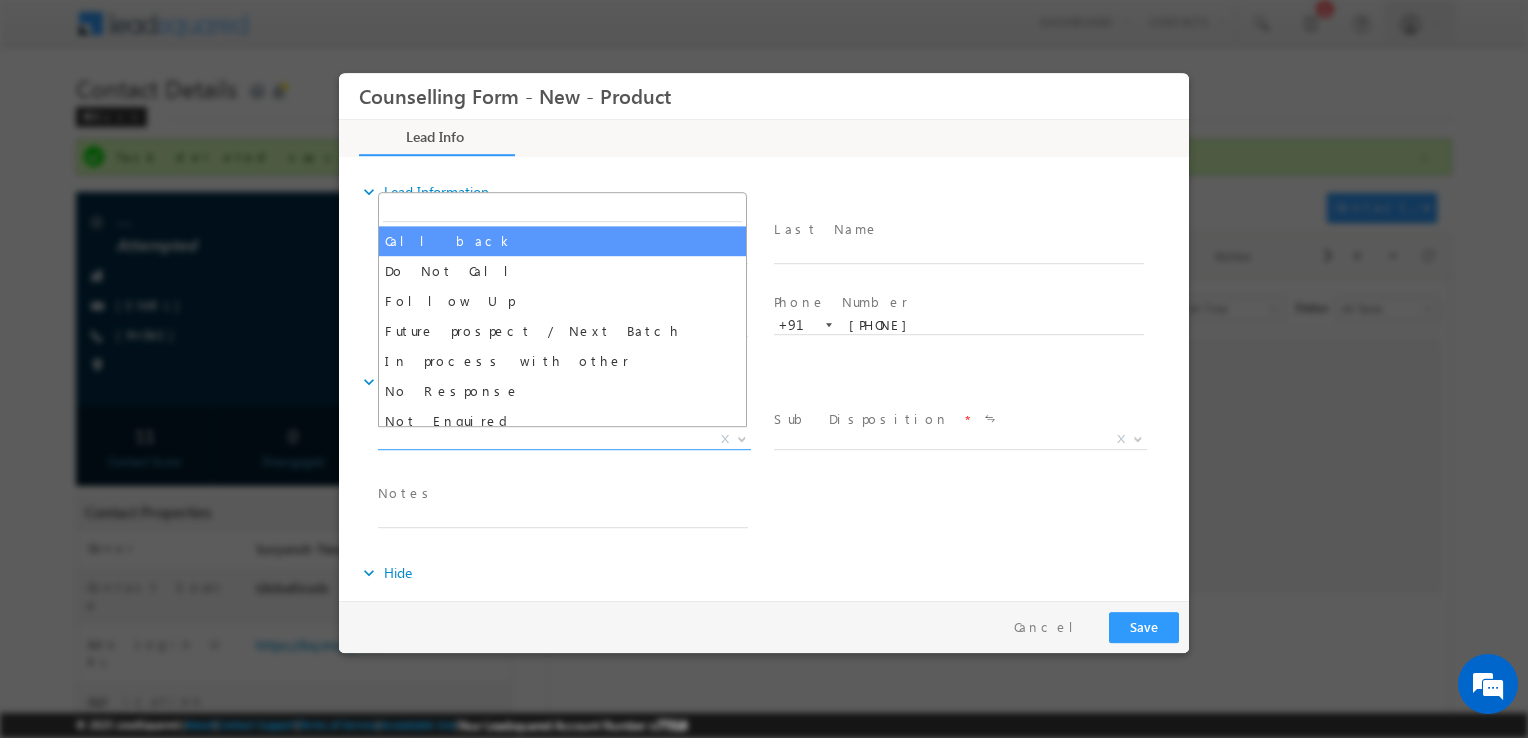select on "Call back" 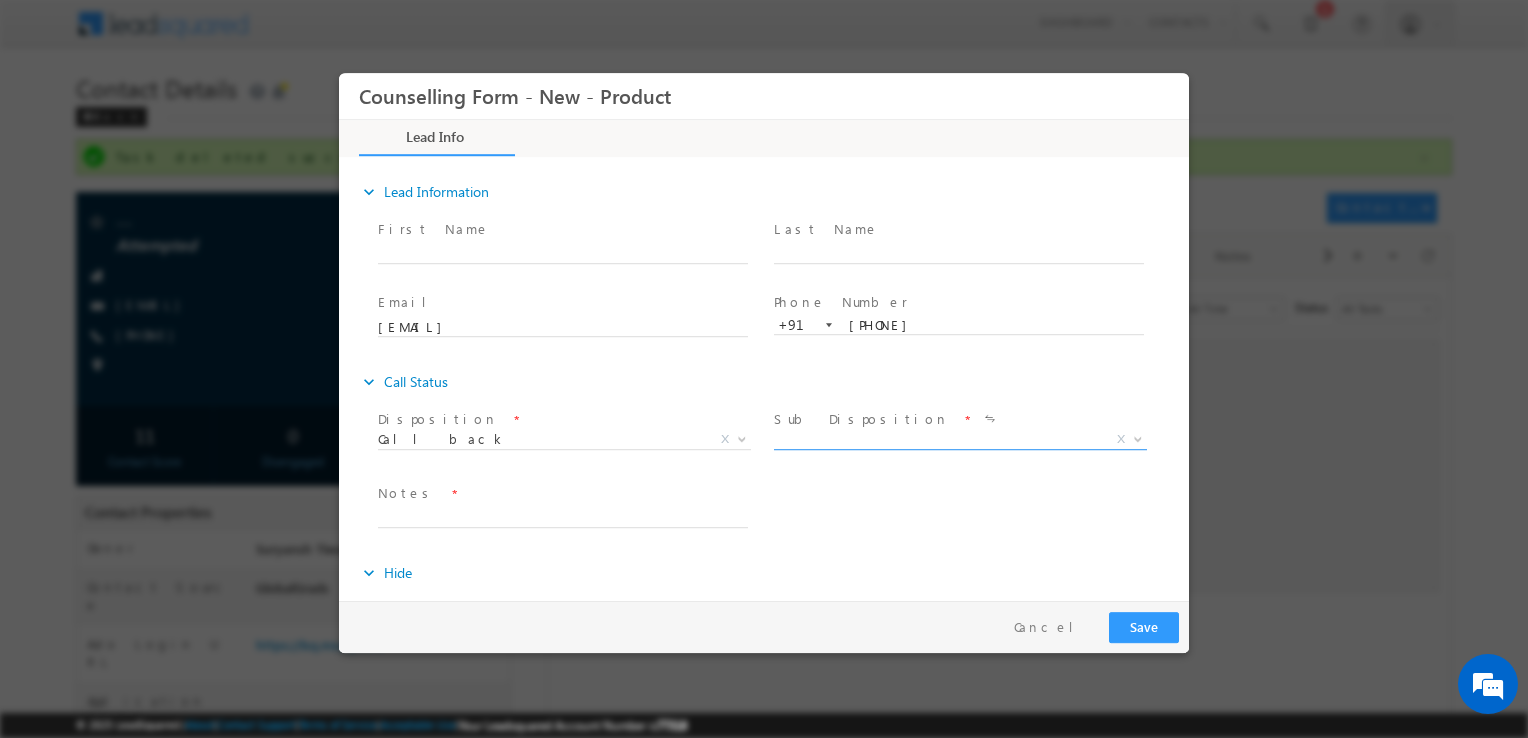 drag, startPoint x: 820, startPoint y: 427, endPoint x: 796, endPoint y: 440, distance: 27.294687 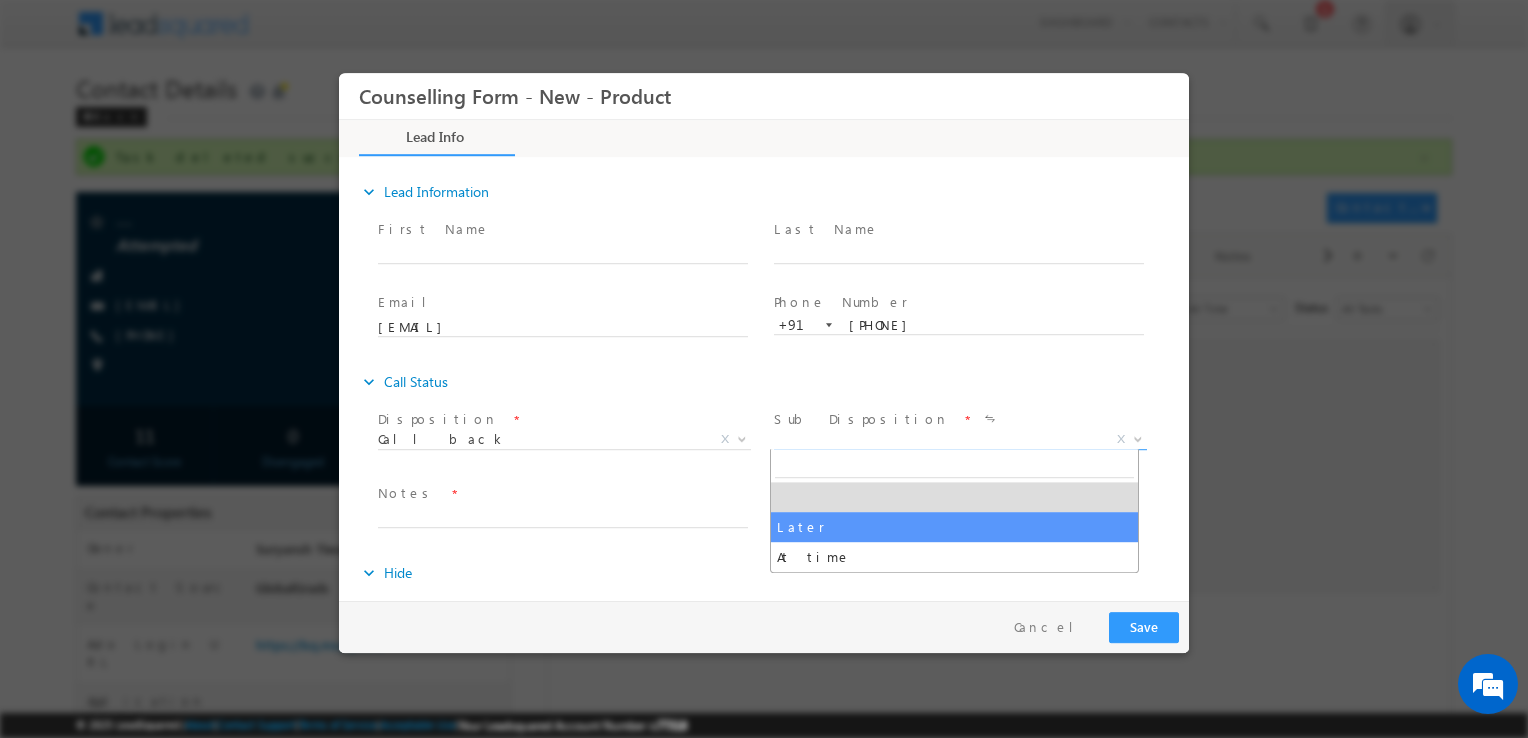 drag, startPoint x: 796, startPoint y: 440, endPoint x: 867, endPoint y: 547, distance: 128.41339 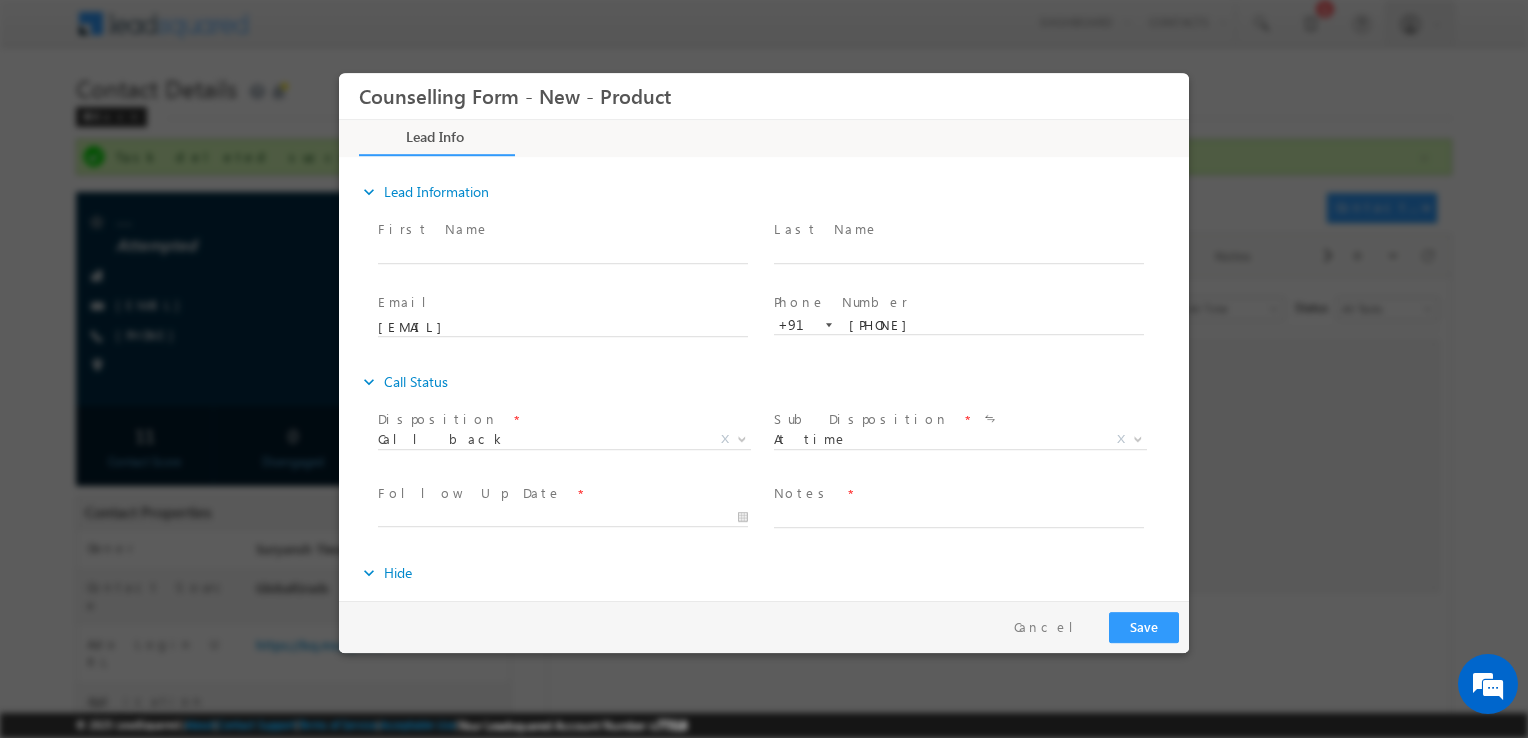 click at bounding box center (958, 538) 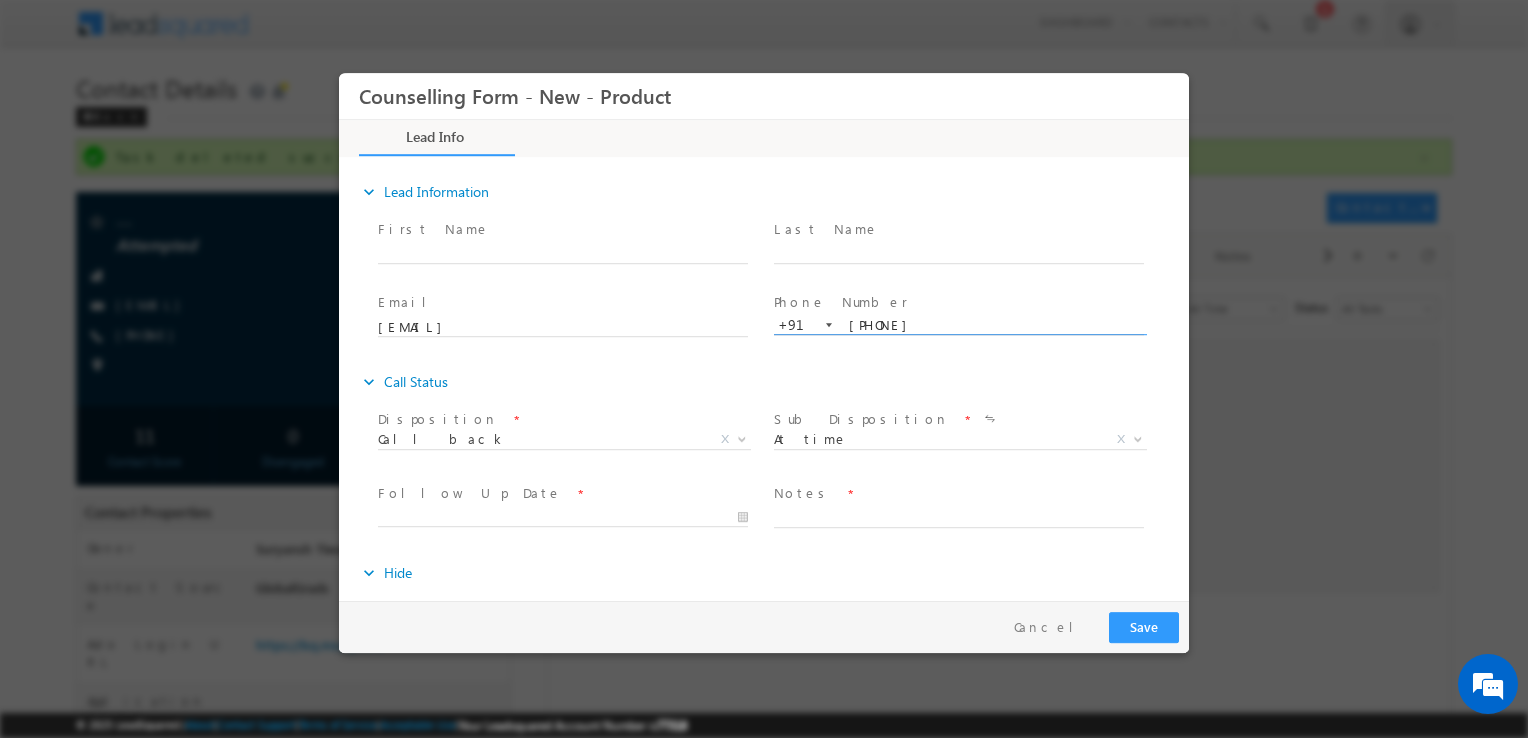 click on "9167129843" at bounding box center (959, 326) 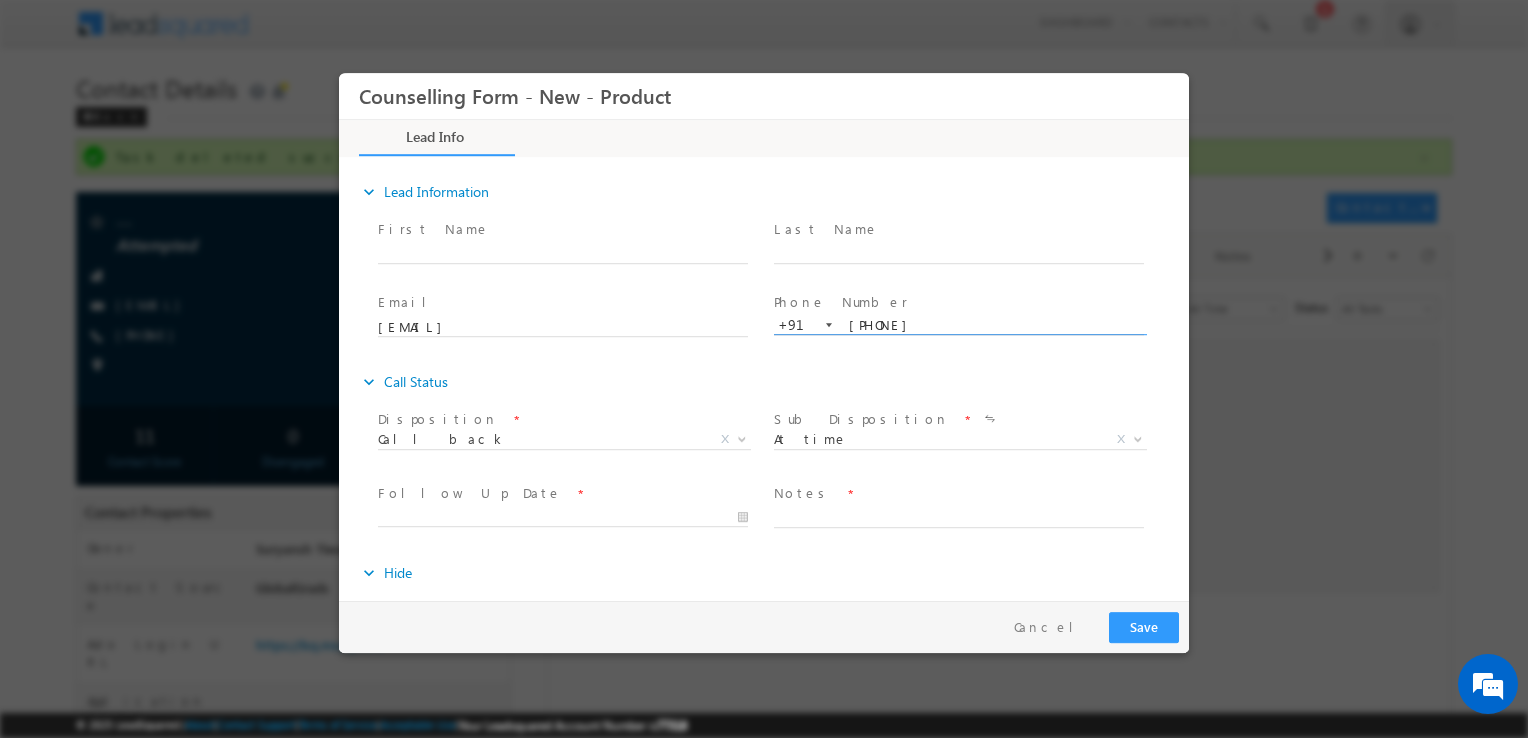 click on "9167129843" at bounding box center (959, 326) 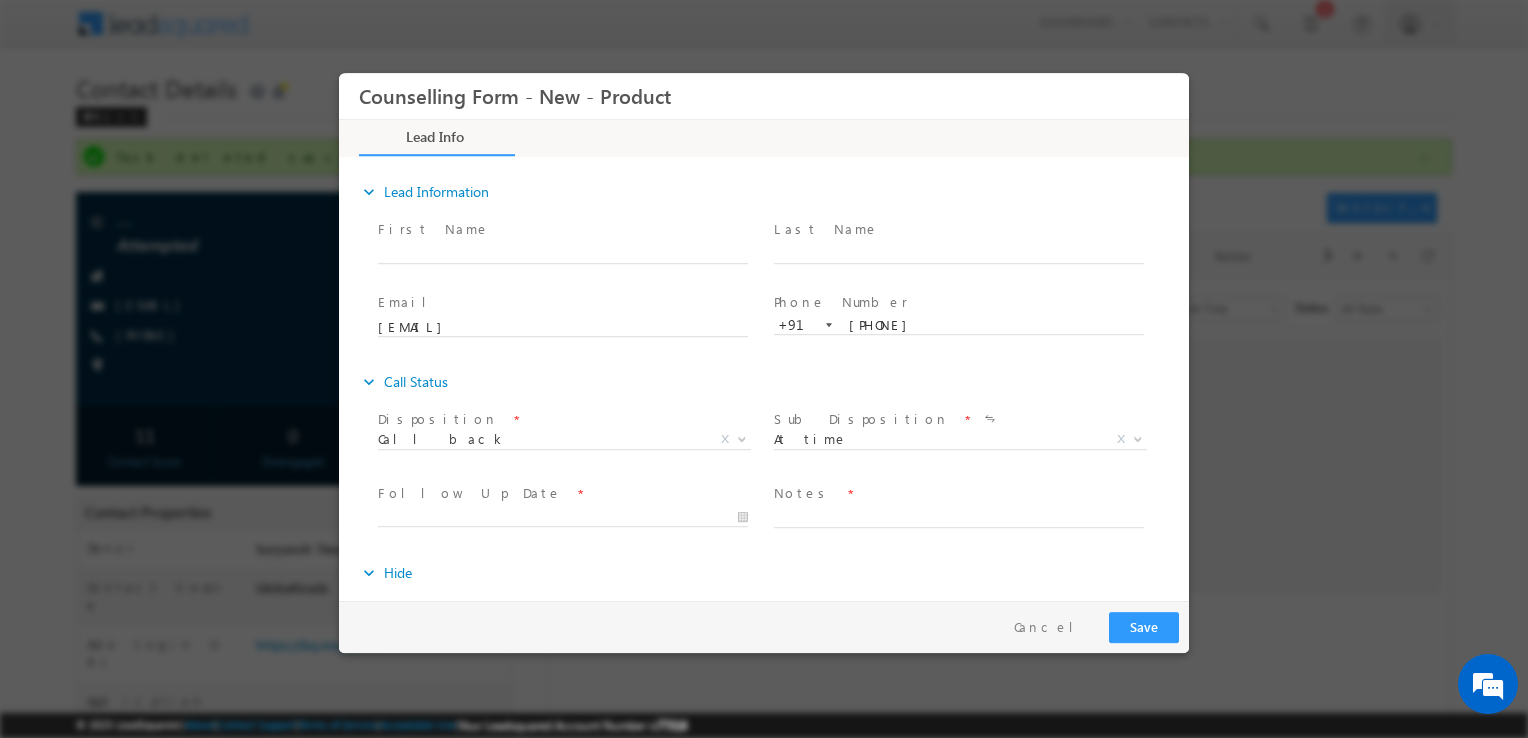 drag, startPoint x: 612, startPoint y: 527, endPoint x: 584, endPoint y: 515, distance: 30.463093 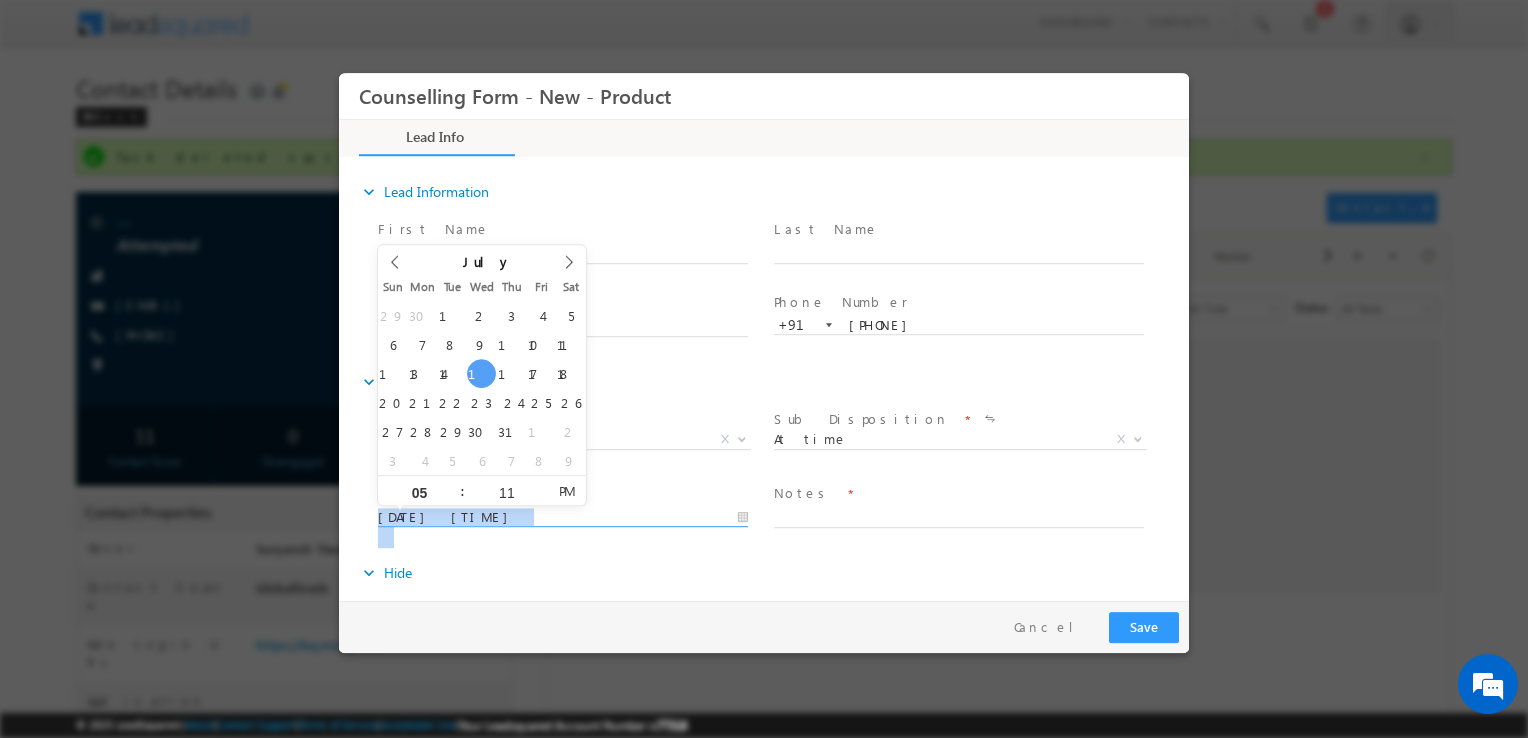 click on "16/07/2025 5:11 PM" at bounding box center [563, 518] 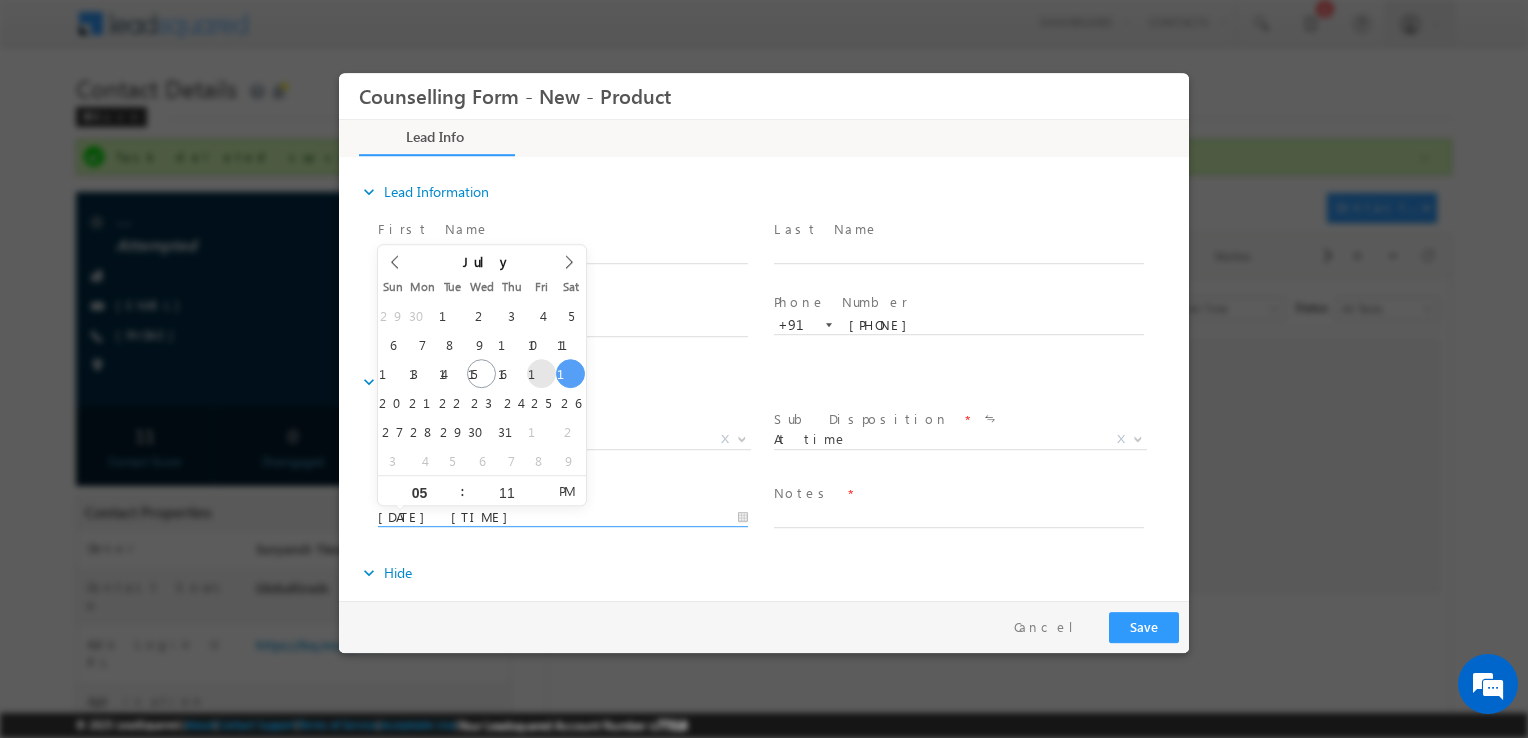 drag, startPoint x: 557, startPoint y: 368, endPoint x: 539, endPoint y: 368, distance: 18 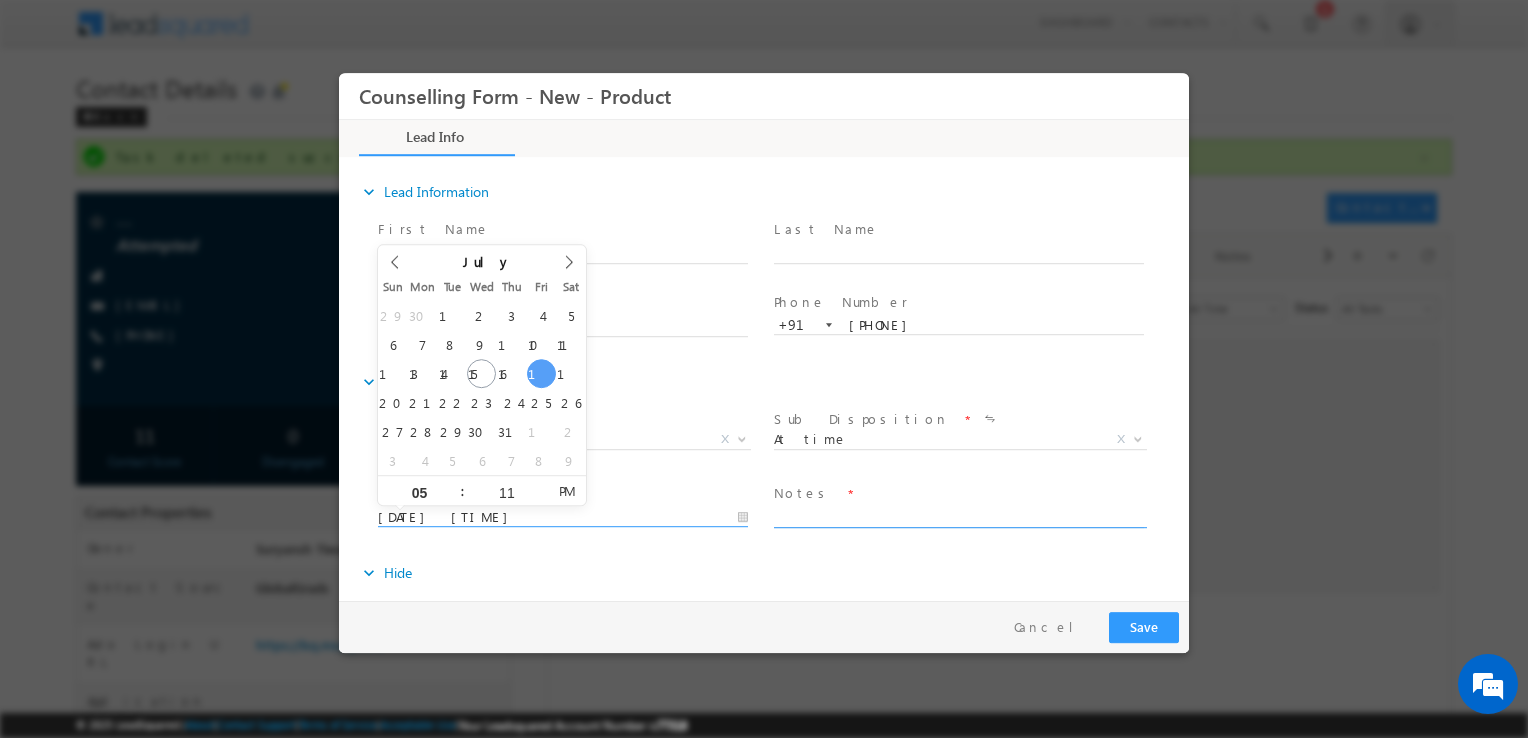 type on "18/07/2025 5:11 PM" 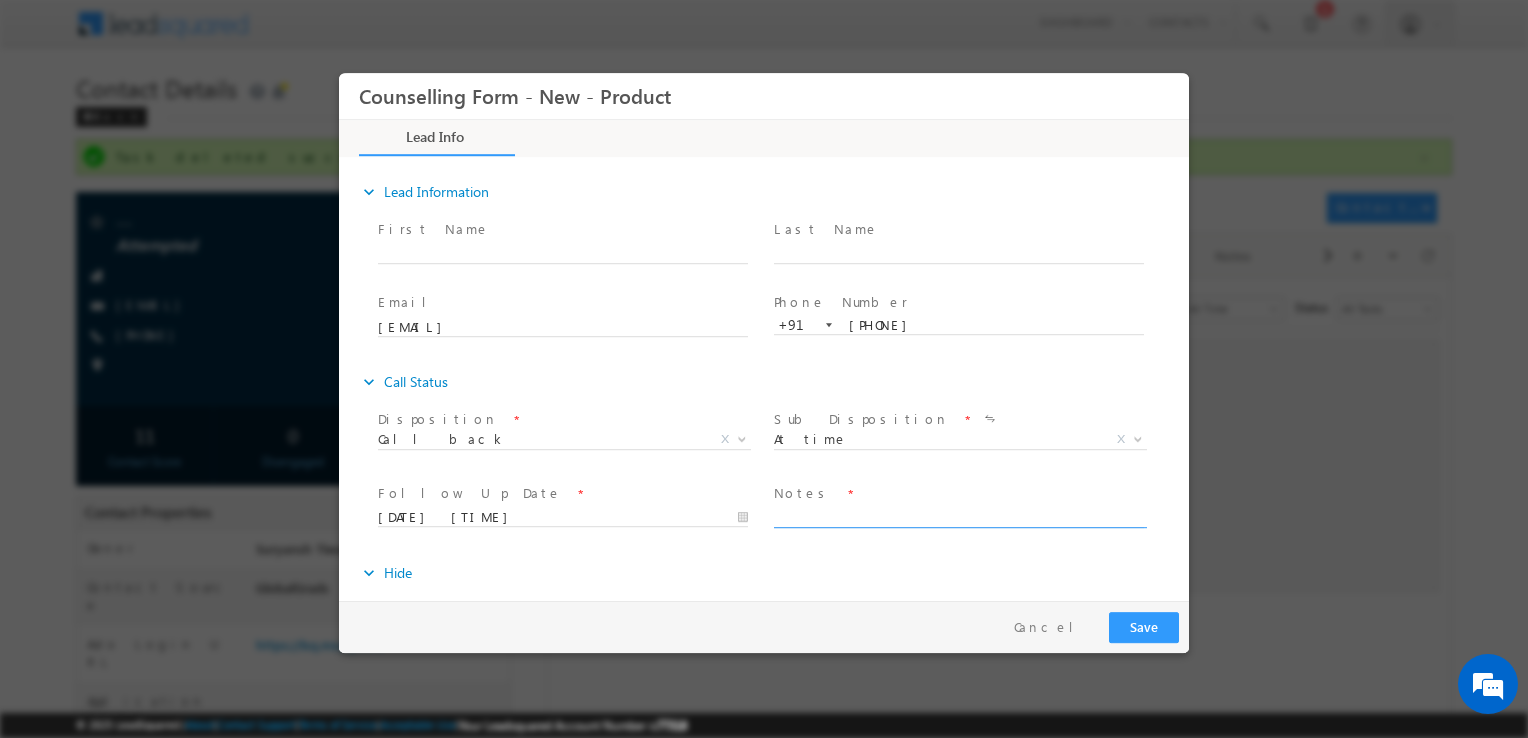 click at bounding box center (959, 516) 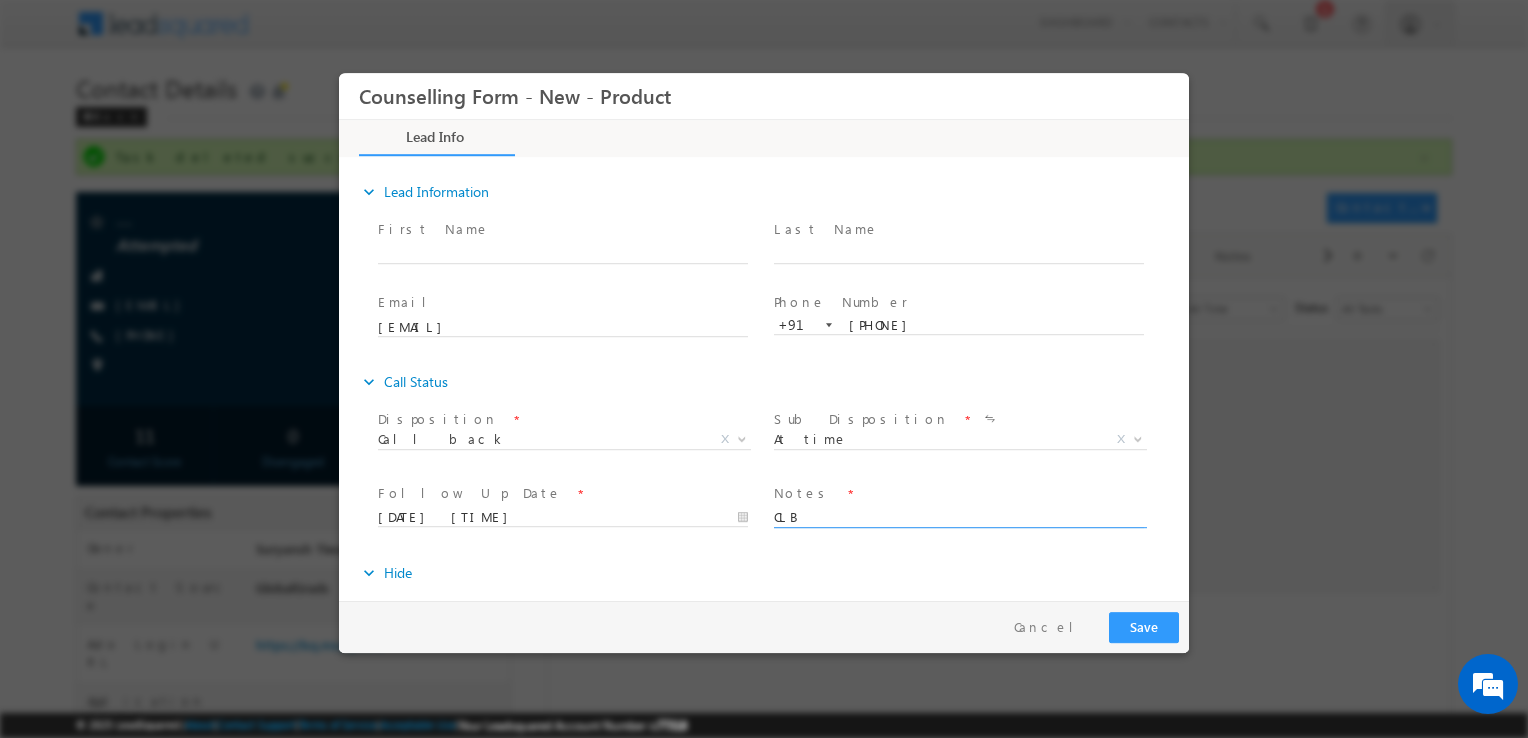 type on "CLB" 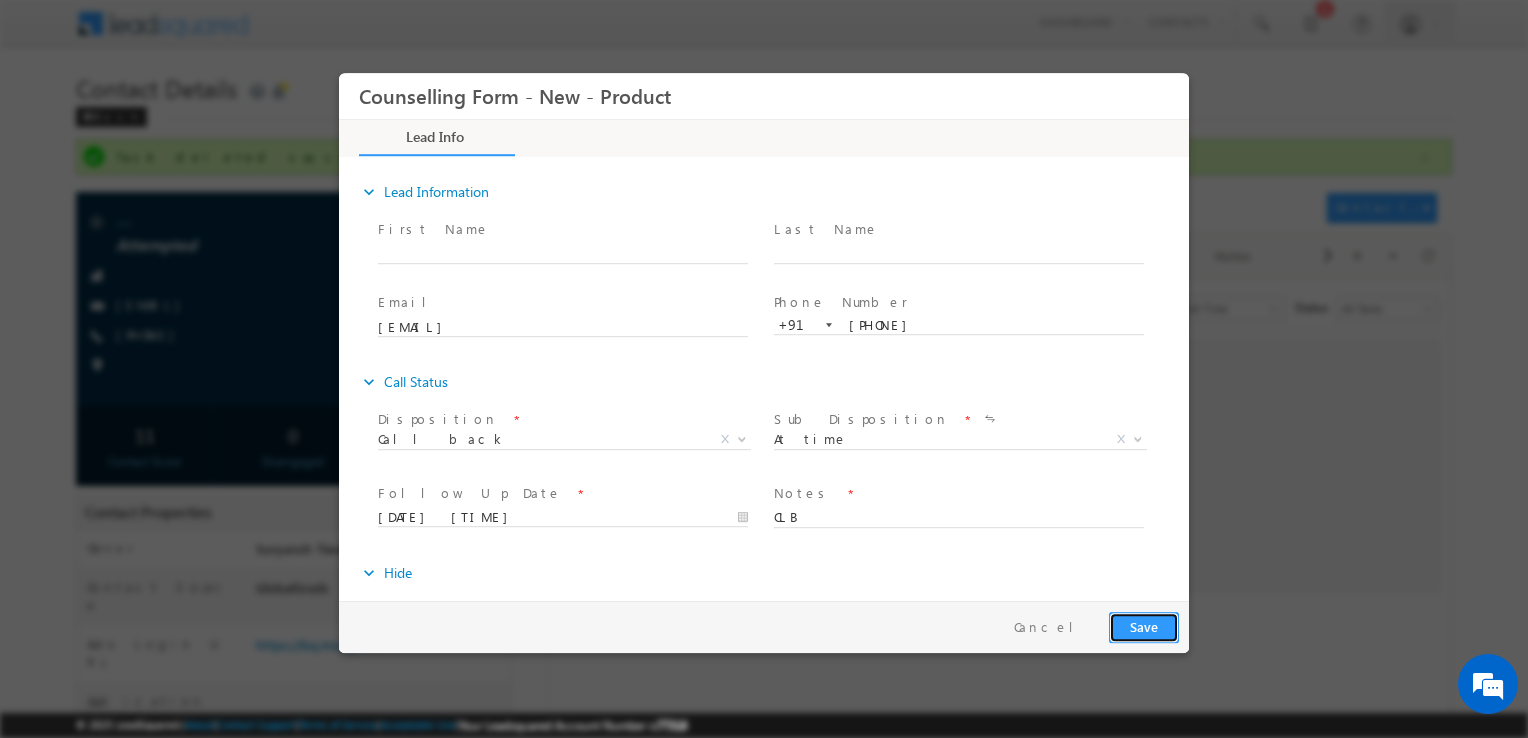 click on "Save" at bounding box center [1144, 627] 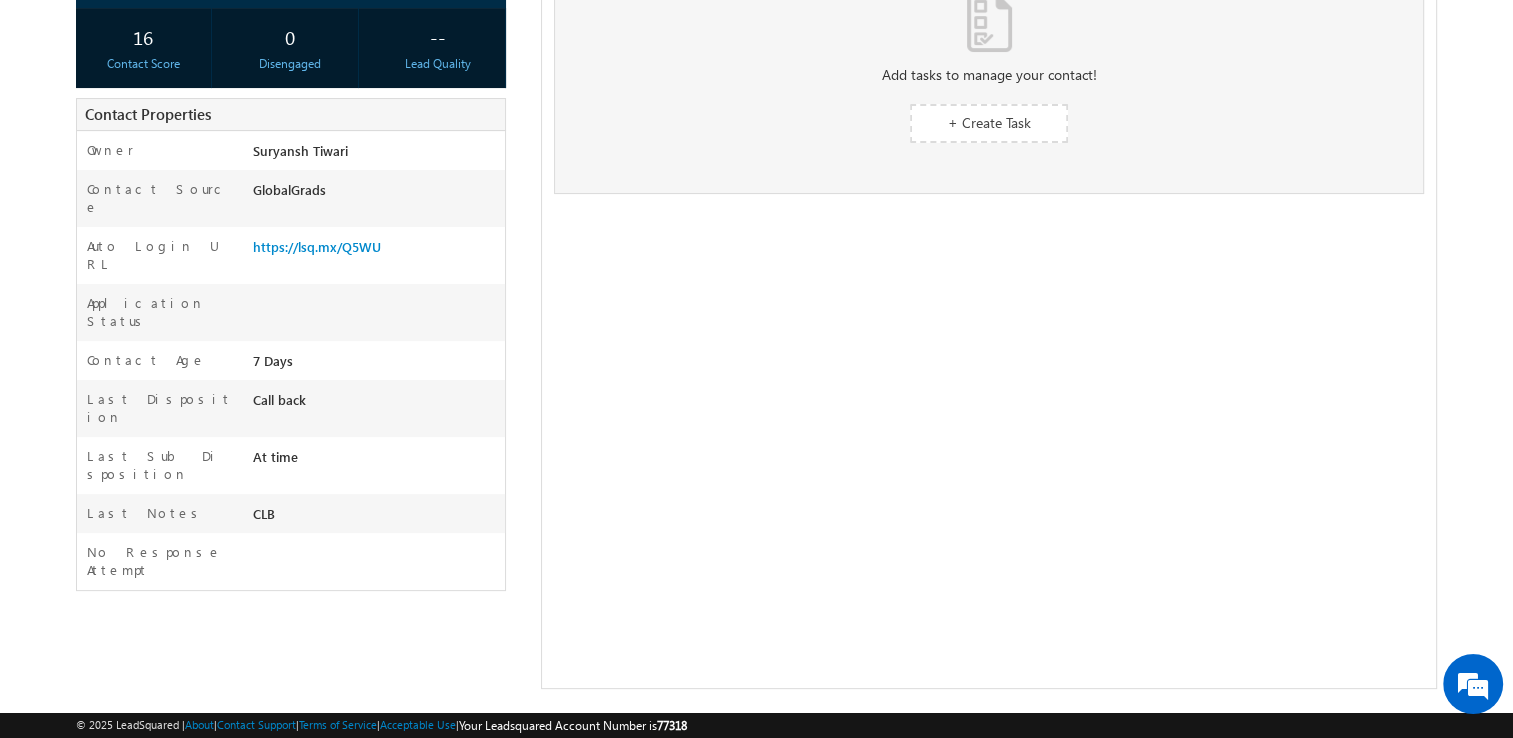 scroll, scrollTop: 0, scrollLeft: 0, axis: both 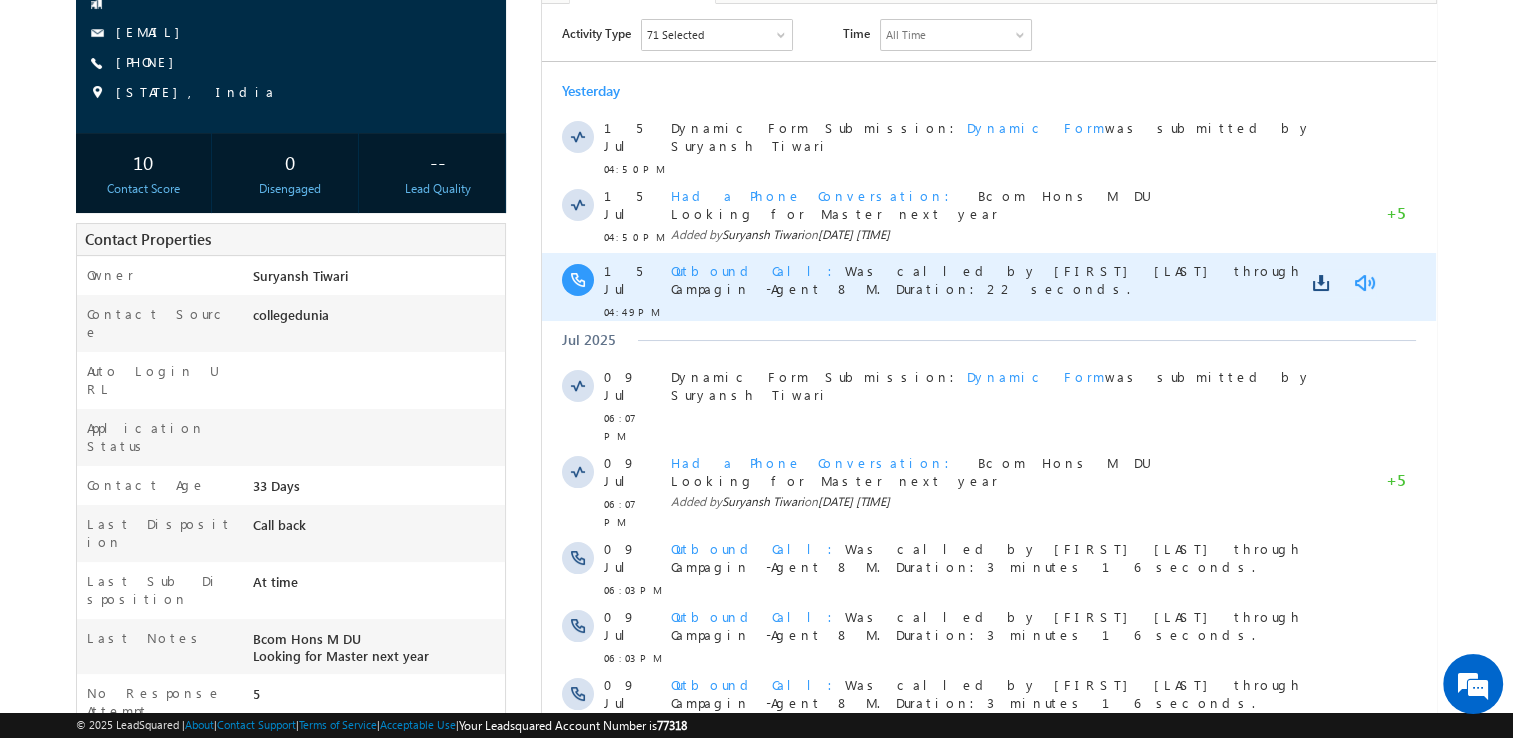click at bounding box center (1364, 282) 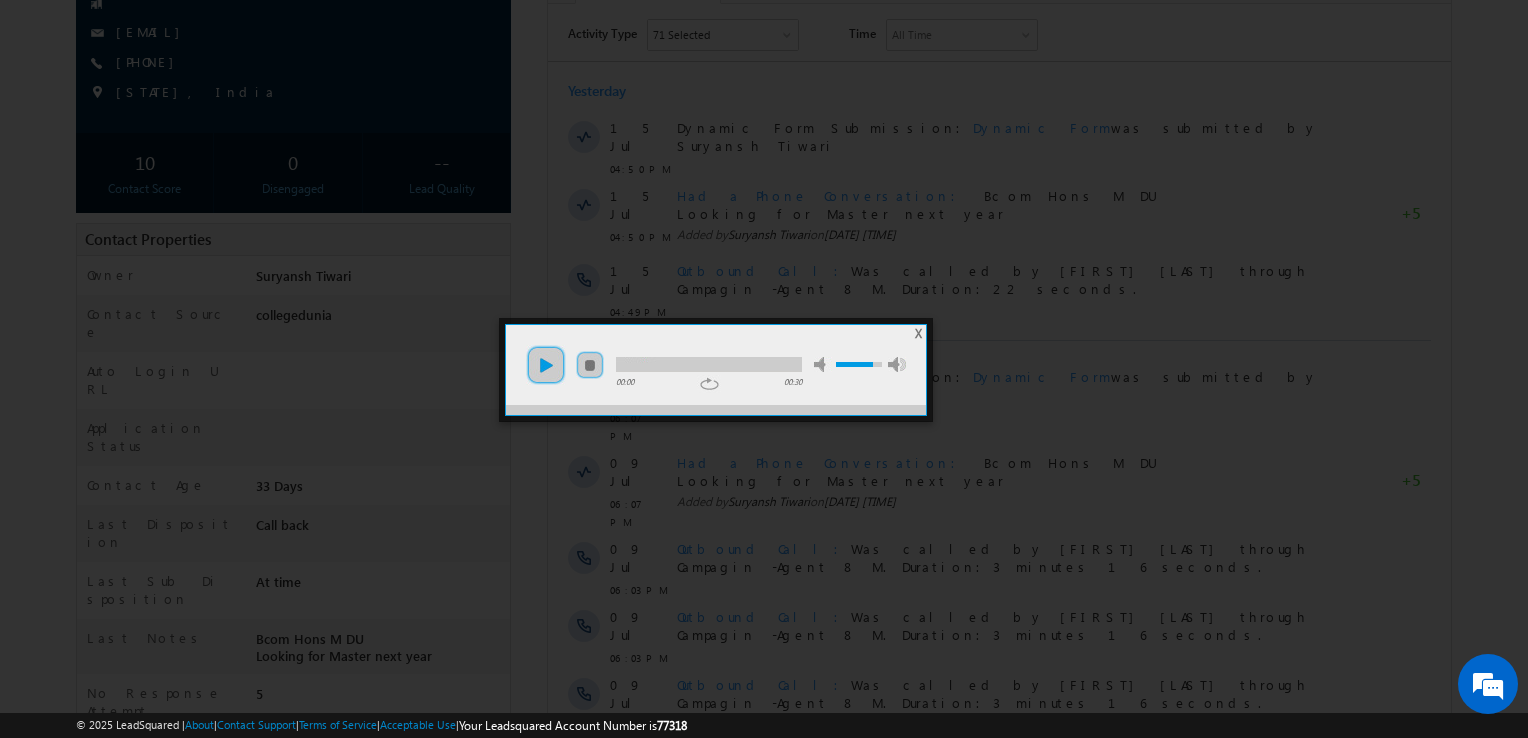 click on "play" at bounding box center [546, 365] 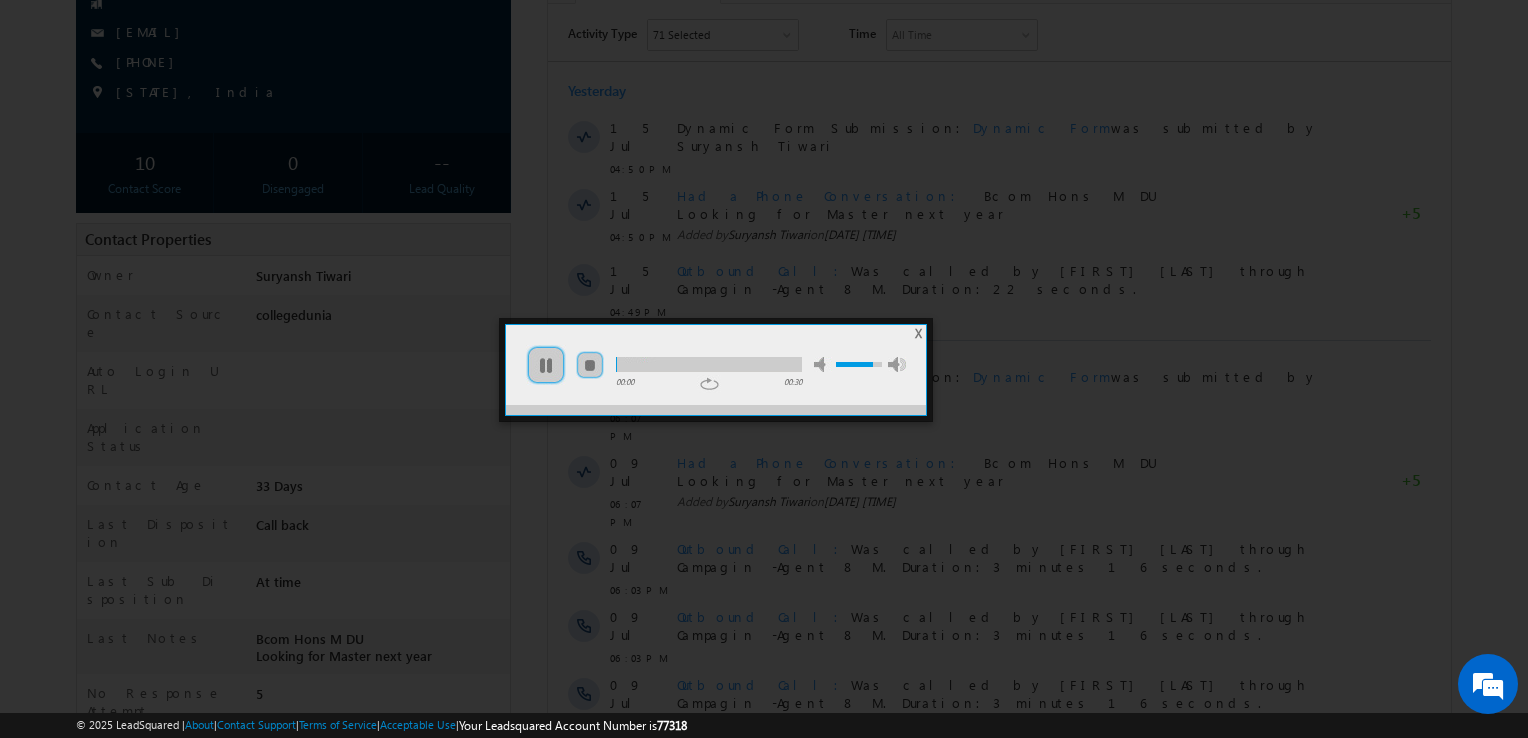 click at bounding box center (709, 364) 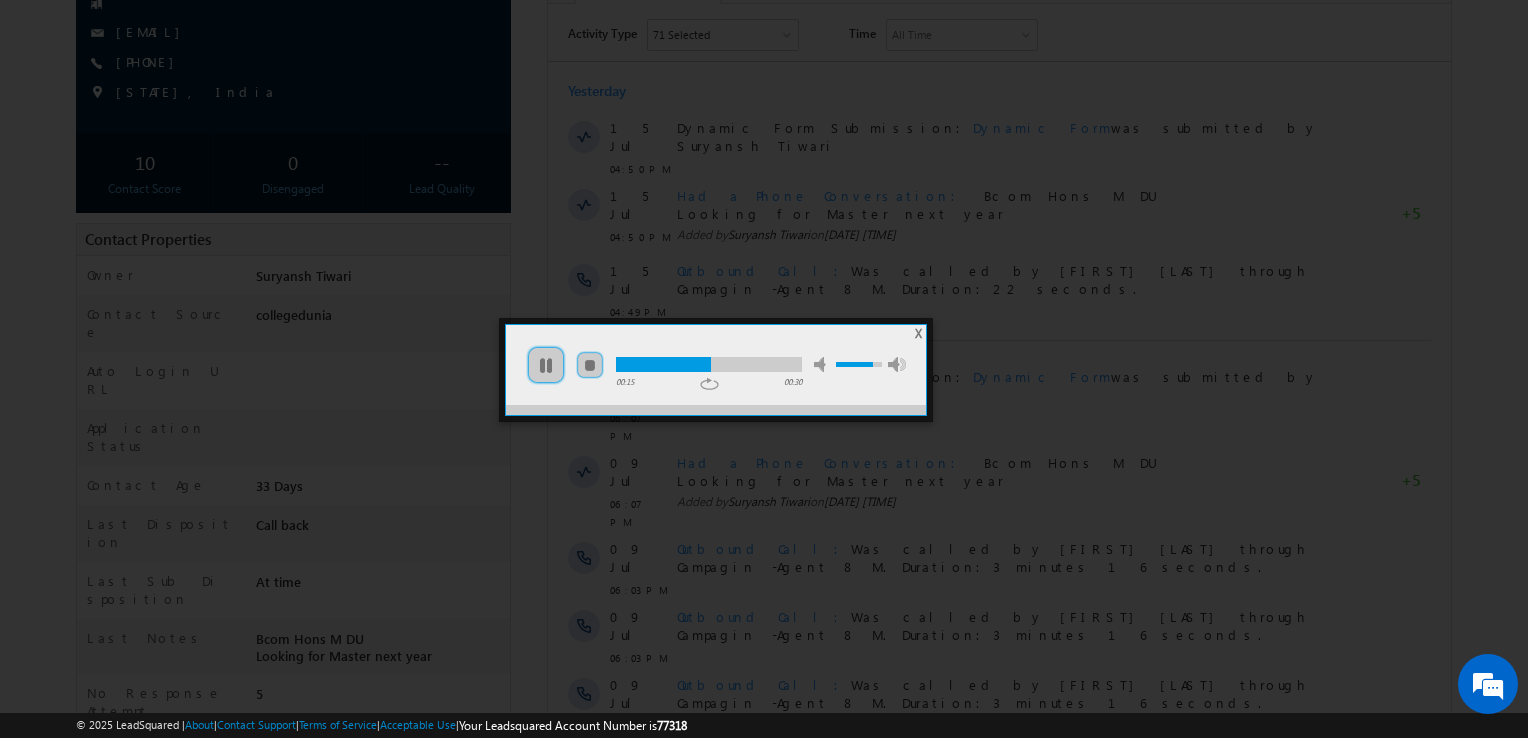 click at bounding box center [709, 364] 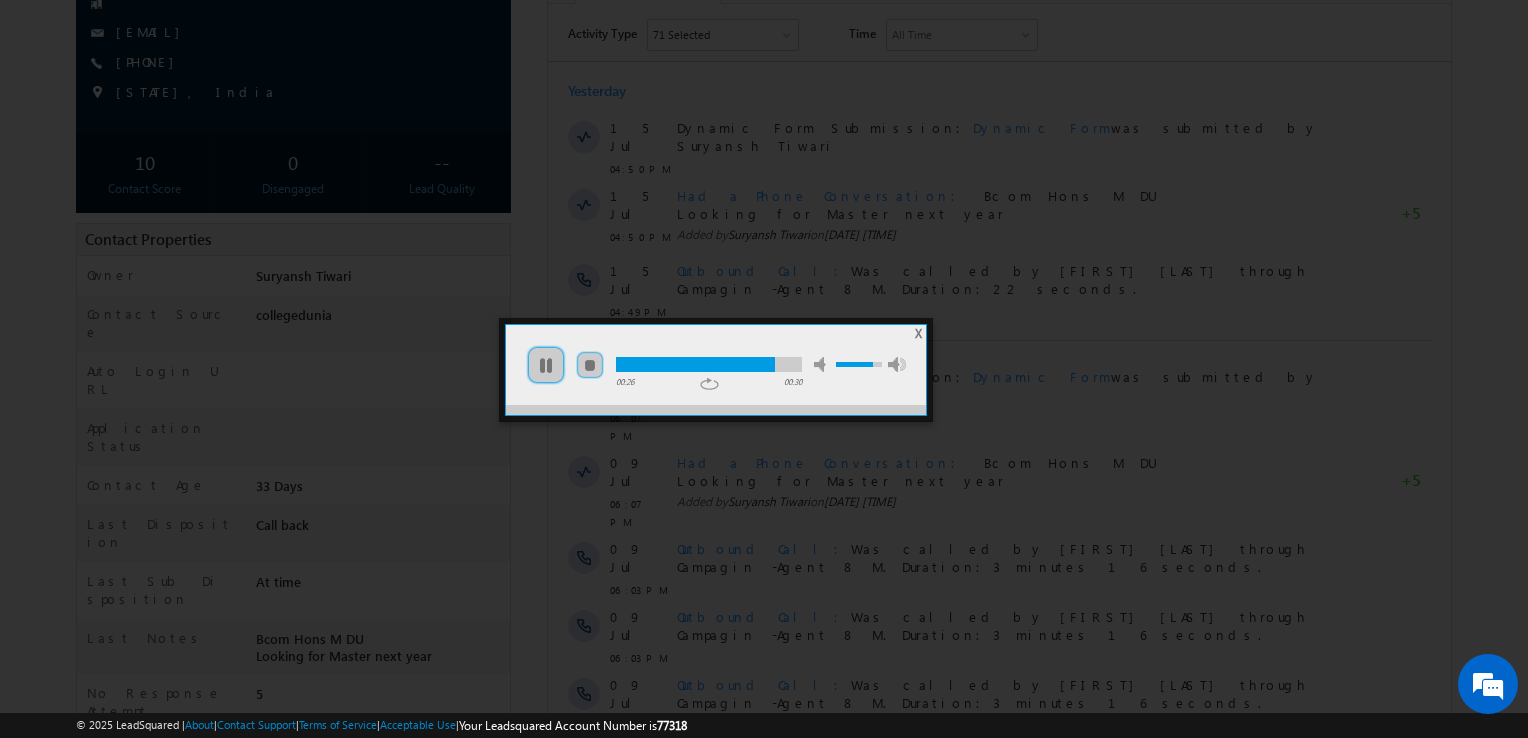 click on "X" at bounding box center (918, 333) 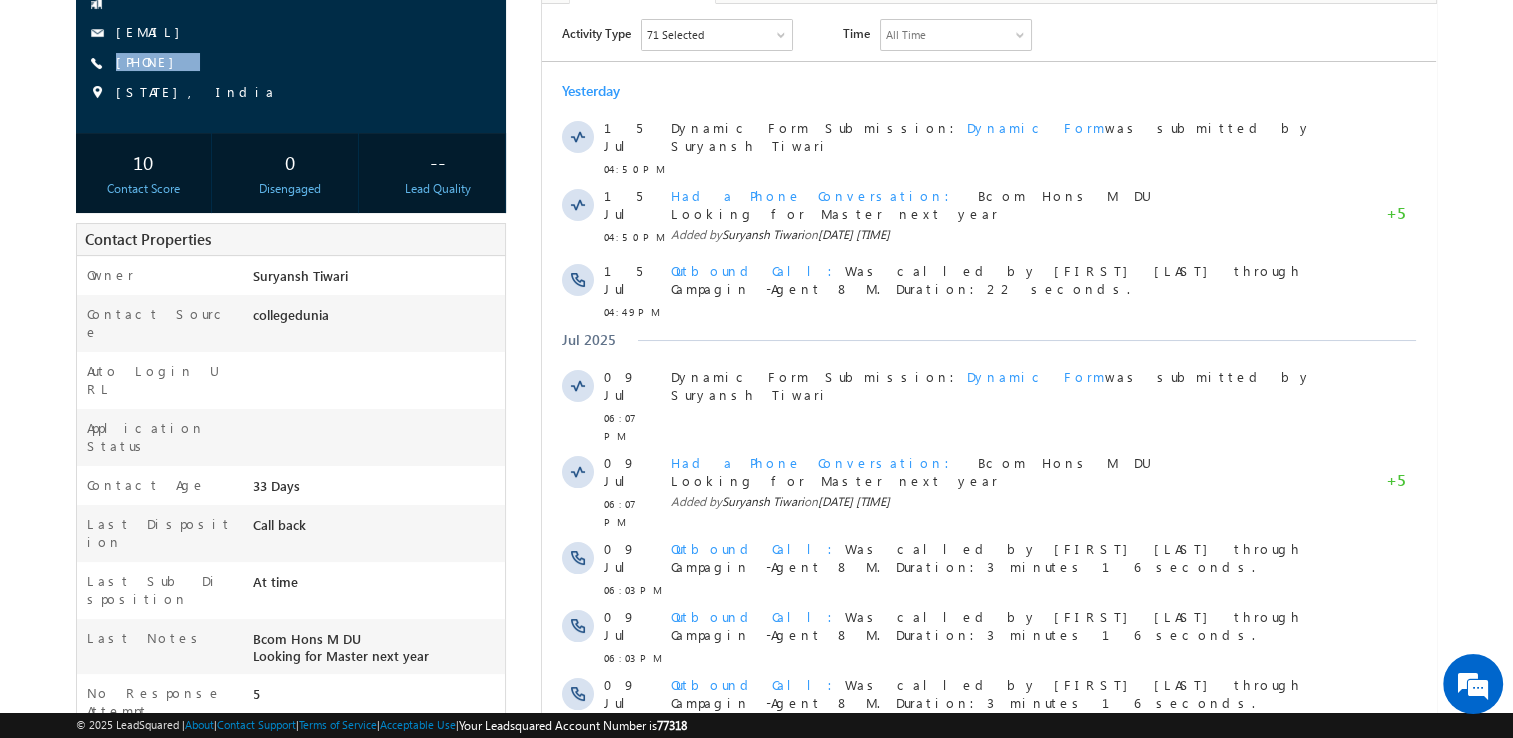 copy on "+91-8398946139" 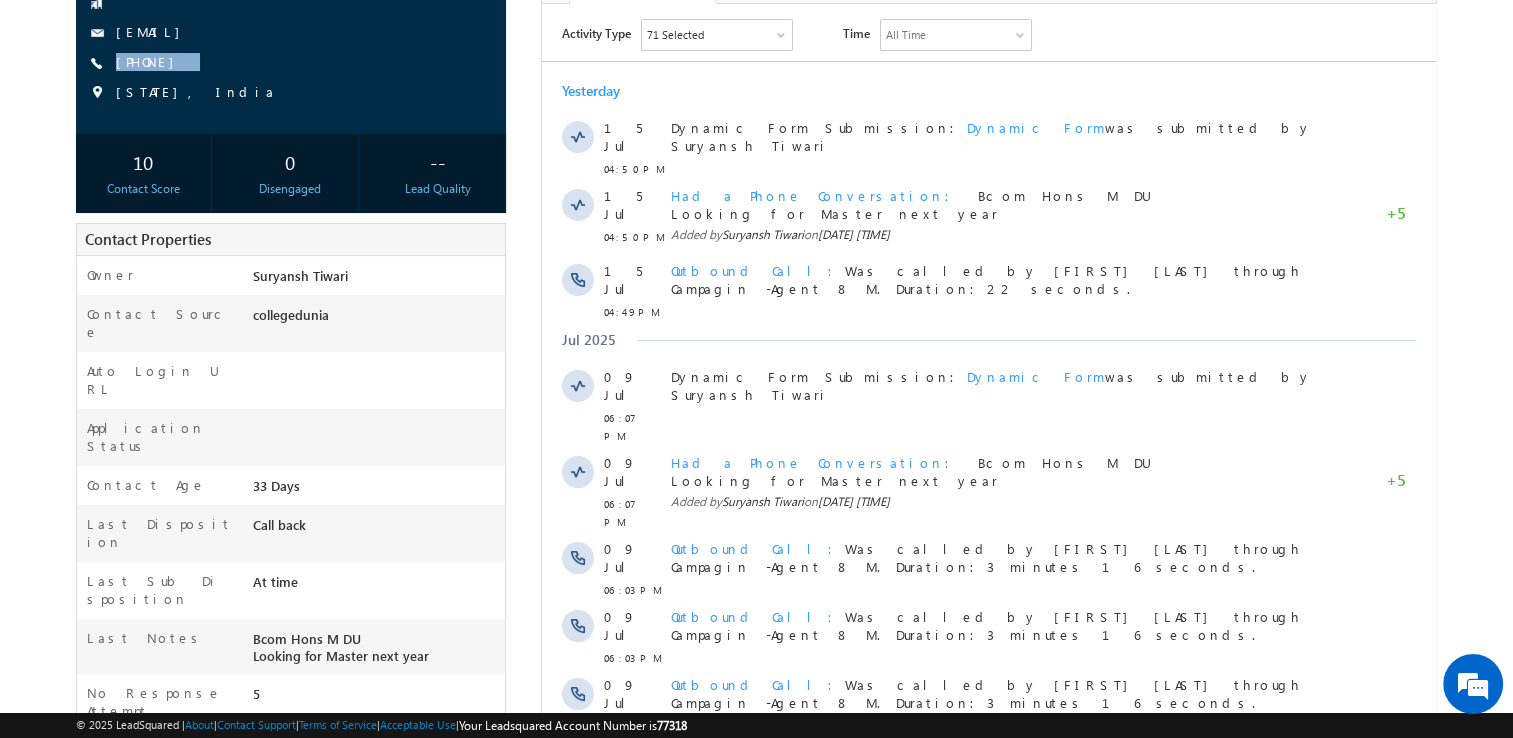 drag, startPoint x: 227, startPoint y: 70, endPoint x: 210, endPoint y: 80, distance: 19.723083 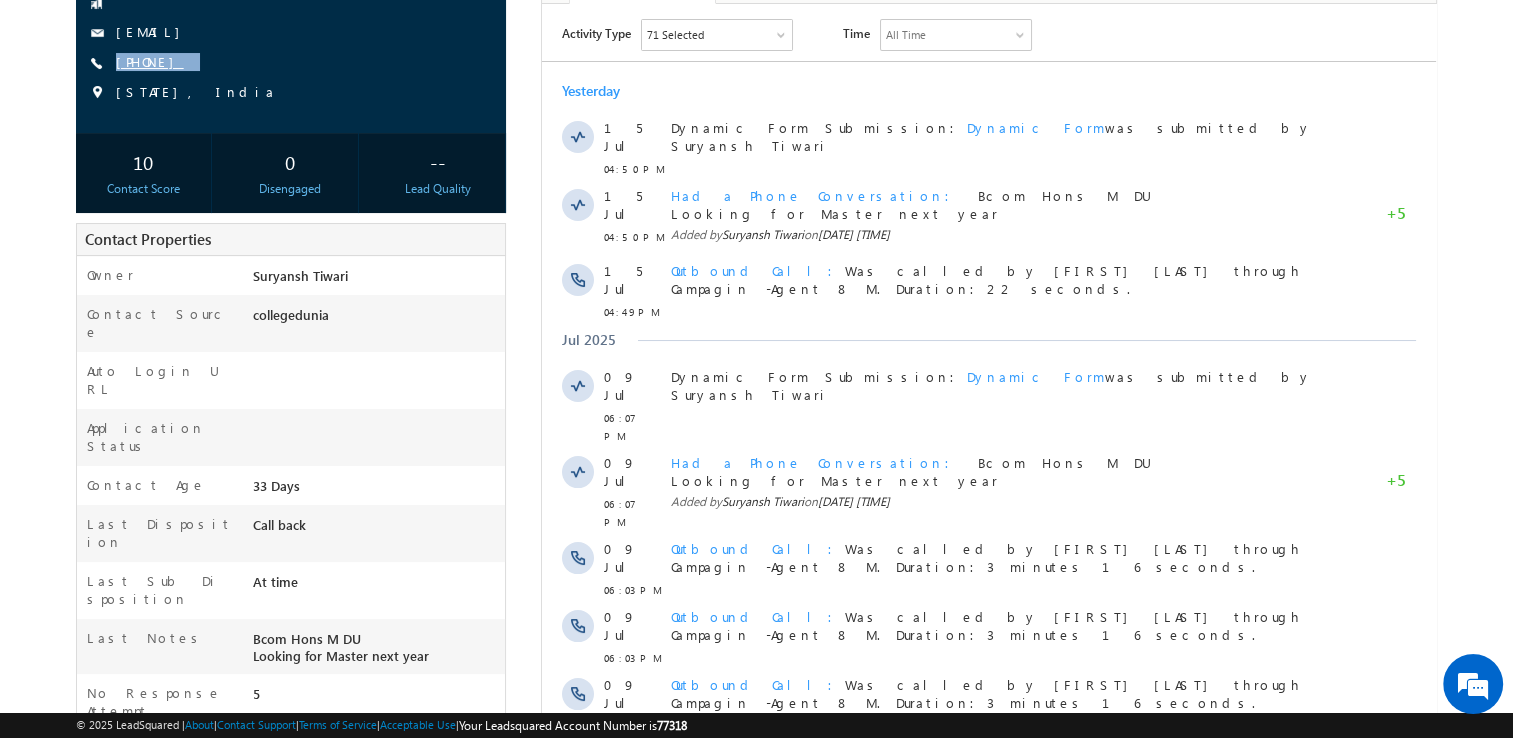 click on "+91-8398946139" at bounding box center [150, 61] 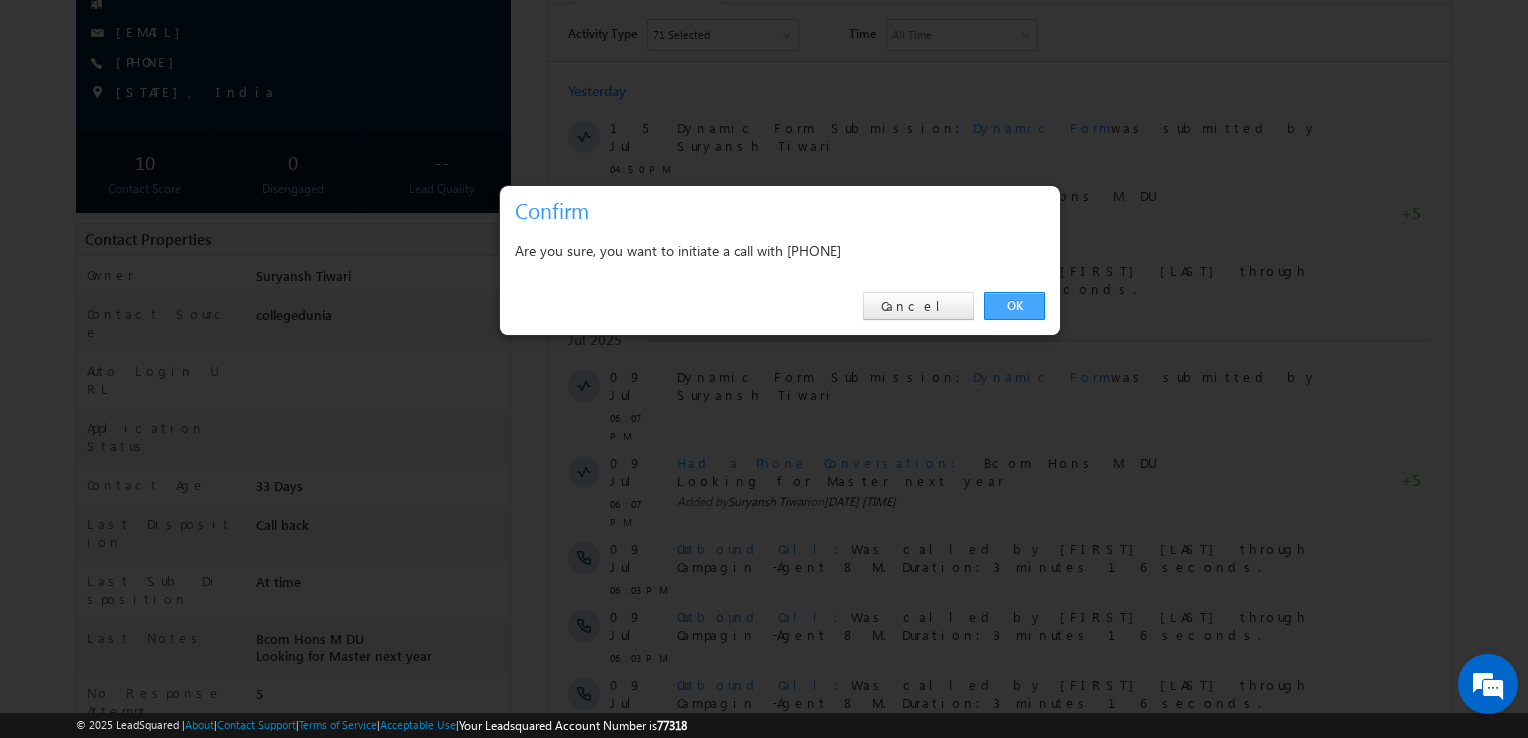 click on "OK" at bounding box center (1014, 306) 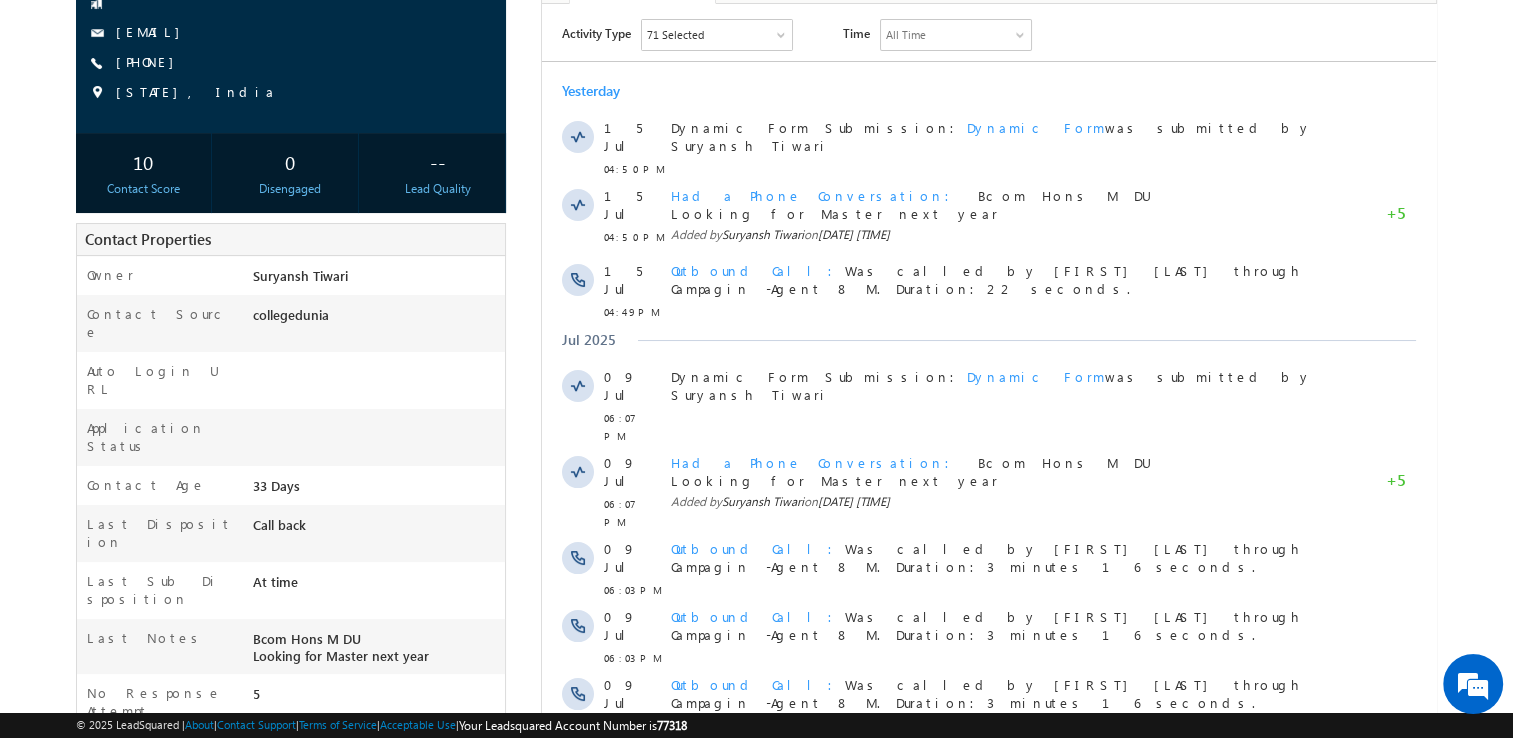 scroll, scrollTop: 272, scrollLeft: 0, axis: vertical 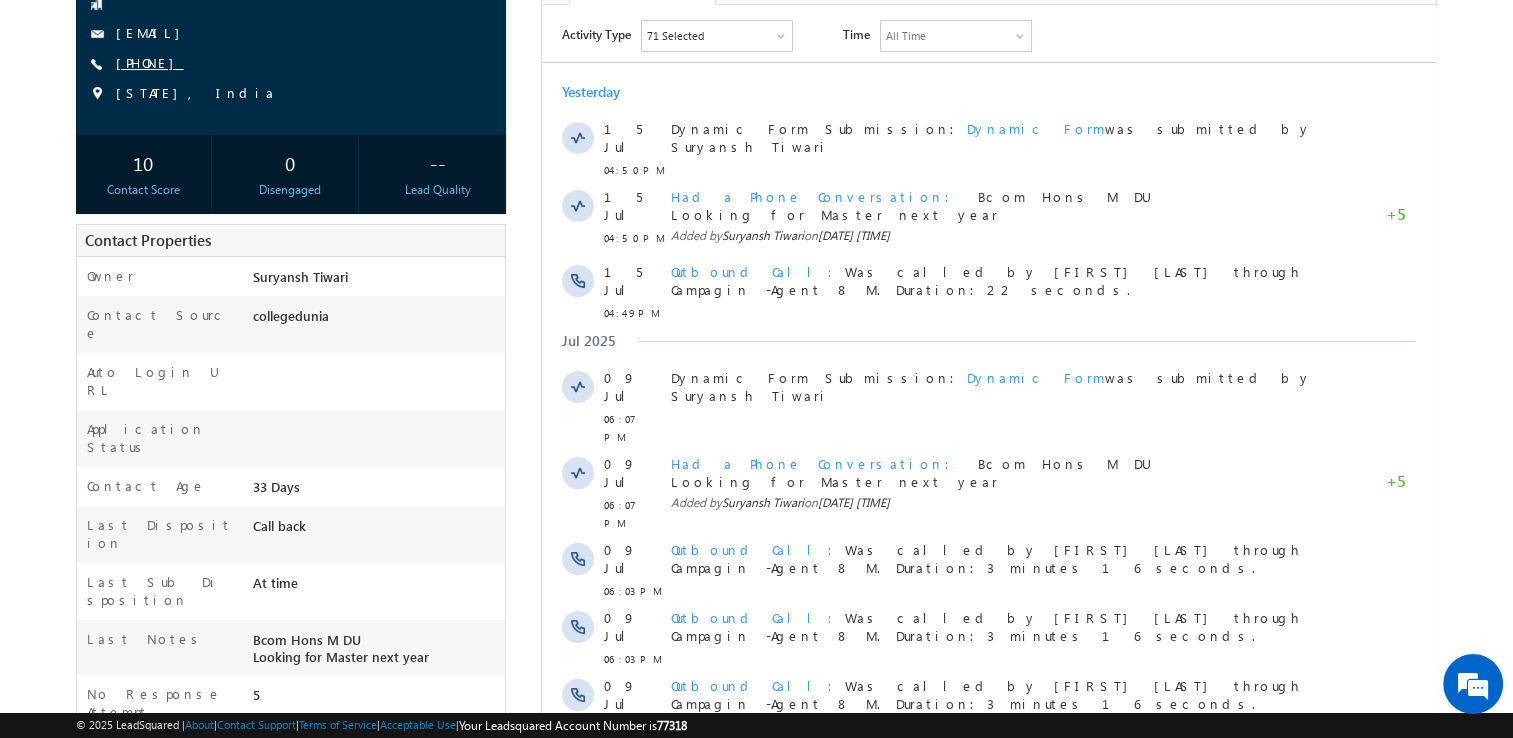 drag, startPoint x: 152, startPoint y: 49, endPoint x: 168, endPoint y: 58, distance: 18.35756 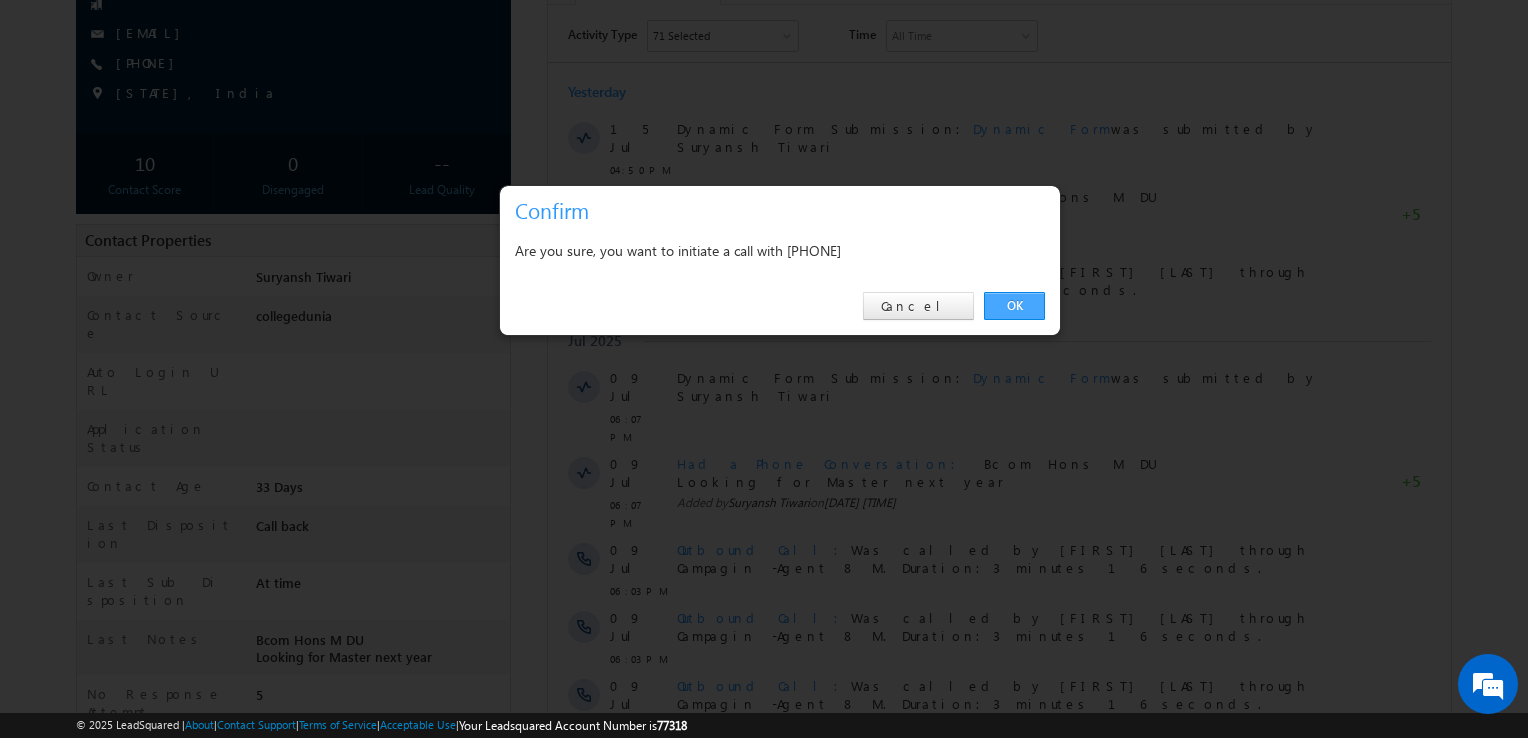 click on "OK" at bounding box center [1014, 306] 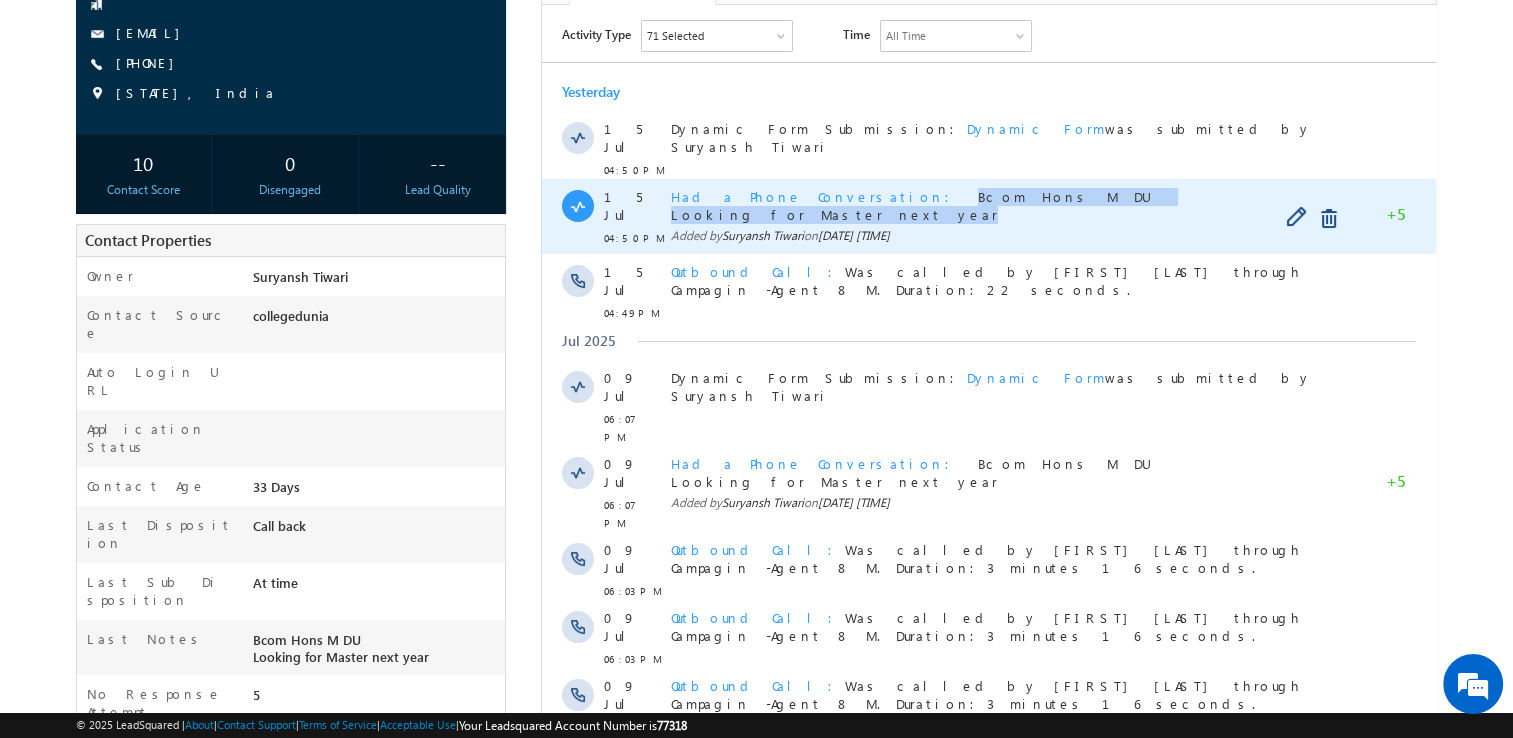 copy on "Bcom Hons M DU Looking for Master next year" 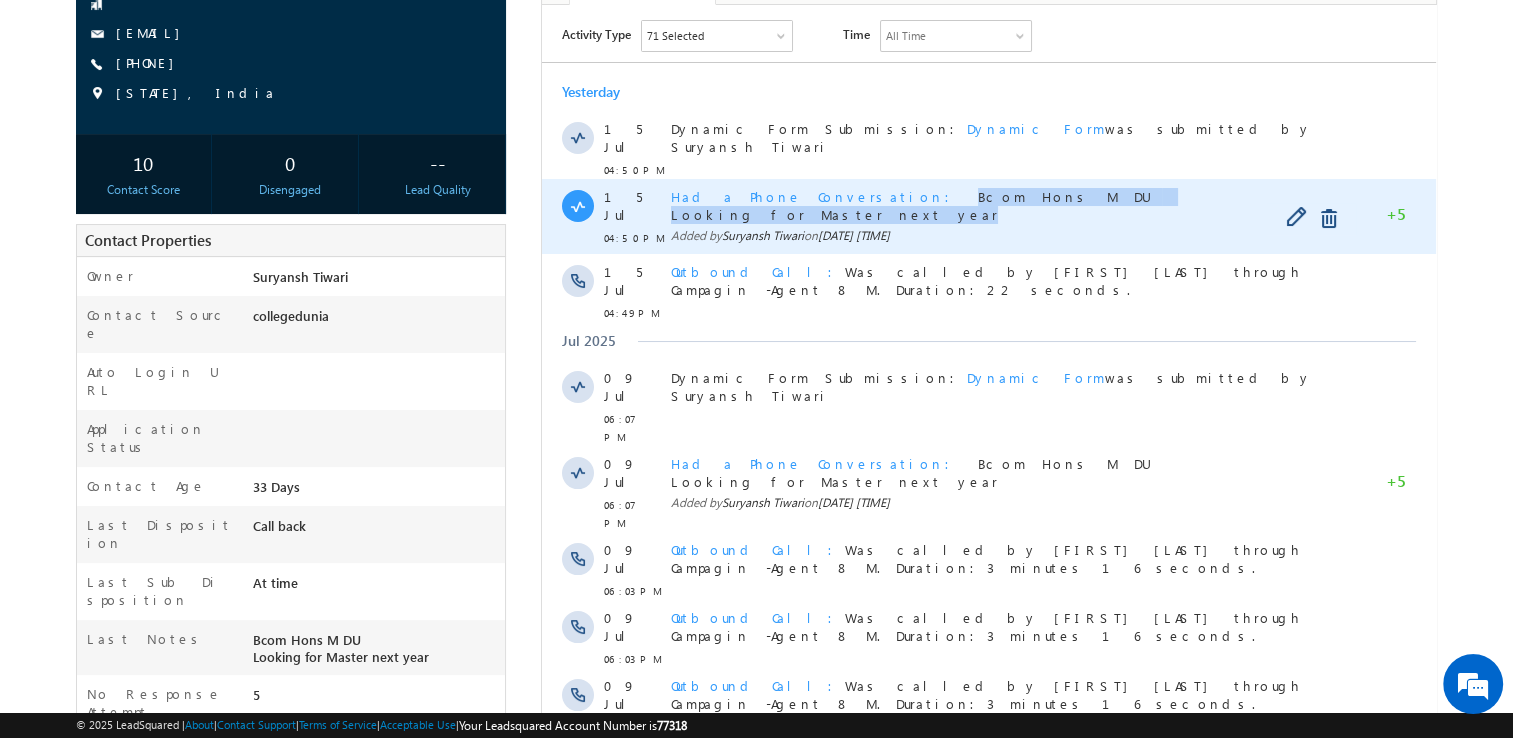 drag, startPoint x: 835, startPoint y: 189, endPoint x: 882, endPoint y: 211, distance: 51.894123 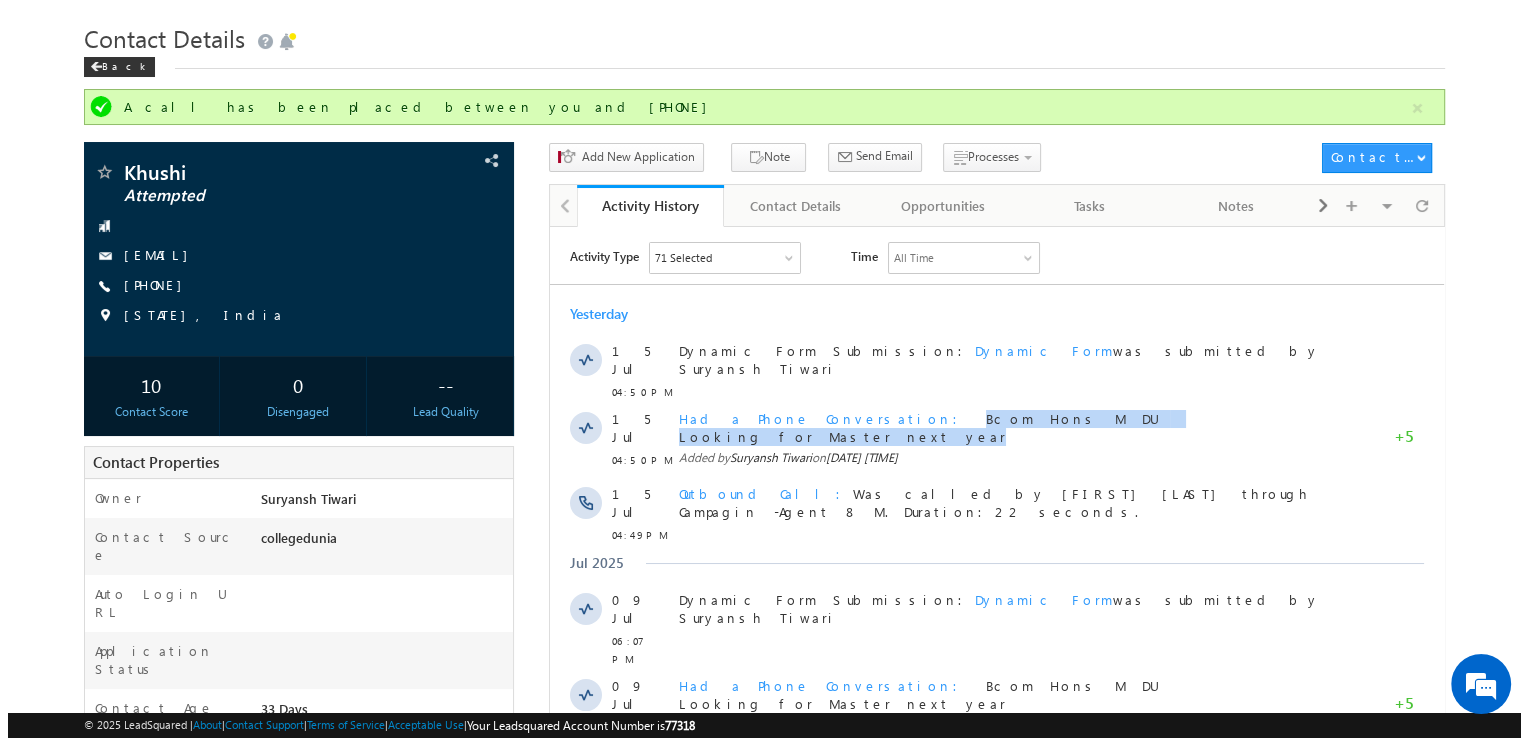 scroll, scrollTop: 0, scrollLeft: 0, axis: both 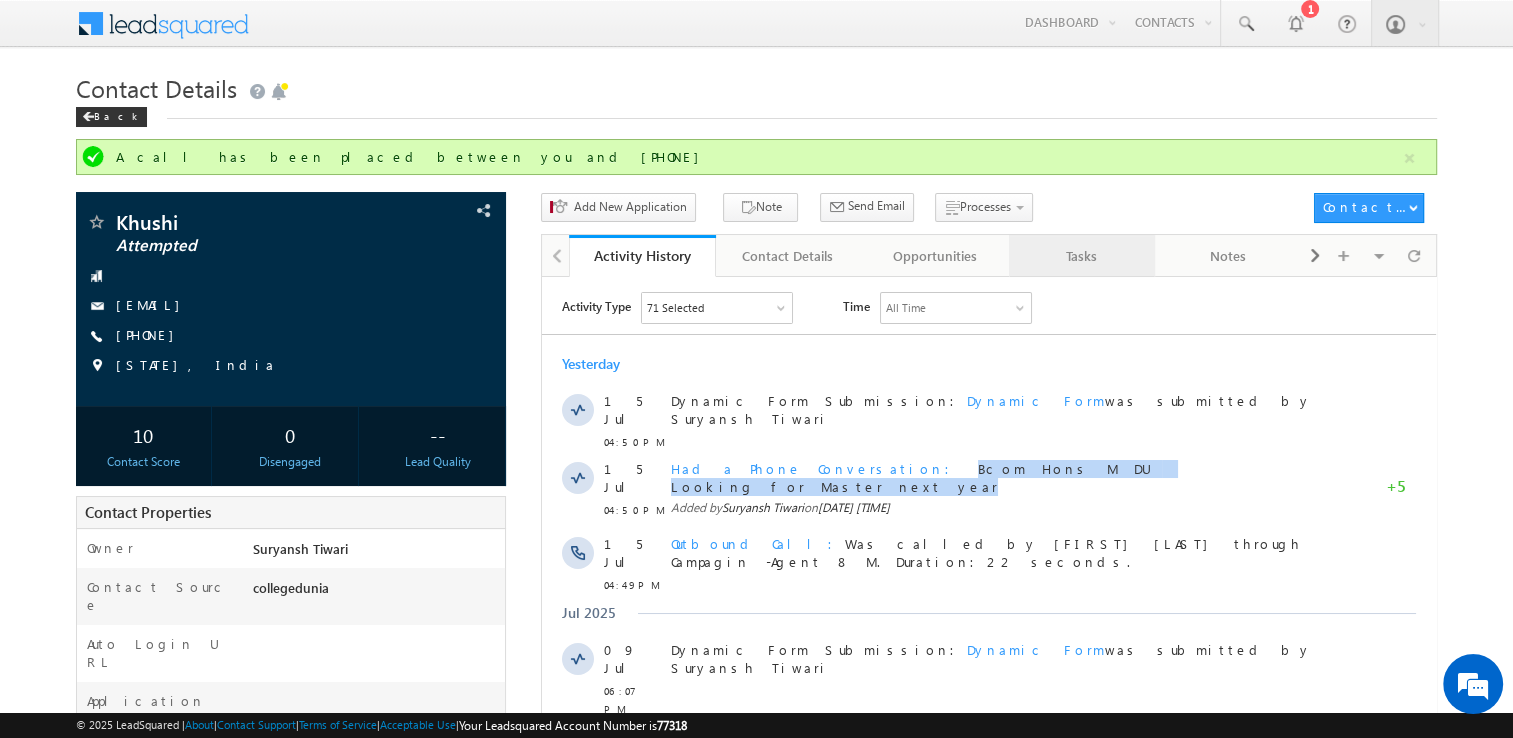 click on "Tasks" at bounding box center [1081, 256] 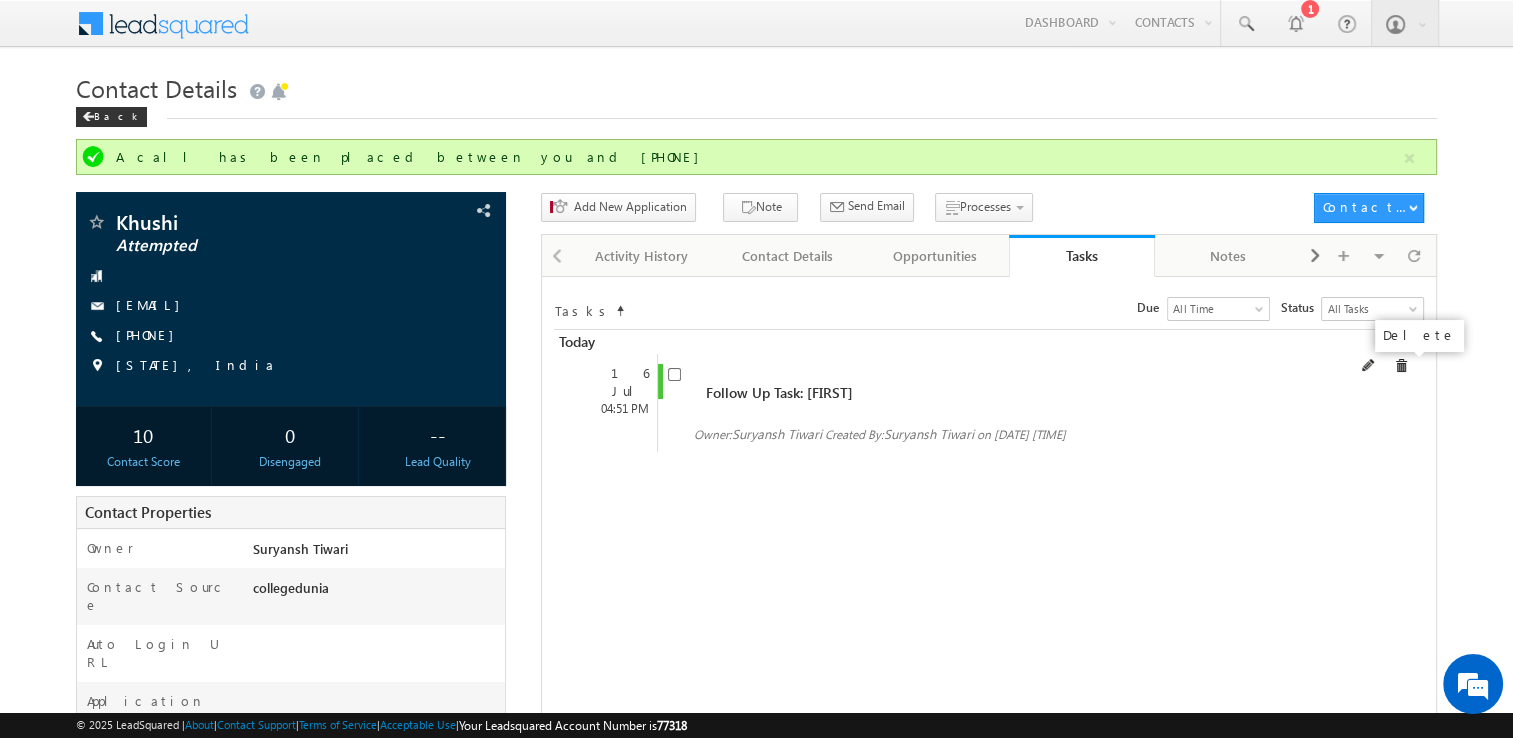 click at bounding box center (1401, 366) 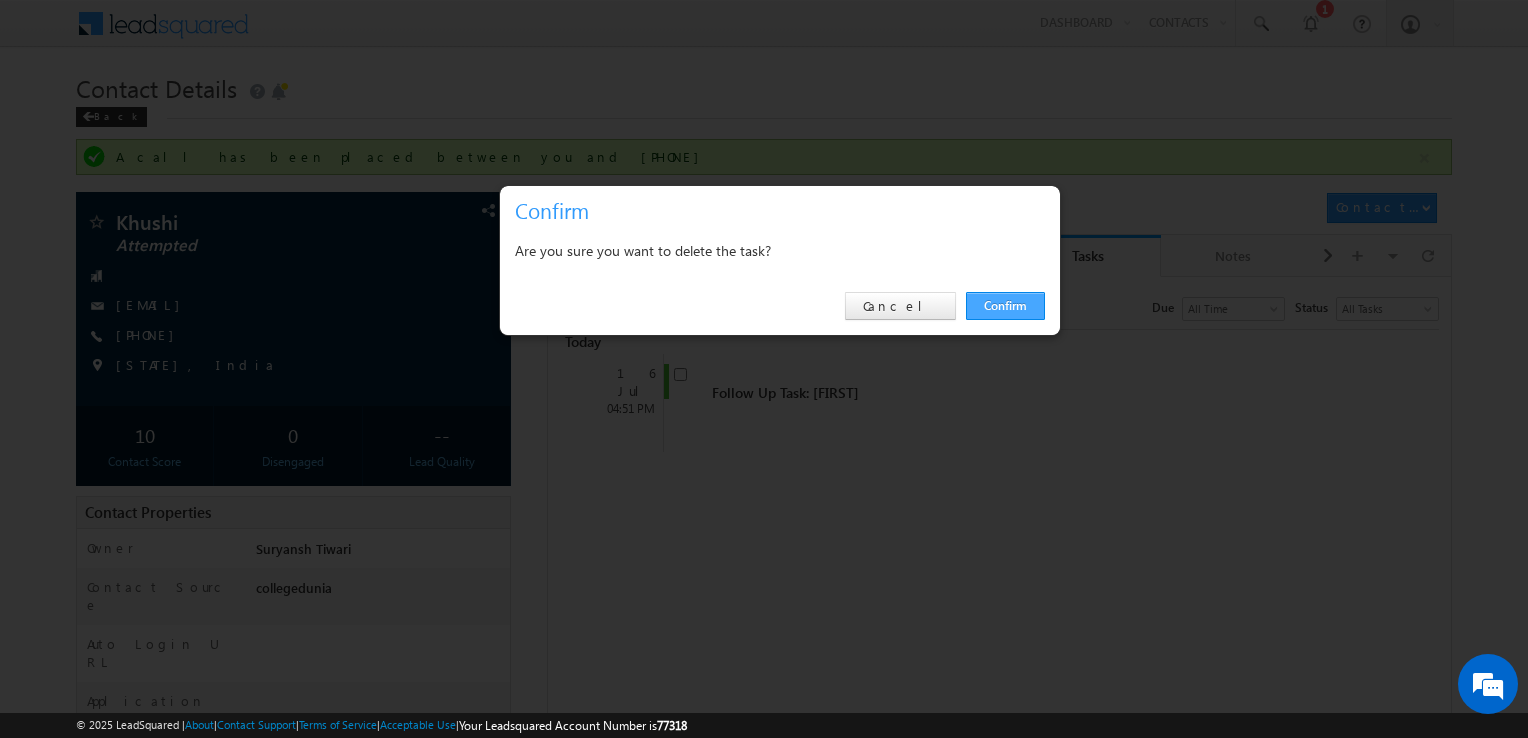 click on "Confirm" at bounding box center (1005, 306) 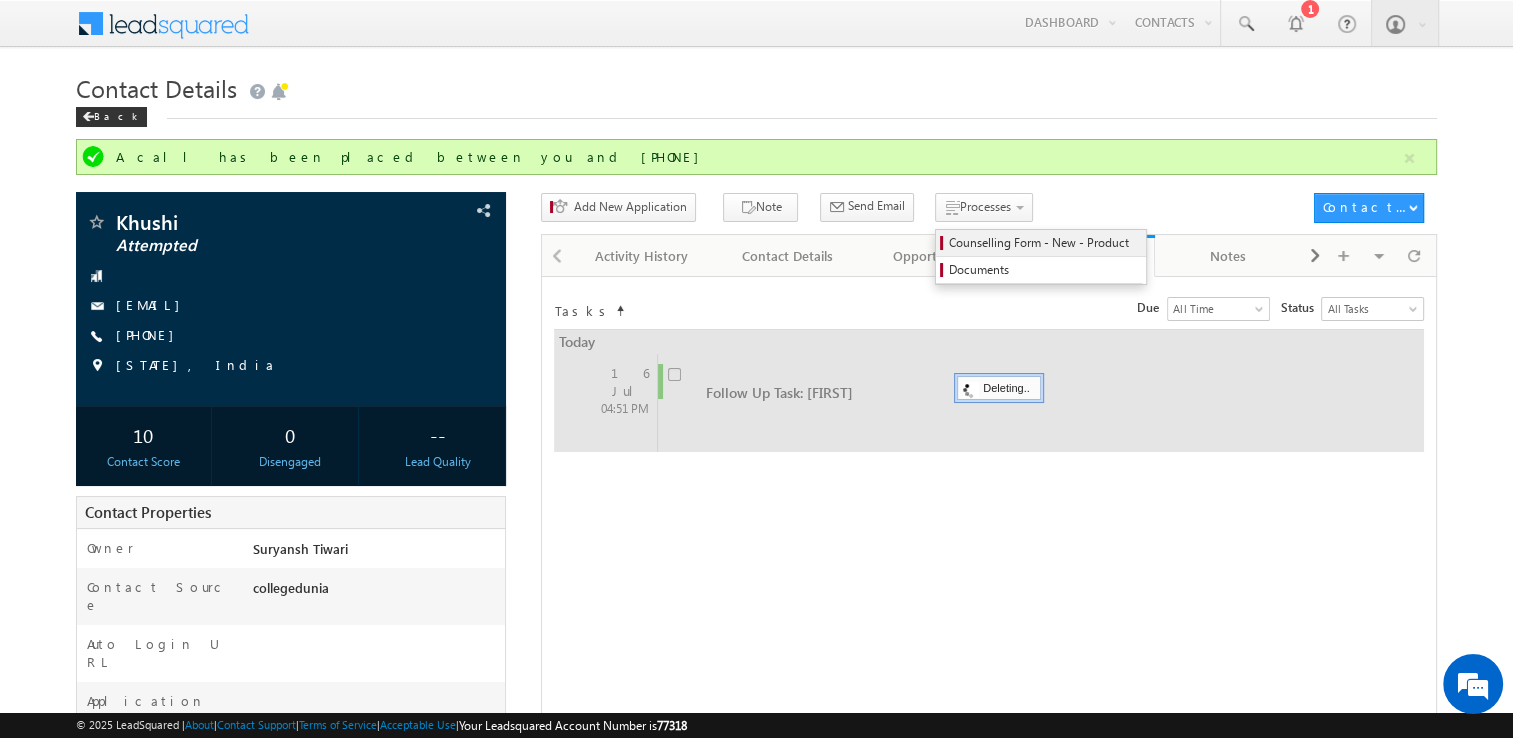 click on "Counselling Form - New - Product" at bounding box center (1044, 243) 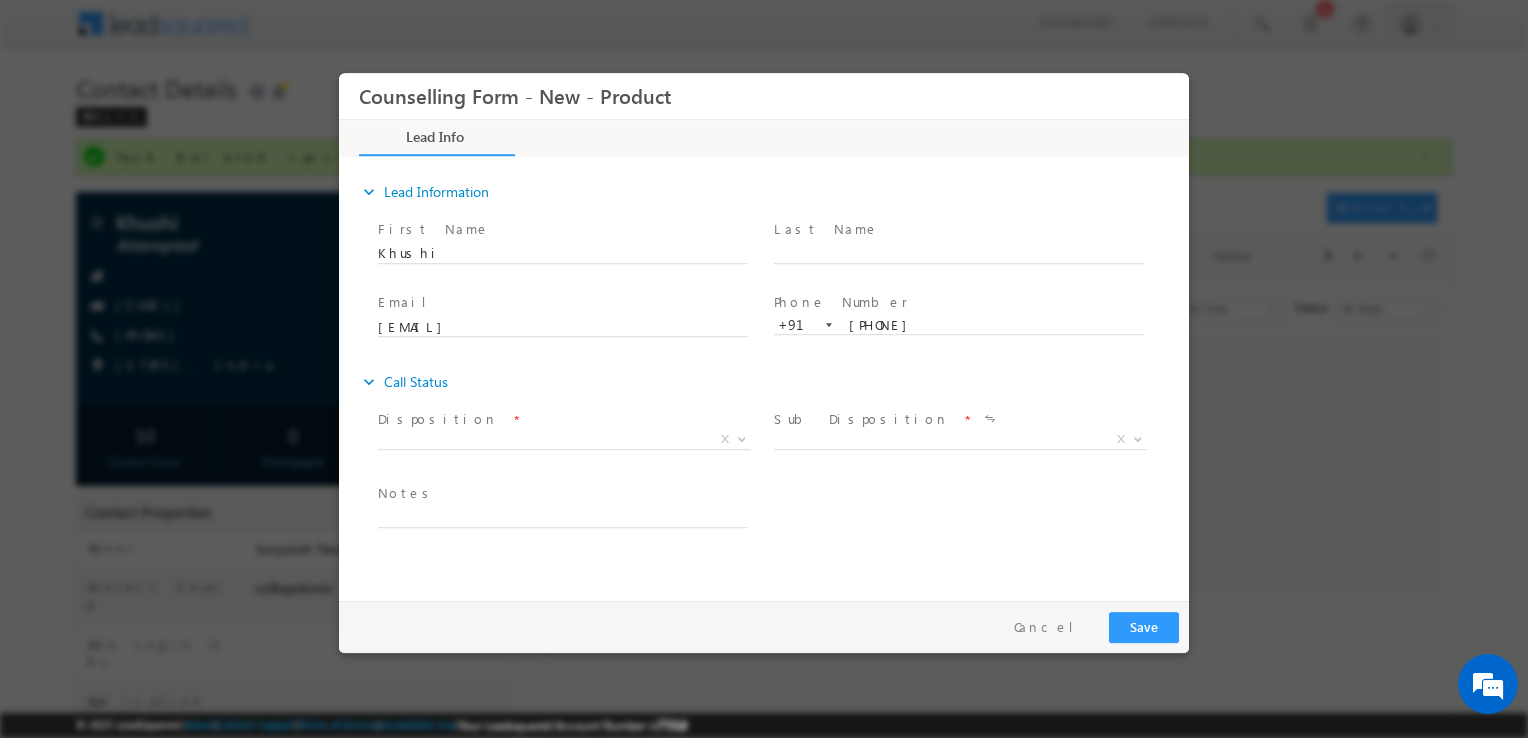 scroll, scrollTop: 0, scrollLeft: 0, axis: both 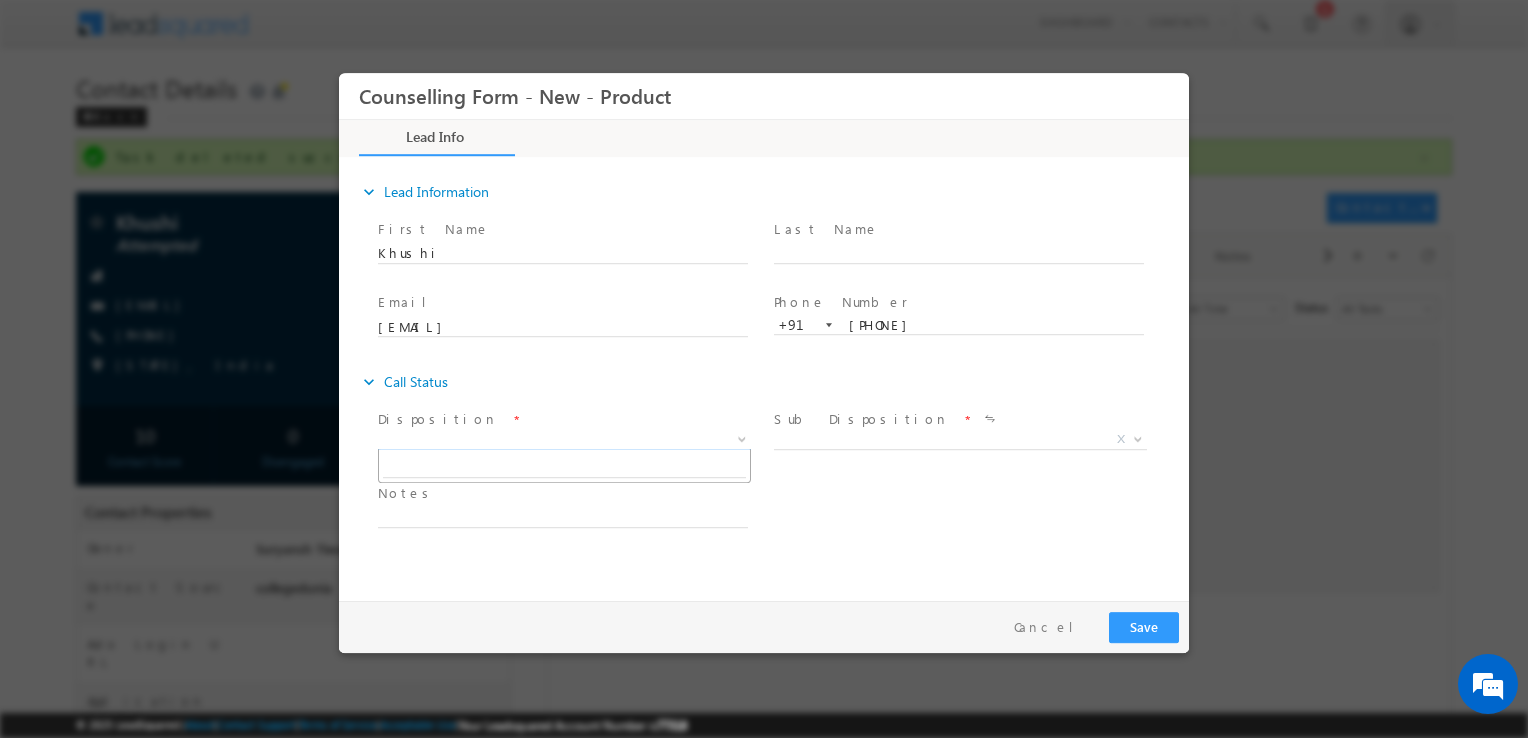 click on "X" at bounding box center [564, 440] 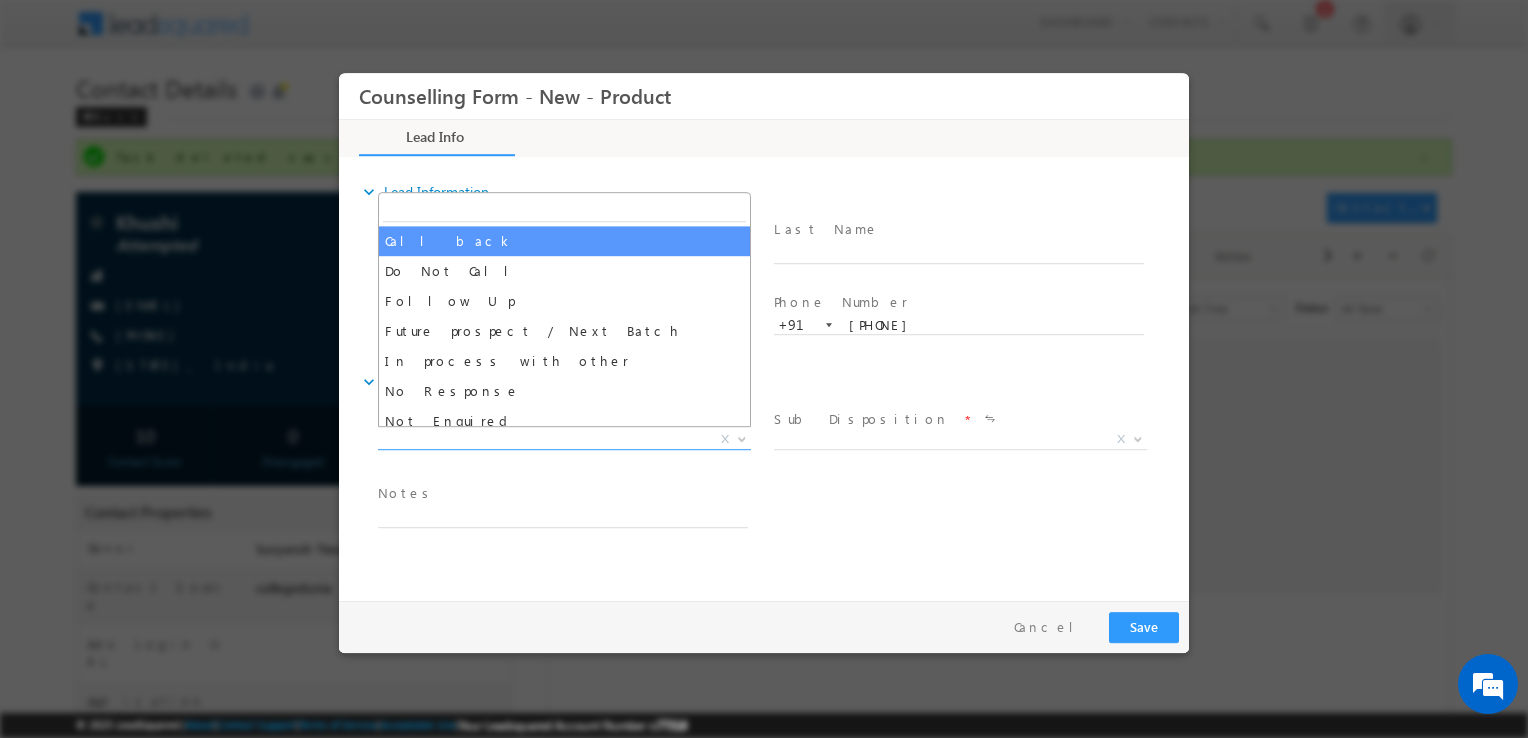 select on "Call back" 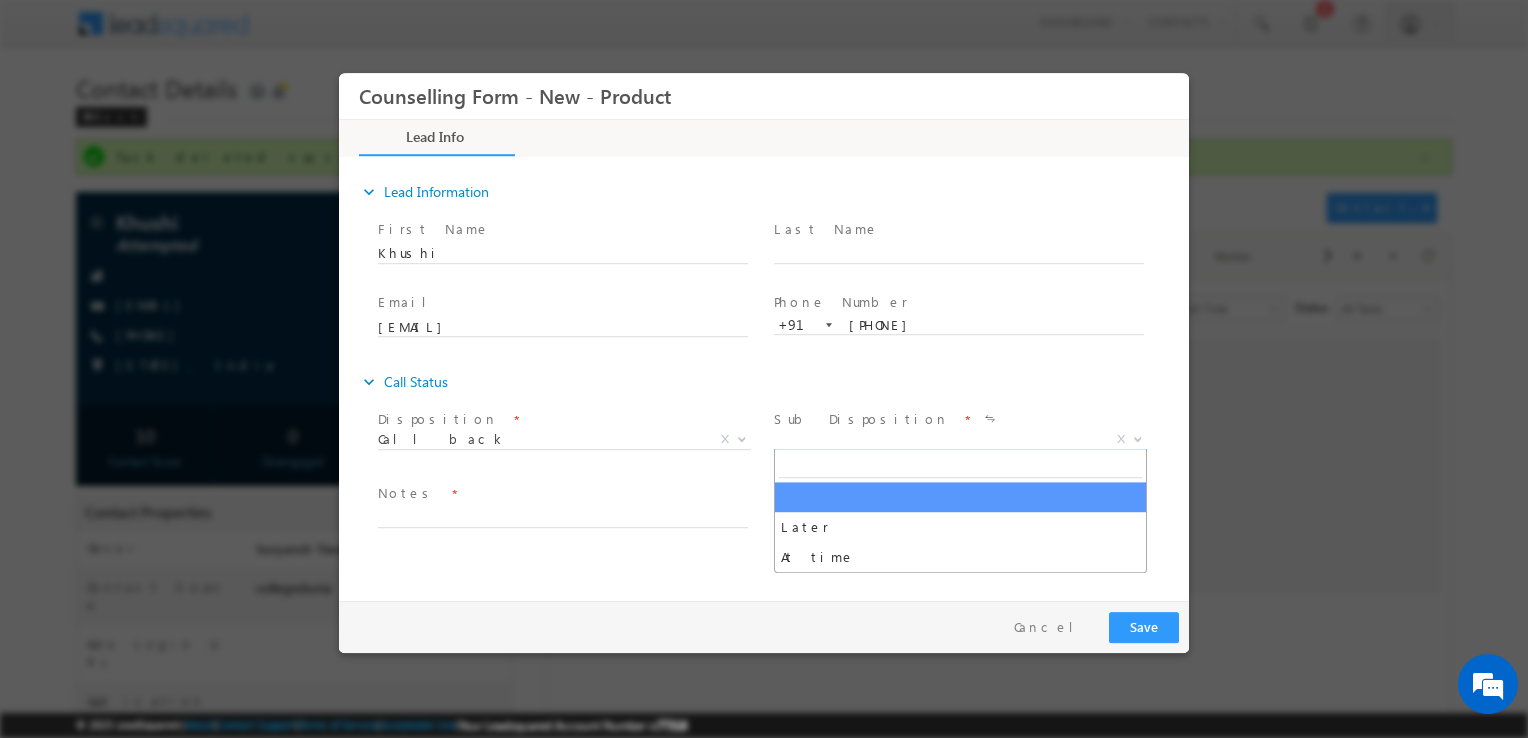 click on "X" at bounding box center [960, 440] 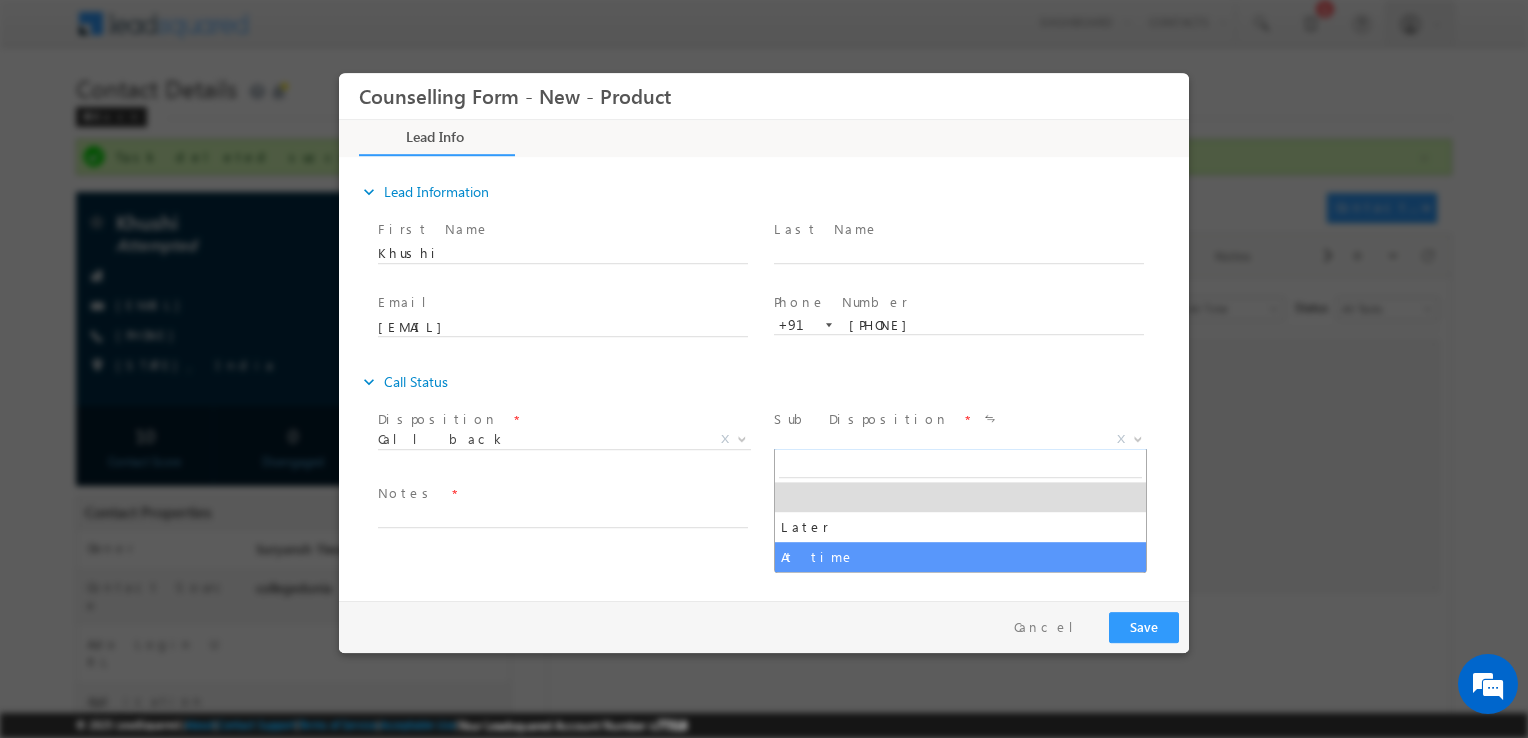 select on "At time" 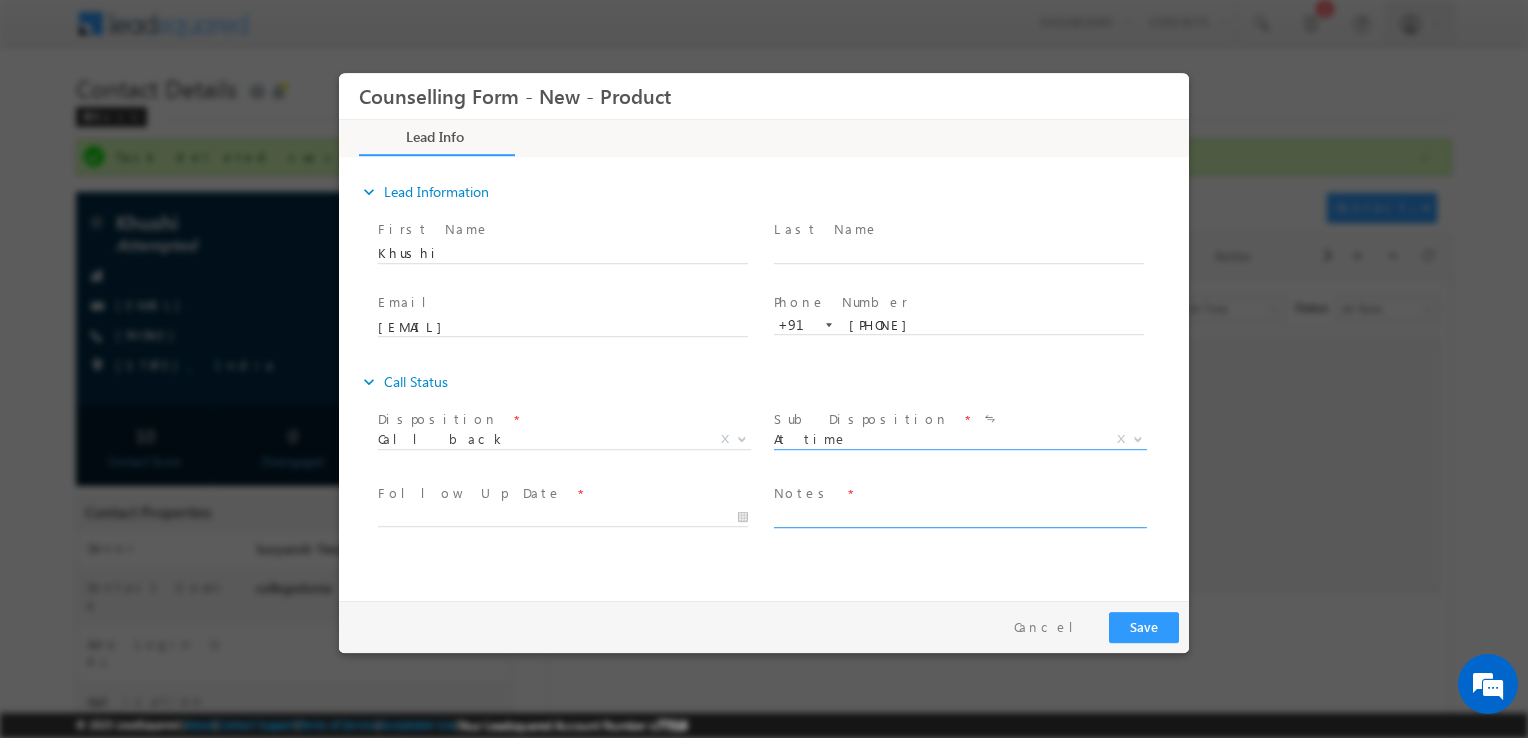click at bounding box center (959, 516) 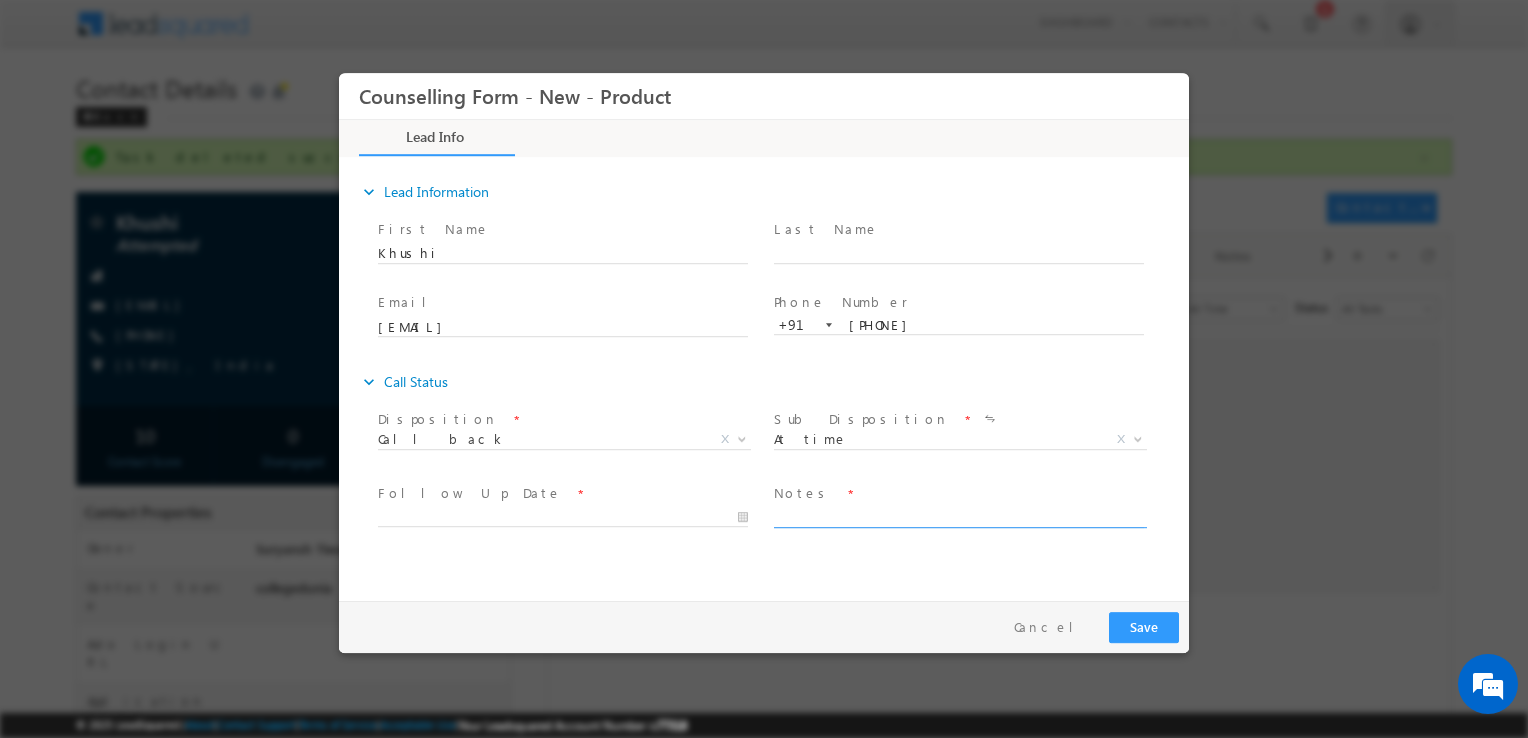 paste on "Bcom Hons M DU
Looking for Master next year" 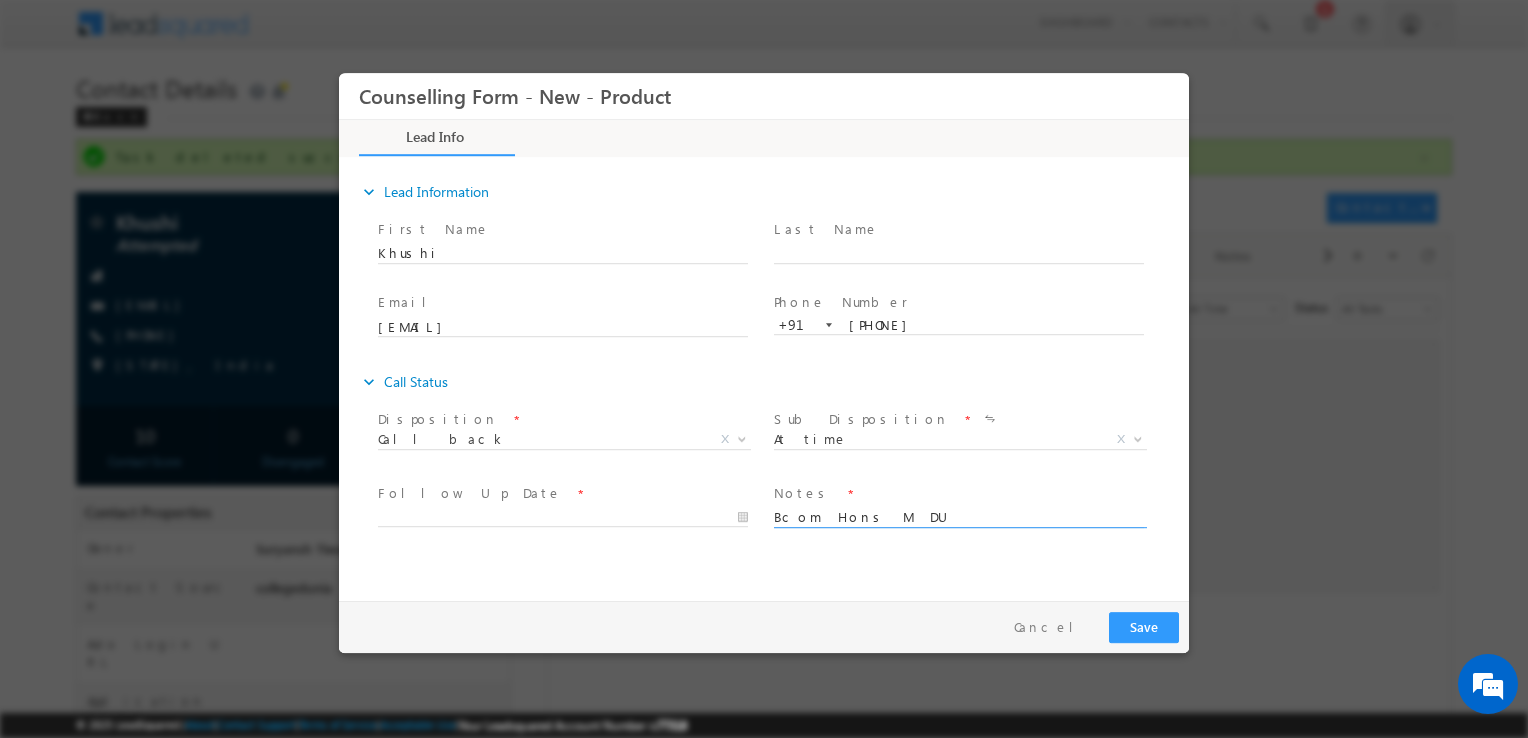 click on "Bcom Hons M DU
Looking for Master next year" at bounding box center [959, 516] 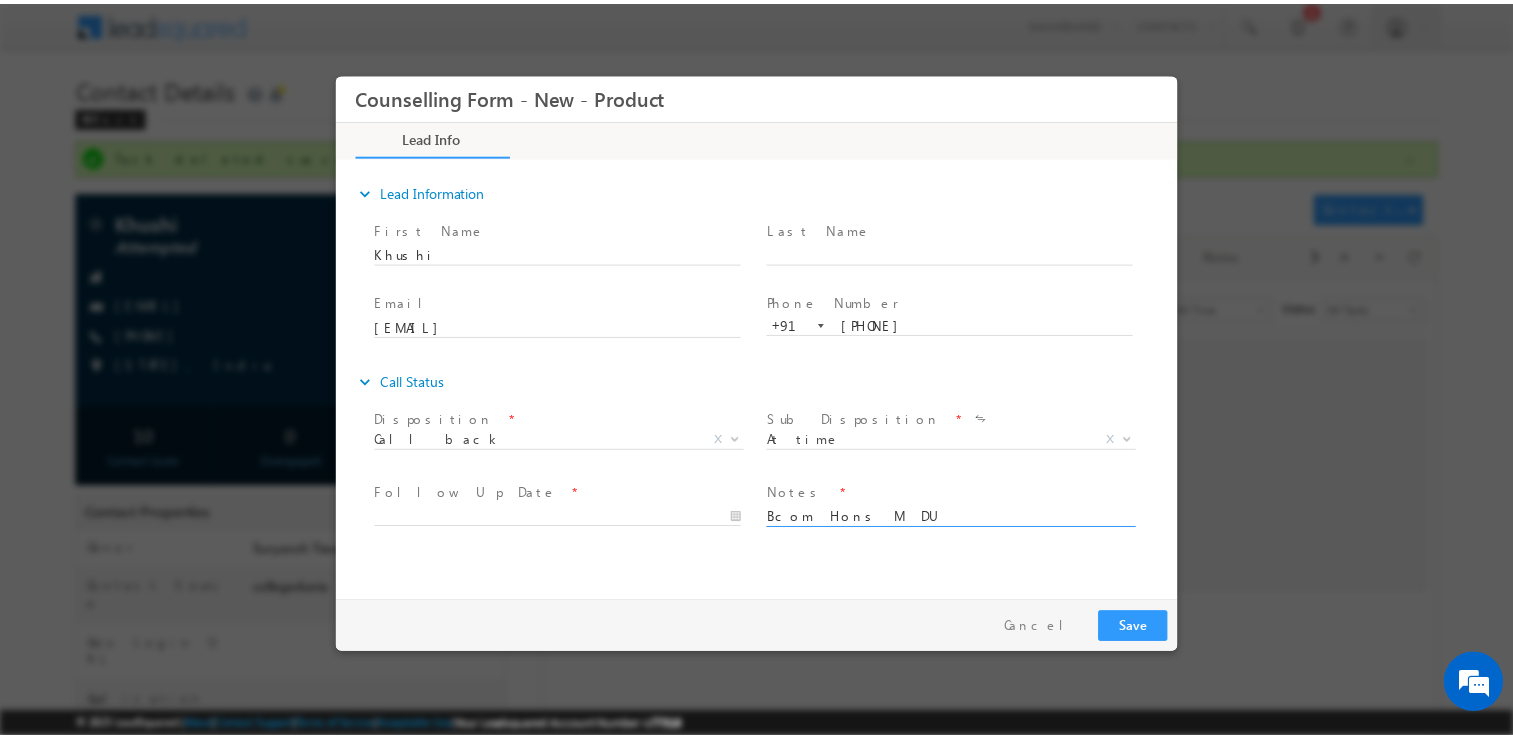 scroll, scrollTop: 4, scrollLeft: 0, axis: vertical 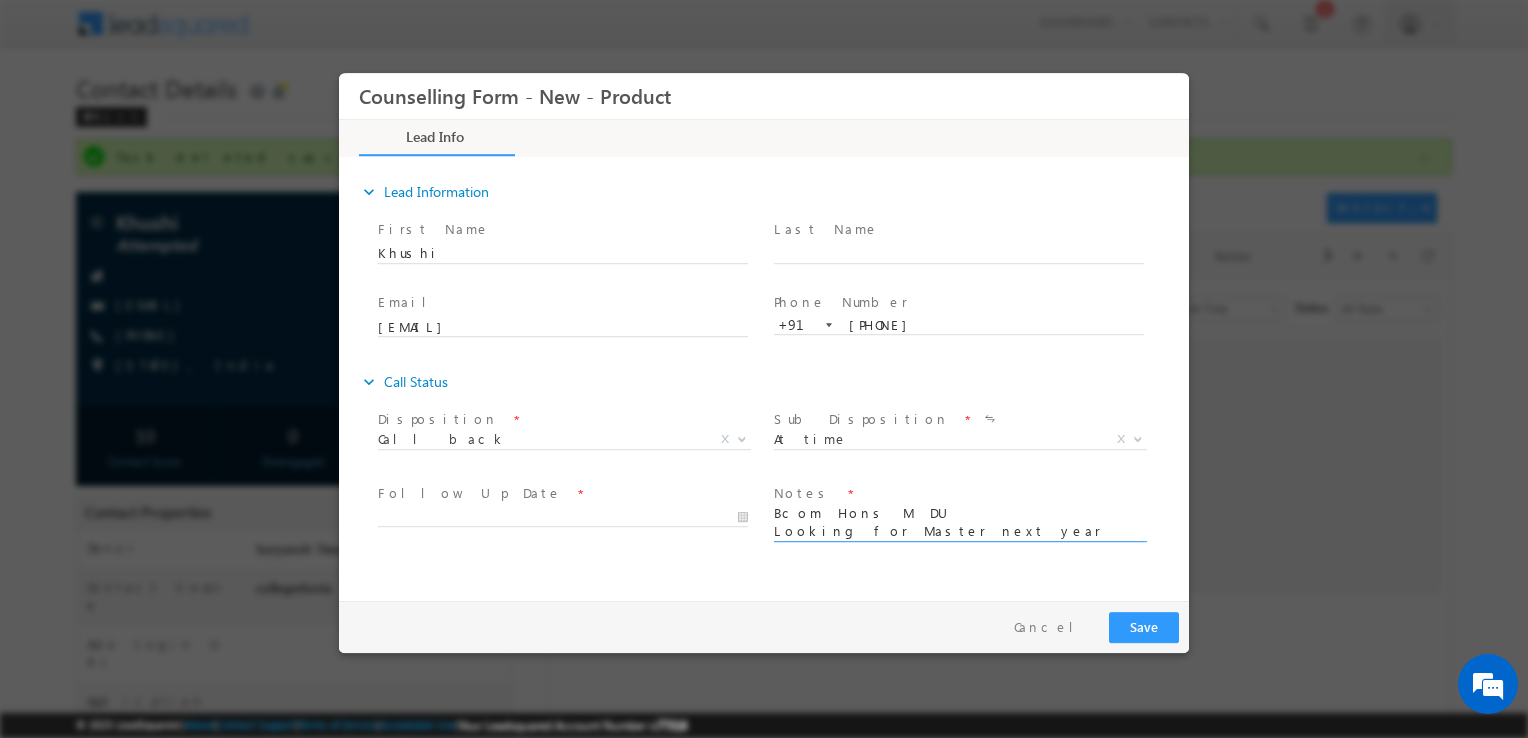 type on "Bcom Hons M DU
Looking for Master next year" 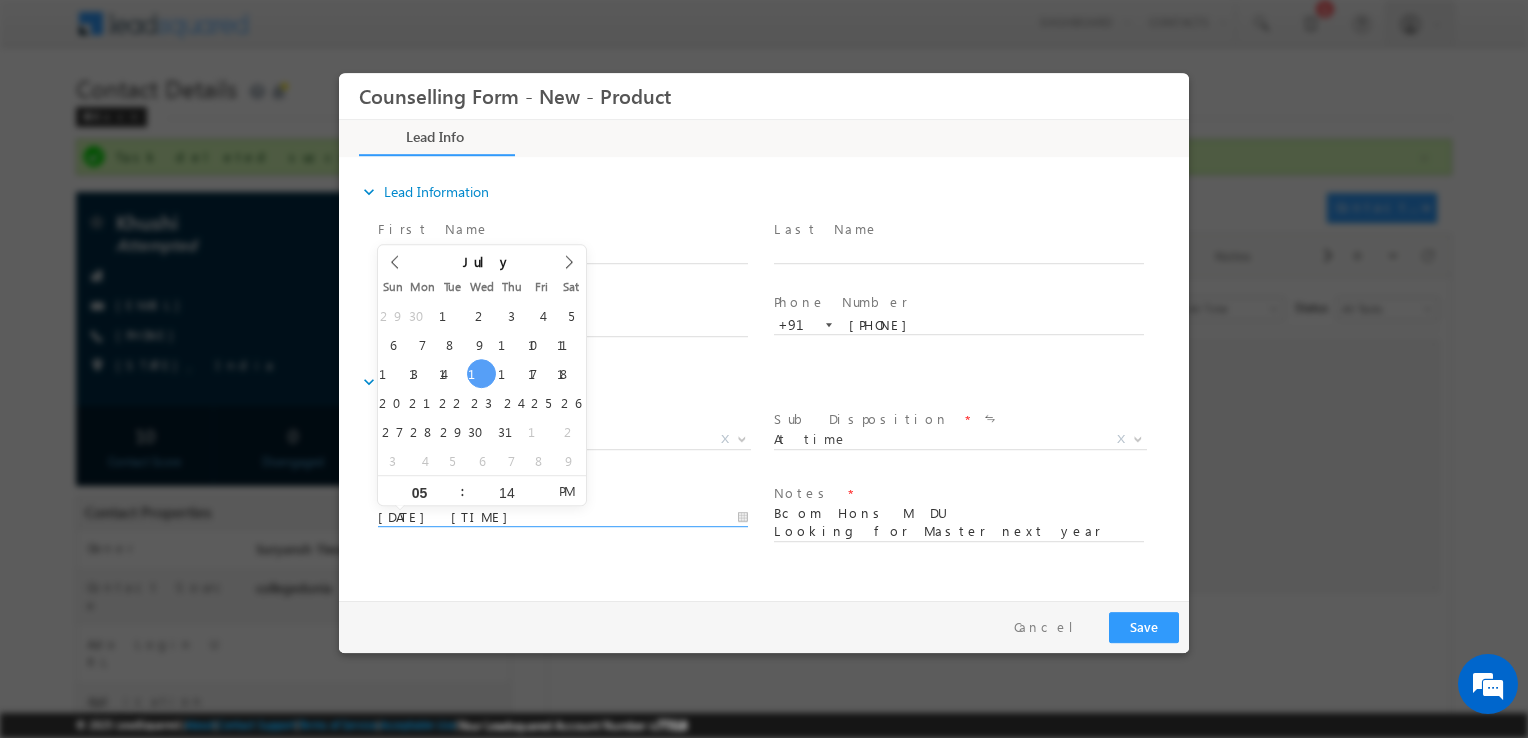 click on "16/07/2025 5:14 PM" at bounding box center [563, 518] 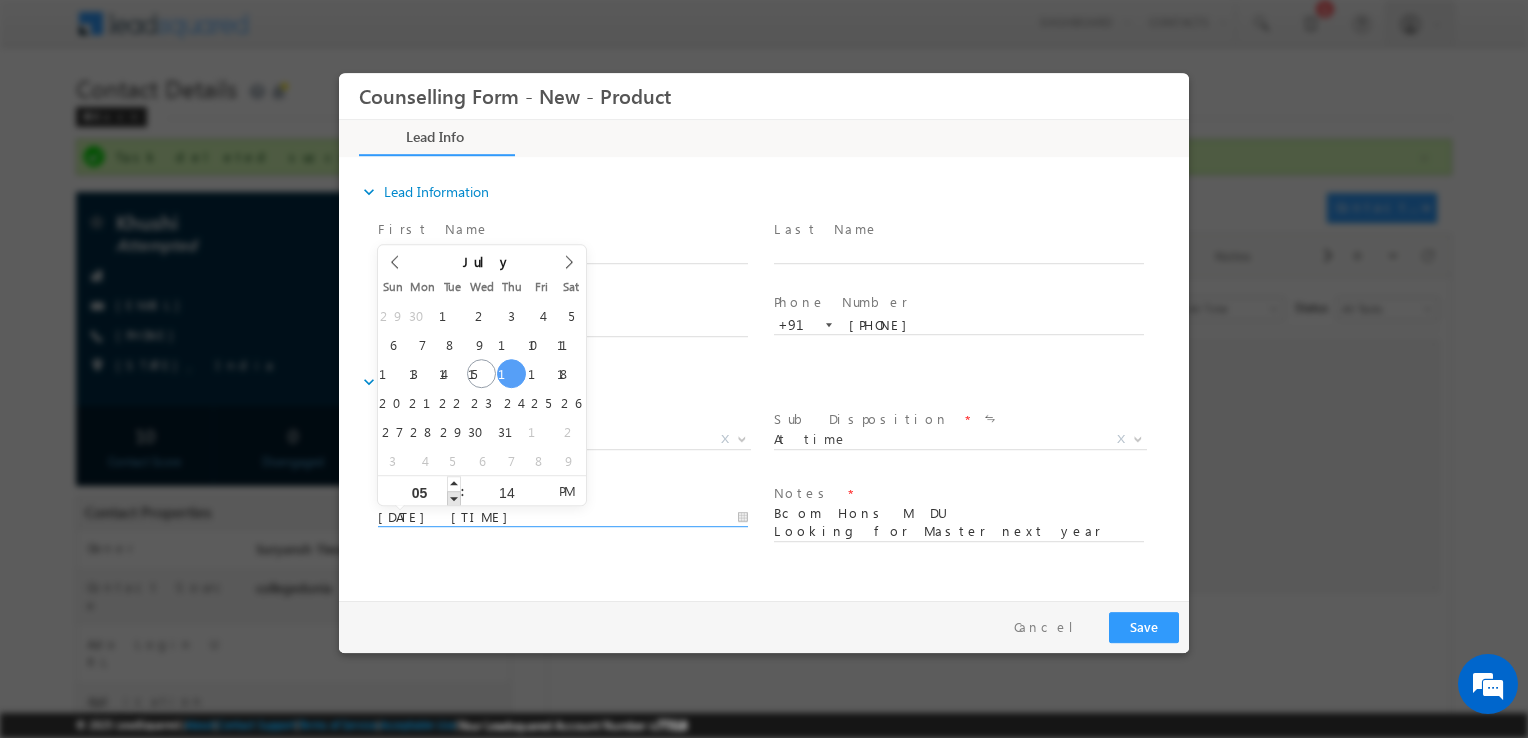 type on "17/07/2025 4:14 PM" 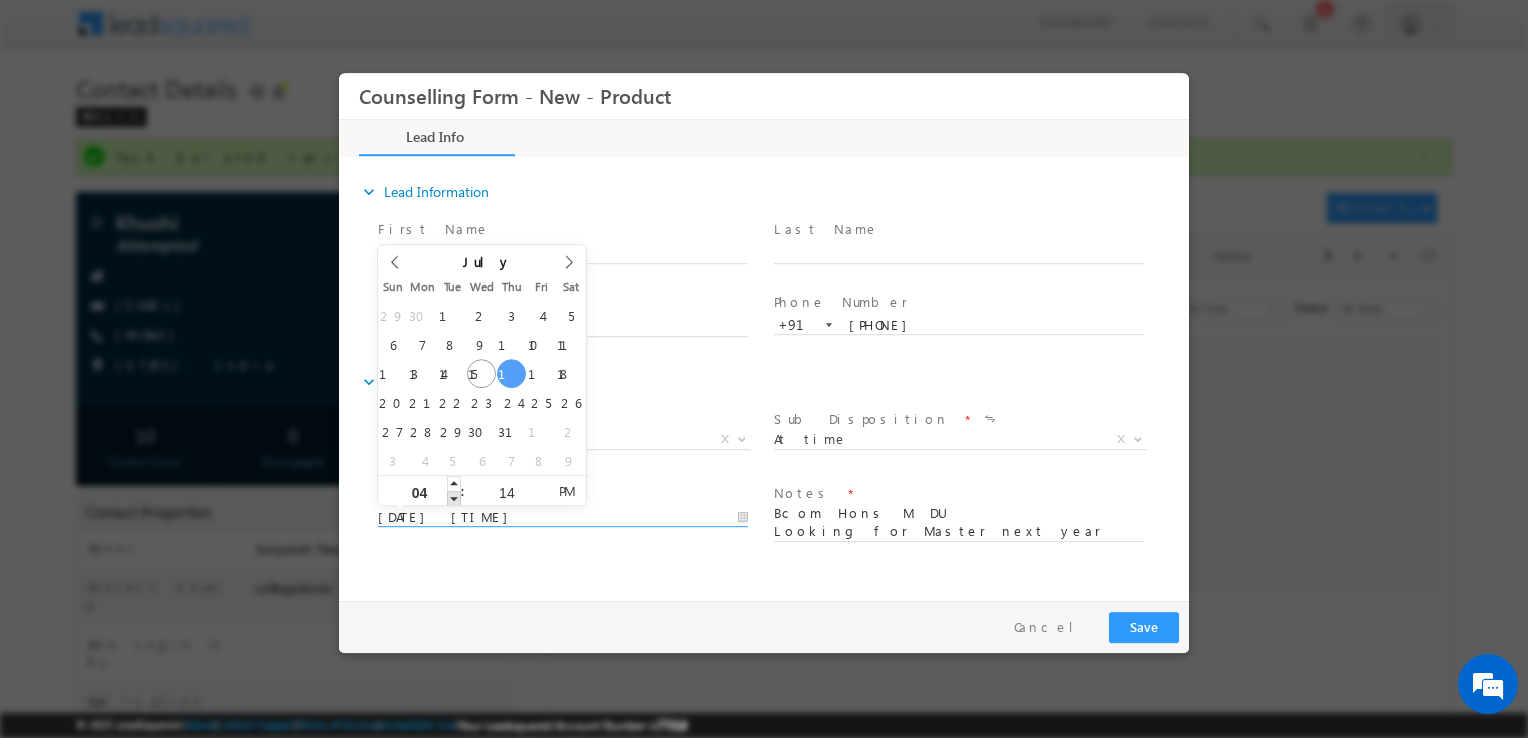 click at bounding box center (454, 498) 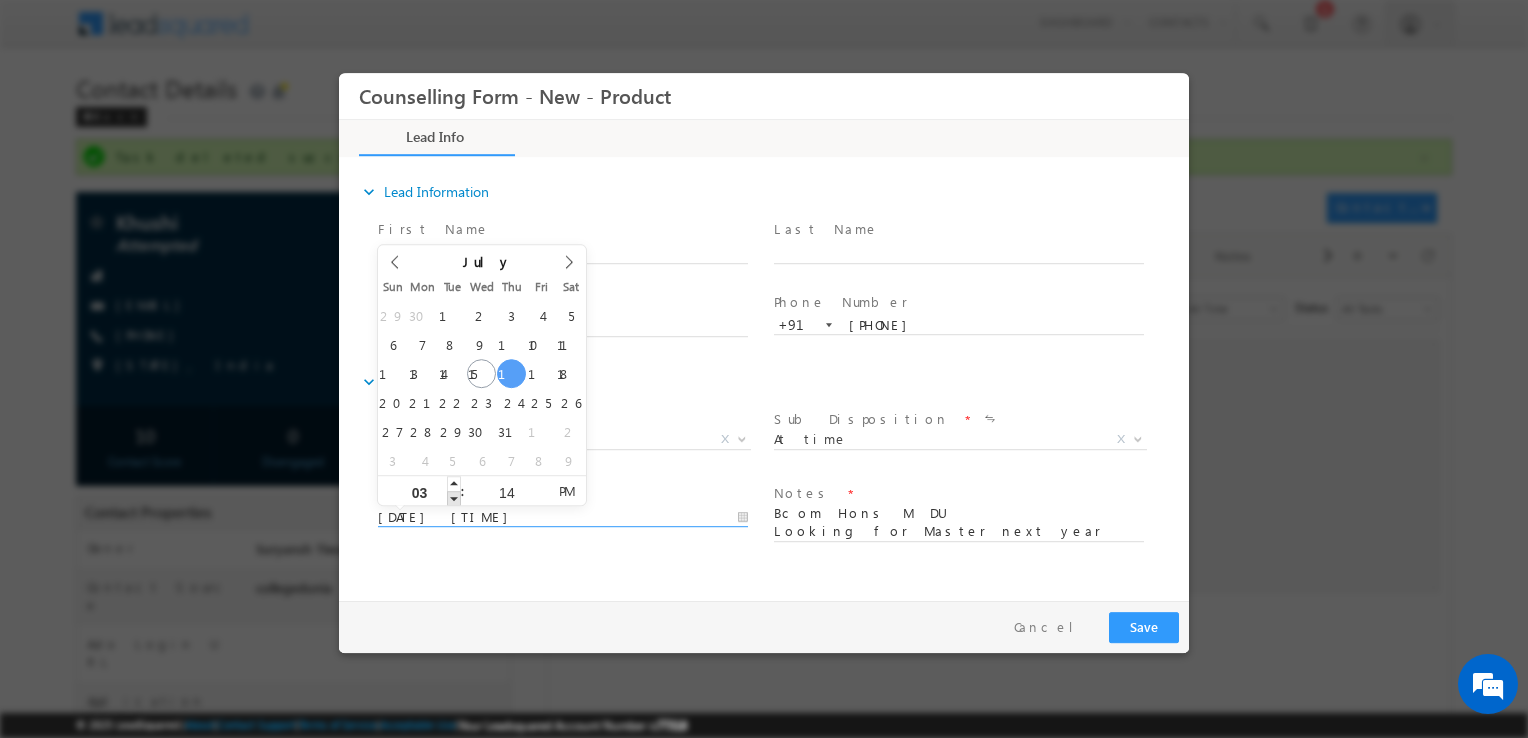 click at bounding box center (454, 498) 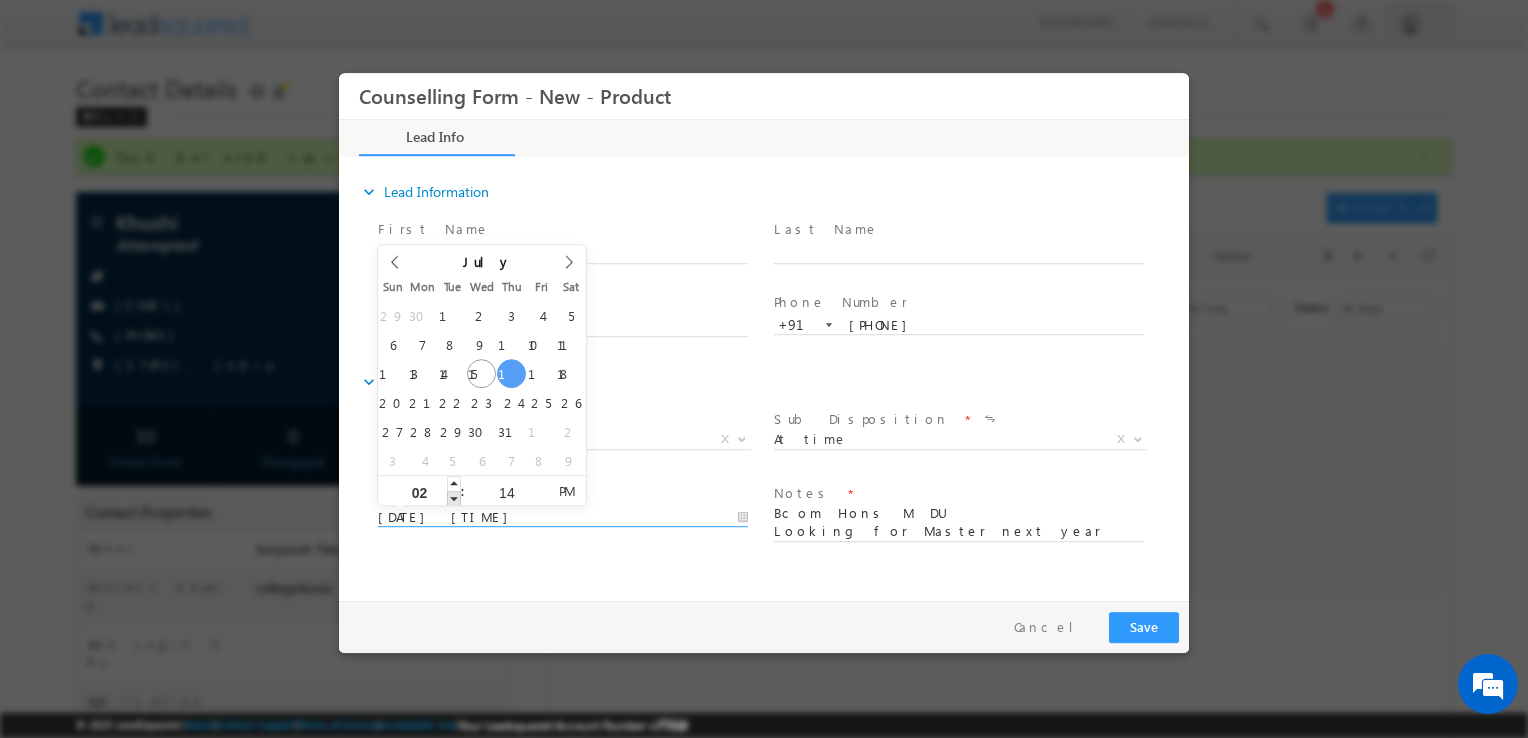 click at bounding box center [454, 498] 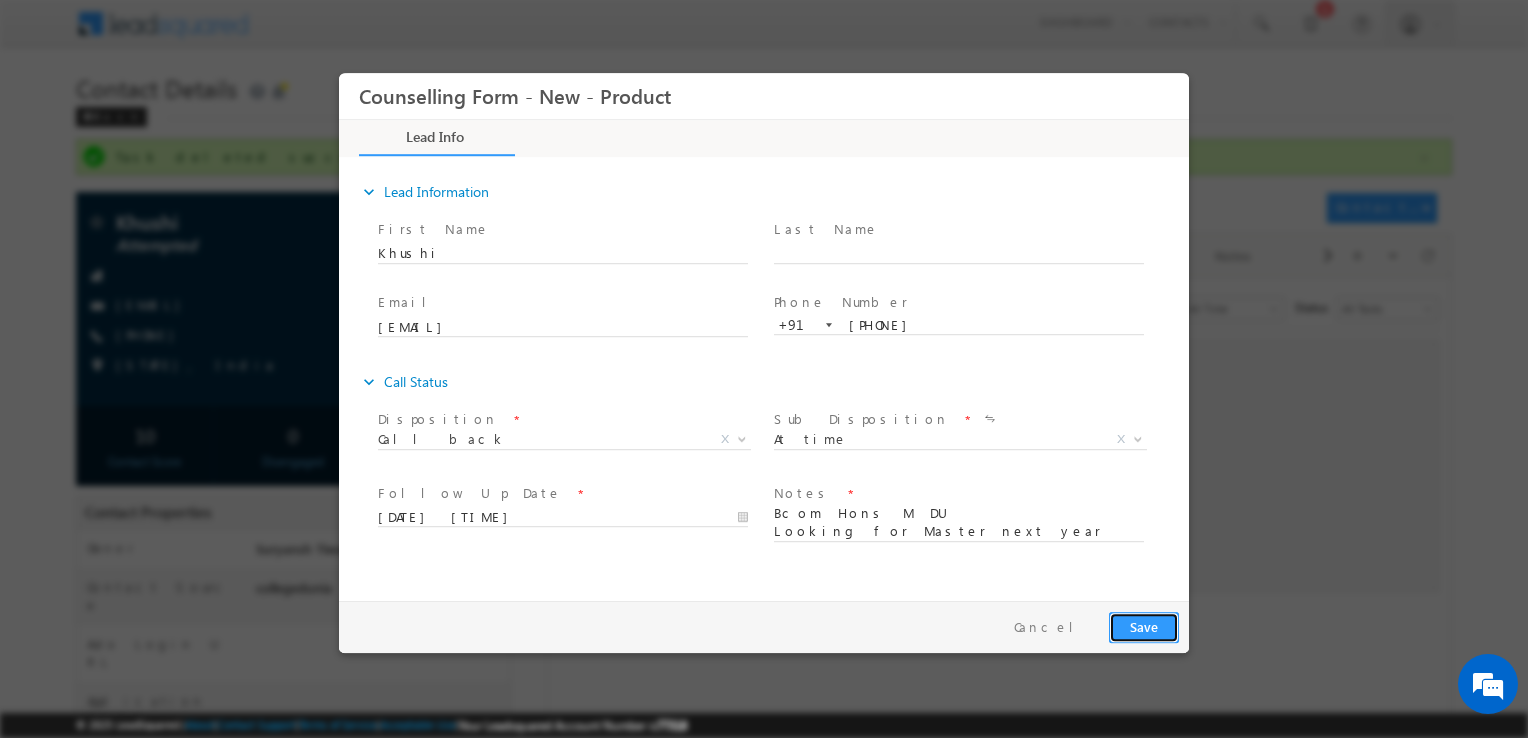 click on "Save" at bounding box center [1144, 627] 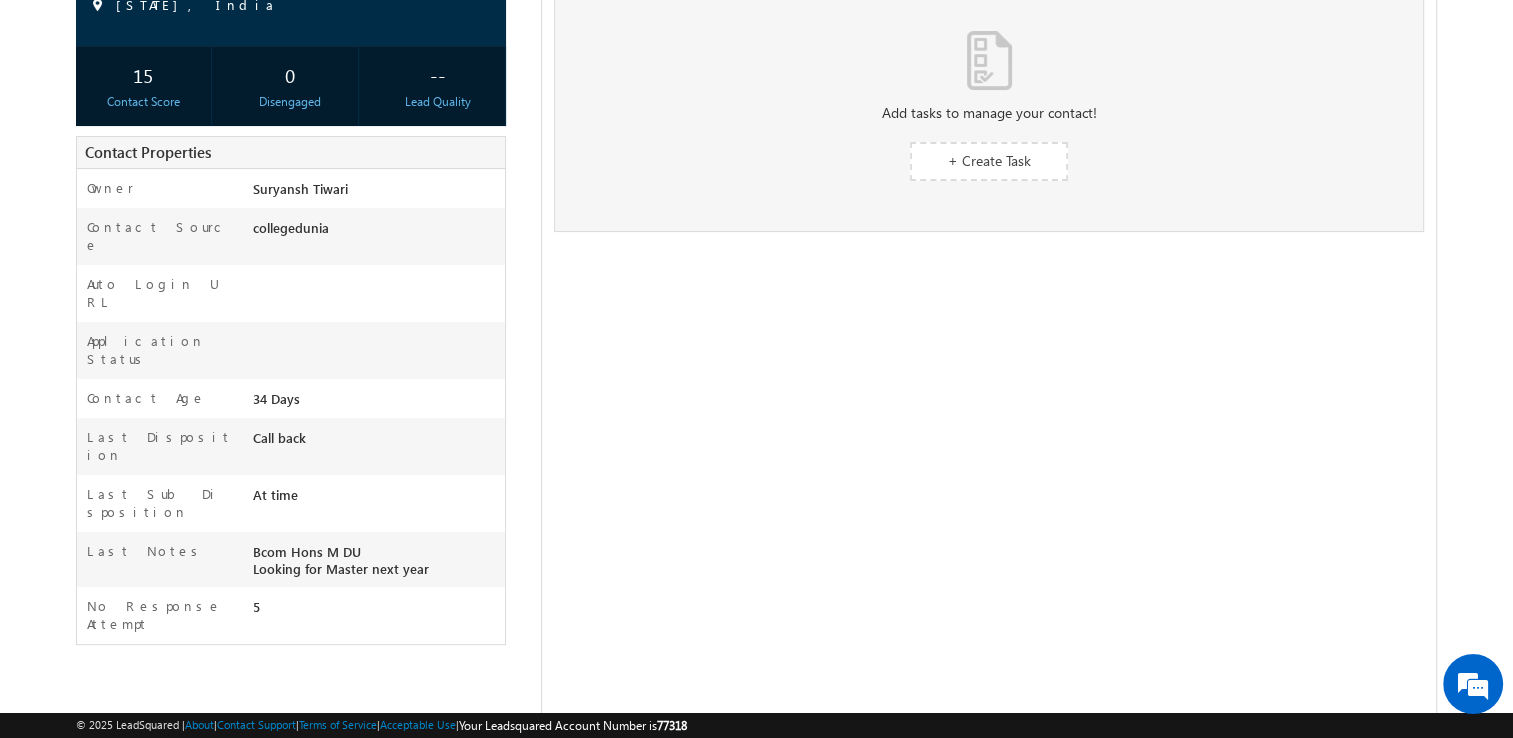 scroll, scrollTop: 0, scrollLeft: 0, axis: both 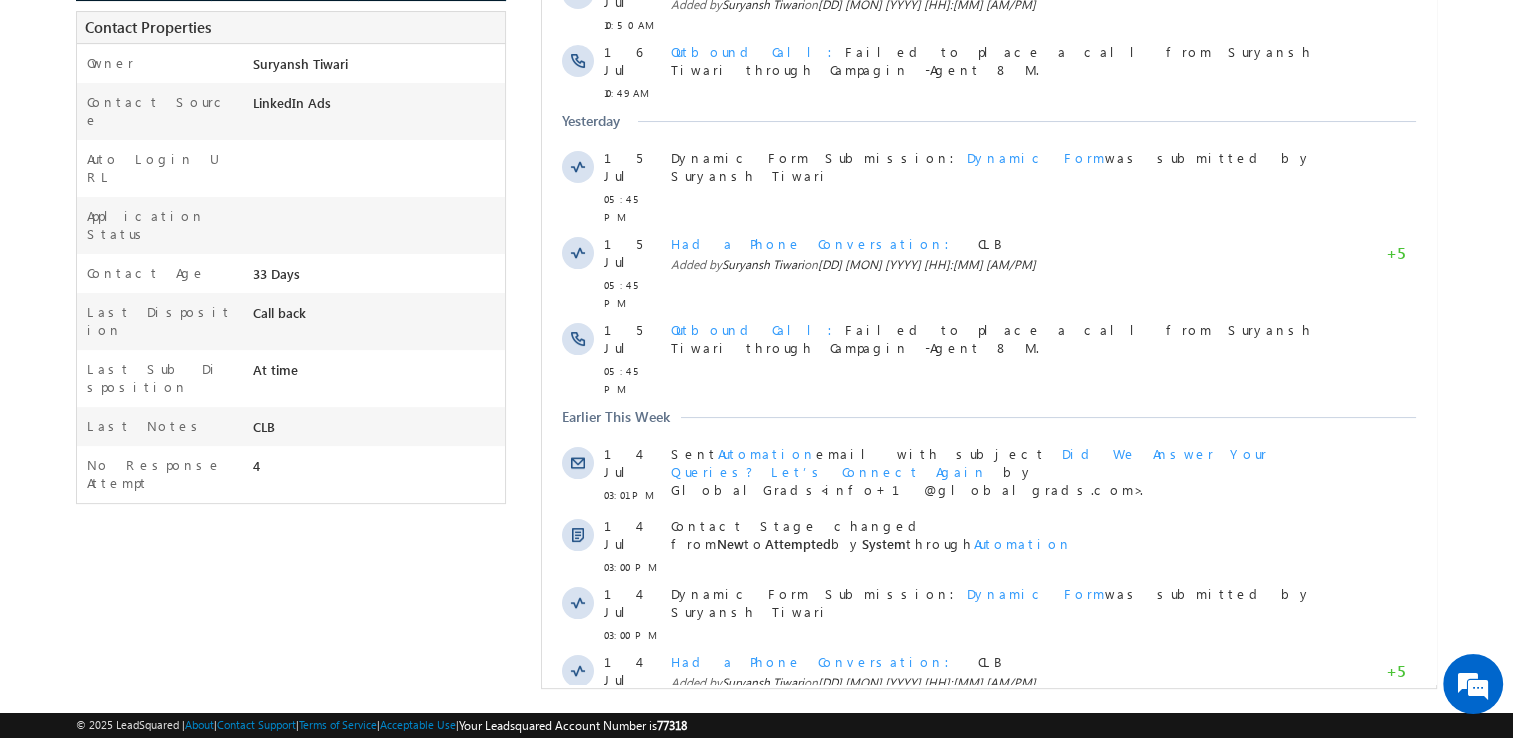 click on "Show More" at bounding box center (998, 747) 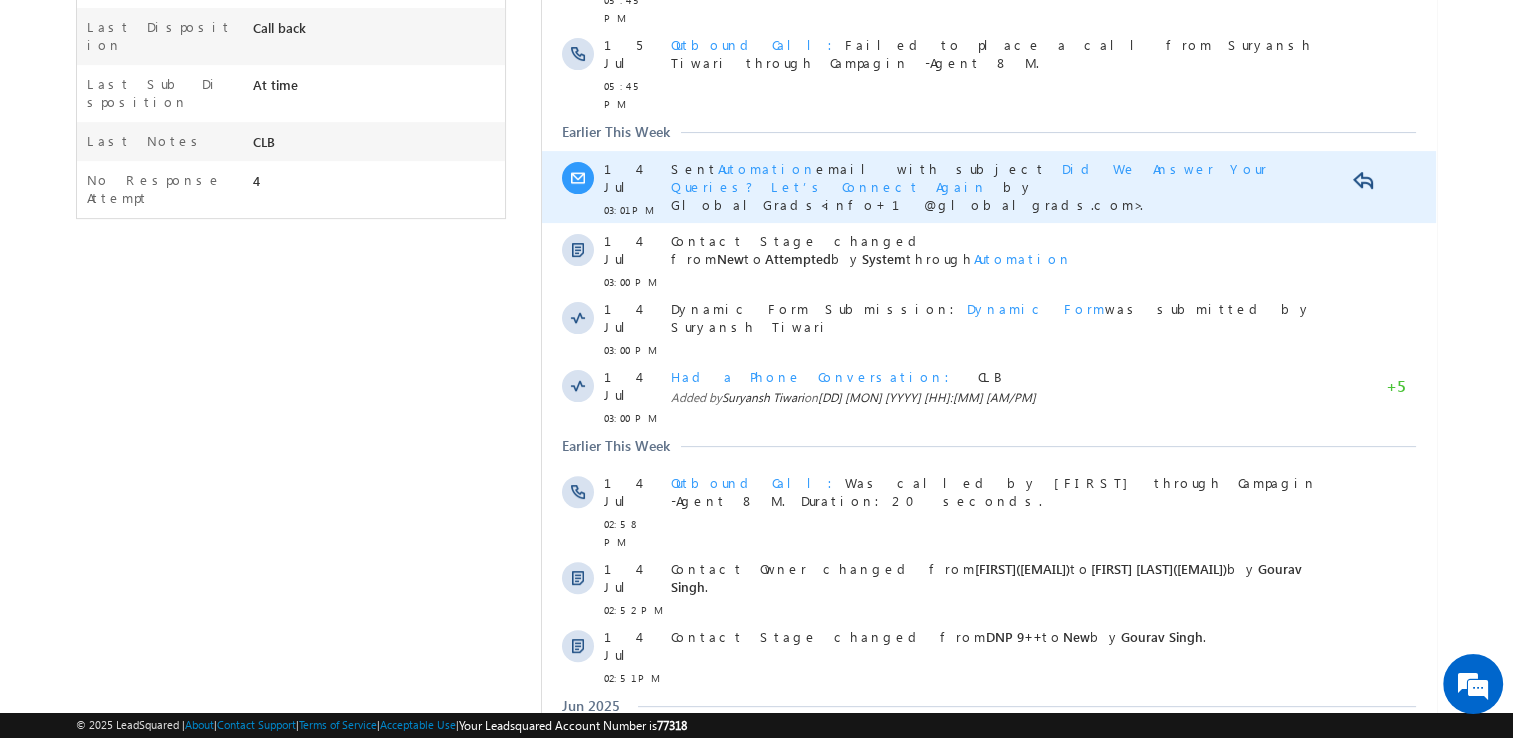 scroll, scrollTop: 759, scrollLeft: 0, axis: vertical 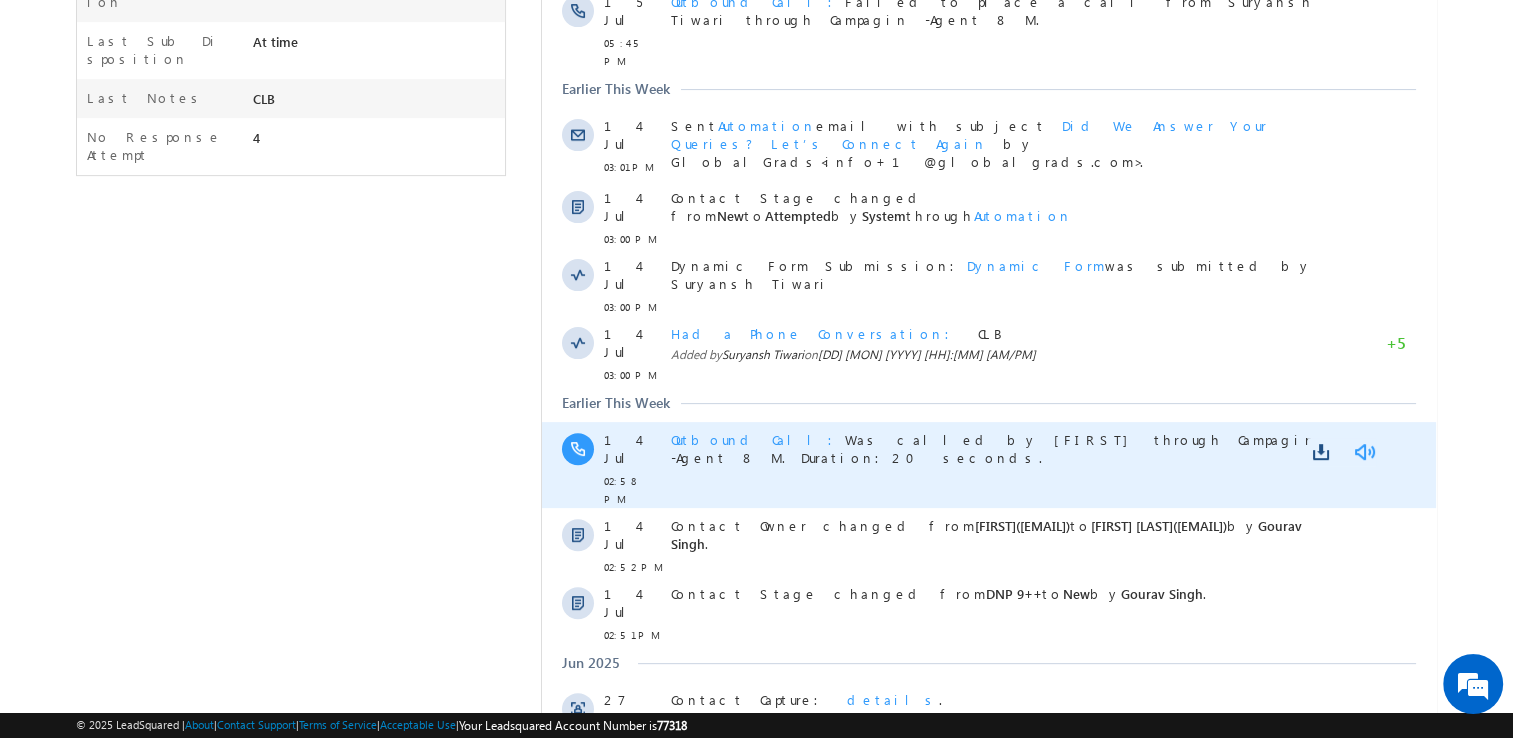 click at bounding box center [1364, 452] 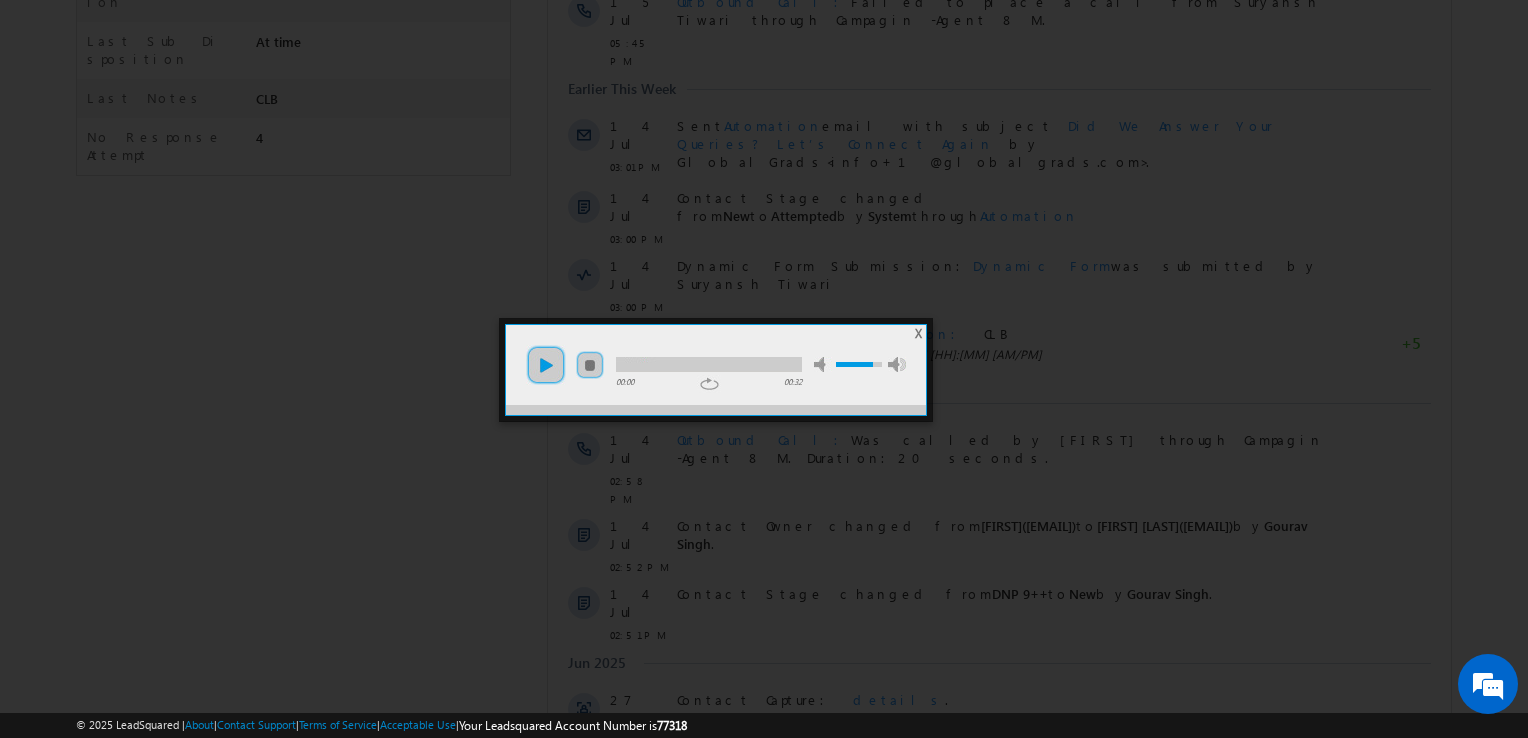 click on "play" at bounding box center [546, 365] 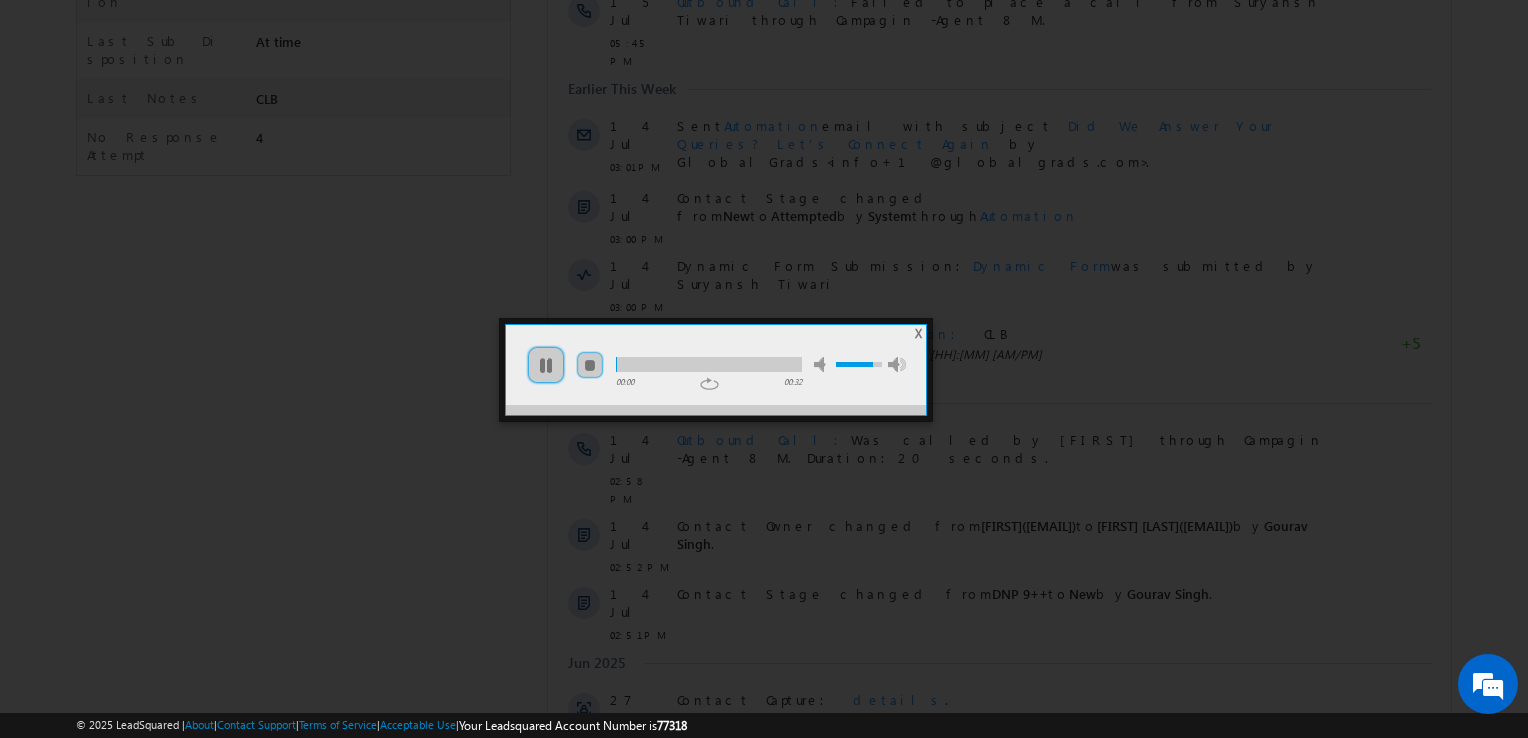drag, startPoint x: 670, startPoint y: 356, endPoint x: 717, endPoint y: 363, distance: 47.518417 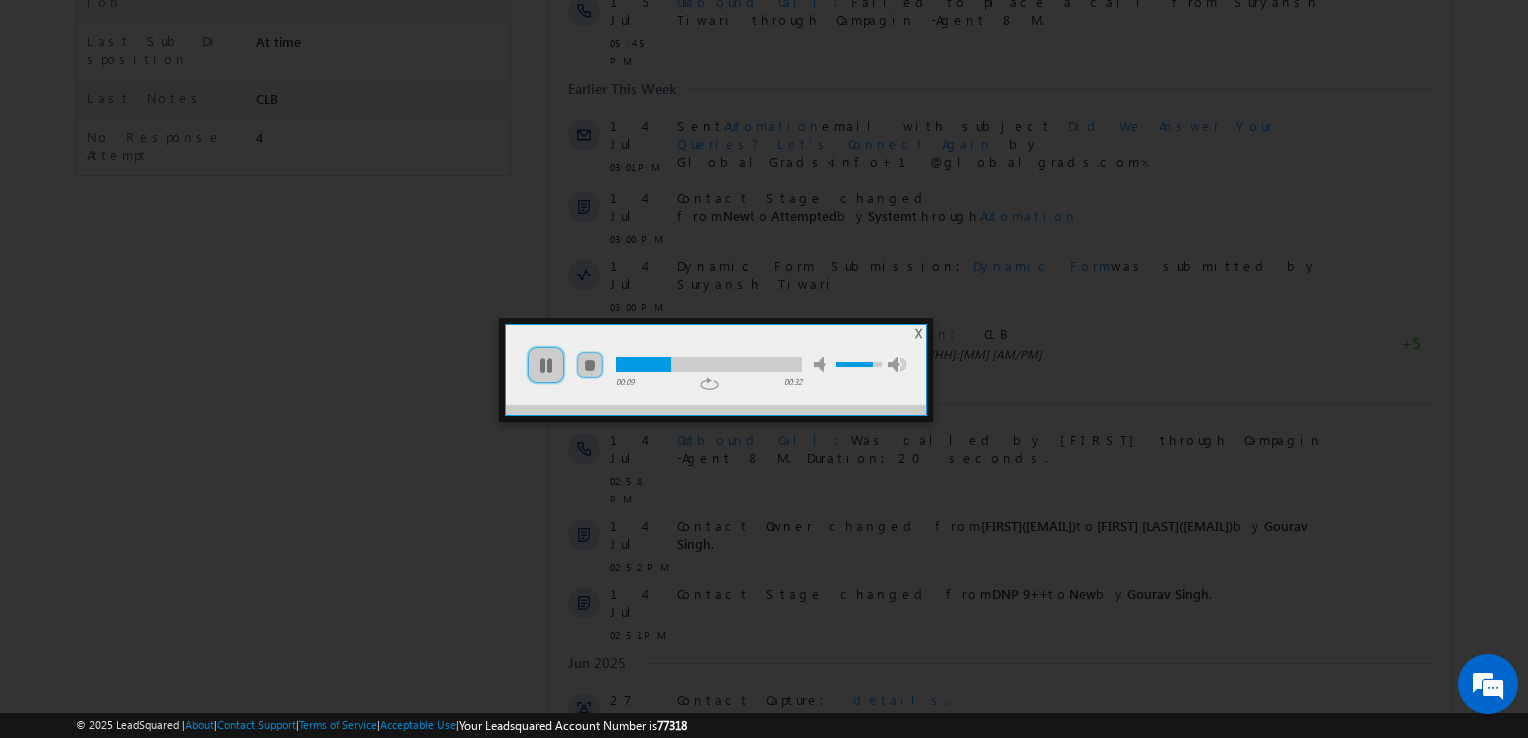 click at bounding box center (709, 364) 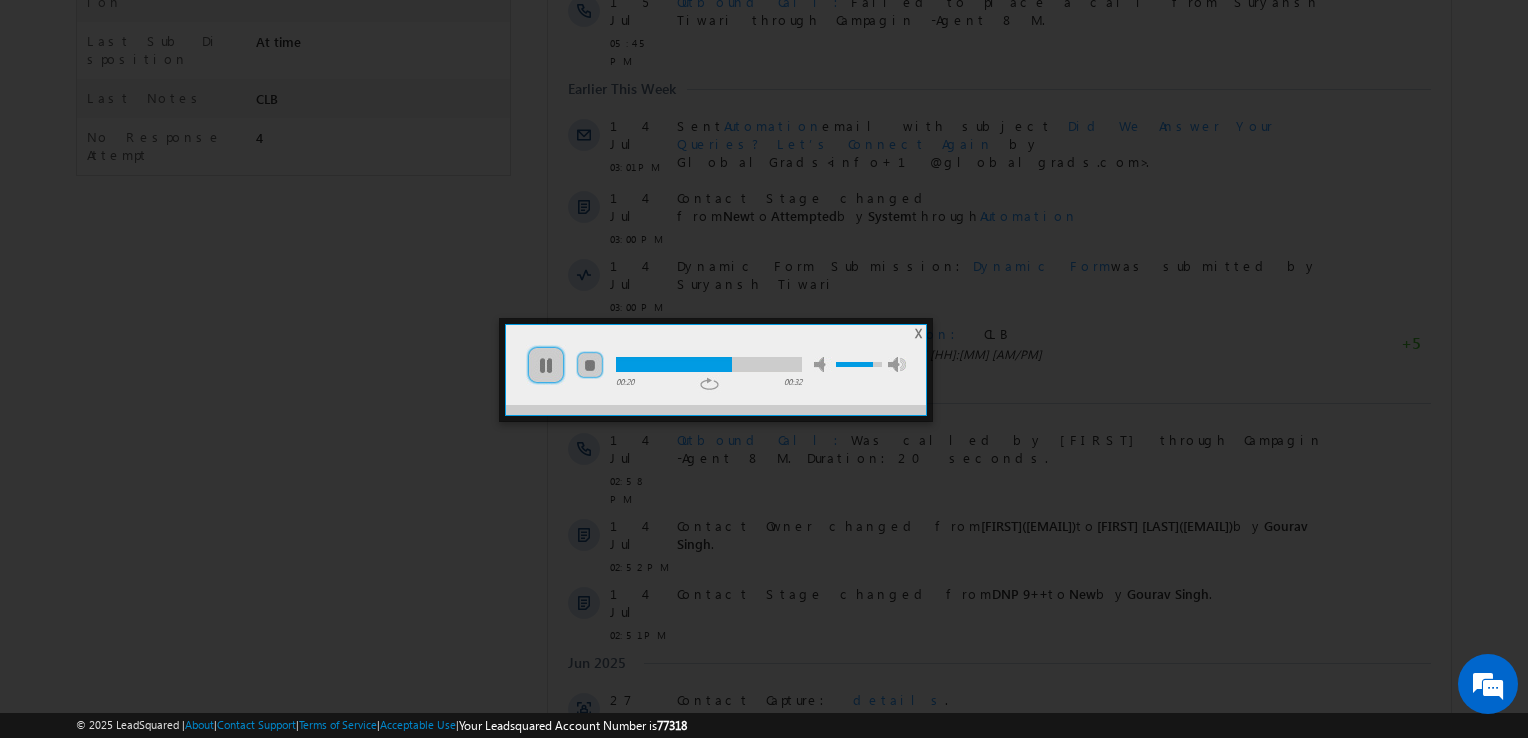 click at bounding box center [709, 364] 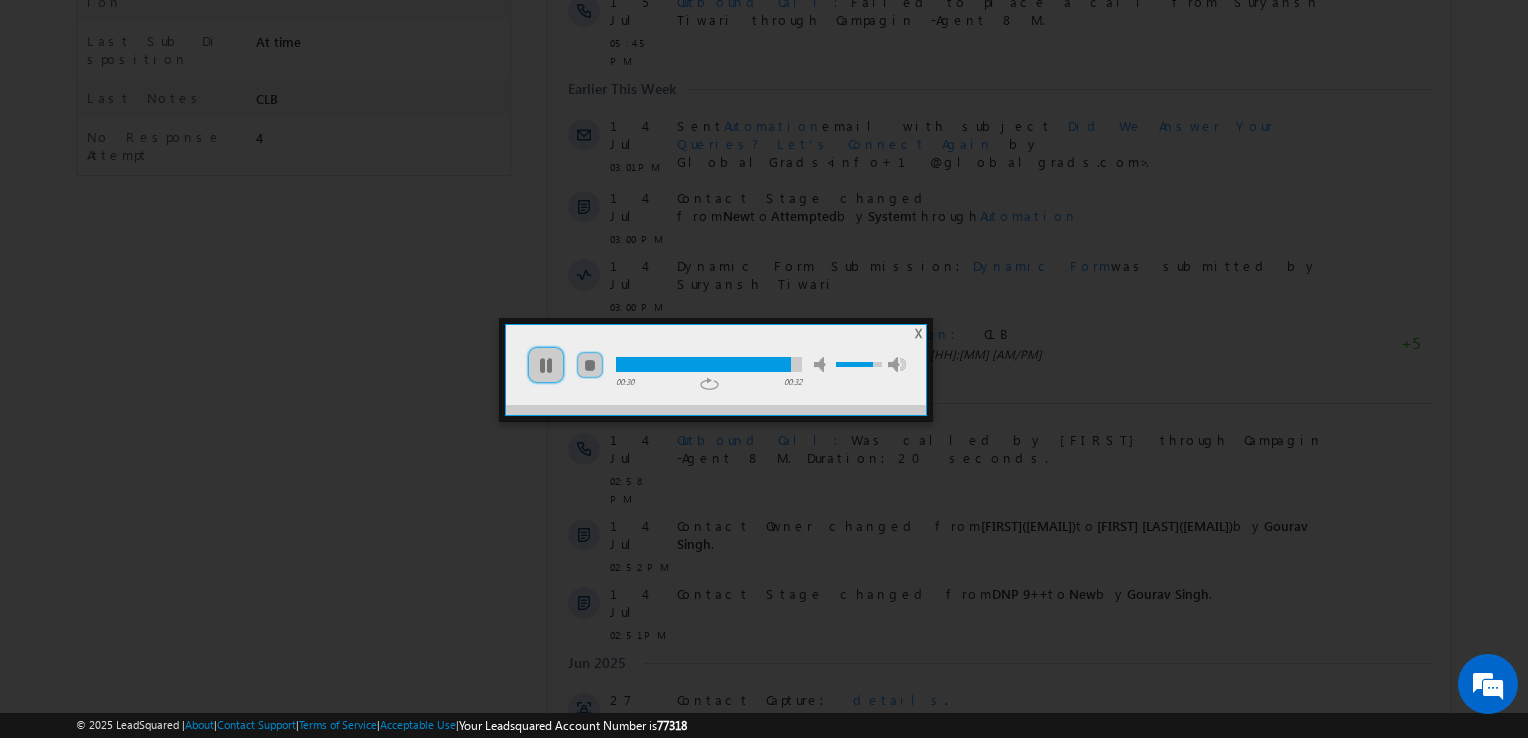 click at bounding box center [703, 364] 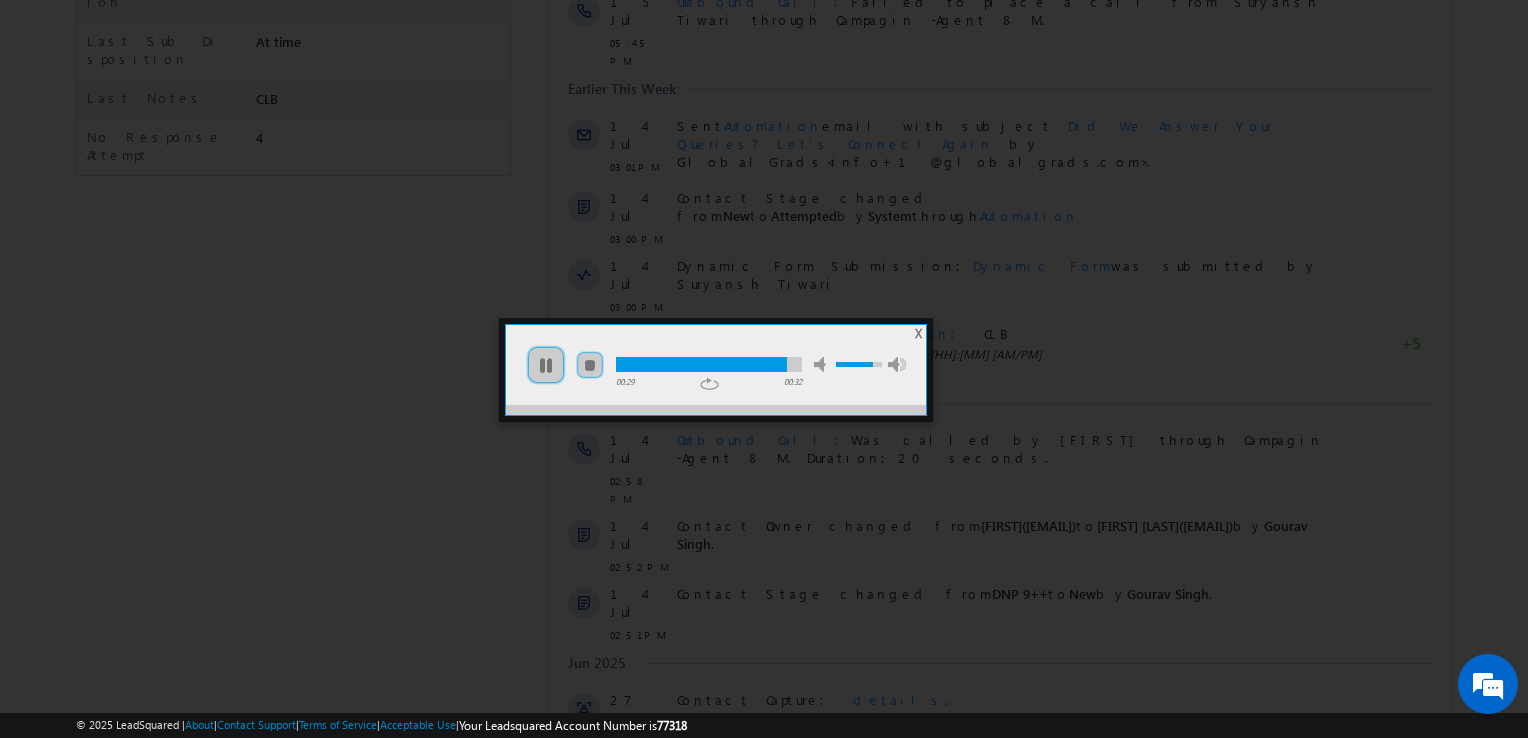 click on "X" at bounding box center [918, 333] 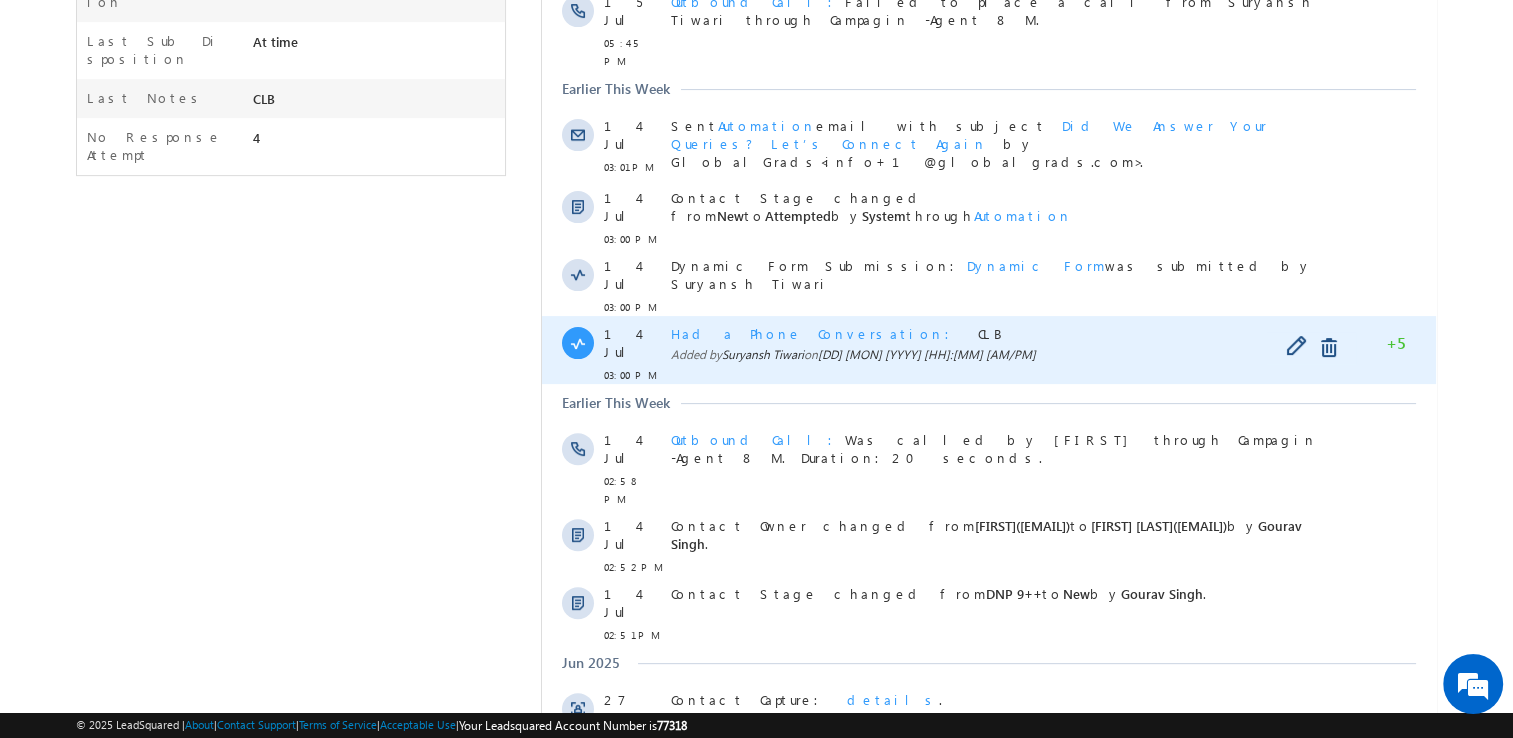 scroll, scrollTop: 0, scrollLeft: 0, axis: both 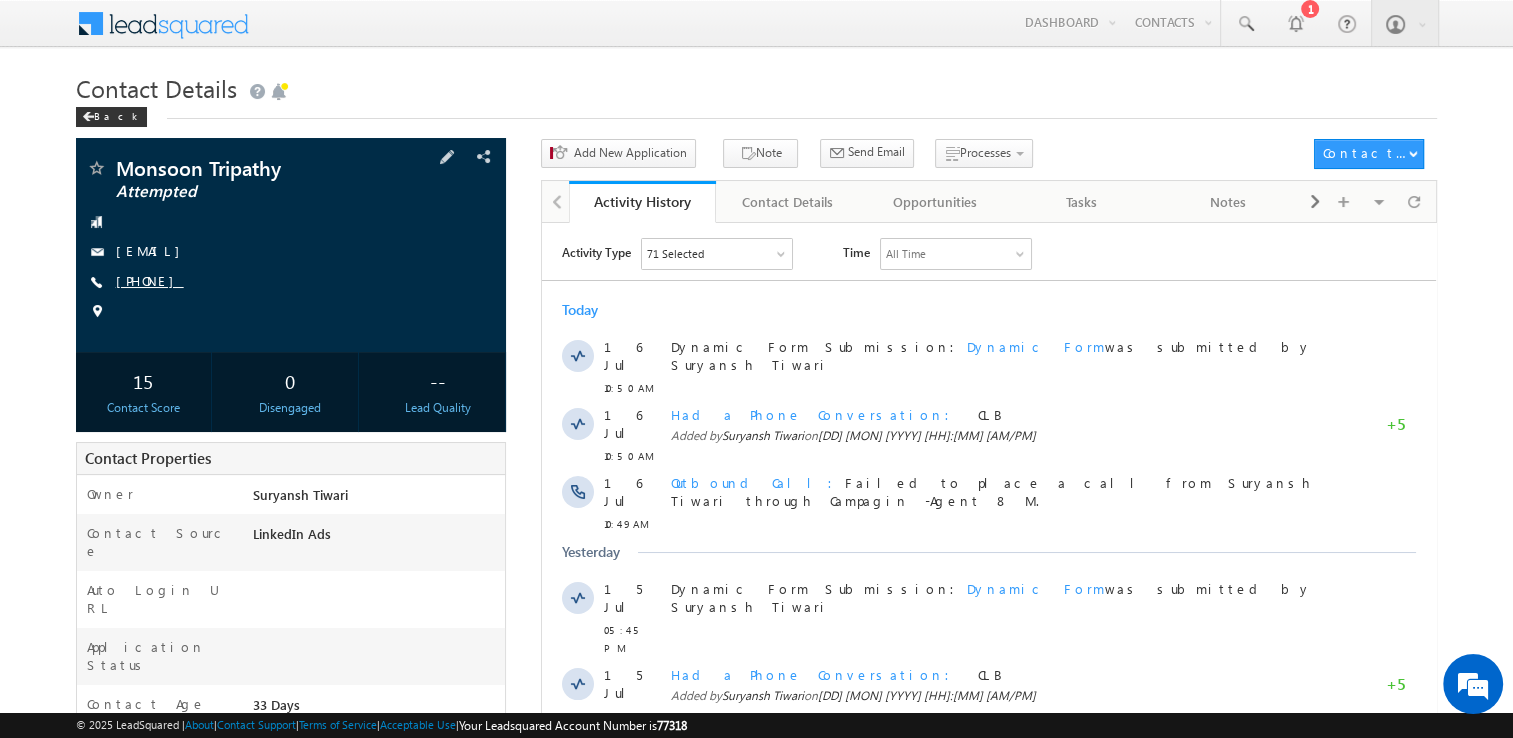 click on "[PHONE]" at bounding box center [150, 280] 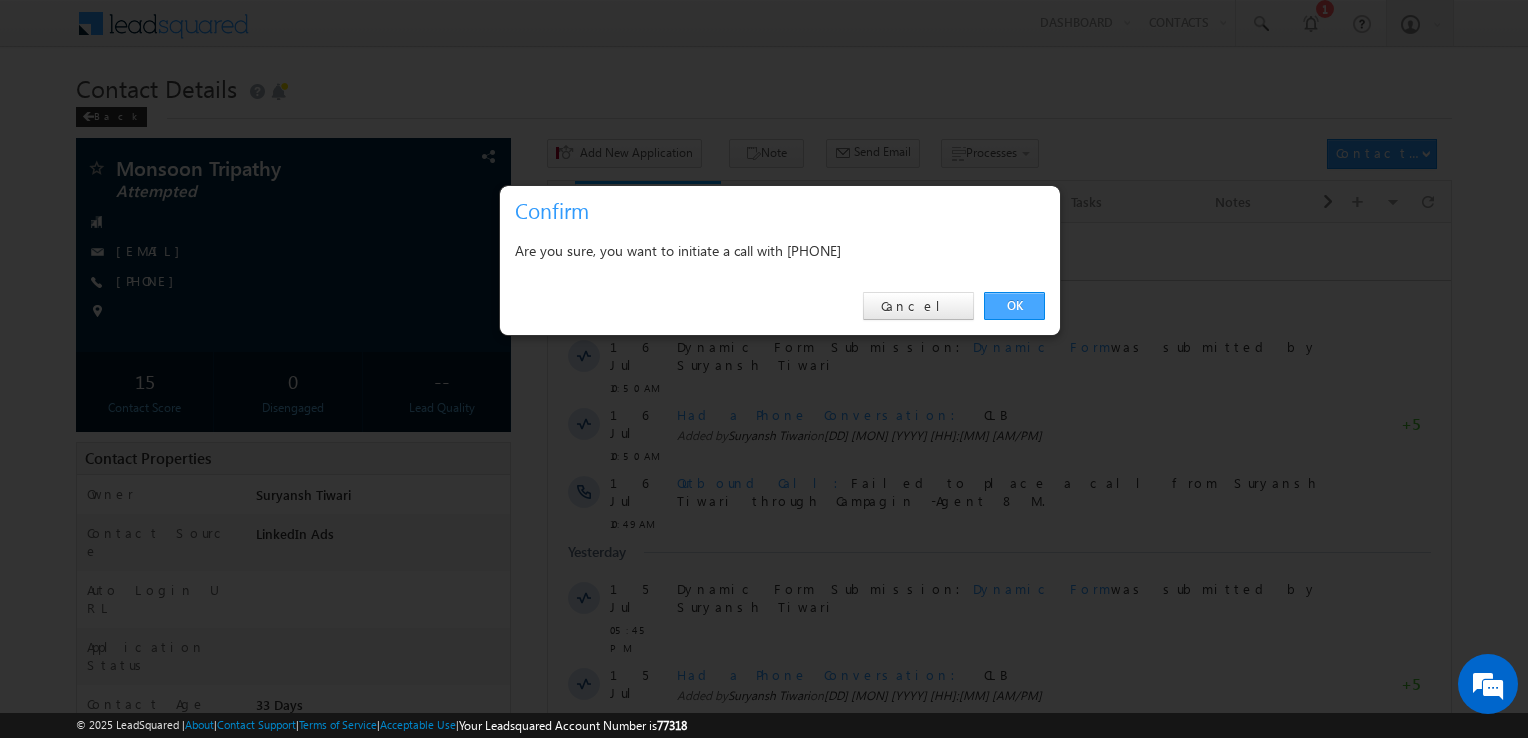 click on "OK" at bounding box center [1014, 306] 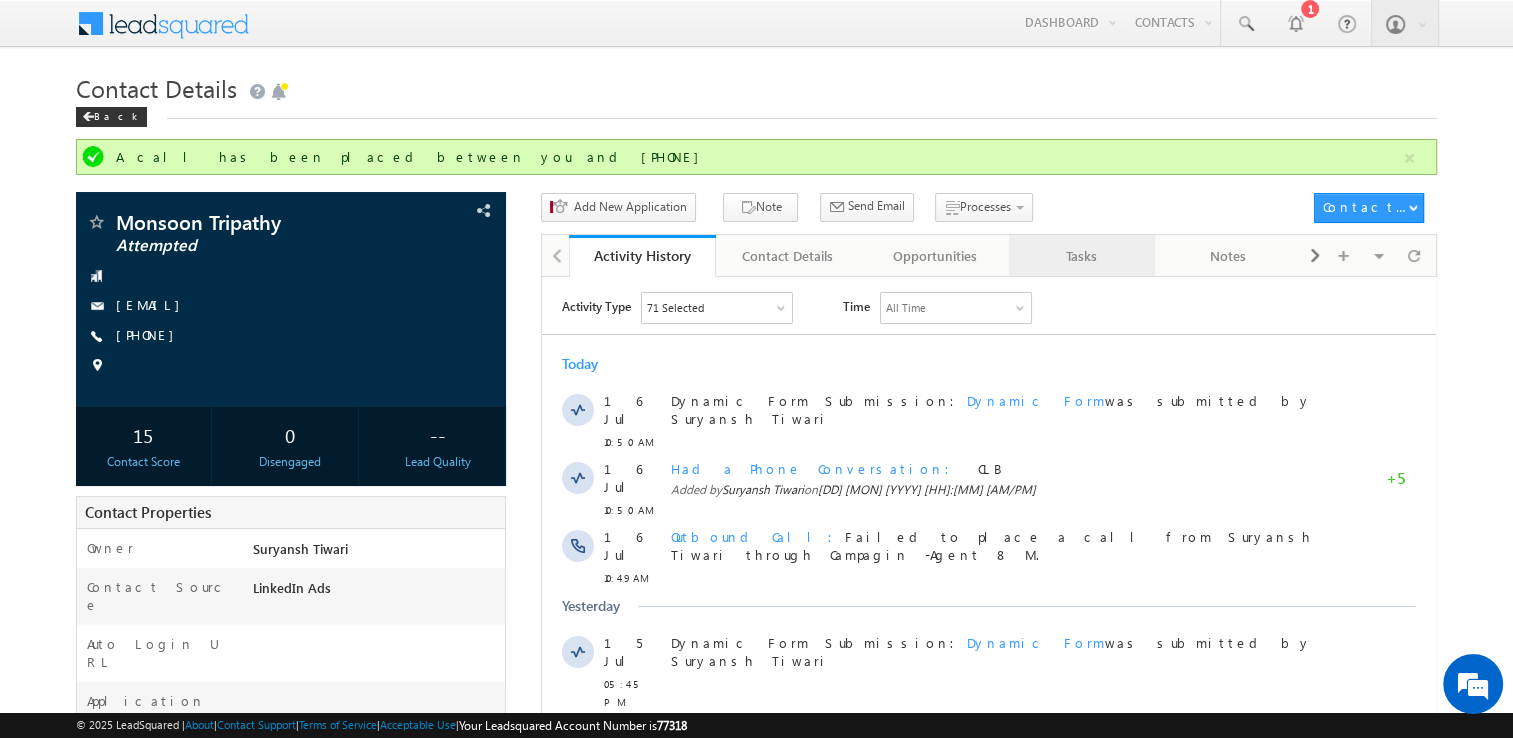 click on "Tasks" at bounding box center [1081, 256] 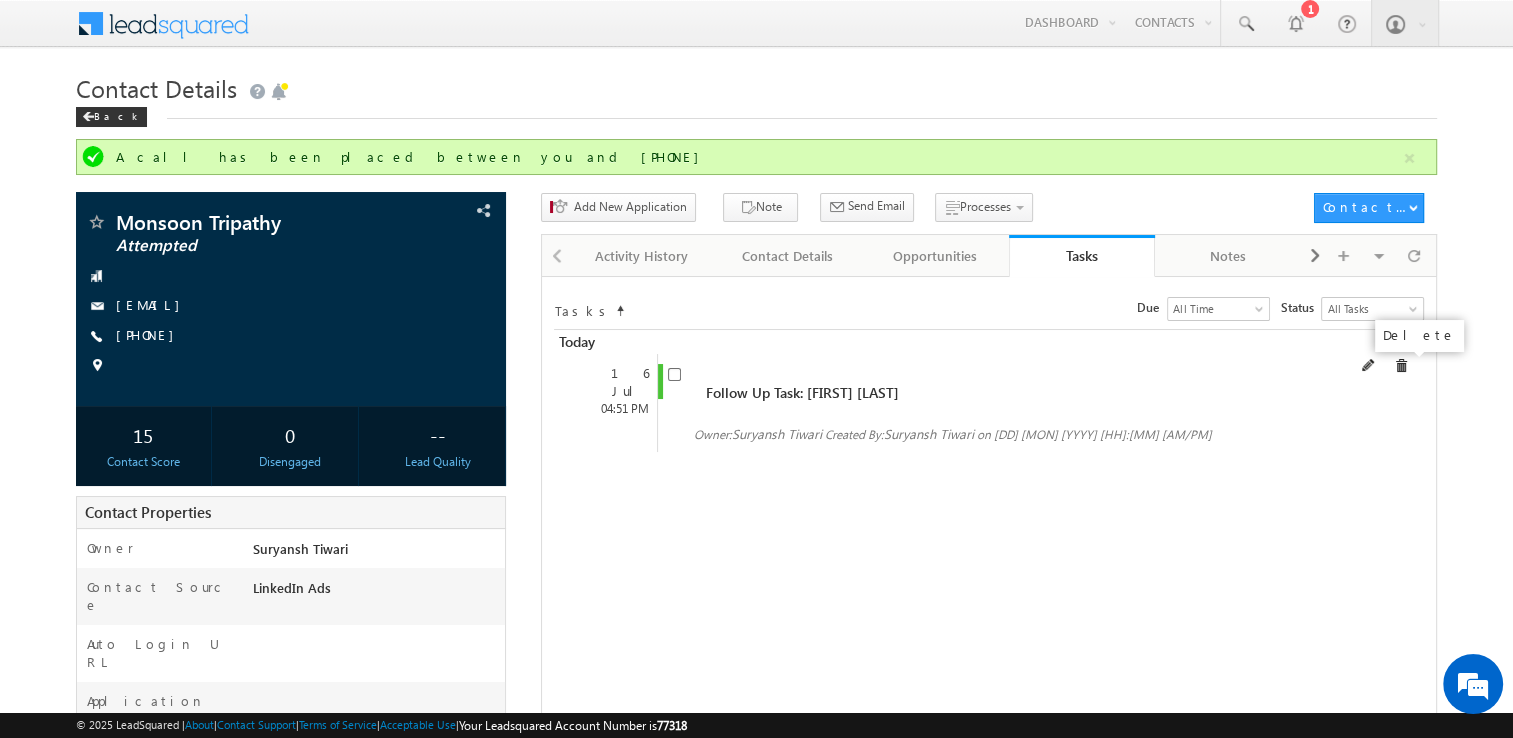 click at bounding box center [1401, 366] 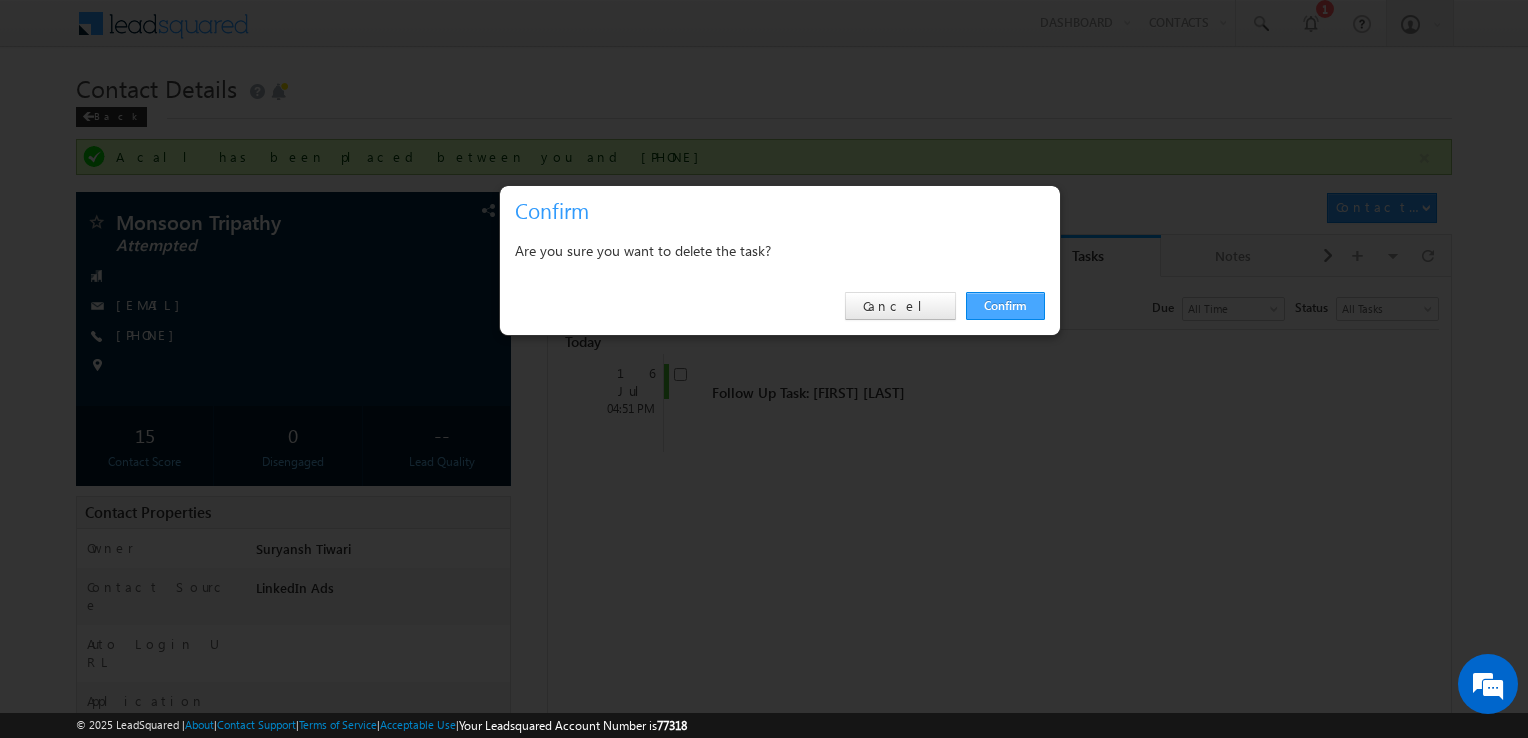 click on "Confirm" at bounding box center [1005, 306] 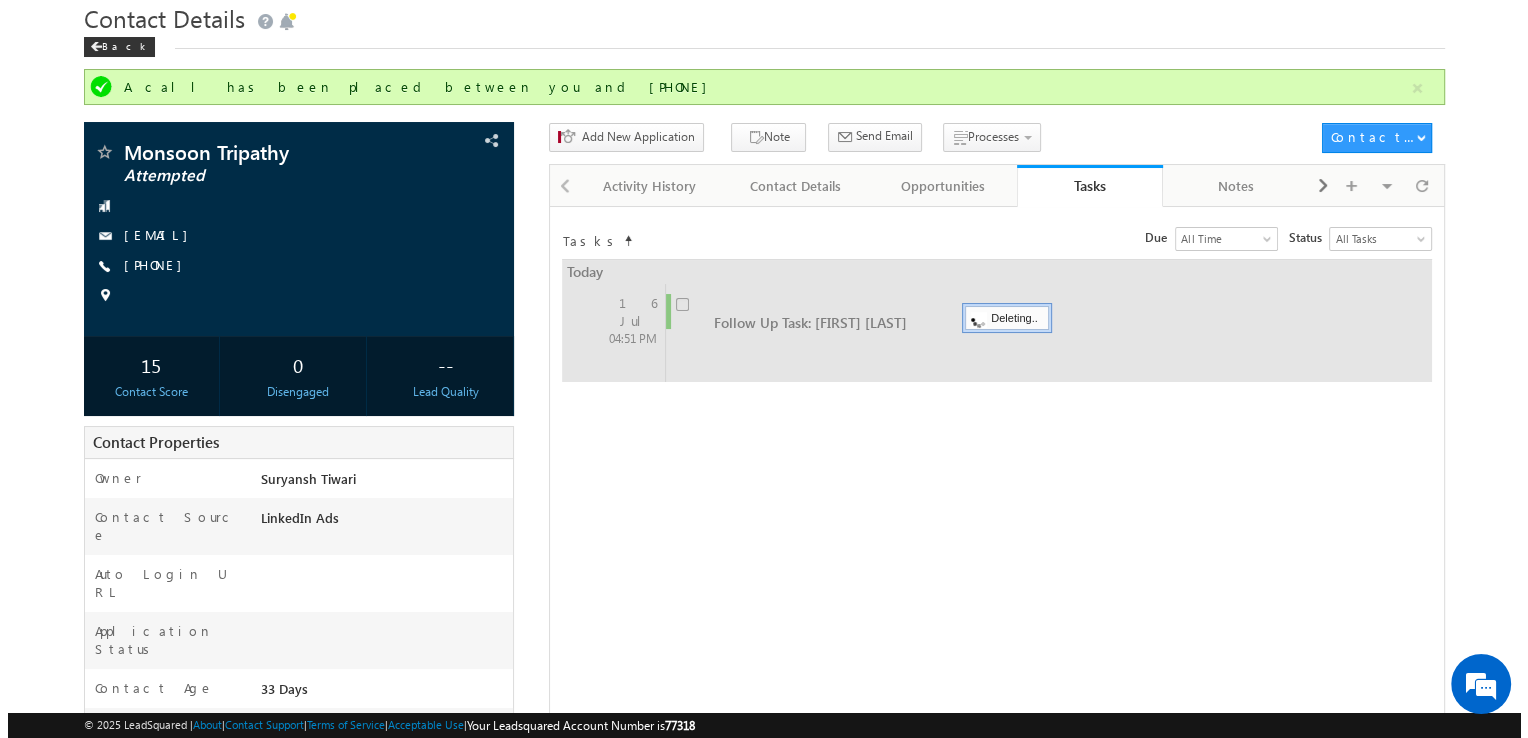 scroll, scrollTop: 0, scrollLeft: 0, axis: both 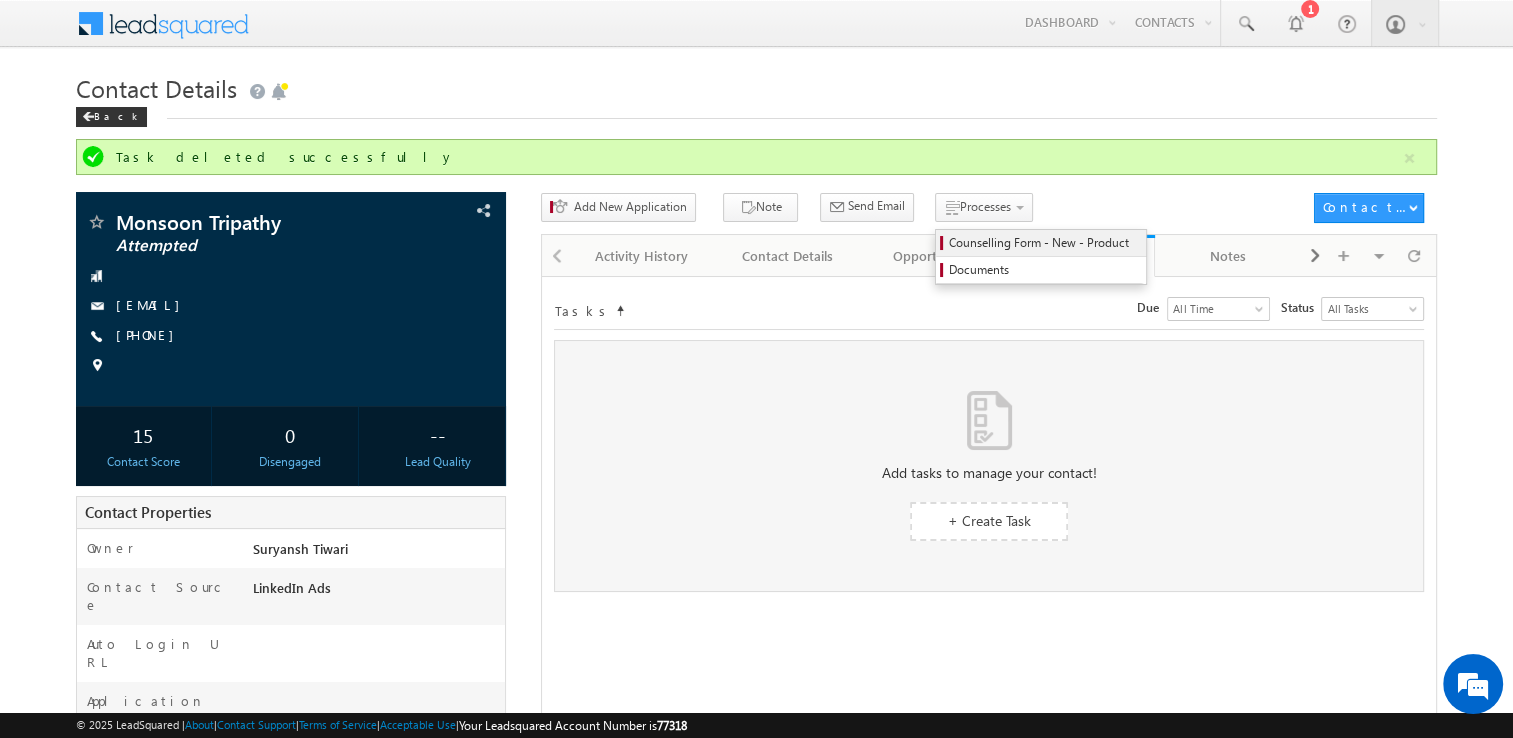 click on "Counselling Form - New - Product" at bounding box center [1044, 243] 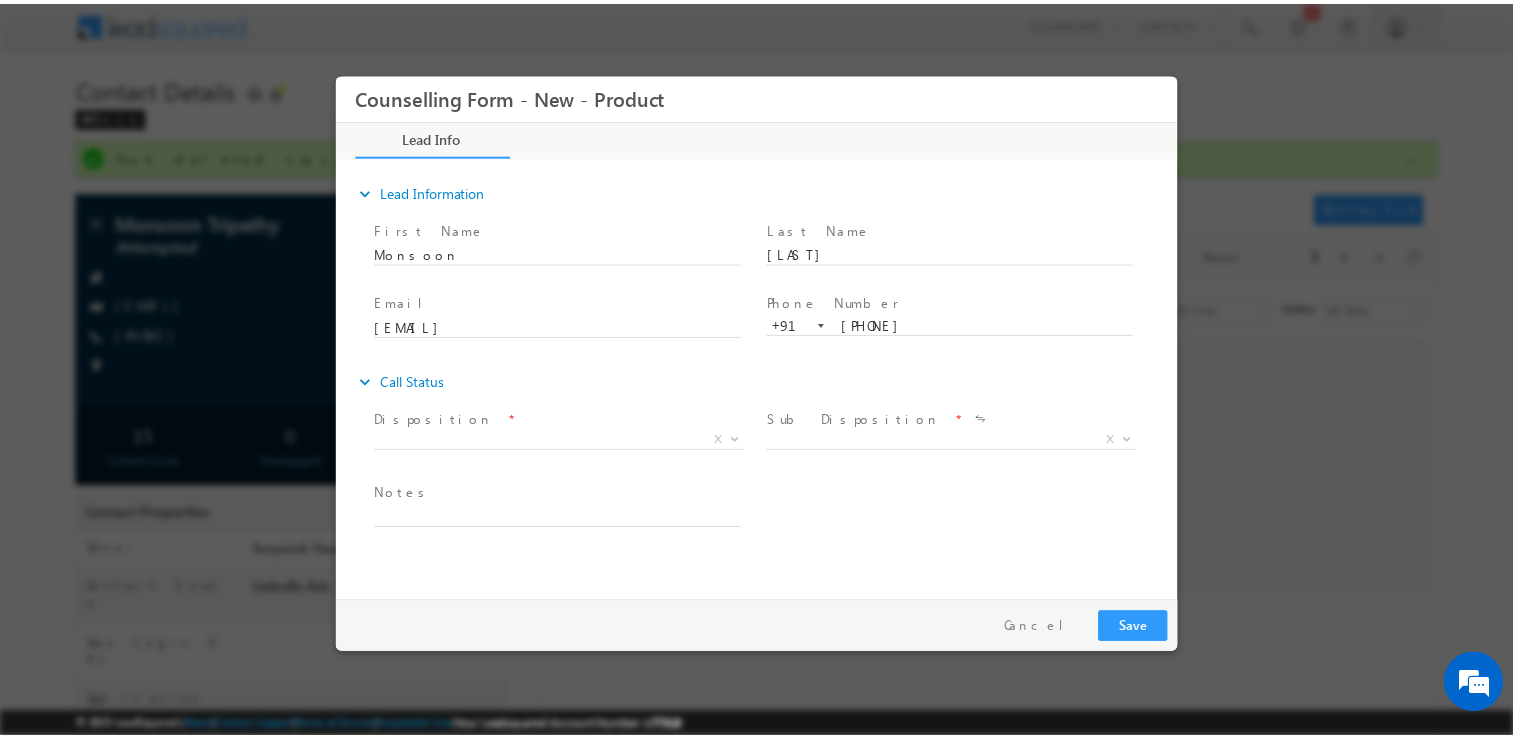 scroll, scrollTop: 0, scrollLeft: 0, axis: both 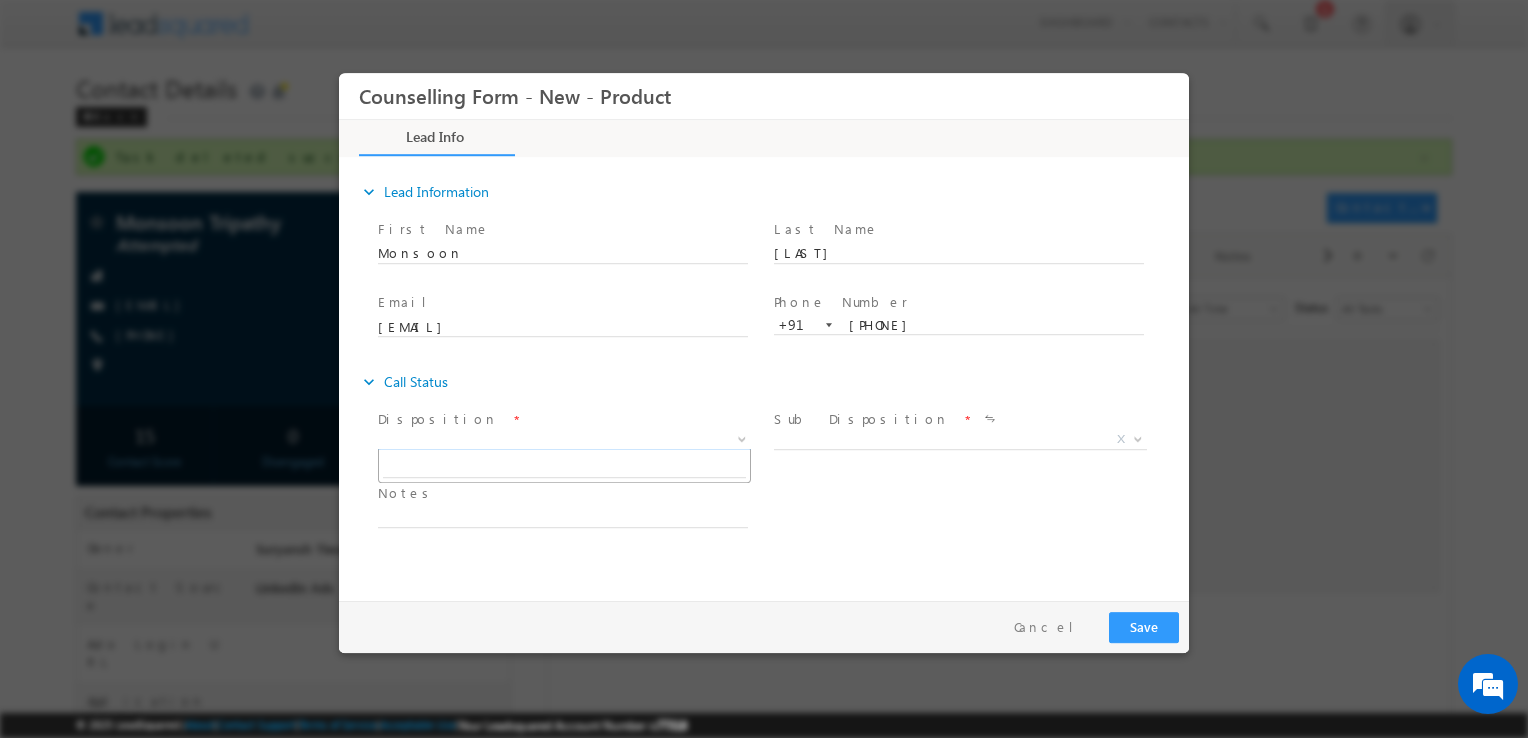 click on "X" at bounding box center [564, 440] 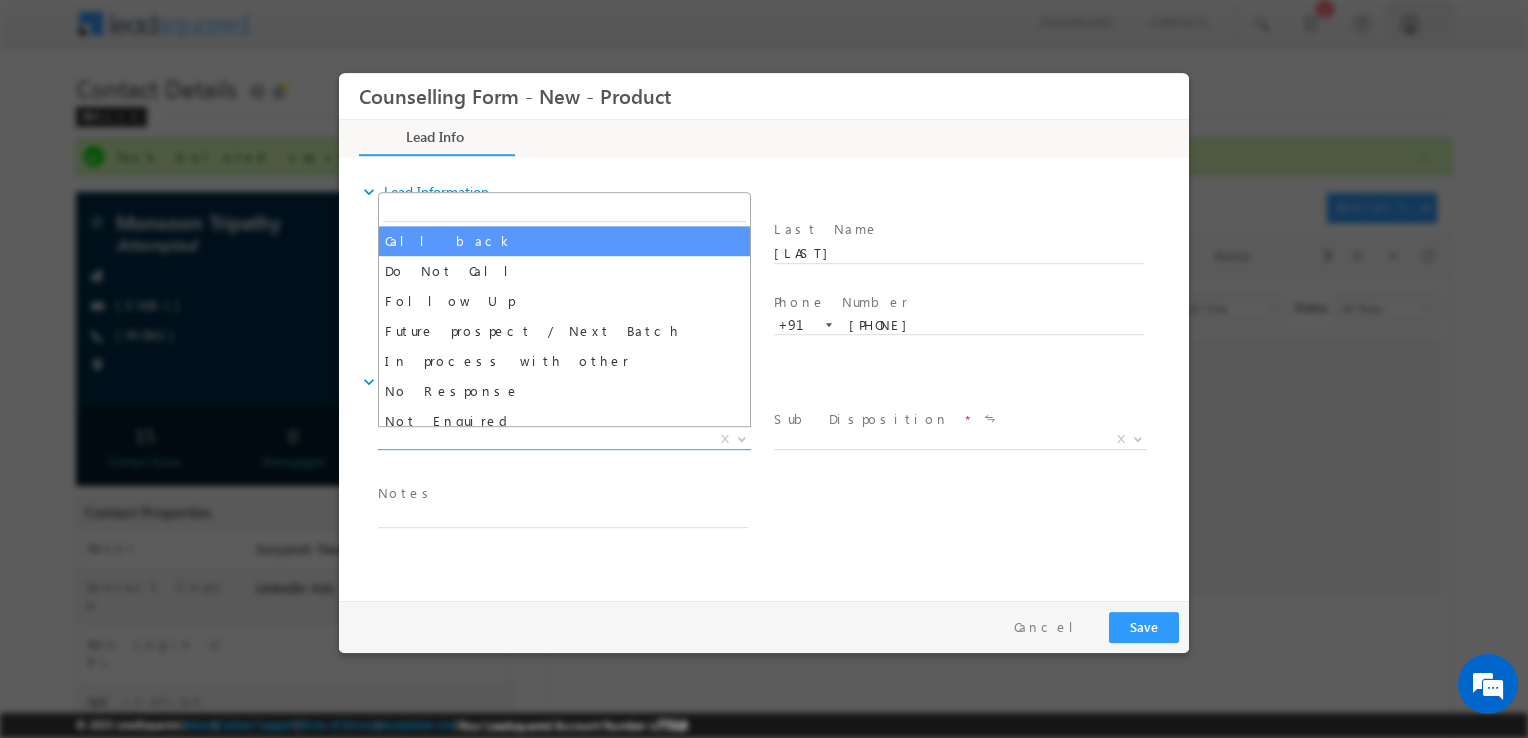 select on "Call back" 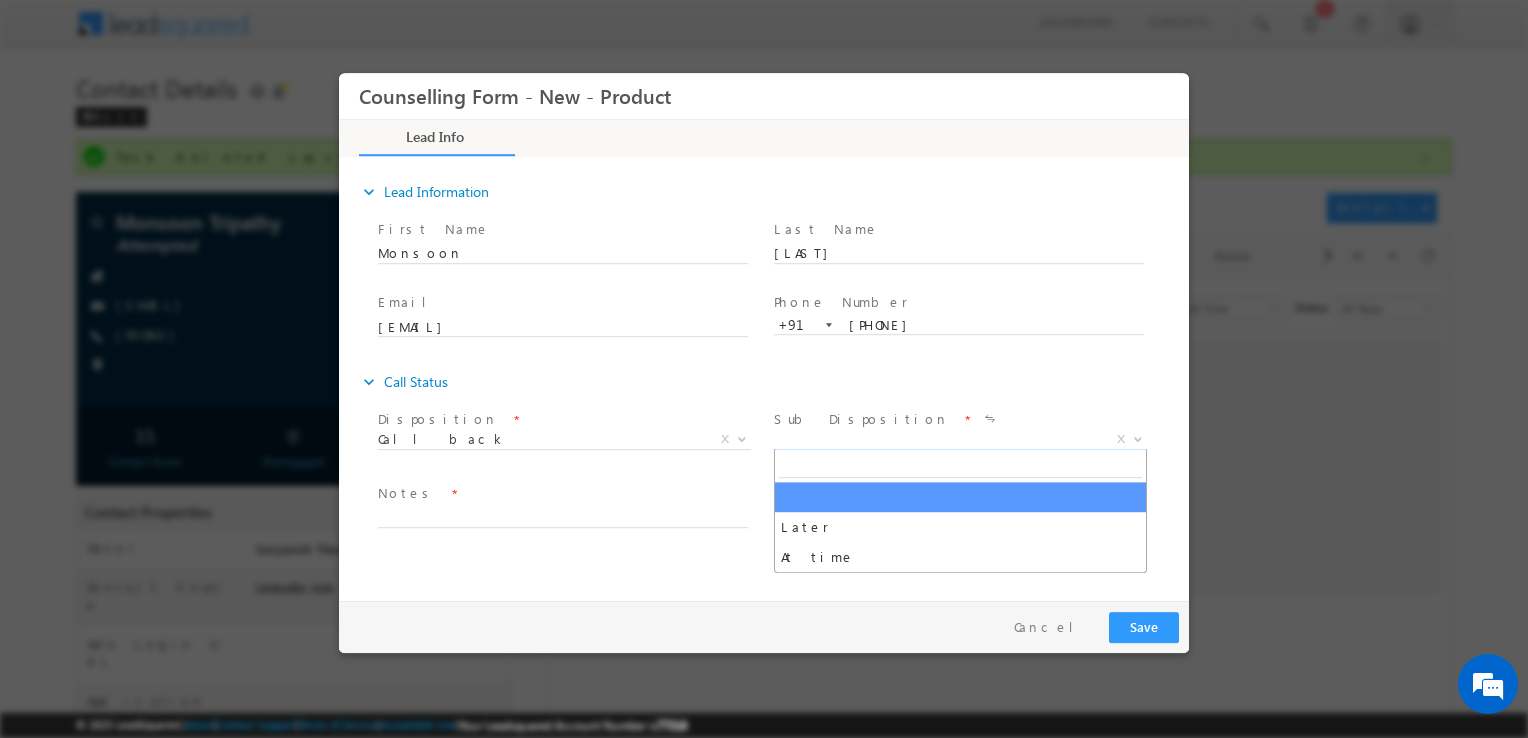 click on "X" at bounding box center [960, 440] 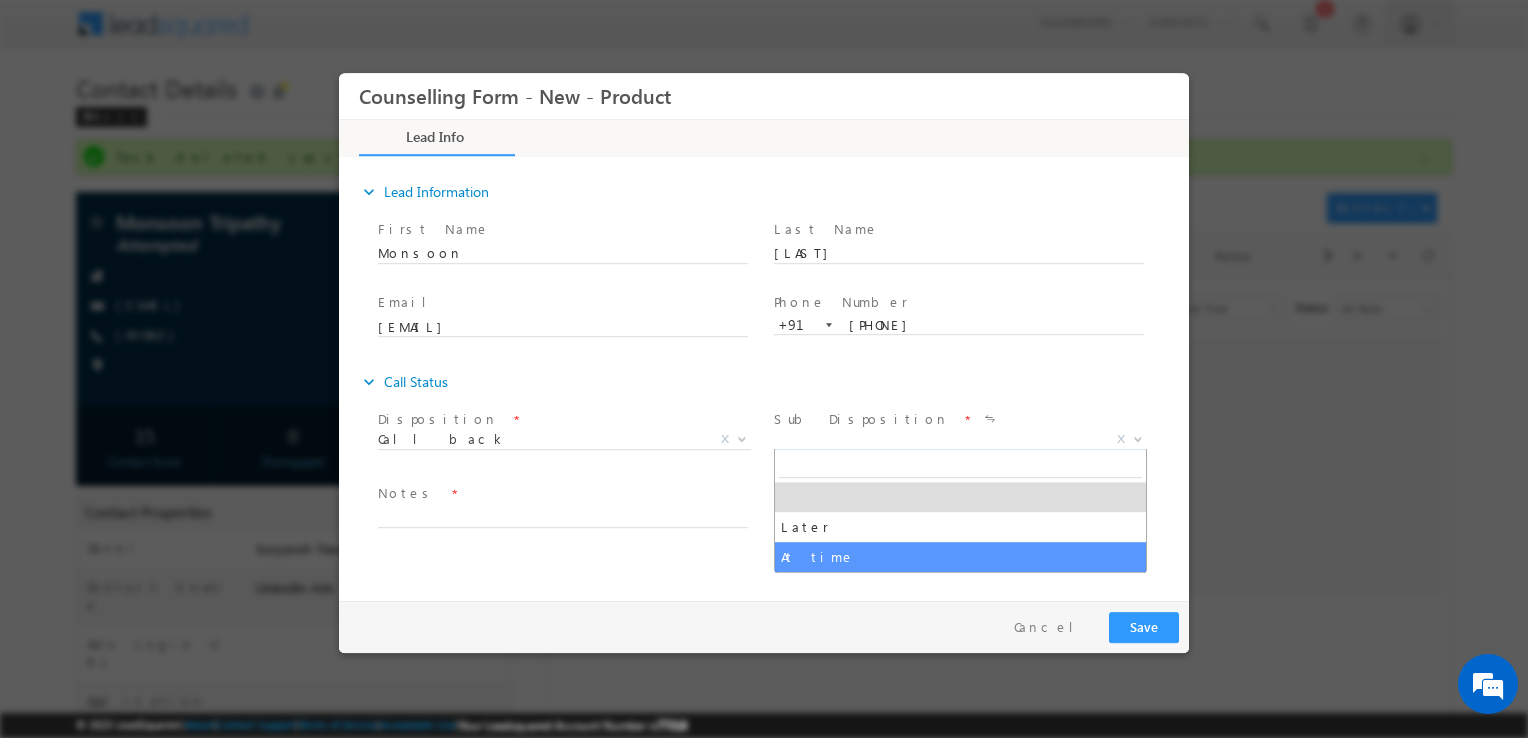 select on "At time" 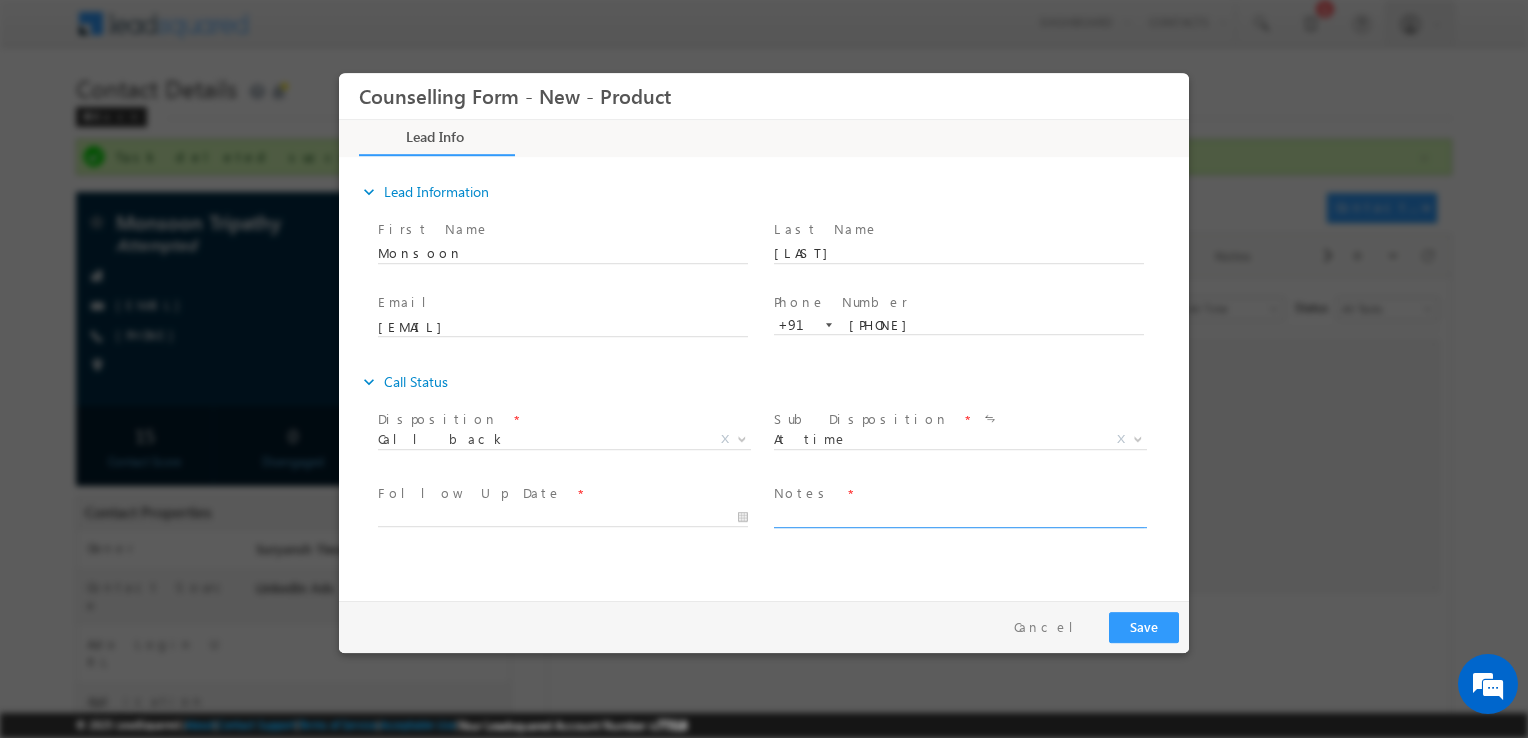 click at bounding box center [959, 516] 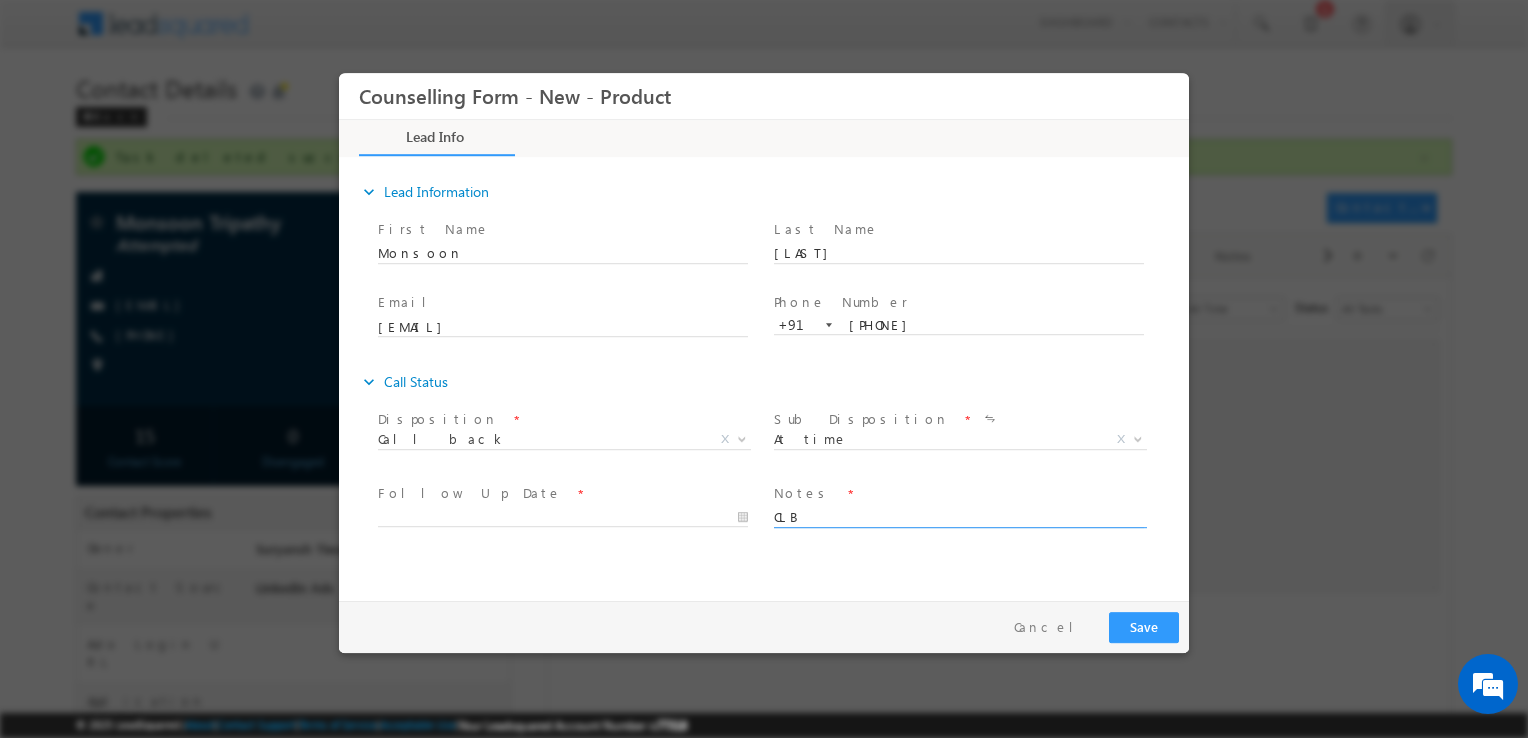 type on "CLB" 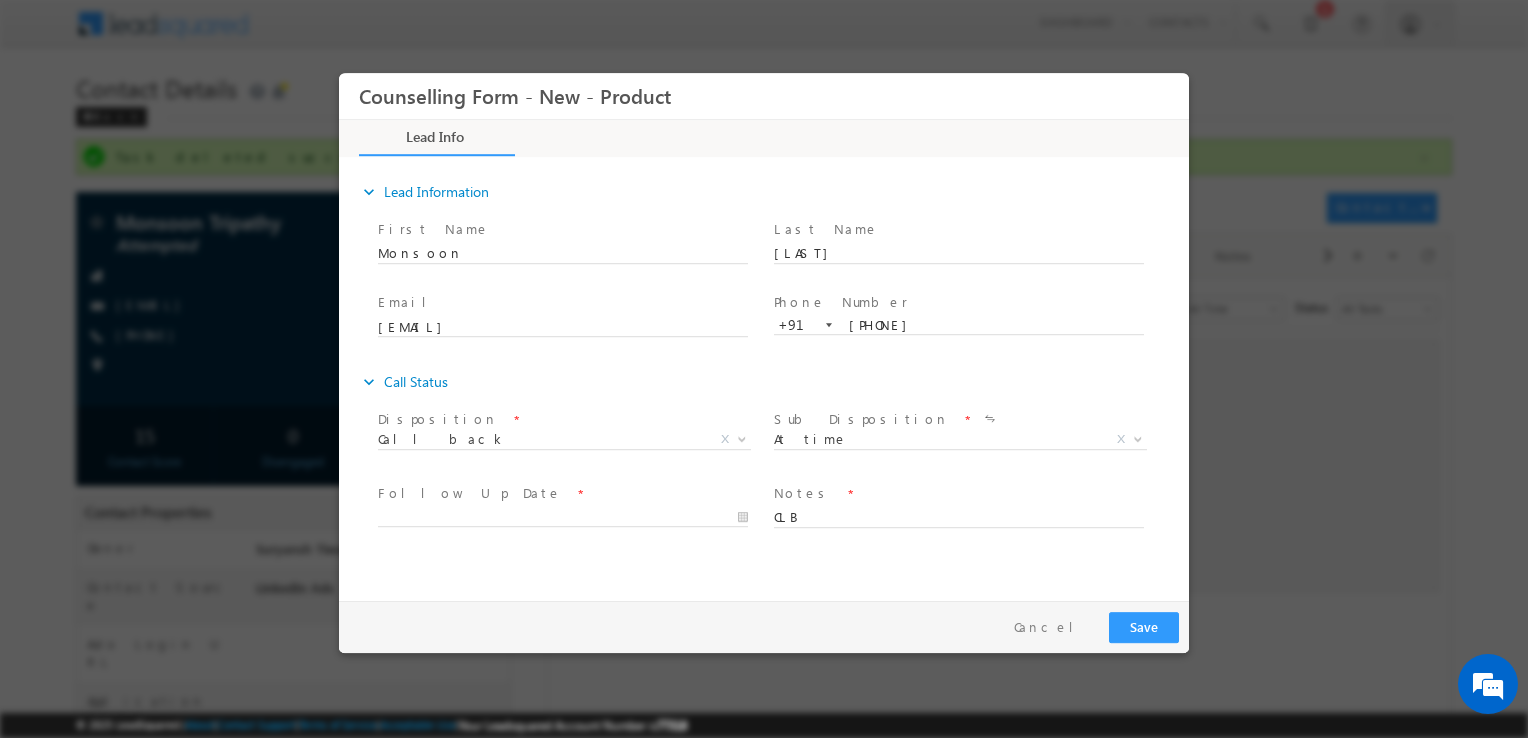drag, startPoint x: 699, startPoint y: 506, endPoint x: 650, endPoint y: 520, distance: 50.96077 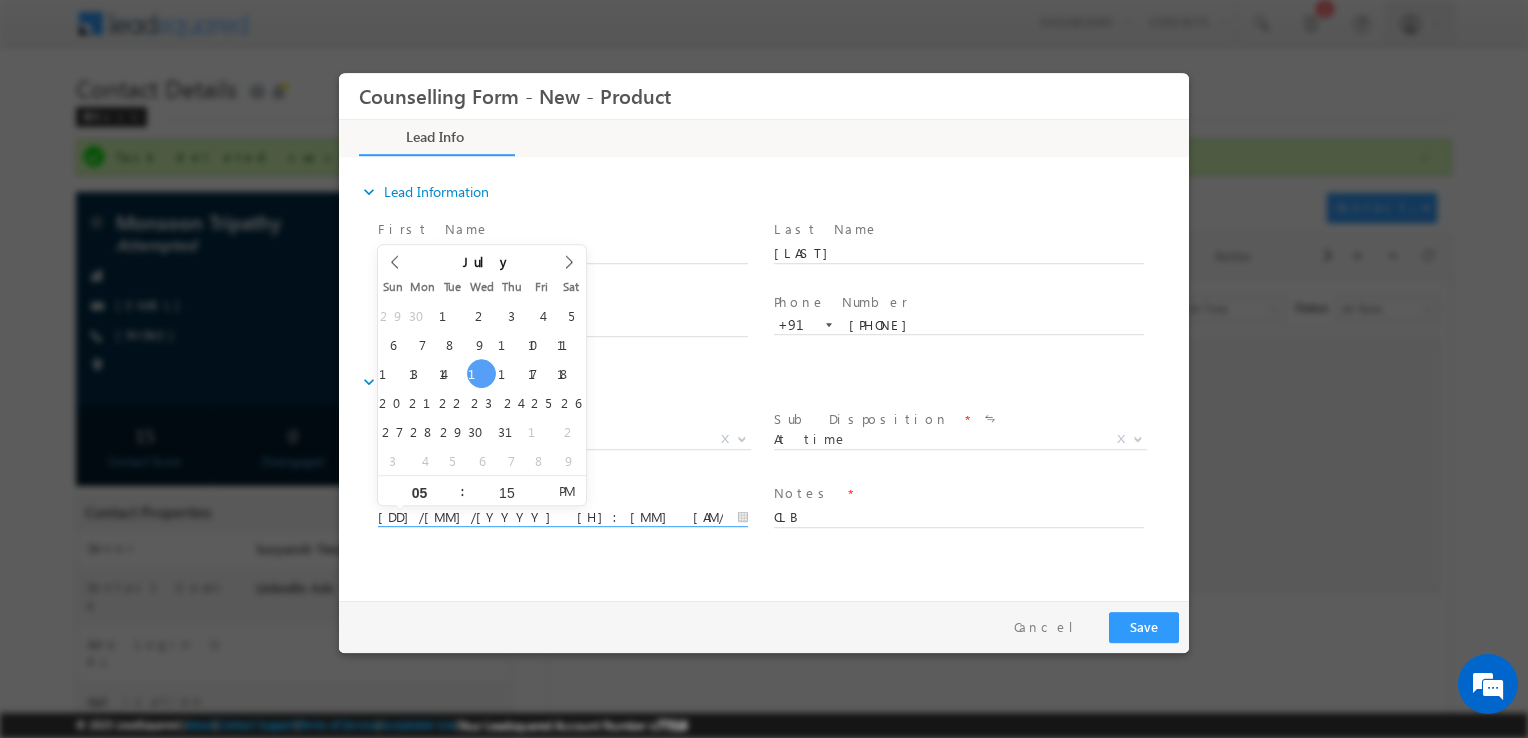 click on "[DD]/[MM]/[YYYY] [H]:[MM] [AM/PM]" at bounding box center [563, 518] 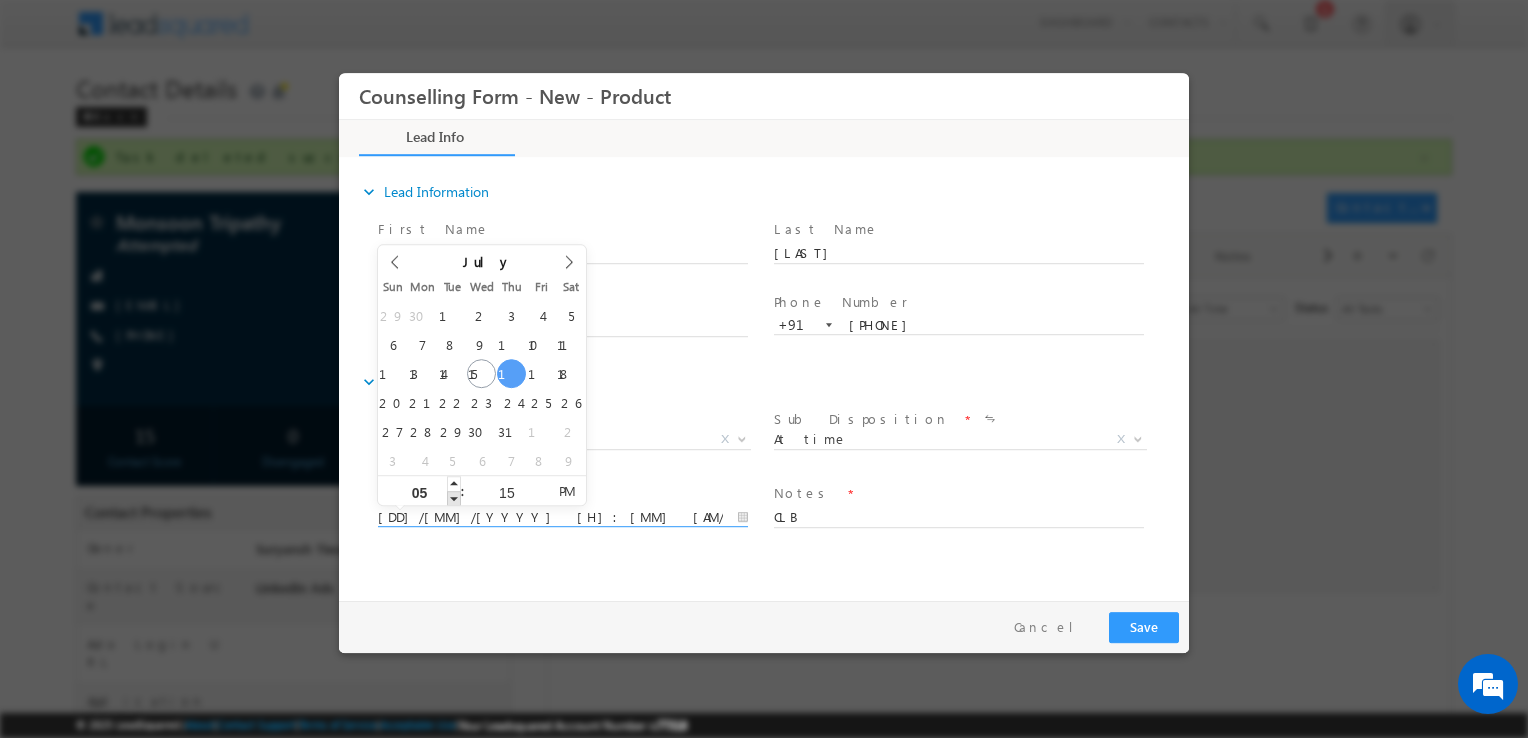 type on "17/07/2025 4:15 PM" 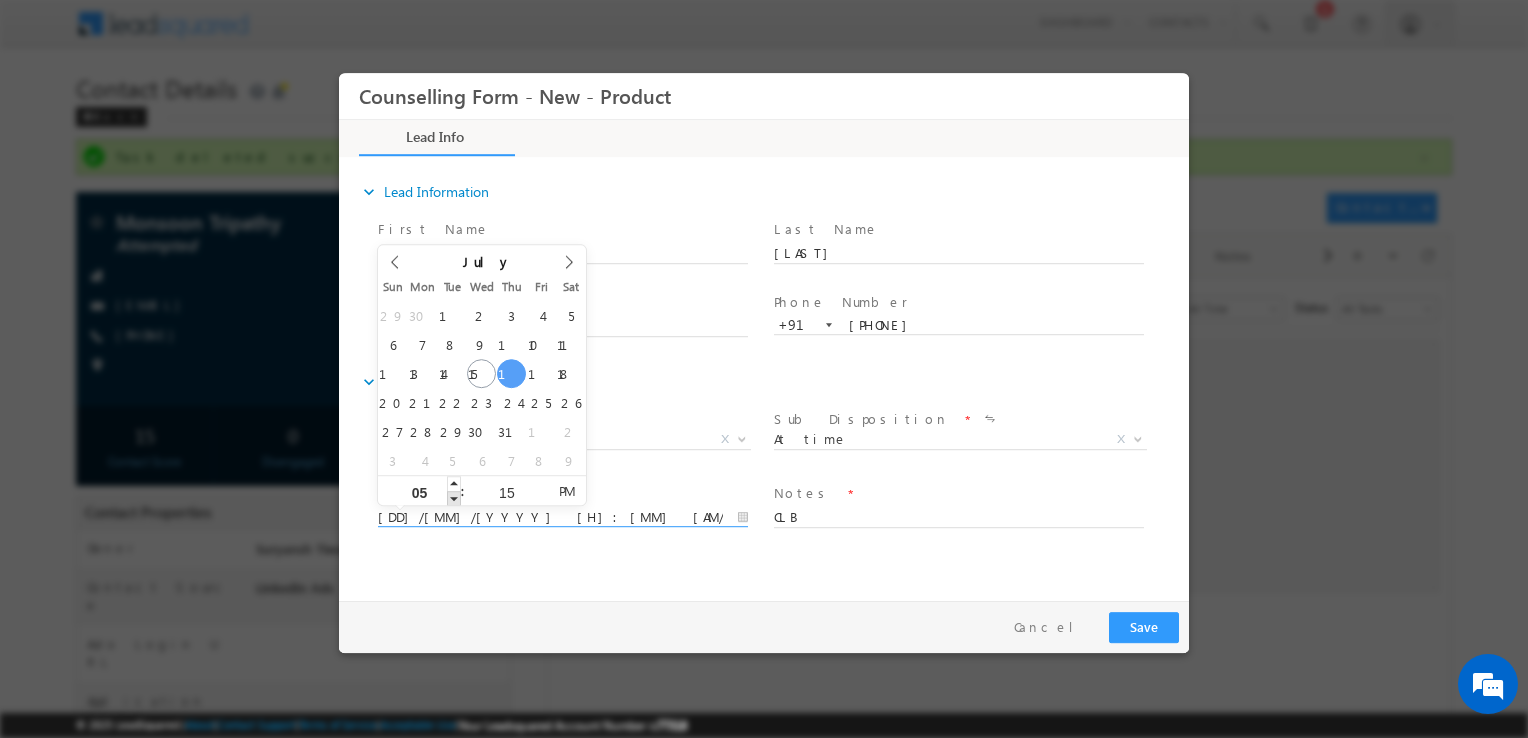 type on "04" 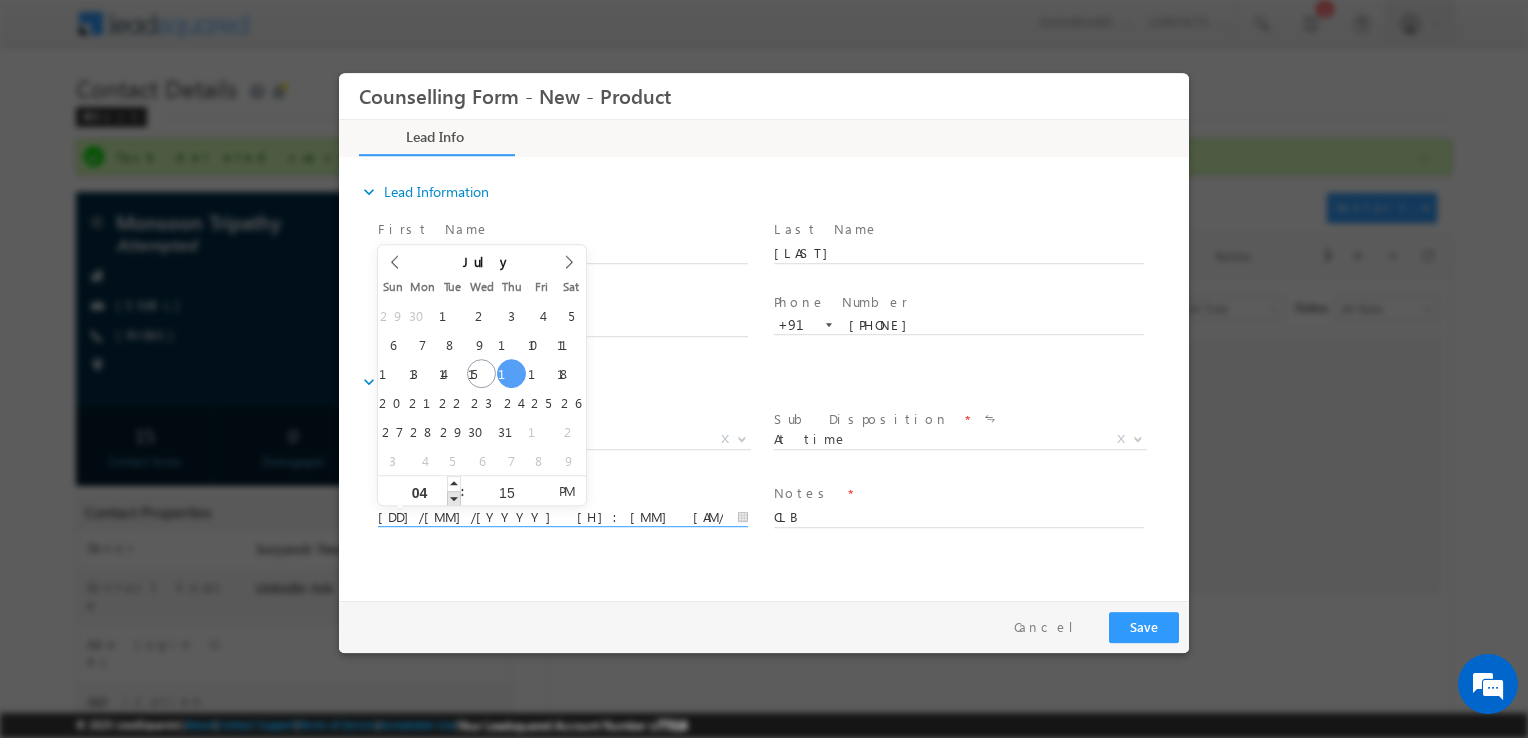 click at bounding box center (454, 498) 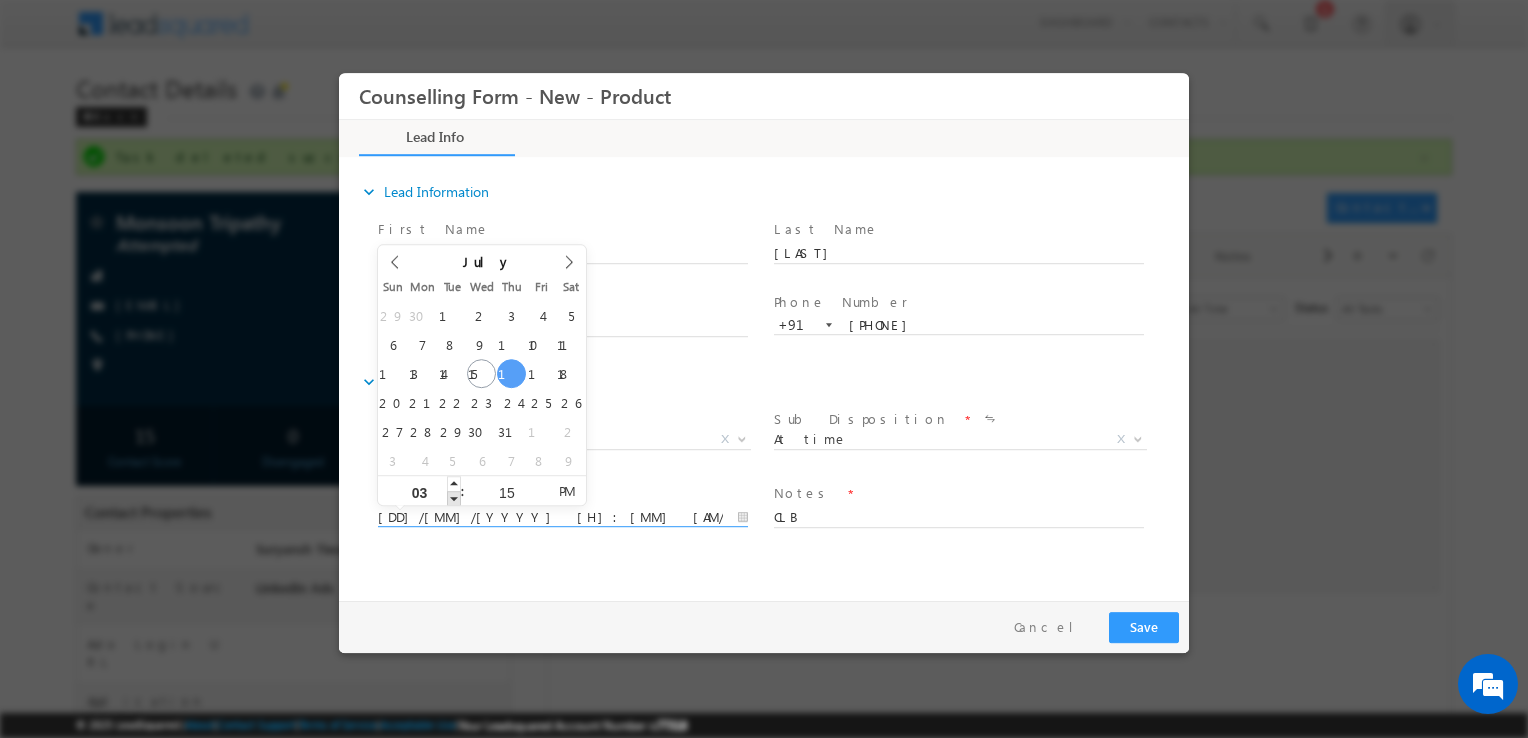 click at bounding box center (454, 498) 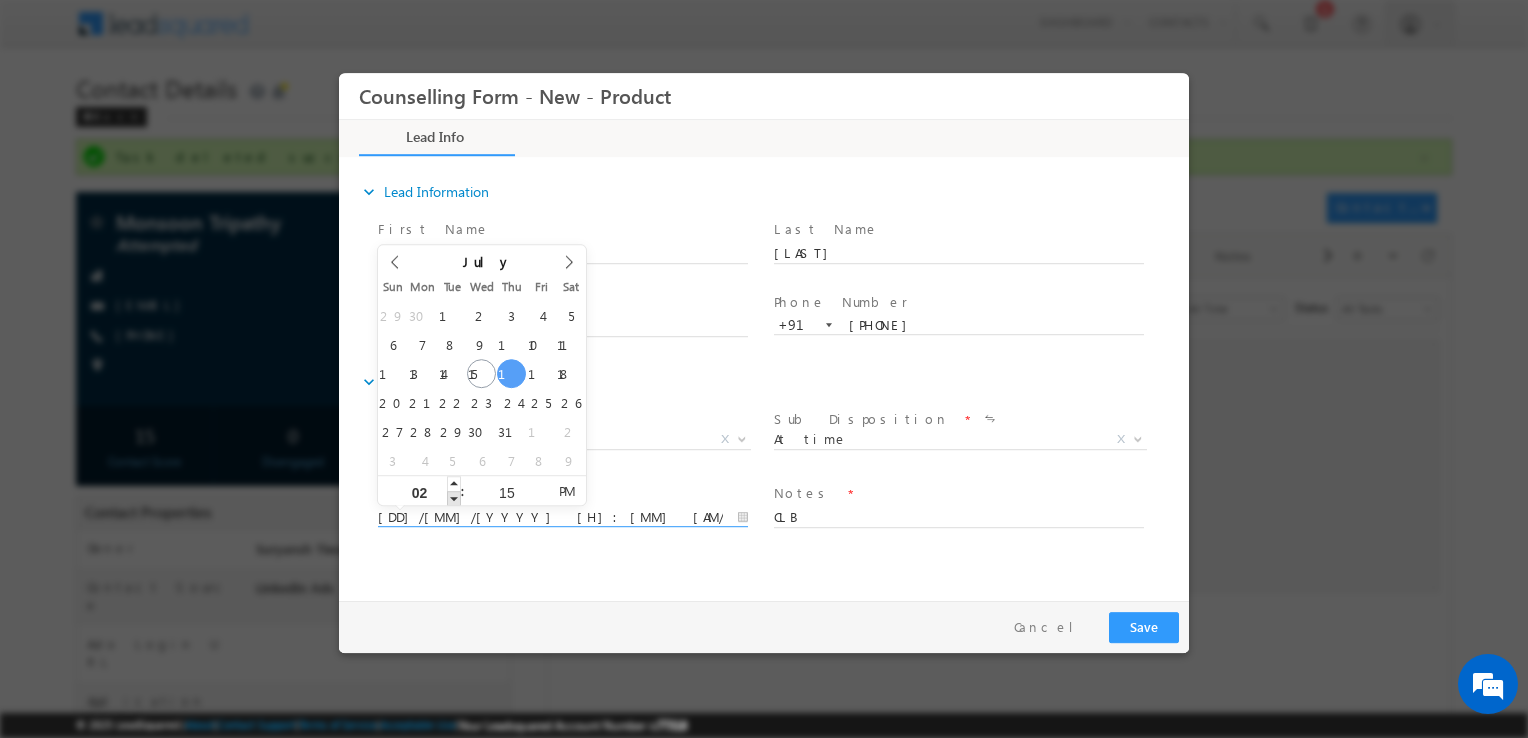 click at bounding box center (454, 498) 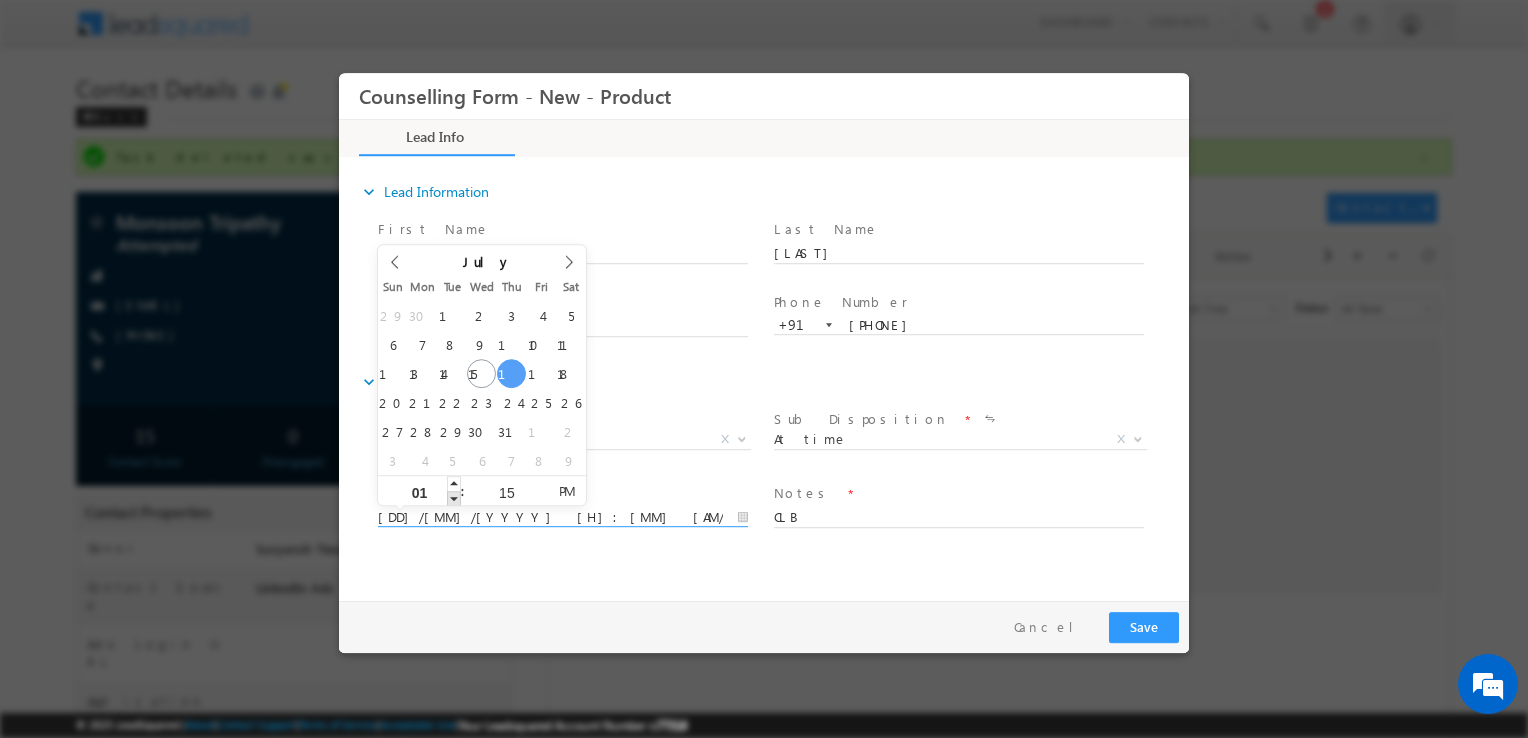 click at bounding box center [454, 498] 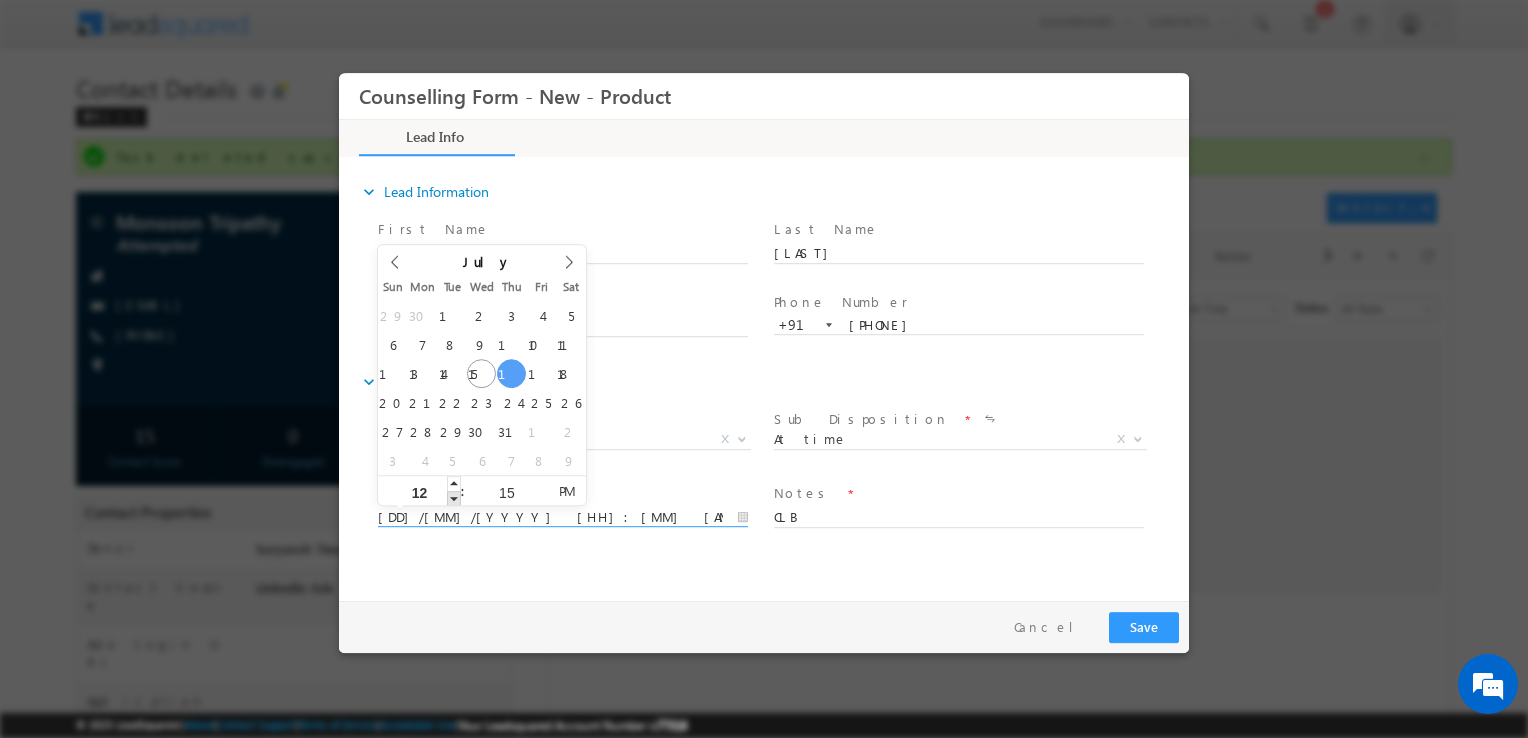 click at bounding box center [454, 498] 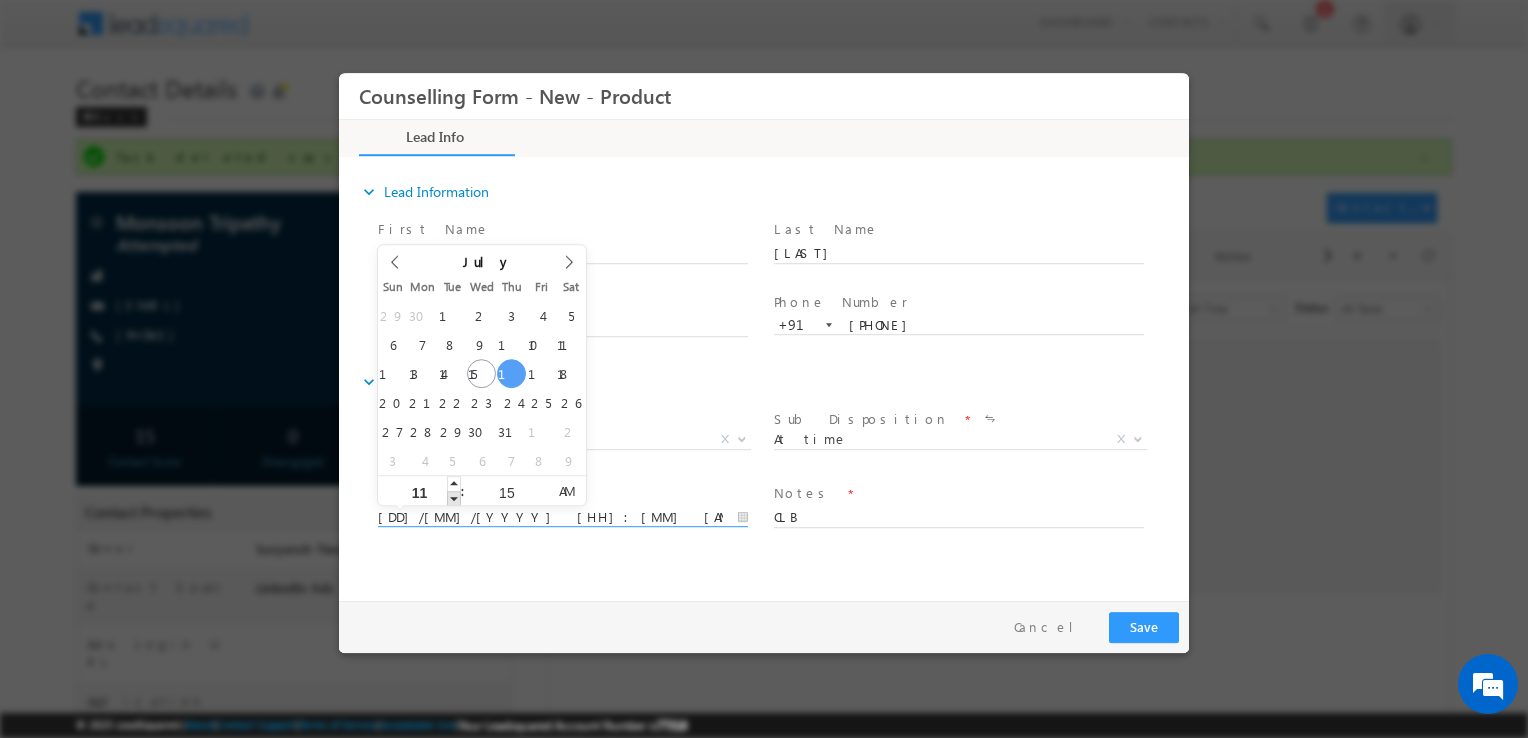 click at bounding box center [454, 498] 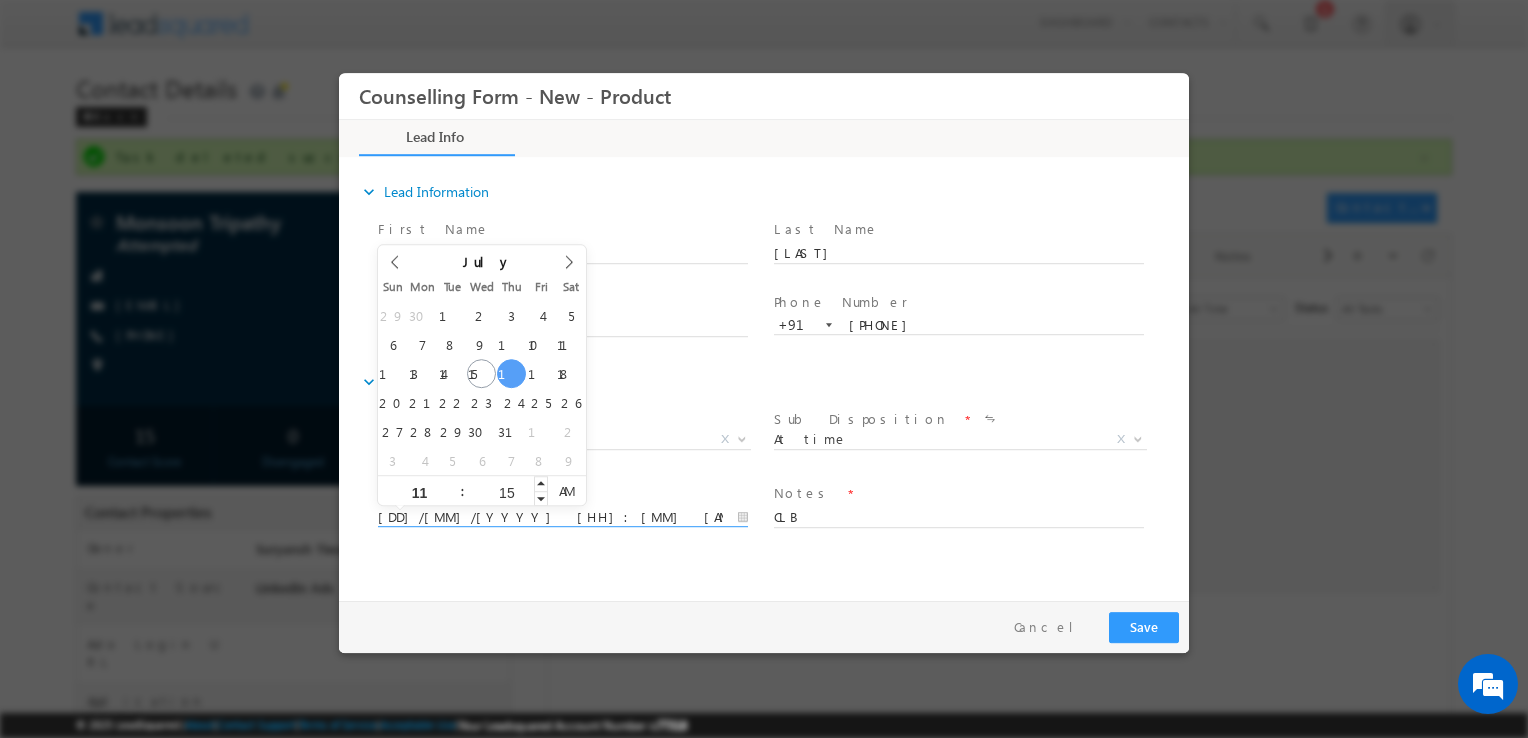 click on "15" at bounding box center [506, 492] 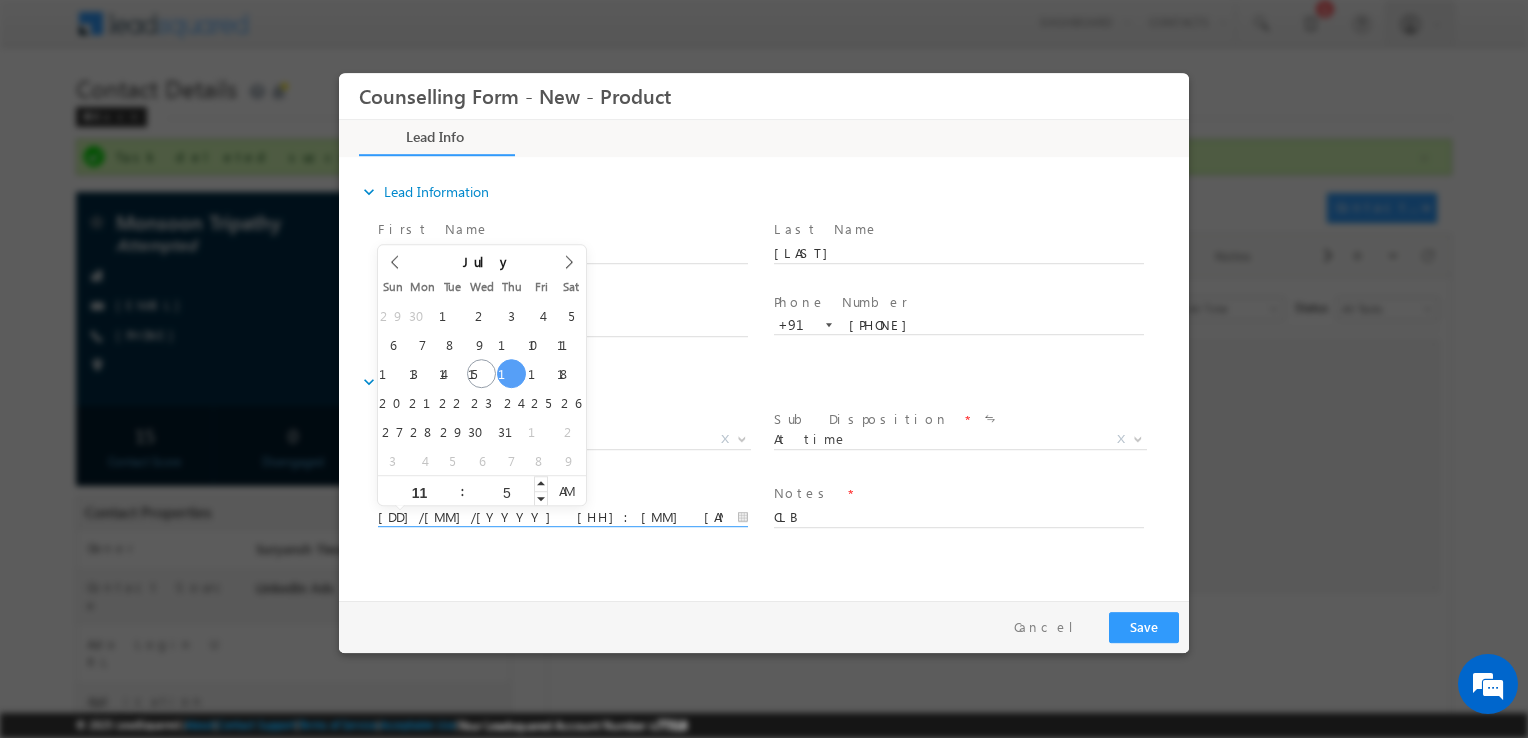 type on "59" 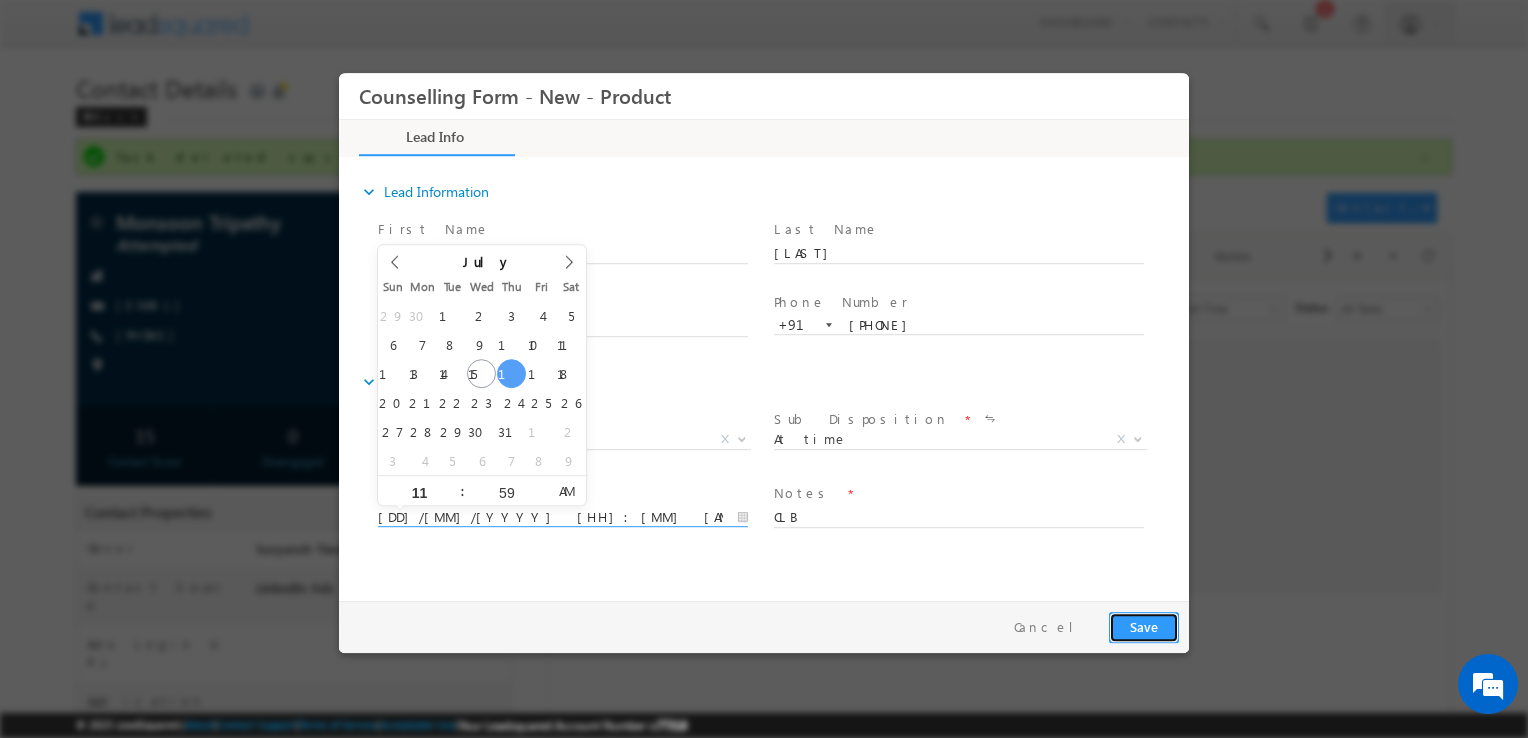 type on "17/07/2025 11:59 AM" 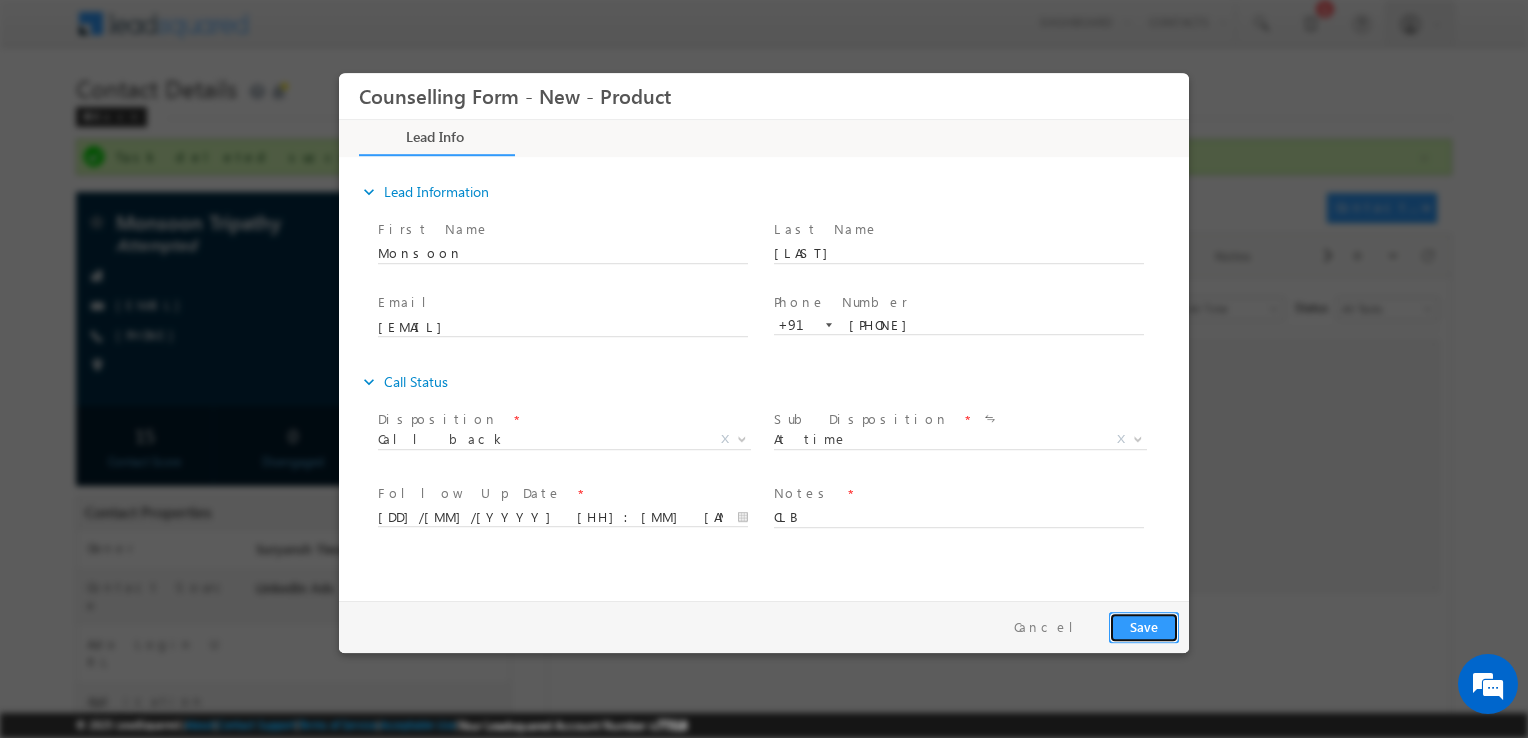click on "Save" at bounding box center (1144, 627) 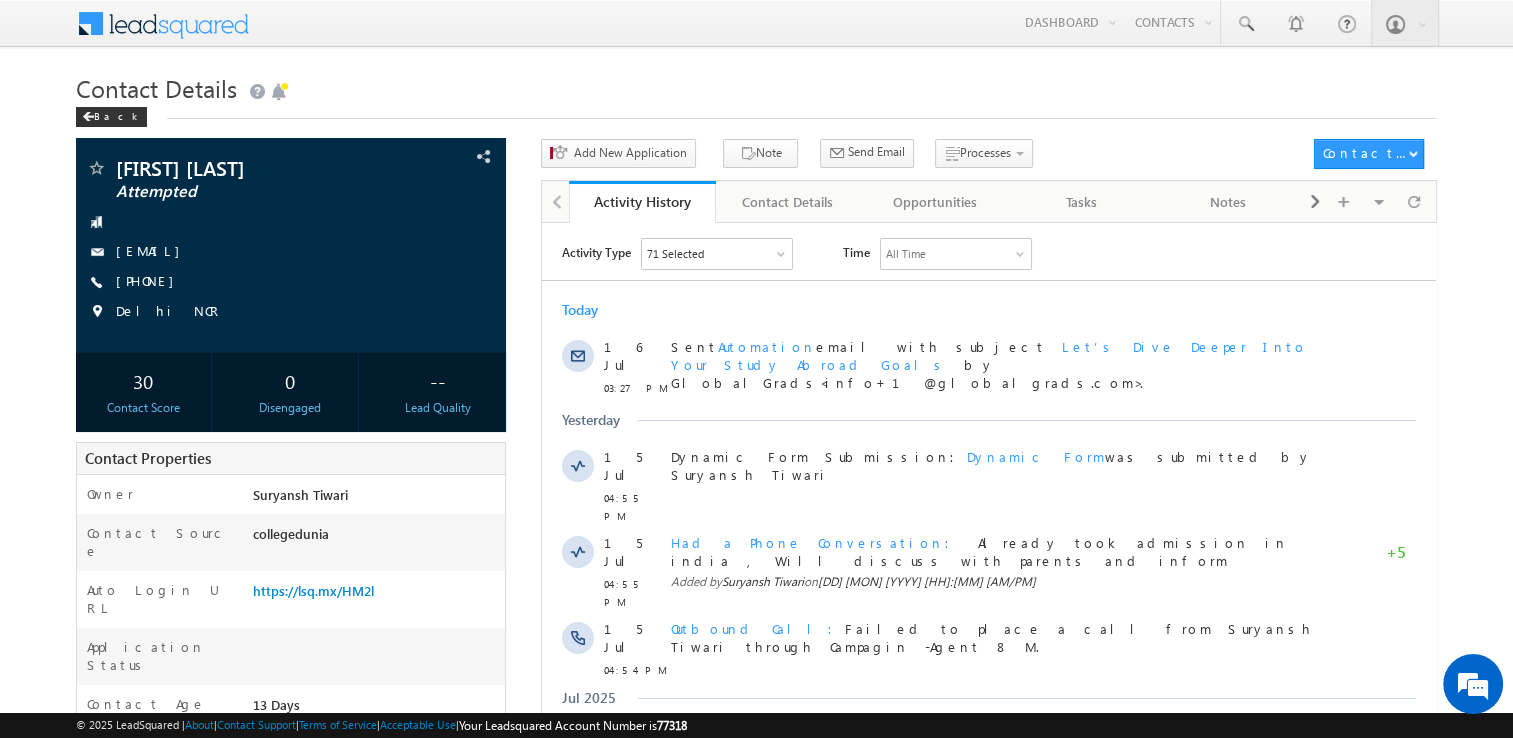 scroll, scrollTop: 0, scrollLeft: 0, axis: both 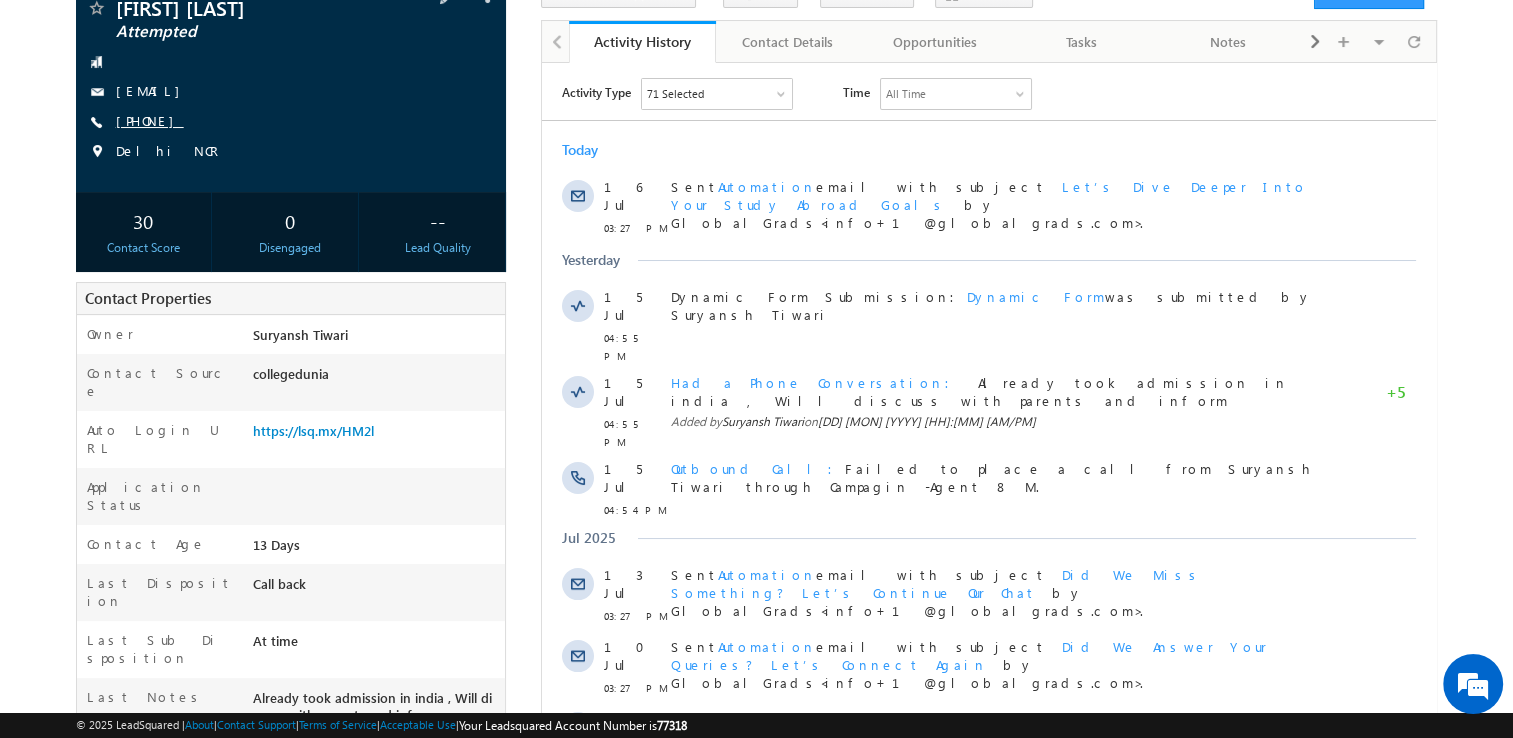 click on "[PHONE]" at bounding box center [150, 120] 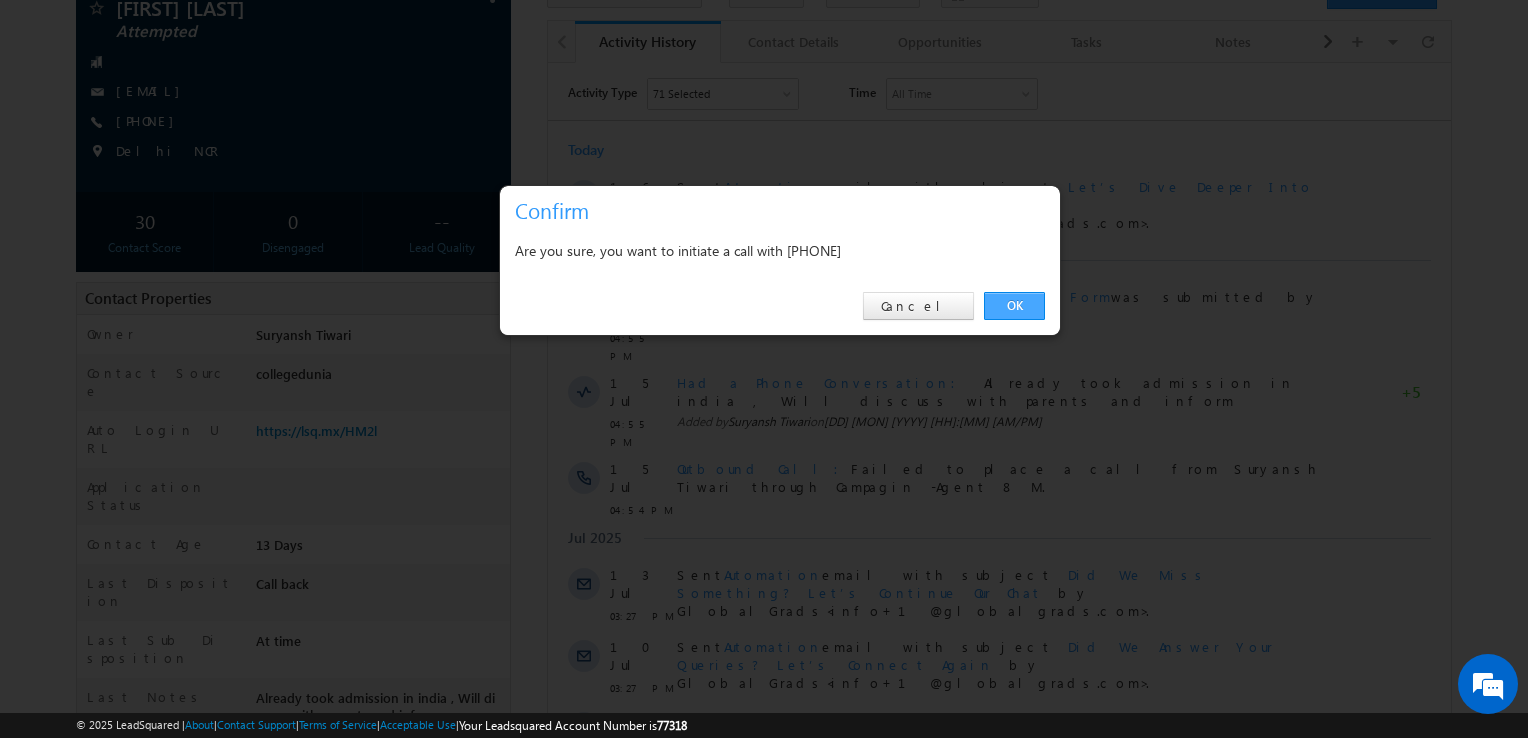 click on "OK" at bounding box center (1014, 306) 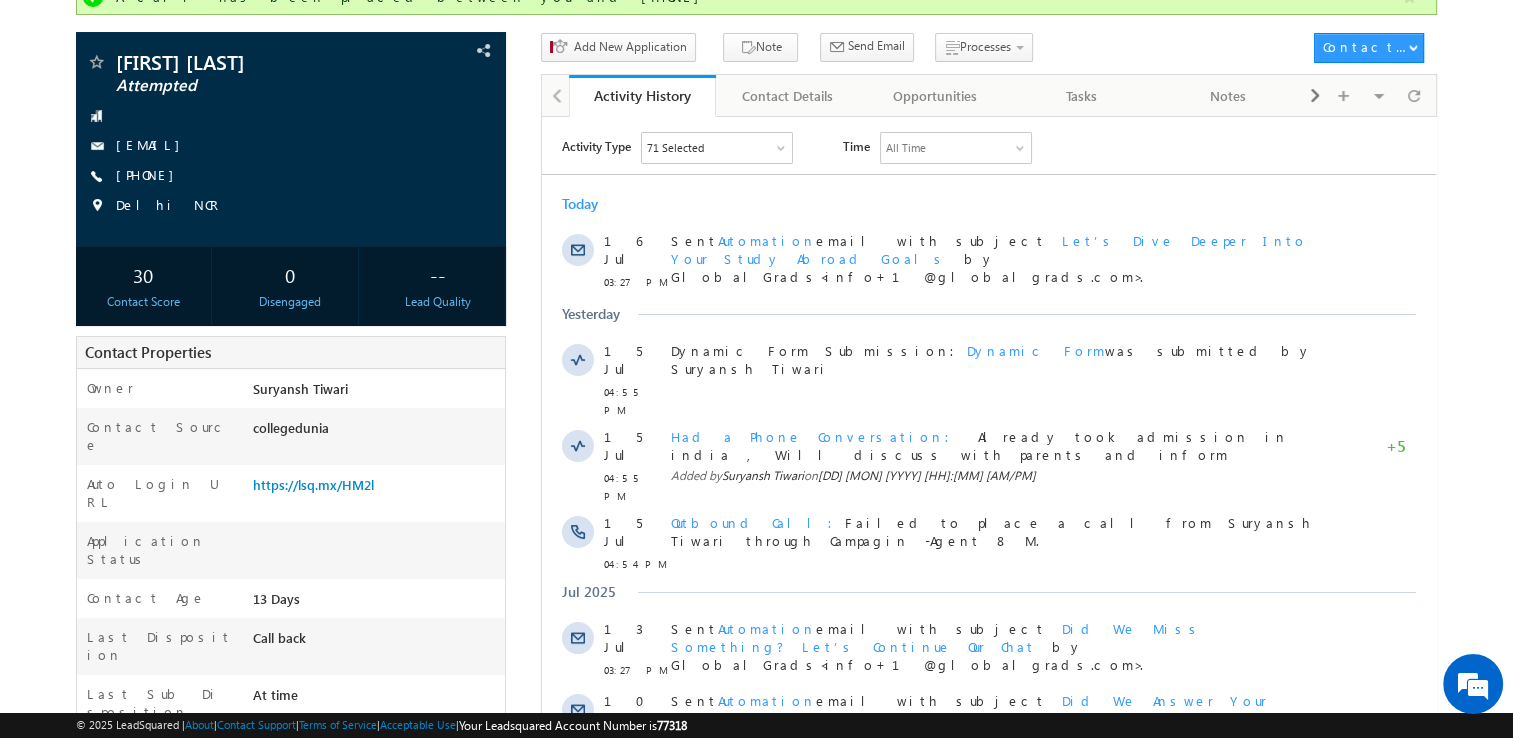 scroll, scrollTop: 213, scrollLeft: 0, axis: vertical 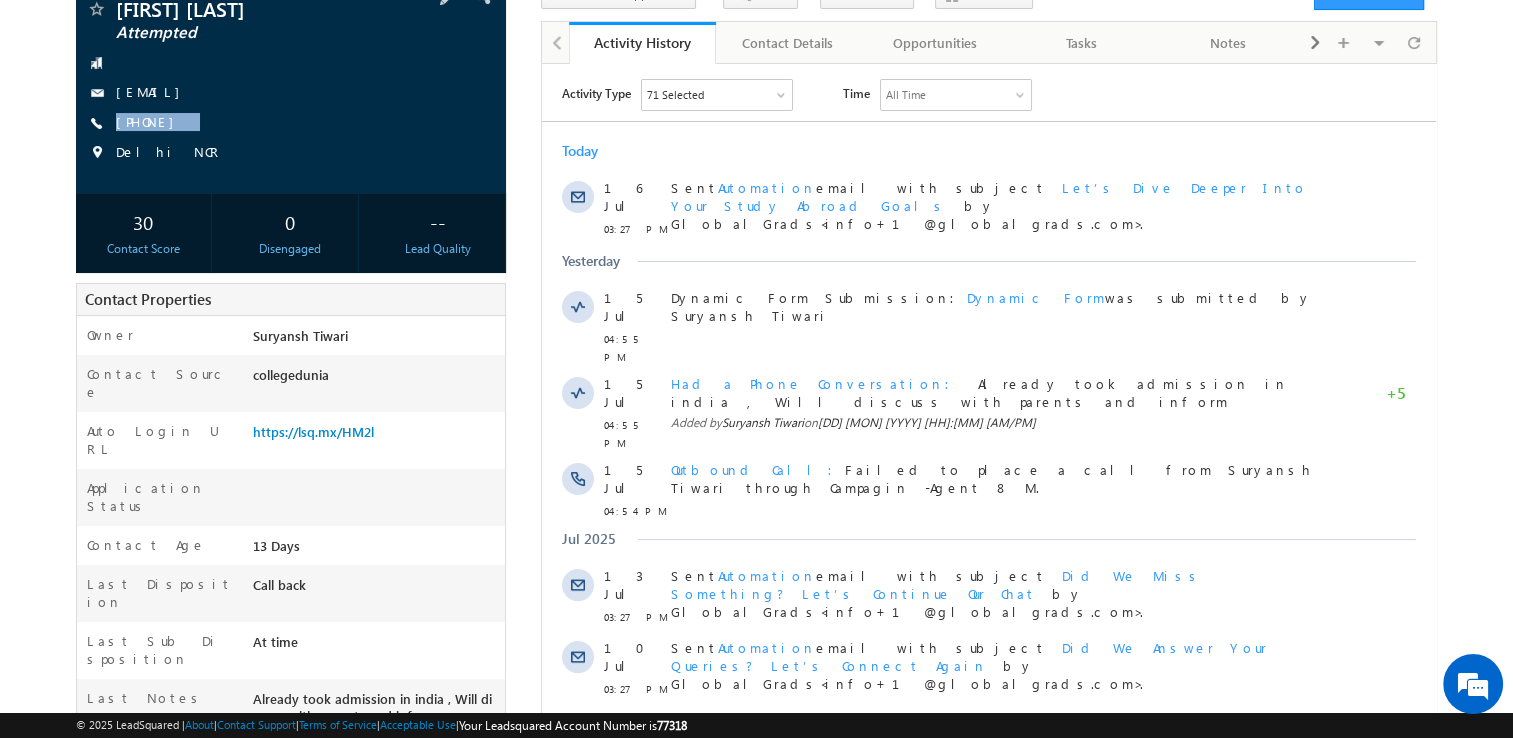 copy on "[PHONE]" 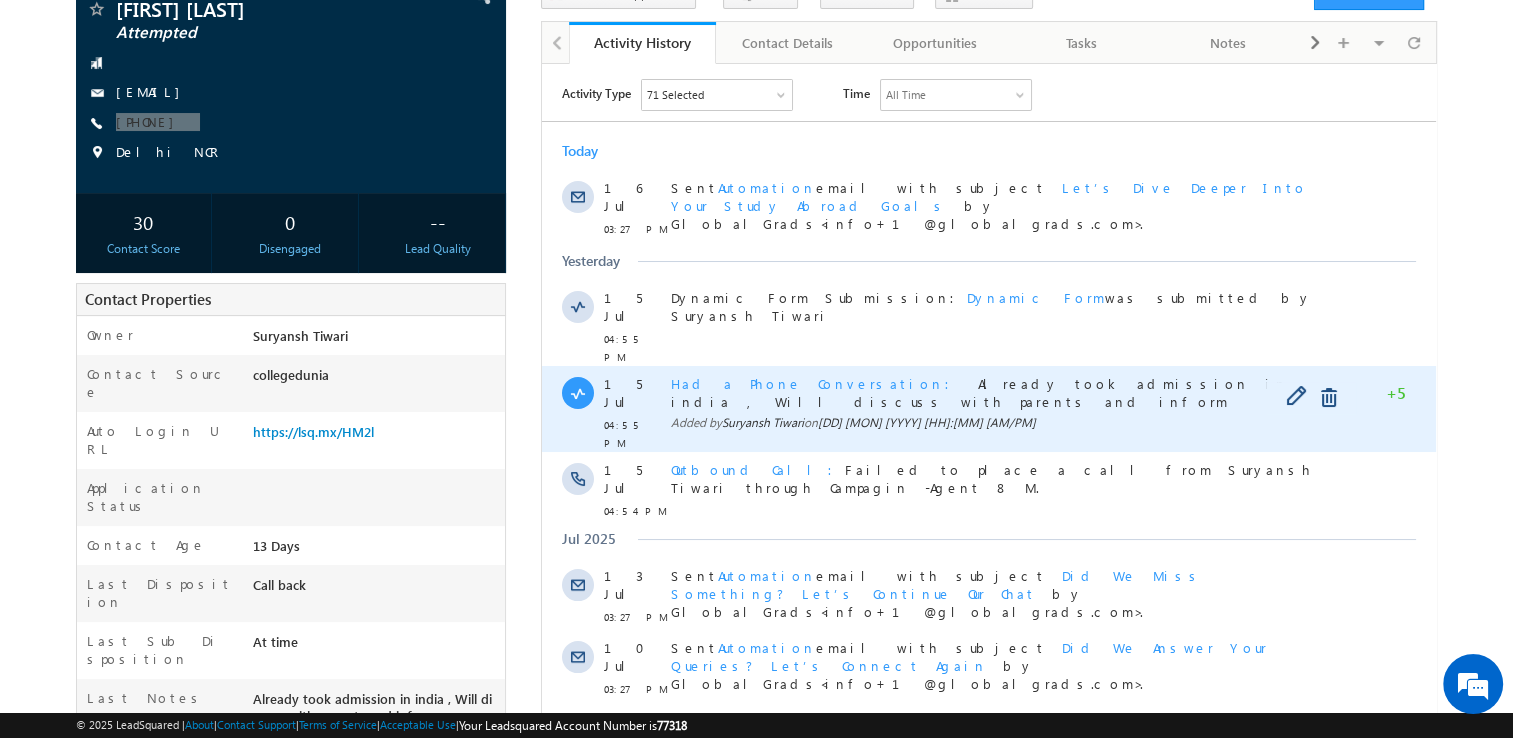 click on "Already took admission in india , Will discuss with parents and inform" at bounding box center [979, 391] 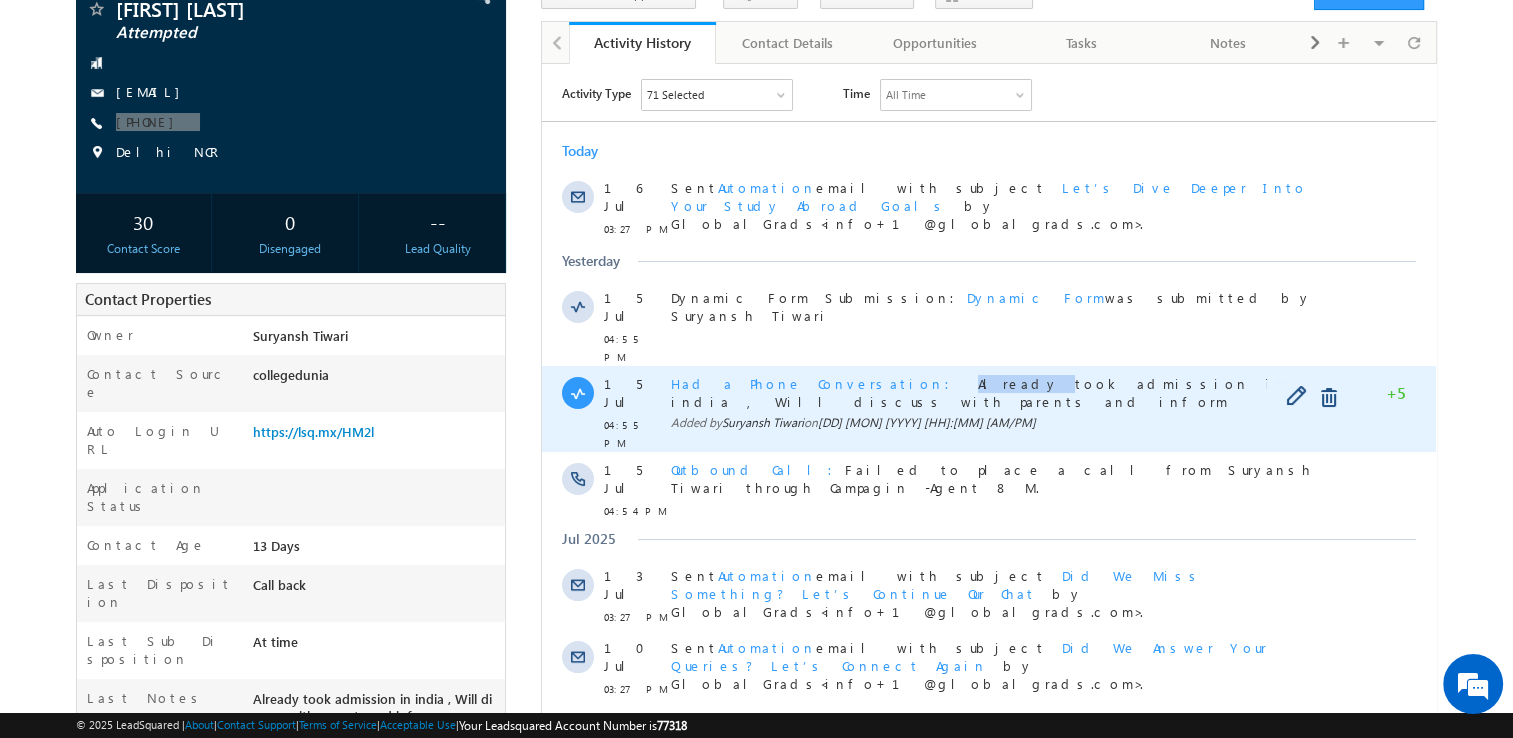 click on "Already took admission in india , Will discuss with parents and inform" at bounding box center (979, 391) 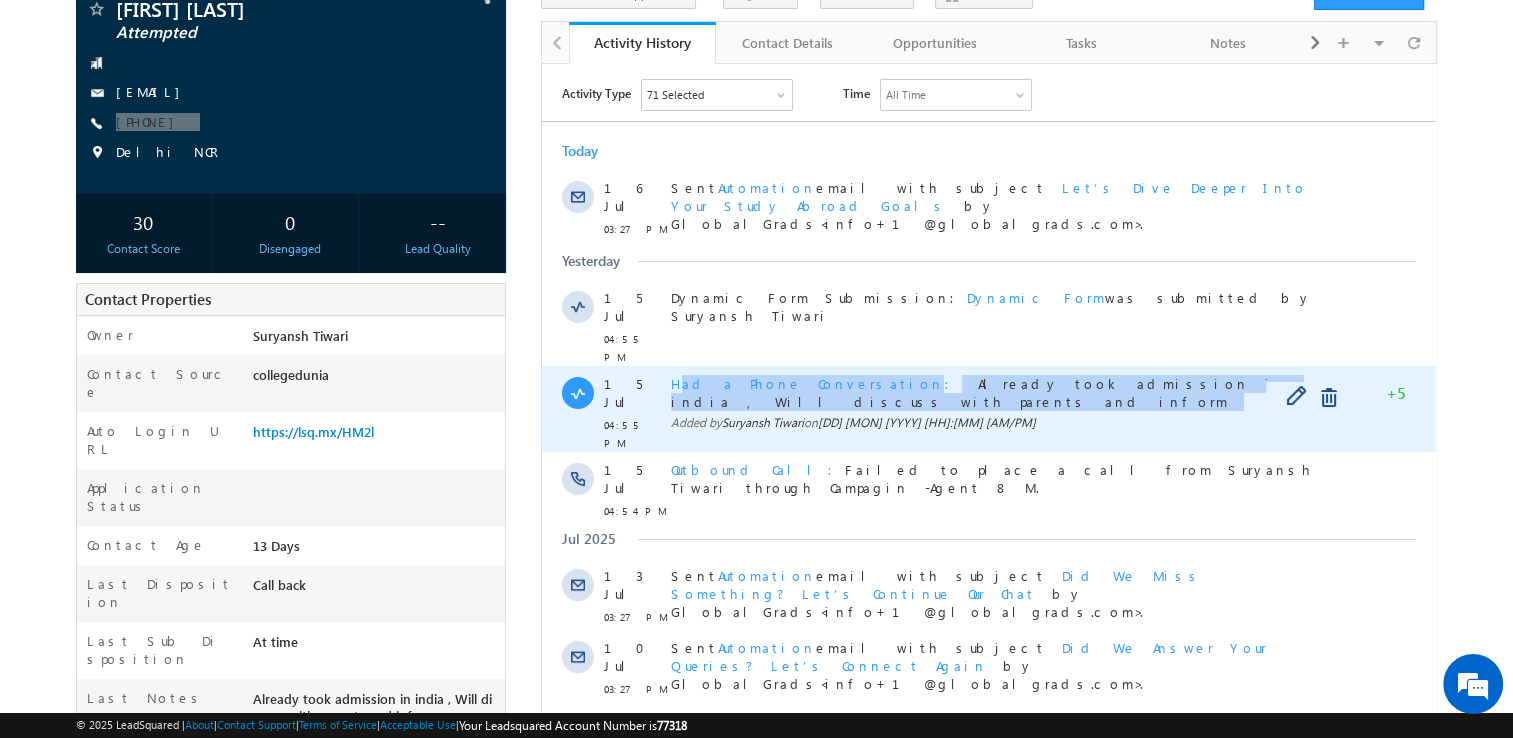 click on "Had a Phone Conversation
Already took admission in india , Will discuss with parents and inform" at bounding box center [999, 392] 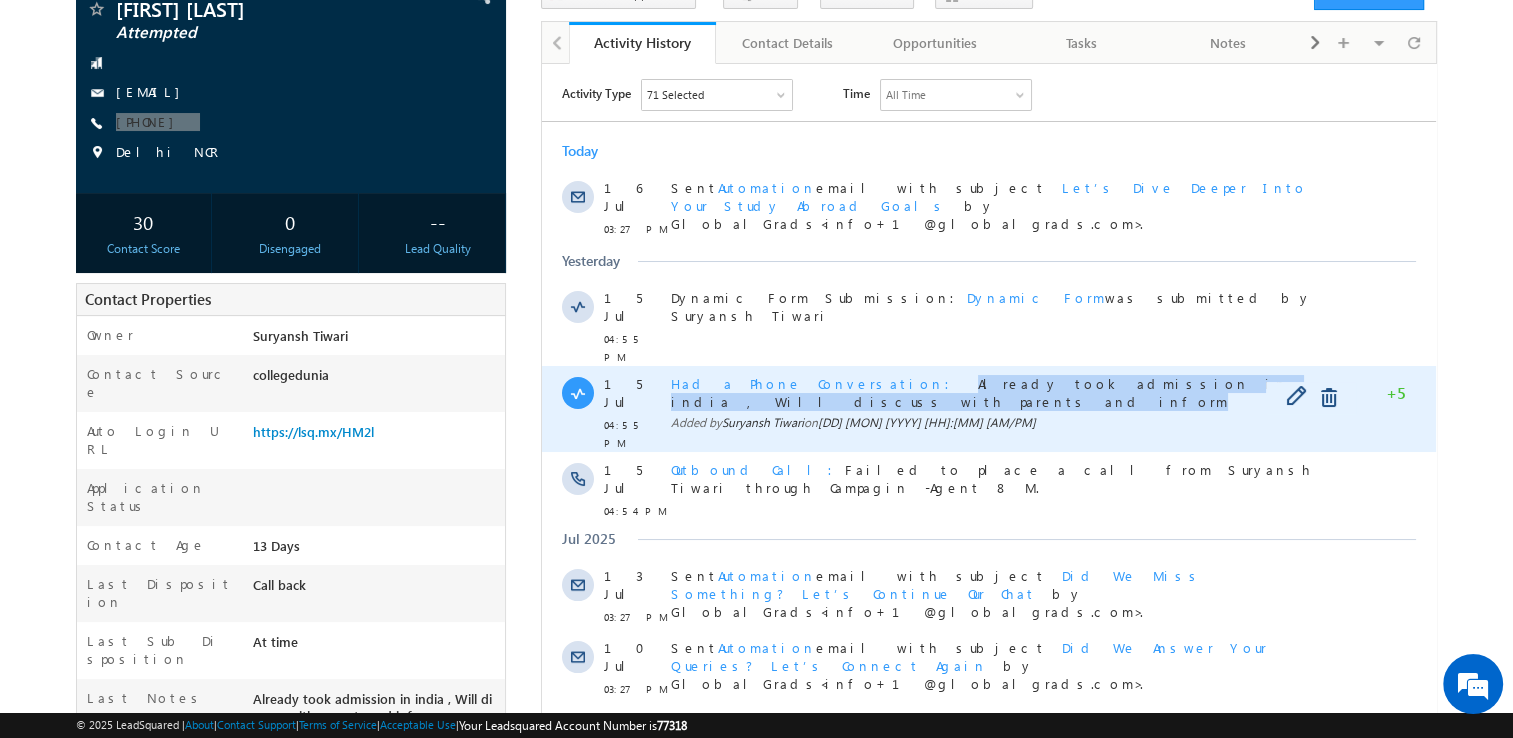 copy on "Already took admission in india , Will discuss with parents and inform" 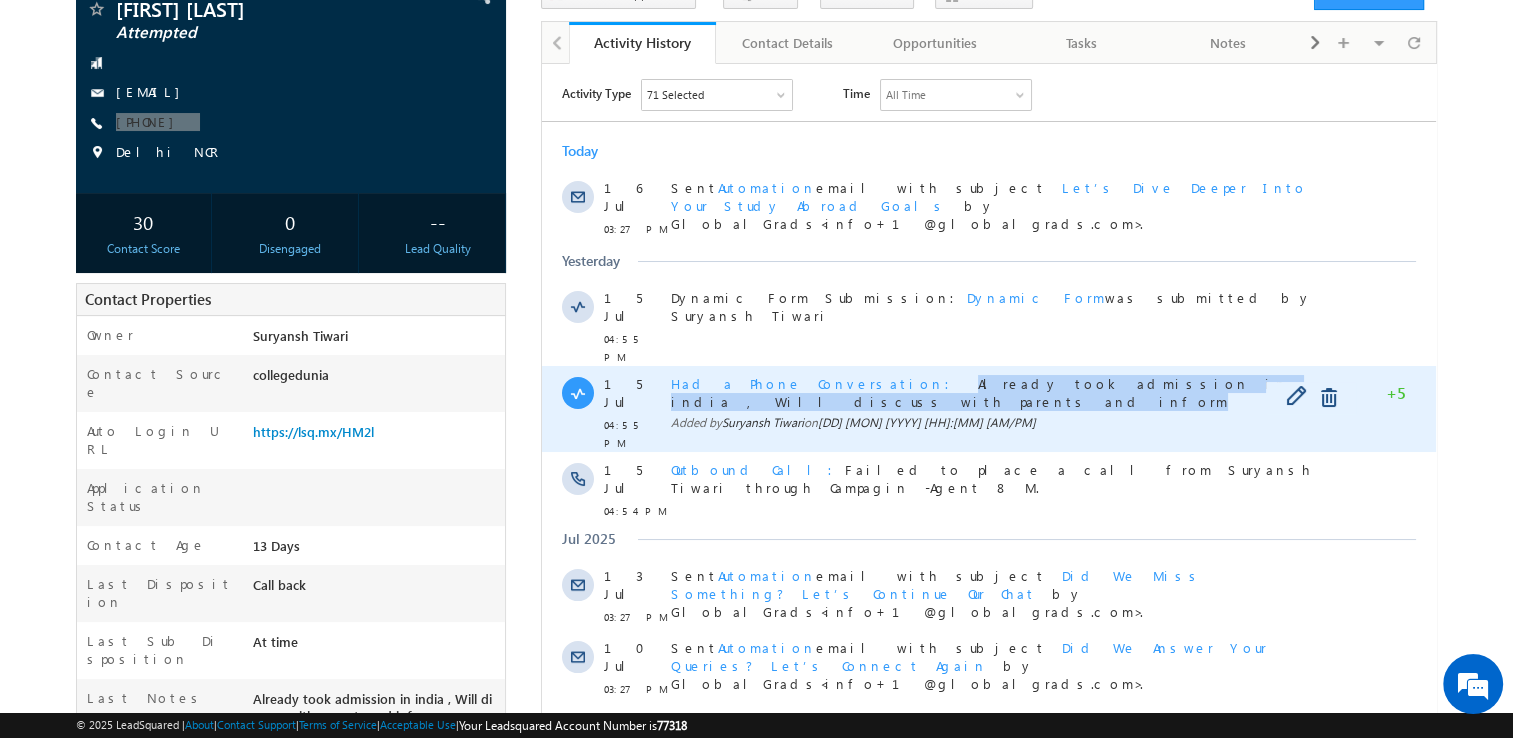 drag, startPoint x: 833, startPoint y: 344, endPoint x: 1232, endPoint y: 353, distance: 399.1015 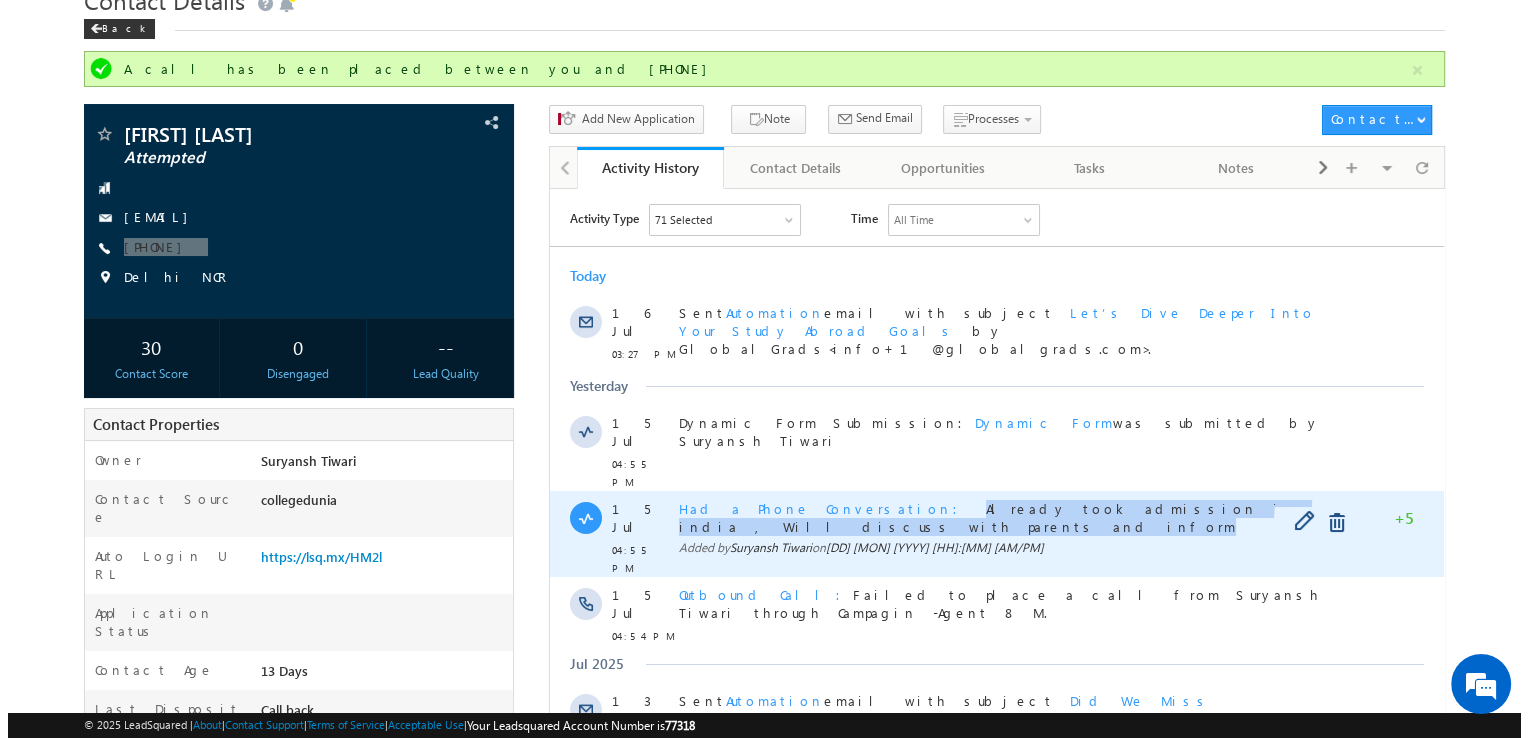 scroll, scrollTop: 55, scrollLeft: 0, axis: vertical 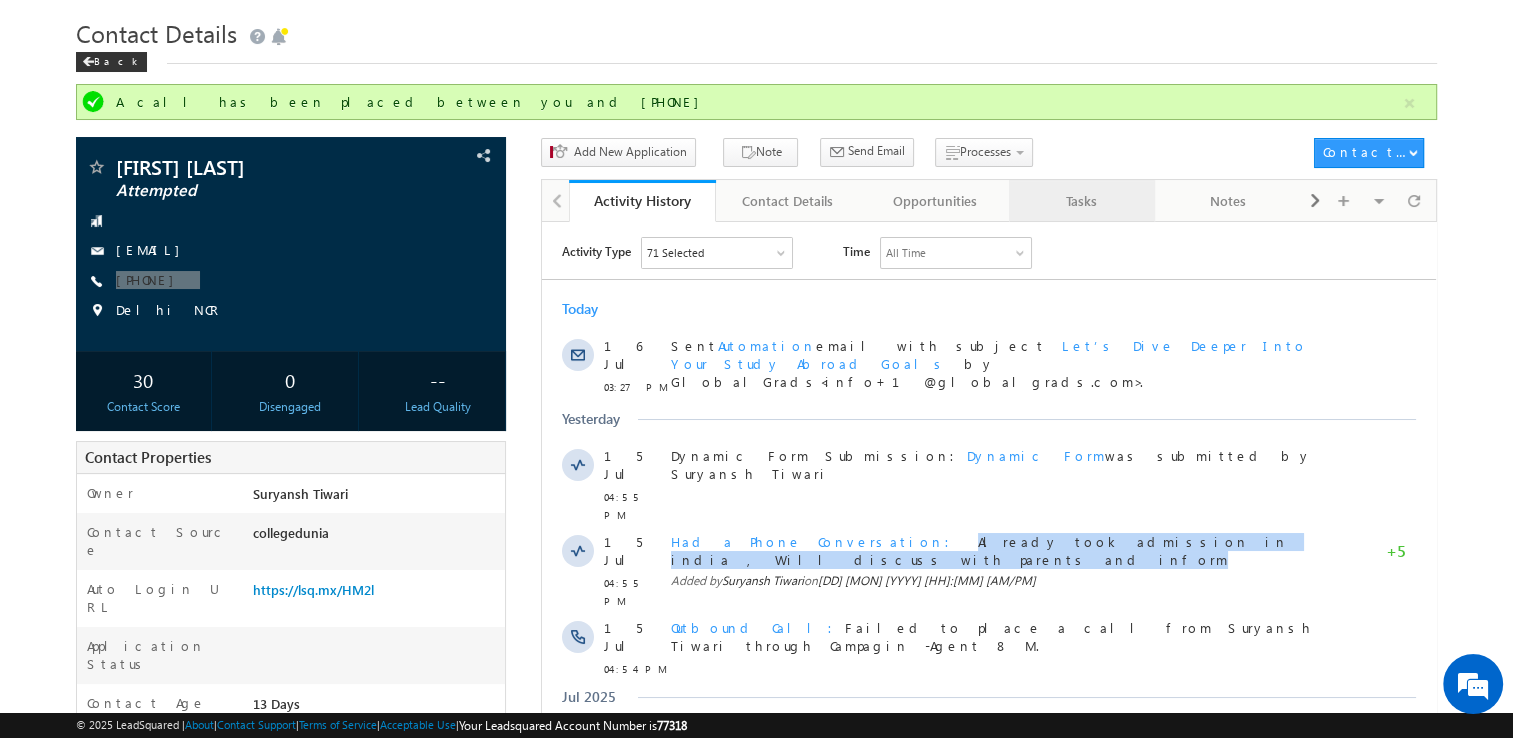 click on "Tasks" at bounding box center (1081, 201) 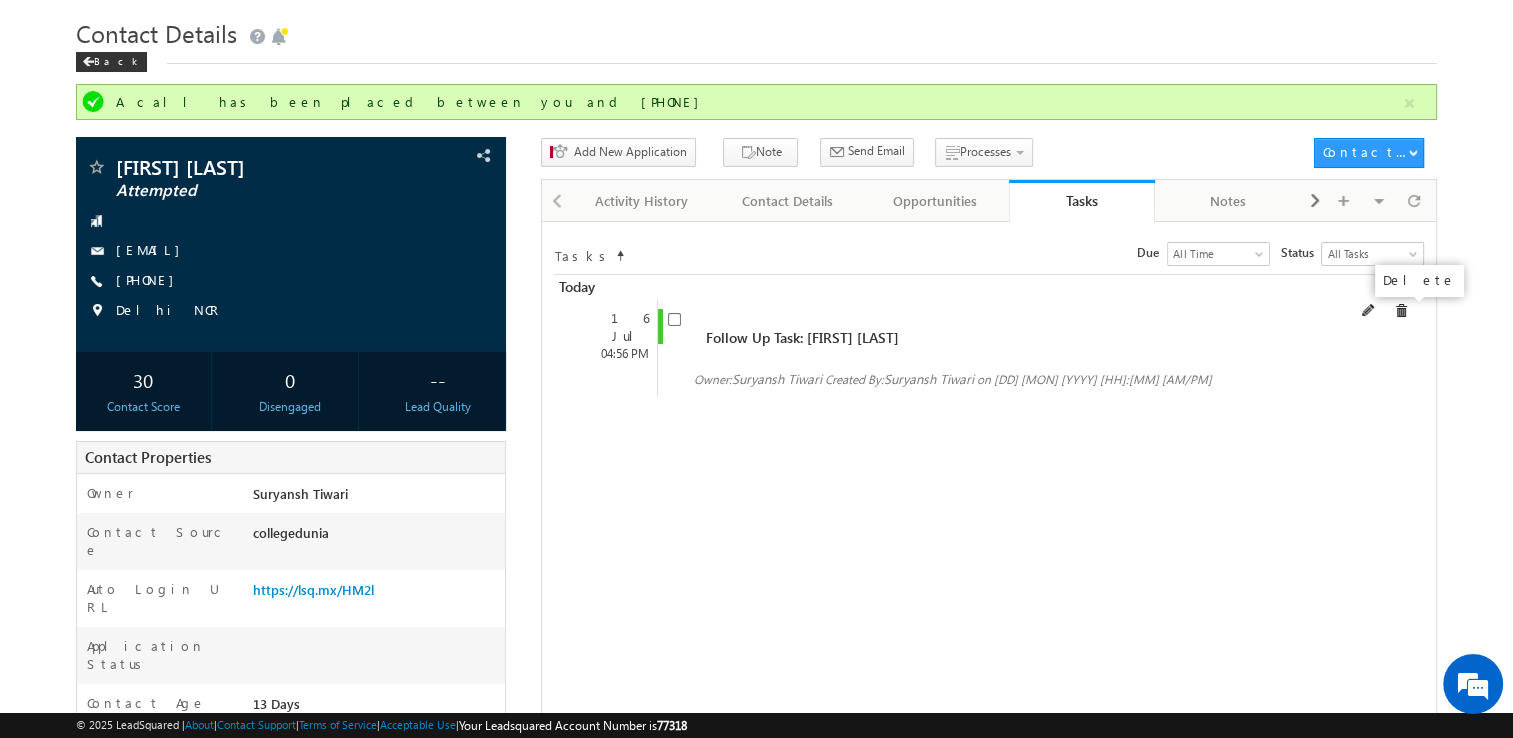 click at bounding box center [1401, 311] 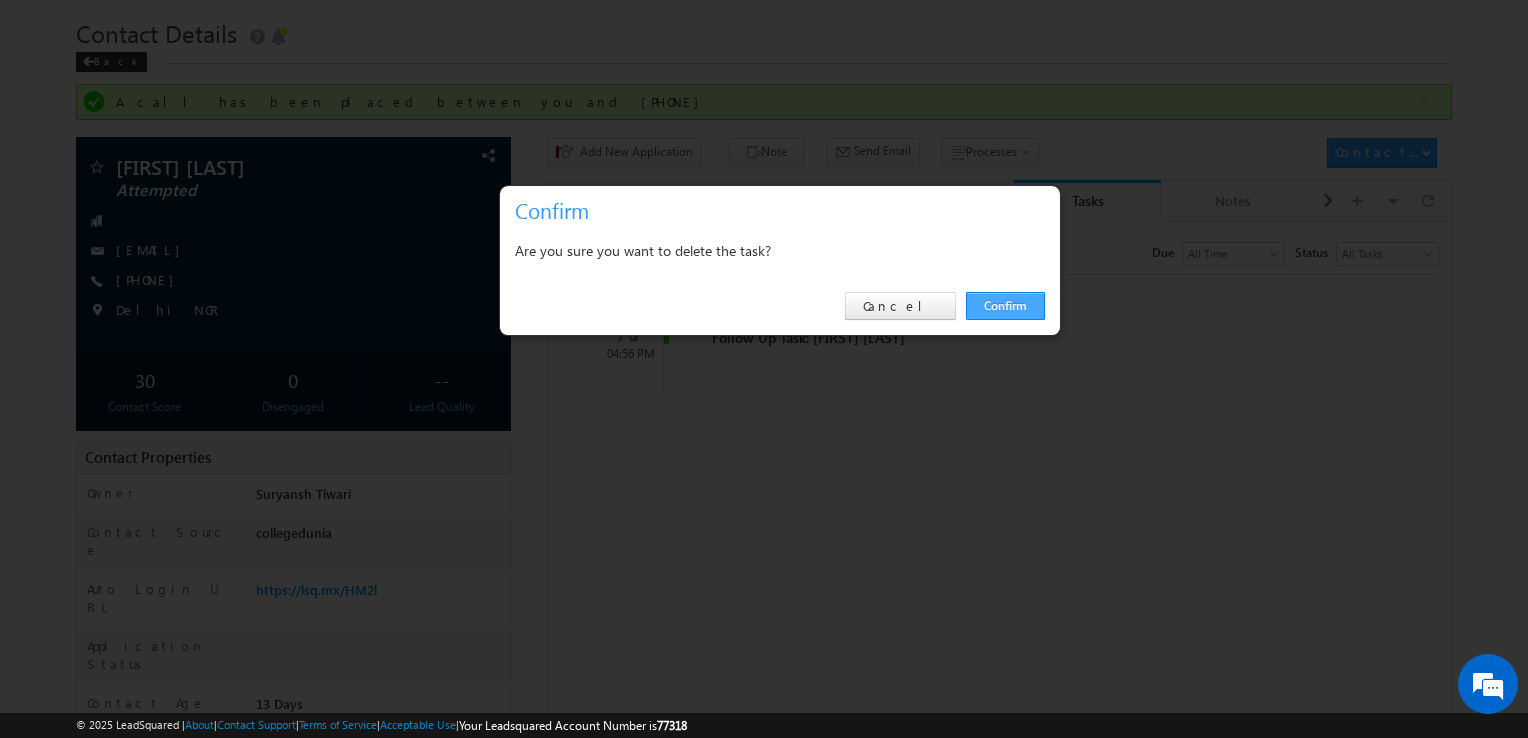 click on "Confirm" at bounding box center [1005, 306] 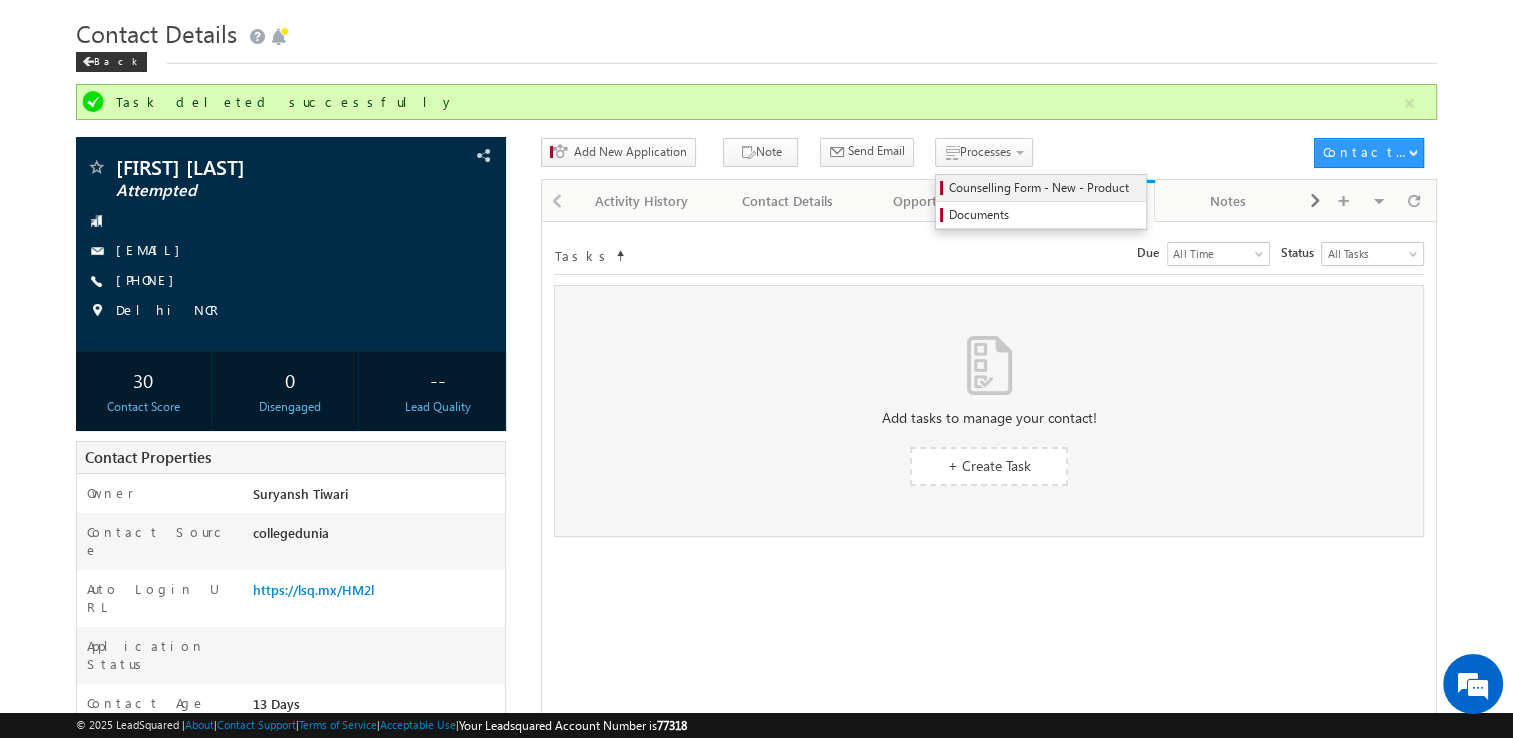 click on "Counselling Form - New - Product" at bounding box center [1041, 188] 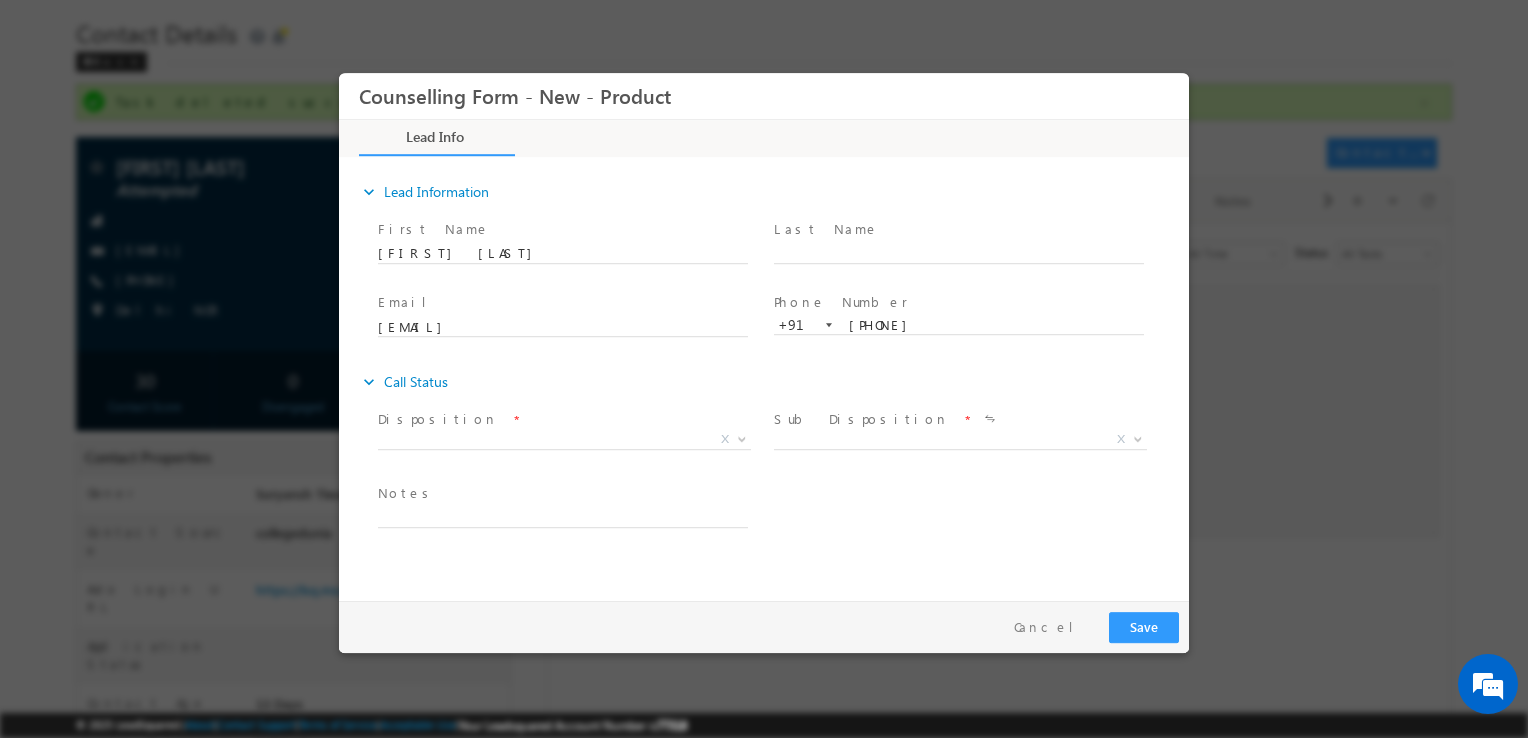 scroll, scrollTop: 0, scrollLeft: 0, axis: both 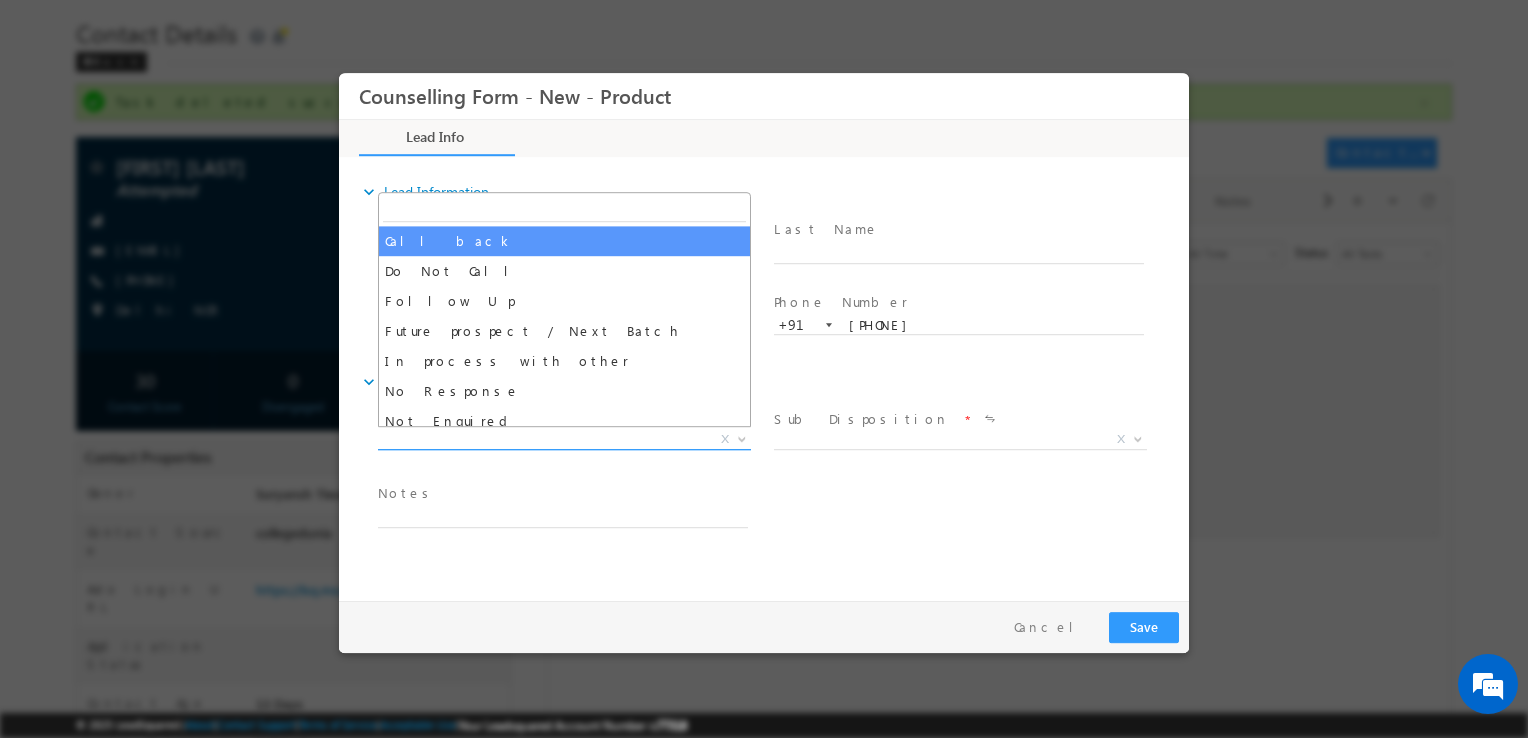 click on "X" at bounding box center (564, 440) 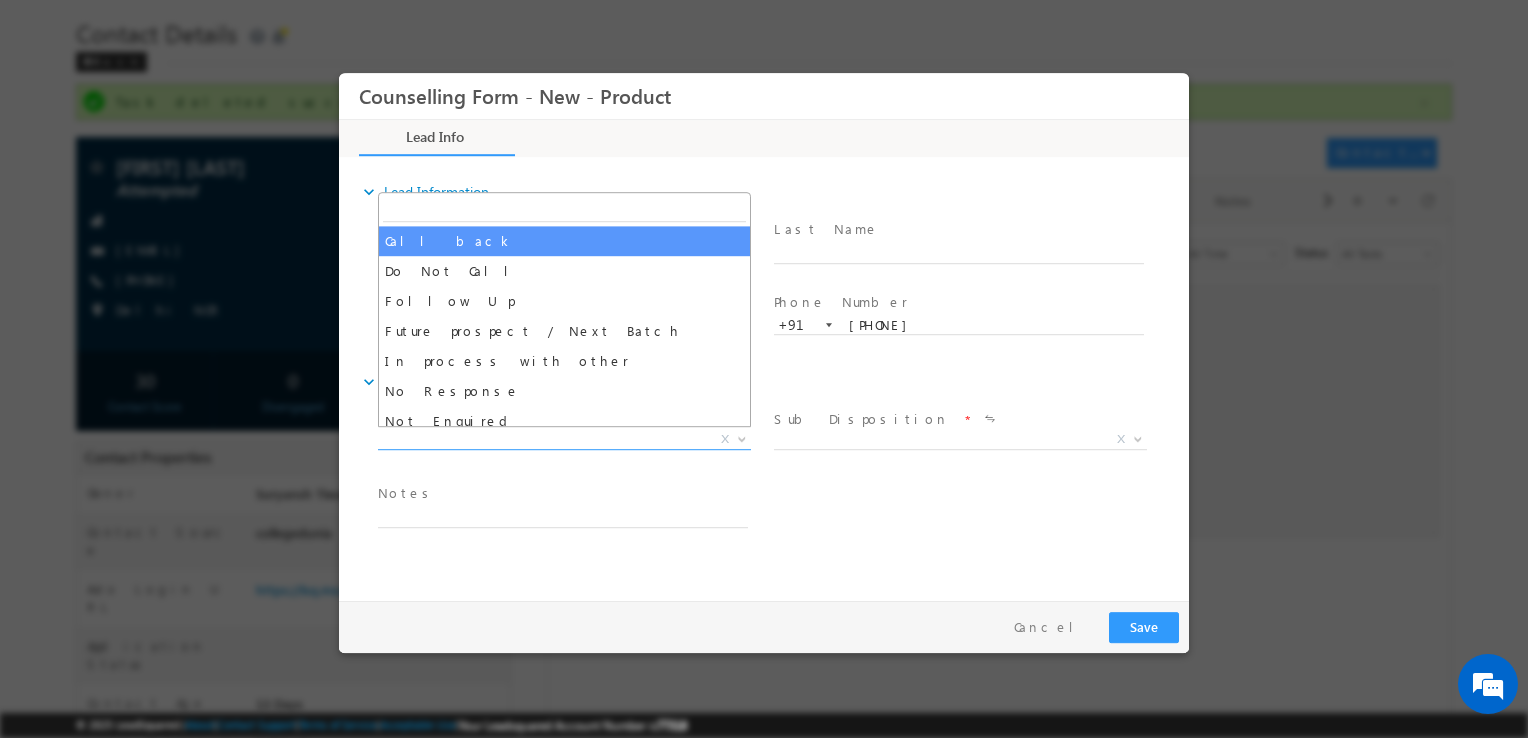 select on "Call back" 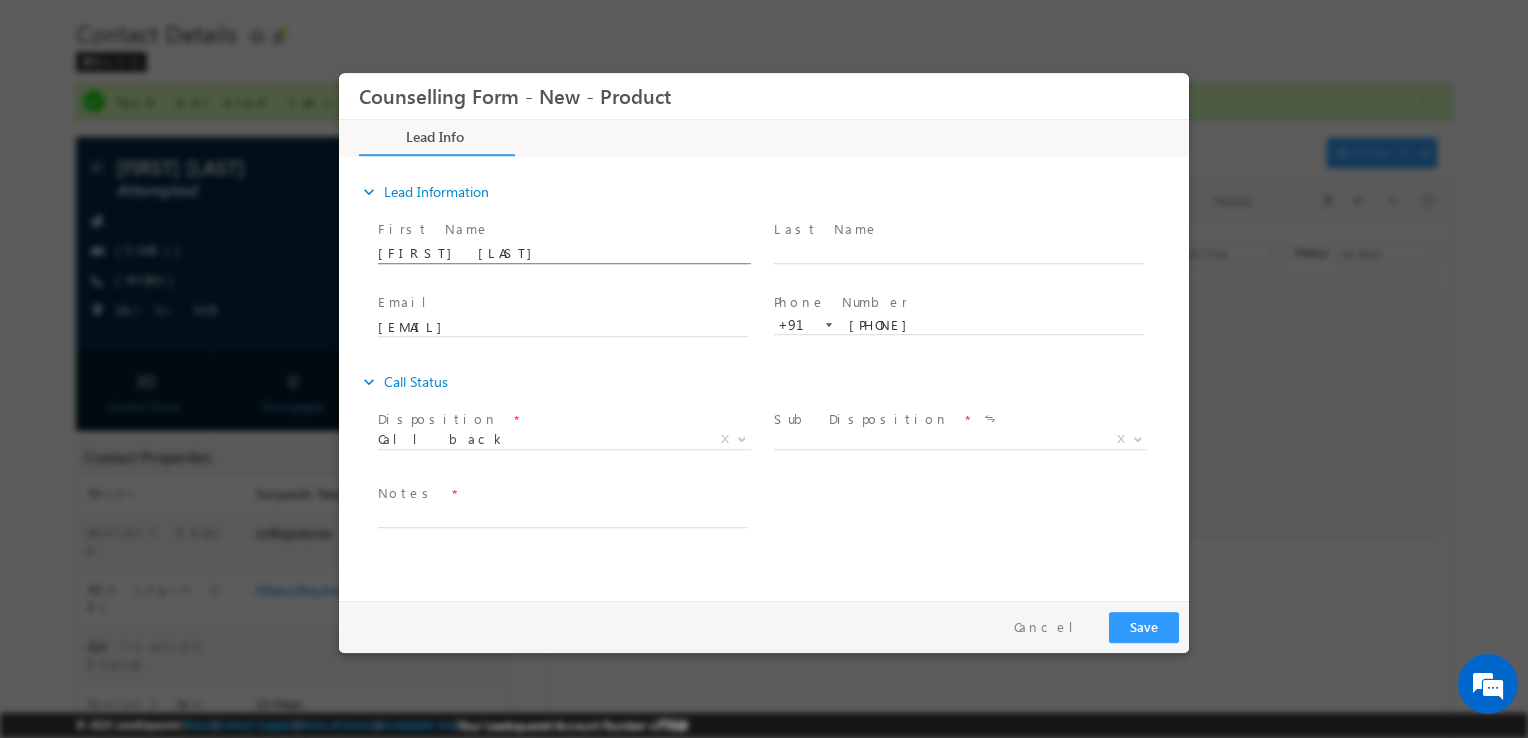 click on "Md Rahmaan" at bounding box center (563, 254) 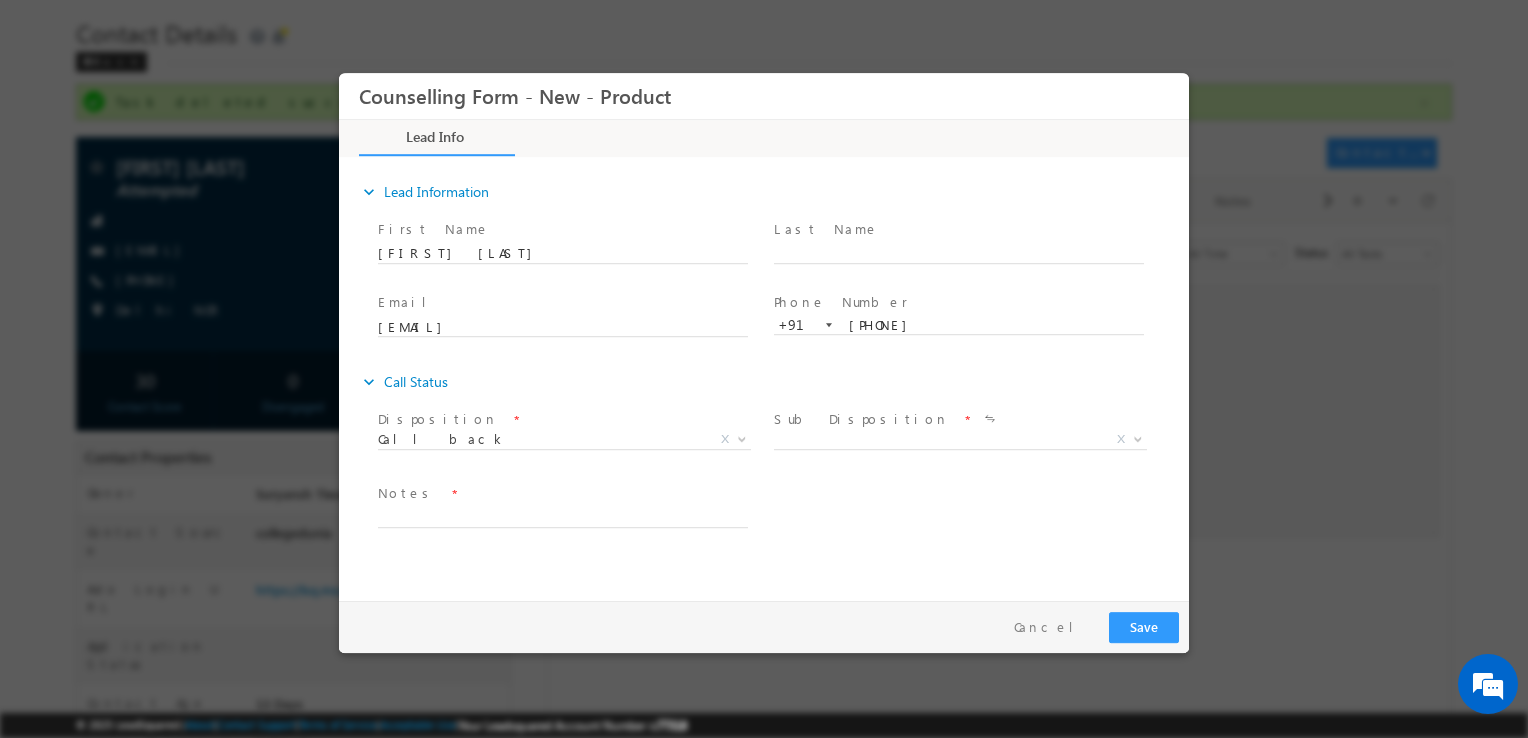 click on "Notes
*" at bounding box center [562, 494] 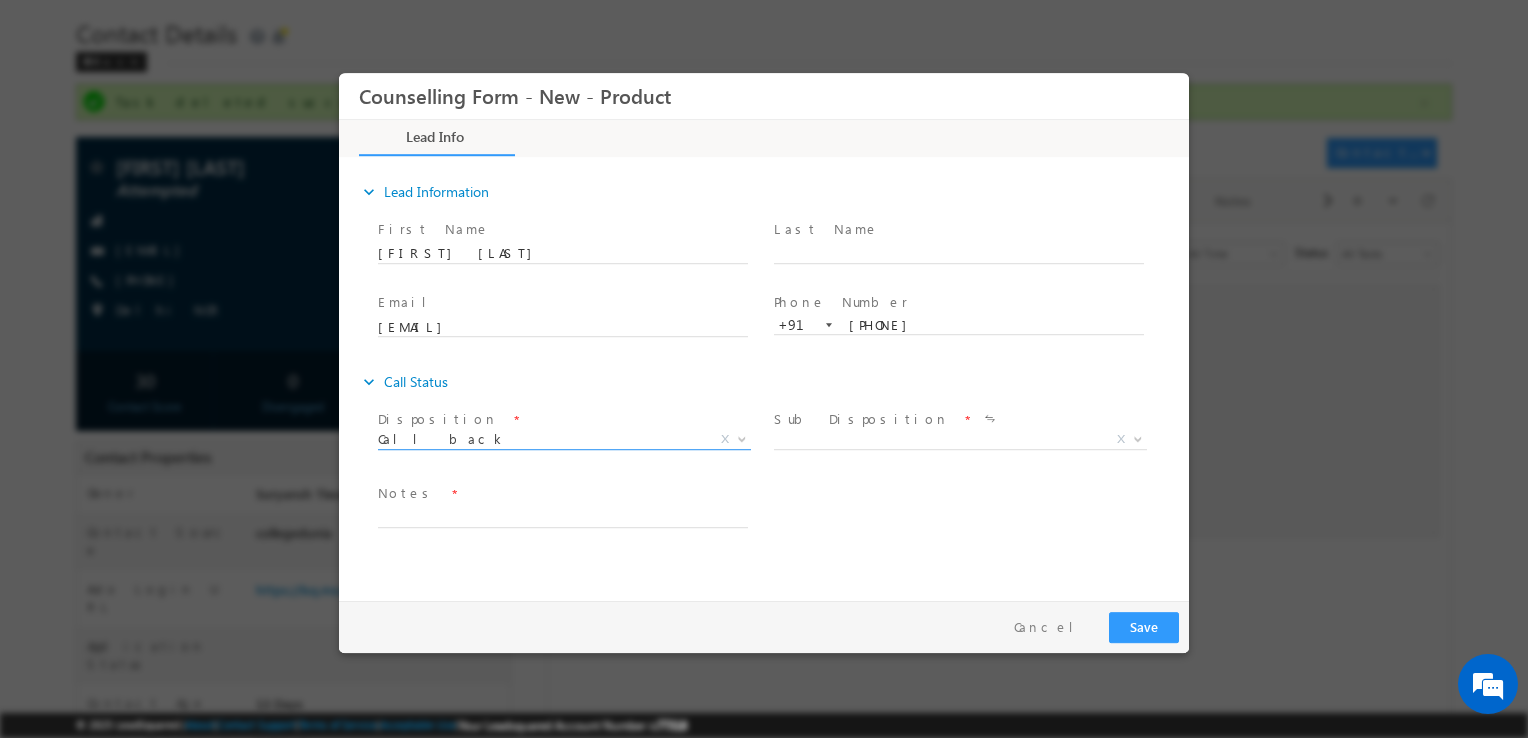 drag, startPoint x: 595, startPoint y: 452, endPoint x: 572, endPoint y: 444, distance: 24.351591 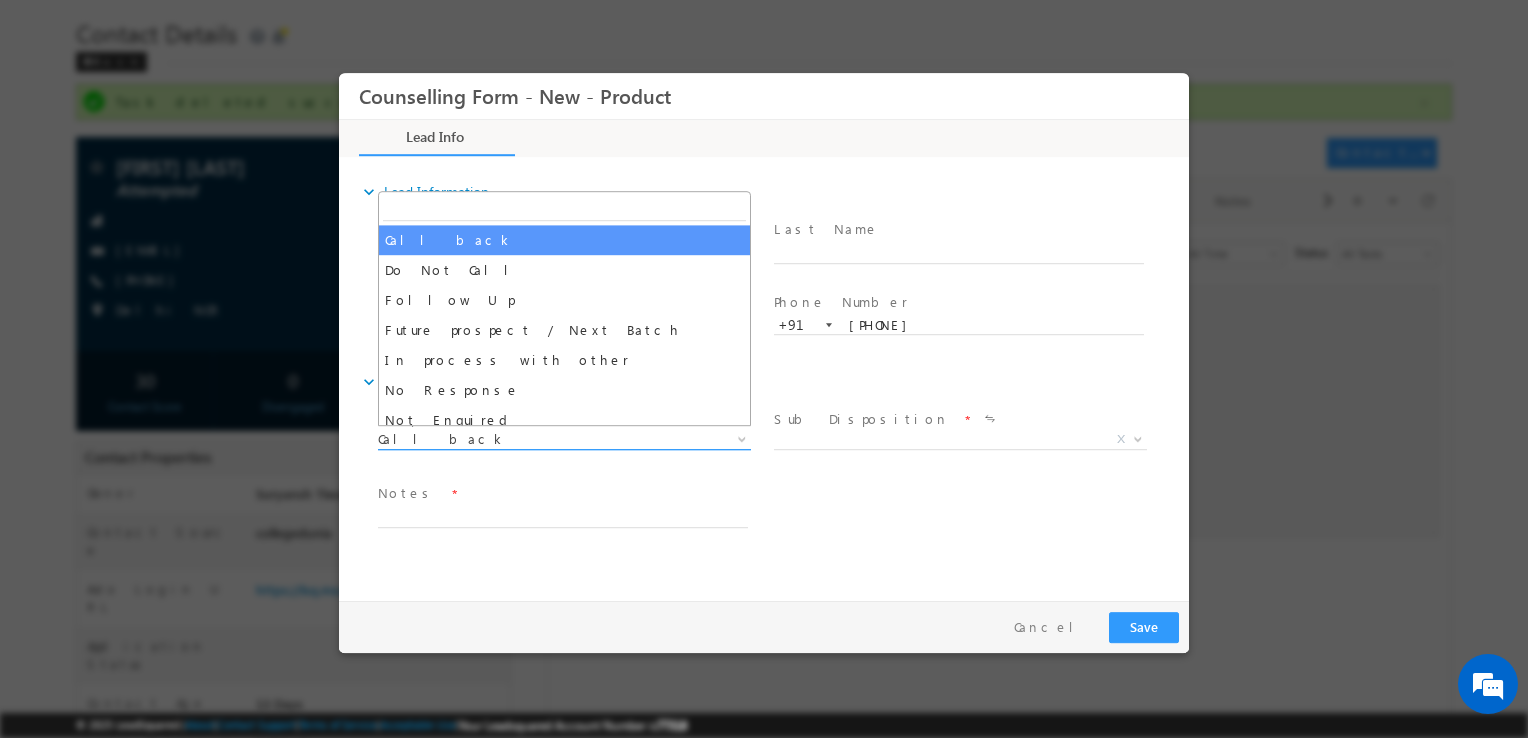 click on "Call back" at bounding box center [540, 439] 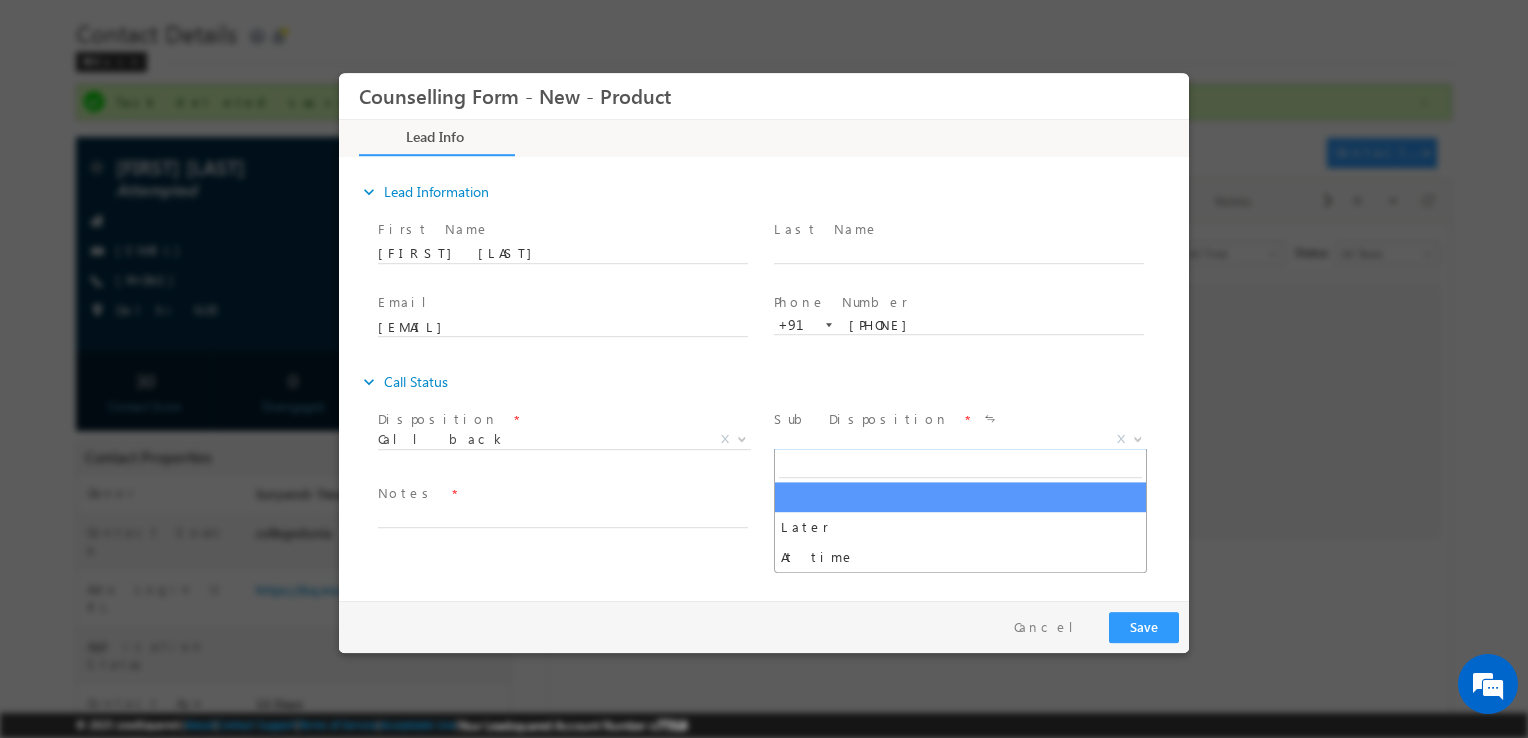 click on "X" at bounding box center (960, 440) 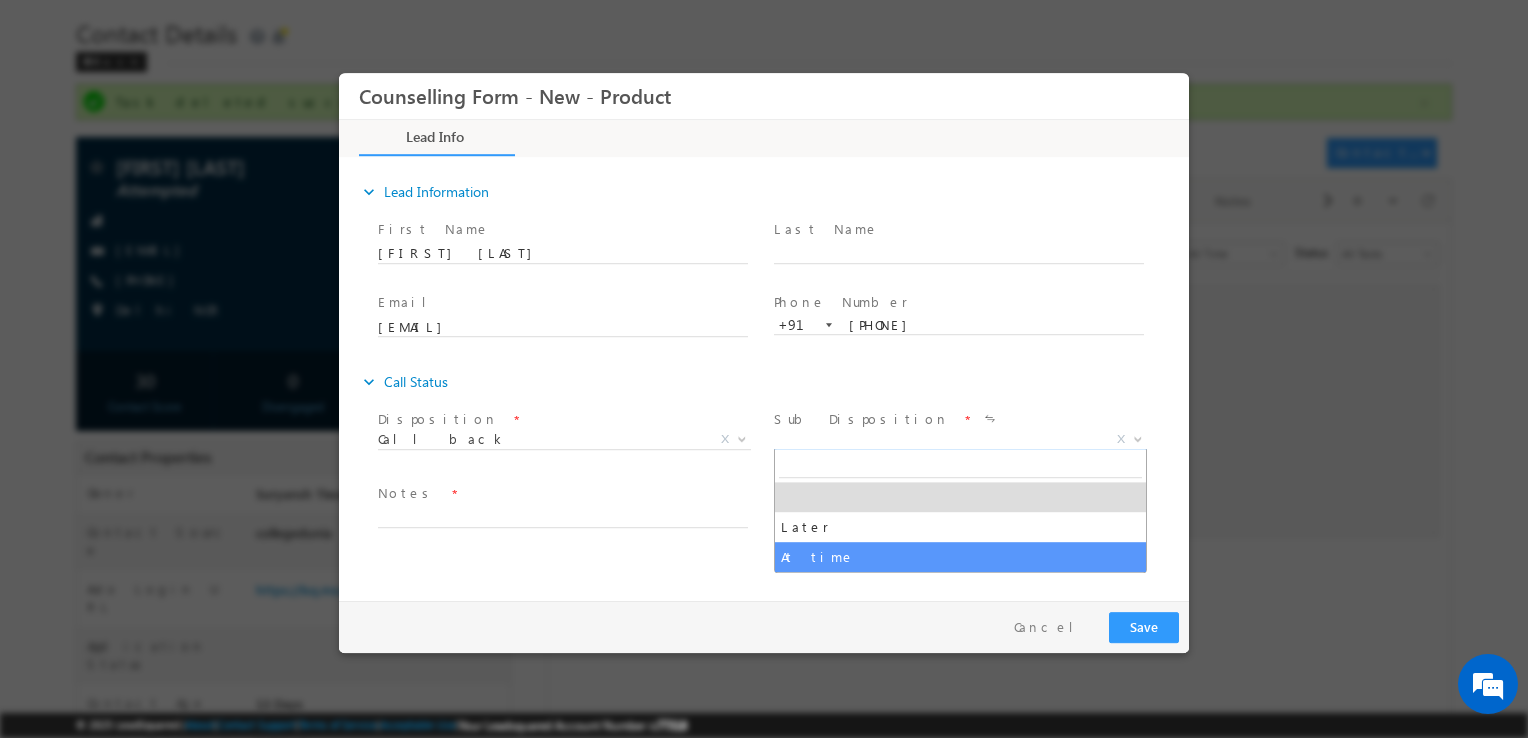 select on "At time" 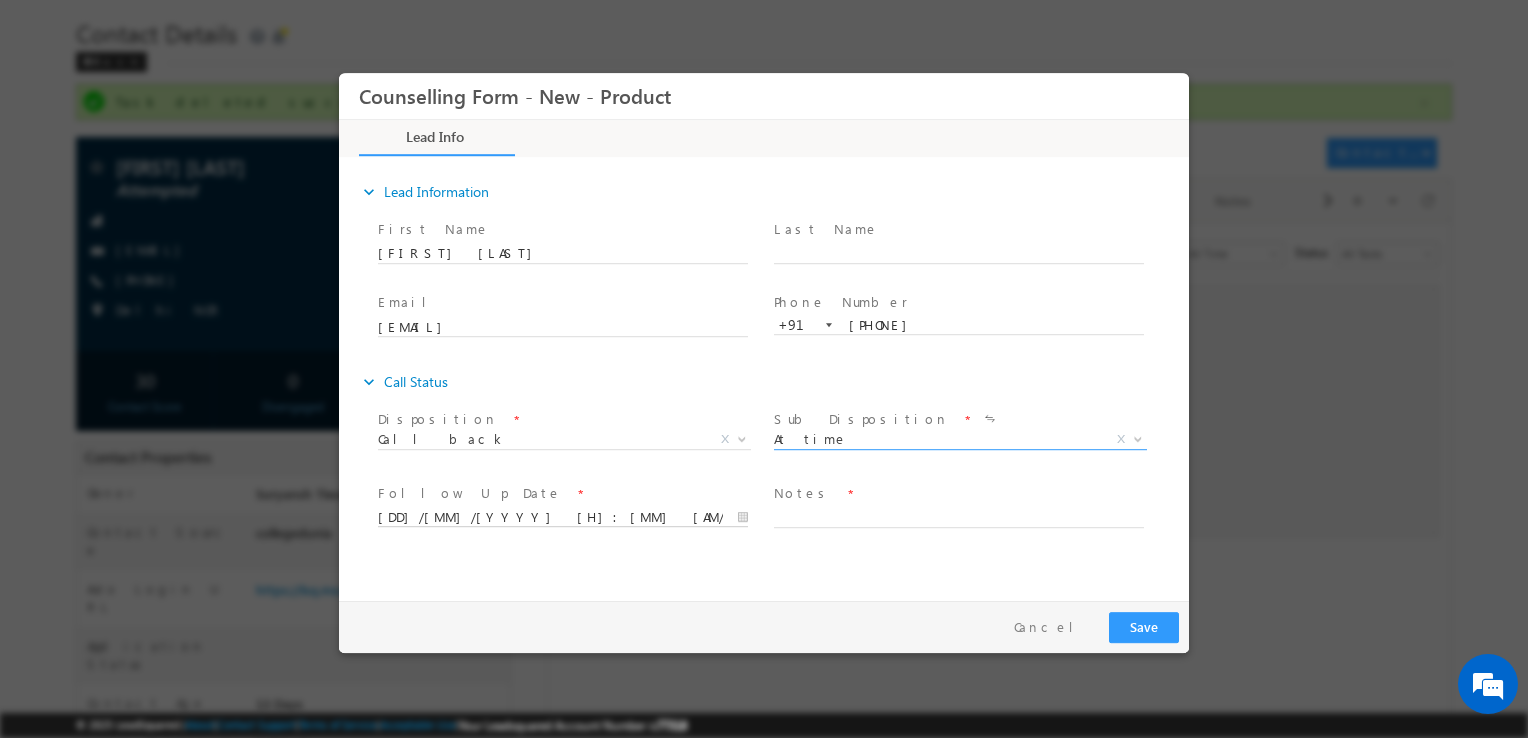 click on "16/07/2025 5:17 PM" at bounding box center (563, 518) 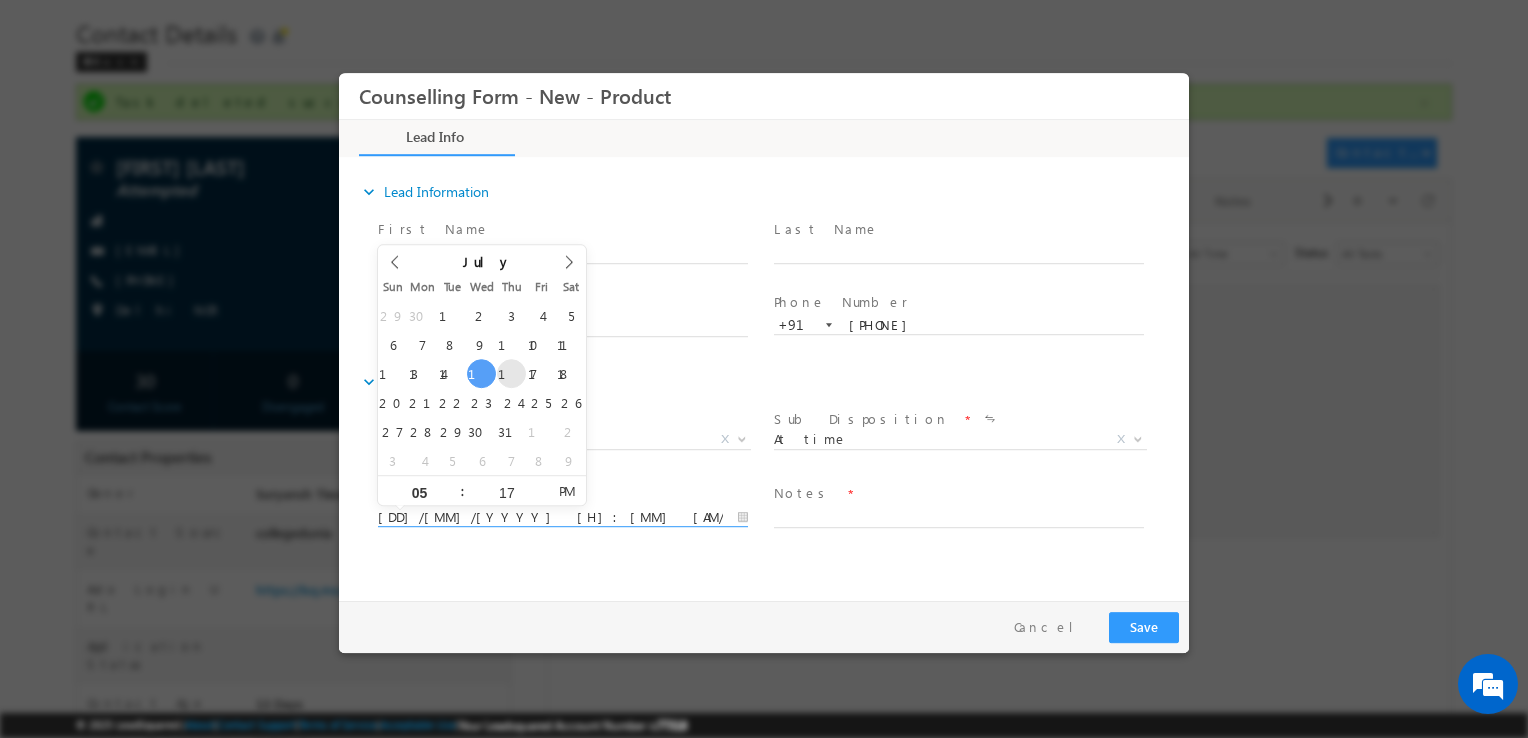 type on "17/07/2025 5:17 PM" 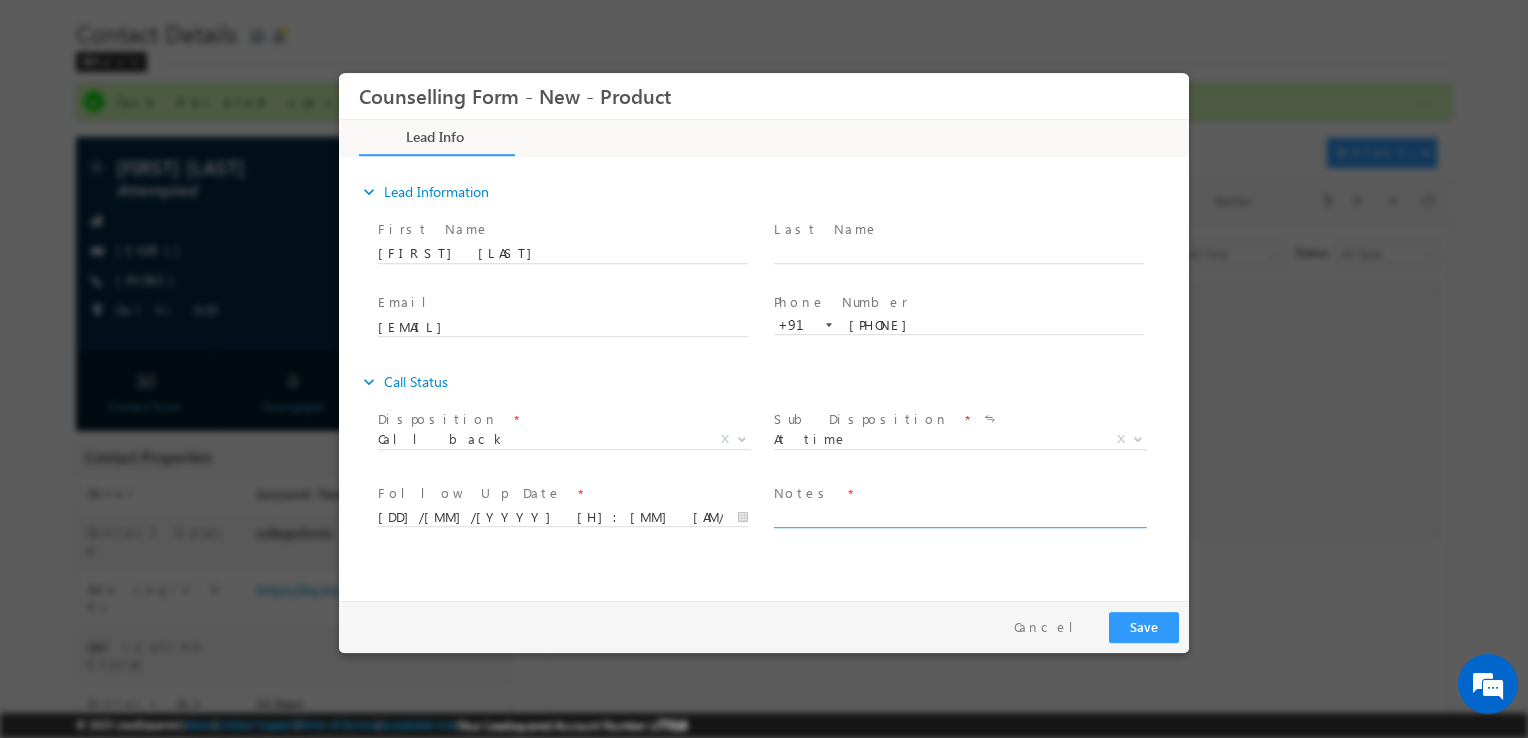 click at bounding box center [959, 516] 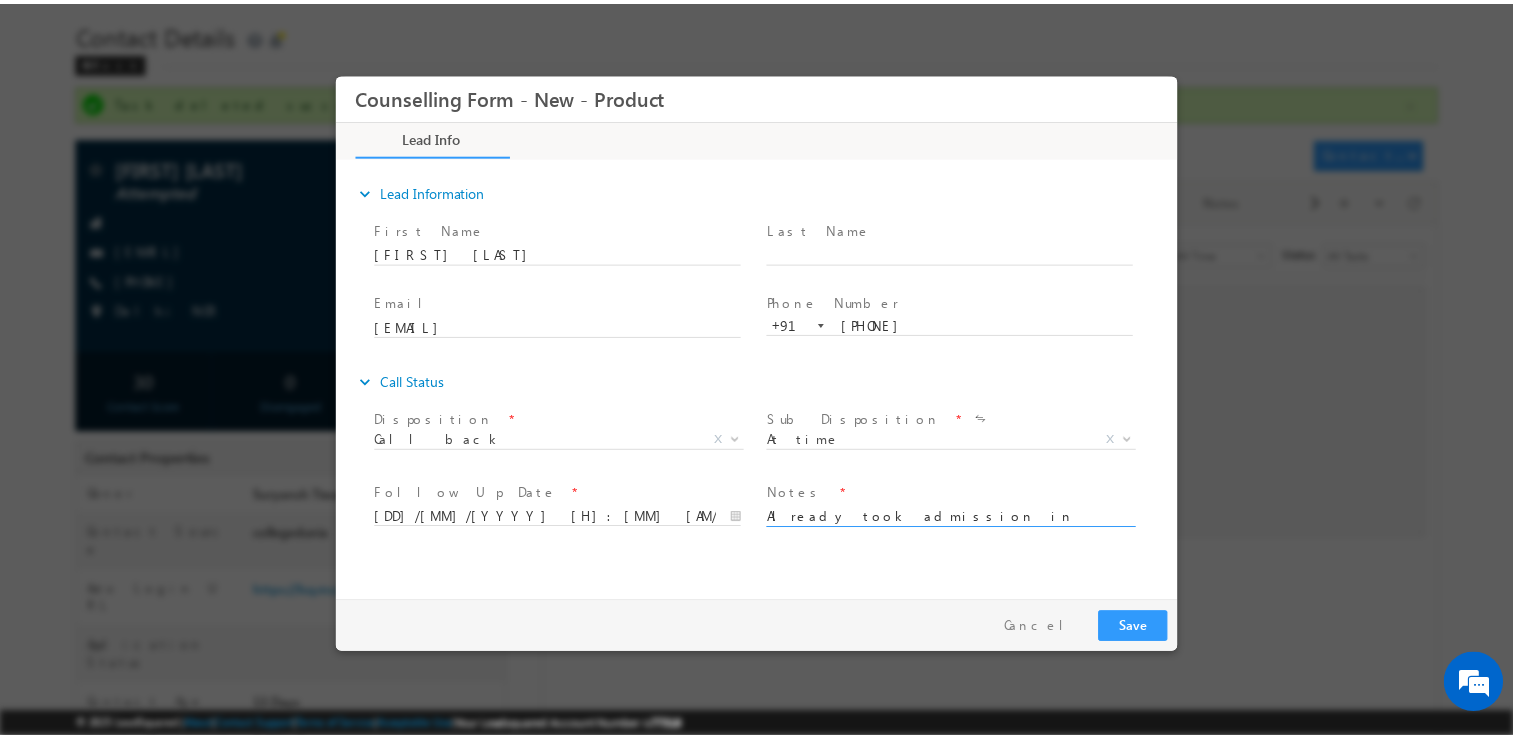scroll, scrollTop: 4, scrollLeft: 0, axis: vertical 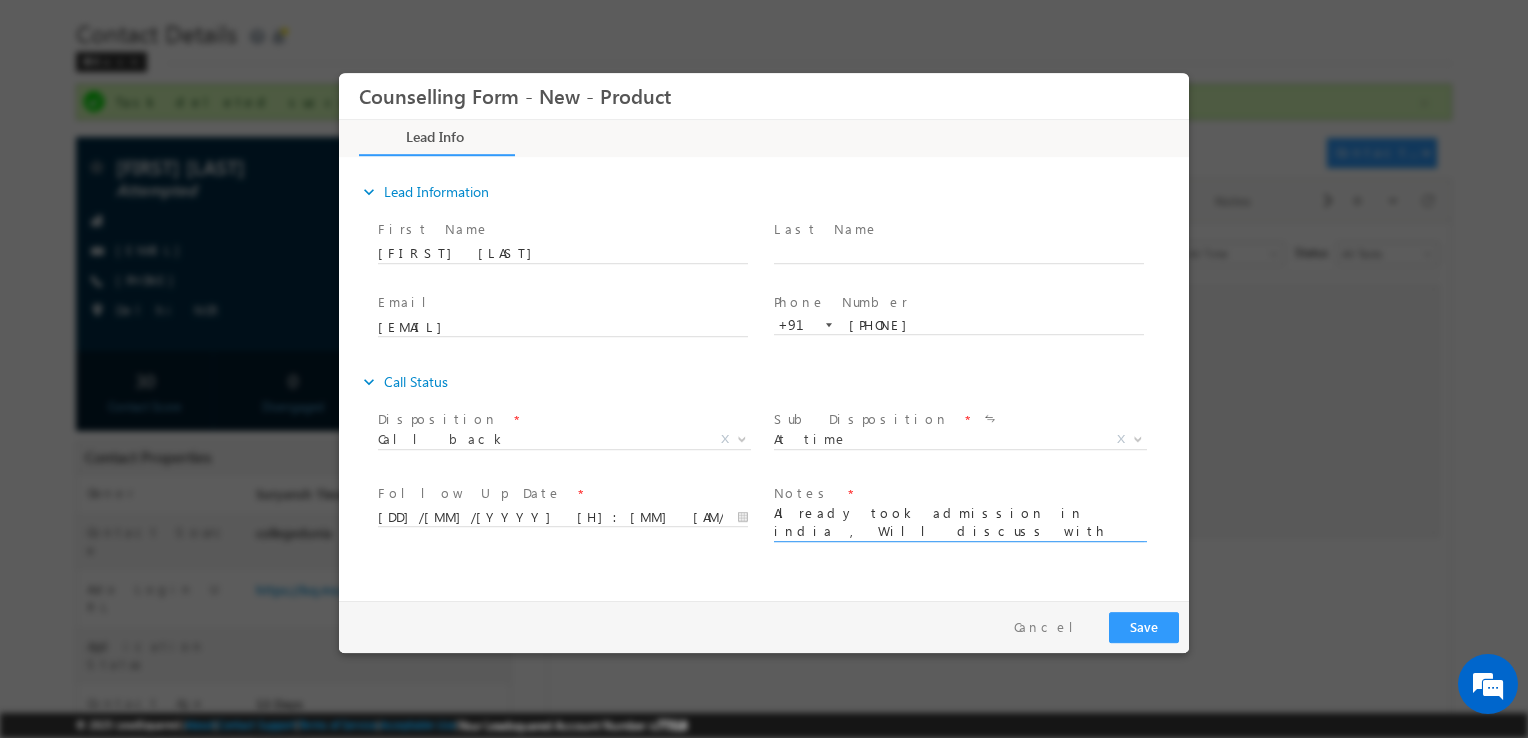 type on "Already took admission in india , Will discuss with parents and inform" 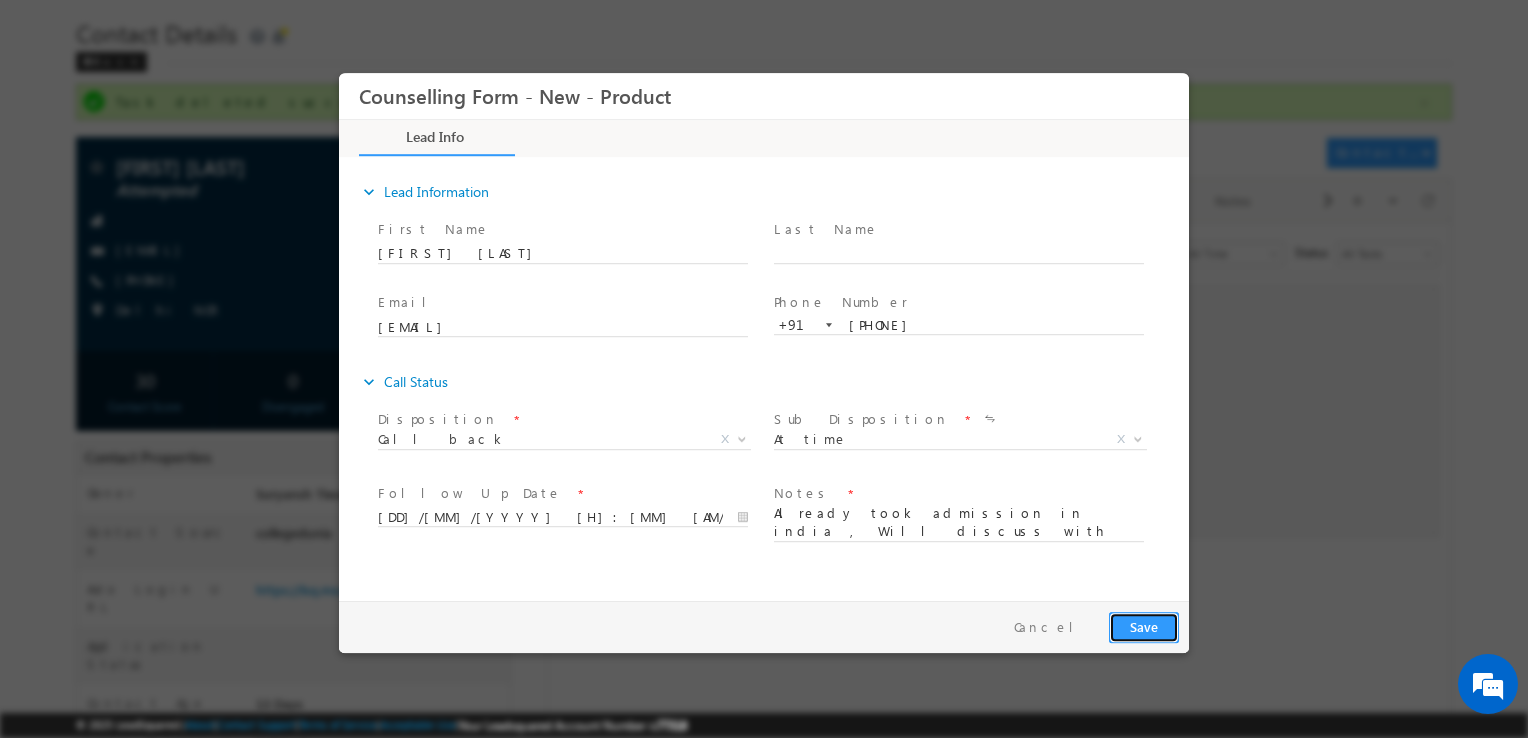 click on "Save" at bounding box center (1144, 627) 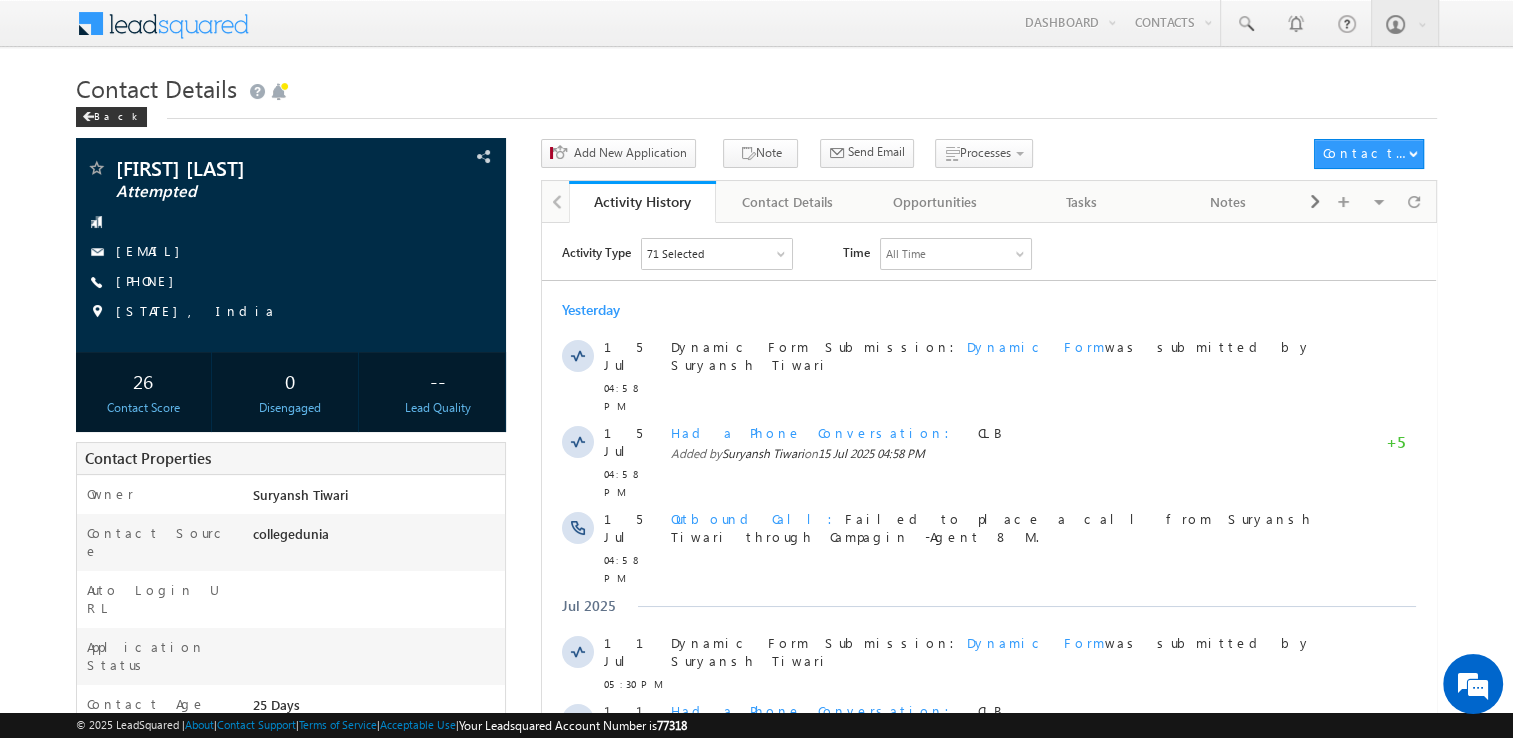 scroll, scrollTop: 0, scrollLeft: 0, axis: both 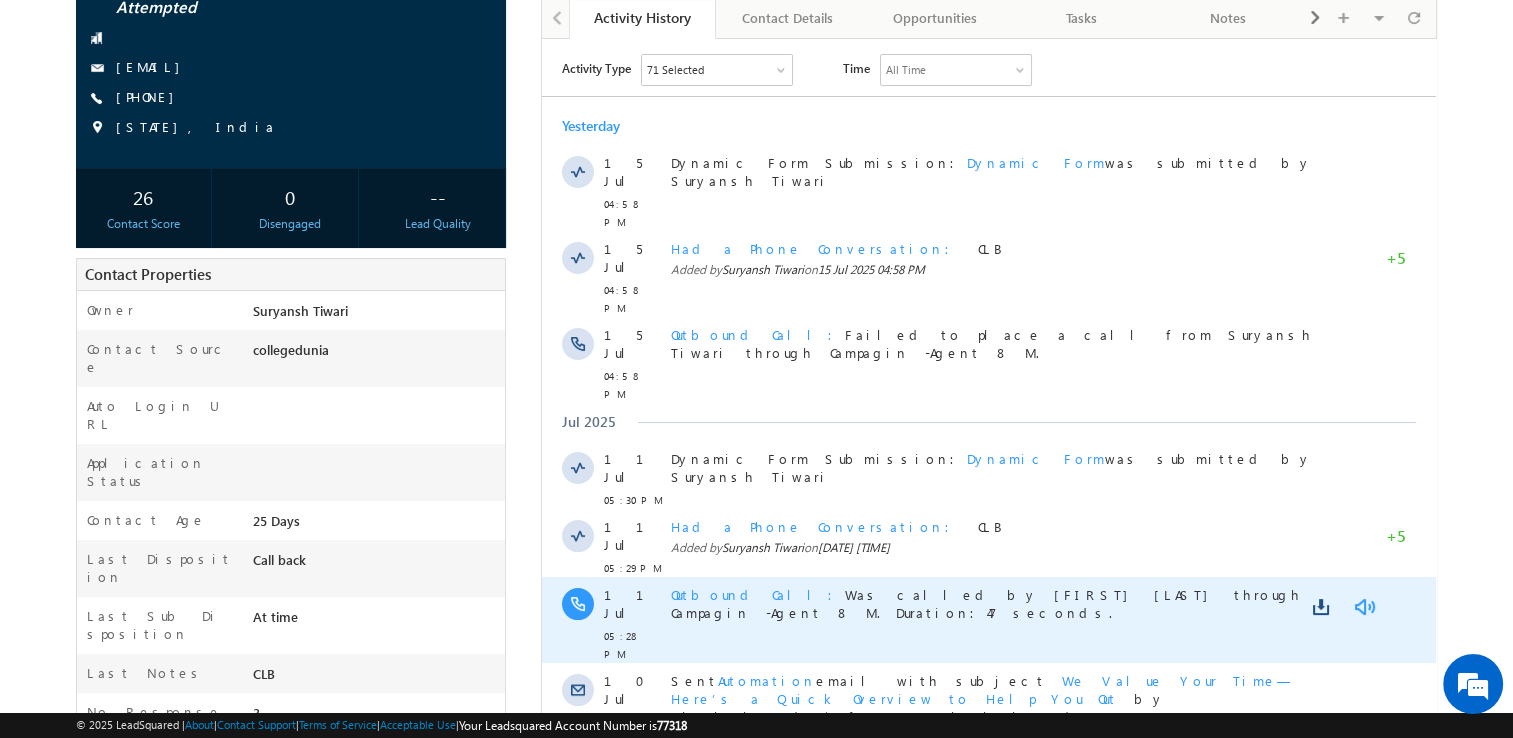 click at bounding box center [1364, 606] 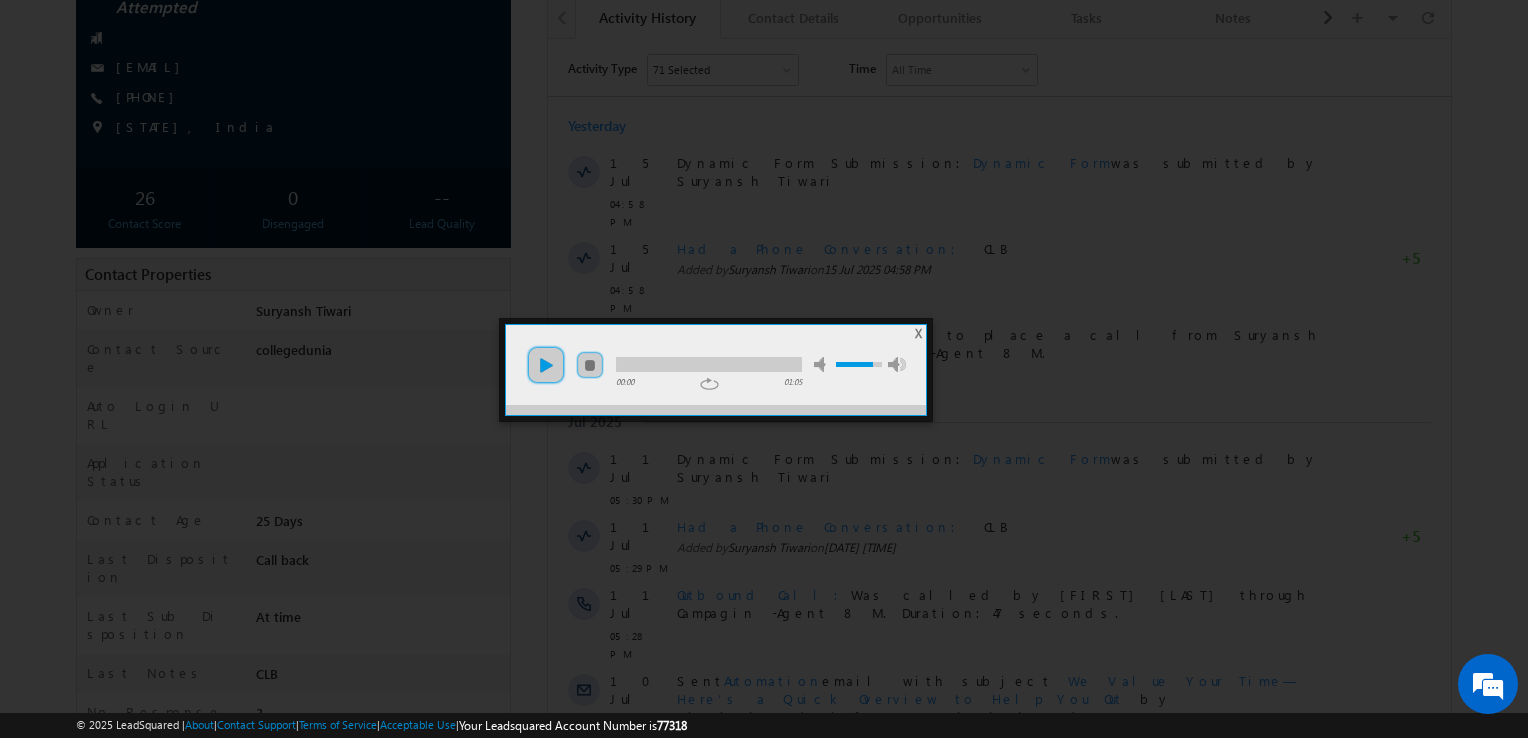 click on "play" at bounding box center [546, 365] 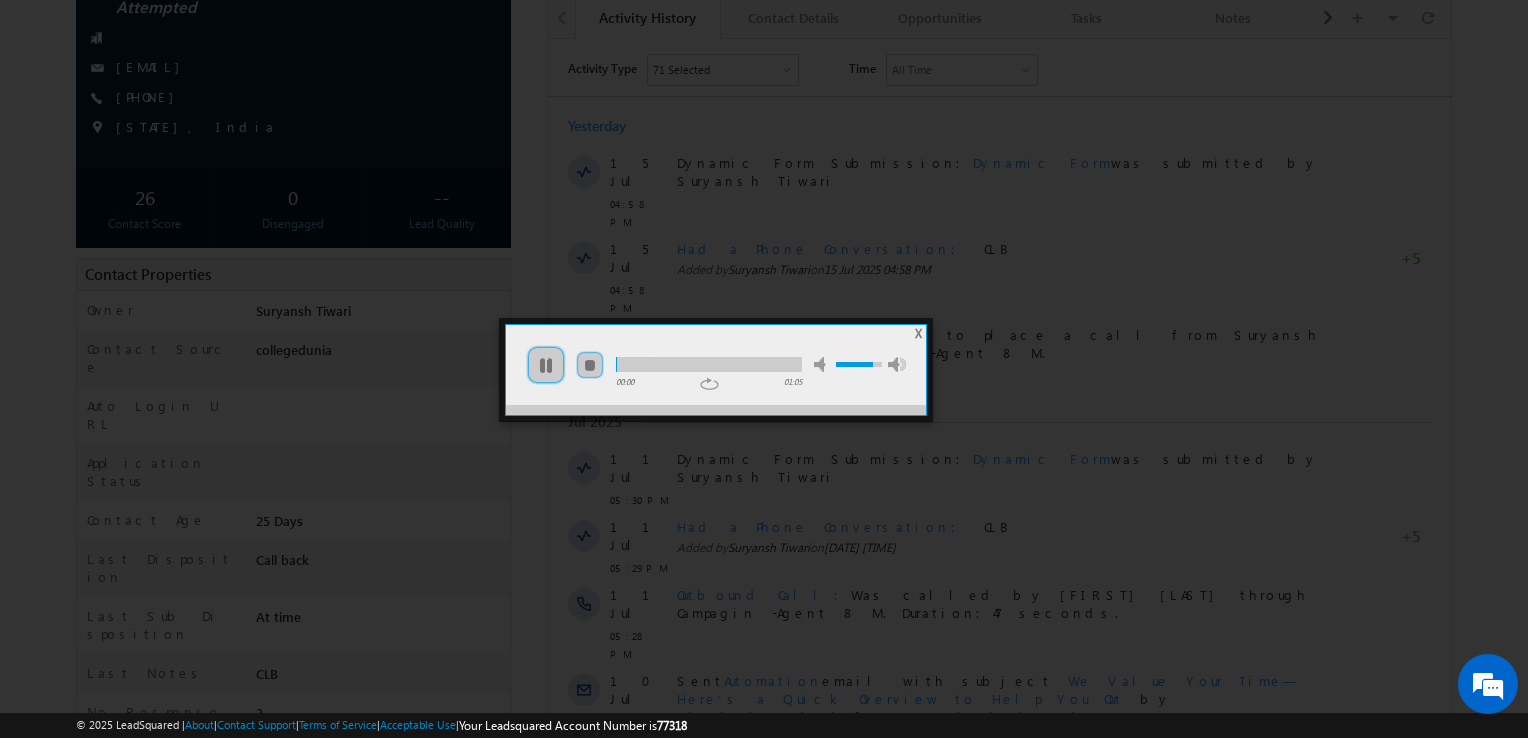 click at bounding box center (709, 364) 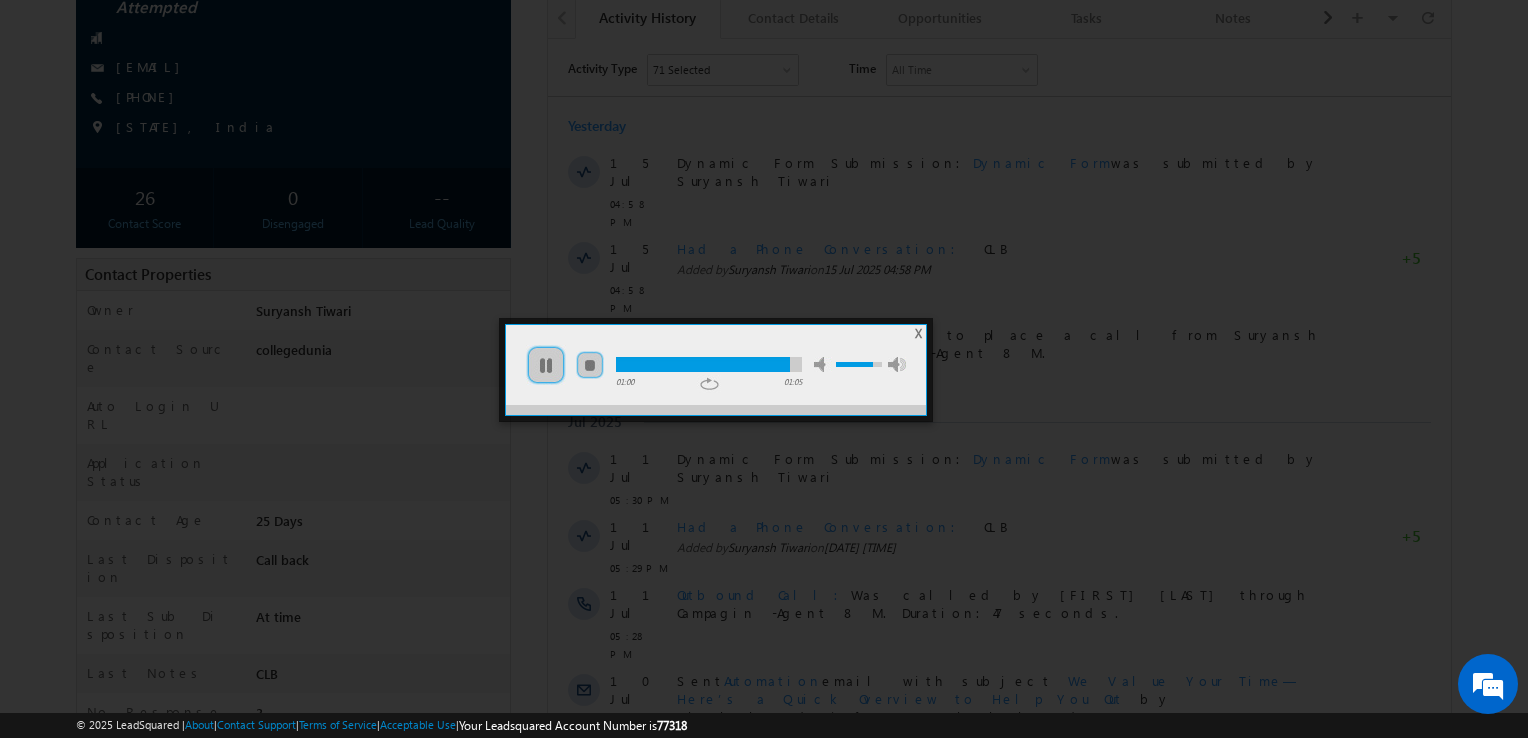 click on "X" at bounding box center [918, 333] 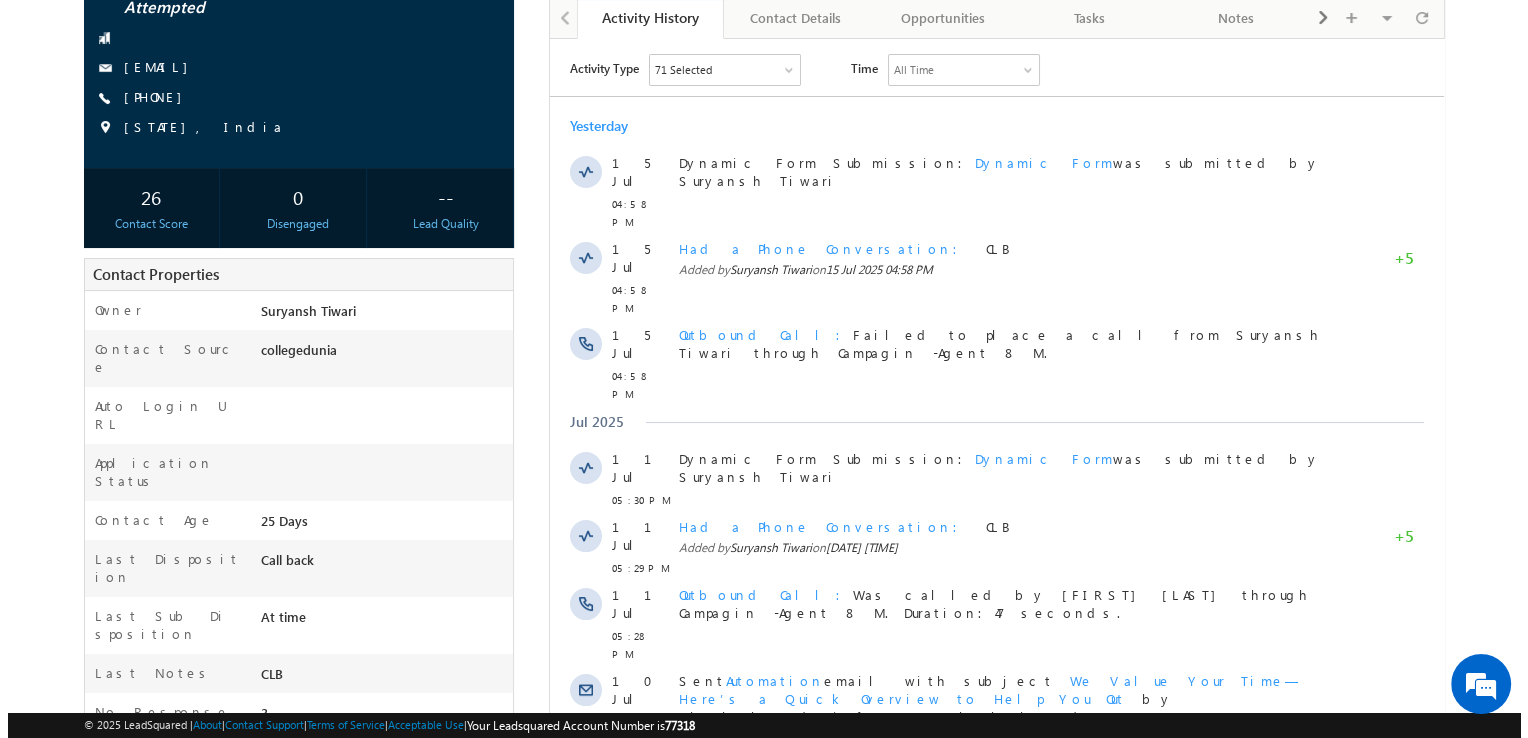 scroll, scrollTop: 0, scrollLeft: 0, axis: both 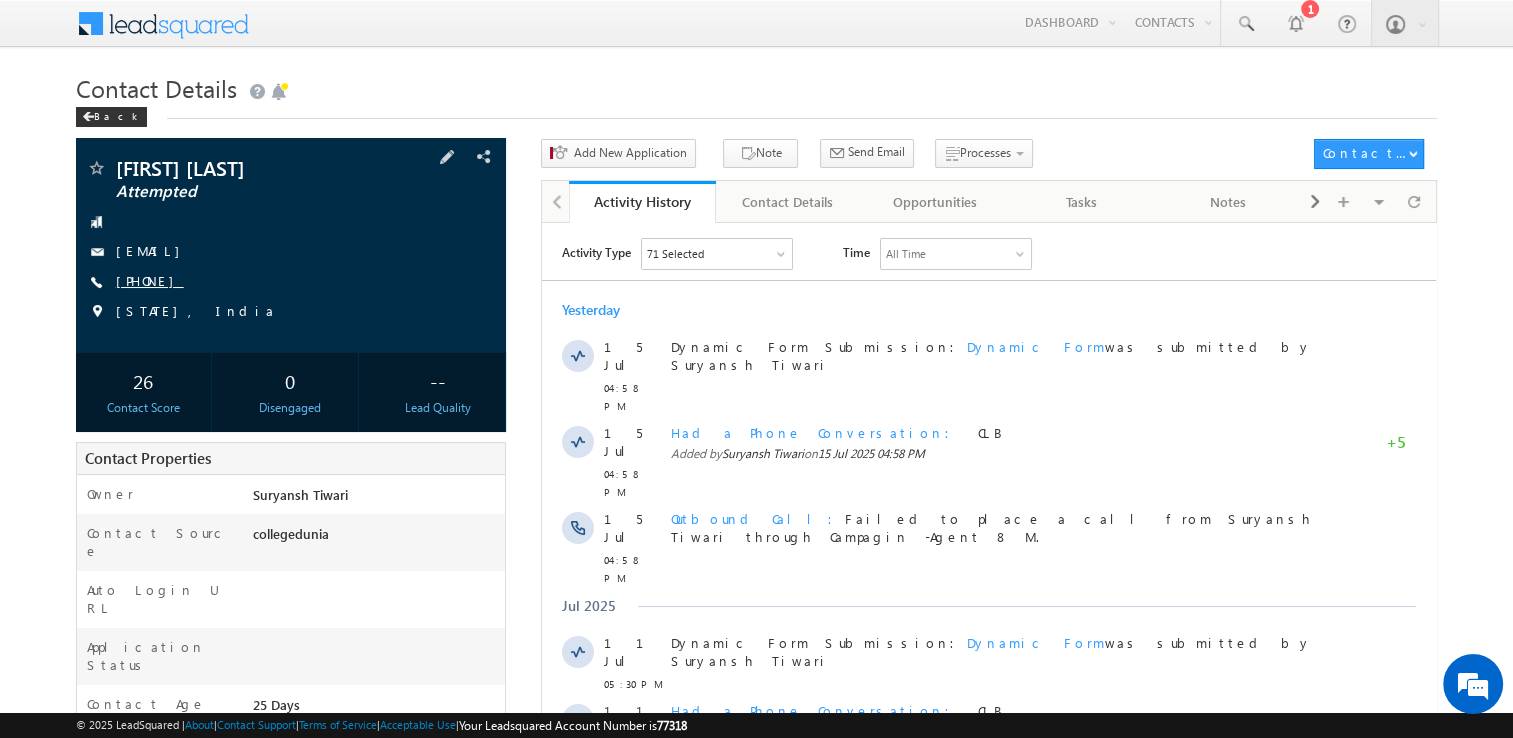 click on "[PHONE]" at bounding box center [150, 280] 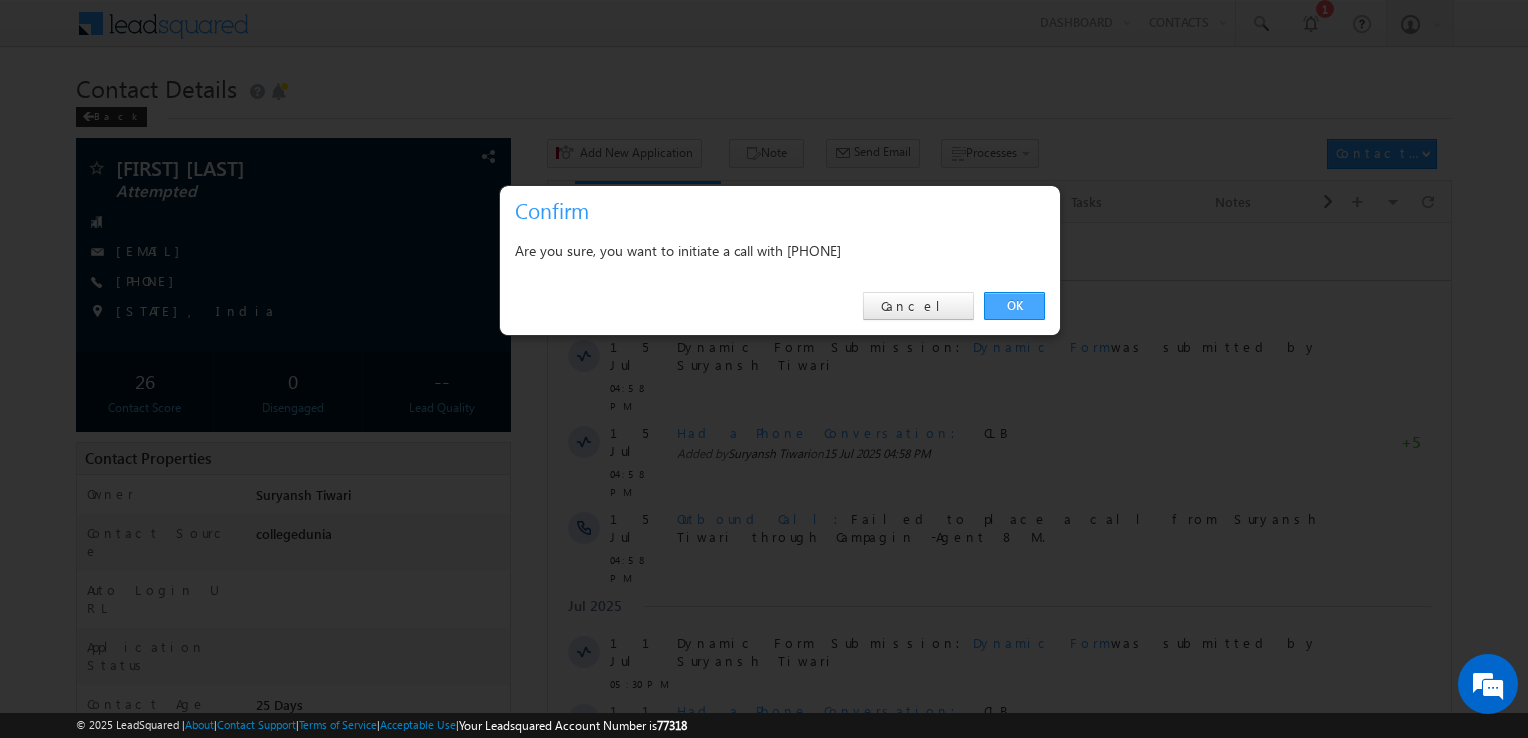 click on "OK" at bounding box center [1014, 306] 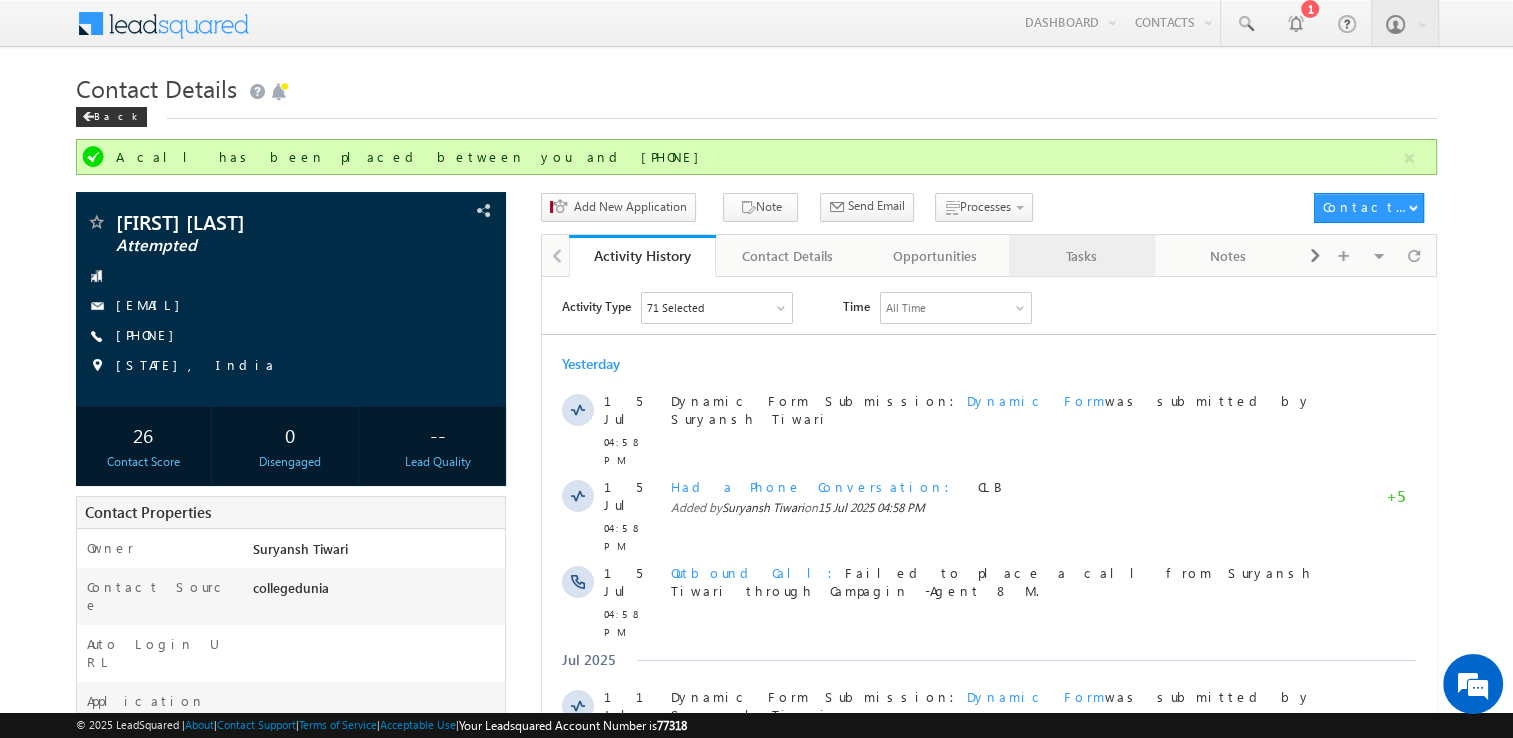 click on "Tasks" at bounding box center (1081, 256) 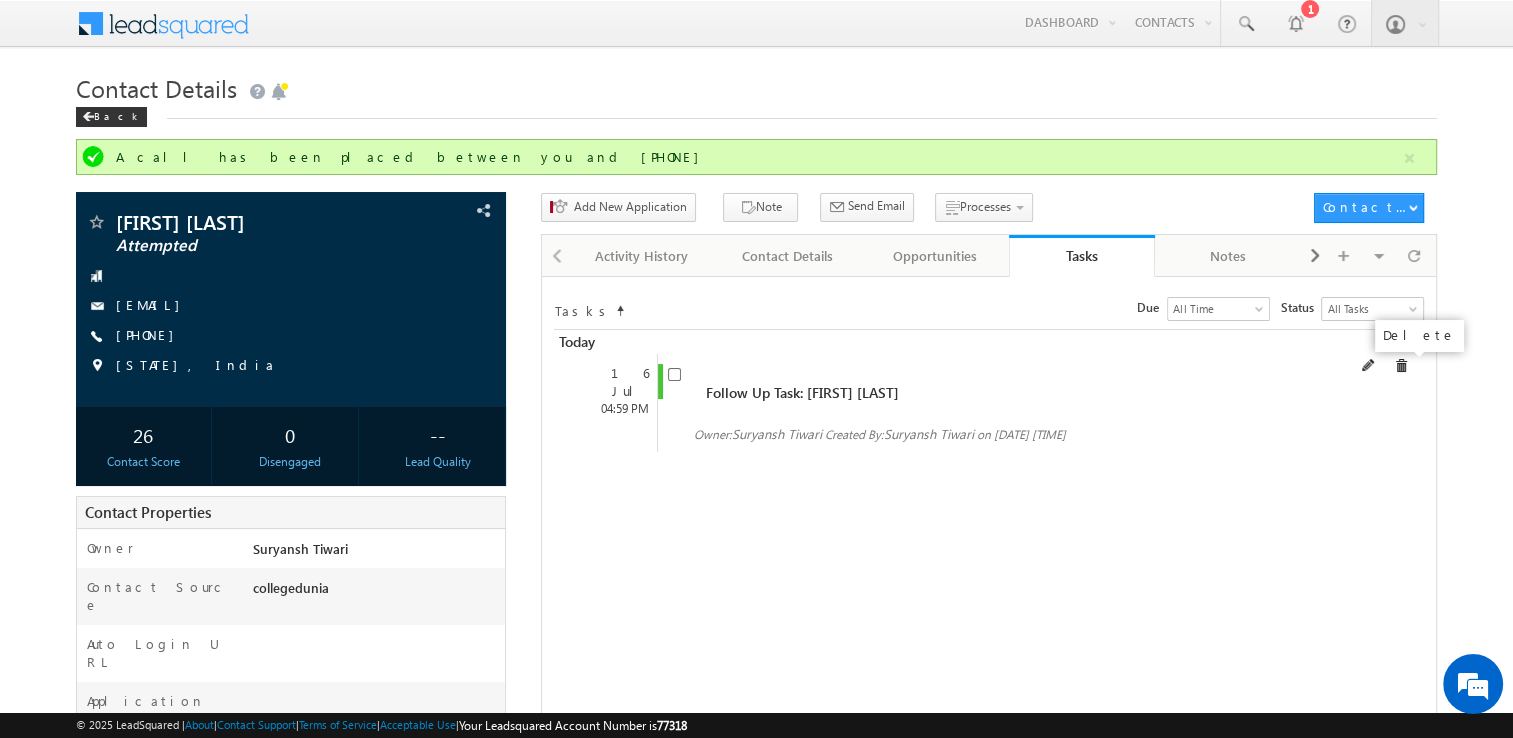 click at bounding box center [1401, 366] 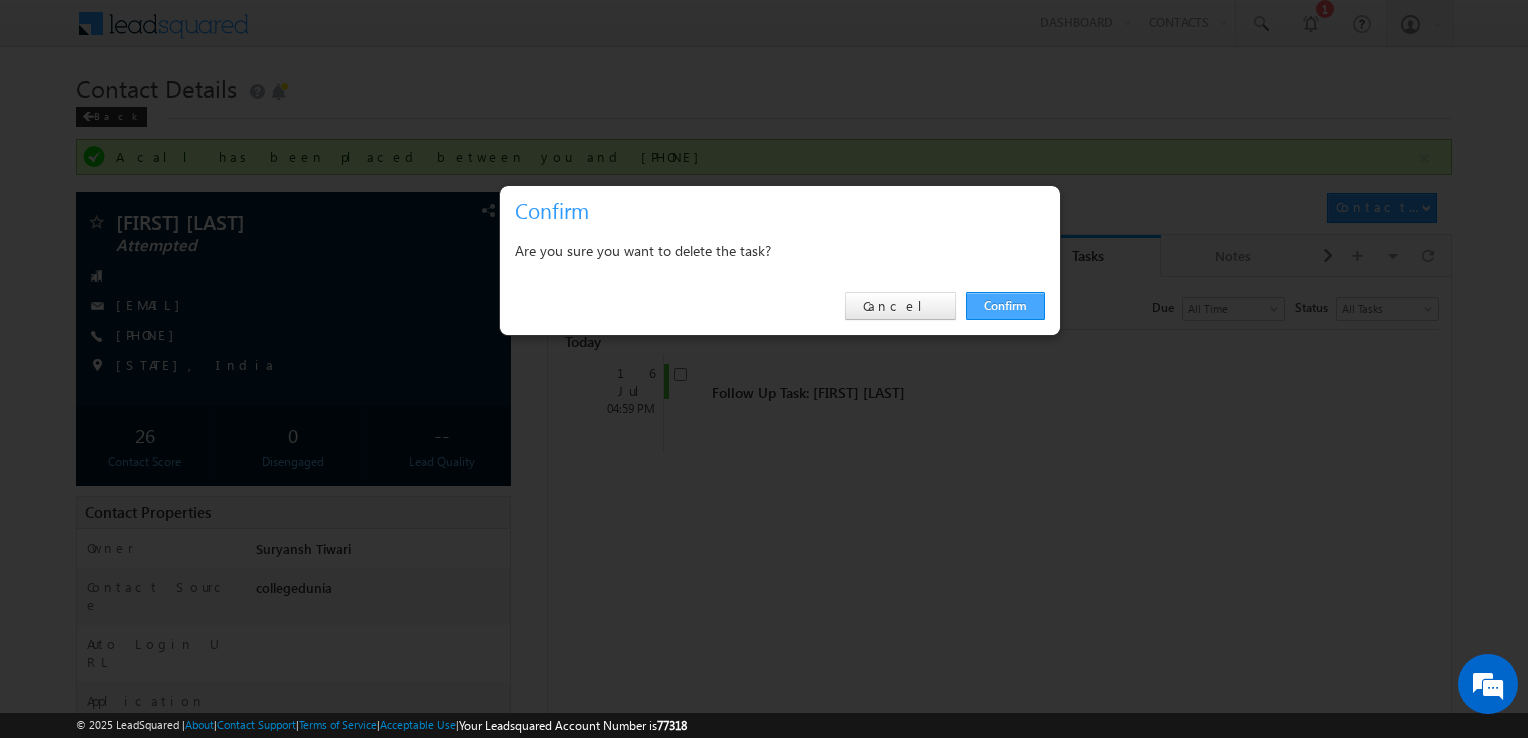 drag, startPoint x: 973, startPoint y: 321, endPoint x: 995, endPoint y: 308, distance: 25.553865 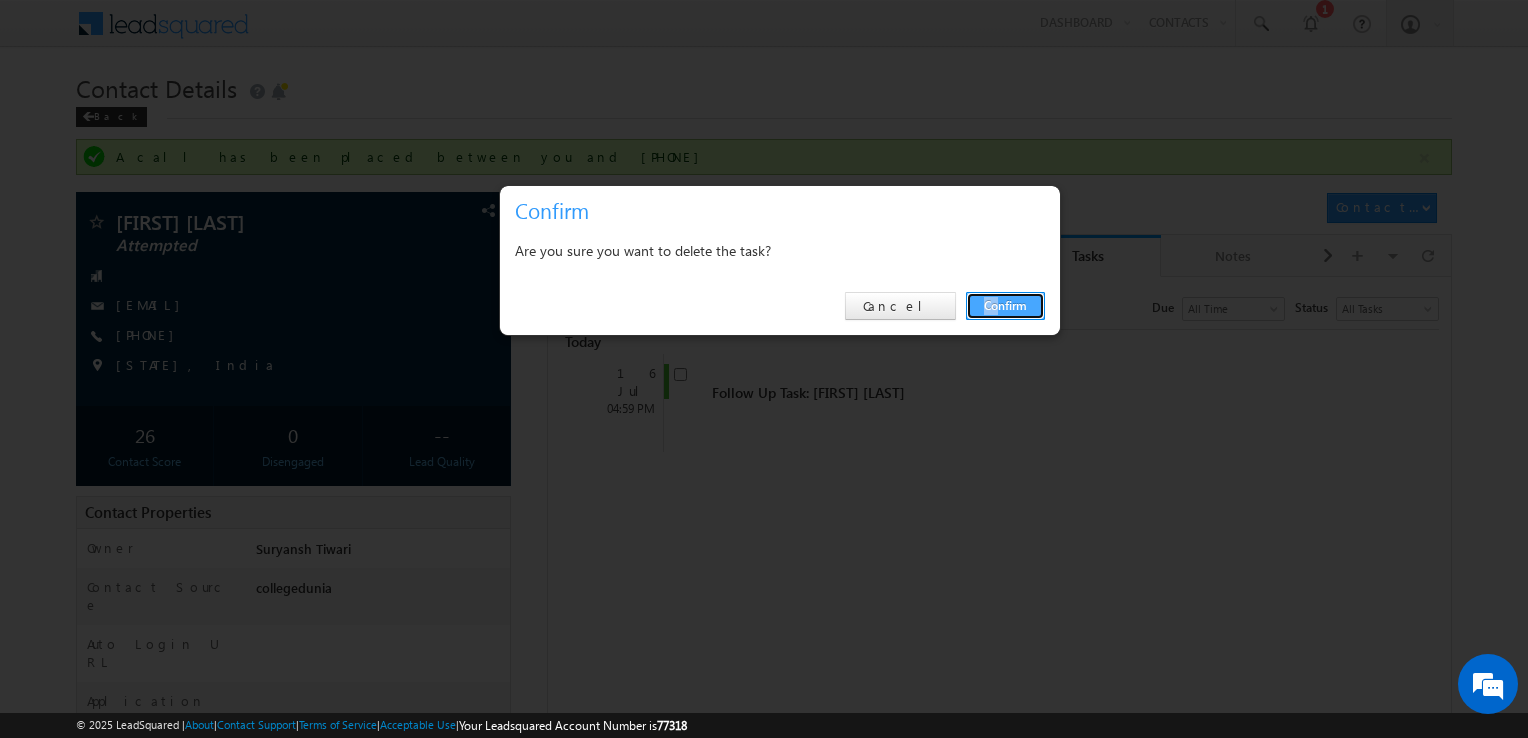 click on "Confirm" at bounding box center [1005, 306] 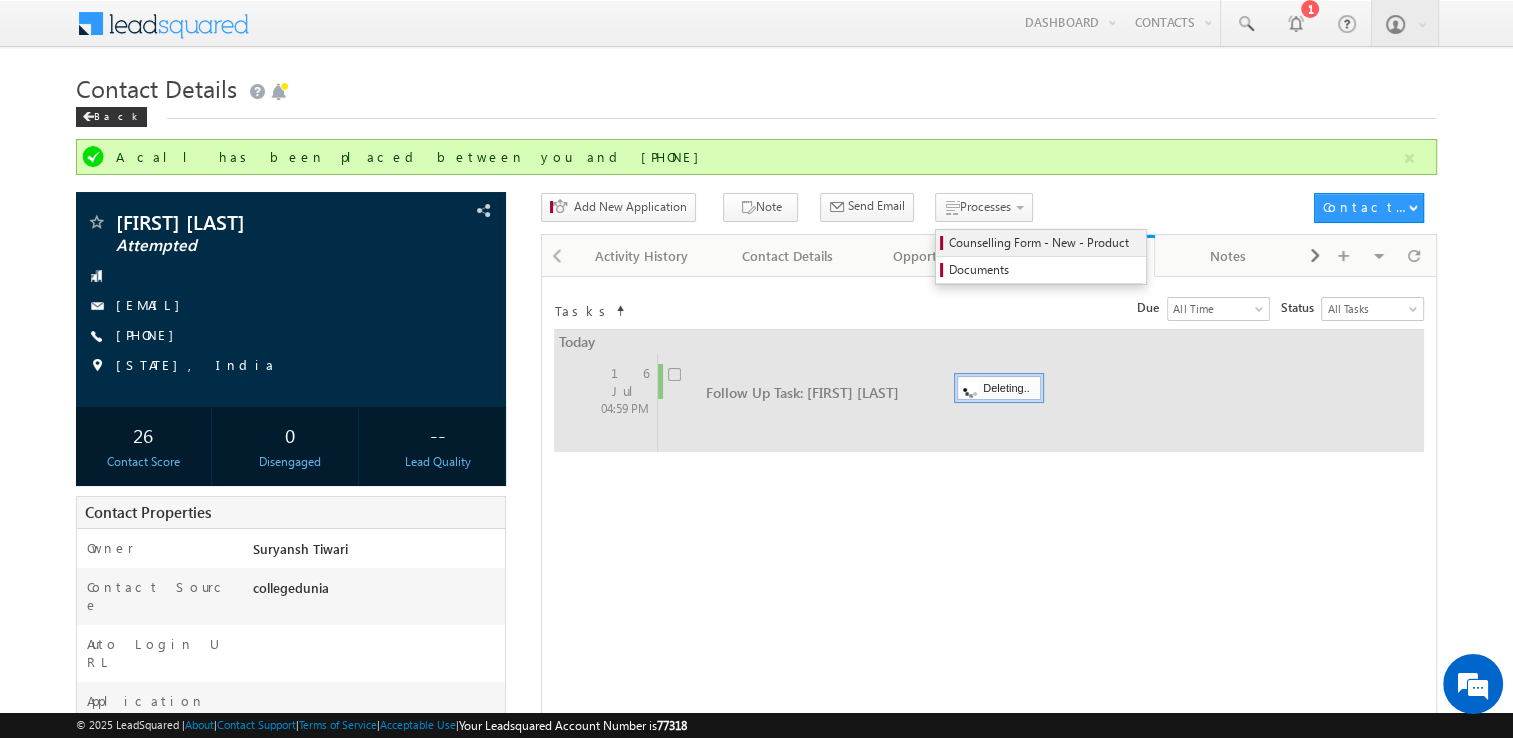 click on "Counselling Form - New - Product" at bounding box center [1044, 243] 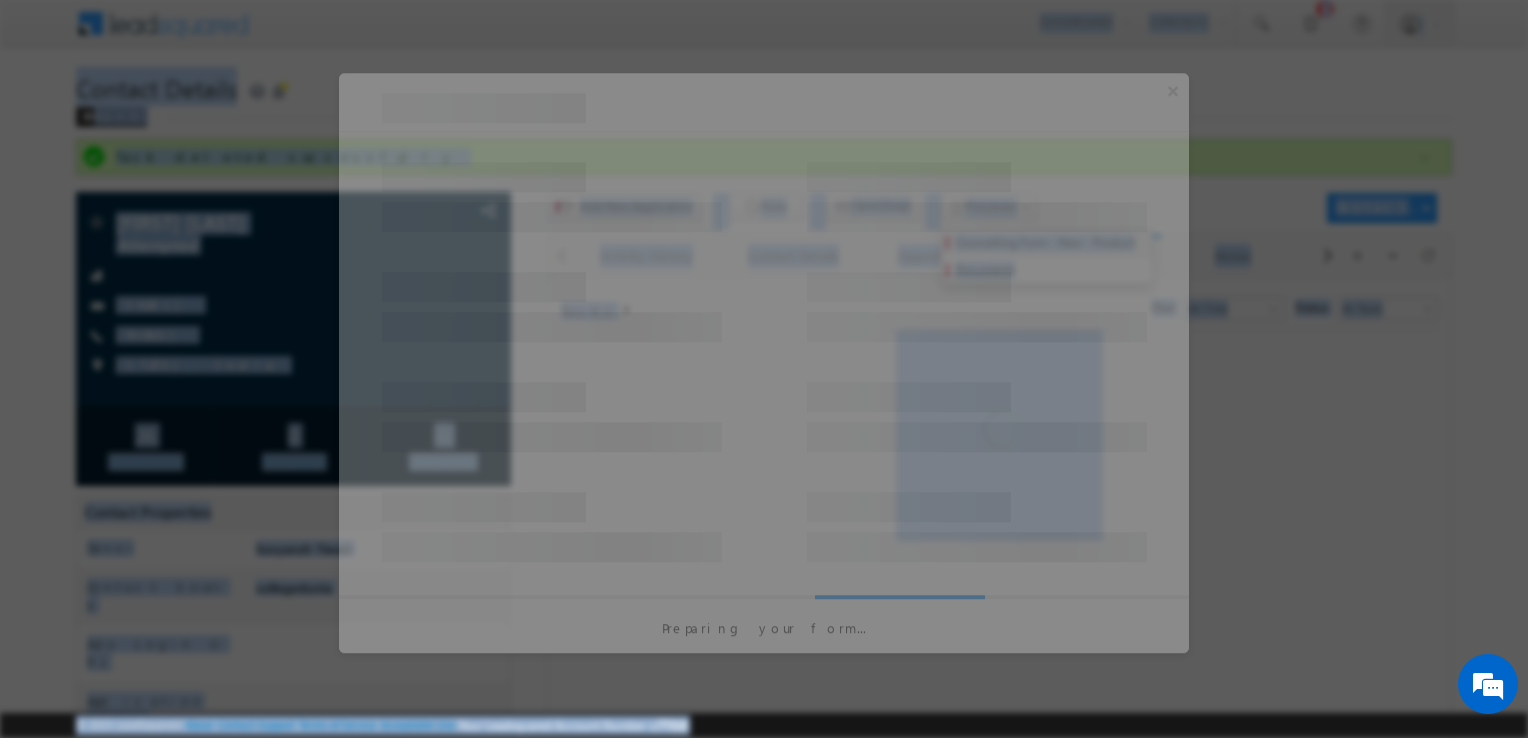 click at bounding box center (977, 217) 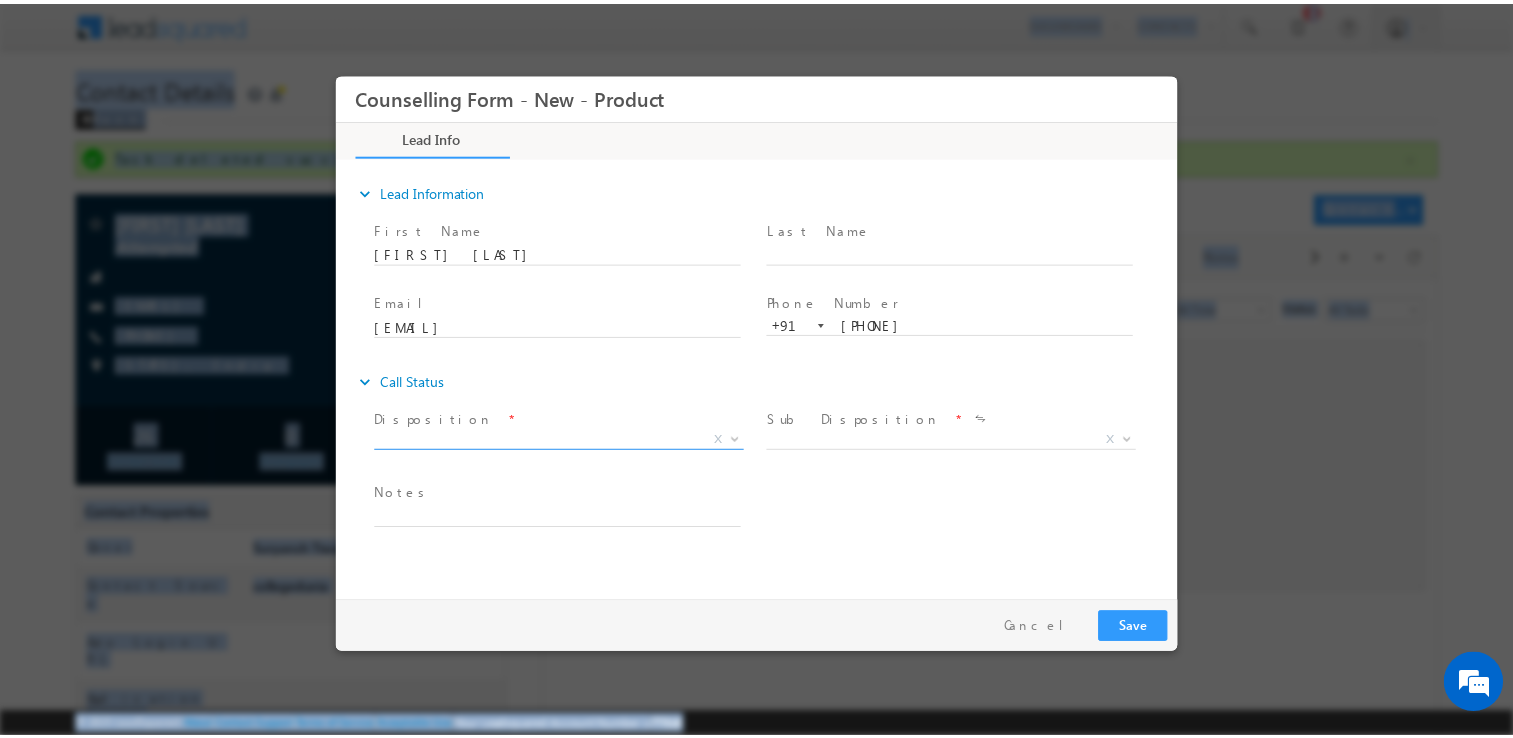 scroll, scrollTop: 0, scrollLeft: 0, axis: both 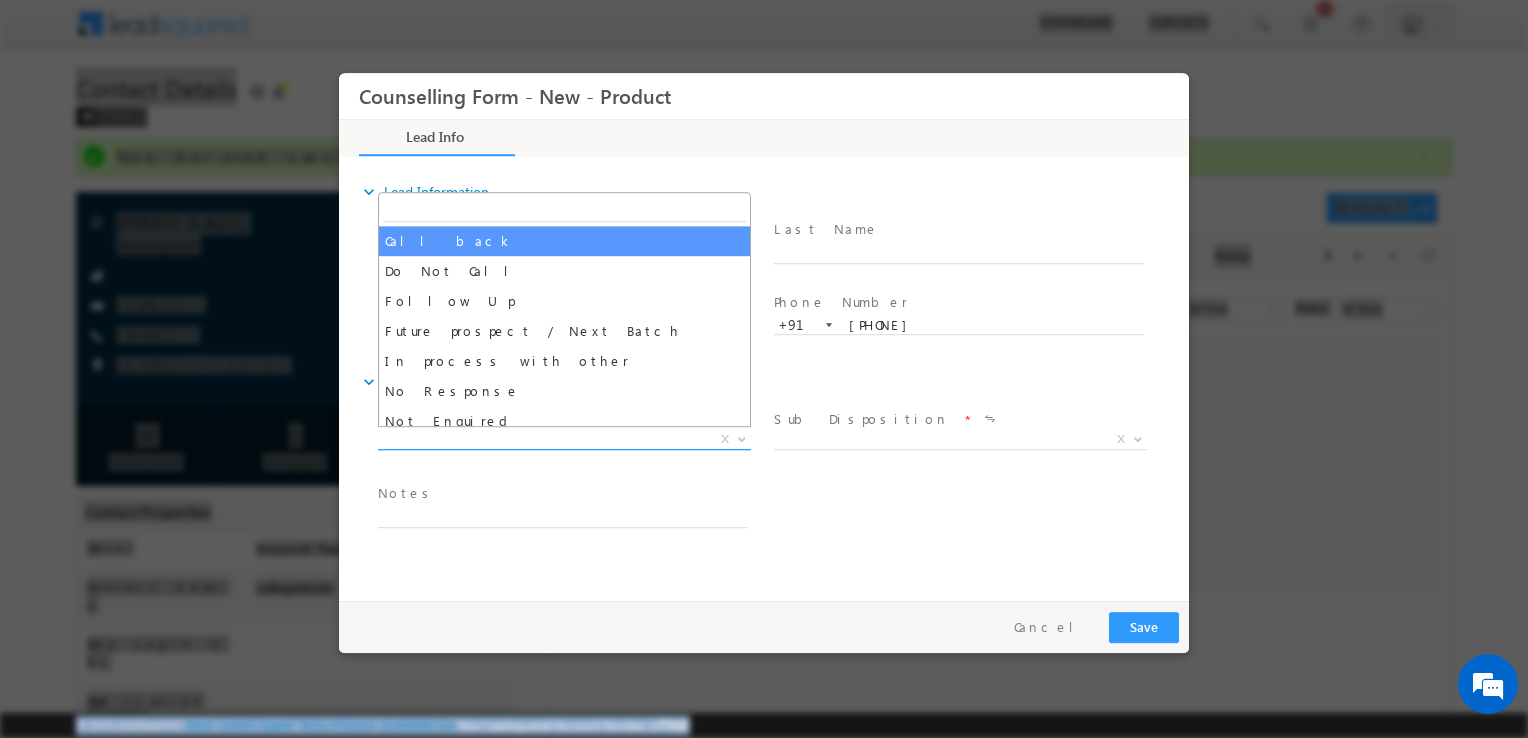 click on "X" at bounding box center [564, 440] 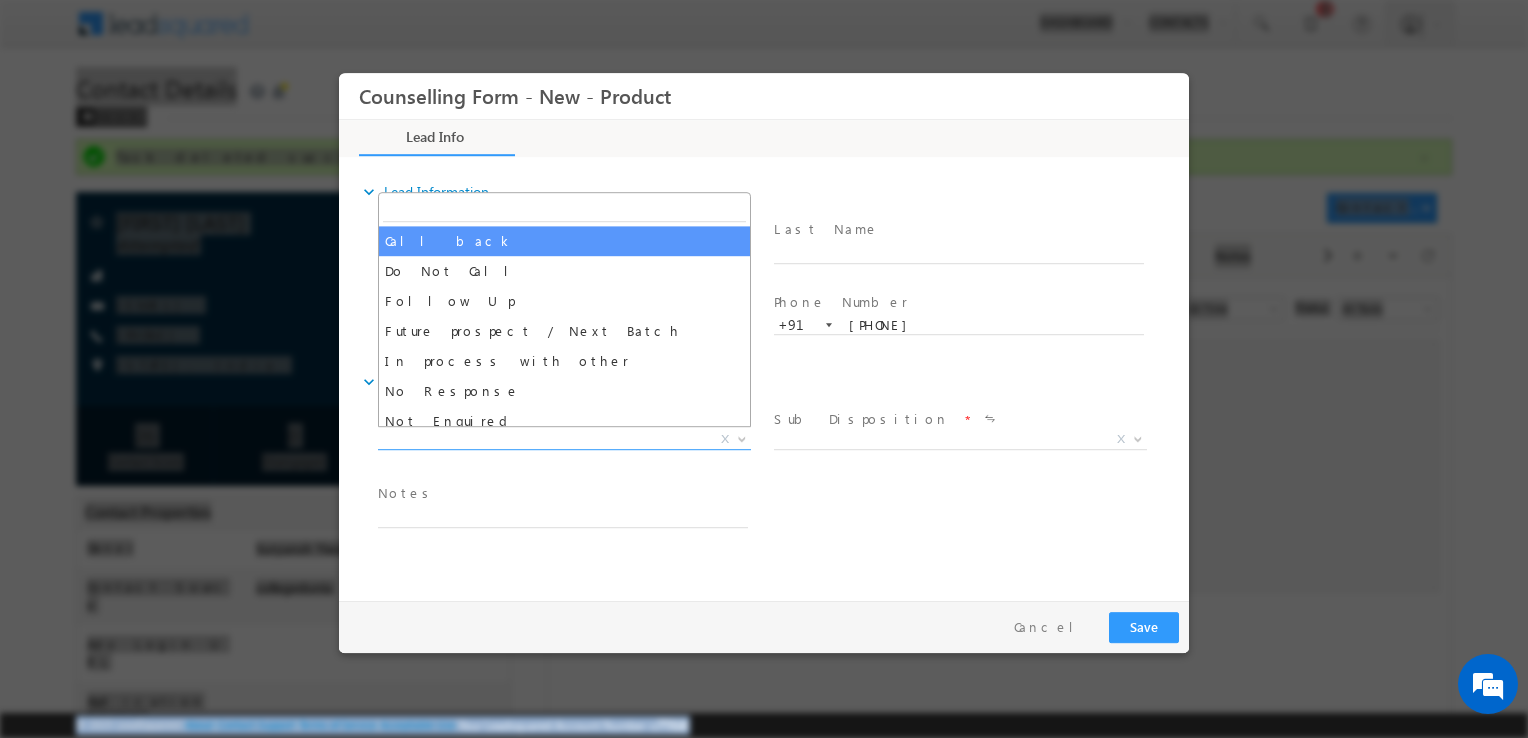 select on "Call back" 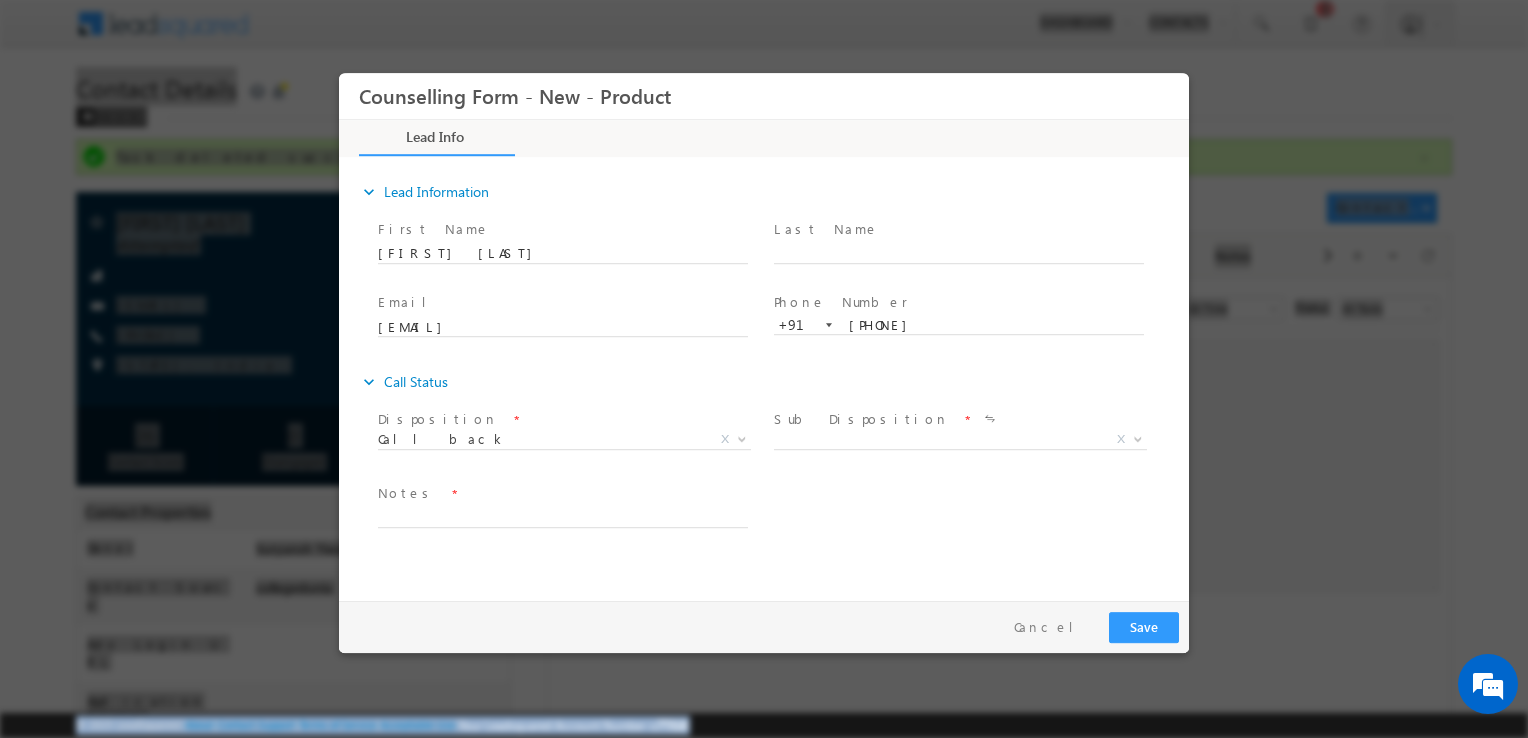 click on "Later At time X" at bounding box center (968, 443) 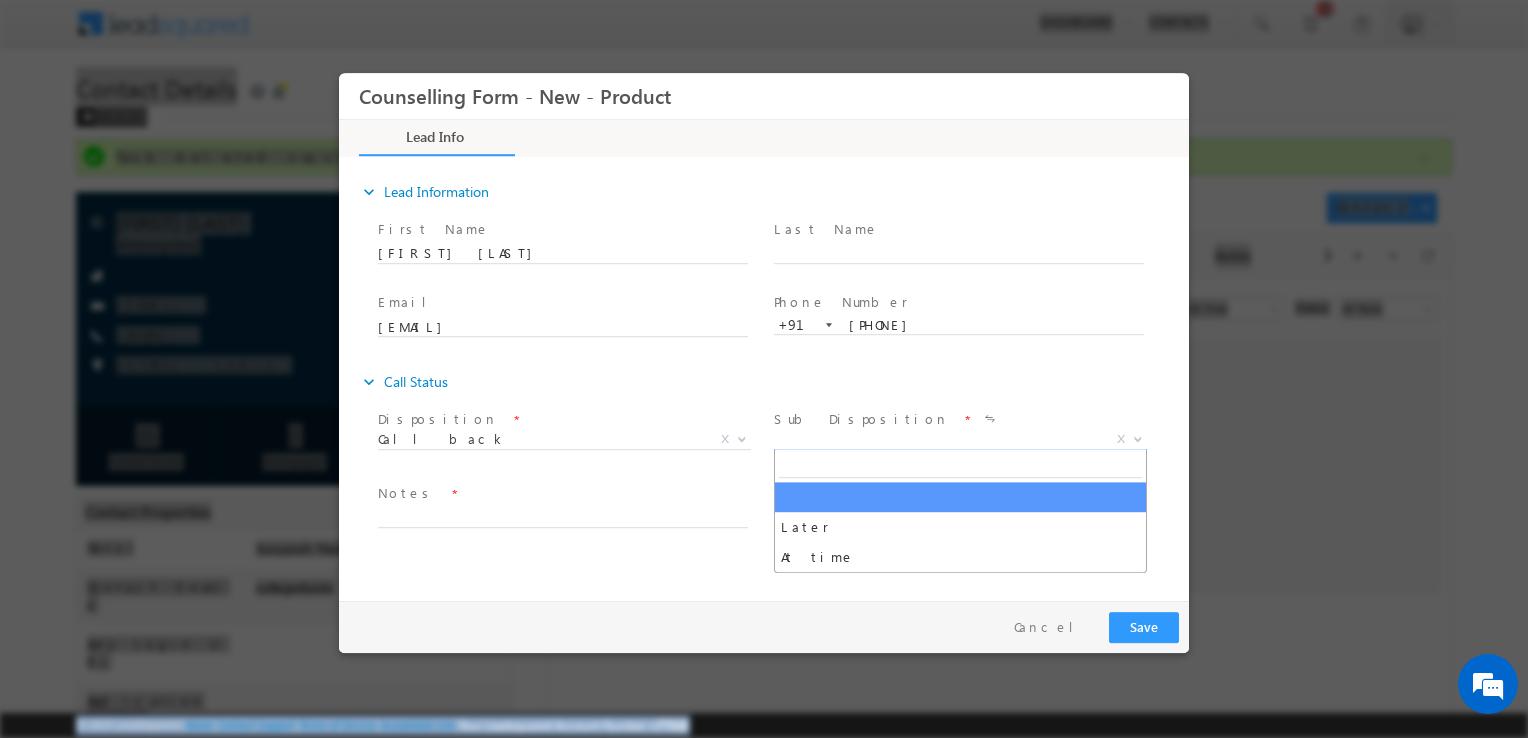 click on "X" at bounding box center (960, 440) 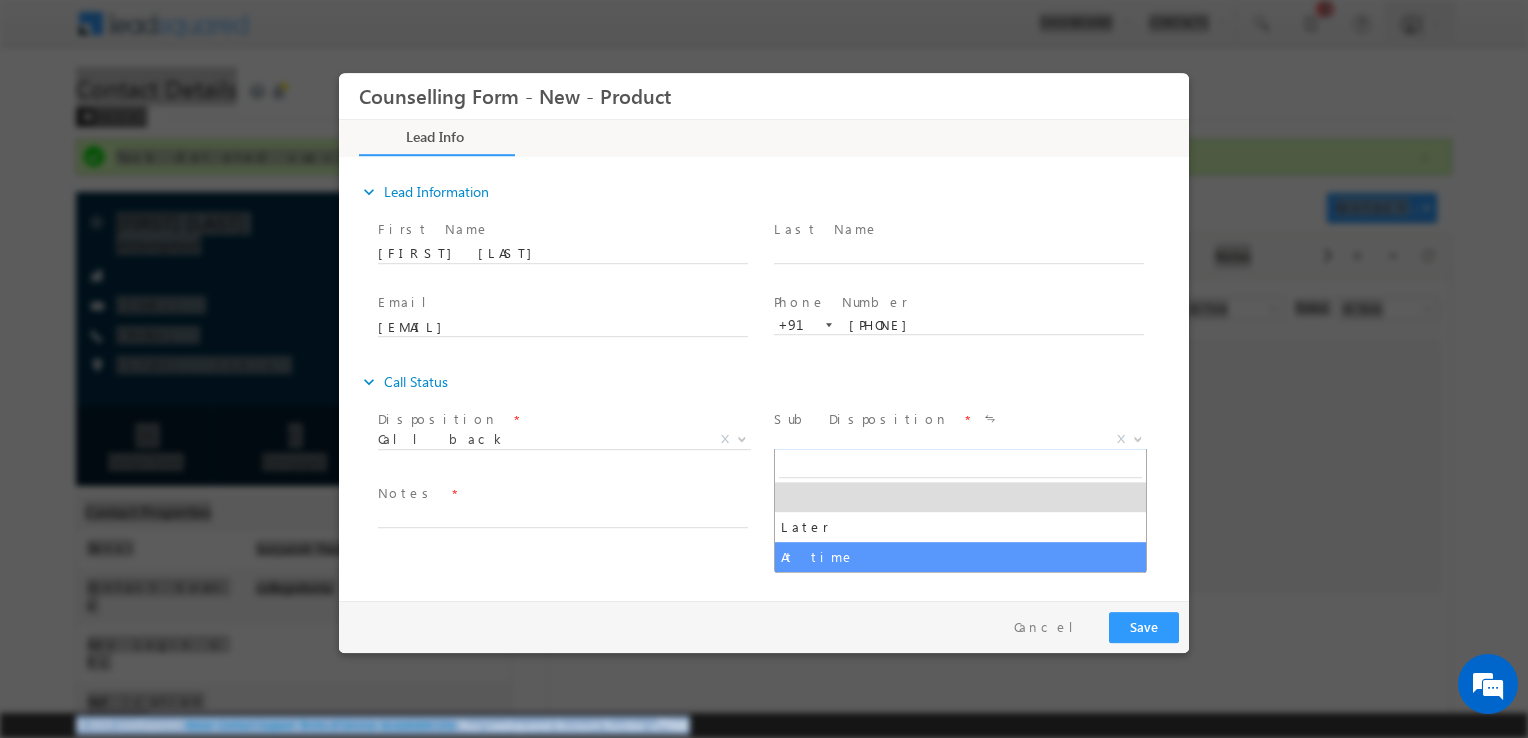 select on "At time" 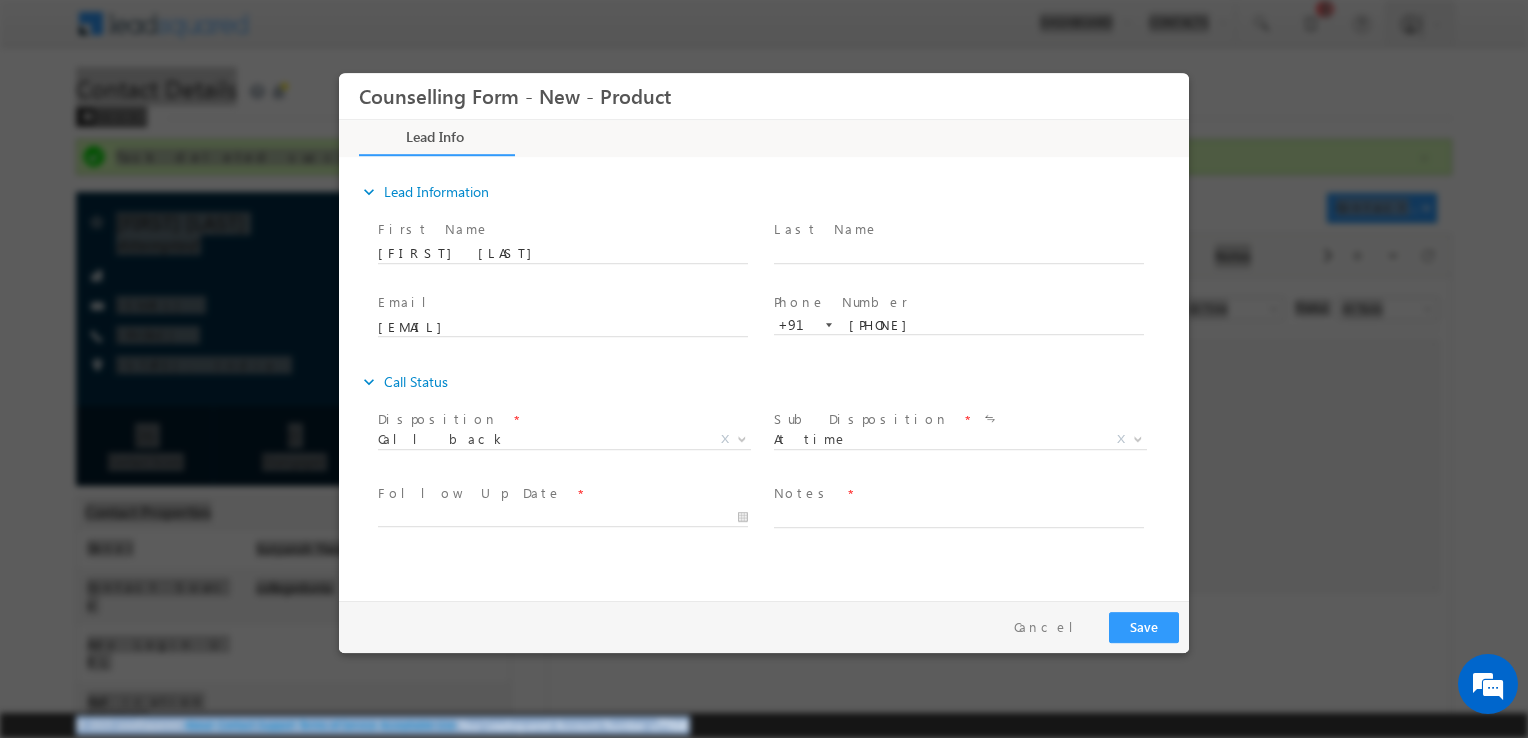 click at bounding box center [968, 517] 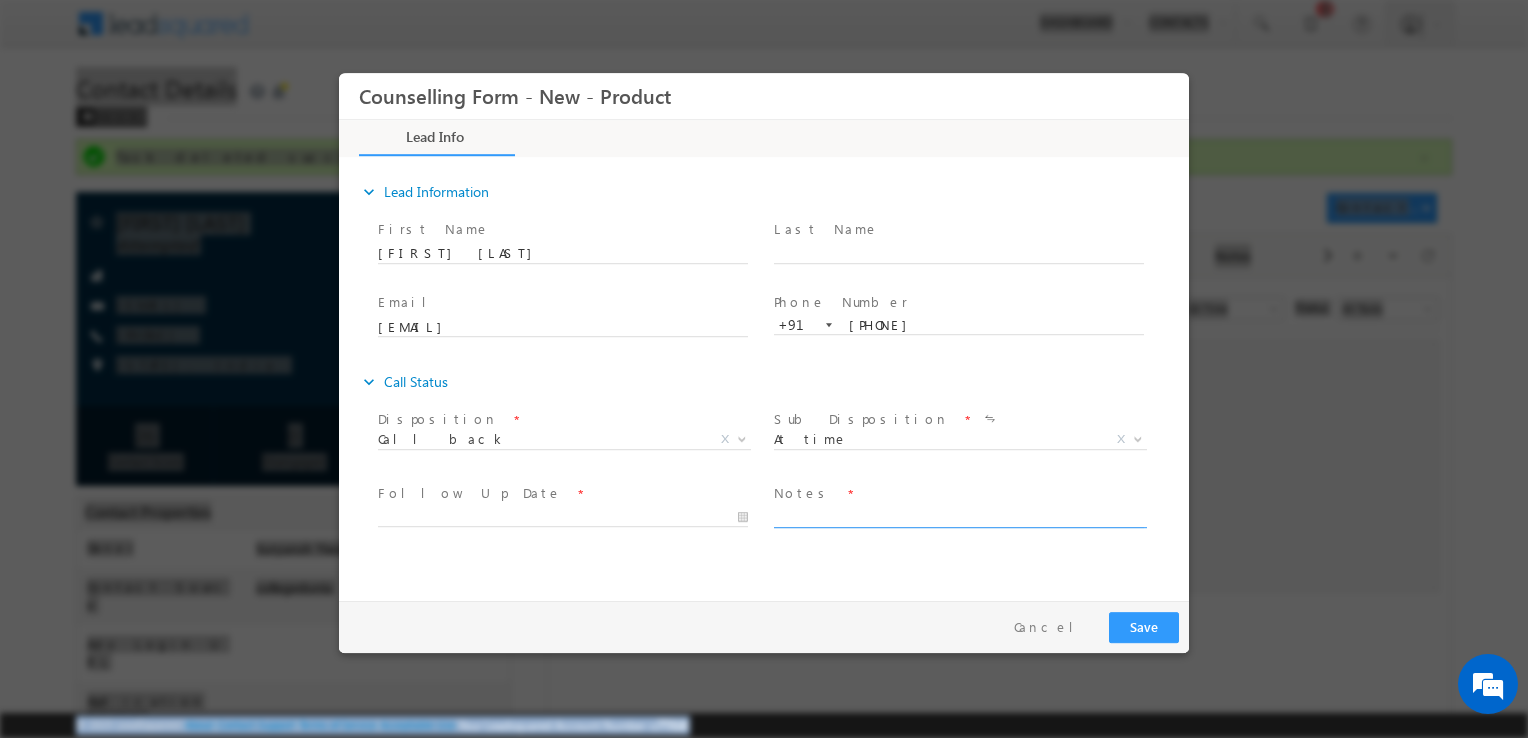 click at bounding box center (959, 516) 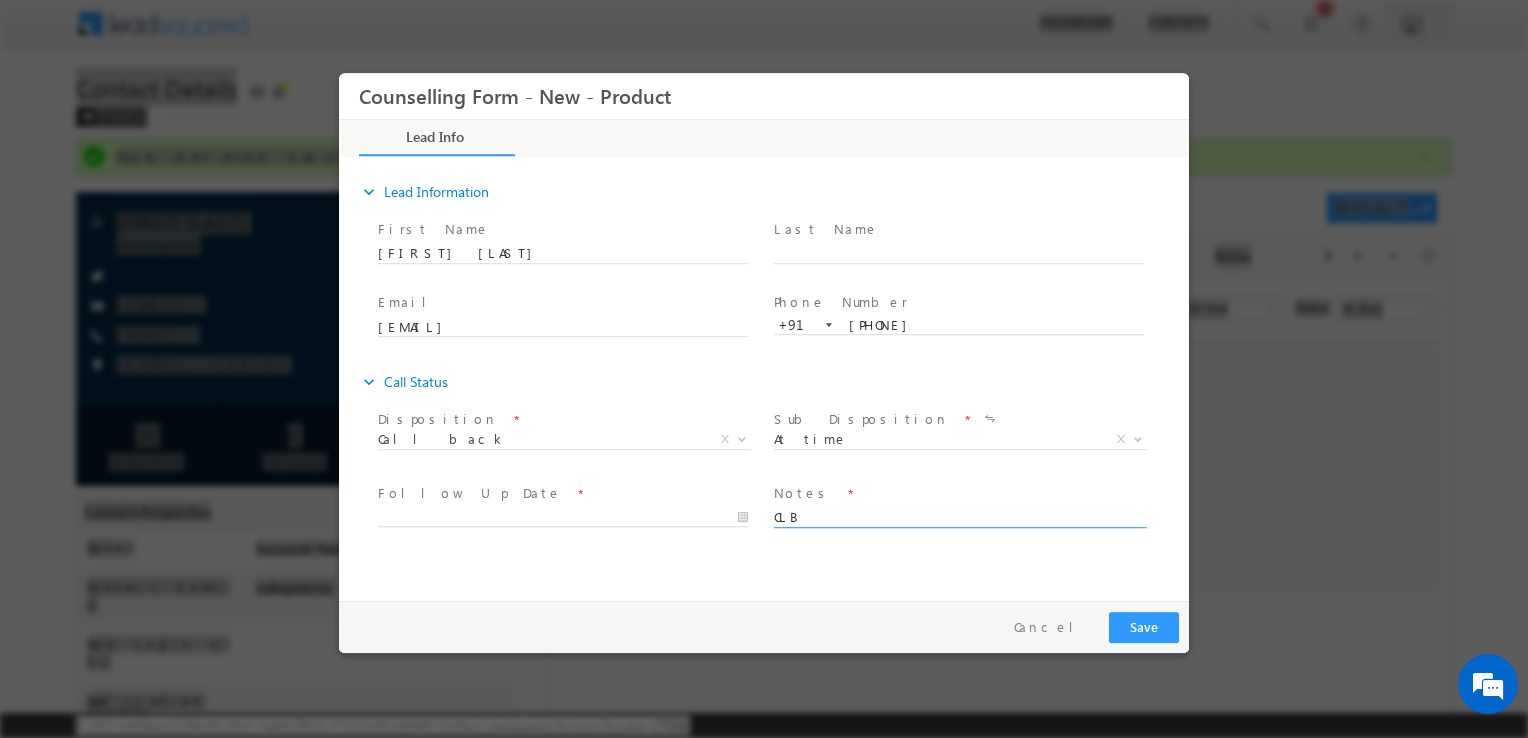 type on "CLB" 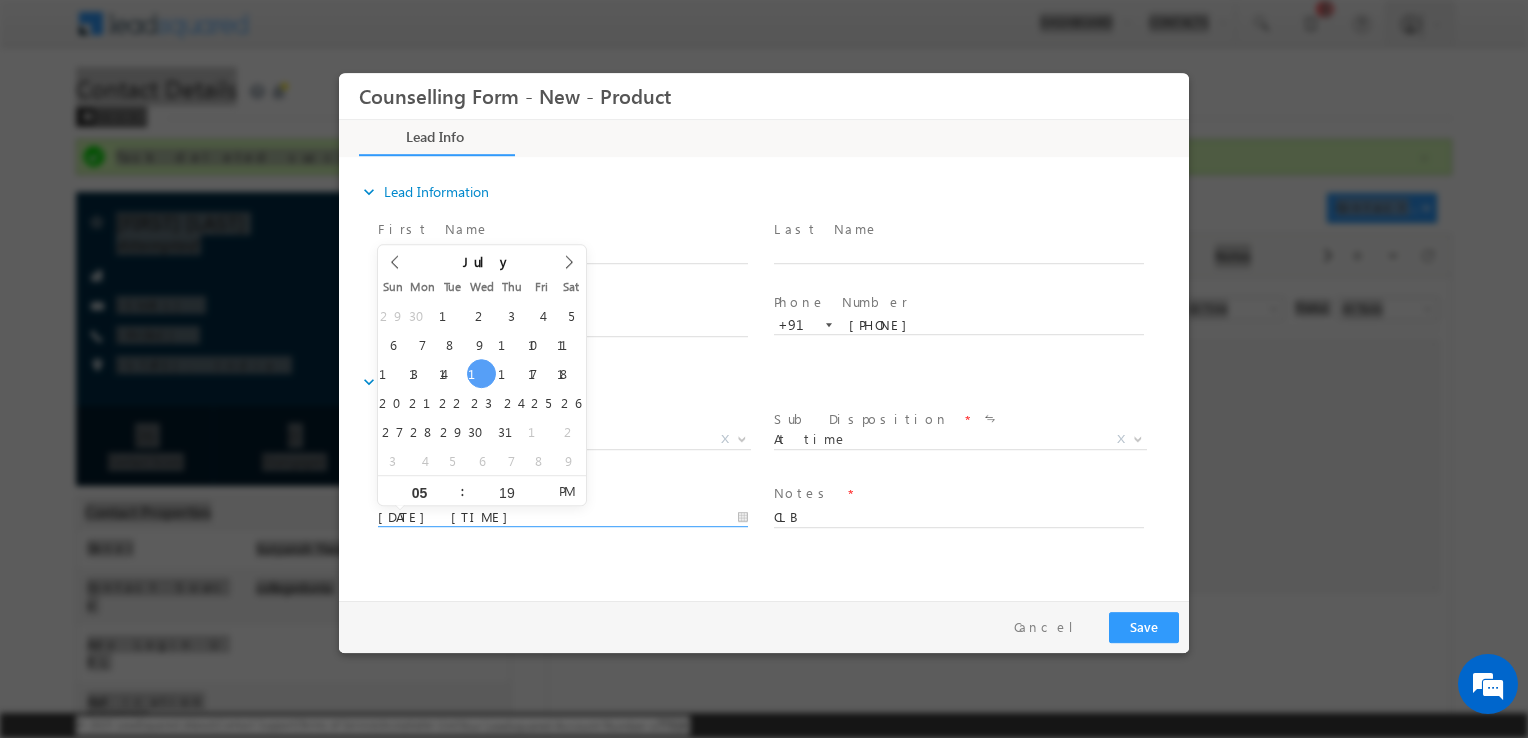 click on "16/07/2025 5:19 PM" at bounding box center (563, 518) 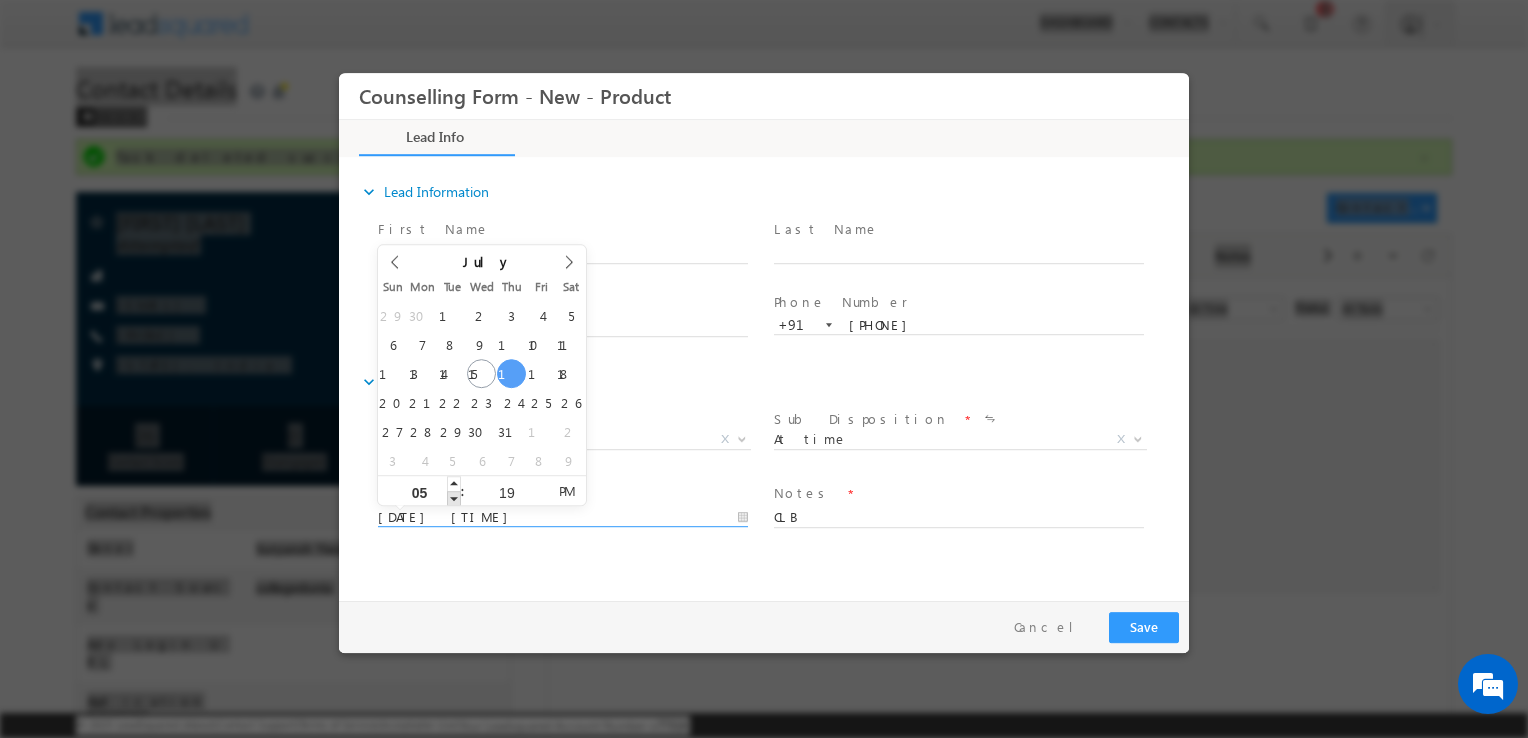 type on "17/07/2025 4:19 PM" 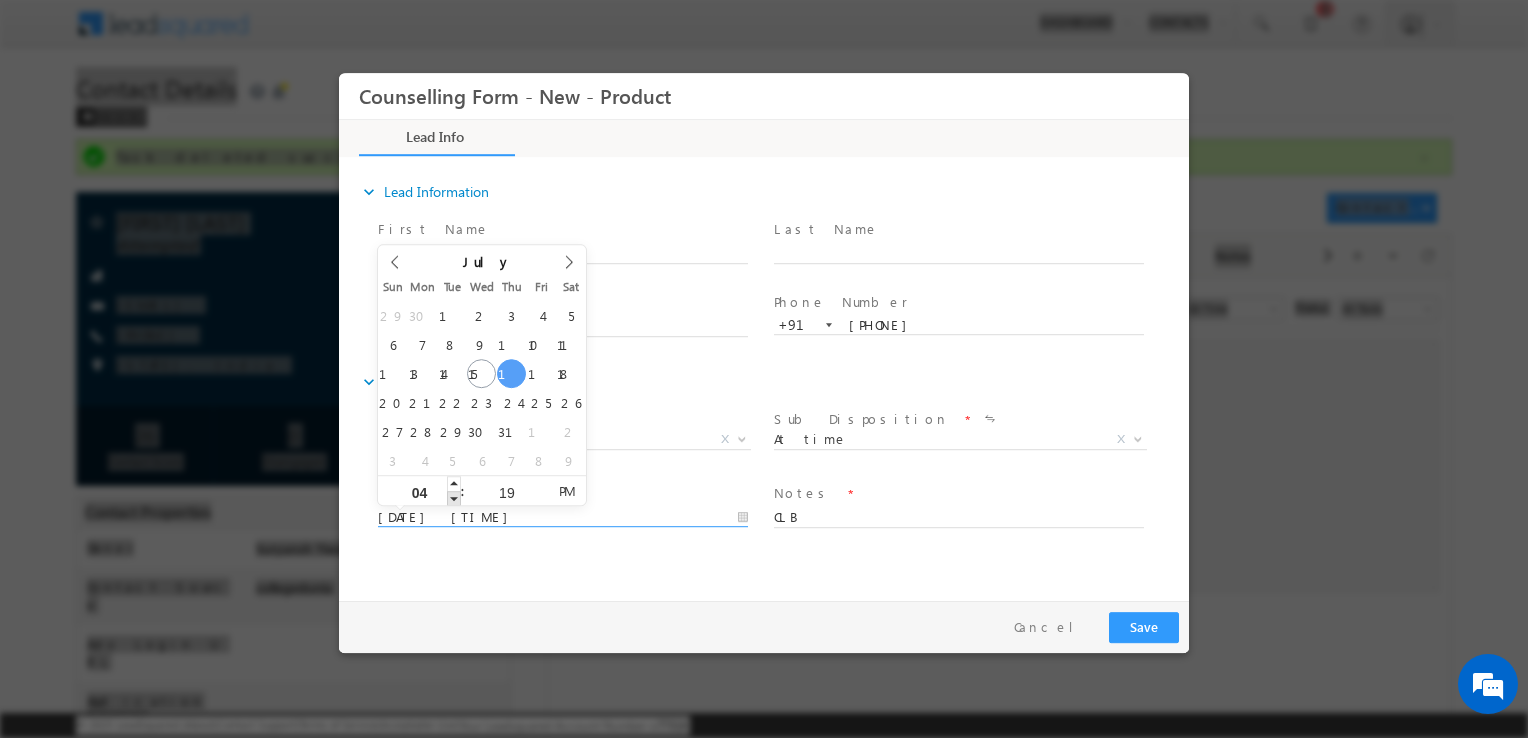 click at bounding box center (454, 498) 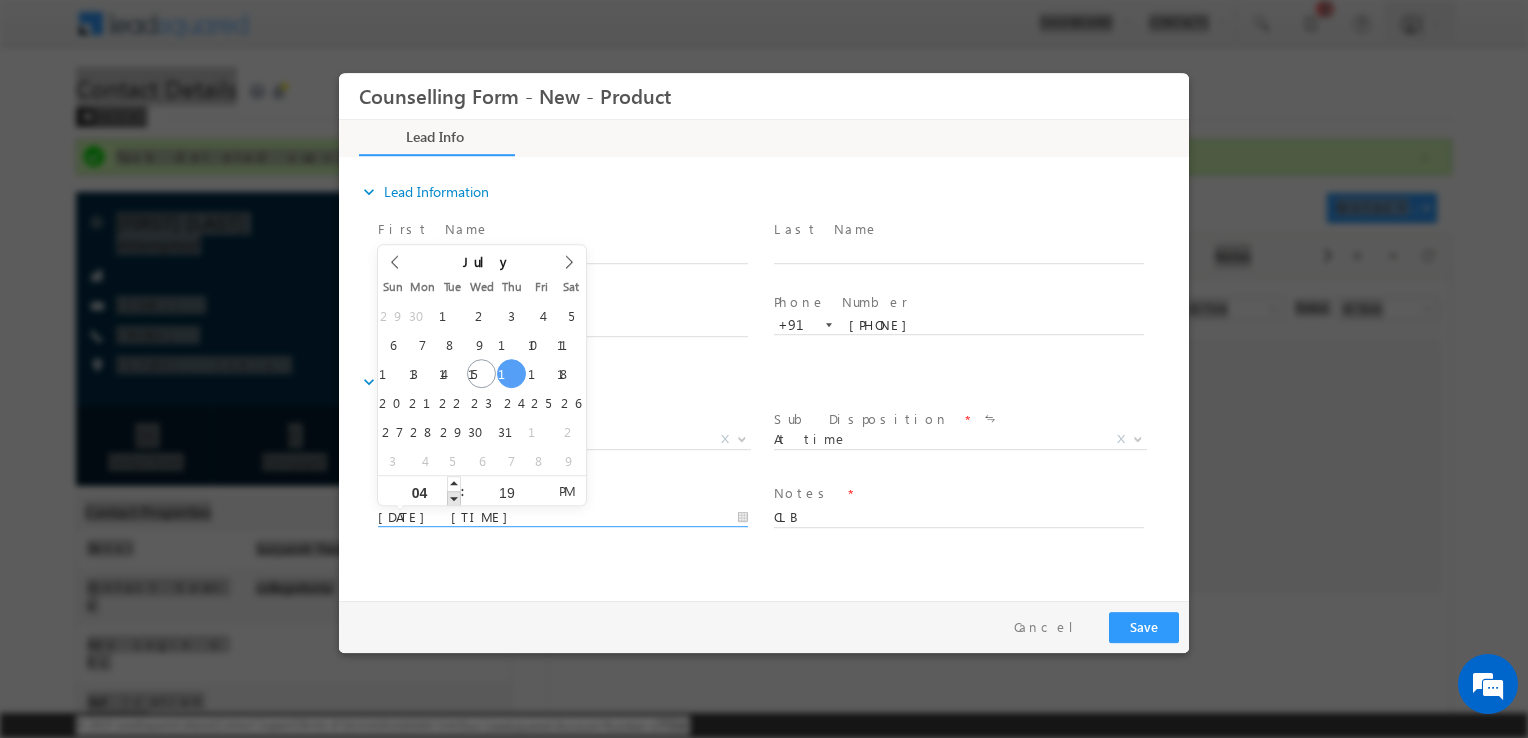 type on "17/07/2025 3:19 PM" 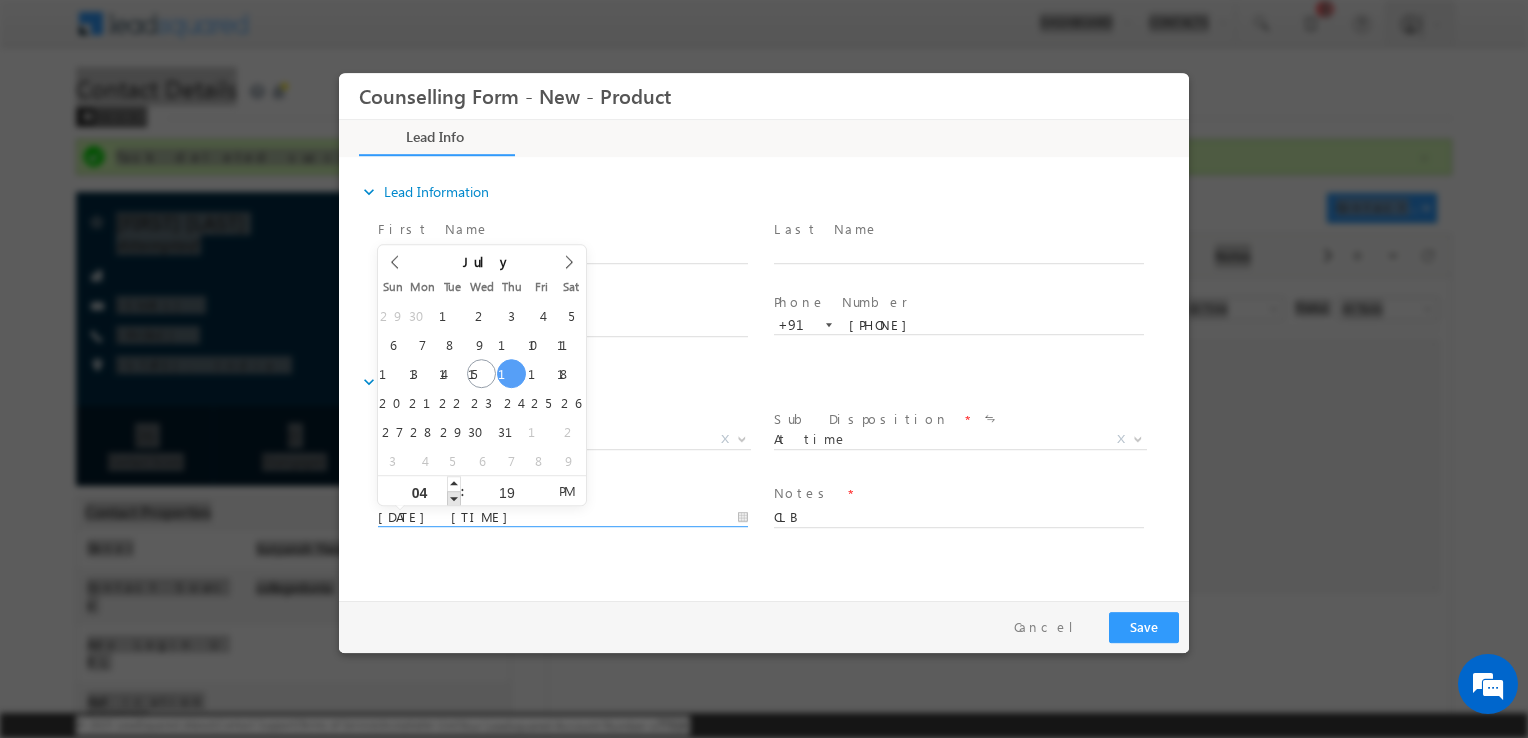 type on "03" 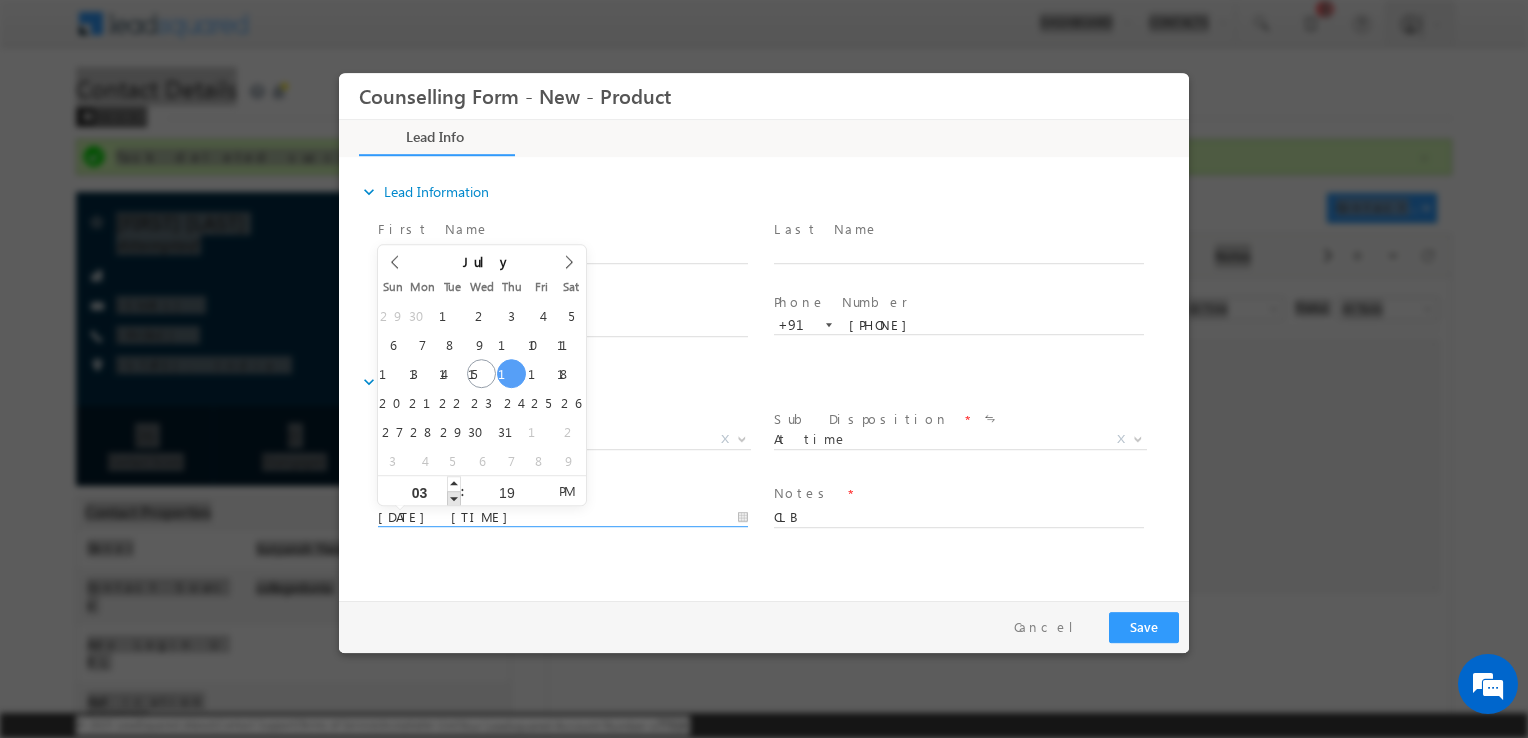 click at bounding box center (454, 498) 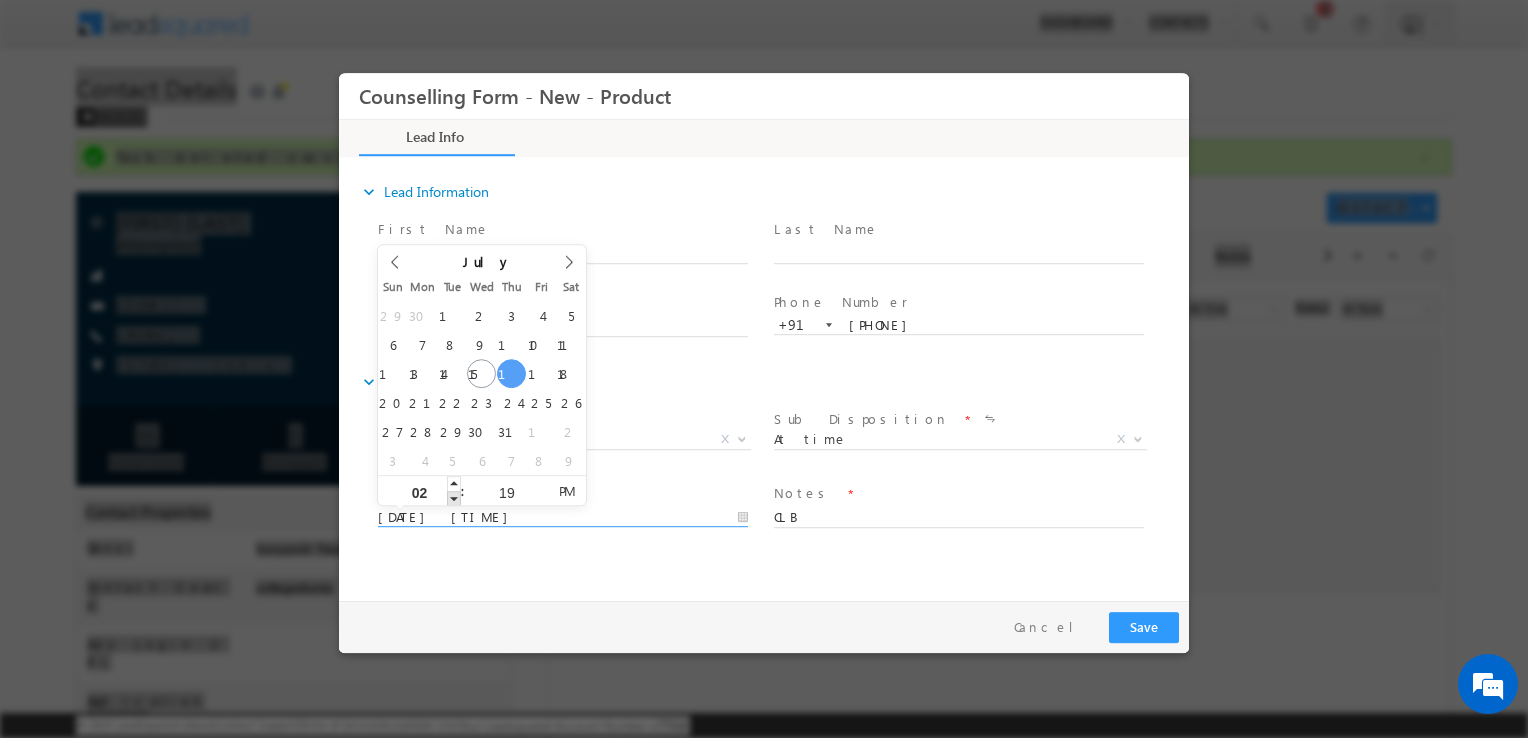 click at bounding box center (454, 498) 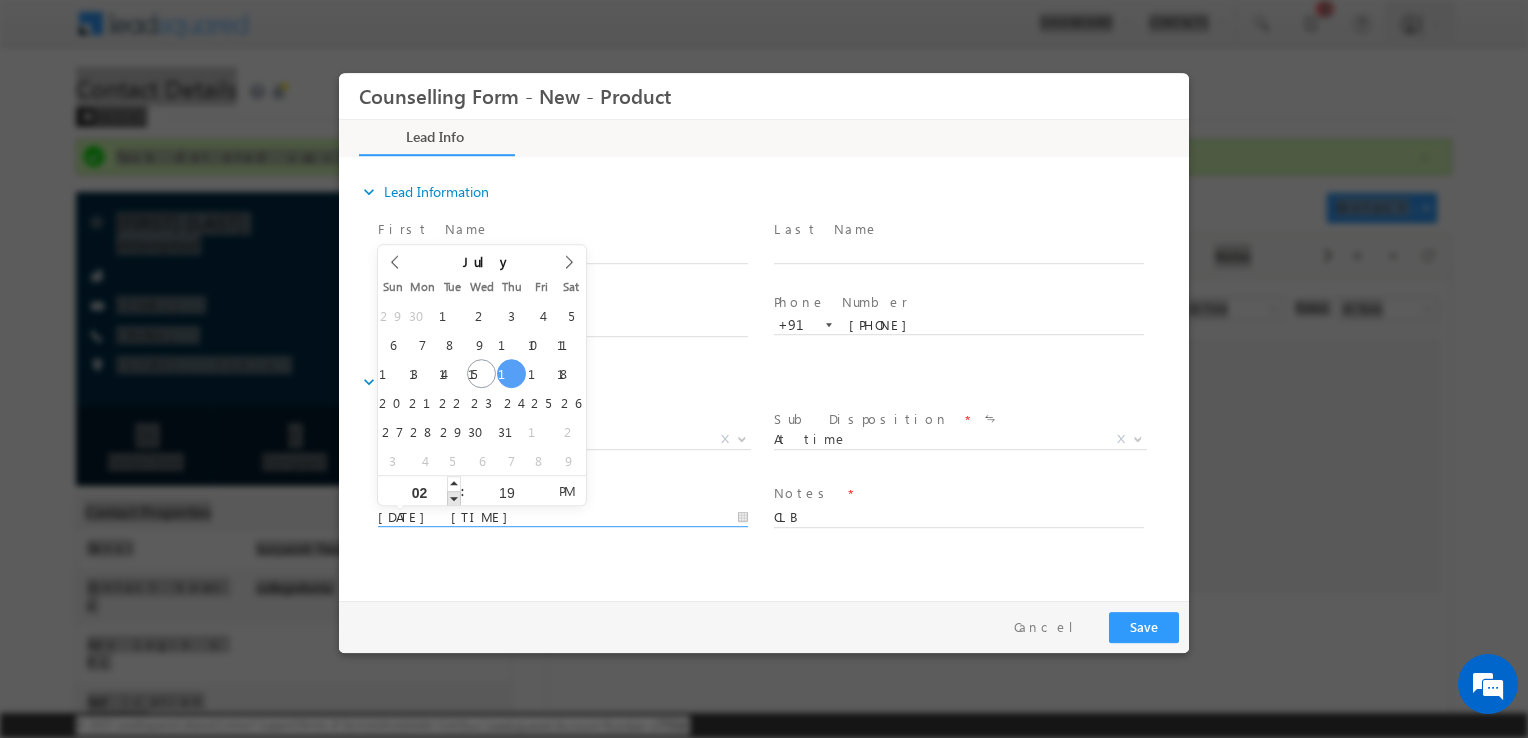 type on "01" 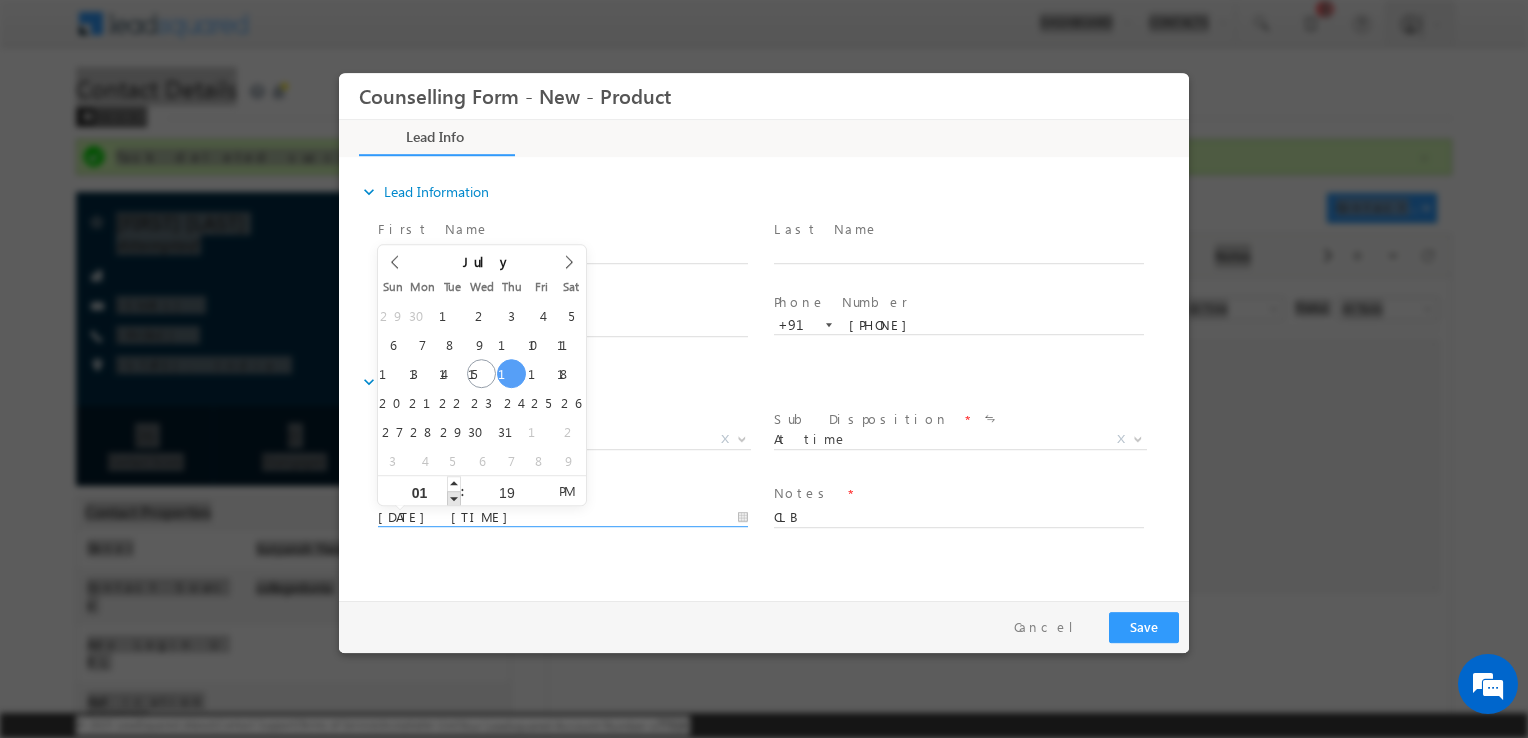 click at bounding box center (454, 498) 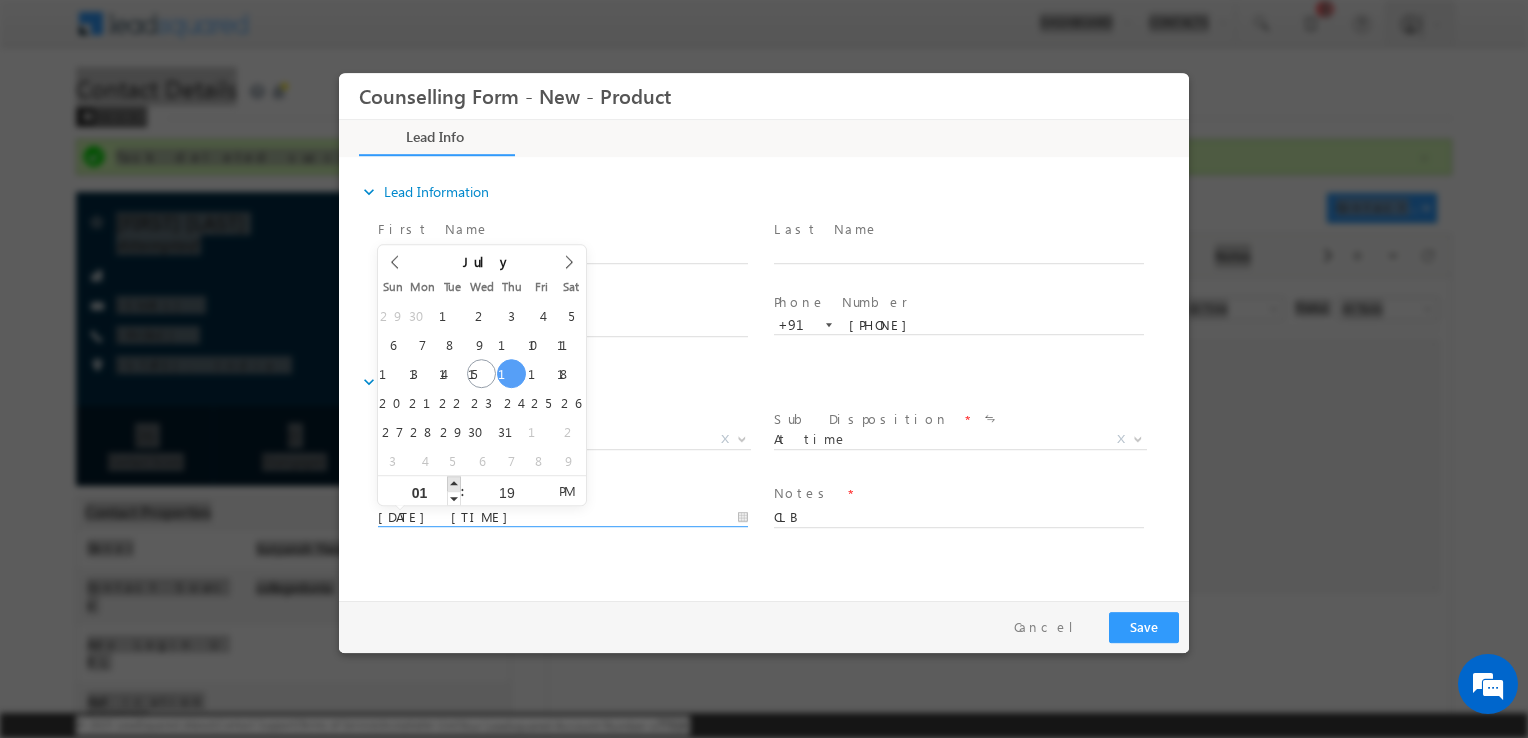 type on "17/07/2025 2:19 PM" 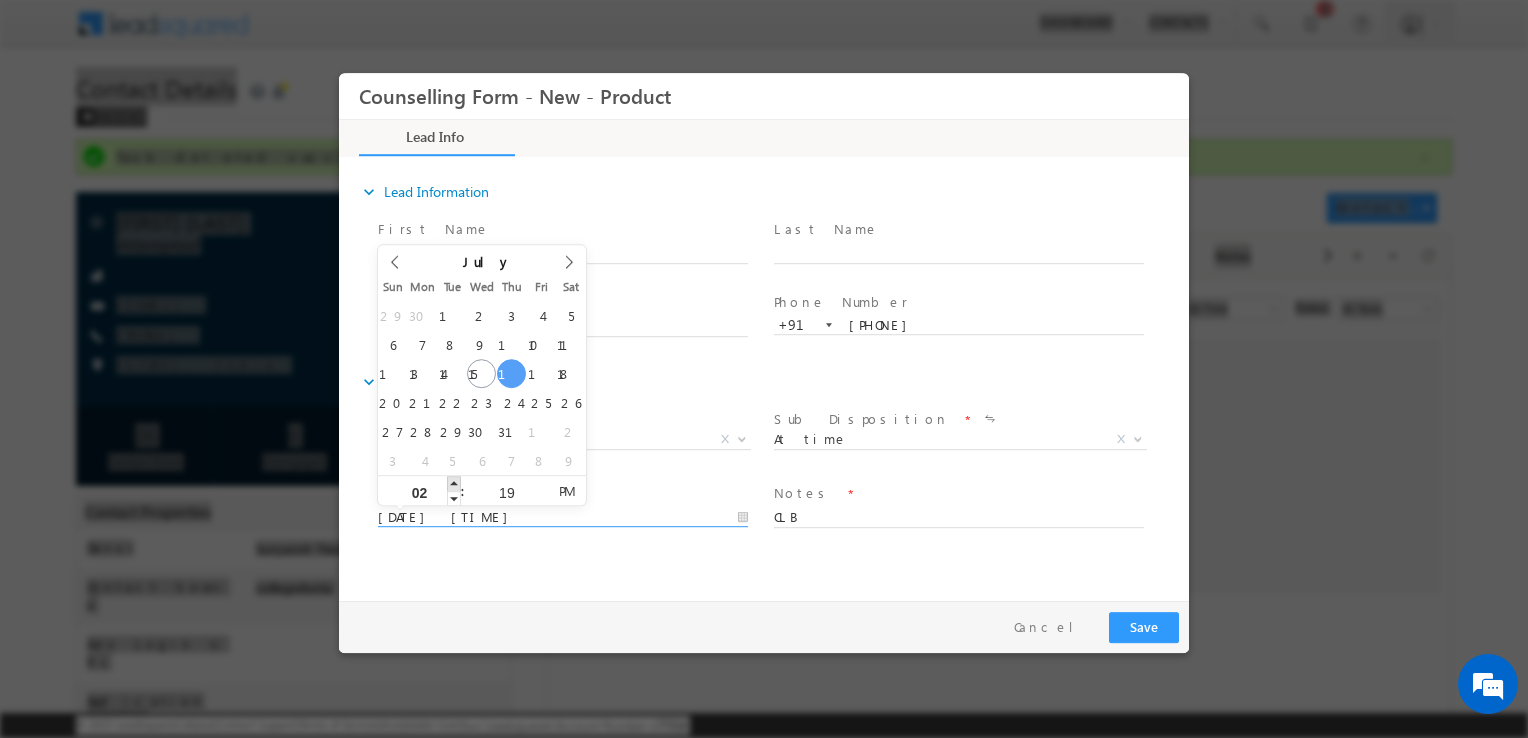 drag, startPoint x: 460, startPoint y: 499, endPoint x: 451, endPoint y: 483, distance: 18.35756 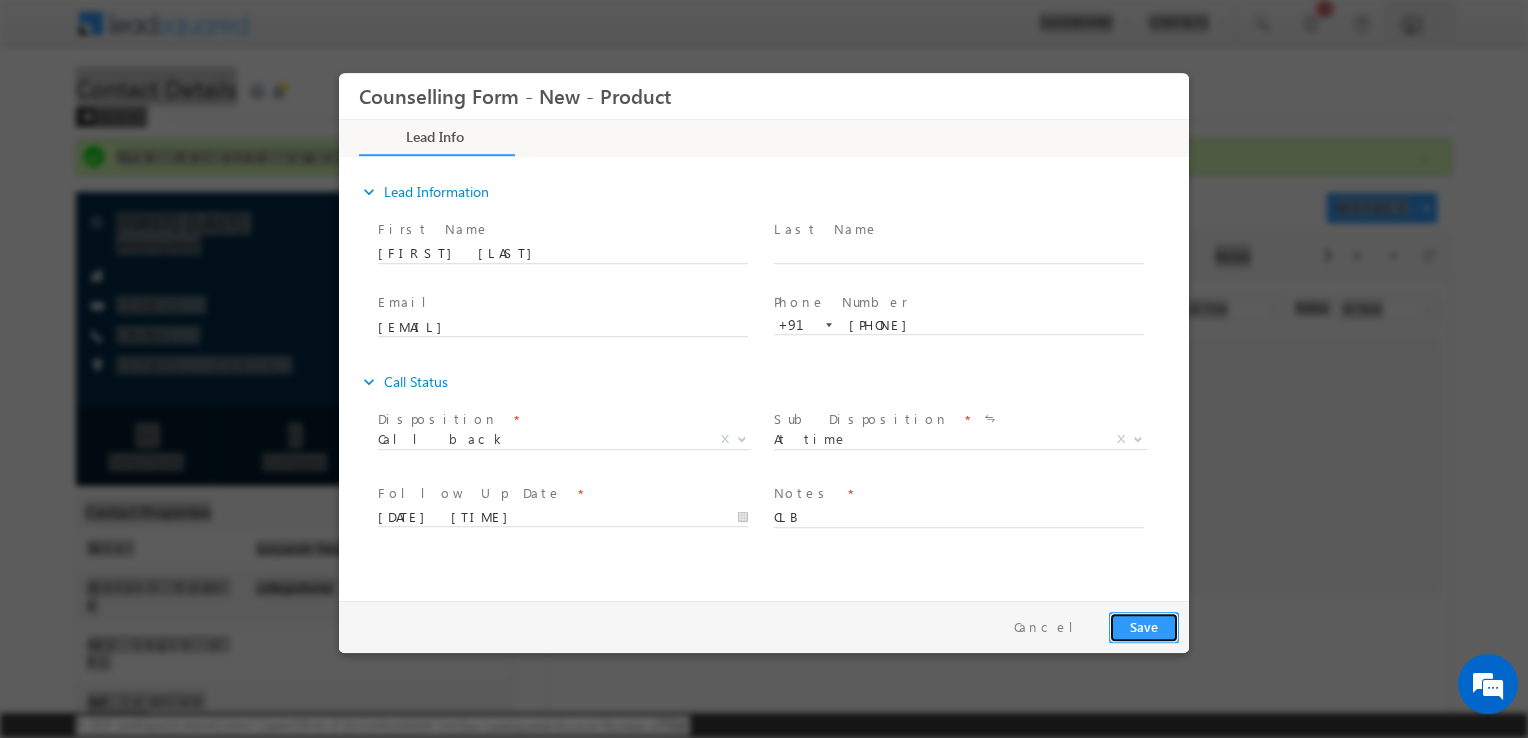 click on "Save" at bounding box center (1144, 627) 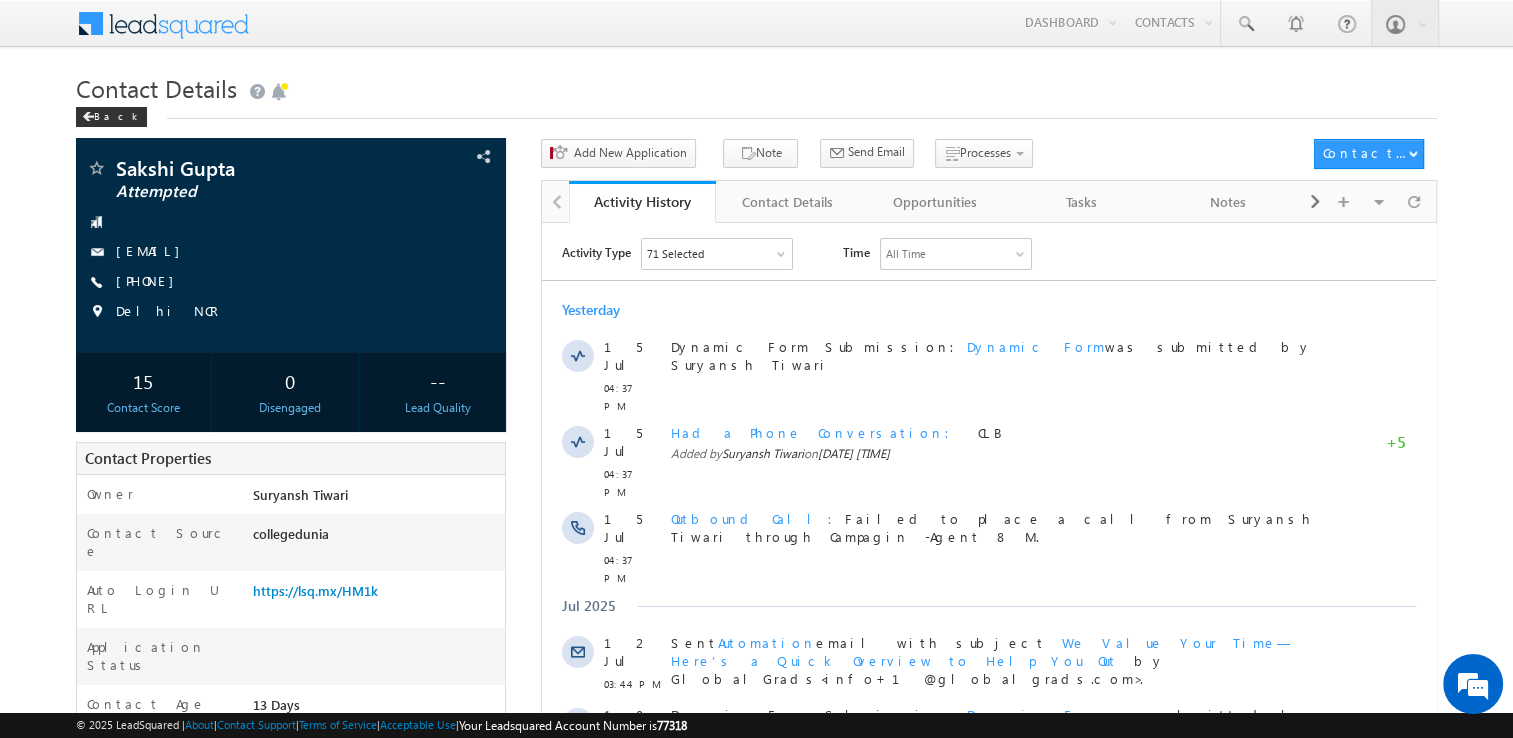 scroll, scrollTop: 0, scrollLeft: 0, axis: both 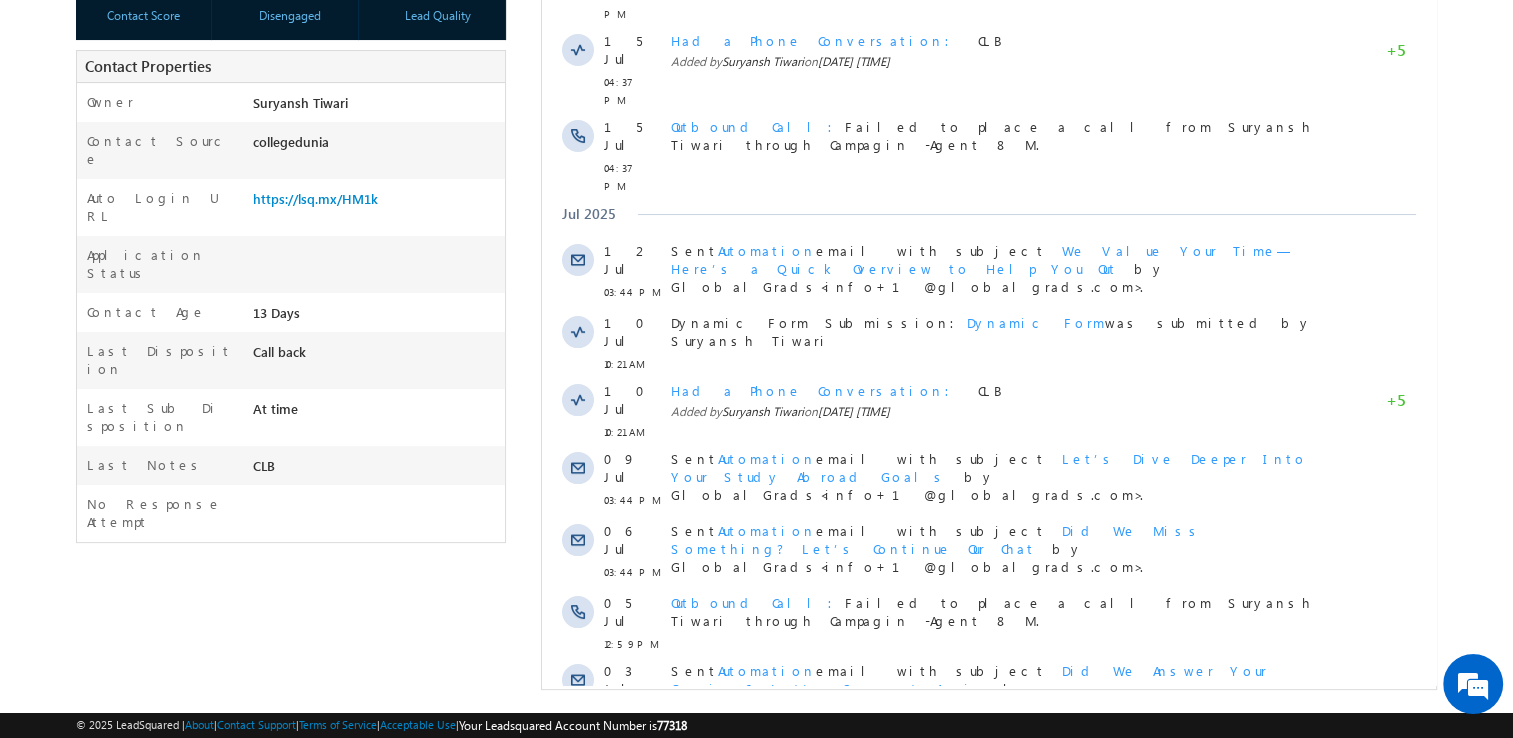 click on "Show More" at bounding box center [998, 760] 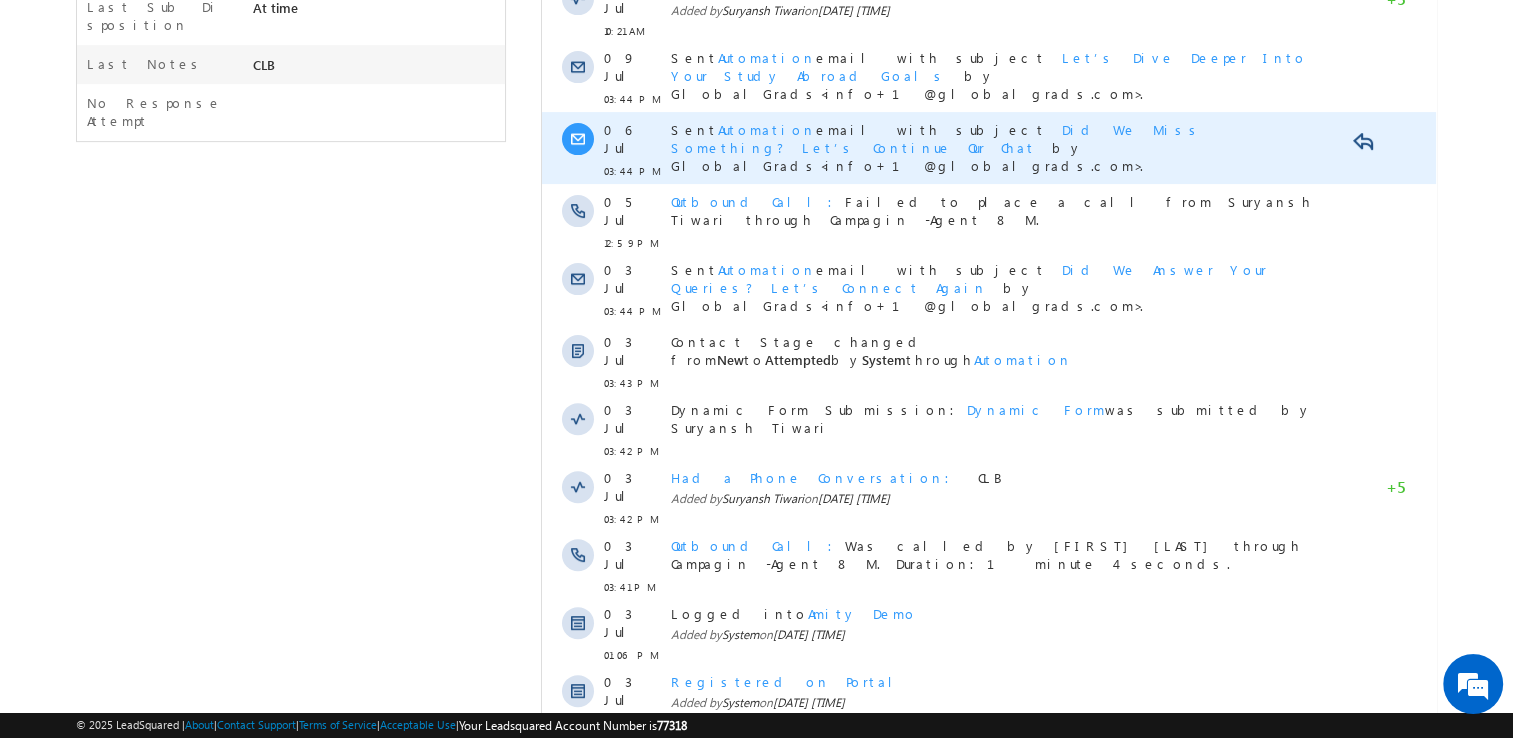 scroll, scrollTop: 795, scrollLeft: 0, axis: vertical 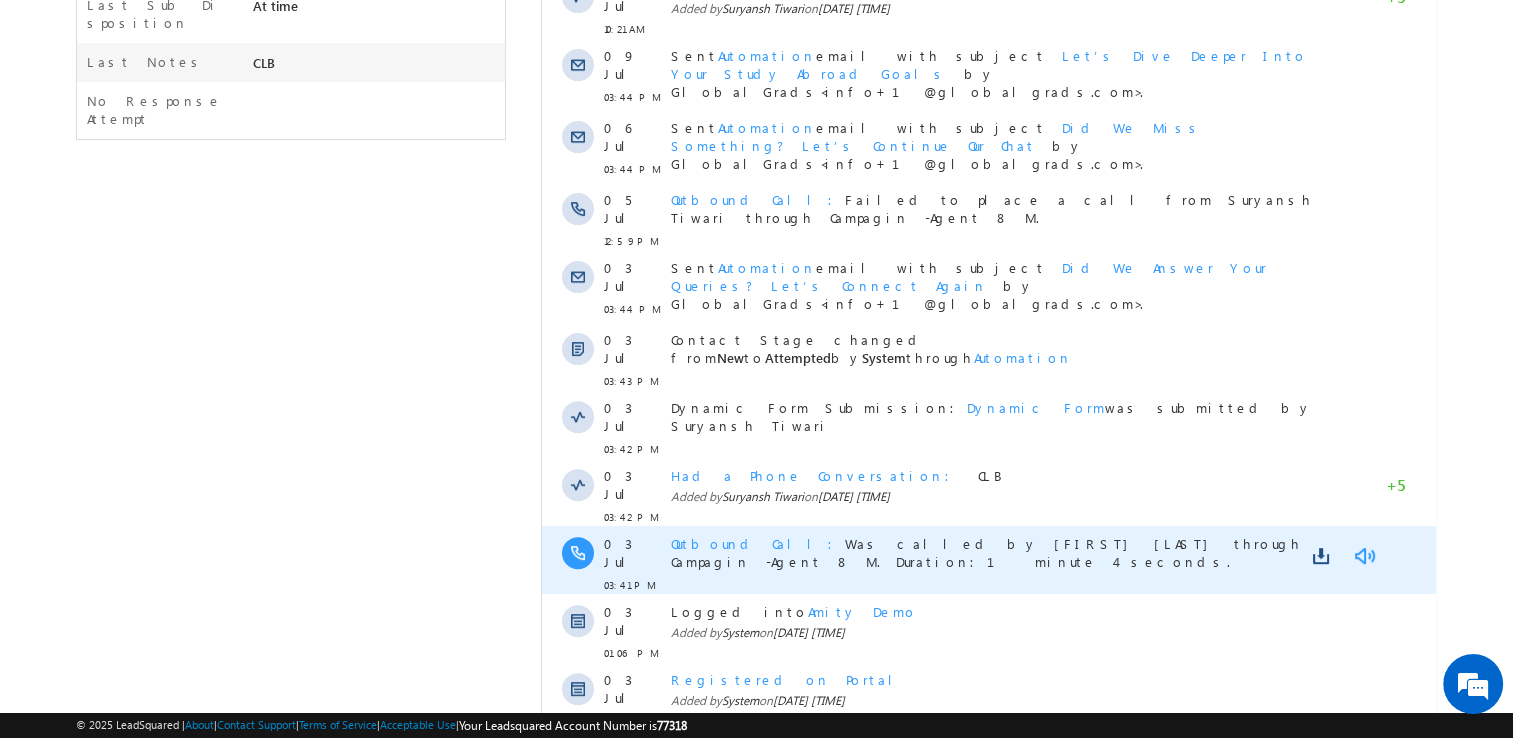 click at bounding box center [1364, 556] 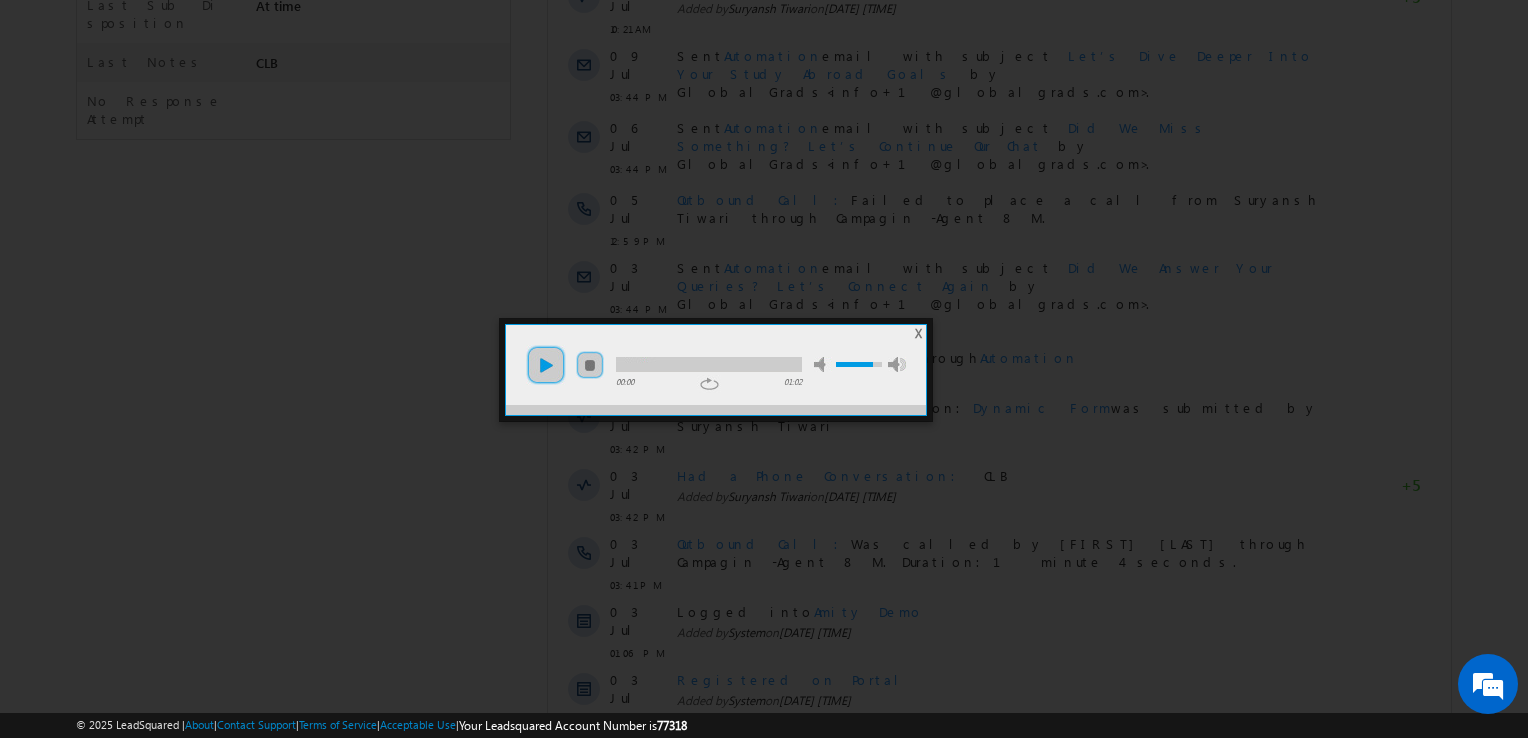 click on "play" at bounding box center (546, 365) 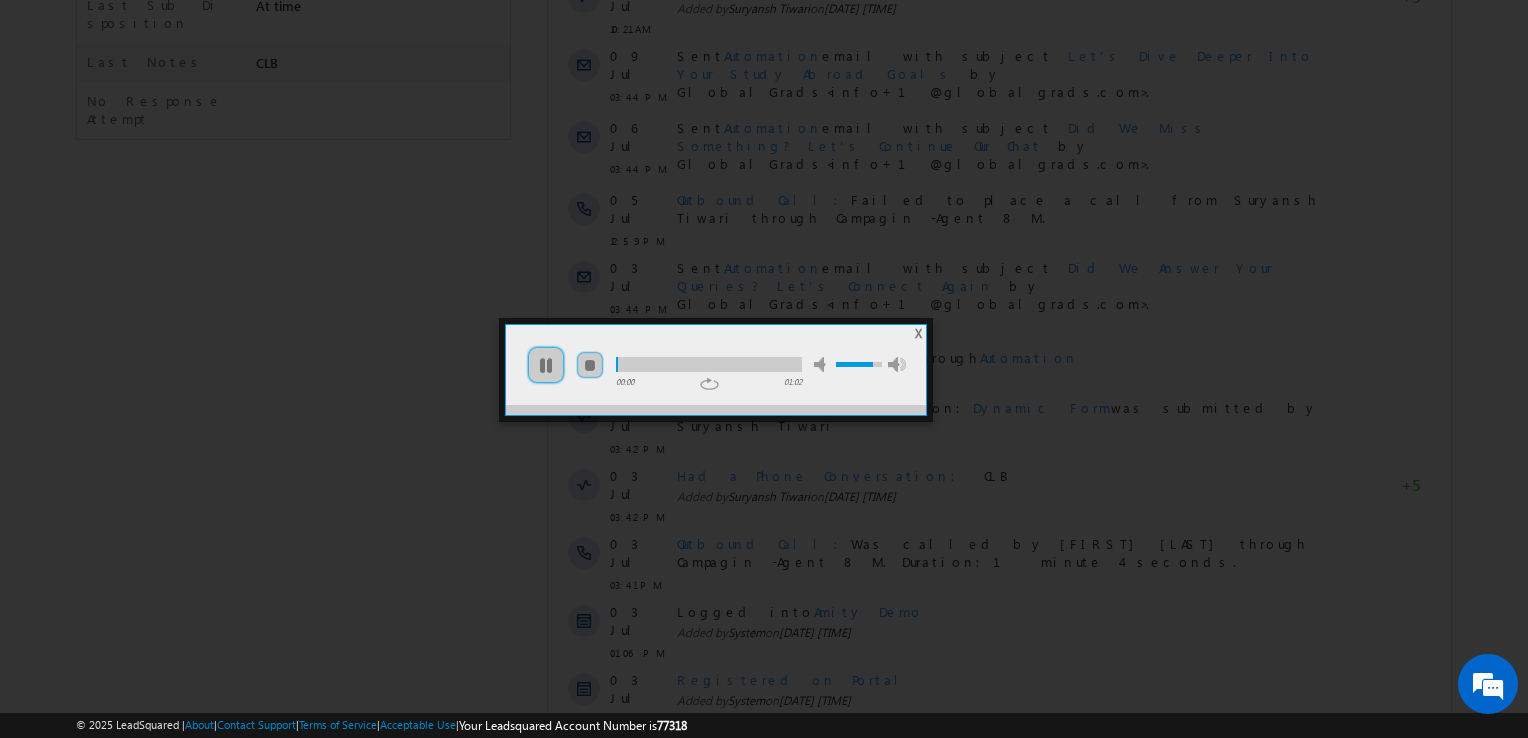 click at bounding box center (709, 364) 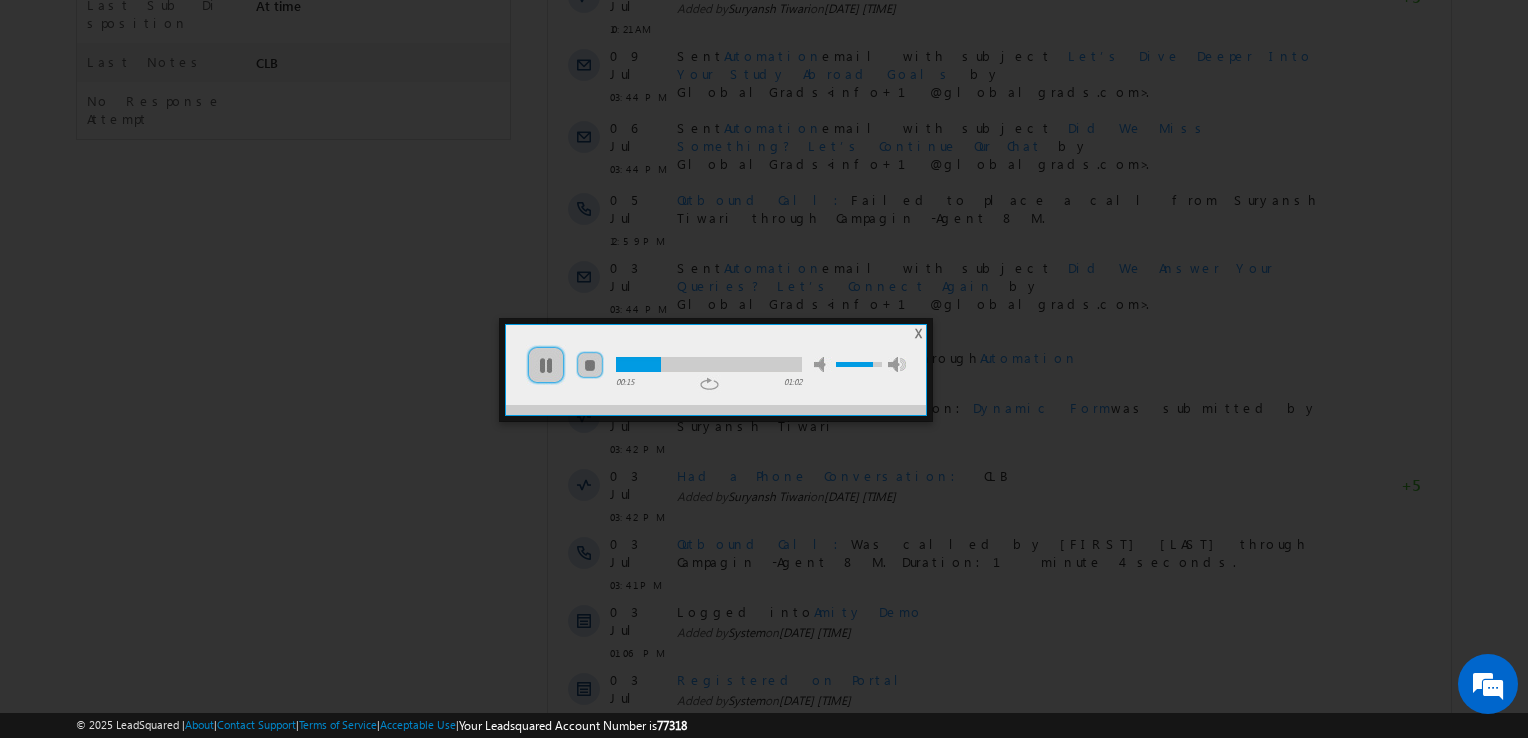 click at bounding box center (709, 364) 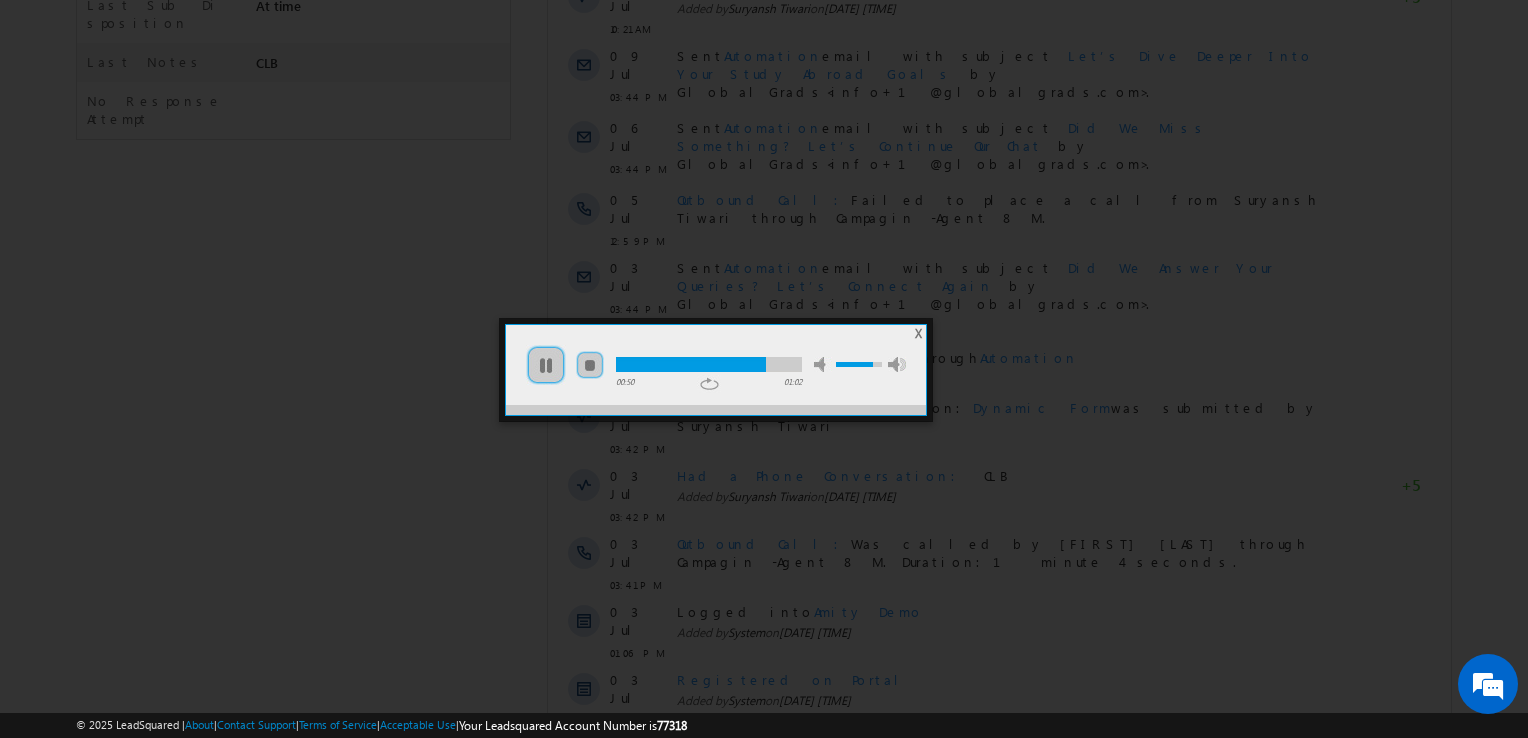 click at bounding box center [709, 364] 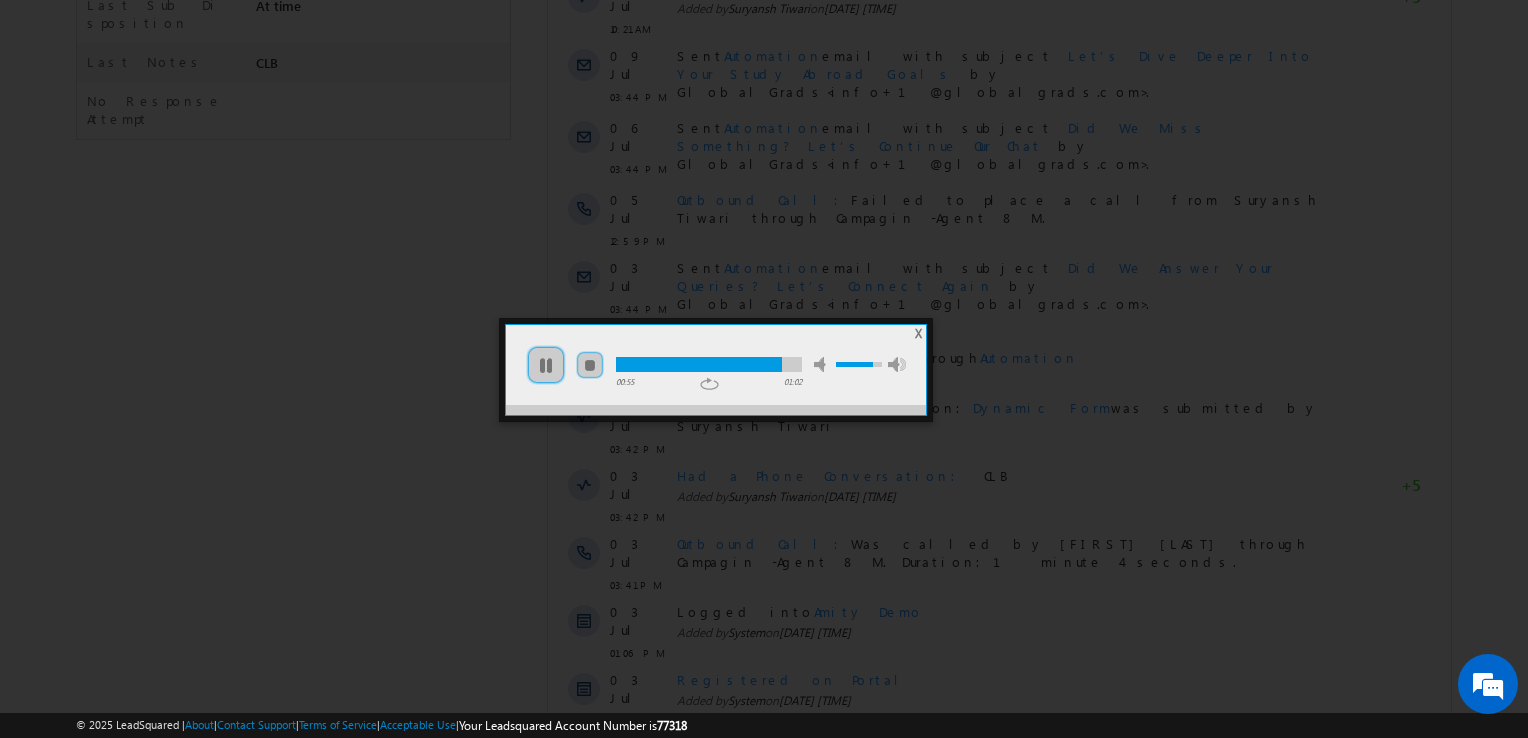 click on "X" at bounding box center [918, 333] 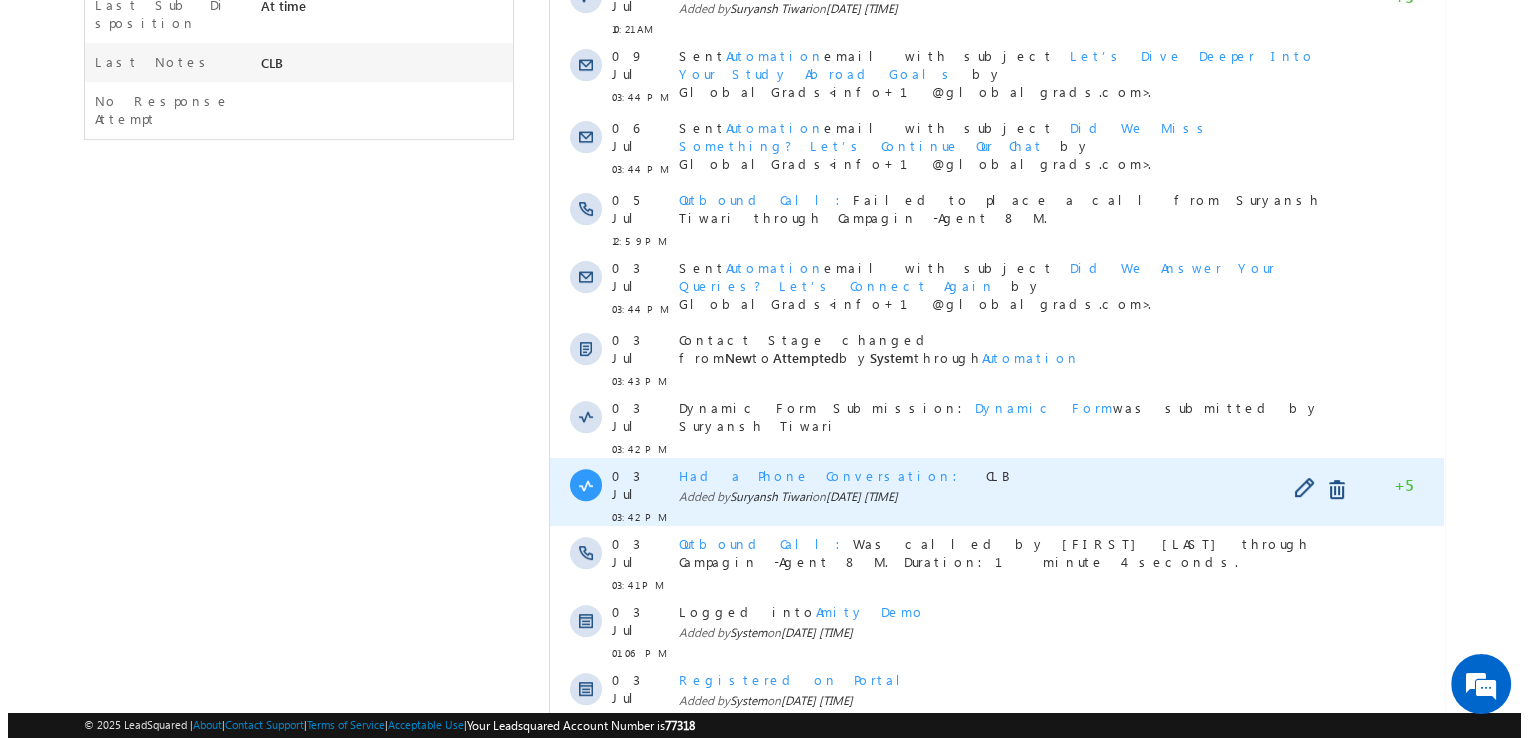 scroll, scrollTop: 0, scrollLeft: 0, axis: both 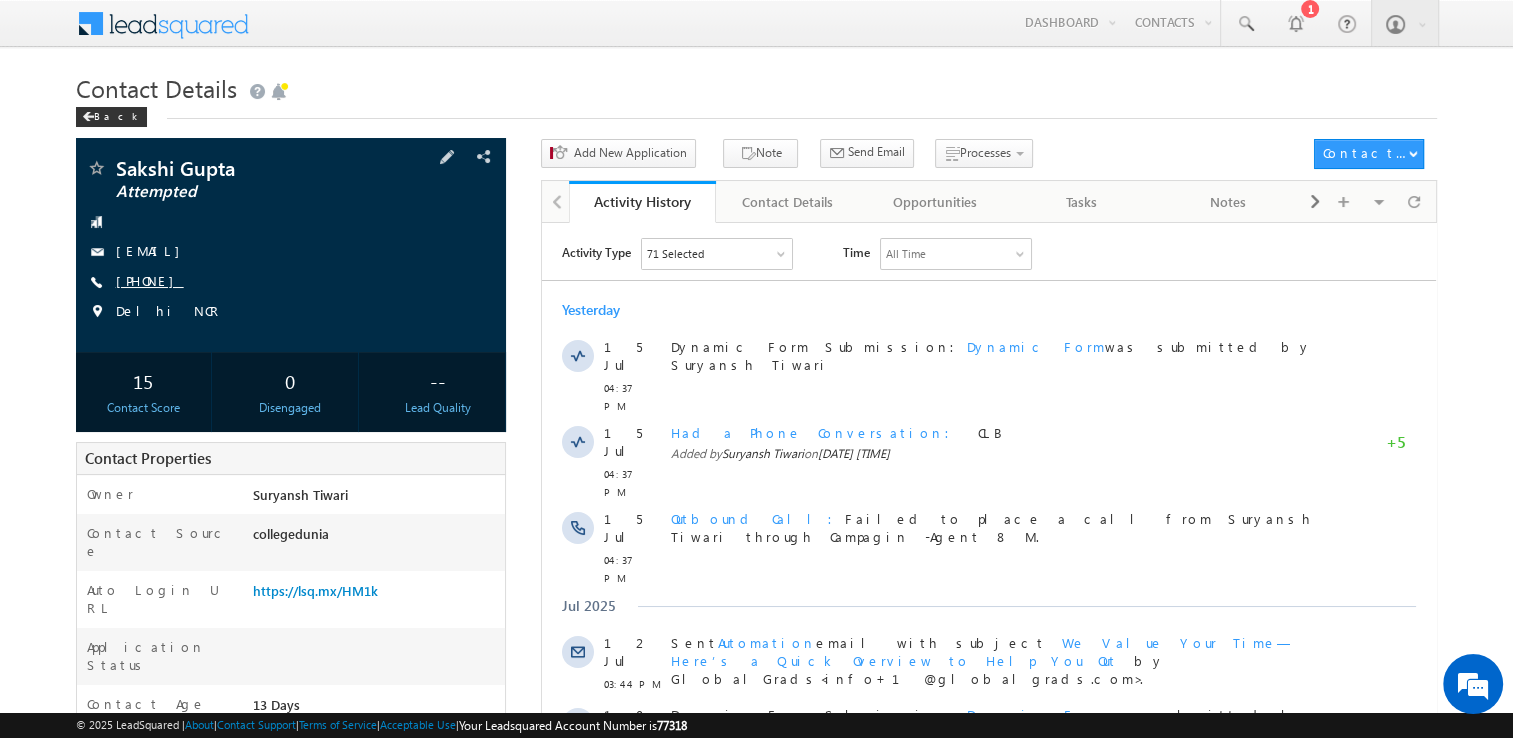click on "[PHONE]" at bounding box center [150, 280] 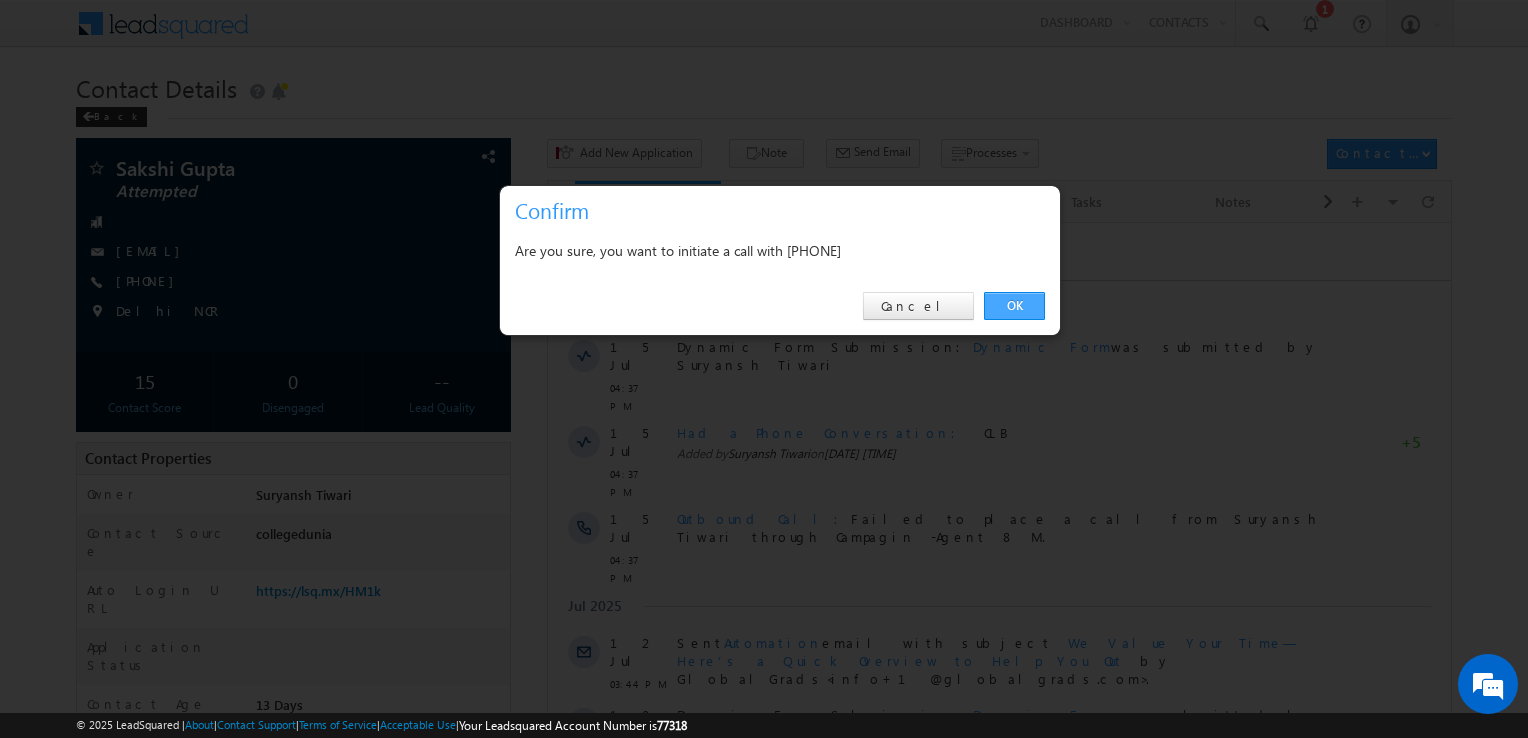 click on "OK" at bounding box center (1014, 306) 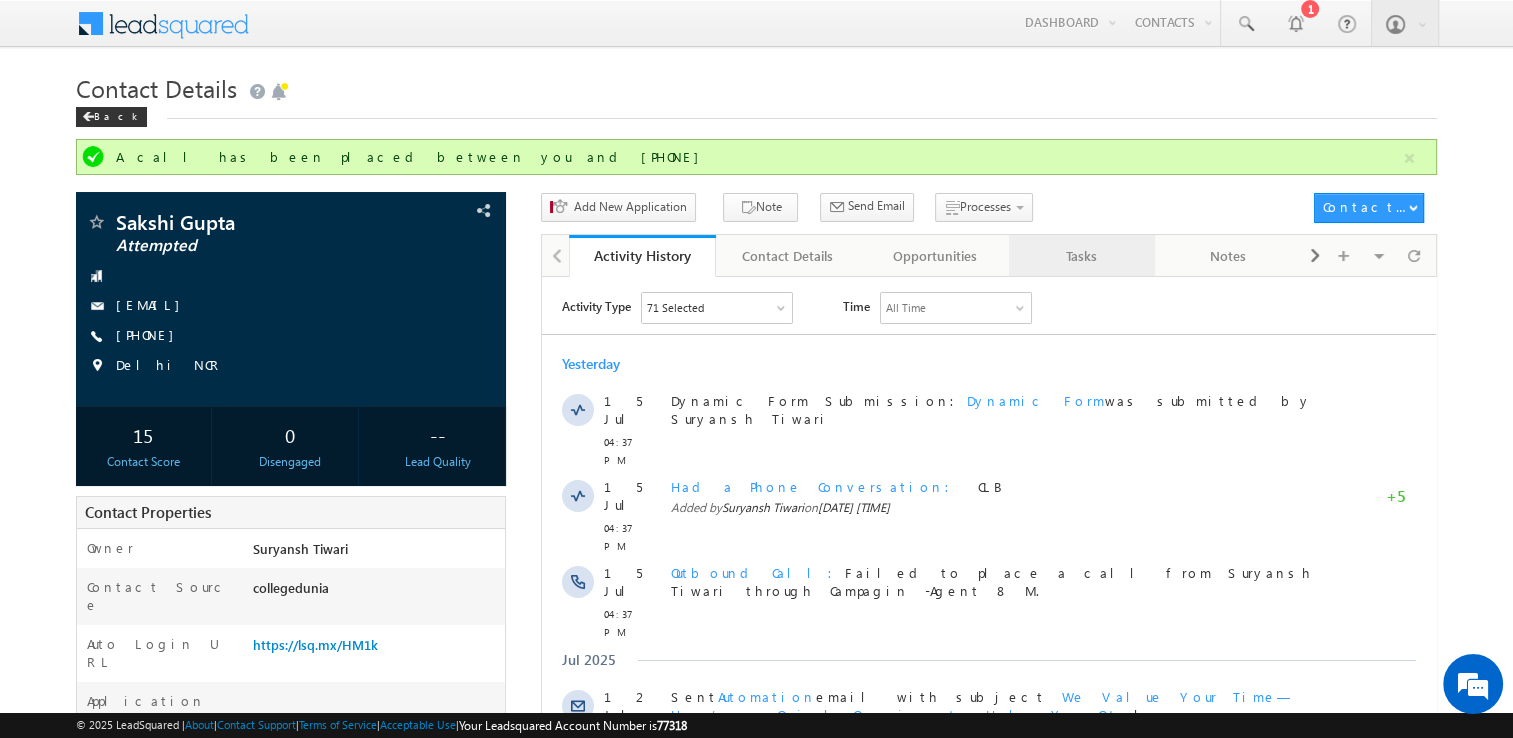 click on "Tasks" at bounding box center [1082, 256] 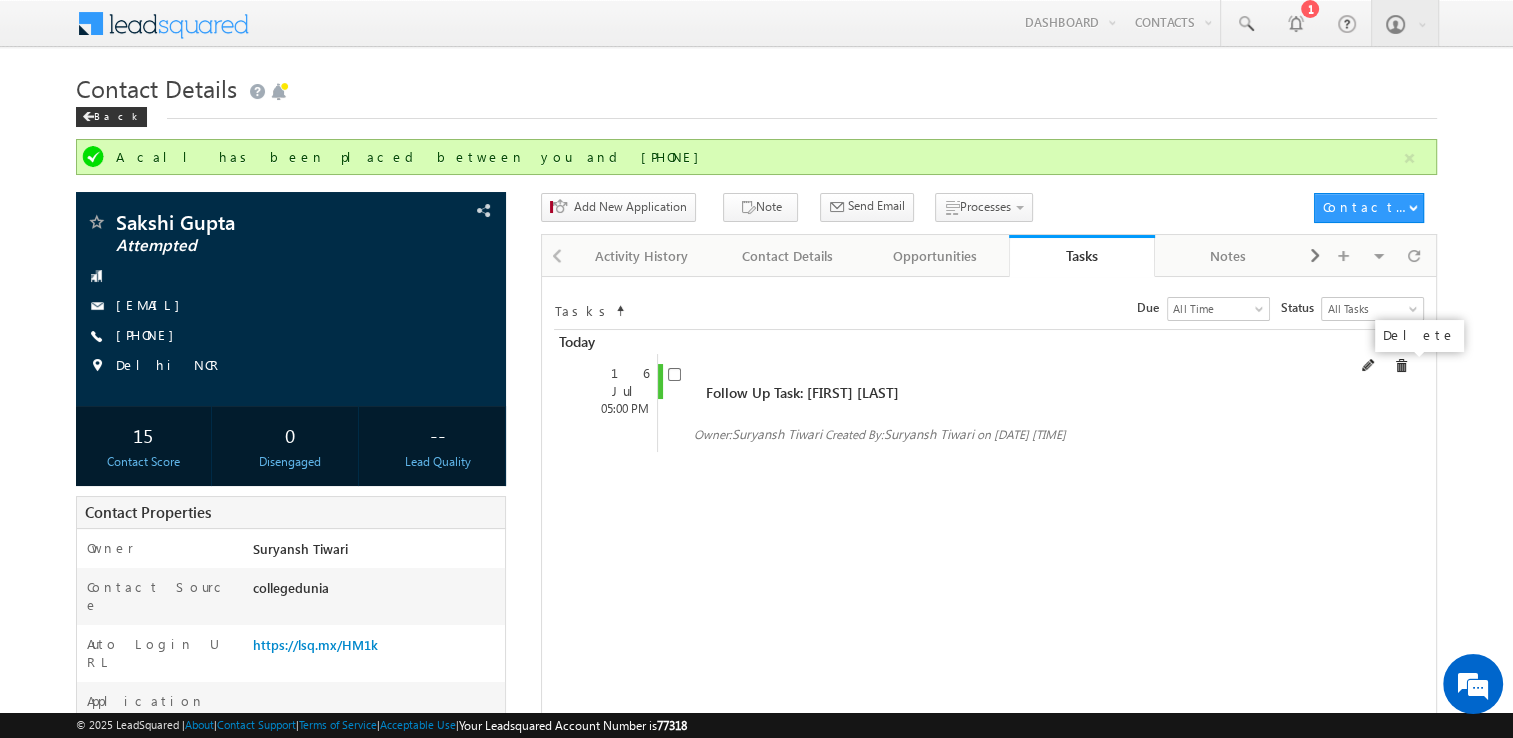 click at bounding box center [1401, 366] 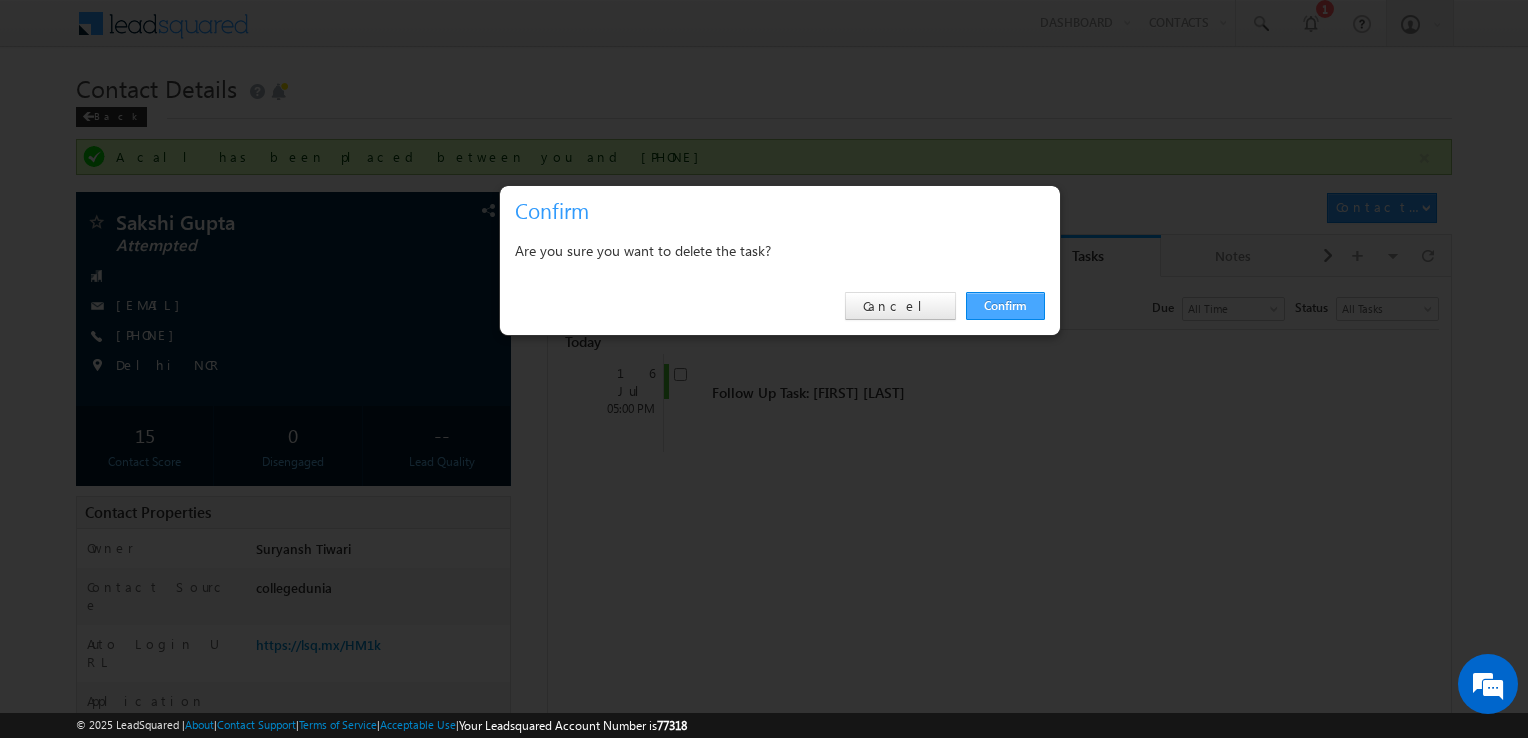 click on "Confirm" at bounding box center [1005, 306] 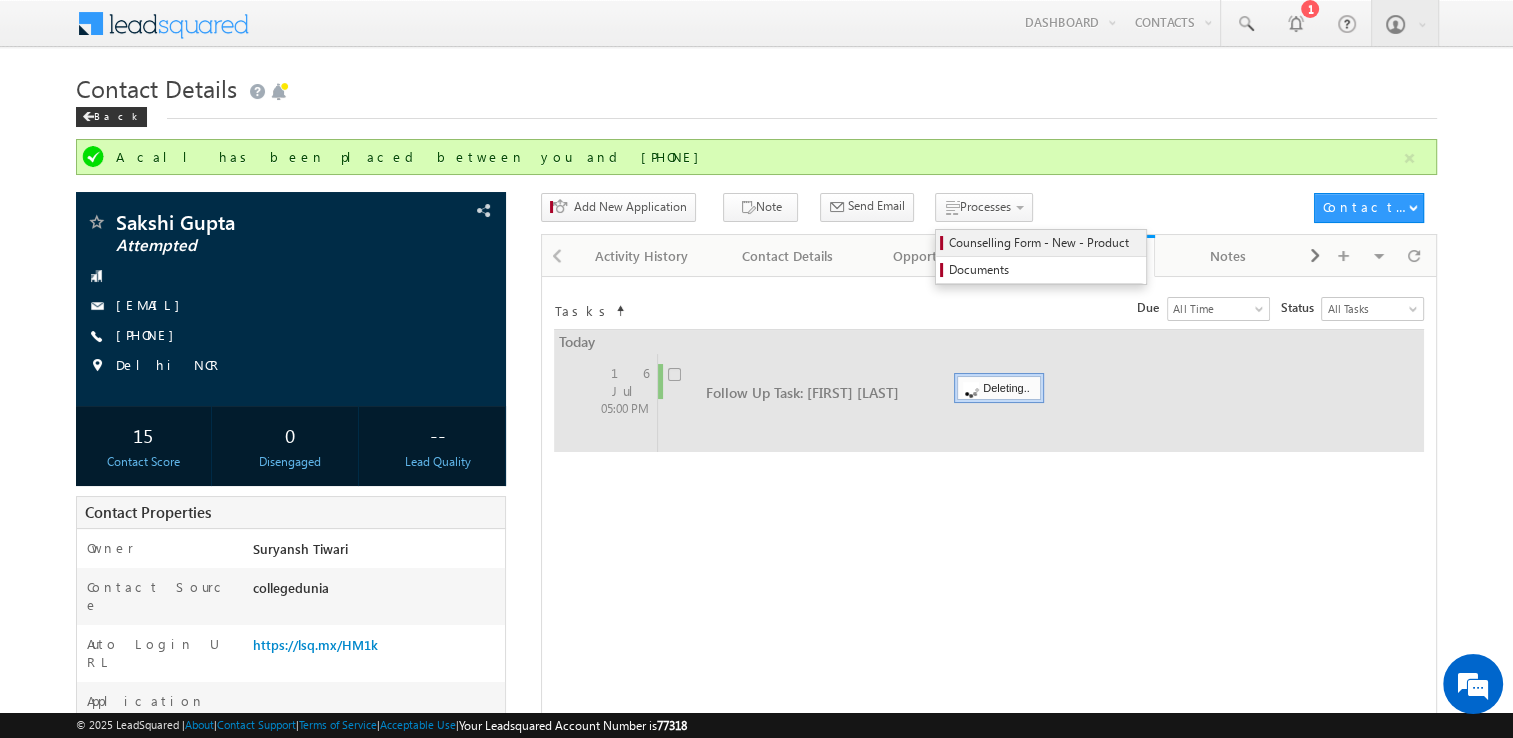 click on "Counselling Form - New - Product" at bounding box center (1044, 243) 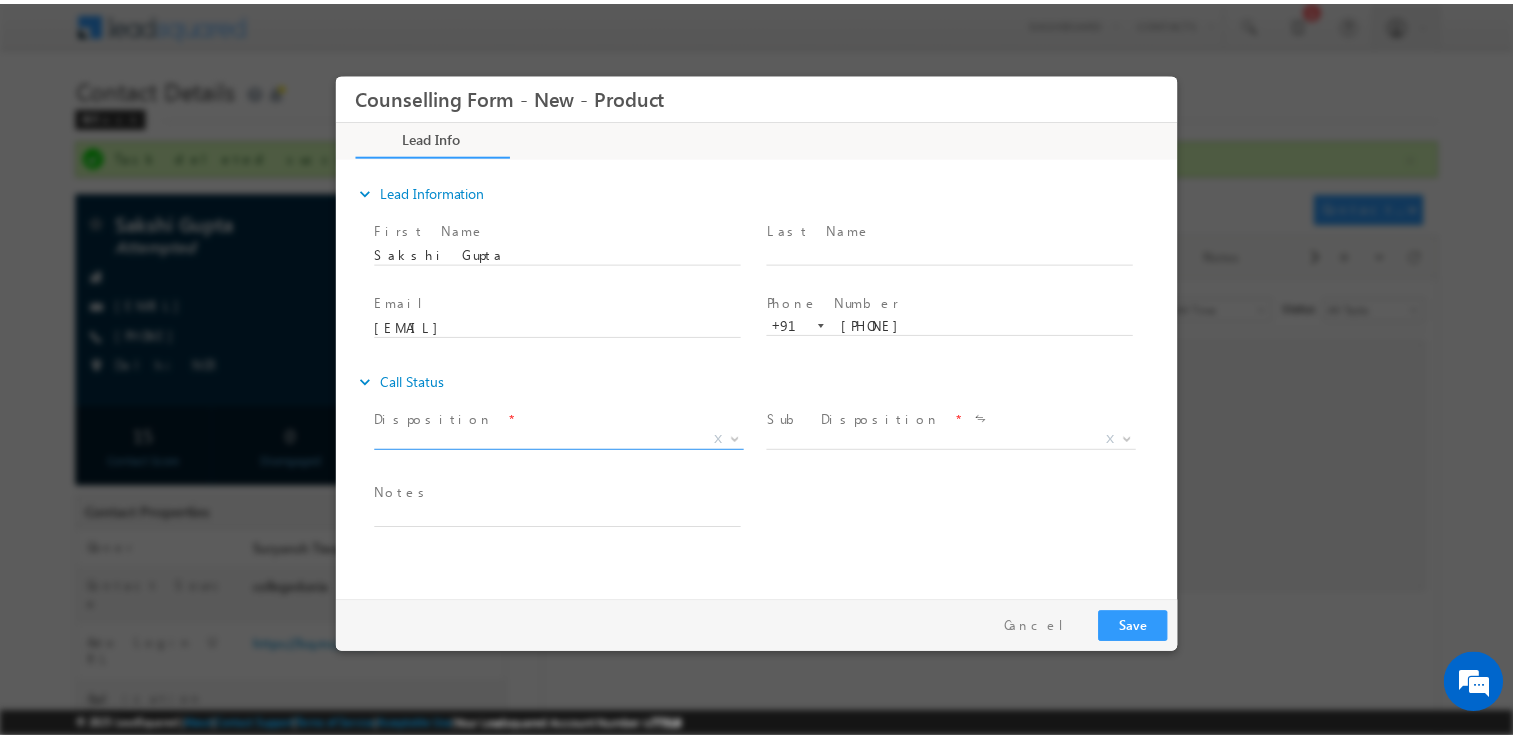 scroll, scrollTop: 0, scrollLeft: 0, axis: both 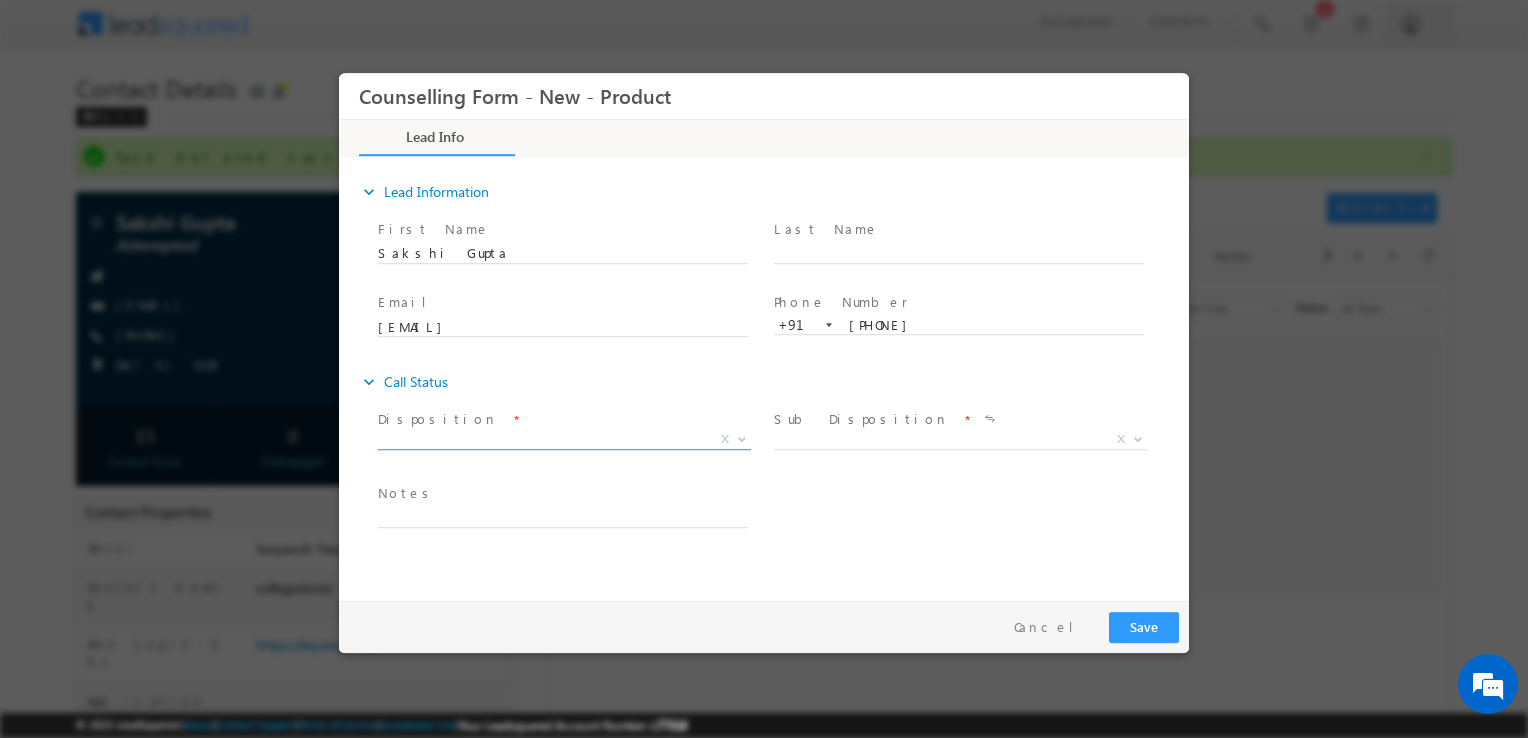 click on "Counselling Form - New - Product
*" at bounding box center (764, 332) 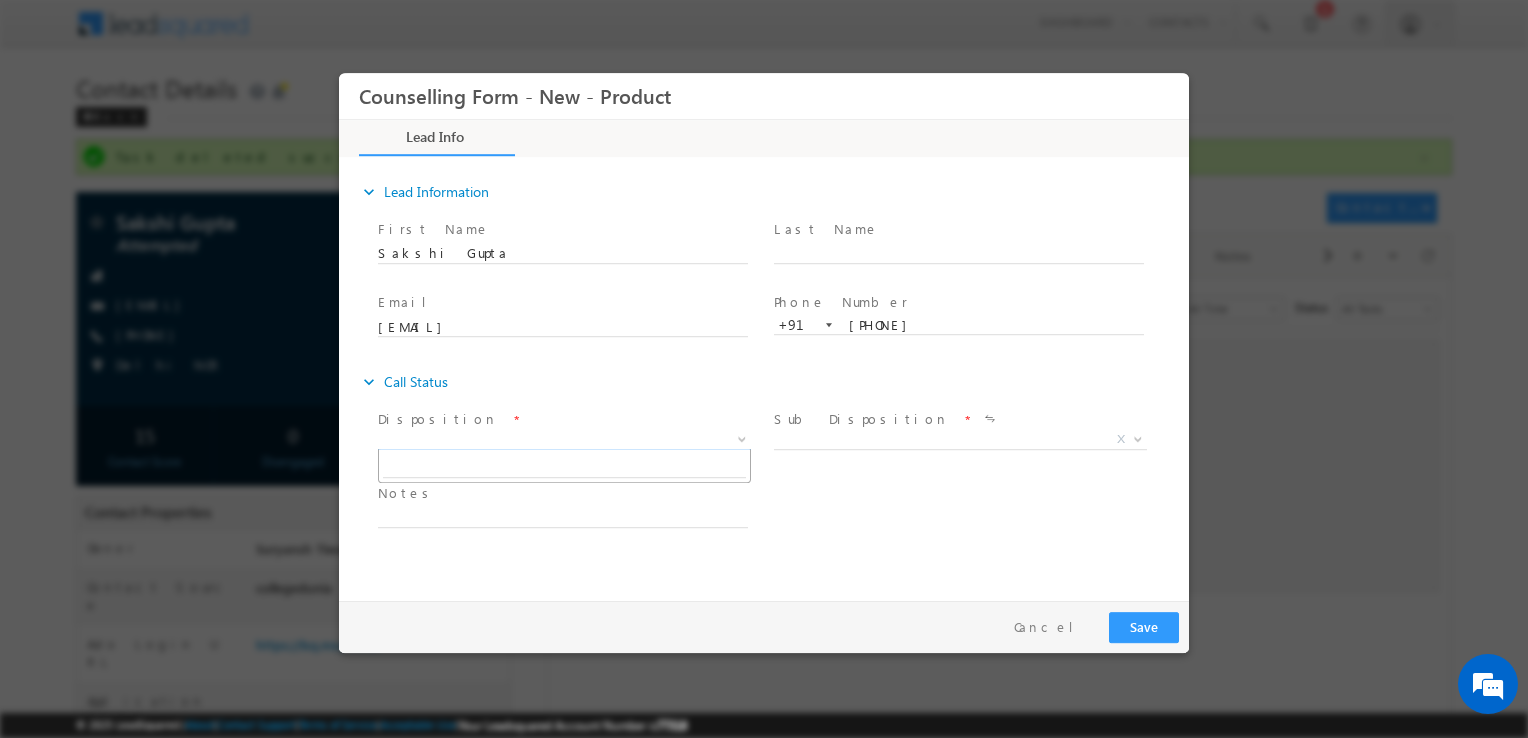 click on "X" at bounding box center [564, 440] 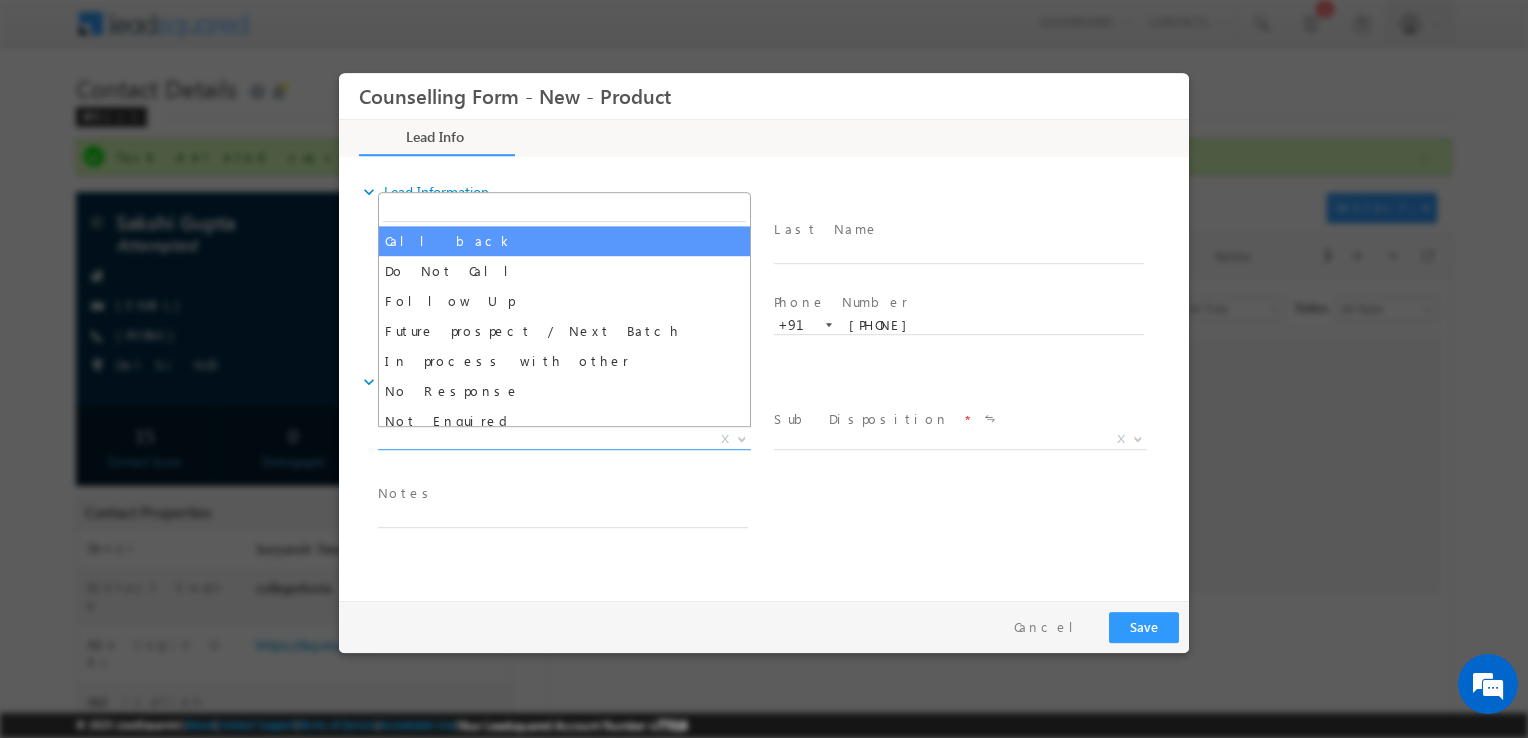 select on "Call back" 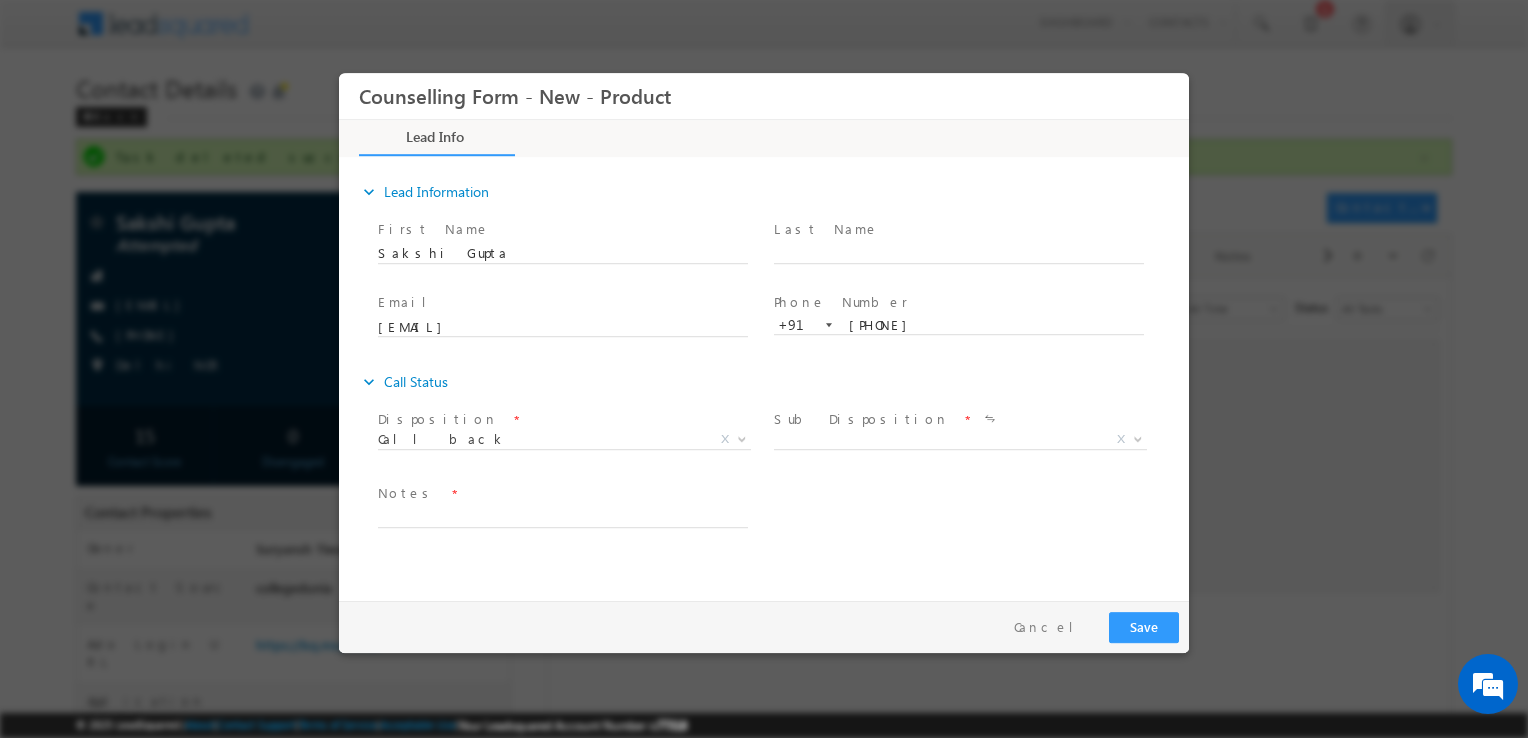 drag, startPoint x: 856, startPoint y: 426, endPoint x: 823, endPoint y: 434, distance: 33.955853 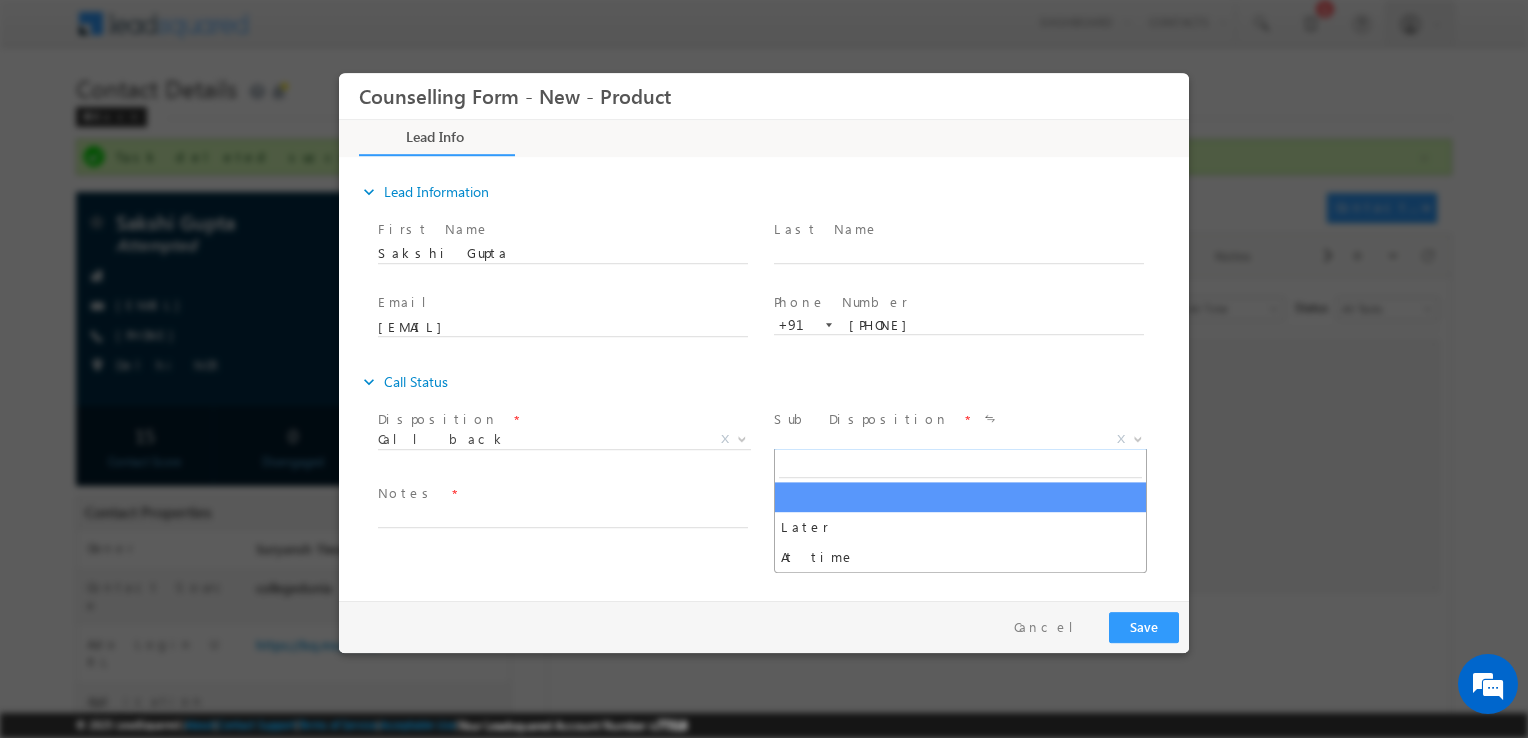 click on "X" at bounding box center [960, 440] 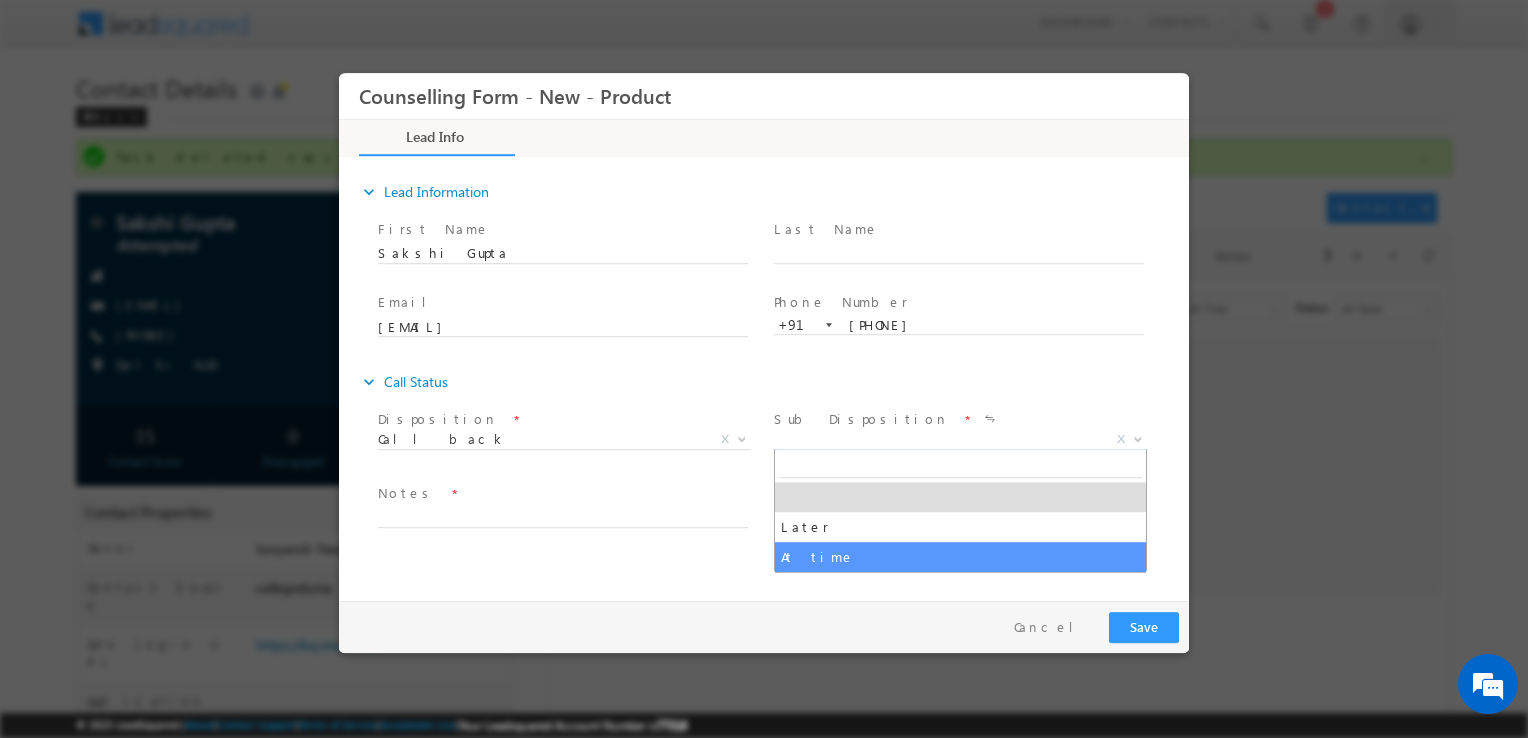 select on "At time" 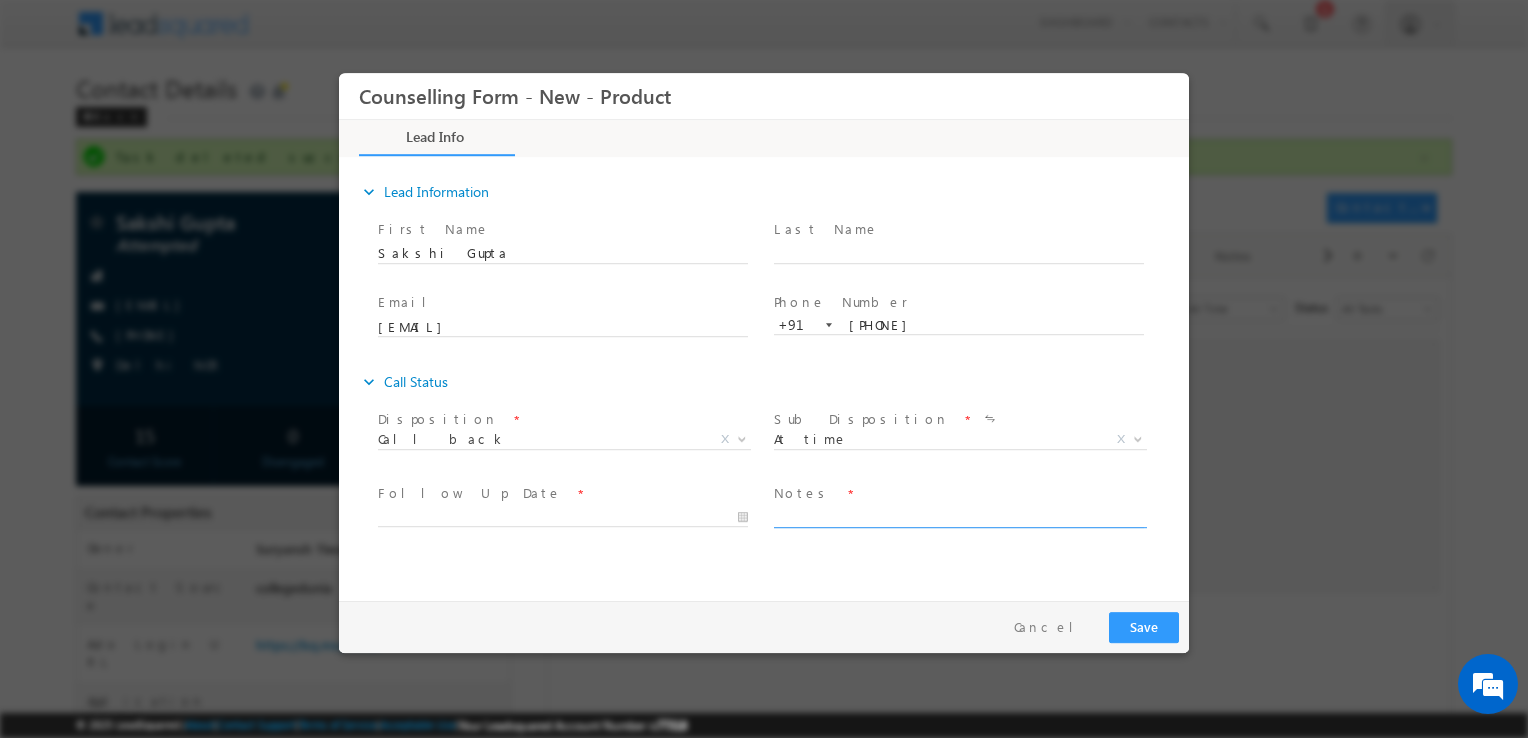 click at bounding box center [959, 516] 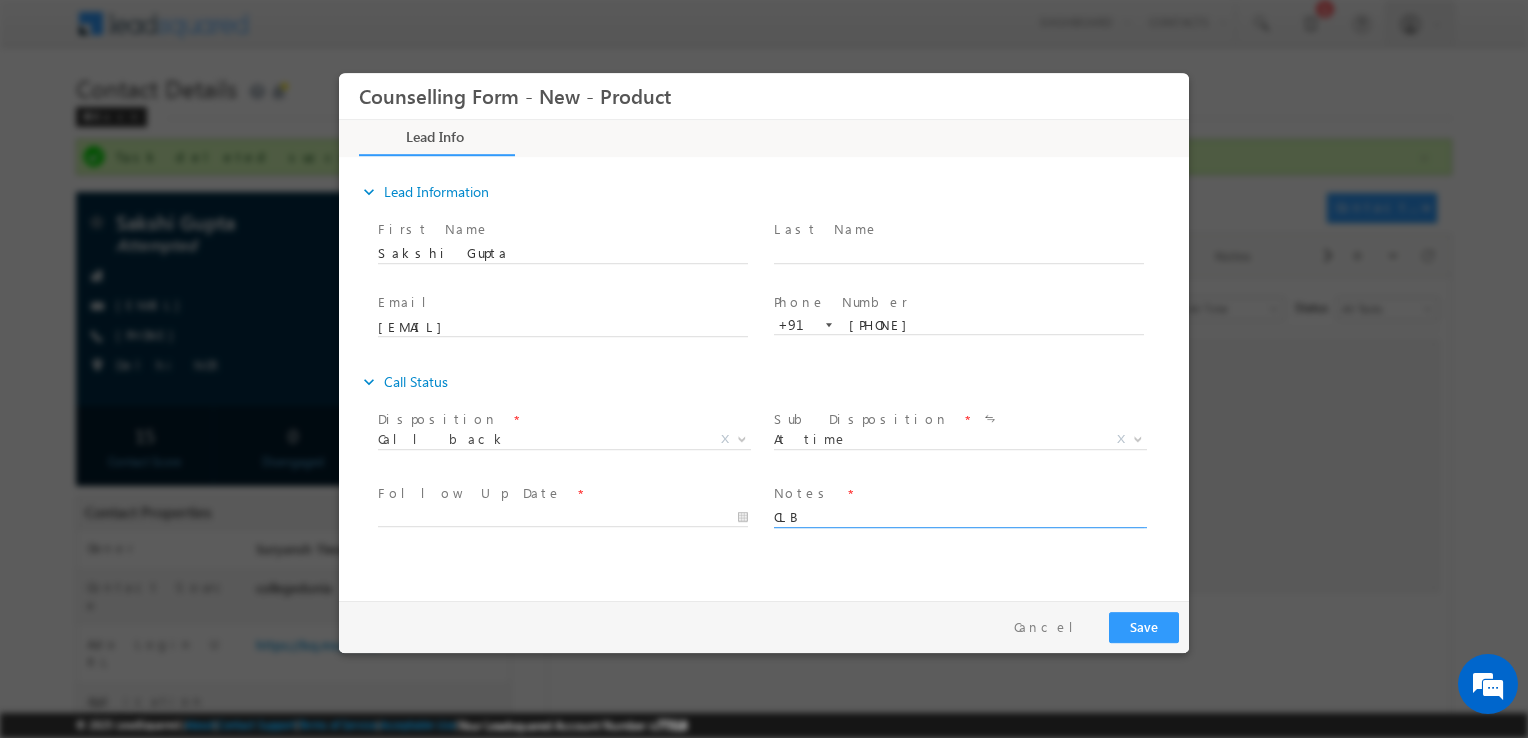 type on "CLB" 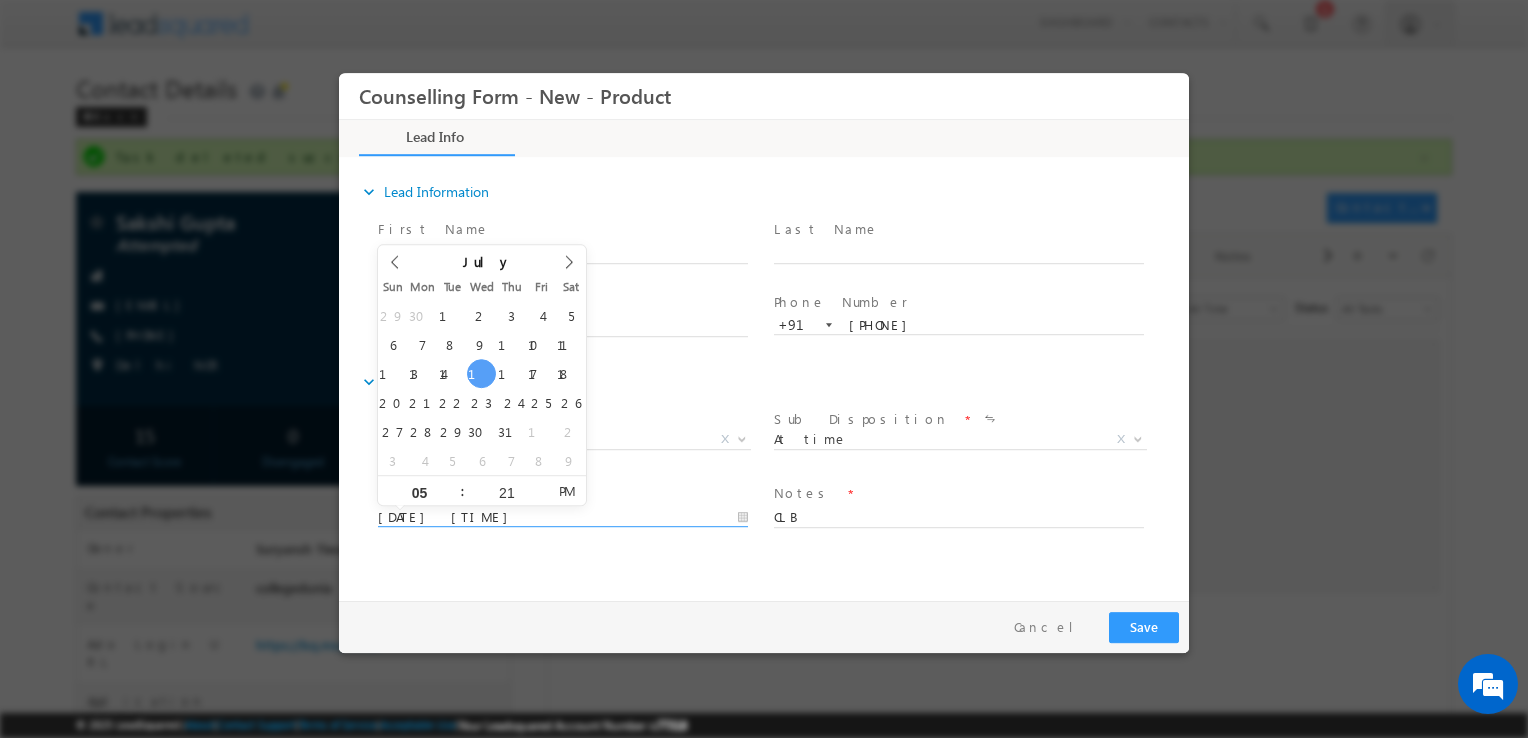 click on "16/07/2025 5:21 PM" at bounding box center [563, 518] 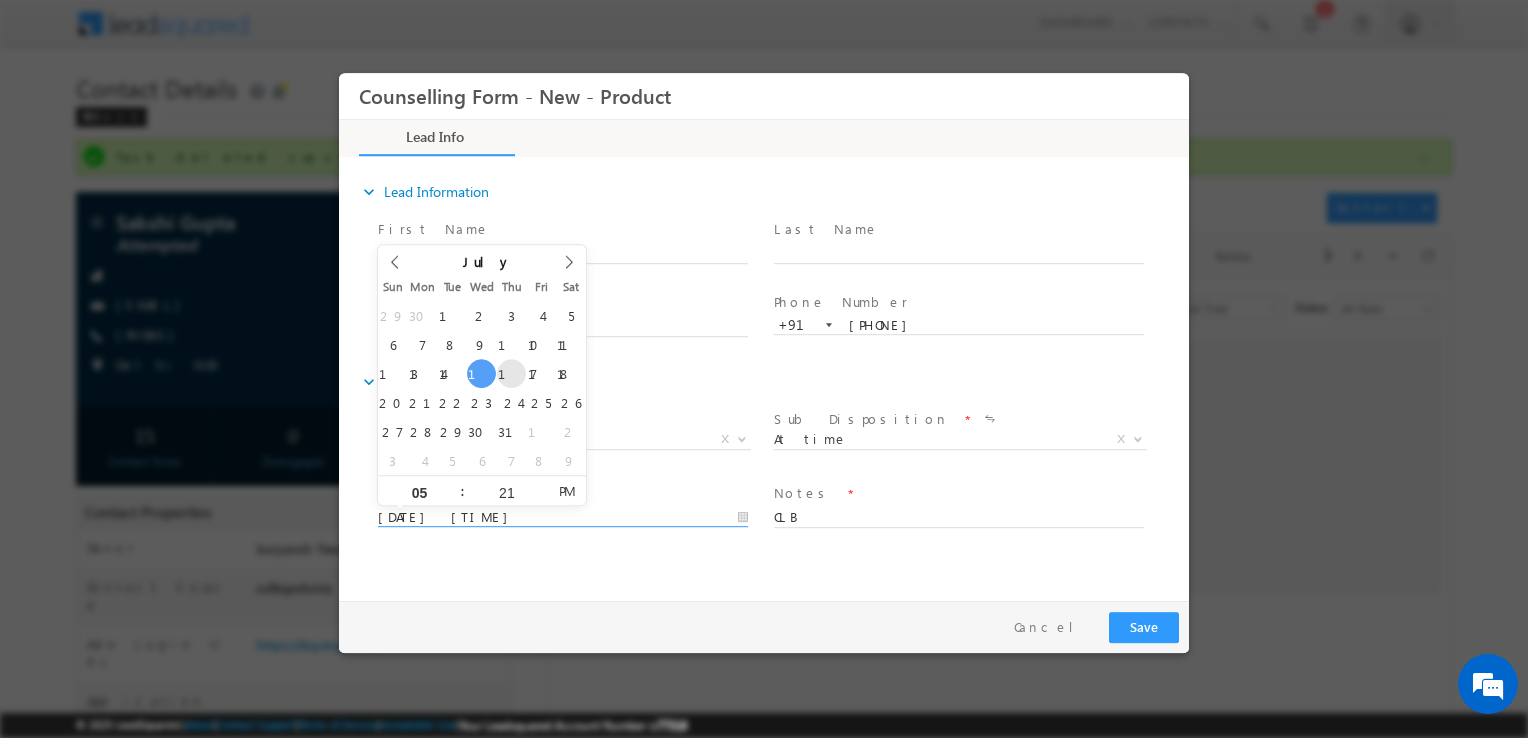 click on "29 30 1 2 3 4 5 6 7 8 9 10 11 12 13 14 15 16 17 18 19 20 21 22 23 24 25 26 27 28 29 30 31 1 2 3 4 5 6 7 8 9" at bounding box center (482, 388) 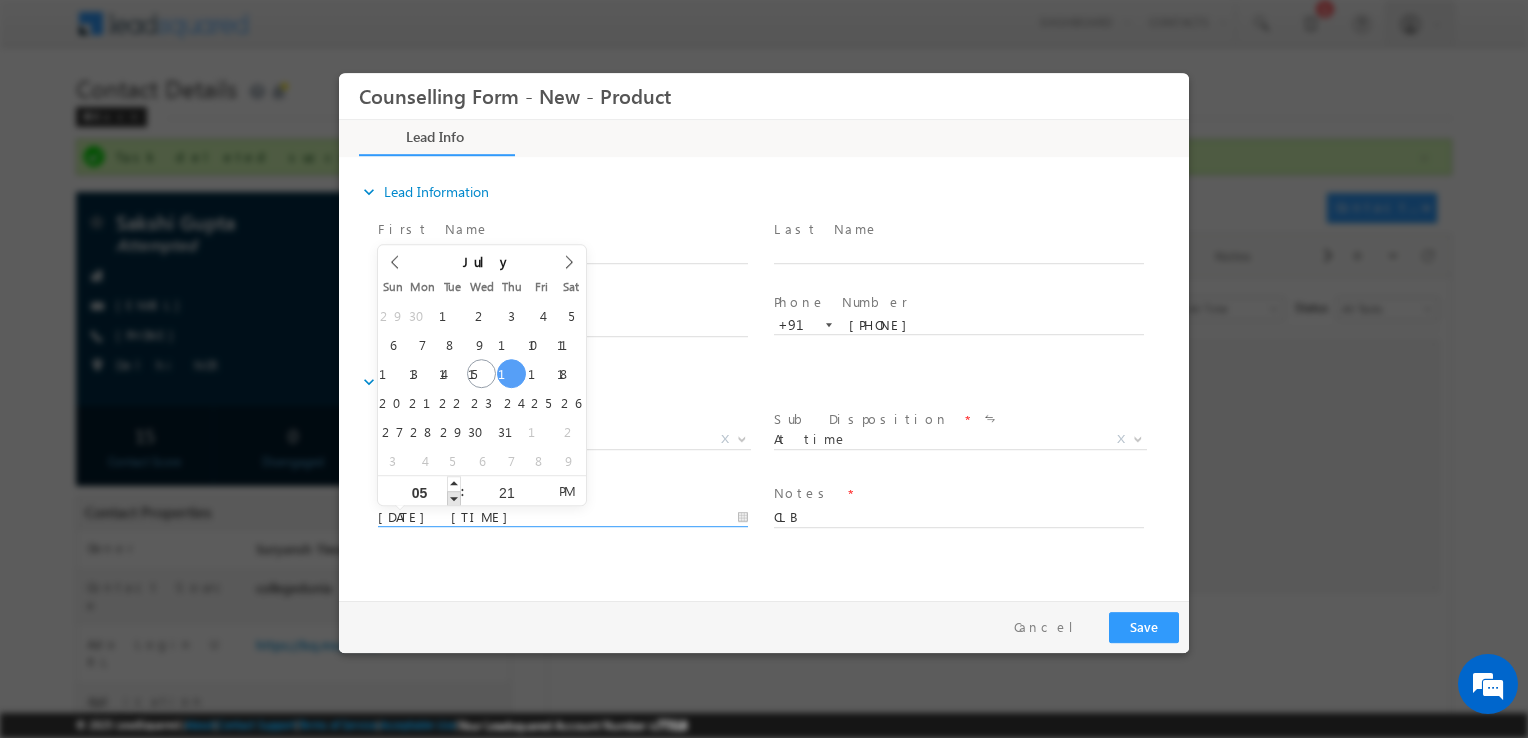 type on "17/07/2025 4:21 PM" 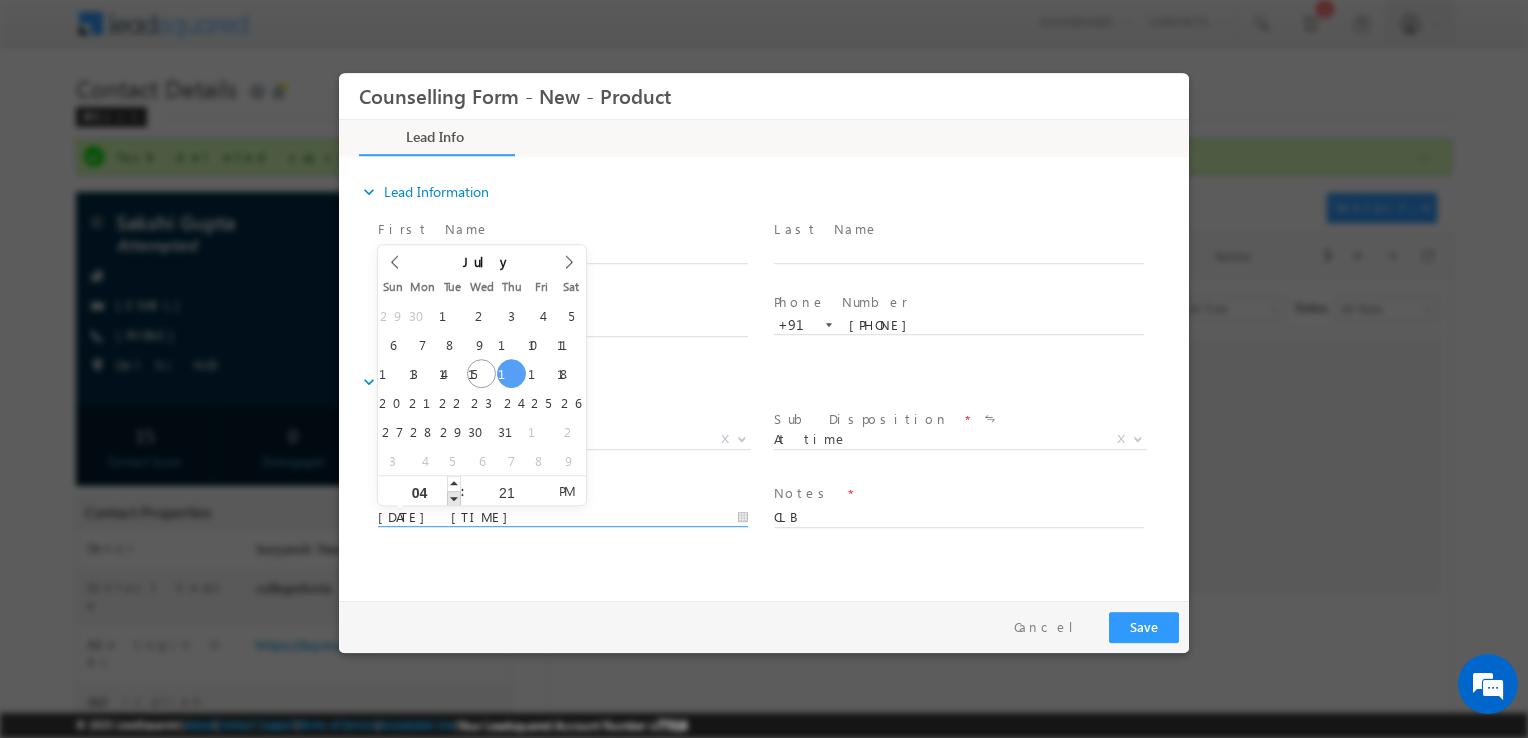 click at bounding box center (454, 498) 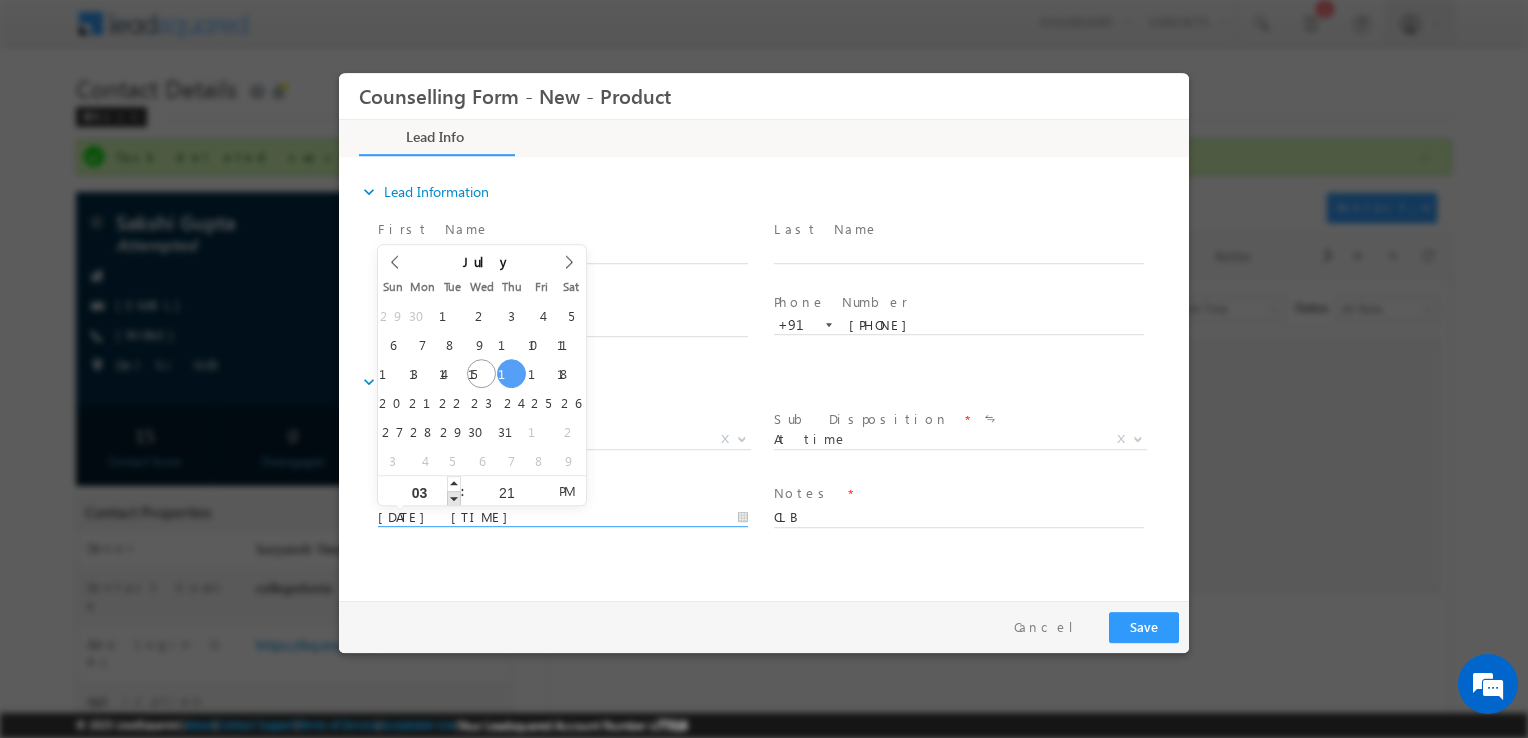 click at bounding box center (454, 498) 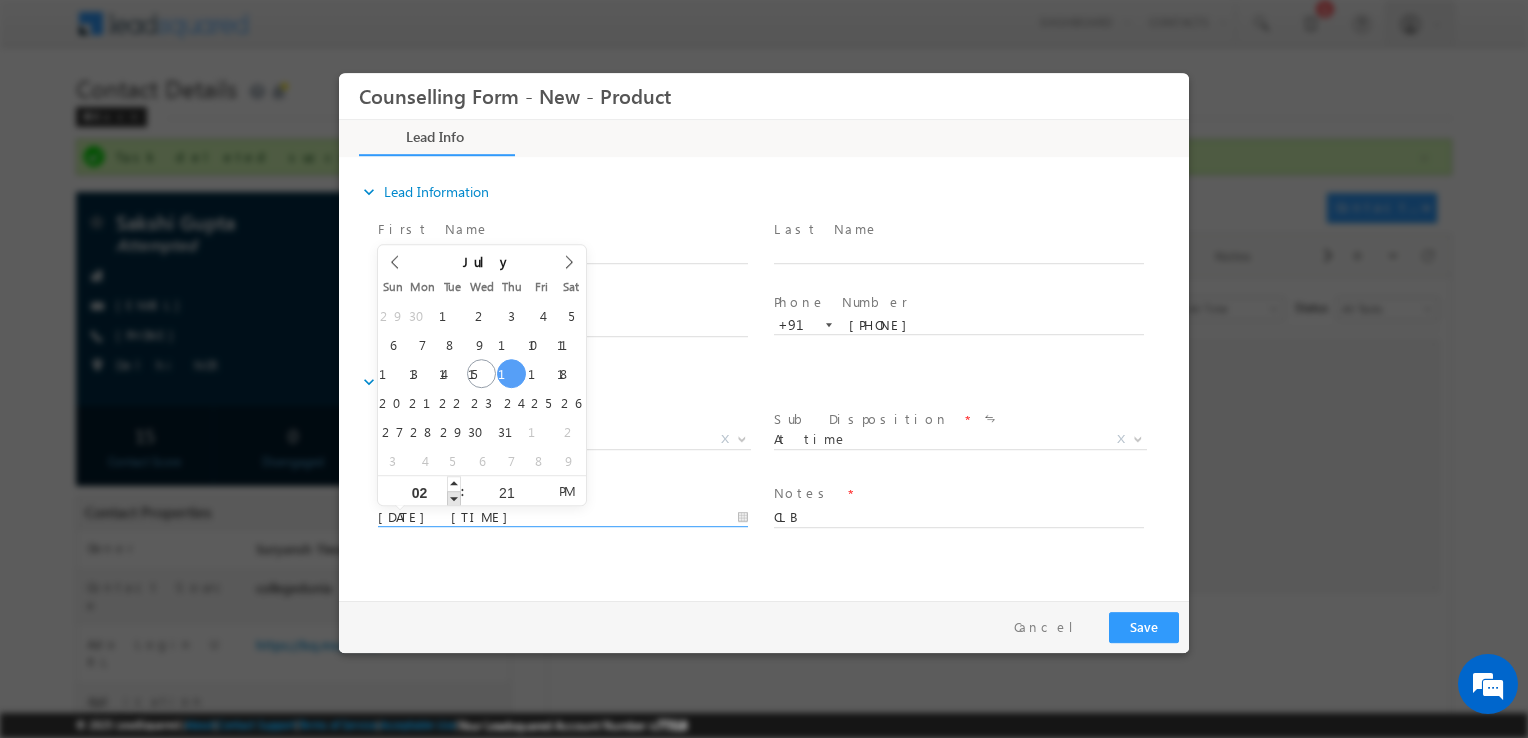 click at bounding box center (454, 498) 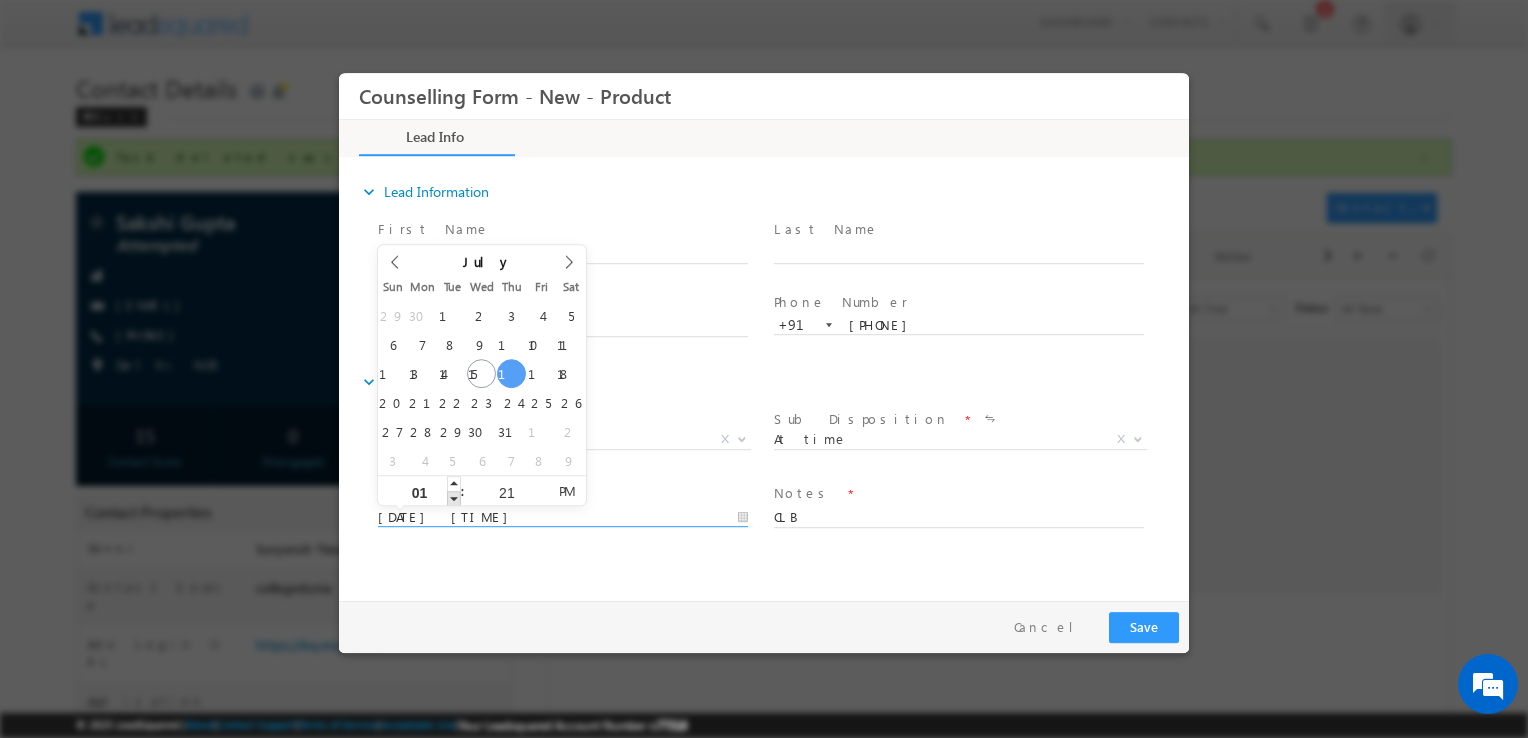 click at bounding box center (454, 498) 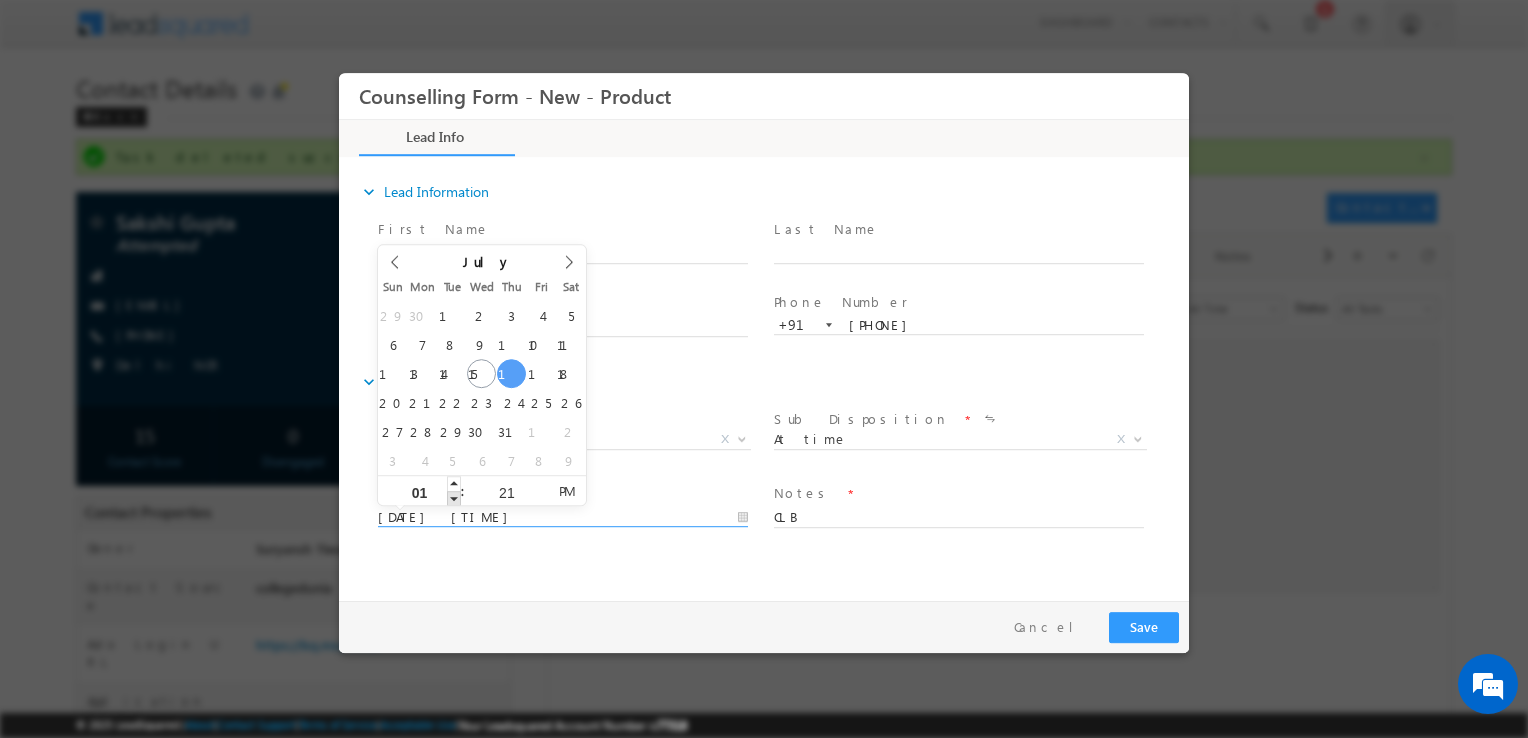 type on "17/07/2025 12:21 PM" 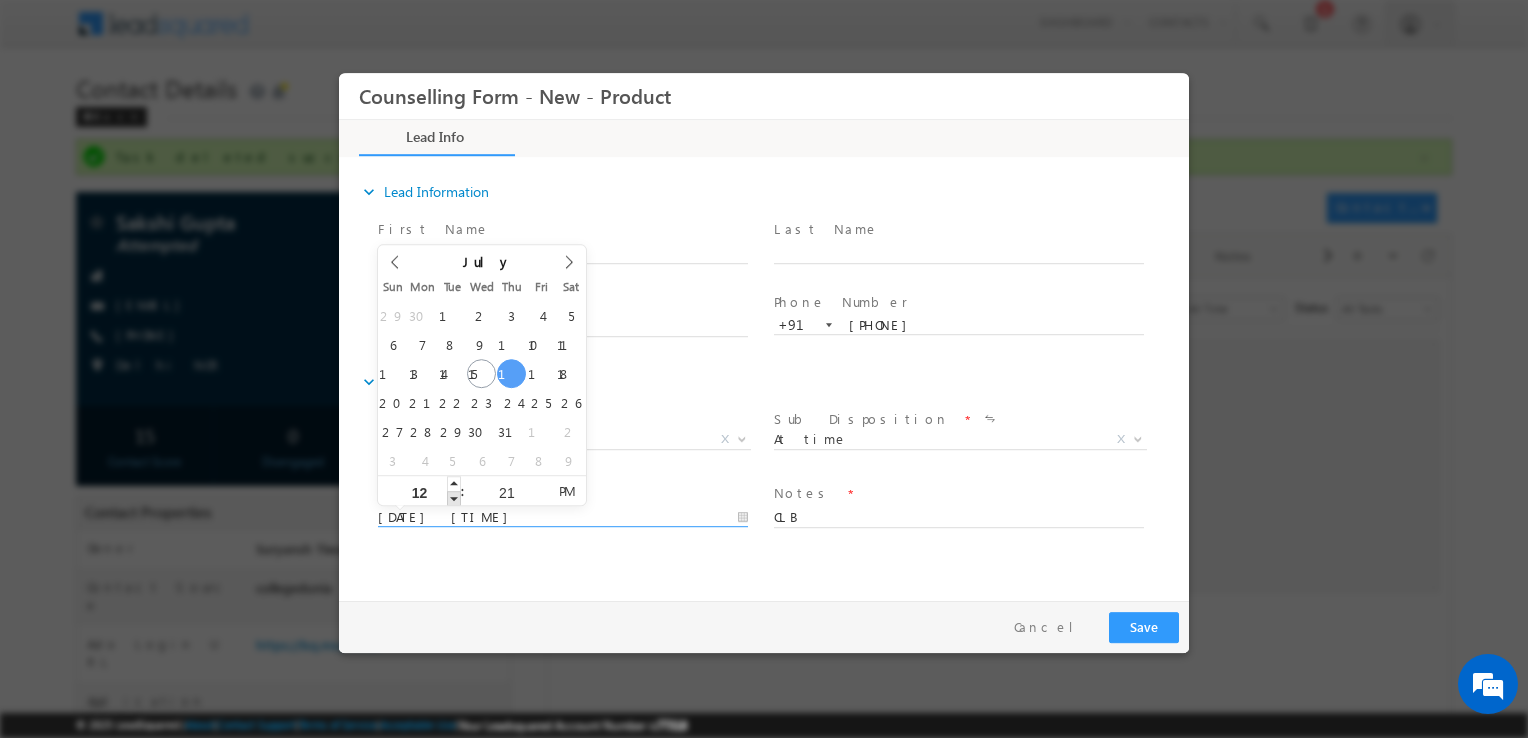 click at bounding box center [454, 498] 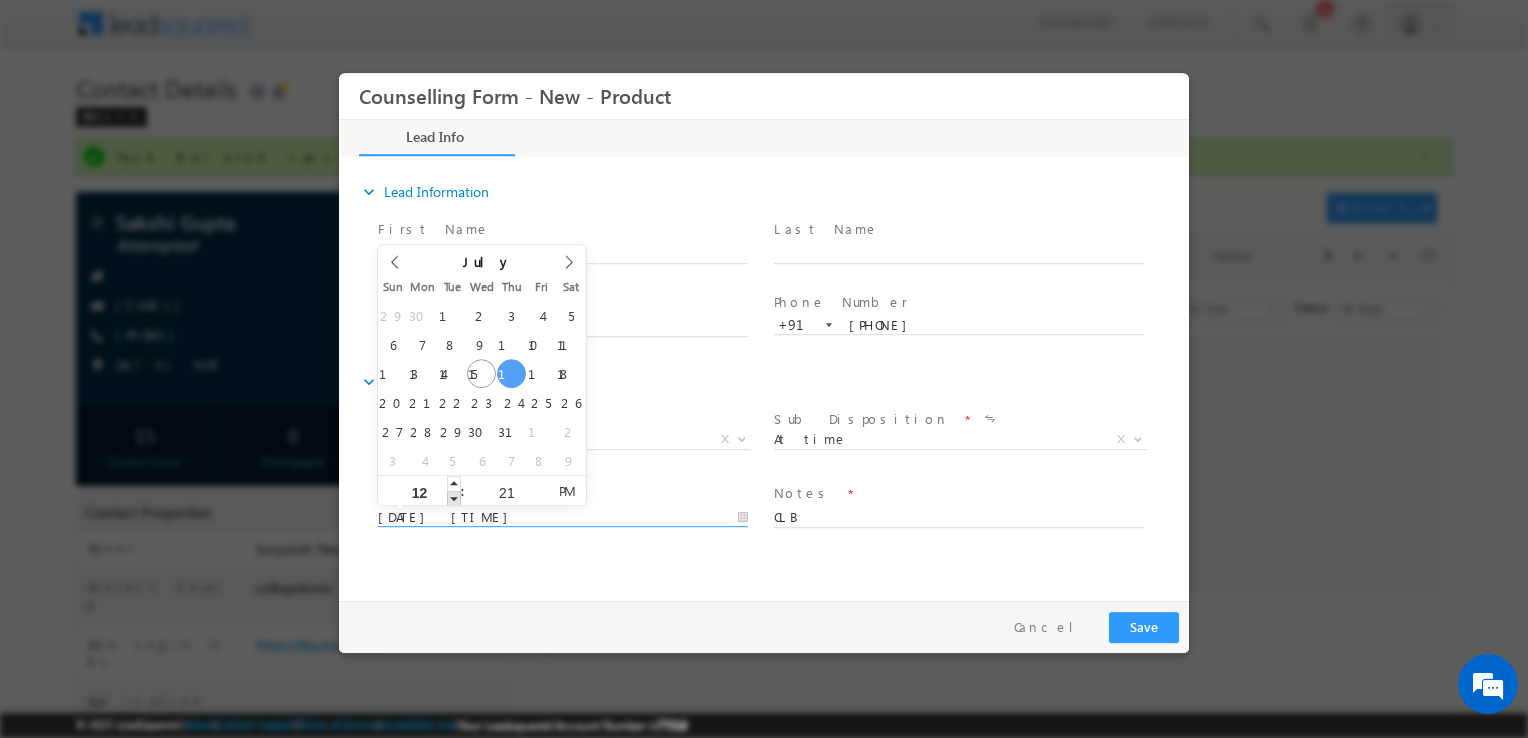 type on "17/07/2025 11:21 AM" 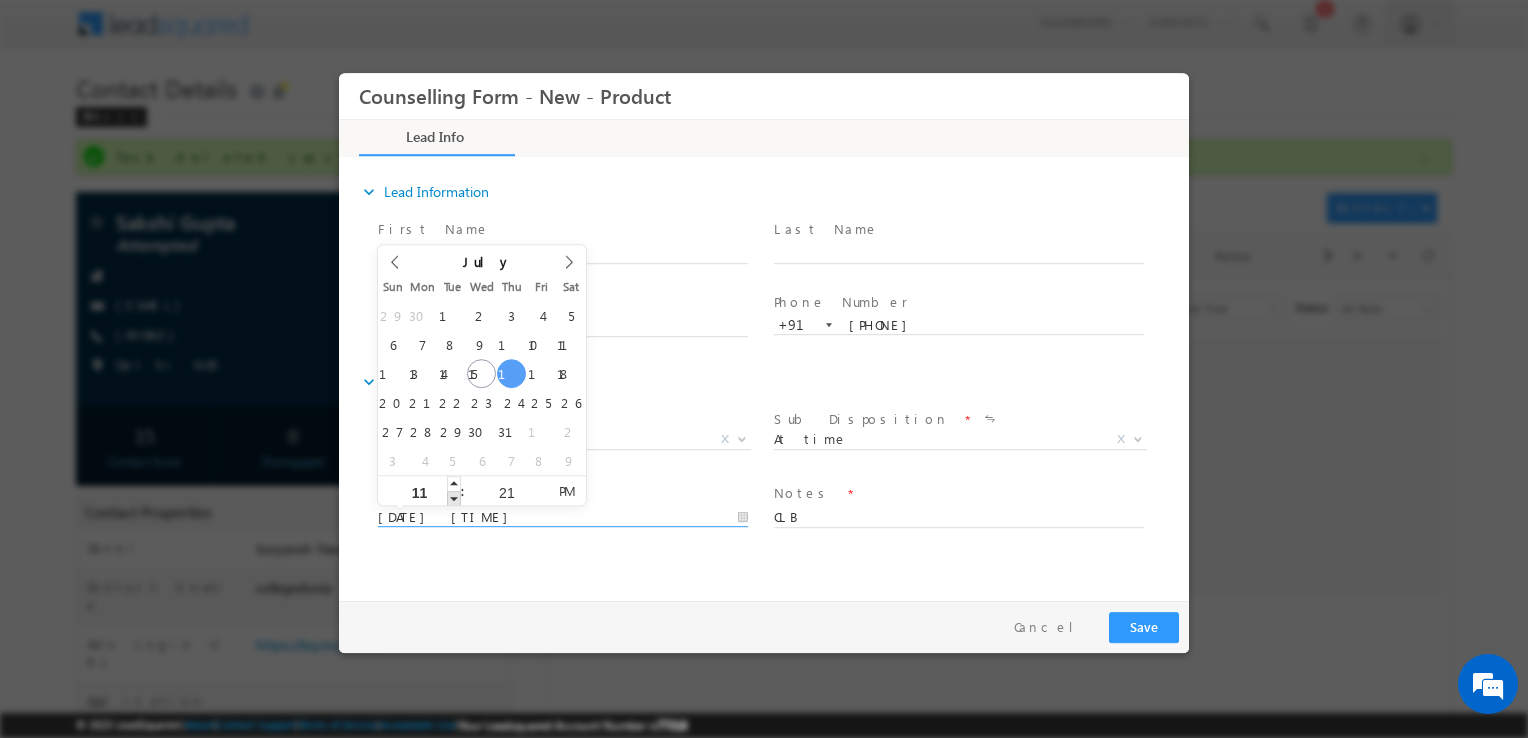 click at bounding box center (454, 498) 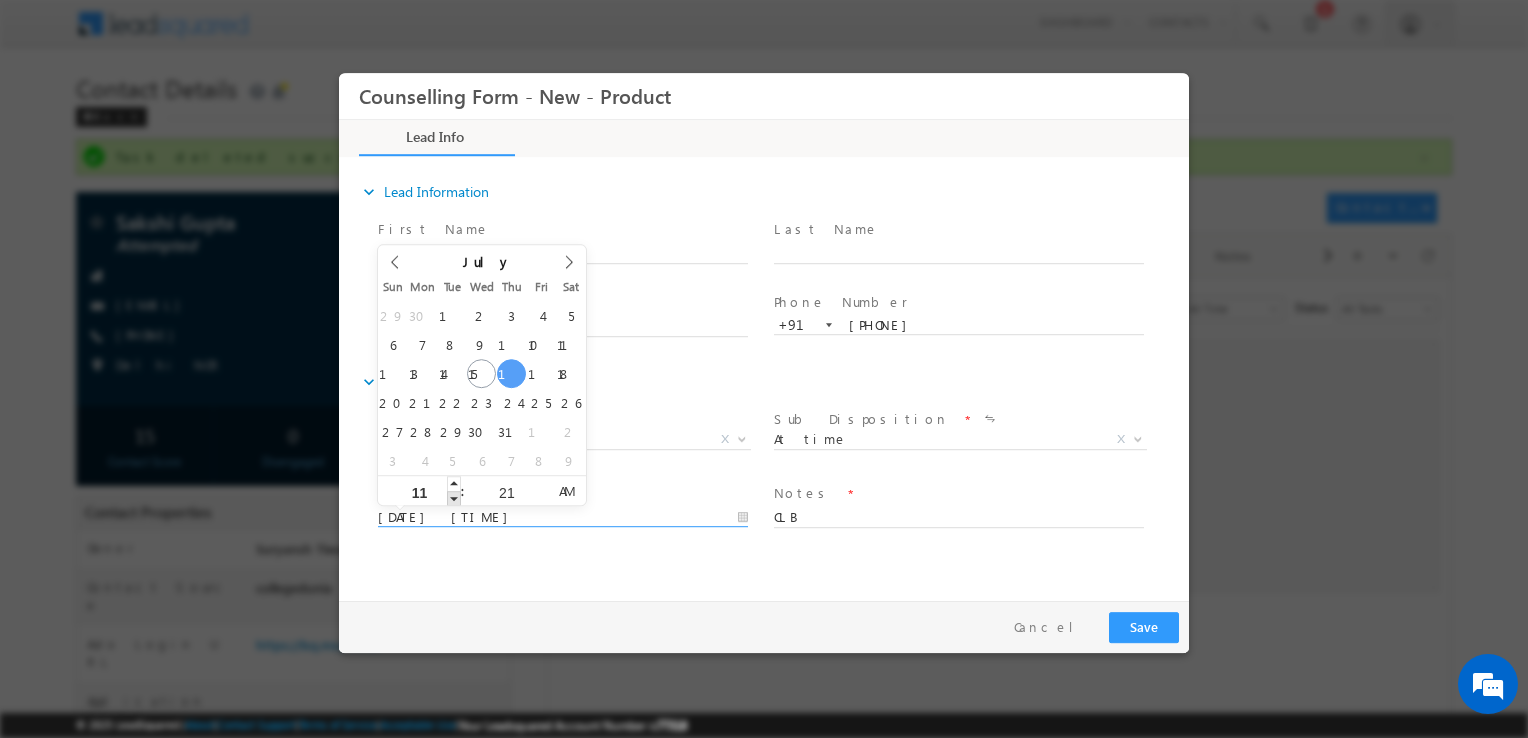 type on "17/07/2025 10:21 AM" 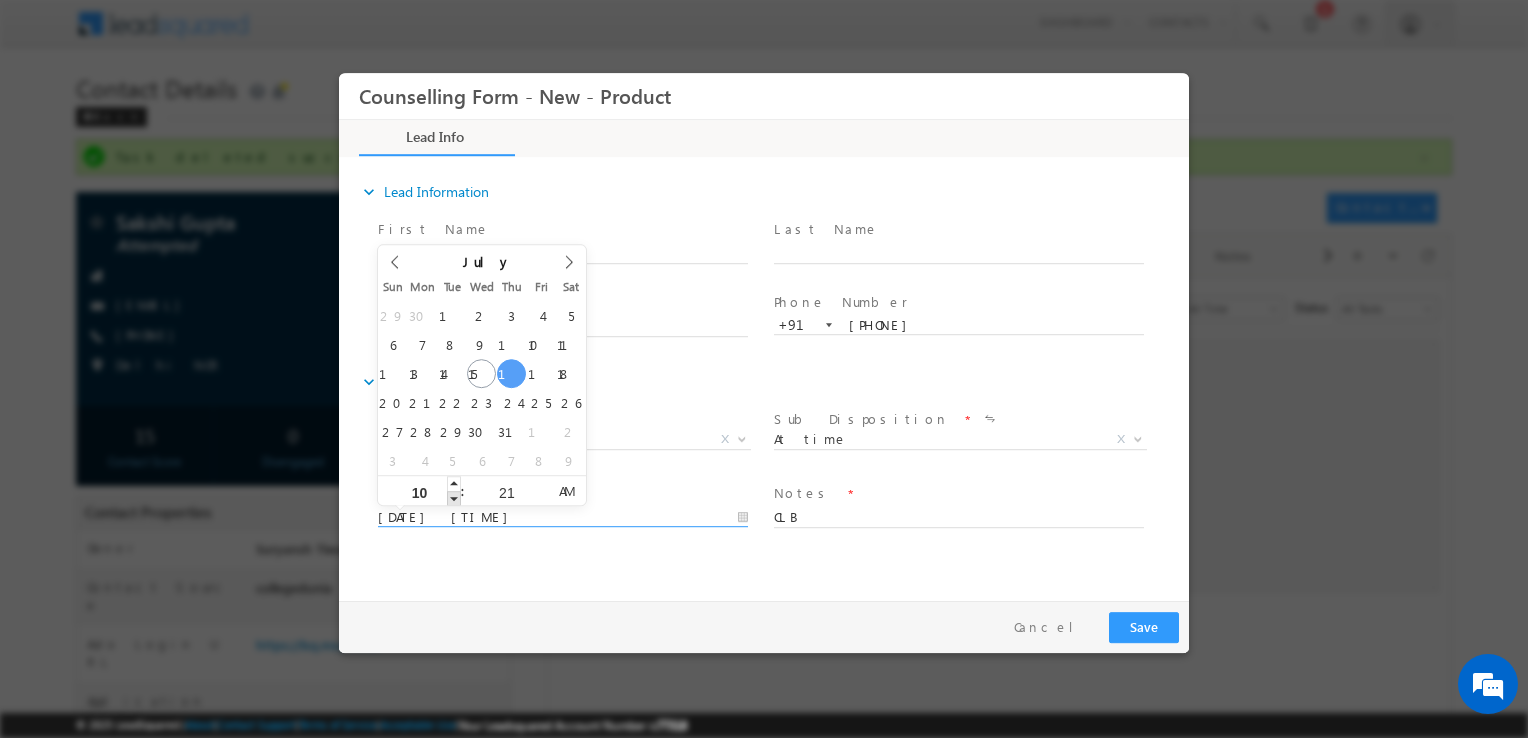 click at bounding box center [454, 498] 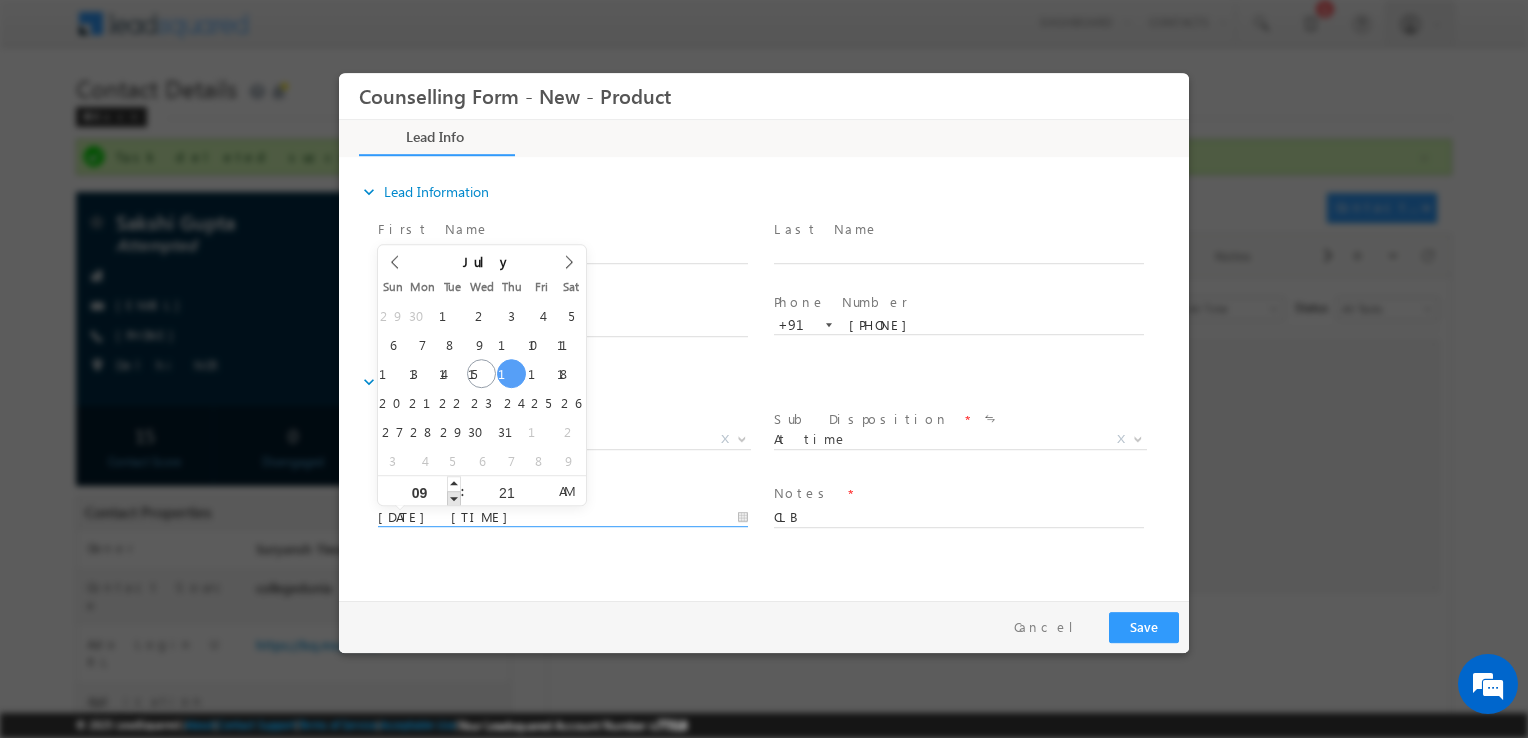 click at bounding box center [454, 498] 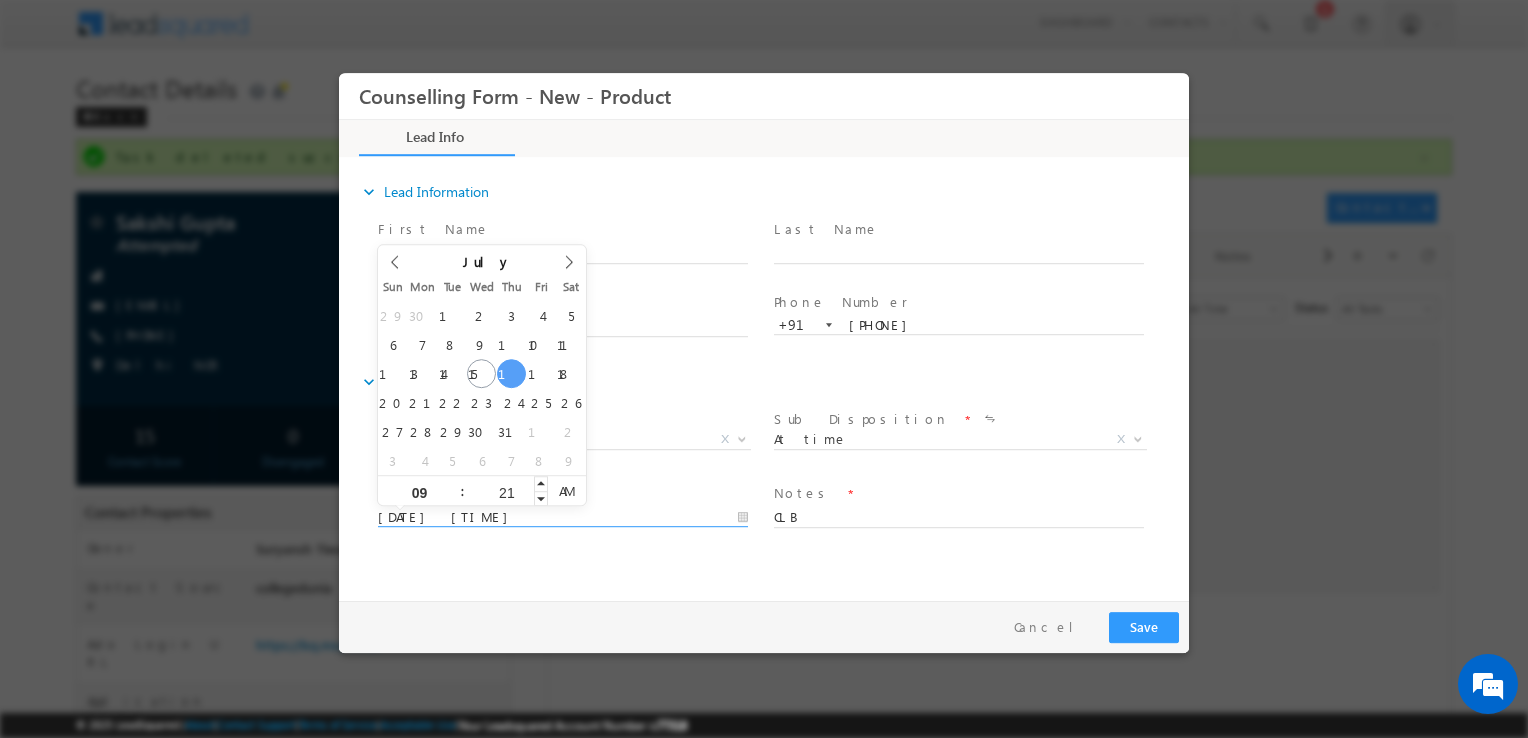 drag, startPoint x: 455, startPoint y: 495, endPoint x: 513, endPoint y: 491, distance: 58.137768 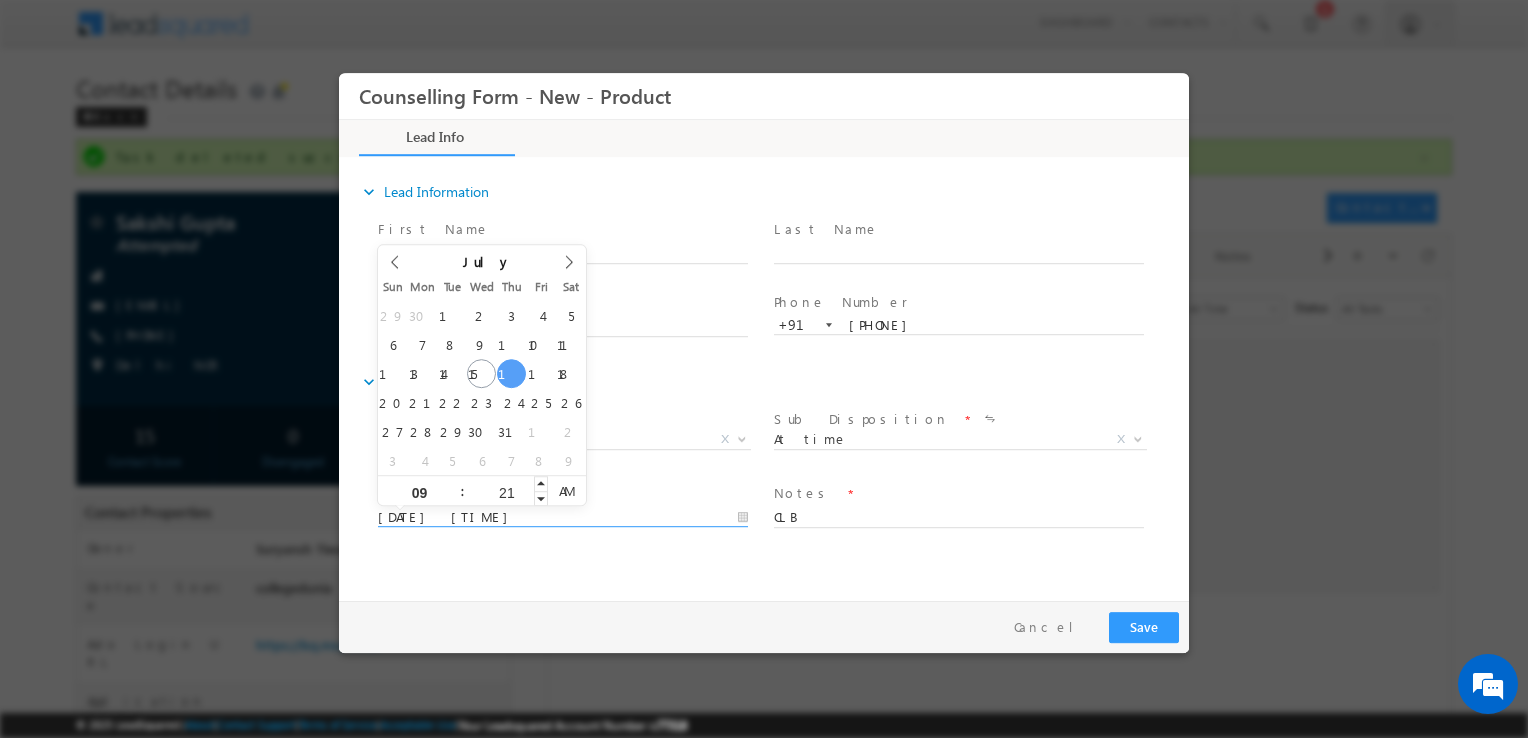 click on "21" at bounding box center (506, 492) 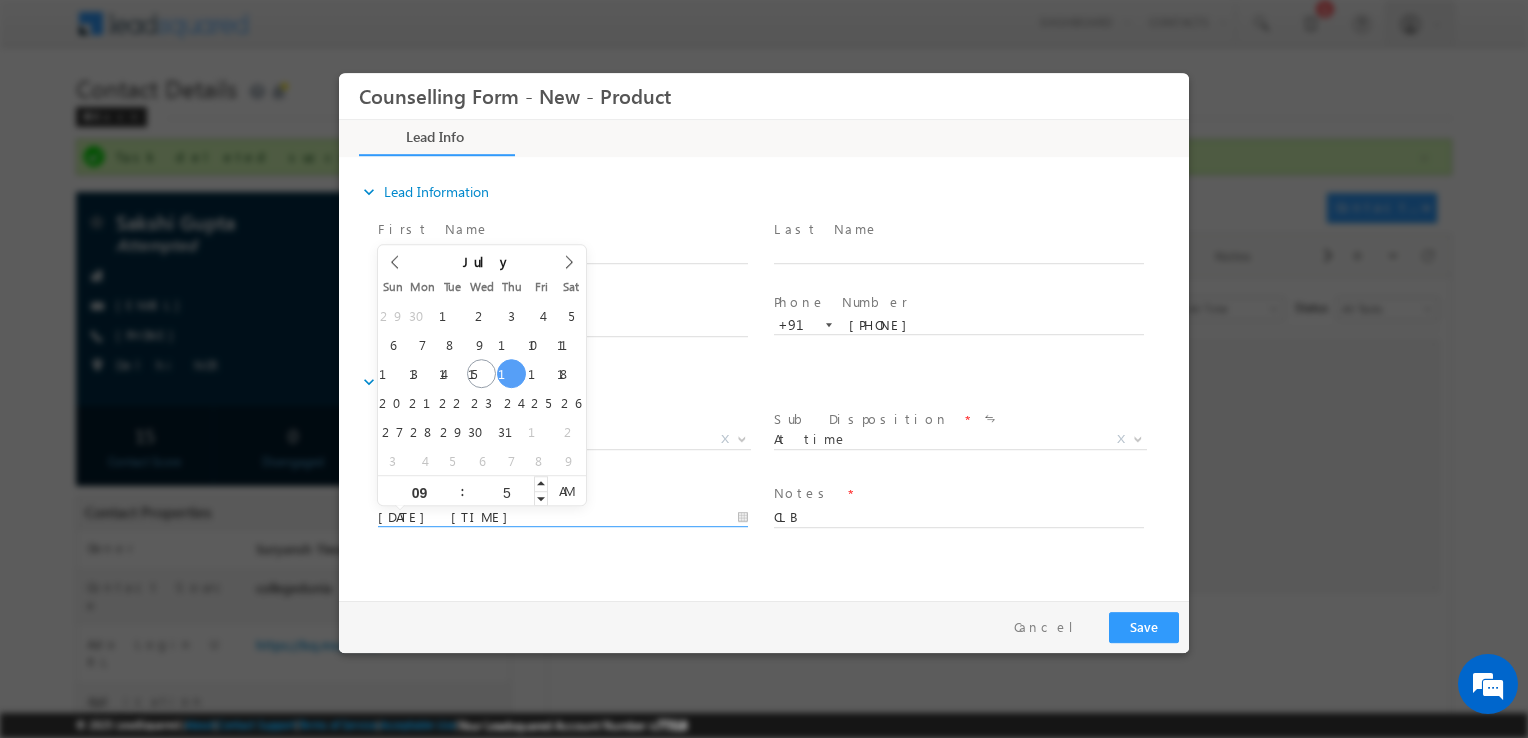 type on "55" 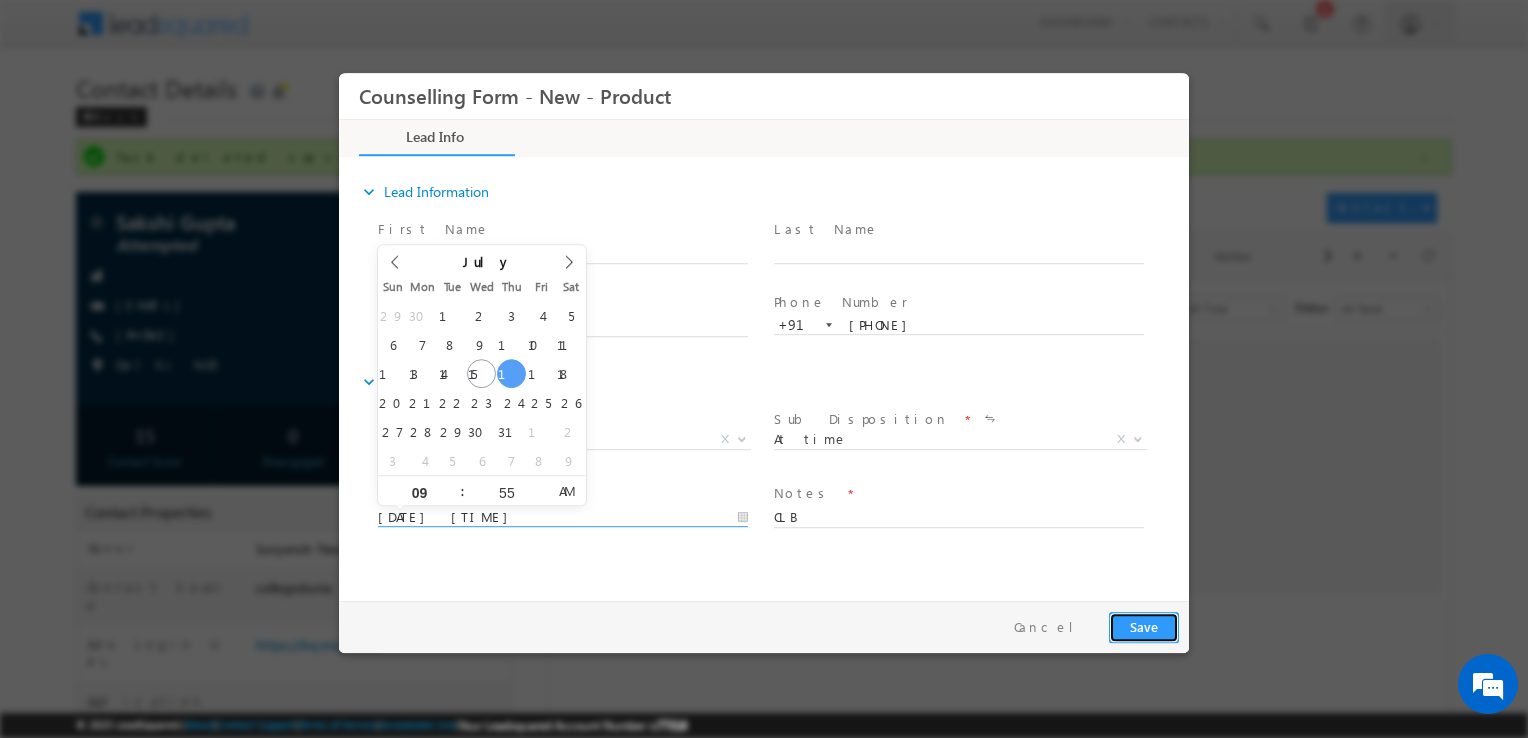 type on "17/07/2025 9:55 AM" 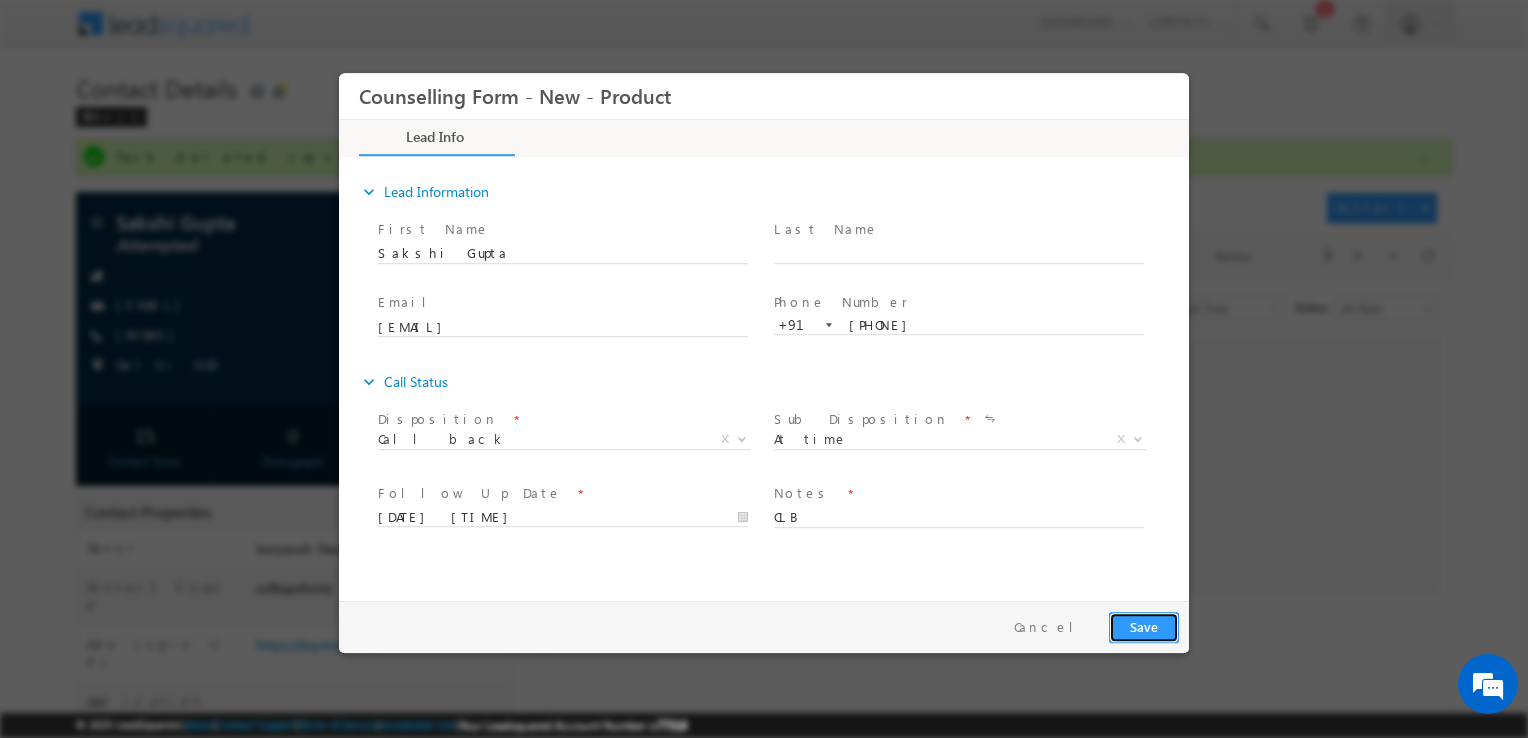 click on "Save" at bounding box center [1144, 627] 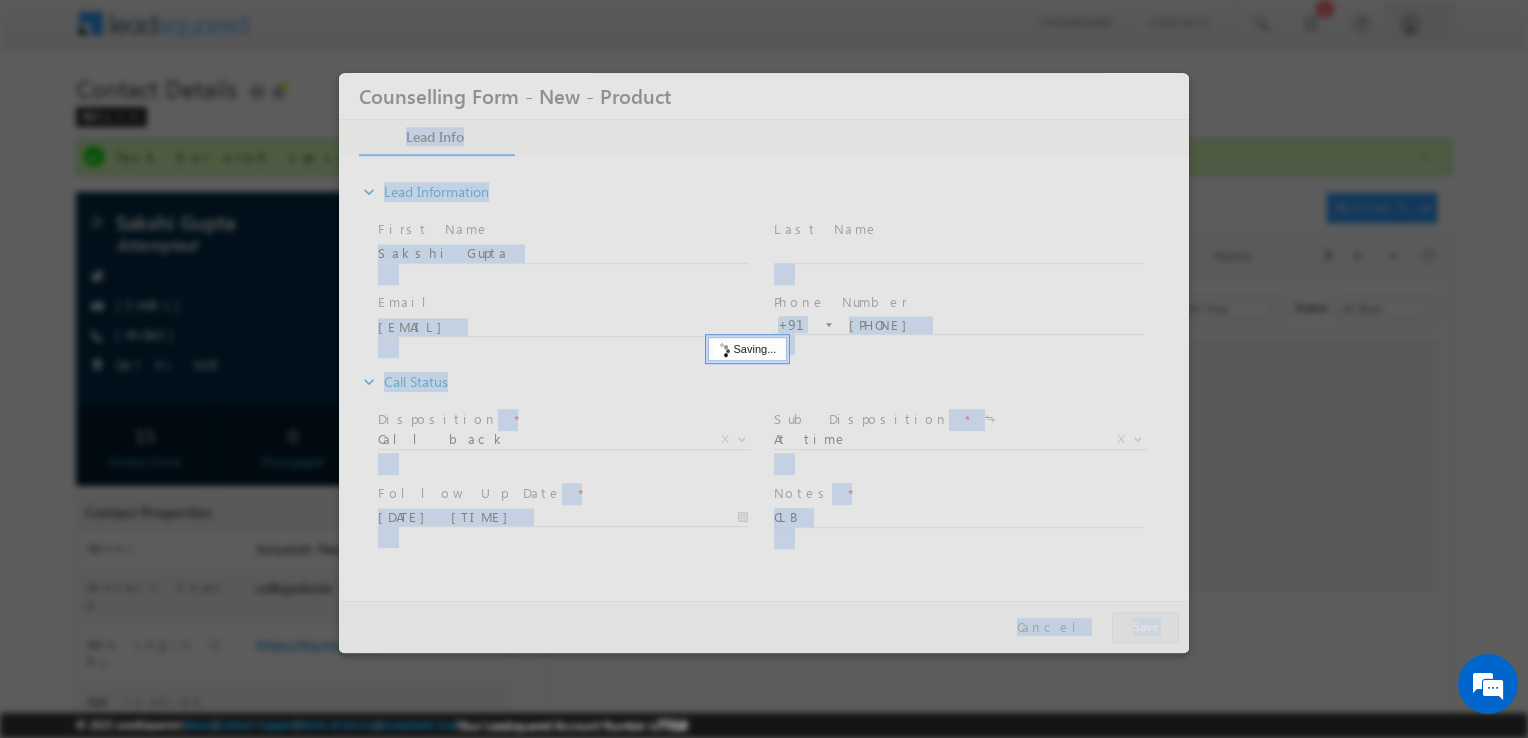 click at bounding box center [764, 363] 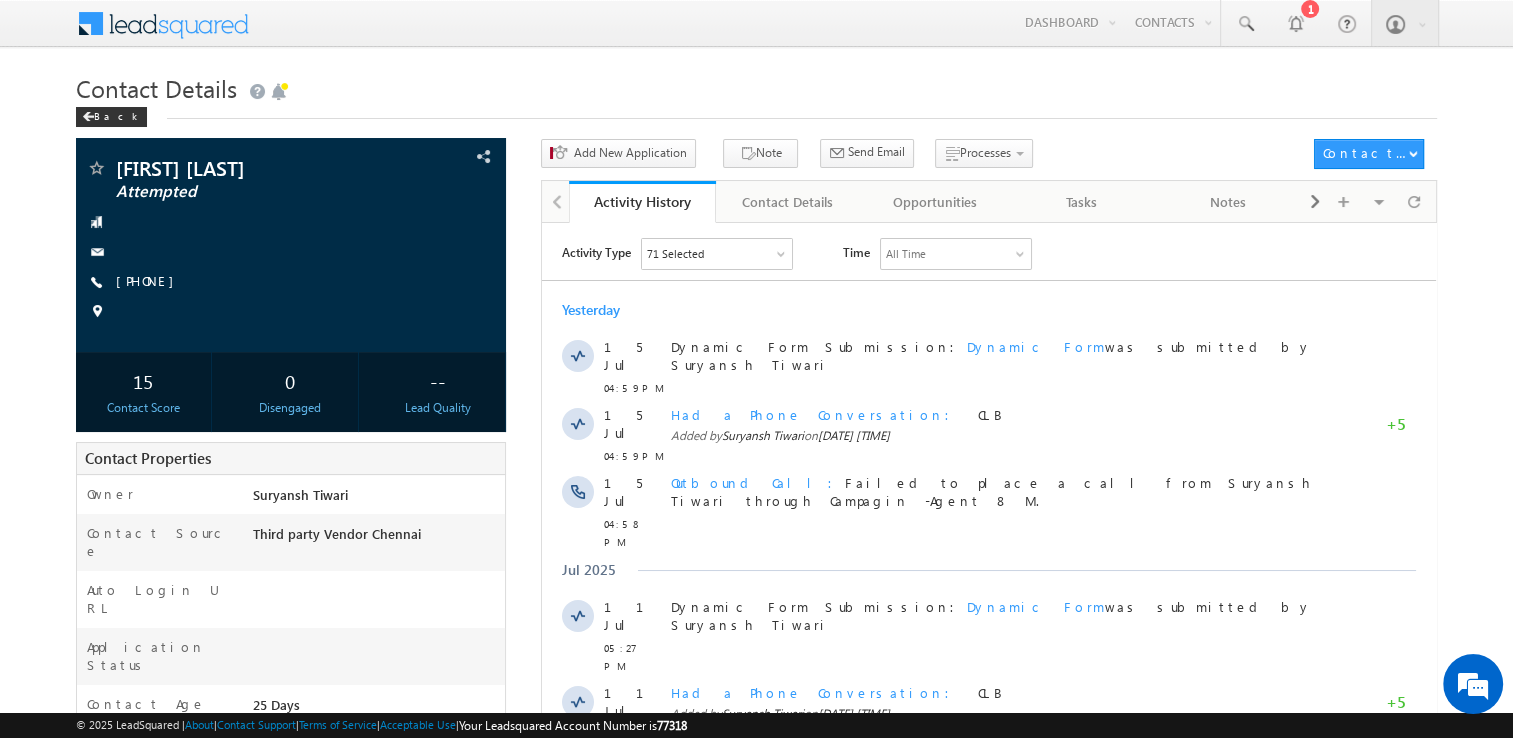 scroll, scrollTop: 0, scrollLeft: 0, axis: both 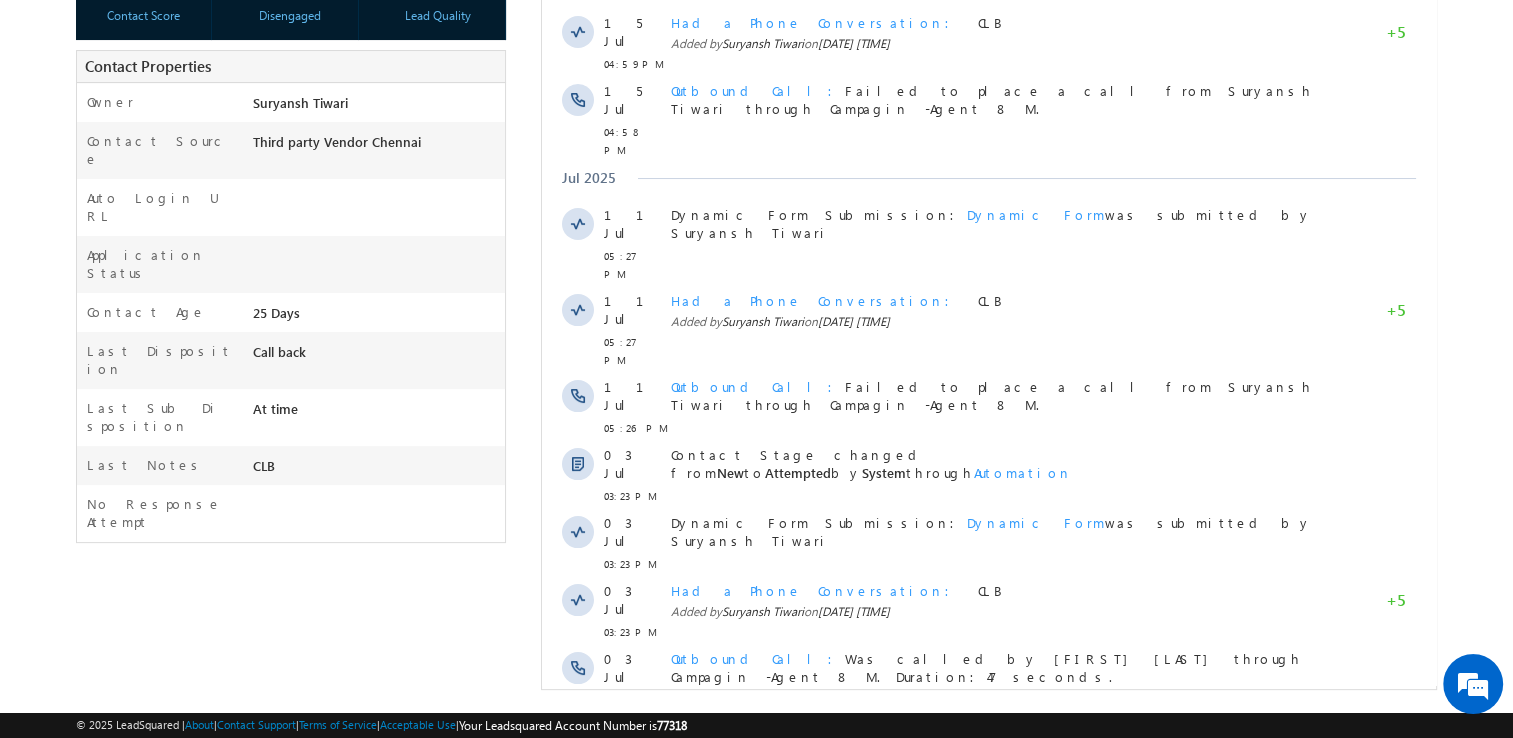 click on "Show More" at bounding box center [998, 744] 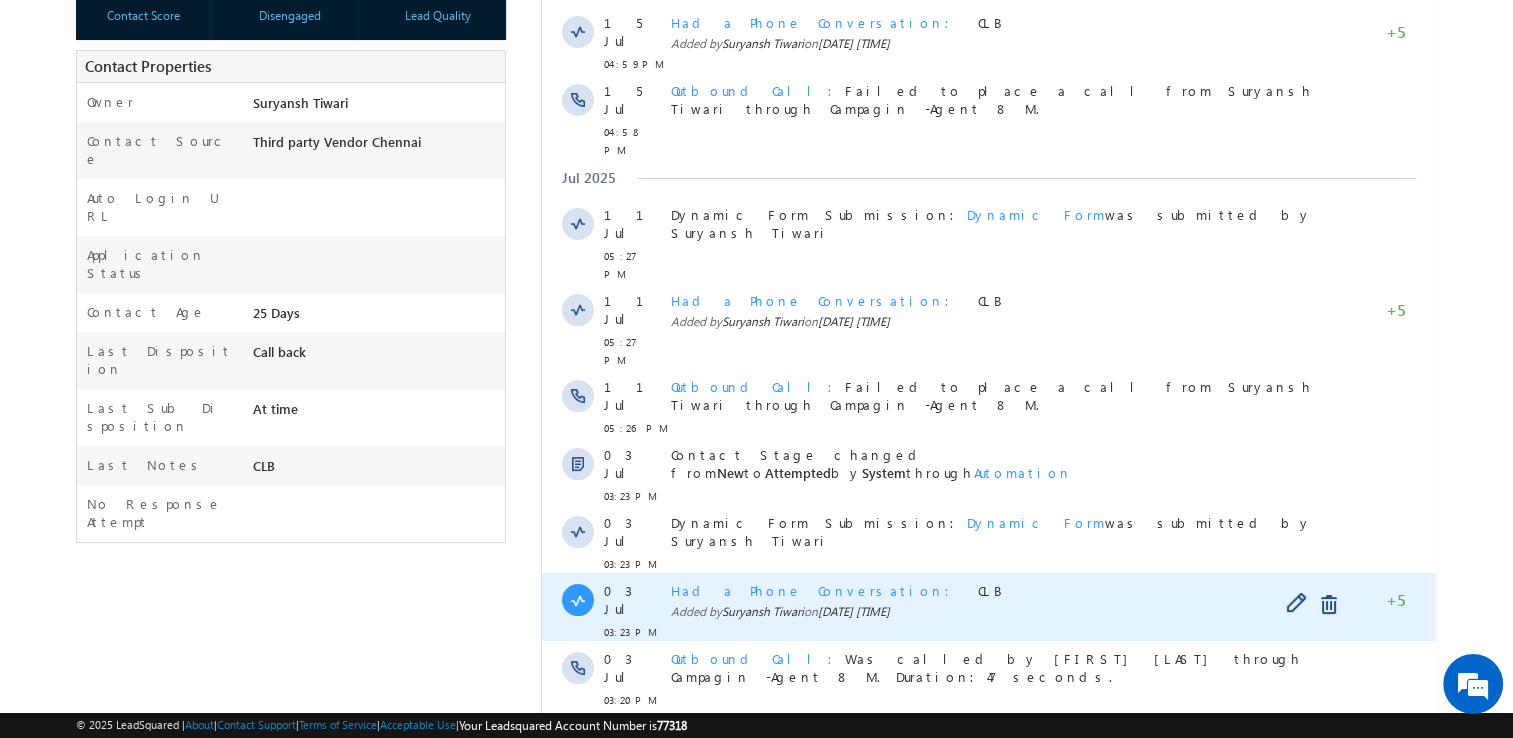 scroll, scrollTop: 583, scrollLeft: 0, axis: vertical 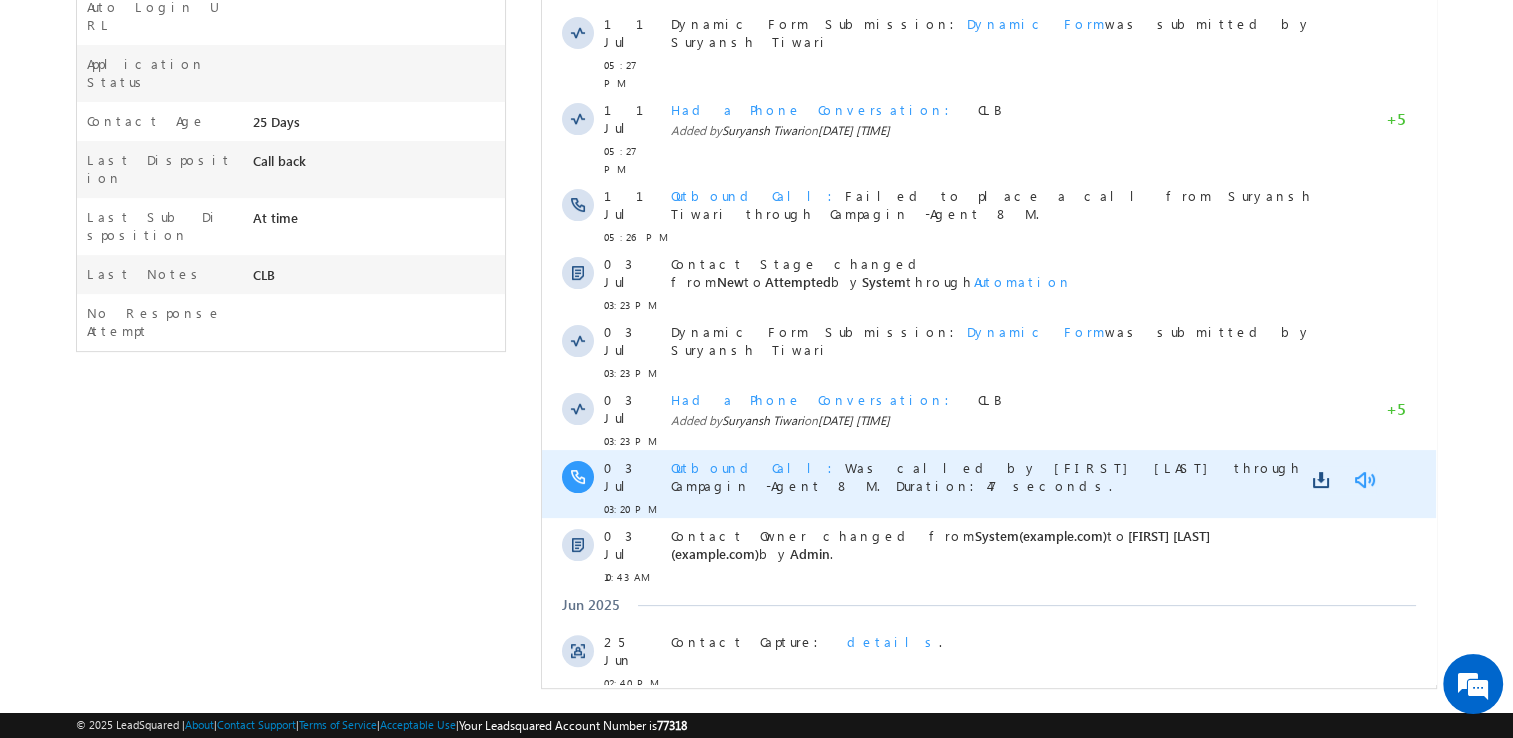 click at bounding box center (1364, 480) 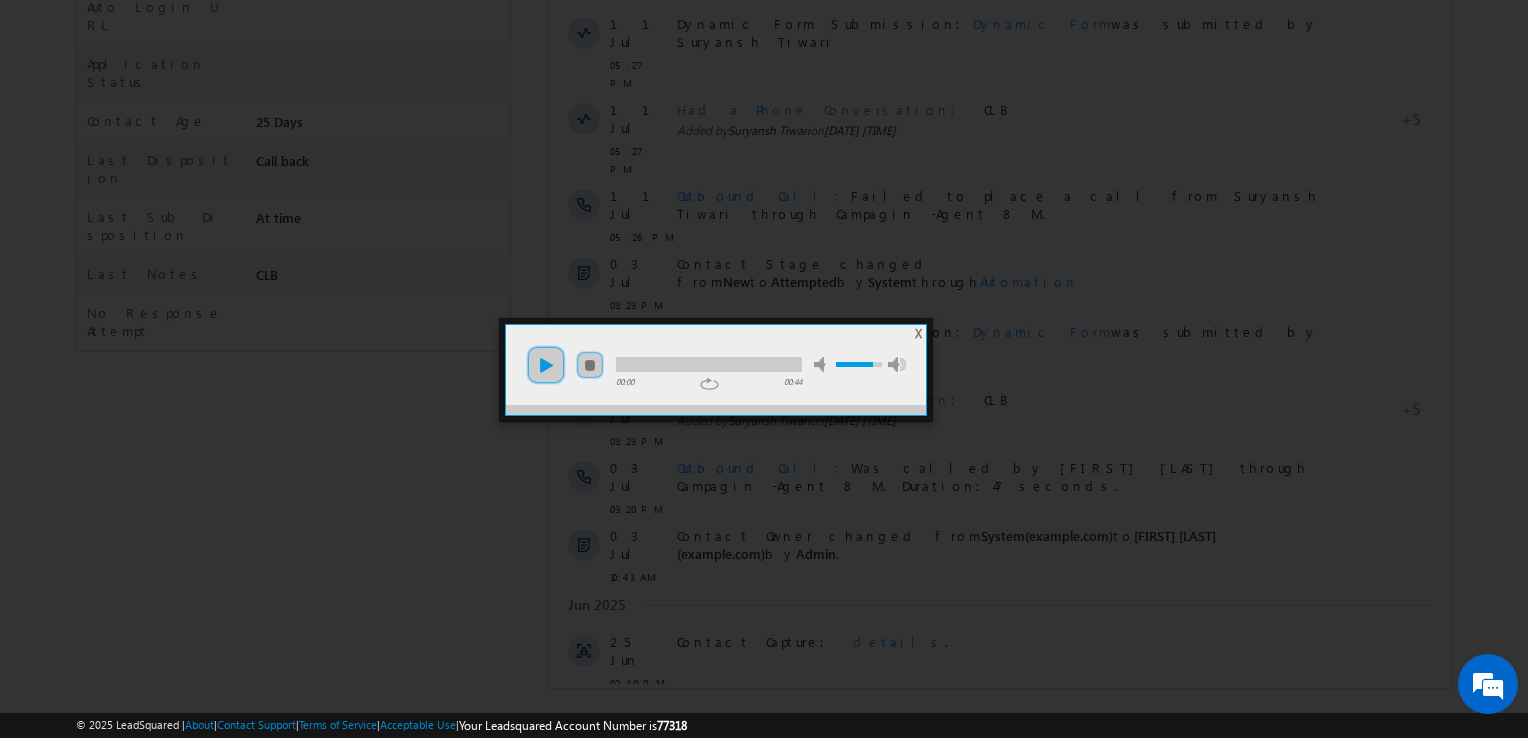 click on "play" at bounding box center (546, 365) 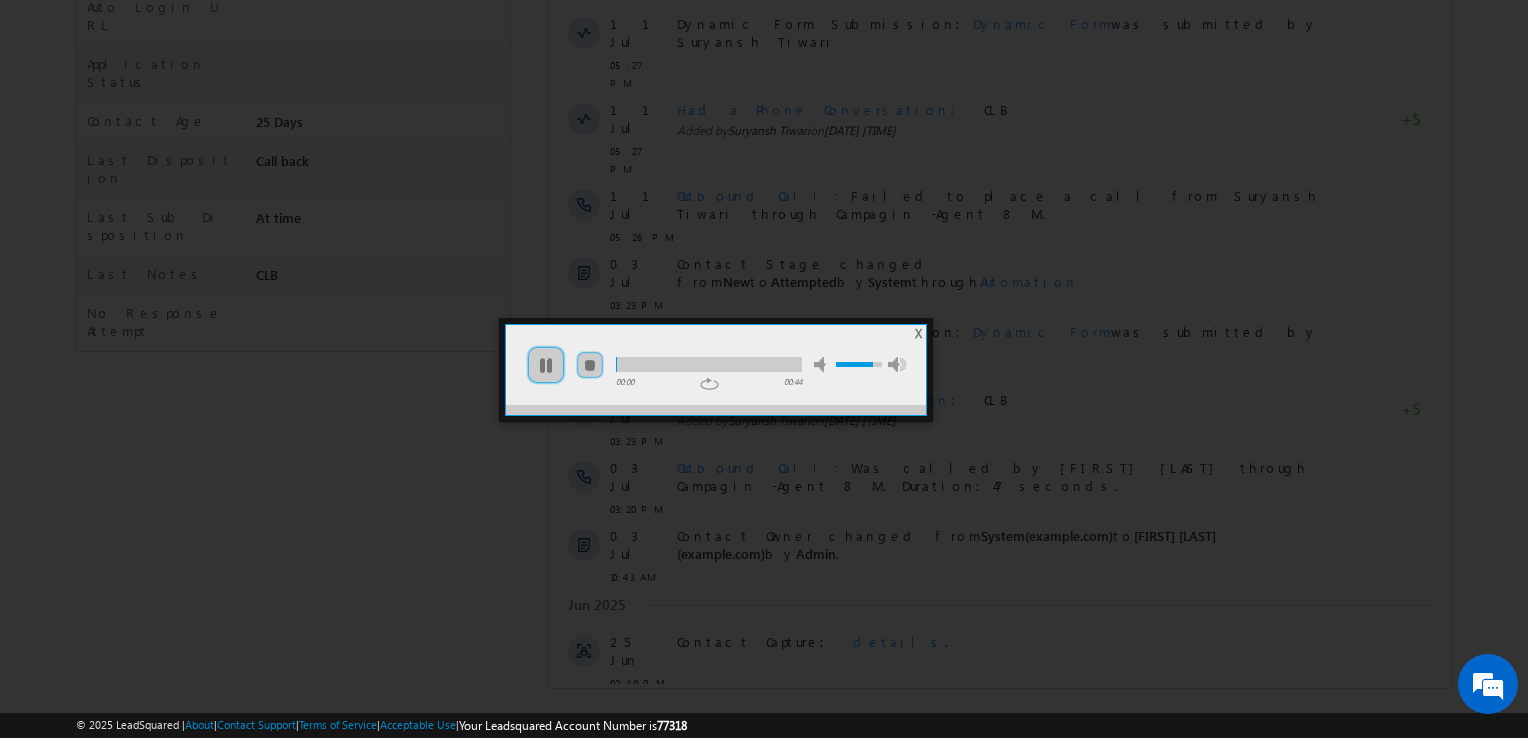 drag, startPoint x: 749, startPoint y: 351, endPoint x: 680, endPoint y: 370, distance: 71.568146 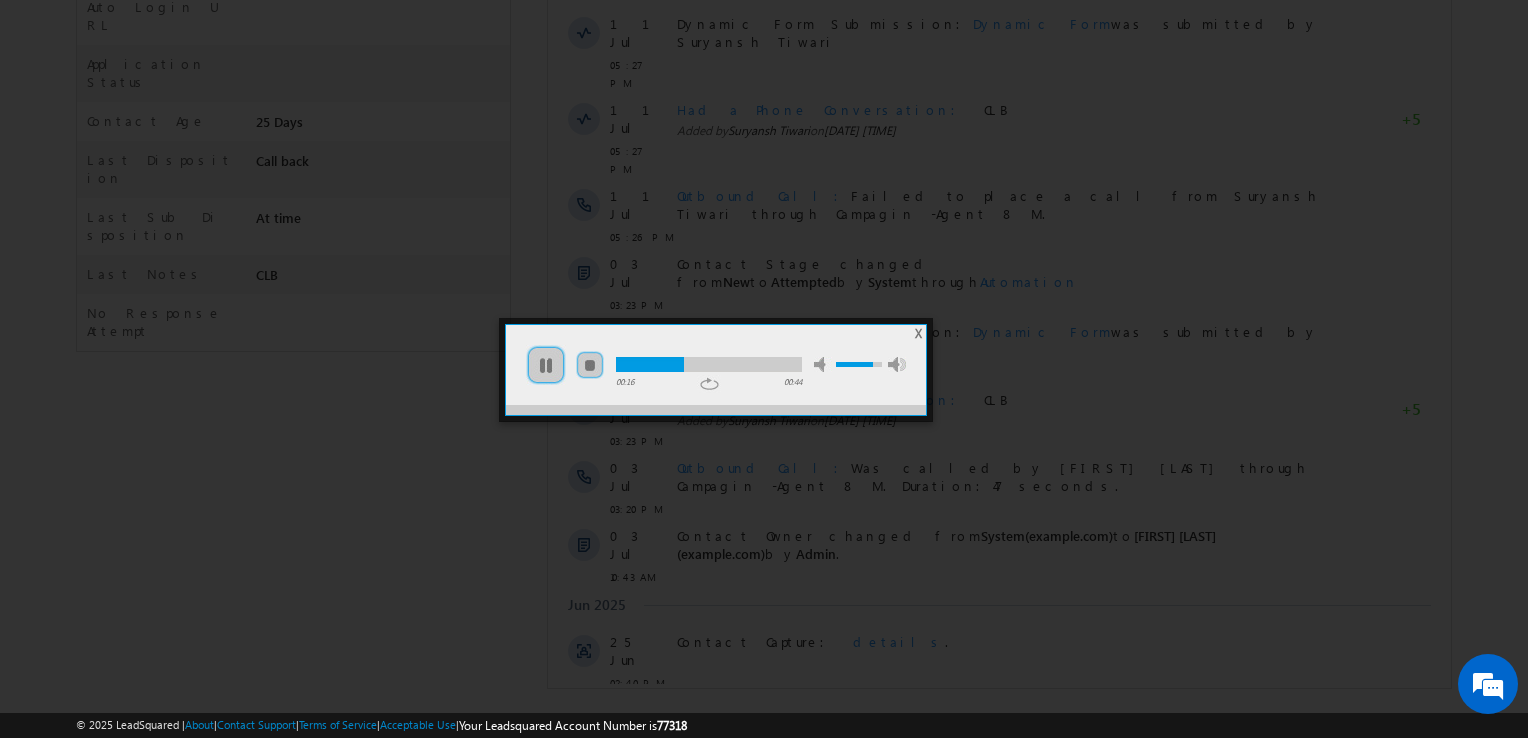 click at bounding box center (709, 364) 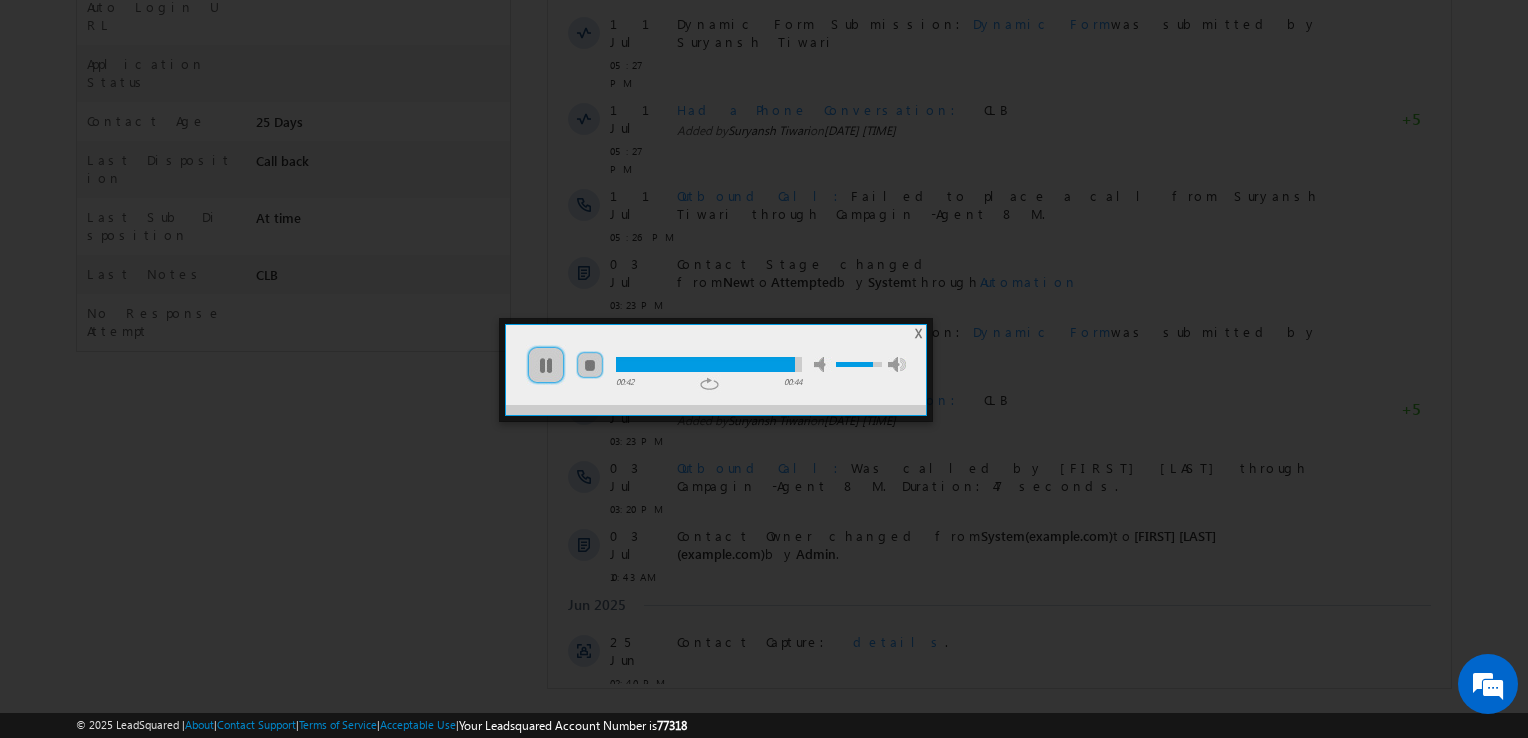 click on "X" at bounding box center (918, 333) 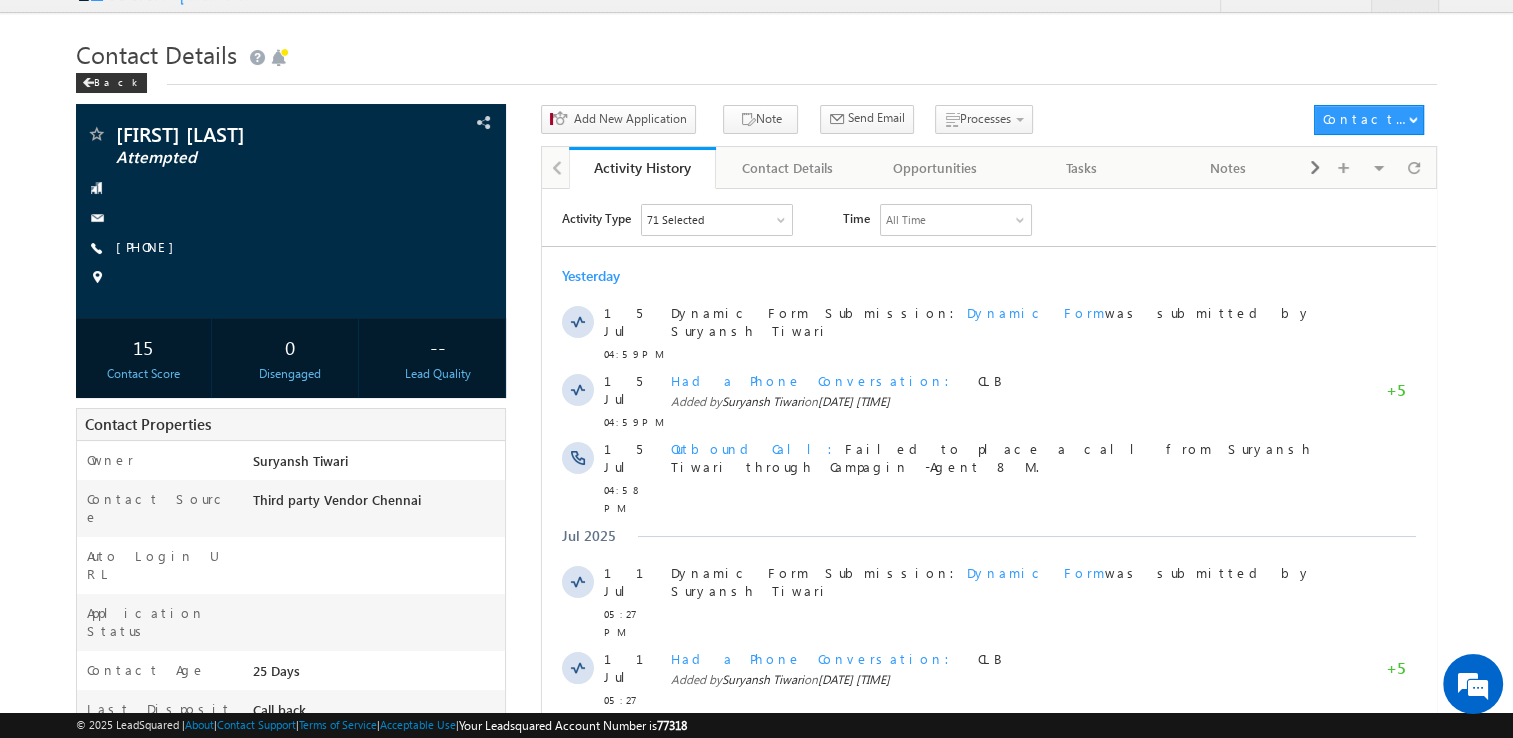 scroll, scrollTop: 0, scrollLeft: 0, axis: both 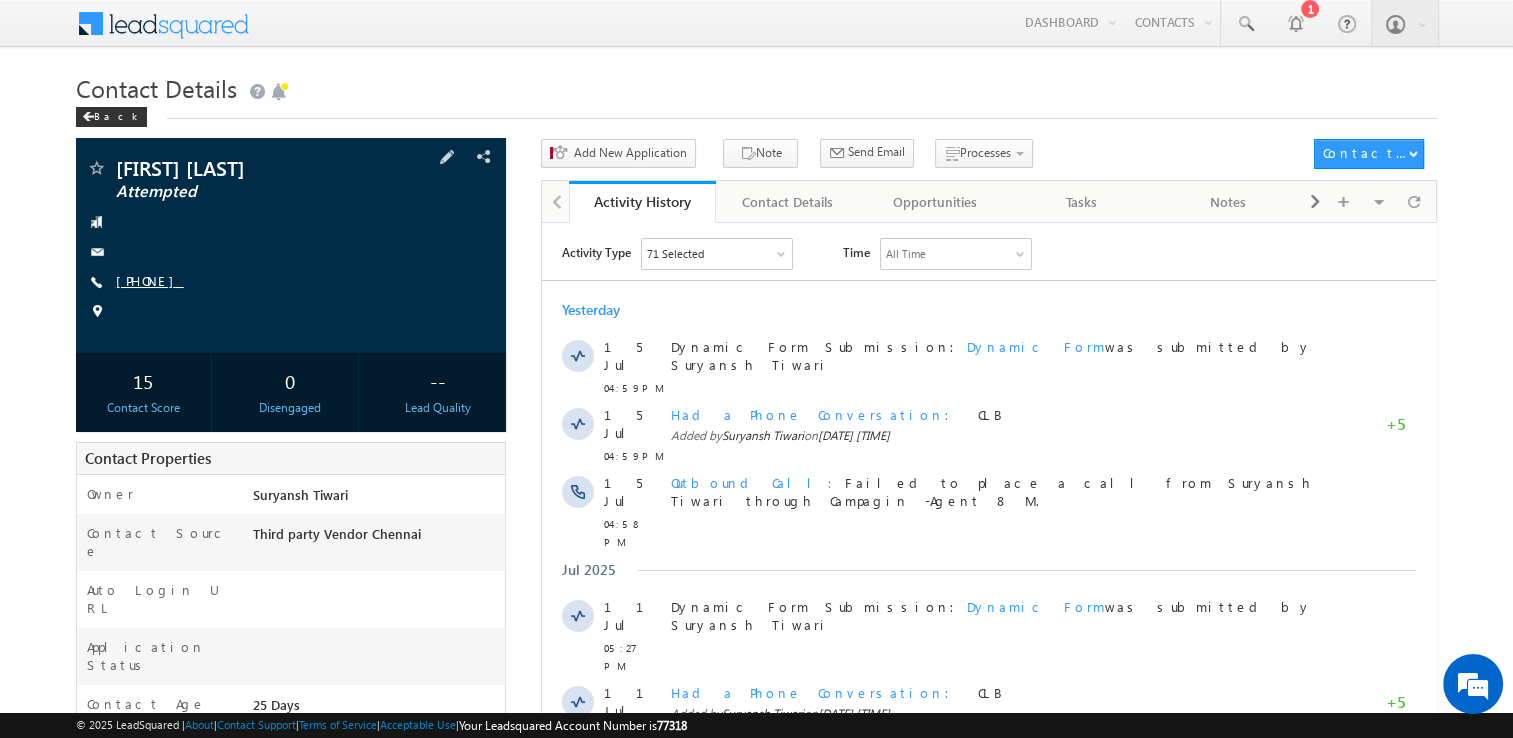 click on "[PHONE]" at bounding box center [150, 280] 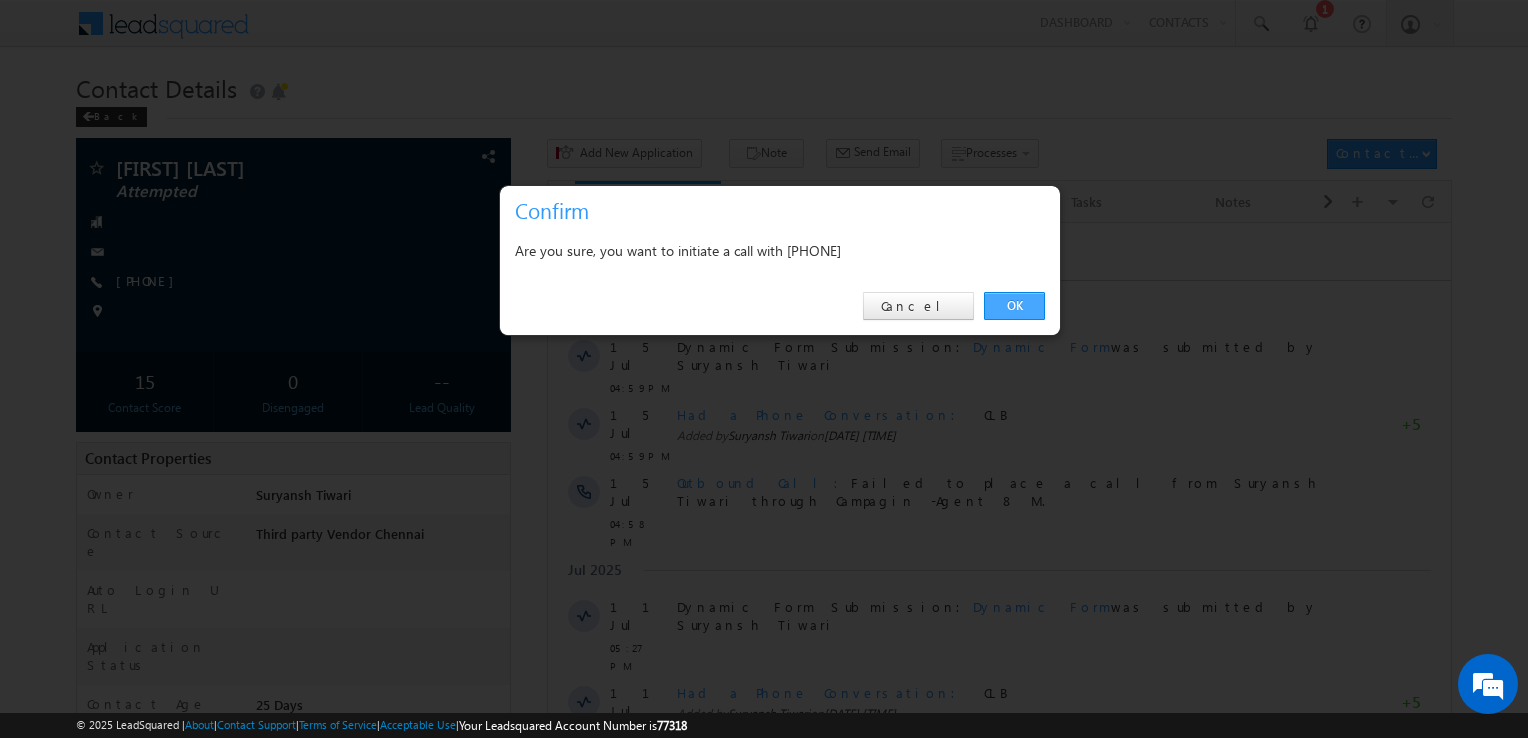 click on "OK" at bounding box center (1014, 306) 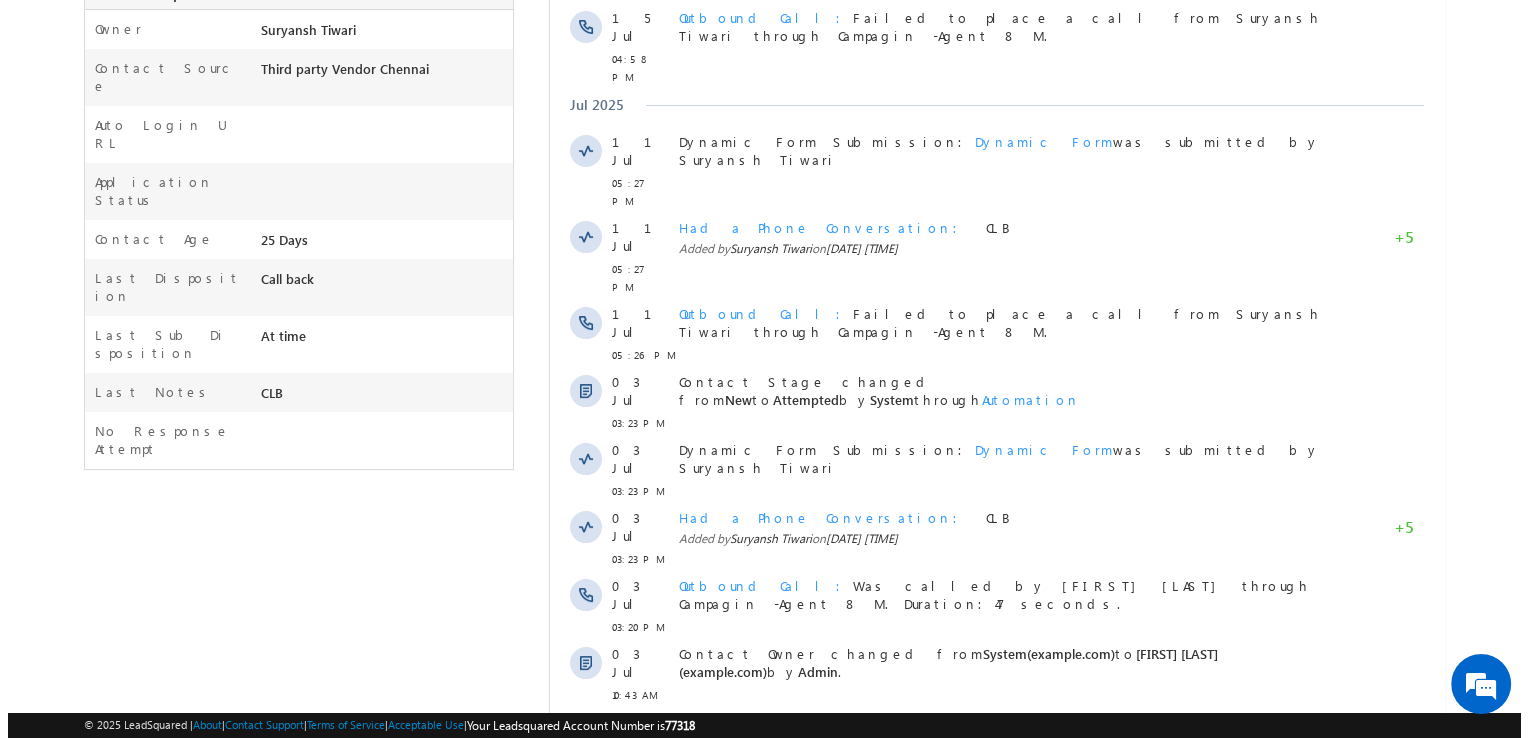 scroll, scrollTop: 0, scrollLeft: 0, axis: both 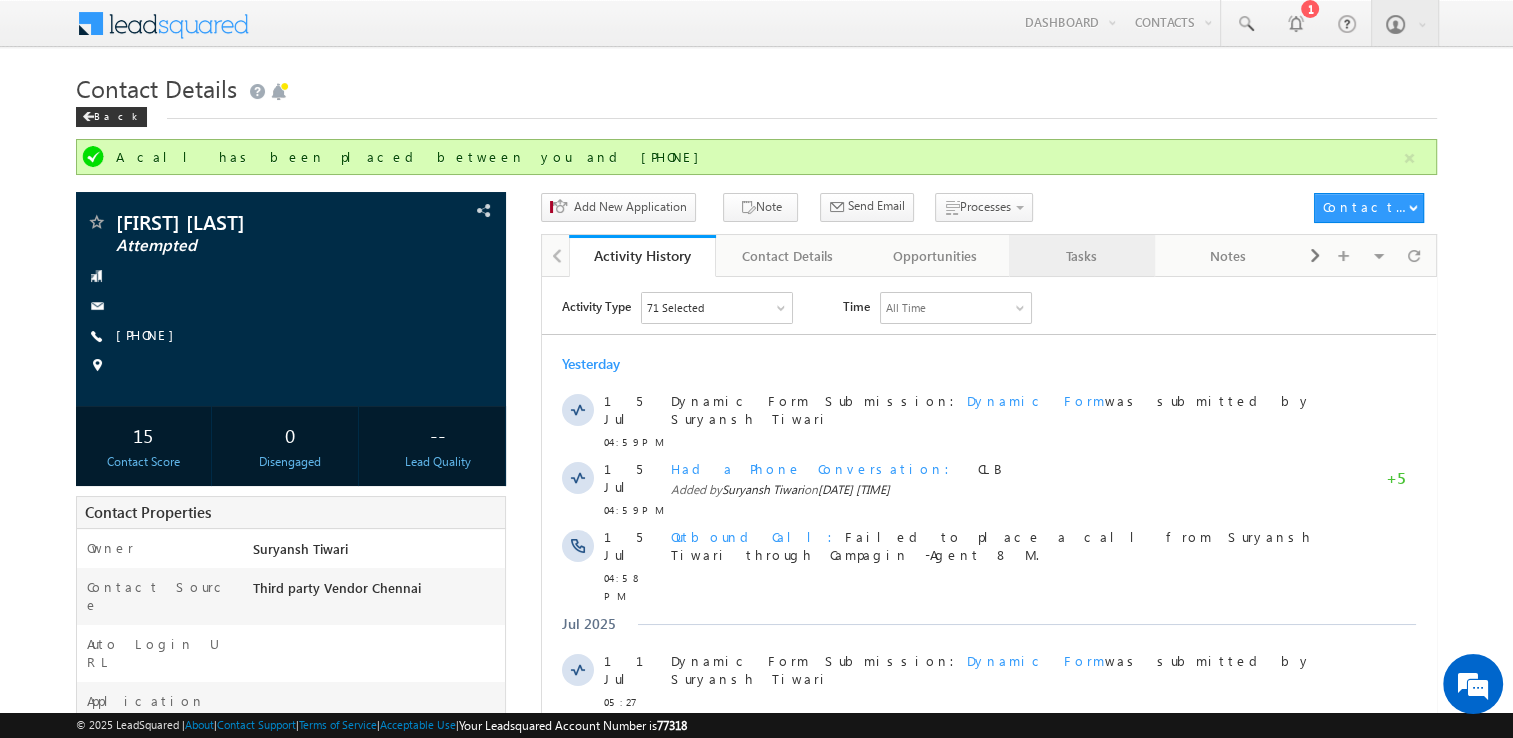 click on "Tasks" at bounding box center (1081, 256) 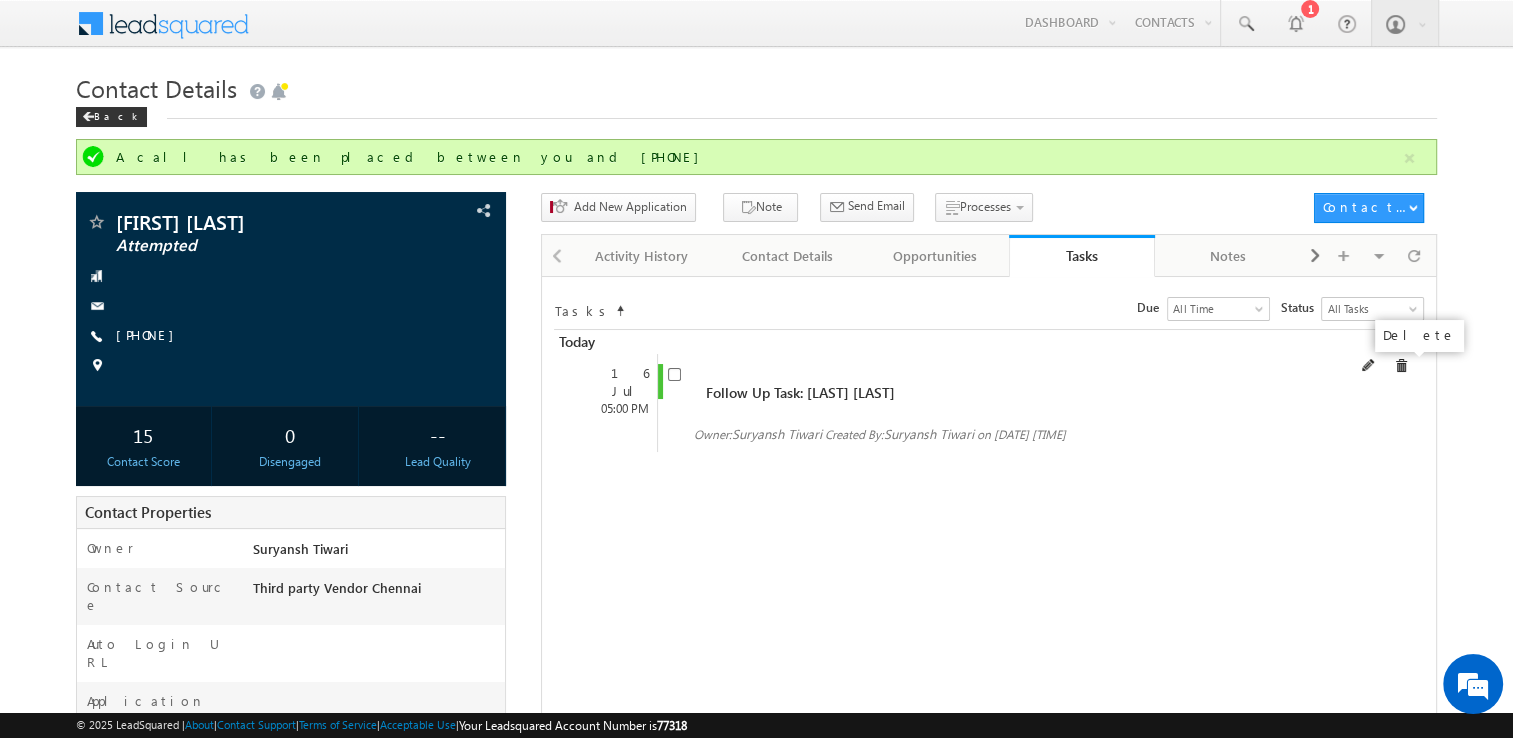 click at bounding box center (1401, 366) 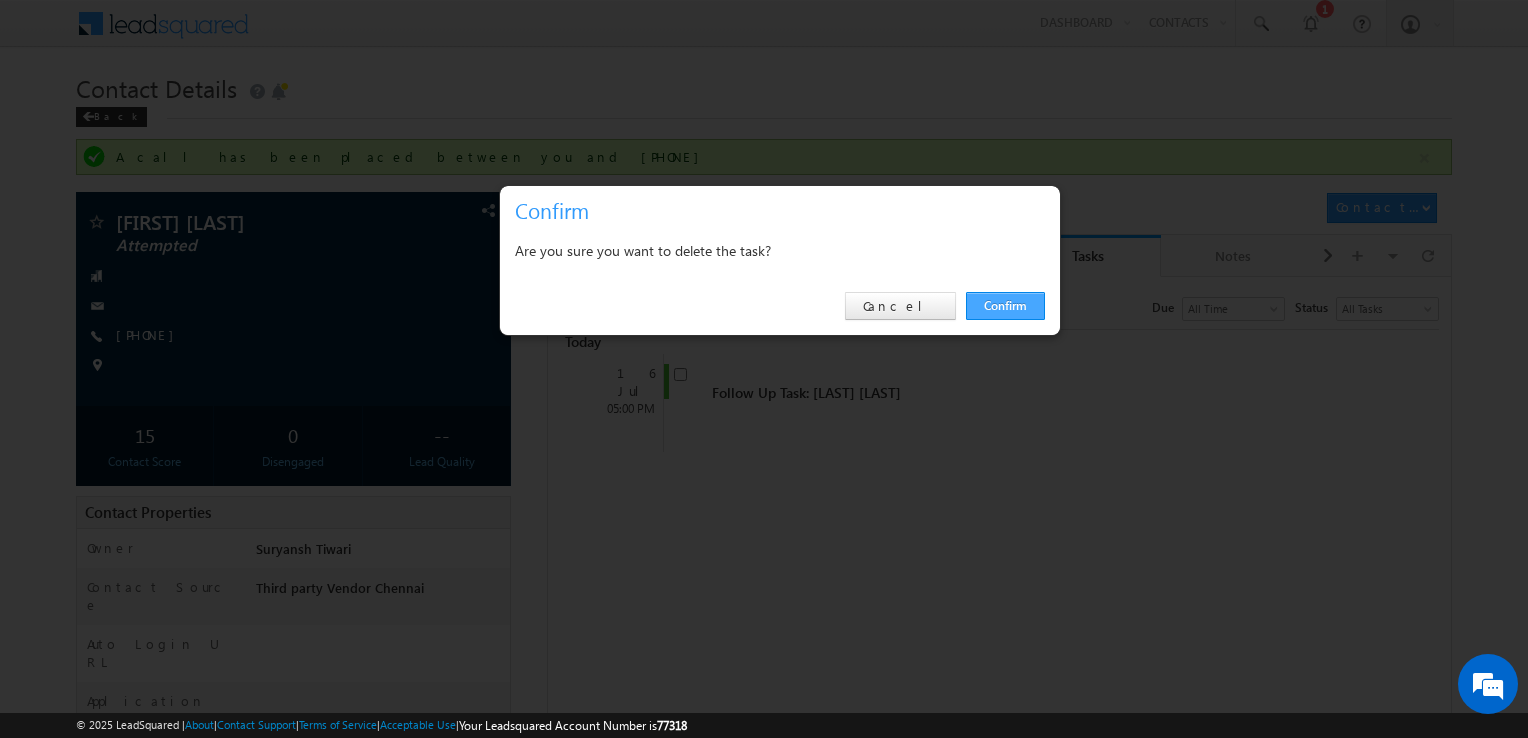 click on "Confirm" at bounding box center (1005, 306) 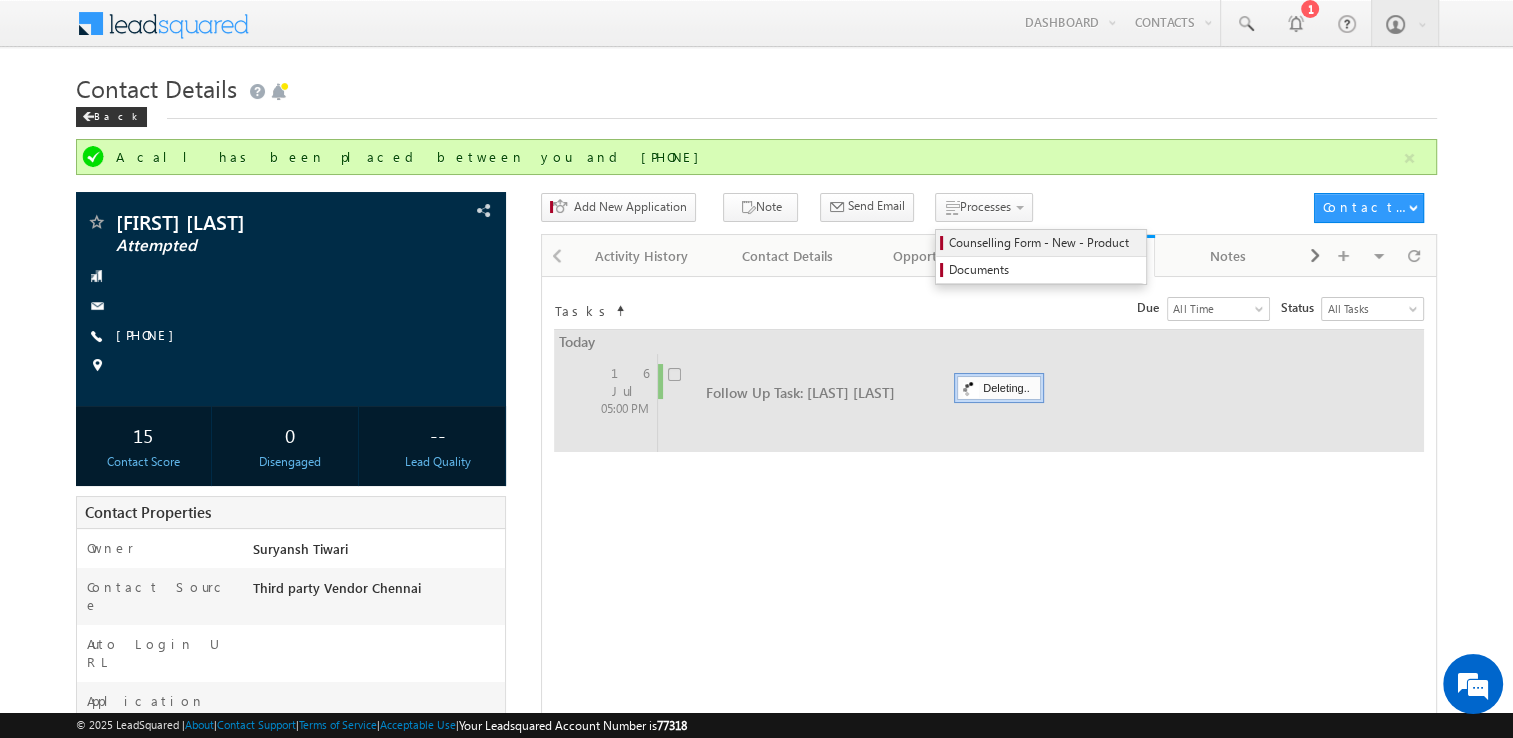 click on "Counselling Form - New - Product" at bounding box center [1044, 243] 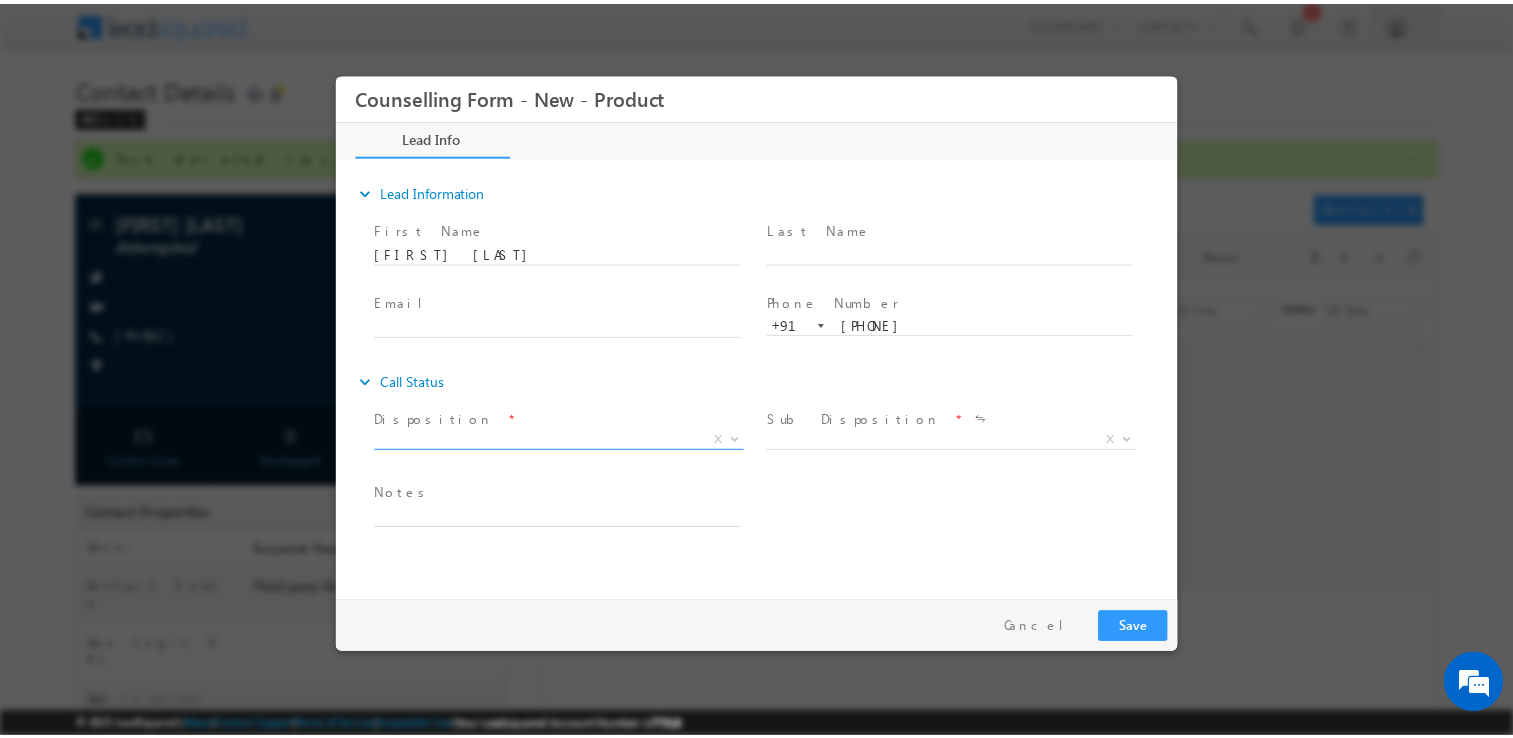 scroll, scrollTop: 0, scrollLeft: 0, axis: both 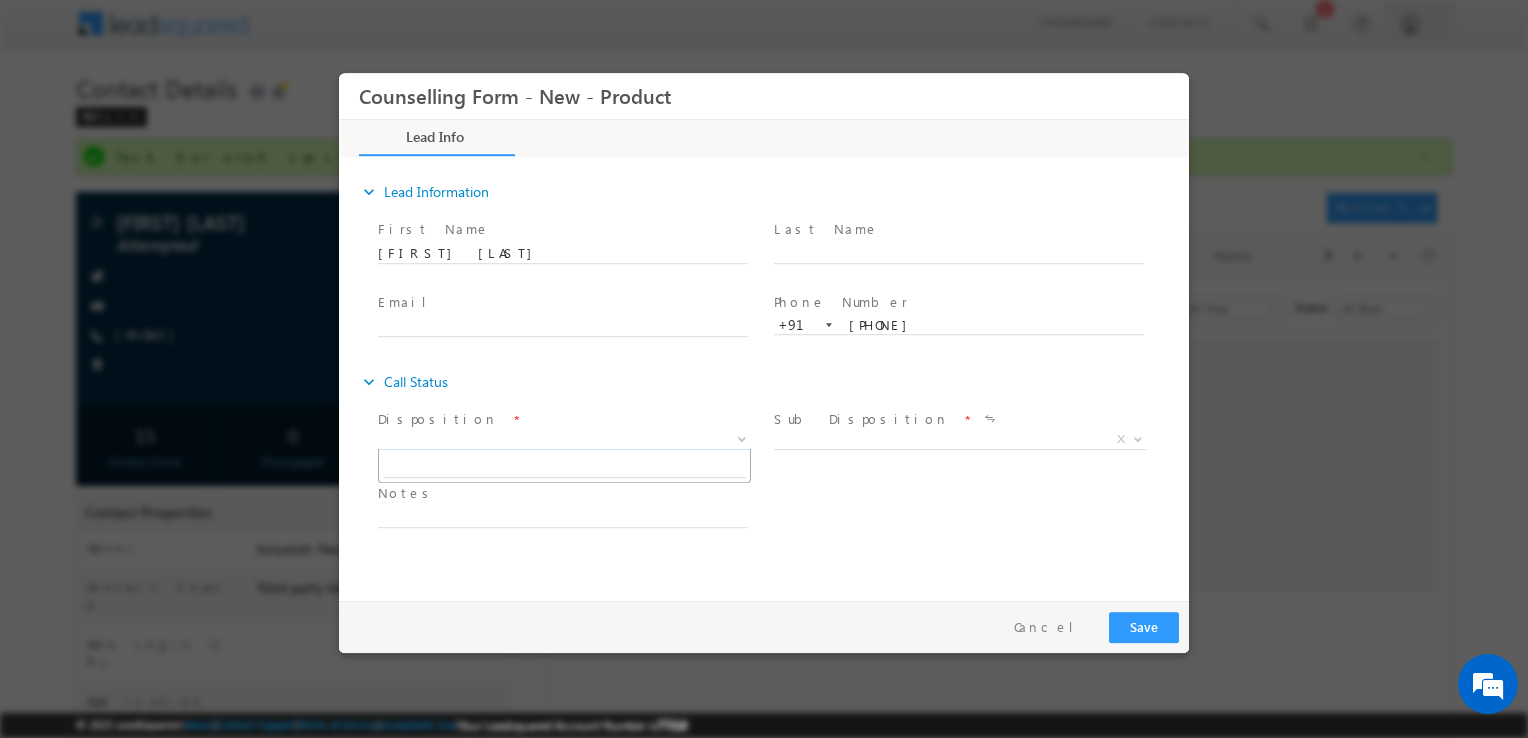 click on "X" at bounding box center (564, 440) 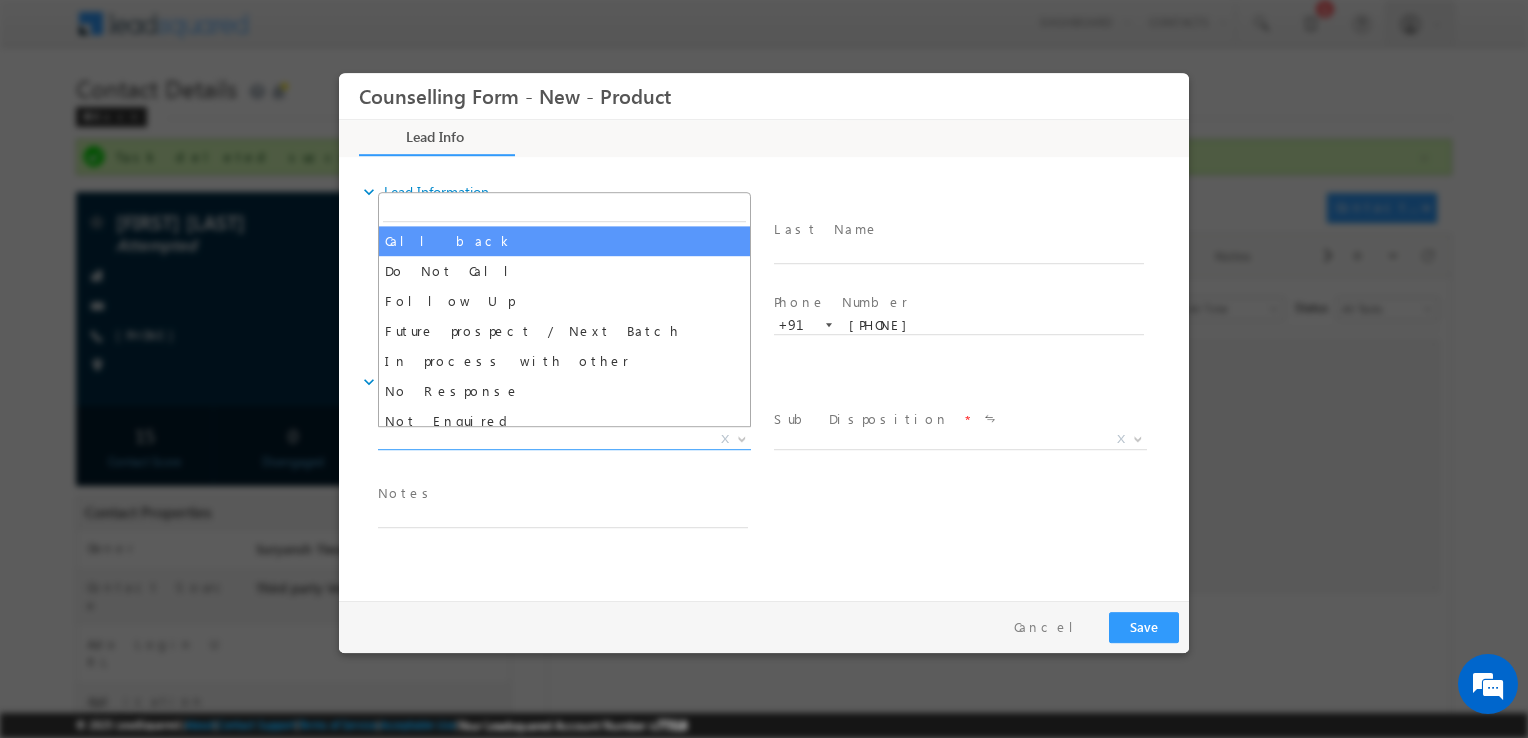 select on "Call back" 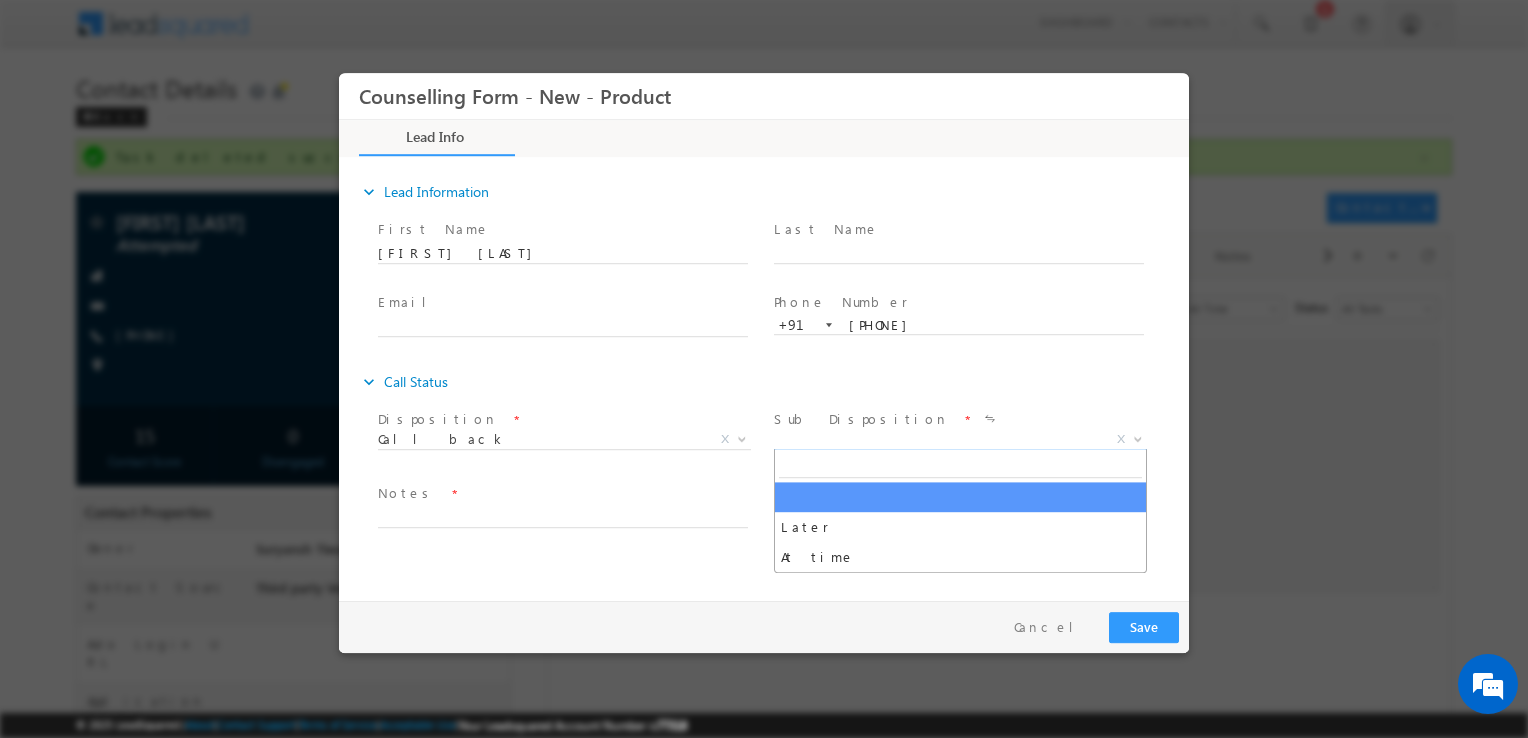 click on "X" at bounding box center [960, 440] 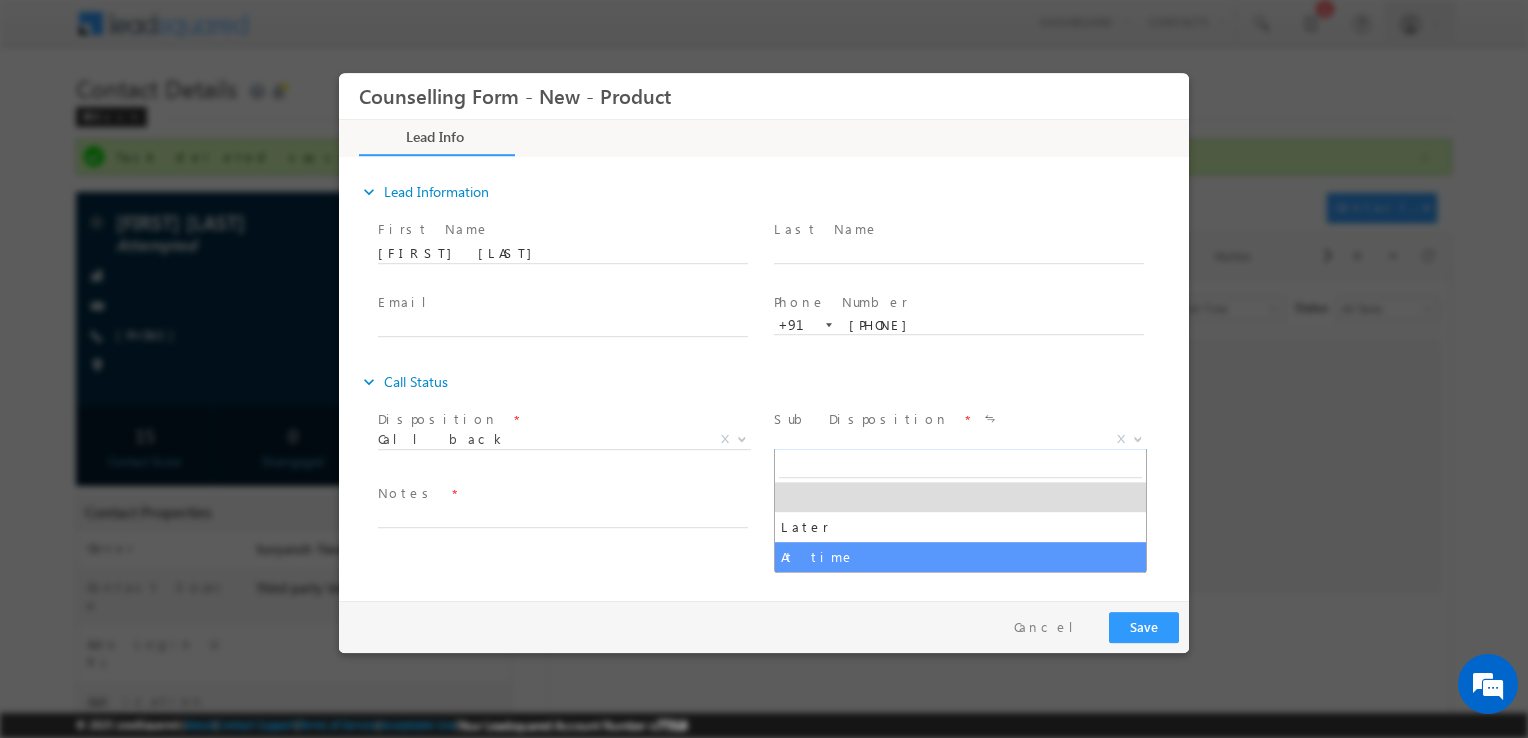 select on "At time" 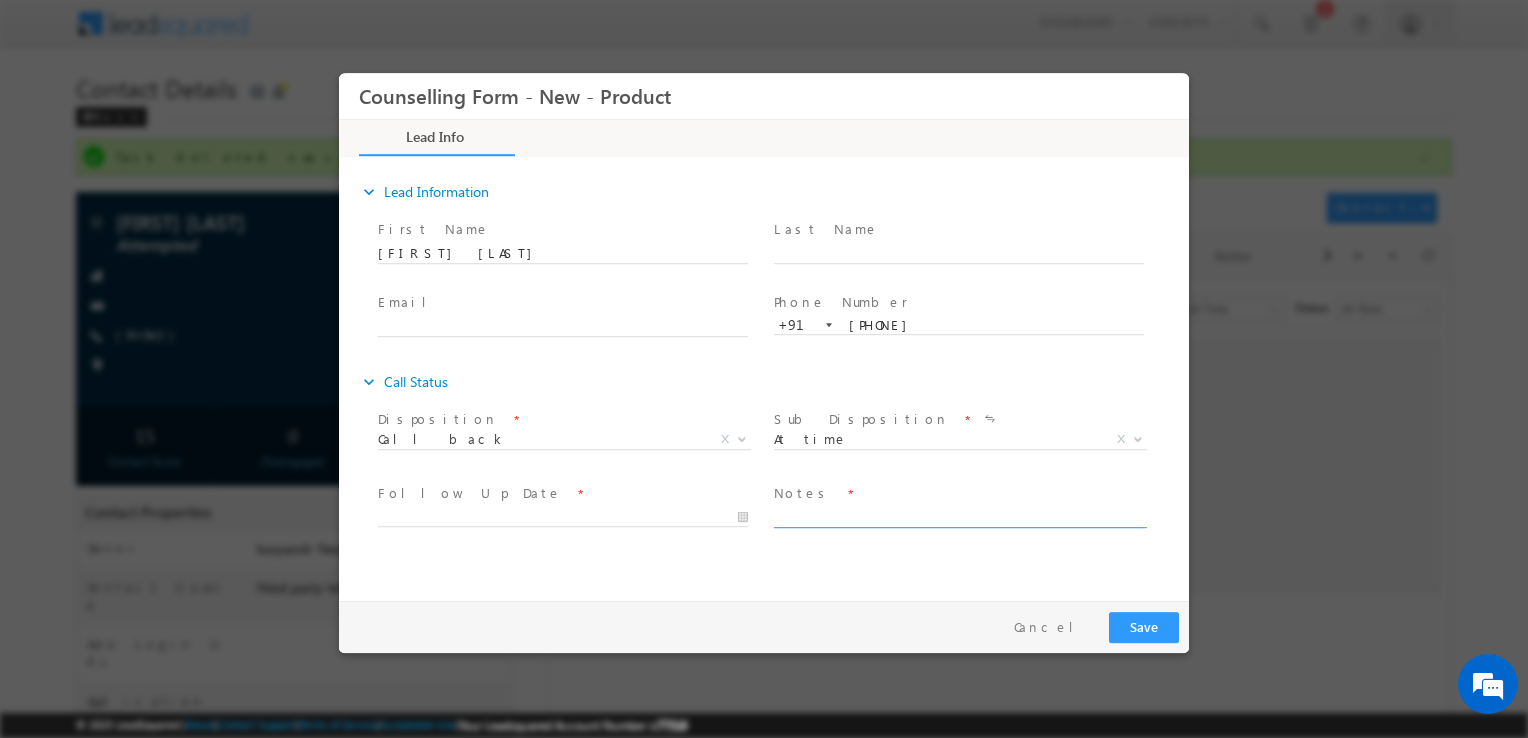 click at bounding box center (959, 516) 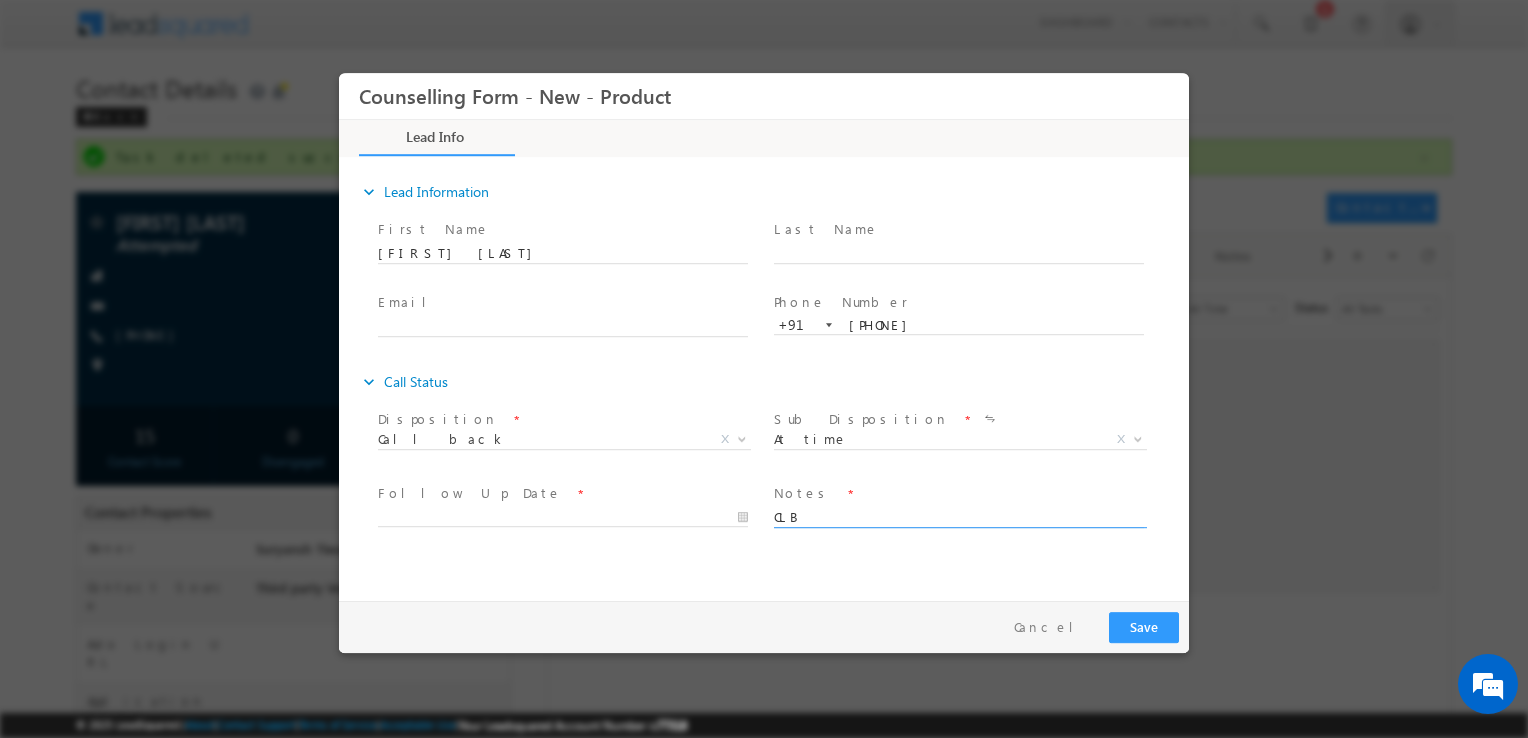 type on "CLB" 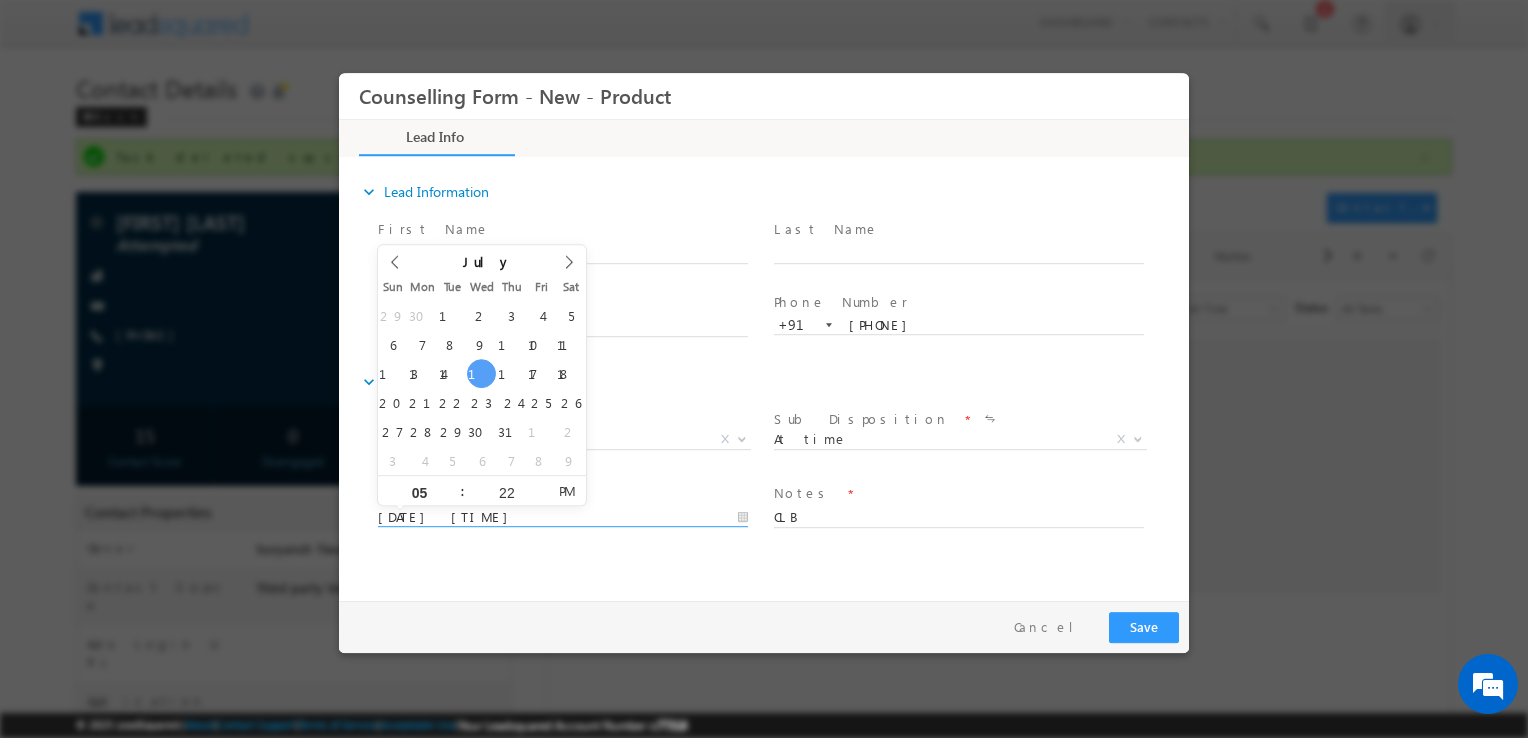 click on "[DATE] [TIME]" at bounding box center (563, 518) 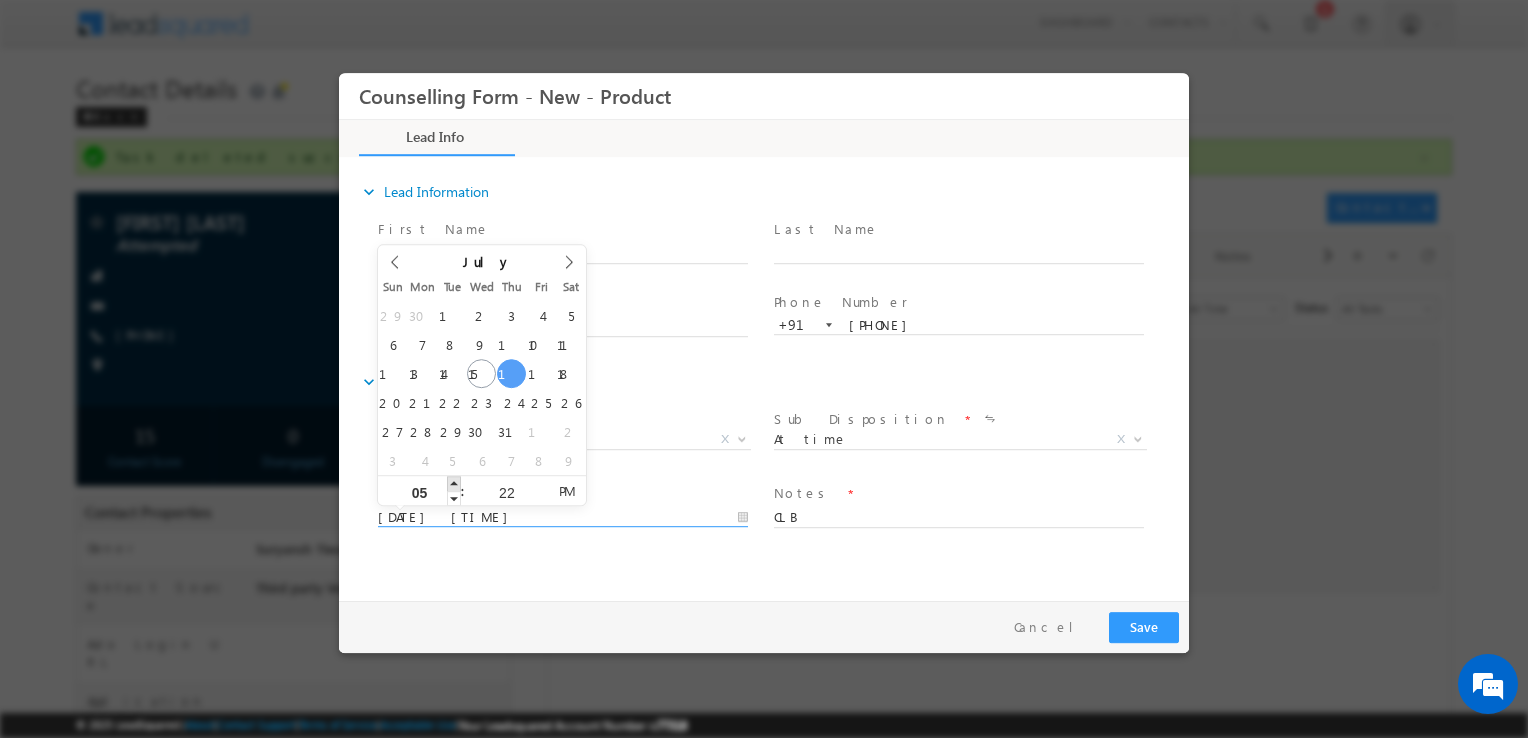 type on "[DATE] [TIME]" 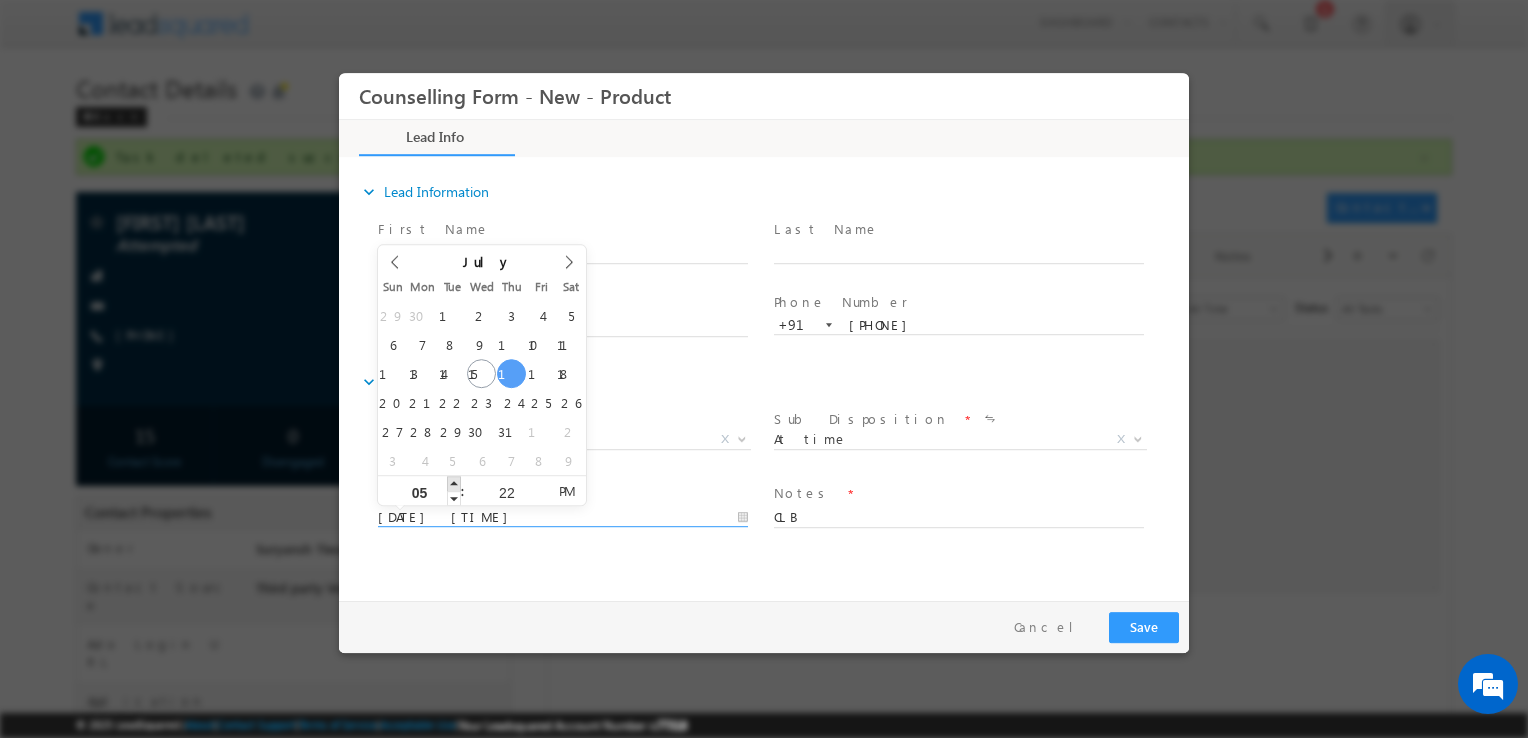 type on "06" 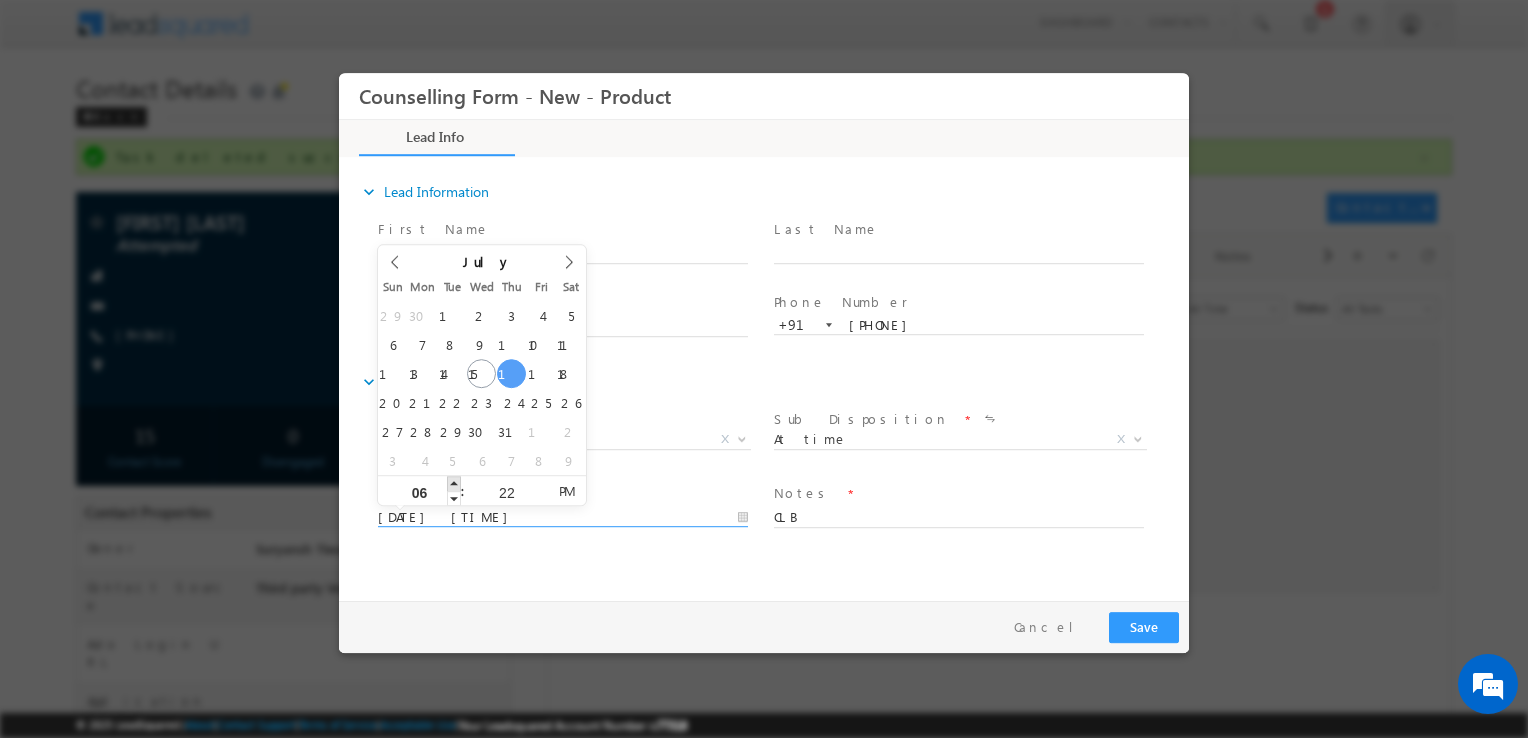 click at bounding box center (454, 483) 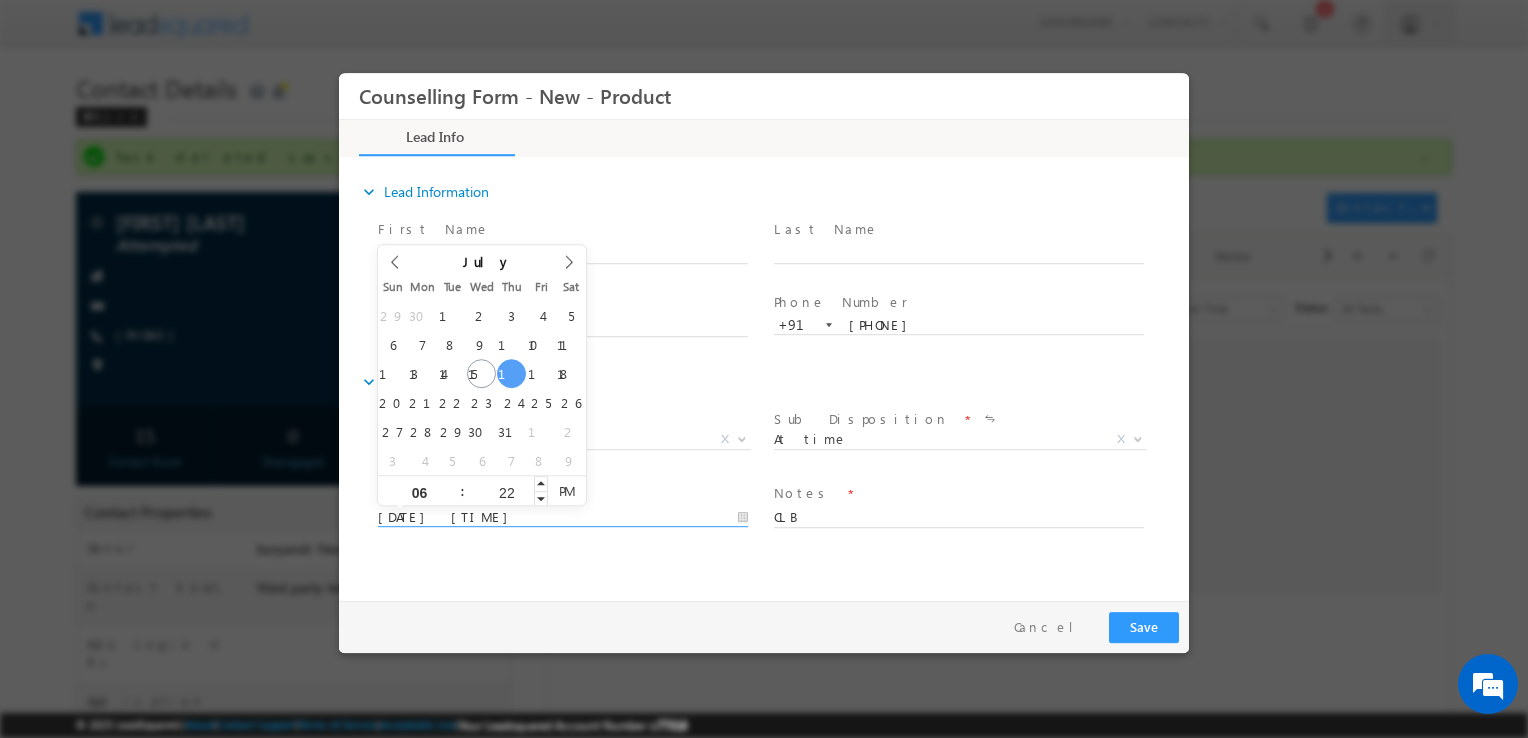 click on "22" at bounding box center [506, 492] 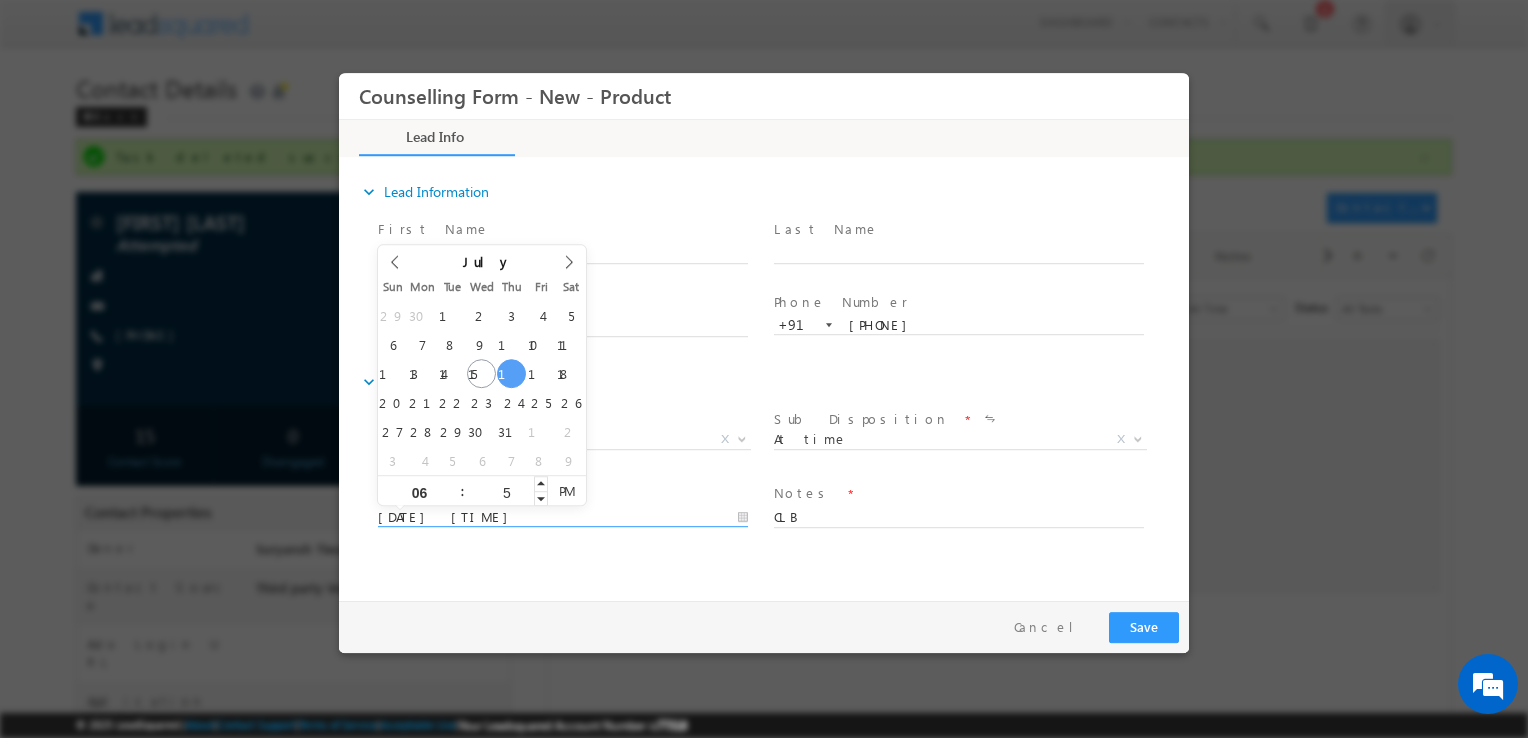 type on "55" 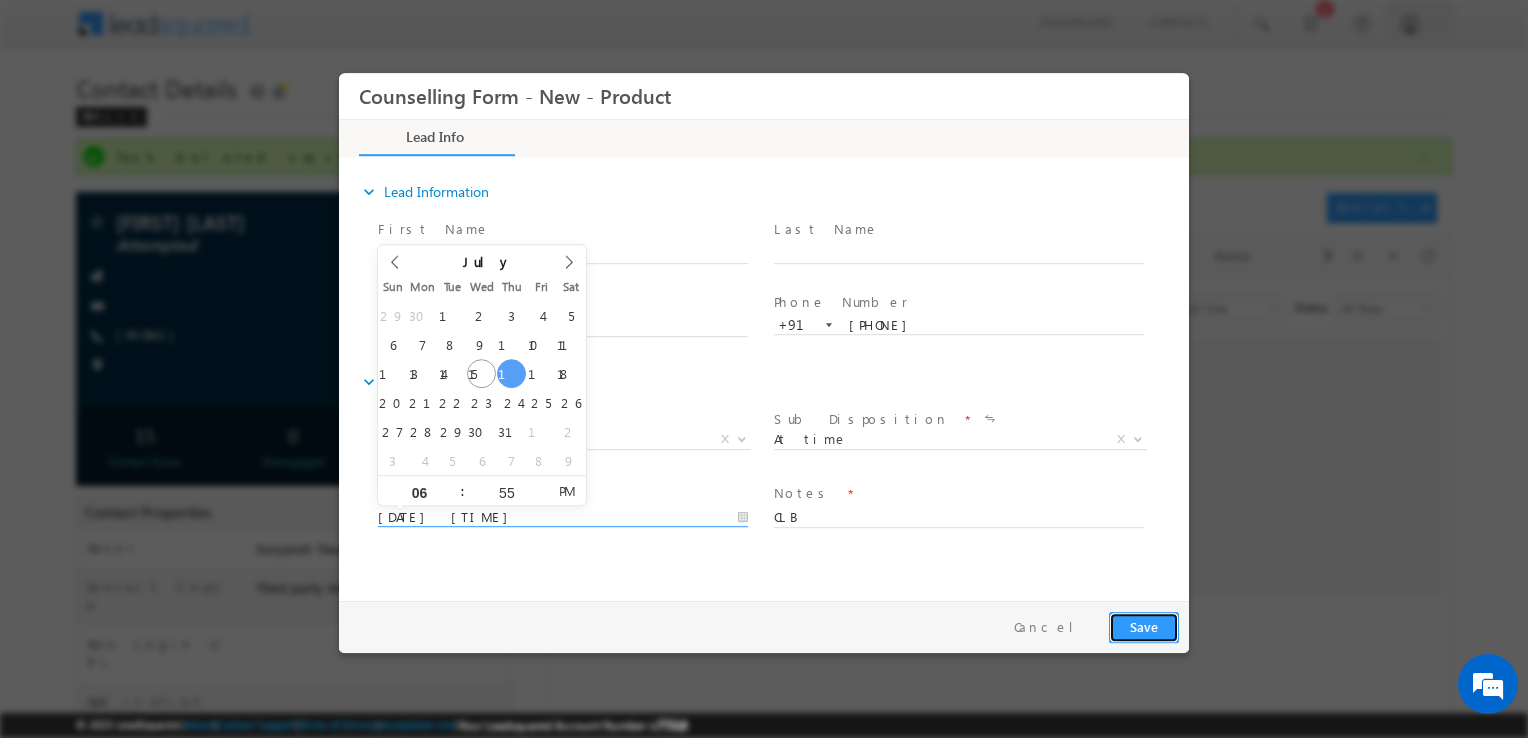 type on "17/07/2025 6:55 PM" 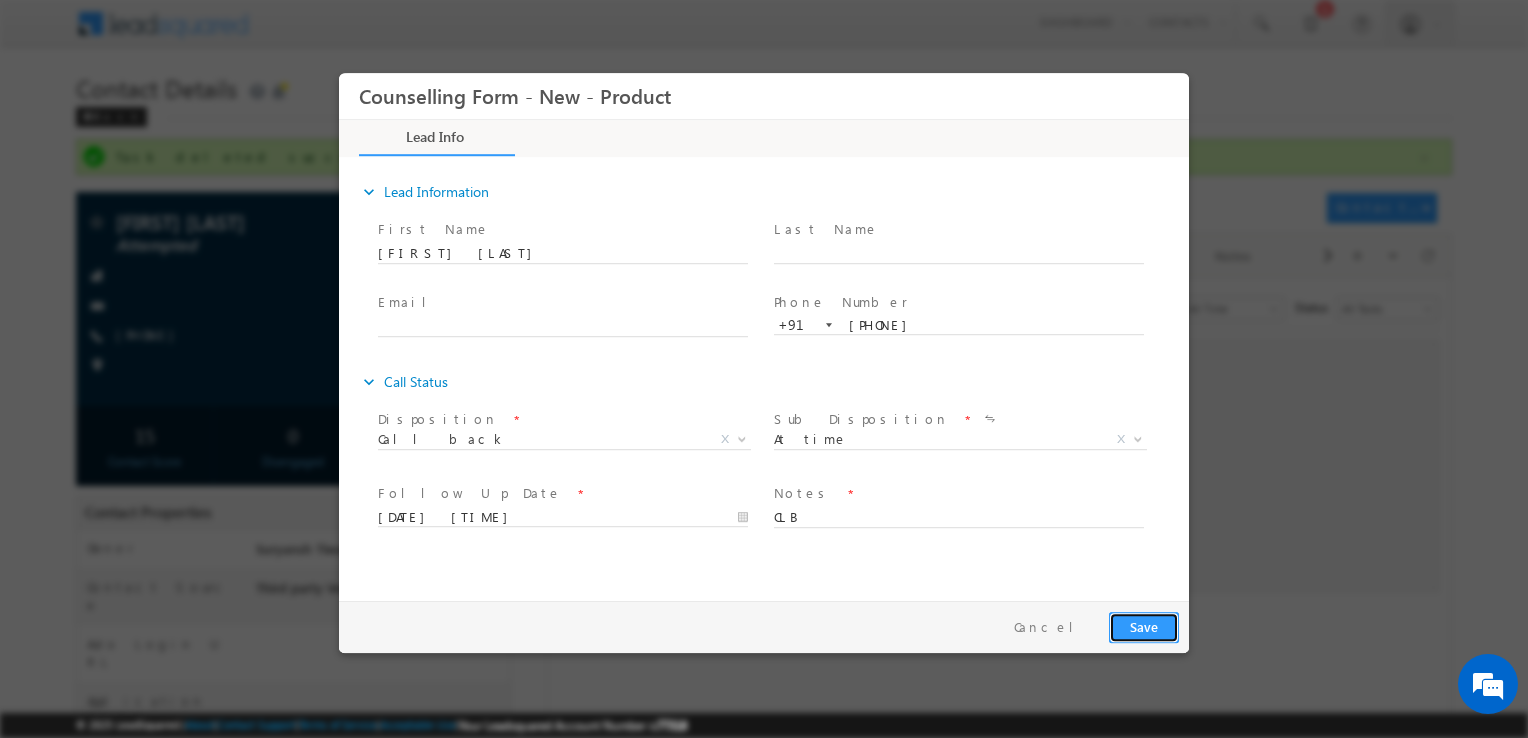 click on "Save" at bounding box center (1144, 627) 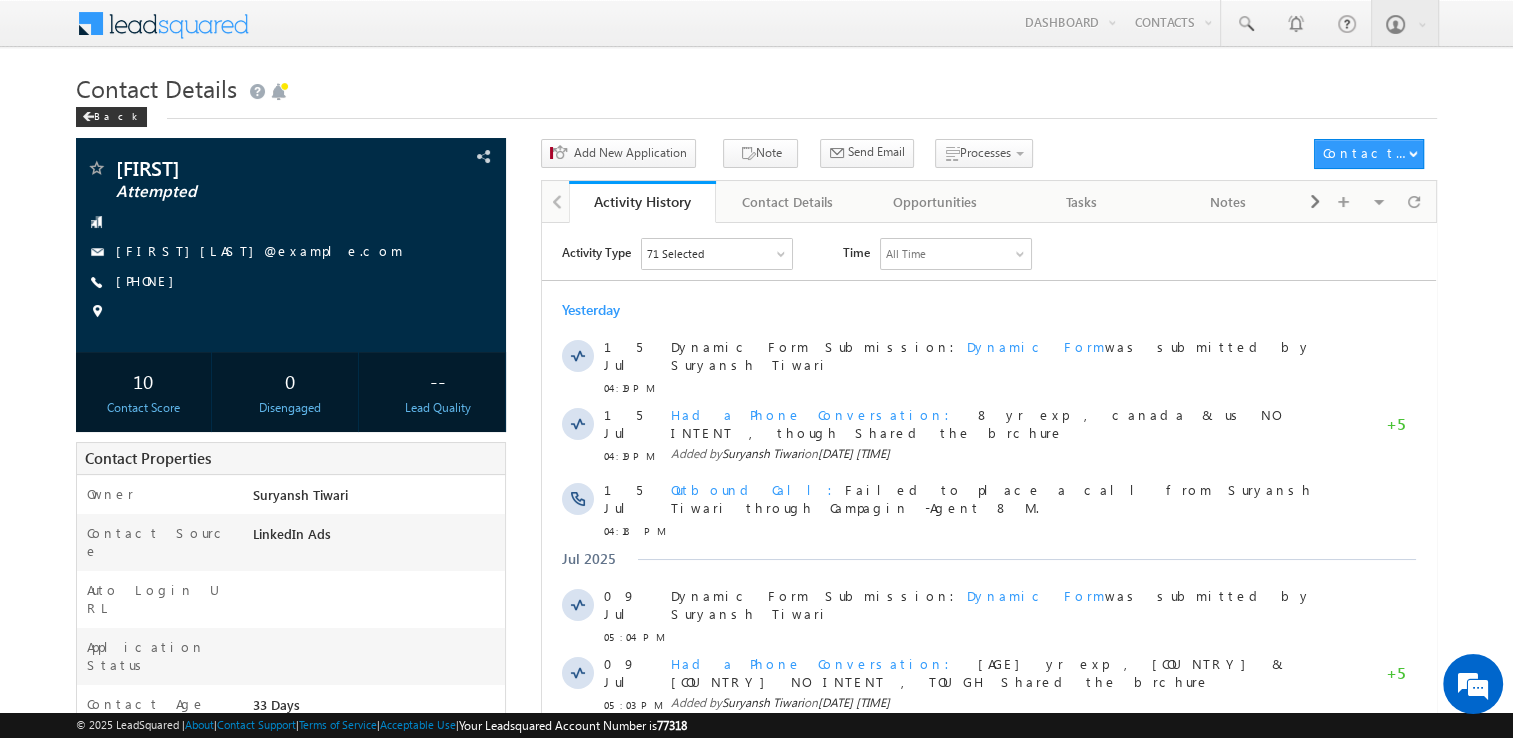 scroll, scrollTop: 0, scrollLeft: 0, axis: both 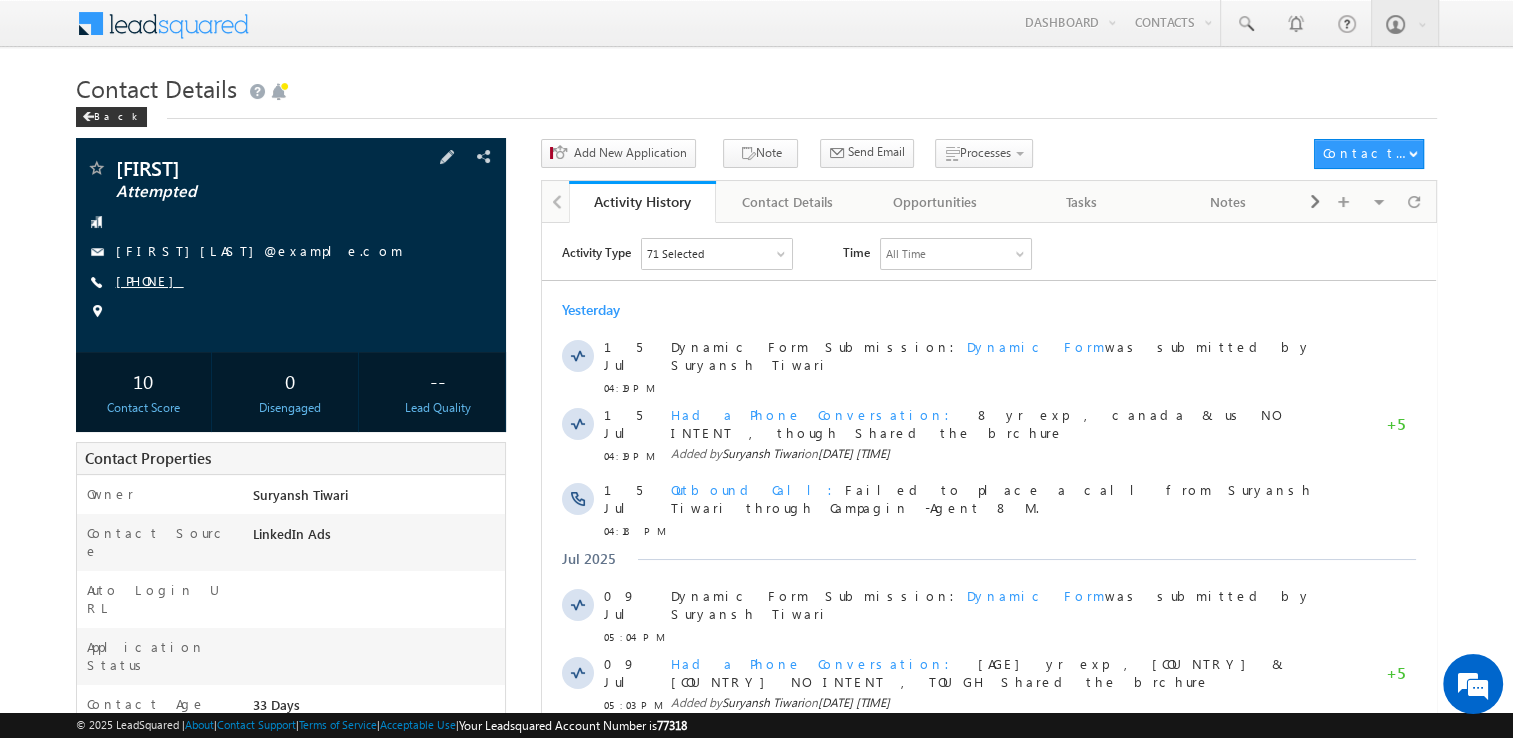 click on "[PHONE]" at bounding box center (150, 280) 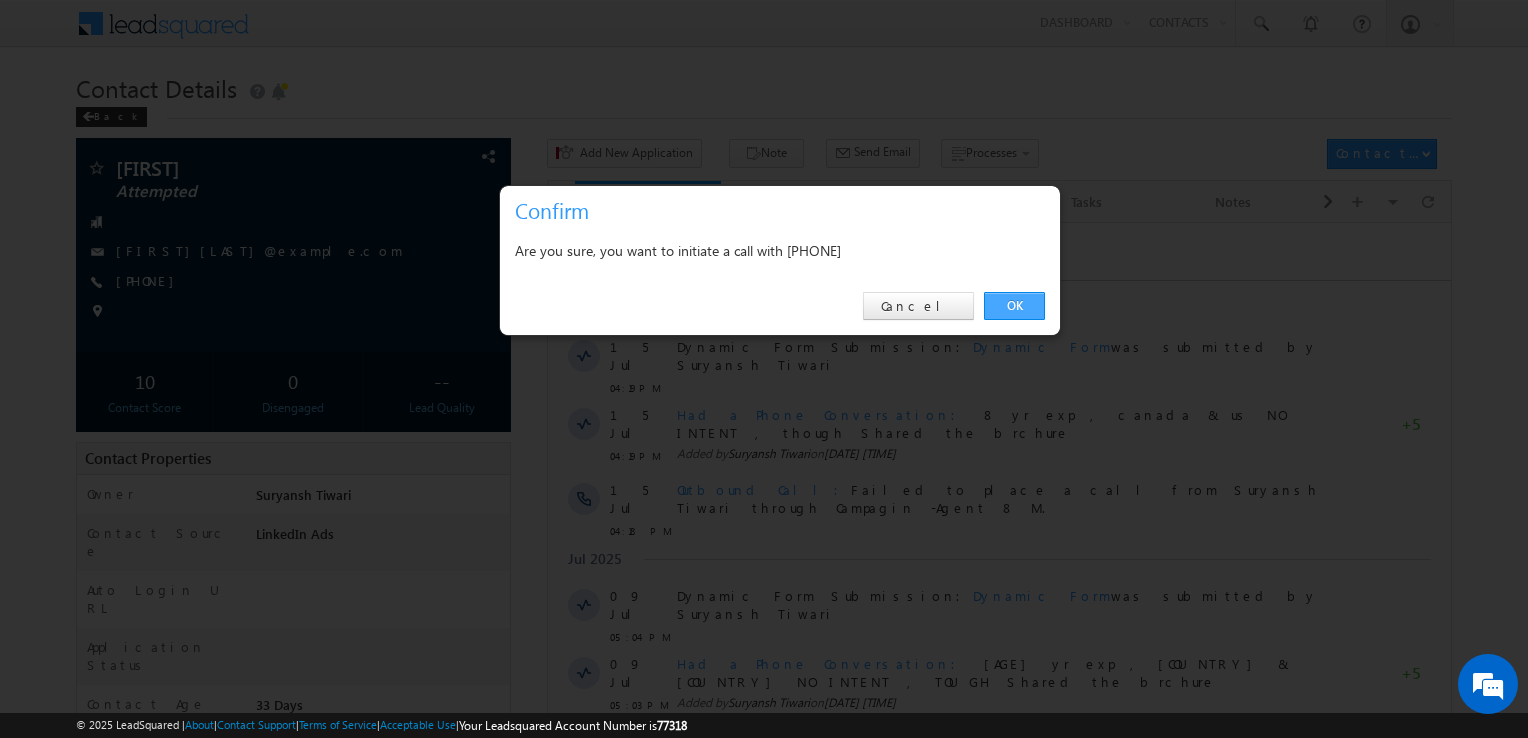 click on "OK" at bounding box center [1014, 306] 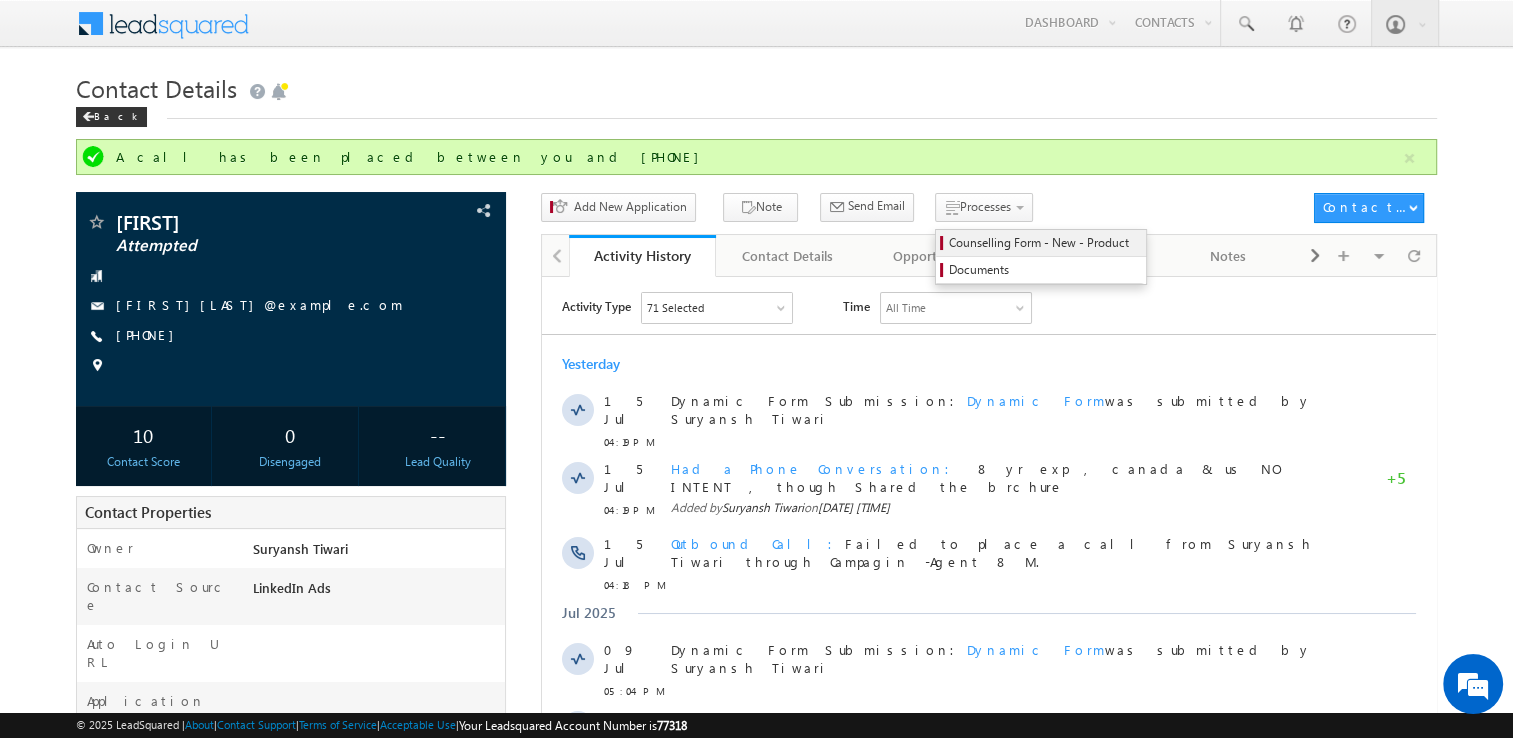 click on "Counselling Form - New - Product" at bounding box center [1044, 243] 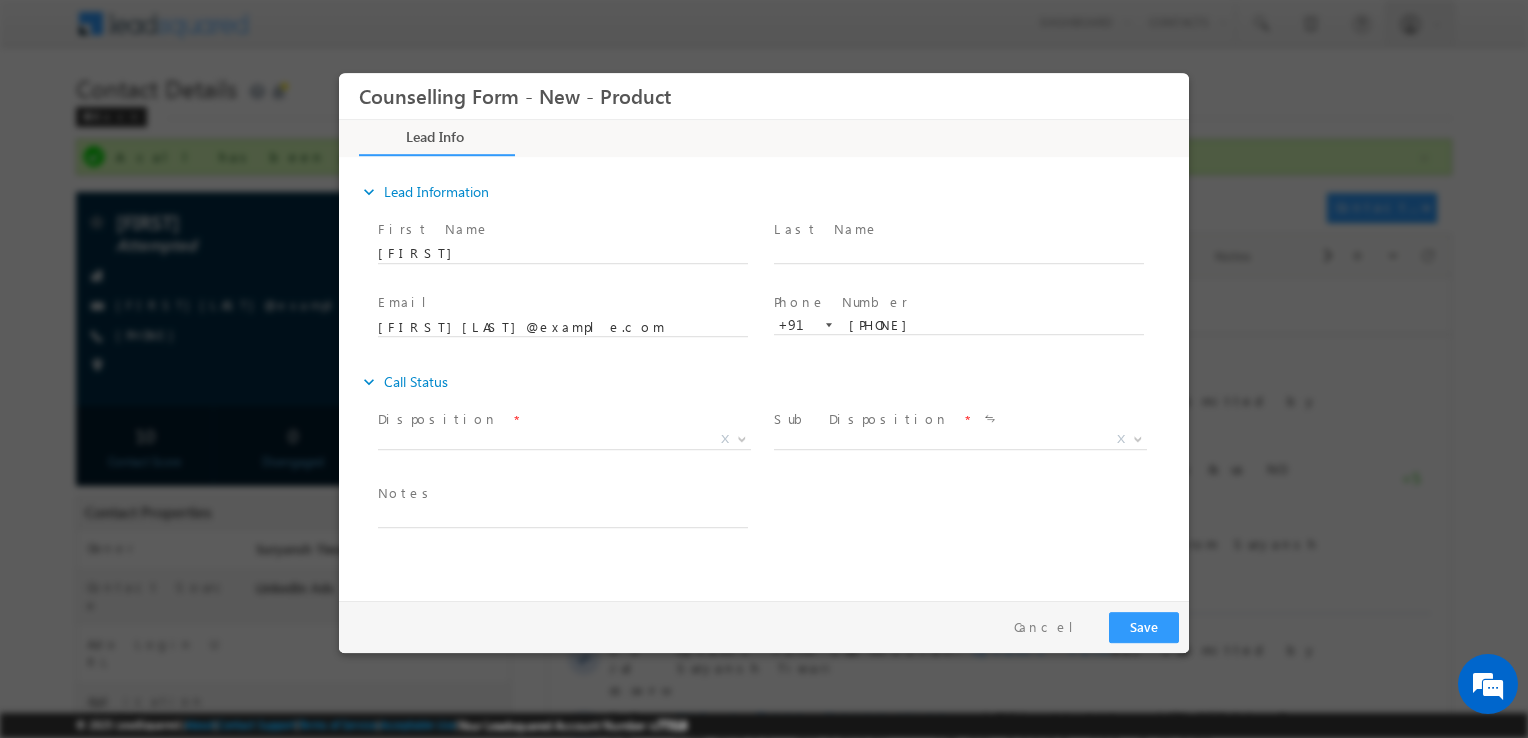 scroll, scrollTop: 0, scrollLeft: 0, axis: both 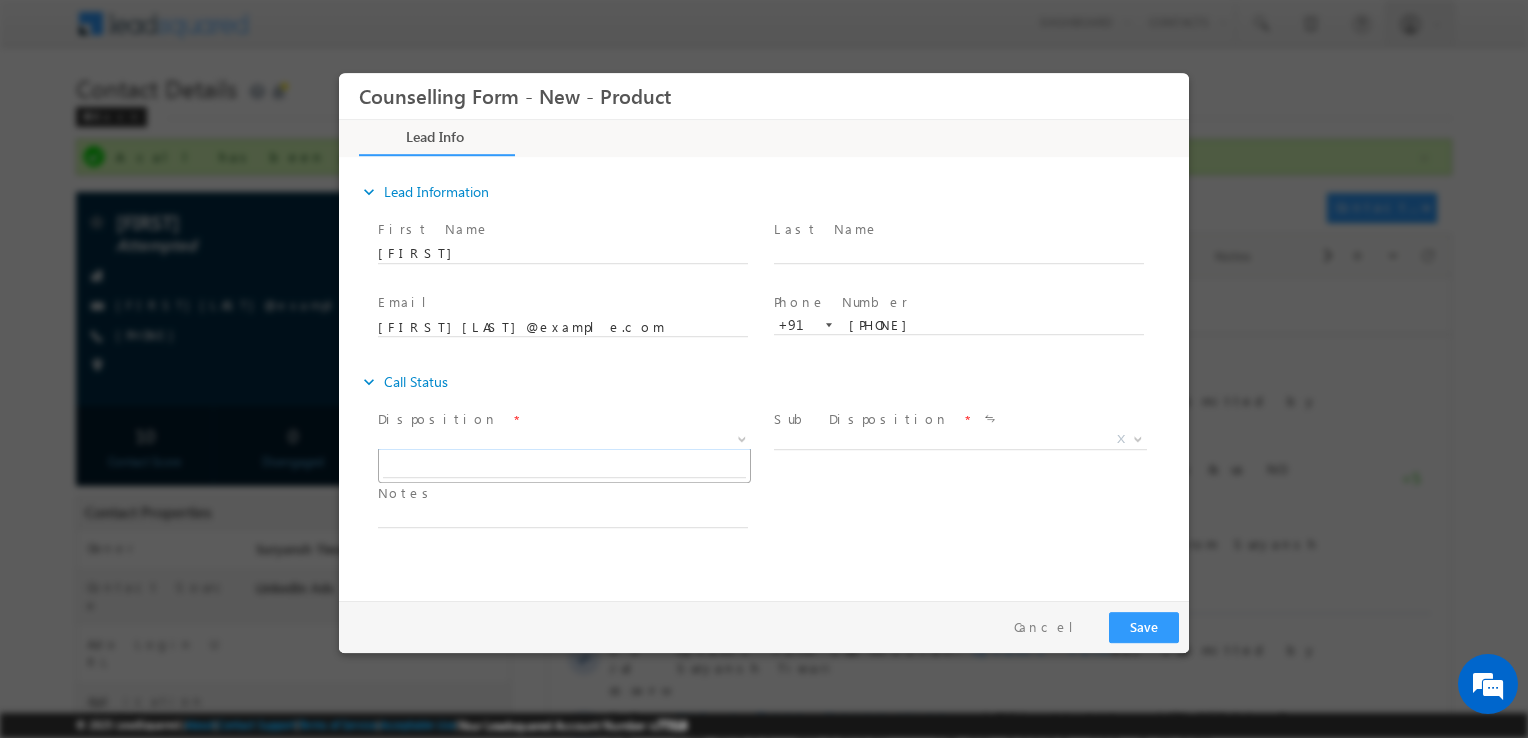 click on "X" at bounding box center (564, 440) 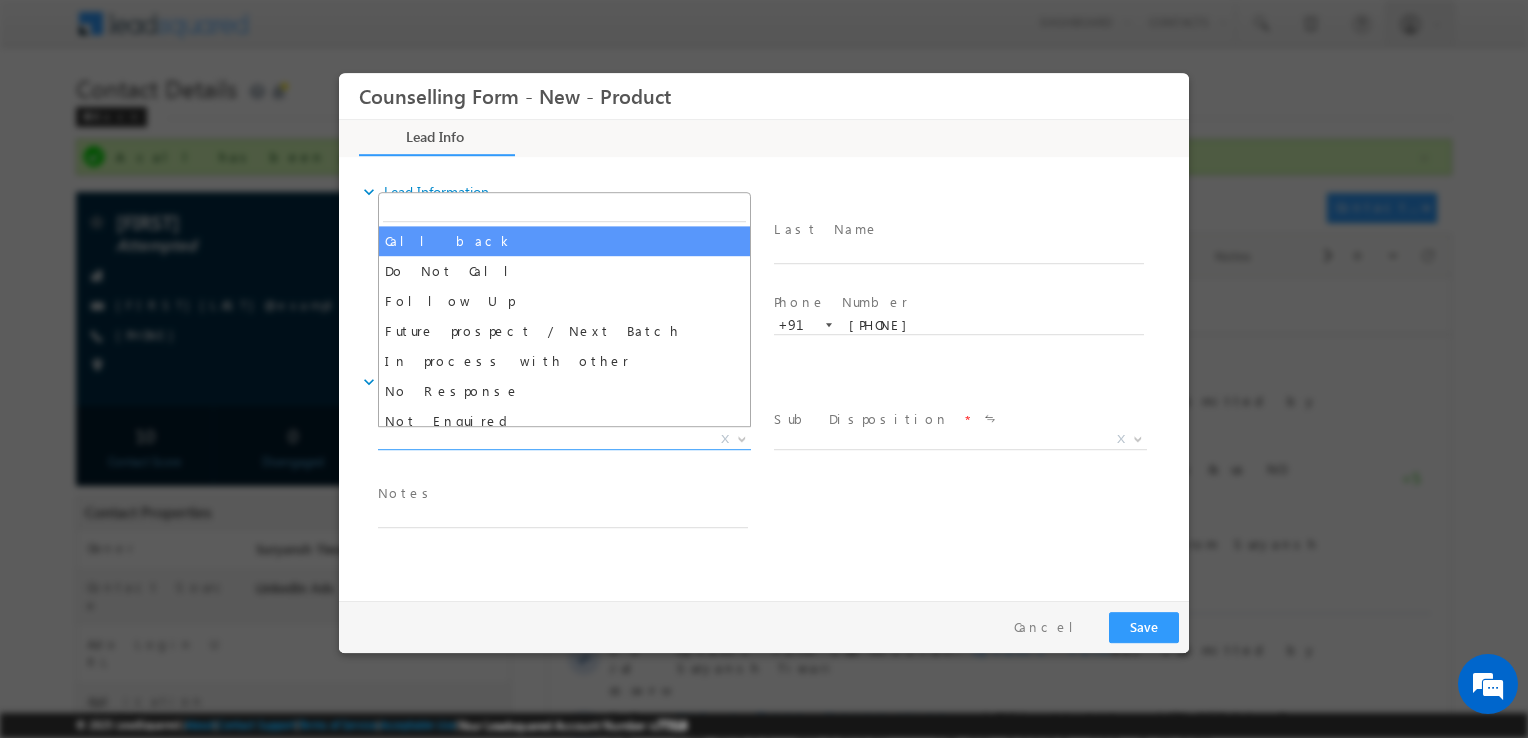 select on "Call back" 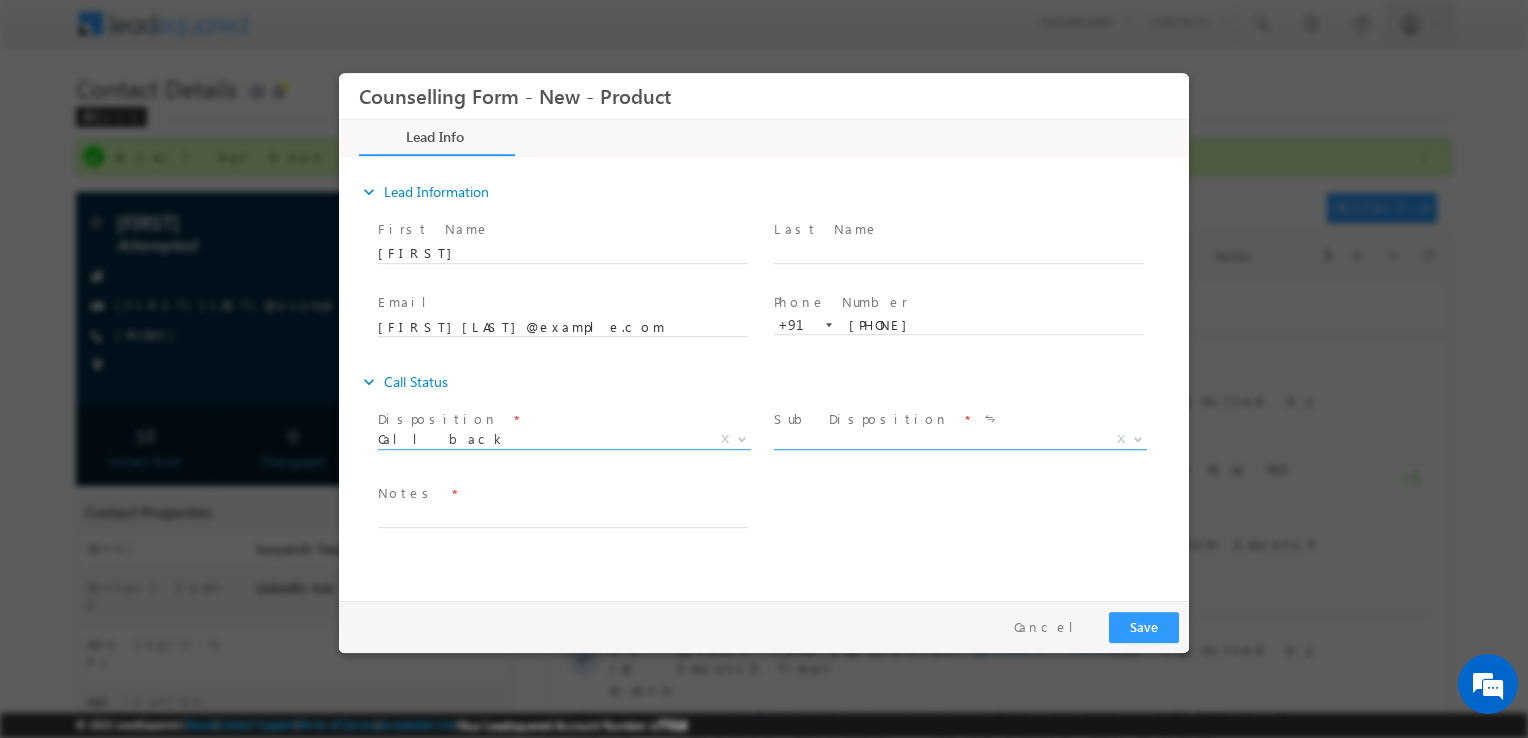click on "X" at bounding box center (960, 440) 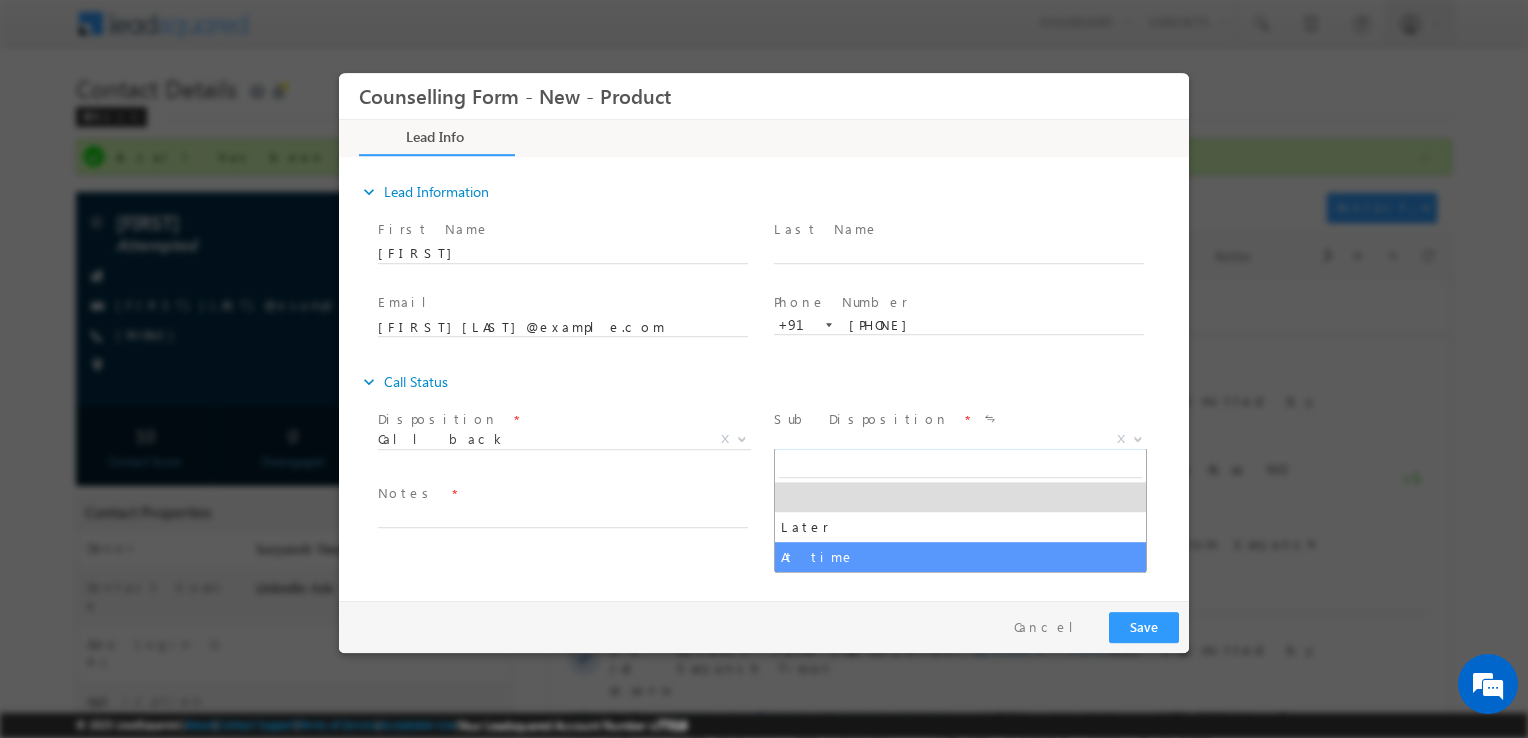select on "At time" 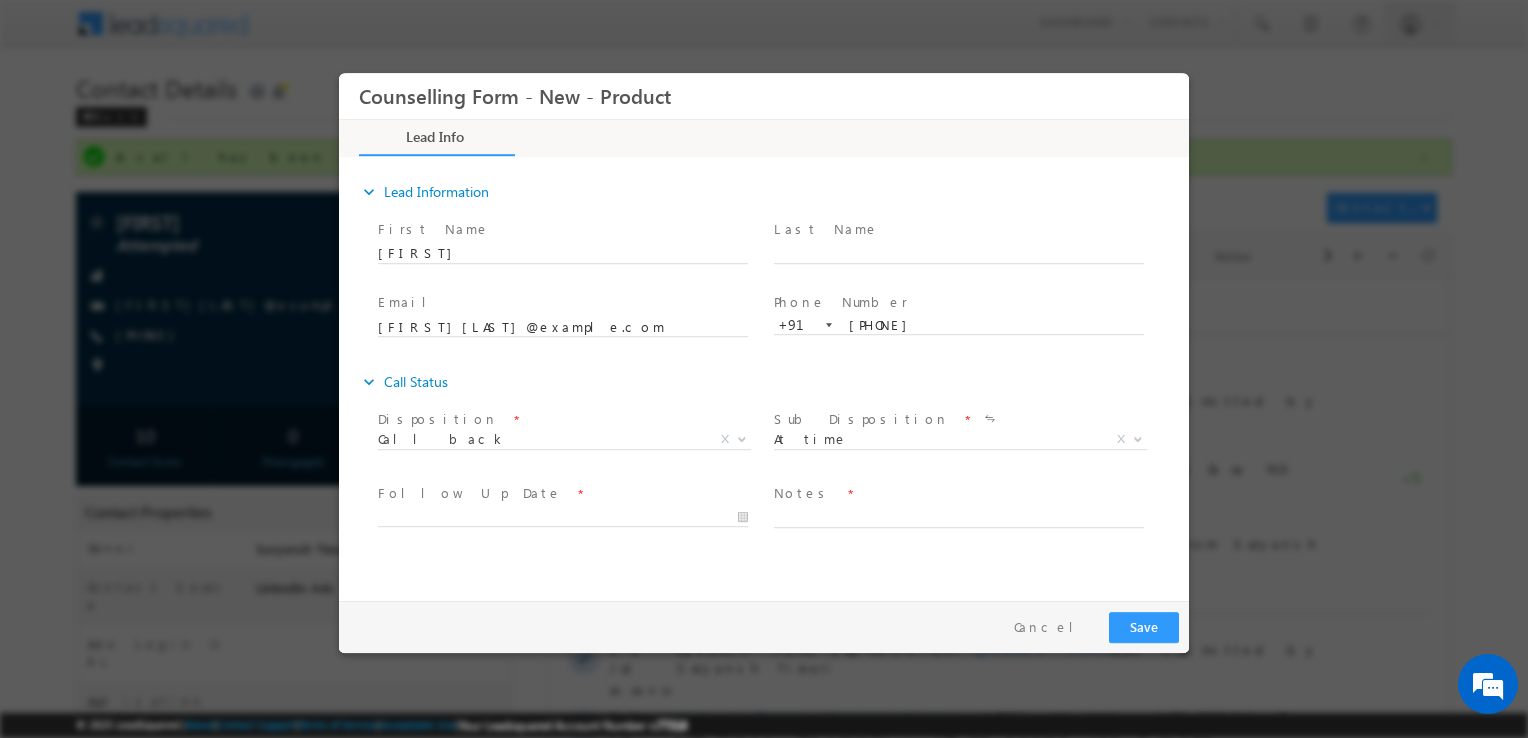 click on "Notes
*" at bounding box center (968, 506) 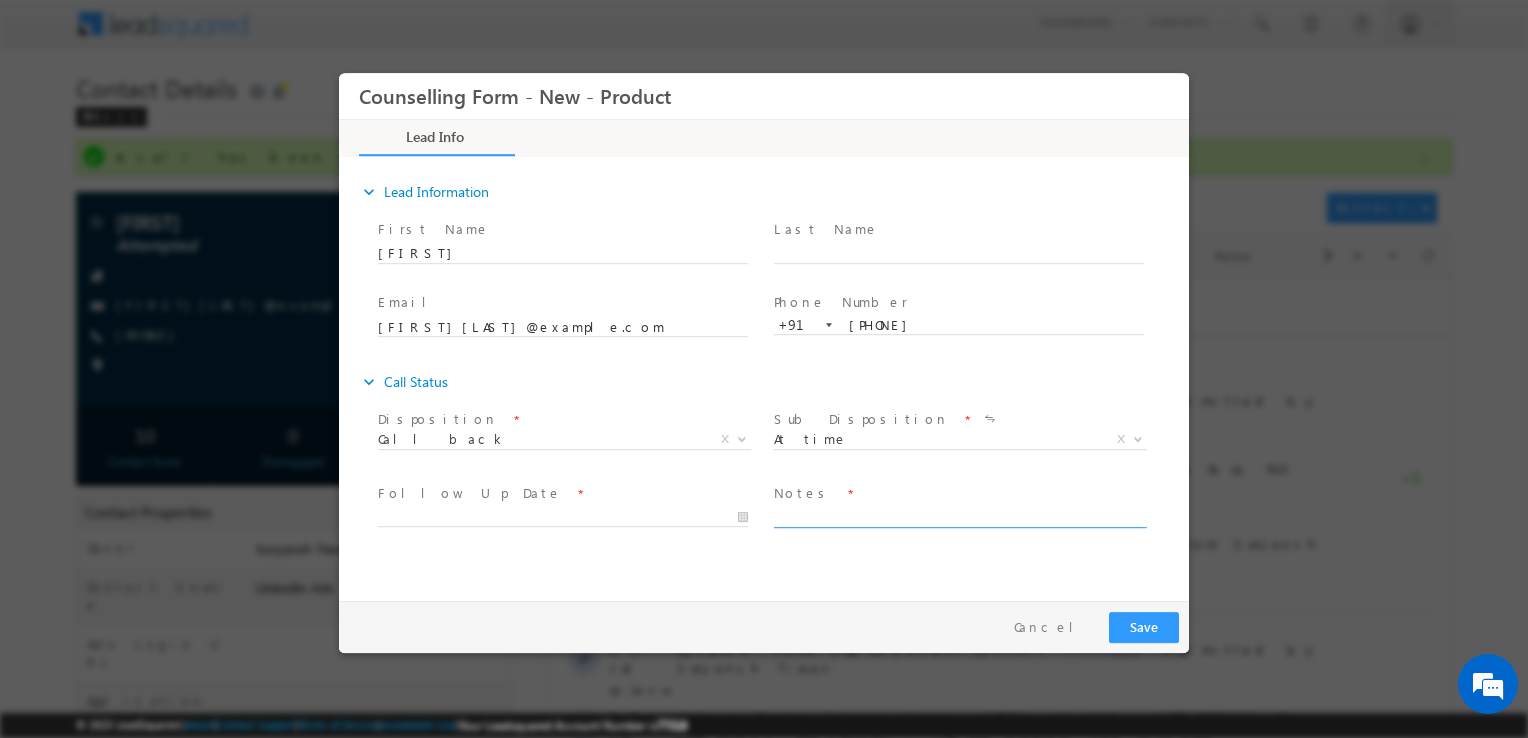paste on "Already took admission in india , Will discuss with parents and inform" 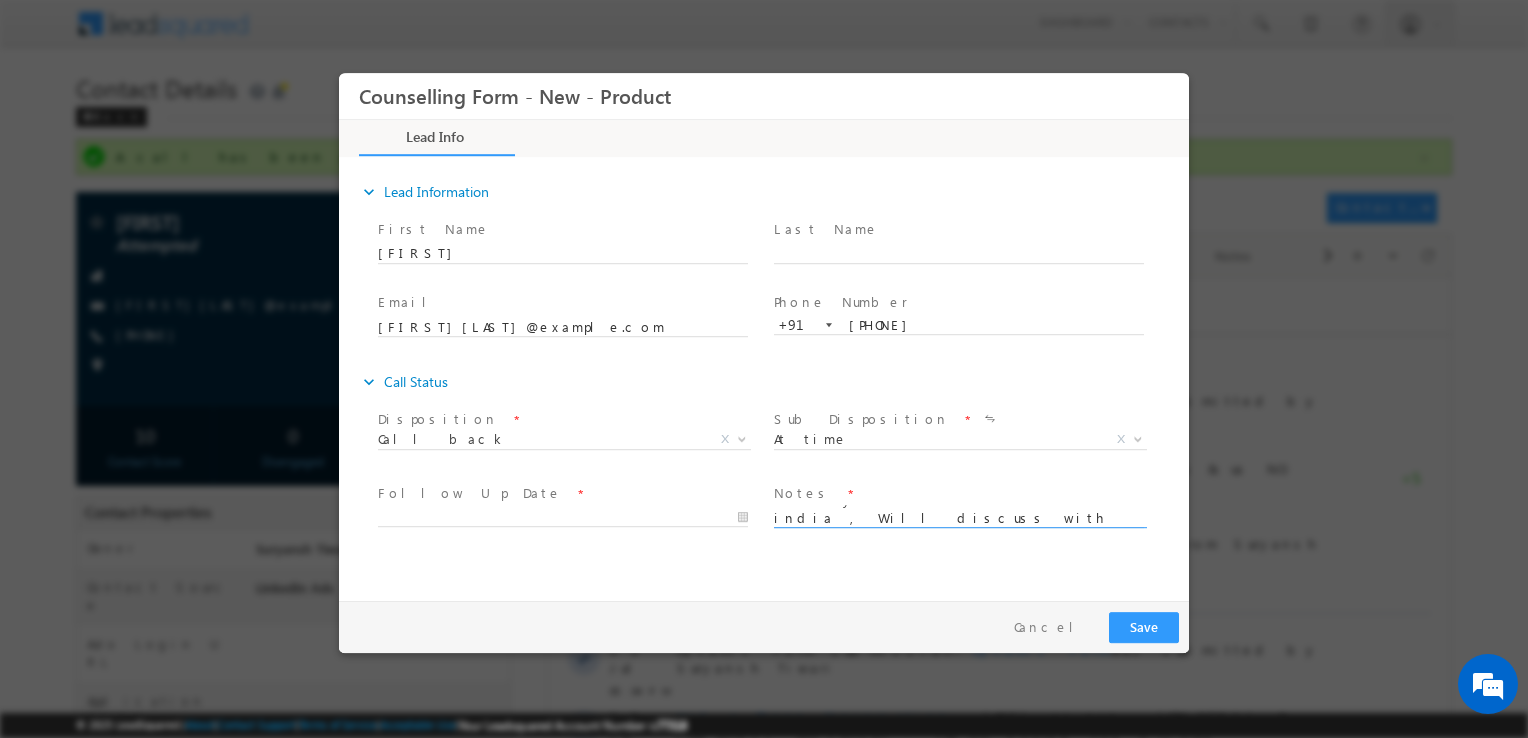 click on "Already took admission in india , Will discuss with parents and inform" at bounding box center (959, 516) 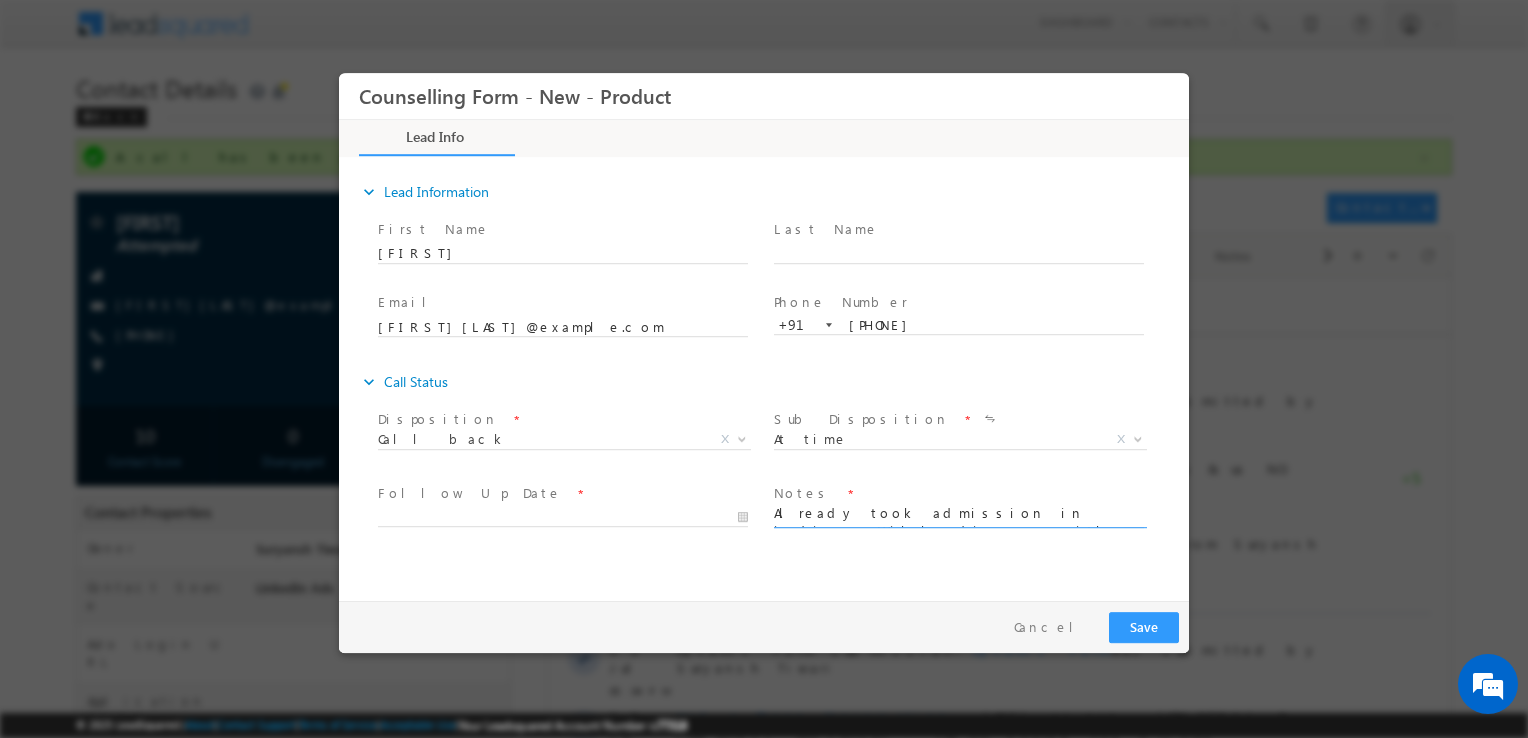click on "Already took admission in india , Will discuss with parents and inform" at bounding box center [959, 516] 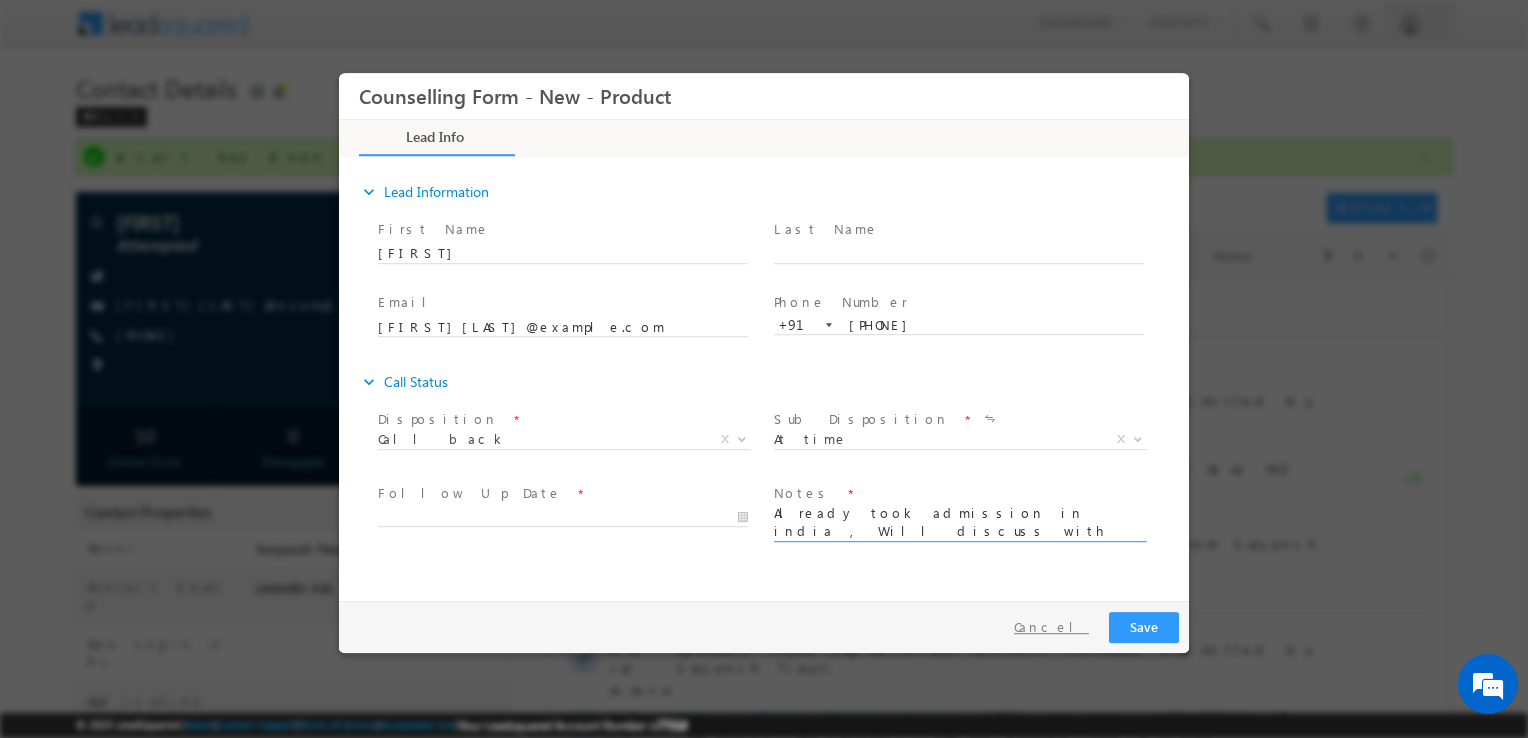 type on "Already took admission in india , Will discuss with parents and inform" 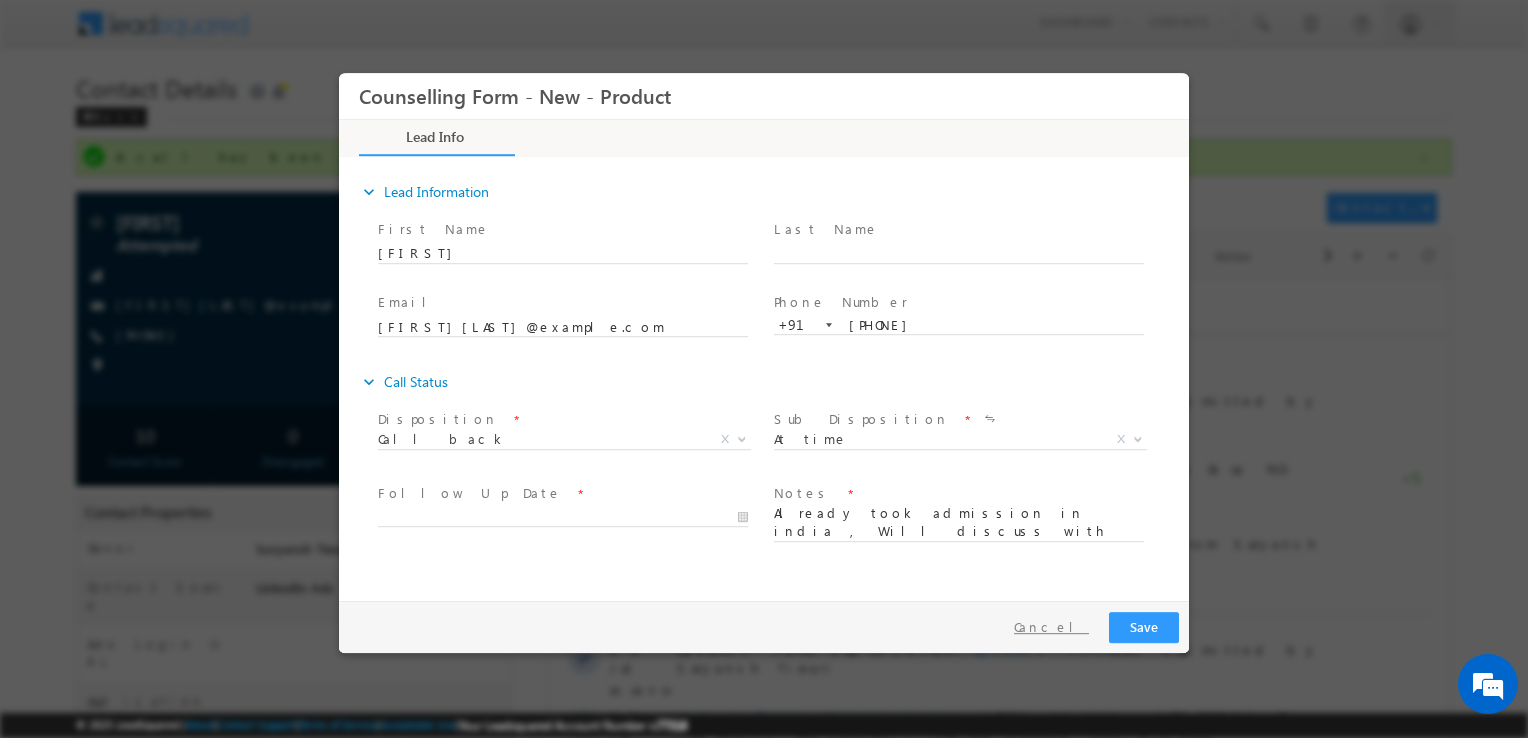 click on "Cancel" at bounding box center (1051, 627) 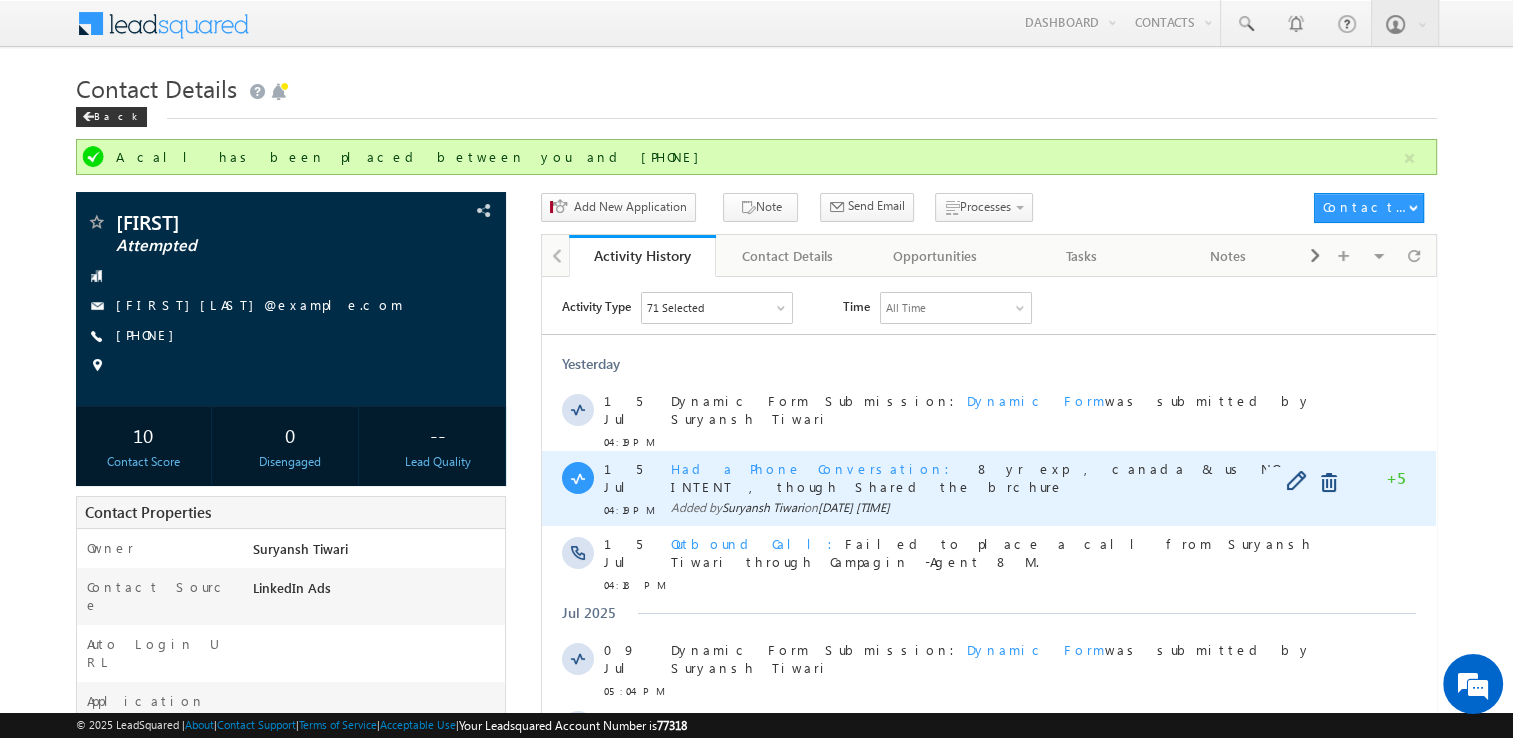 click on "8 yr exp , canada & us NO INTENT , though Shared the brchure" at bounding box center [974, 476] 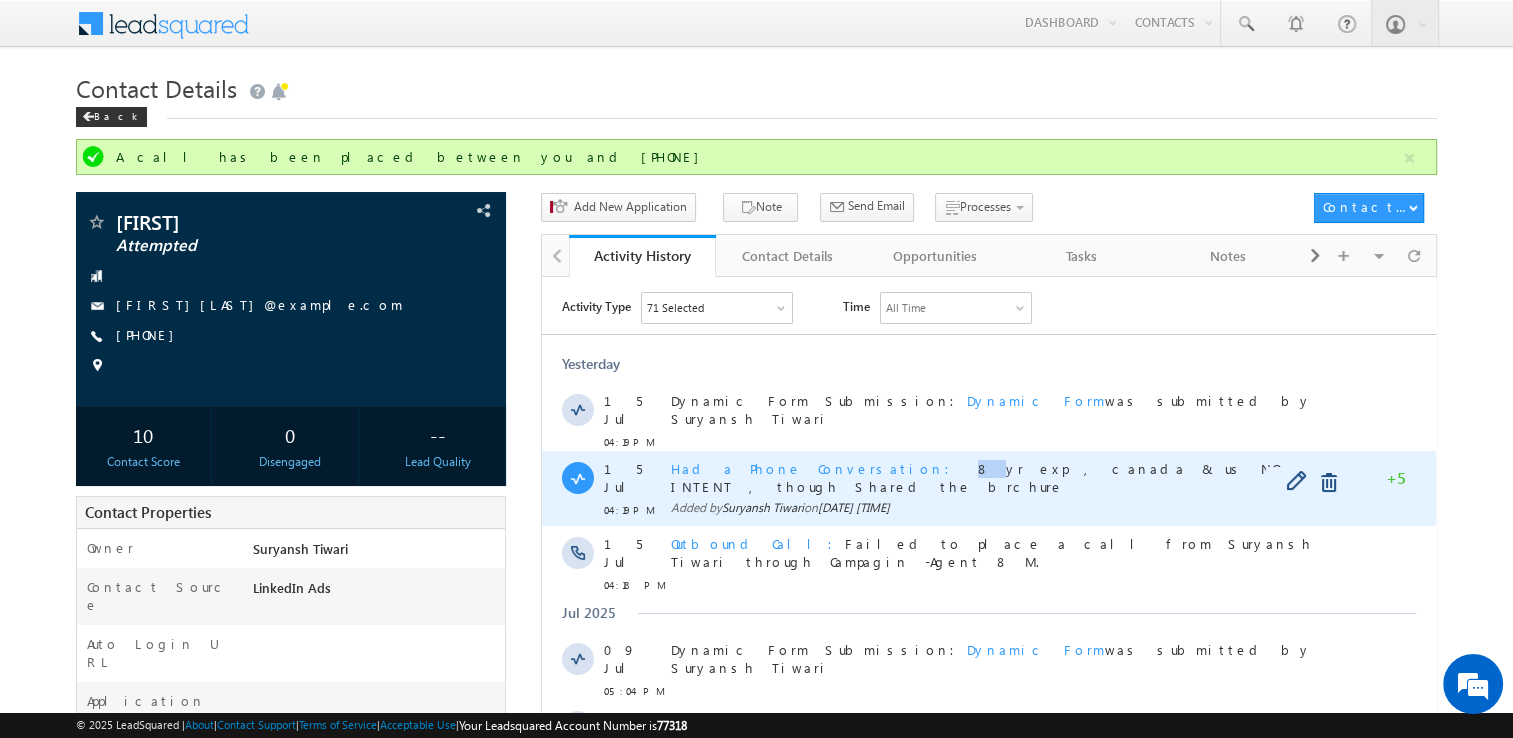 click on "8 yr exp , canada & us NO INTENT , though Shared the brchure" at bounding box center (974, 476) 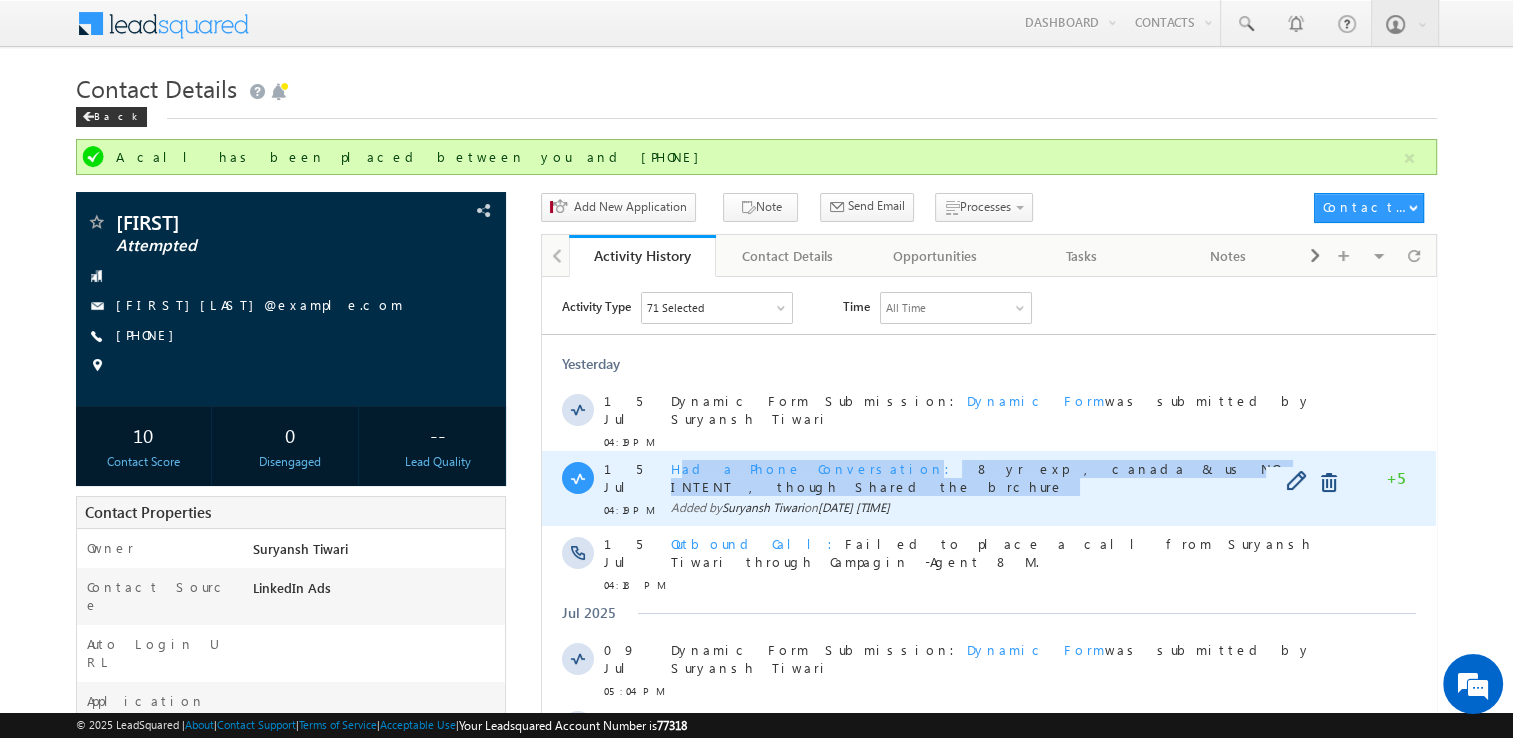 click on "Had a Phone Conversation
8 yr exp , canada & us NO INTENT , though Shared the brchure" at bounding box center (999, 477) 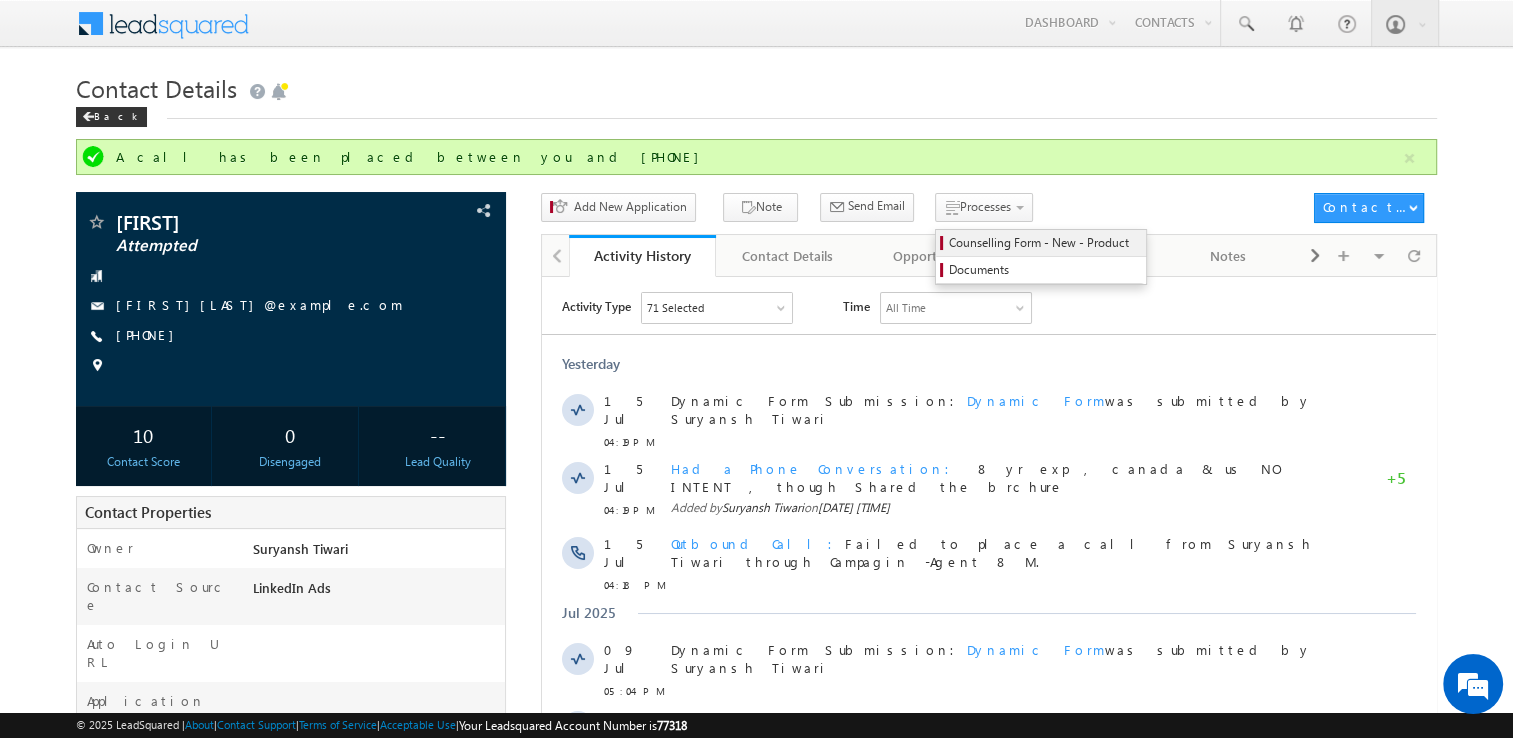 click on "Counselling Form - New - Product" at bounding box center [1044, 243] 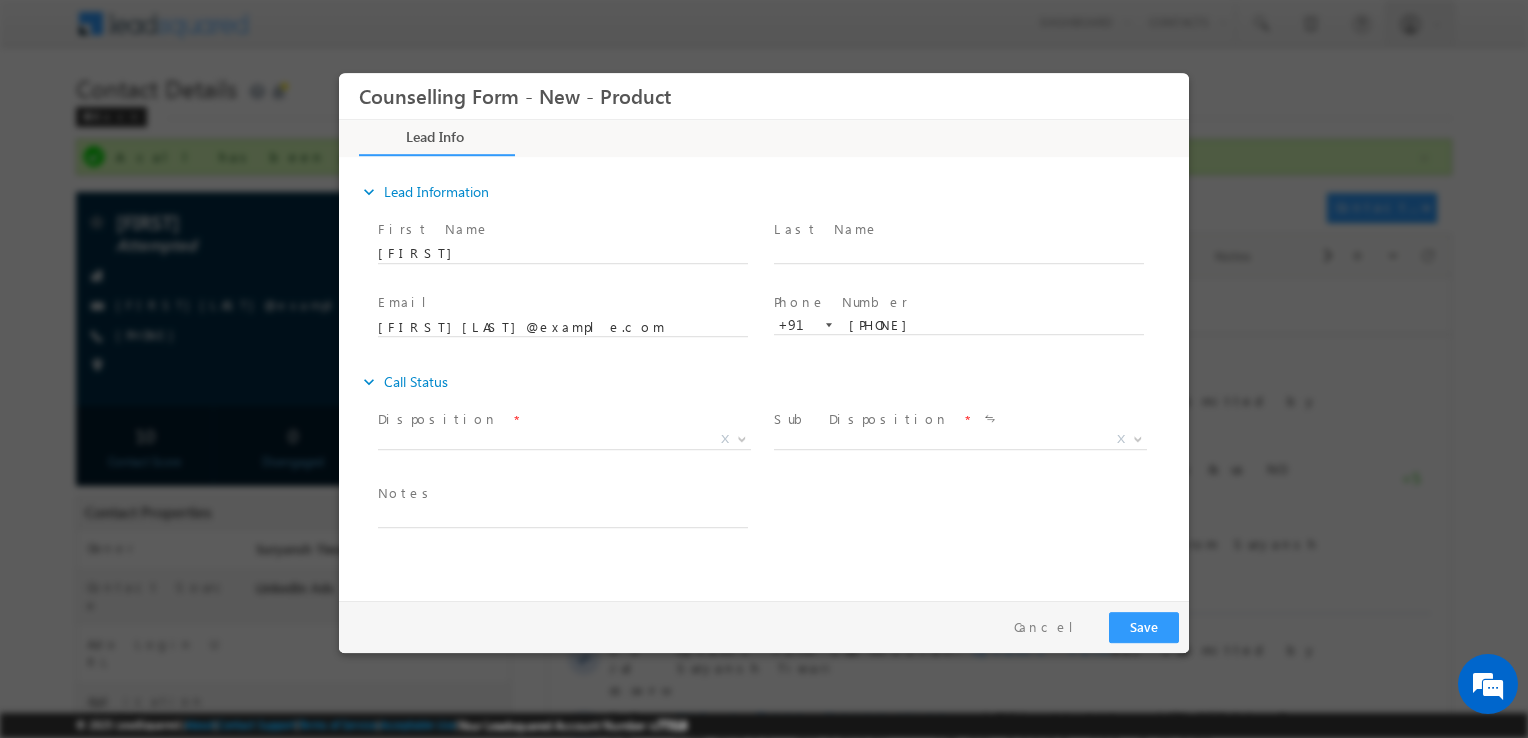 scroll, scrollTop: 0, scrollLeft: 0, axis: both 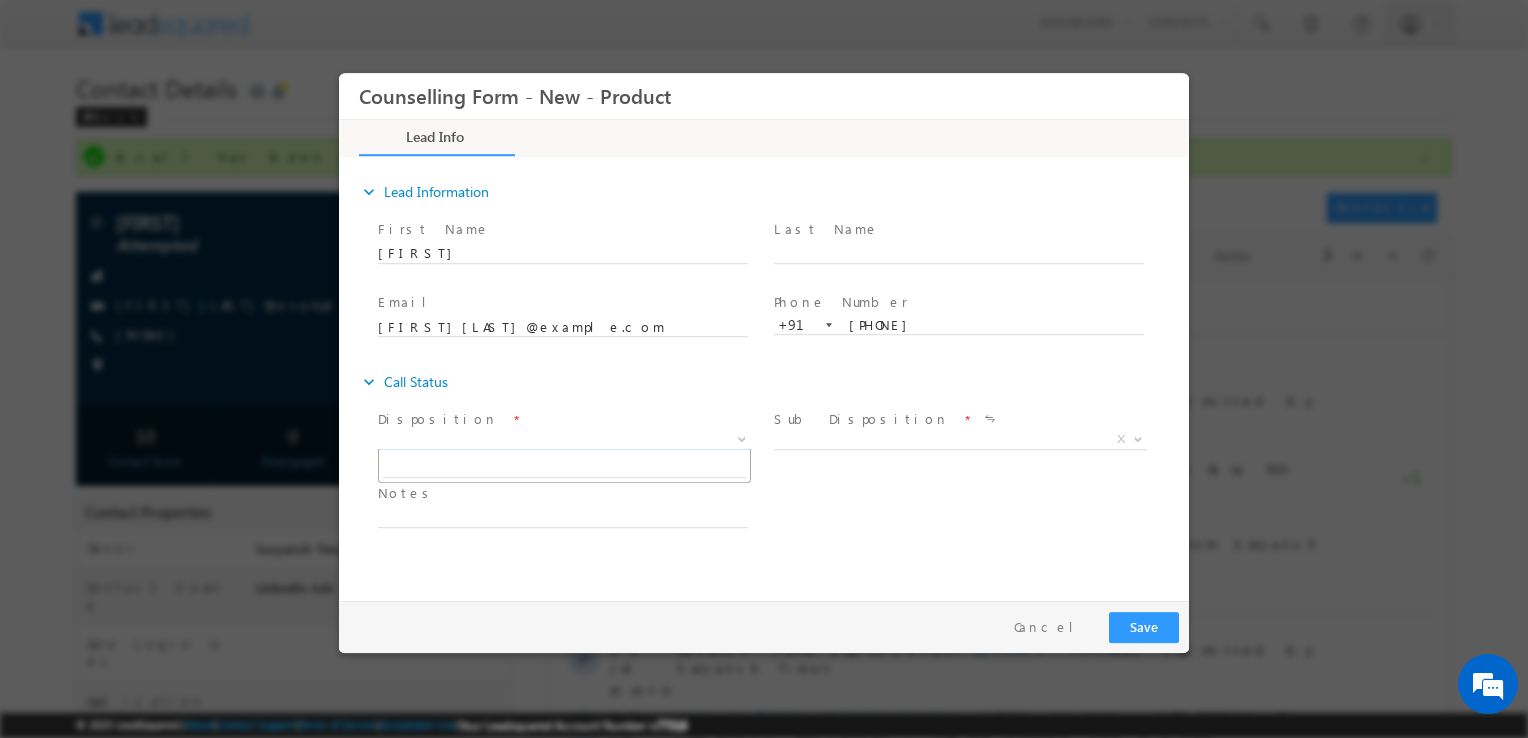 click on "X" at bounding box center [564, 440] 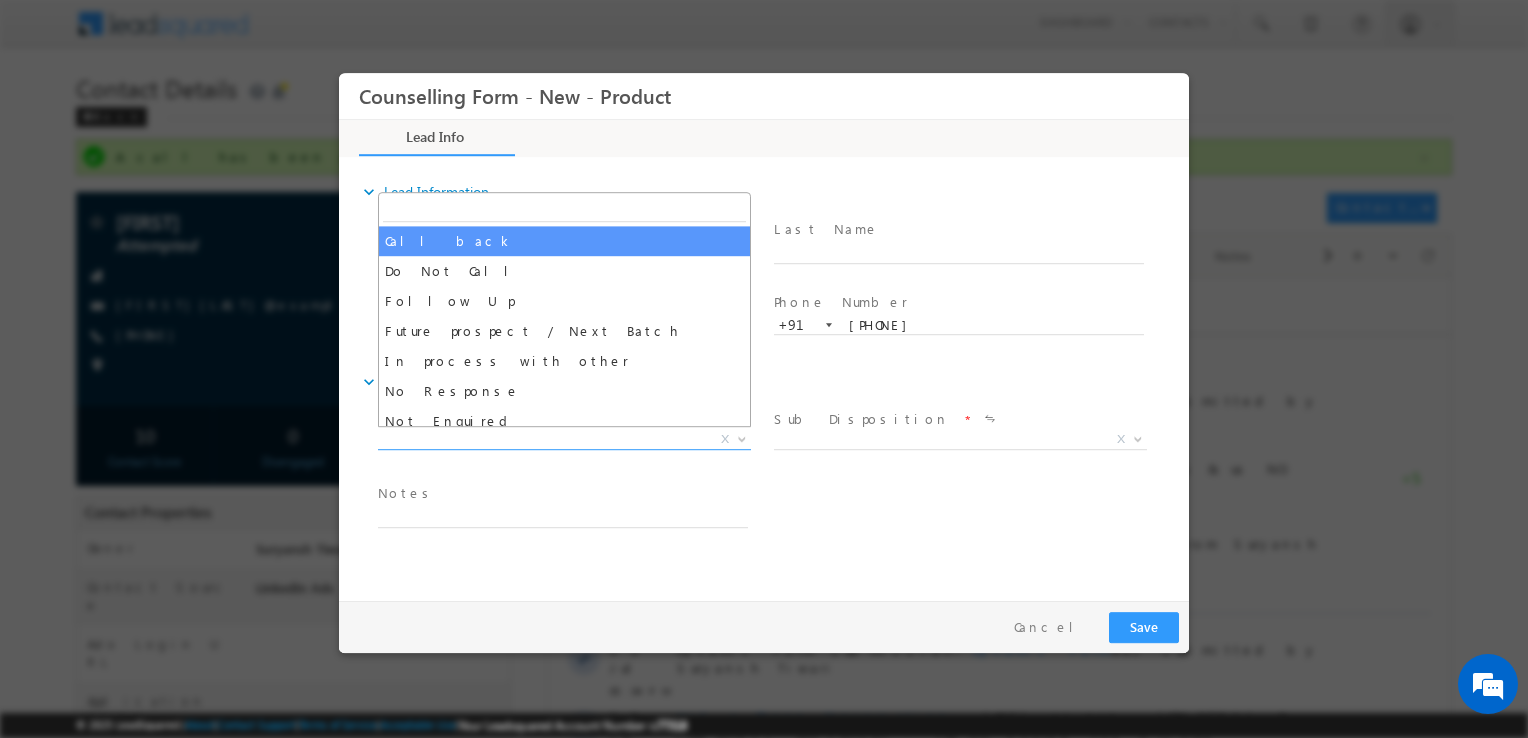 select on "Call back" 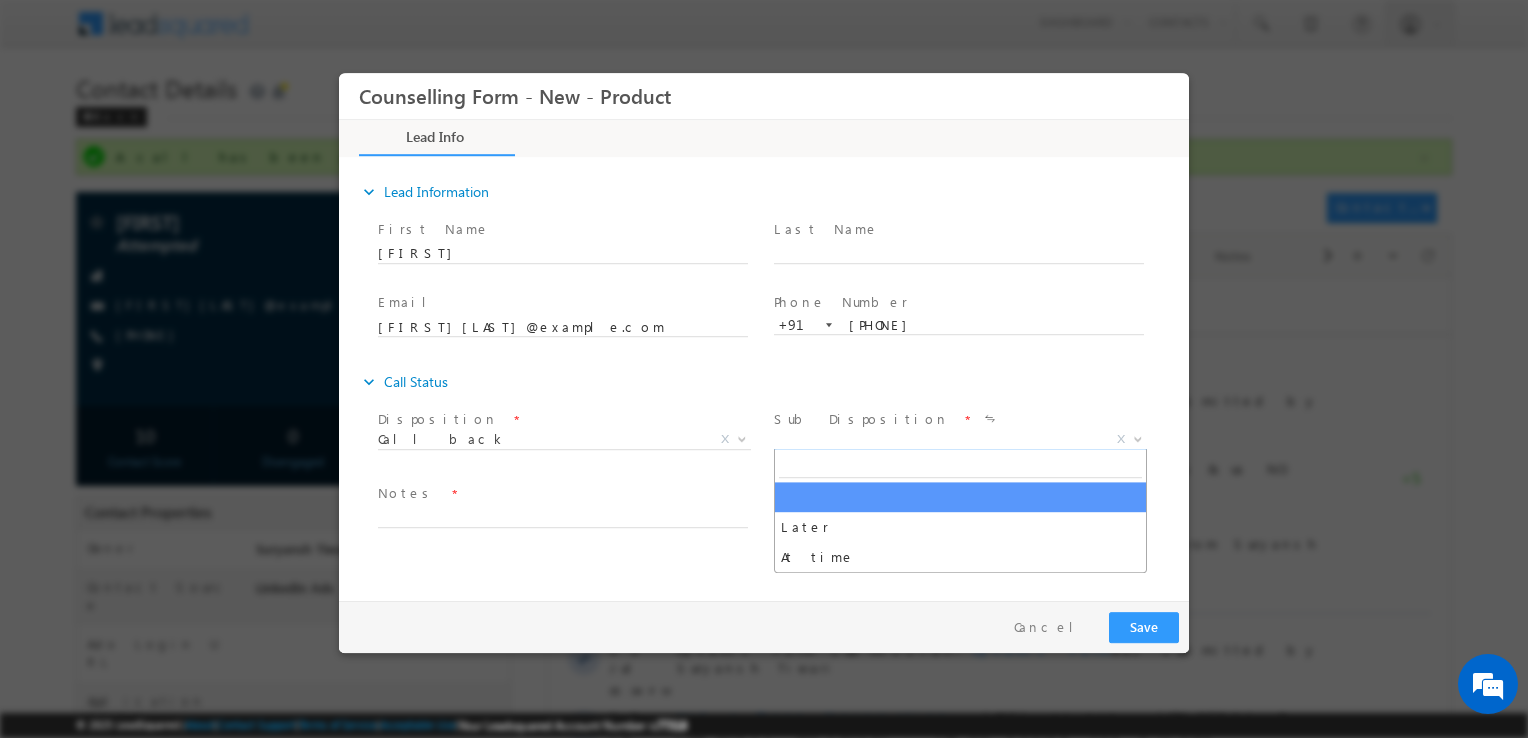click on "X" at bounding box center [960, 440] 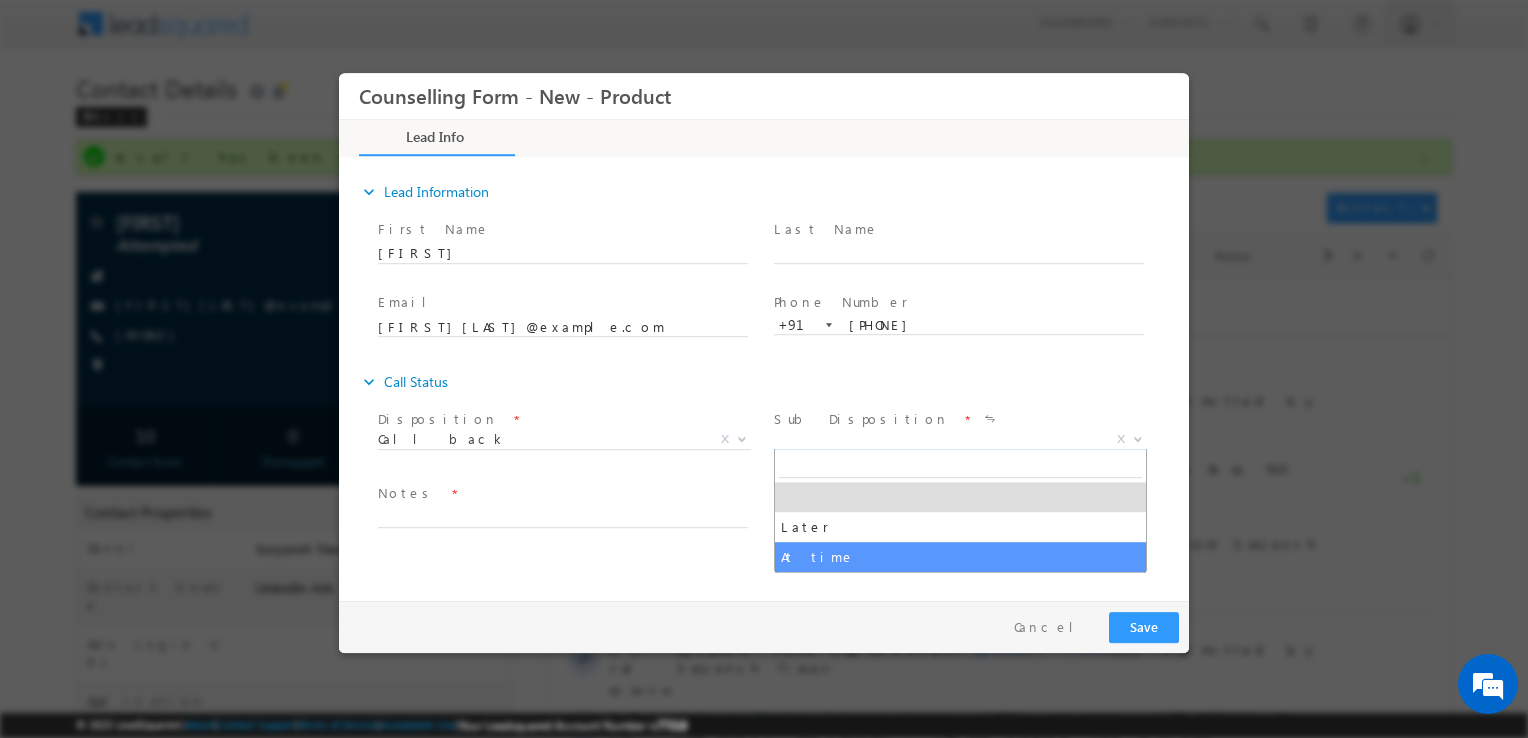 select on "At time" 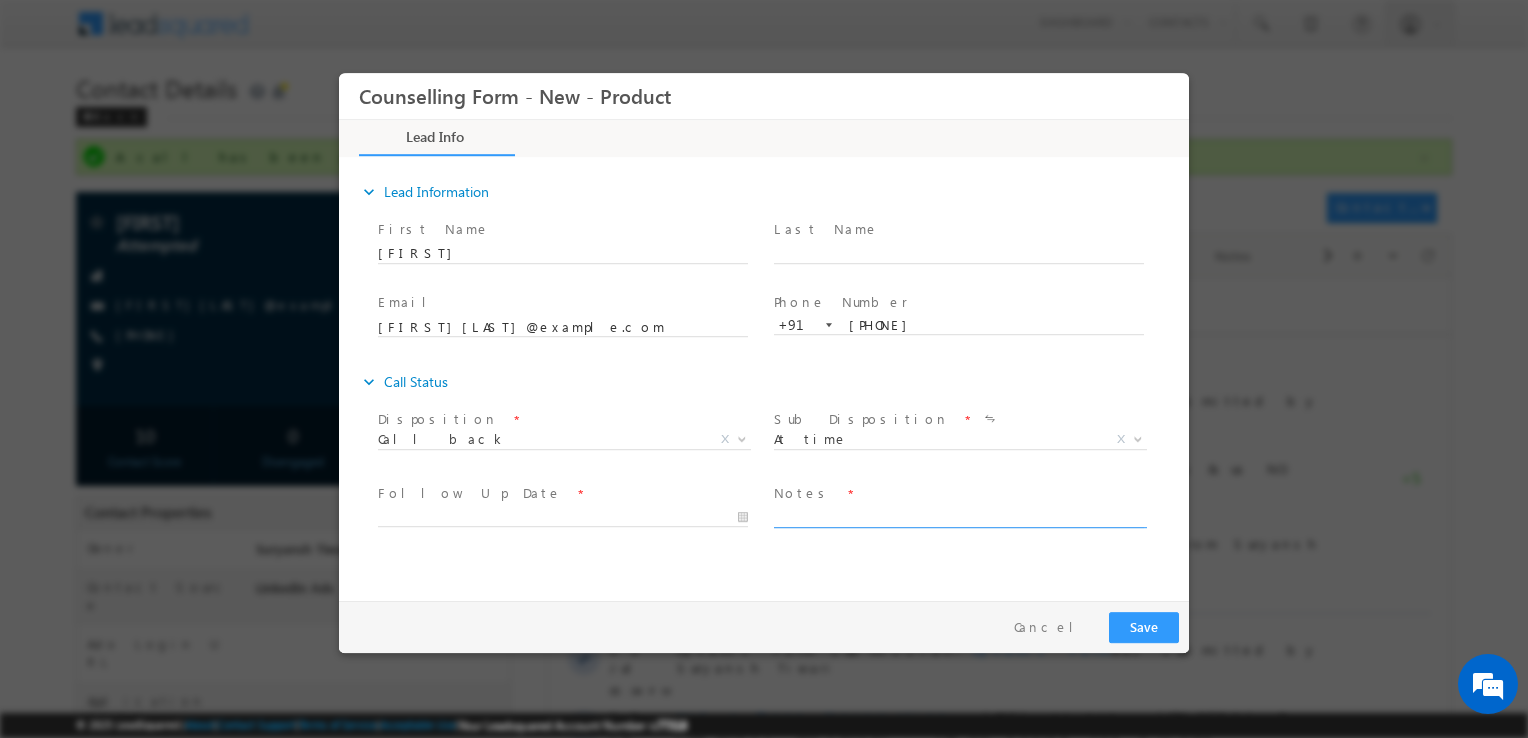 click at bounding box center (959, 516) 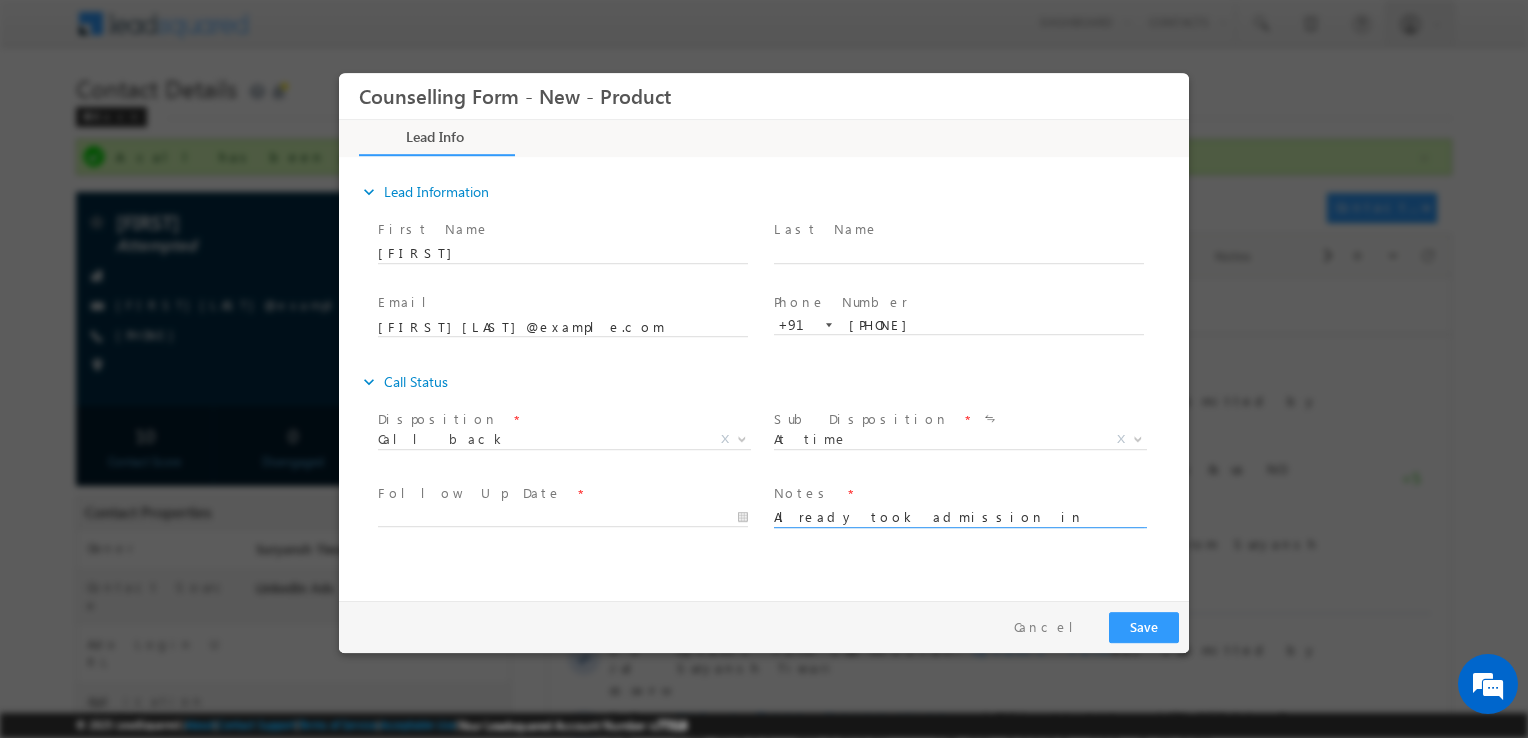 scroll, scrollTop: 4, scrollLeft: 0, axis: vertical 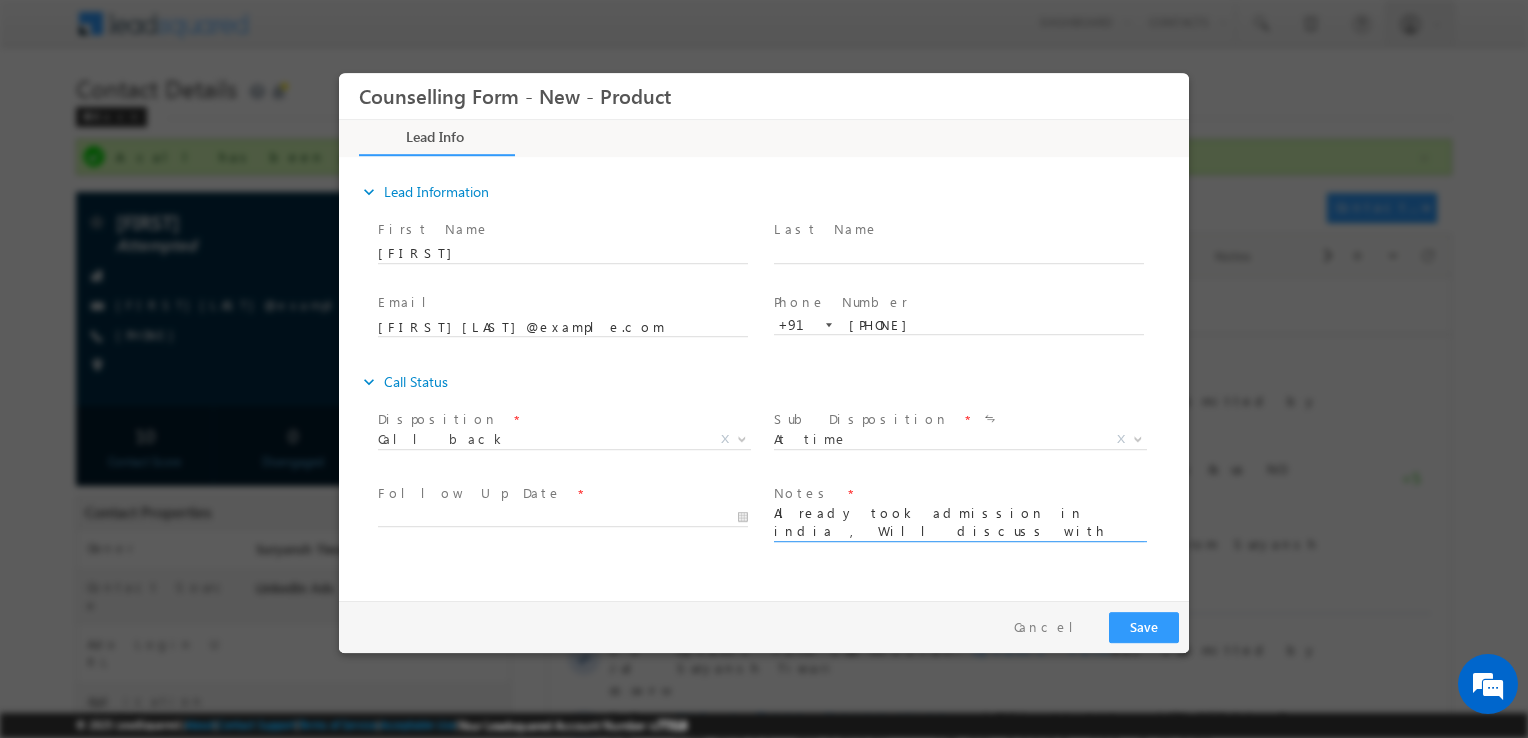 click on "Already took admission in india , Will discuss with parents and inform" at bounding box center [959, 523] 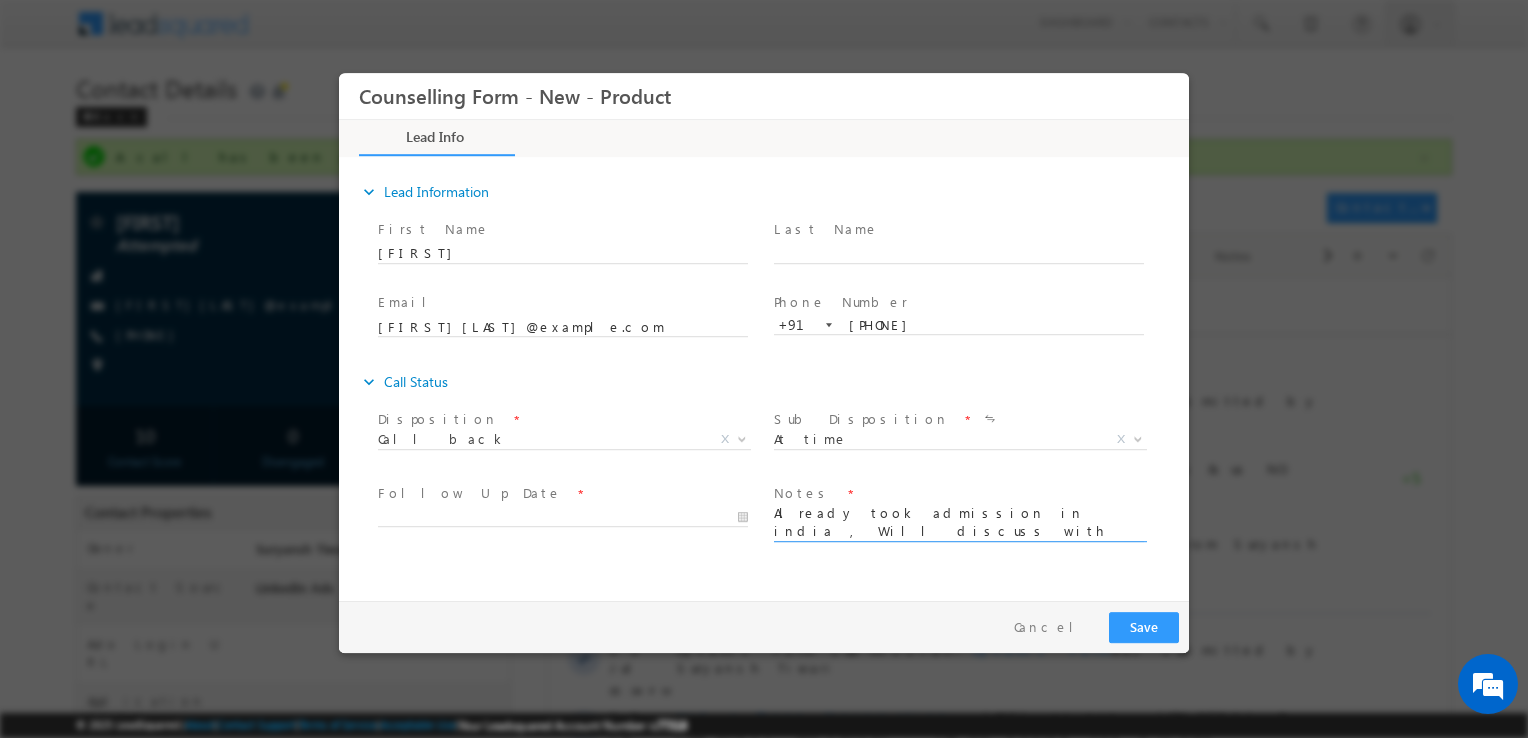 click on "Already took admission in india , Will discuss with parents and inform" at bounding box center [959, 523] 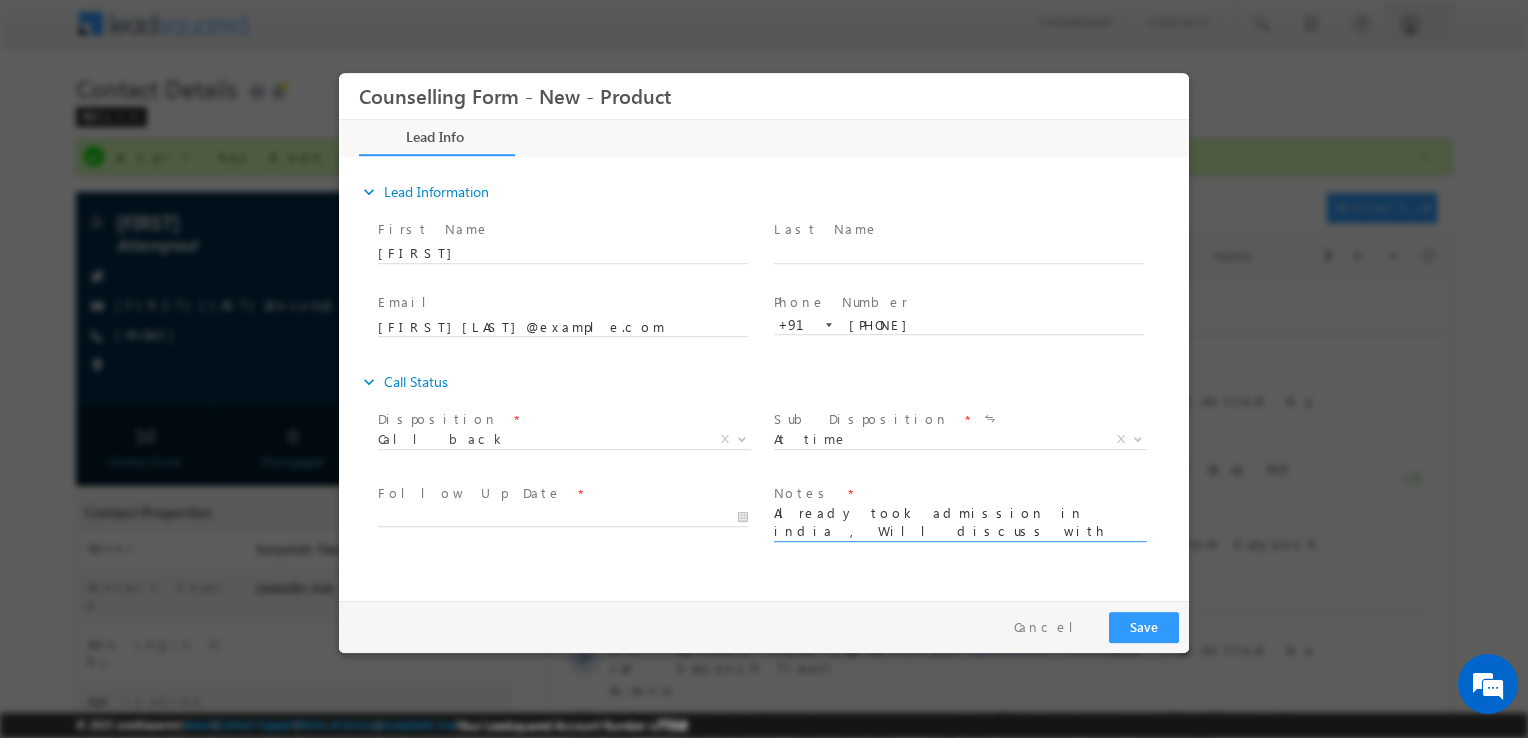click on "Already took admission in india , Will discuss with parents and inform" at bounding box center (959, 523) 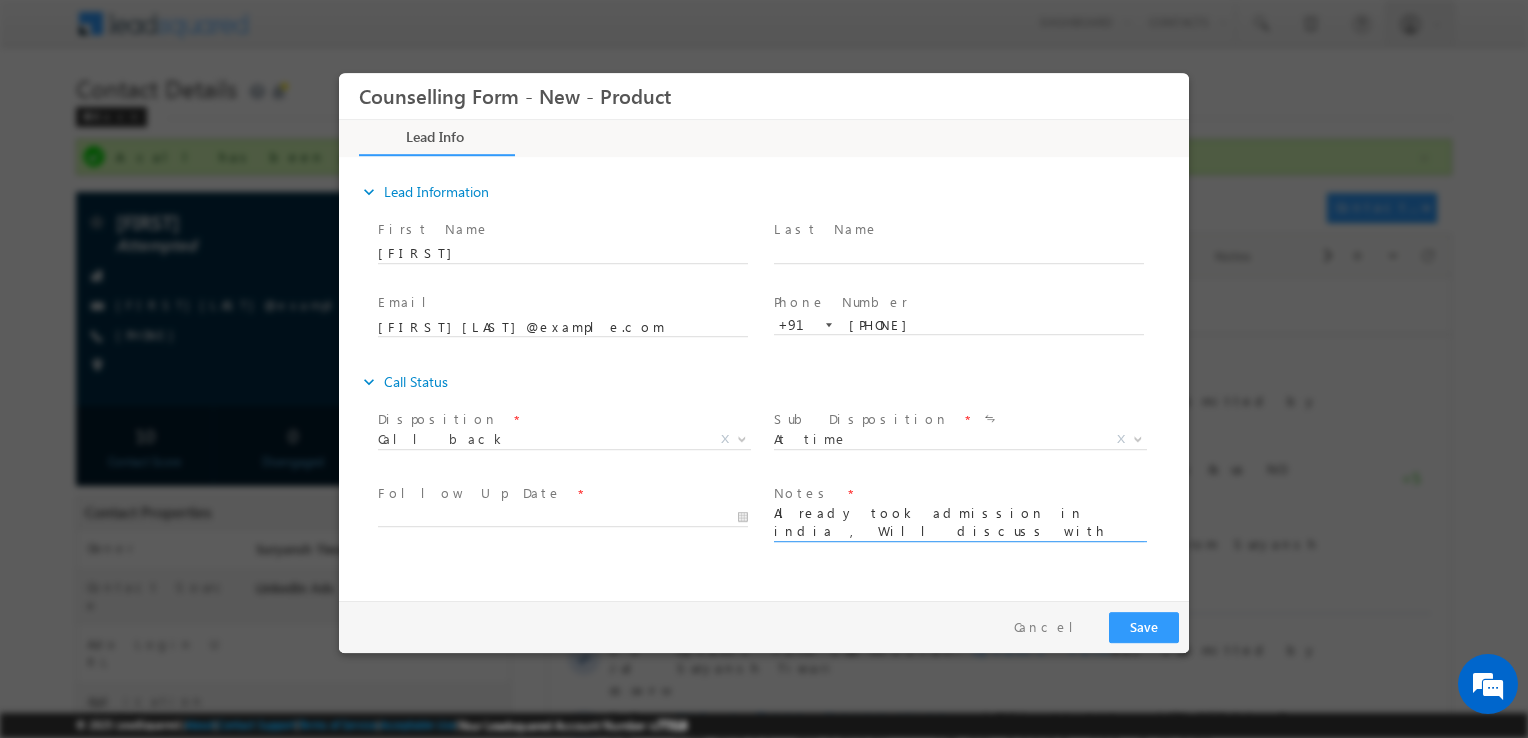 click on "Already took admission in india , Will discuss with parents and inform" at bounding box center (959, 523) 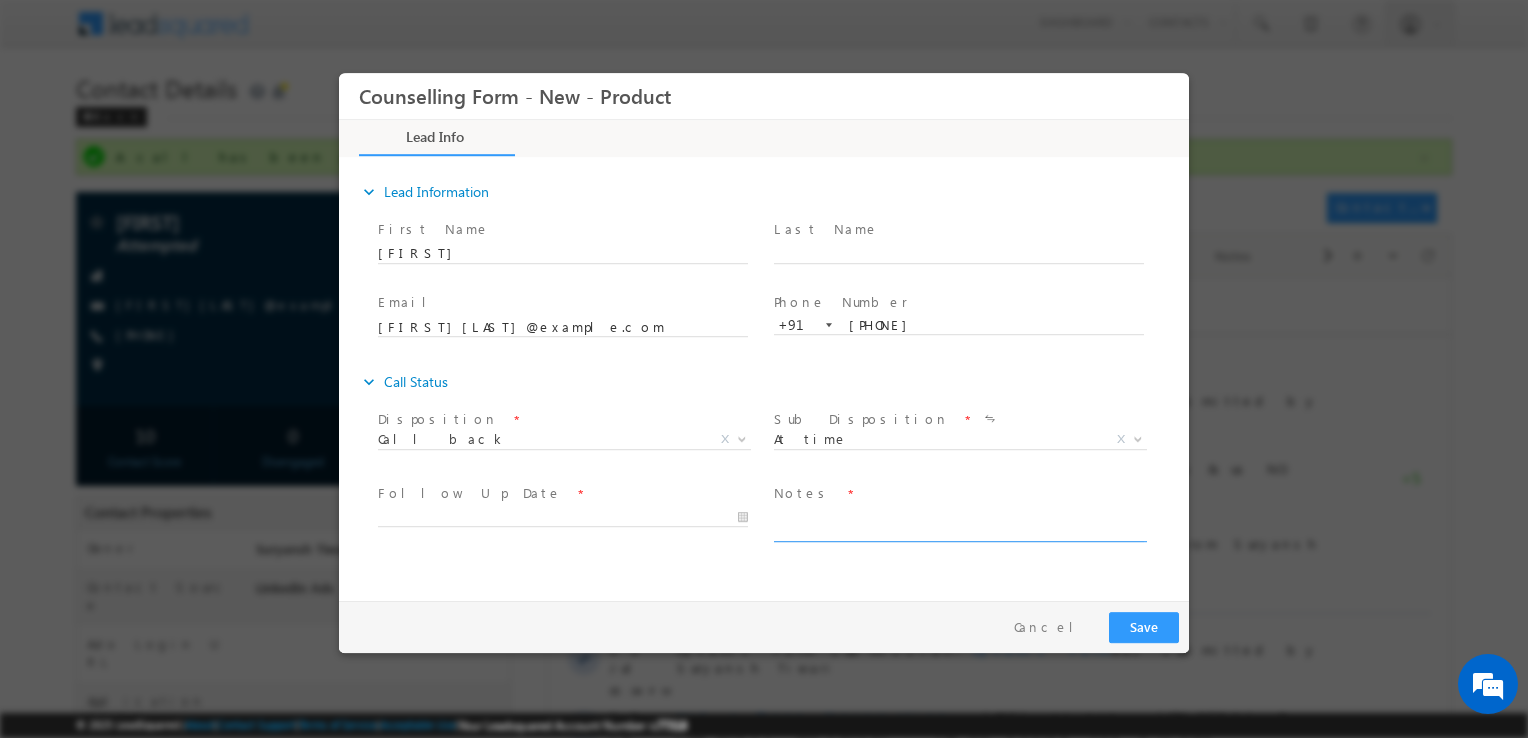 scroll, scrollTop: 0, scrollLeft: 0, axis: both 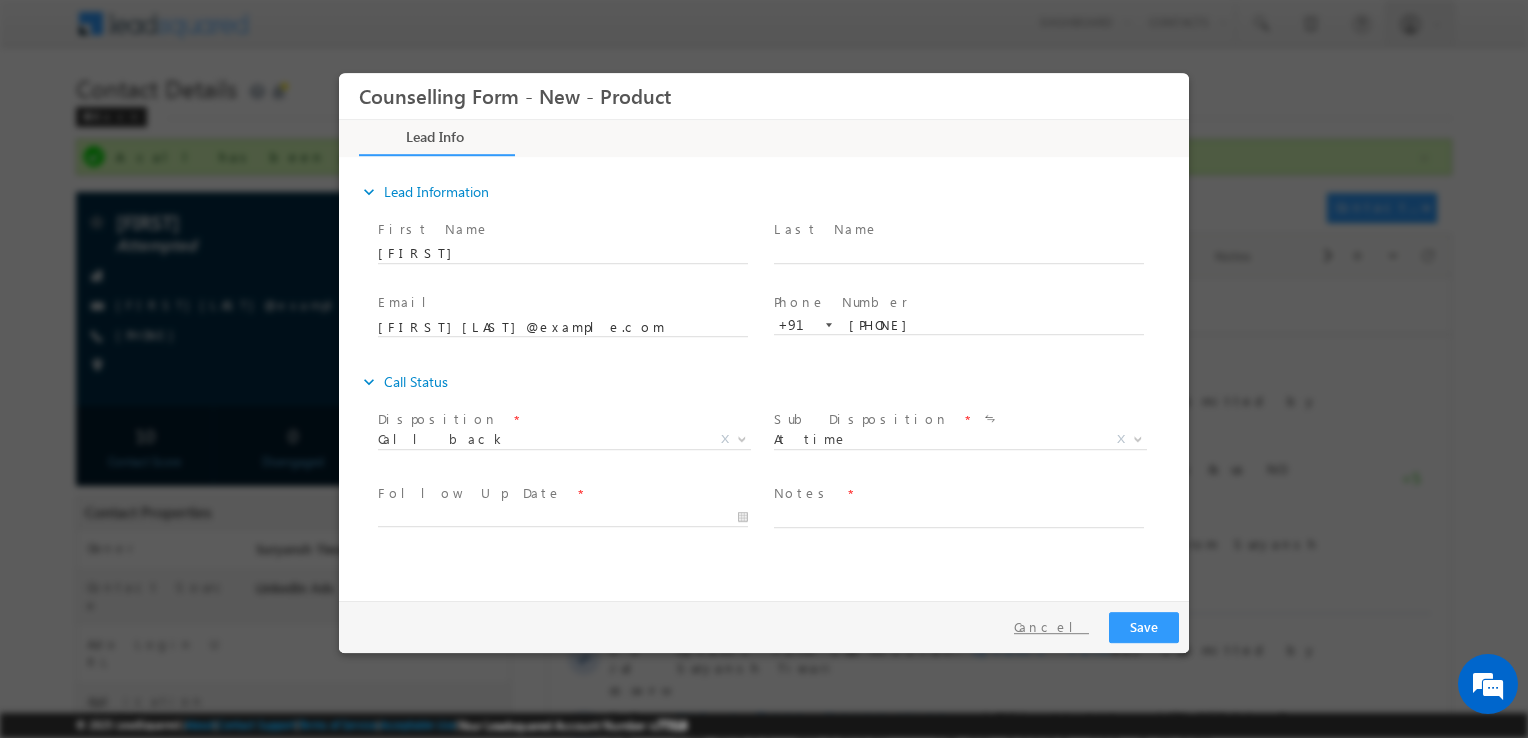 click on "Cancel" at bounding box center (1051, 627) 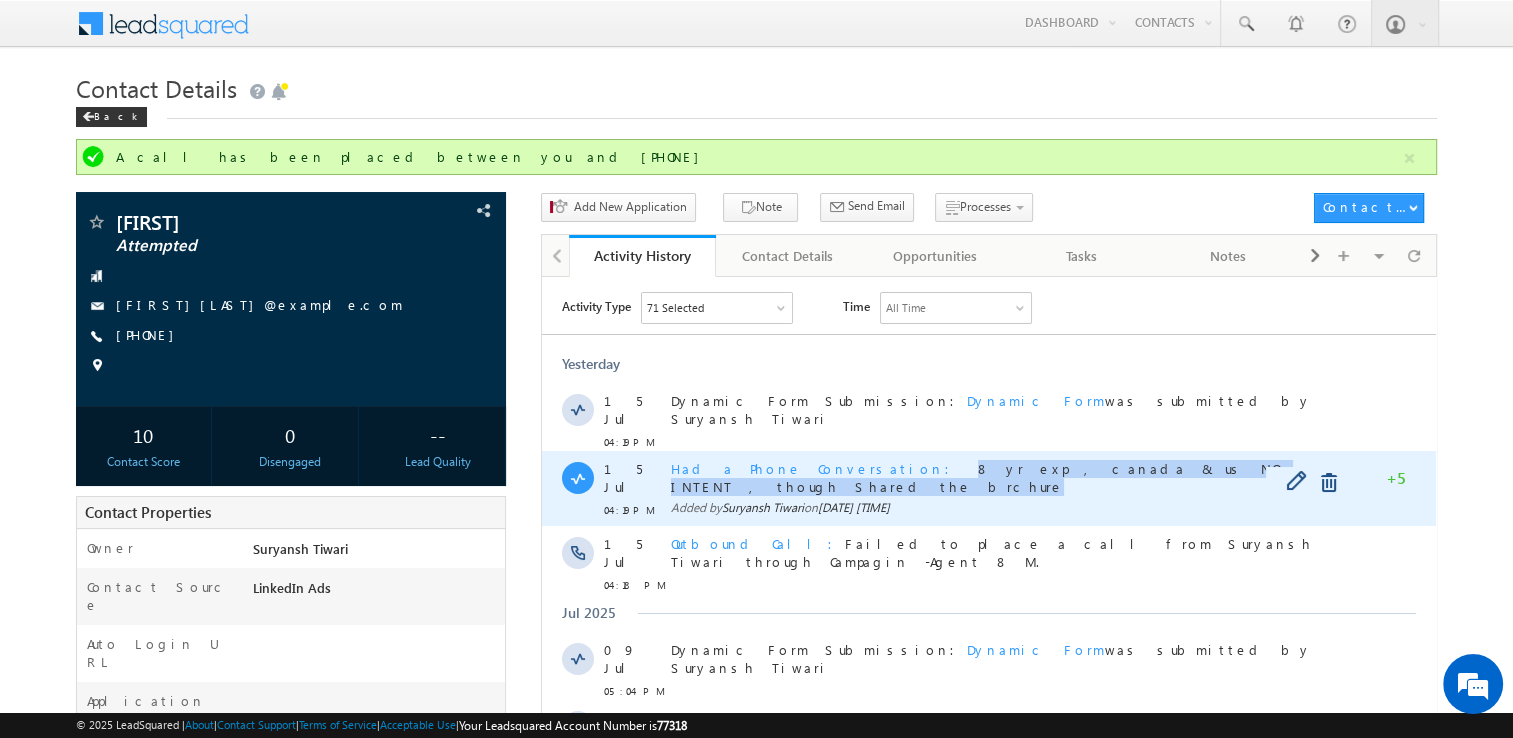 copy on "8 yr exp , canada & us NO INTENT , though Shared the brchure" 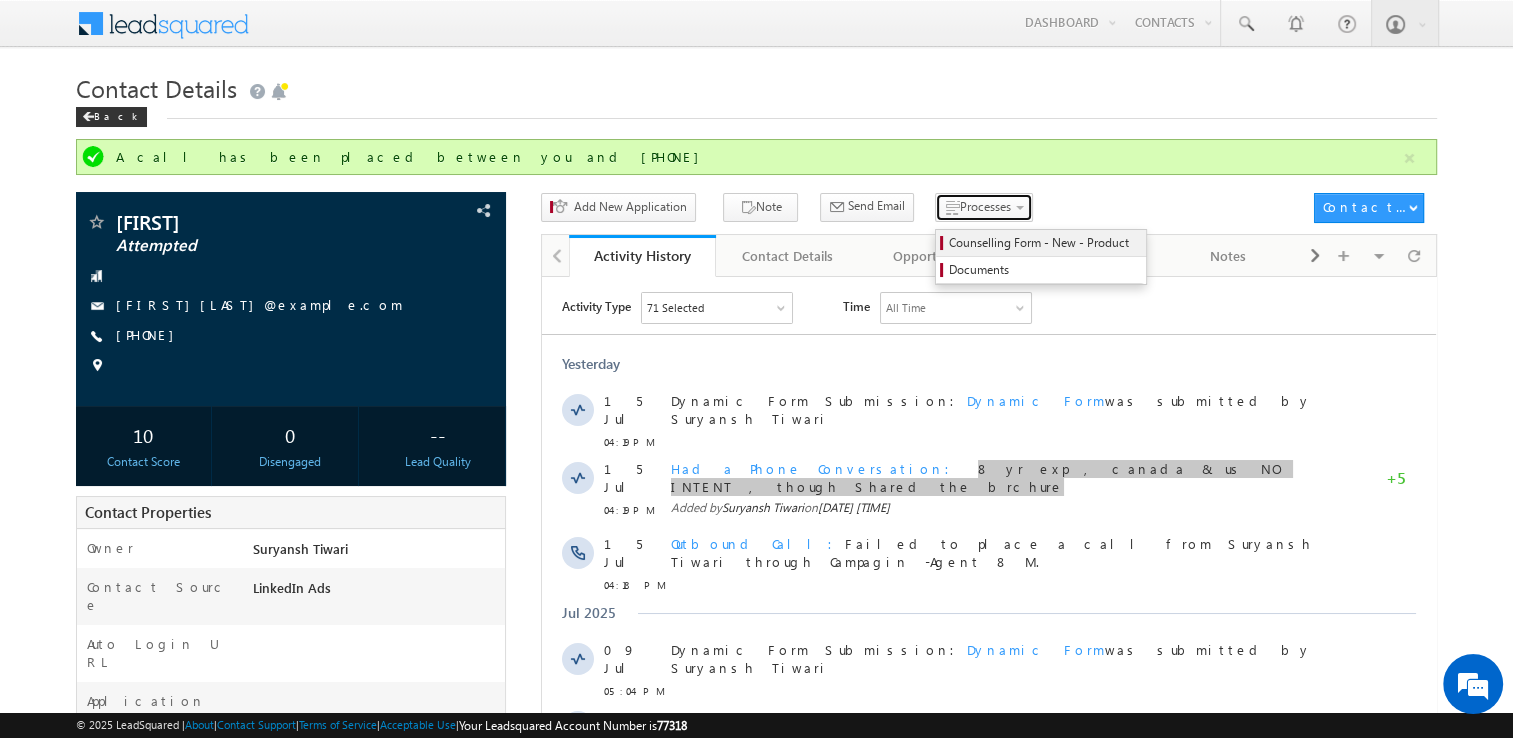 drag, startPoint x: 969, startPoint y: 220, endPoint x: 981, endPoint y: 235, distance: 19.209373 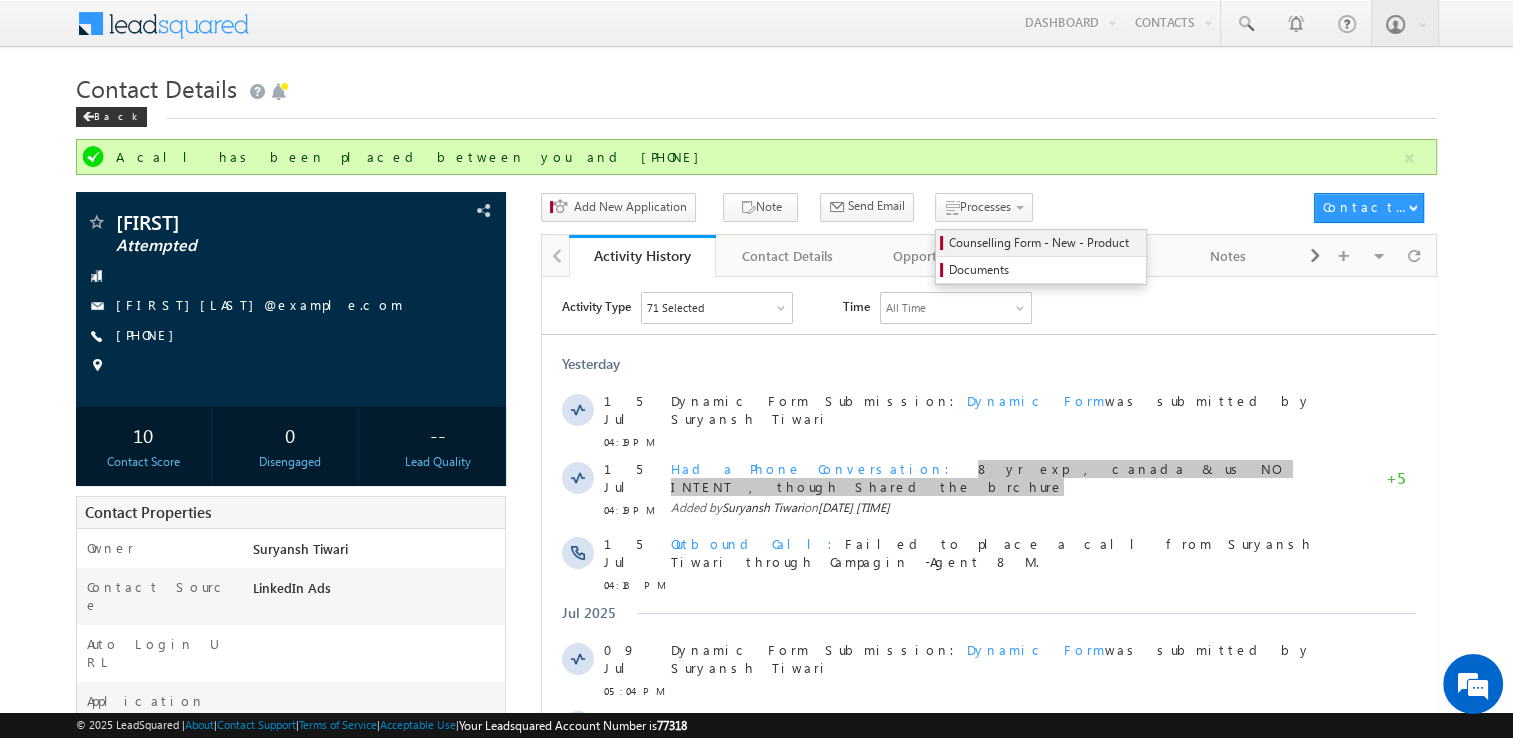 click on "Counselling Form - New - Product" at bounding box center [1044, 243] 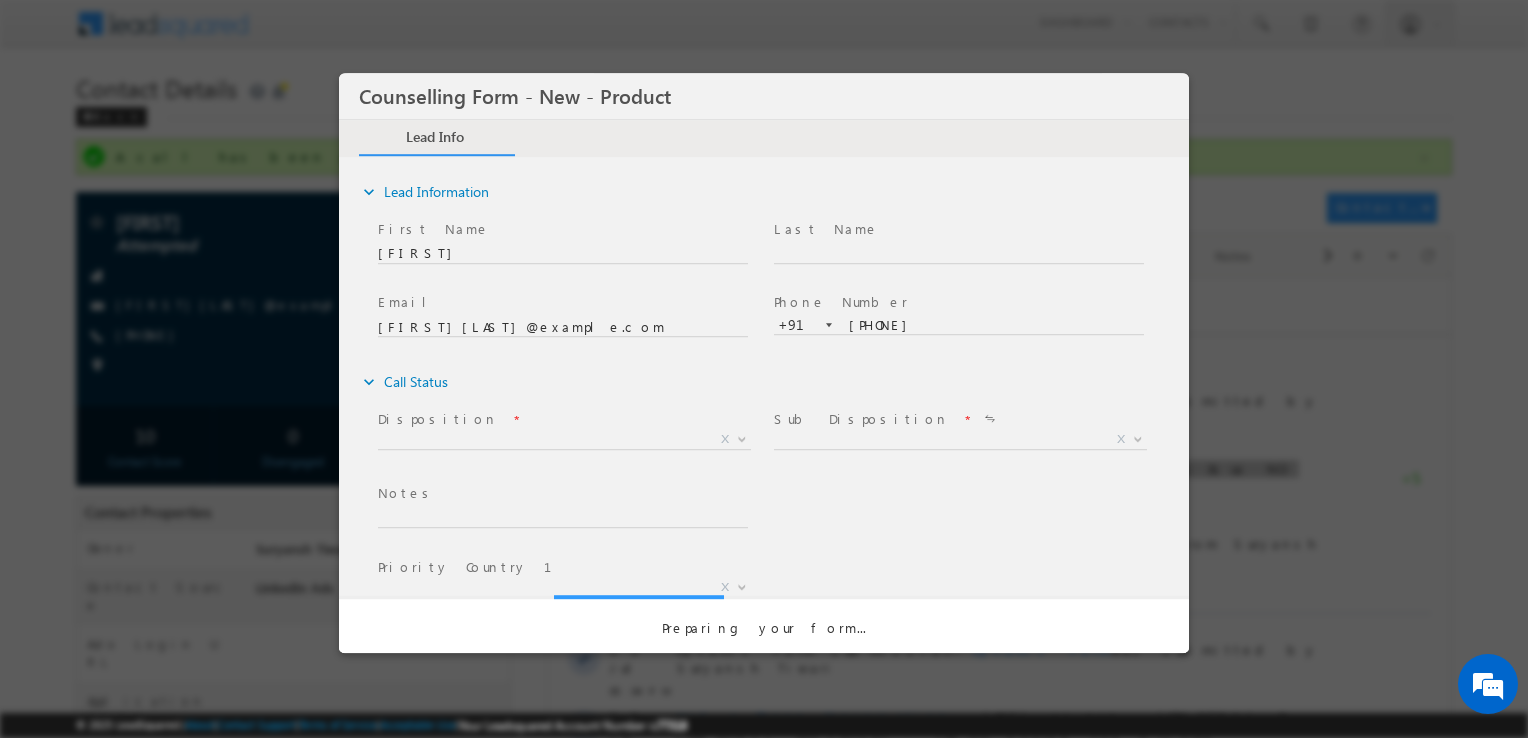 scroll, scrollTop: 0, scrollLeft: 0, axis: both 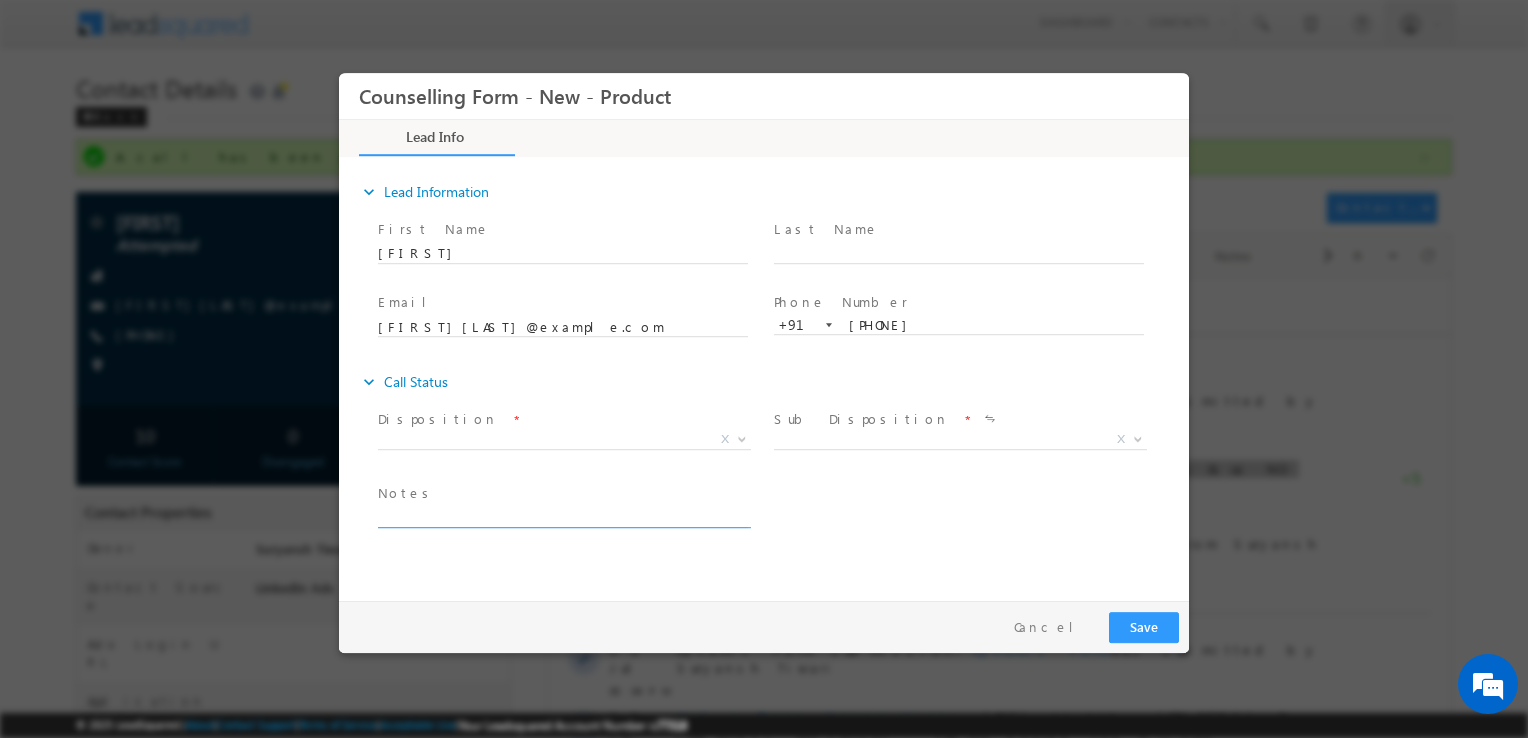 click at bounding box center [563, 516] 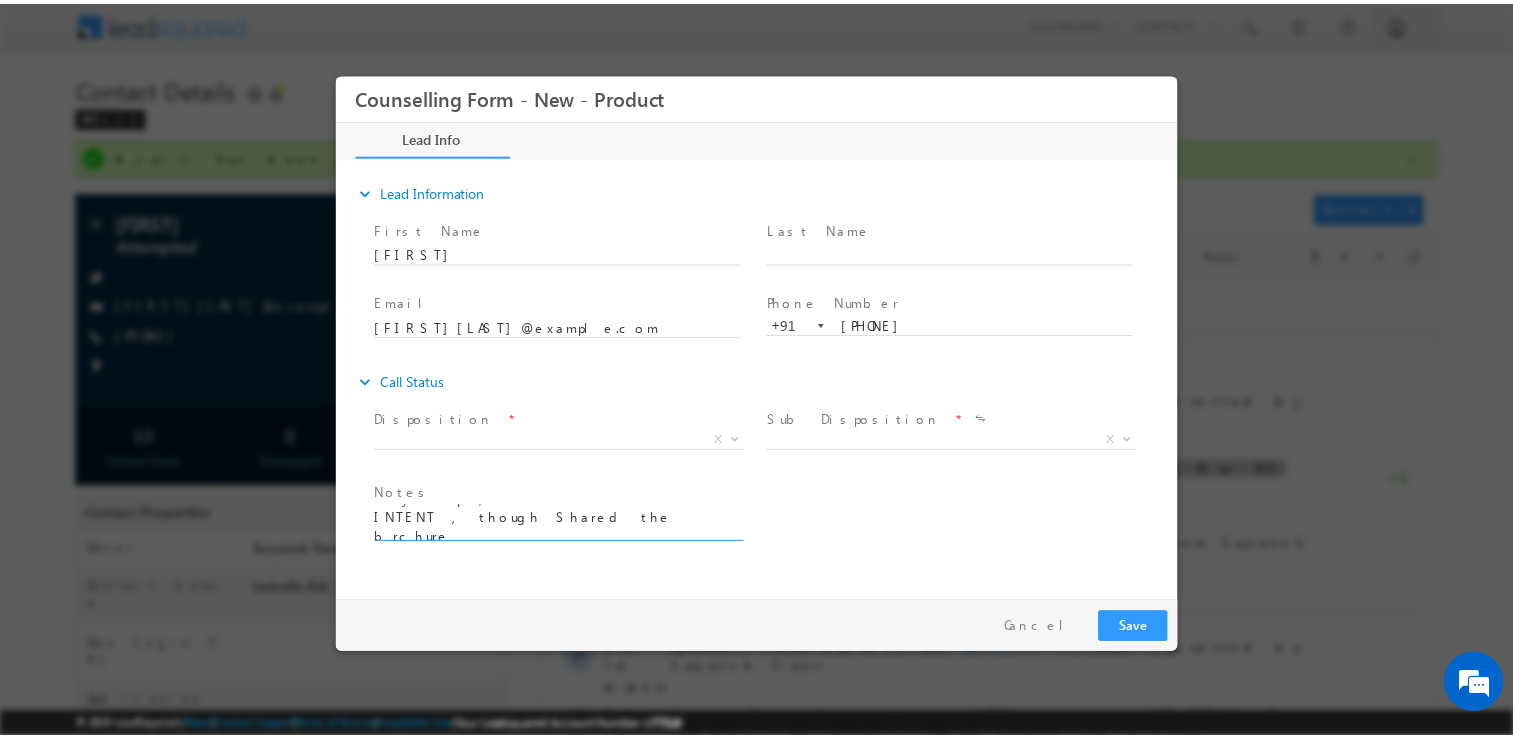 scroll, scrollTop: 4, scrollLeft: 0, axis: vertical 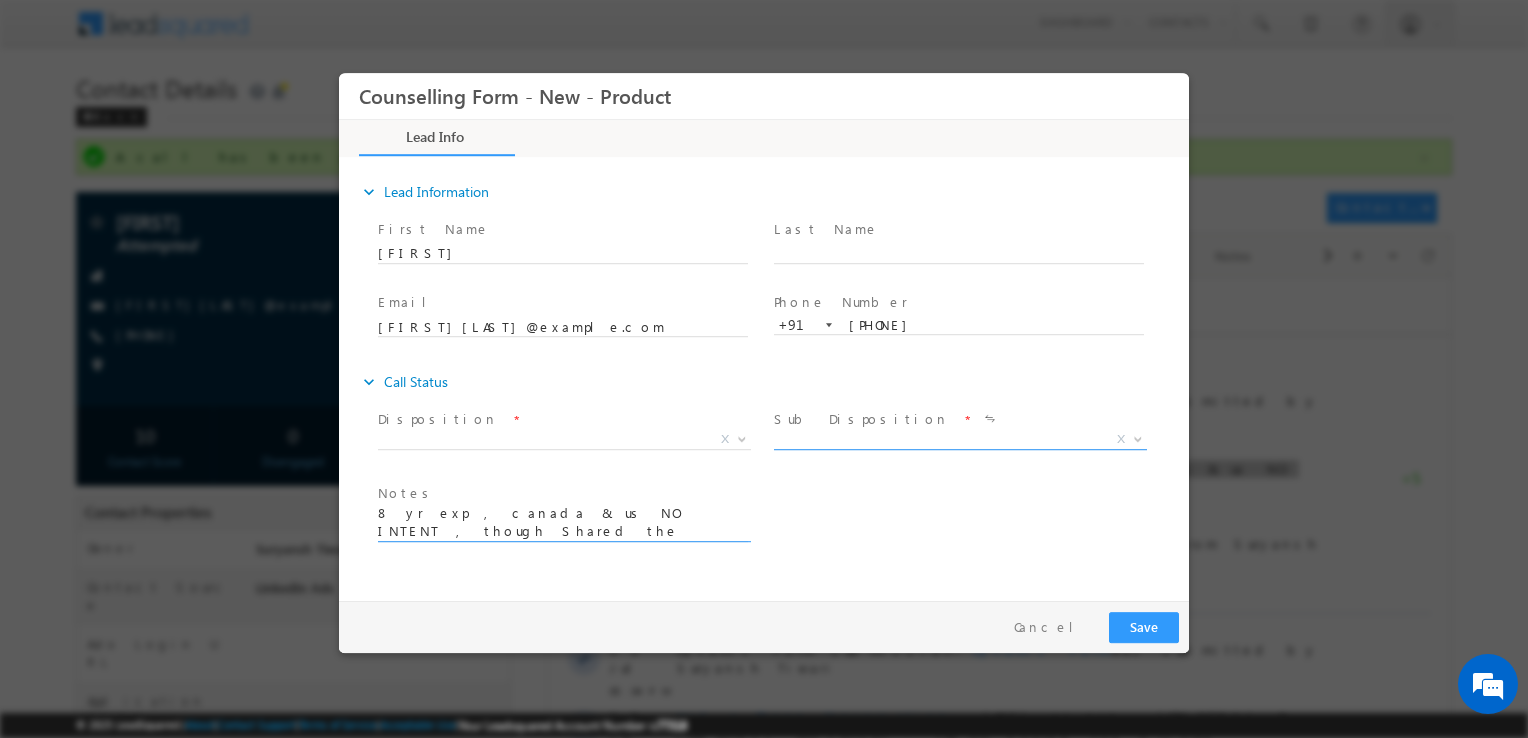type on "8 yr exp , canada & us NO INTENT , though Shared the brchure" 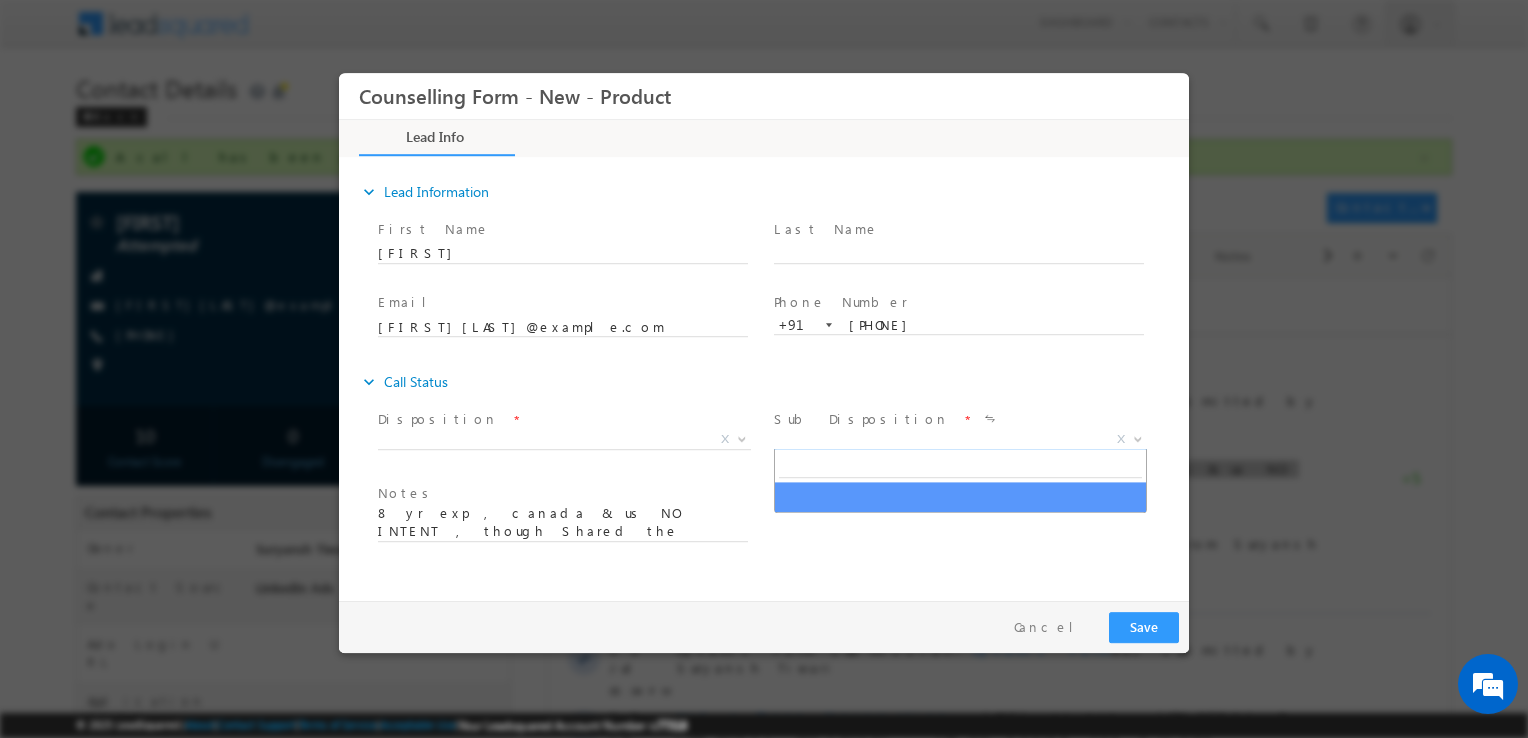 click on "X" at bounding box center [960, 440] 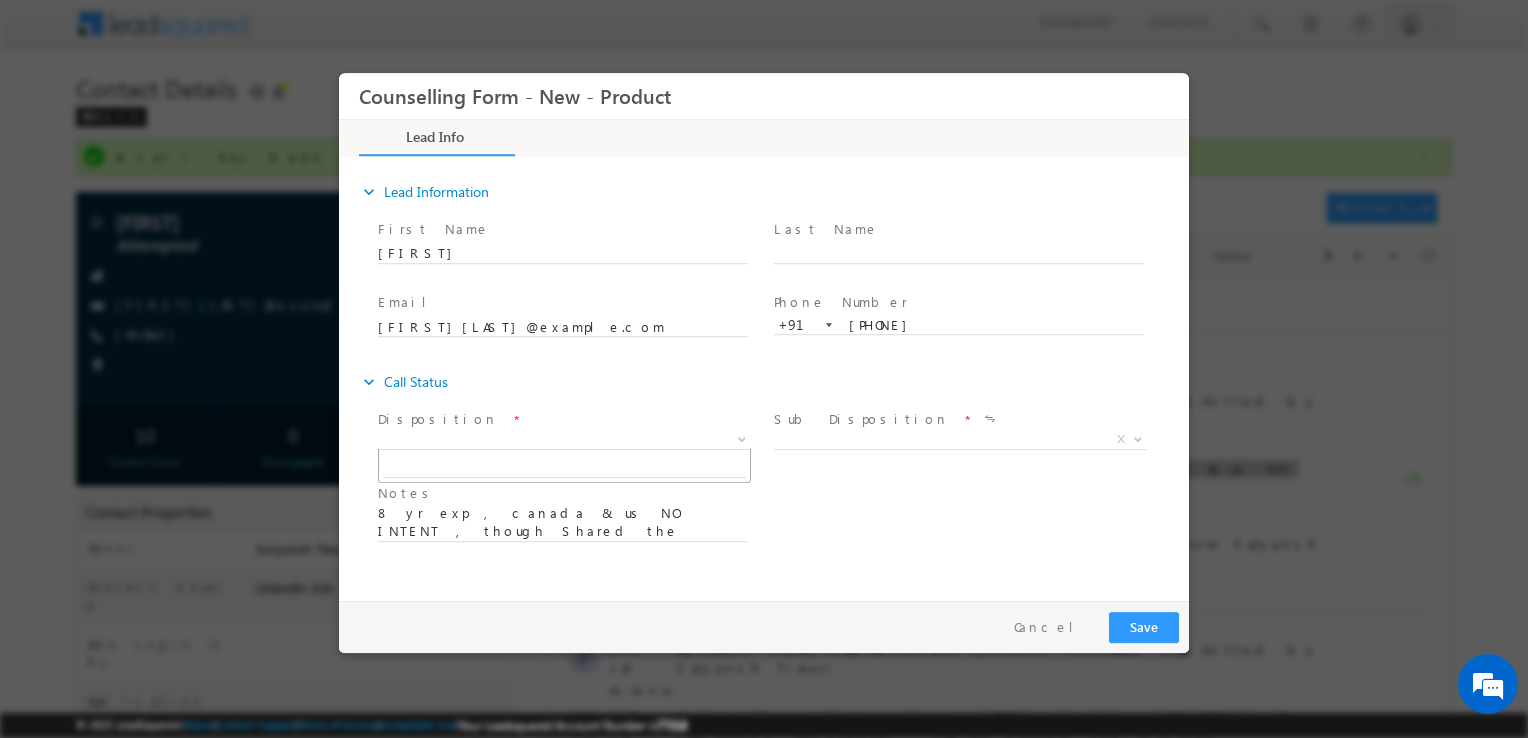 click on "X" at bounding box center (564, 440) 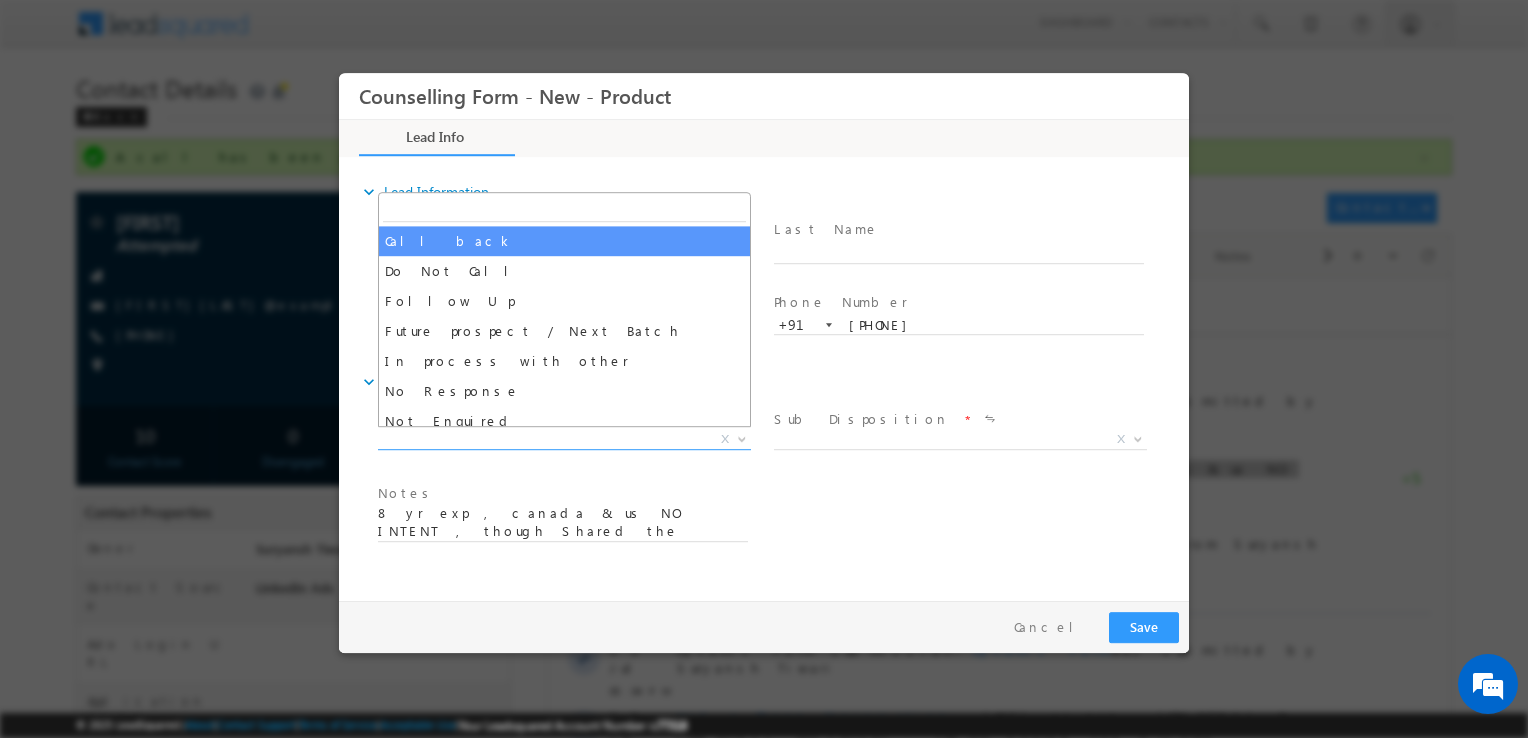 select on "Call back" 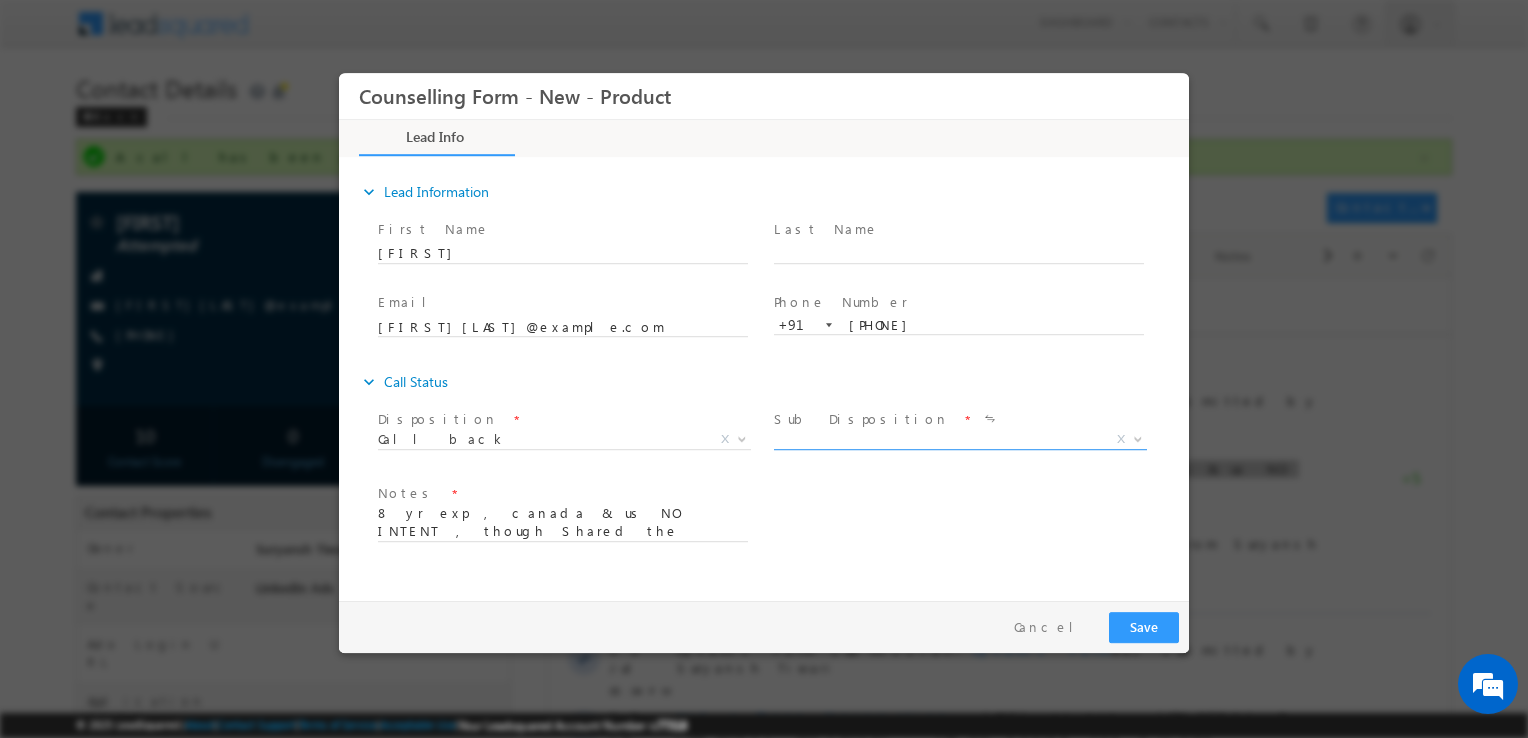 click on "X" at bounding box center (960, 444) 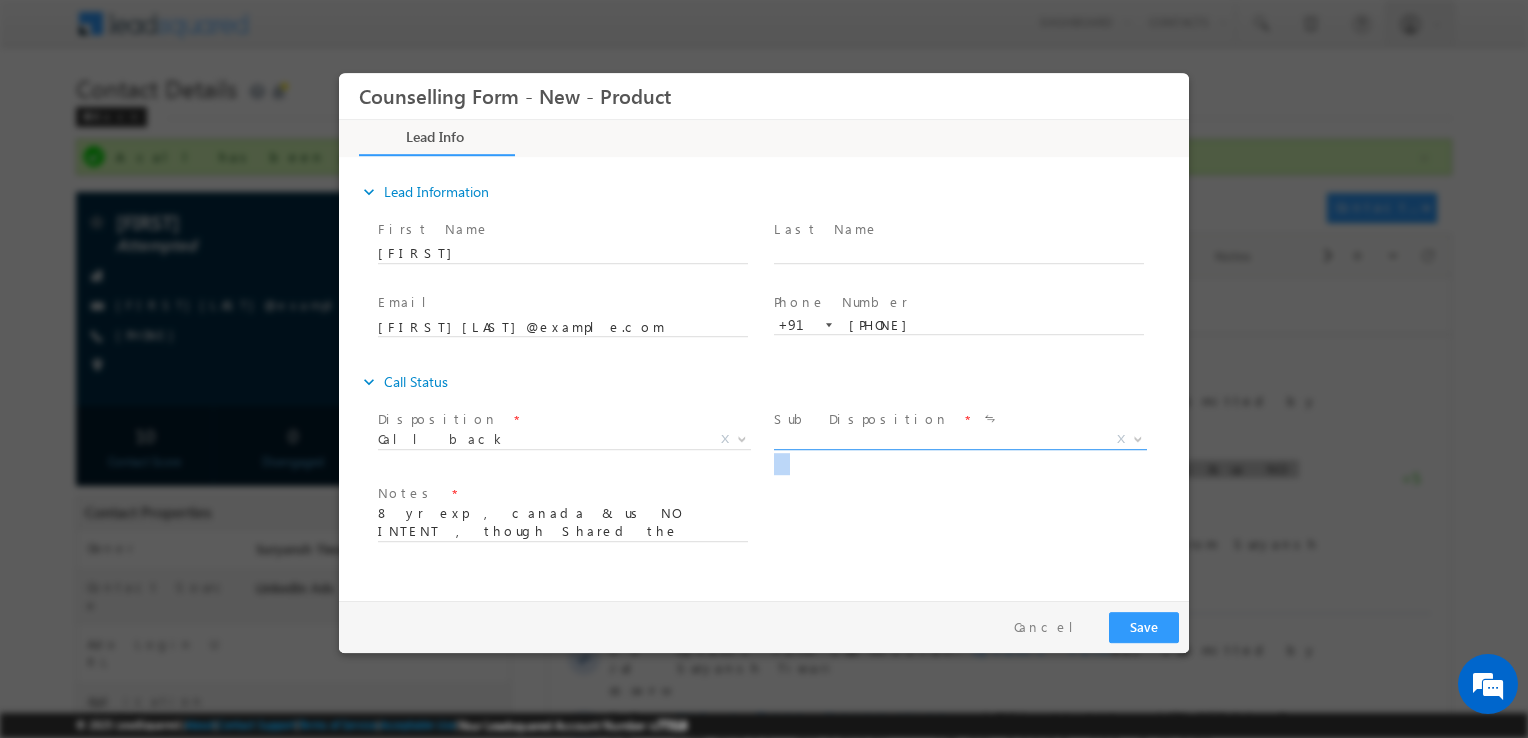 click on "X" at bounding box center (960, 444) 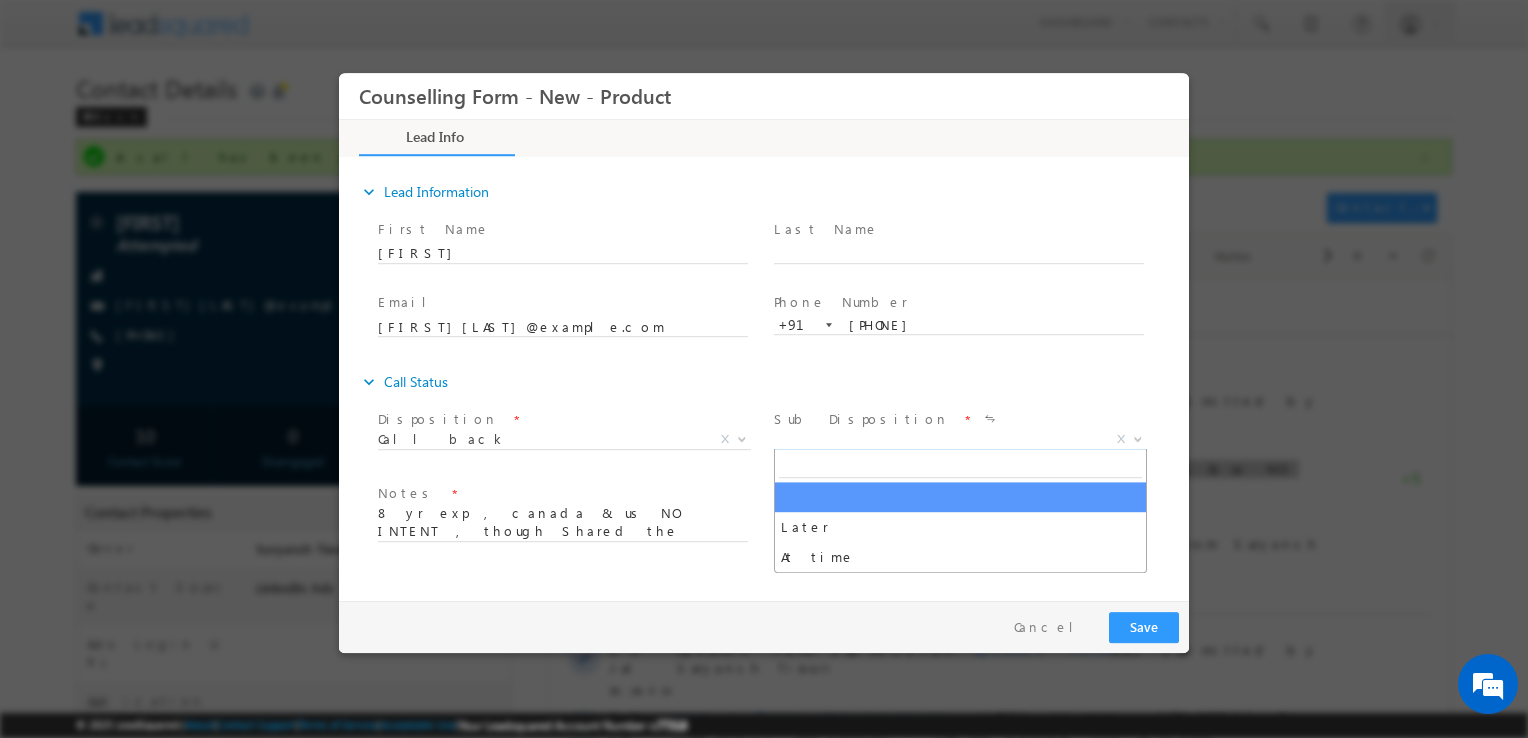 click on "X" at bounding box center (960, 440) 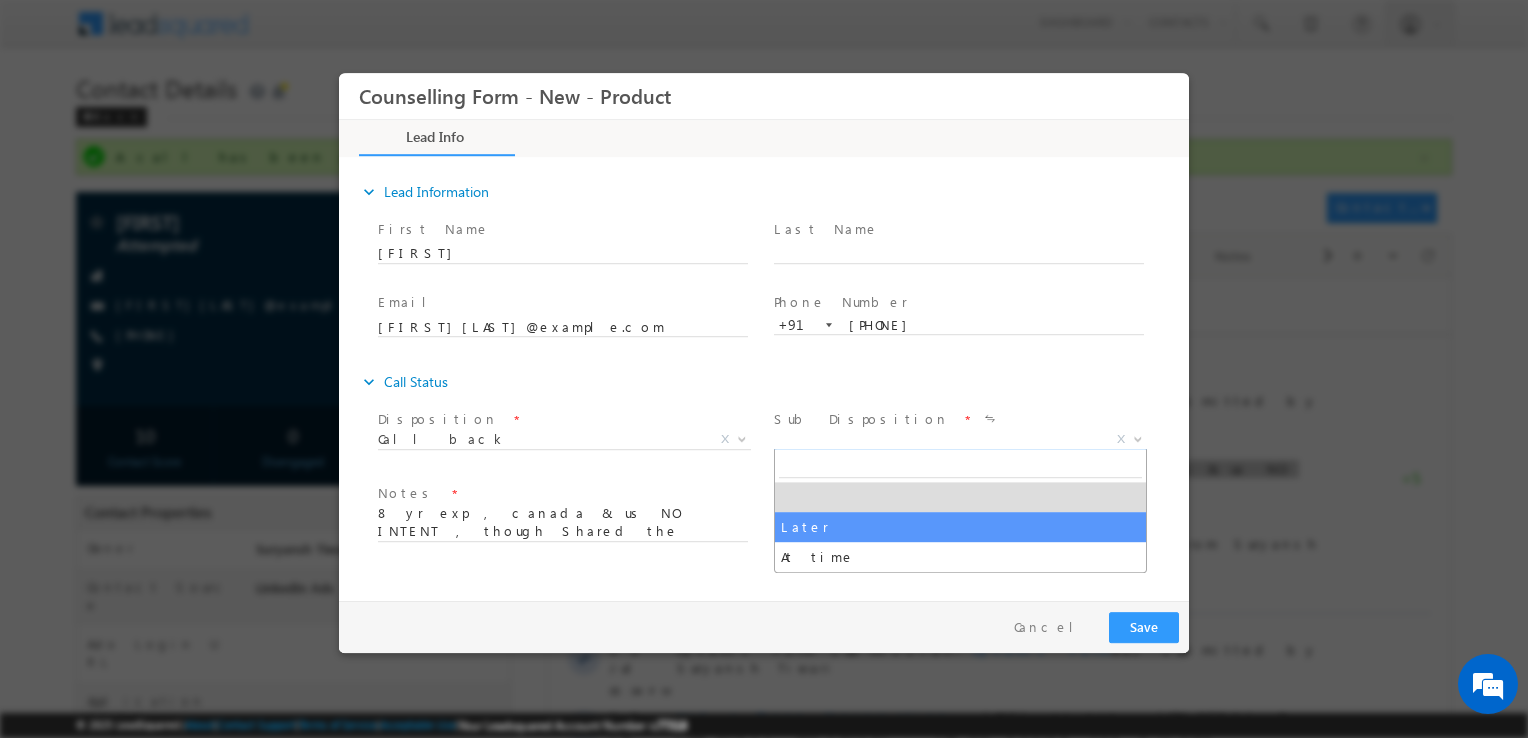 drag, startPoint x: 868, startPoint y: 535, endPoint x: 888, endPoint y: 564, distance: 35.22783 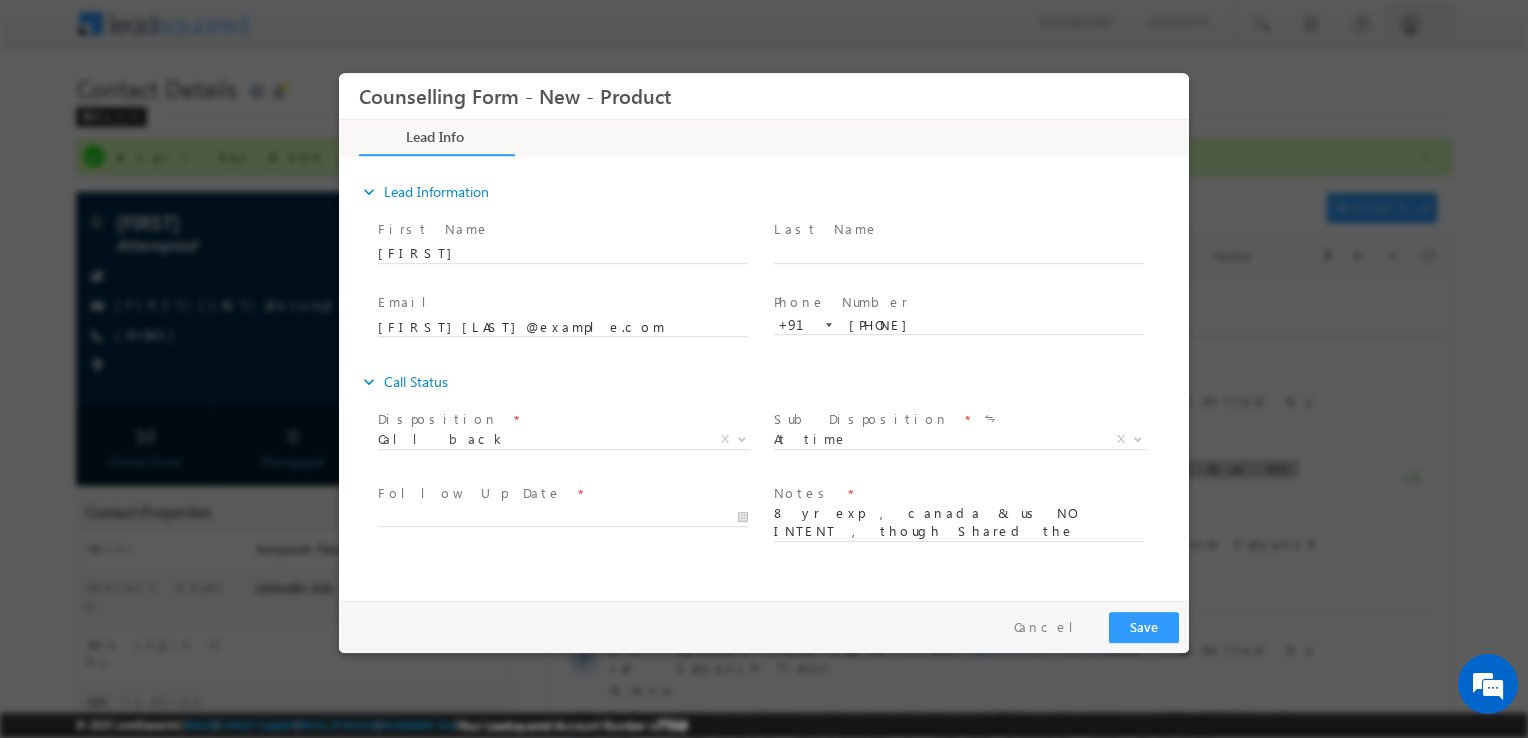 click on "Notes
*
8 yr exp , canada & us NO INTENT , though Shared the brchure" at bounding box center [968, 523] 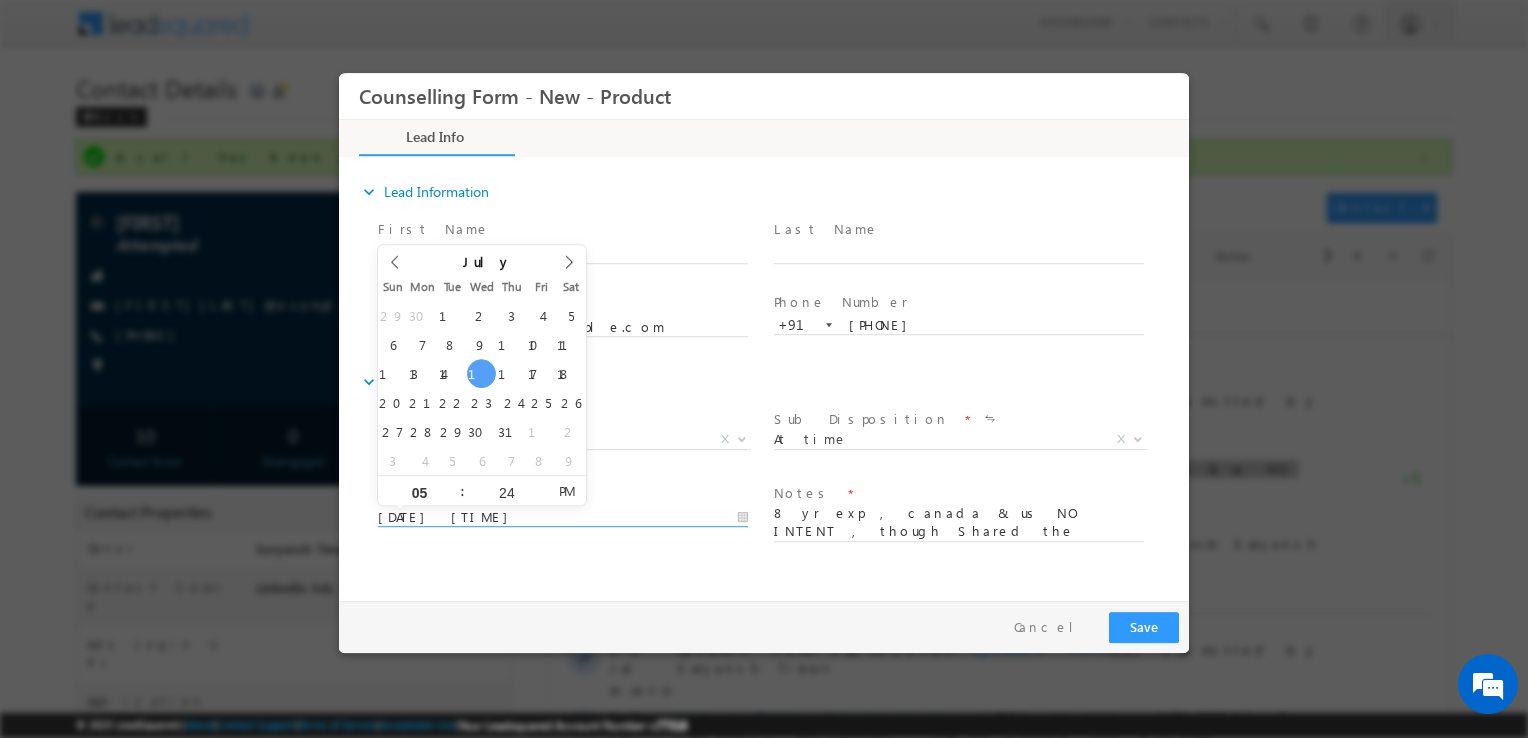 click on "16/07/2025 5:24 PM" at bounding box center [563, 518] 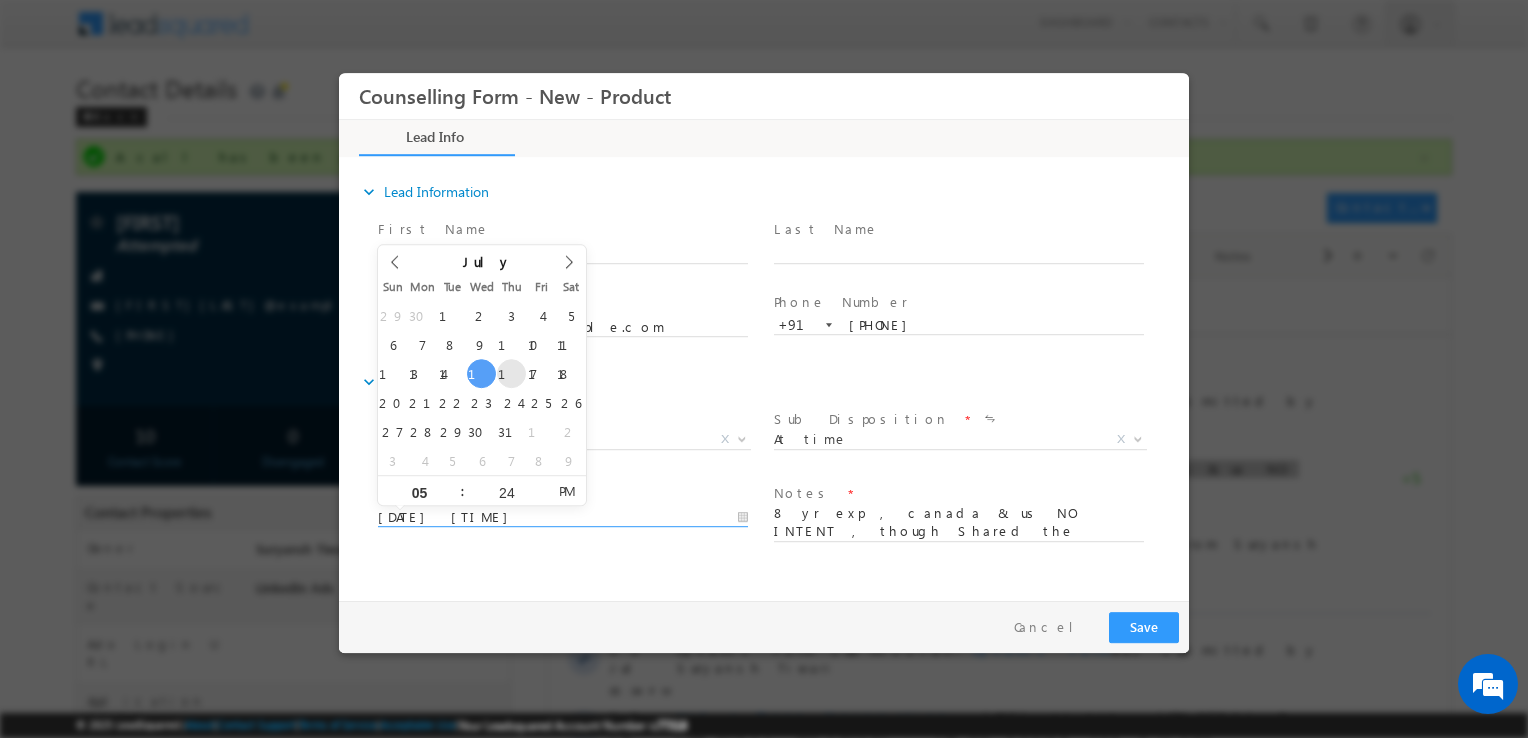 type on "17/07/2025 5:24 PM" 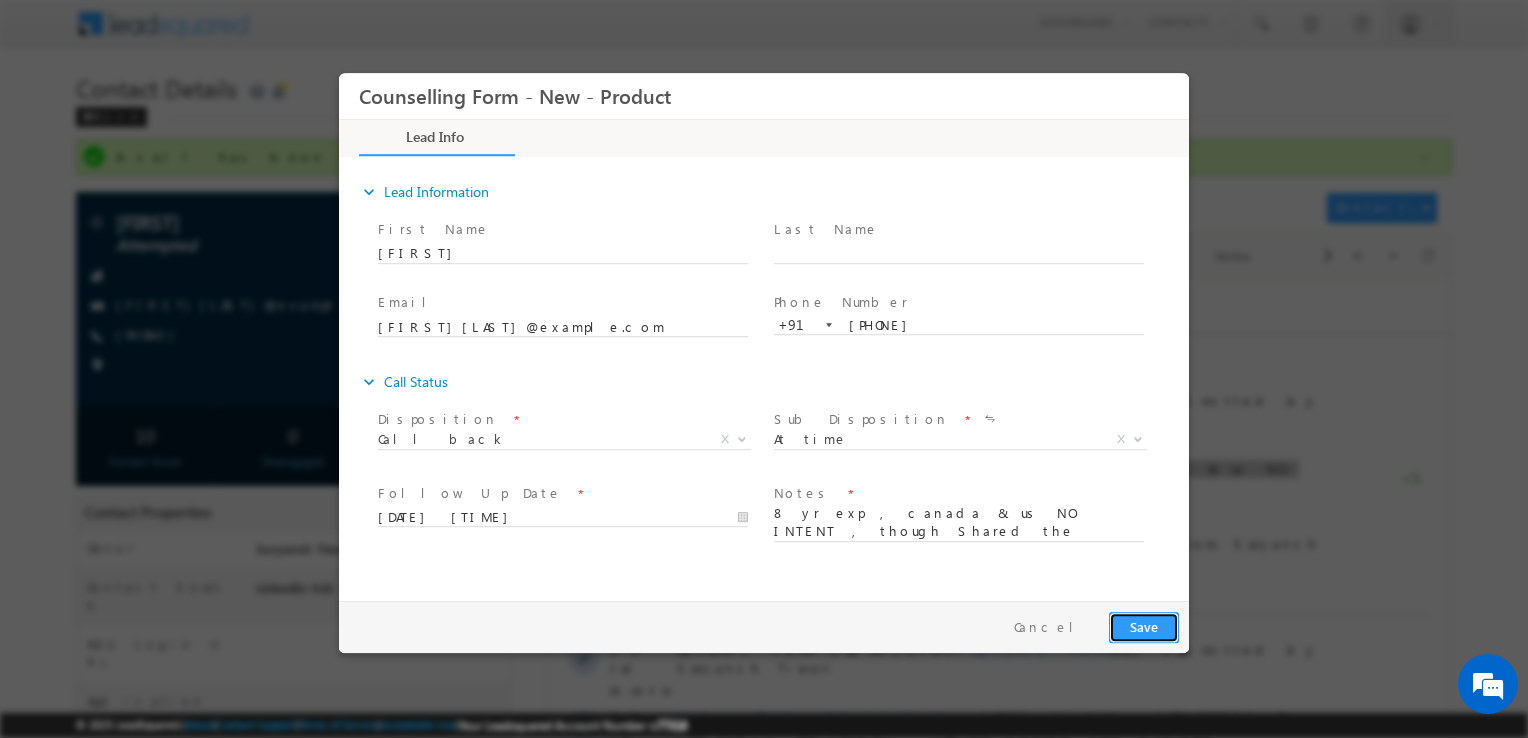 click on "Save" at bounding box center (1144, 627) 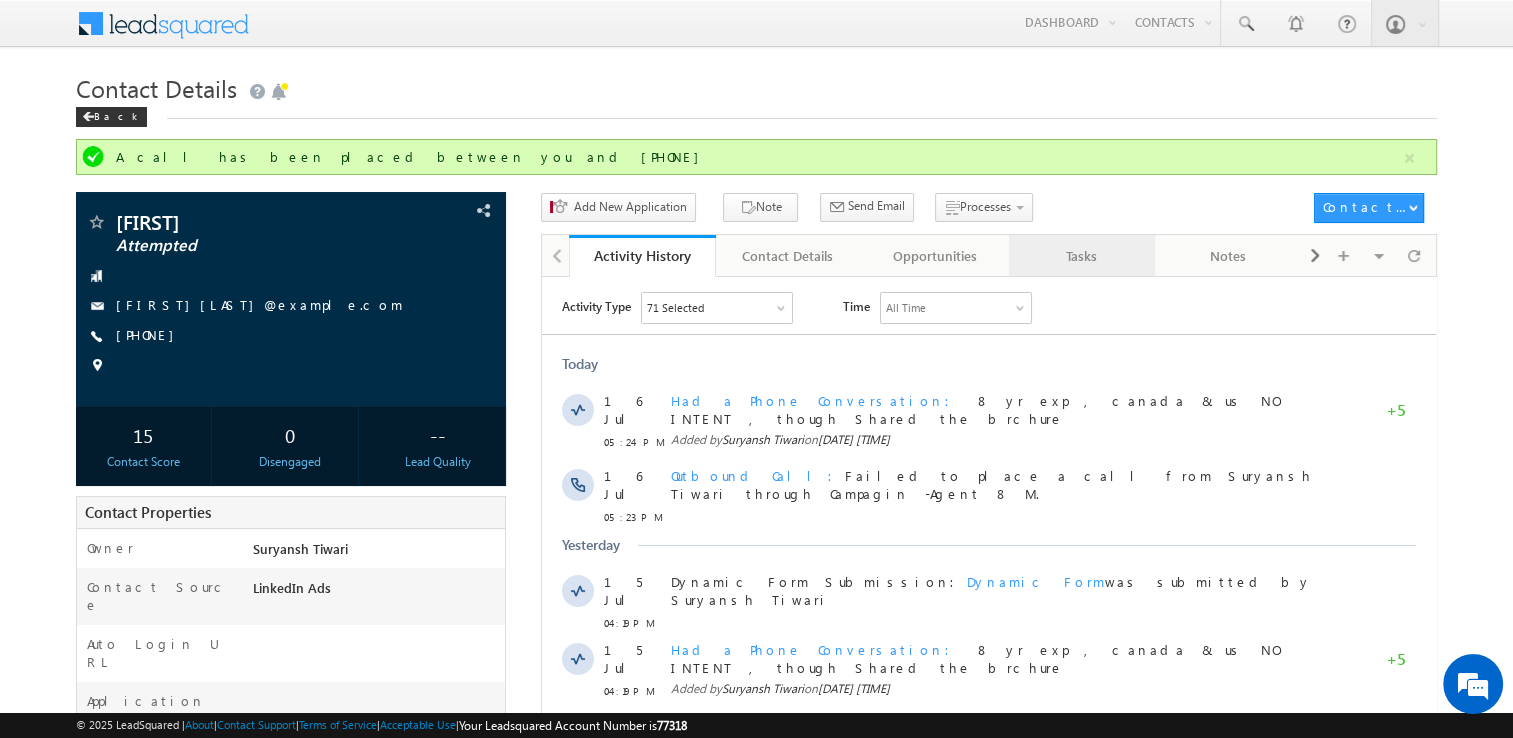 drag, startPoint x: 454, startPoint y: 4, endPoint x: 1016, endPoint y: 270, distance: 621.77167 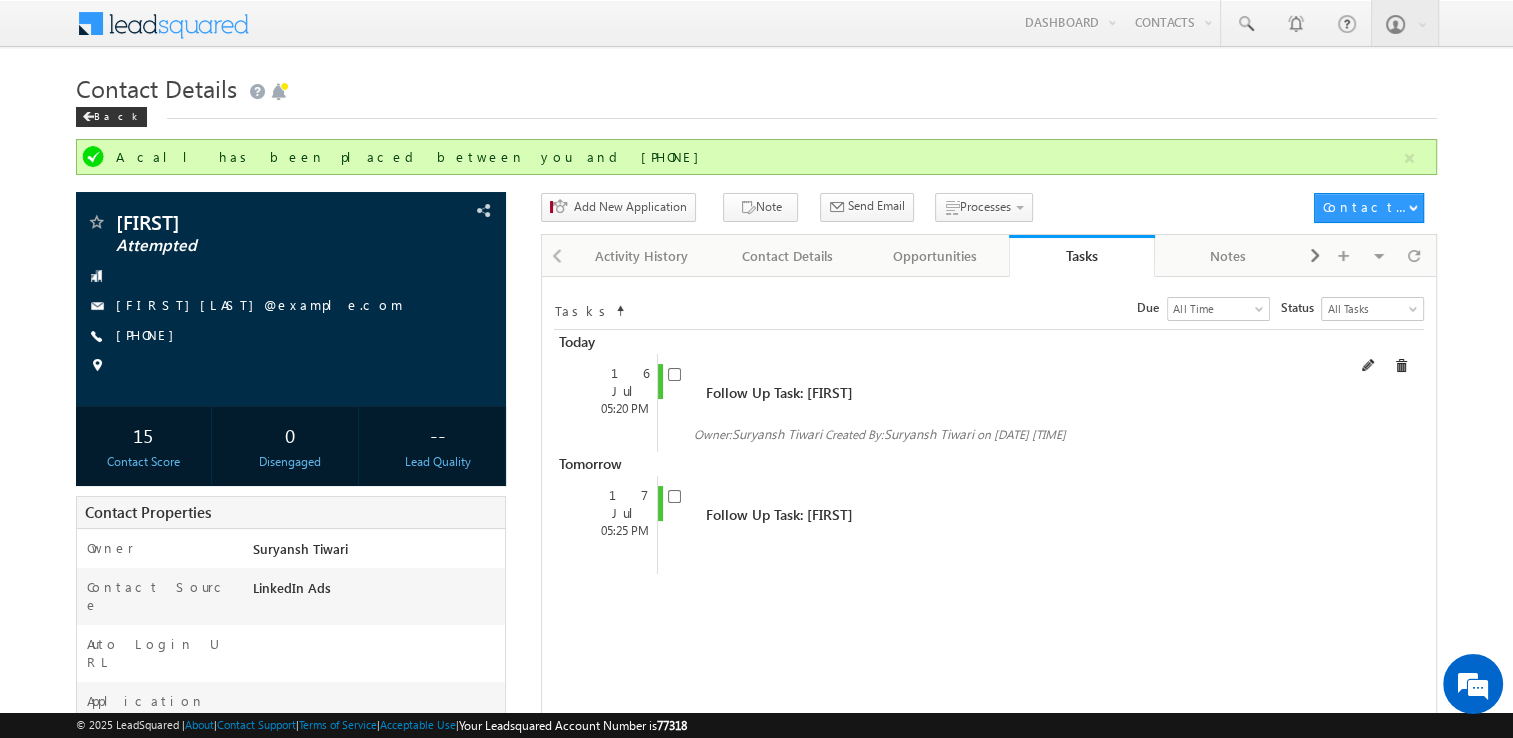 click at bounding box center [1385, 365] 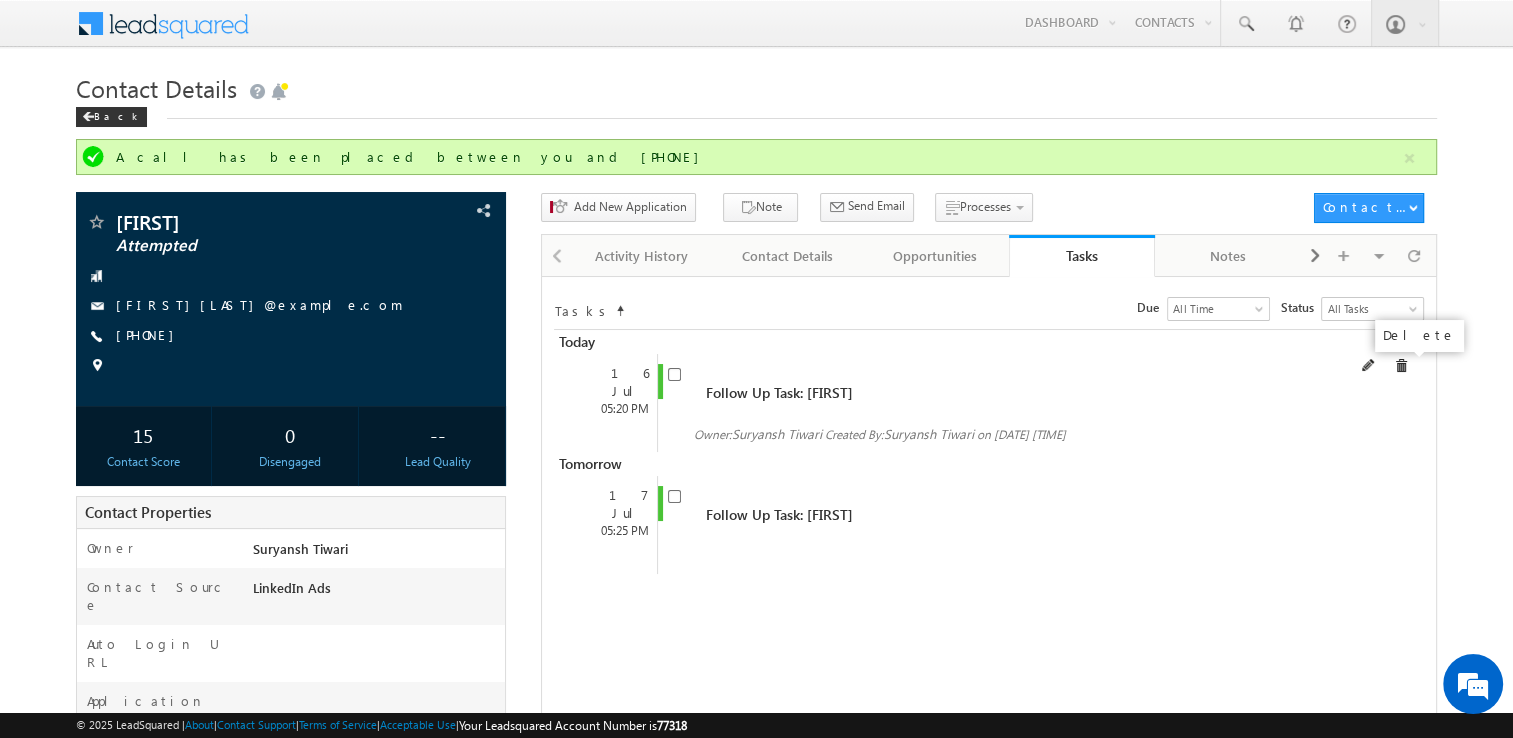 click at bounding box center [1401, 366] 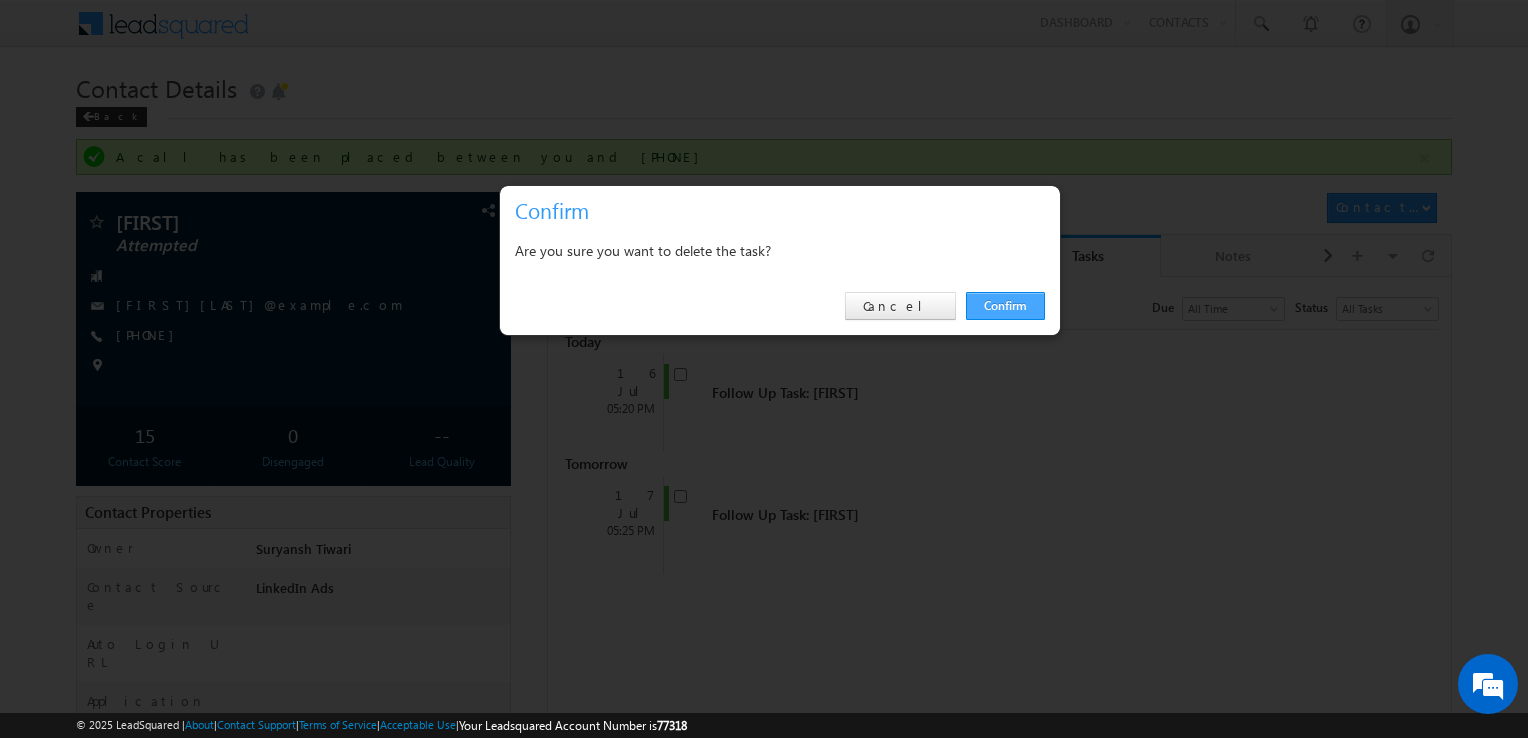 click on "Confirm" at bounding box center (1005, 306) 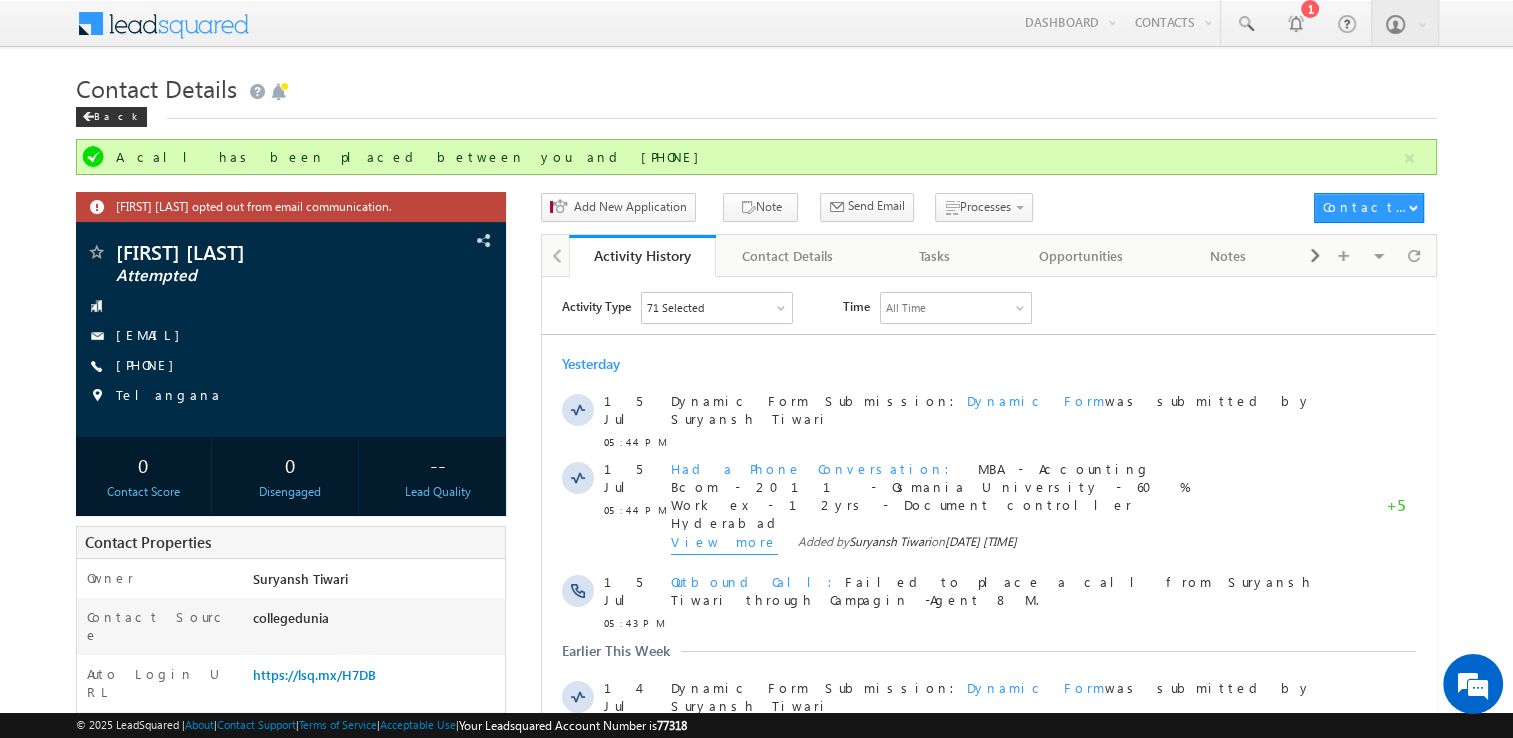 scroll, scrollTop: 0, scrollLeft: 0, axis: both 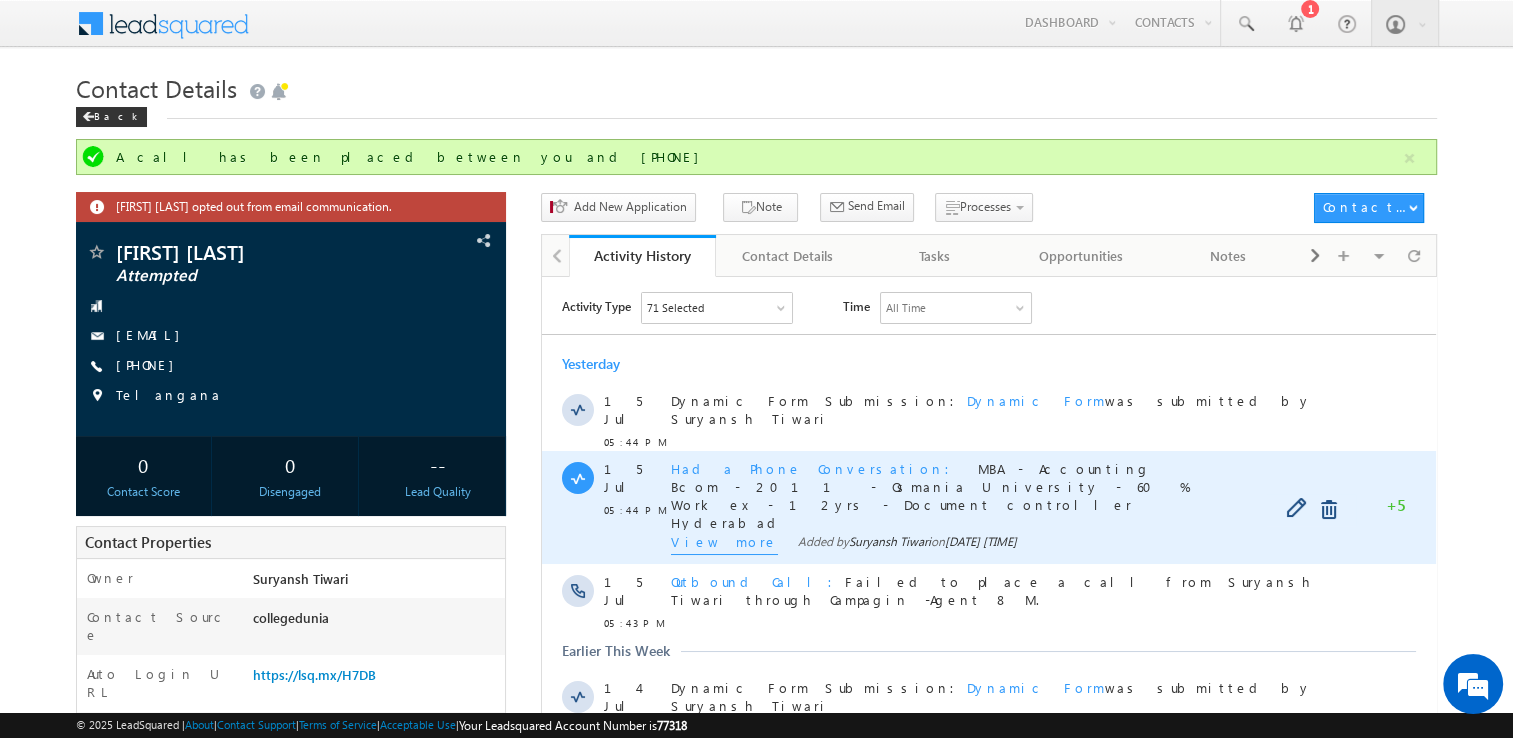 click on "View more" at bounding box center (724, 543) 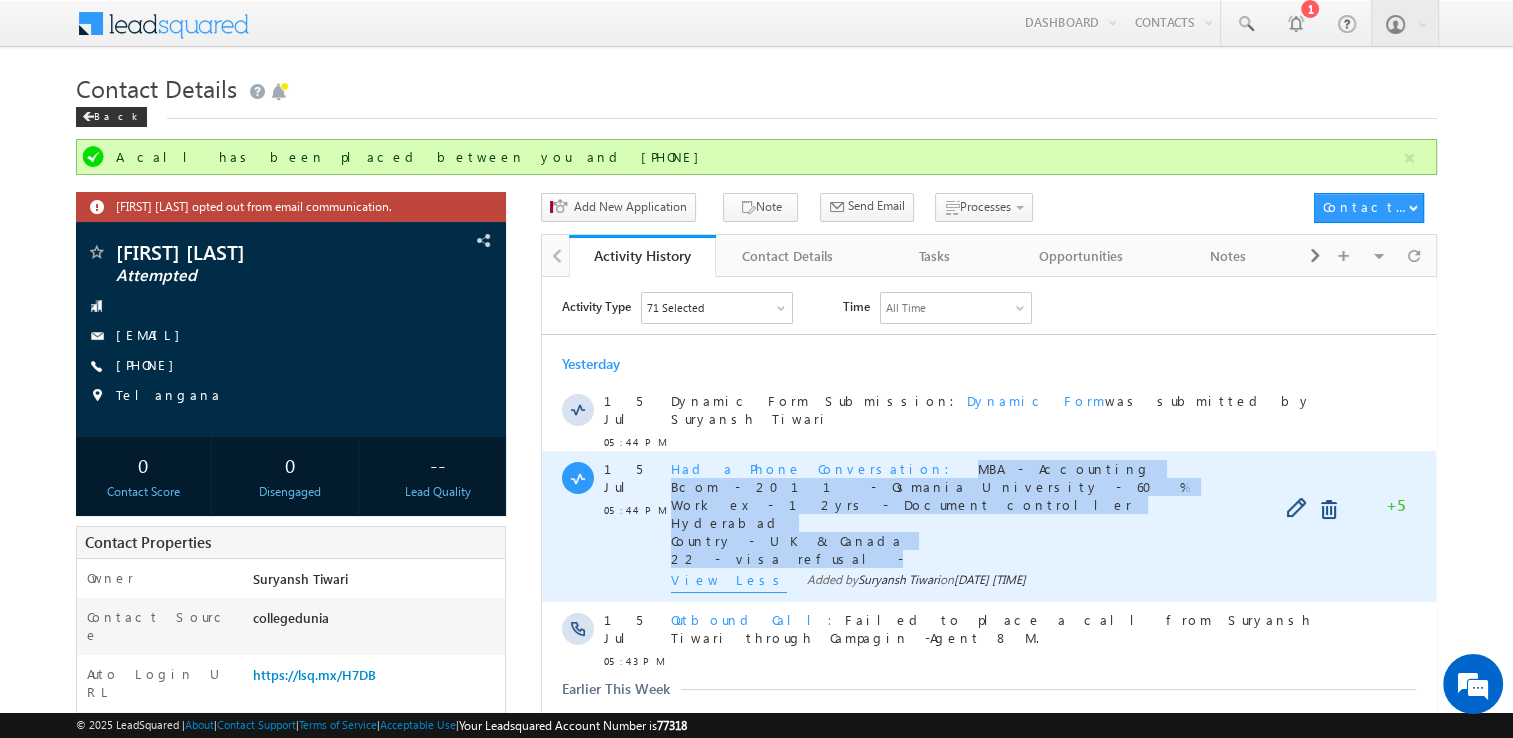 copy on "MBA - Accounting Bcom - 2011 - Osmania University - 60 % Work ex - 12yrs - Document controller Hyderabad Country - UK & Canada 22 - visa refusal -" 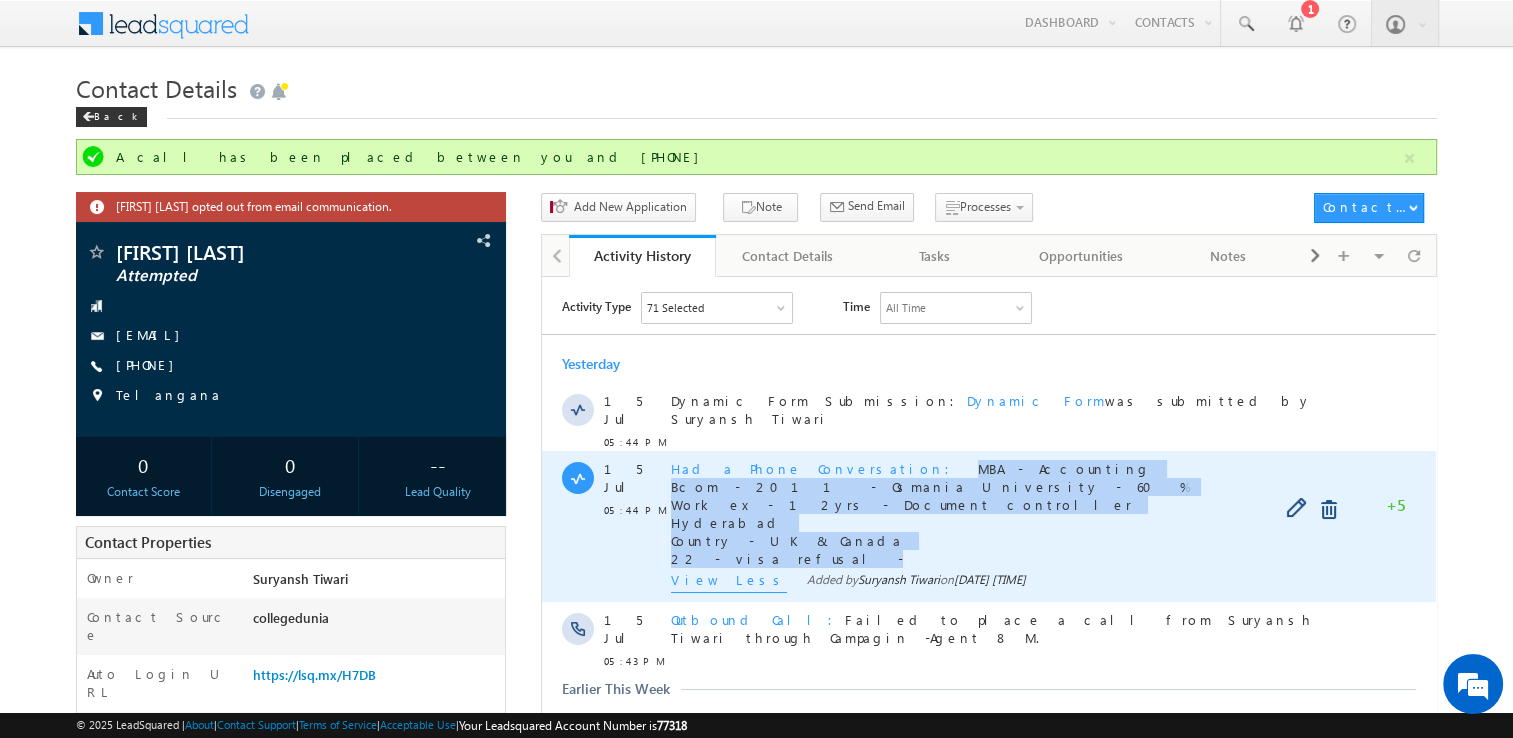 drag, startPoint x: 832, startPoint y: 454, endPoint x: 926, endPoint y: 546, distance: 131.52946 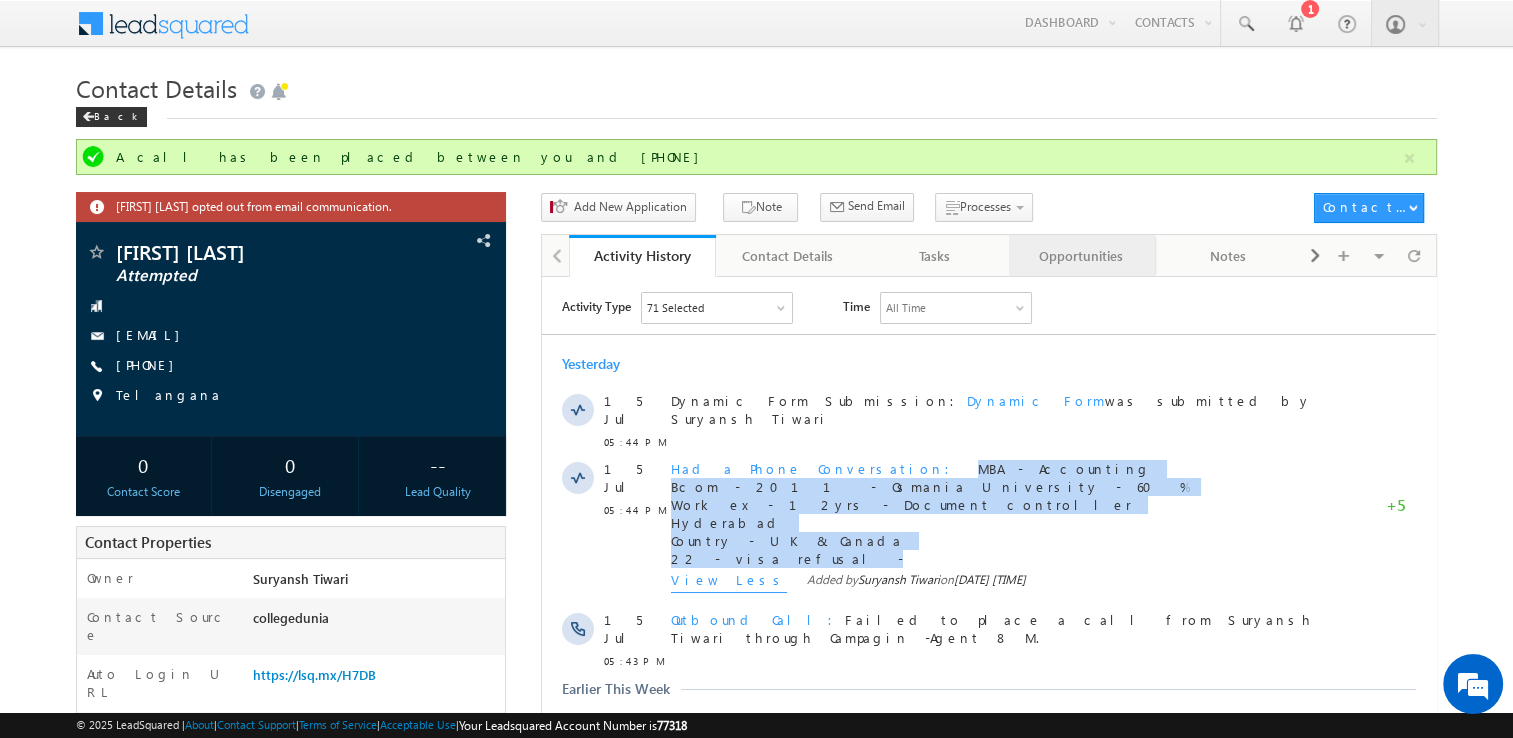 drag, startPoint x: 384, startPoint y: 270, endPoint x: 1068, endPoint y: 261, distance: 684.0592 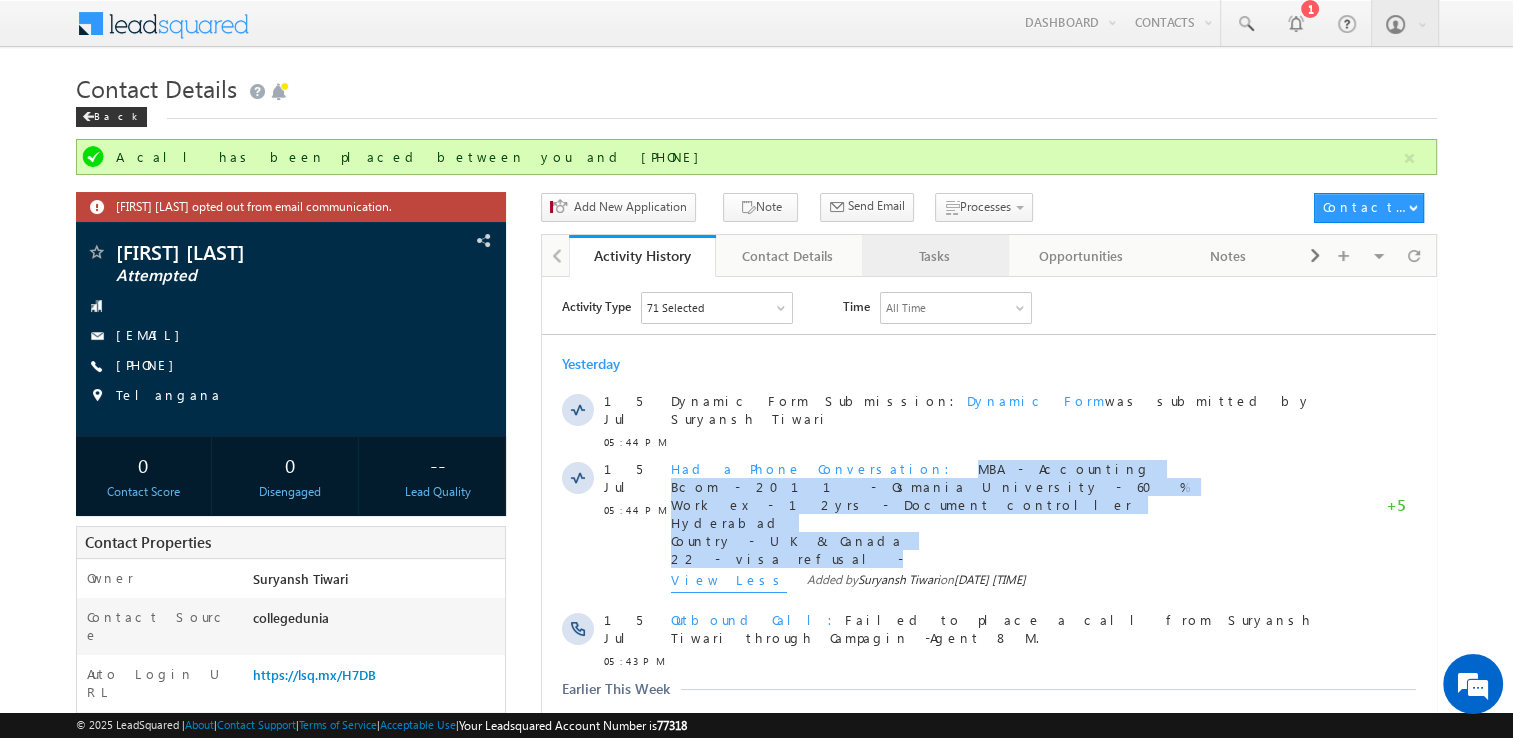 click on "Tasks" at bounding box center [934, 256] 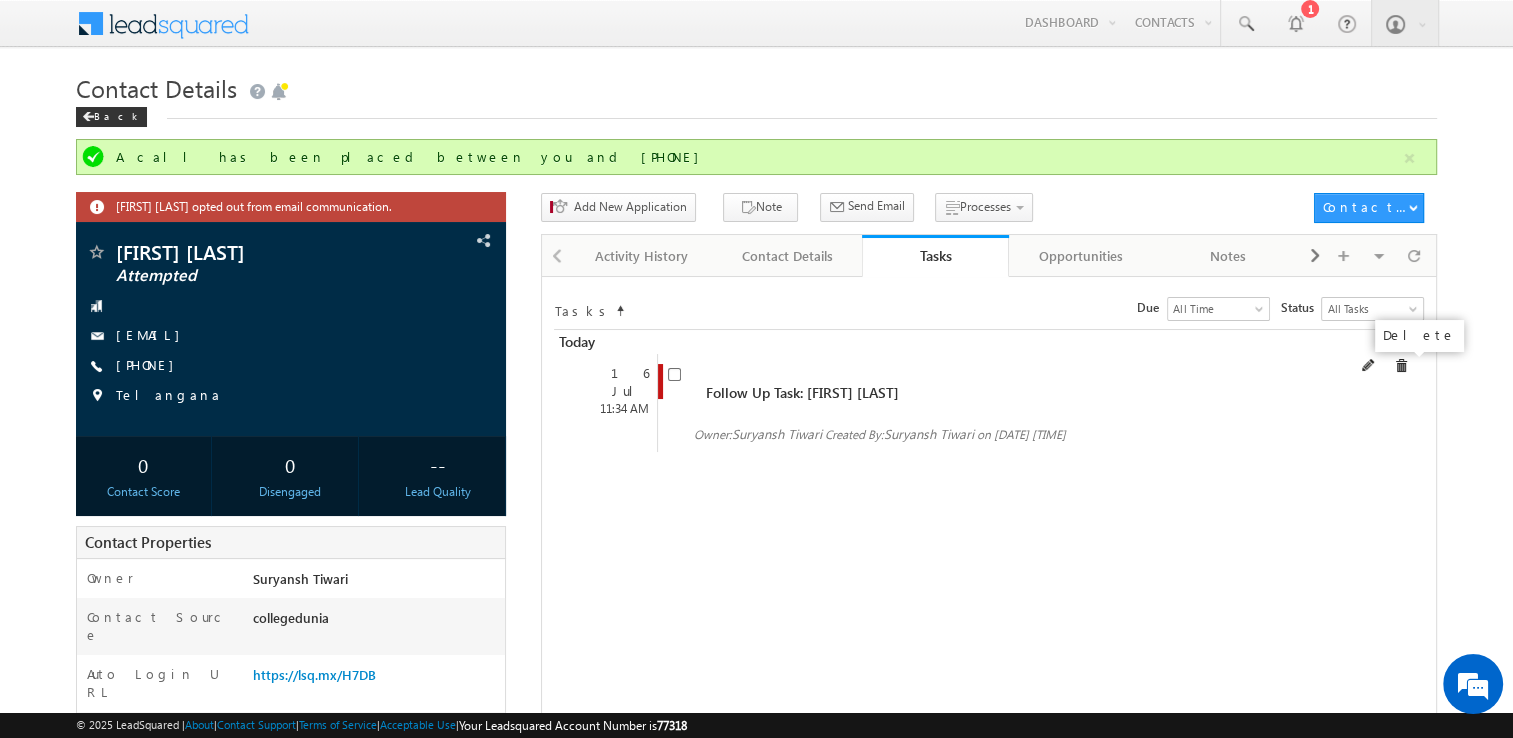 click at bounding box center (1401, 366) 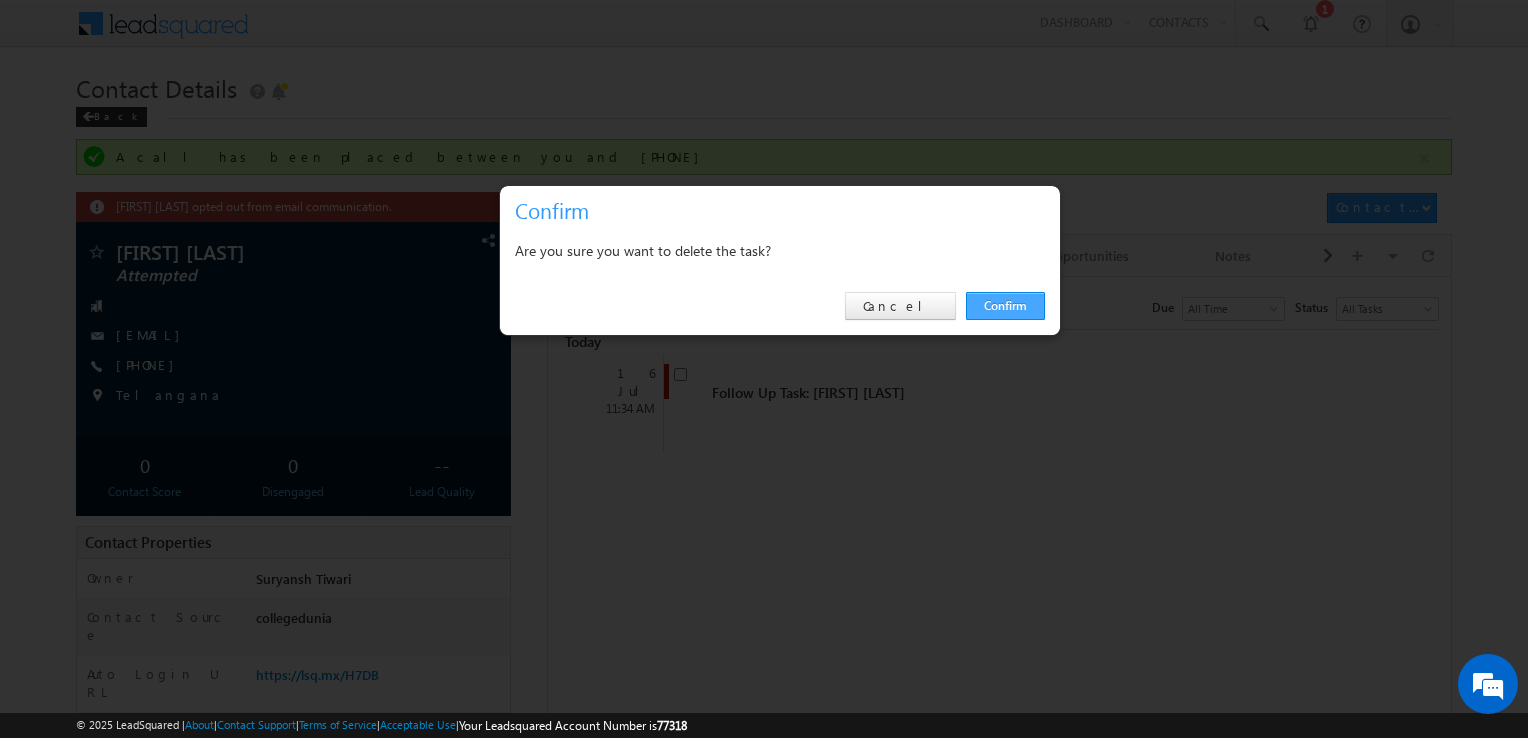 click on "Confirm" at bounding box center (1005, 306) 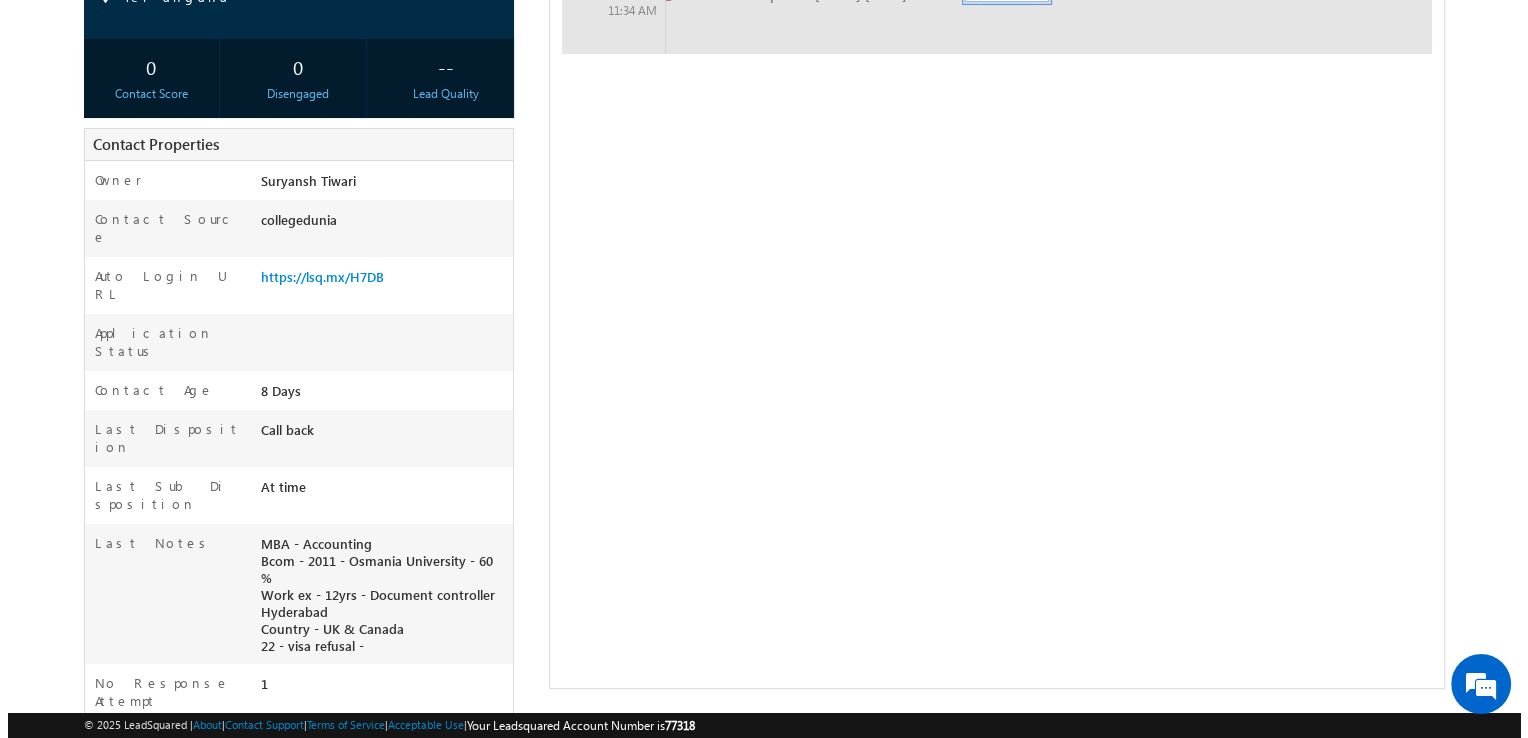 scroll, scrollTop: 0, scrollLeft: 0, axis: both 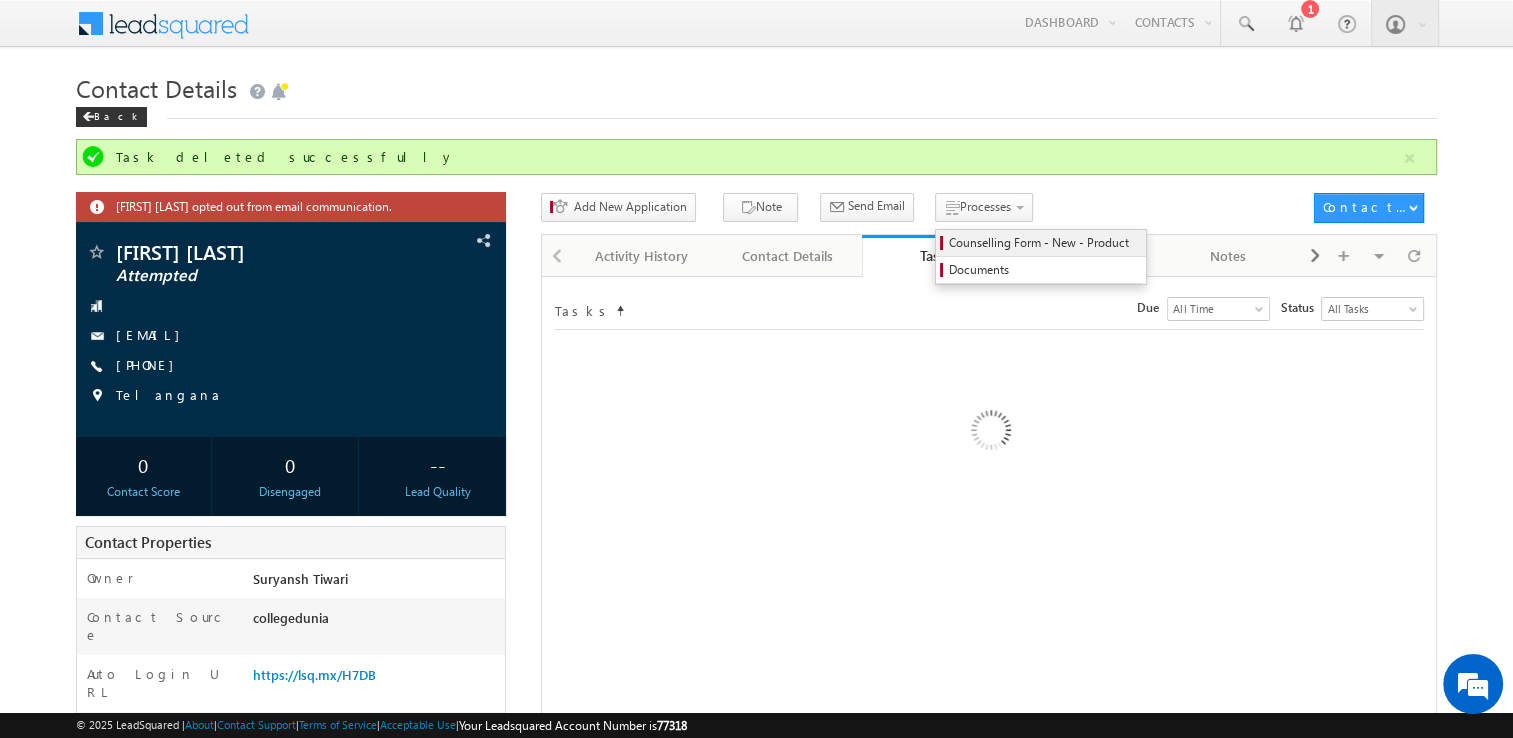 click on "Counselling Form - New - Product" at bounding box center [1044, 243] 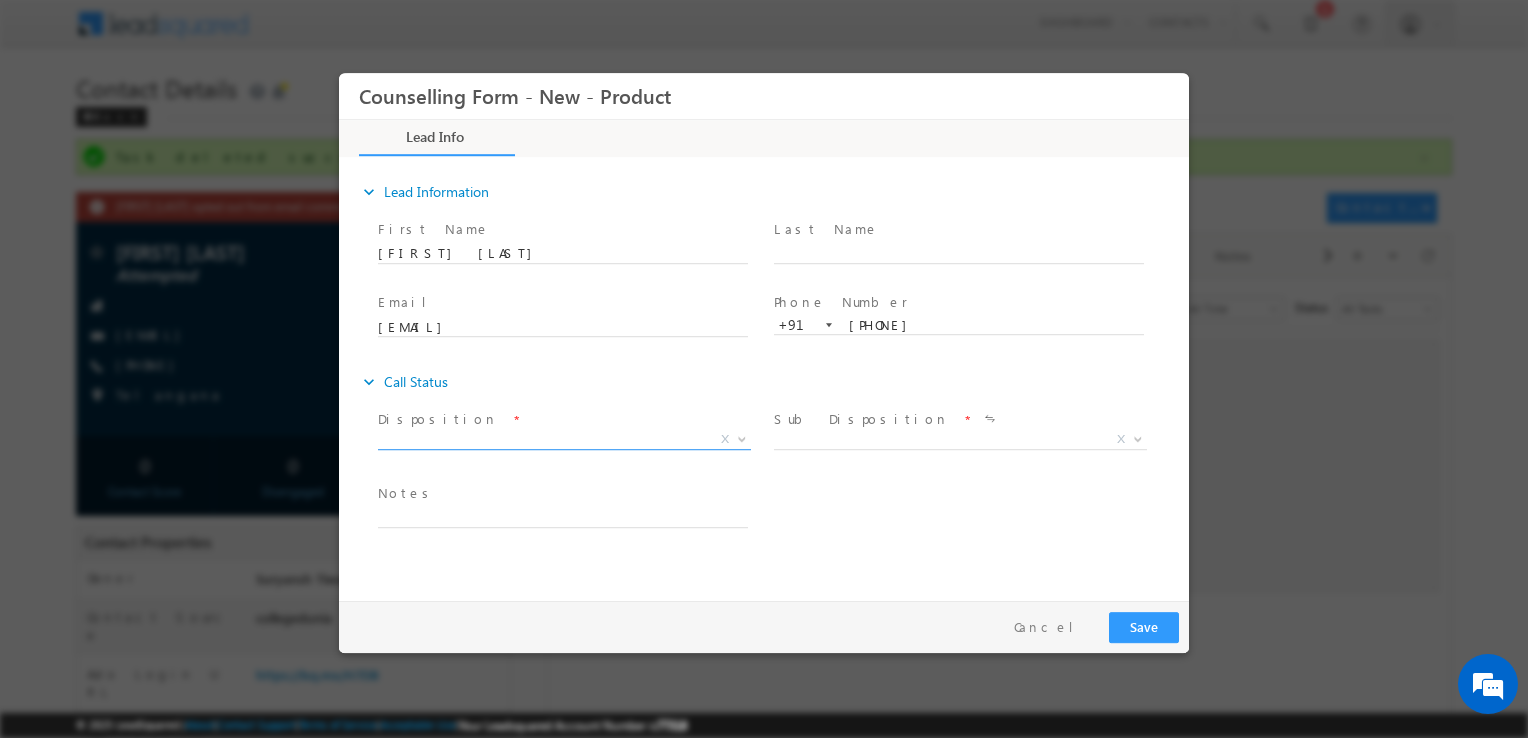 scroll, scrollTop: 0, scrollLeft: 0, axis: both 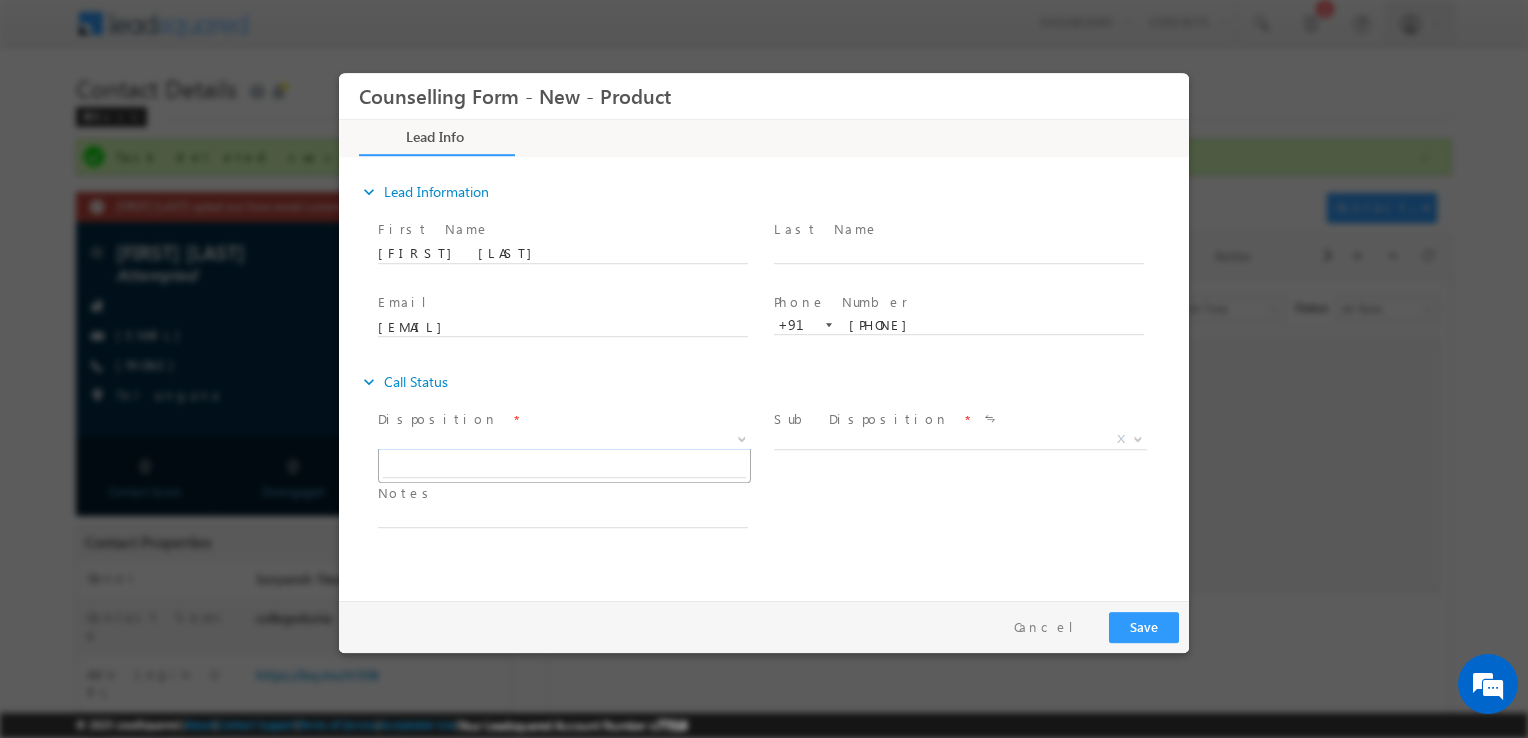 click on "X" at bounding box center (564, 440) 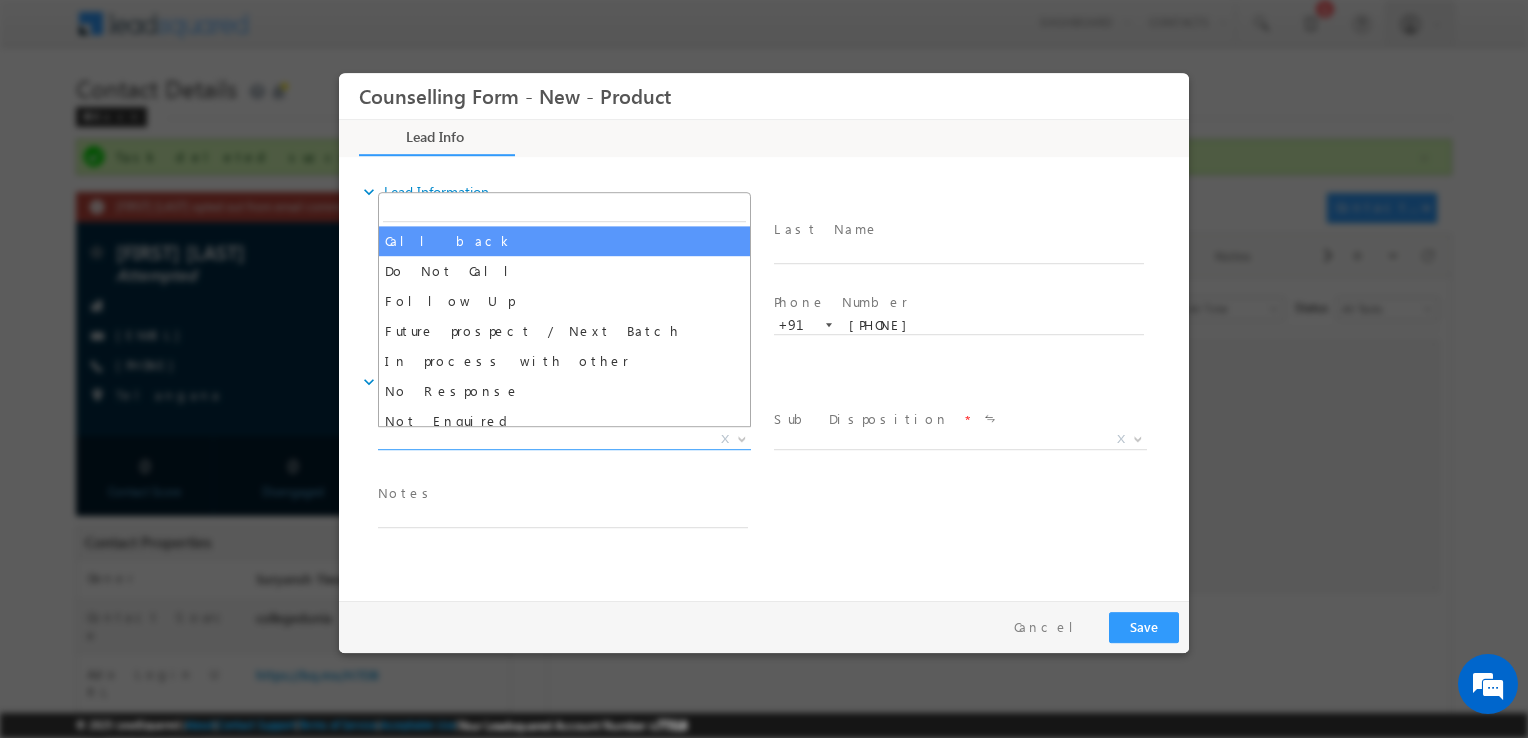 select on "Call back" 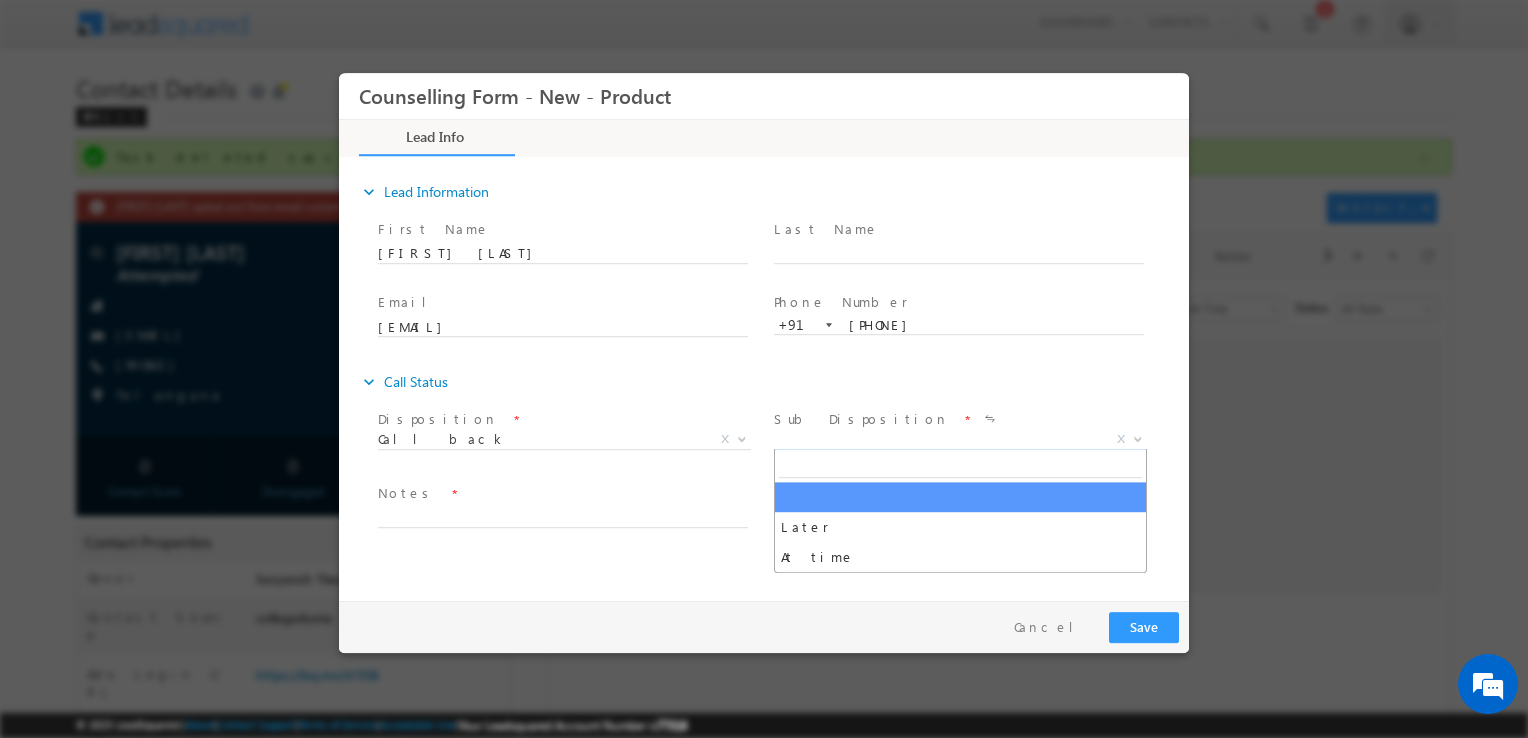 drag, startPoint x: 850, startPoint y: 431, endPoint x: 890, endPoint y: 619, distance: 192.20822 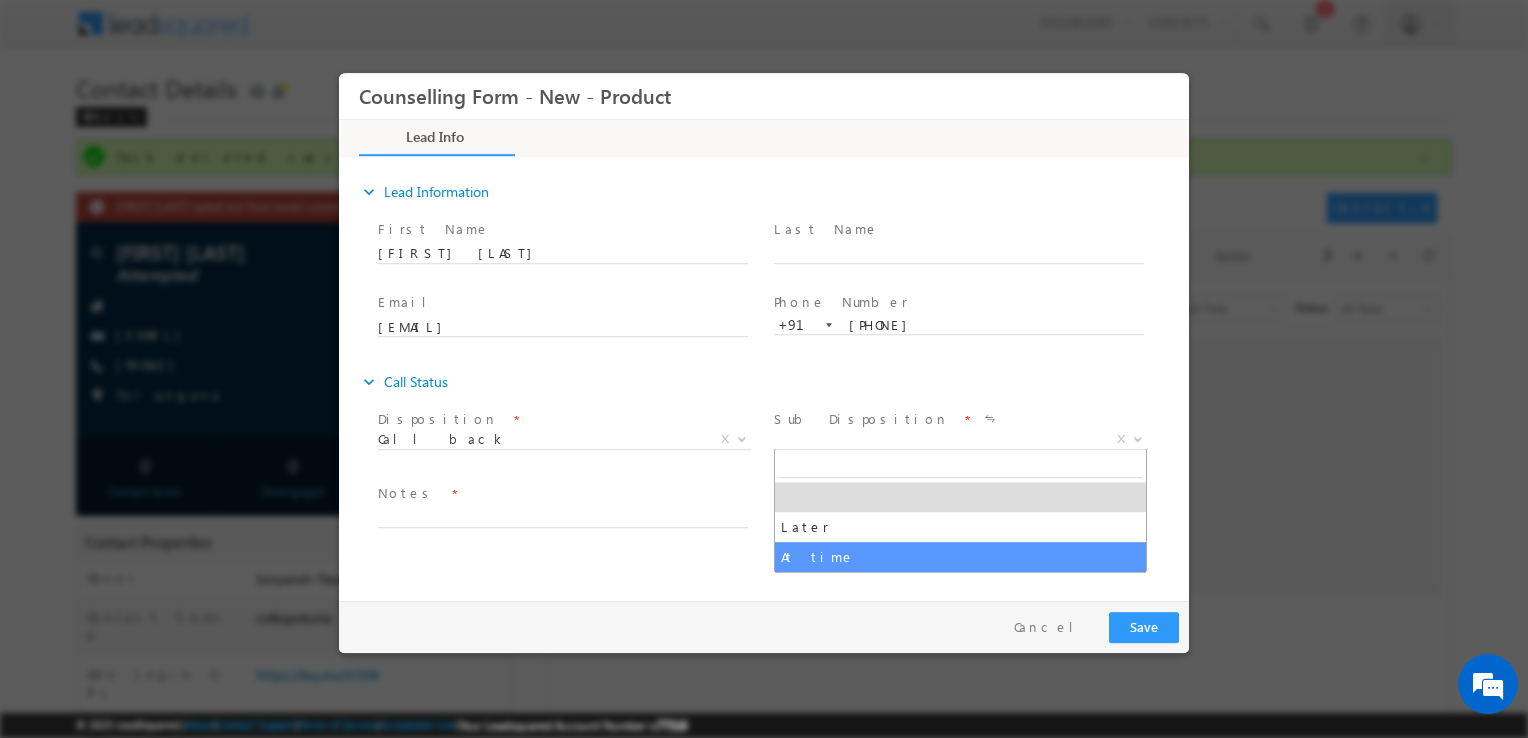 select on "At time" 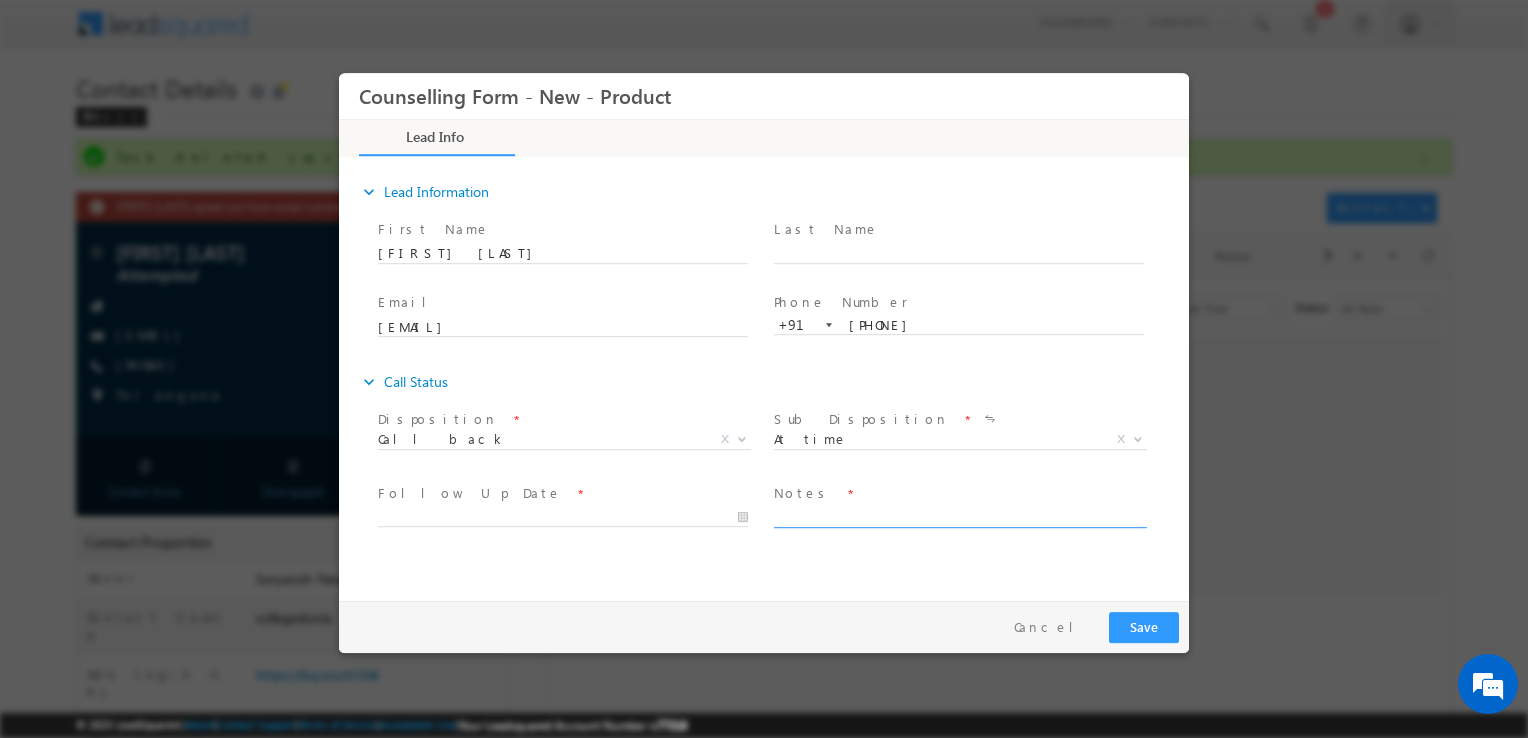 click at bounding box center [959, 516] 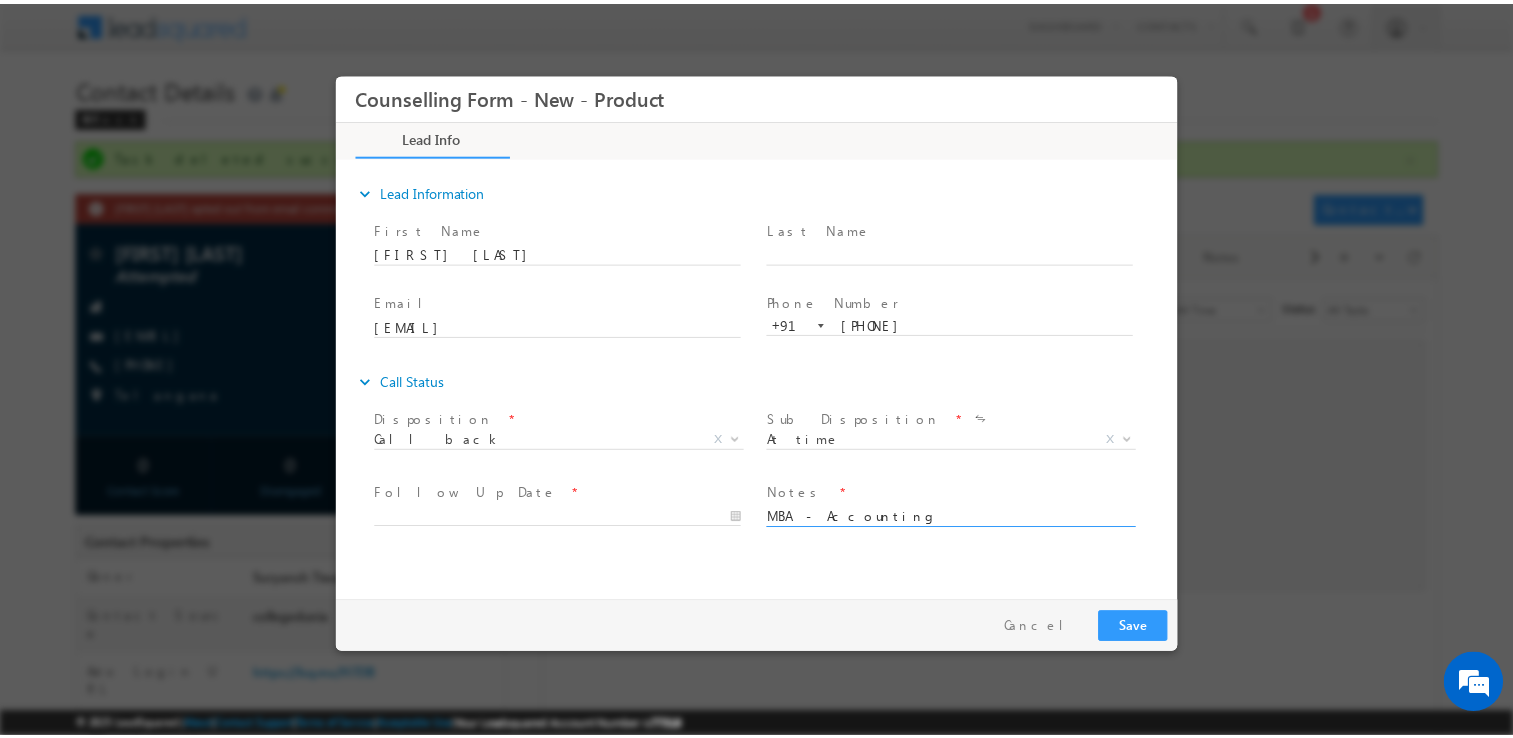 scroll, scrollTop: 15, scrollLeft: 0, axis: vertical 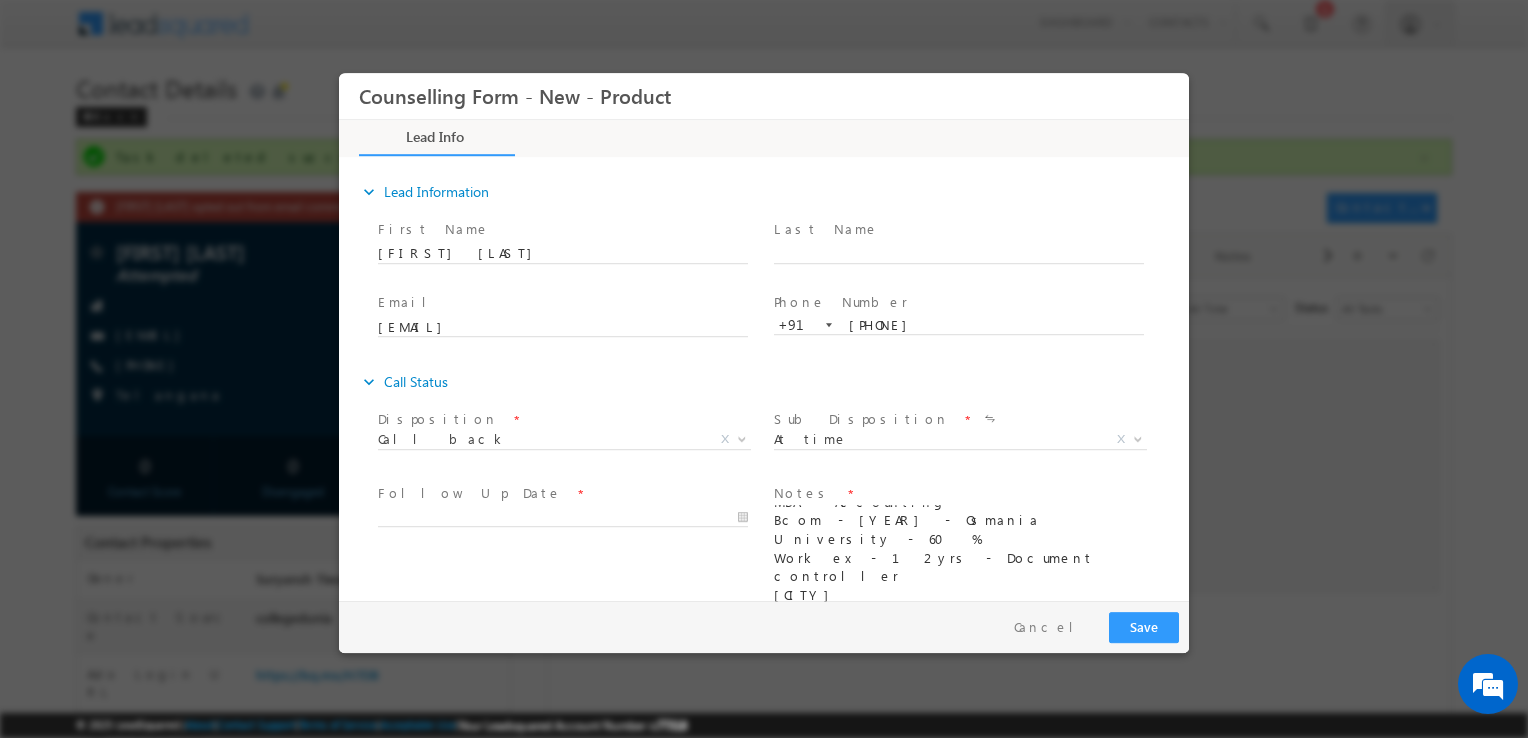 type on "MBA - Accounting
Bcom - 2011 - Osmania University - 60 %
Work ex - 12yrs - Document controller
Hyderabad
Country - UK & Canada
22 - visa refusal -" 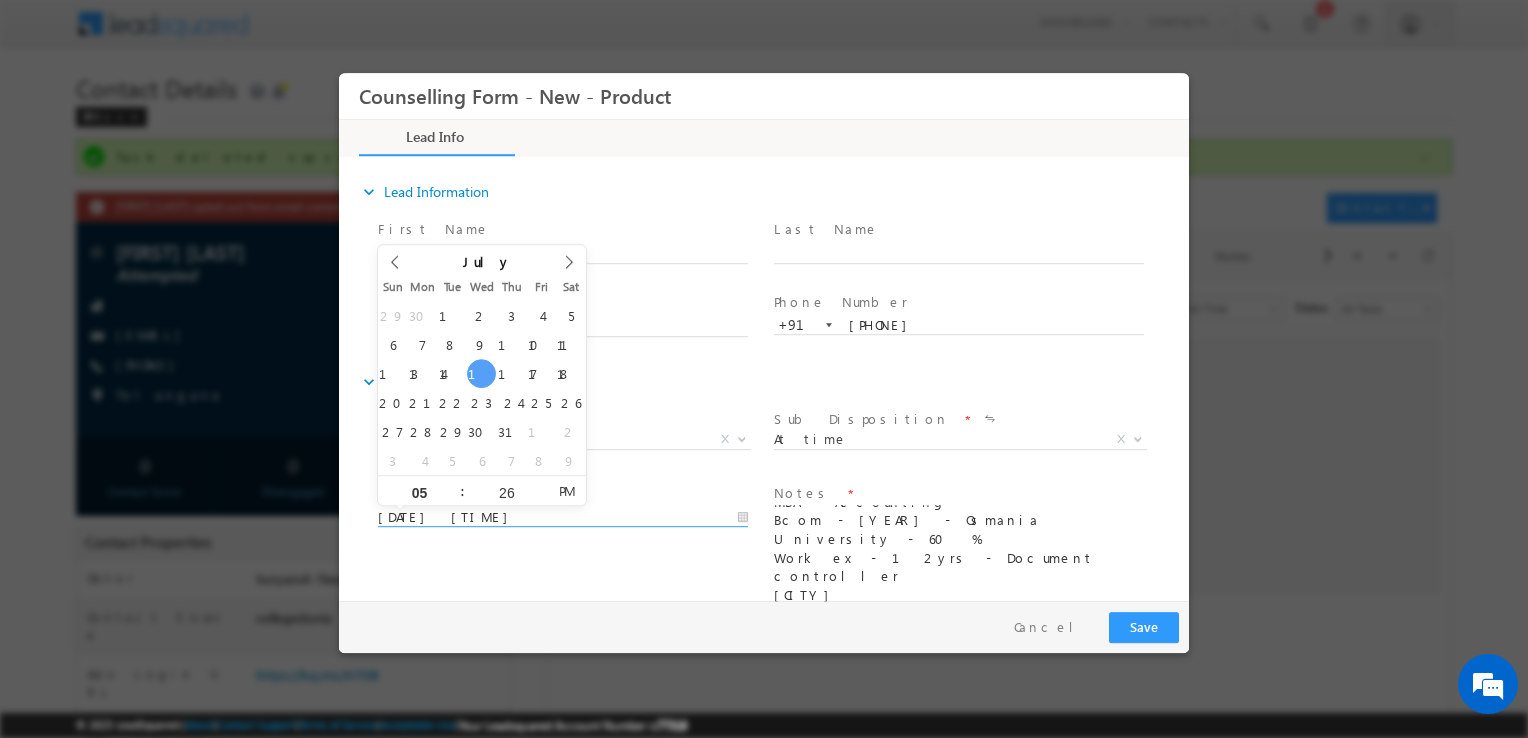 click on "16/07/2025 5:26 PM" at bounding box center (563, 518) 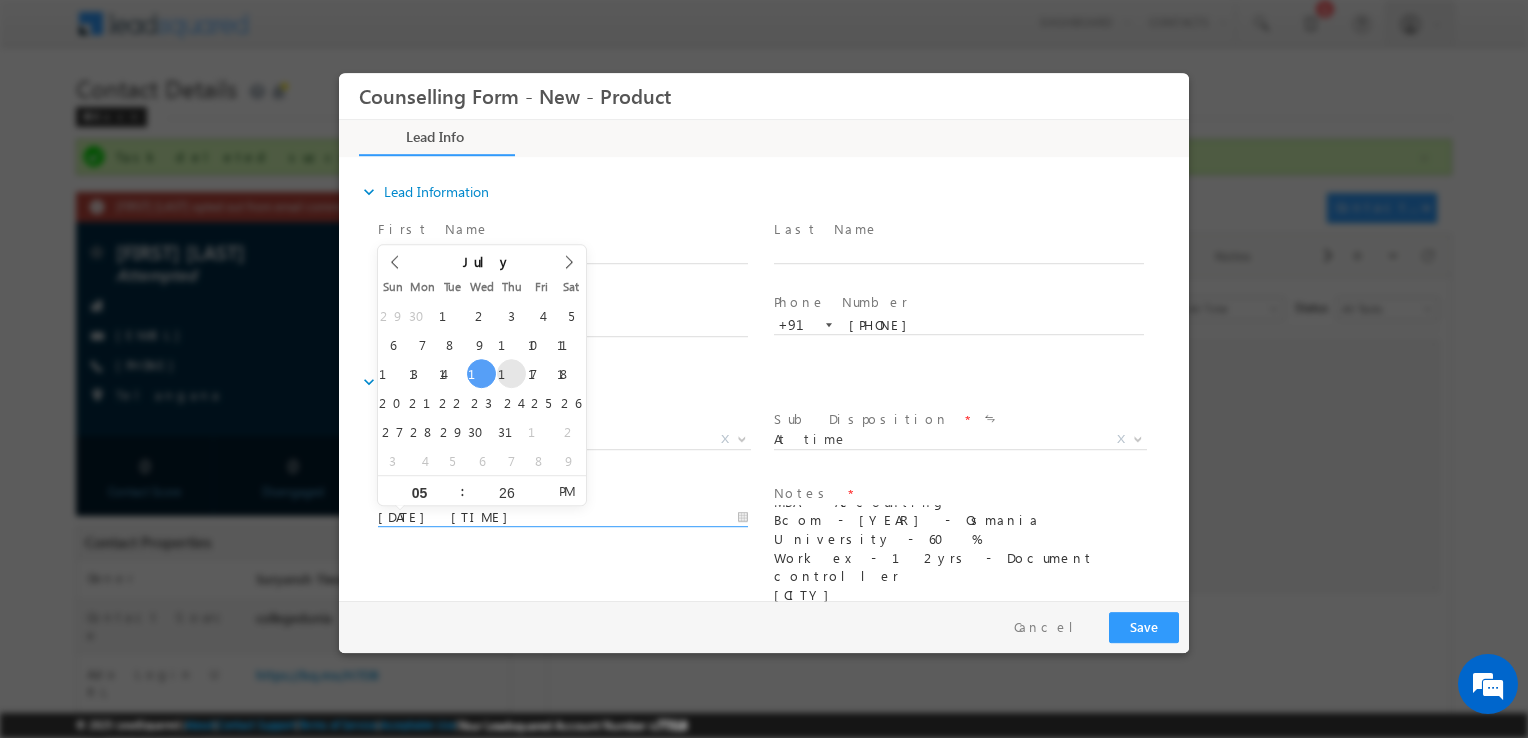 type on "17/07/2025 5:26 PM" 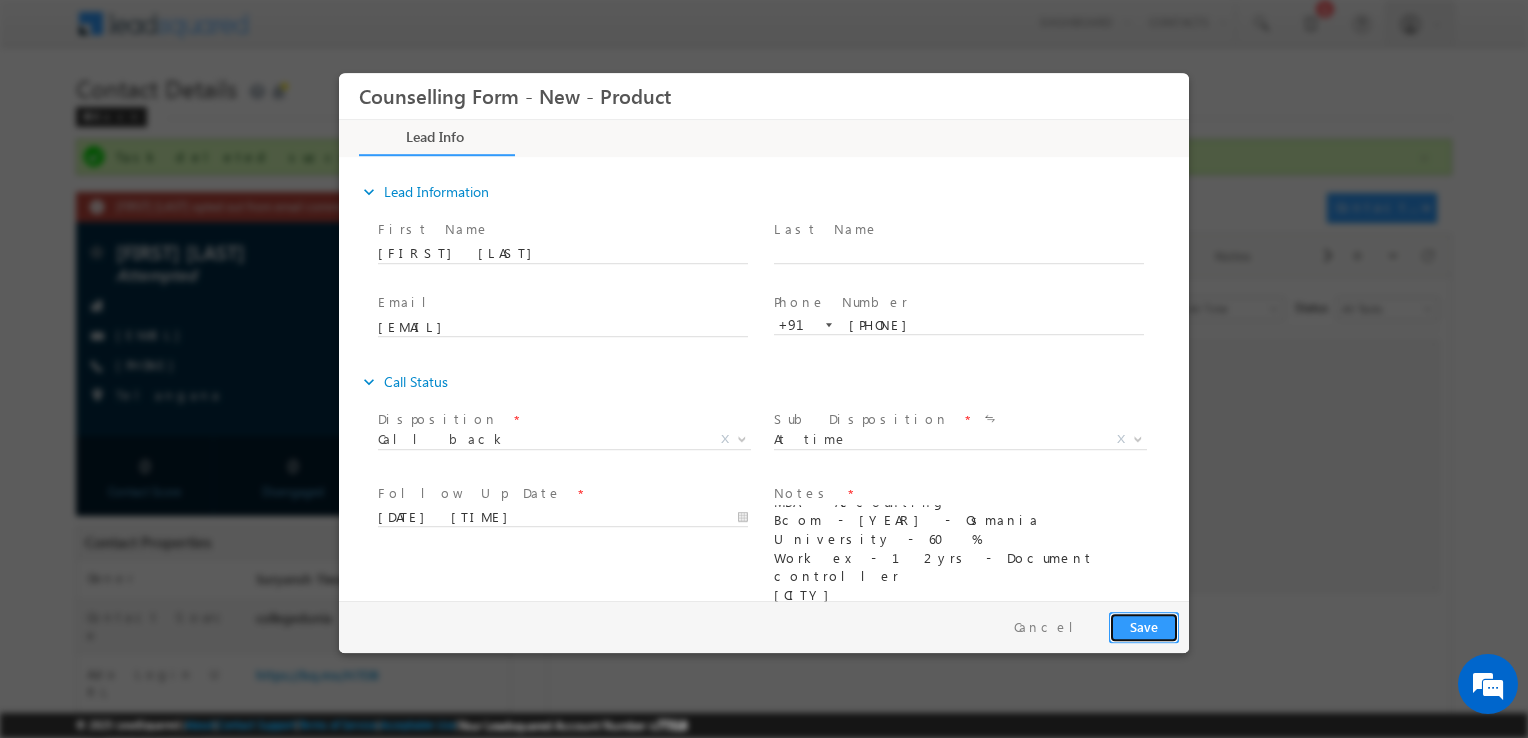 click on "Save" at bounding box center [1144, 627] 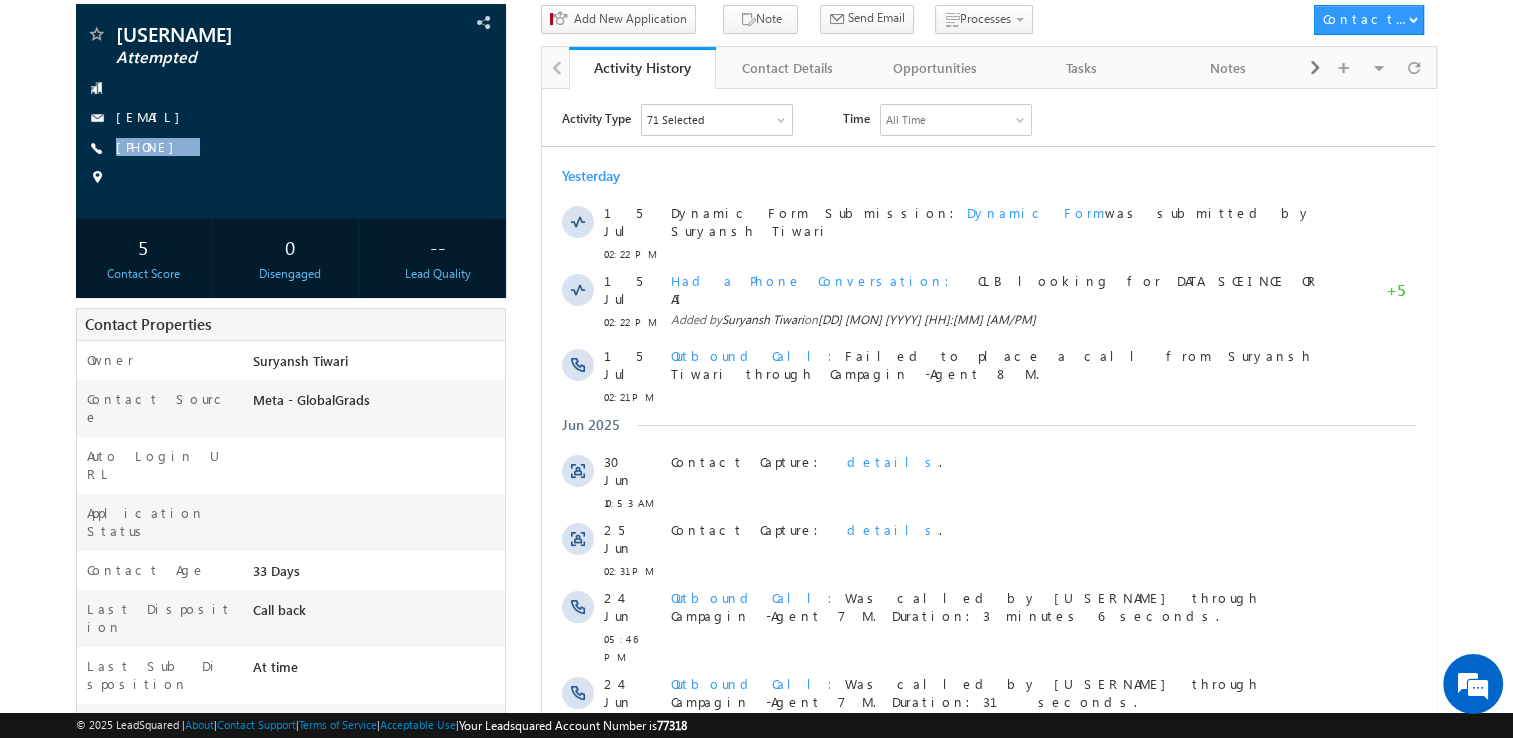 scroll, scrollTop: 0, scrollLeft: 0, axis: both 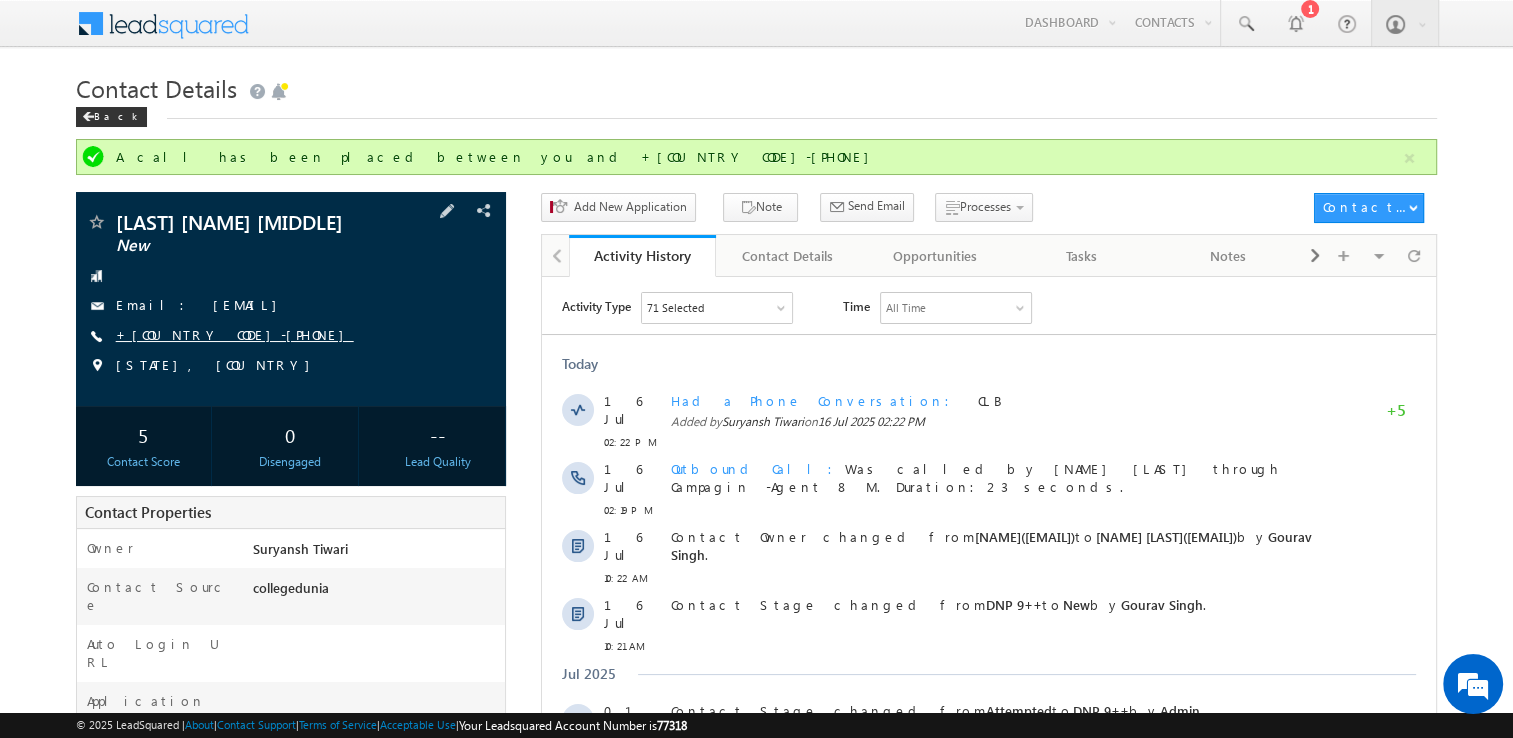 click on "+[COUNTRY CODE]-[PHONE]" at bounding box center (235, 334) 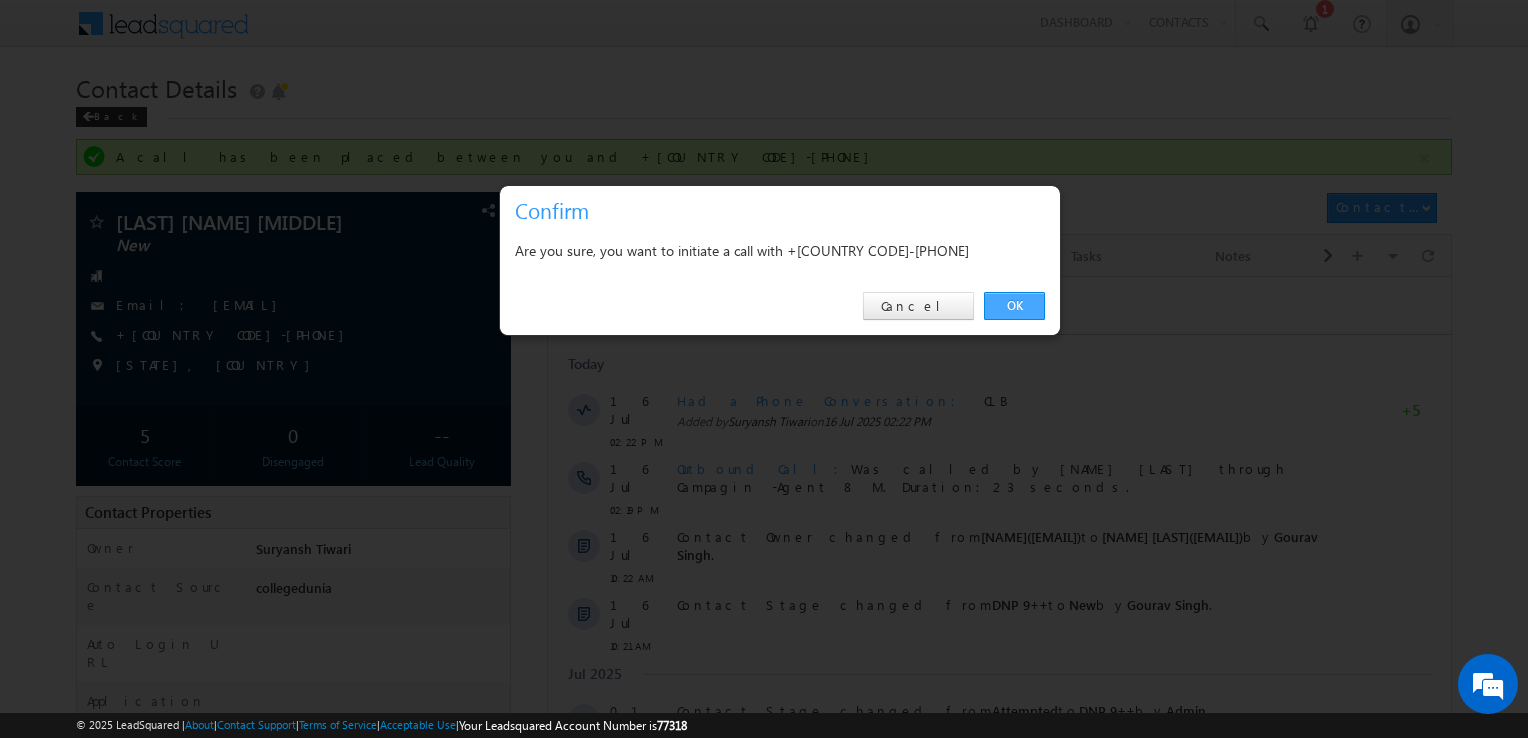 click on "OK" at bounding box center (1014, 306) 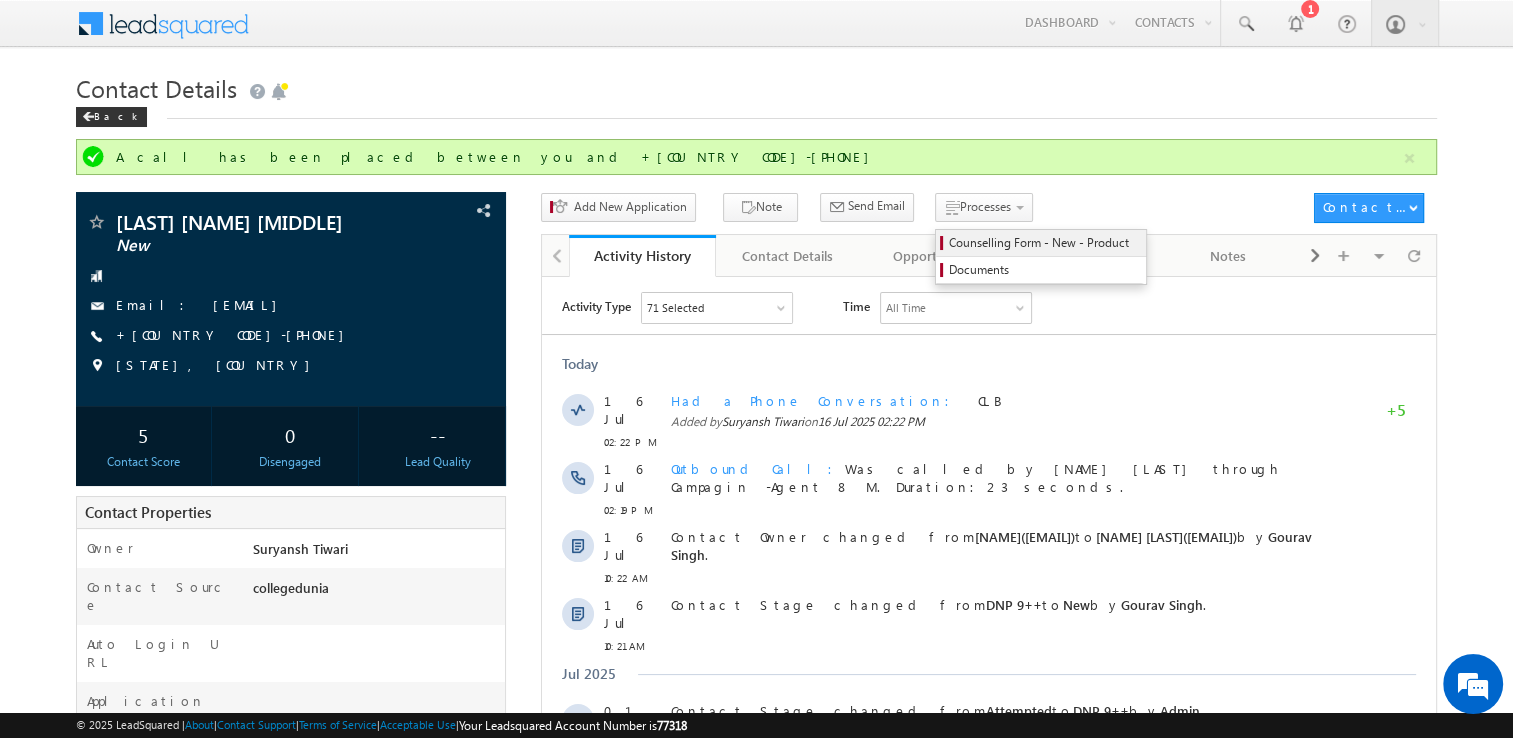 click on "Counselling Form - New - Product" at bounding box center (1041, 243) 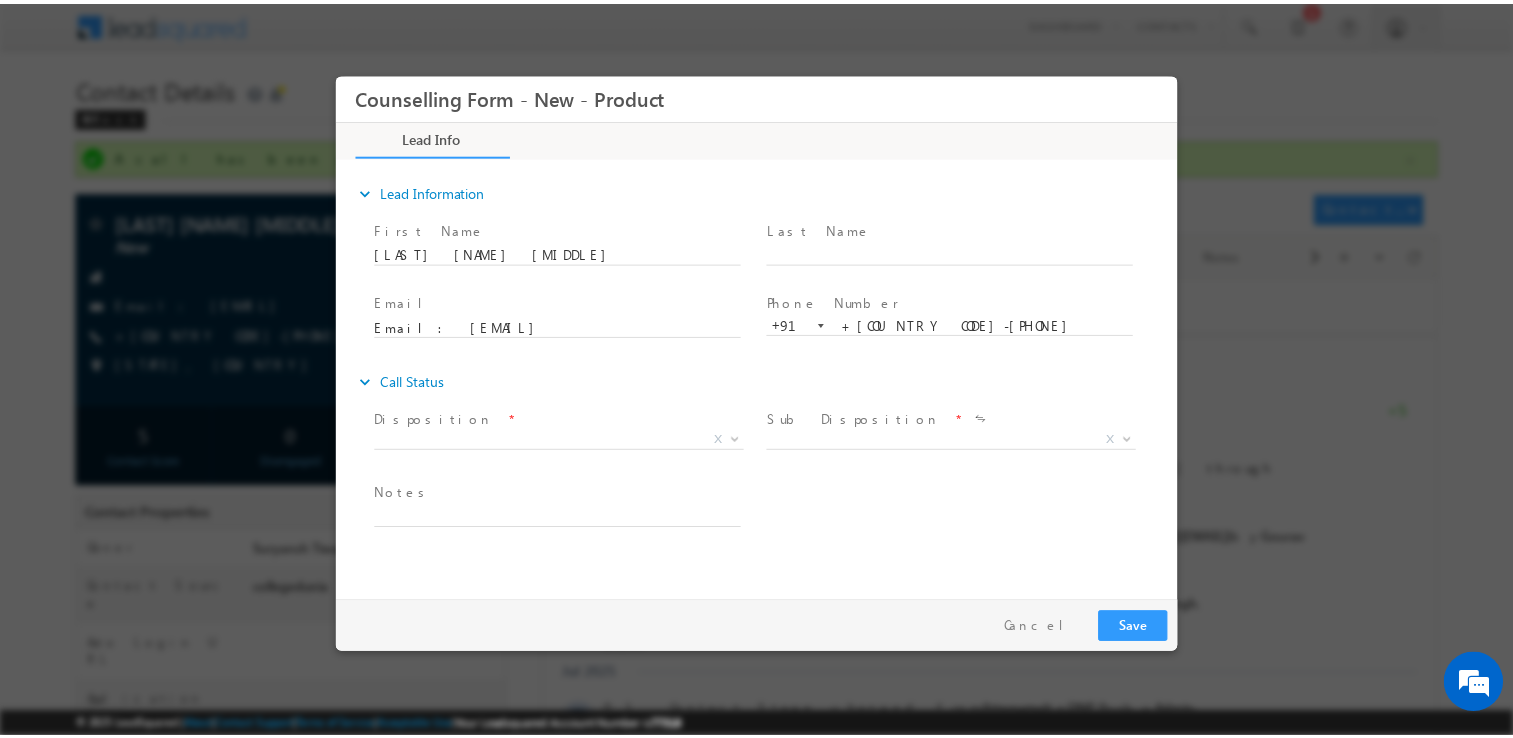 scroll, scrollTop: 0, scrollLeft: 0, axis: both 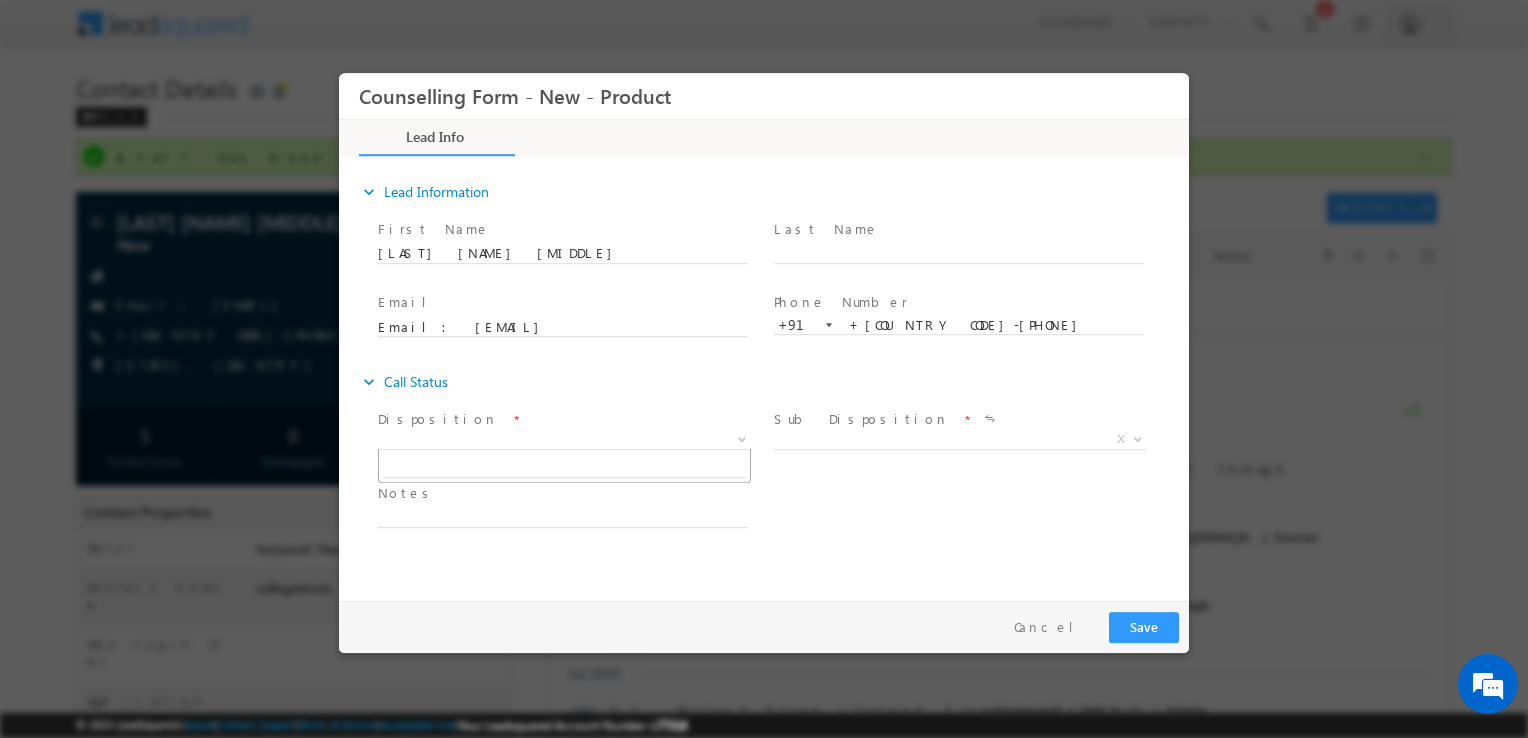 click on "X" at bounding box center [564, 440] 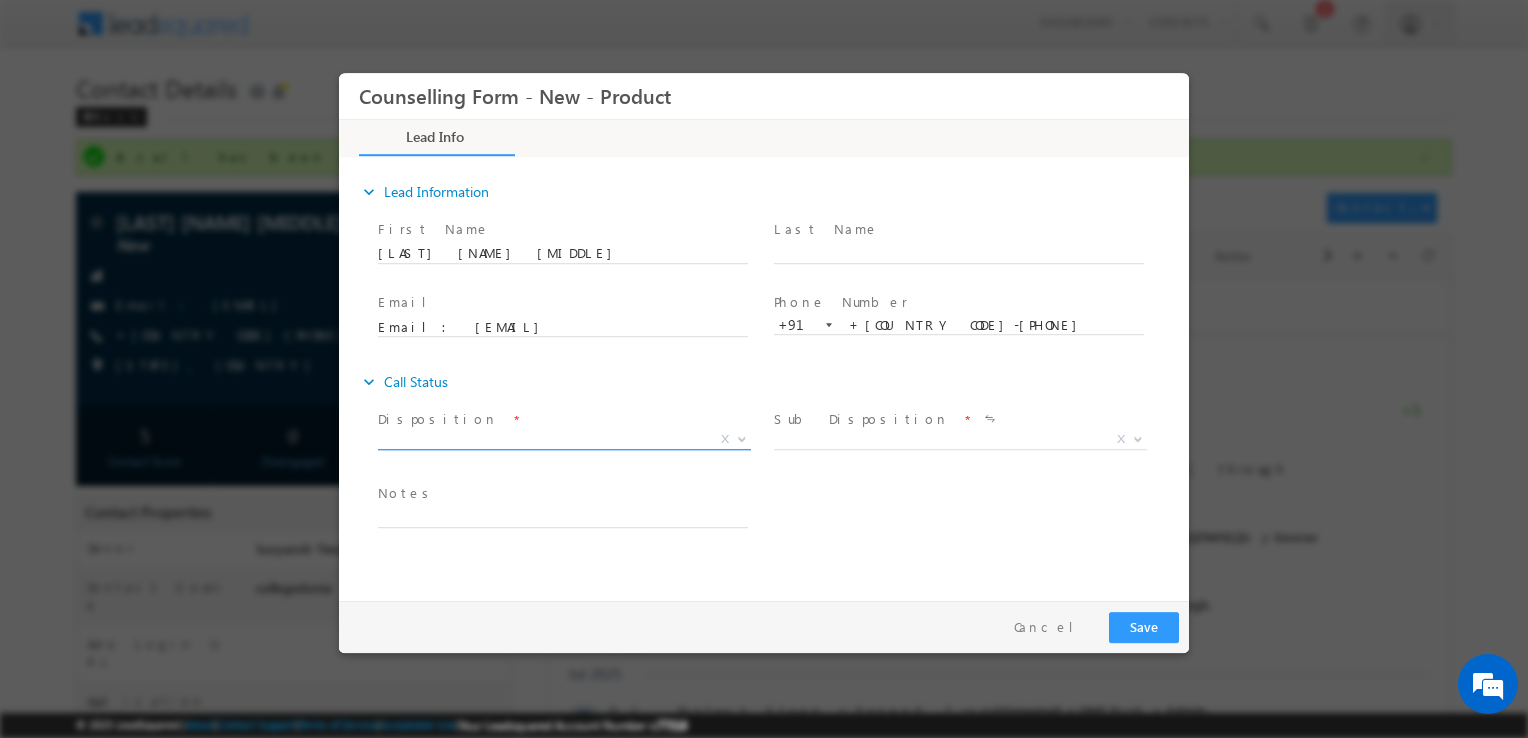 click on "X" at bounding box center (564, 440) 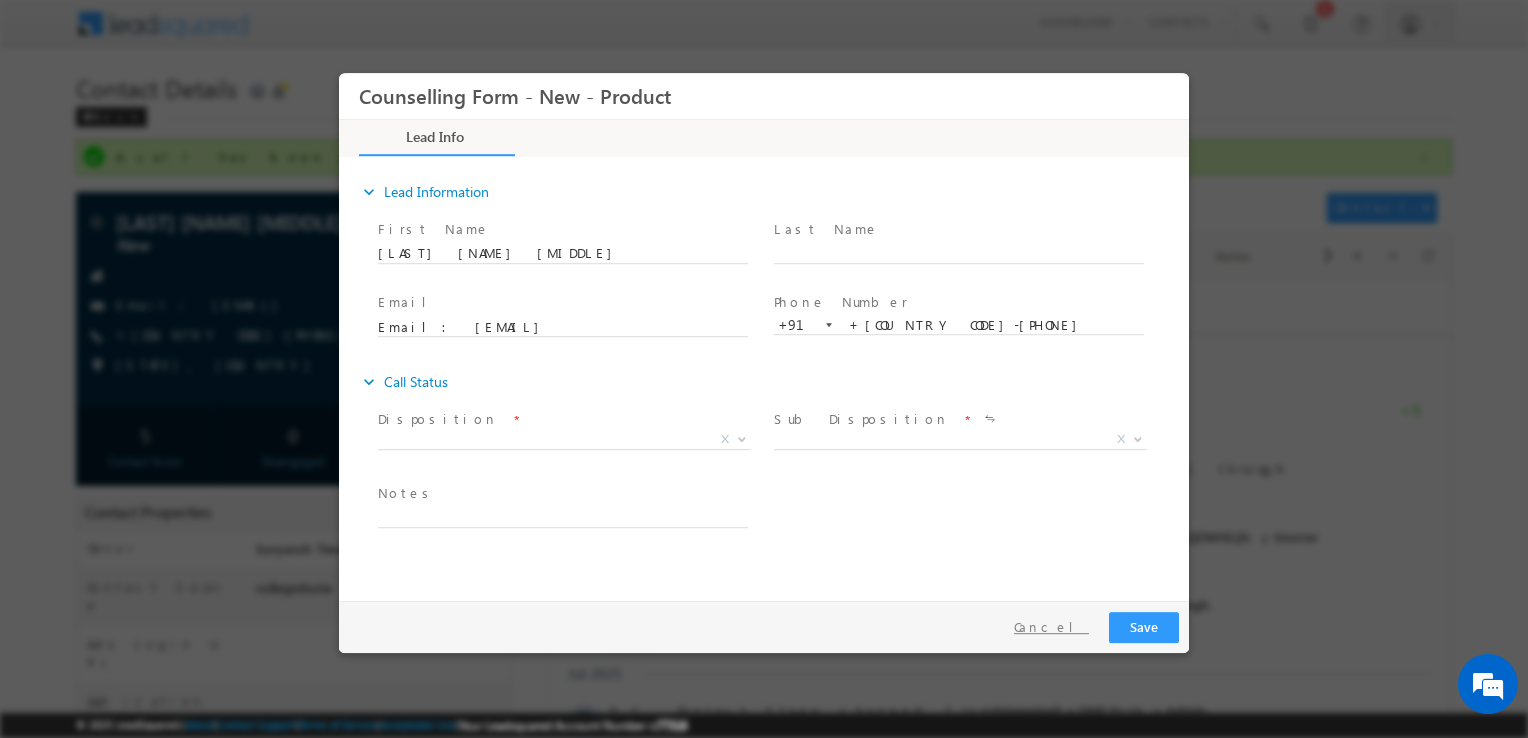 click on "Cancel" at bounding box center (1051, 627) 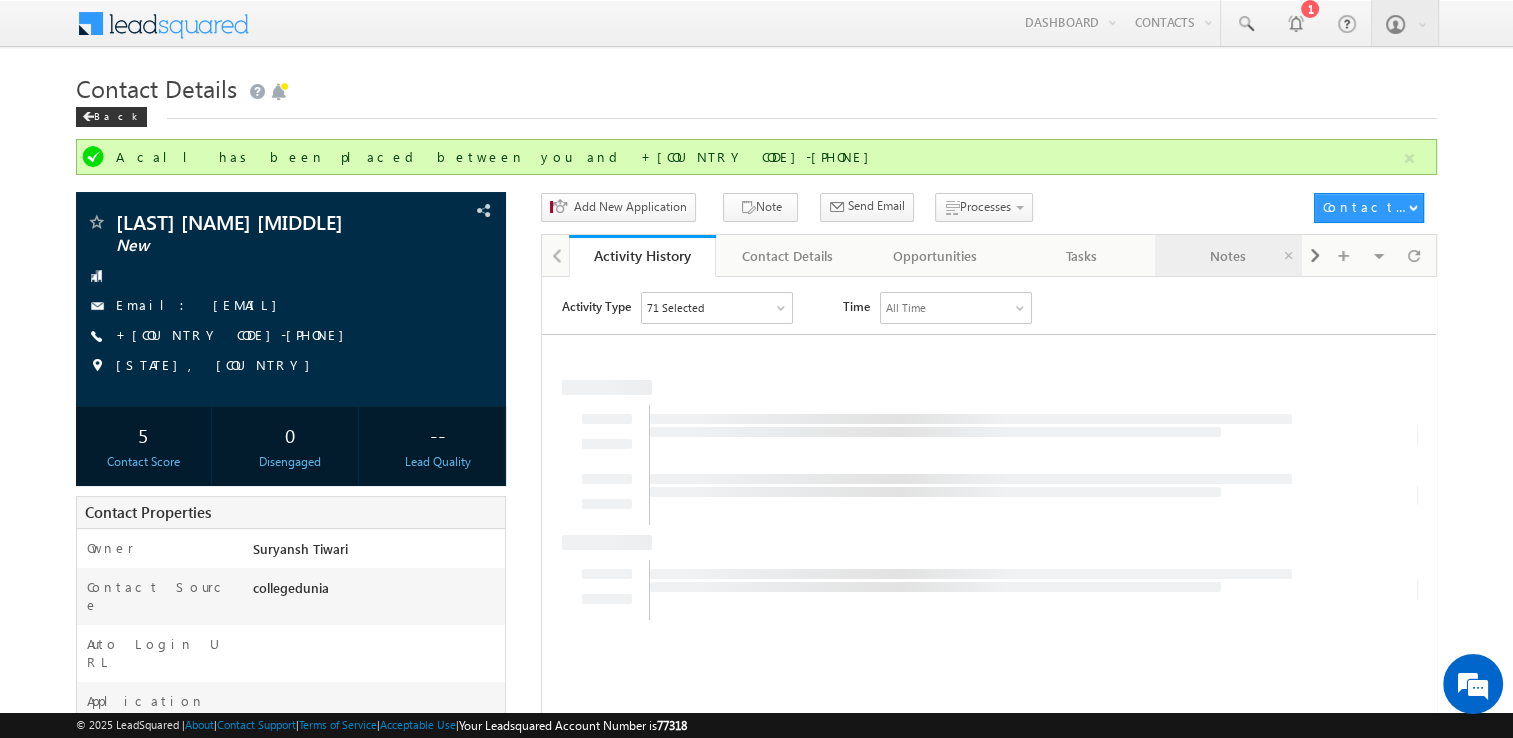 click on "Notes" at bounding box center [1228, 256] 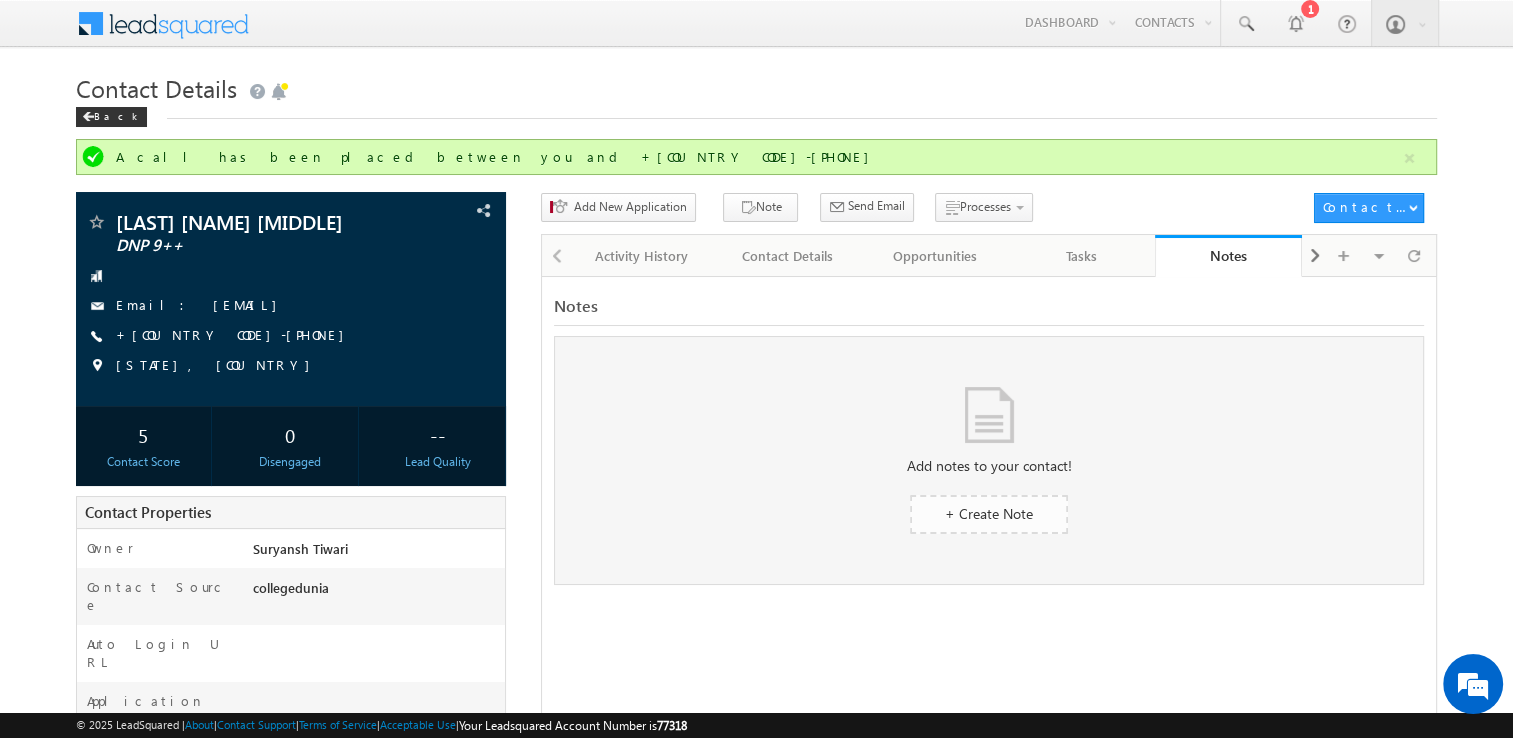 click on "+ Create Note" at bounding box center (989, 513) 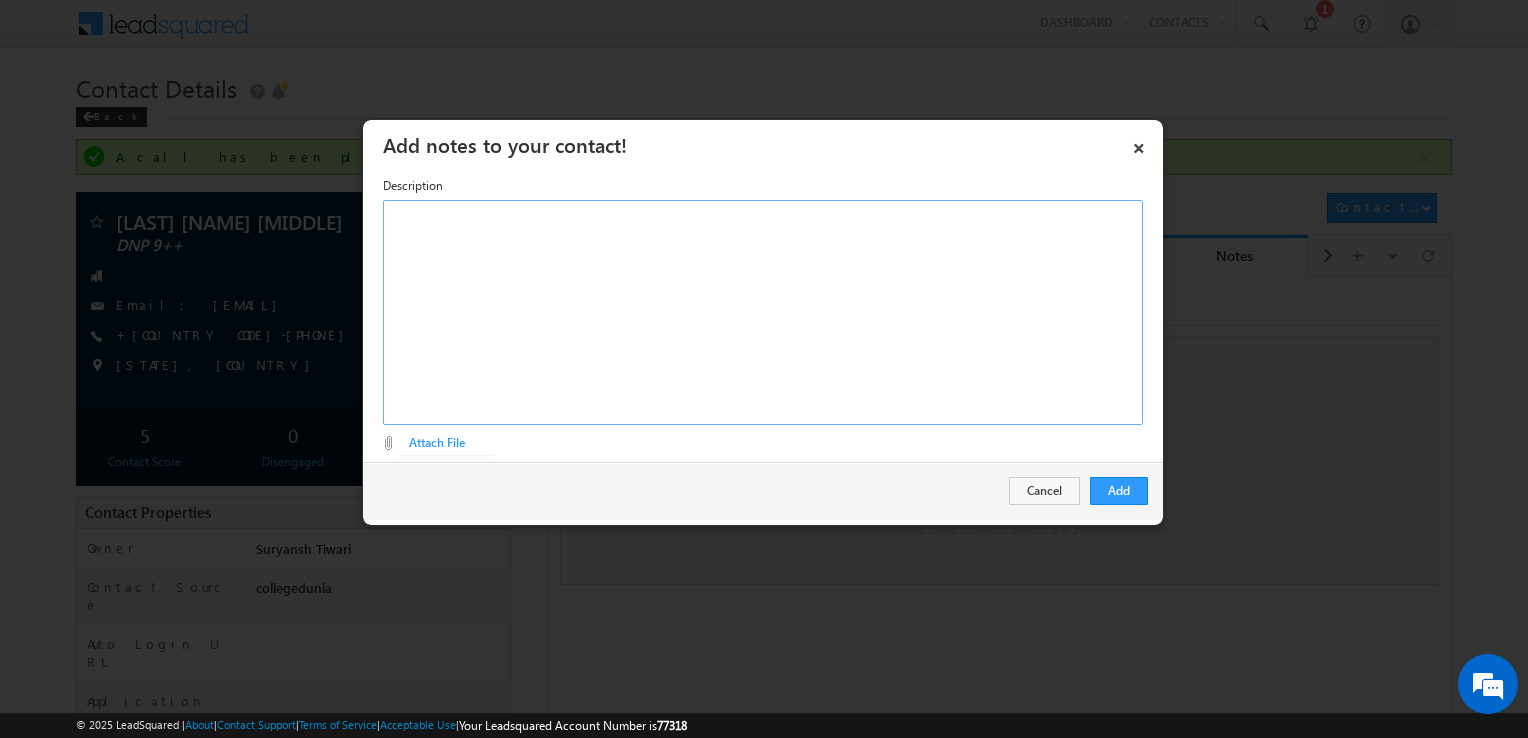 click at bounding box center (763, 312) 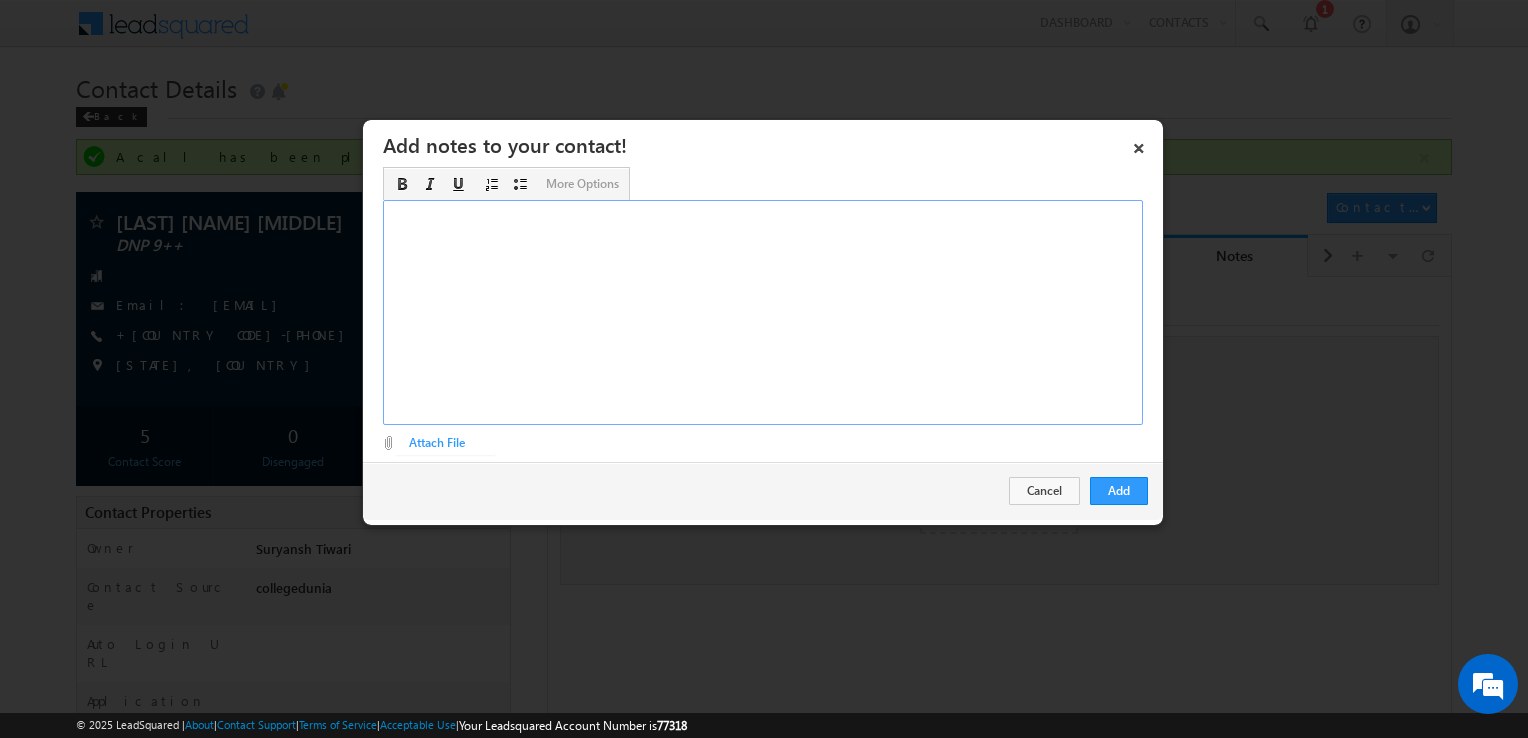 type 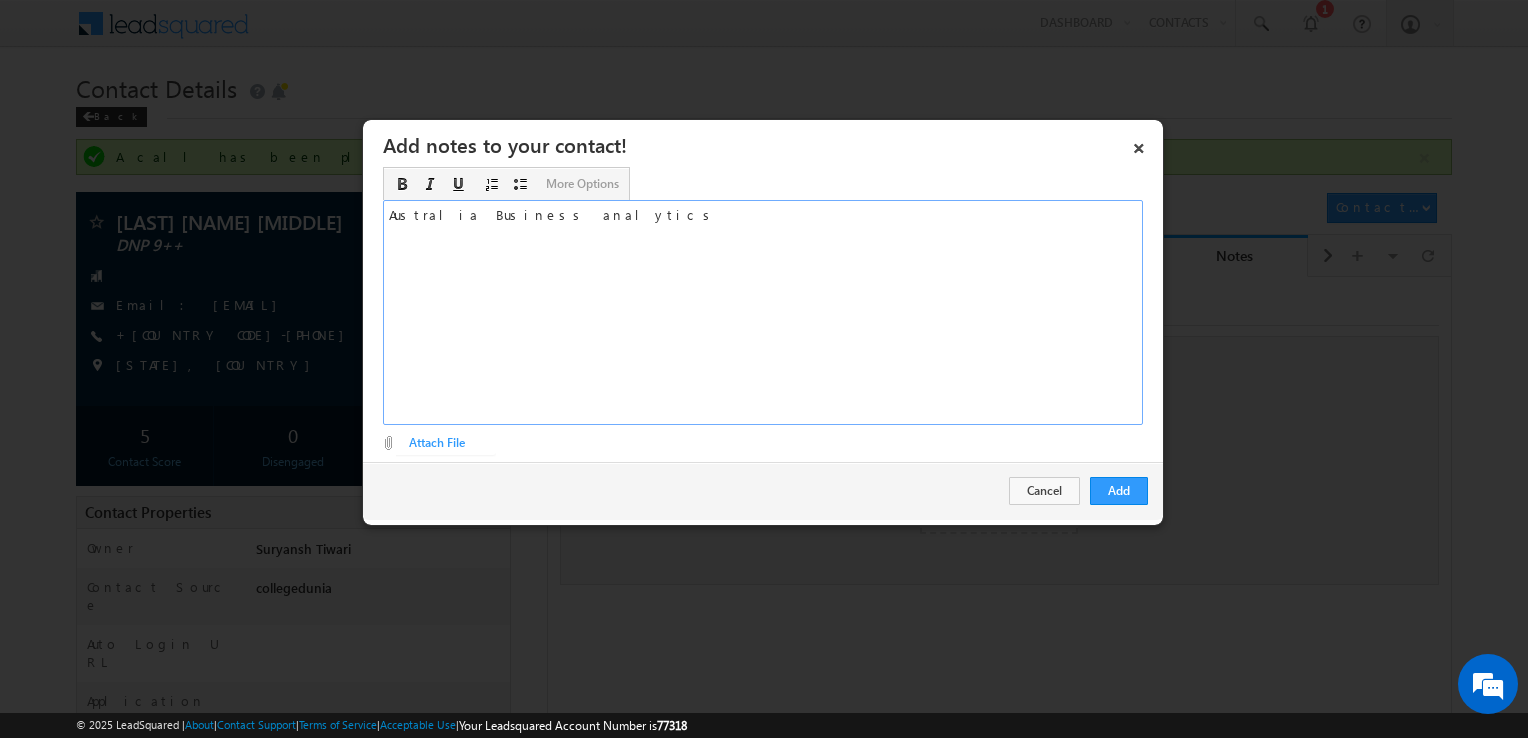 click on "Australia Business analytics" at bounding box center (763, 312) 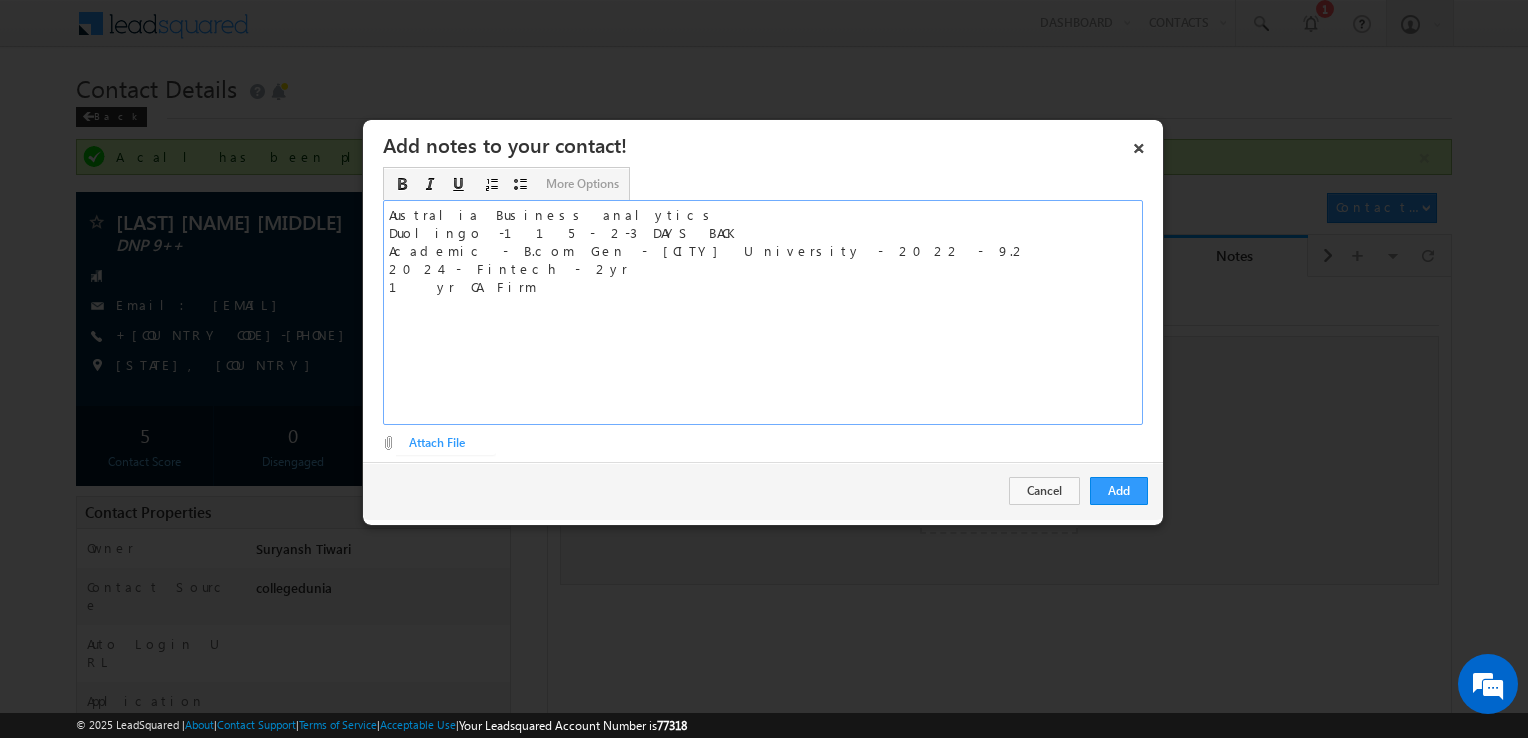 drag, startPoint x: 387, startPoint y: 212, endPoint x: 478, endPoint y: 300, distance: 126.58989 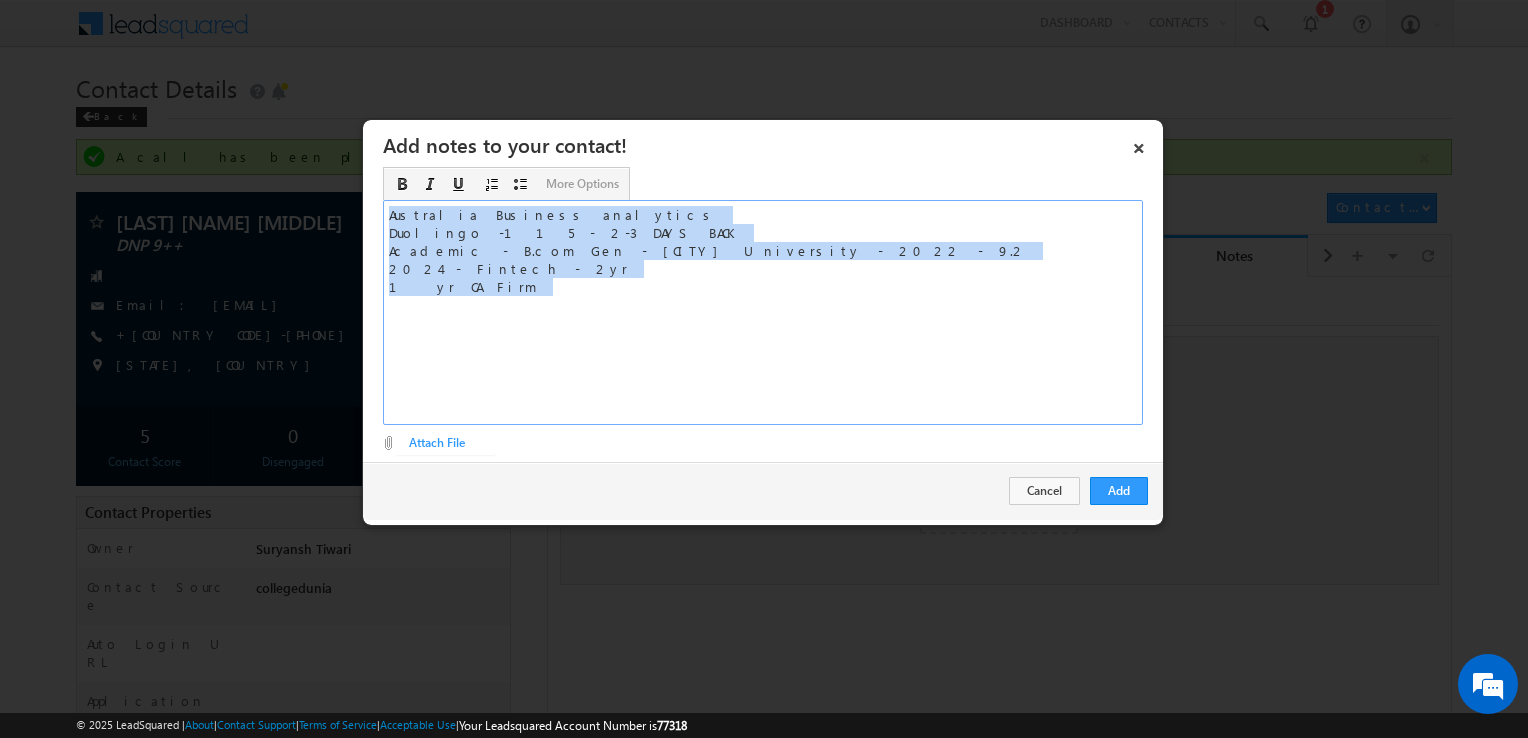 copy on "Australia Business analytics  Duolingo -115 - 2-3 DAYS BACK  Academic - B.com Gen - Pune University - 2022 - 9.2   2024 - Fintech - 2yr  1 yr CA Firm" 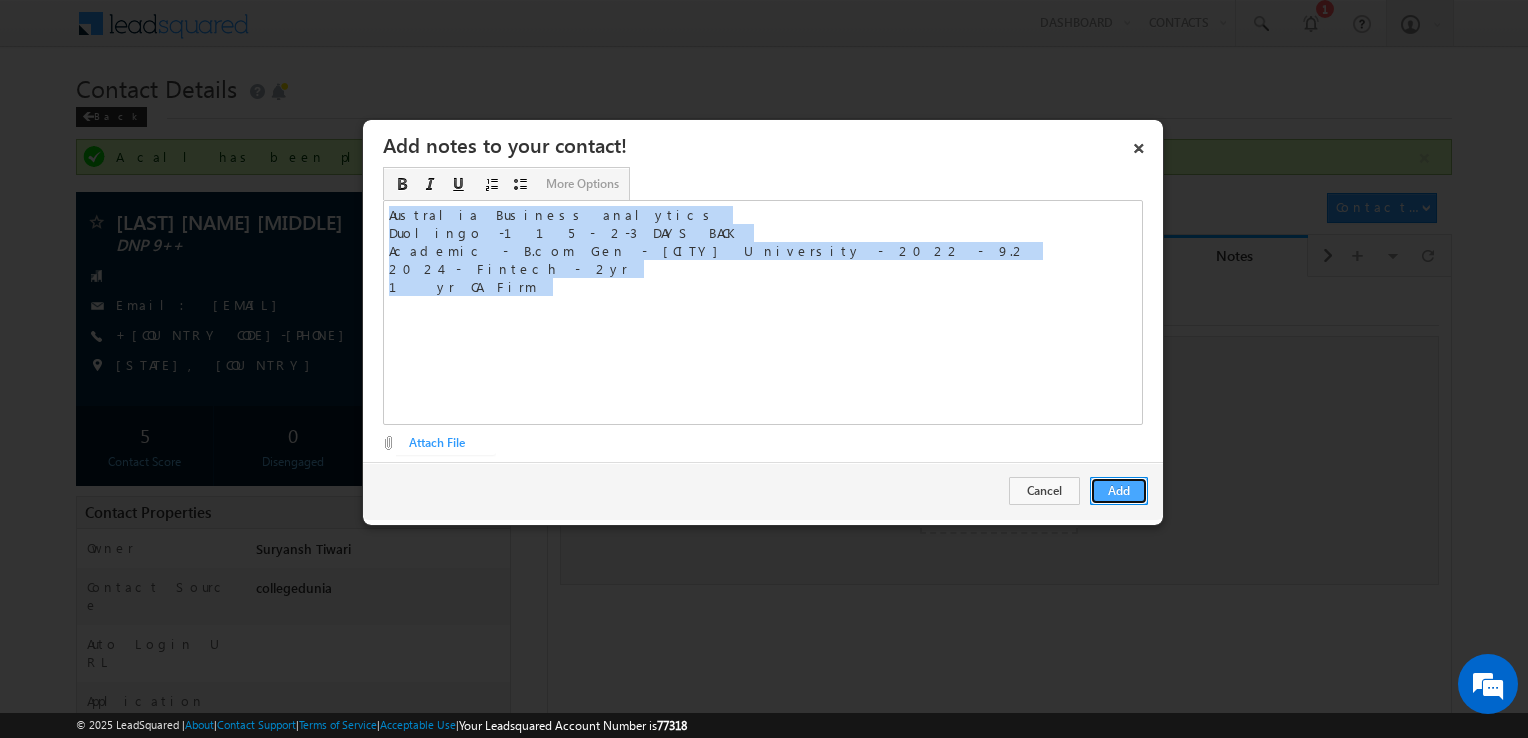 click on "Add" at bounding box center [1119, 491] 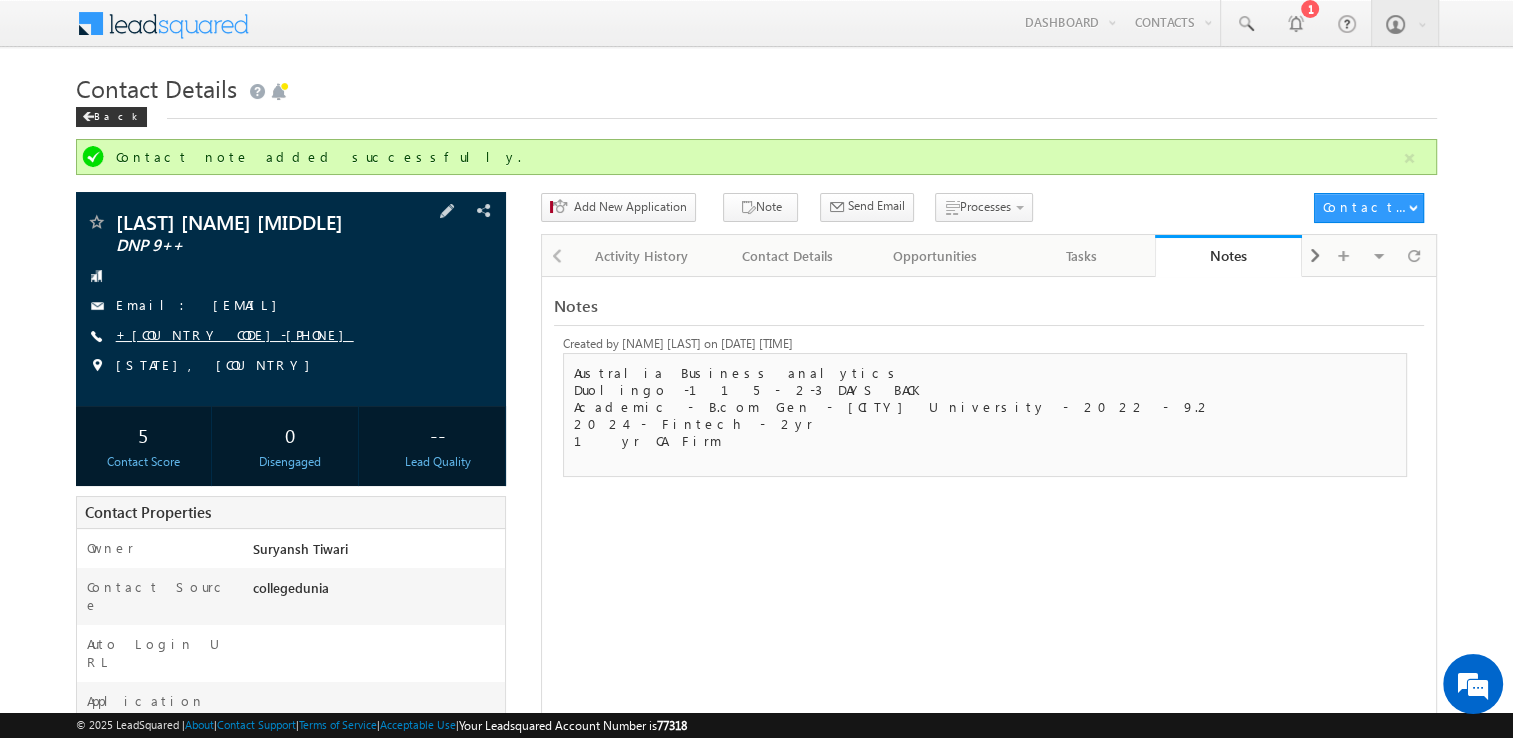 click on "+91-9595294422" at bounding box center [235, 334] 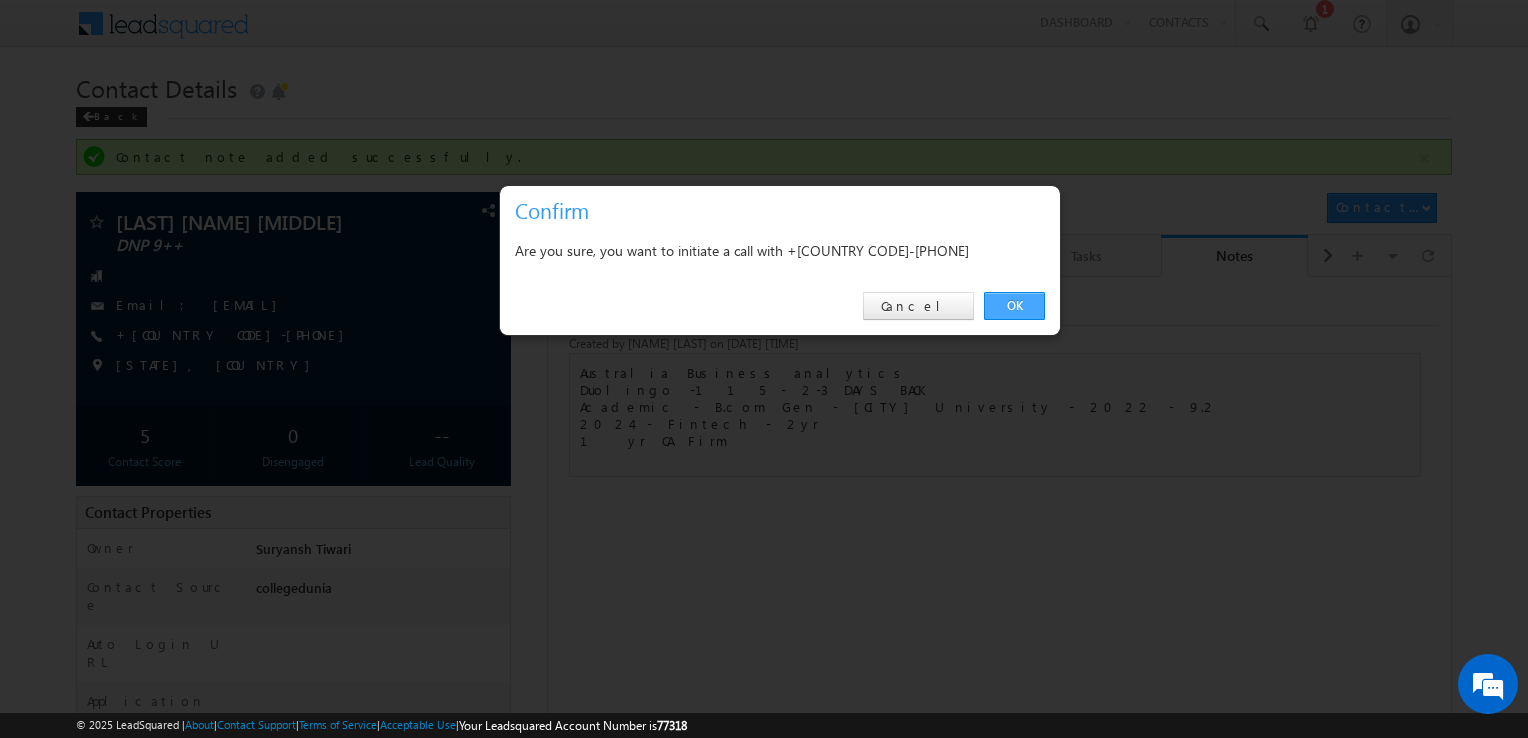 drag, startPoint x: 1028, startPoint y: 291, endPoint x: 1019, endPoint y: 299, distance: 12.0415945 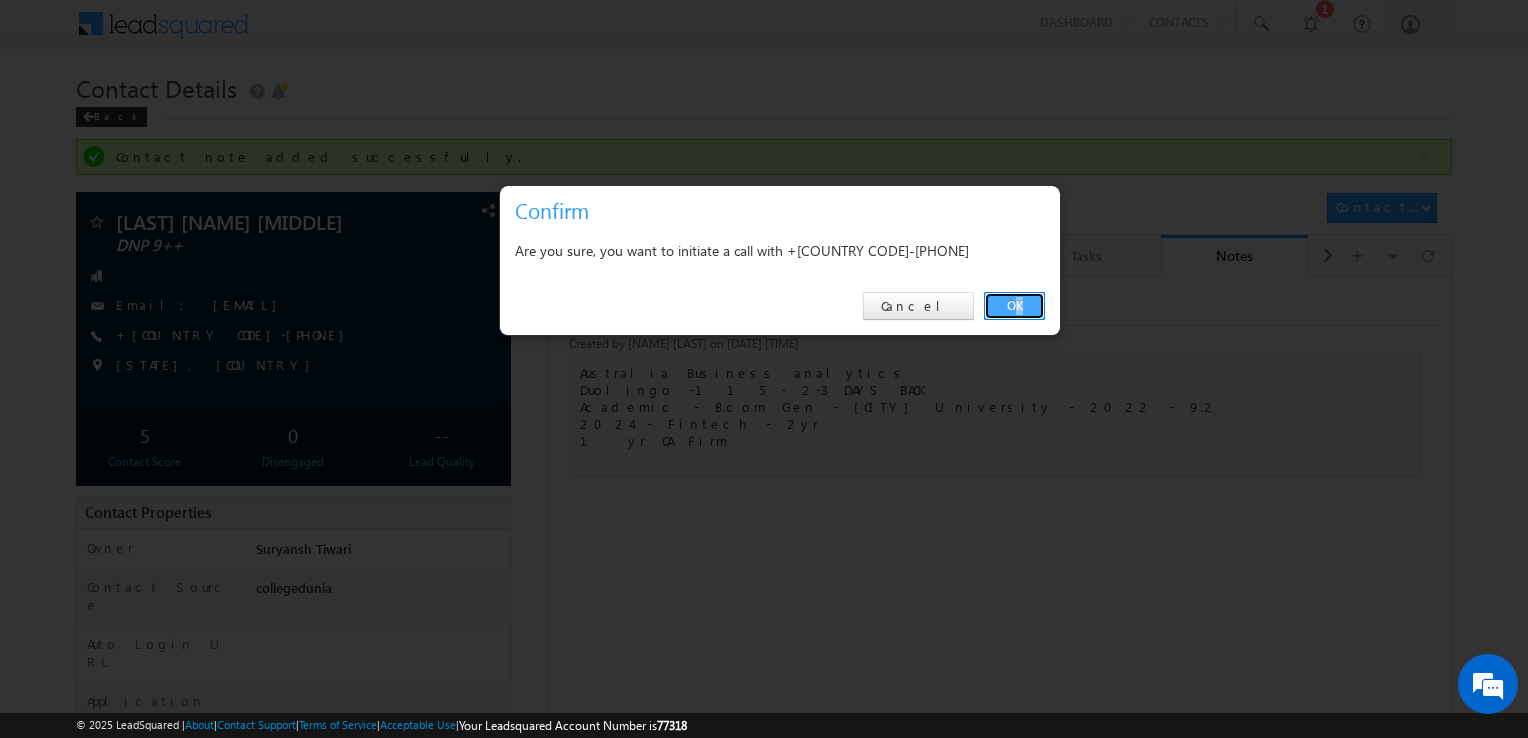 click on "OK" at bounding box center (1014, 306) 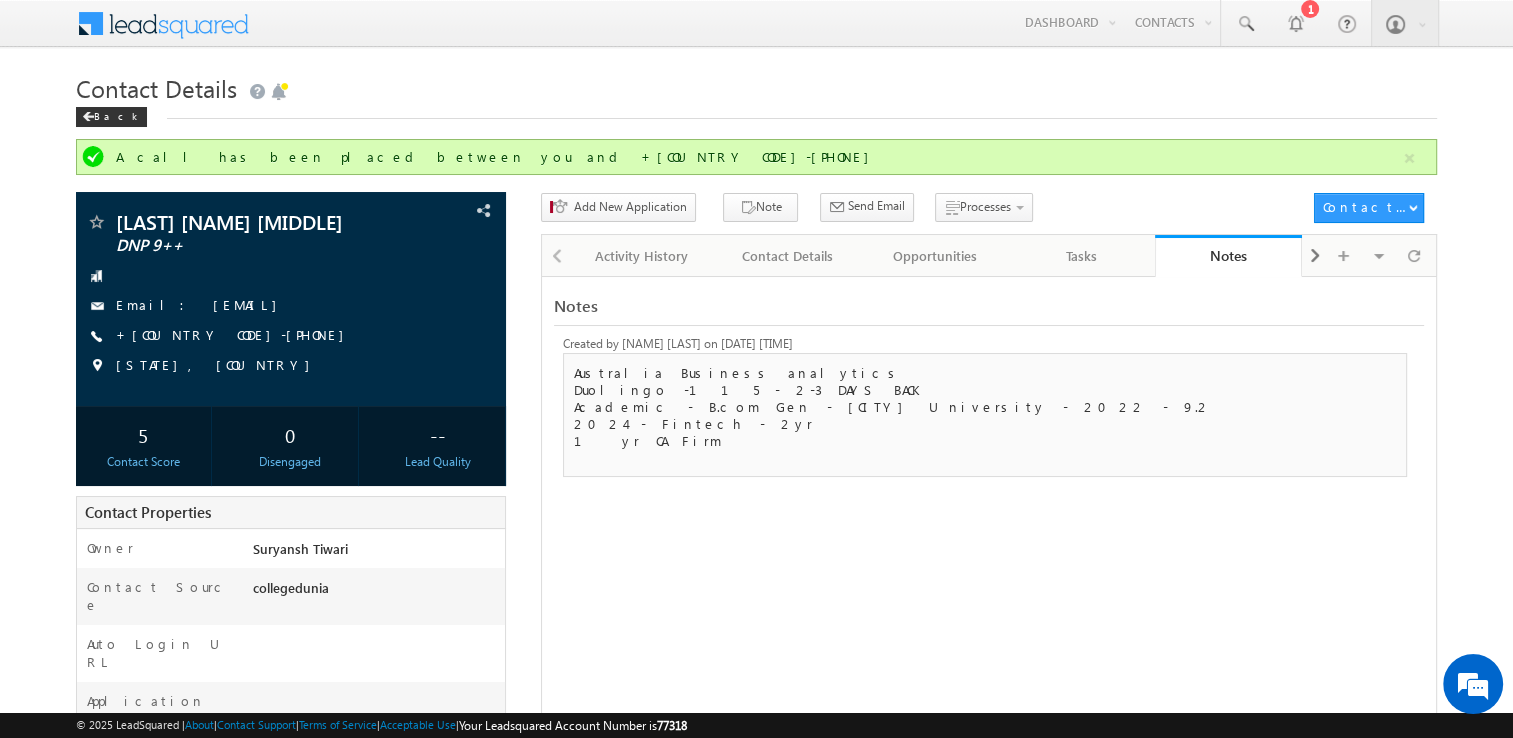 click on "Notes
Created by Suryansh Tiwari on
16 Jul 2025 05:40 PM
Australia Business analytics  Duolingo -115 - 2-3 DAYS BACK  Academic - B.com Gen - Pune University - 2022 - 9.2   2024 - Fintech - 2yr  1 yr CA Firm" at bounding box center [989, 681] 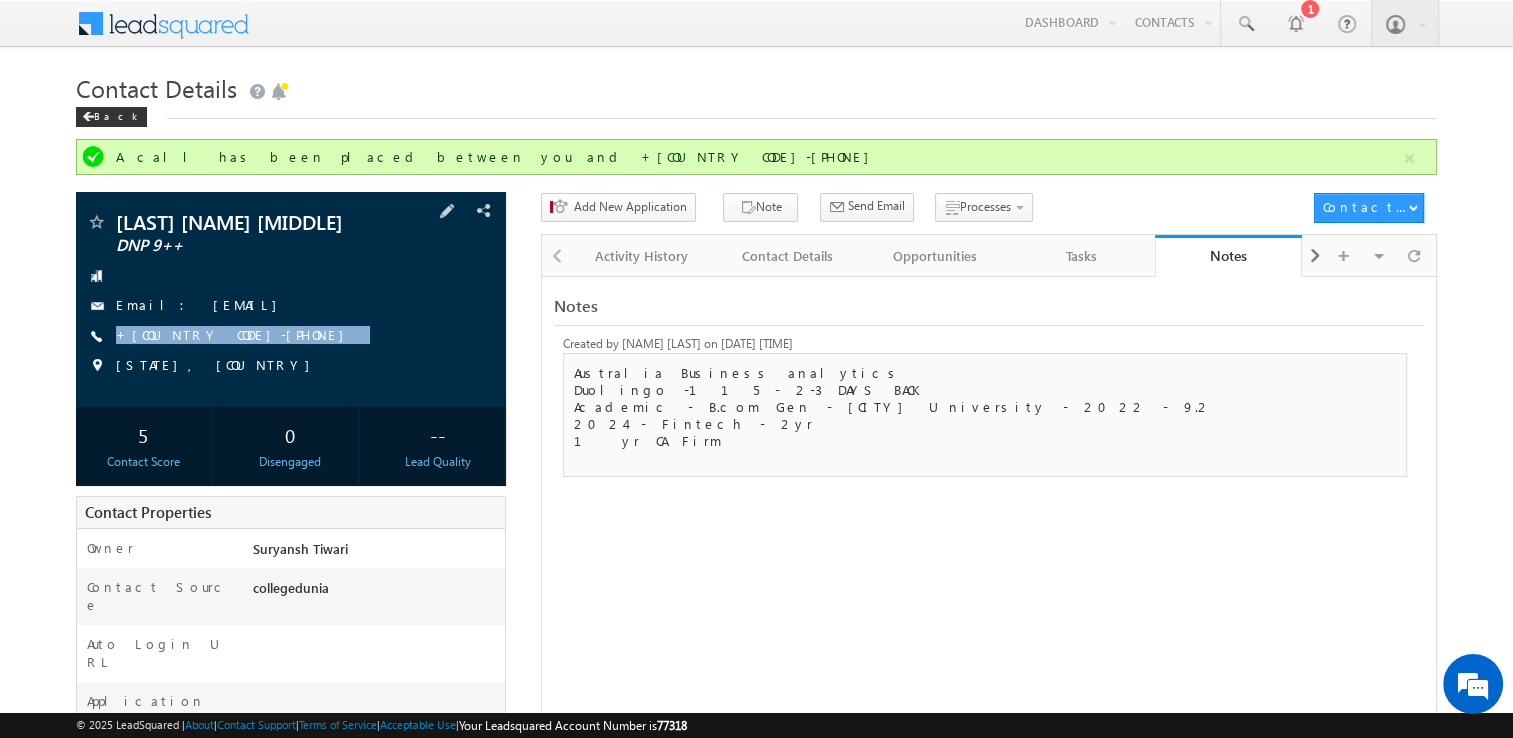 copy on "+91-9595294422" 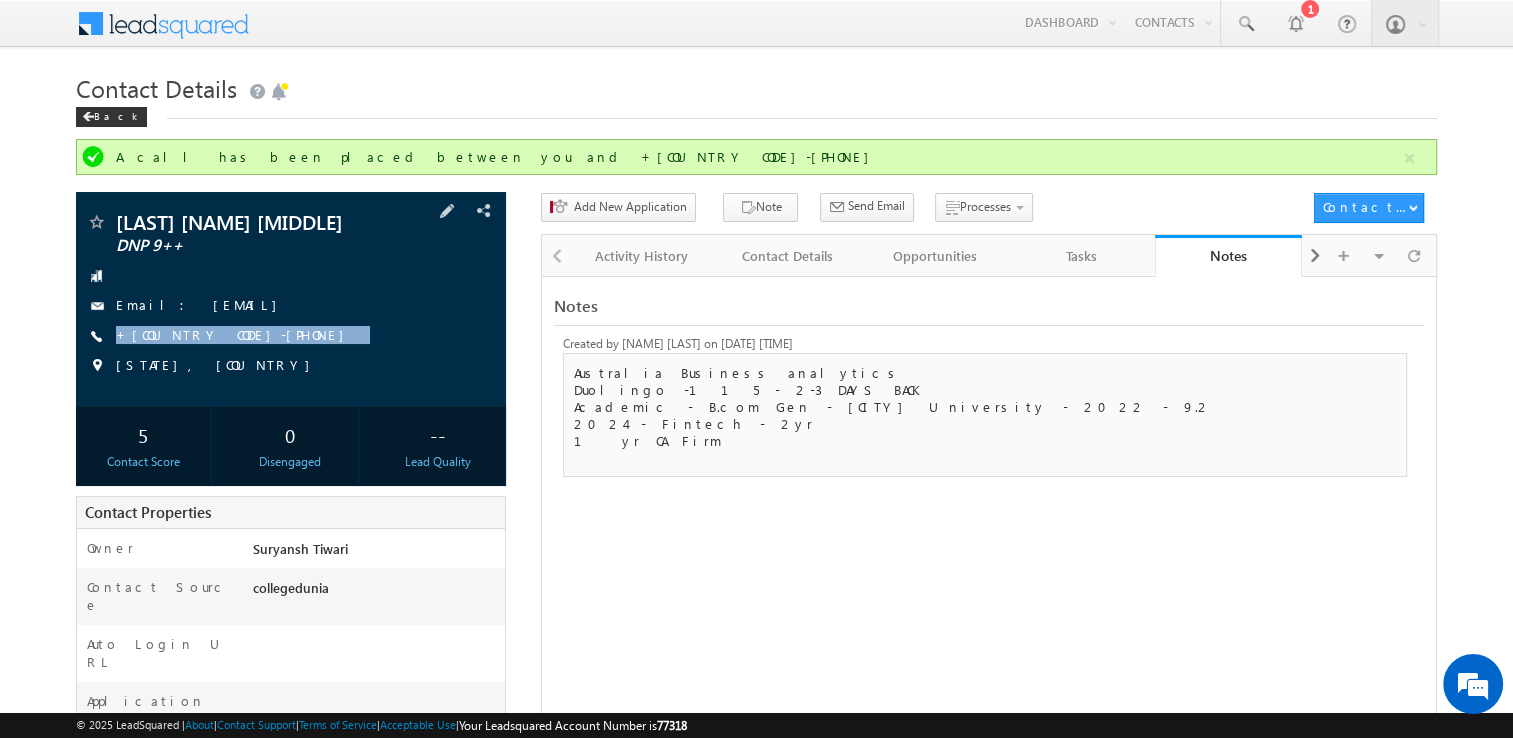 drag, startPoint x: 228, startPoint y: 342, endPoint x: 203, endPoint y: 350, distance: 26.24881 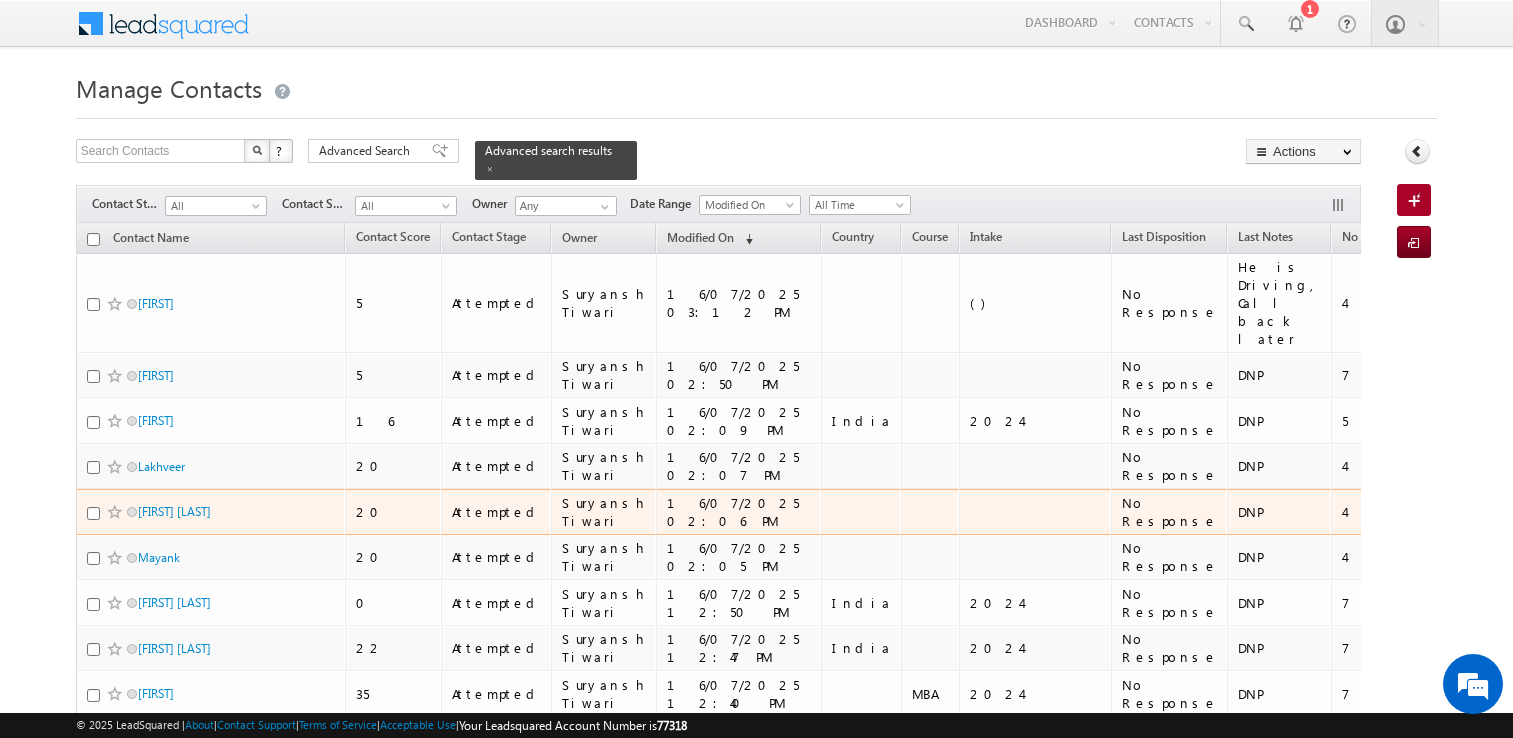 scroll, scrollTop: 0, scrollLeft: 0, axis: both 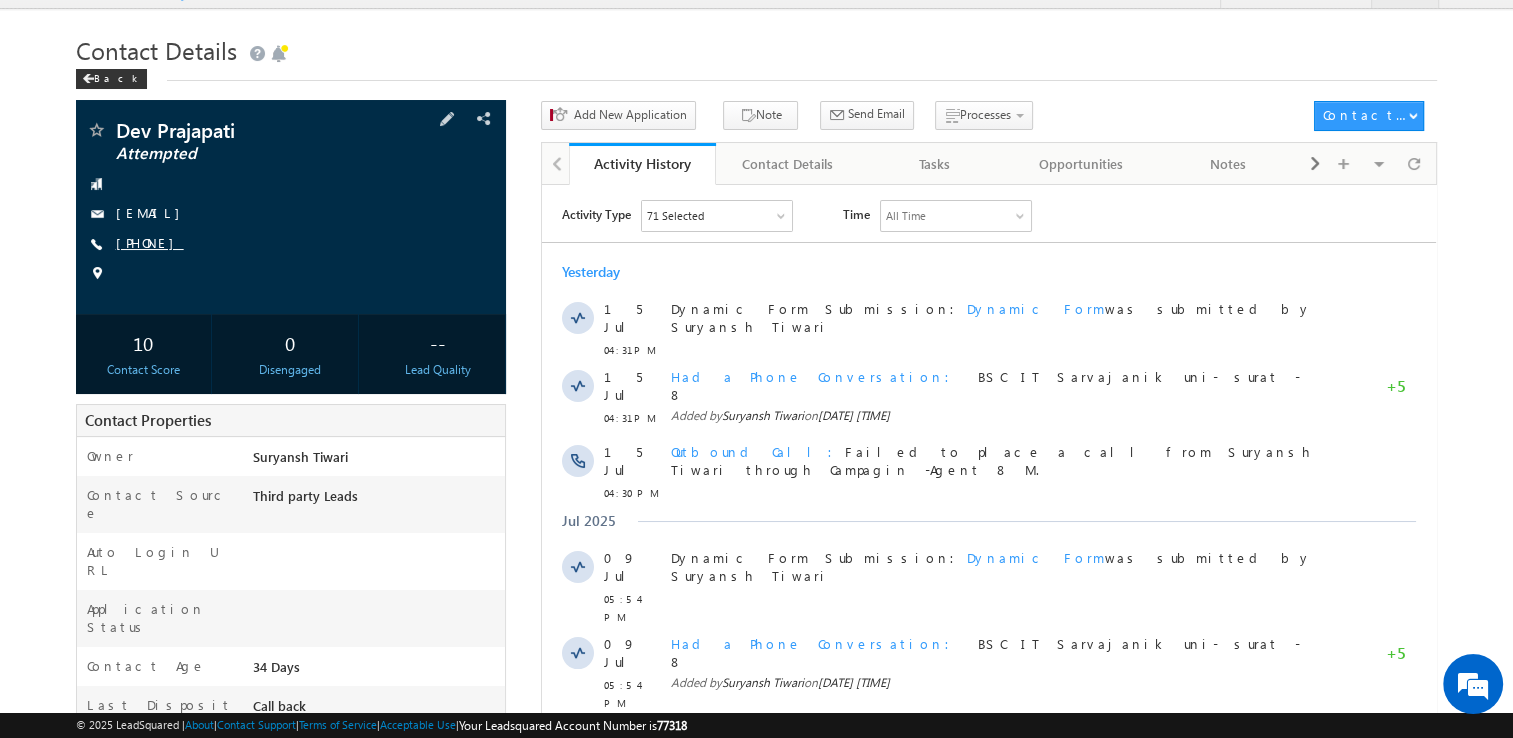 click on "[PHONE]" at bounding box center [150, 242] 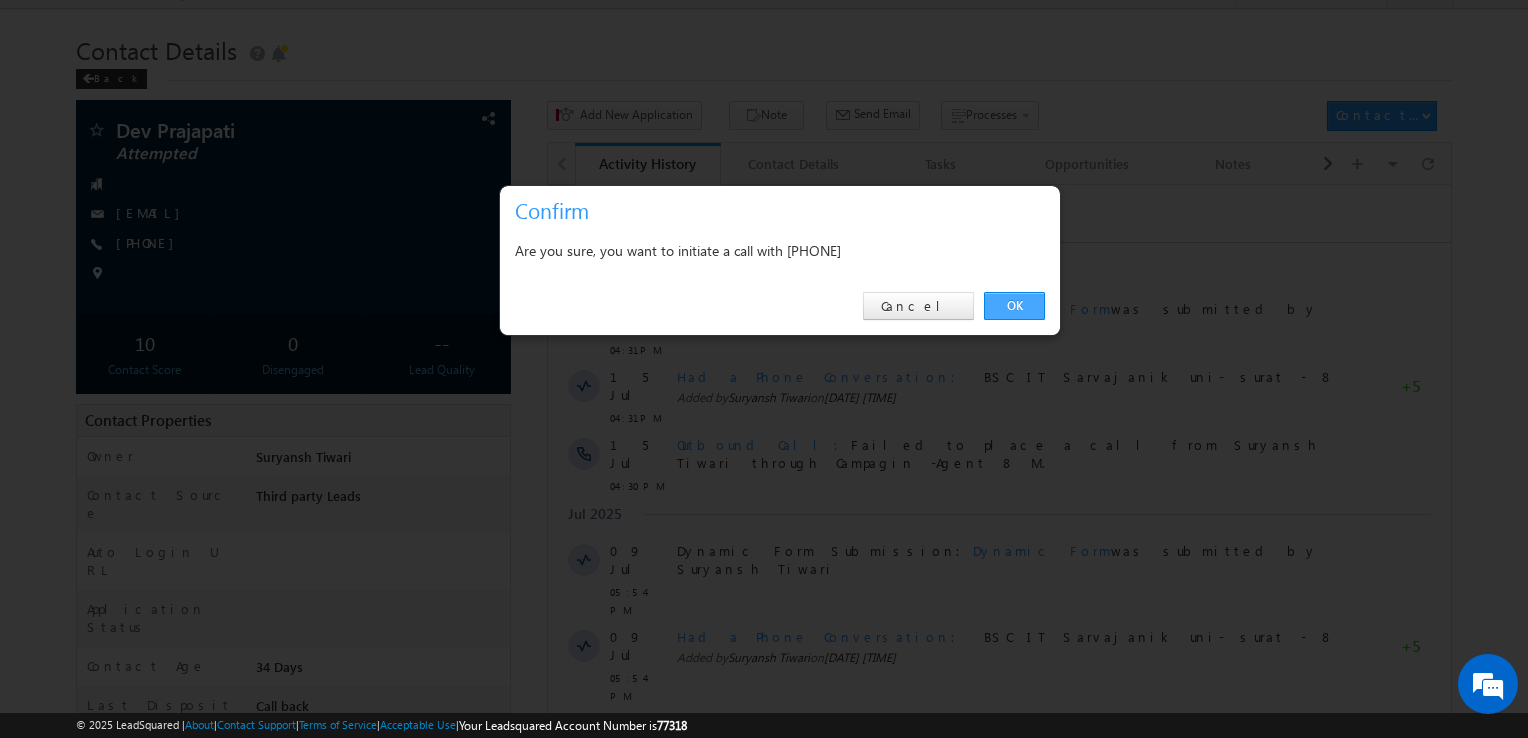 click on "OK" at bounding box center (1014, 306) 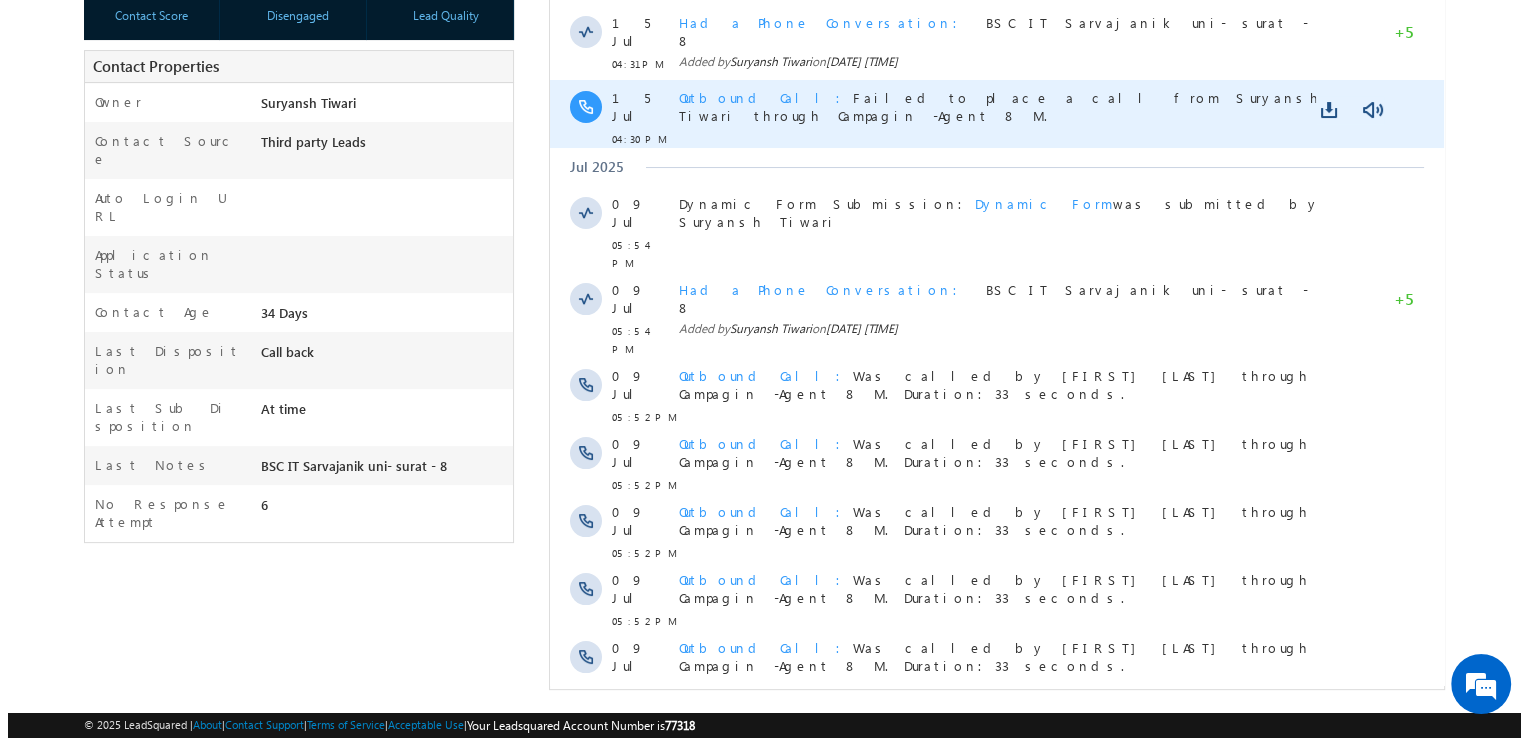 scroll, scrollTop: 0, scrollLeft: 0, axis: both 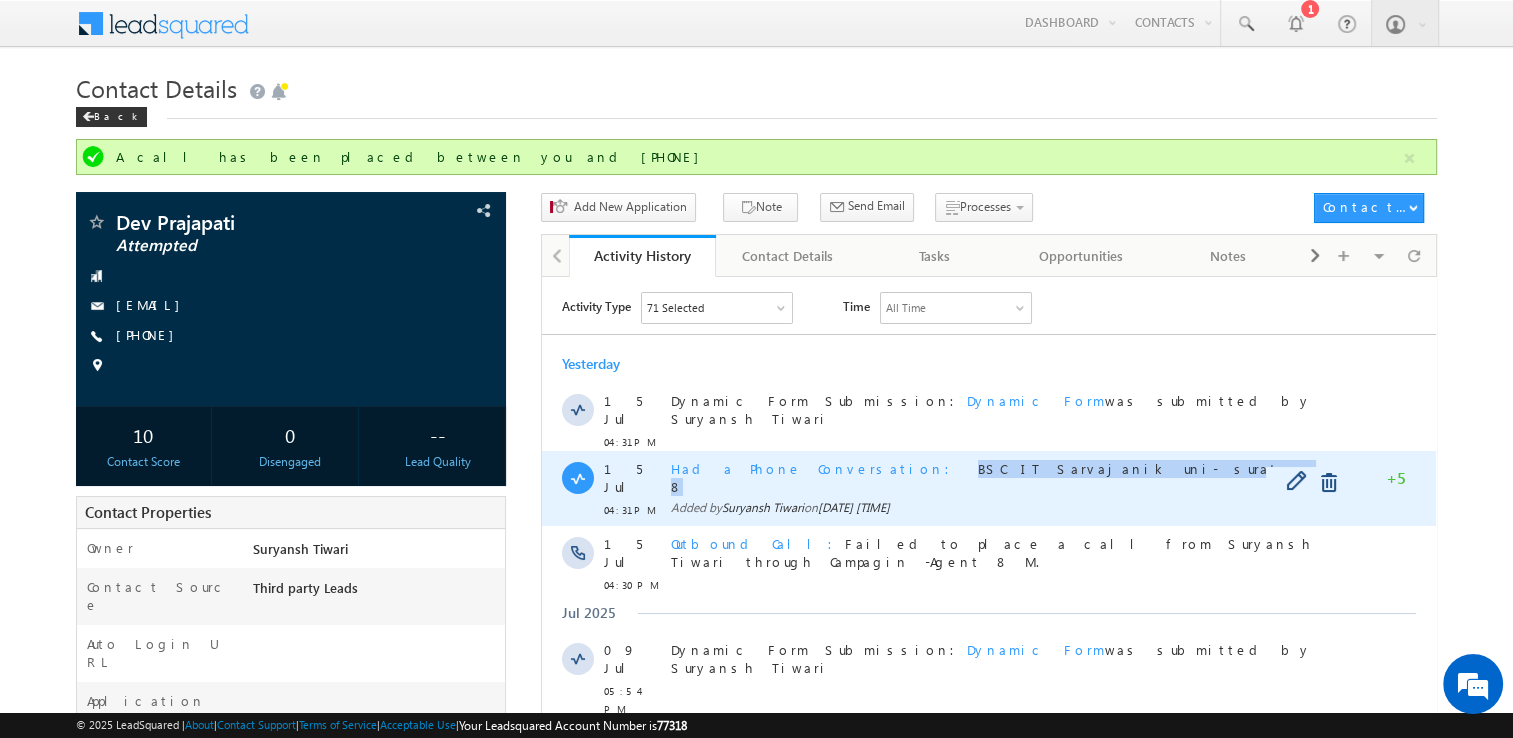 copy on "BSC IT Sarvajanik uni- surat - 8" 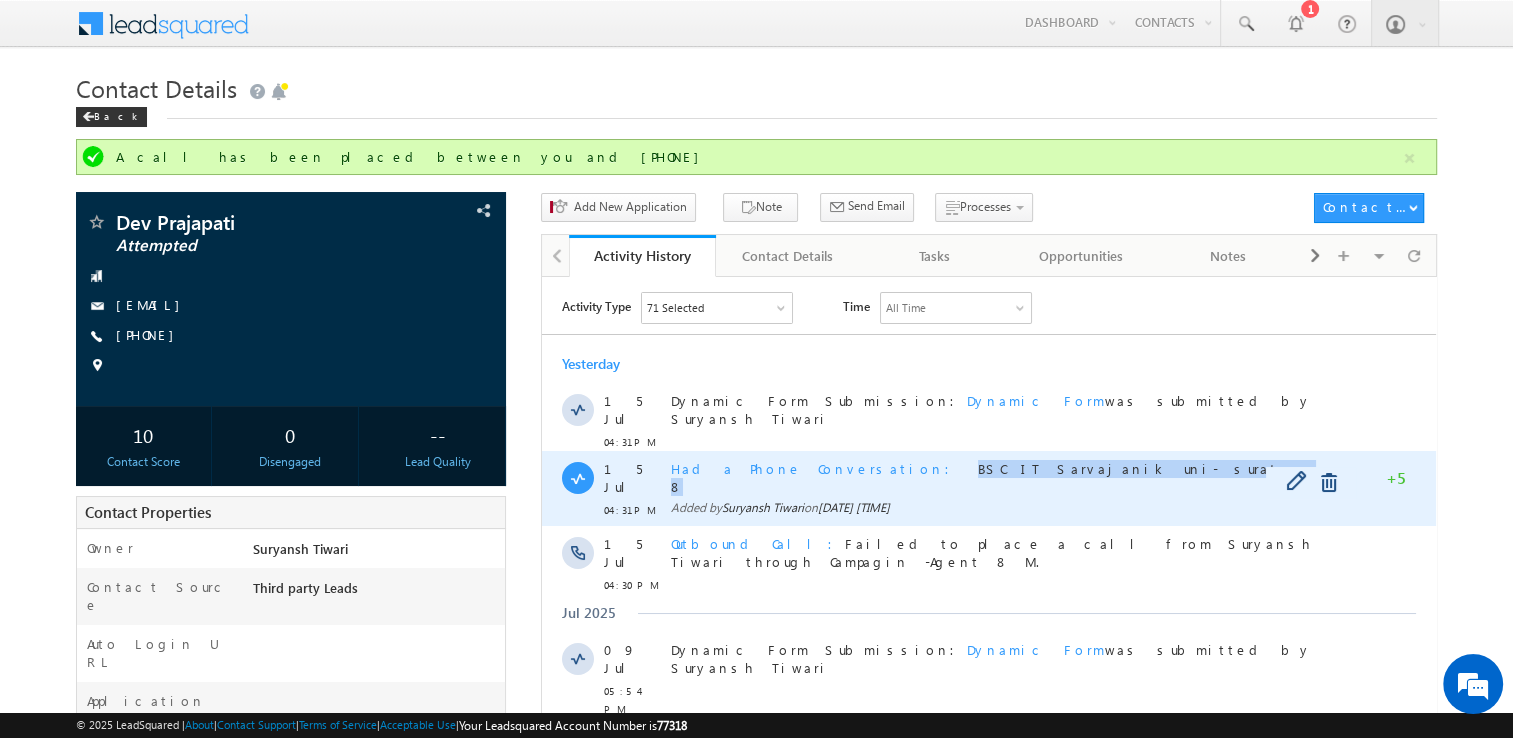 drag, startPoint x: 832, startPoint y: 457, endPoint x: 1016, endPoint y: 462, distance: 184.06792 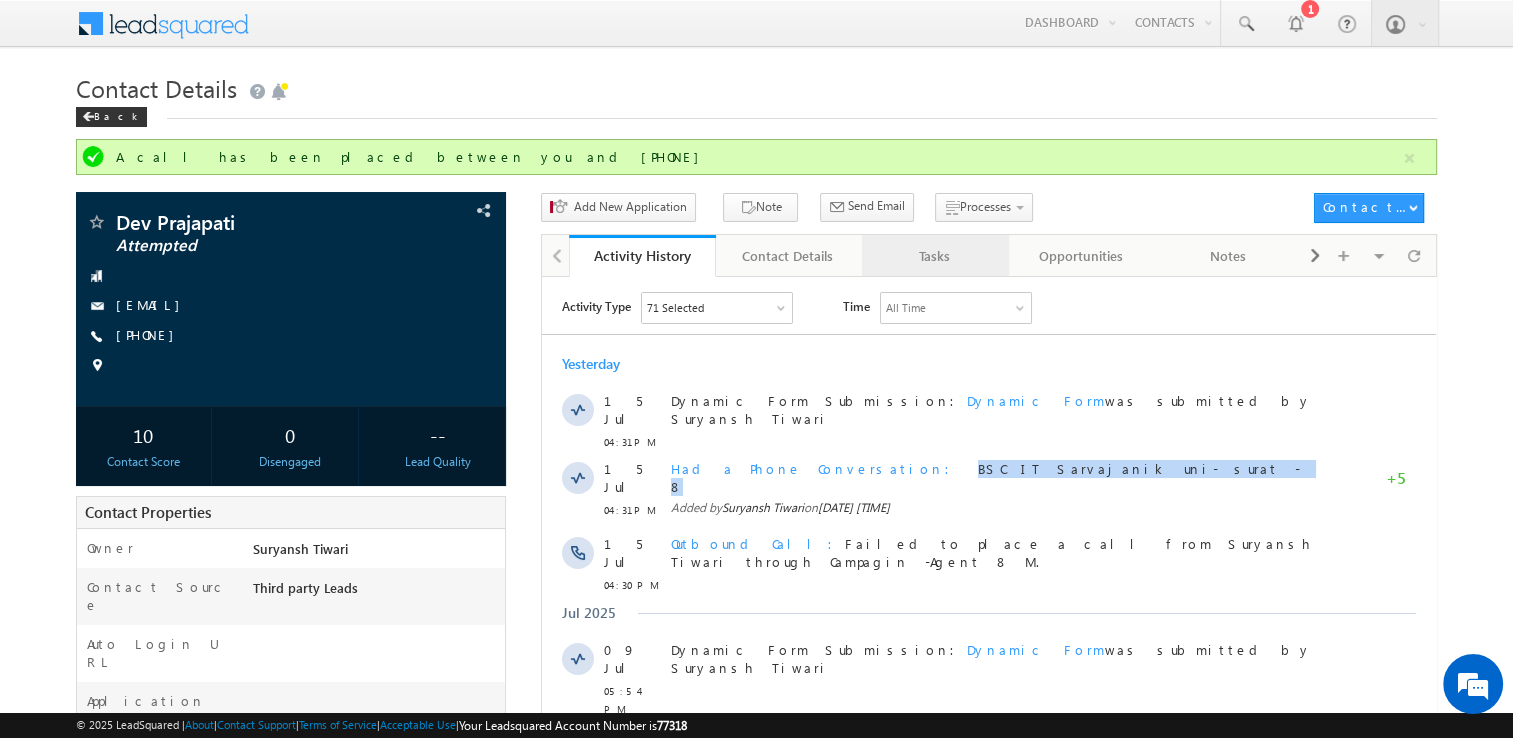 drag, startPoint x: 474, startPoint y: 186, endPoint x: 980, endPoint y: 250, distance: 510.03137 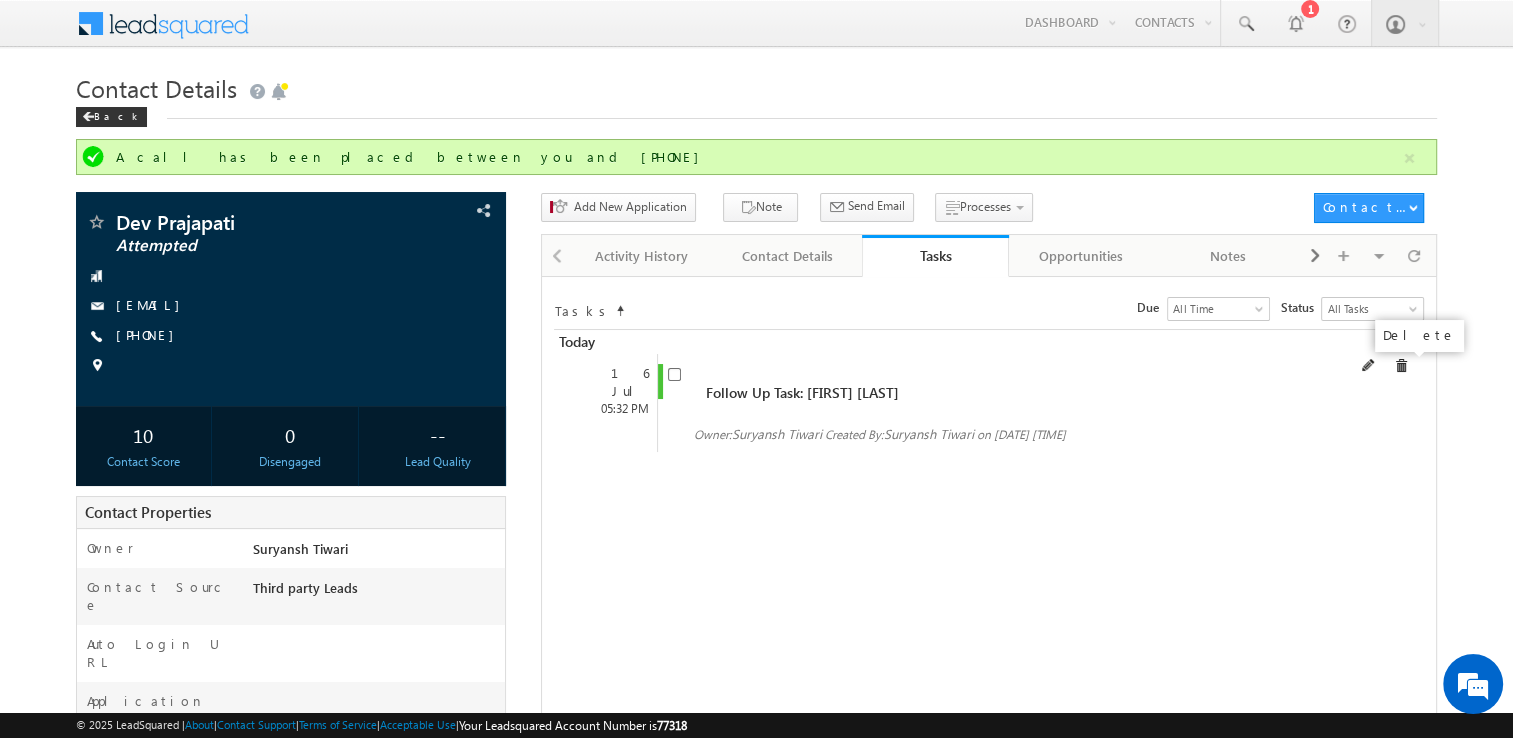 click at bounding box center [1401, 366] 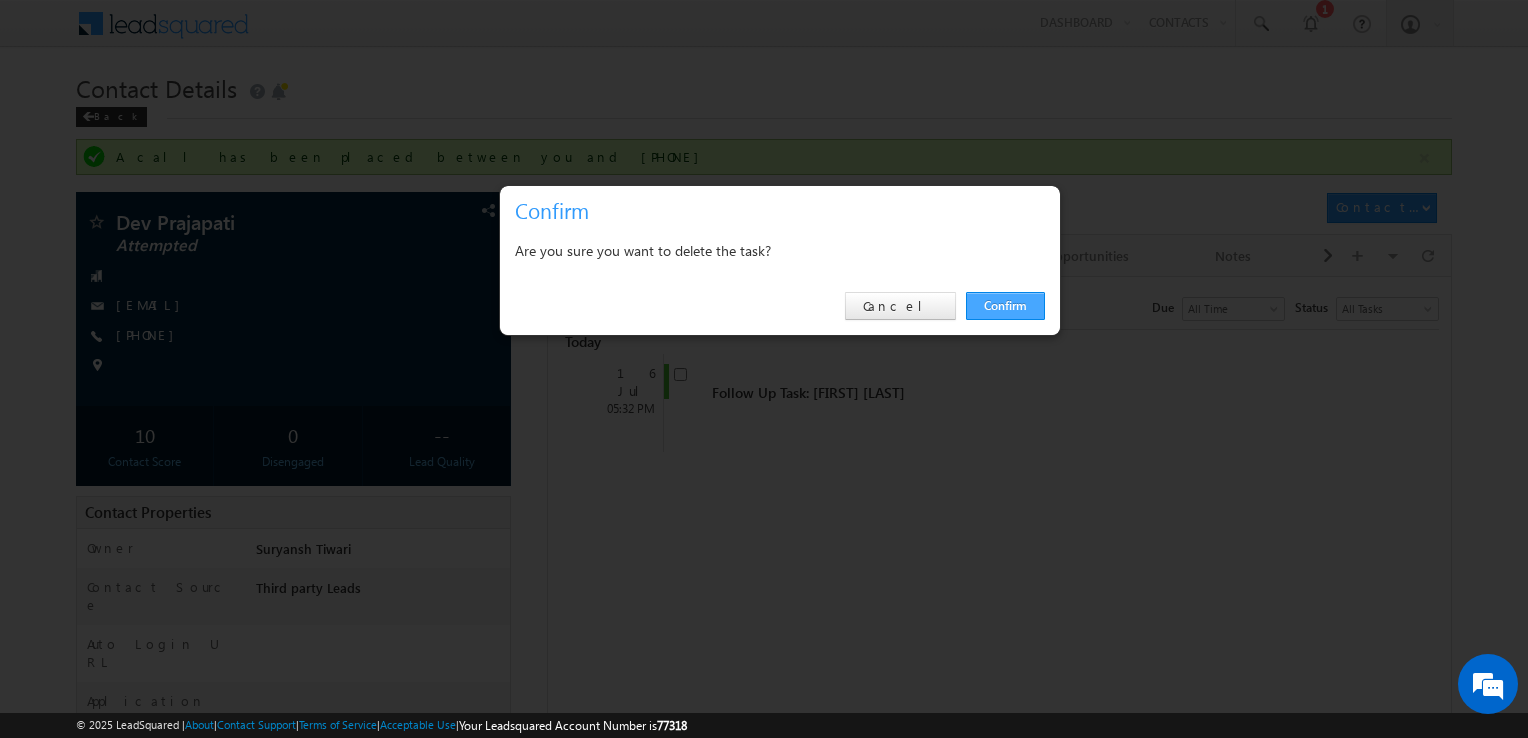 click on "Confirm" at bounding box center [1005, 306] 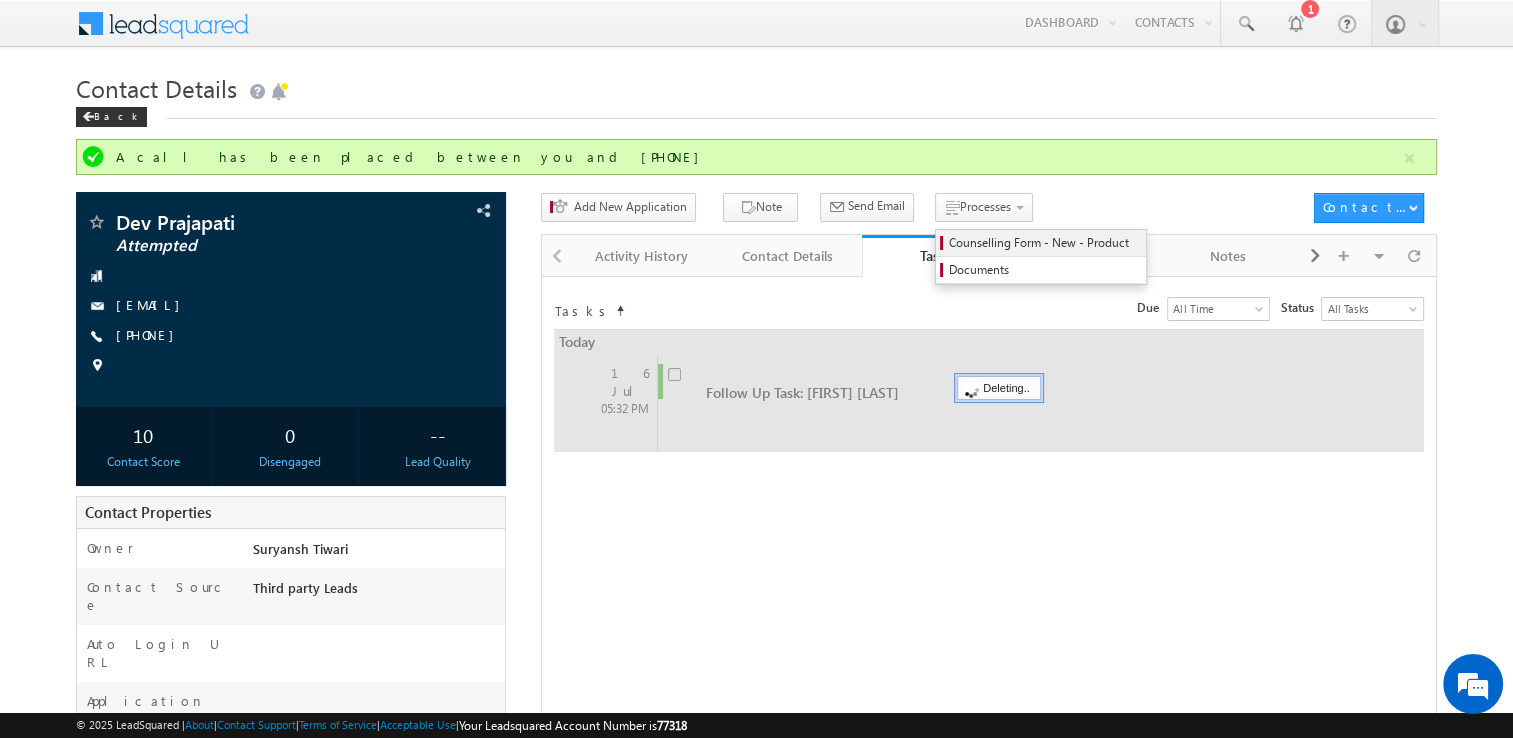 click on "Counselling Form - New - Product" at bounding box center (1044, 243) 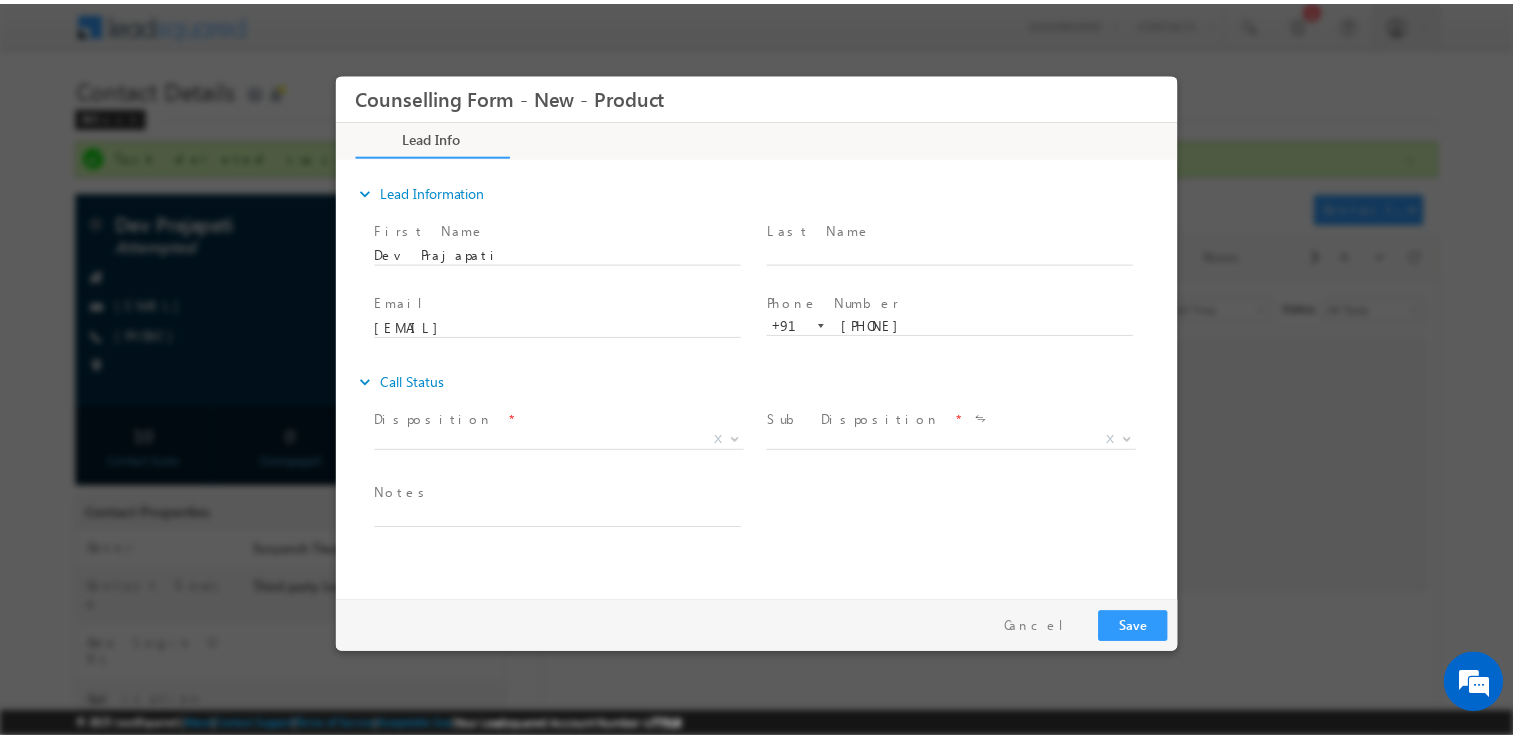 scroll, scrollTop: 0, scrollLeft: 0, axis: both 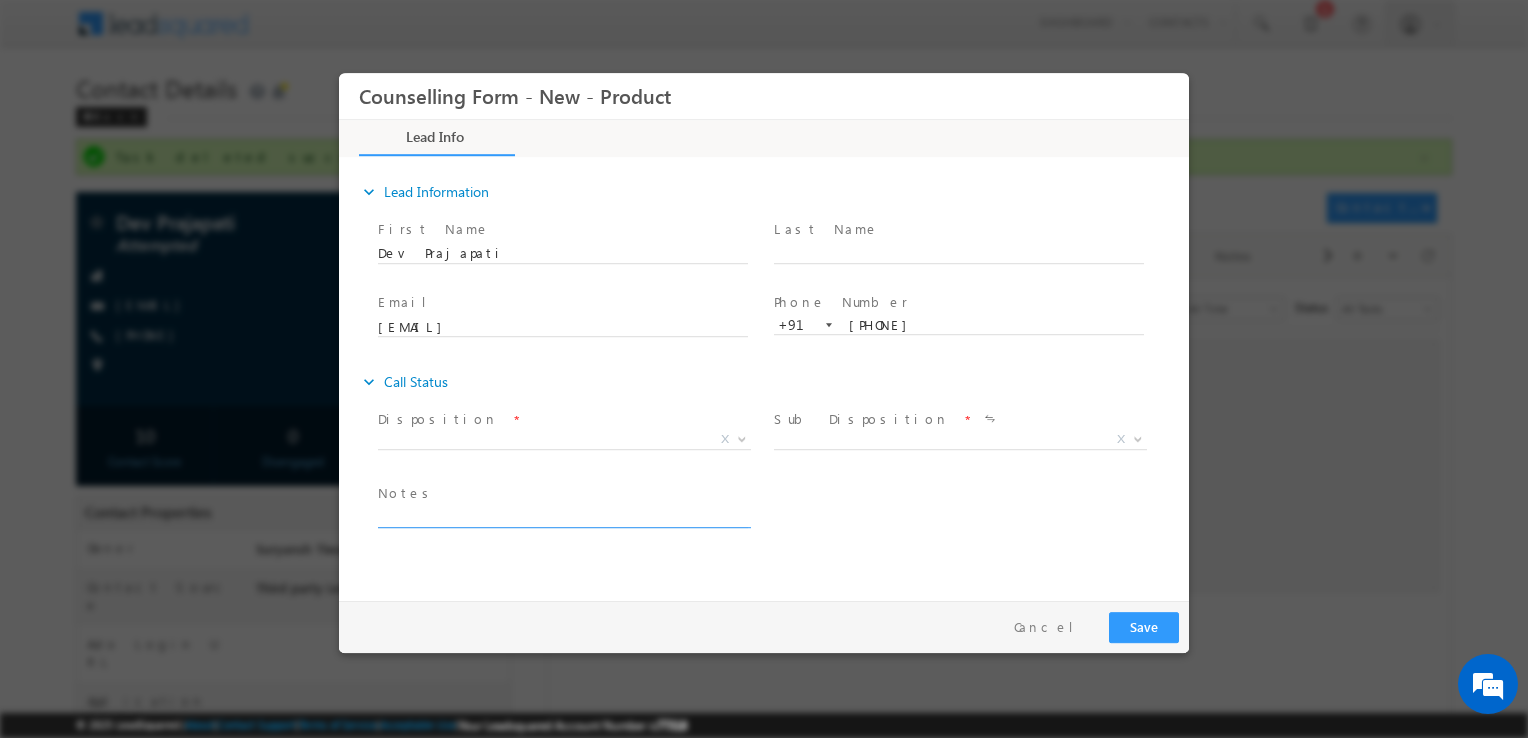 click at bounding box center (563, 516) 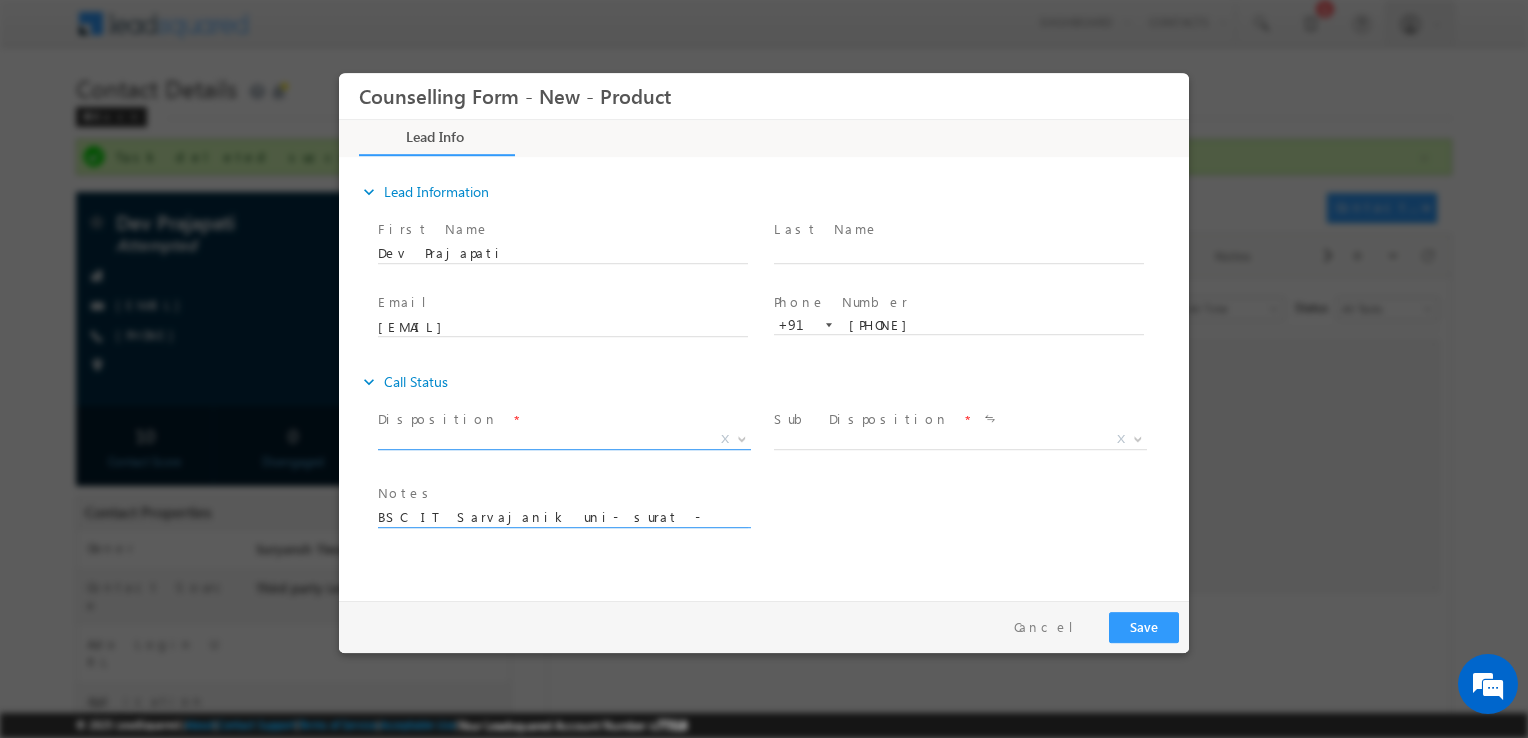 type on "BSC IT Sarvajanik uni- surat - 8" 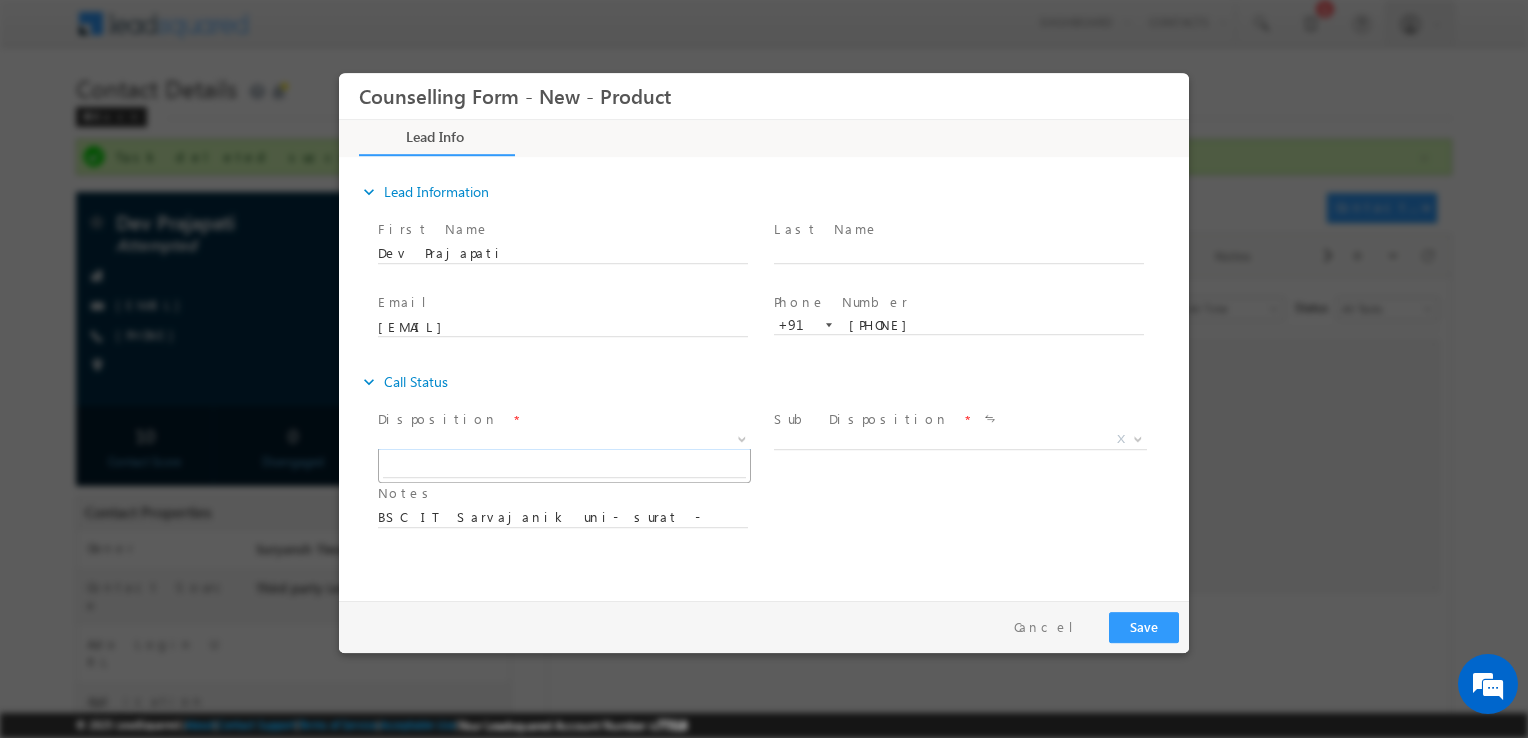 click on "X" at bounding box center [564, 440] 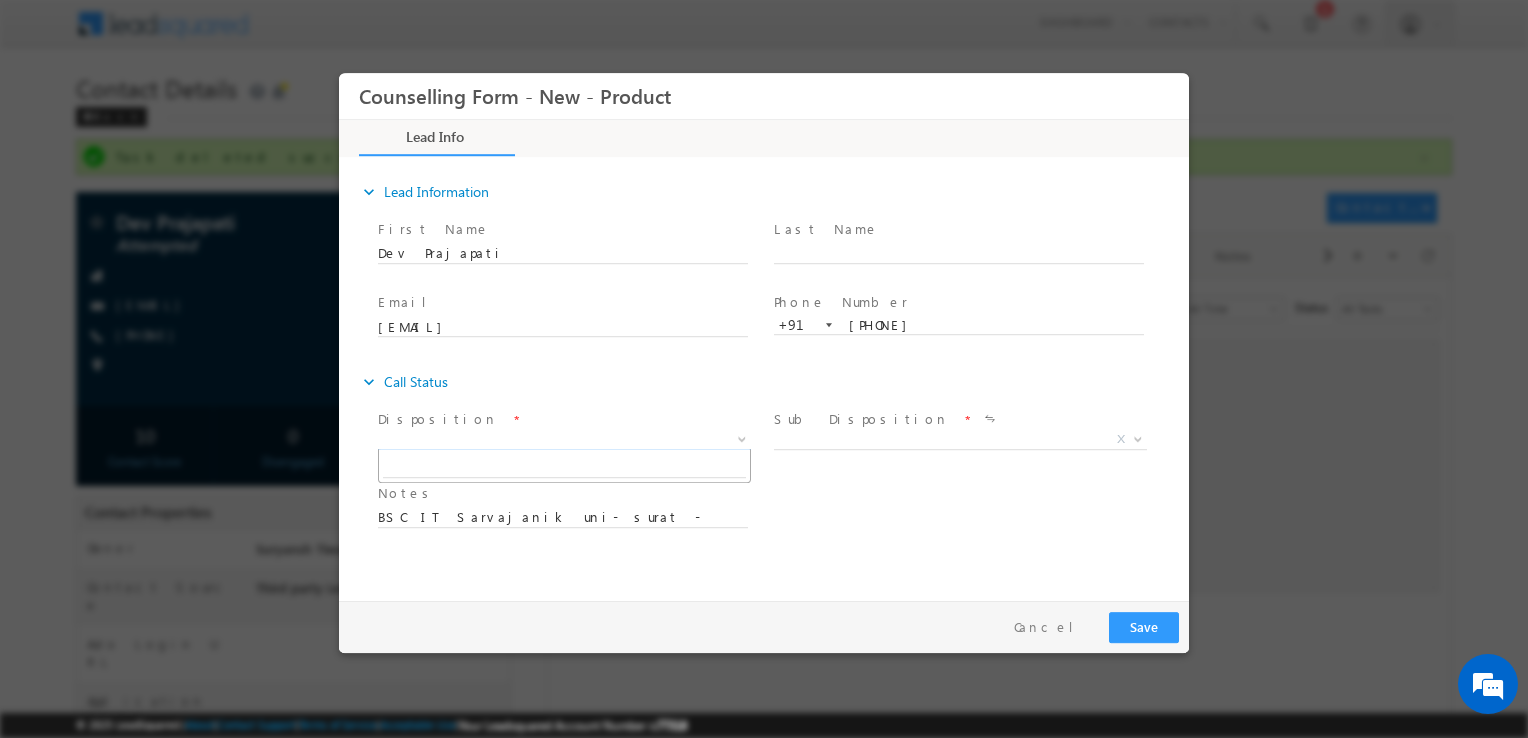 click at bounding box center (564, 465) 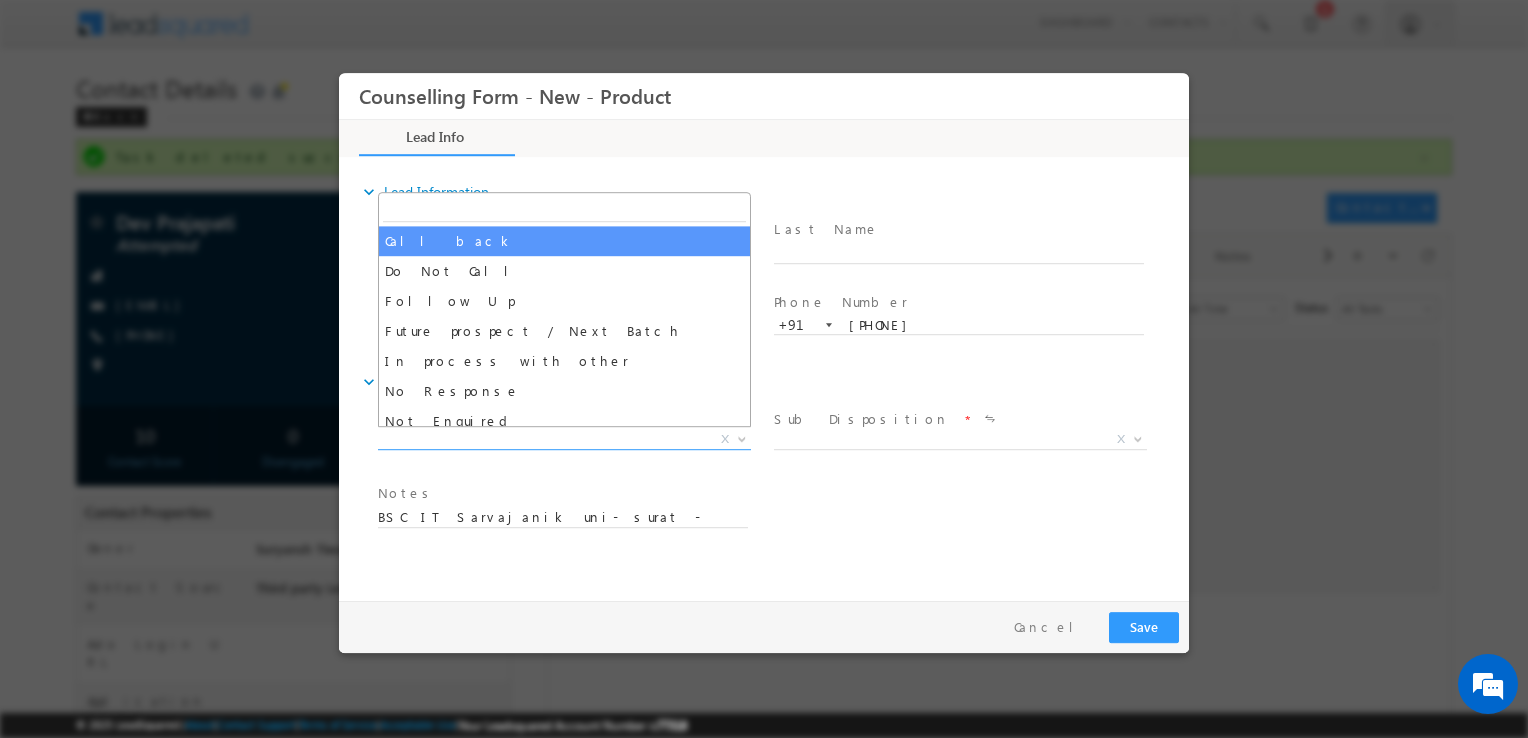 select on "Call back" 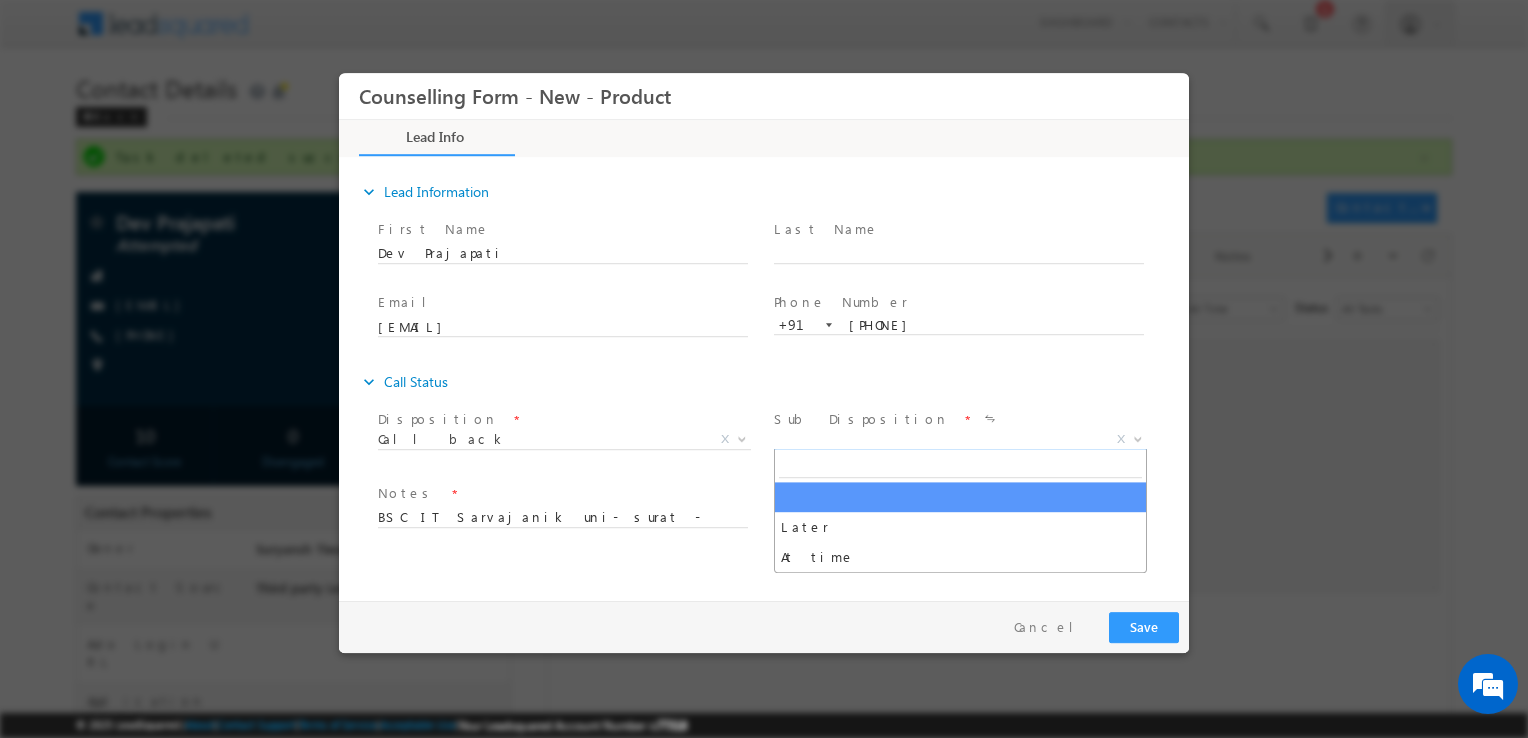 click on "X" at bounding box center [960, 440] 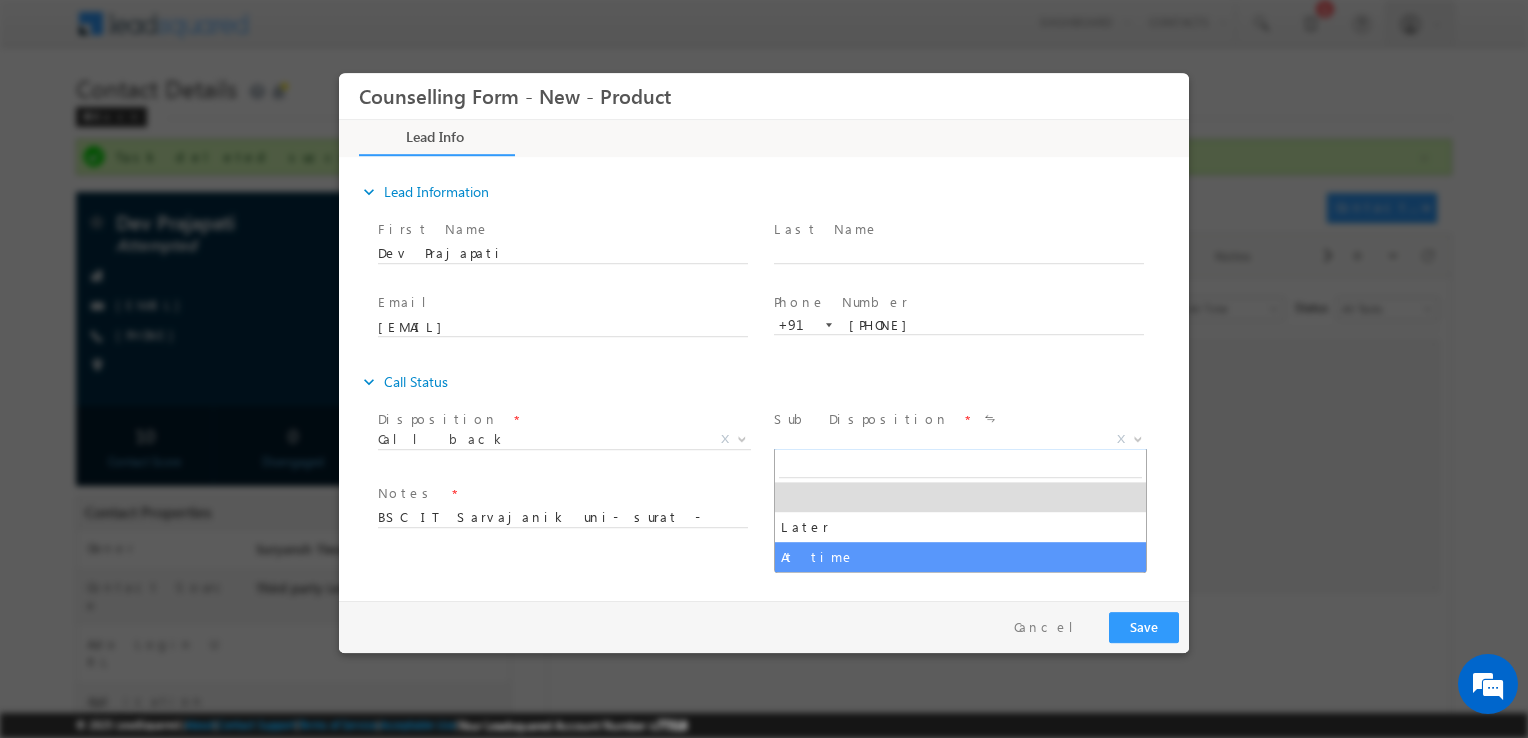 select on "At time" 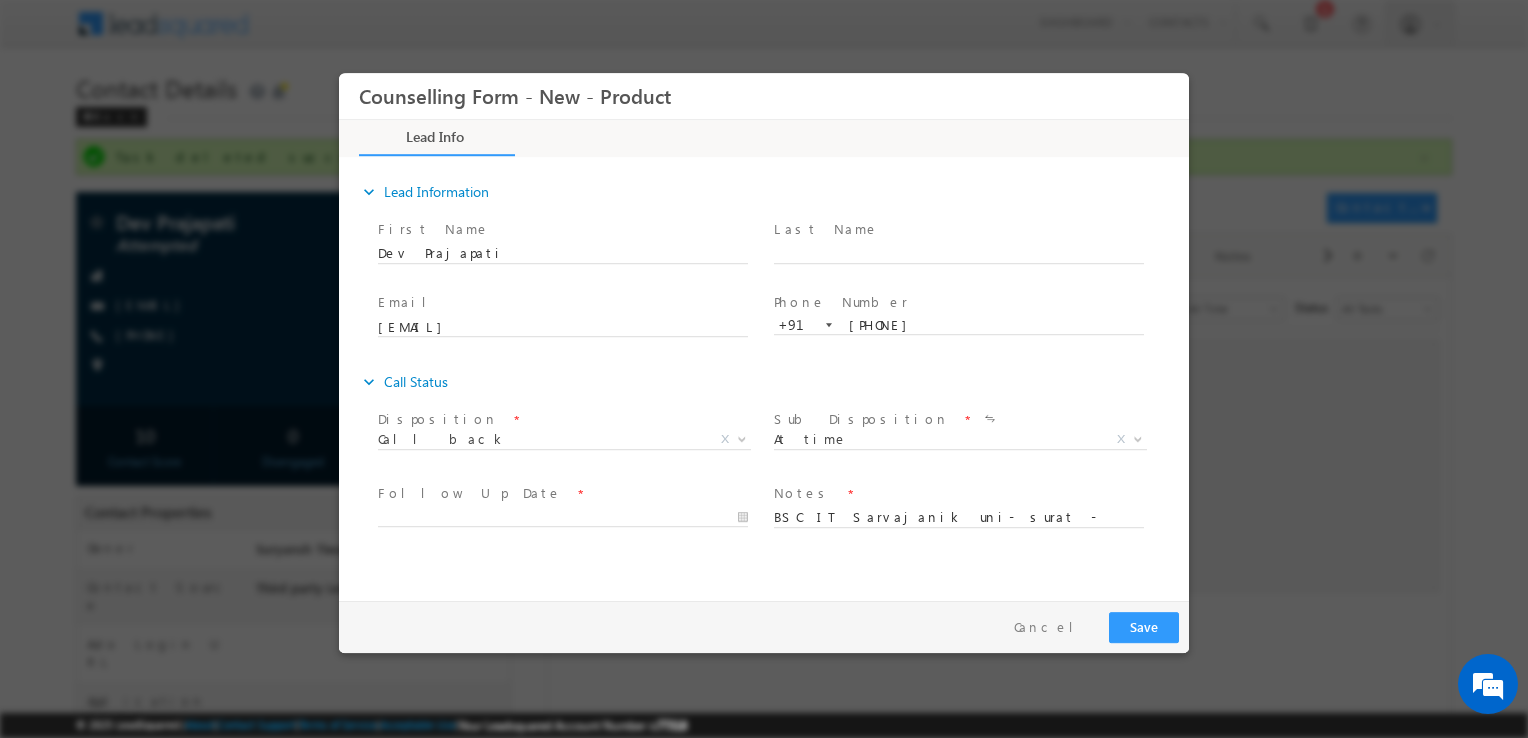 drag, startPoint x: 527, startPoint y: 502, endPoint x: 497, endPoint y: 512, distance: 31.622776 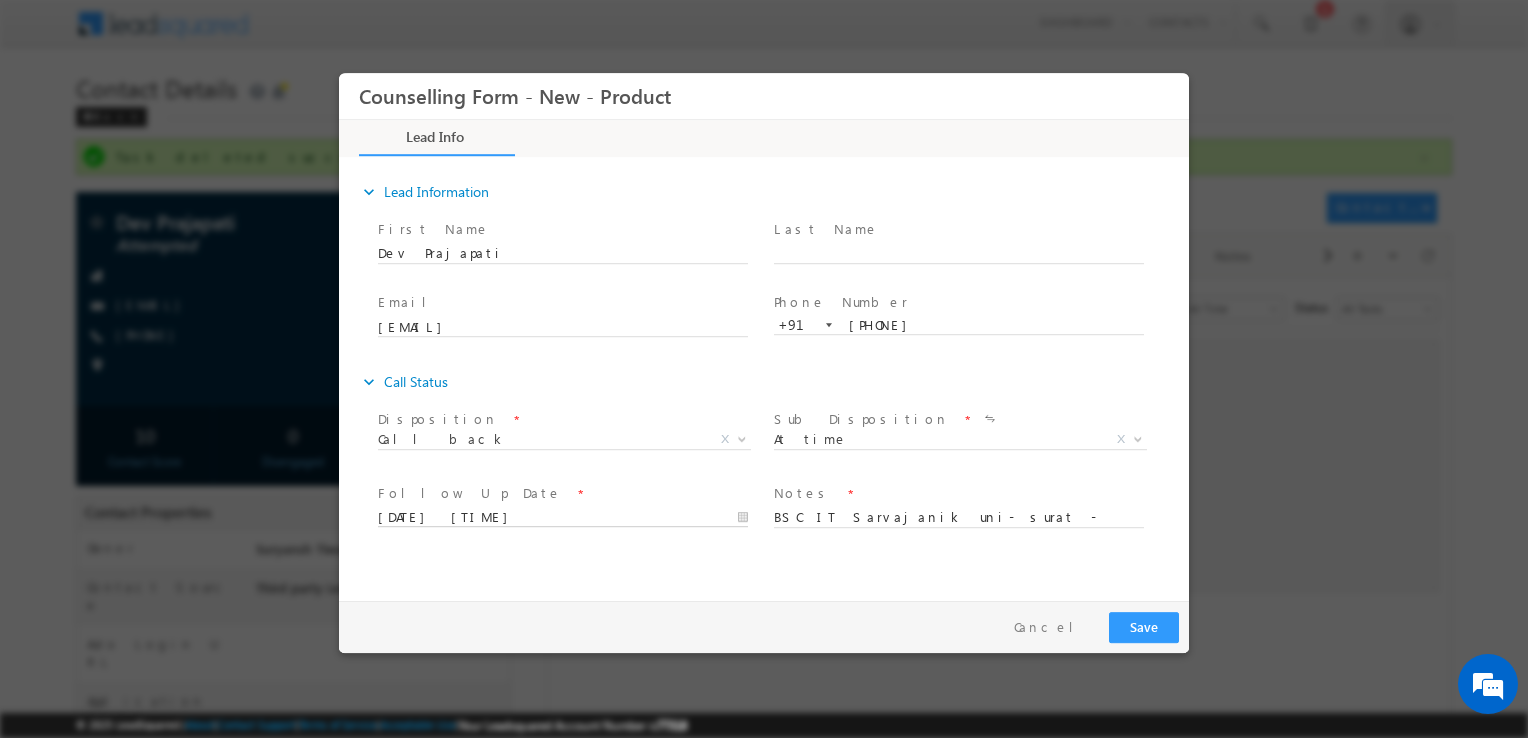 click on "[DATE] [TIME]" at bounding box center (563, 518) 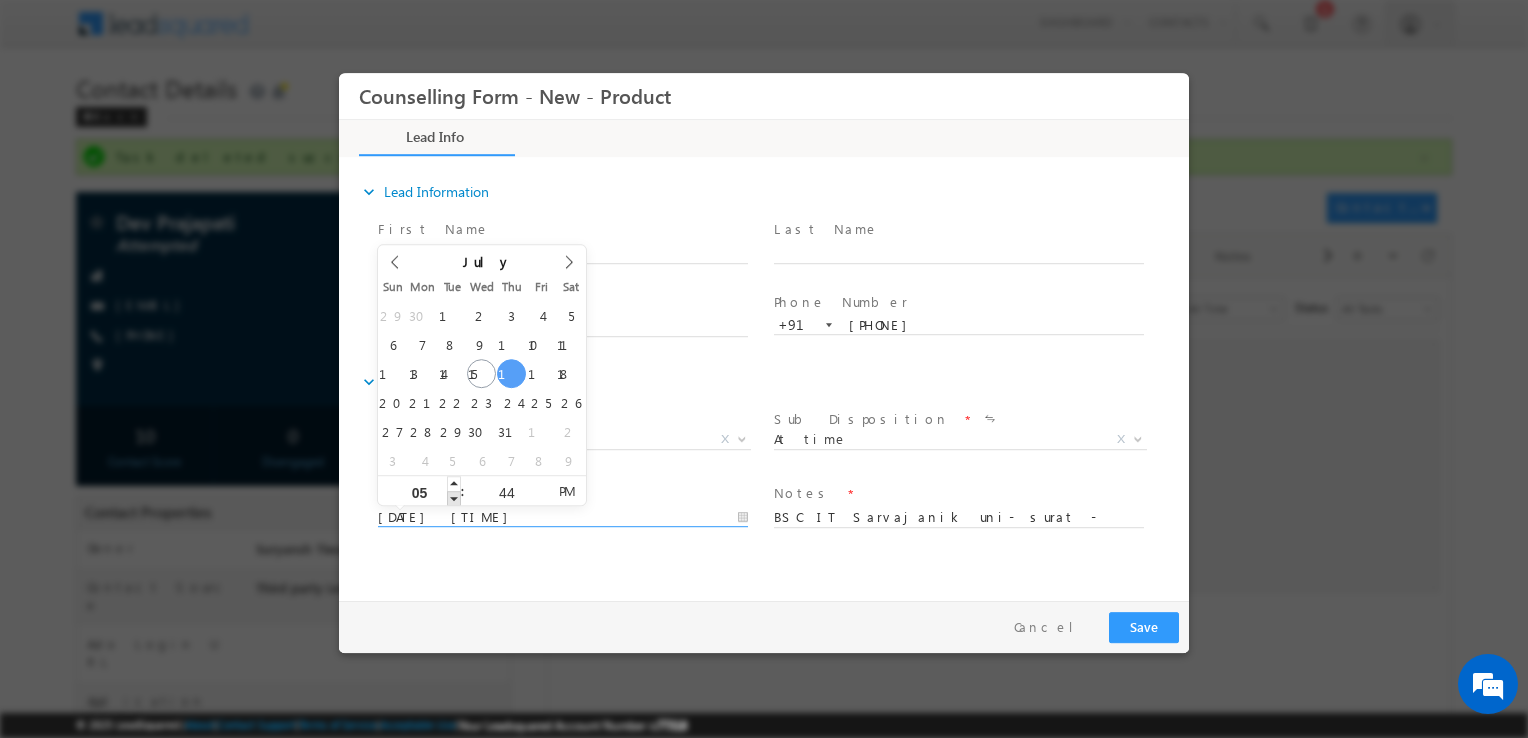 type on "17/07/2025 4:44 PM" 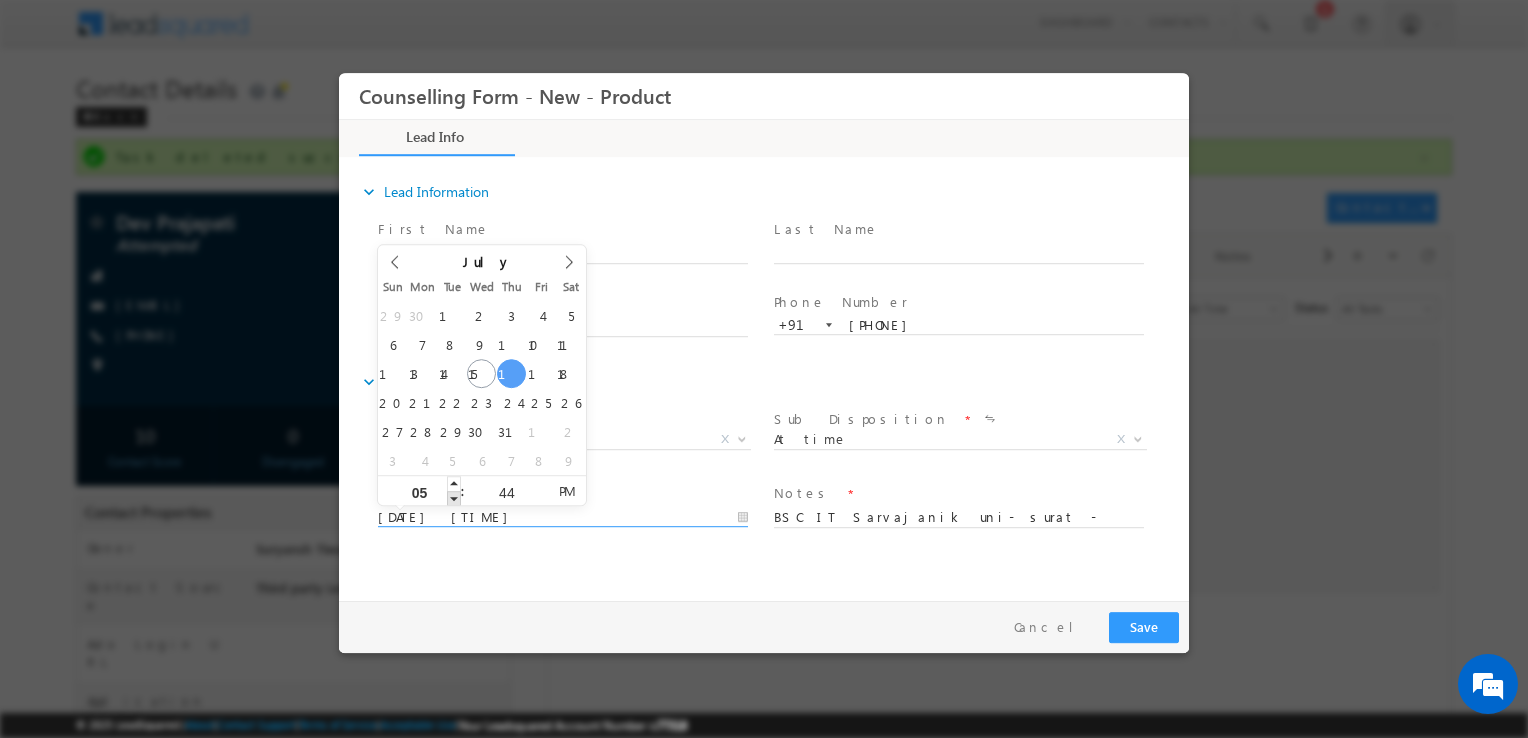 type on "04" 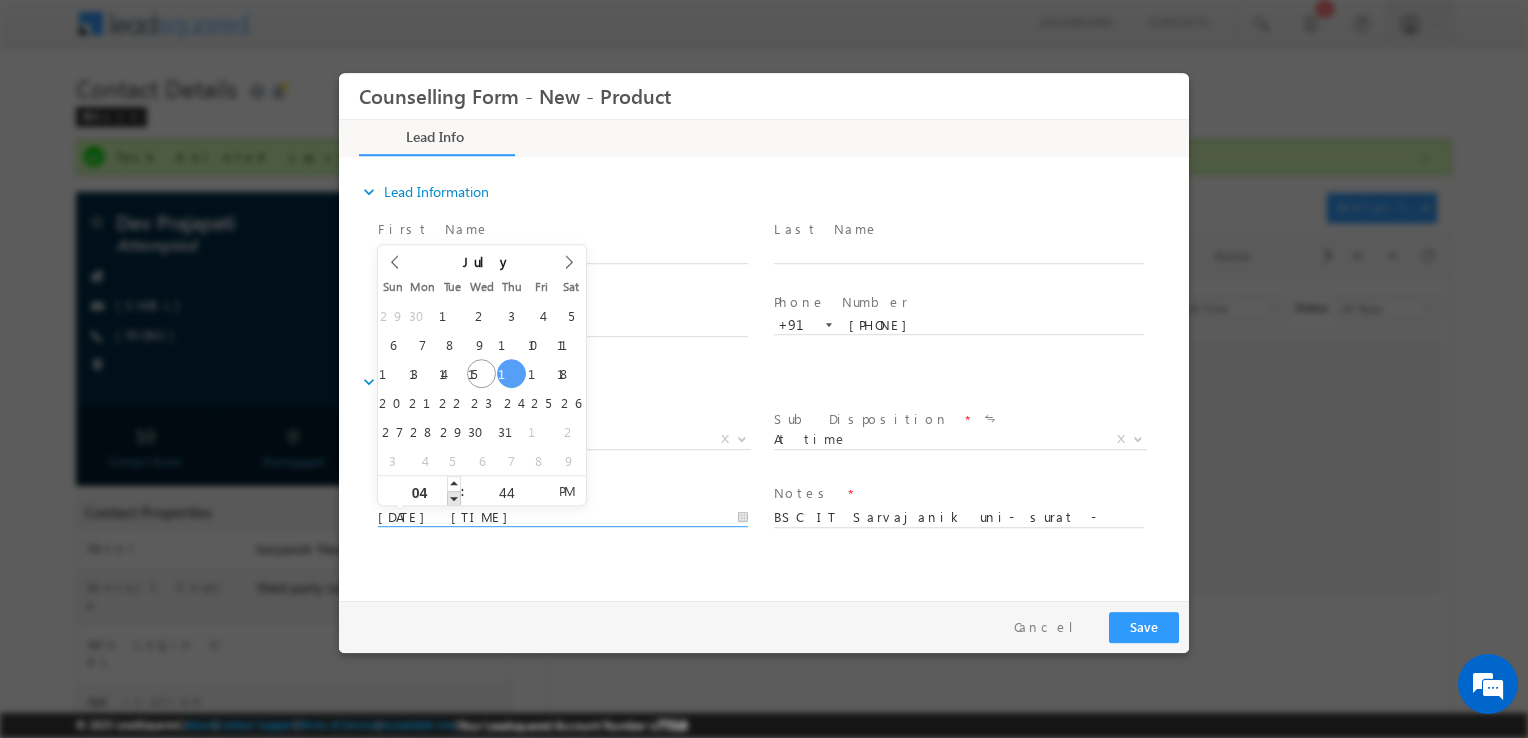 click at bounding box center (454, 498) 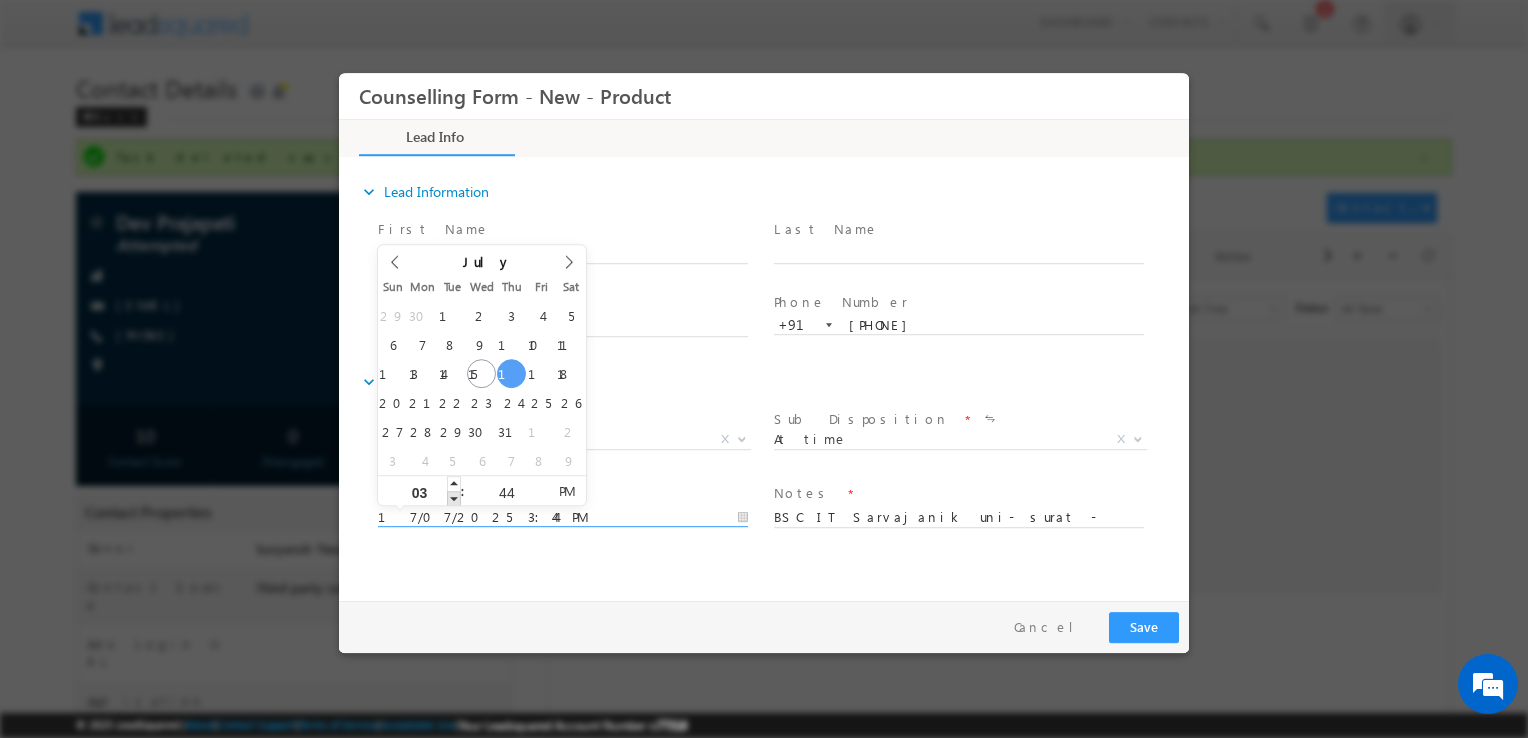 click at bounding box center [454, 498] 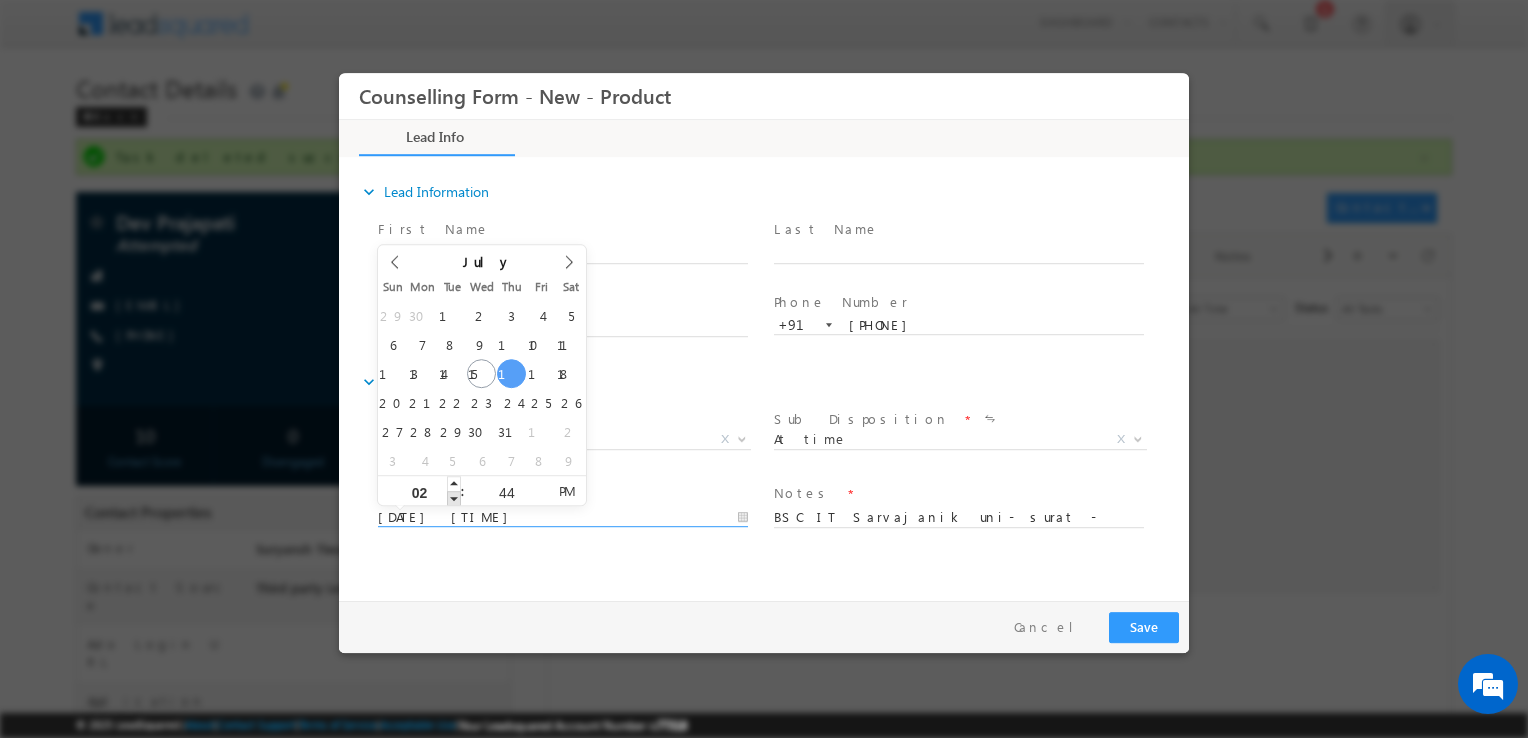 click at bounding box center (454, 498) 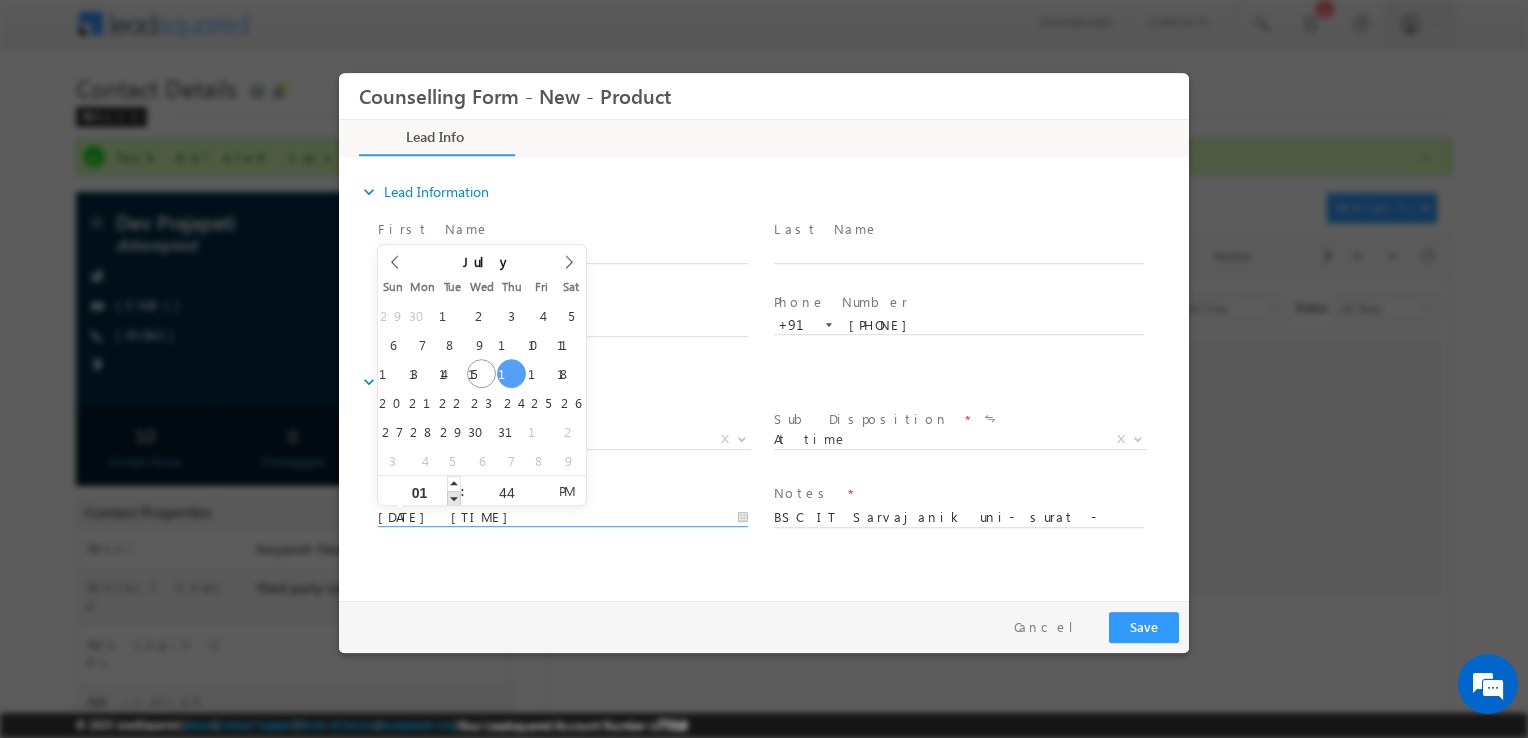 click at bounding box center [454, 498] 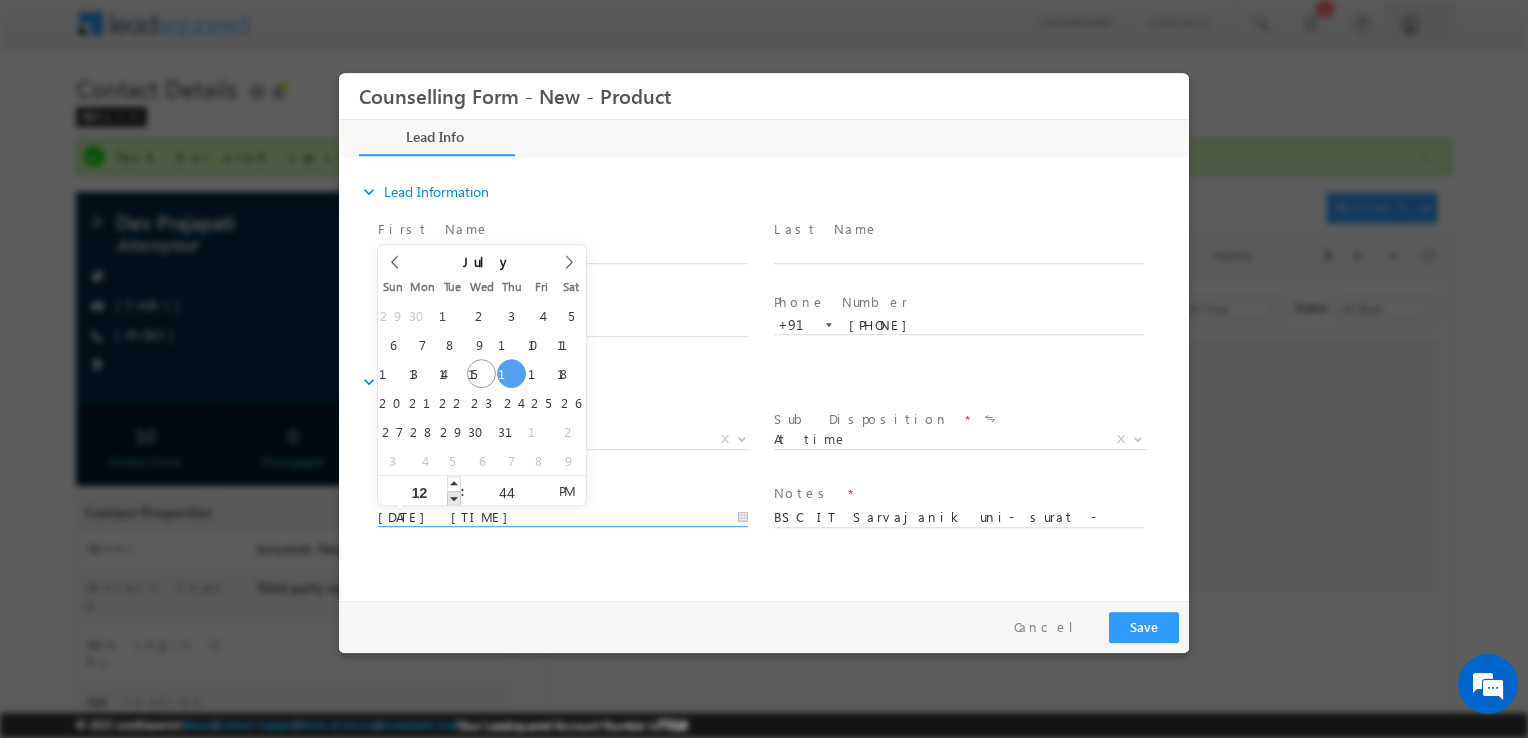 click at bounding box center [454, 498] 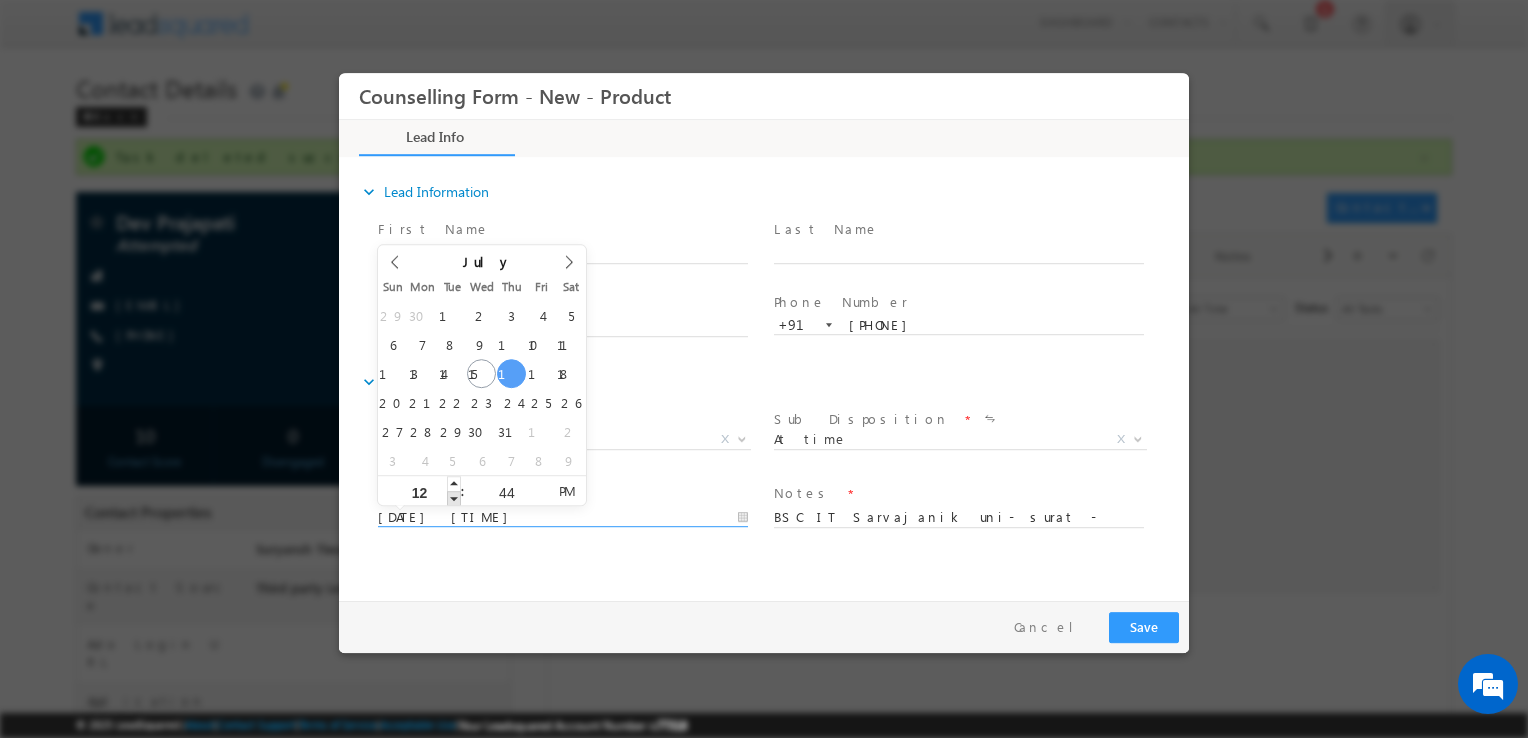 type on "17/07/2025 11:44 AM" 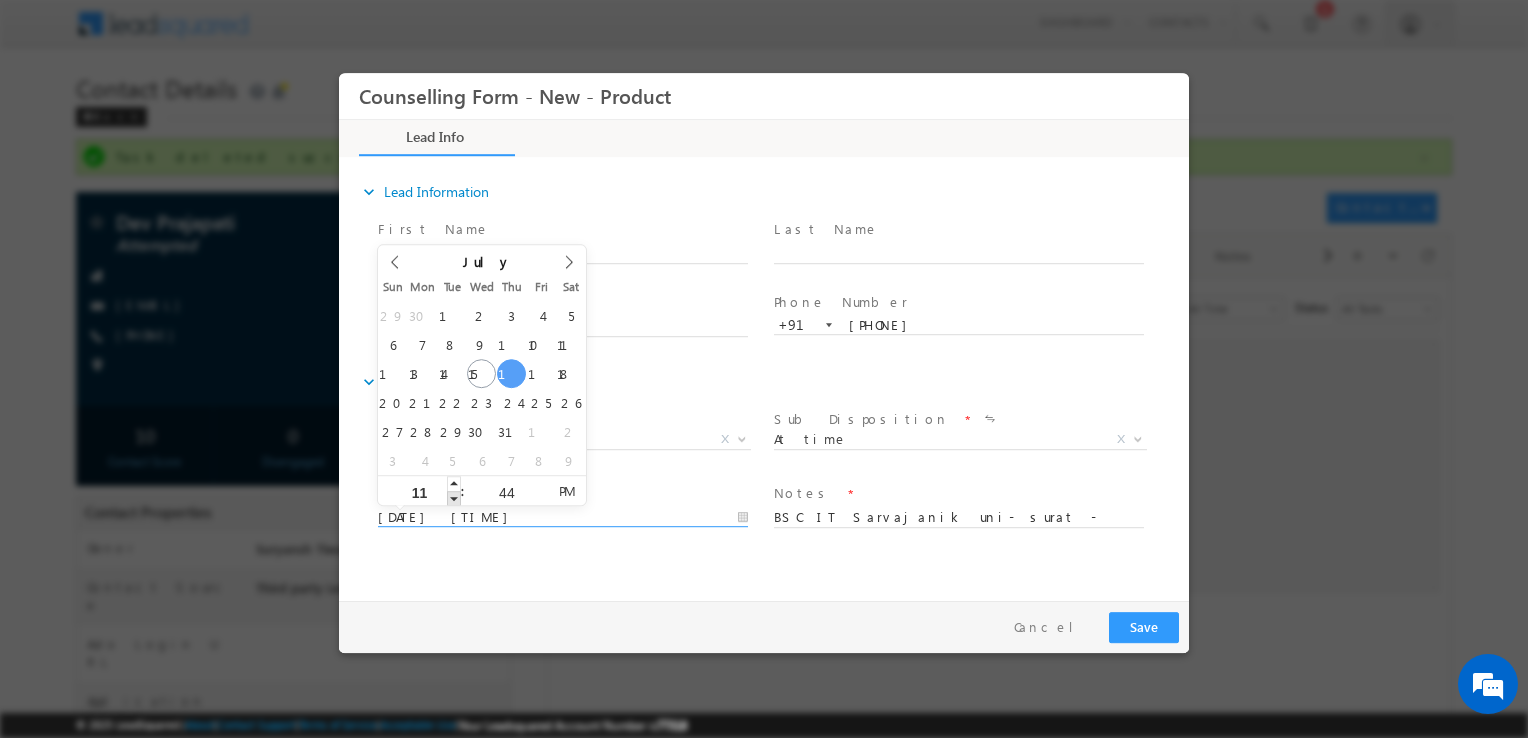 click at bounding box center (454, 498) 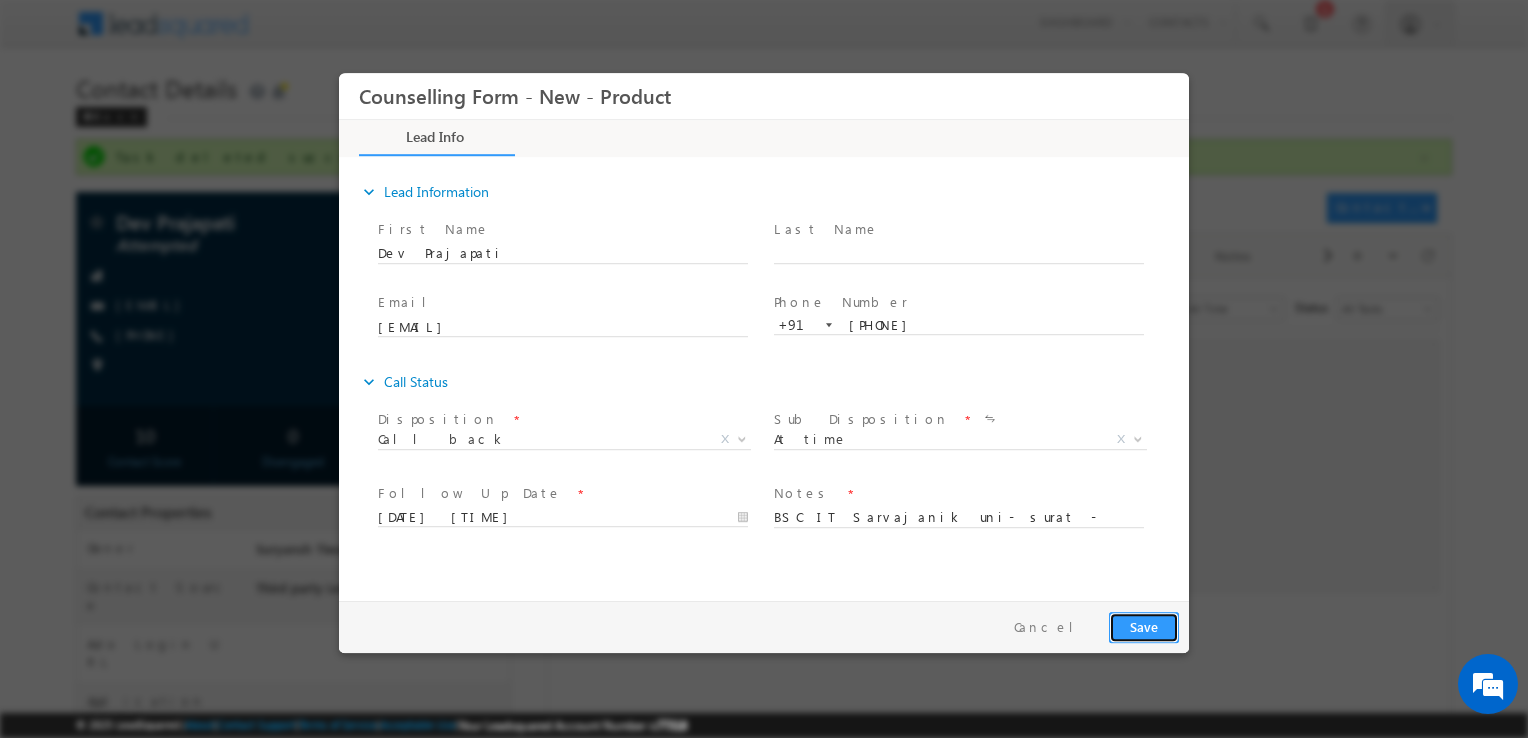 click on "Save" at bounding box center (1144, 627) 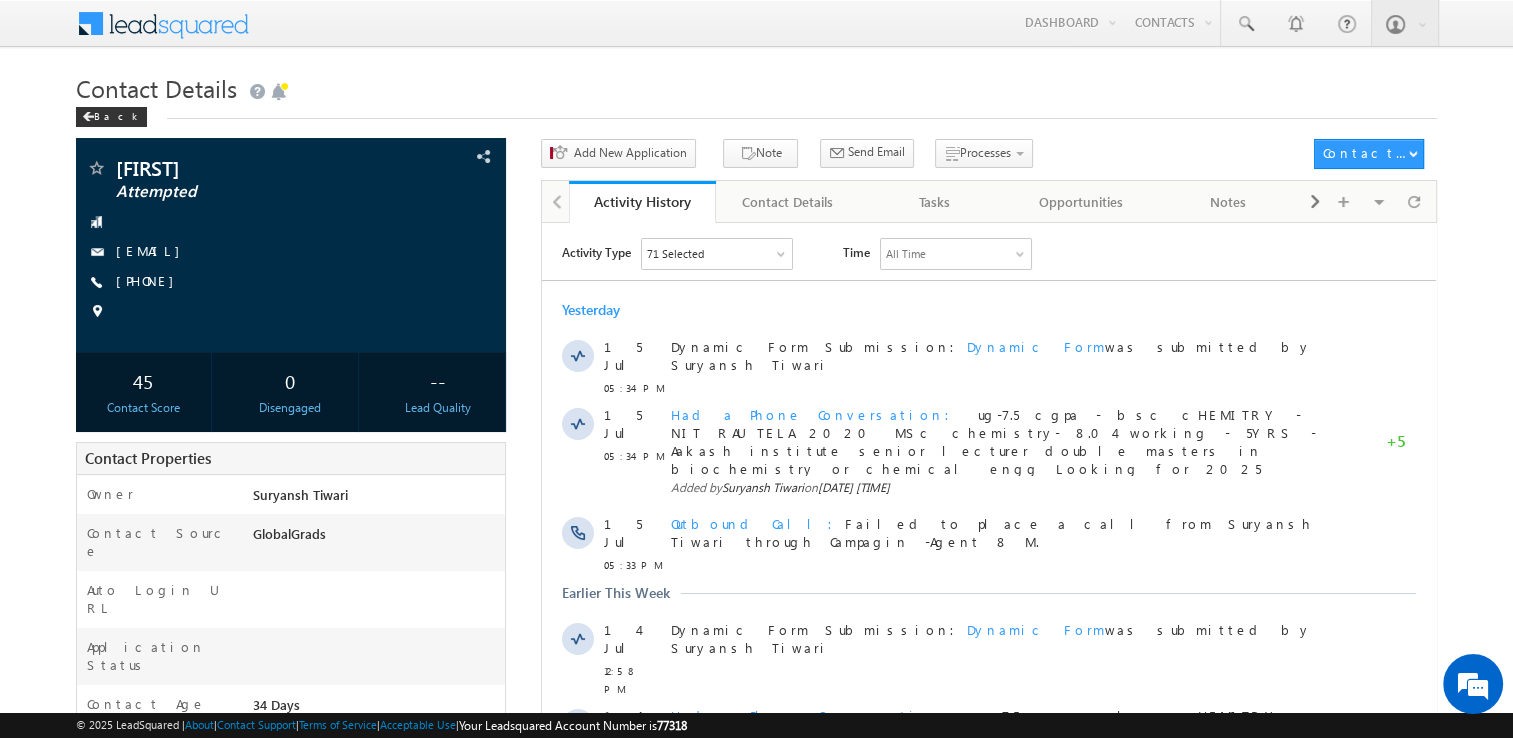 scroll, scrollTop: 0, scrollLeft: 0, axis: both 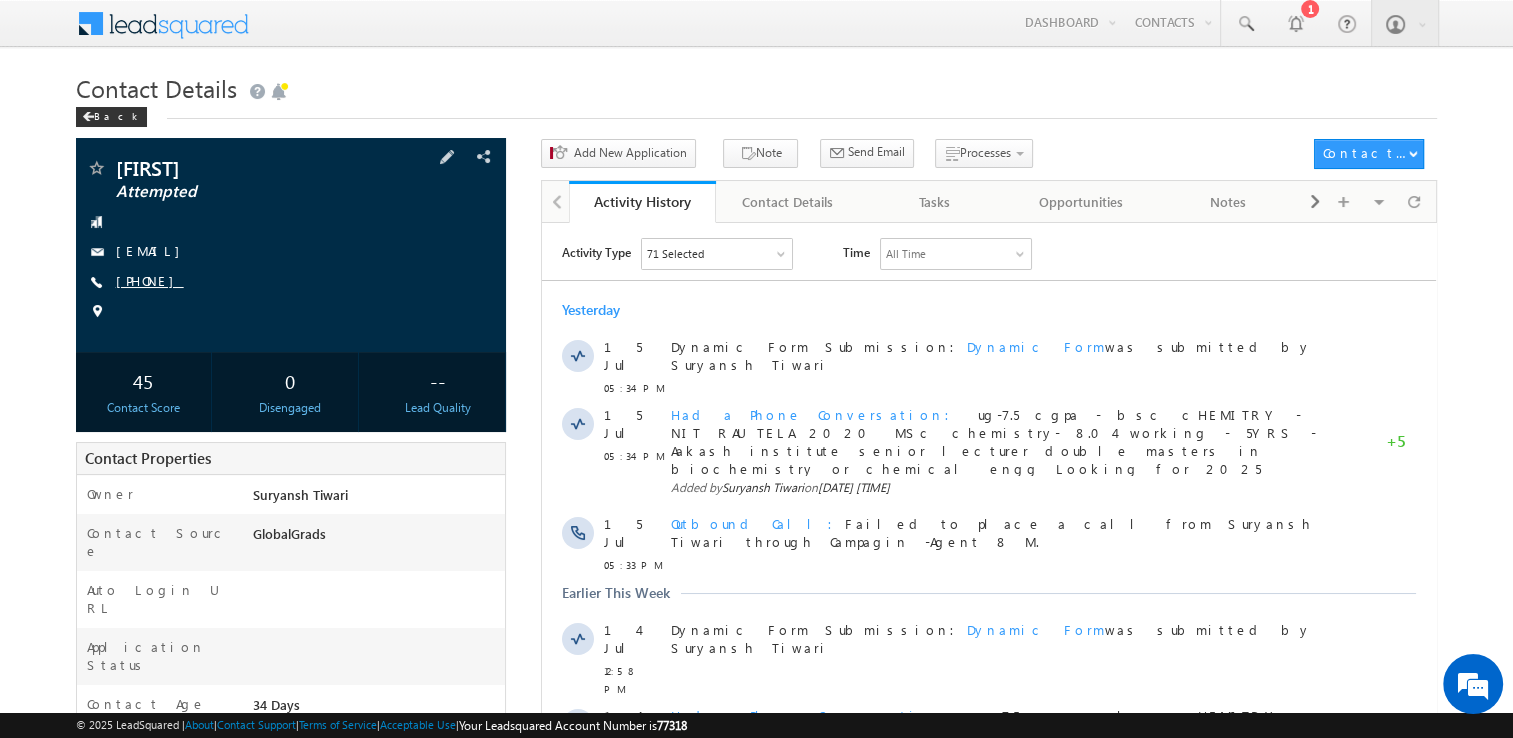 click on "[PHONE]" at bounding box center [150, 280] 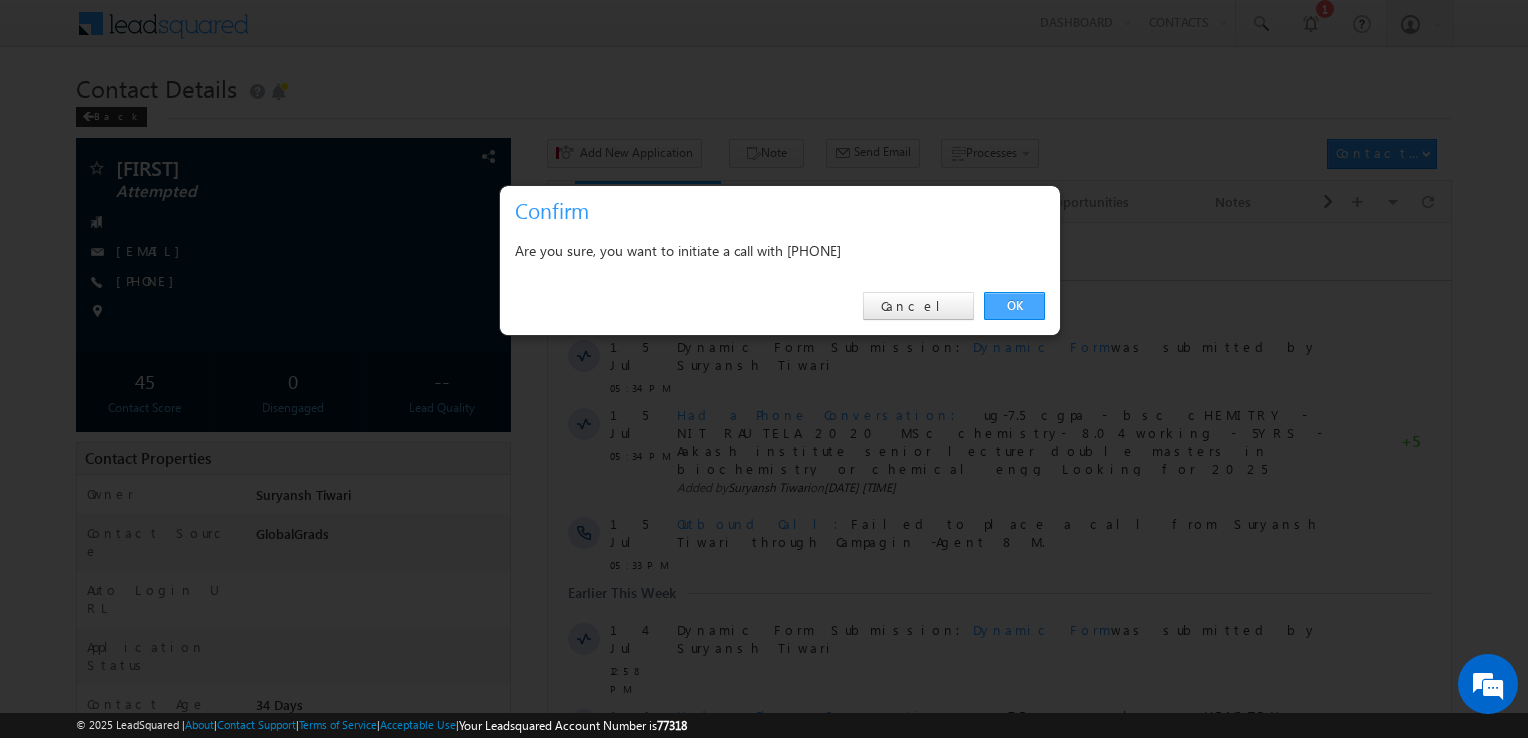 click on "OK" at bounding box center (1014, 306) 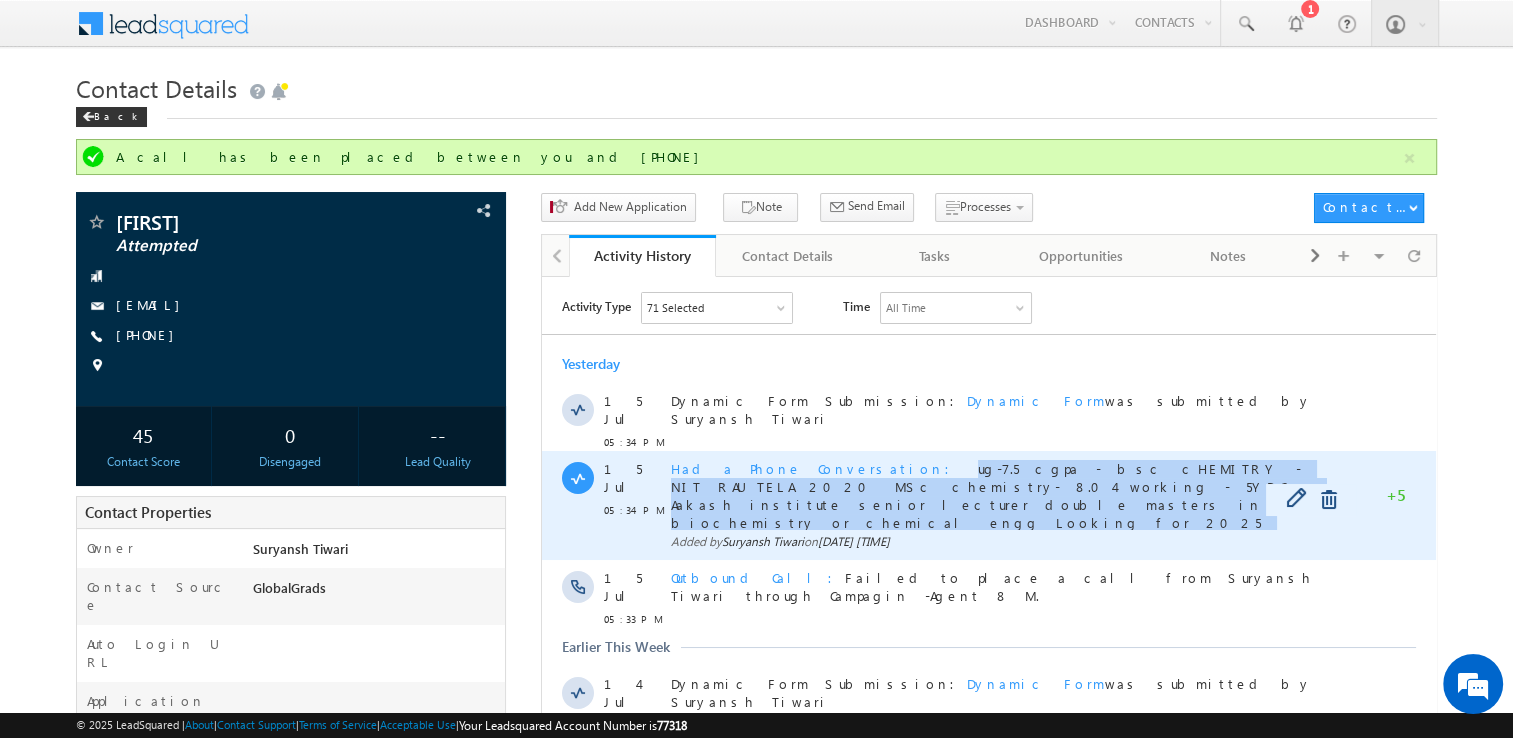 copy on "ug-7.5 cgpa - bsc cHEMITRY - NIT RAUTELA 2020 MSc chemistry- 8.04 working - 5YRS - Aakash institute senior lecturer double masters in biochemistry or chemical engg Looking for 2025 january USA Not open for management courses Course not available City - Ordisa" 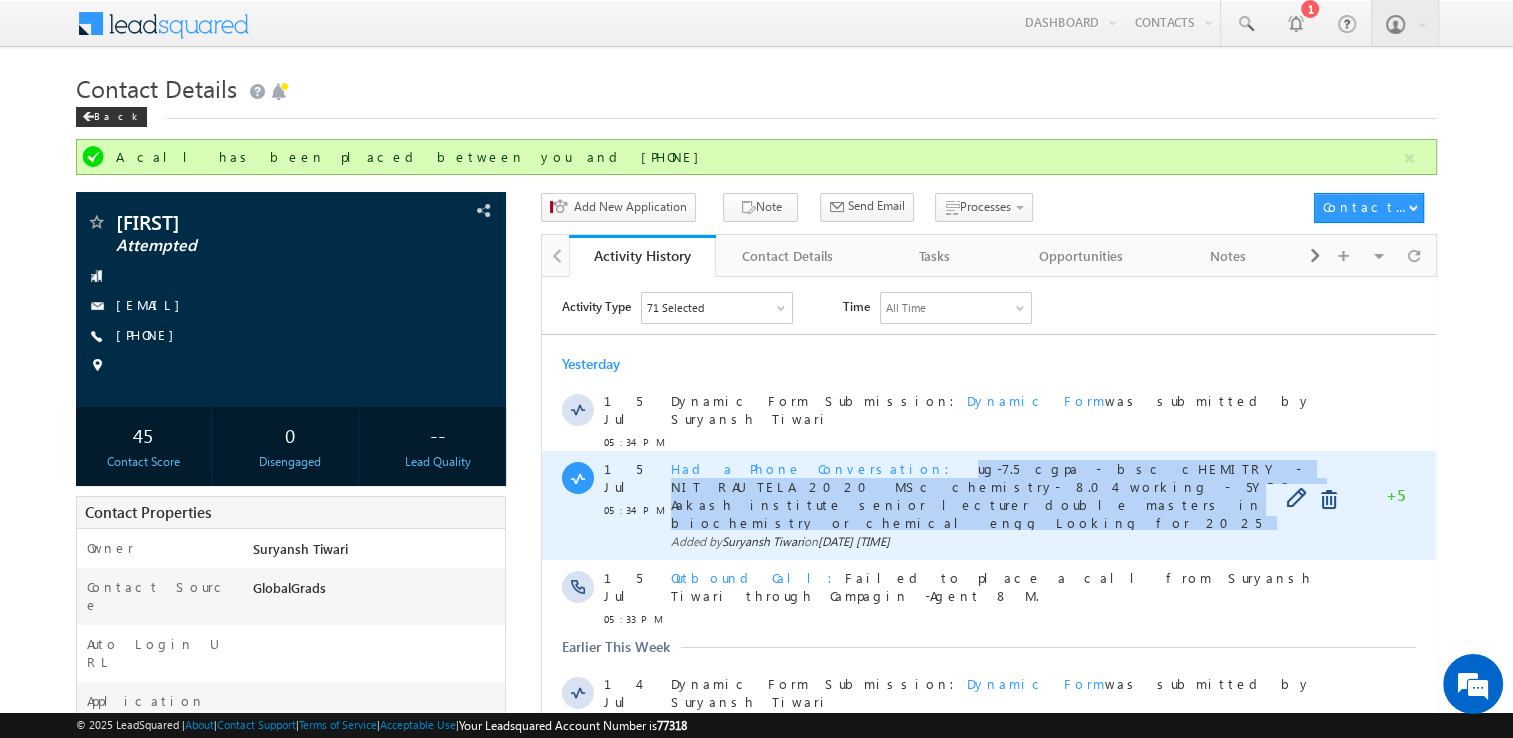 drag, startPoint x: 833, startPoint y: 457, endPoint x: 1094, endPoint y: 487, distance: 262.71848 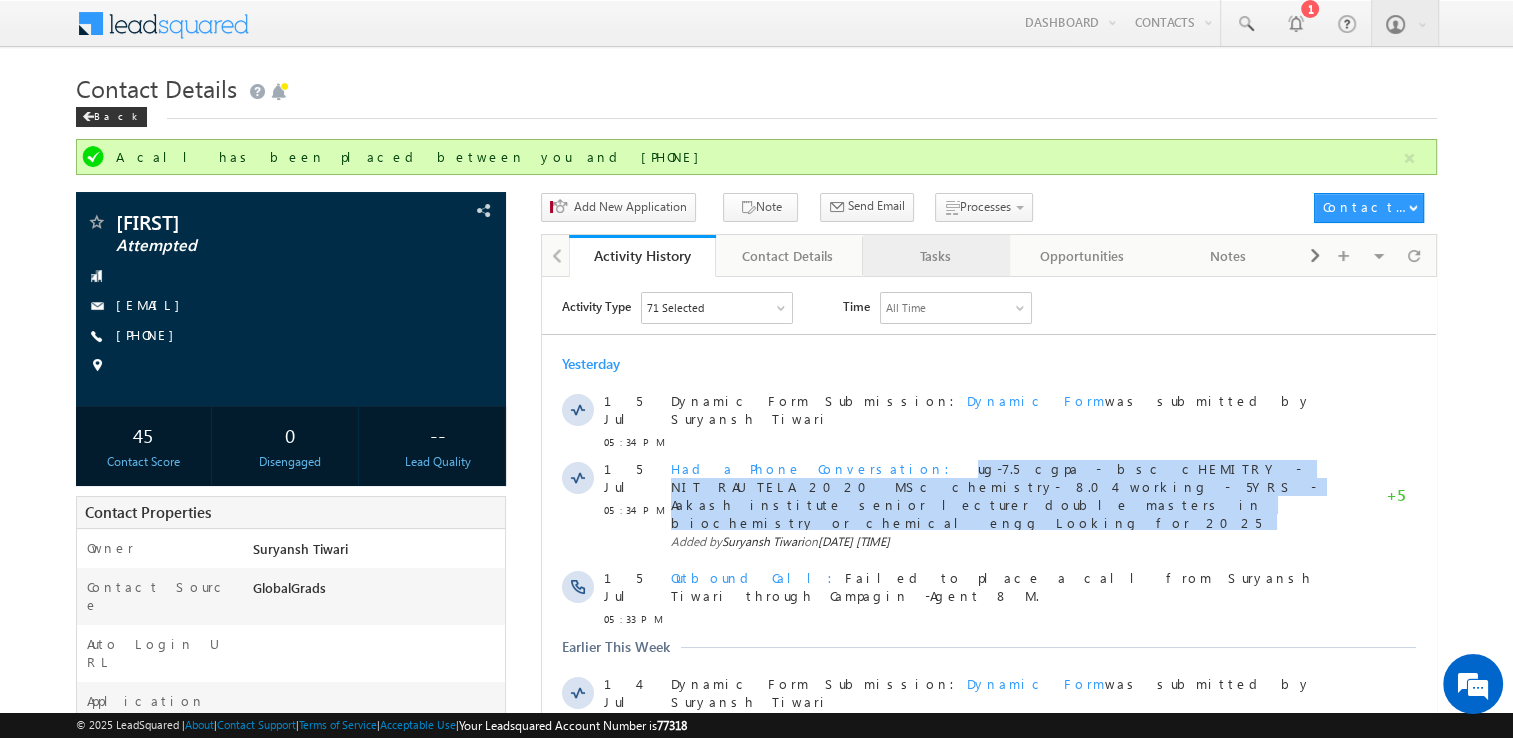 drag, startPoint x: 552, startPoint y: 211, endPoint x: 933, endPoint y: 276, distance: 386.50485 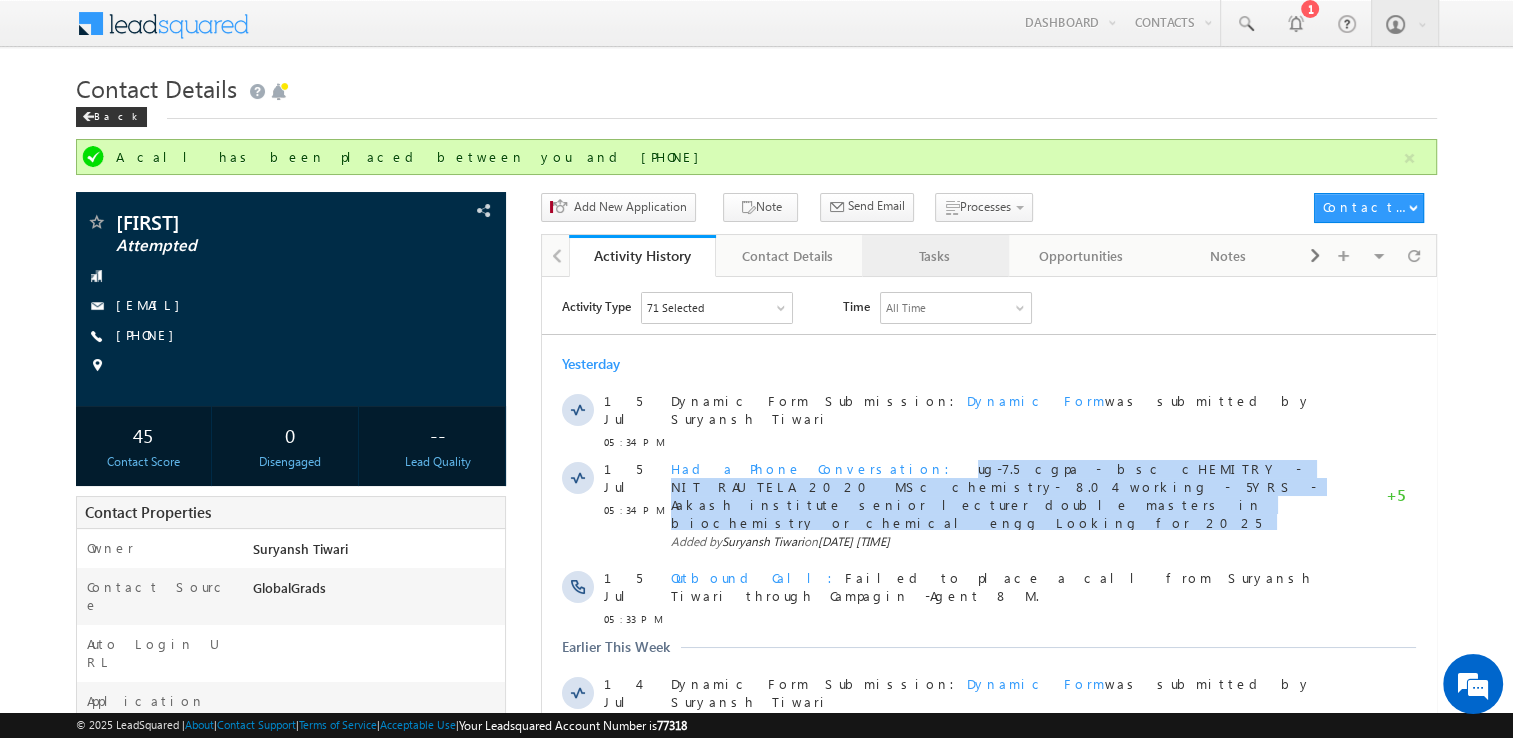 click on "Tasks" at bounding box center [934, 256] 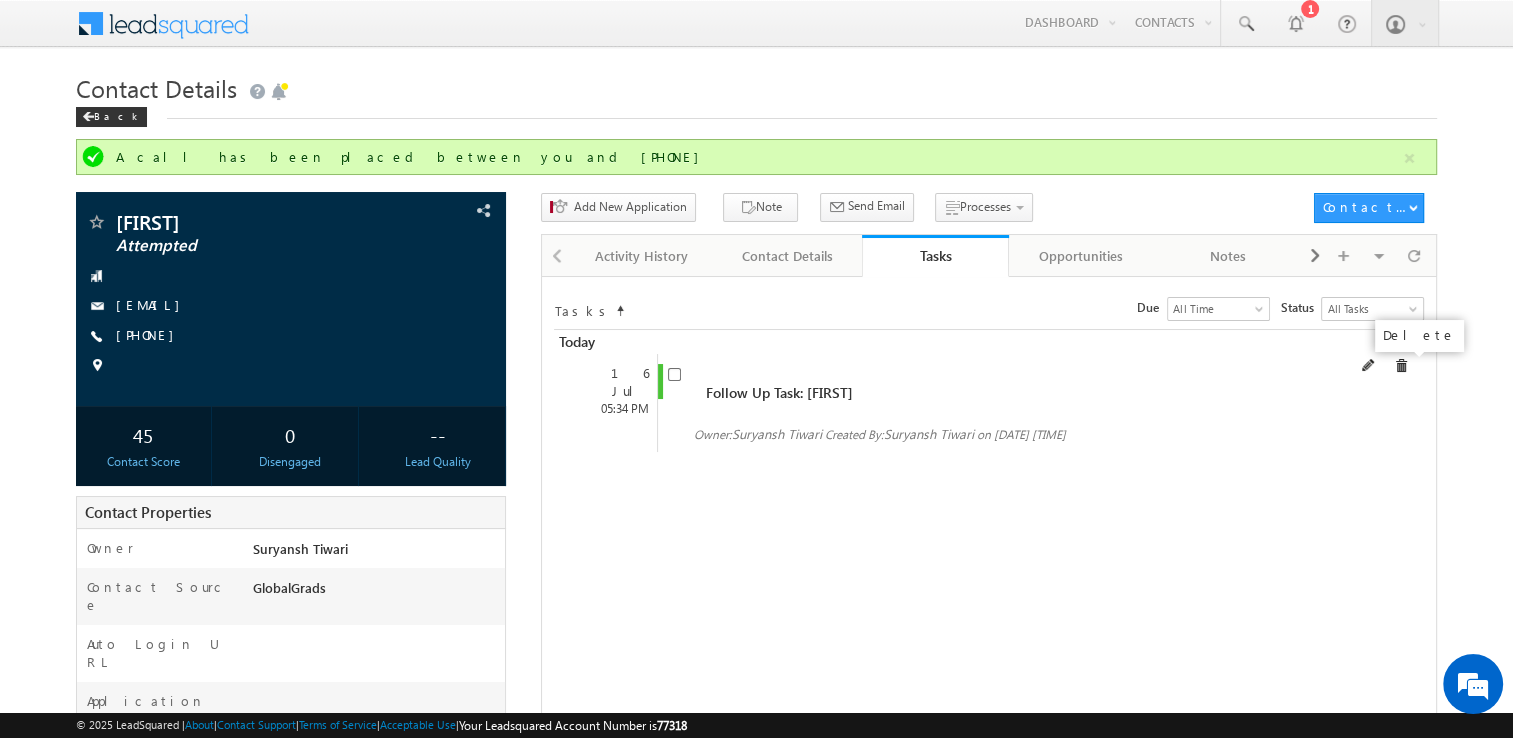 click at bounding box center (1401, 366) 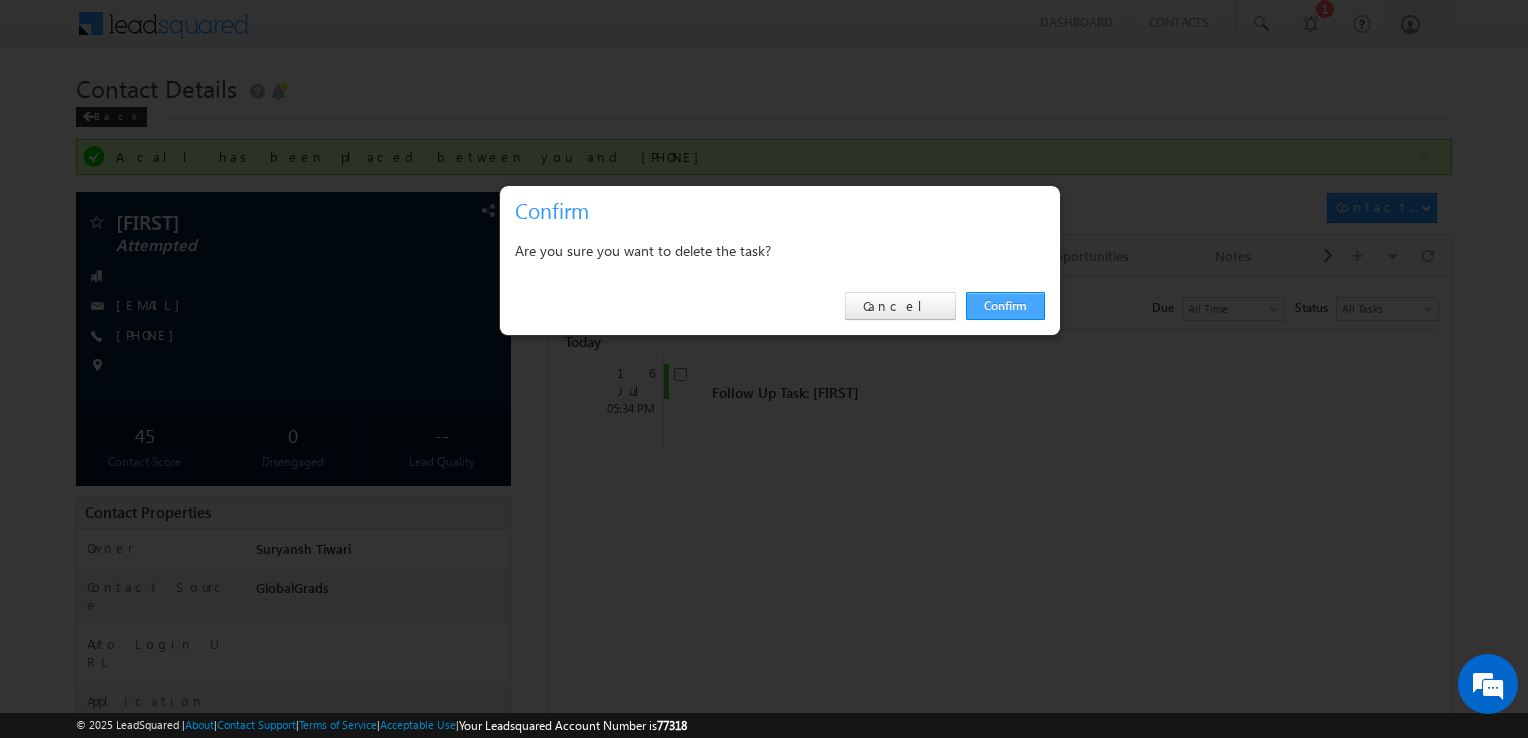 click on "Confirm" at bounding box center [1005, 306] 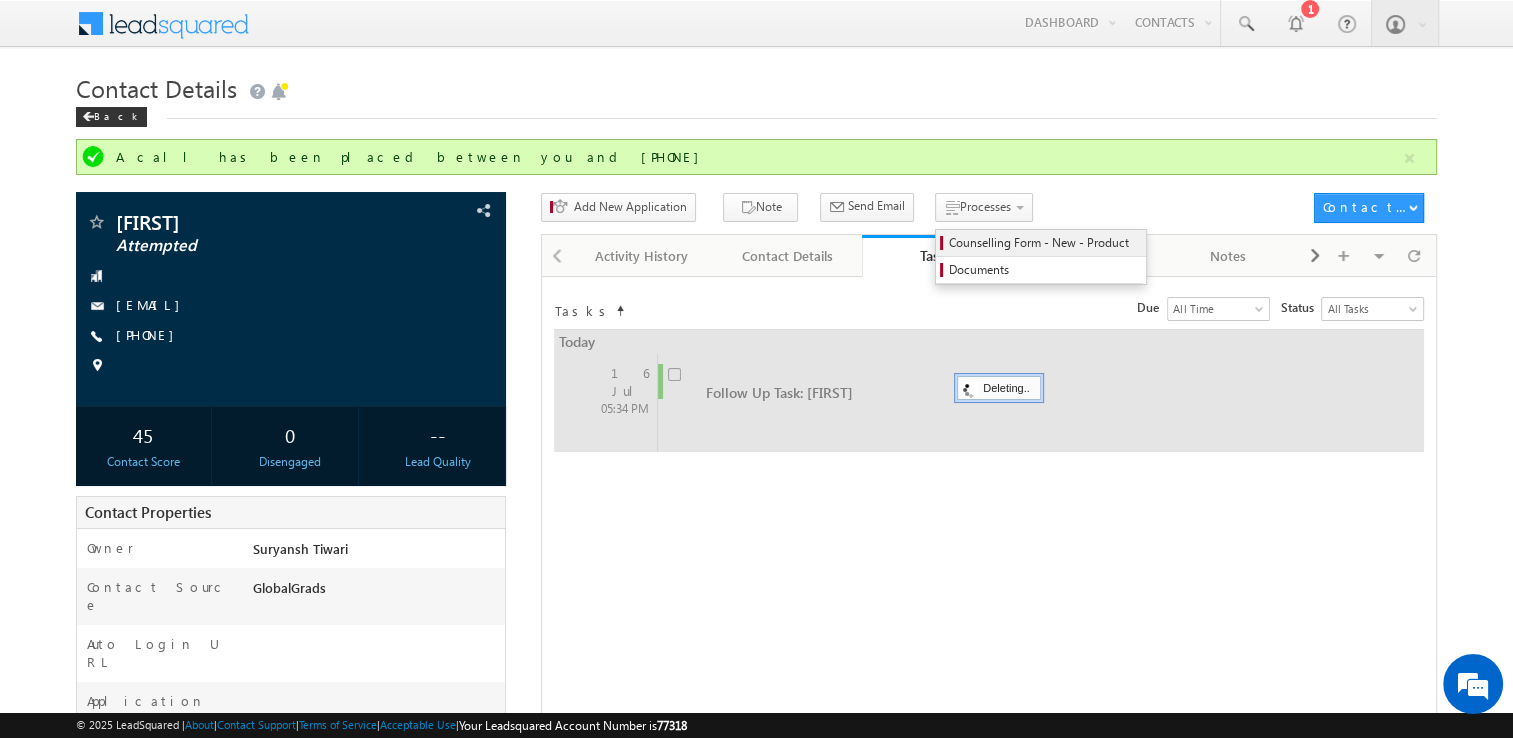 click on "Counselling Form - New - Product" at bounding box center [1044, 243] 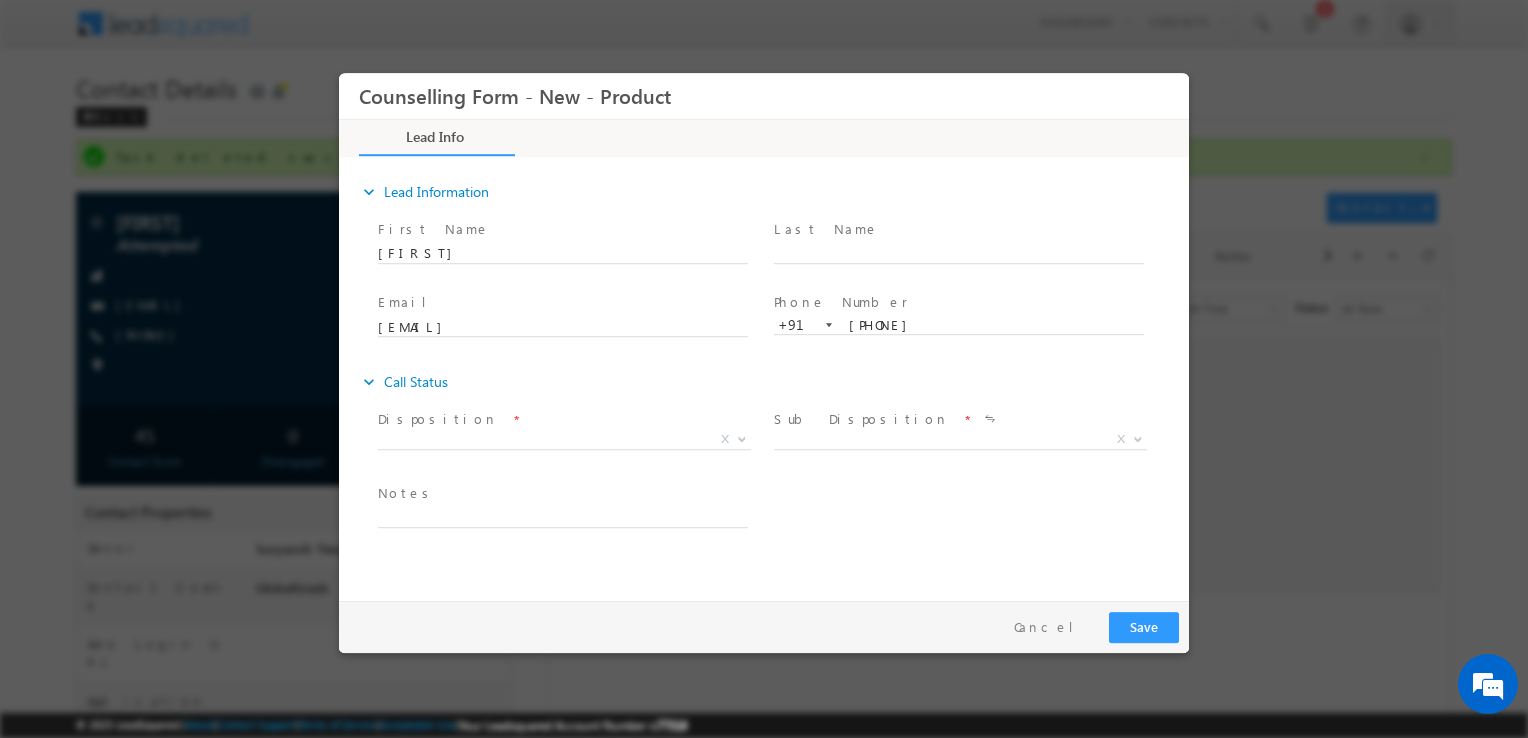 scroll, scrollTop: 0, scrollLeft: 0, axis: both 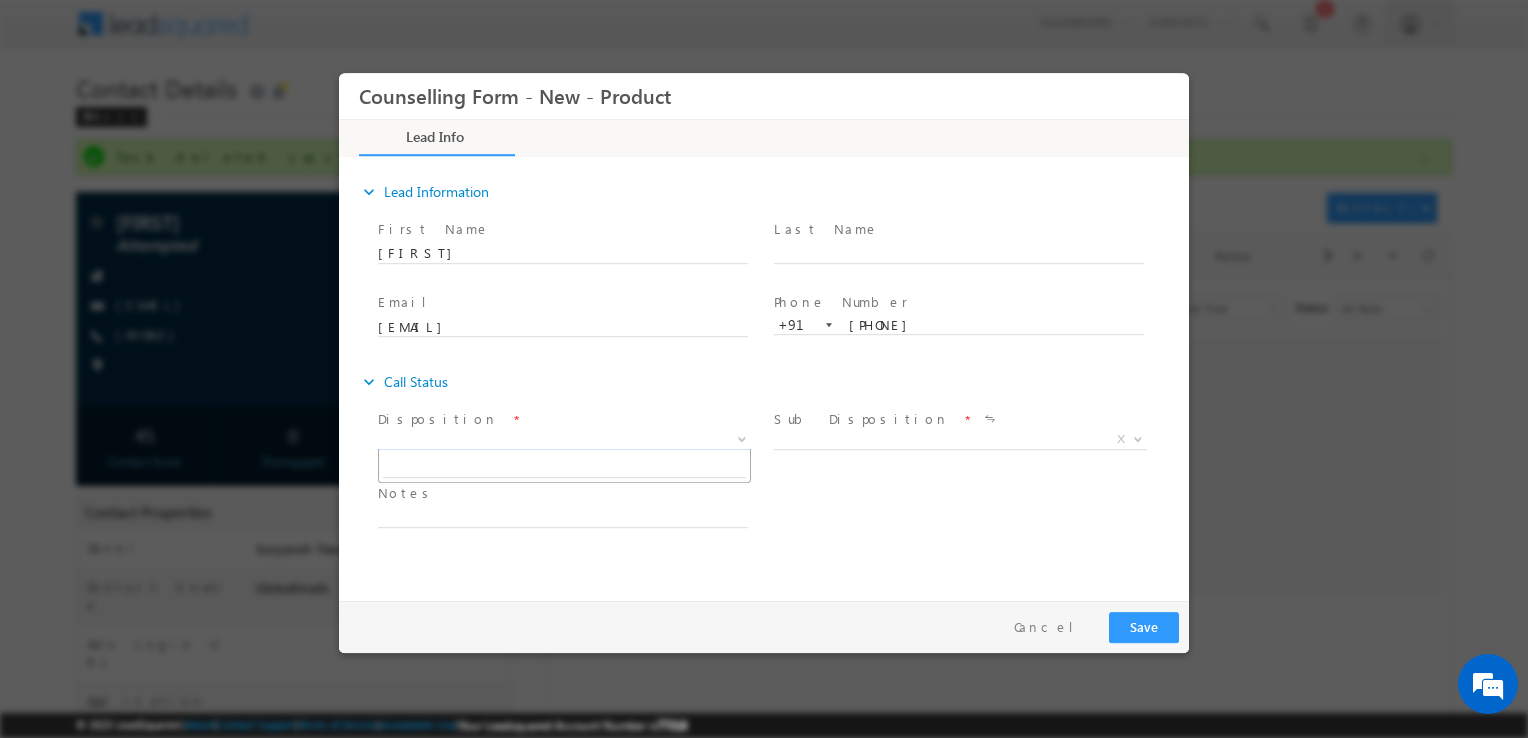 click on "X" at bounding box center [564, 440] 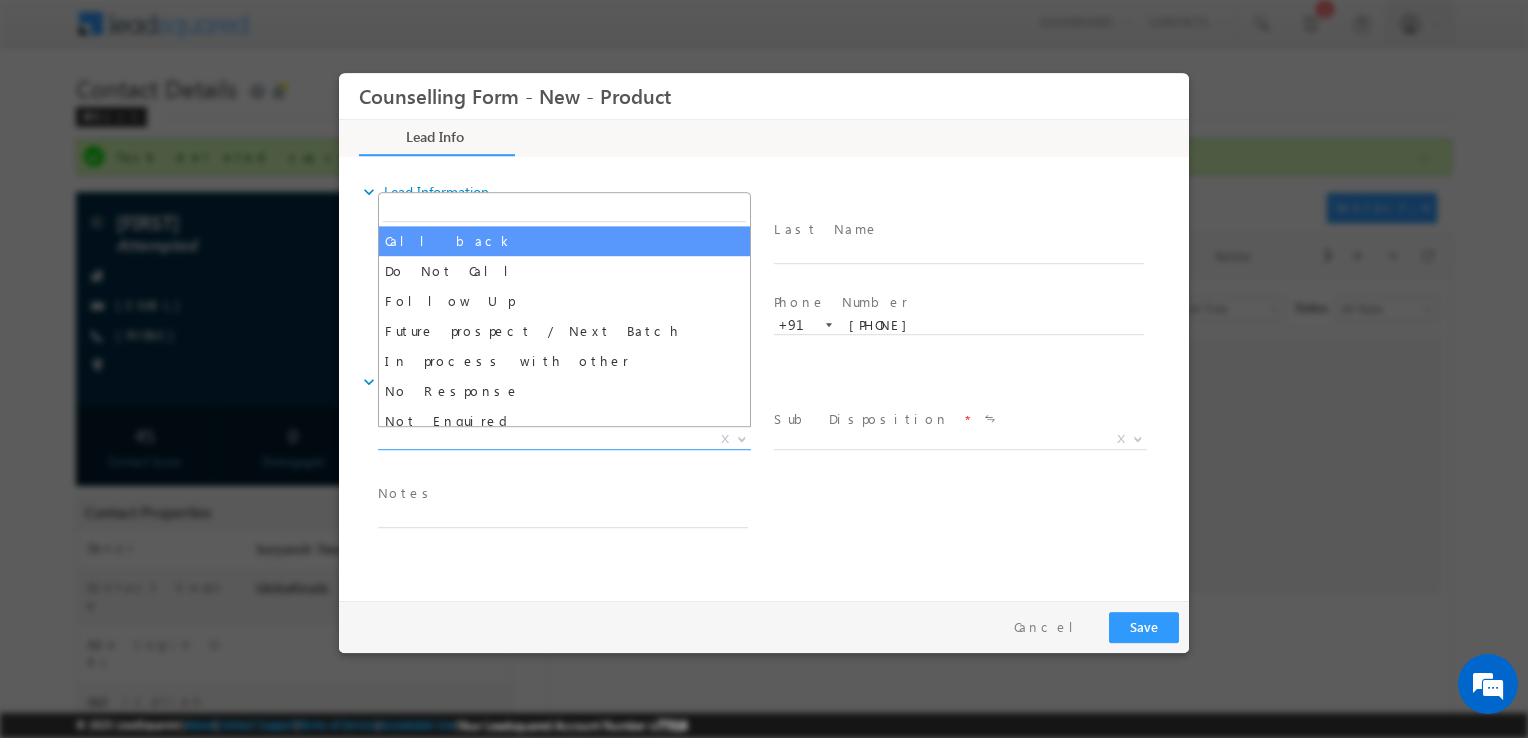 select on "Call back" 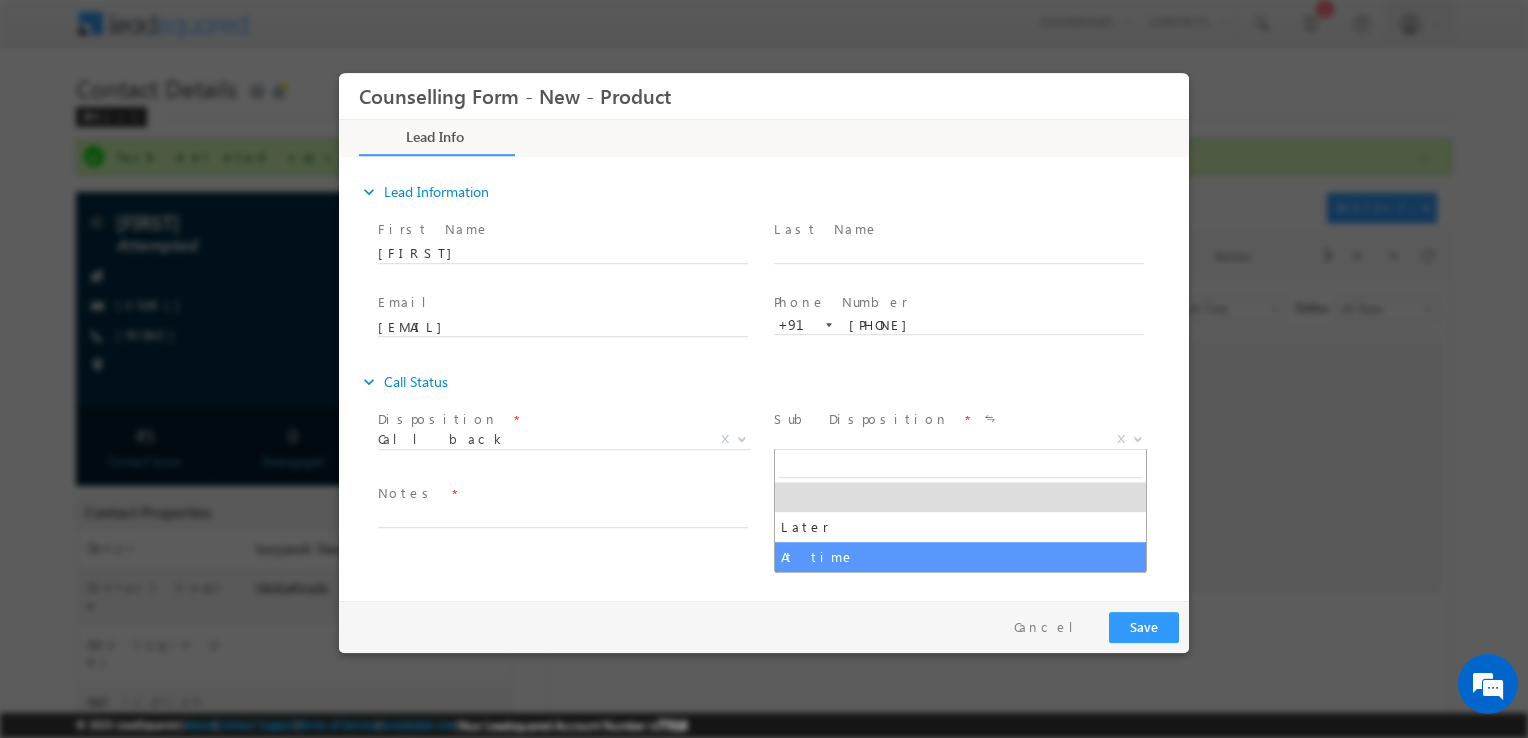 drag, startPoint x: 821, startPoint y: 439, endPoint x: 896, endPoint y: 591, distance: 169.4963 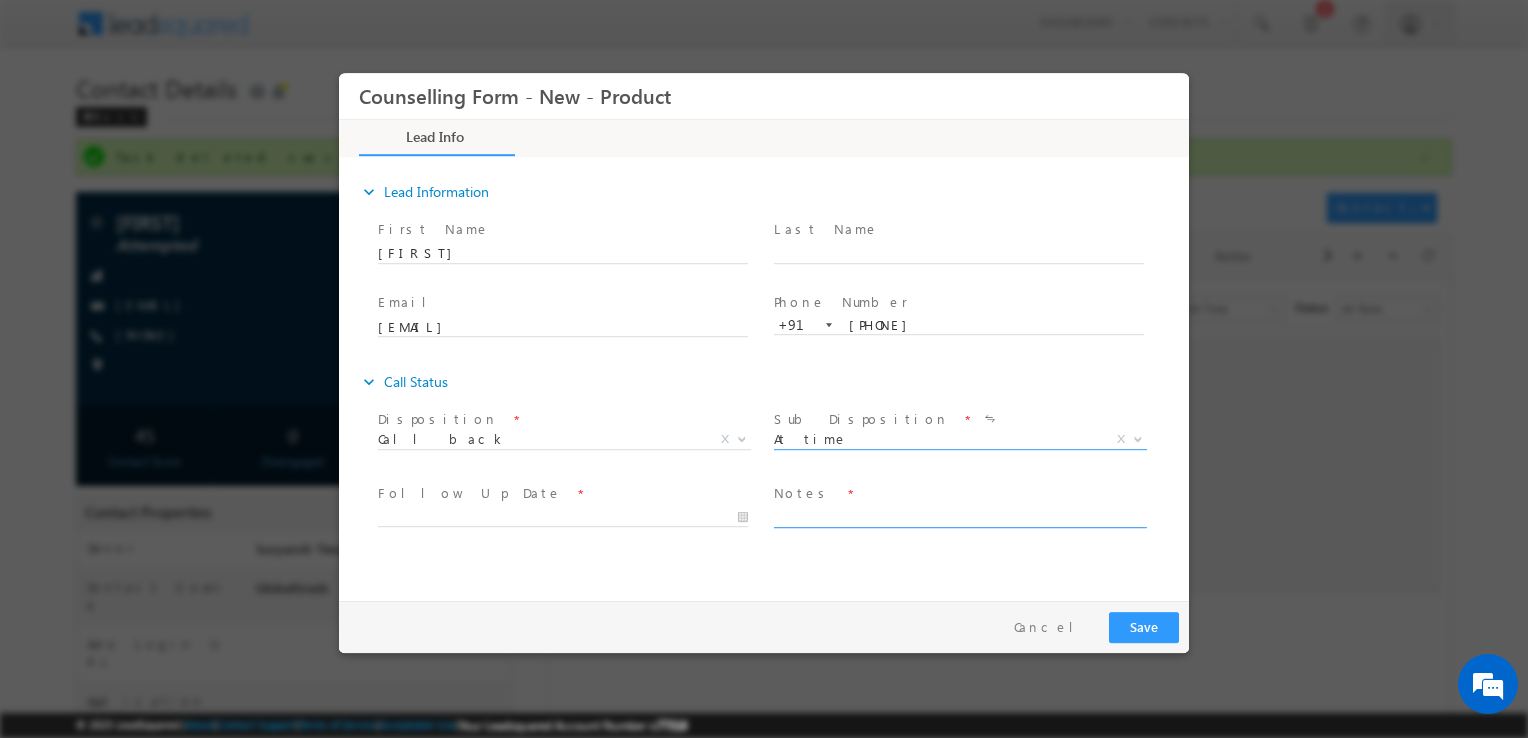 click at bounding box center [959, 516] 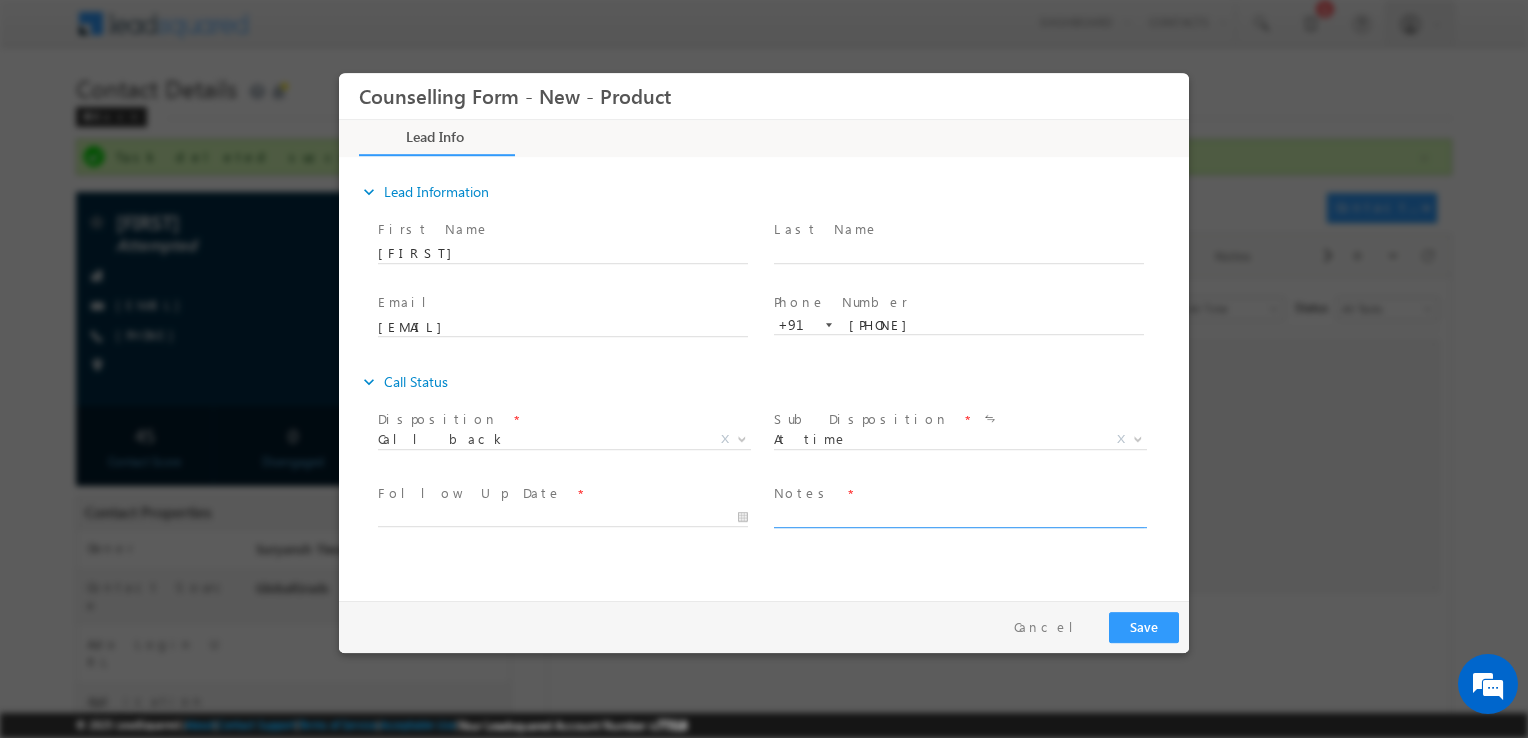 paste on "ug-7.5 cgpa - bsc cHEMITRY - NIT RAUTELA 2020 MSc chemistry- 8.04 working - 5YRS - Aakash institute senior lecturer double masters in biochemistry or chemical engg Looking for 2025 january USA Not open for management courses Course not available City - Ordisa" 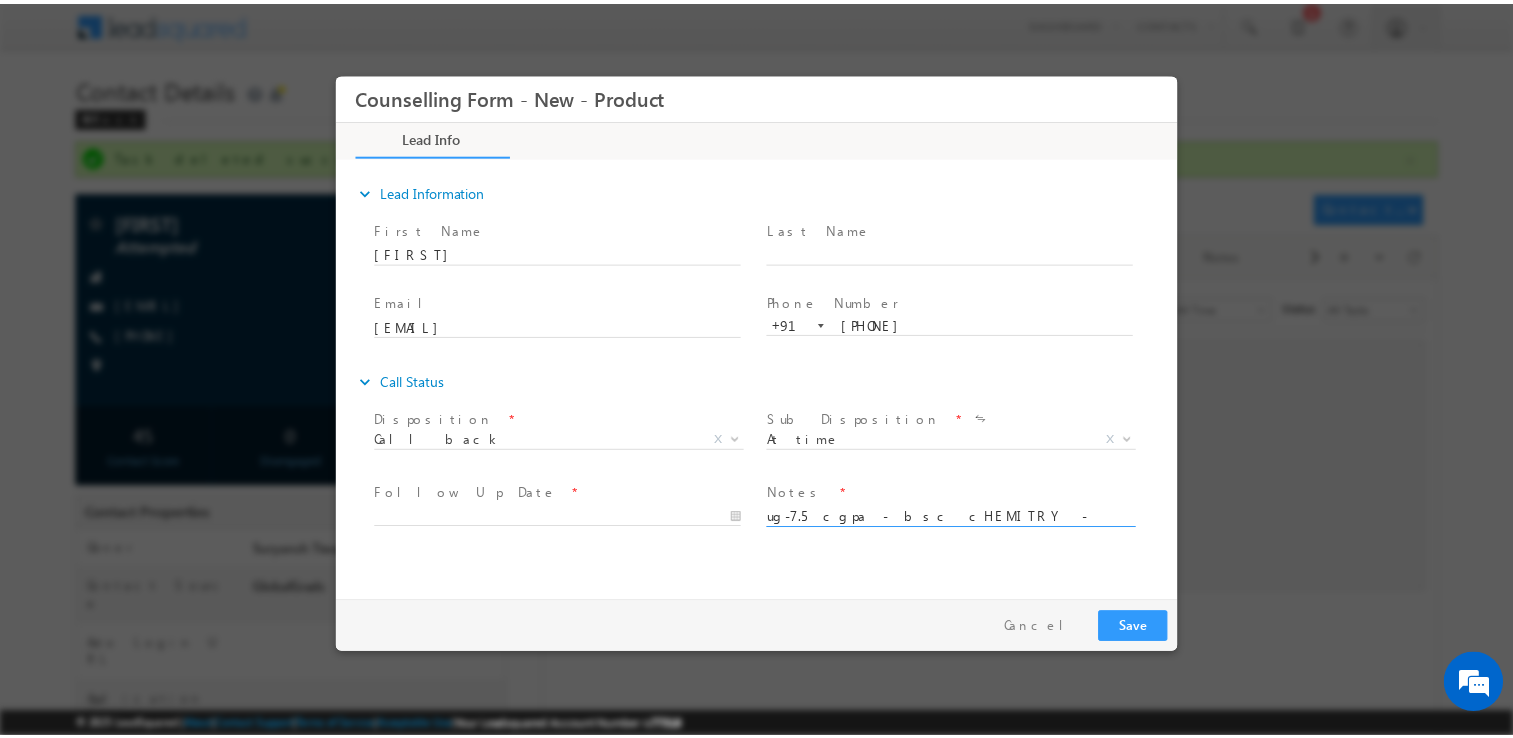 scroll, scrollTop: 4, scrollLeft: 0, axis: vertical 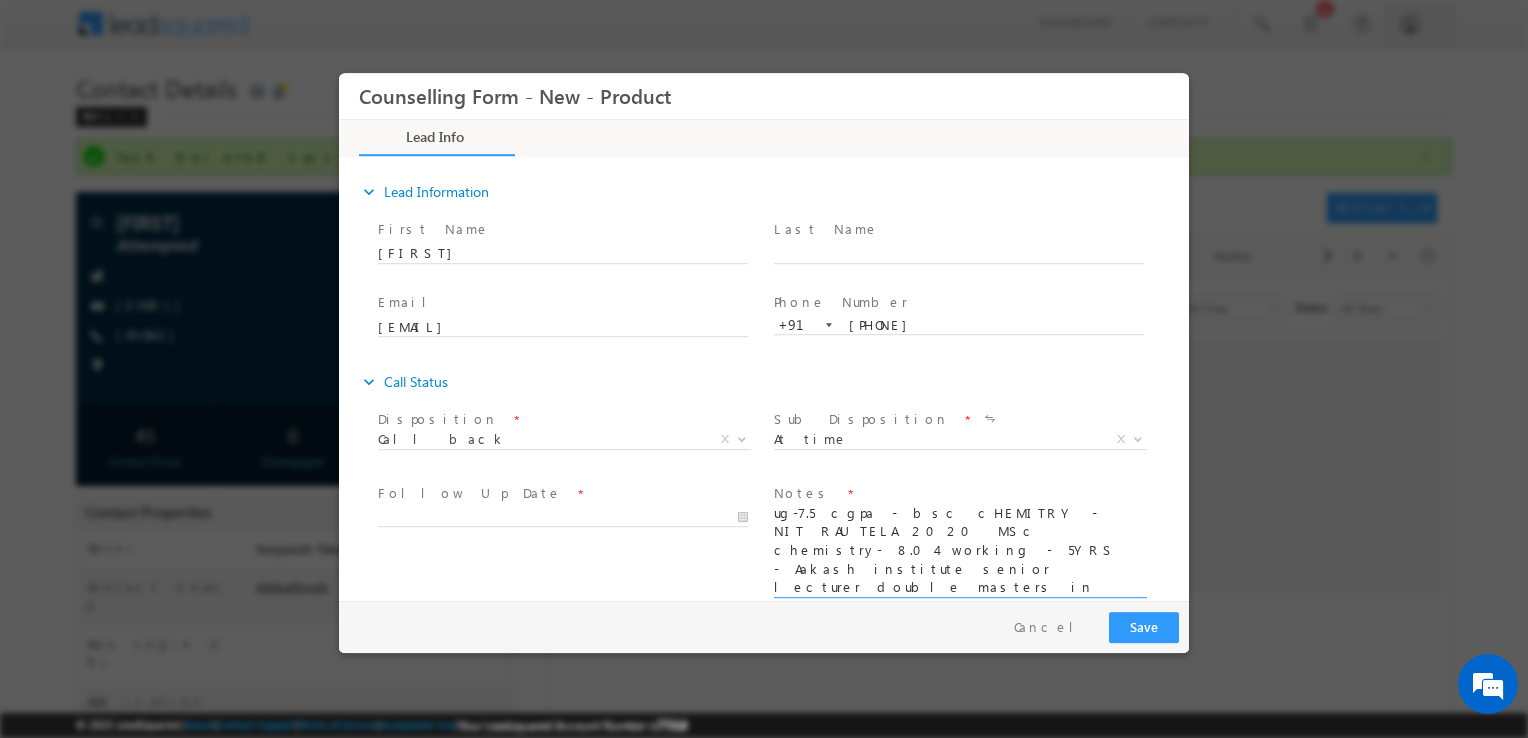 type on "ug-7.5 cgpa - bsc cHEMITRY - NIT RAUTELA 2020 MSc chemistry- 8.04 working - 5YRS - Aakash institute senior lecturer double masters in biochemistry or chemical engg Looking for 2025 january USA Not open for management courses Course not available City - Ordisa" 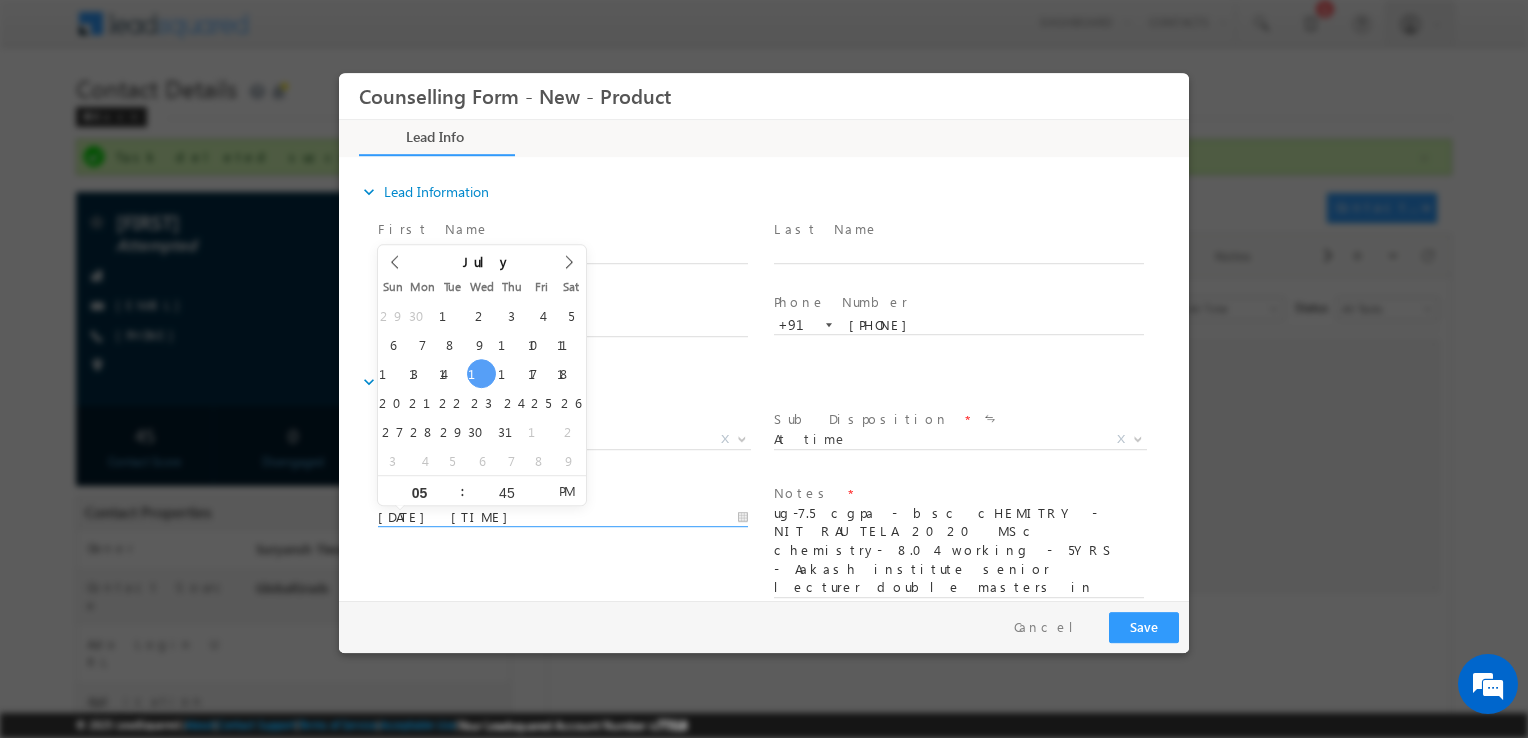 click on "16/07/2025 5:45 PM" at bounding box center (563, 518) 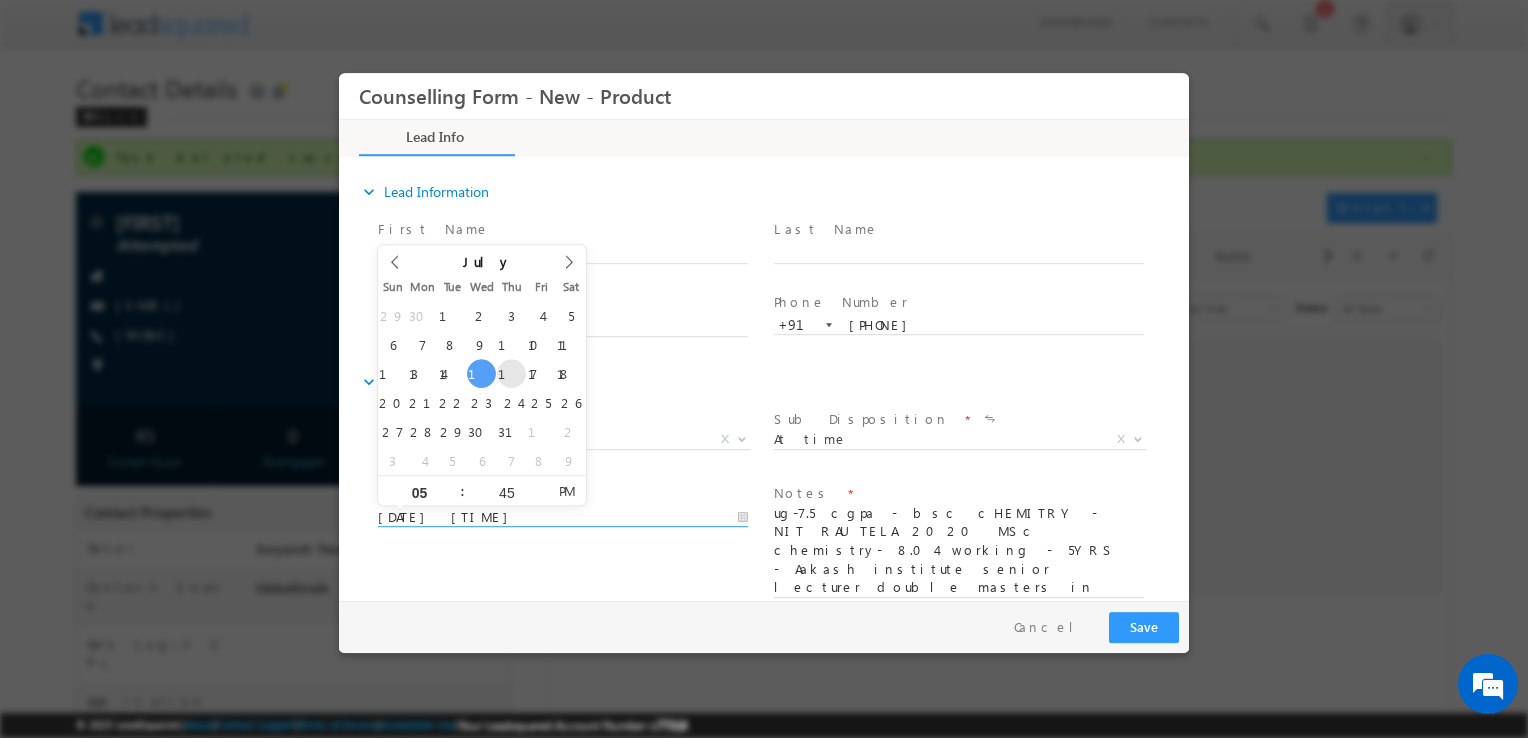 type on "17/07/2025 5:45 PM" 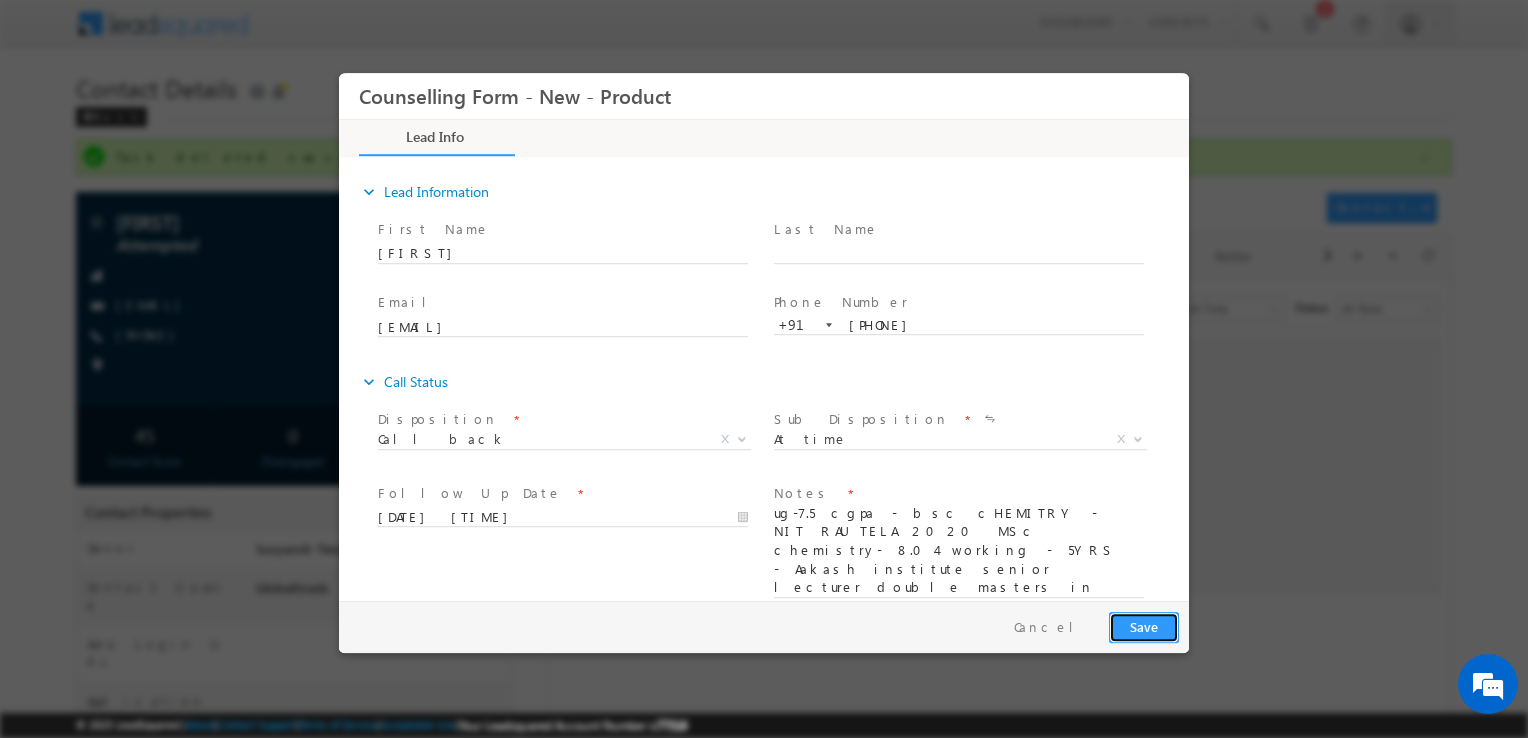 click on "Save" at bounding box center (1144, 627) 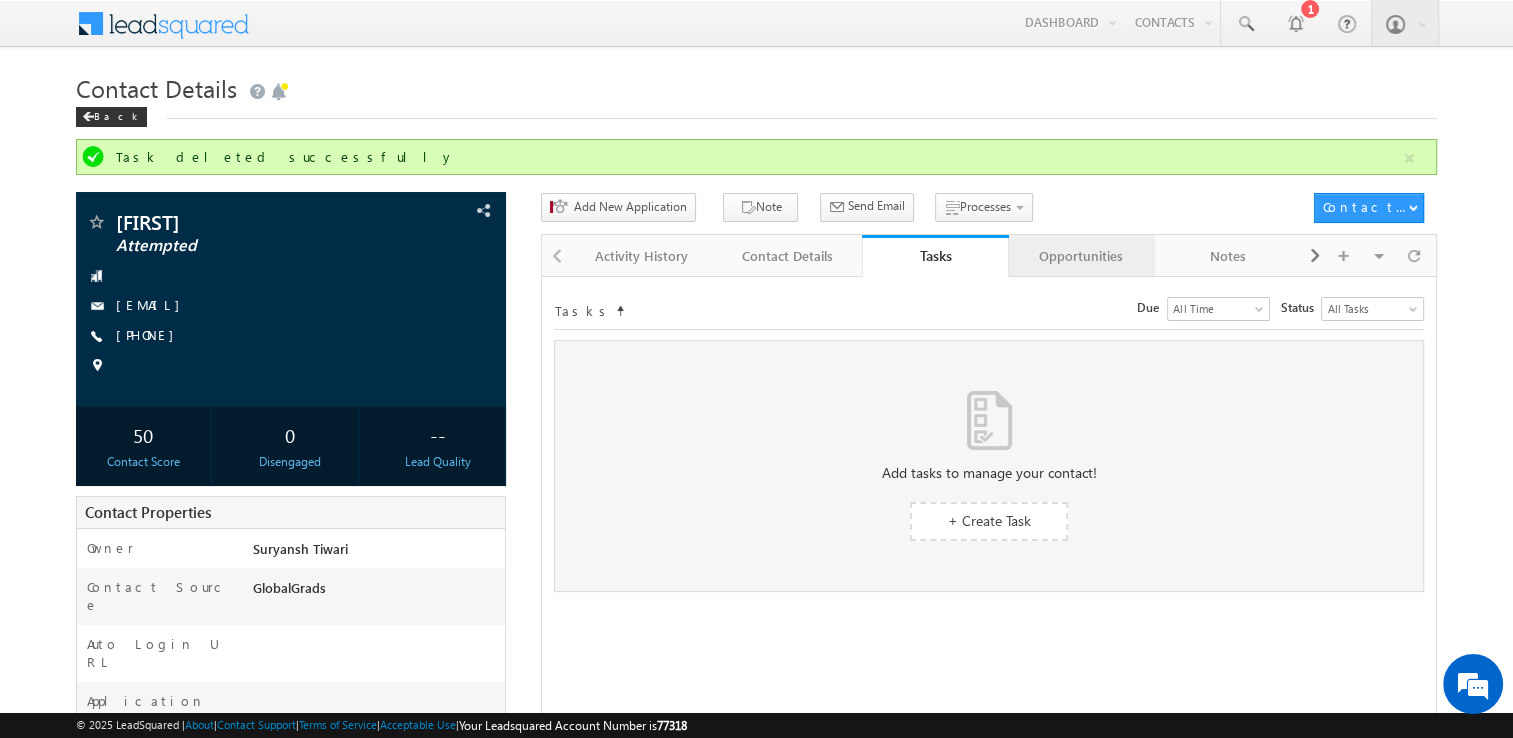 click on "Opportunities" at bounding box center [1082, 256] 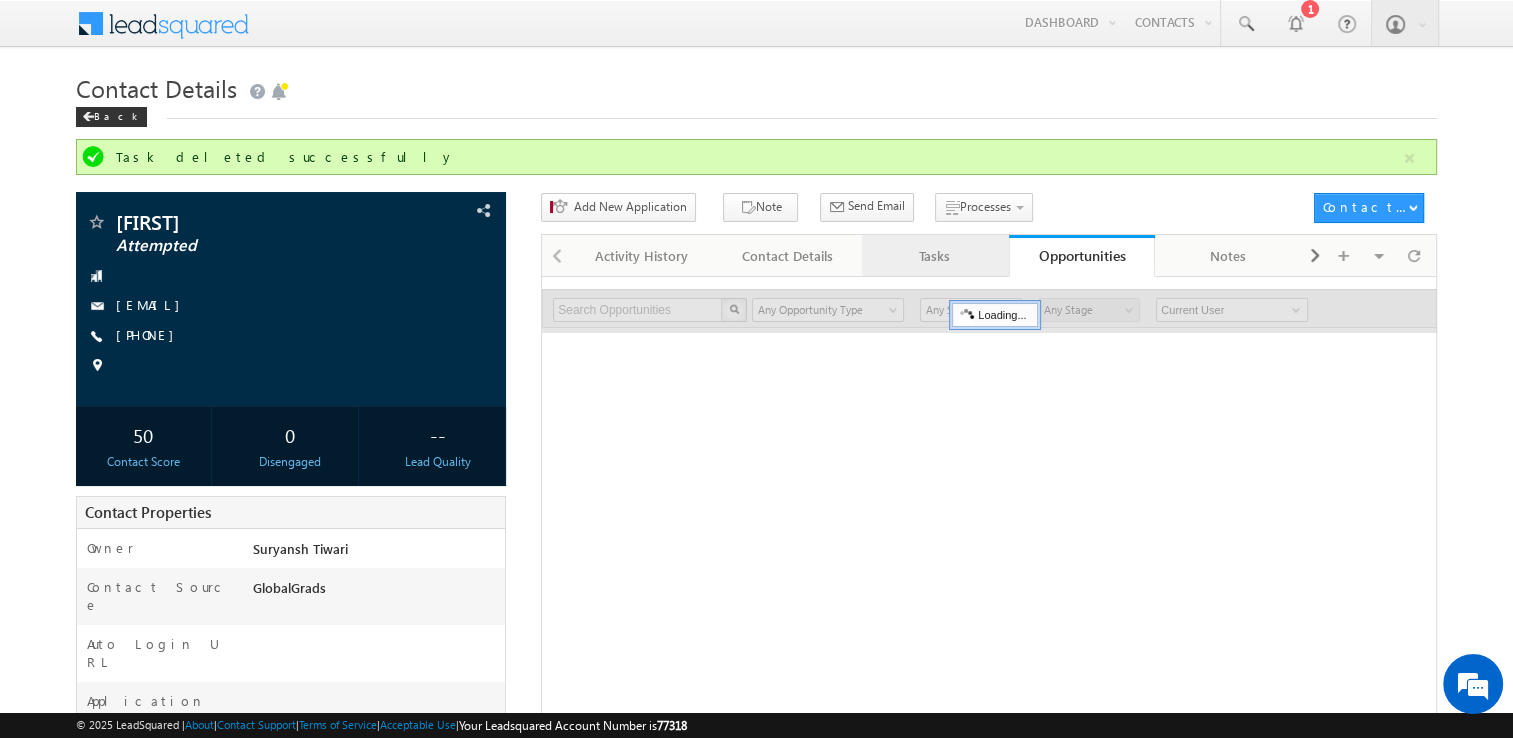 click on "Tasks" at bounding box center [934, 256] 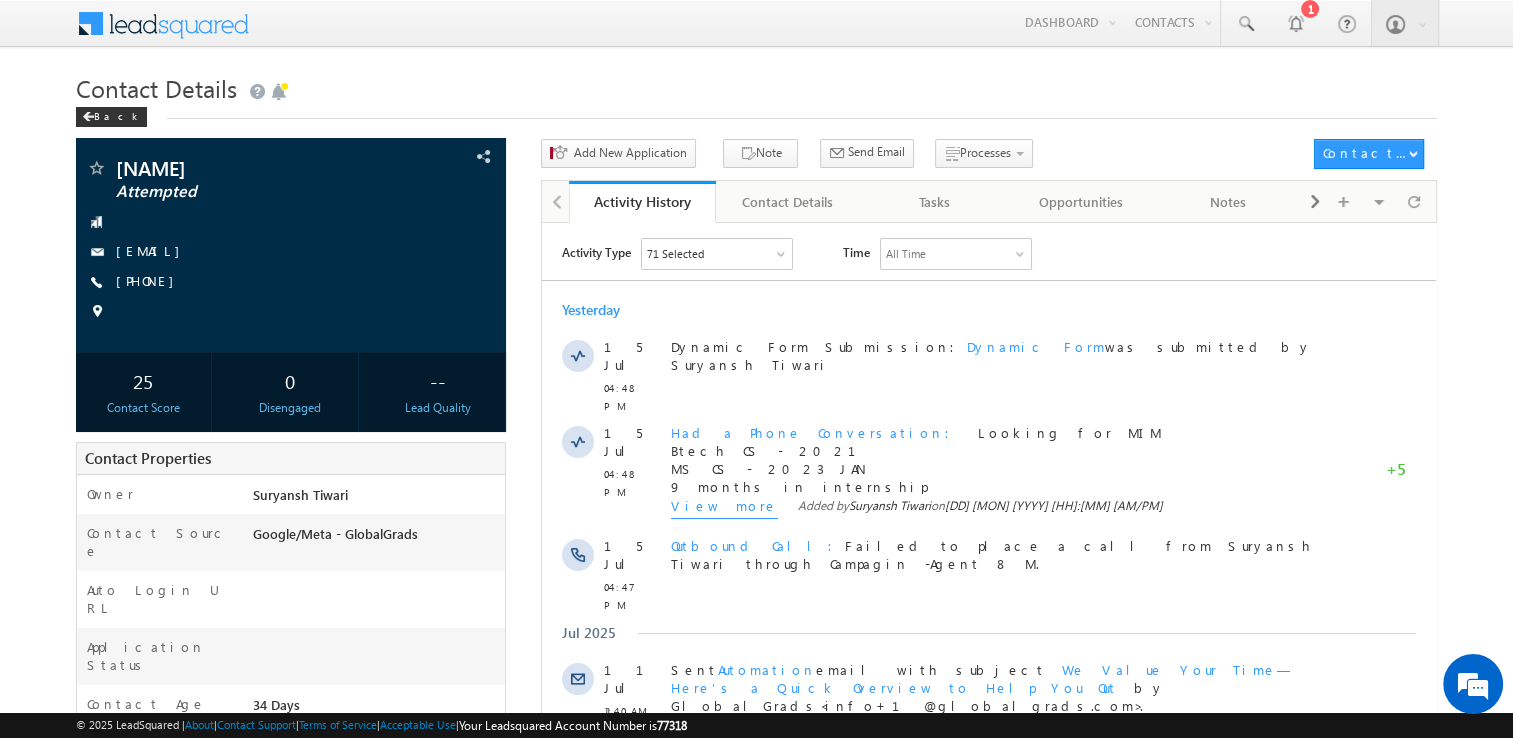 scroll, scrollTop: 0, scrollLeft: 0, axis: both 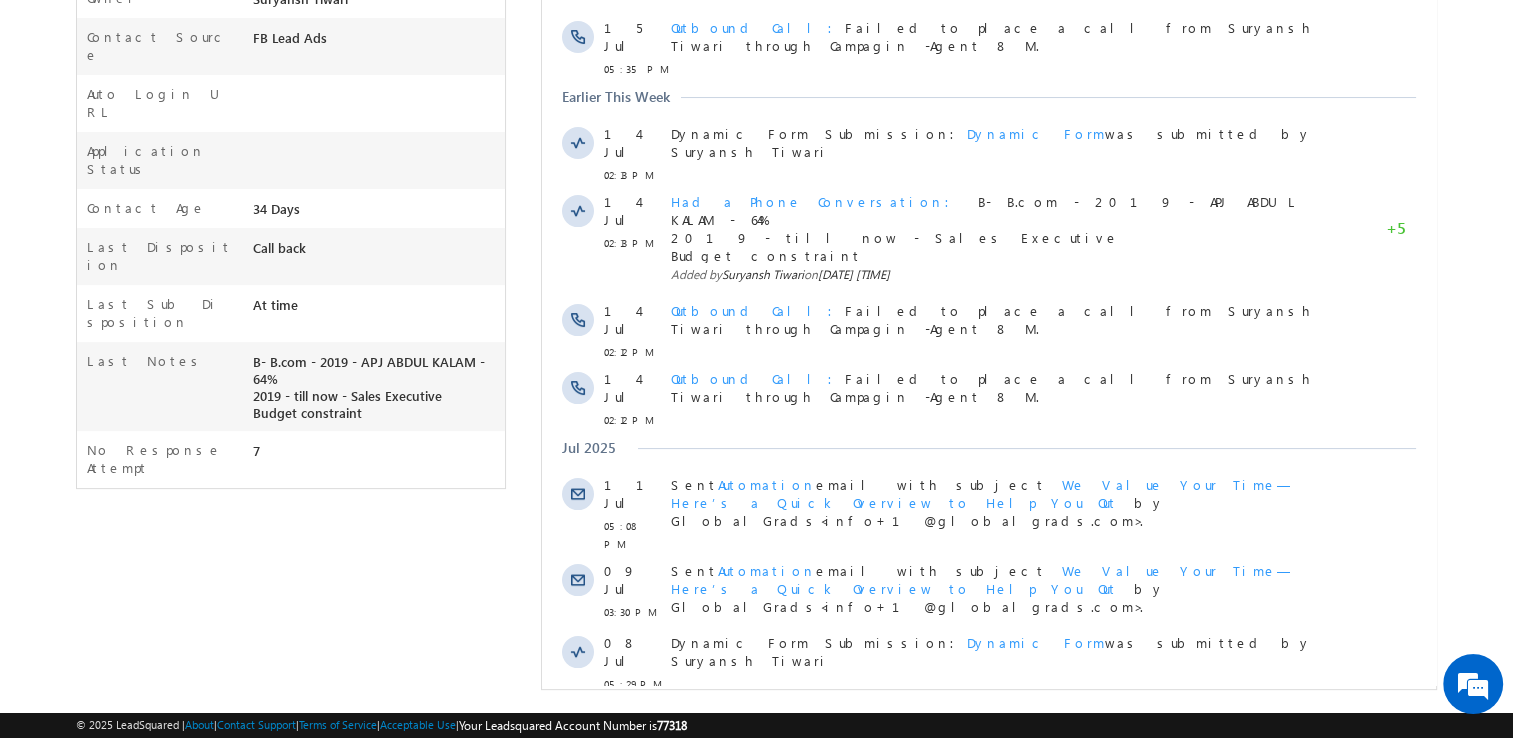 click on "Show More" at bounding box center [998, 728] 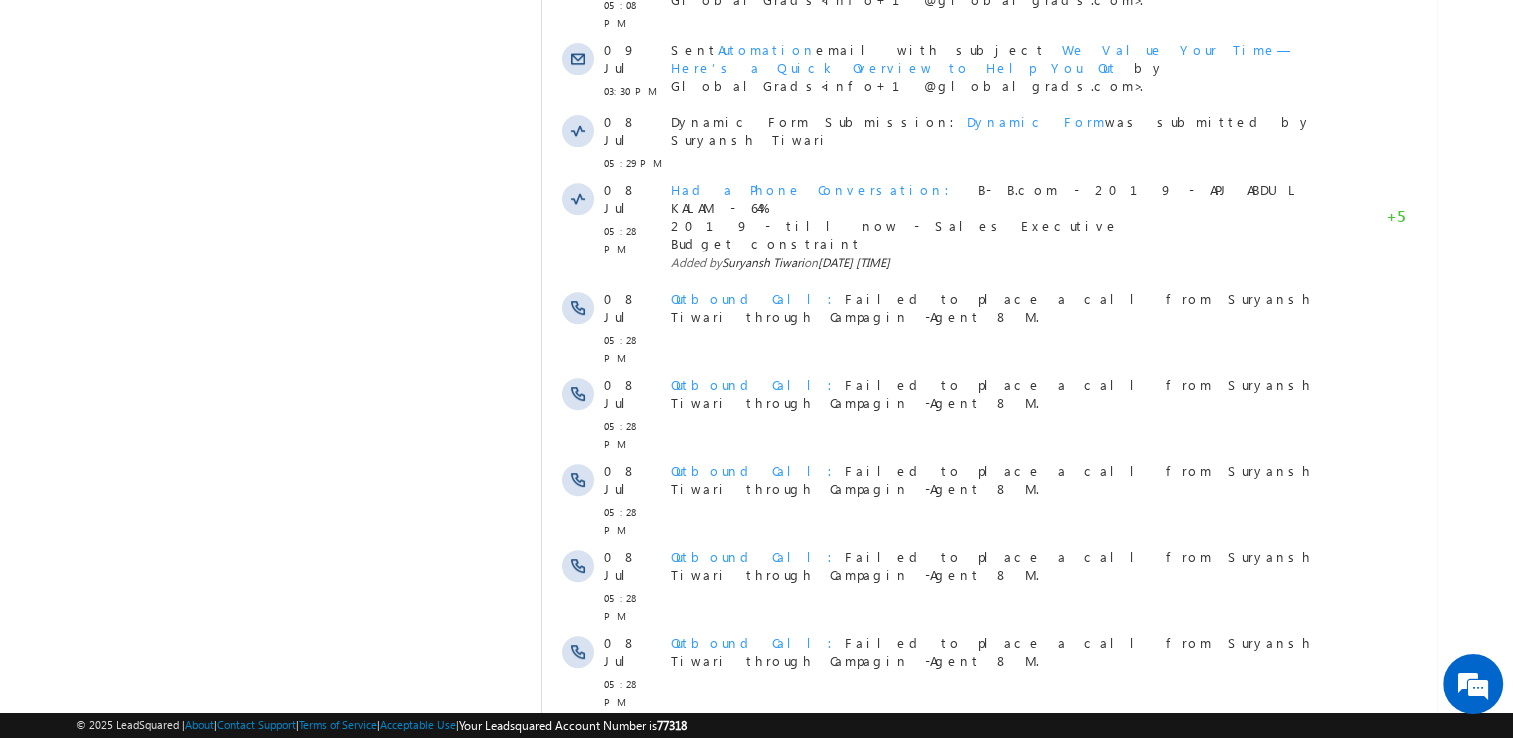 scroll, scrollTop: 1102, scrollLeft: 0, axis: vertical 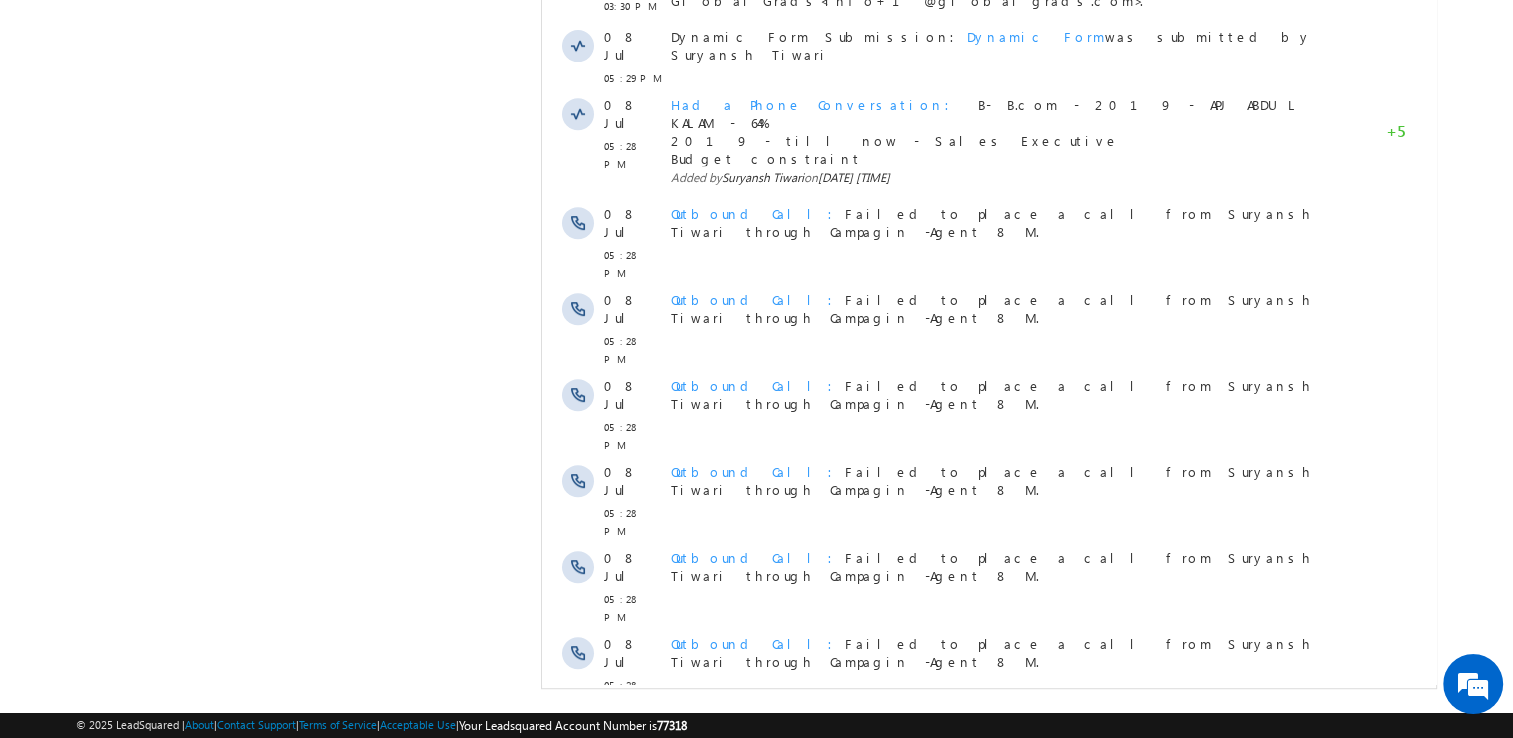 click on "Show More" at bounding box center [998, 1005] 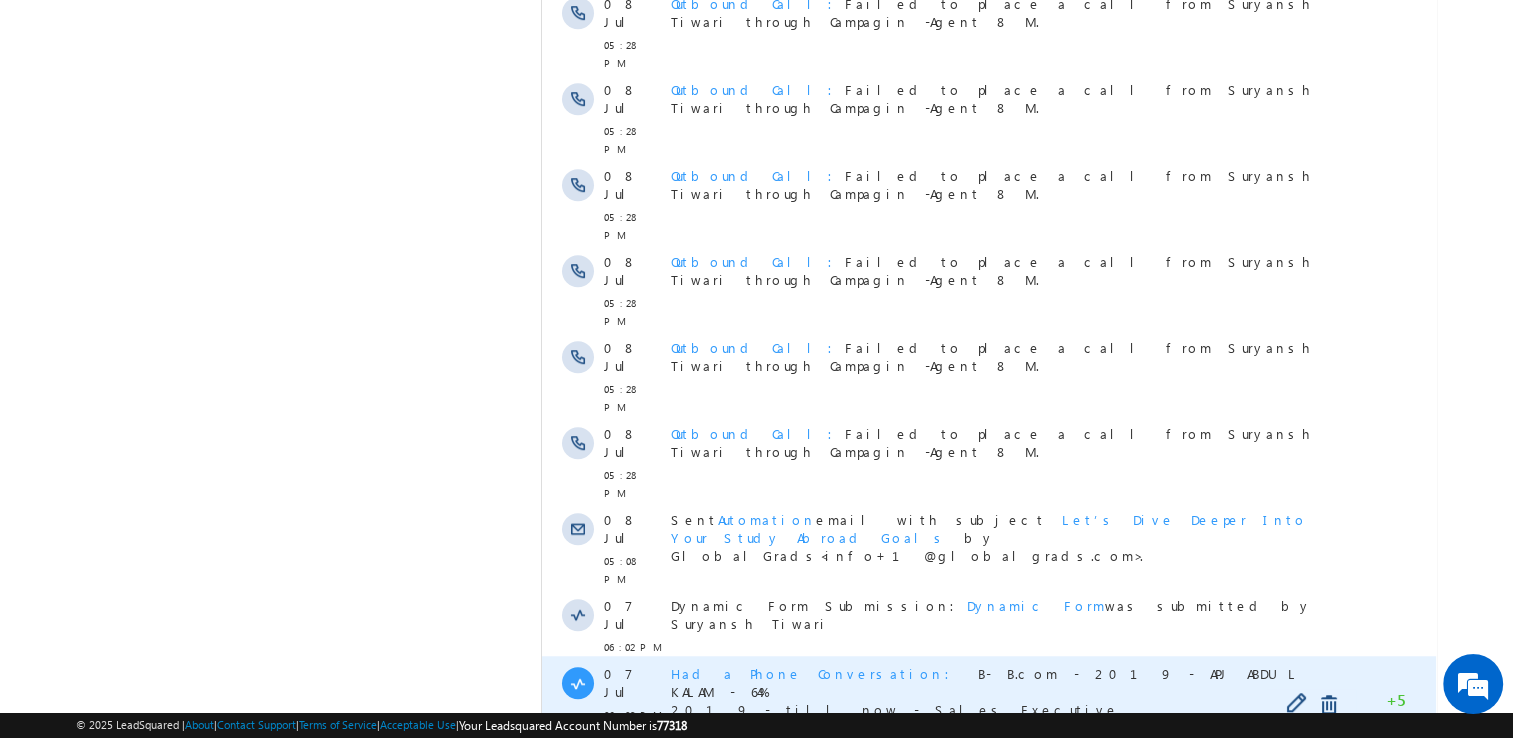 scroll, scrollTop: 1768, scrollLeft: 0, axis: vertical 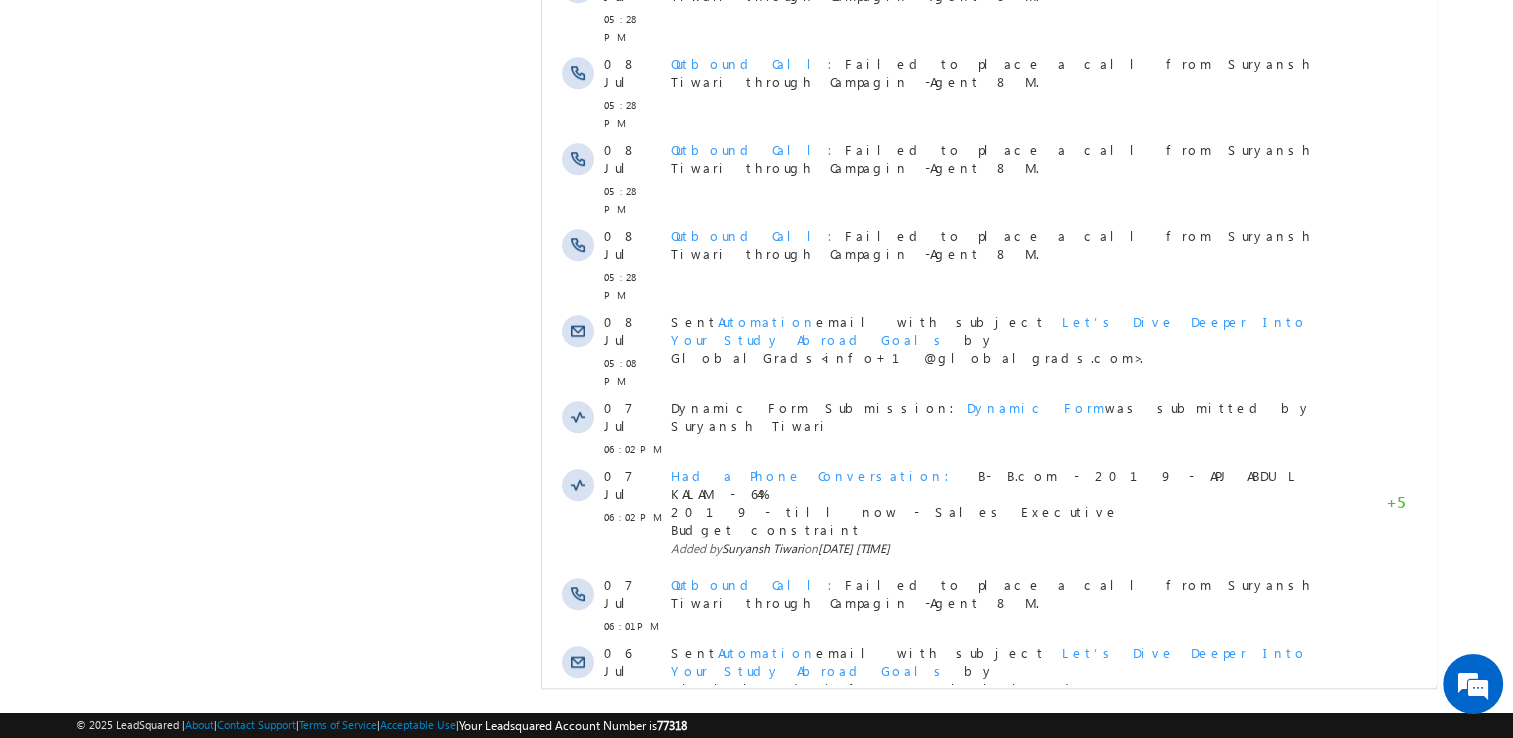 click at bounding box center [1364, 1000] 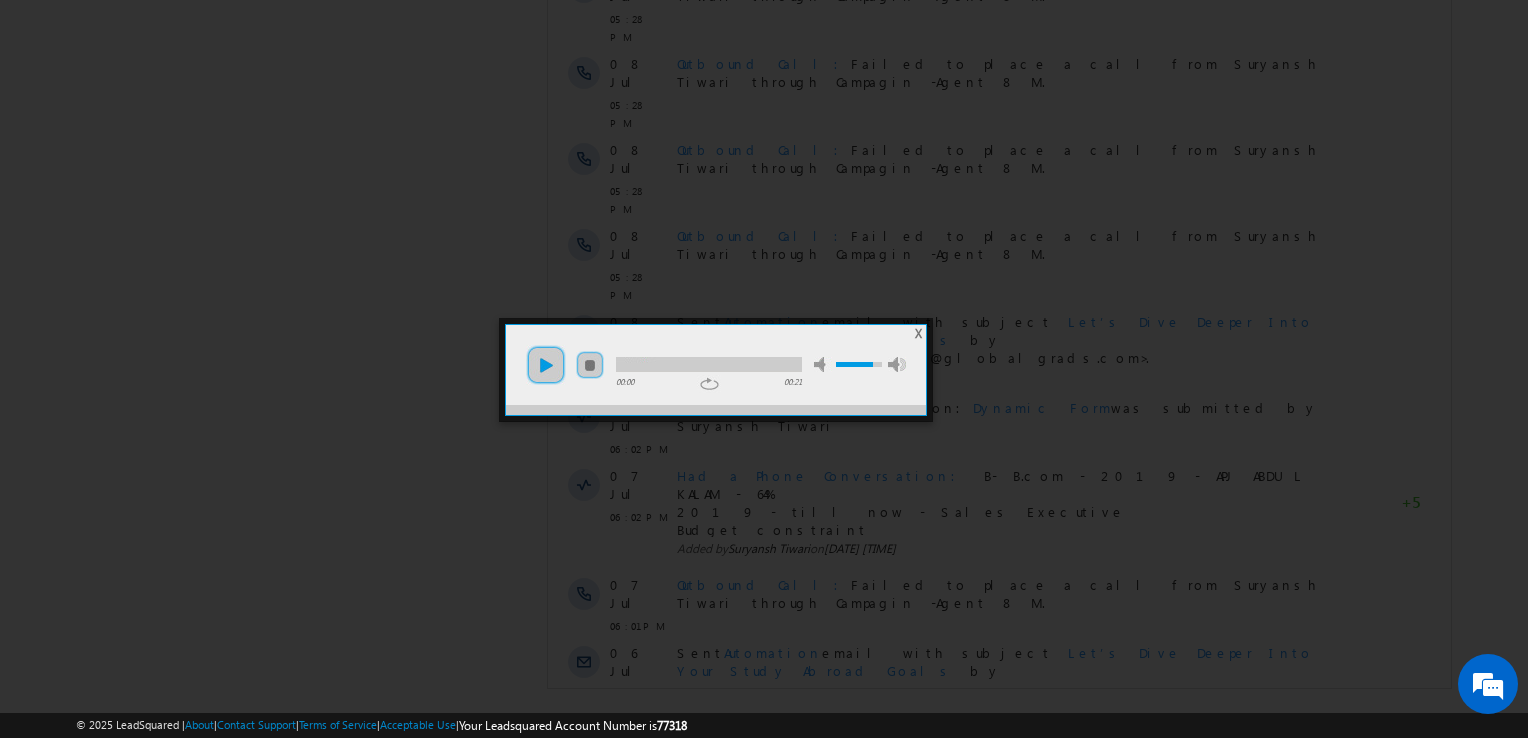 drag, startPoint x: 522, startPoint y: 351, endPoint x: 540, endPoint y: 367, distance: 24.083189 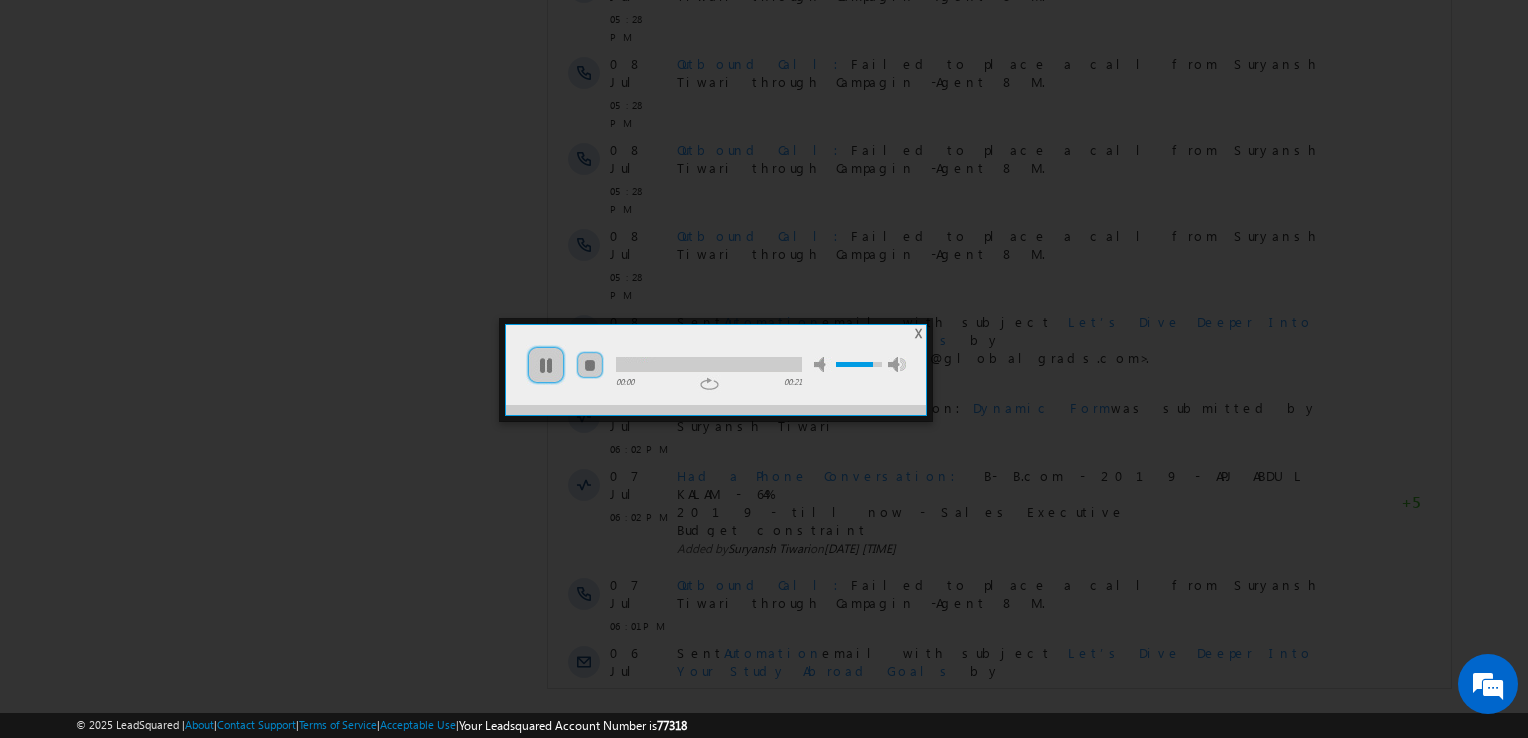 click at bounding box center [709, 364] 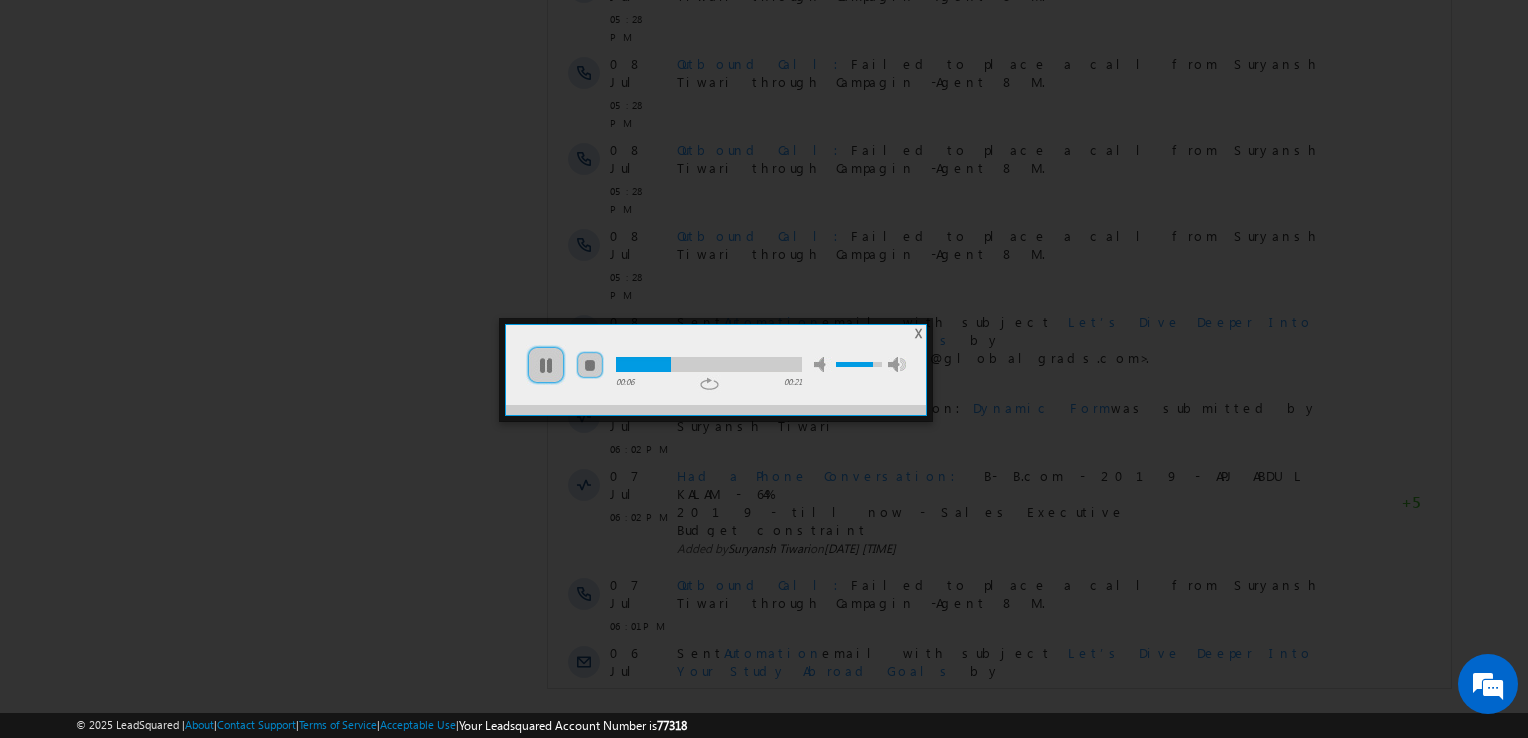 click at bounding box center (709, 364) 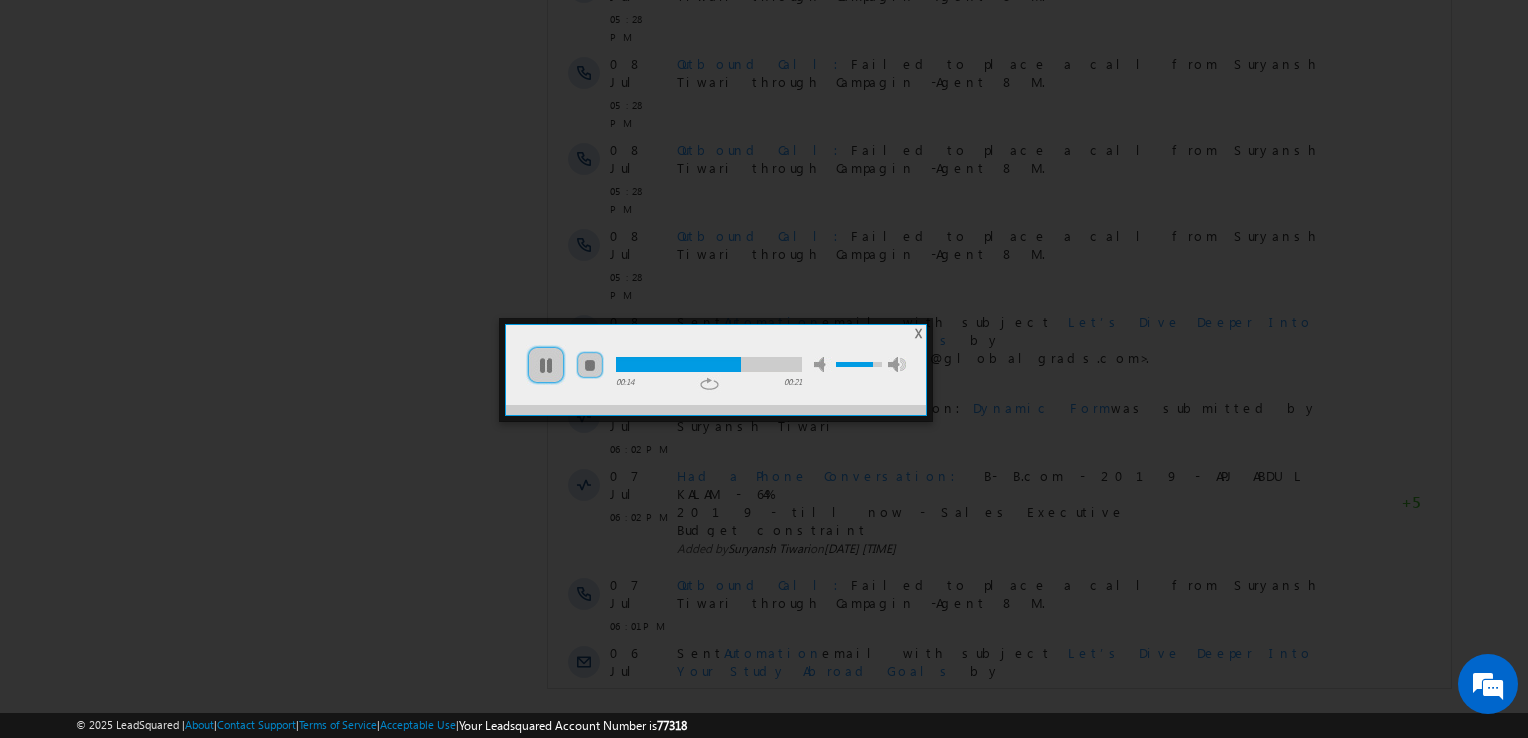 click at bounding box center [709, 364] 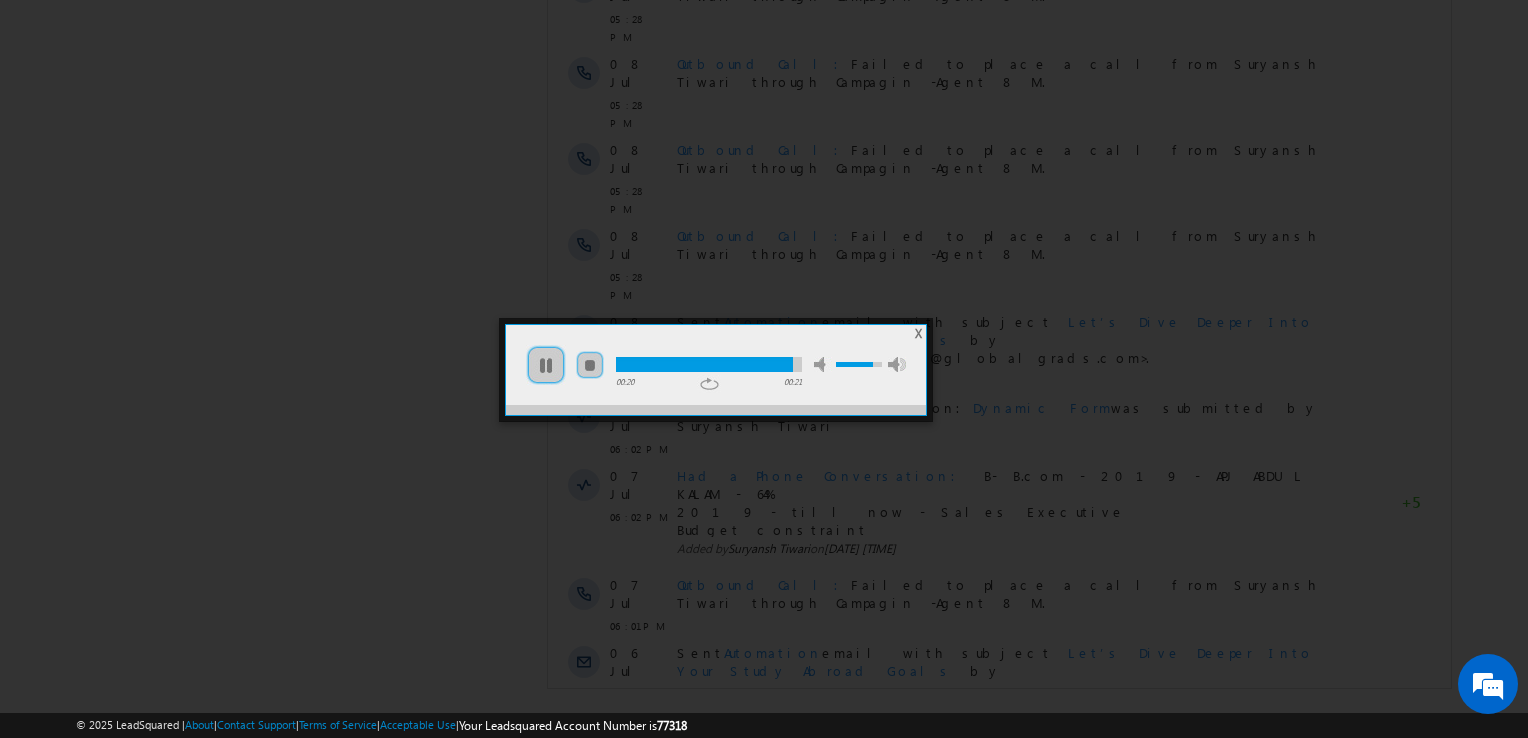 click on "X" at bounding box center (918, 333) 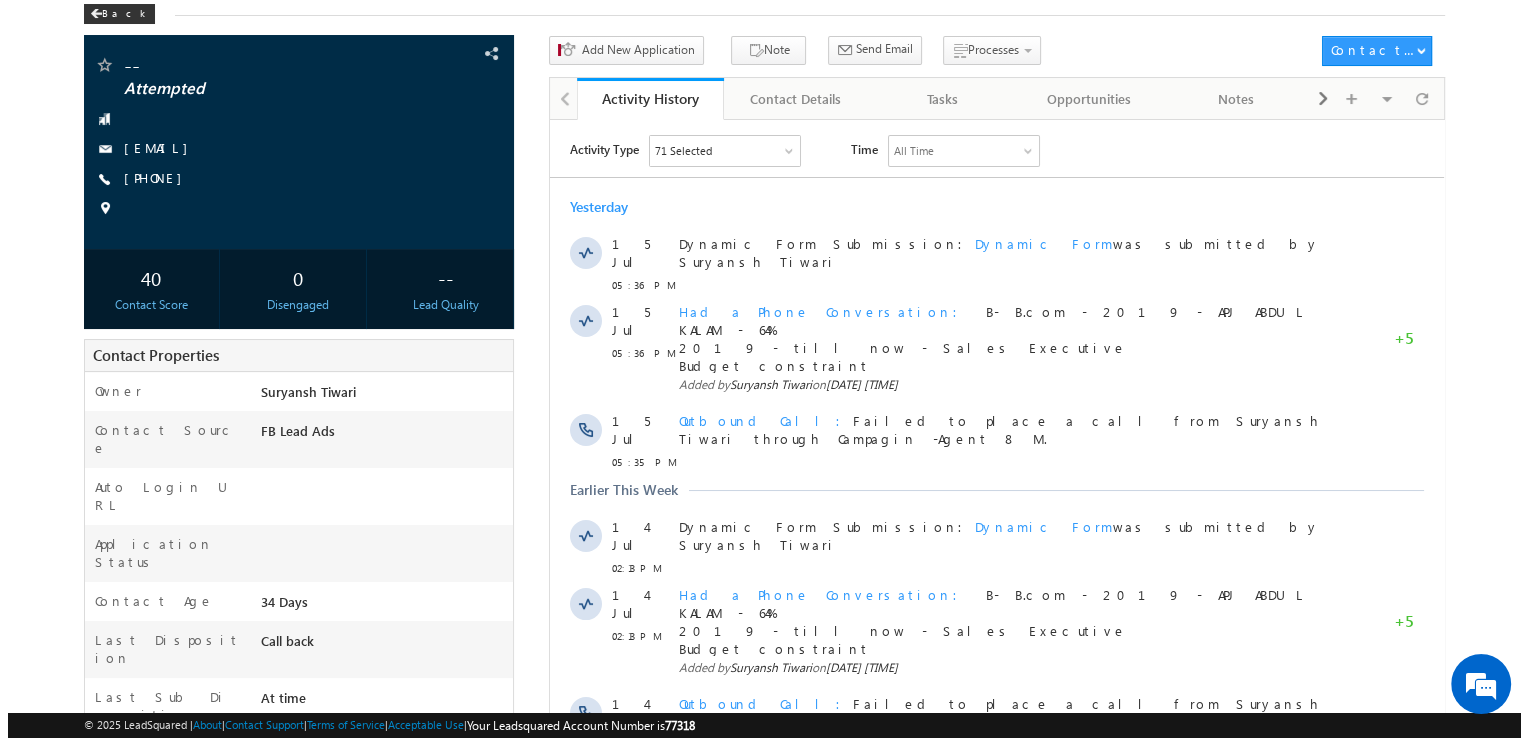 scroll, scrollTop: 0, scrollLeft: 0, axis: both 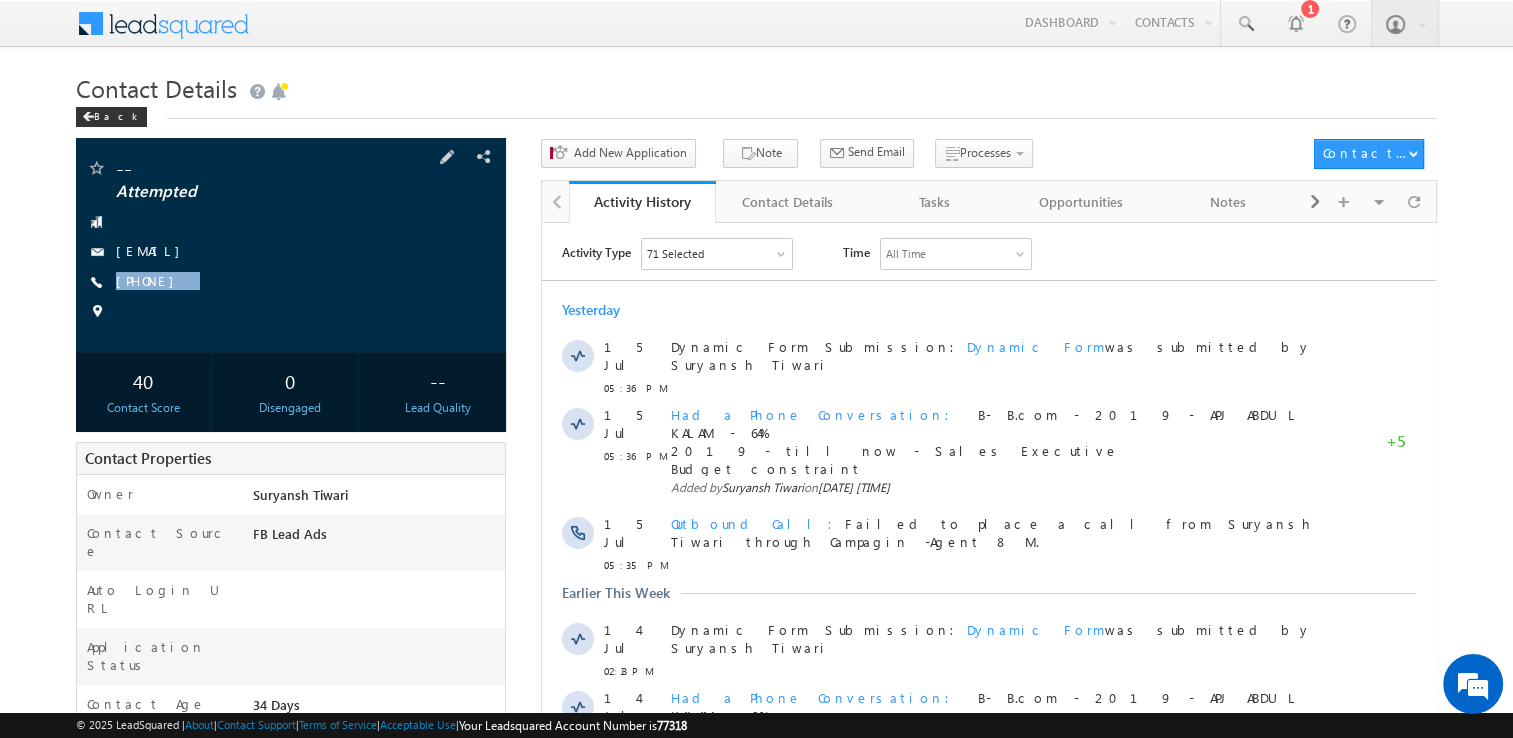 copy on "+91-7907159321" 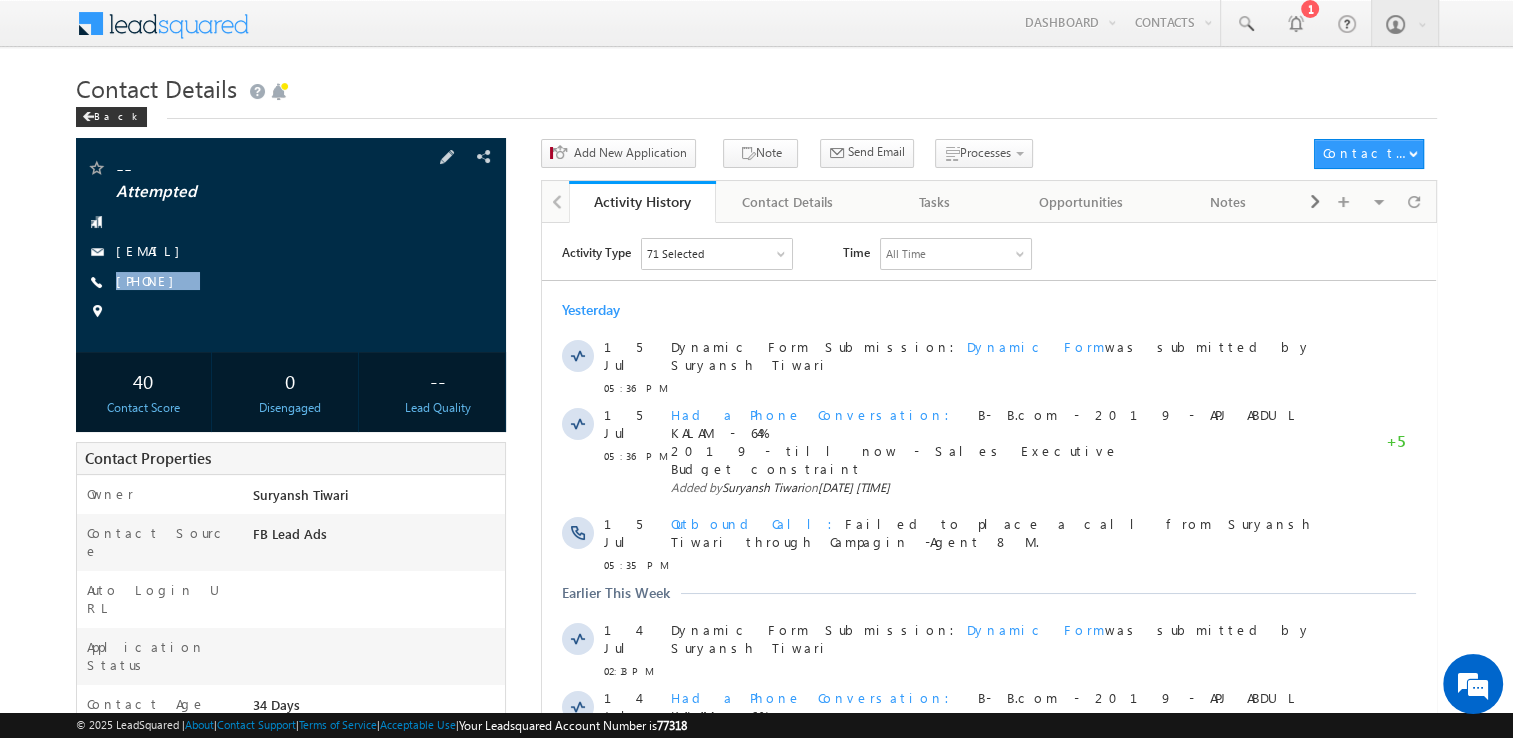 copy on "+91-7907159321" 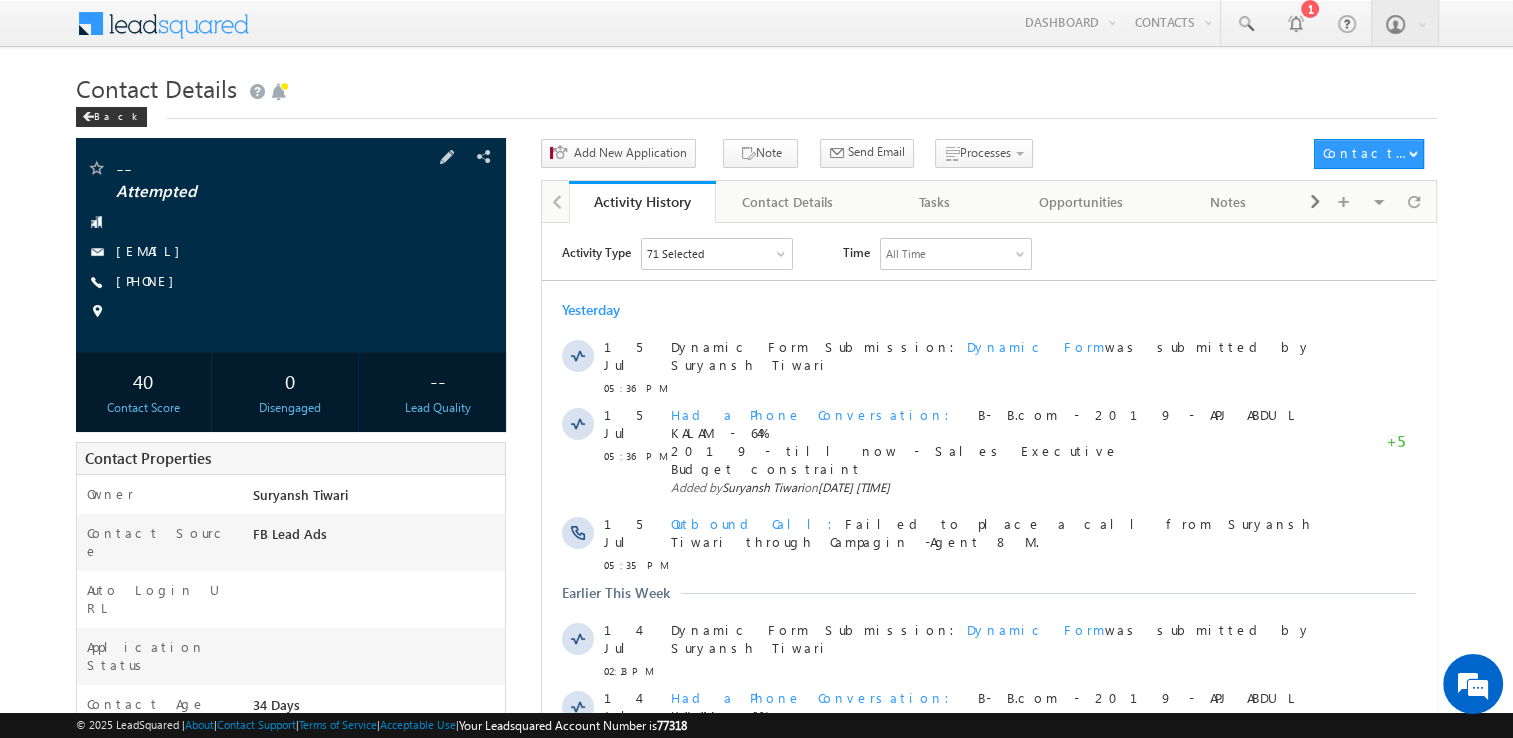 click on "+91-7907159321" at bounding box center [291, 282] 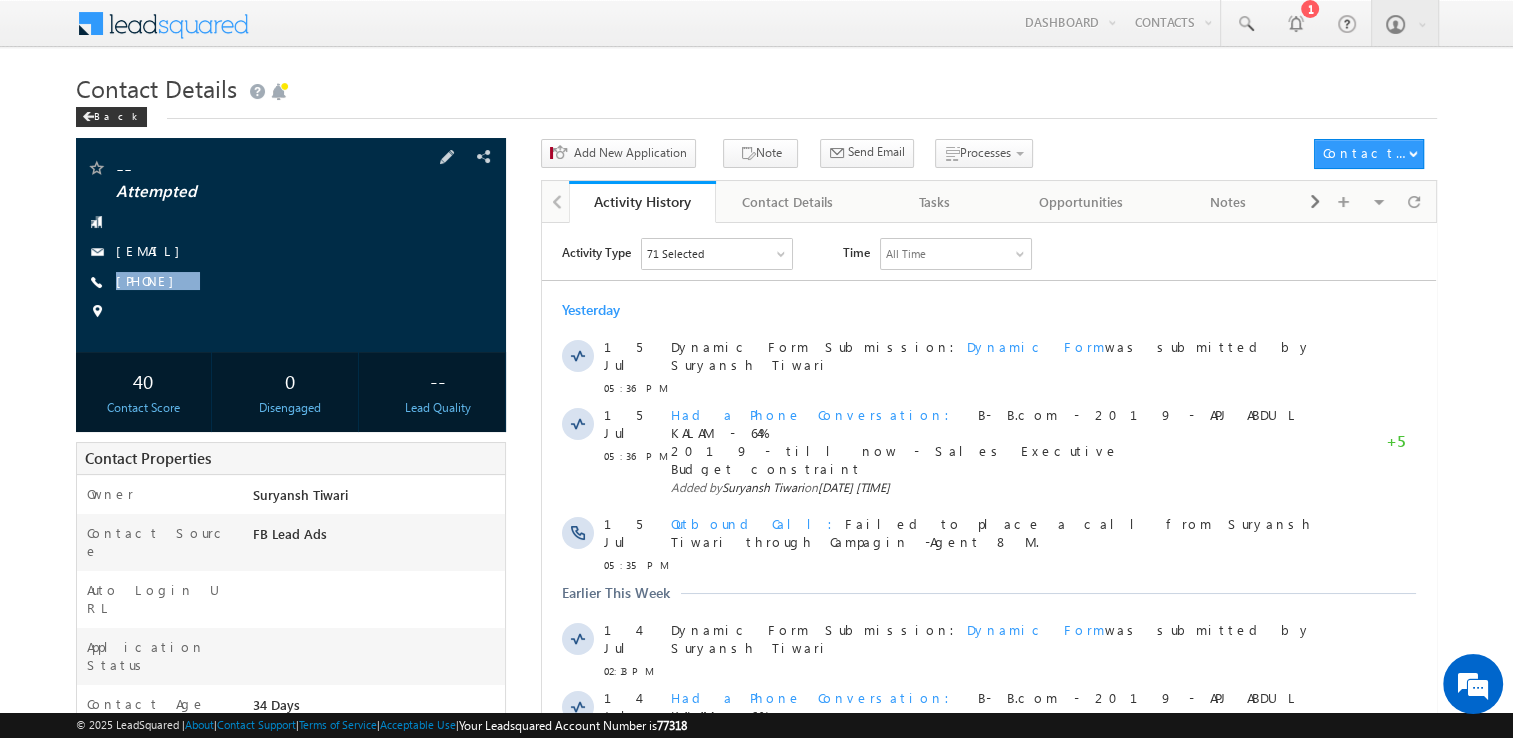 copy on "+91-7907159321" 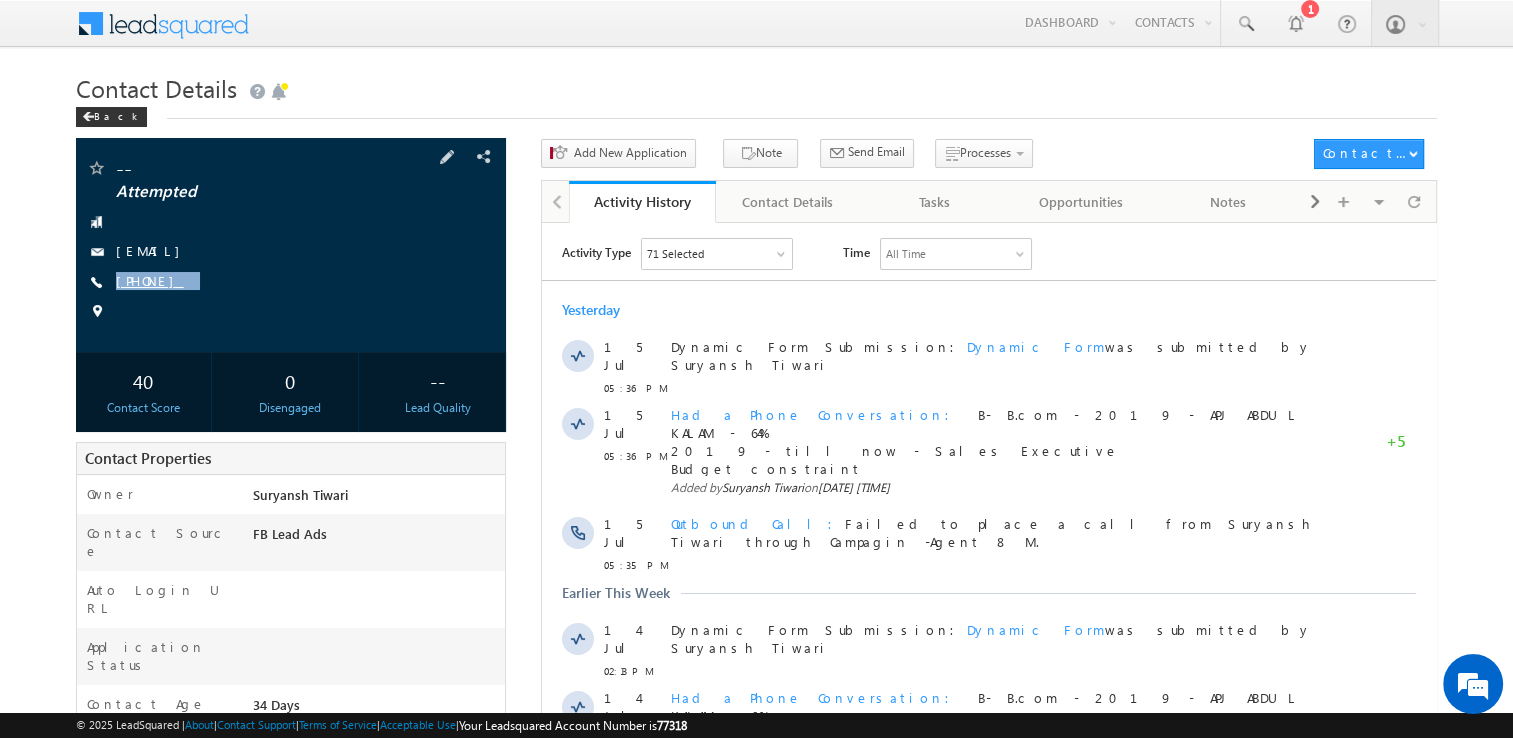 click on "+91-7907159321" at bounding box center [150, 280] 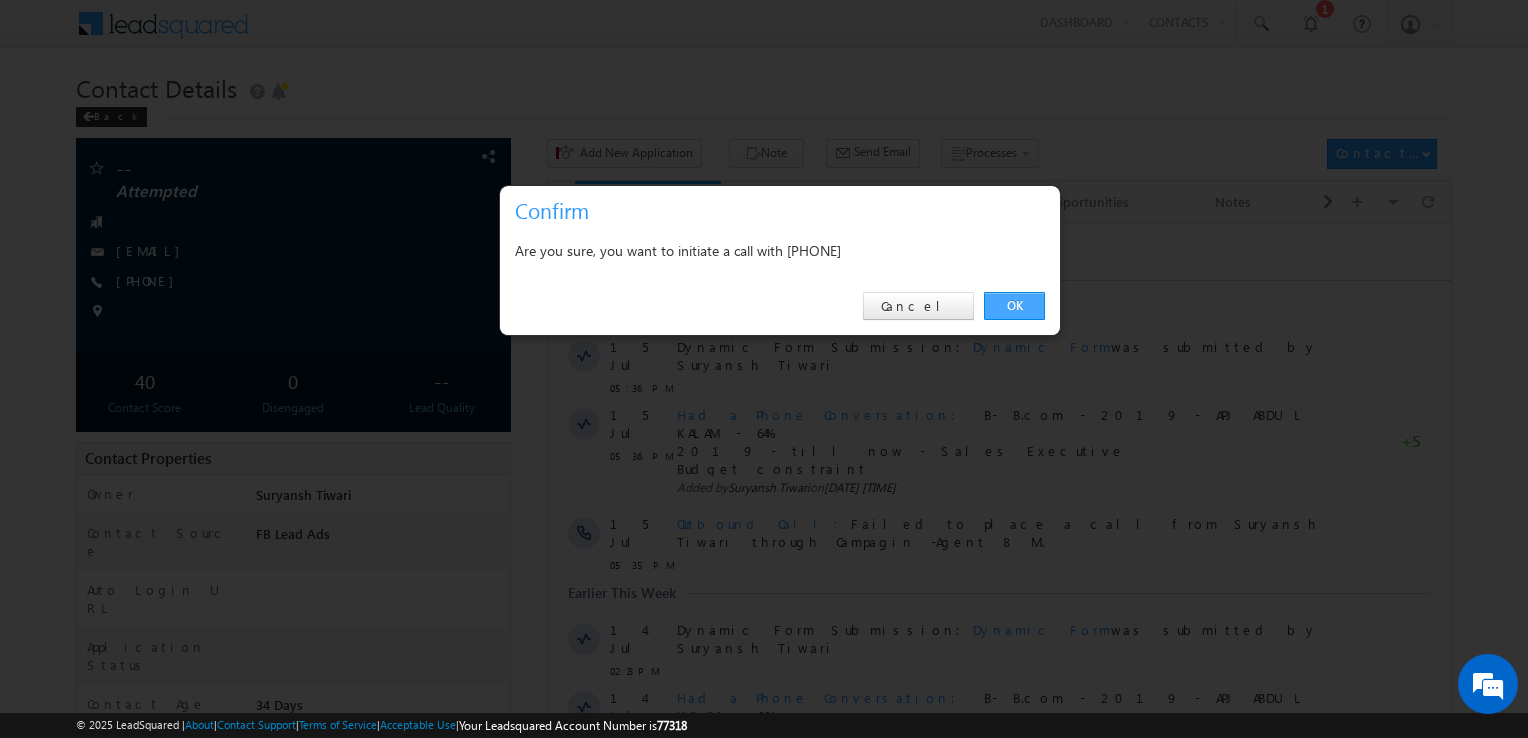 drag, startPoint x: 983, startPoint y: 318, endPoint x: 1015, endPoint y: 305, distance: 34.539833 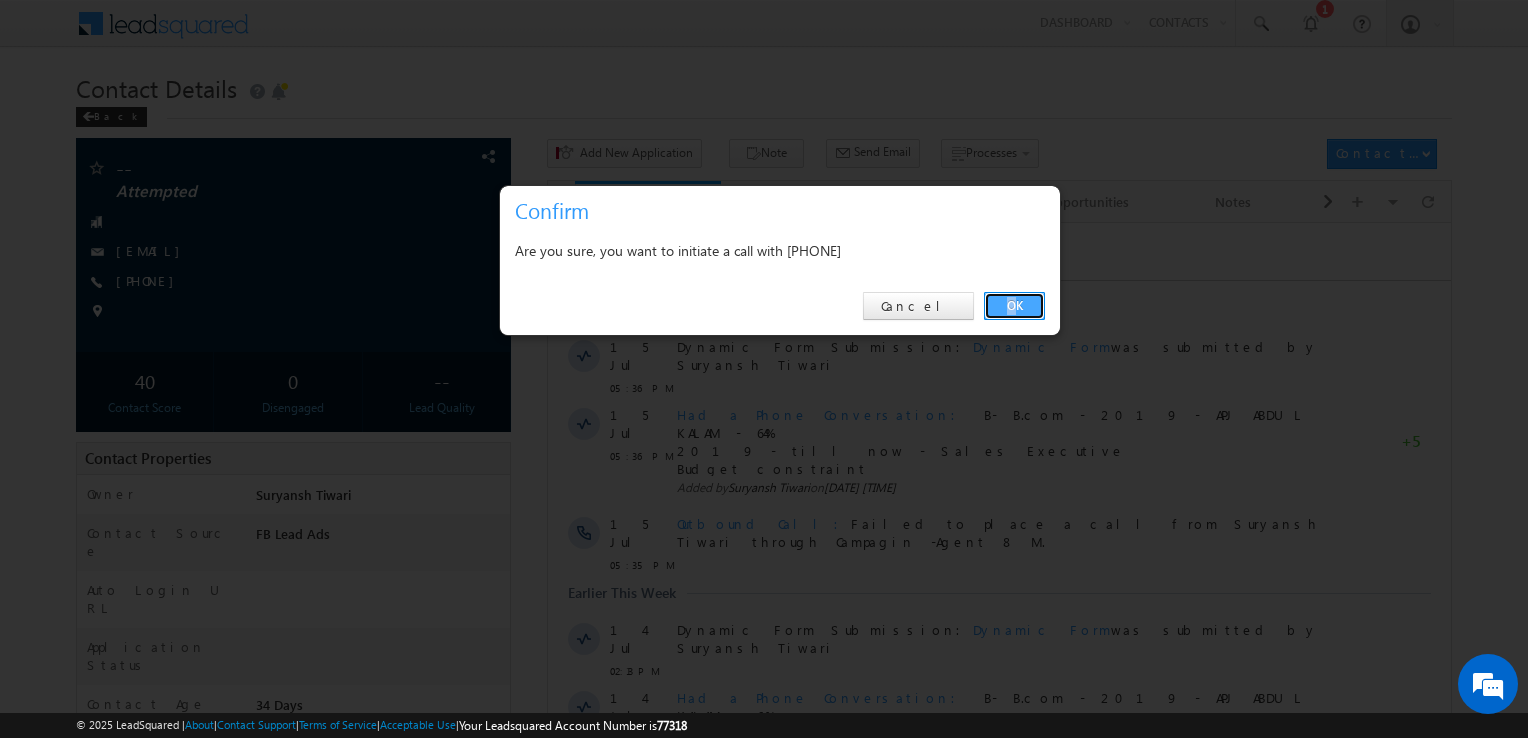 click on "OK" at bounding box center [1014, 306] 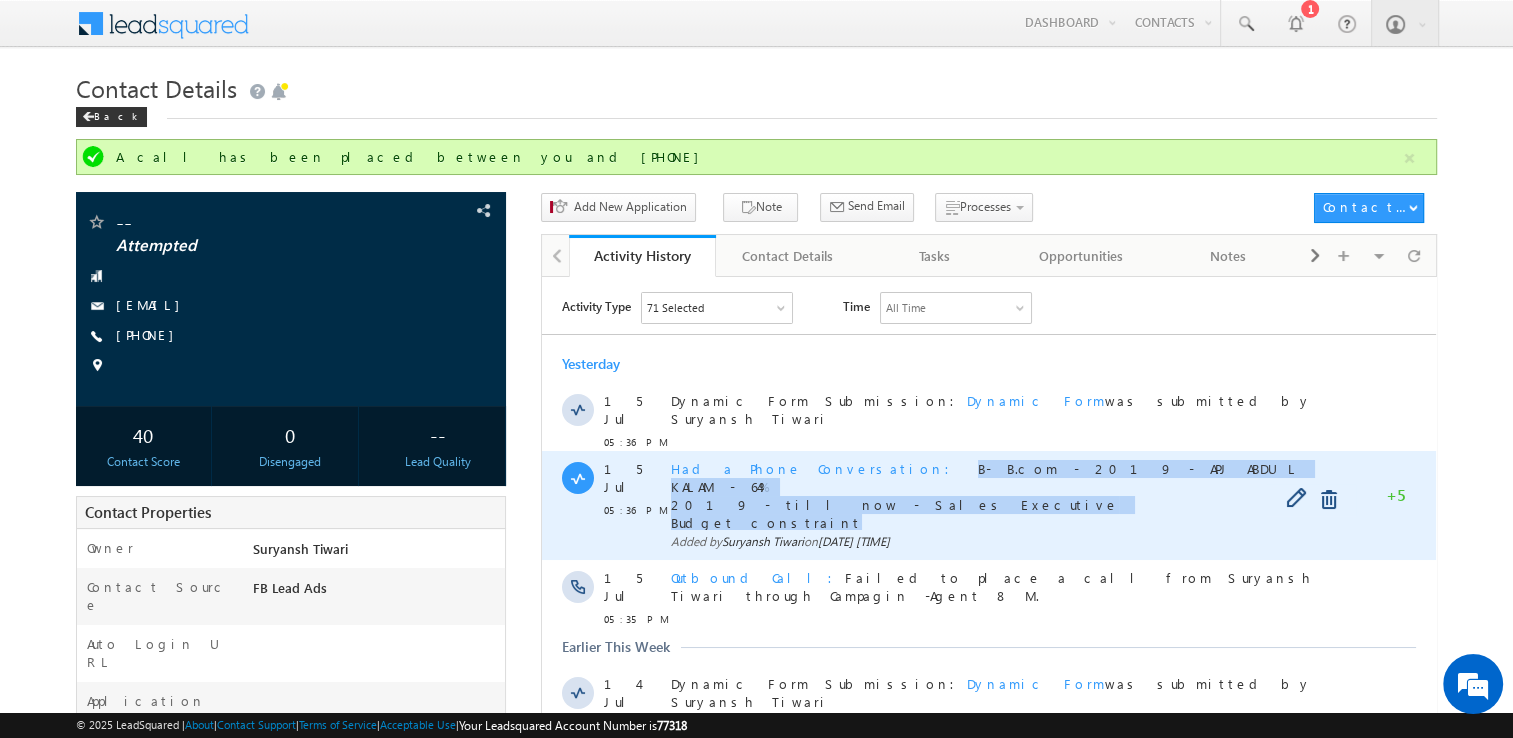 copy on "B- B.com - 2019 - APJ ABDUL KALAM - 64% 2019 - till now - Sales Executive Budget constraint" 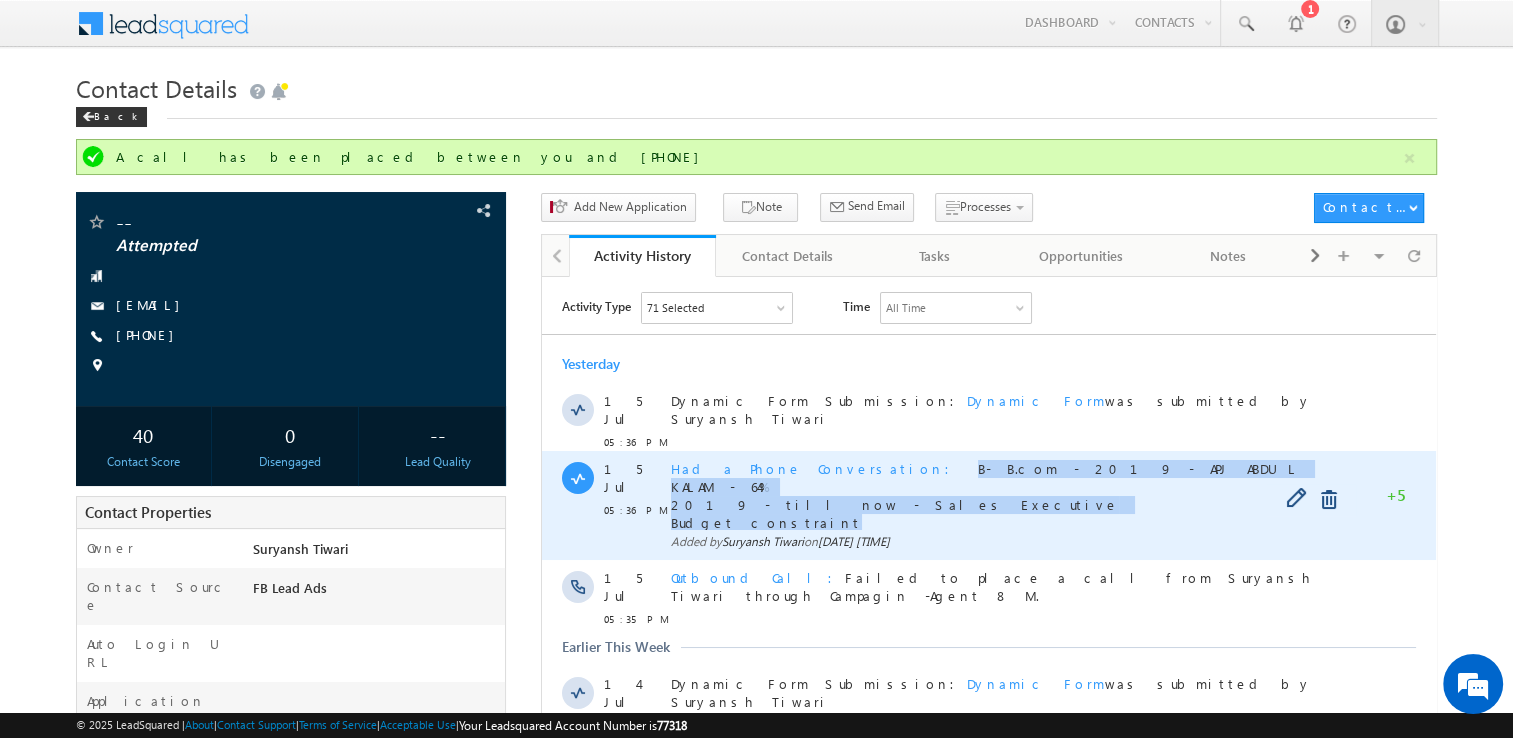 drag, startPoint x: 832, startPoint y: 457, endPoint x: 933, endPoint y: 494, distance: 107.563934 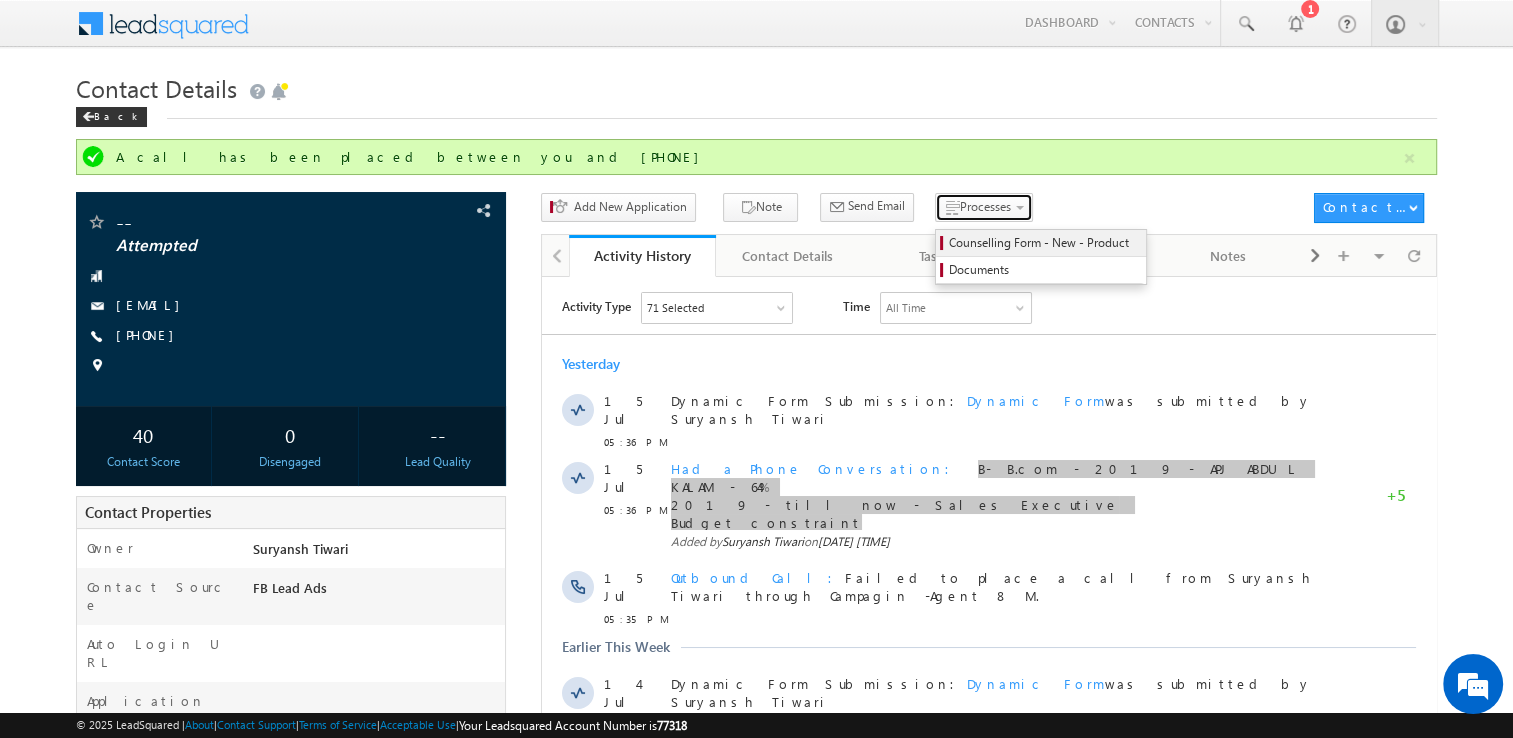 drag, startPoint x: 391, startPoint y: 218, endPoint x: 938, endPoint y: 246, distance: 547.7162 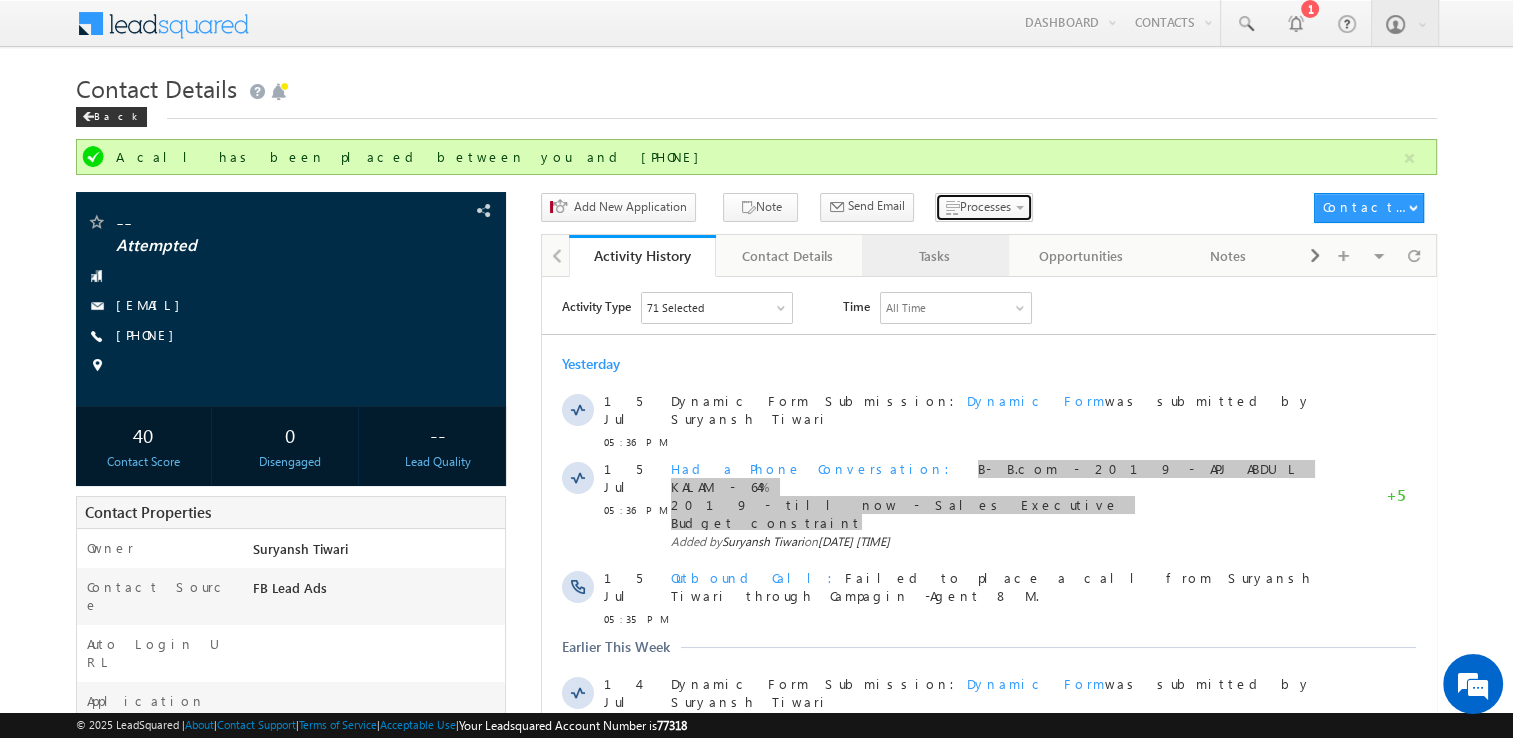 click on "Tasks" at bounding box center (934, 256) 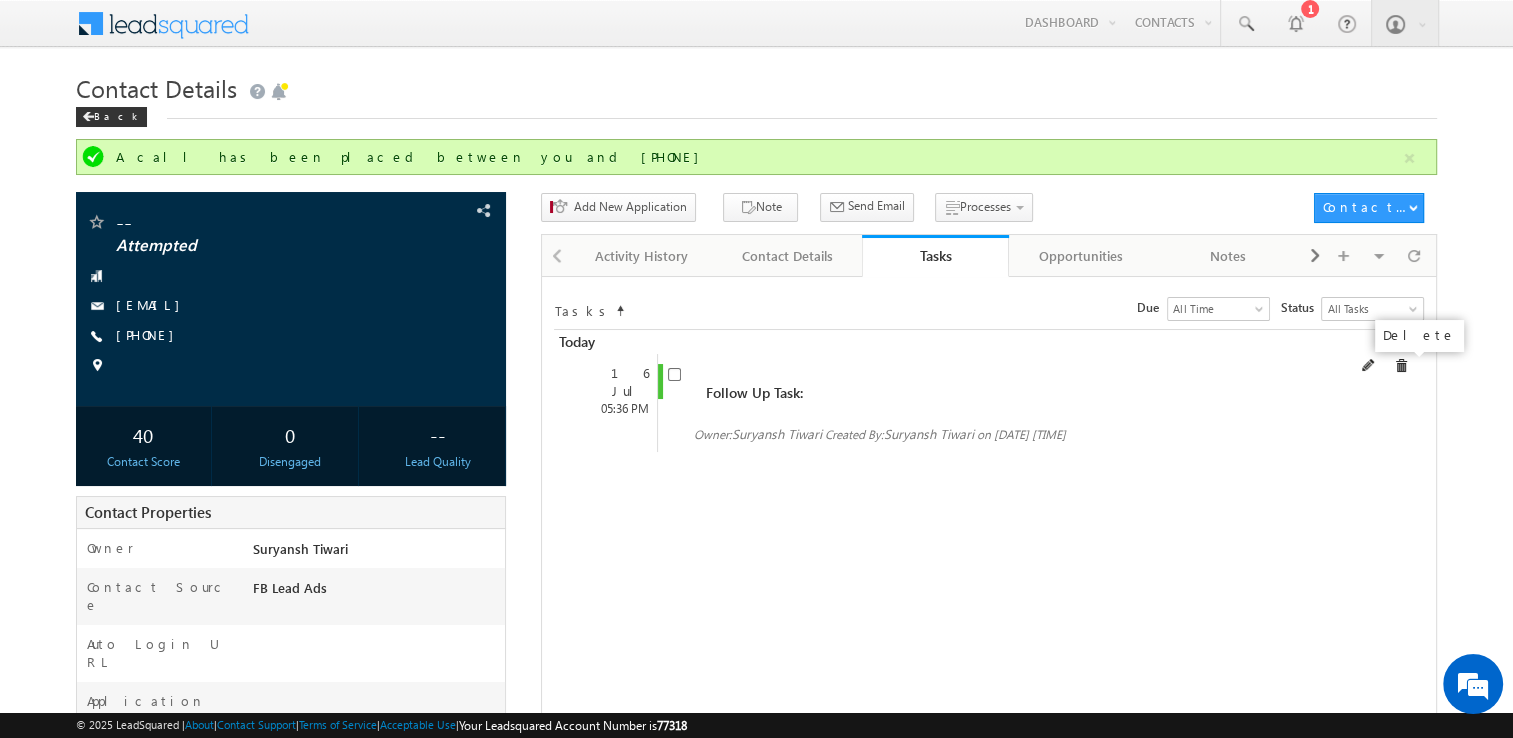 click at bounding box center [1401, 366] 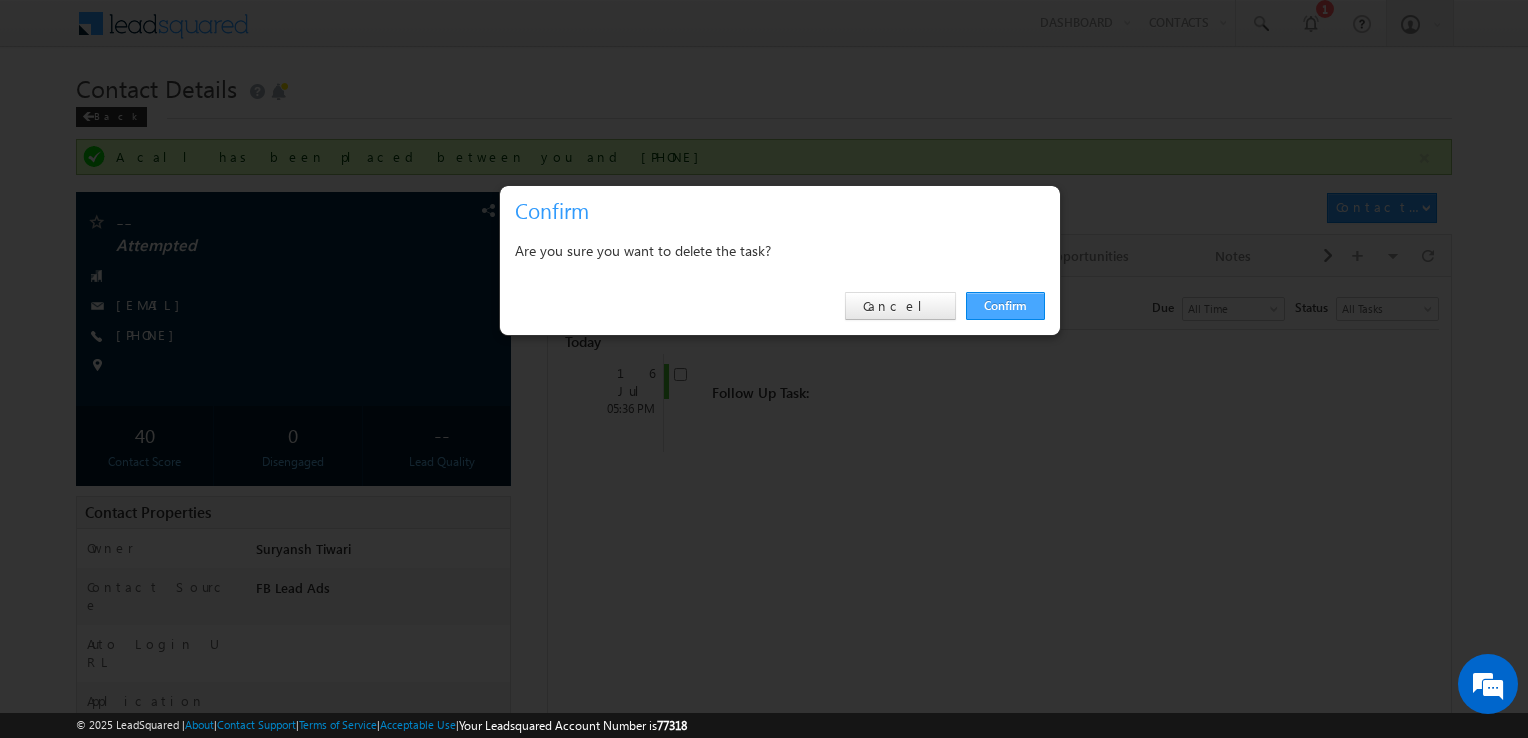 click on "Confirm" at bounding box center (1005, 306) 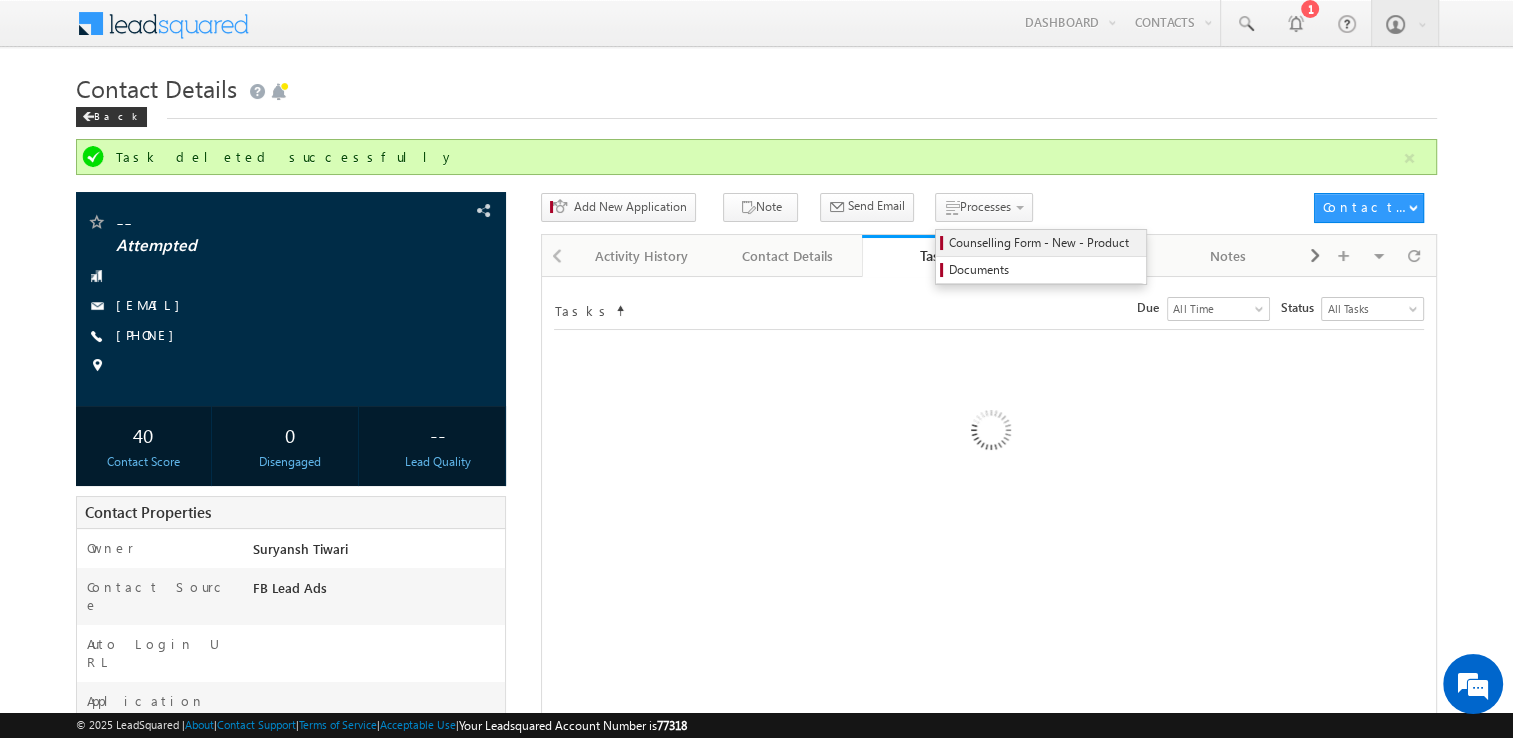 click on "Counselling Form - New - Product" at bounding box center (1041, 243) 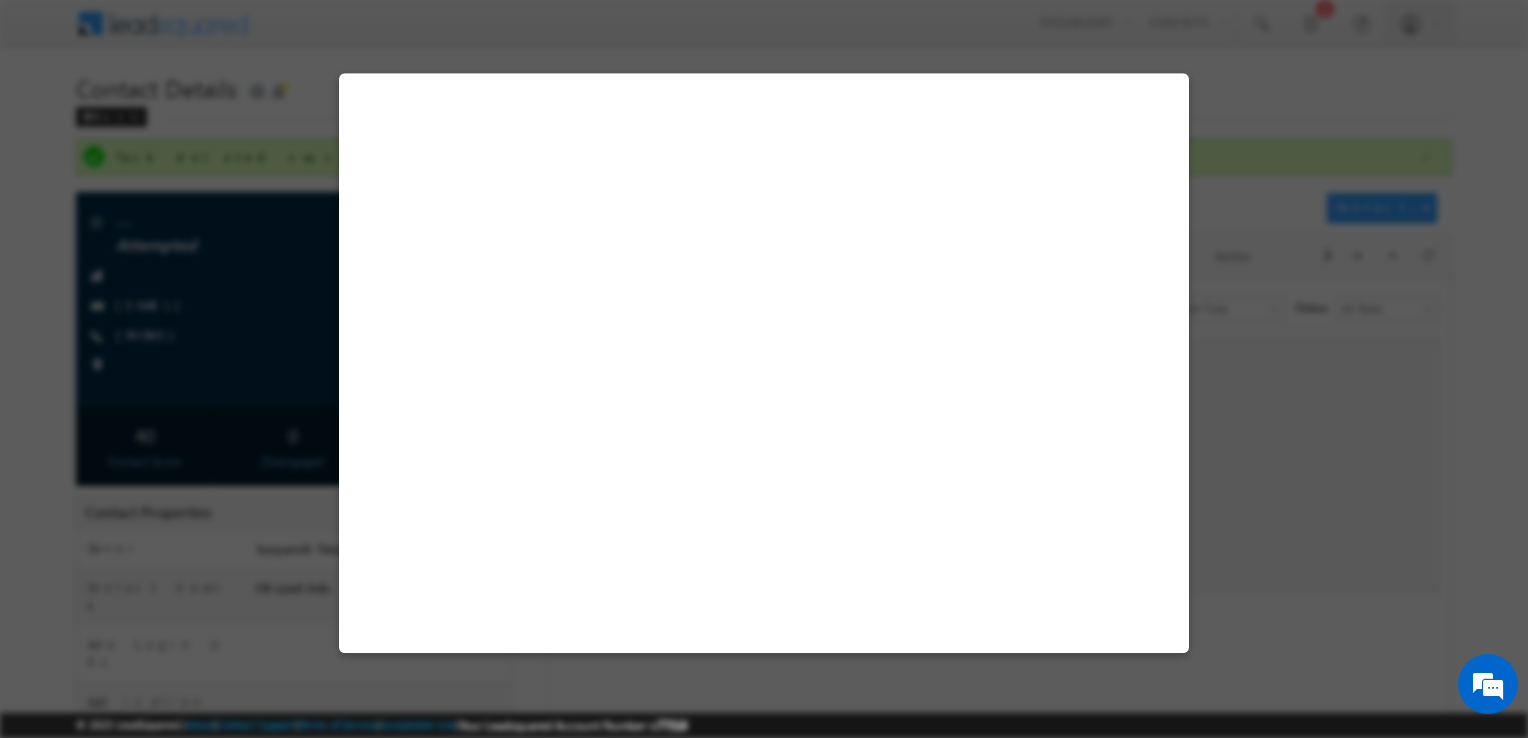 select on "Attempted" 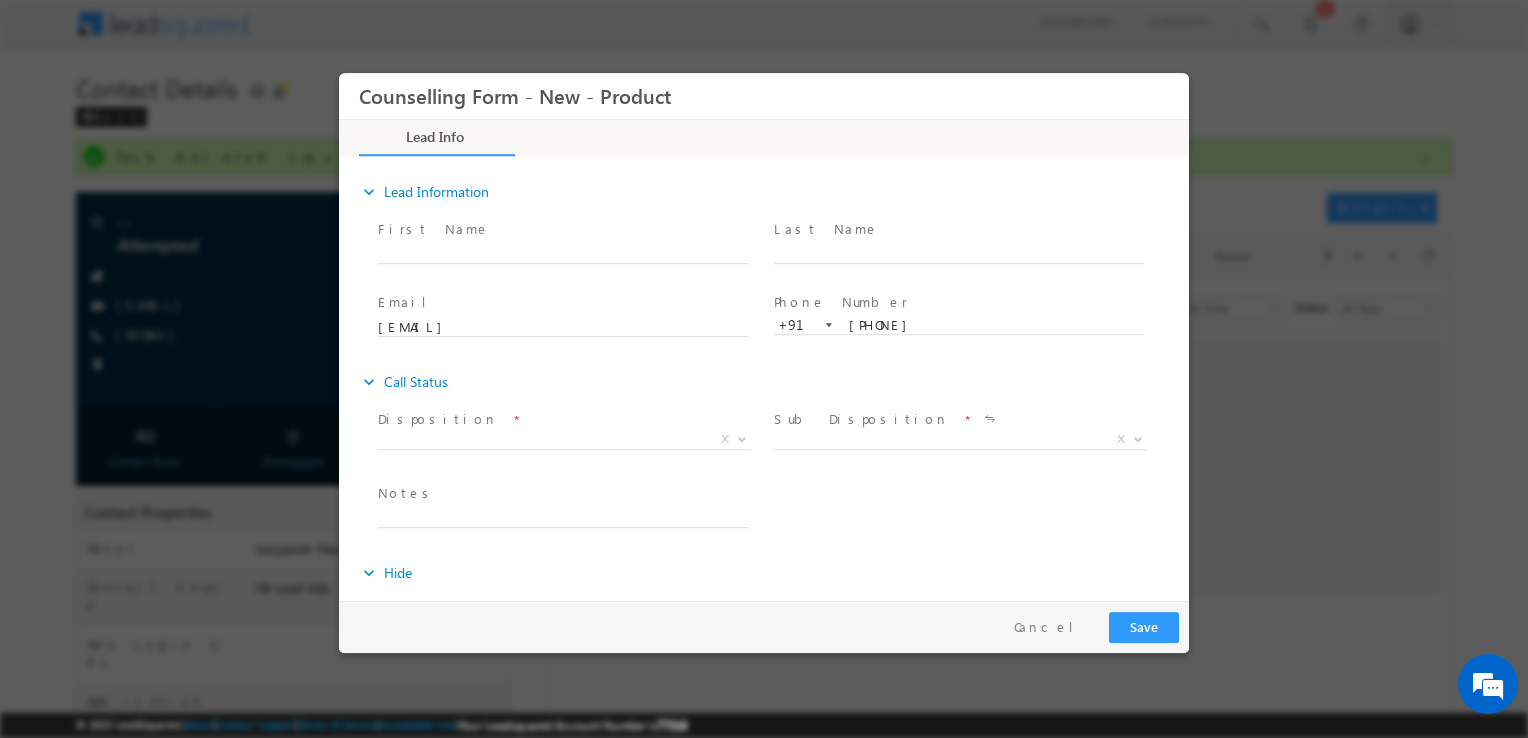 scroll, scrollTop: 0, scrollLeft: 0, axis: both 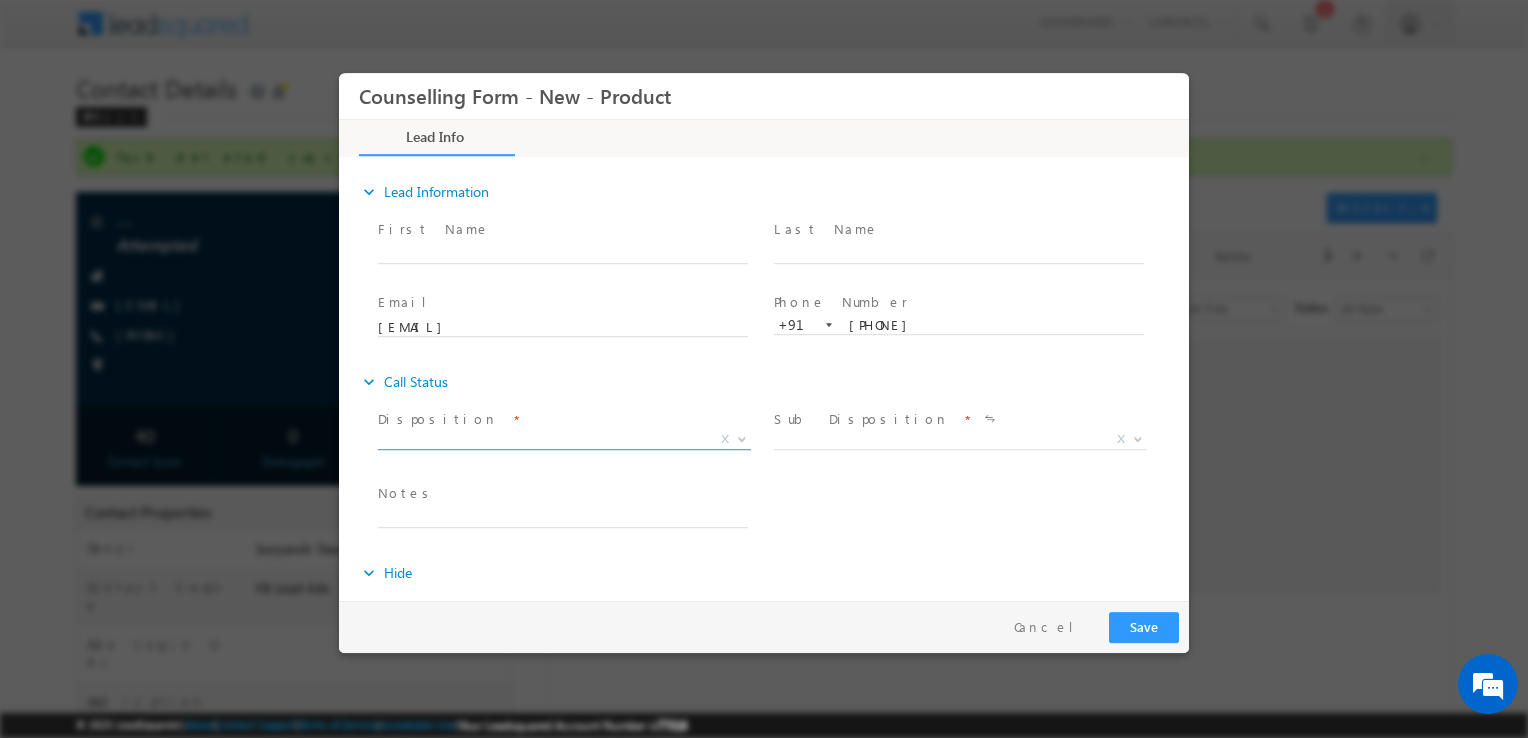 drag, startPoint x: 582, startPoint y: 423, endPoint x: 595, endPoint y: 435, distance: 17.691807 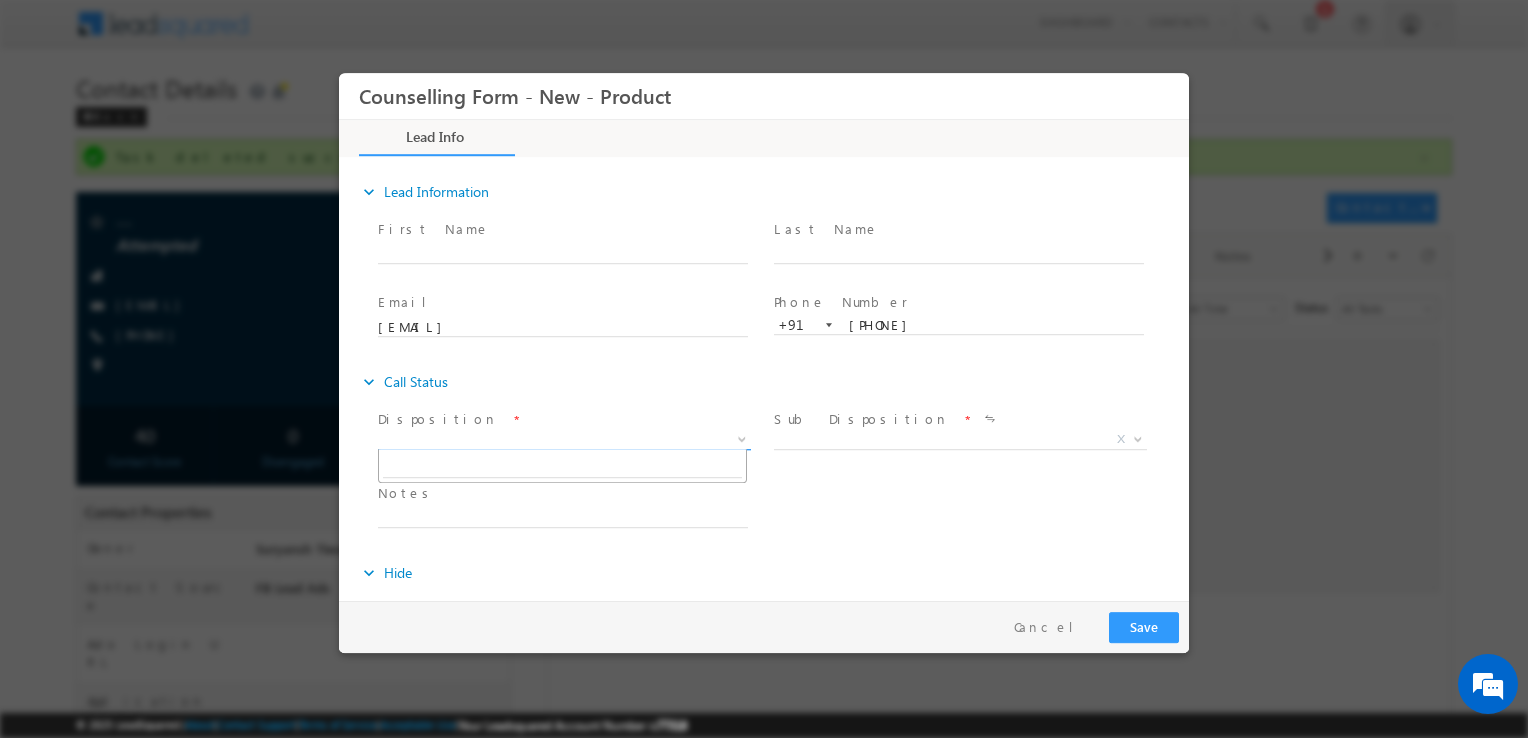 click on "X" at bounding box center (564, 440) 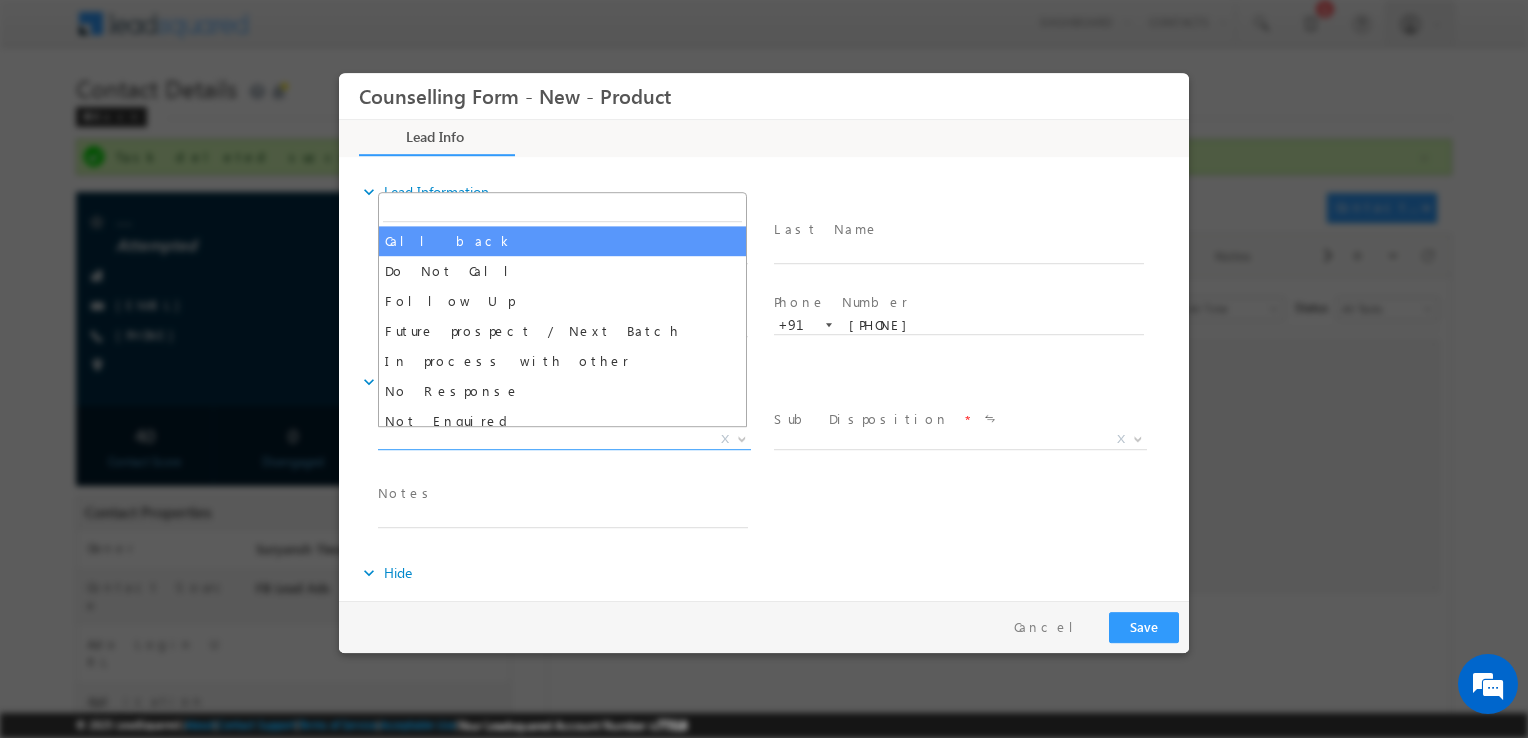 drag, startPoint x: 504, startPoint y: 259, endPoint x: 485, endPoint y: 255, distance: 19.416489 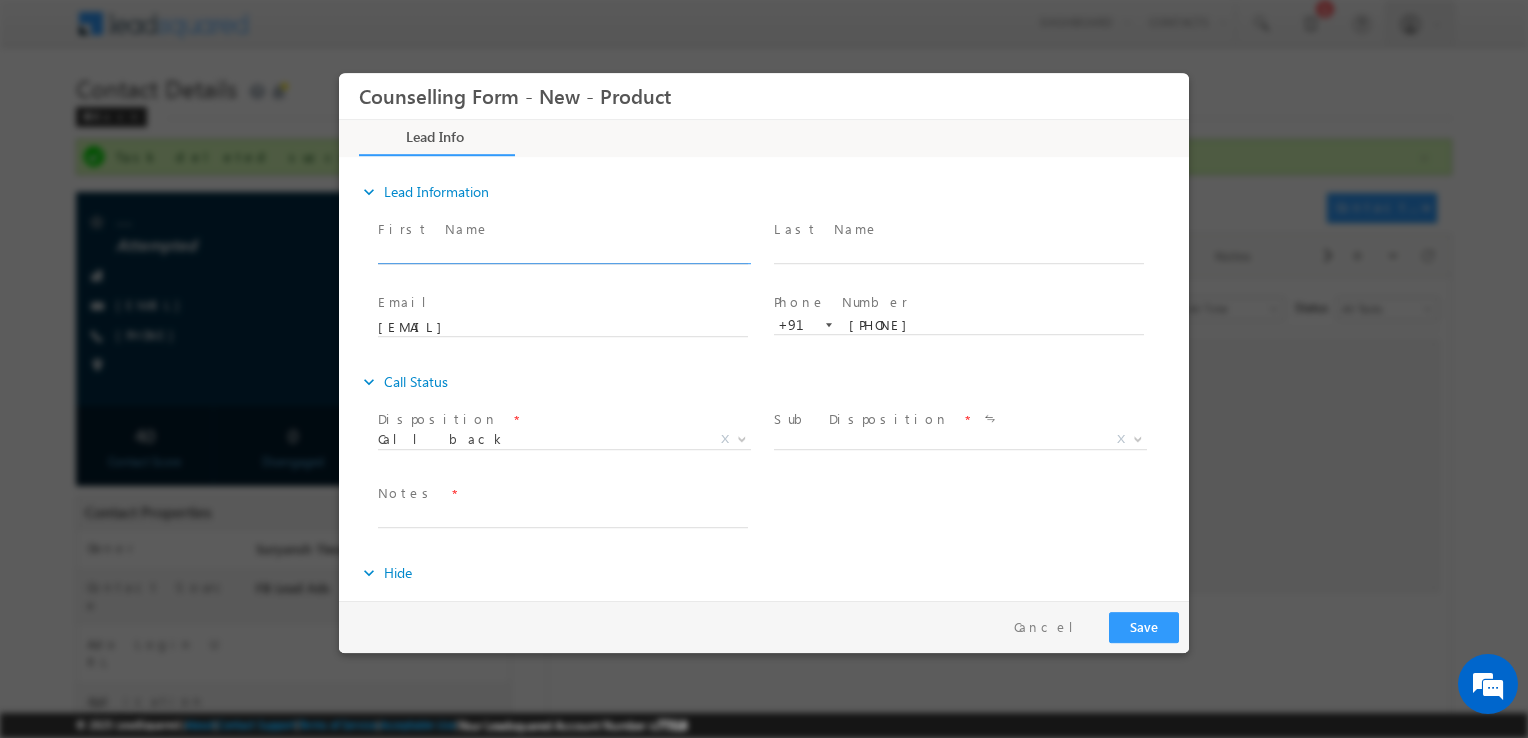 click at bounding box center (563, 254) 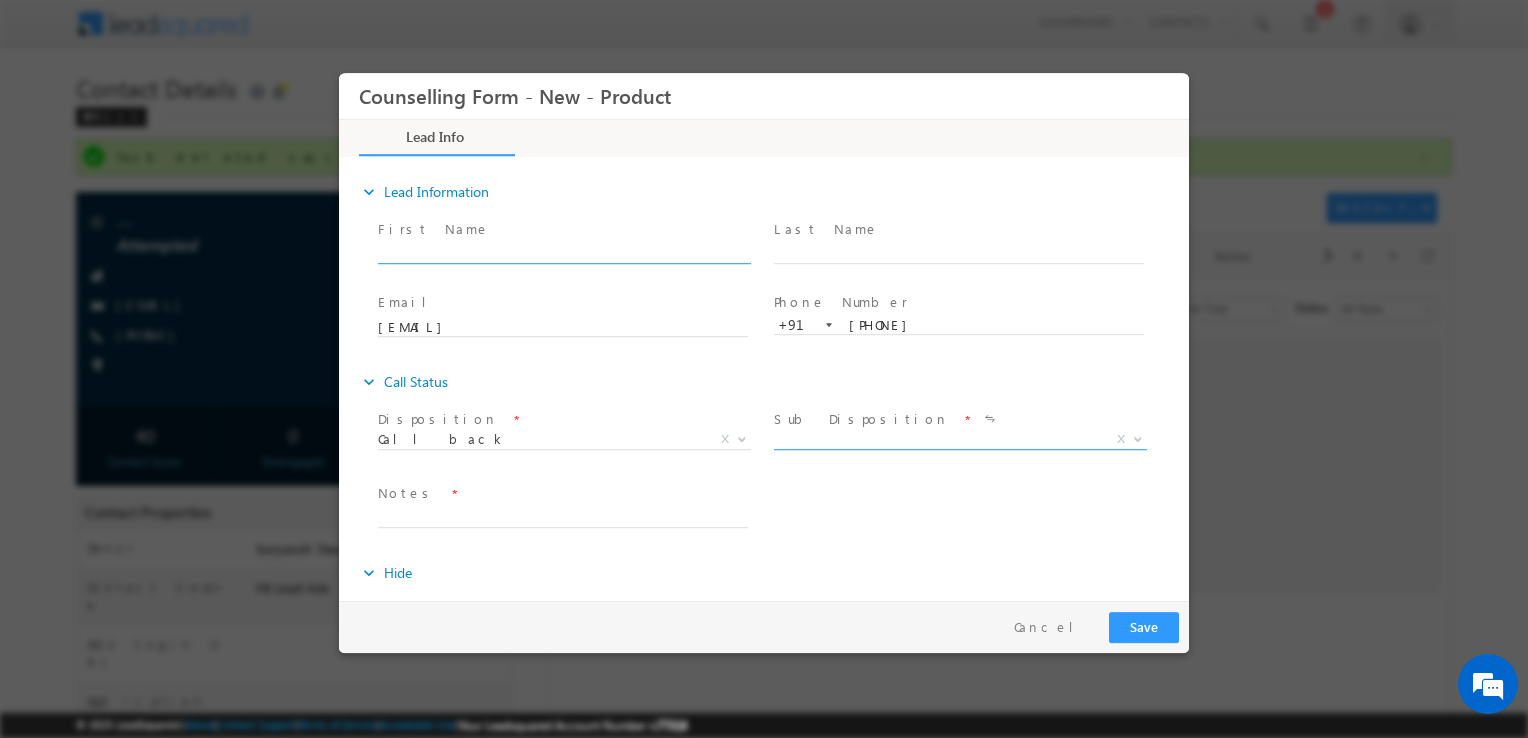 click on "X" at bounding box center [960, 440] 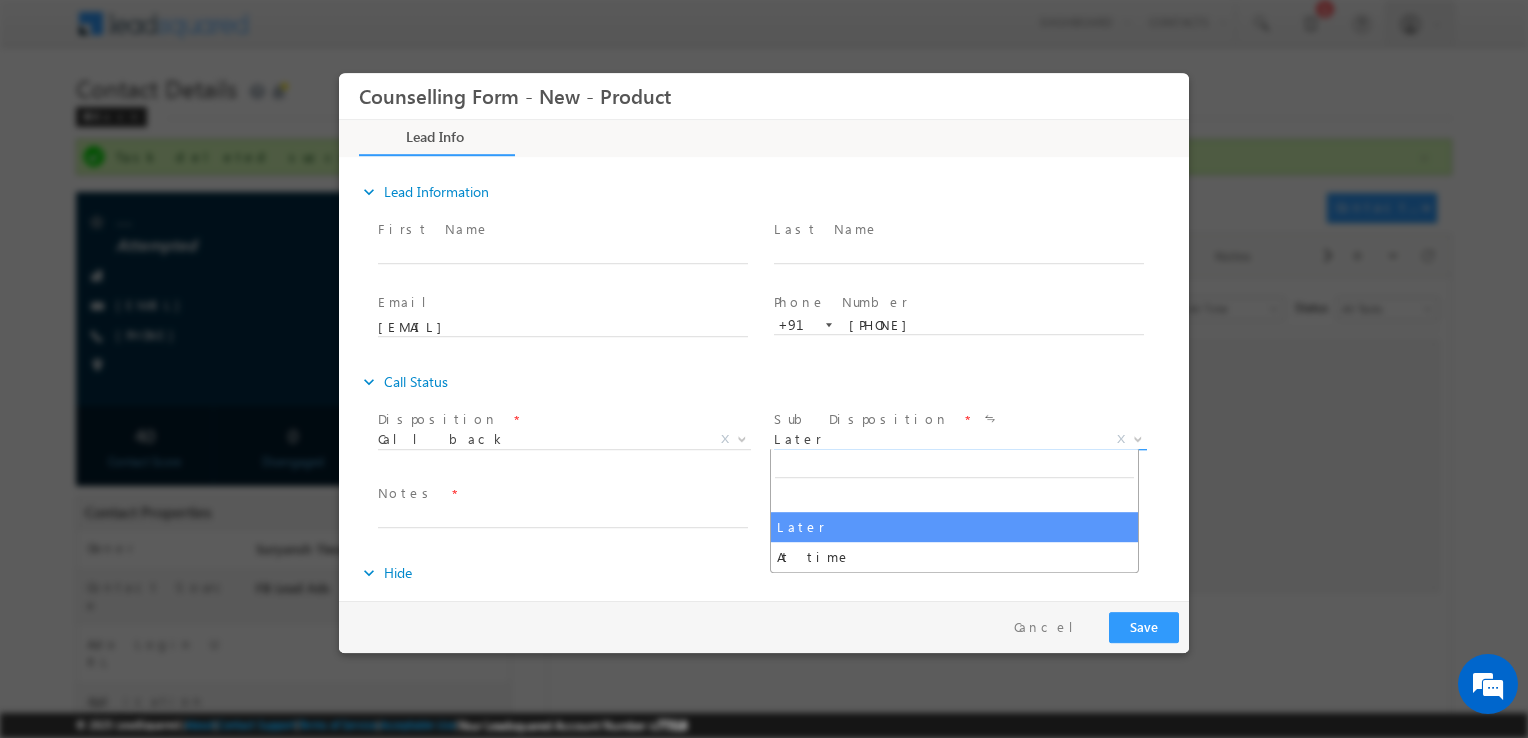 click on "Later" at bounding box center [936, 439] 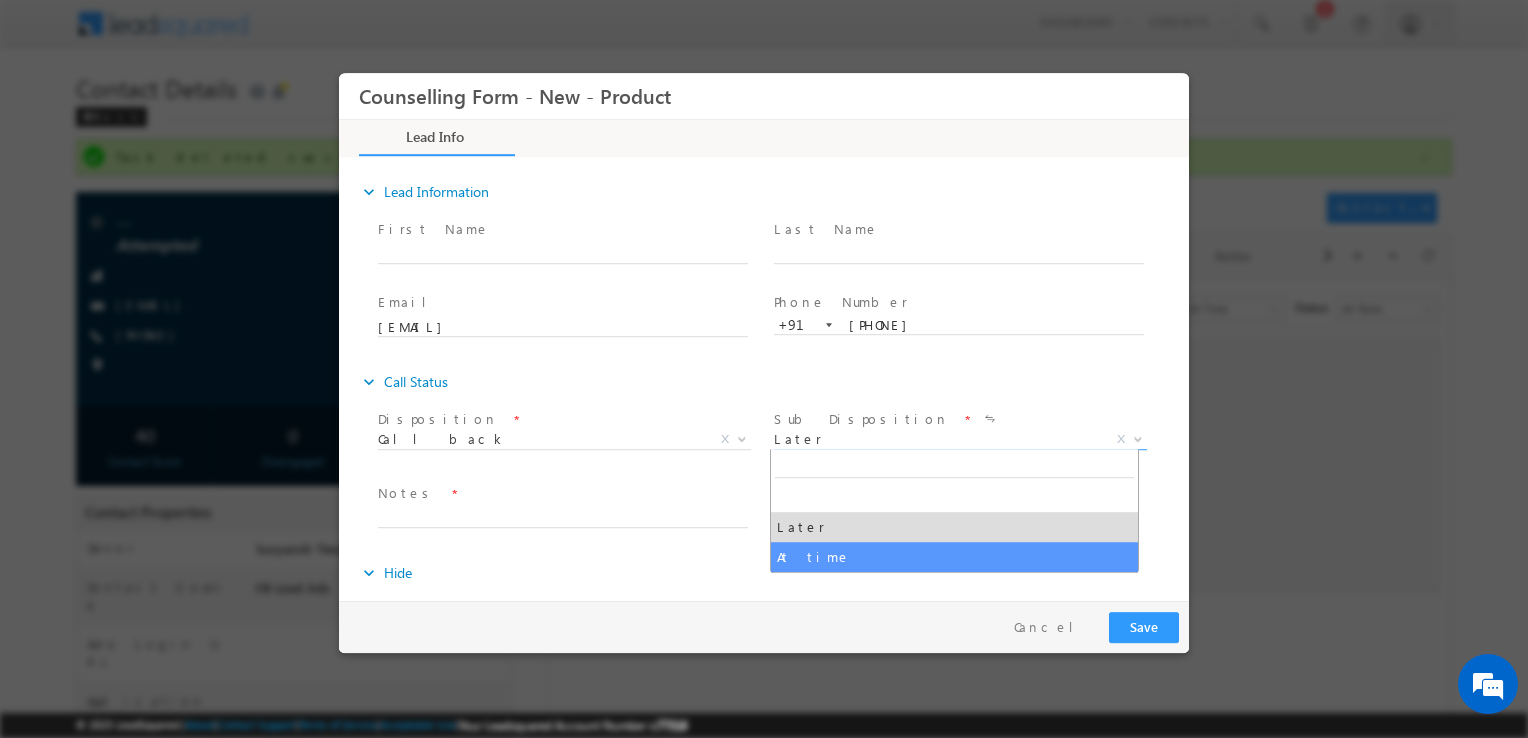 select on "At time" 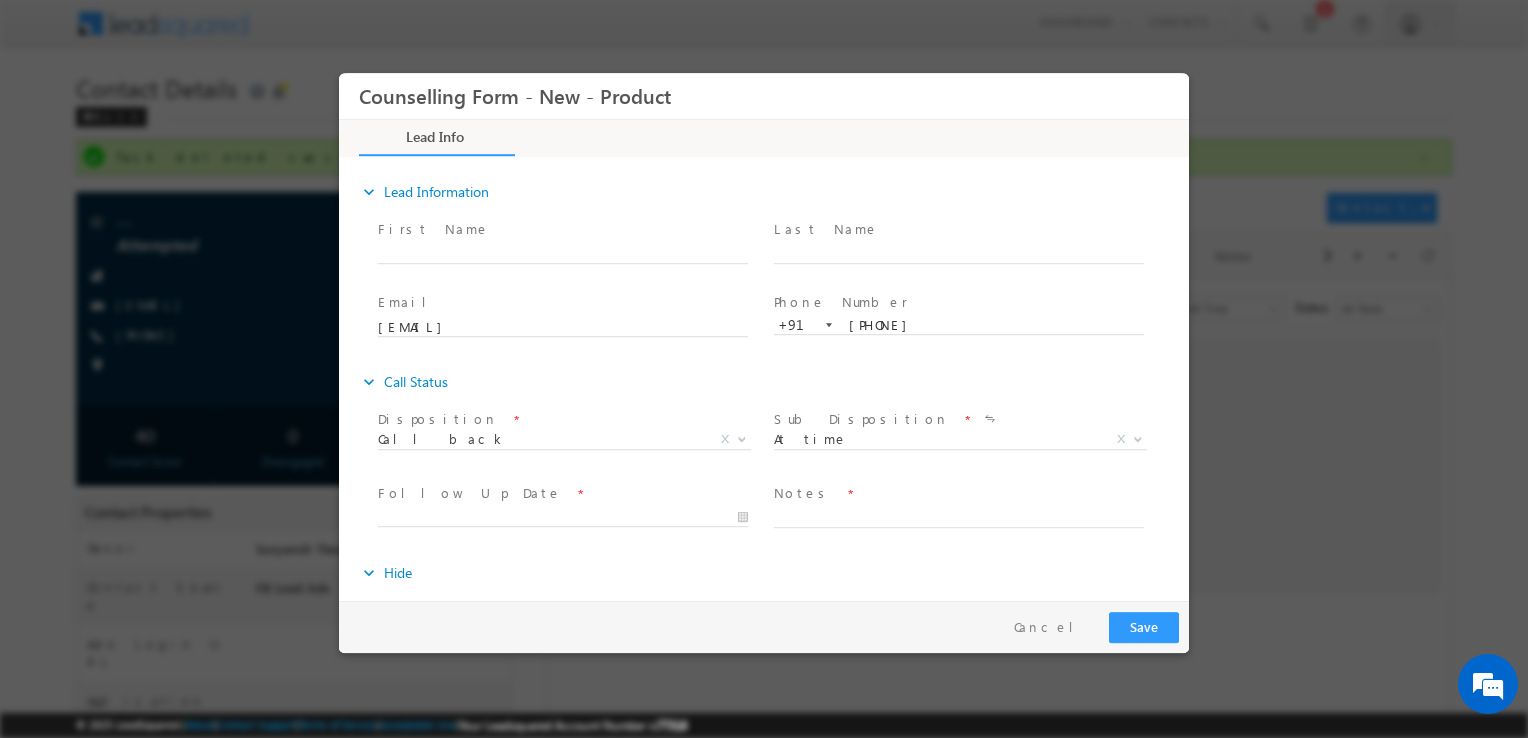 click on "Follow Up Date
*" at bounding box center (562, 494) 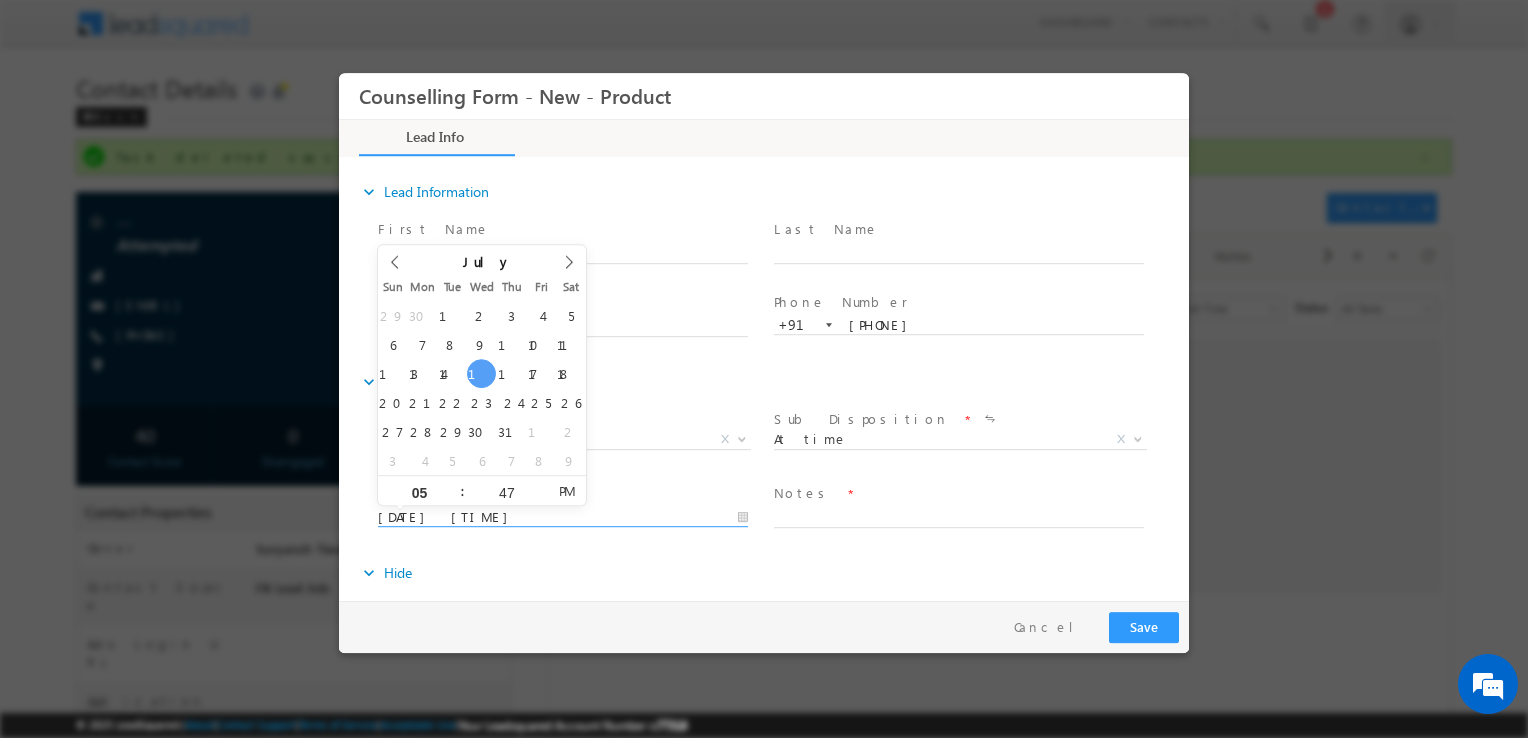 click on "16/07/2025 5:47 PM" at bounding box center (563, 518) 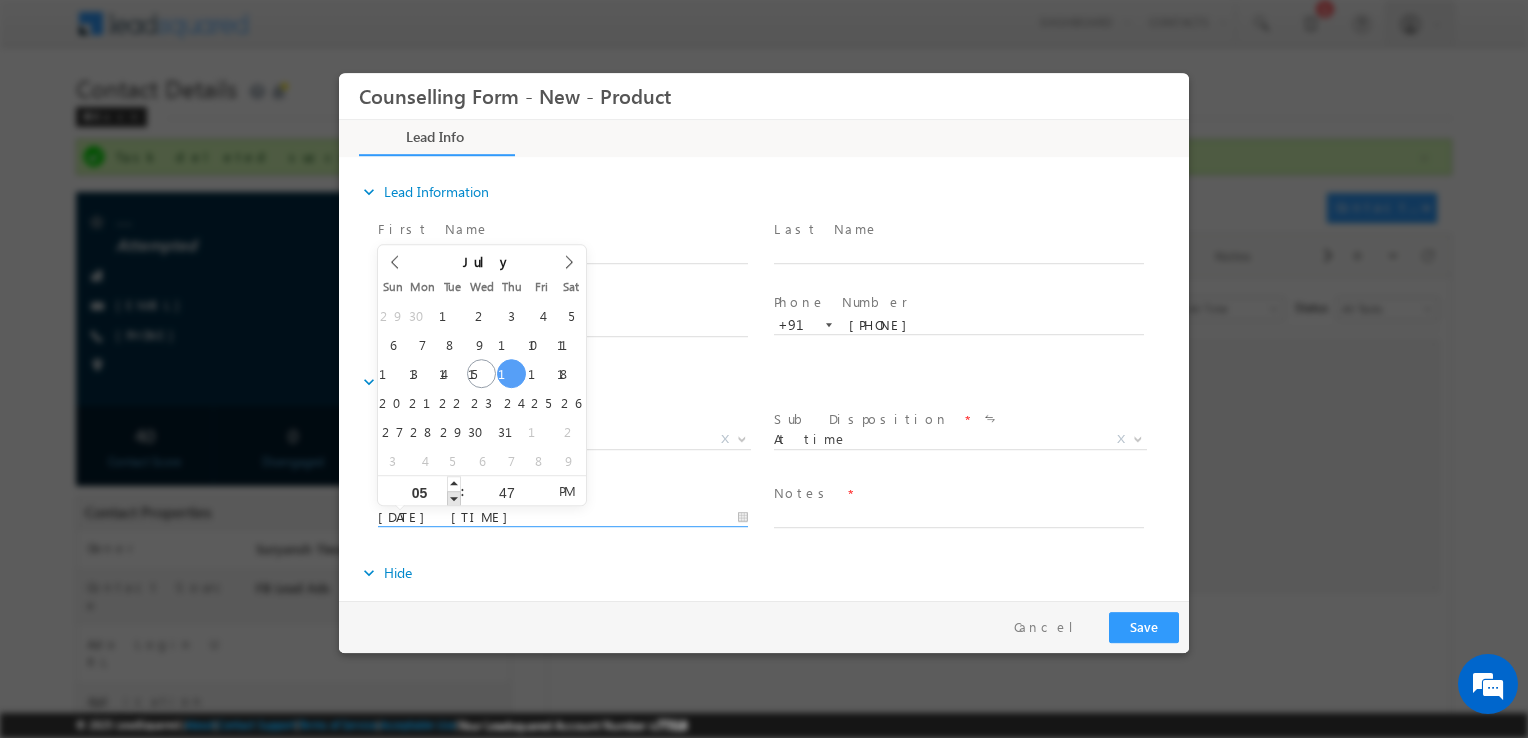 type on "17/07/2025 4:47 PM" 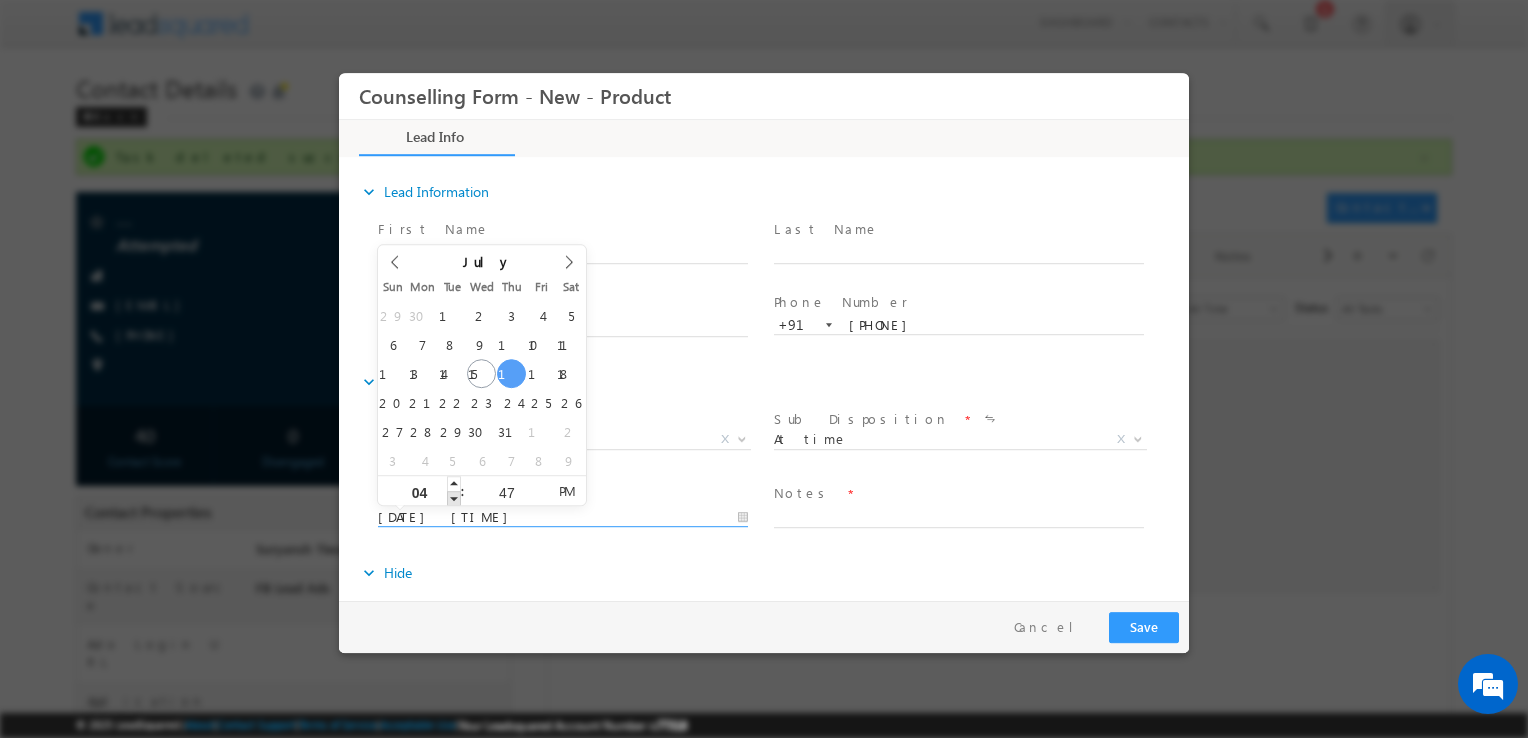 click at bounding box center [454, 498] 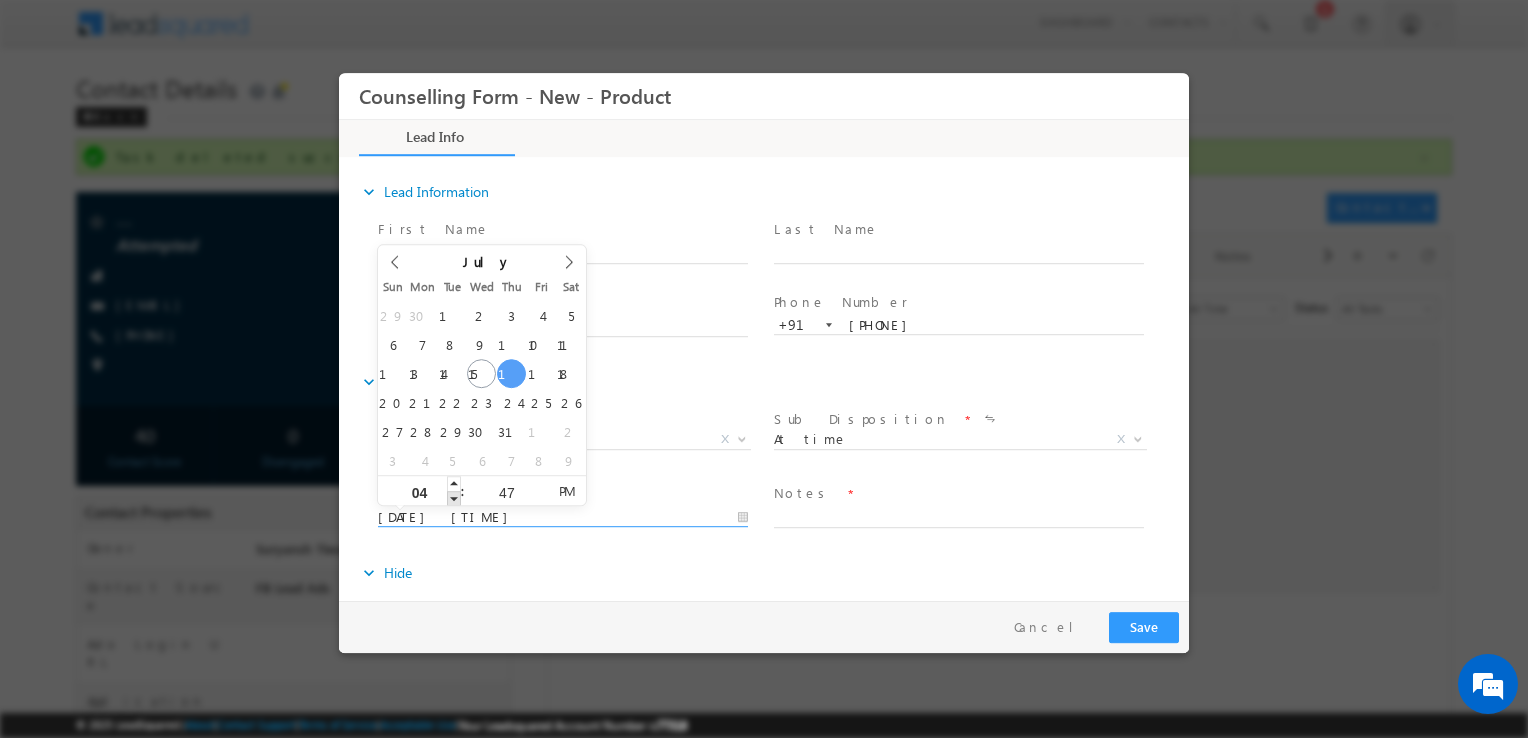 type on "03" 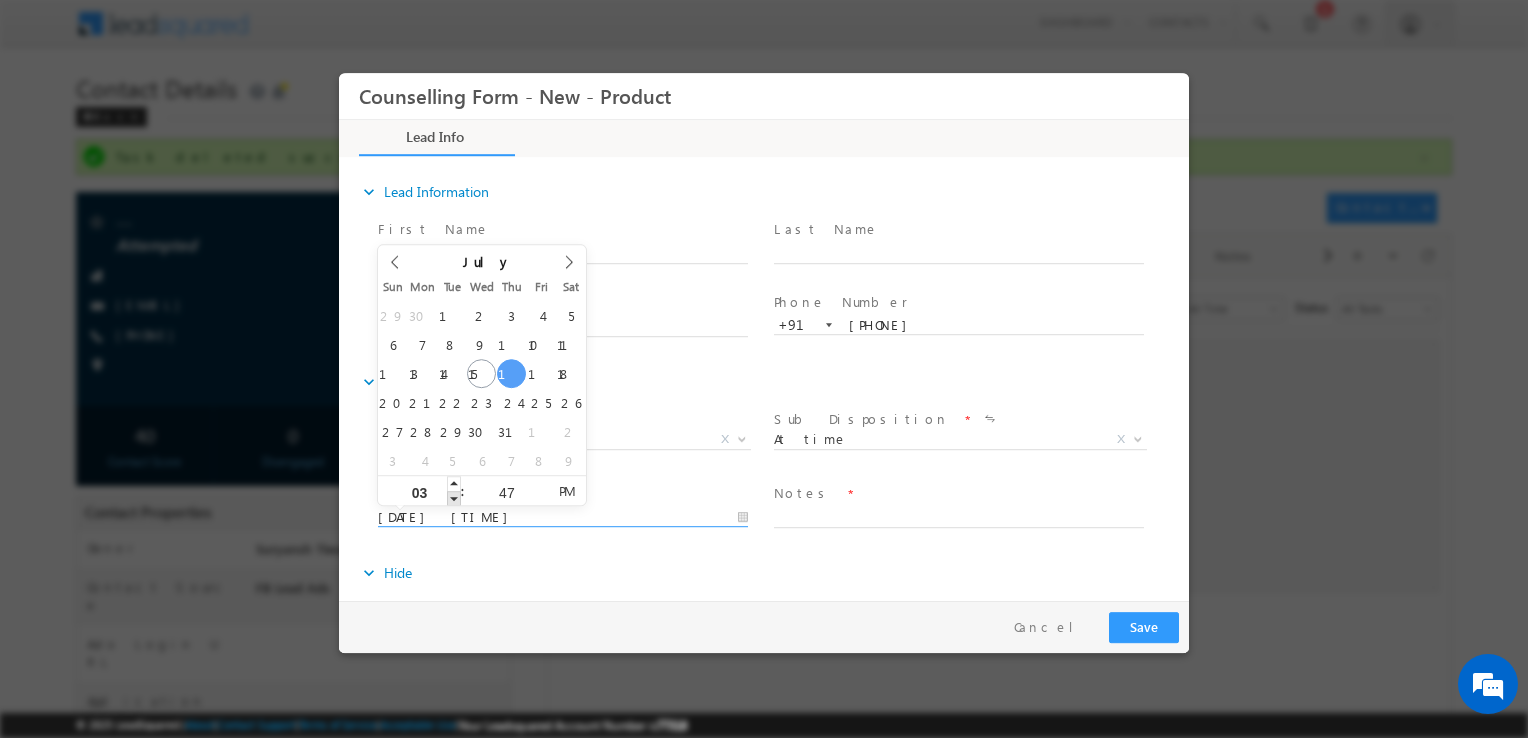 click at bounding box center (454, 498) 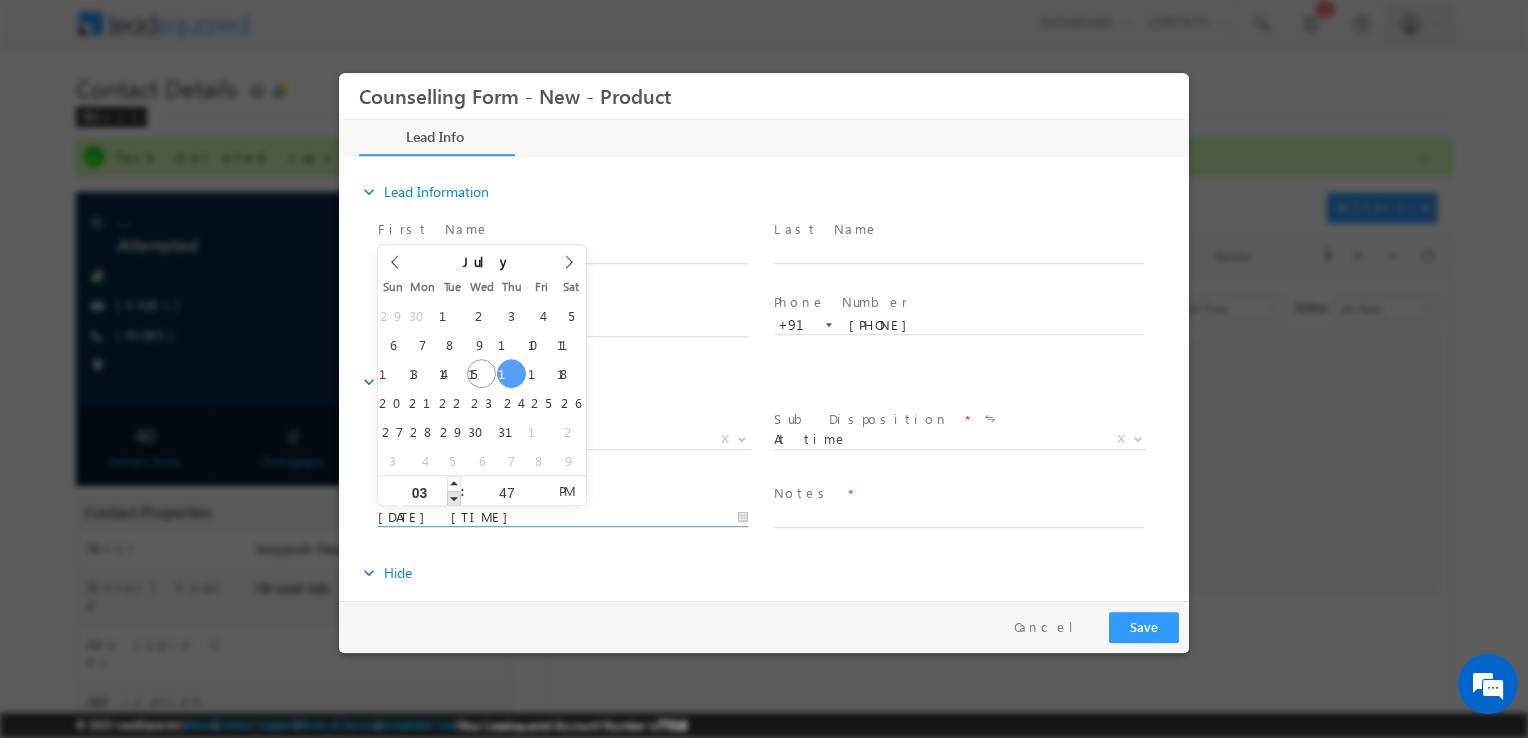 type on "17/07/2025 4:47 PM" 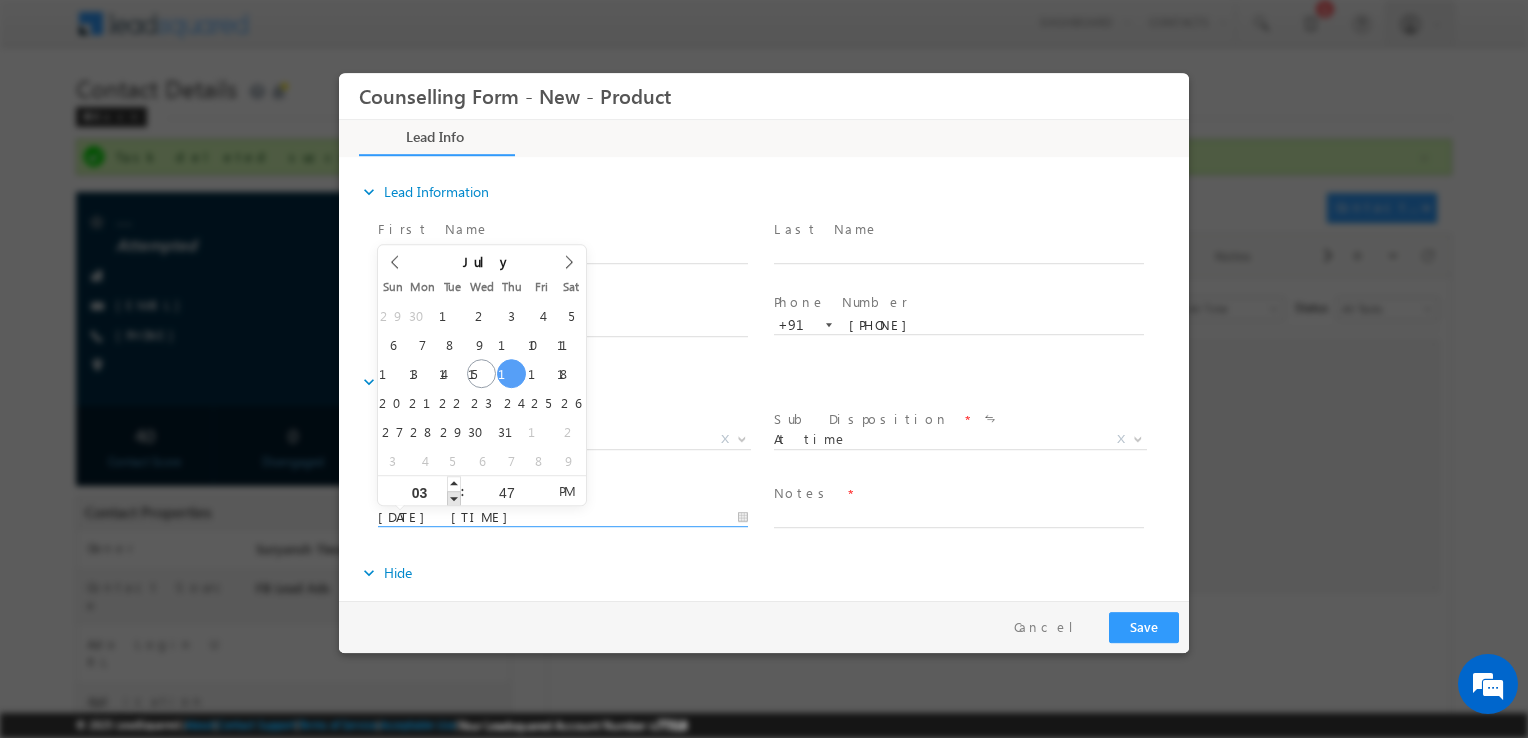 type on "04" 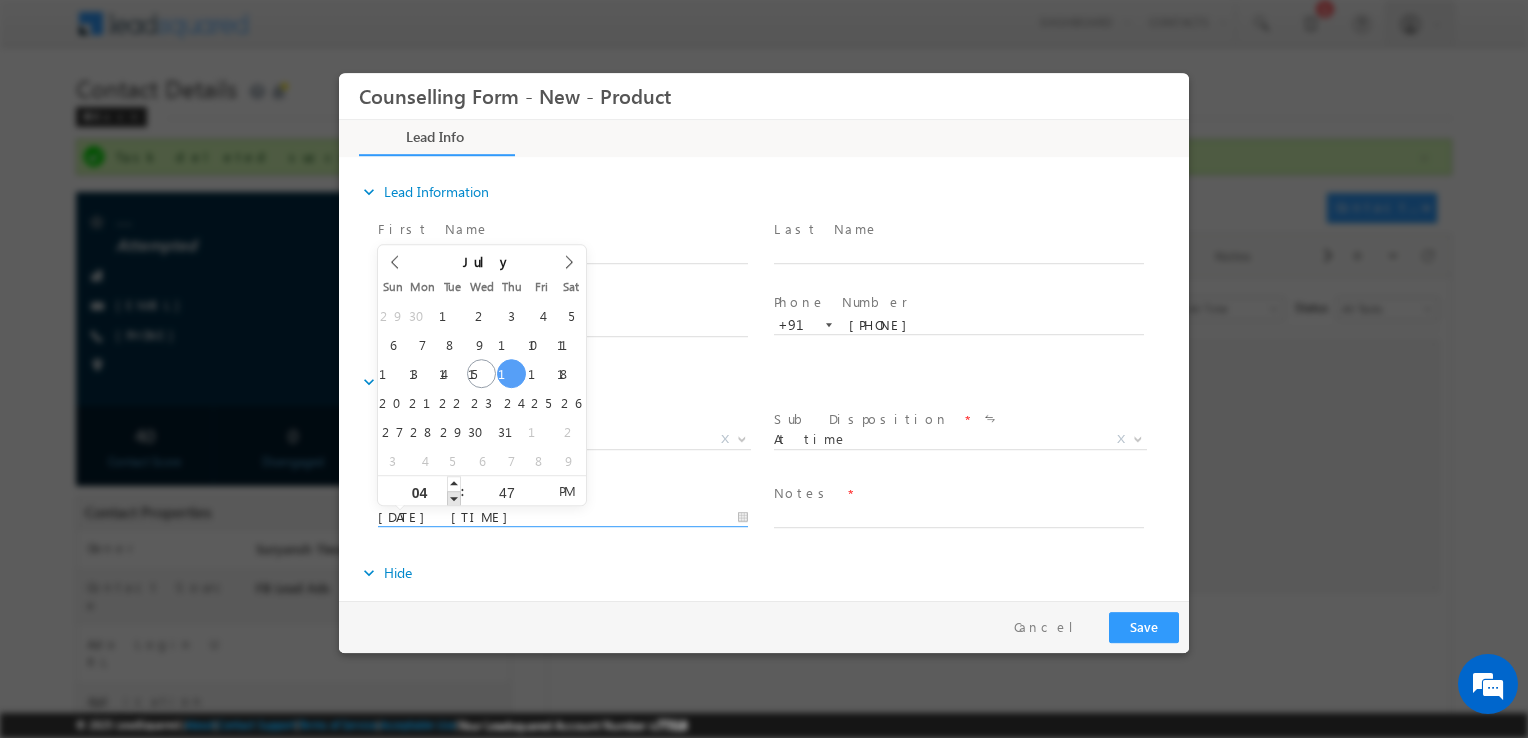 click on "04" at bounding box center [419, 491] 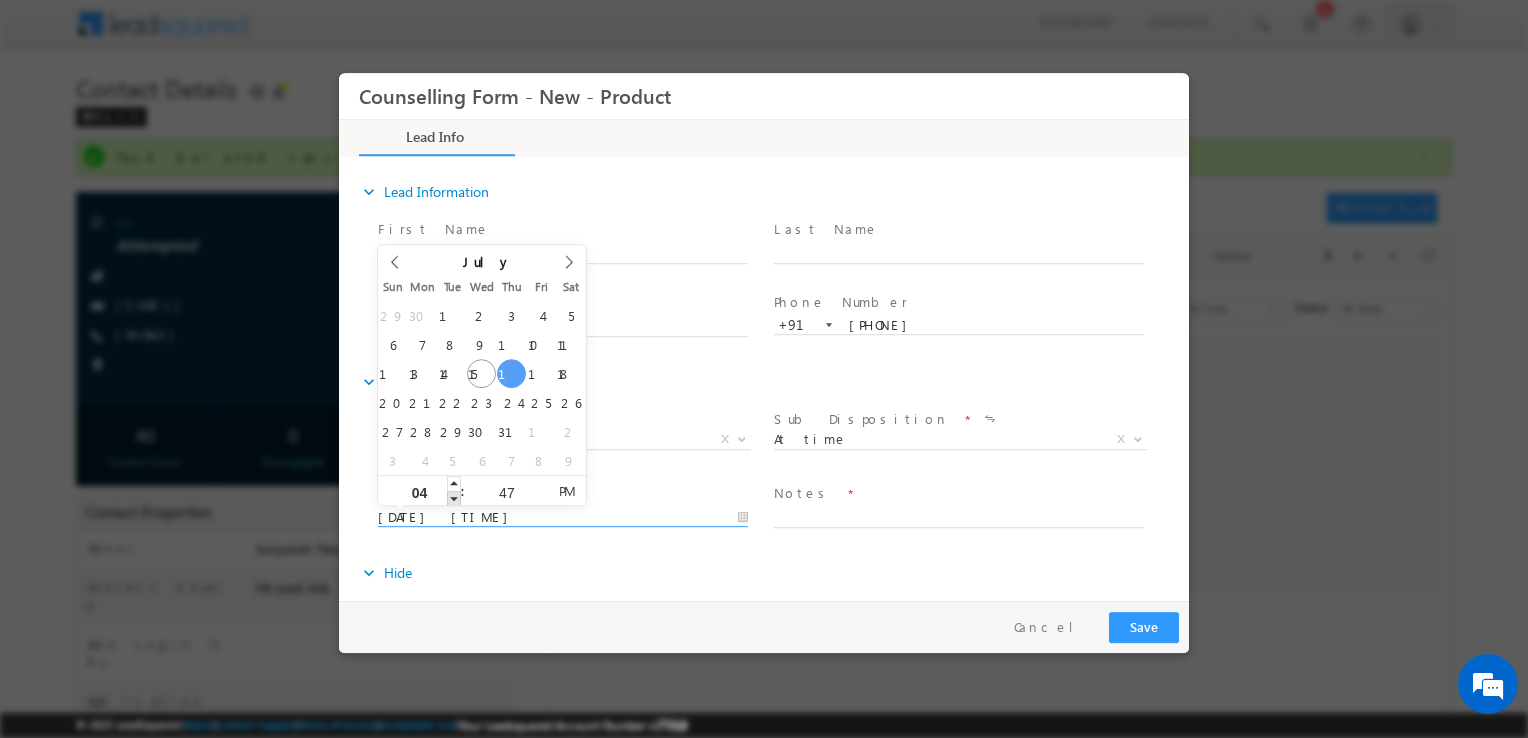 type on "05" 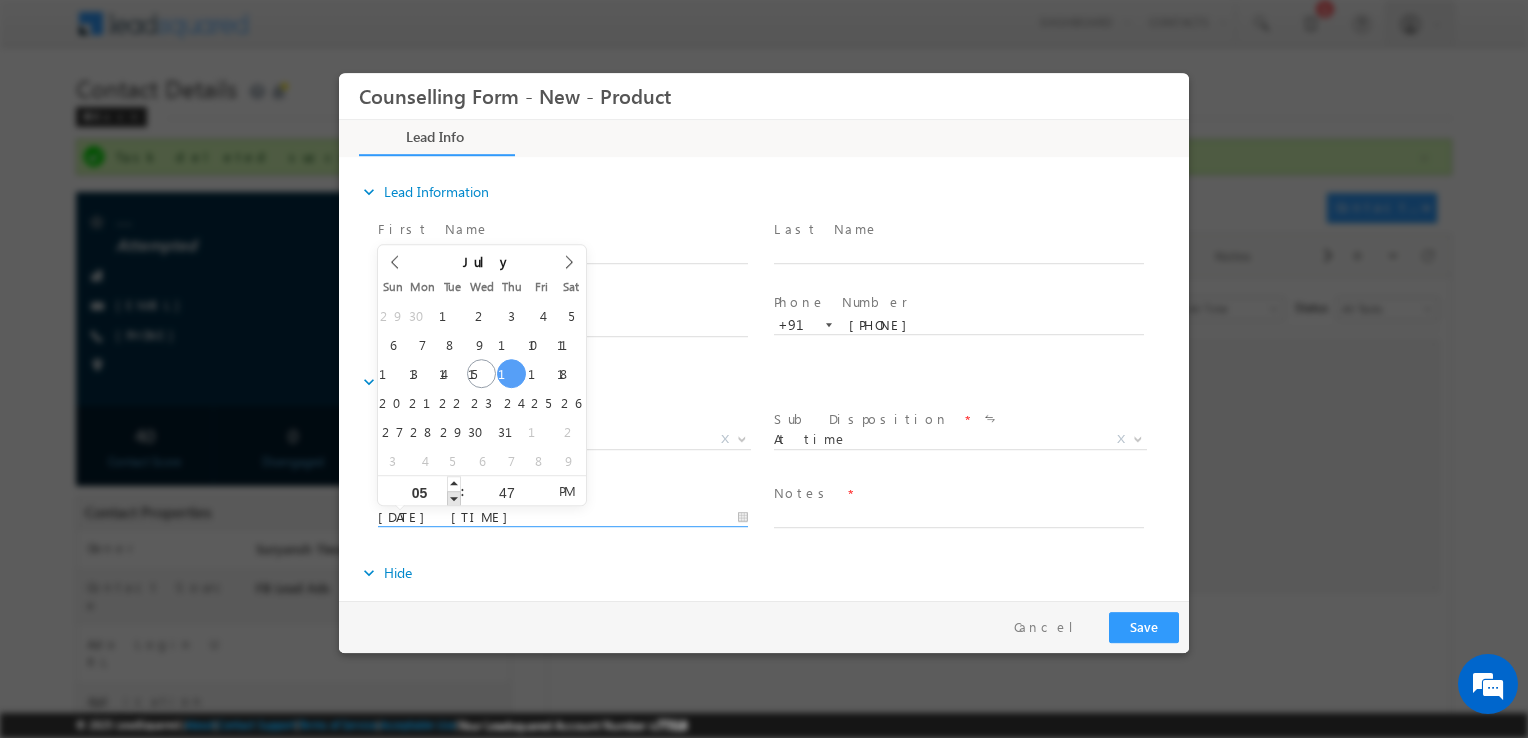 click on "05" at bounding box center [419, 491] 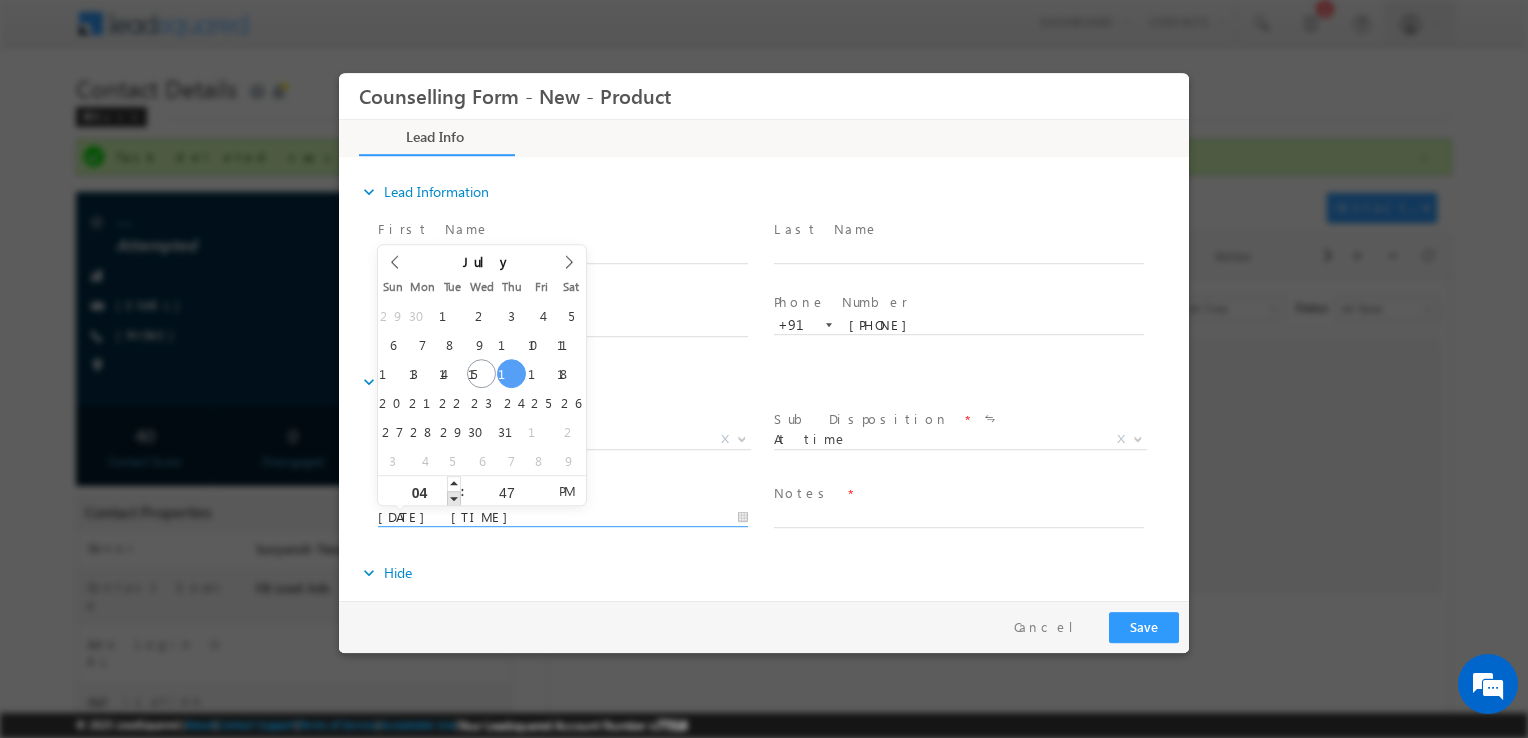click at bounding box center (454, 498) 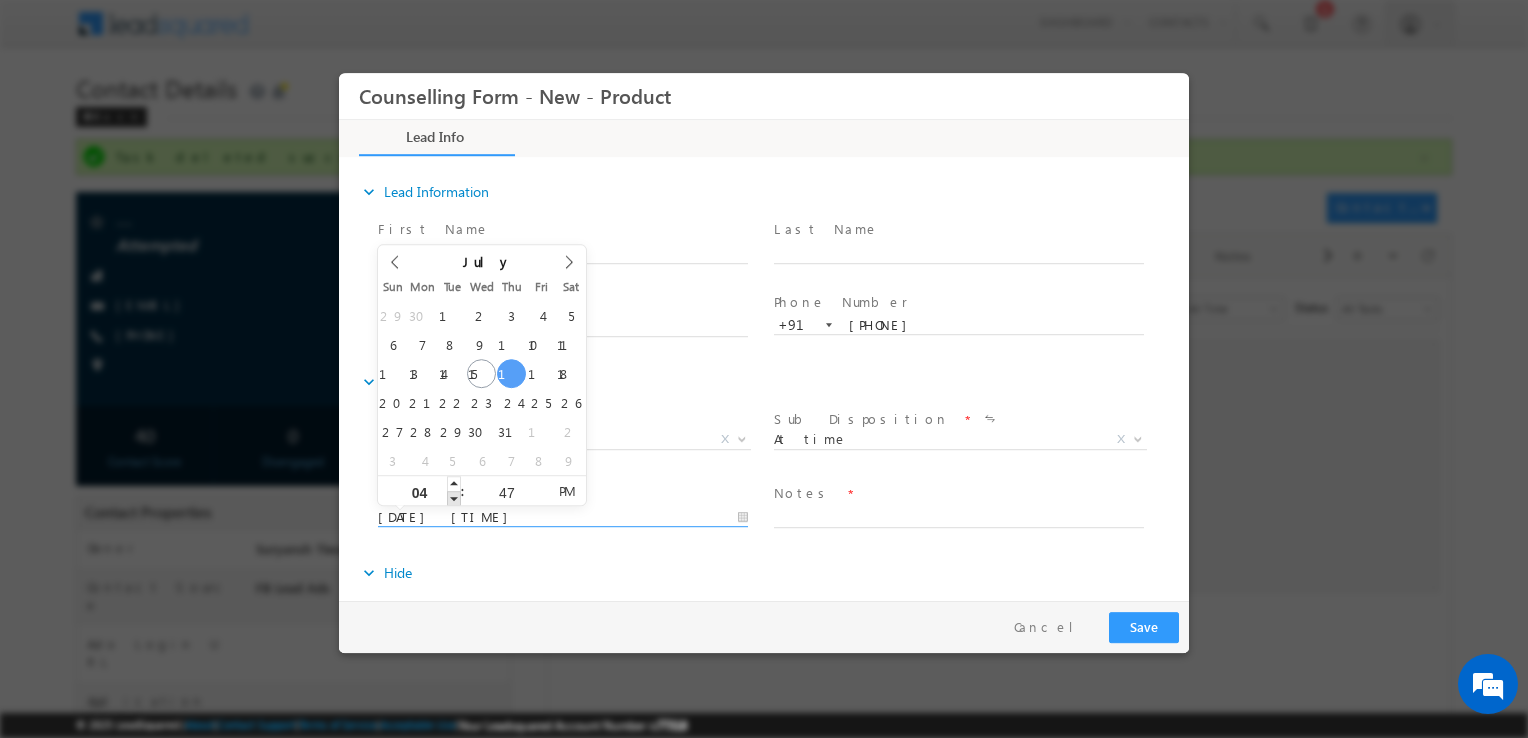 type on "17/07/2025 3:47 PM" 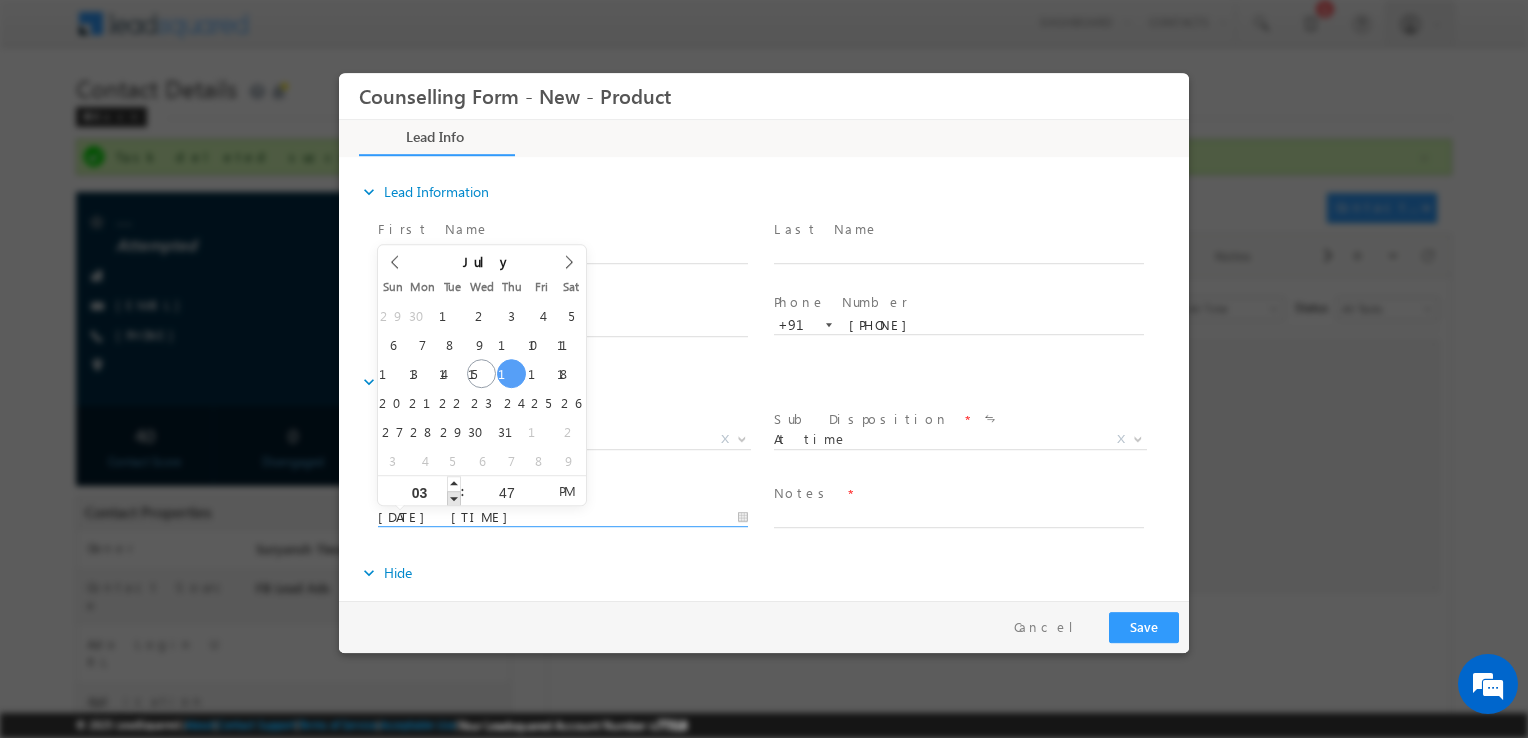 click at bounding box center (454, 498) 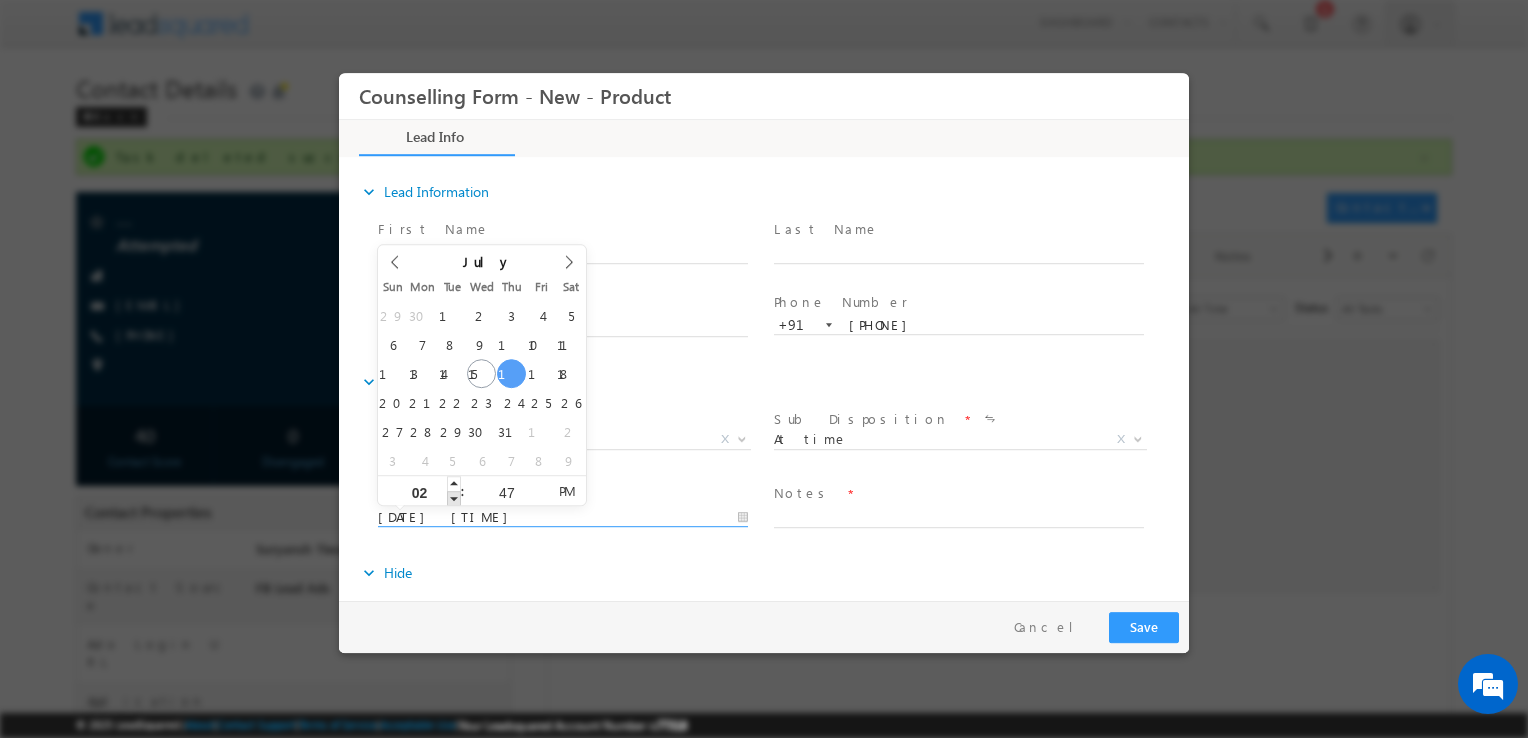 click at bounding box center [454, 498] 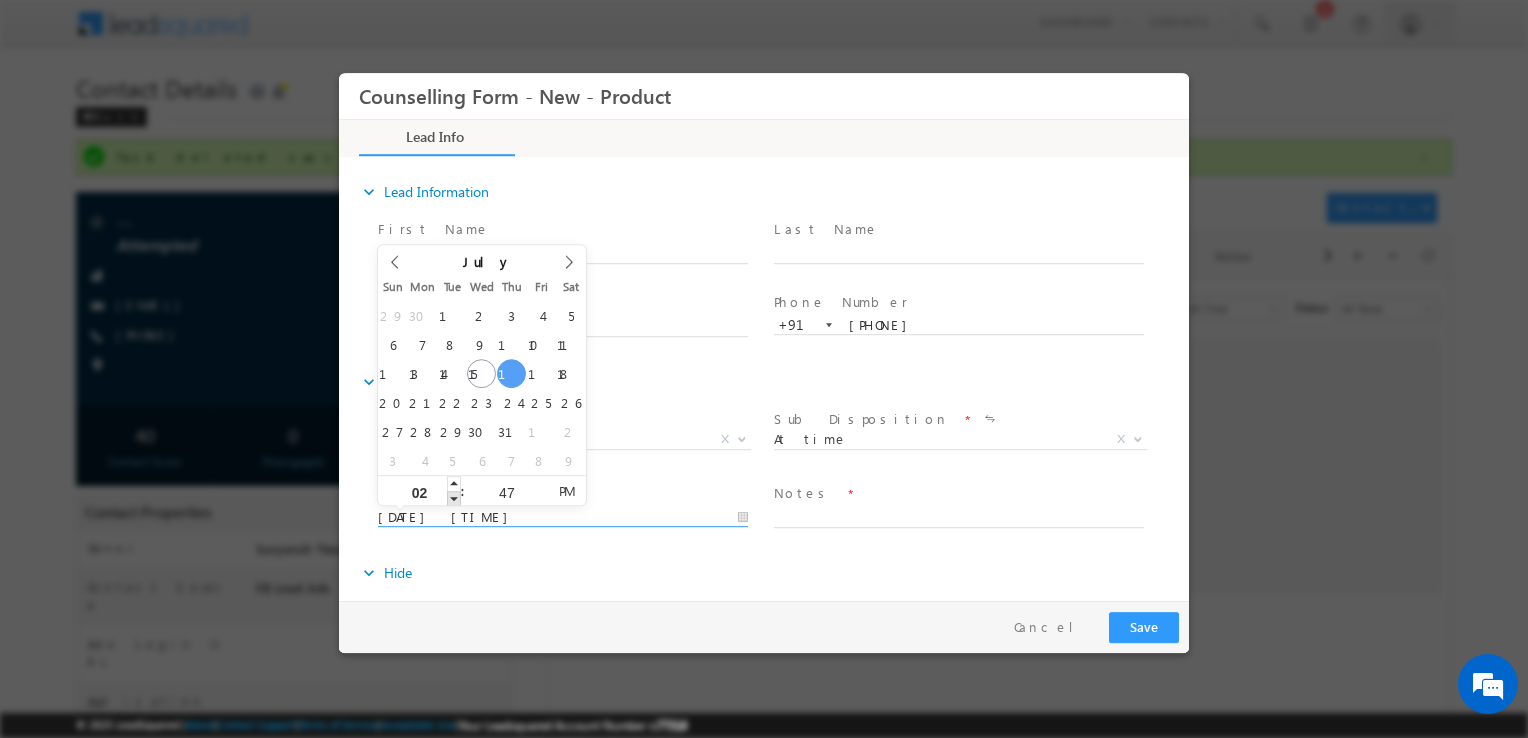 type on "17/07/2025 1:47 PM" 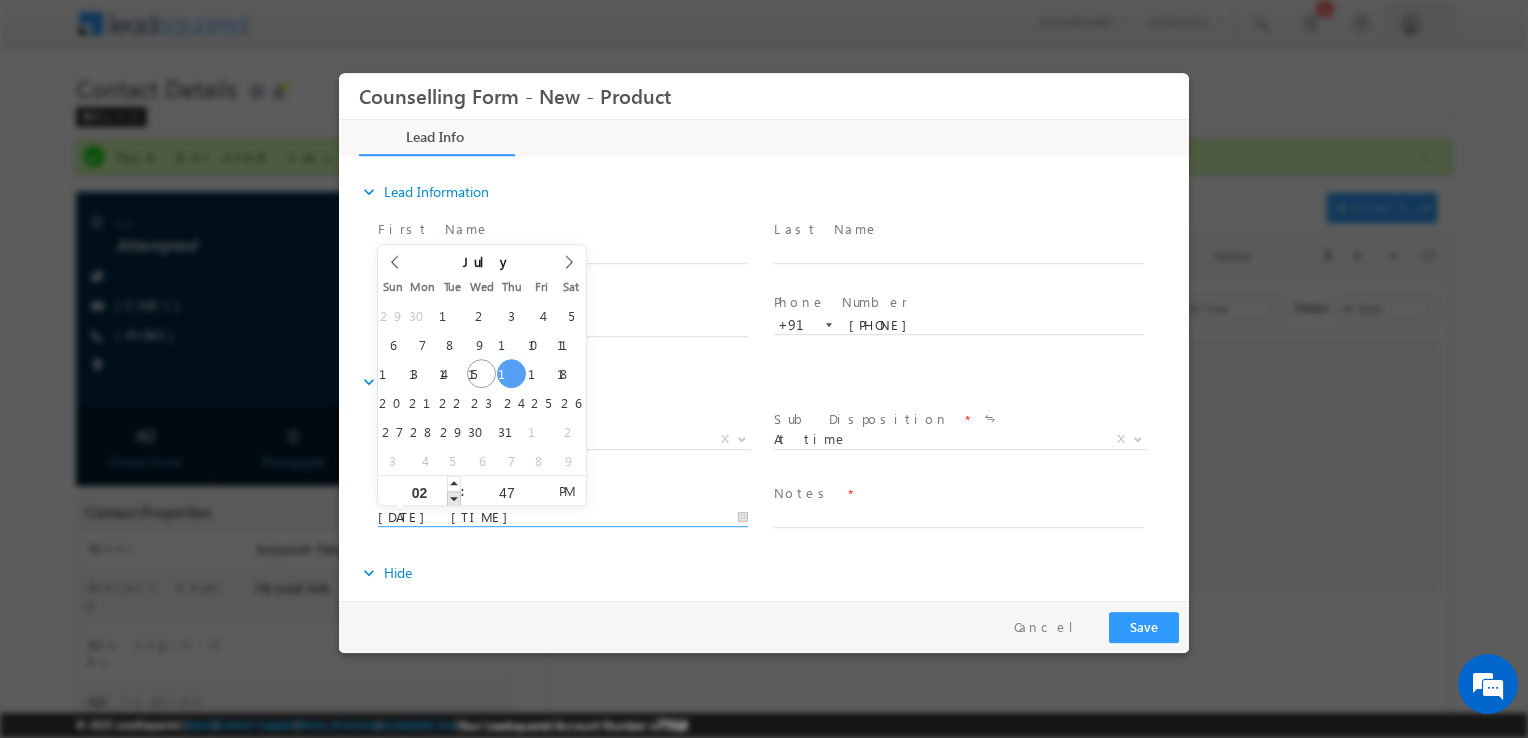 type on "01" 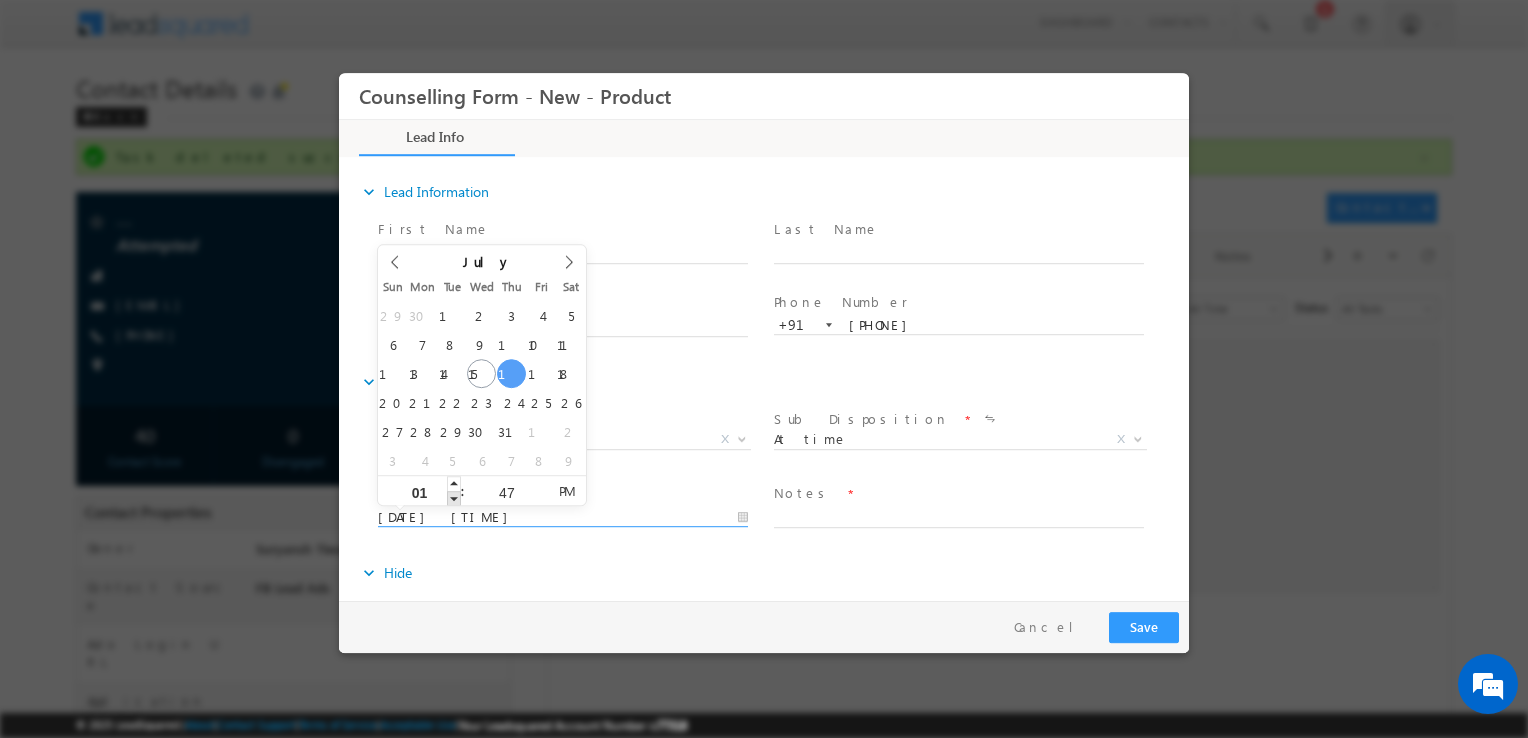 type on "17/07/2025 12:47 PM" 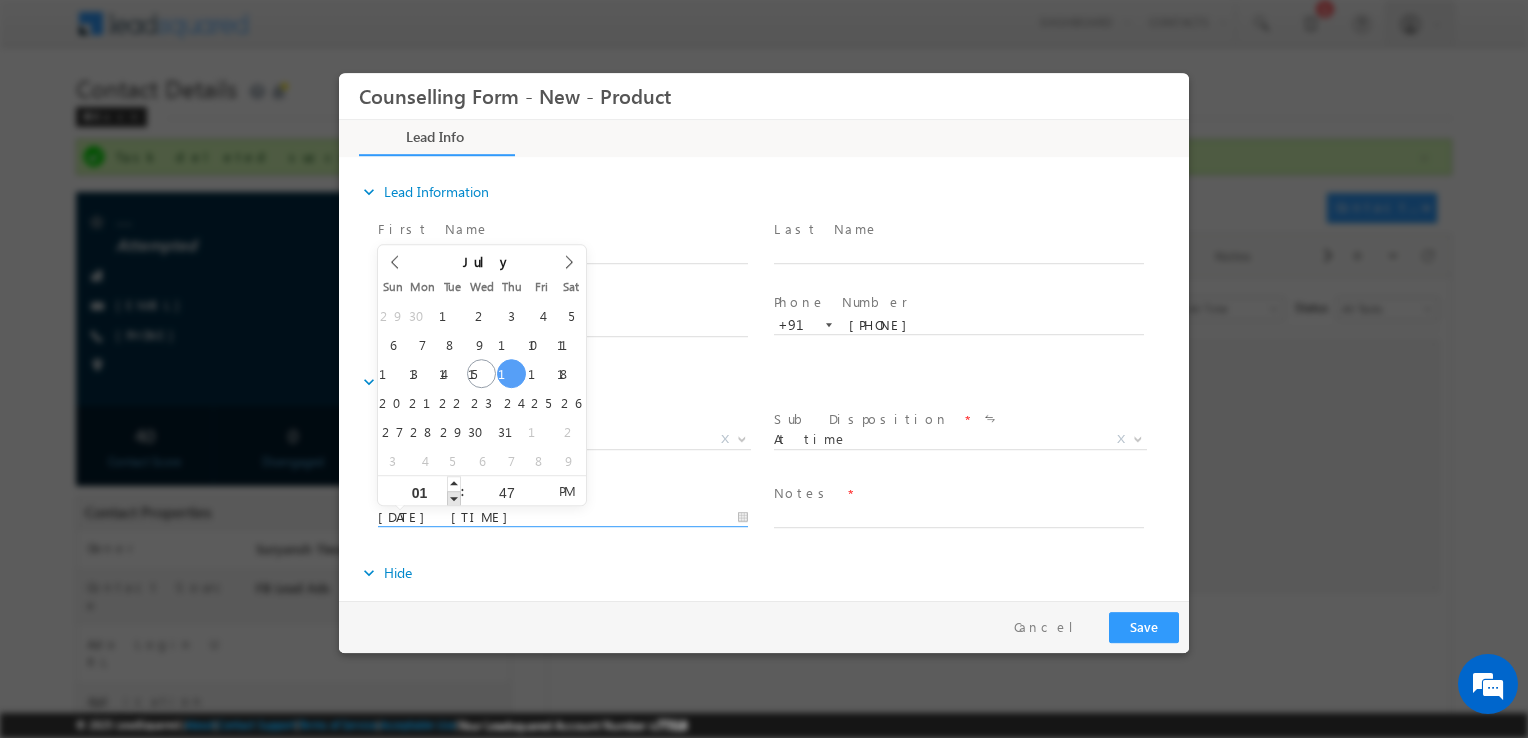 type on "12" 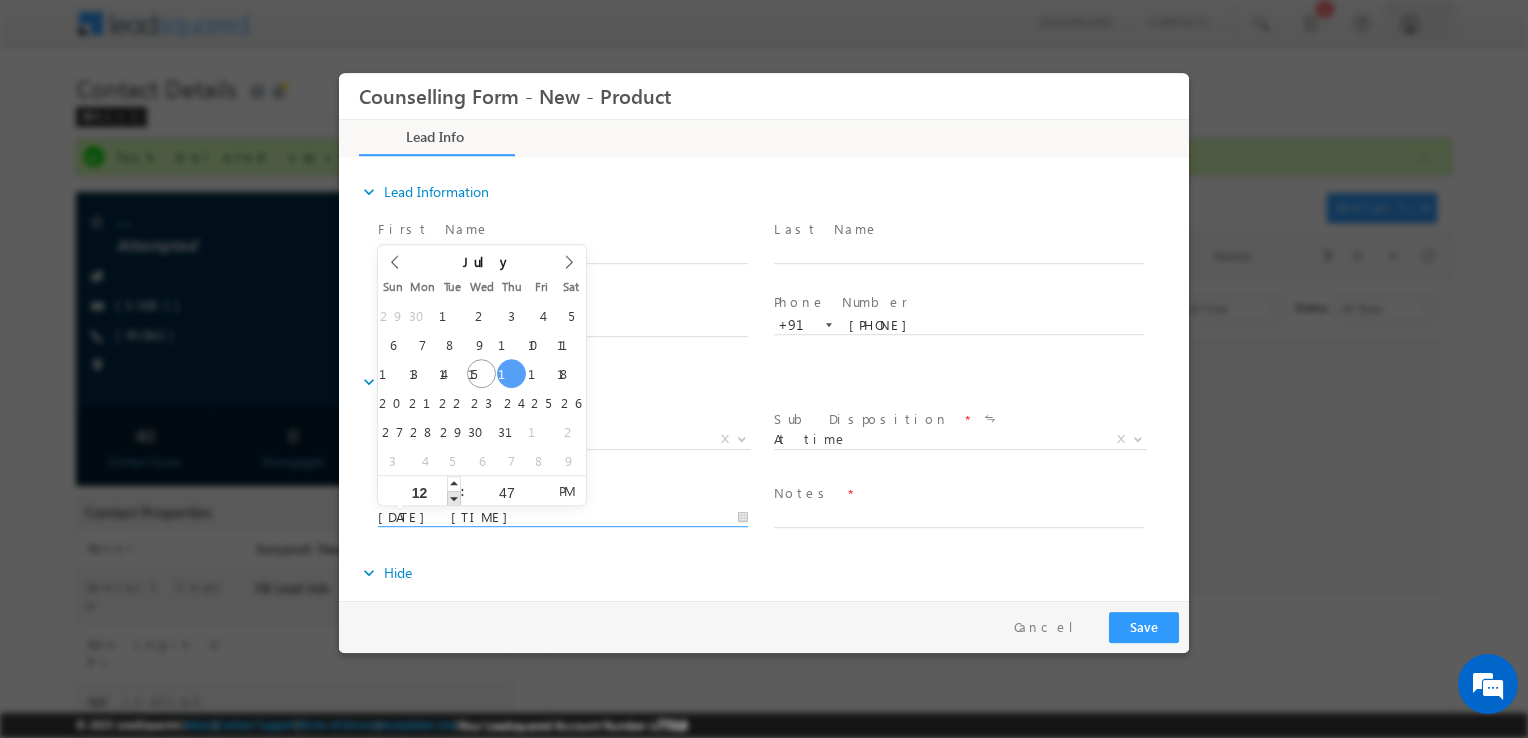 click at bounding box center (454, 498) 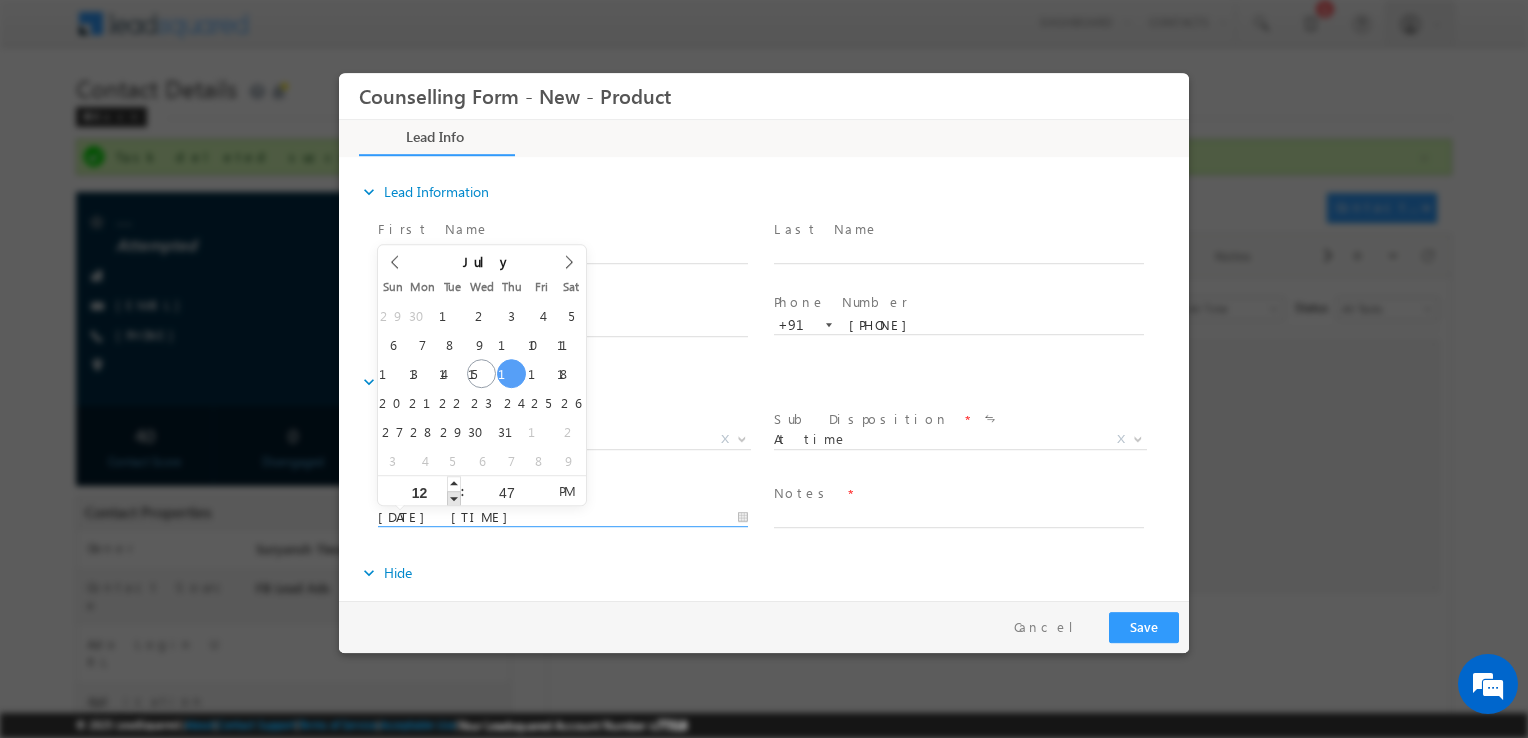 type on "17/07/2025 11:47 AM" 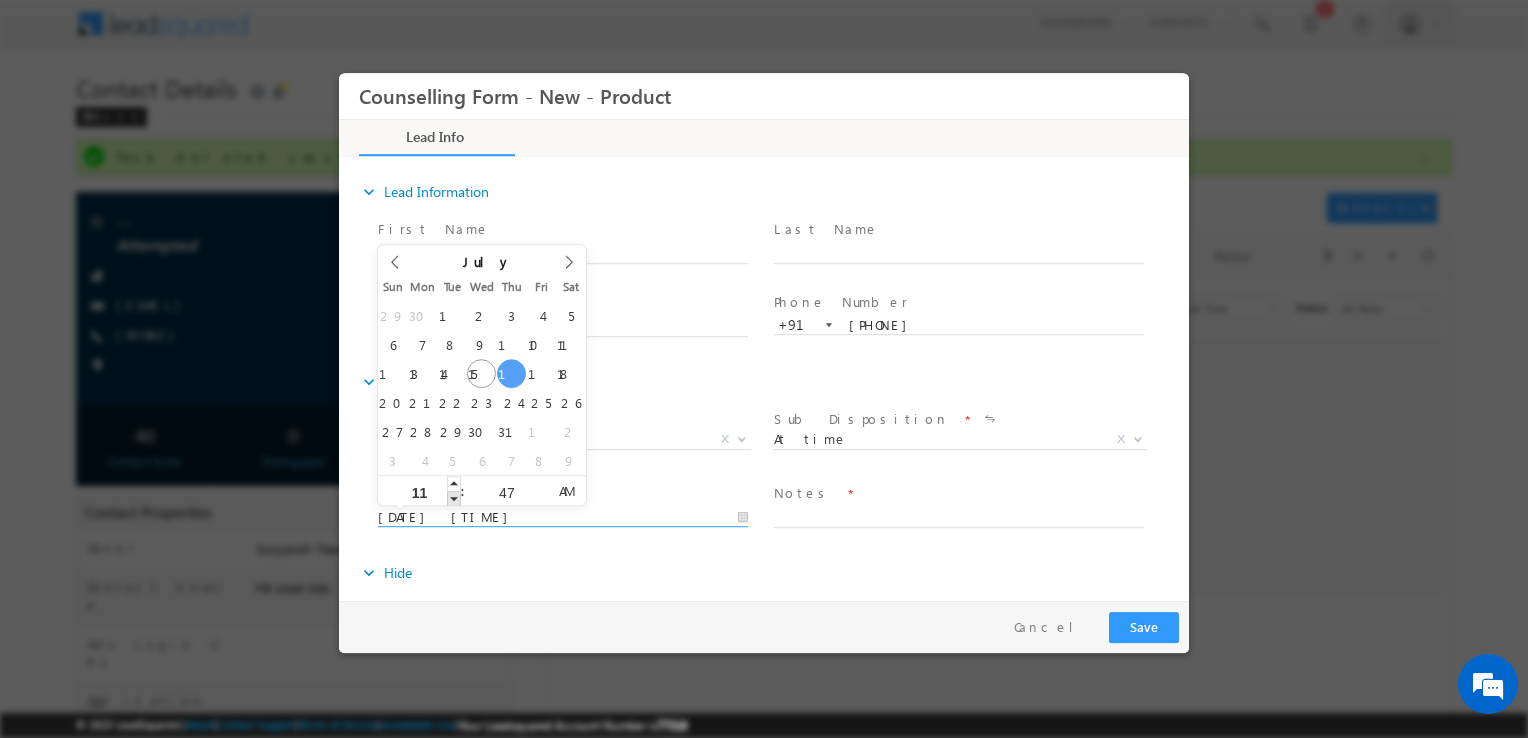 click at bounding box center (454, 498) 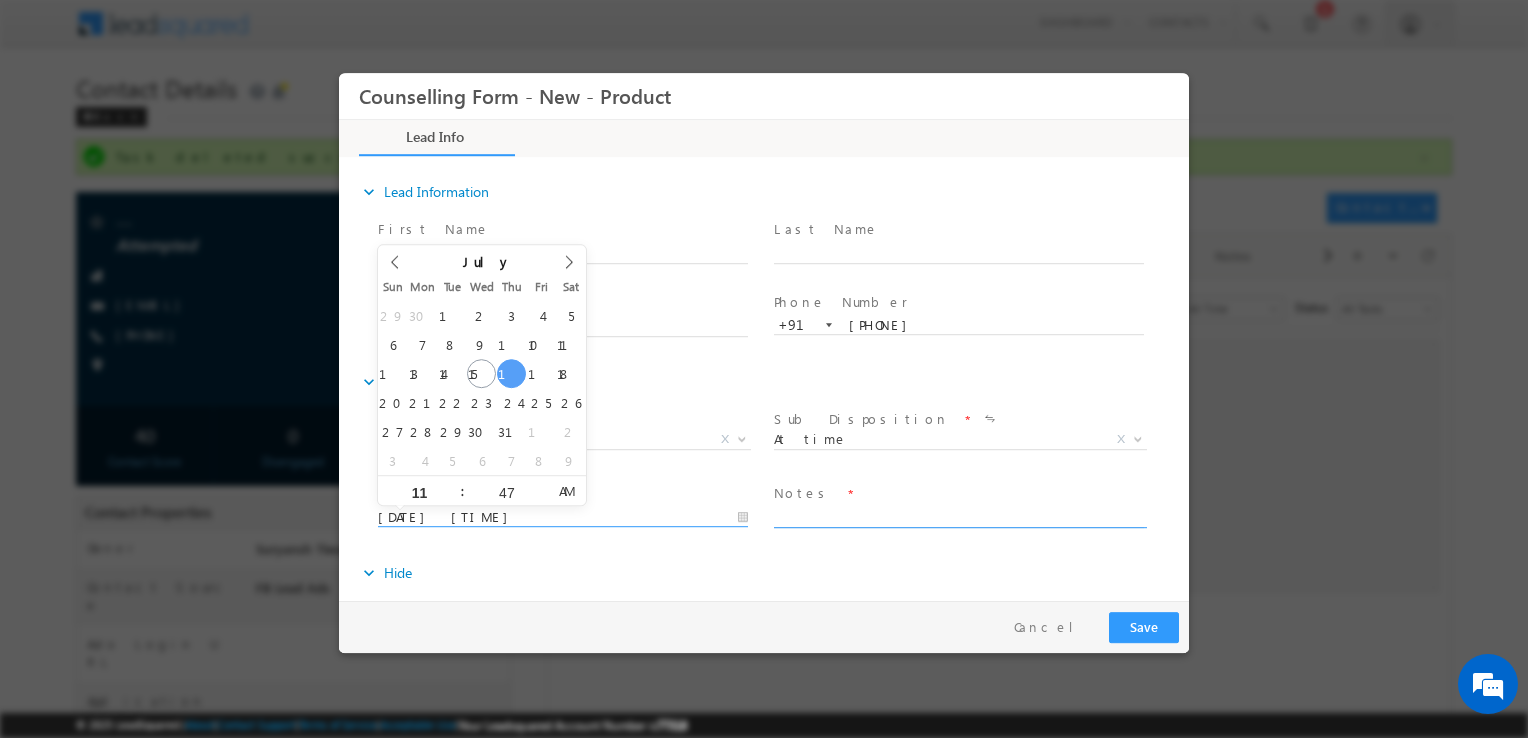 type on "17/07/2025 11:47 AM" 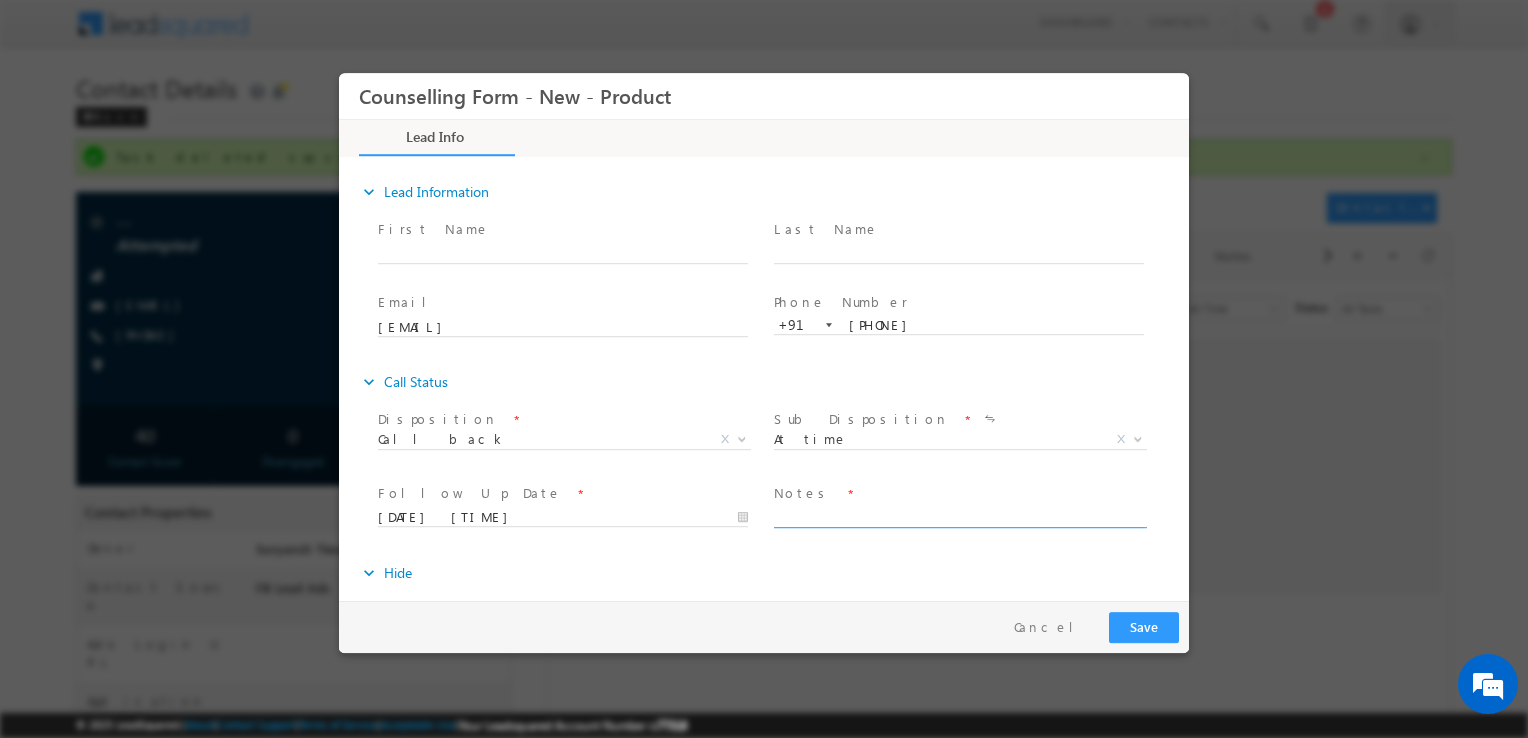 click at bounding box center (959, 516) 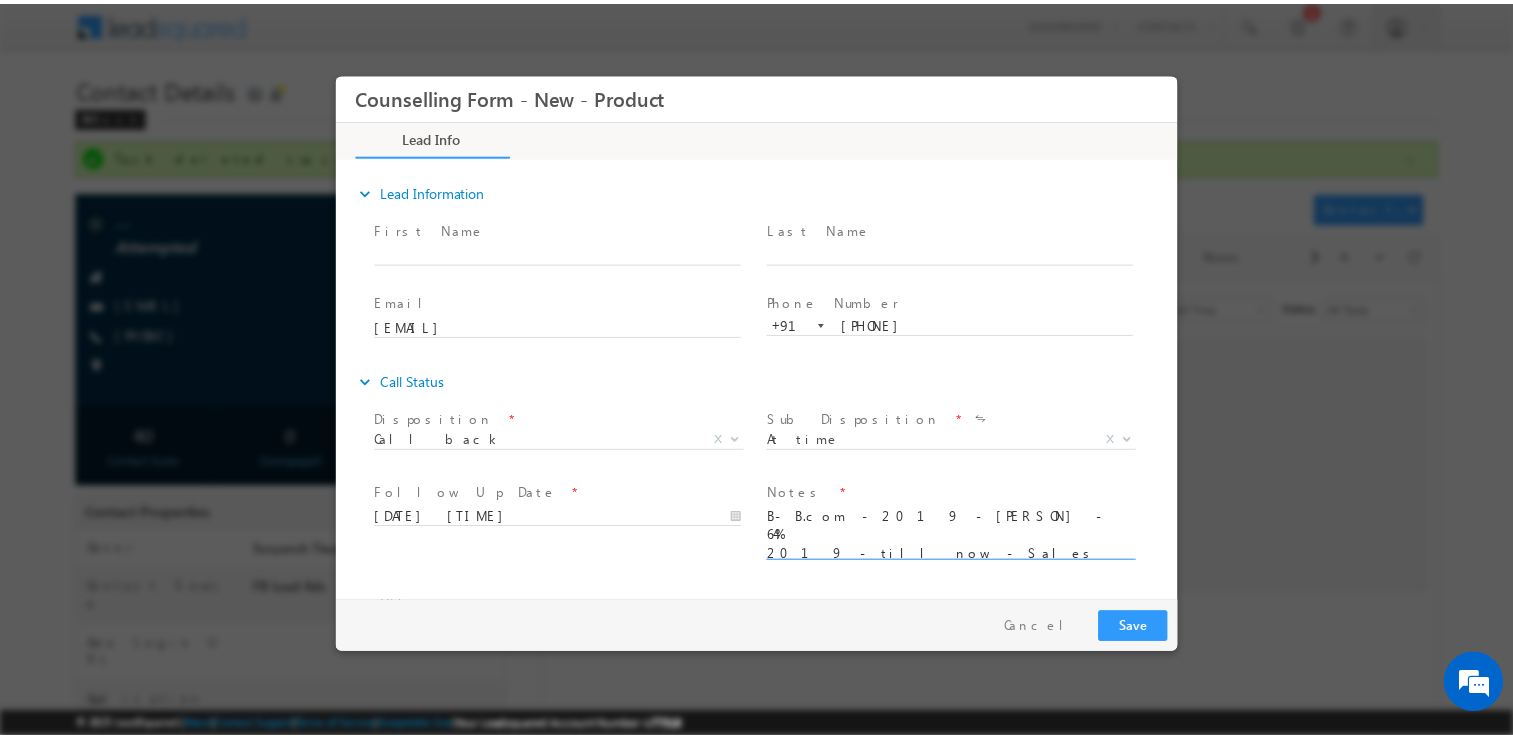 scroll, scrollTop: 3, scrollLeft: 0, axis: vertical 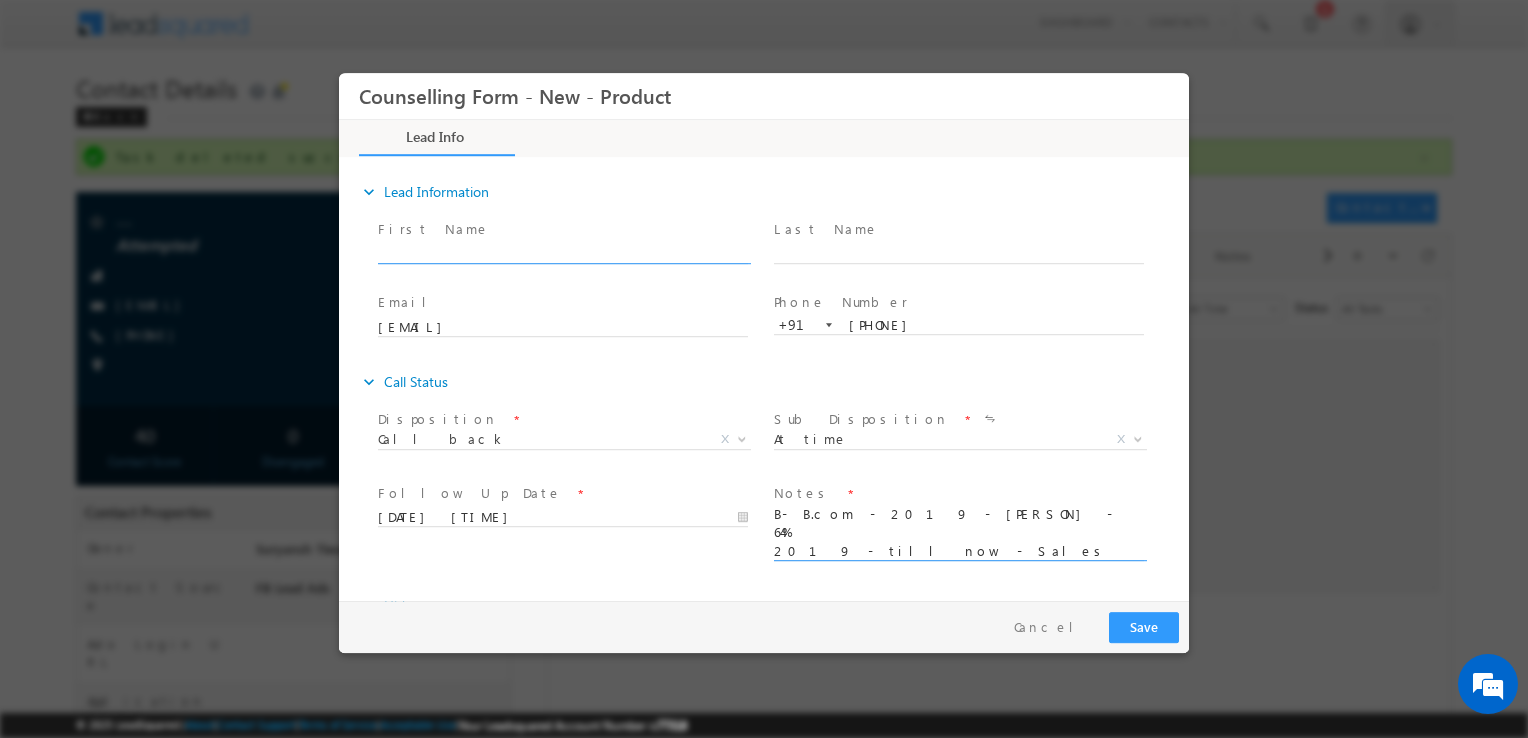 type on "B- B.com - 2019 - APJ ABDUL KALAM - 64%
2019 - till now - Sales Executive
Budget constraint" 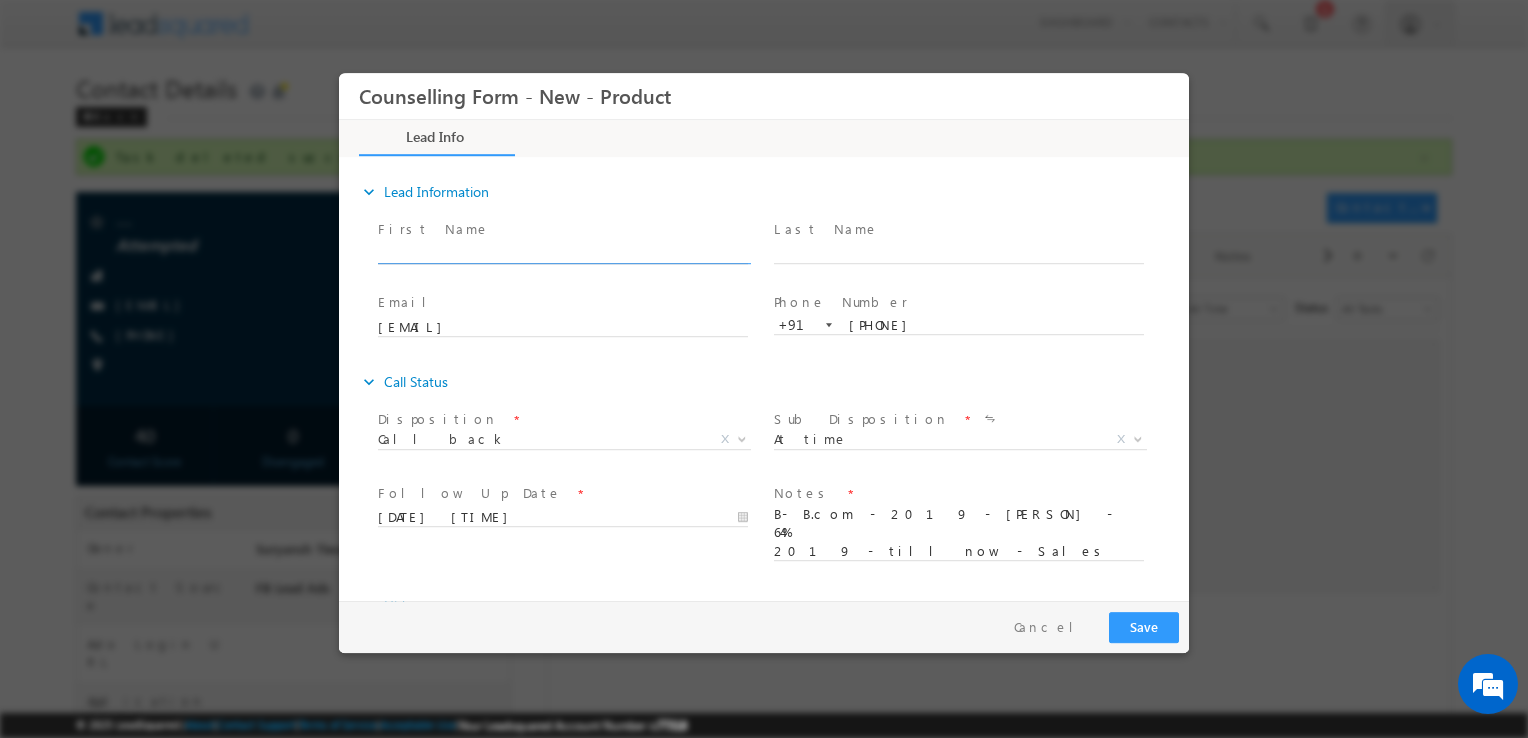 click at bounding box center (563, 254) 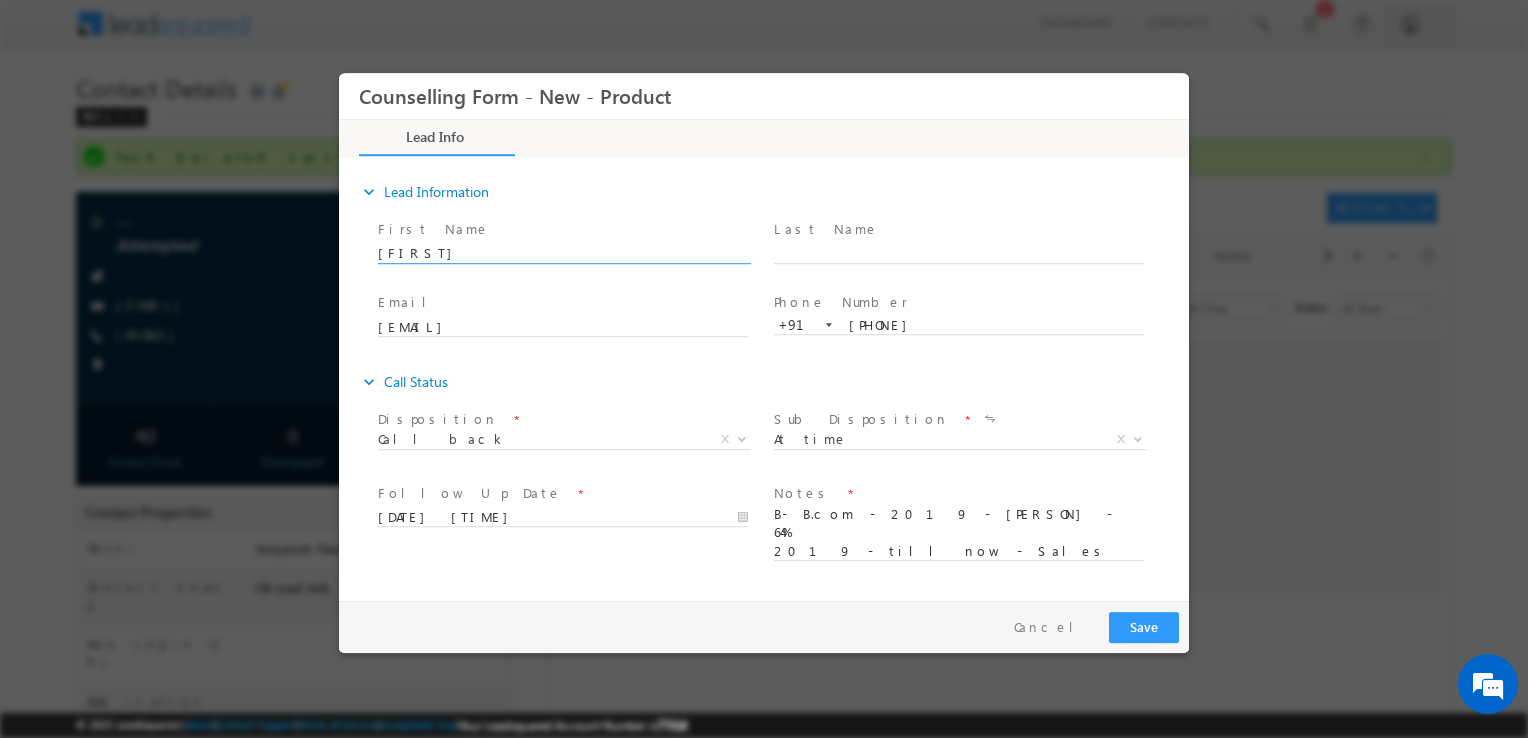 type on "Gowtham" 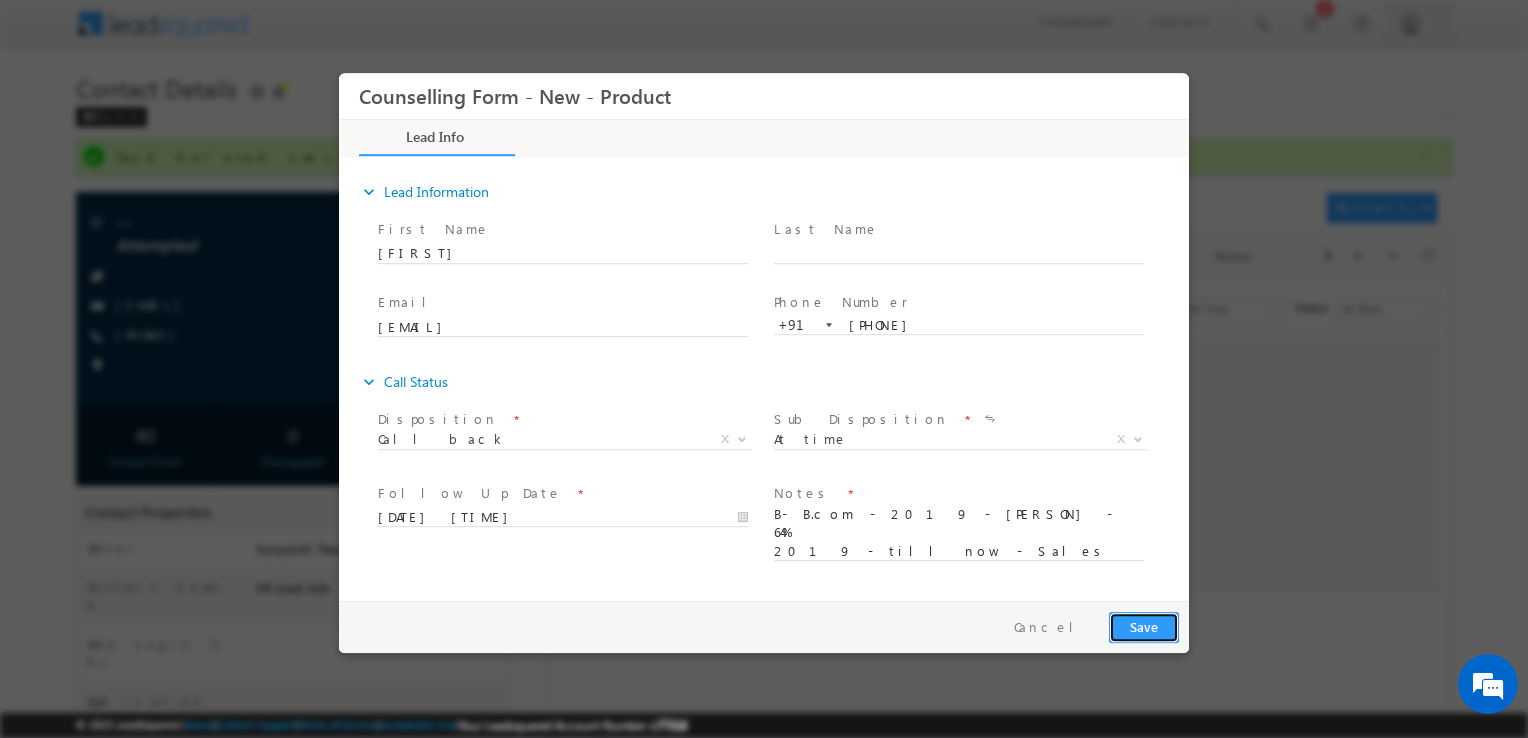 click on "Save" at bounding box center [1144, 627] 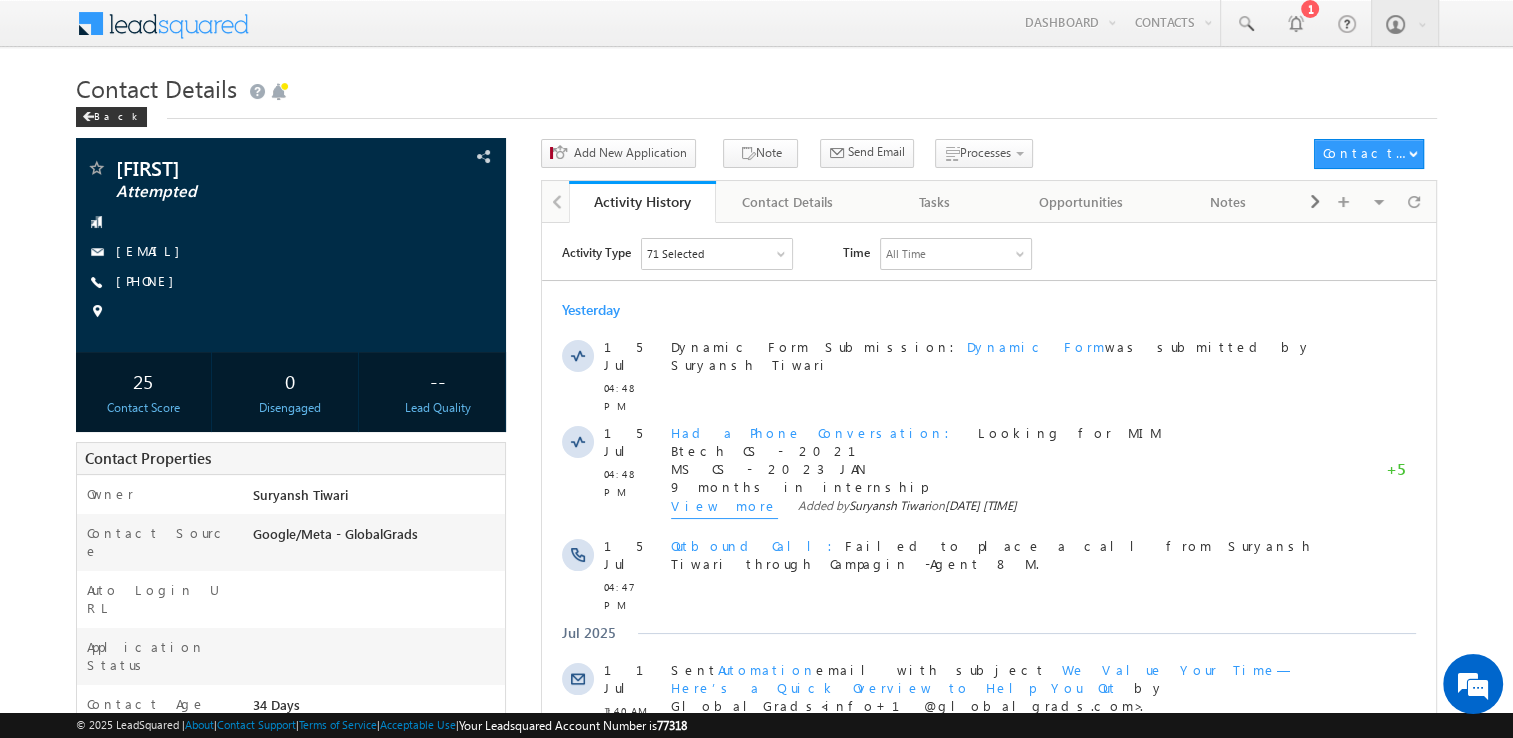 scroll, scrollTop: 0, scrollLeft: 0, axis: both 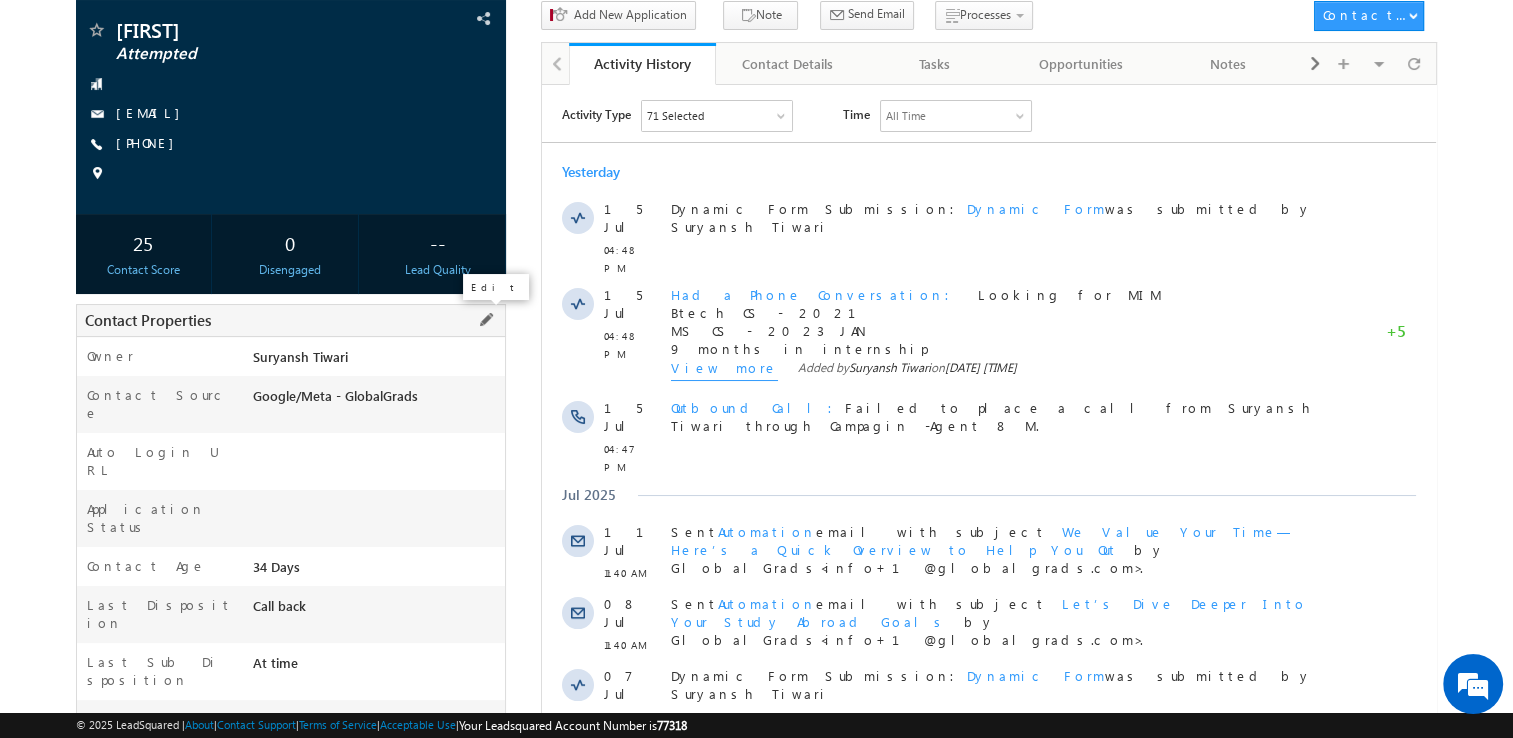 click at bounding box center [486, 320] 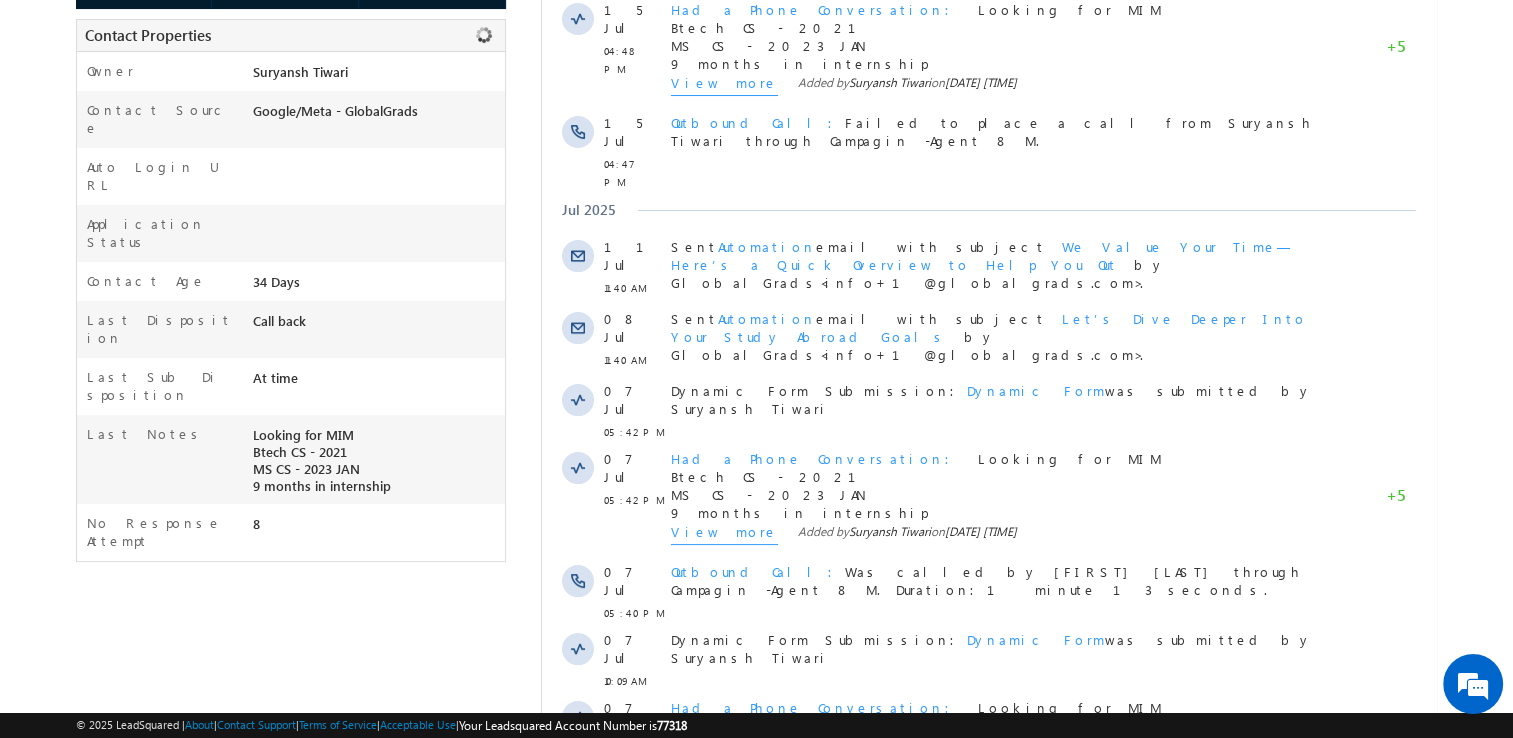 scroll, scrollTop: 426, scrollLeft: 0, axis: vertical 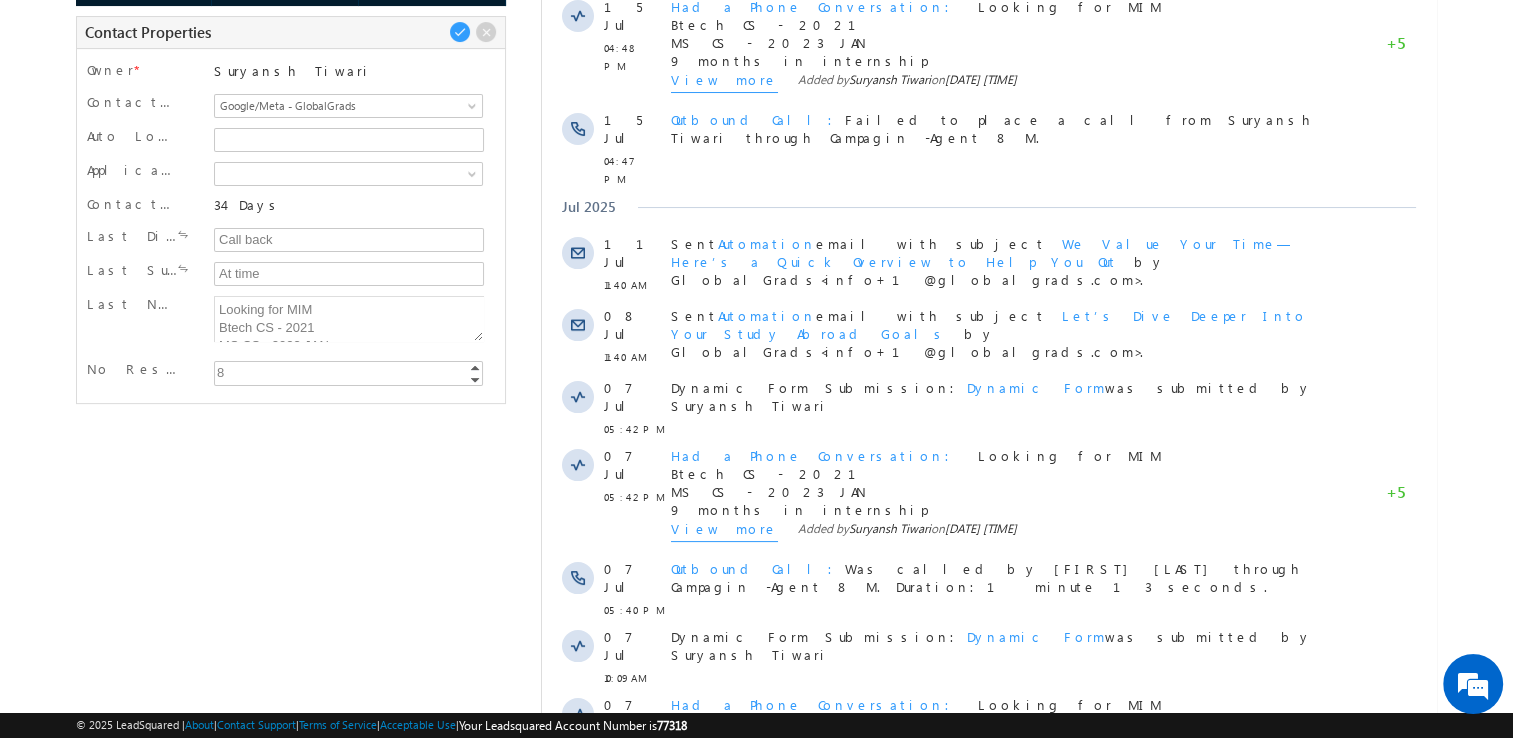 click on "8" at bounding box center (350, 372) 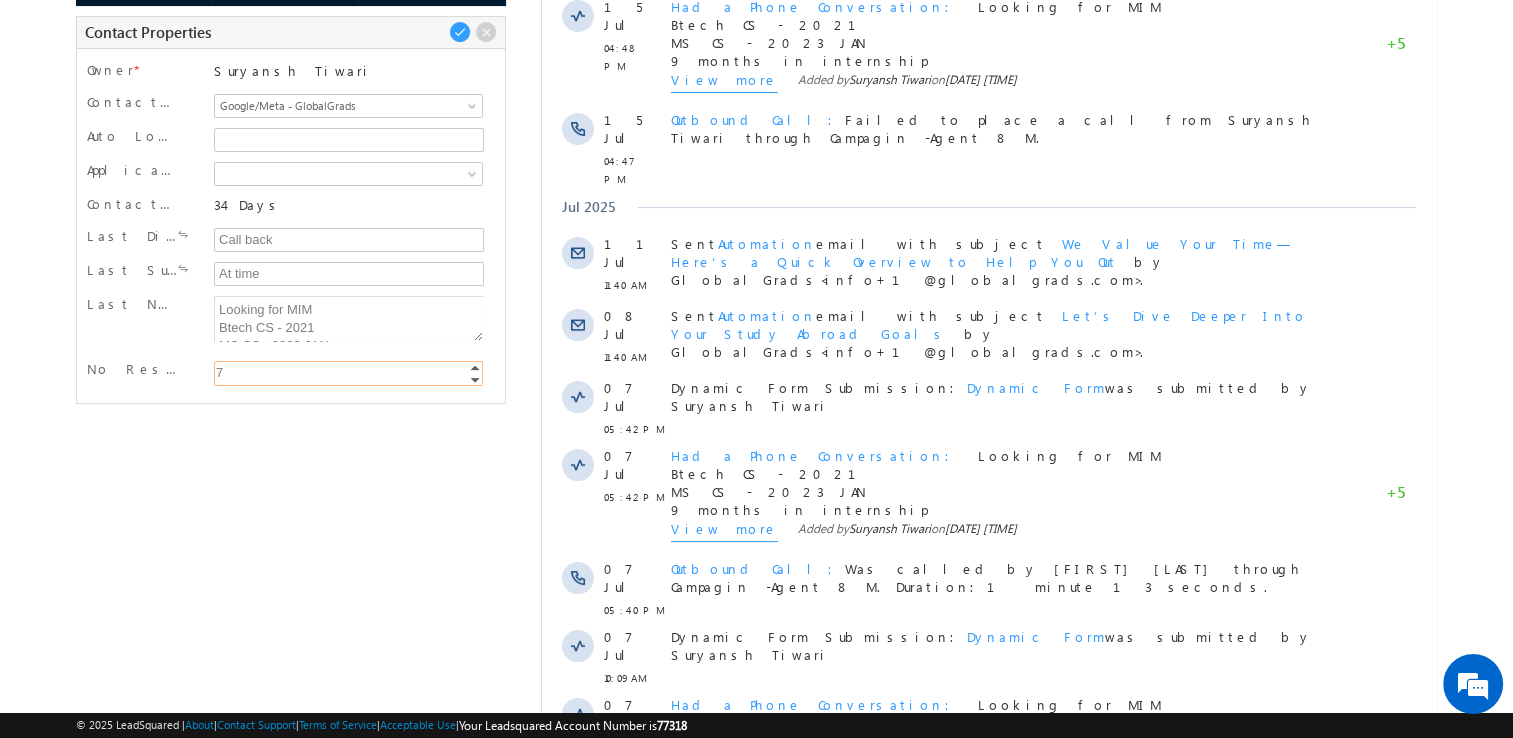 click on "Decrement" at bounding box center [475, 379] 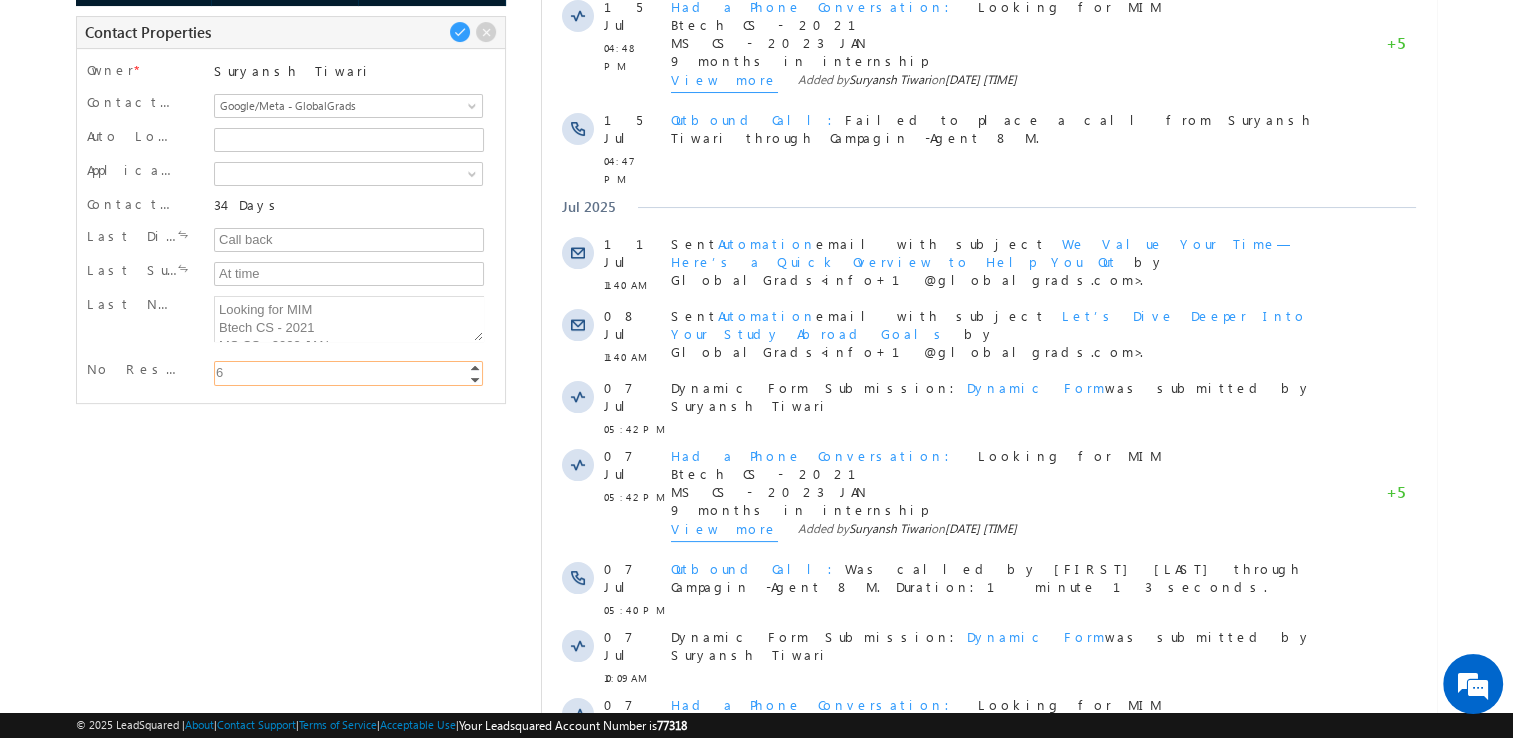 click on "Decrement" at bounding box center (475, 379) 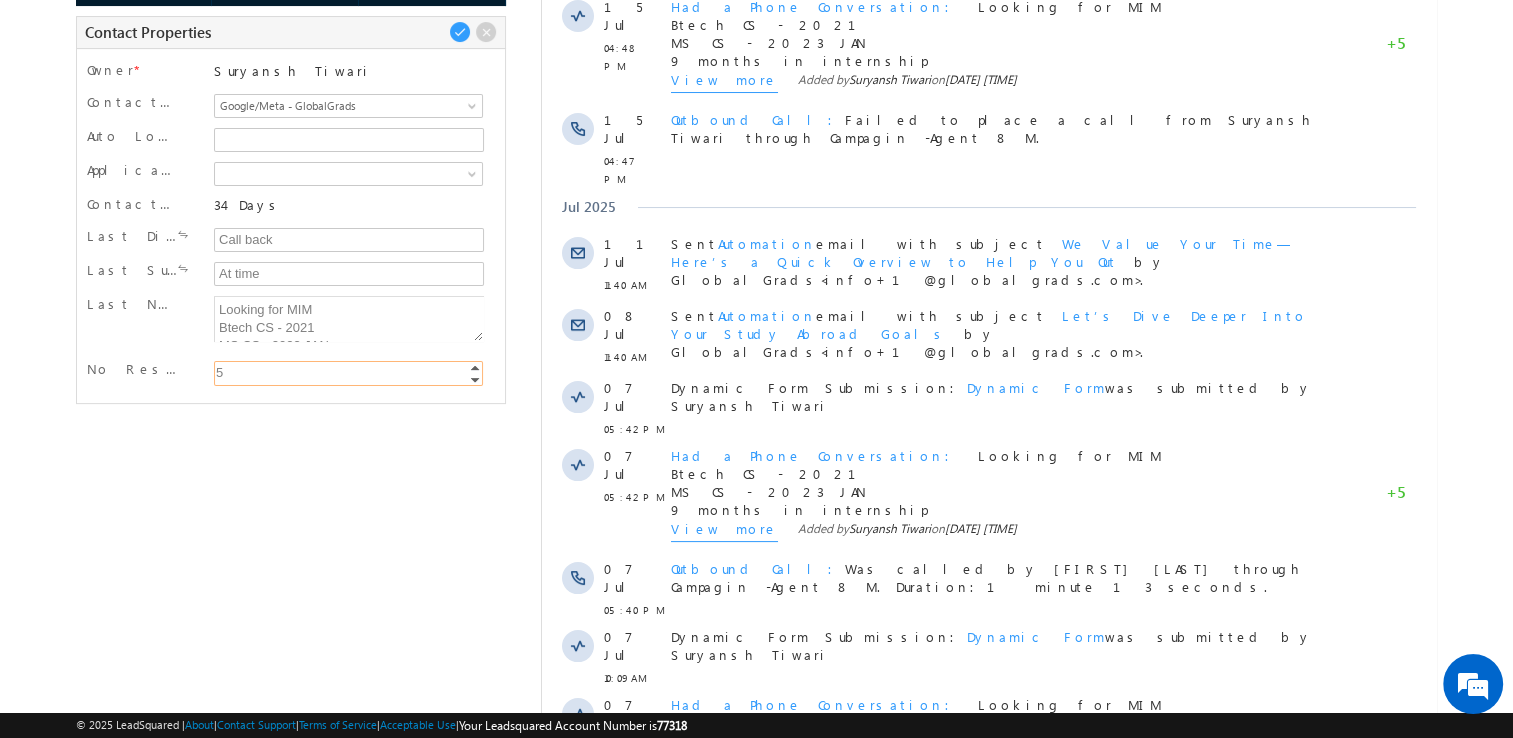 click on "Decrement" at bounding box center [475, 379] 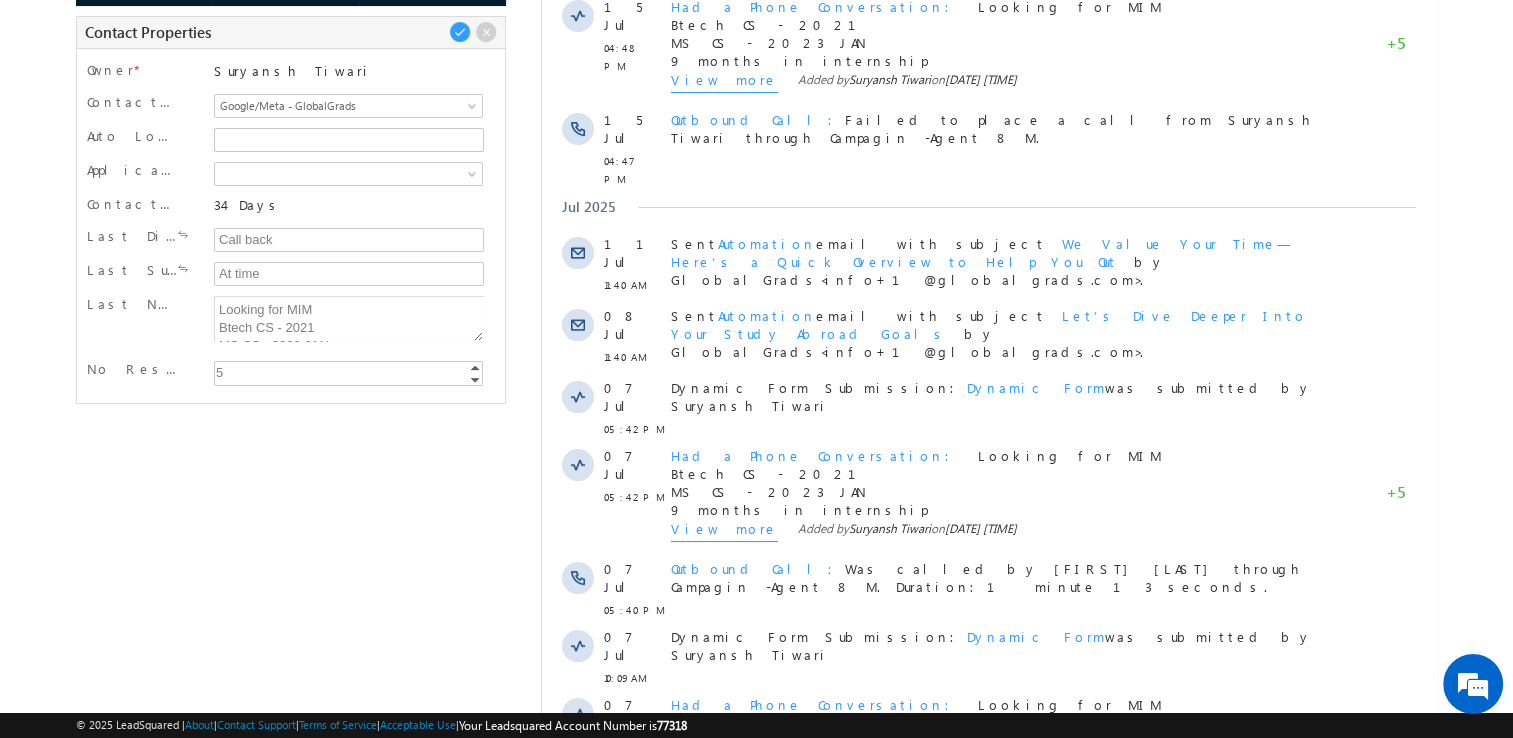 type on "4" 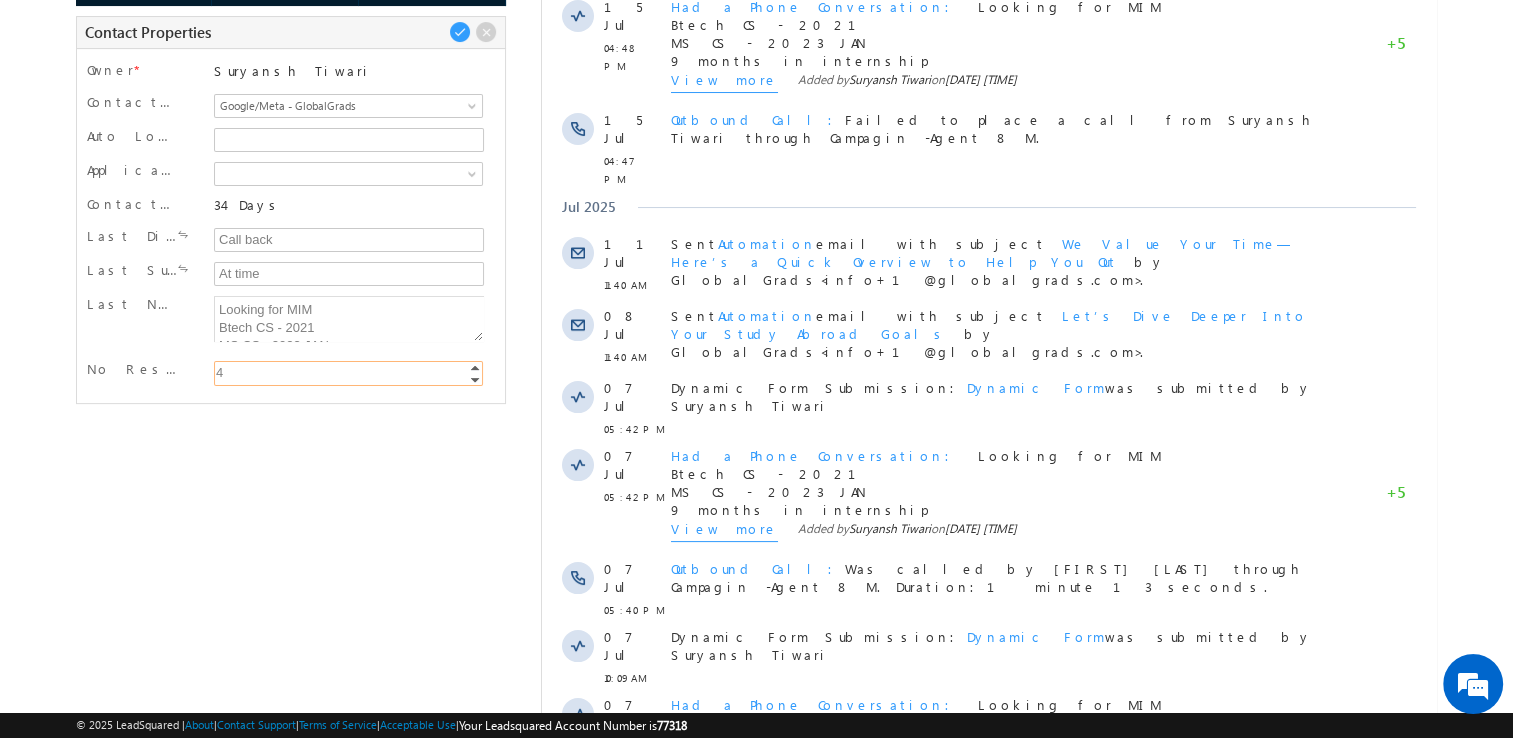 click on "Decrement" at bounding box center (475, 379) 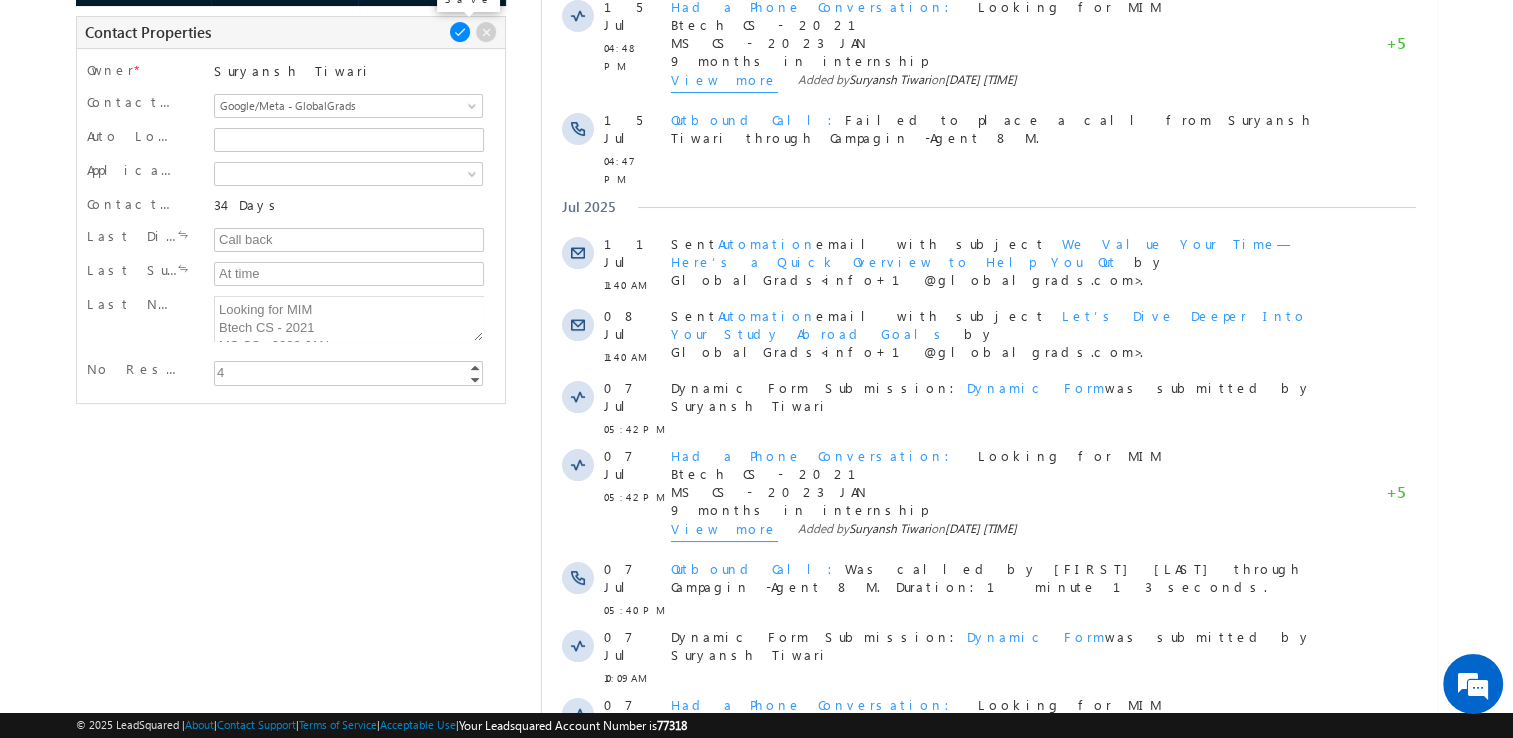 drag, startPoint x: 451, startPoint y: 39, endPoint x: 24, endPoint y: 305, distance: 503.07553 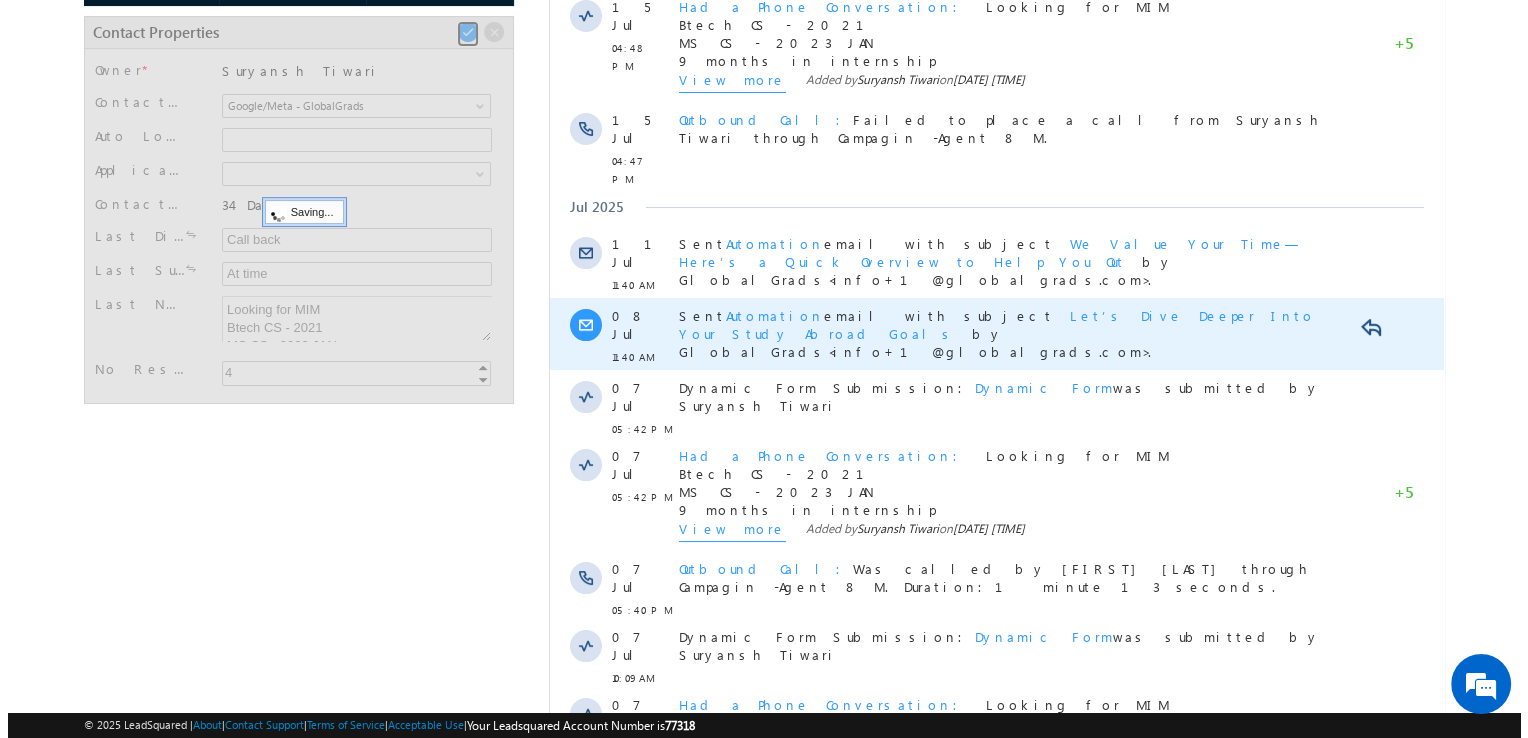 scroll, scrollTop: 0, scrollLeft: 0, axis: both 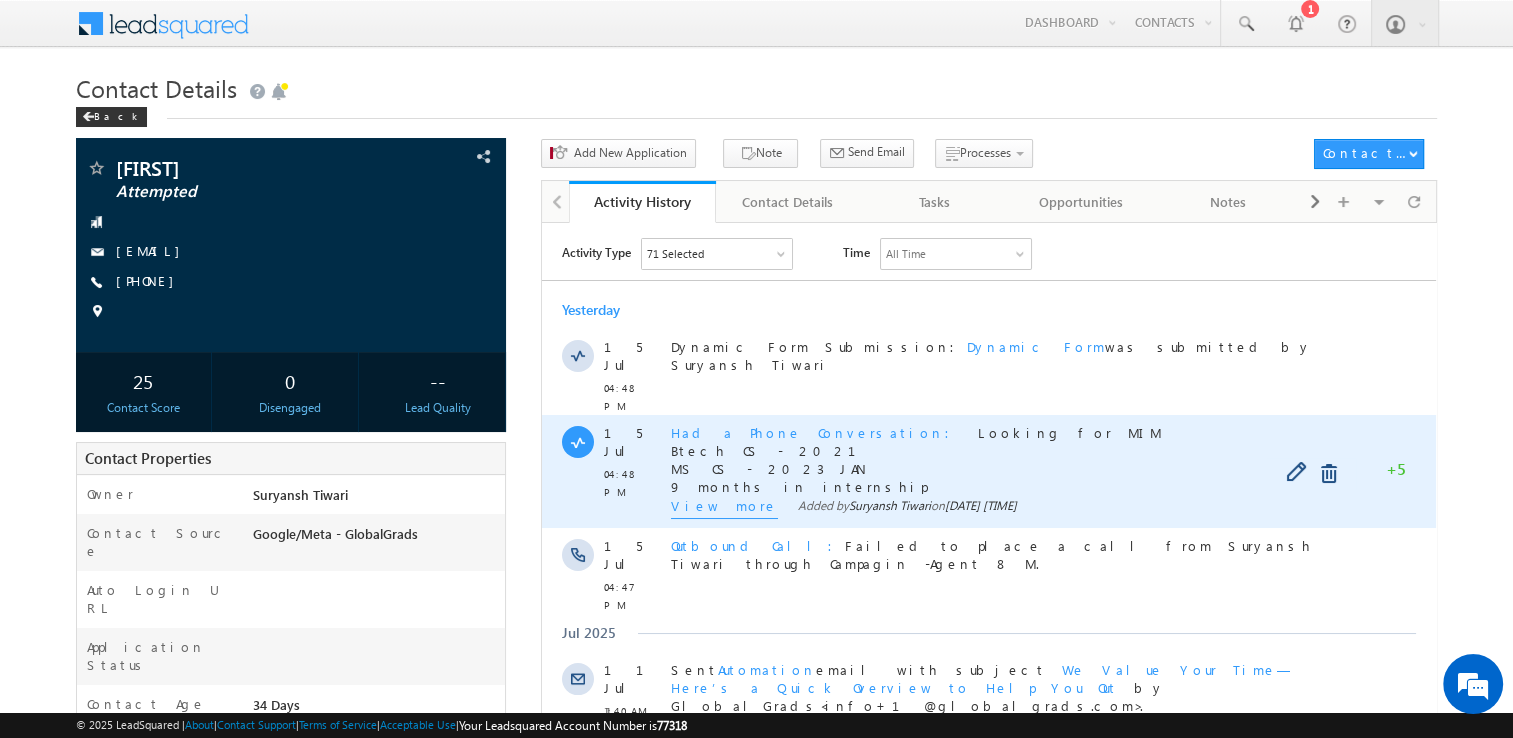 click on "View more" at bounding box center (724, 507) 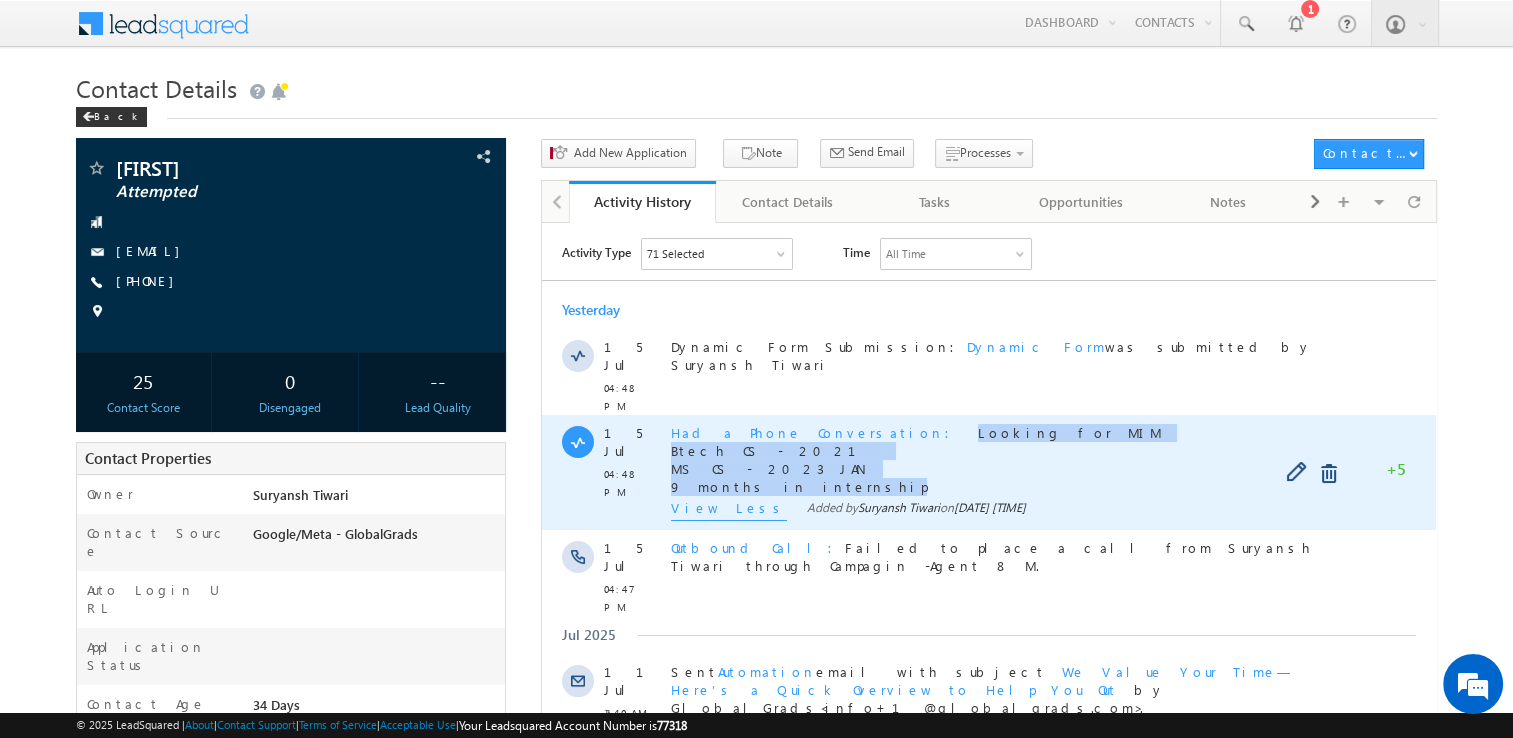 copy on "Looking for MIM Btech CS - 2021 MS CS - 2023 JAN 9 months in internship" 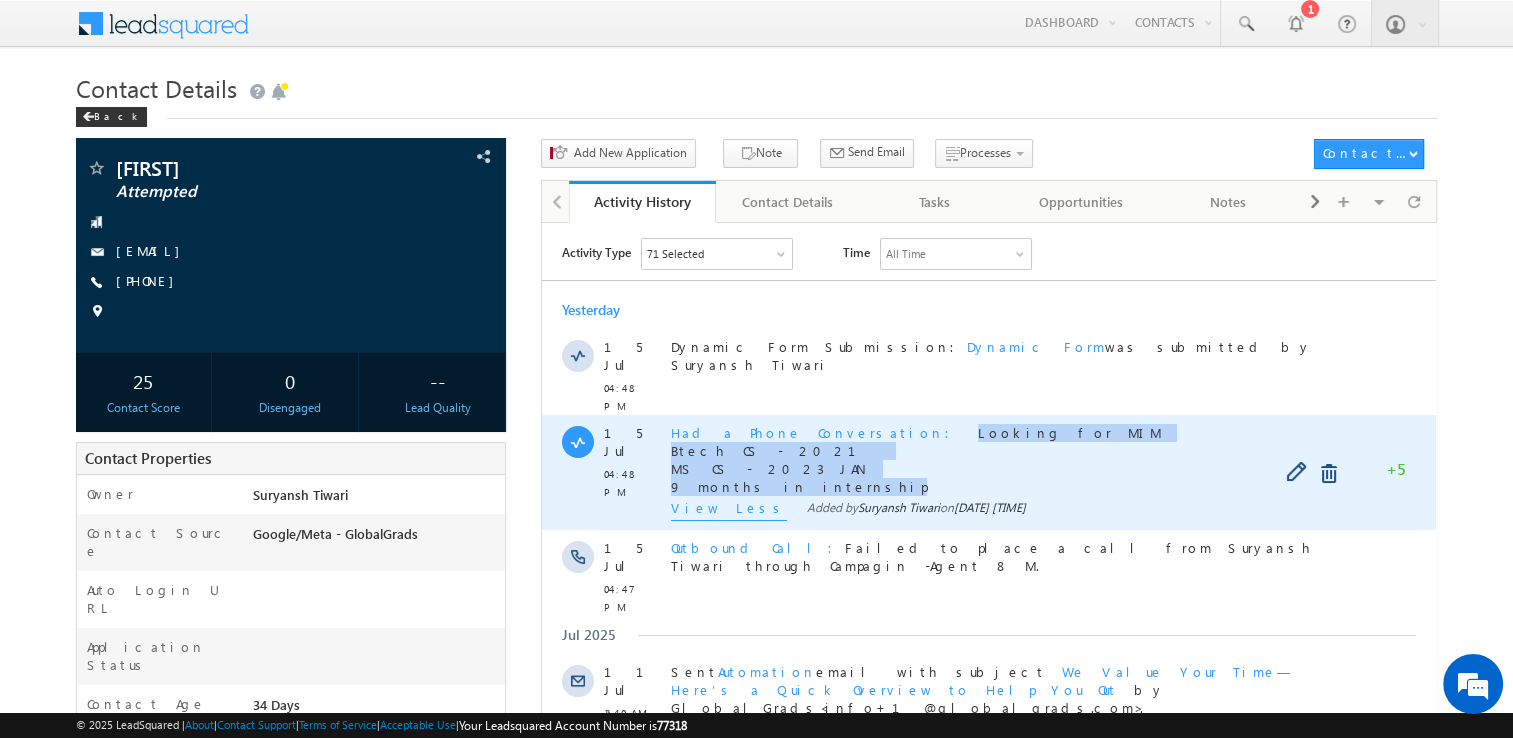 drag, startPoint x: 834, startPoint y: 402, endPoint x: 923, endPoint y: 453, distance: 102.5768 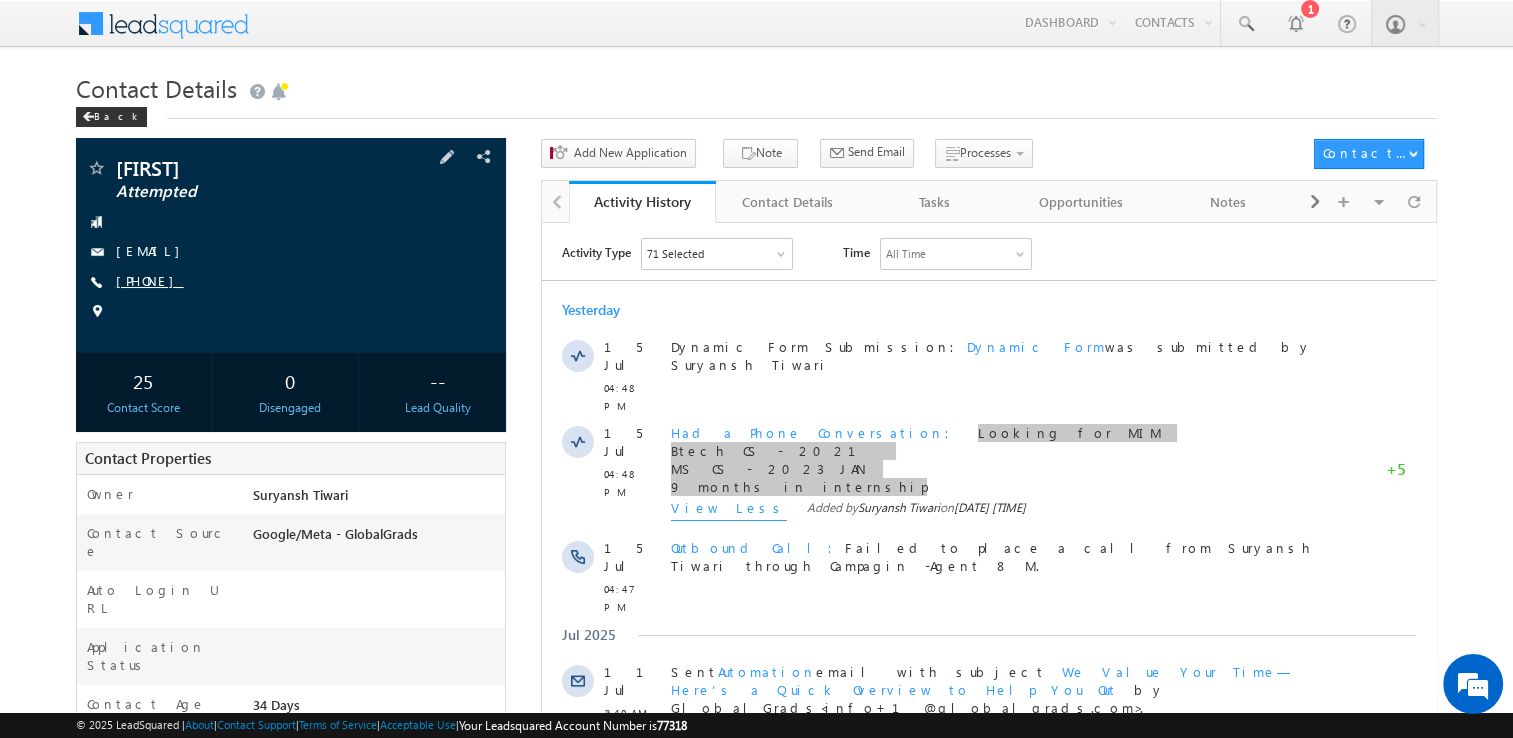 click on "[PHONE]" at bounding box center (150, 280) 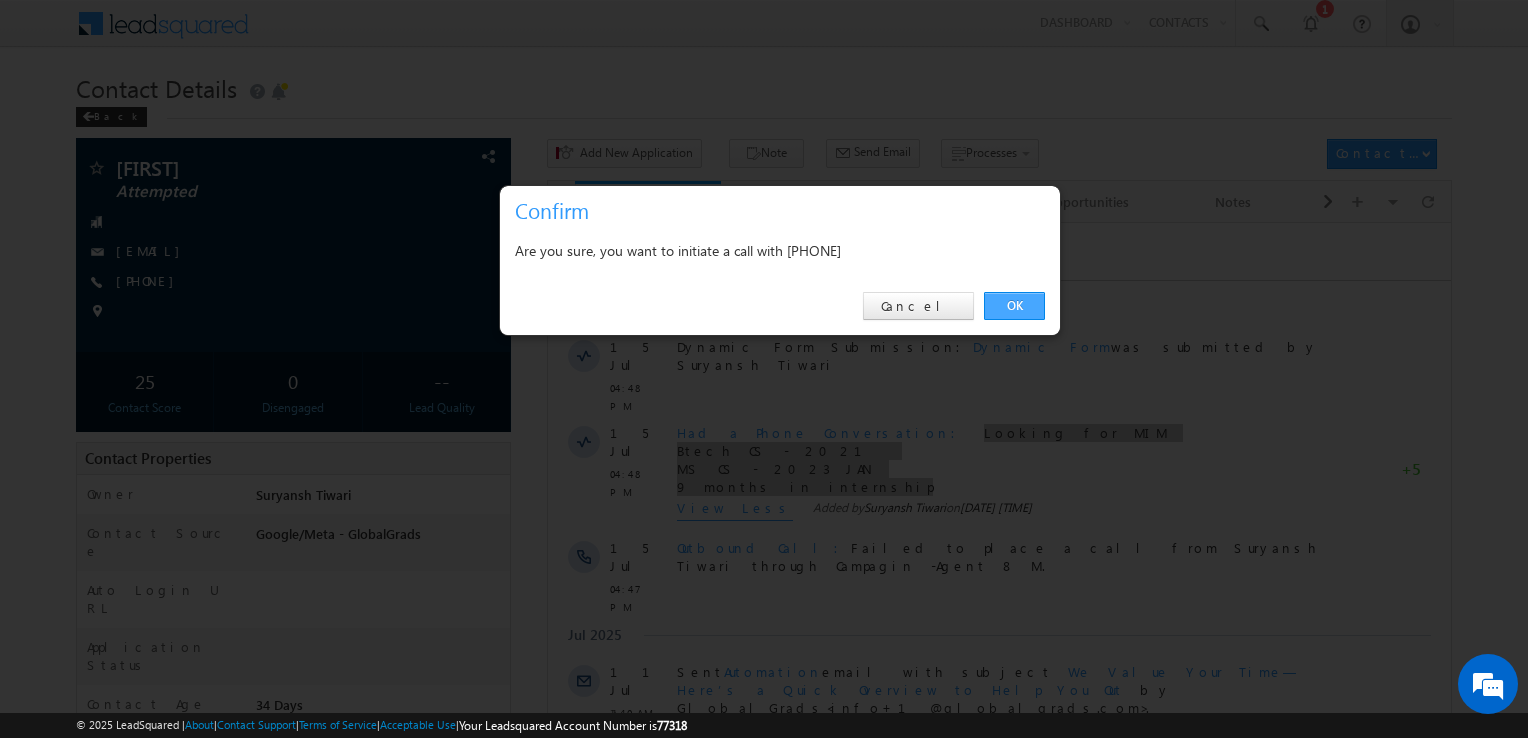 click on "OK" at bounding box center (1014, 306) 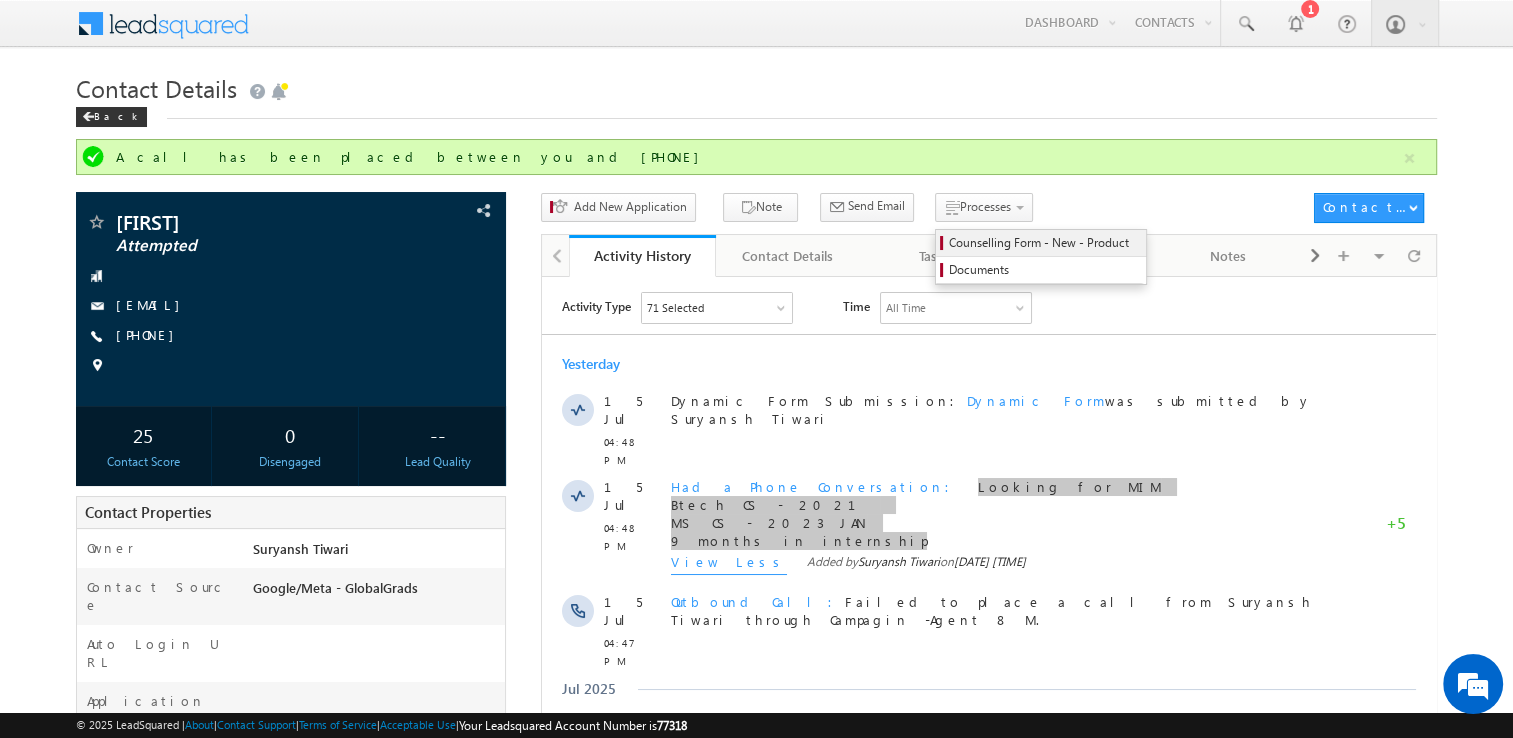 click on "Counselling Form - New - Product" at bounding box center [1044, 243] 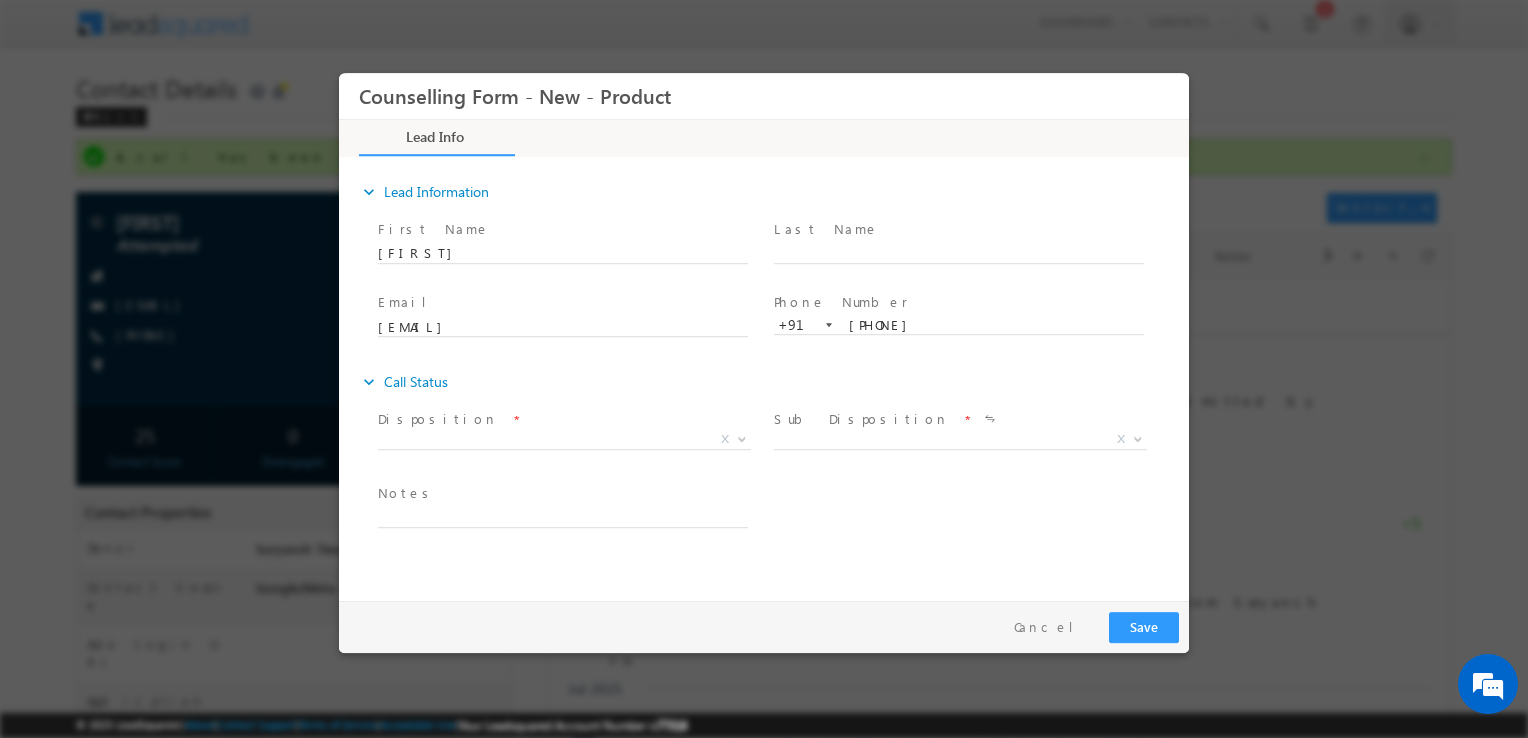 scroll, scrollTop: 0, scrollLeft: 0, axis: both 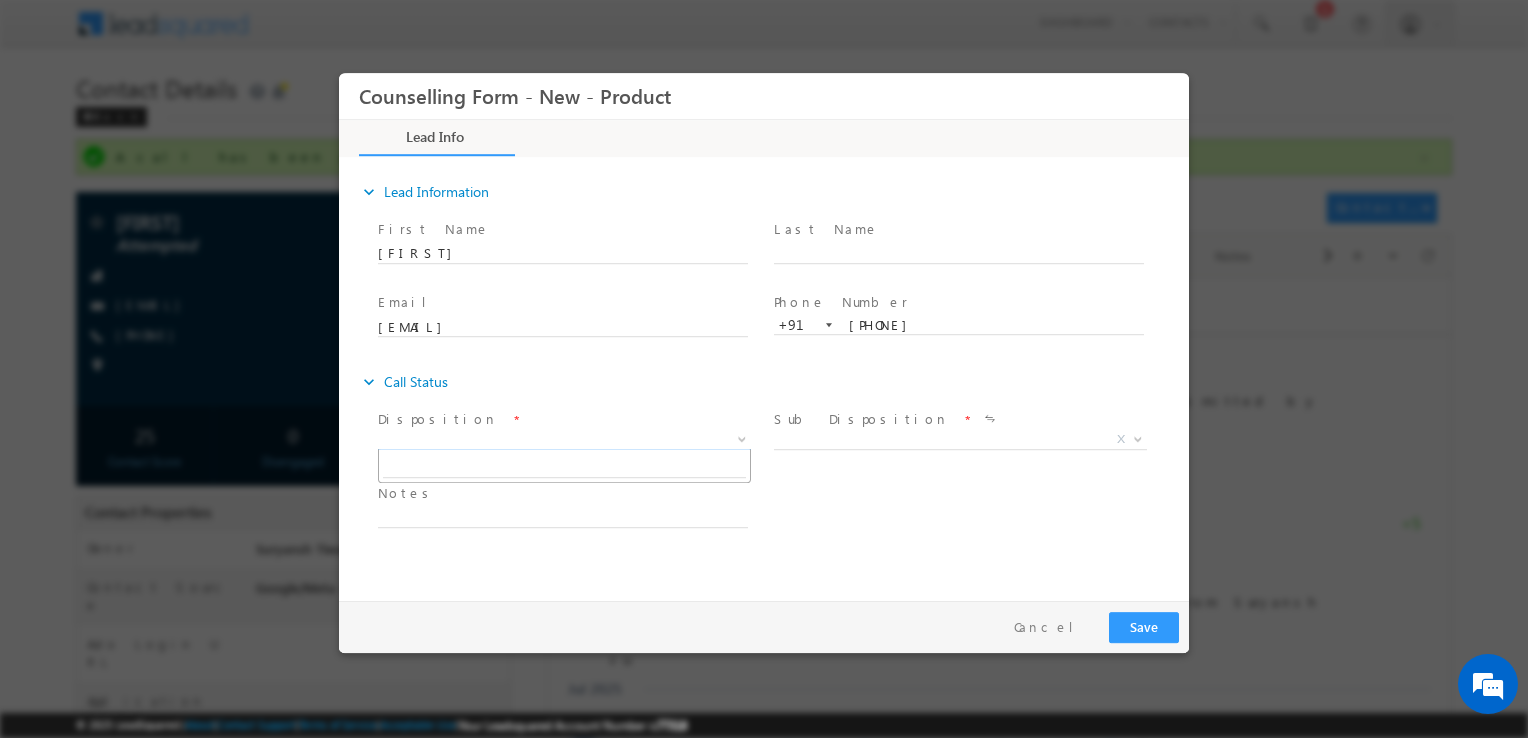 click on "X" at bounding box center [564, 440] 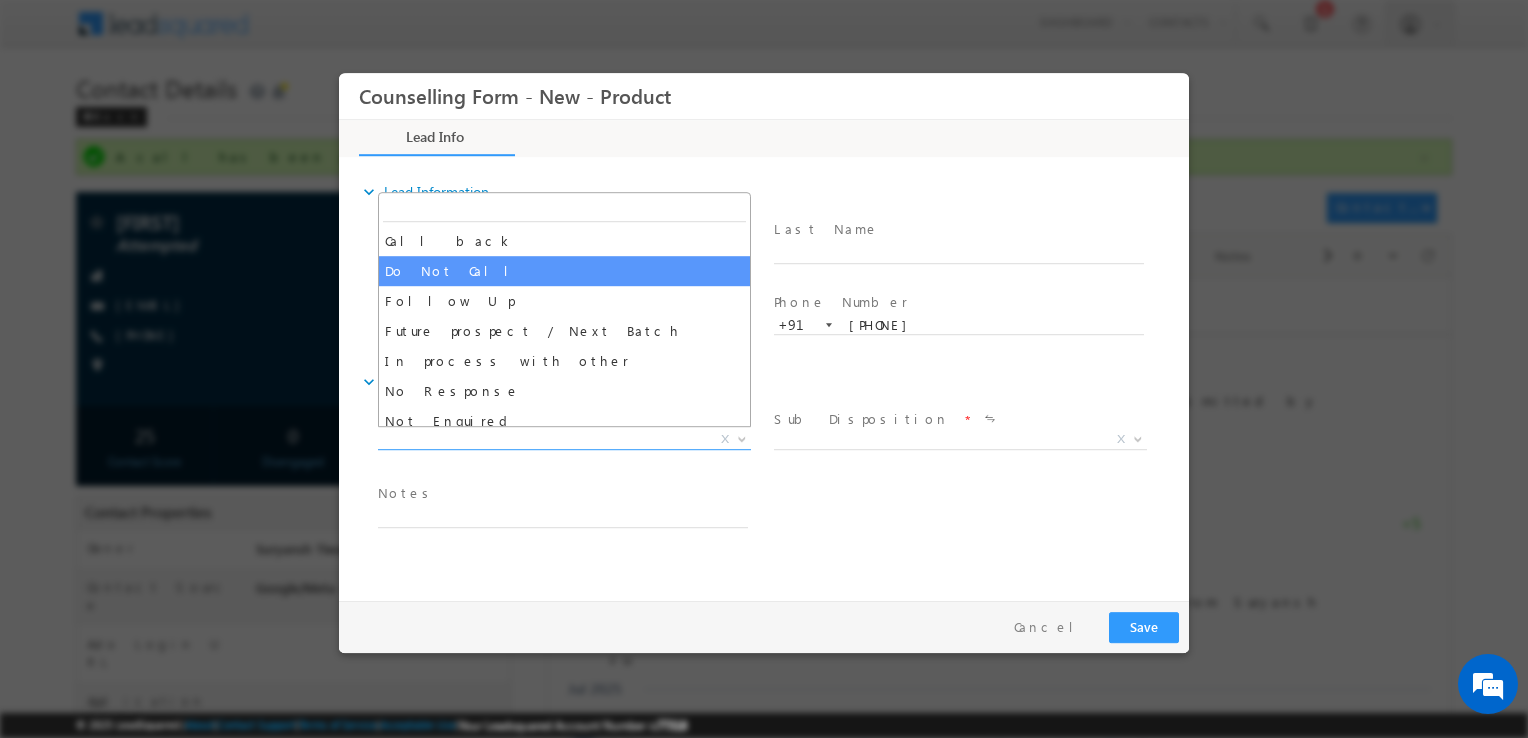 drag, startPoint x: 456, startPoint y: 256, endPoint x: 450, endPoint y: 247, distance: 10.816654 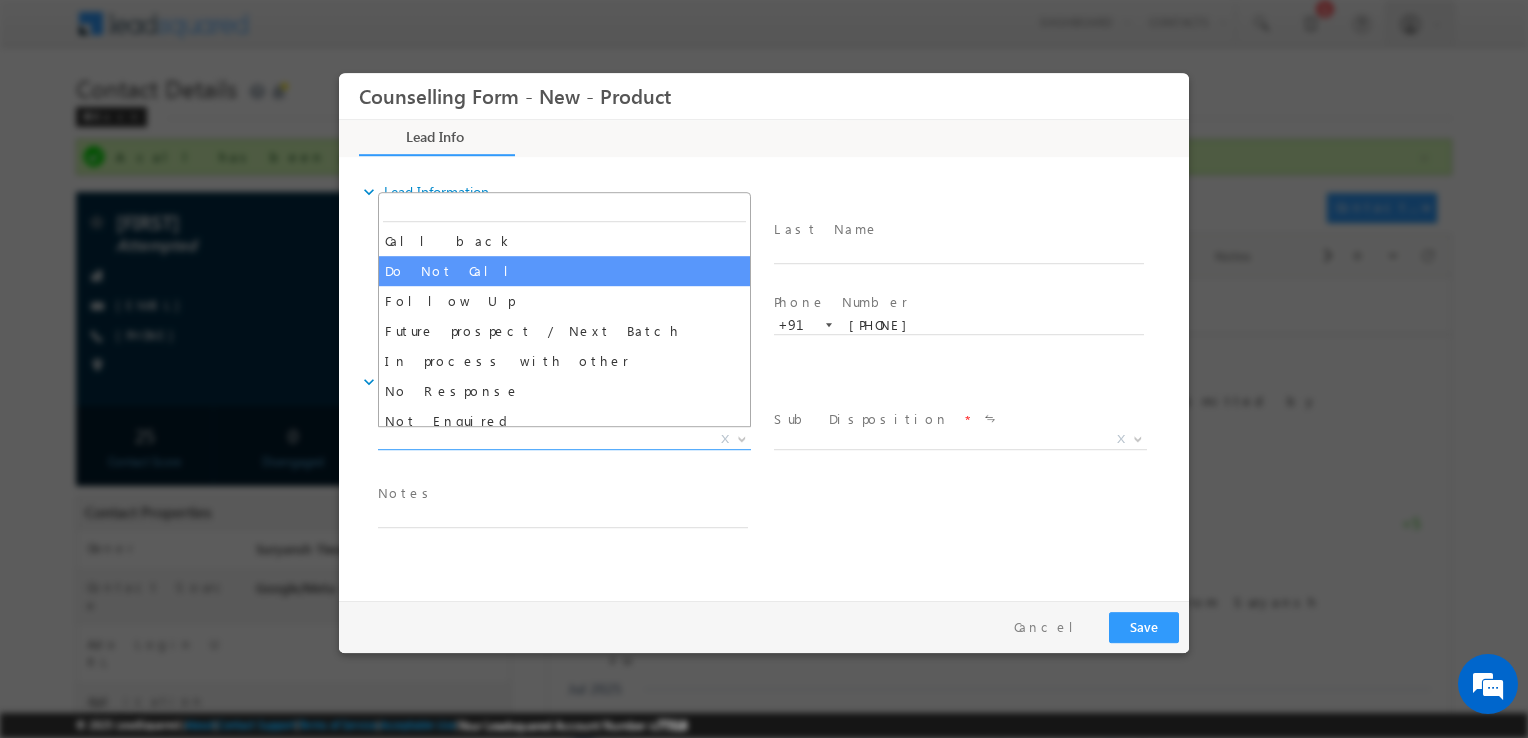 select on "Call back" 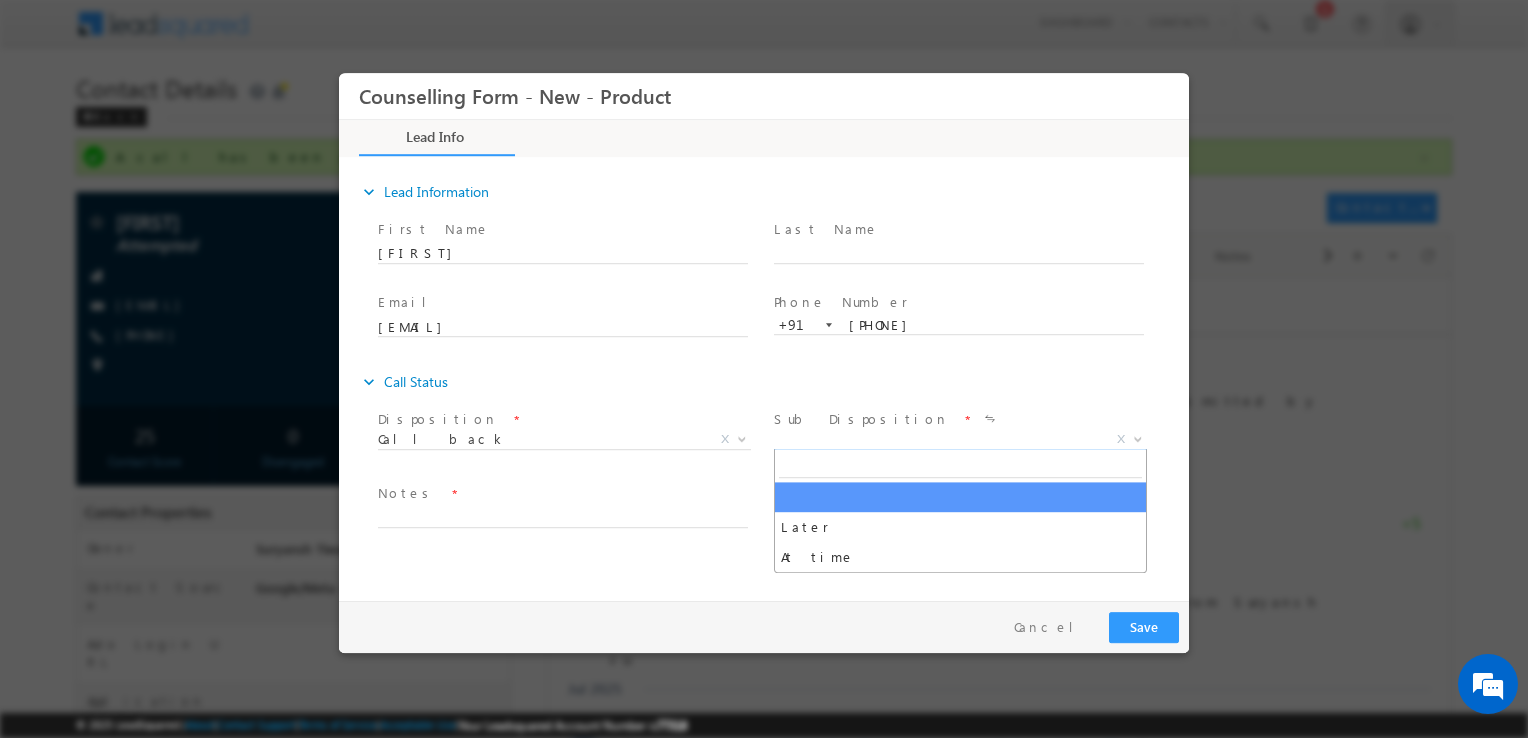 click on "X" at bounding box center (960, 440) 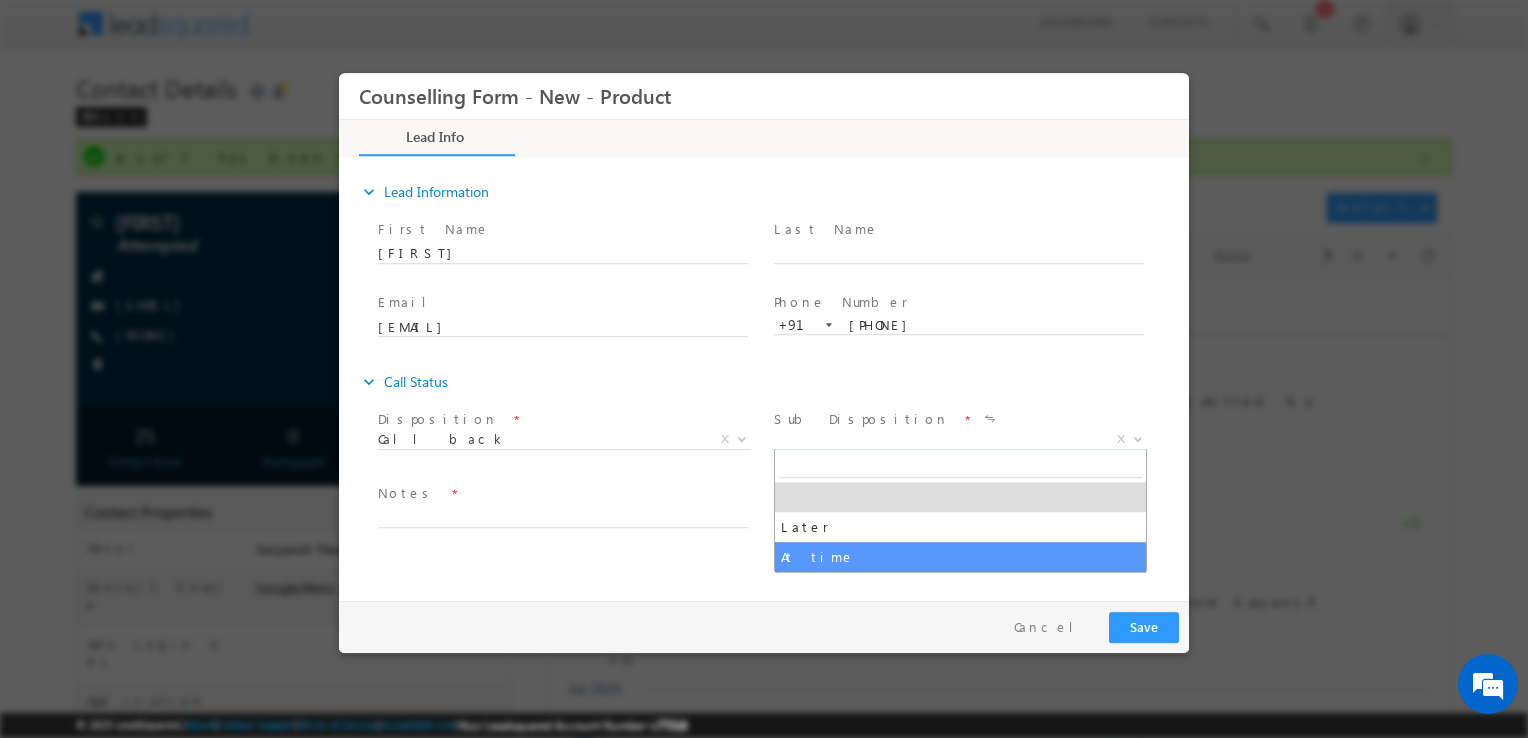 select on "At time" 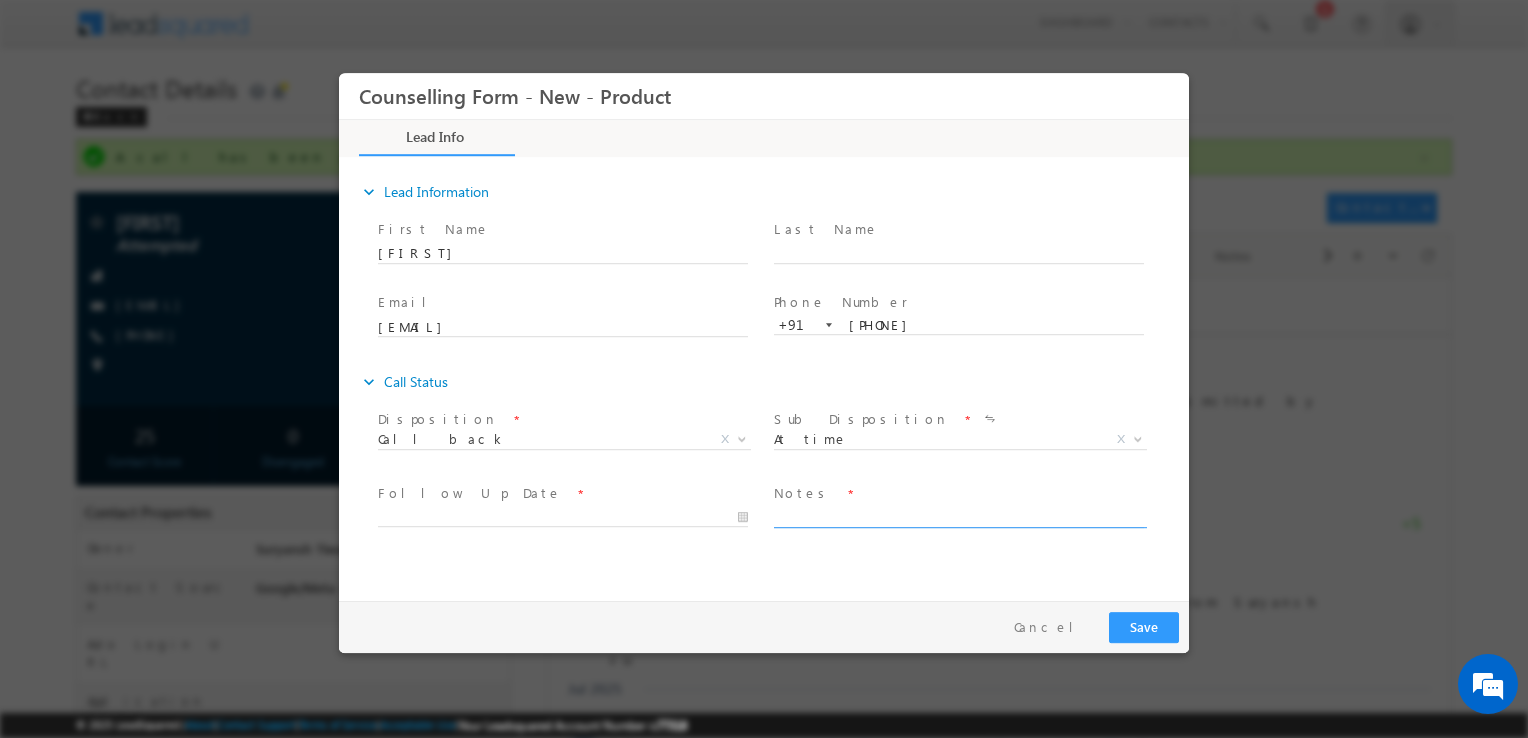 click at bounding box center [959, 516] 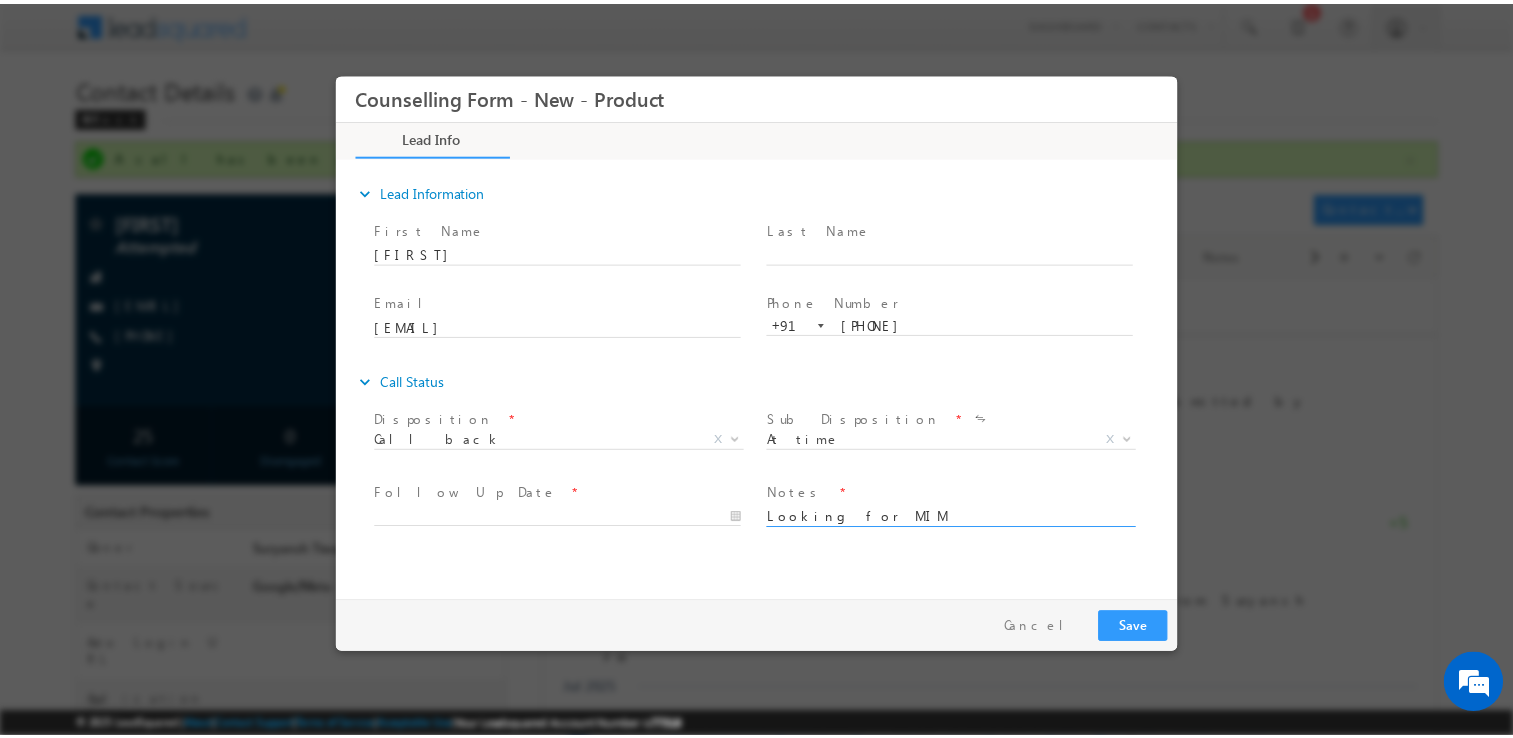 scroll, scrollTop: 4, scrollLeft: 0, axis: vertical 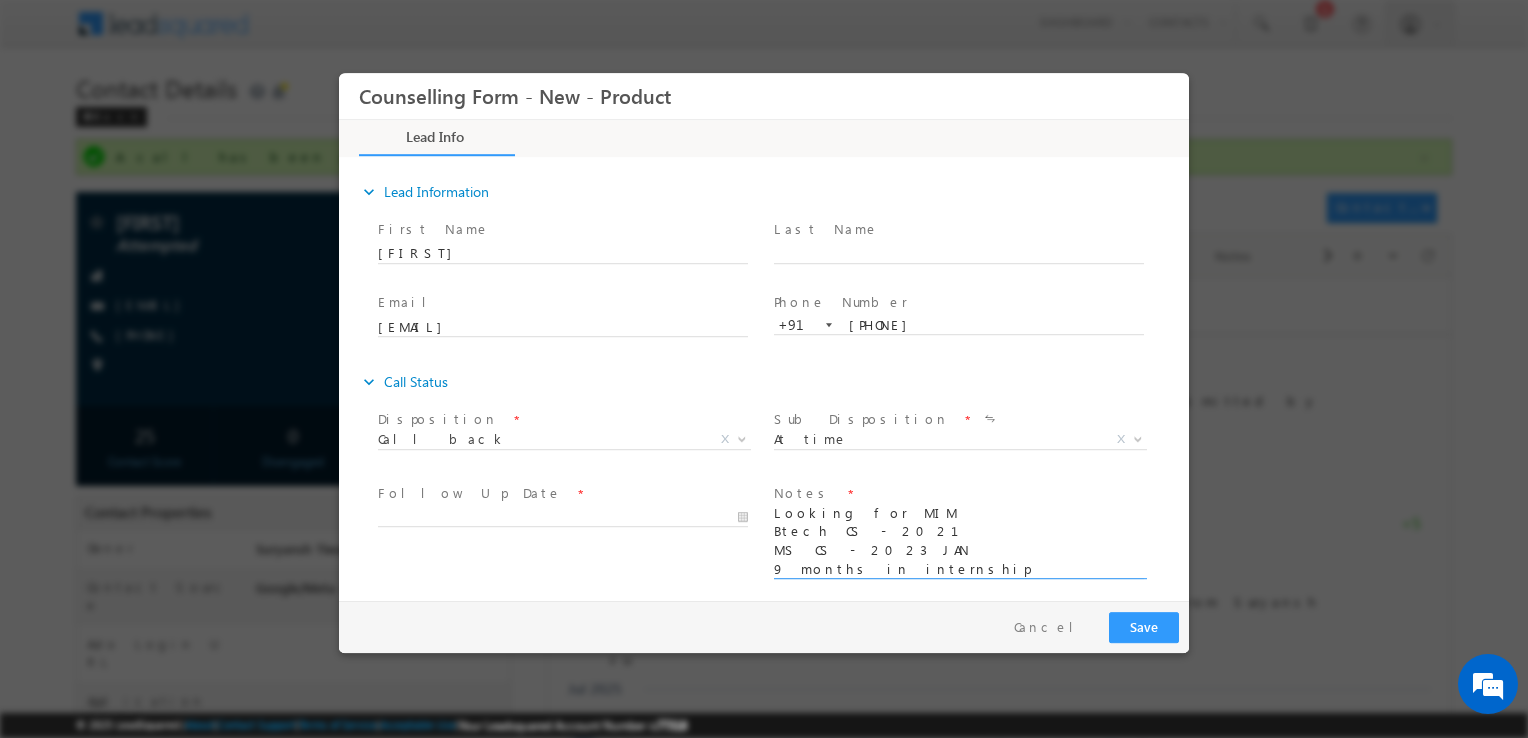 type on "Looking for MIM
Btech CS - 2021
MS CS - 2023 JAN
9 months in internship" 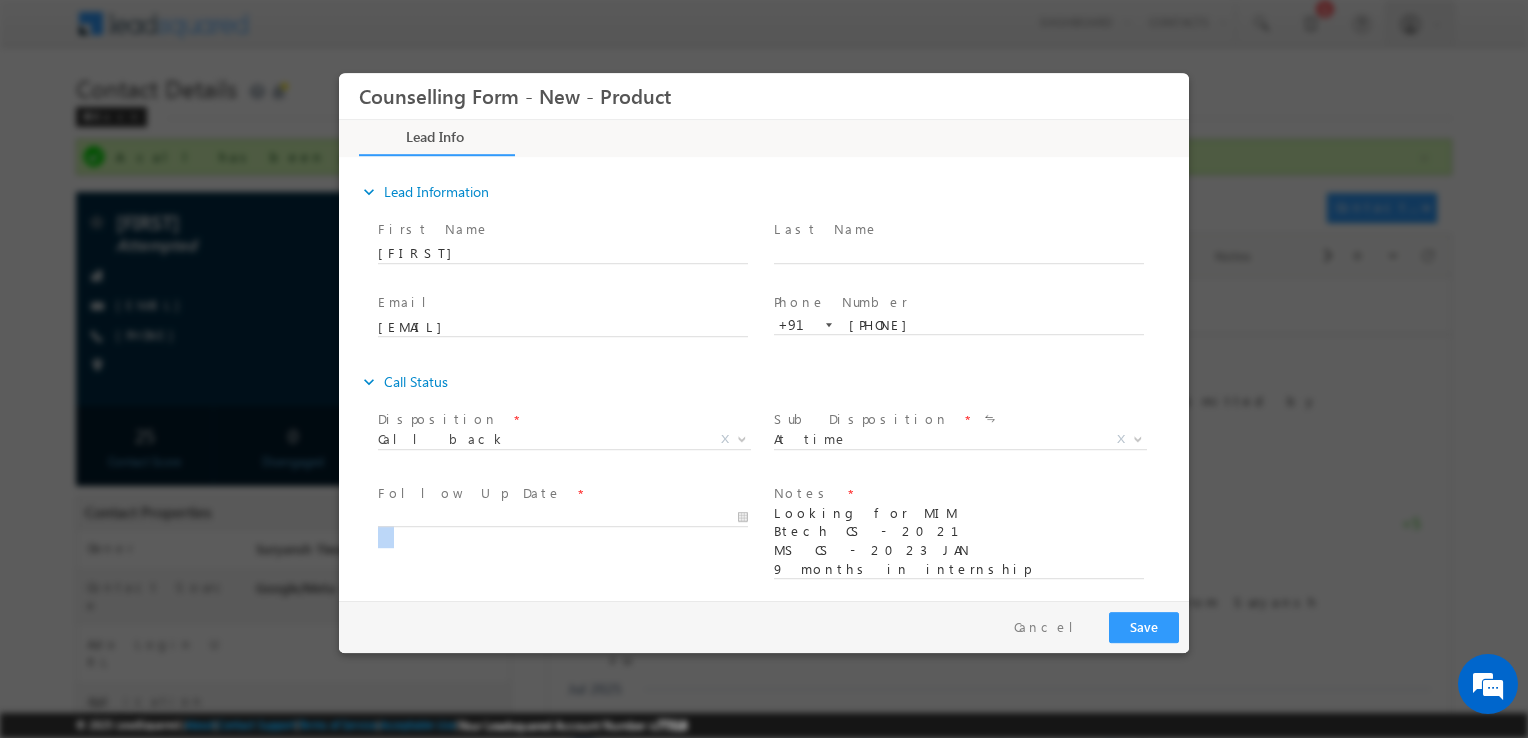 drag, startPoint x: 552, startPoint y: 538, endPoint x: 509, endPoint y: 506, distance: 53.600372 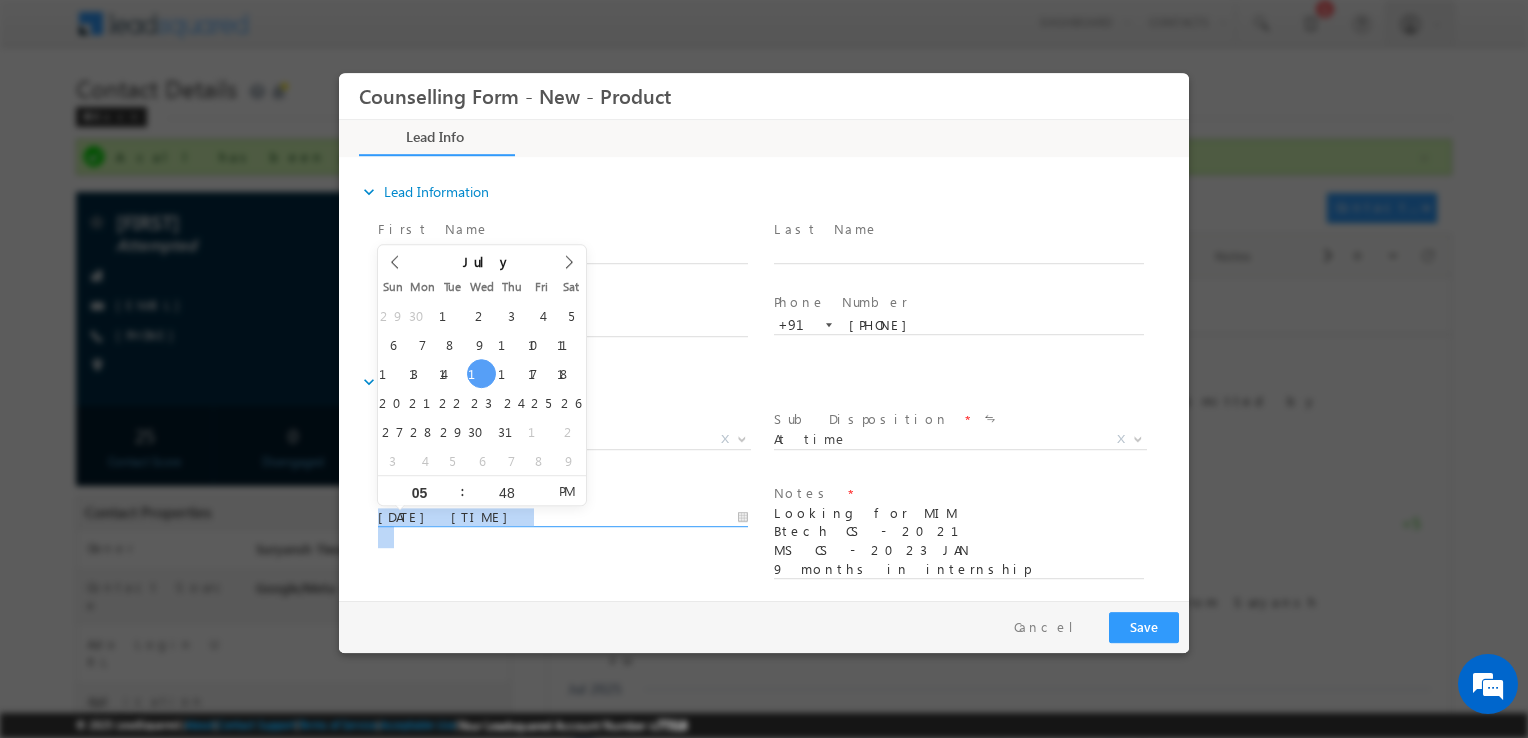 click on "16/07/2025 5:48 PM" at bounding box center (563, 518) 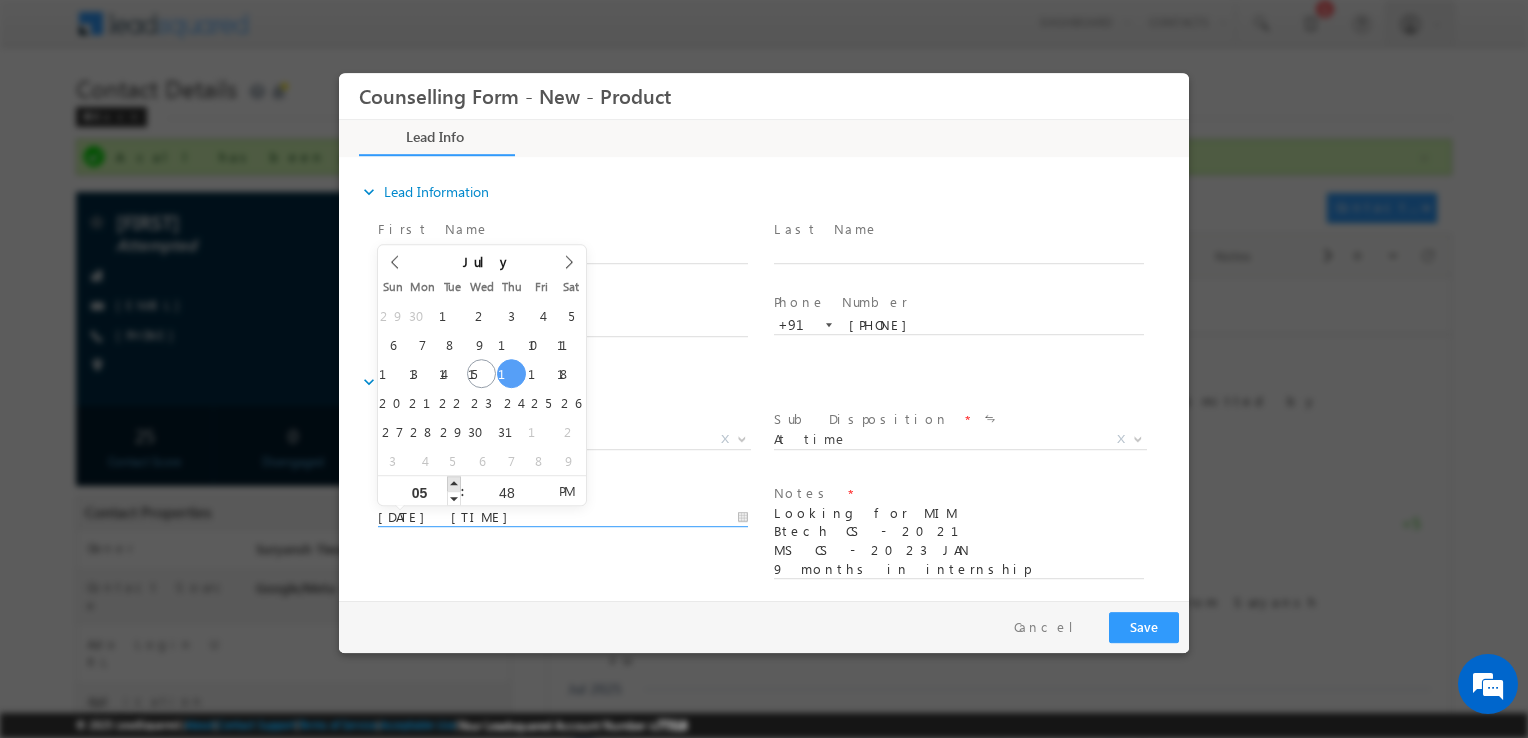 type on "17/07/2025 6:48 PM" 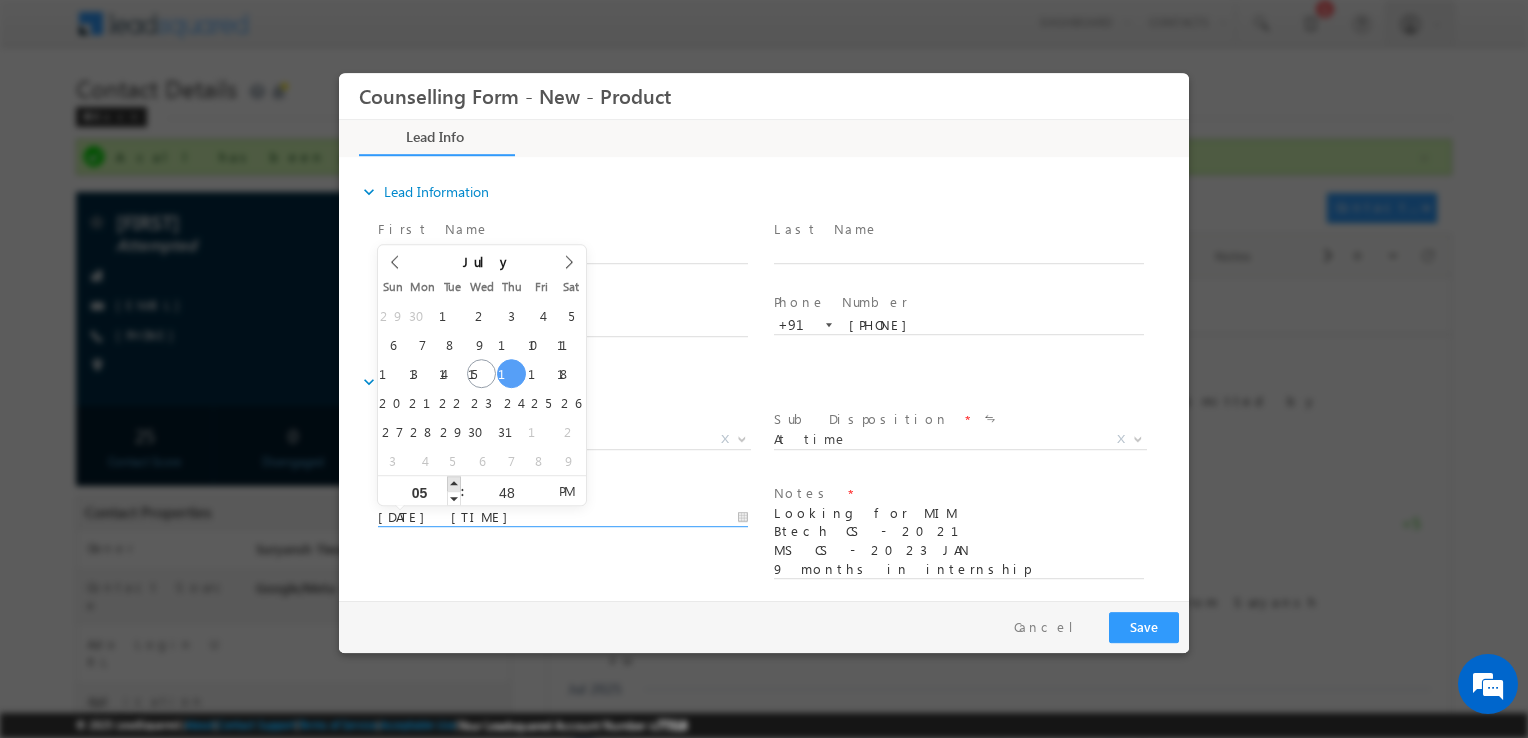 type on "06" 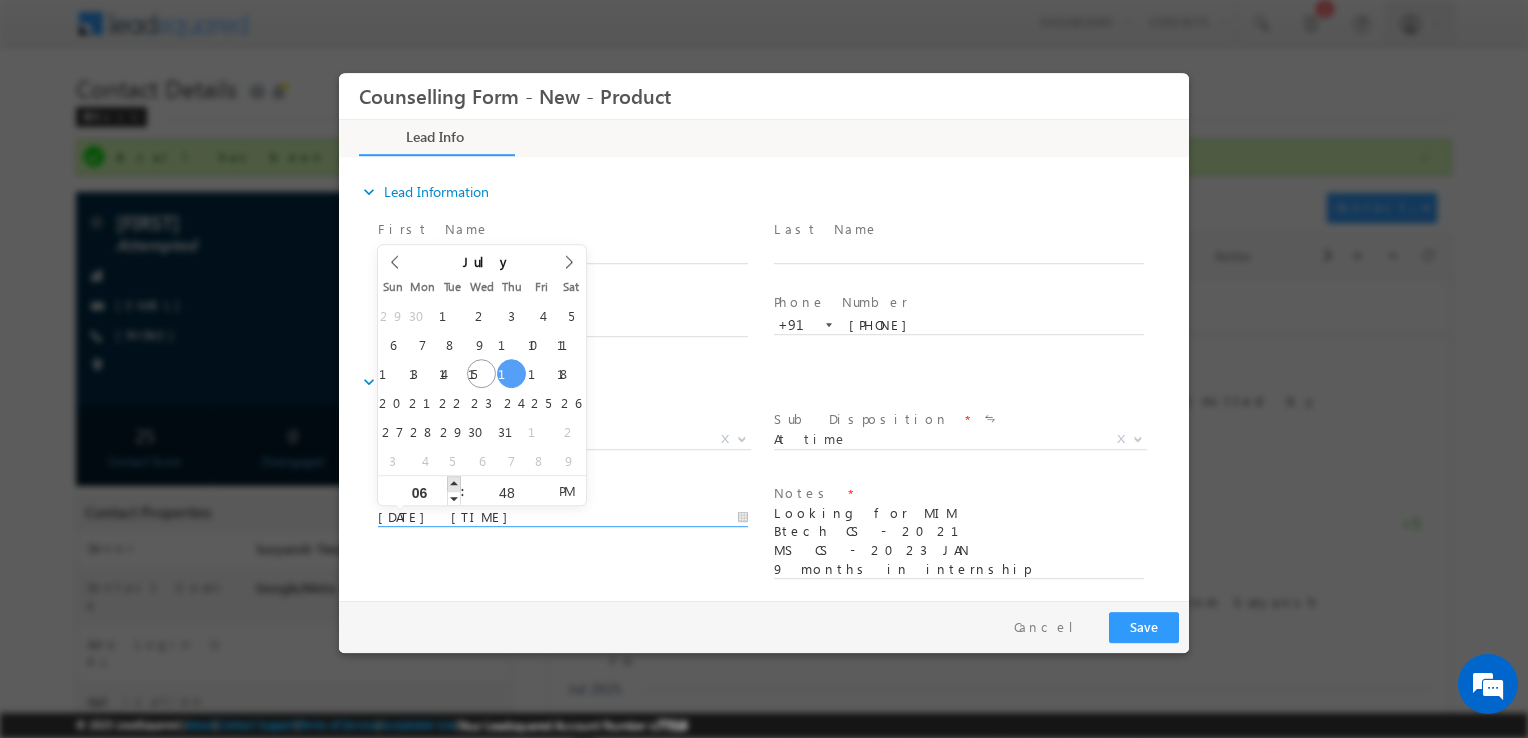 click at bounding box center (454, 483) 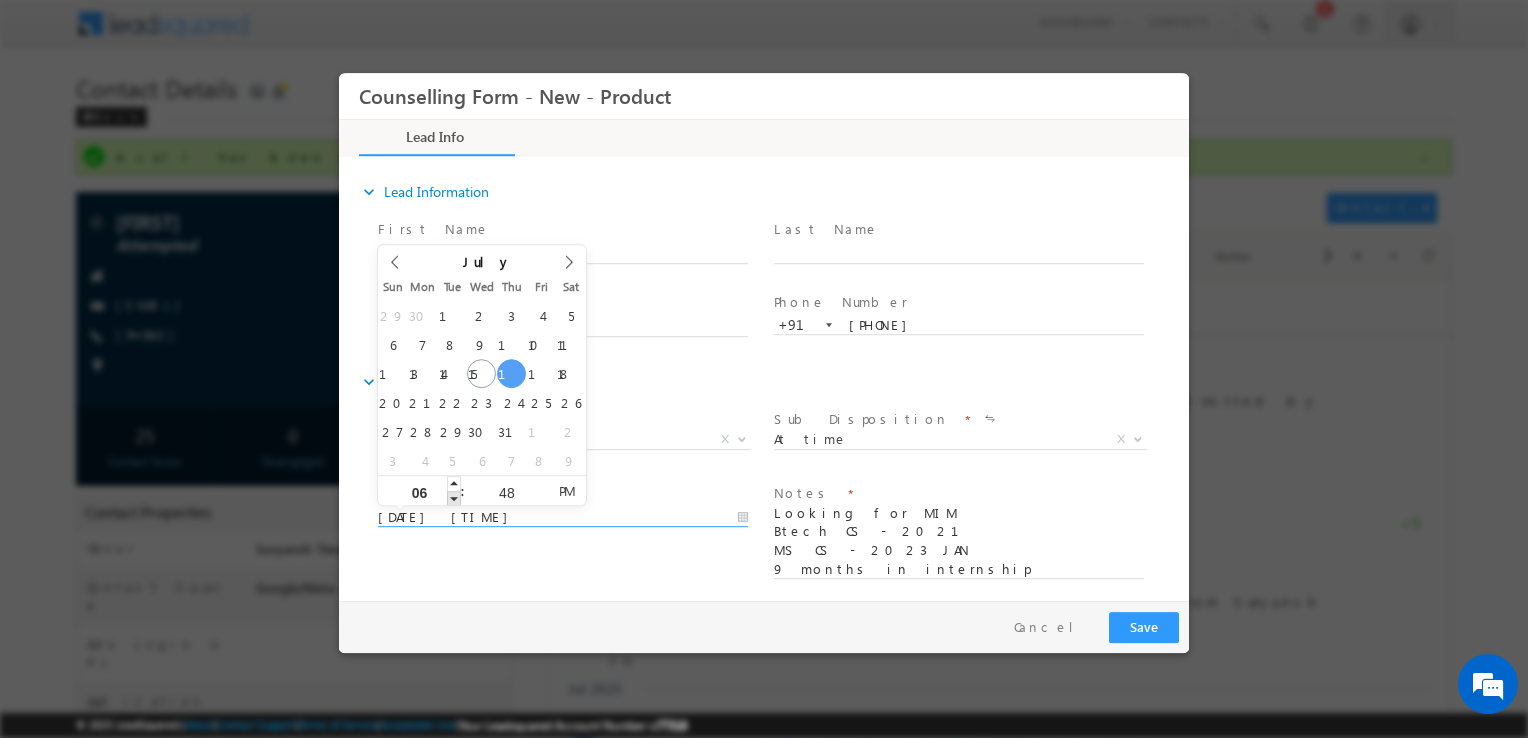 type on "17/07/2025 5:48 PM" 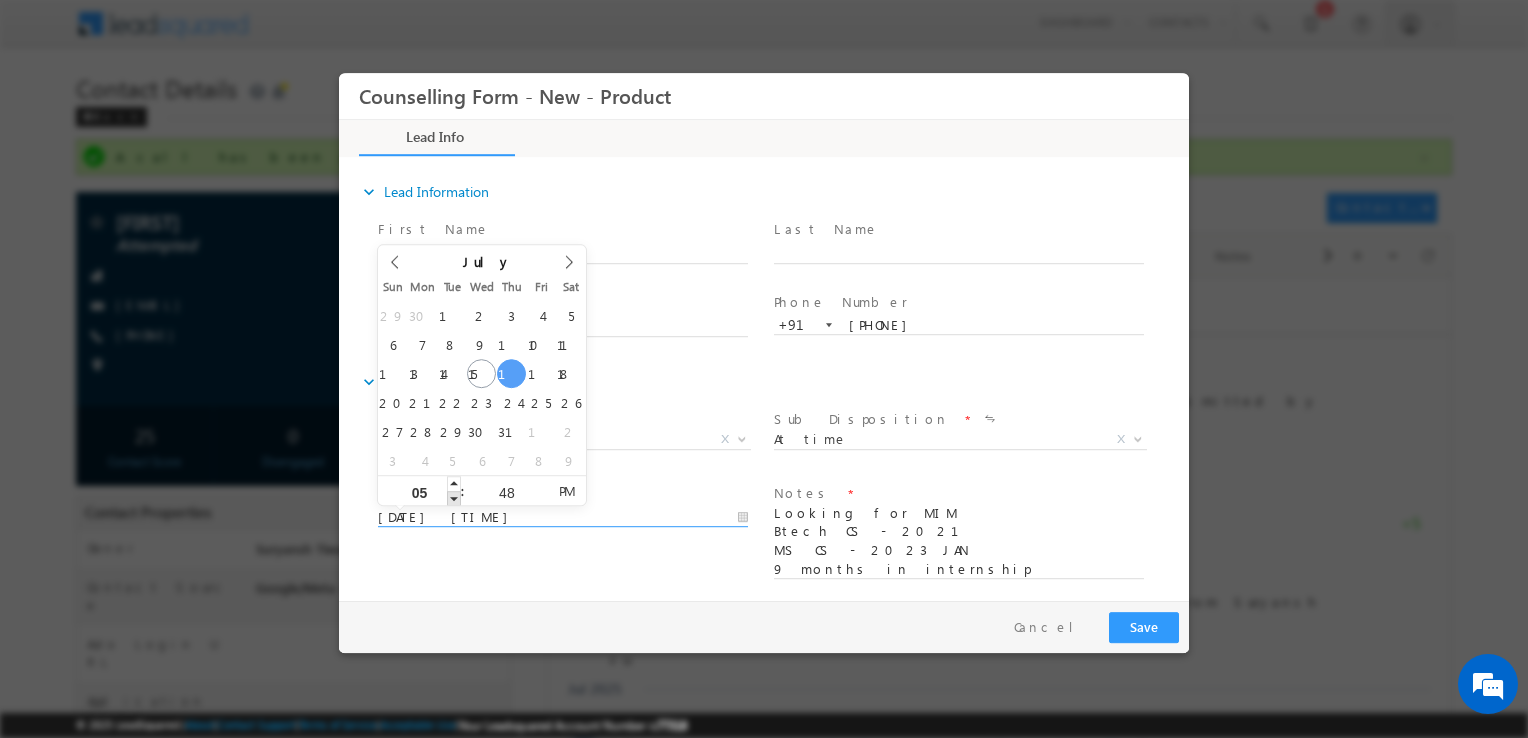 click at bounding box center (454, 498) 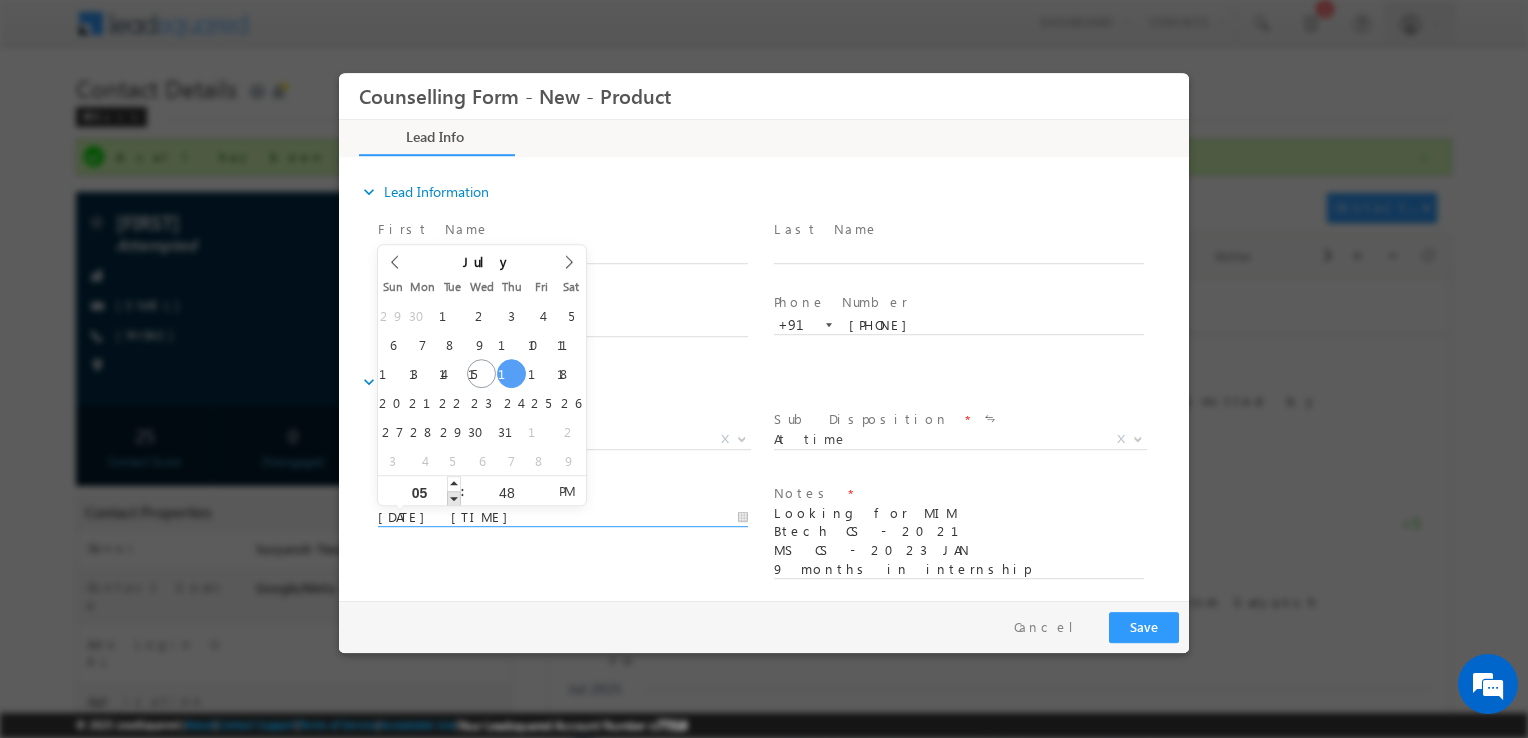 type on "17/07/2025 4:48 PM" 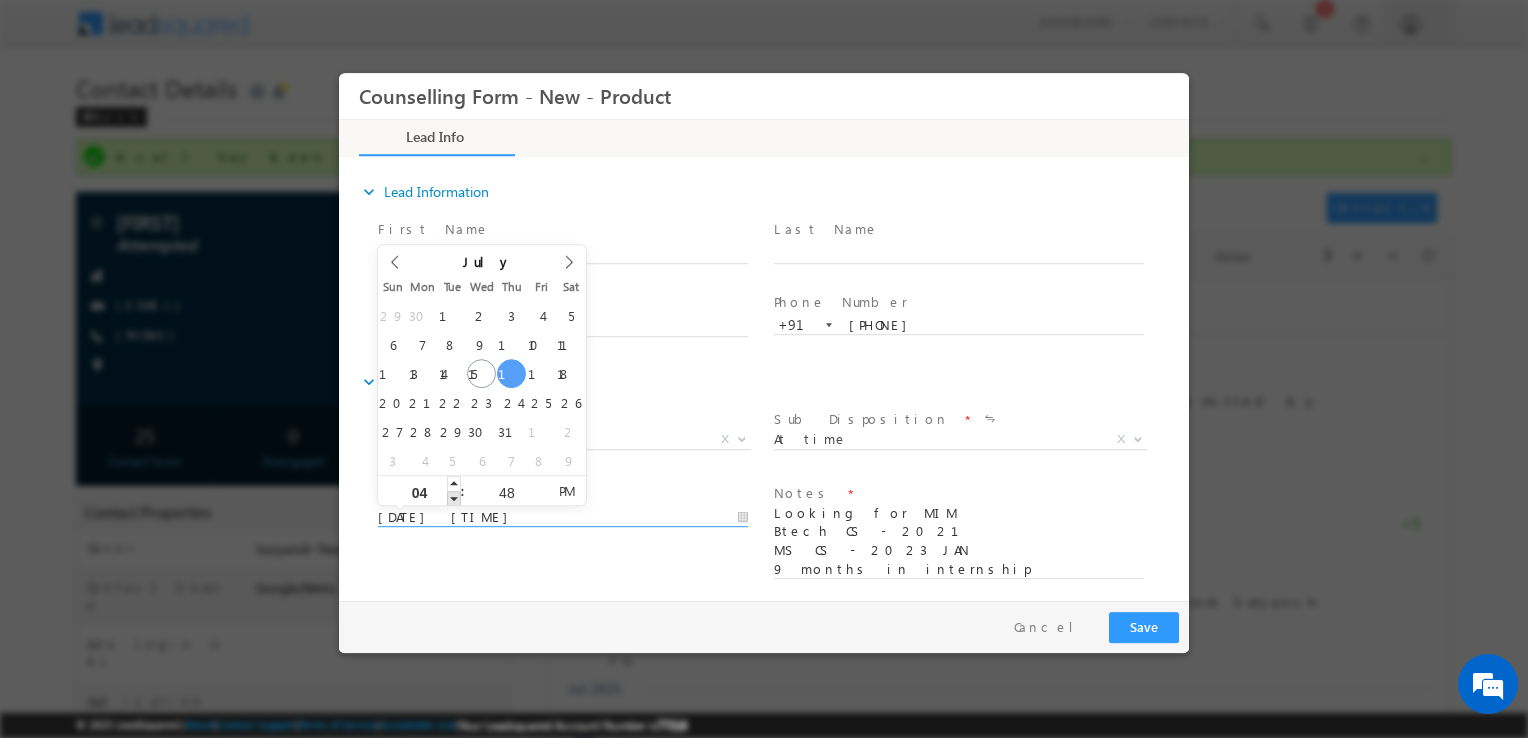 click at bounding box center [454, 498] 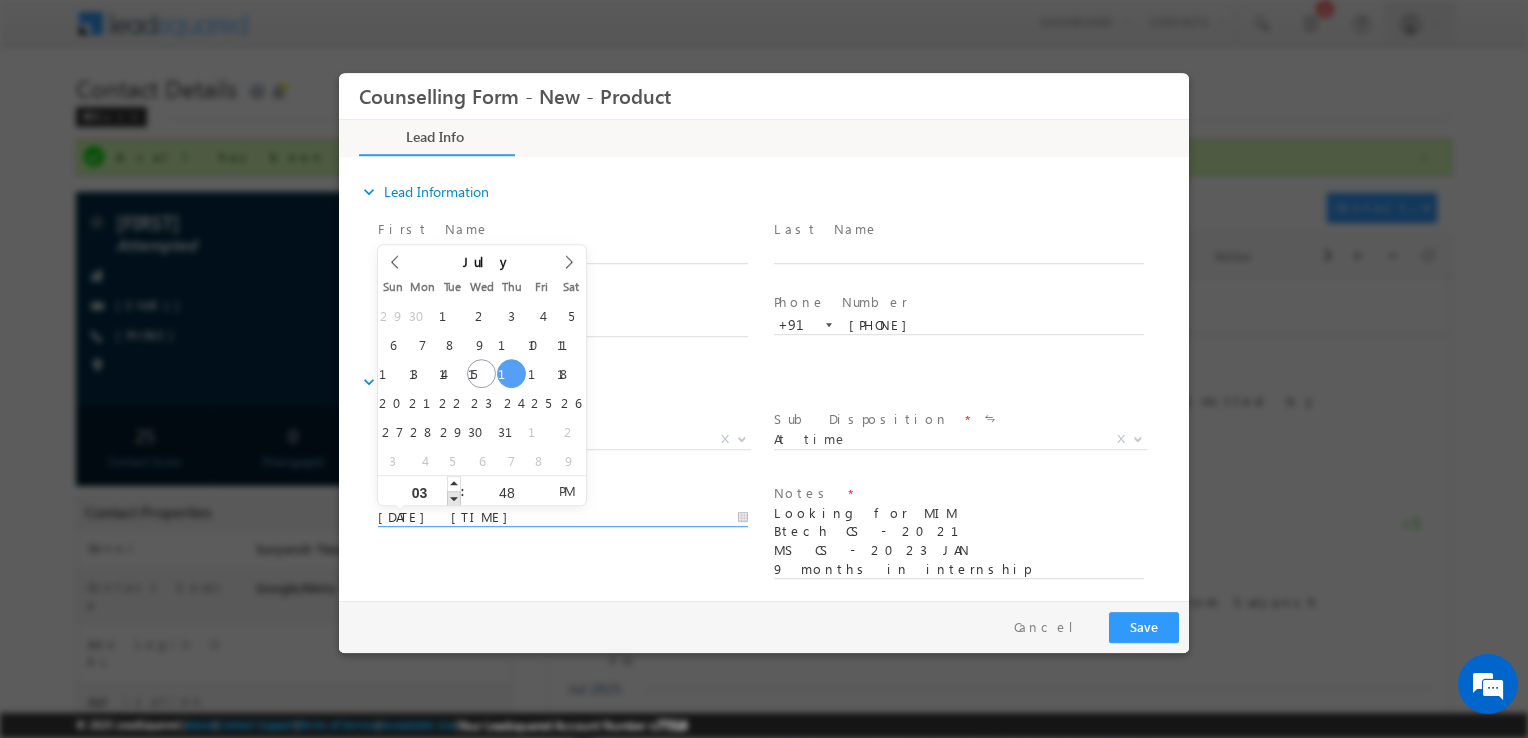 click at bounding box center [454, 498] 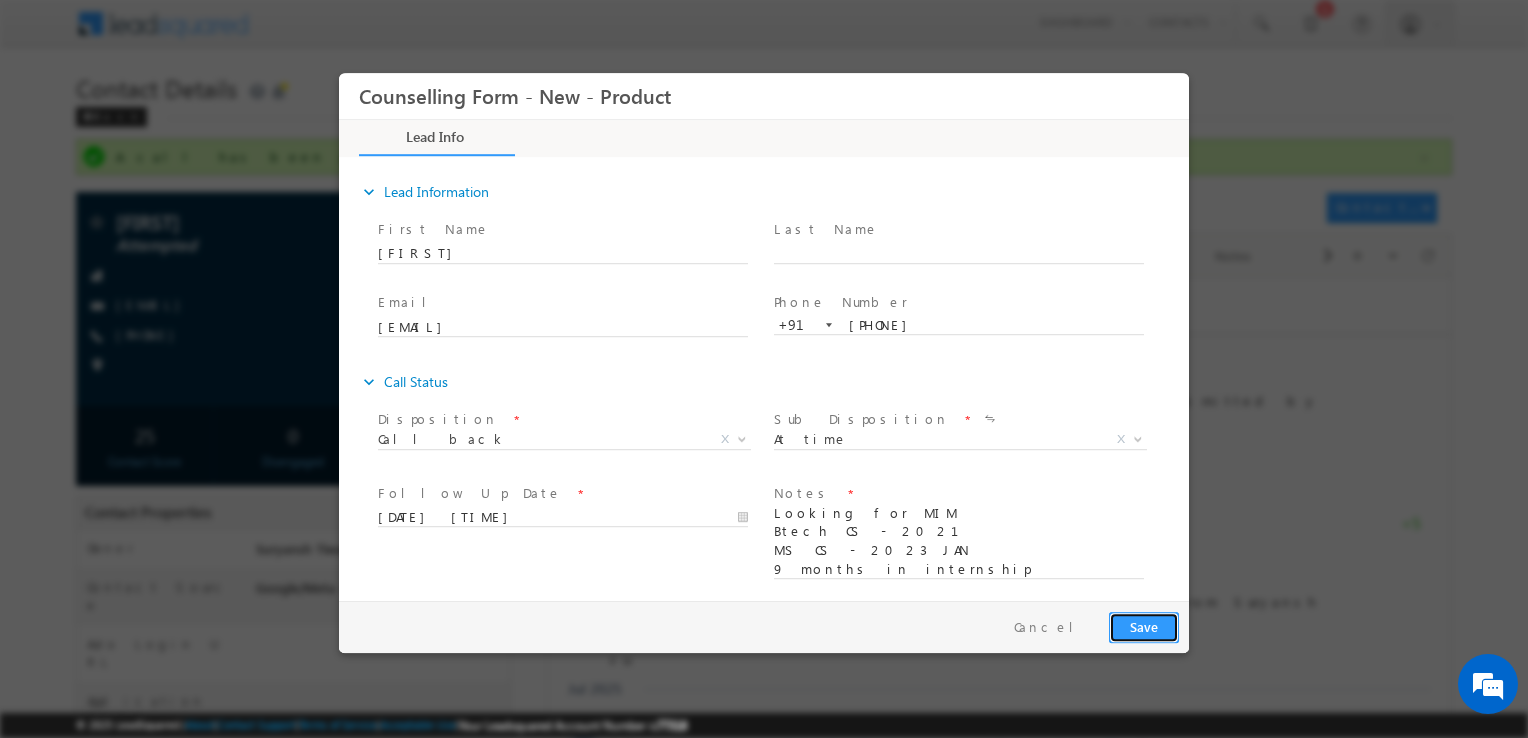 click on "Save" at bounding box center [1144, 627] 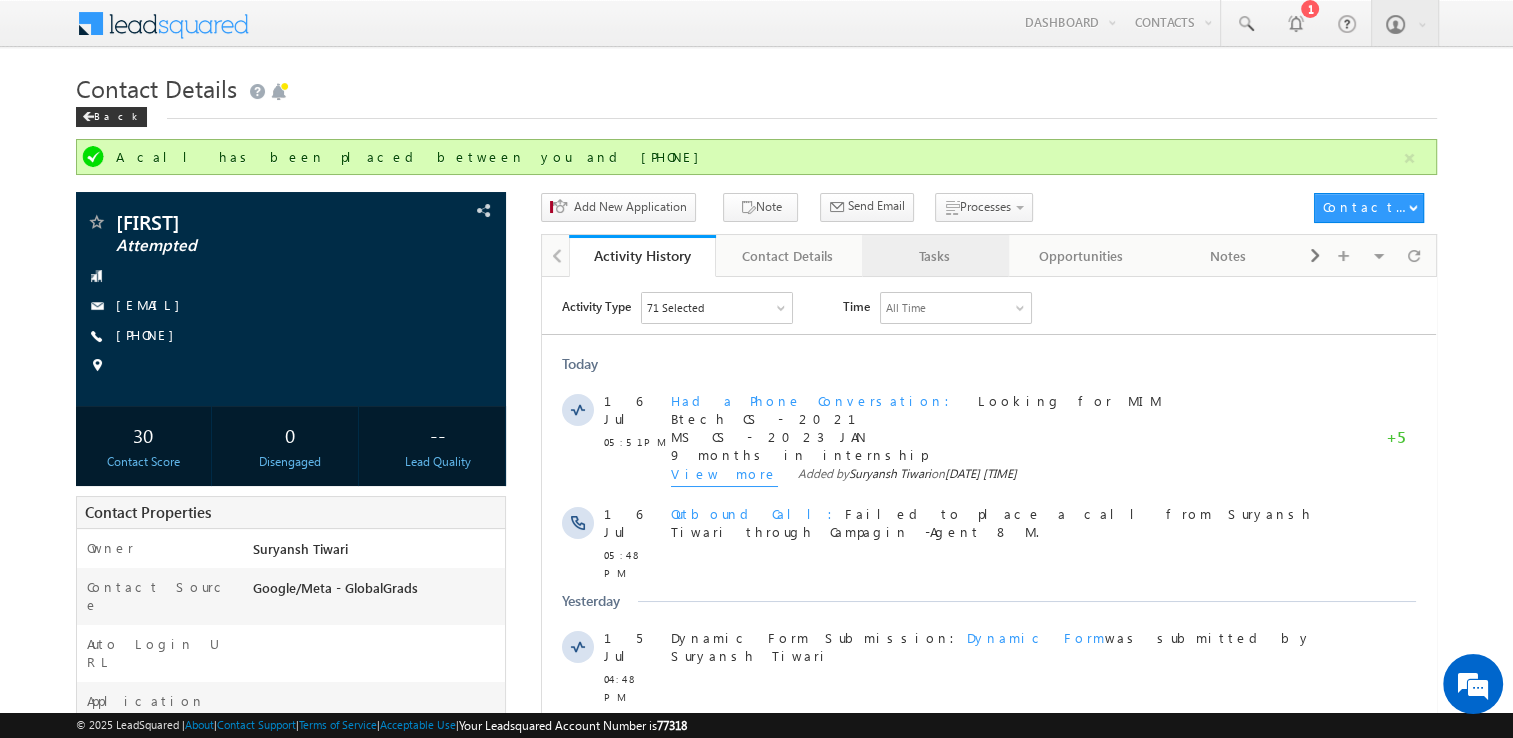 click on "Tasks" at bounding box center (934, 256) 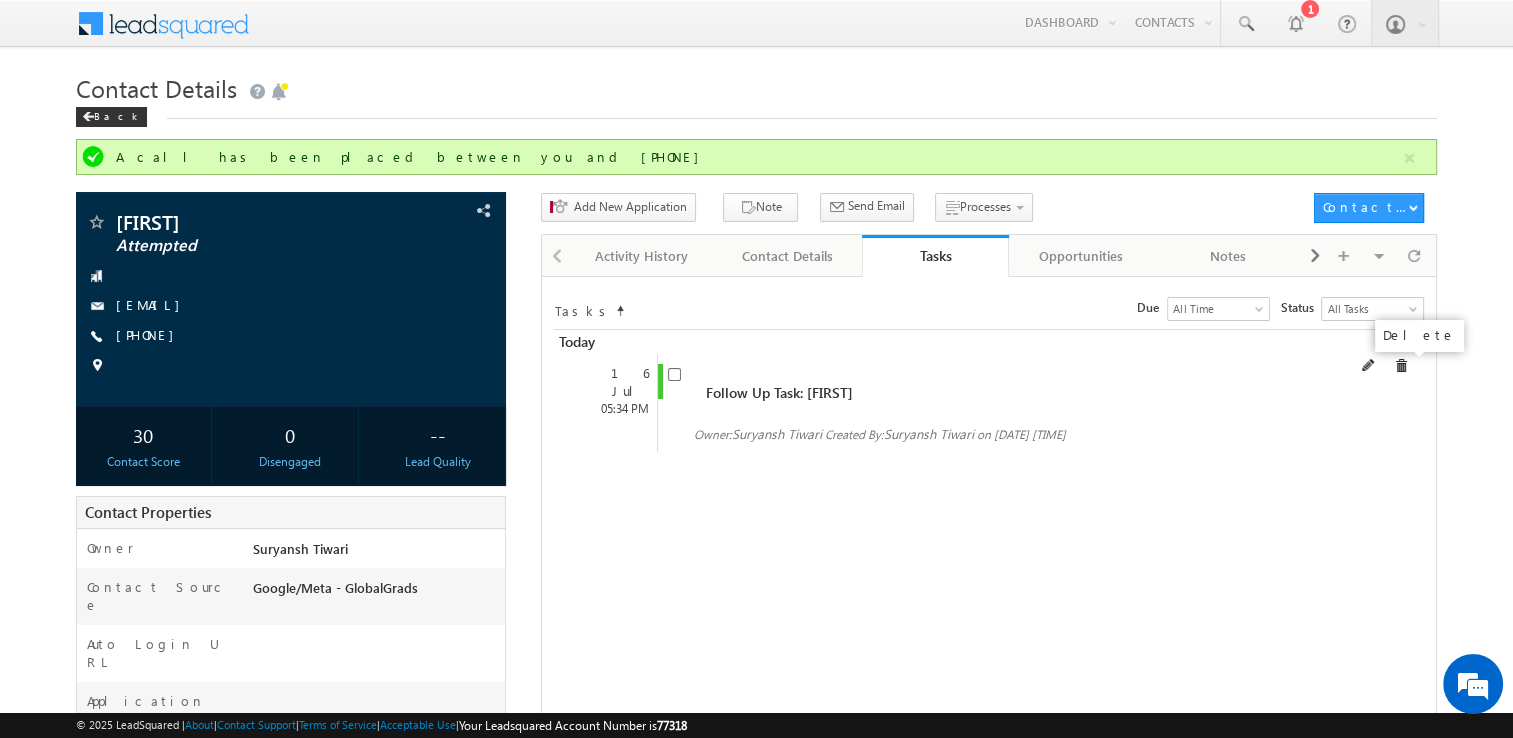 click at bounding box center [1401, 366] 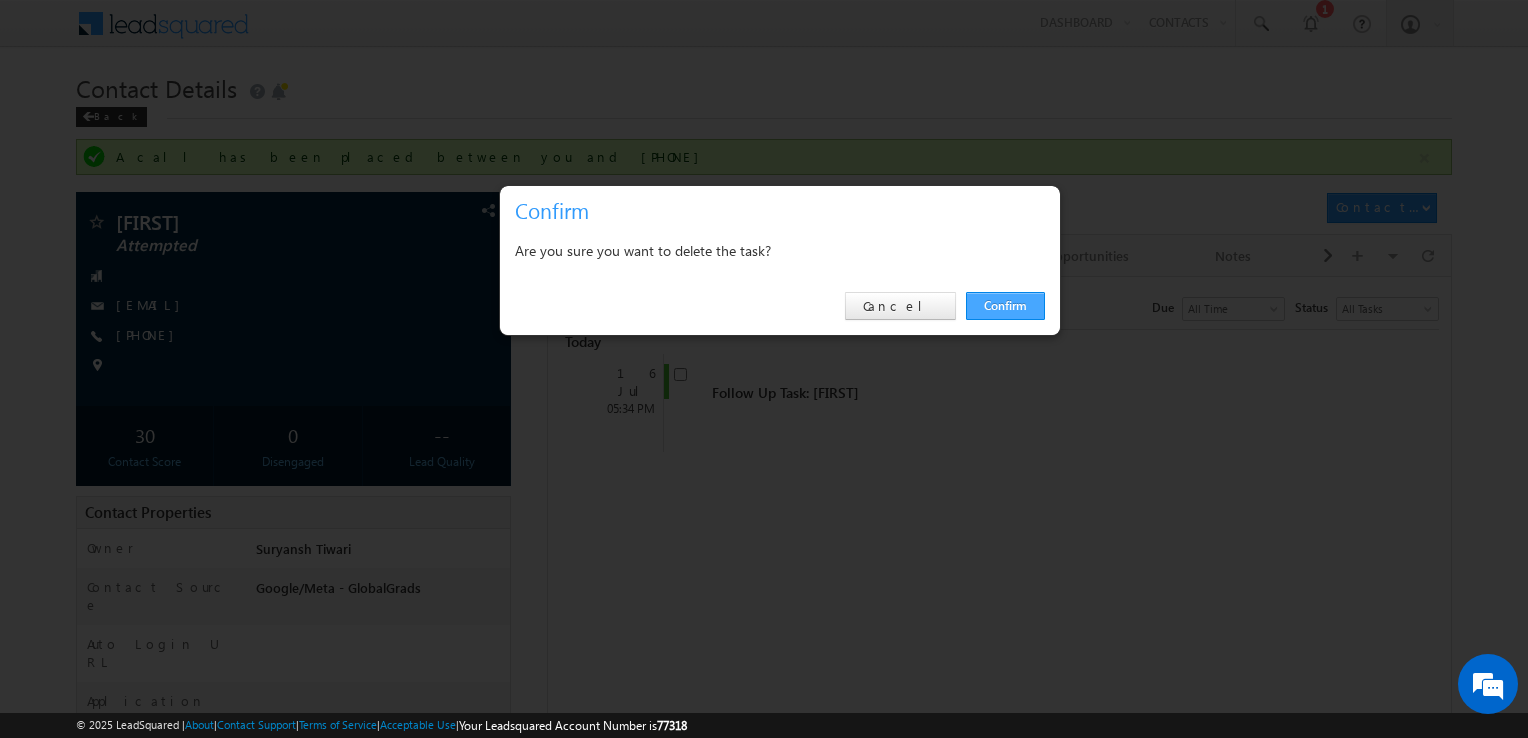 click on "Confirm" at bounding box center [1005, 306] 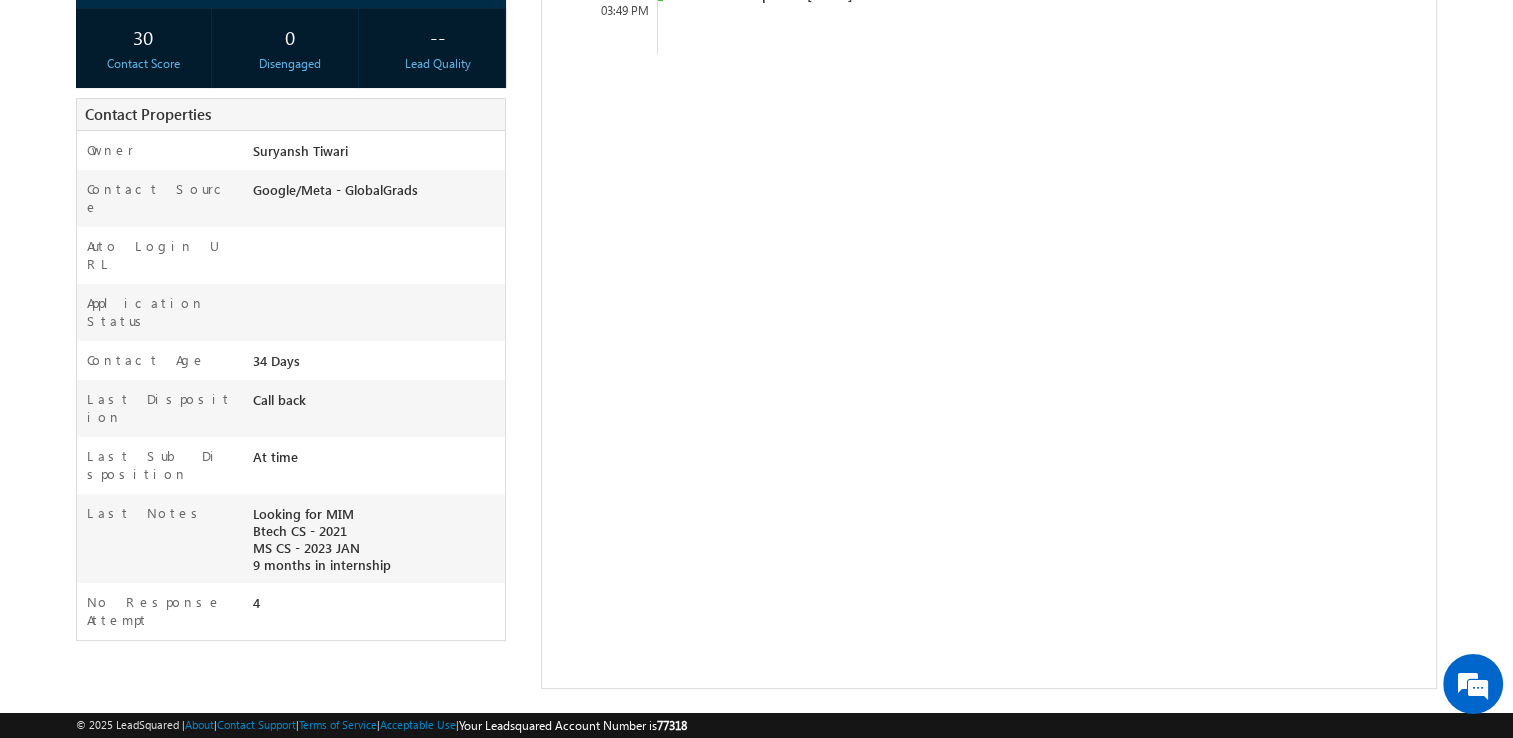 scroll, scrollTop: 0, scrollLeft: 0, axis: both 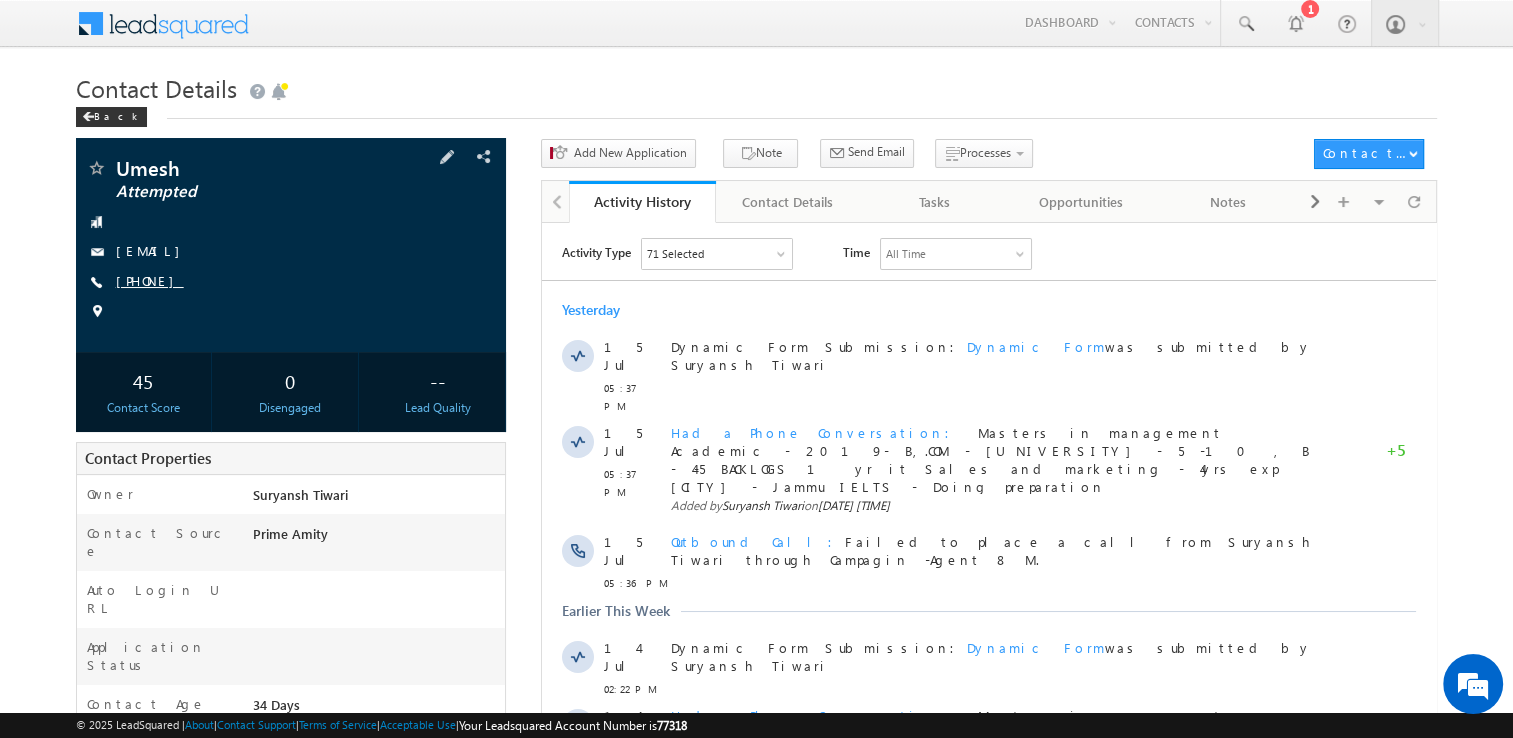 click on "[PHONE]" at bounding box center (150, 280) 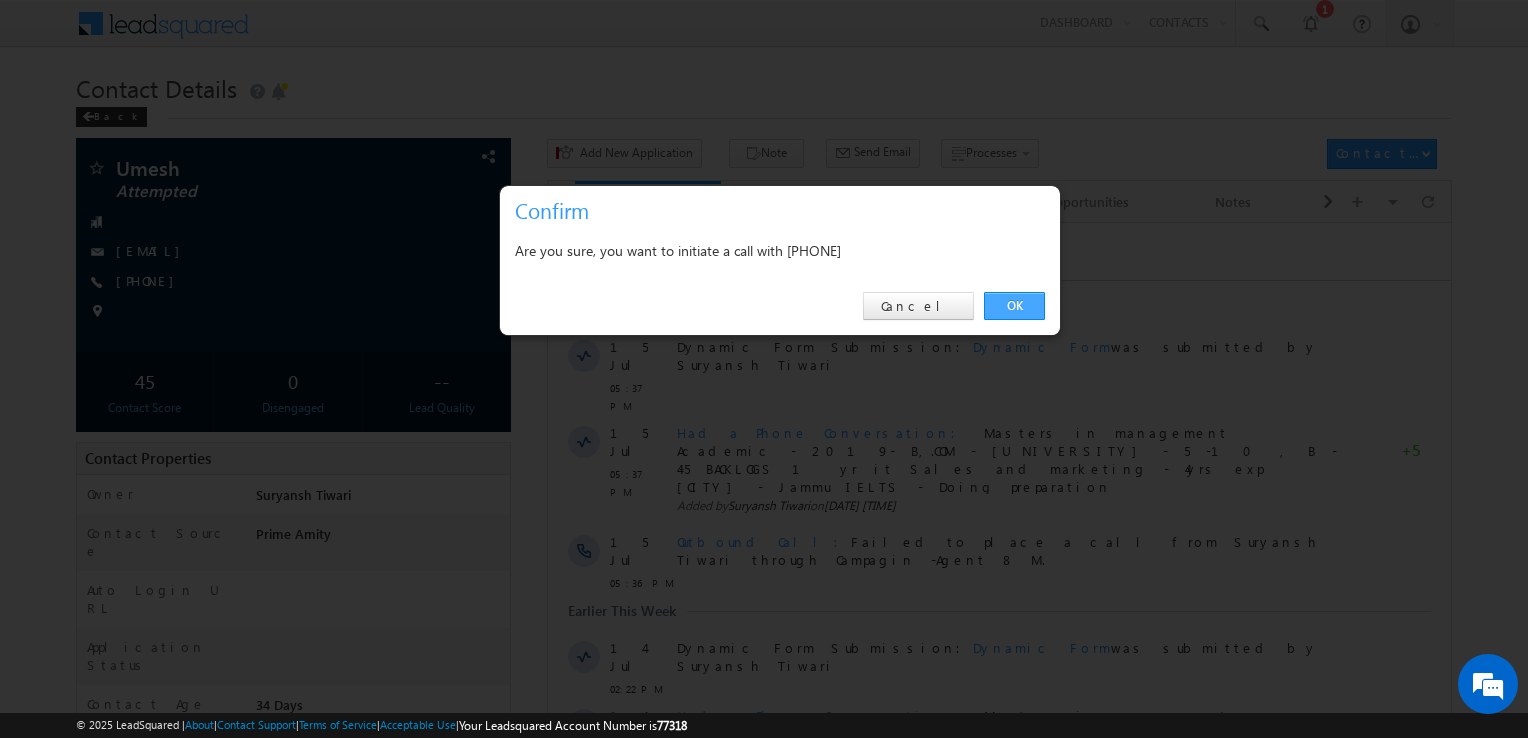 click on "OK" at bounding box center [1014, 306] 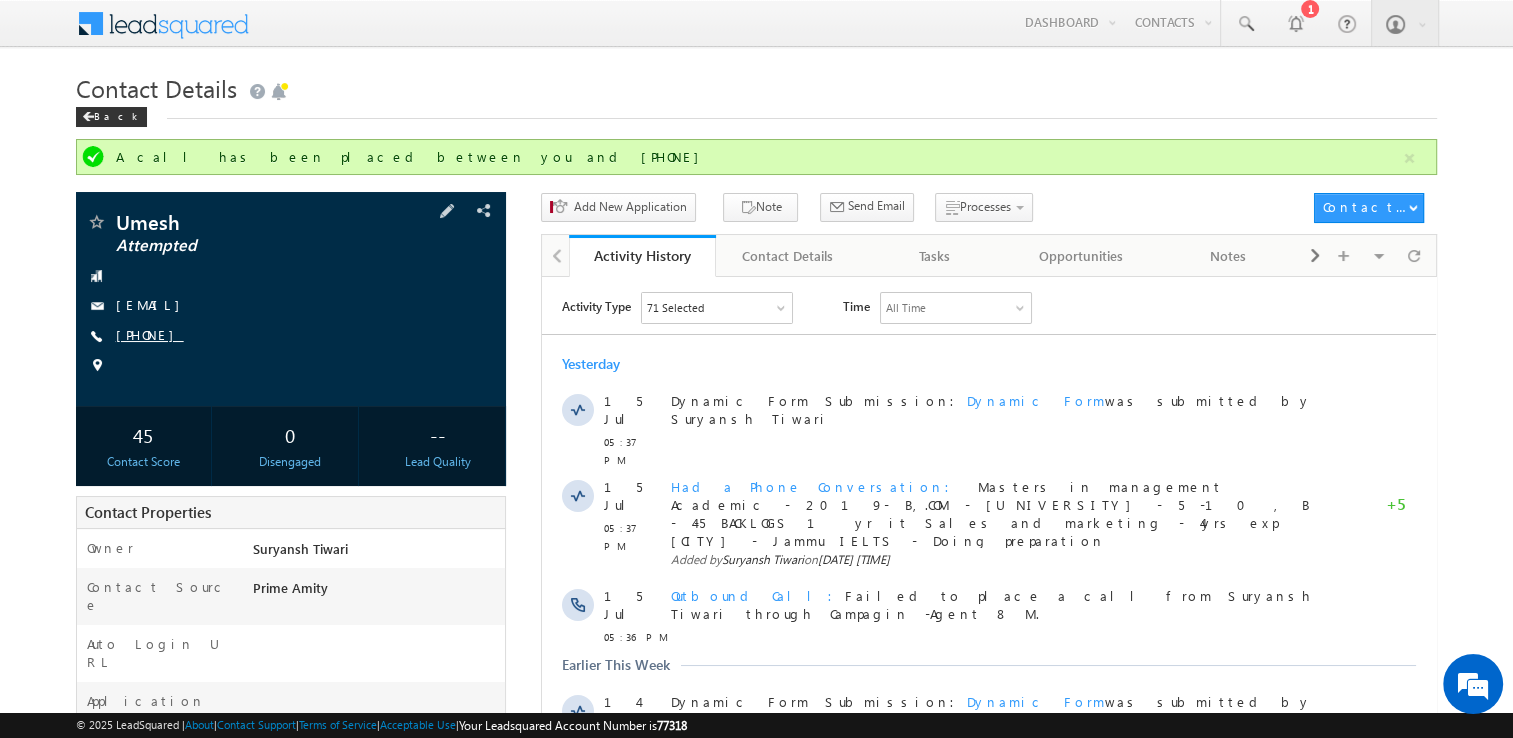 click on "[PHONE]" at bounding box center [150, 334] 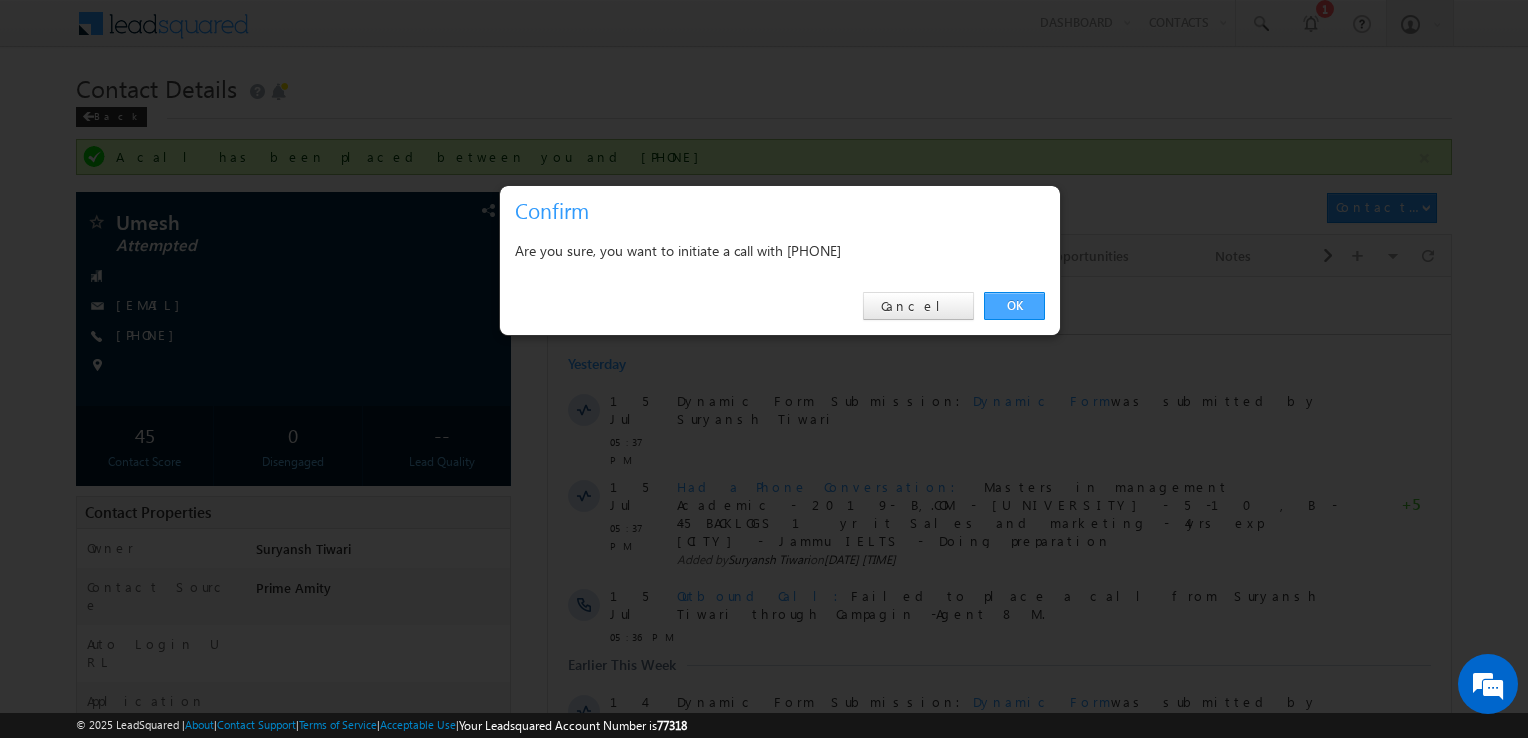 click on "OK" at bounding box center [1014, 306] 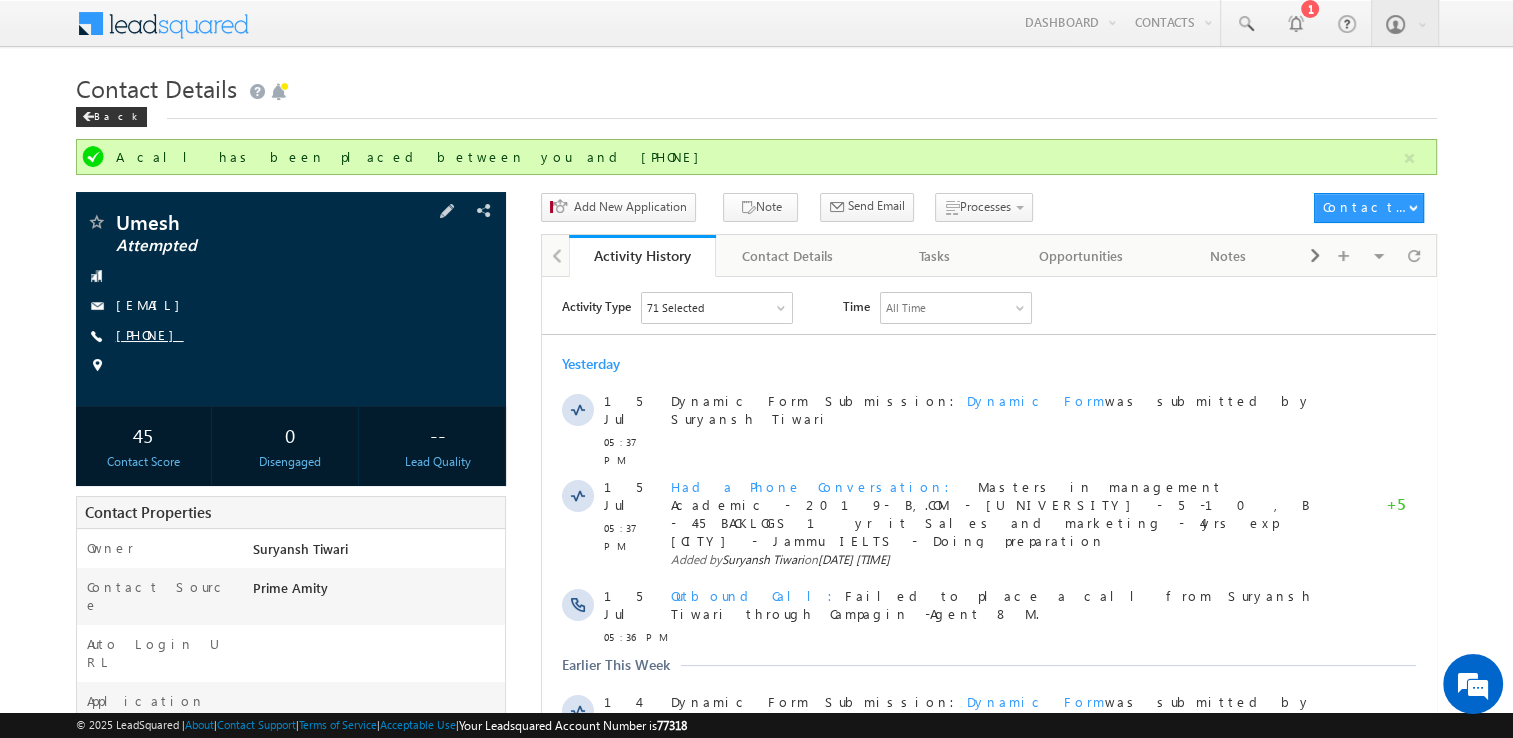 click on "[PHONE]" at bounding box center [150, 334] 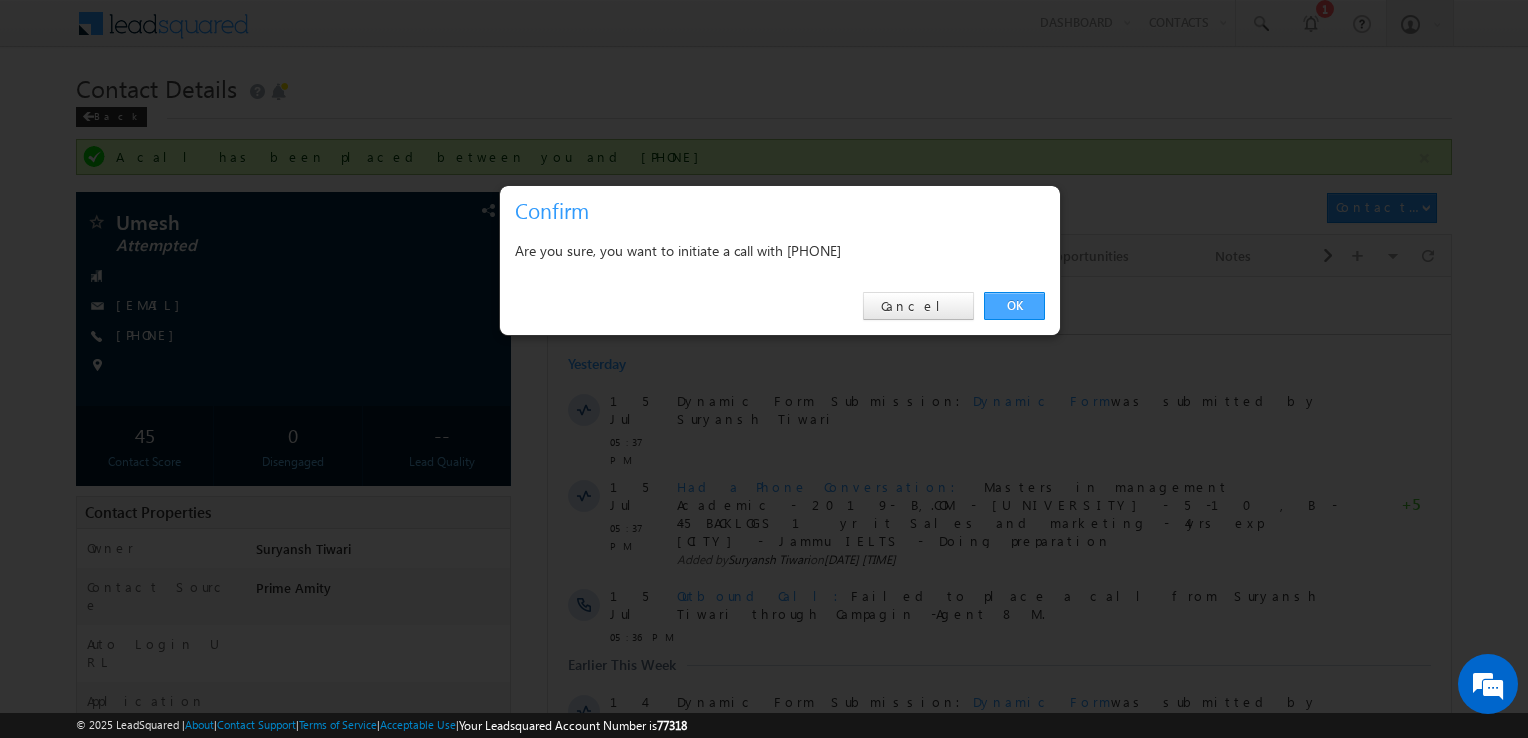 click on "OK" at bounding box center [1014, 306] 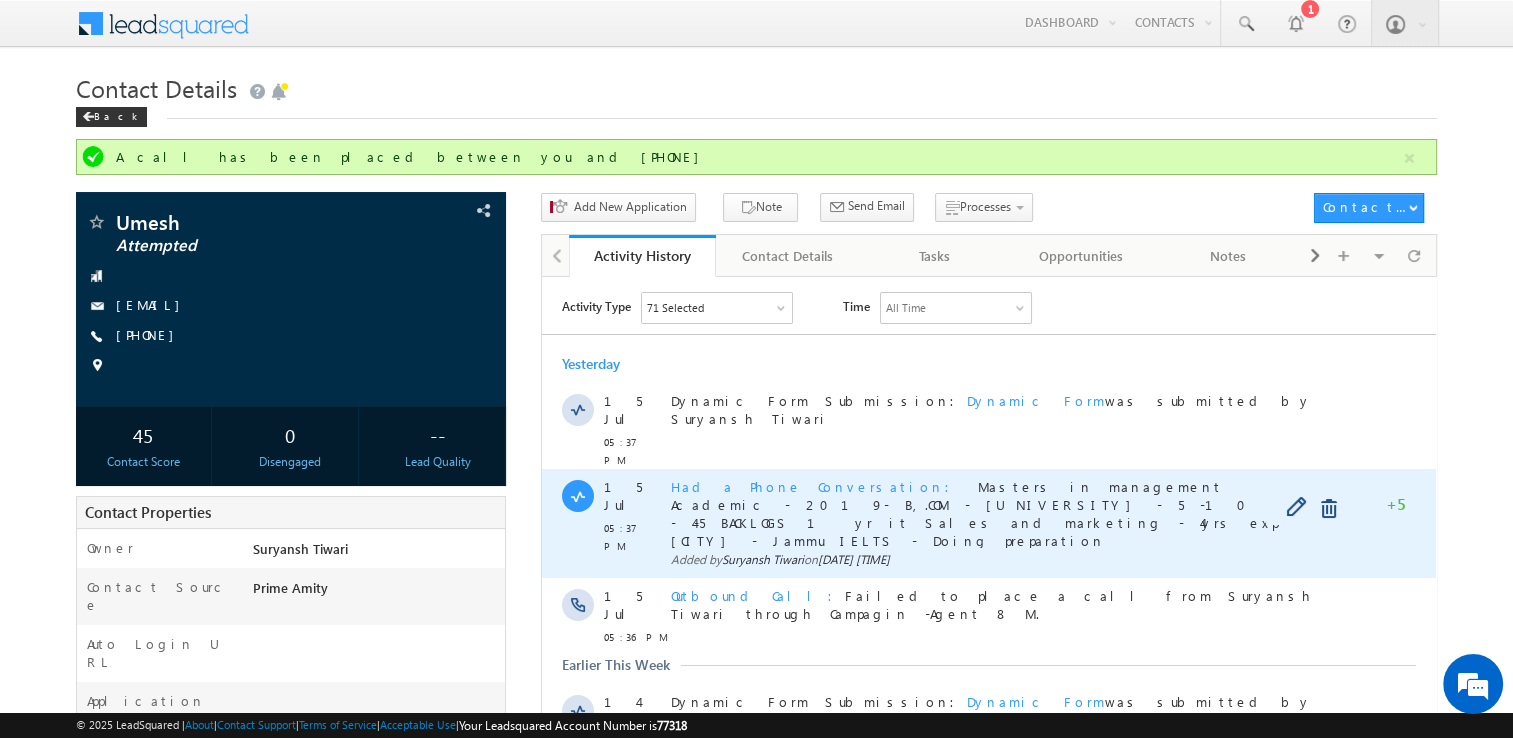 copy on "Masters in management Academic - 2019- B,.COM - [UNIVERSITY] - 5 -10 , B - 4-5 BACKLOGS 1 yr it Sales and marketing - 4yrs exp [CITY] - Jammu IELTS - Doing preparation" 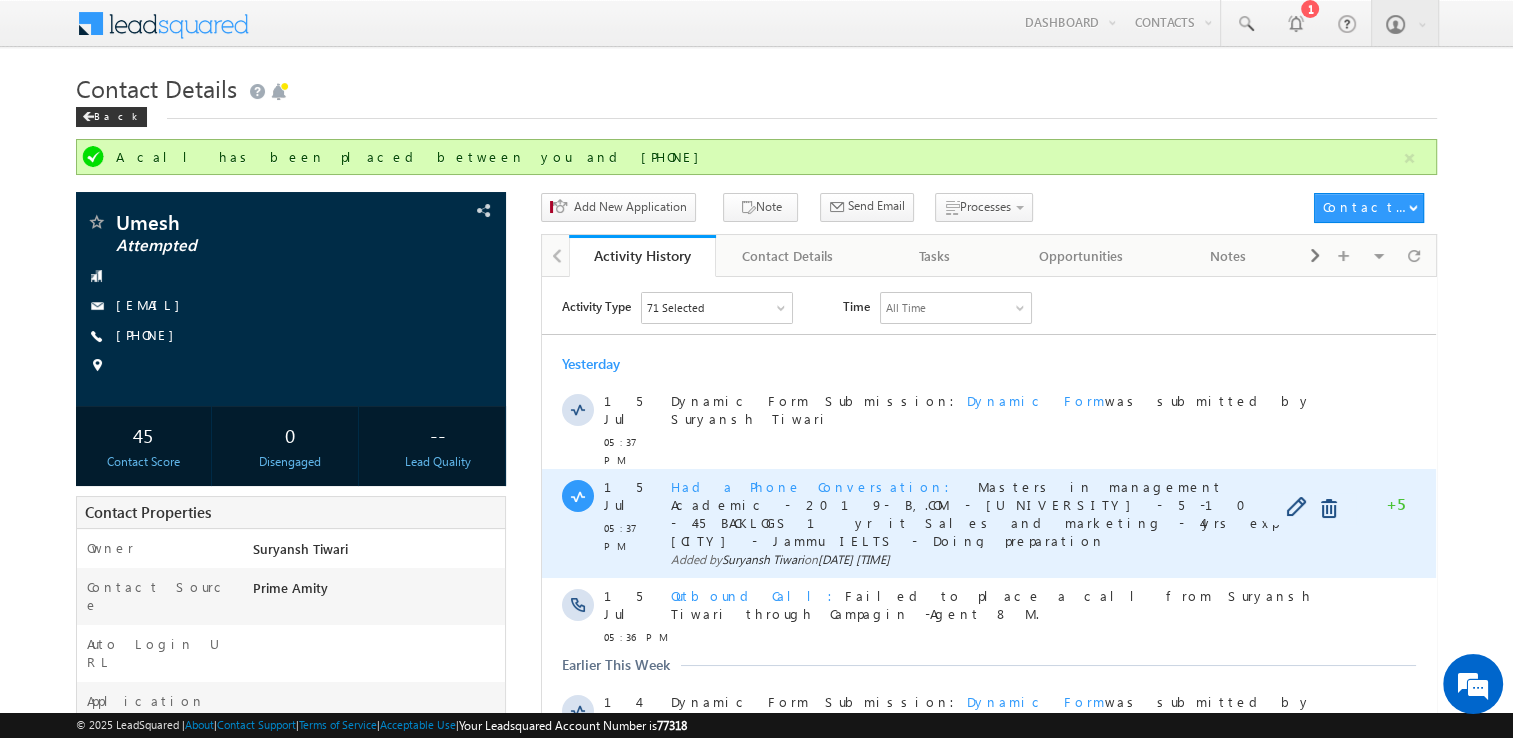 drag, startPoint x: 836, startPoint y: 454, endPoint x: 1176, endPoint y: 469, distance: 340.33072 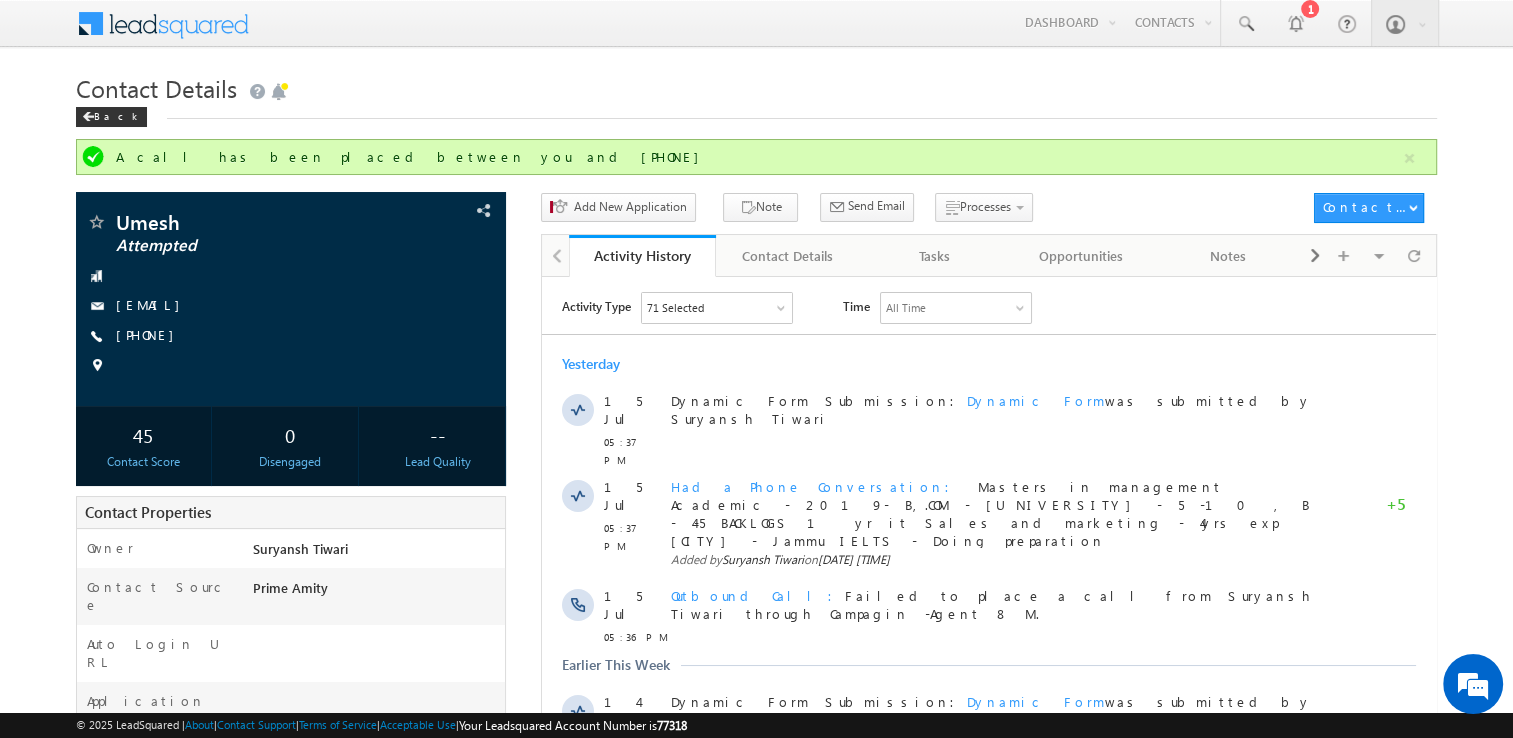 drag, startPoint x: 1176, startPoint y: 469, endPoint x: 1083, endPoint y: 292, distance: 199.94499 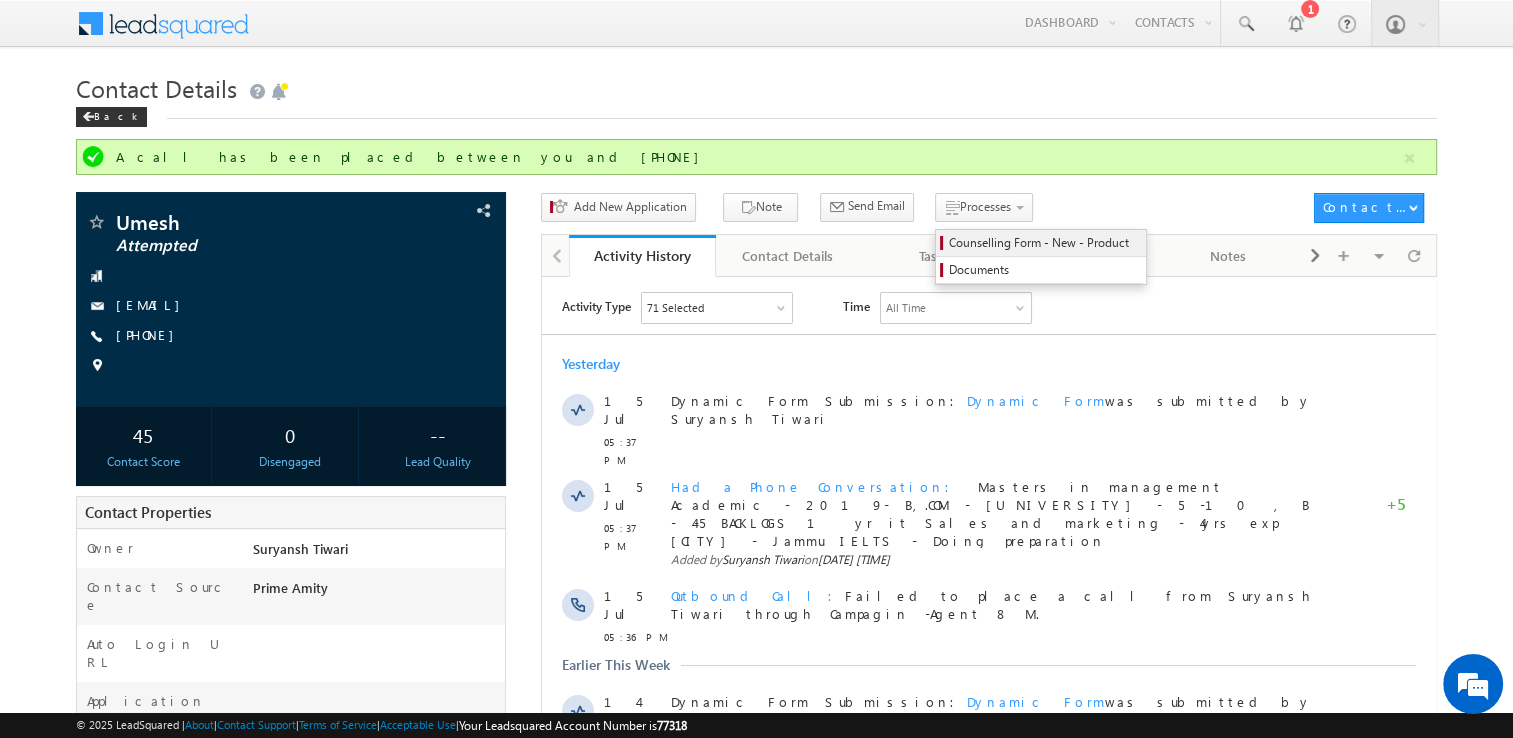 click on "Counselling Form - New - Product" at bounding box center [1044, 243] 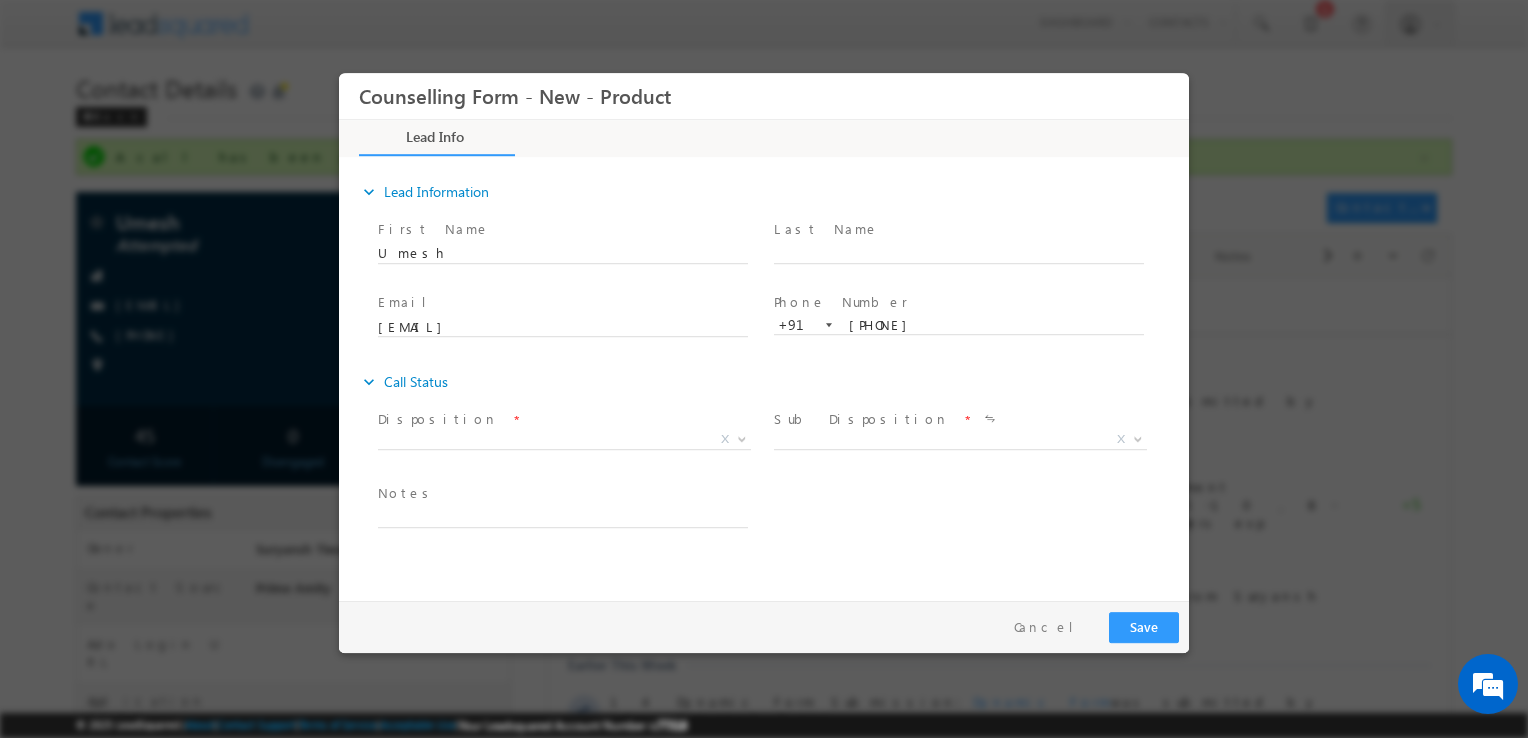 click on "Counselling Form - New - Product
*" at bounding box center (764, 332) 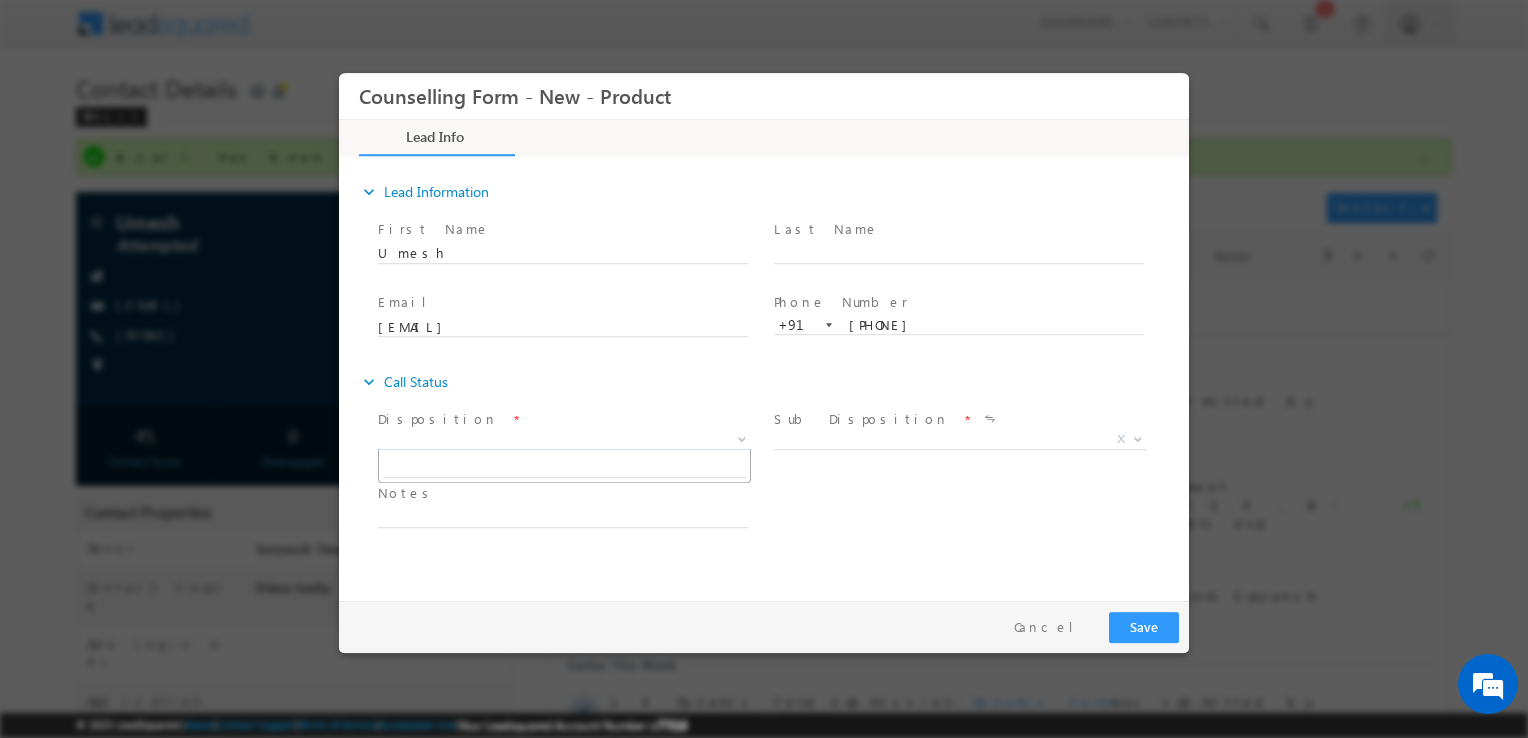click on "X" at bounding box center (564, 440) 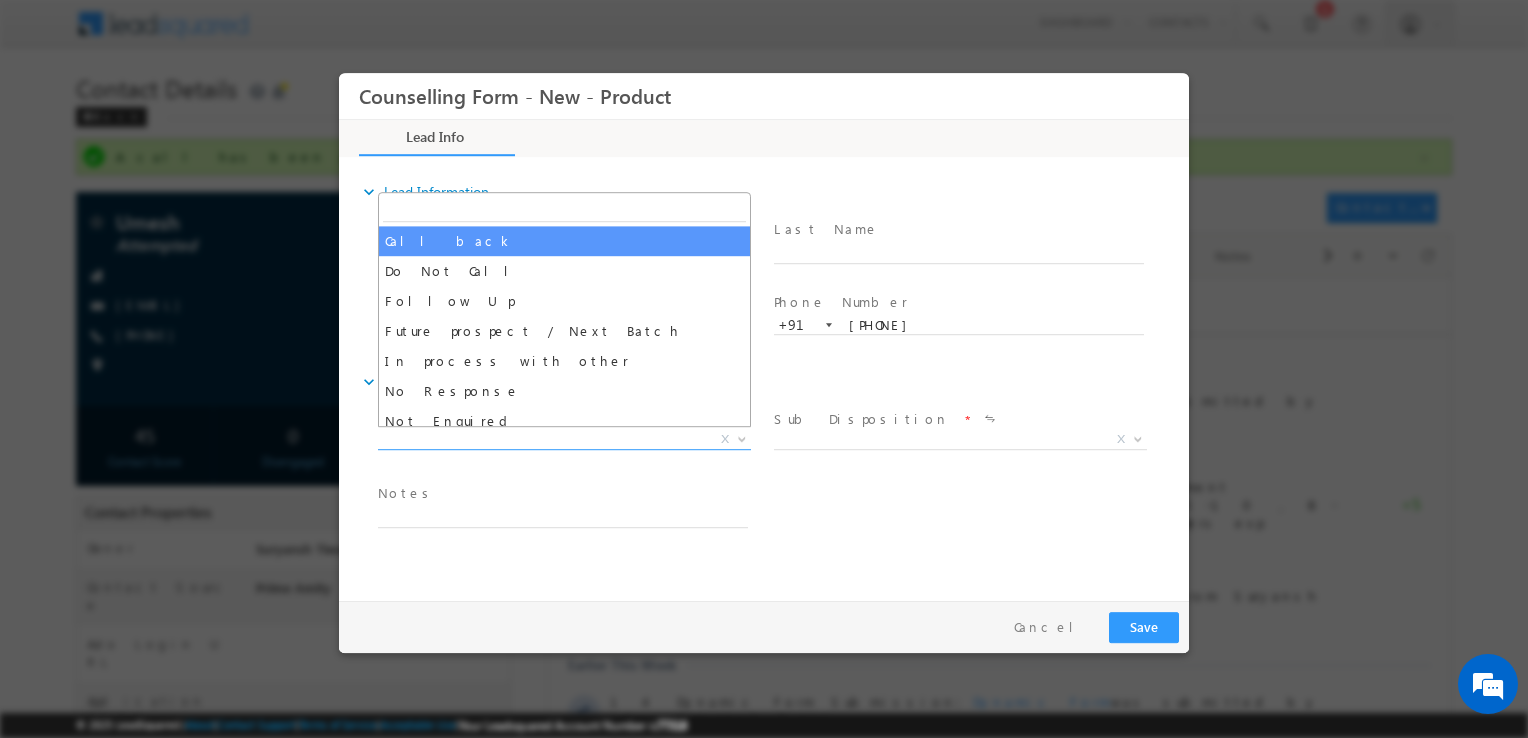 select on "Call back" 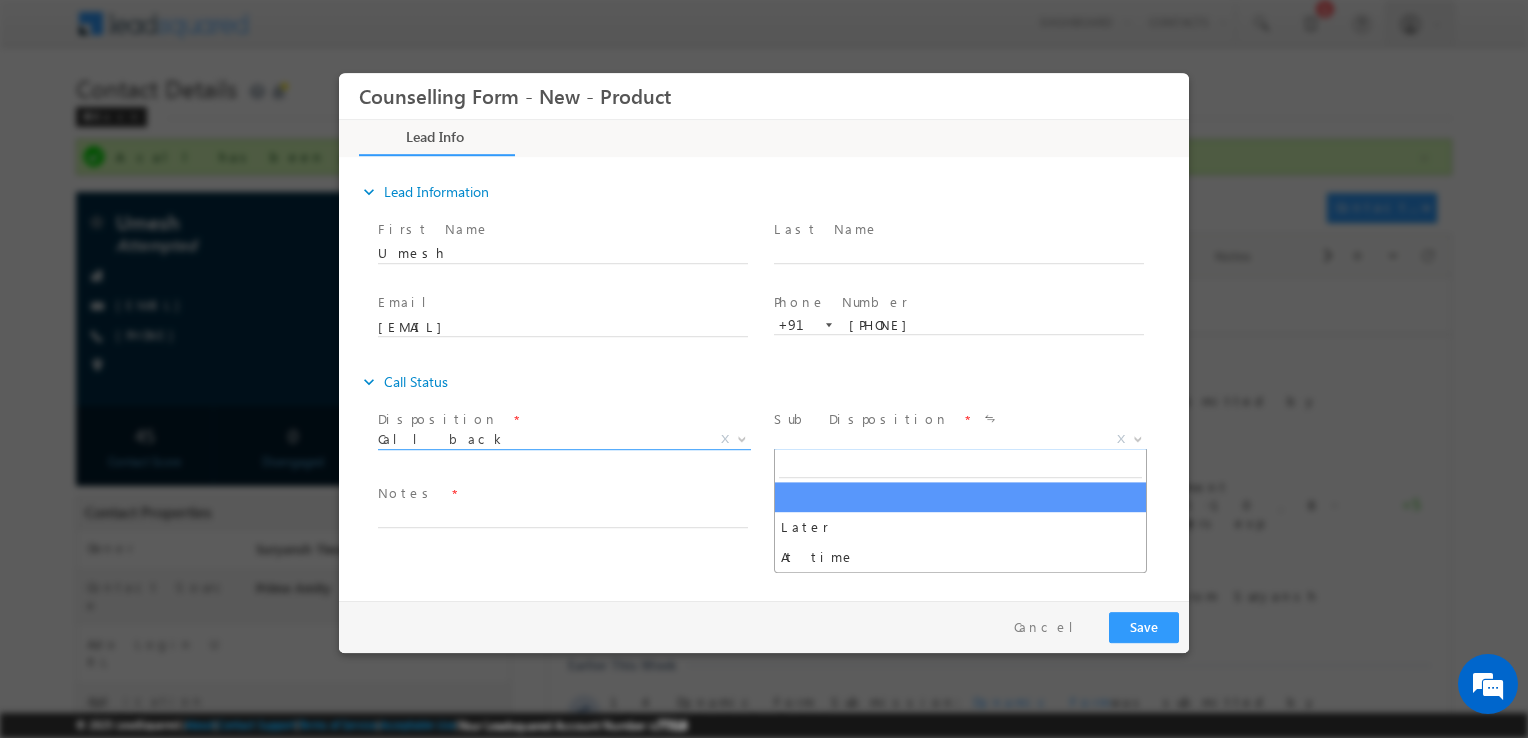 click on "X" at bounding box center [960, 440] 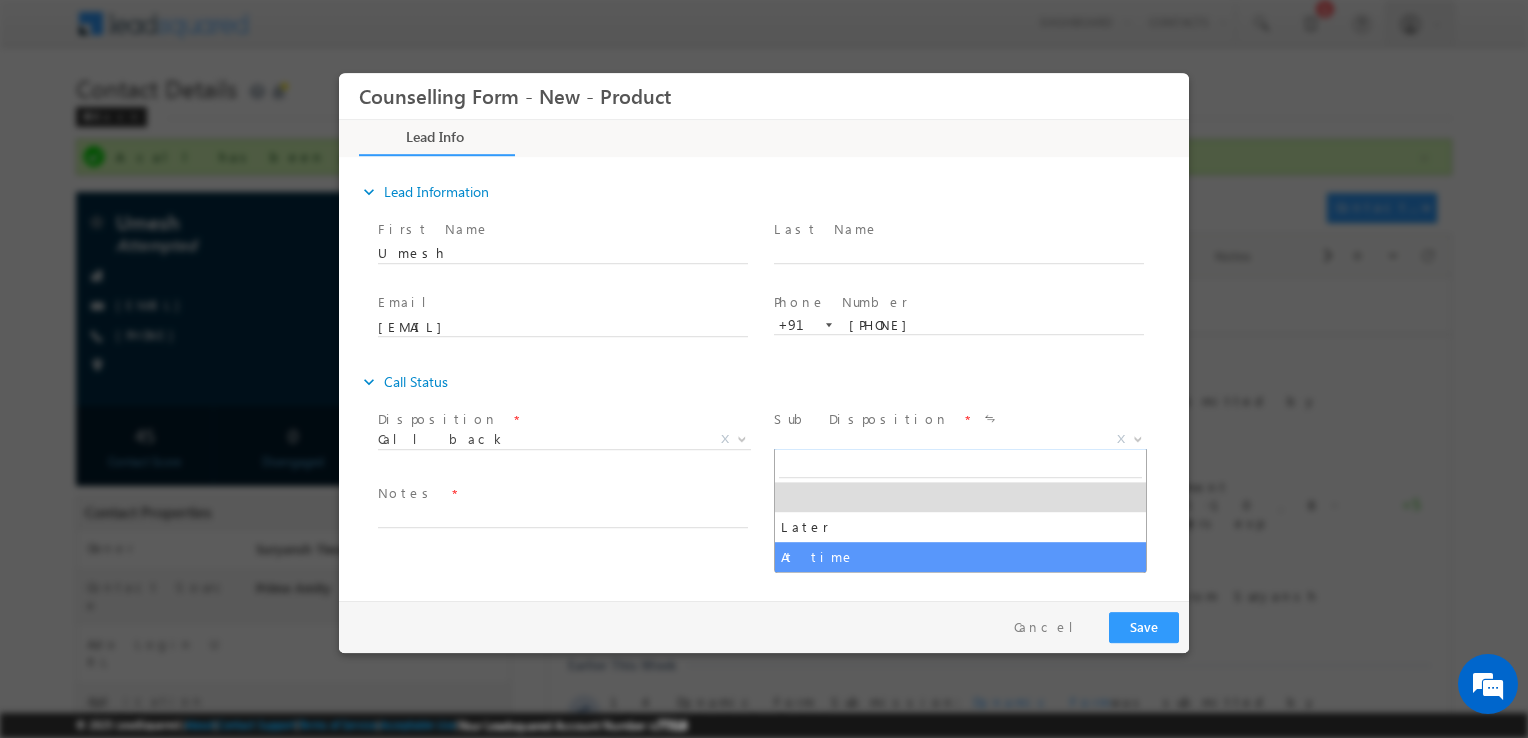 select on "At time" 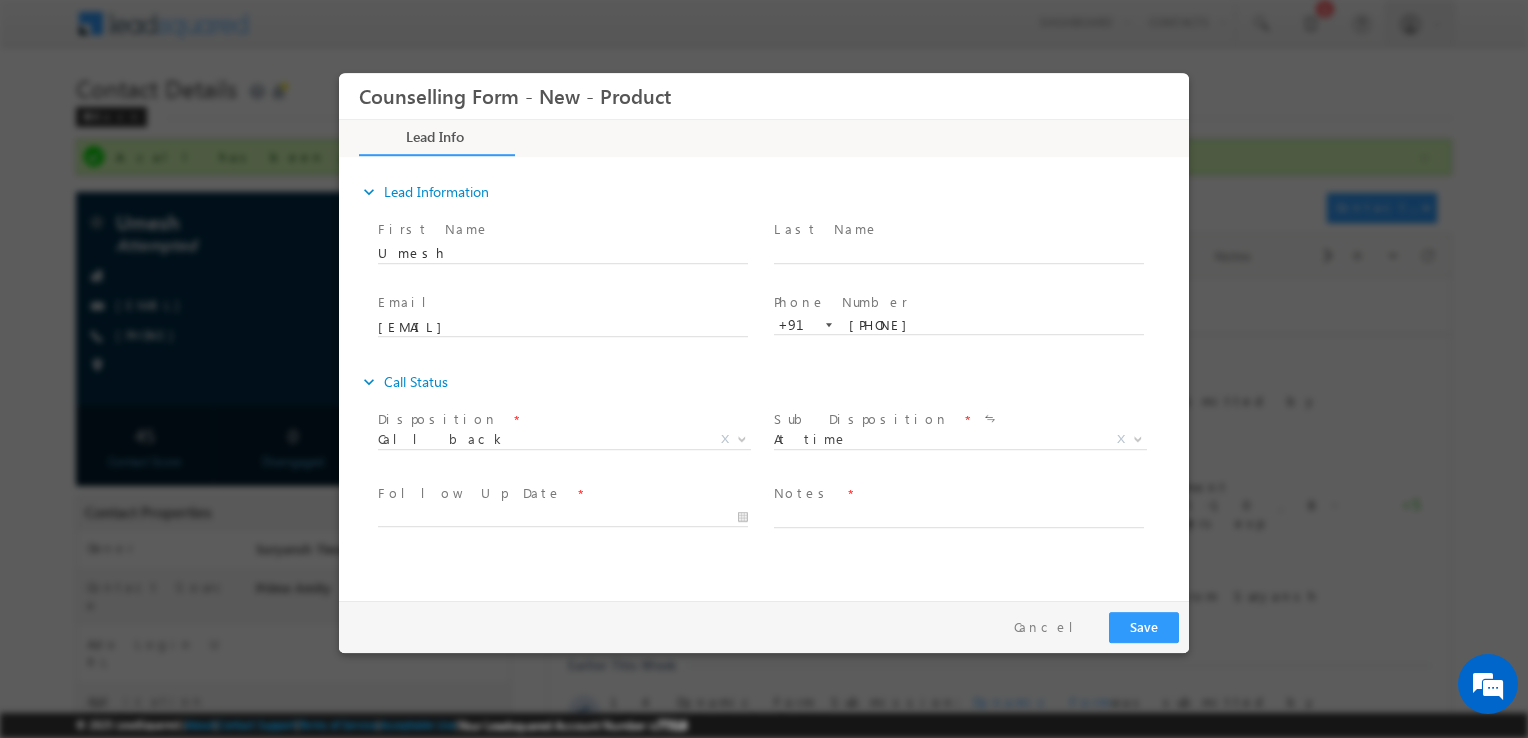 drag, startPoint x: 819, startPoint y: 500, endPoint x: 819, endPoint y: 516, distance: 16 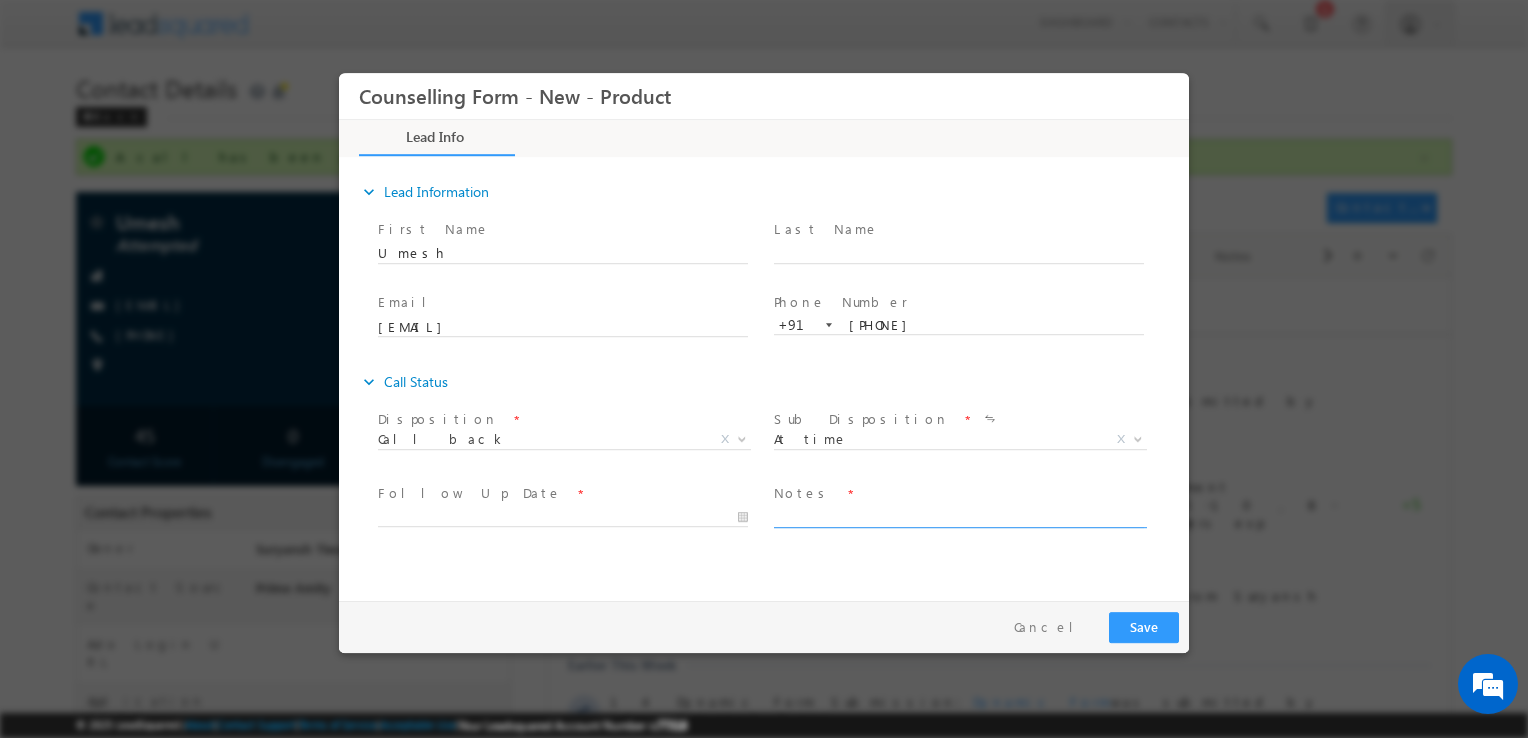 paste on "Masters in management Academic - 2019- B,.COM - [UNIVERSITY] - 5 -10 , B - 4-5 BACKLOGS 1 yr it Sales and marketing - 4yrs exp [CITY] - Jammu IELTS - Doing preparation" 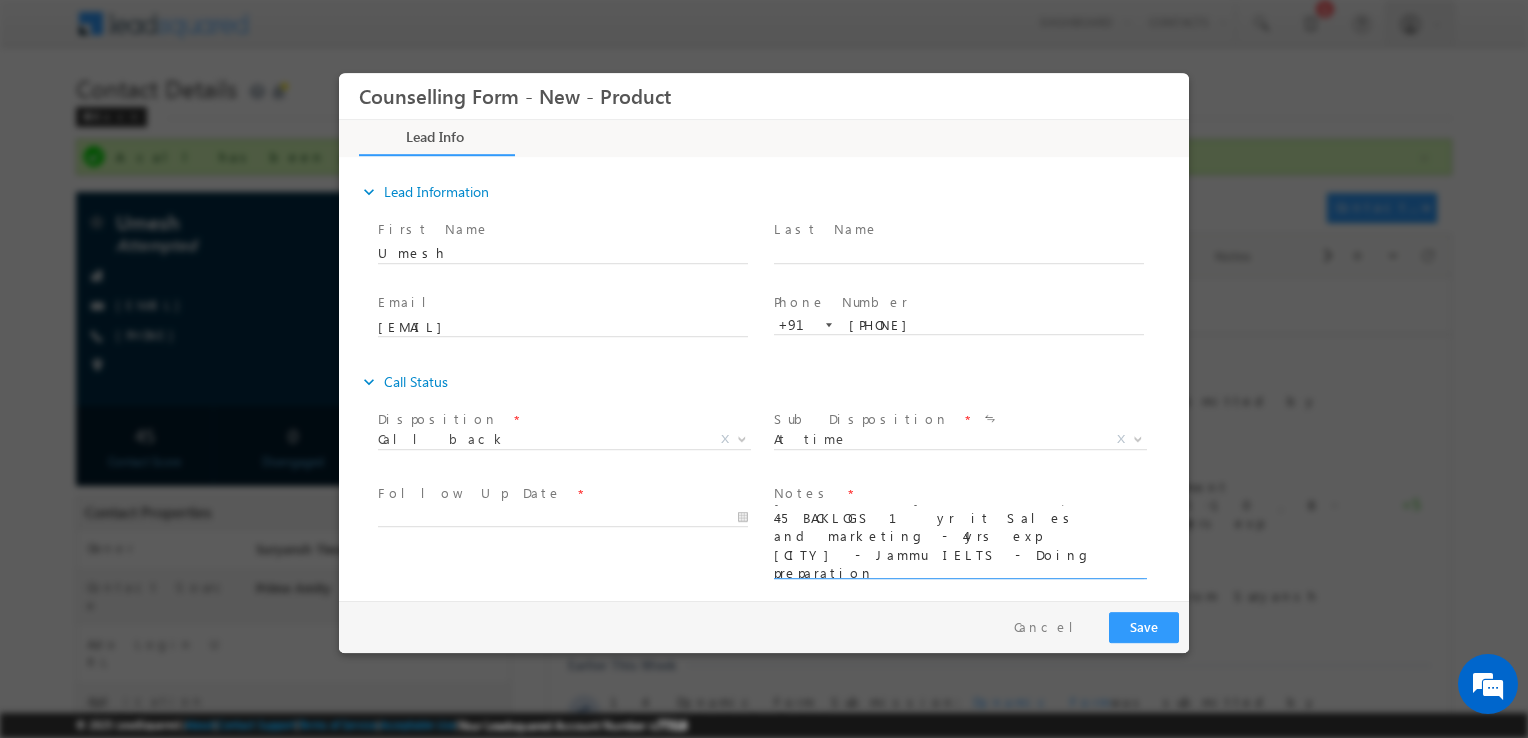 click on "Masters in management Academic - 2019- B,.COM - [UNIVERSITY] - 5 -10 , B - 4-5 BACKLOGS 1 yr it Sales and marketing - 4yrs exp [CITY] - Jammu IELTS - Doing preparation" at bounding box center [959, 542] 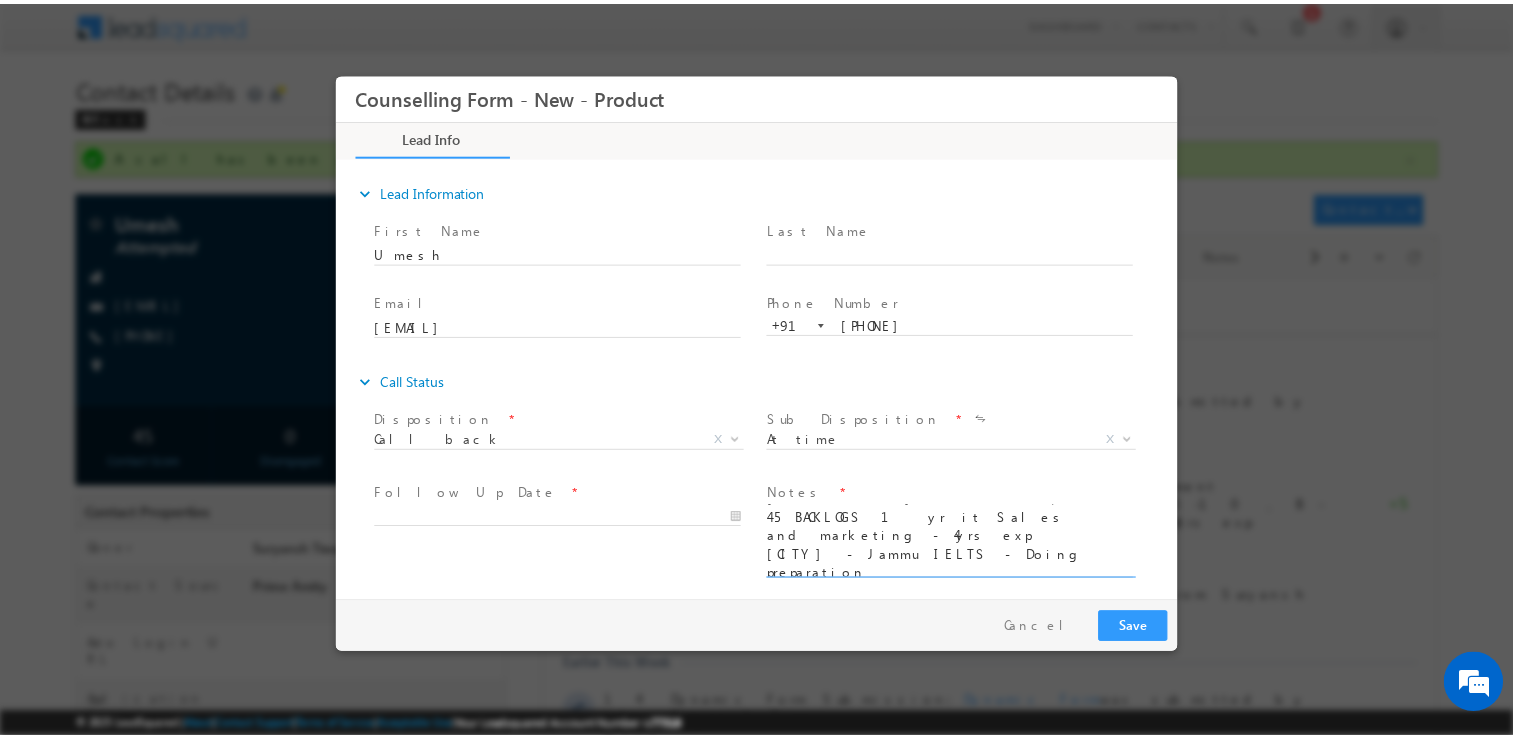 scroll, scrollTop: 4, scrollLeft: 0, axis: vertical 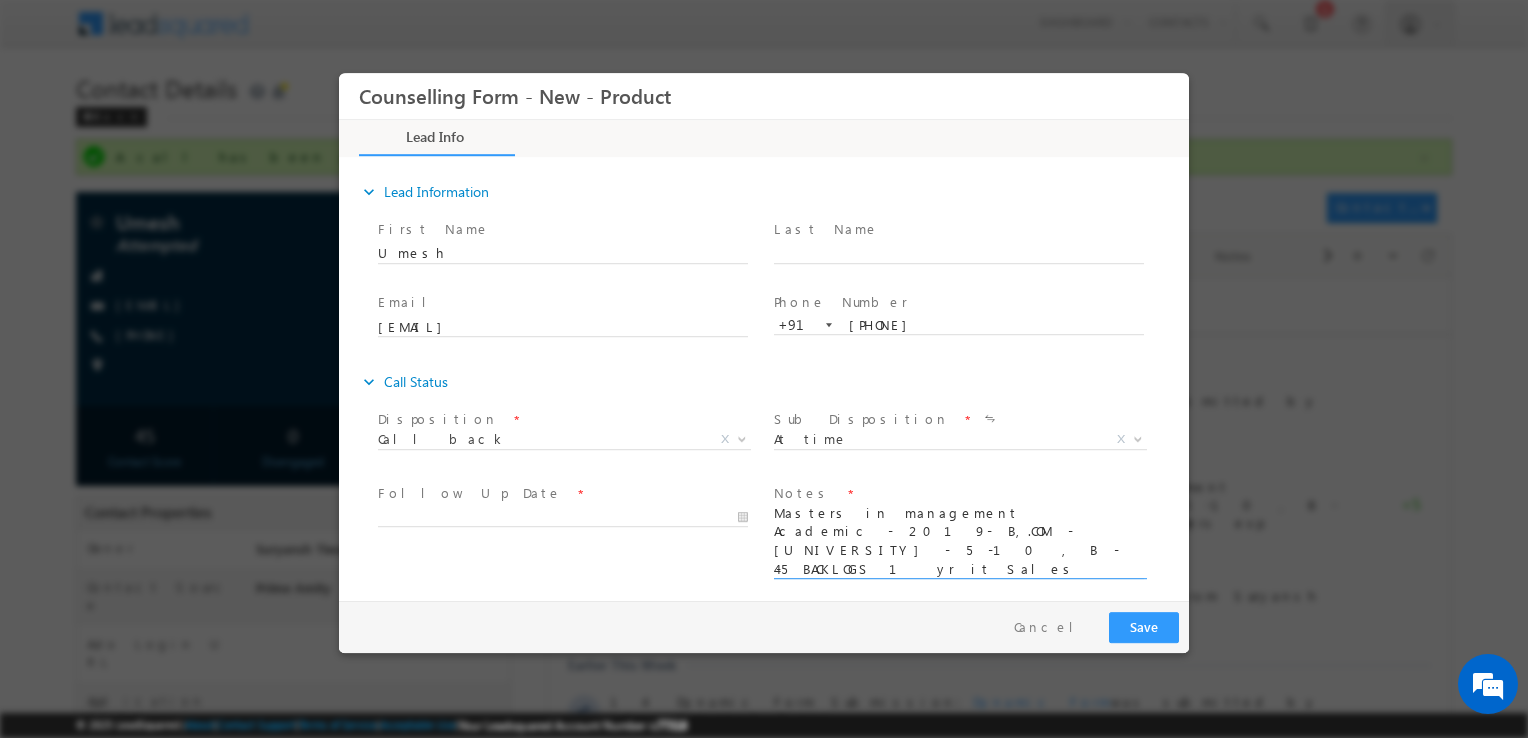 type on "Masters in management Academic - 2019- B,.COM - [UNIVERSITY] - 5 -10 , B - 4-5 BACKLOGS 1 yr it Sales and marketing - 4yrs exp [CITY] - Jammu IELTS - Doing preparation" 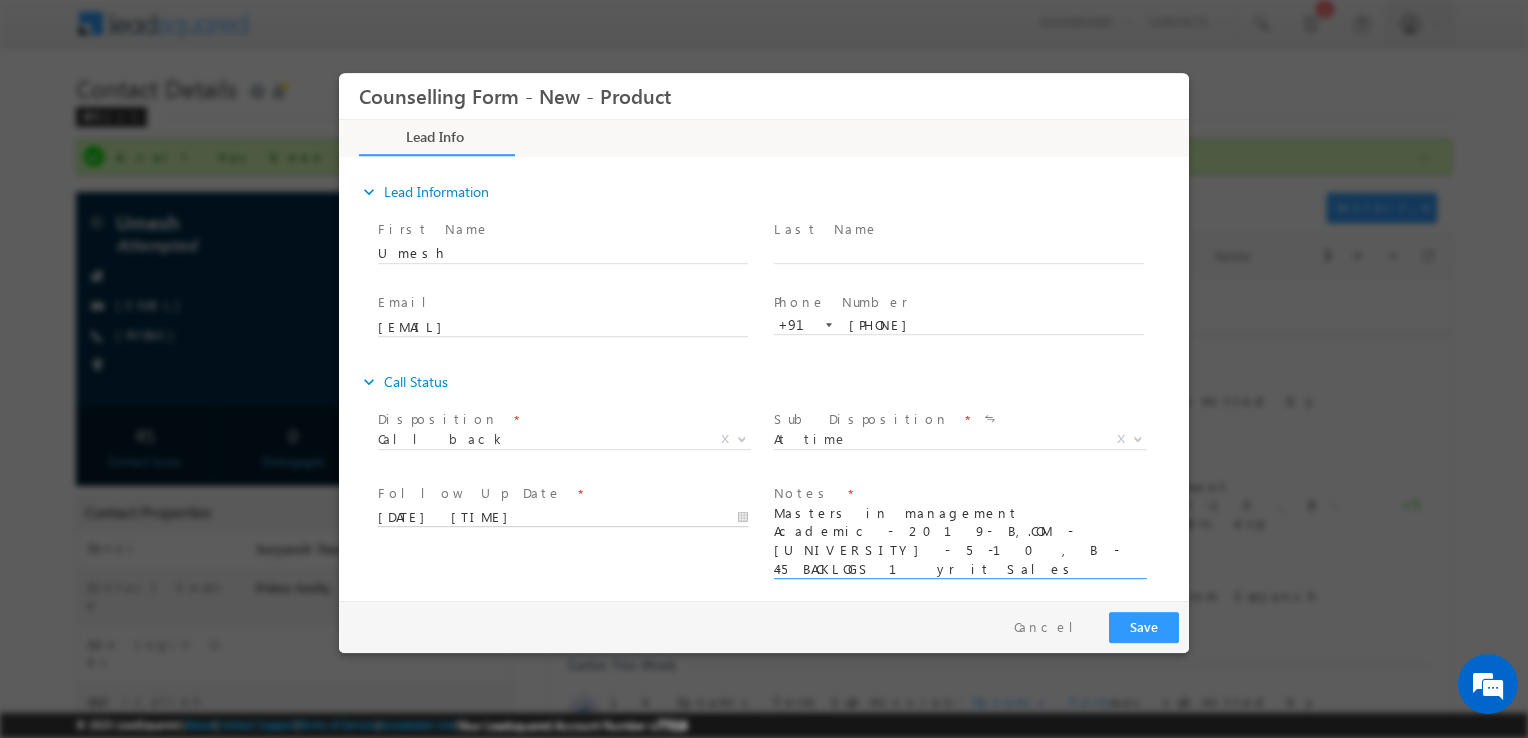 click on "[DATE] [TIME]" at bounding box center (563, 518) 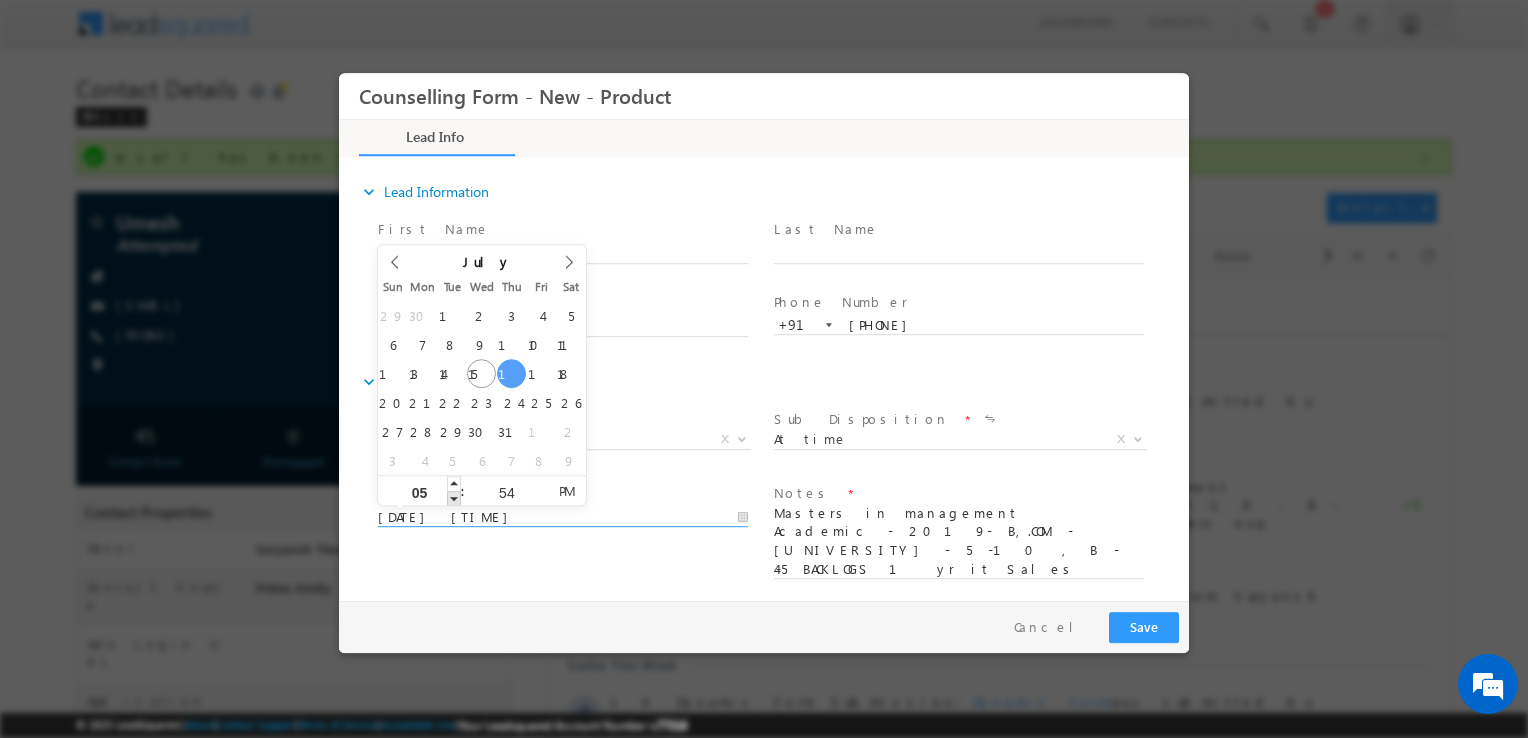 type on "[DATE] [TIME]" 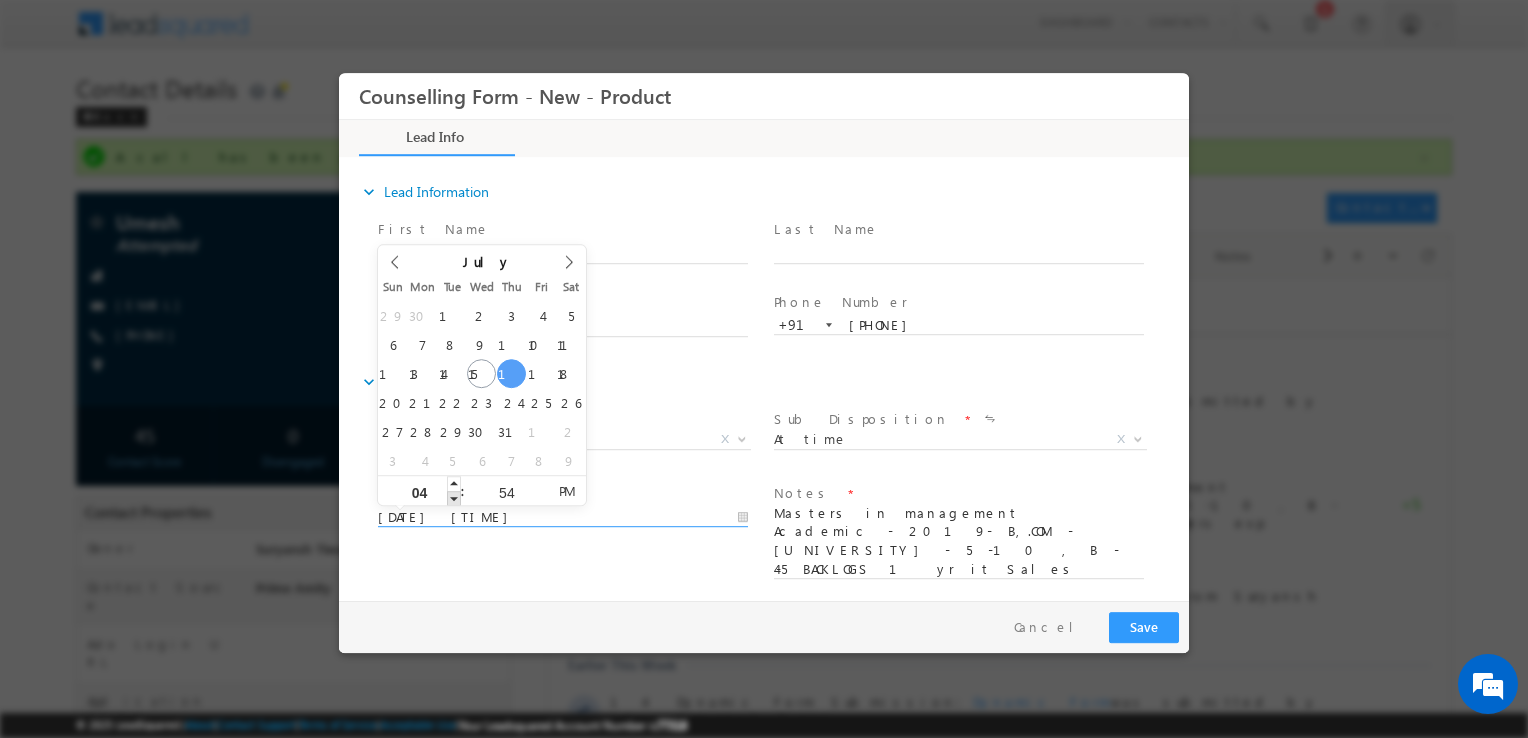 click at bounding box center (454, 498) 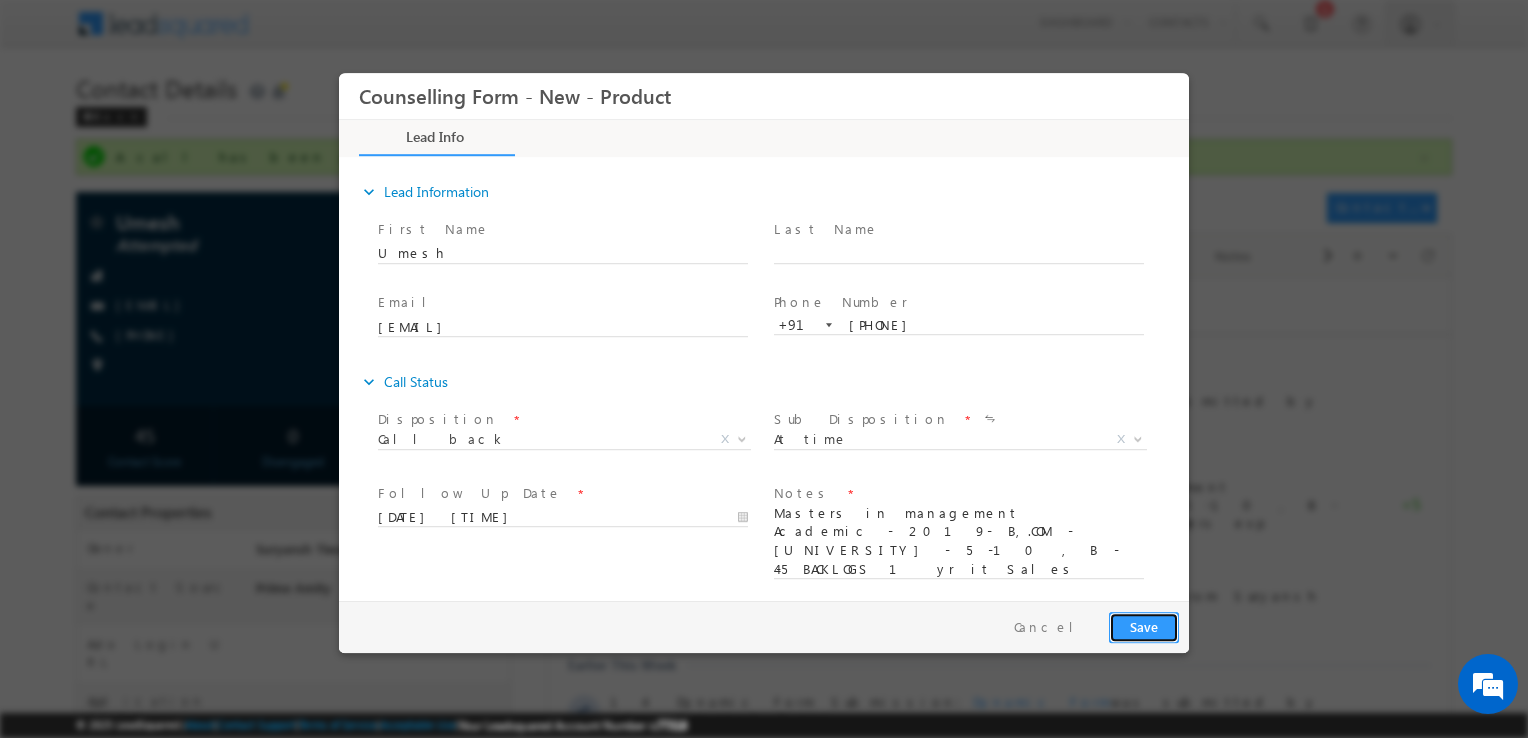 click on "Save" at bounding box center [1144, 627] 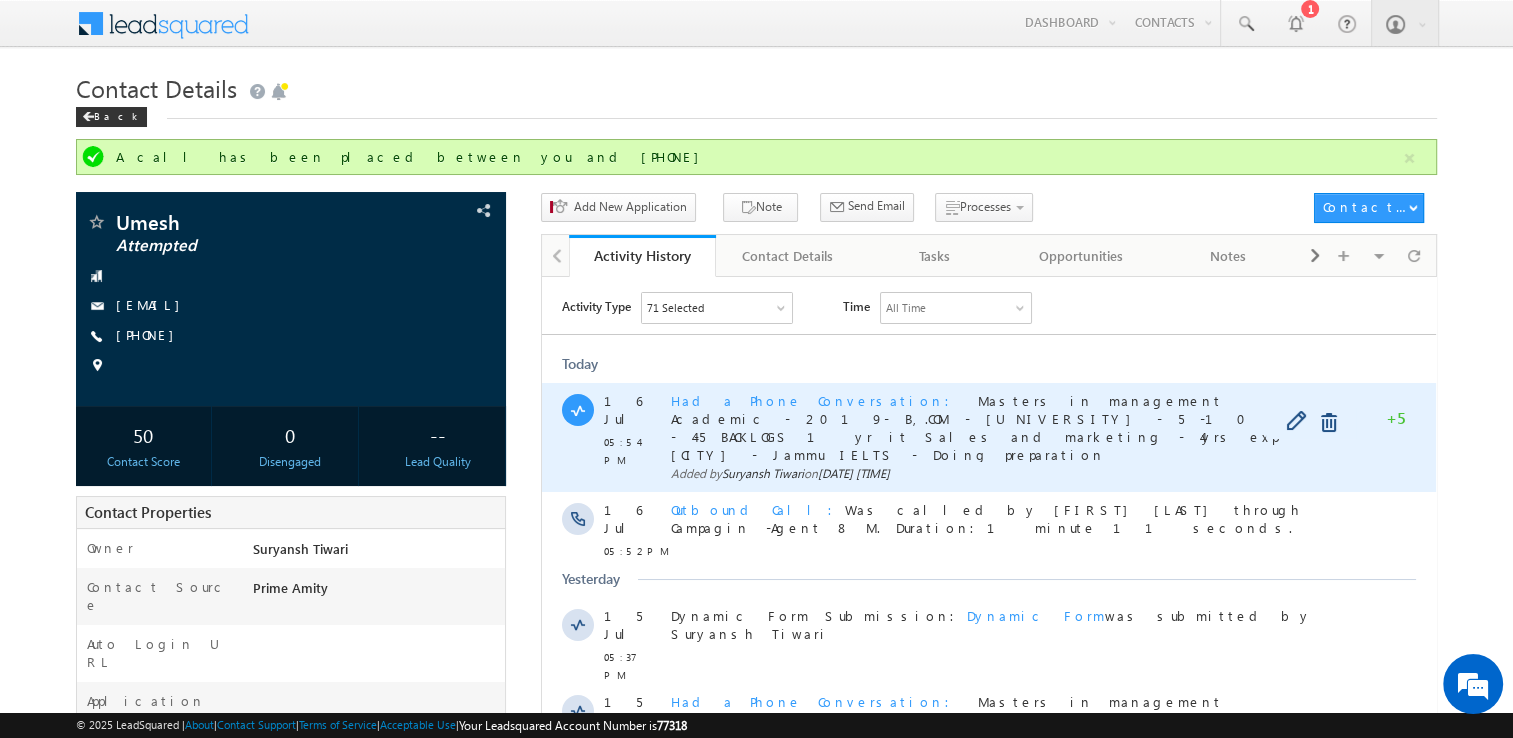 scroll, scrollTop: 0, scrollLeft: 0, axis: both 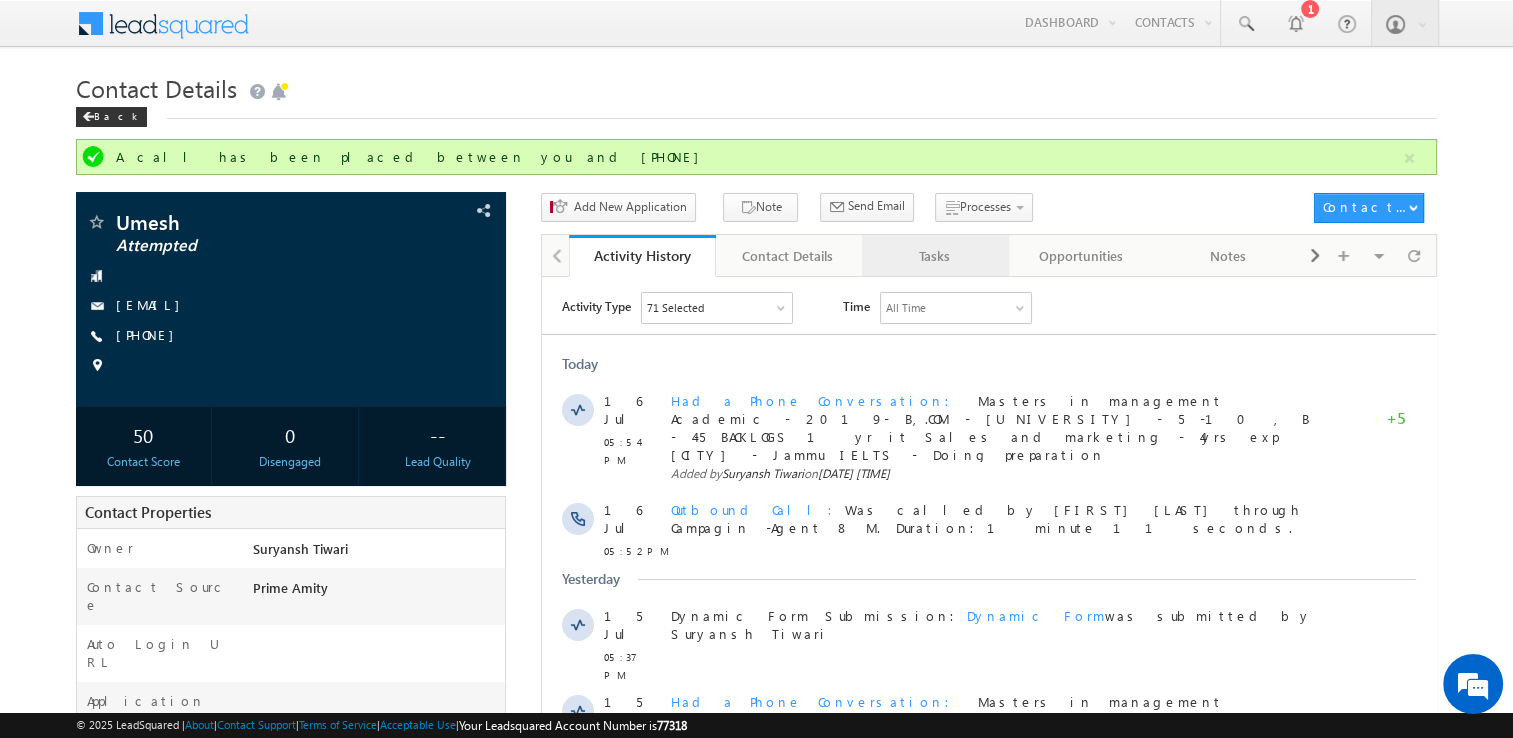 click on "Tasks" at bounding box center (935, 256) 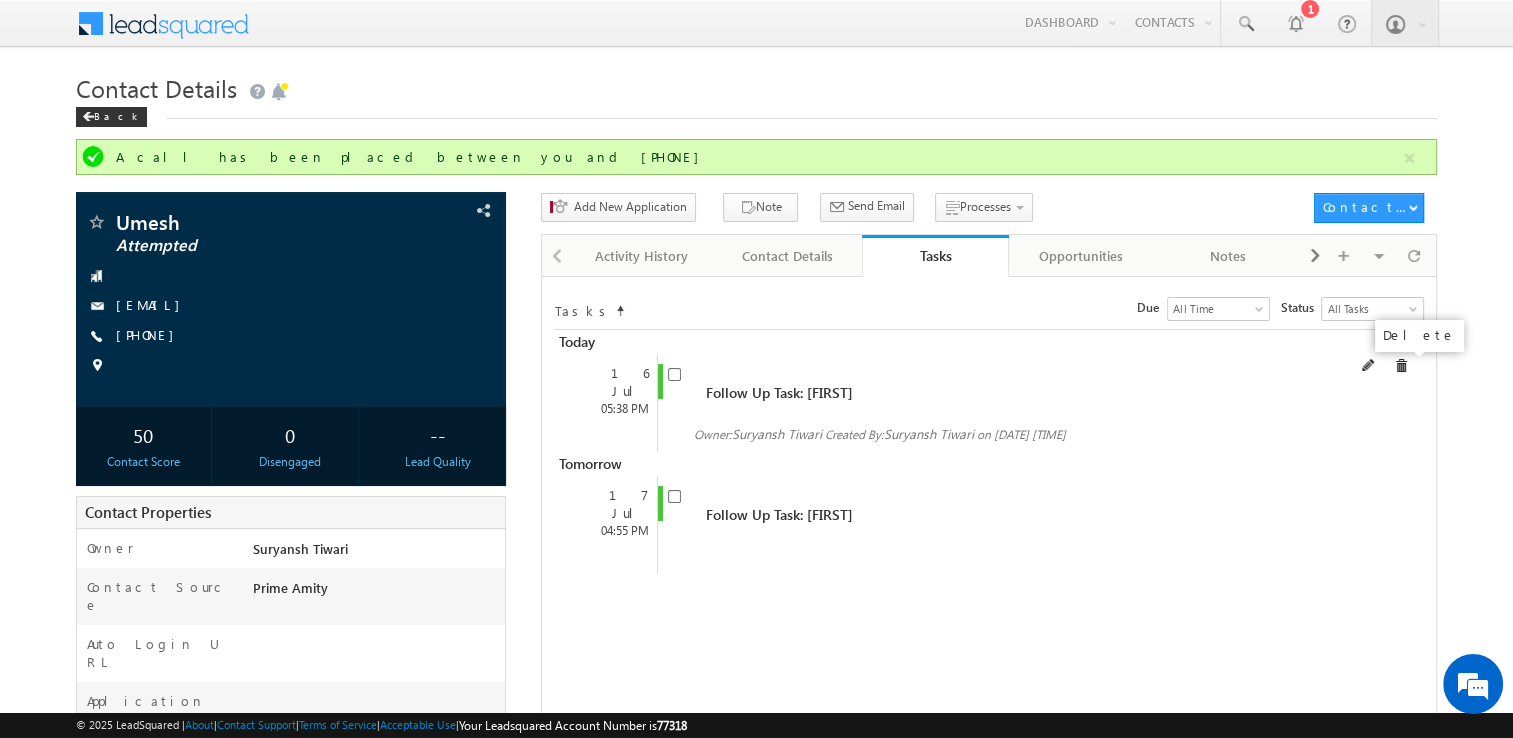 click at bounding box center [1401, 366] 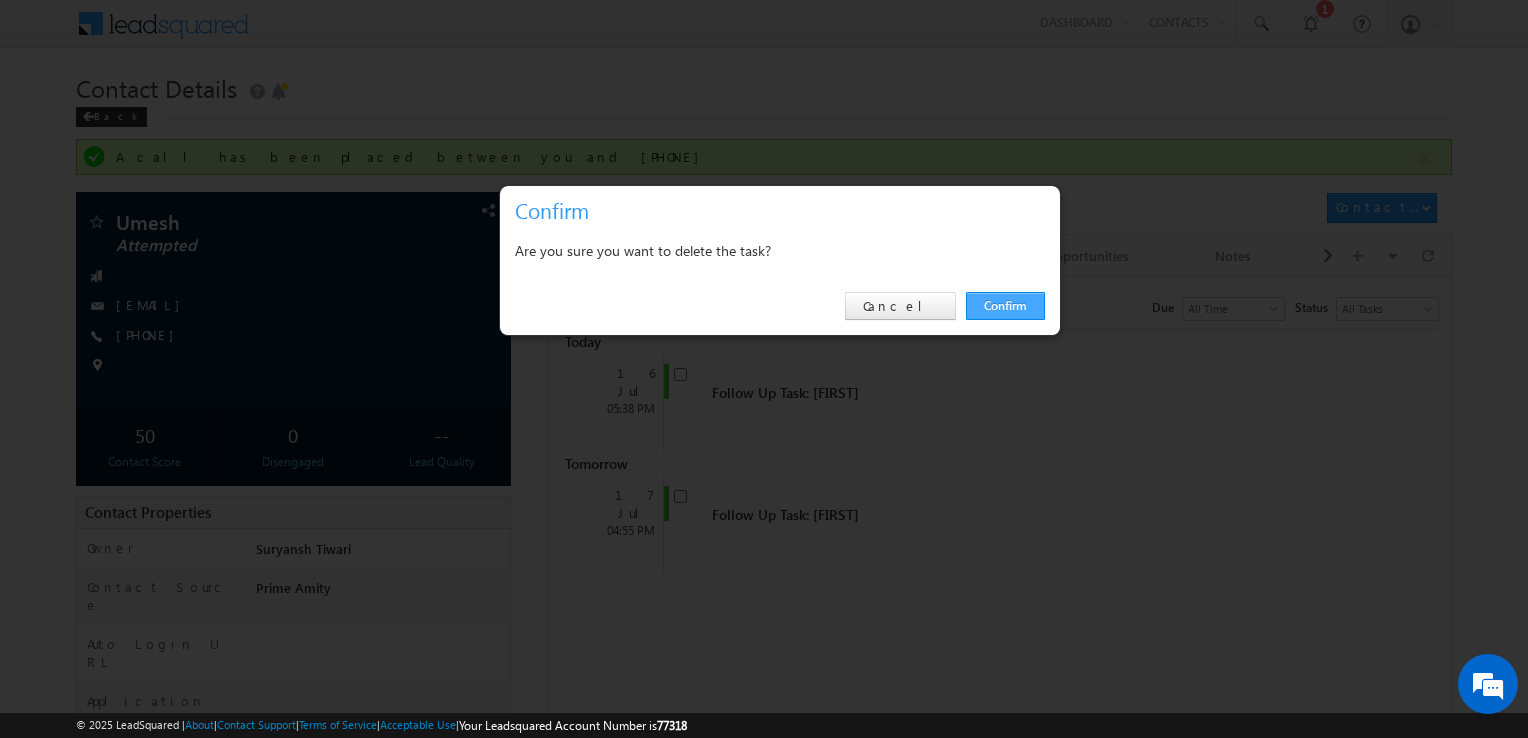 click on "Confirm" at bounding box center [1005, 306] 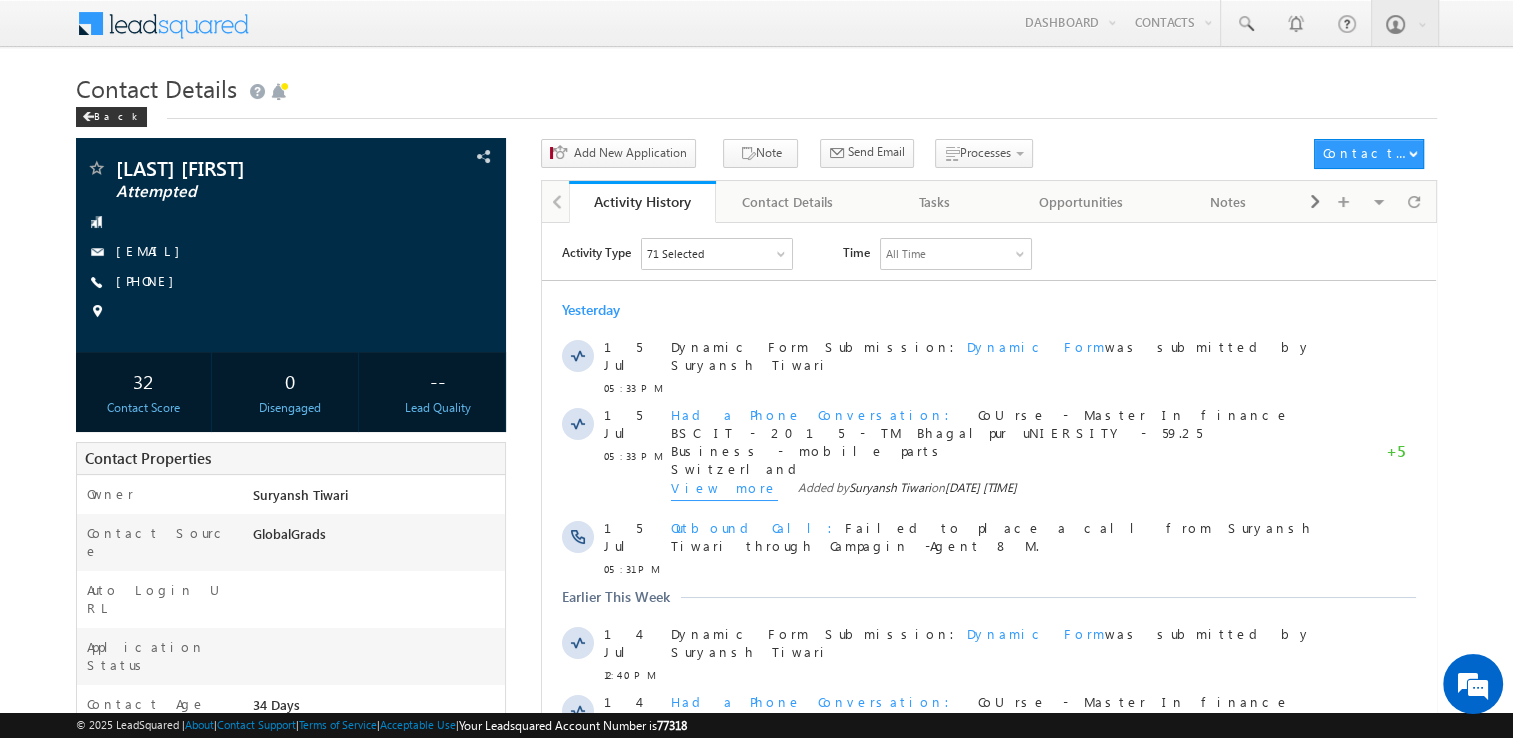 scroll, scrollTop: 0, scrollLeft: 0, axis: both 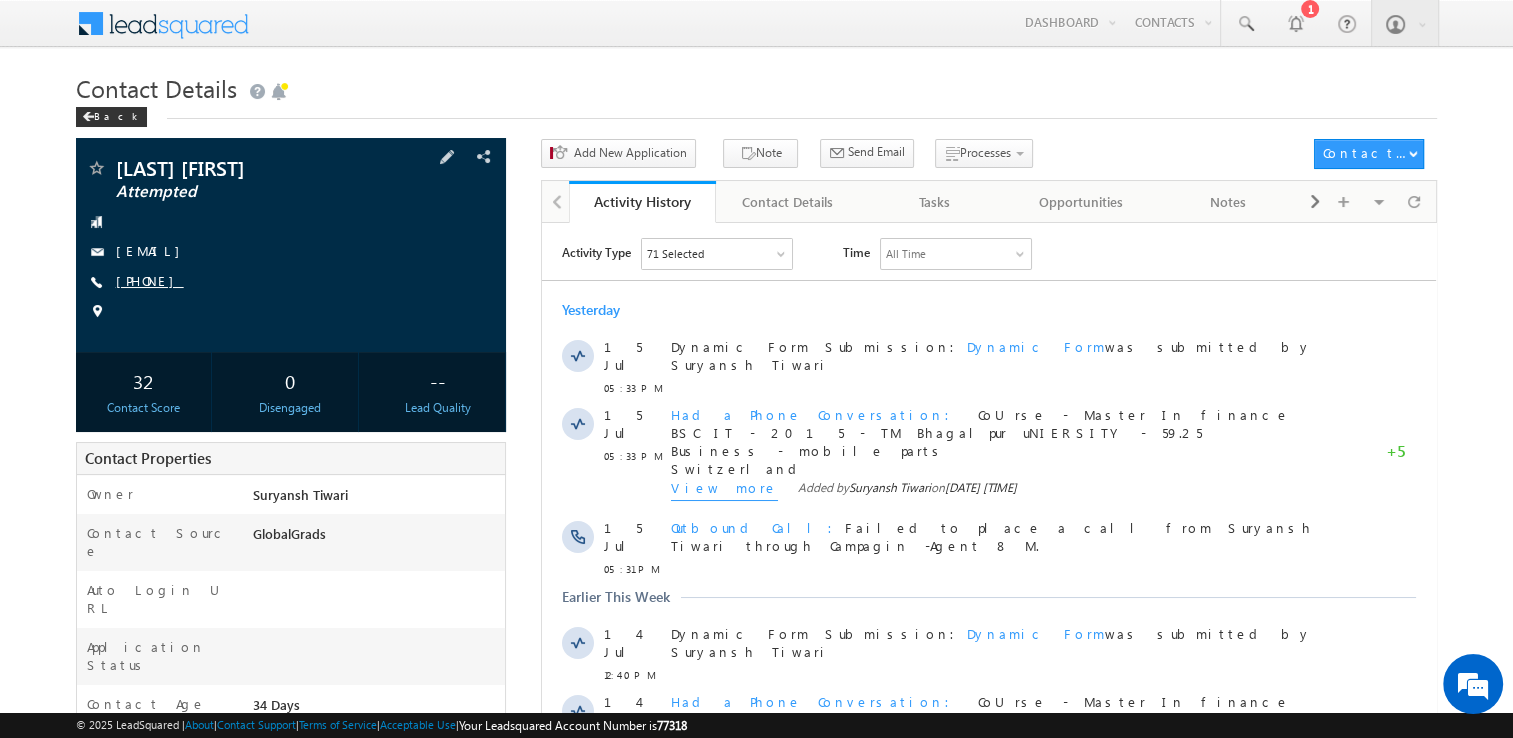 click on "[PHONE]" at bounding box center [150, 280] 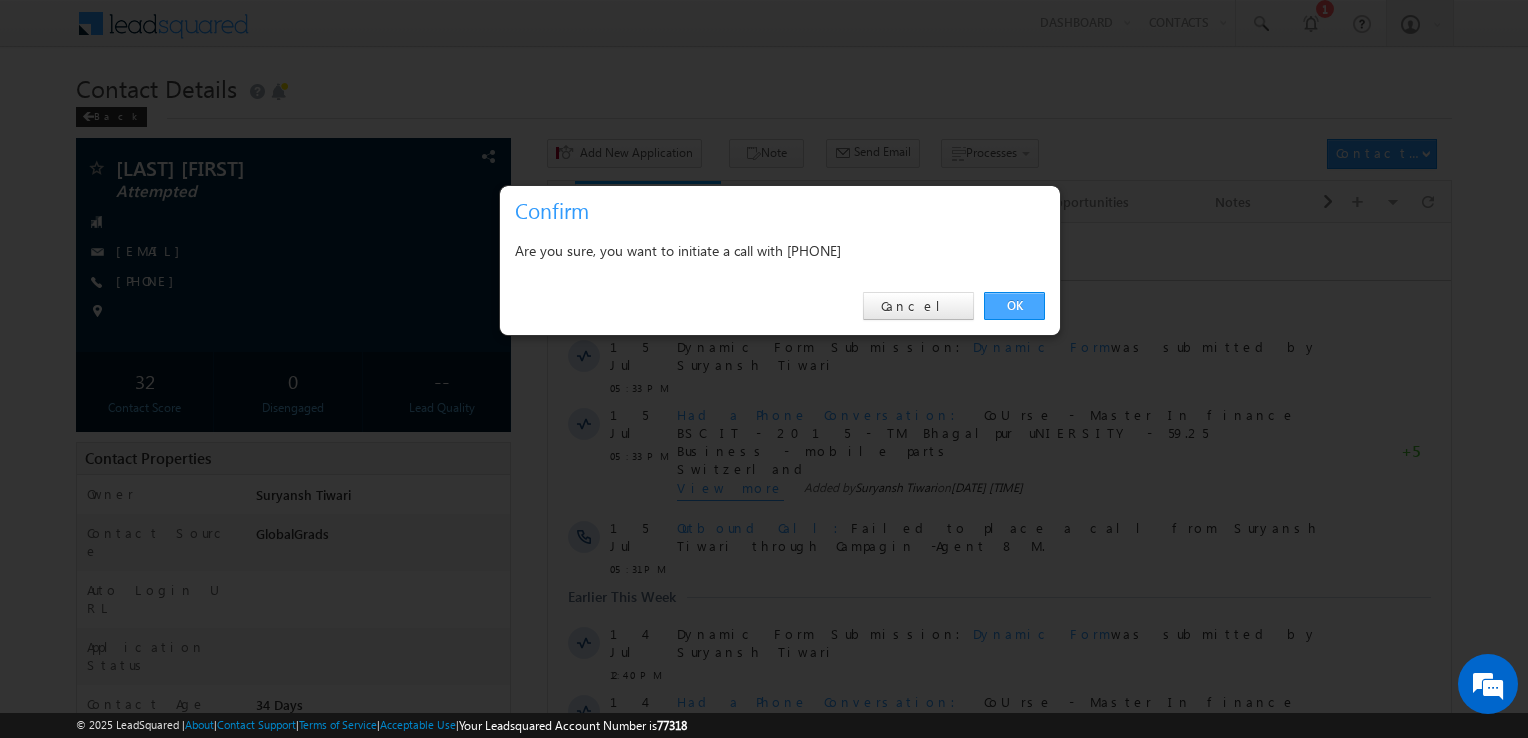 click on "OK" at bounding box center (1014, 306) 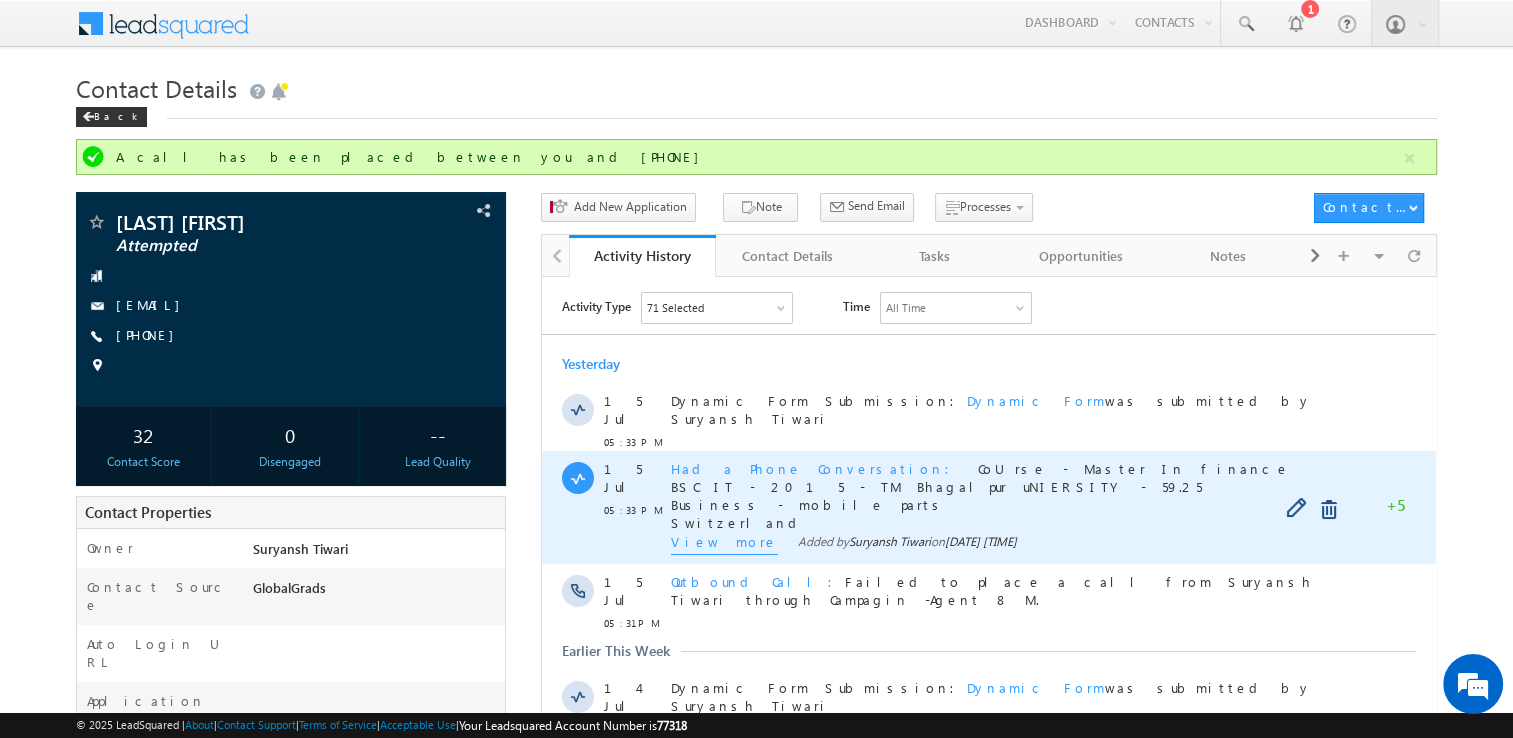 click on "View more" at bounding box center [724, 543] 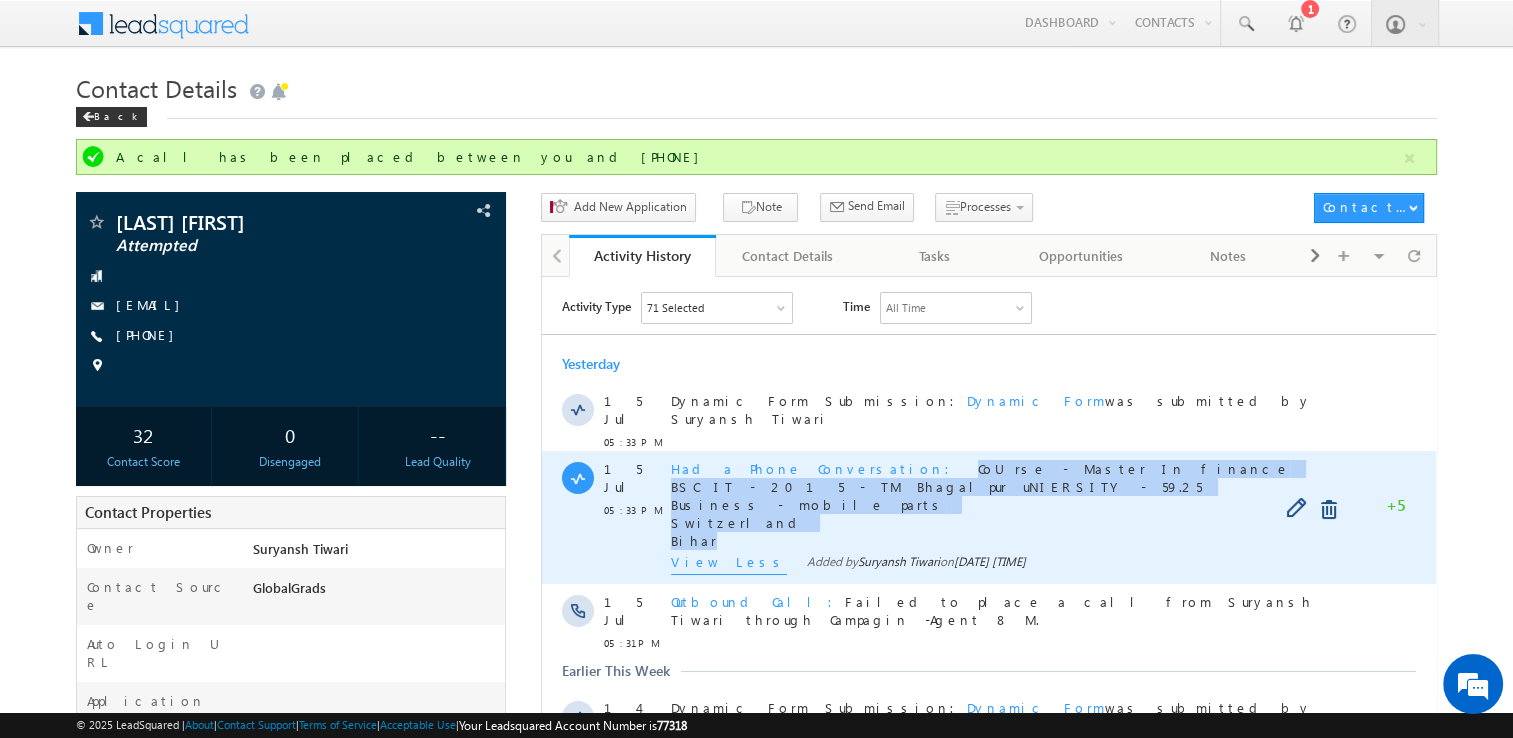 copy on "CoUrse - Master In finance BSC IT - 2015 - TM Bhagalpur uNIERSITY - 59.25 Business - mobile parts [COUNTRY] [STATE]" 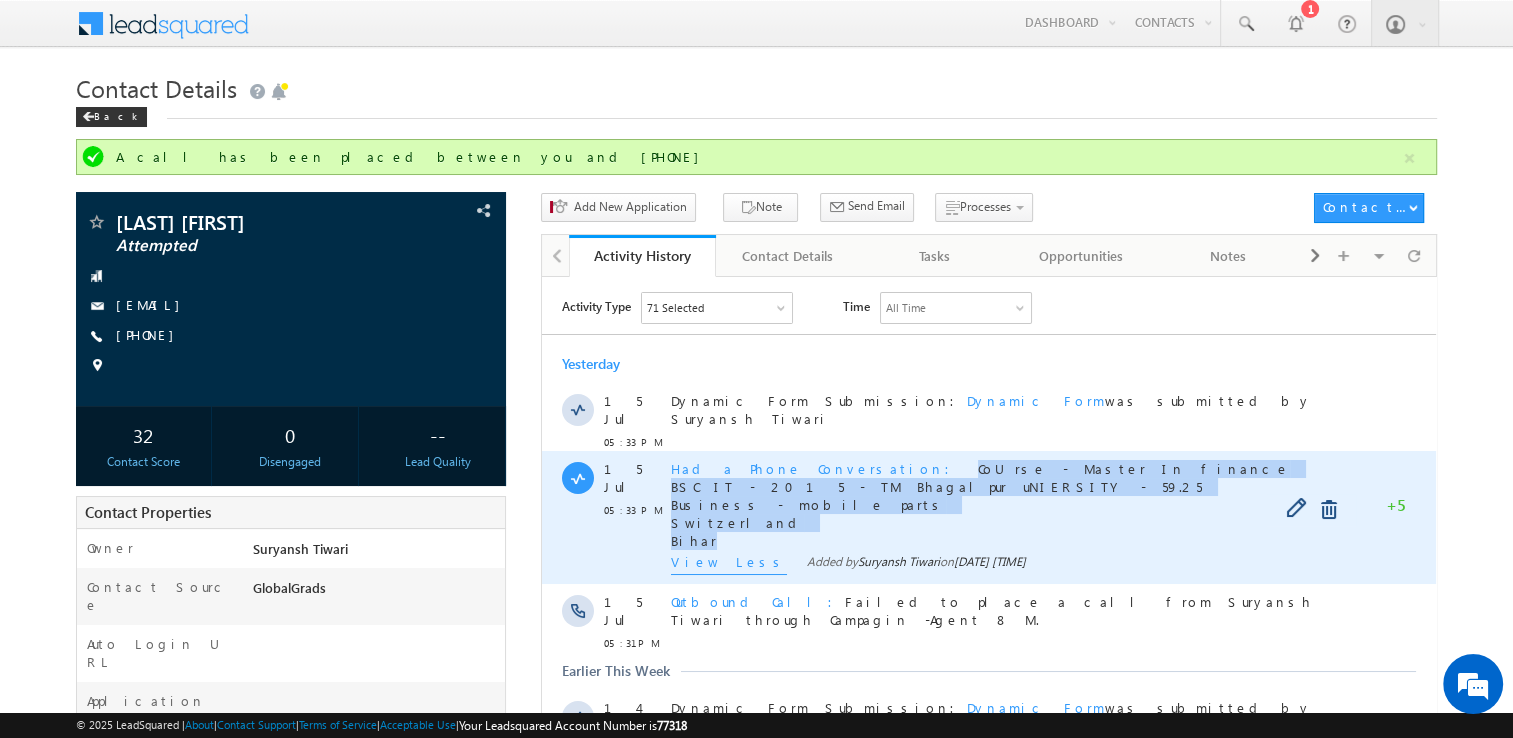 drag, startPoint x: 832, startPoint y: 456, endPoint x: 813, endPoint y: 527, distance: 73.4983 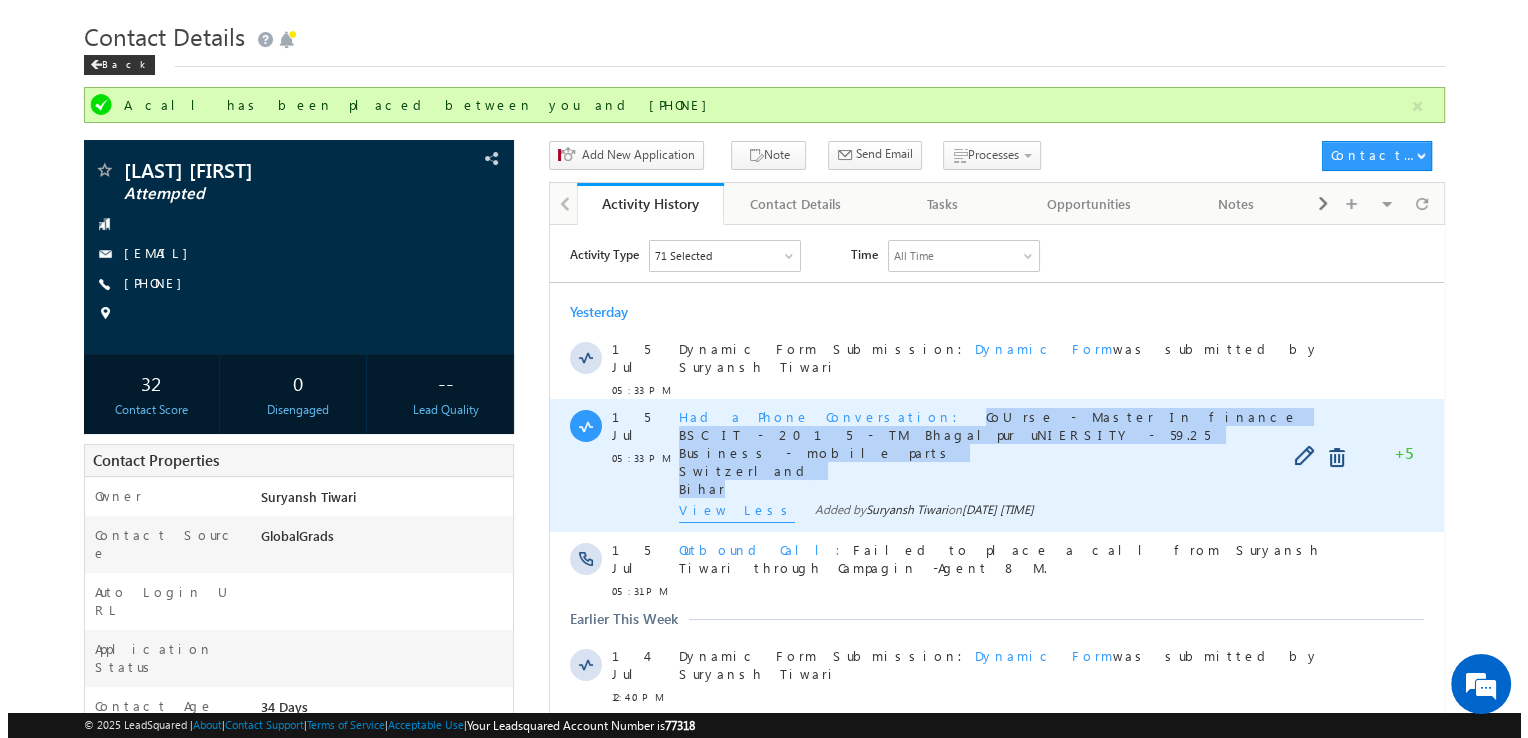 scroll, scrollTop: 0, scrollLeft: 0, axis: both 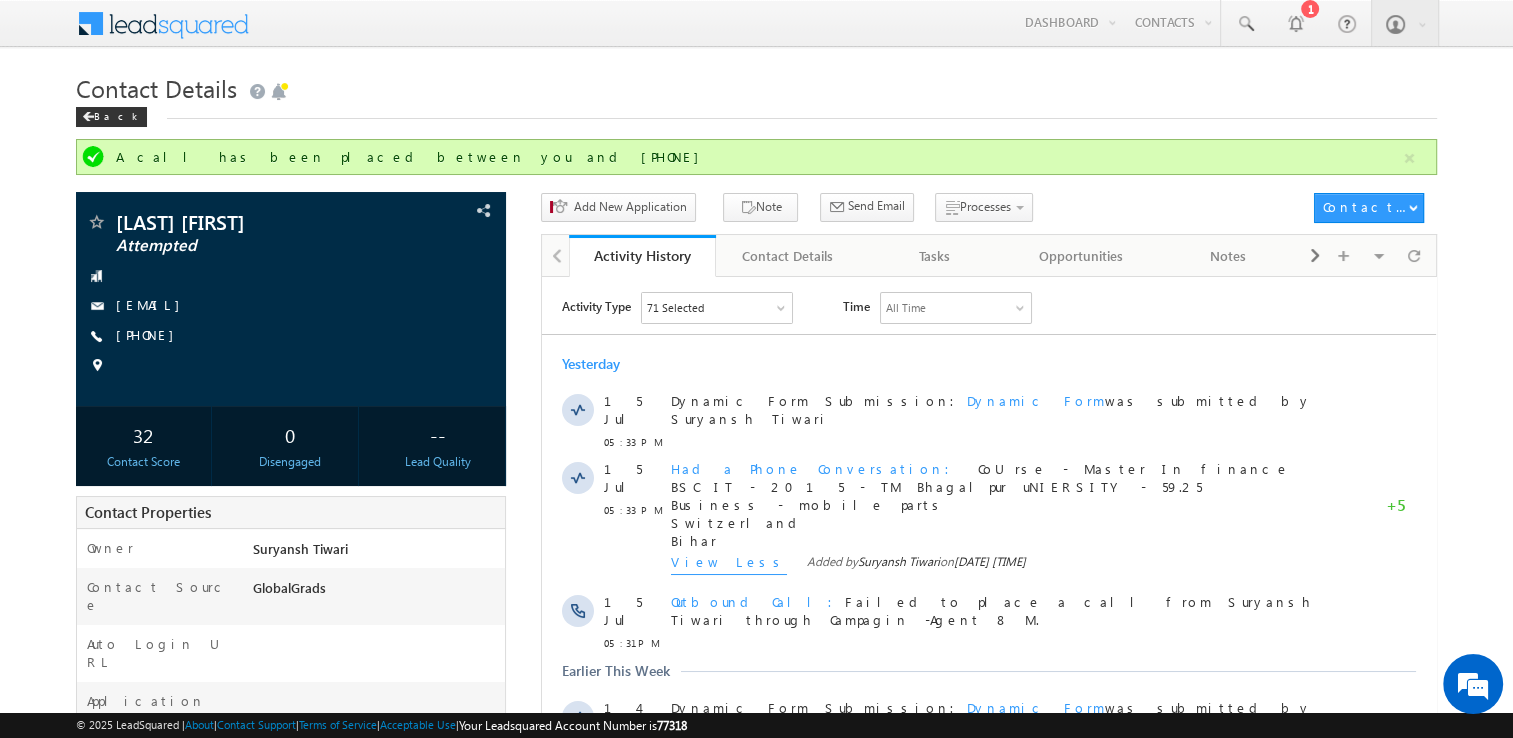 drag, startPoint x: 916, startPoint y: 281, endPoint x: 916, endPoint y: 270, distance: 11 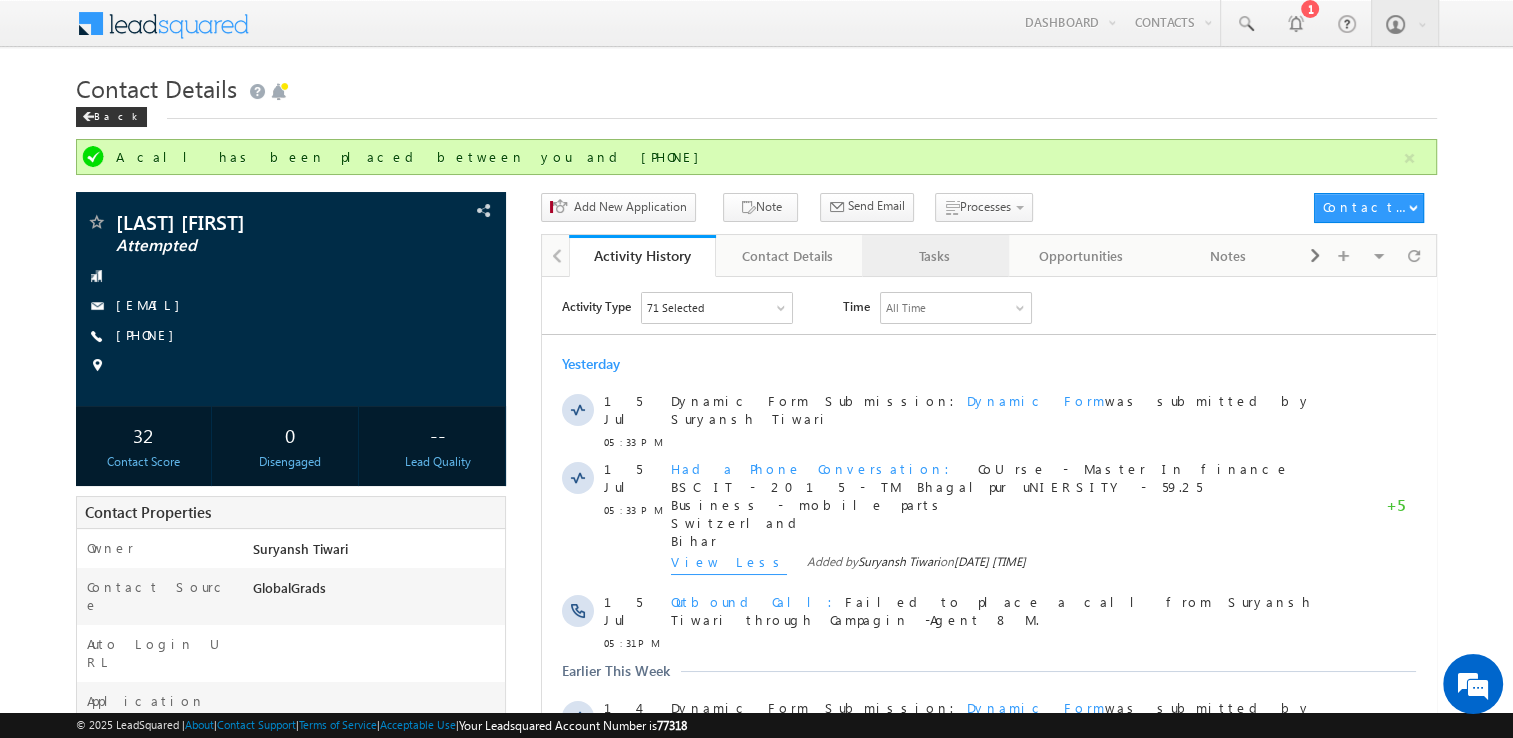 click on "Tasks" at bounding box center [935, 256] 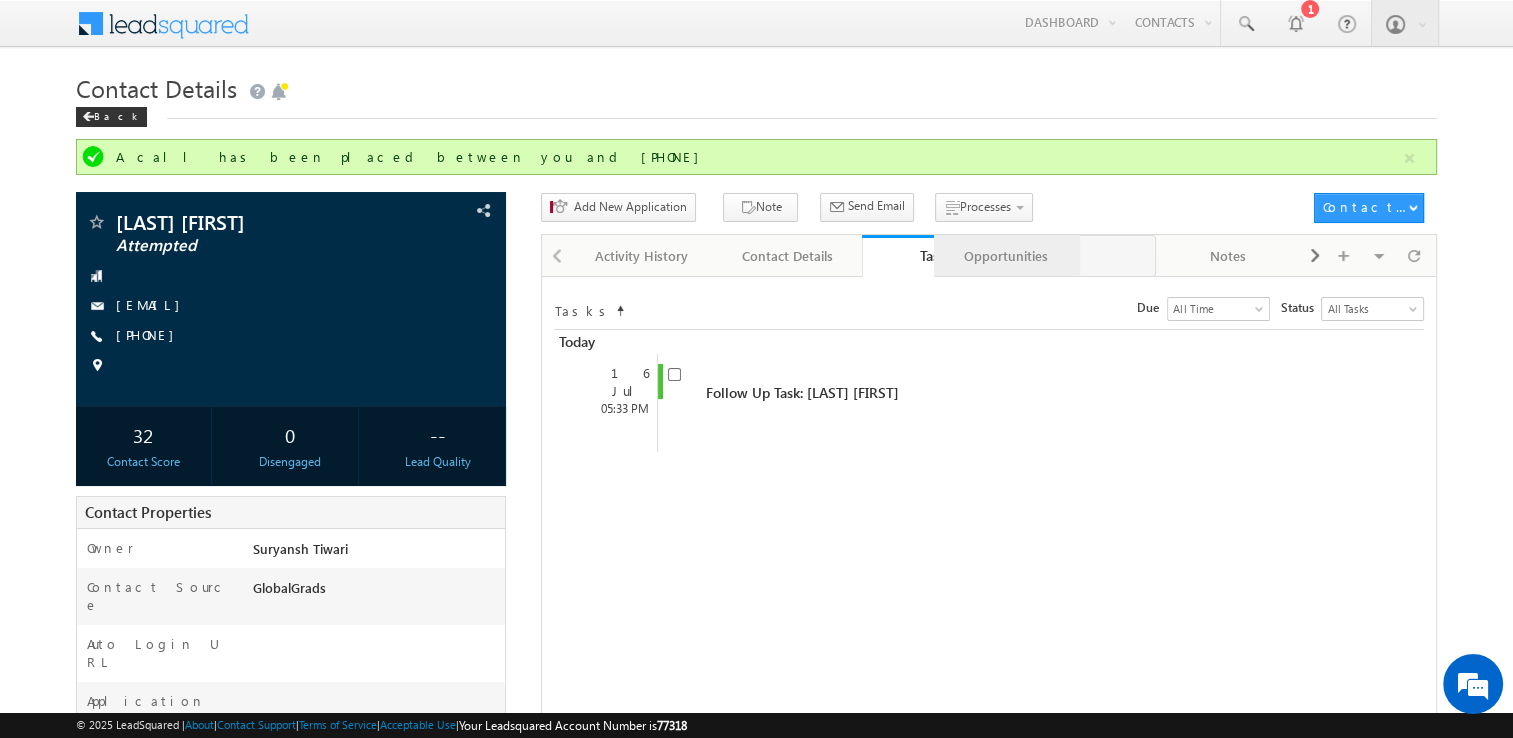 drag, startPoint x: 1053, startPoint y: 268, endPoint x: 906, endPoint y: 266, distance: 147.01361 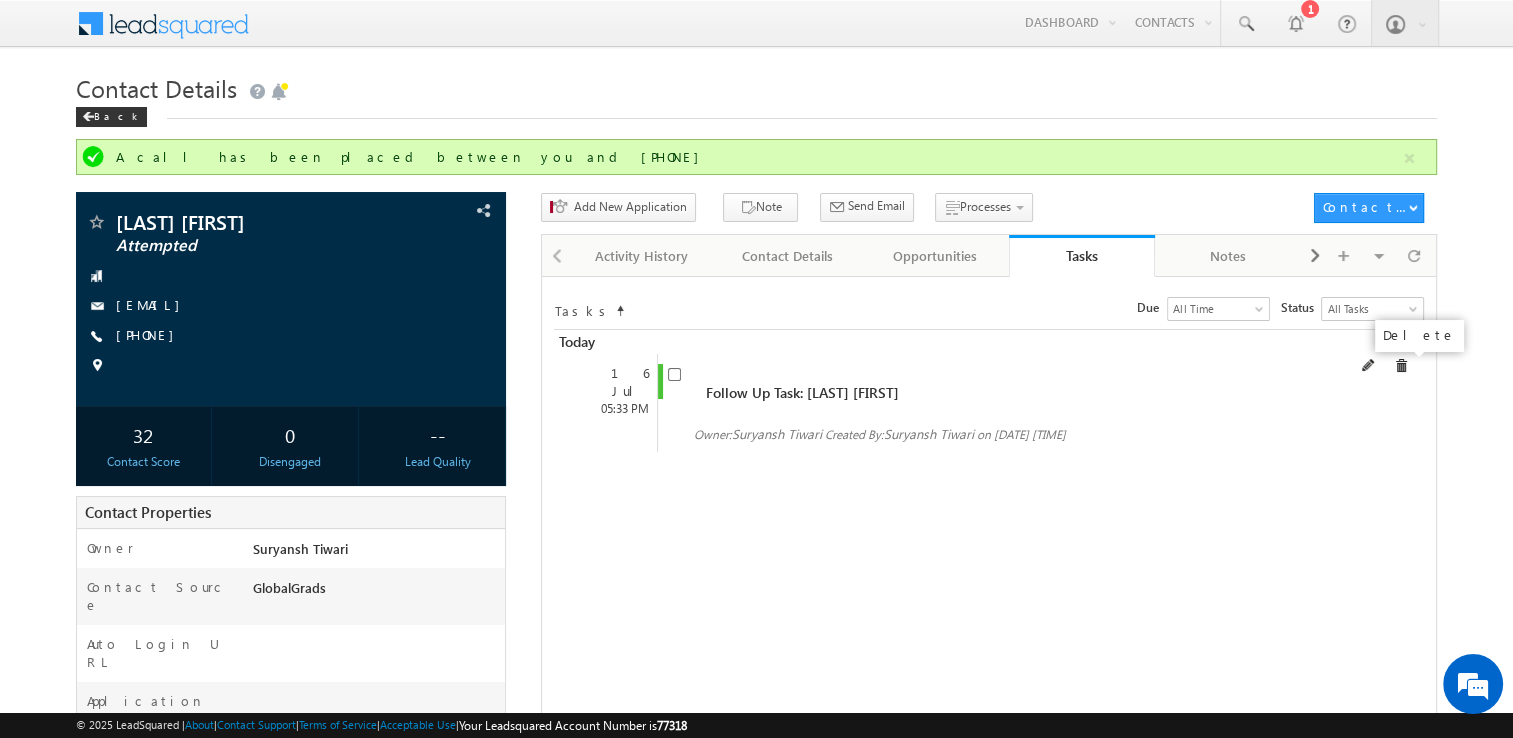click at bounding box center (1401, 366) 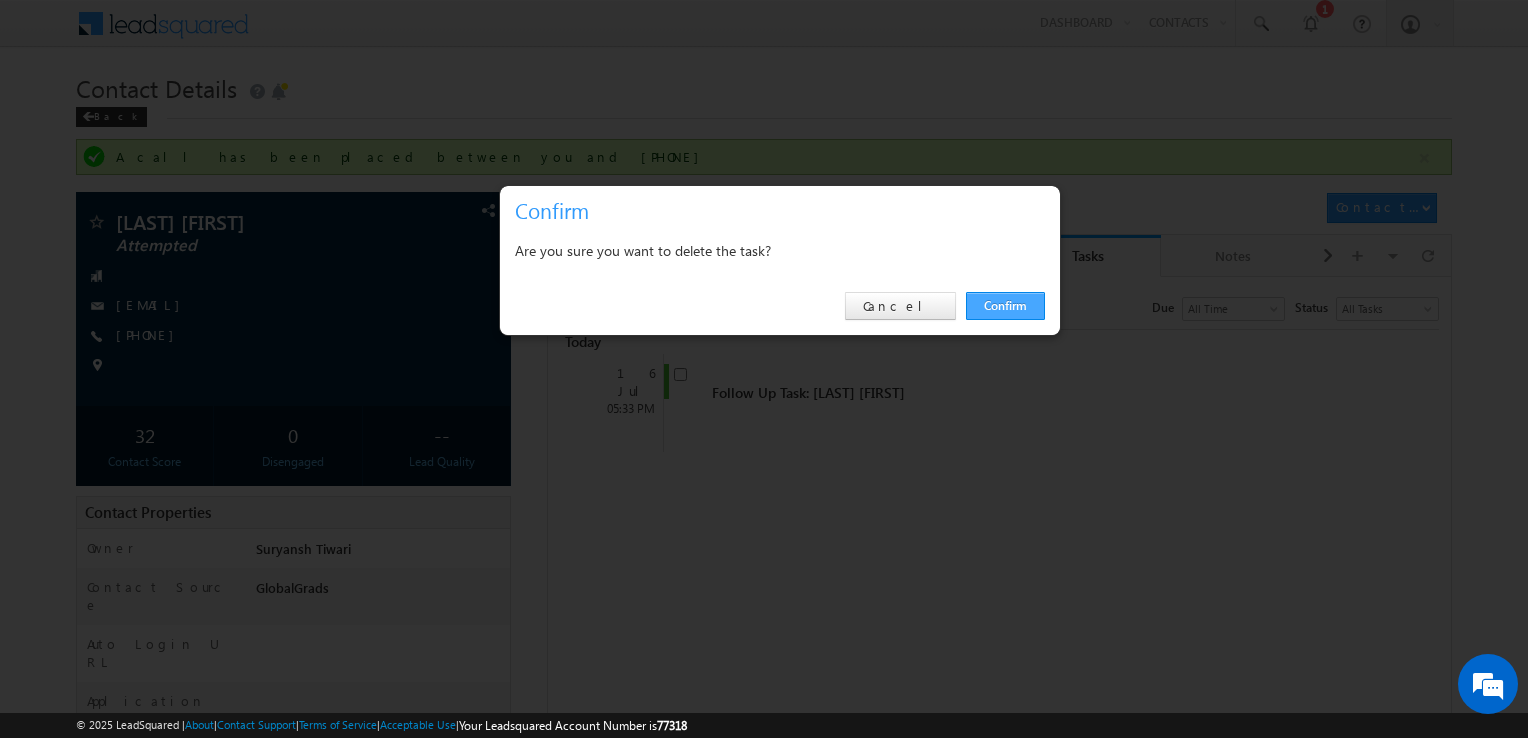 click on "Confirm" at bounding box center [1005, 306] 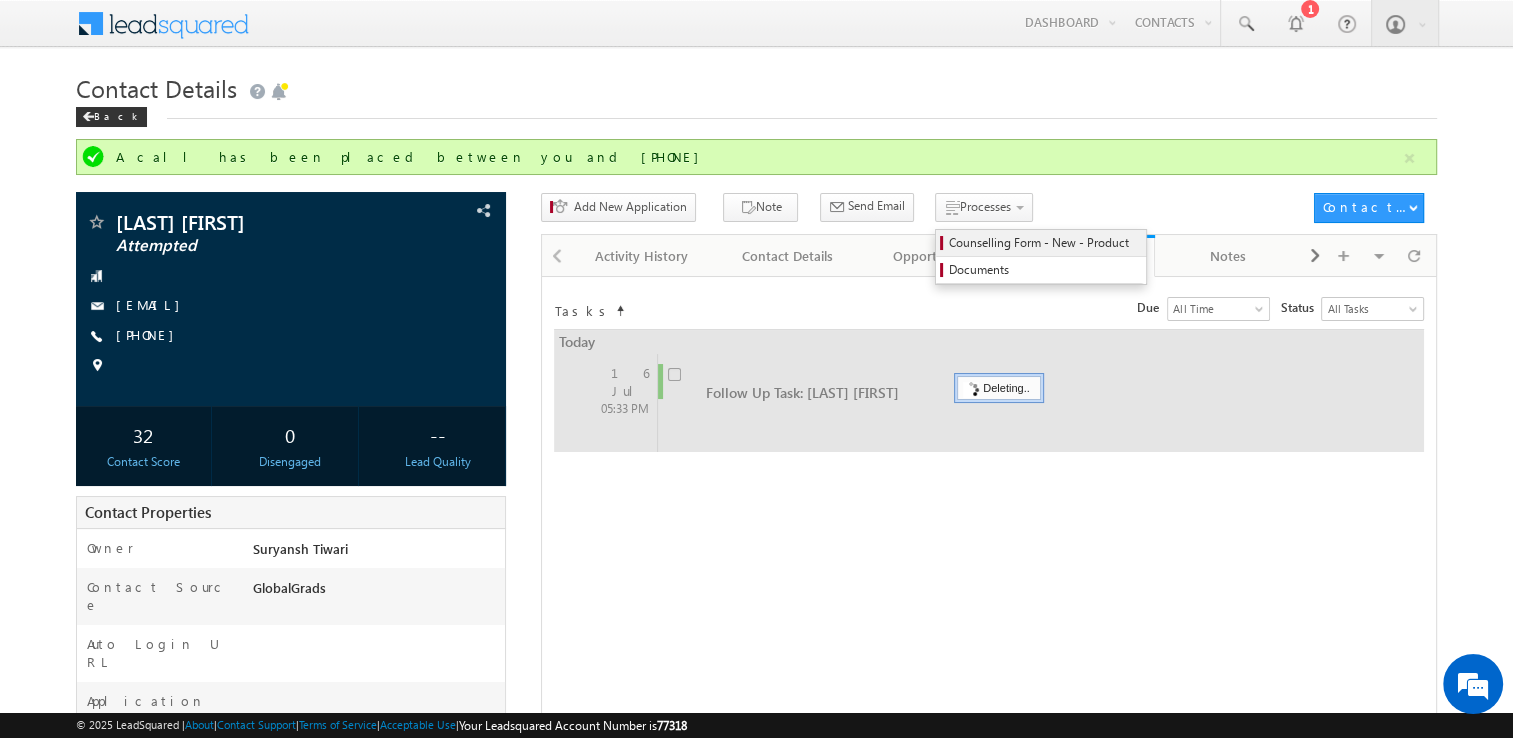 click on "Counselling Form - New - Product" at bounding box center [1044, 243] 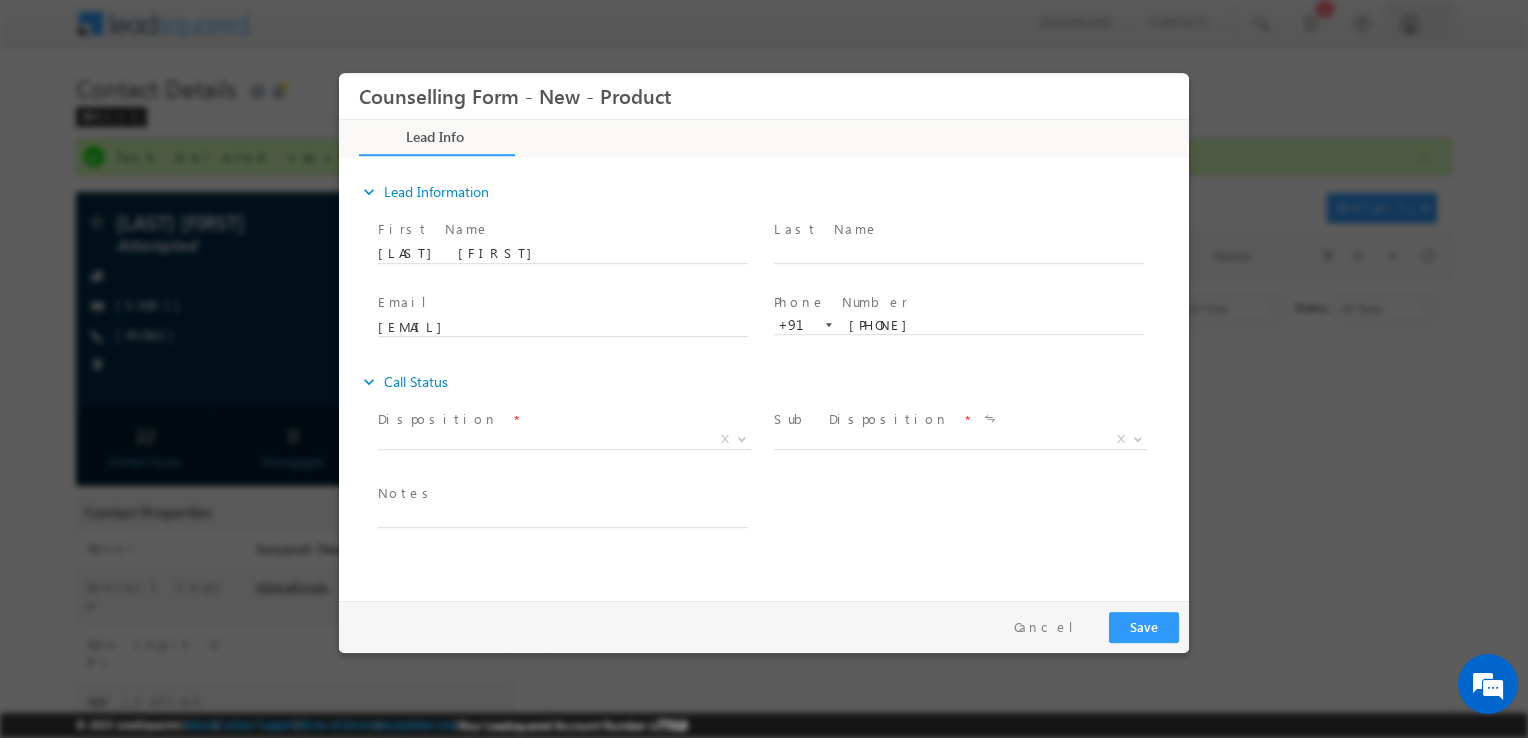 scroll, scrollTop: 0, scrollLeft: 0, axis: both 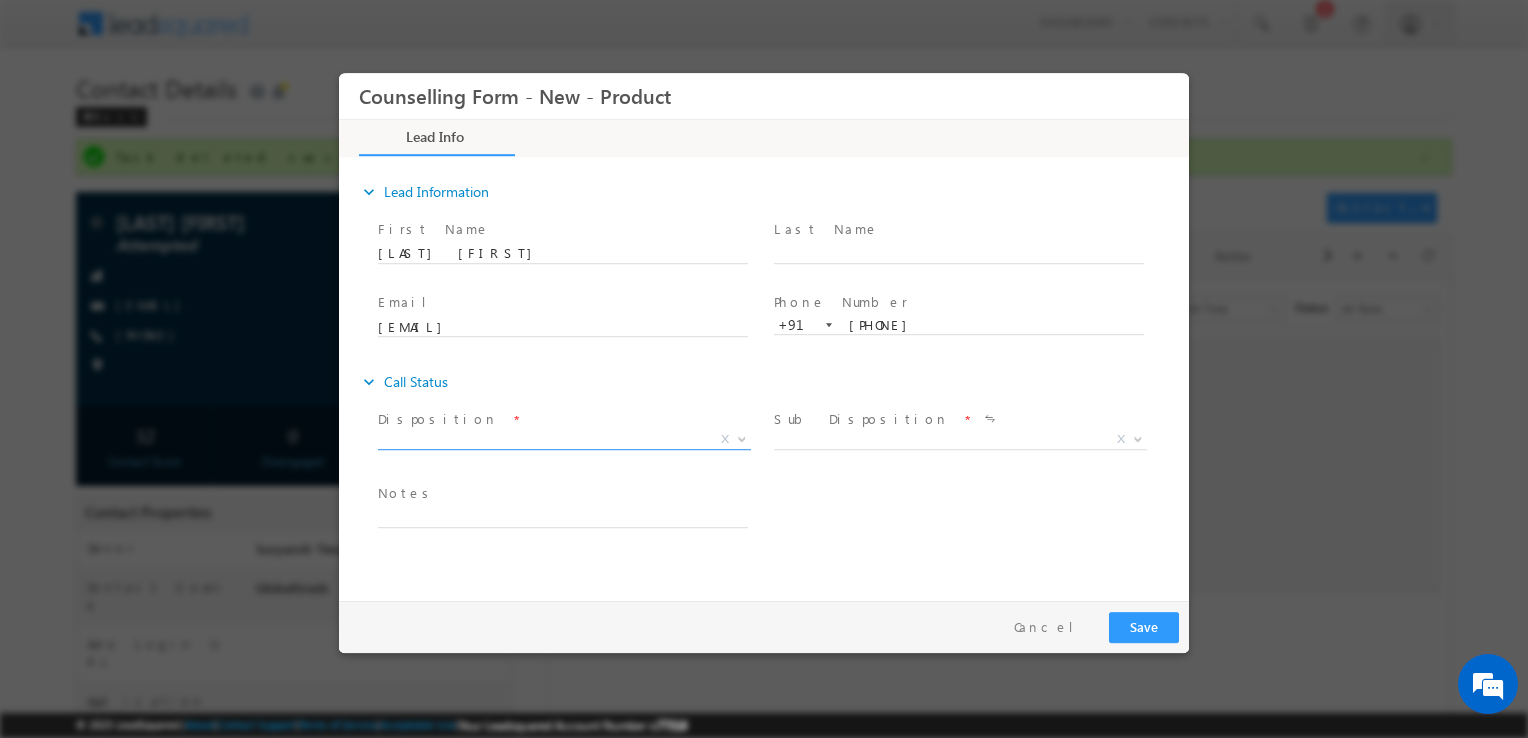 click on "X" at bounding box center [564, 440] 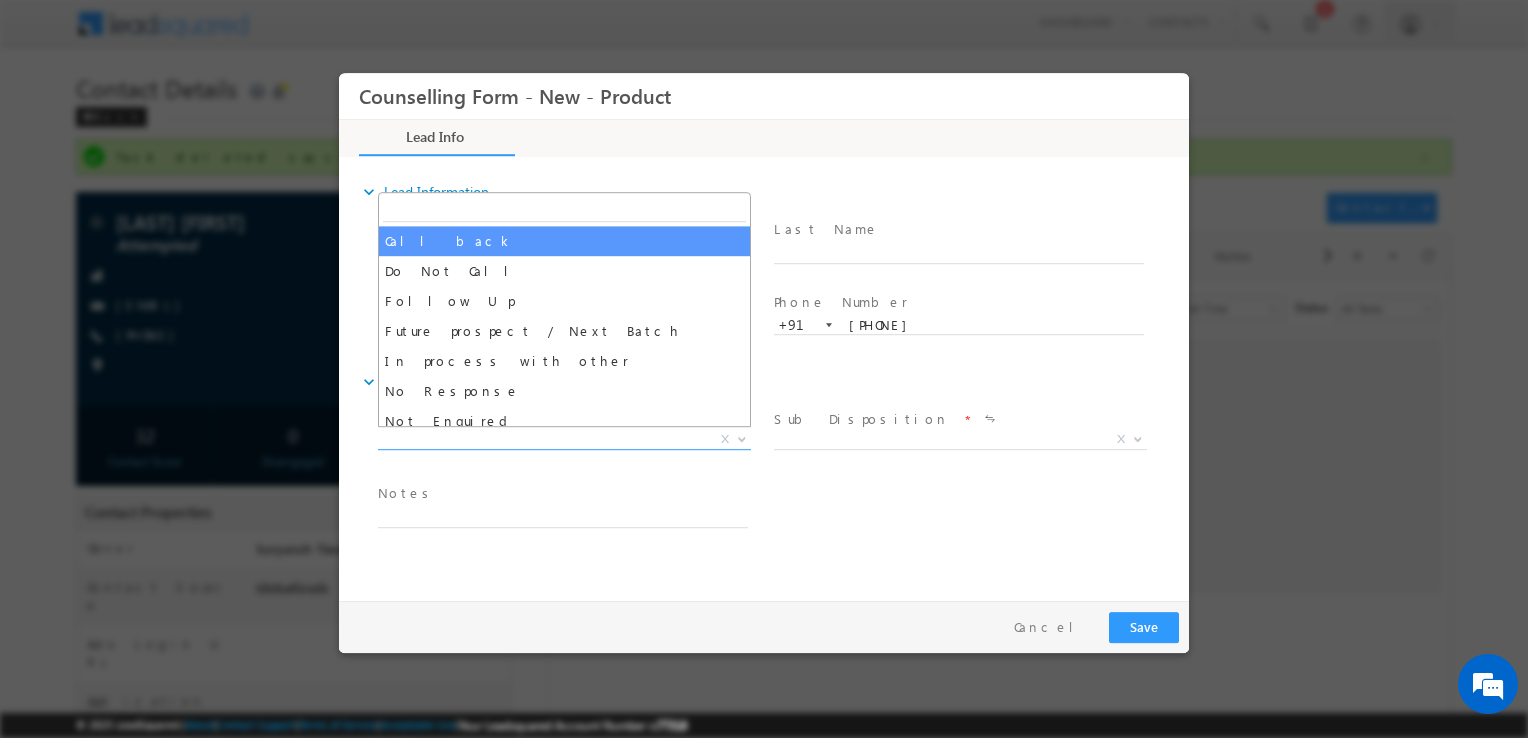select on "Call back" 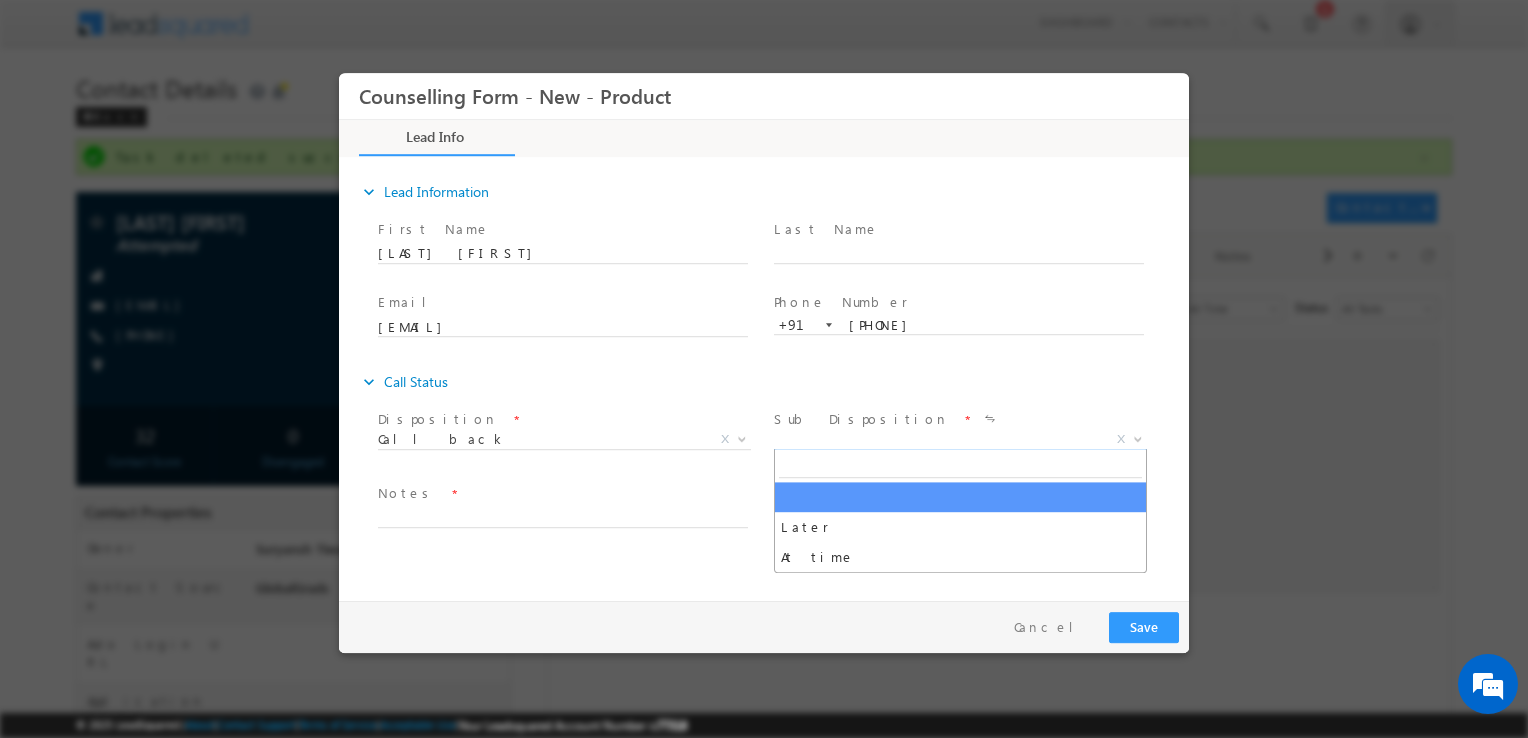 click on "X" at bounding box center [960, 440] 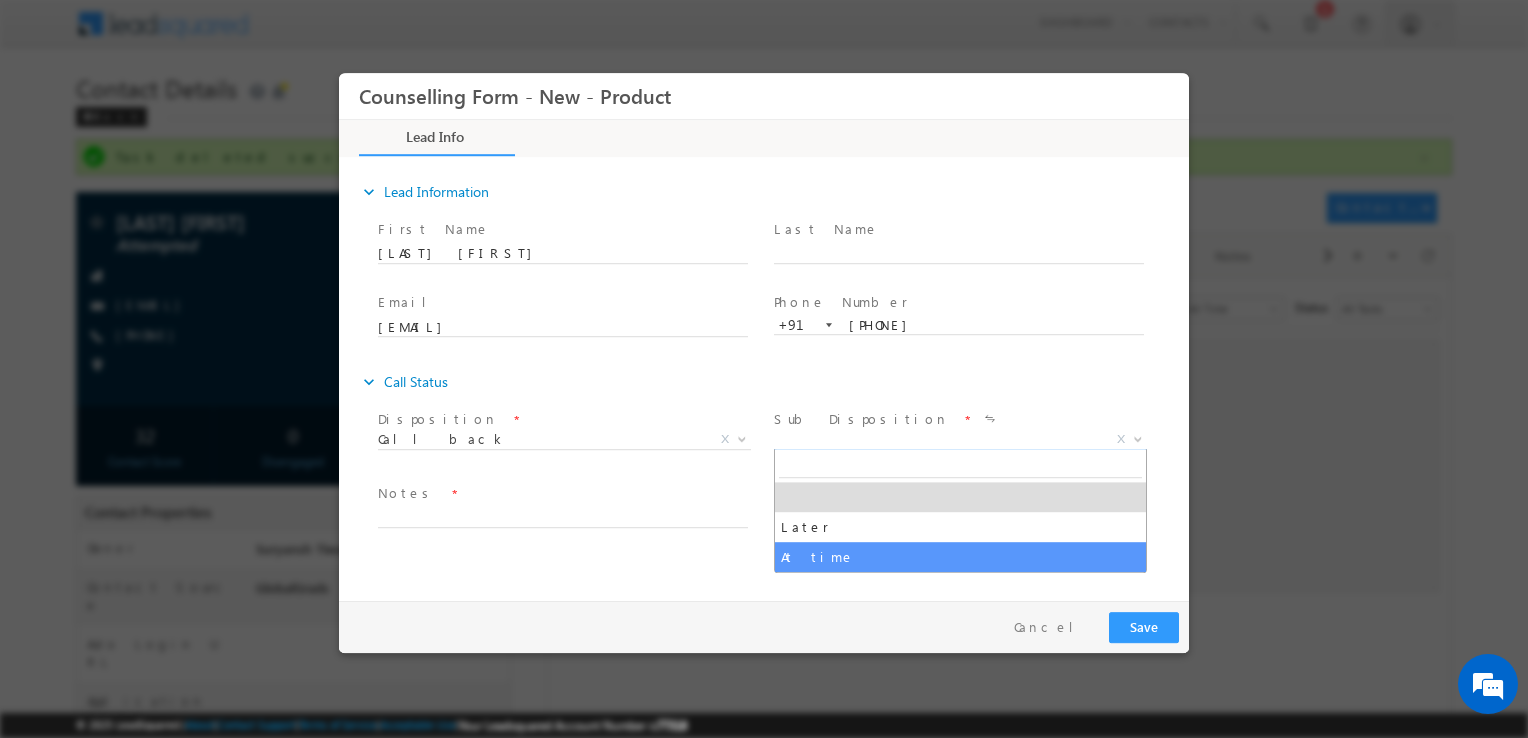 select on "At time" 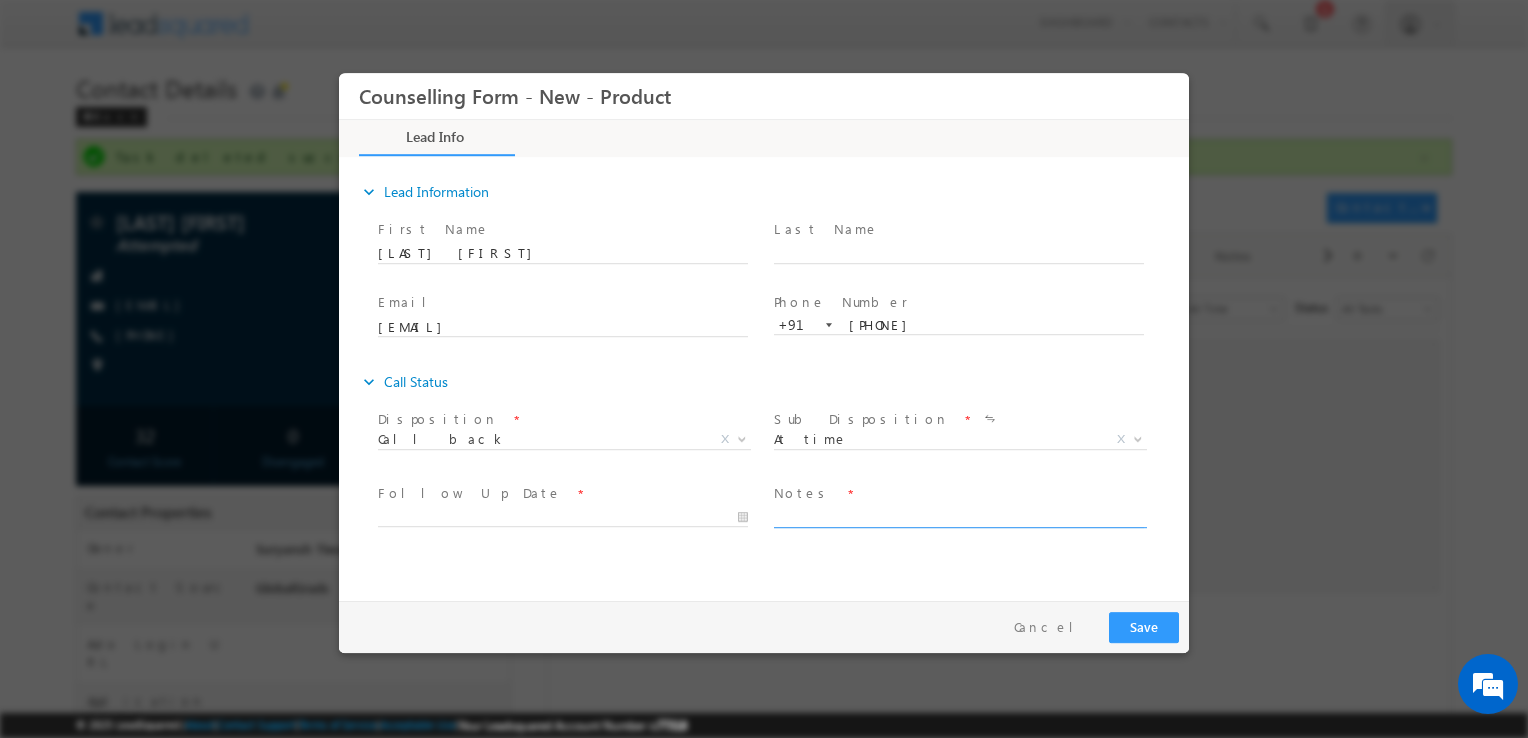 click at bounding box center [959, 516] 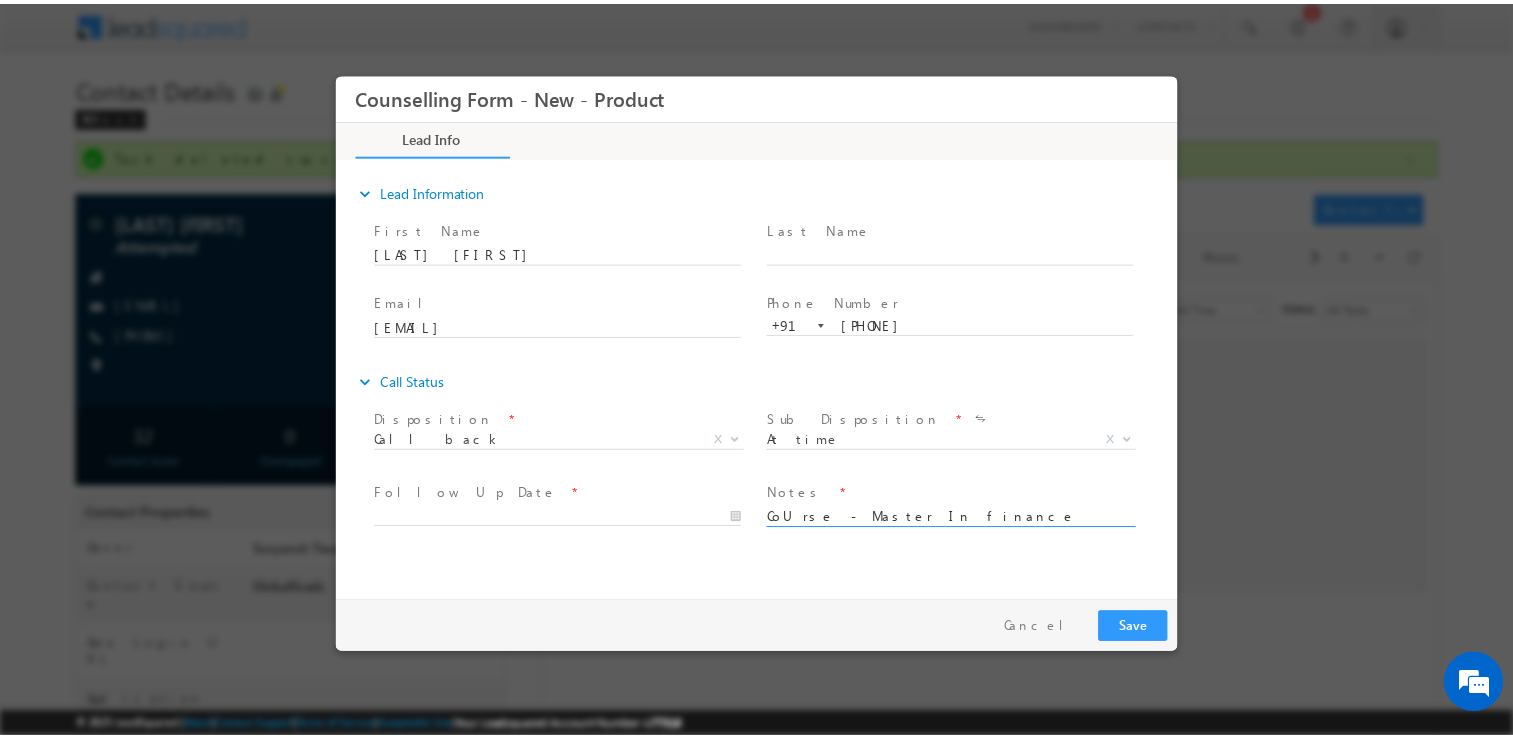 scroll, scrollTop: 4, scrollLeft: 0, axis: vertical 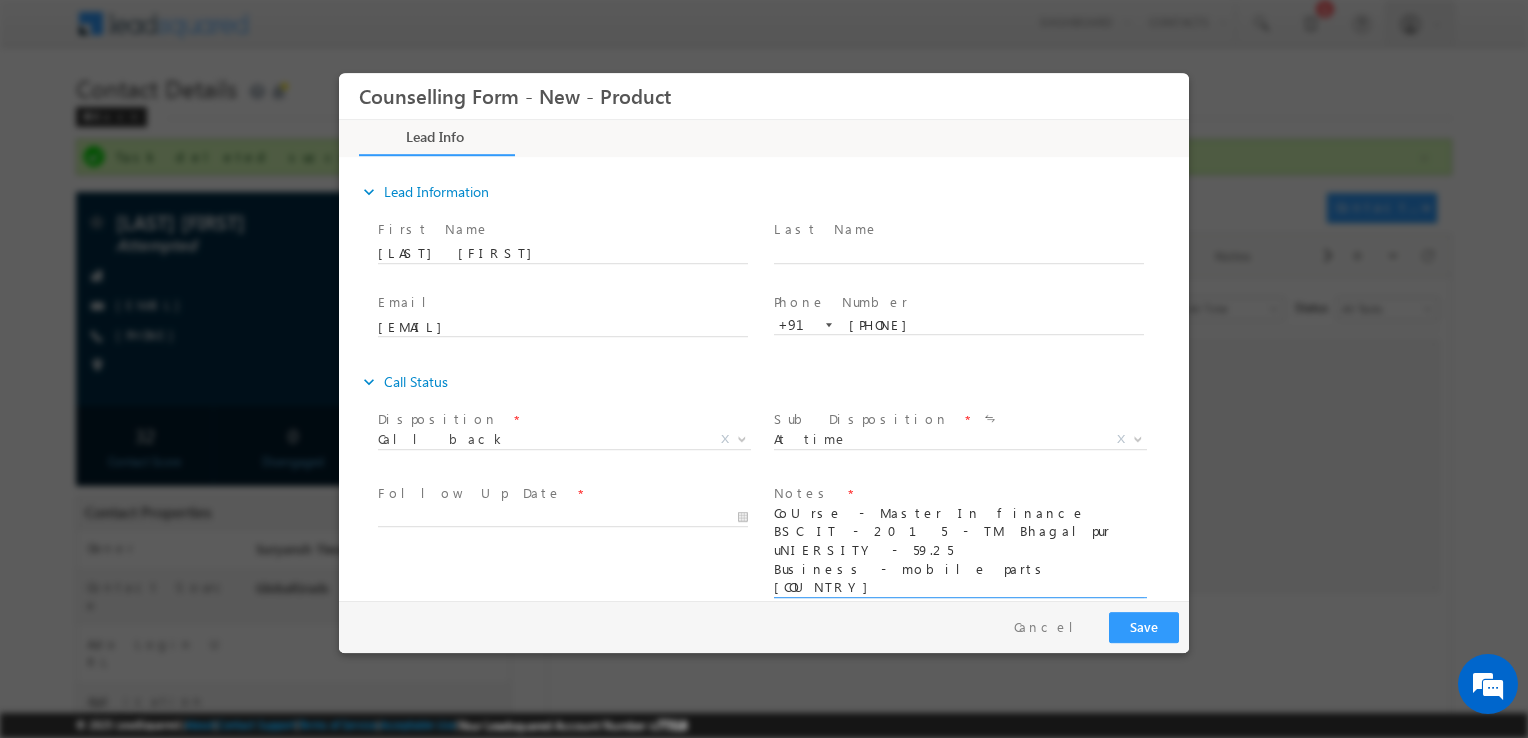 type on "CoUrse - Master In finance
BSC IT - 2015 - TM Bhagalpur uNIERSITY - 59.25
Business - mobile parts
Switzerland
Bihar" 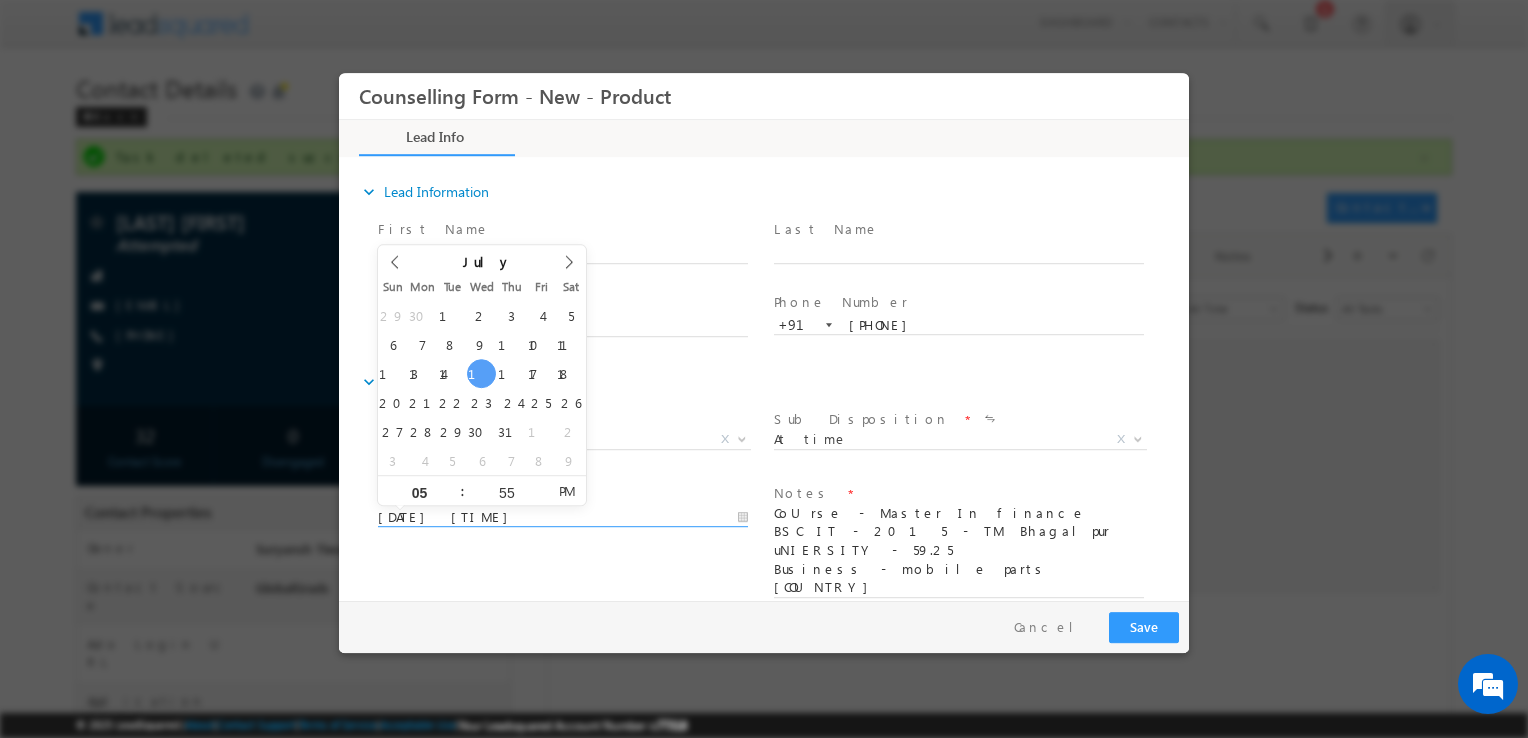 click on "16/07/2025 5:55 PM" at bounding box center (563, 518) 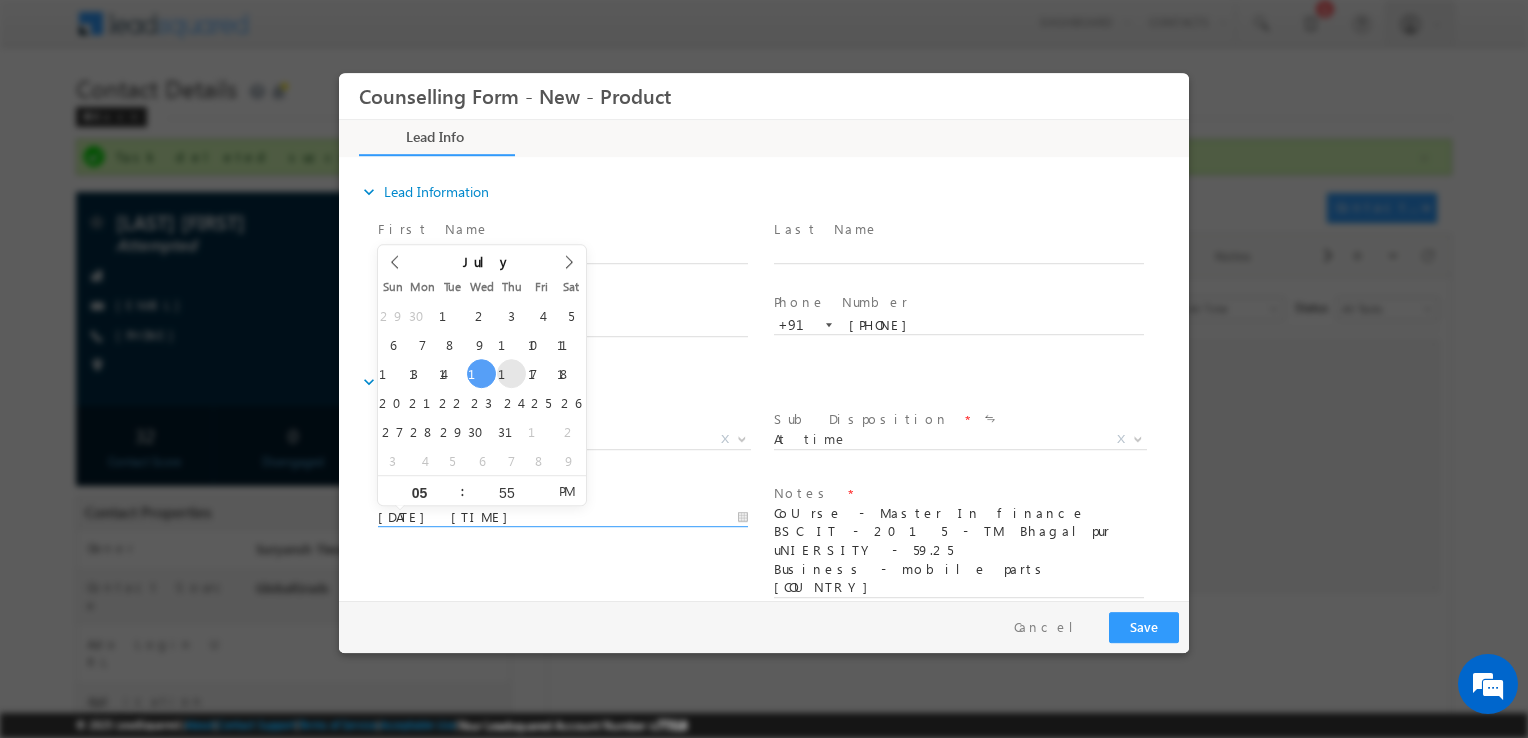 type on "17/07/2025 5:55 PM" 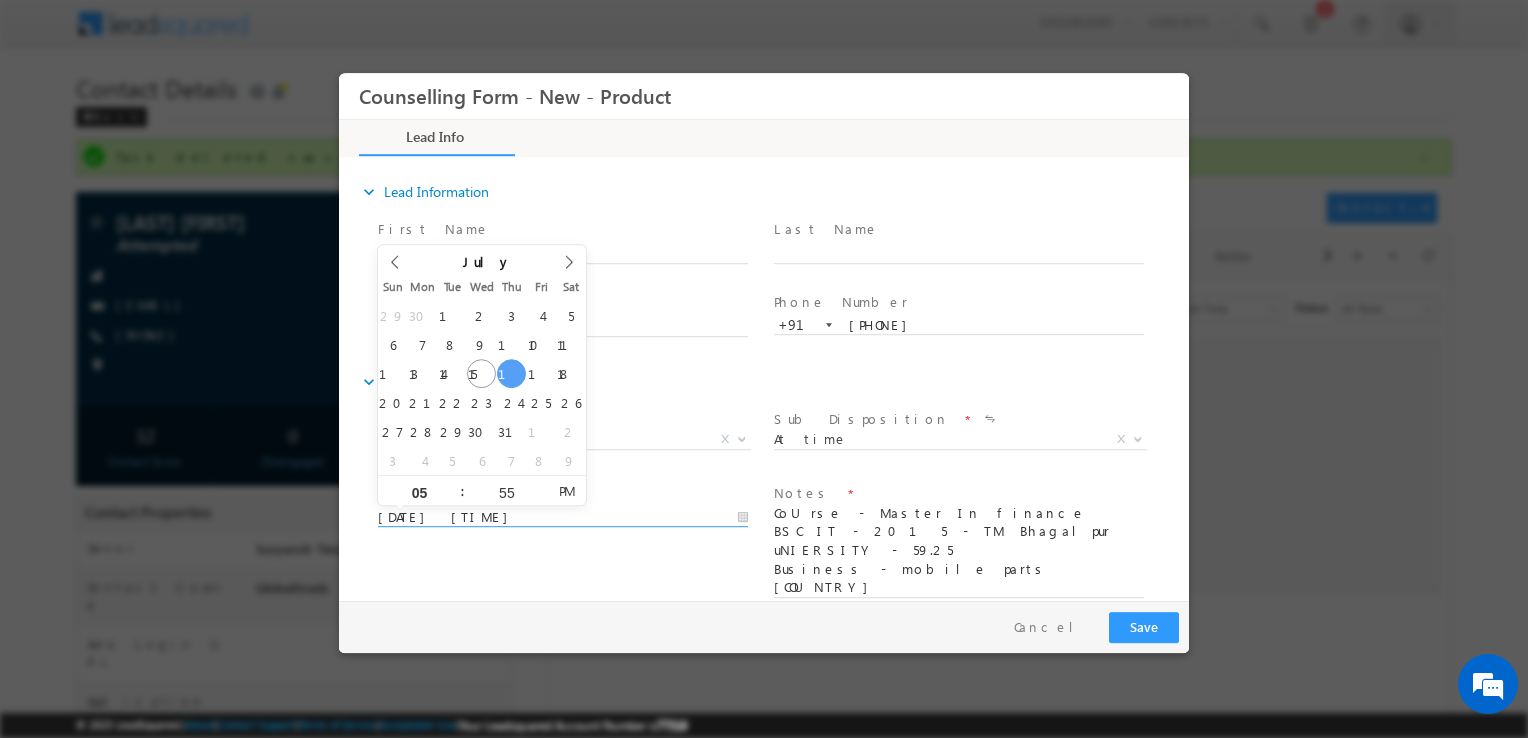 click on "Follow Up Date
*
17/07/2025 5:55 PM
Notes
*
CoUrse - Master In finance
BSC IT - 2015 - TM Bhagalpur uNIERSITY - 59.25
Business - mobile parts
Switzerland
Bihar" at bounding box center [781, 551] 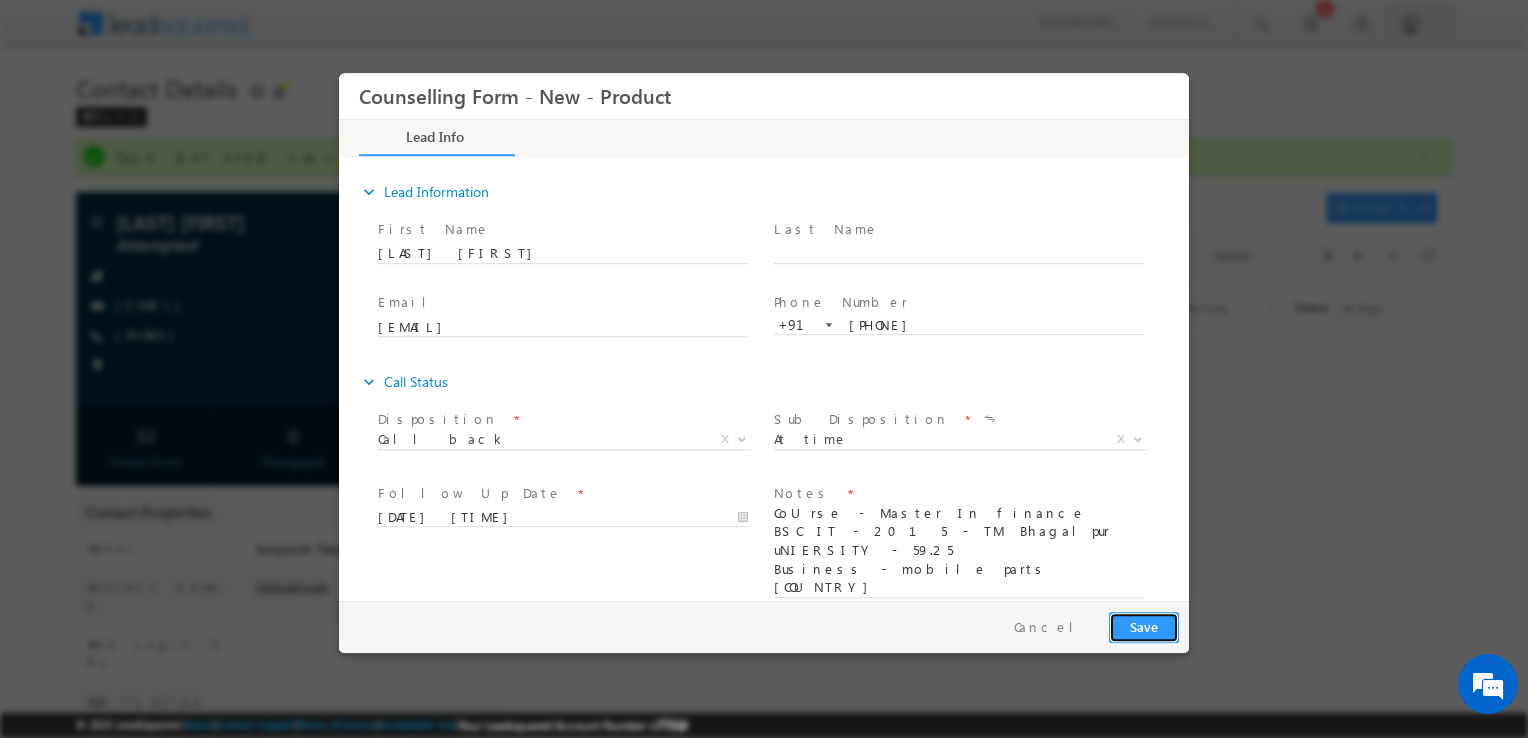 click on "Save" at bounding box center [1144, 627] 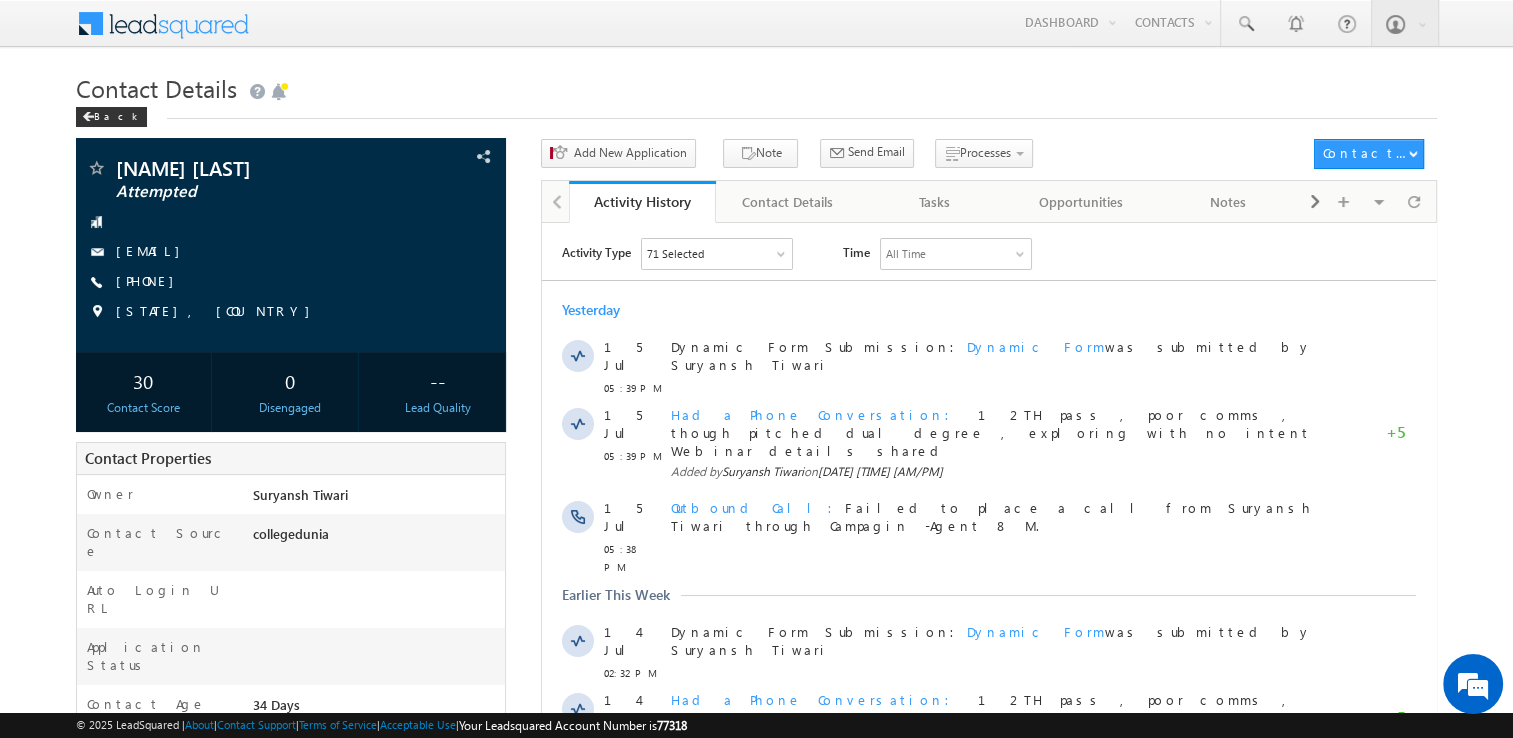 scroll, scrollTop: 0, scrollLeft: 0, axis: both 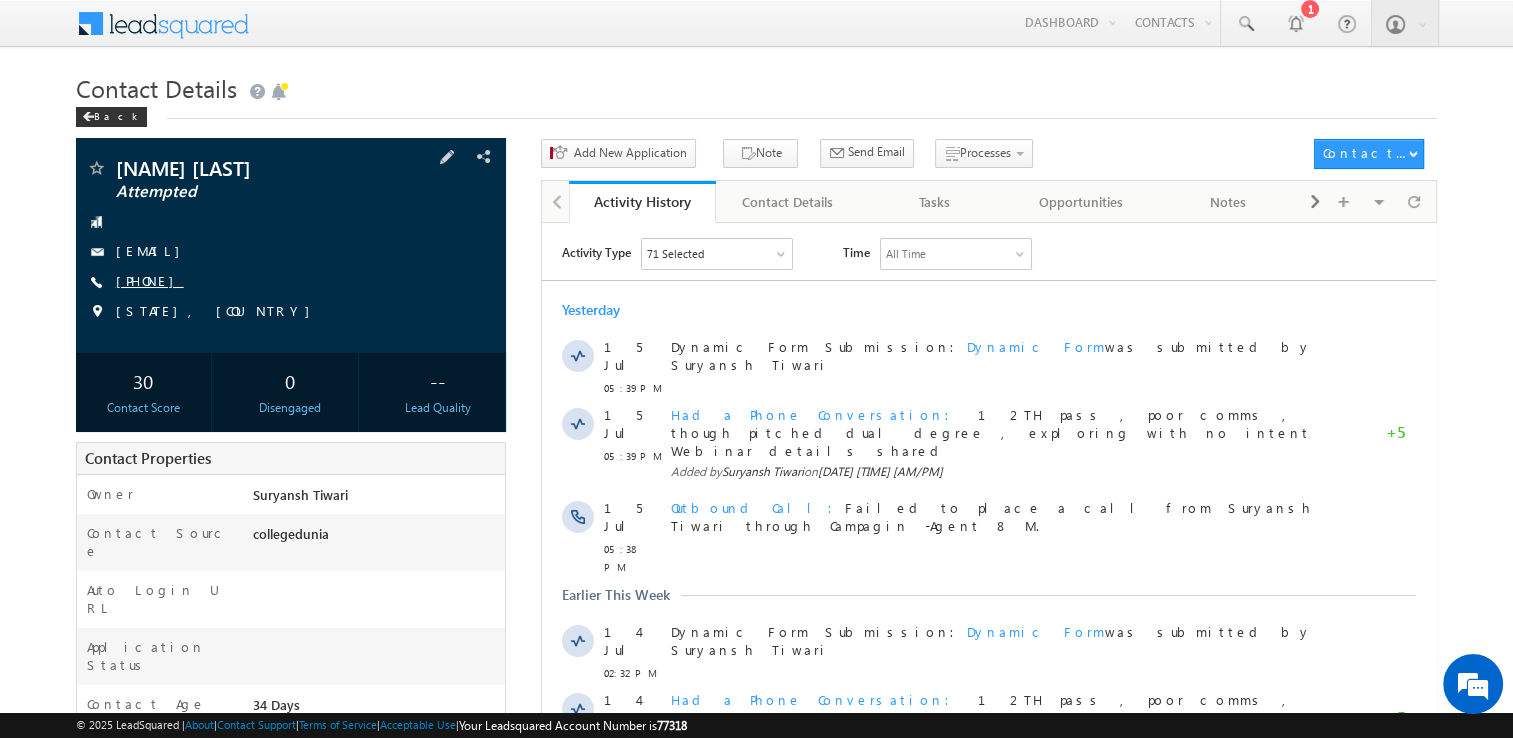 click on "[PHONE]" at bounding box center [150, 280] 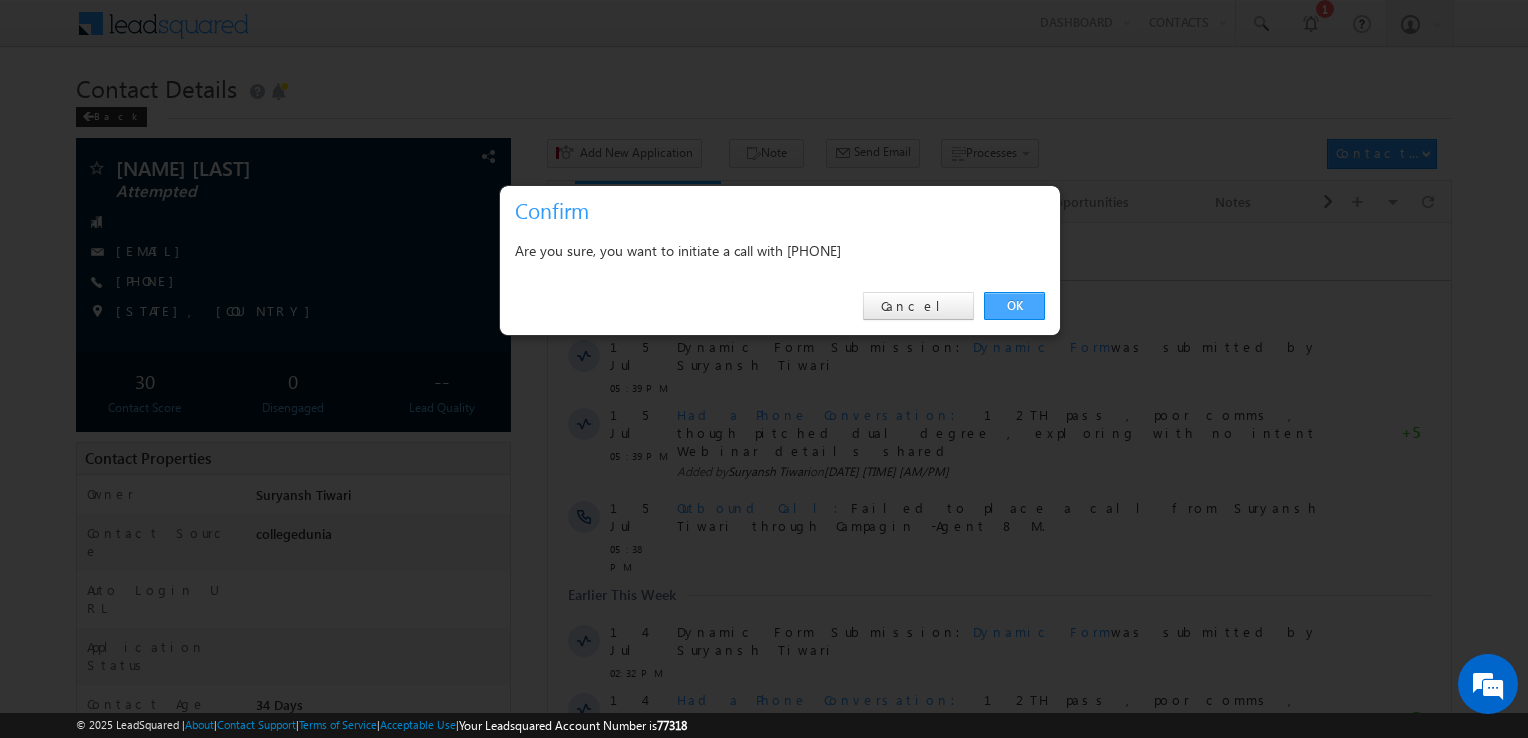 drag, startPoint x: 1006, startPoint y: 307, endPoint x: 538, endPoint y: 161, distance: 490.24484 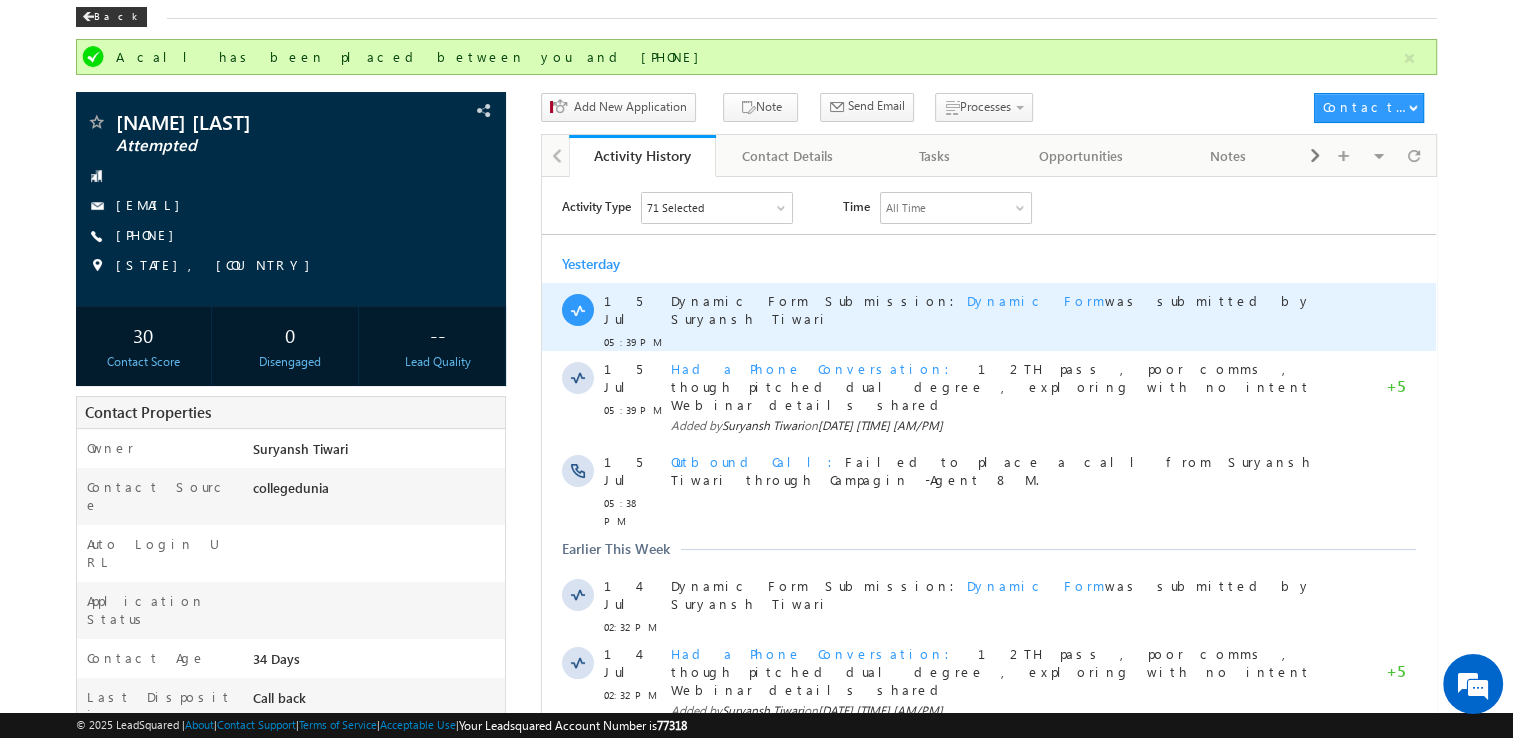 scroll, scrollTop: 103, scrollLeft: 0, axis: vertical 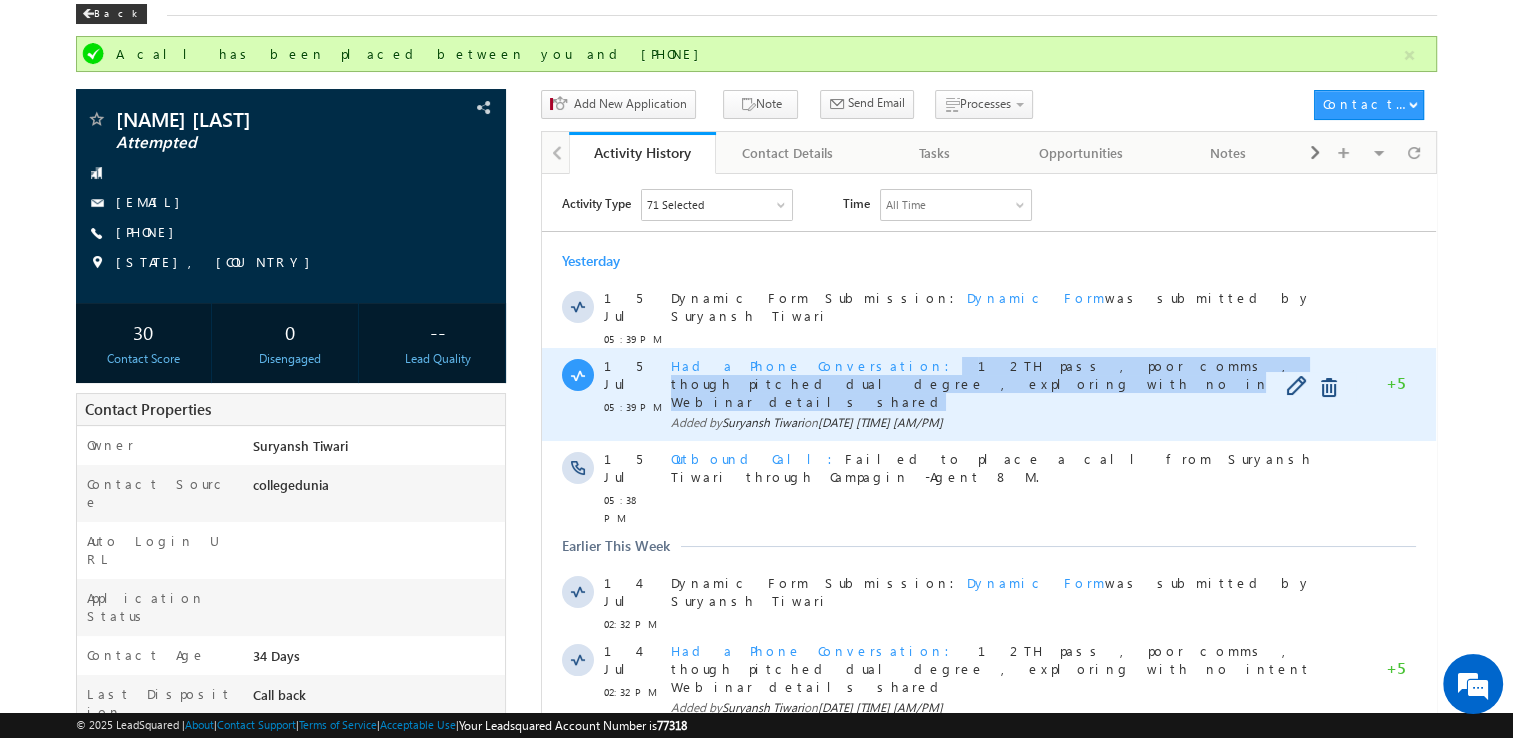 copy on "12TH pass , poor comms , though pitched dual degree , exploring with no intent Webinar details shared" 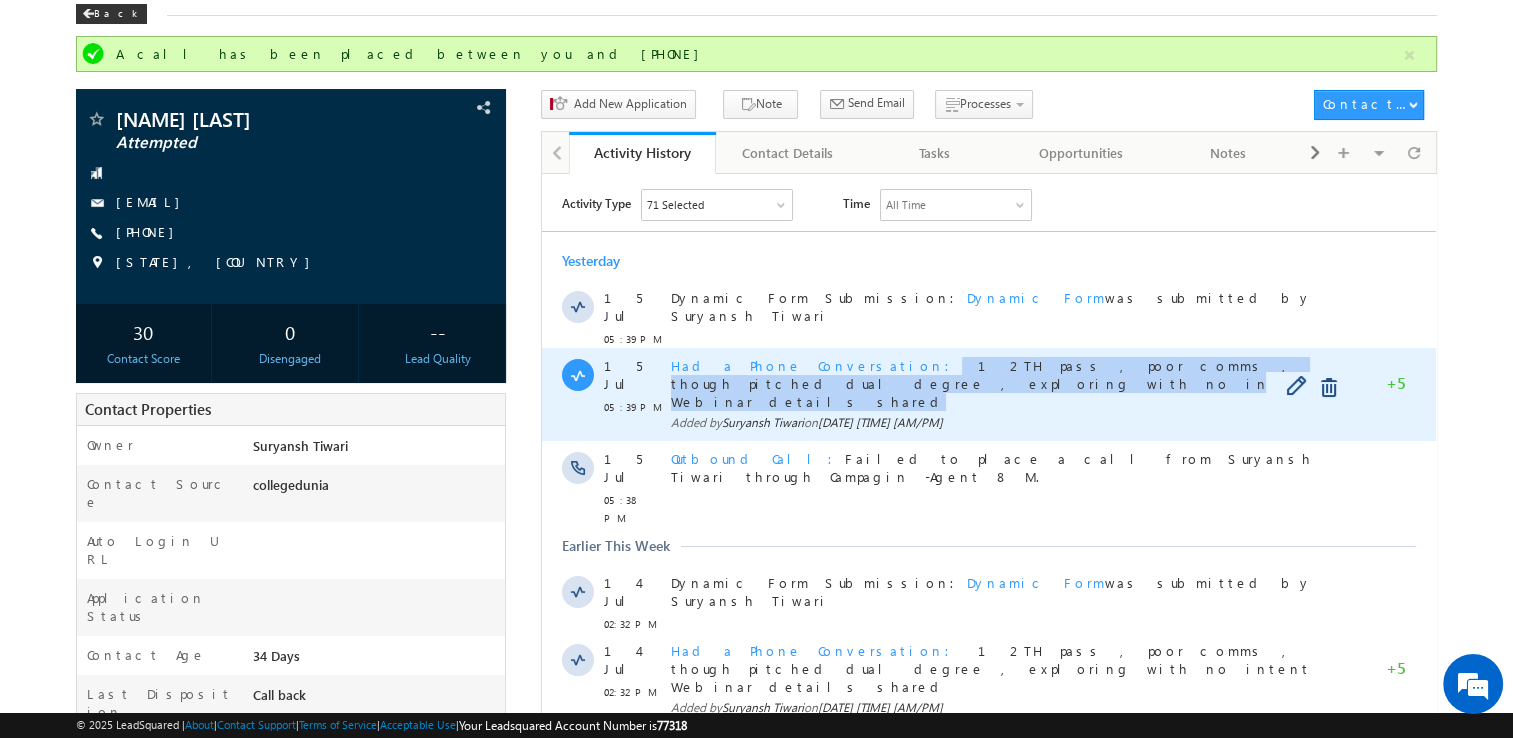 drag, startPoint x: 832, startPoint y: 354, endPoint x: 980, endPoint y: 374, distance: 149.34523 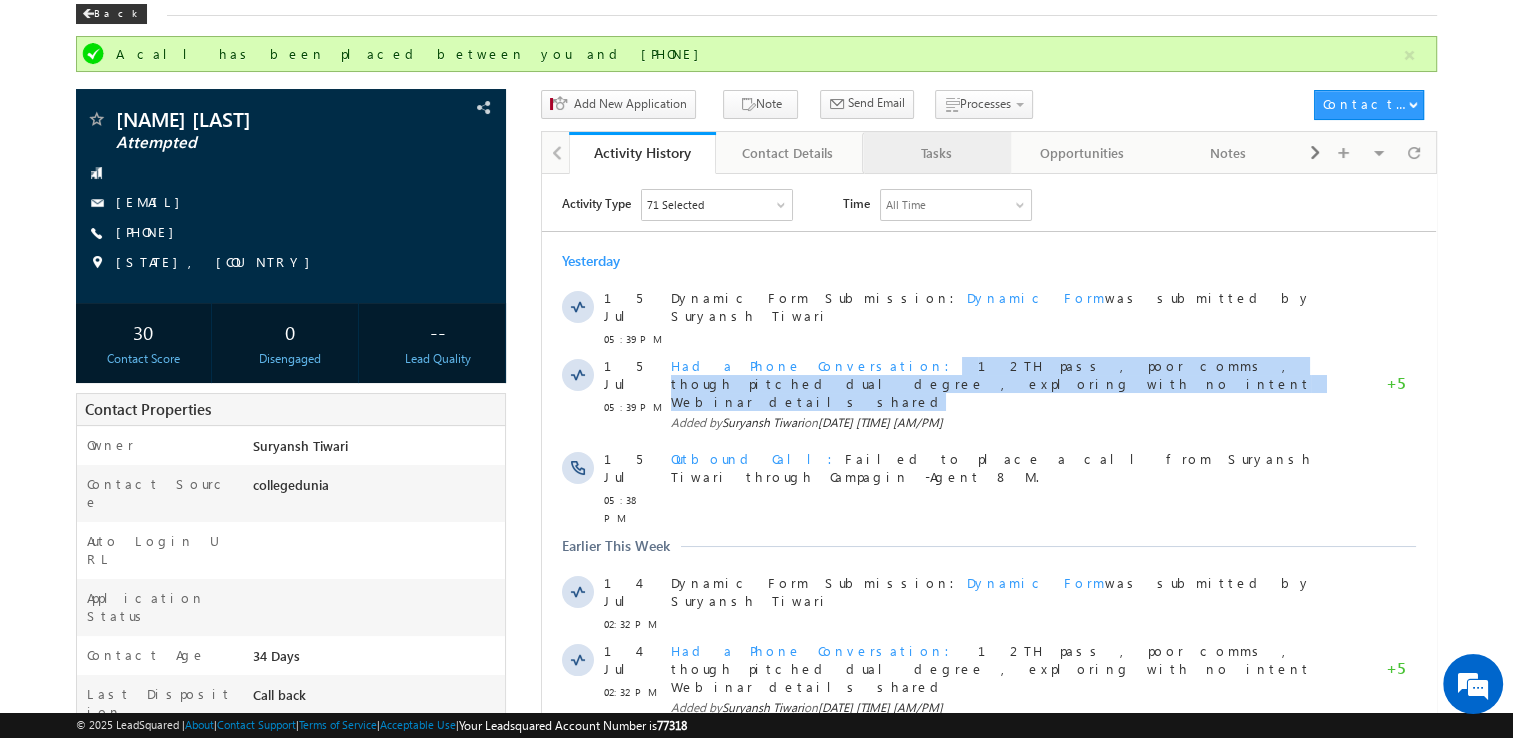 drag, startPoint x: 438, startPoint y: 201, endPoint x: 943, endPoint y: 147, distance: 507.87894 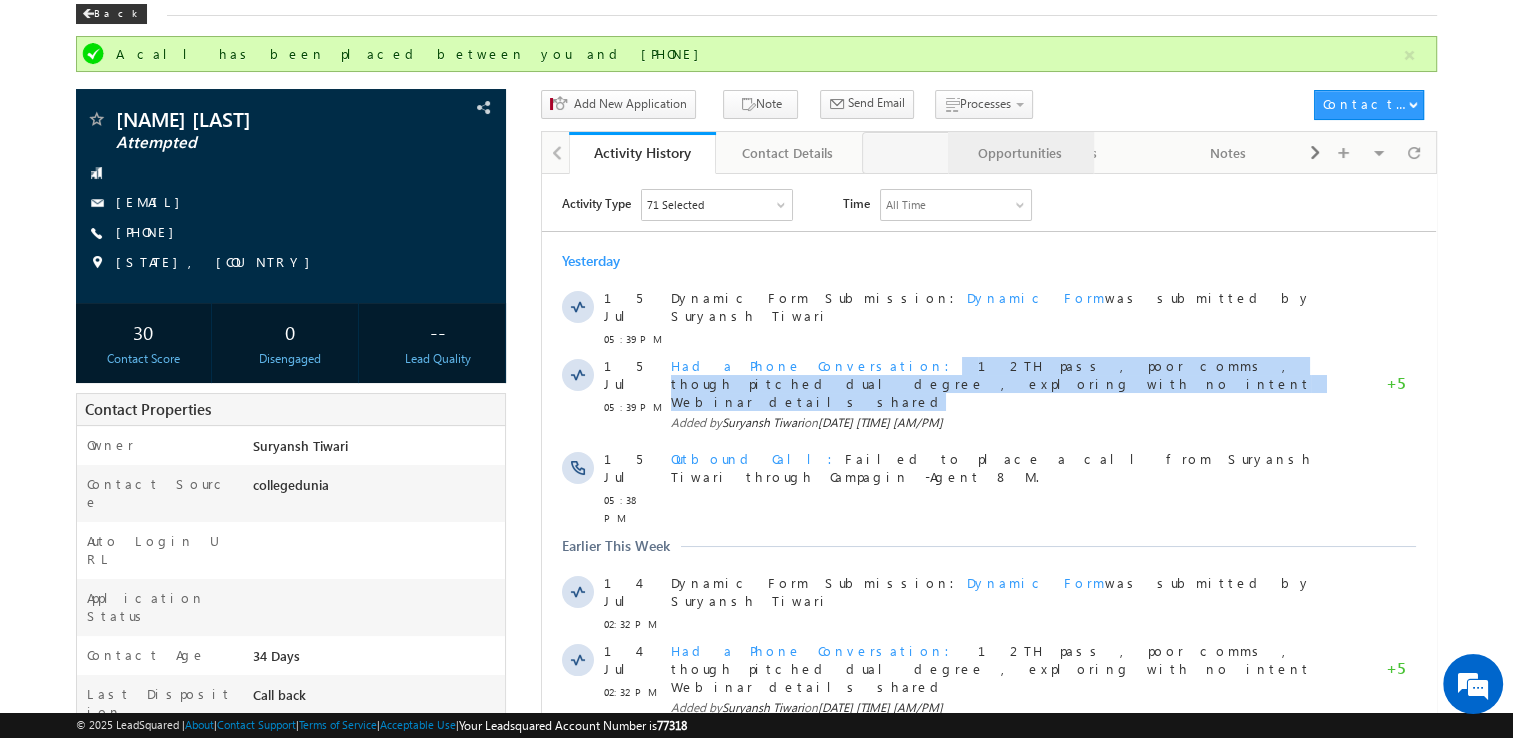 drag, startPoint x: 1041, startPoint y: 150, endPoint x: 960, endPoint y: 150, distance: 81 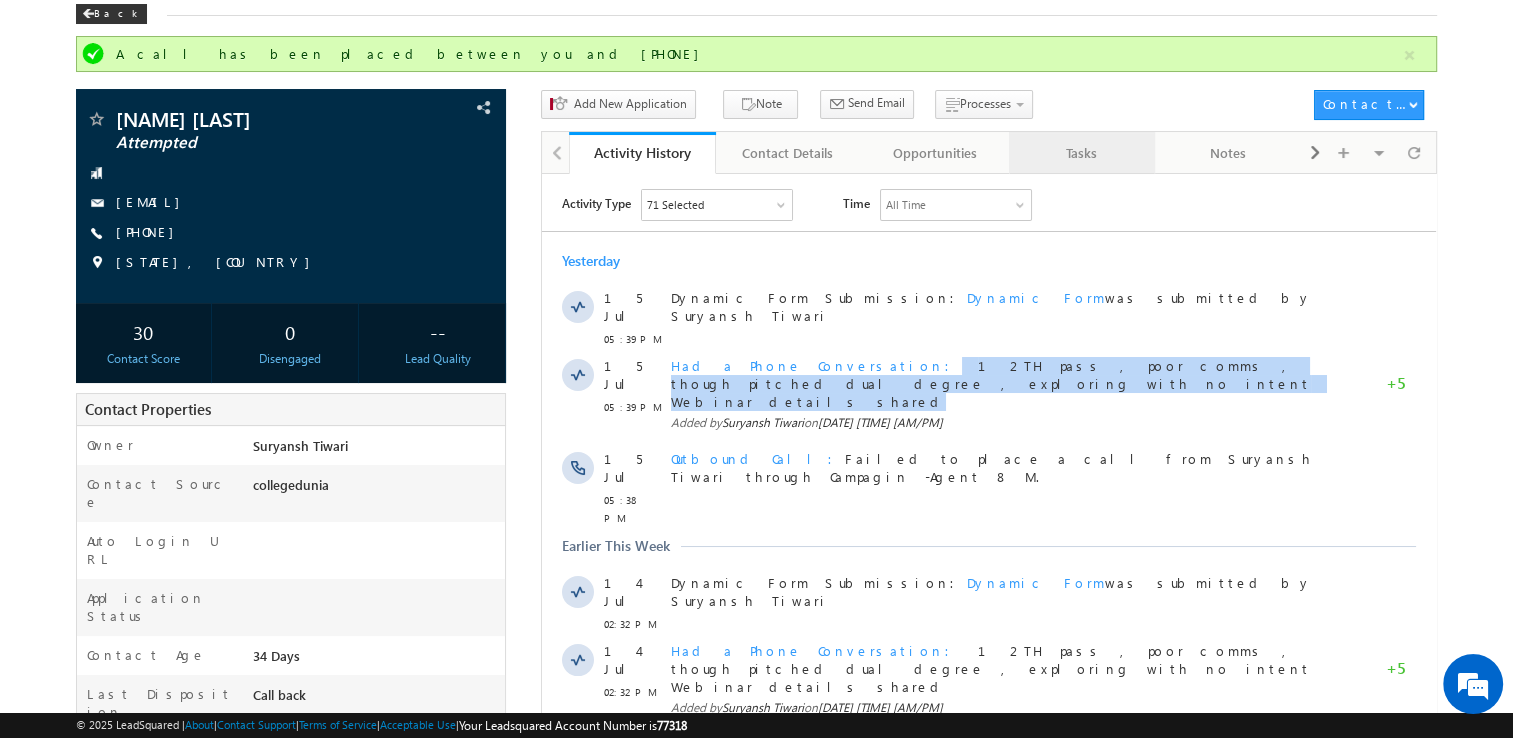 click on "Tasks" at bounding box center [1081, 153] 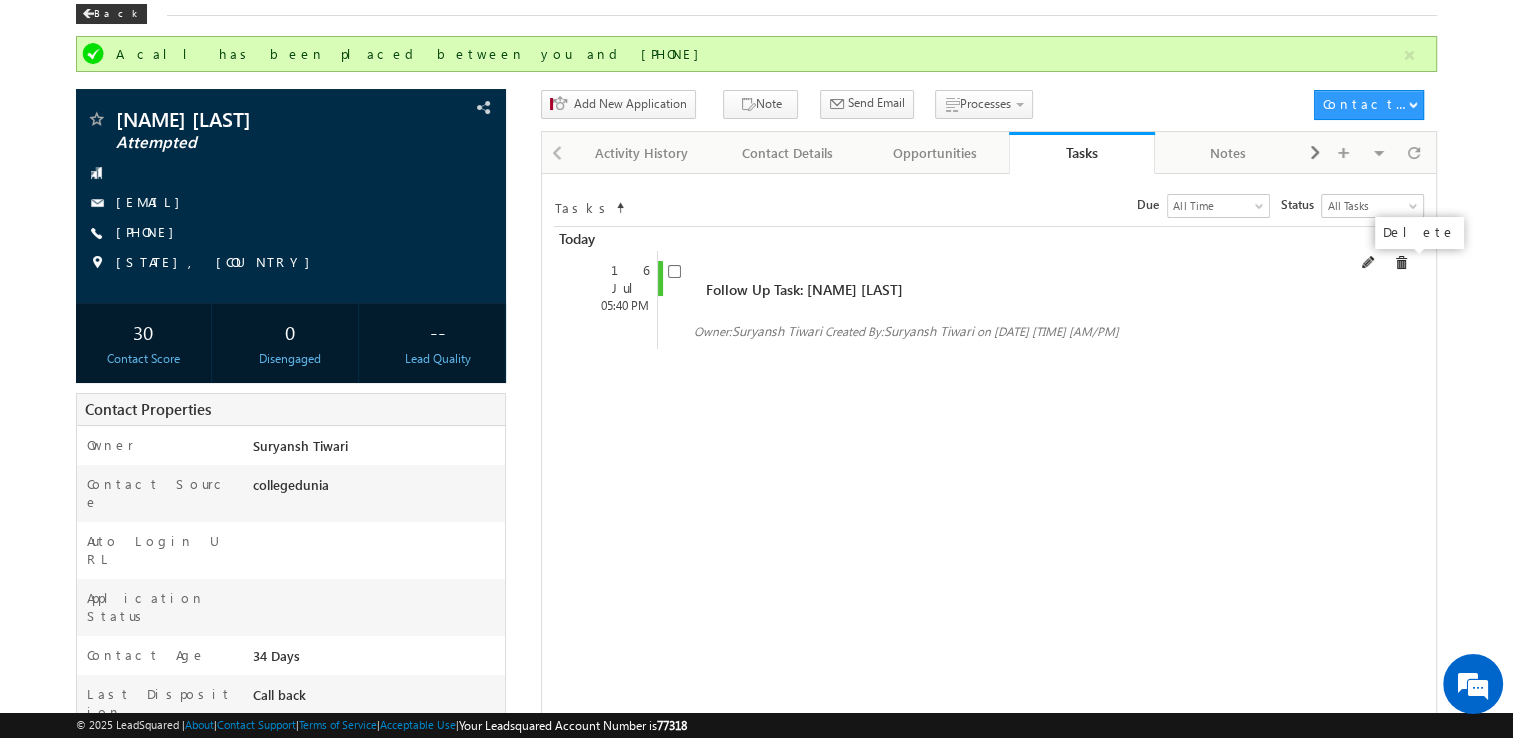 click at bounding box center (1401, 263) 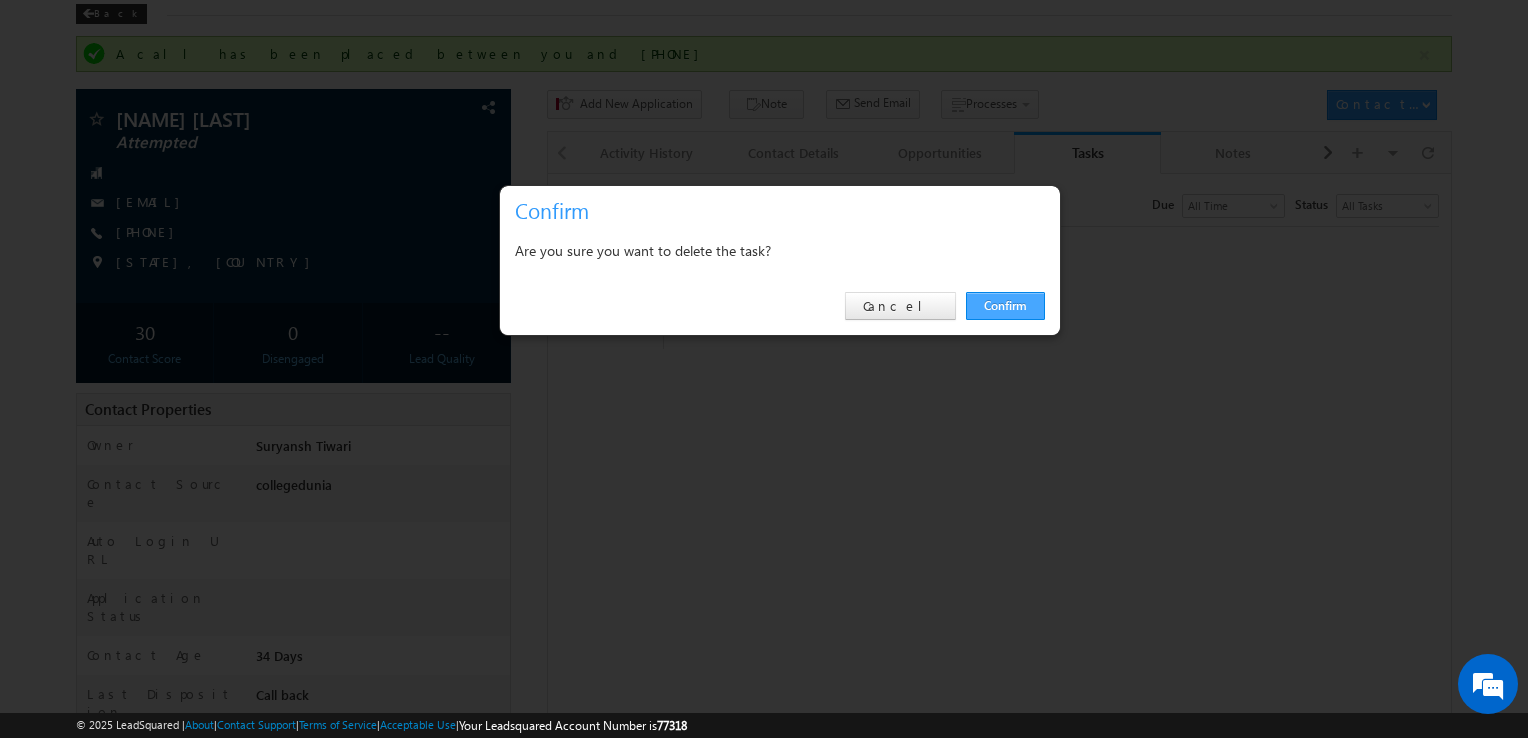 drag, startPoint x: 1014, startPoint y: 287, endPoint x: 1005, endPoint y: 306, distance: 21.023796 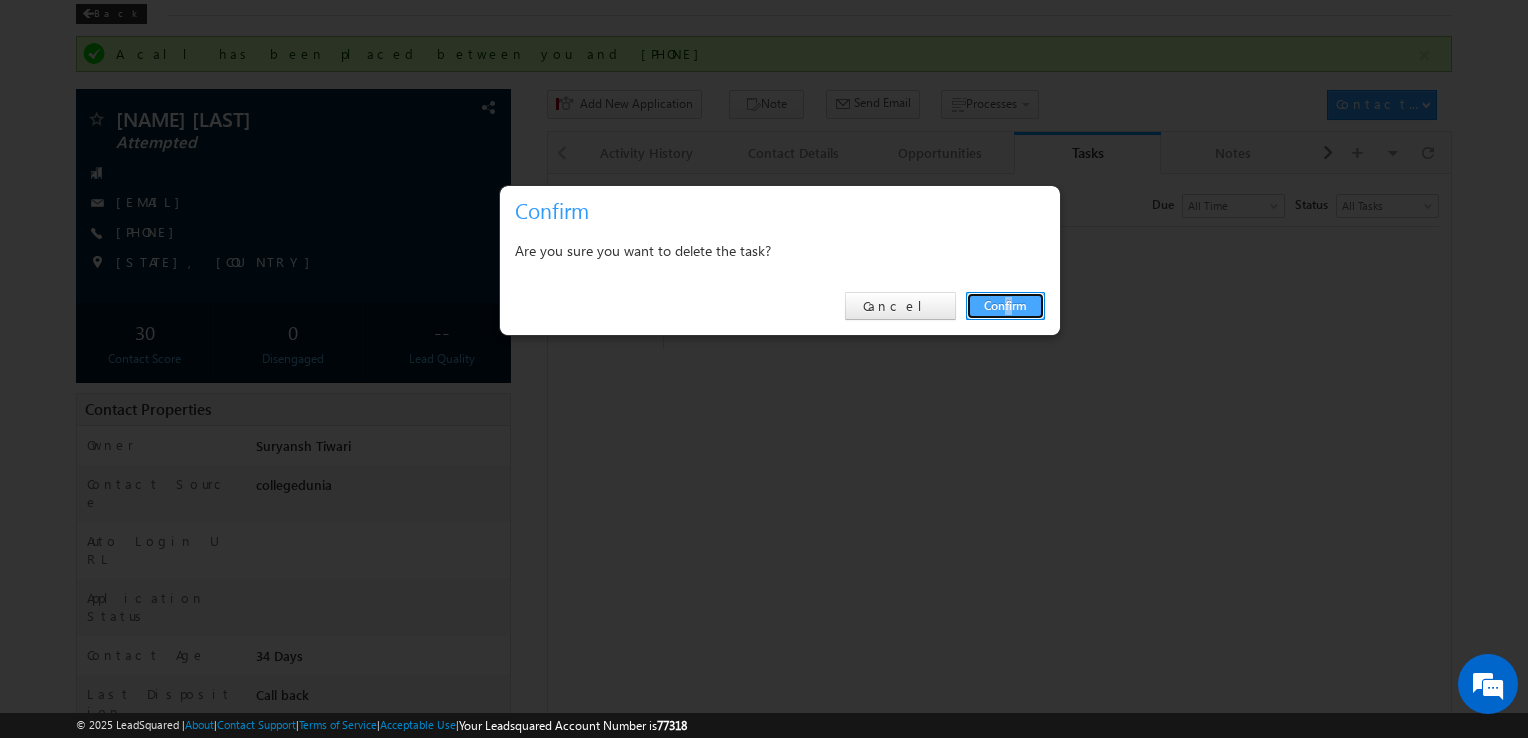 click on "Confirm" at bounding box center [1005, 306] 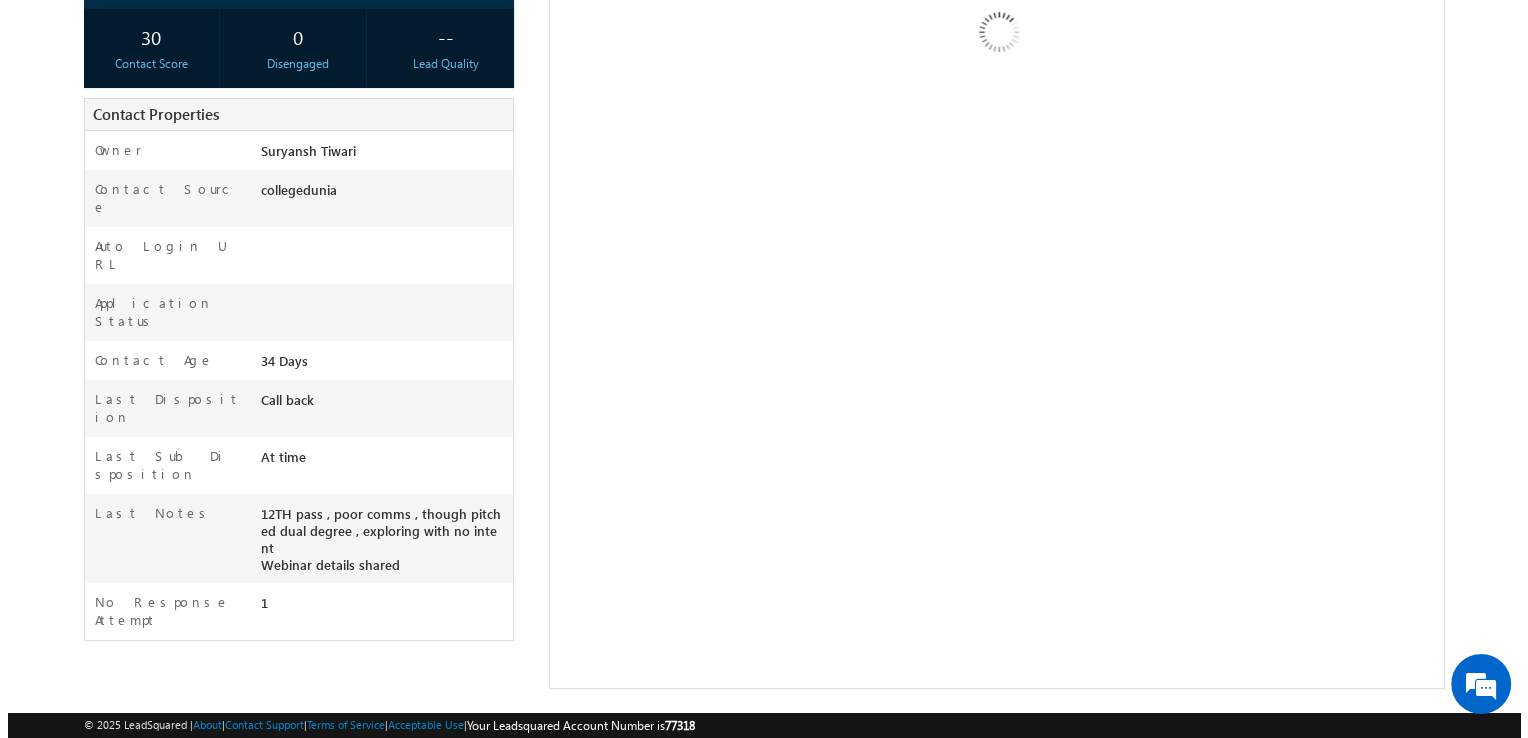 scroll, scrollTop: 0, scrollLeft: 0, axis: both 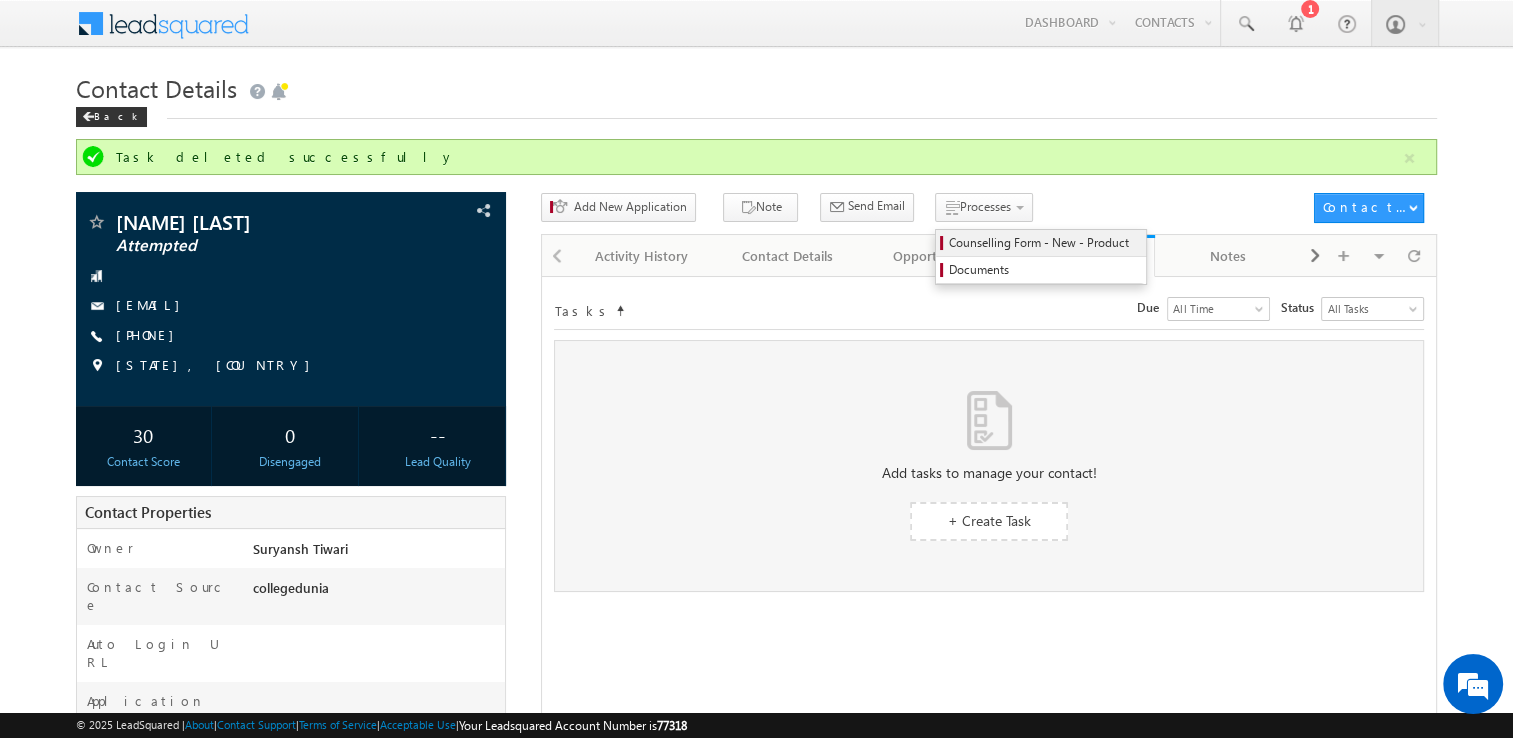click on "Counselling Form - New - Product" at bounding box center (1044, 243) 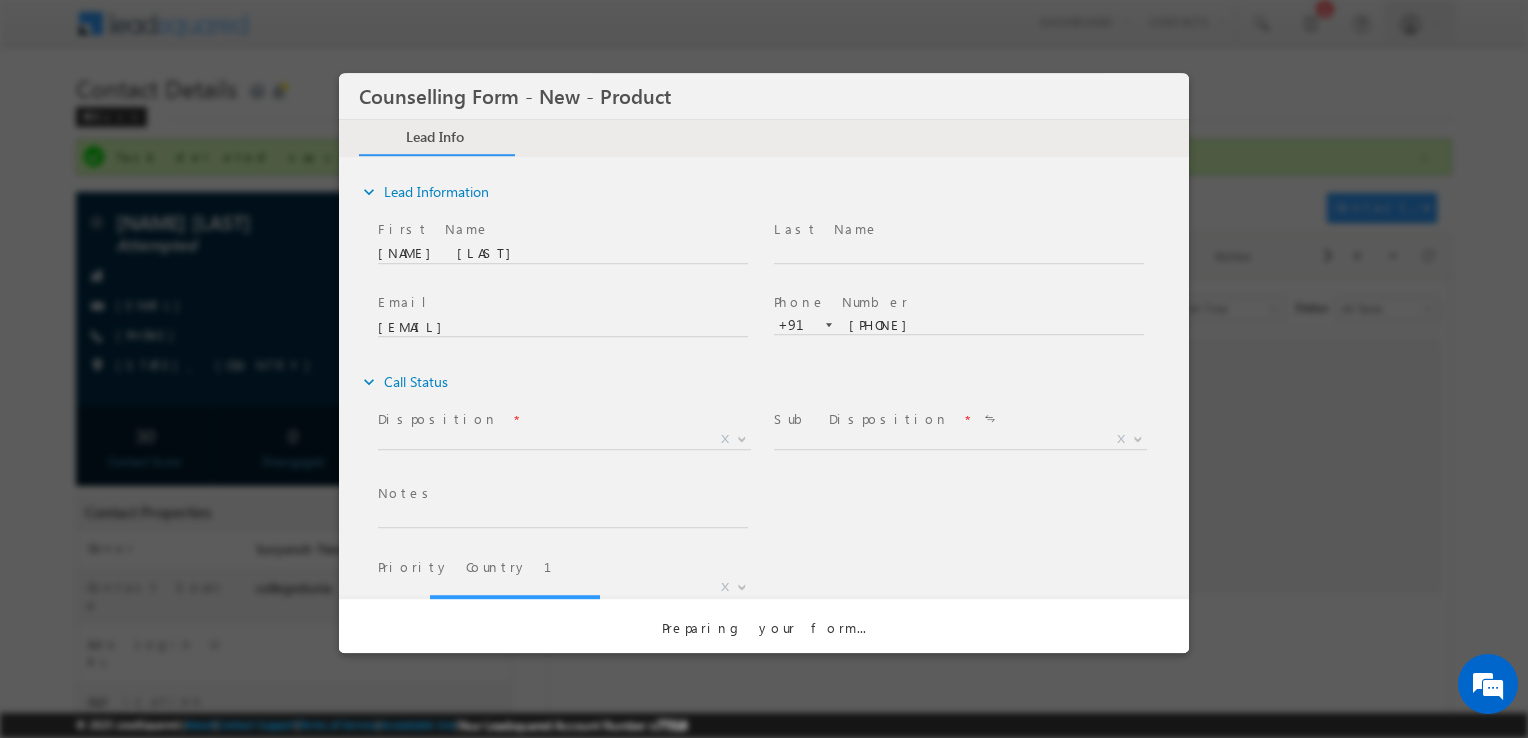 scroll, scrollTop: 0, scrollLeft: 0, axis: both 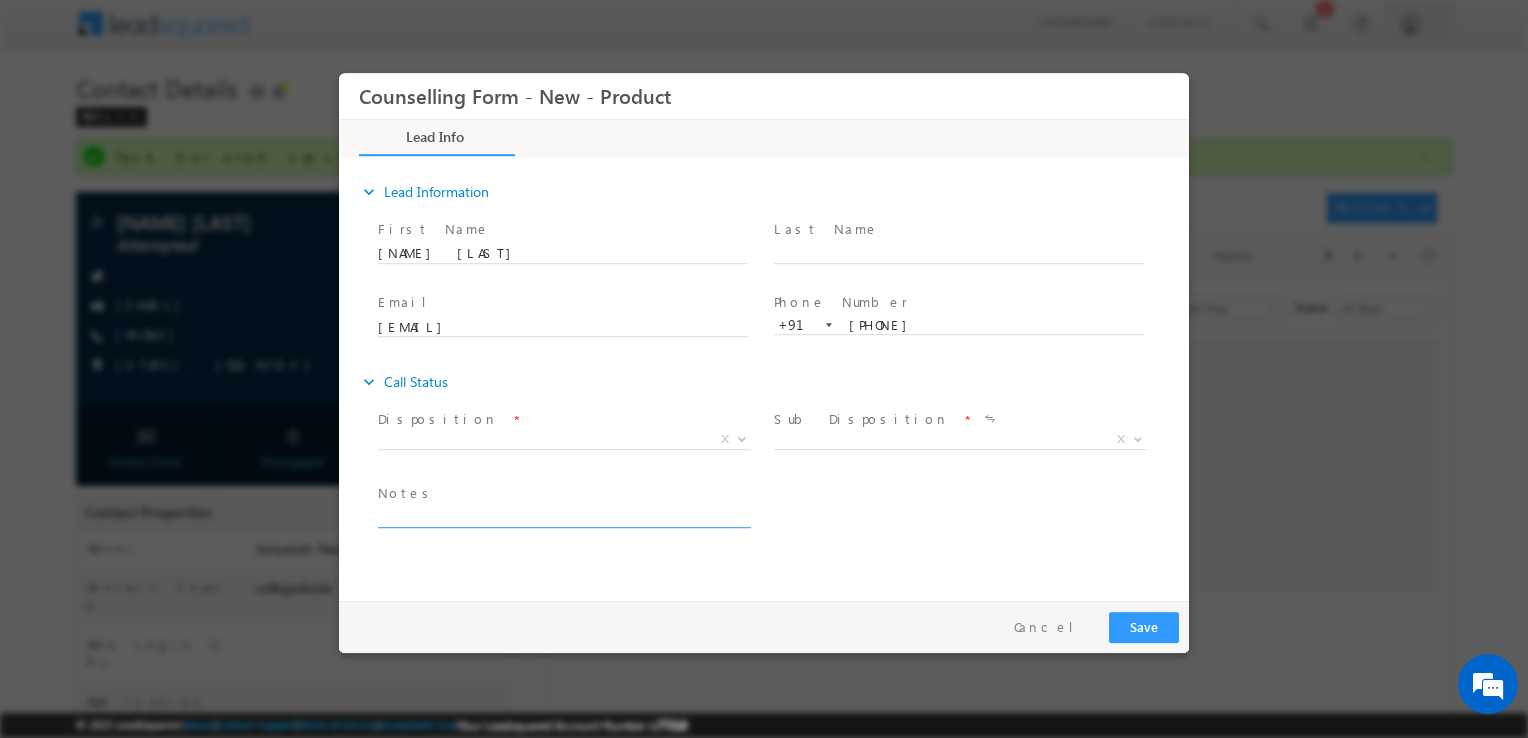click at bounding box center (563, 516) 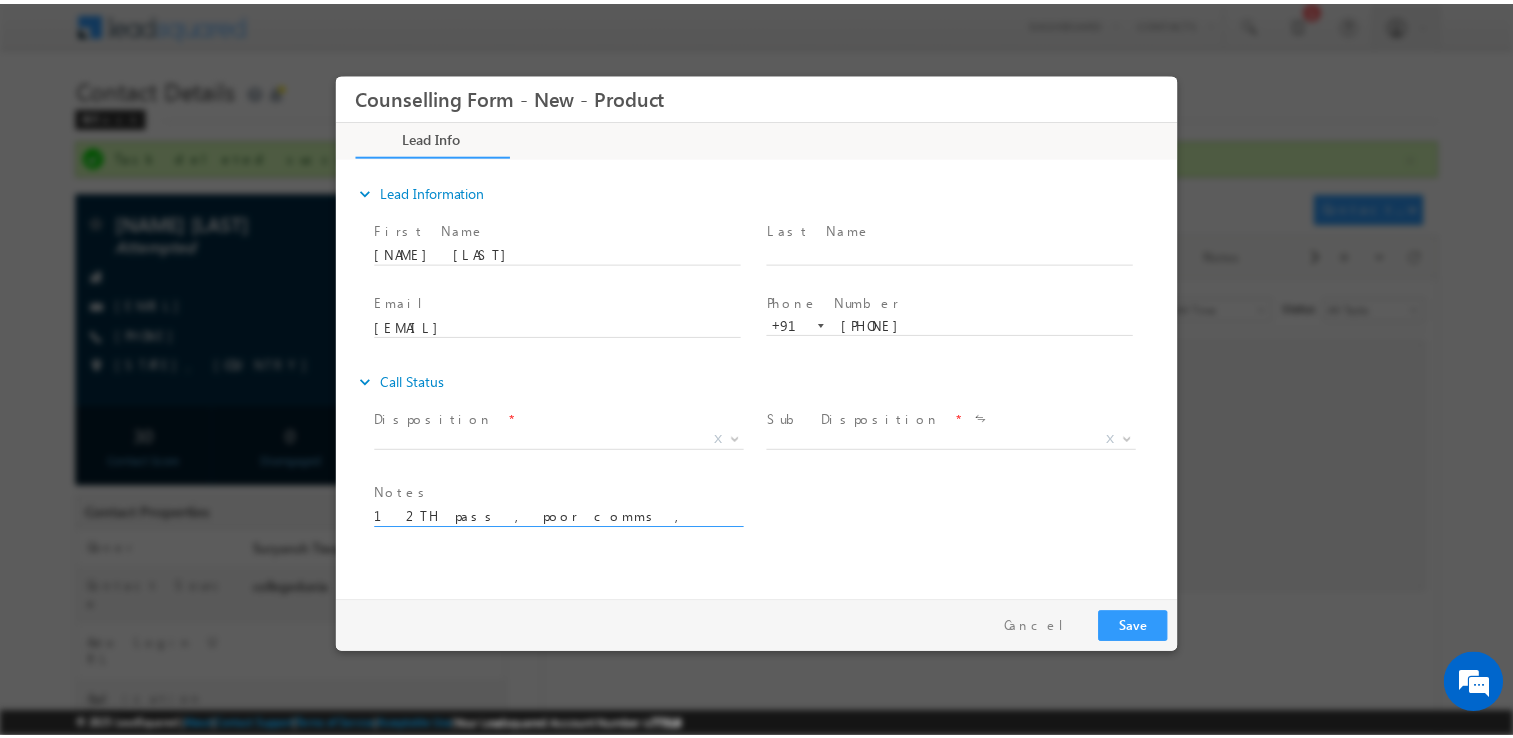 scroll, scrollTop: 3, scrollLeft: 0, axis: vertical 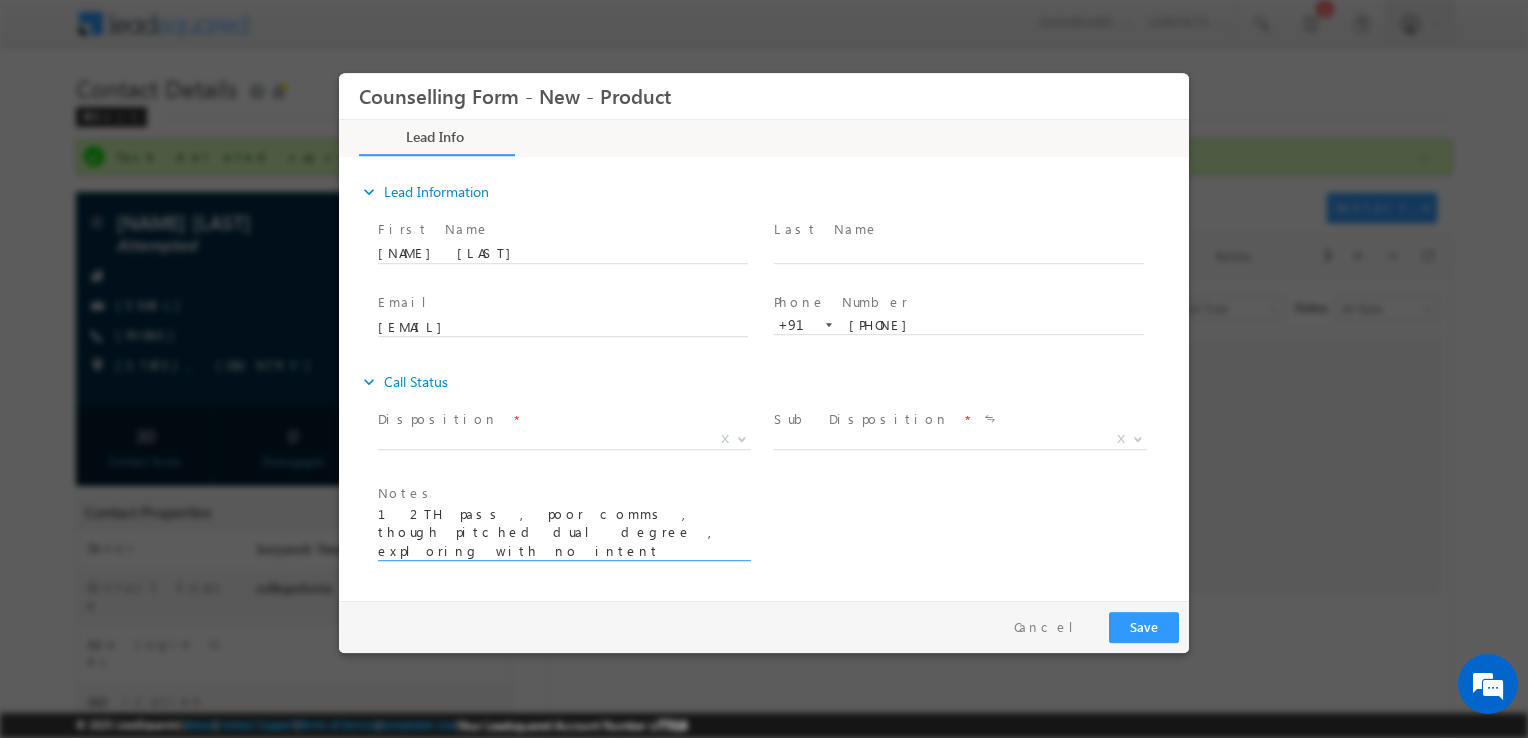 type on "12TH pass , poor comms , though pitched dual degree , exploring with no intent
Webinar details shared" 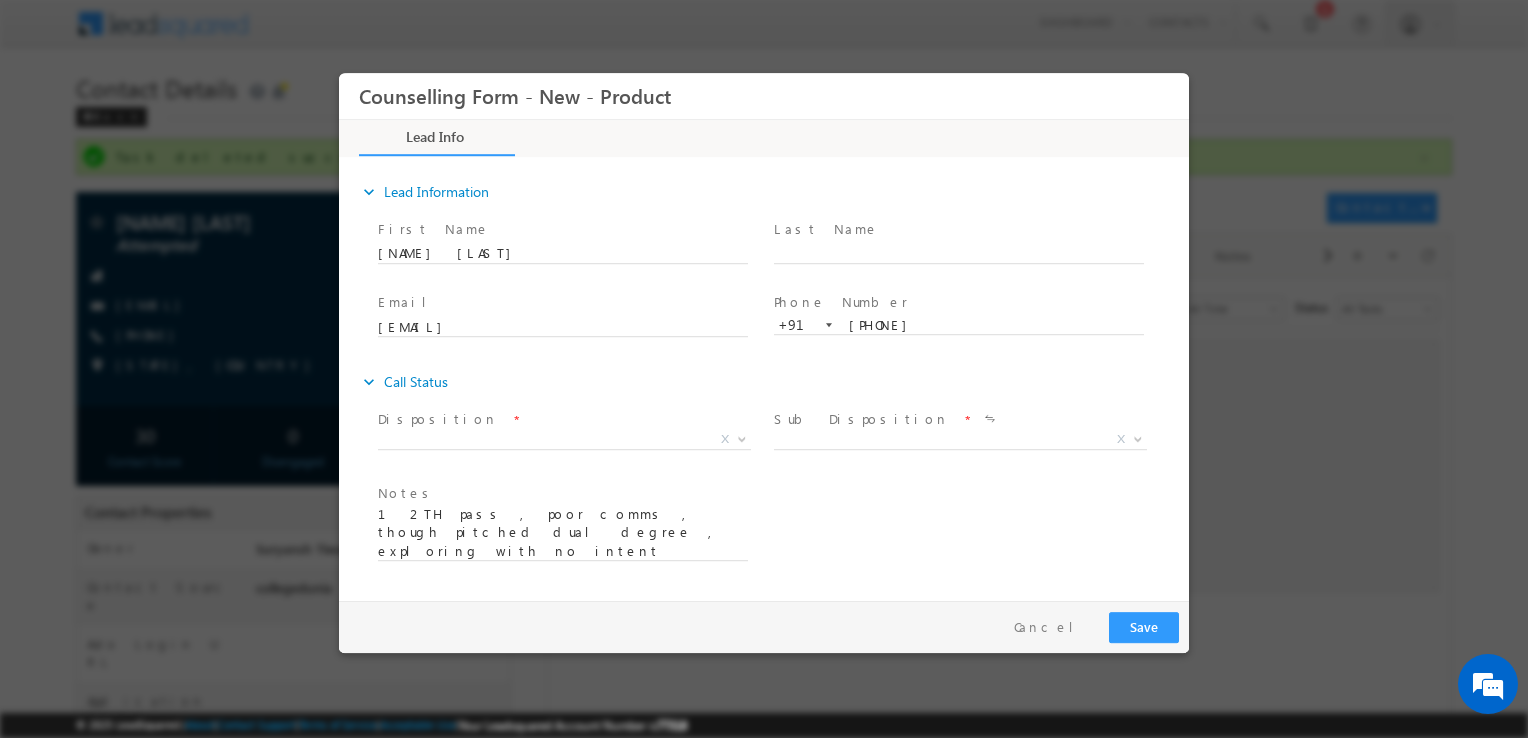 drag, startPoint x: 934, startPoint y: 312, endPoint x: 932, endPoint y: 323, distance: 11.18034 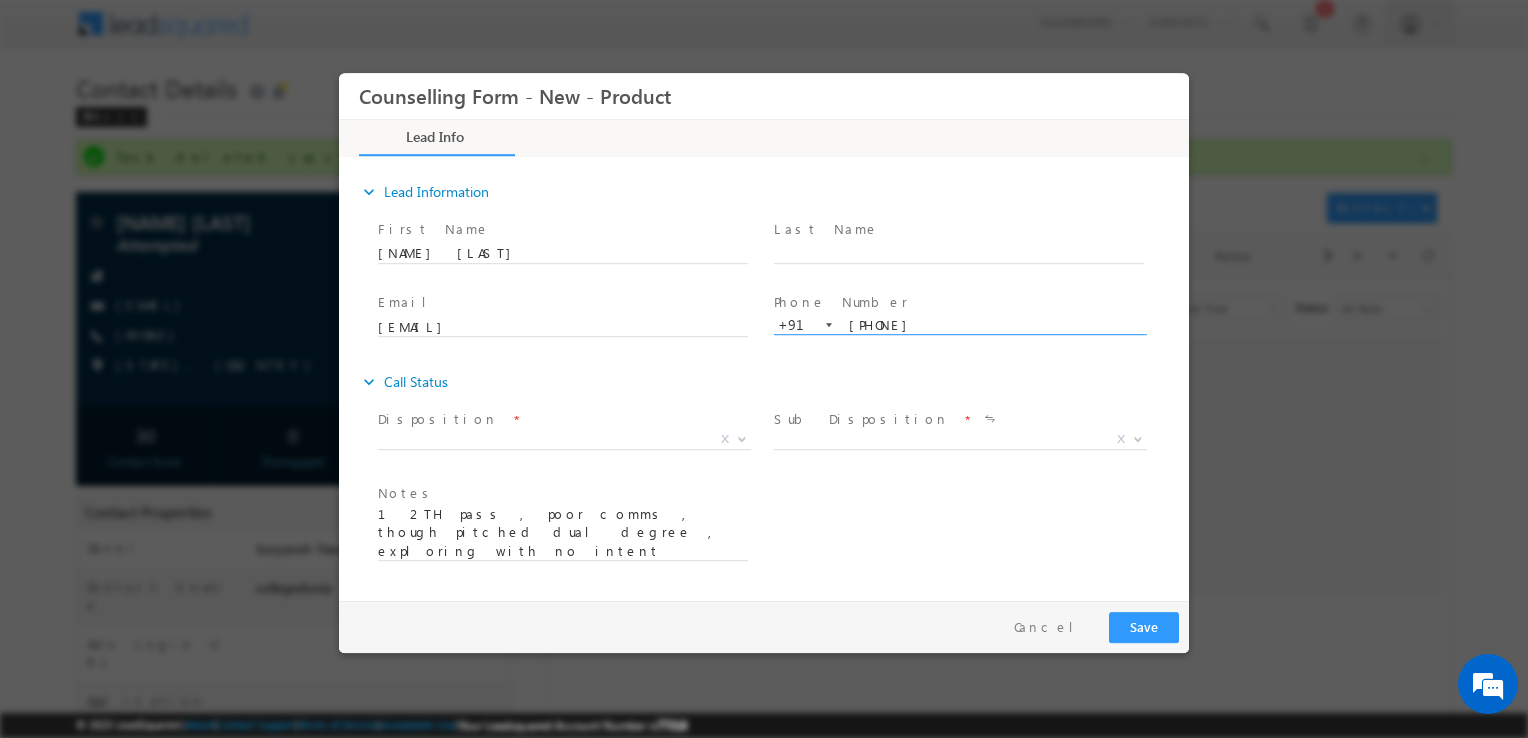 drag, startPoint x: 932, startPoint y: 323, endPoint x: 832, endPoint y: 324, distance: 100.005 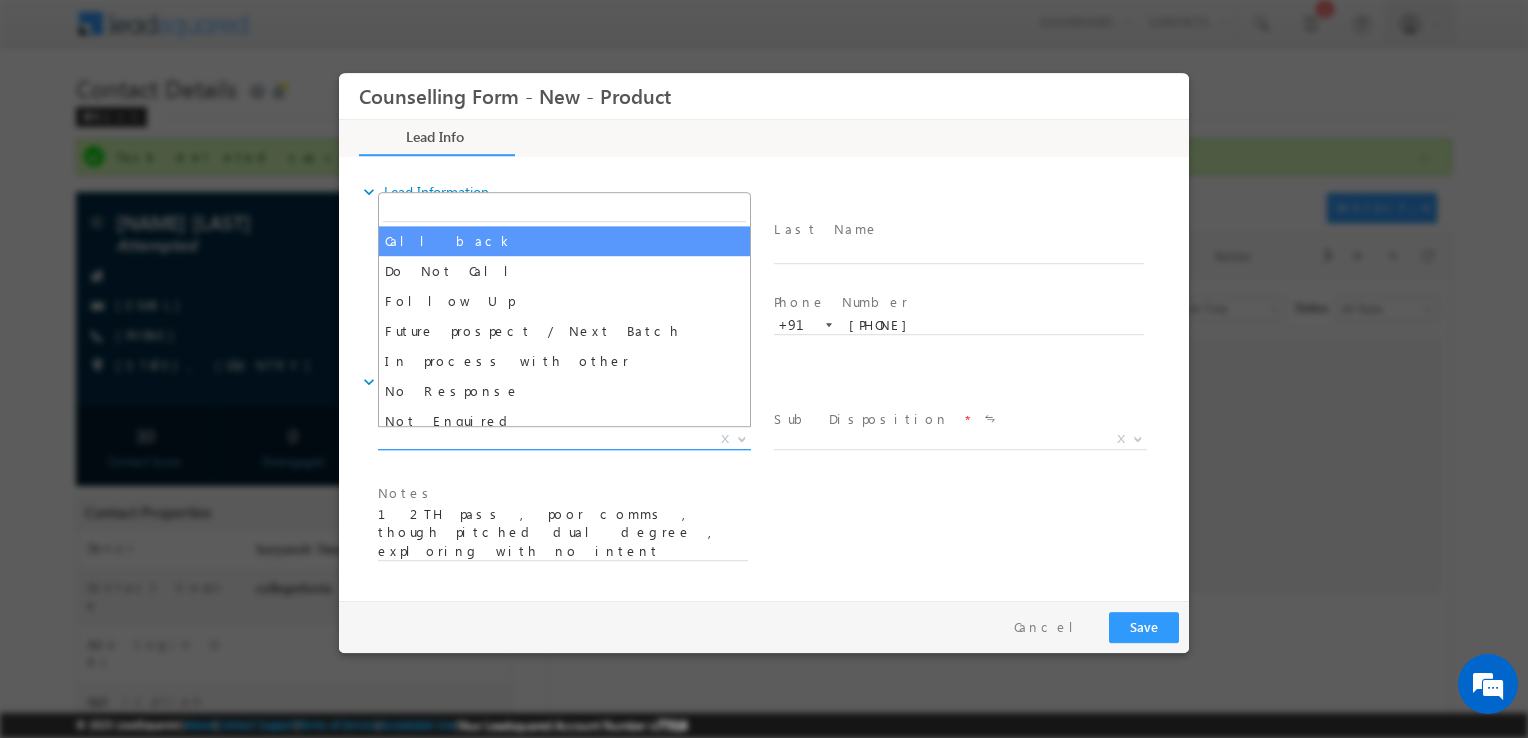 click on "X" at bounding box center [564, 440] 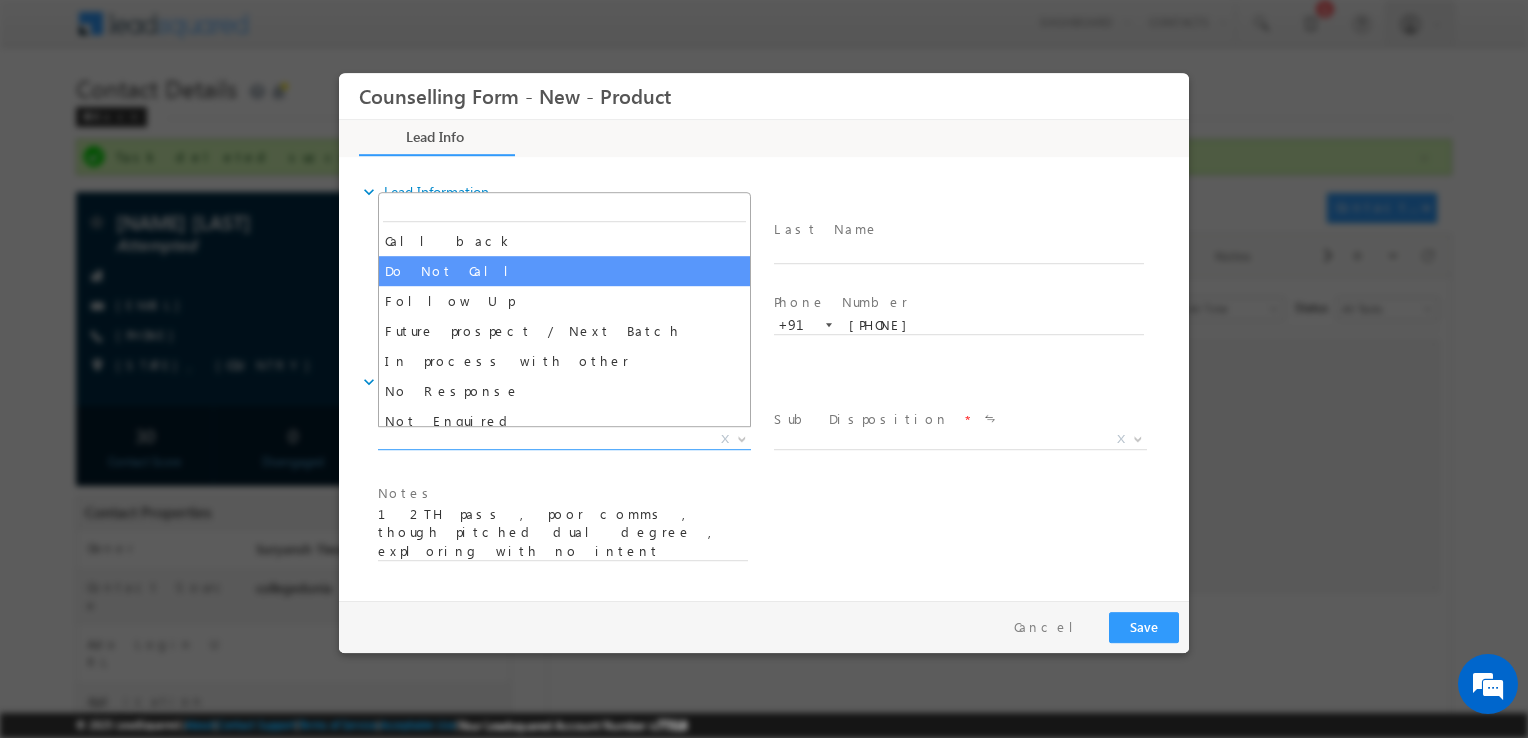 drag, startPoint x: 526, startPoint y: 263, endPoint x: 498, endPoint y: 243, distance: 34.4093 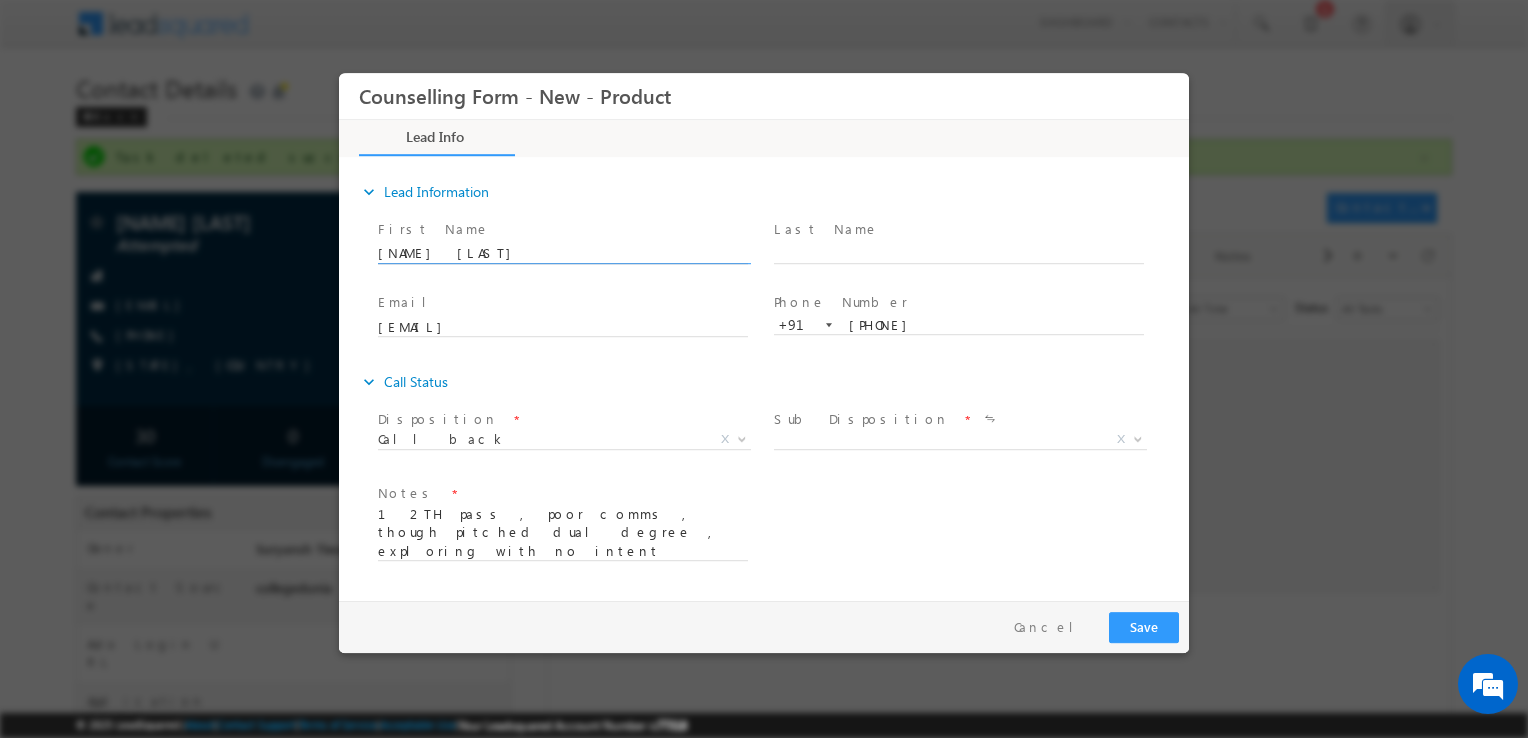 click on "Vishal Patel" at bounding box center [563, 254] 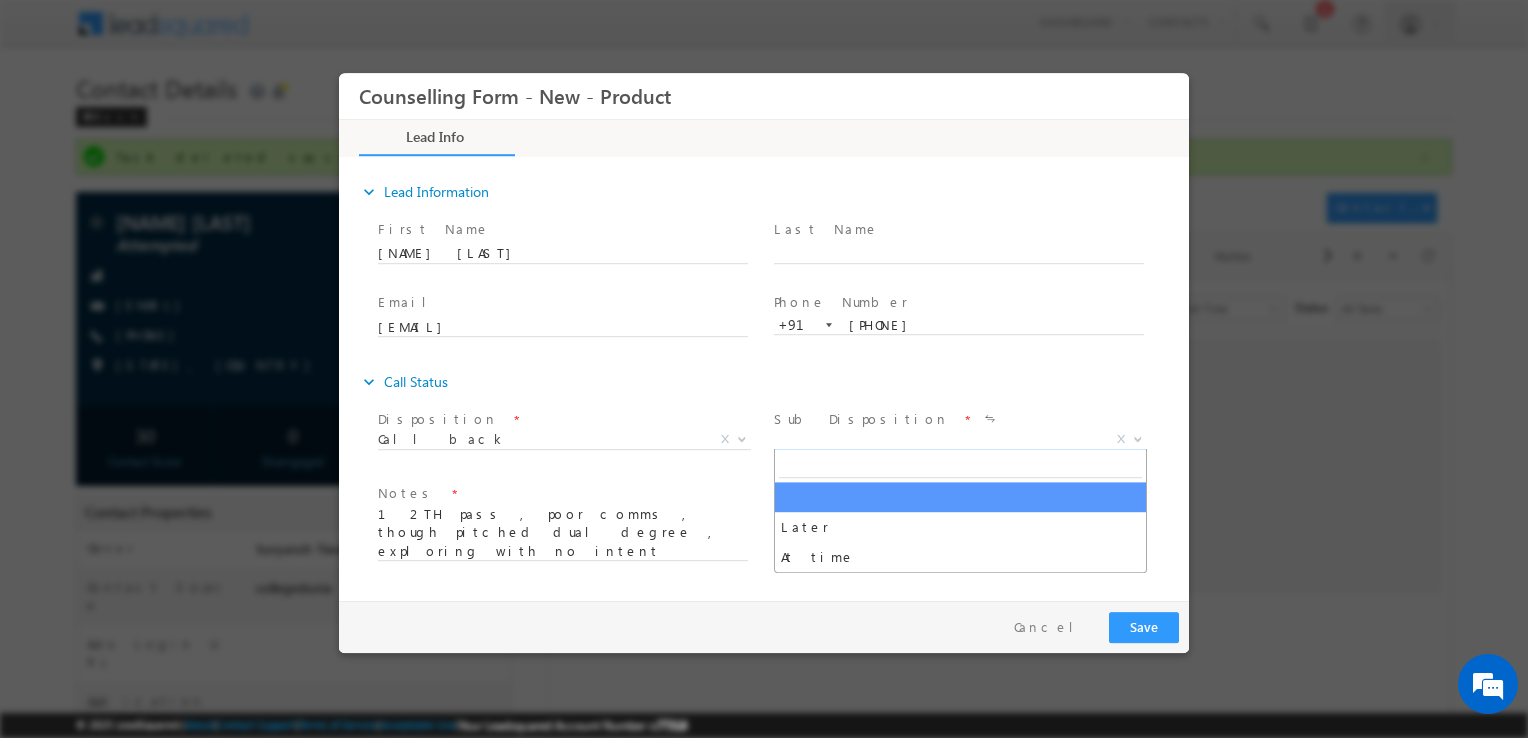 click on "X" at bounding box center [960, 440] 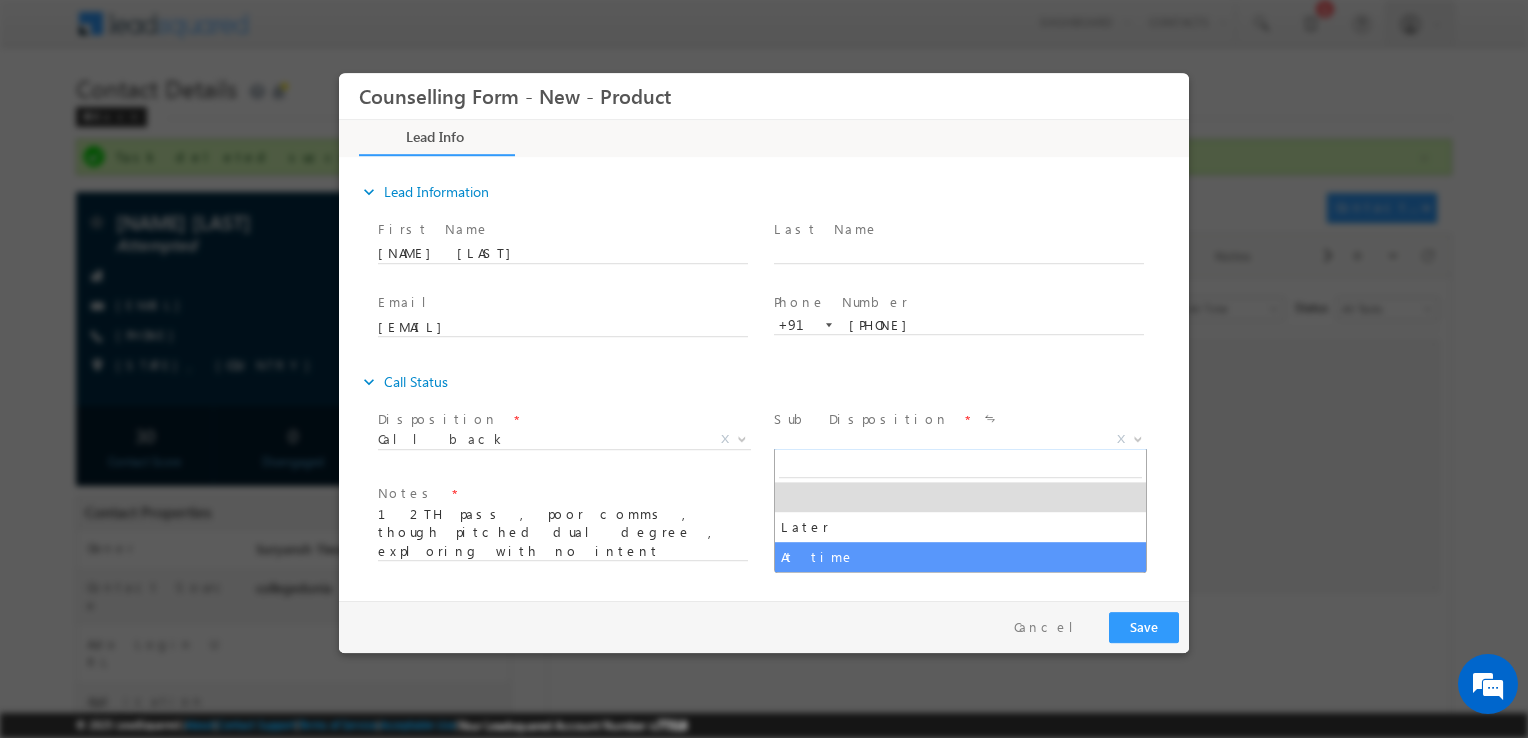 select on "At time" 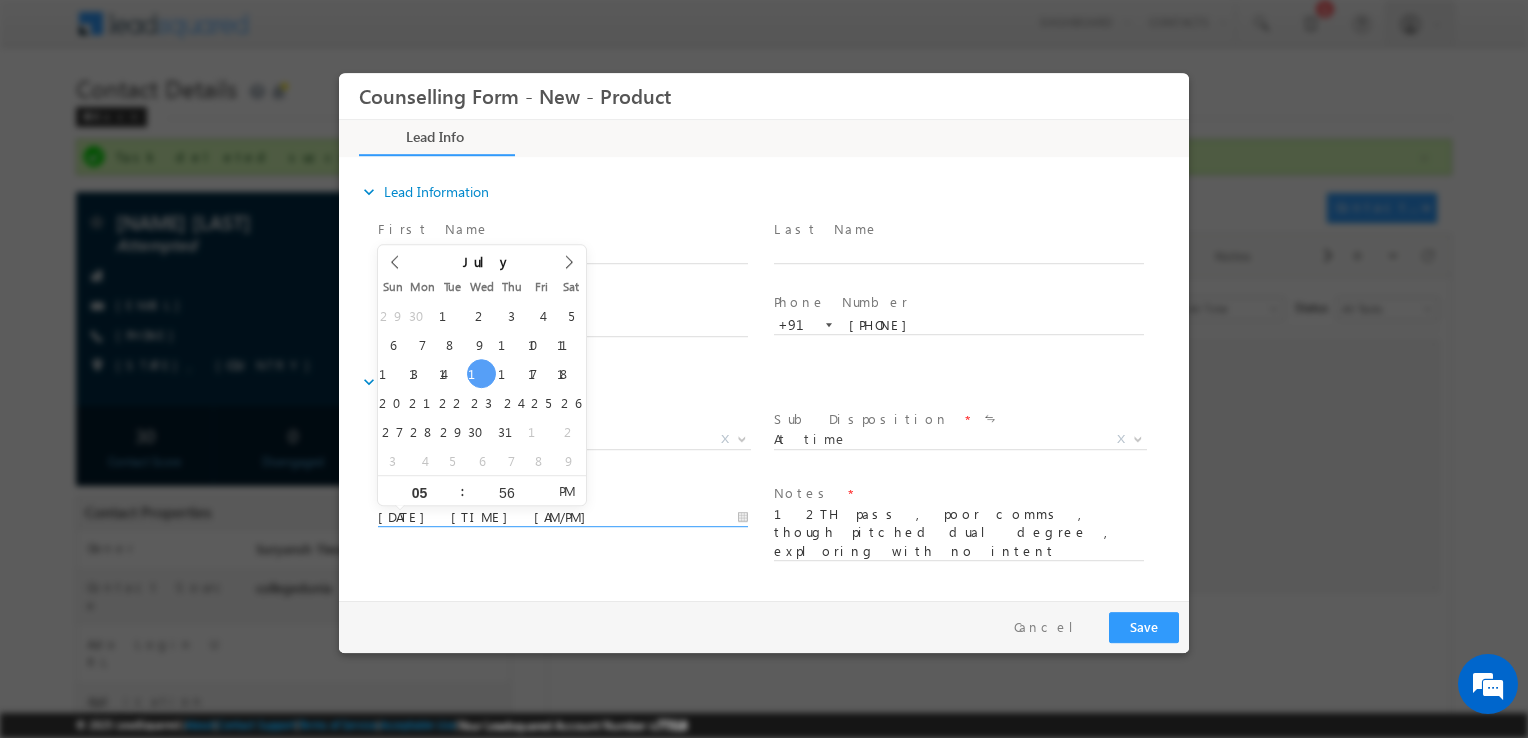click on "16/07/2025 5:56 PM" at bounding box center [563, 518] 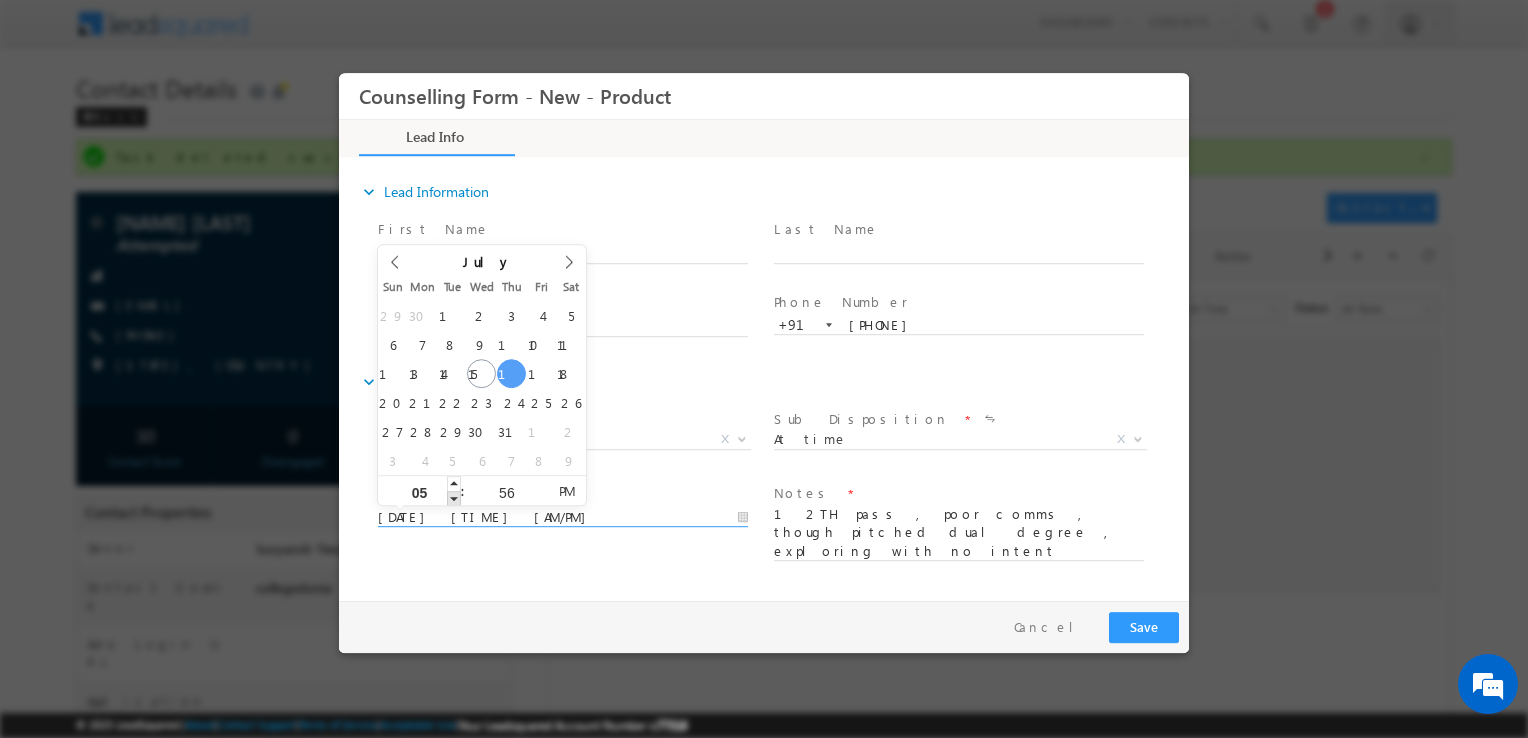type on "17/07/2025 4:56 PM" 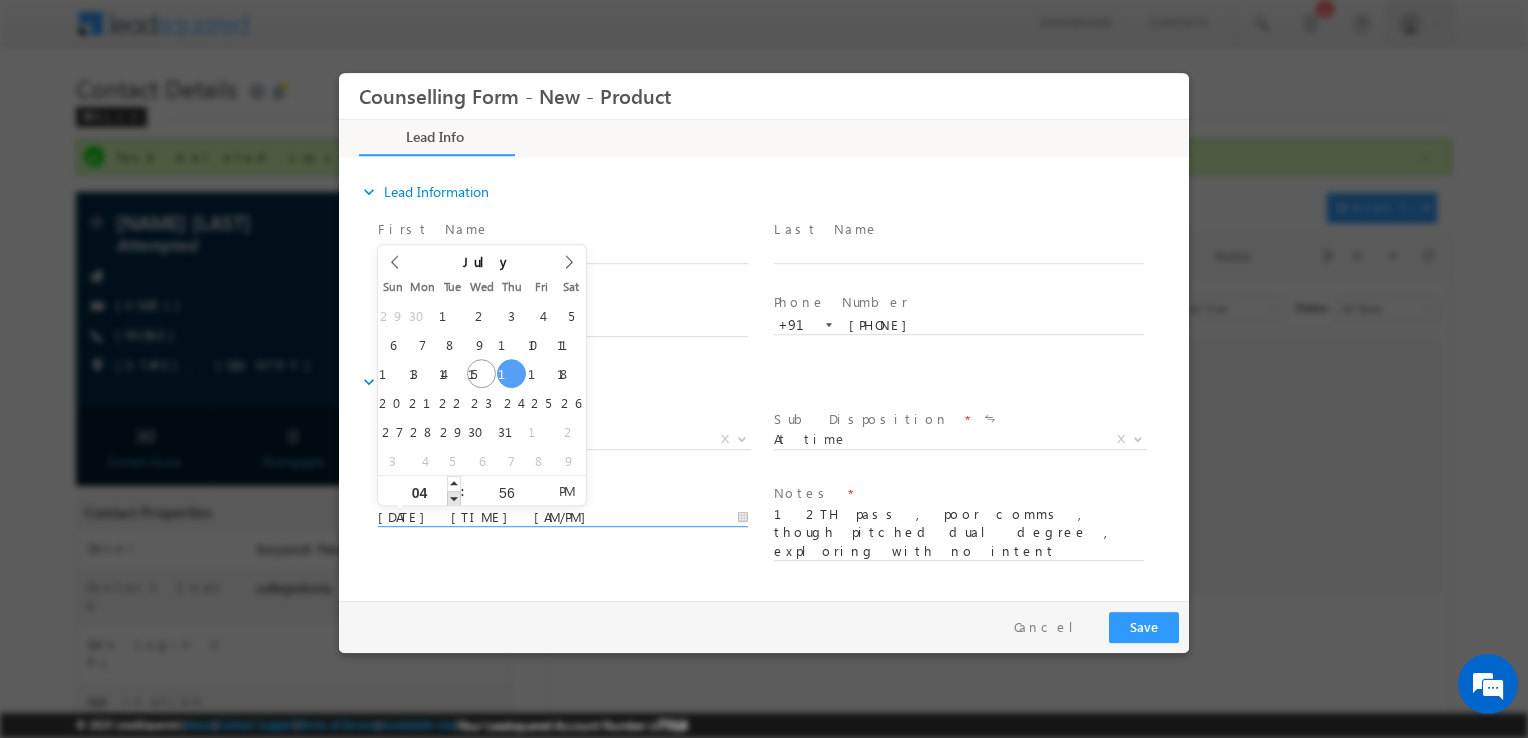 click at bounding box center (454, 498) 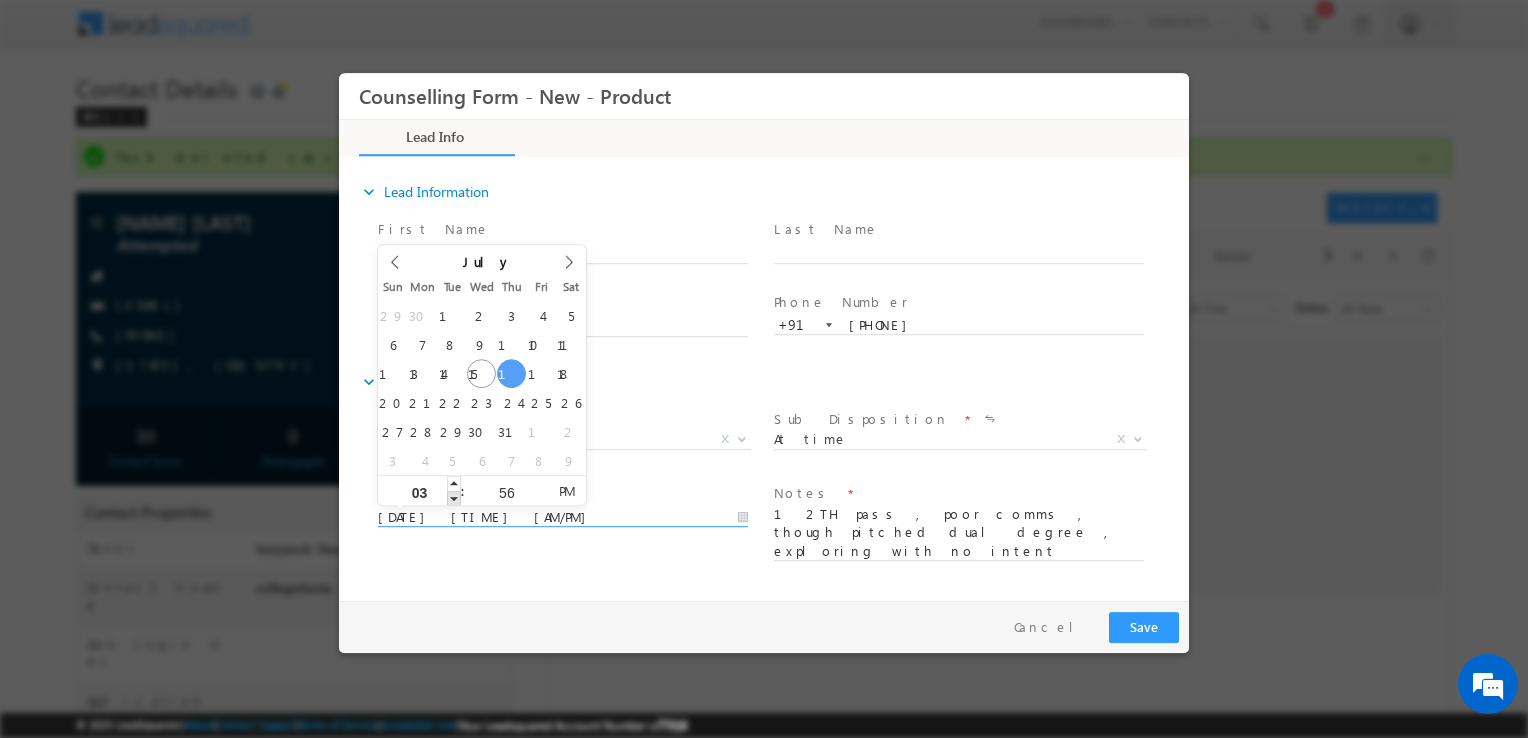 click at bounding box center (454, 498) 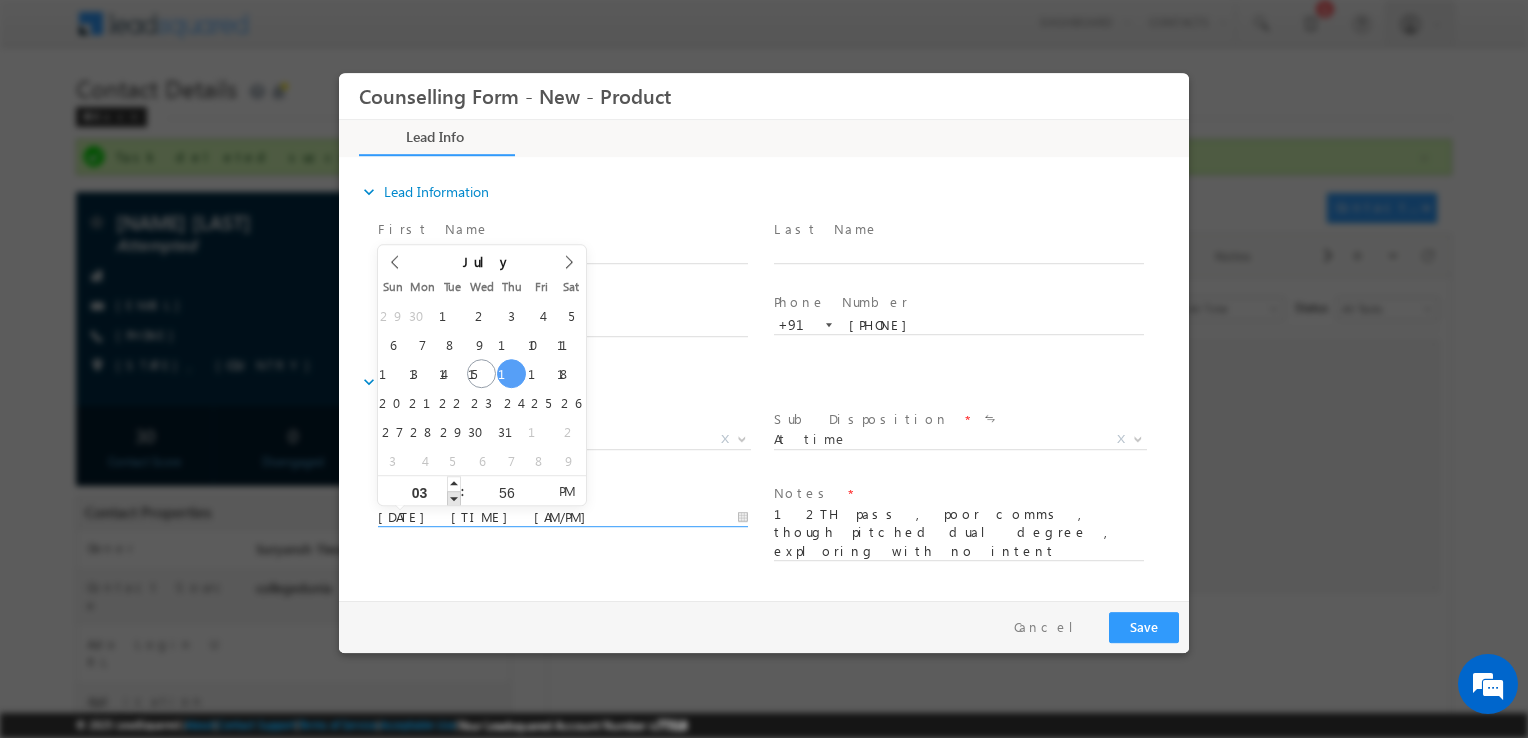type on "17/07/2025 2:56 PM" 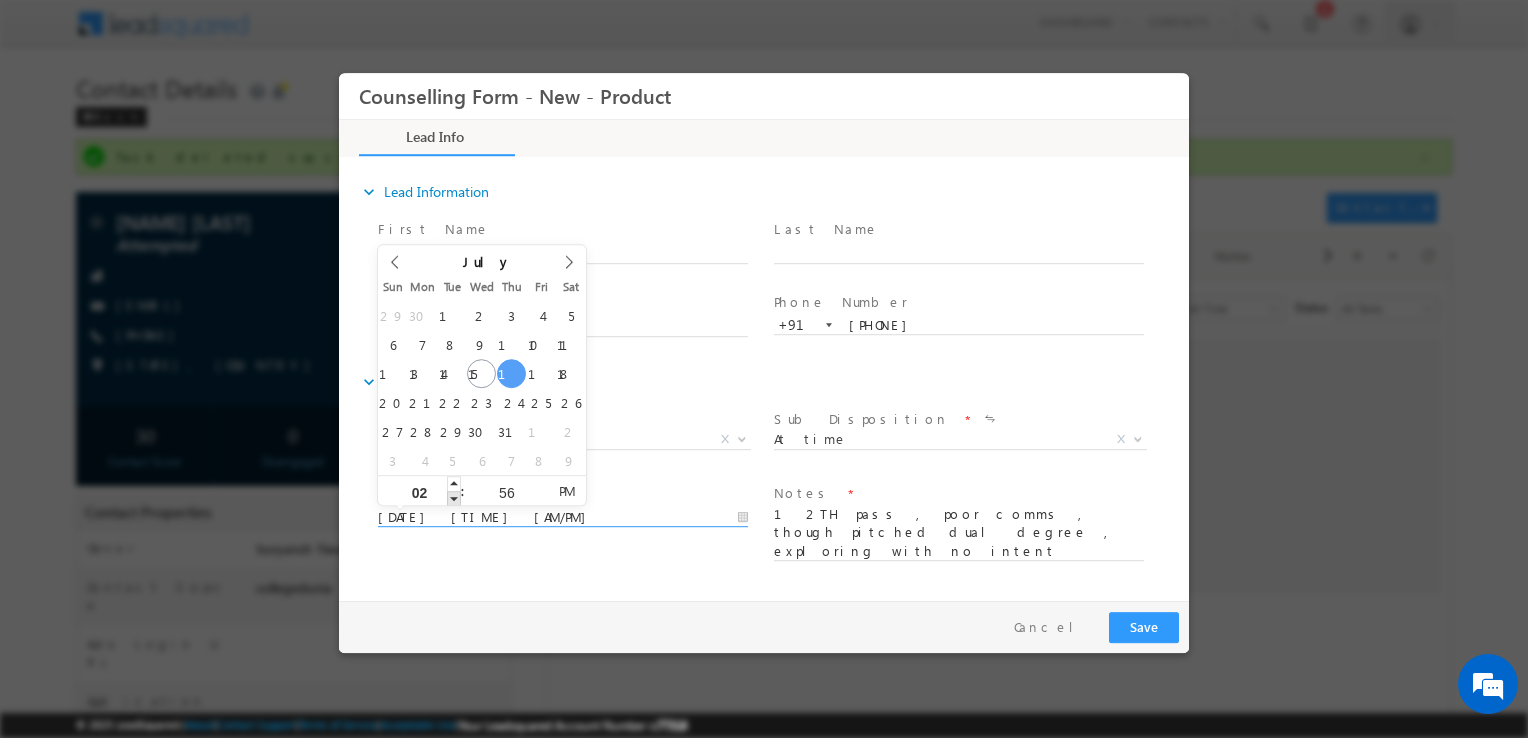click at bounding box center (454, 498) 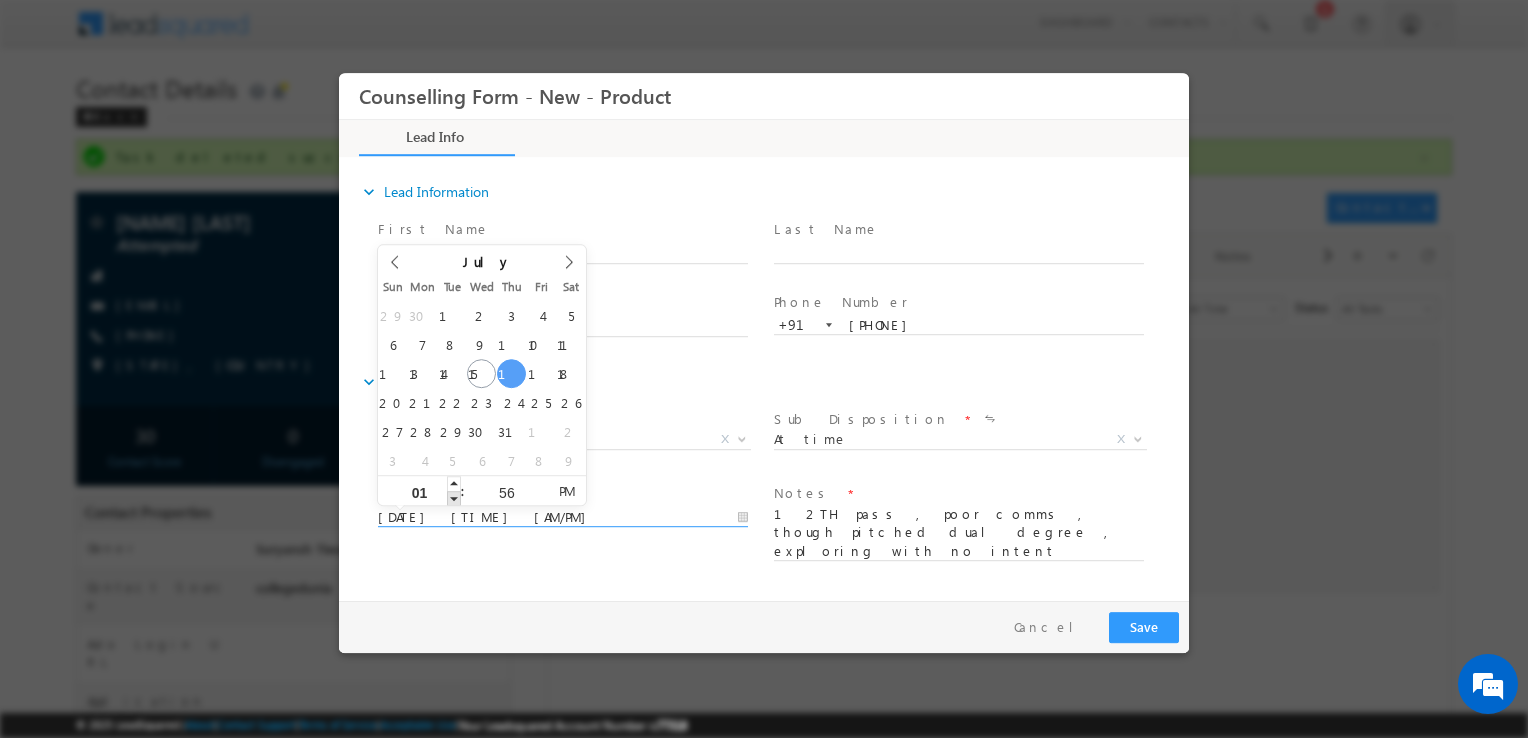 click at bounding box center (454, 498) 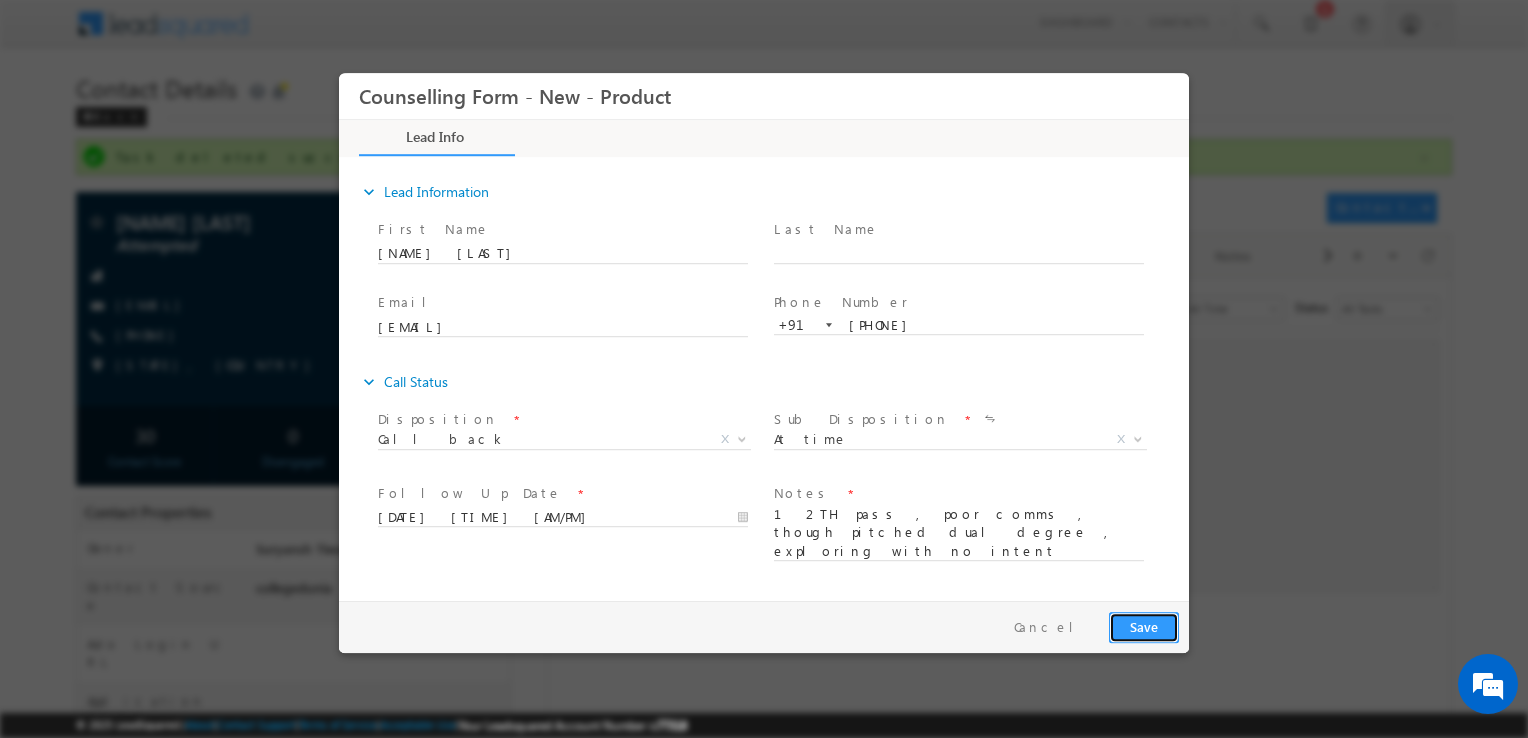 click on "Save" at bounding box center (1144, 627) 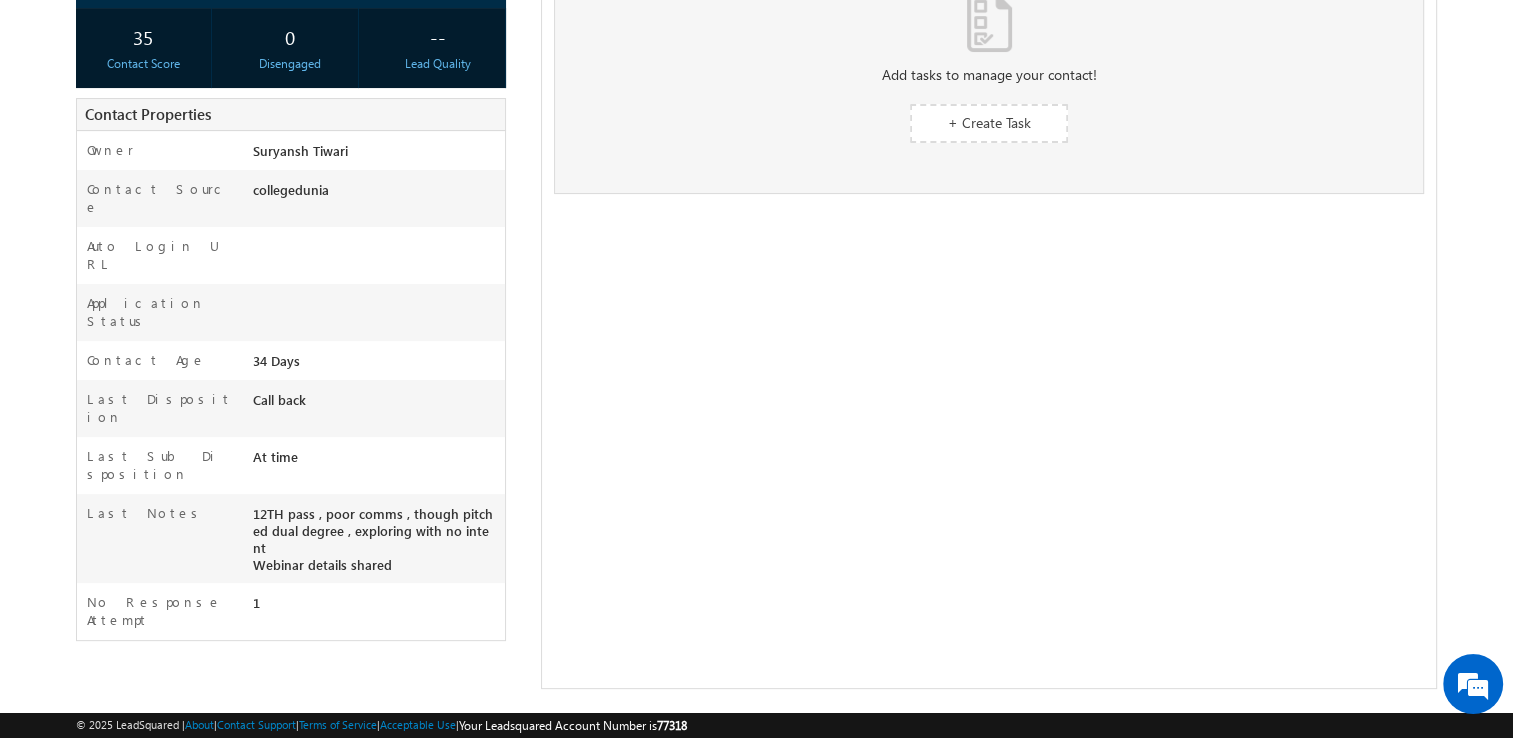 scroll, scrollTop: 0, scrollLeft: 0, axis: both 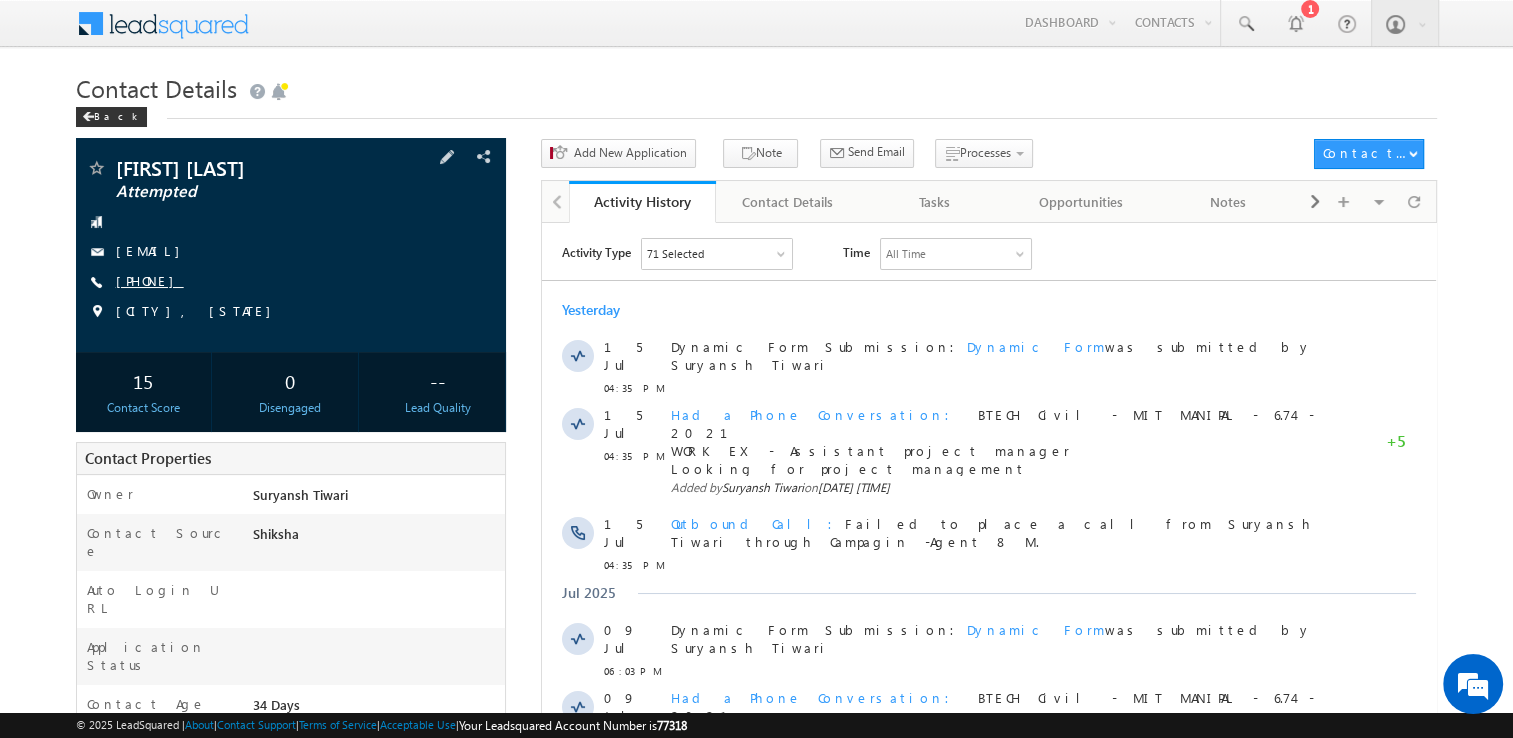 click on "[PHONE]" at bounding box center [150, 280] 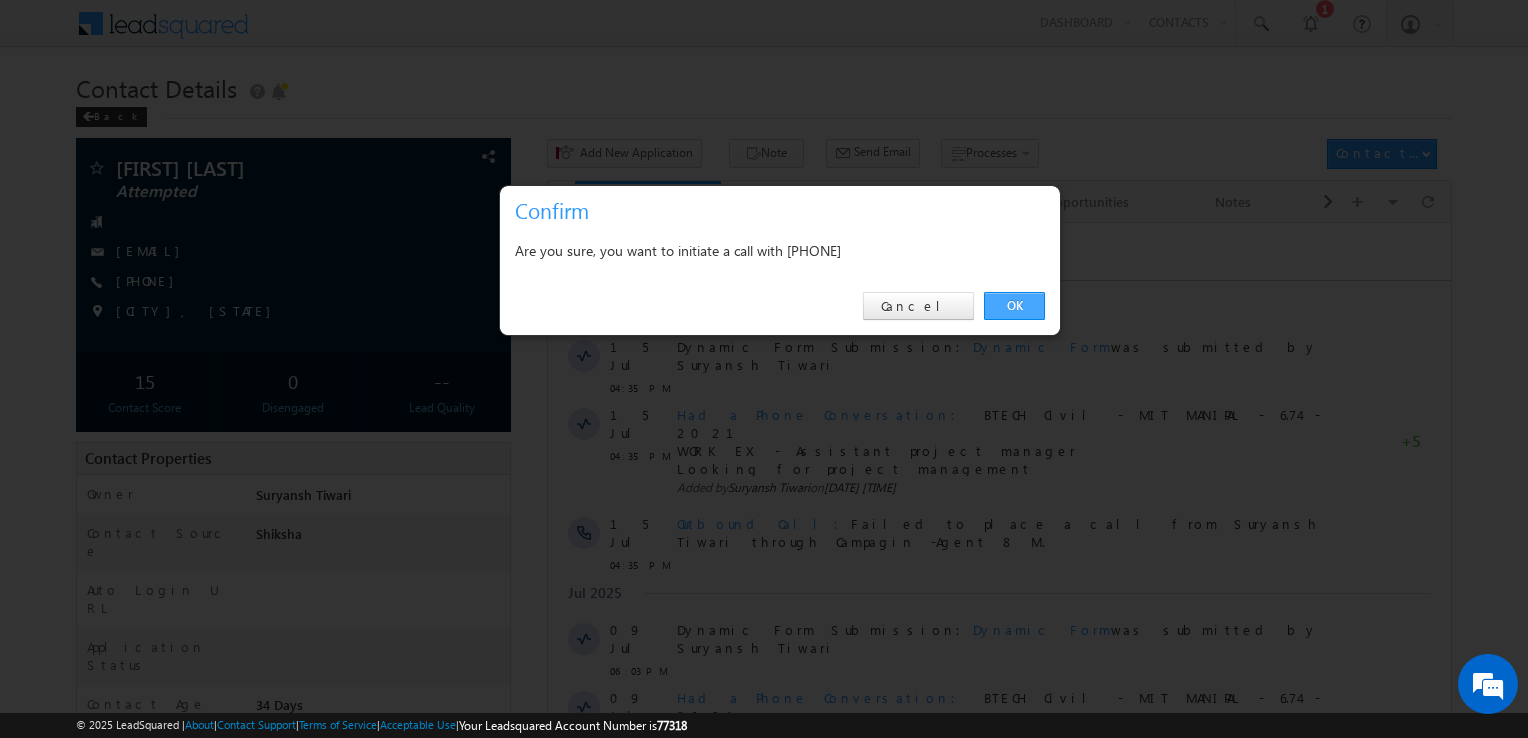click on "OK" at bounding box center [1014, 306] 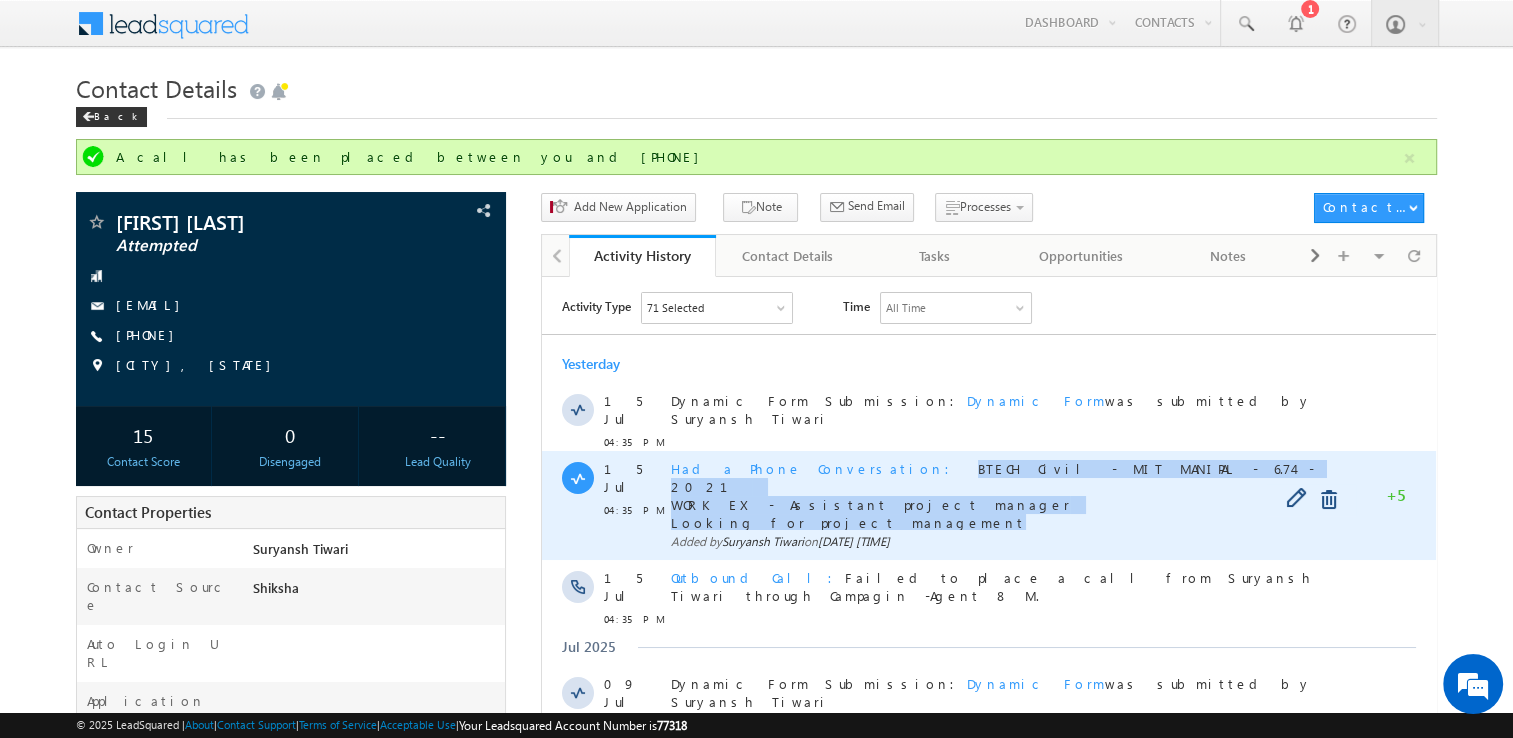 copy on "BTECH Civil - MIT MANIPAL - 6.74 - 2021 WORK EX - Assistant project manager Looking for project management" 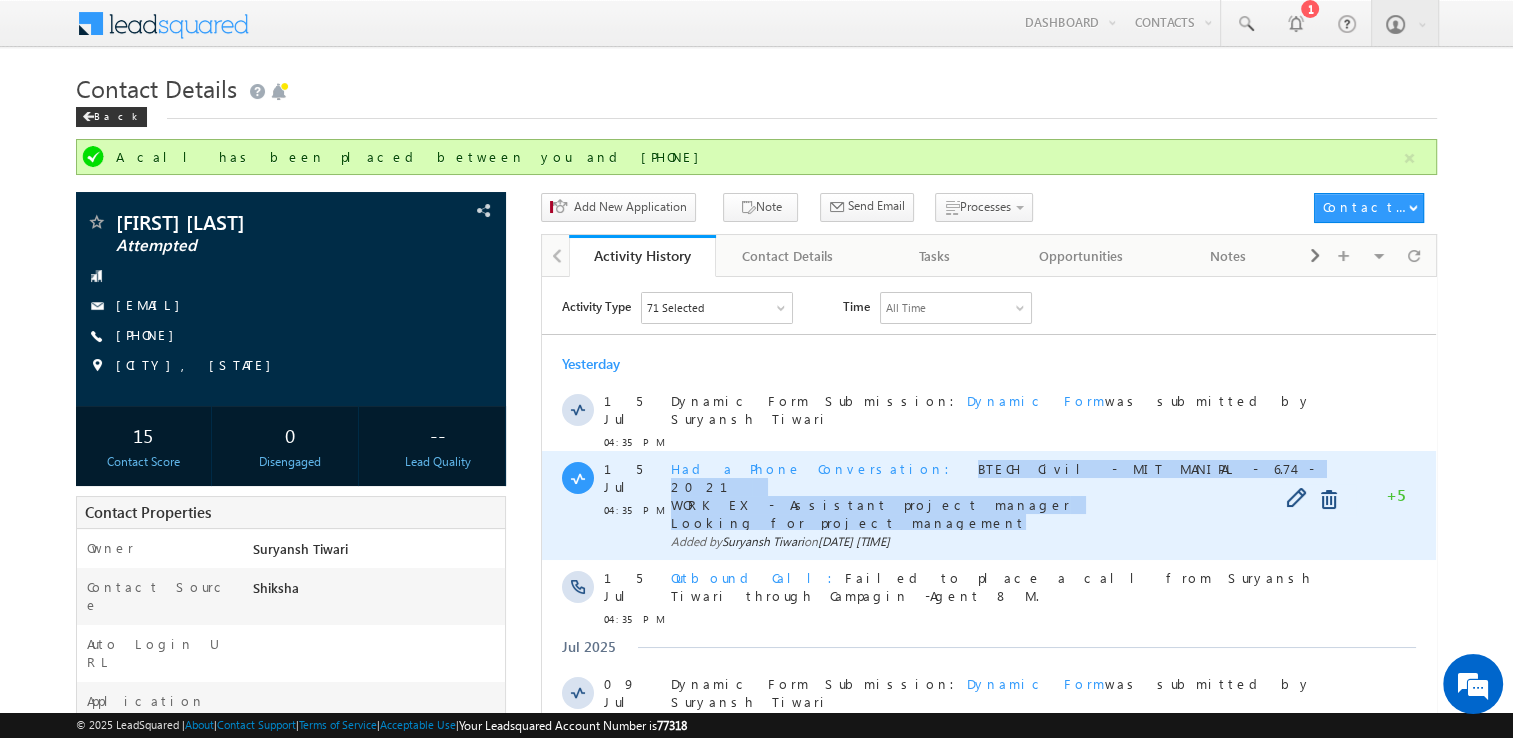 drag, startPoint x: 834, startPoint y: 458, endPoint x: 968, endPoint y: 503, distance: 141.35417 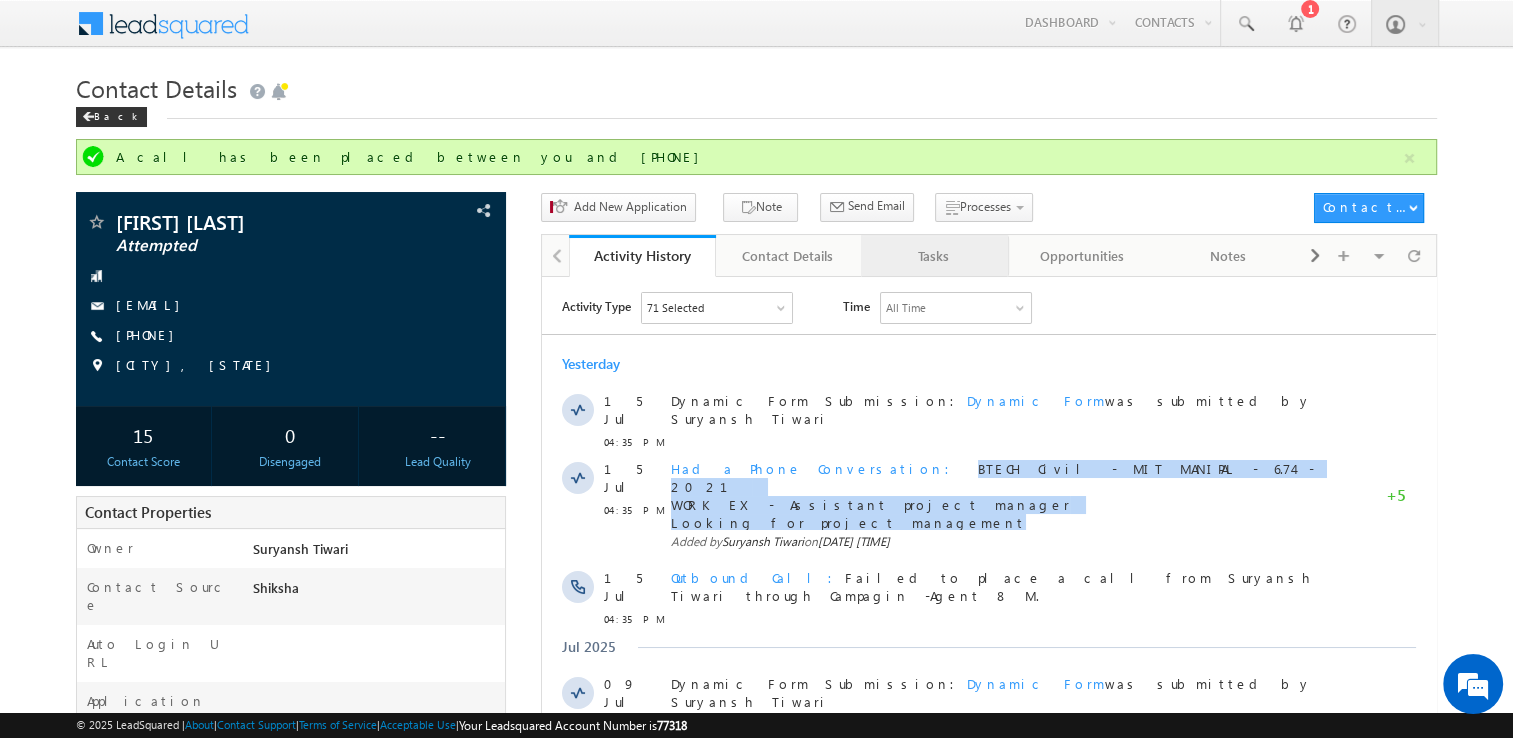 drag, startPoint x: 426, startPoint y: 227, endPoint x: 925, endPoint y: 252, distance: 499.62585 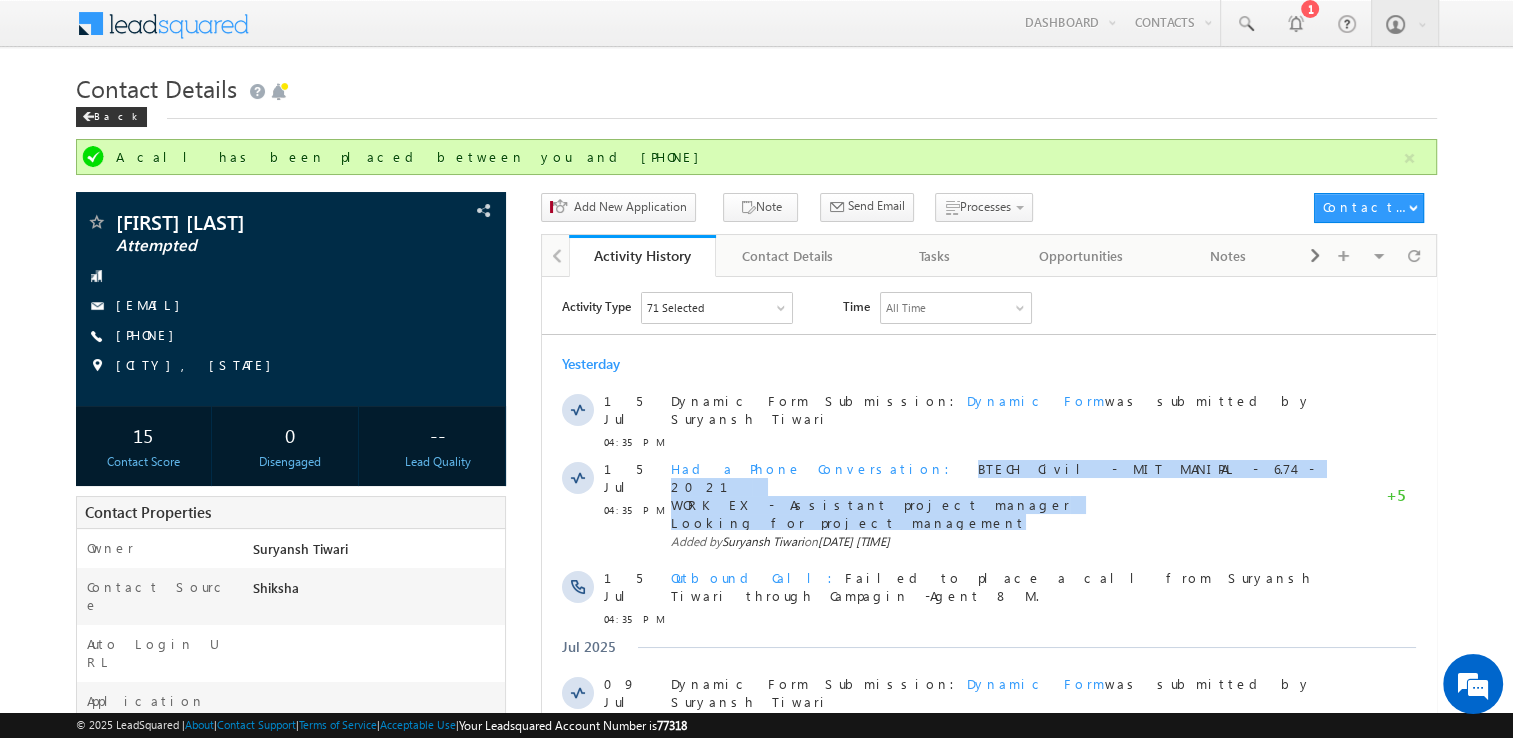 click on "Tasks" at bounding box center [934, 256] 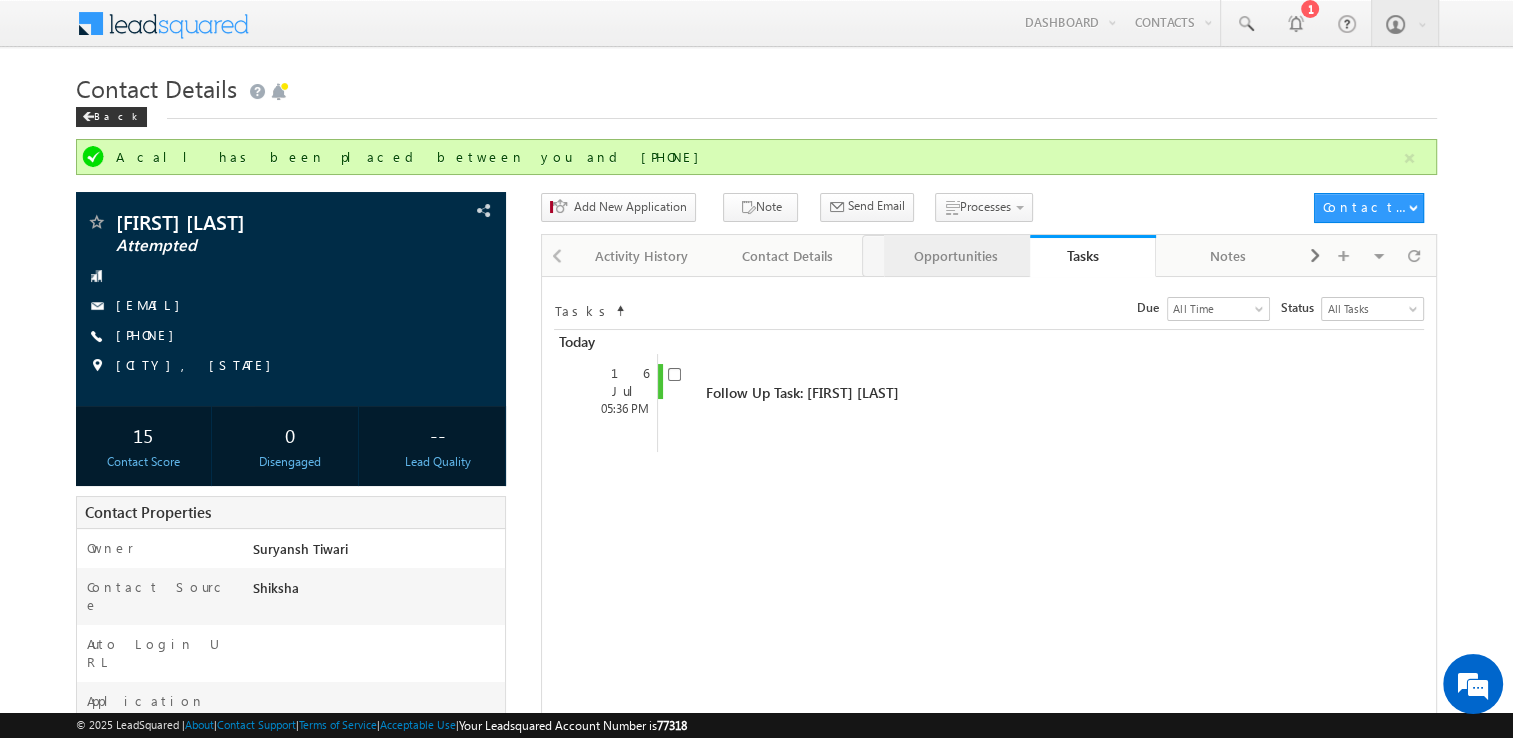 drag, startPoint x: 1091, startPoint y: 264, endPoint x: 928, endPoint y: 260, distance: 163.04907 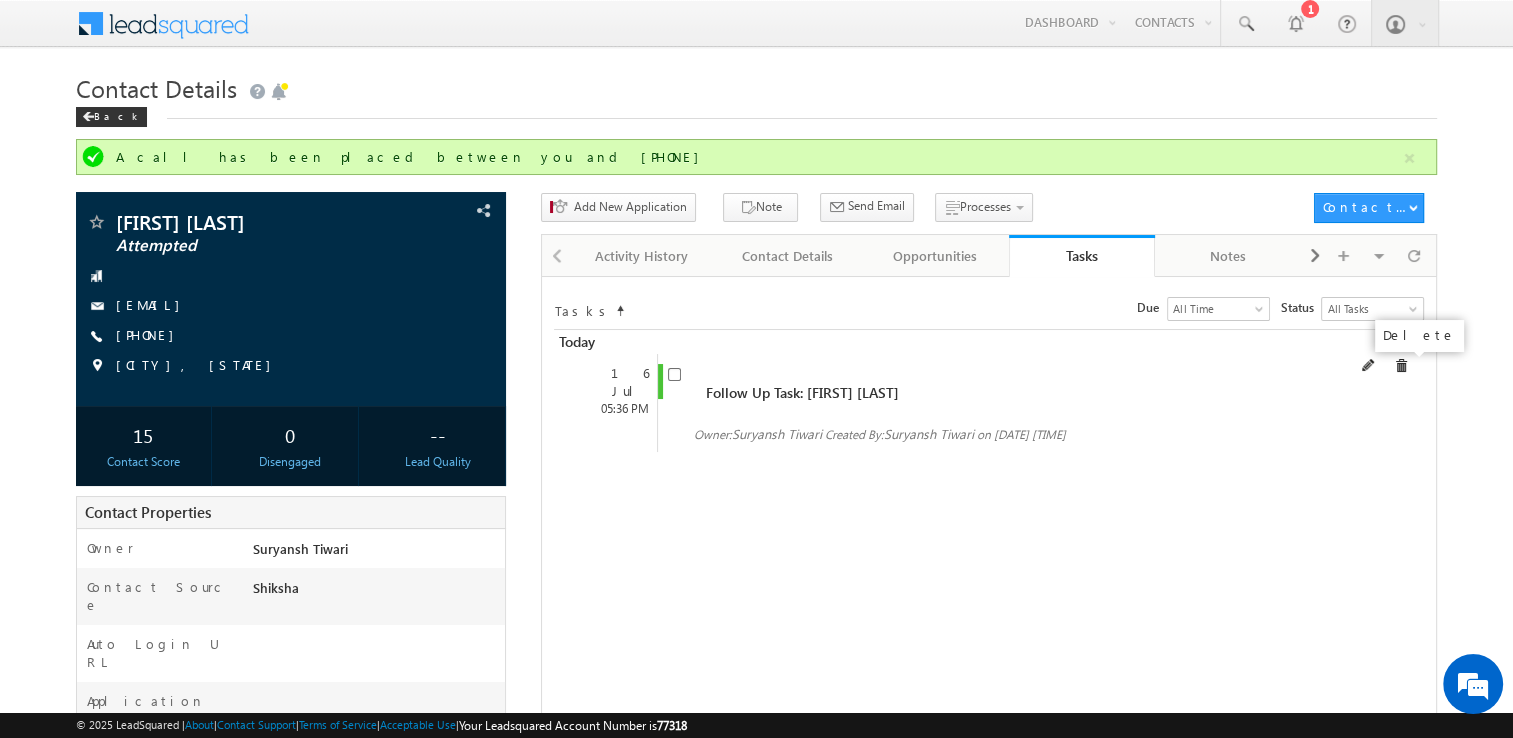 click at bounding box center (1401, 366) 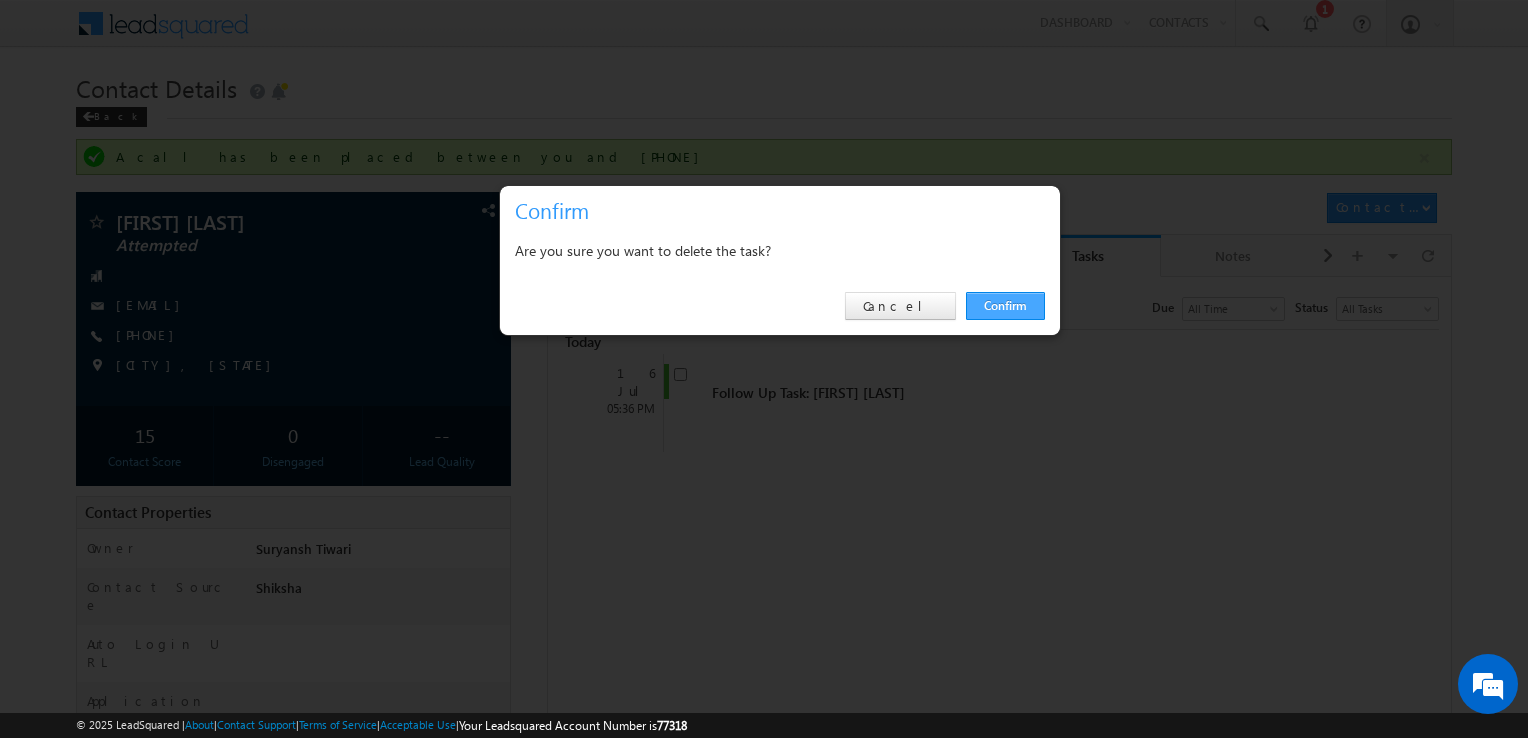 click on "Confirm" at bounding box center [1005, 306] 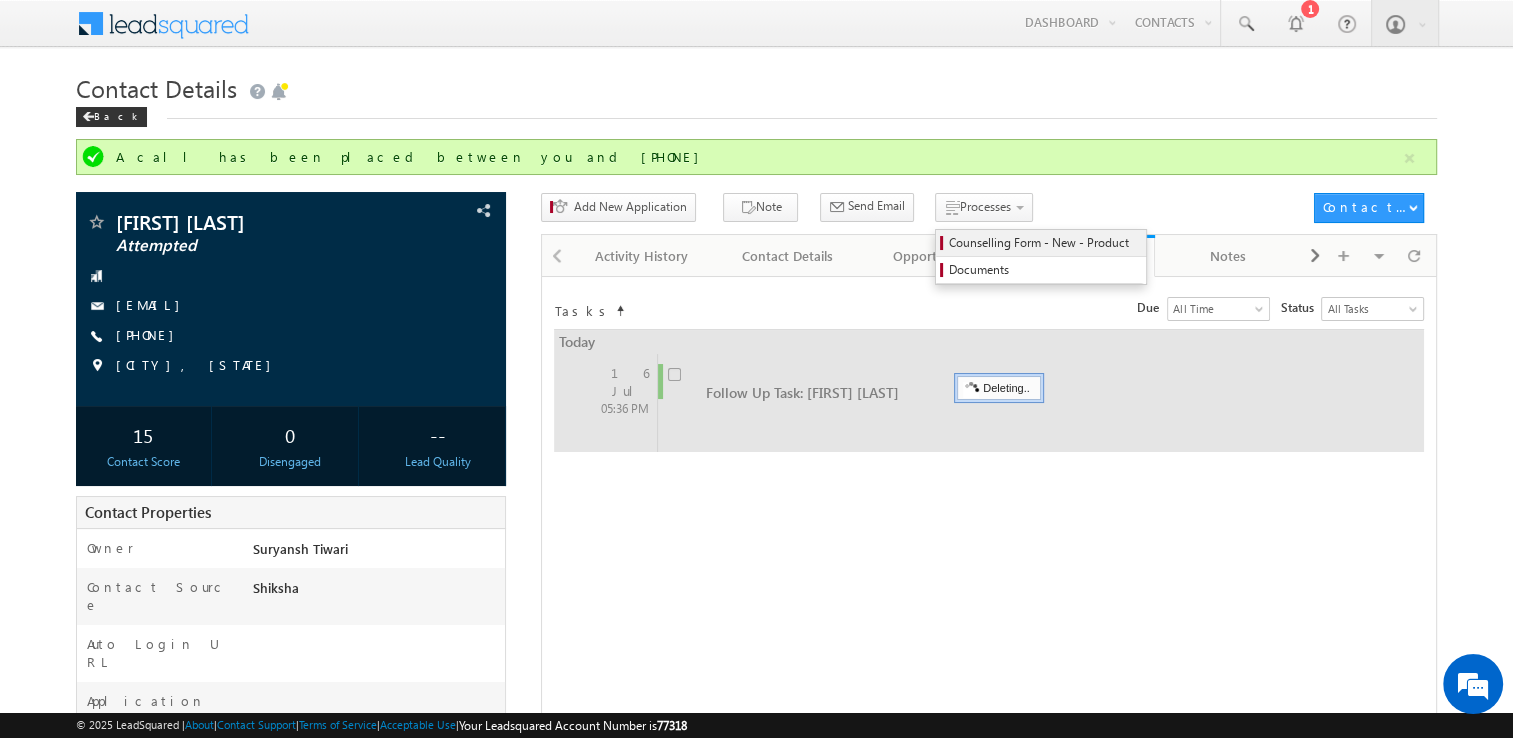 click on "Counselling Form - New - Product" at bounding box center (1044, 243) 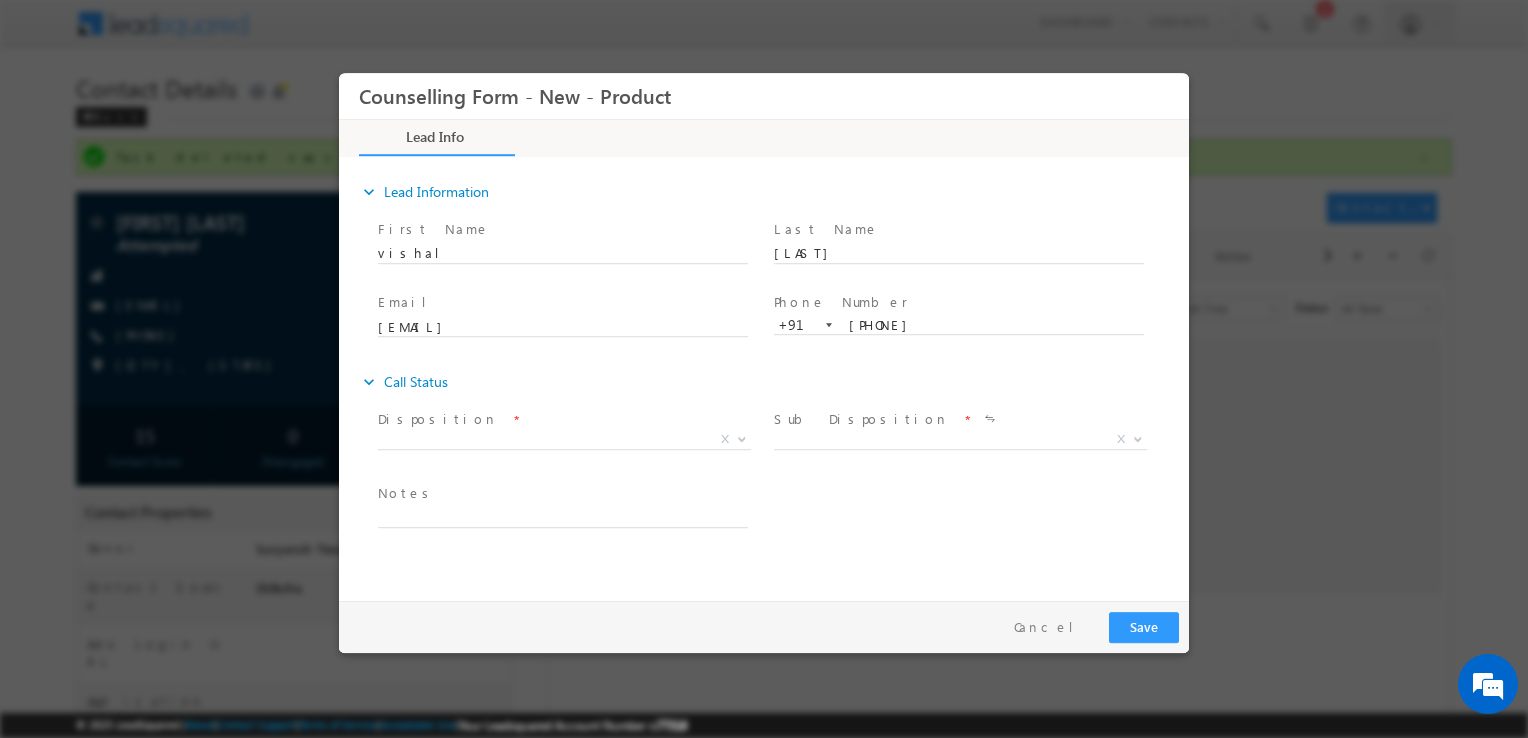 scroll, scrollTop: 0, scrollLeft: 0, axis: both 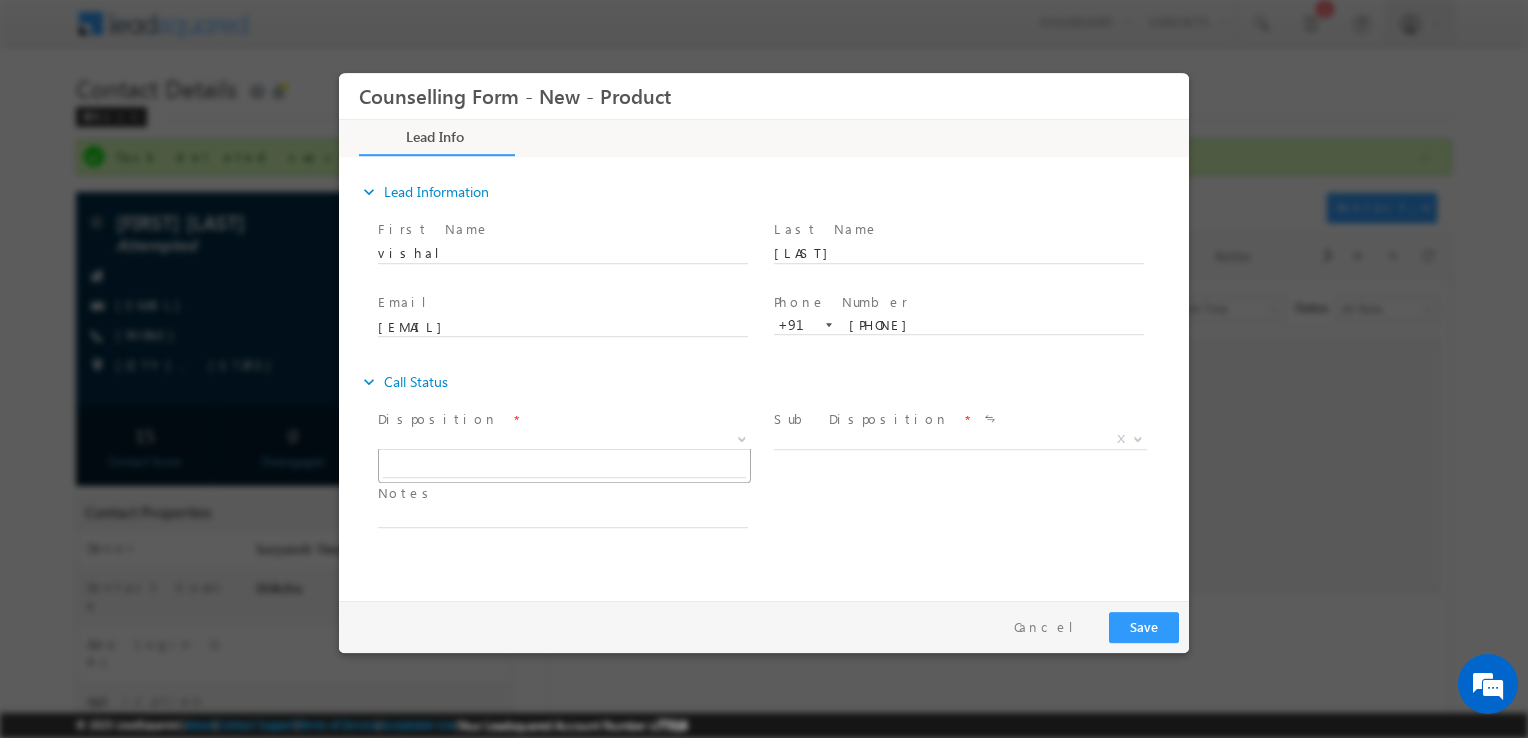 click on "X" at bounding box center [564, 440] 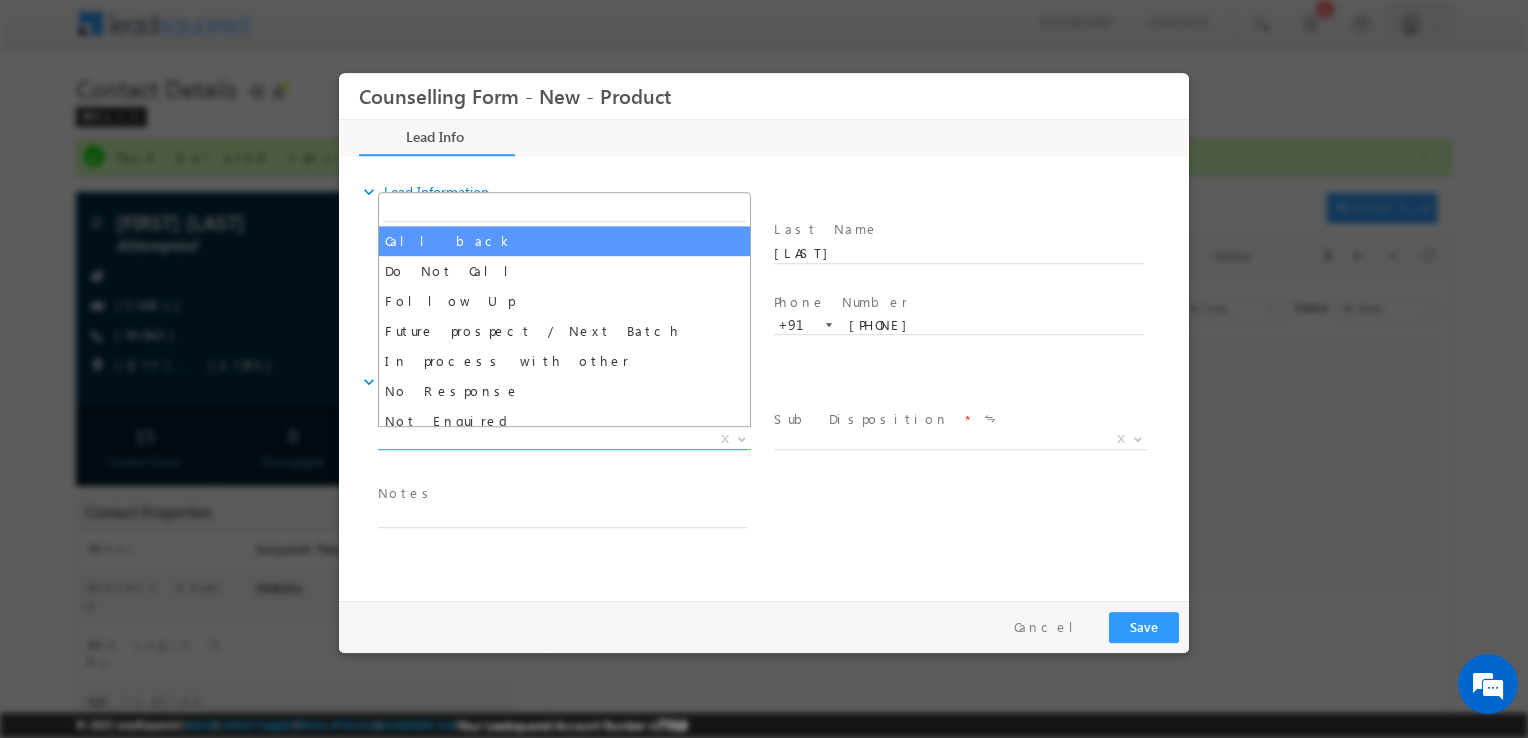 select on "Call back" 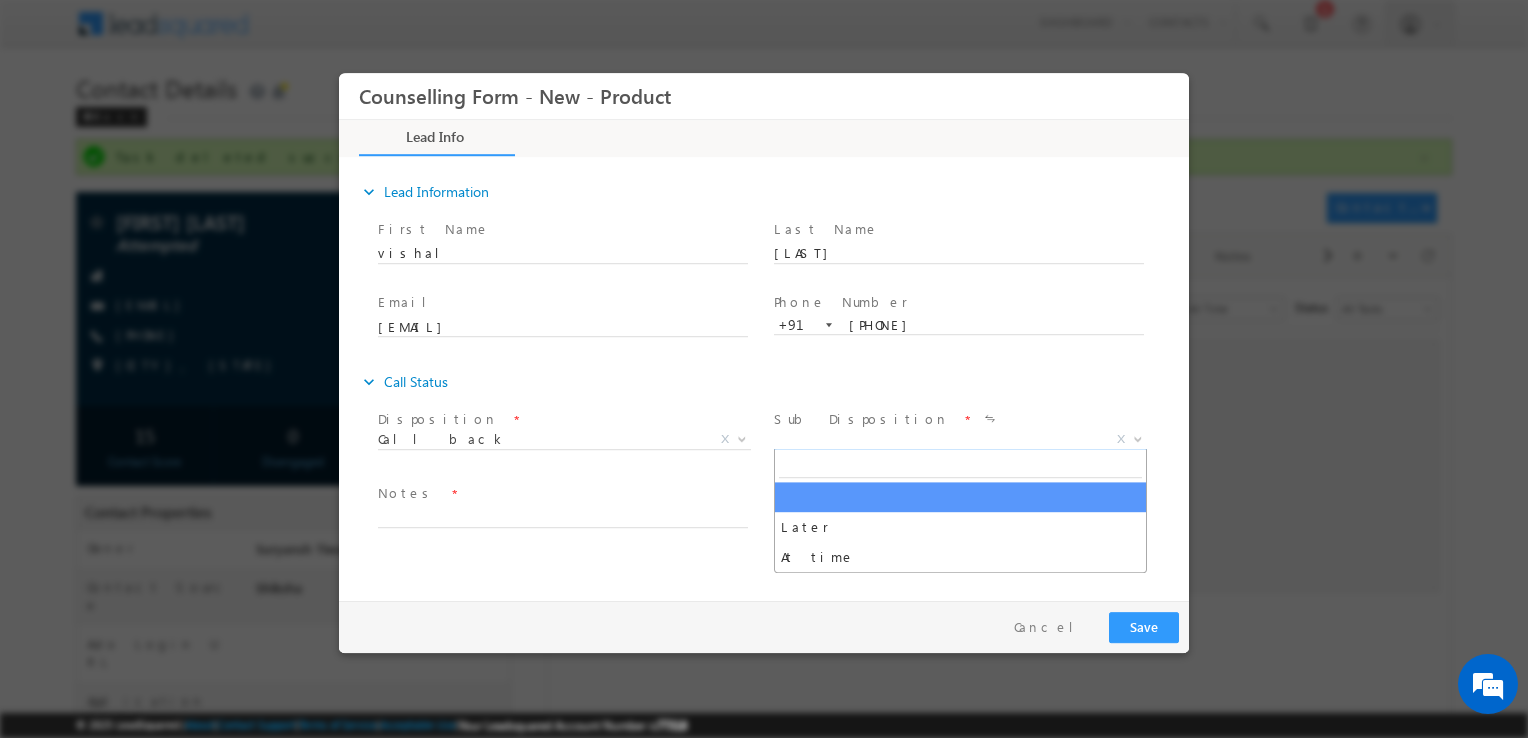 click on "X" at bounding box center [960, 440] 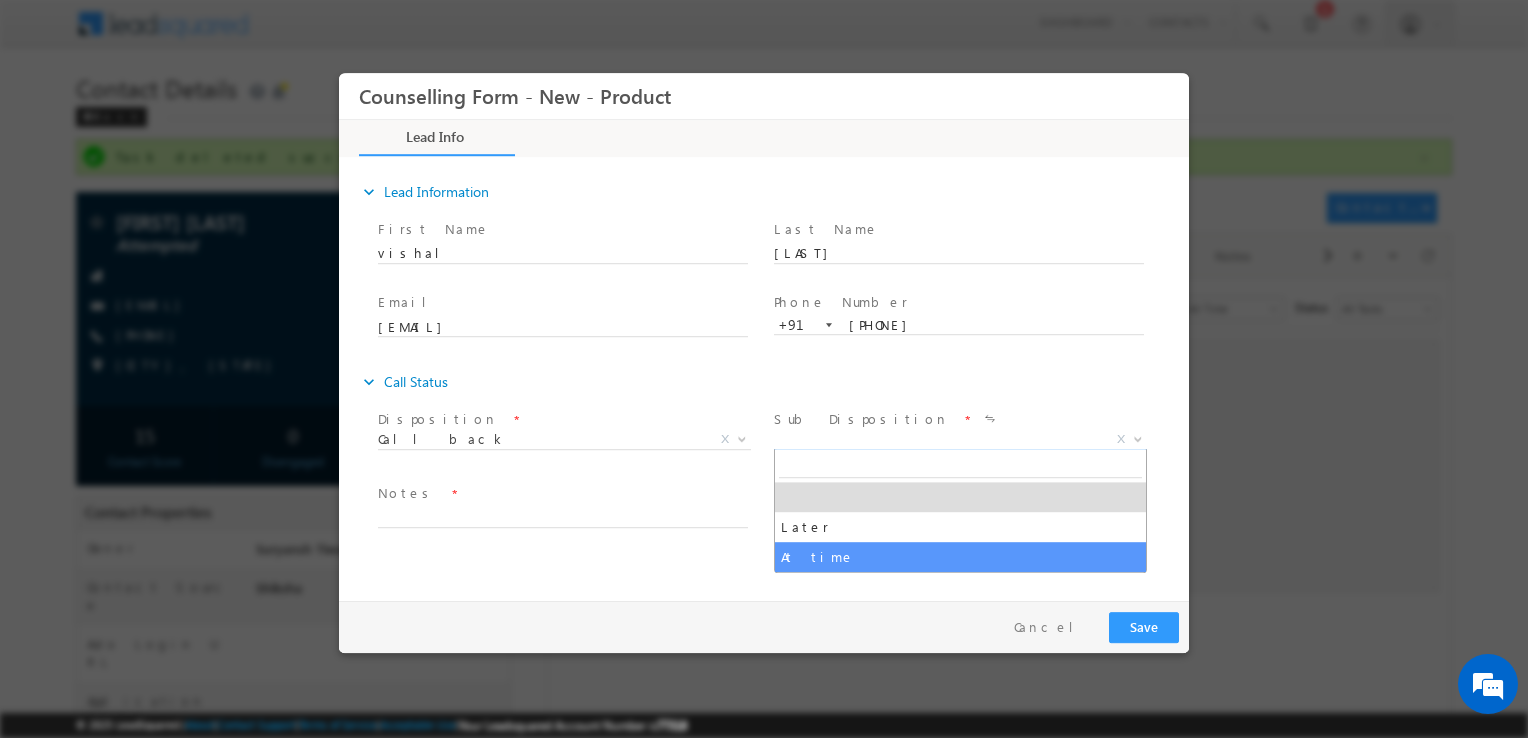 select on "At time" 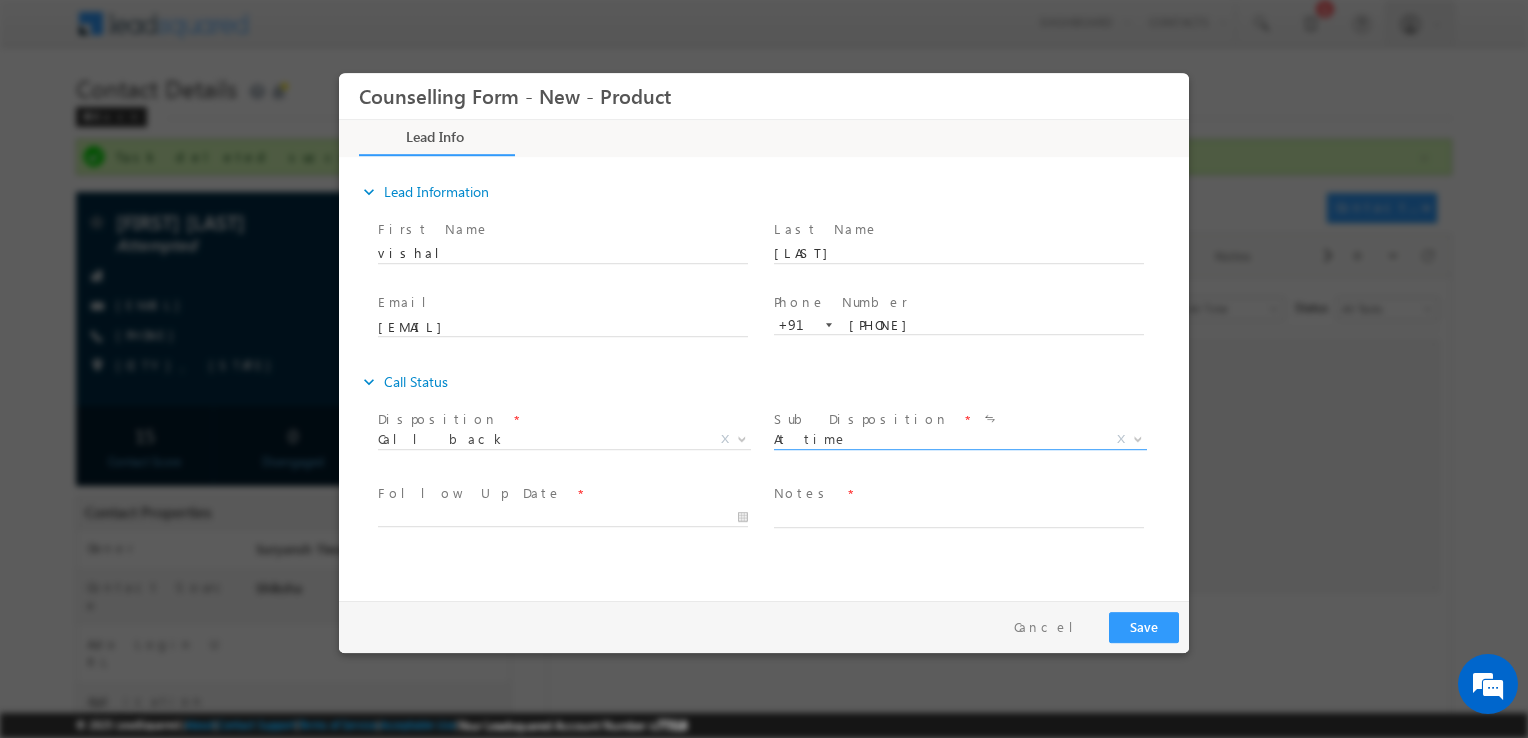 click at bounding box center [958, 538] 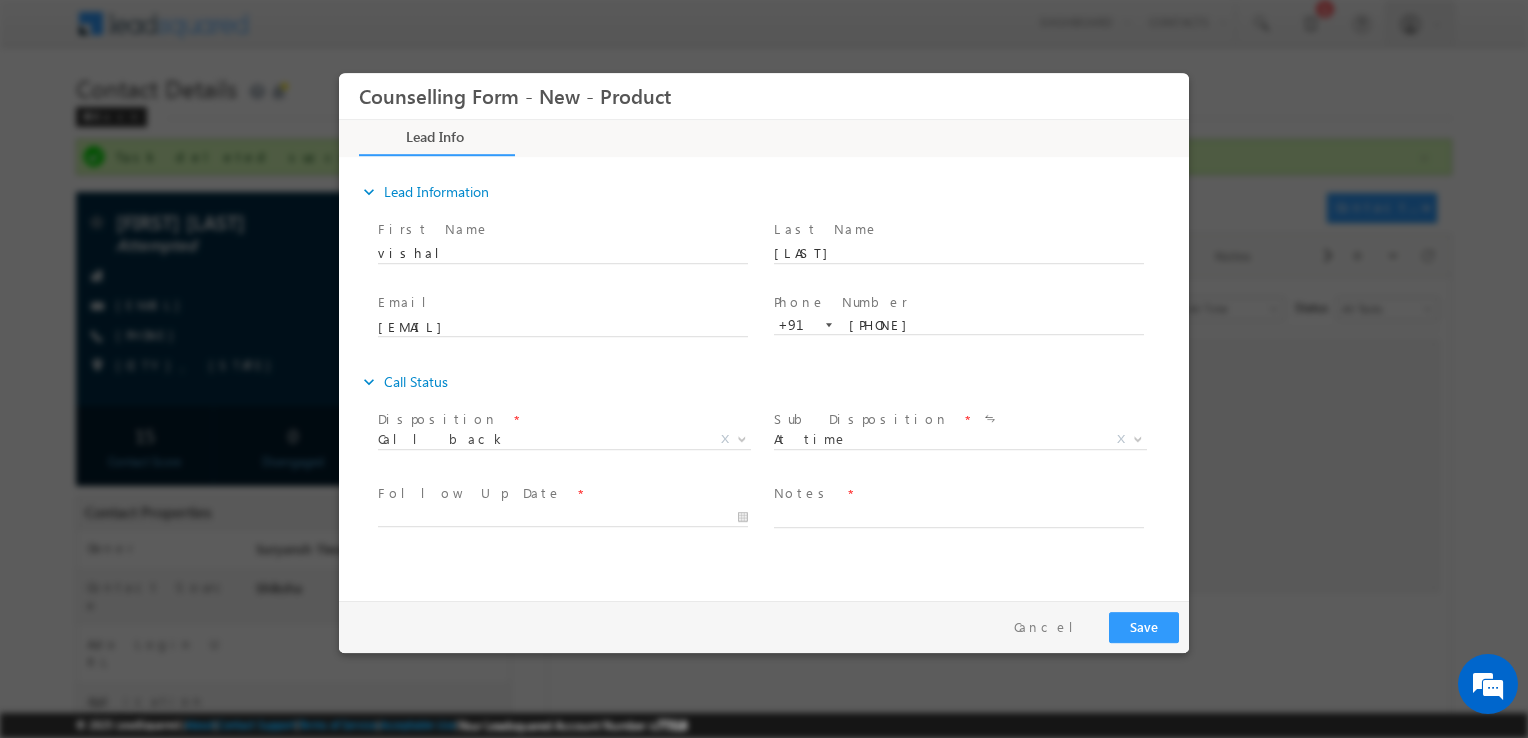 click at bounding box center [968, 517] 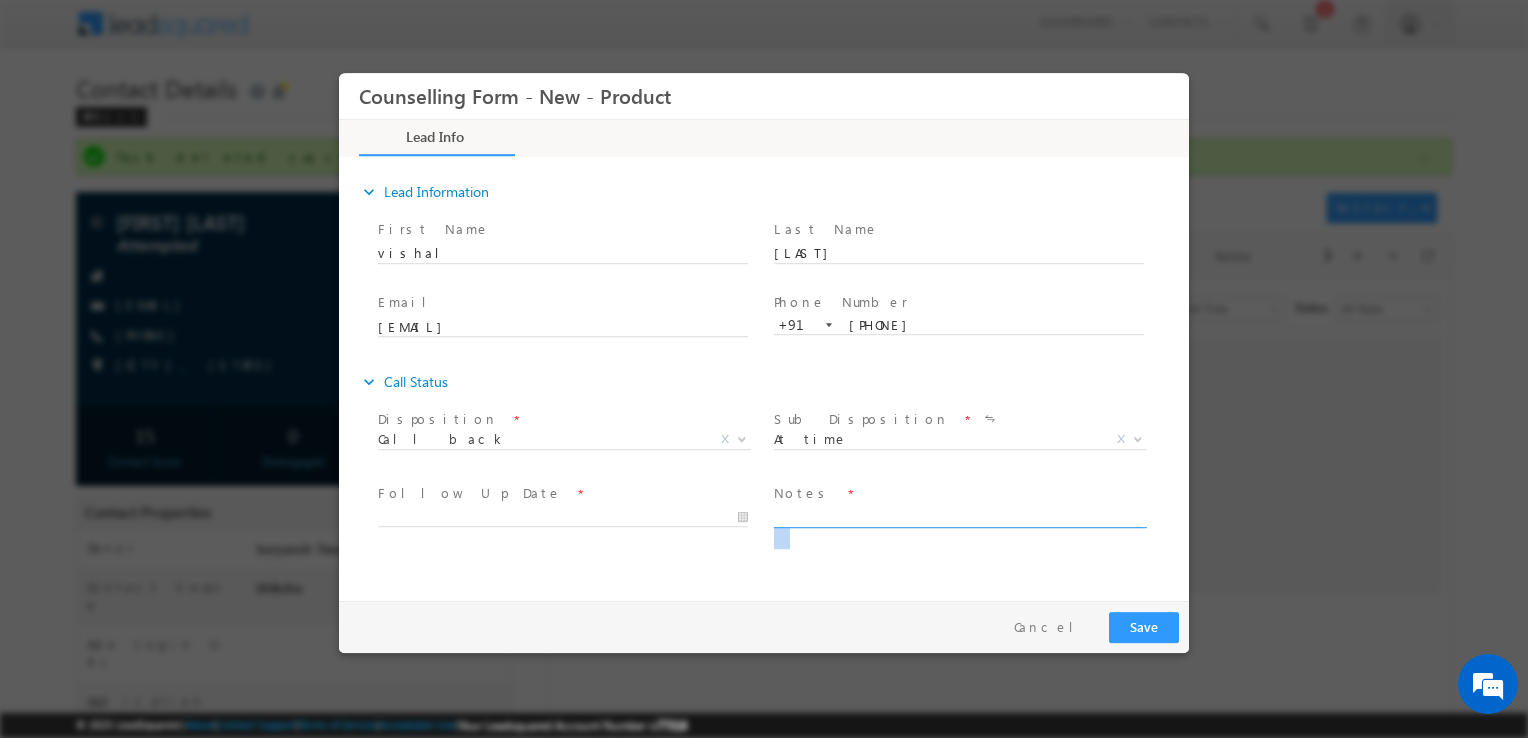 click at bounding box center [959, 516] 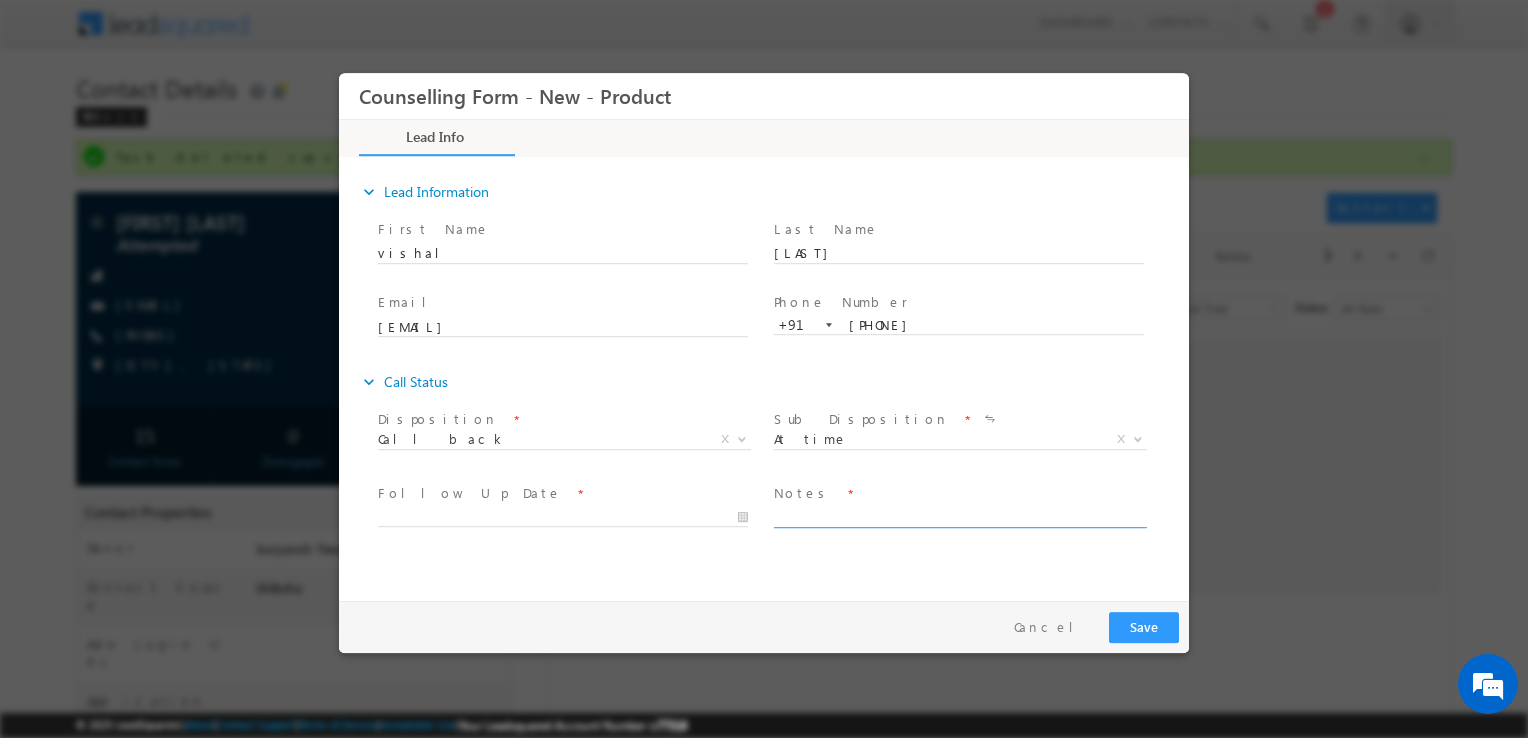 paste on "BTECH Civil - MIT MANIPAL - 6.74 - 2021
WORK EX - Assistant project manager
Looking for project management" 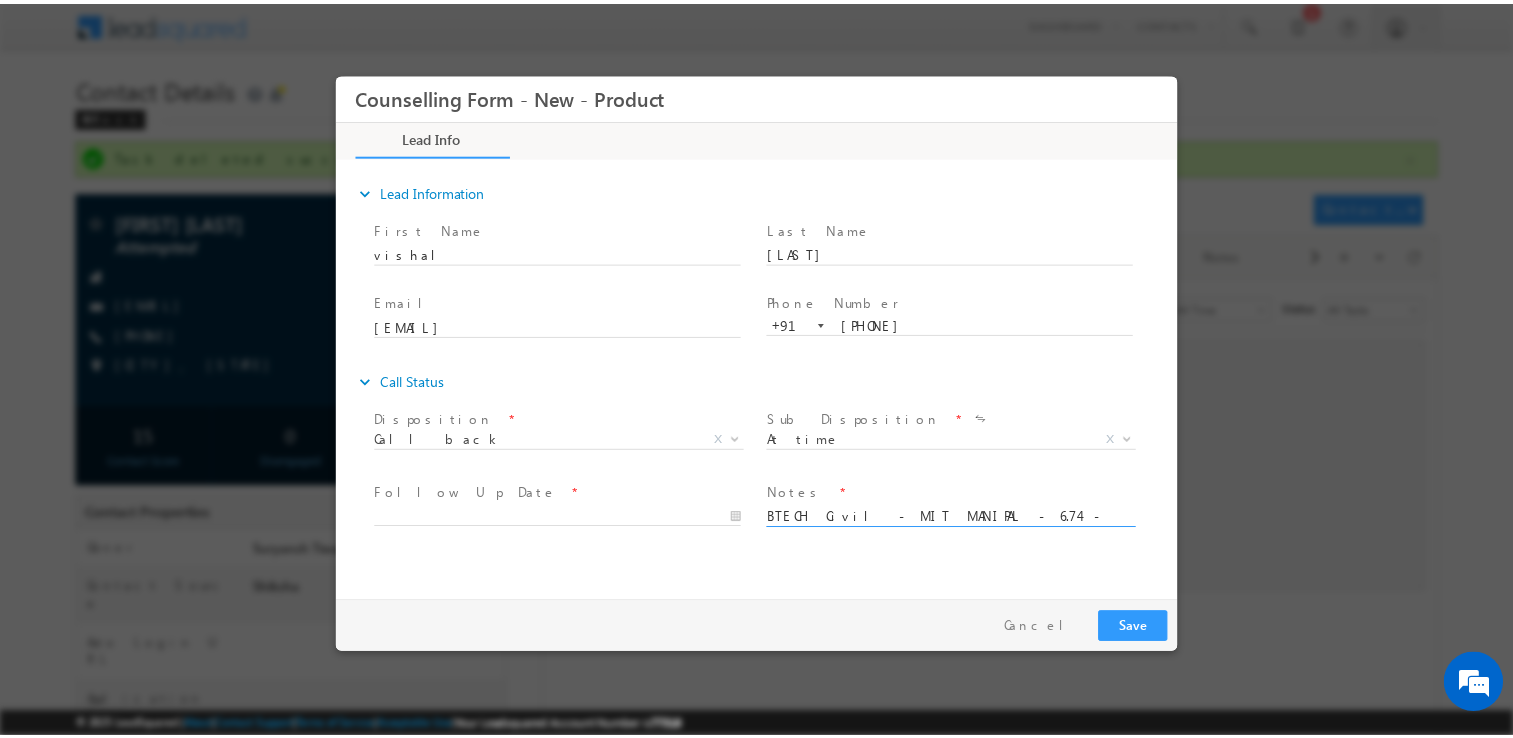 scroll, scrollTop: 3, scrollLeft: 0, axis: vertical 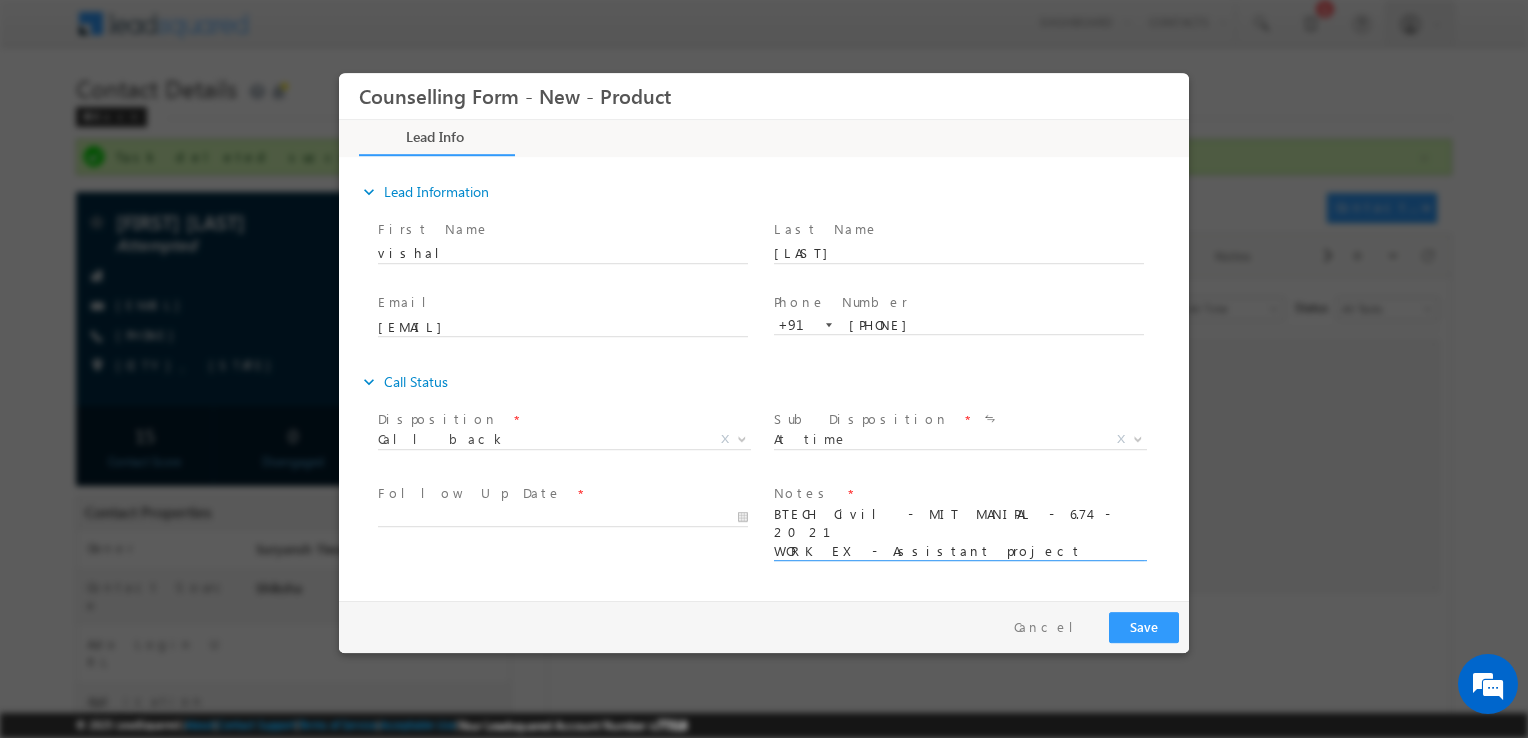 type on "BTECH Civil - MIT MANIPAL - 6.74 - 2021
WORK EX - Assistant project manager
Looking for project management" 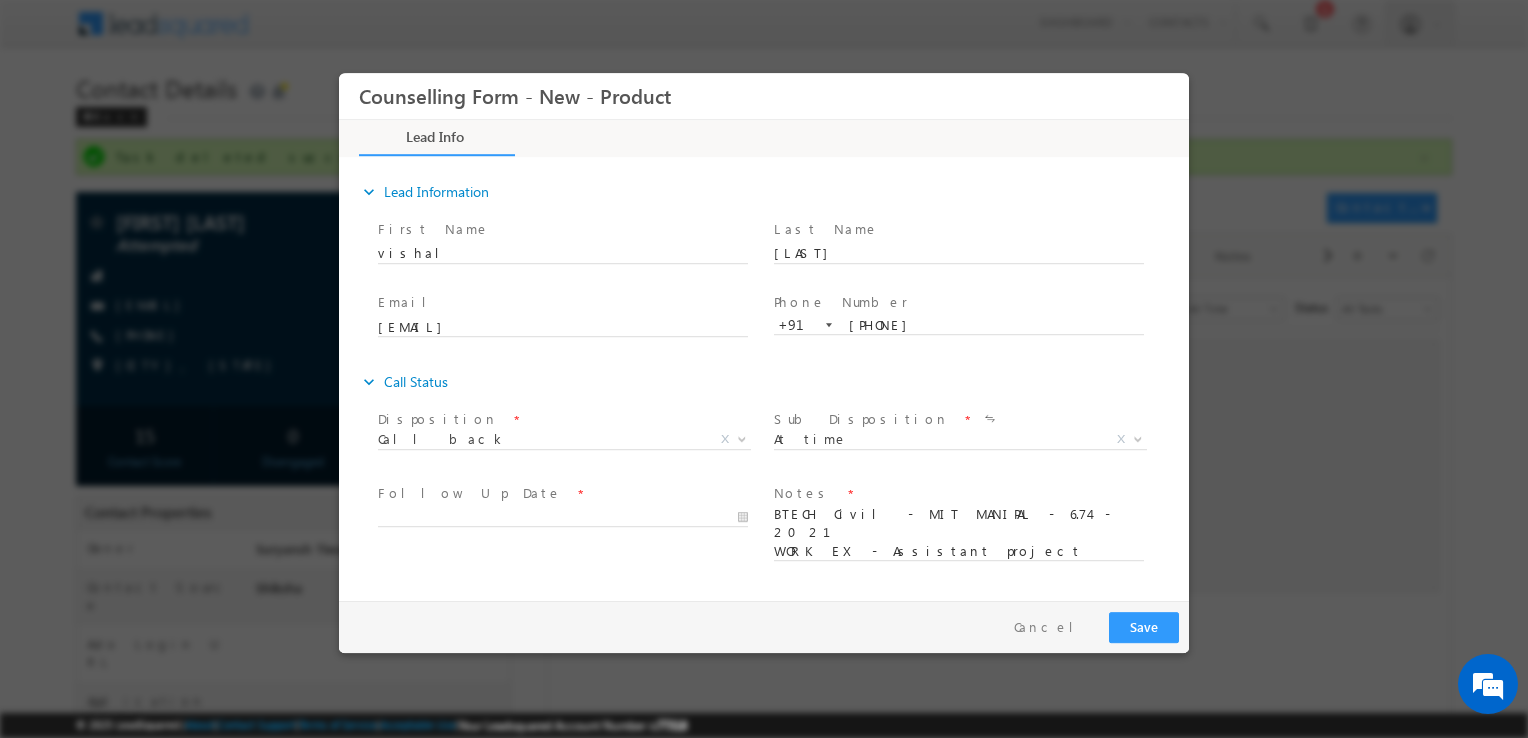 drag, startPoint x: 560, startPoint y: 504, endPoint x: 525, endPoint y: 513, distance: 36.138622 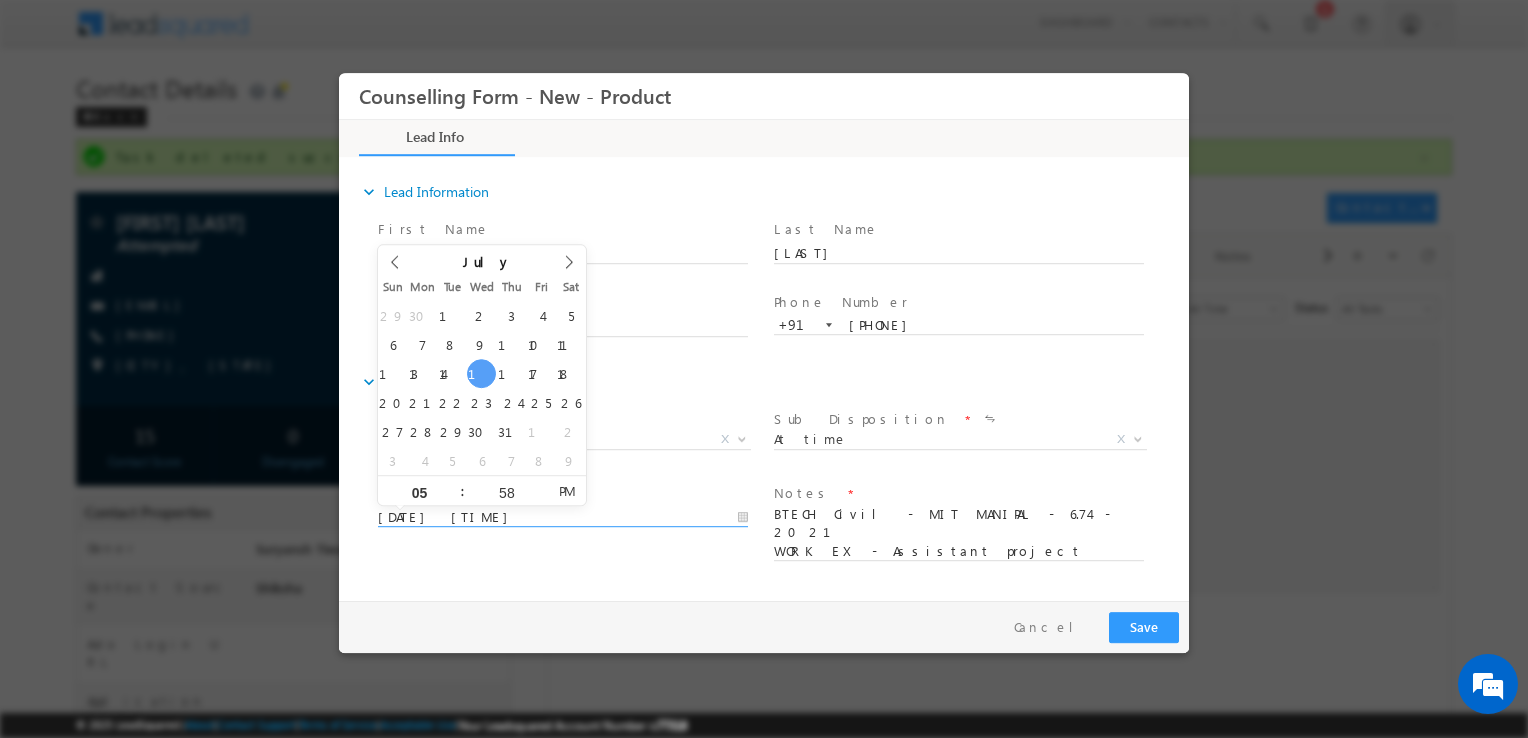 click on "16/07/2025 5:58 PM" at bounding box center (563, 518) 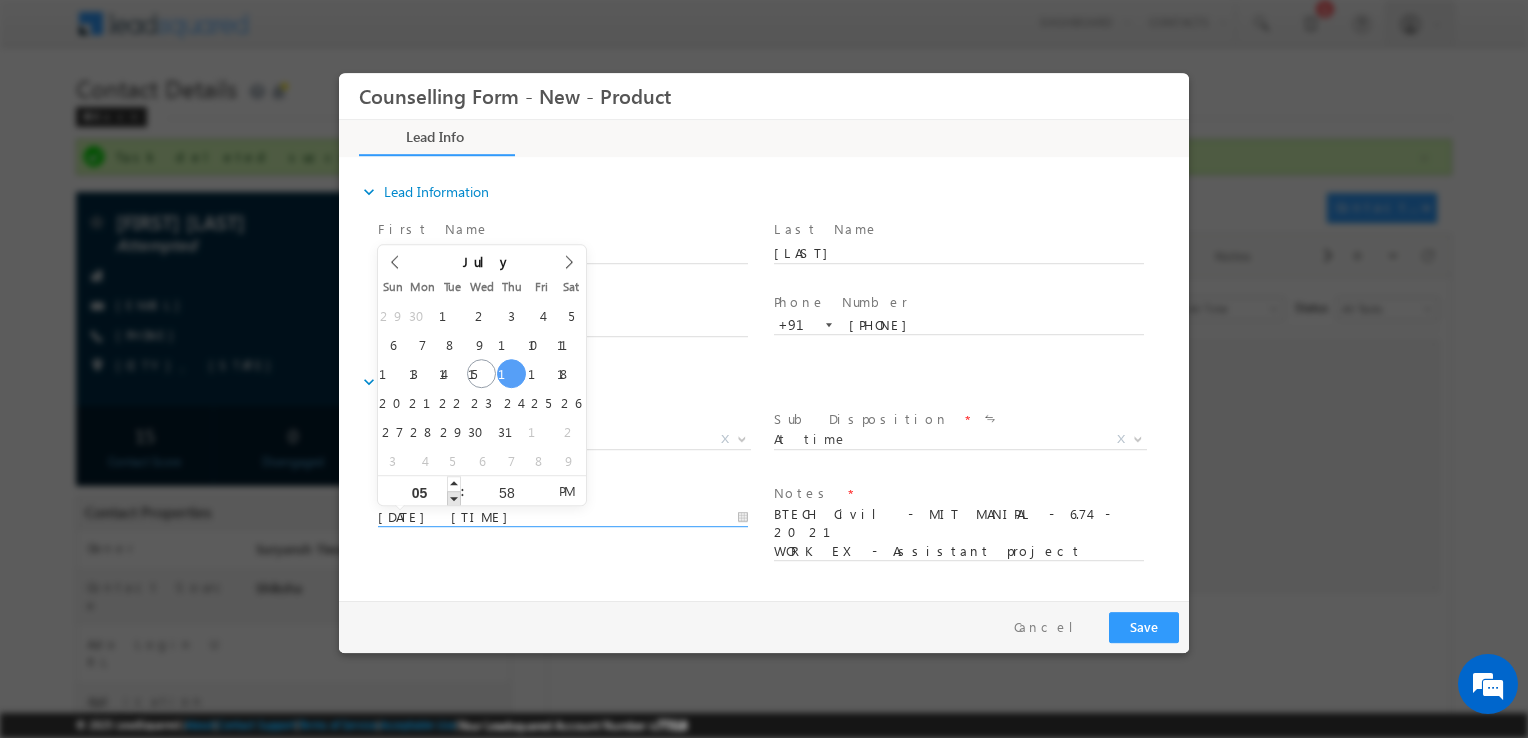type on "17/07/2025 4:58 PM" 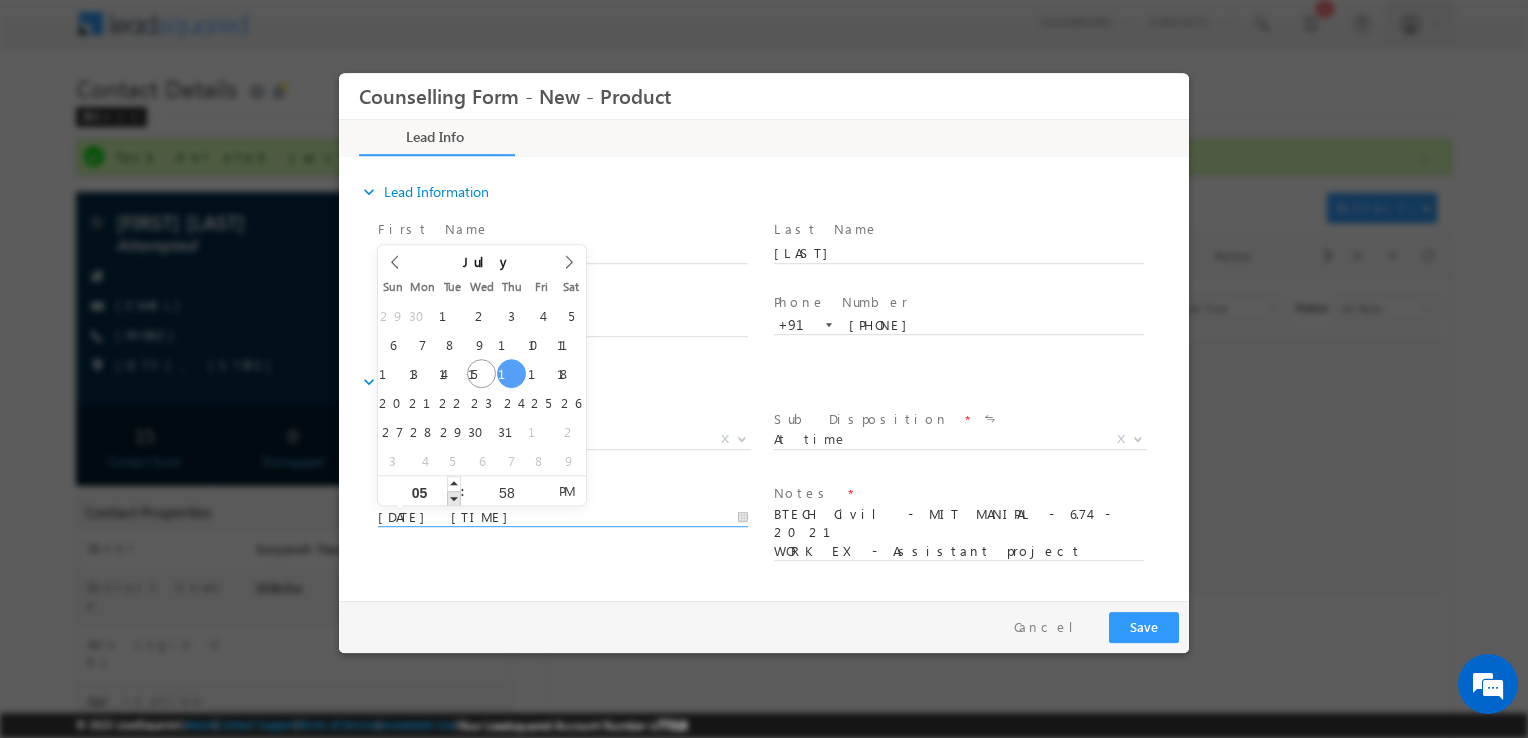 type on "04" 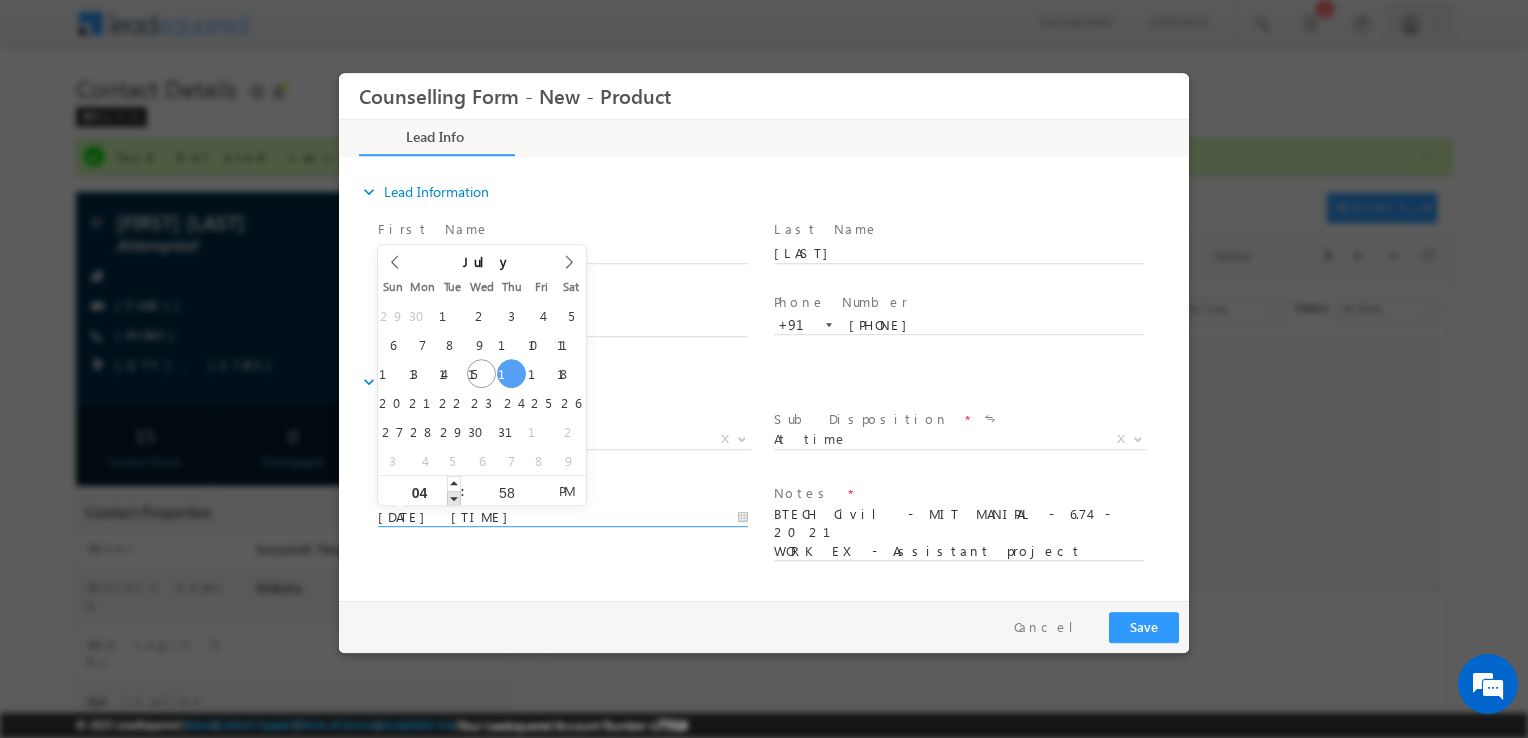 click at bounding box center [454, 498] 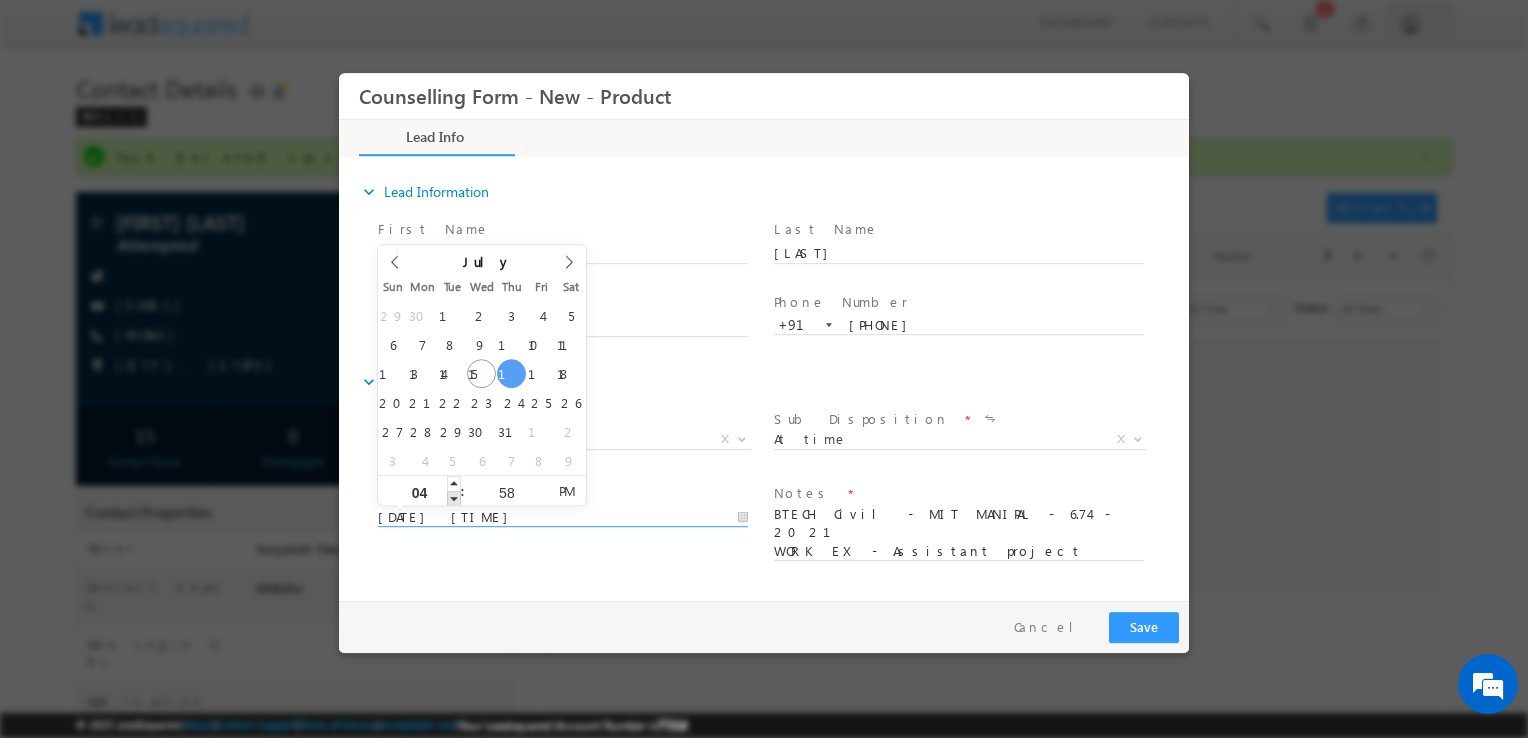 type on "03" 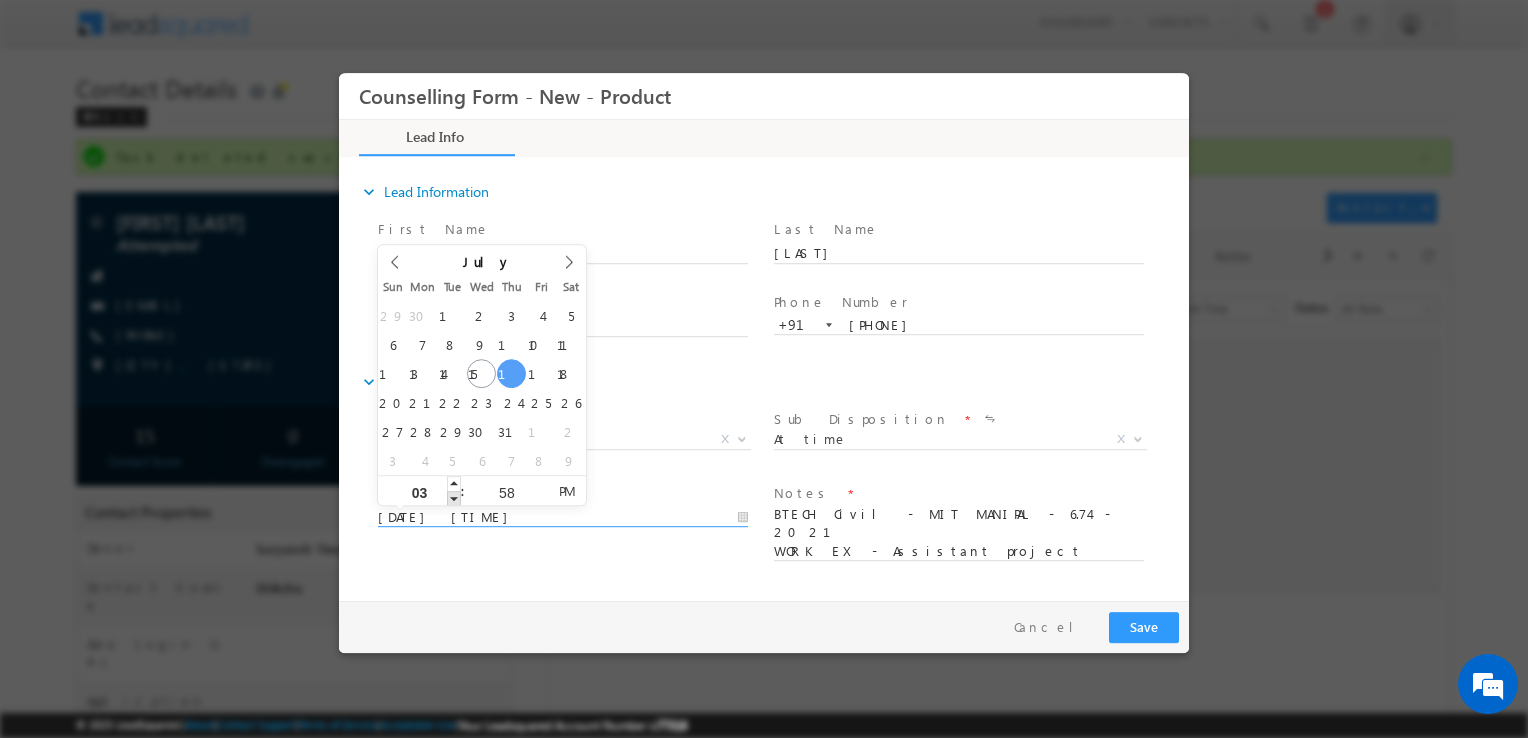 click at bounding box center (454, 498) 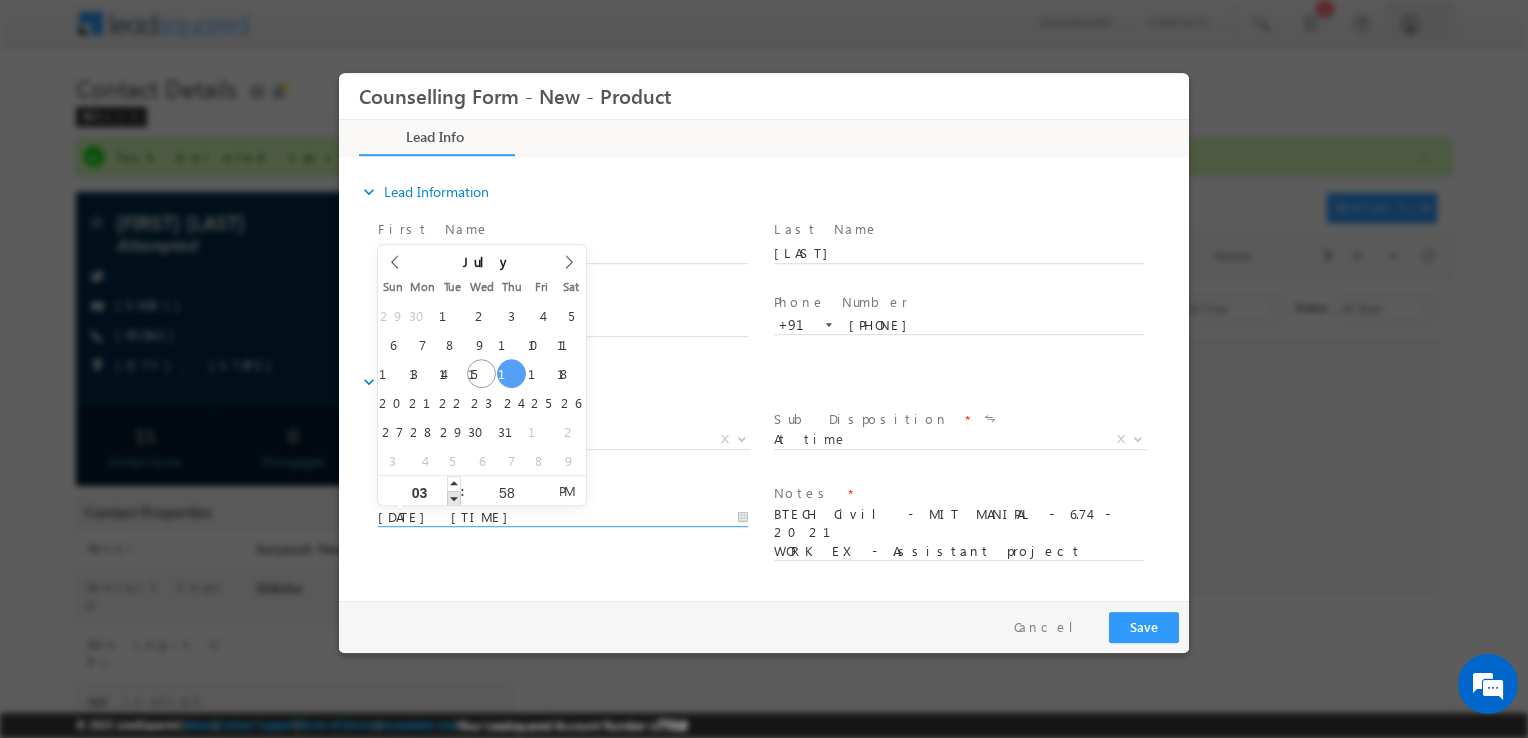 type on "17/07/2025 4:58 PM" 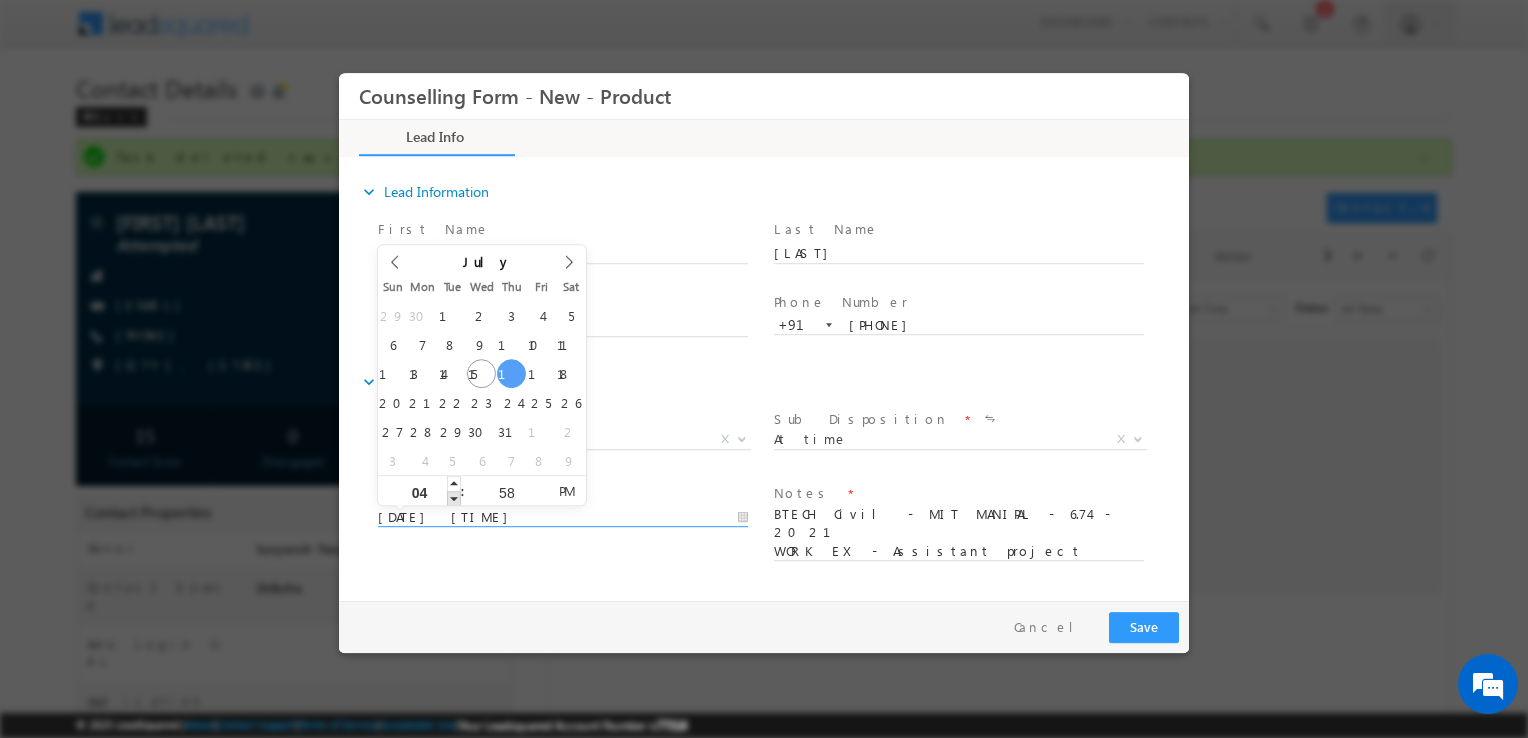 click on "04" at bounding box center [419, 491] 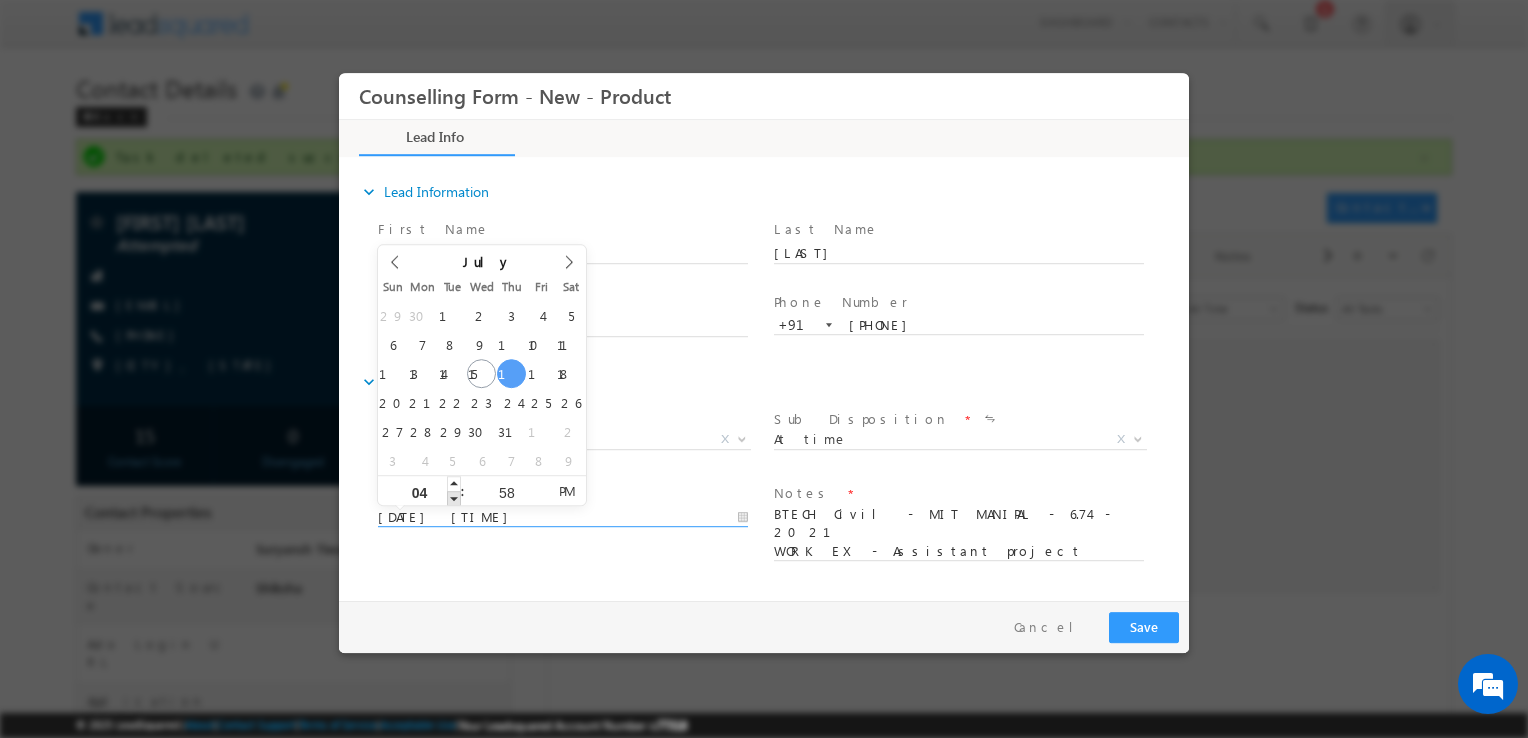 type on "17/07/2025 5:58 PM" 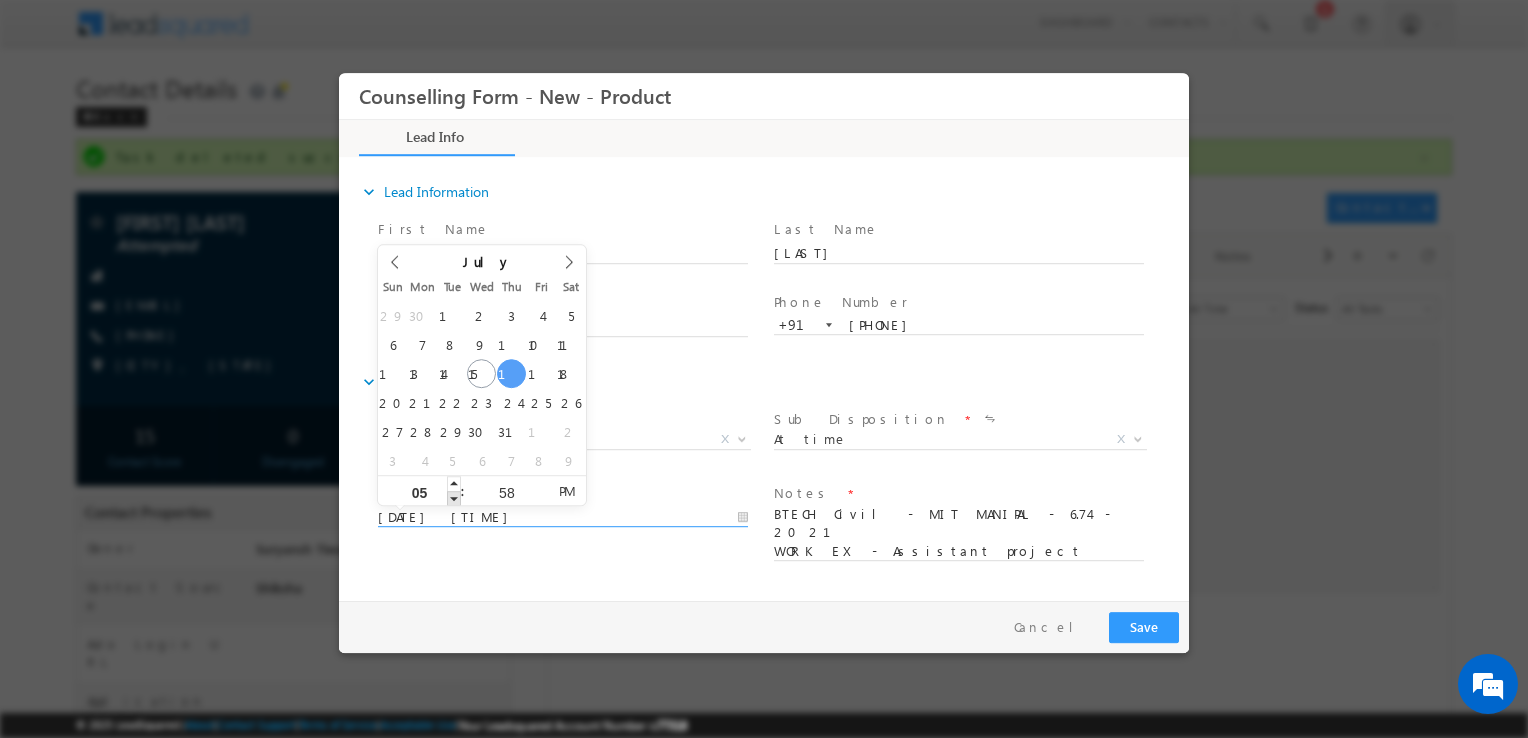 click on "05" at bounding box center [419, 491] 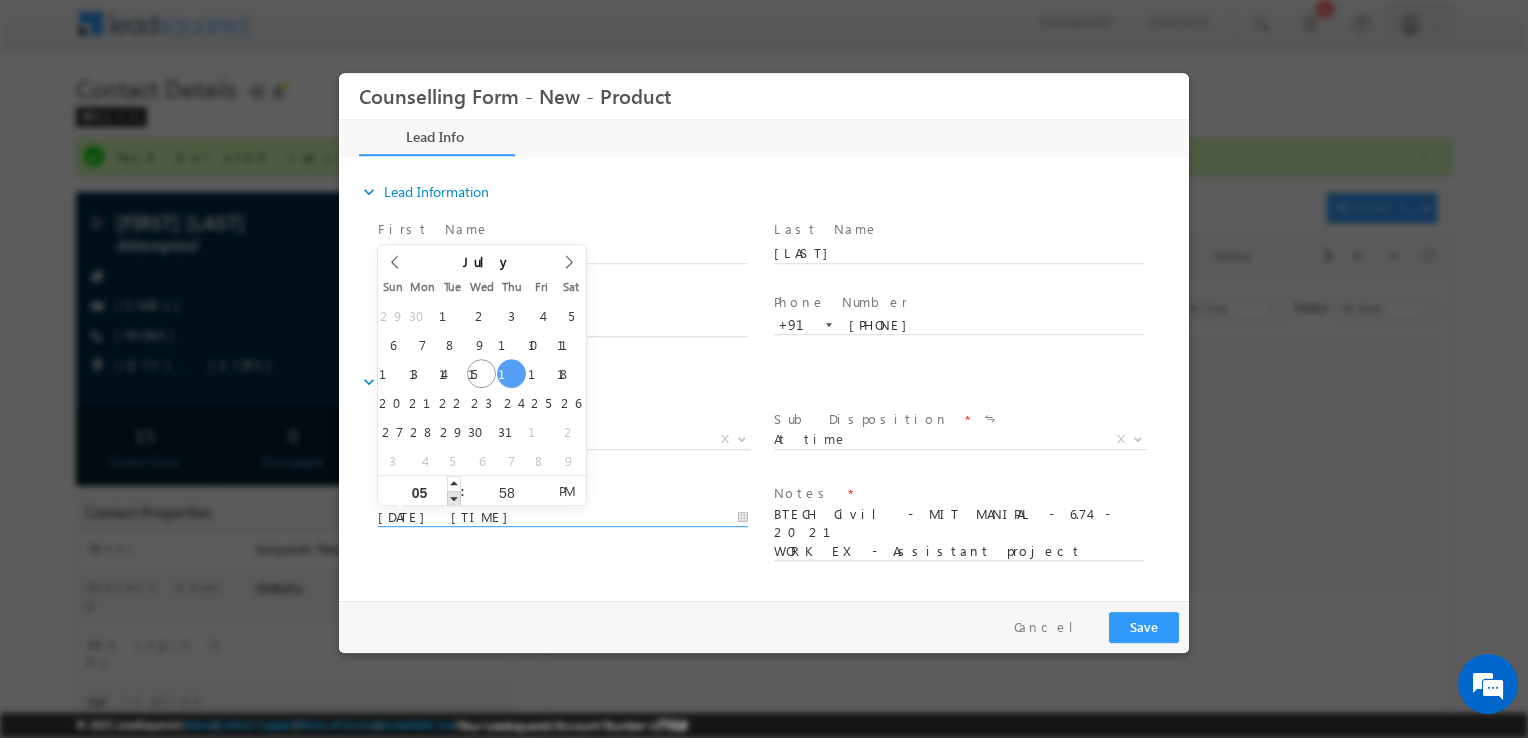 type on "06" 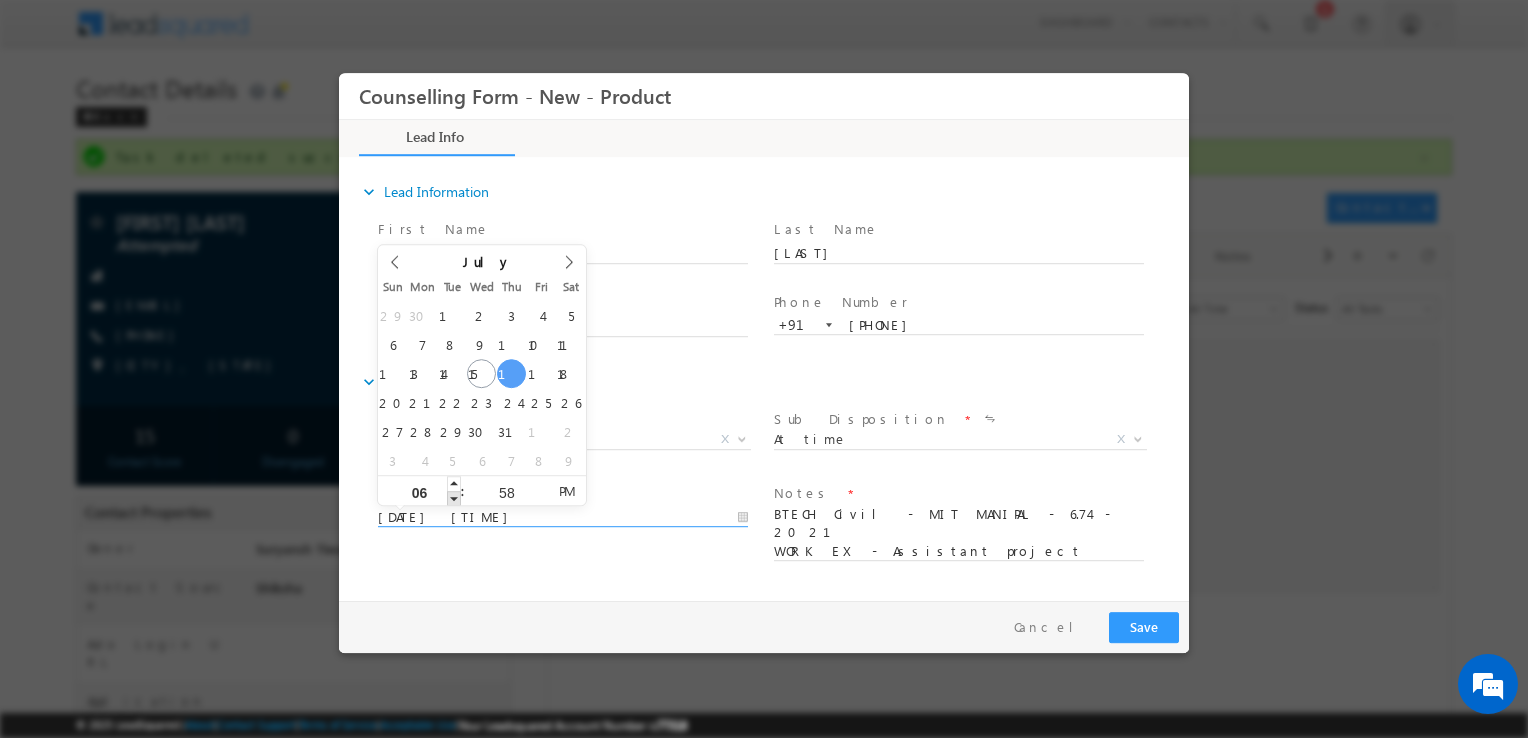 click on "06" at bounding box center [419, 491] 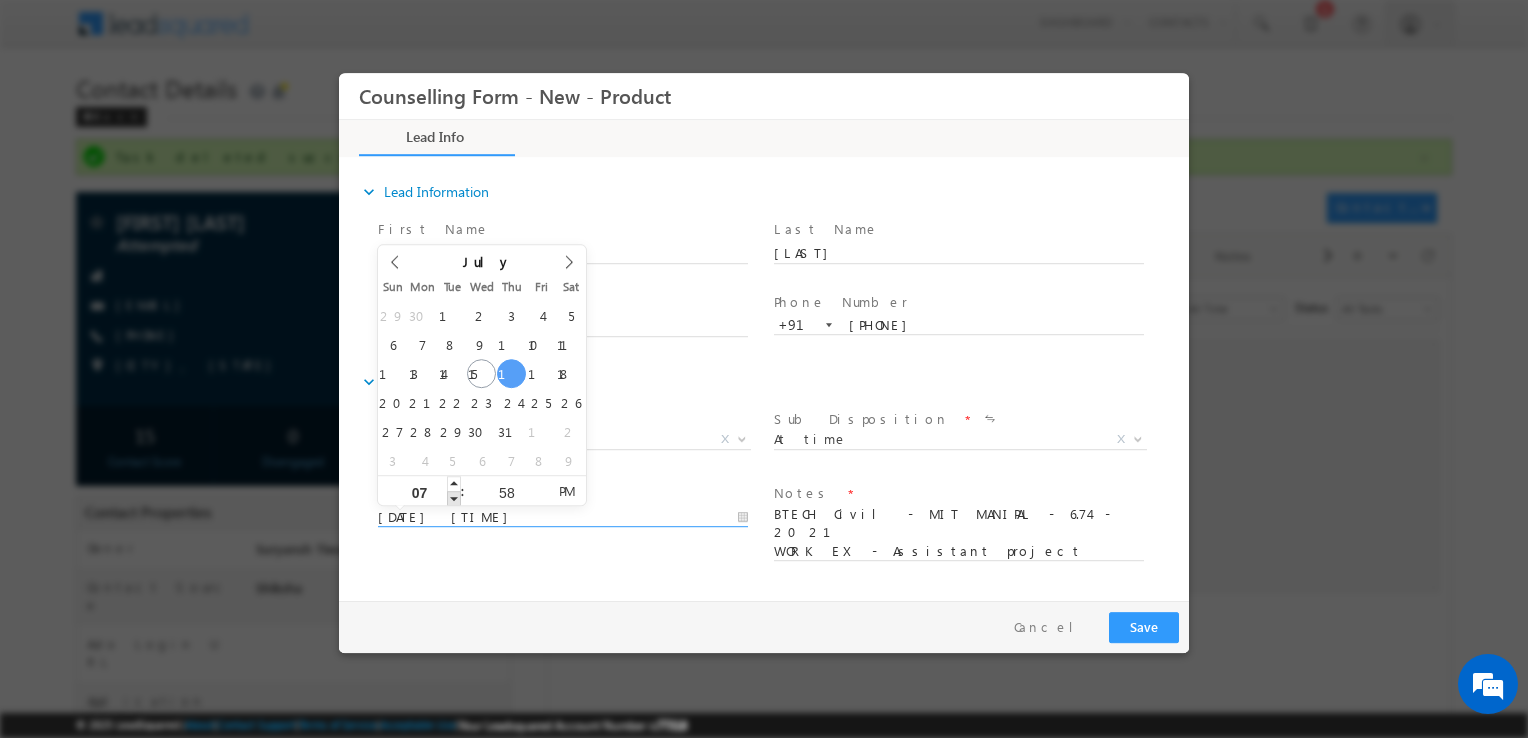 click on "07" at bounding box center [419, 491] 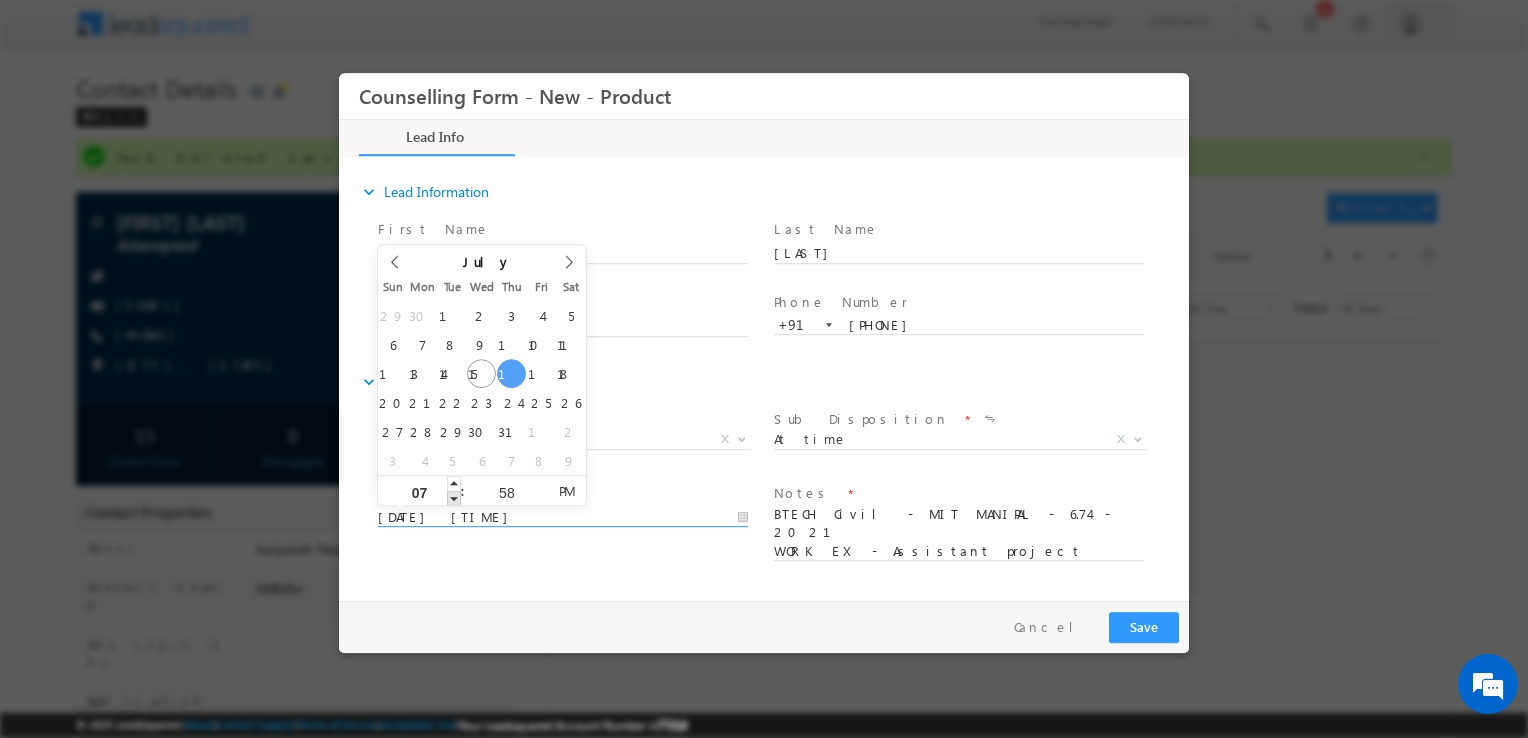 type on "17/07/2025 8:58 PM" 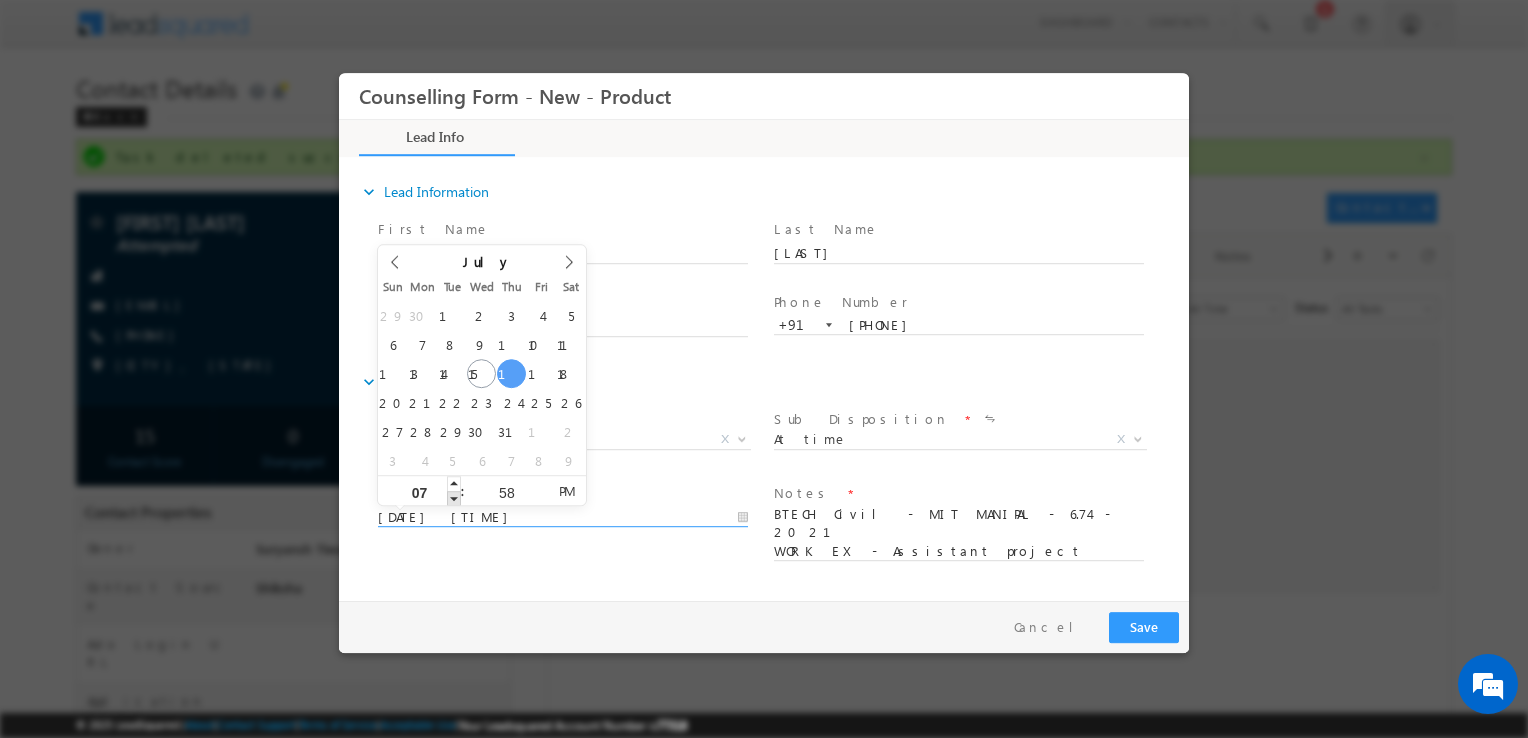 type on "08" 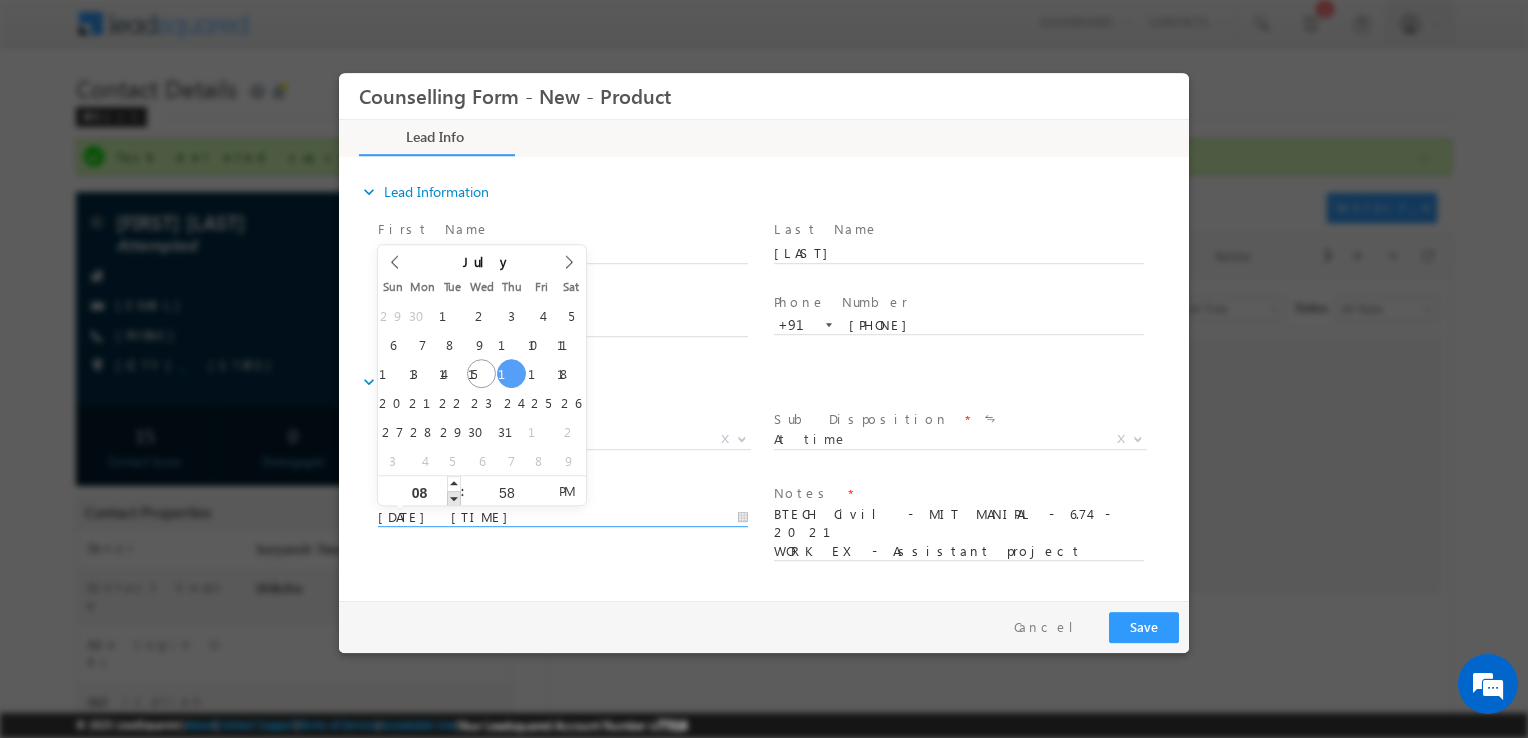 click on "08" at bounding box center (419, 491) 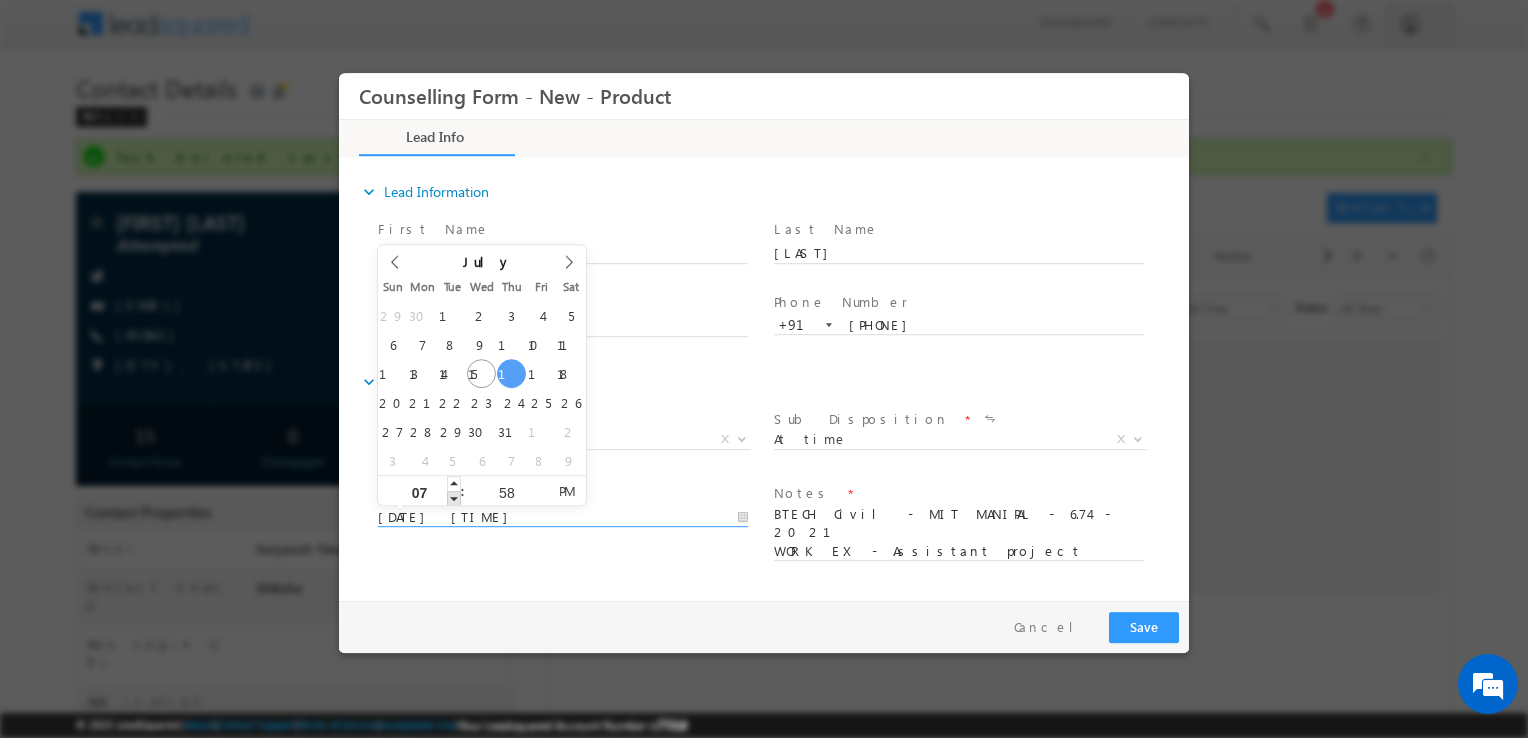 click at bounding box center (454, 498) 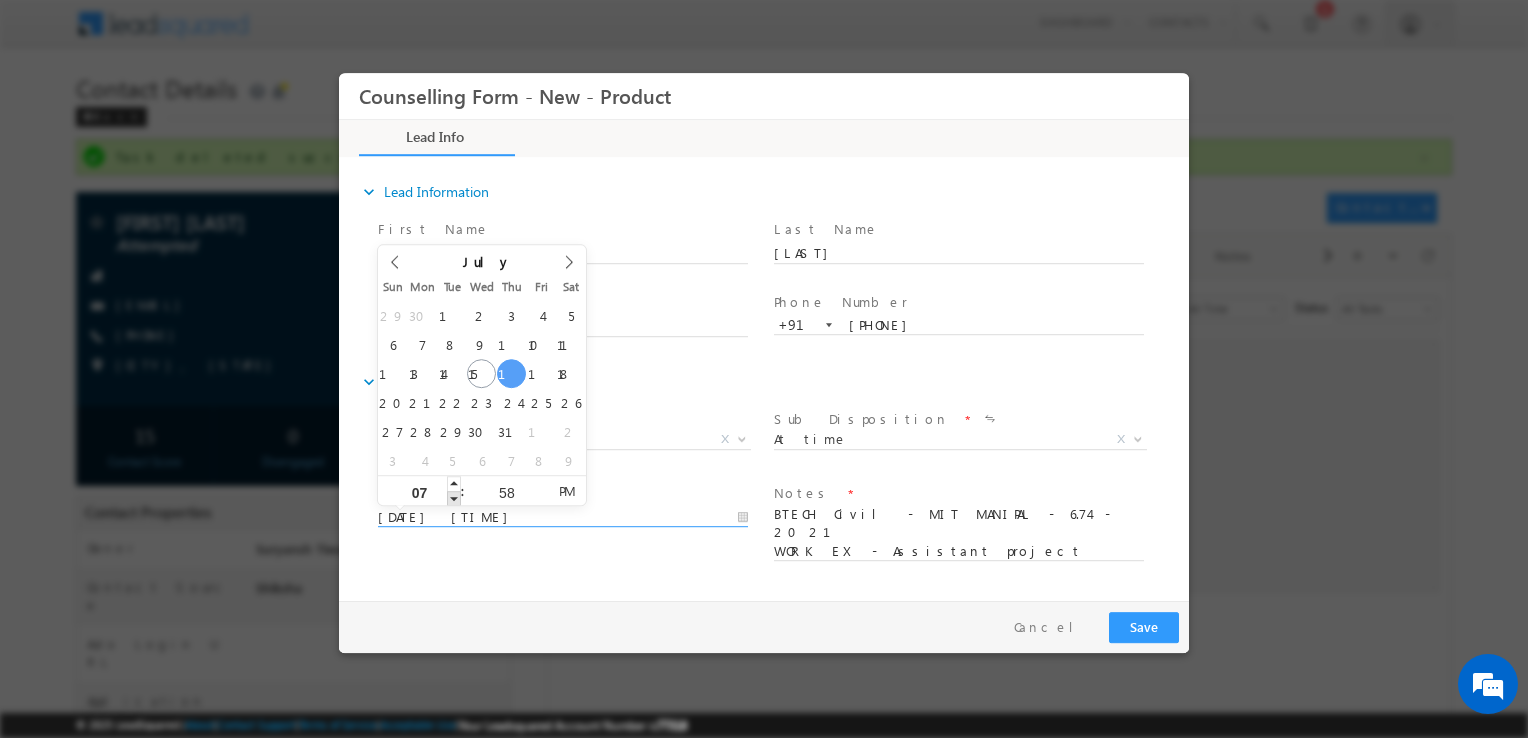 type on "17/07/2025 6:58 PM" 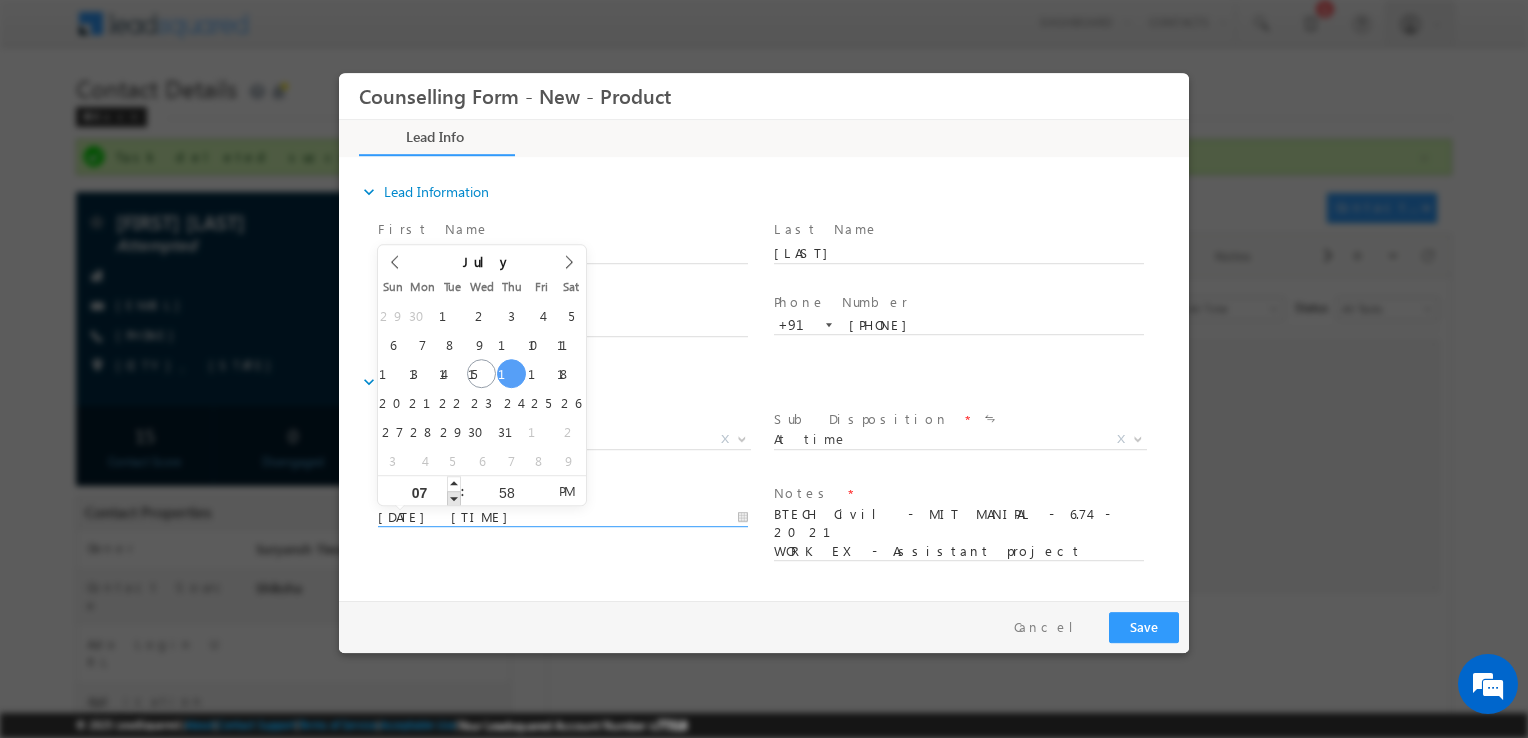 type on "06" 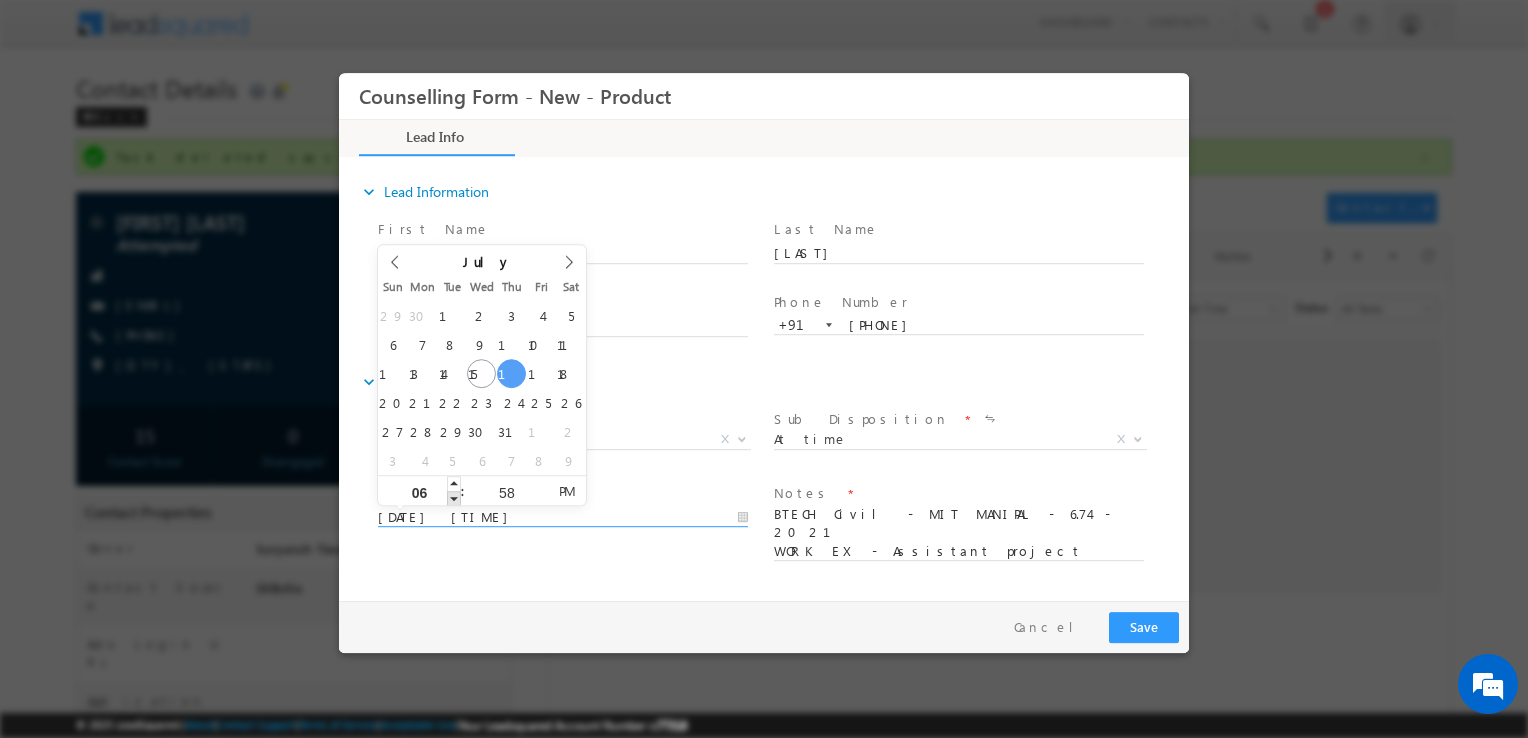click at bounding box center [454, 498] 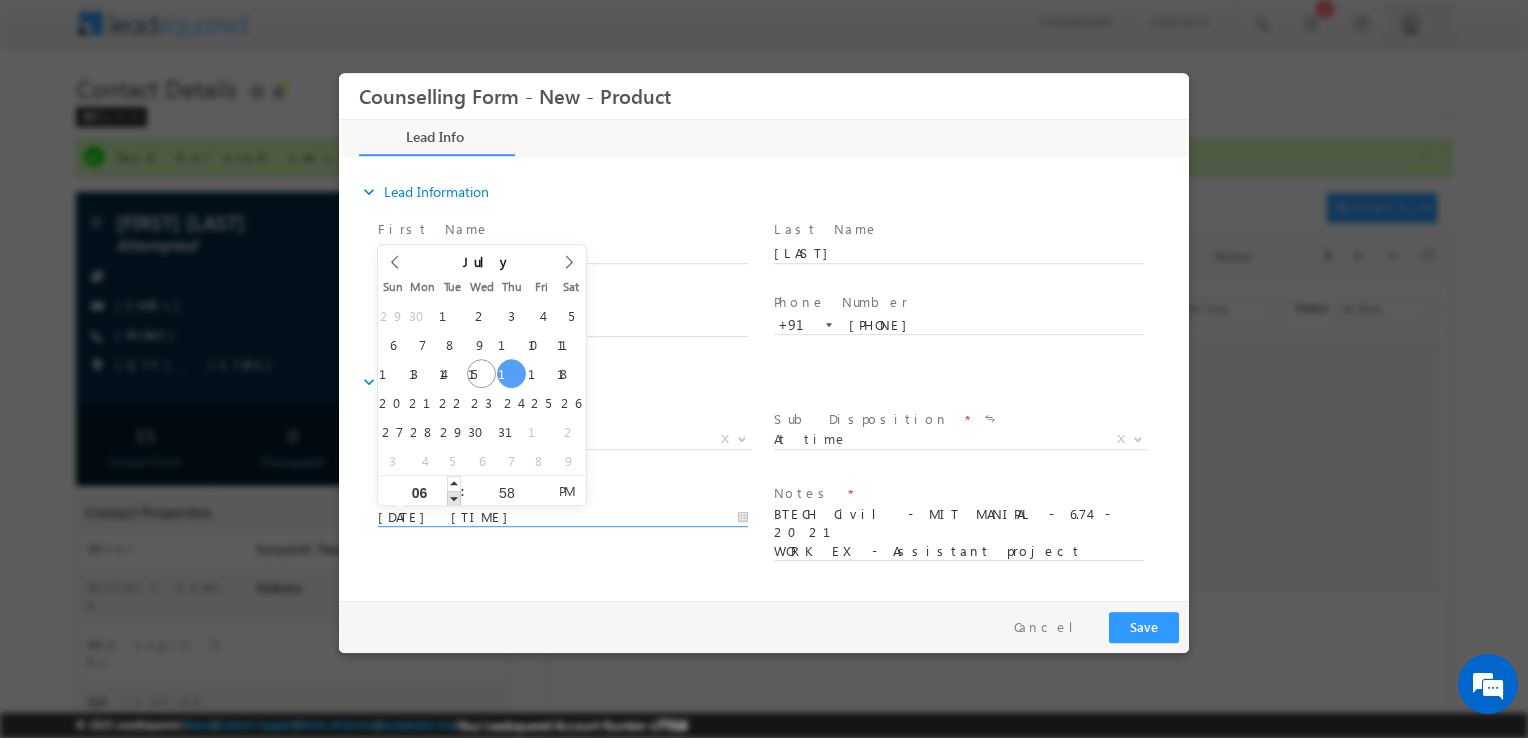 type on "17/07/2025 5:58 PM" 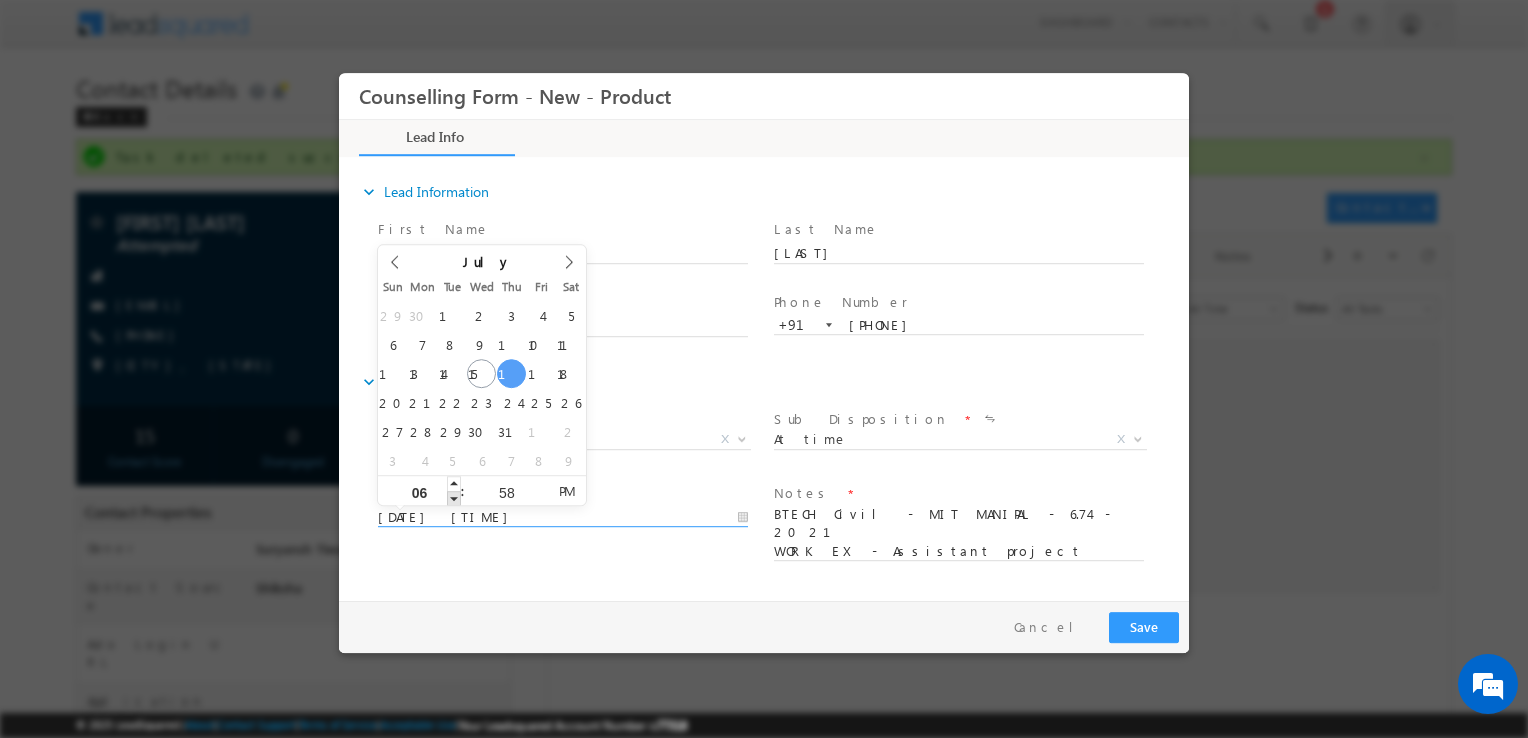 type on "05" 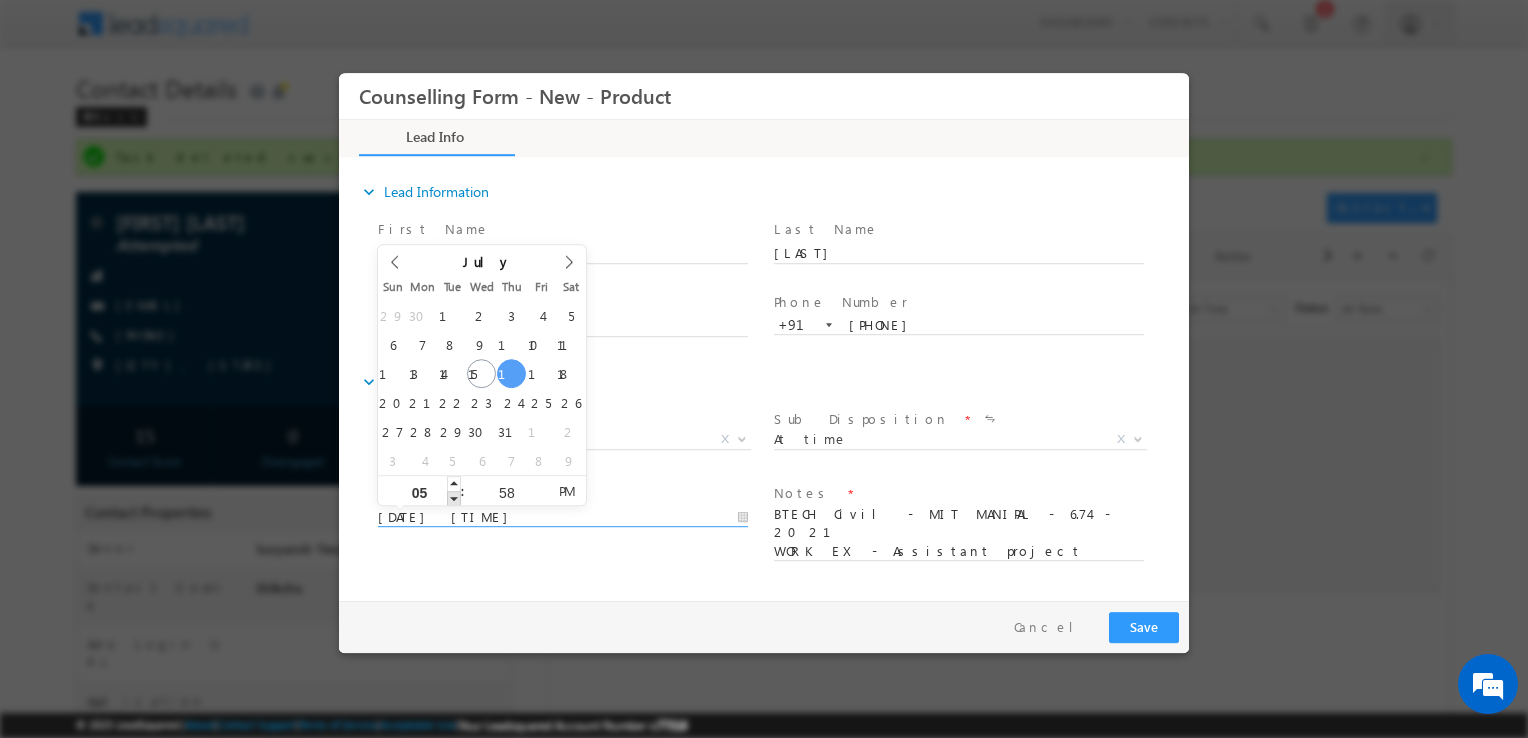 click at bounding box center [454, 498] 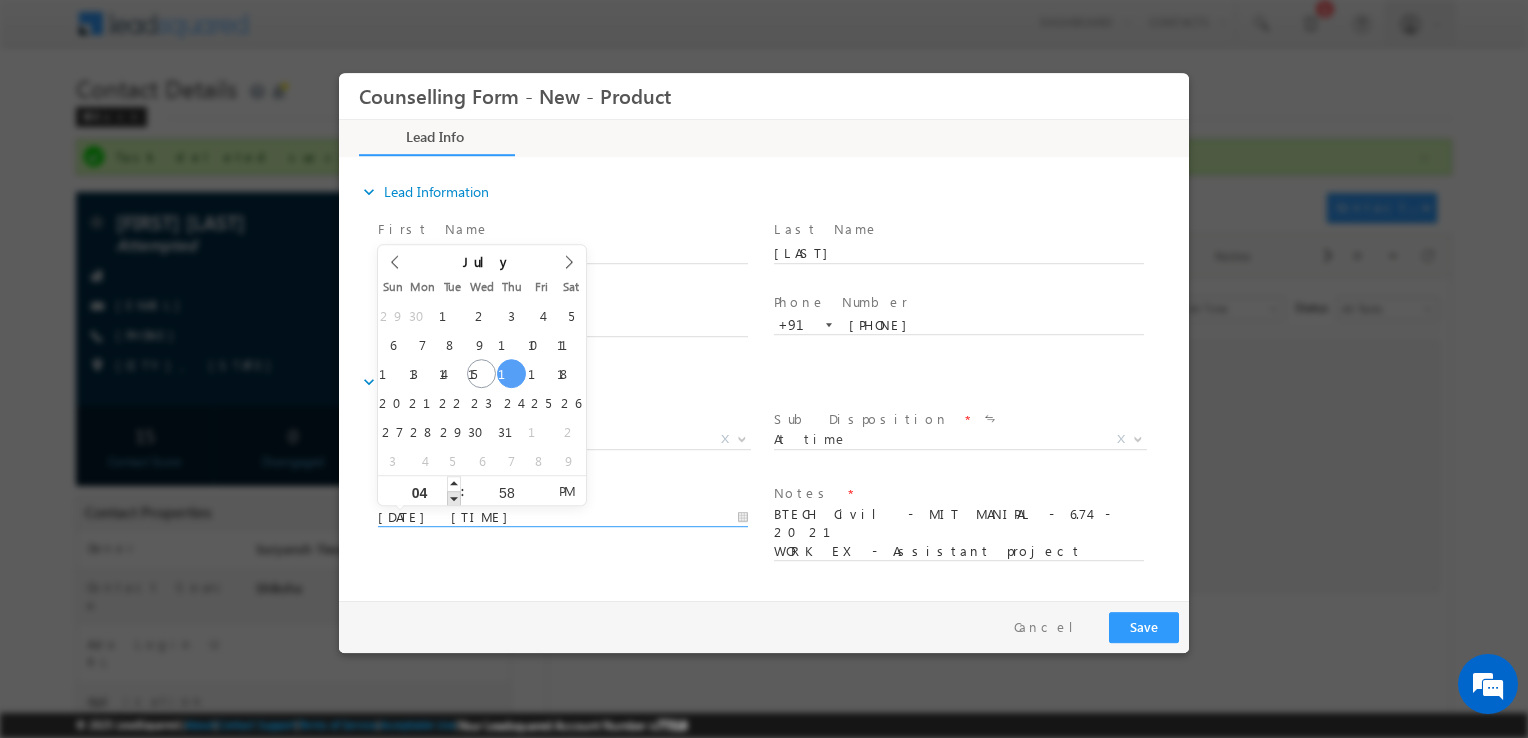 click at bounding box center [454, 498] 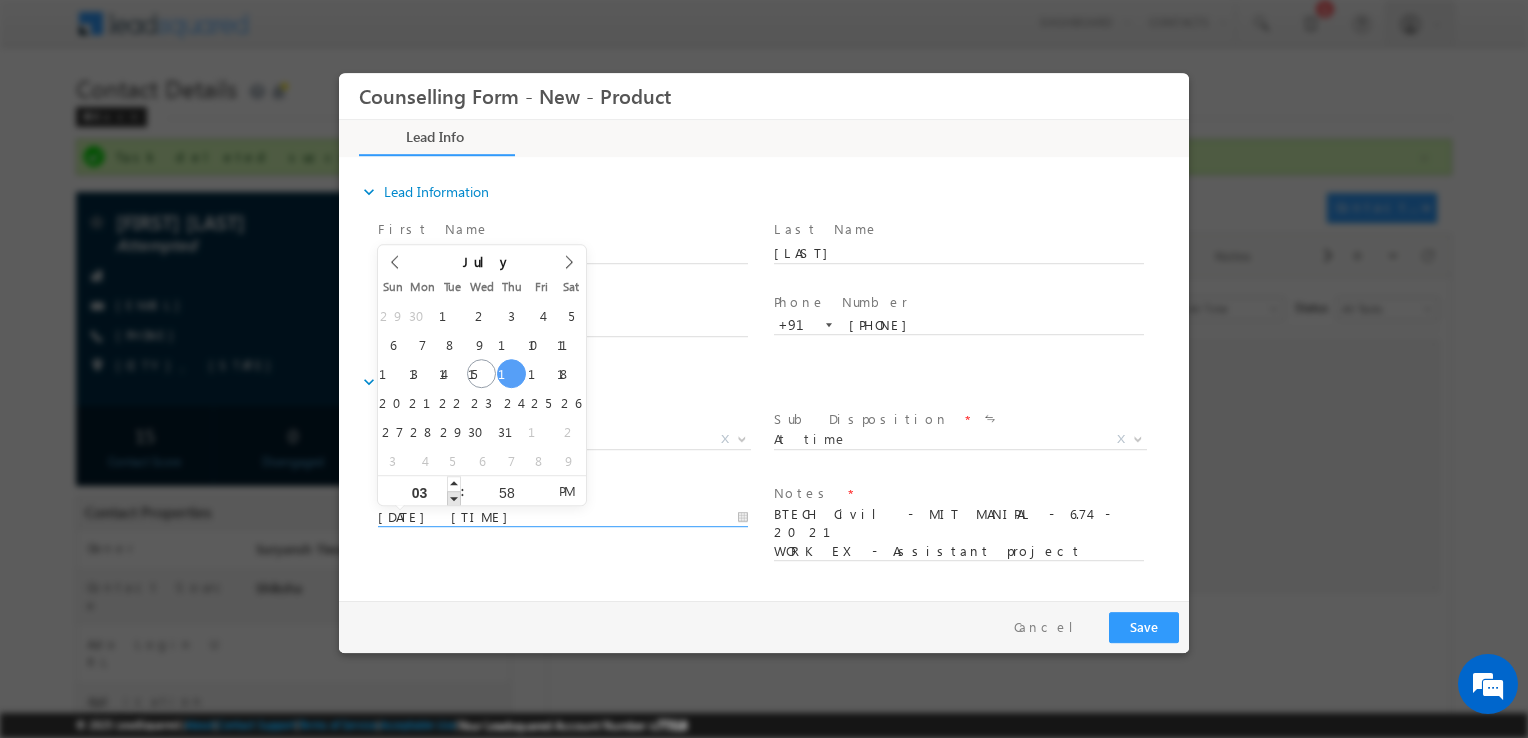 click at bounding box center [454, 498] 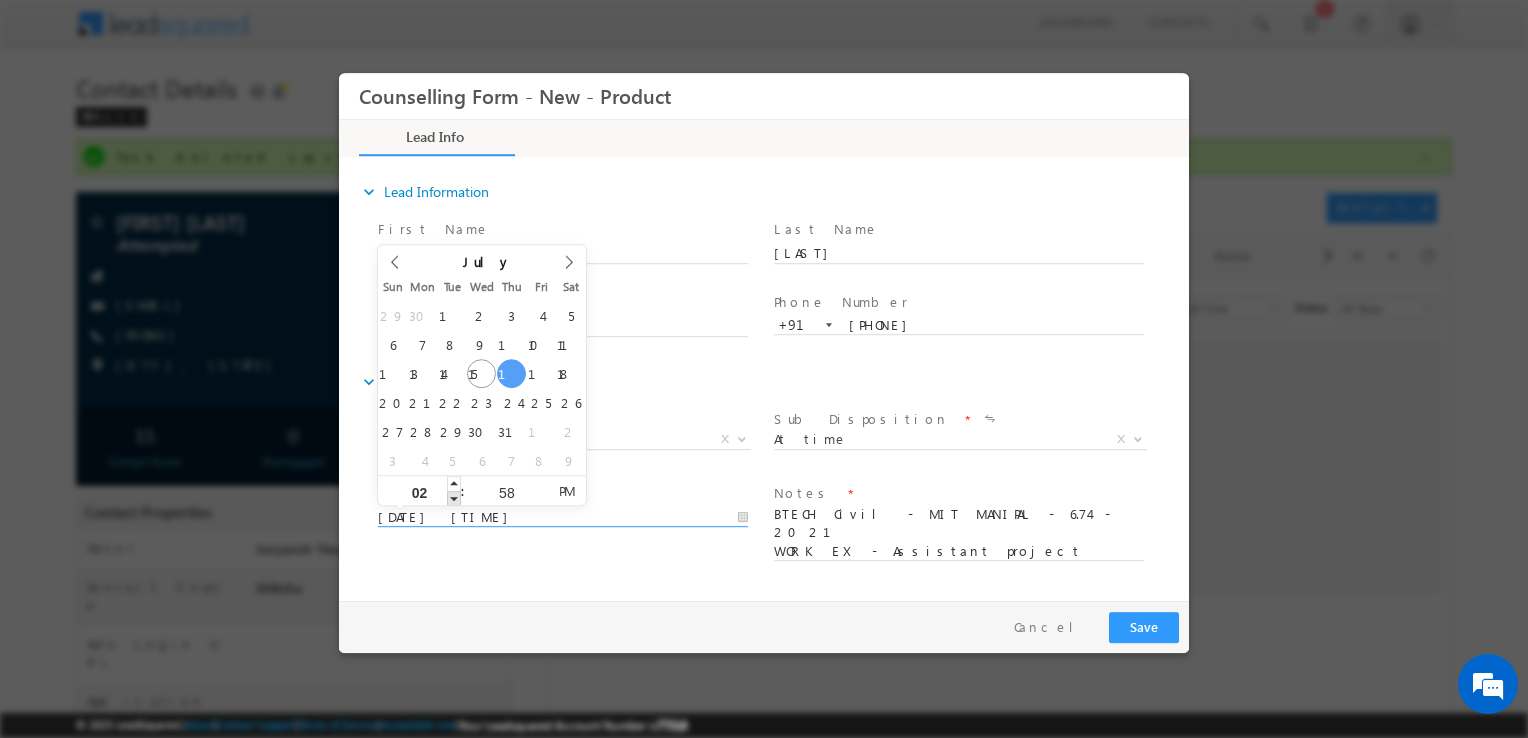 click at bounding box center [454, 498] 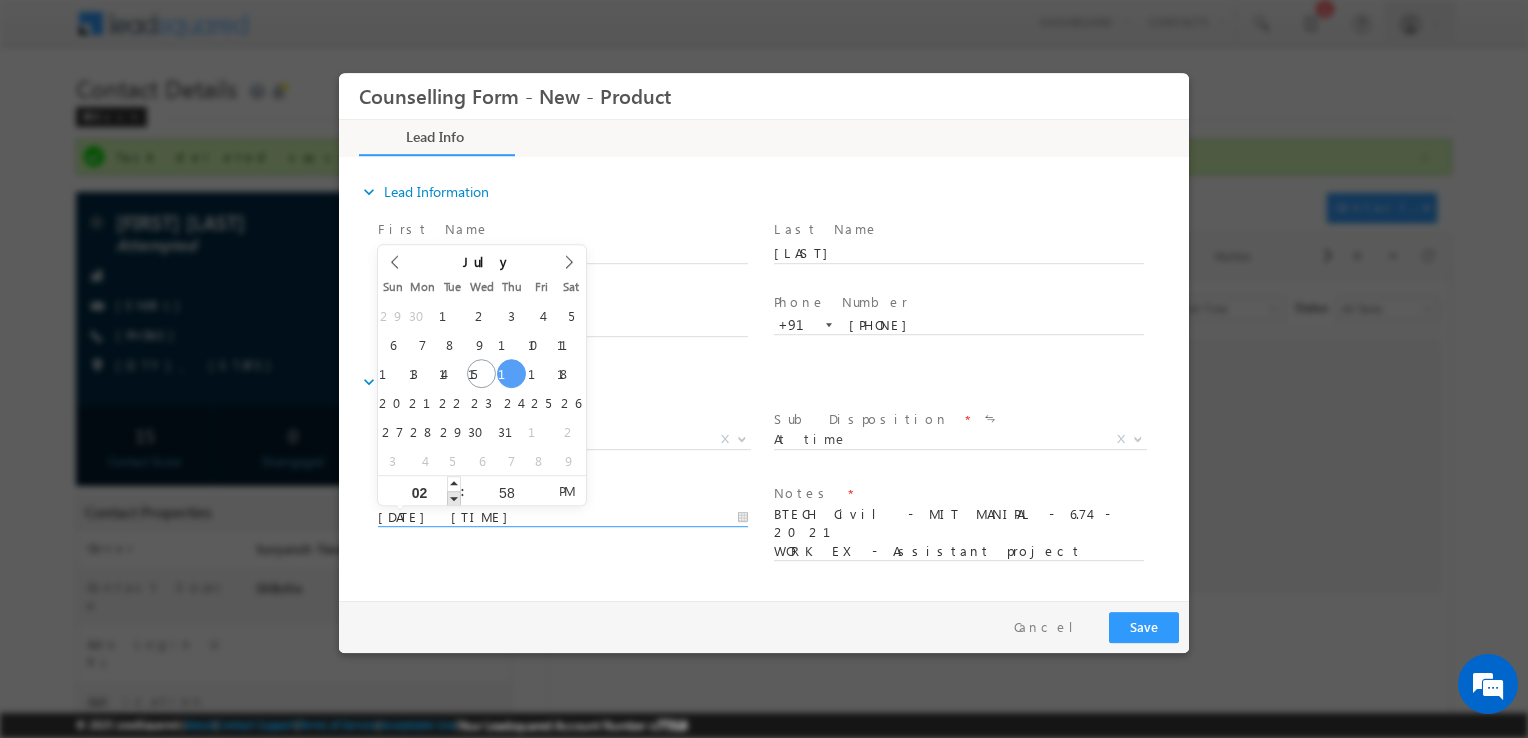 type on "17/07/2025 1:58 PM" 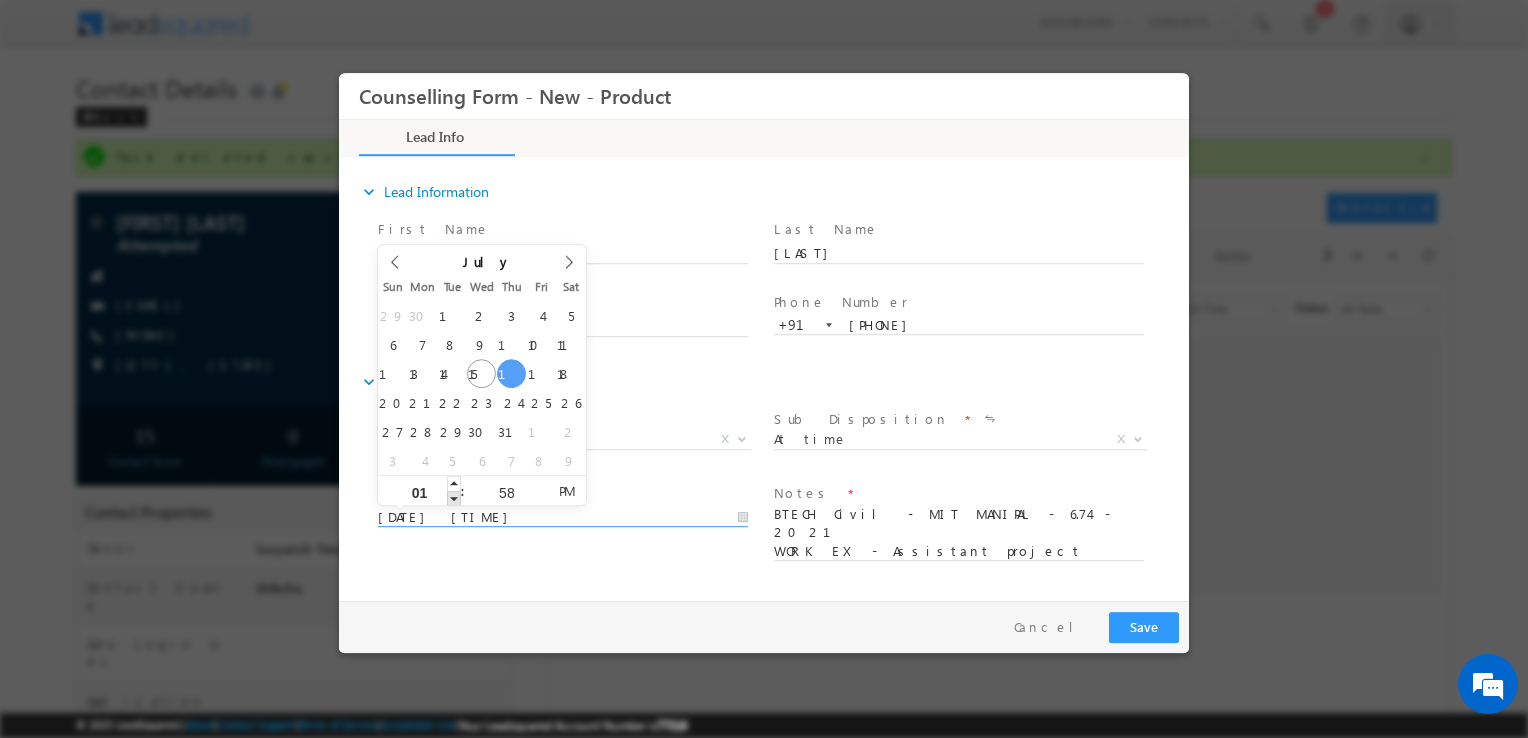 click at bounding box center (454, 498) 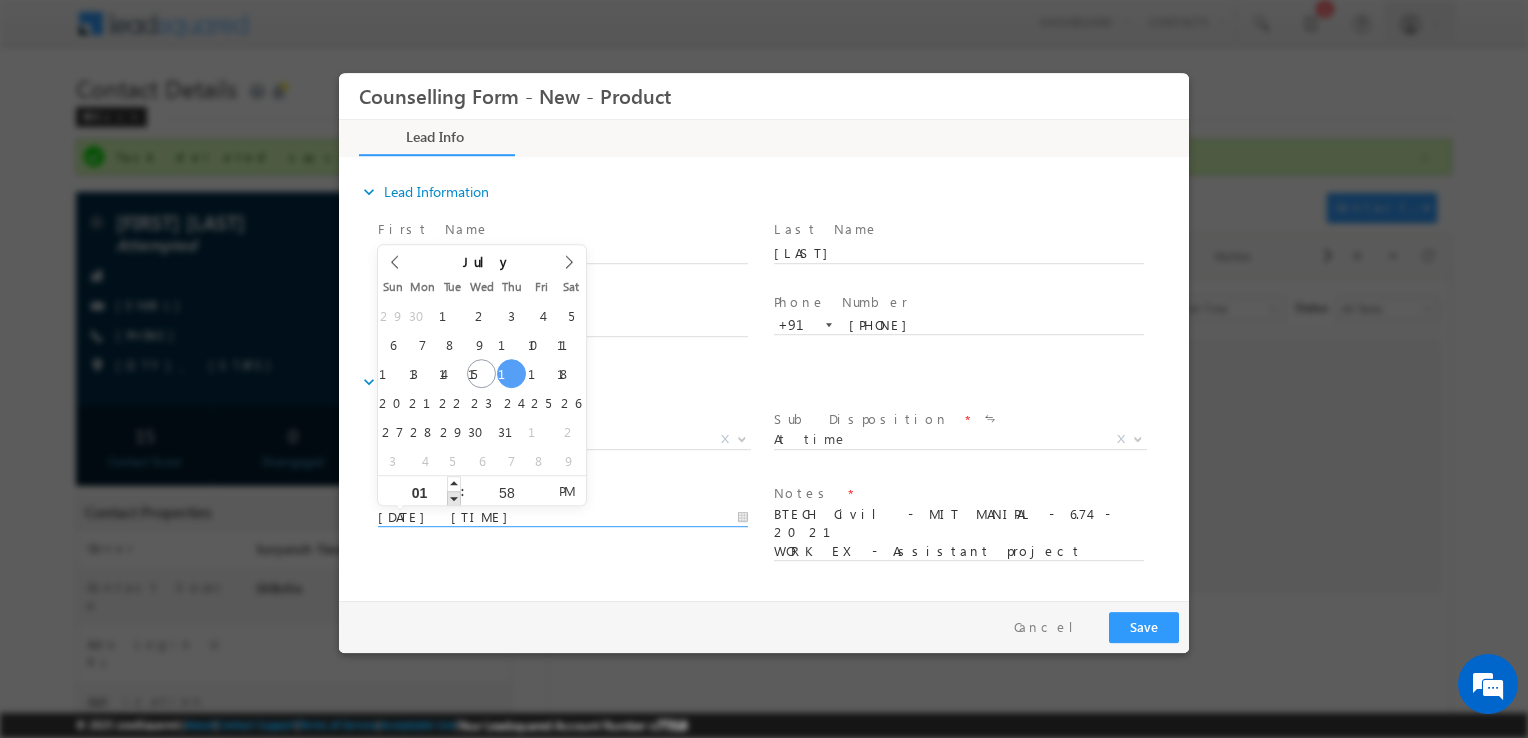 type on "12" 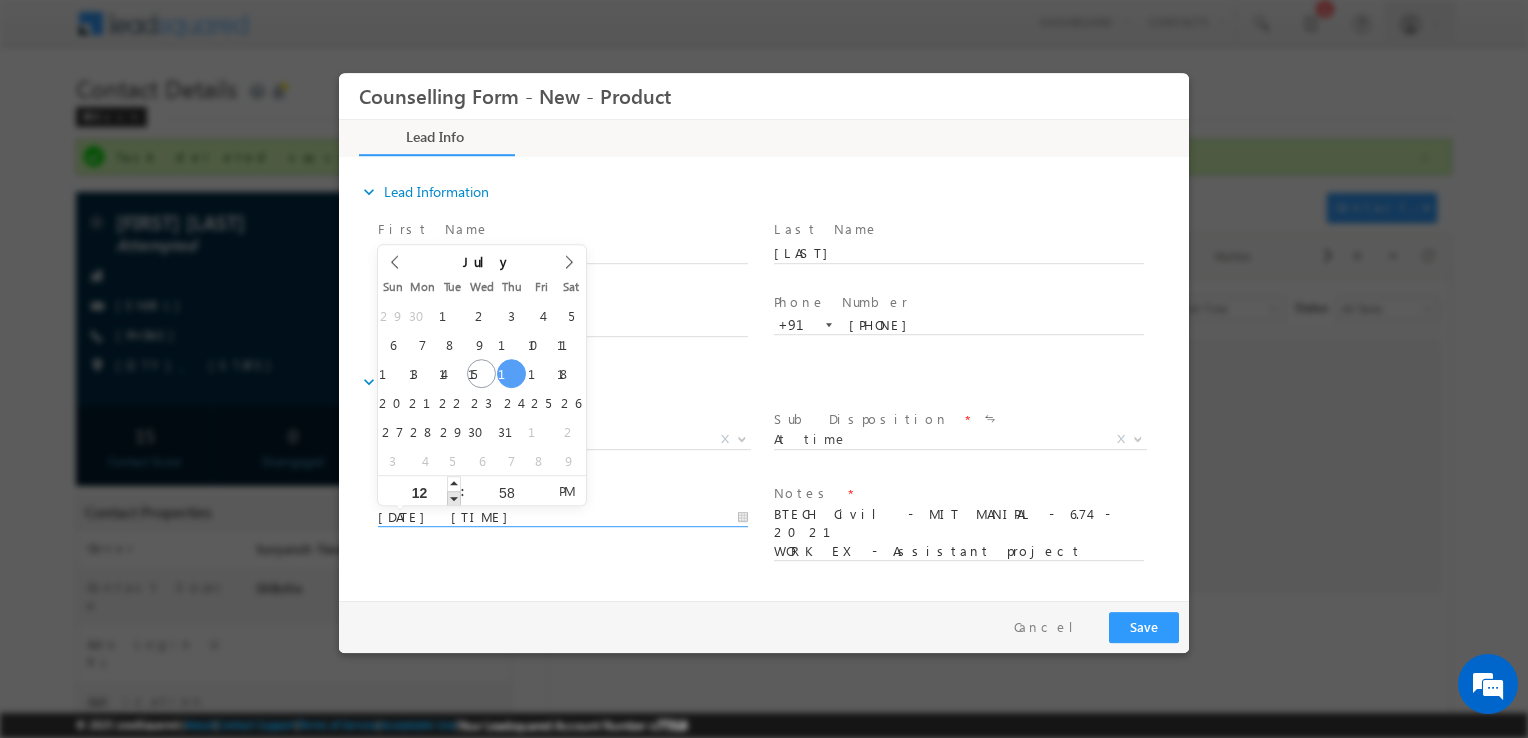 click at bounding box center [454, 498] 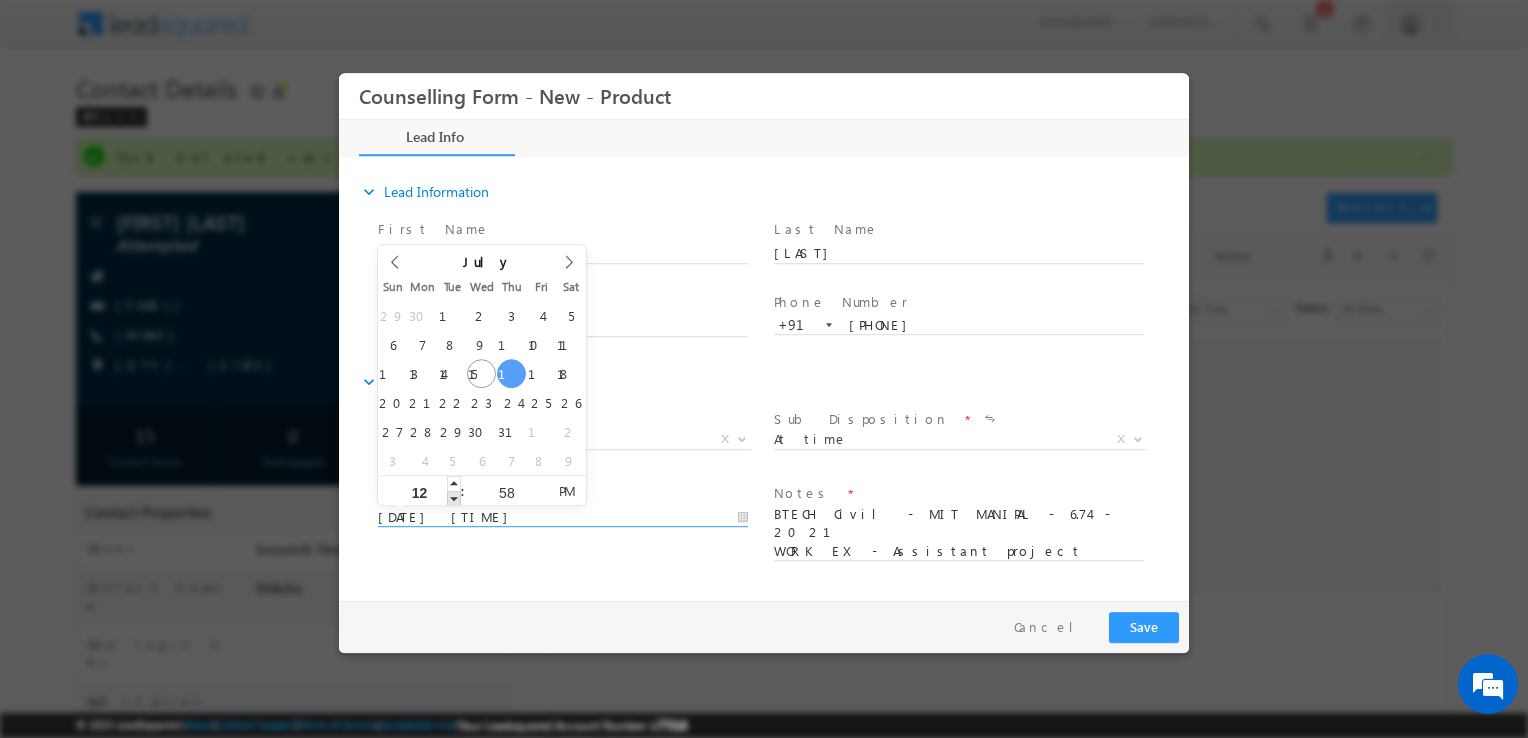type on "17/07/2025 11:58 AM" 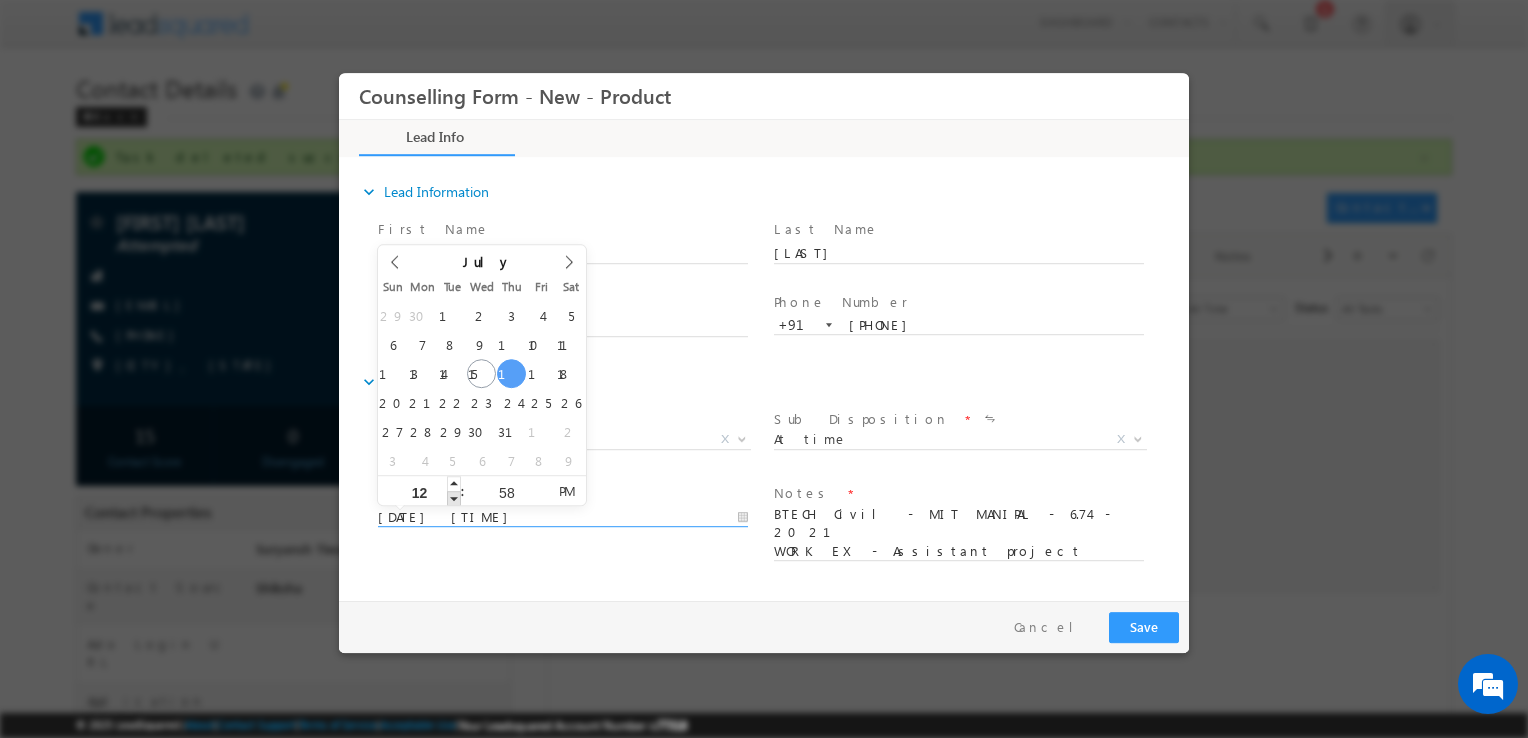 type on "11" 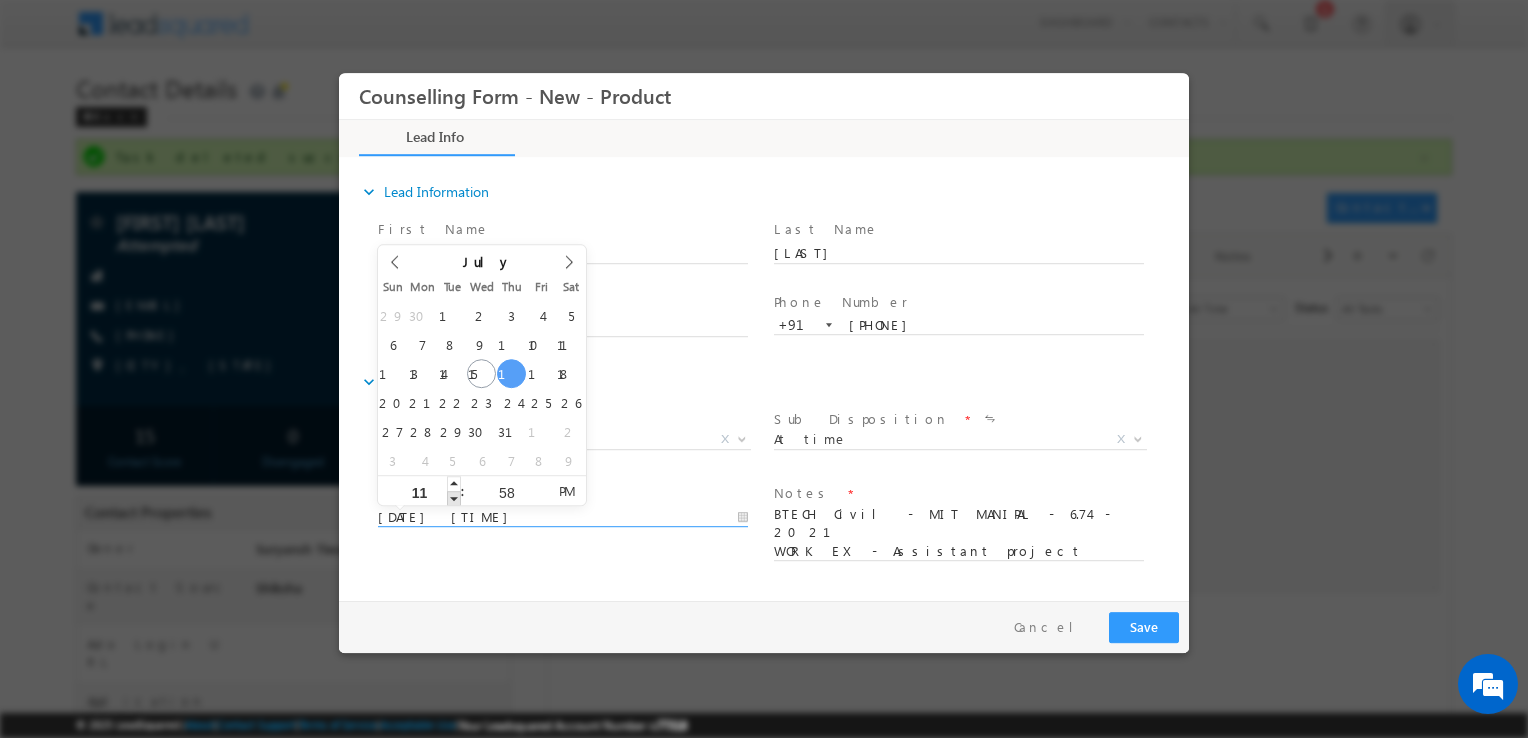click at bounding box center (454, 498) 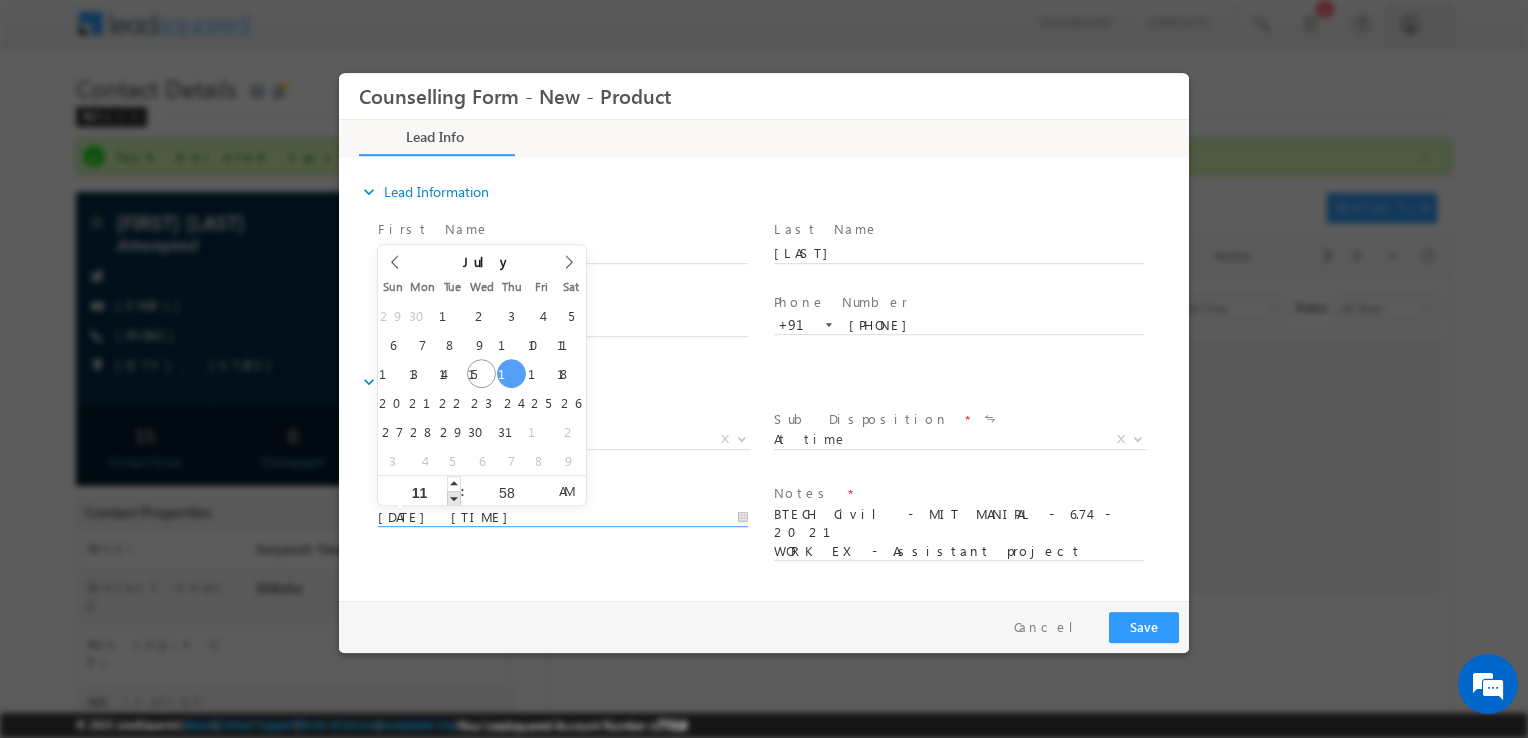 type on "17/07/2025 10:58 AM" 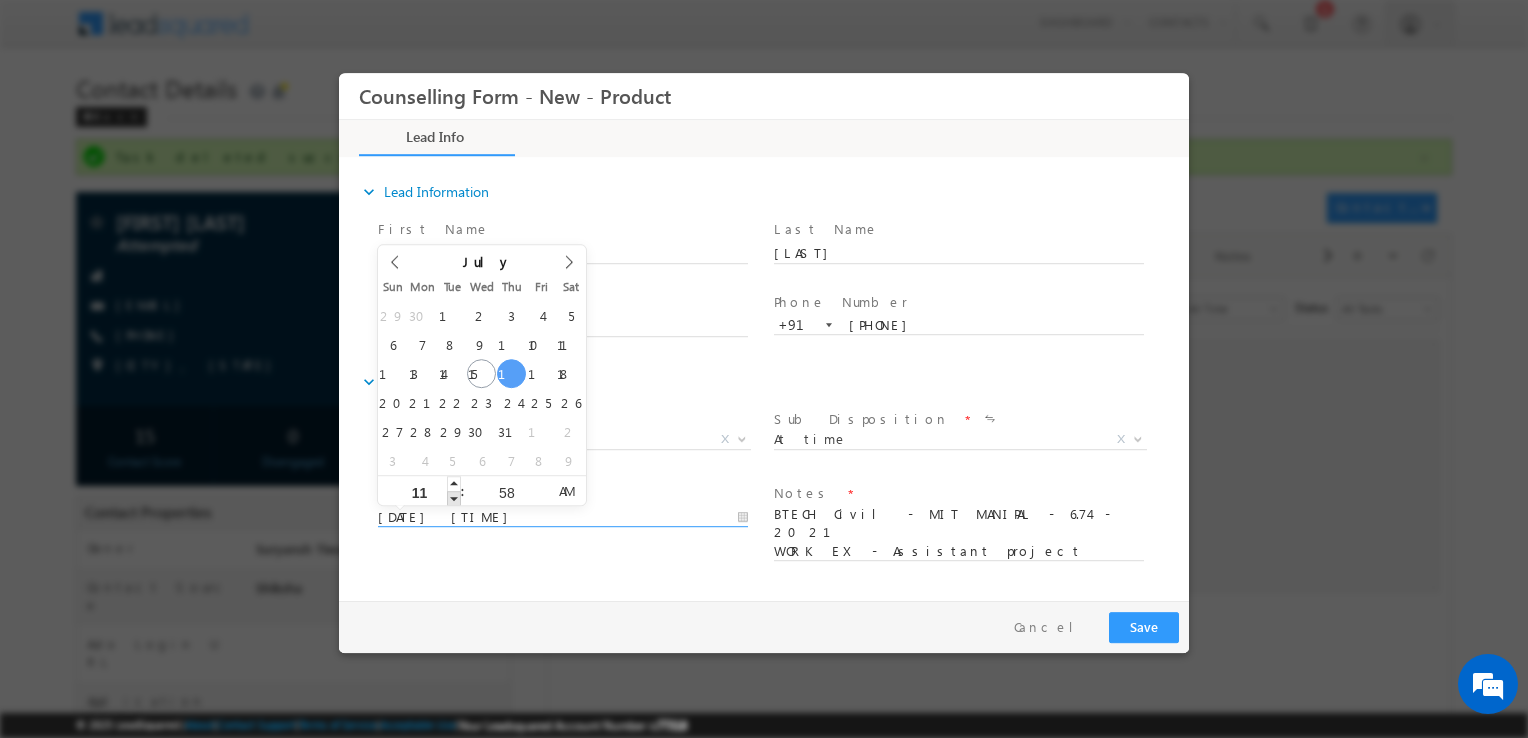 type on "10" 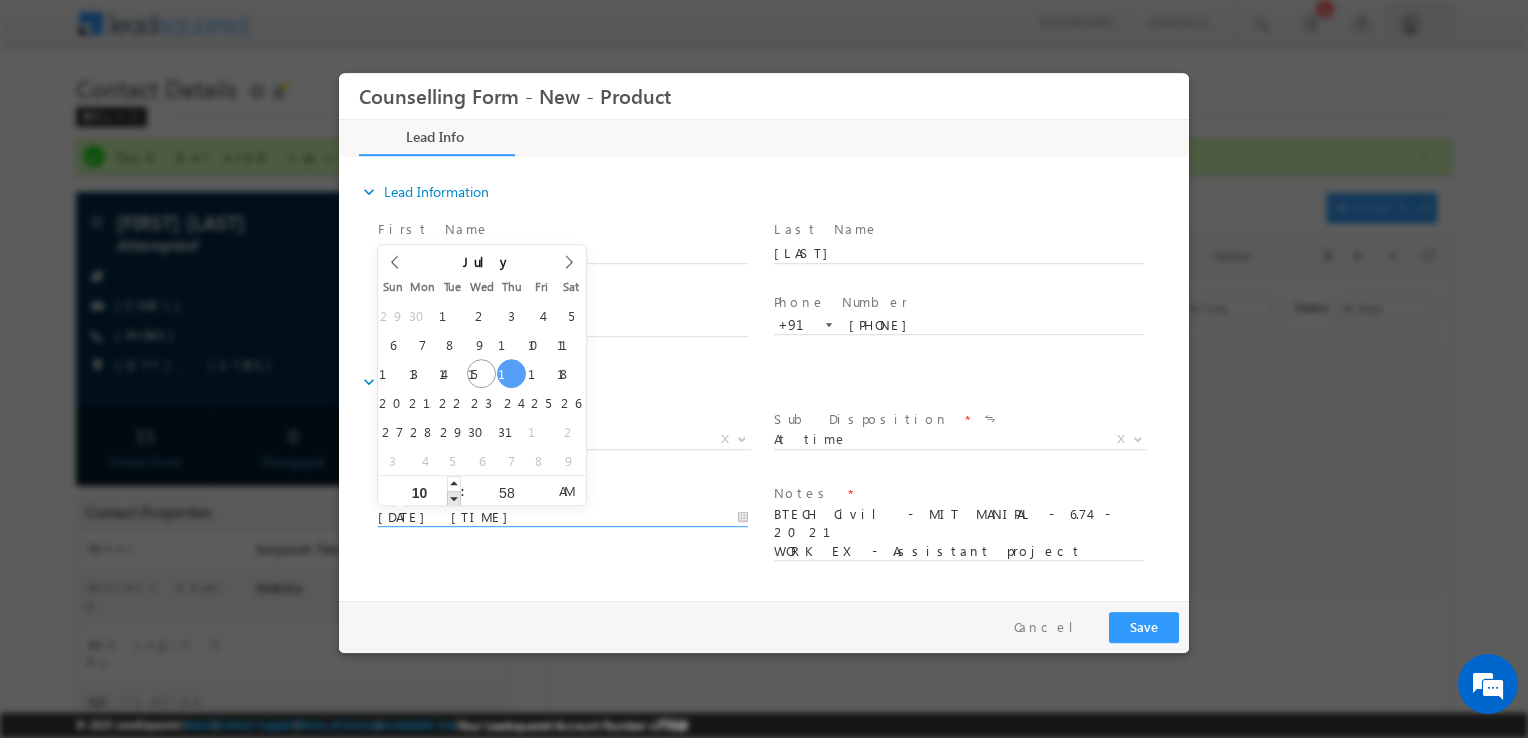click at bounding box center (454, 498) 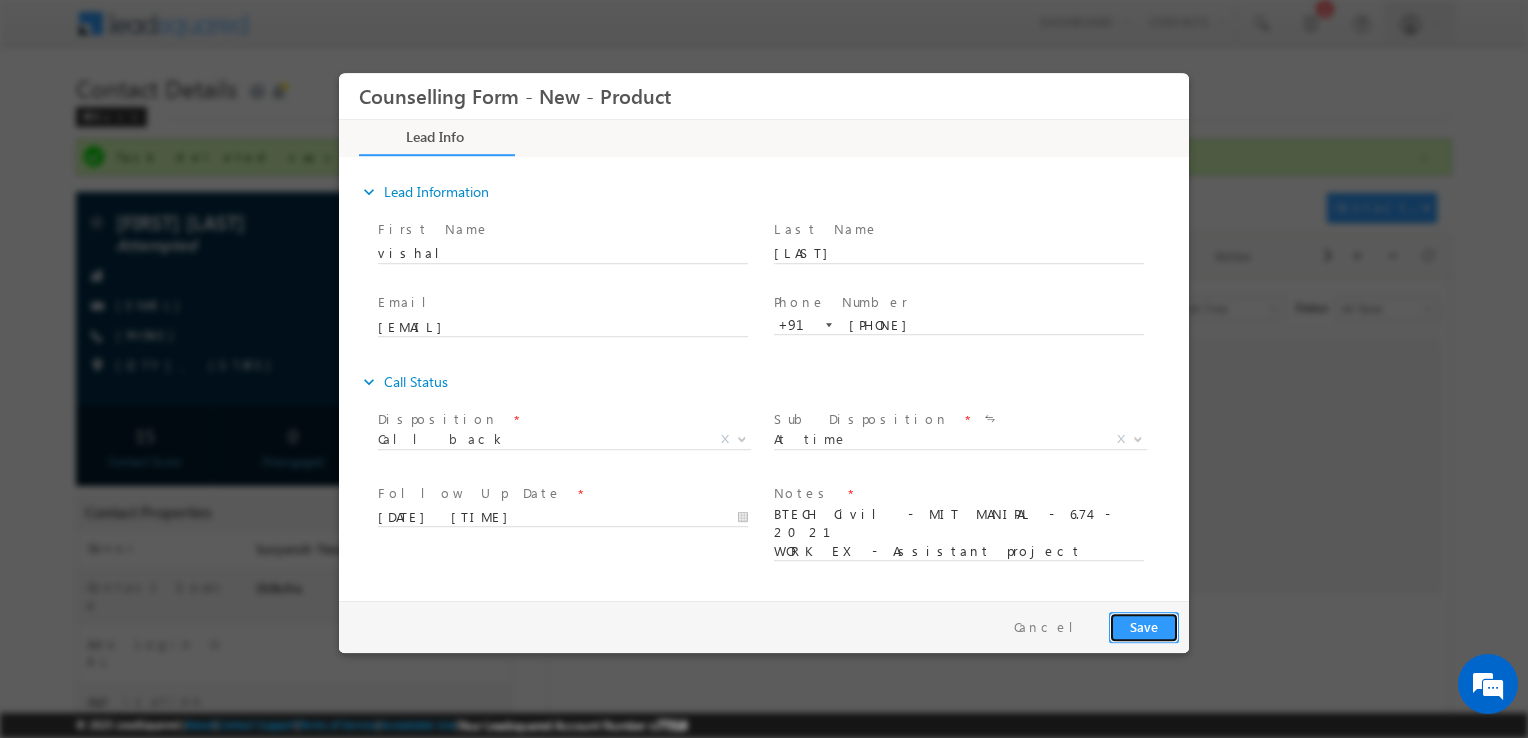 click on "Save" at bounding box center (1144, 627) 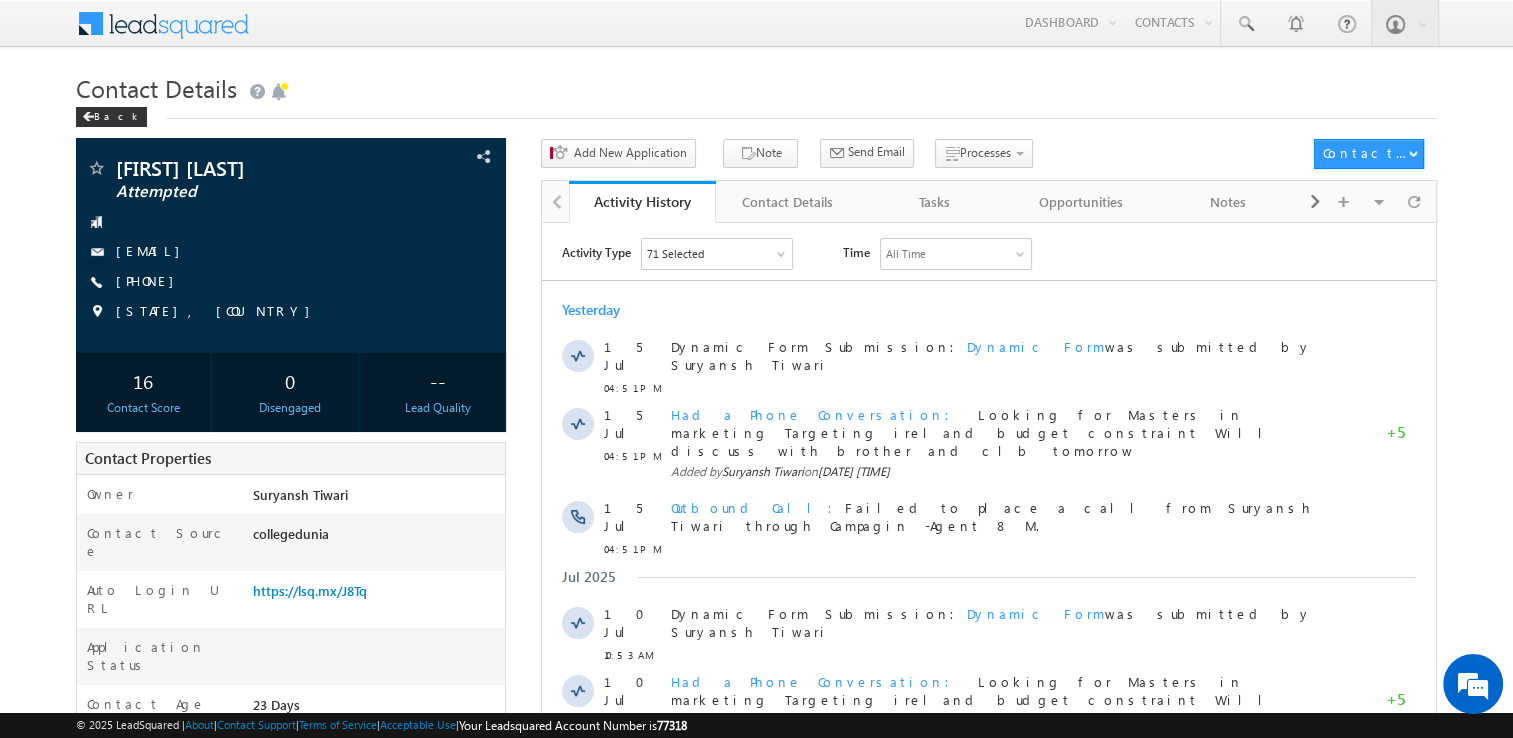 scroll, scrollTop: 0, scrollLeft: 0, axis: both 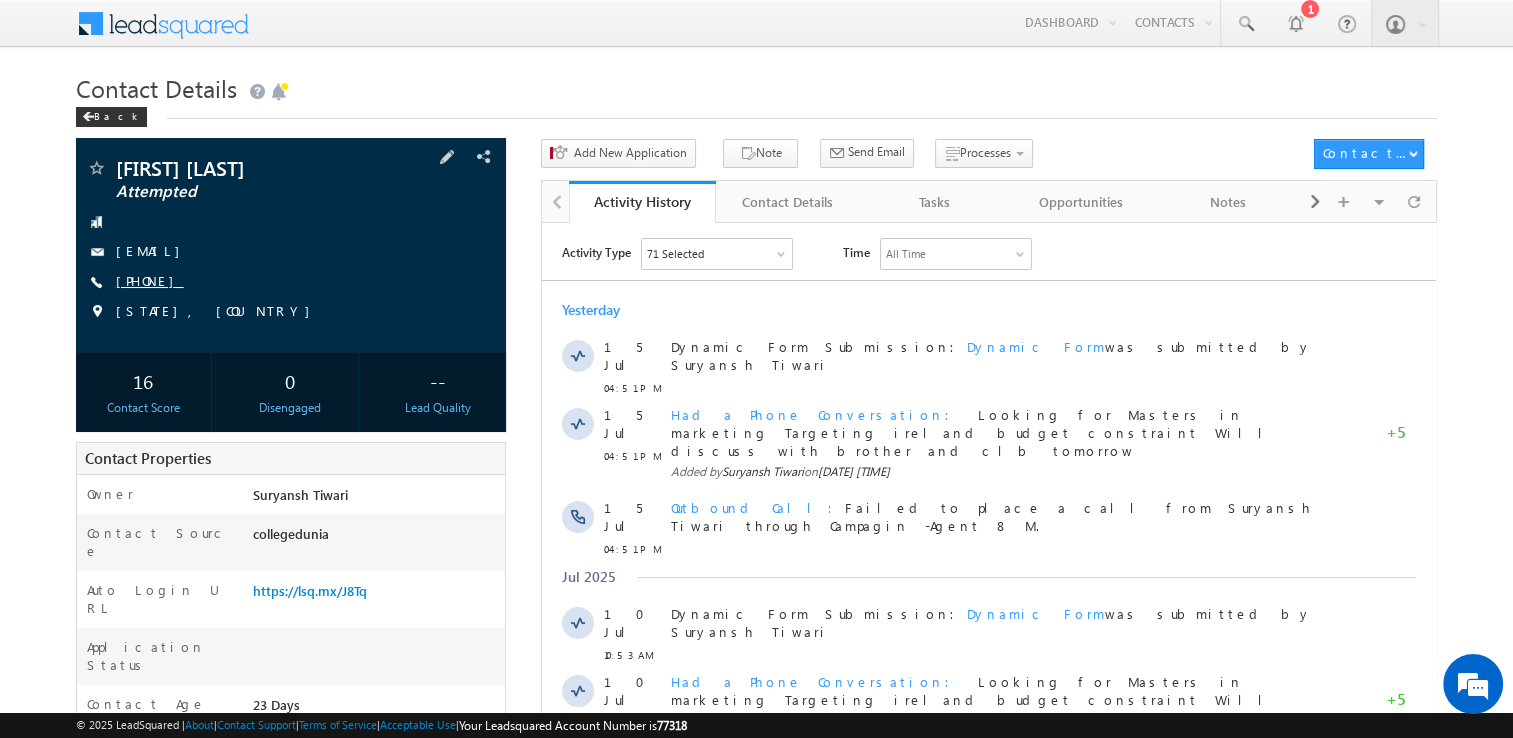 click on "[PHONE]" at bounding box center (150, 280) 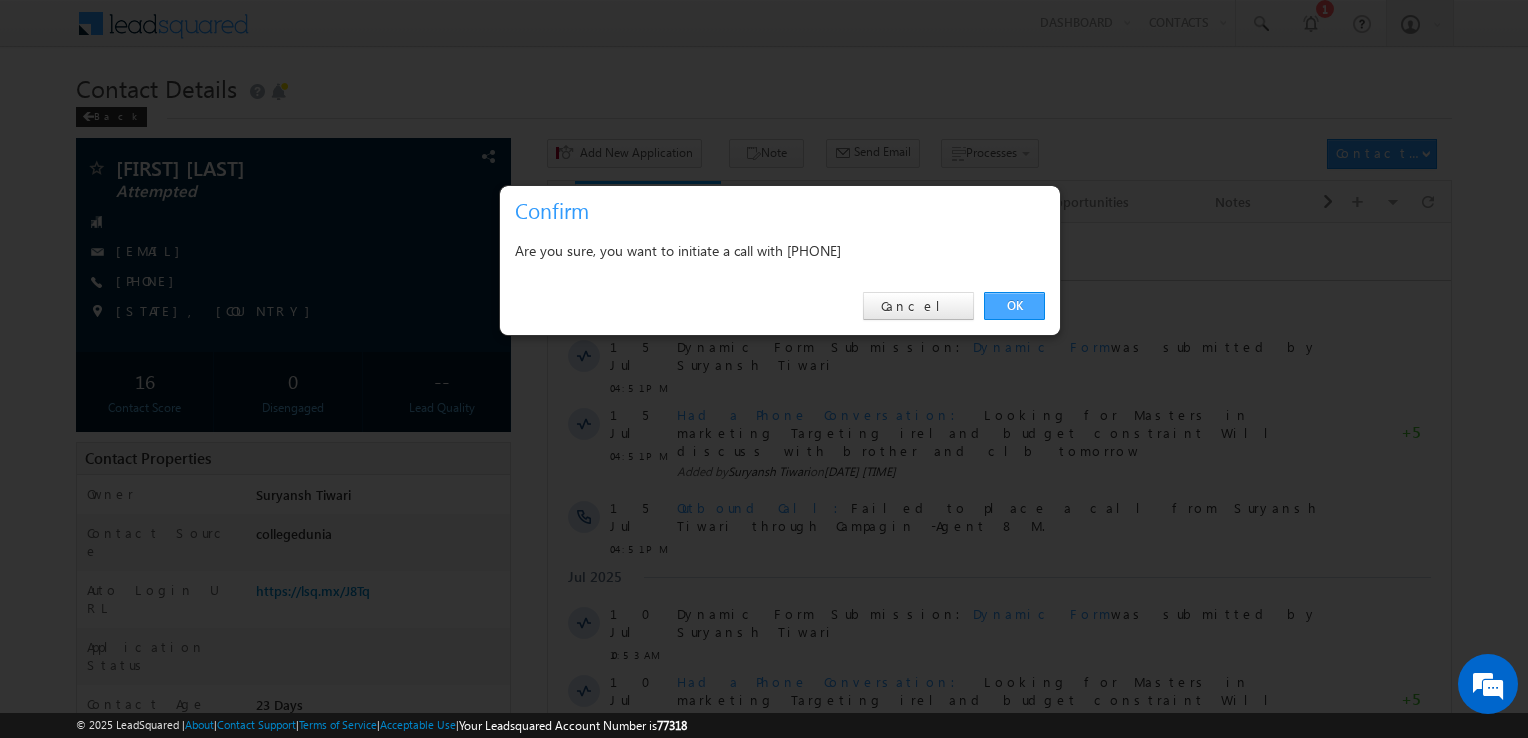 click on "OK" at bounding box center [1014, 306] 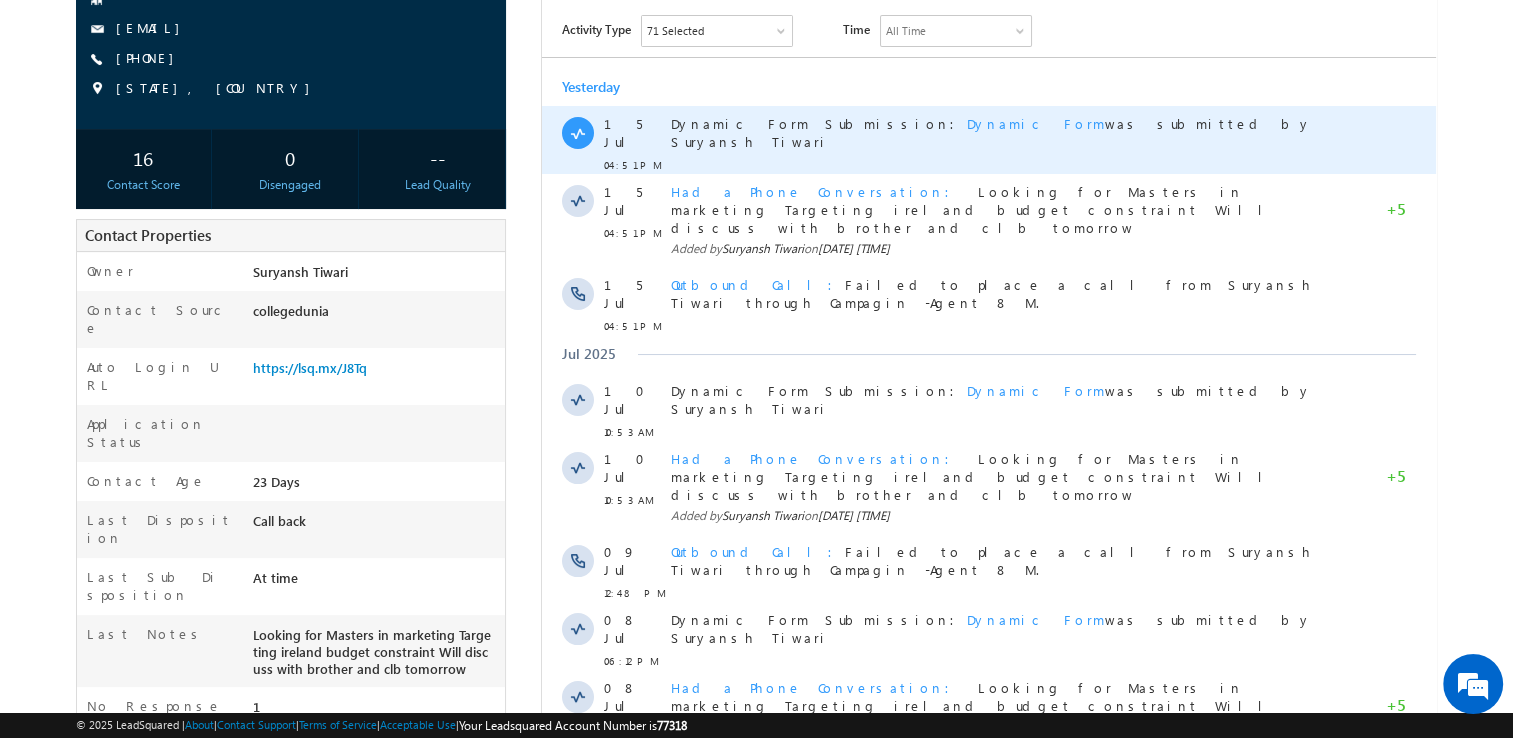 scroll, scrollTop: 276, scrollLeft: 0, axis: vertical 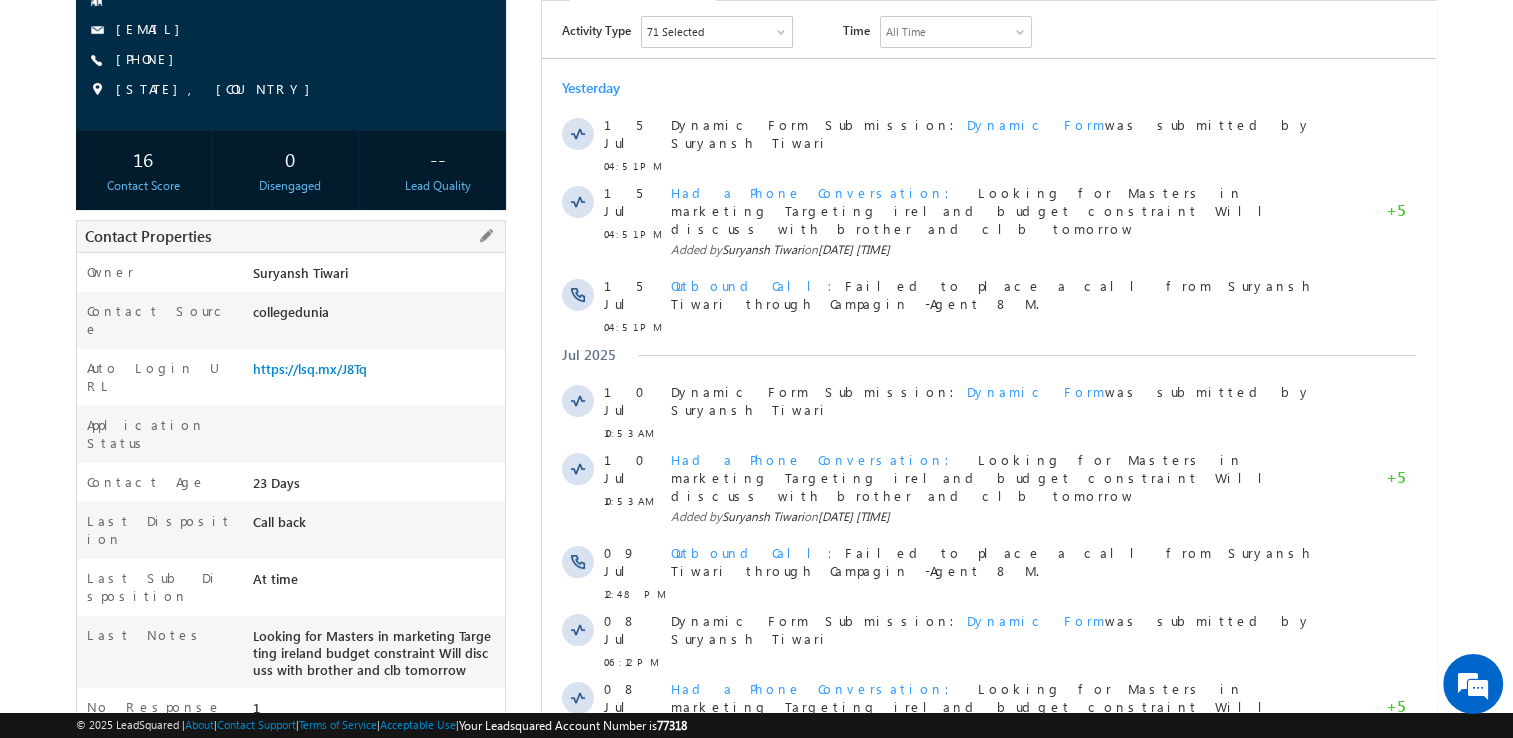 copy on "Looking for Masters in marketing Targeting ireland budget constraint Will discuss with brother and clb tomorrow" 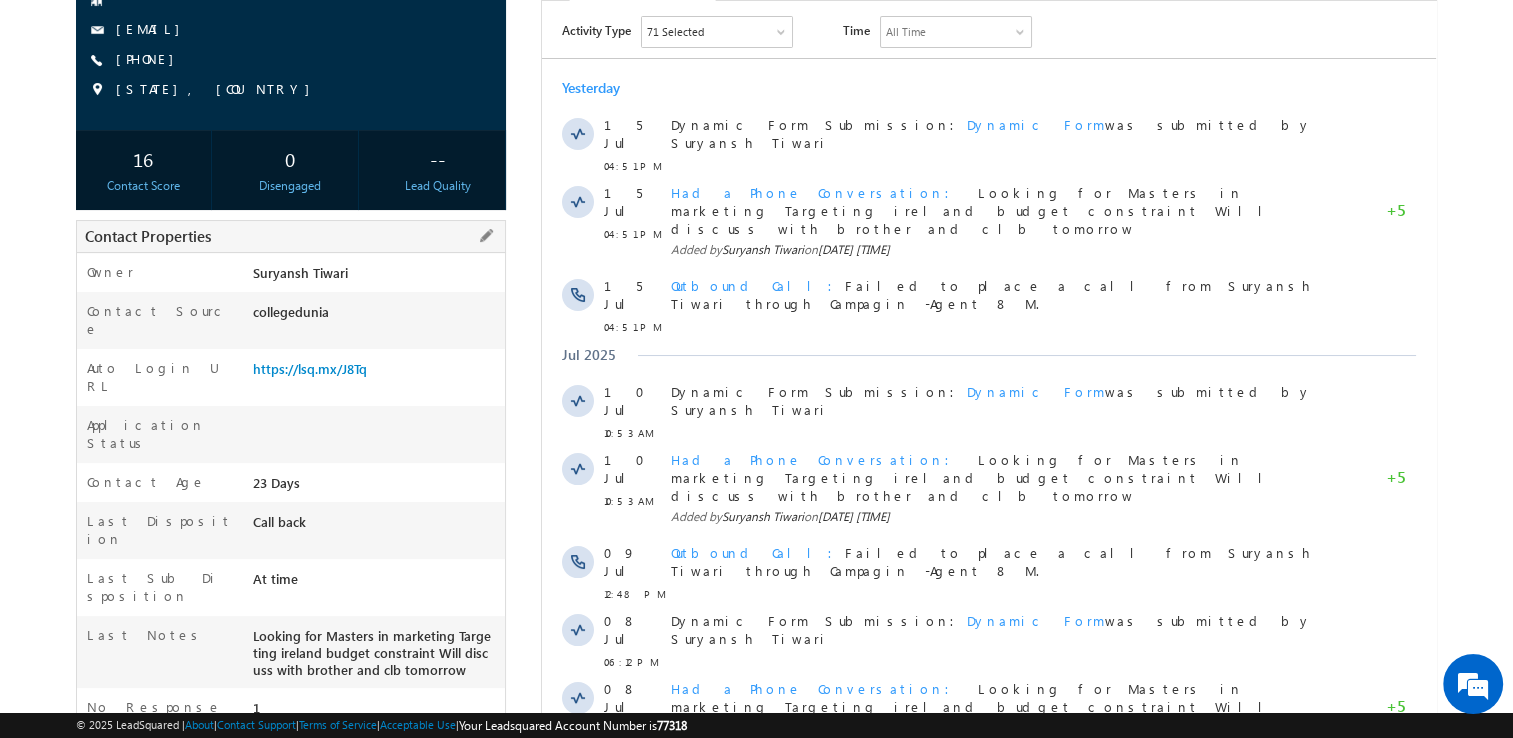 drag, startPoint x: 250, startPoint y: 546, endPoint x: 458, endPoint y: 580, distance: 210.76053 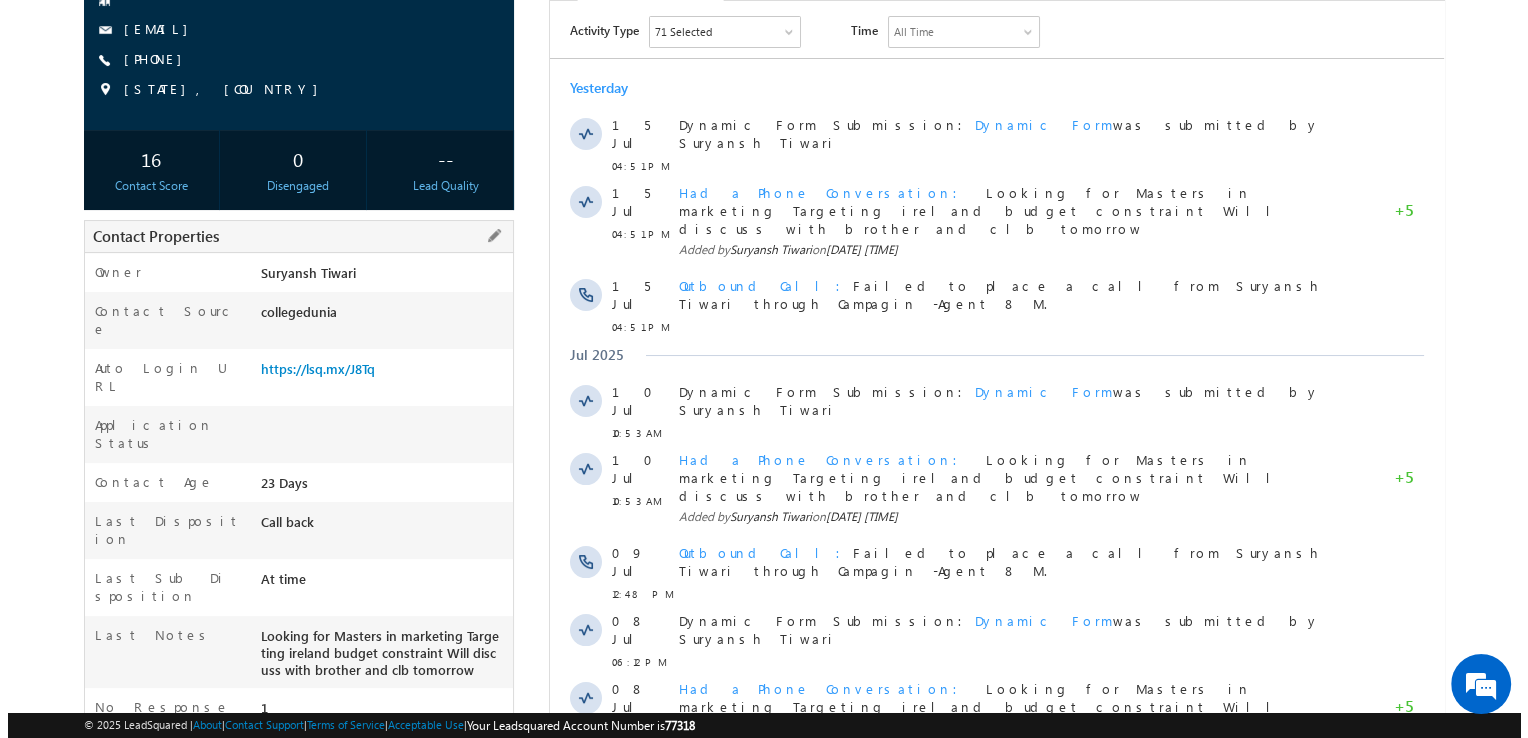scroll, scrollTop: 0, scrollLeft: 0, axis: both 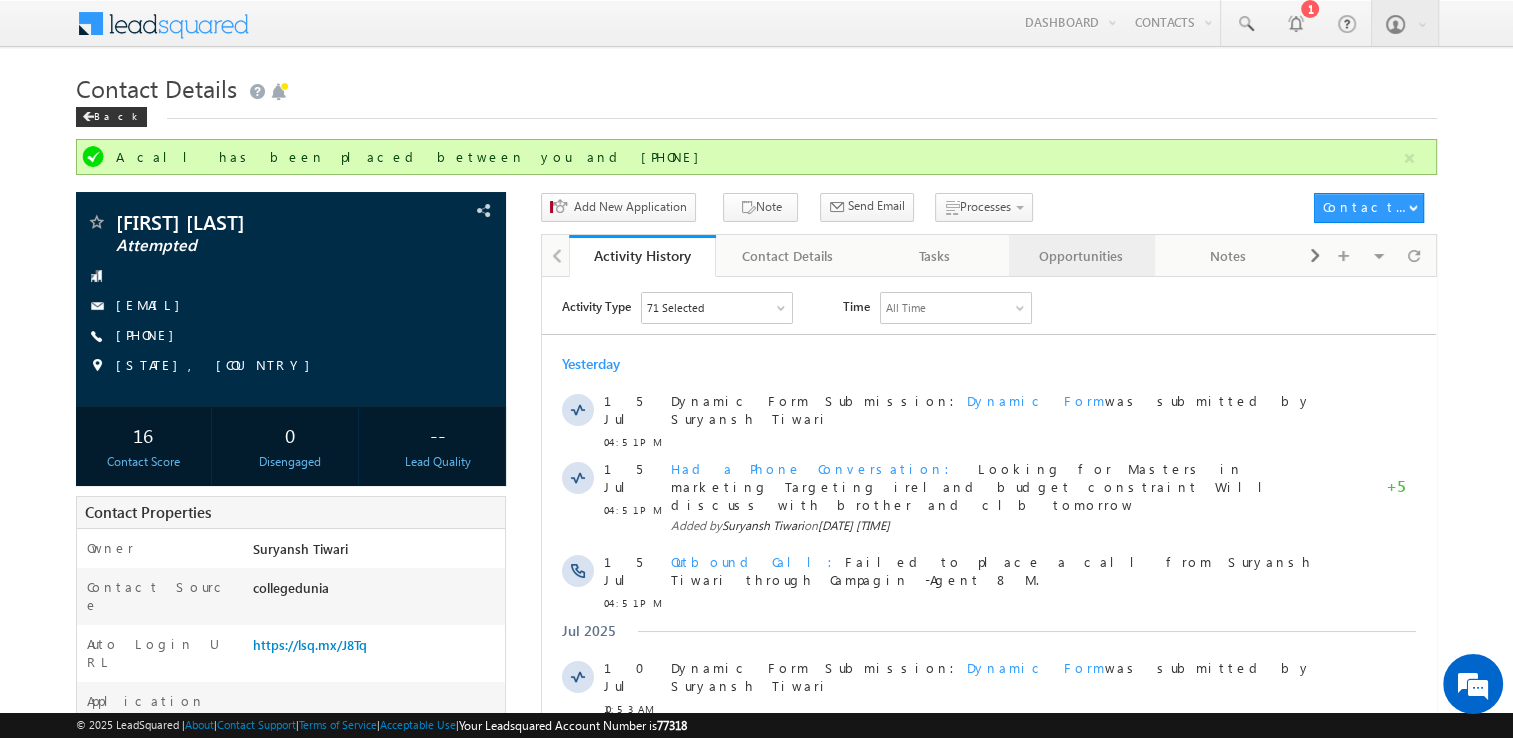 click on "Opportunities" at bounding box center (1082, 256) 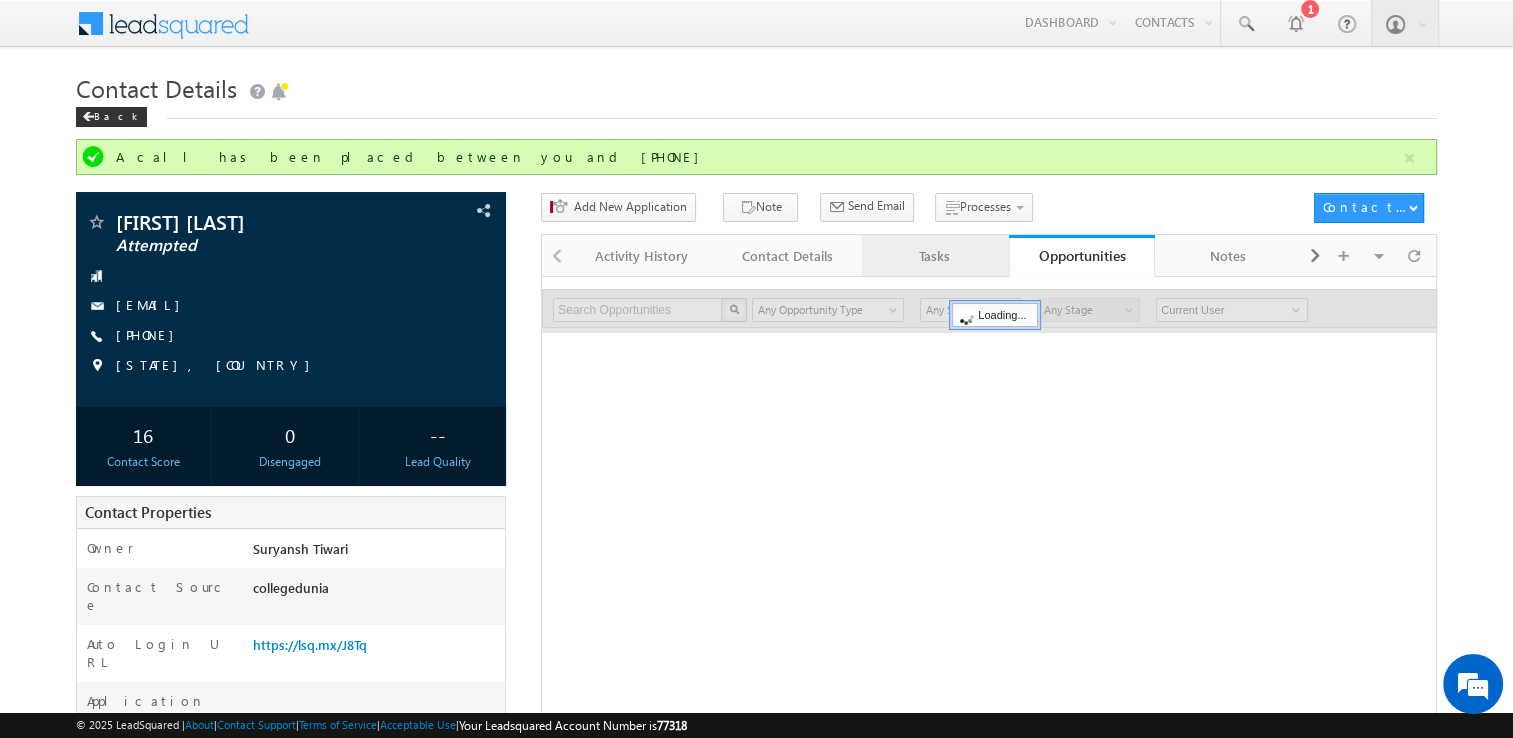 click on "Tasks" at bounding box center (934, 256) 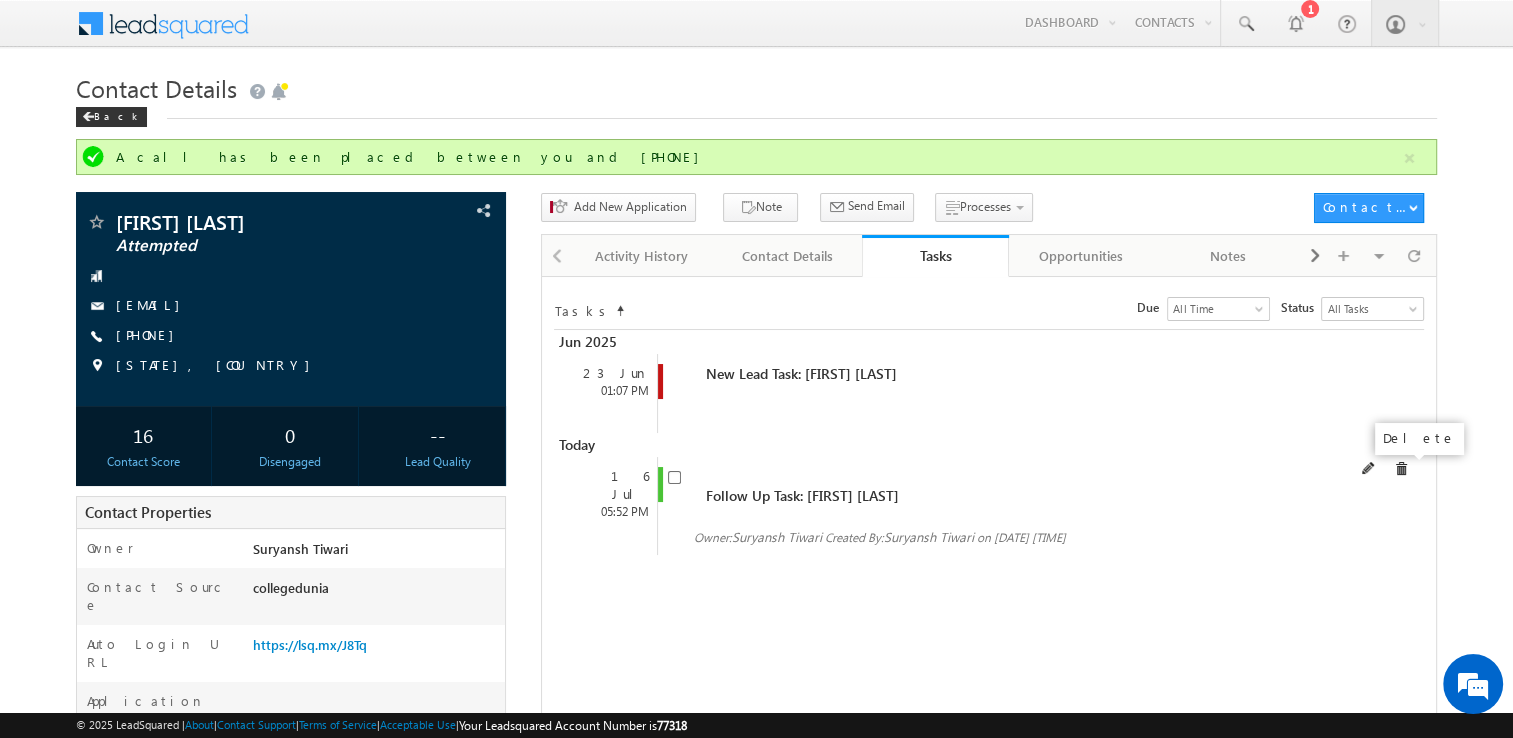 click at bounding box center (1401, 469) 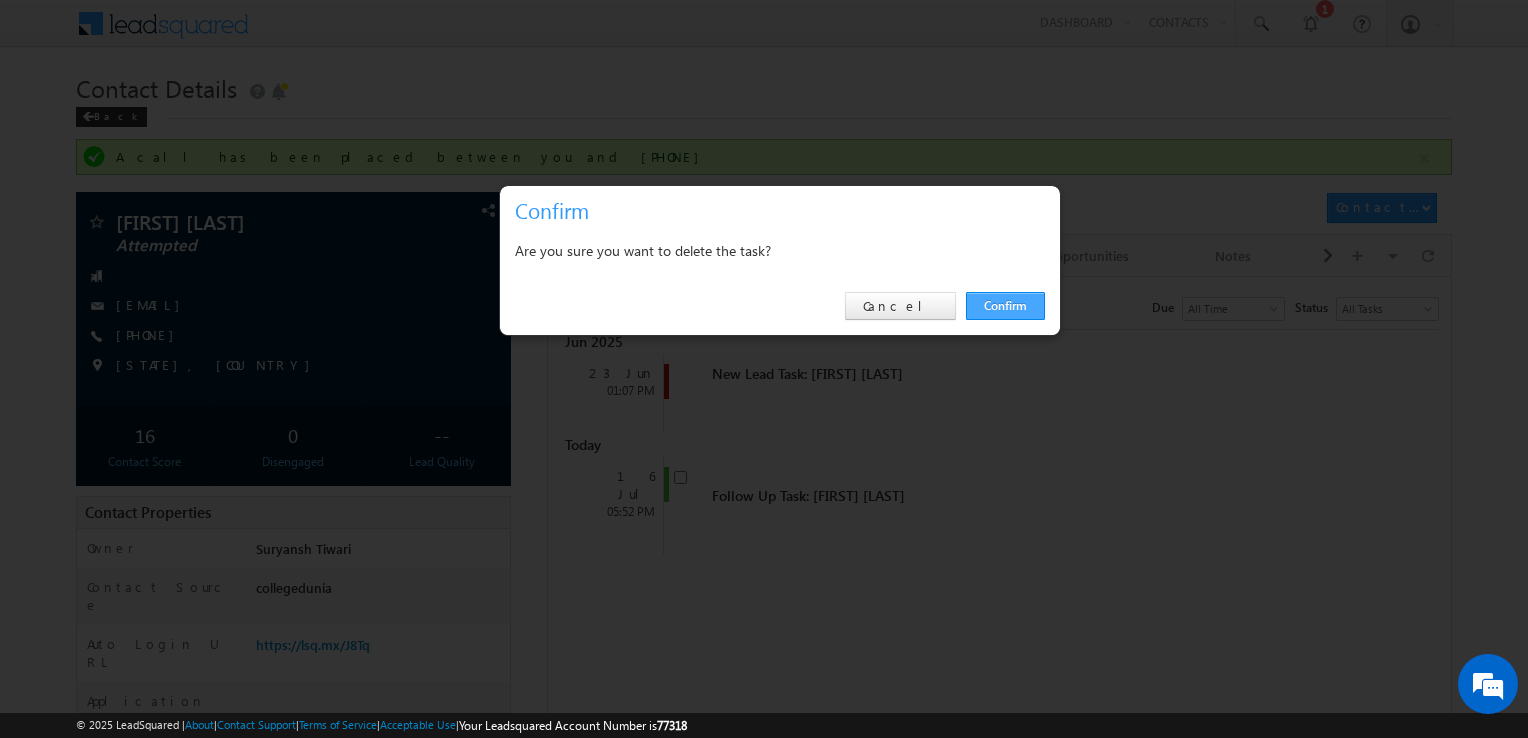 click on "Confirm" at bounding box center [1005, 306] 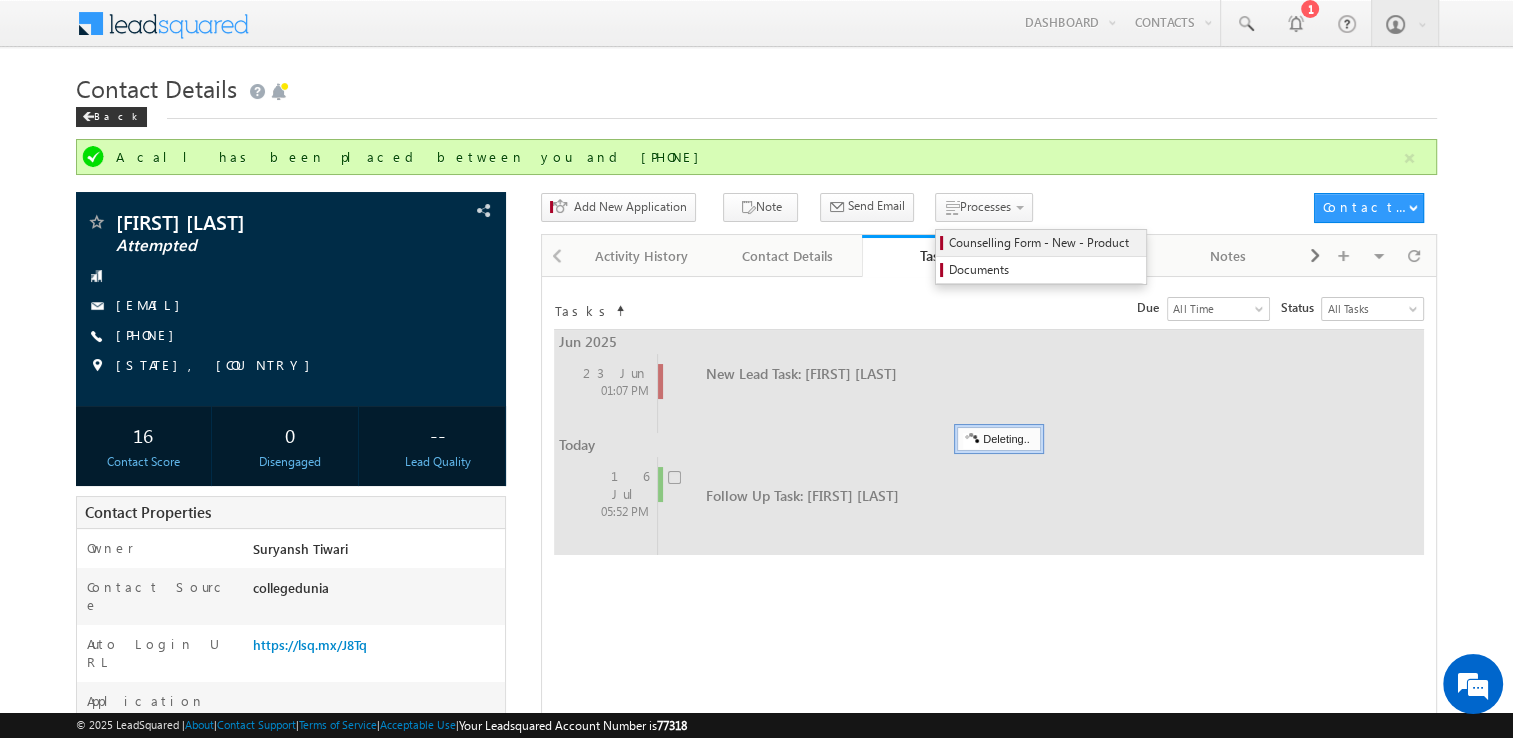 click on "Counselling Form - New - Product" at bounding box center [1044, 243] 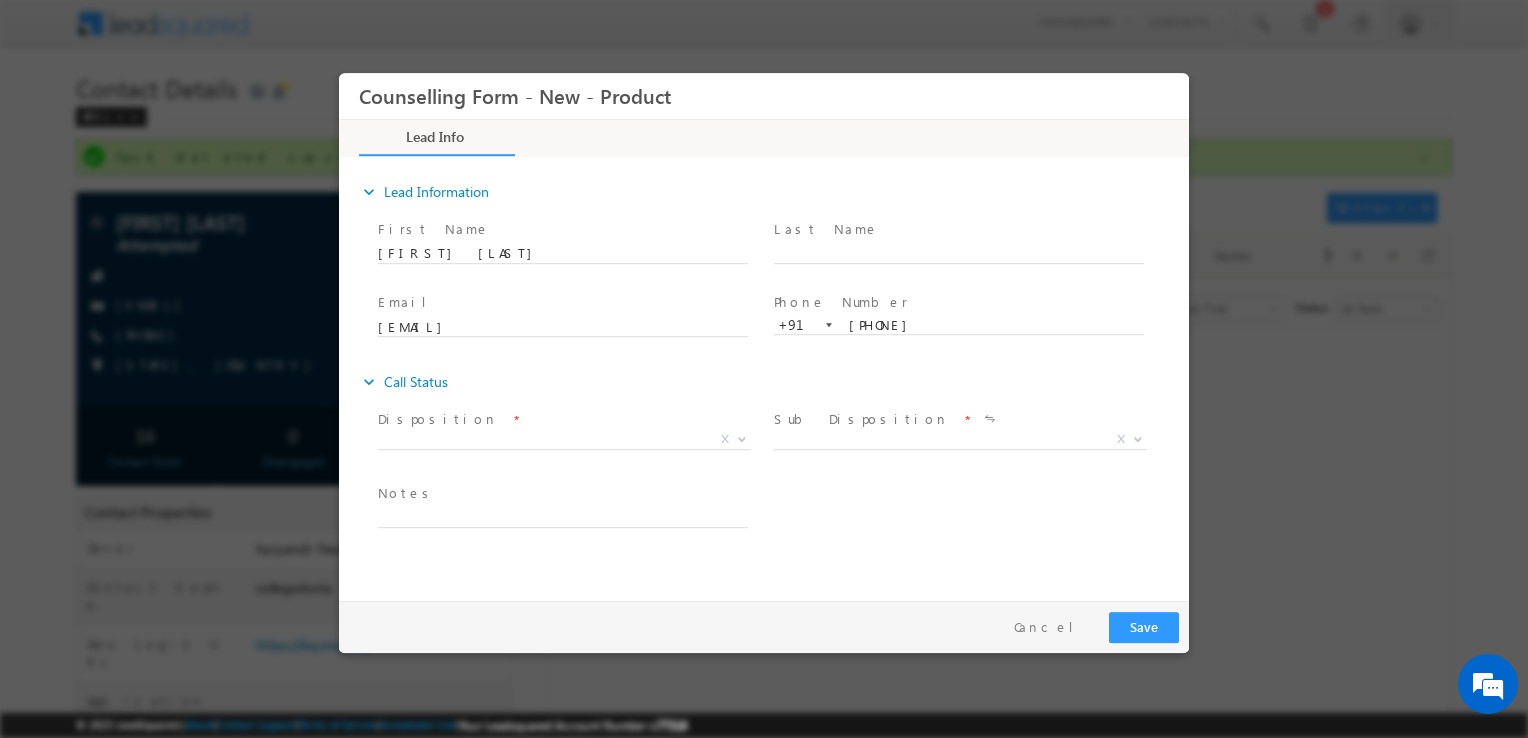 scroll, scrollTop: 0, scrollLeft: 0, axis: both 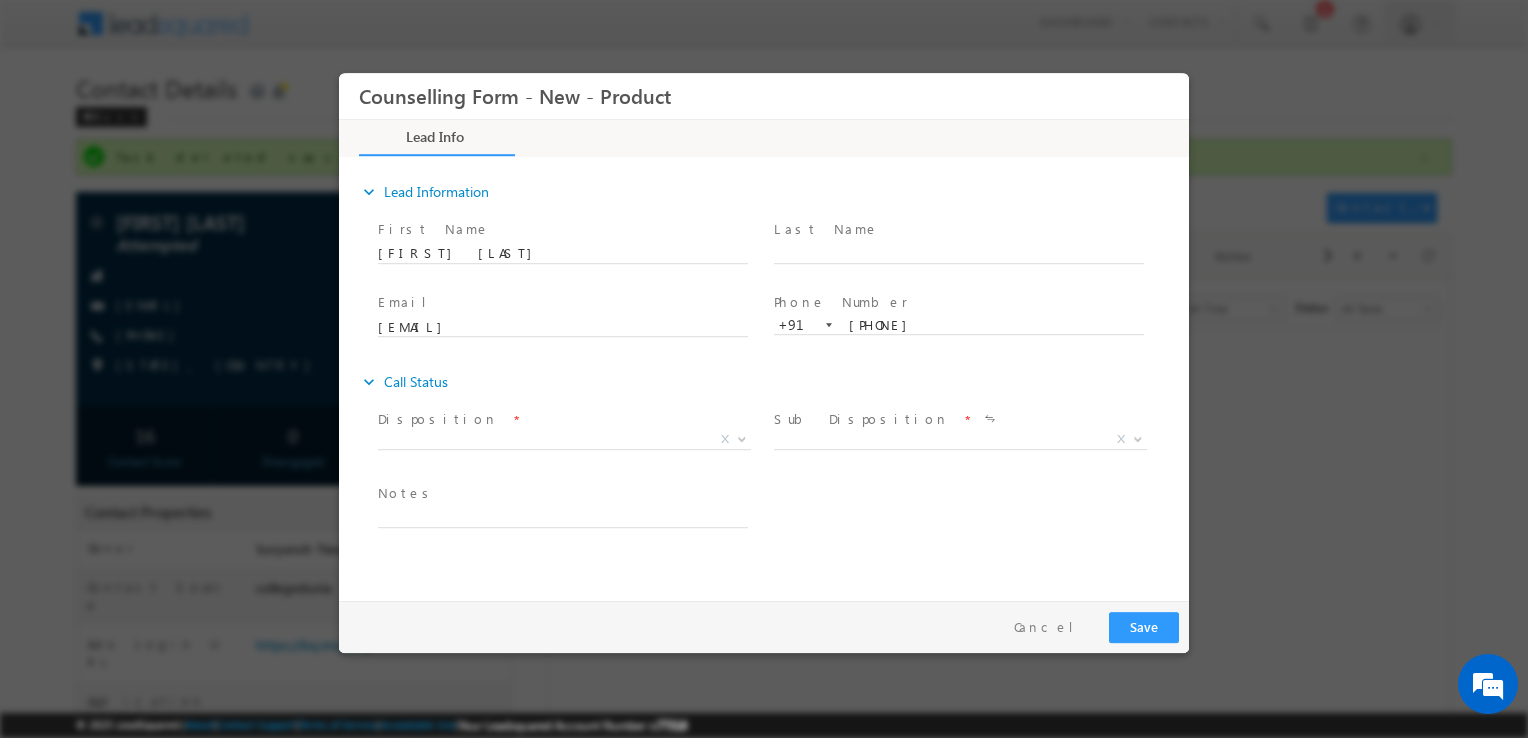 click on "X" at bounding box center [572, 443] 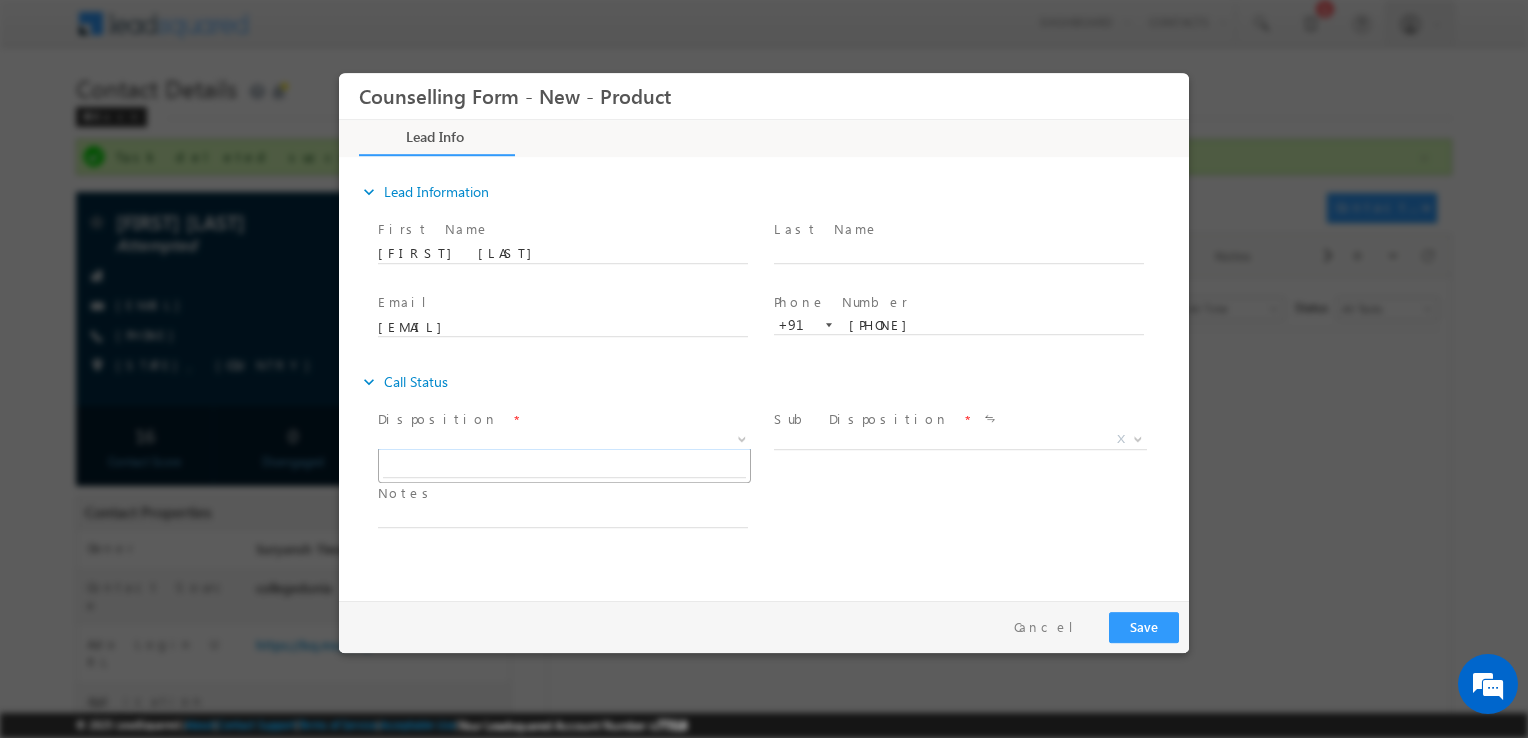 click on "X" at bounding box center (564, 440) 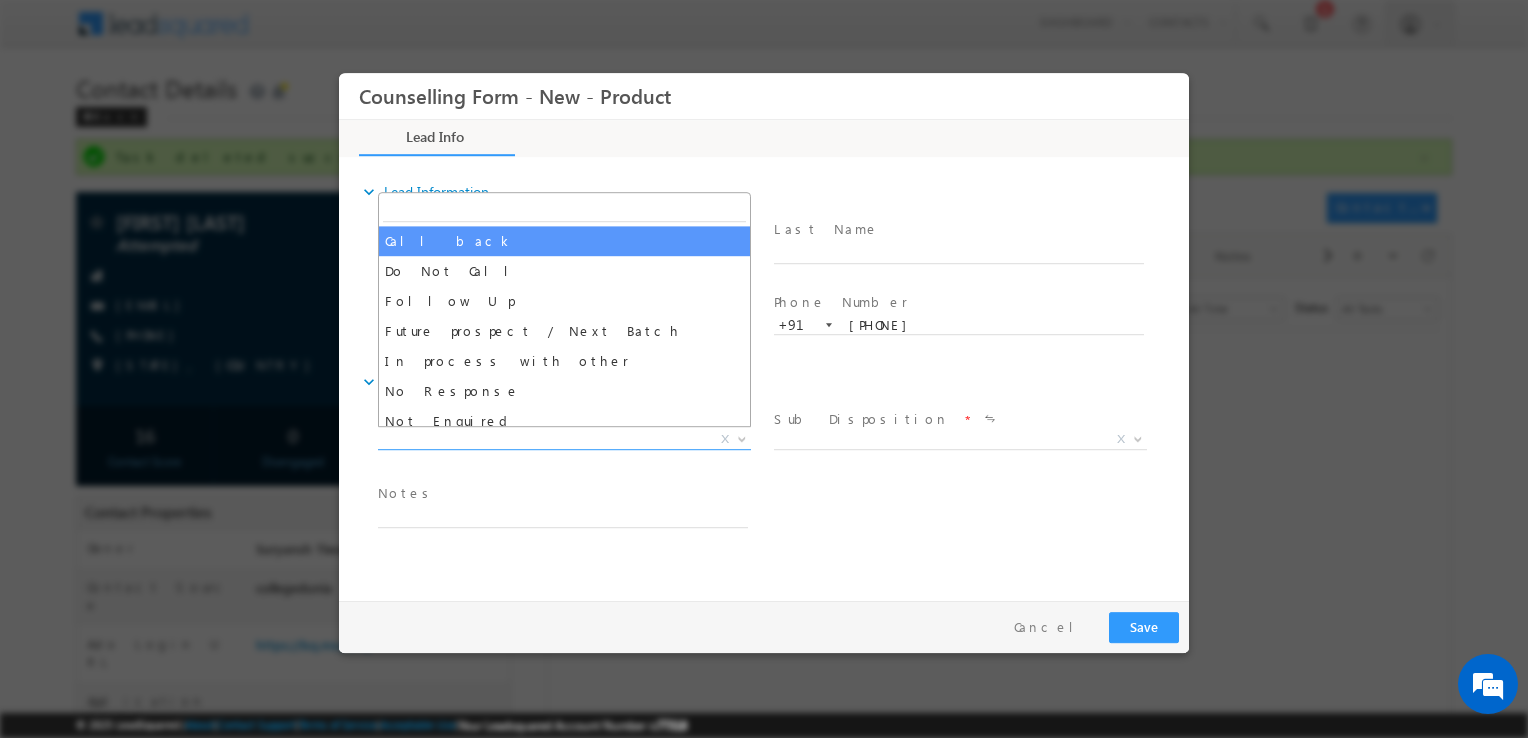 select on "Call back" 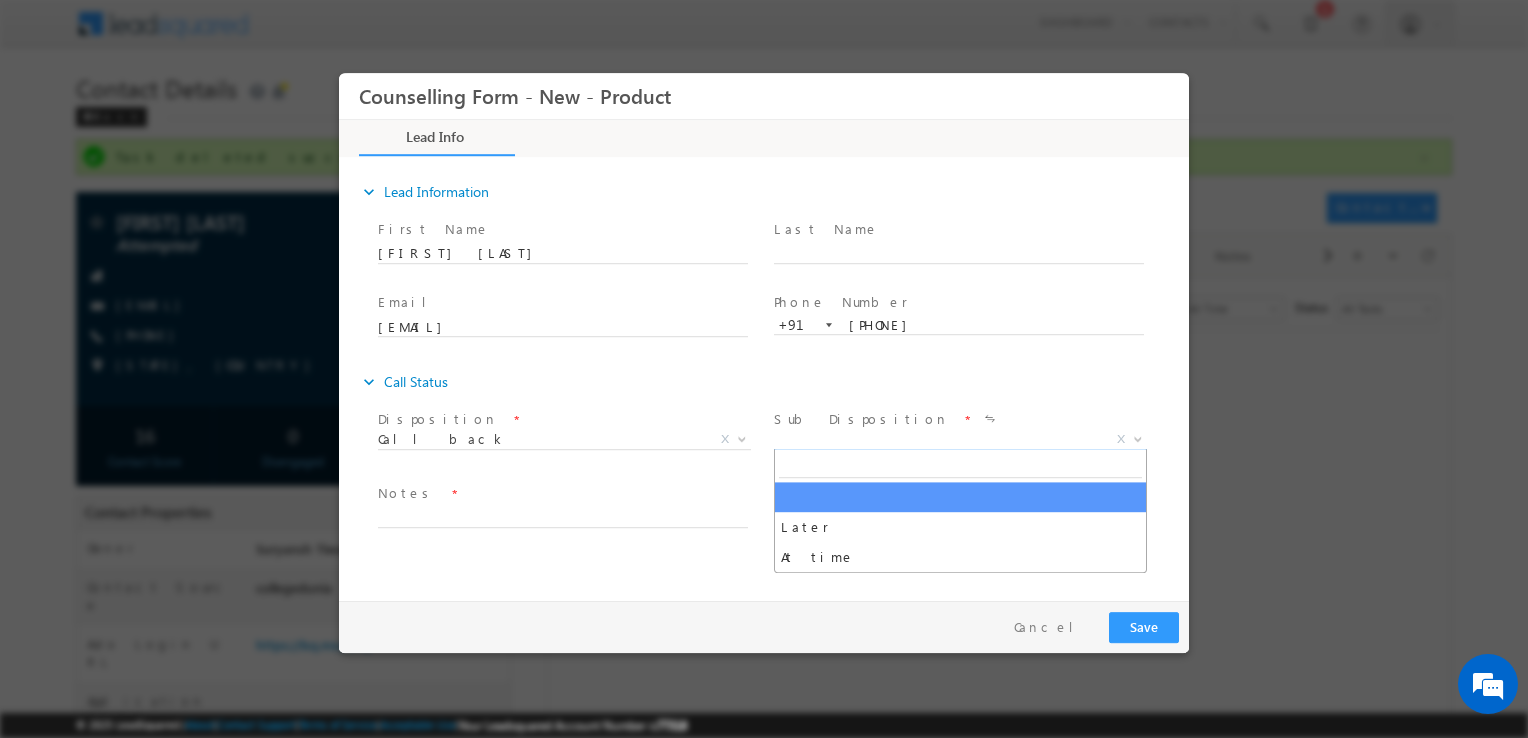 drag, startPoint x: 831, startPoint y: 437, endPoint x: 852, endPoint y: 595, distance: 159.38947 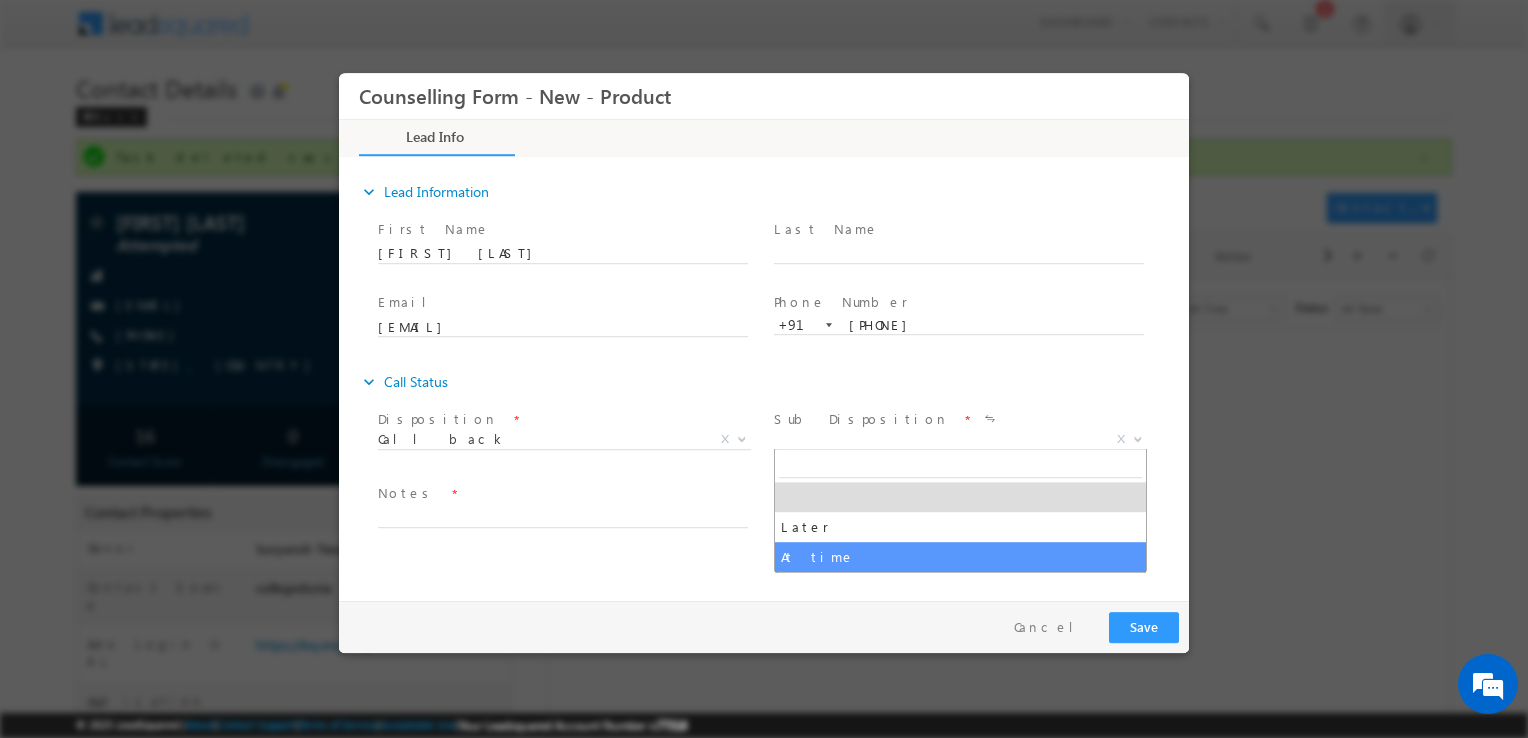 select on "At time" 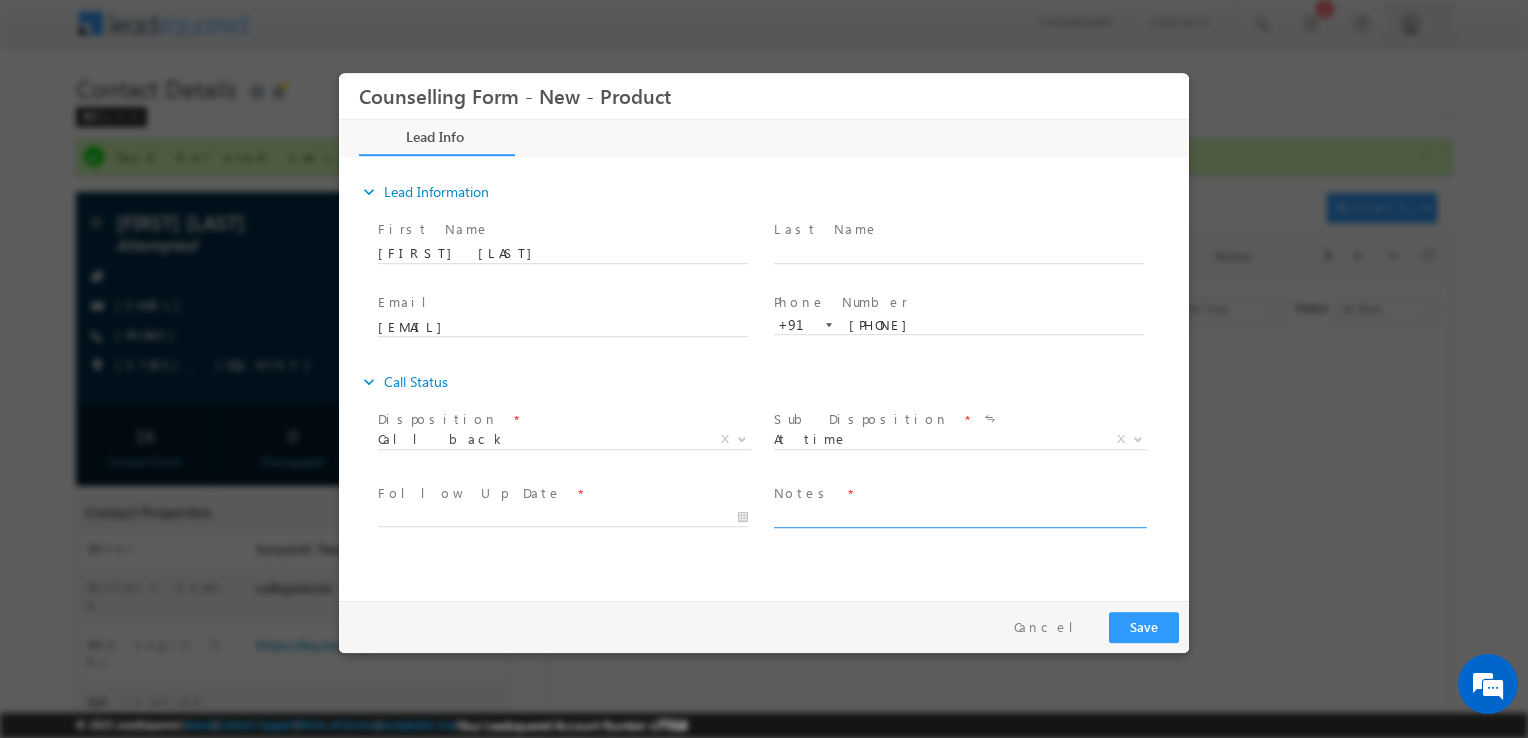click at bounding box center [959, 516] 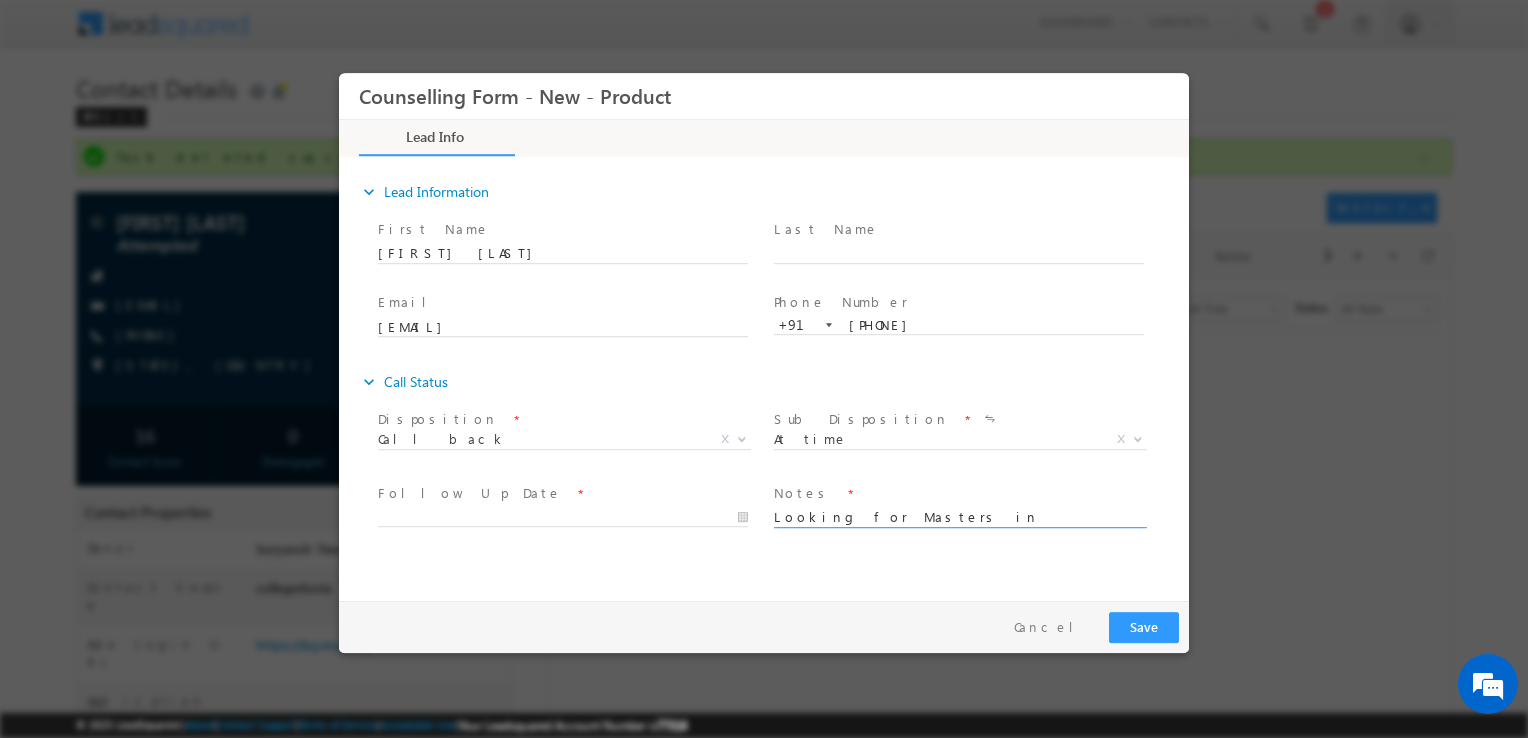 scroll, scrollTop: 3, scrollLeft: 0, axis: vertical 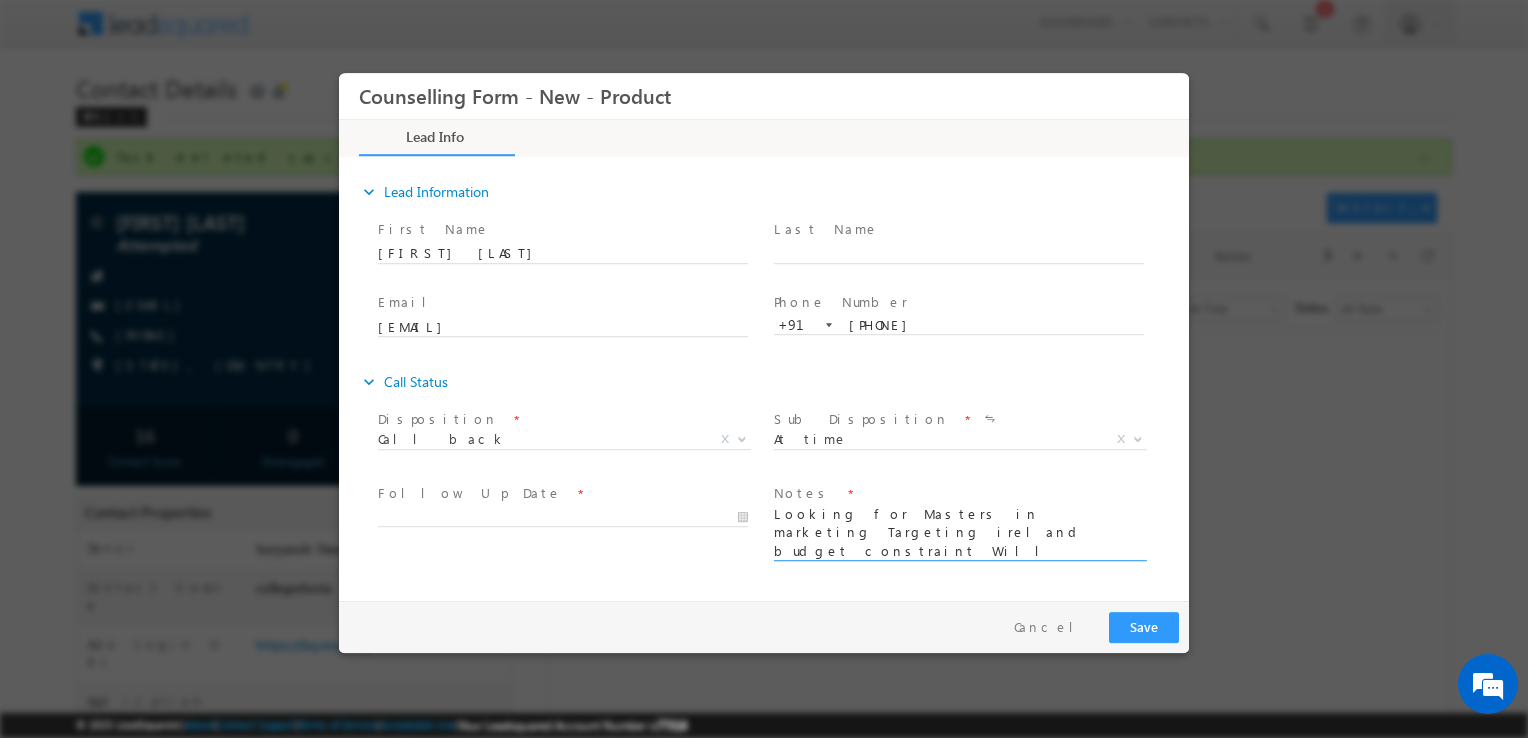 type on "Looking for Masters in marketing Targeting ireland budget constraint Will discuss with brother and clb tomorrow" 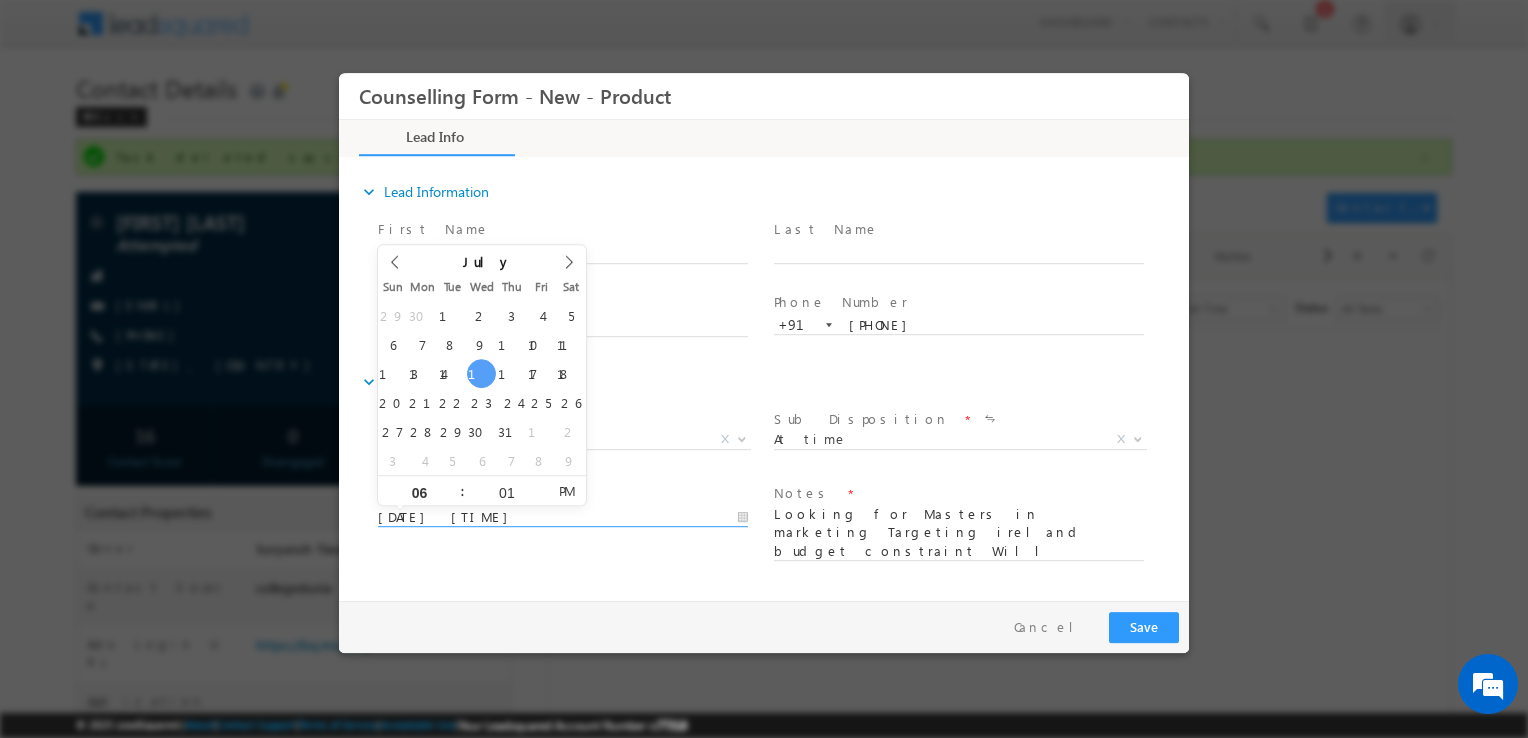 click on "16/07/2025 6:01 PM" at bounding box center (563, 518) 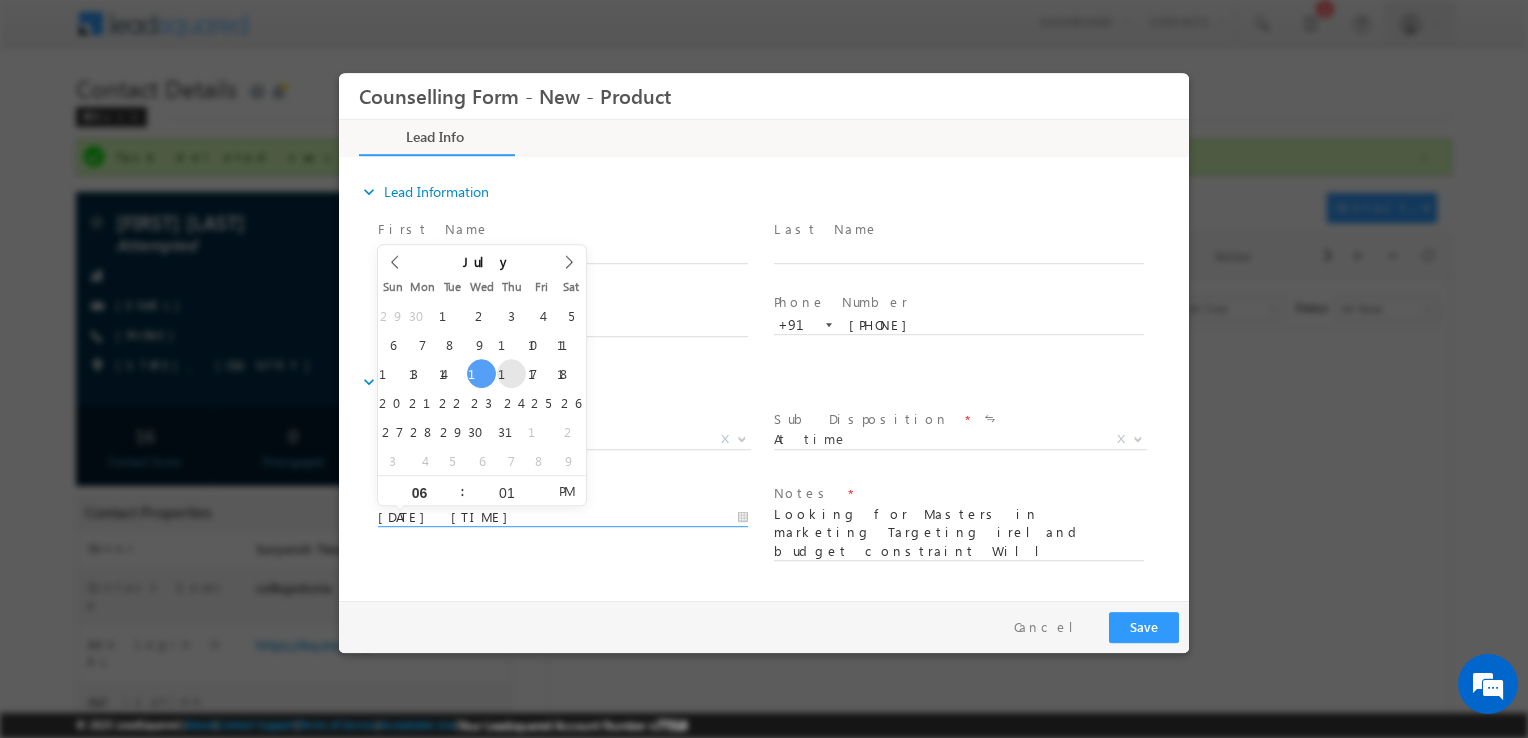 type on "17/07/2025 6:01 PM" 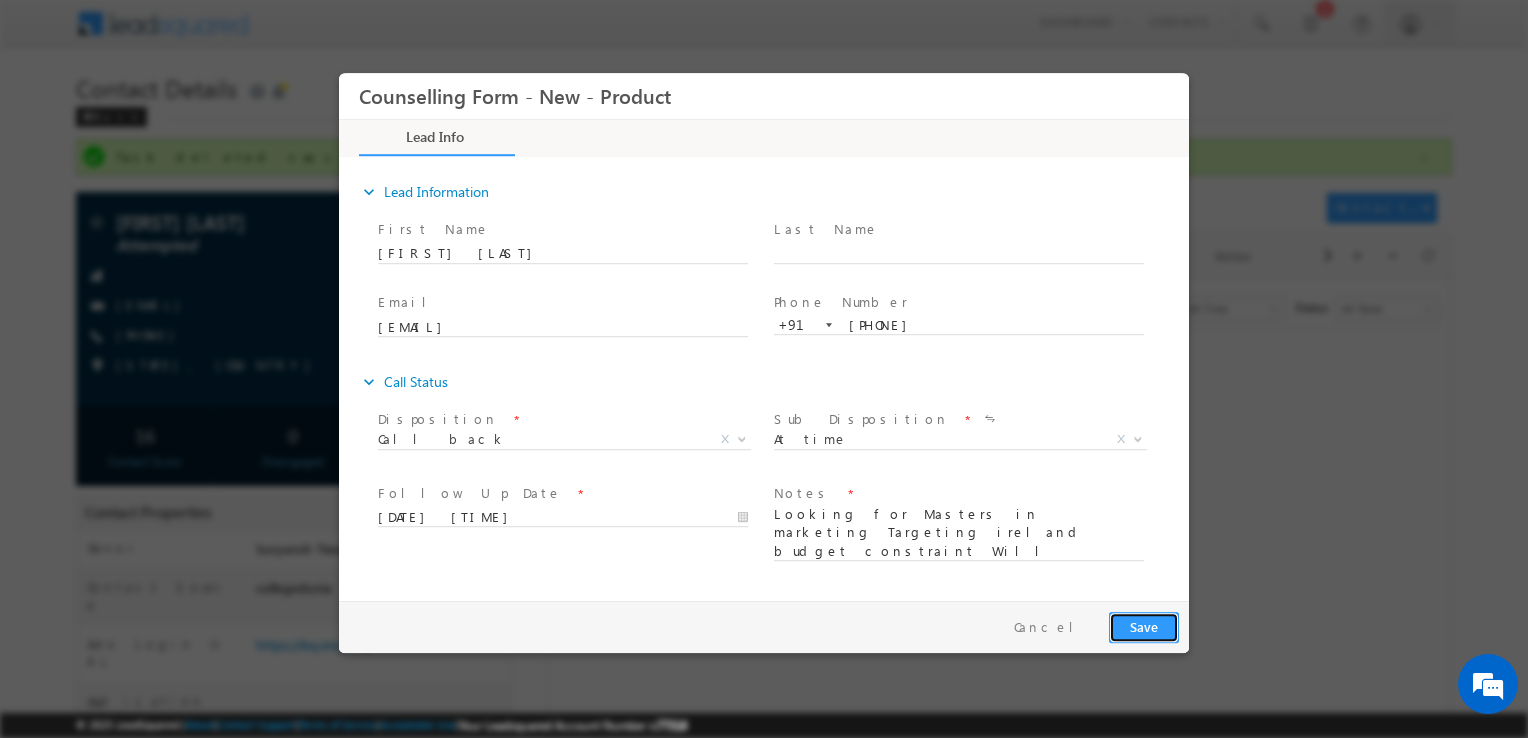 click on "Save" at bounding box center (1144, 627) 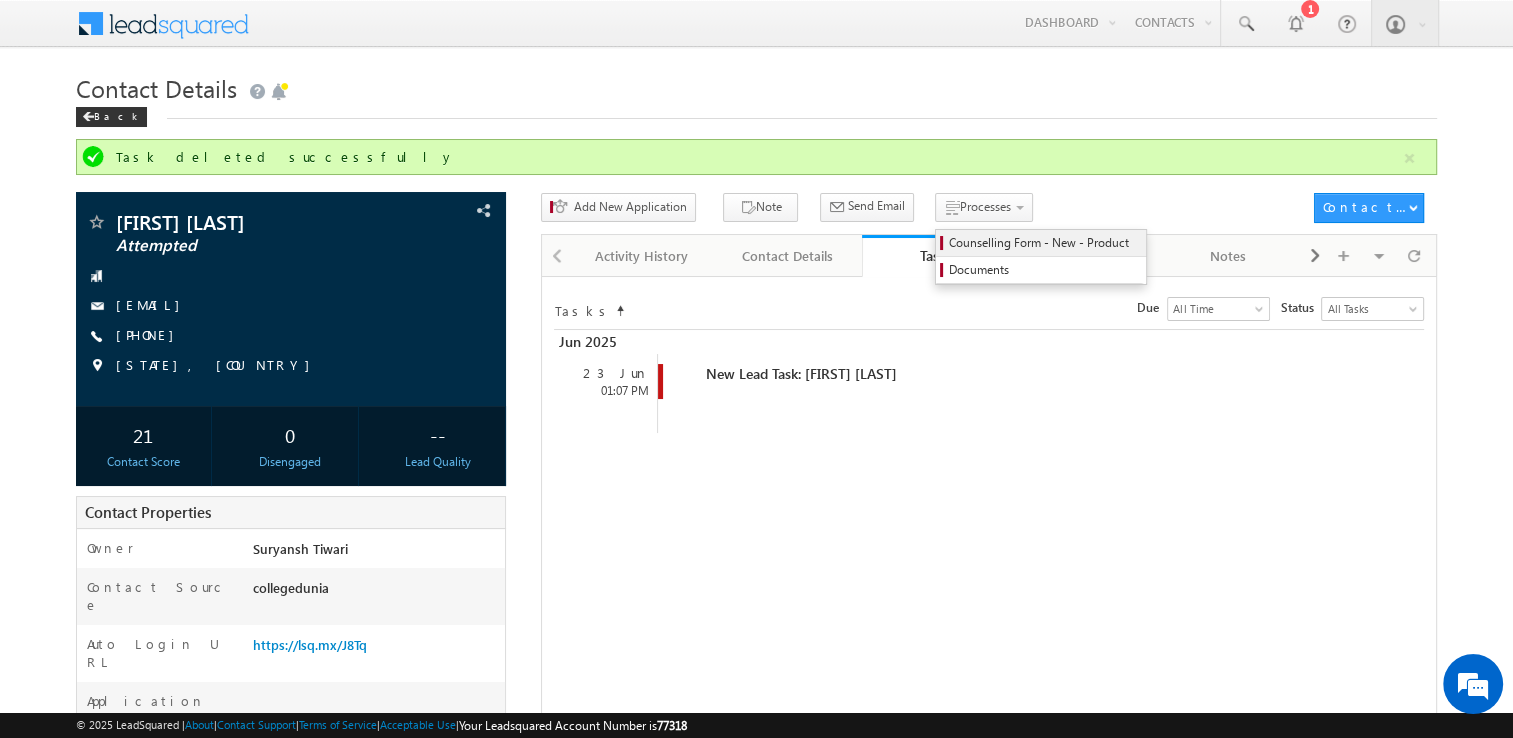 click on "Counselling Form - New - Product" at bounding box center [1044, 243] 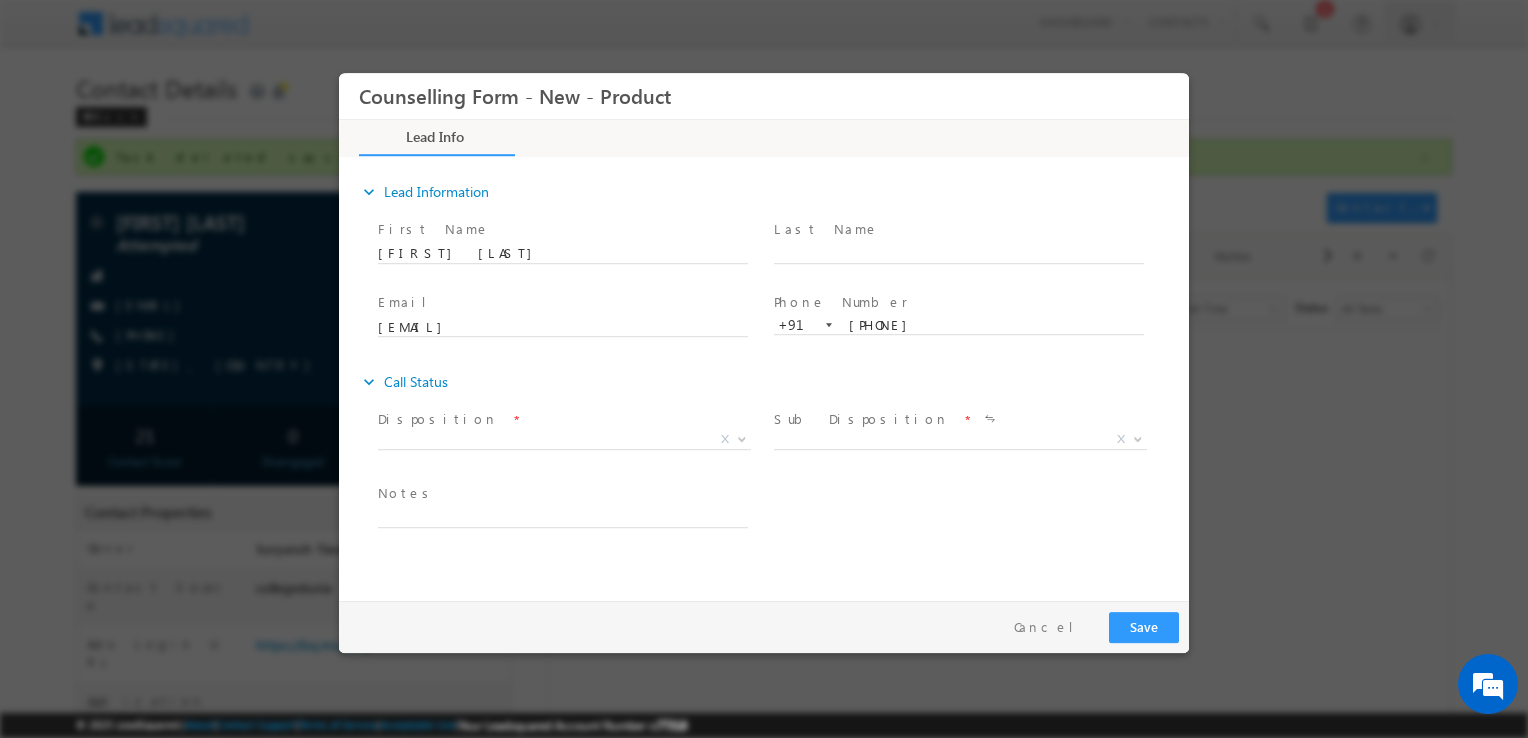 scroll, scrollTop: 0, scrollLeft: 0, axis: both 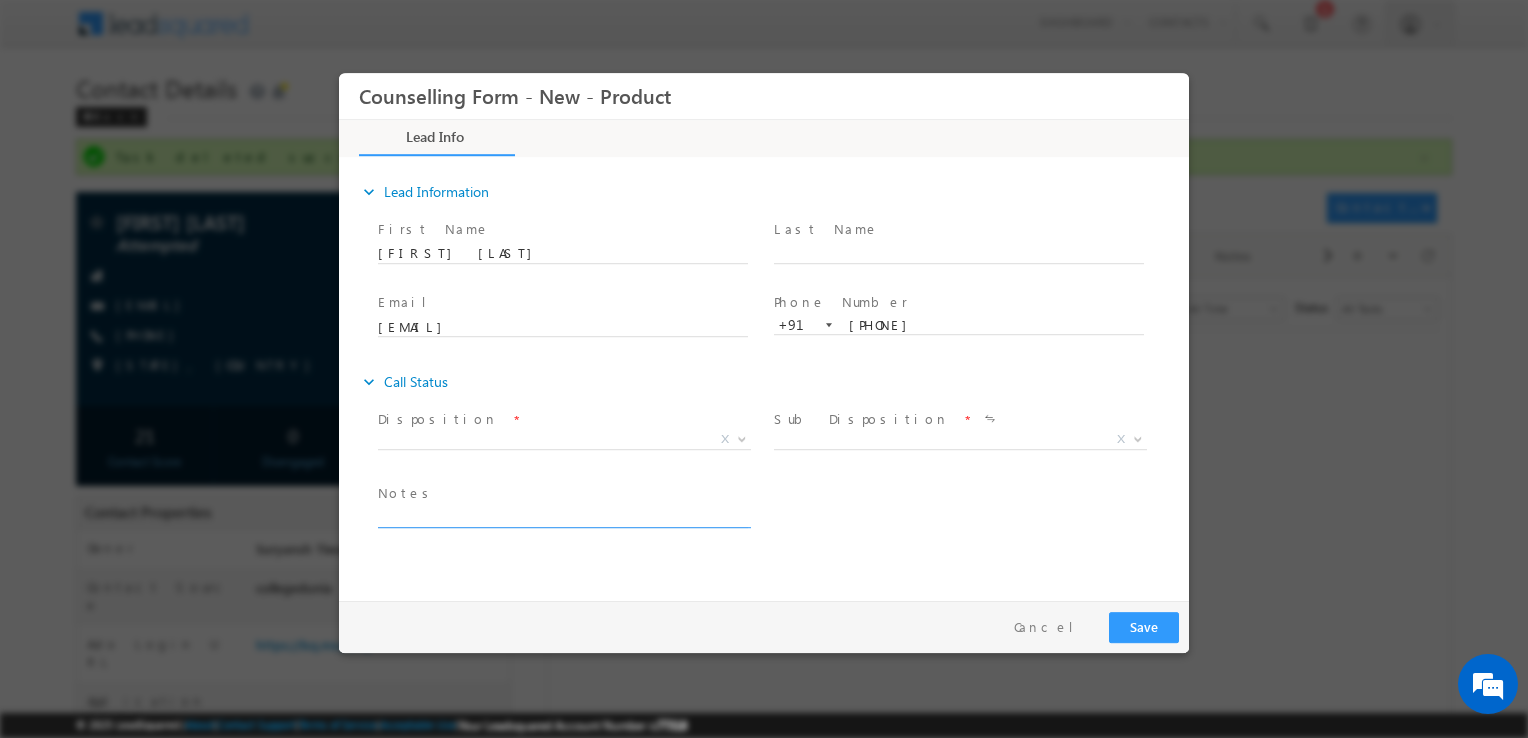 click at bounding box center (563, 516) 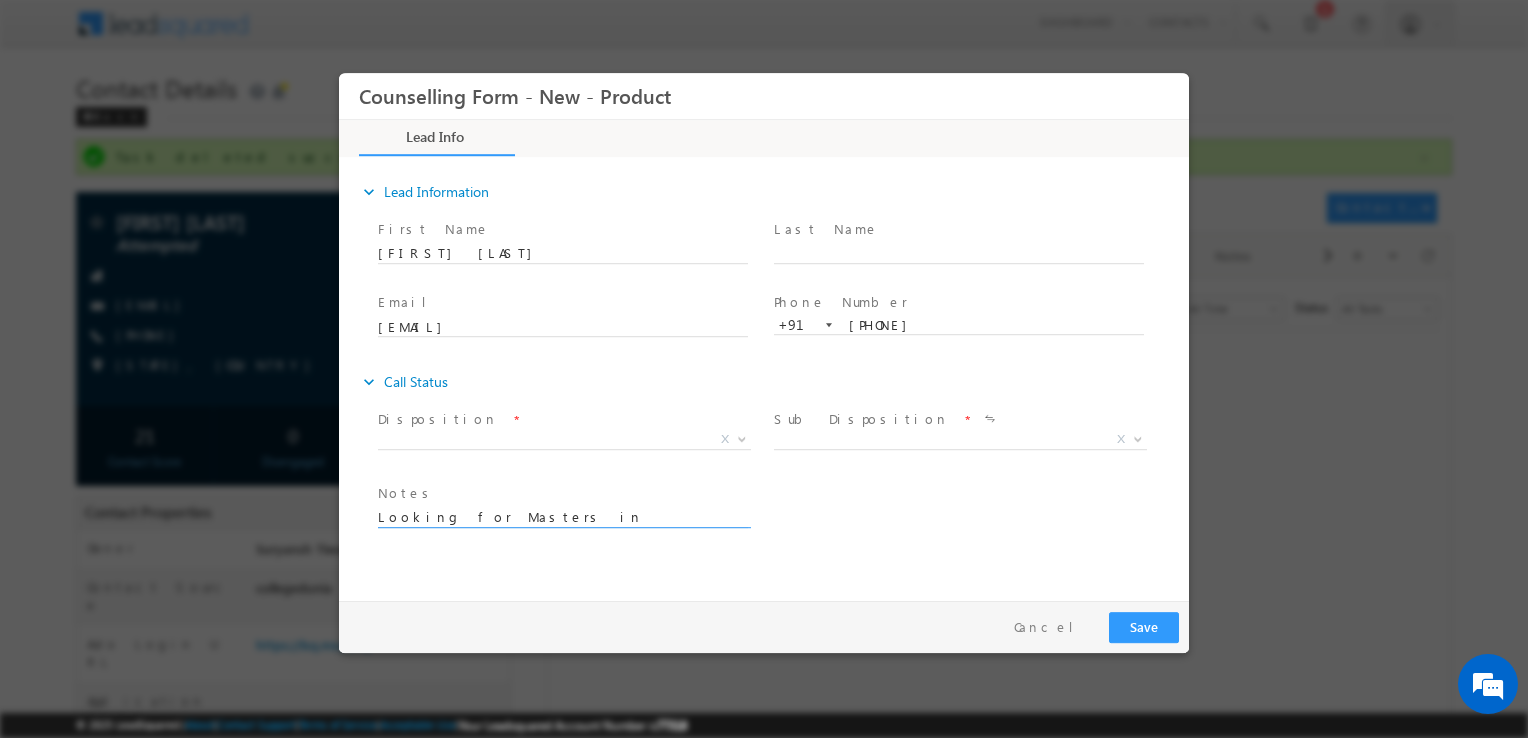 click on "Looking for Masters in marketing Targeting ireland budget constraint Will discuss with brother and clb tomorrow" at bounding box center [563, 516] 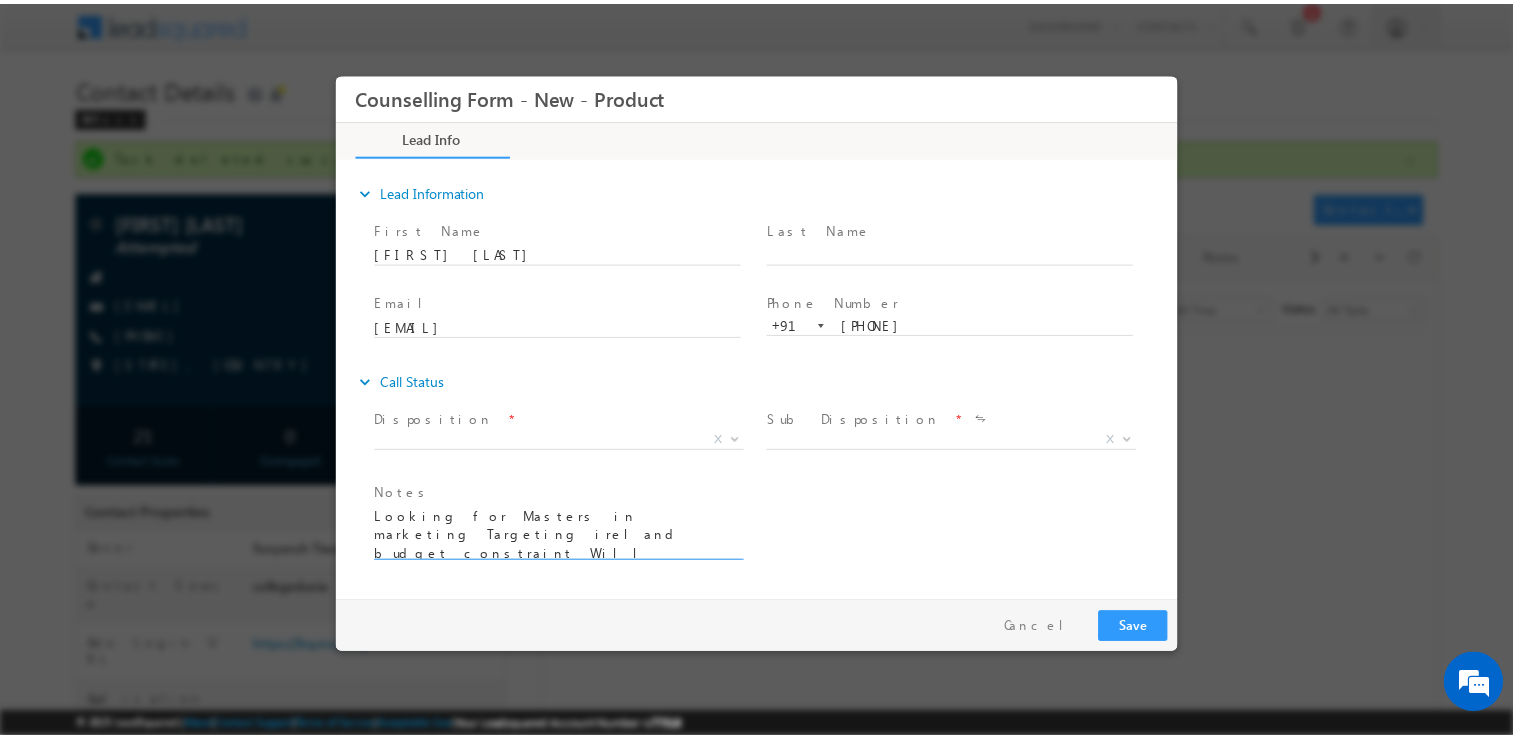 scroll, scrollTop: 3, scrollLeft: 0, axis: vertical 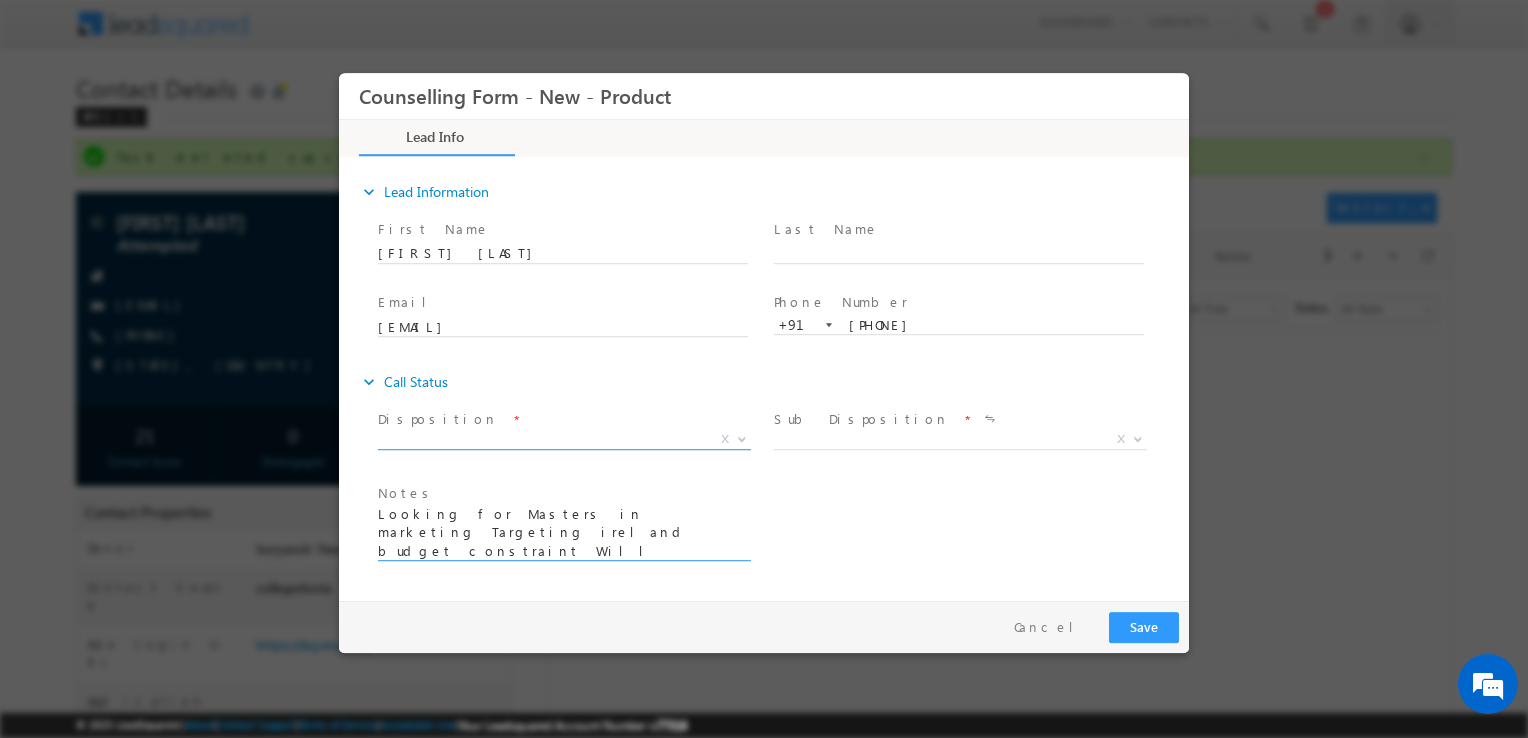type on "Looking for Masters in marketing Targeting ireland budget constraint Will discuss with brother and clb tomorrow" 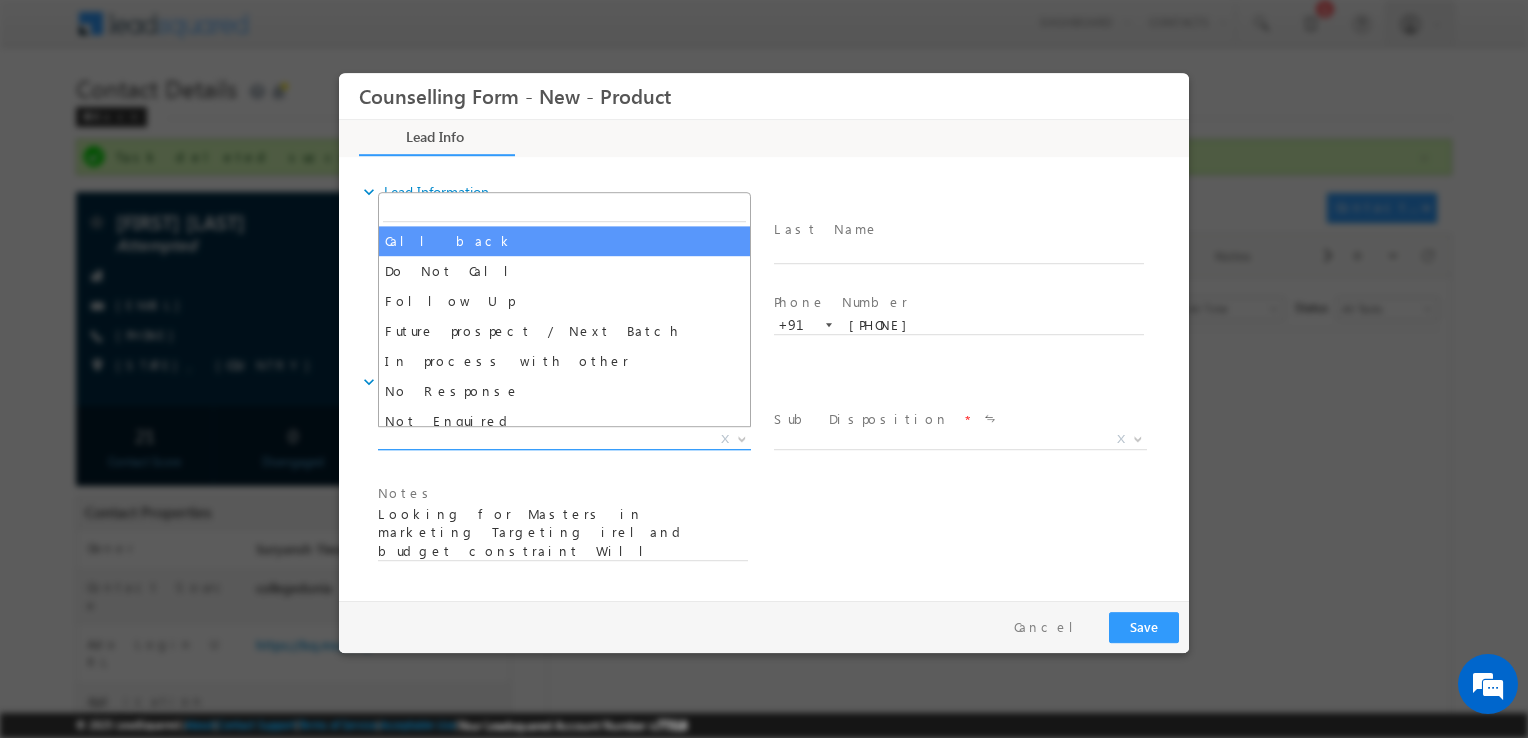 click on "X" at bounding box center [564, 440] 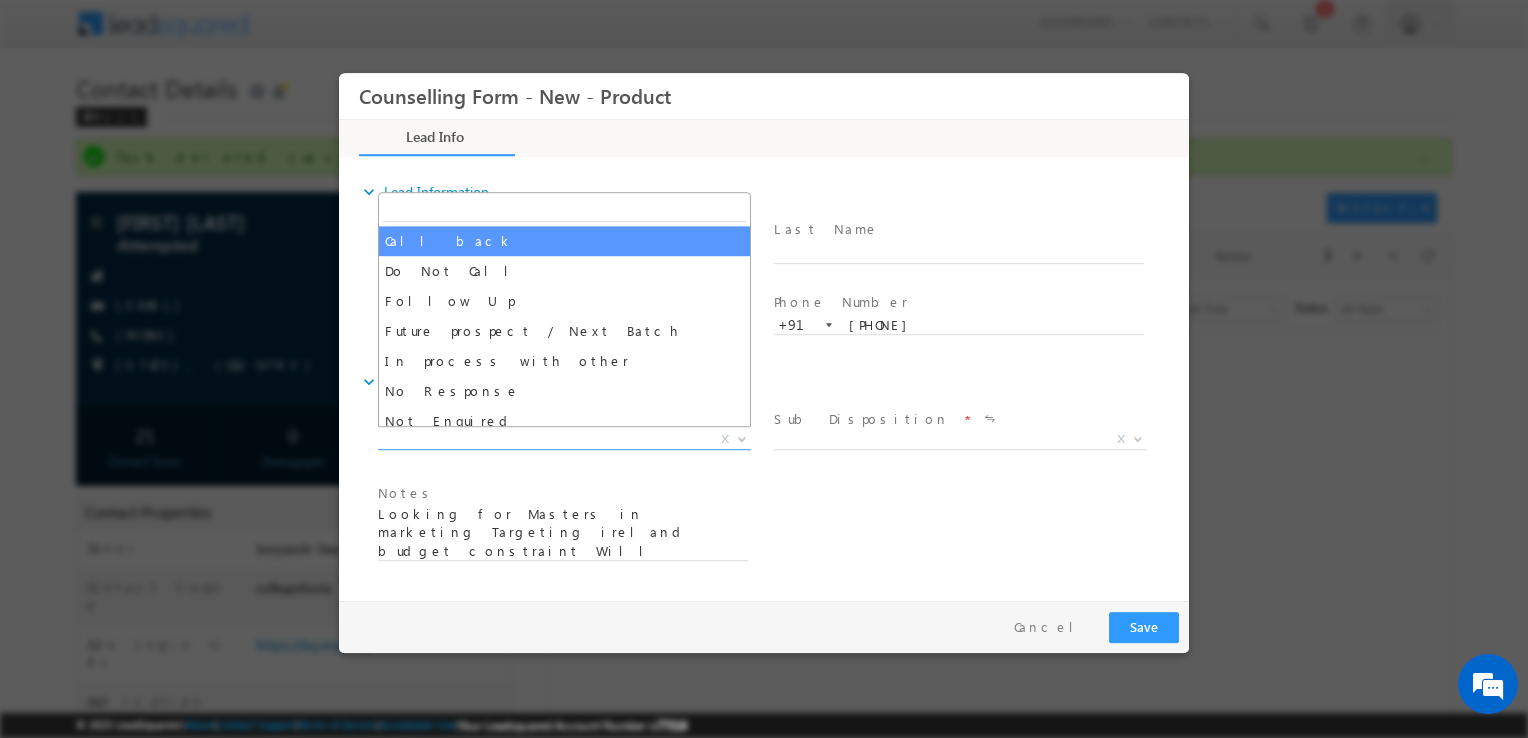 select on "Call back" 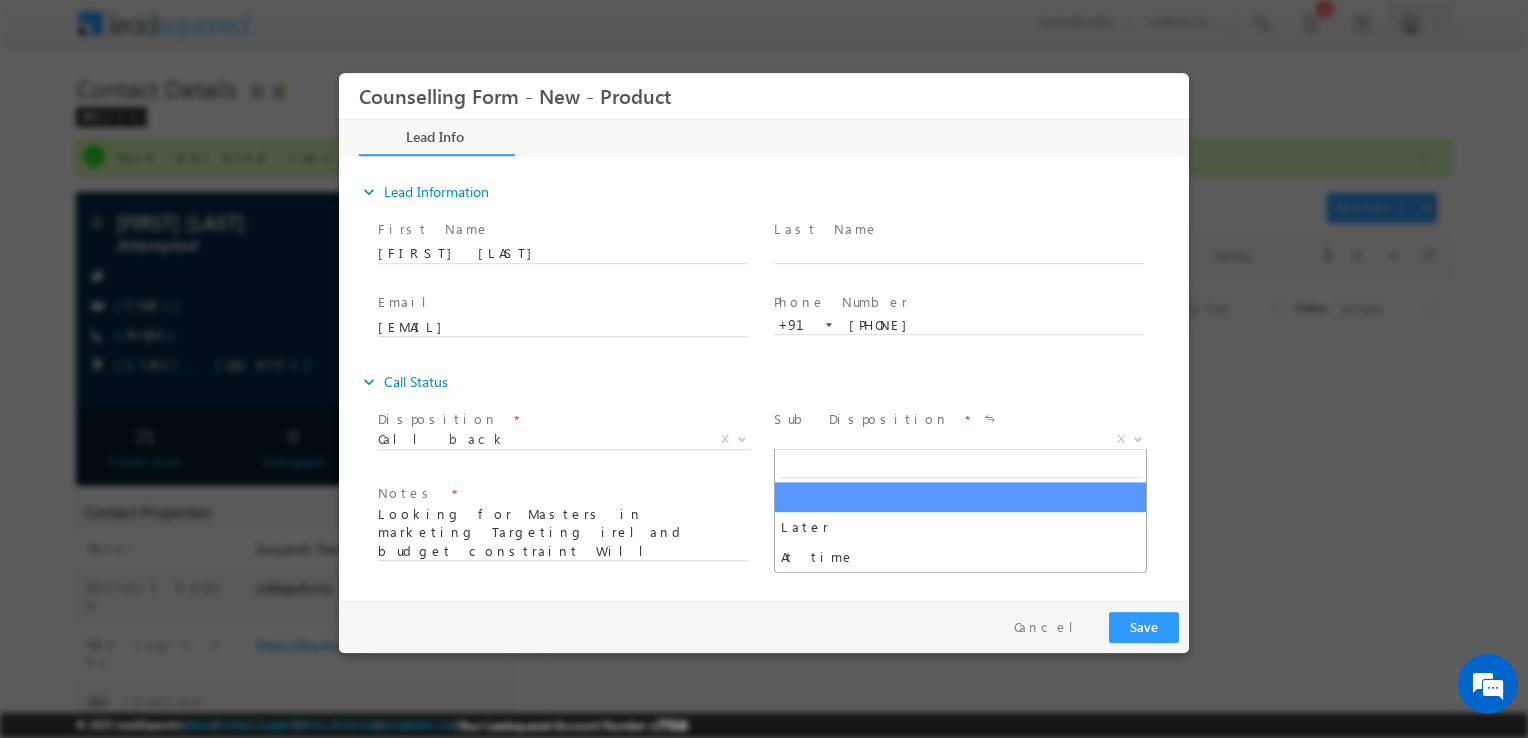 click on "X" at bounding box center (960, 440) 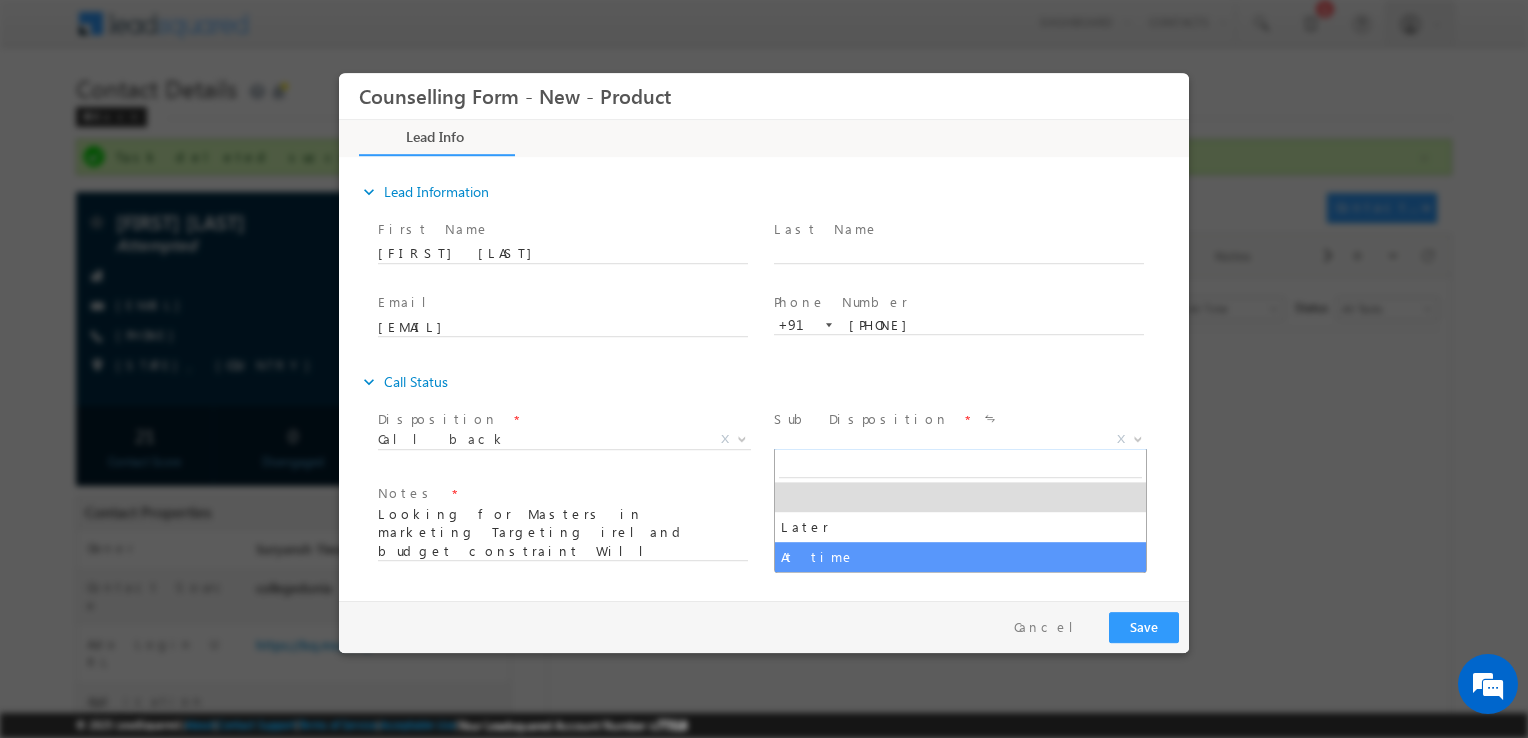 select on "At time" 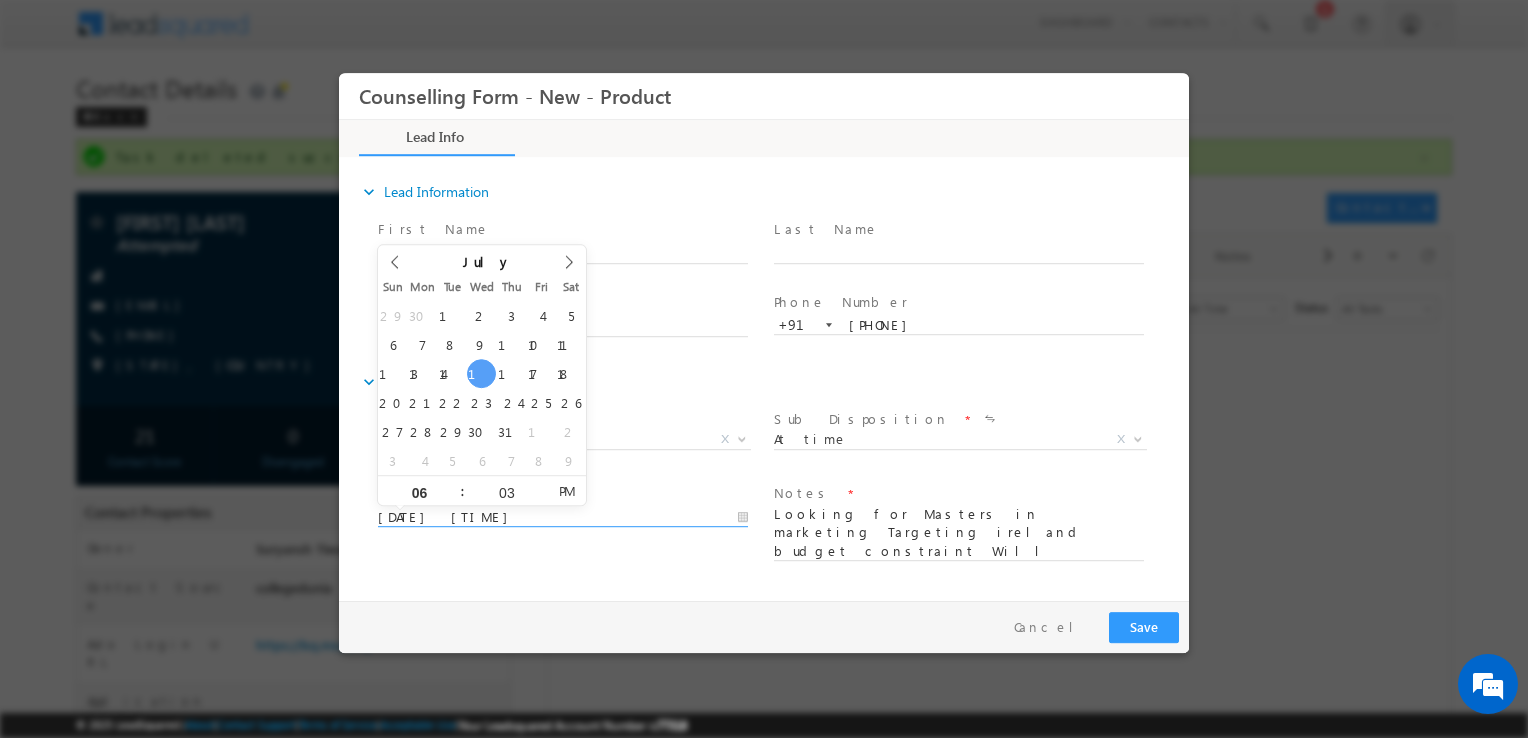 click on "16/07/2025 6:03 PM" at bounding box center [563, 518] 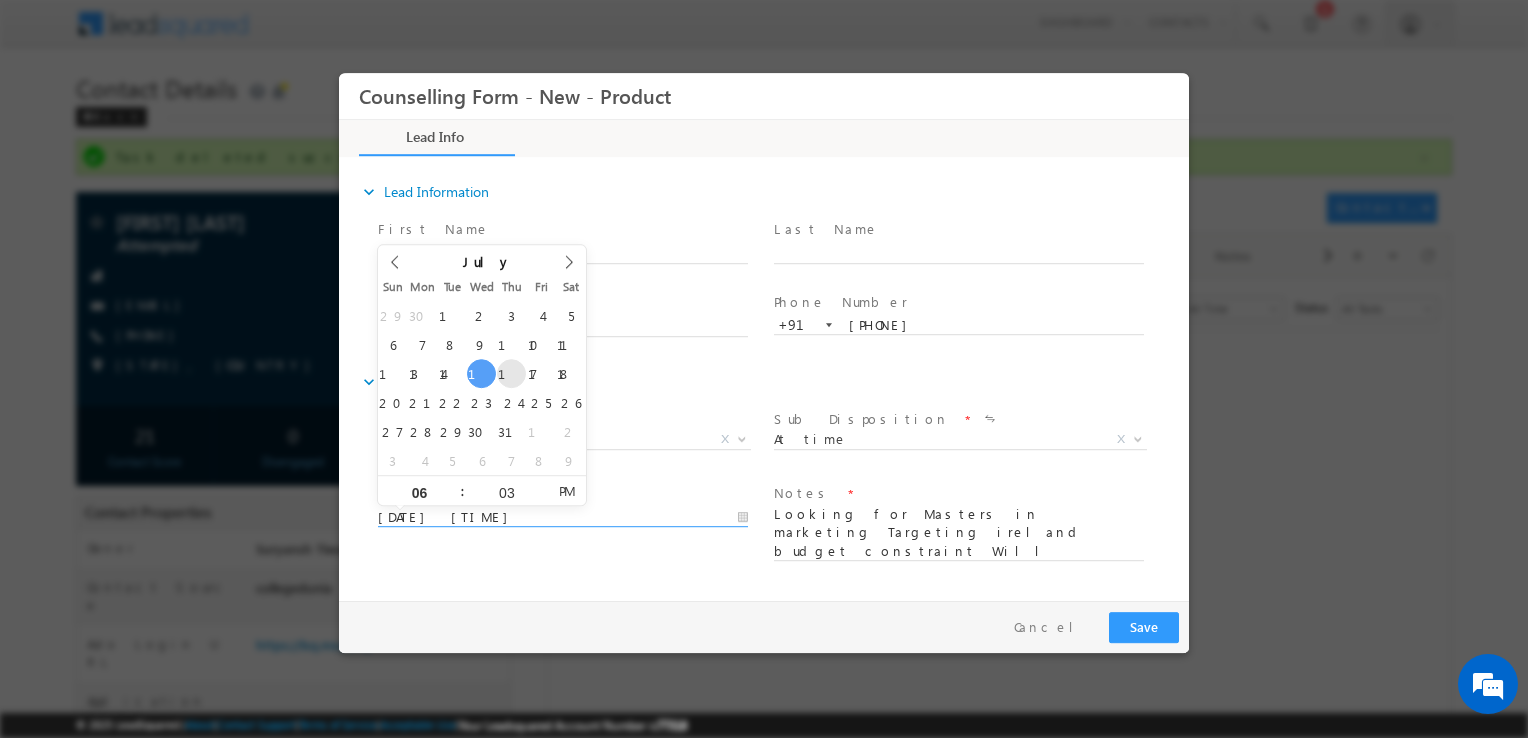 type on "17/07/2025 6:03 PM" 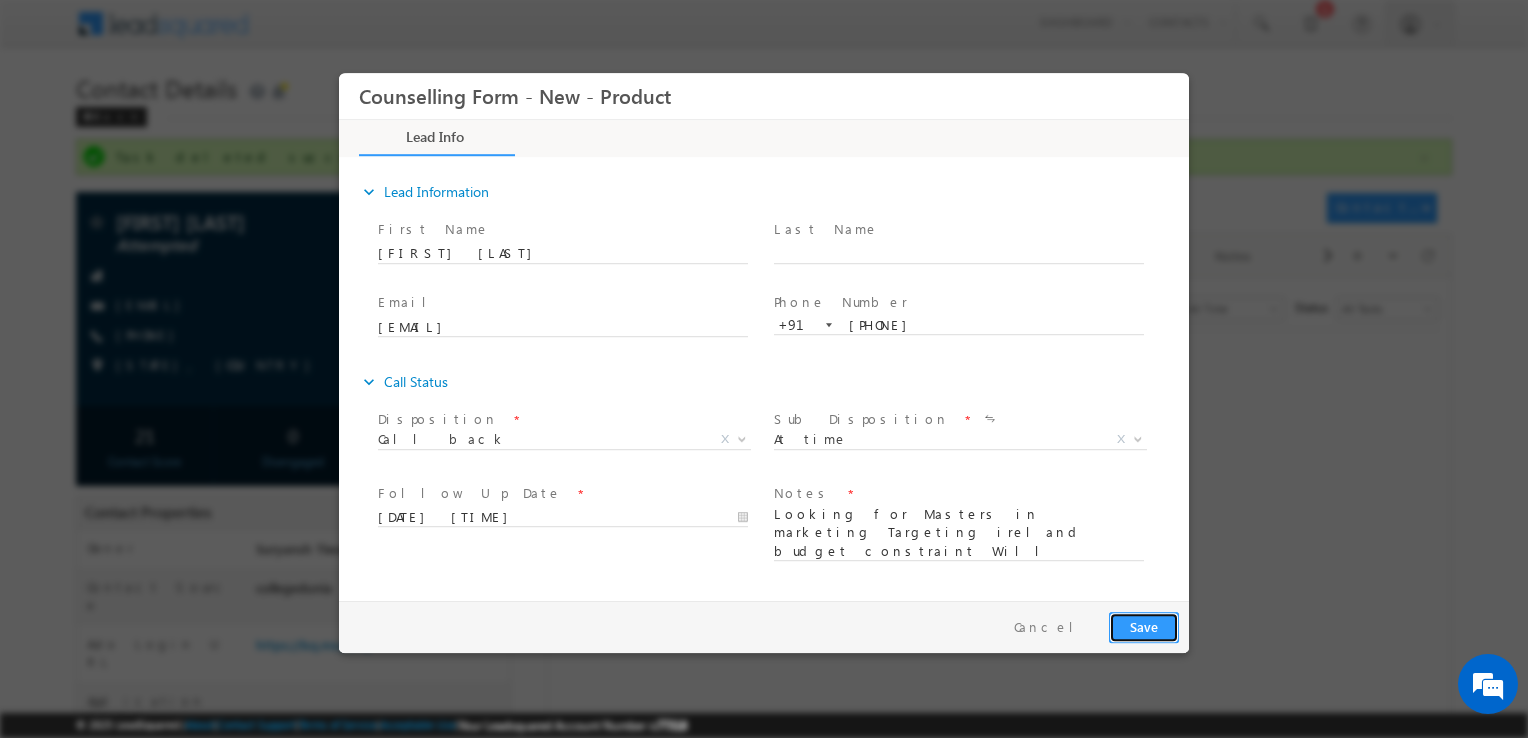 drag, startPoint x: 1130, startPoint y: 615, endPoint x: 1555, endPoint y: 715, distance: 436.60623 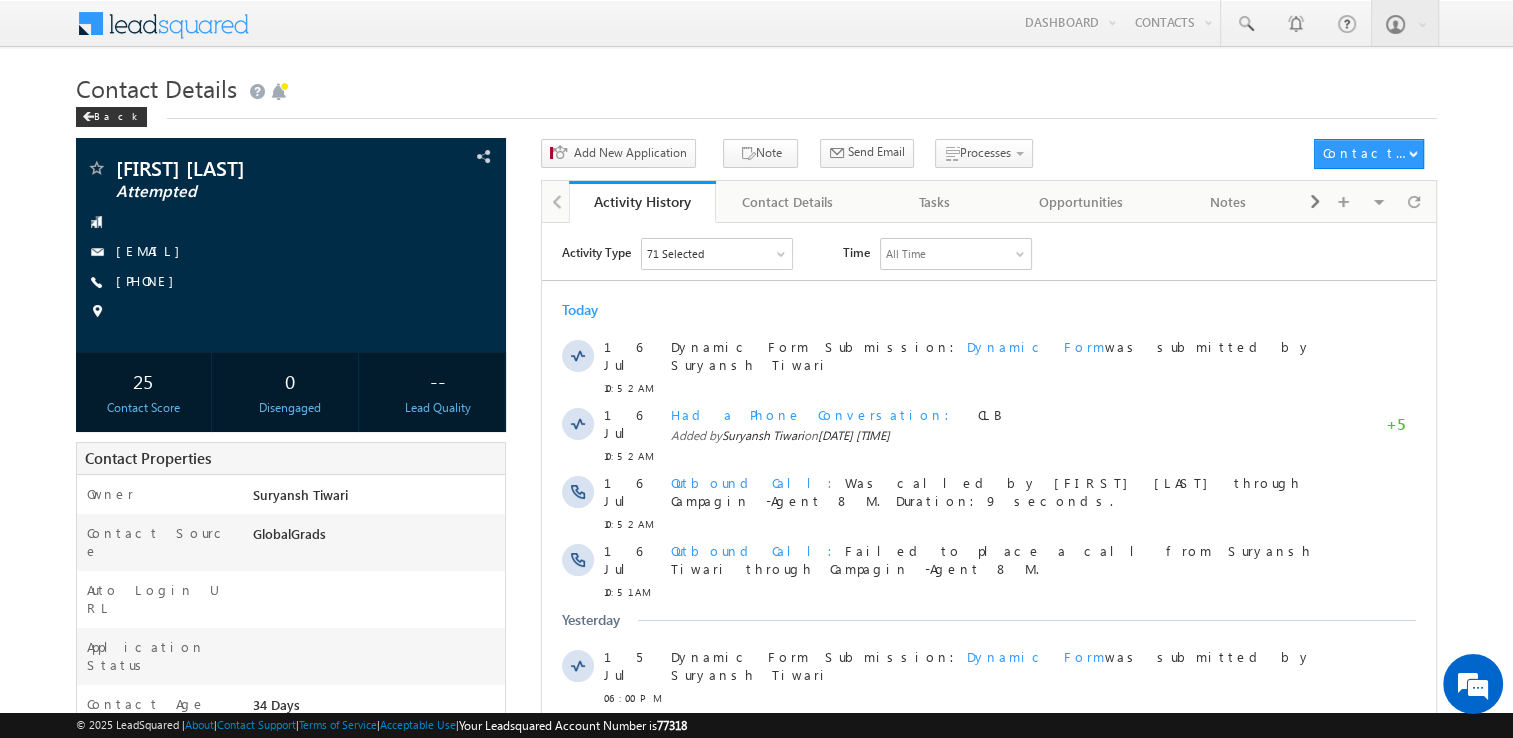 scroll, scrollTop: 0, scrollLeft: 0, axis: both 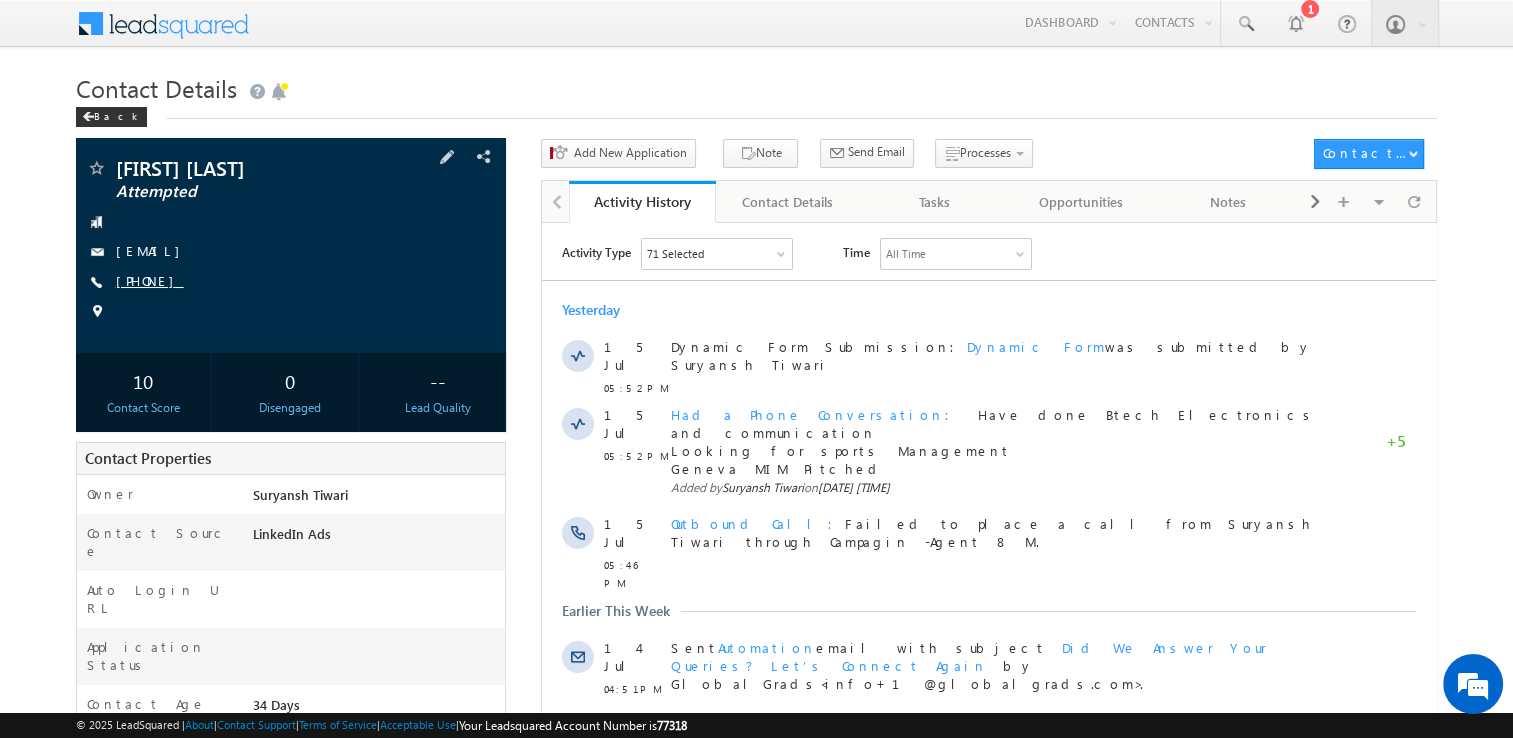 click on "[PHONE]" at bounding box center (150, 280) 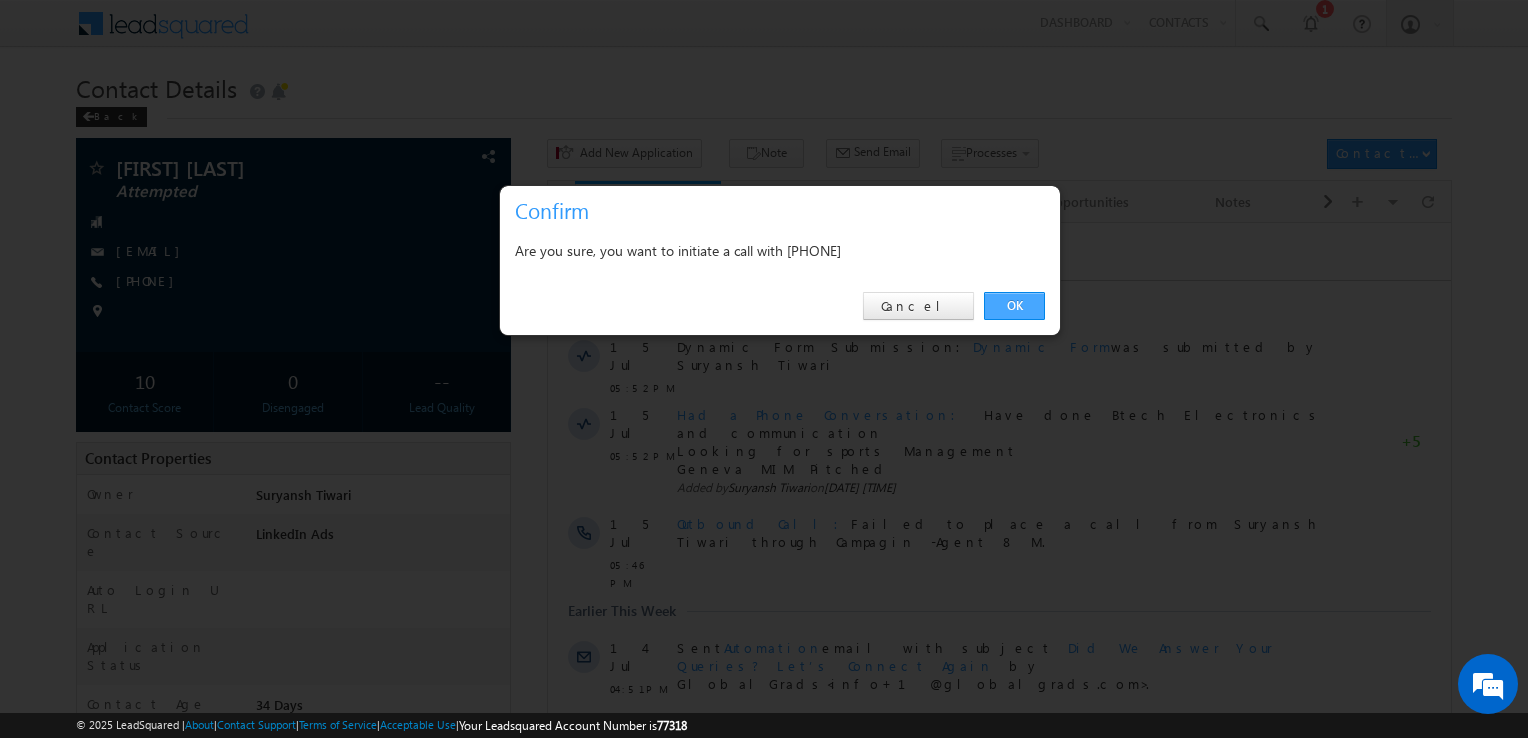 click on "OK" at bounding box center [1014, 306] 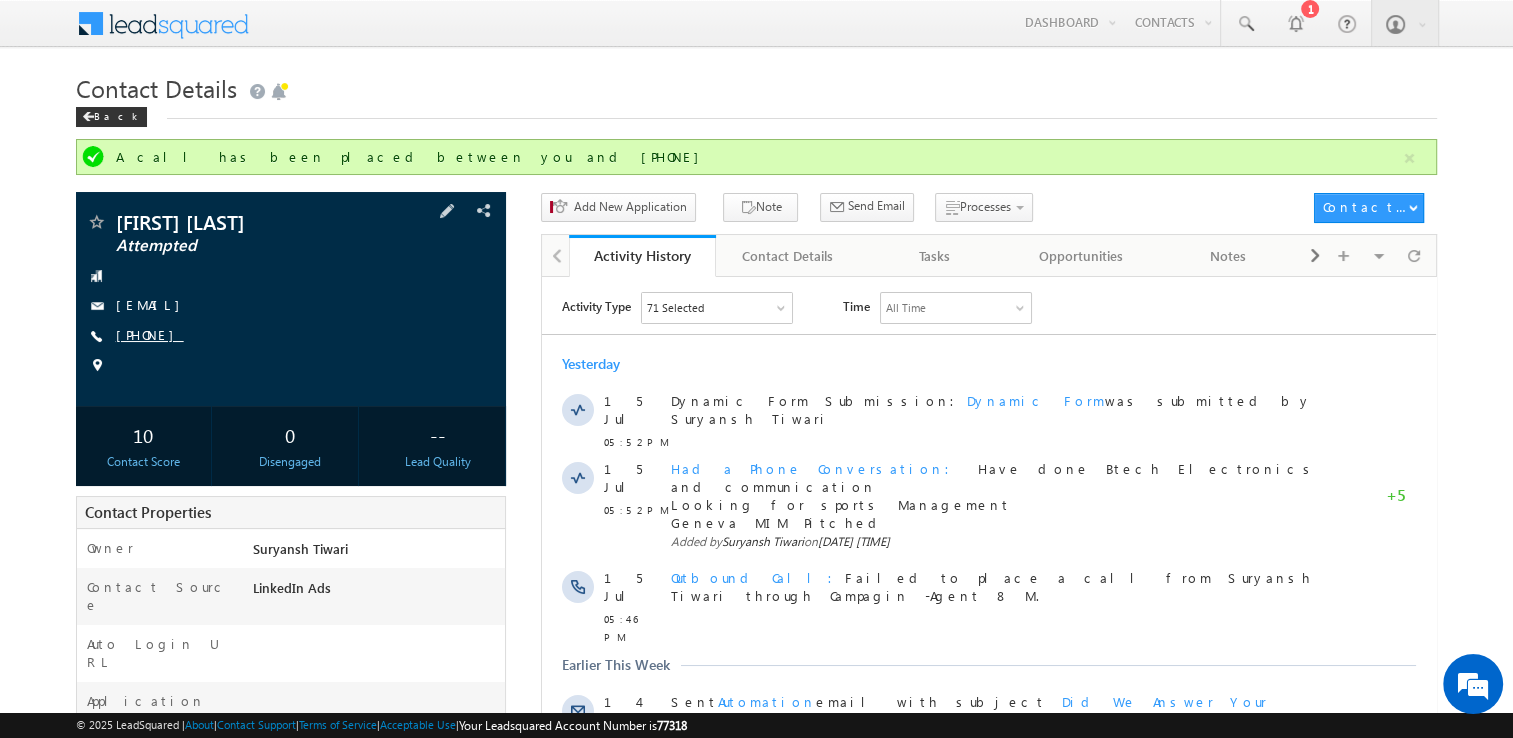 click on "+91-9809704444" at bounding box center (150, 334) 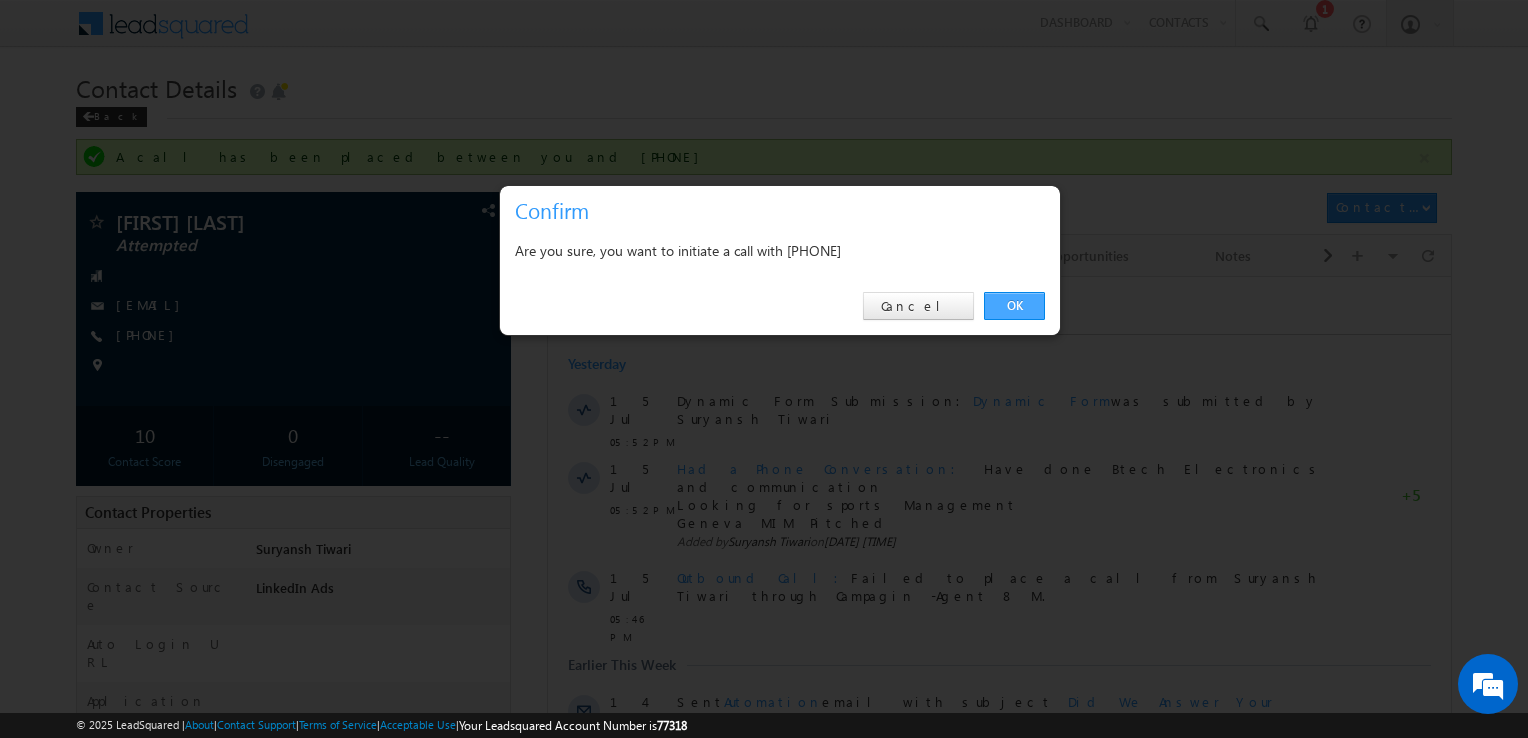 click on "OK" at bounding box center (1014, 306) 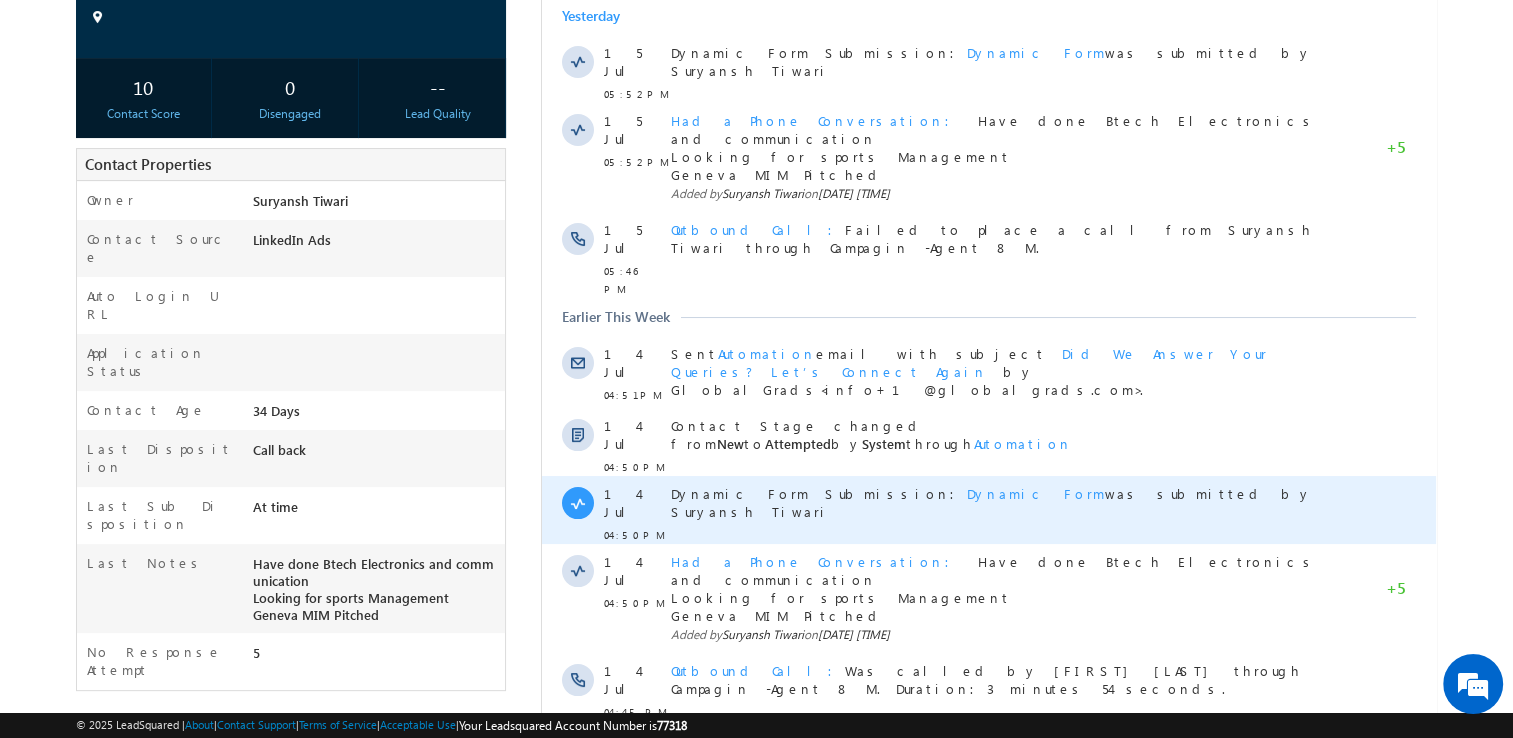 scroll, scrollTop: 348, scrollLeft: 0, axis: vertical 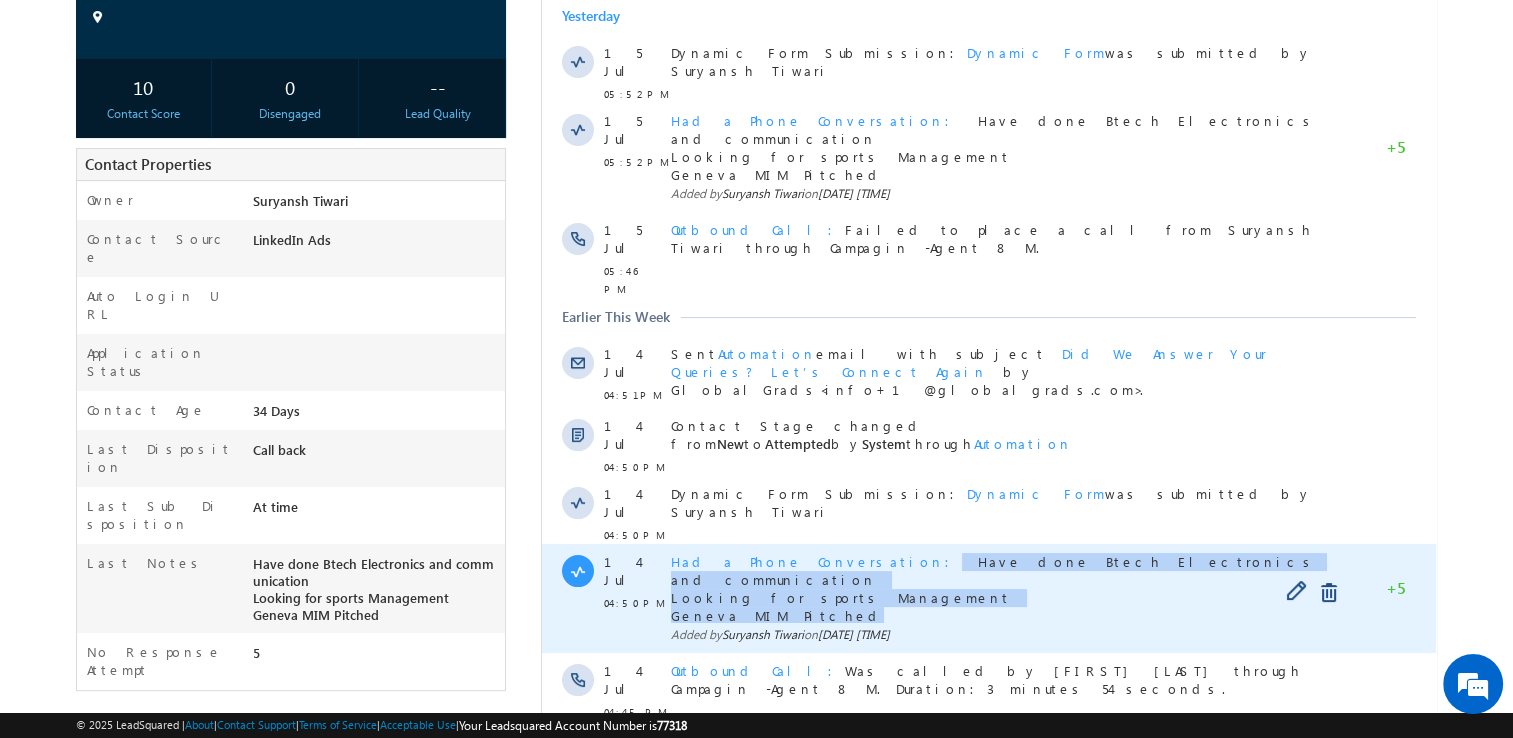 copy on "Have done Btech Electronics and communication  Looking for sports Management  Geneva MIM Pitched" 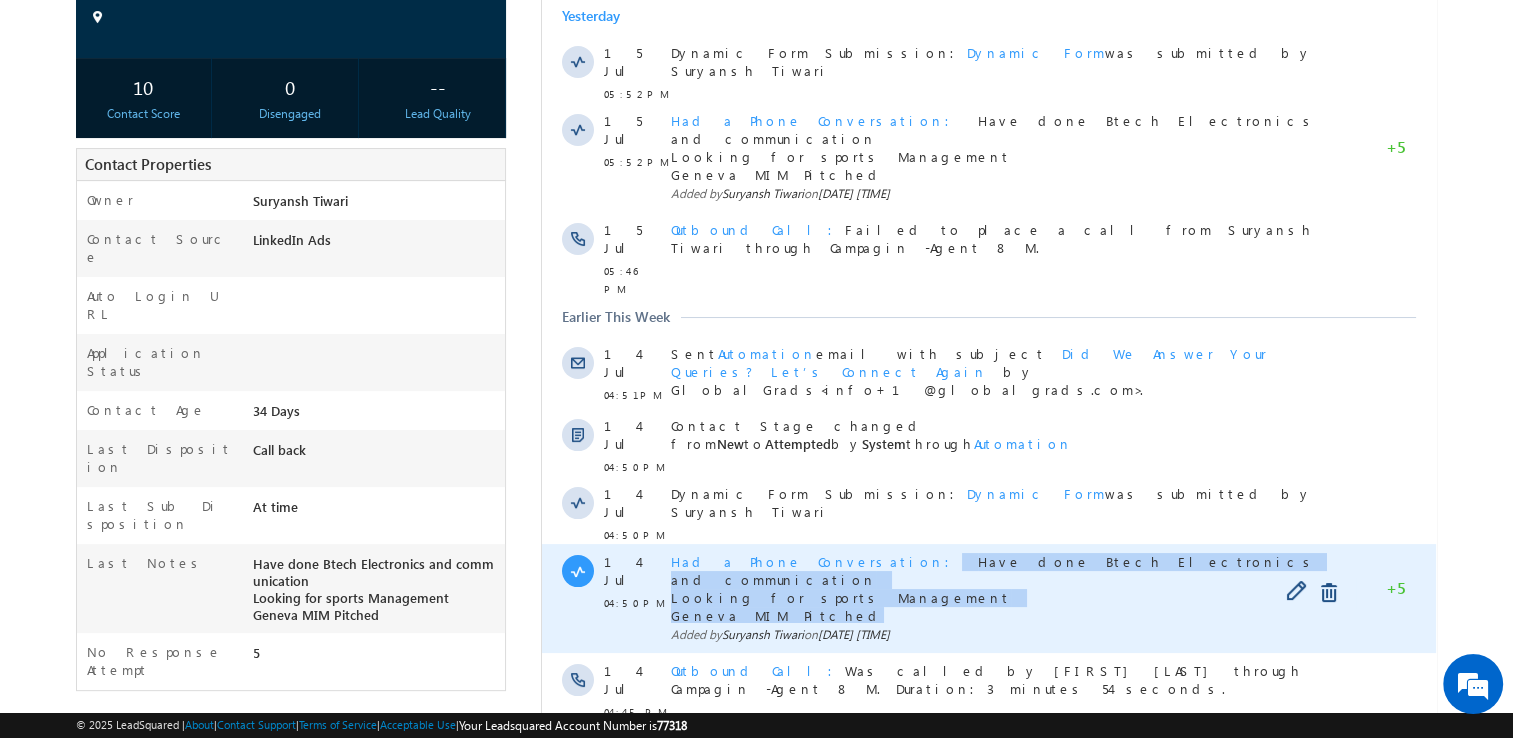 drag, startPoint x: 832, startPoint y: 483, endPoint x: 966, endPoint y: 522, distance: 139.56003 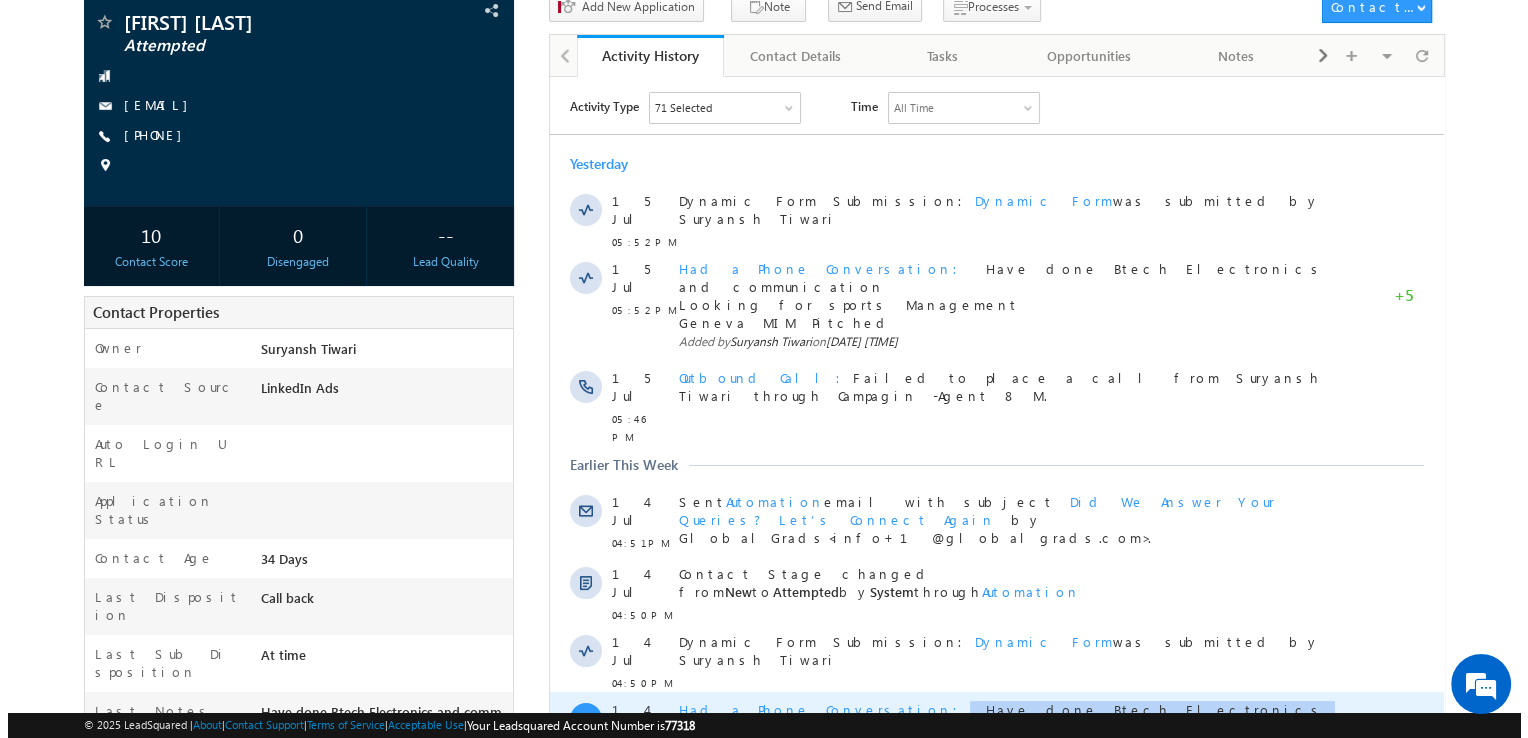 scroll, scrollTop: 169, scrollLeft: 0, axis: vertical 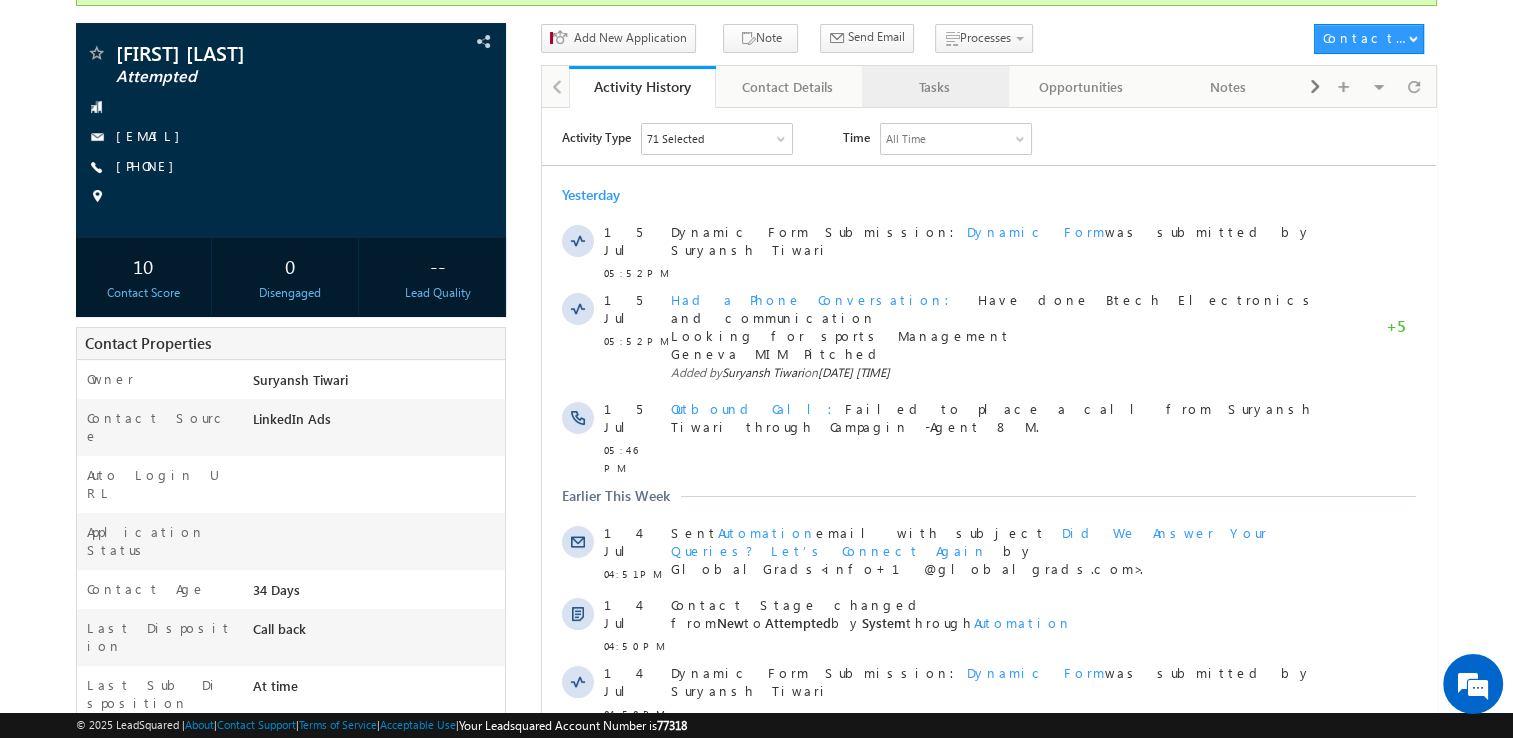 click on "Tasks" at bounding box center [934, 87] 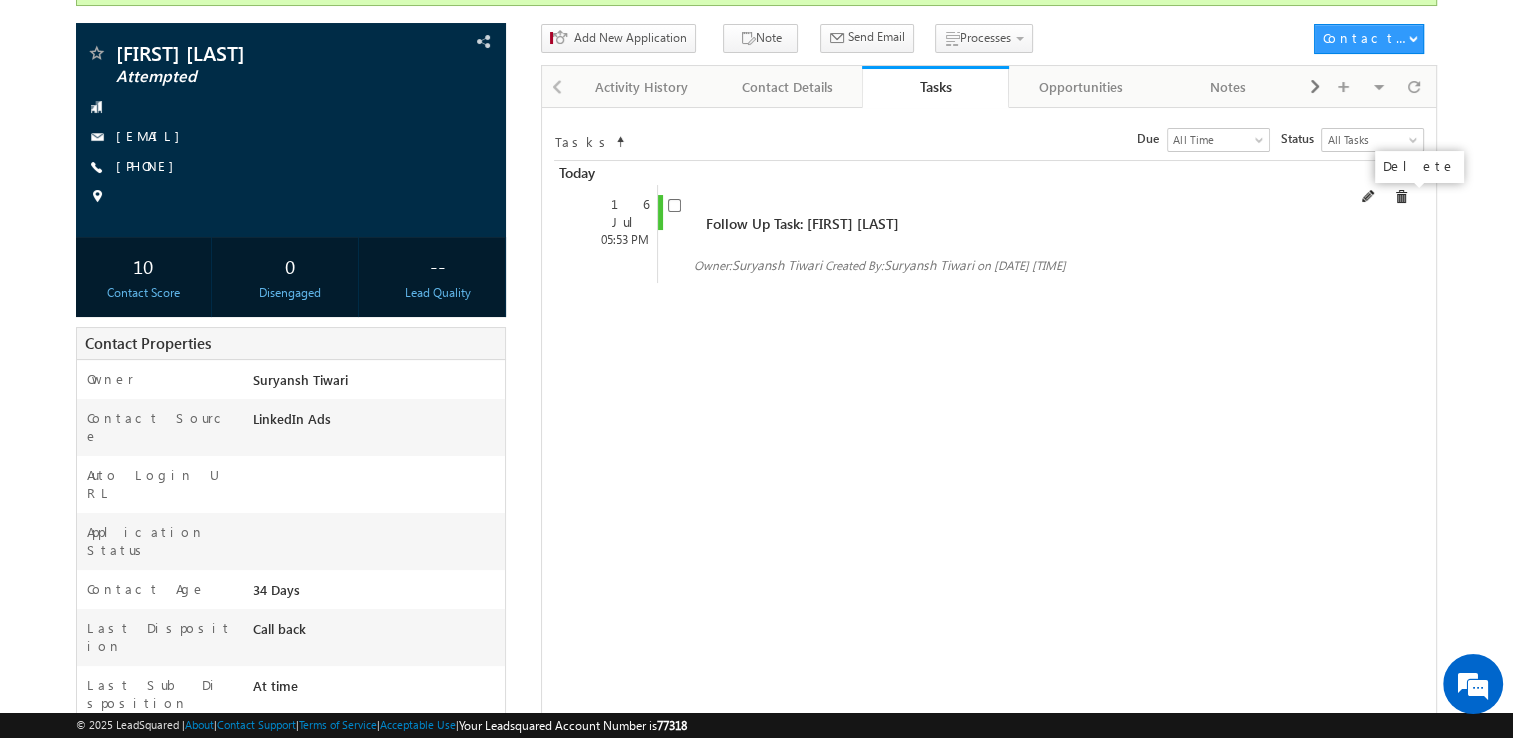 click at bounding box center [1401, 197] 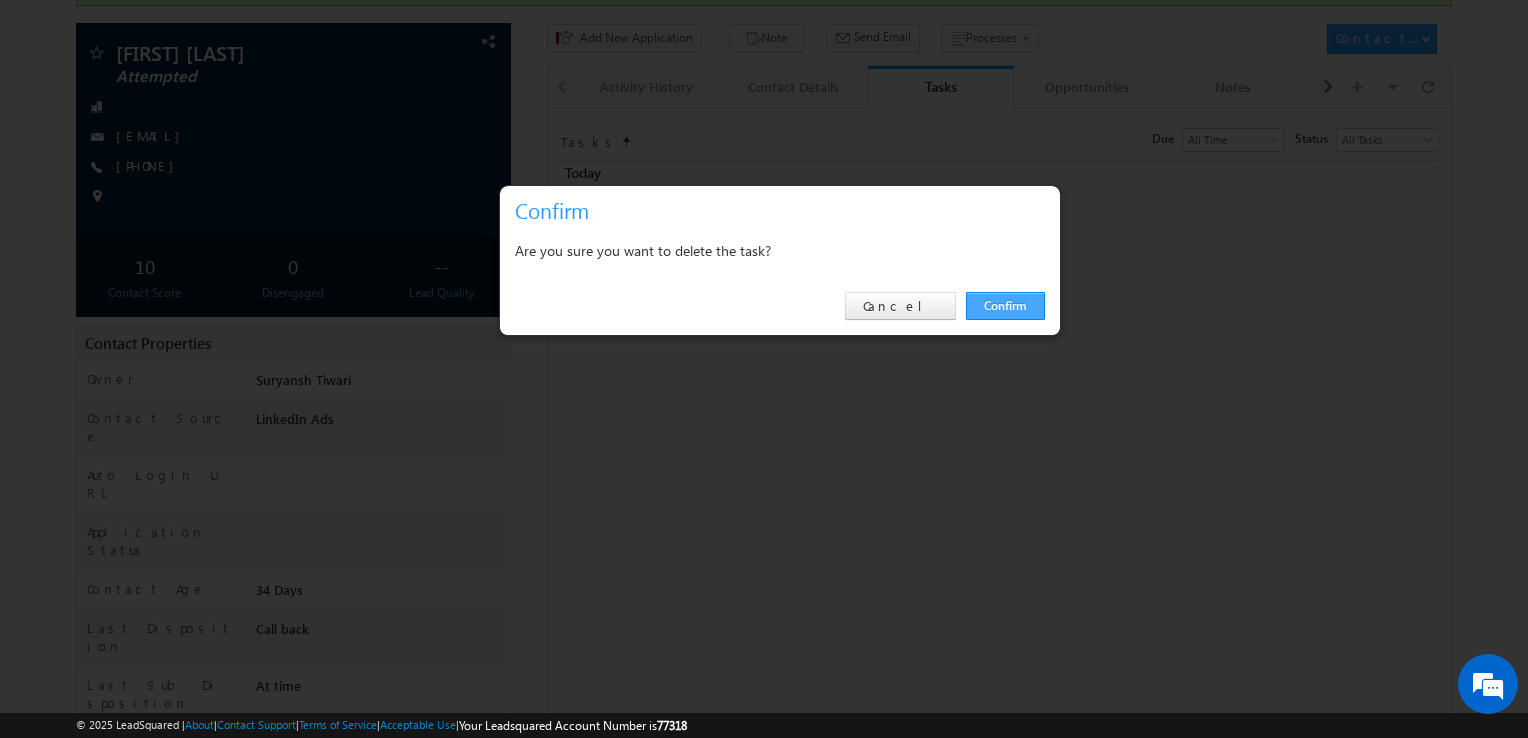 click on "Confirm" at bounding box center (1005, 306) 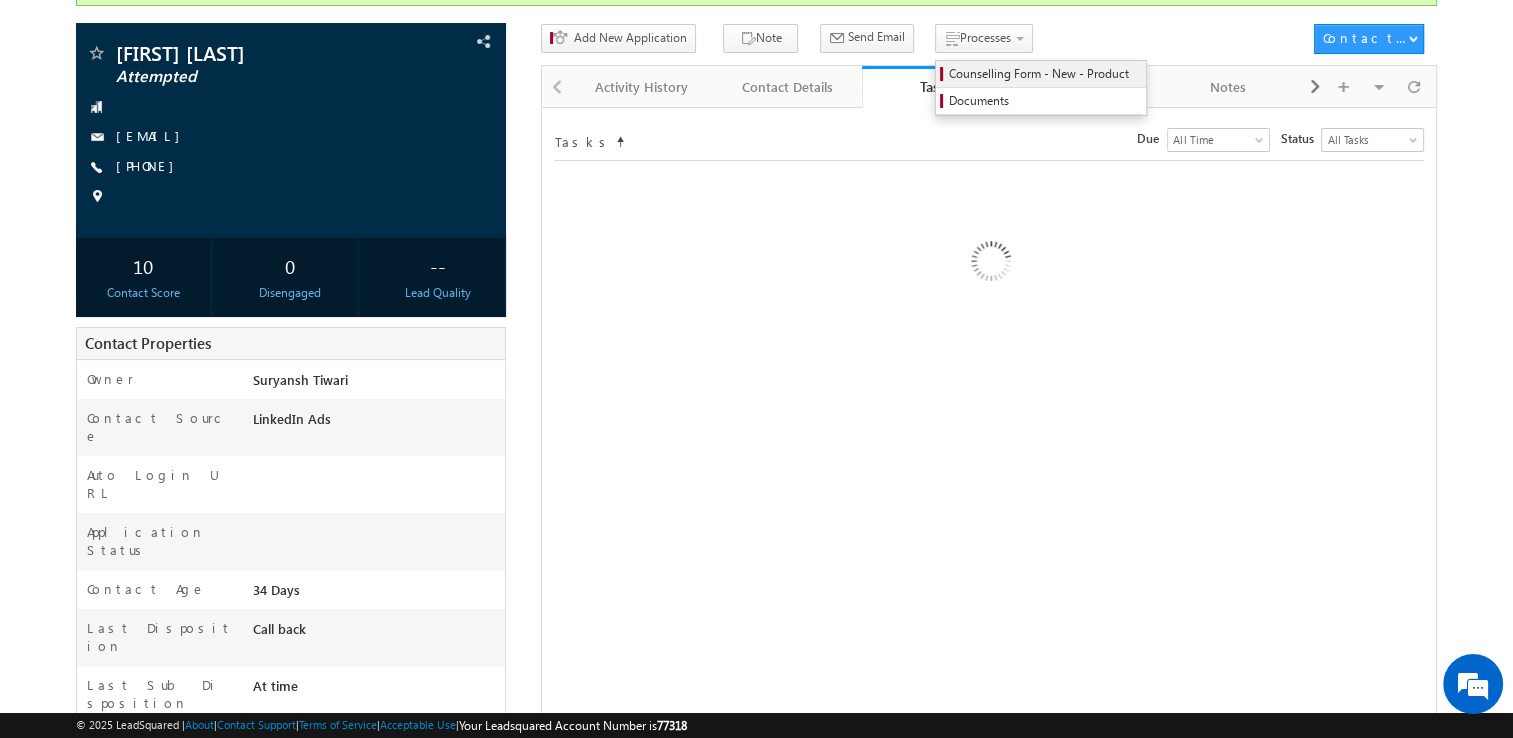 click on "Counselling Form - New - Product" at bounding box center (1044, 74) 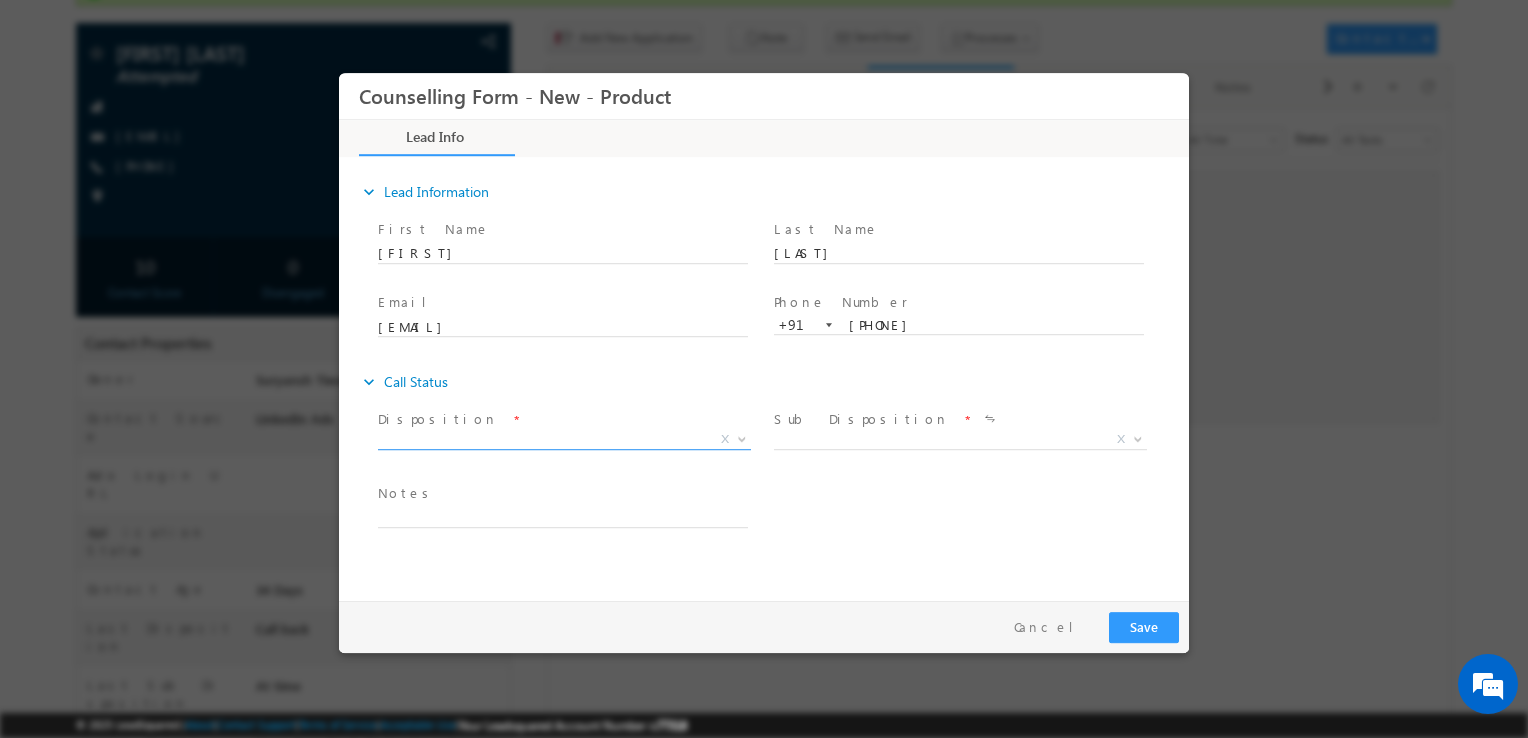 scroll, scrollTop: 0, scrollLeft: 0, axis: both 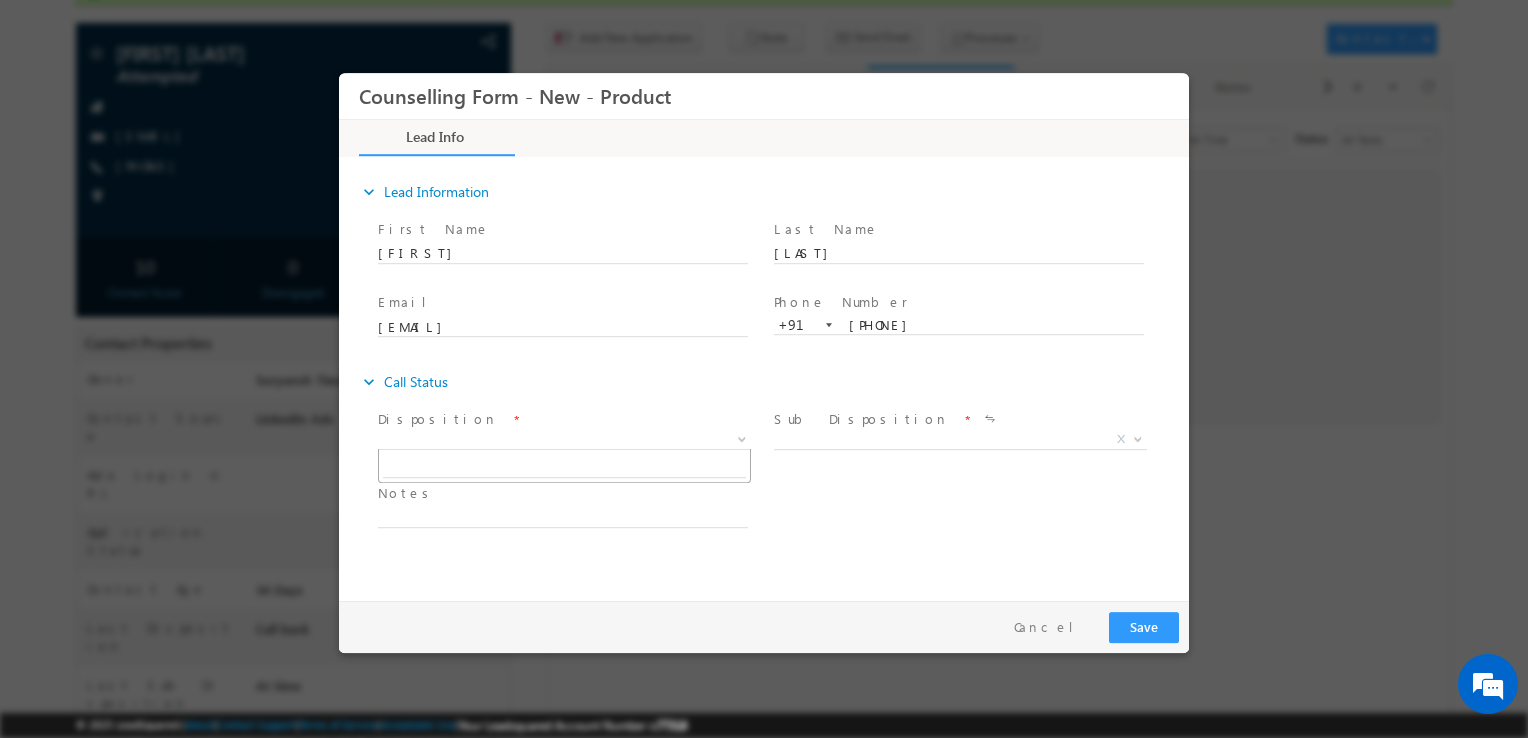 click on "X" at bounding box center [564, 440] 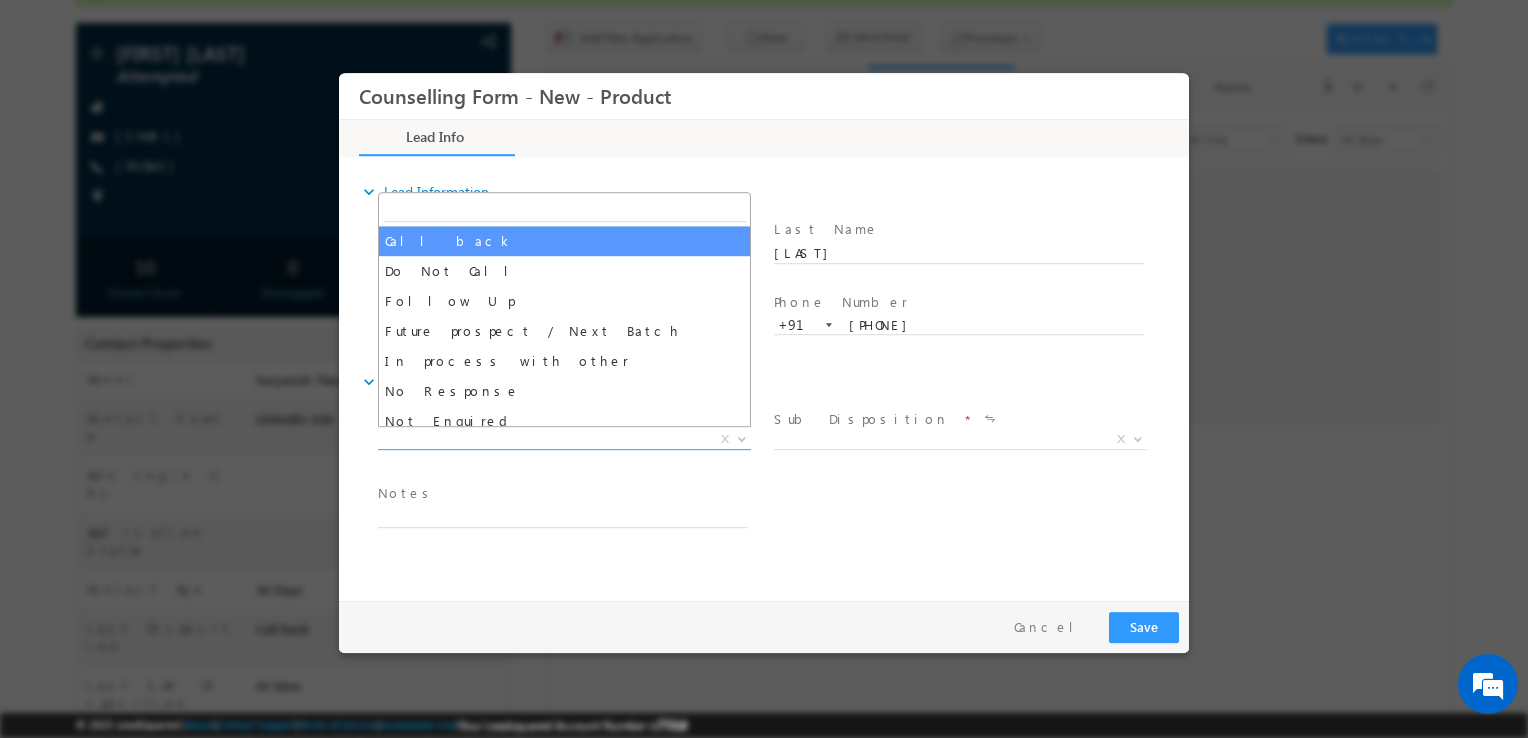 select on "Call back" 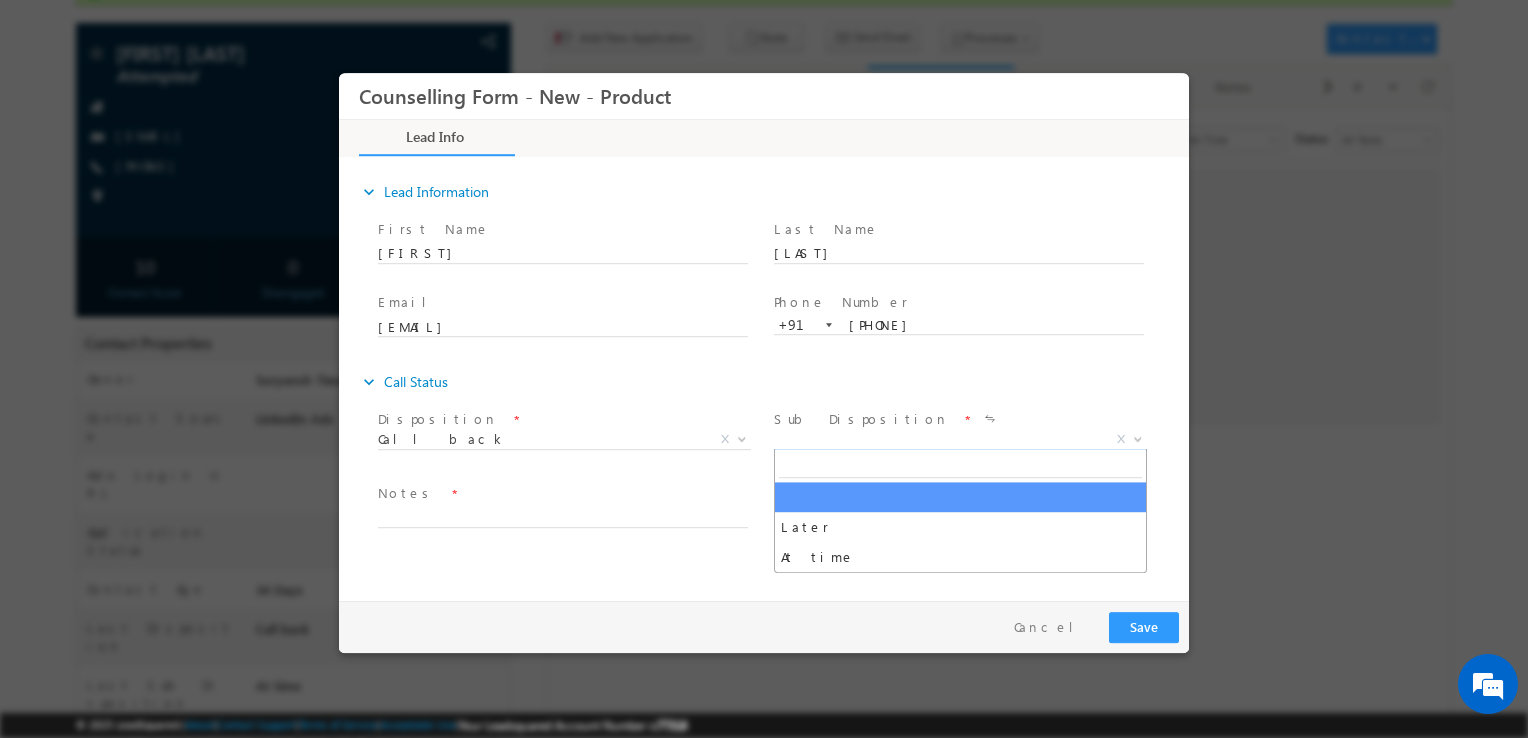 click on "X" at bounding box center [960, 440] 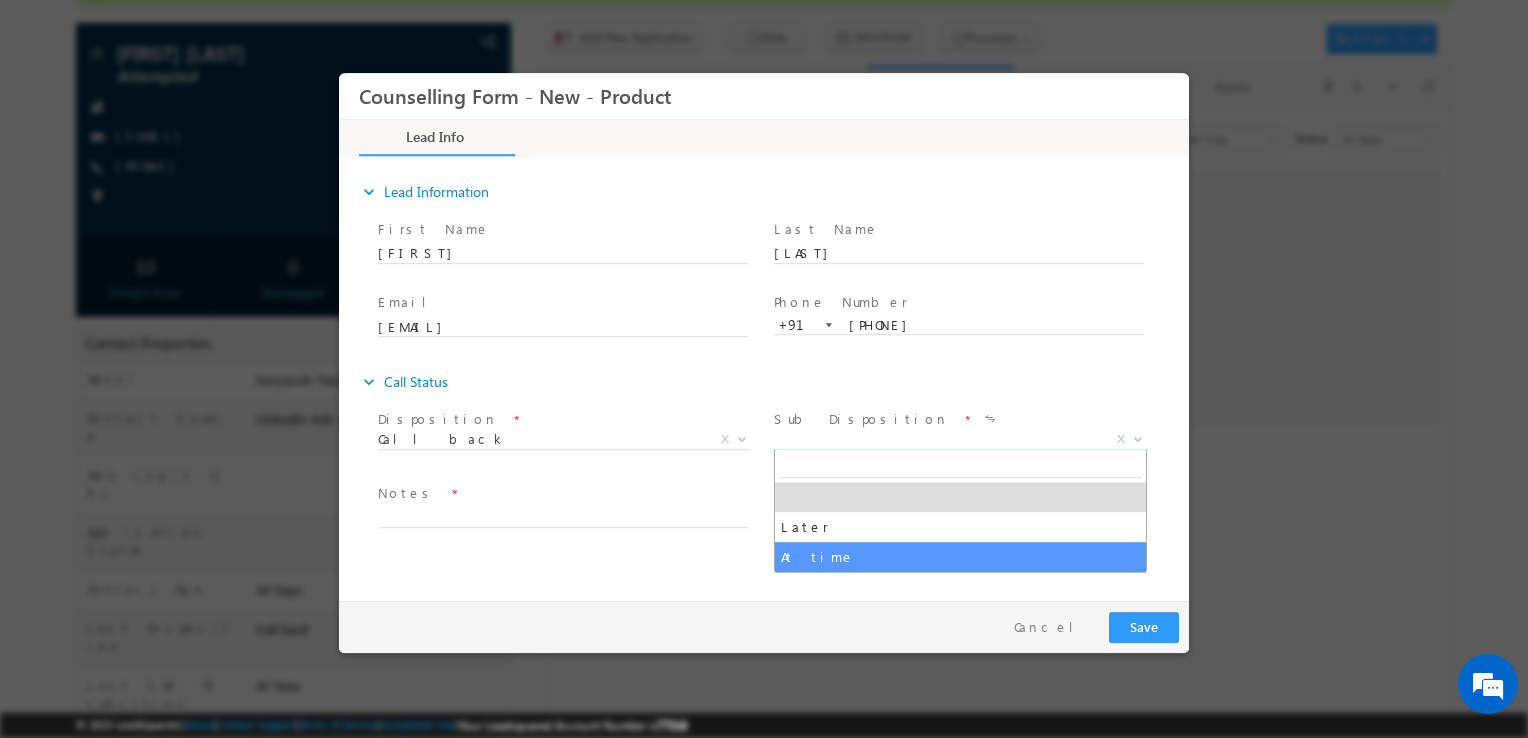 select on "At time" 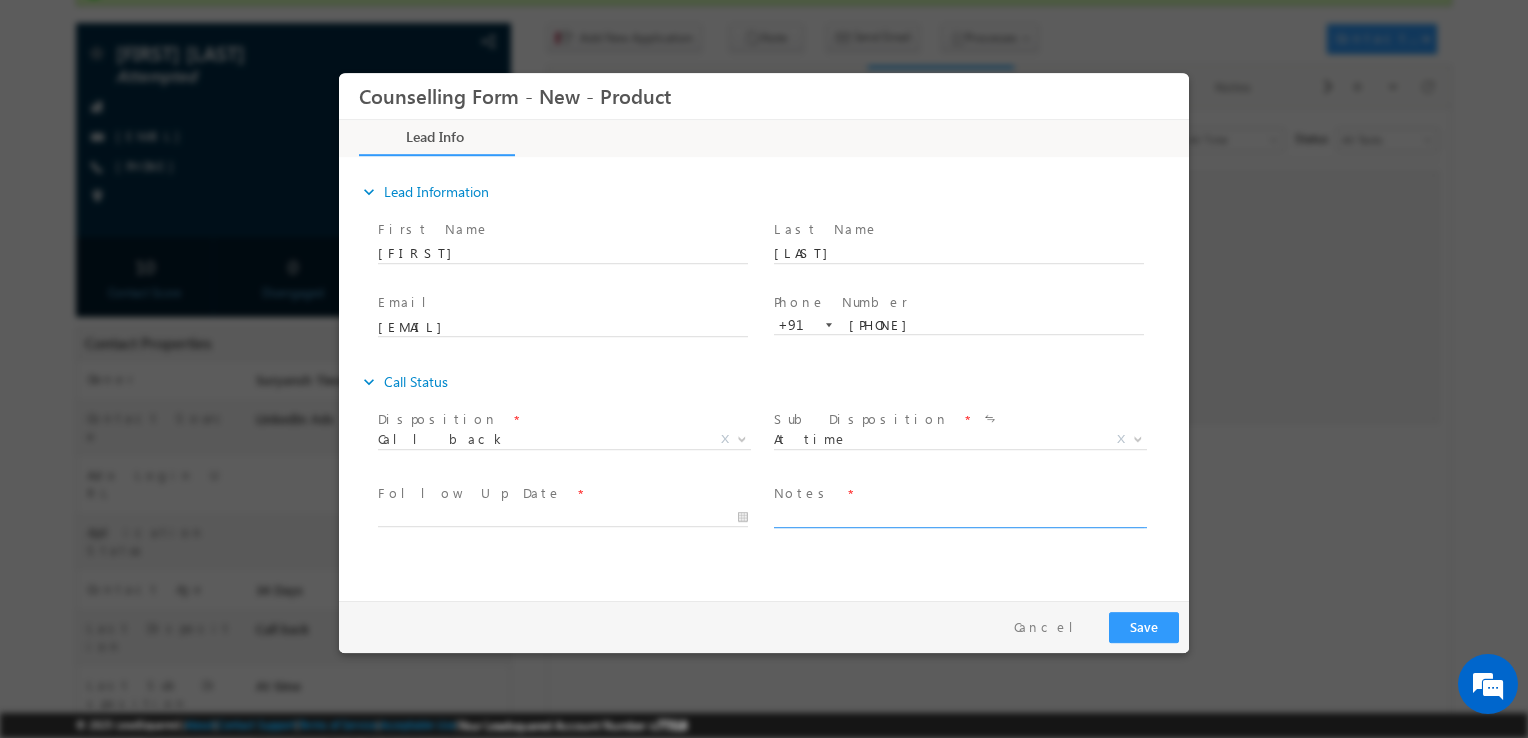 click at bounding box center [959, 516] 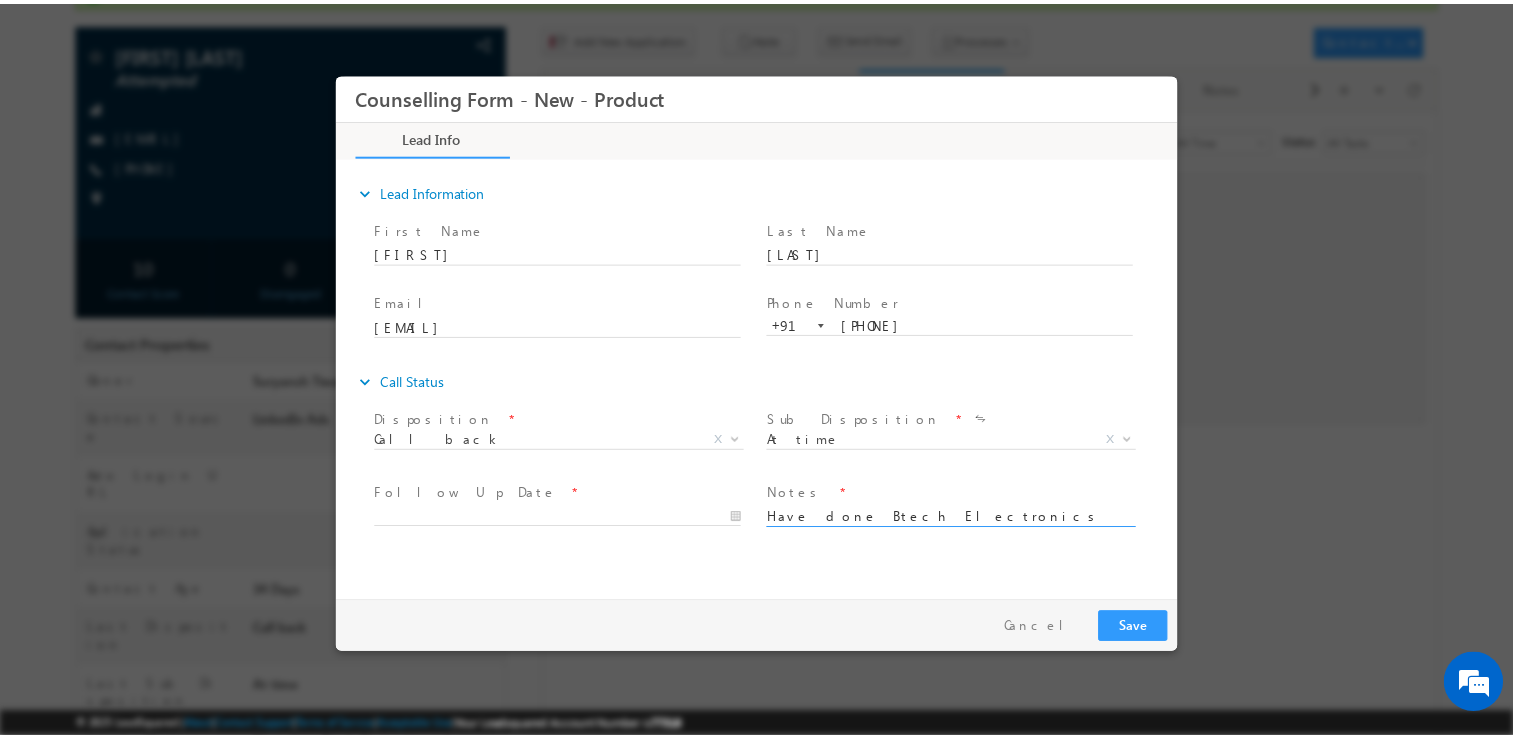 scroll, scrollTop: 3, scrollLeft: 0, axis: vertical 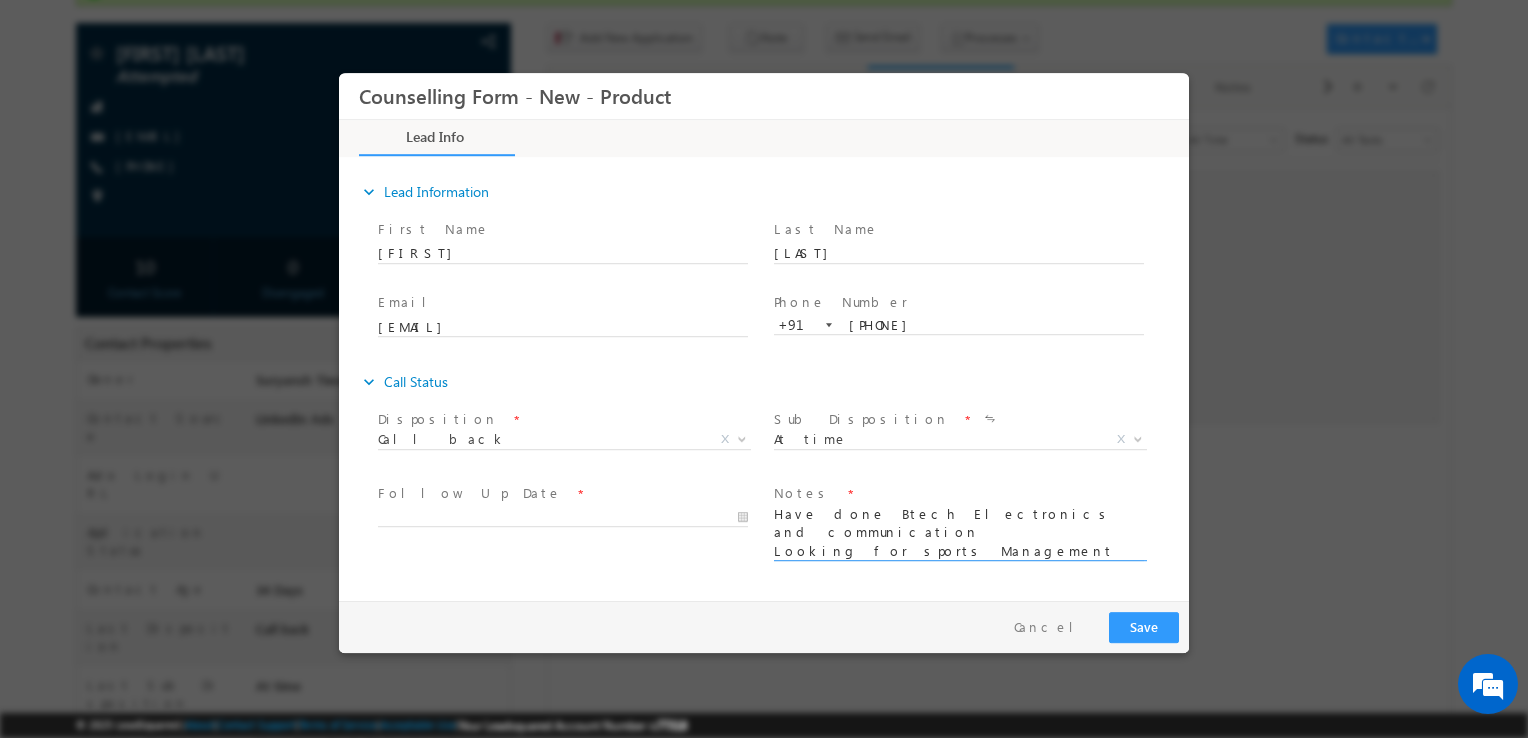 type on "Have done Btech Electronics and communication
Looking for sports Management
Geneva MIM Pitched" 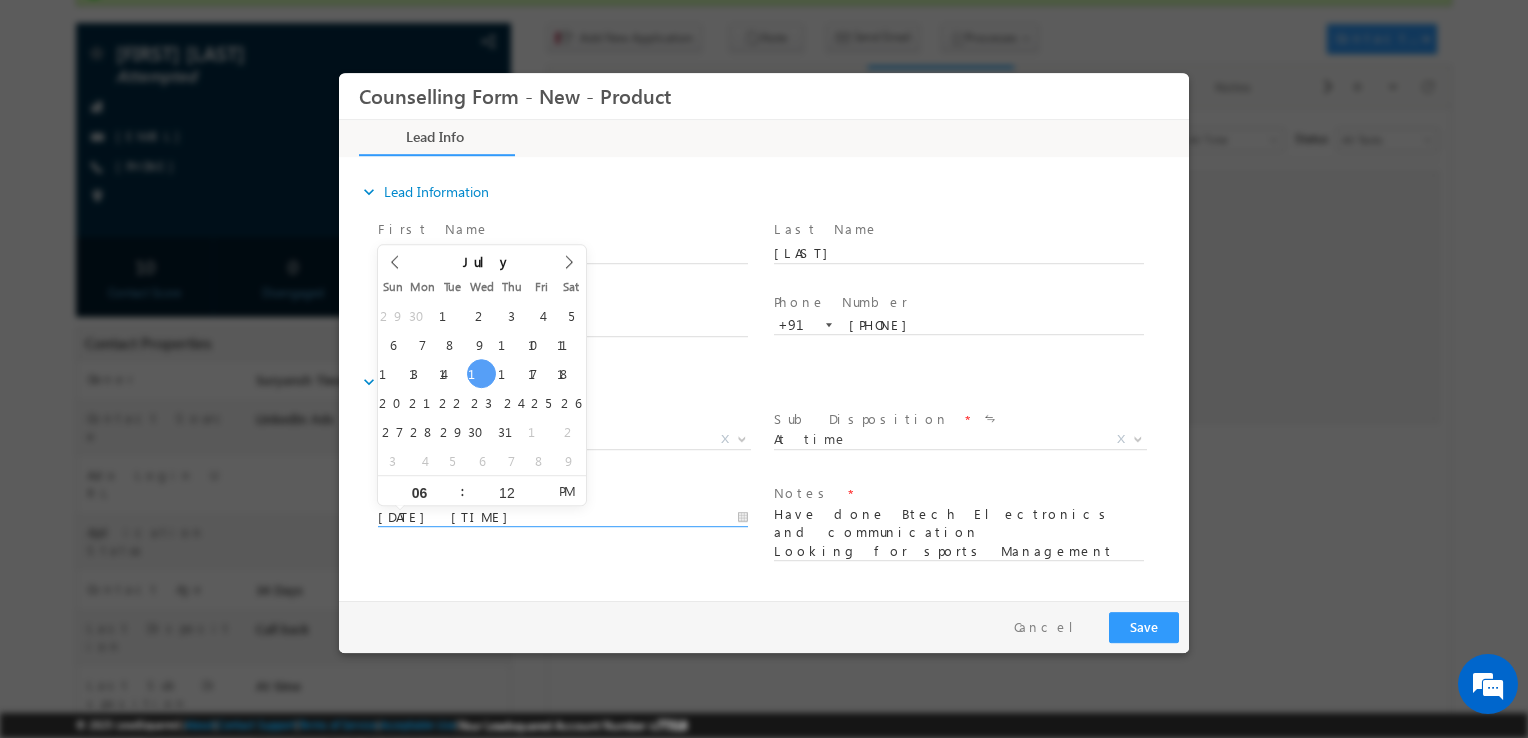 click on "16/07/2025 6:12 PM" at bounding box center [563, 518] 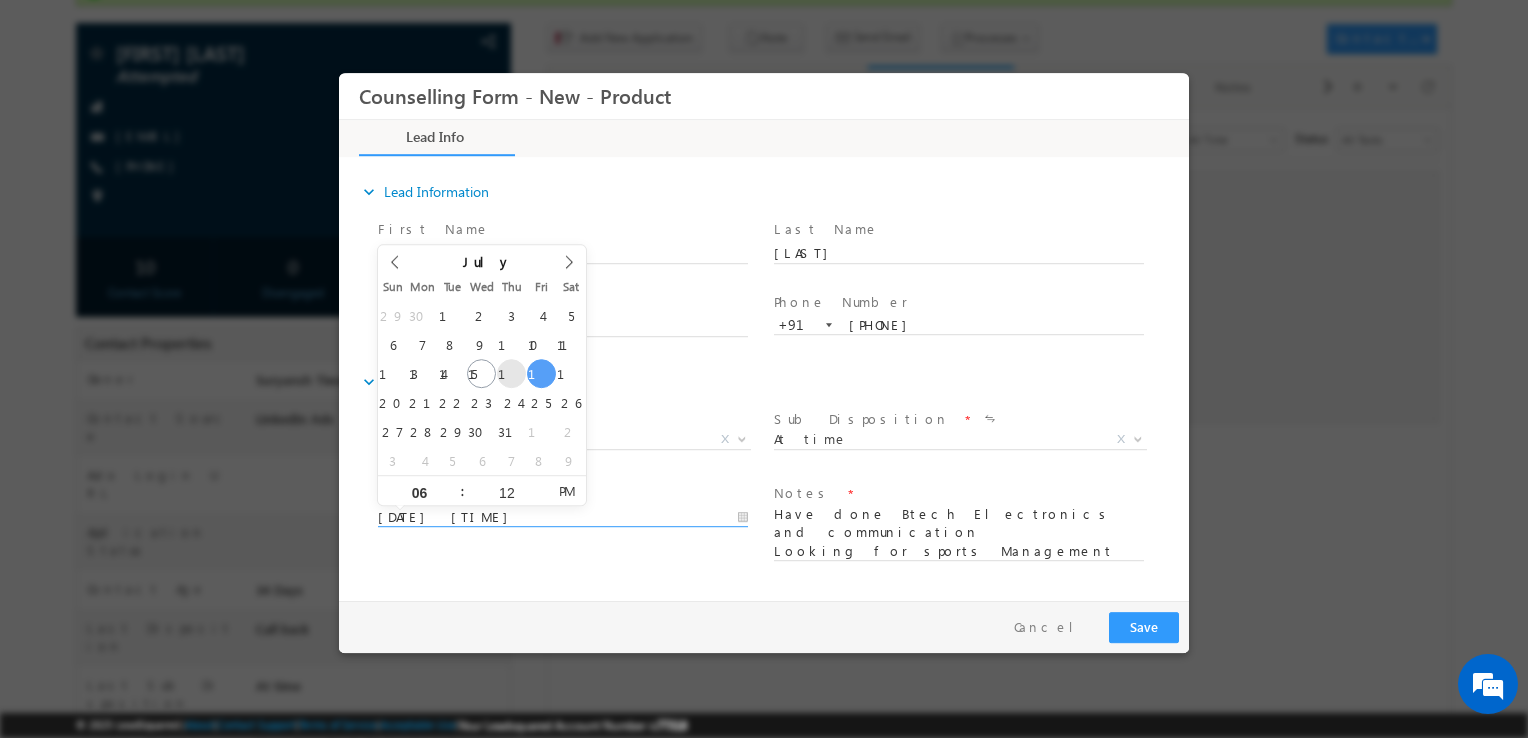 drag, startPoint x: 530, startPoint y: 377, endPoint x: 509, endPoint y: 374, distance: 21.213203 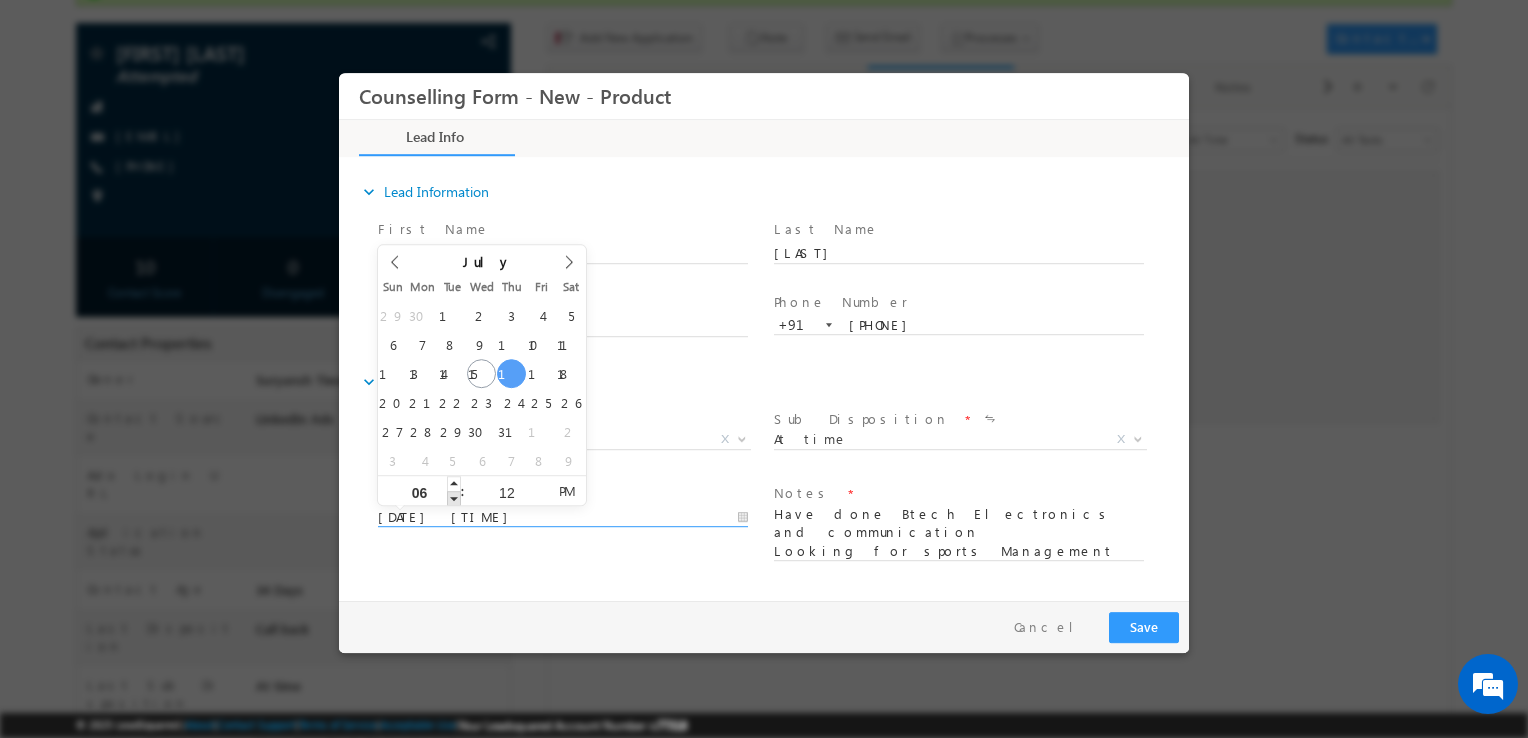 type on "17/07/2025 5:12 PM" 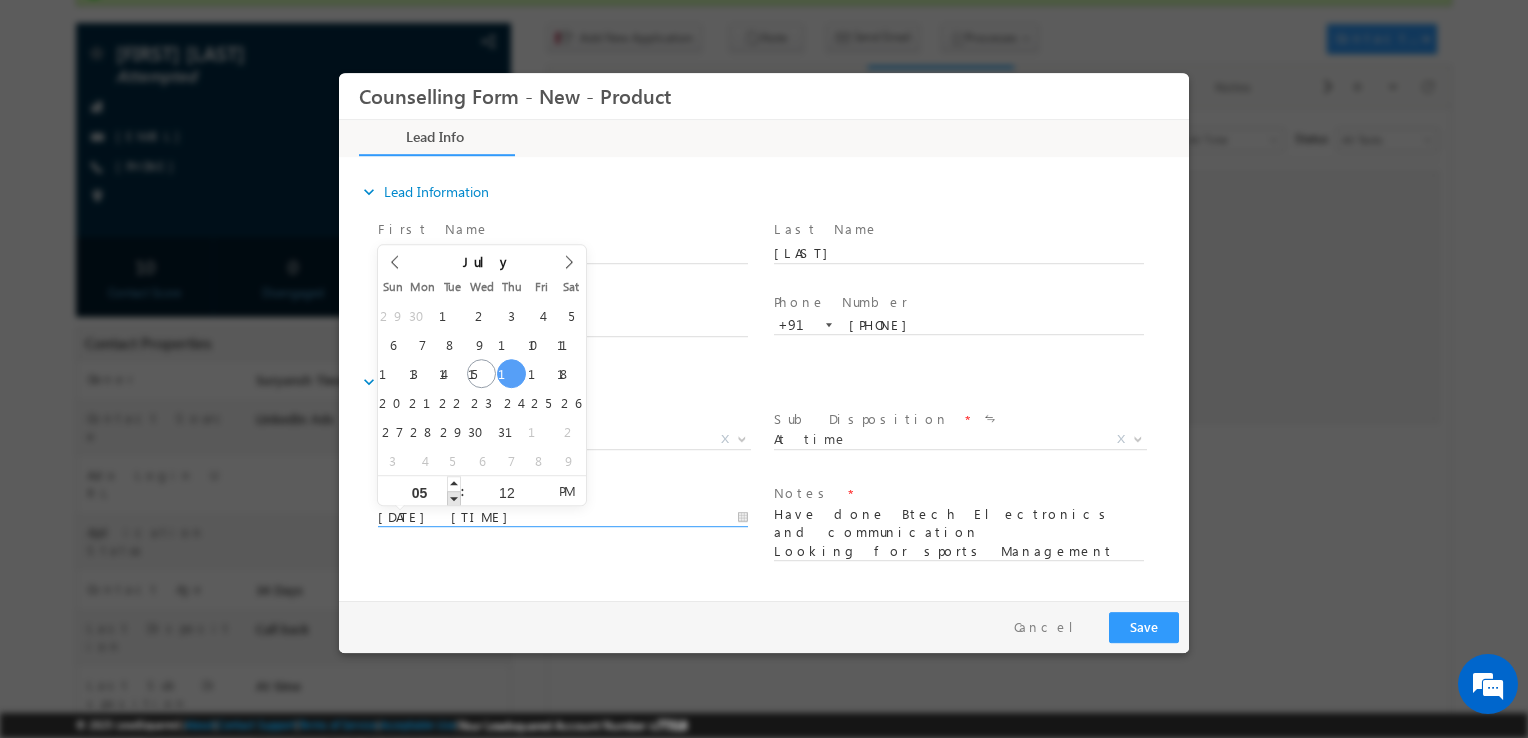 click at bounding box center [454, 498] 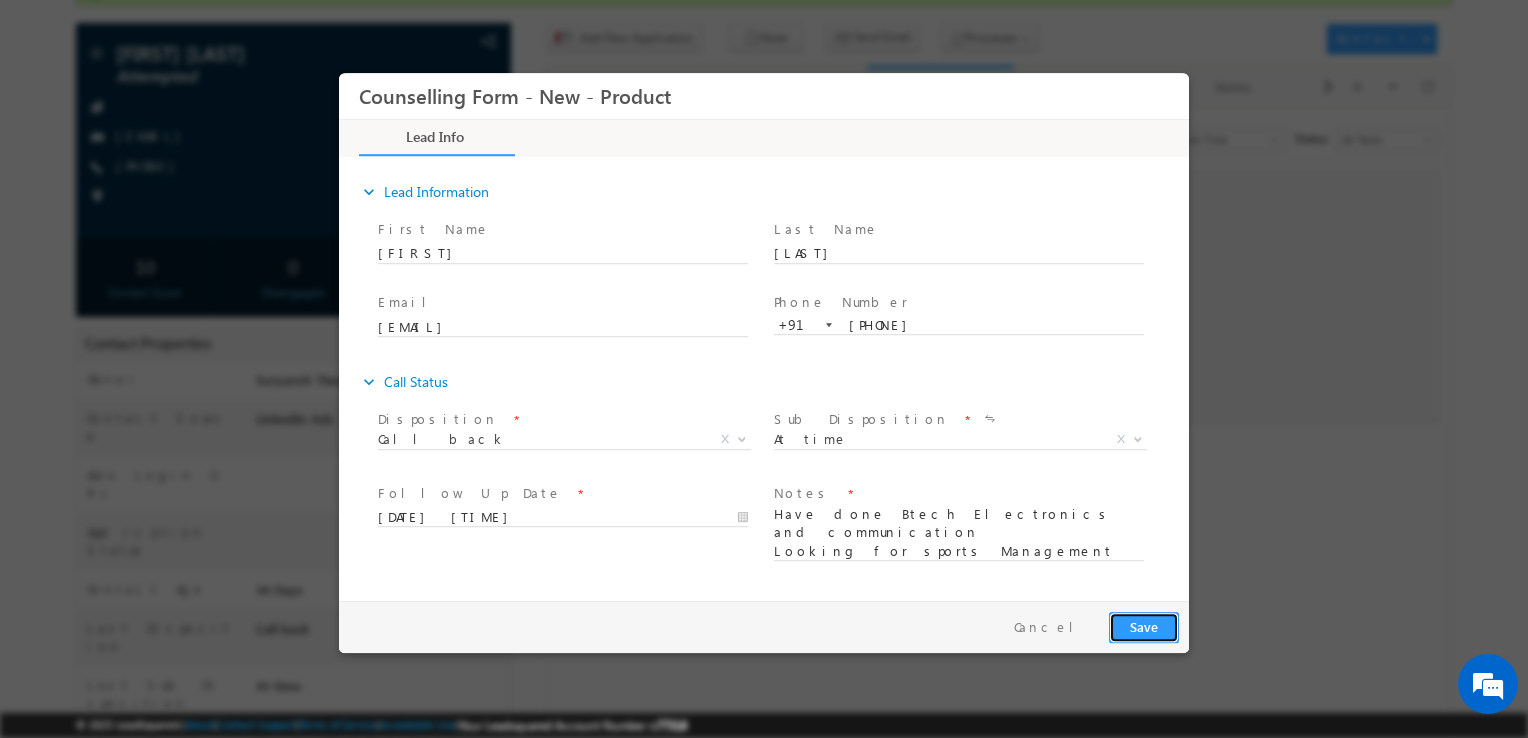 click on "Save" at bounding box center [1144, 627] 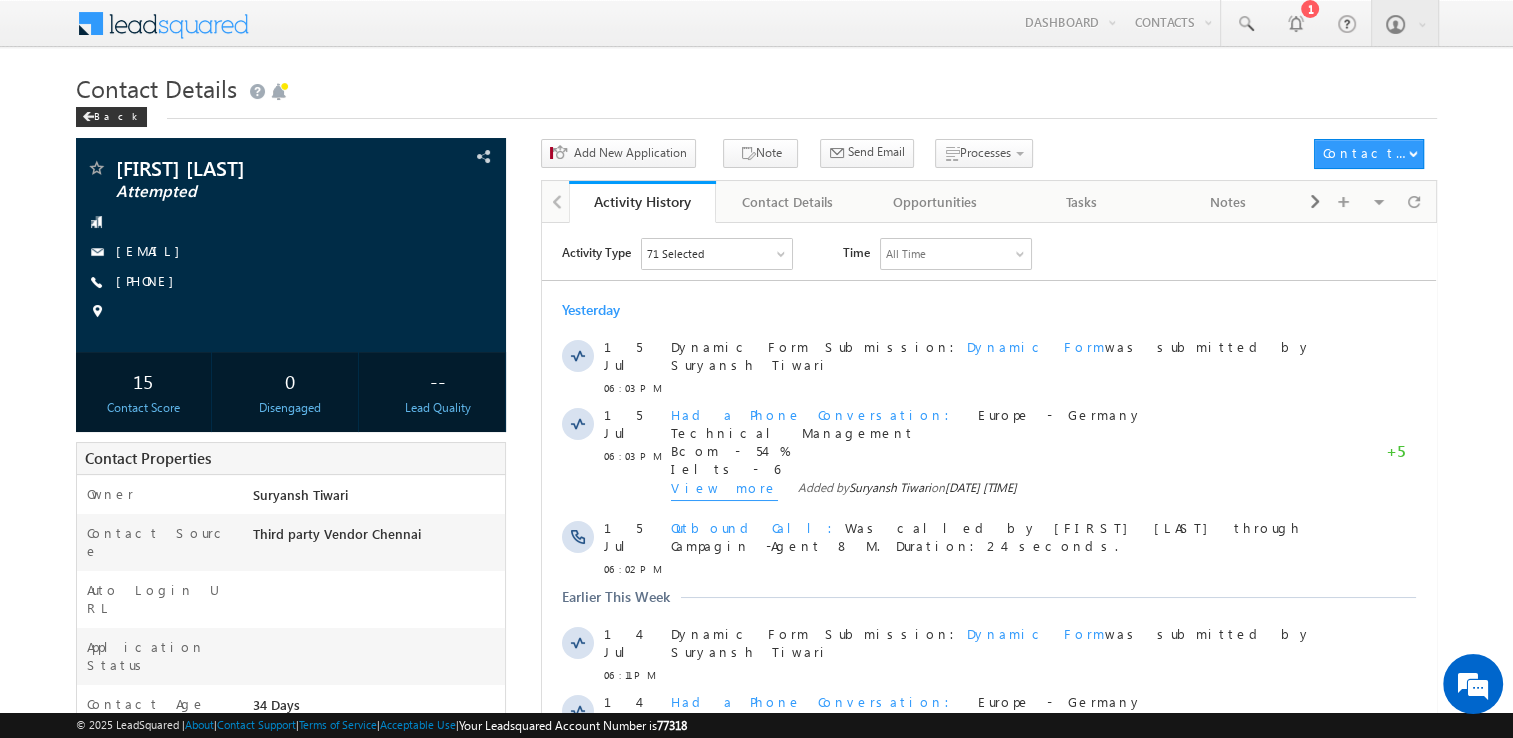 scroll, scrollTop: 68, scrollLeft: 0, axis: vertical 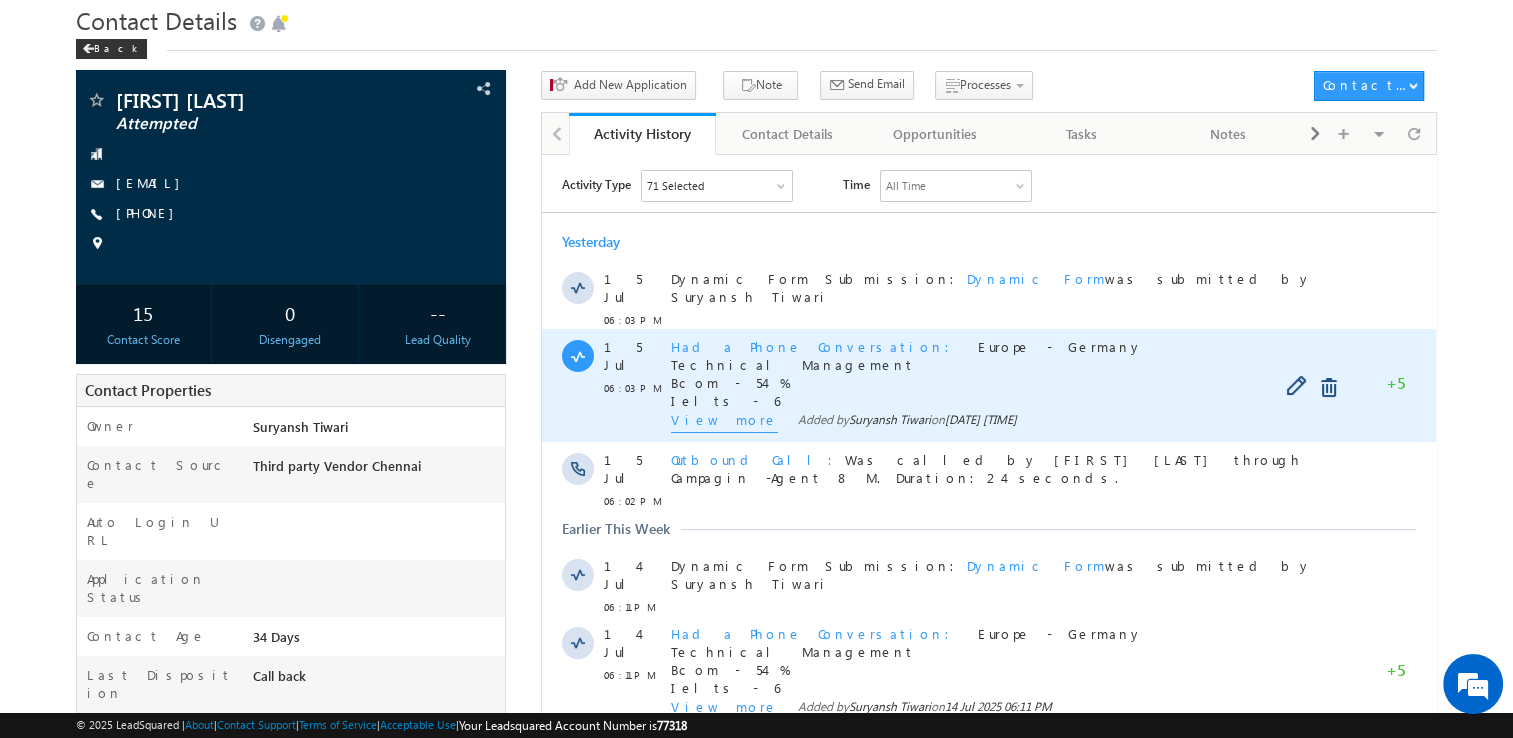 click on "View more" at bounding box center (724, 421) 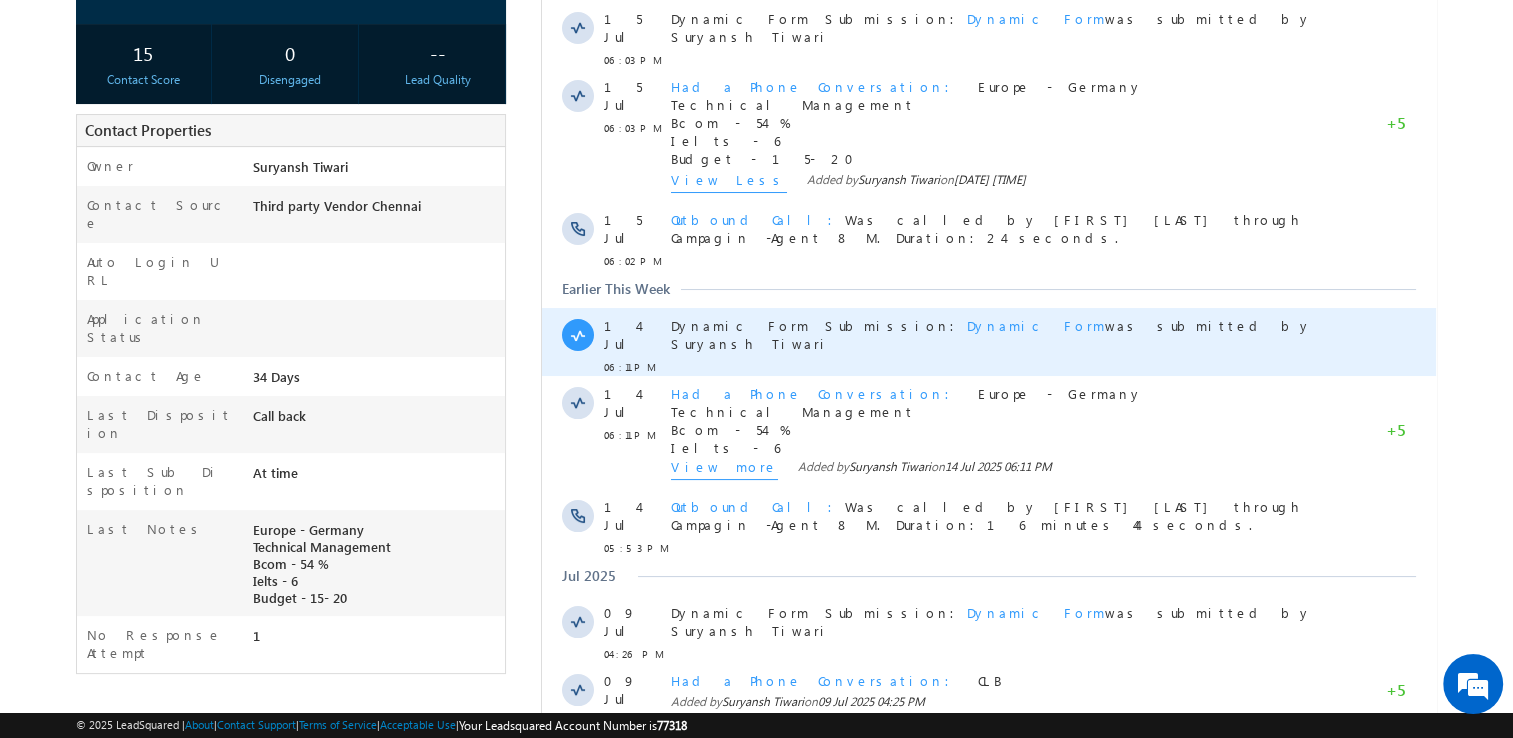 scroll, scrollTop: 330, scrollLeft: 0, axis: vertical 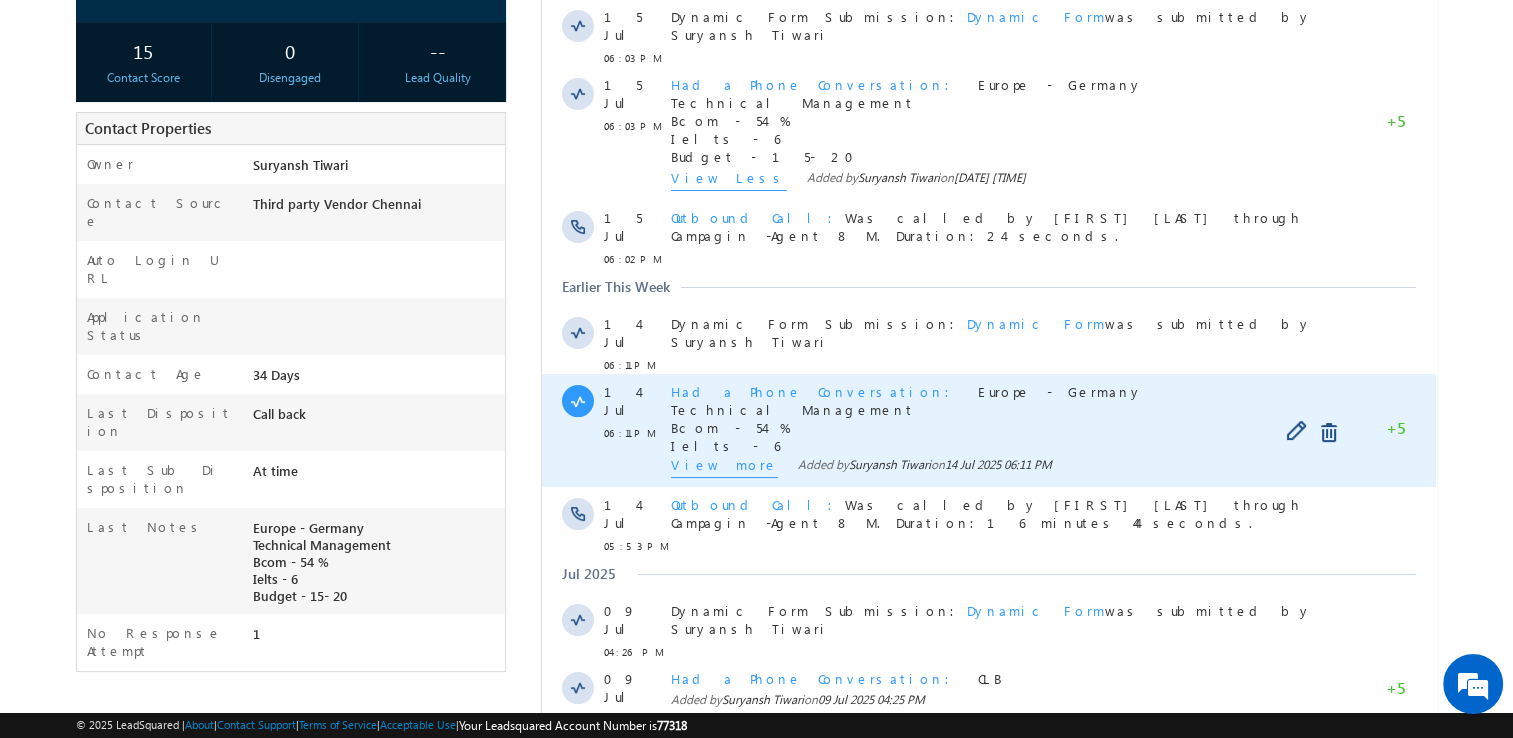 click on "View more" at bounding box center [724, 467] 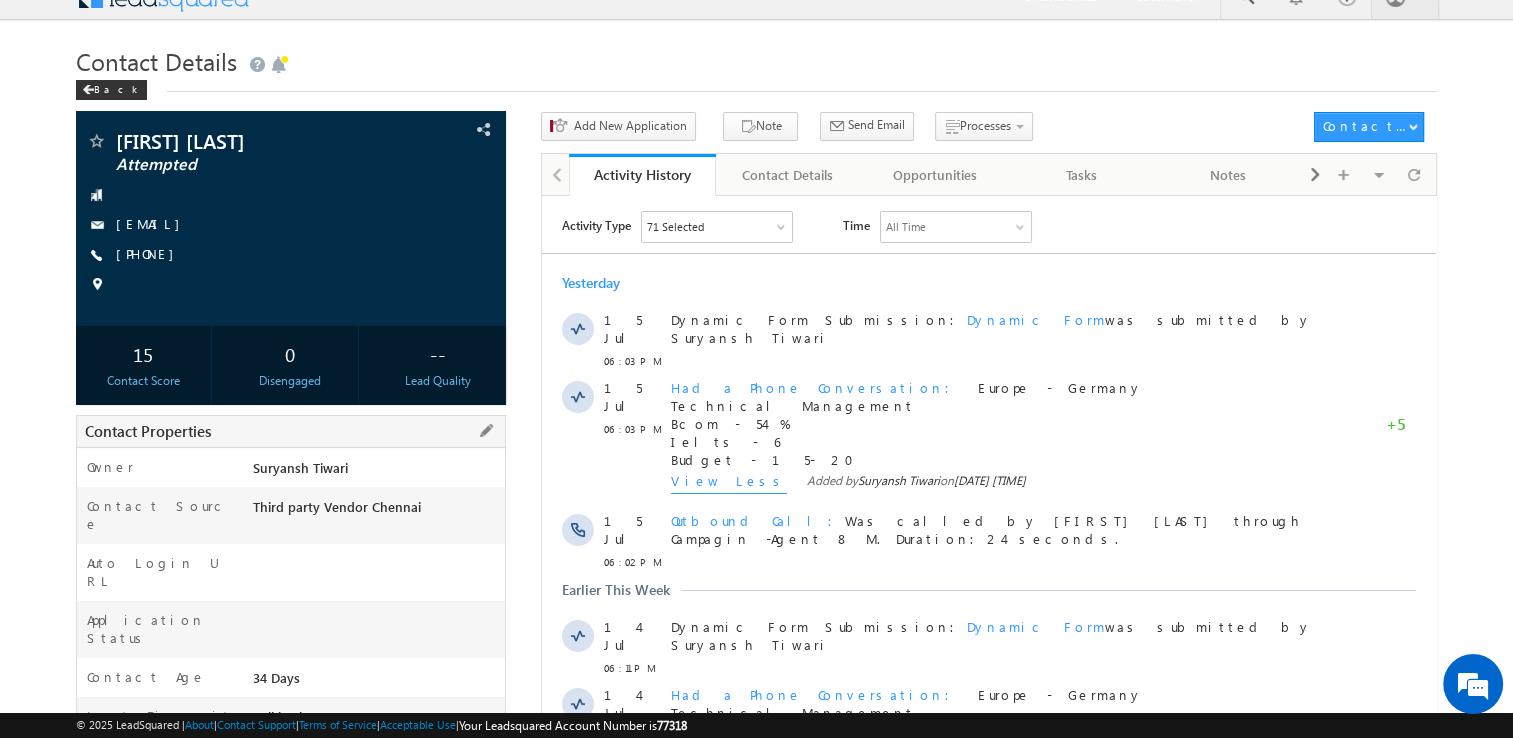 scroll, scrollTop: 0, scrollLeft: 0, axis: both 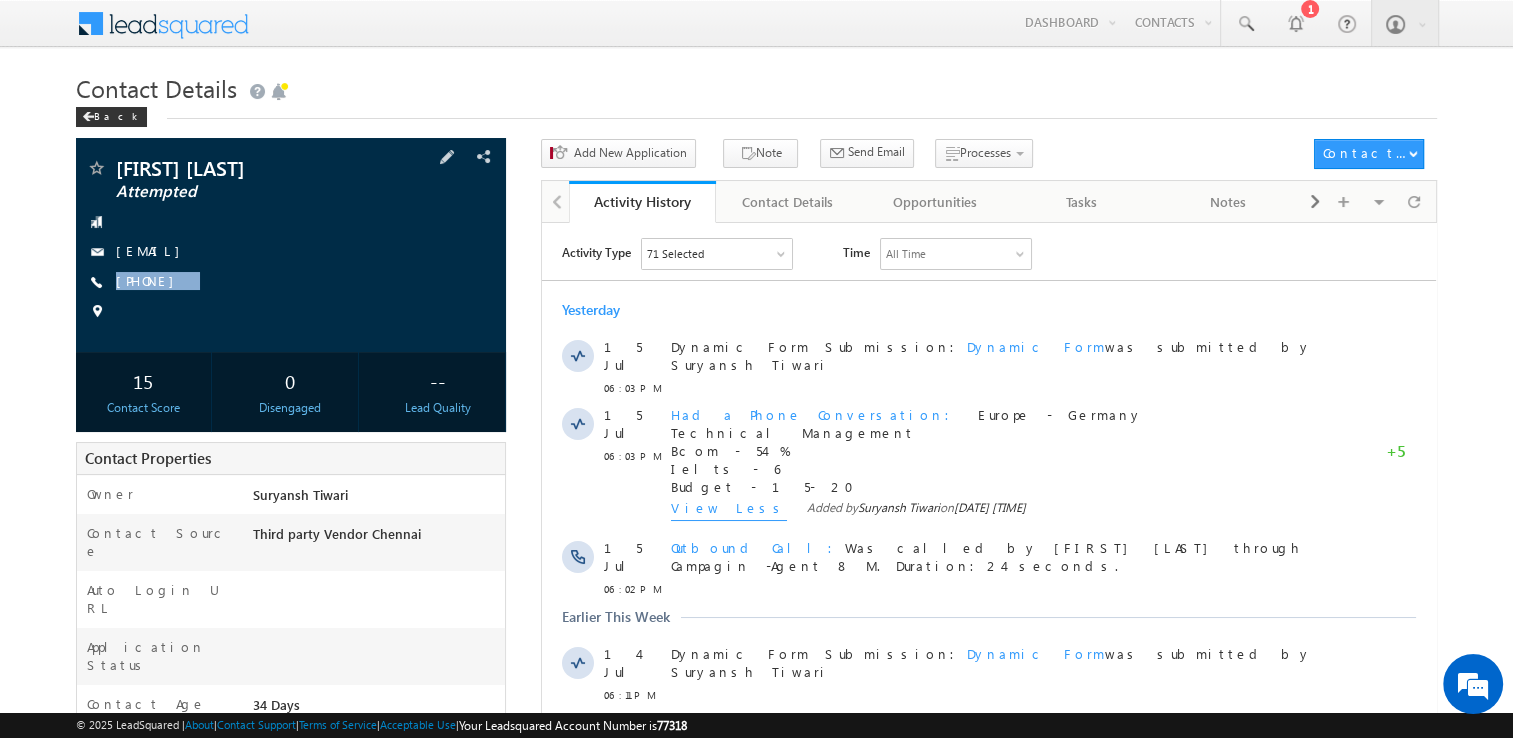 copy on "+91-9911773637" 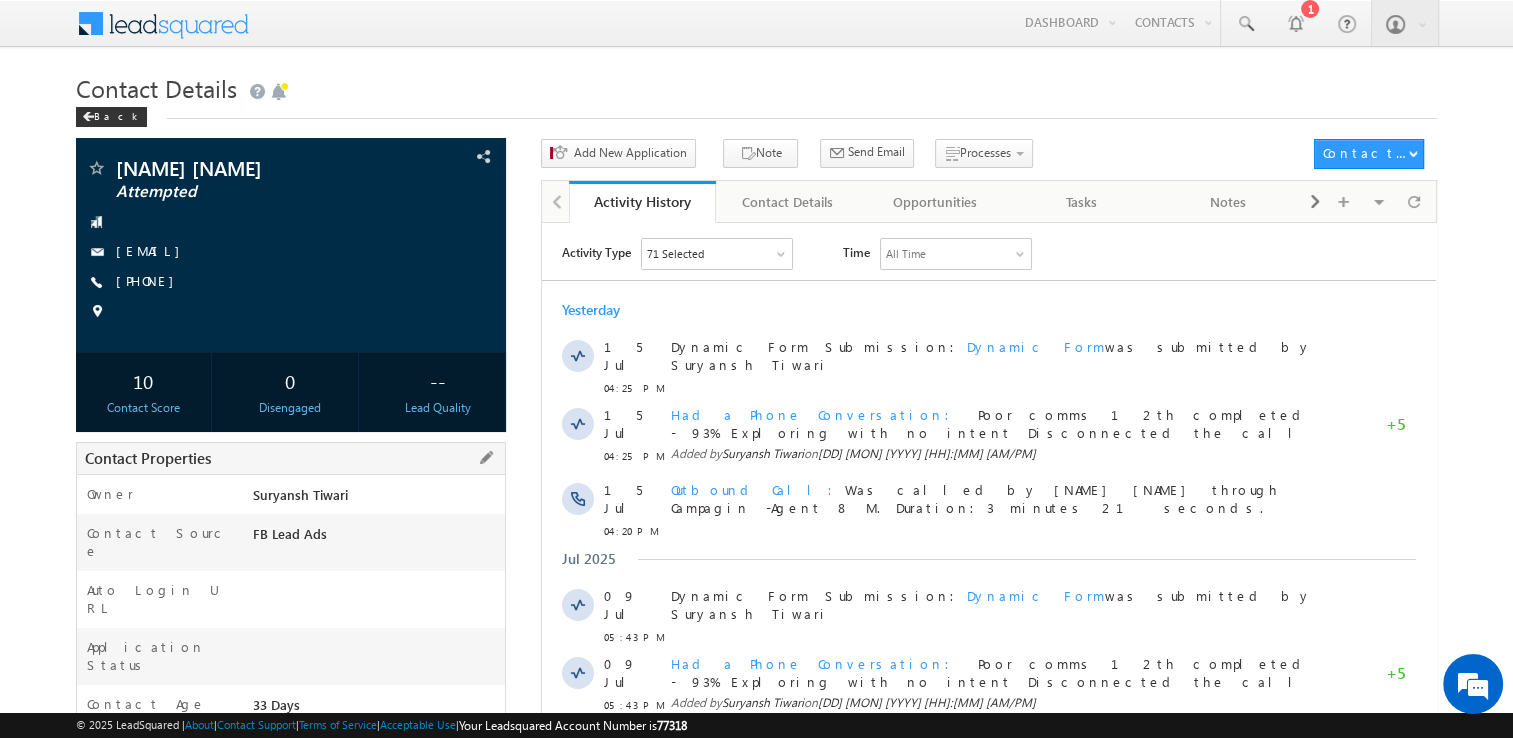 scroll, scrollTop: 0, scrollLeft: 0, axis: both 